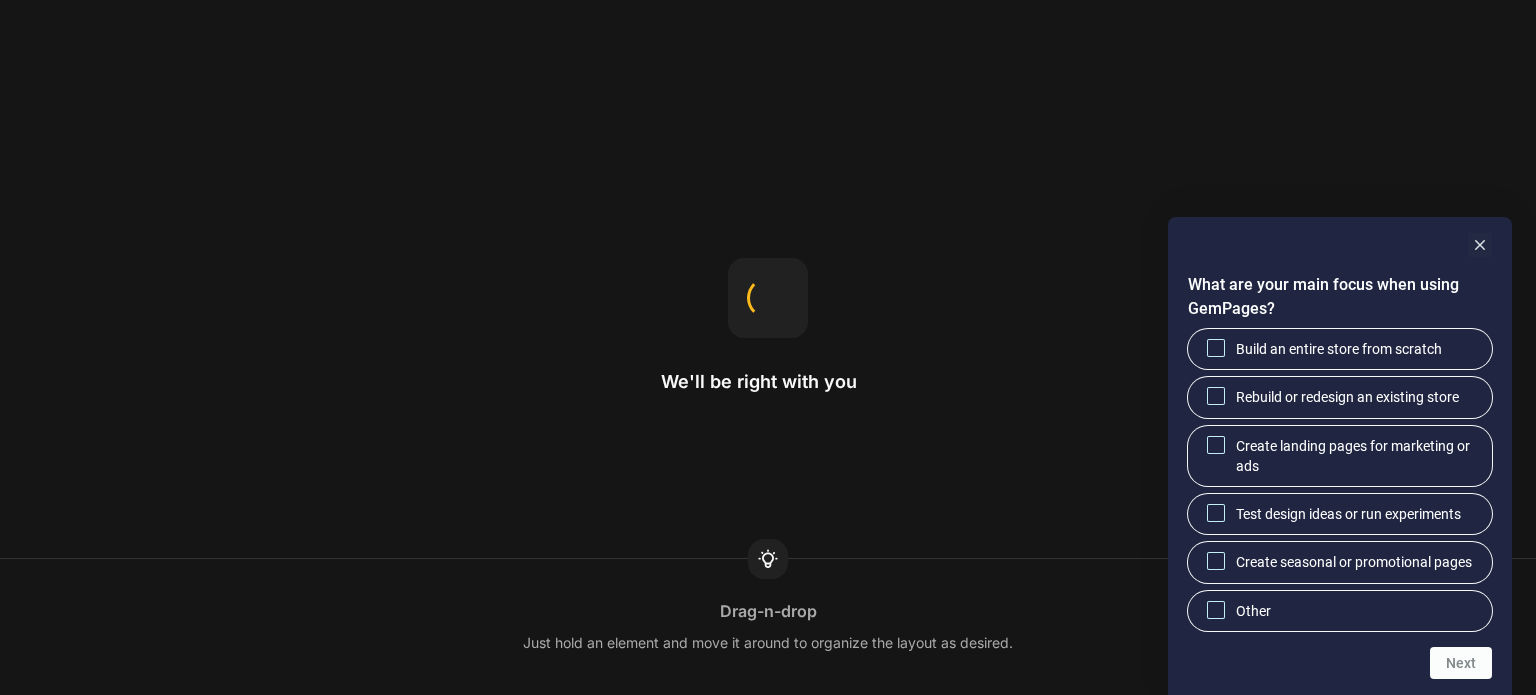 scroll, scrollTop: 0, scrollLeft: 0, axis: both 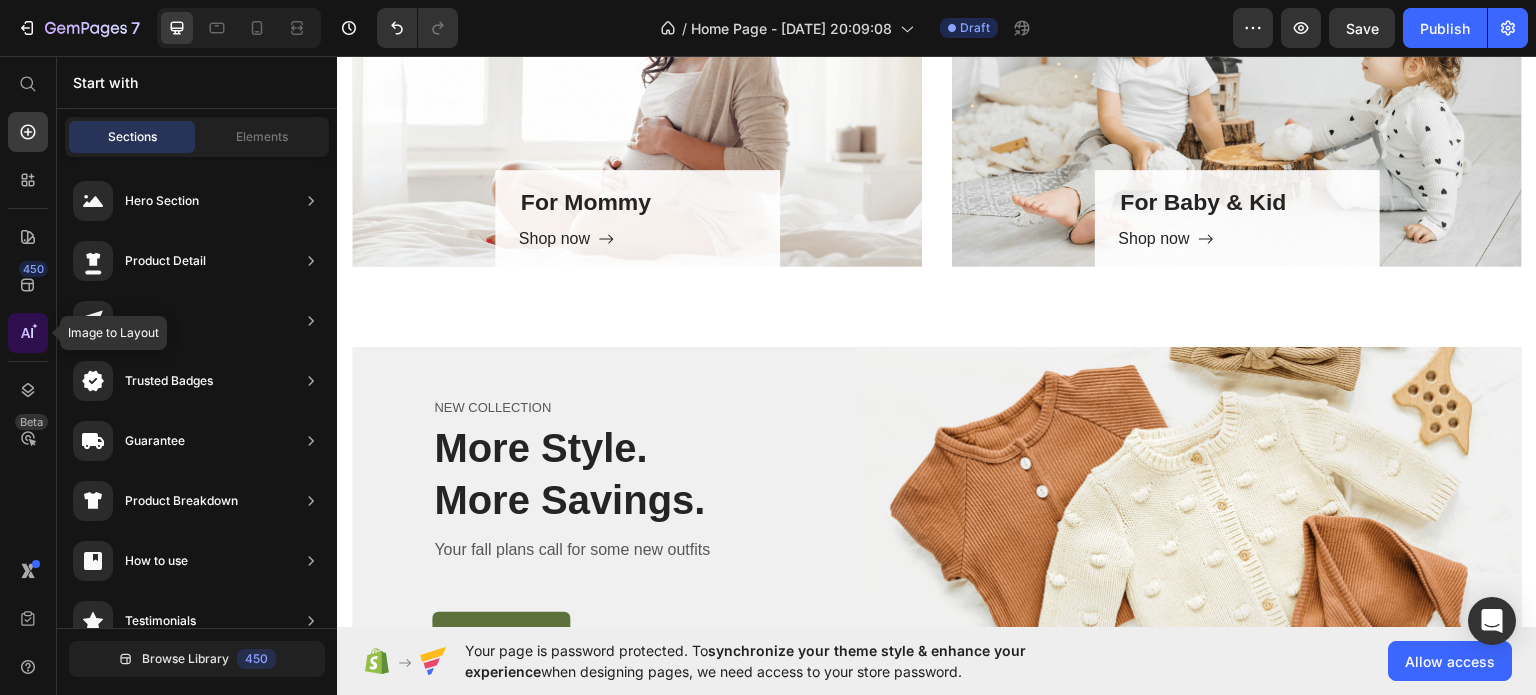 click 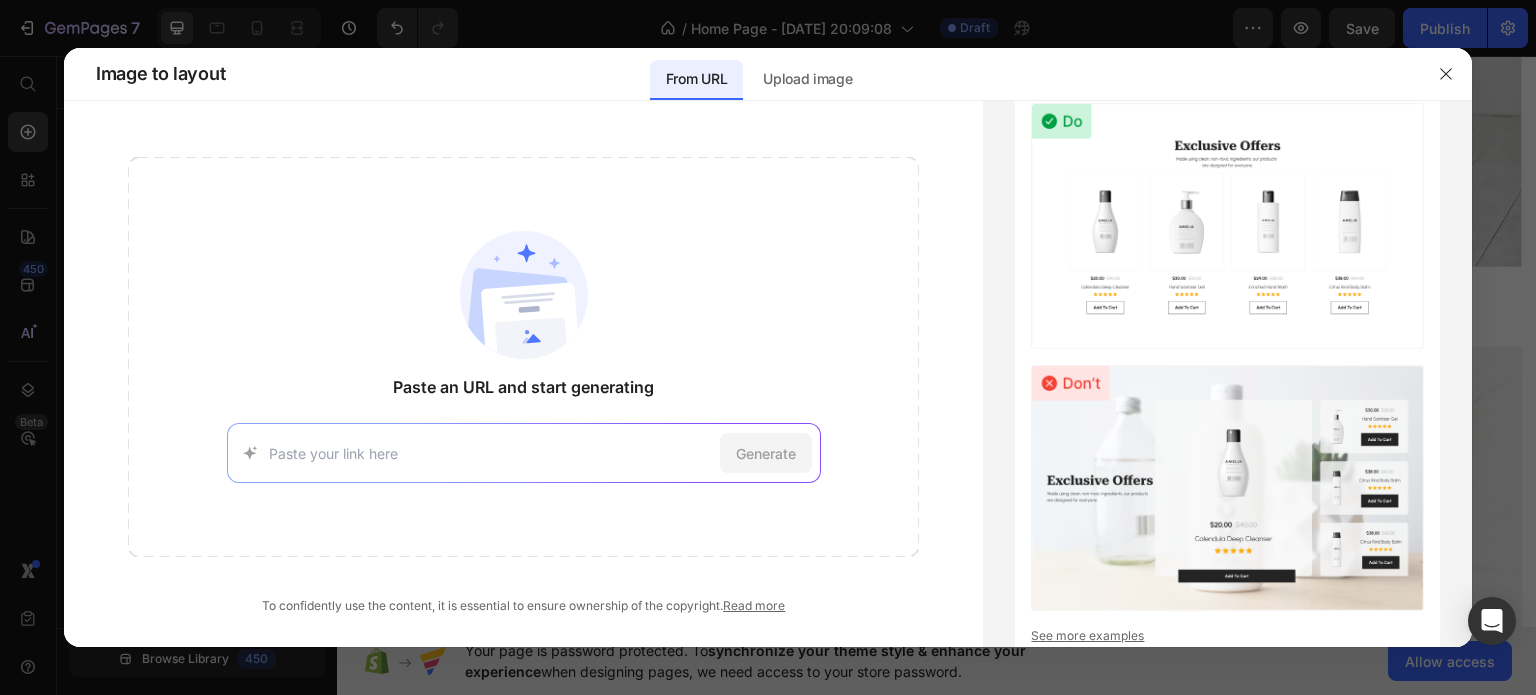paste on "https://alomie.de/" 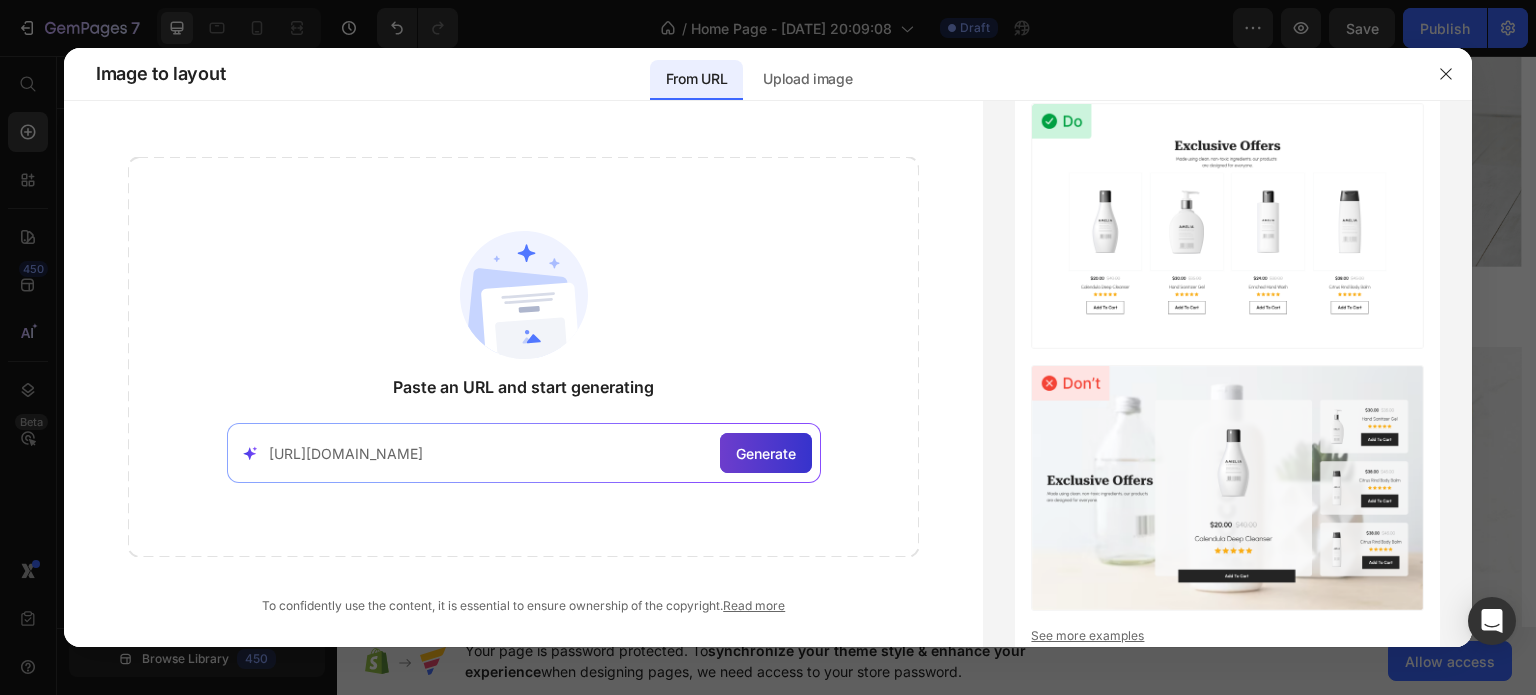 type on "https://alomie.de/" 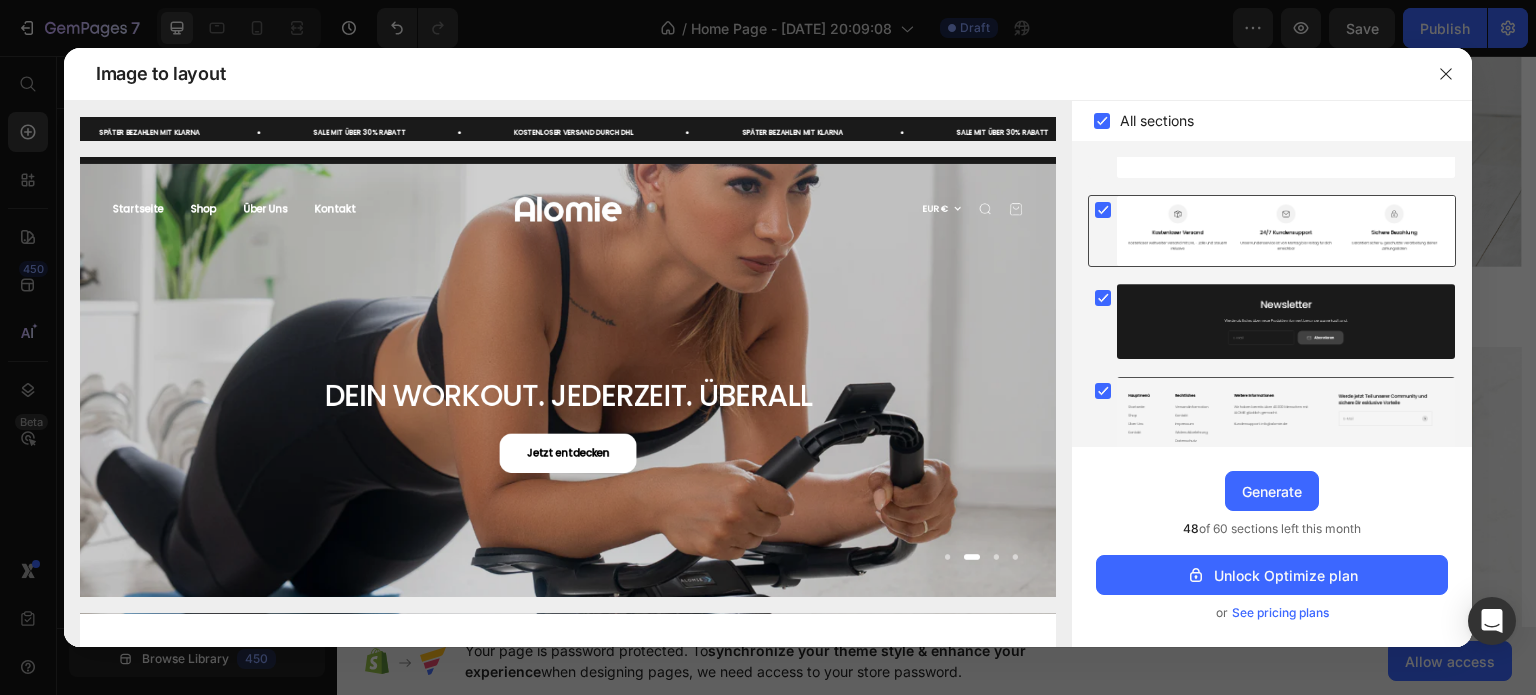 scroll, scrollTop: 1571, scrollLeft: 0, axis: vertical 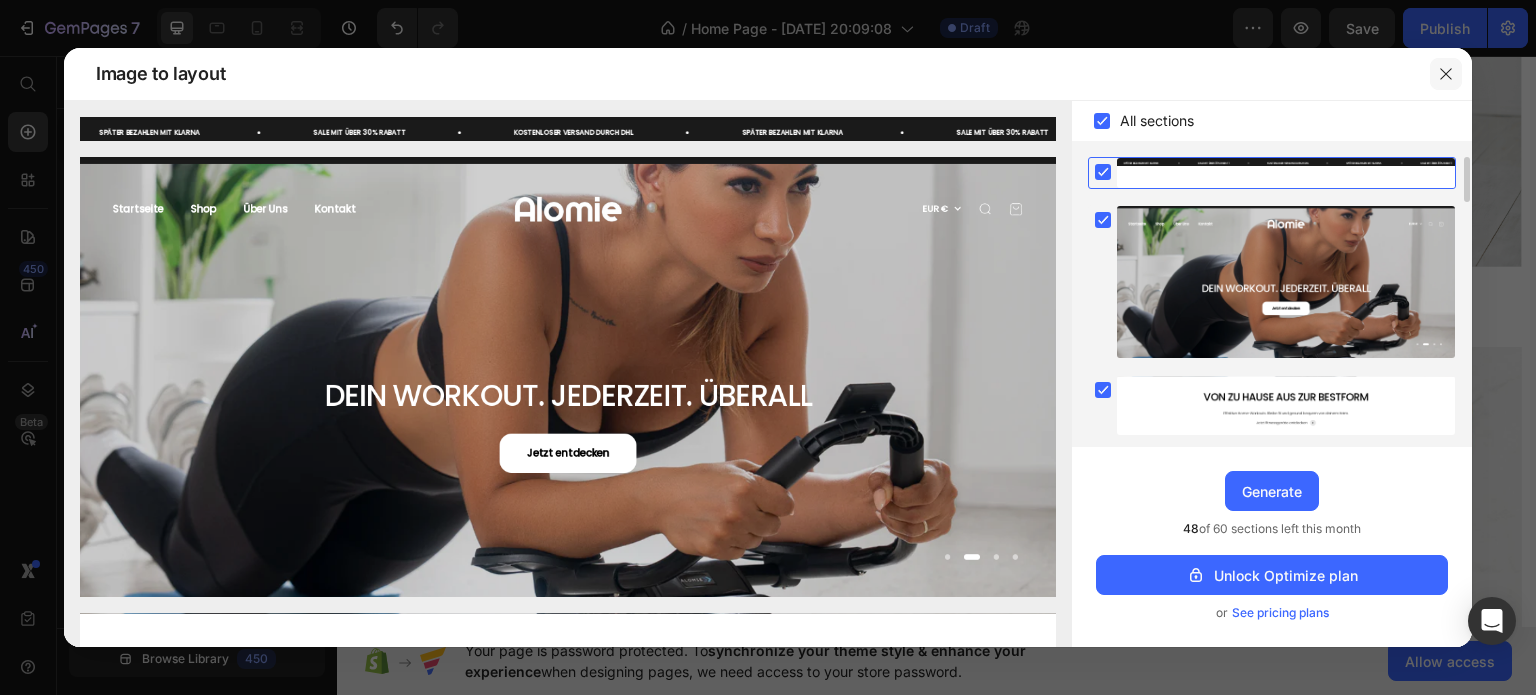 click 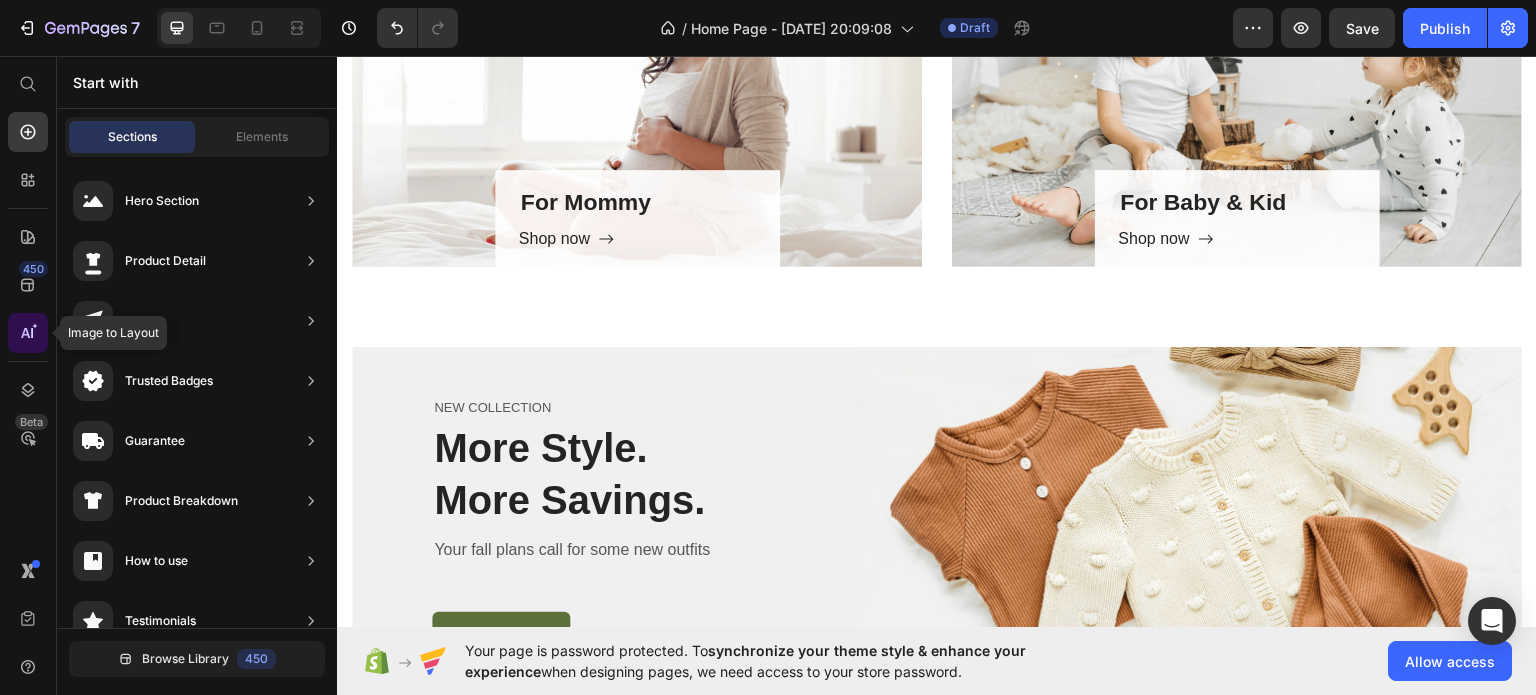 click 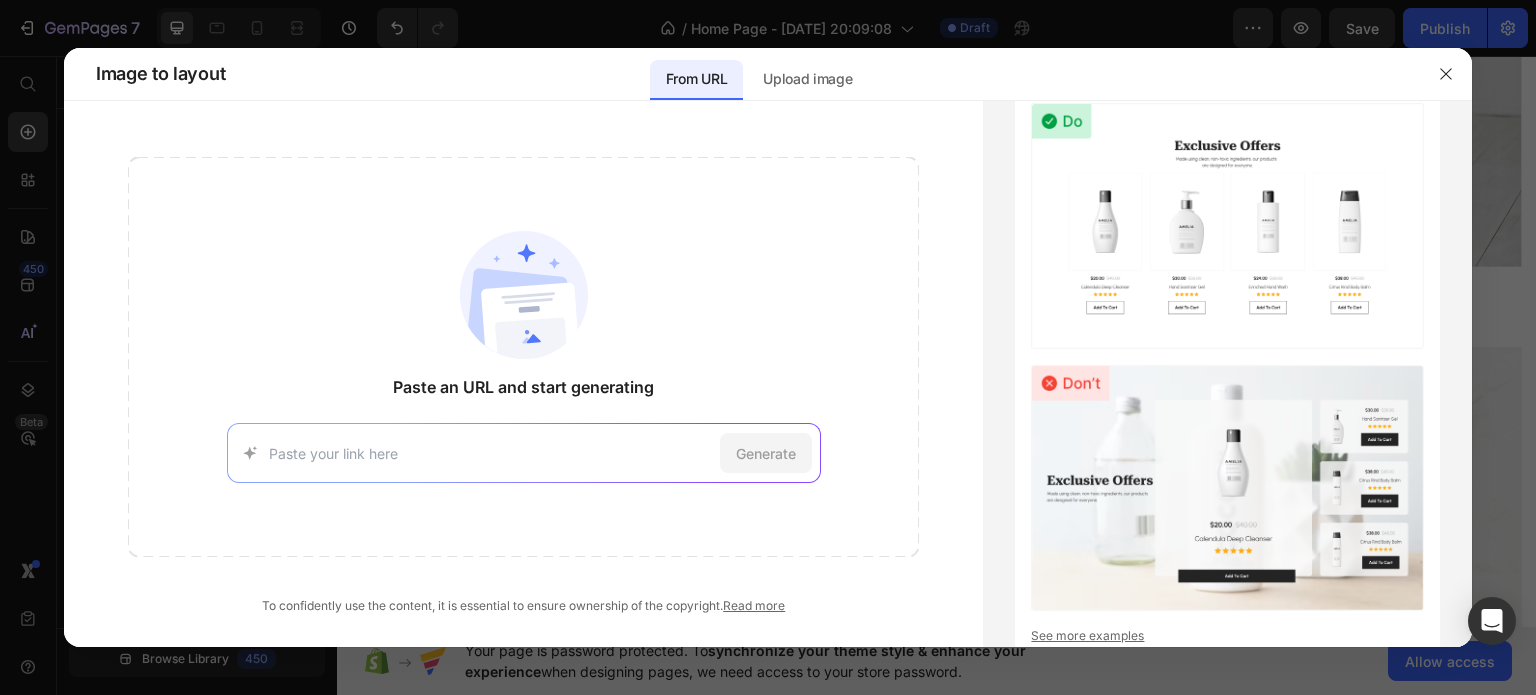 click at bounding box center (490, 453) 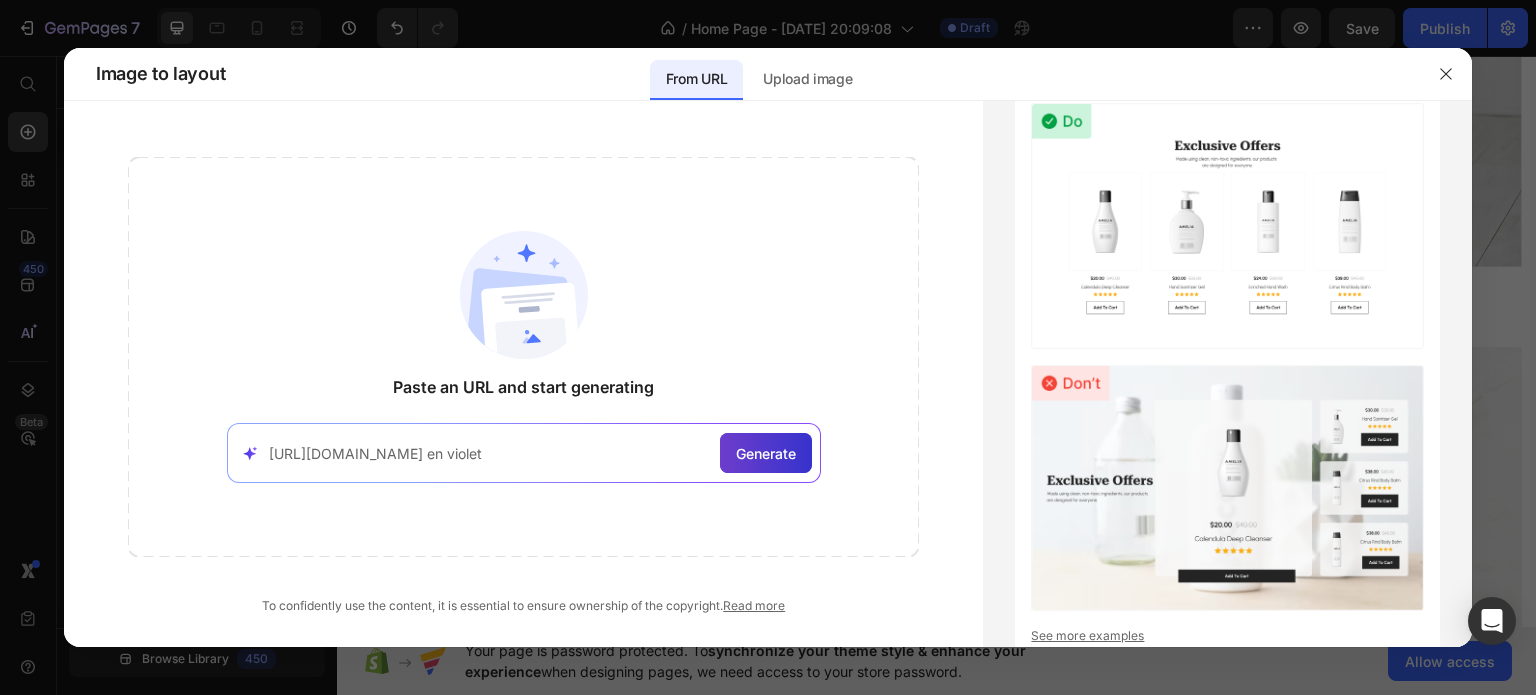 type on "https://alomie.de/ en violet" 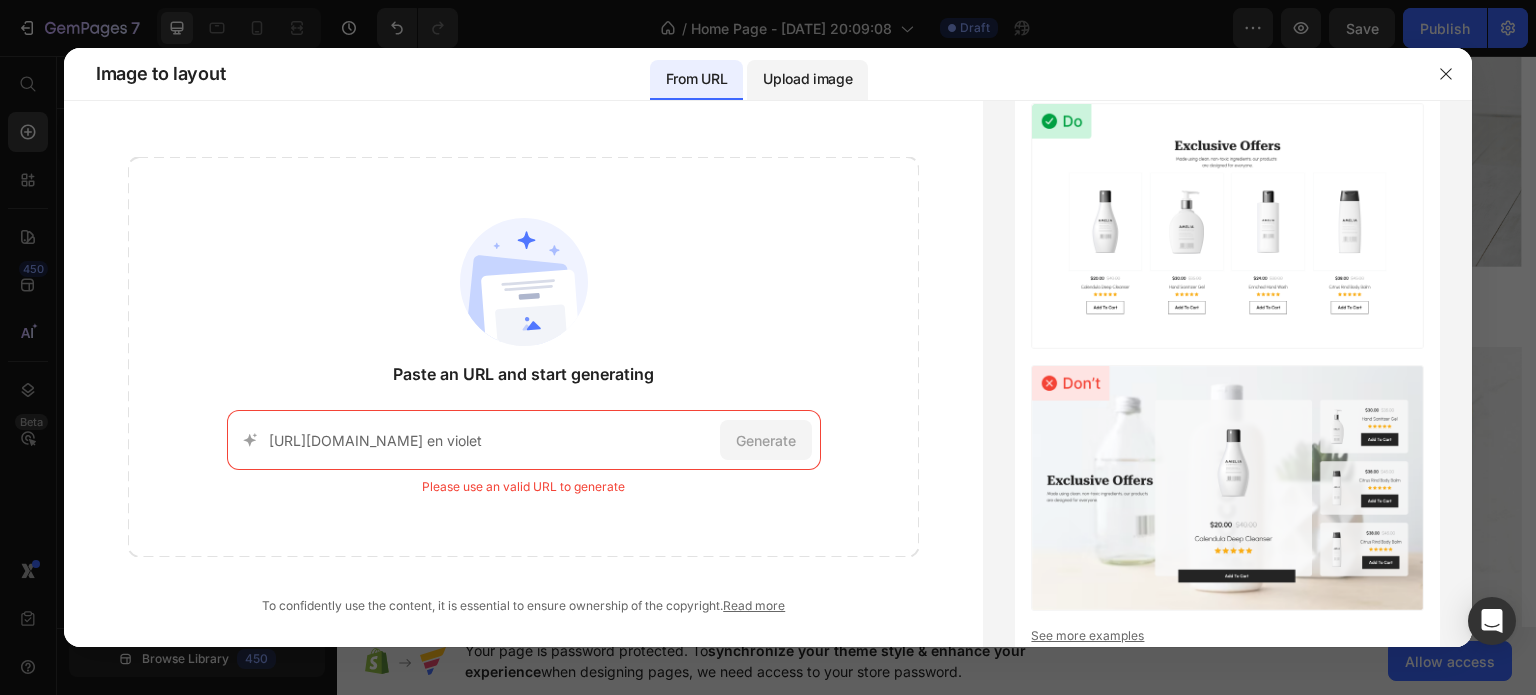 click on "Upload image" at bounding box center (807, 79) 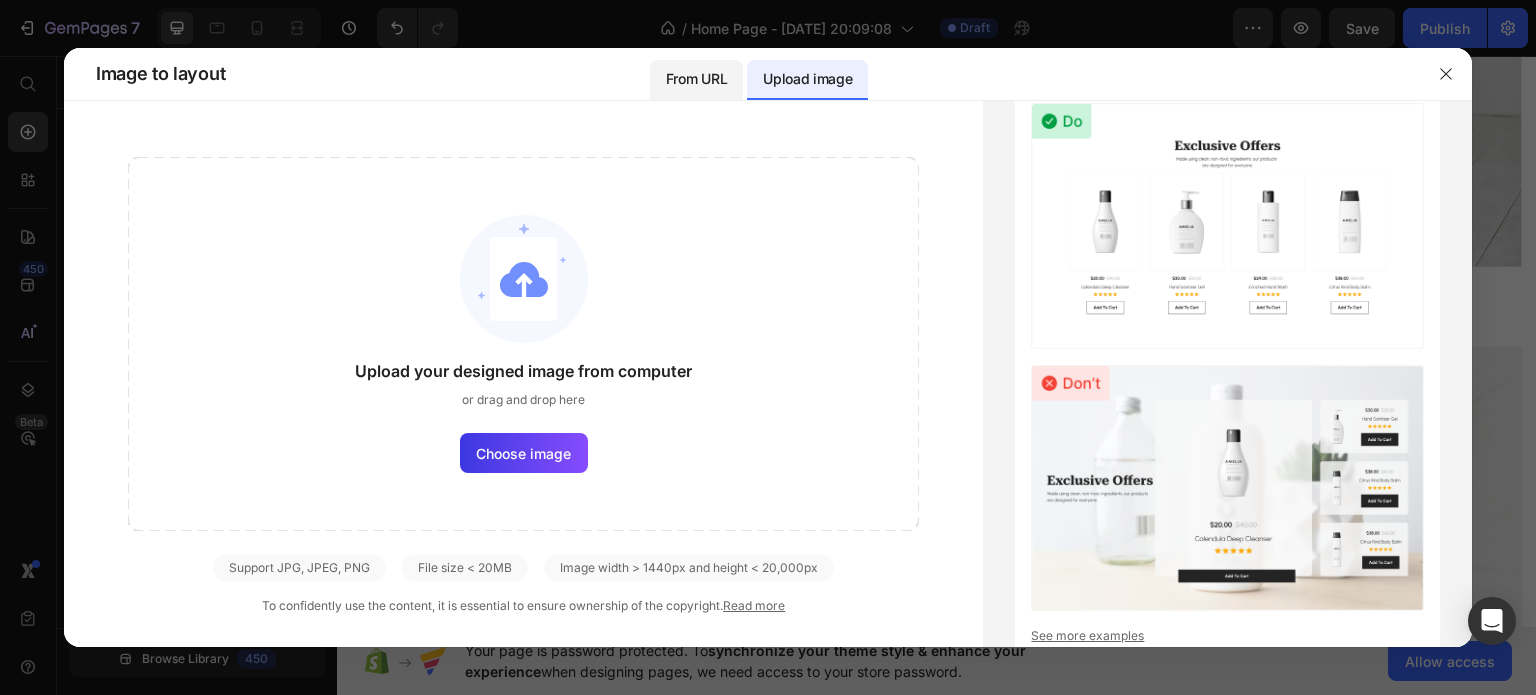 click on "From URL" at bounding box center (696, 79) 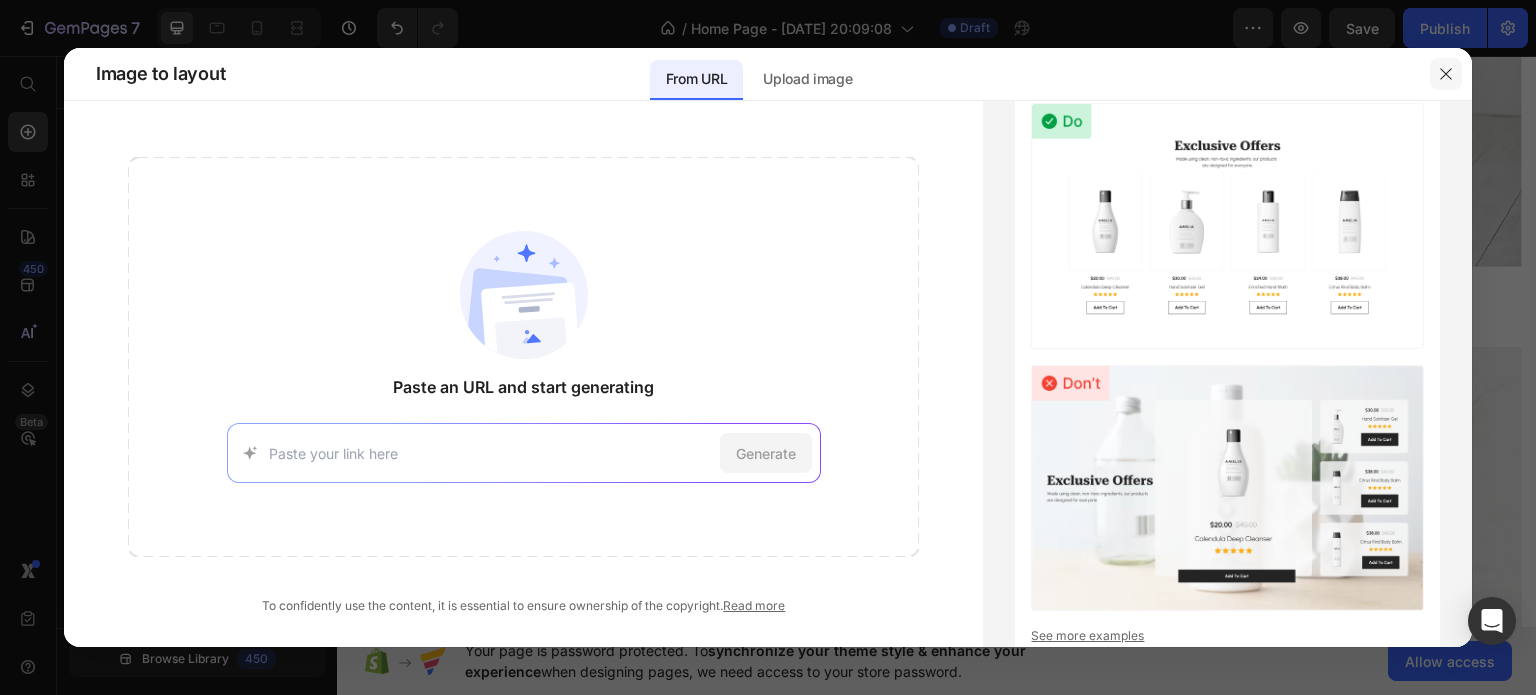 drag, startPoint x: 1451, startPoint y: 68, endPoint x: 1113, endPoint y: 16, distance: 341.9766 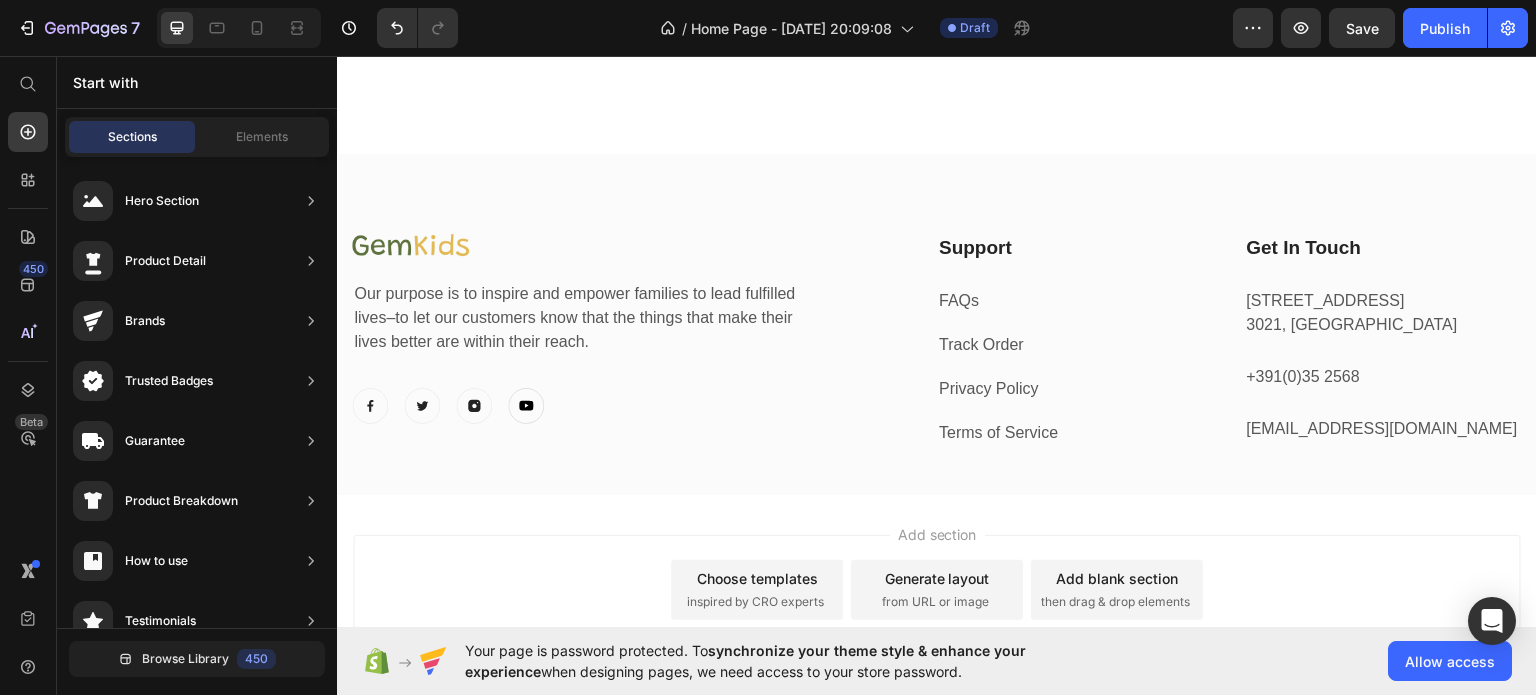 scroll, scrollTop: 3900, scrollLeft: 0, axis: vertical 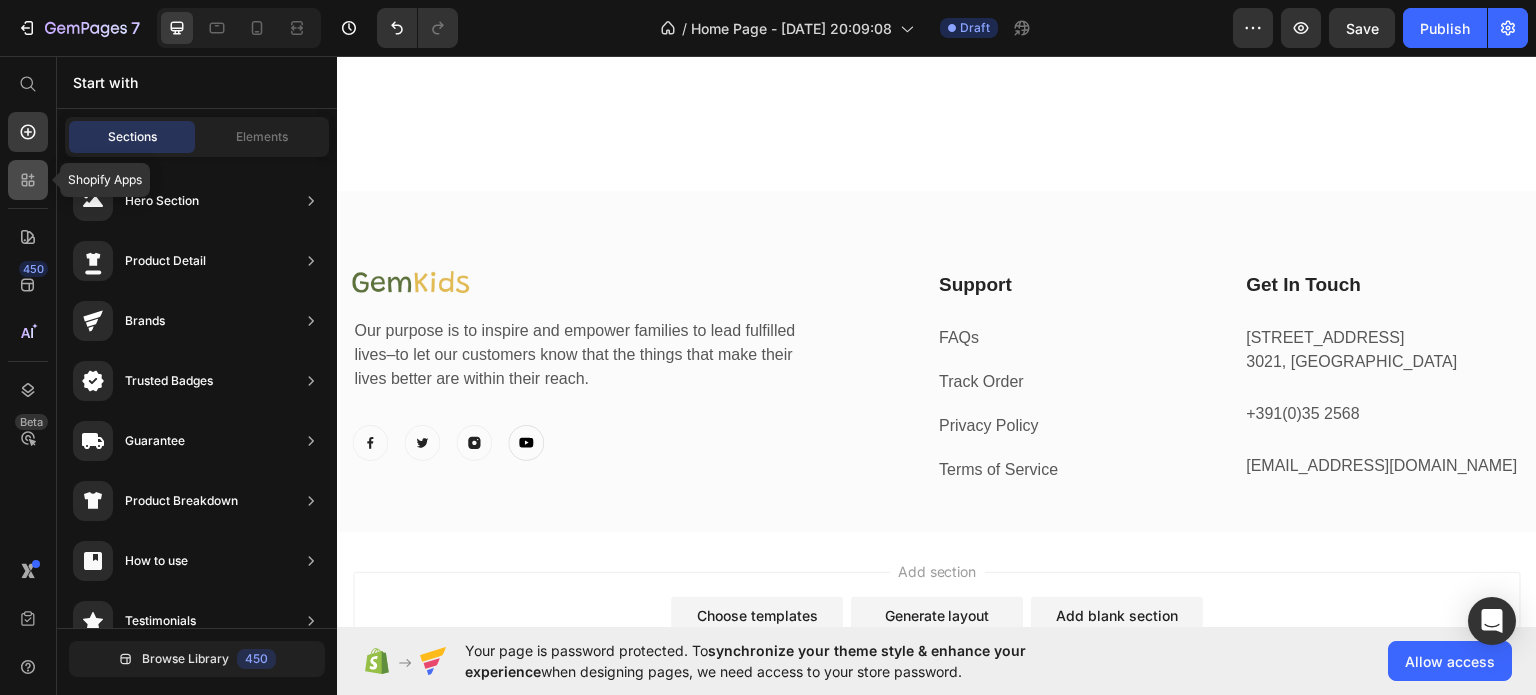click 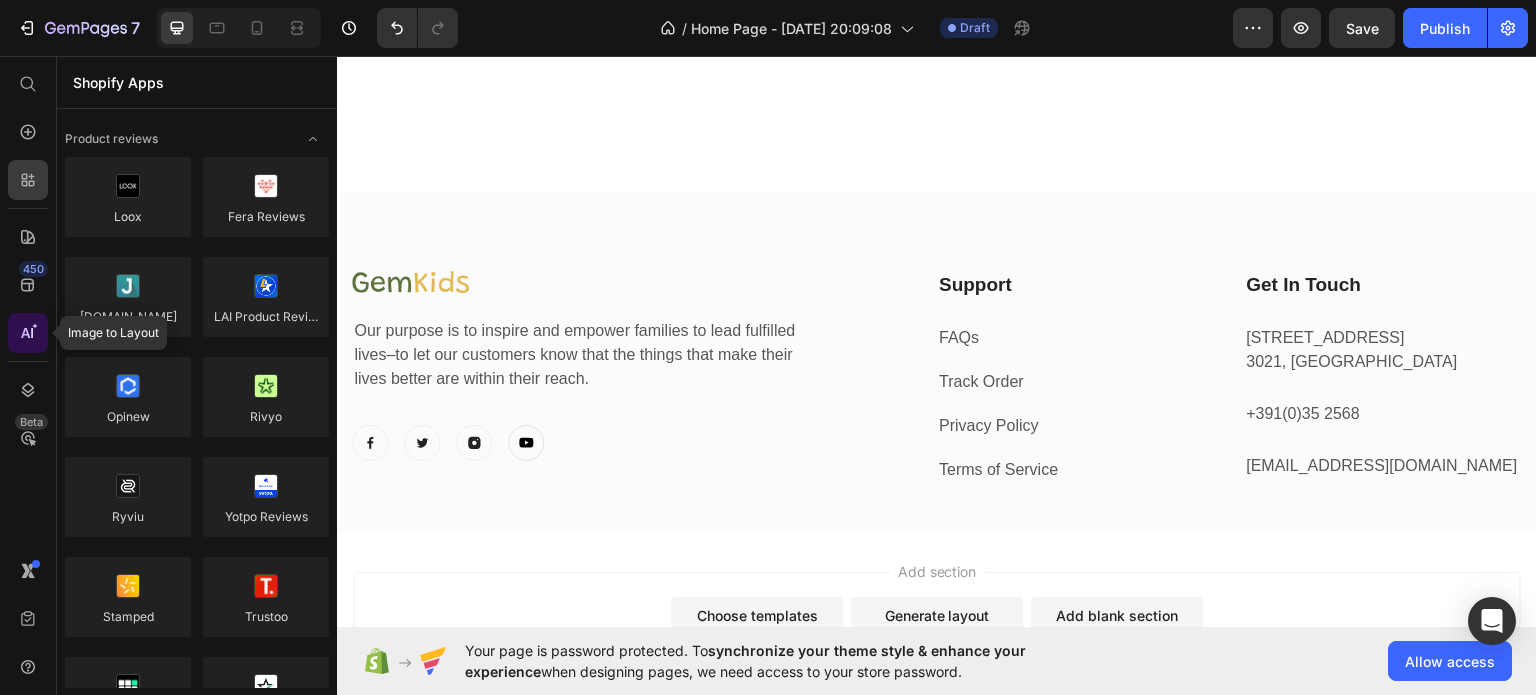 click 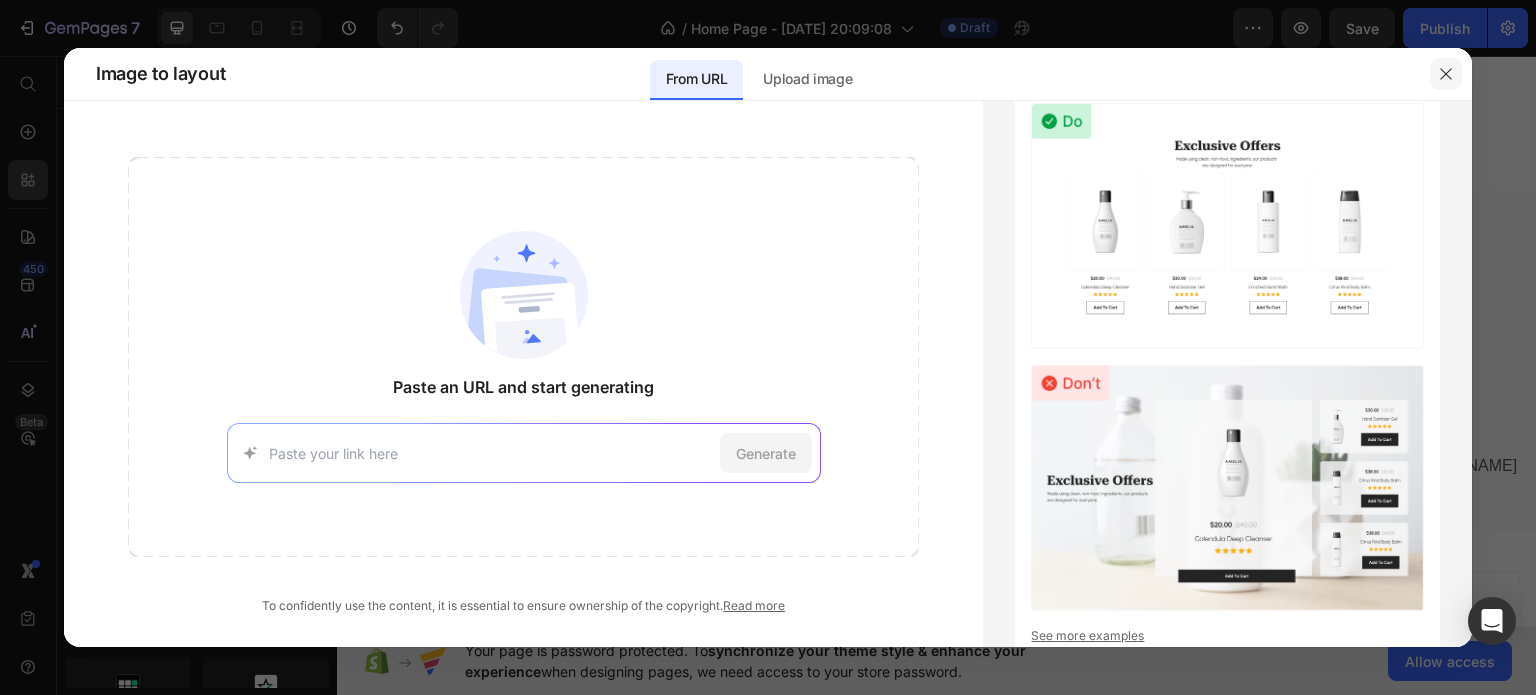 click 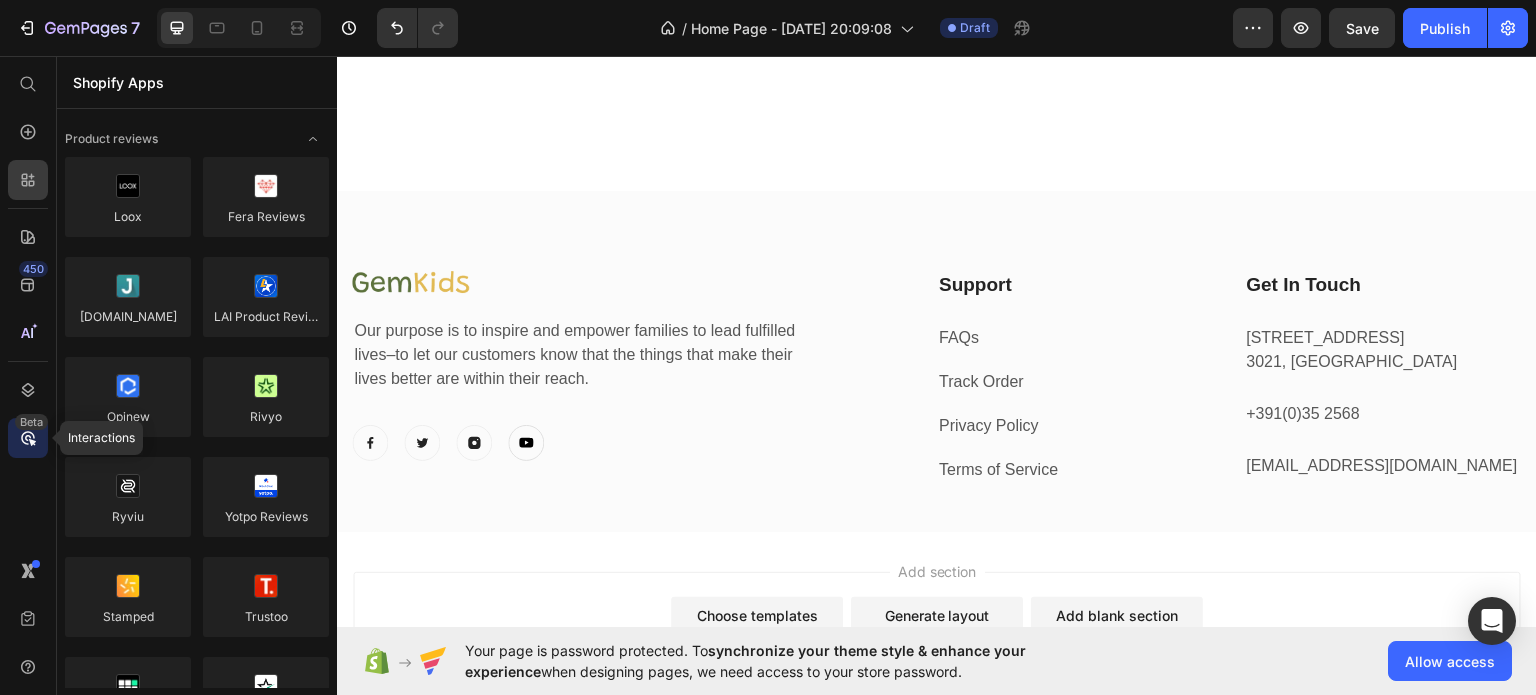 click 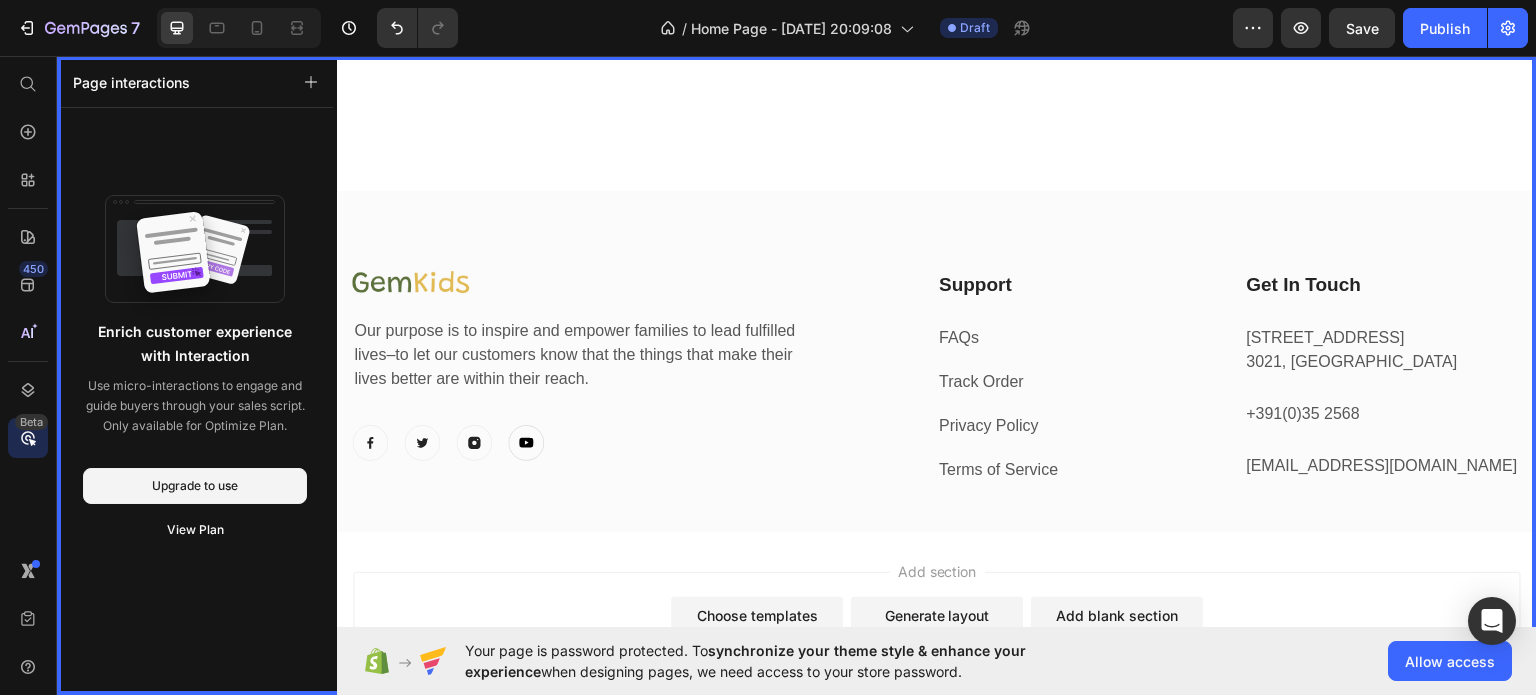 click 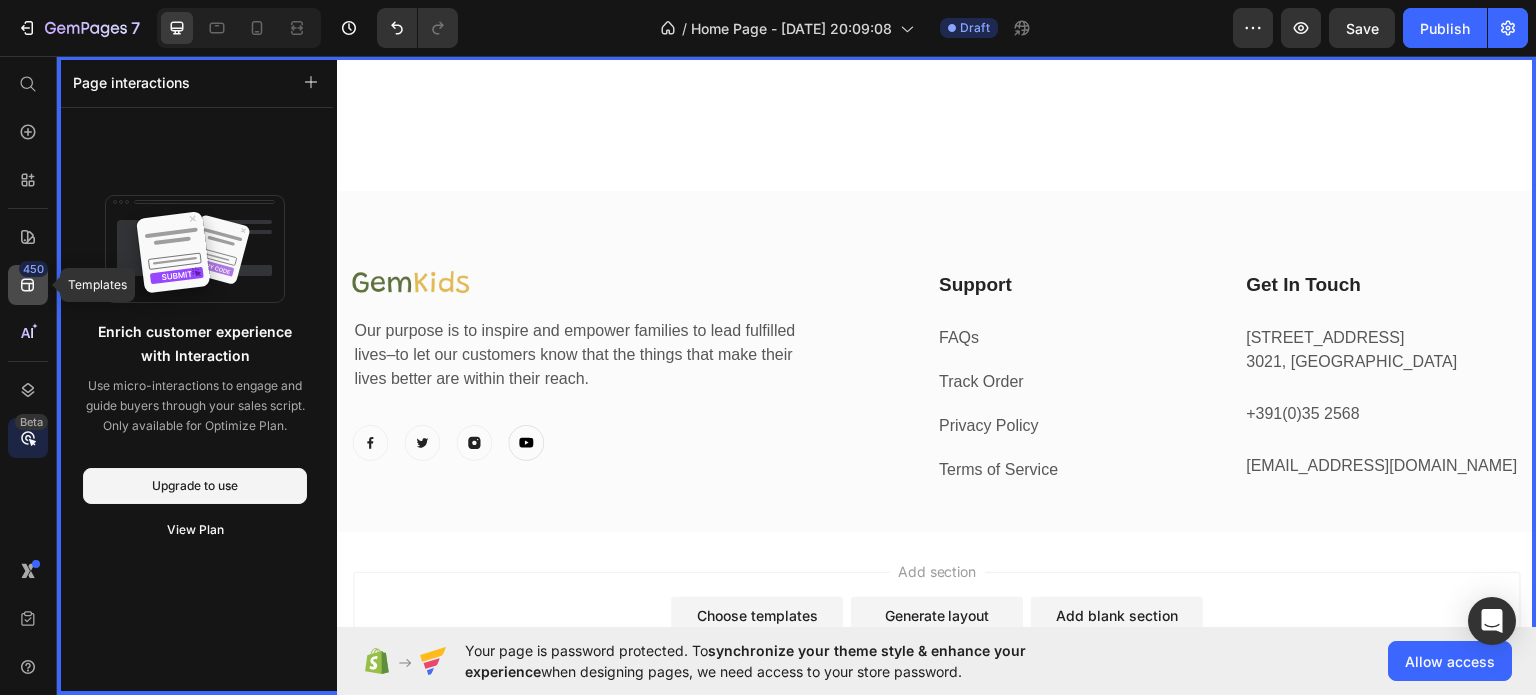 click 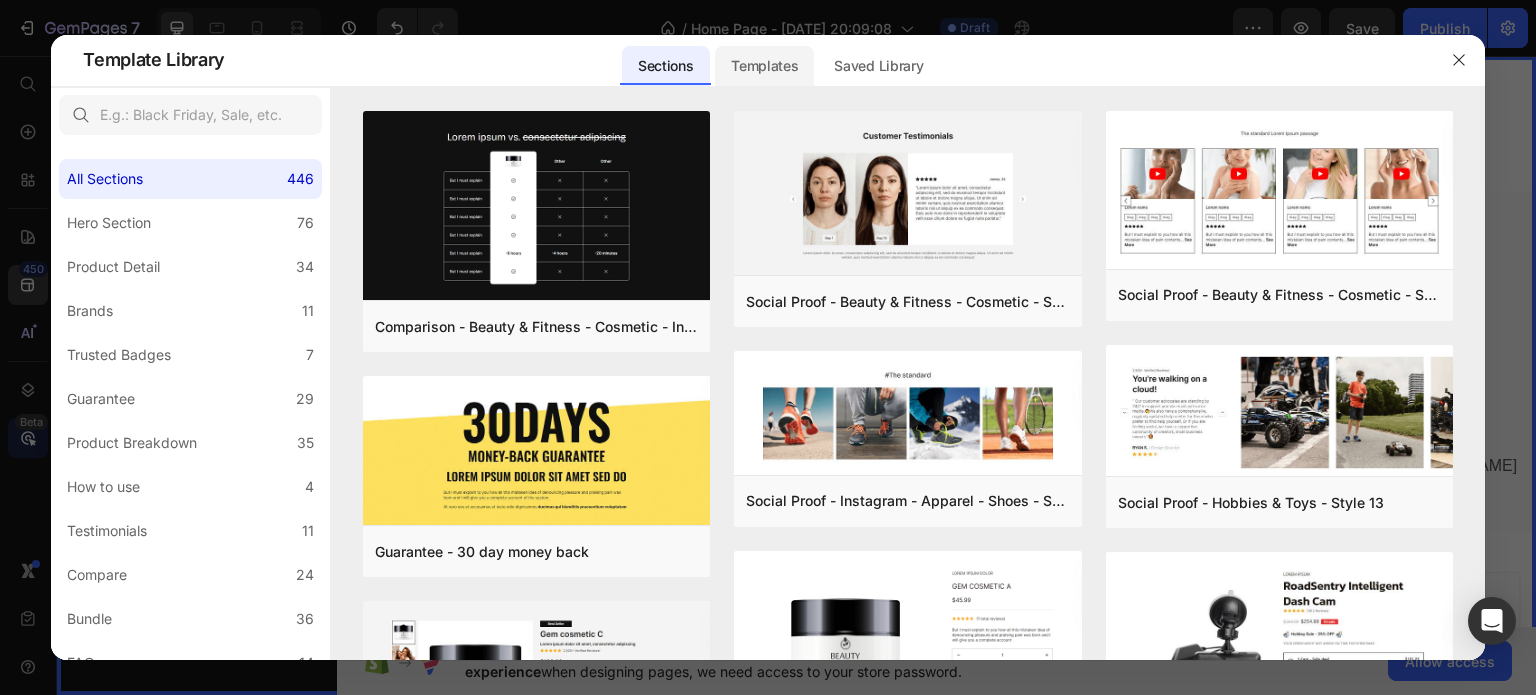 click on "Templates" 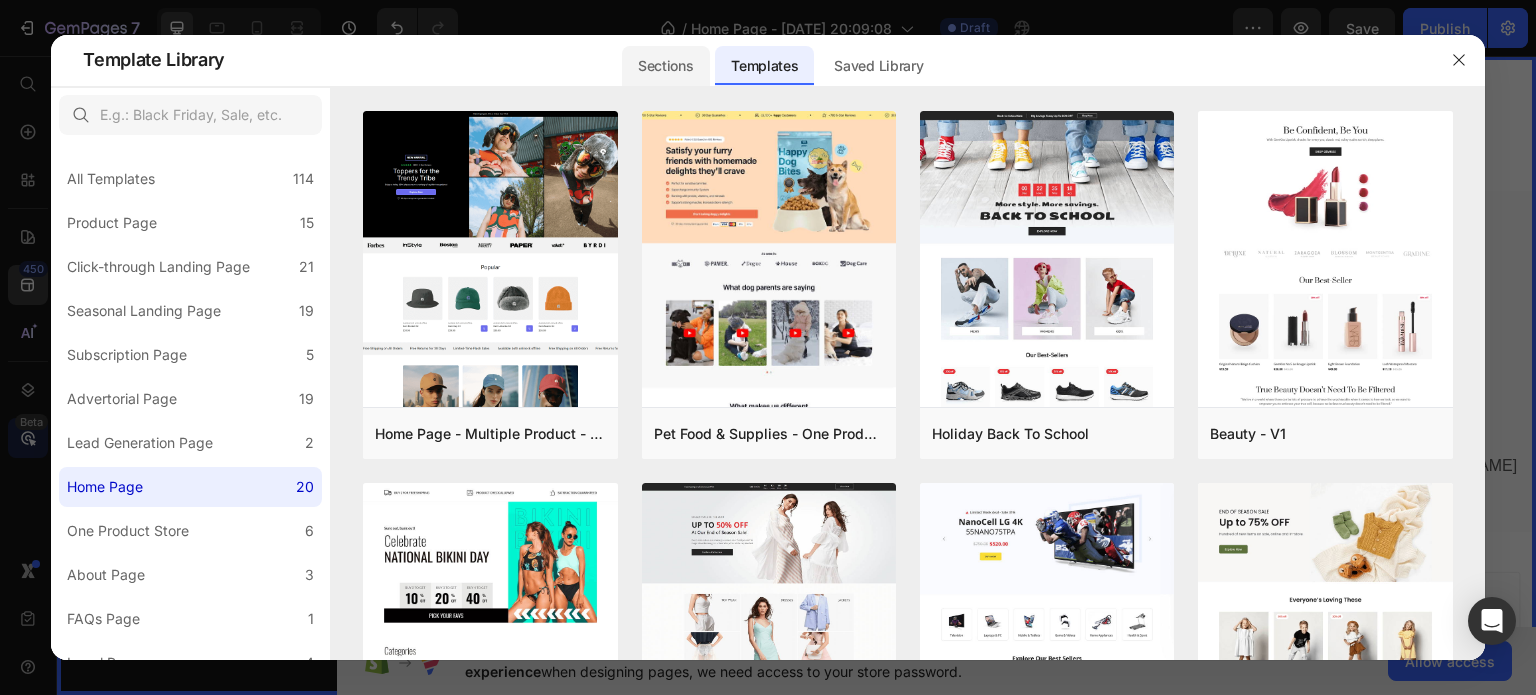 click on "Sections" 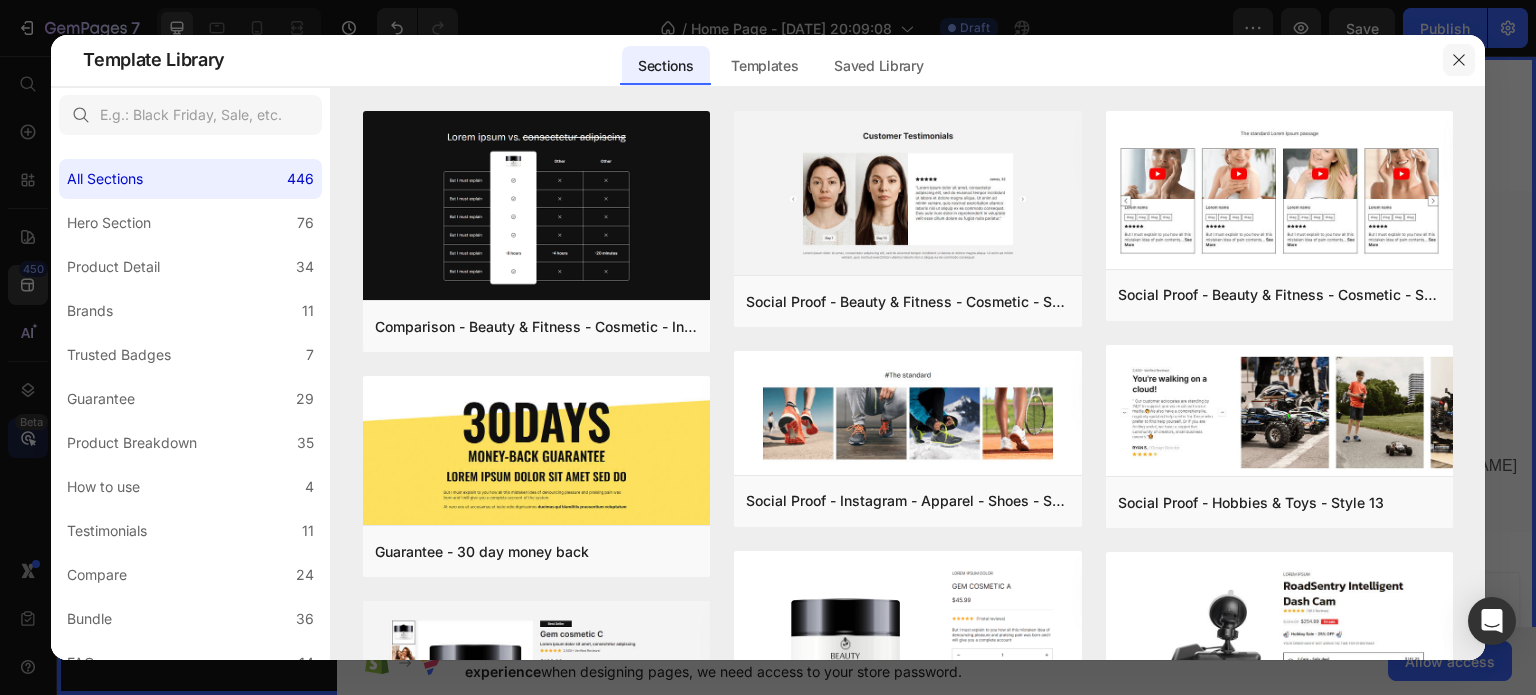 click 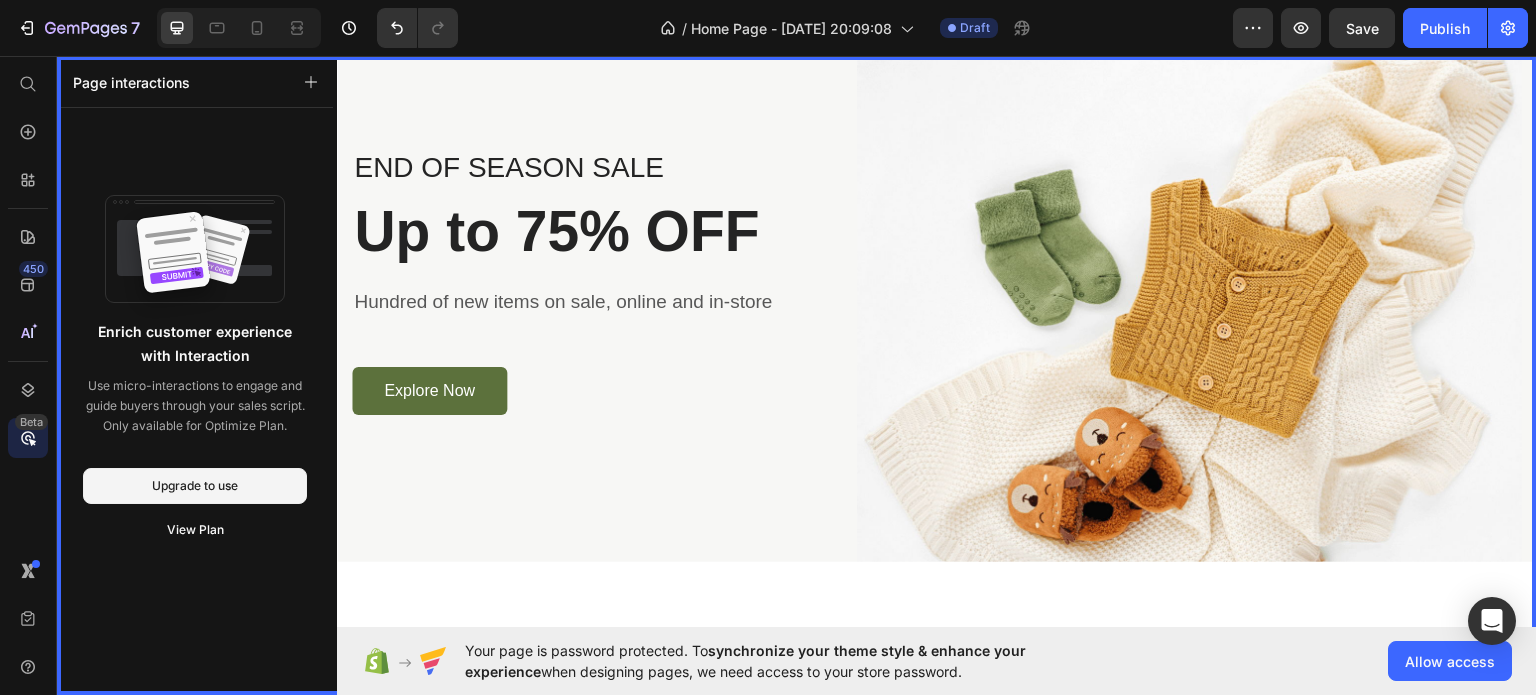 scroll, scrollTop: 0, scrollLeft: 0, axis: both 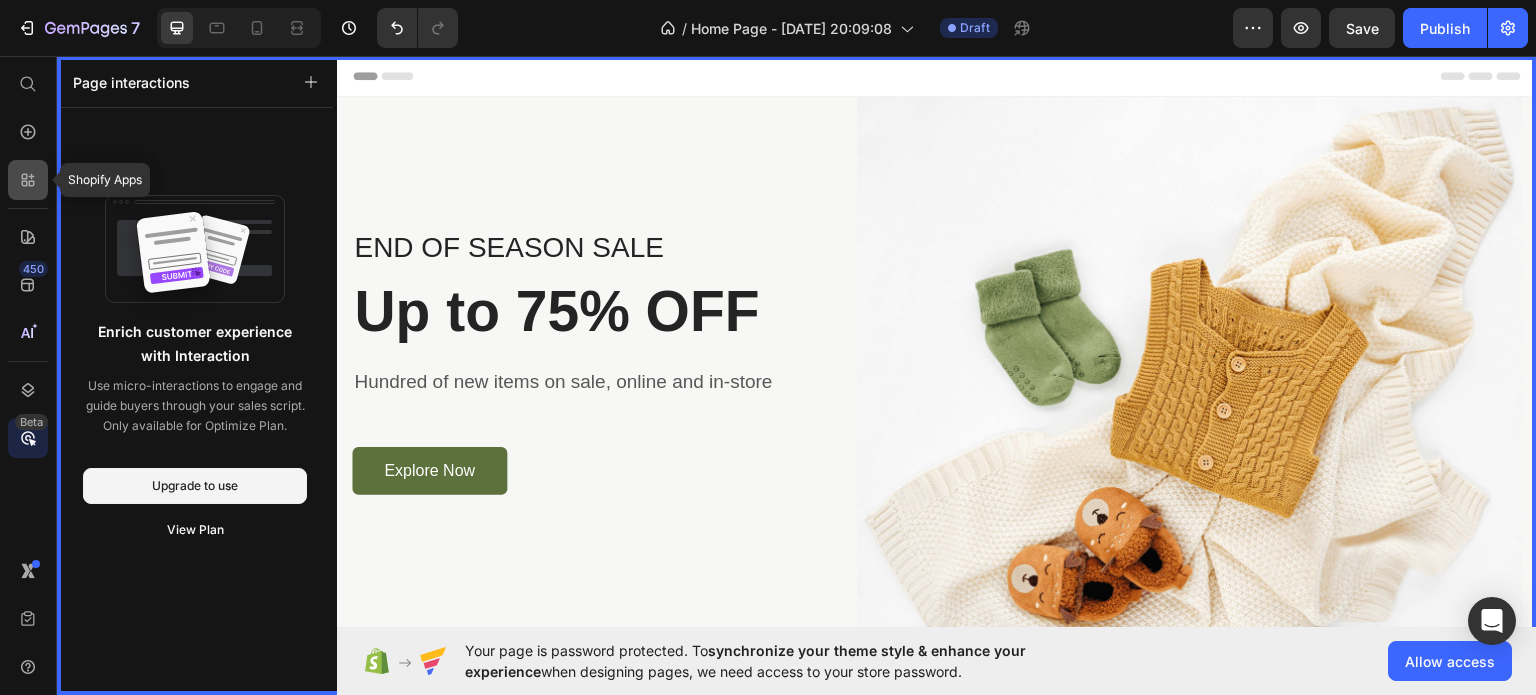 click 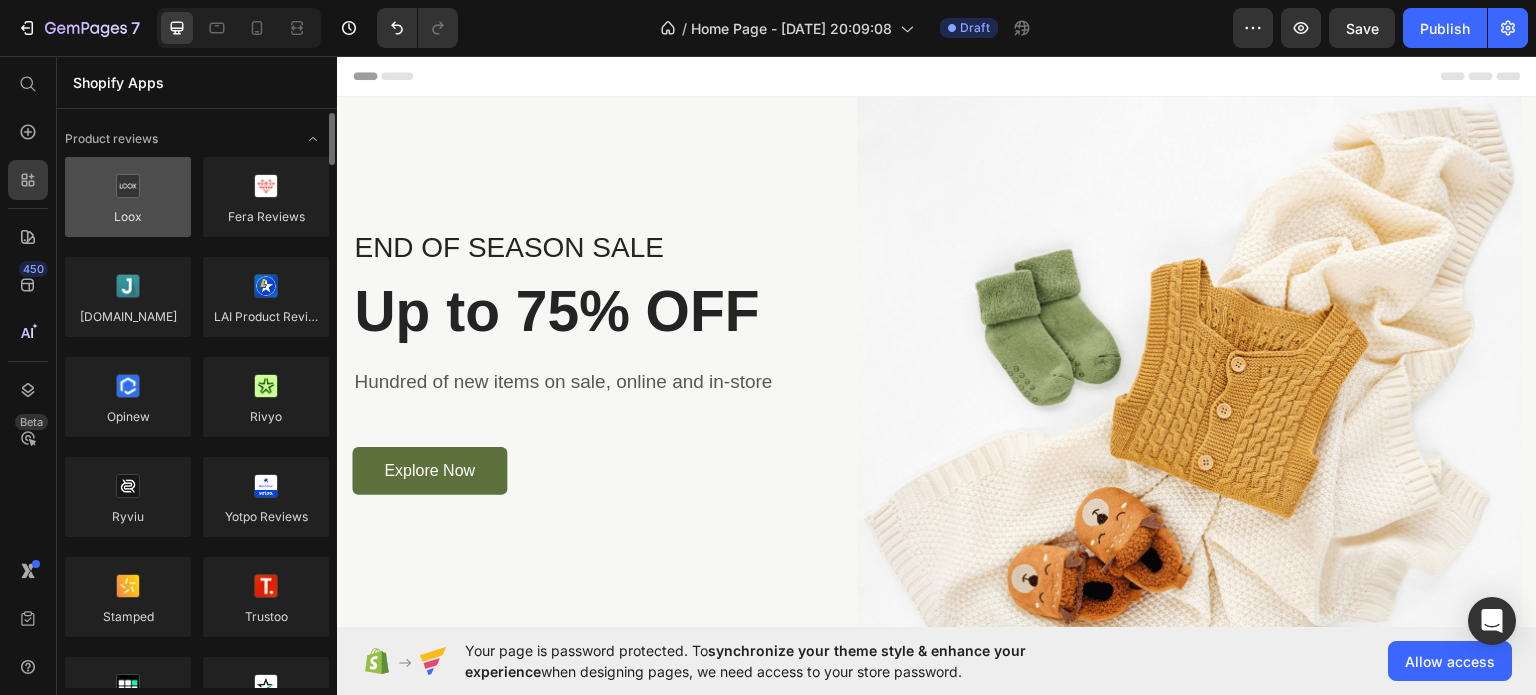 click at bounding box center [128, 197] 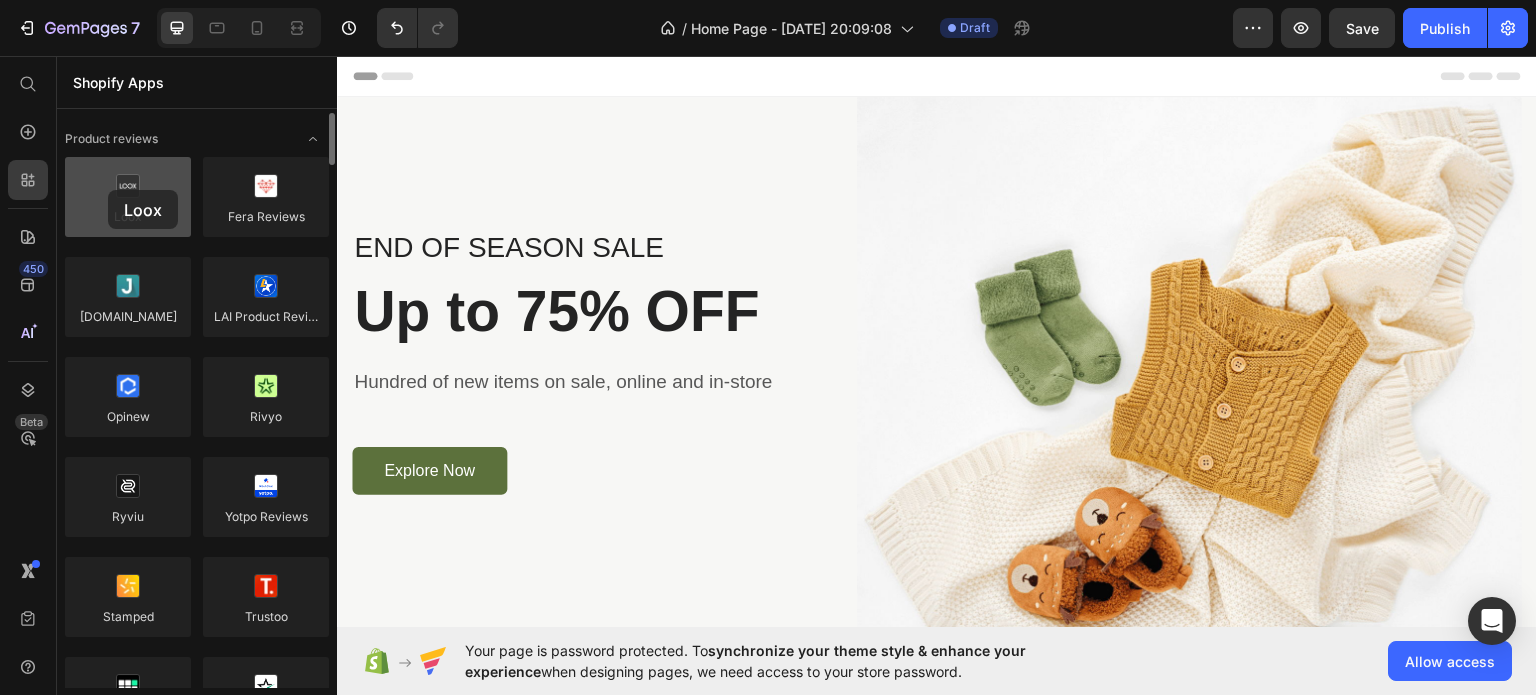 drag, startPoint x: 124, startPoint y: 199, endPoint x: 108, endPoint y: 190, distance: 18.35756 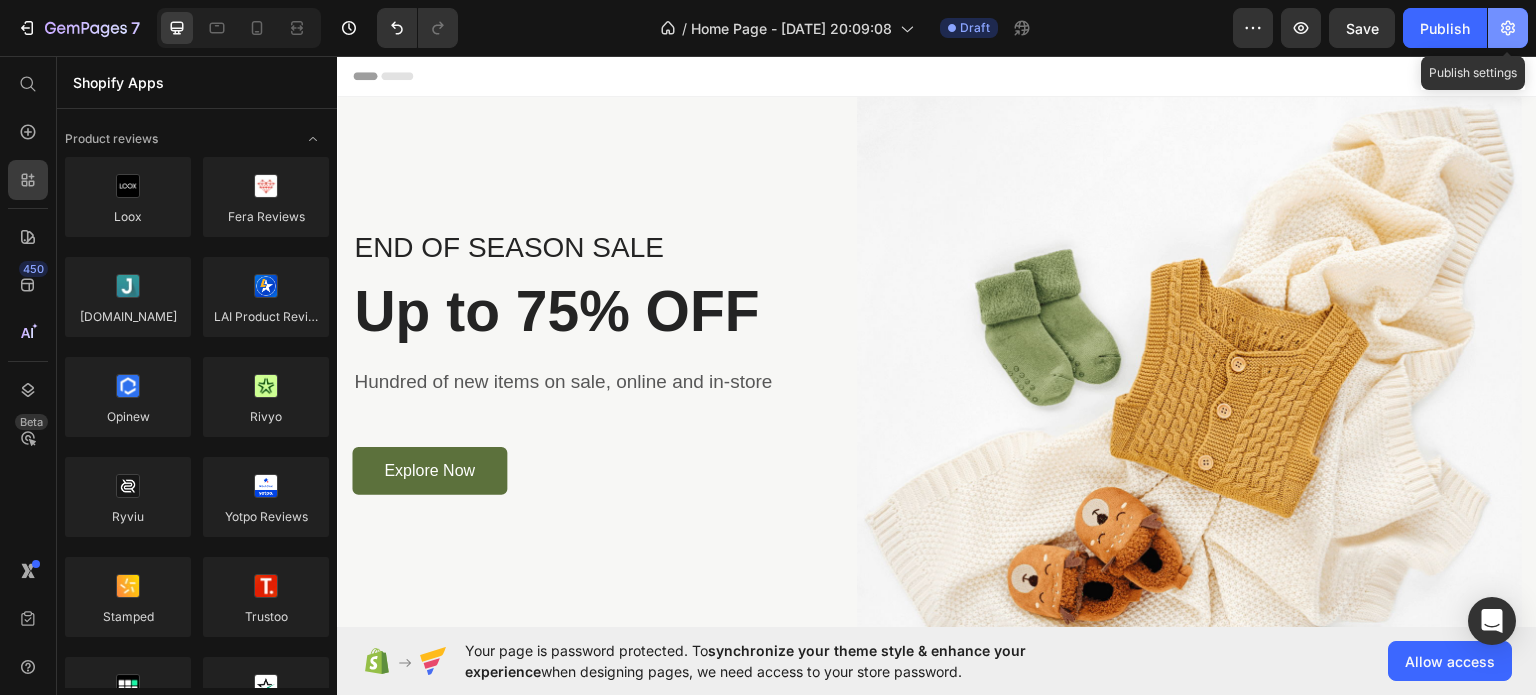 click 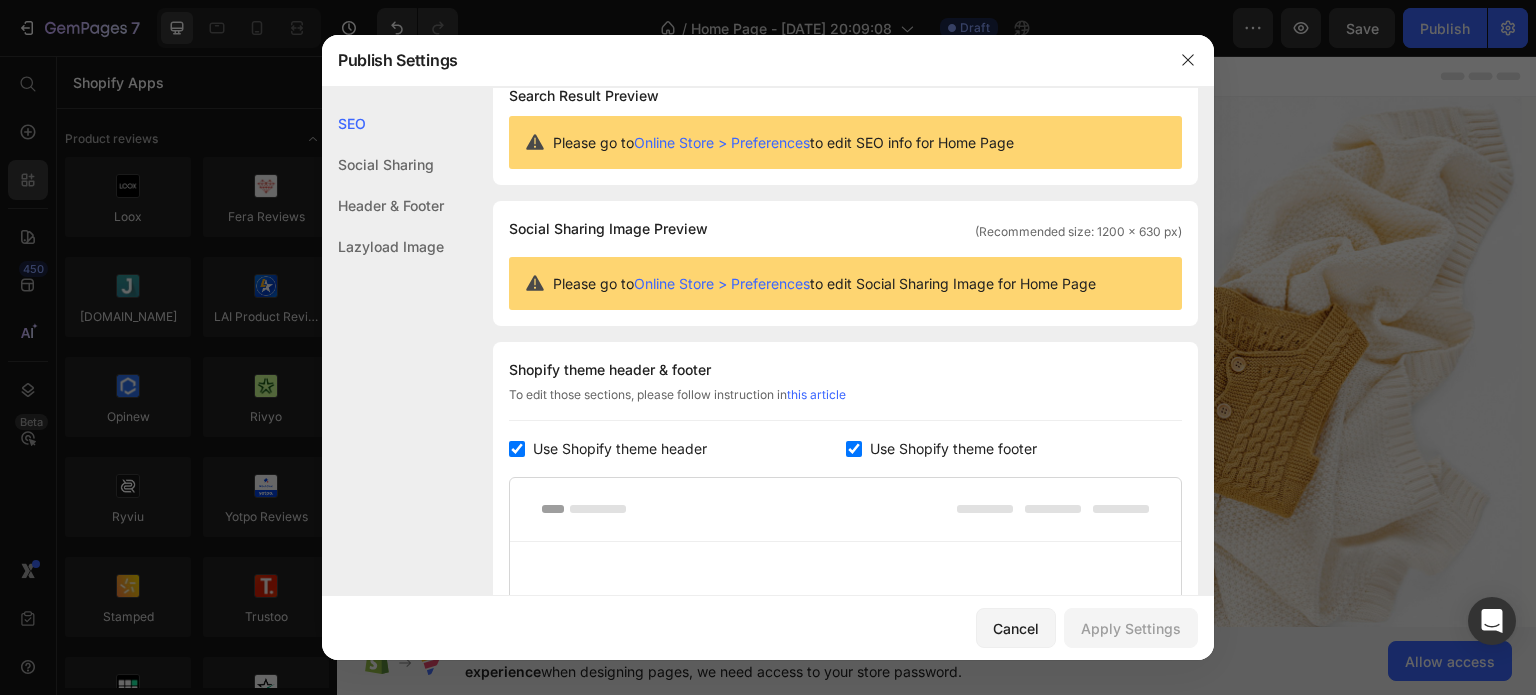 scroll, scrollTop: 0, scrollLeft: 0, axis: both 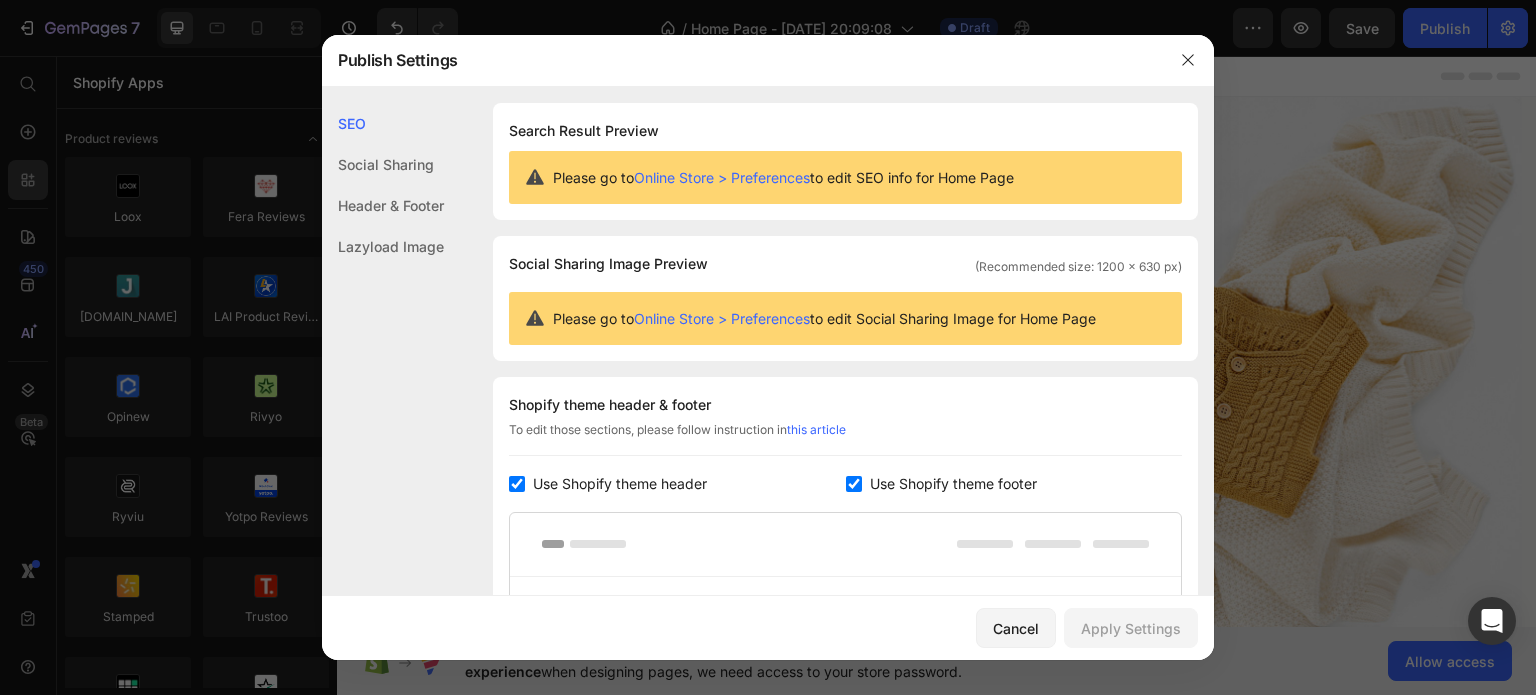 click at bounding box center (1188, 60) 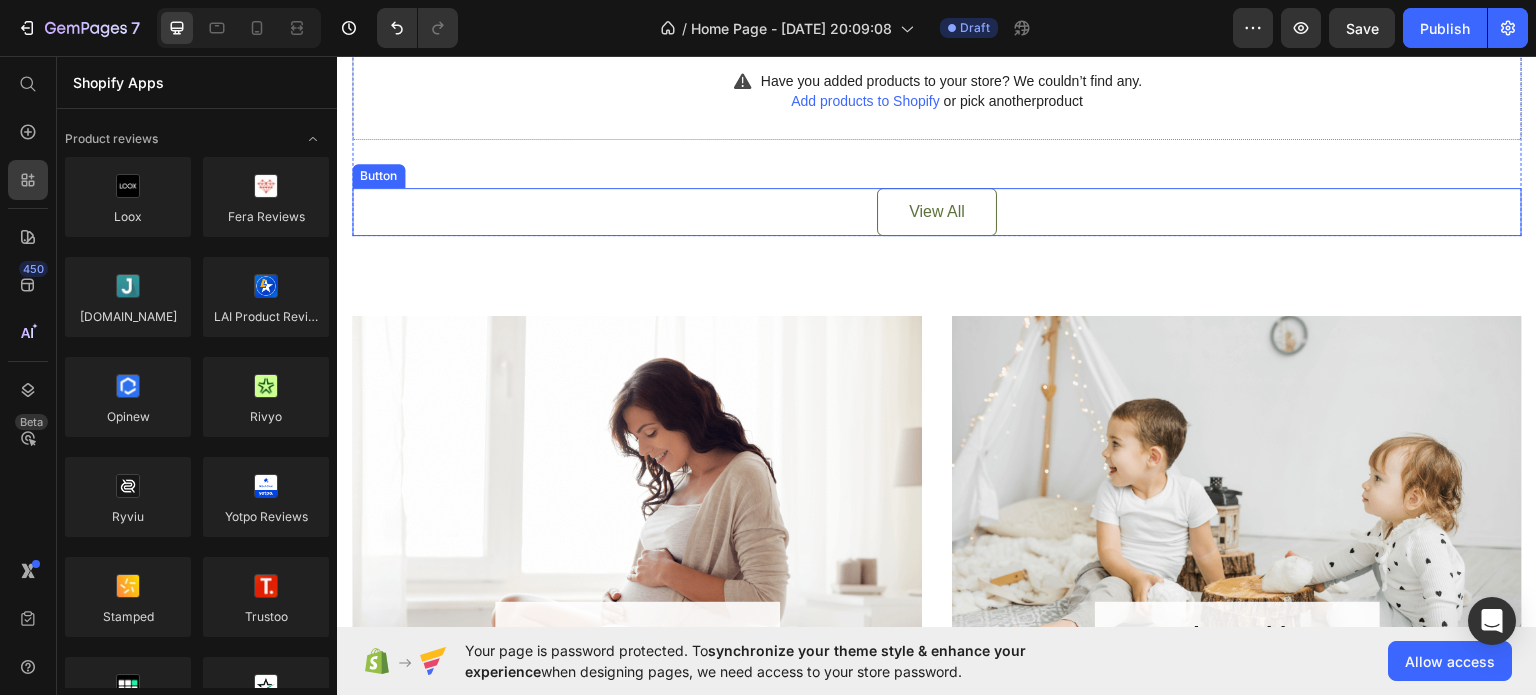 scroll, scrollTop: 900, scrollLeft: 0, axis: vertical 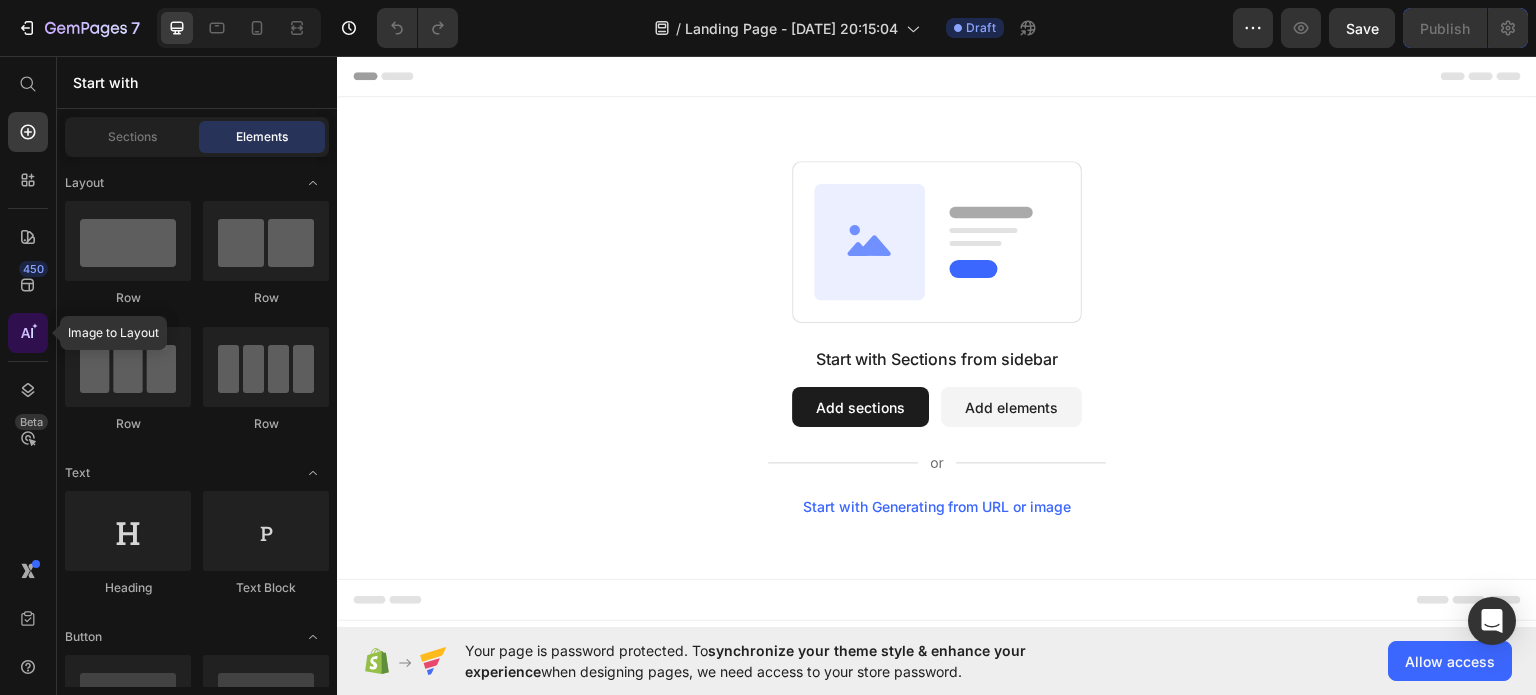click 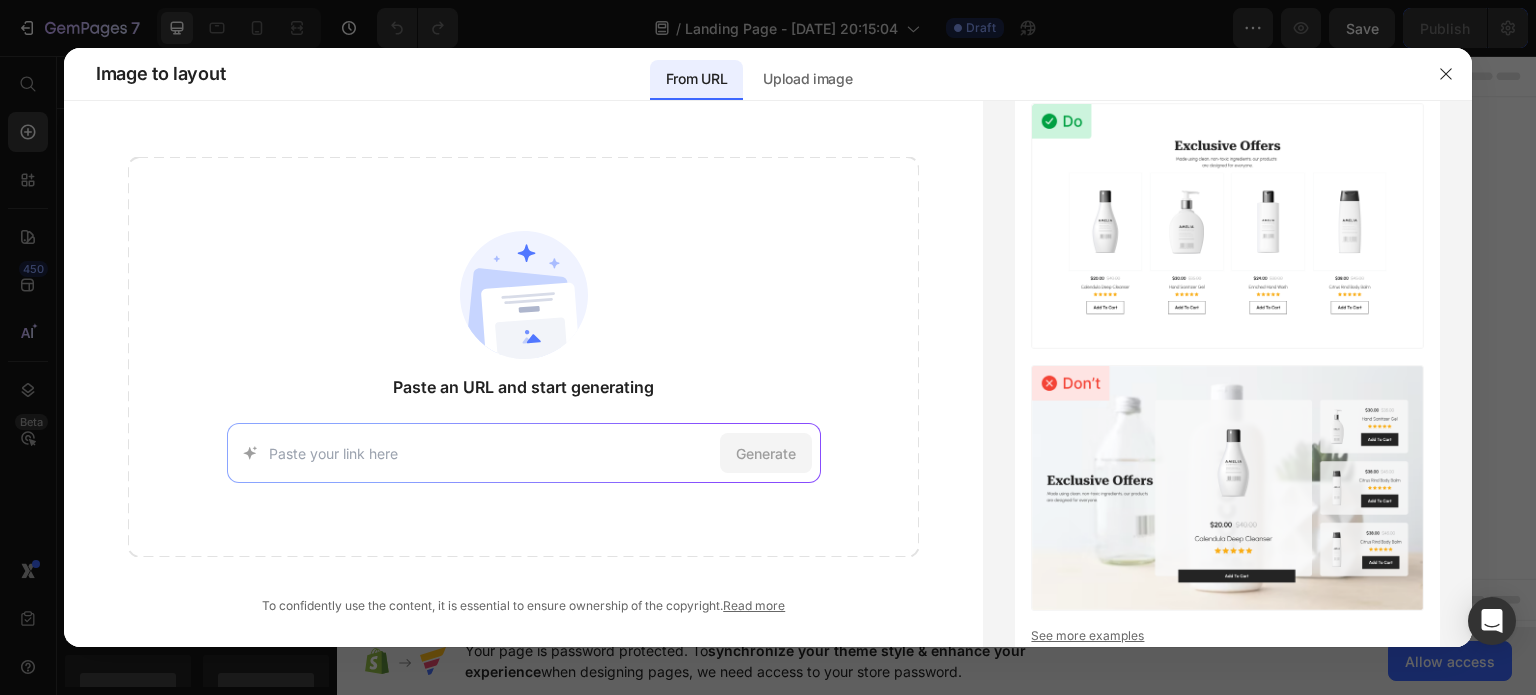 paste on "[URL][DOMAIN_NAME]" 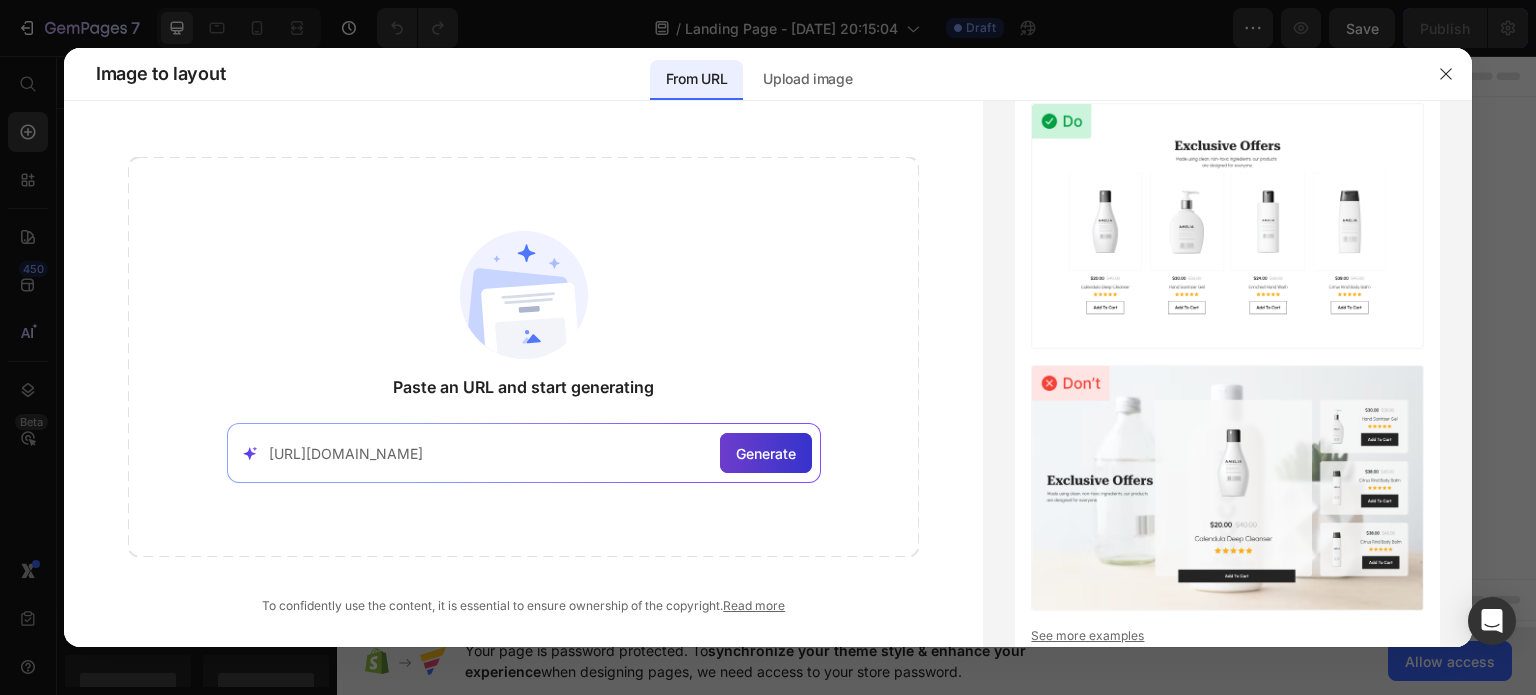 type on "https://alomie.de/" 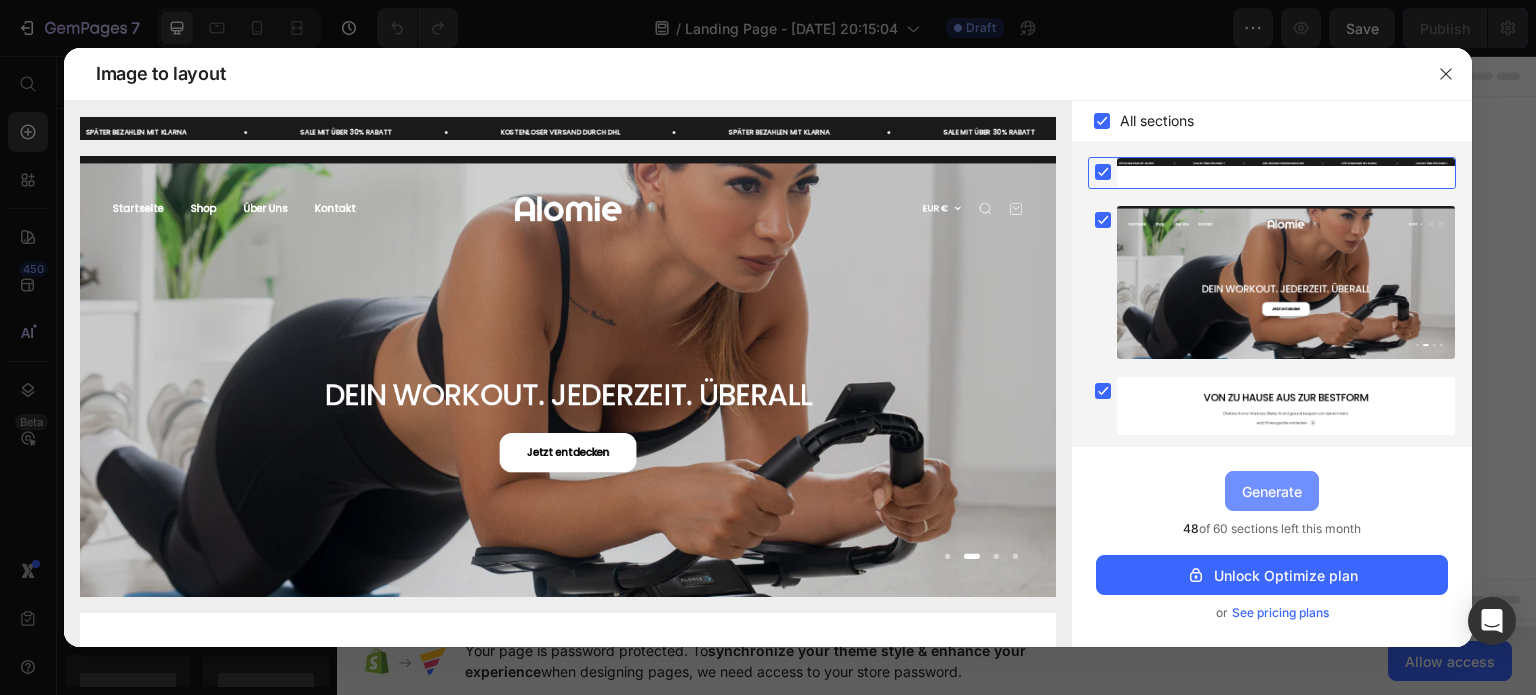 click on "Generate" at bounding box center (1272, 491) 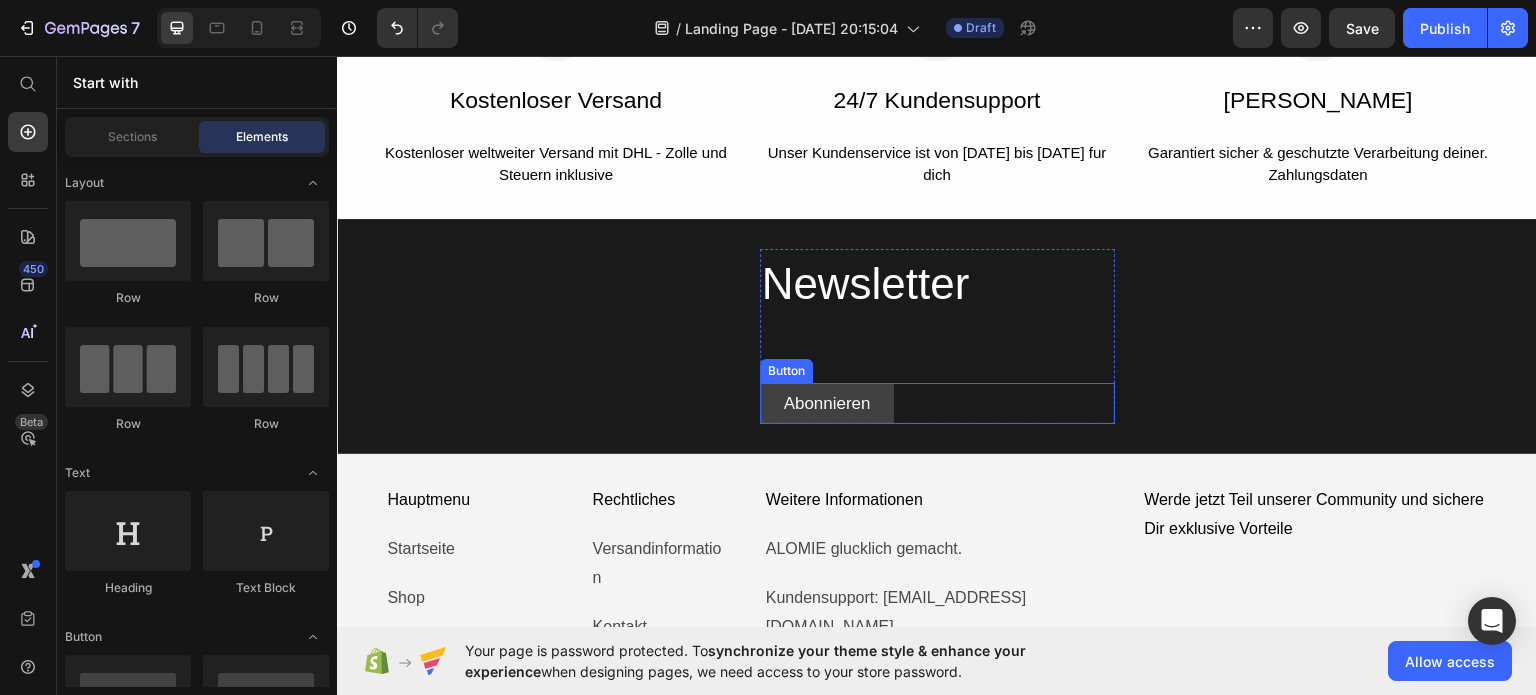 scroll, scrollTop: 3400, scrollLeft: 0, axis: vertical 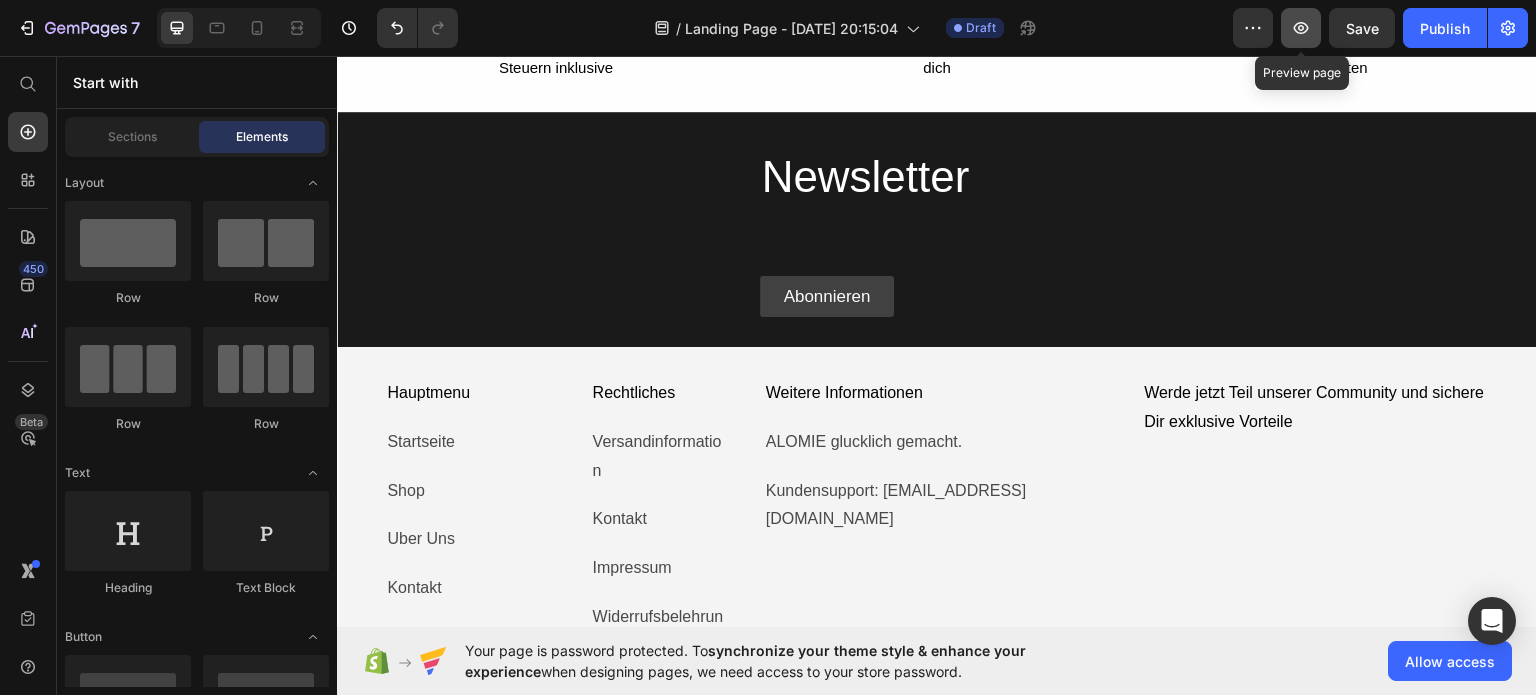 click 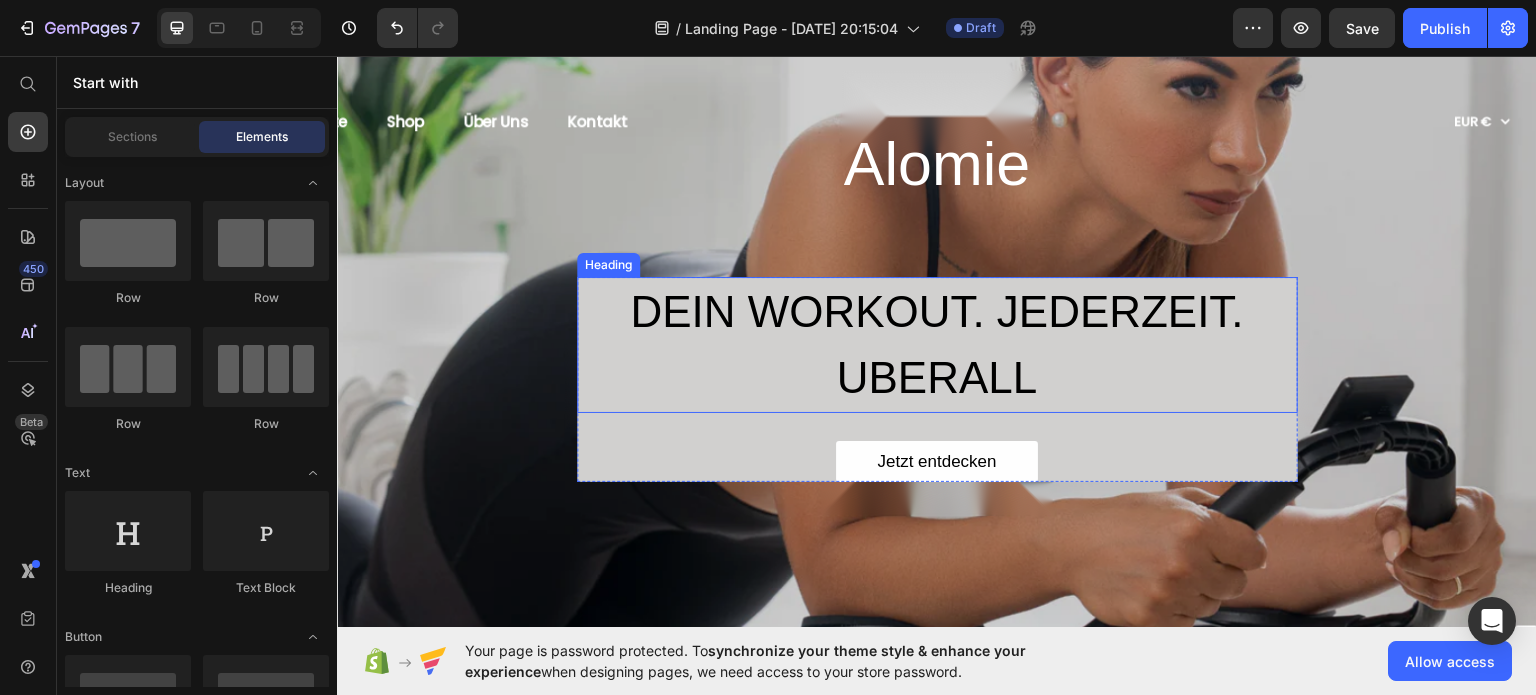 scroll, scrollTop: 0, scrollLeft: 0, axis: both 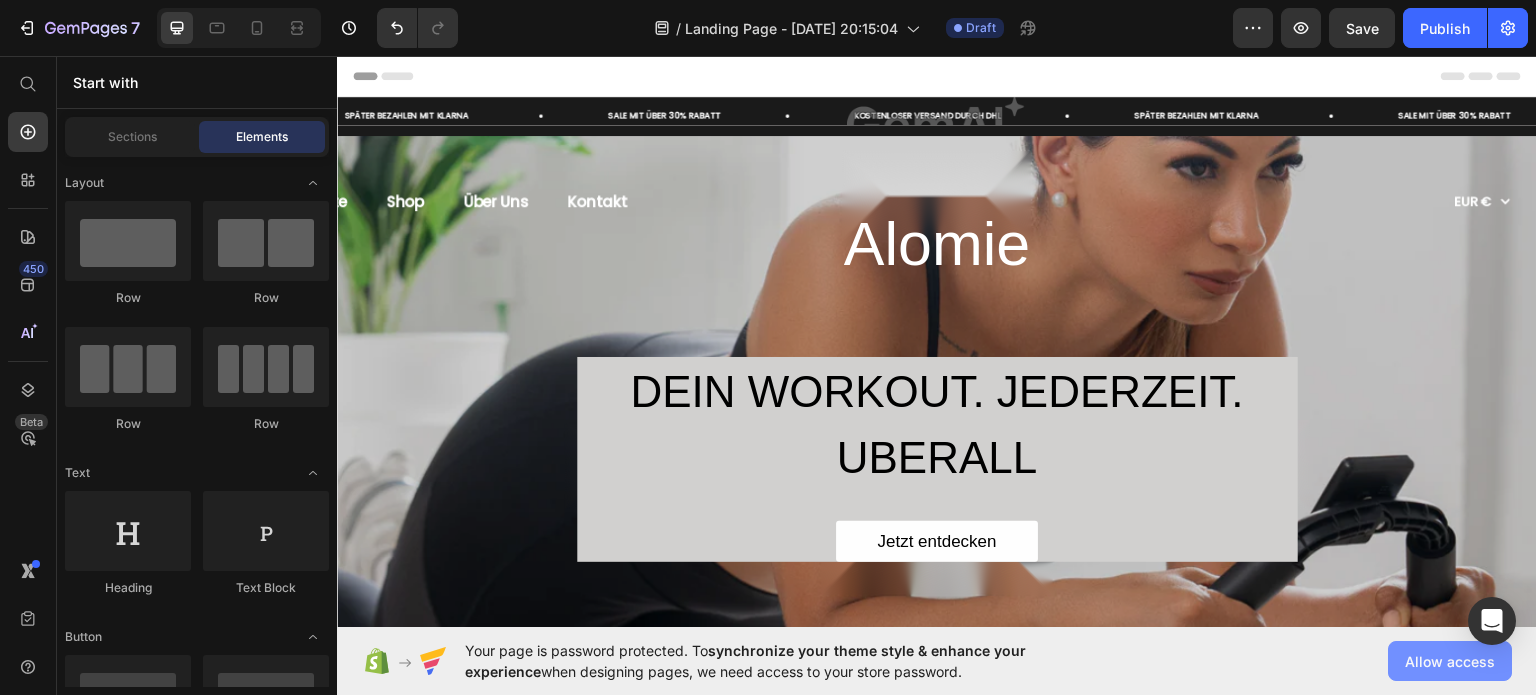 click on "Allow access" 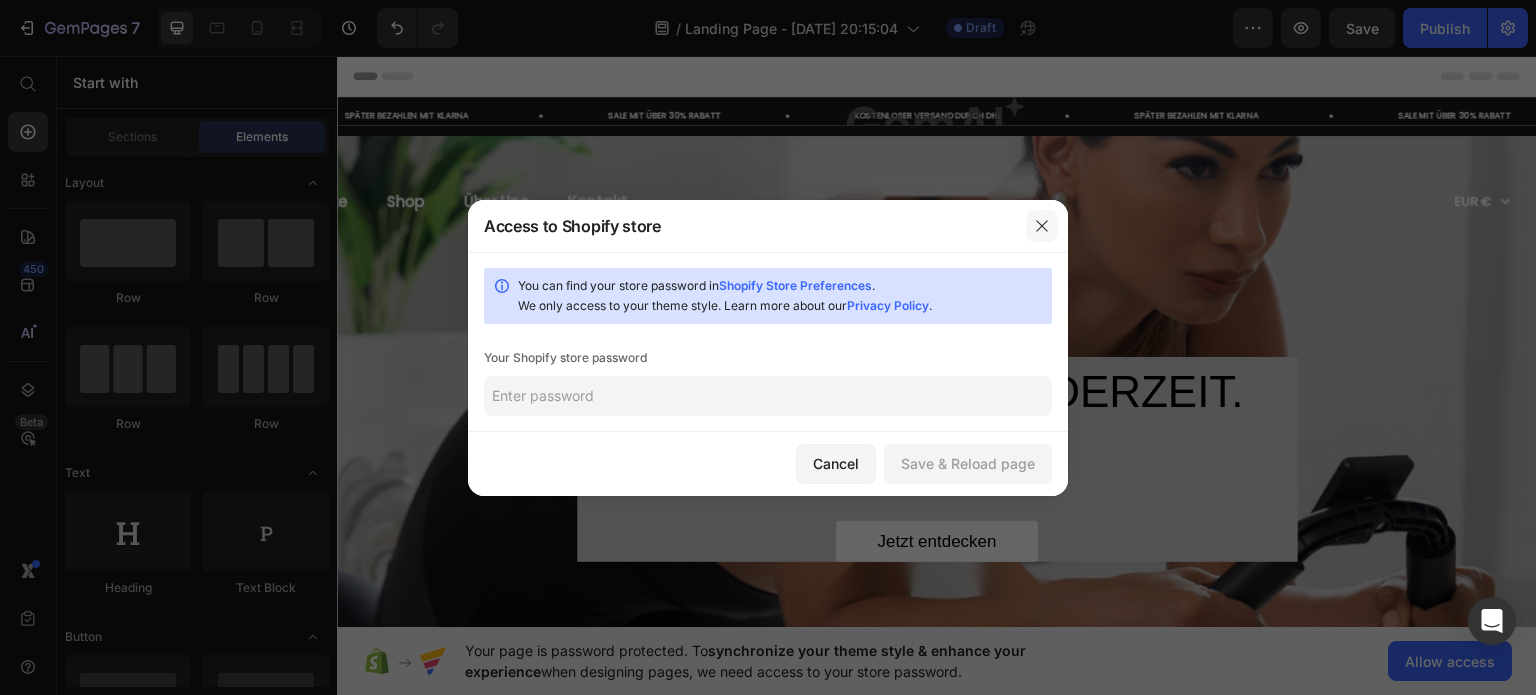 click at bounding box center (1042, 226) 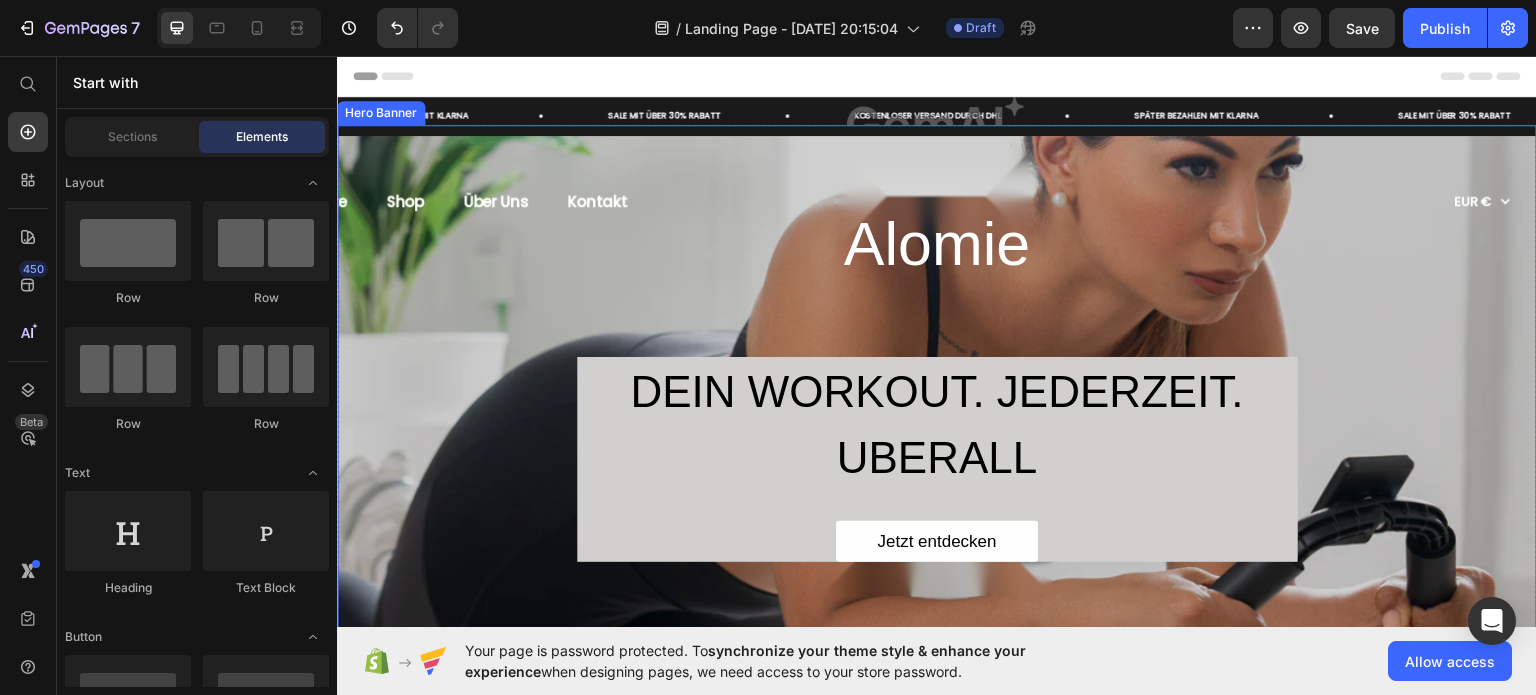 click on "Alomie Heading DEIN WORKOUT. JEDERZEIT. UBERALL Heading Jetzt entdecken Button Row Row" at bounding box center [937, 358] 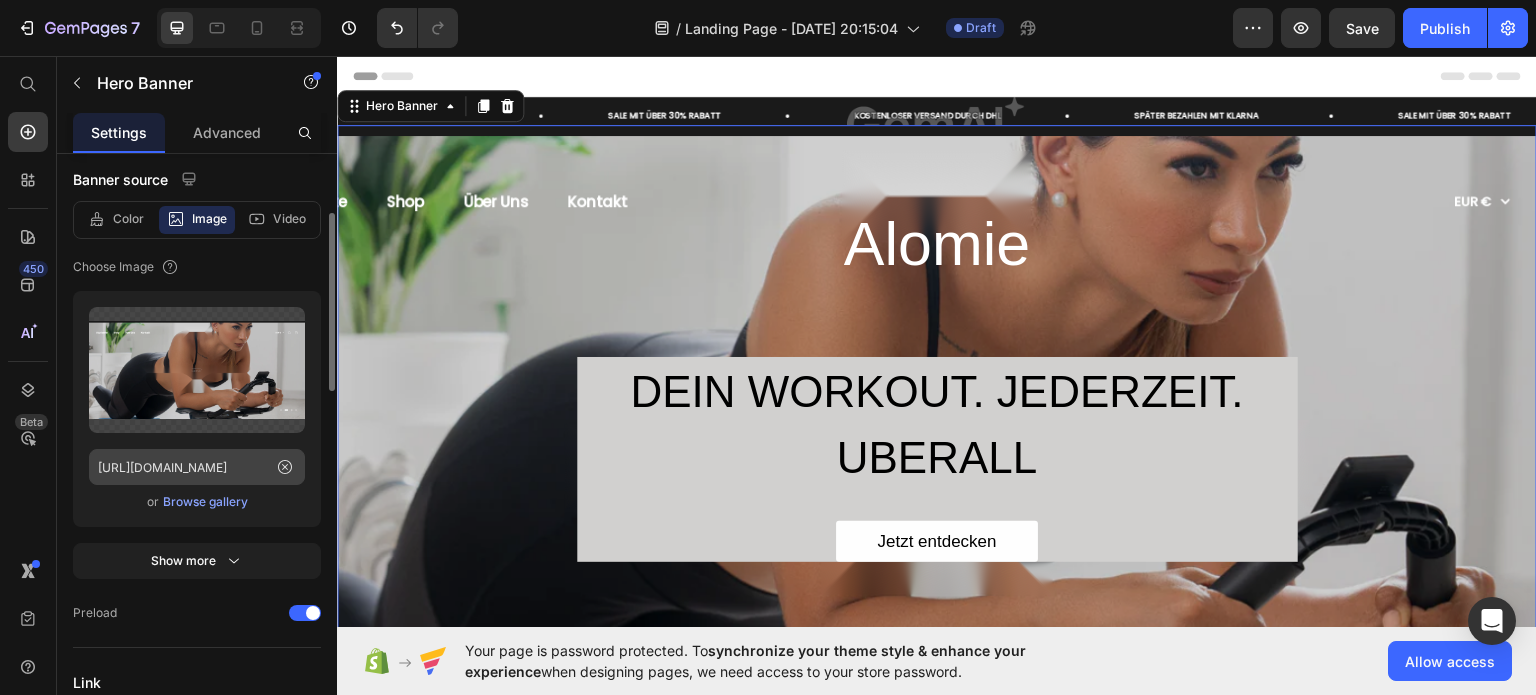 scroll, scrollTop: 100, scrollLeft: 0, axis: vertical 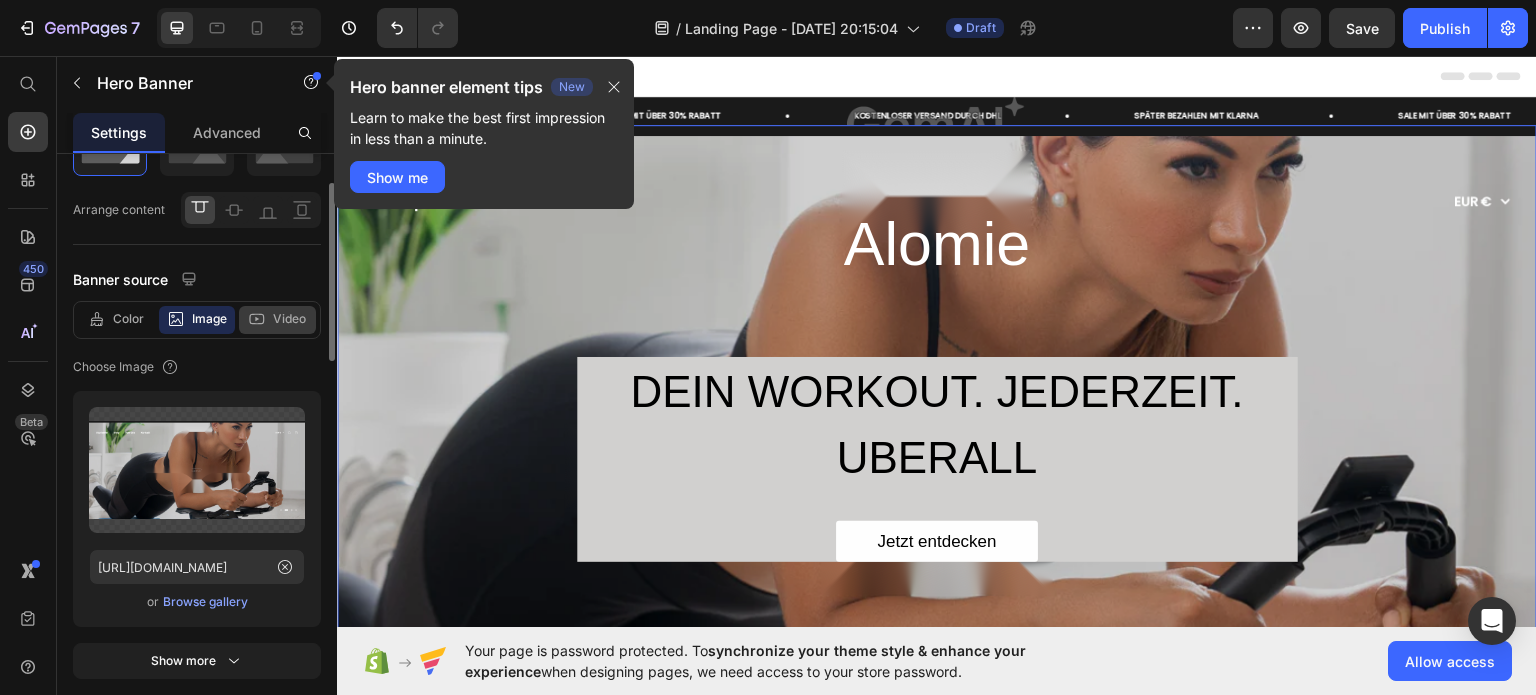 click on "Video" at bounding box center (289, 319) 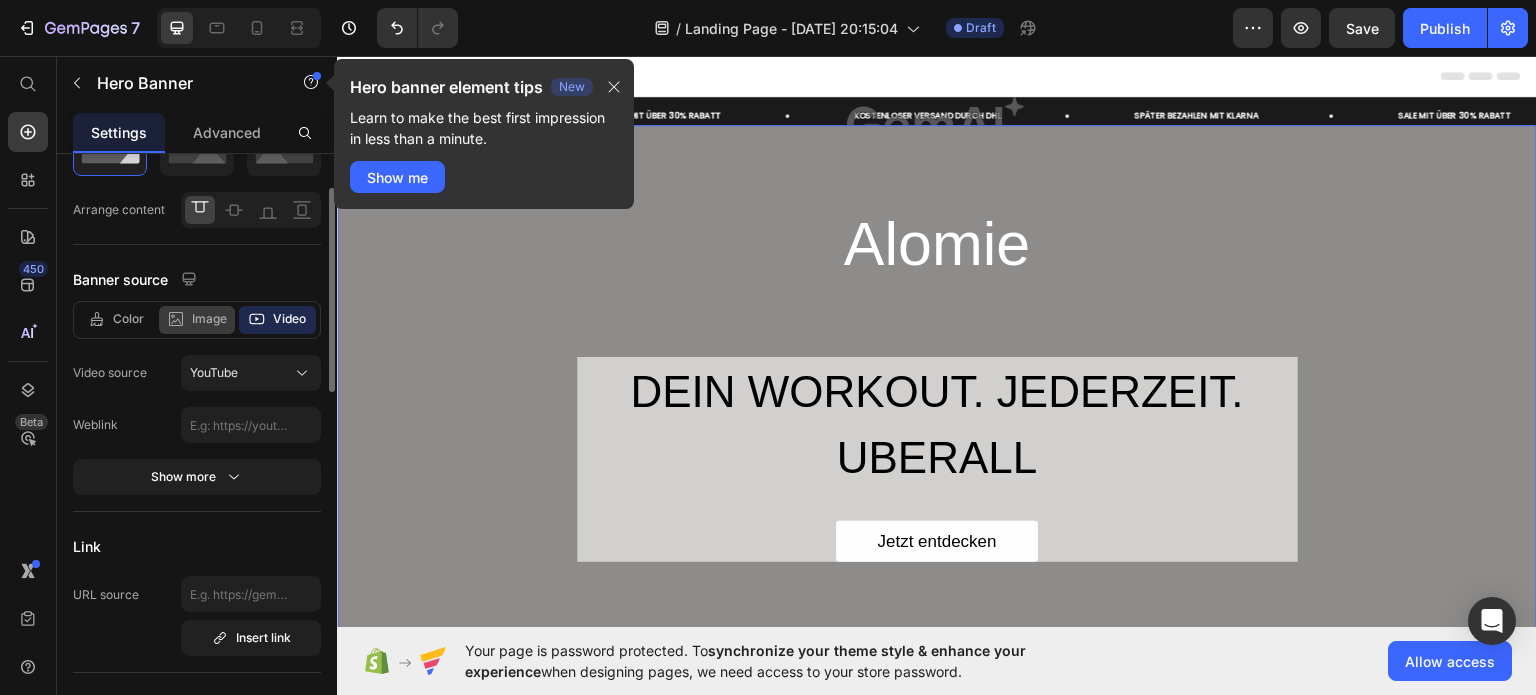 click on "Image" at bounding box center [209, 319] 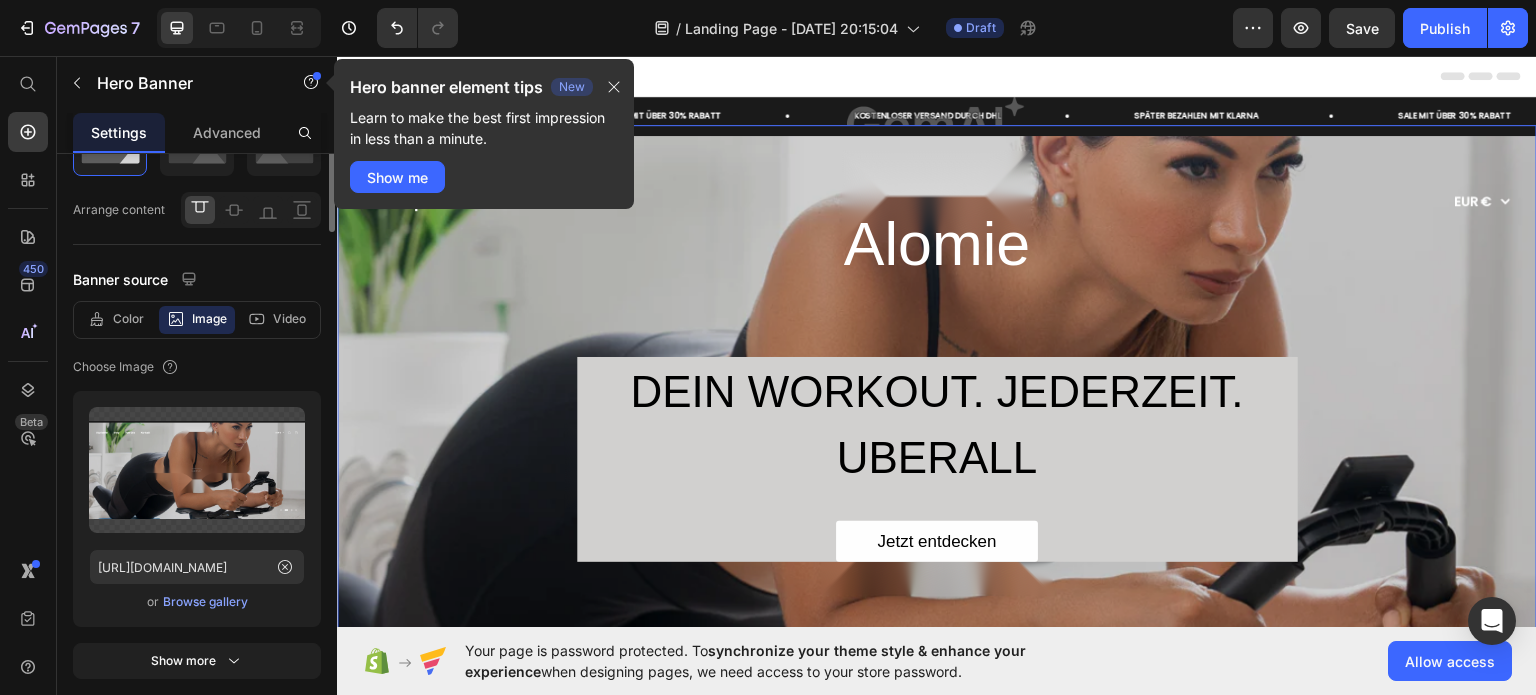 scroll, scrollTop: 0, scrollLeft: 0, axis: both 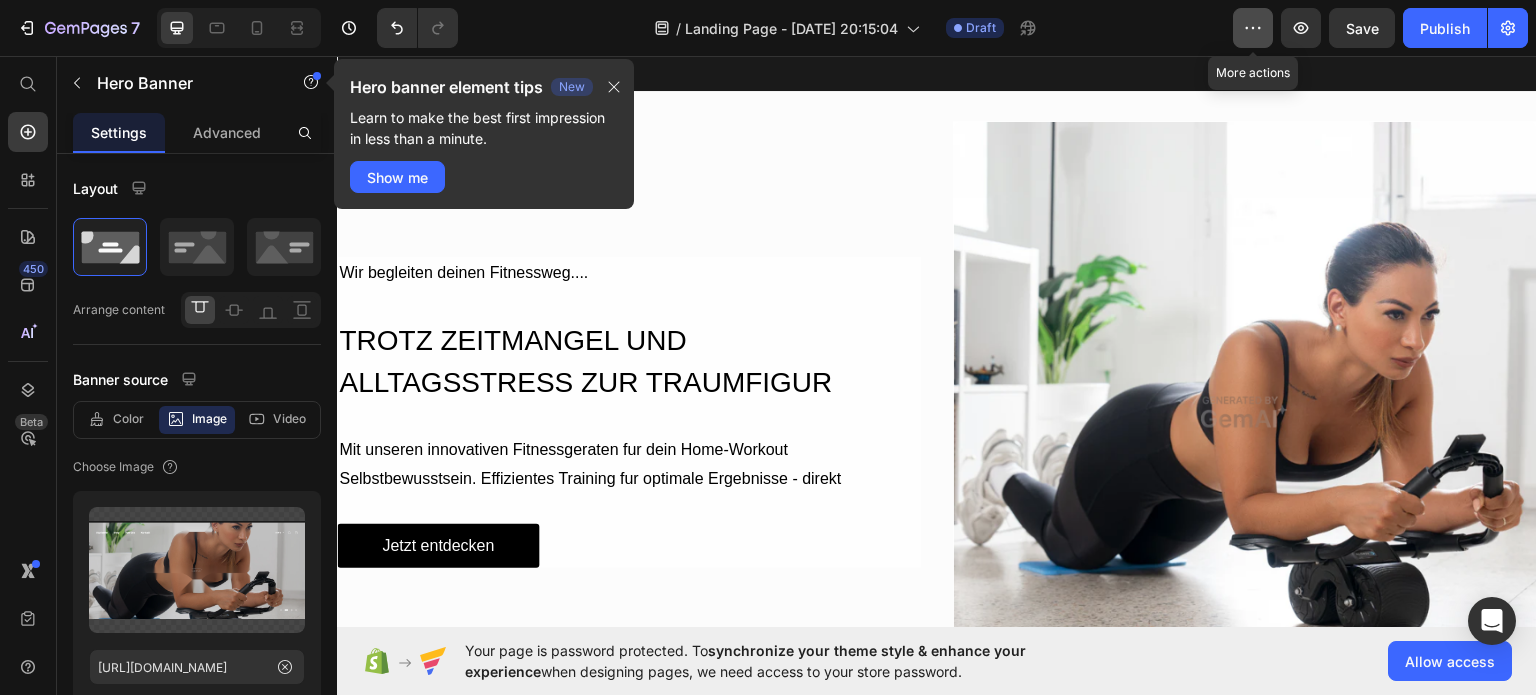 click 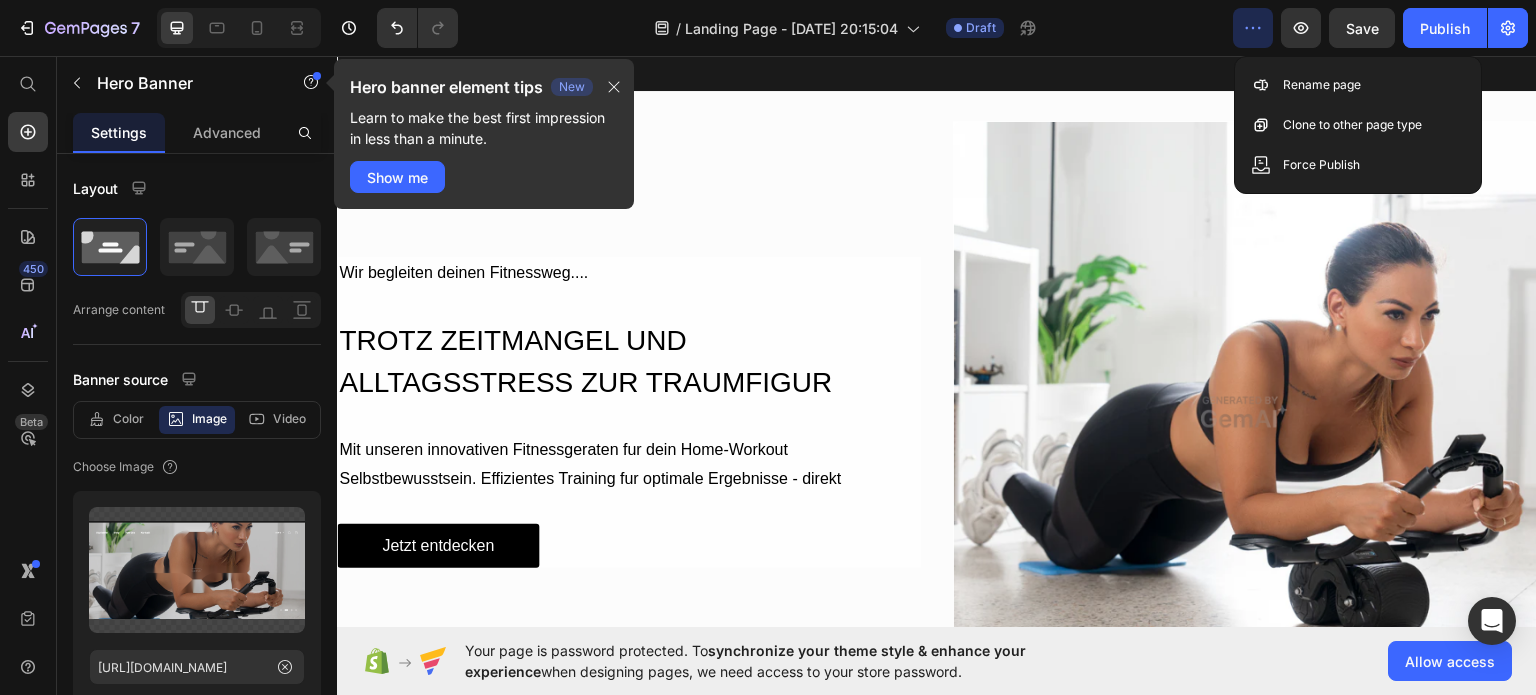 click 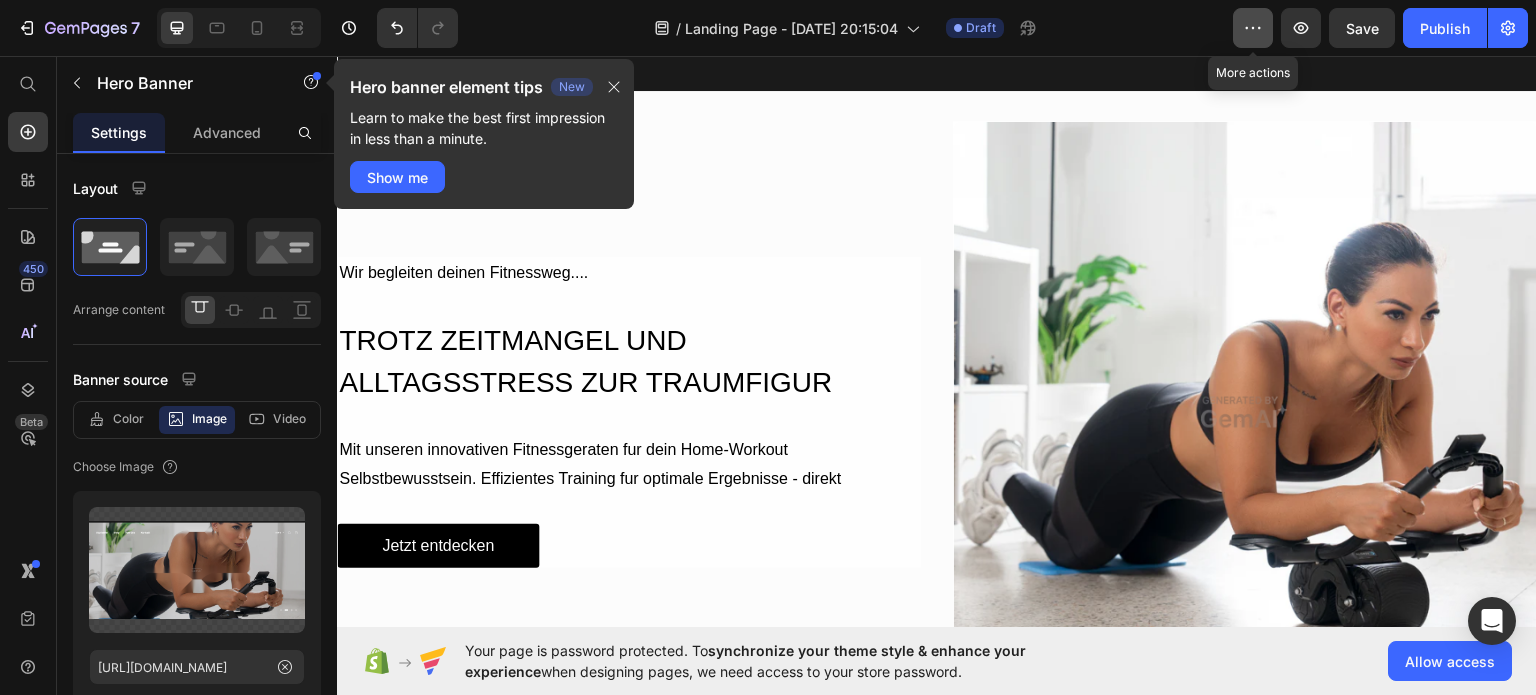 click 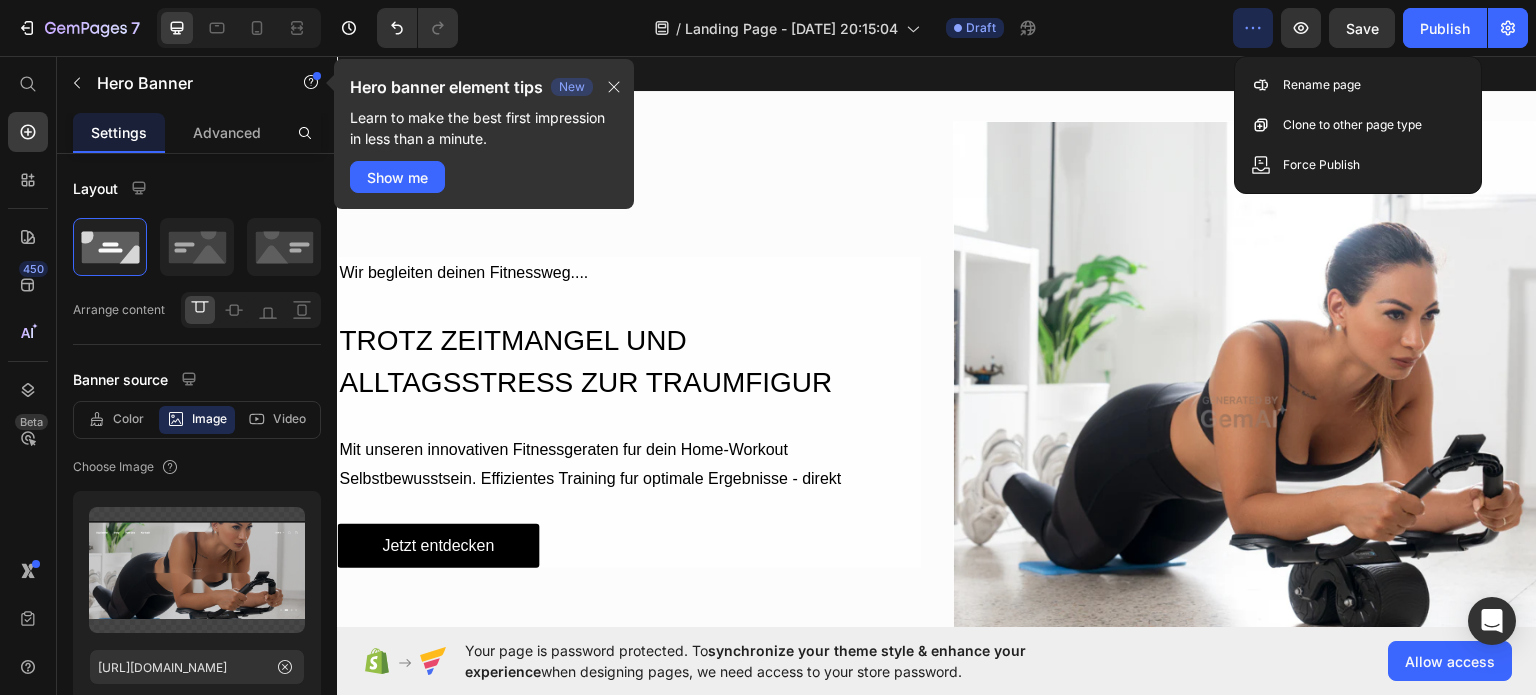 click 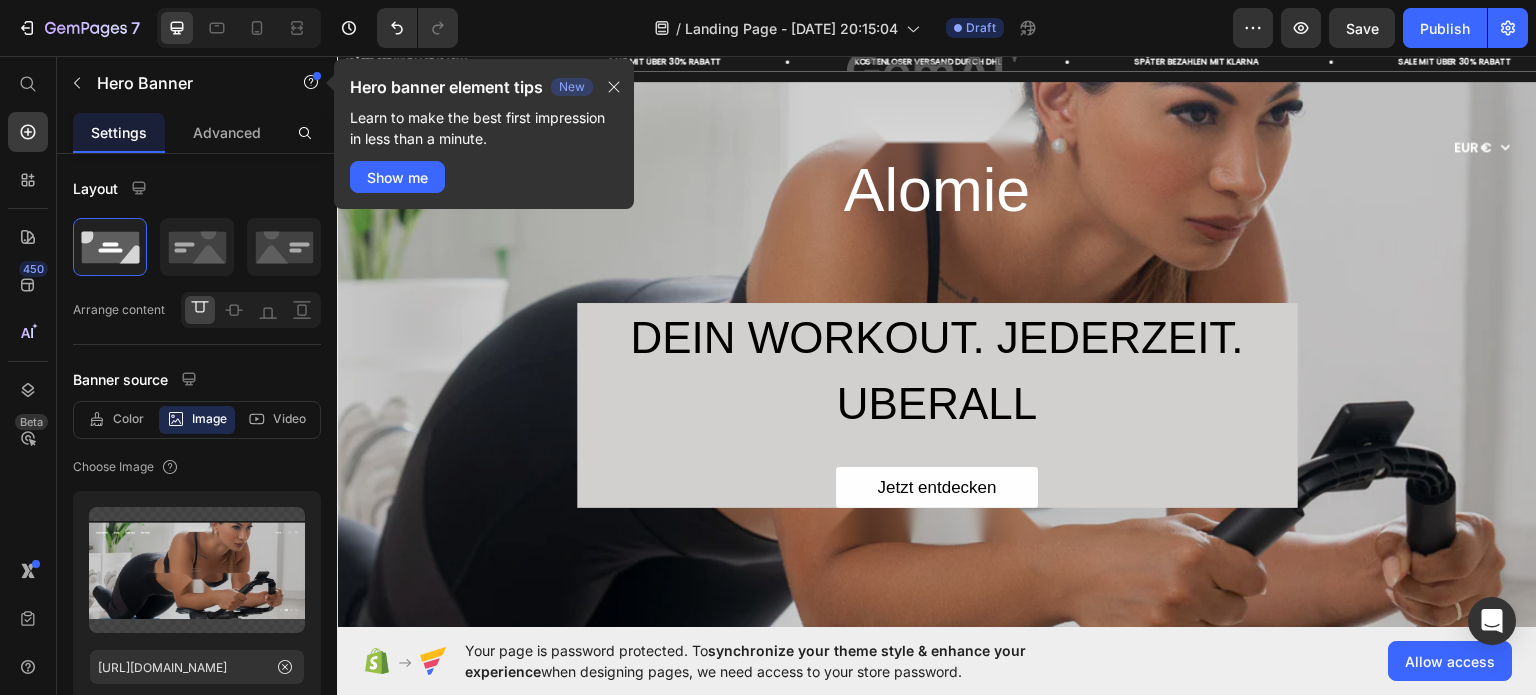 scroll, scrollTop: 0, scrollLeft: 0, axis: both 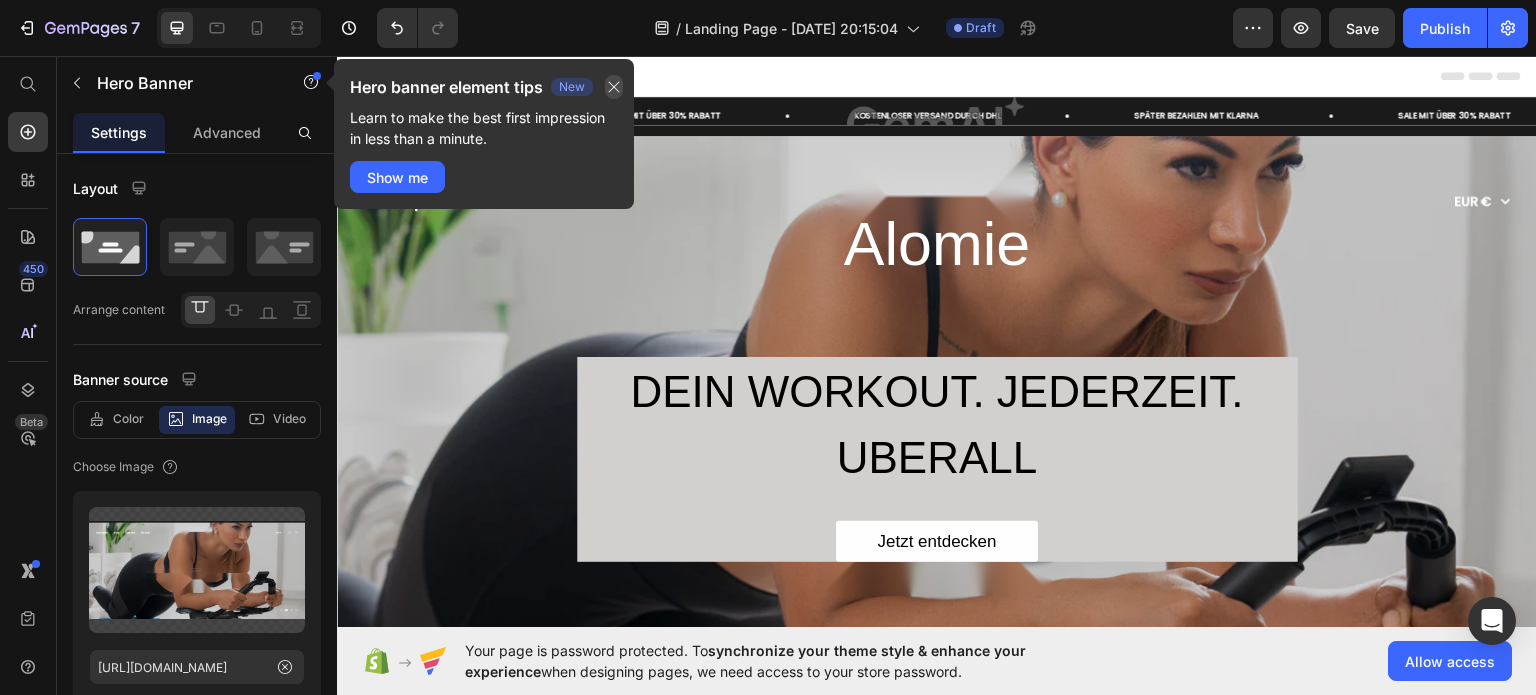 click at bounding box center [614, 87] 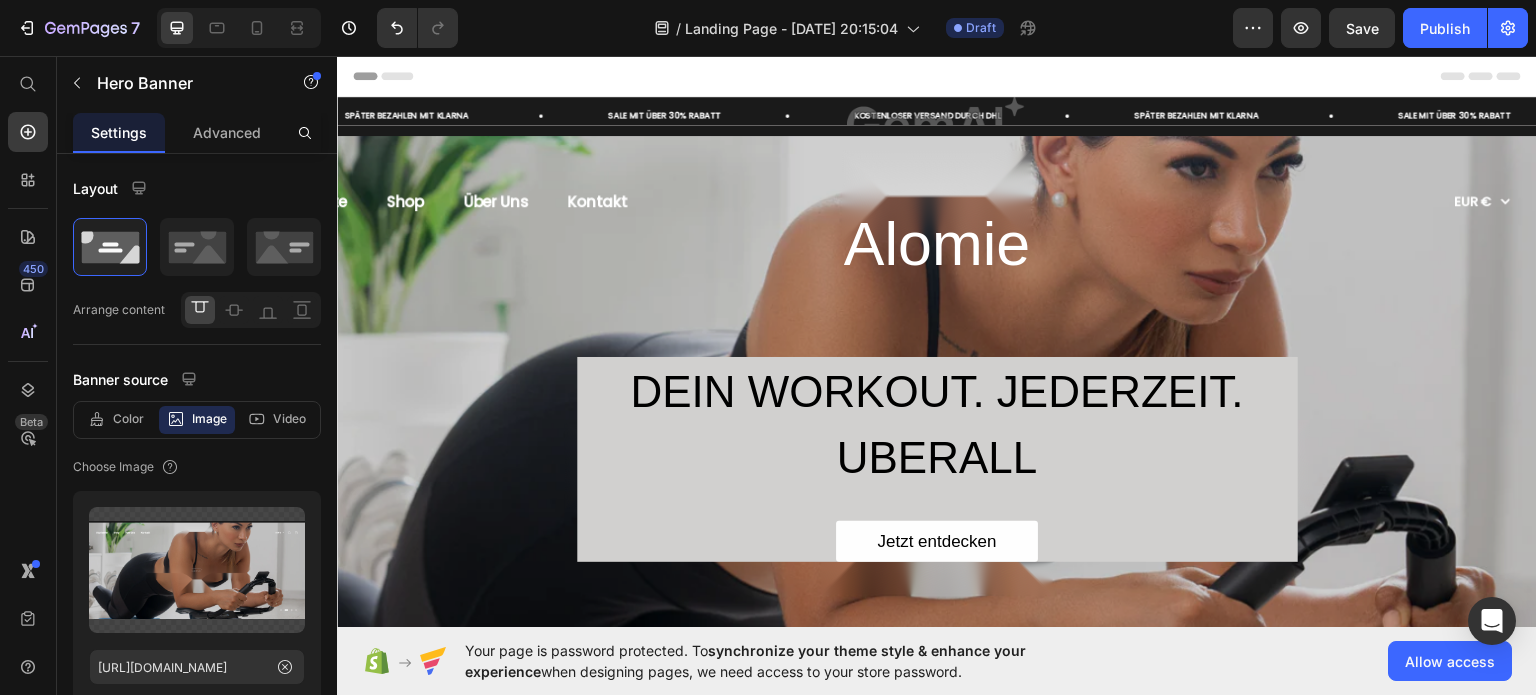click on "Alomie Heading DEIN WORKOUT. JEDERZEIT. UBERALL Heading Jetzt entdecken Button Row Row" at bounding box center [937, 358] 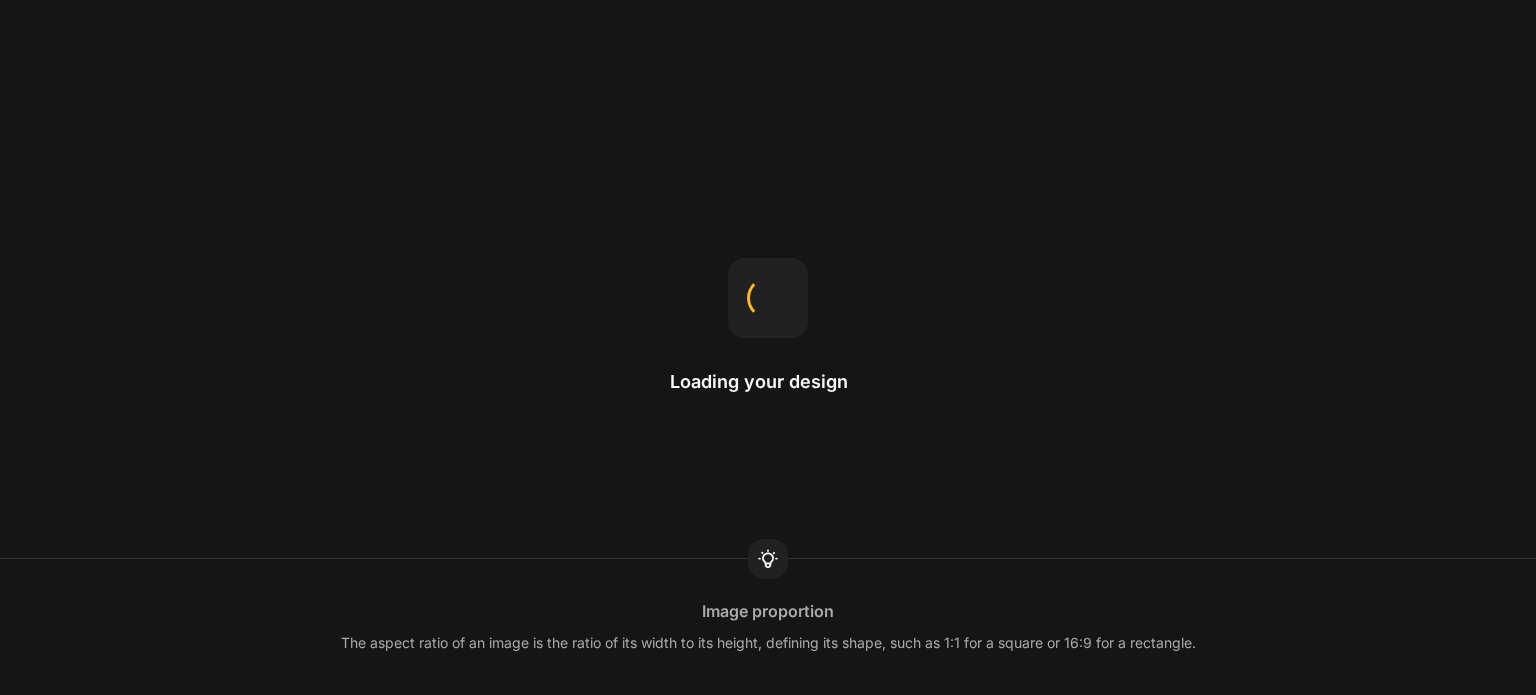 scroll, scrollTop: 0, scrollLeft: 0, axis: both 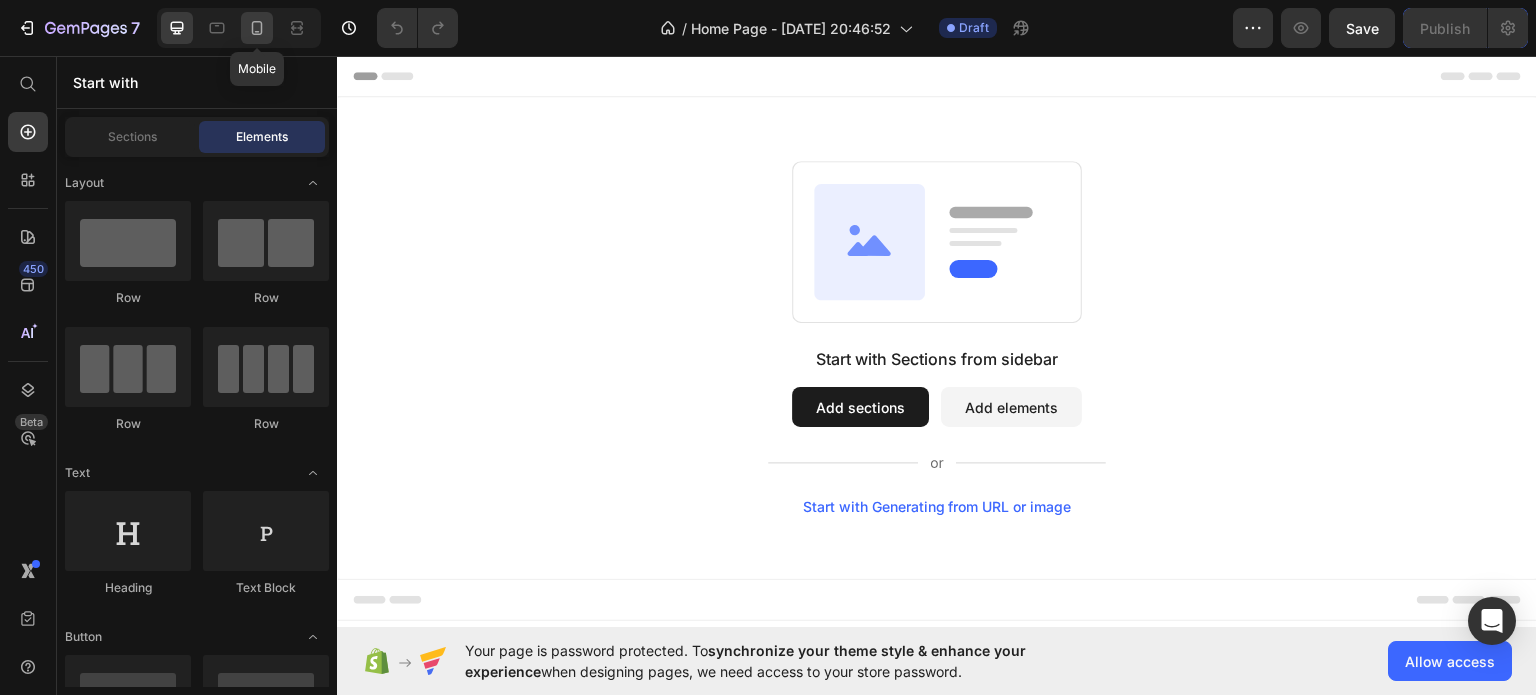 click 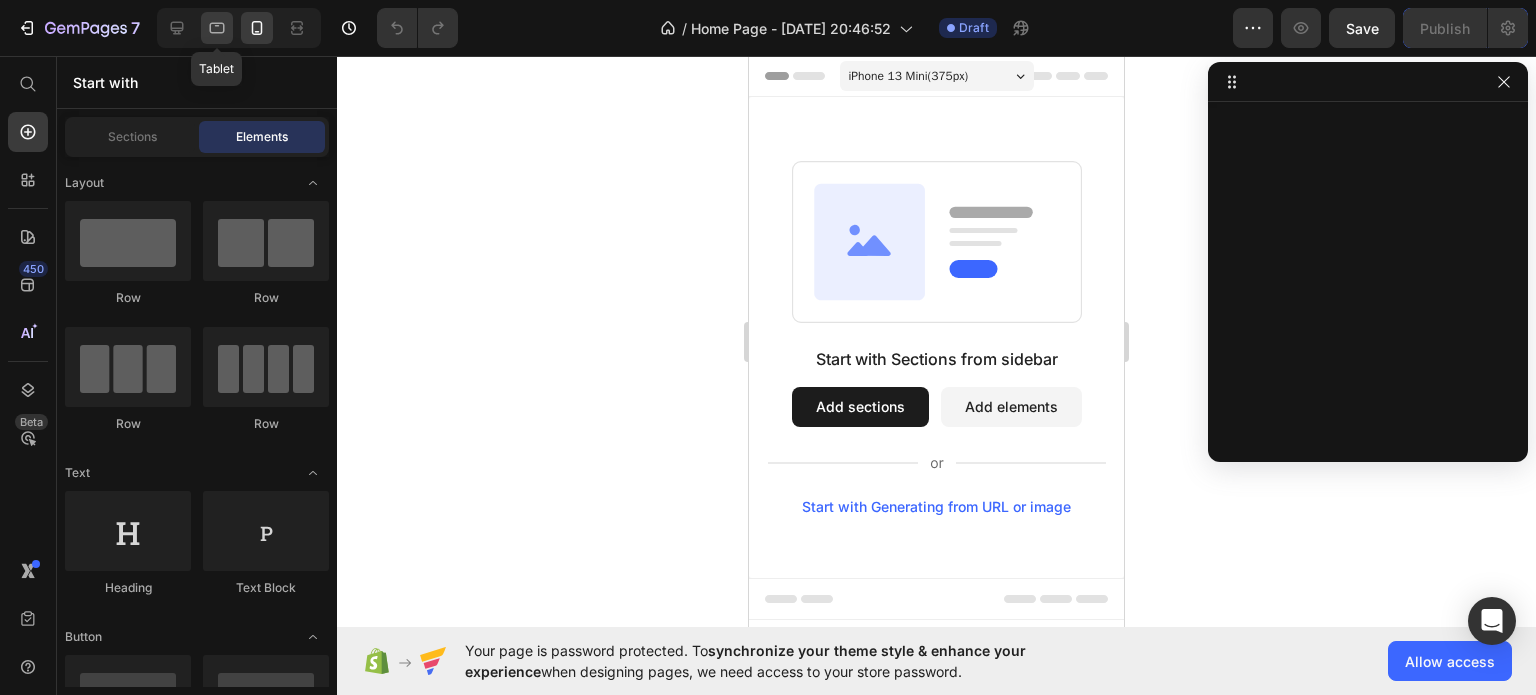 click 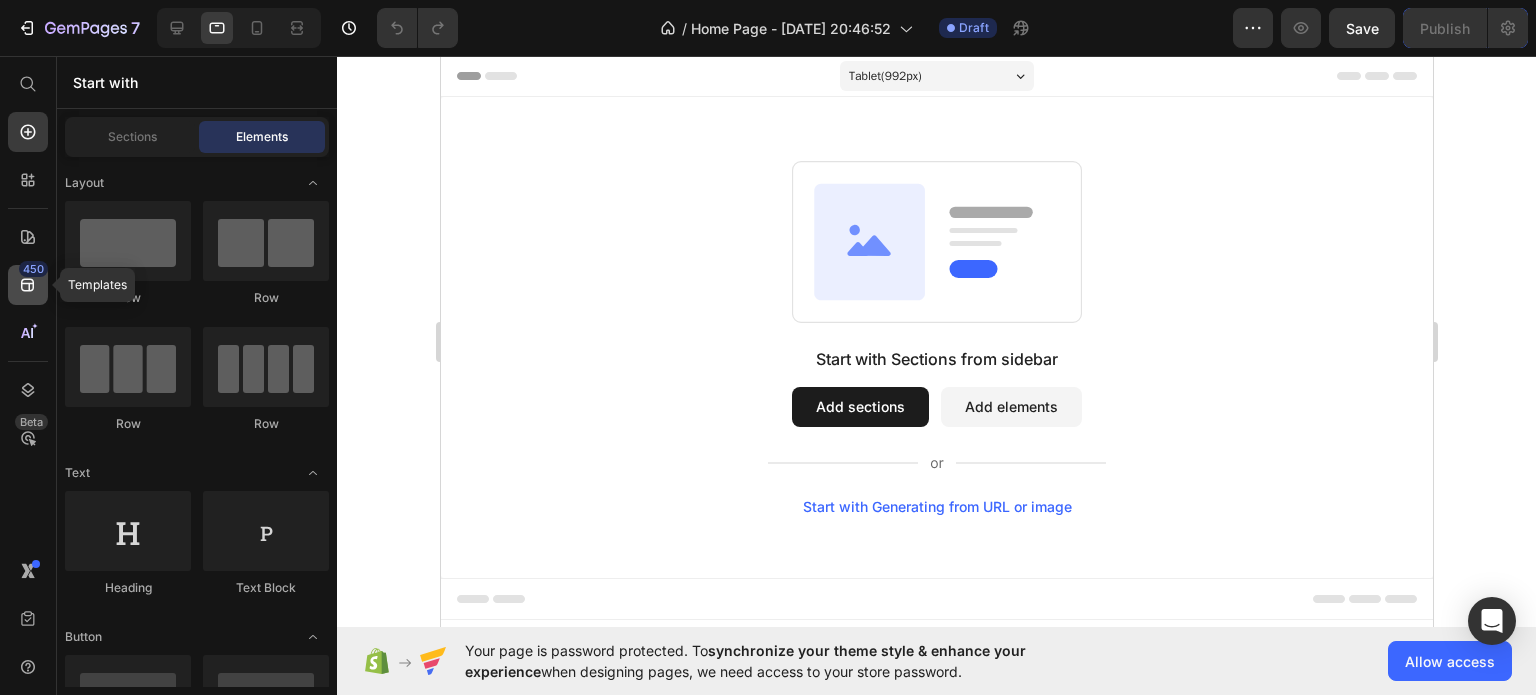 click 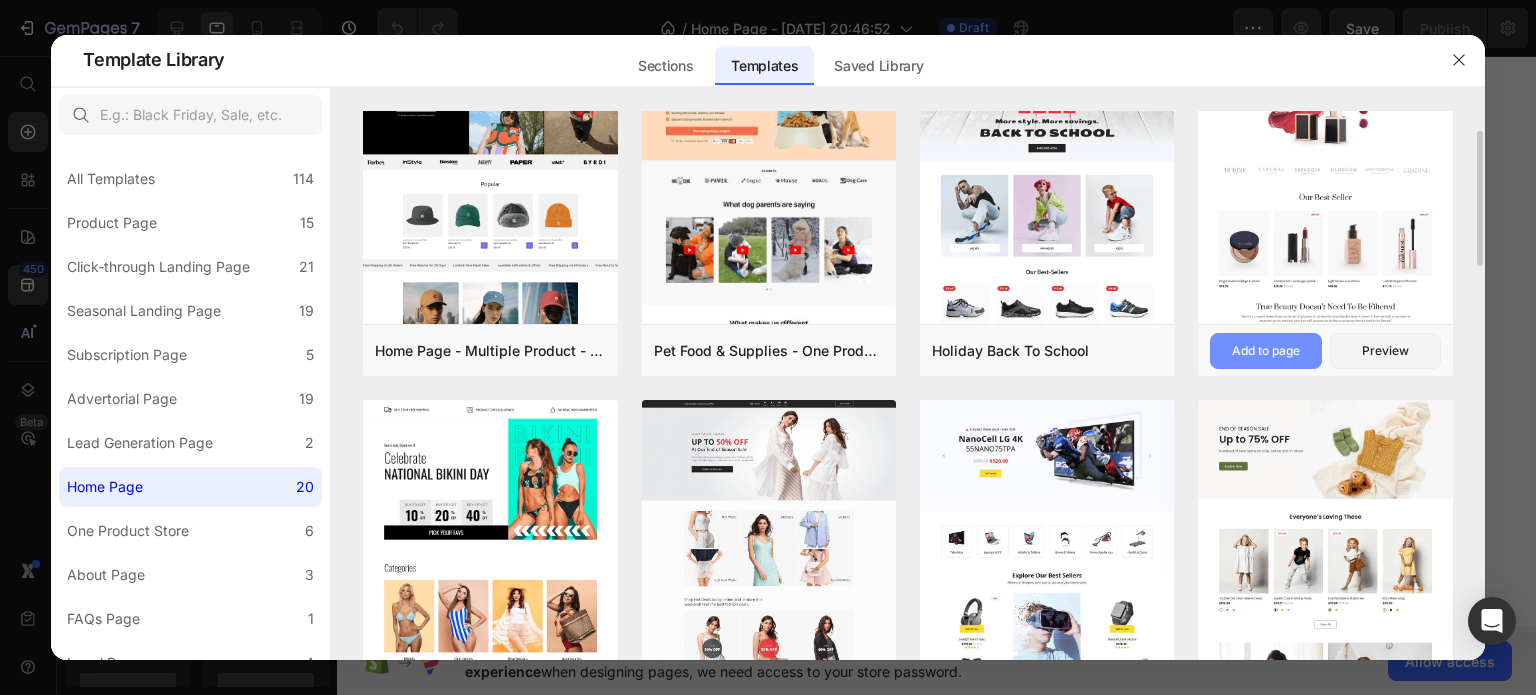 scroll, scrollTop: 0, scrollLeft: 0, axis: both 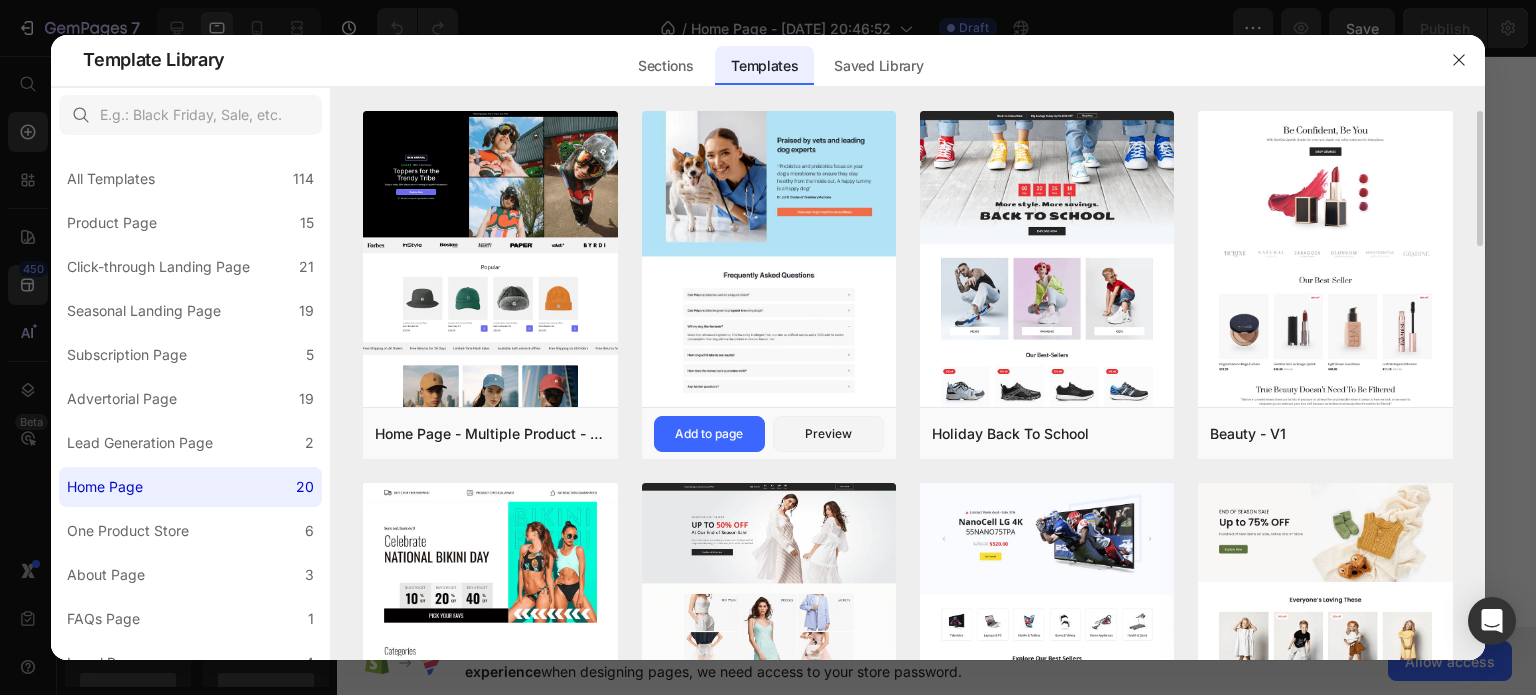 click at bounding box center [769, -214] 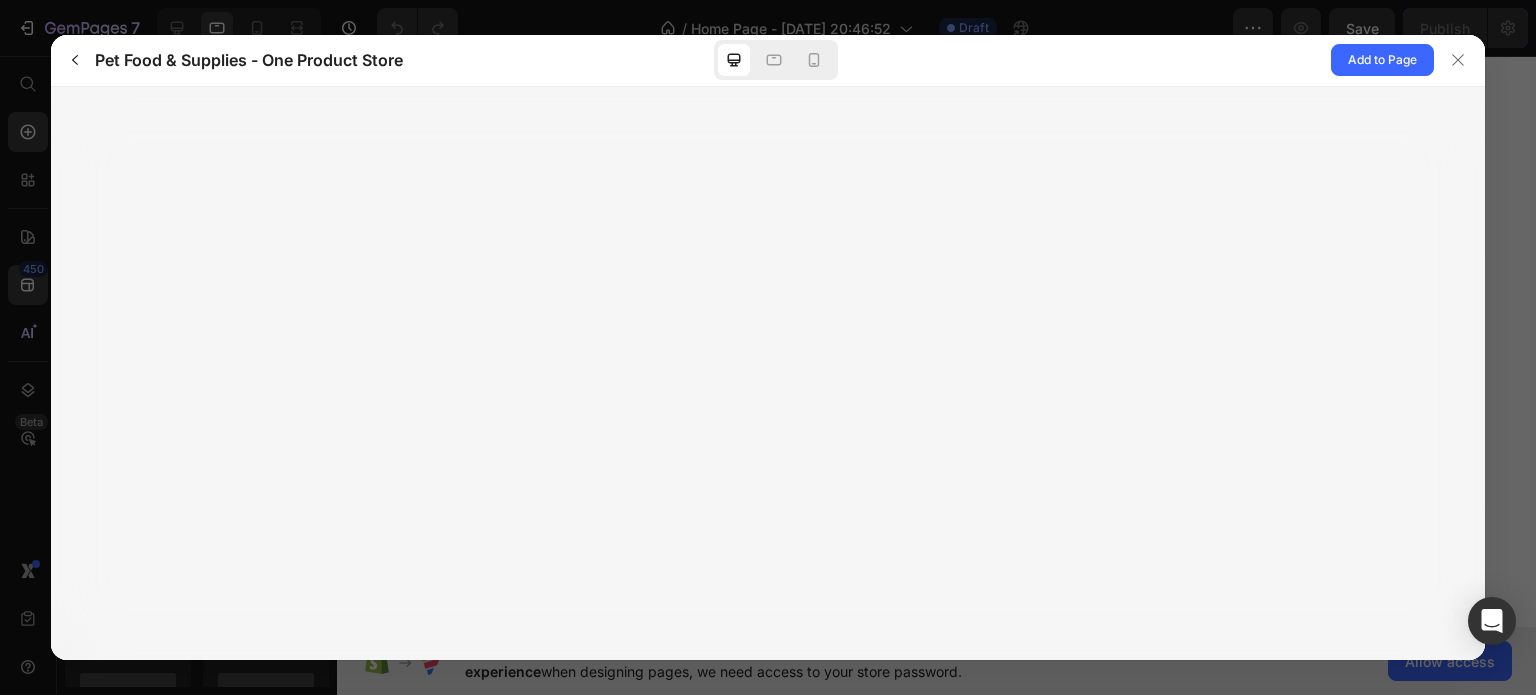 scroll, scrollTop: 0, scrollLeft: 0, axis: both 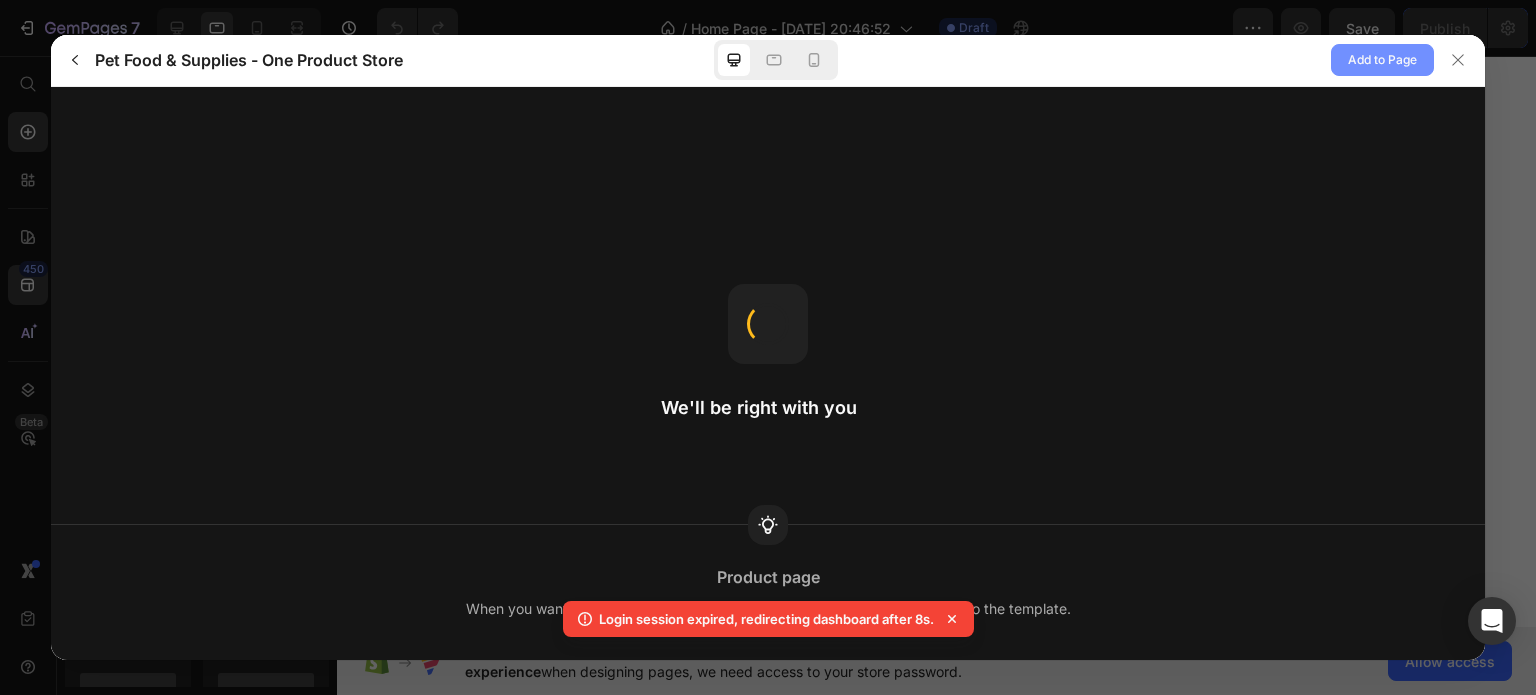 click on "Add to Page" 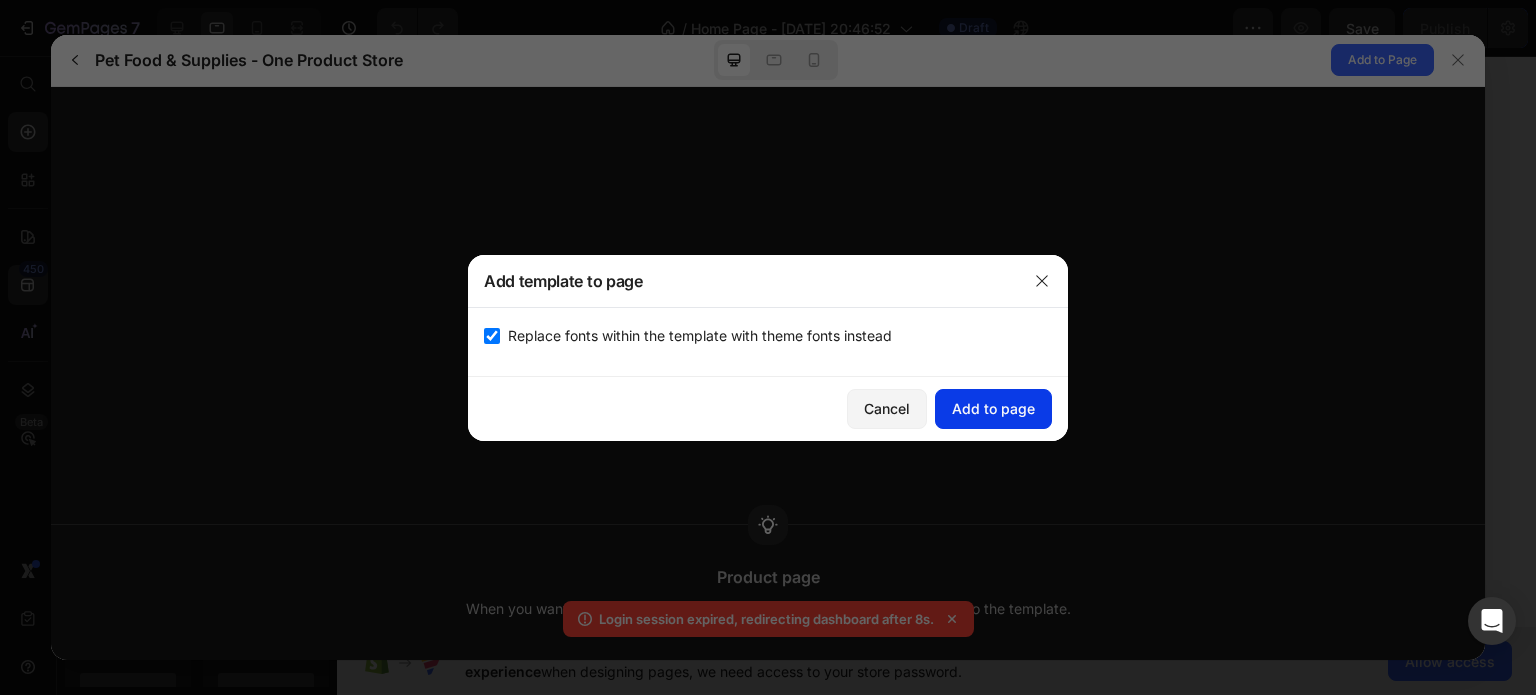 click on "Add to page" at bounding box center (993, 408) 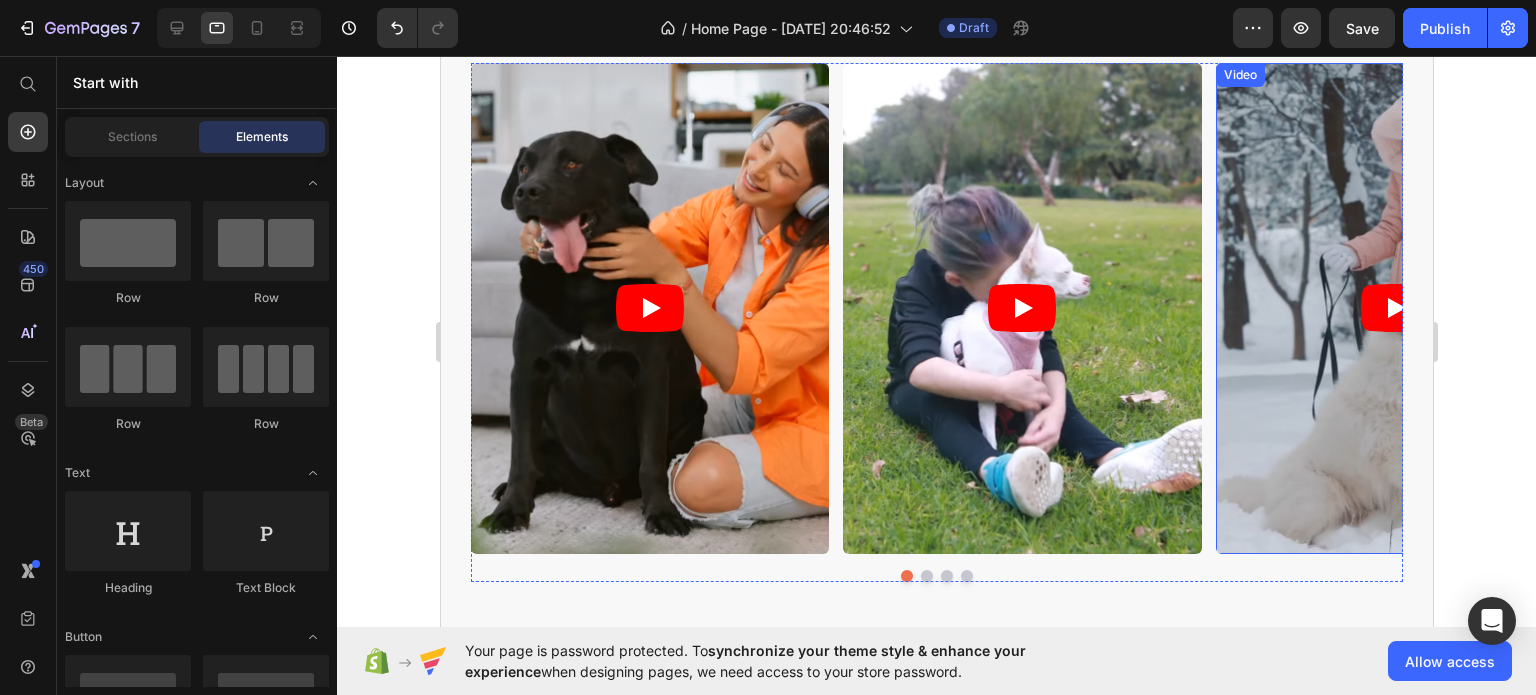 scroll, scrollTop: 1200, scrollLeft: 0, axis: vertical 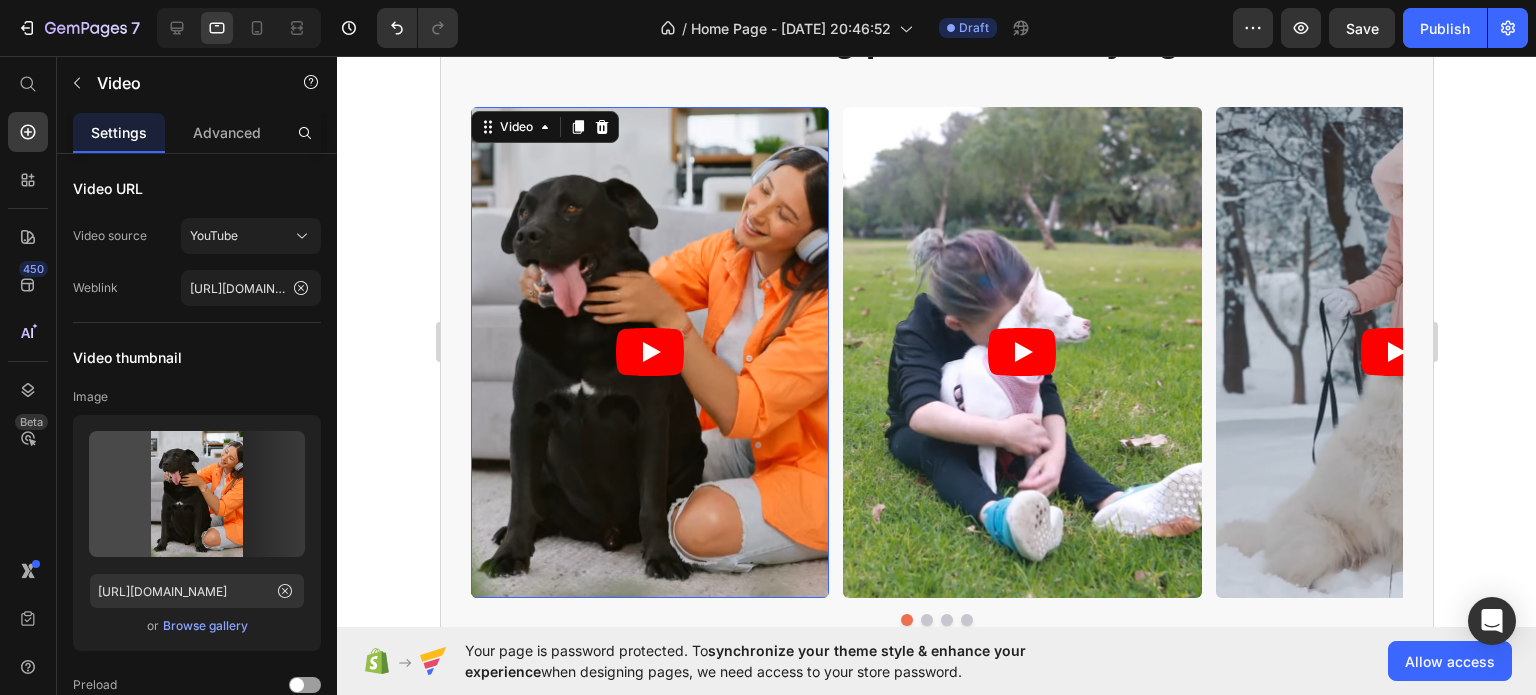 click at bounding box center (649, 352) 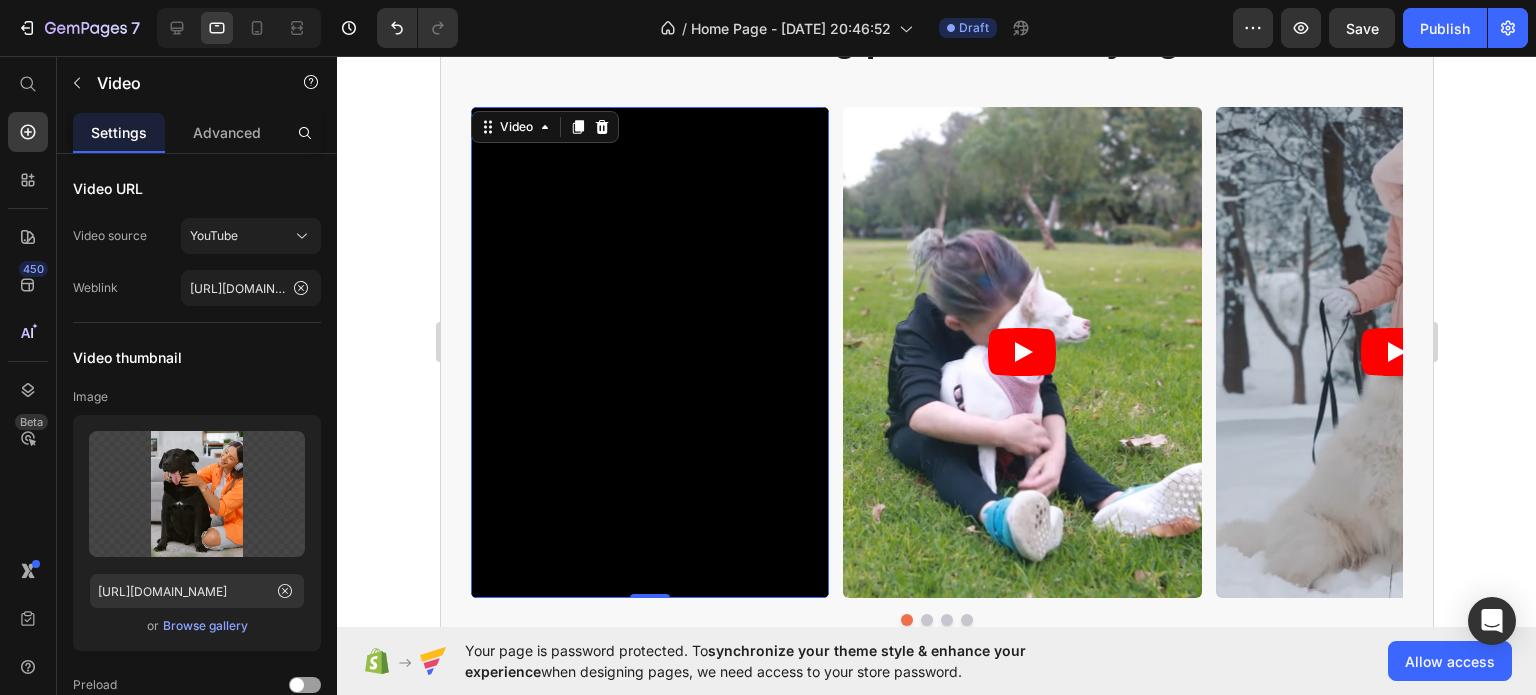 scroll, scrollTop: 1300, scrollLeft: 0, axis: vertical 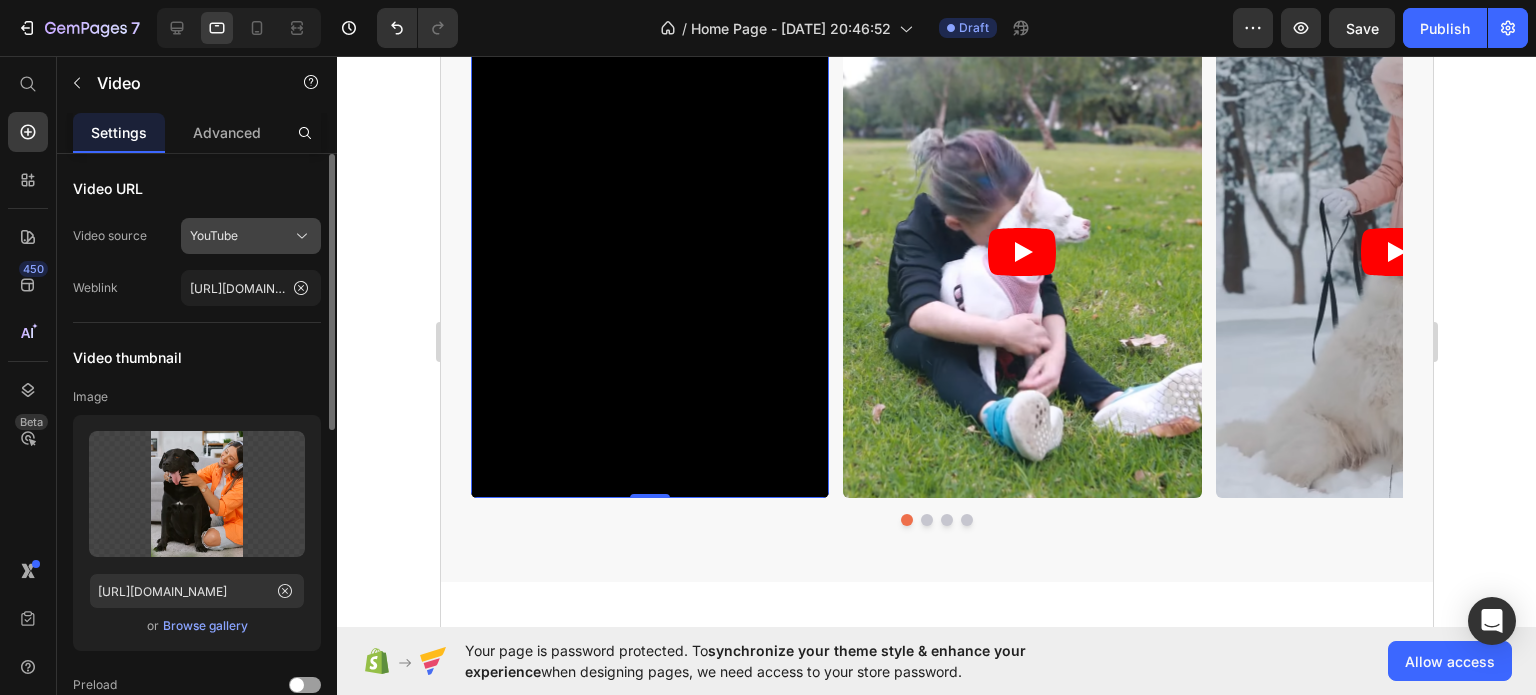 click on "YouTube" 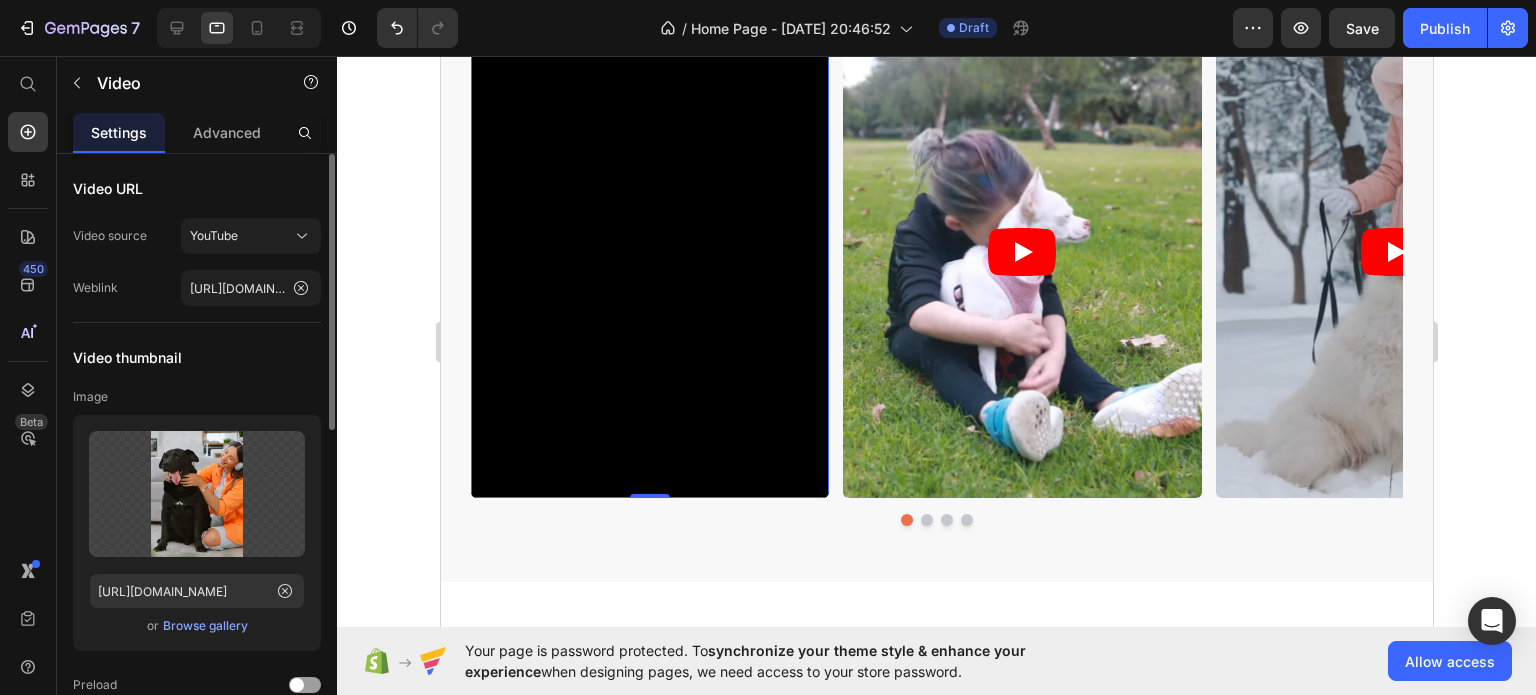 click on "Video URL Video source YouTube Weblink https://www.youtube.com/watch?v=UCba3qQ1I10" 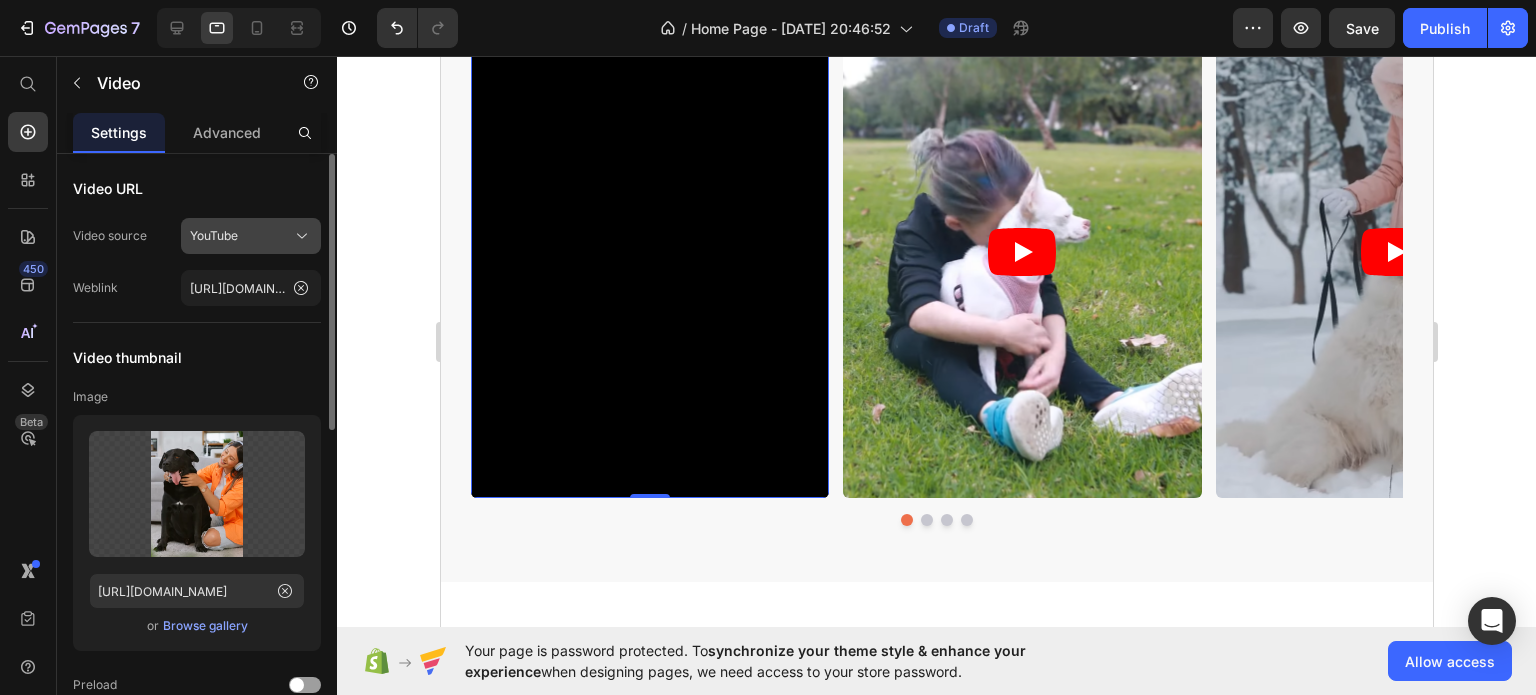 click on "YouTube" 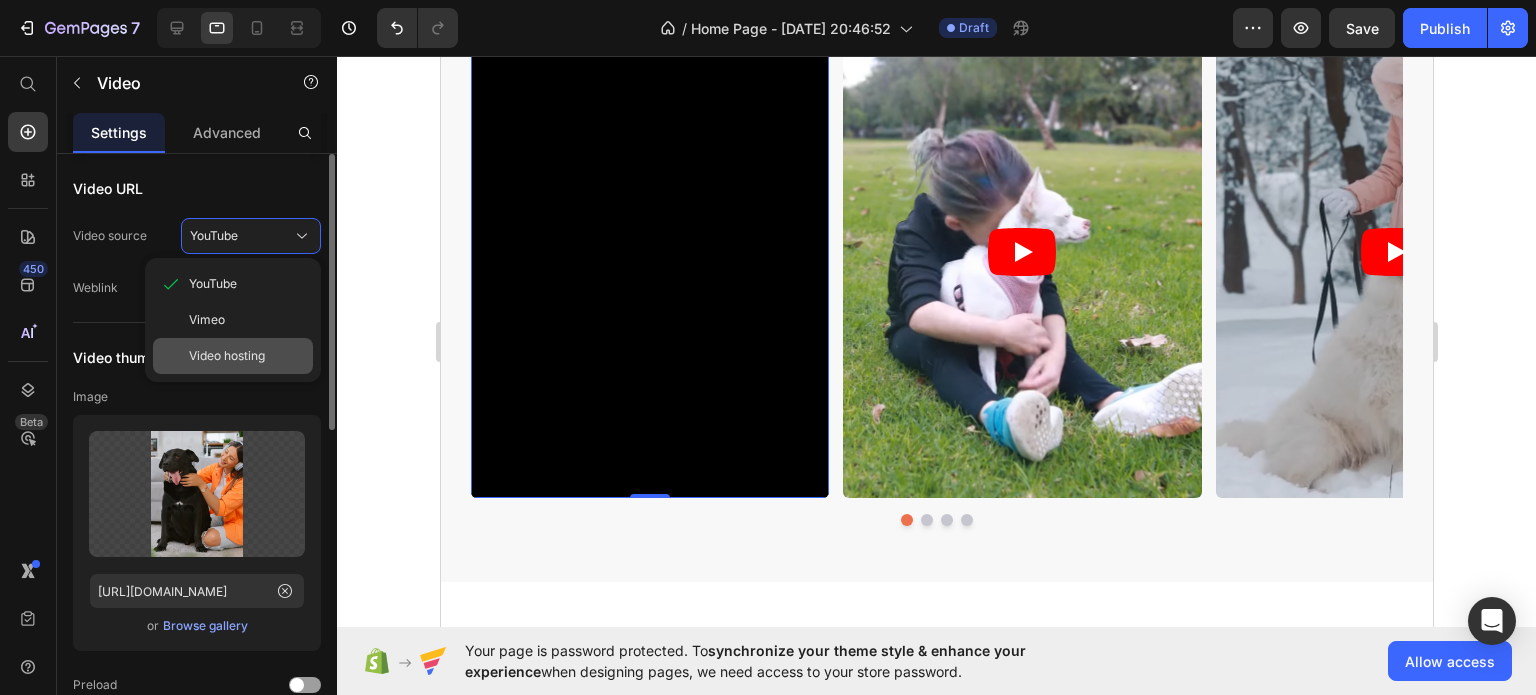click on "Video hosting" at bounding box center [227, 356] 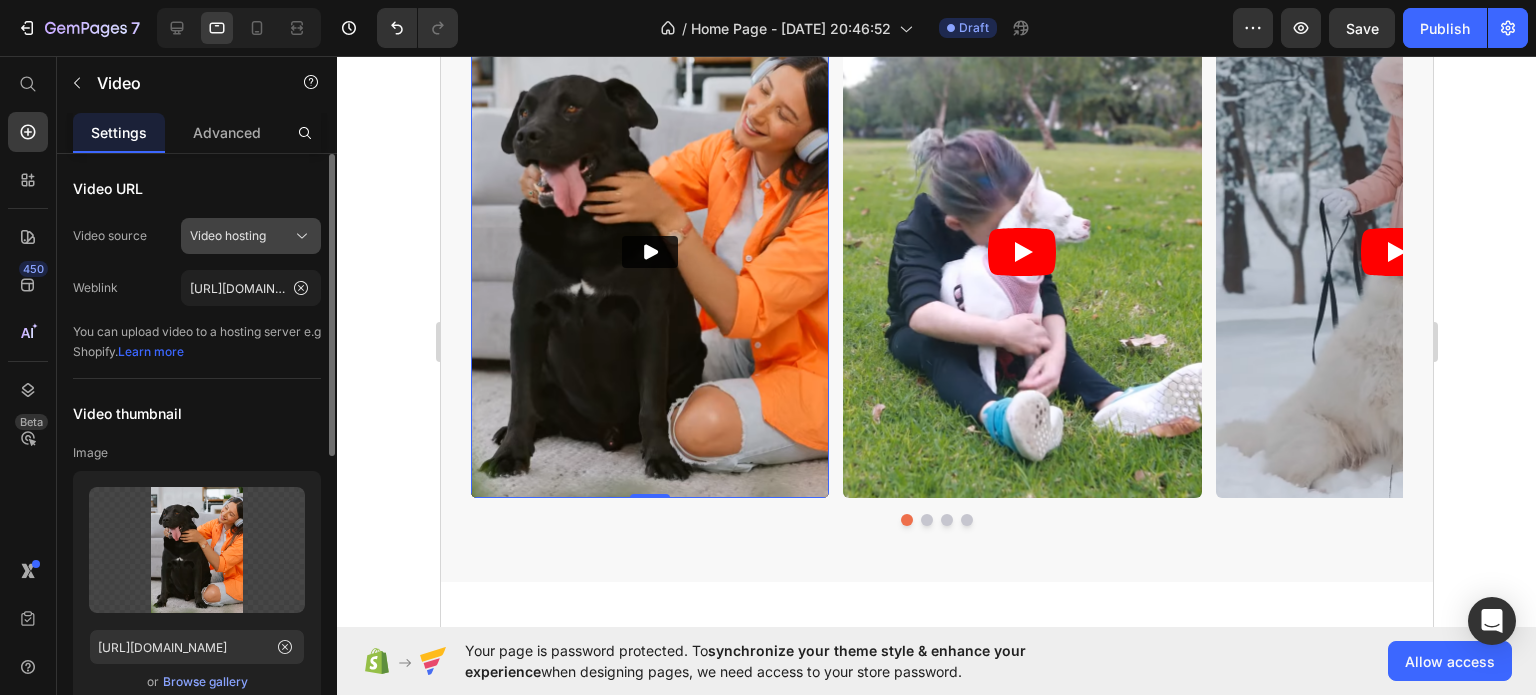 click on "Video hosting" at bounding box center (228, 236) 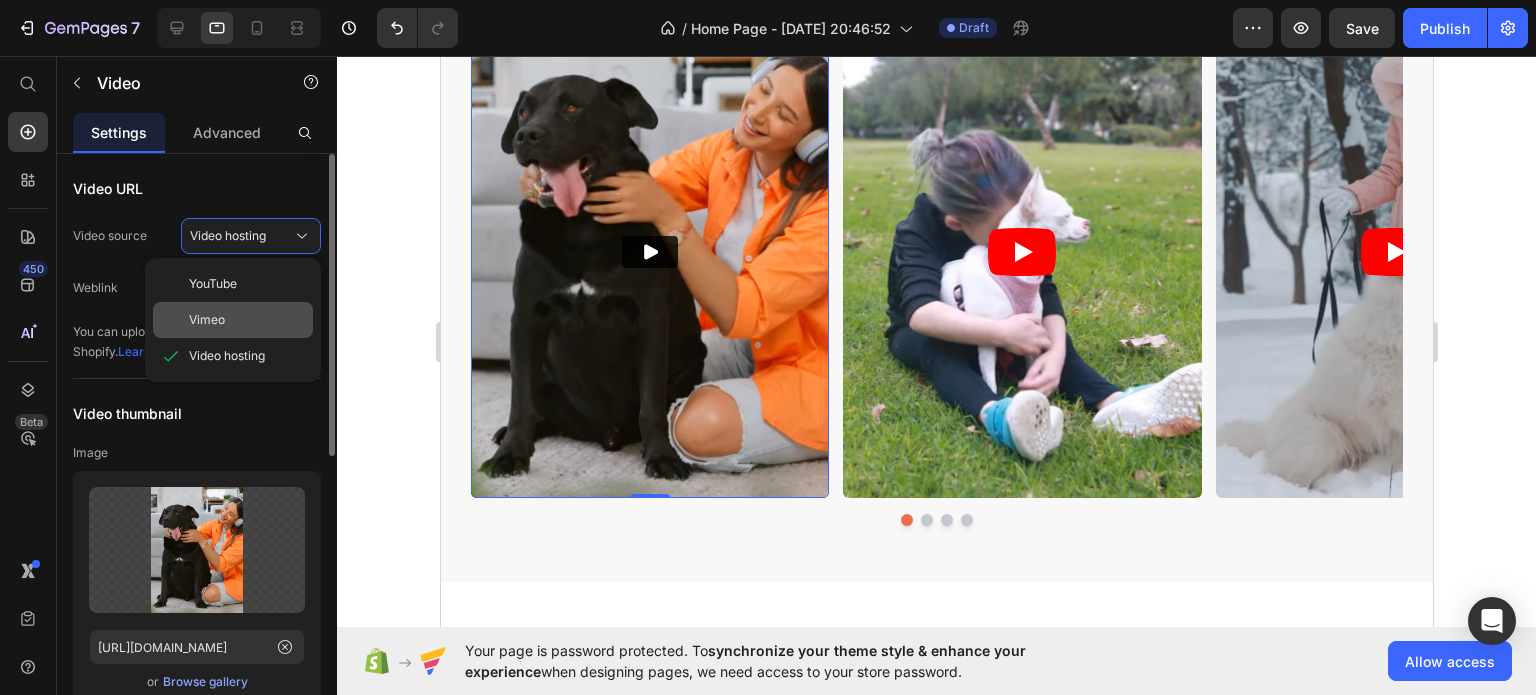 click on "Vimeo" at bounding box center [247, 320] 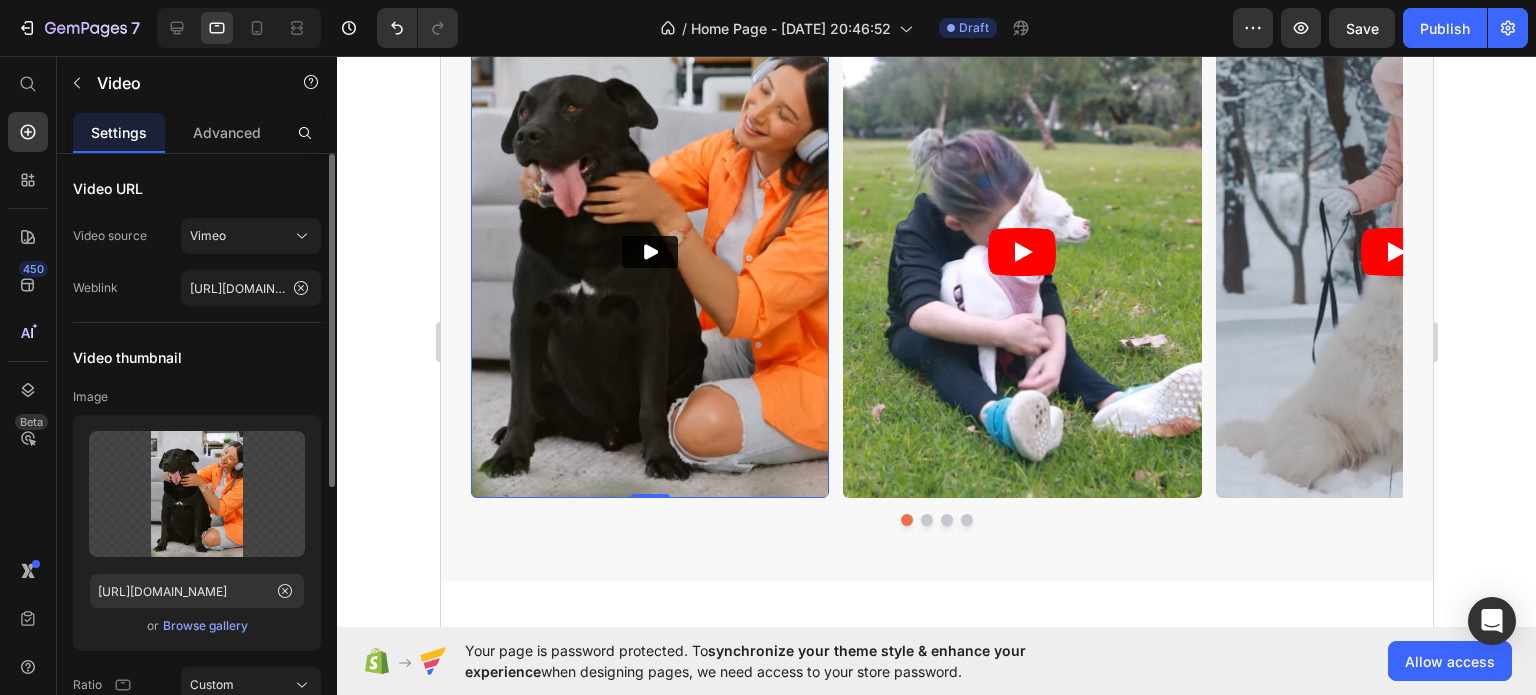 click on "Video URL Video source Vimeo Weblink https://vimeo.com/347119375" 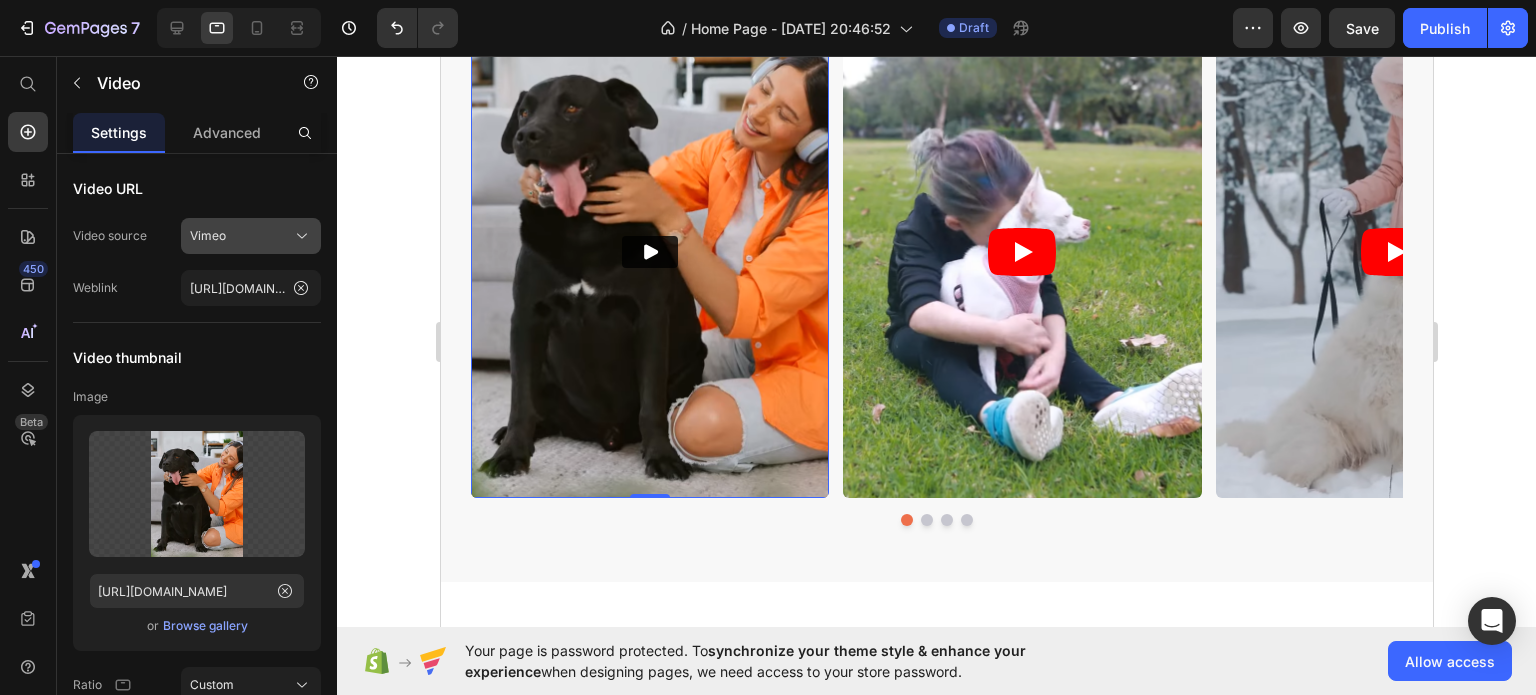 click on "Vimeo" at bounding box center (251, 236) 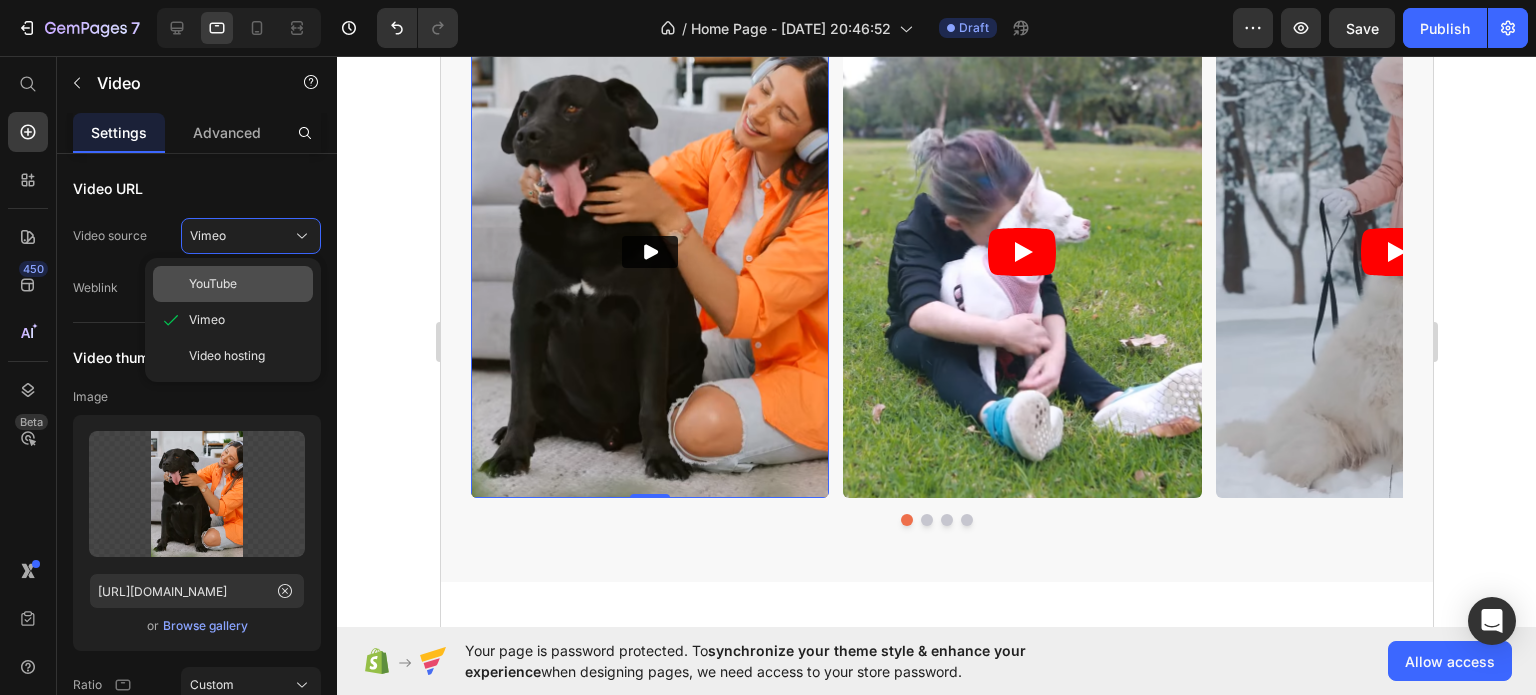 click on "YouTube" at bounding box center [247, 284] 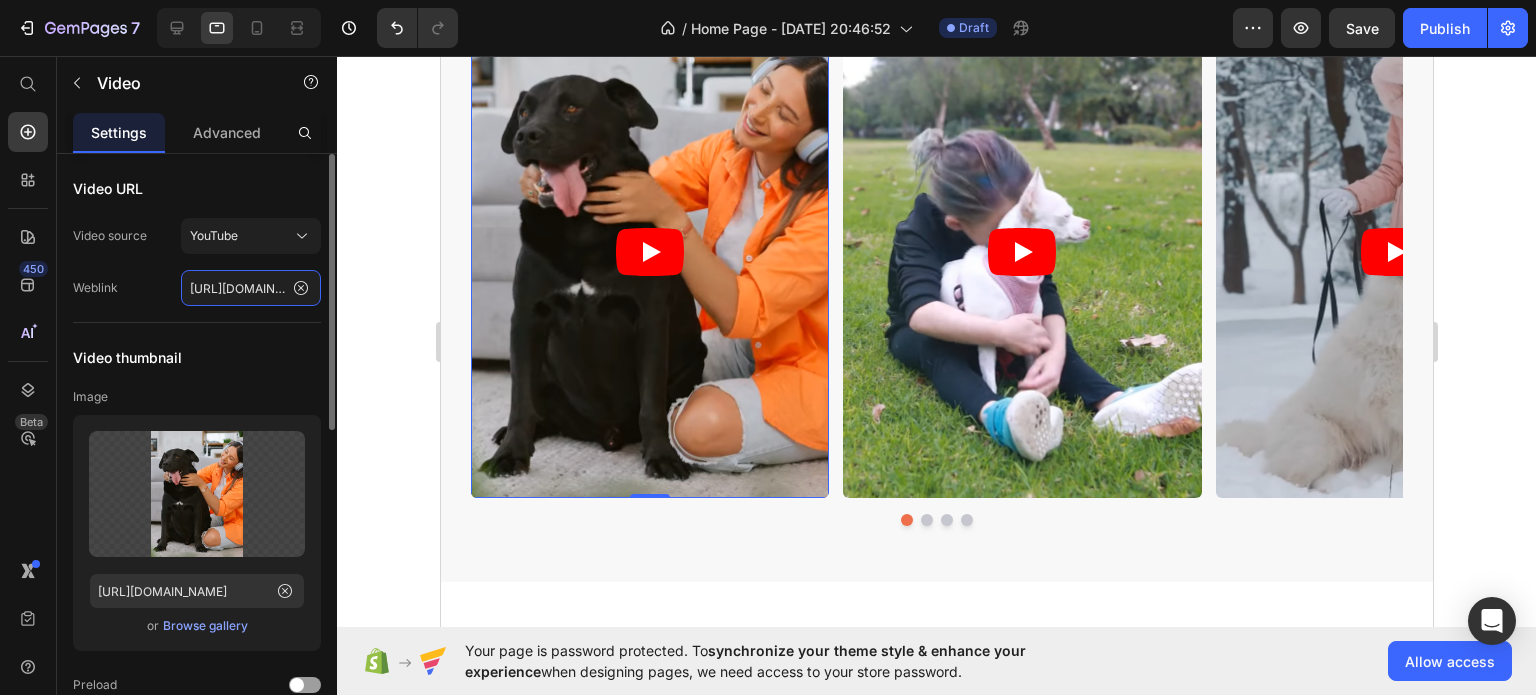 click on "https://www.youtube.com/watch?v=UCba3qQ1I10" 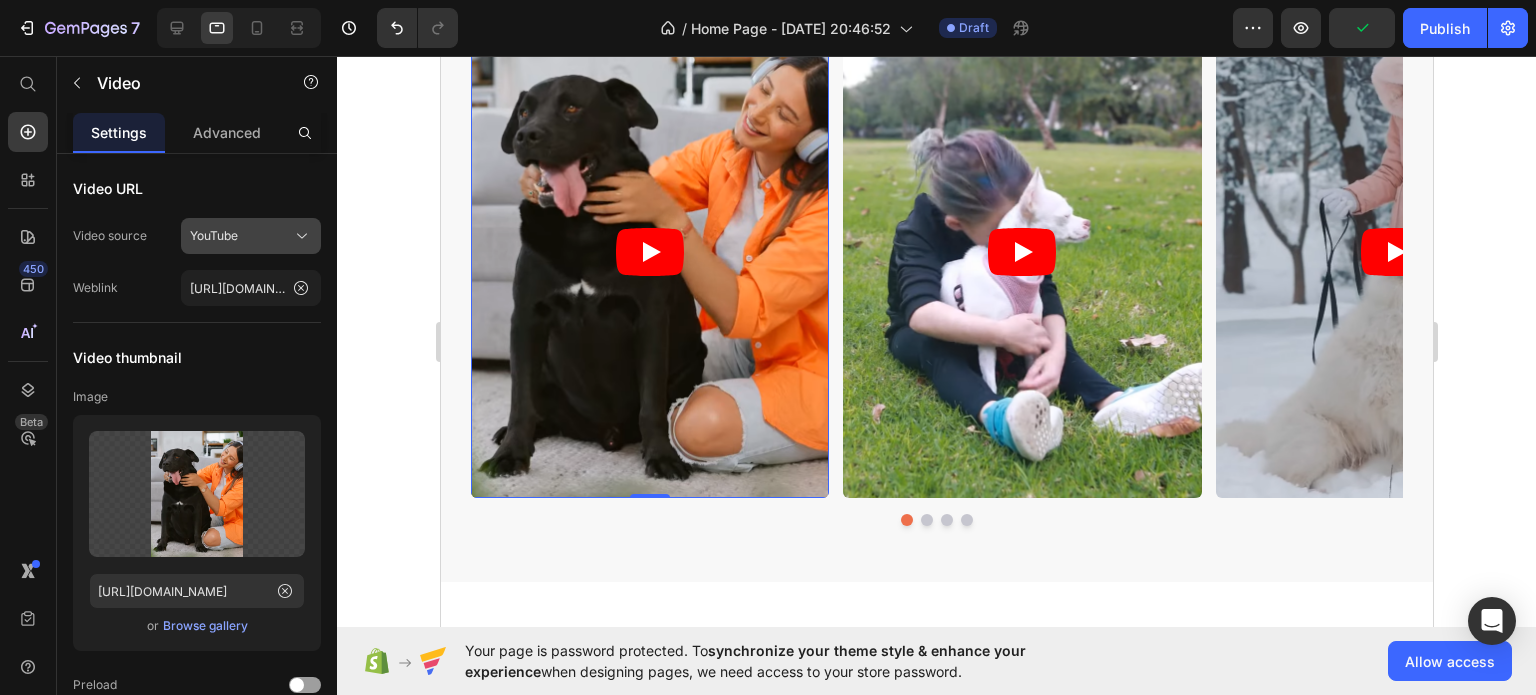 click on "YouTube" at bounding box center (214, 236) 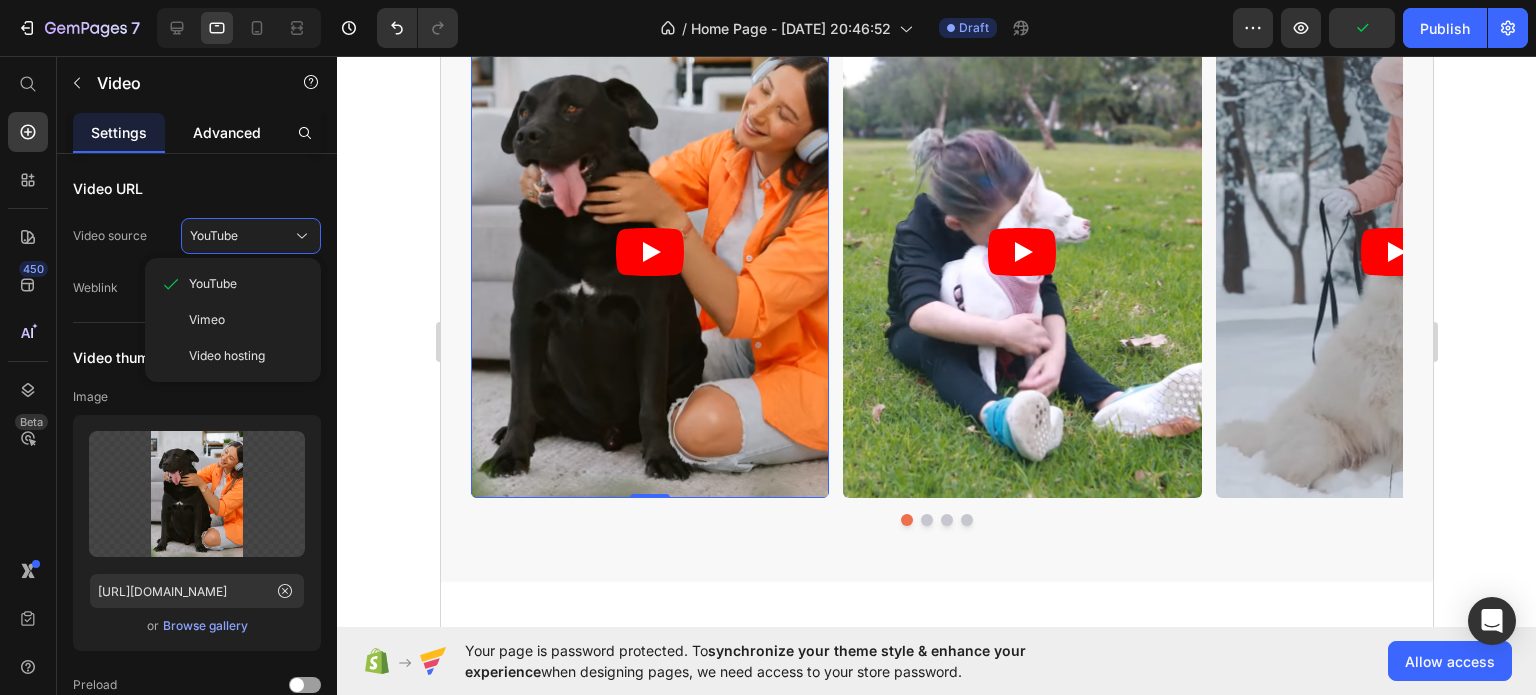 click on "Advanced" at bounding box center [227, 132] 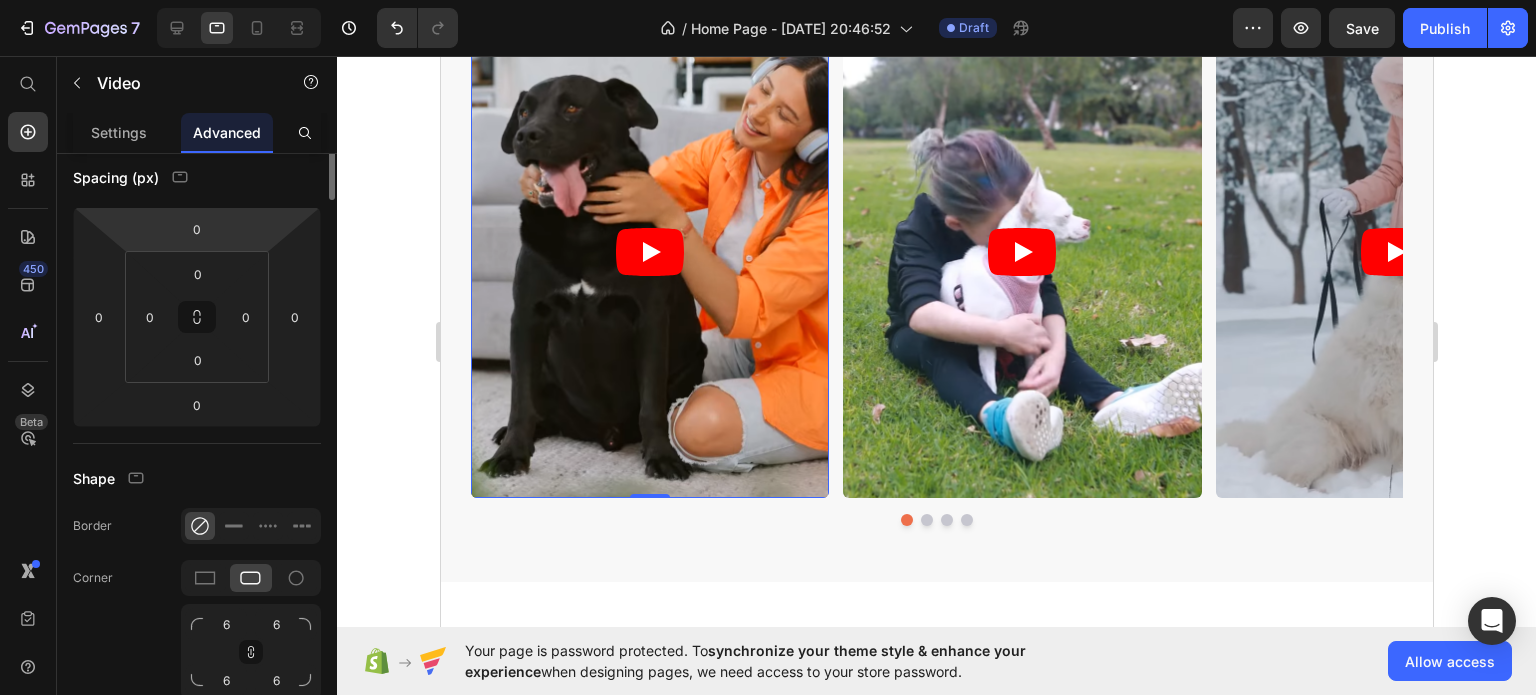 scroll, scrollTop: 0, scrollLeft: 0, axis: both 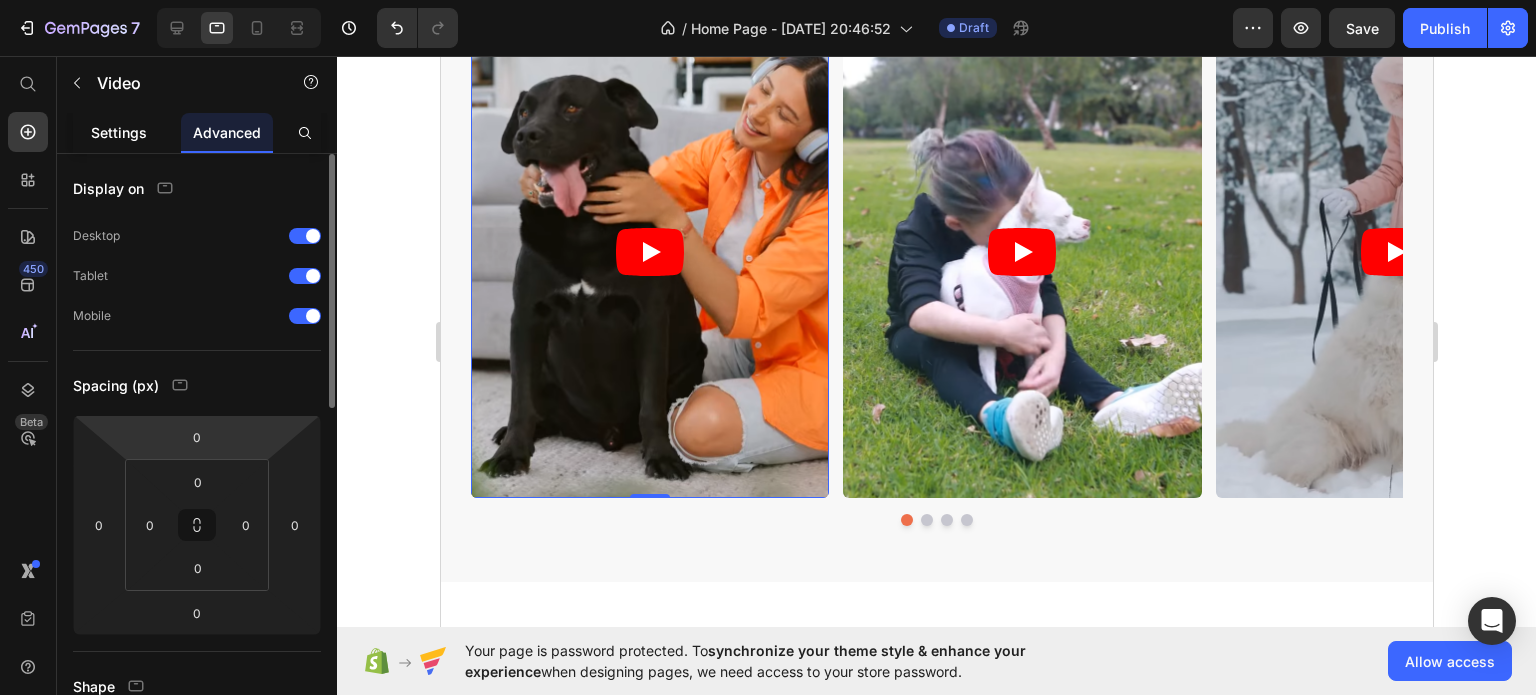 click on "Settings" 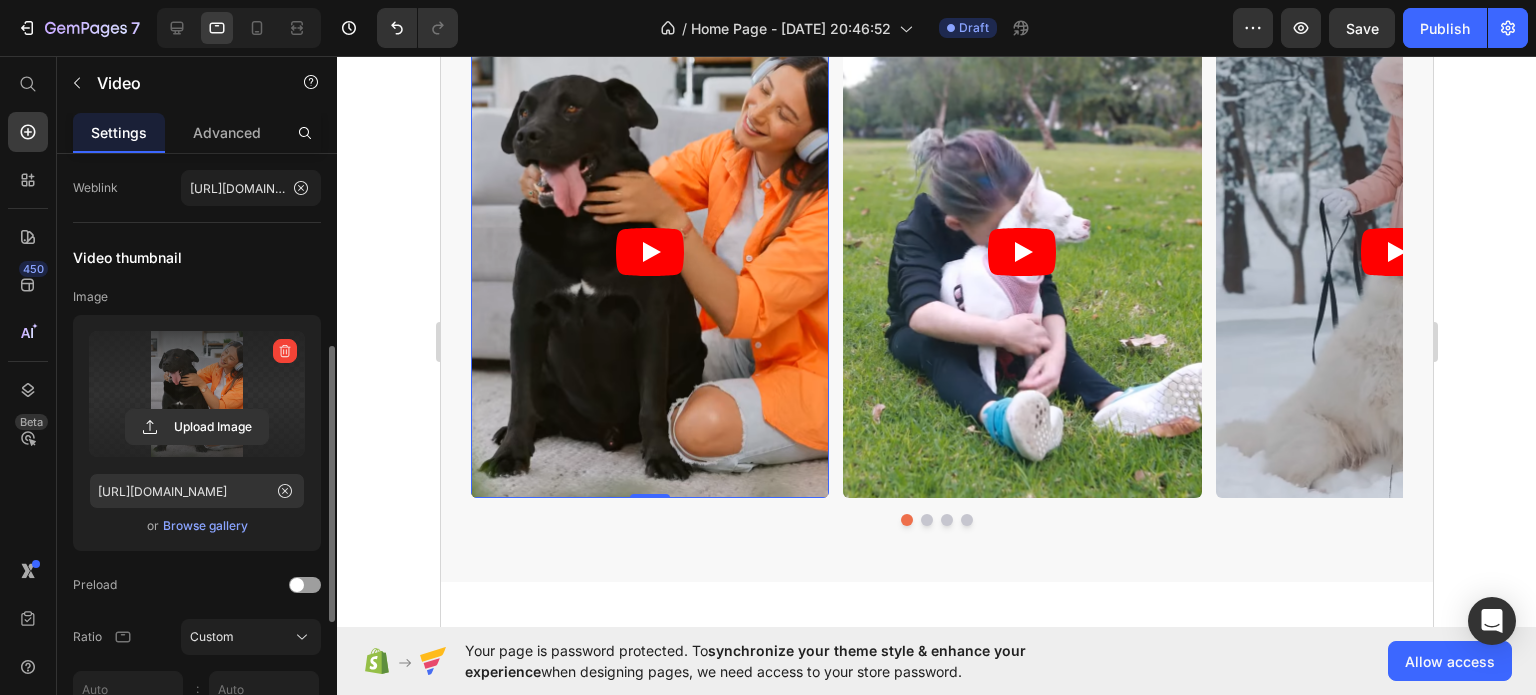 scroll, scrollTop: 200, scrollLeft: 0, axis: vertical 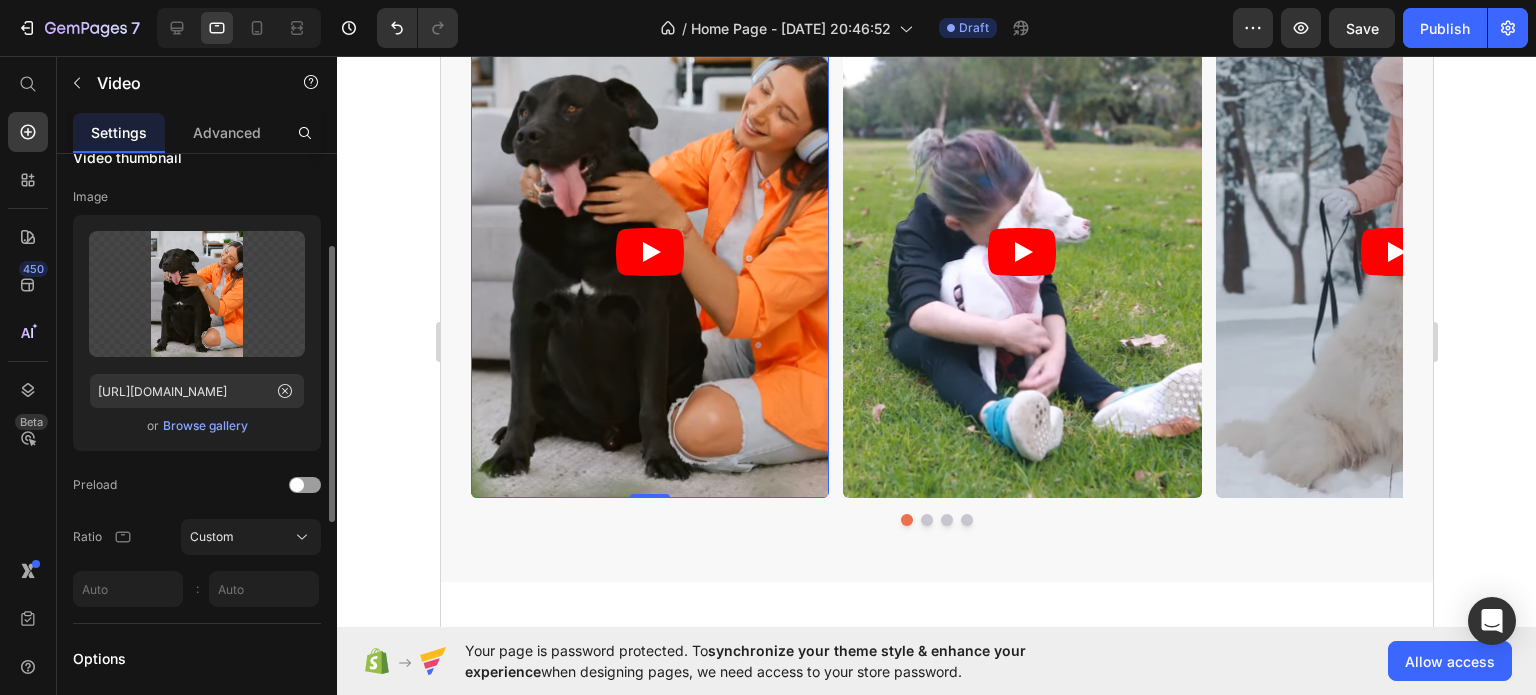click on "Browse gallery" at bounding box center (205, 426) 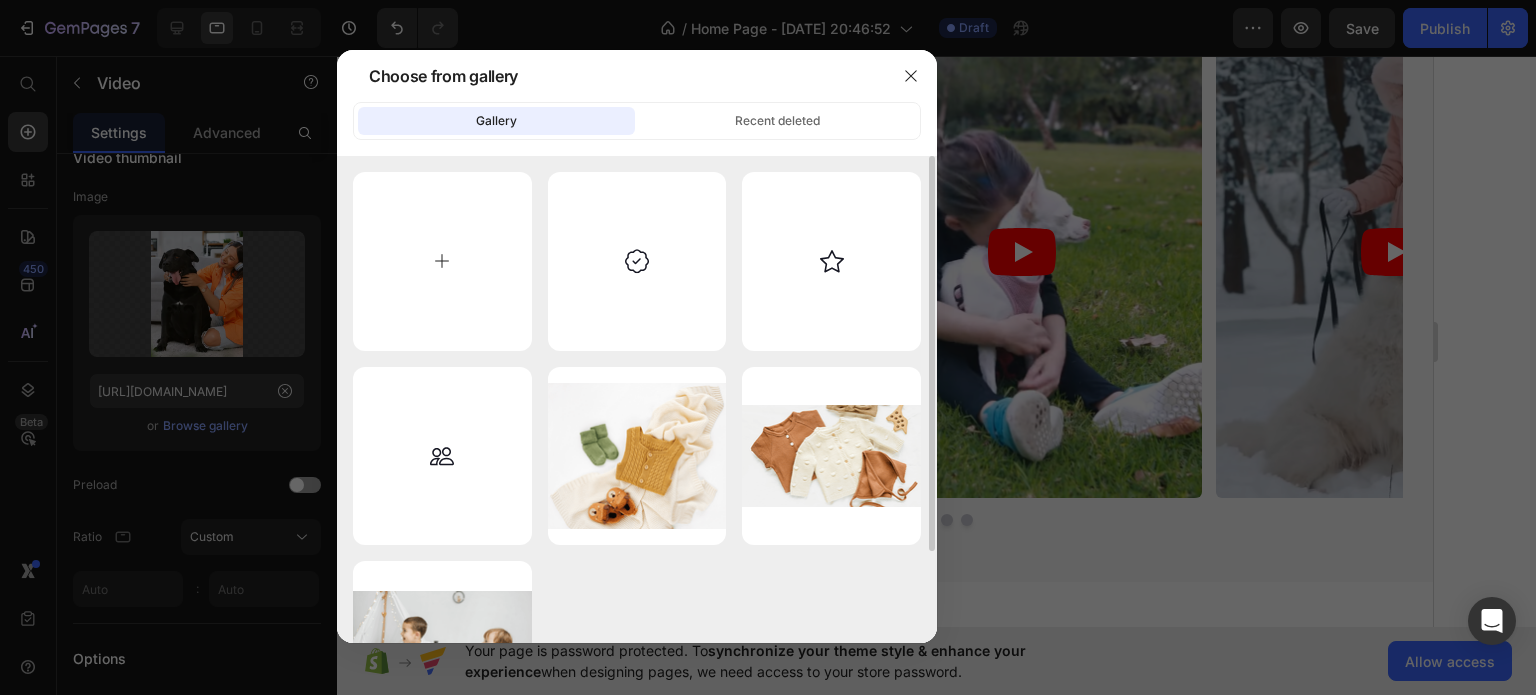 click at bounding box center (442, 261) 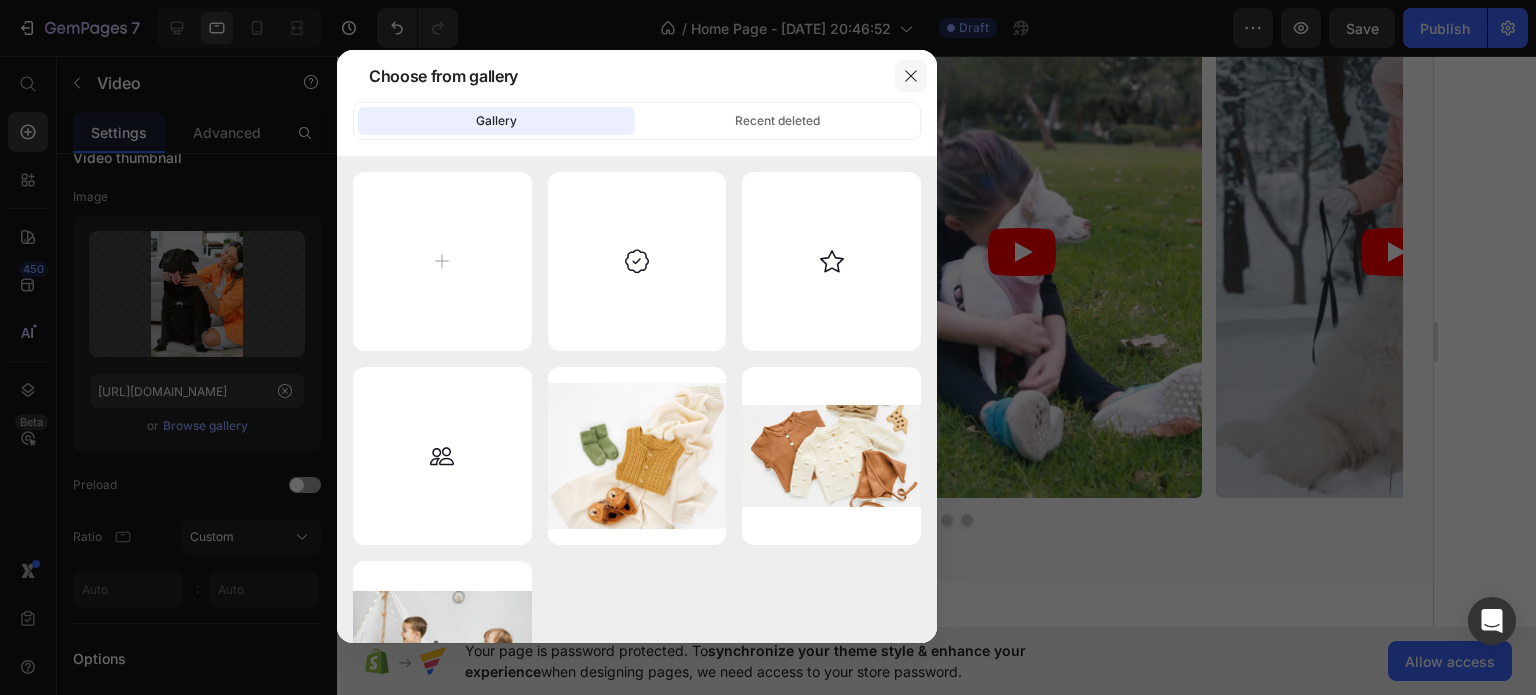 click at bounding box center [911, 76] 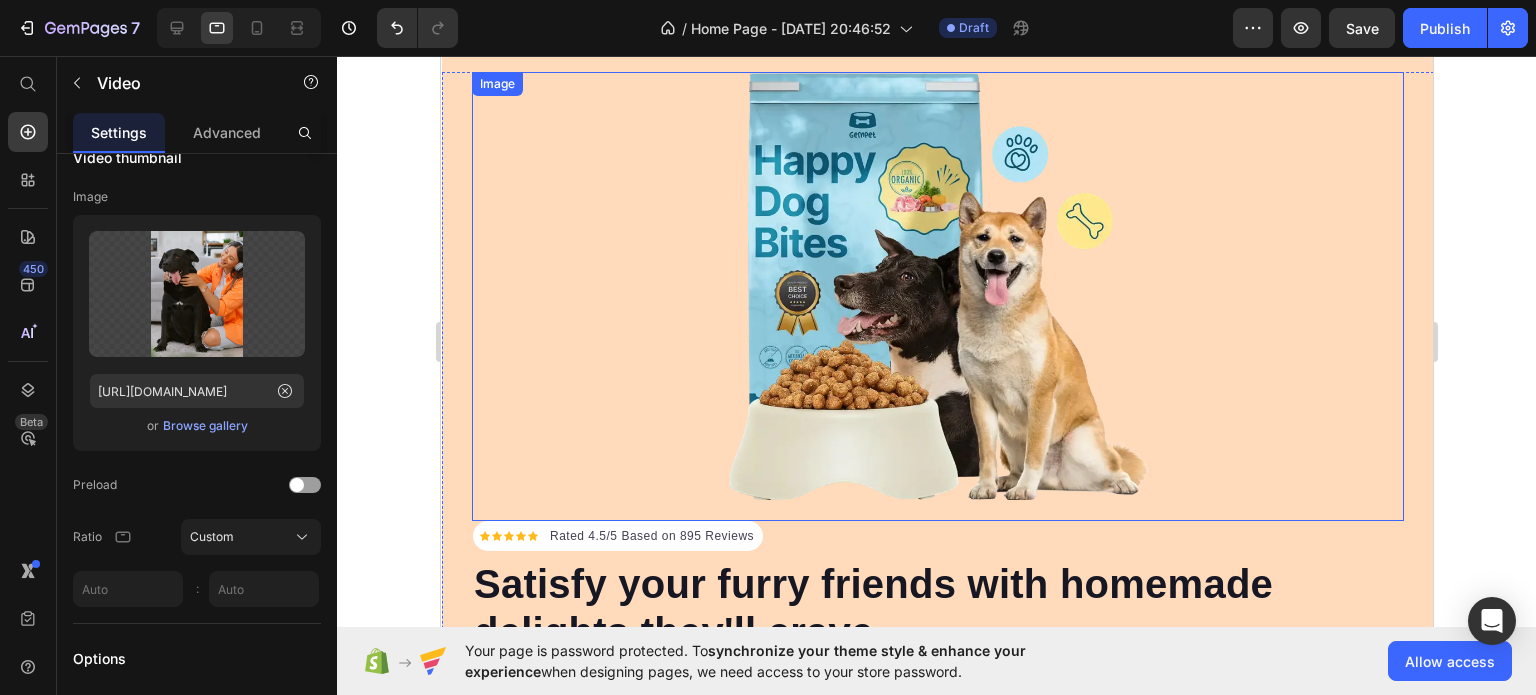 scroll, scrollTop: 100, scrollLeft: 0, axis: vertical 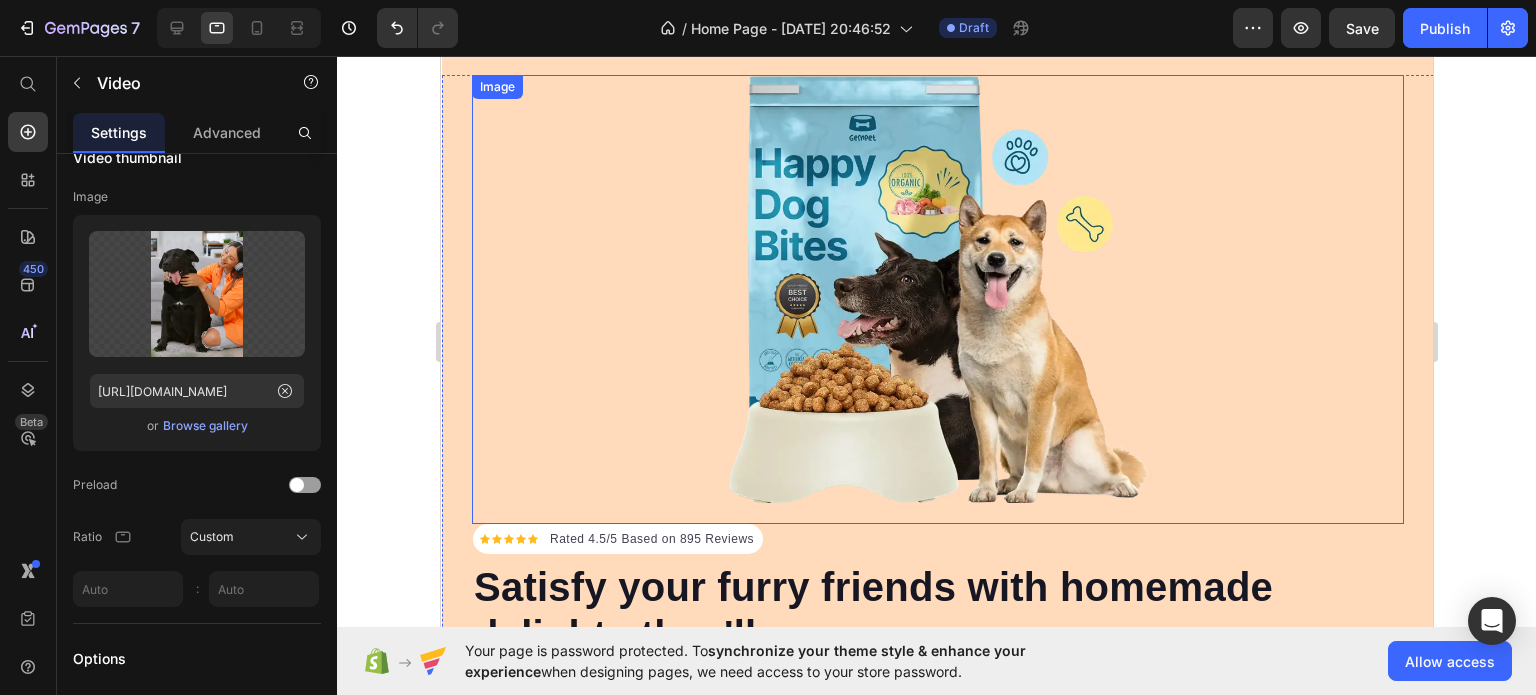 click at bounding box center [937, 299] 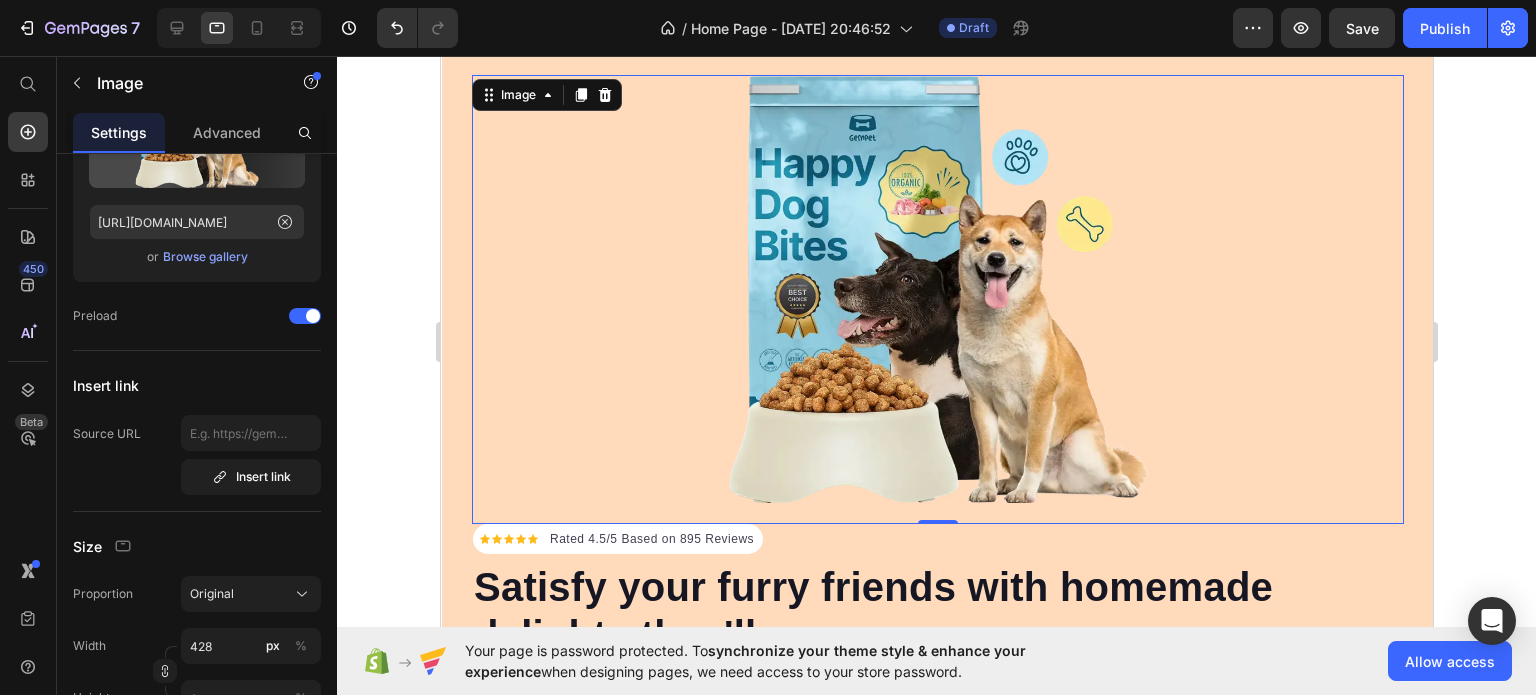 scroll, scrollTop: 0, scrollLeft: 0, axis: both 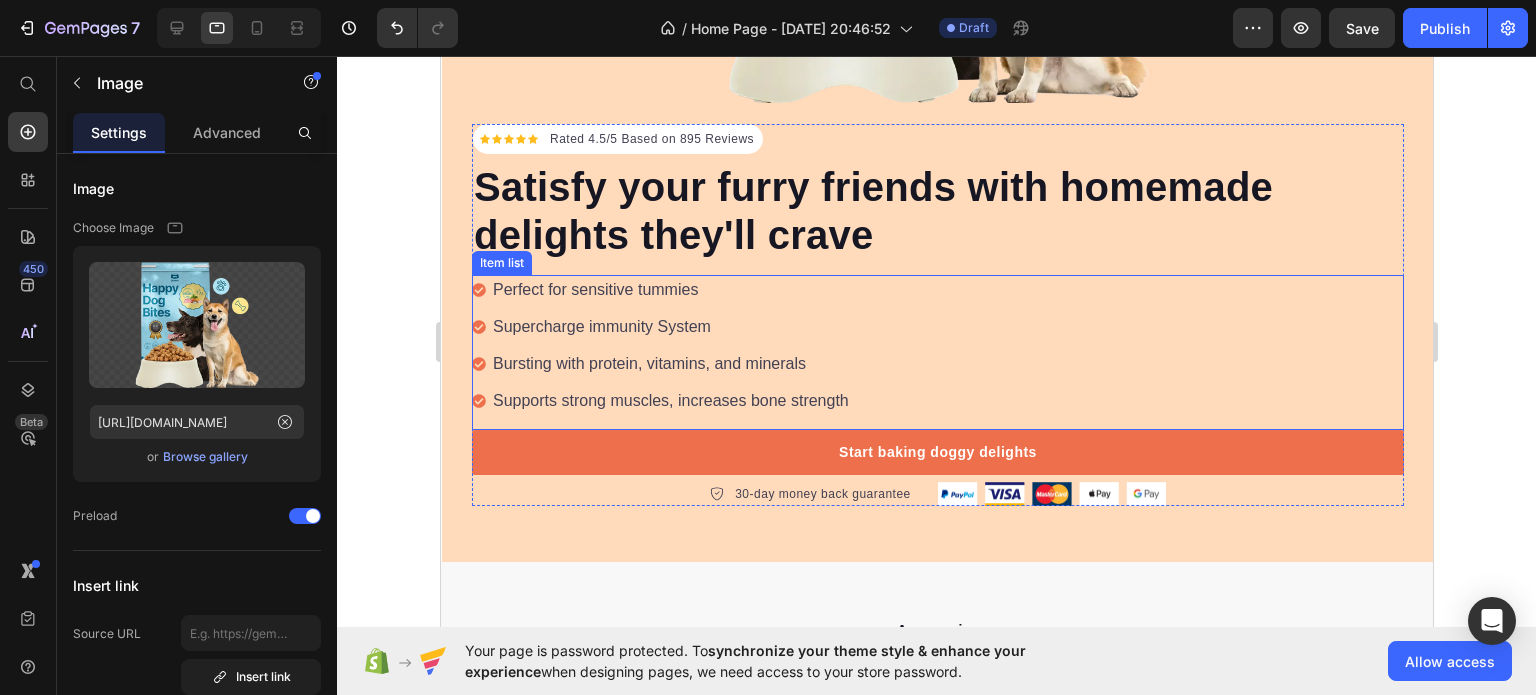 click on "Perfect for sensitive tummies" at bounding box center (670, 290) 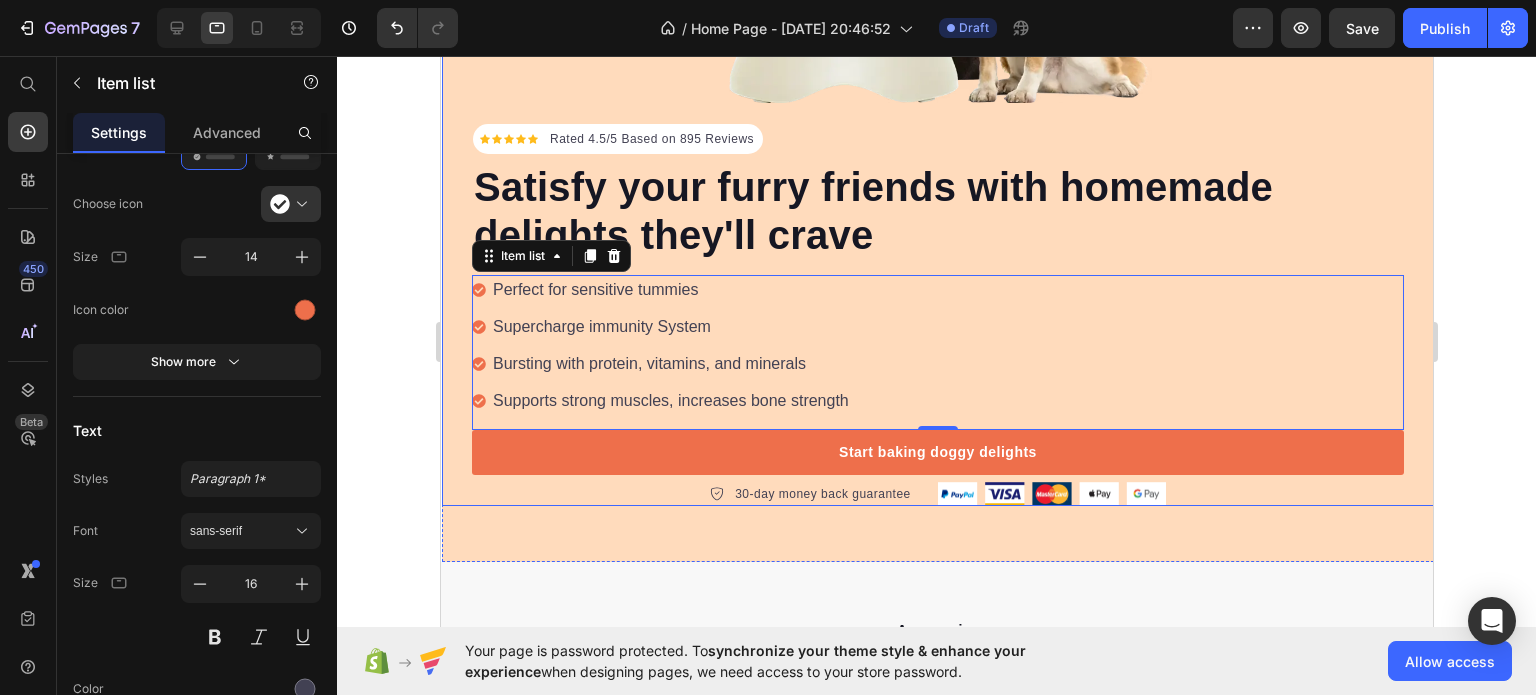 scroll, scrollTop: 0, scrollLeft: 0, axis: both 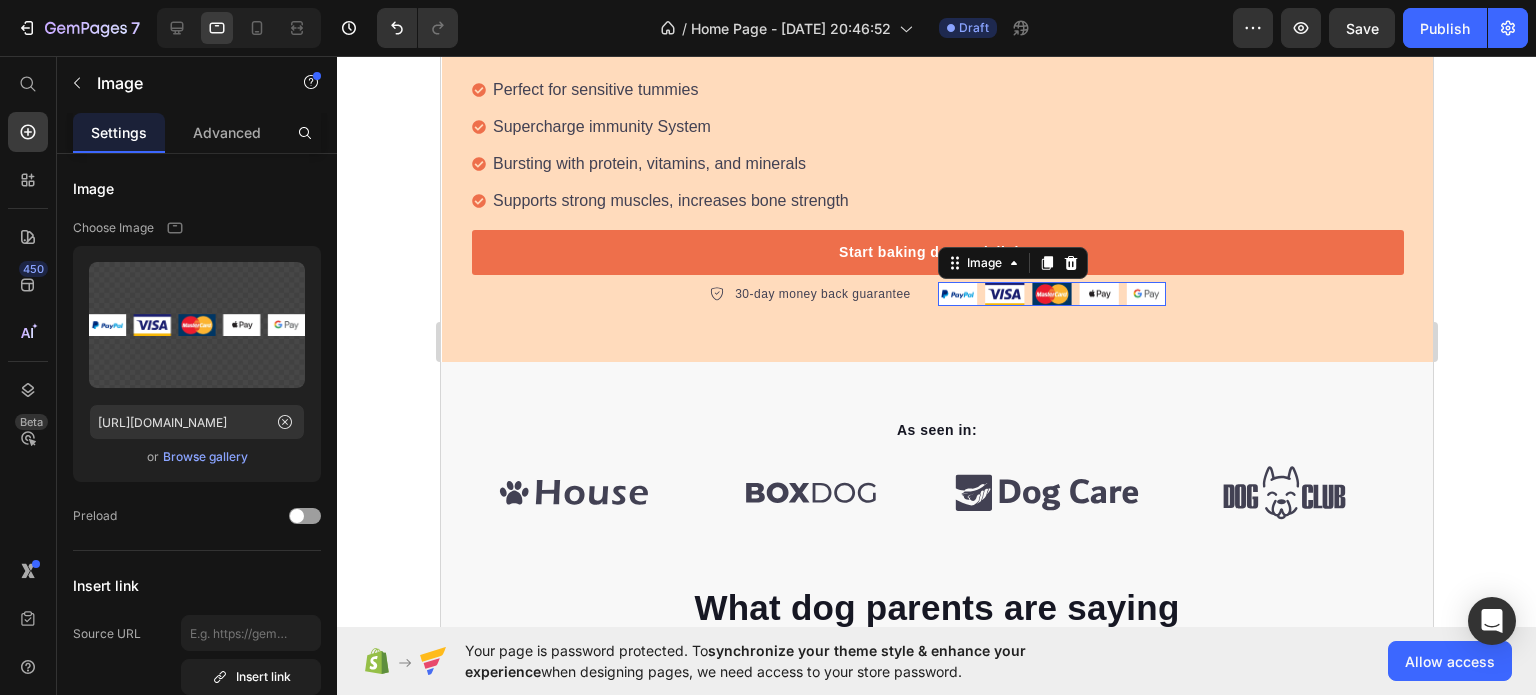 click at bounding box center (1051, 294) 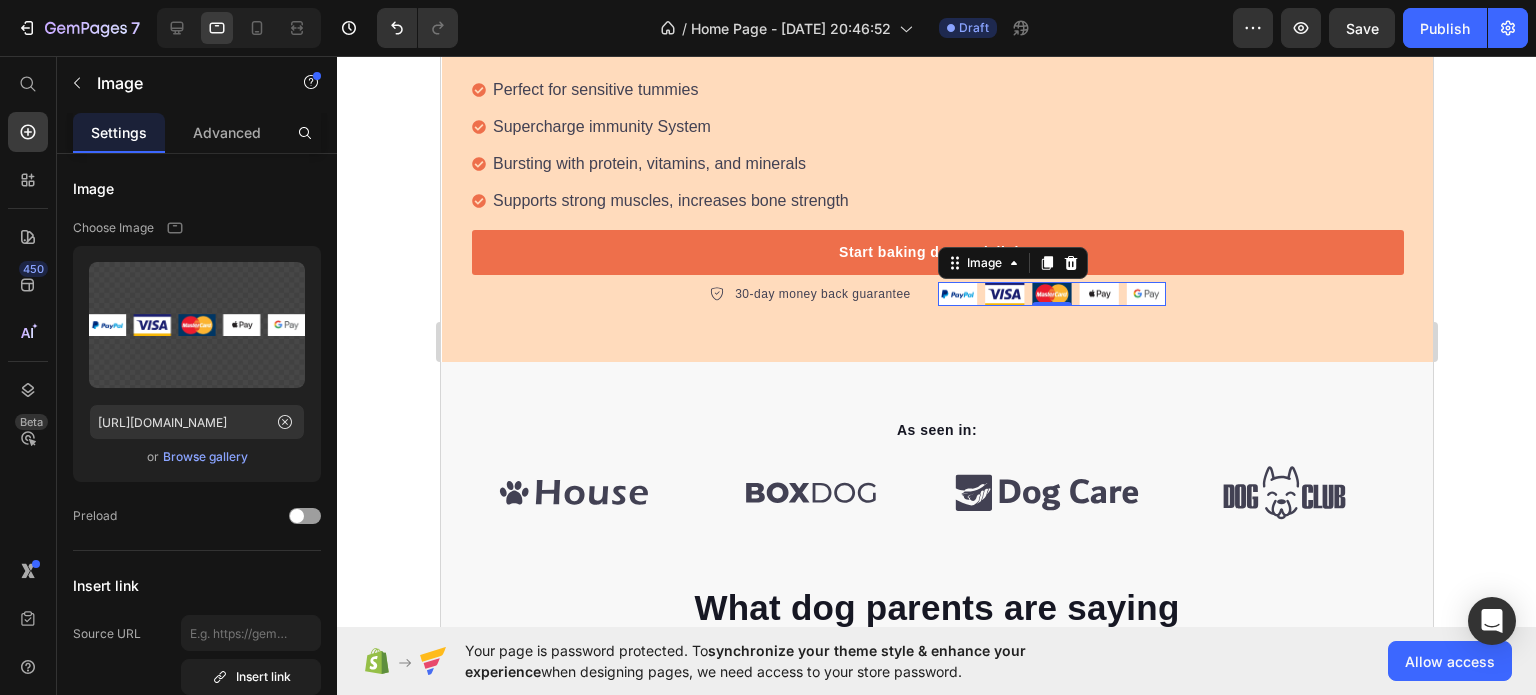 click at bounding box center [1051, 294] 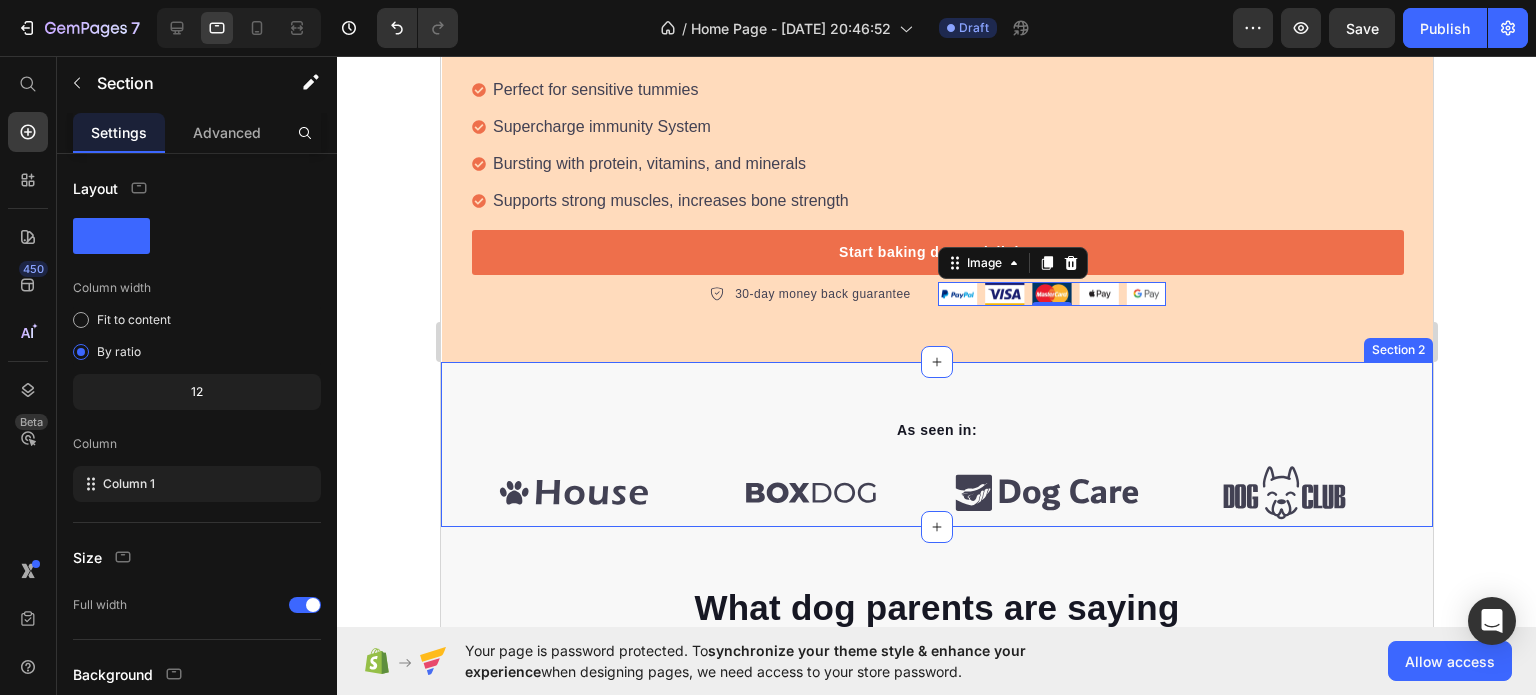 click on "As seen in: Text block Image Image Image Image Image Image Carousel Row Section 2" at bounding box center (936, 444) 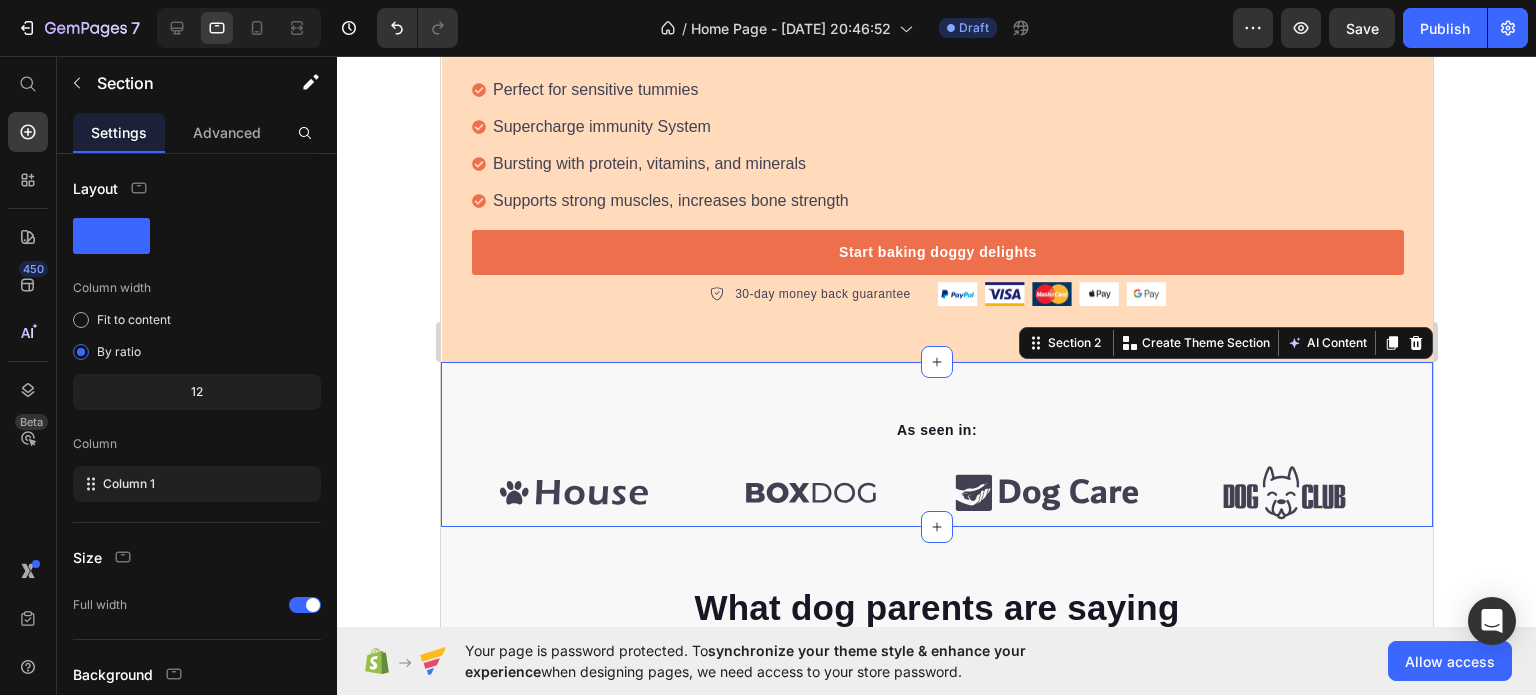 click 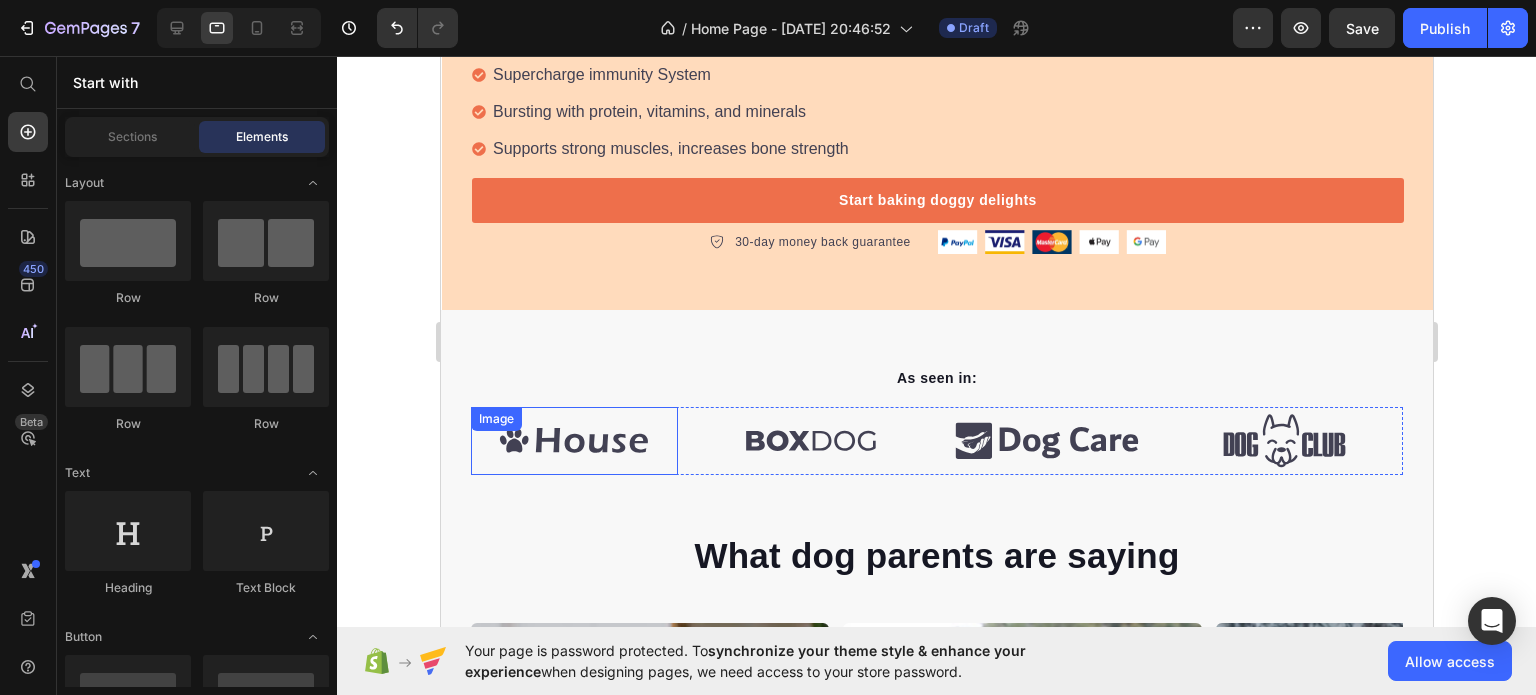 scroll, scrollTop: 800, scrollLeft: 0, axis: vertical 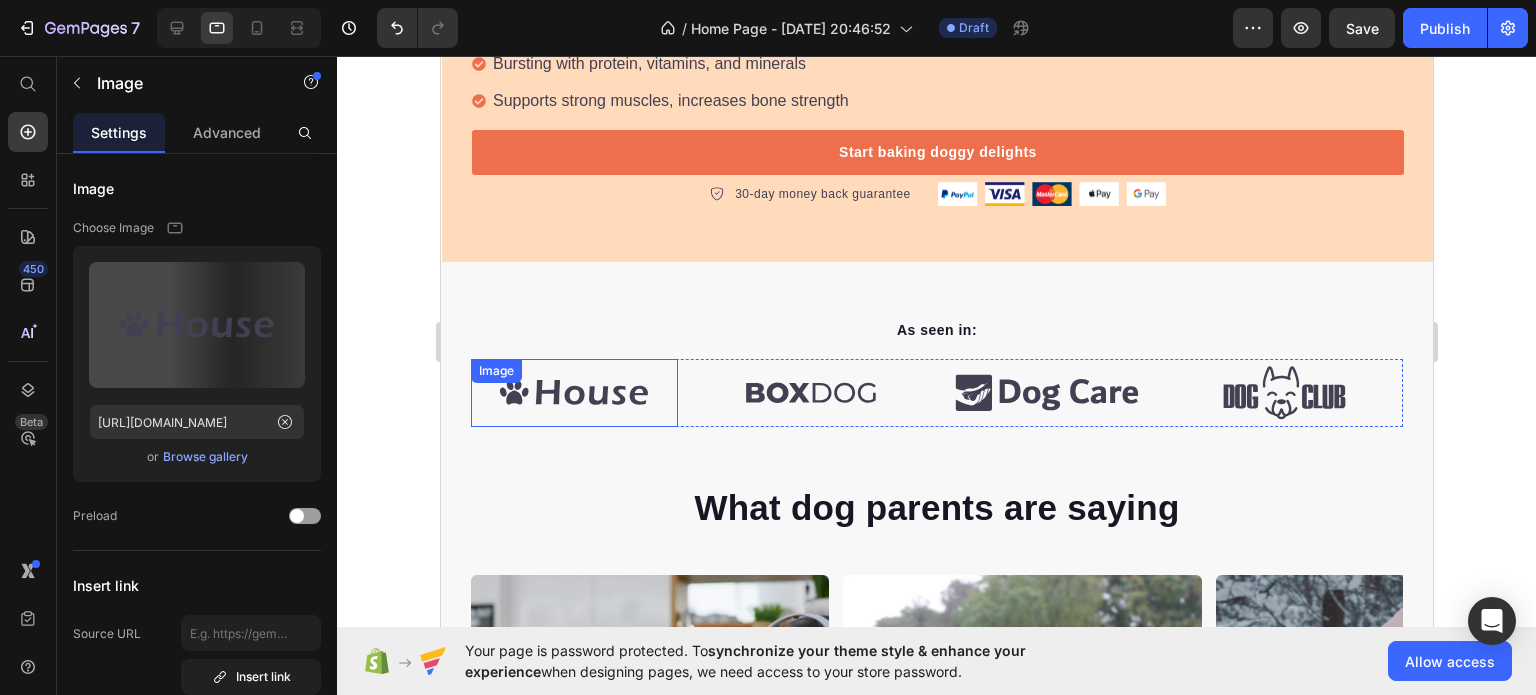 click at bounding box center [573, 393] 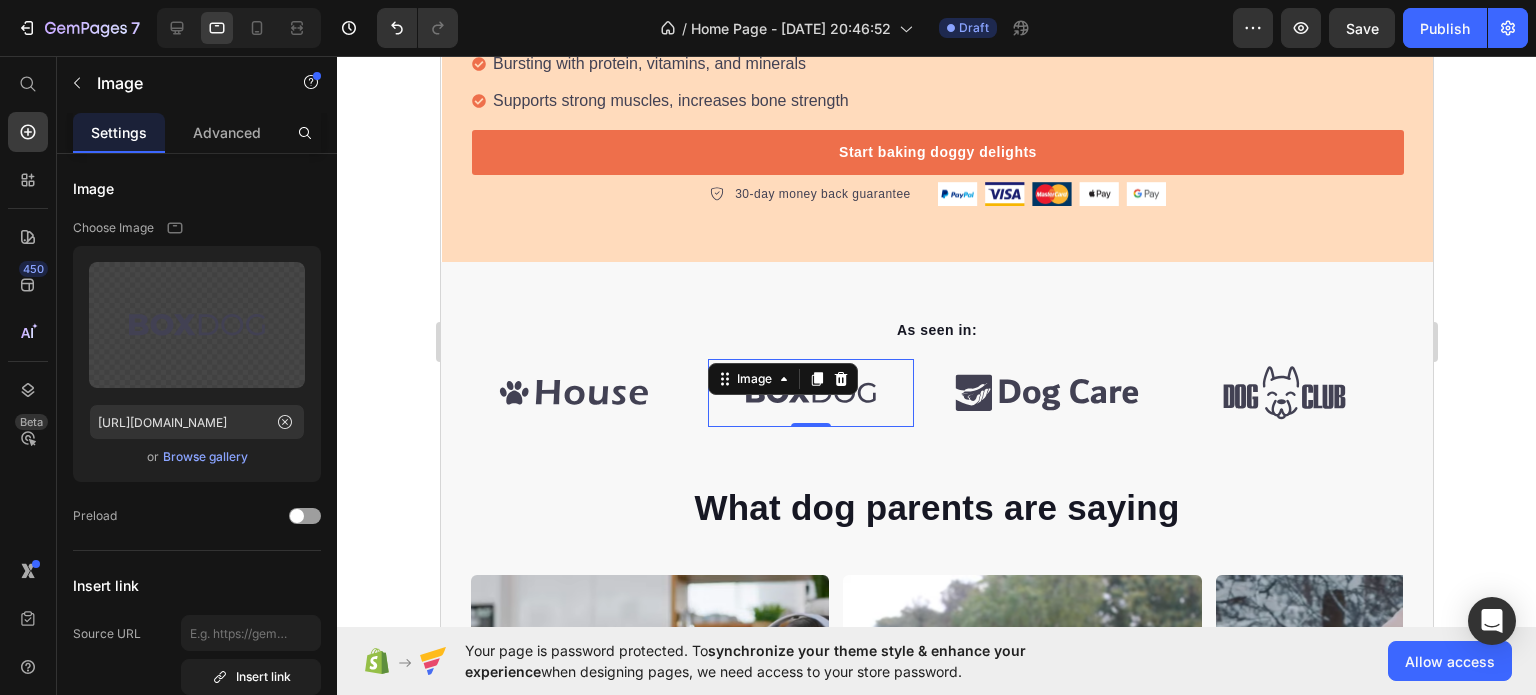 click on "Image   0" at bounding box center [810, 393] 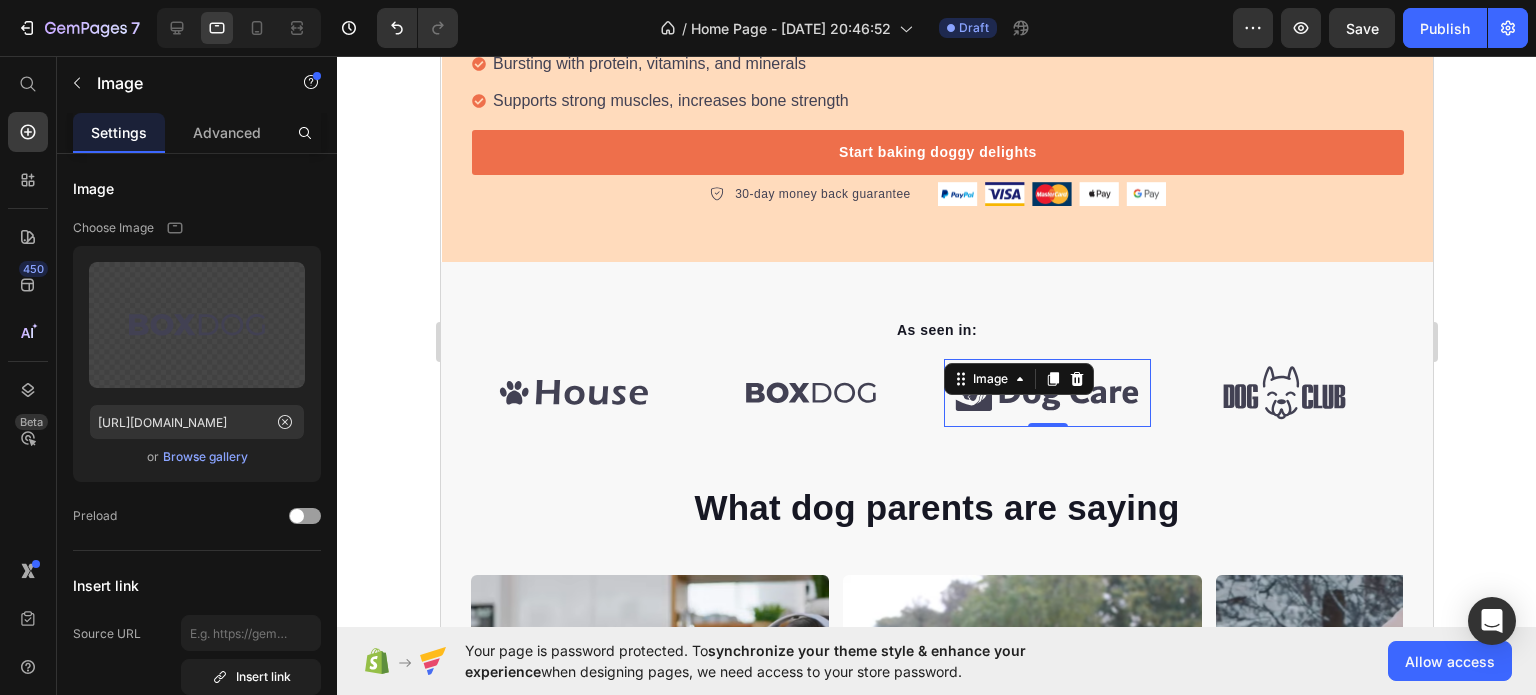 click at bounding box center [1046, 393] 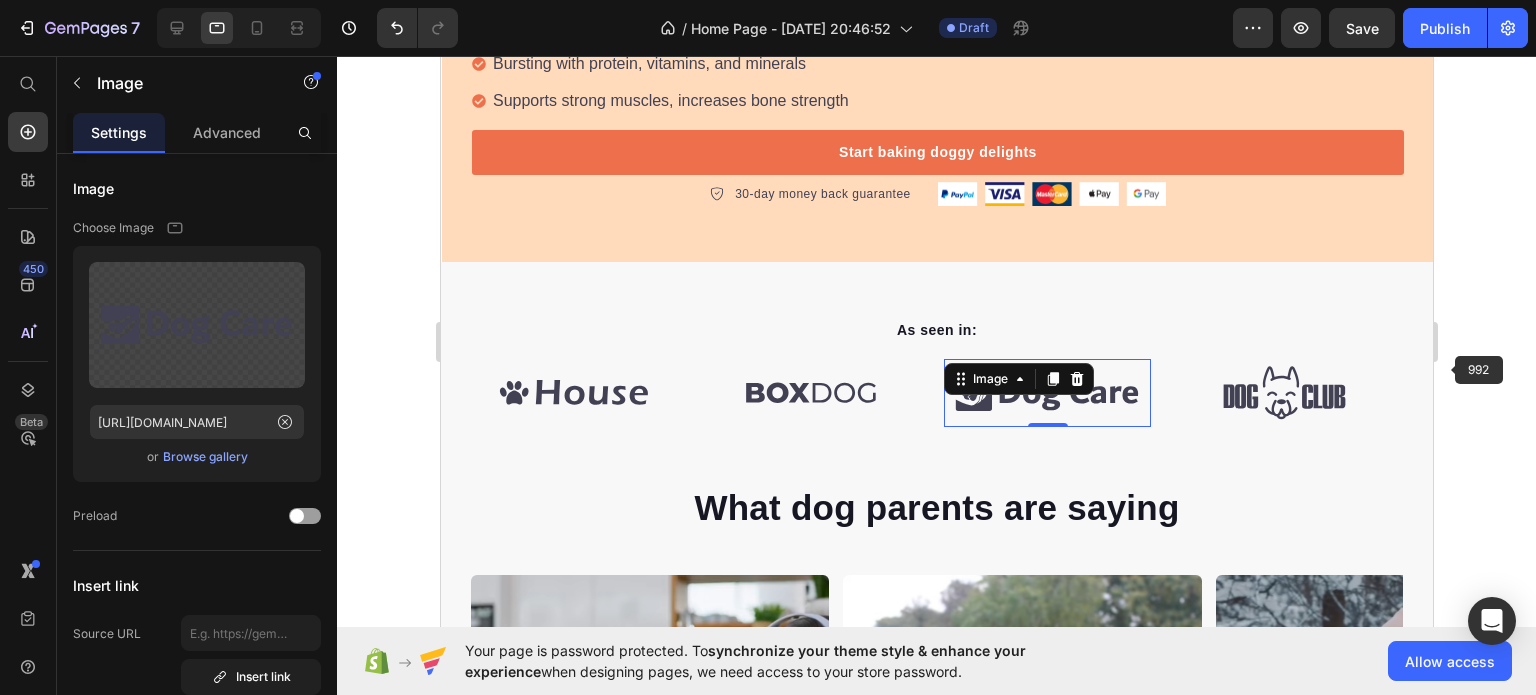 scroll, scrollTop: 900, scrollLeft: 0, axis: vertical 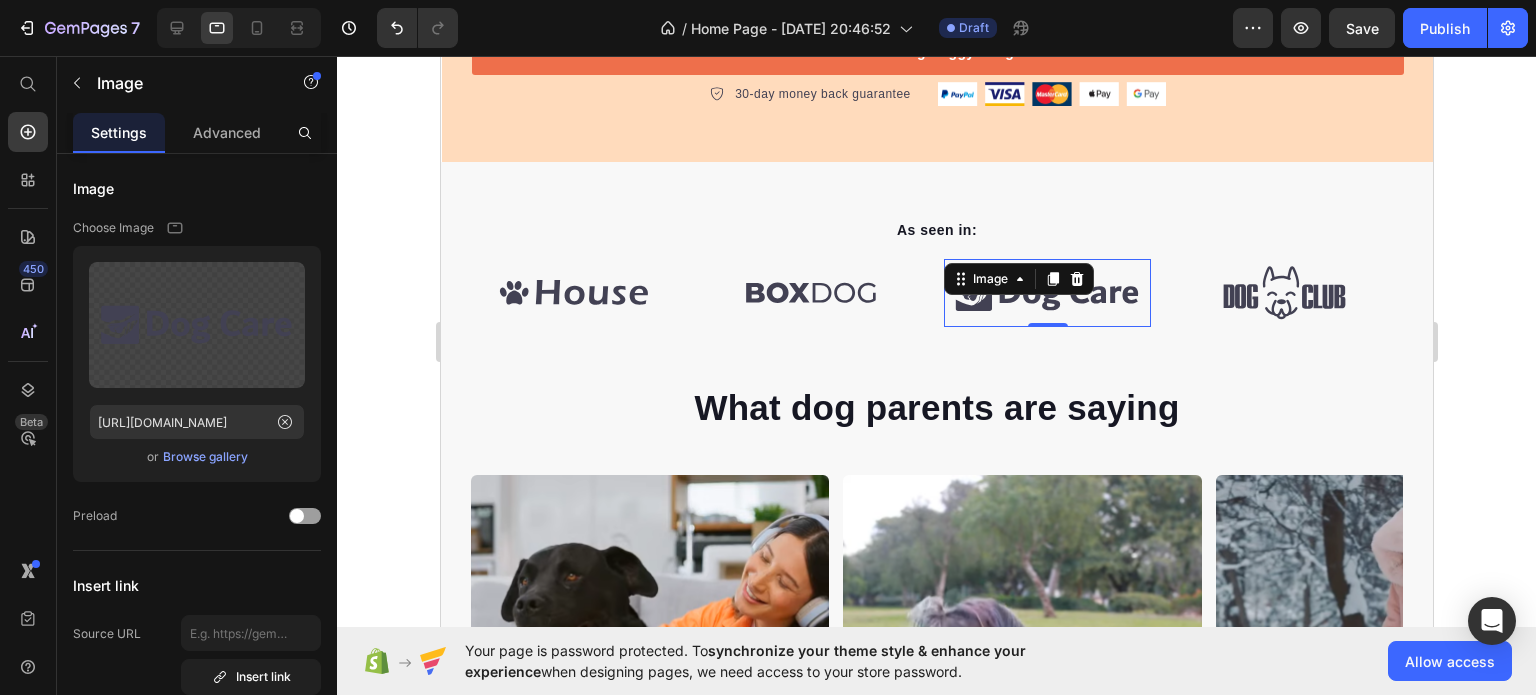 click 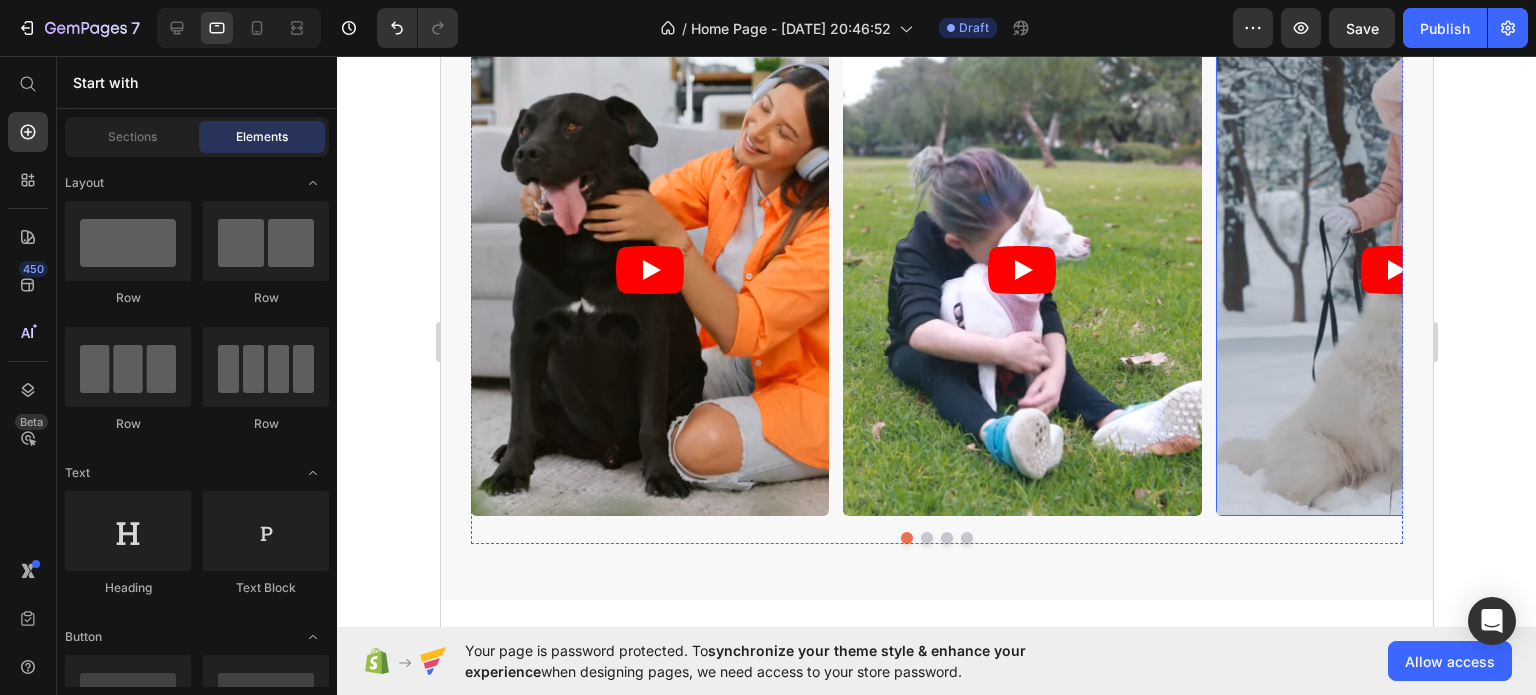 scroll, scrollTop: 1400, scrollLeft: 0, axis: vertical 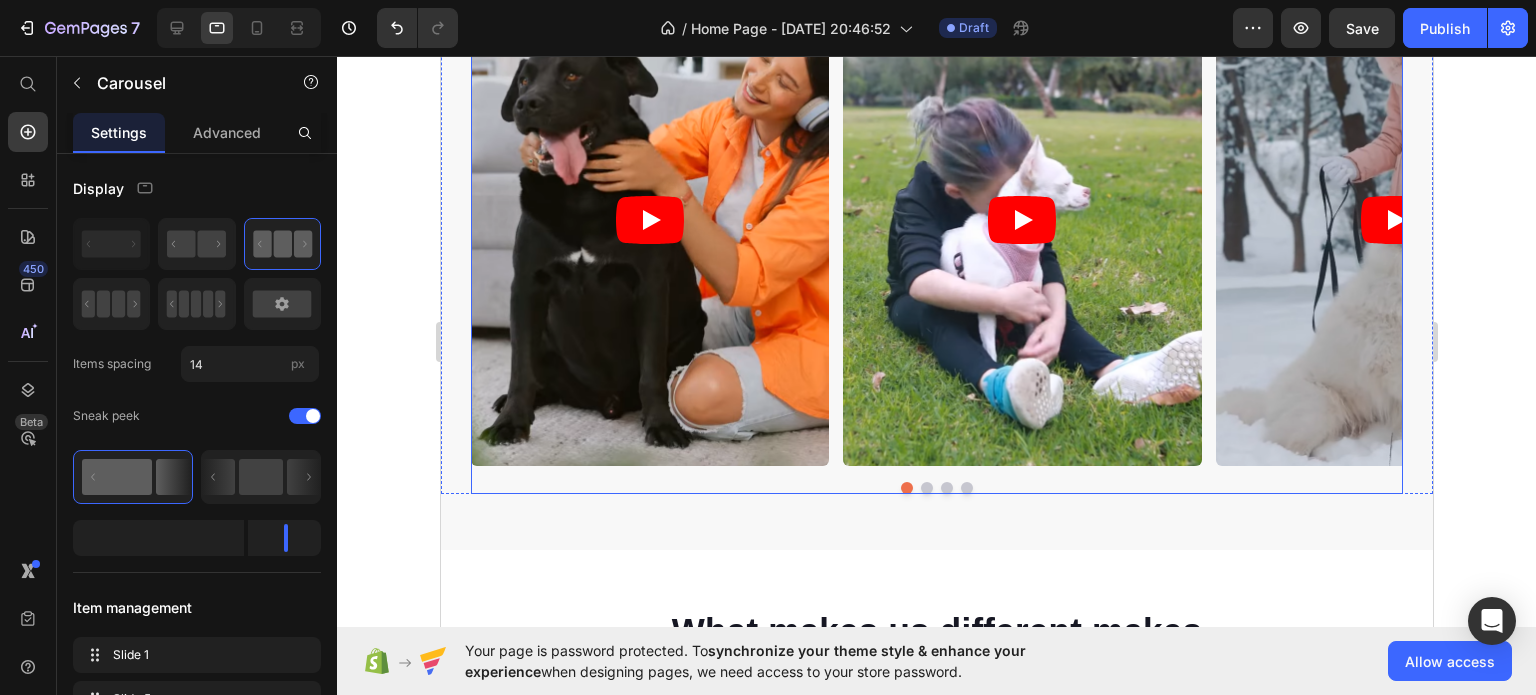 click at bounding box center (926, 488) 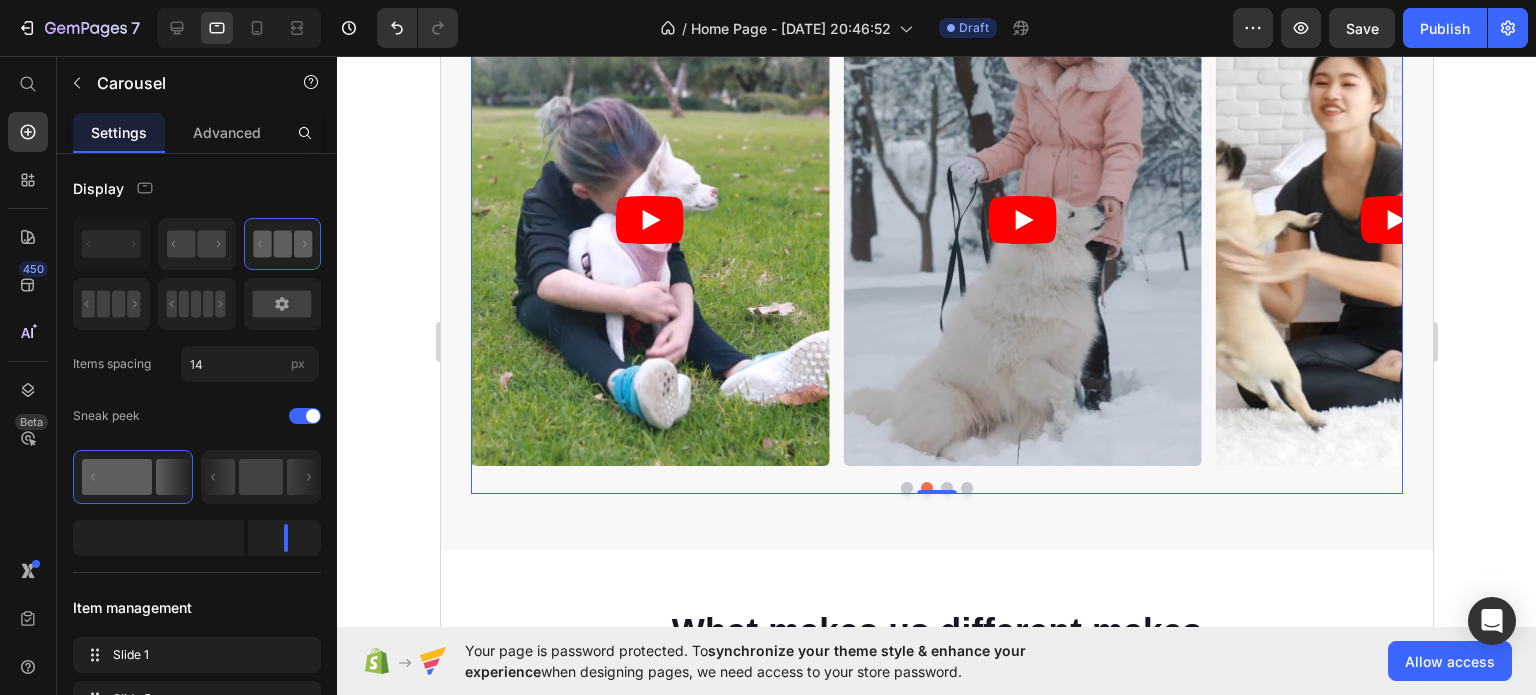 click at bounding box center (946, 488) 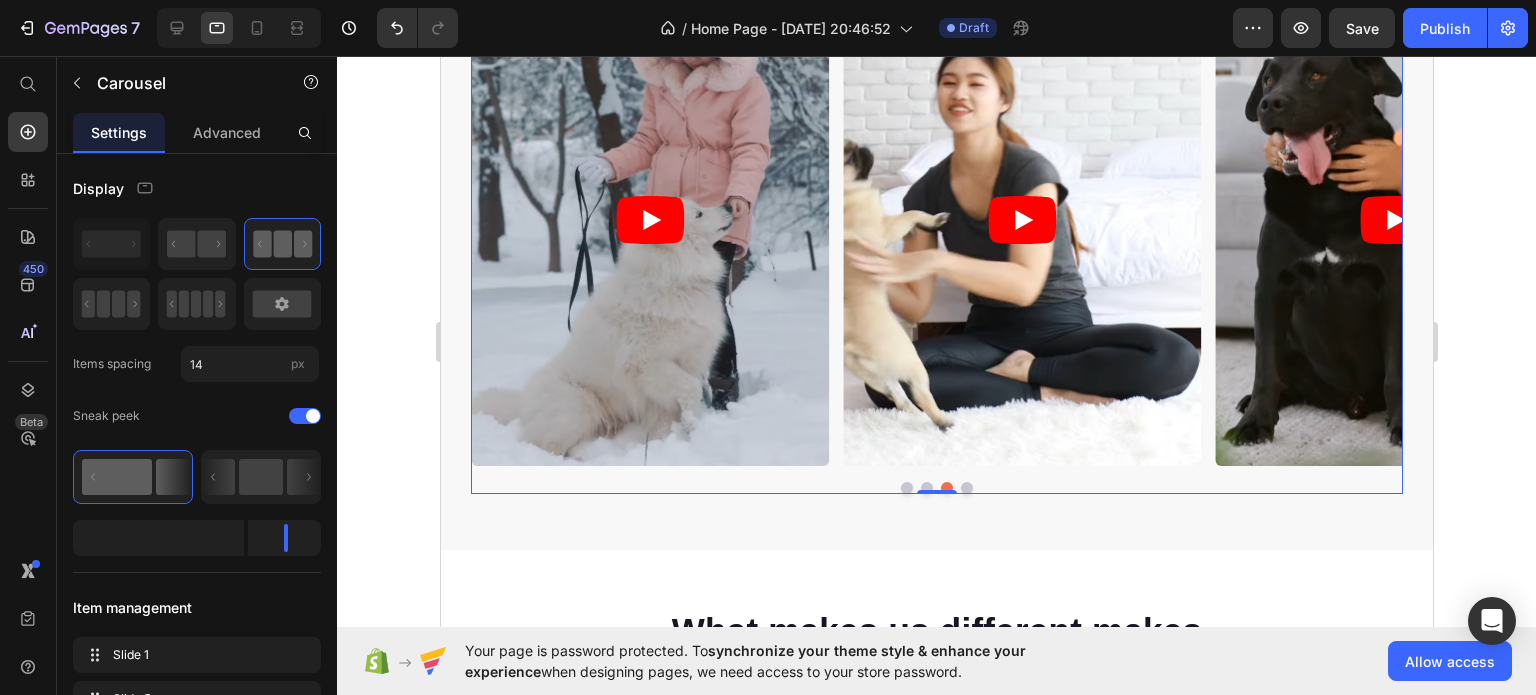 click at bounding box center [906, 488] 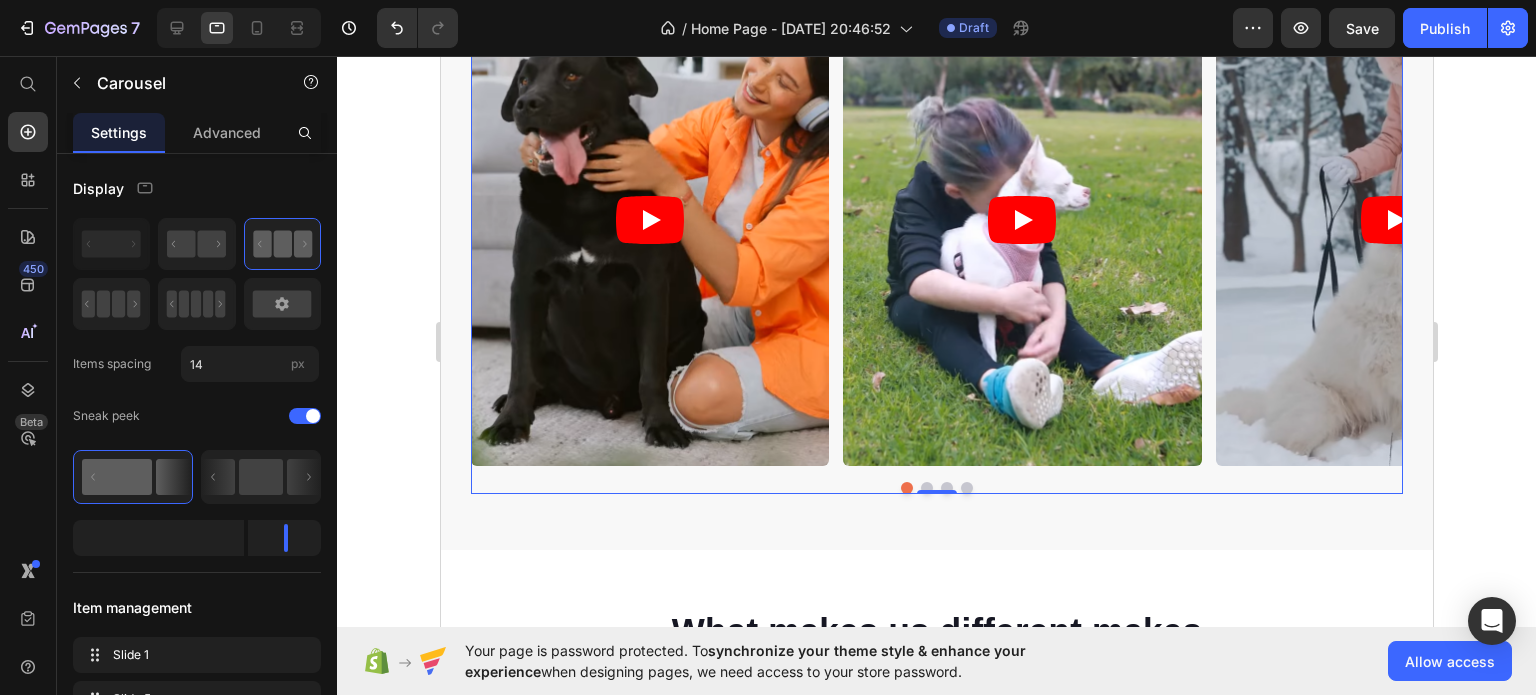 click at bounding box center [926, 488] 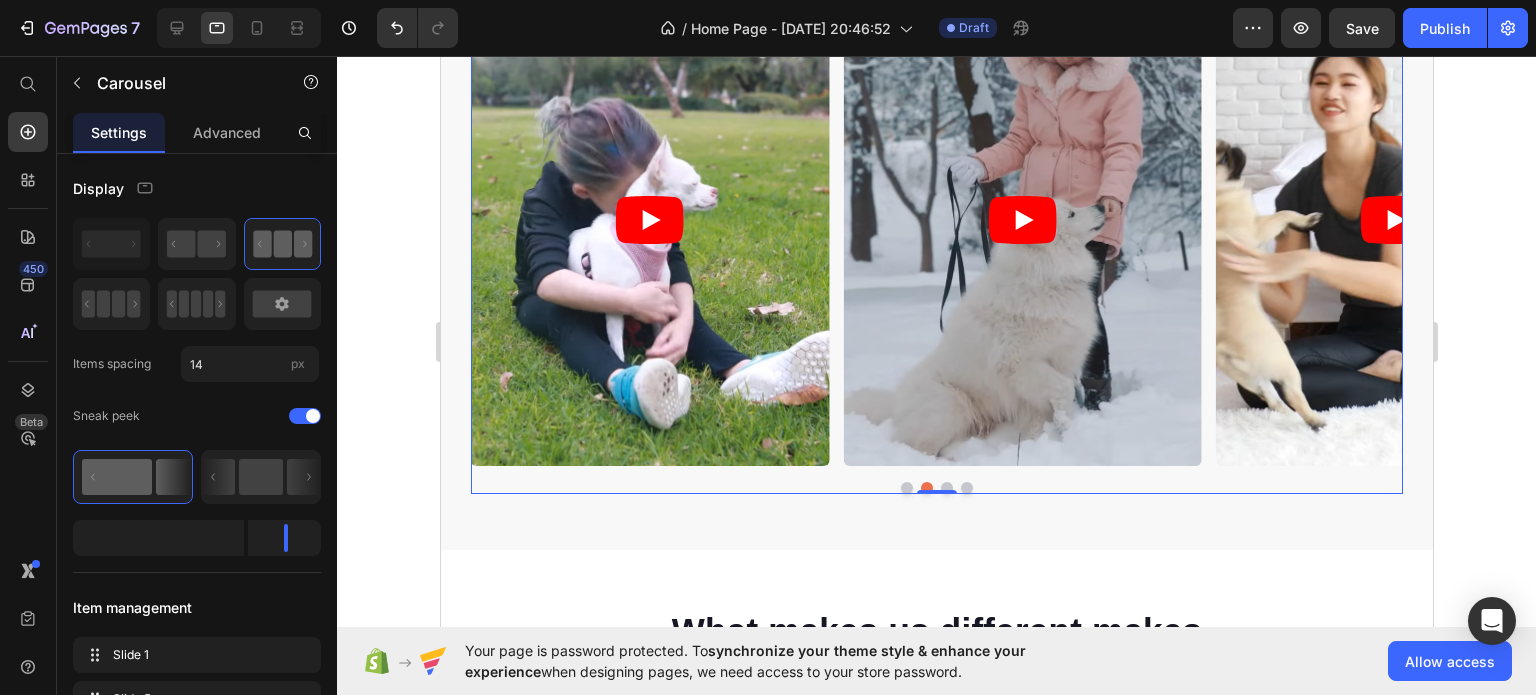 click at bounding box center (926, 488) 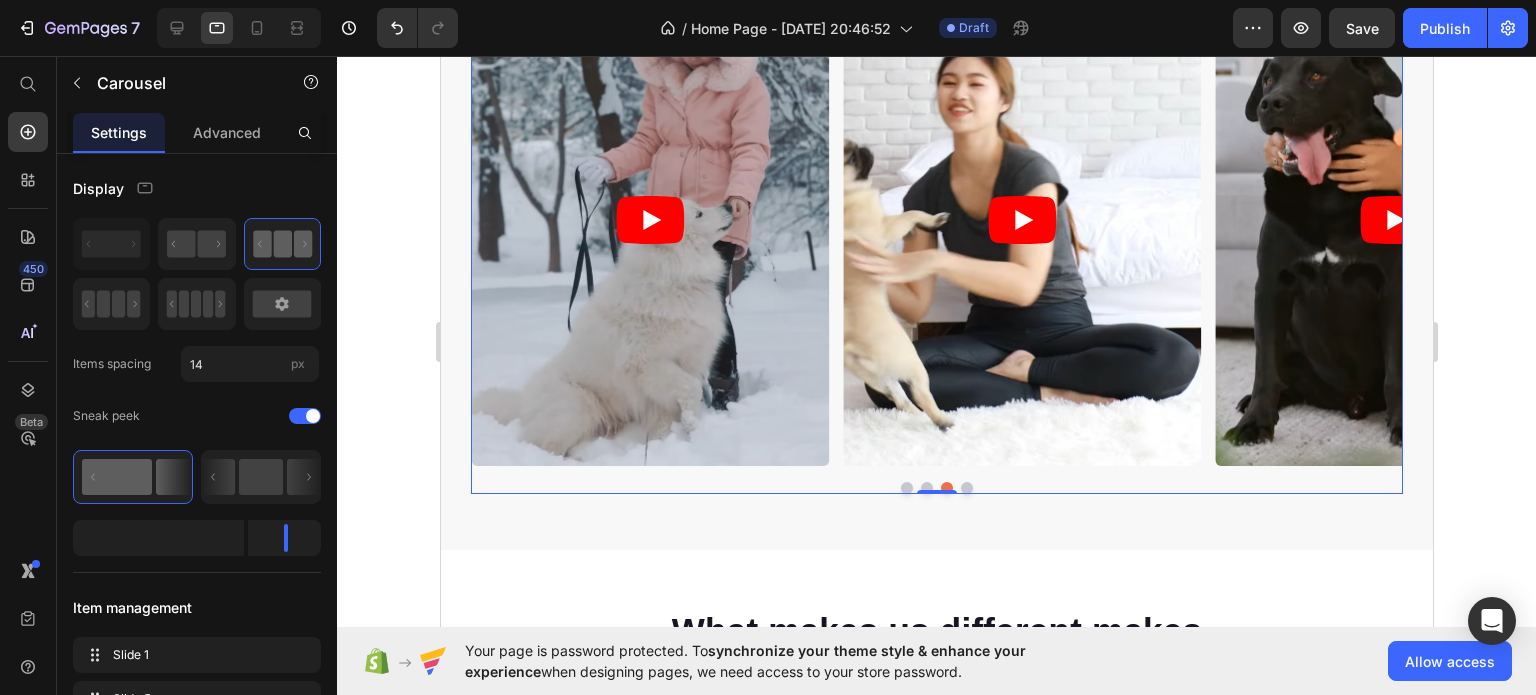 click at bounding box center (966, 488) 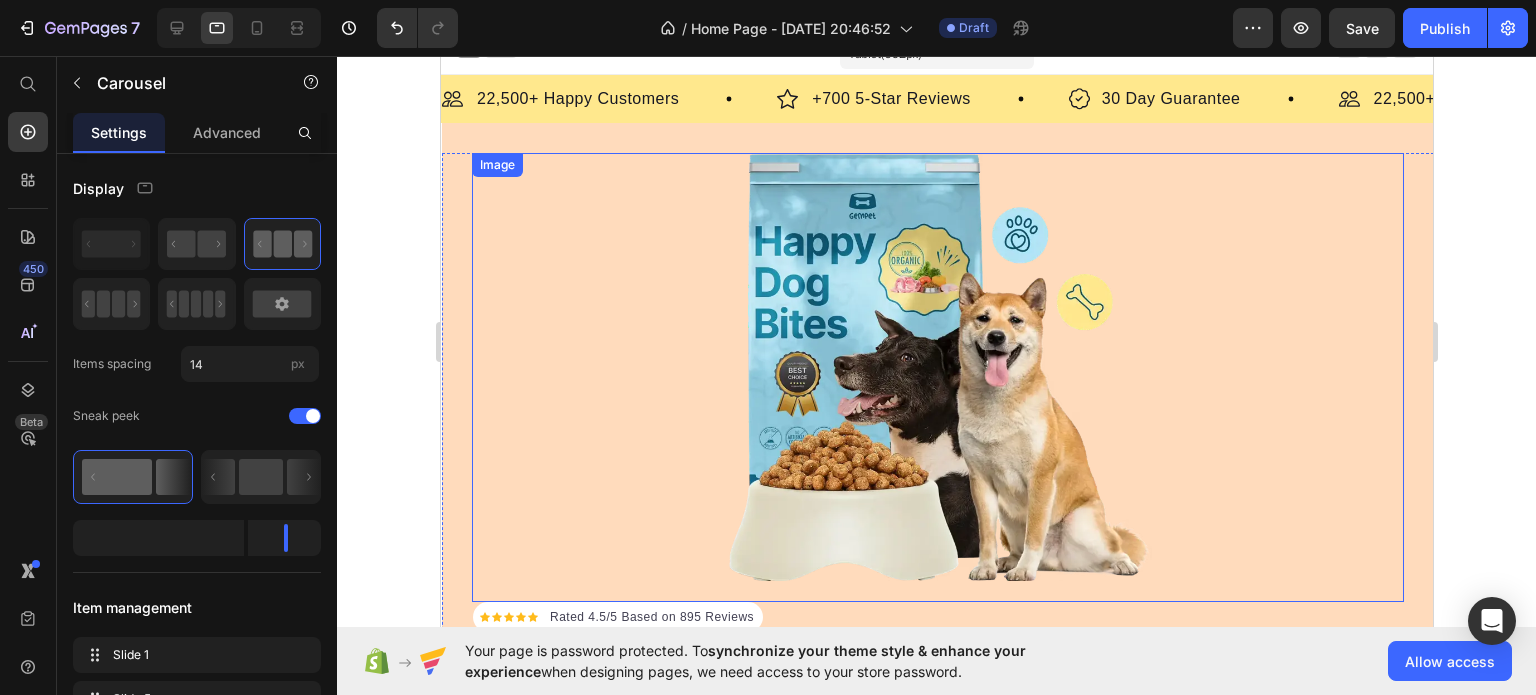 scroll, scrollTop: 0, scrollLeft: 0, axis: both 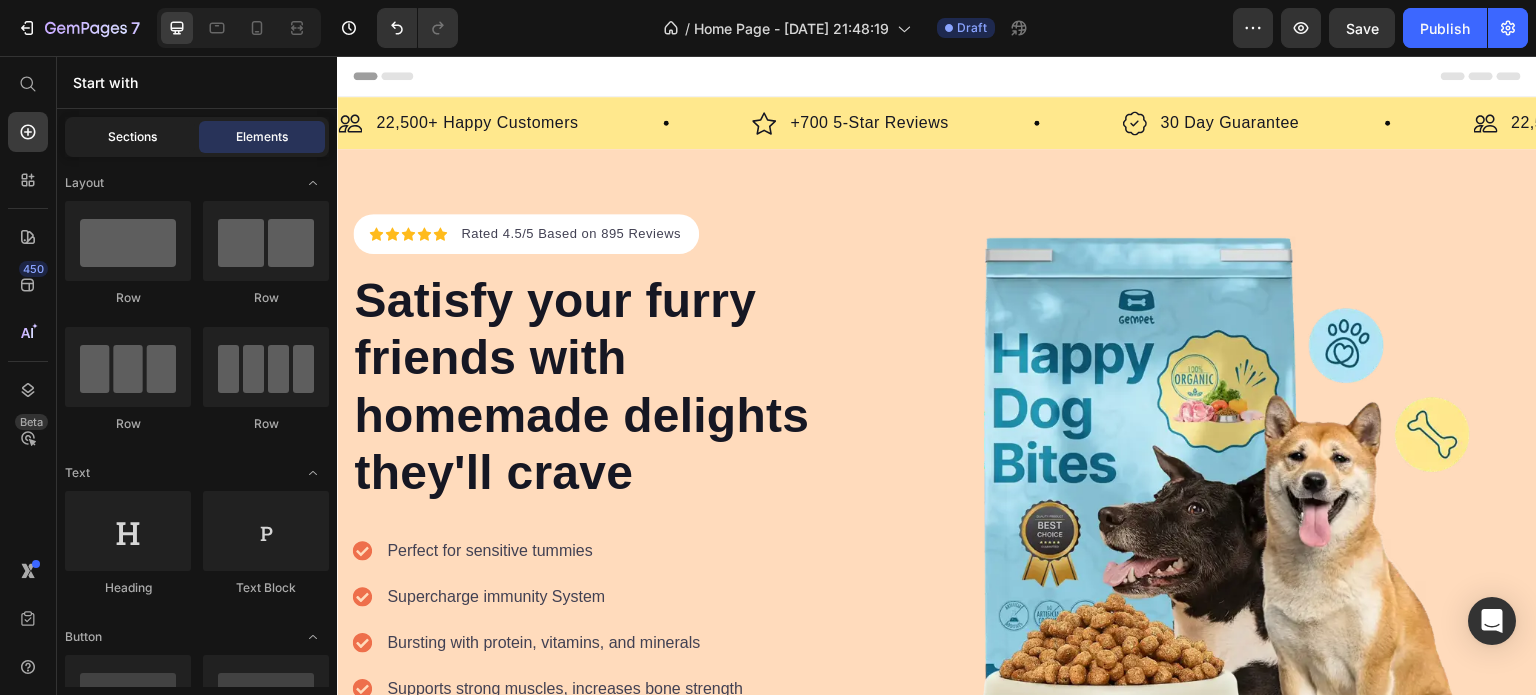 click on "Sections" 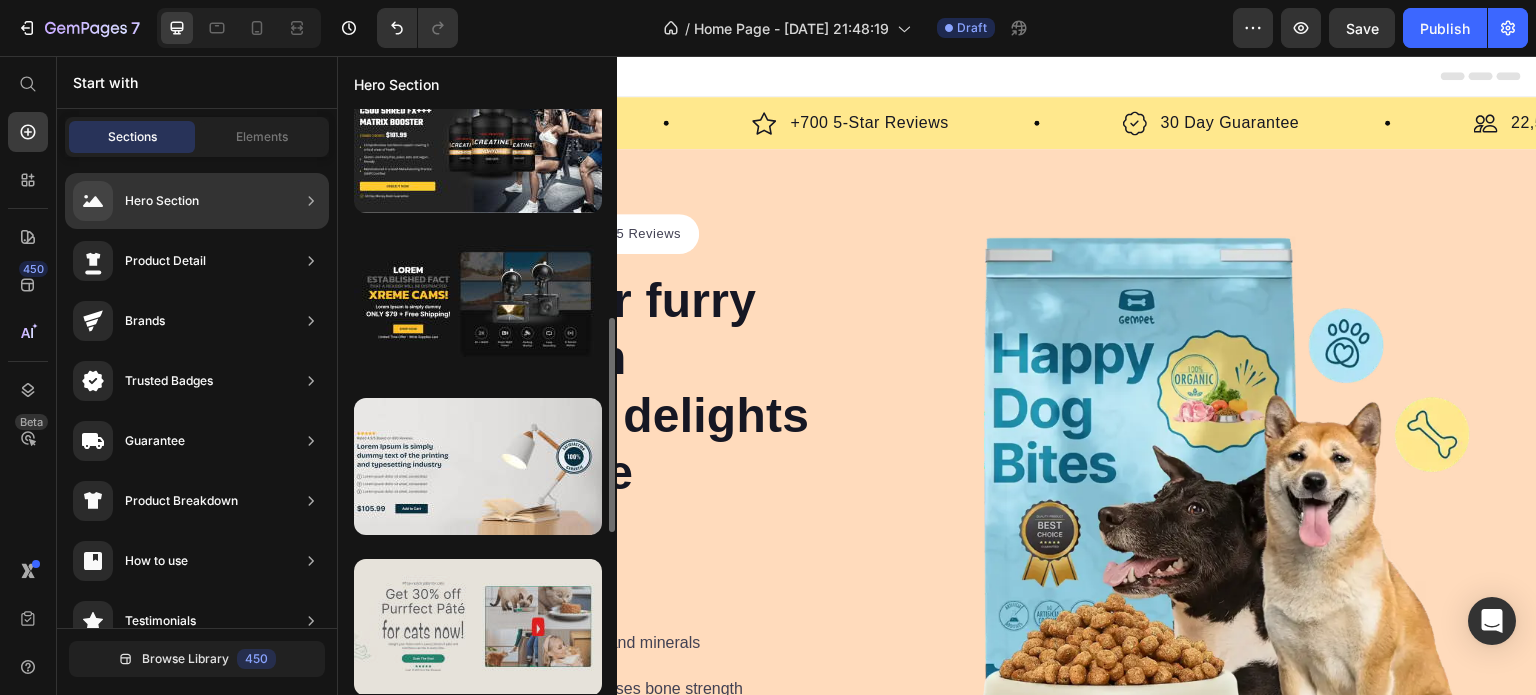 scroll, scrollTop: 300, scrollLeft: 0, axis: vertical 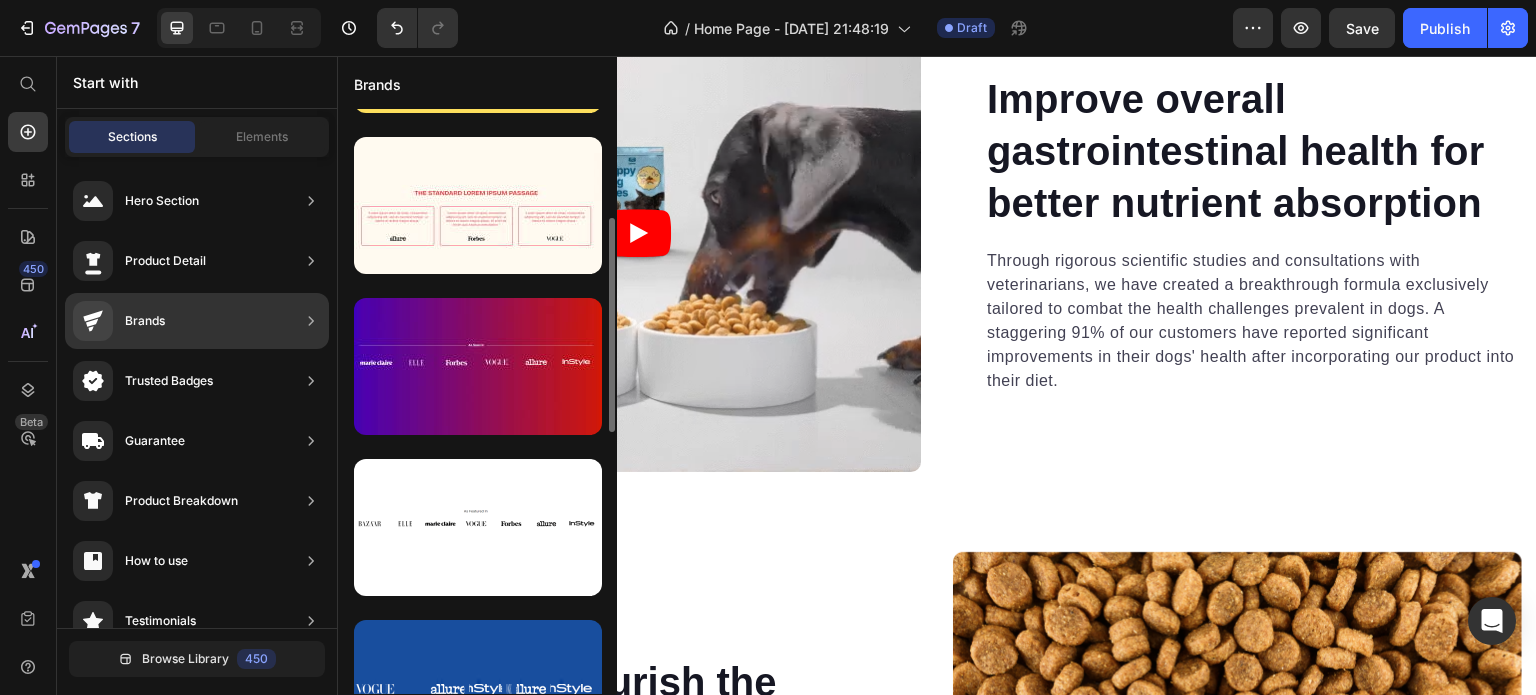 click on "Brands" at bounding box center [145, 321] 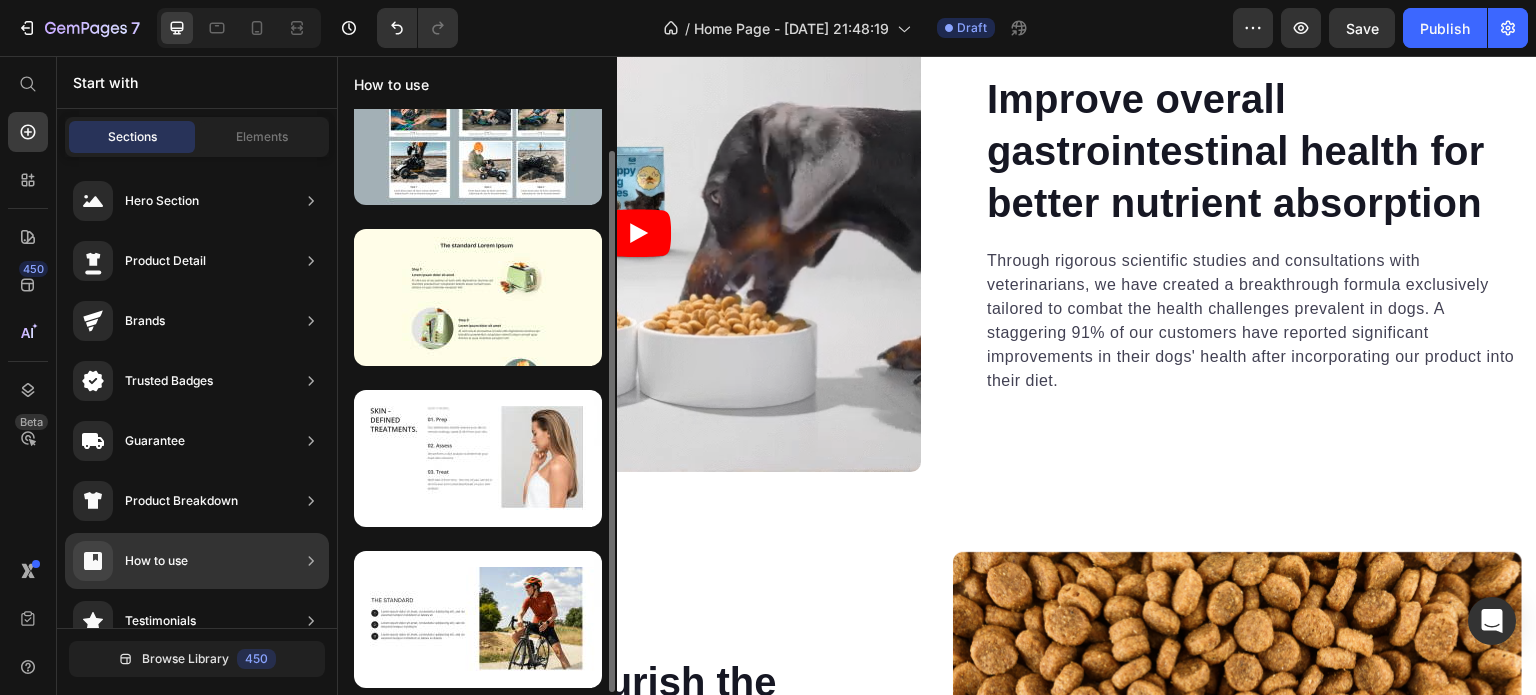 scroll, scrollTop: 46, scrollLeft: 0, axis: vertical 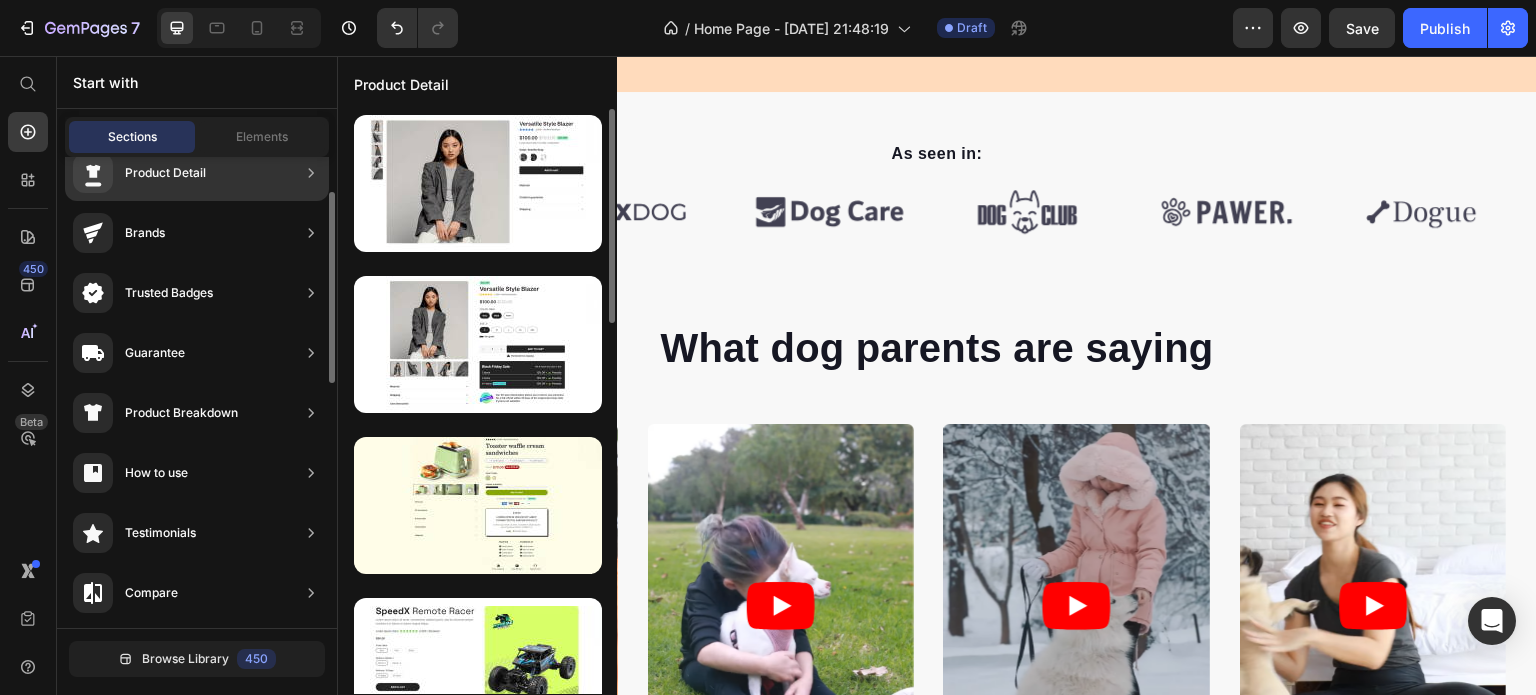 click on "Brands" 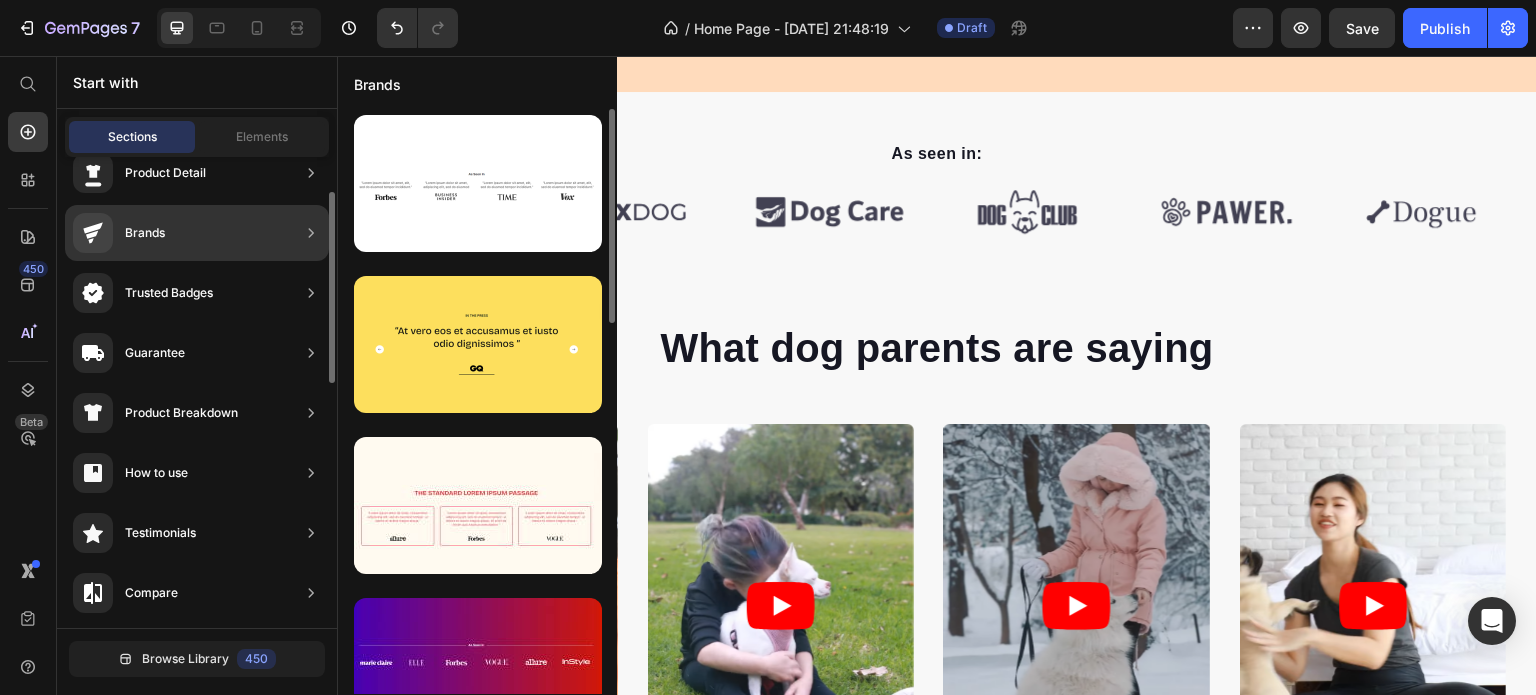 click on "Brands" 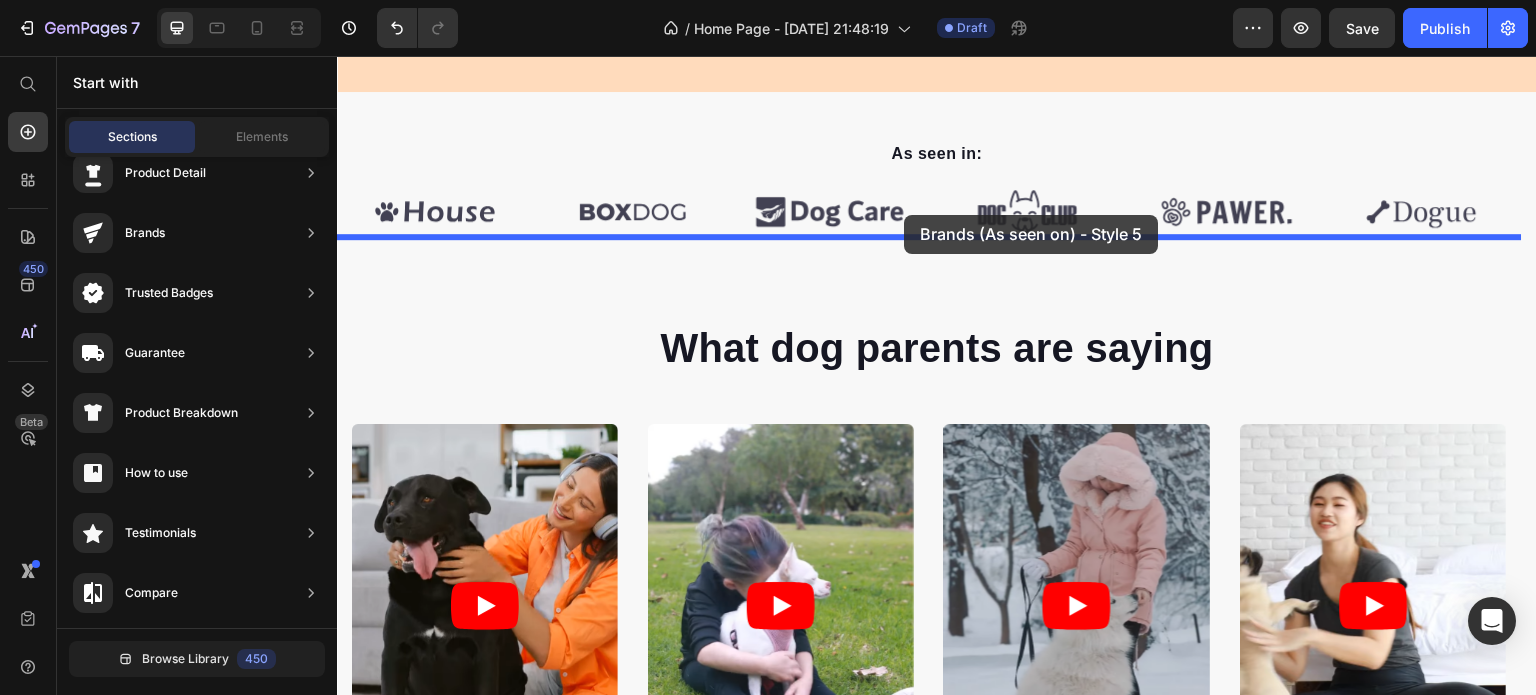 drag, startPoint x: 806, startPoint y: 263, endPoint x: 904, endPoint y: 215, distance: 109.12378 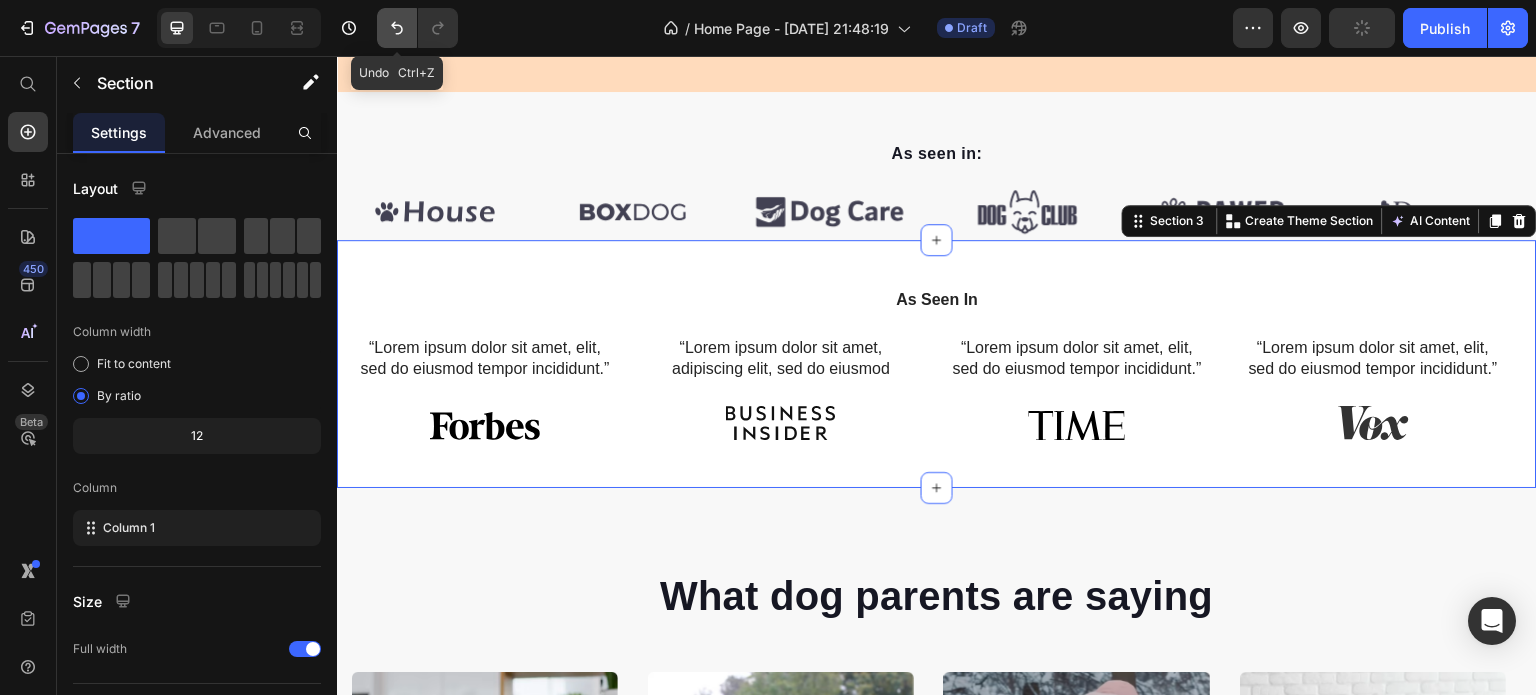 click 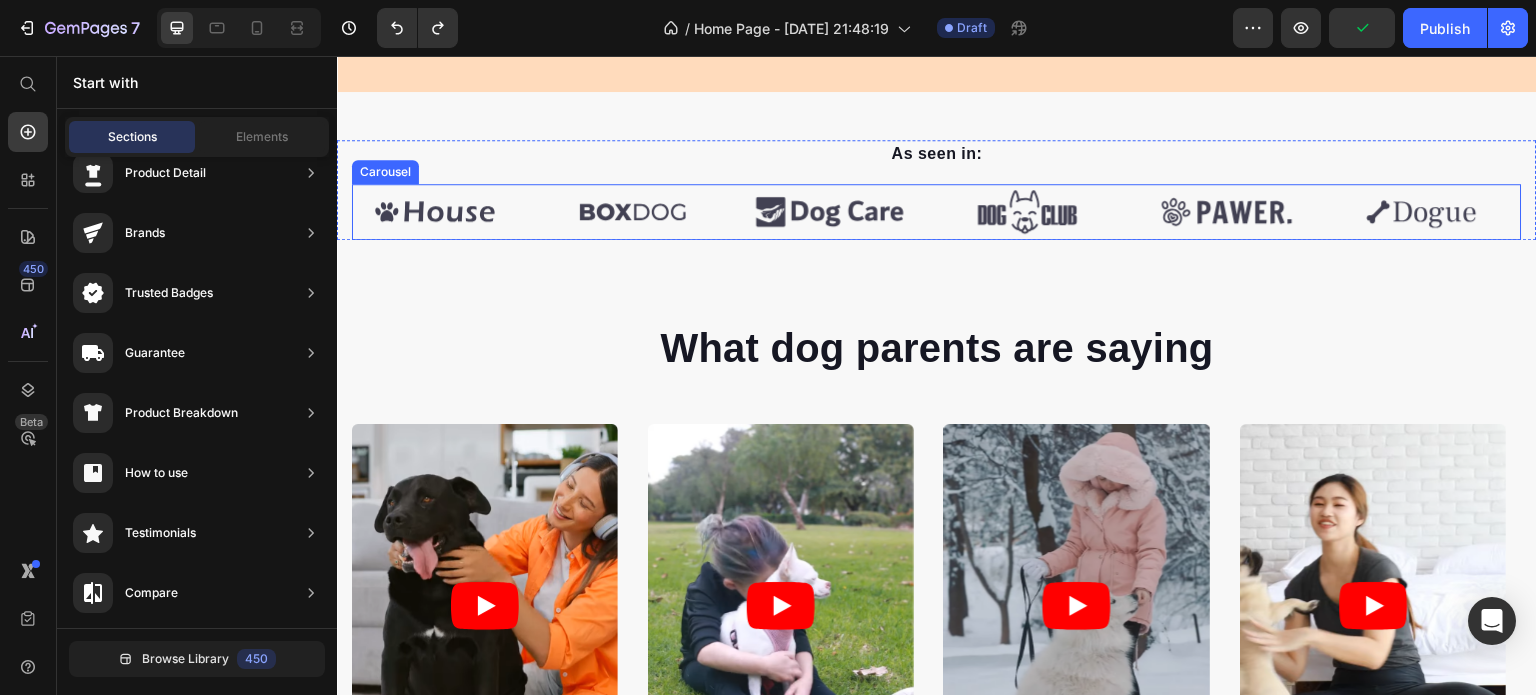 click on "Image Image Image Image Image Image" at bounding box center (937, 211) 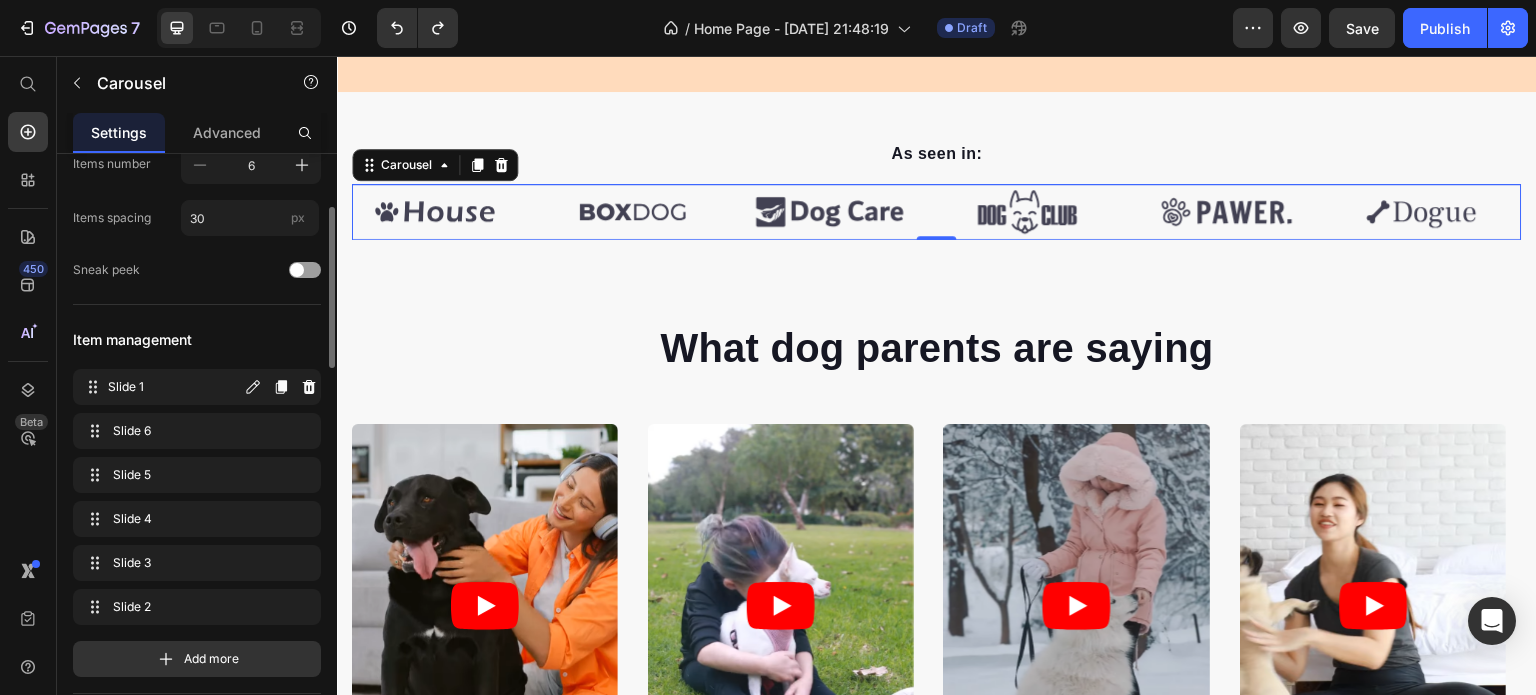 scroll, scrollTop: 0, scrollLeft: 0, axis: both 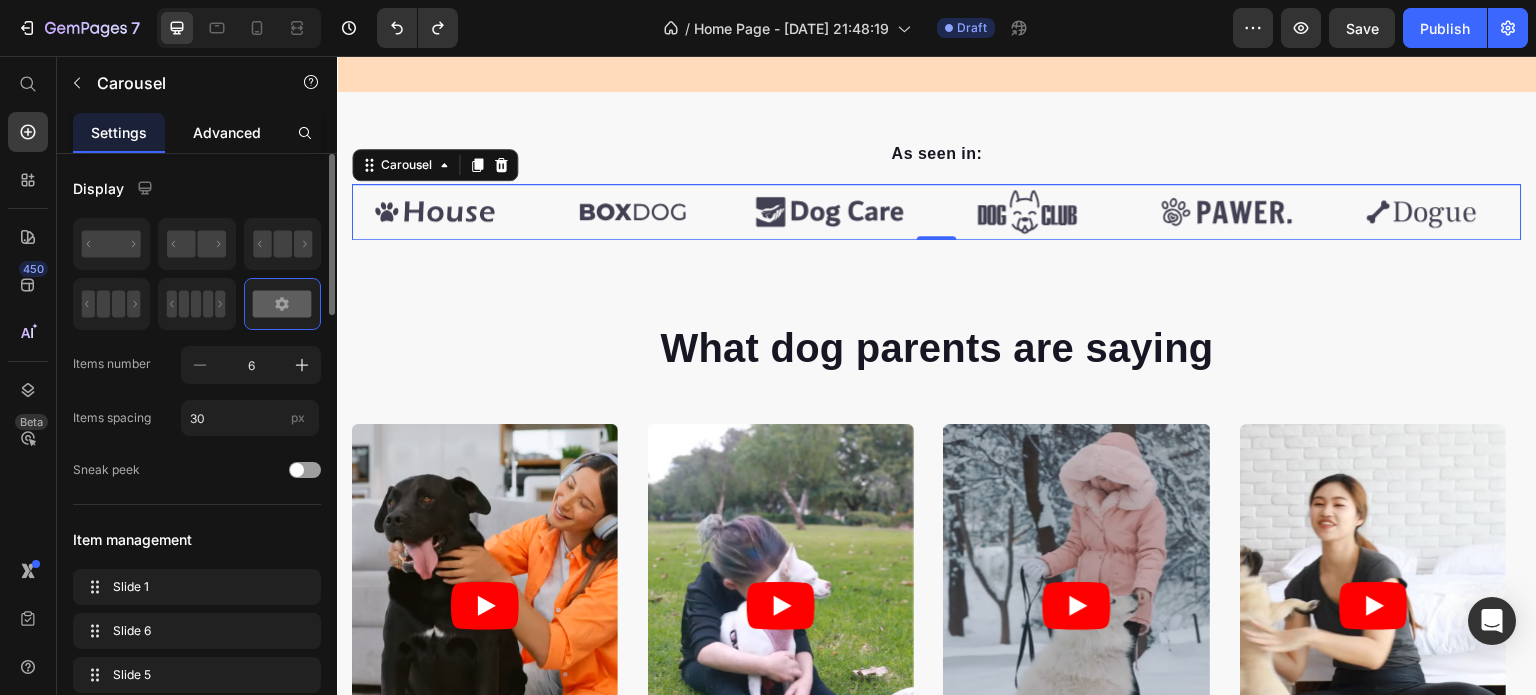 click on "Advanced" at bounding box center (227, 132) 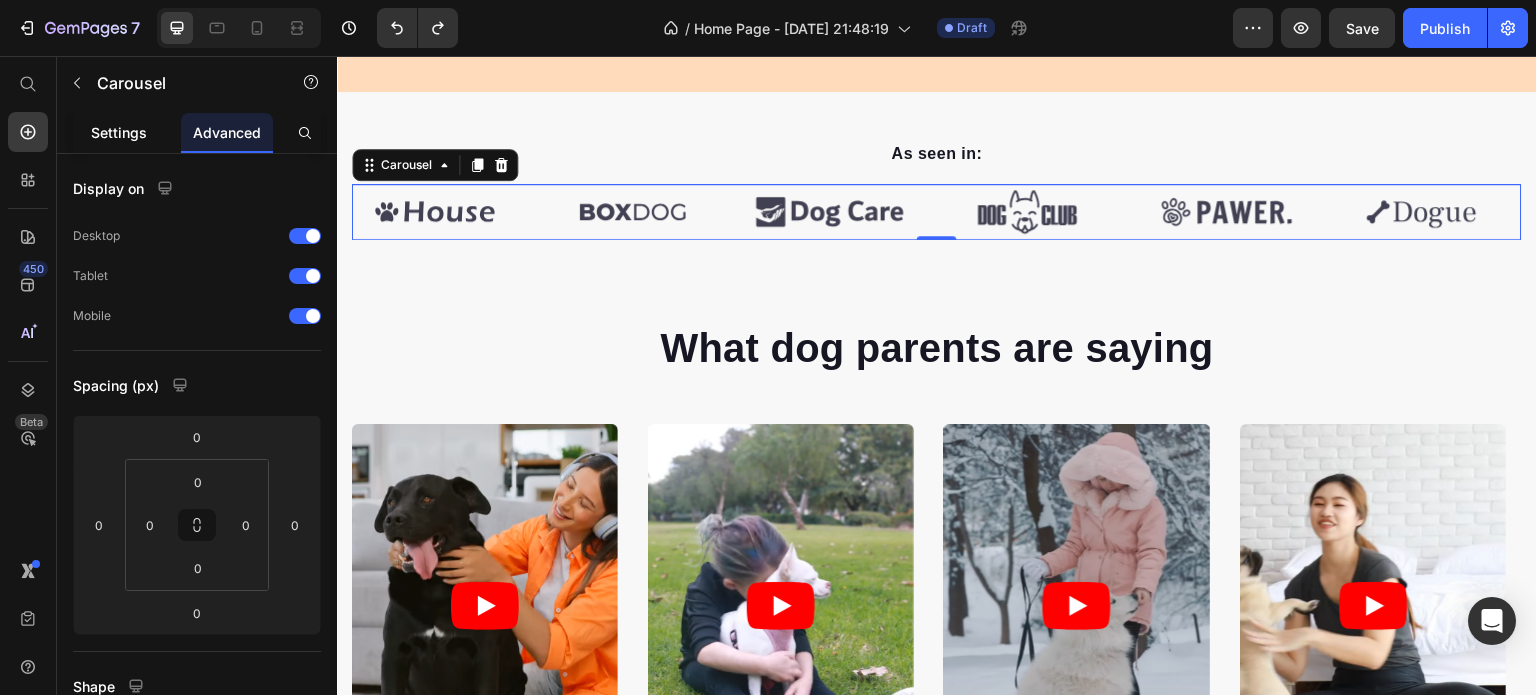 click on "Settings" at bounding box center [119, 132] 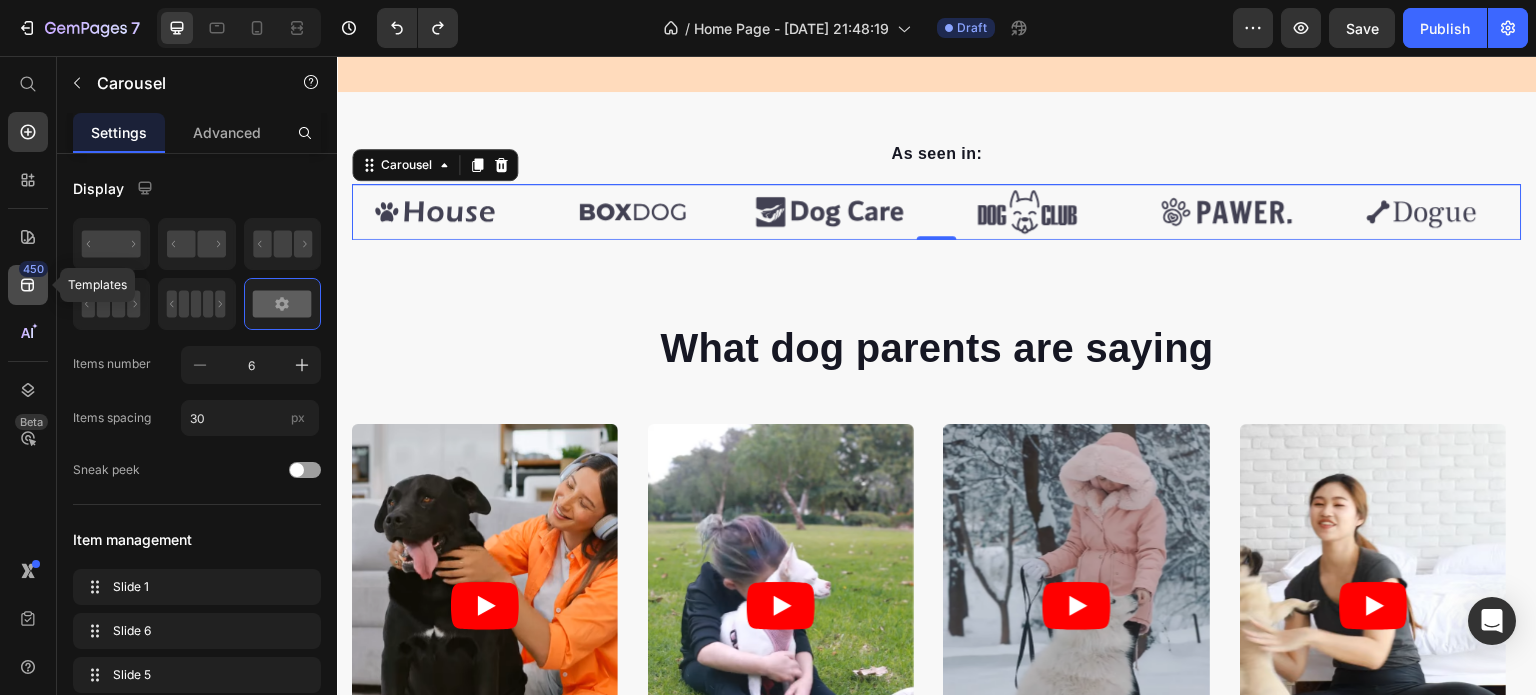 click 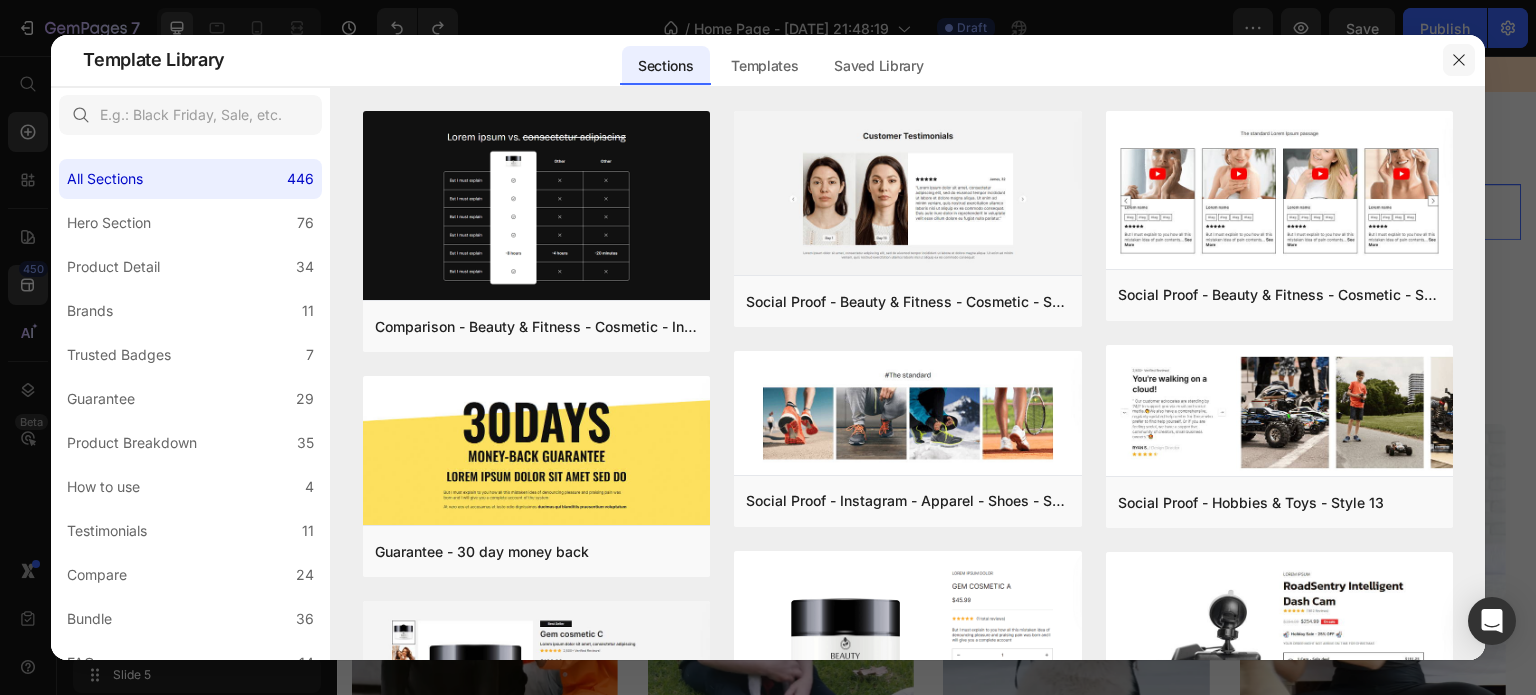 drag, startPoint x: 1456, startPoint y: 57, endPoint x: 703, endPoint y: 131, distance: 756.6274 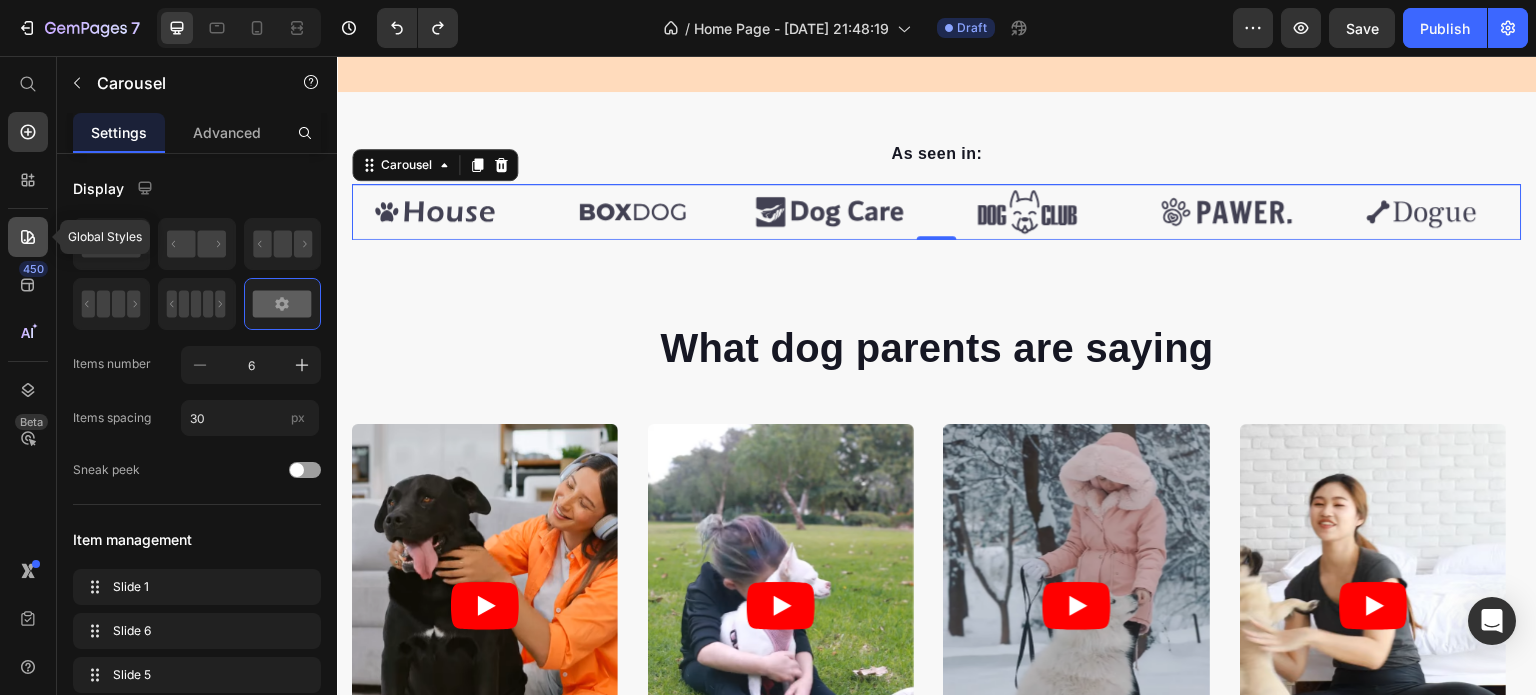 click 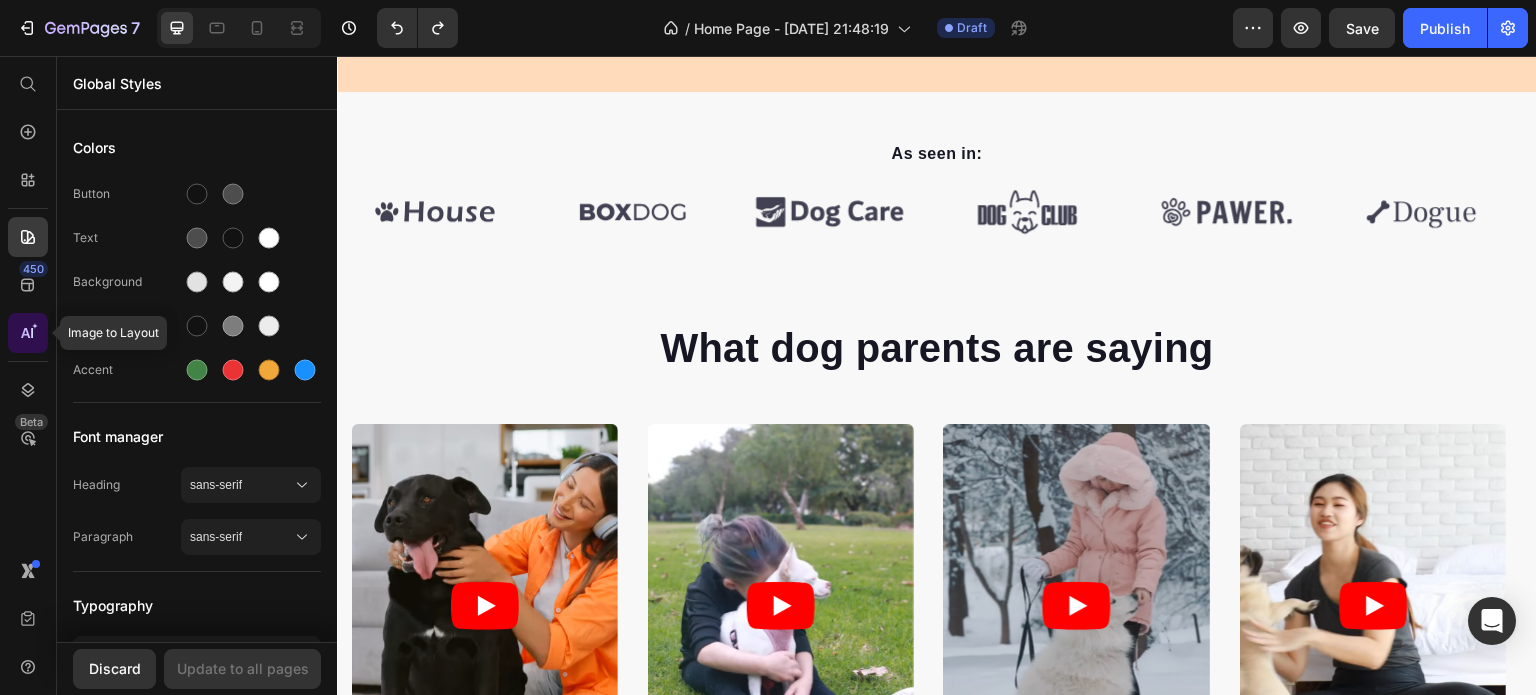 click 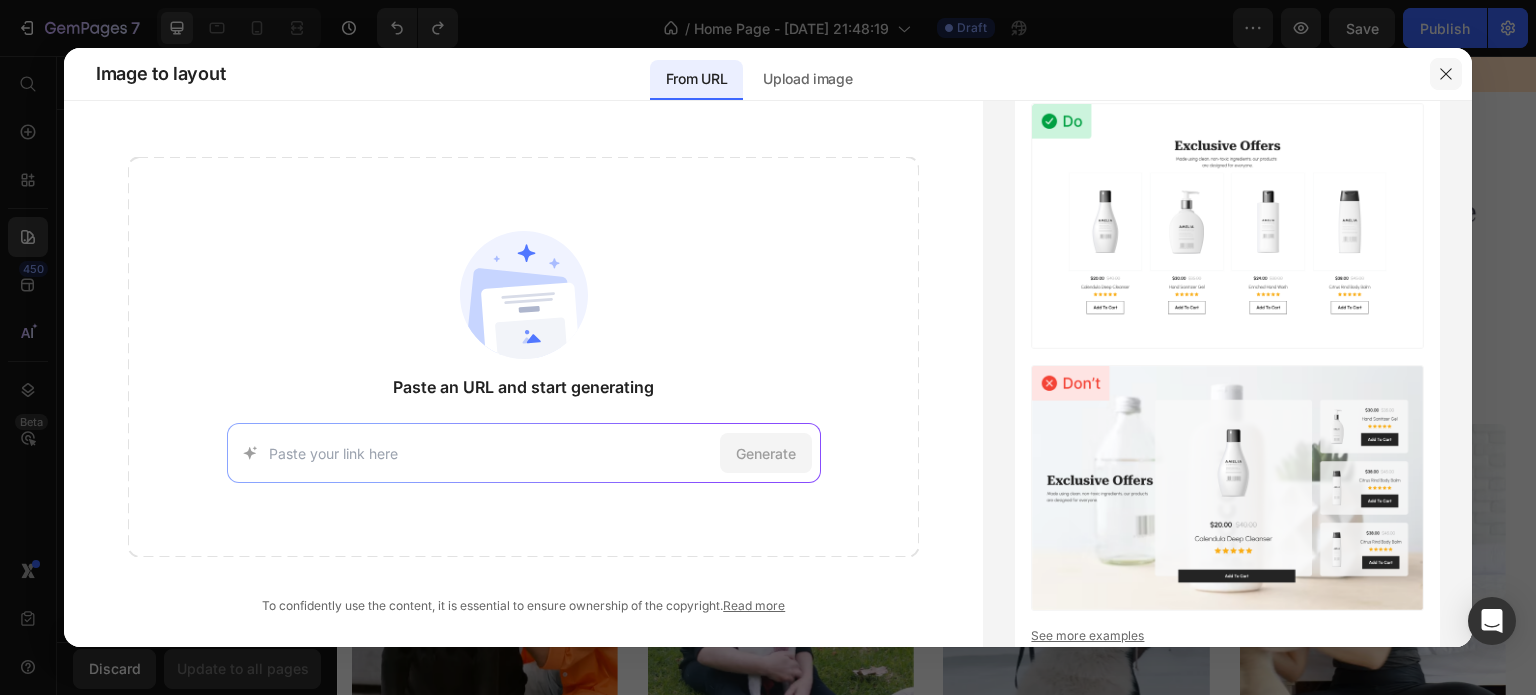 click 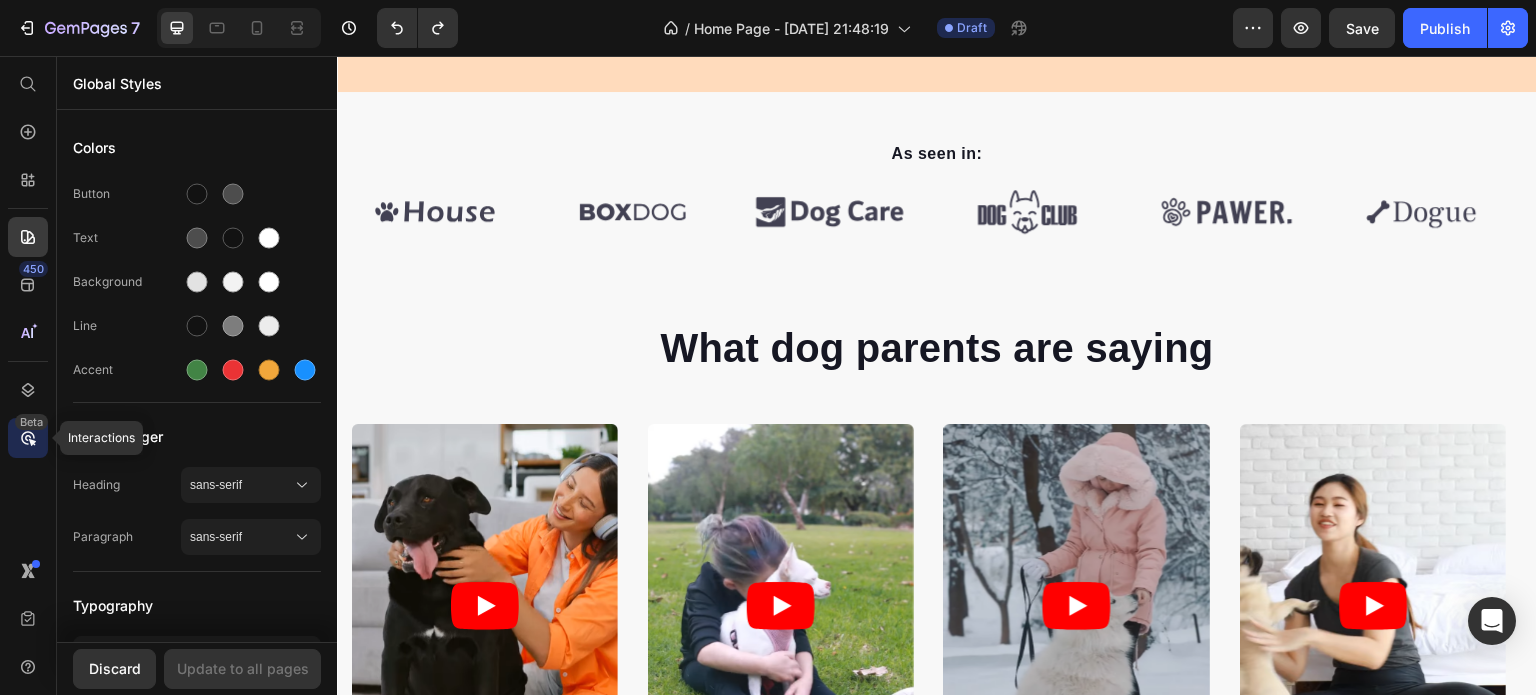 click on "Beta" at bounding box center (31, 422) 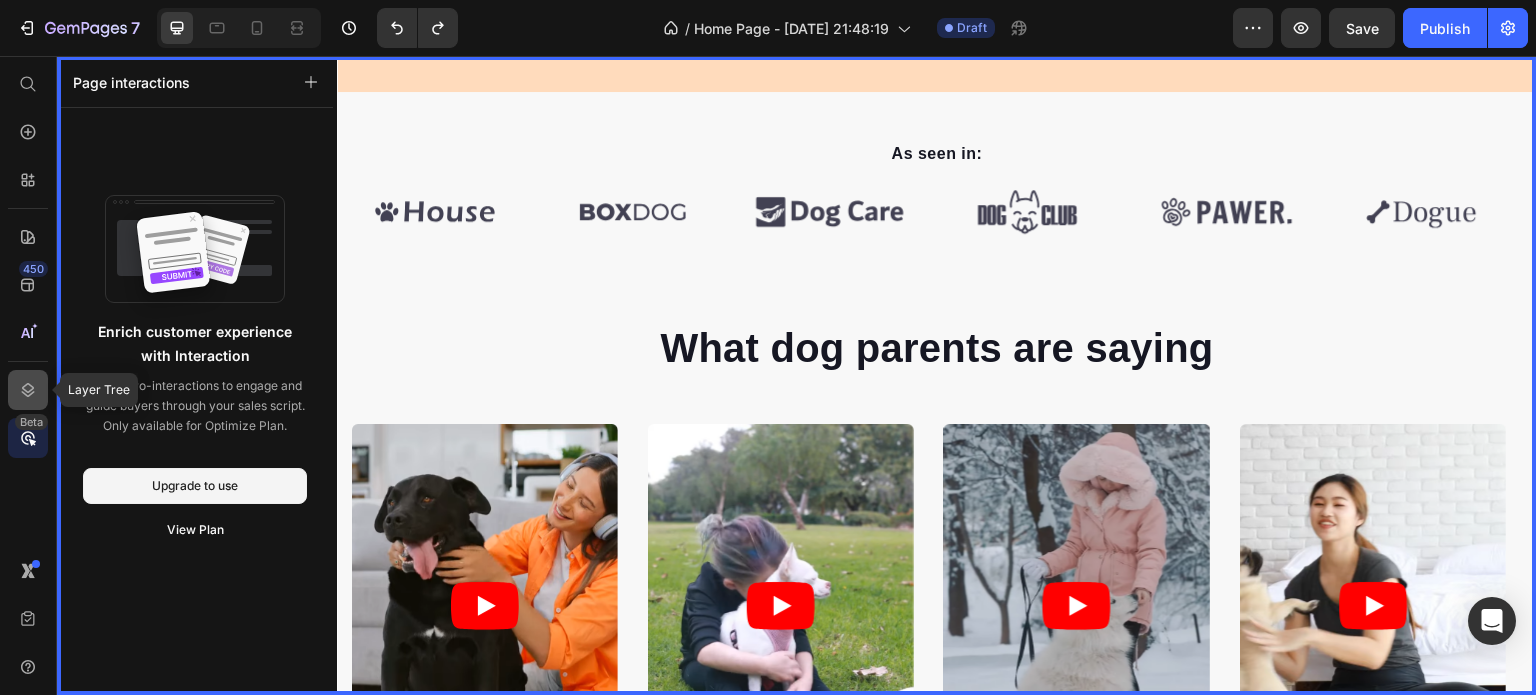 click 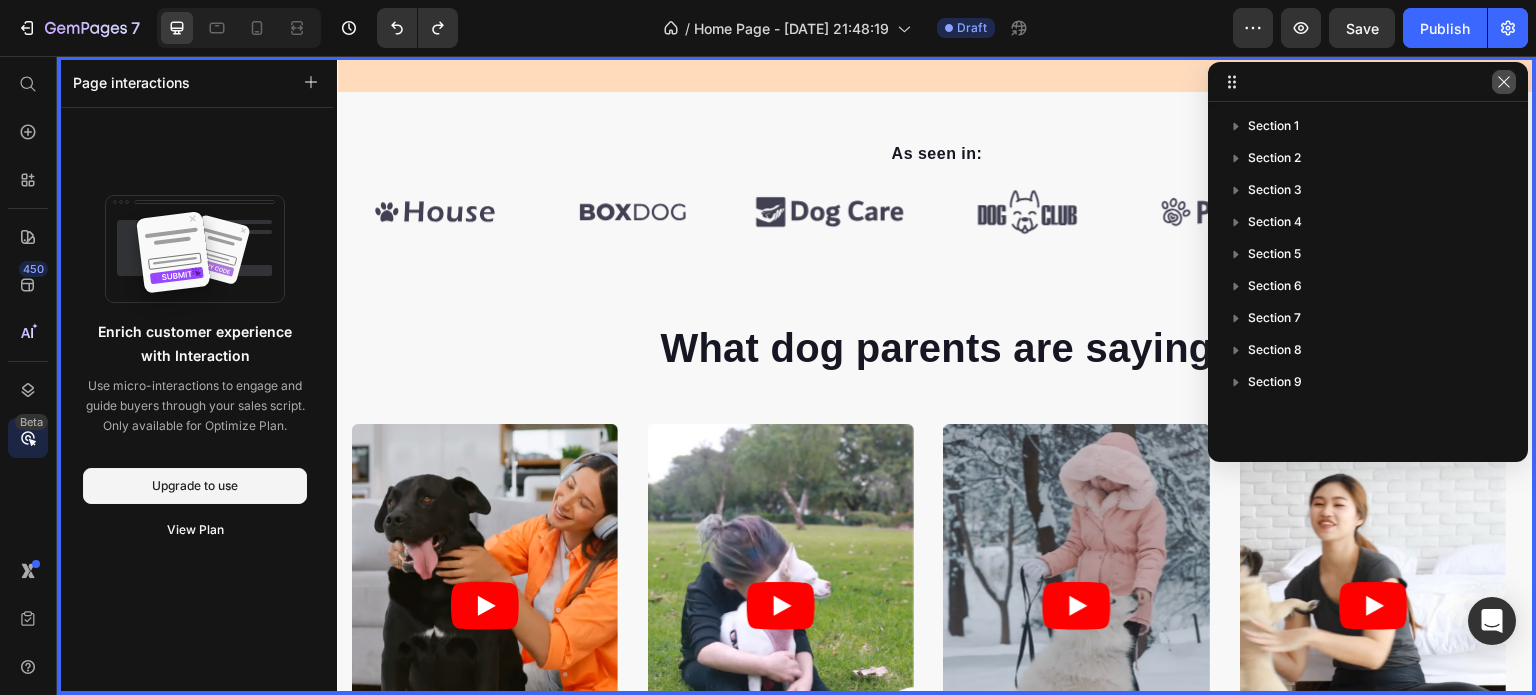 drag, startPoint x: 1508, startPoint y: 86, endPoint x: 1106, endPoint y: 59, distance: 402.9057 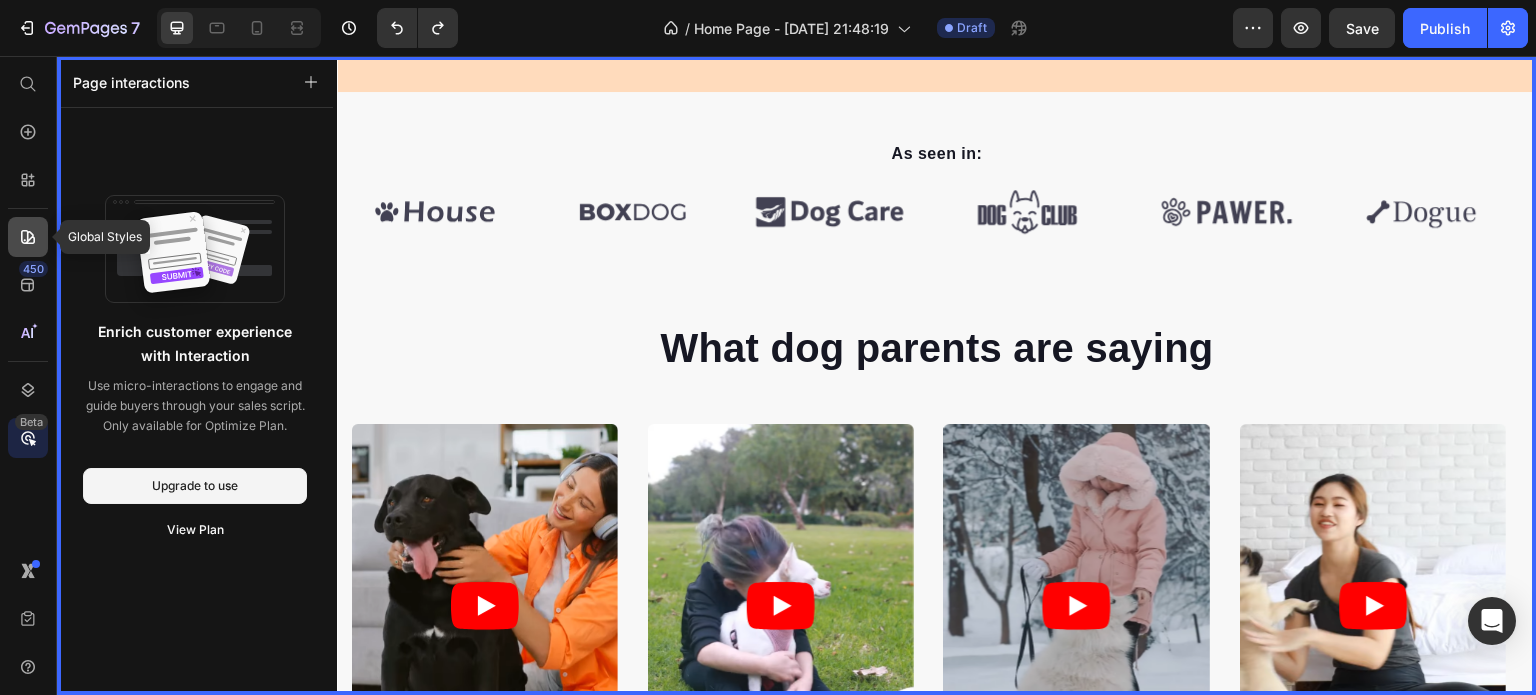 click 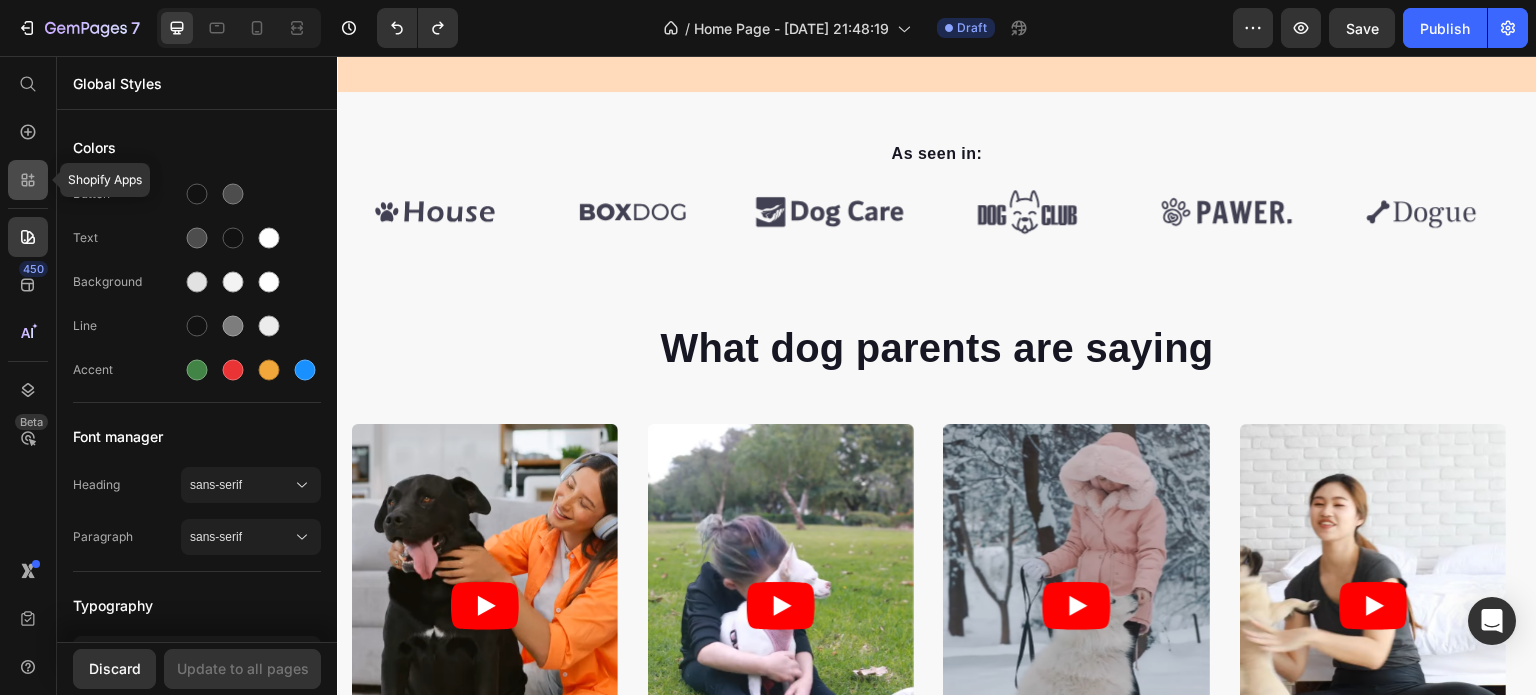 click 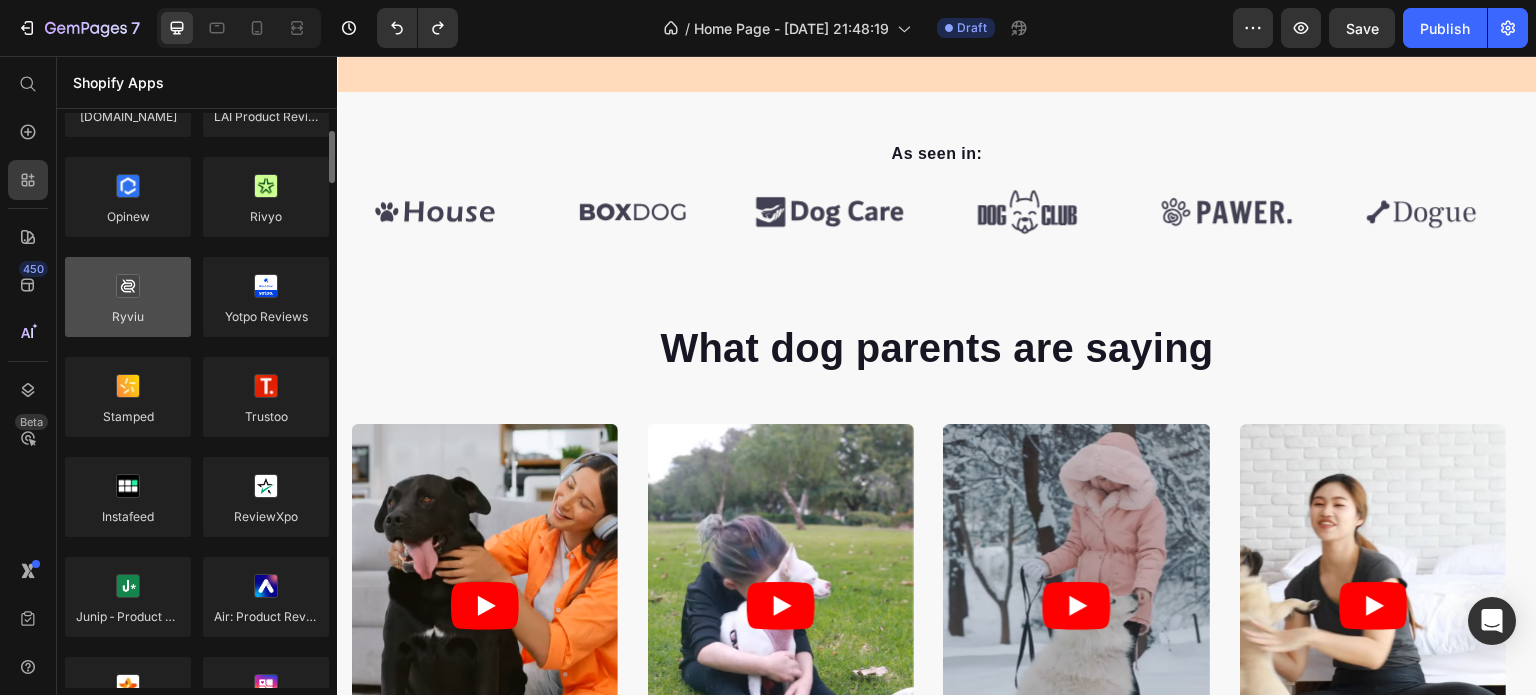 scroll, scrollTop: 0, scrollLeft: 0, axis: both 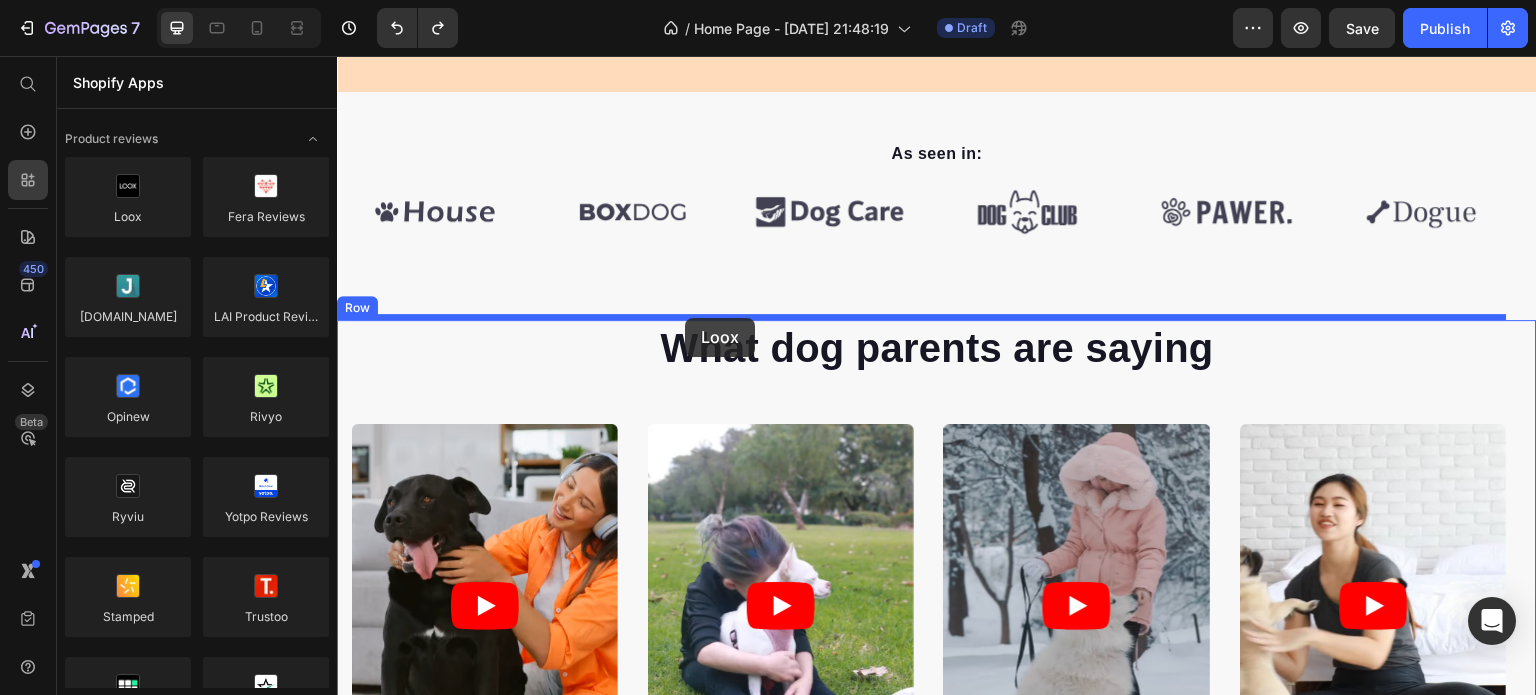 drag, startPoint x: 489, startPoint y: 265, endPoint x: 685, endPoint y: 318, distance: 203.0394 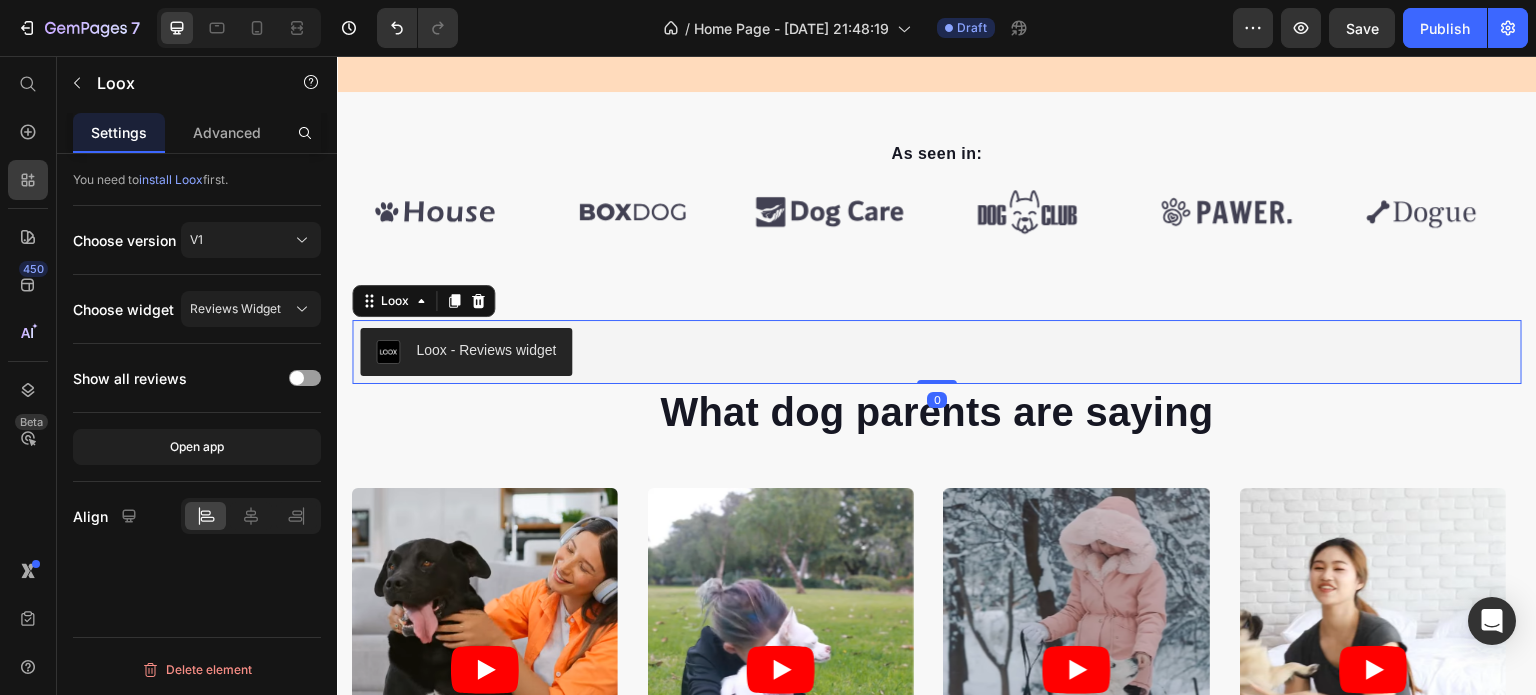 click on "Loox - Reviews widget" at bounding box center (466, 352) 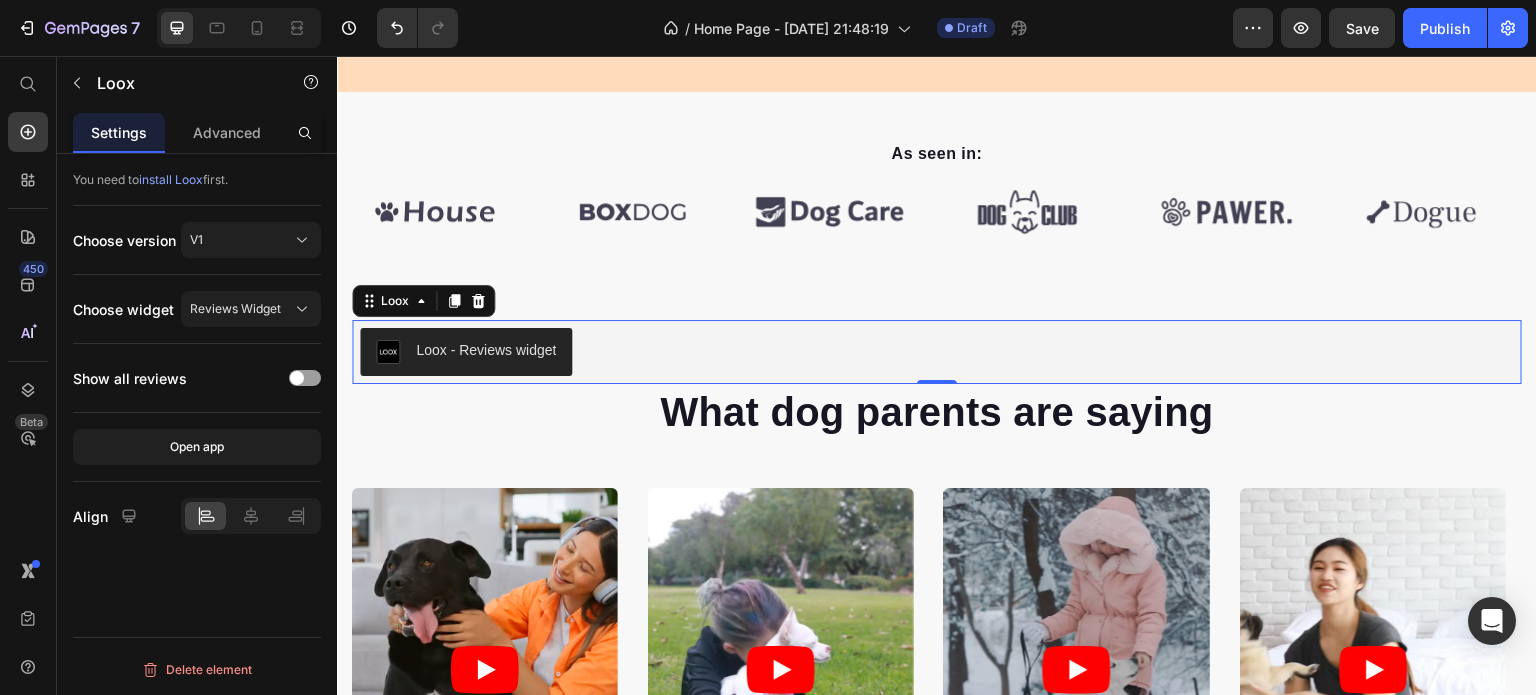click on "Loox - Reviews widget" at bounding box center (486, 350) 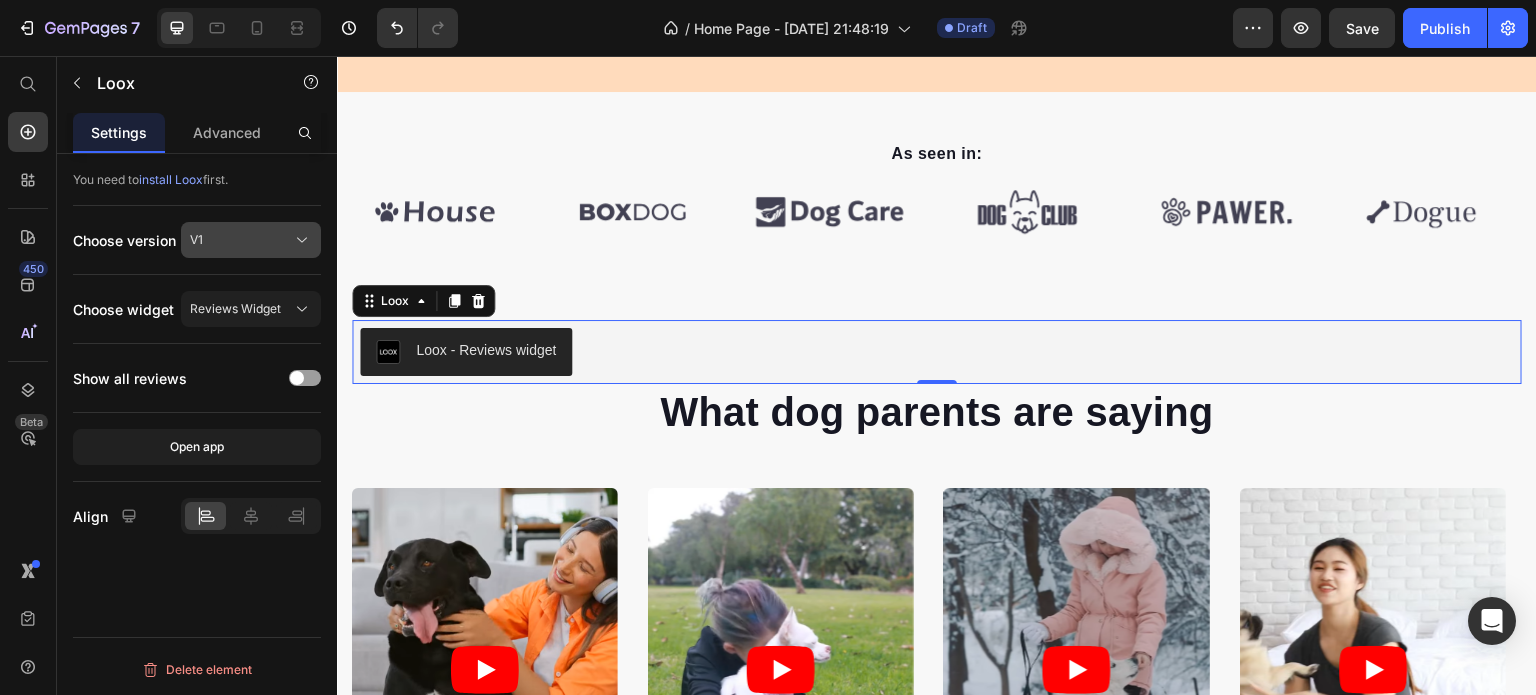 click on "V1" 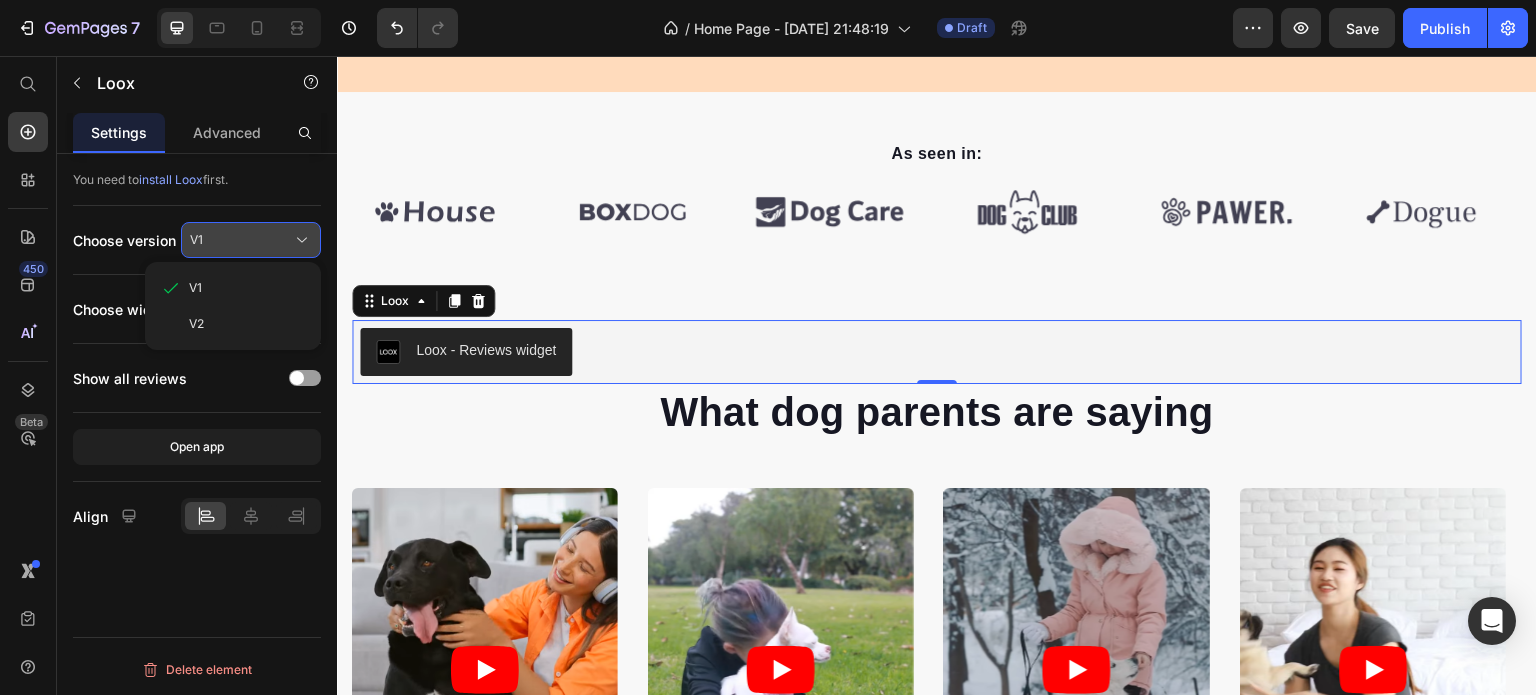 click on "V1" 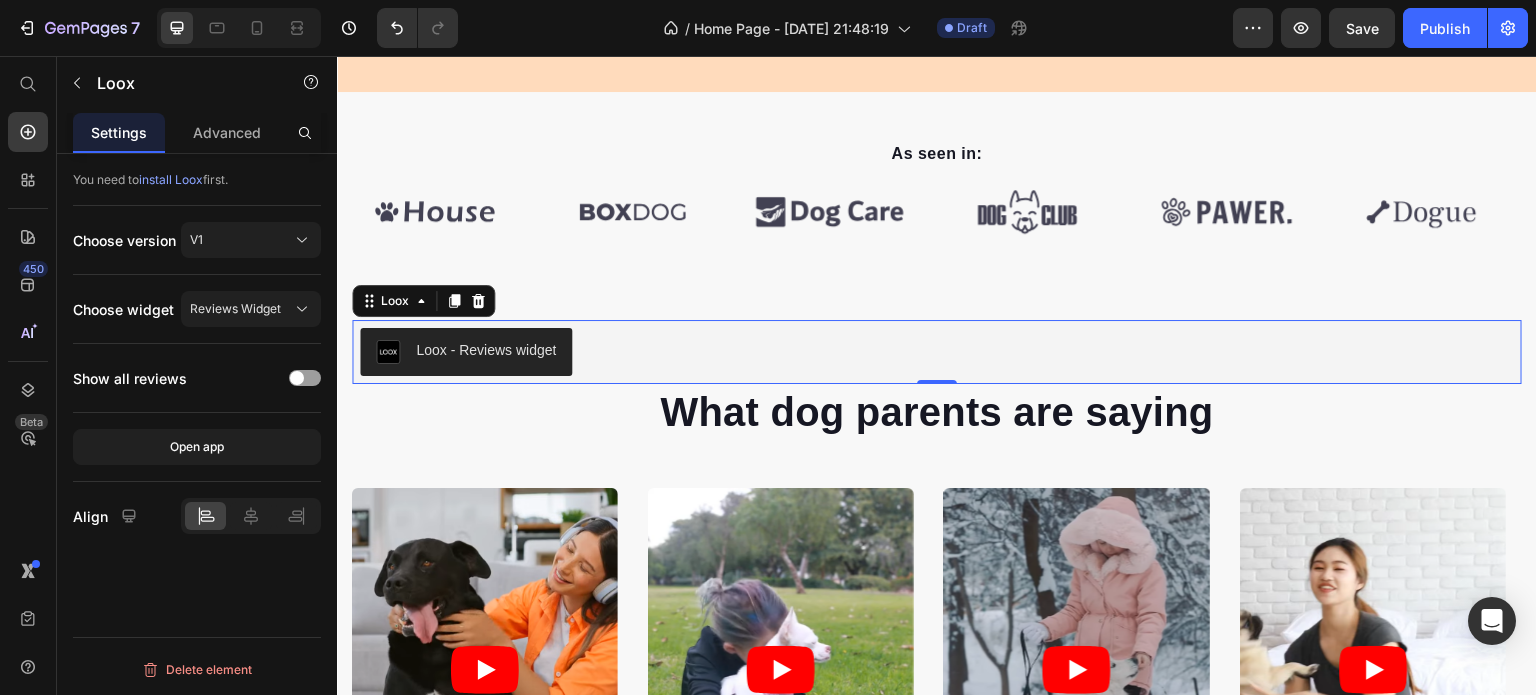 click on "install Loox" at bounding box center (171, 179) 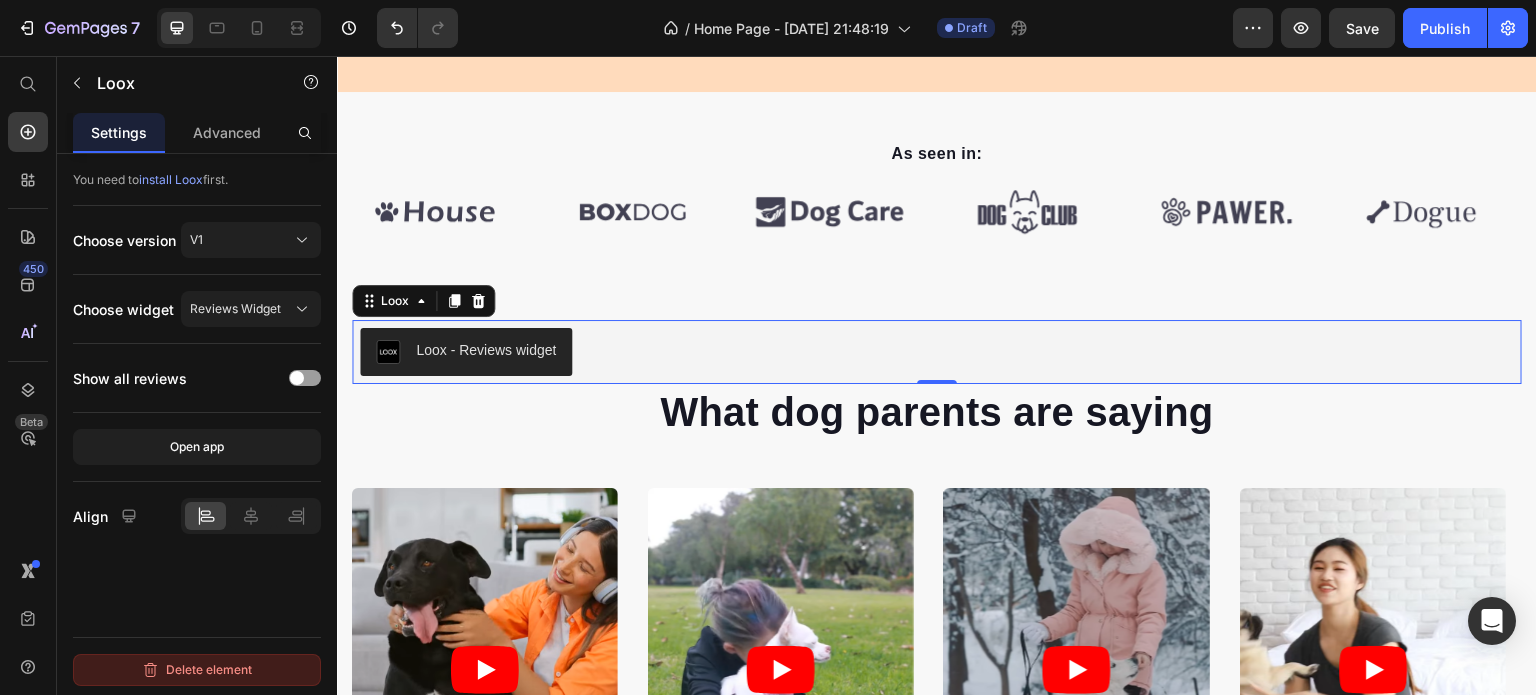 click on "Delete element" at bounding box center [197, 670] 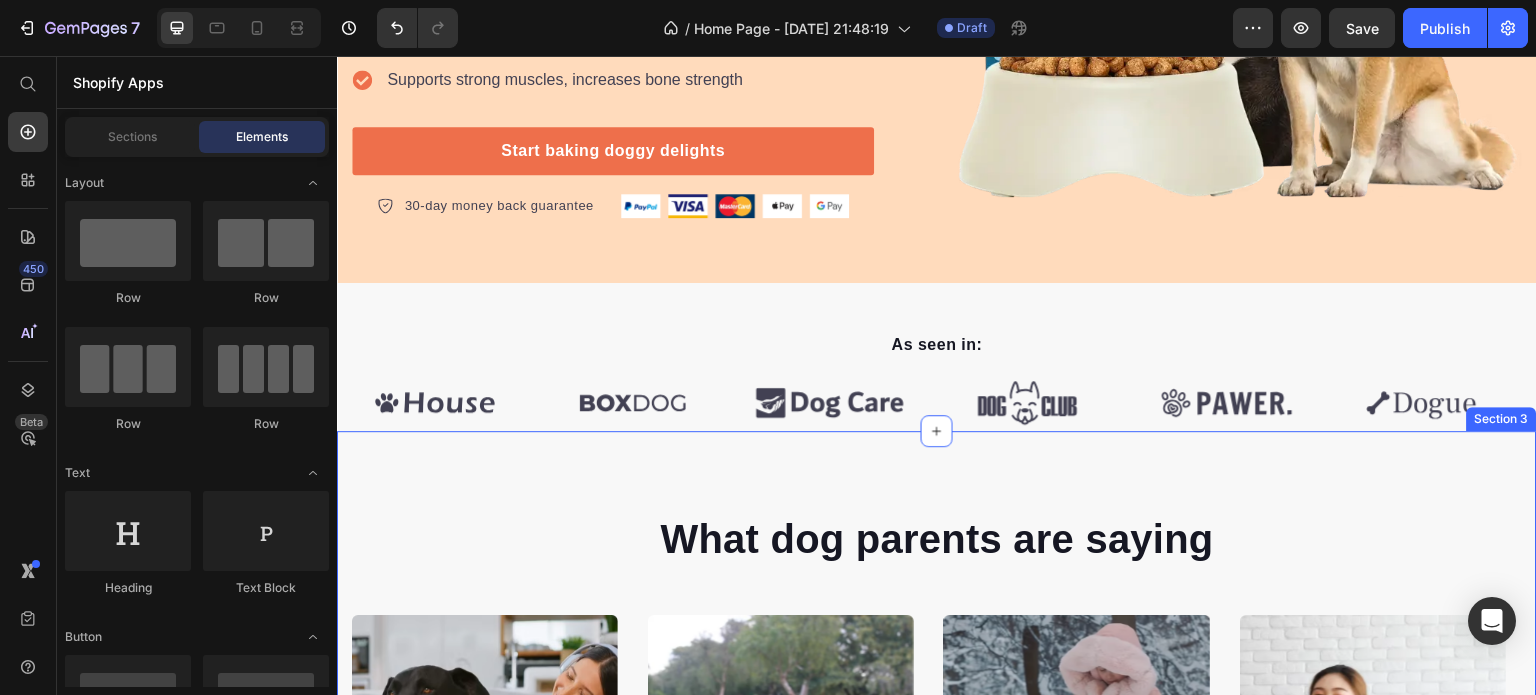 scroll, scrollTop: 500, scrollLeft: 0, axis: vertical 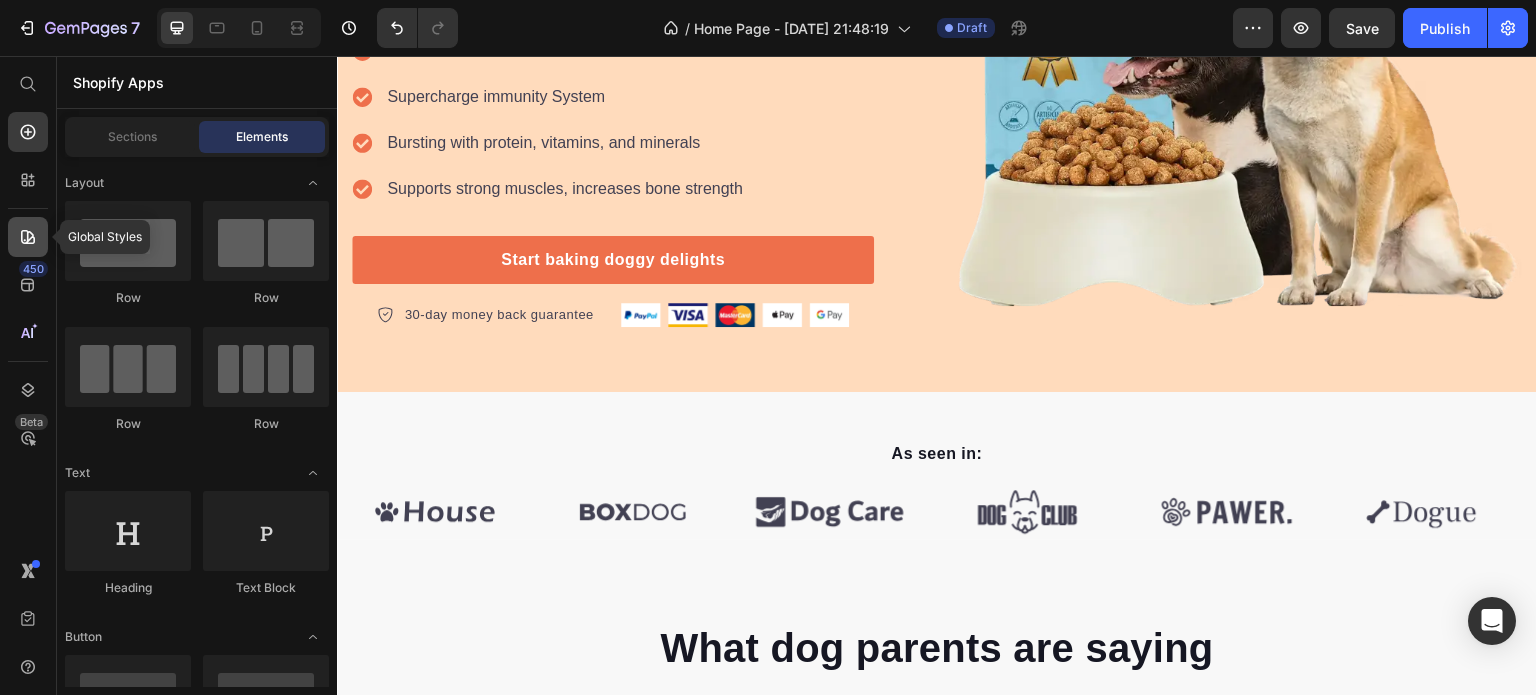 click 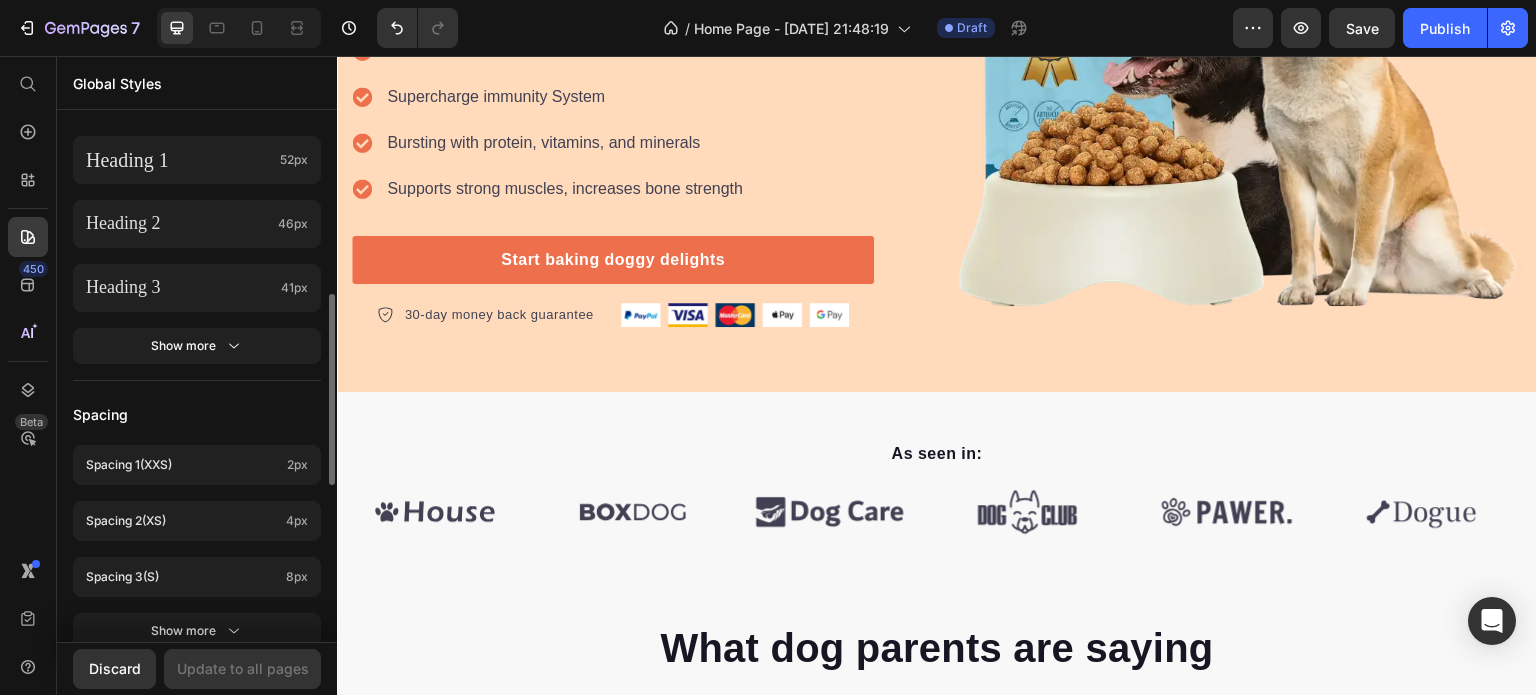 scroll, scrollTop: 0, scrollLeft: 0, axis: both 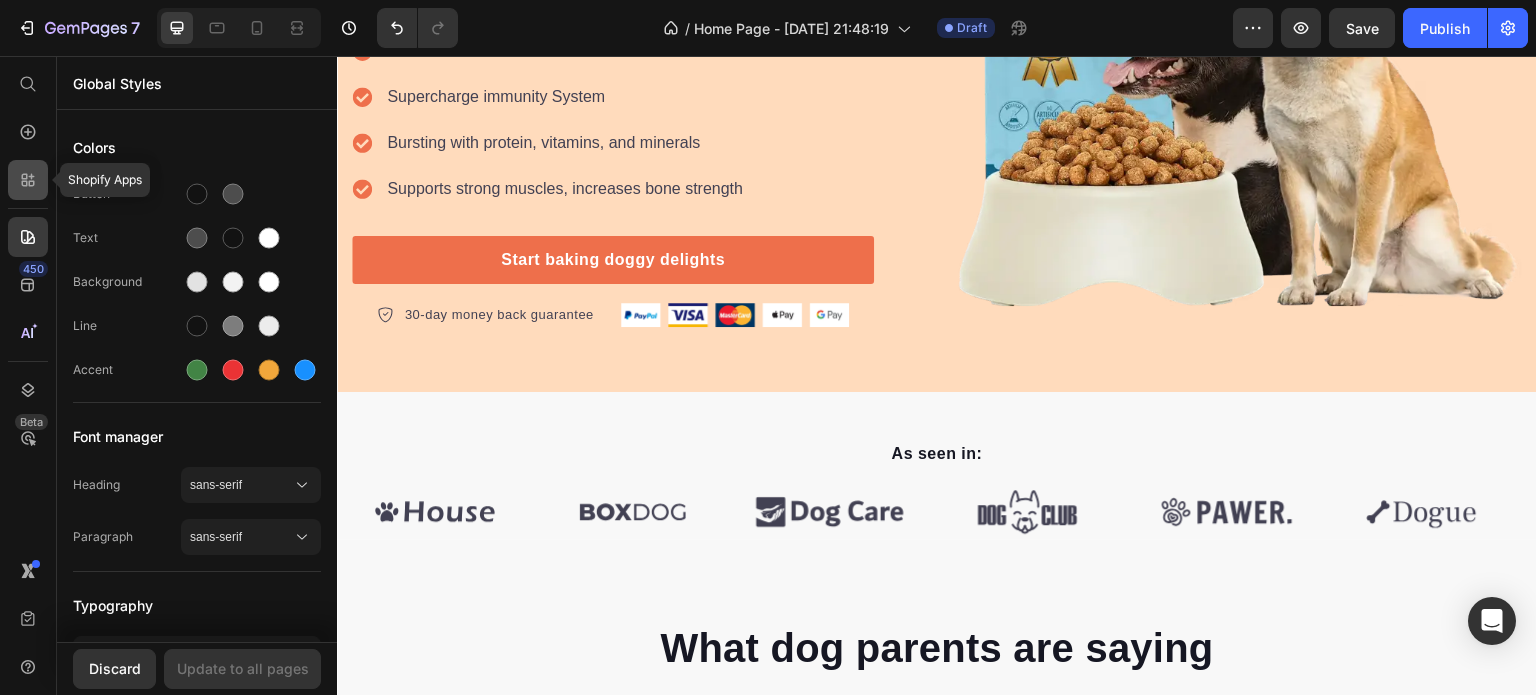 click 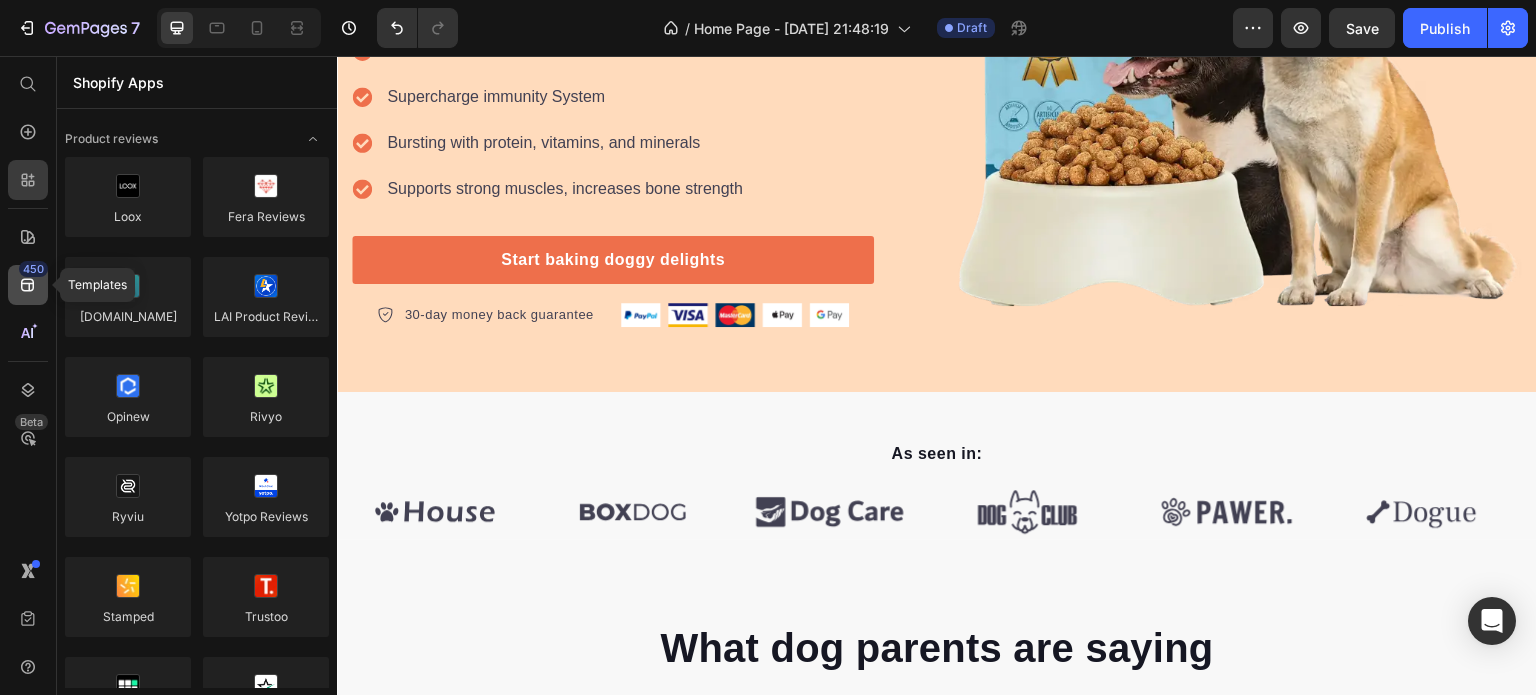 click 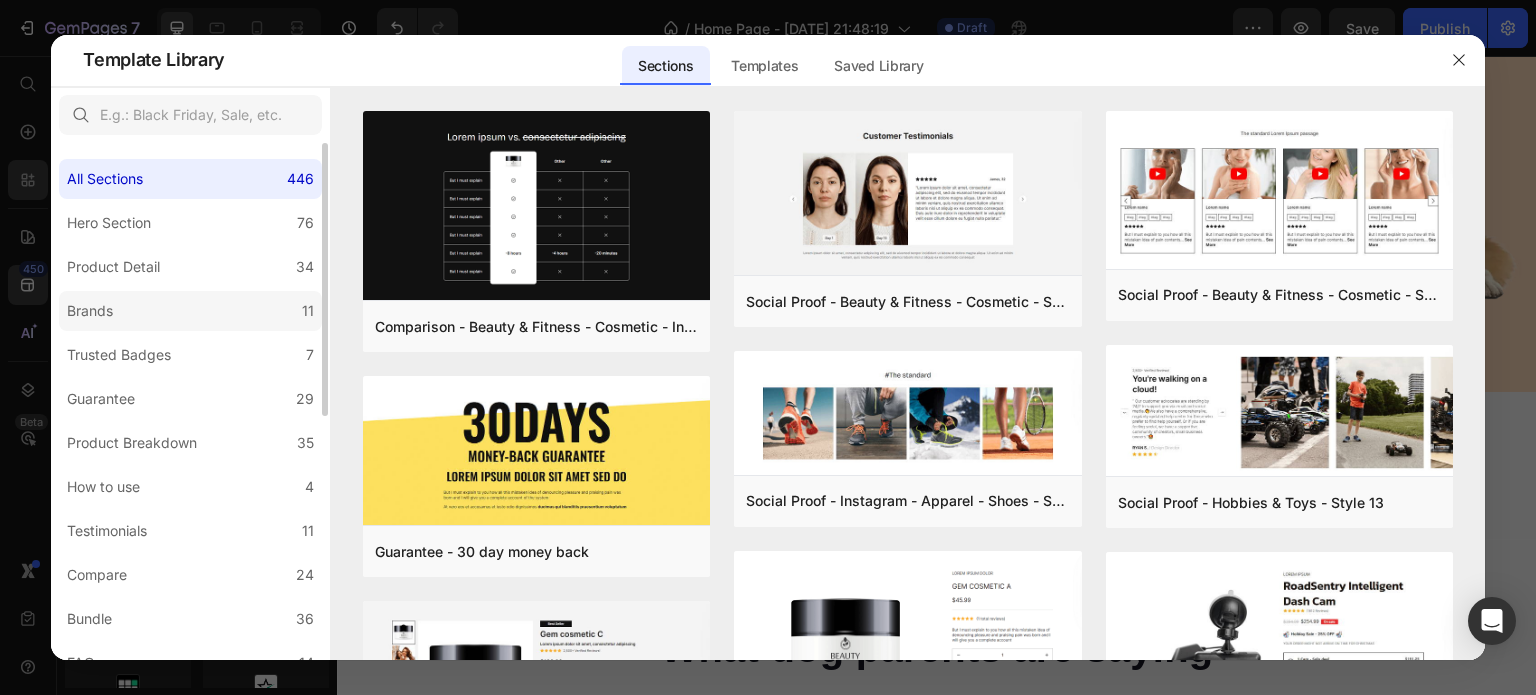 click on "Brands" at bounding box center [90, 311] 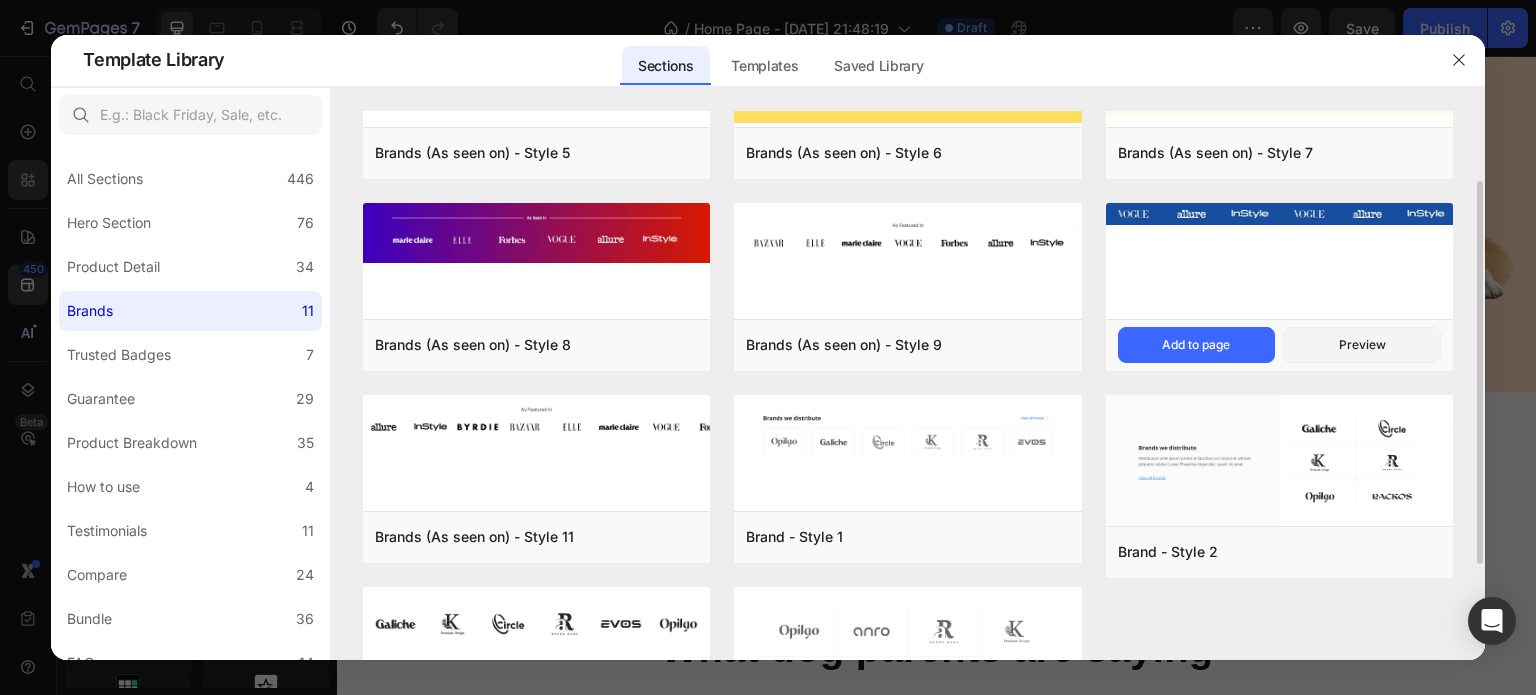 scroll, scrollTop: 200, scrollLeft: 0, axis: vertical 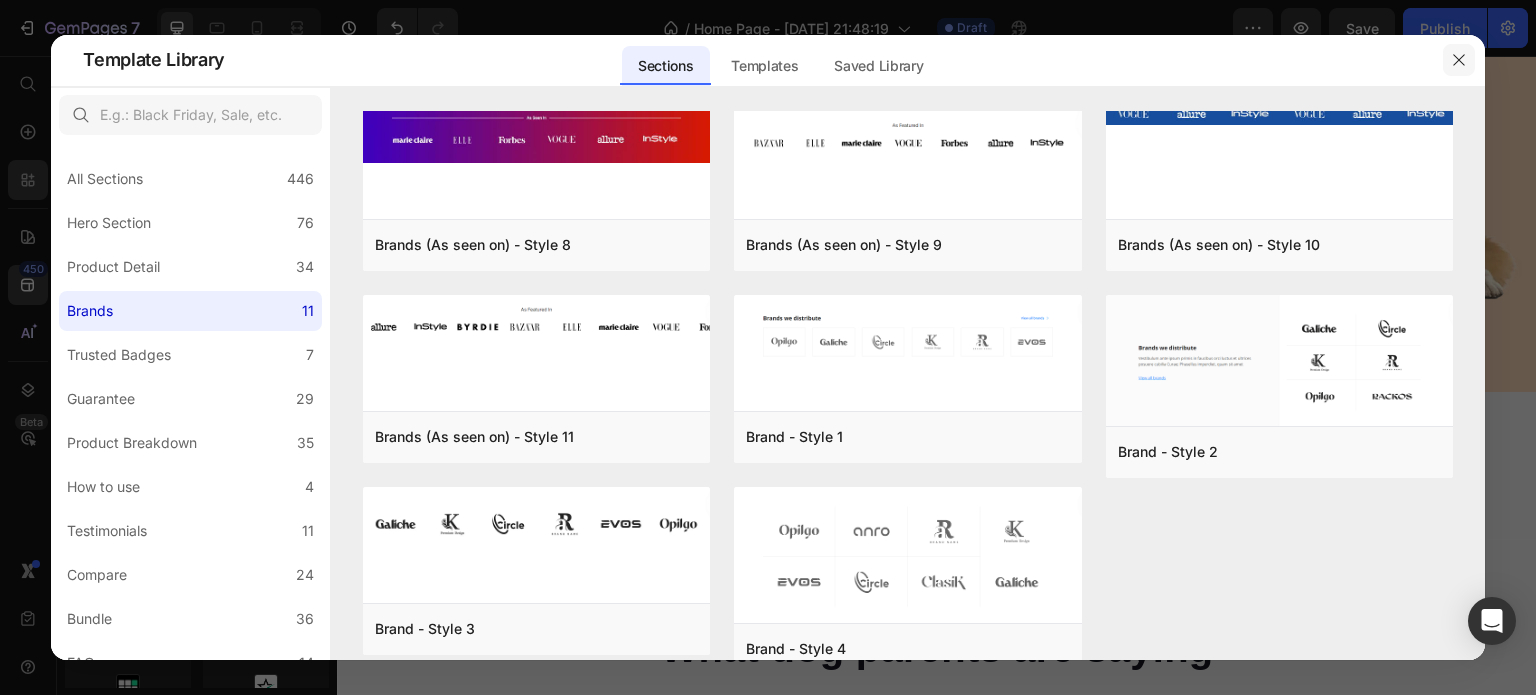 click 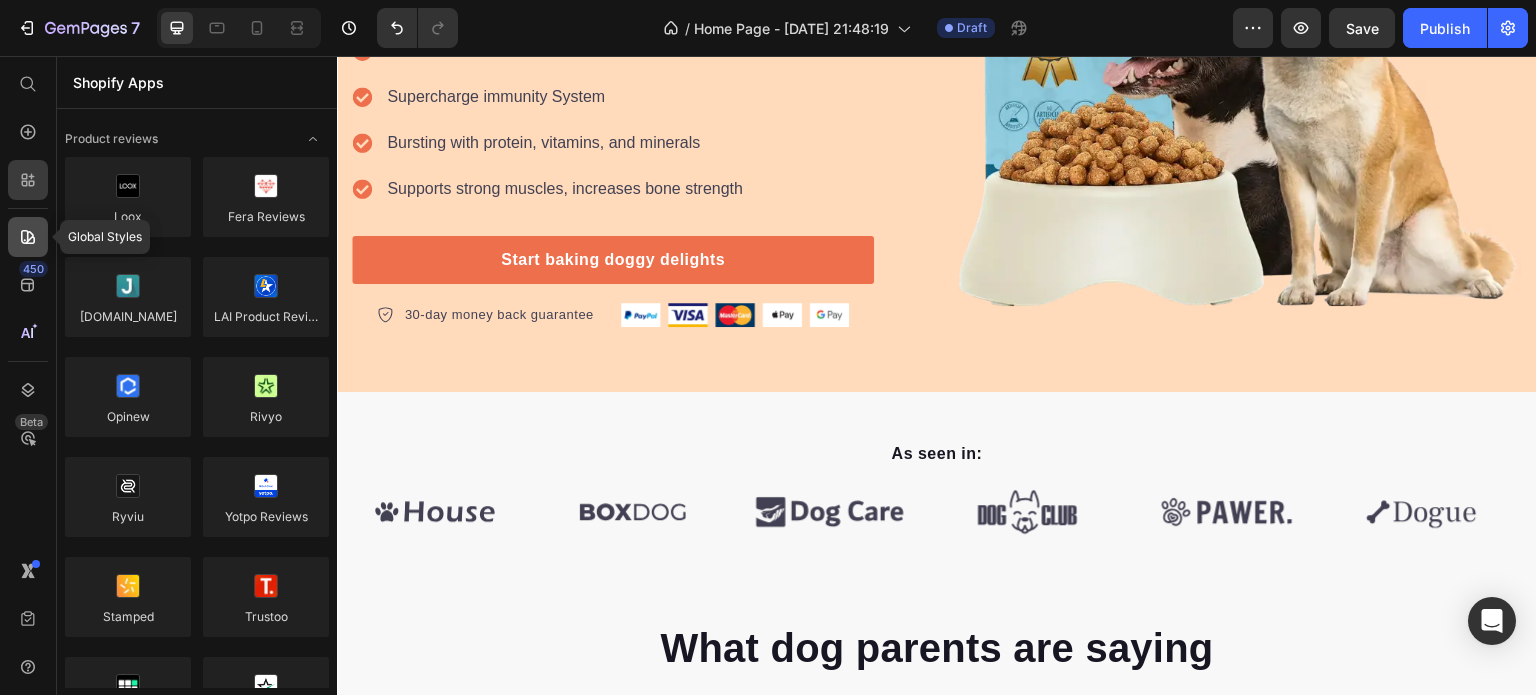 click 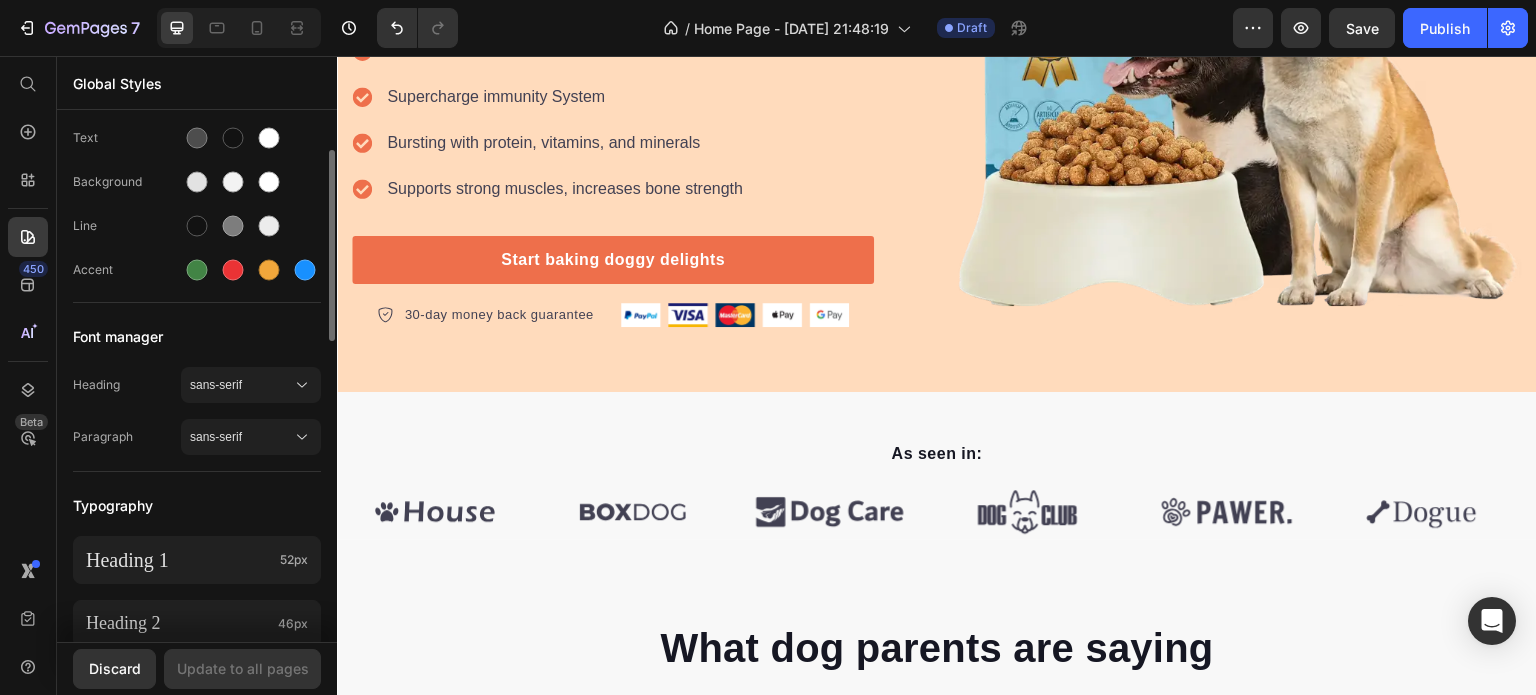 scroll, scrollTop: 0, scrollLeft: 0, axis: both 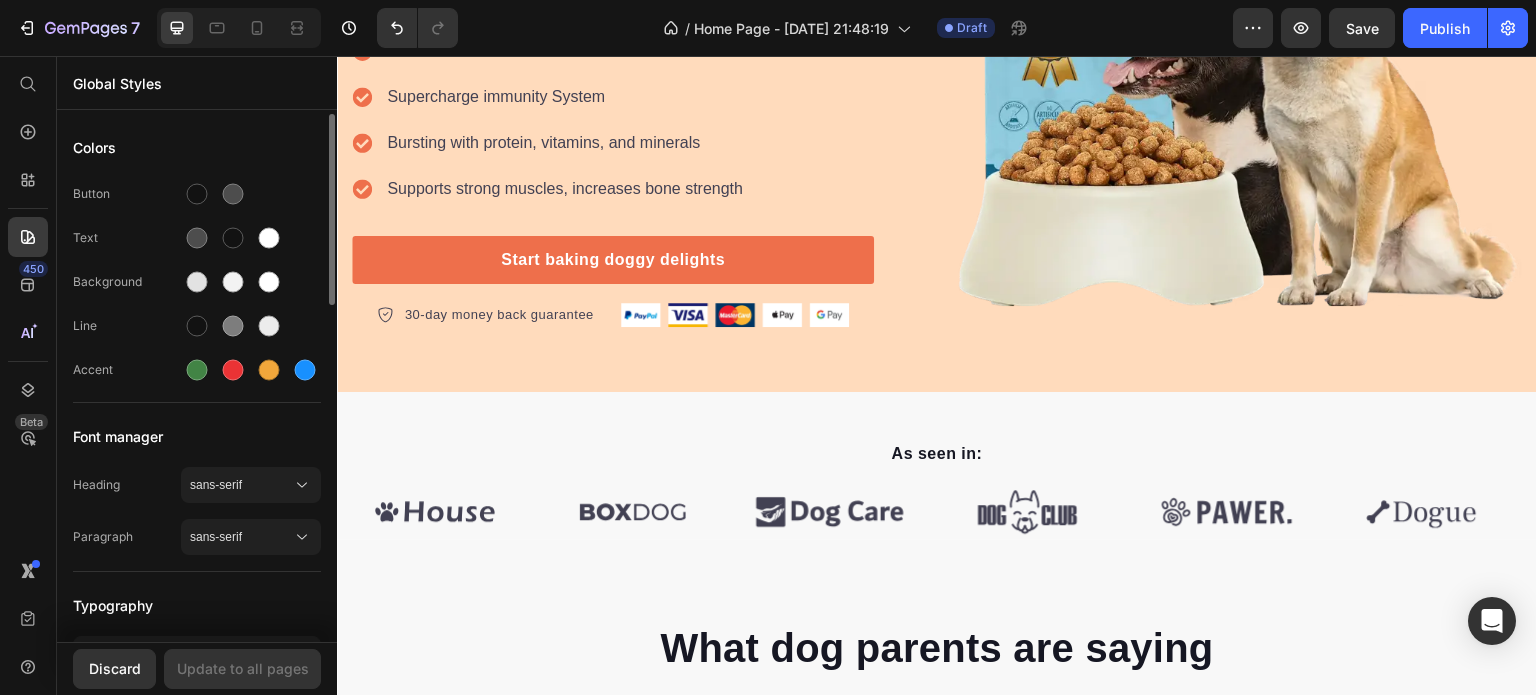 click on "Colors" at bounding box center (197, 148) 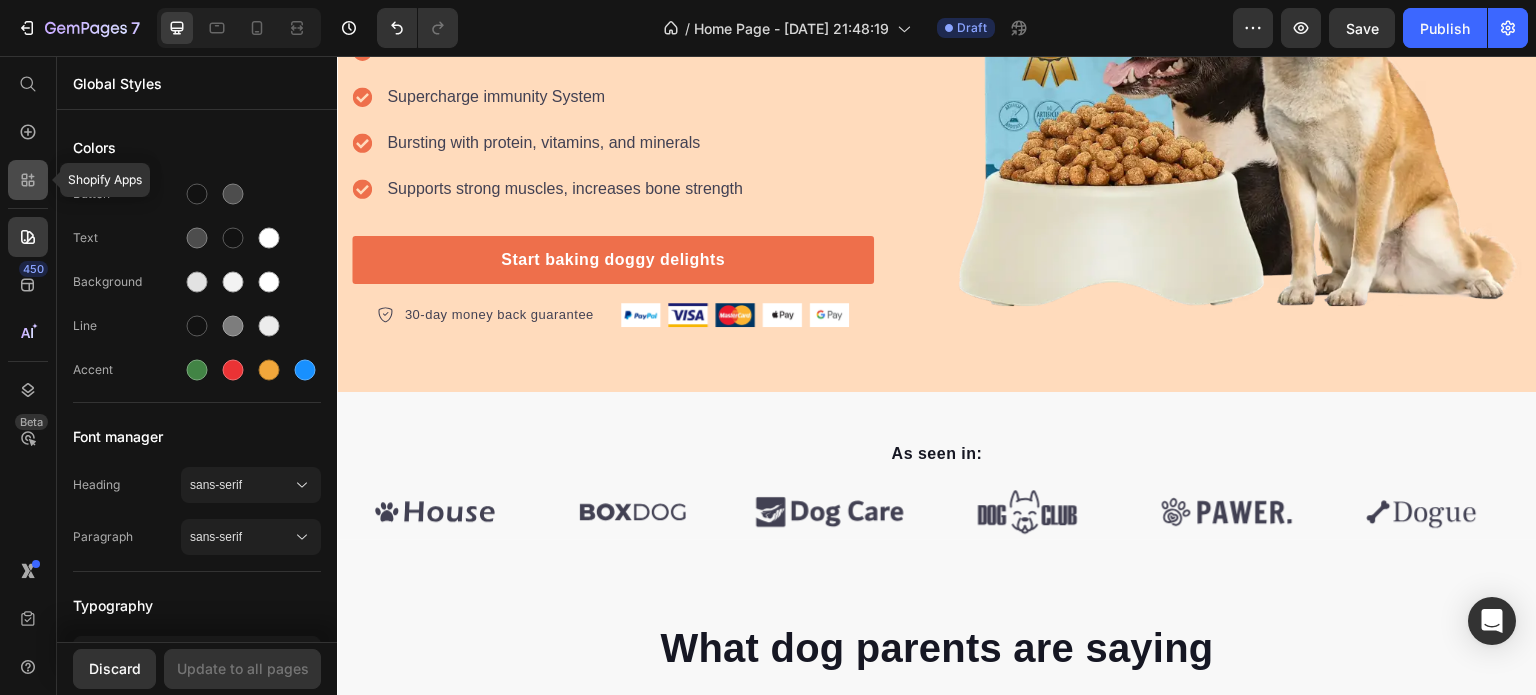 click 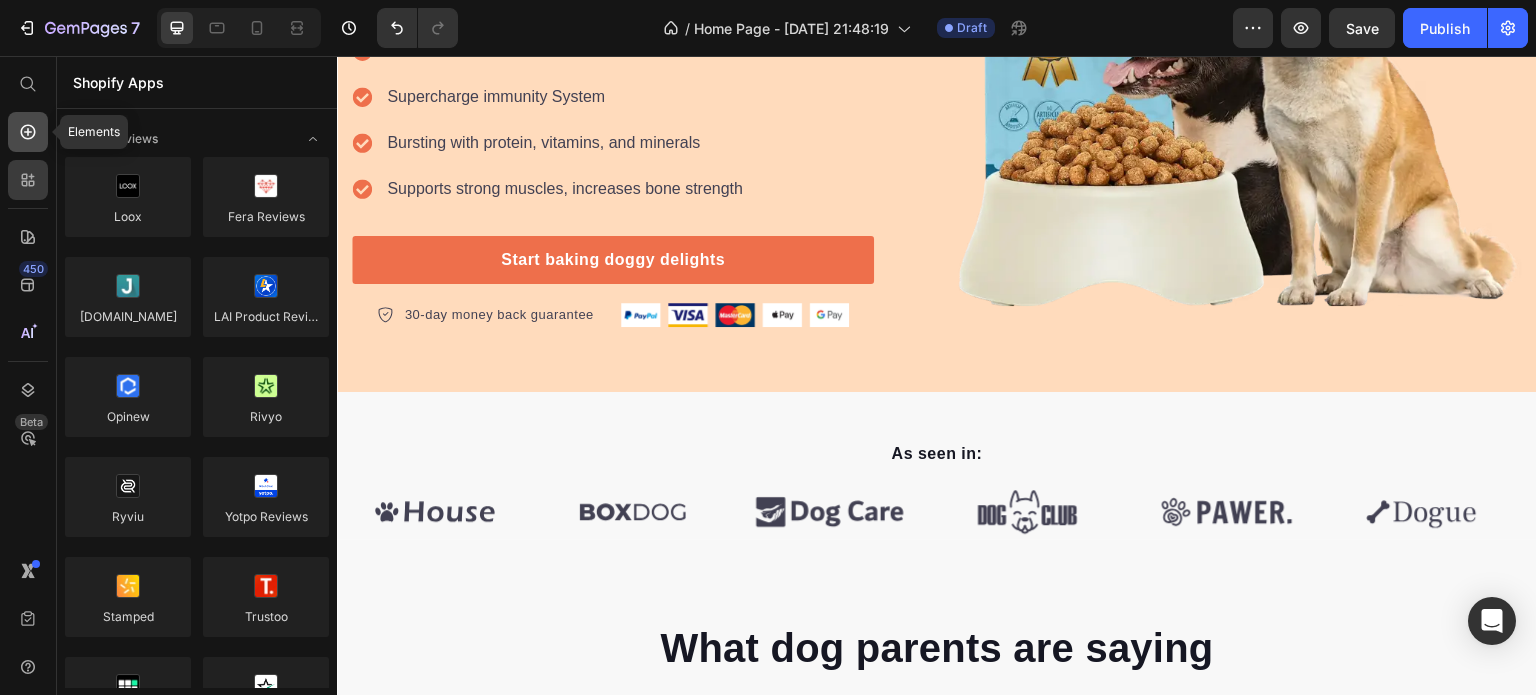 click 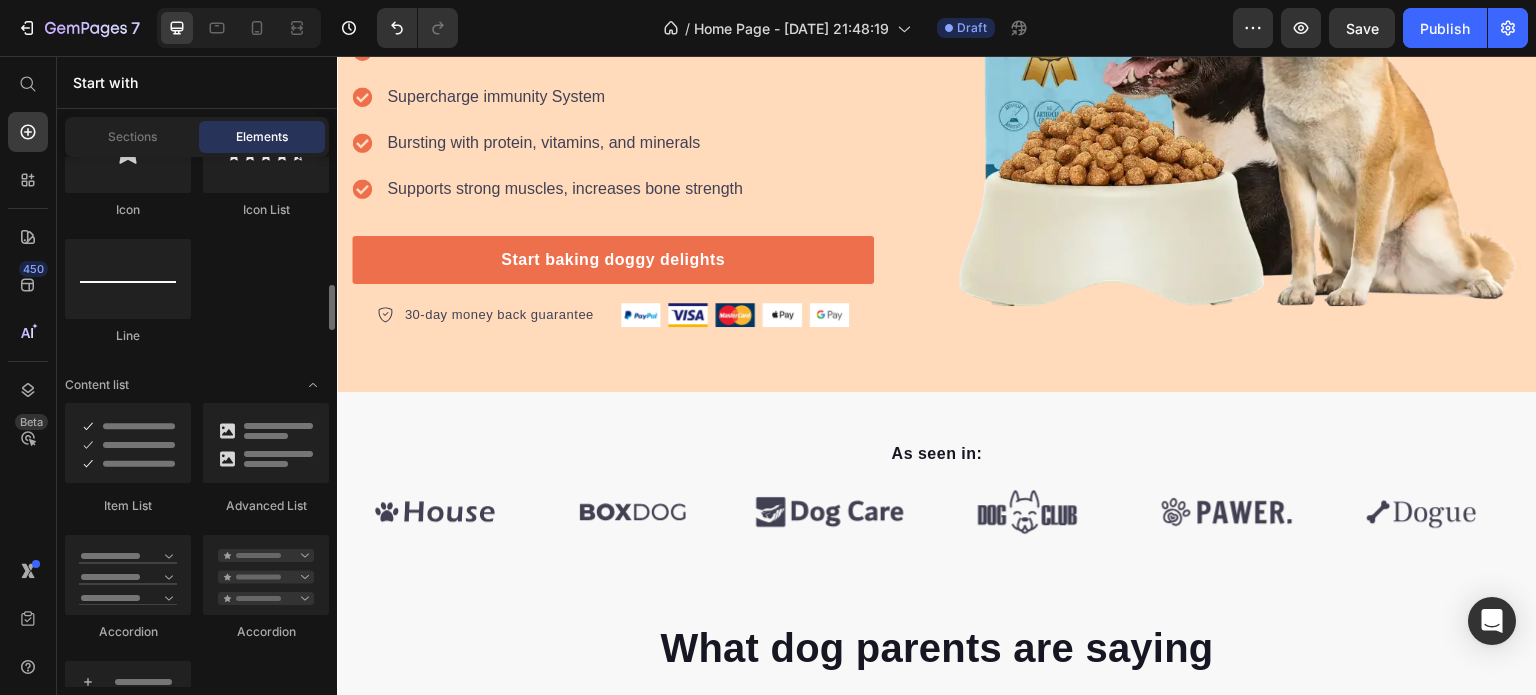 scroll, scrollTop: 800, scrollLeft: 0, axis: vertical 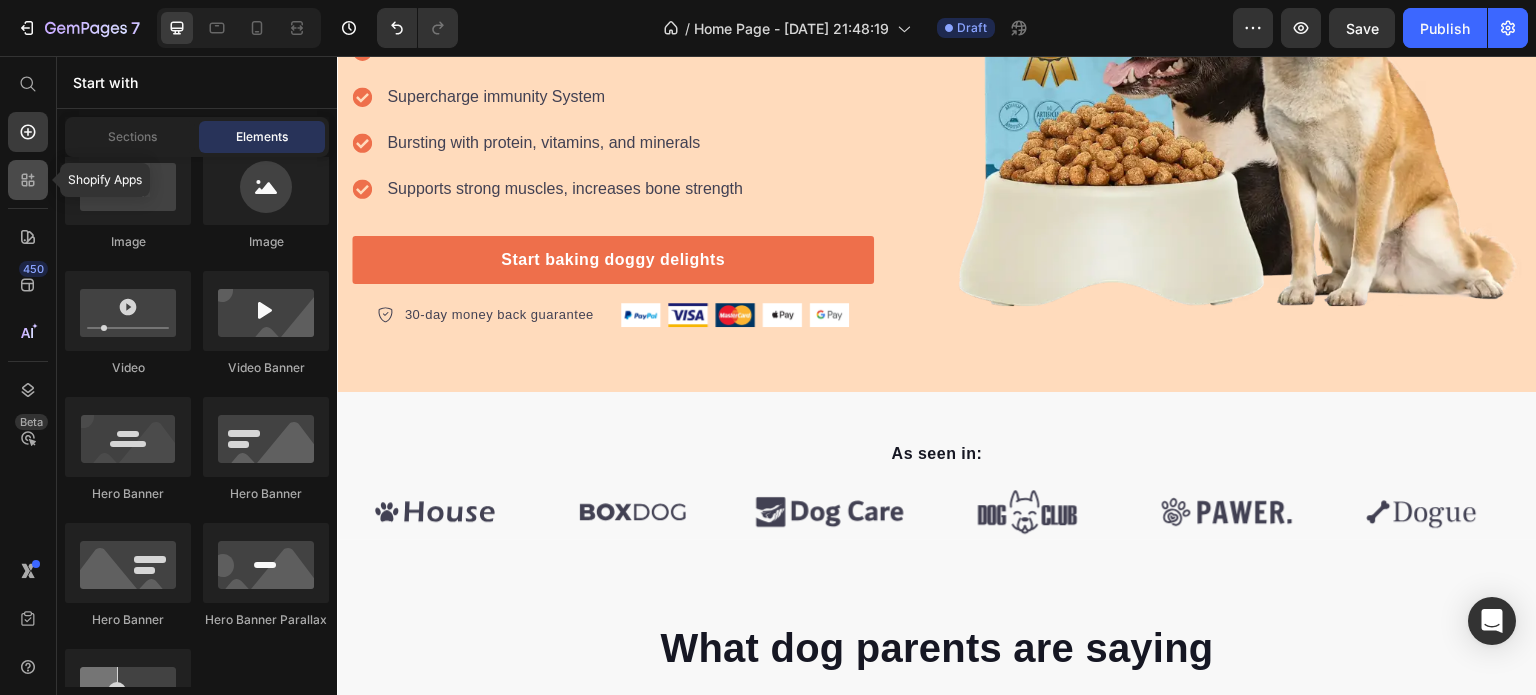 click 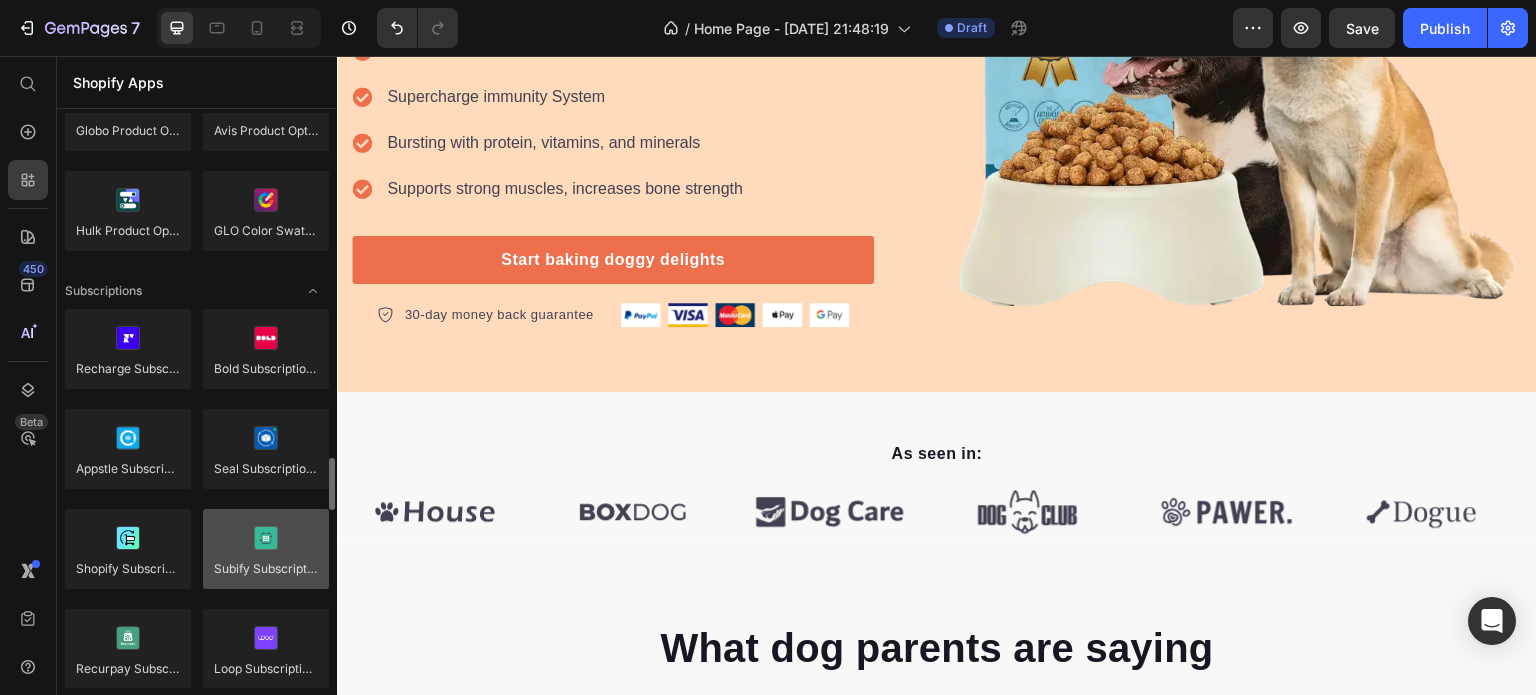 scroll, scrollTop: 2900, scrollLeft: 0, axis: vertical 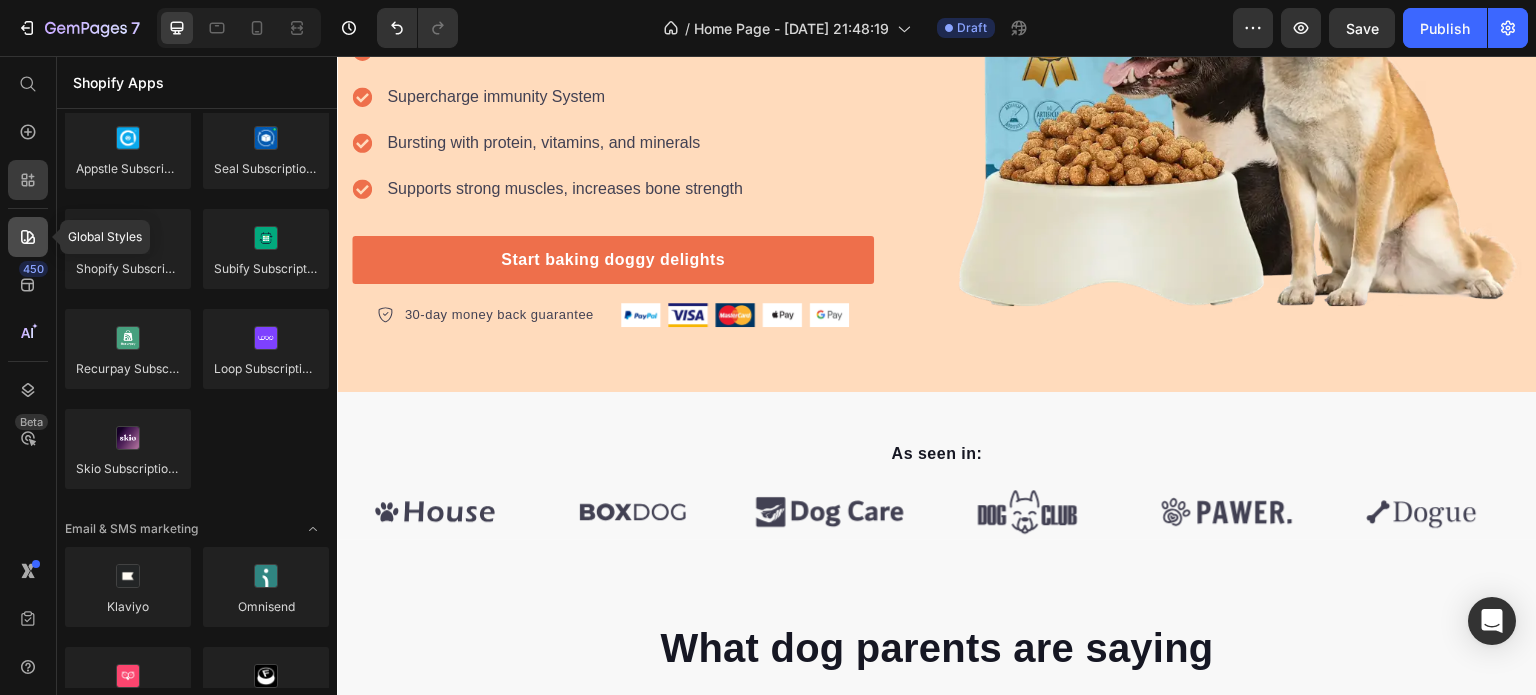 click 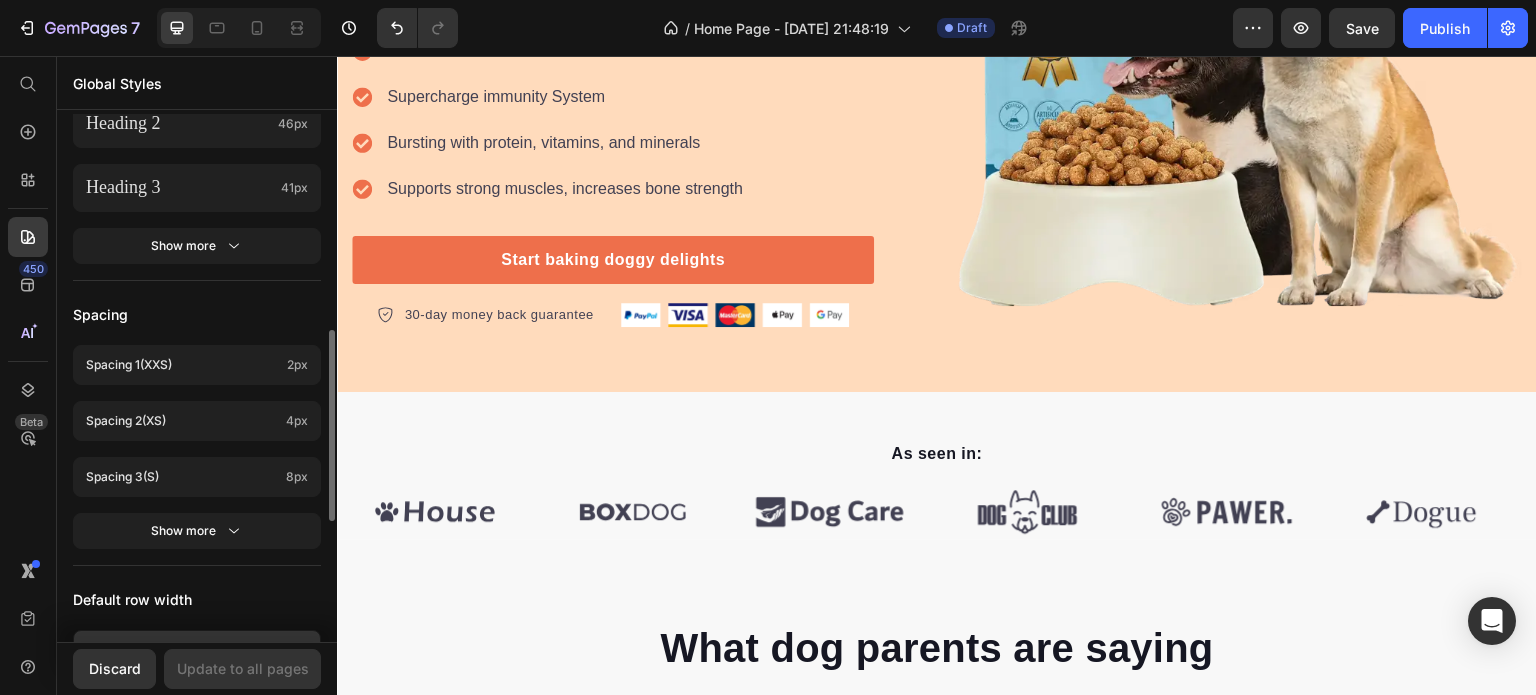 scroll, scrollTop: 935, scrollLeft: 0, axis: vertical 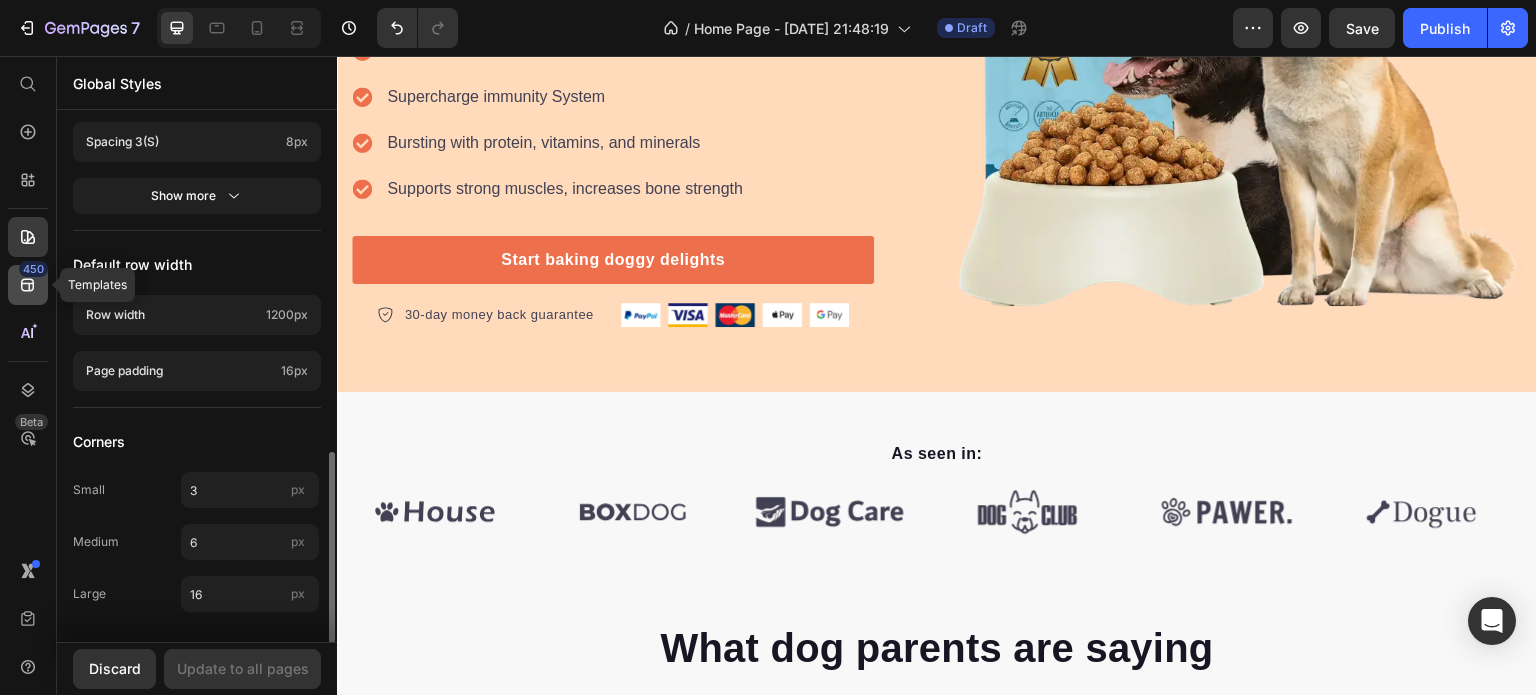 click on "450" at bounding box center [33, 269] 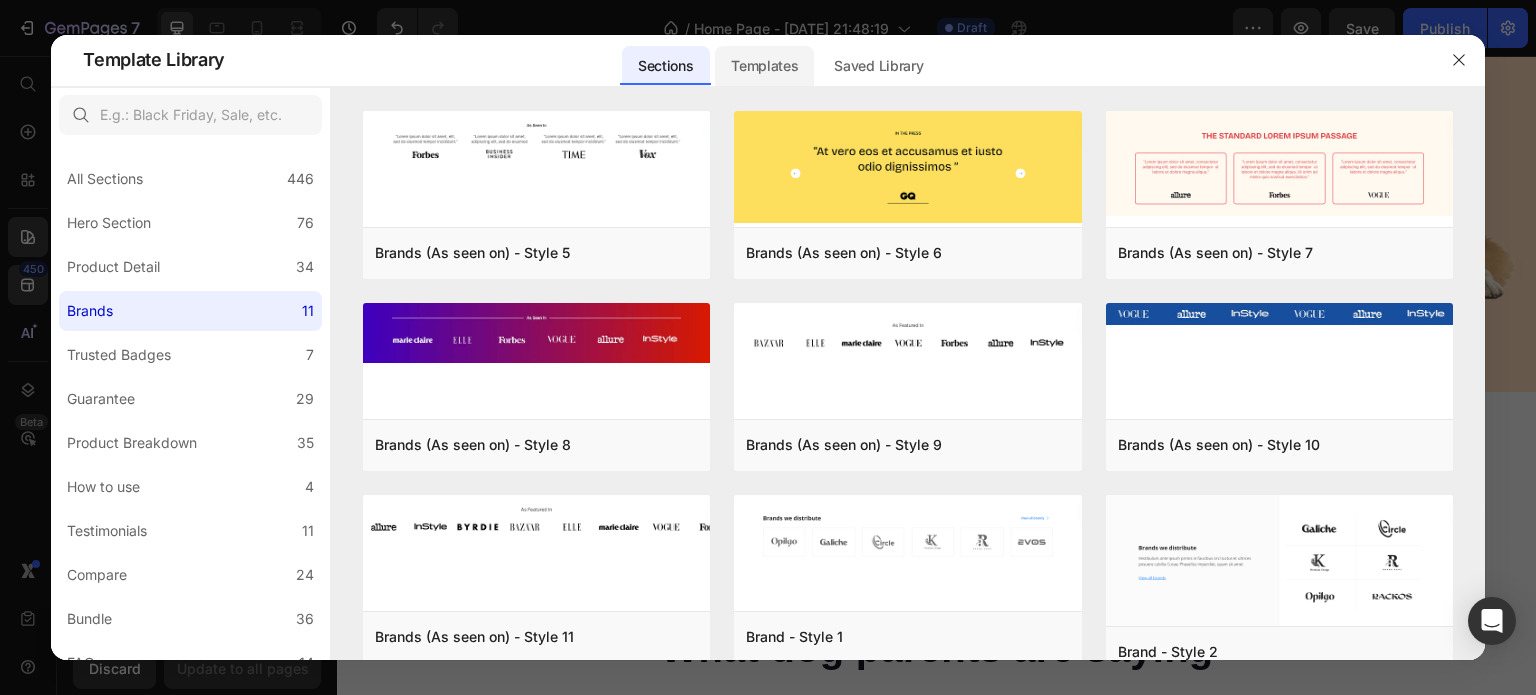 click on "Templates" 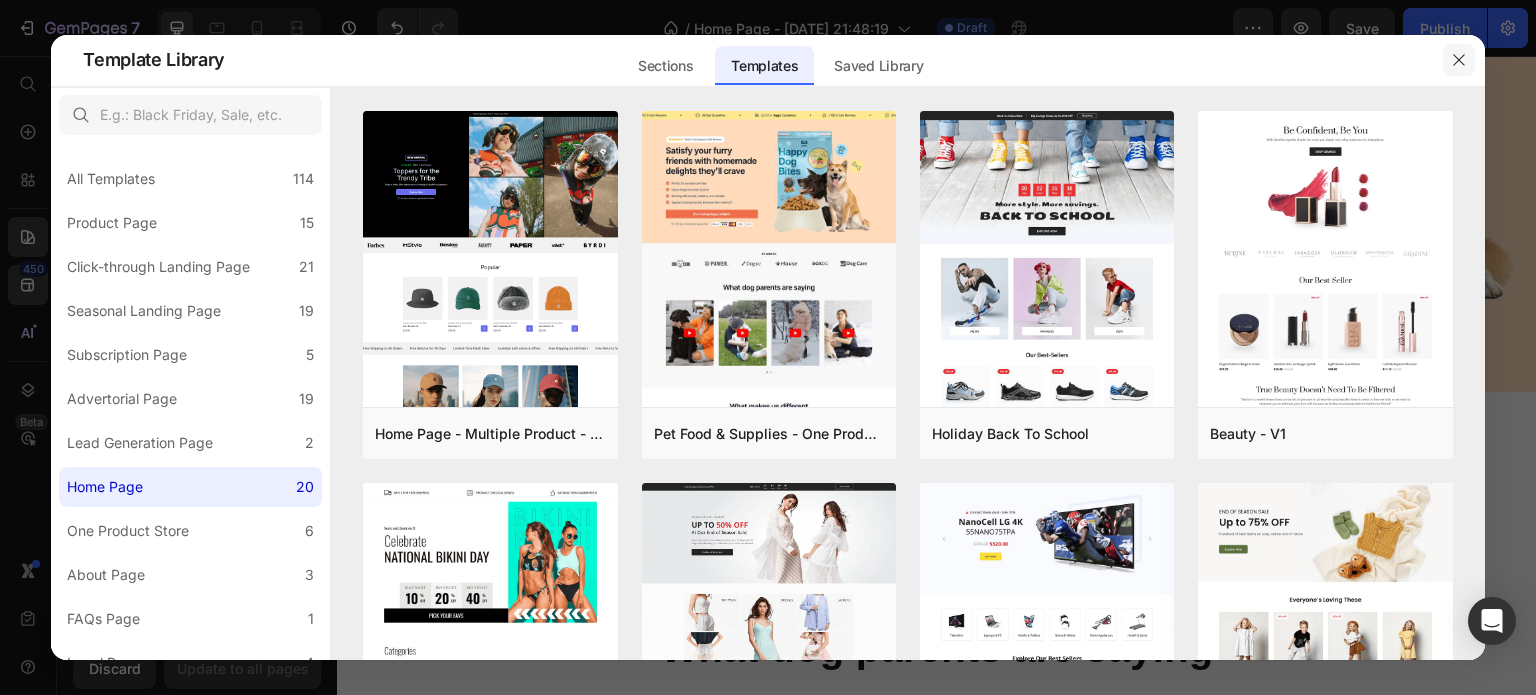 click 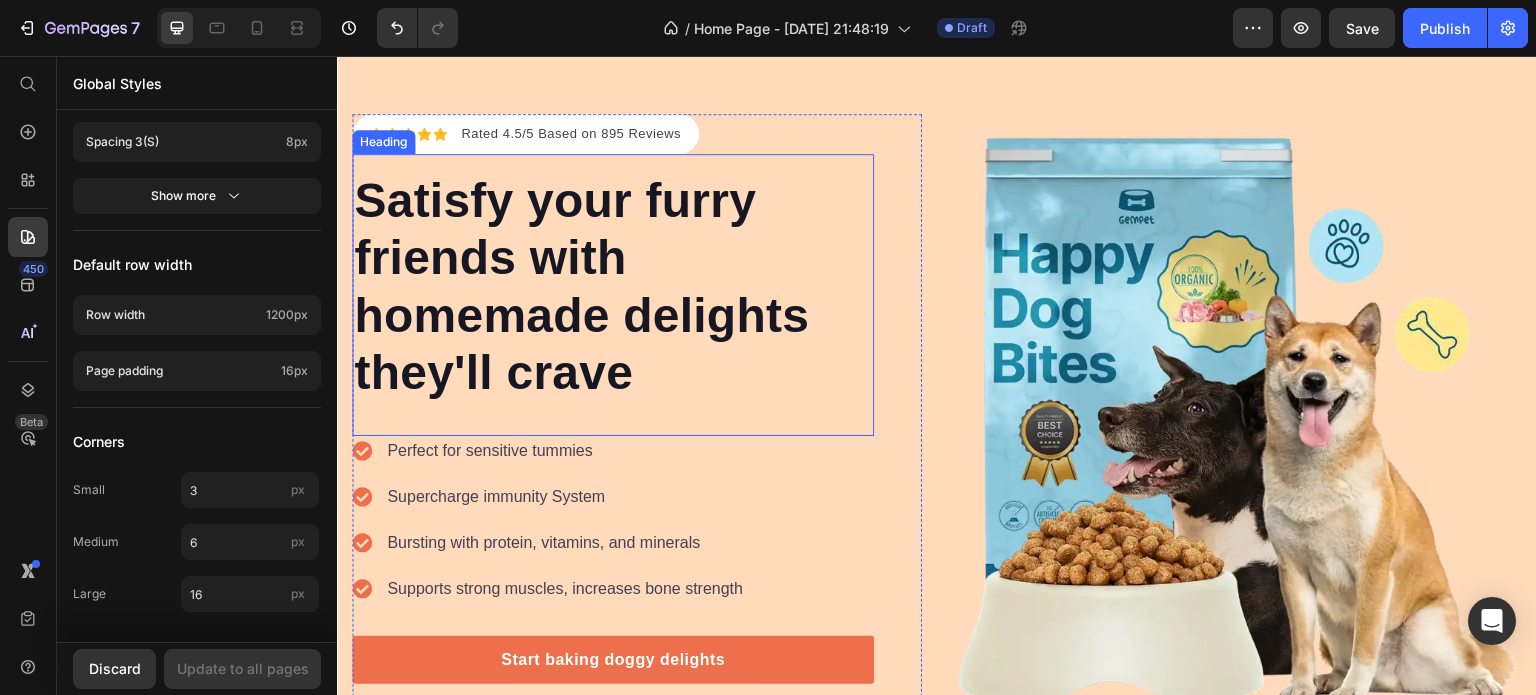 scroll, scrollTop: 0, scrollLeft: 0, axis: both 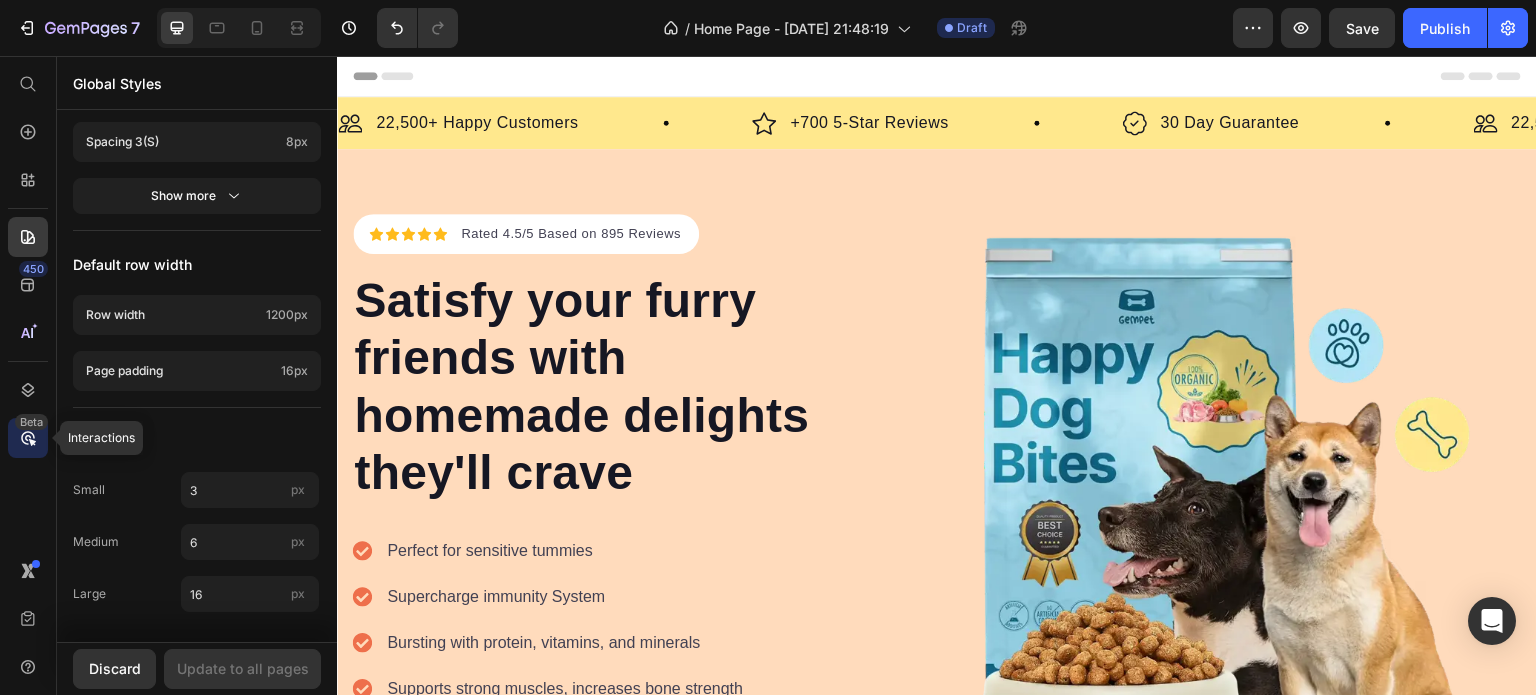 click on "Beta" 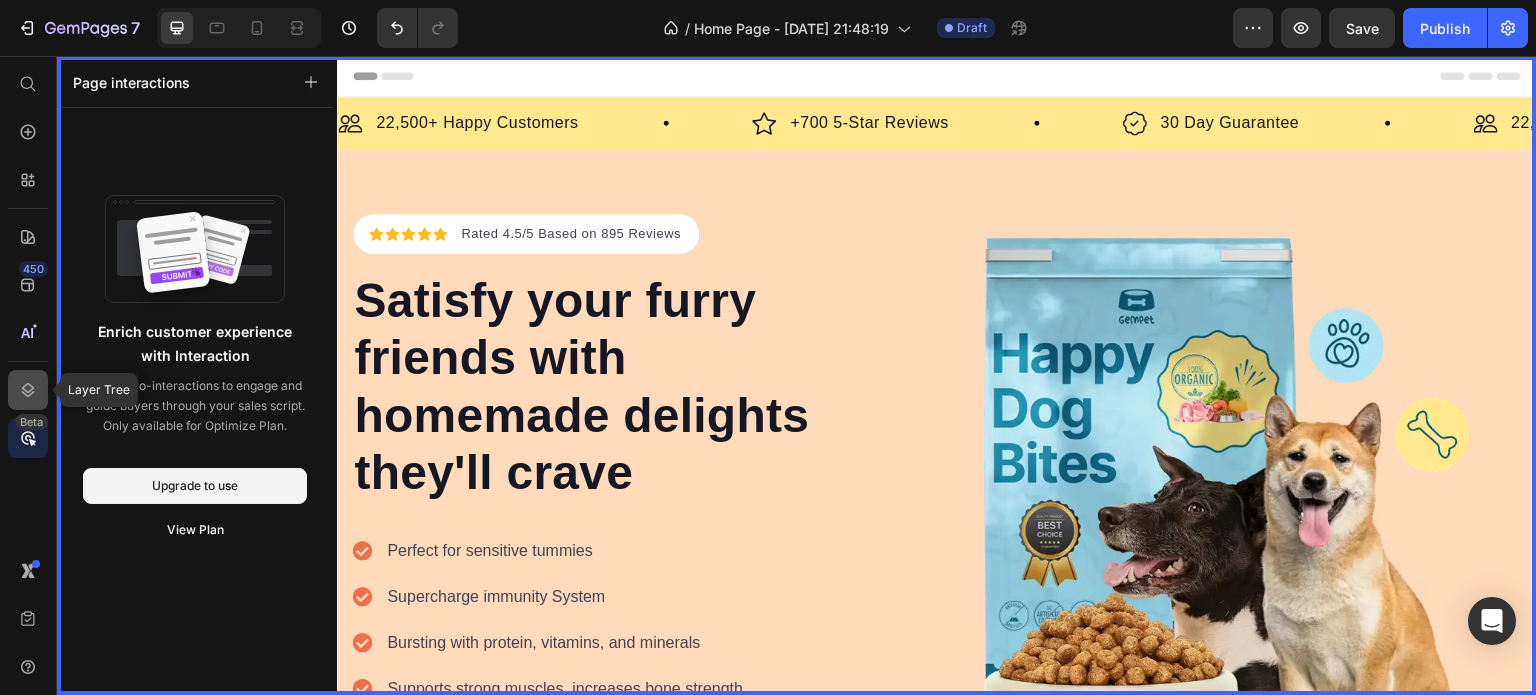 click 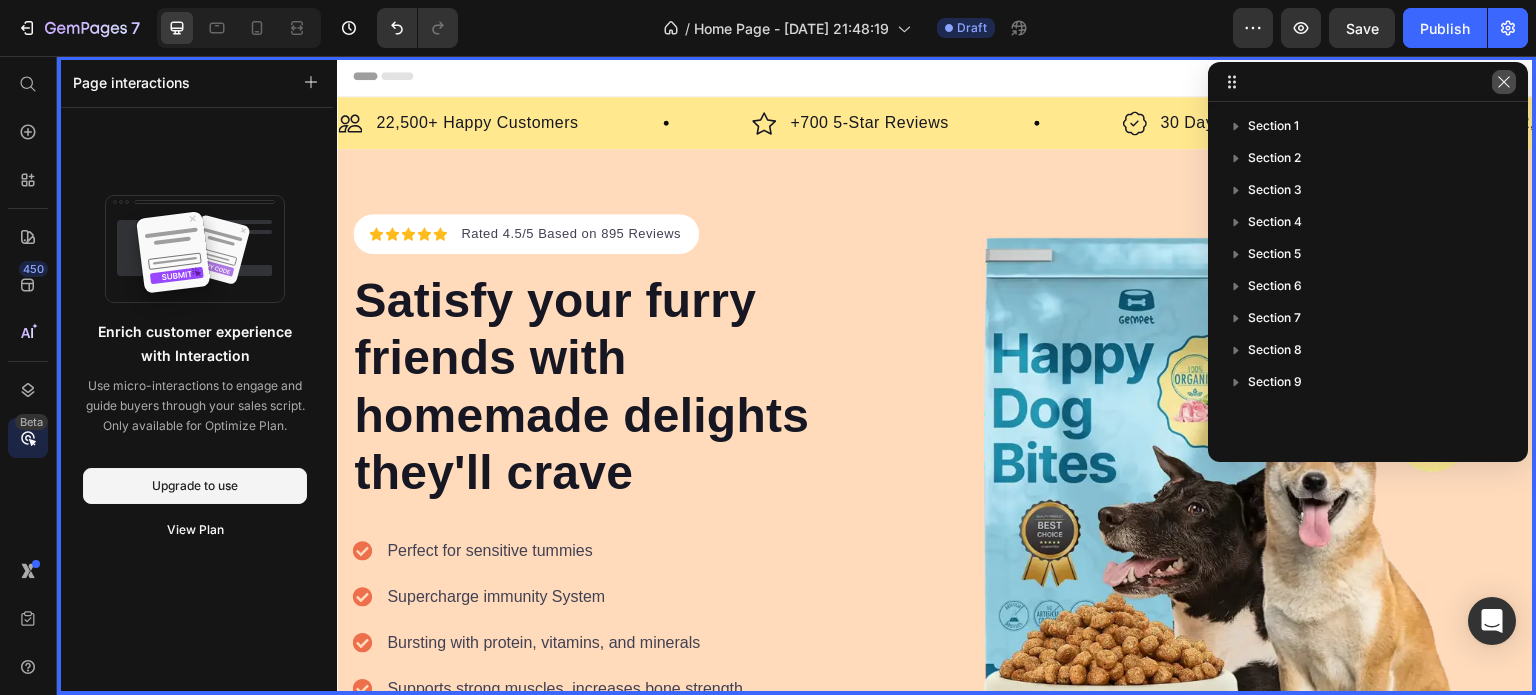 drag, startPoint x: 1503, startPoint y: 83, endPoint x: 717, endPoint y: 244, distance: 802.31976 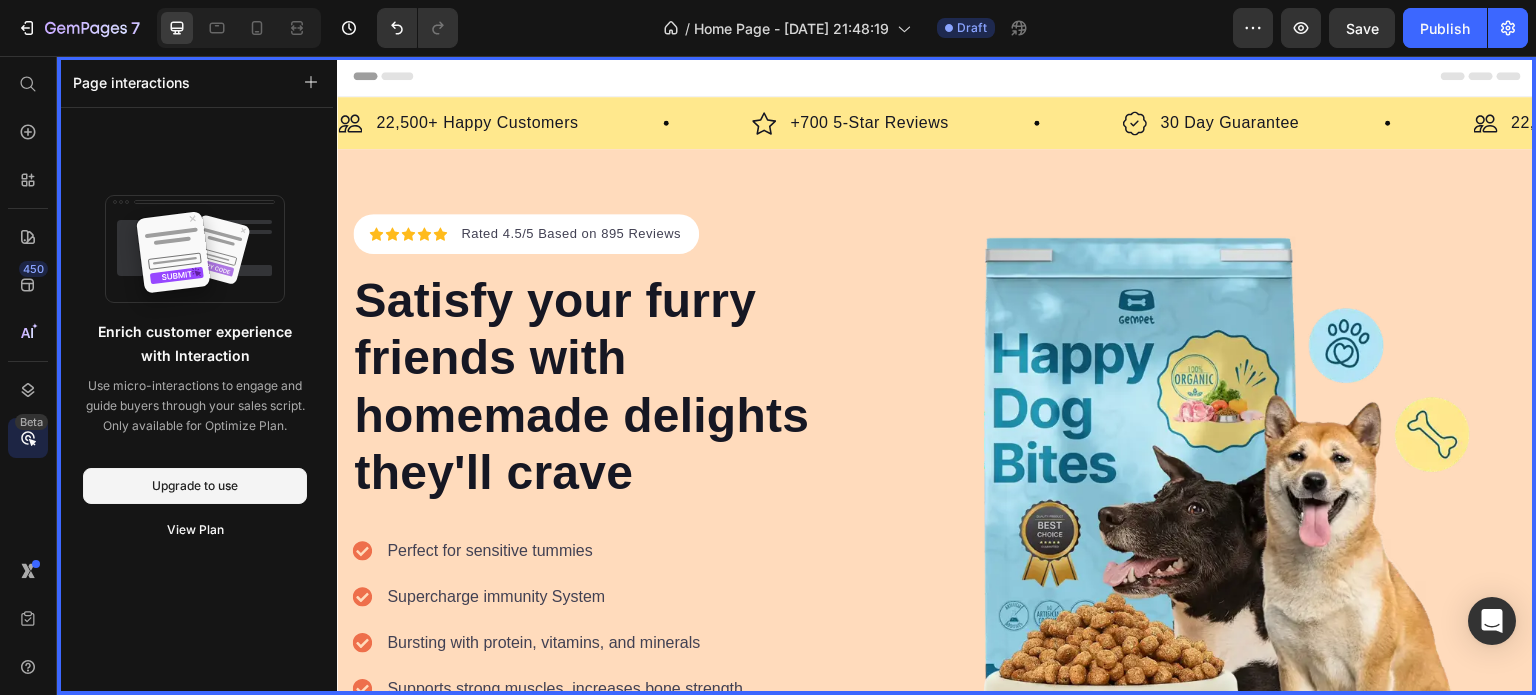 scroll, scrollTop: 200, scrollLeft: 0, axis: vertical 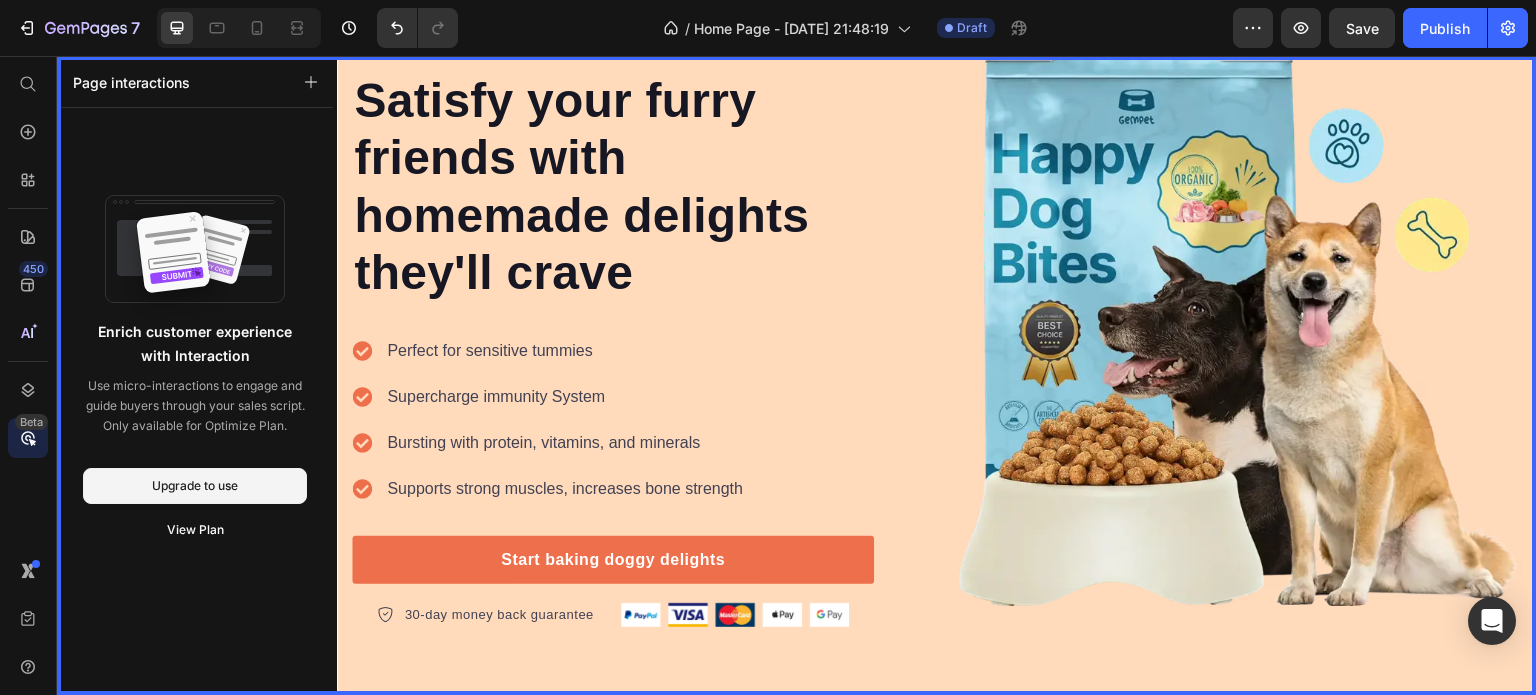 click at bounding box center [937, 376] 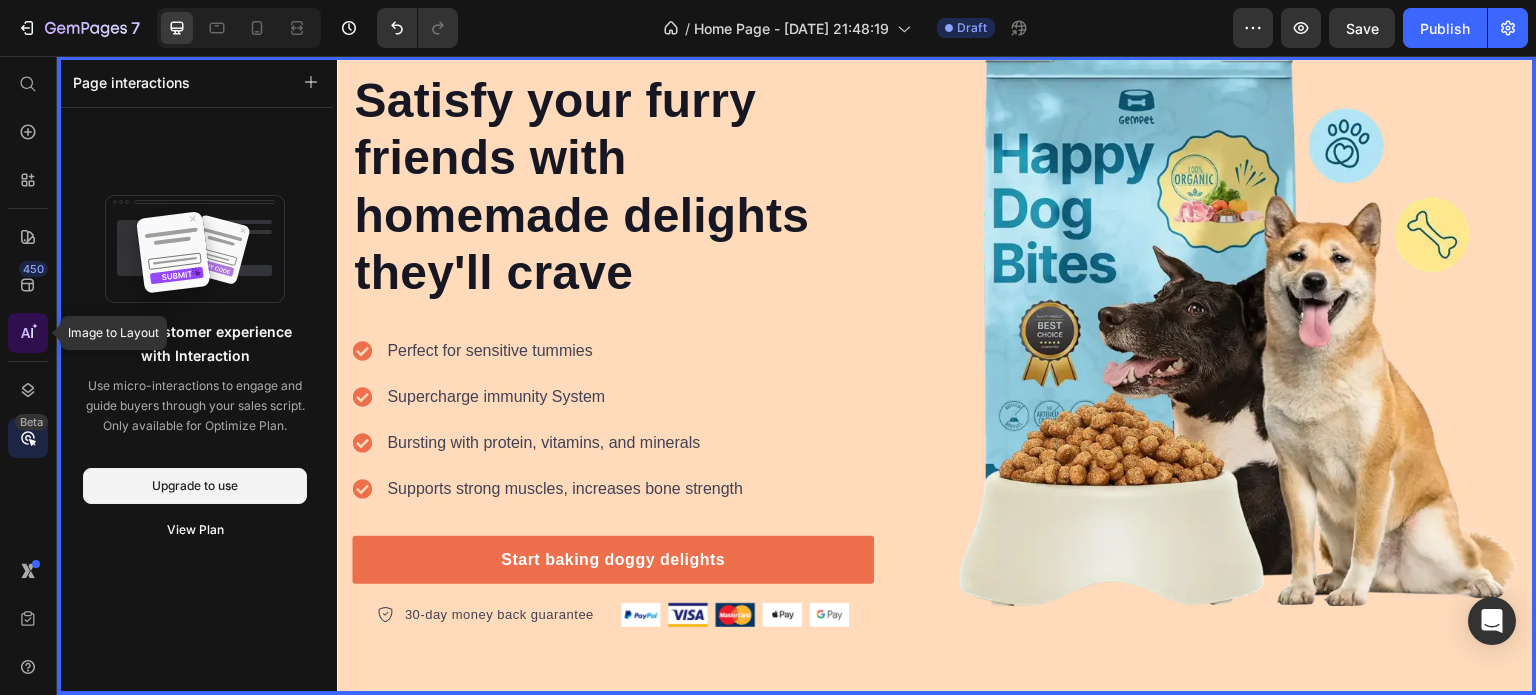 click 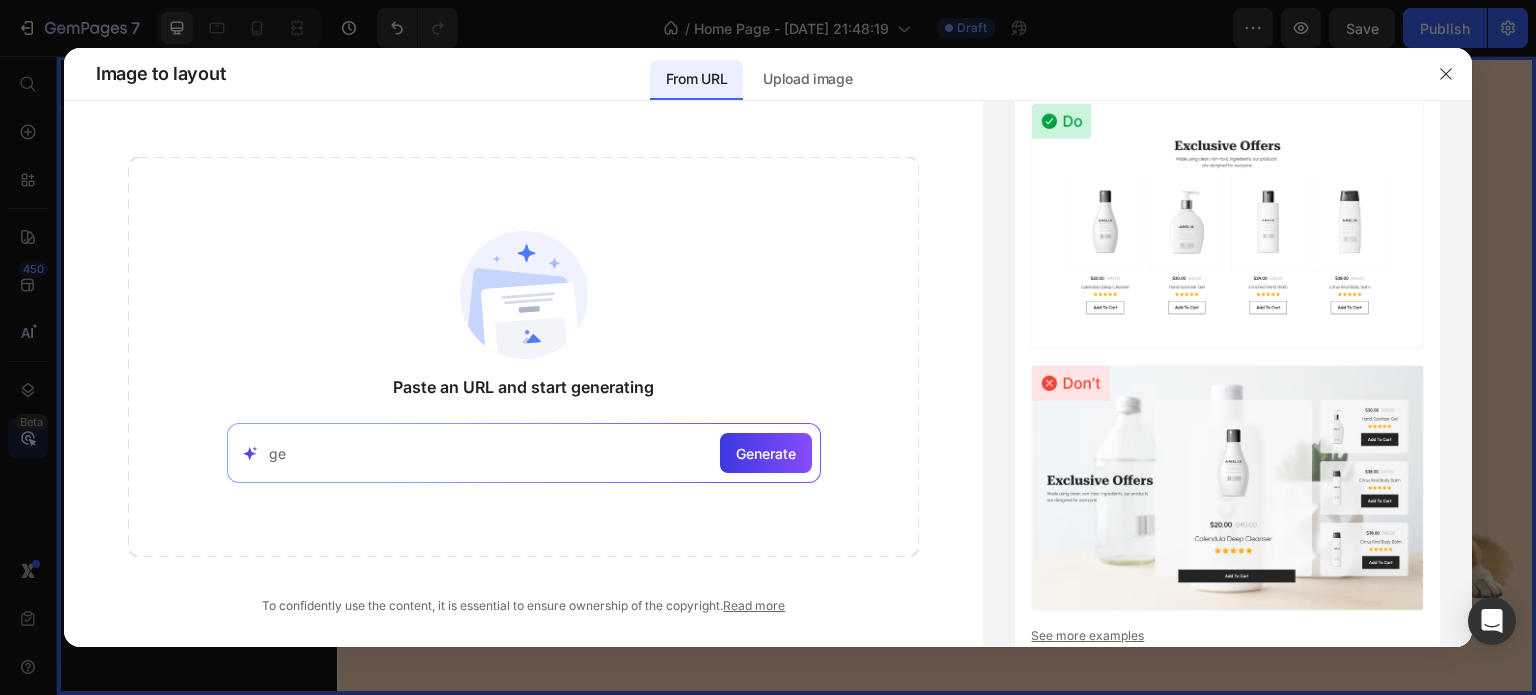 type on "g" 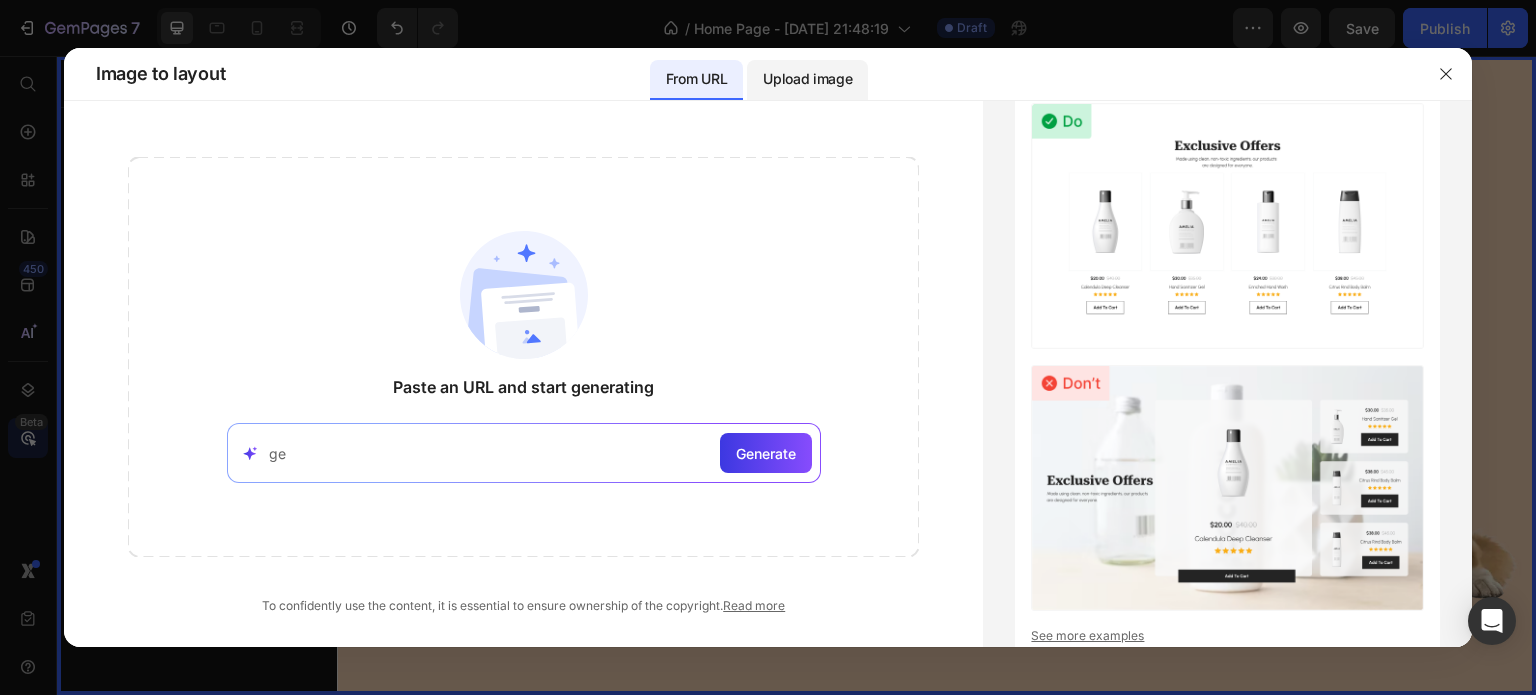 type on "ge" 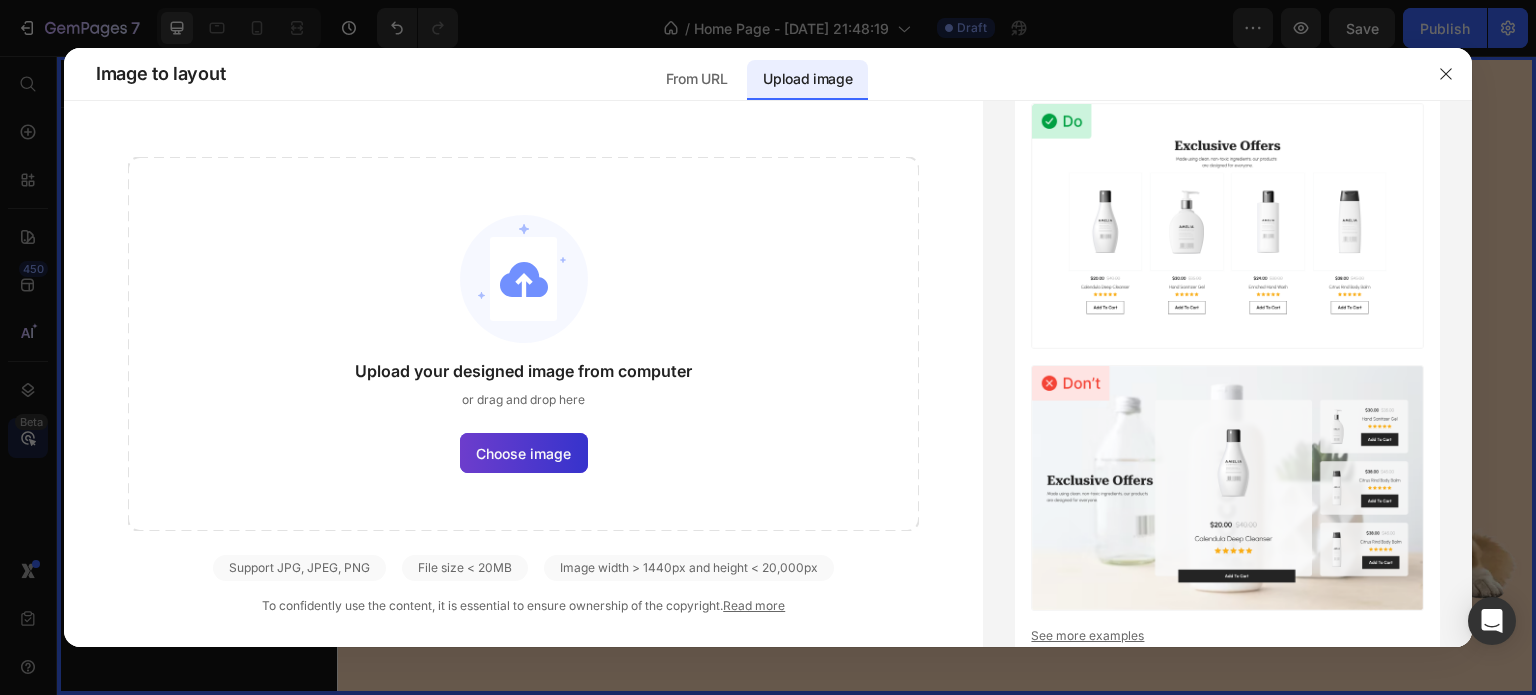 click on "Choose image" at bounding box center (523, 453) 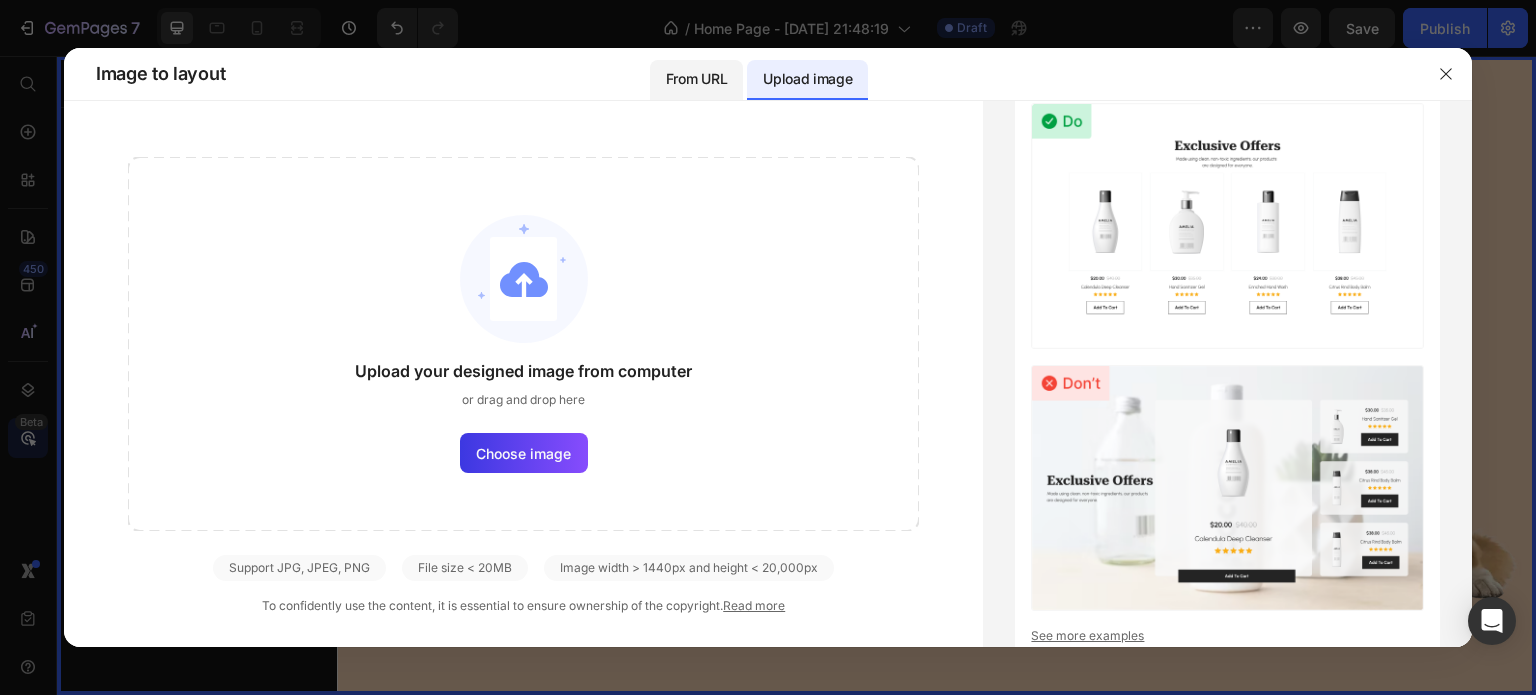 click on "From URL" at bounding box center [696, 79] 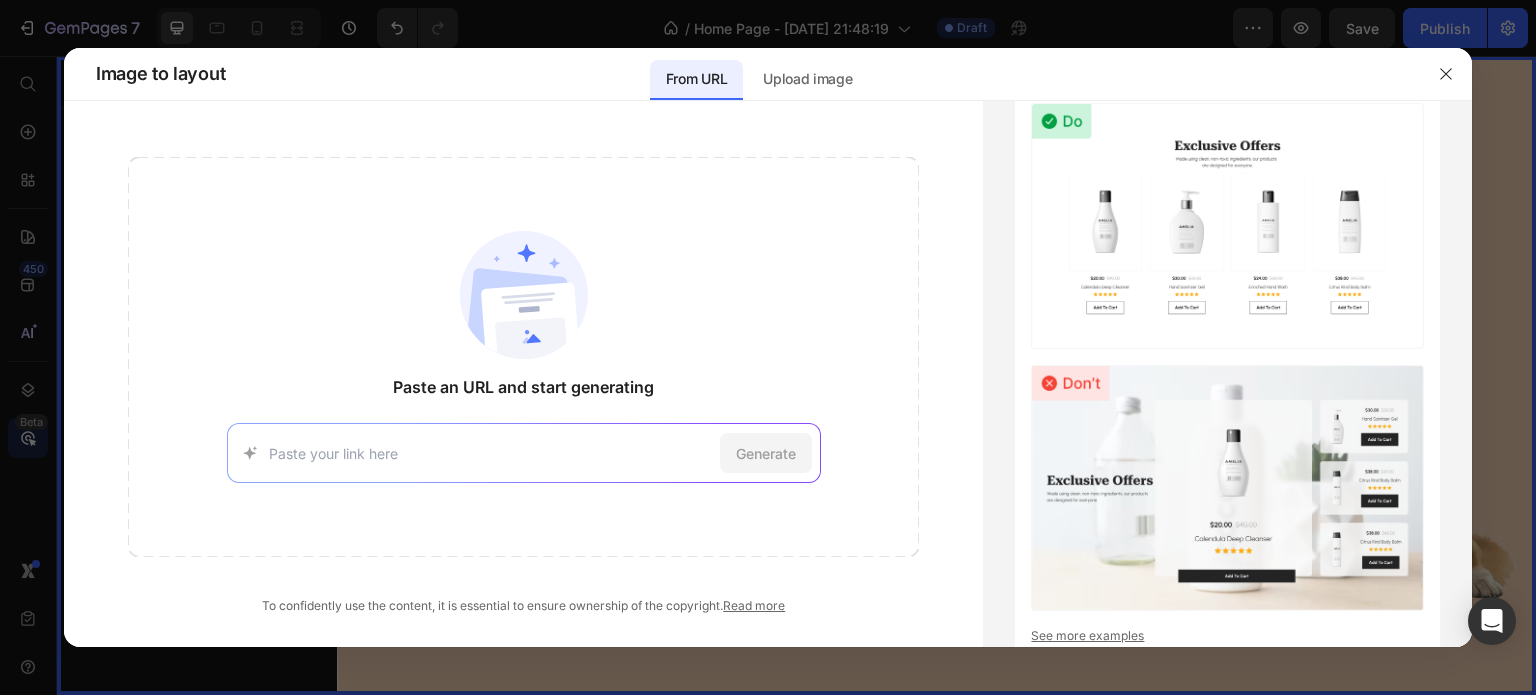 paste on "https://alomie.de/collections/shop-1" 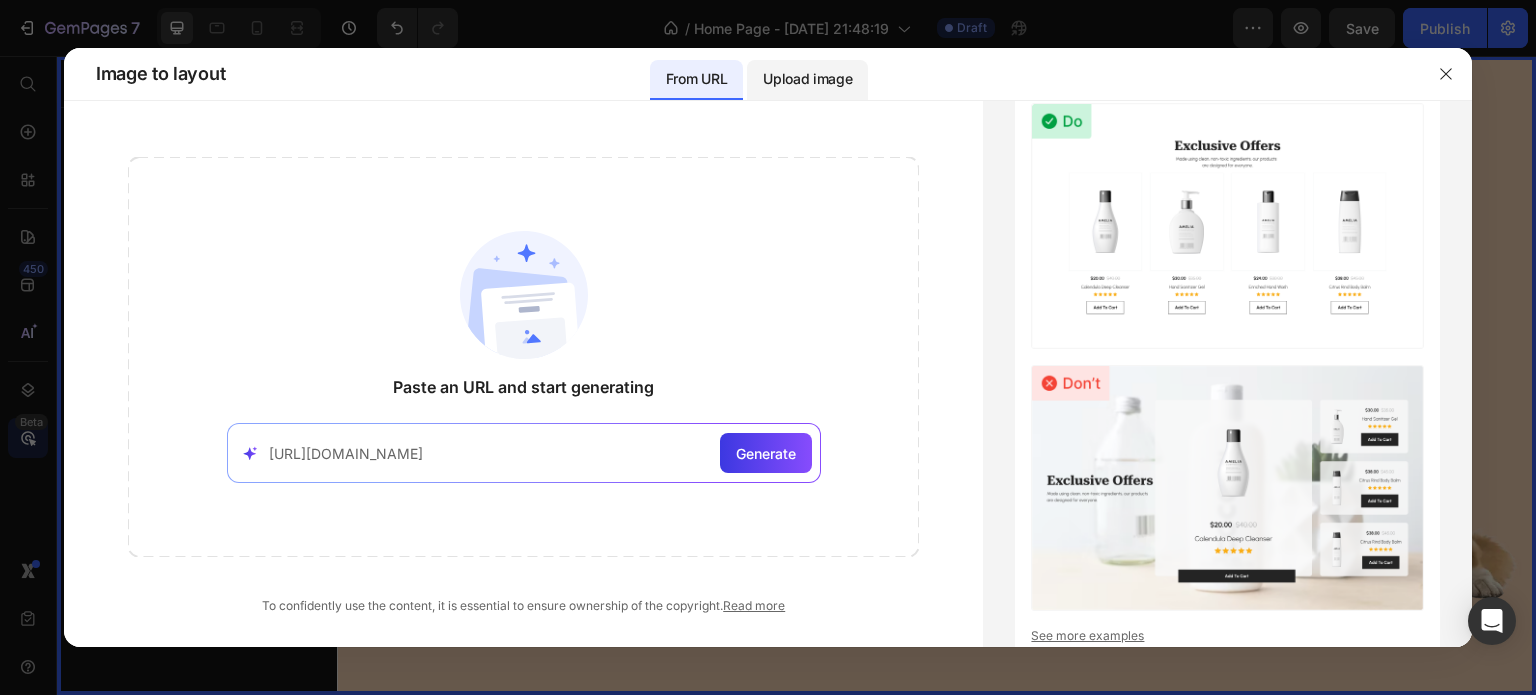 type on "https://alomie.de/collections/shop-1" 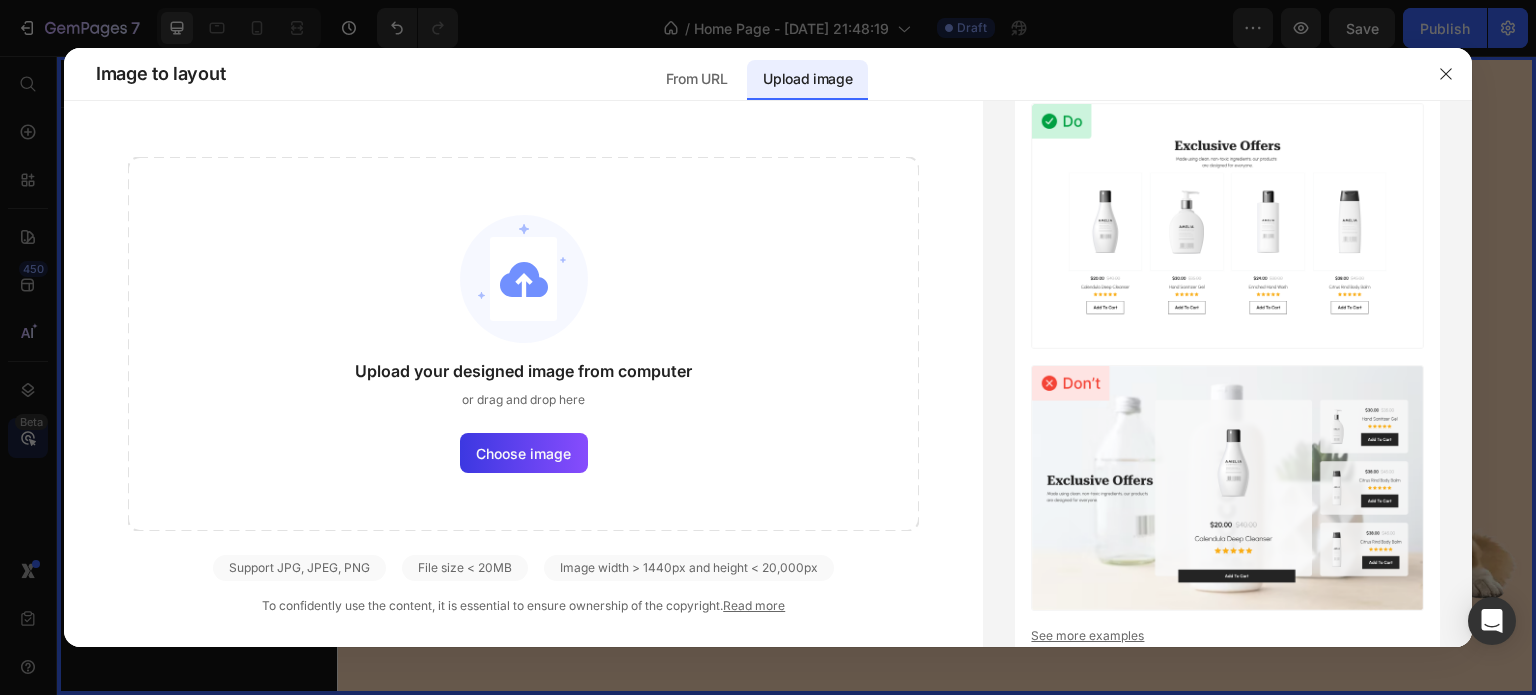 click 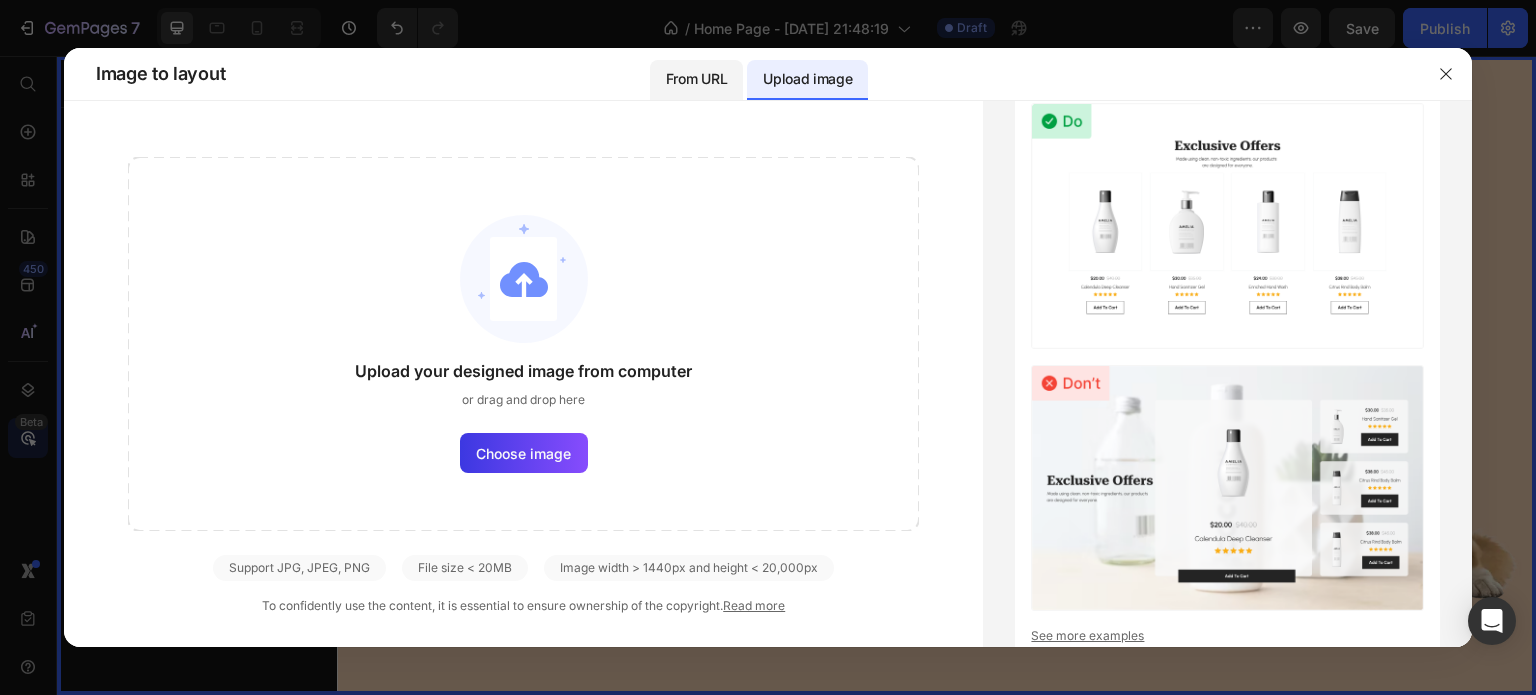 click on "From URL" at bounding box center [696, 79] 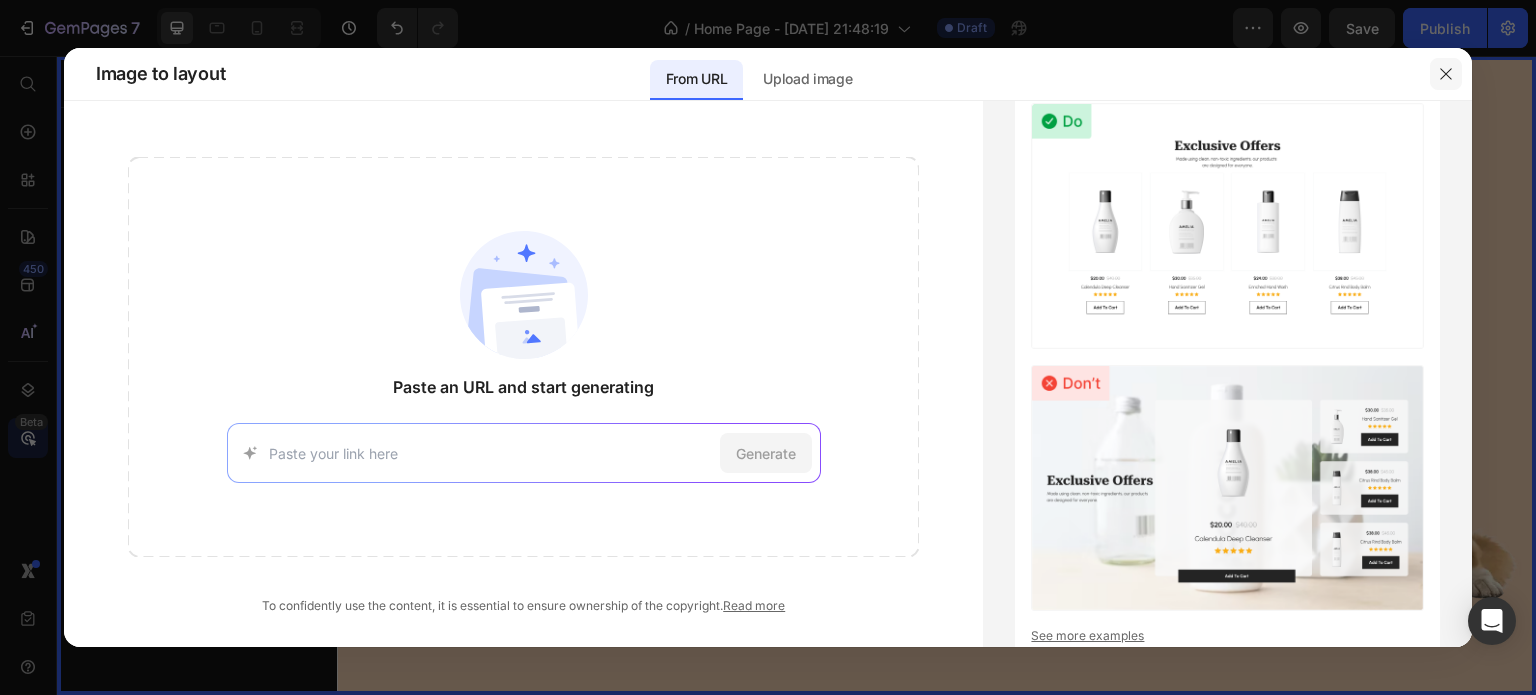 click at bounding box center [1446, 74] 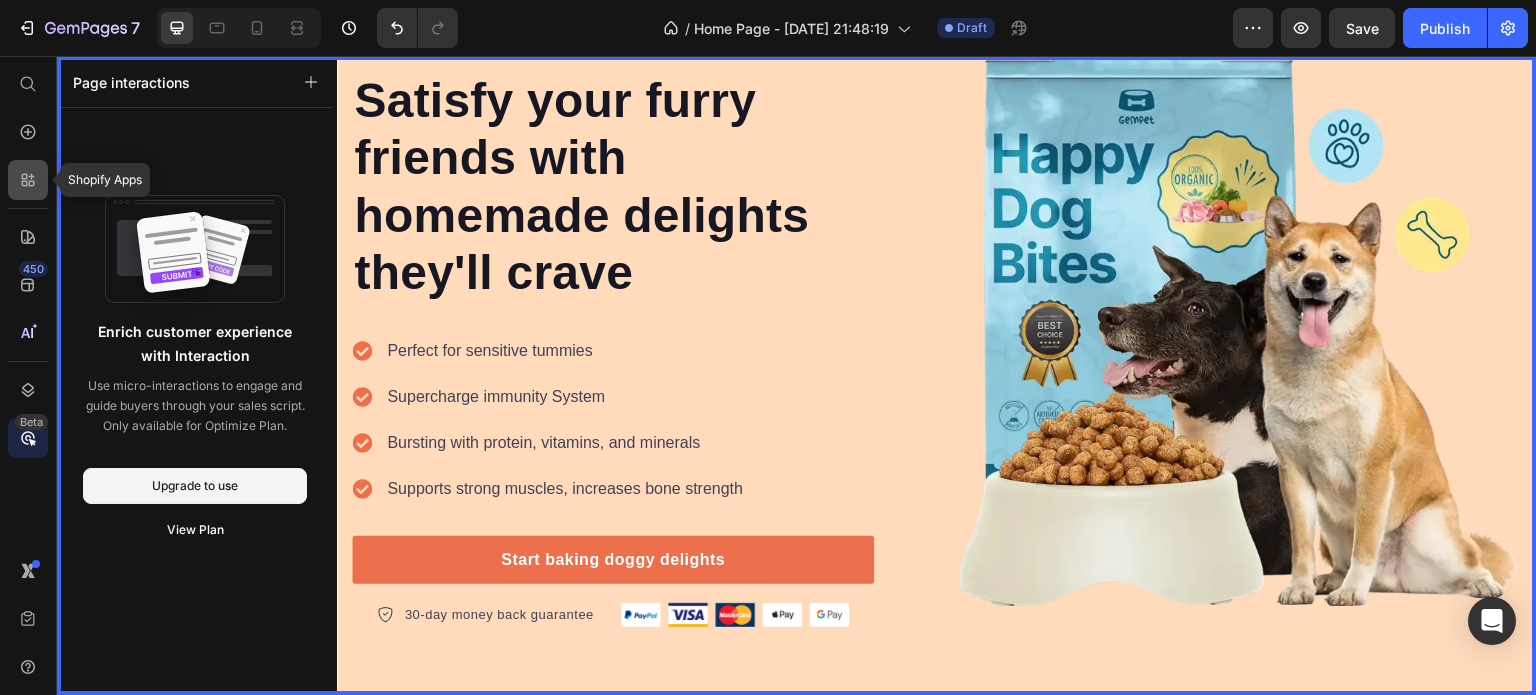 click 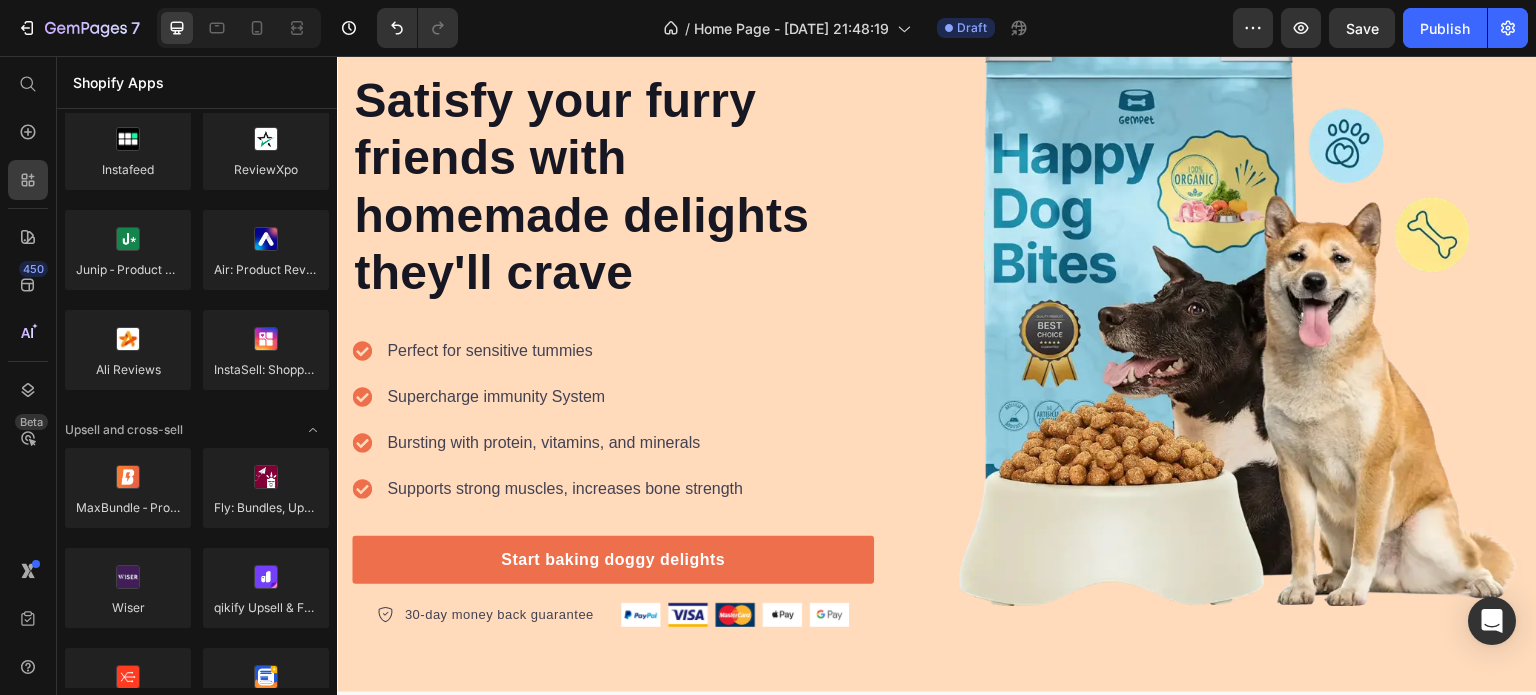 scroll, scrollTop: 0, scrollLeft: 0, axis: both 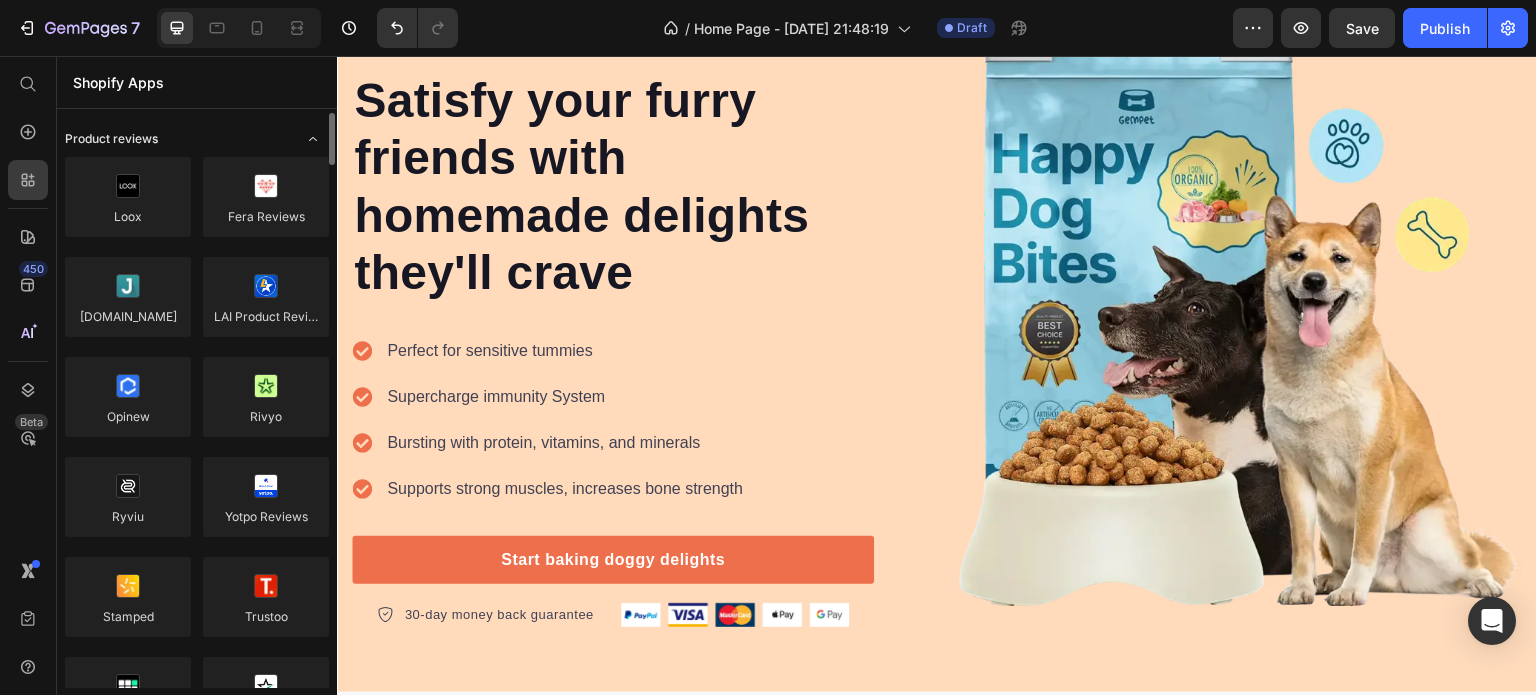 click 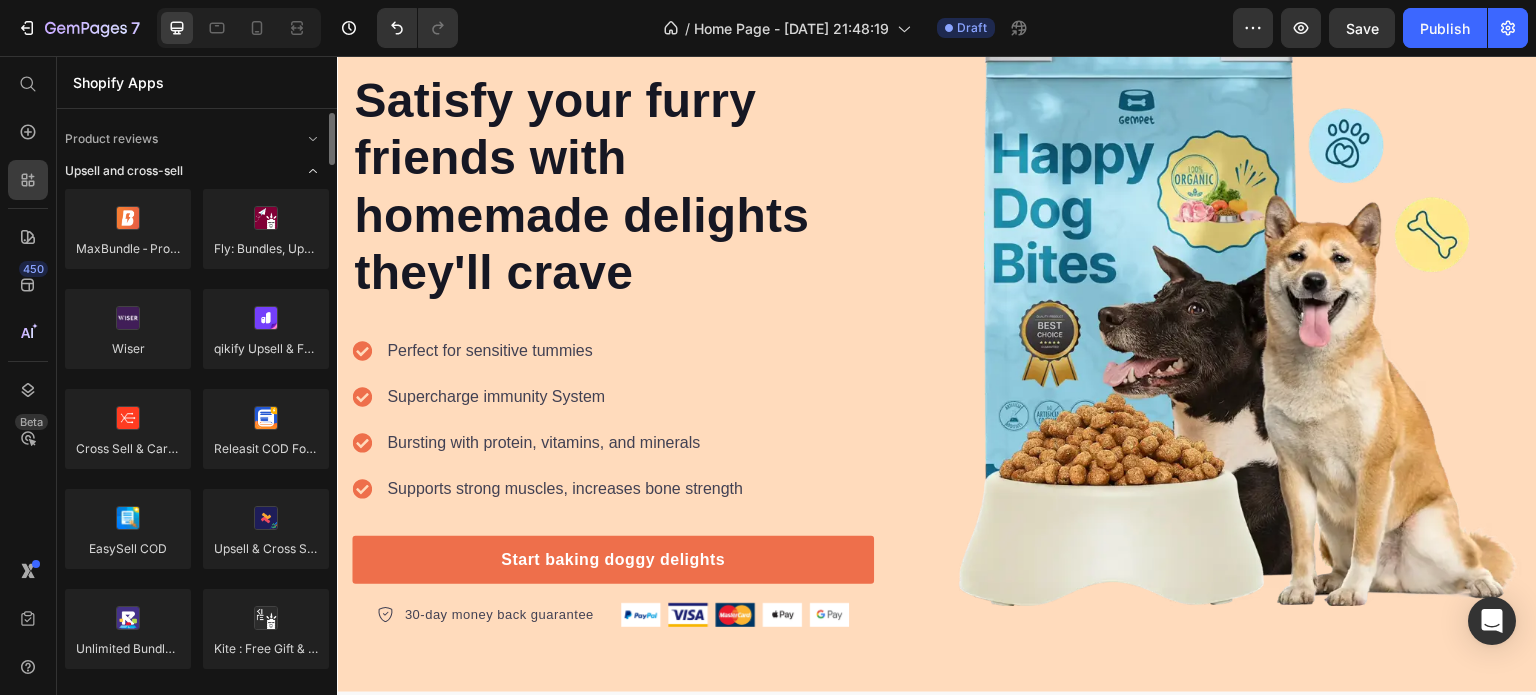 click 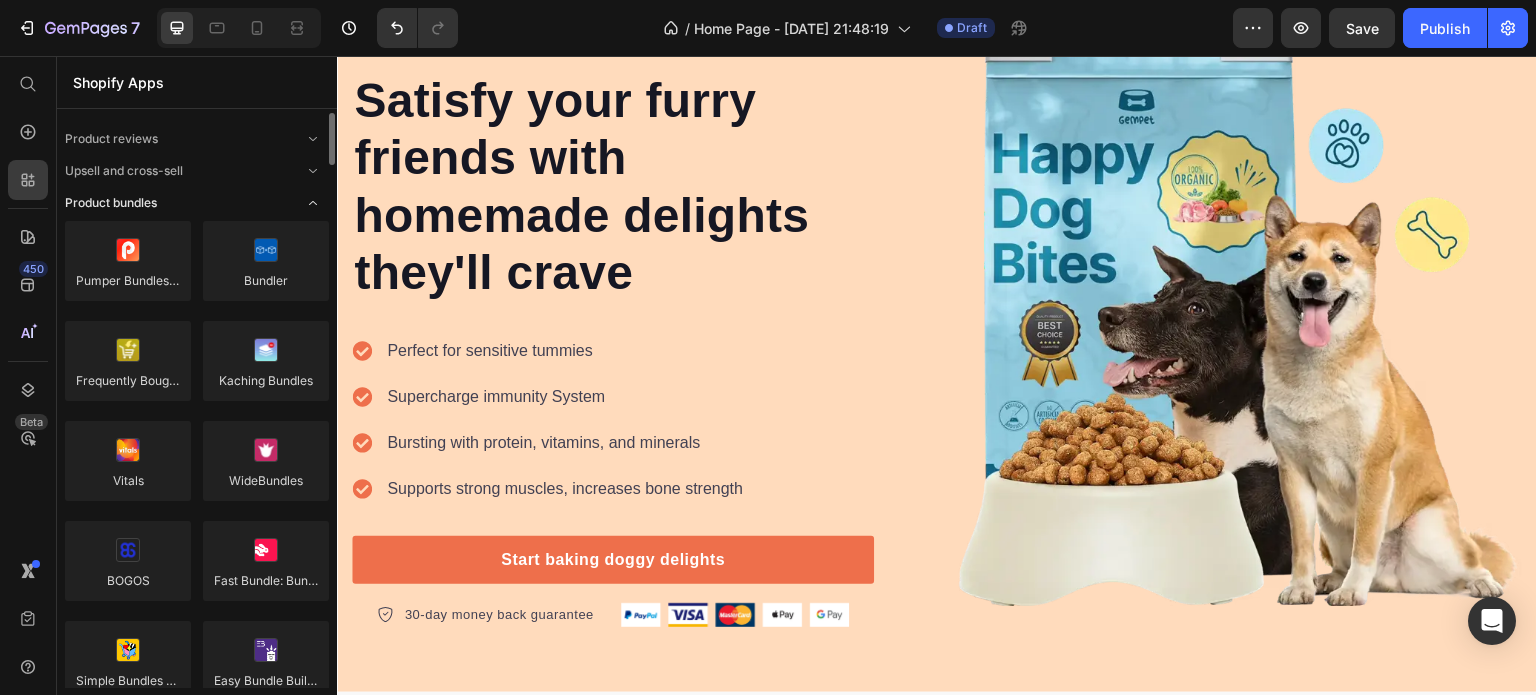 click 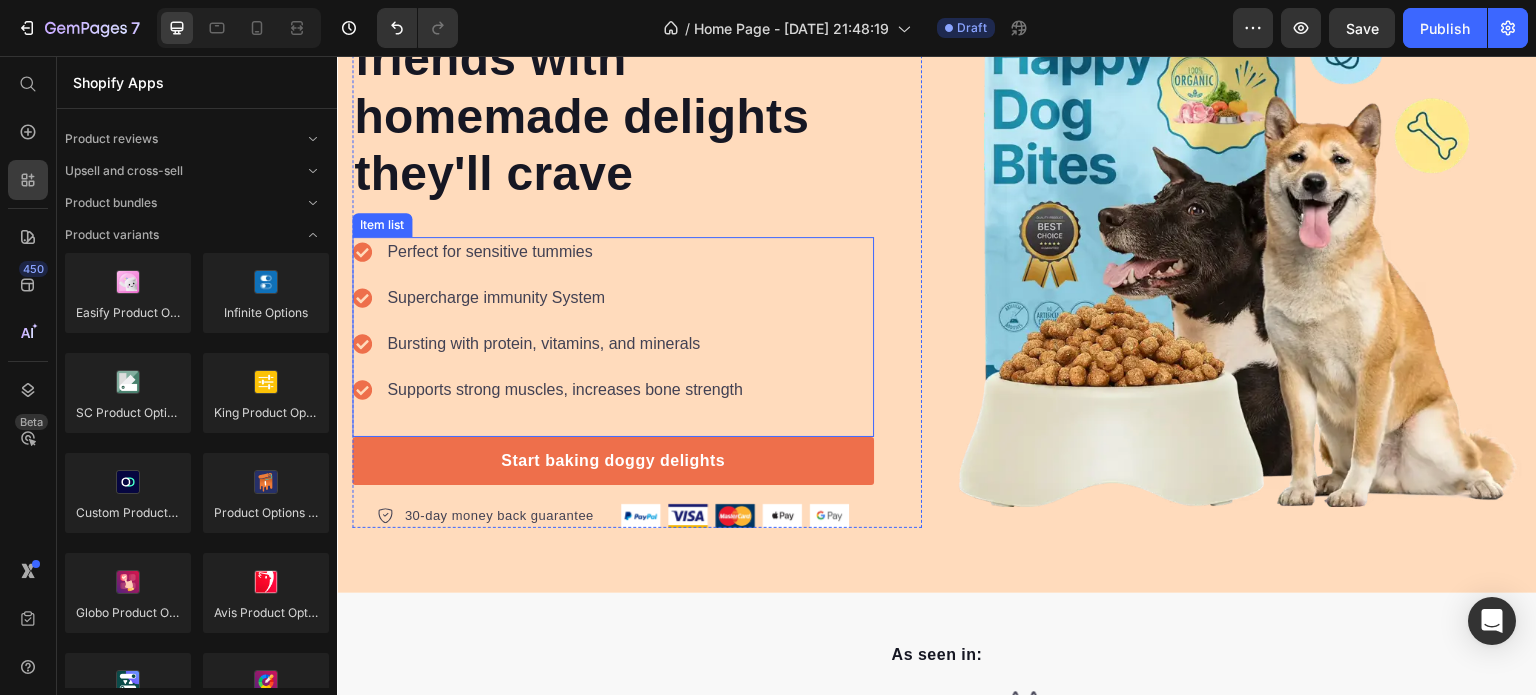 scroll, scrollTop: 300, scrollLeft: 0, axis: vertical 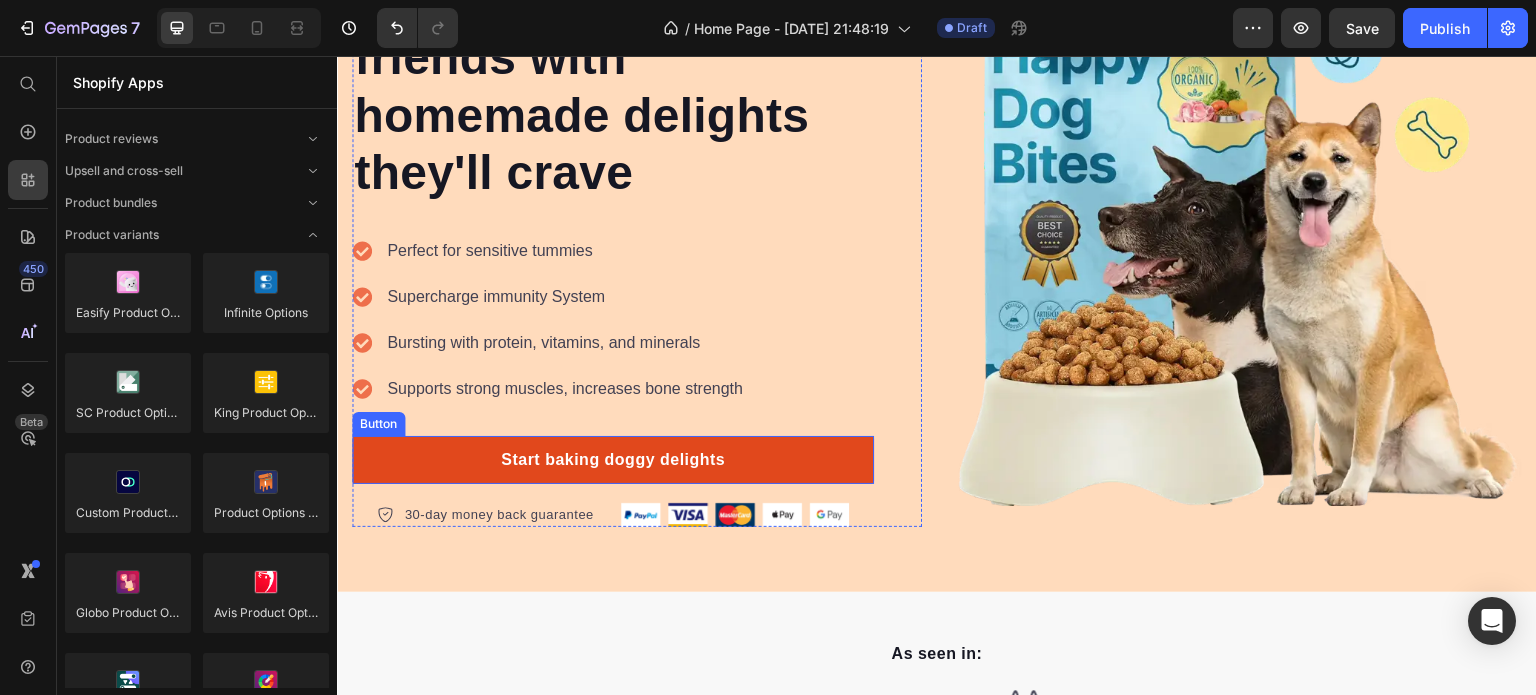 click on "Start baking doggy delights" at bounding box center [613, 460] 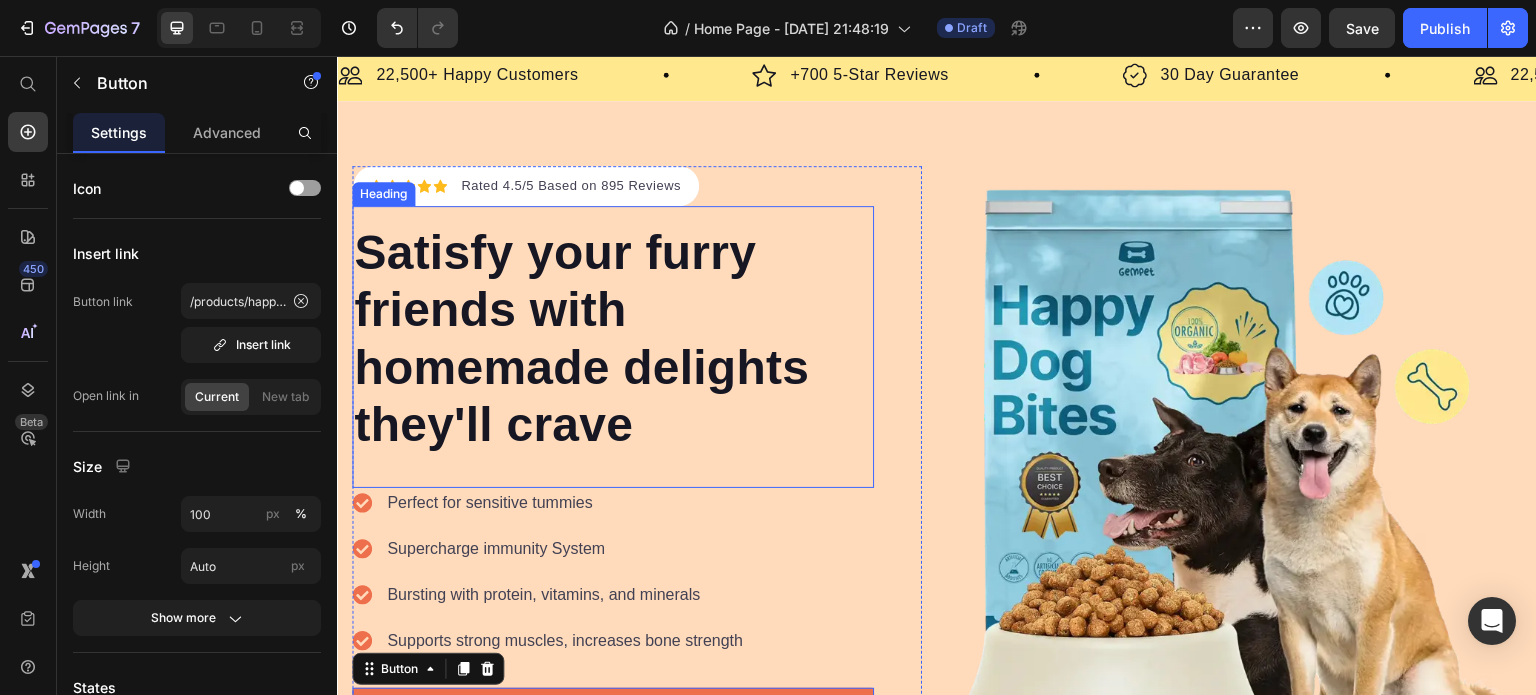 scroll, scrollTop: 0, scrollLeft: 0, axis: both 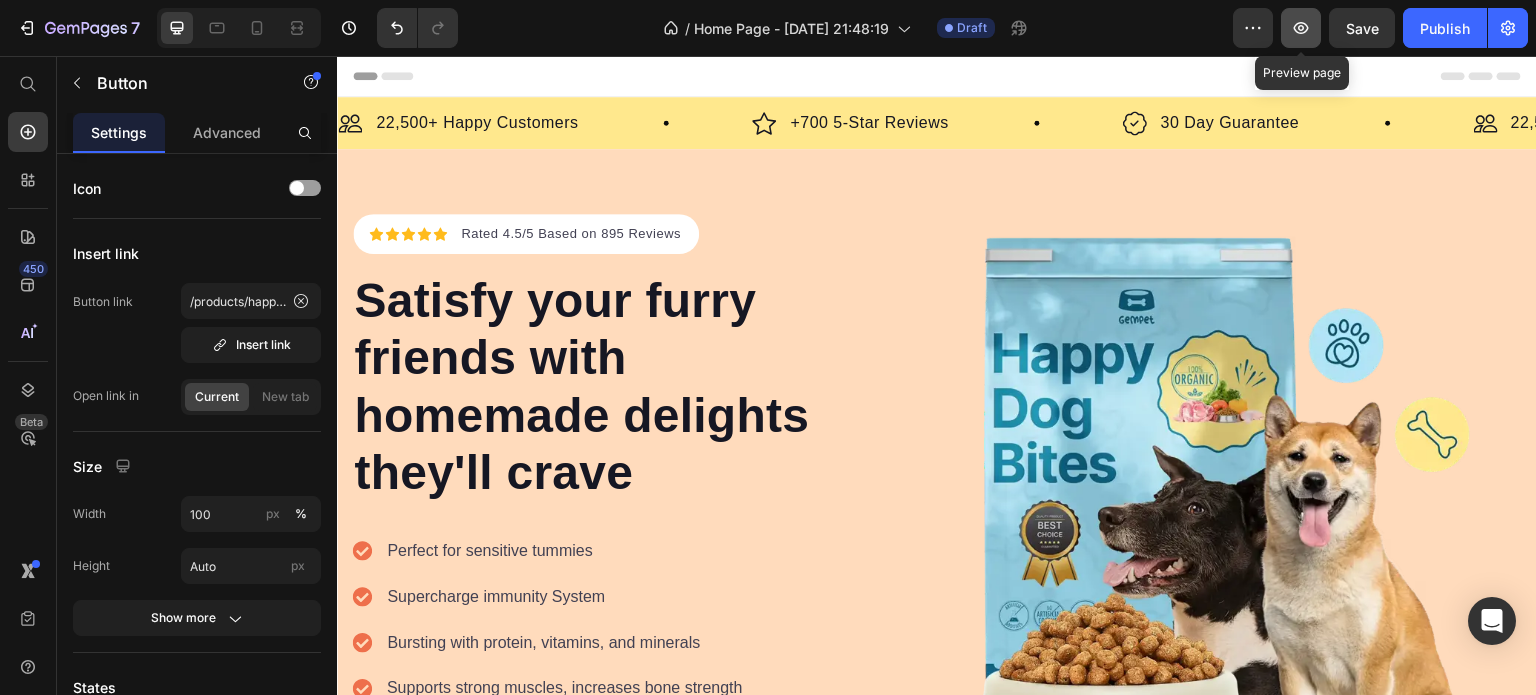 click 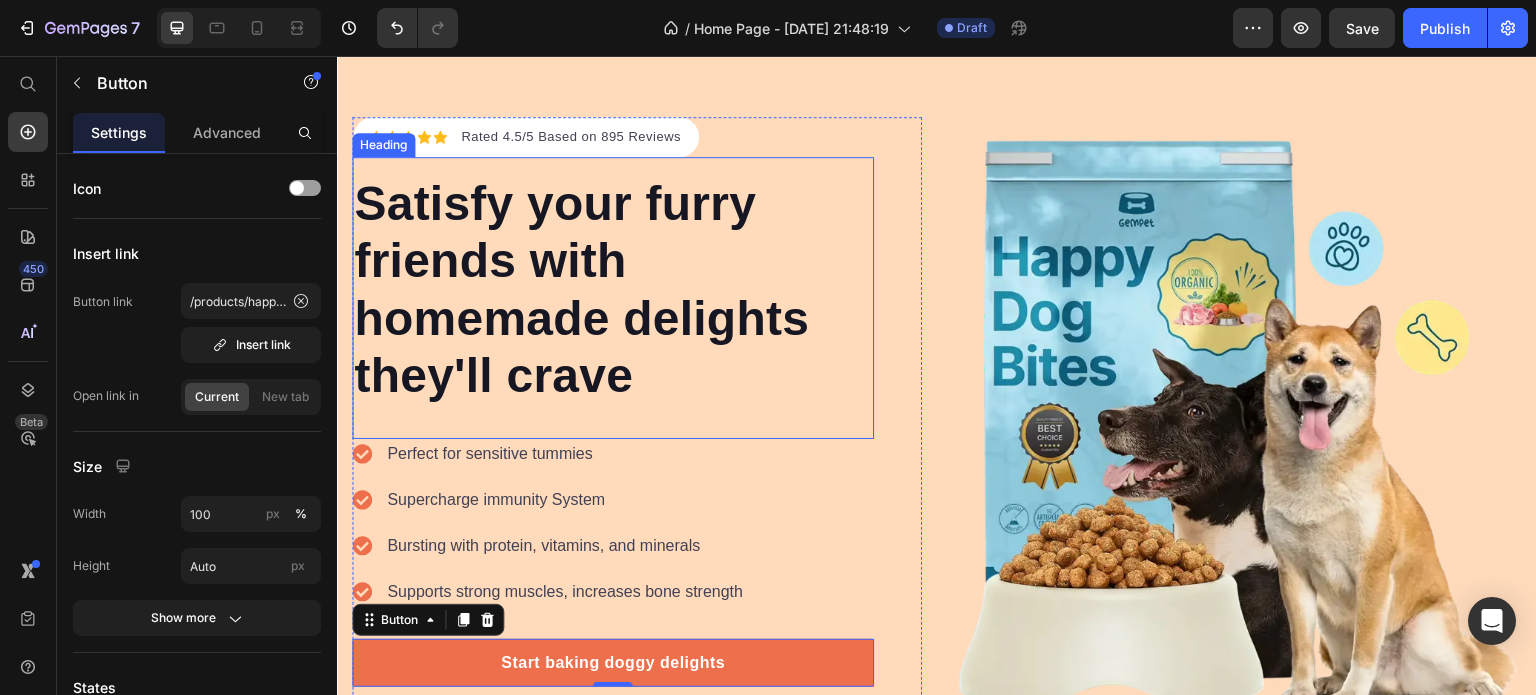 scroll, scrollTop: 0, scrollLeft: 0, axis: both 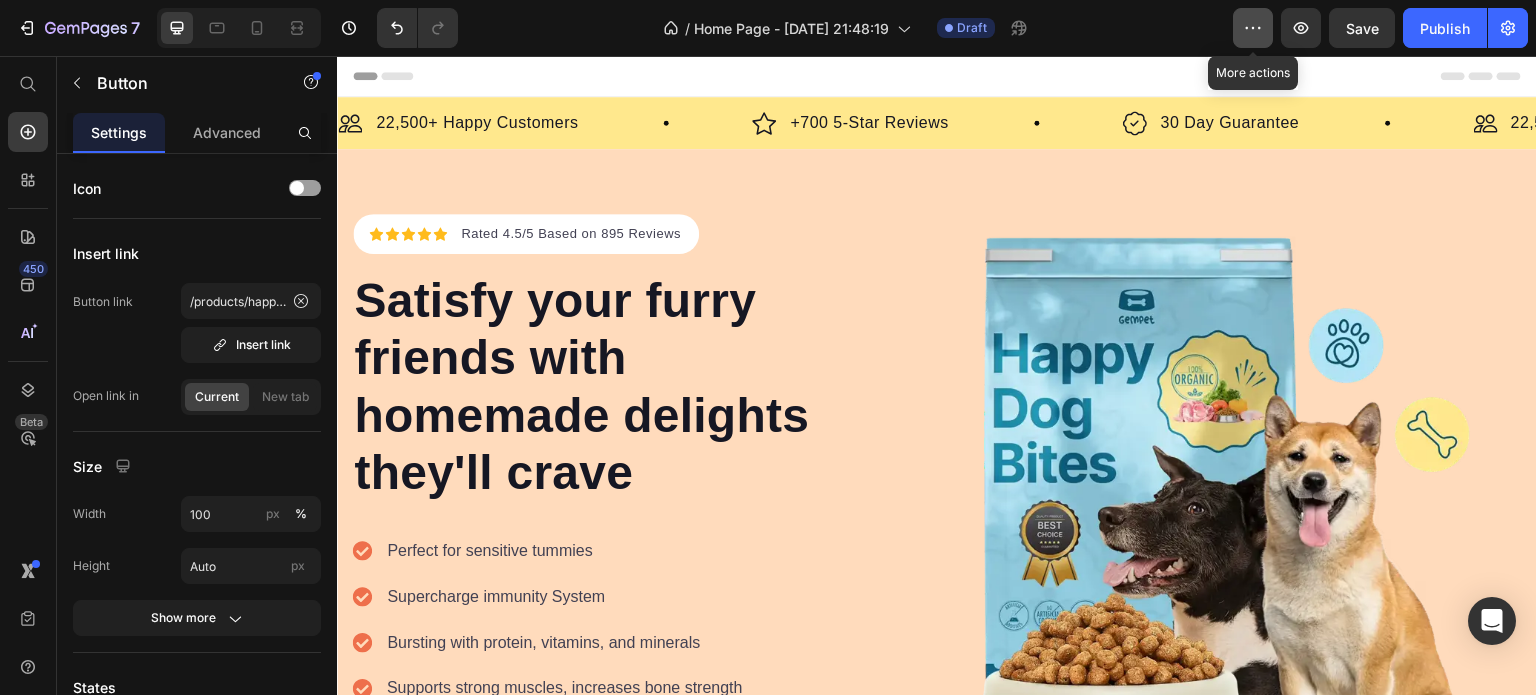 click 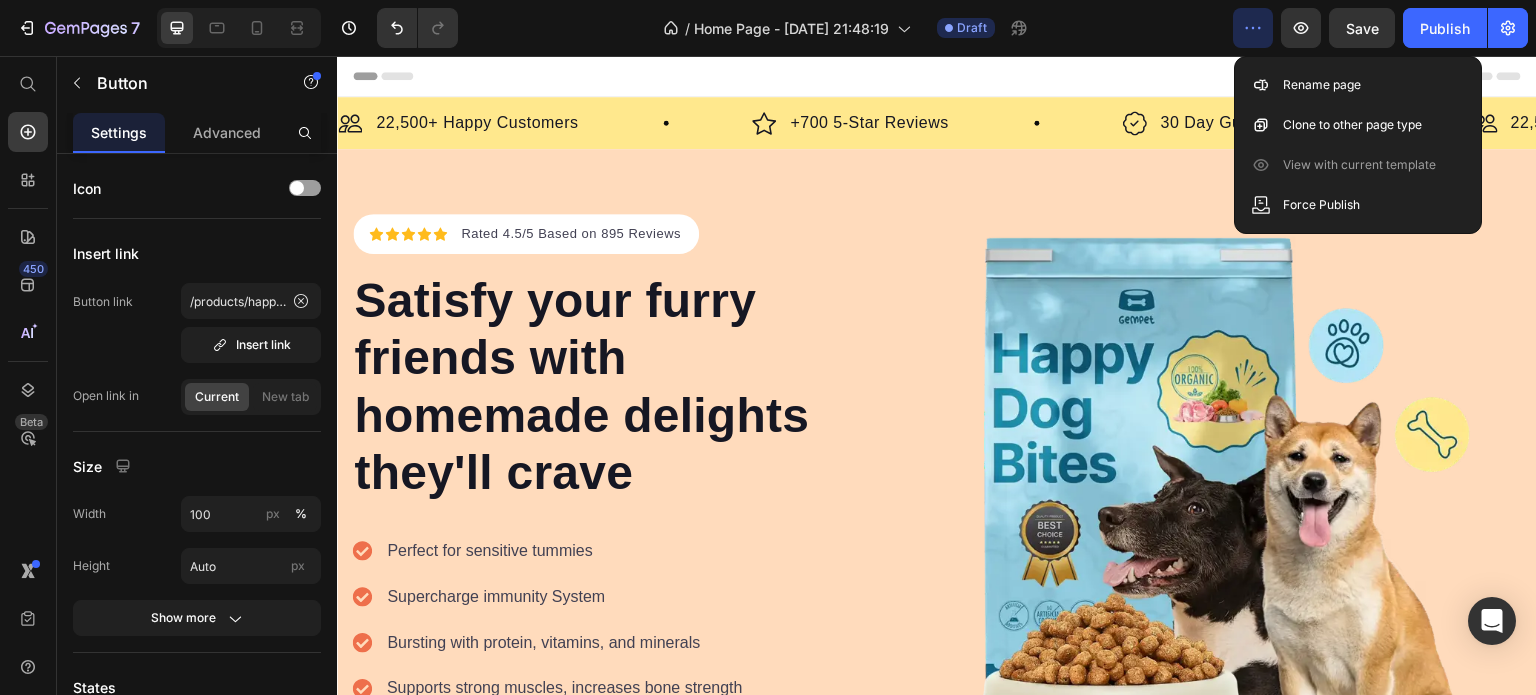 click 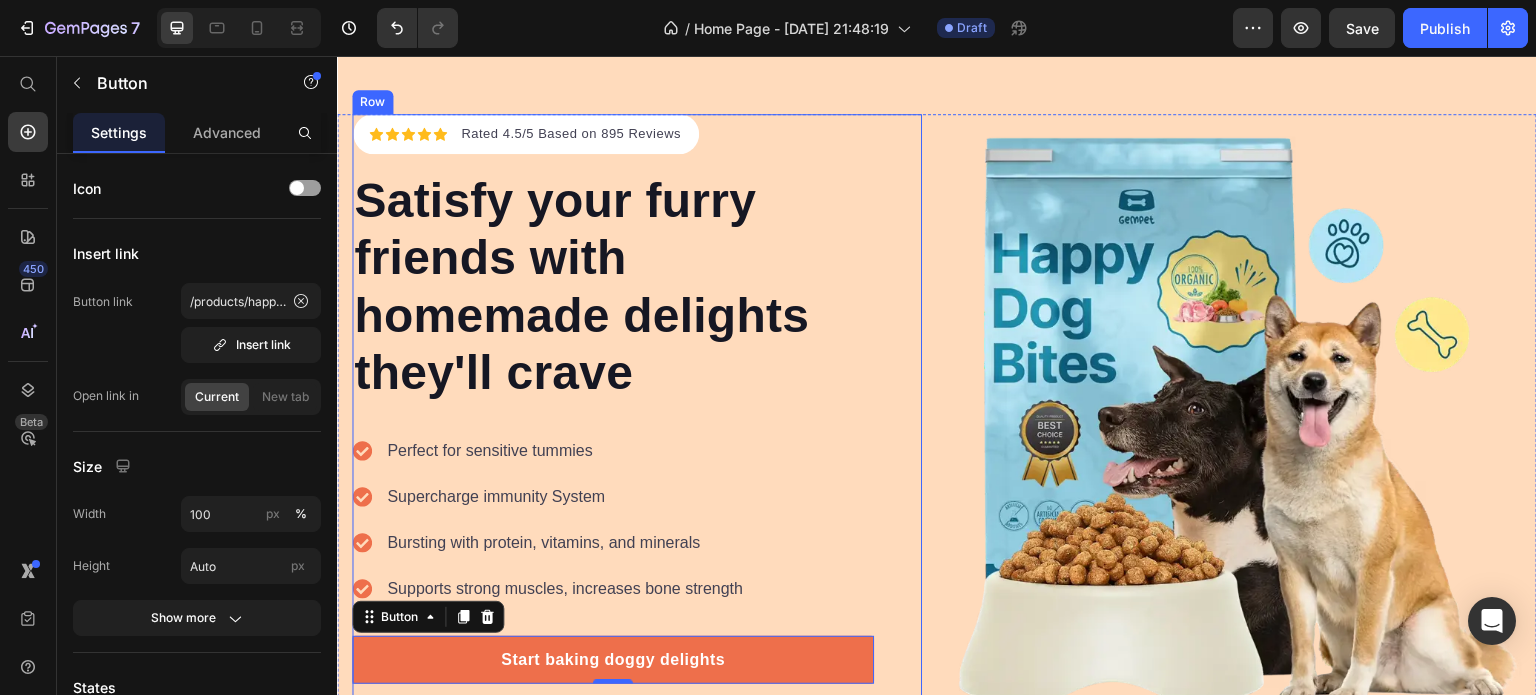 scroll, scrollTop: 0, scrollLeft: 0, axis: both 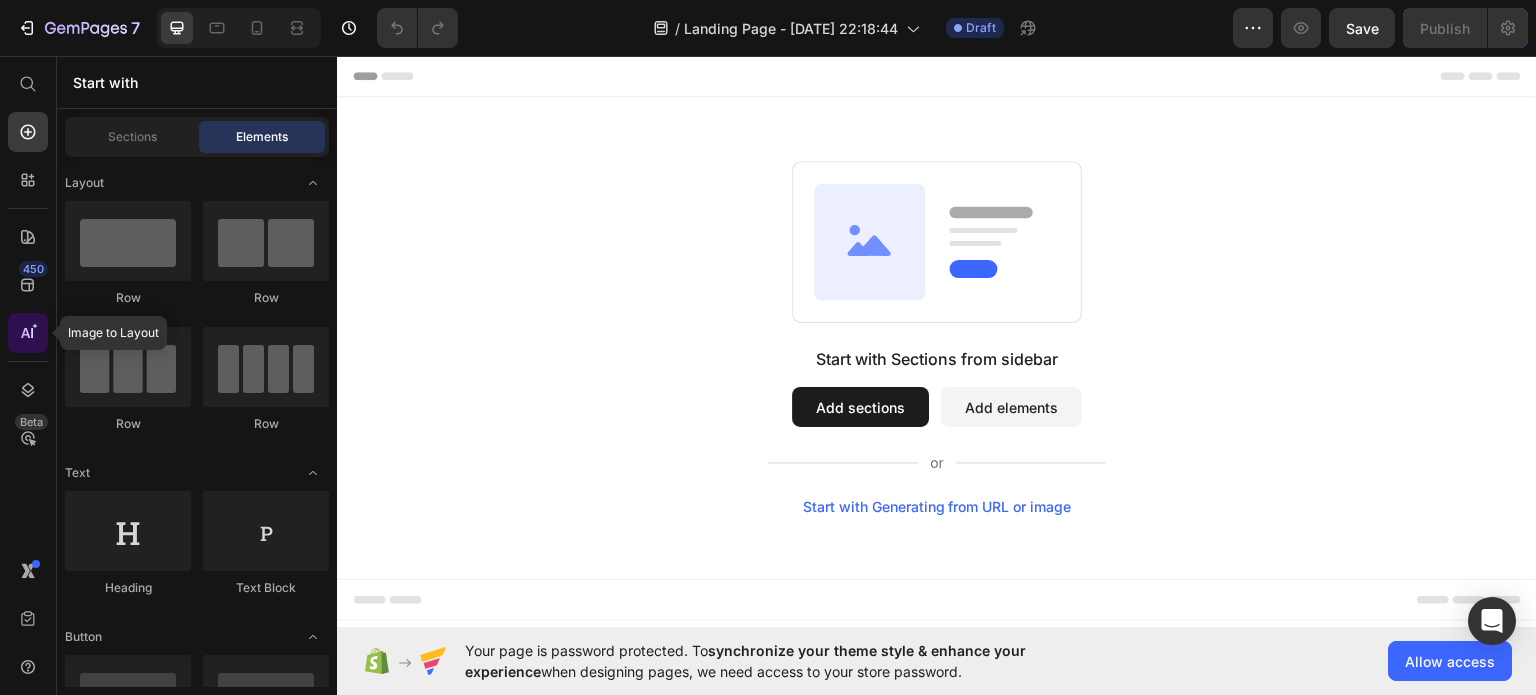 click 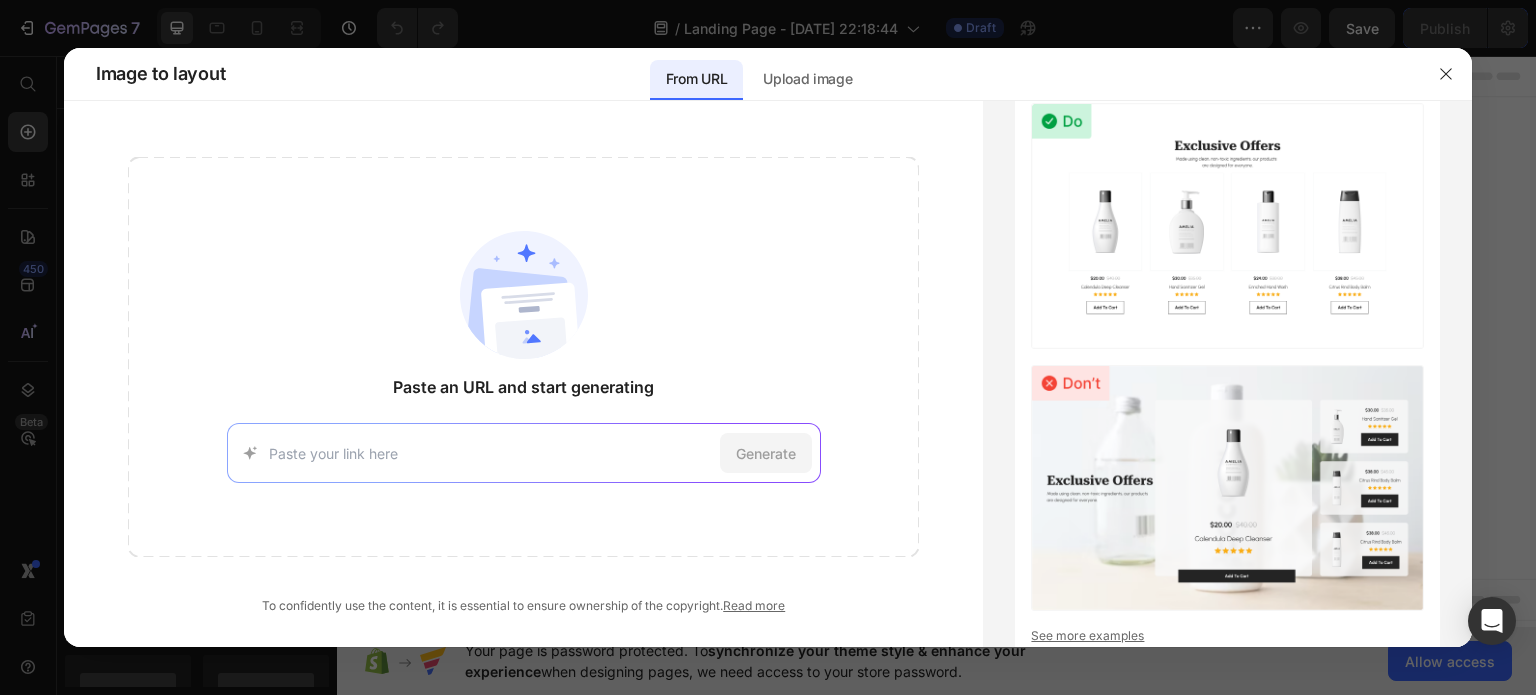 click at bounding box center [490, 453] 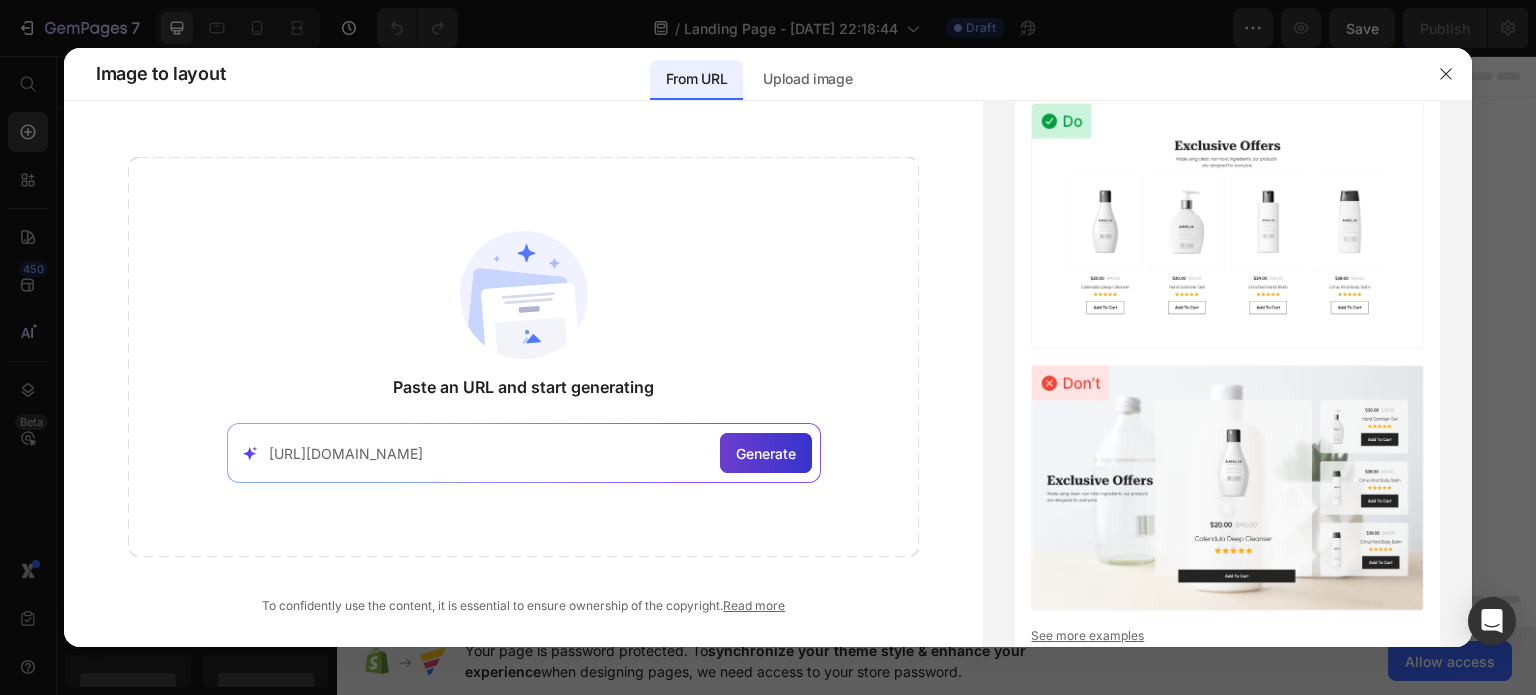 type on "[URL][DOMAIN_NAME]" 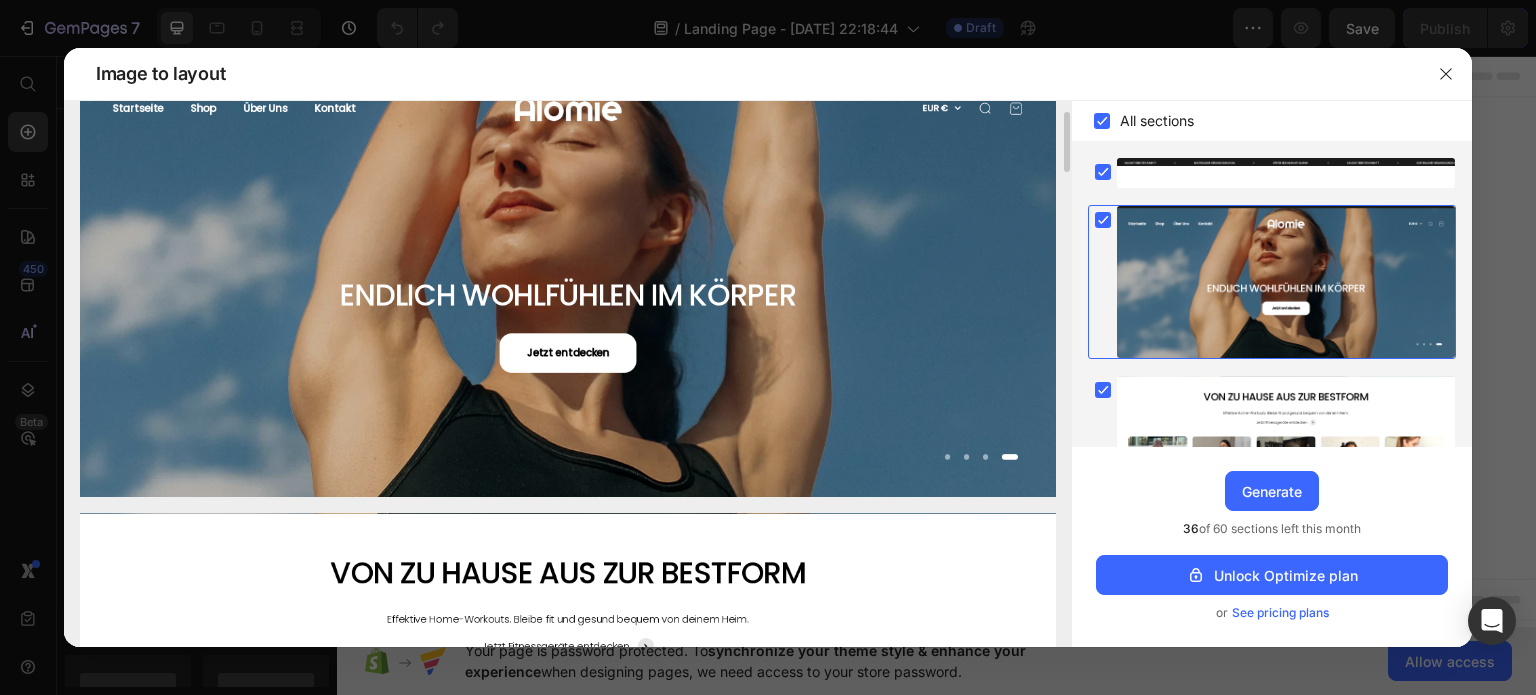 scroll, scrollTop: 0, scrollLeft: 0, axis: both 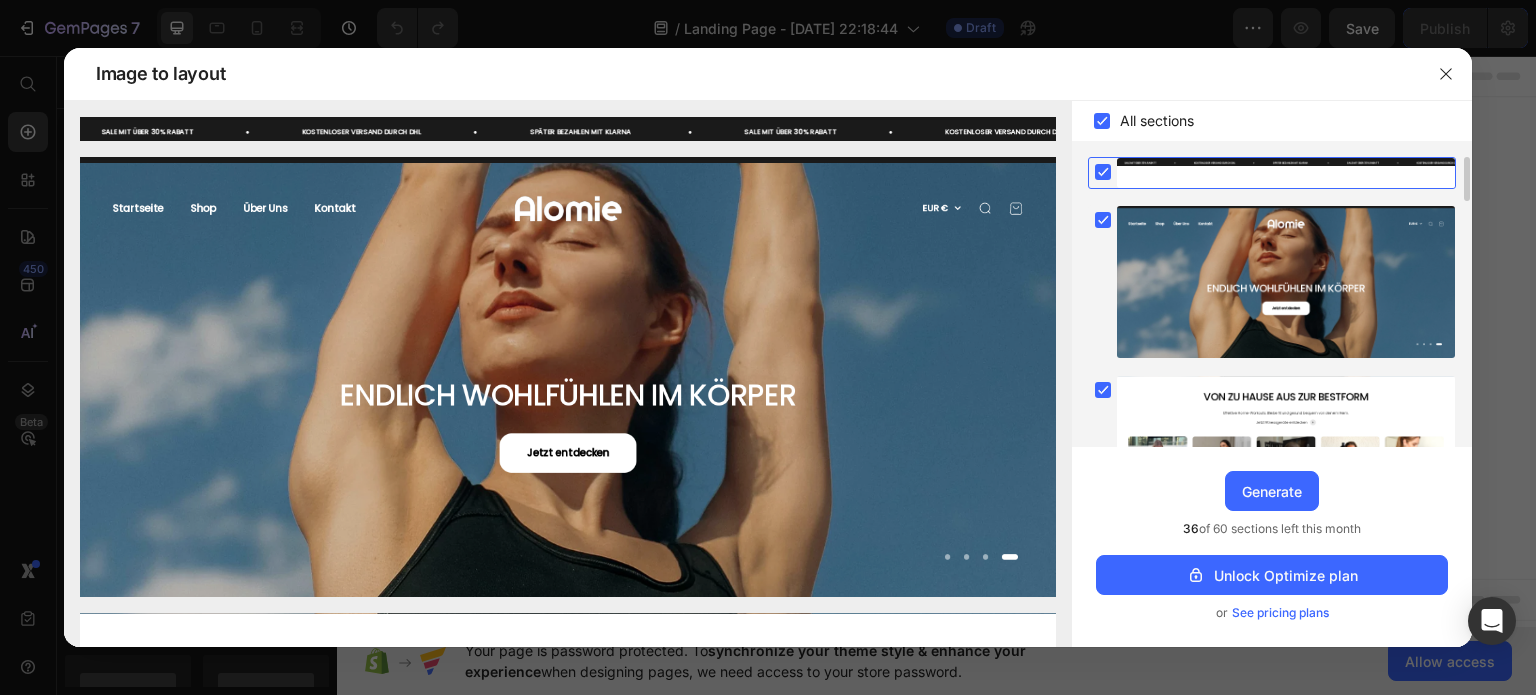 click 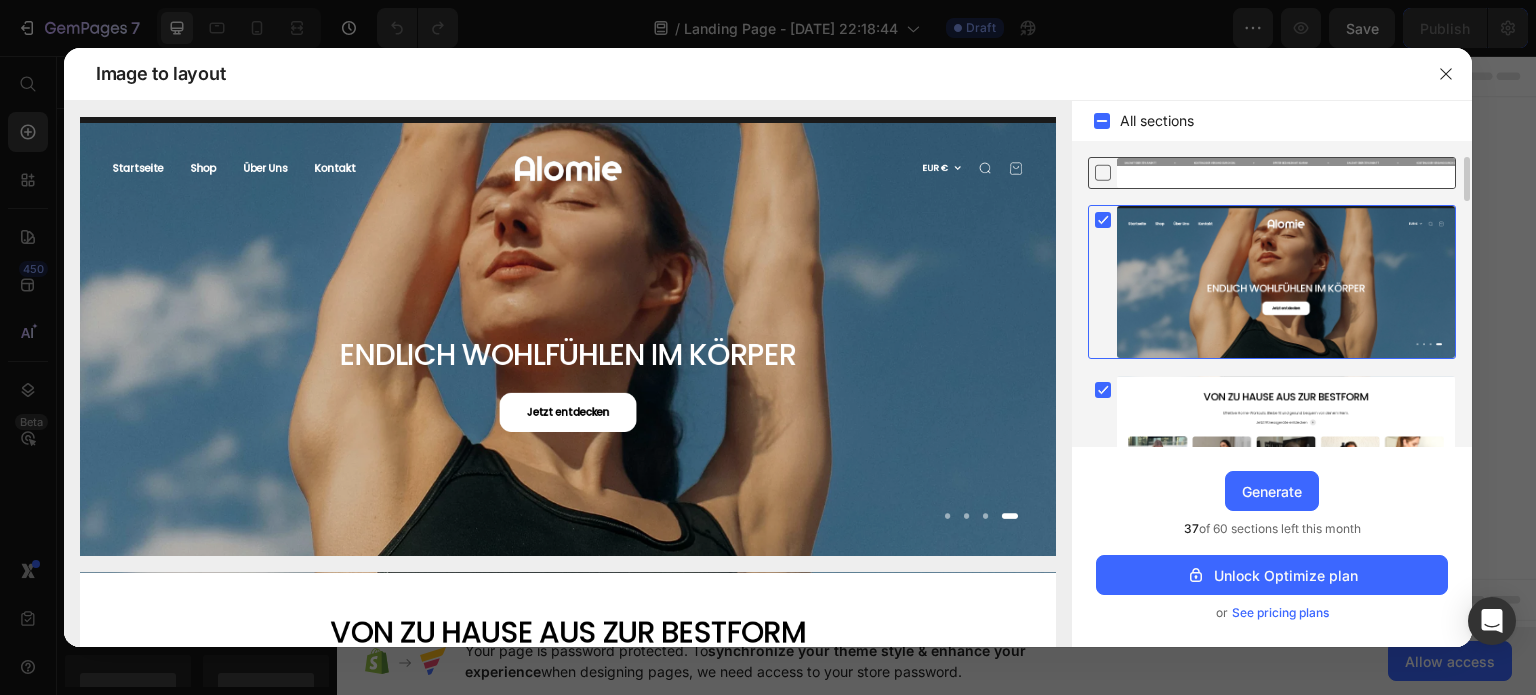 click 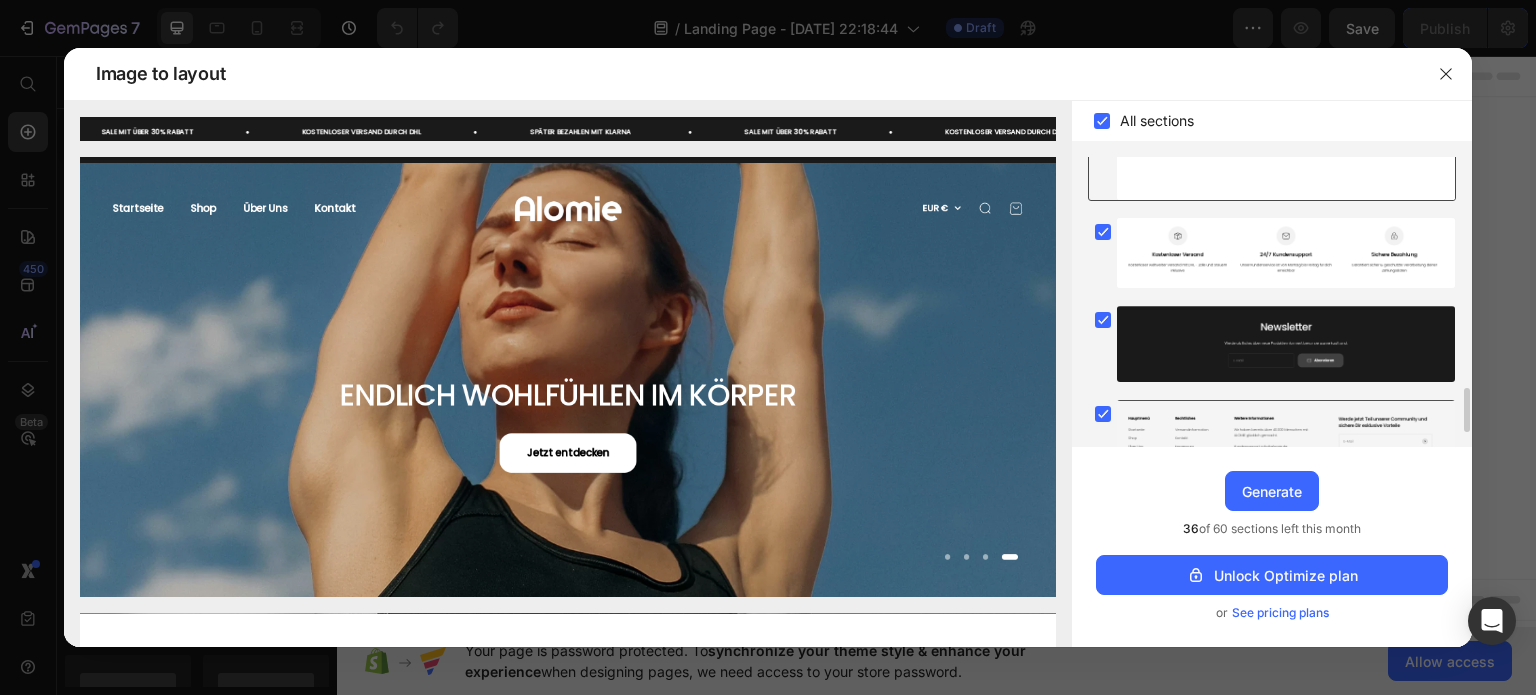 scroll, scrollTop: 1594, scrollLeft: 0, axis: vertical 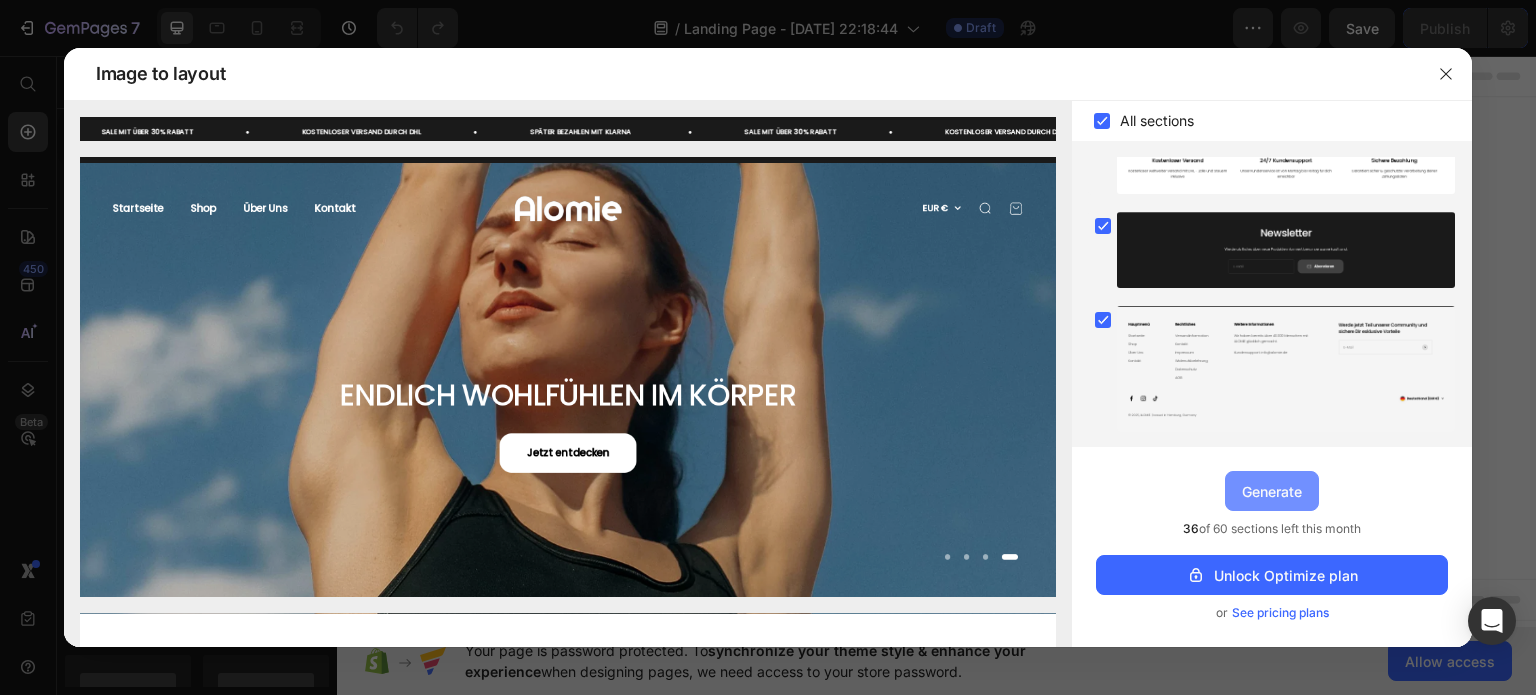 click on "Generate" at bounding box center (1272, 491) 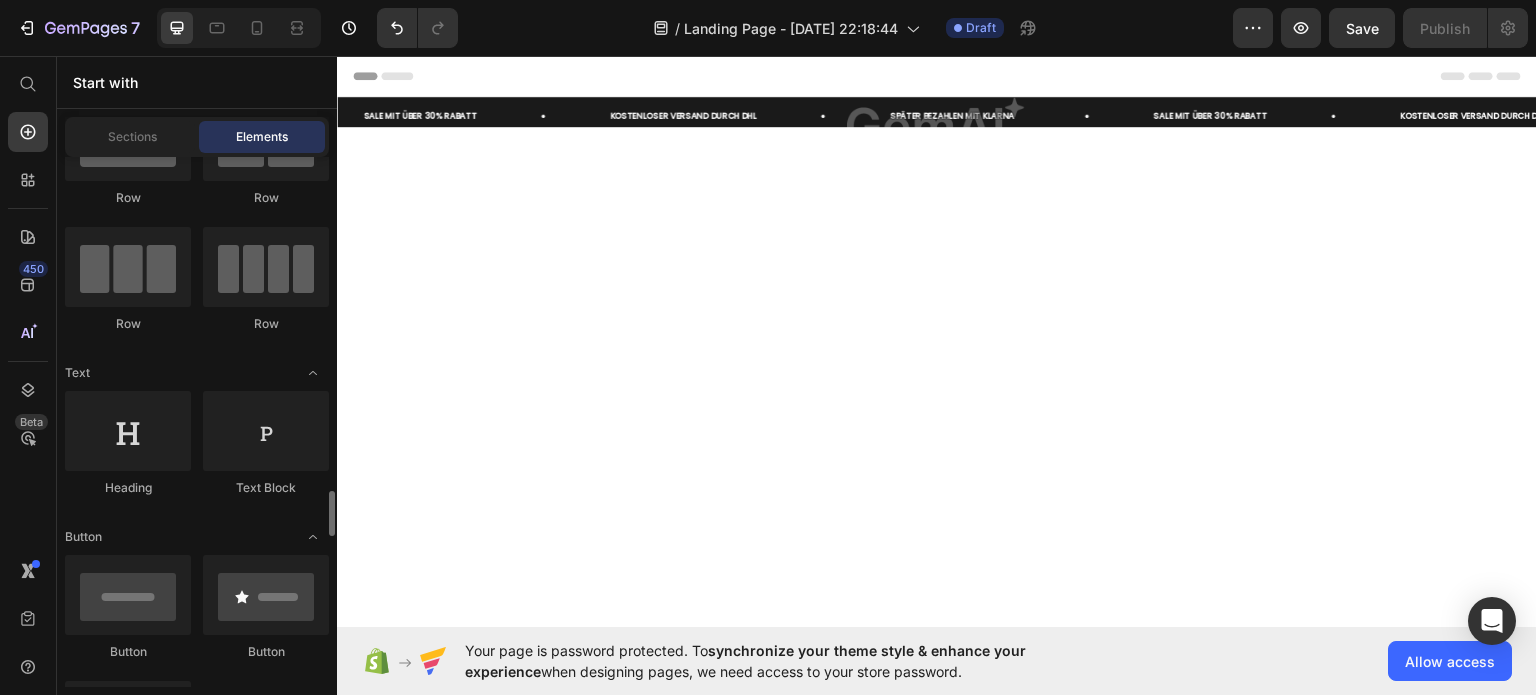 scroll, scrollTop: 400, scrollLeft: 0, axis: vertical 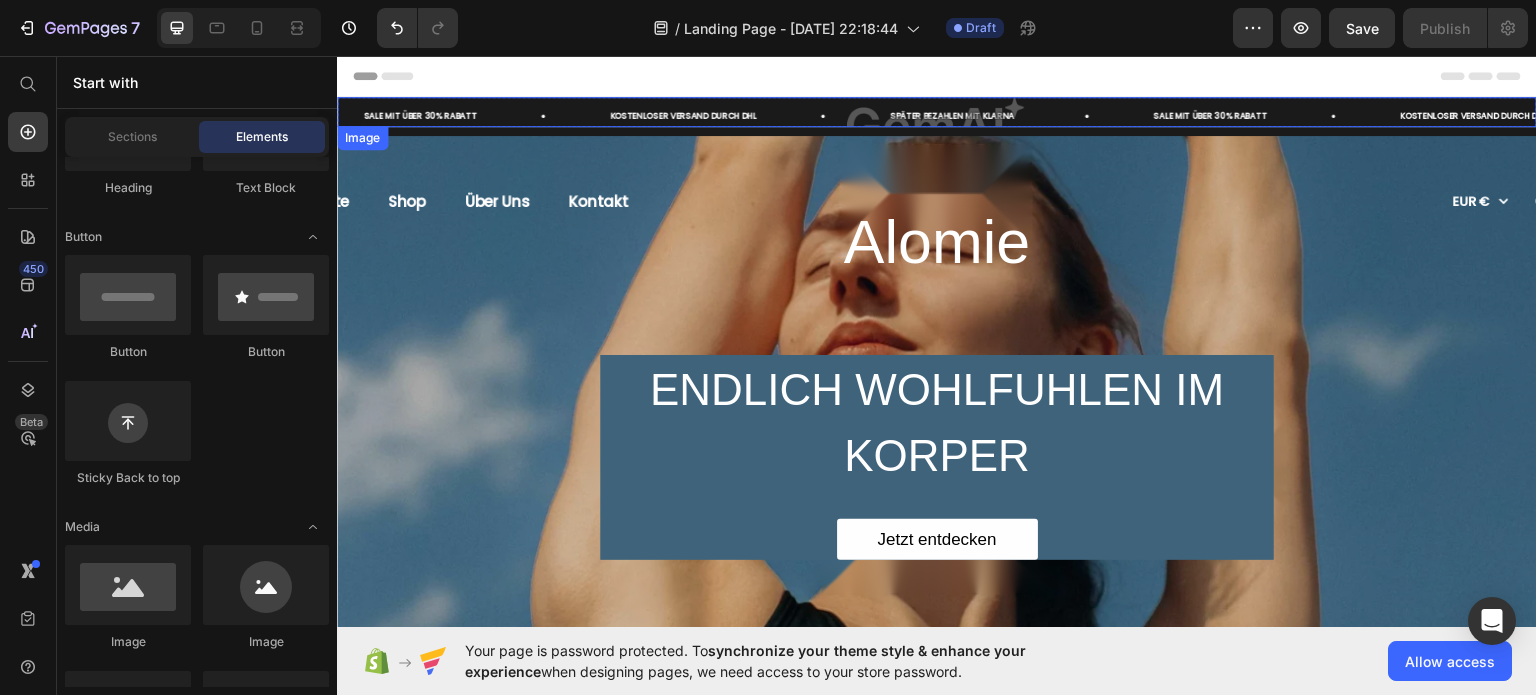 click at bounding box center (937, 111) 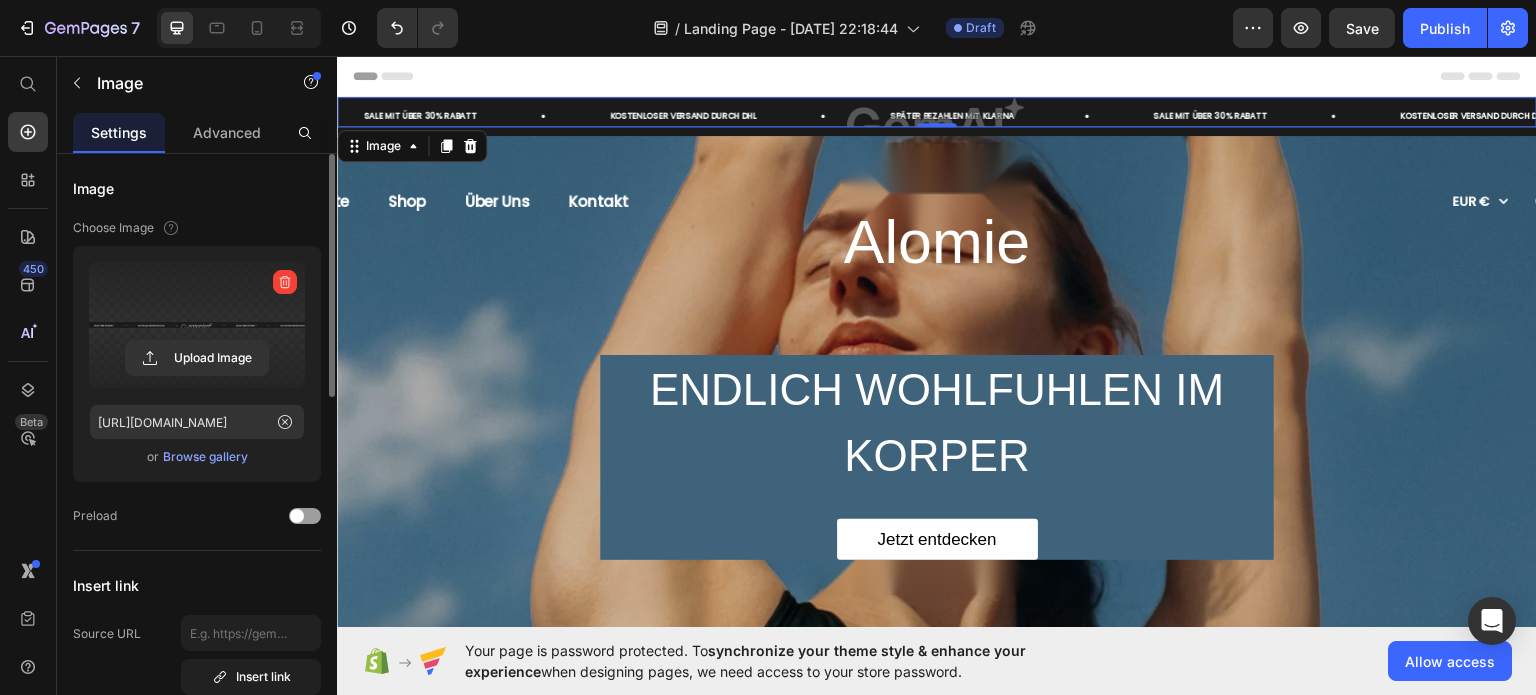 scroll, scrollTop: 100, scrollLeft: 0, axis: vertical 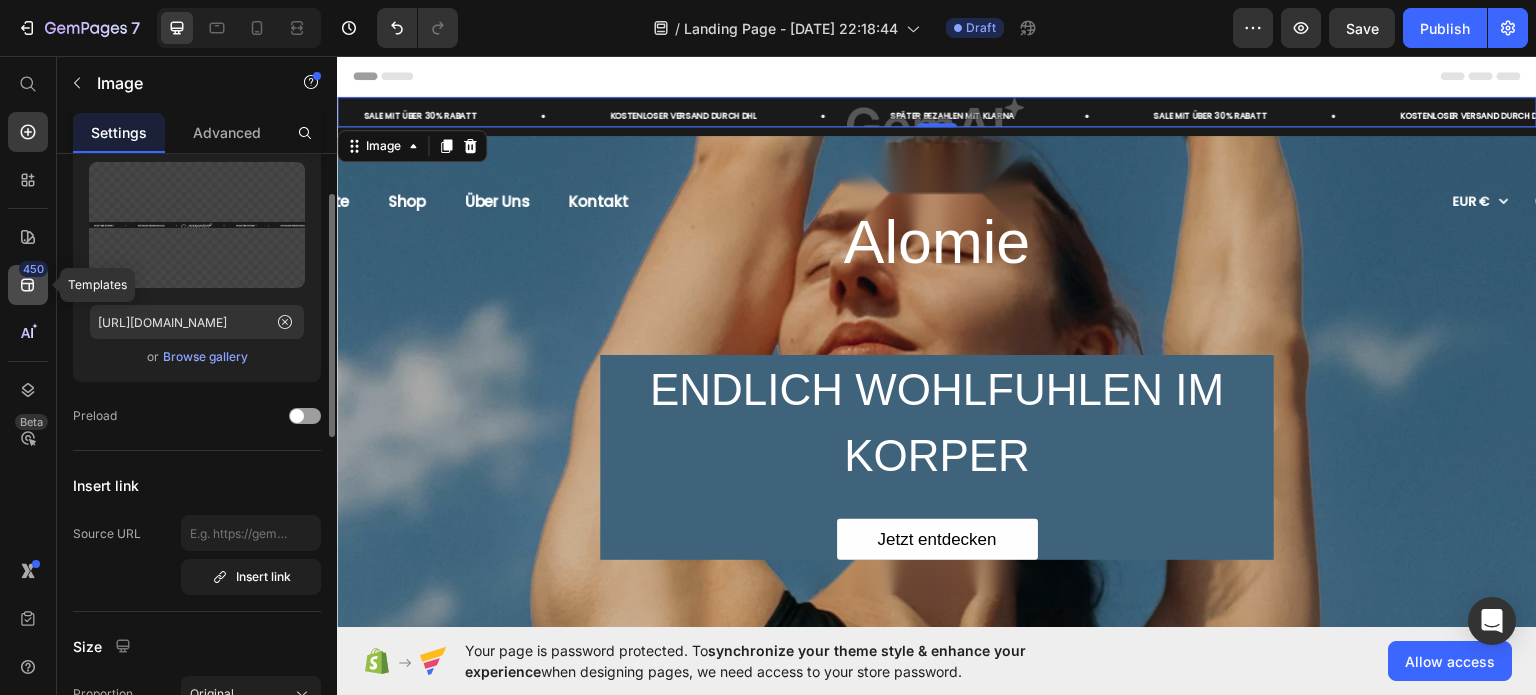 click 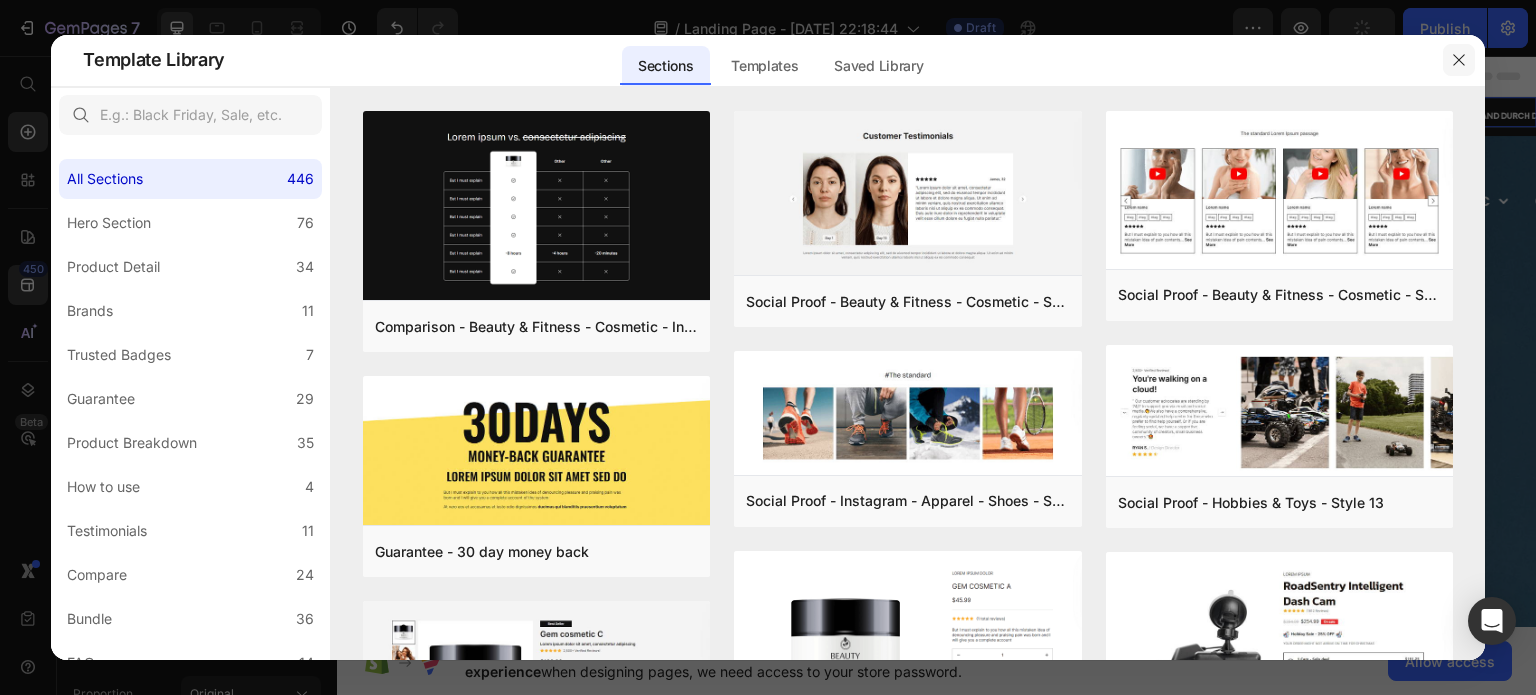 click 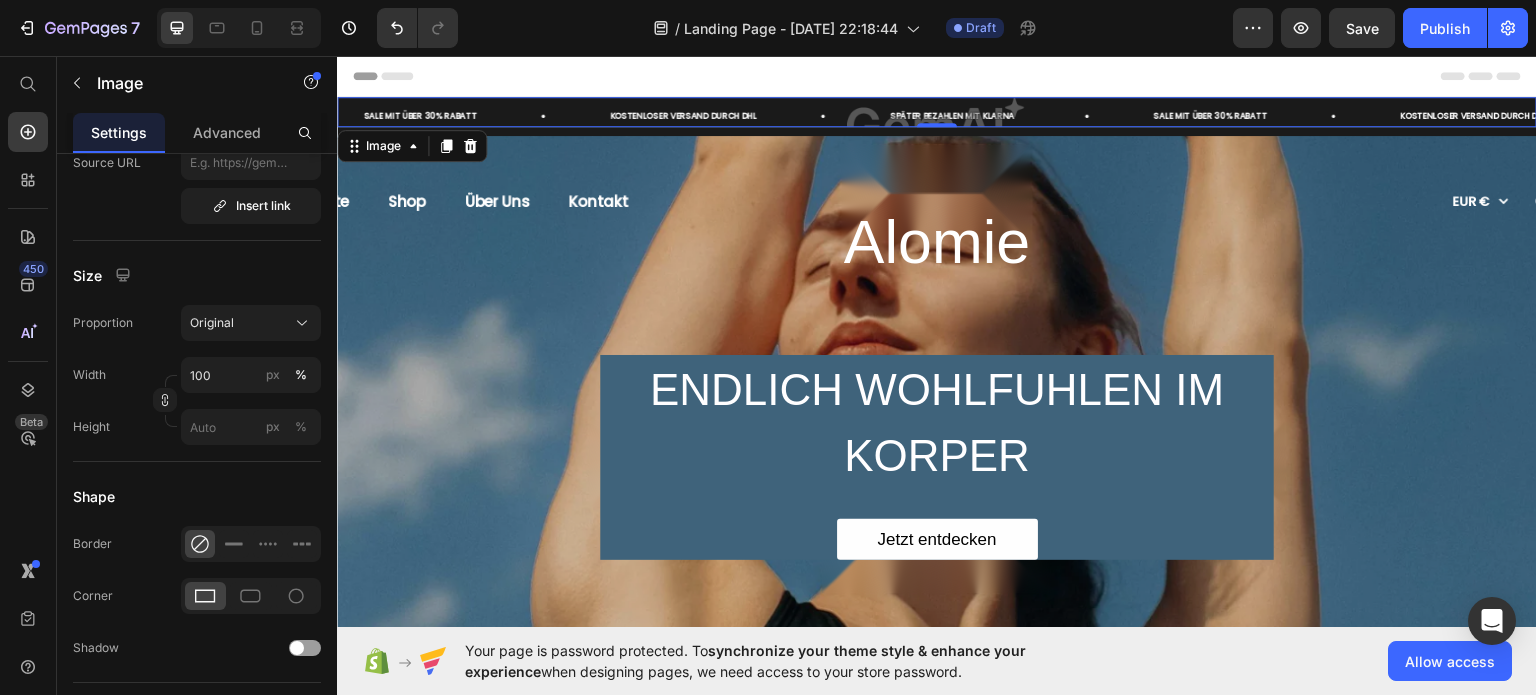 scroll, scrollTop: 0, scrollLeft: 0, axis: both 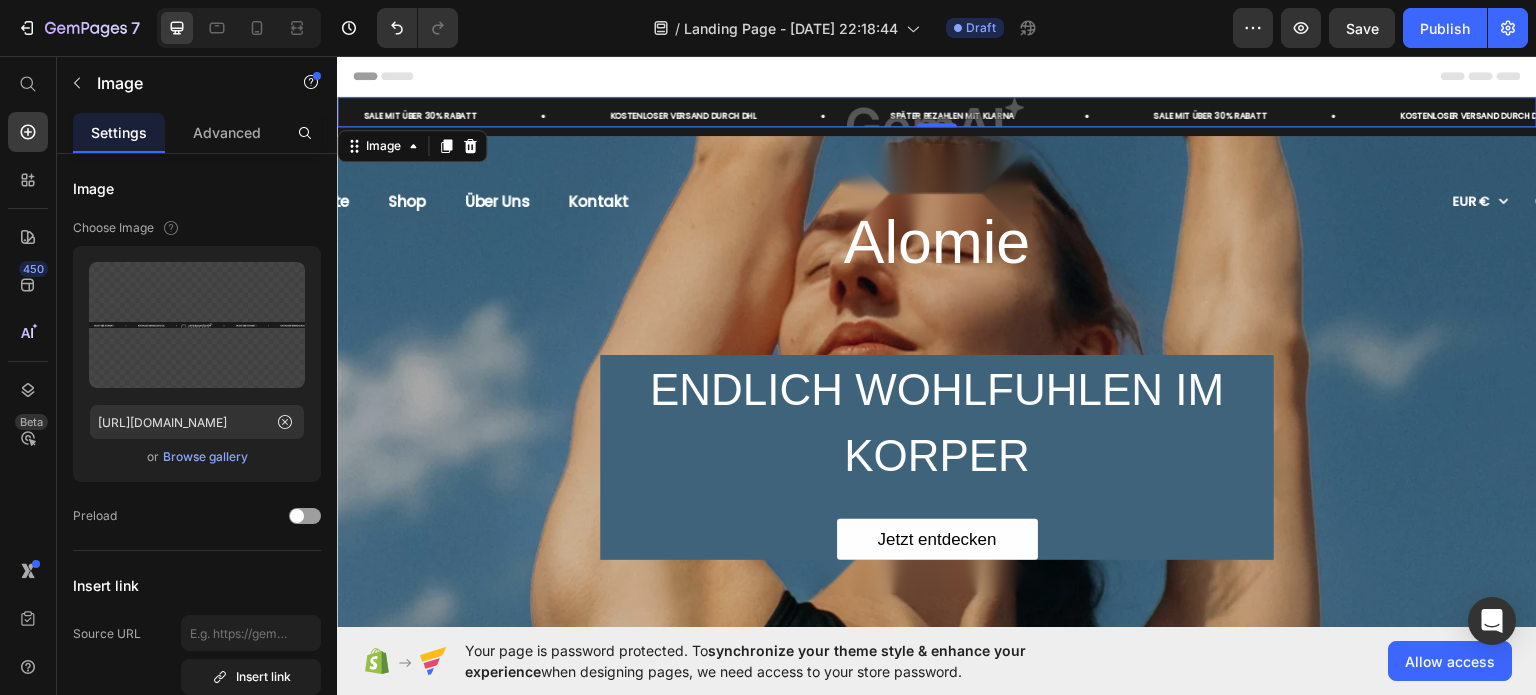 click on "Image" at bounding box center (412, 145) 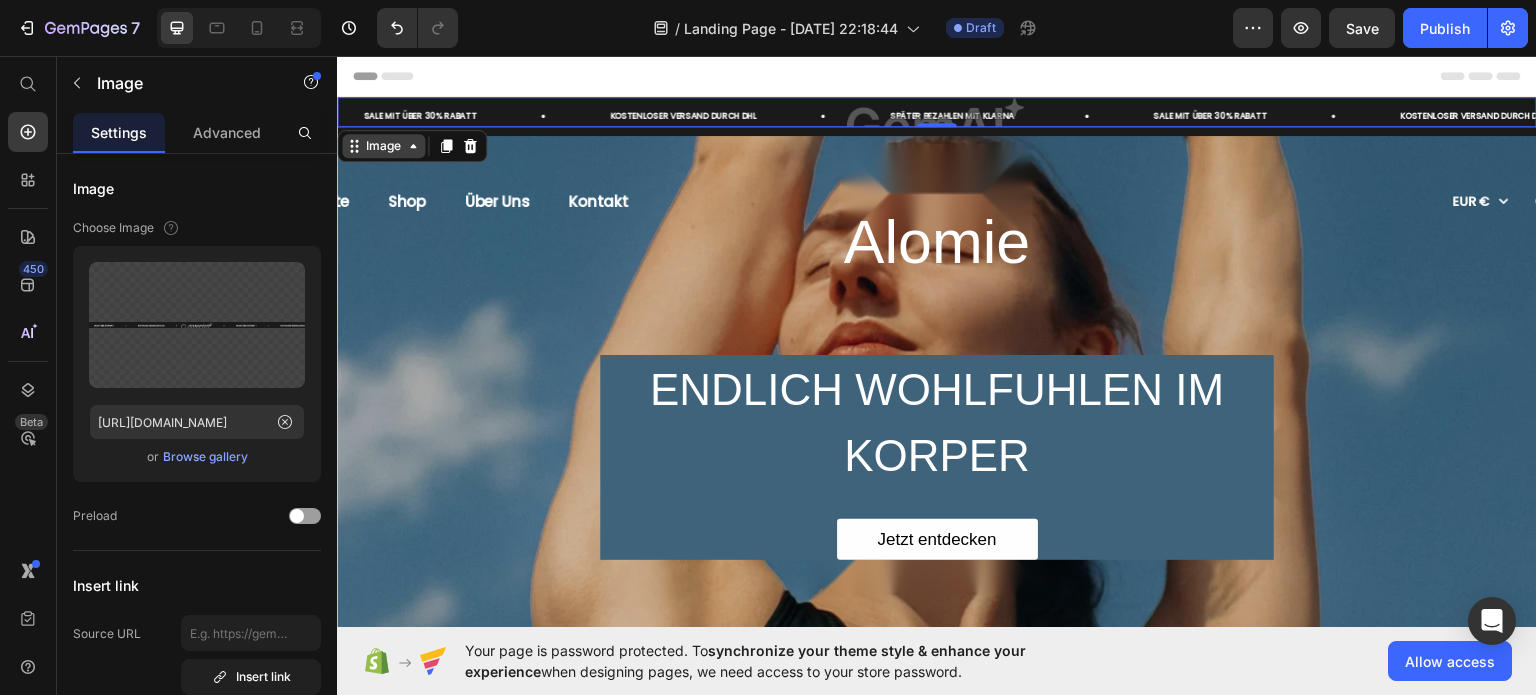 click 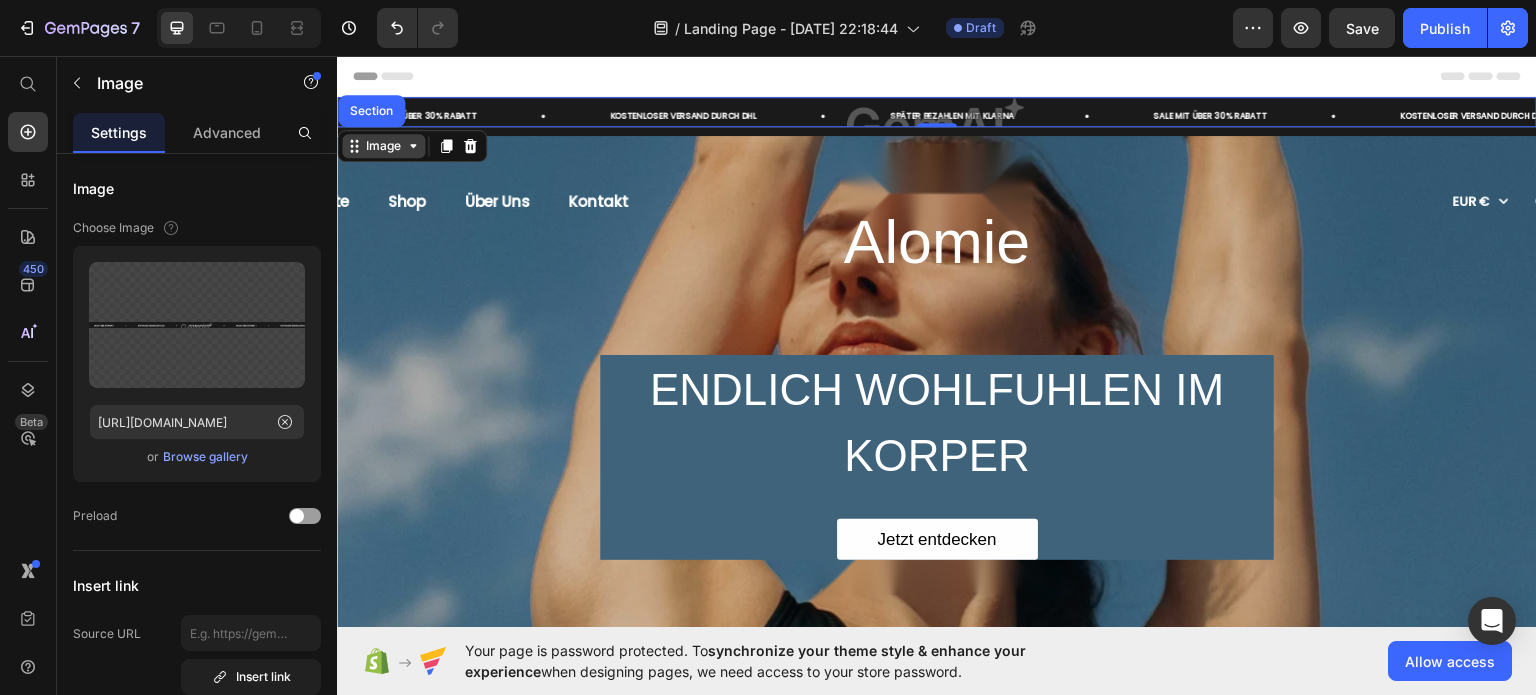click 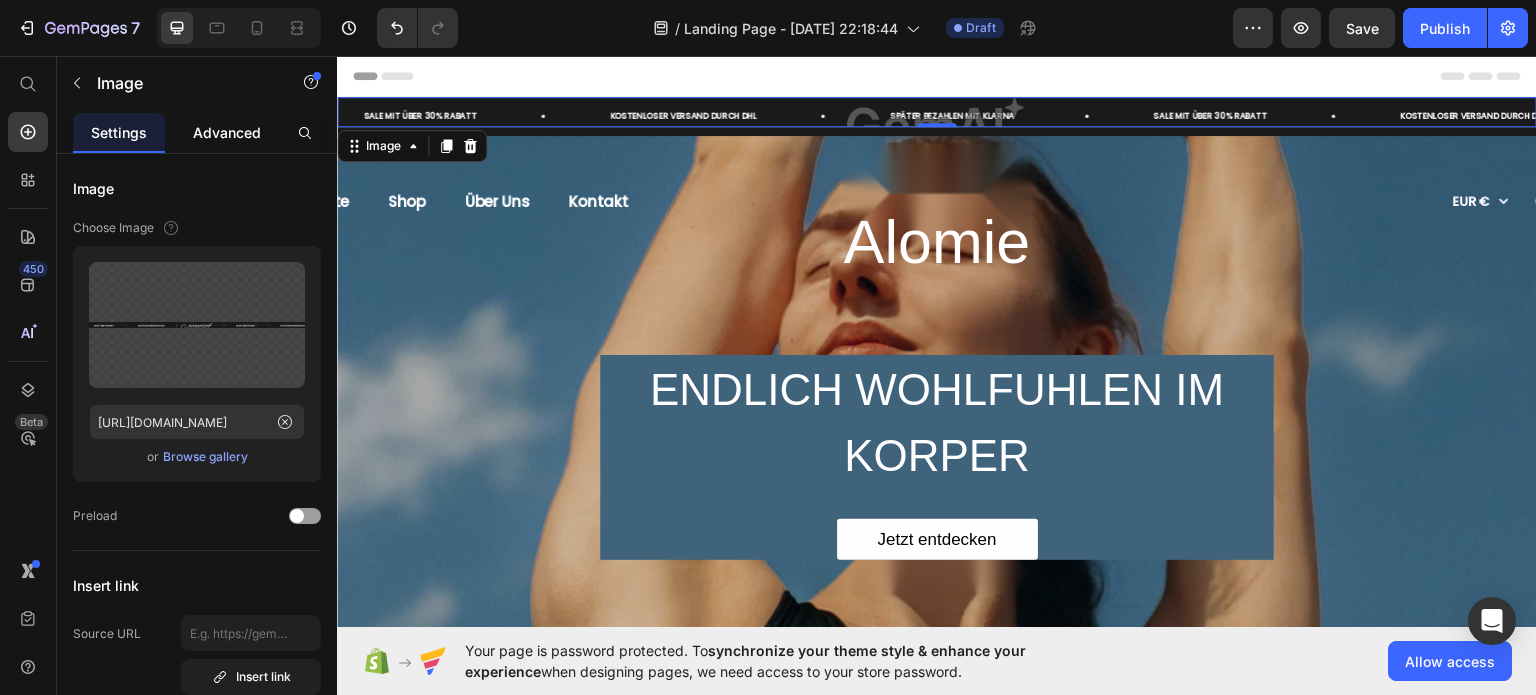 click on "Advanced" at bounding box center (227, 132) 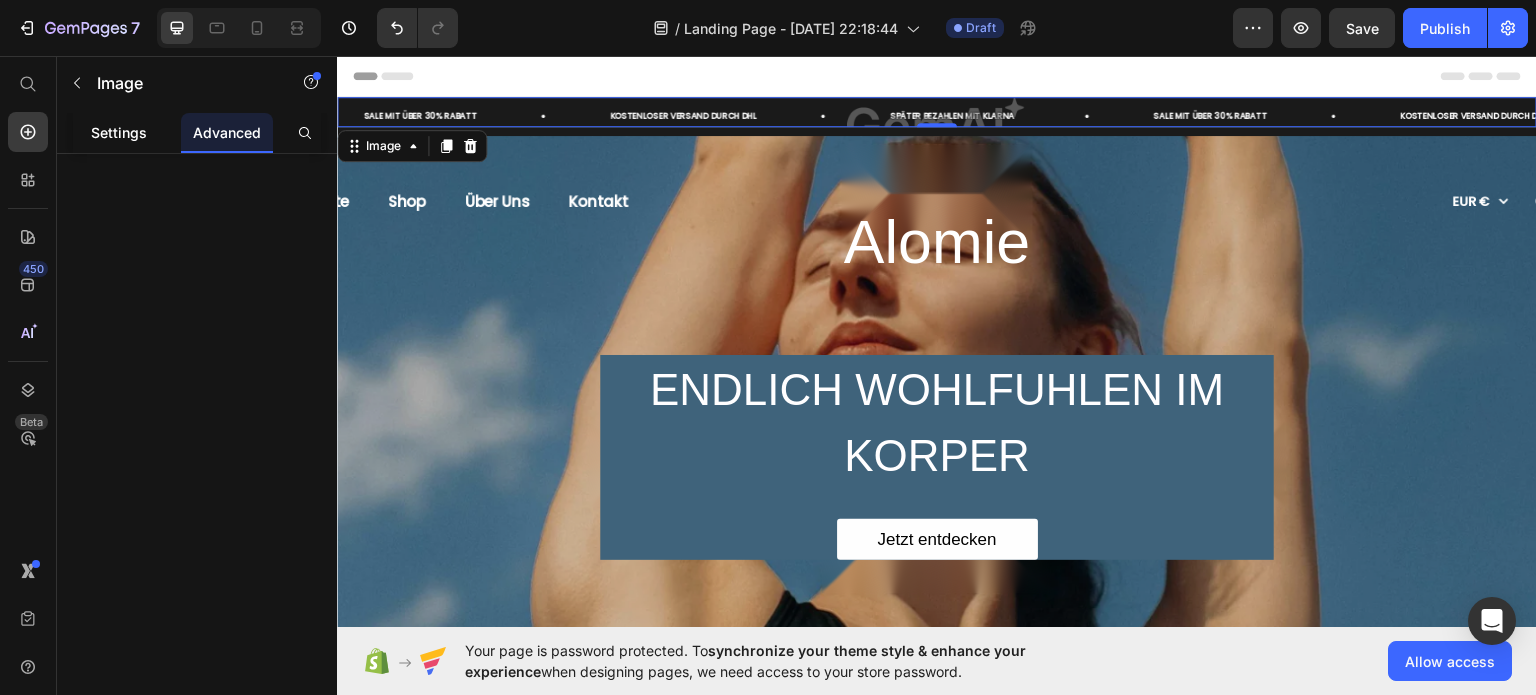 click on "Settings" at bounding box center (119, 132) 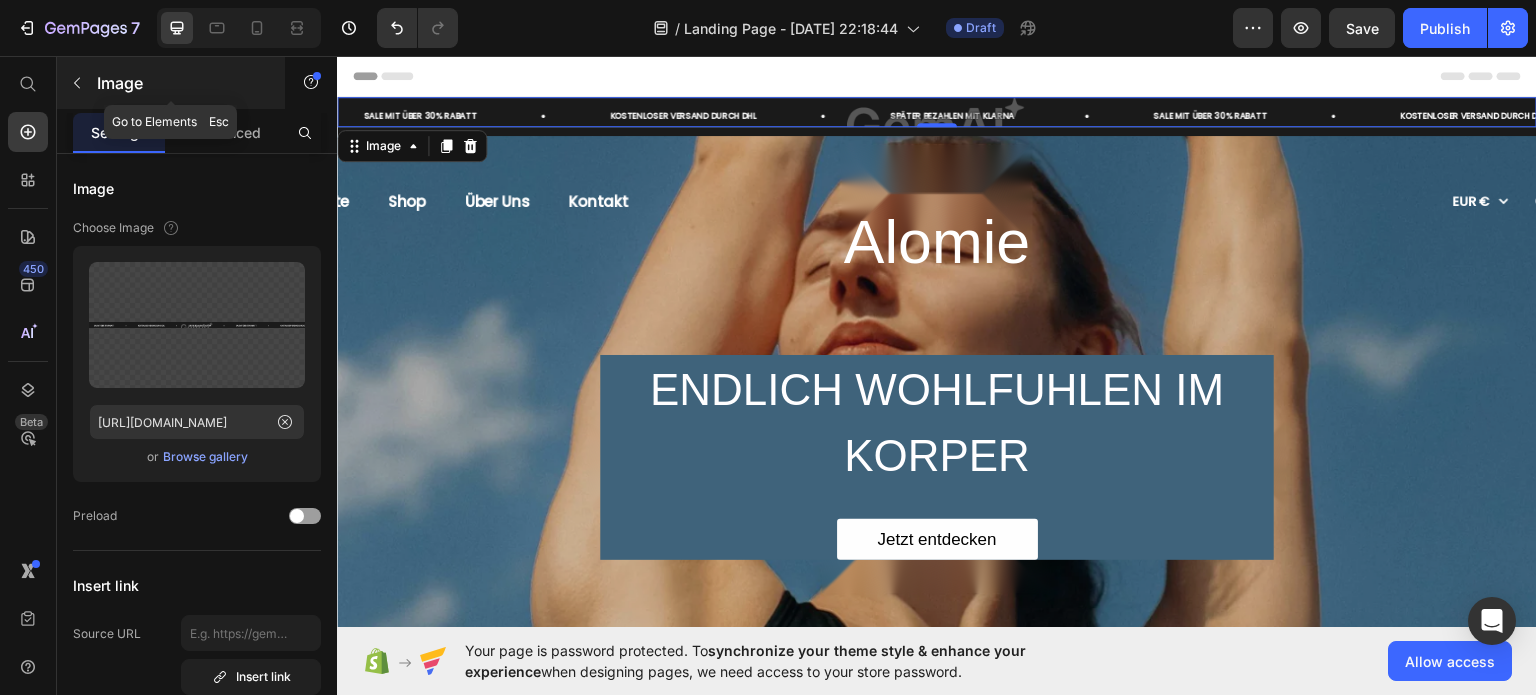click 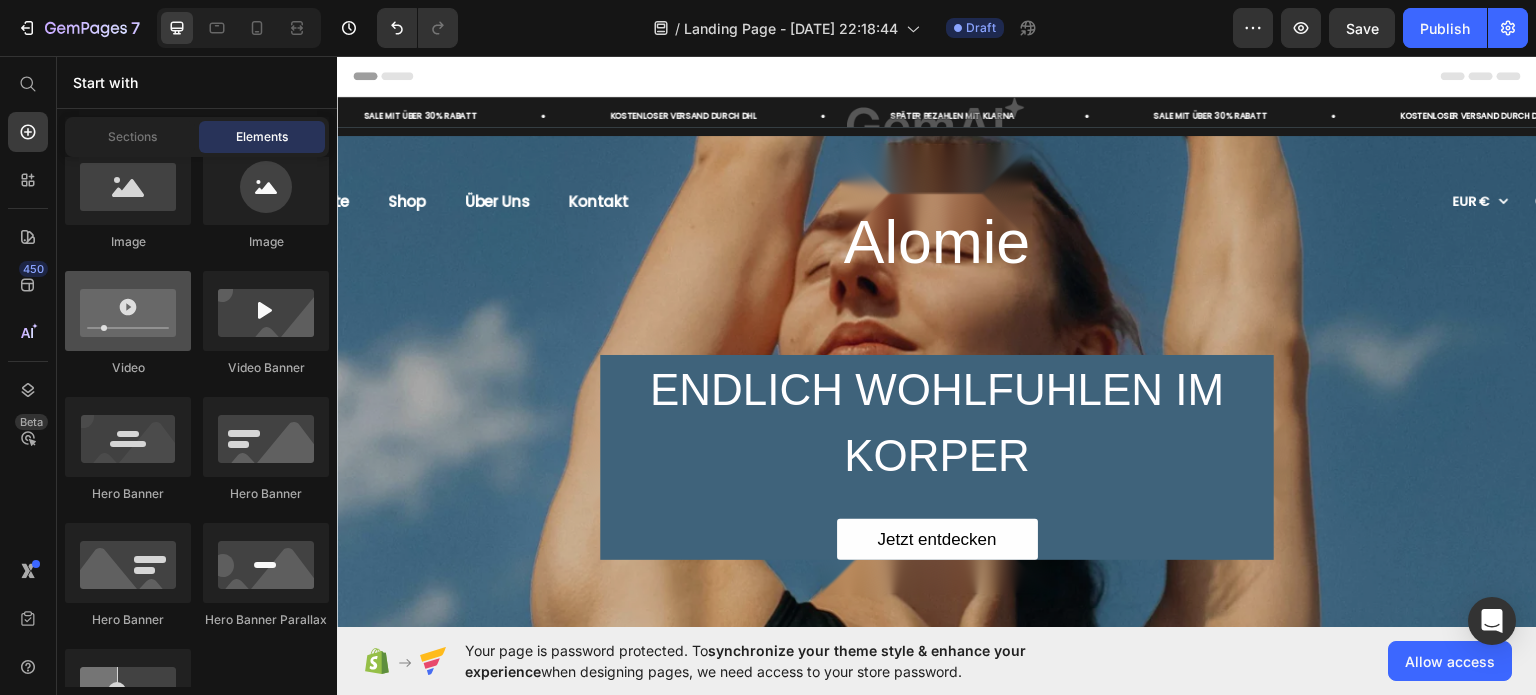 scroll, scrollTop: 200, scrollLeft: 0, axis: vertical 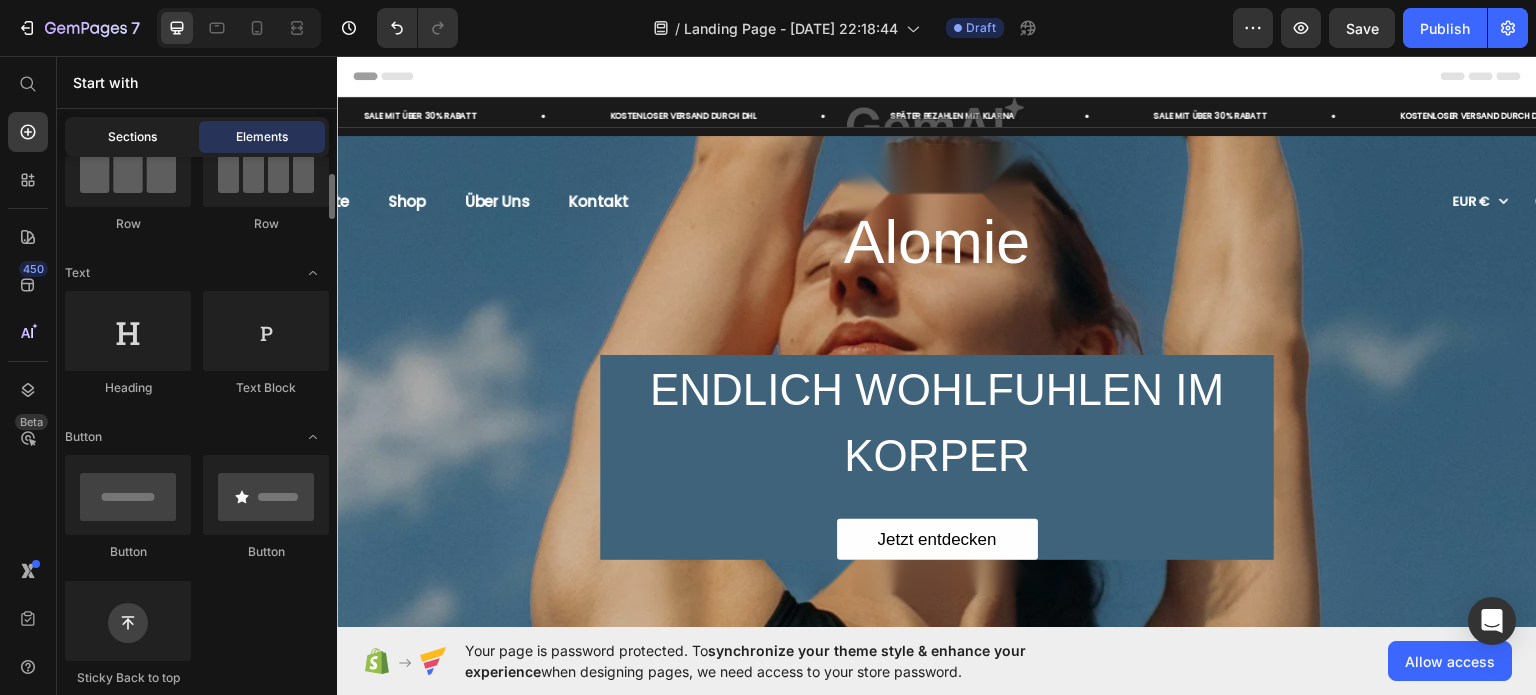 click on "Sections" at bounding box center (132, 137) 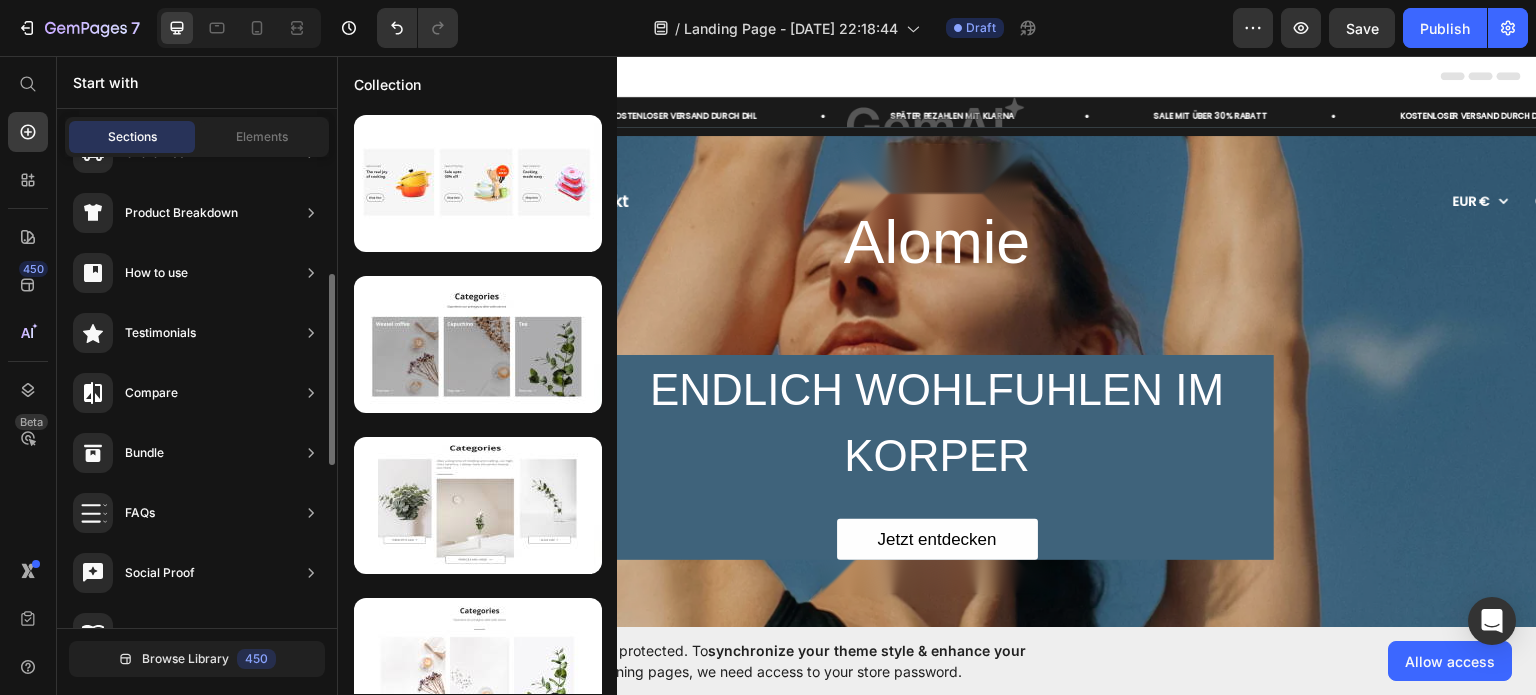scroll, scrollTop: 0, scrollLeft: 0, axis: both 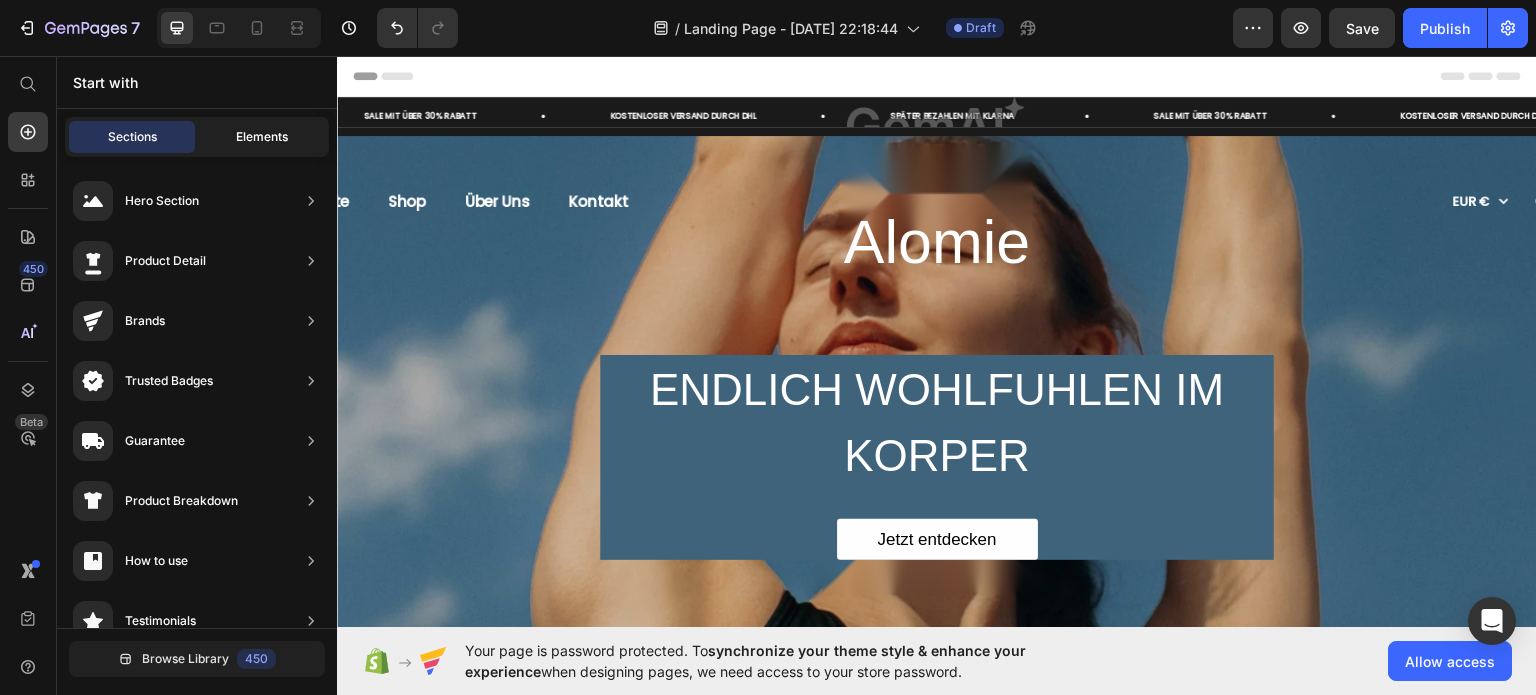 click on "Elements" at bounding box center [262, 137] 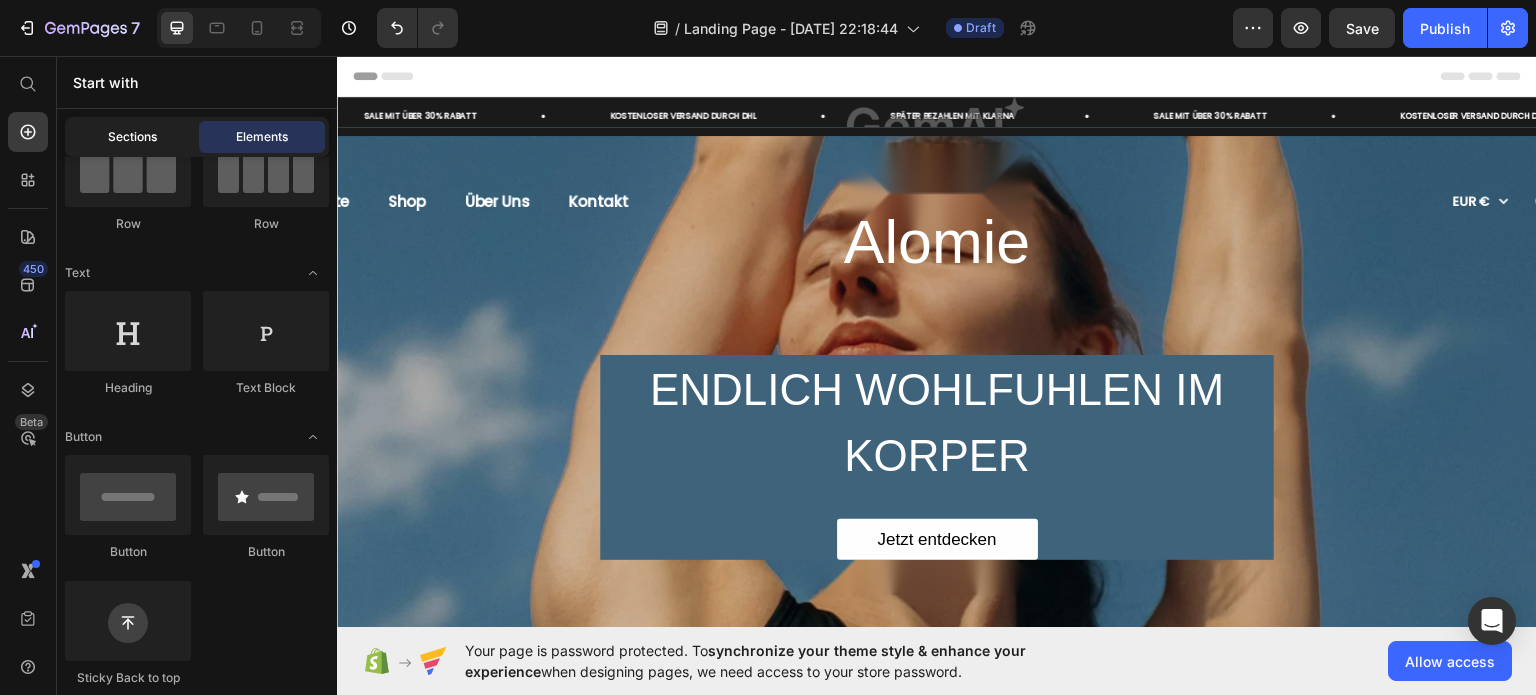 click on "Sections" 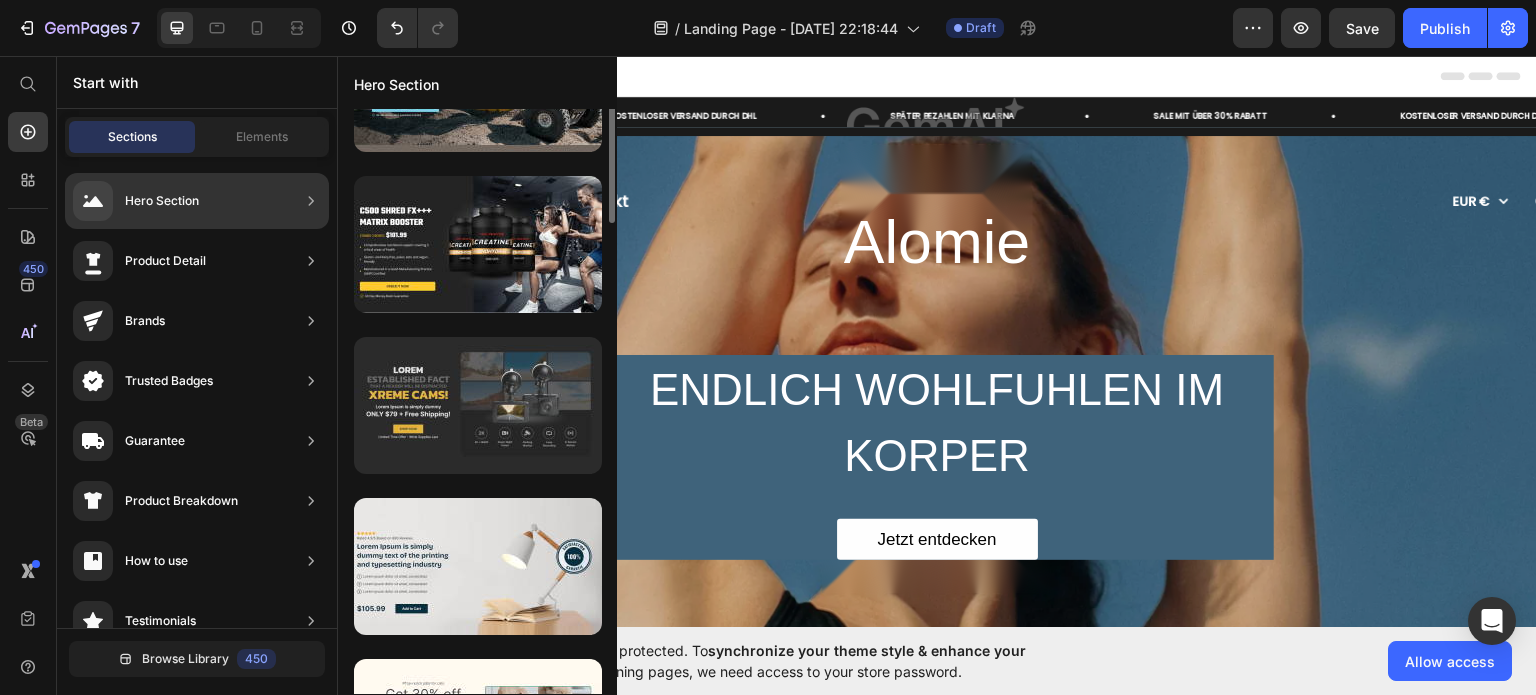 scroll, scrollTop: 0, scrollLeft: 0, axis: both 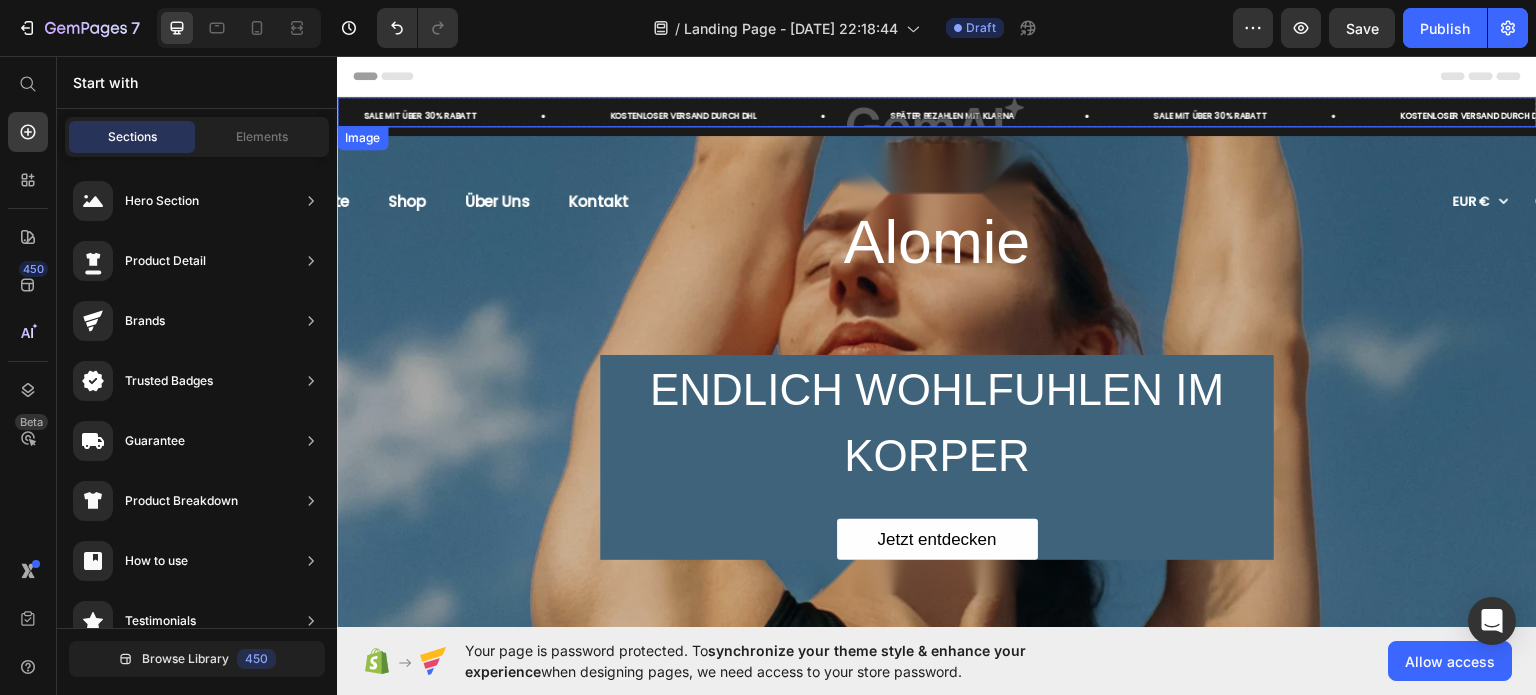 click at bounding box center [937, 111] 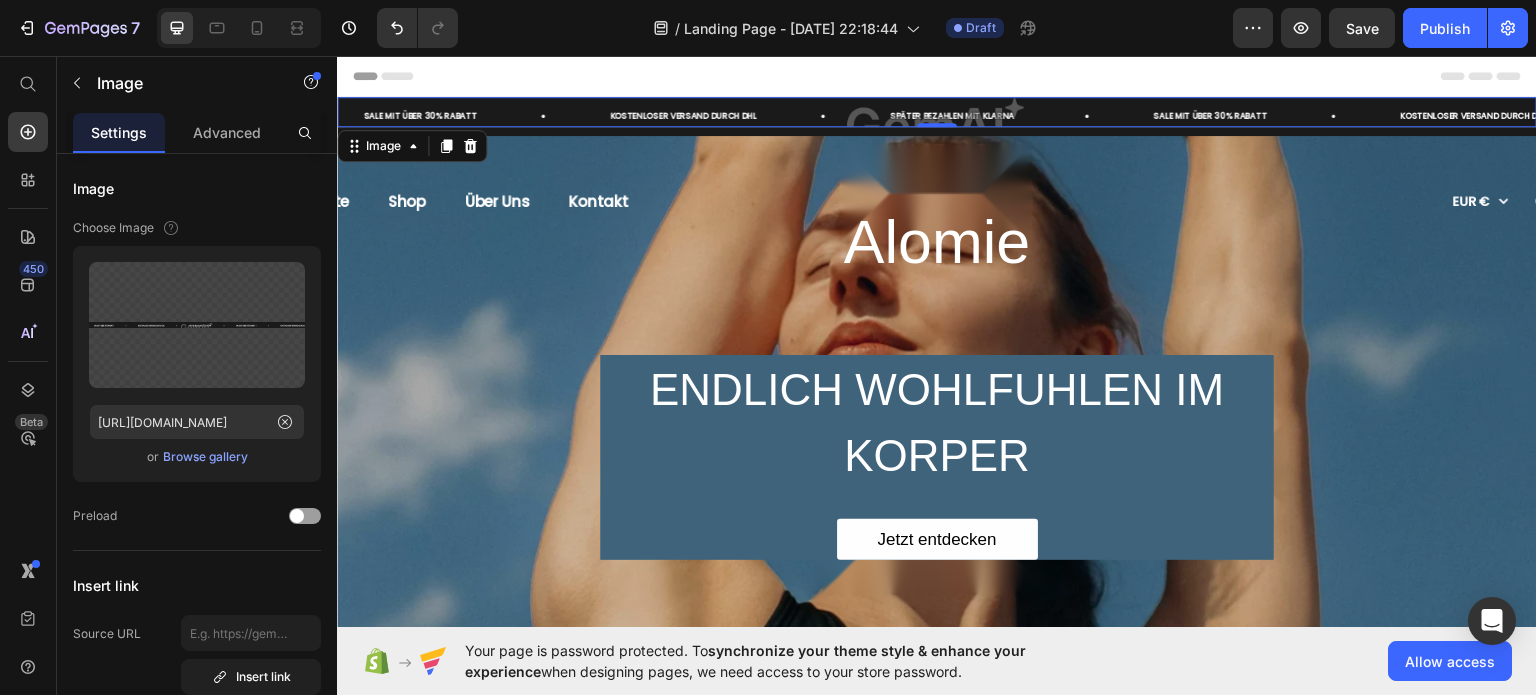 click on "Browse gallery" at bounding box center (205, 457) 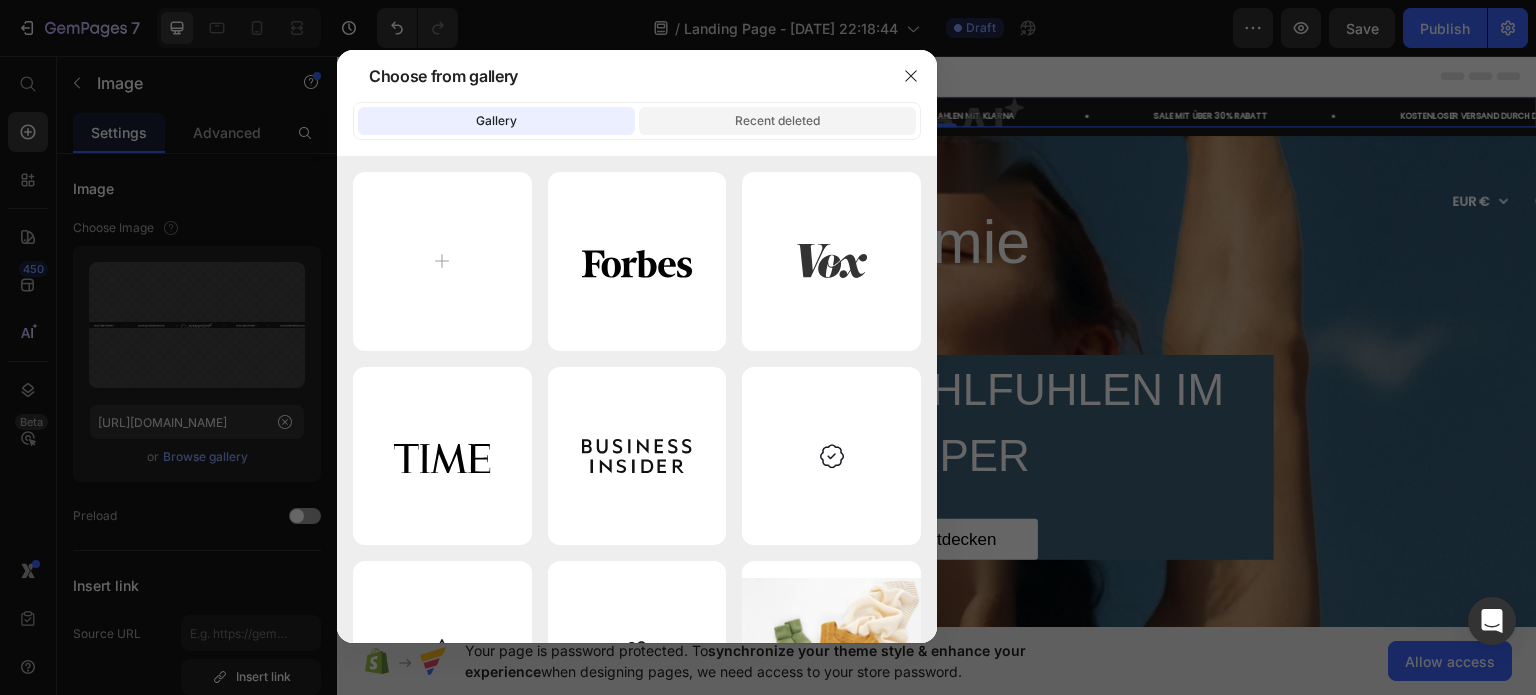 click on "Recent deleted" 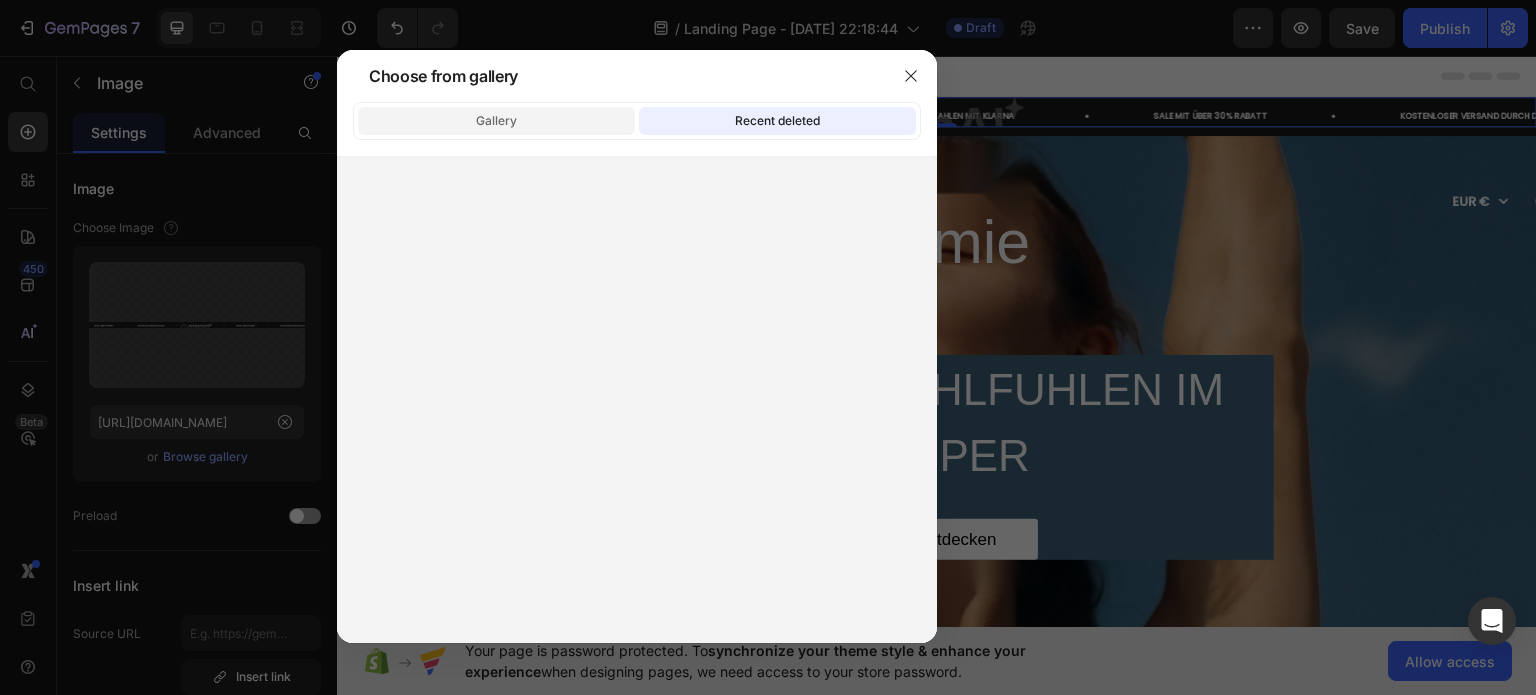 click on "Gallery" 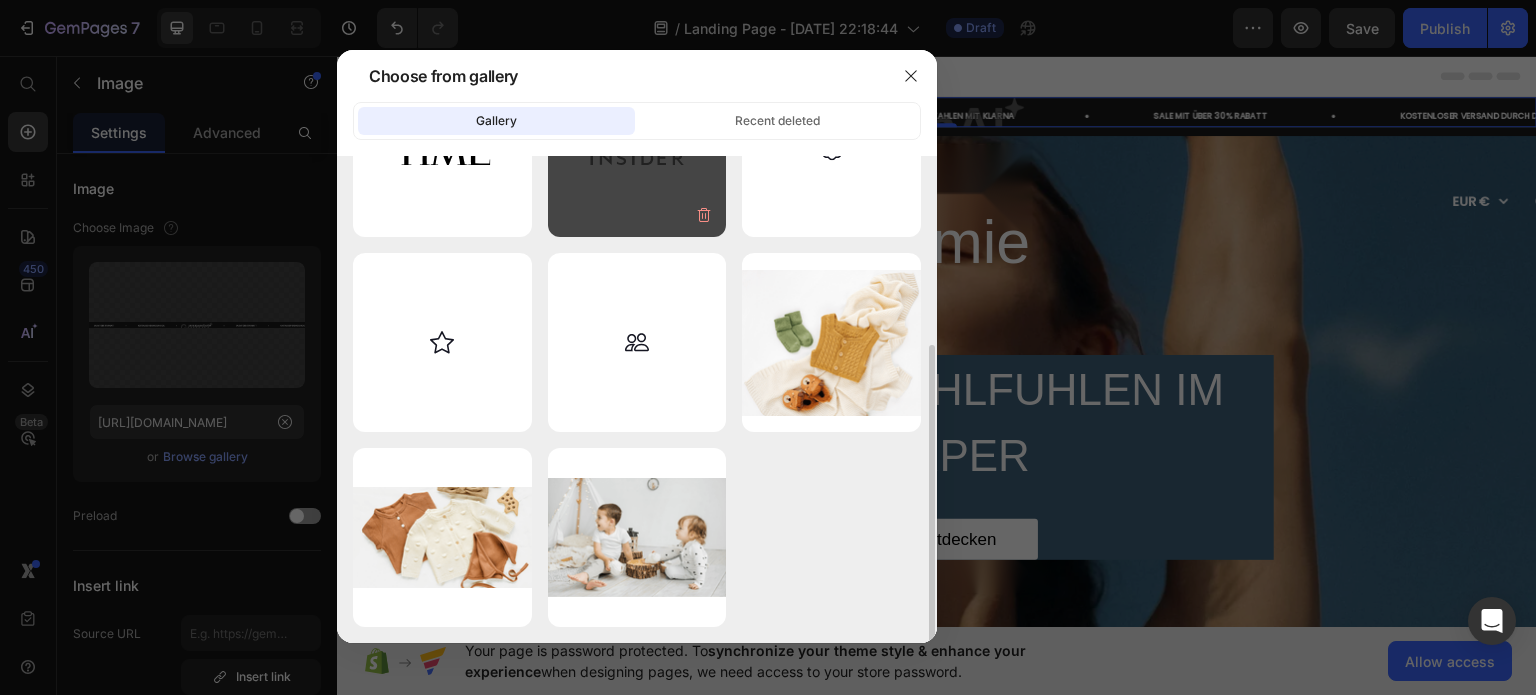 scroll, scrollTop: 0, scrollLeft: 0, axis: both 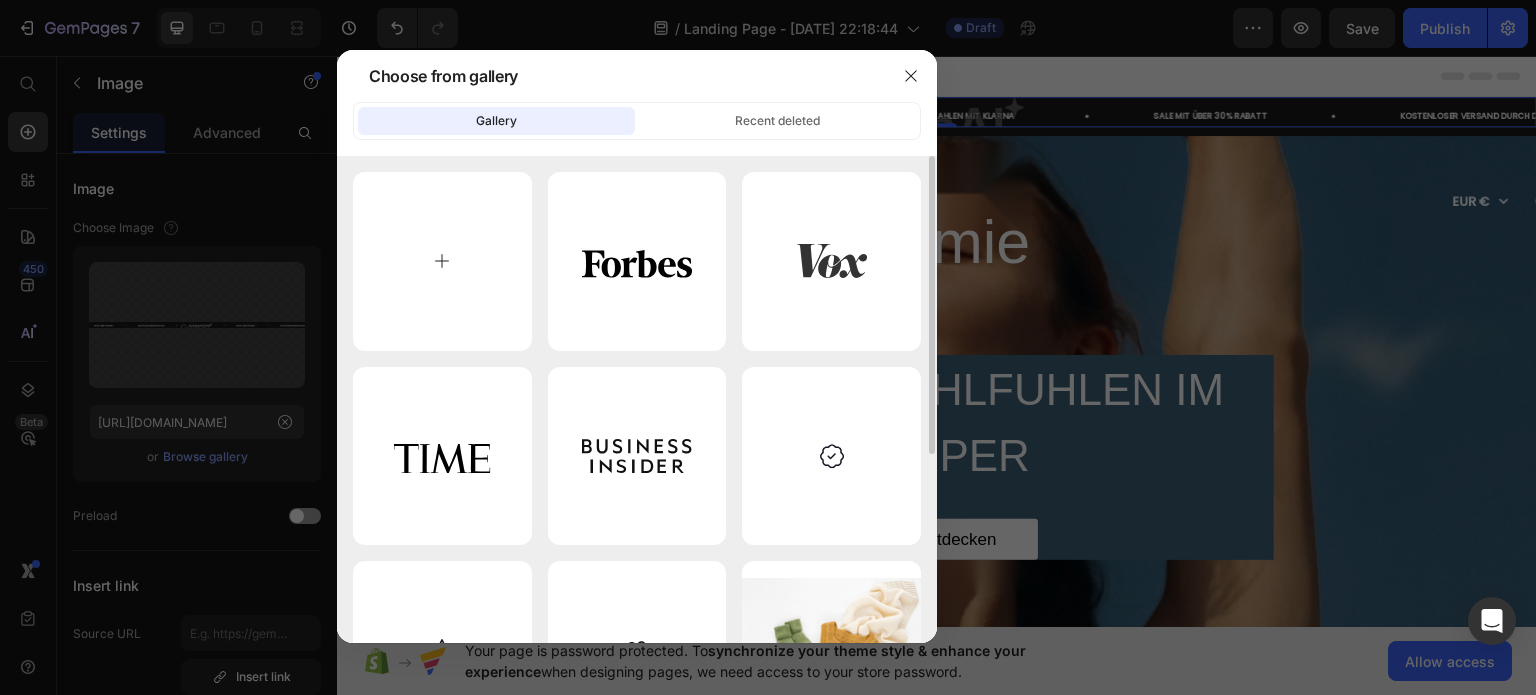 click at bounding box center [442, 261] 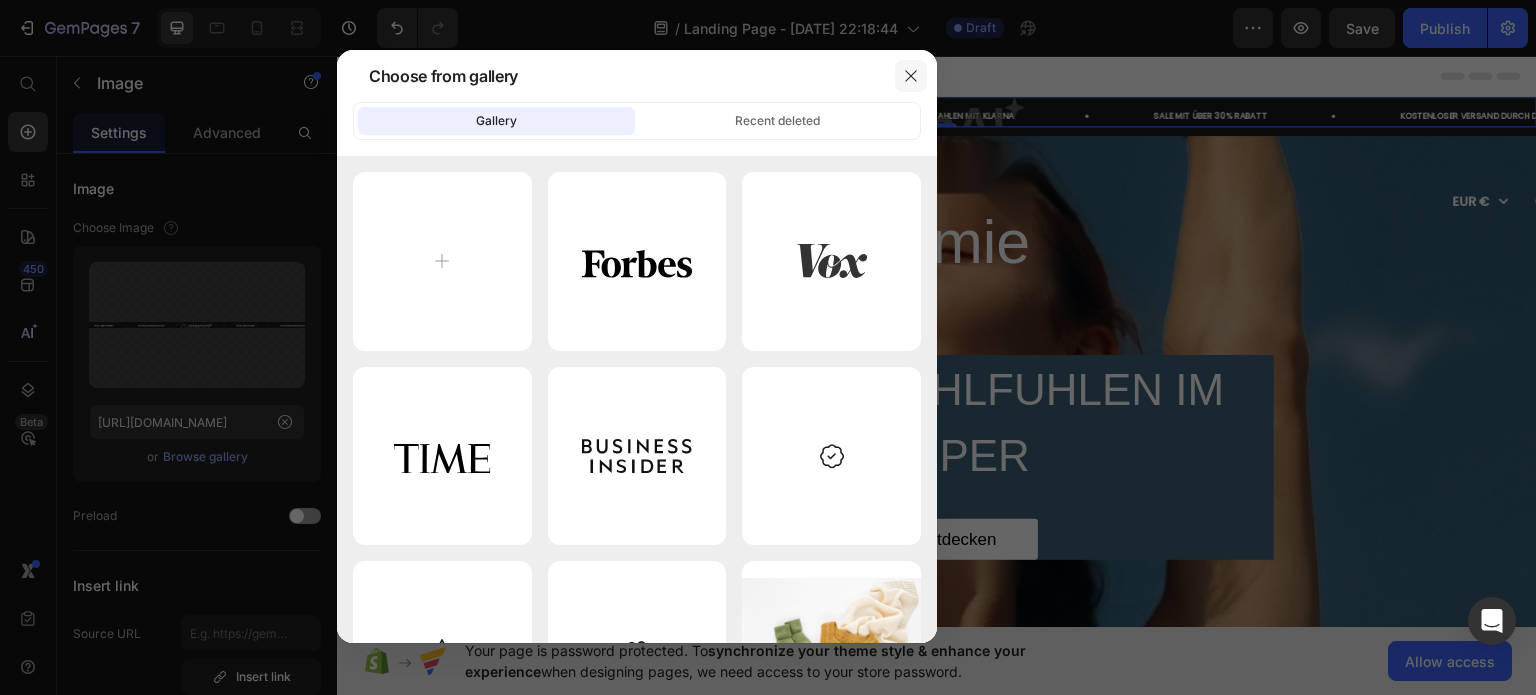 click at bounding box center (911, 76) 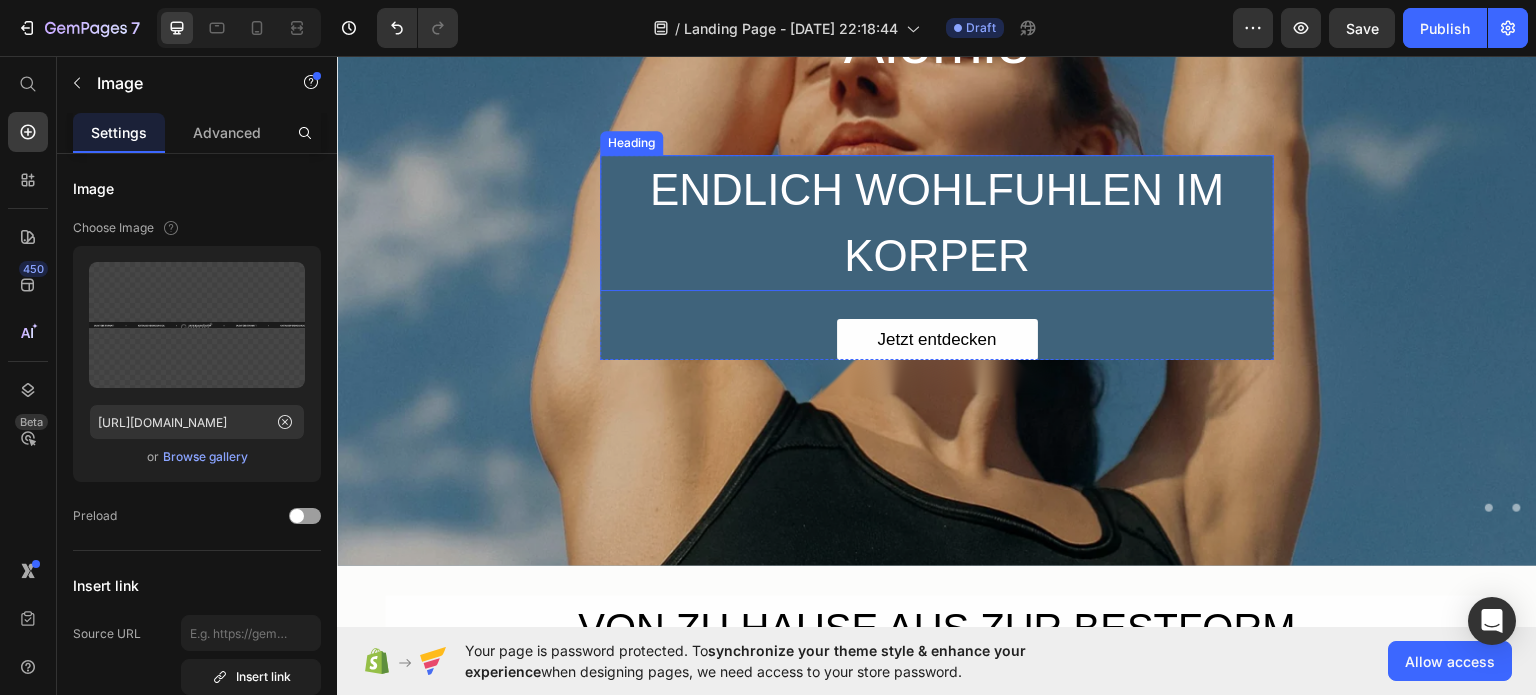 scroll, scrollTop: 0, scrollLeft: 0, axis: both 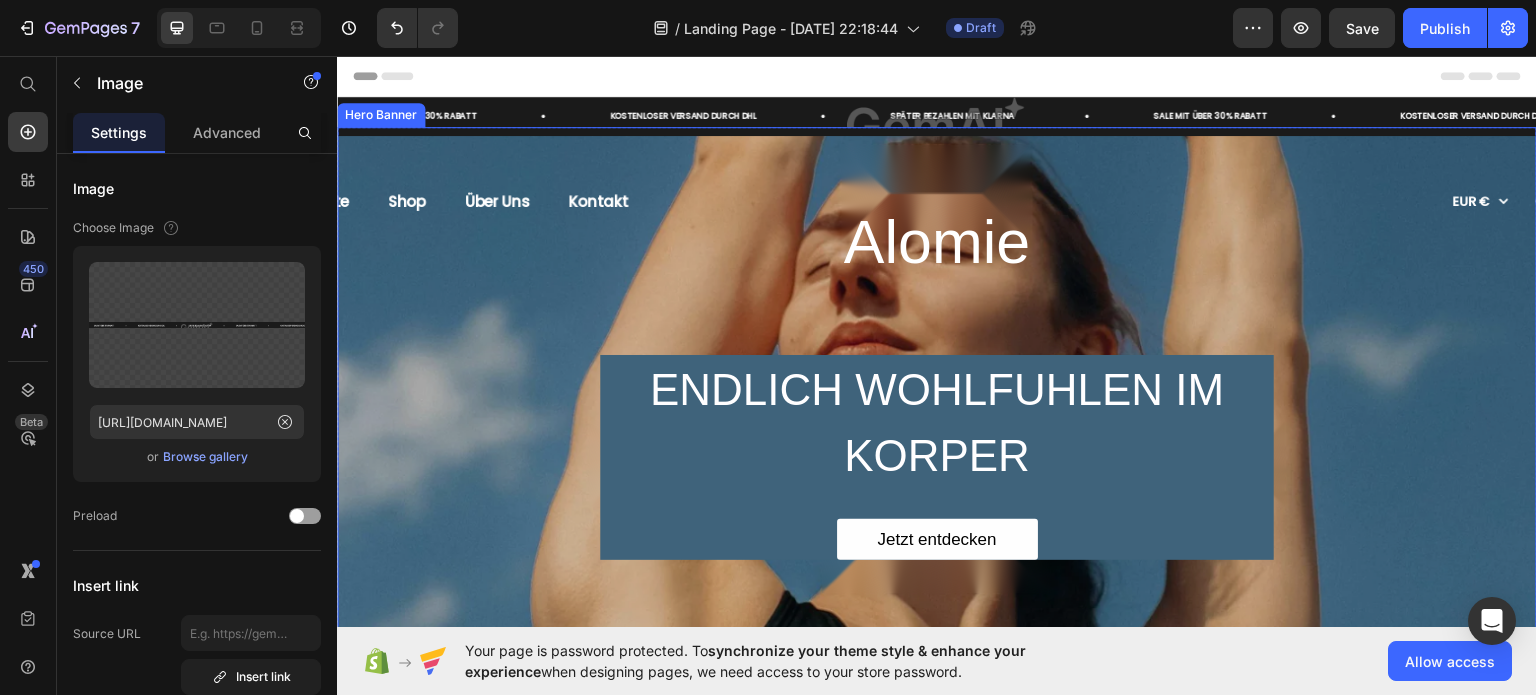 click on "Alomie Heading ENDLICH WOHLFUHLEN IM KORPER Heading Jetzt entdecken Button Row Row" at bounding box center [937, 358] 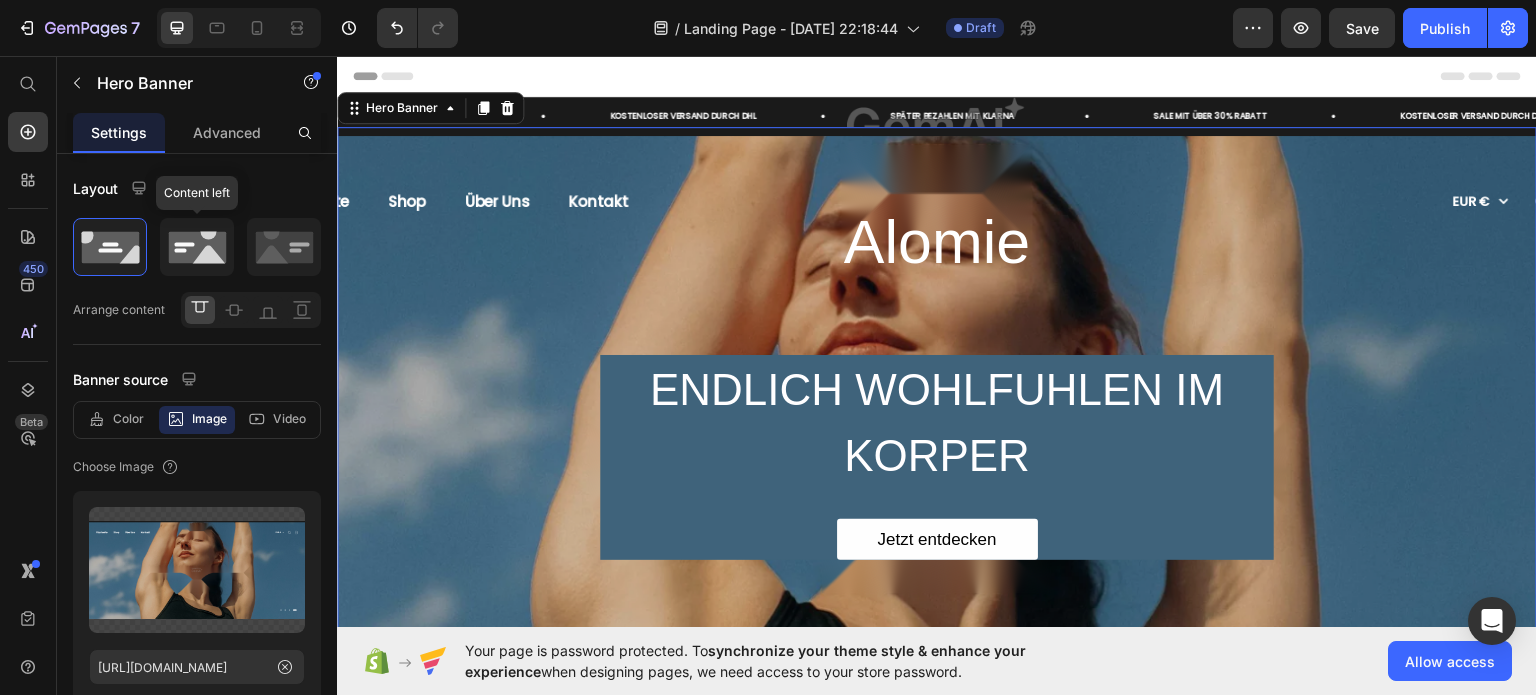click 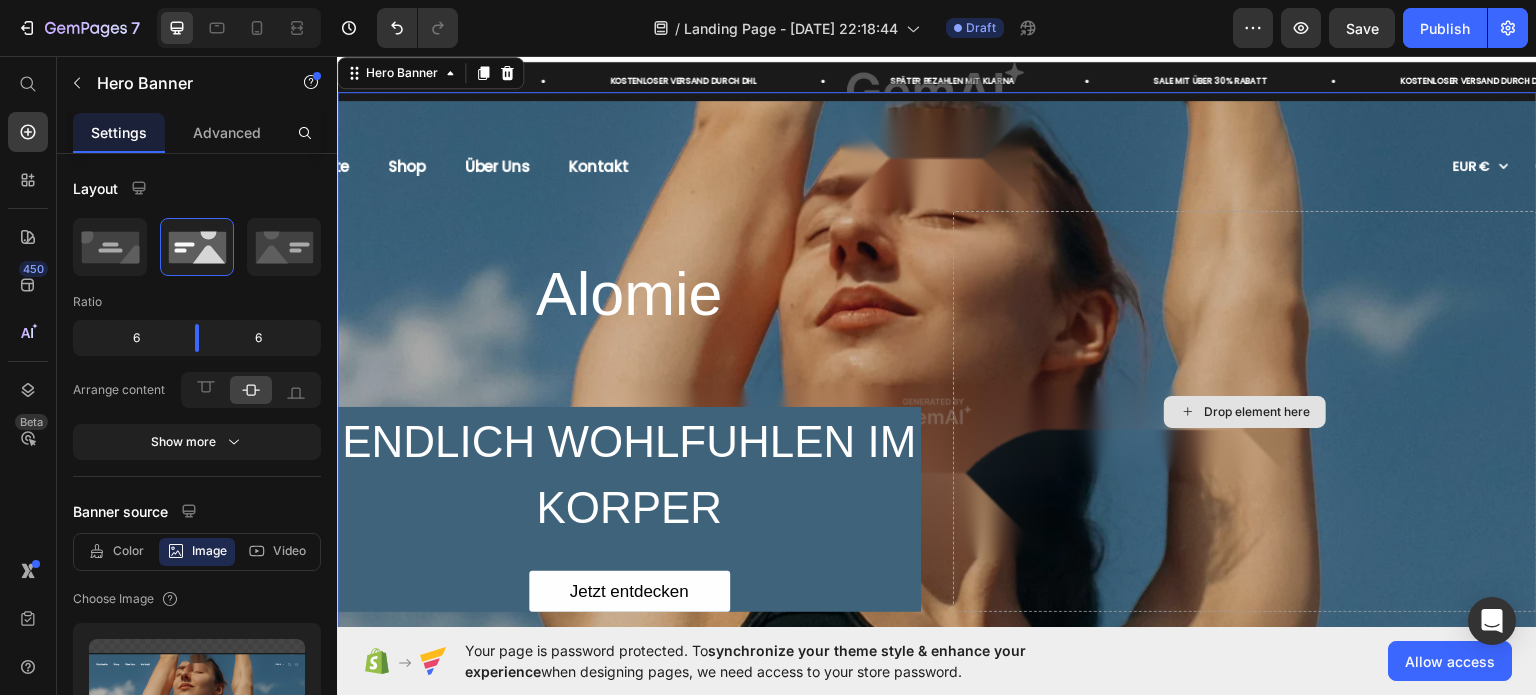 scroll, scrollTop: 0, scrollLeft: 0, axis: both 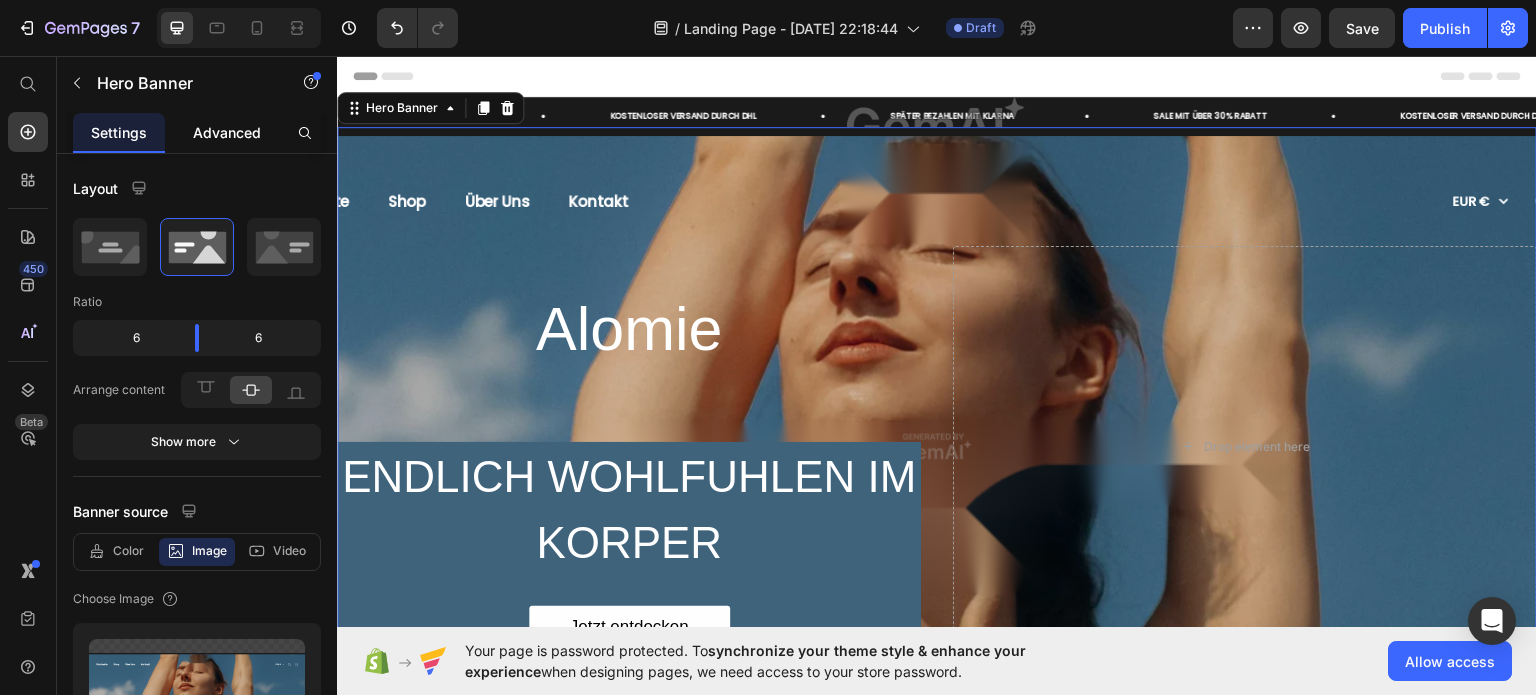 click on "Advanced" at bounding box center [227, 132] 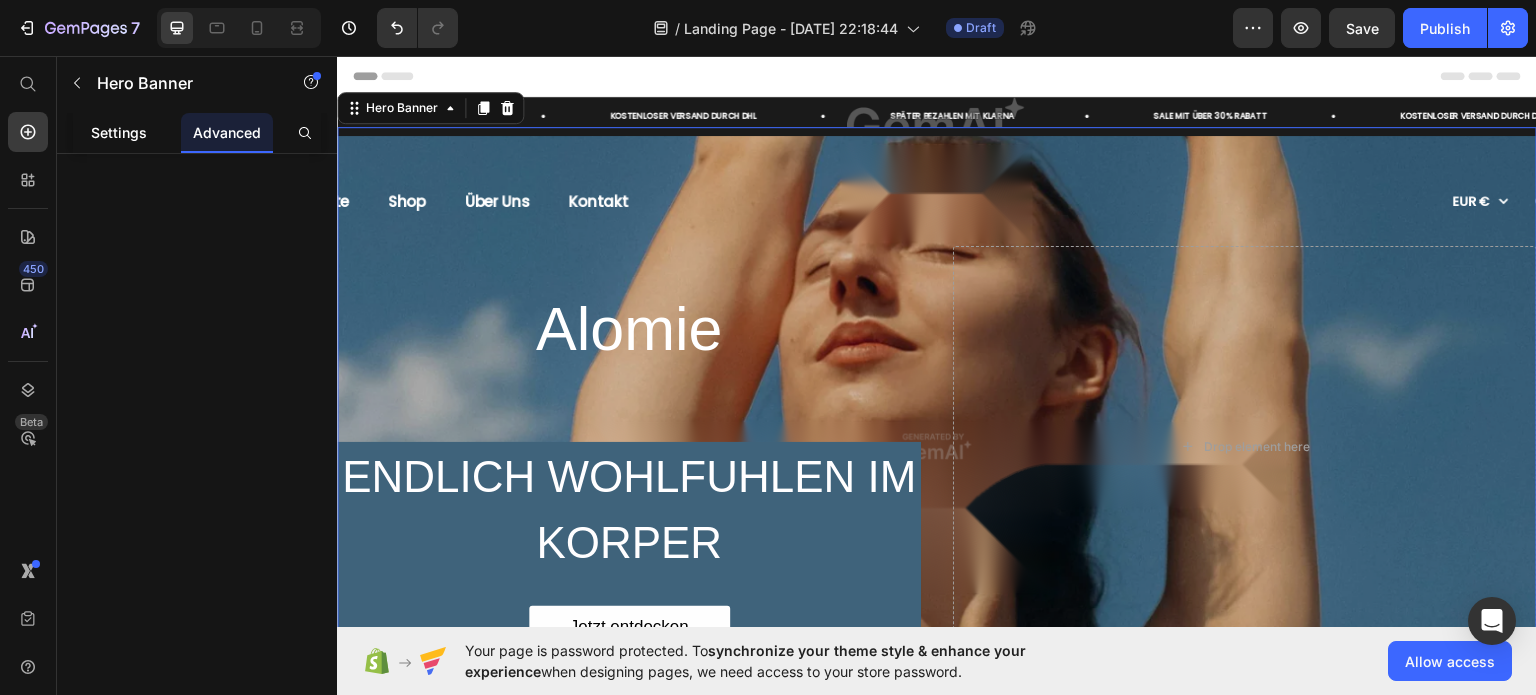 click on "Settings" at bounding box center (119, 132) 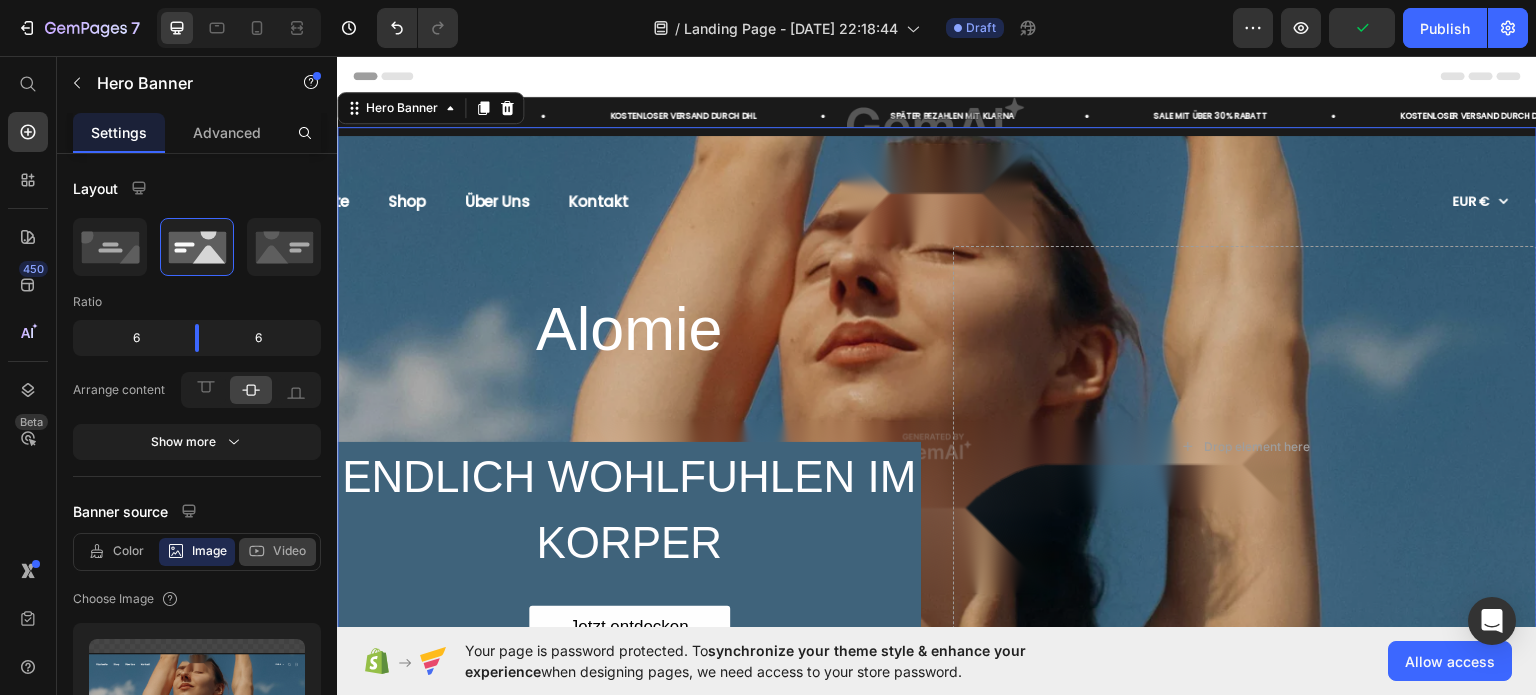 click on "Video" at bounding box center [289, 551] 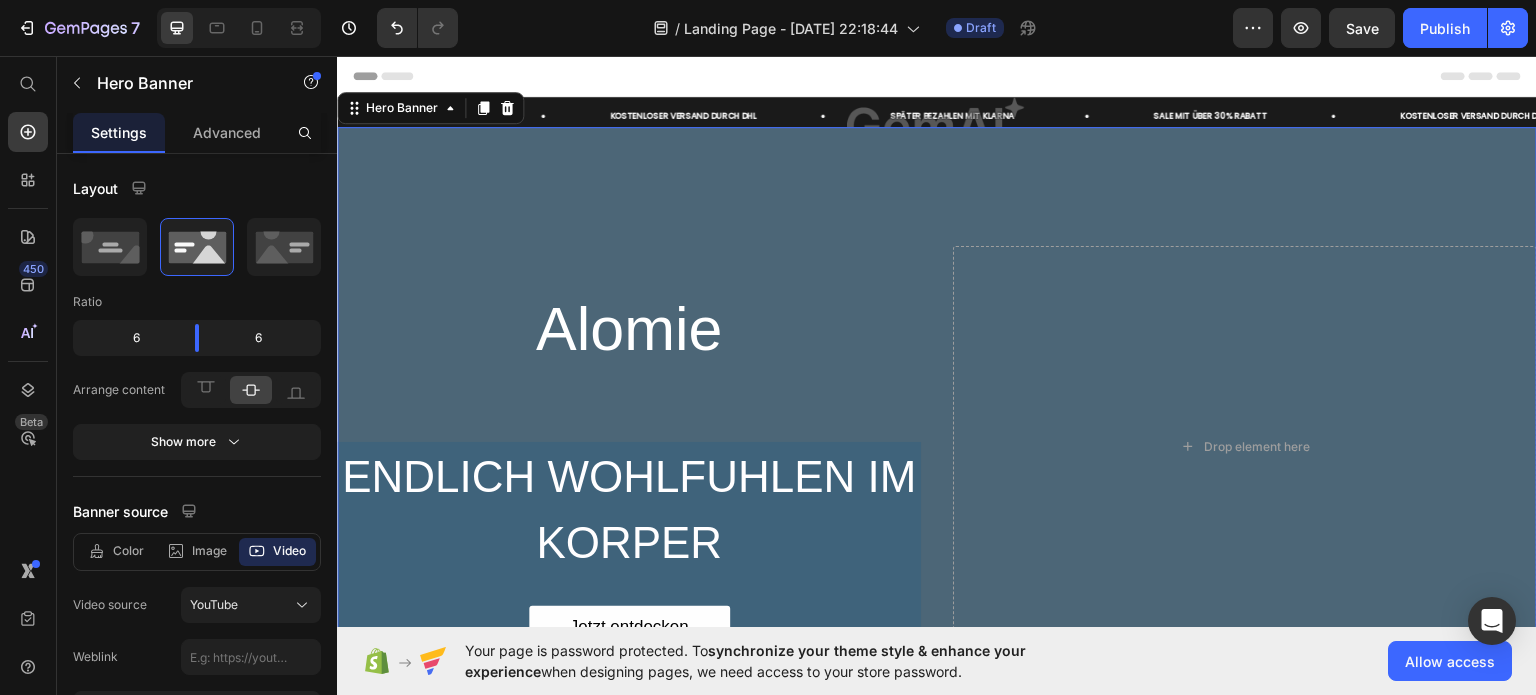 click at bounding box center [937, 445] 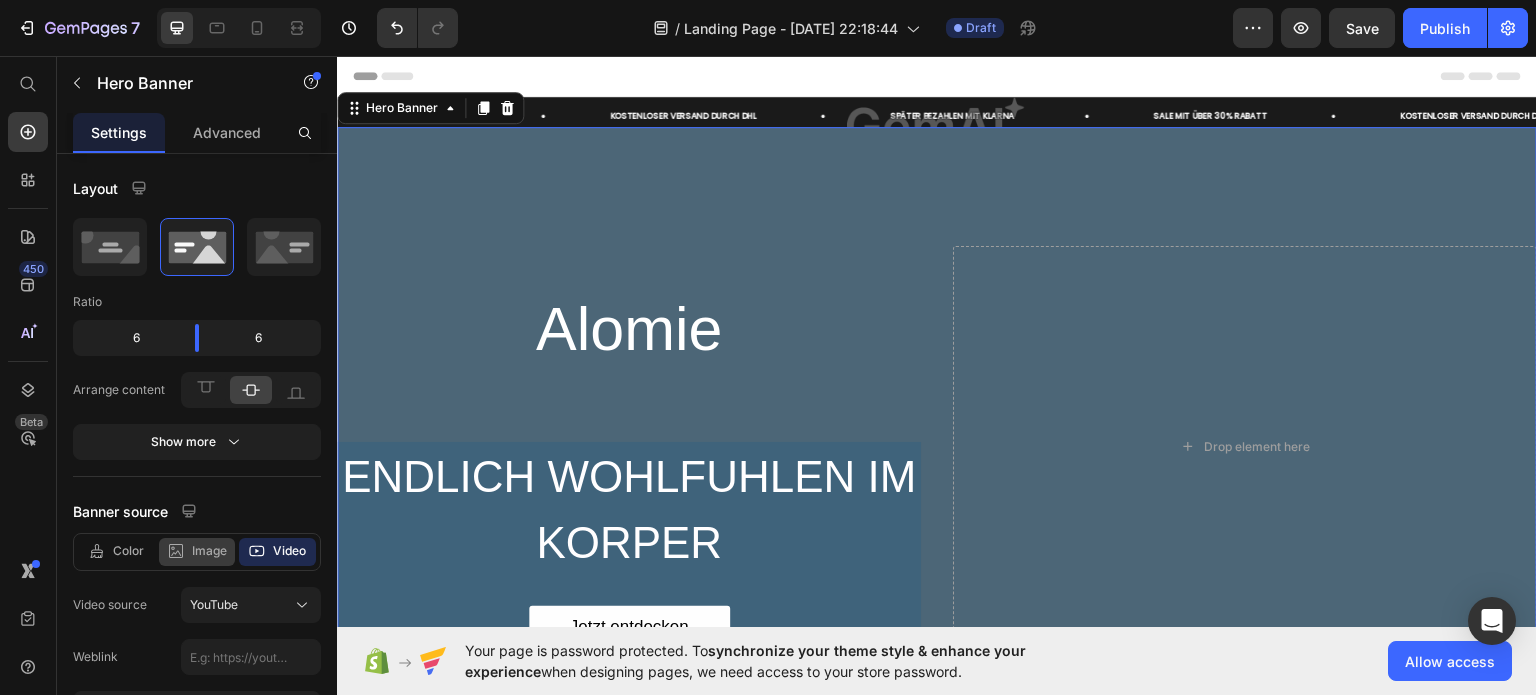 click on "Image" at bounding box center [209, 551] 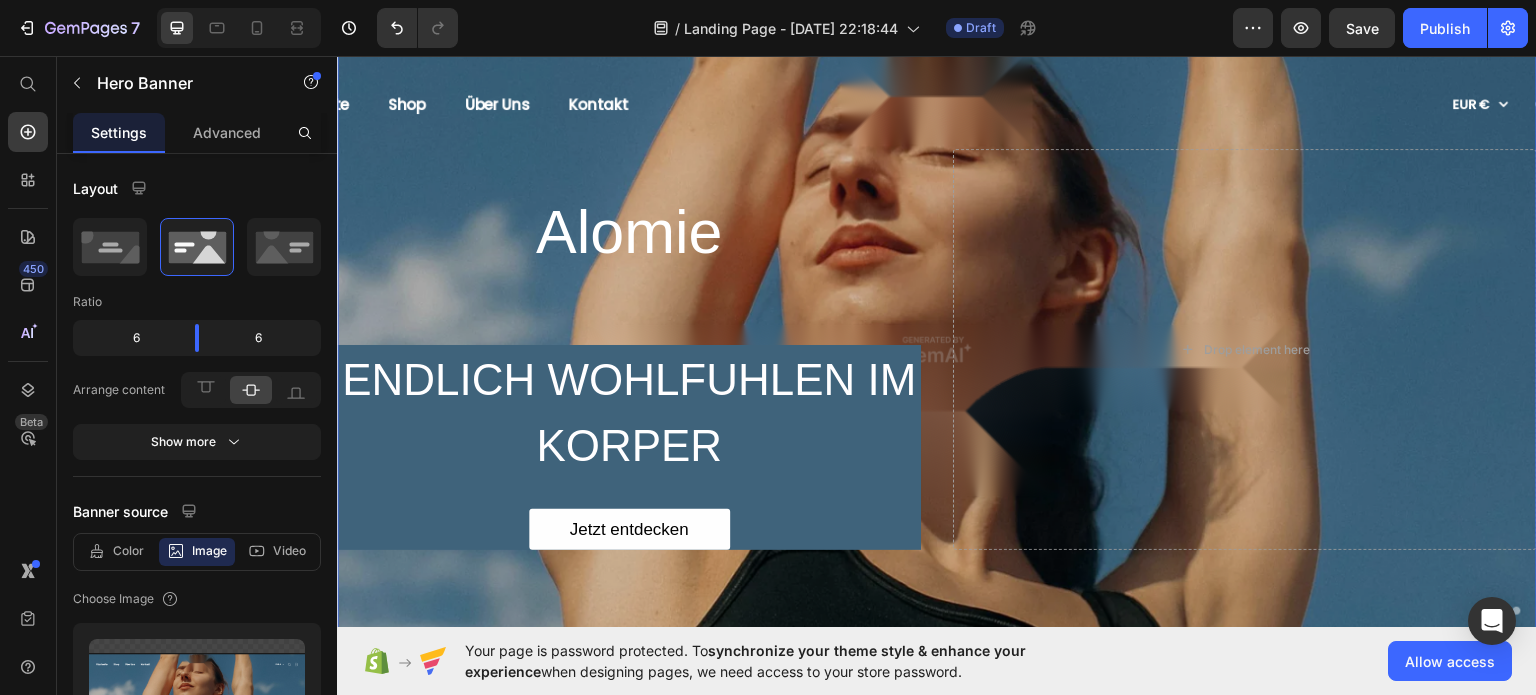 scroll, scrollTop: 100, scrollLeft: 0, axis: vertical 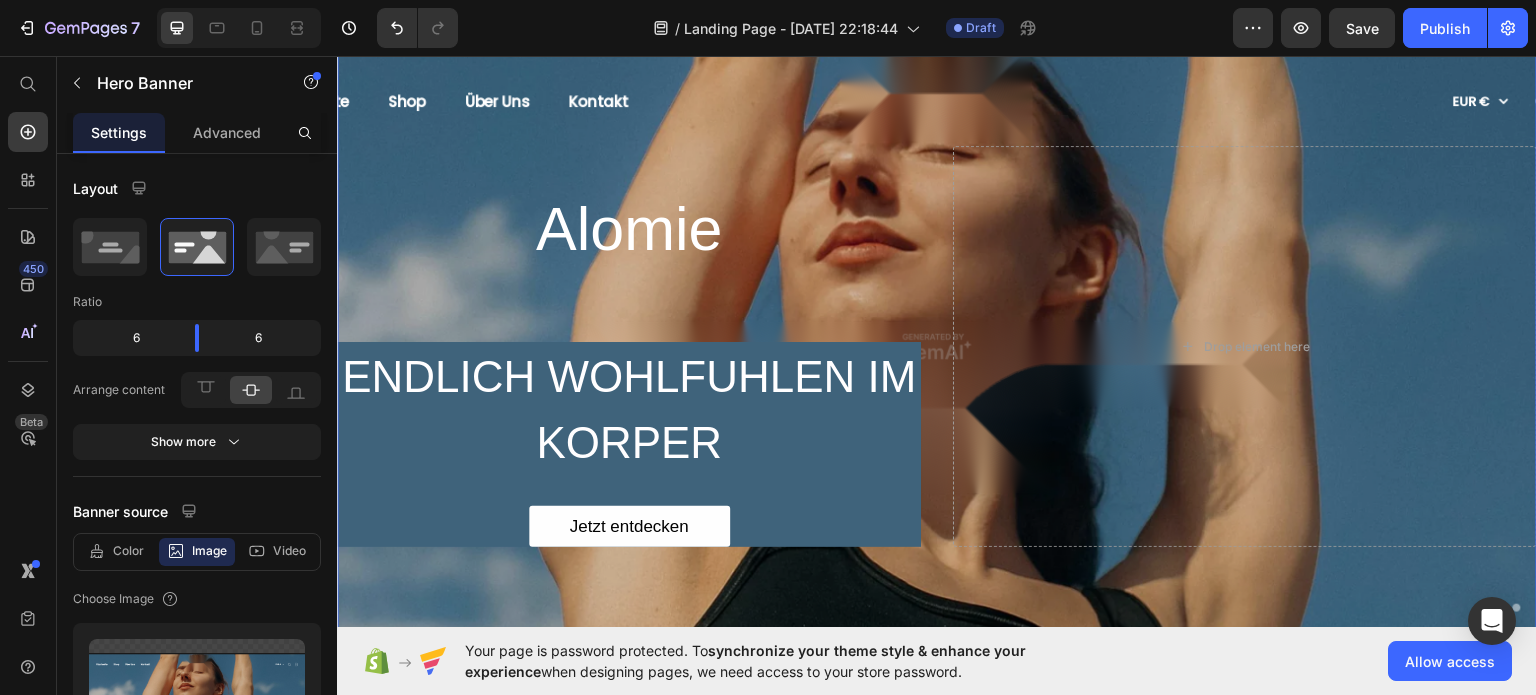 click on "Alomie Heading ENDLICH WOHLFUHLEN IM KORPER Heading Jetzt entdecken Button Row Row" at bounding box center [629, 345] 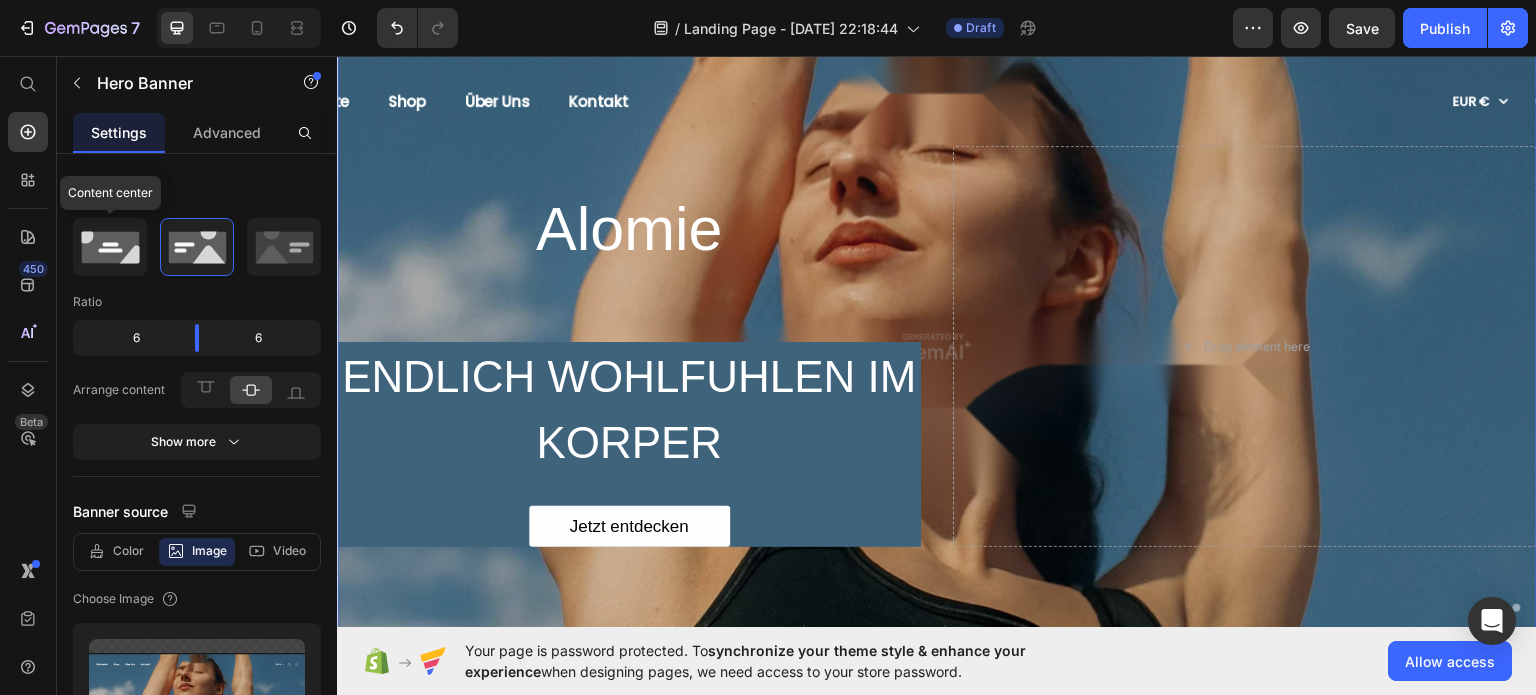 click 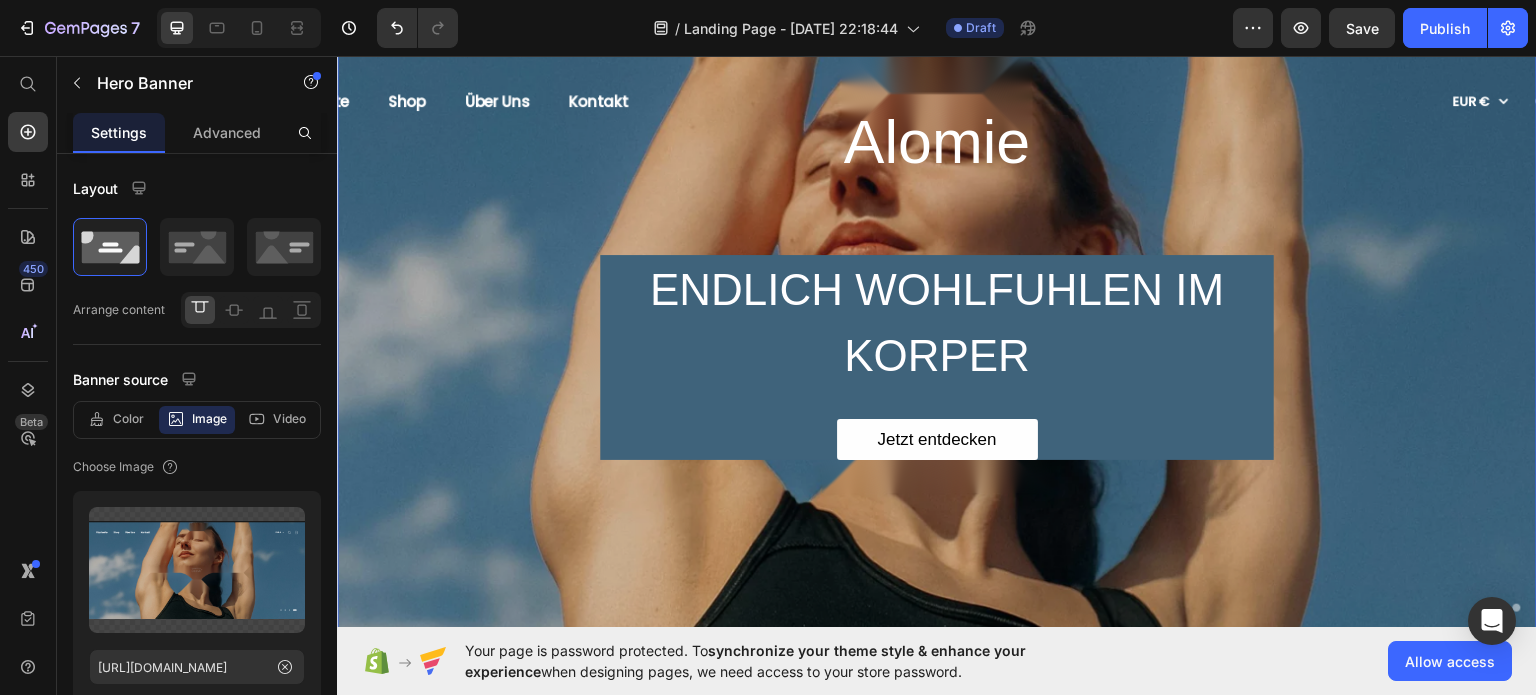 click on "Alomie Heading ENDLICH WOHLFUHLEN IM KORPER Heading Jetzt entdecken Button Row Row" at bounding box center [937, 258] 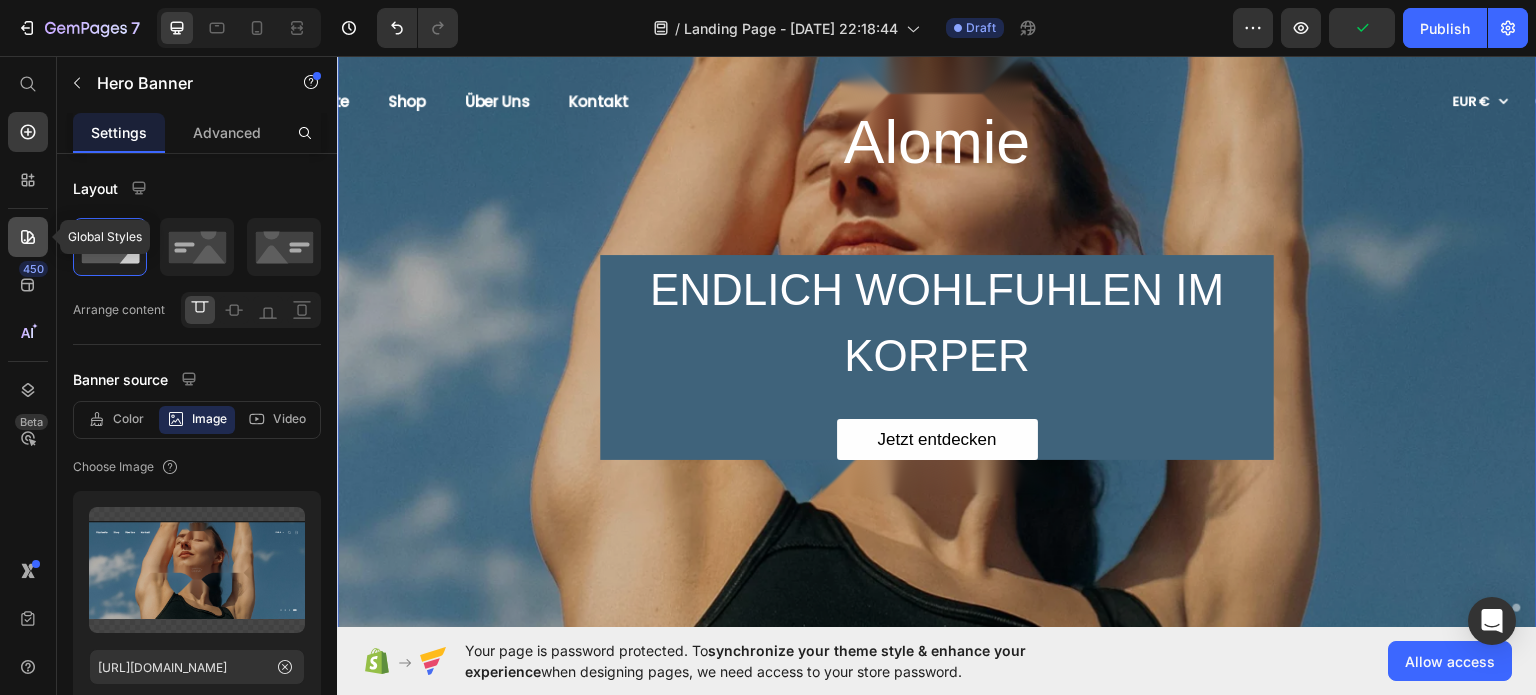 click 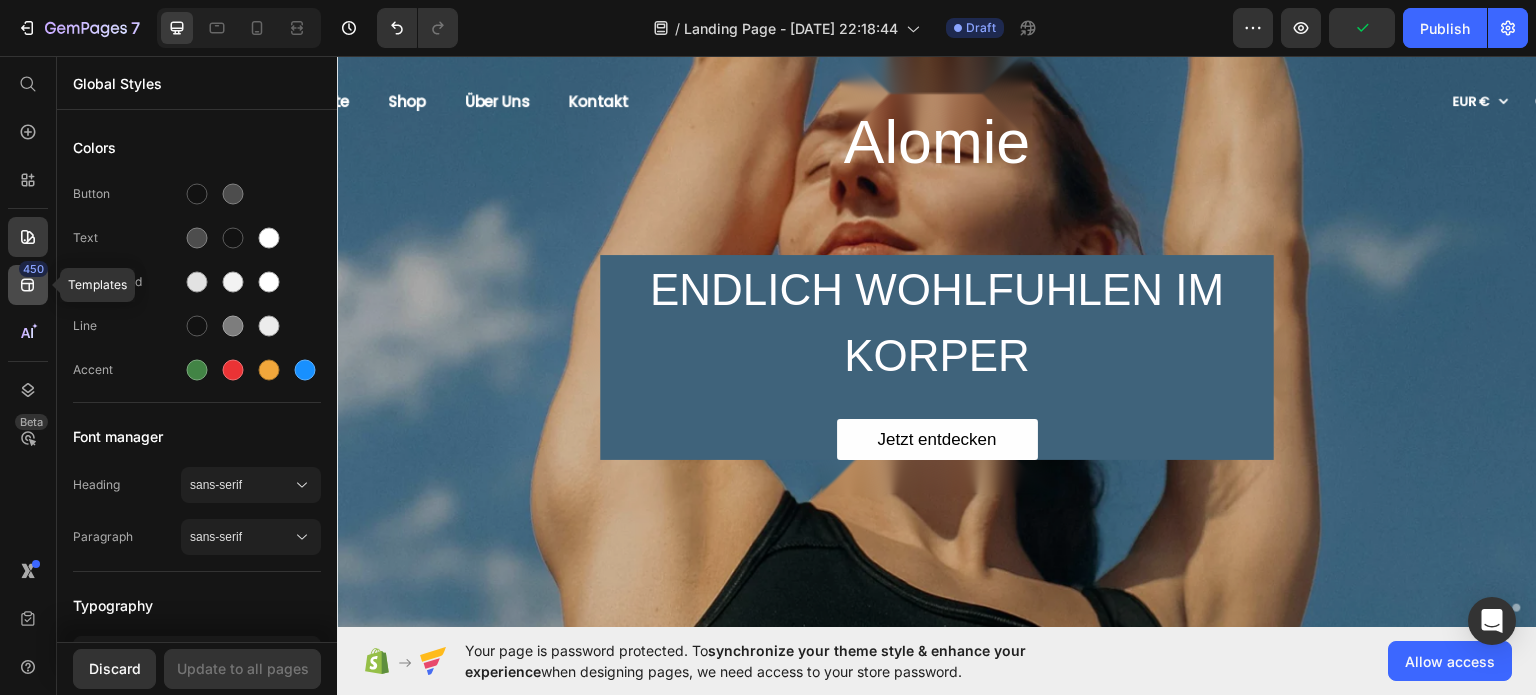 click 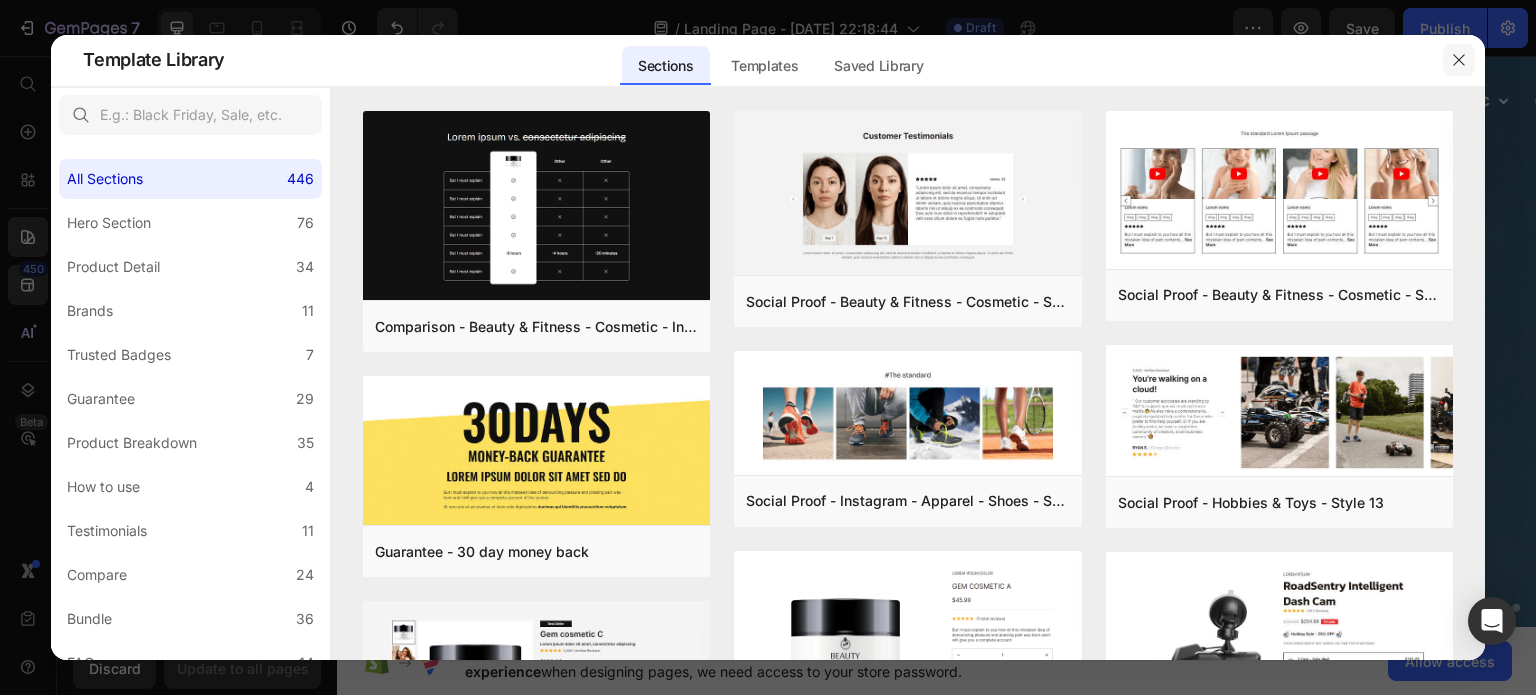 click 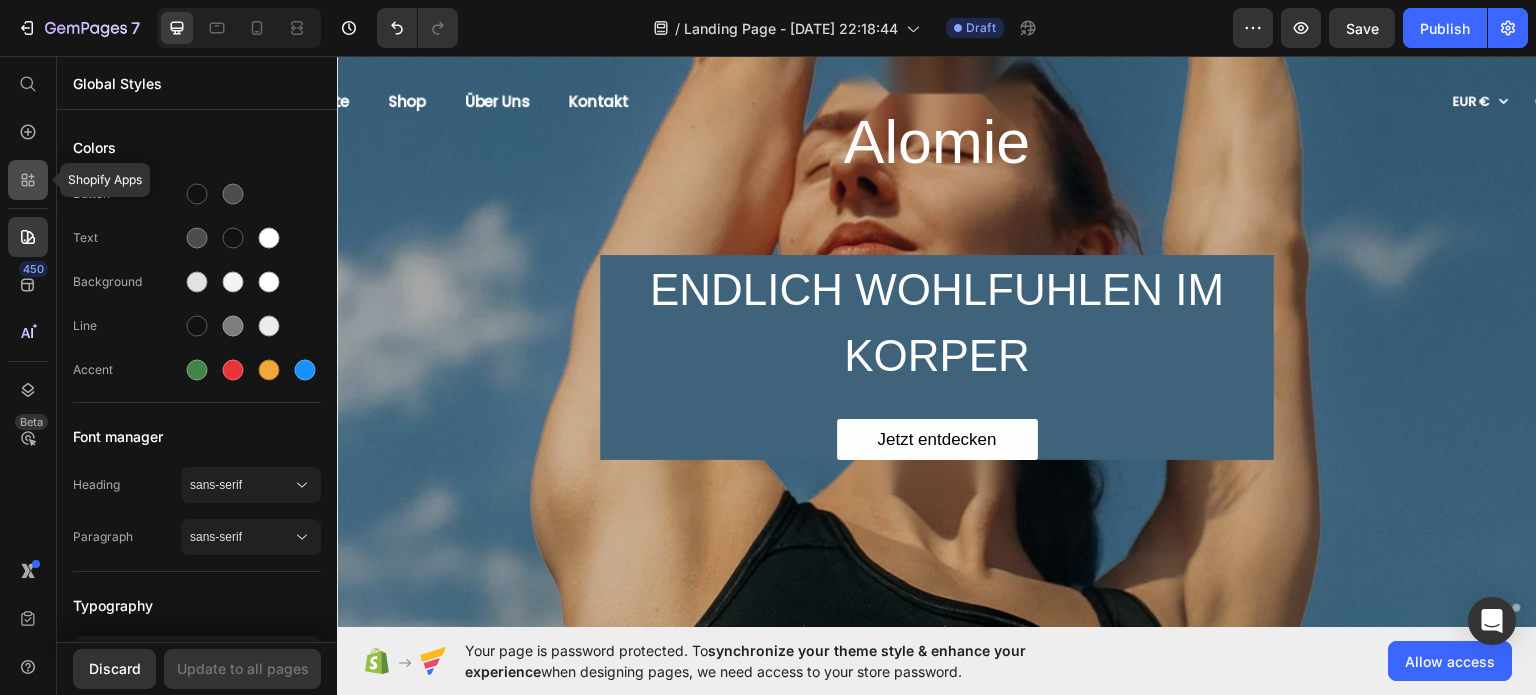 click 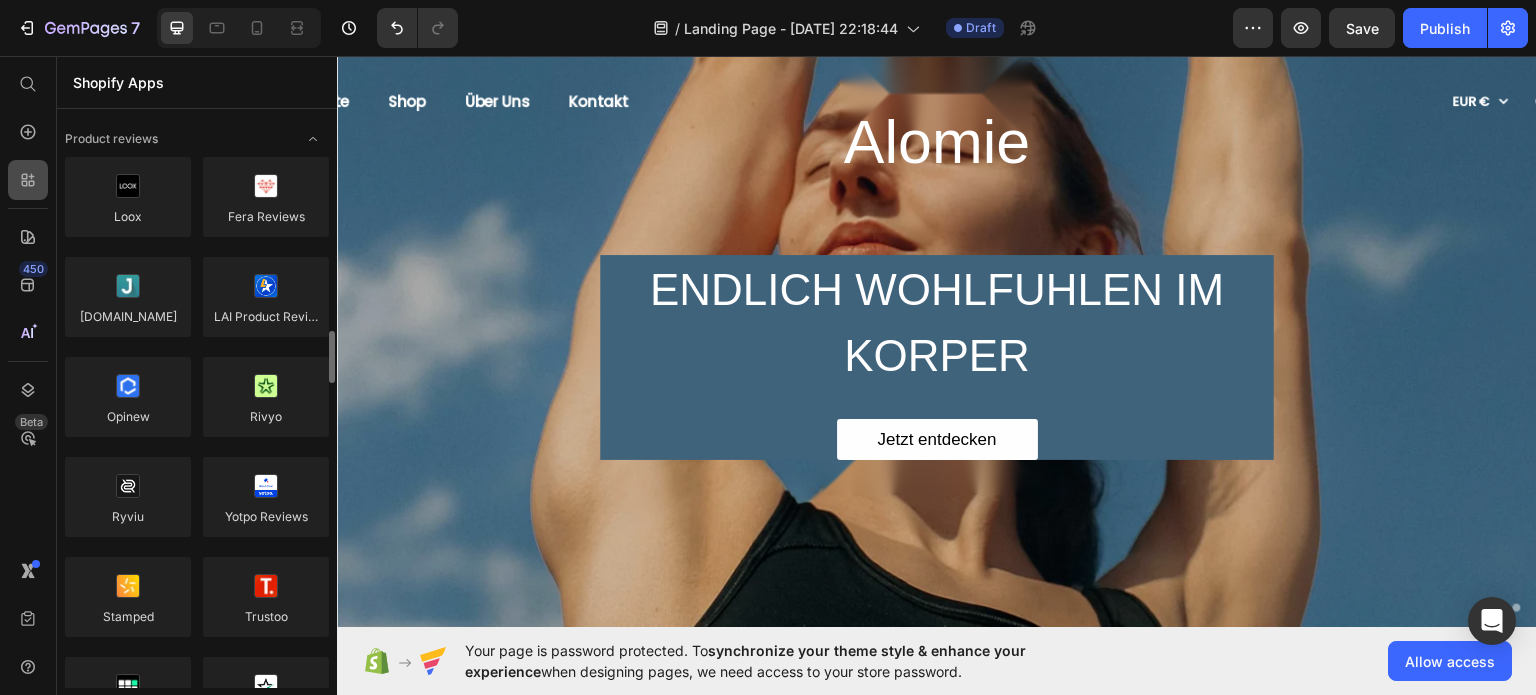 scroll, scrollTop: 200, scrollLeft: 0, axis: vertical 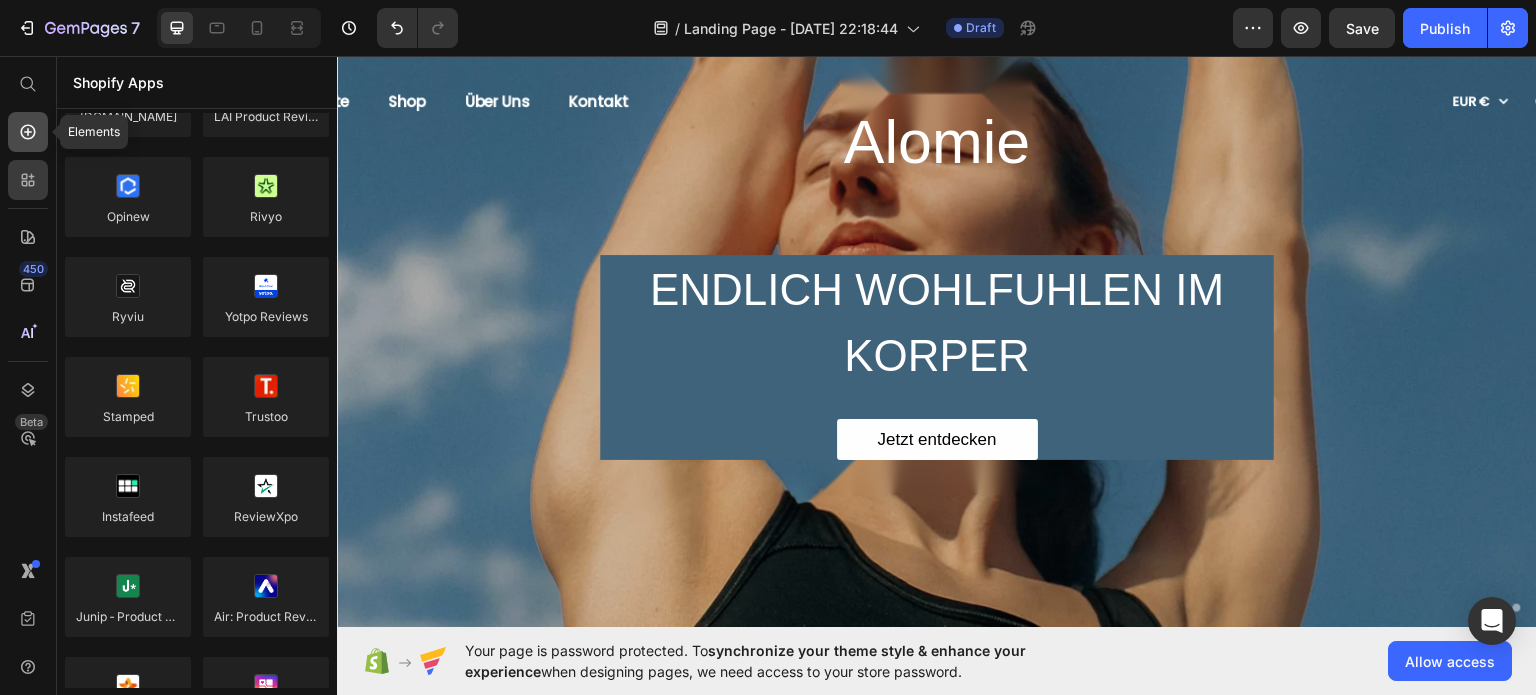 click 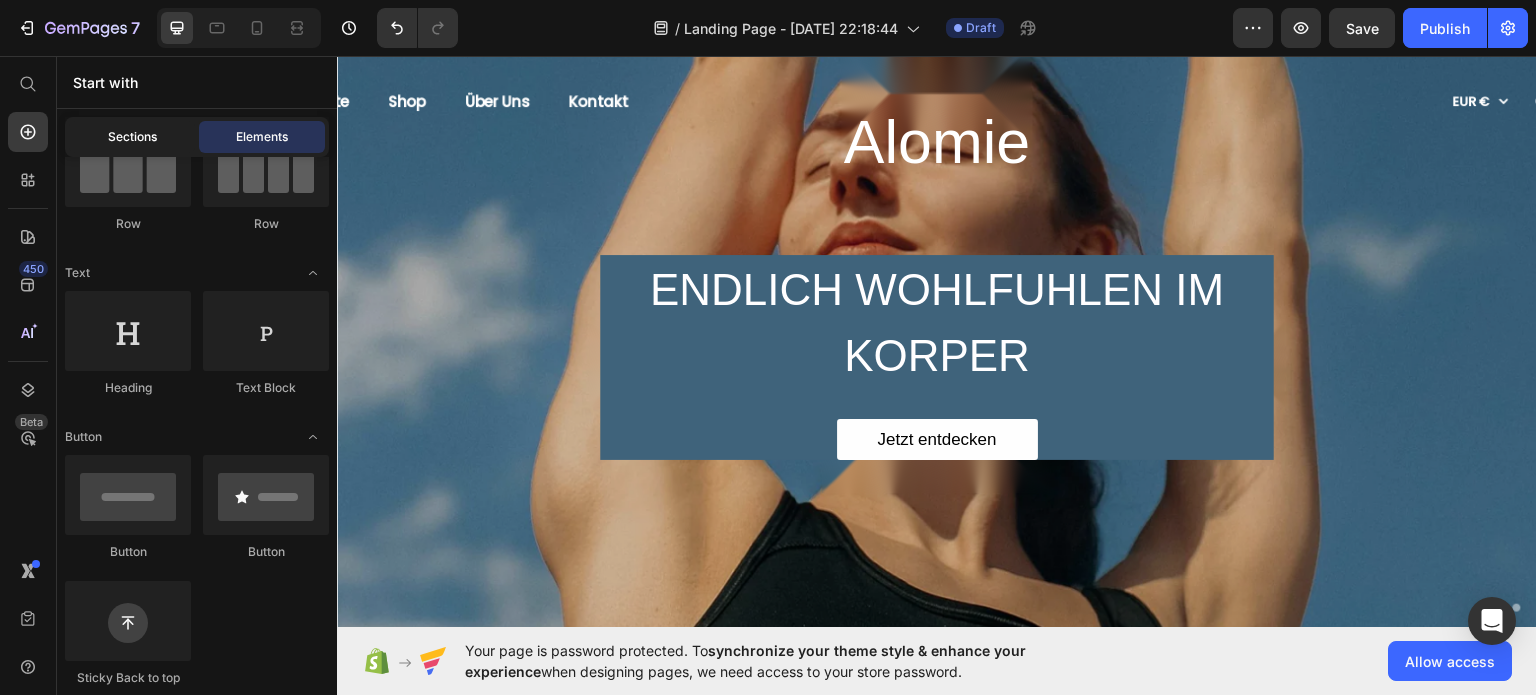 click on "Sections" at bounding box center (132, 137) 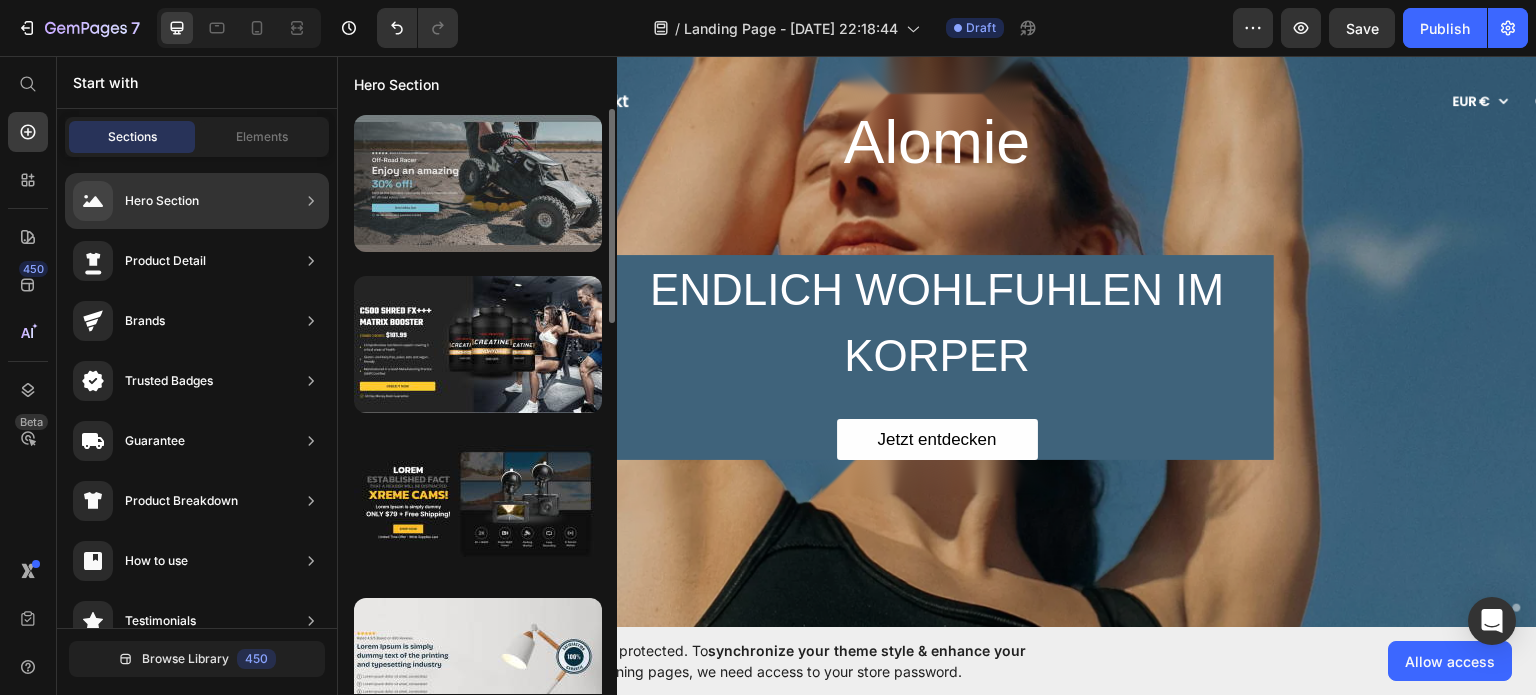 click at bounding box center [478, 183] 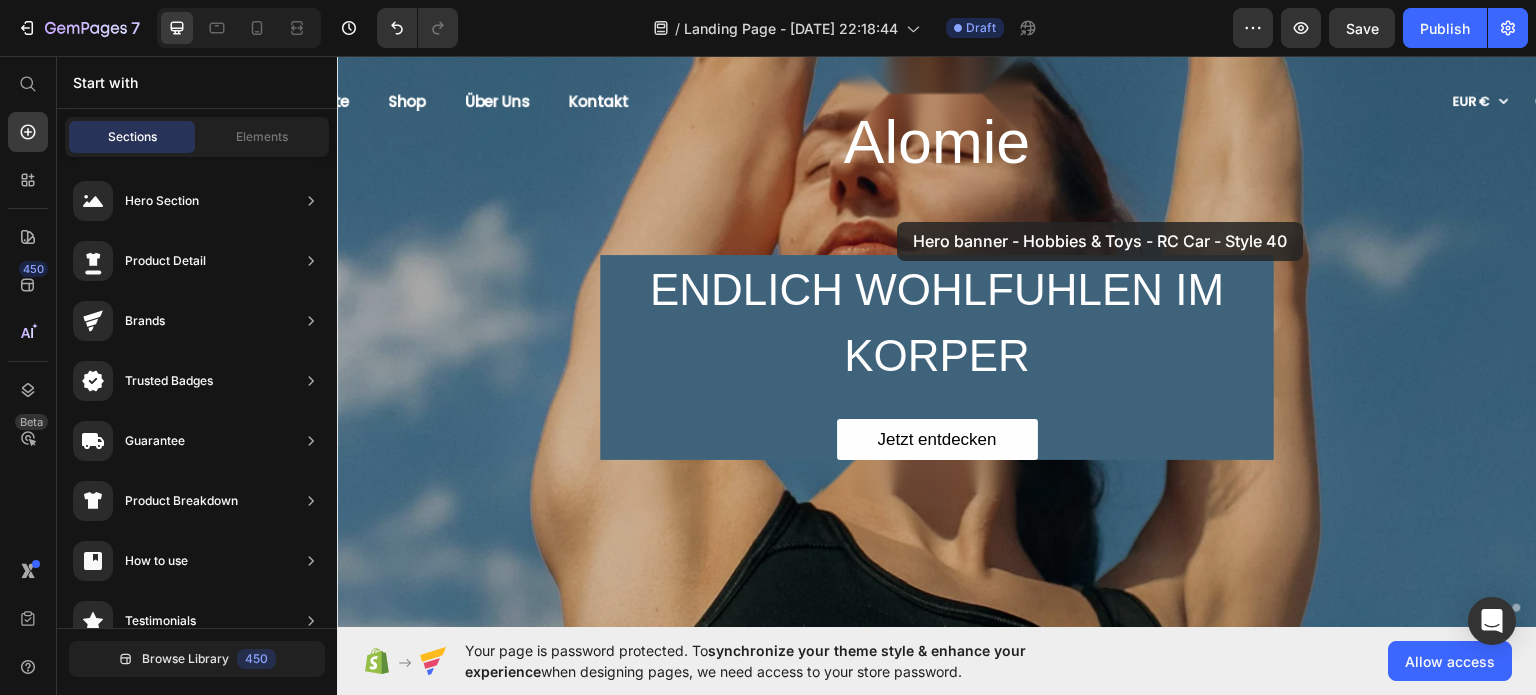 drag, startPoint x: 797, startPoint y: 241, endPoint x: 898, endPoint y: 221, distance: 102.96116 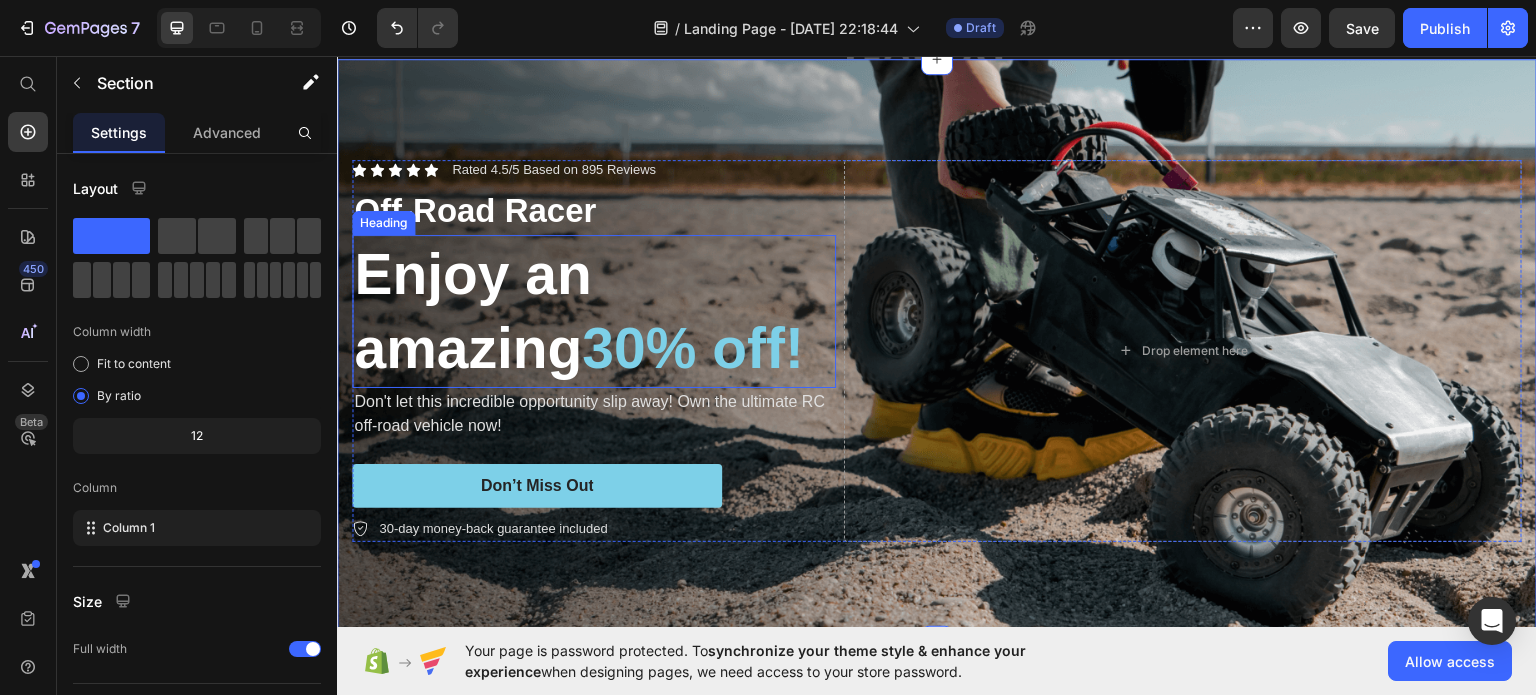 scroll, scrollTop: 0, scrollLeft: 0, axis: both 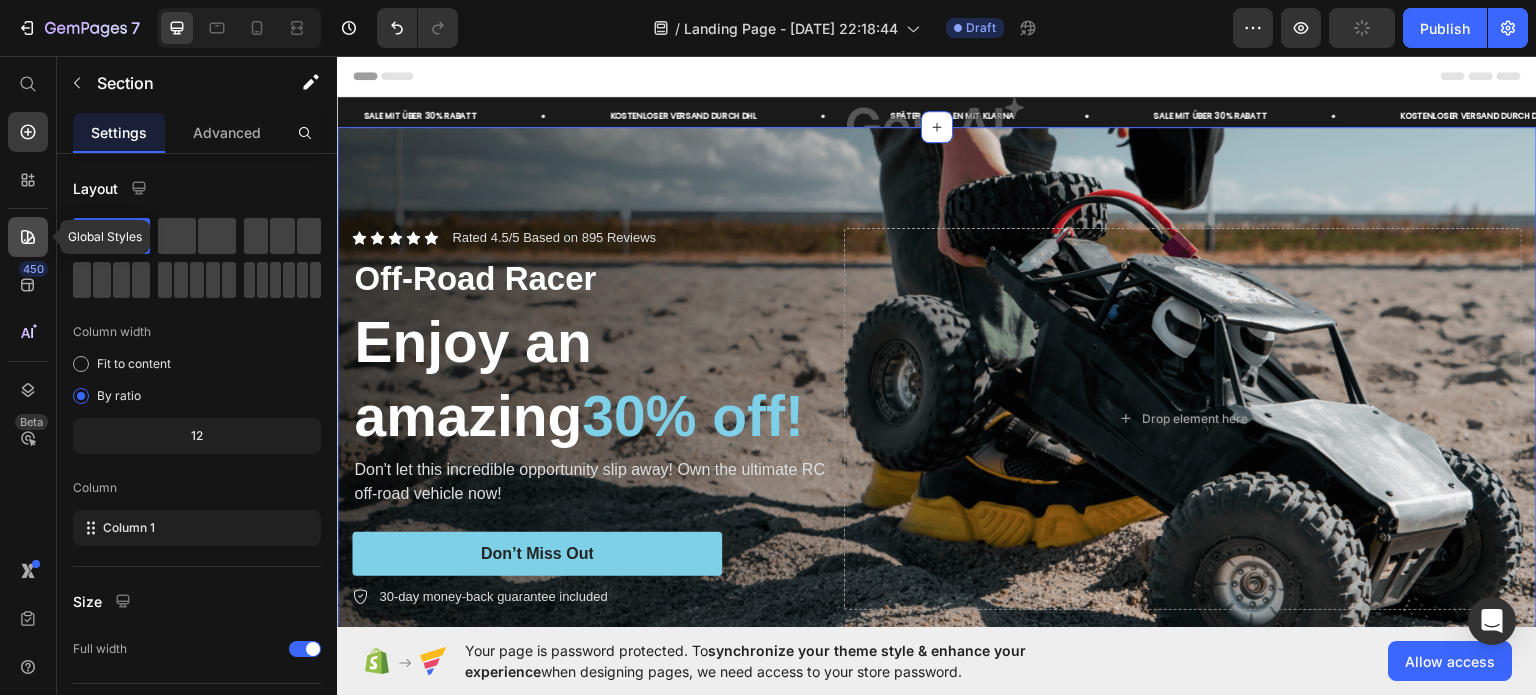 click 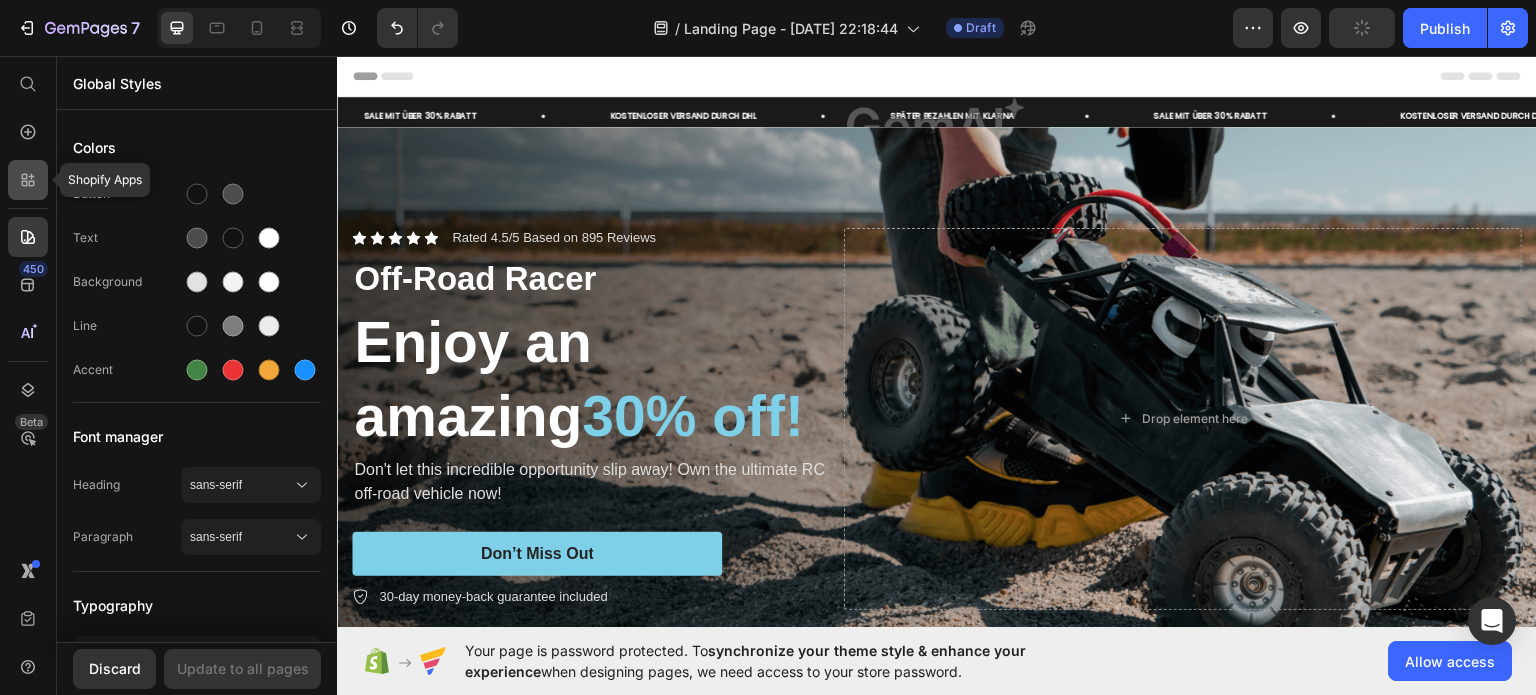 click 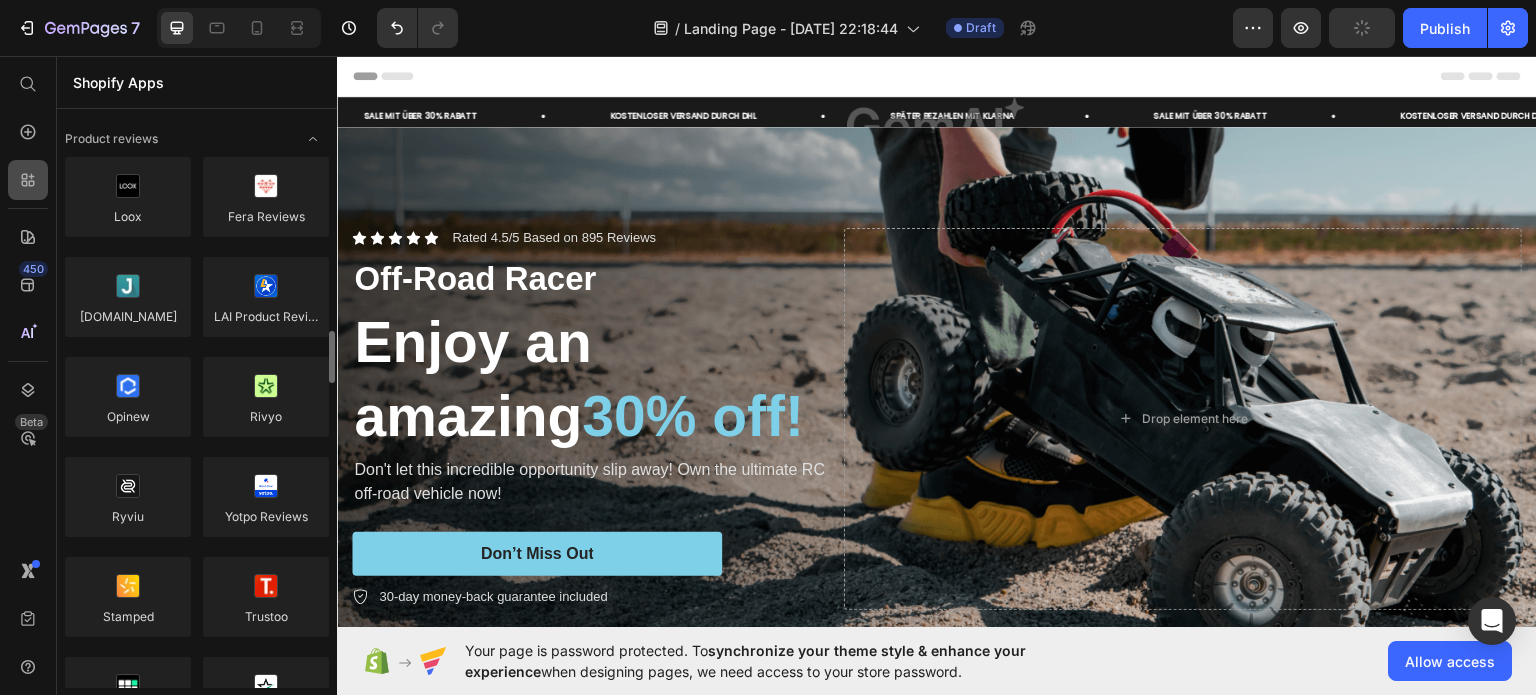 scroll, scrollTop: 200, scrollLeft: 0, axis: vertical 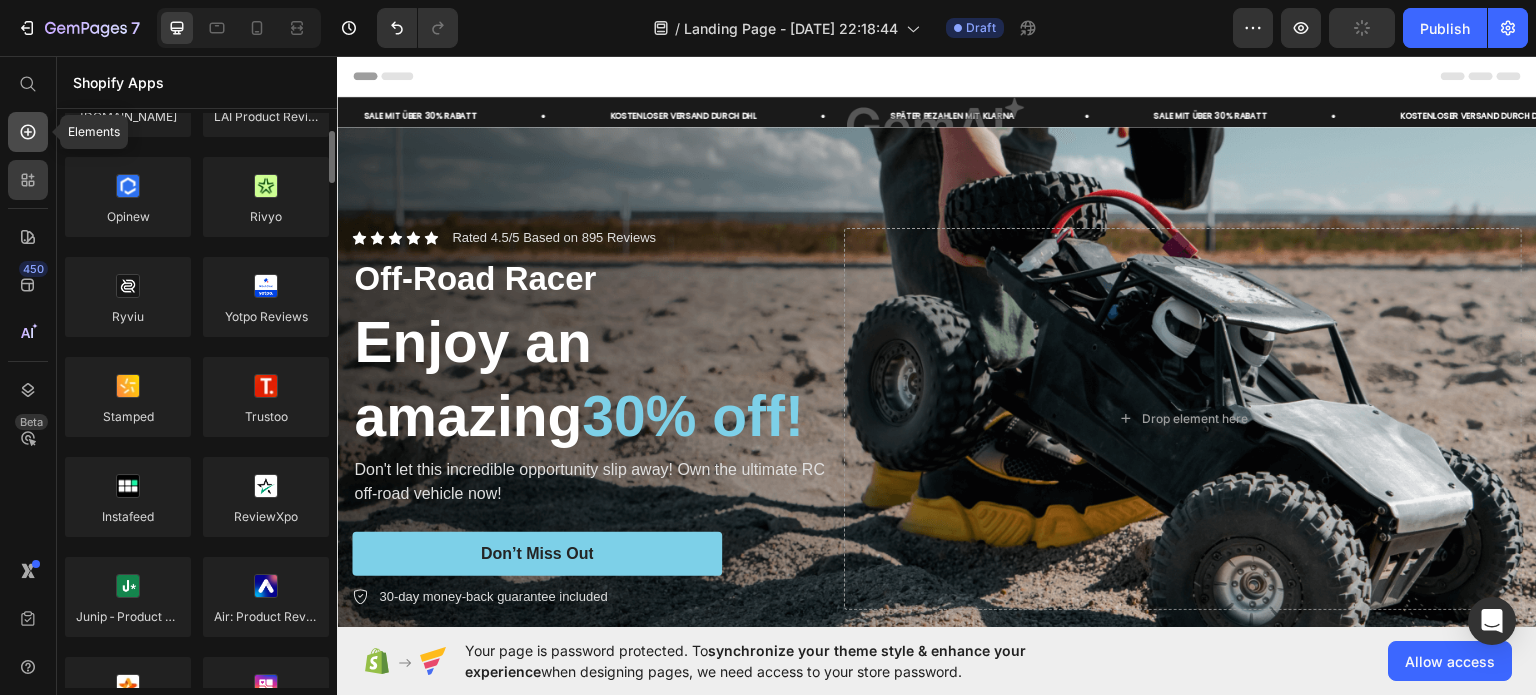 click 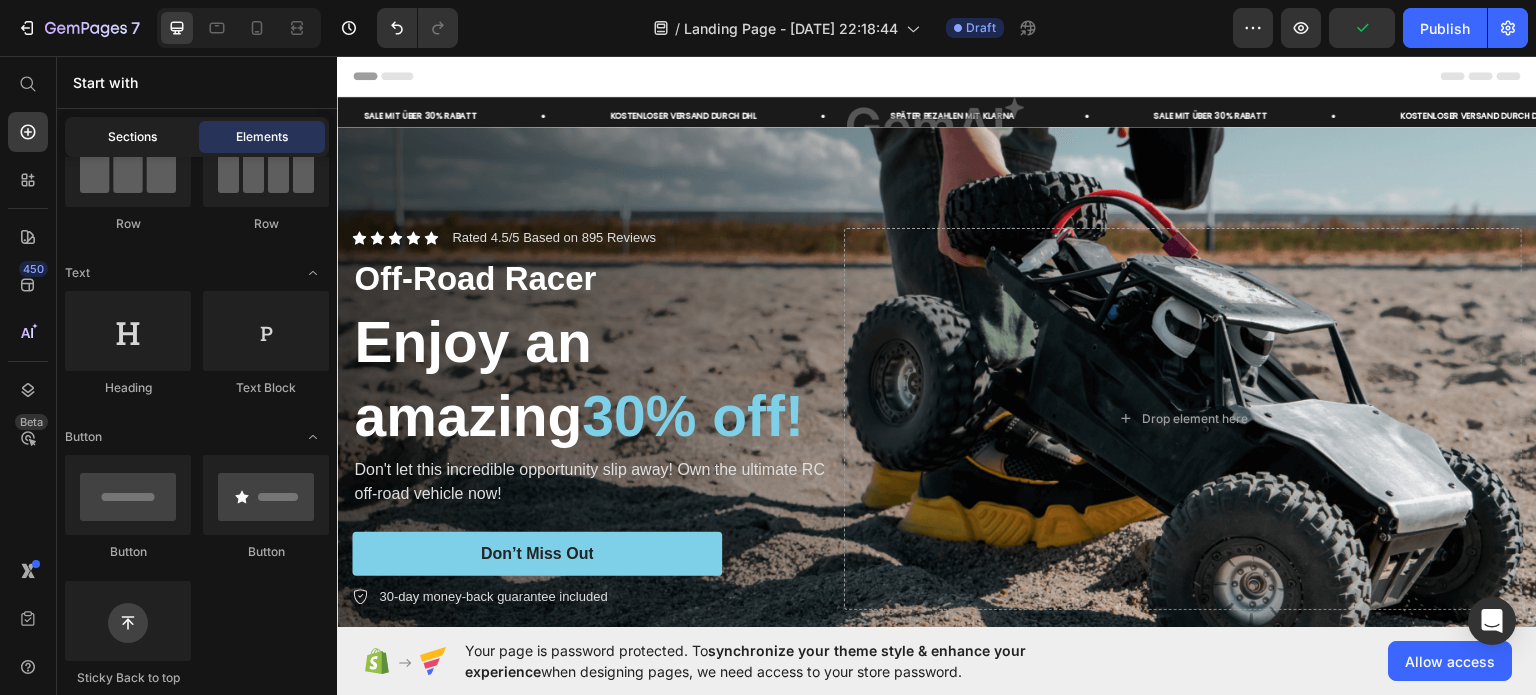 click on "Sections" at bounding box center [132, 137] 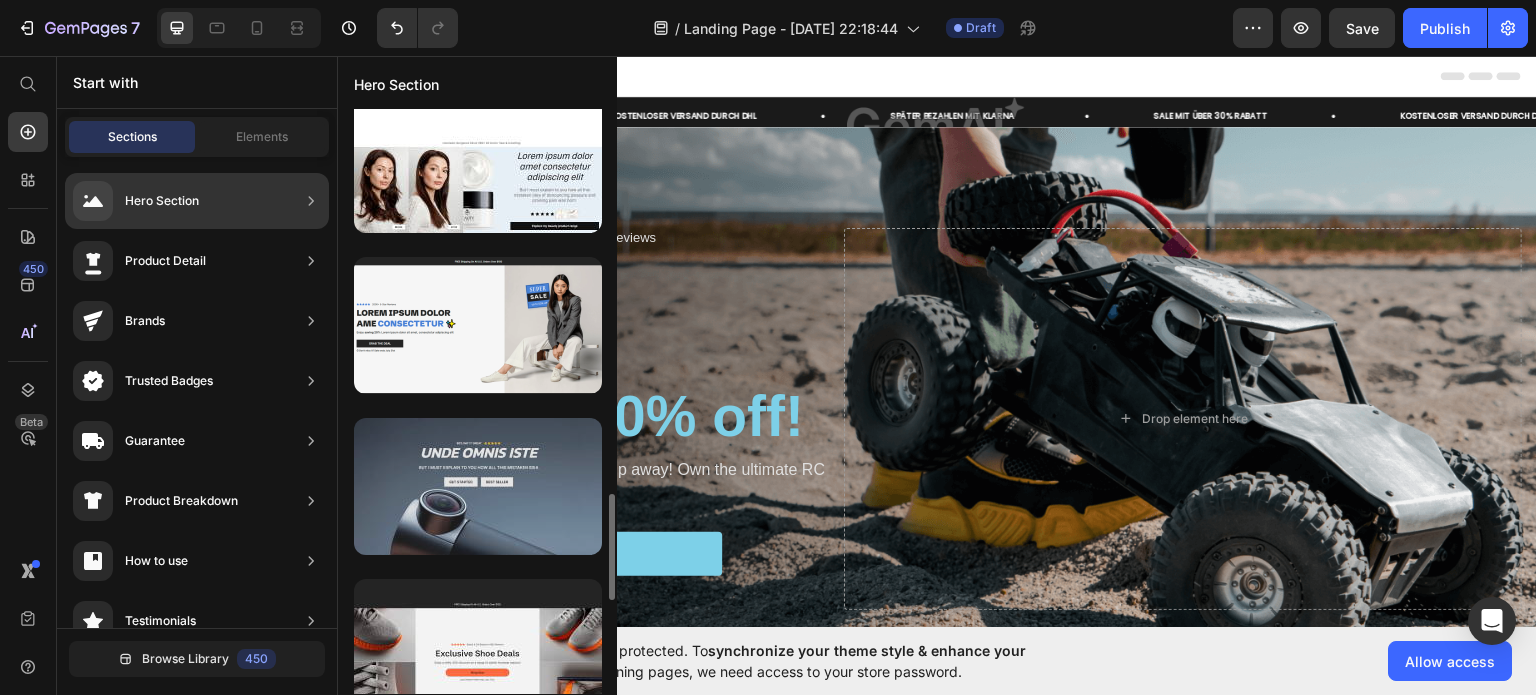 scroll, scrollTop: 2312, scrollLeft: 0, axis: vertical 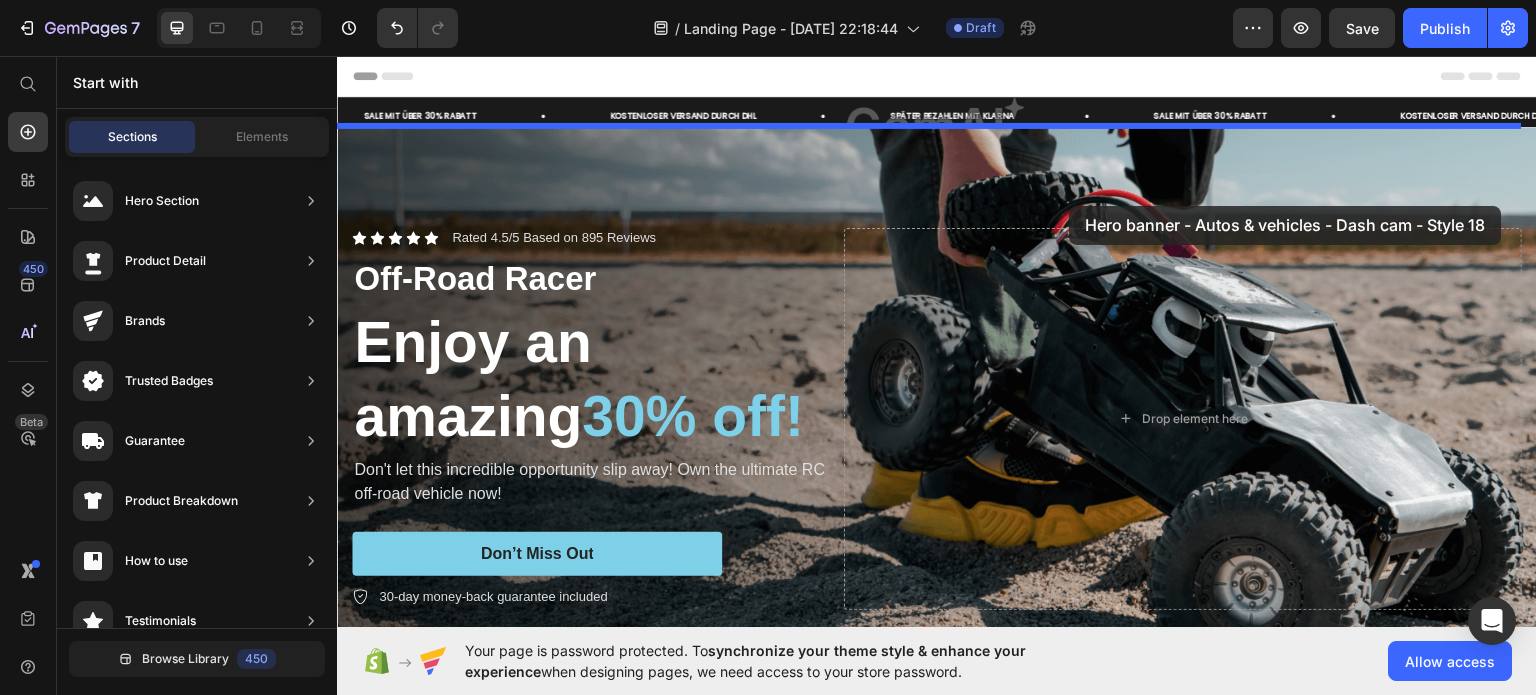 drag, startPoint x: 852, startPoint y: 366, endPoint x: 1070, endPoint y: 206, distance: 270.4145 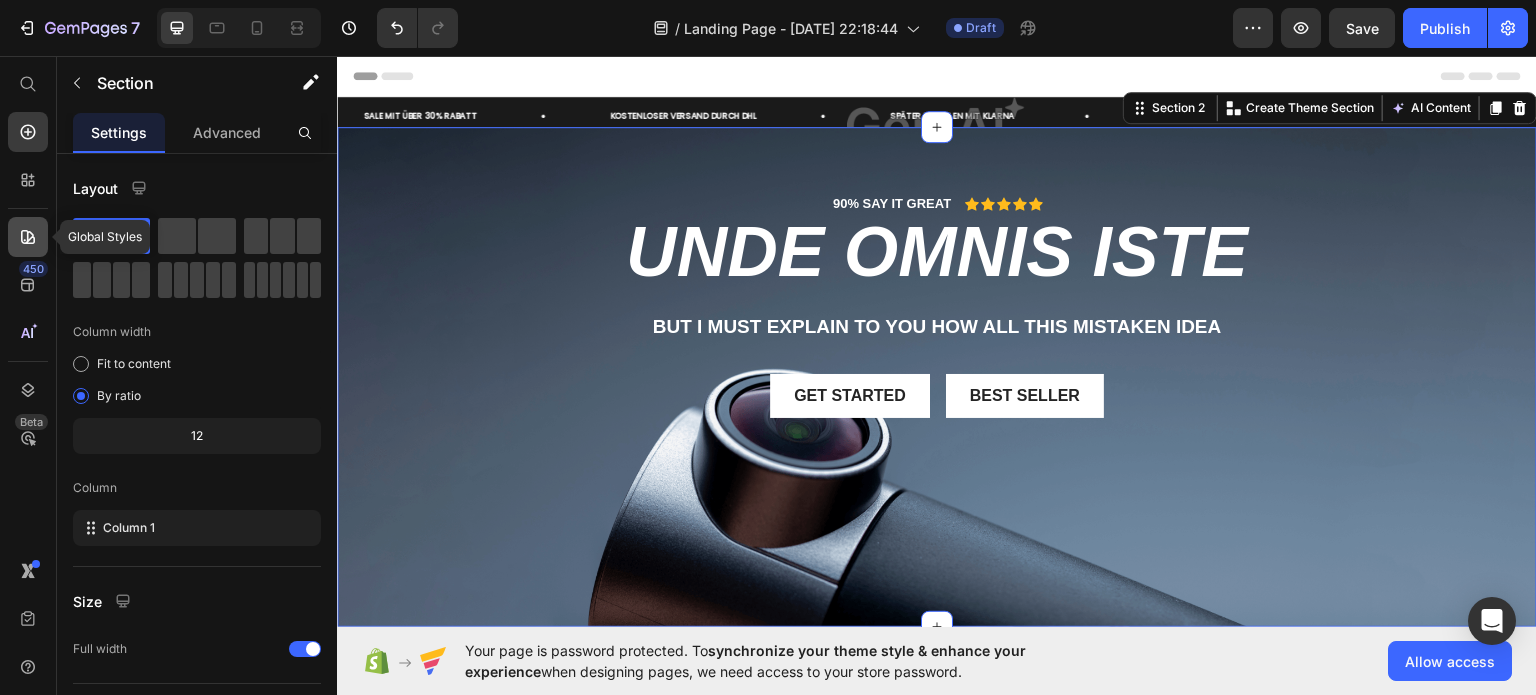 click 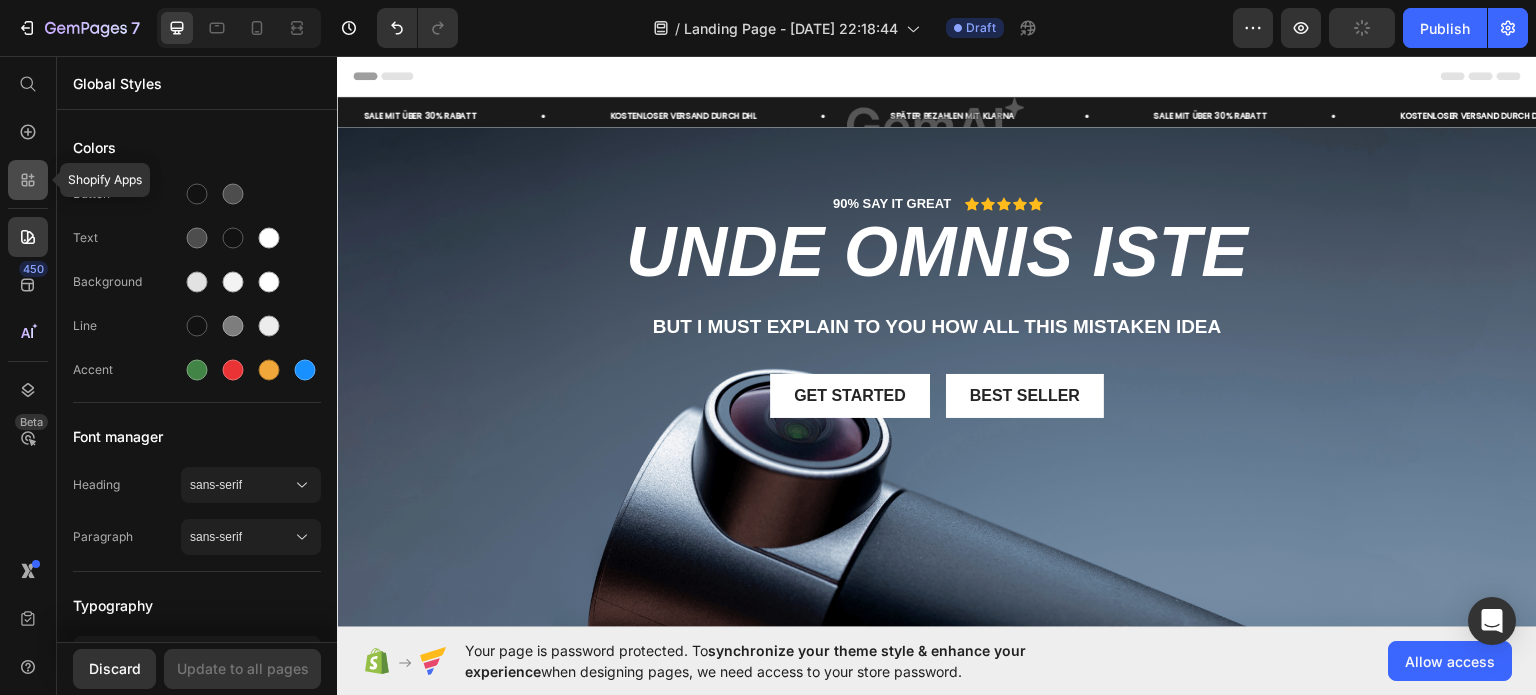 click 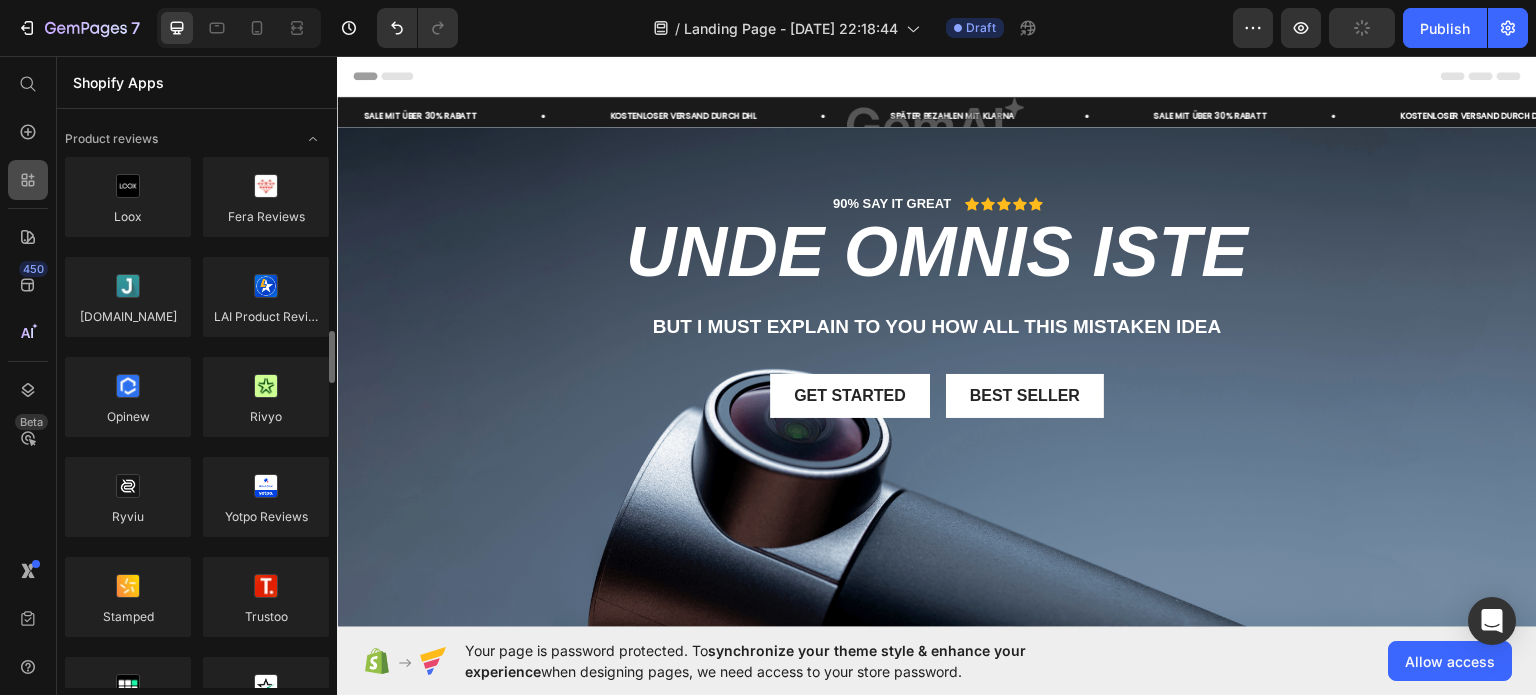 scroll, scrollTop: 200, scrollLeft: 0, axis: vertical 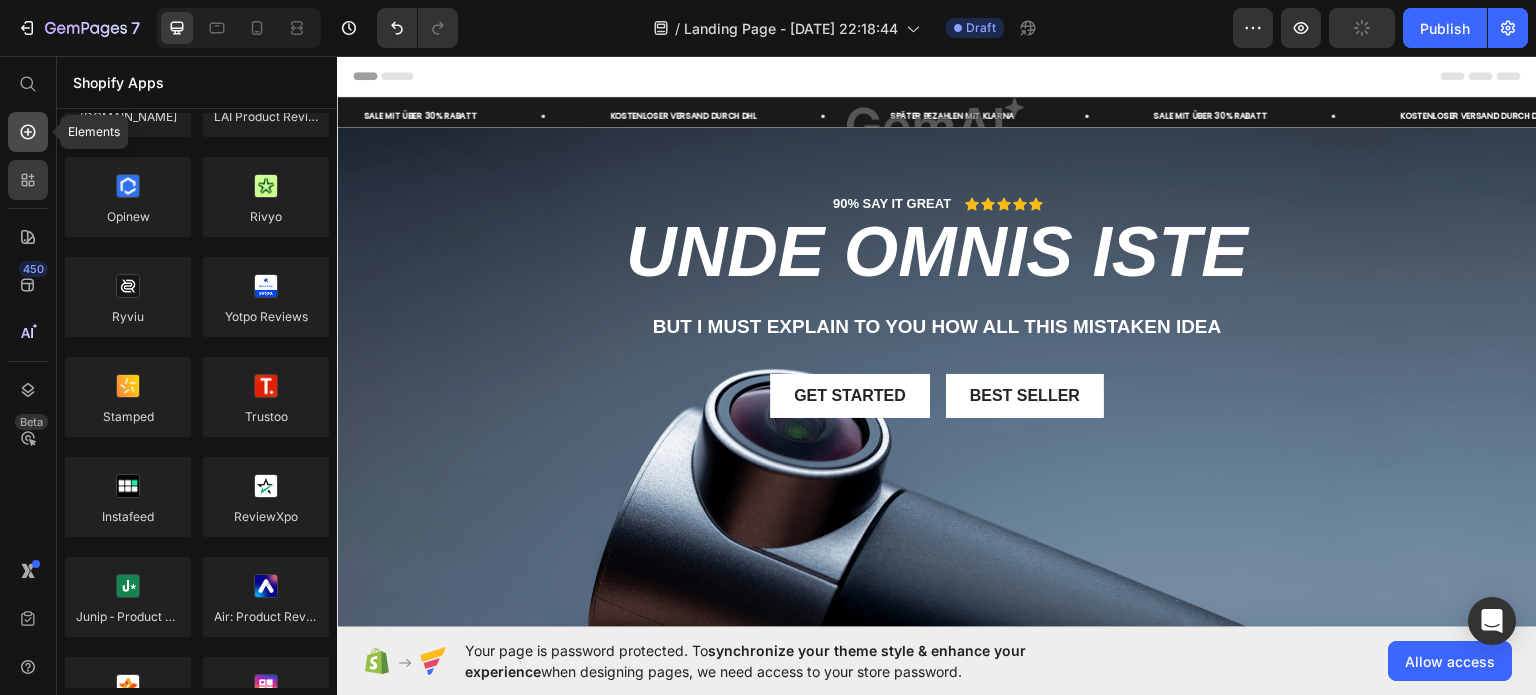 click 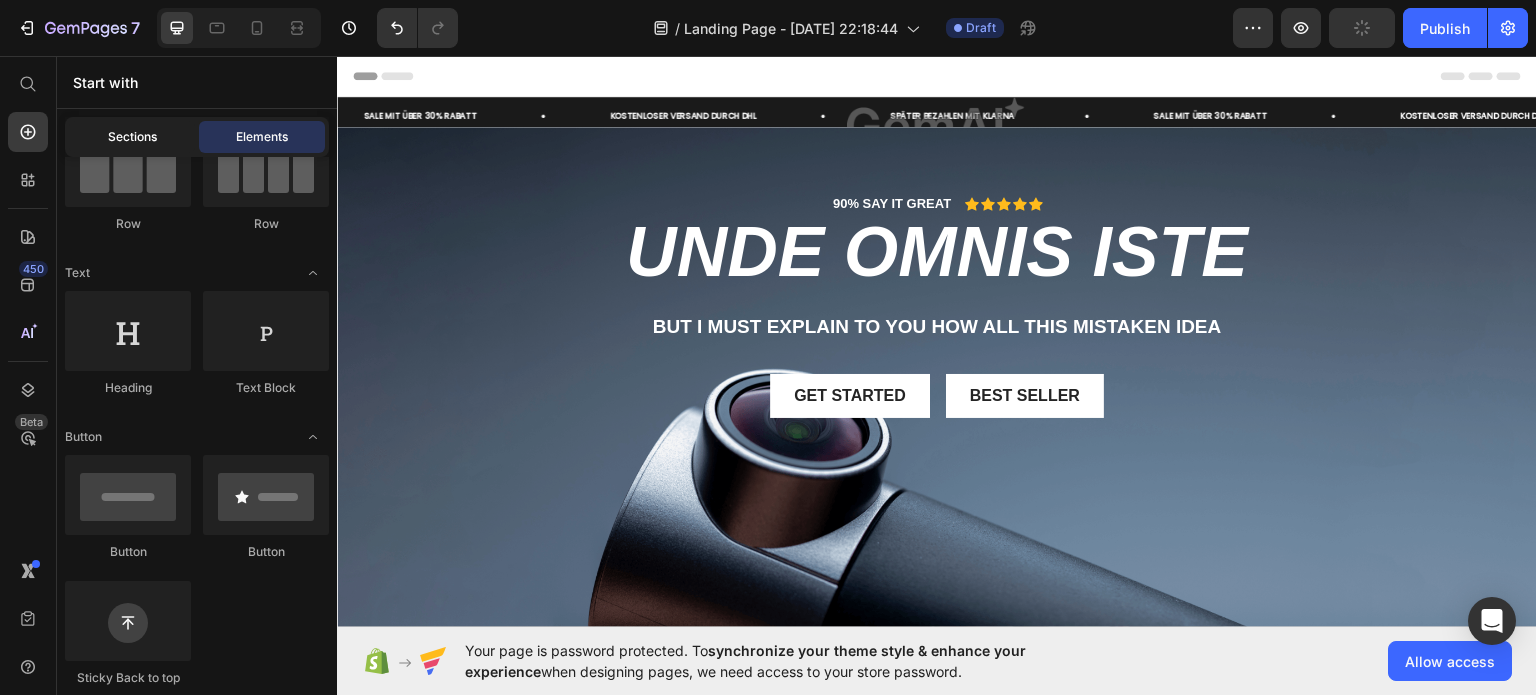click on "Sections" 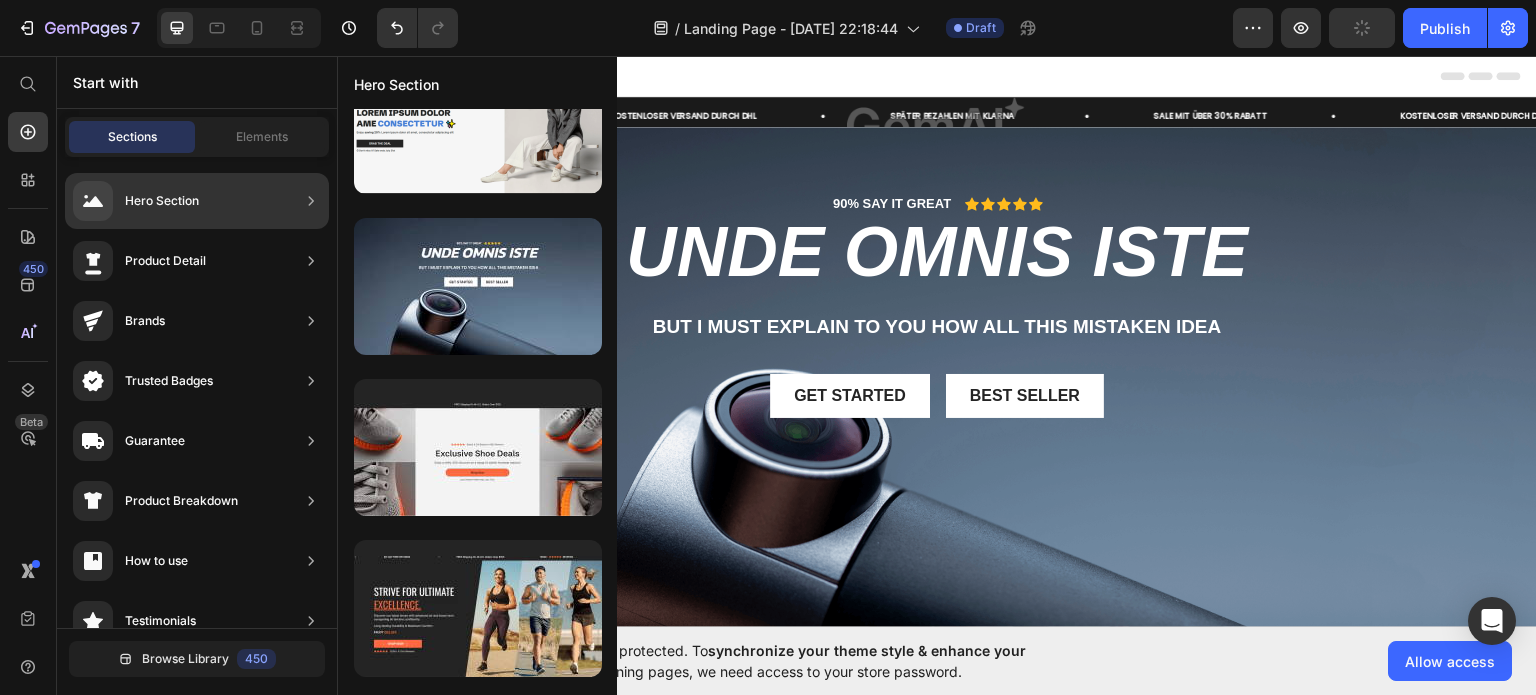 scroll, scrollTop: 100, scrollLeft: 0, axis: vertical 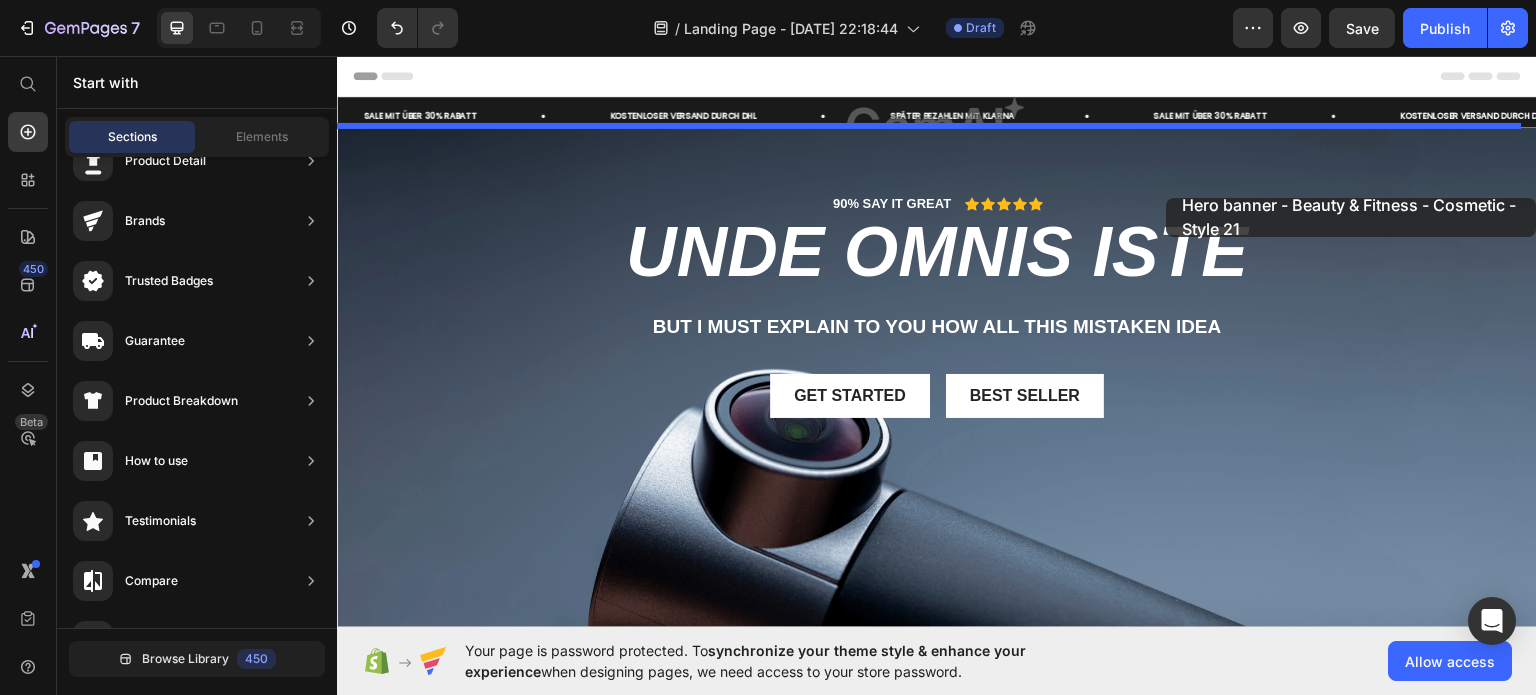 drag, startPoint x: 907, startPoint y: 384, endPoint x: 1167, endPoint y: 197, distance: 320.26395 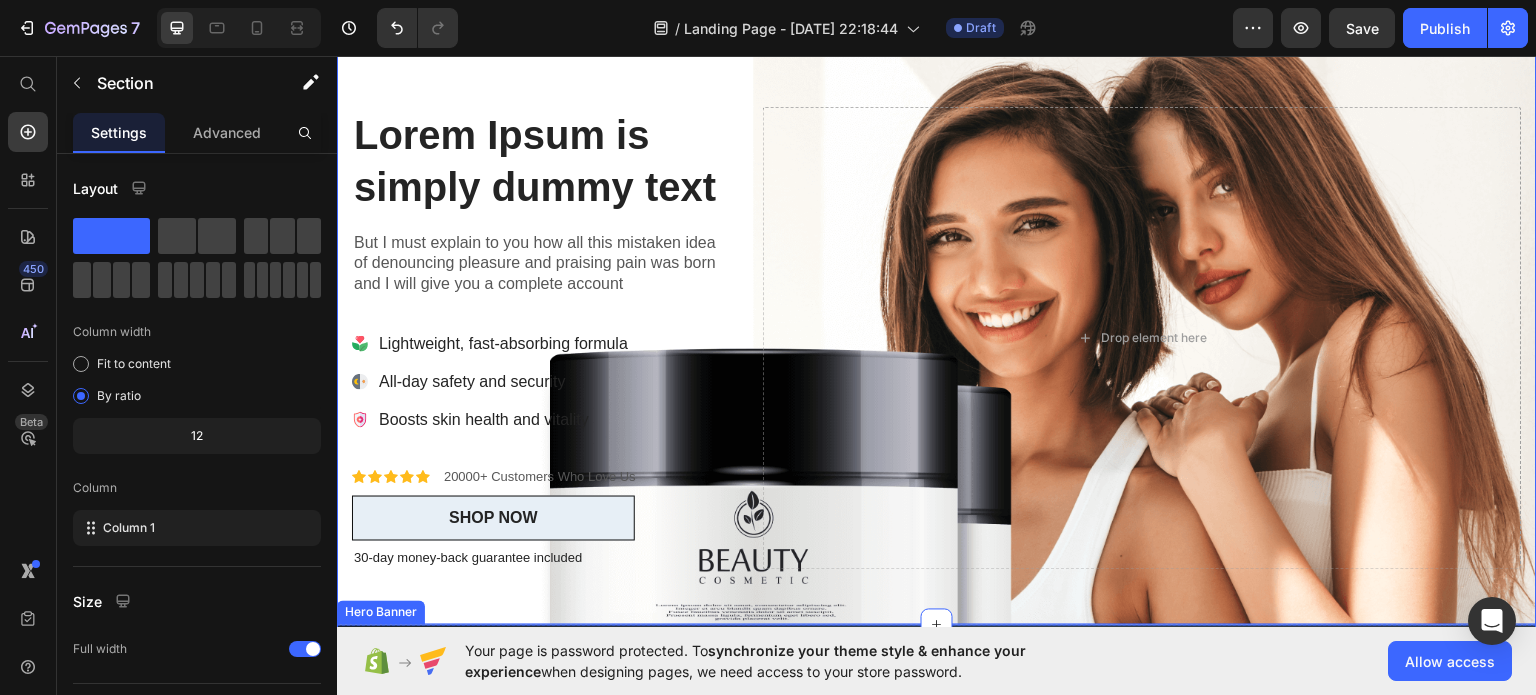 scroll, scrollTop: 0, scrollLeft: 0, axis: both 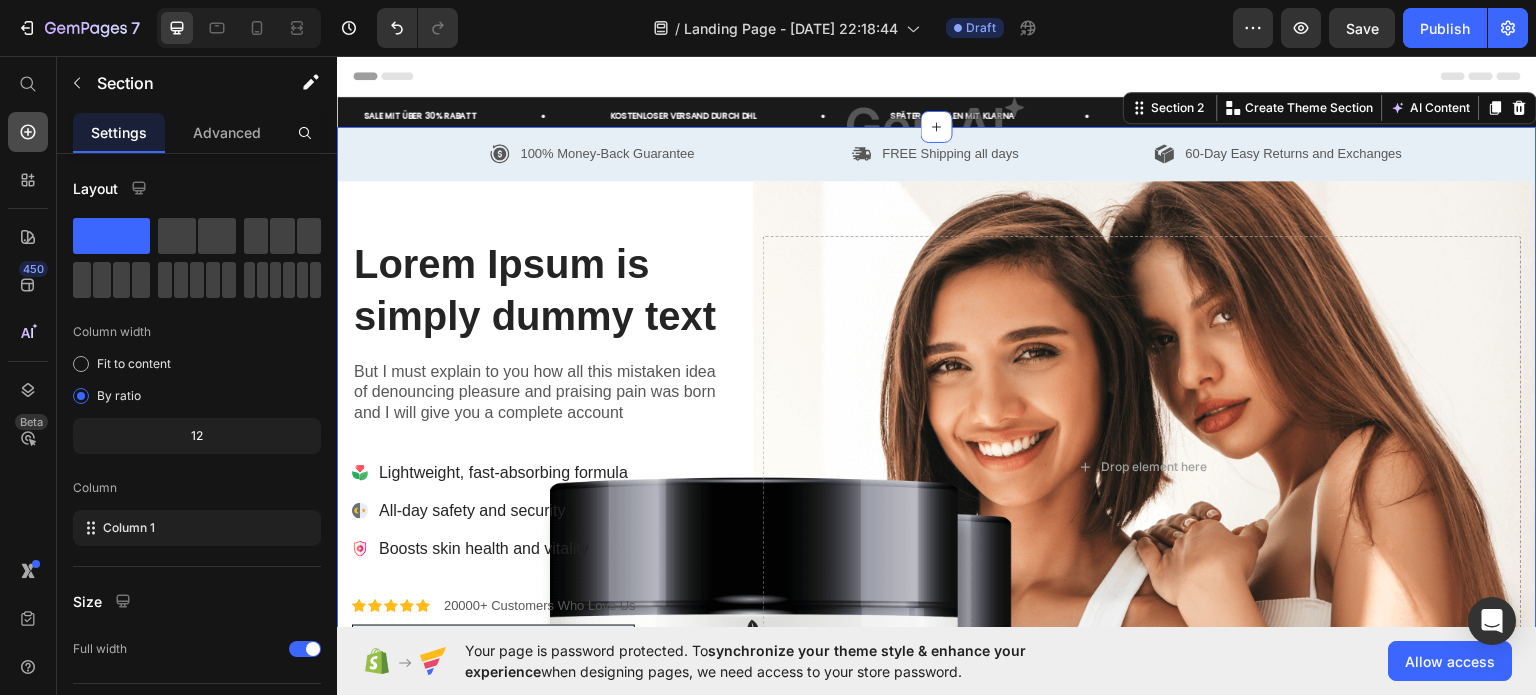 click 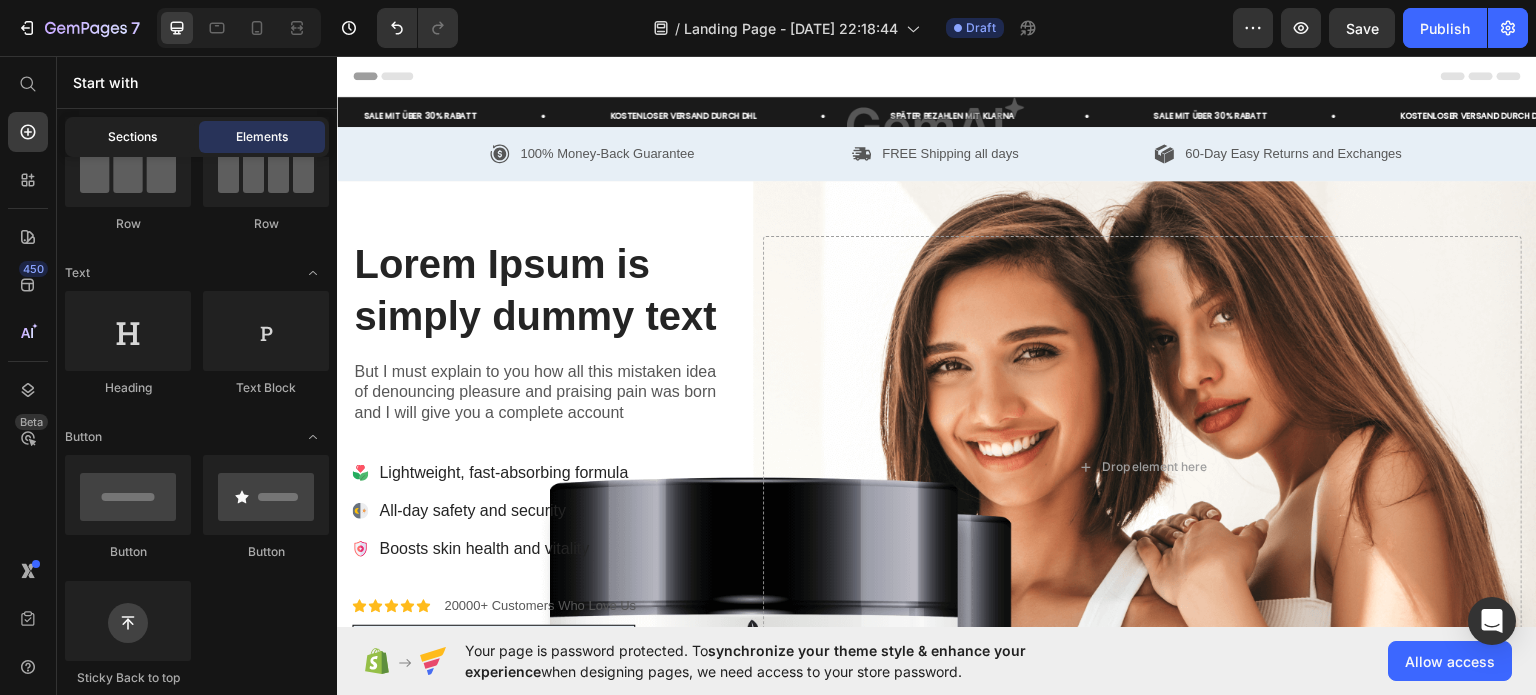 click on "Sections" 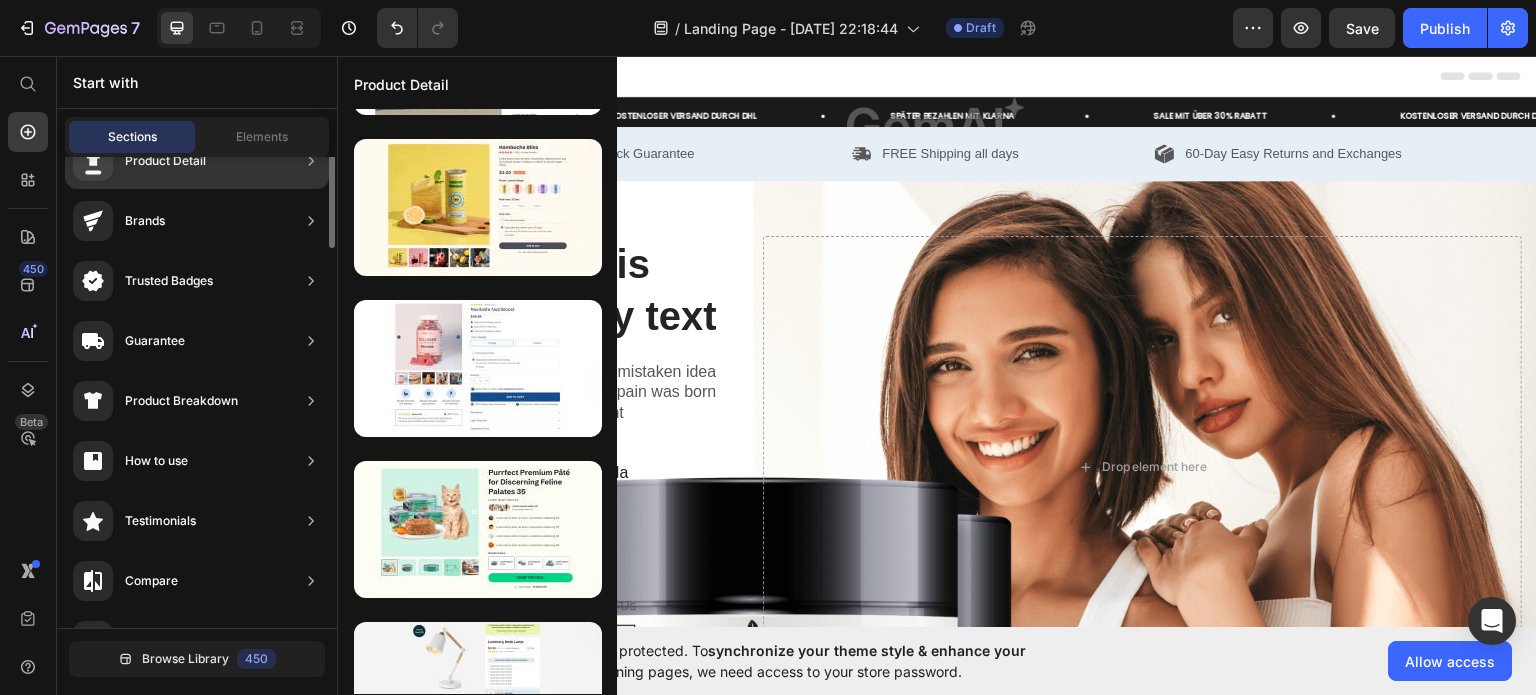 scroll, scrollTop: 0, scrollLeft: 0, axis: both 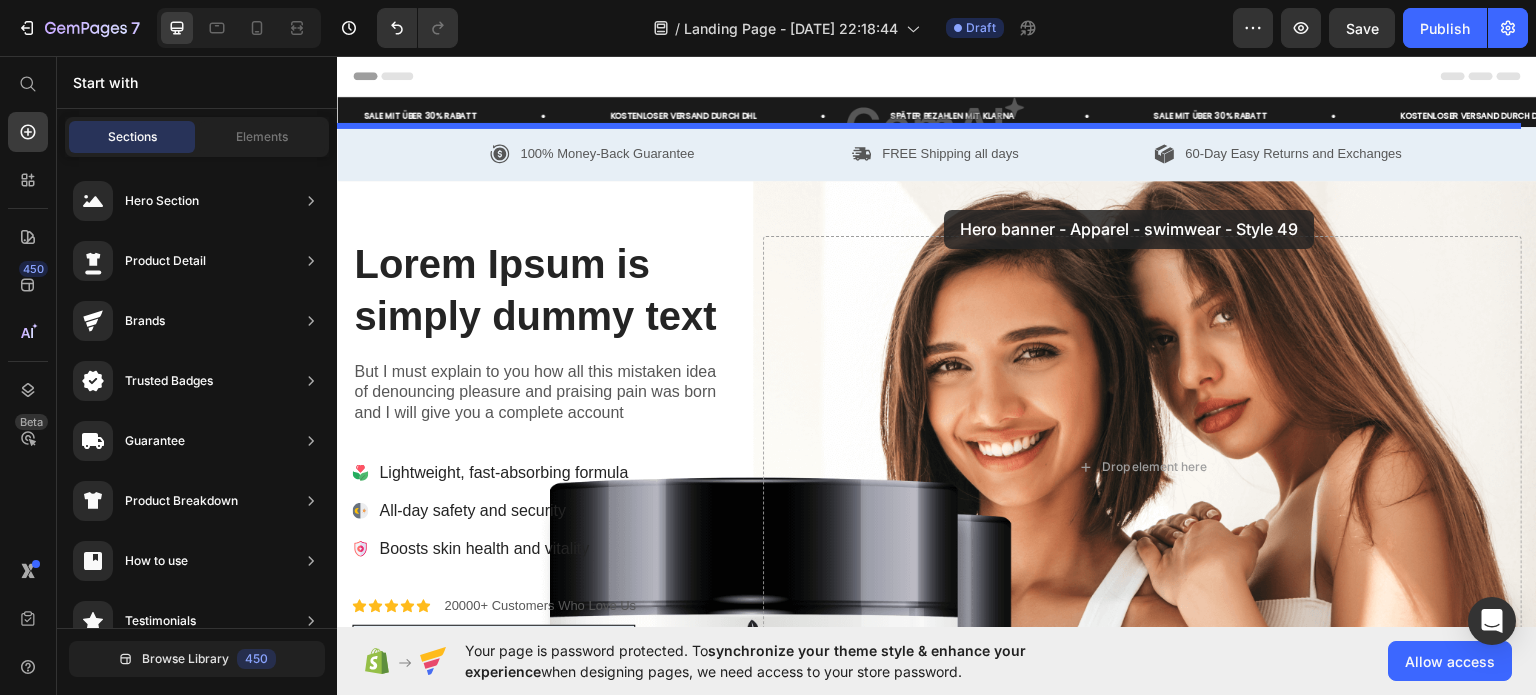 drag, startPoint x: 825, startPoint y: 396, endPoint x: 945, endPoint y: 209, distance: 222.19136 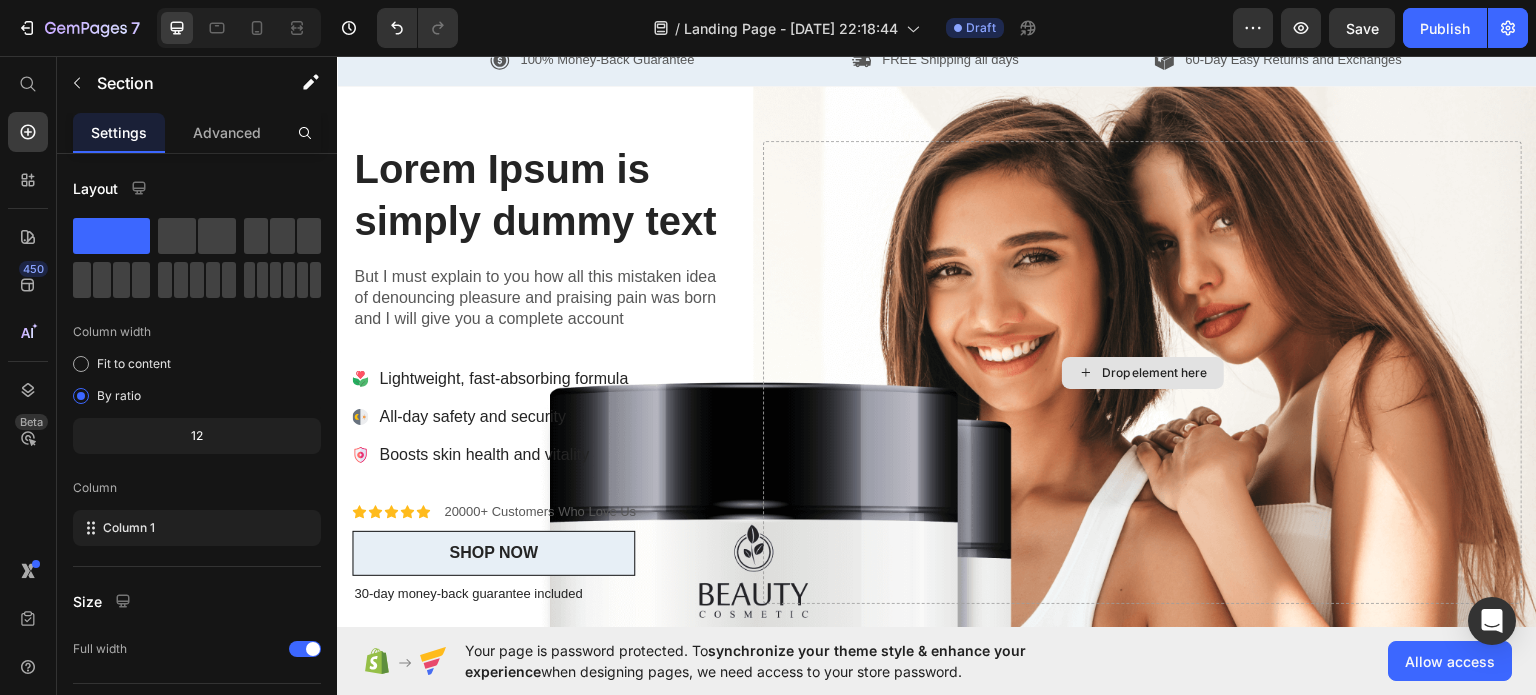scroll, scrollTop: 600, scrollLeft: 0, axis: vertical 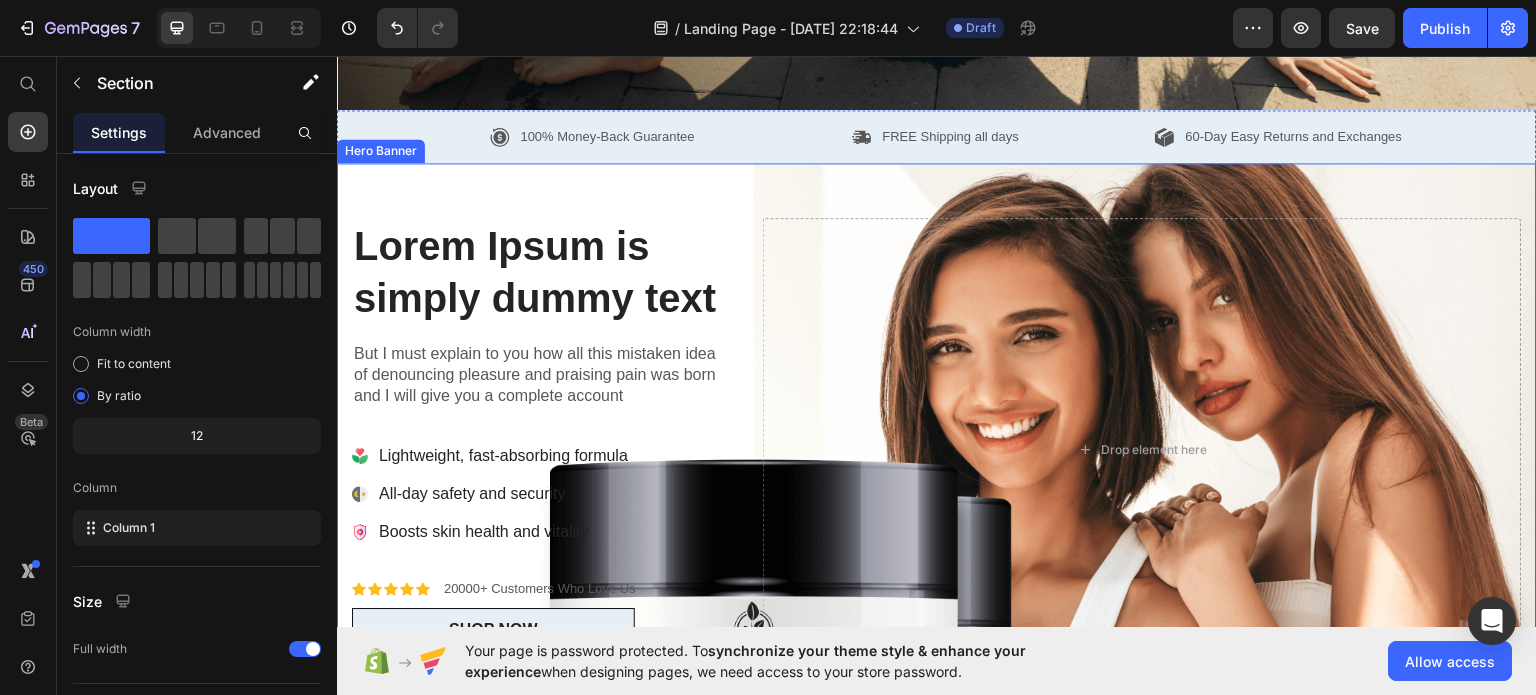 drag, startPoint x: 746, startPoint y: 182, endPoint x: 731, endPoint y: 184, distance: 15.132746 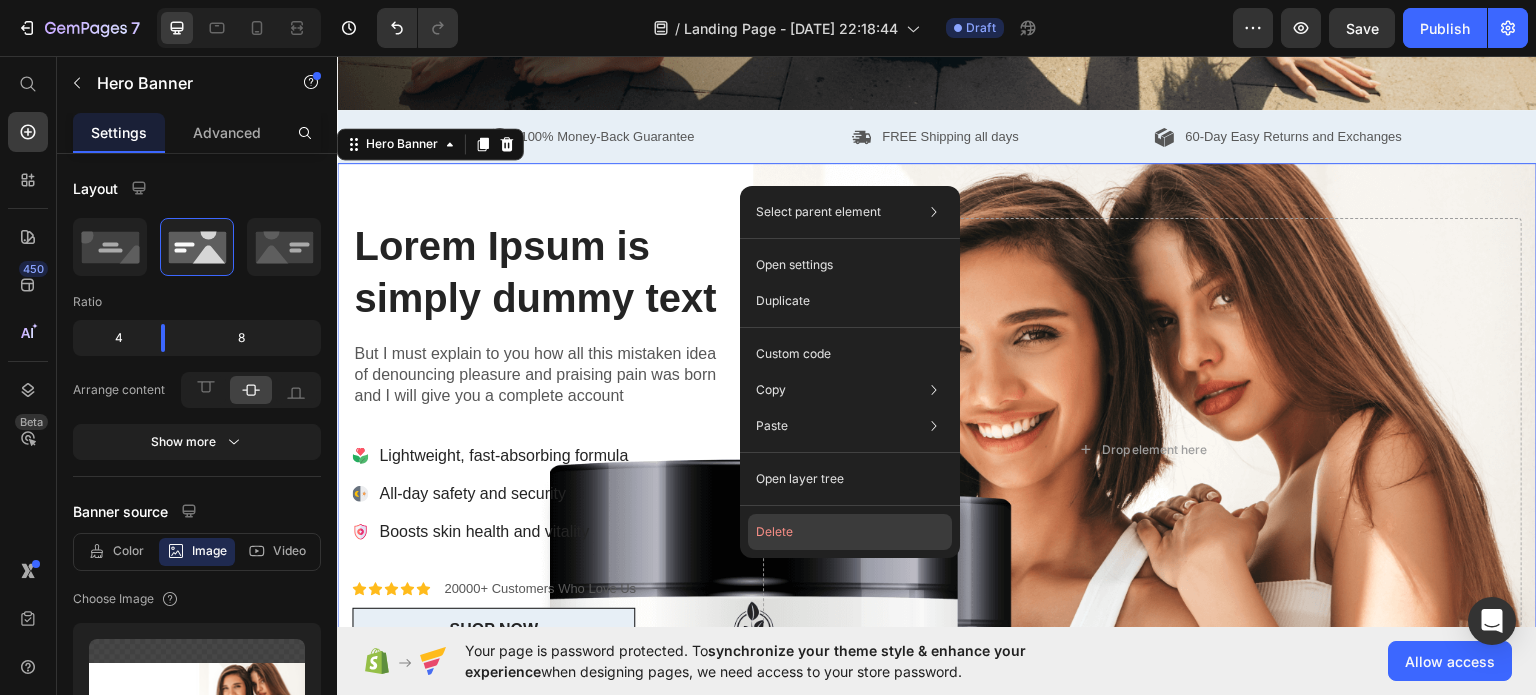 click on "Delete" 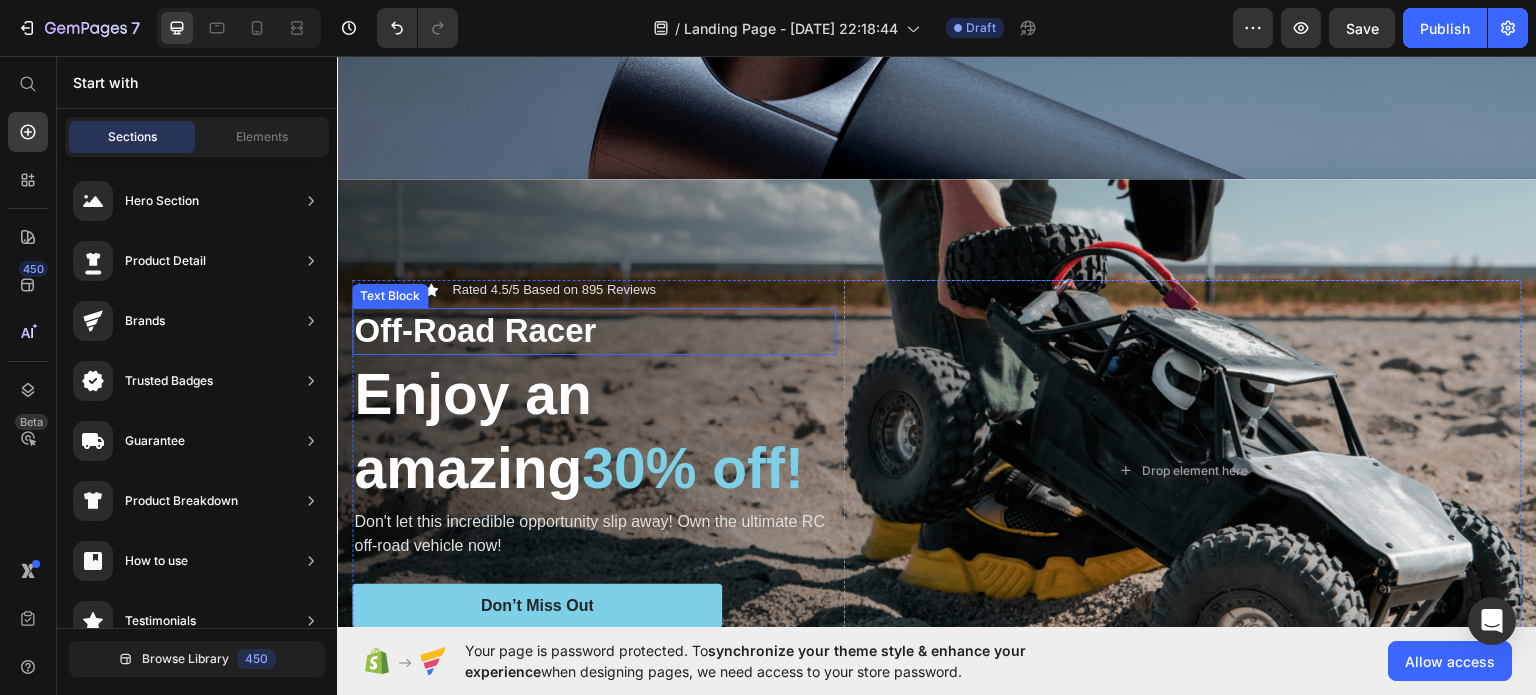 scroll, scrollTop: 1000, scrollLeft: 0, axis: vertical 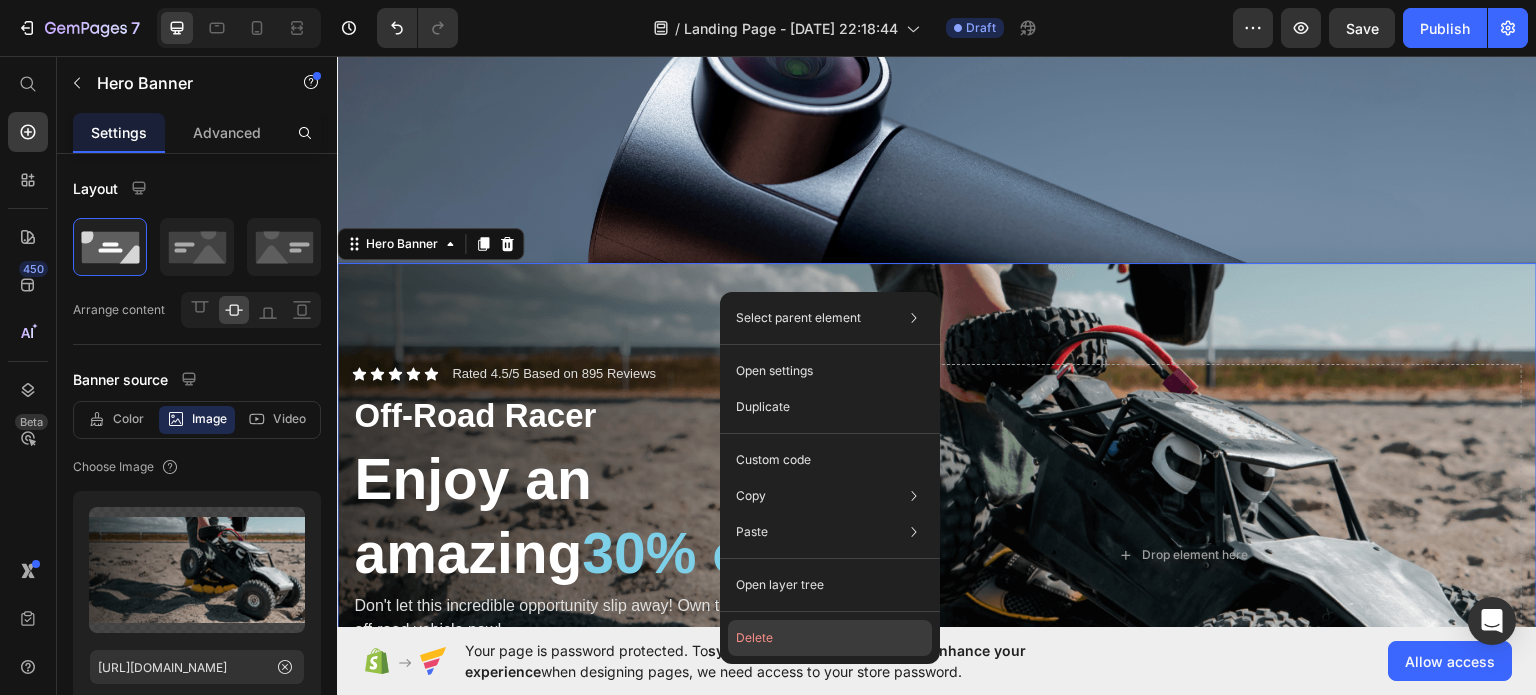 click on "Delete" 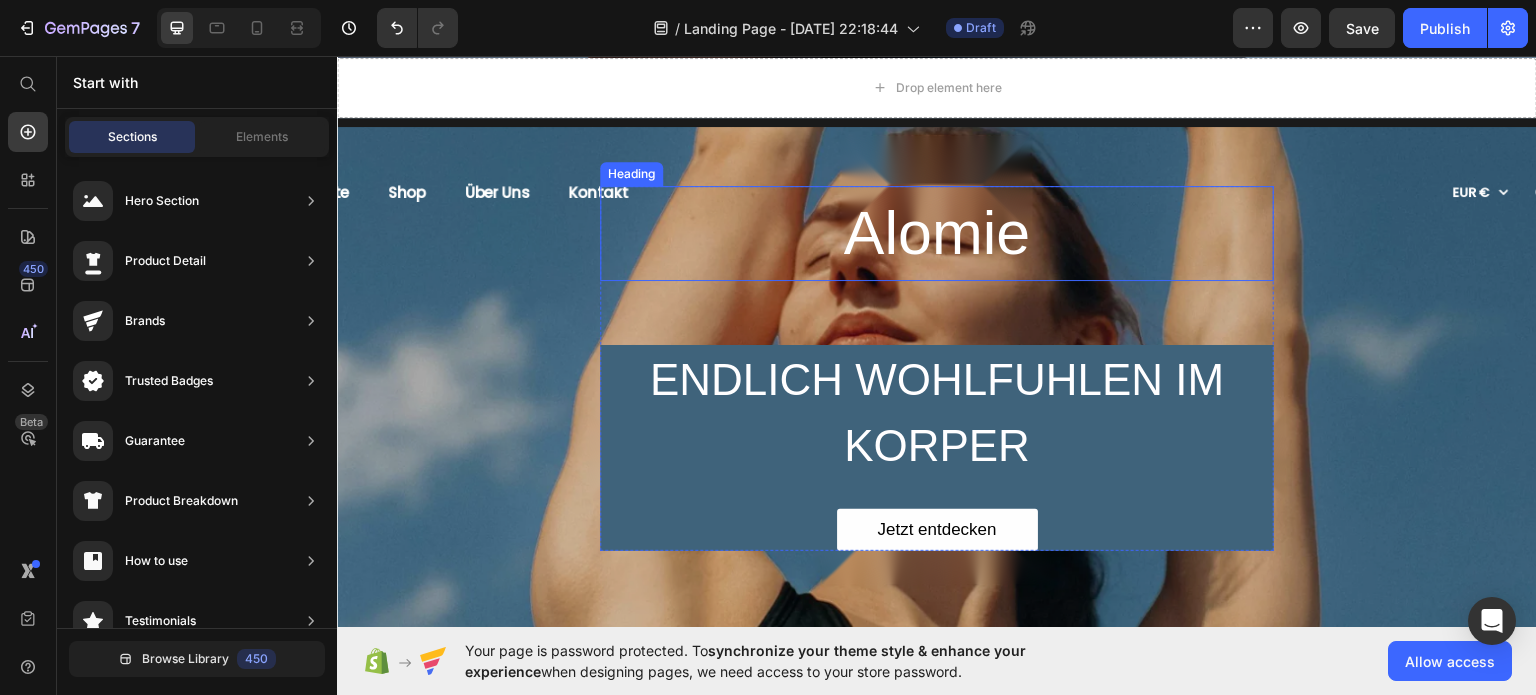 scroll, scrollTop: 600, scrollLeft: 0, axis: vertical 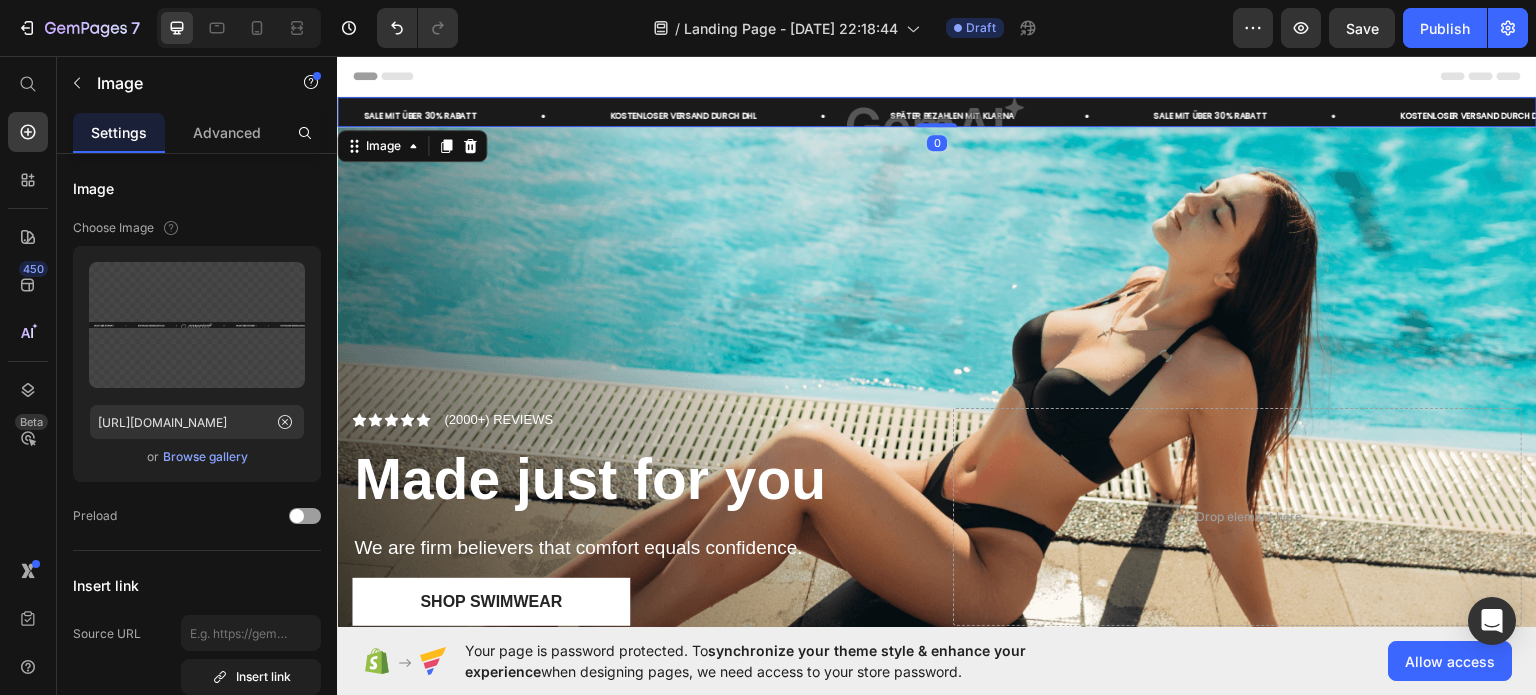 click at bounding box center [937, 111] 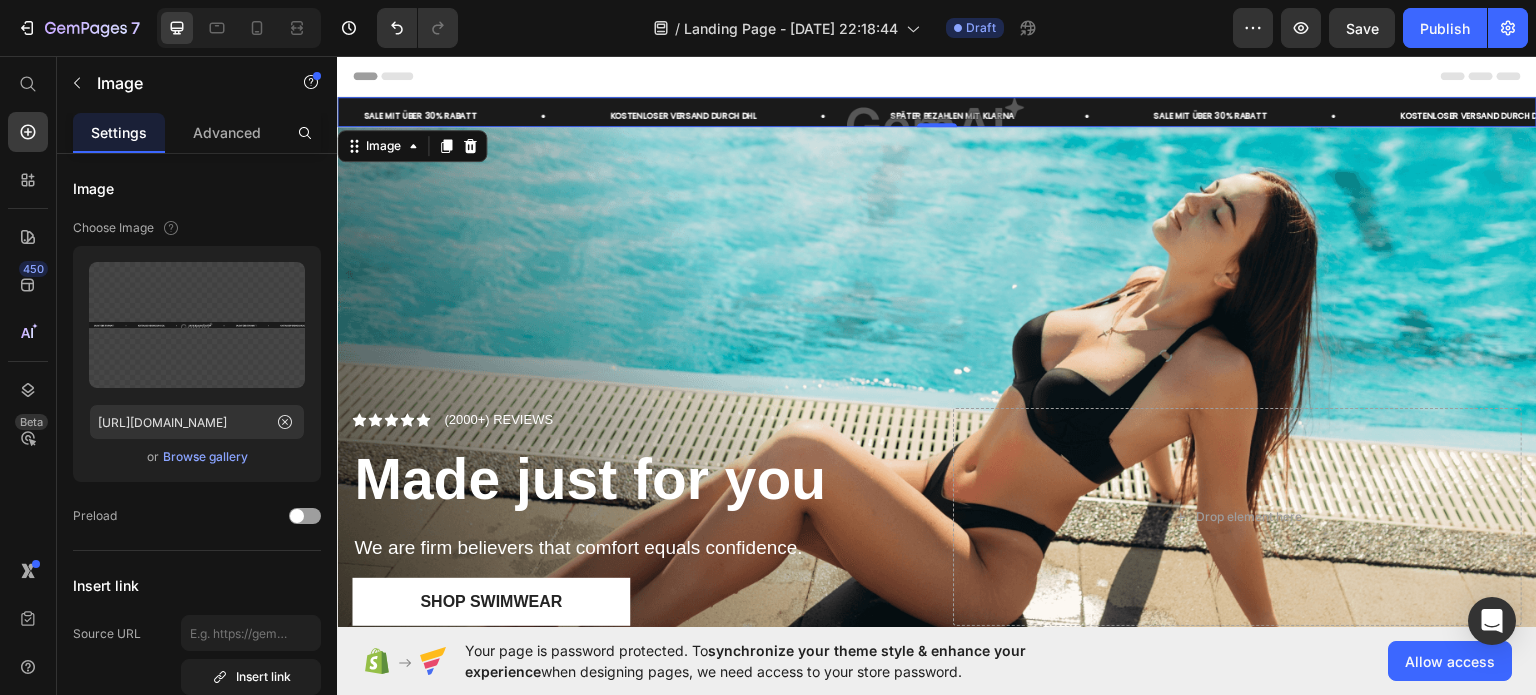 click at bounding box center (937, 111) 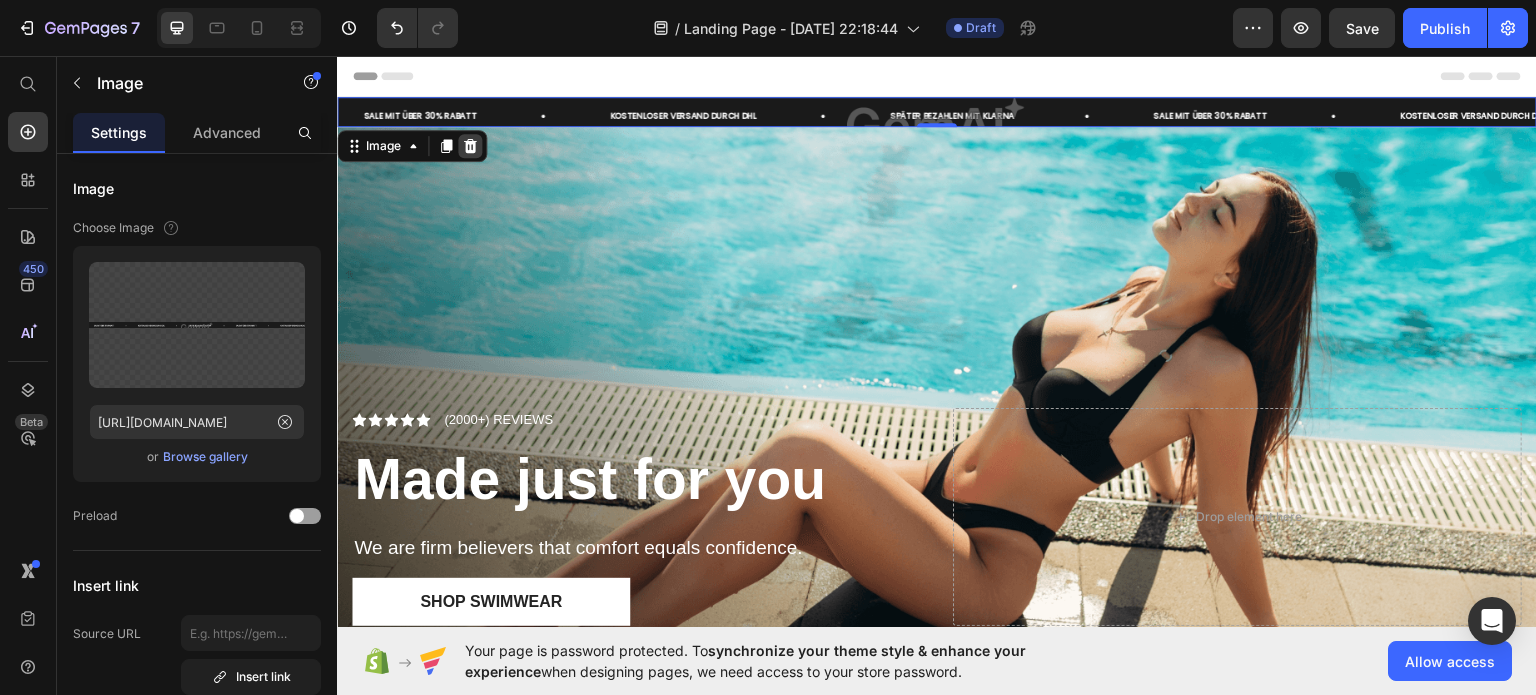 click 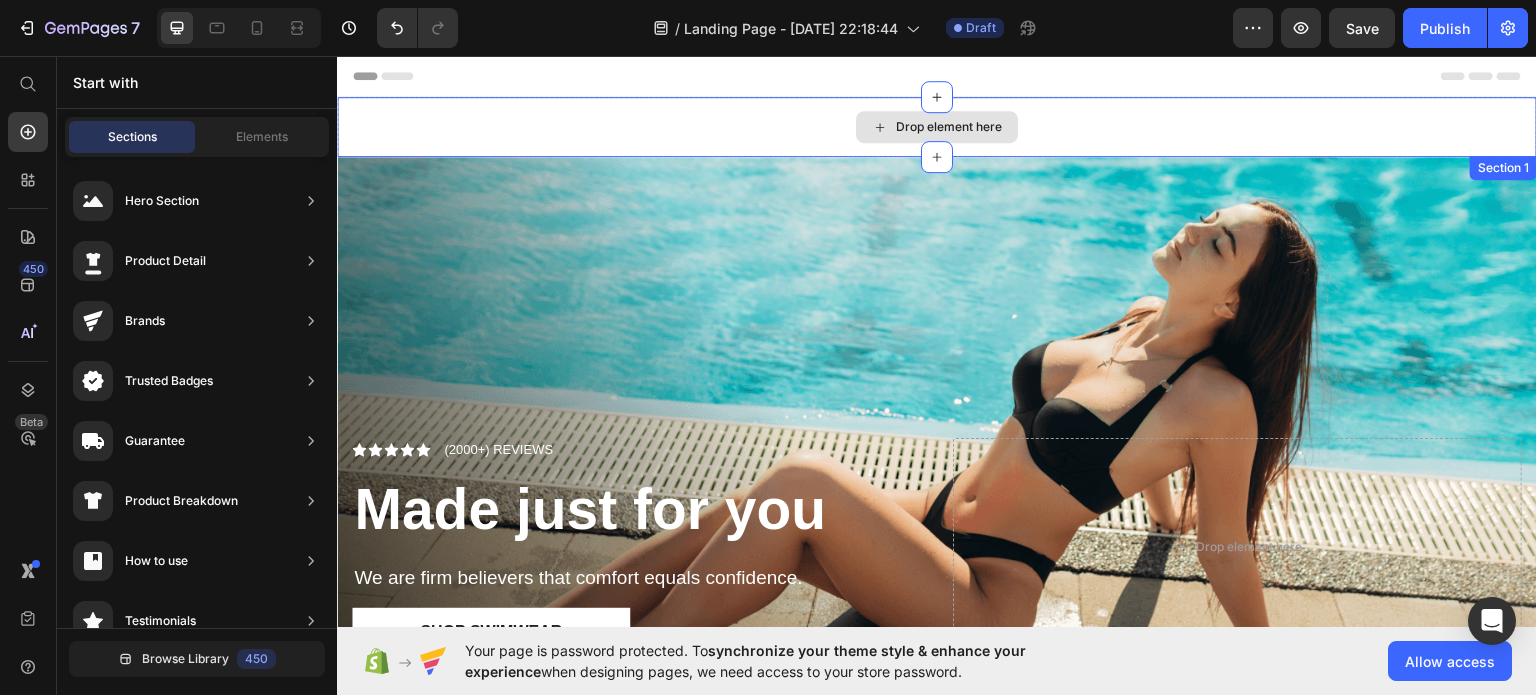 click on "Drop element here" at bounding box center [949, 126] 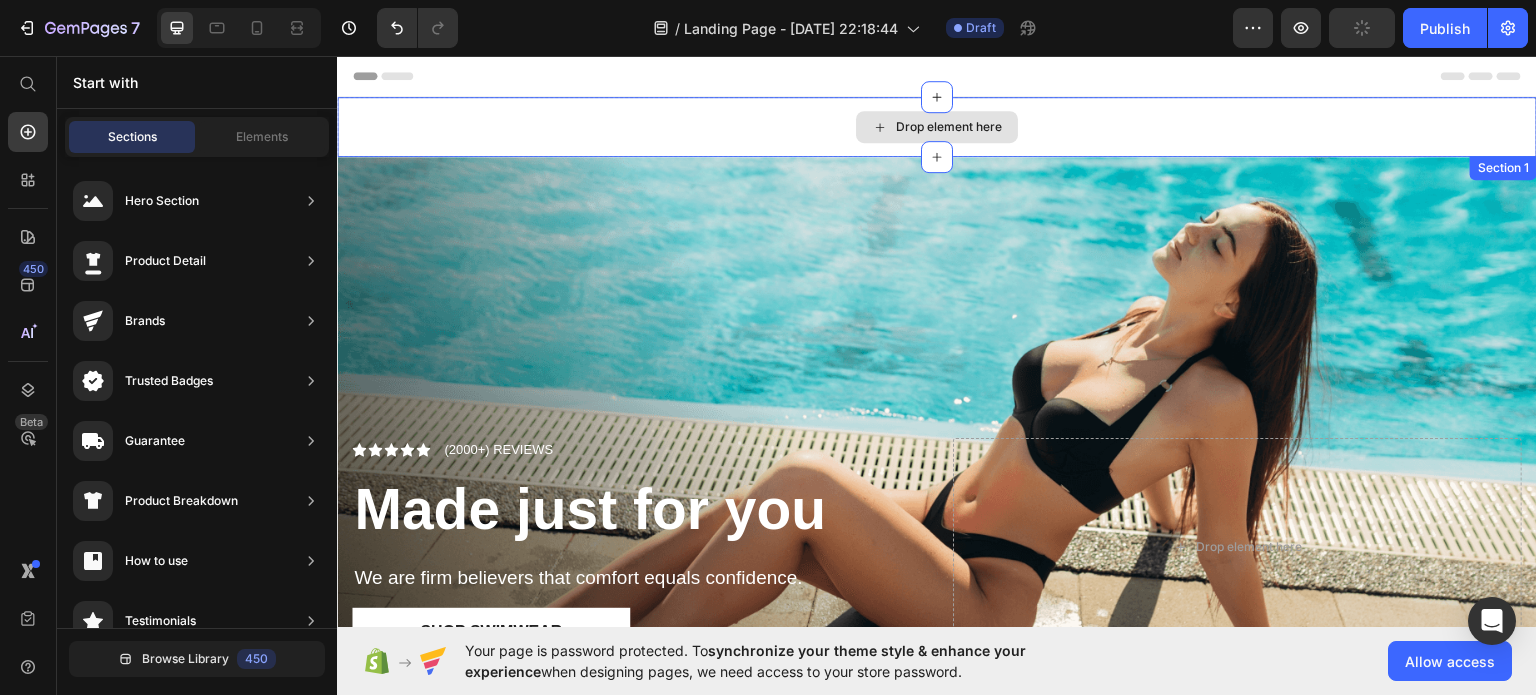 click 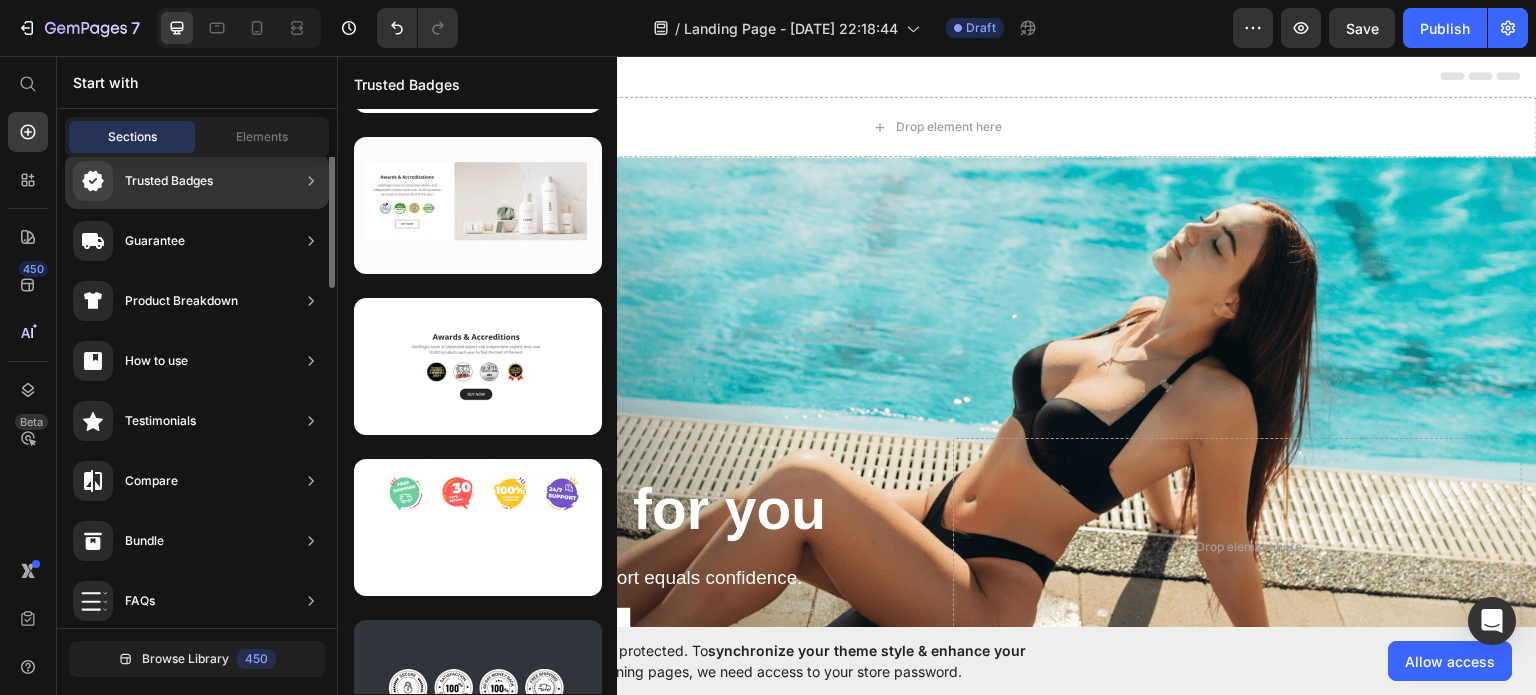 scroll, scrollTop: 300, scrollLeft: 0, axis: vertical 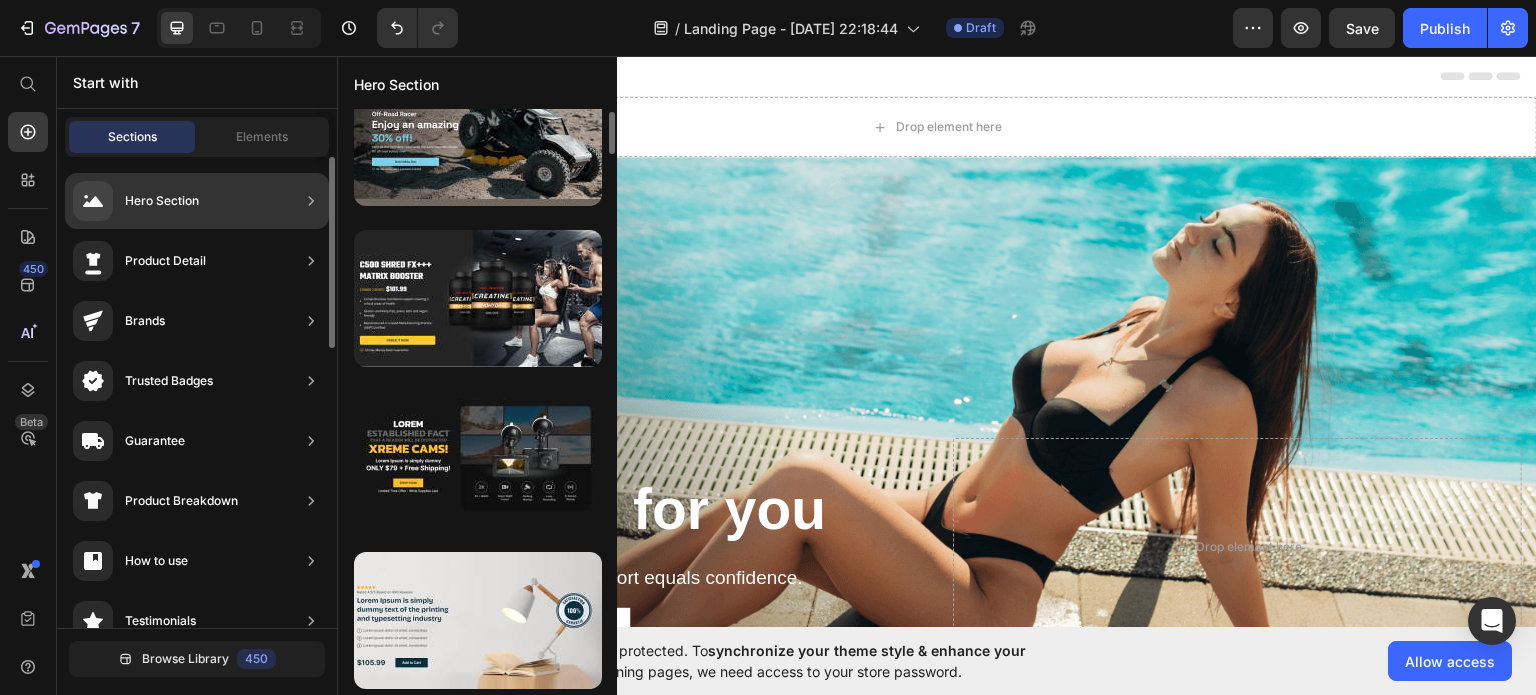 click on "Hero Section" 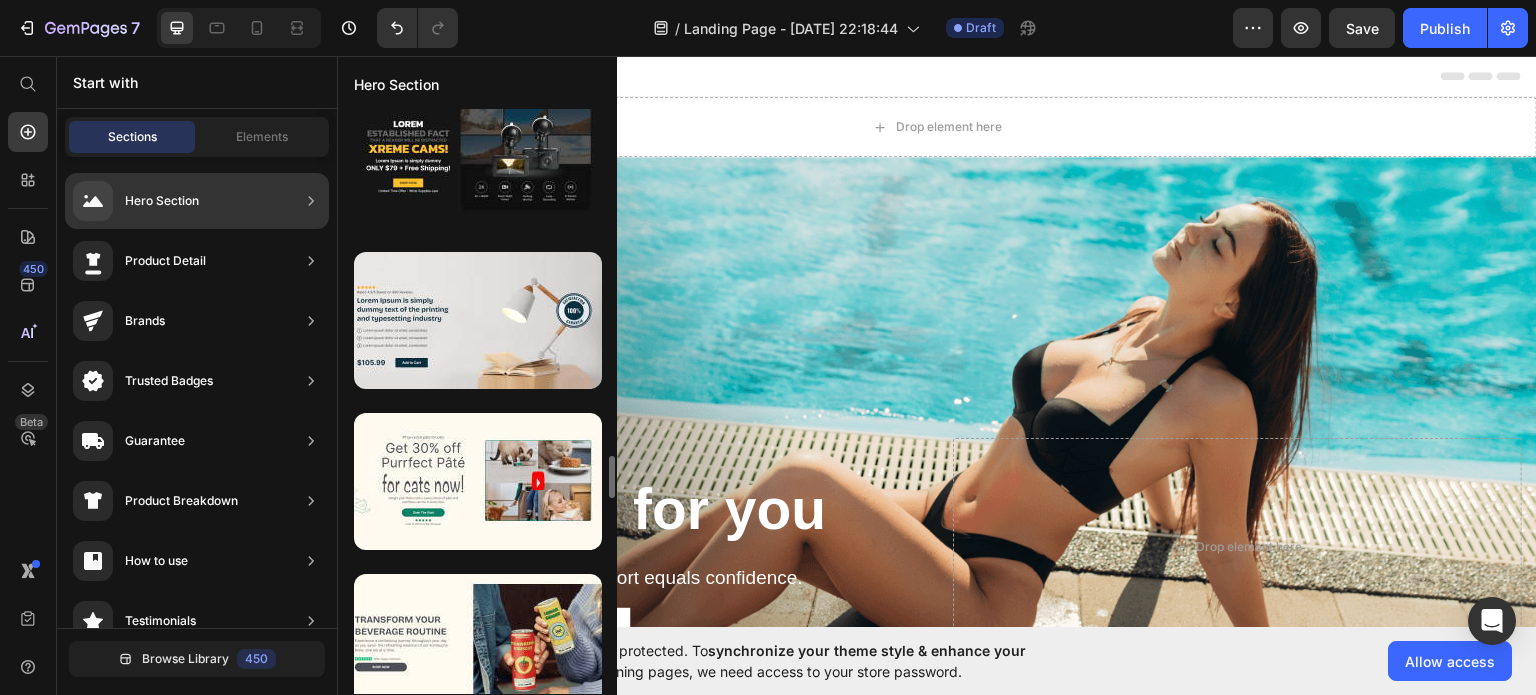 scroll, scrollTop: 746, scrollLeft: 0, axis: vertical 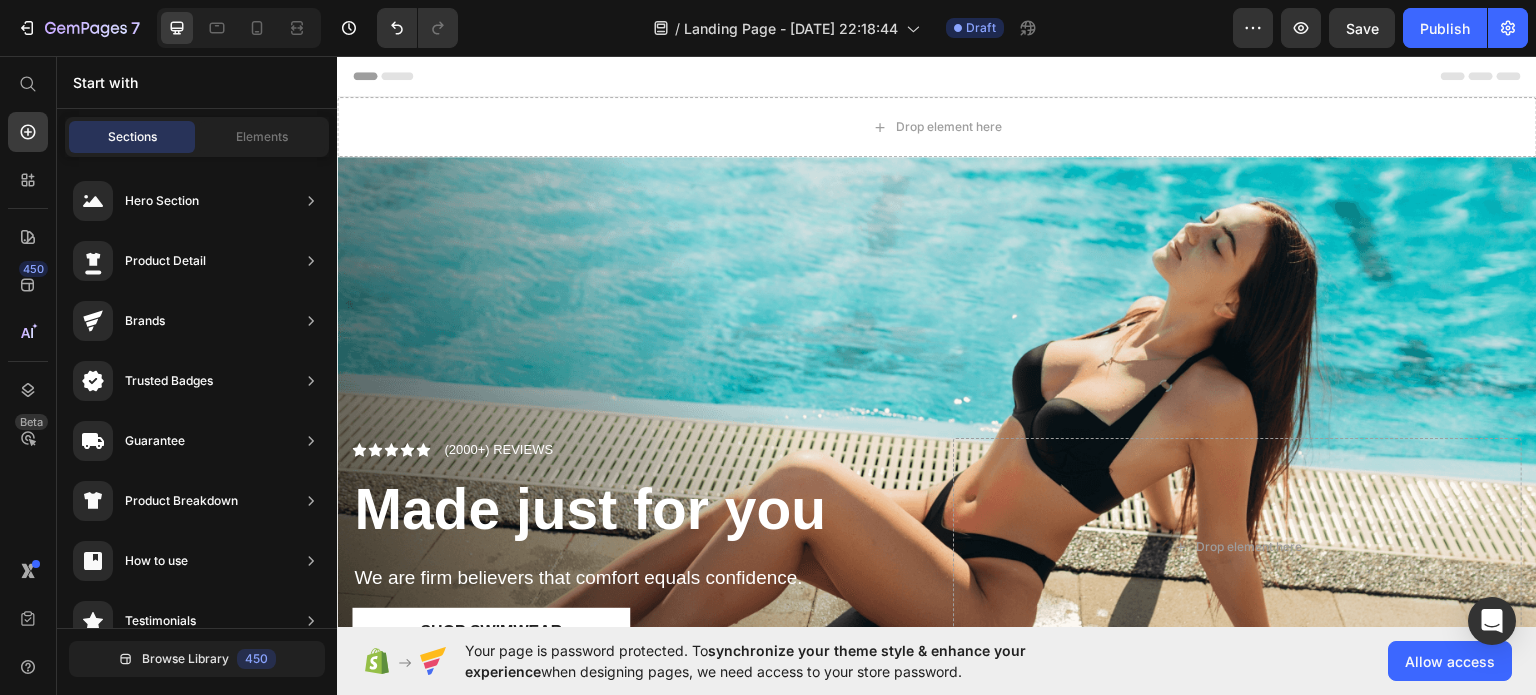 click on "Header" at bounding box center (937, 75) 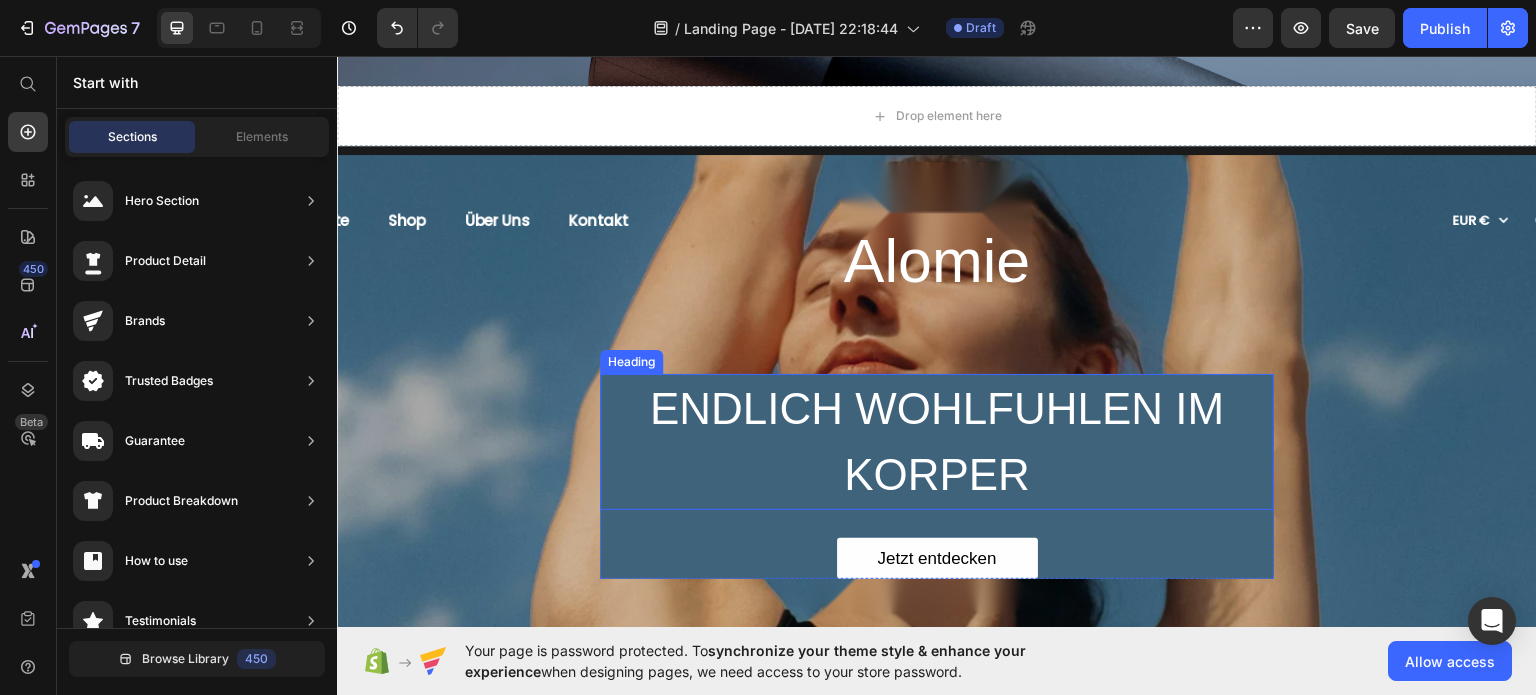 scroll, scrollTop: 1300, scrollLeft: 0, axis: vertical 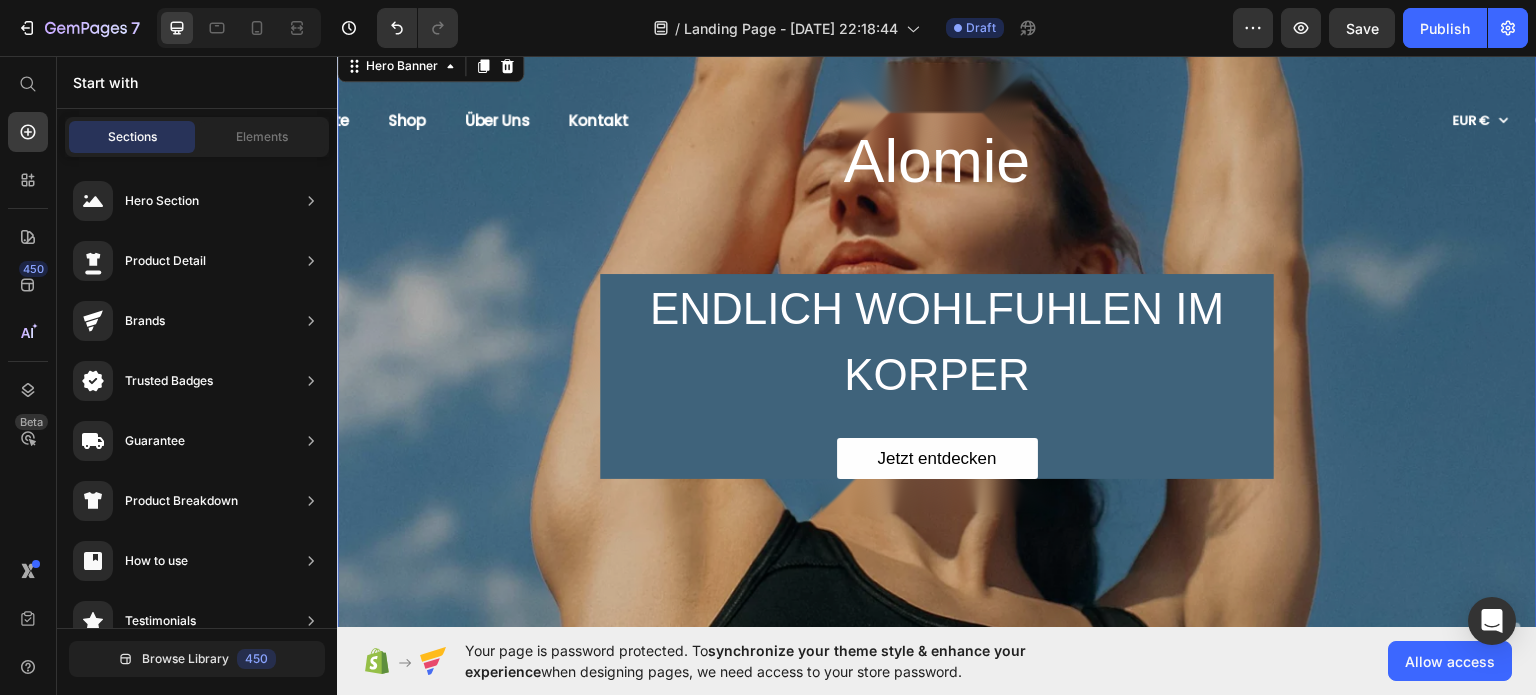 click on "Alomie Heading ENDLICH WOHLFUHLEN IM KORPER Heading Jetzt entdecken Button Row Row" at bounding box center [937, 277] 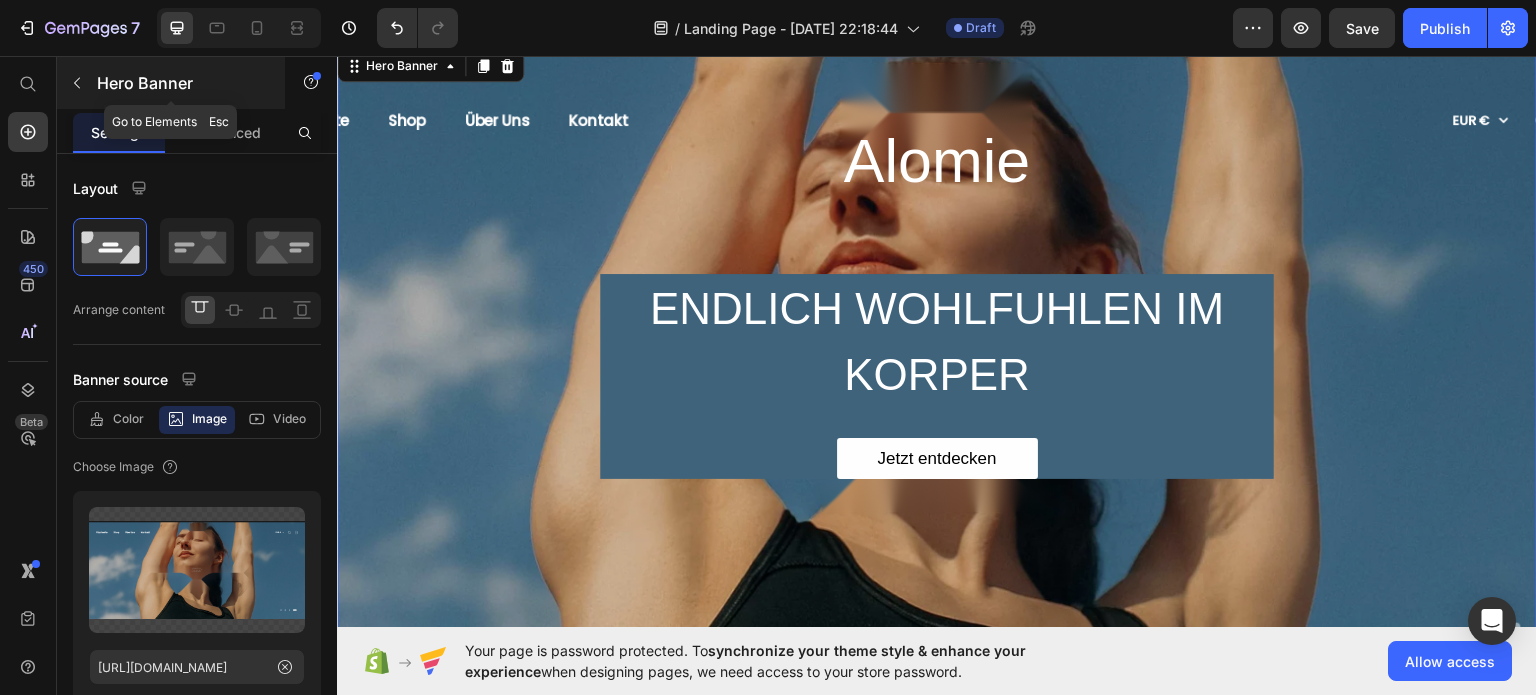 click 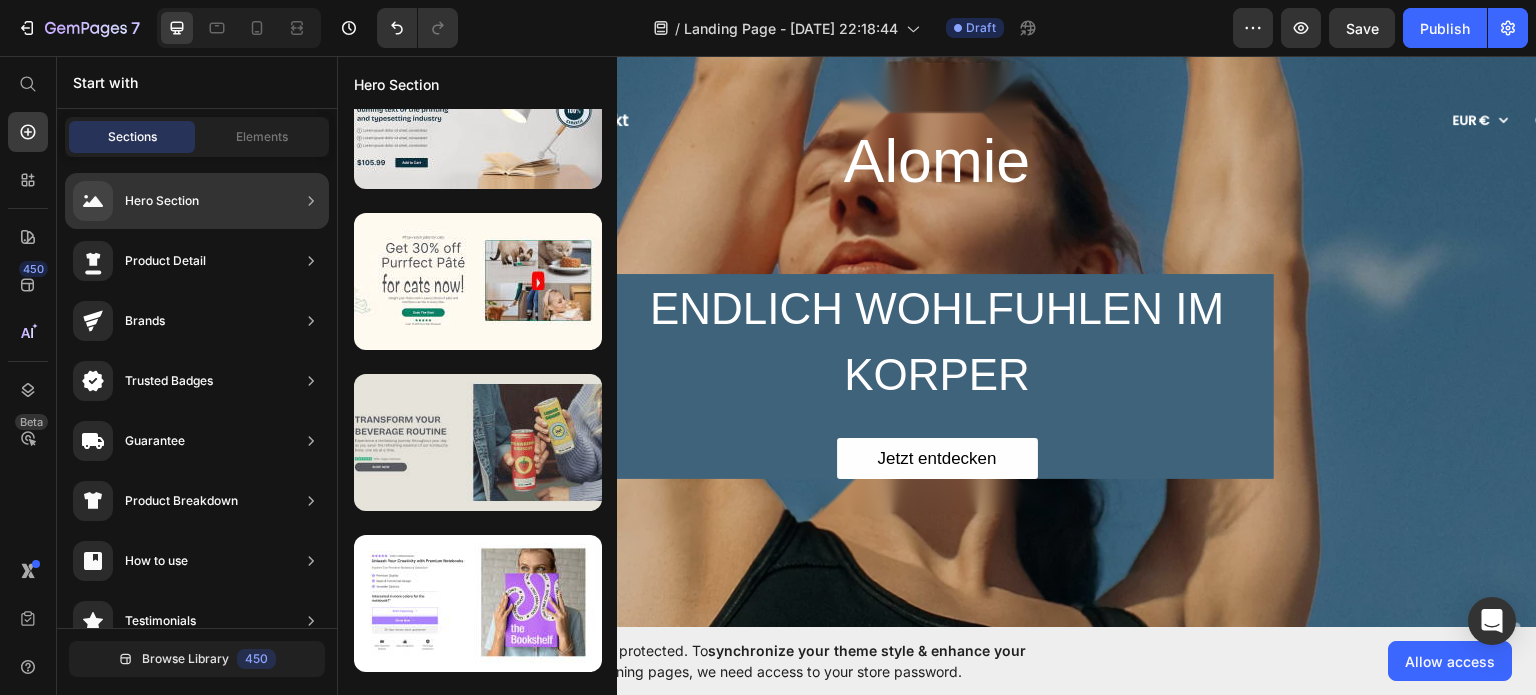 scroll, scrollTop: 646, scrollLeft: 0, axis: vertical 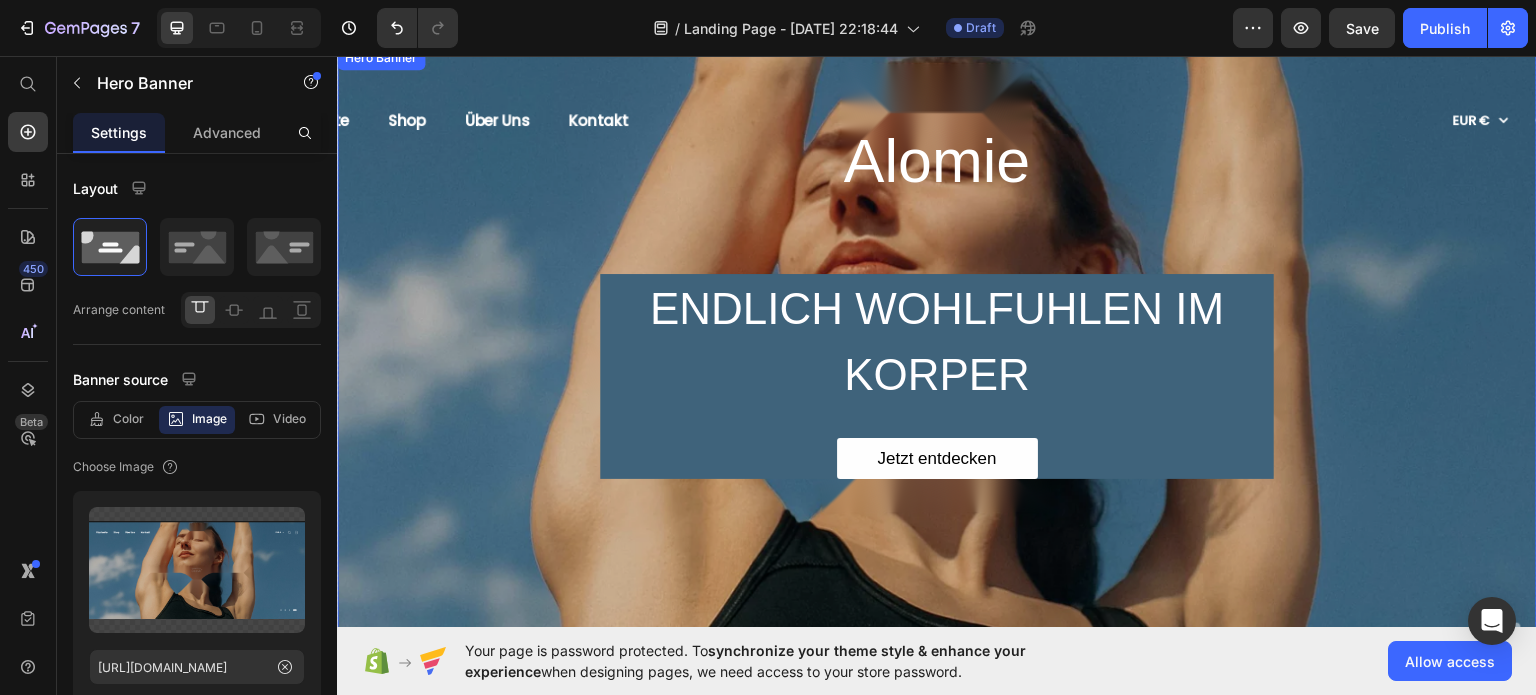 click on "Alomie Heading ENDLICH WOHLFUHLEN IM KORPER Heading Jetzt entdecken Button Row Row" at bounding box center [937, 277] 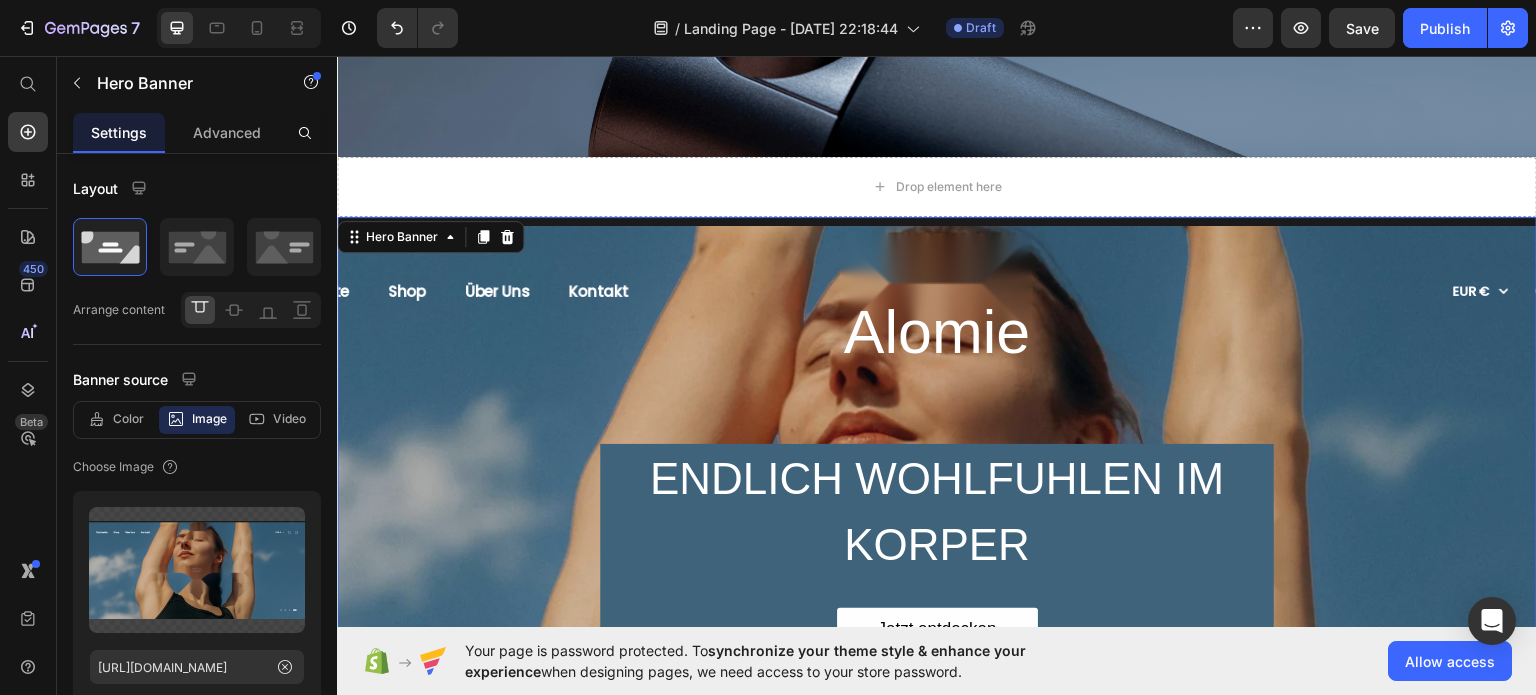 scroll, scrollTop: 1200, scrollLeft: 0, axis: vertical 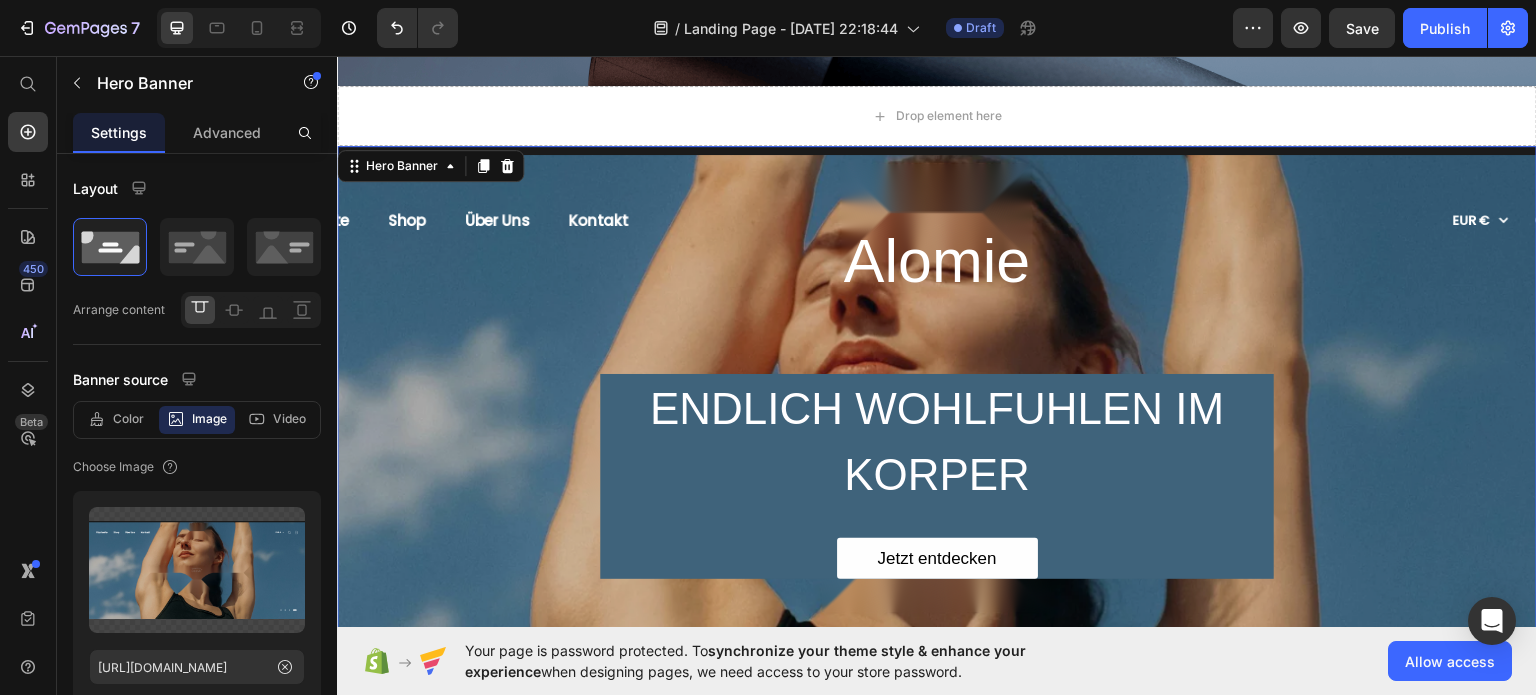 click on "Alomie Heading ENDLICH WOHLFUHLEN IM KORPER Heading Jetzt entdecken Button Row Row" at bounding box center [937, 377] 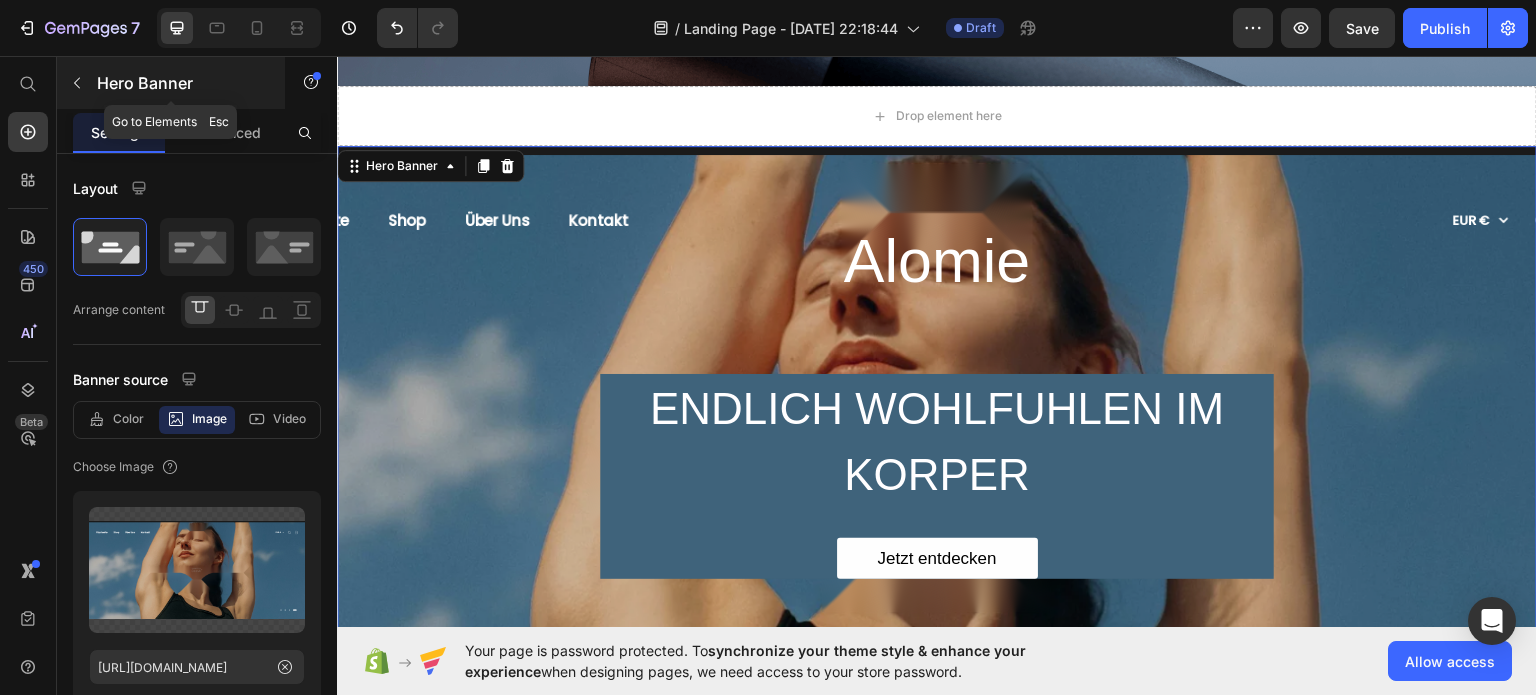 click 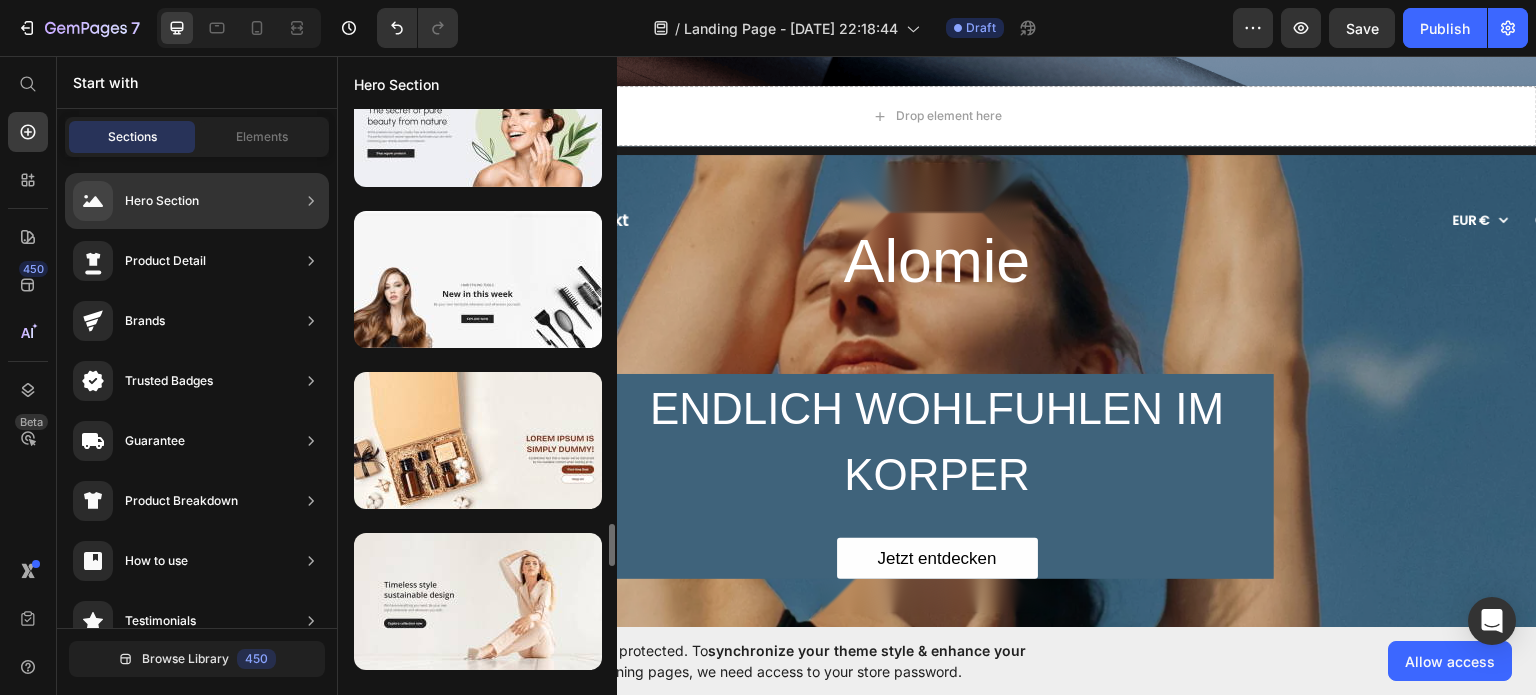 scroll, scrollTop: 5600, scrollLeft: 0, axis: vertical 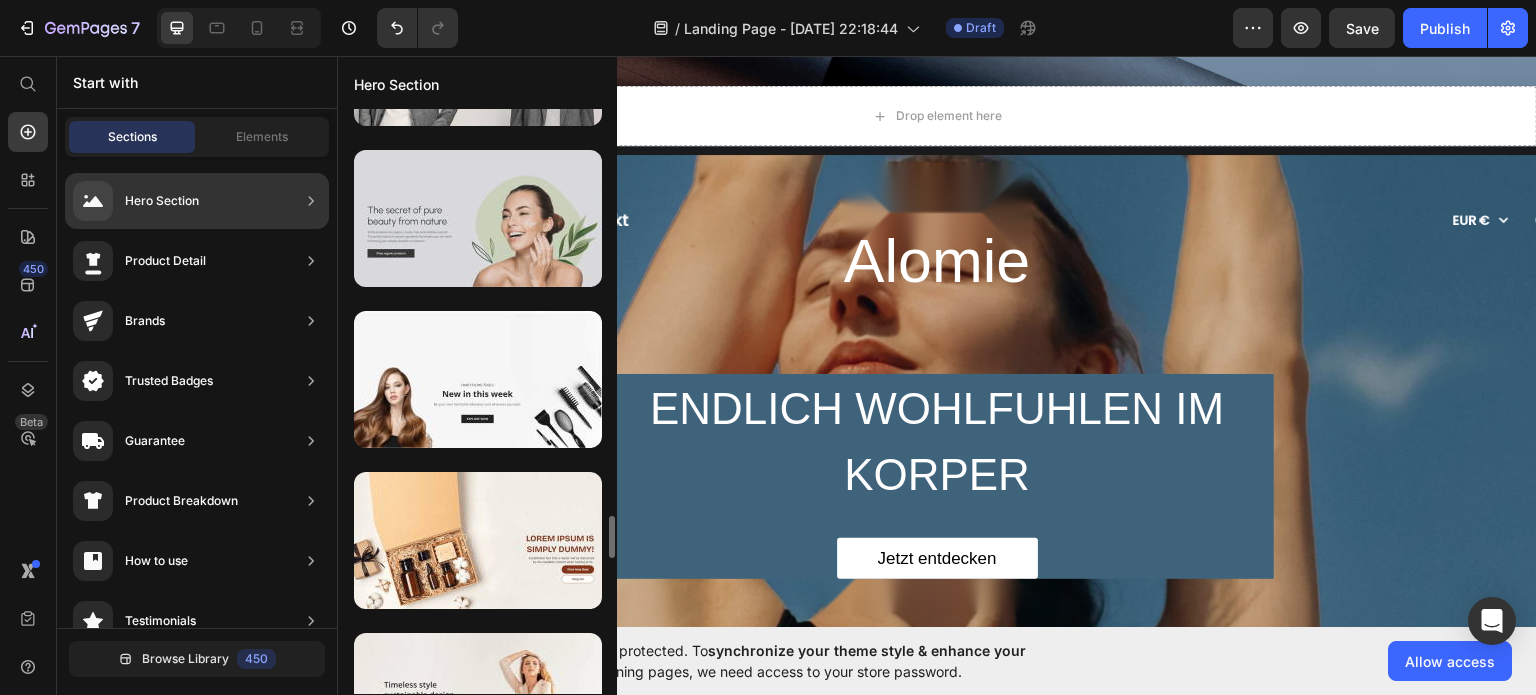 click at bounding box center (478, 218) 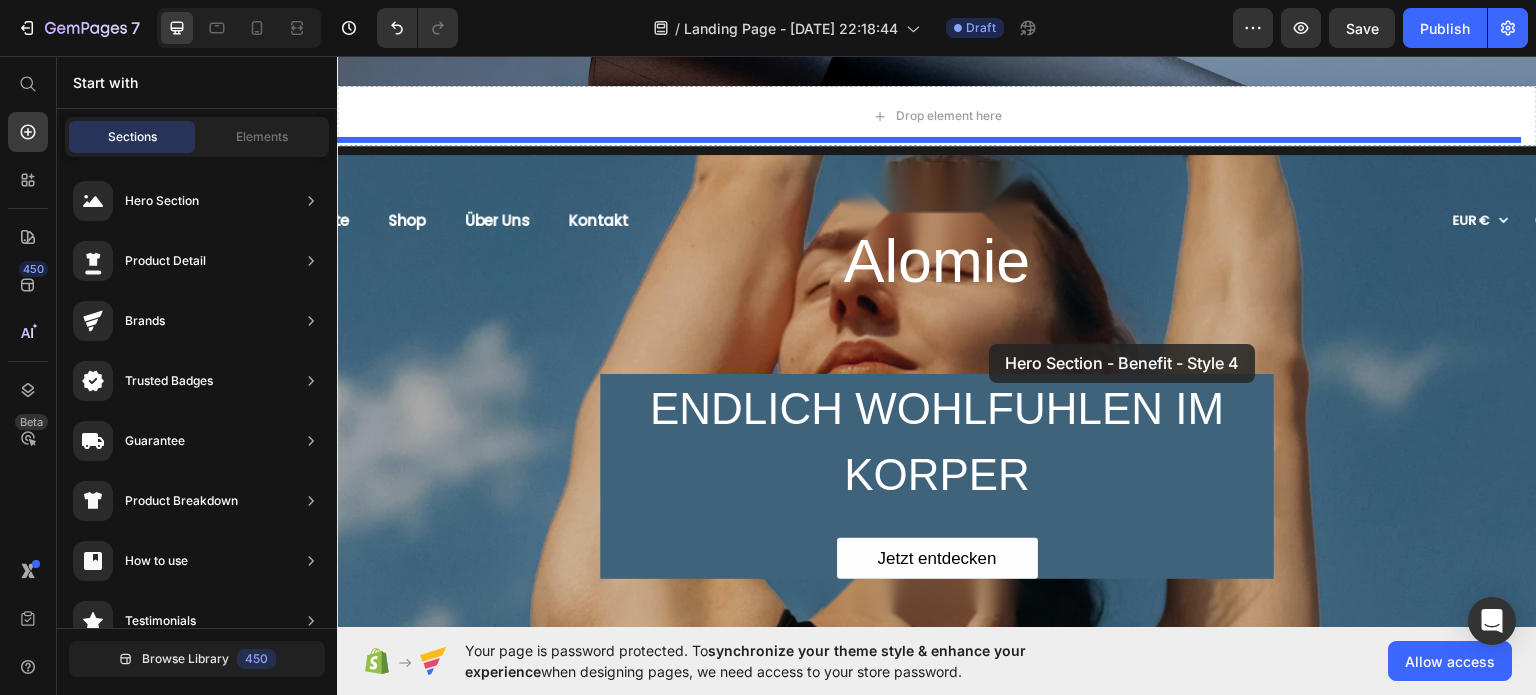 drag, startPoint x: 847, startPoint y: 281, endPoint x: 990, endPoint y: 343, distance: 155.86212 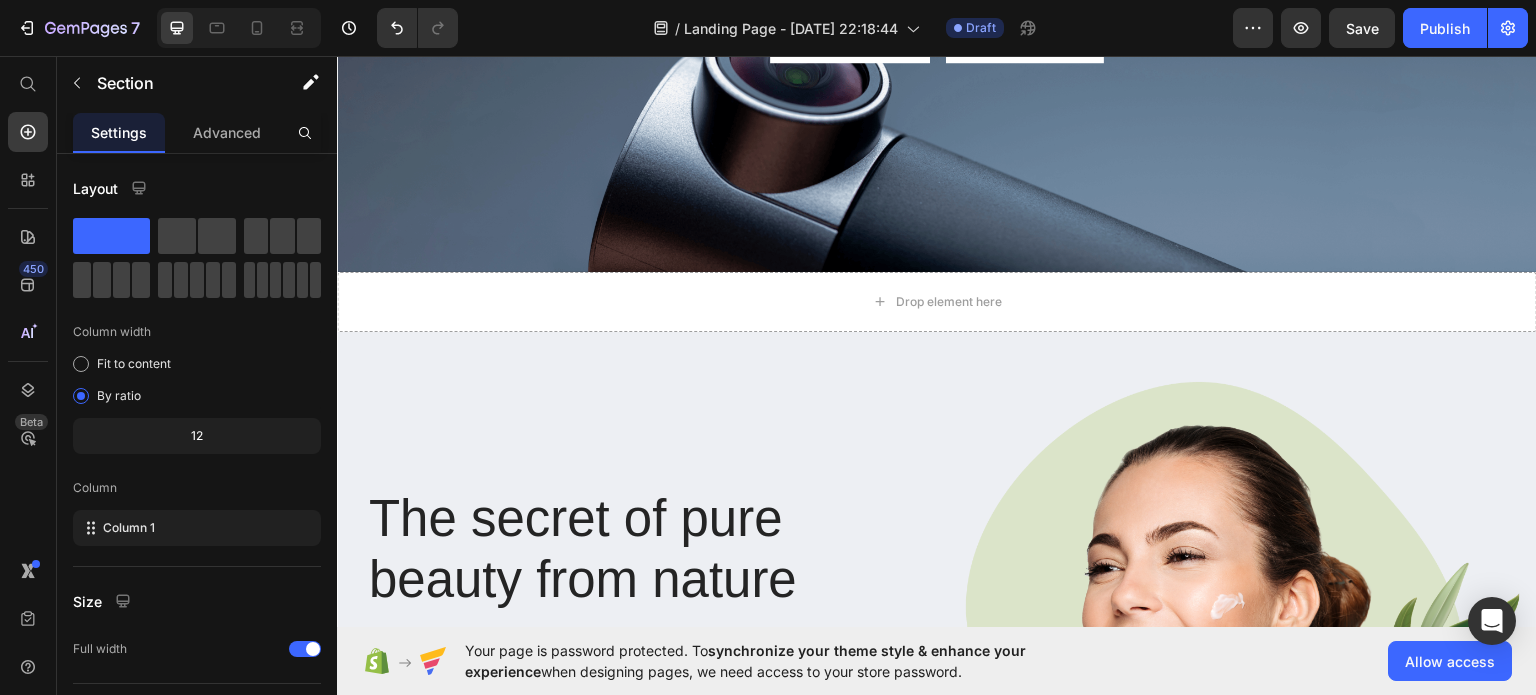 scroll, scrollTop: 1000, scrollLeft: 0, axis: vertical 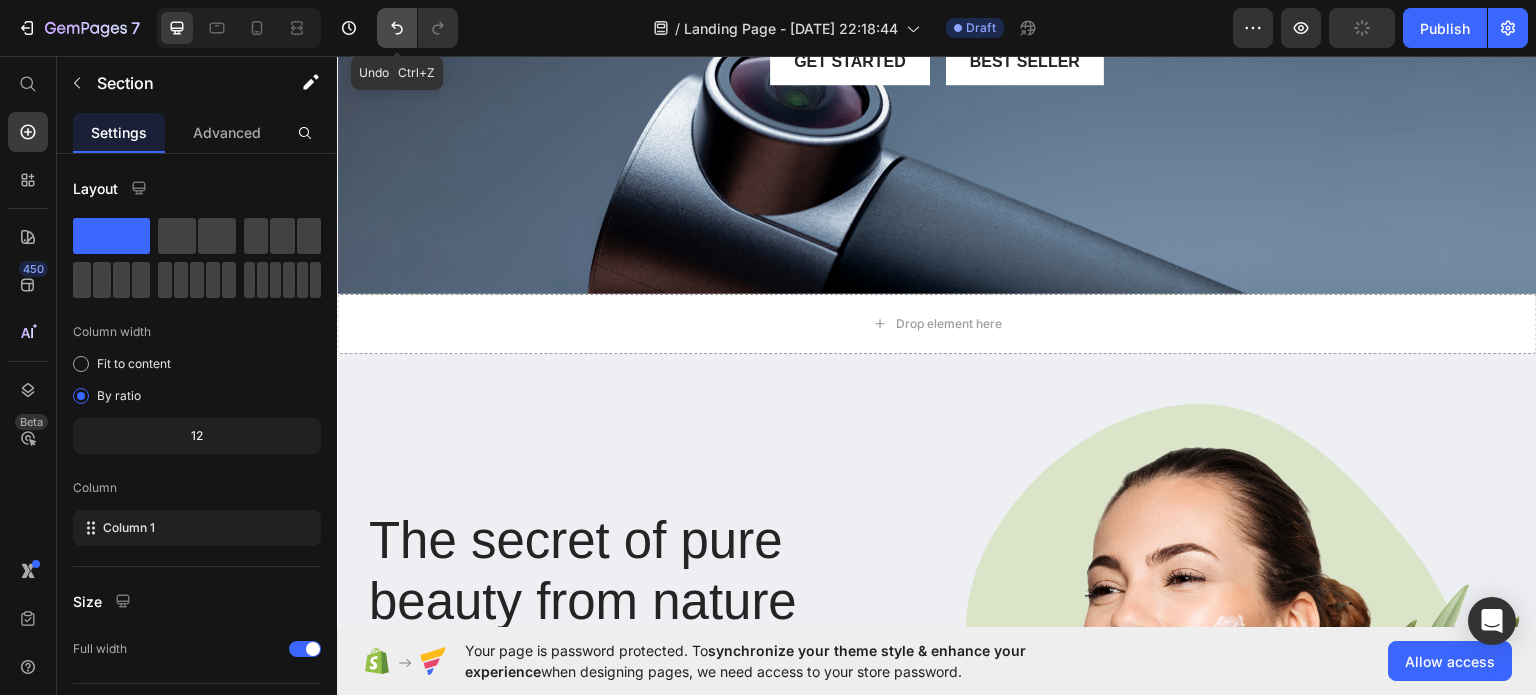click 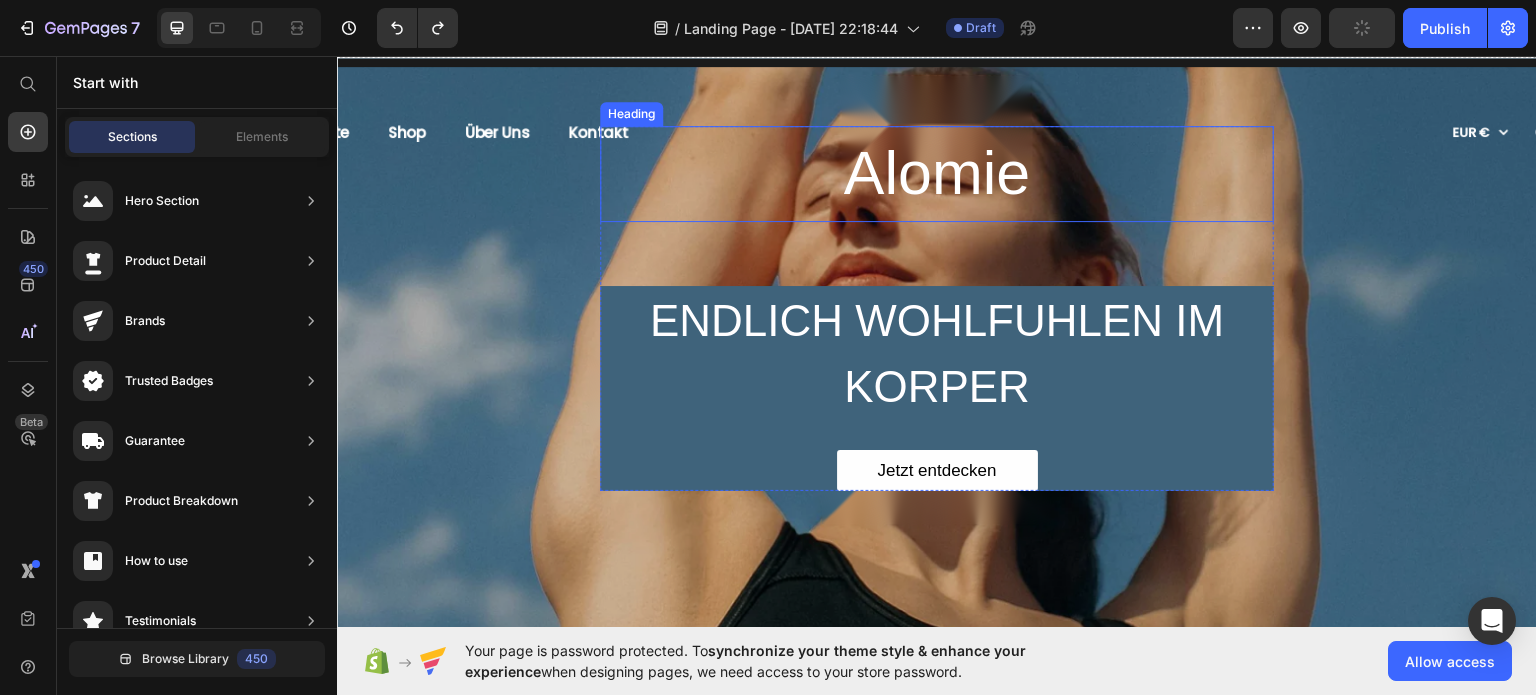 scroll, scrollTop: 1300, scrollLeft: 0, axis: vertical 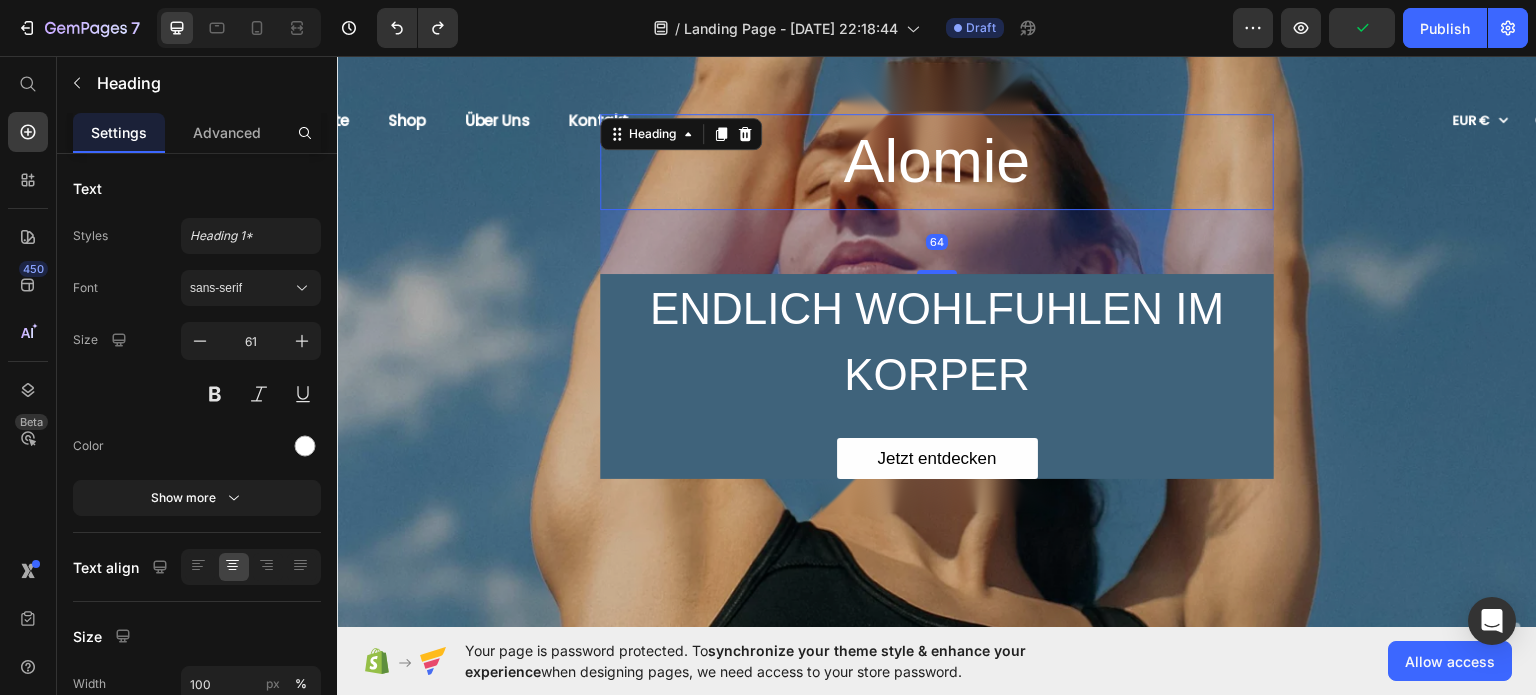 click on "Alomie" at bounding box center [937, 161] 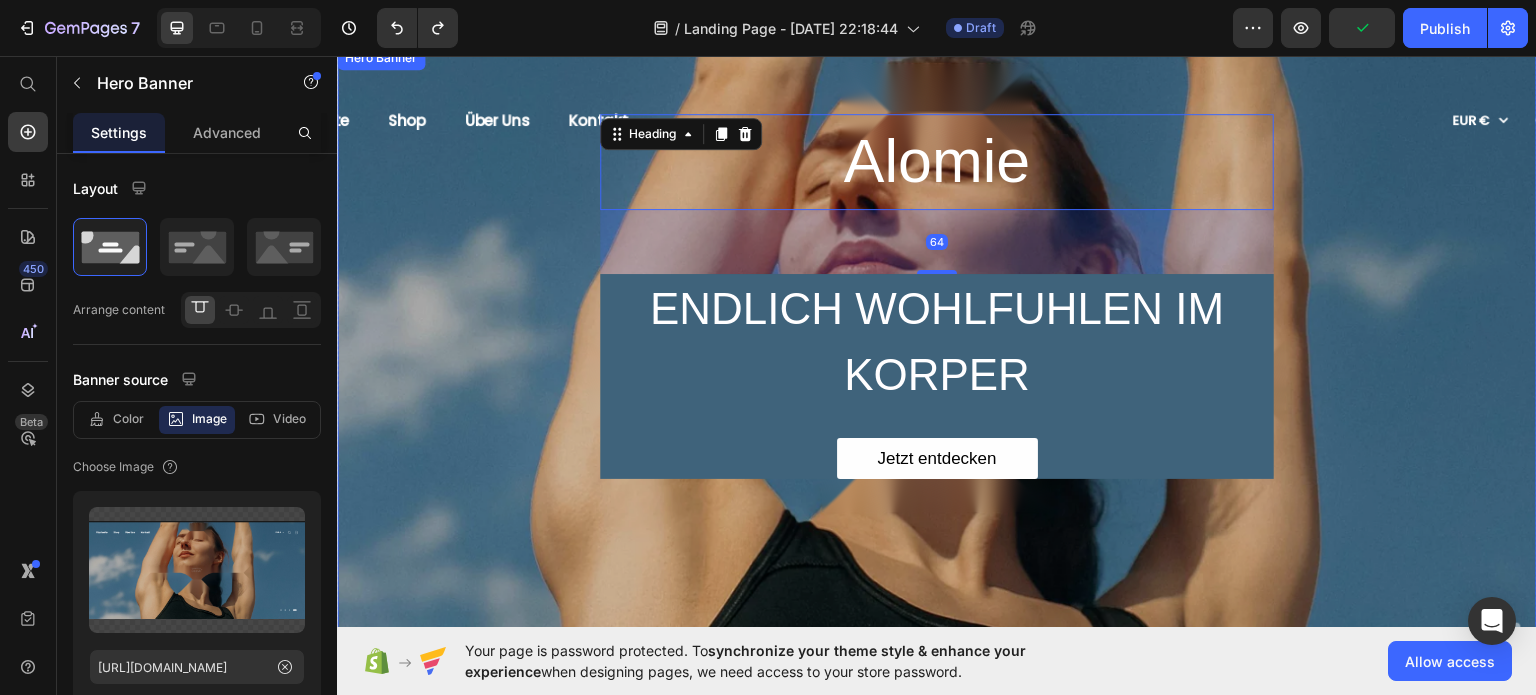 click on "Alomie Heading   64 ENDLICH WOHLFUHLEN IM KORPER Heading Jetzt entdecken Button Row Row" at bounding box center (937, 277) 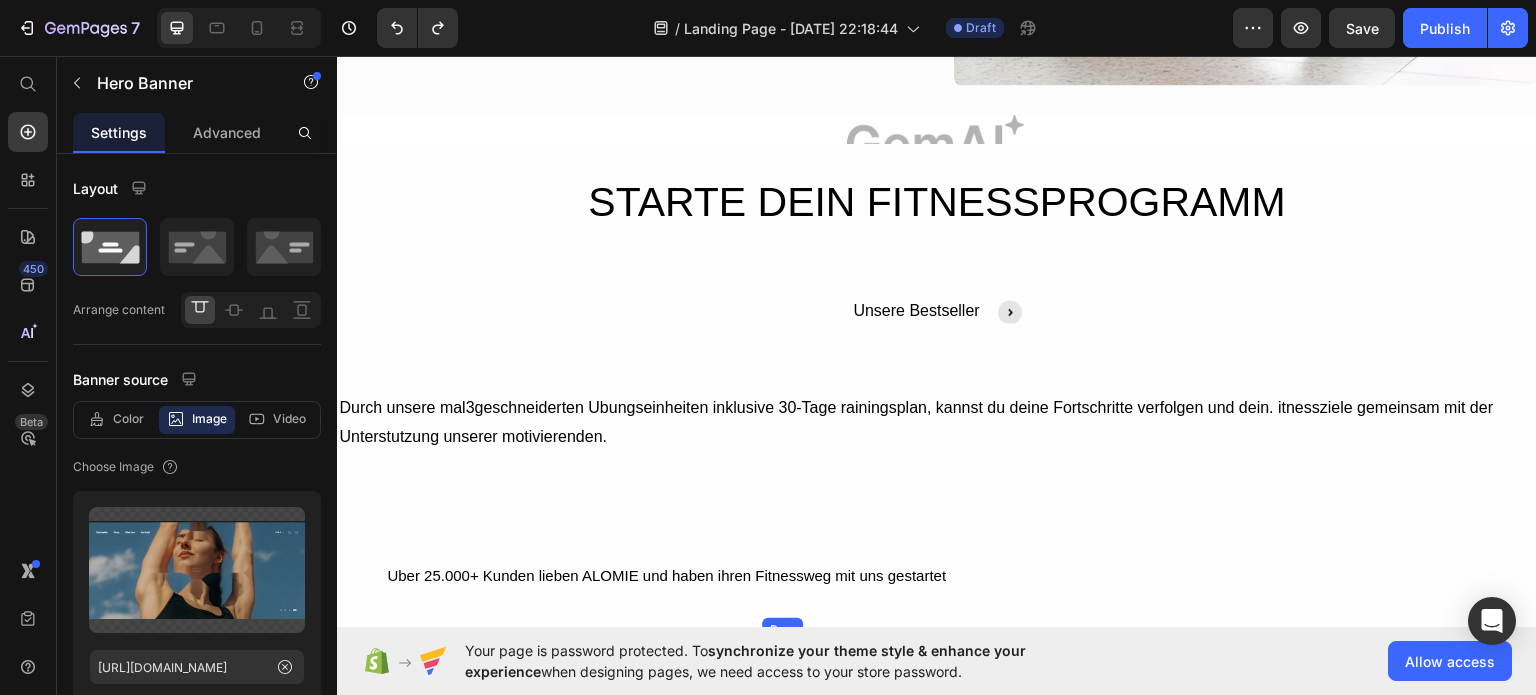 scroll, scrollTop: 3100, scrollLeft: 0, axis: vertical 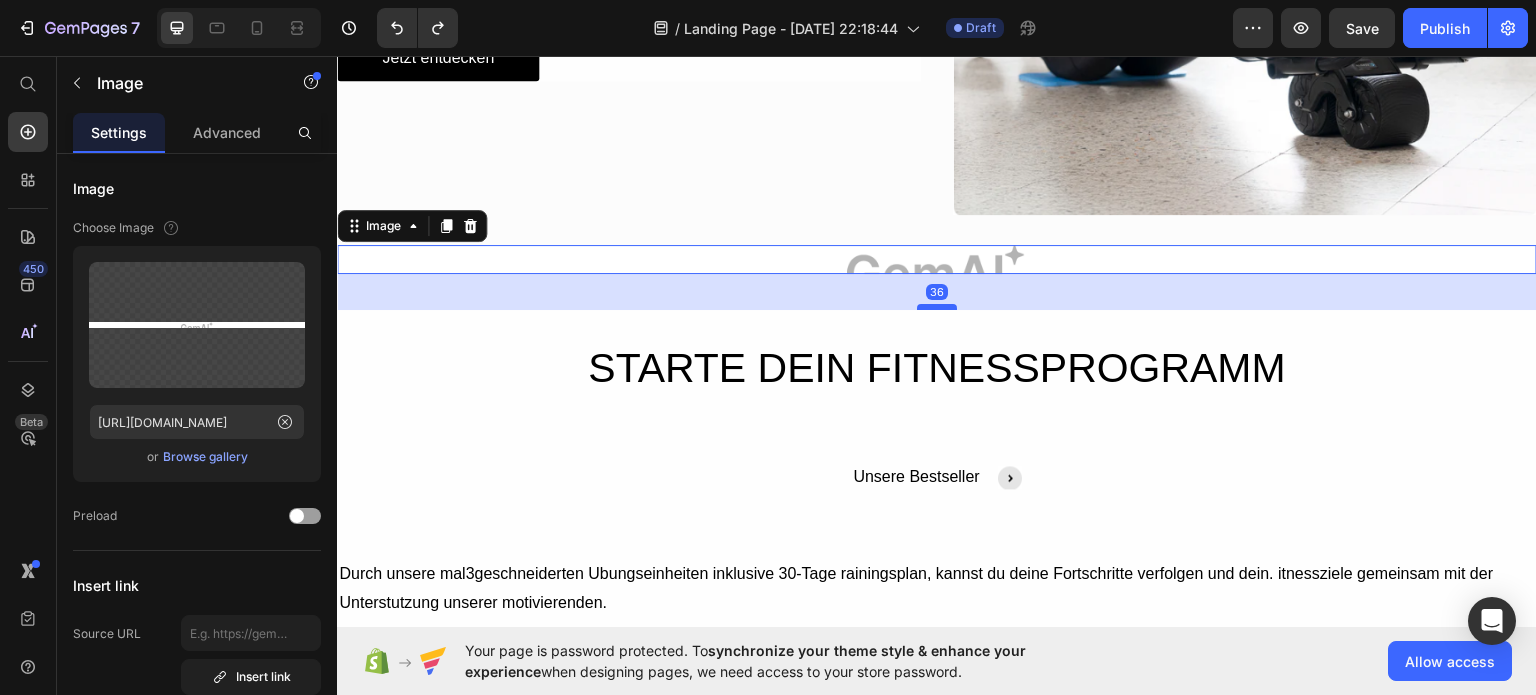drag, startPoint x: 914, startPoint y: 260, endPoint x: 915, endPoint y: 314, distance: 54.00926 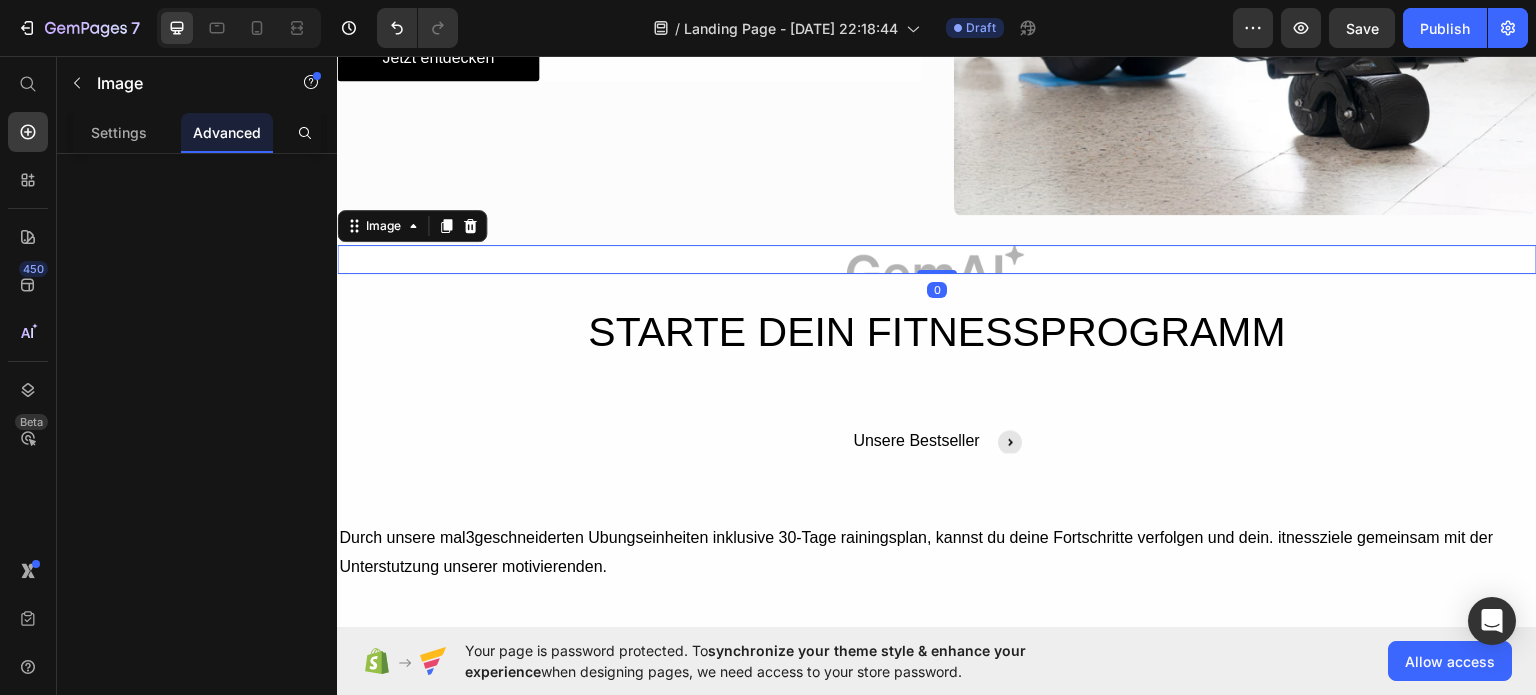 drag, startPoint x: 914, startPoint y: 313, endPoint x: 912, endPoint y: 258, distance: 55.03635 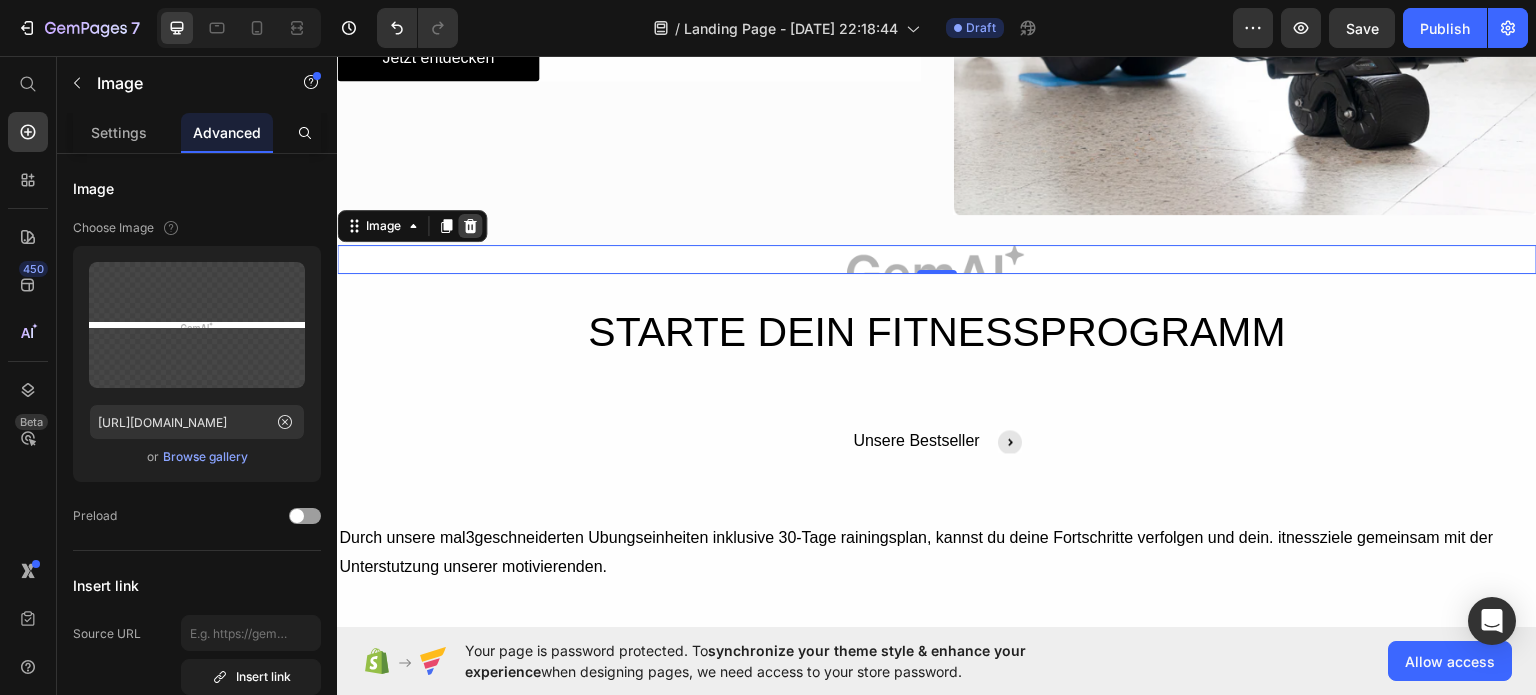 click 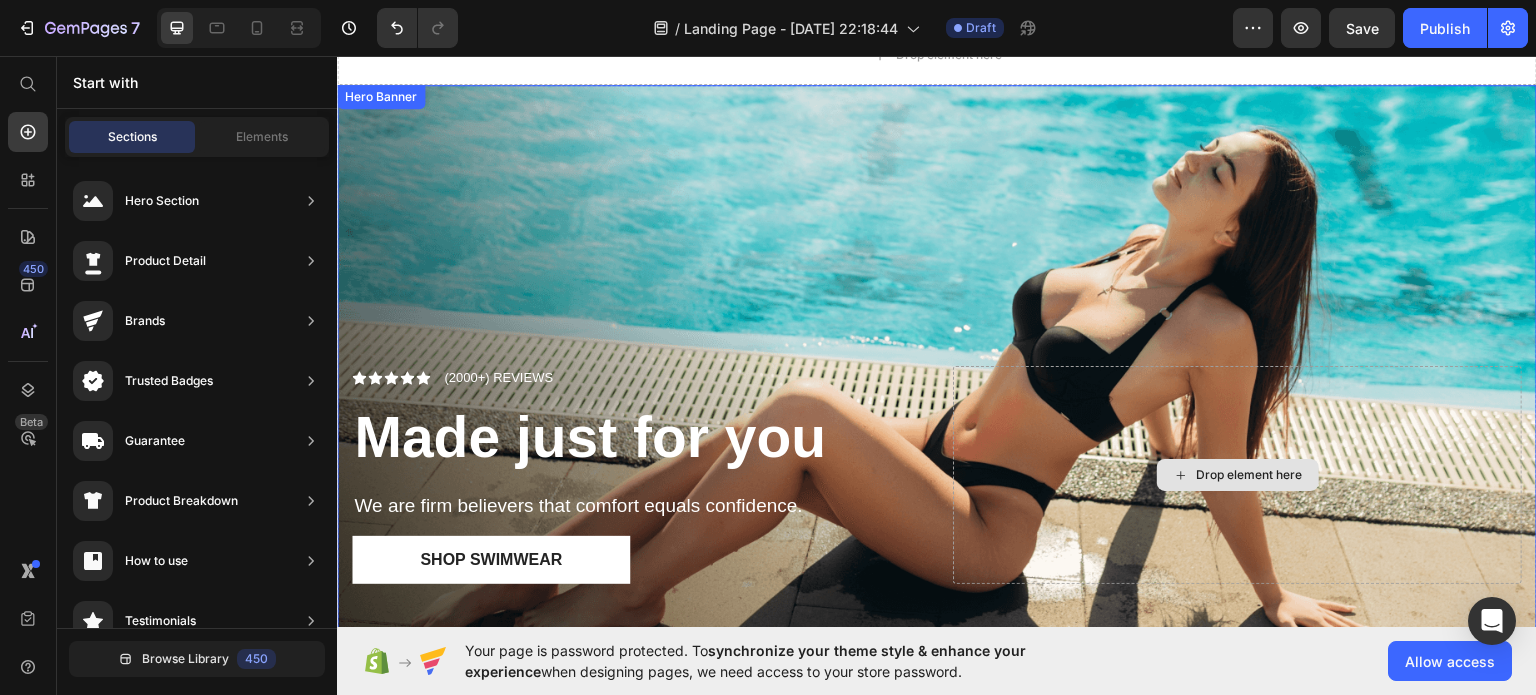 scroll, scrollTop: 0, scrollLeft: 0, axis: both 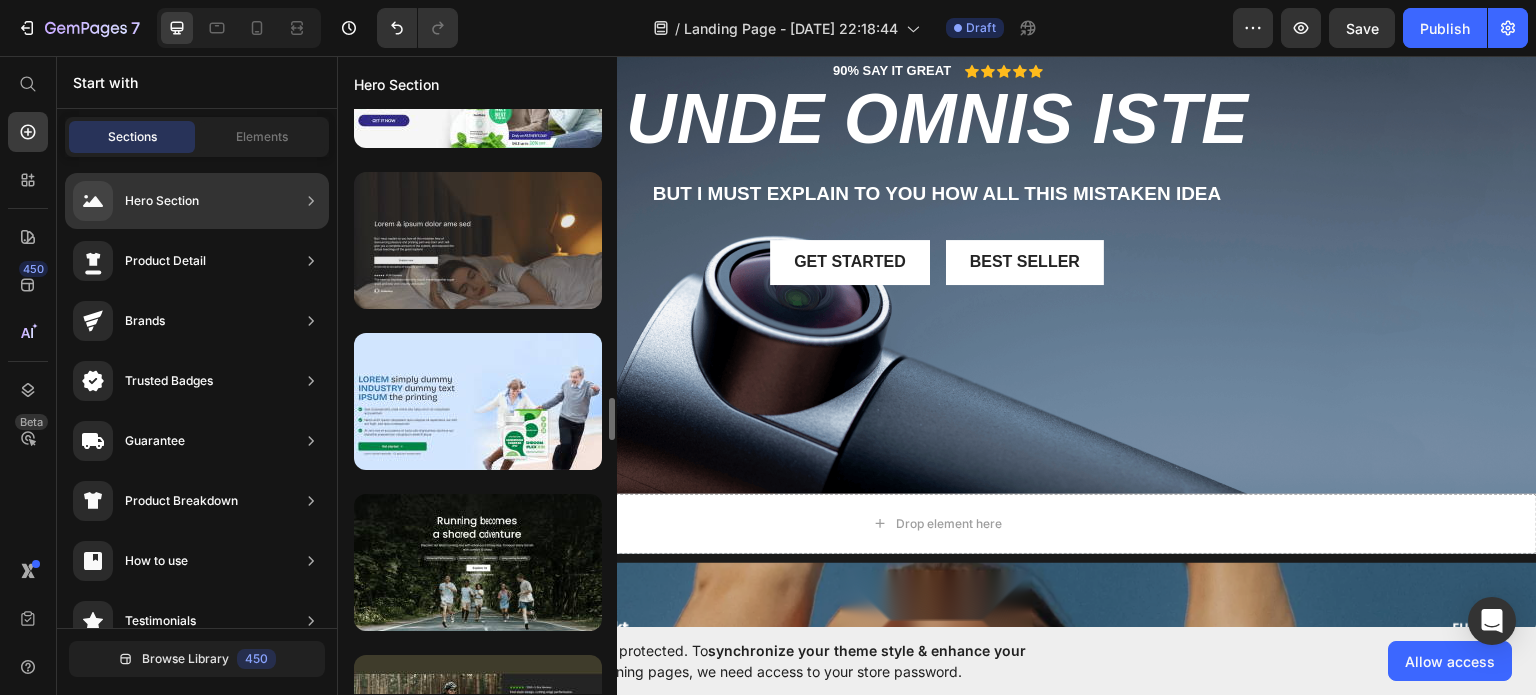 click at bounding box center [478, 240] 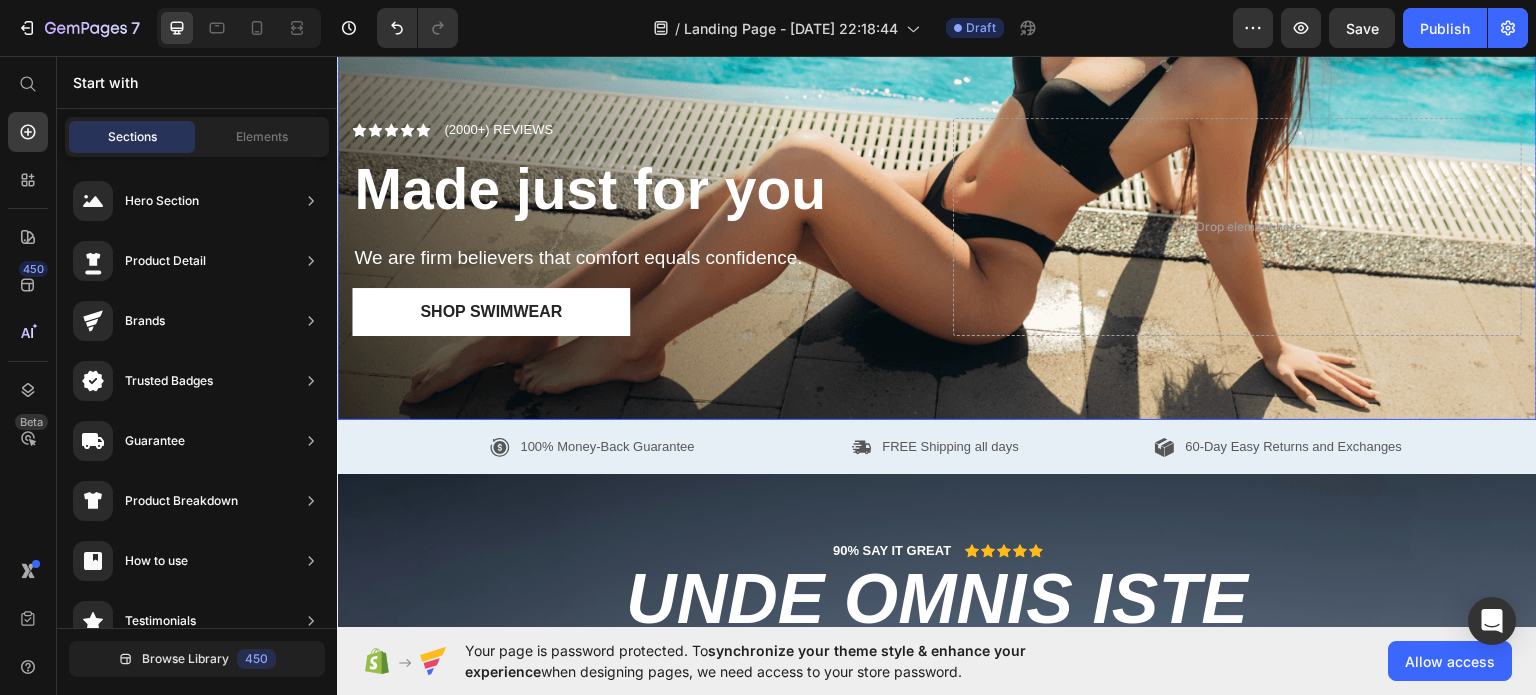 scroll, scrollTop: 500, scrollLeft: 0, axis: vertical 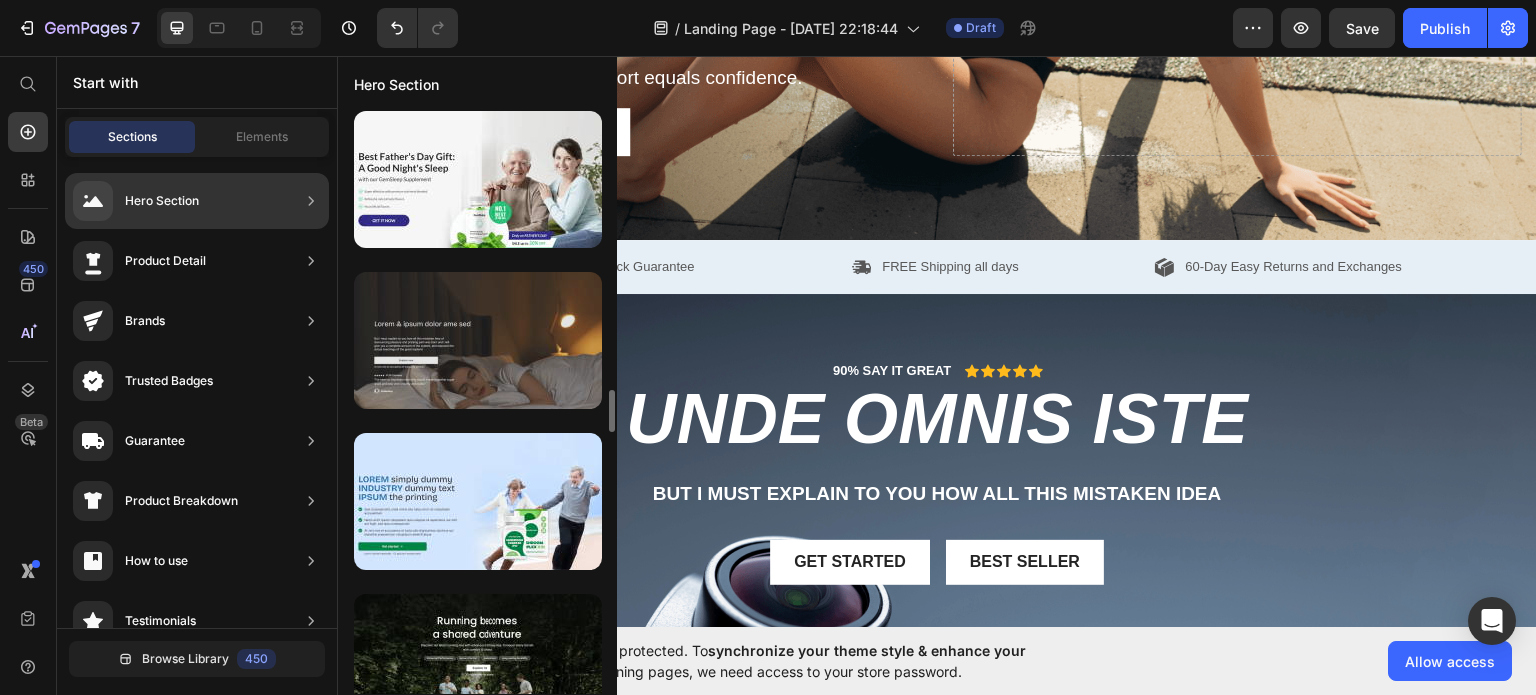 click at bounding box center (478, 340) 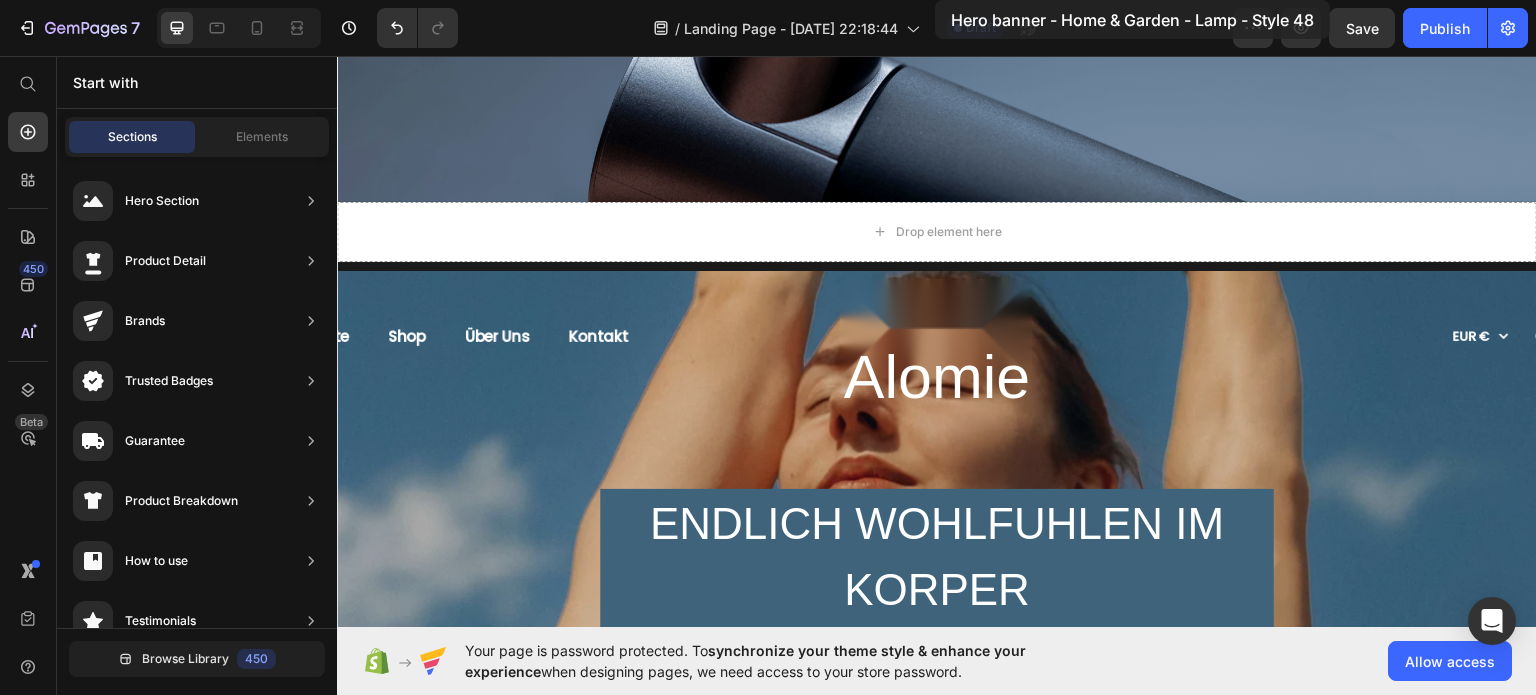 scroll, scrollTop: 980, scrollLeft: 0, axis: vertical 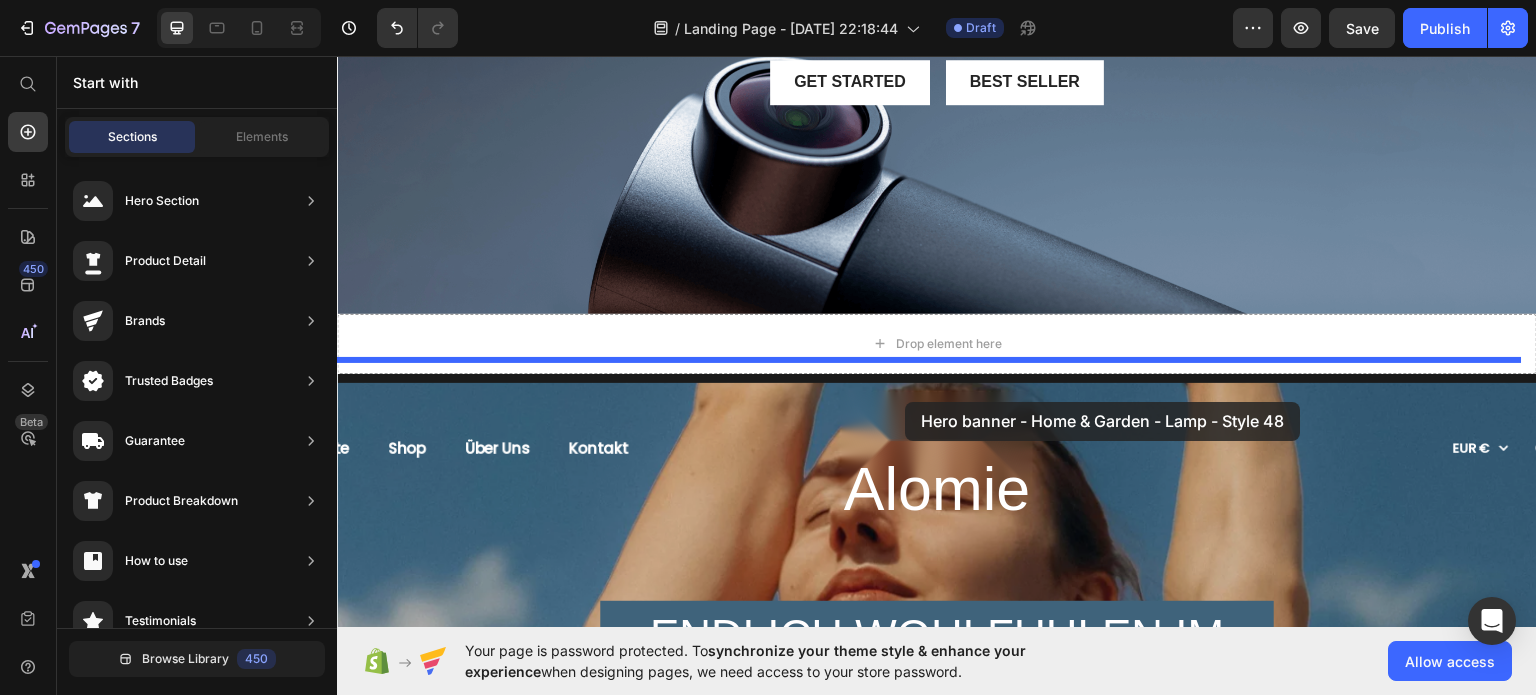 drag, startPoint x: 780, startPoint y: 362, endPoint x: 905, endPoint y: 401, distance: 130.94273 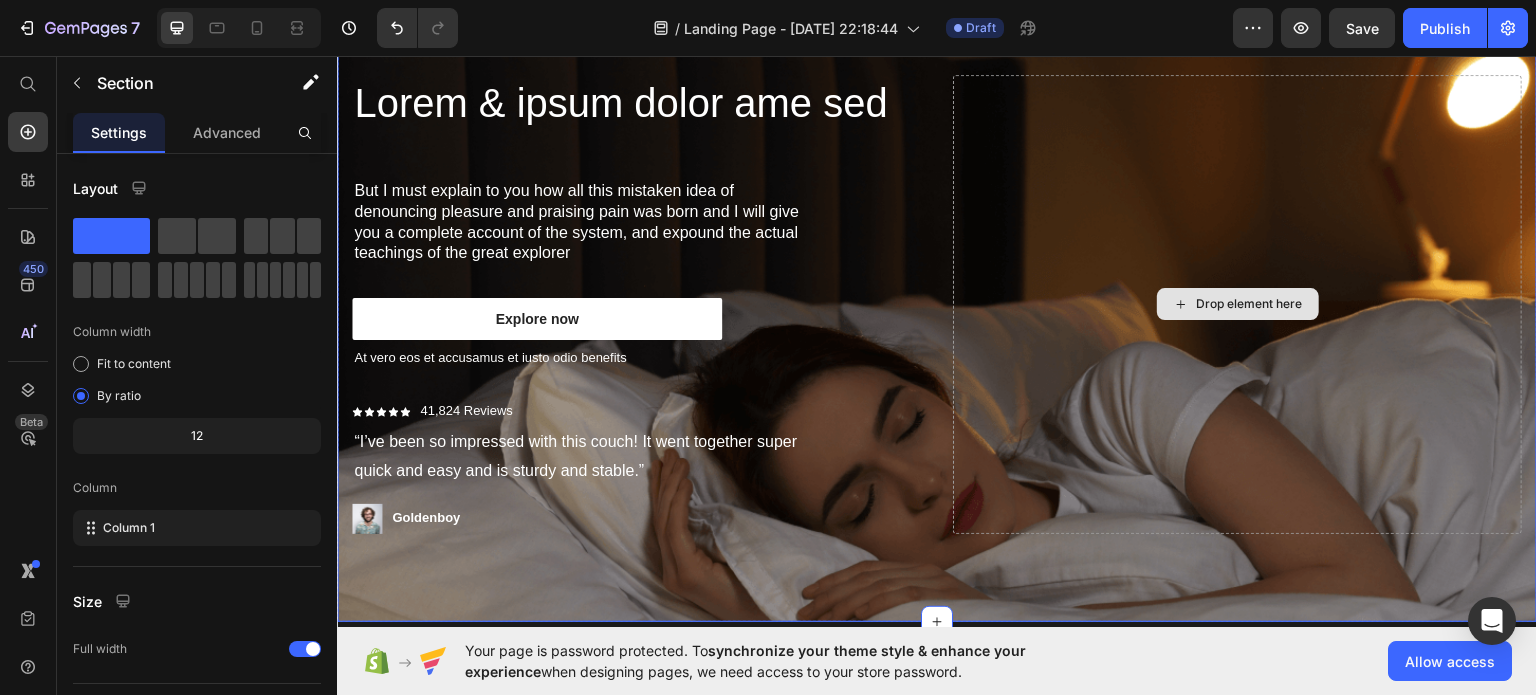 scroll, scrollTop: 1313, scrollLeft: 0, axis: vertical 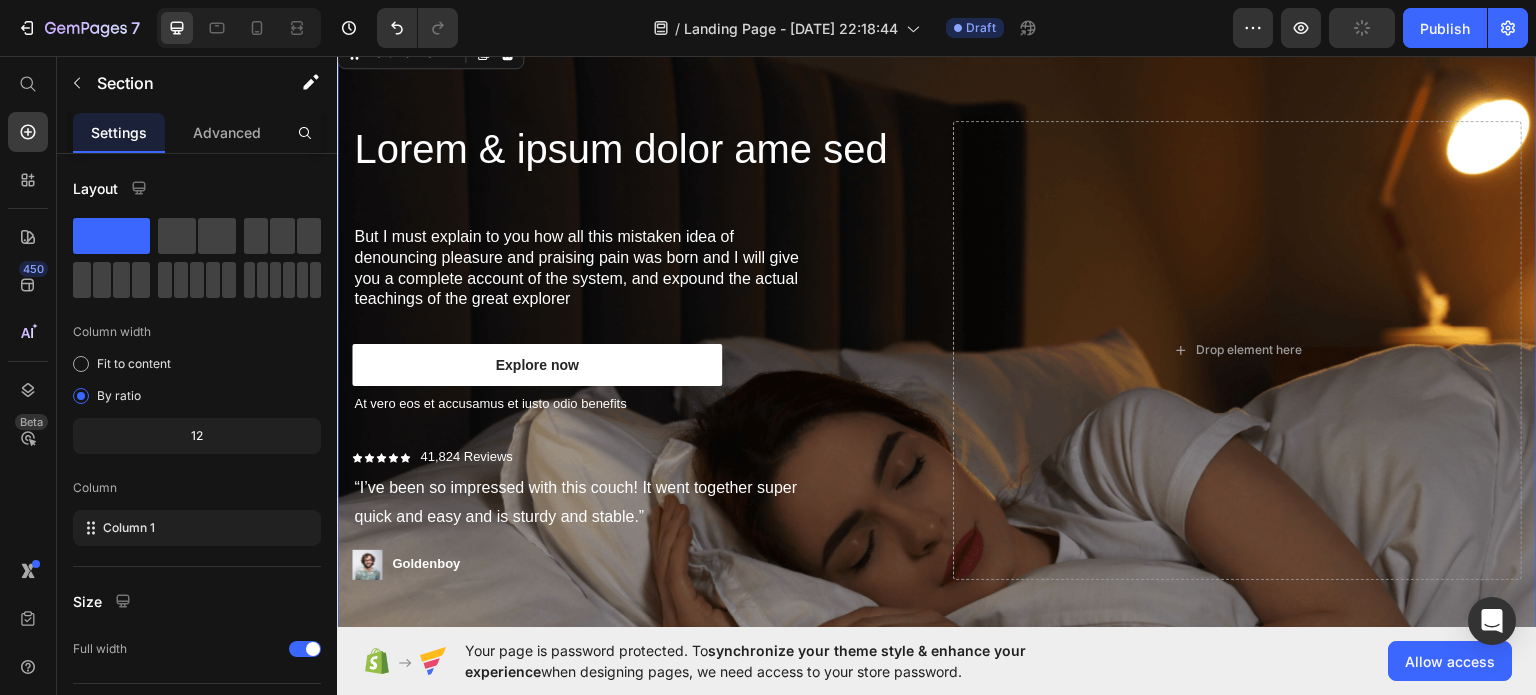 click on "Lorem & ipsum dolor ame sed Heading But I must explain to you how all this mistaken idea of denouncing pleasure and praising pain was born and I will give you a complete account of the system, and expound the actual teachings of the great explorer Text Block Explore now Button At vero eos et accusamus et iusto odio benefits Text Block Icon Icon Icon Icon Icon Icon List 41,824 Reviews Text Block Row “I’ve been so impressed with this couch! It went together super quick and easy and is sturdy and stable.” Text Block Image Goldenboy Text Block Row Explore now Button At vero eos et accusamus et iusto odio benefits Text Block
Drop element here" at bounding box center [937, 349] 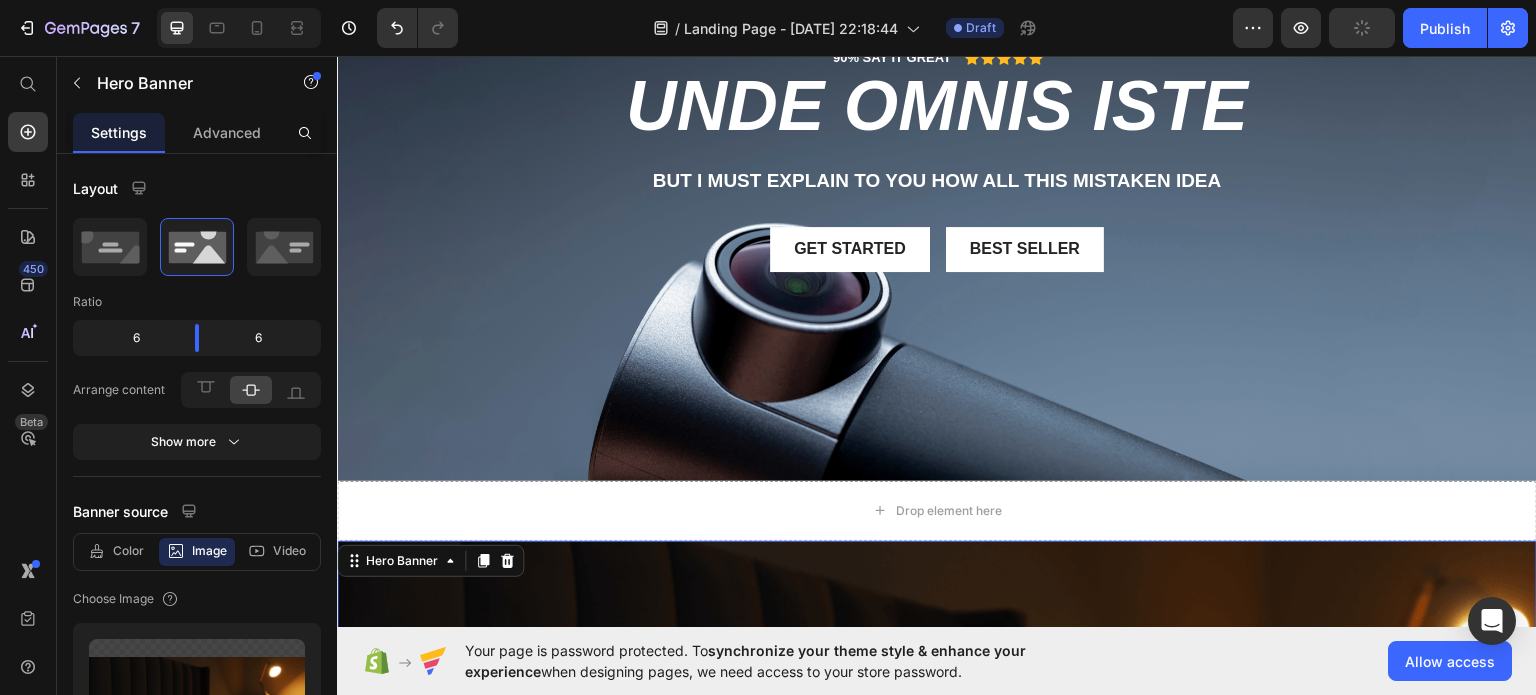 scroll, scrollTop: 236, scrollLeft: 0, axis: vertical 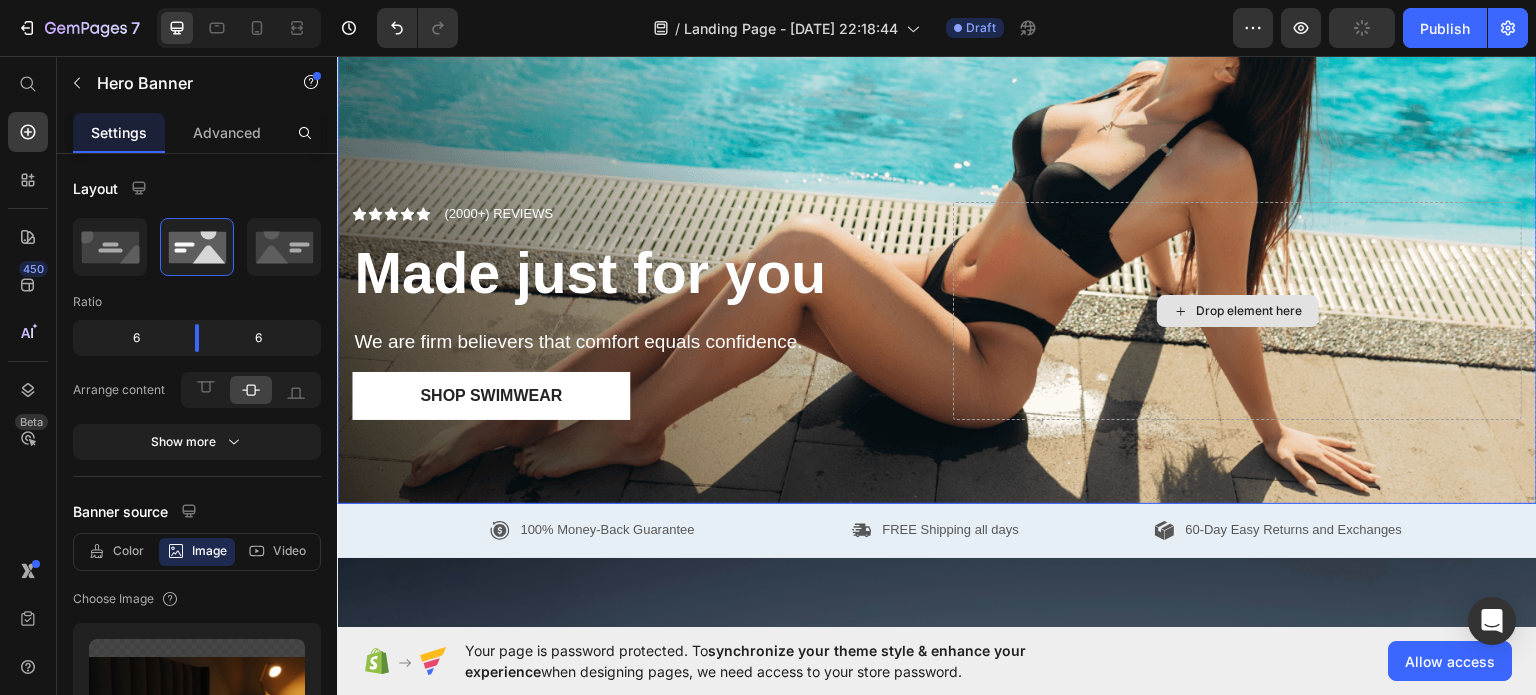 type on "https://cdn.shopify.com/s/files/1/0976/4844/3656/files/gempages_574856437667202277-4e6775de-a516-4076-a75f-12f1ce536789.png" 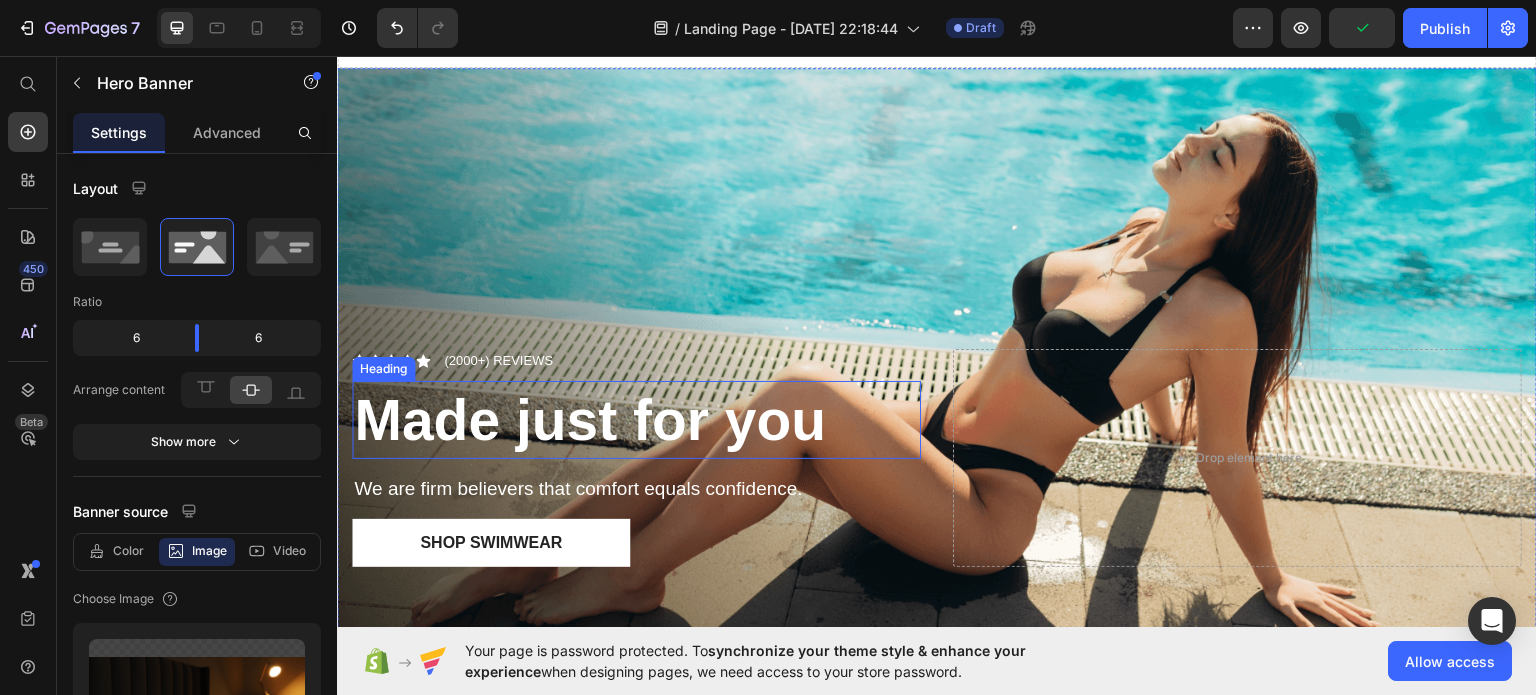 scroll, scrollTop: 0, scrollLeft: 0, axis: both 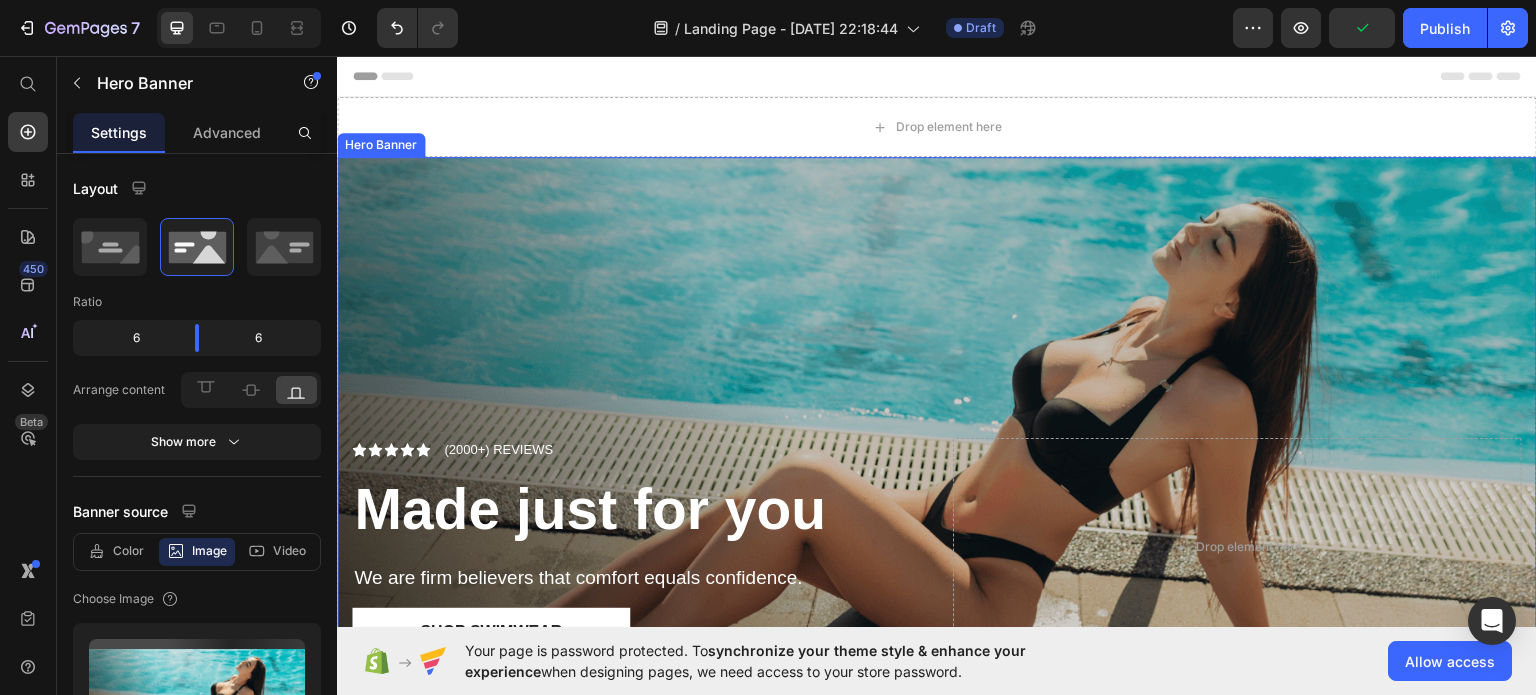 click at bounding box center [937, 447] 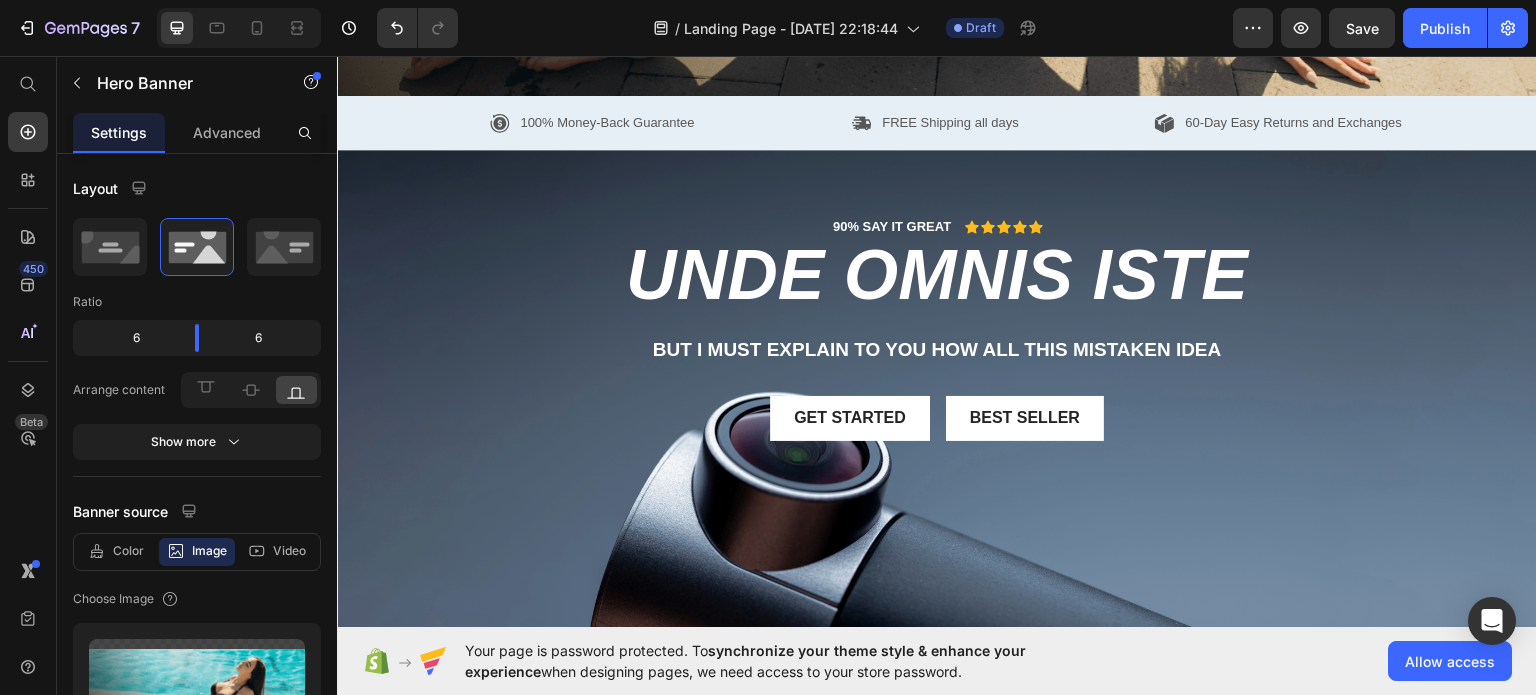 scroll, scrollTop: 700, scrollLeft: 0, axis: vertical 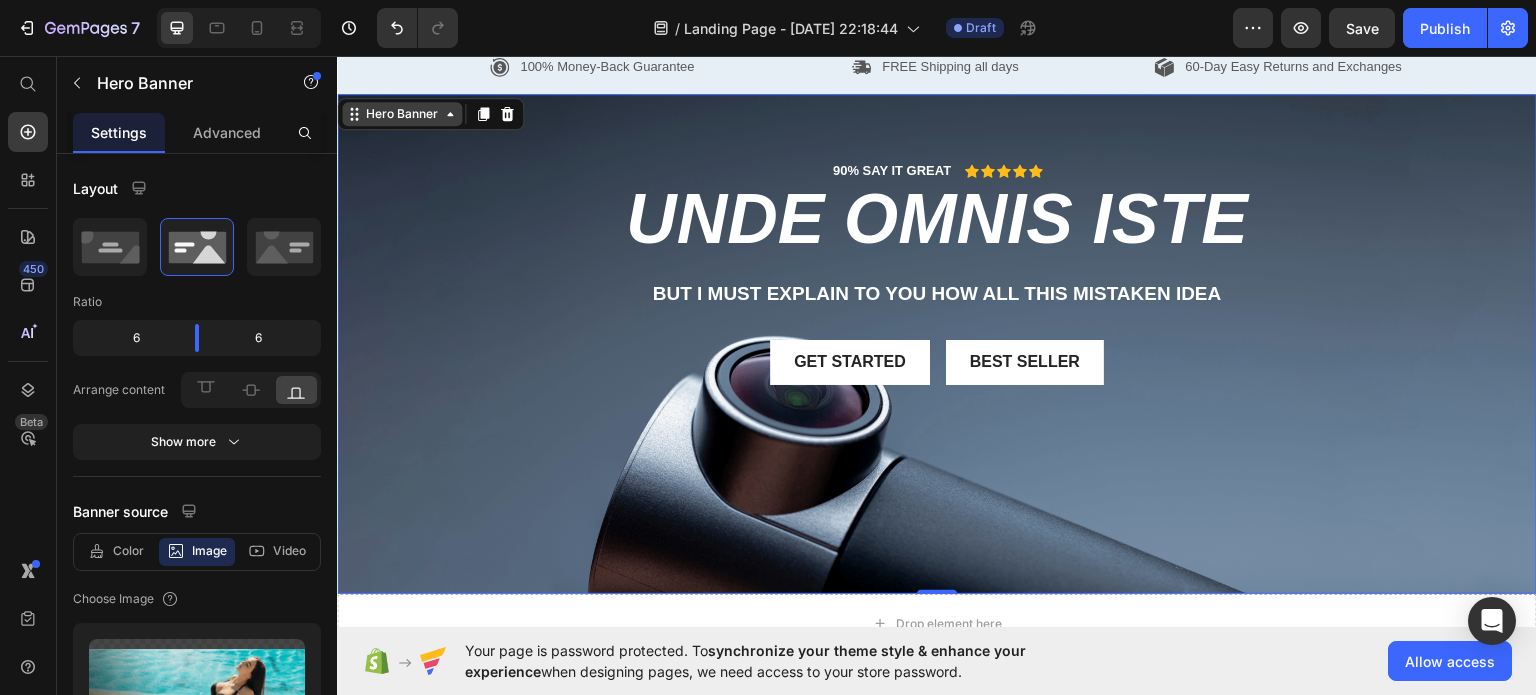 click on "90% SAY IT GREAT Text Block Icon Icon Icon Icon Icon Icon List Row unde omnis iste Heading But I must explain to you how all this mistaken idea Text Block Get started Button Best Seller Button Row Hero Banner   0" at bounding box center (937, 343) 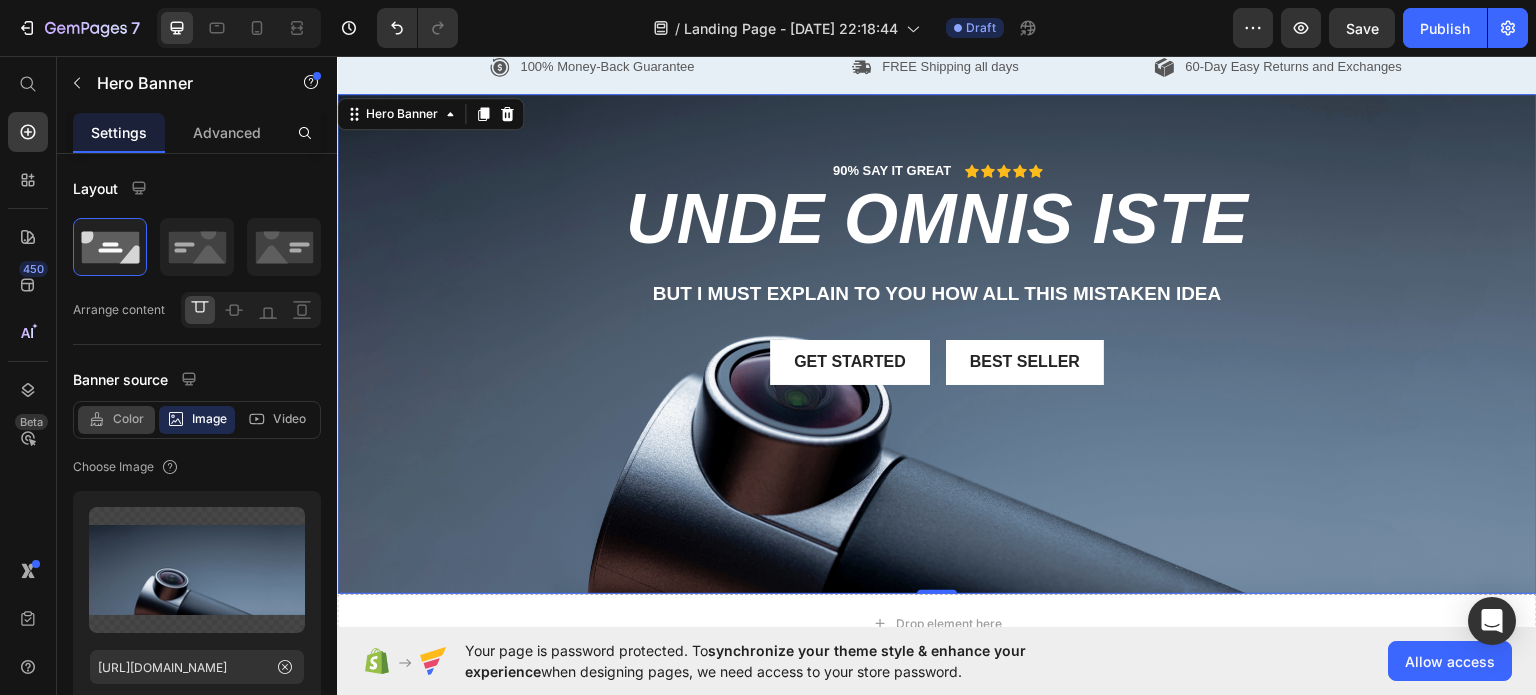 click on "Color" at bounding box center [128, 419] 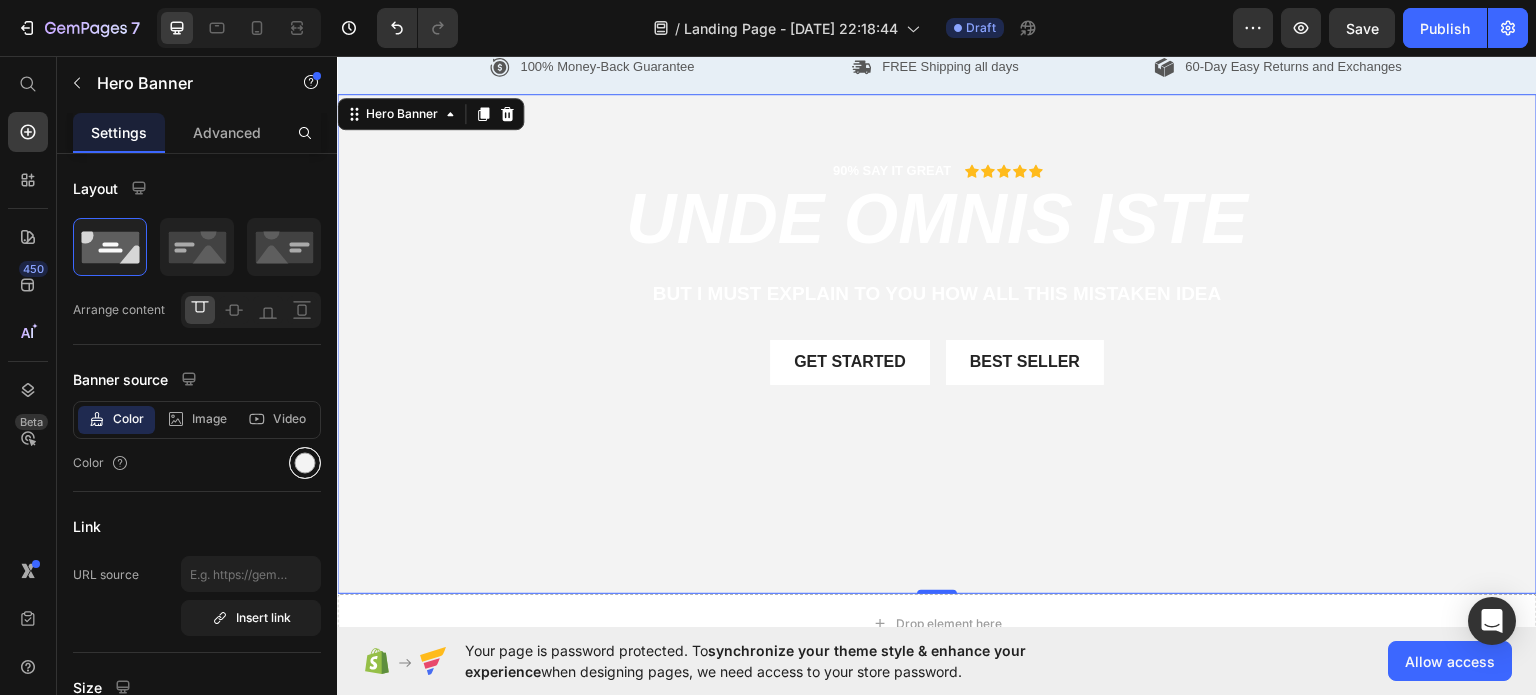 click at bounding box center [305, 463] 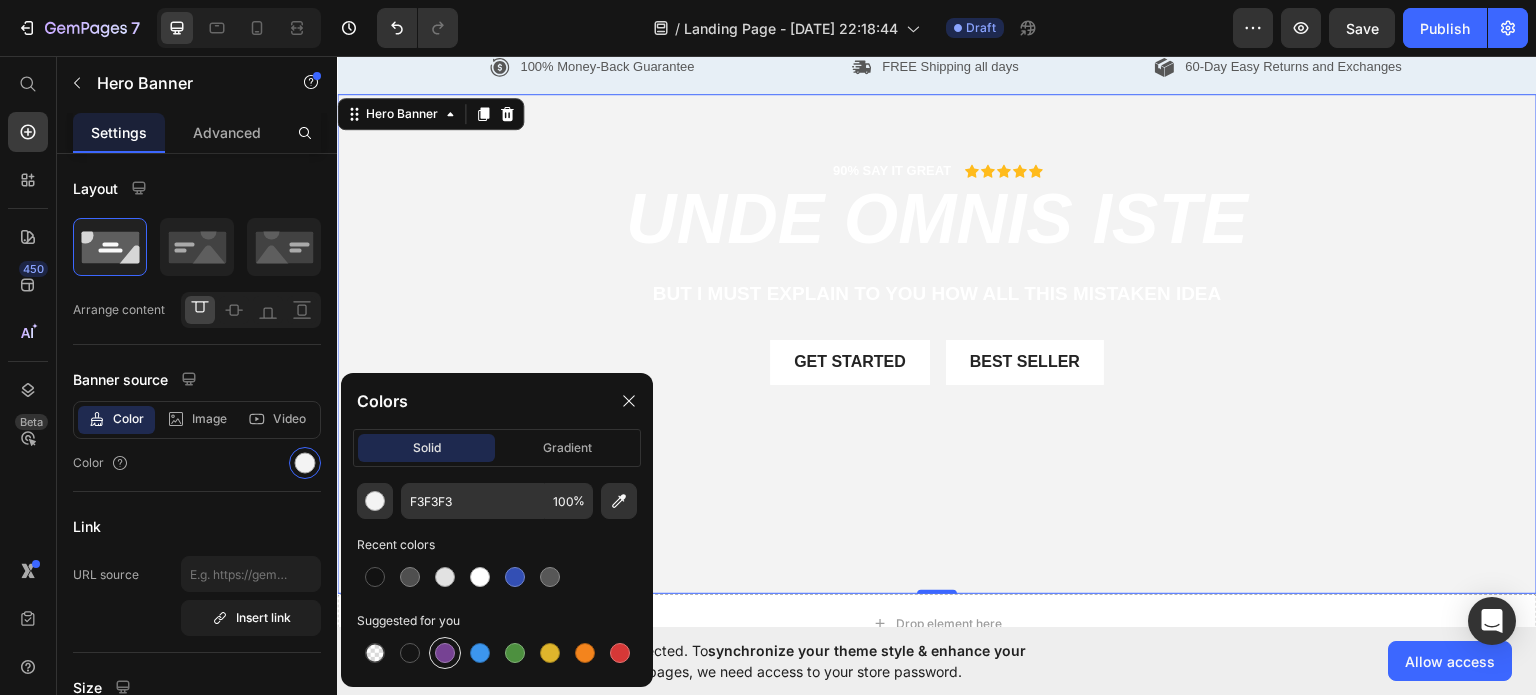 click at bounding box center [445, 653] 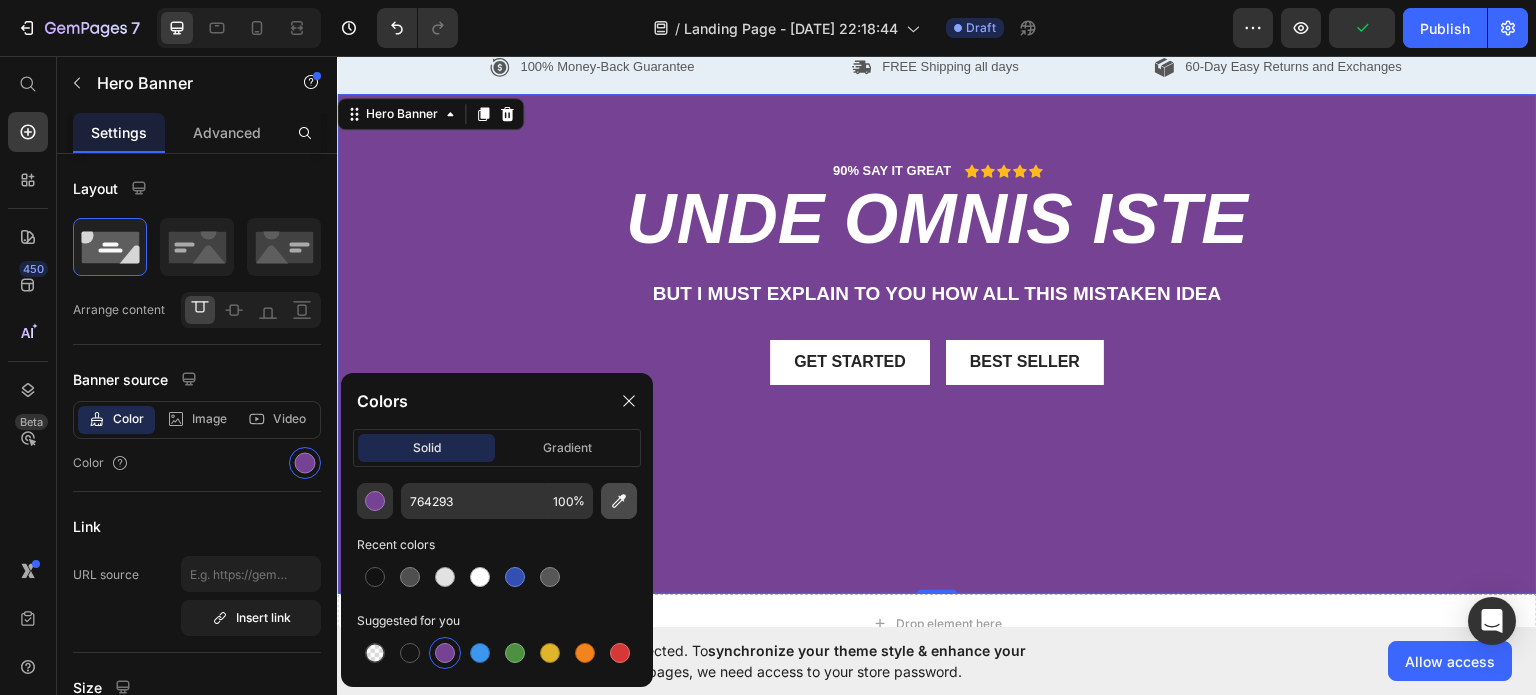 click 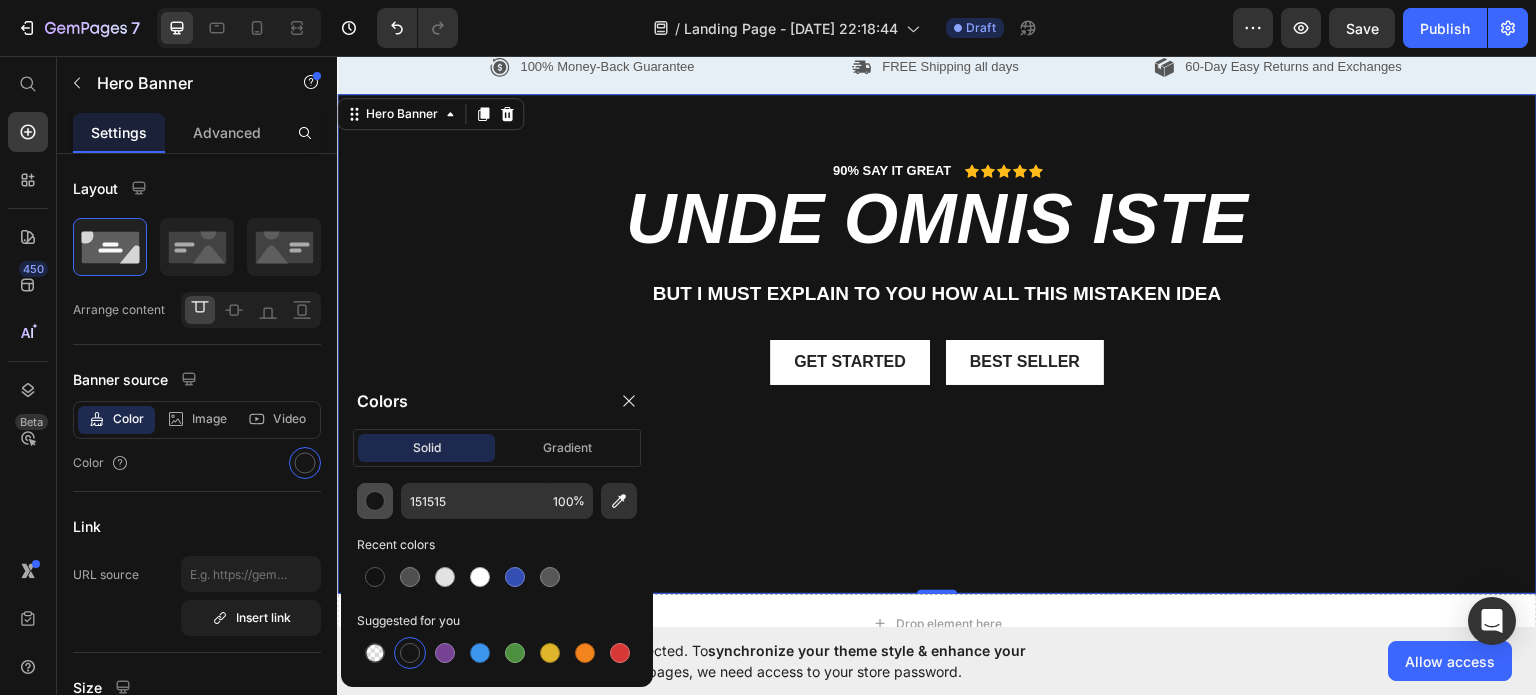 click at bounding box center [375, 501] 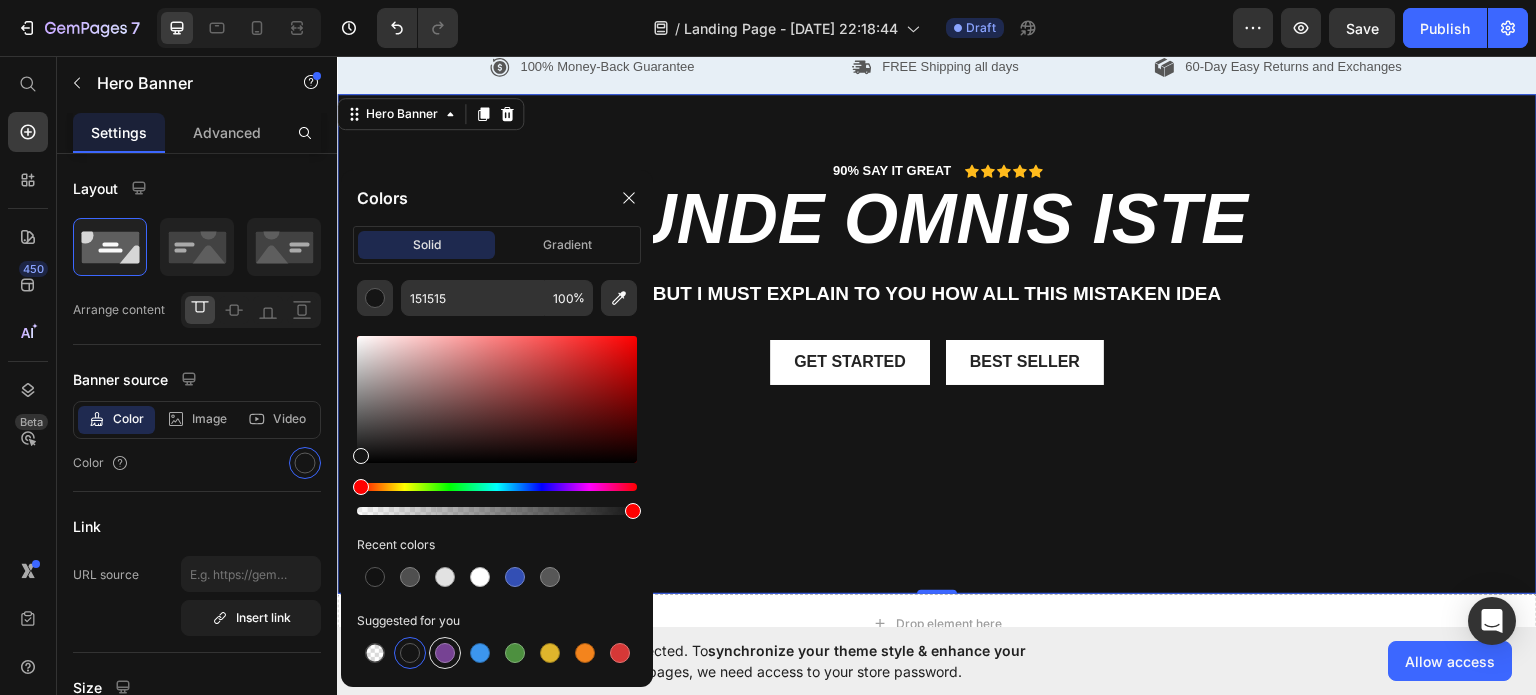 click at bounding box center [445, 653] 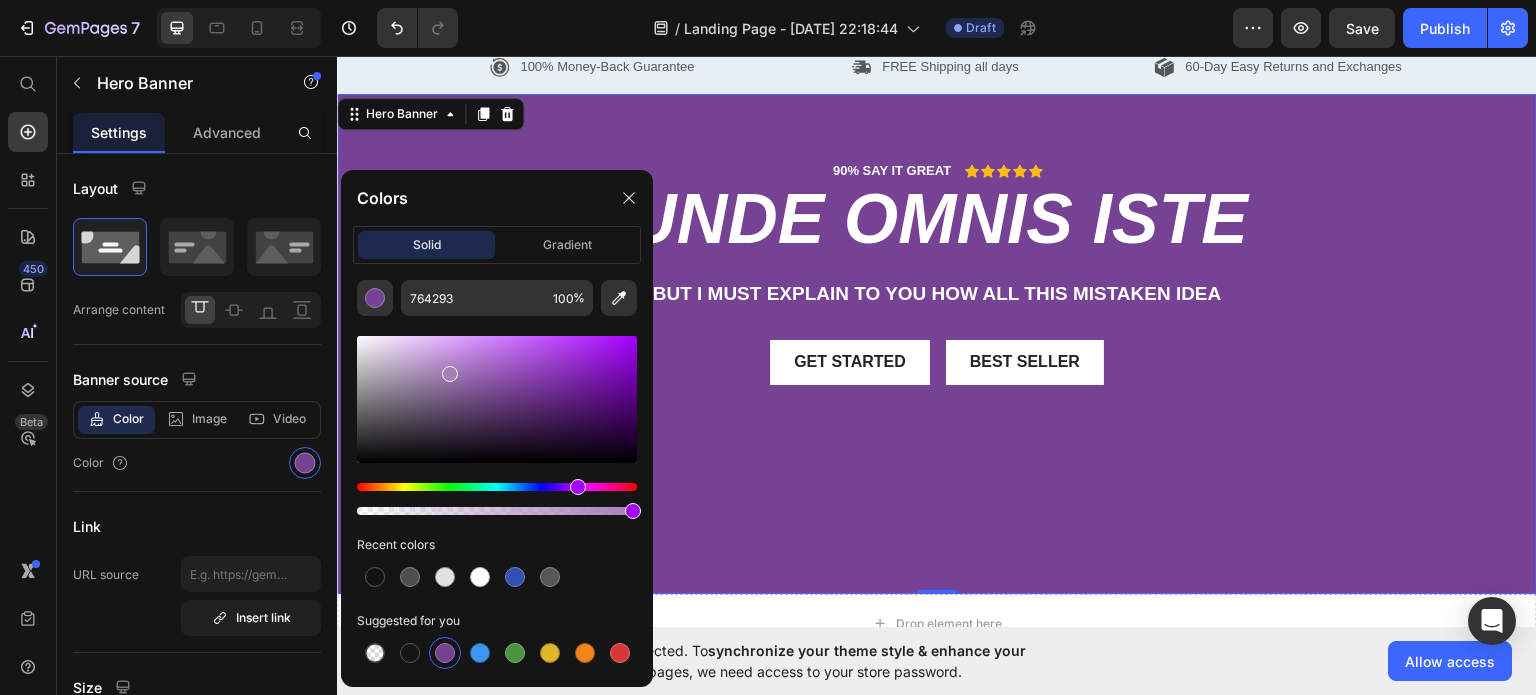 drag, startPoint x: 491, startPoint y: 379, endPoint x: 449, endPoint y: 370, distance: 42.953465 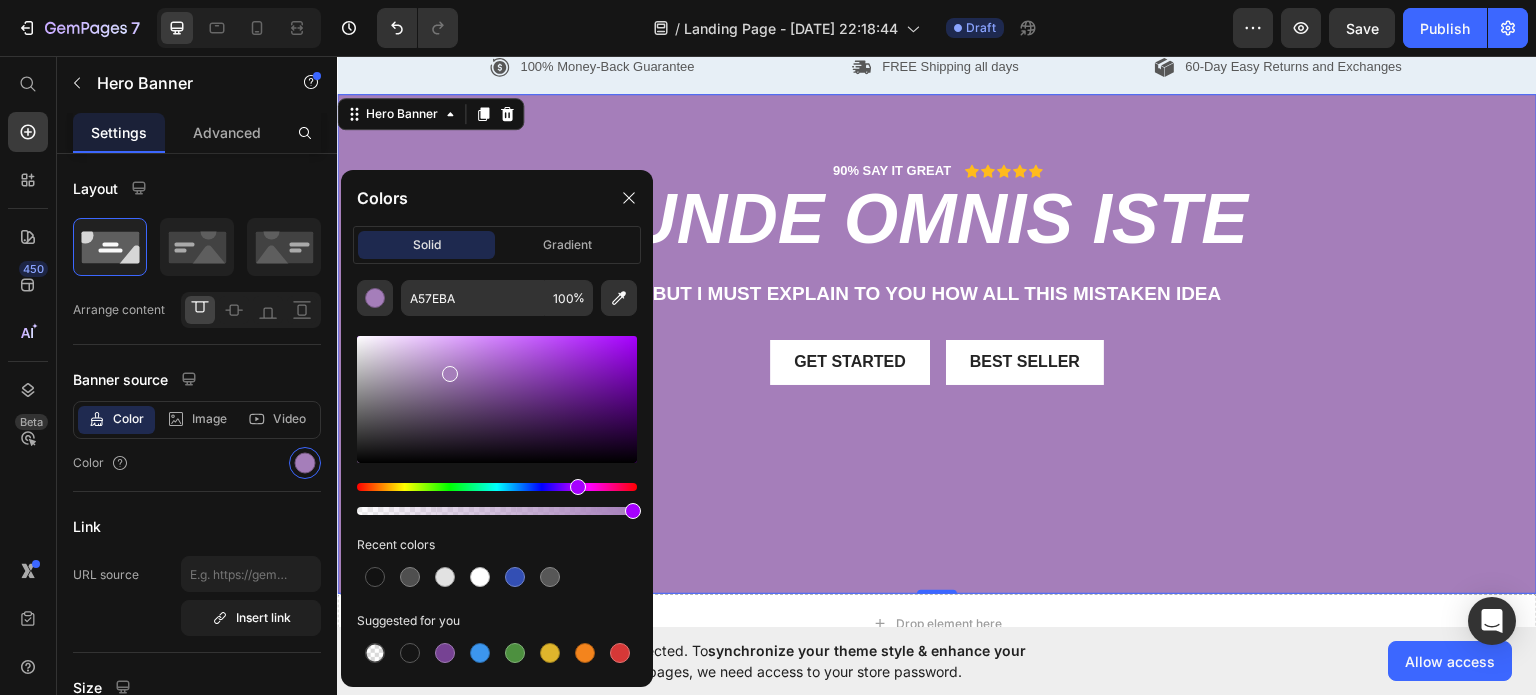 click at bounding box center [450, 374] 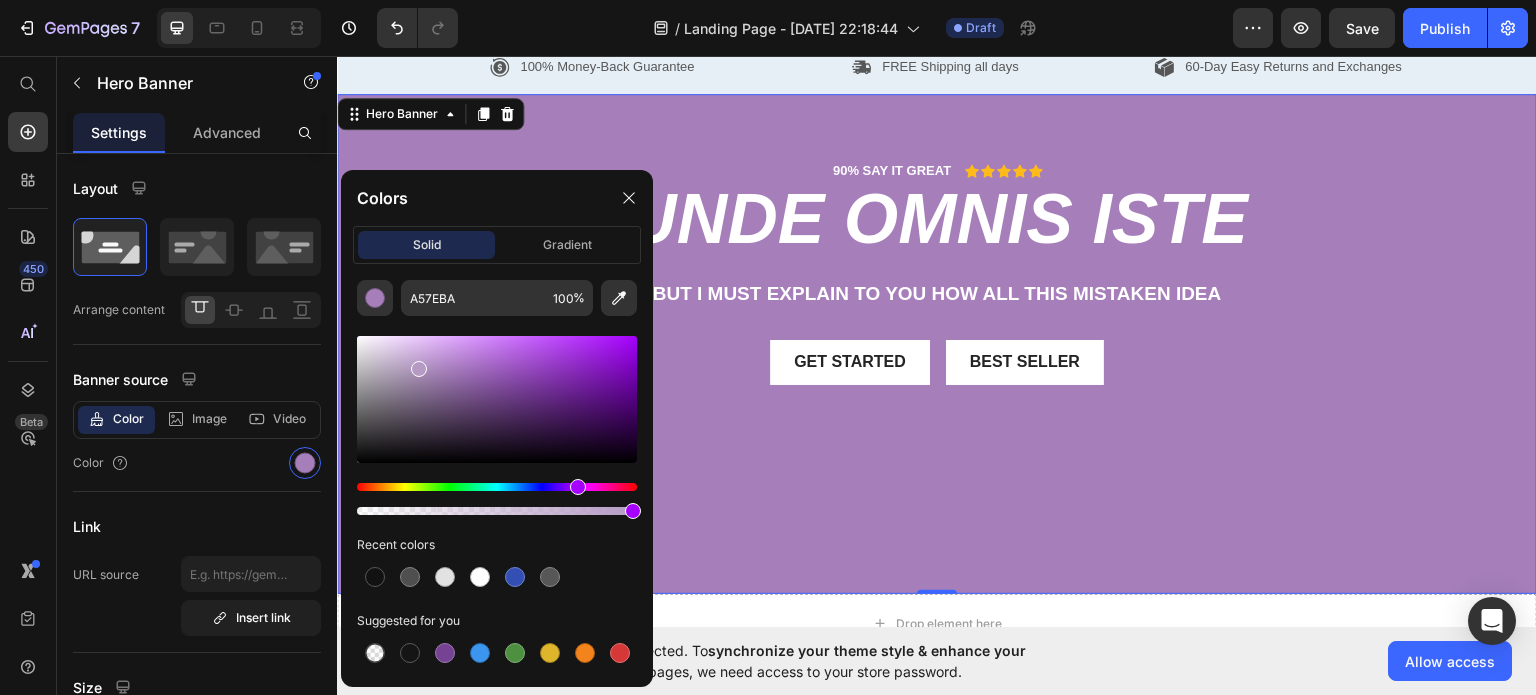 click at bounding box center [497, 399] 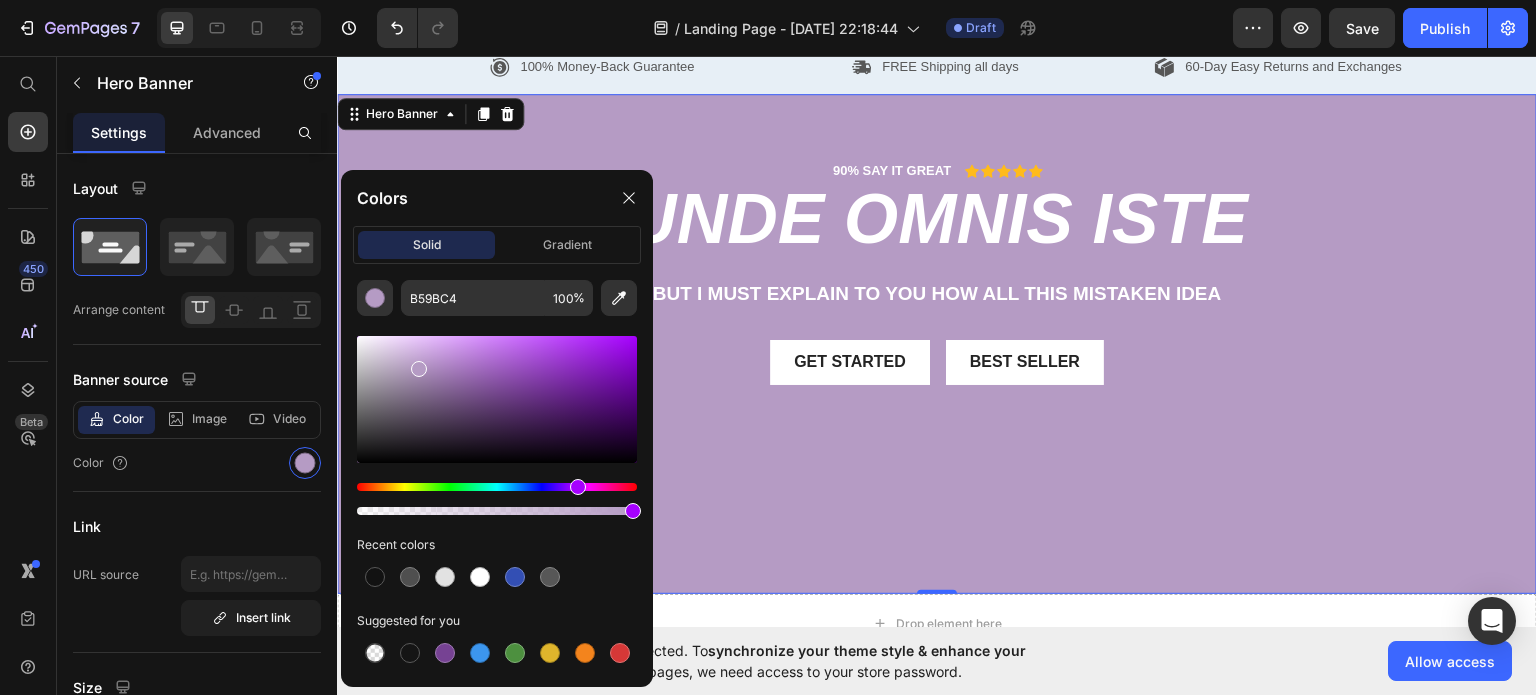 click at bounding box center (497, 399) 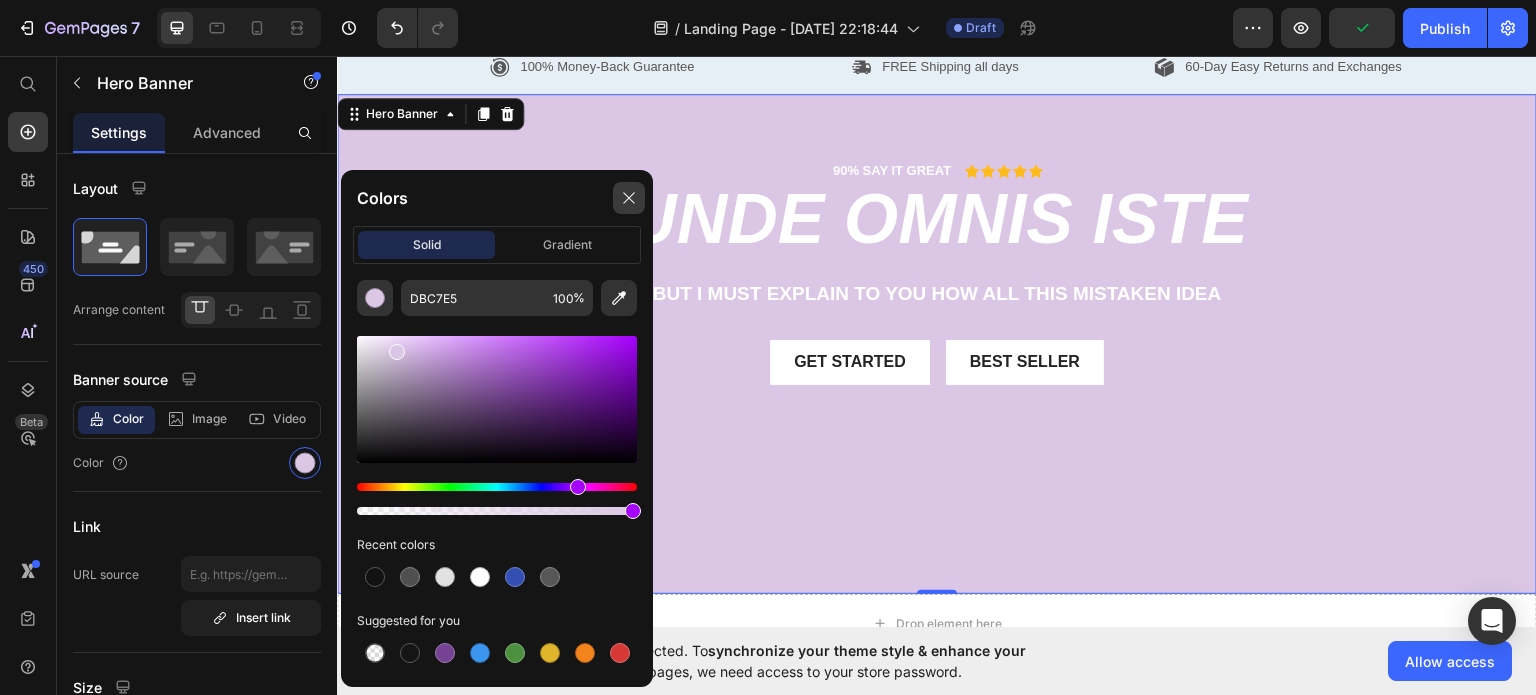 click at bounding box center [629, 198] 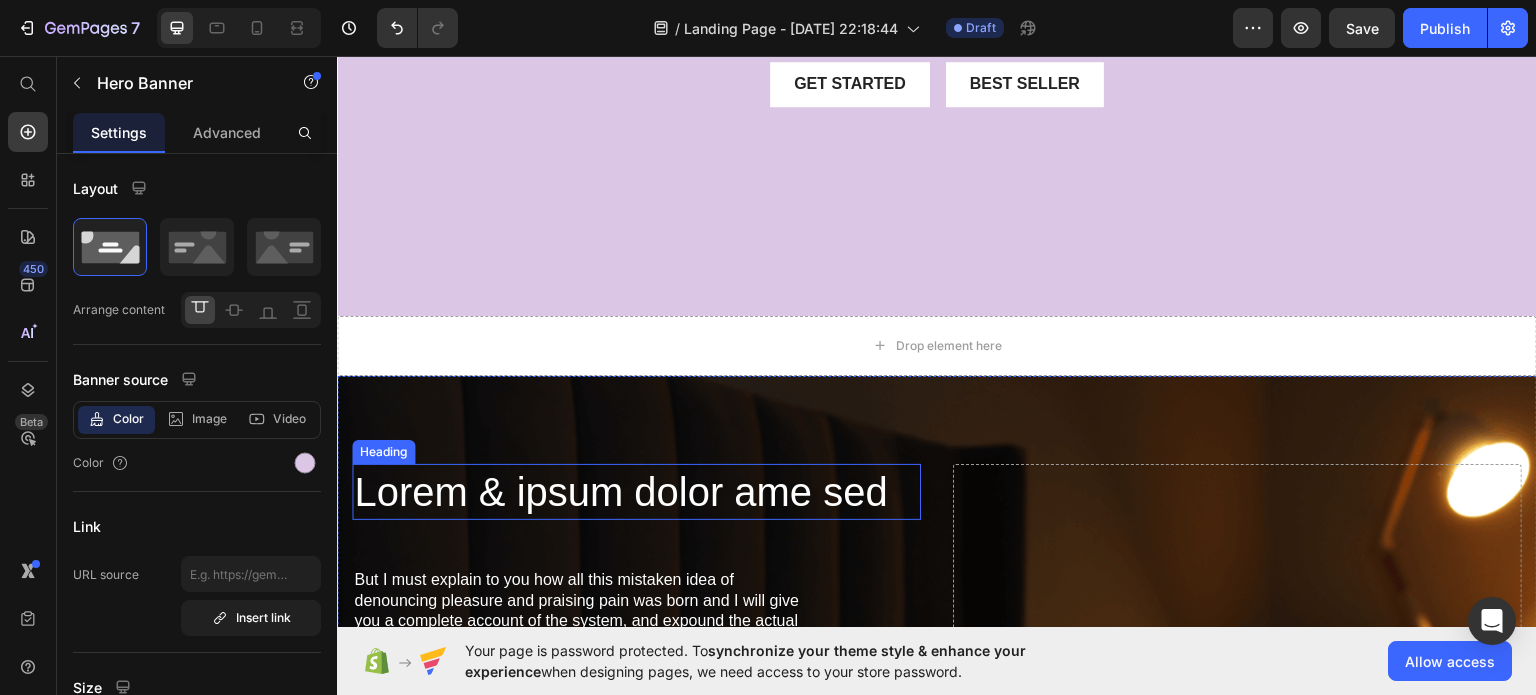 scroll, scrollTop: 800, scrollLeft: 0, axis: vertical 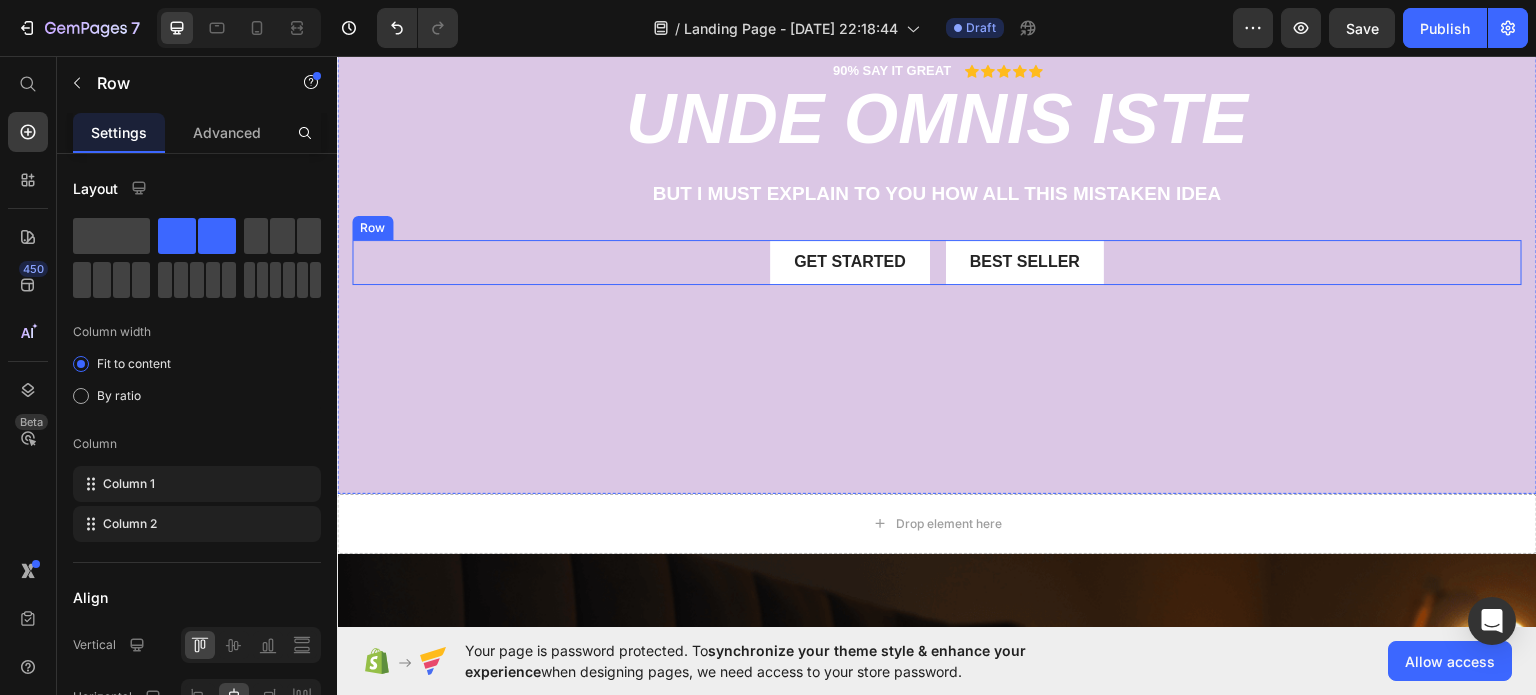 click on "Get started Button Best Seller Button Row" at bounding box center [937, 261] 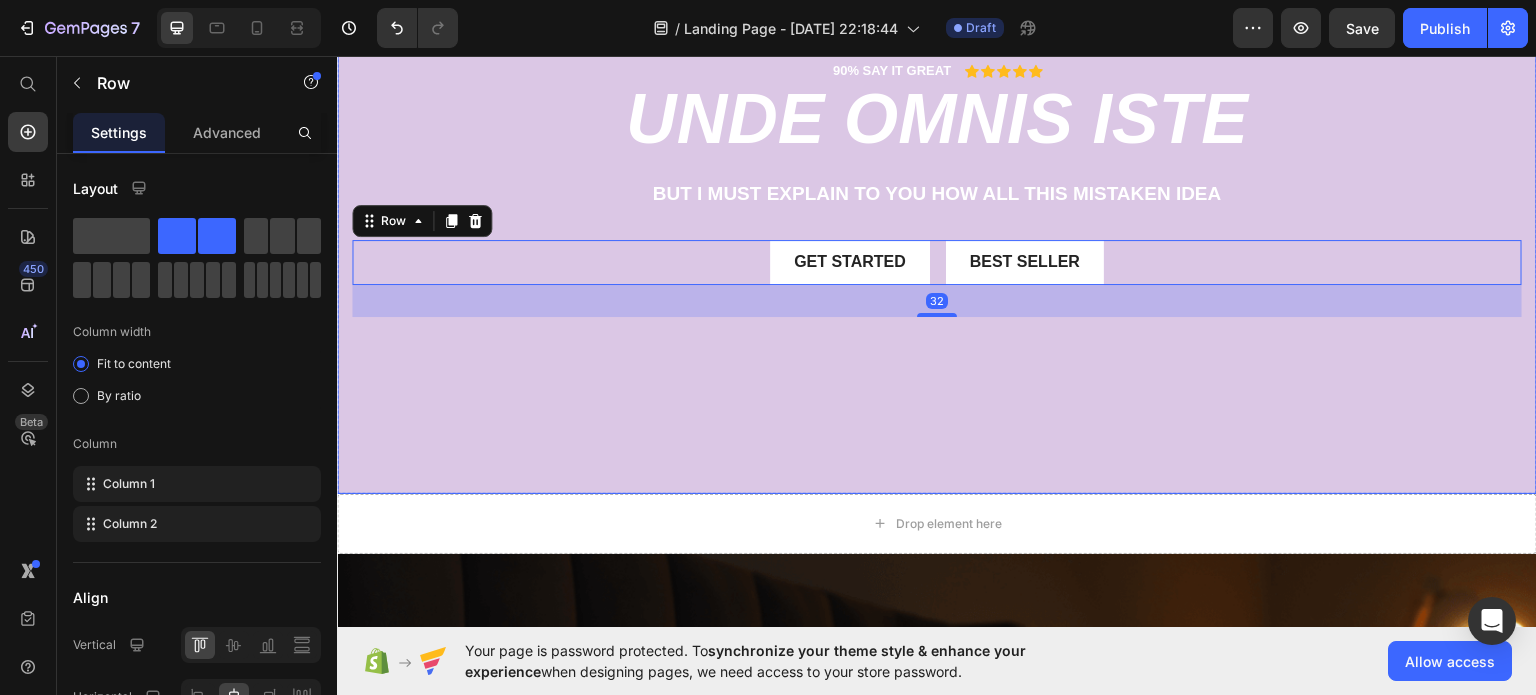 click at bounding box center [937, 243] 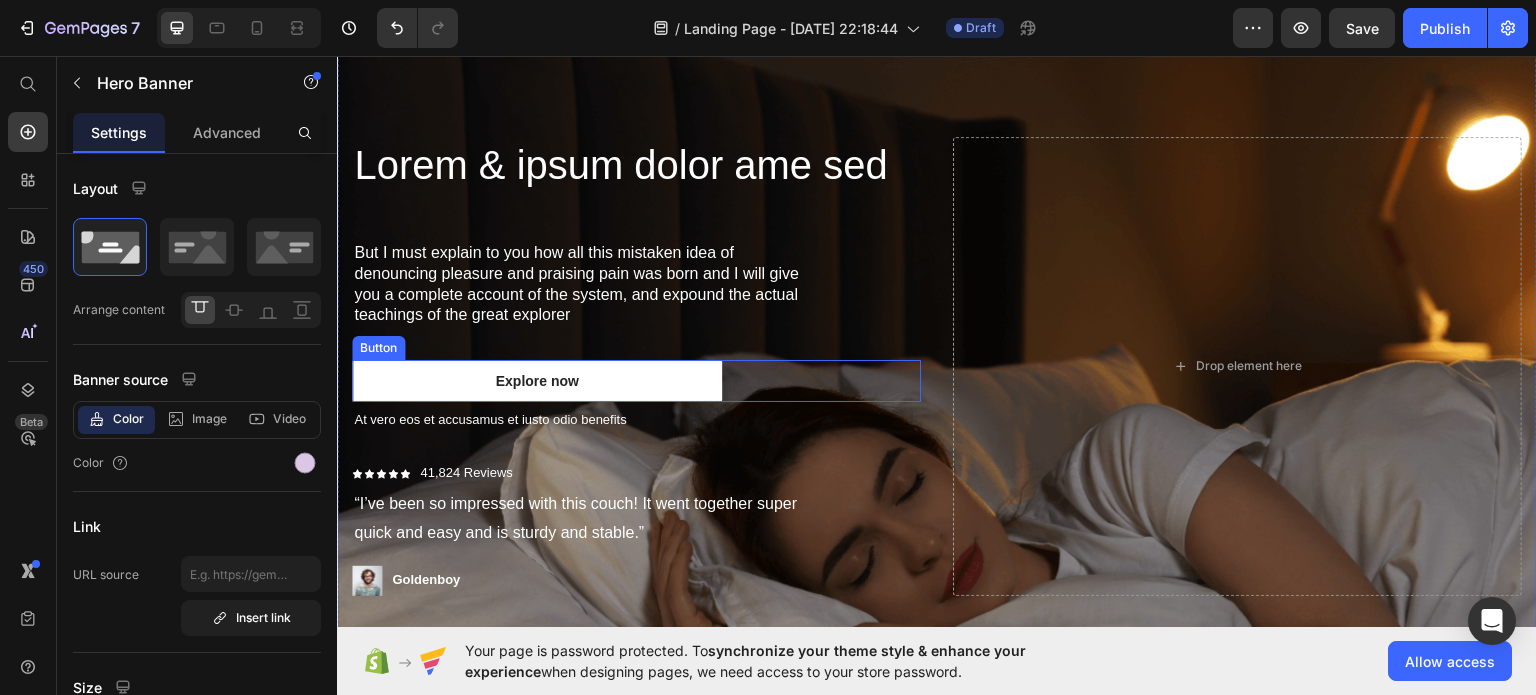 scroll, scrollTop: 1400, scrollLeft: 0, axis: vertical 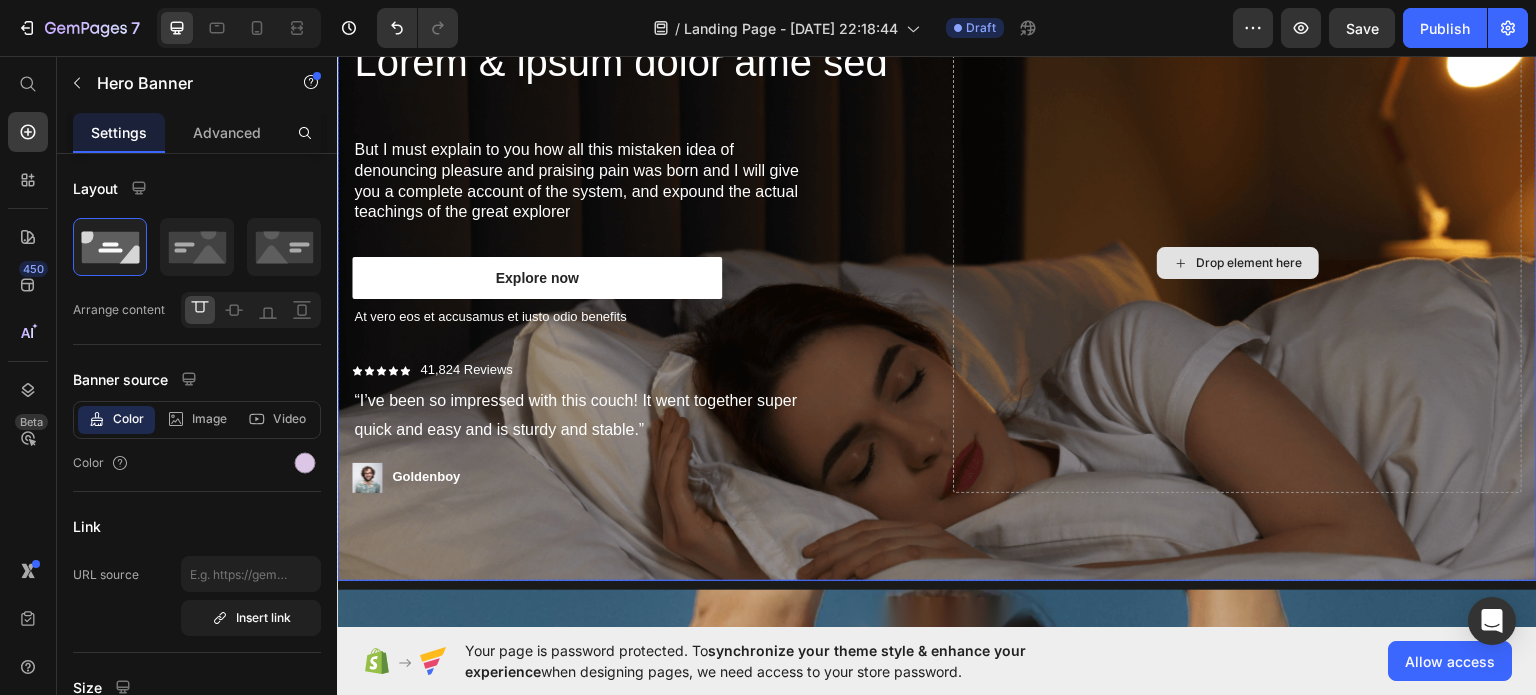 click on "Drop element here" at bounding box center [1237, 262] 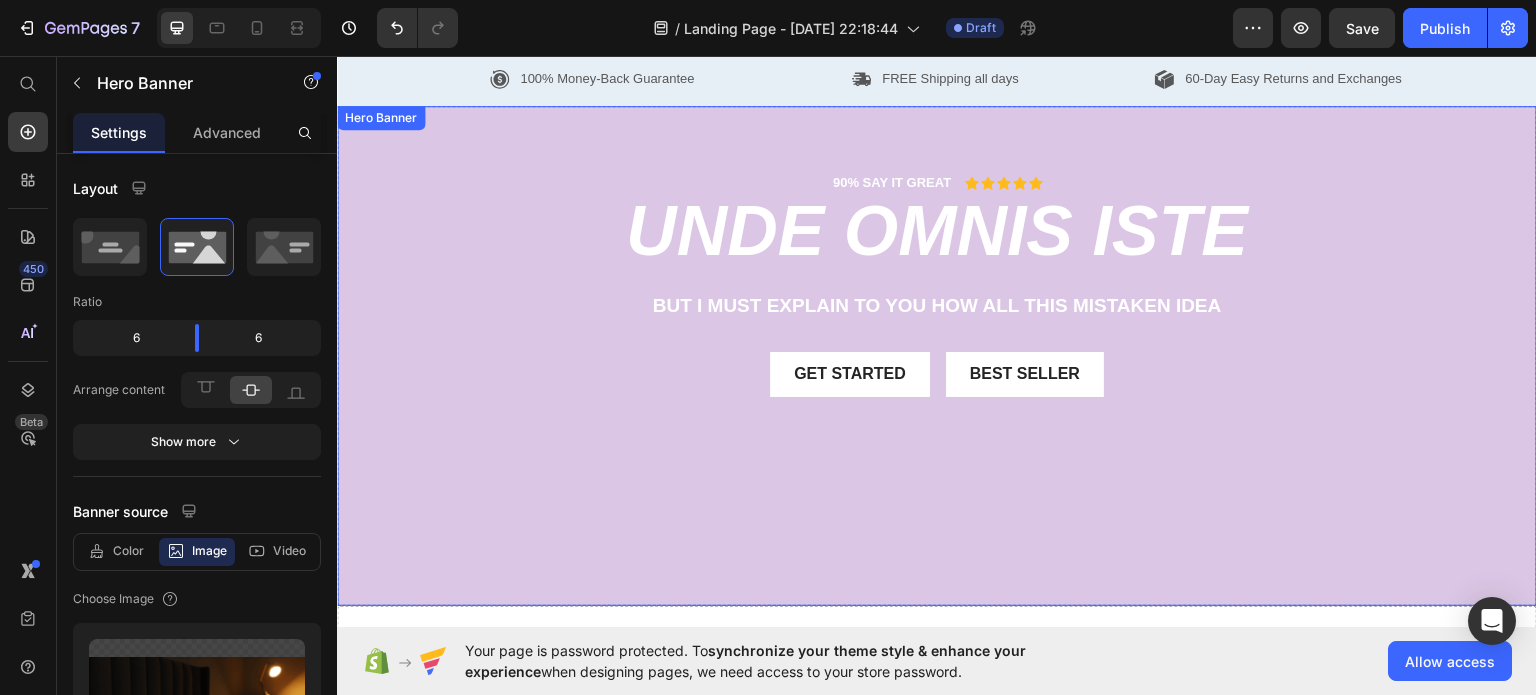 scroll, scrollTop: 600, scrollLeft: 0, axis: vertical 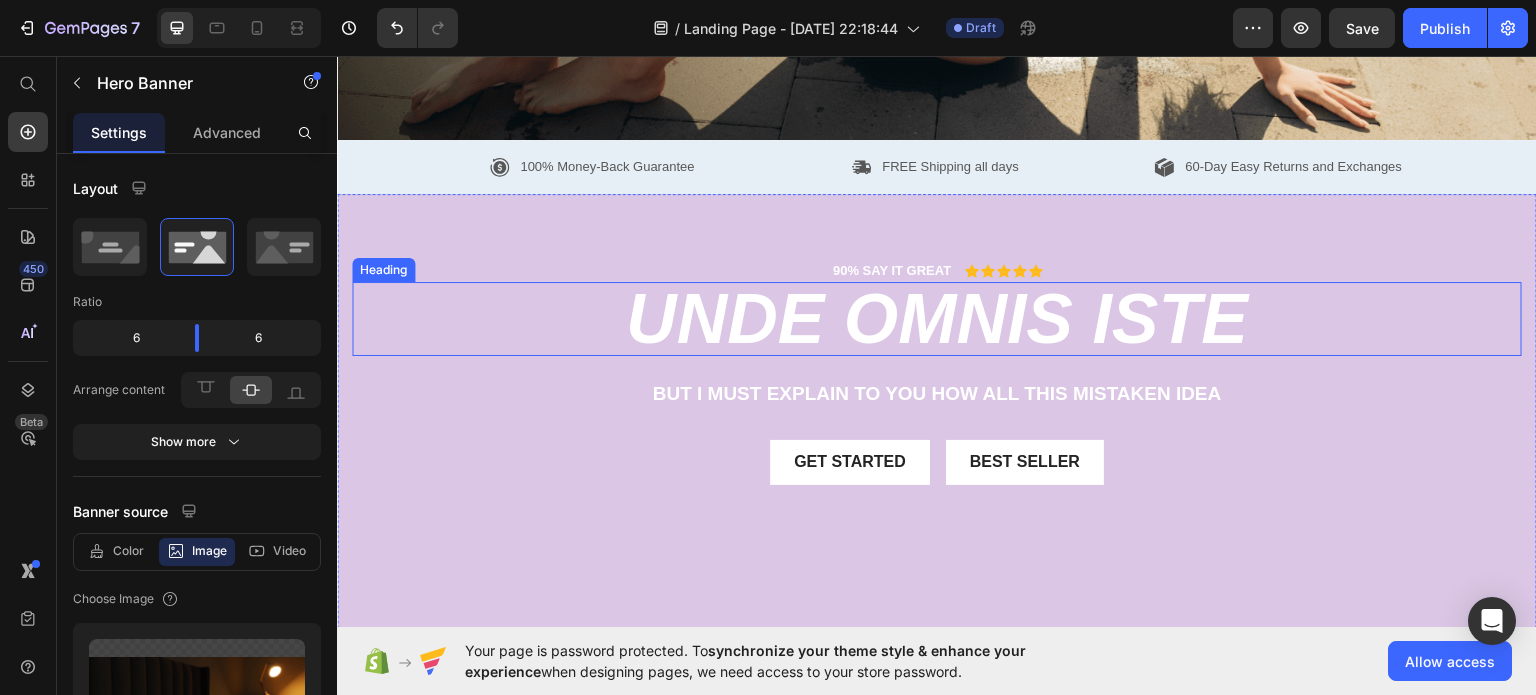 click on "unde omnis iste" at bounding box center [937, 318] 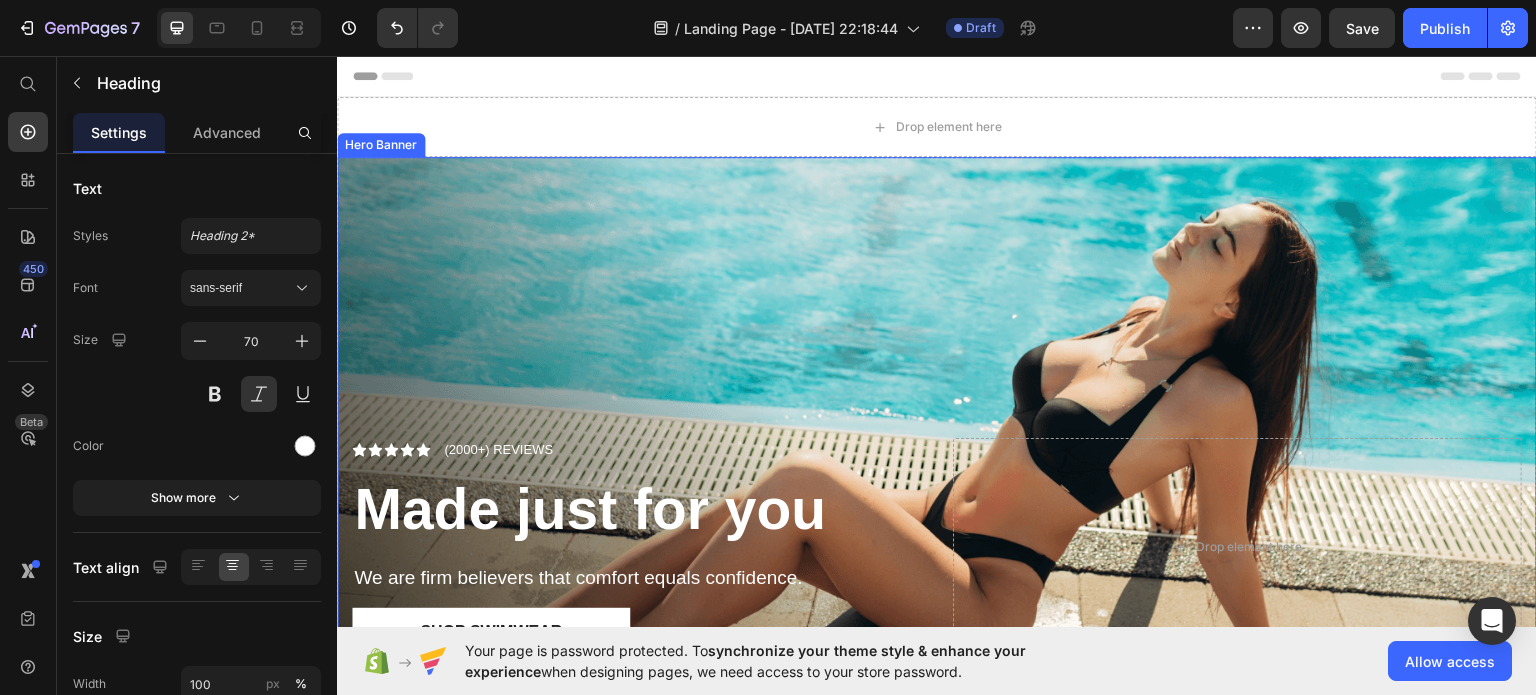 scroll, scrollTop: 100, scrollLeft: 0, axis: vertical 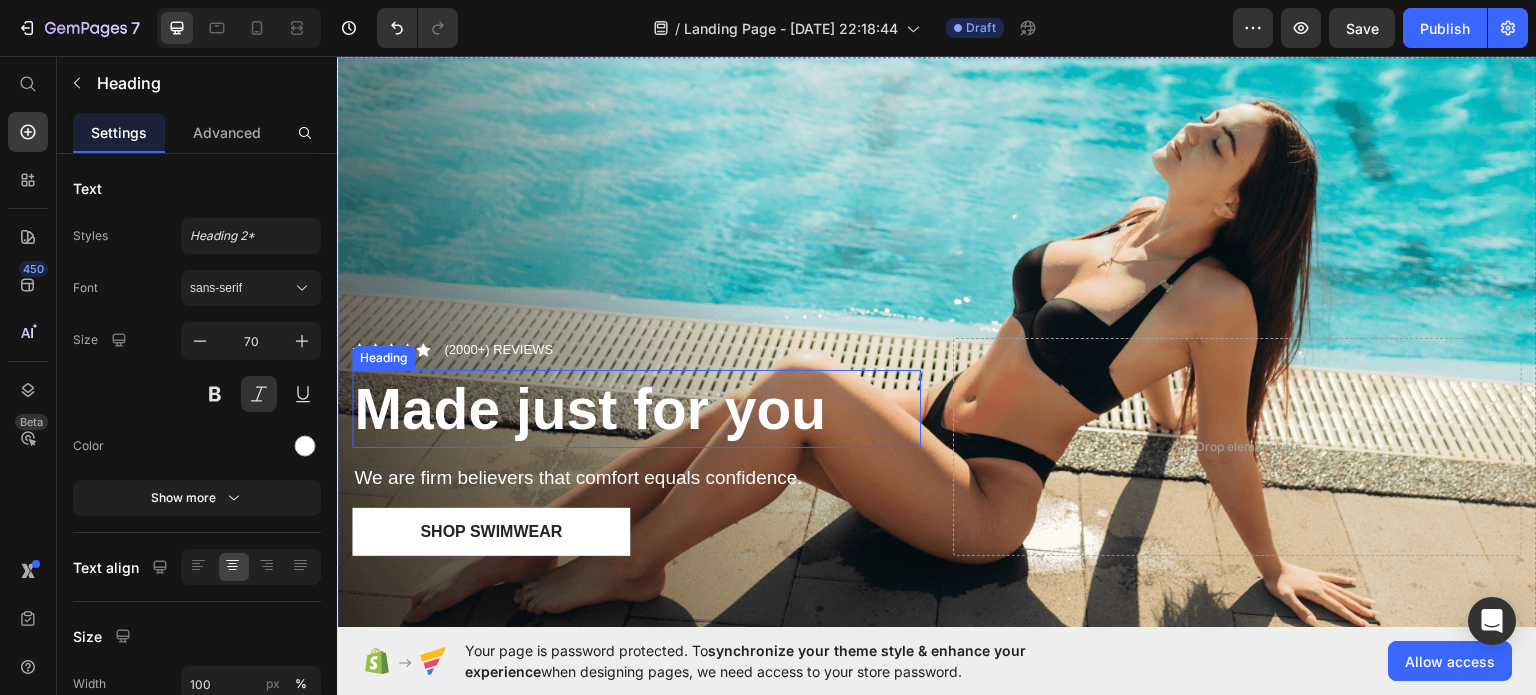 click on "Made just for you" at bounding box center [590, 408] 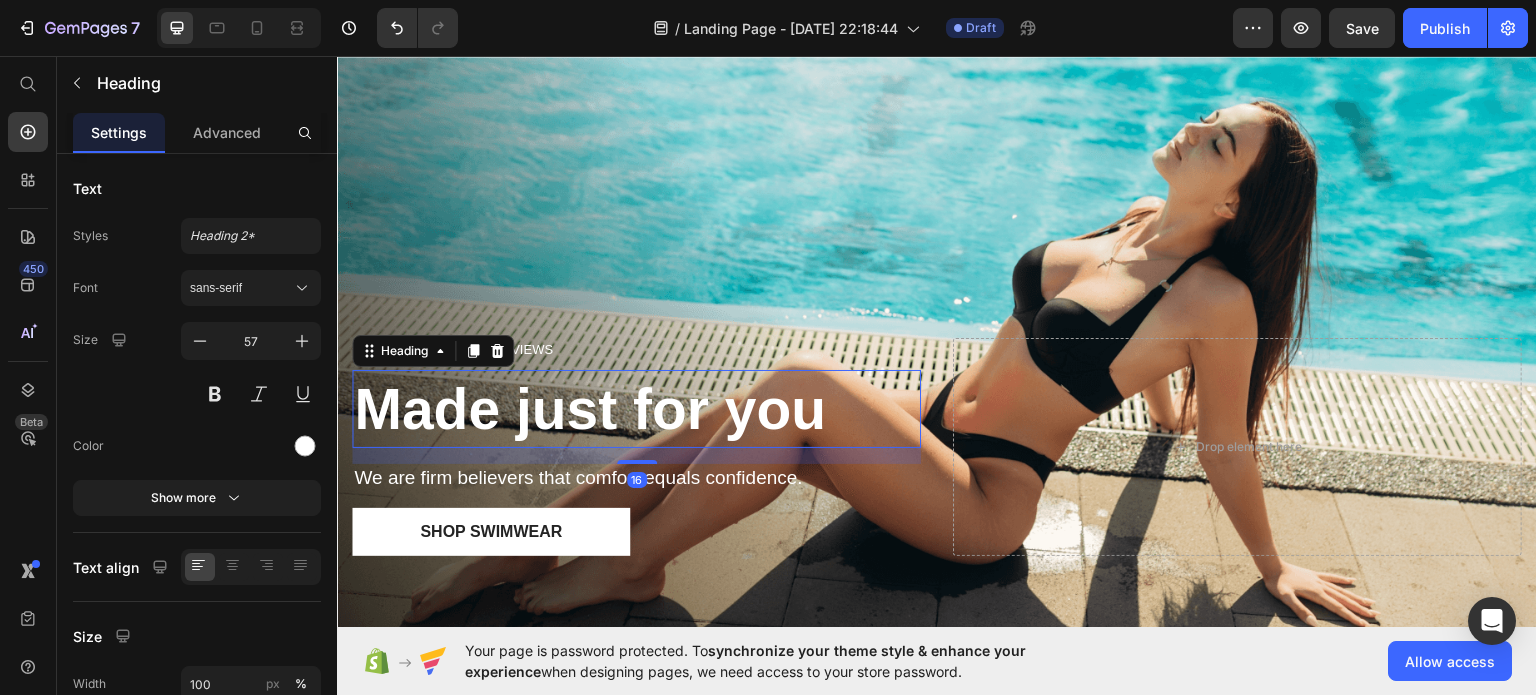 click on "Made just for you" at bounding box center (636, 408) 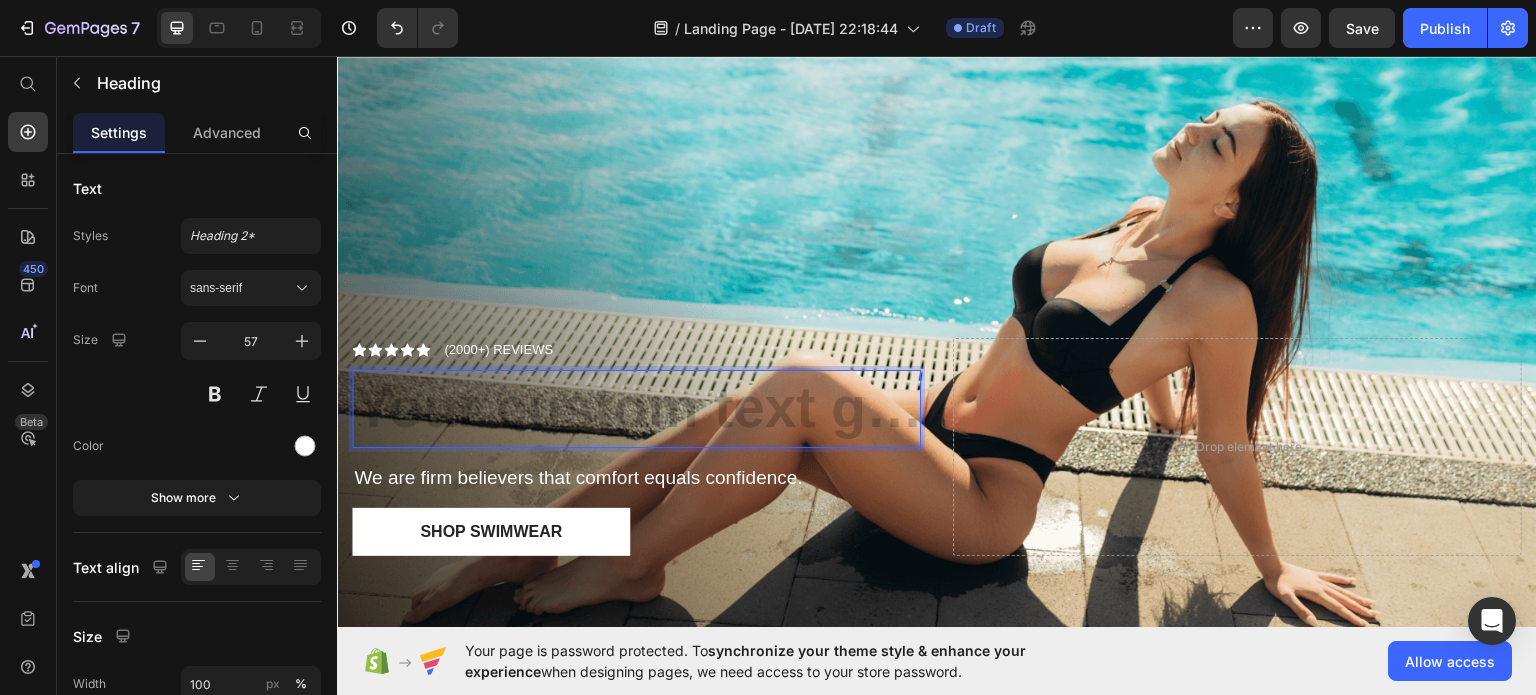 scroll, scrollTop: 25, scrollLeft: 0, axis: vertical 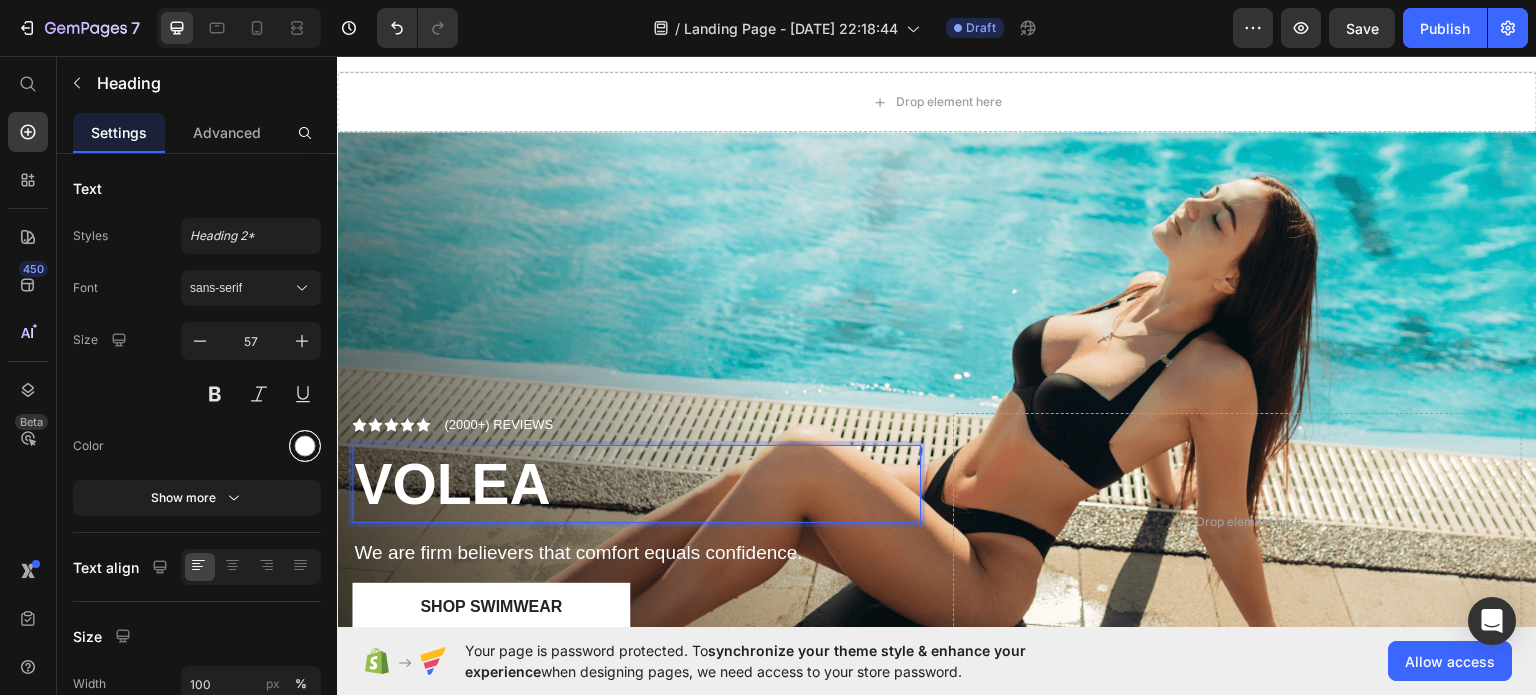 click at bounding box center (305, 446) 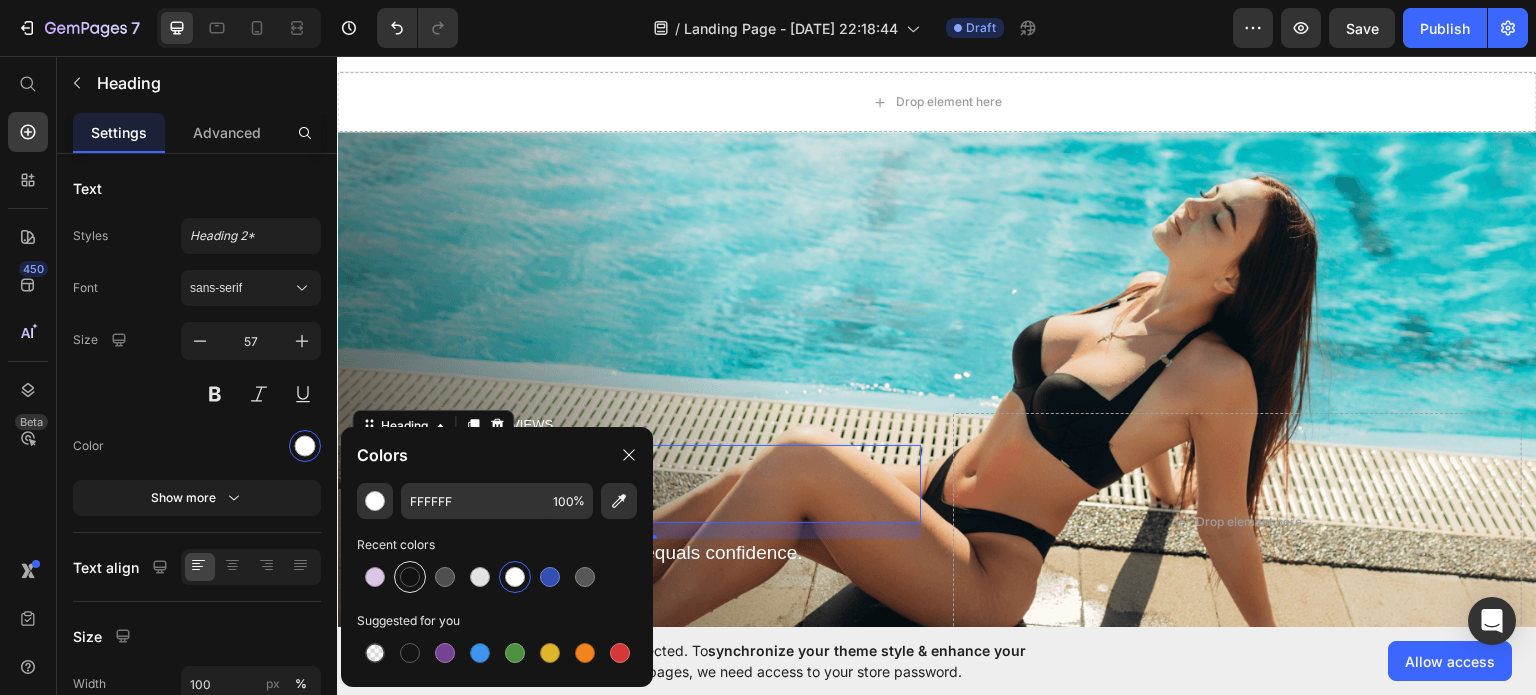 click at bounding box center (410, 577) 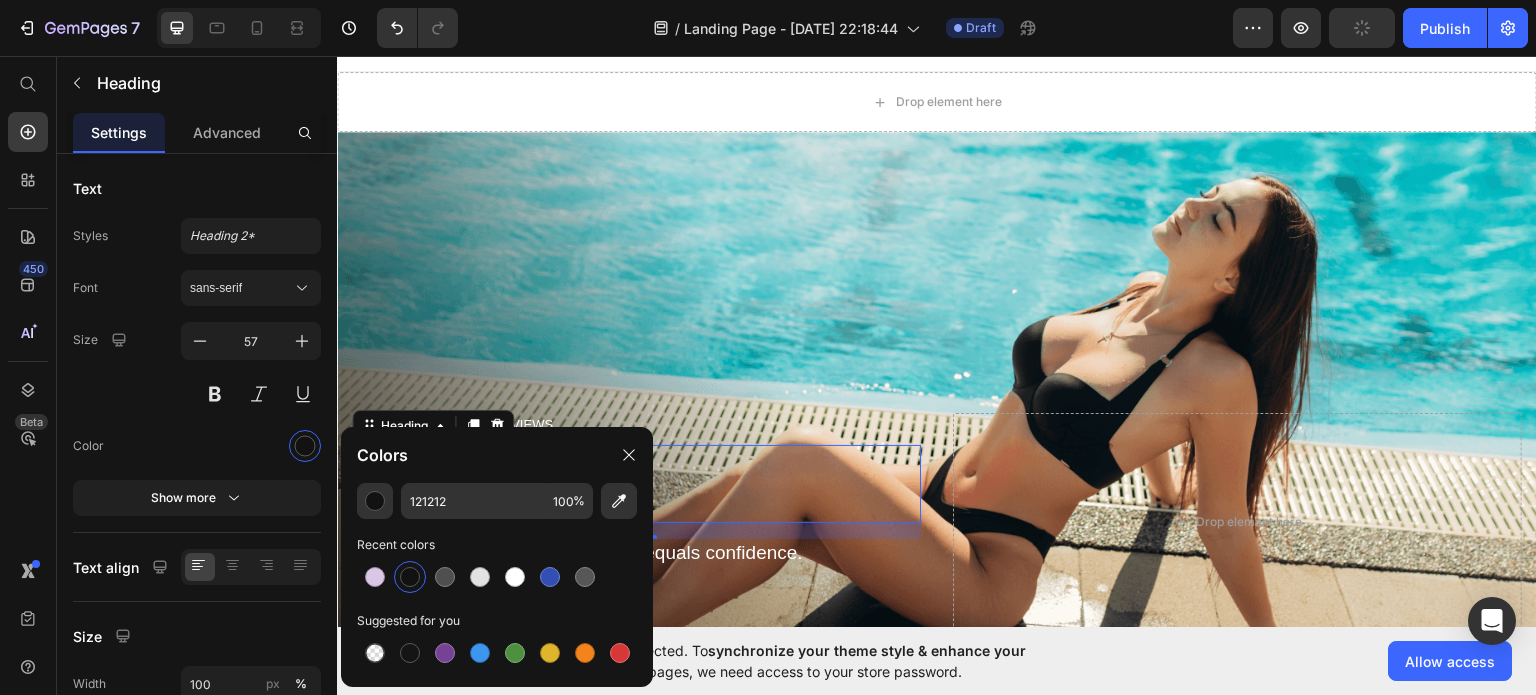 click on "Color" at bounding box center [197, 446] 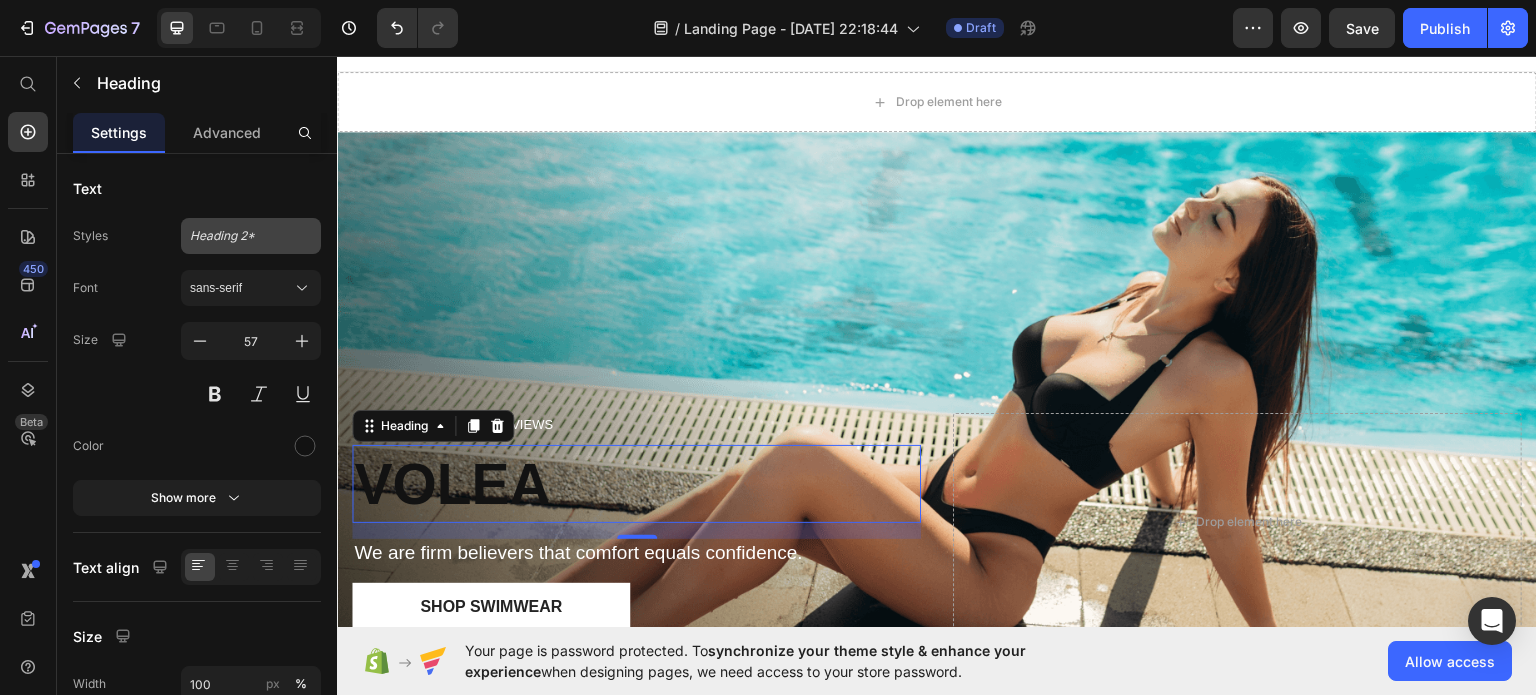 click on "Heading 2*" 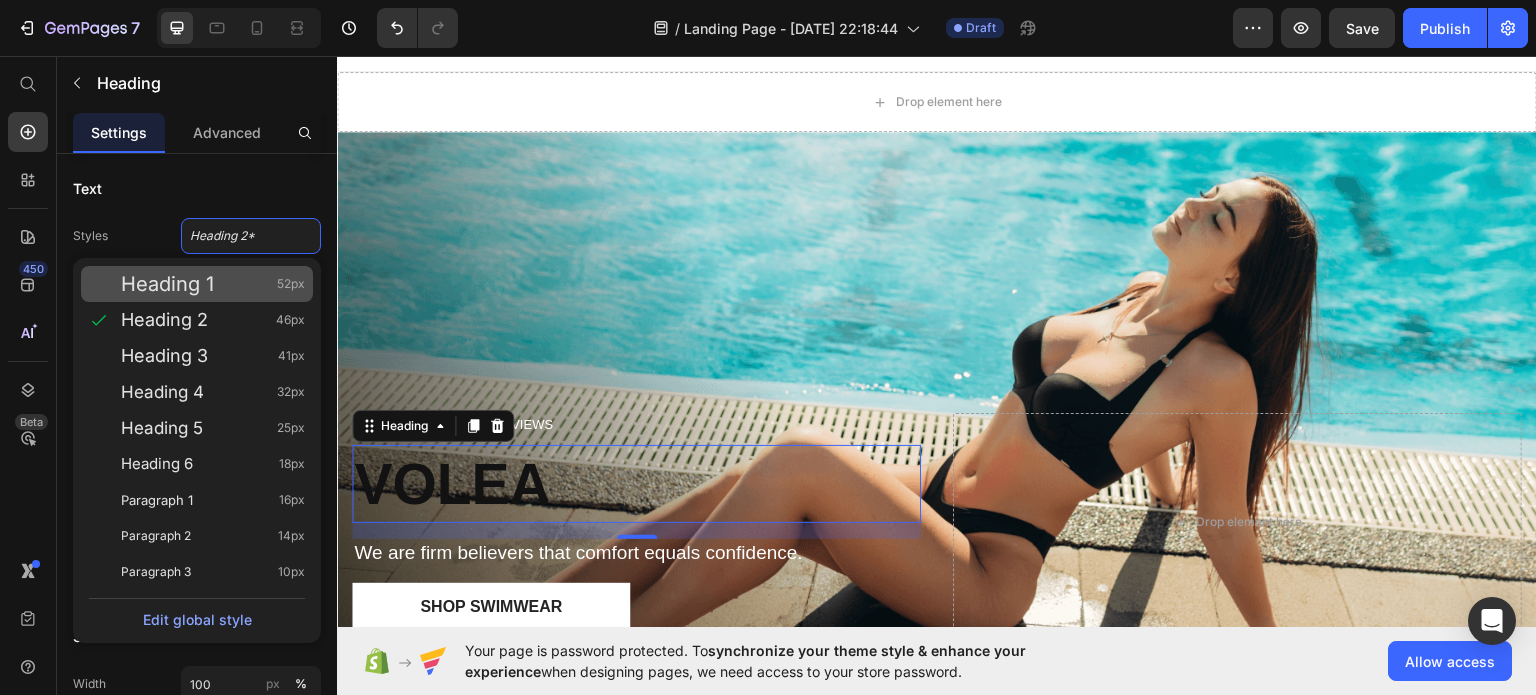 click on "Heading 1" at bounding box center [167, 284] 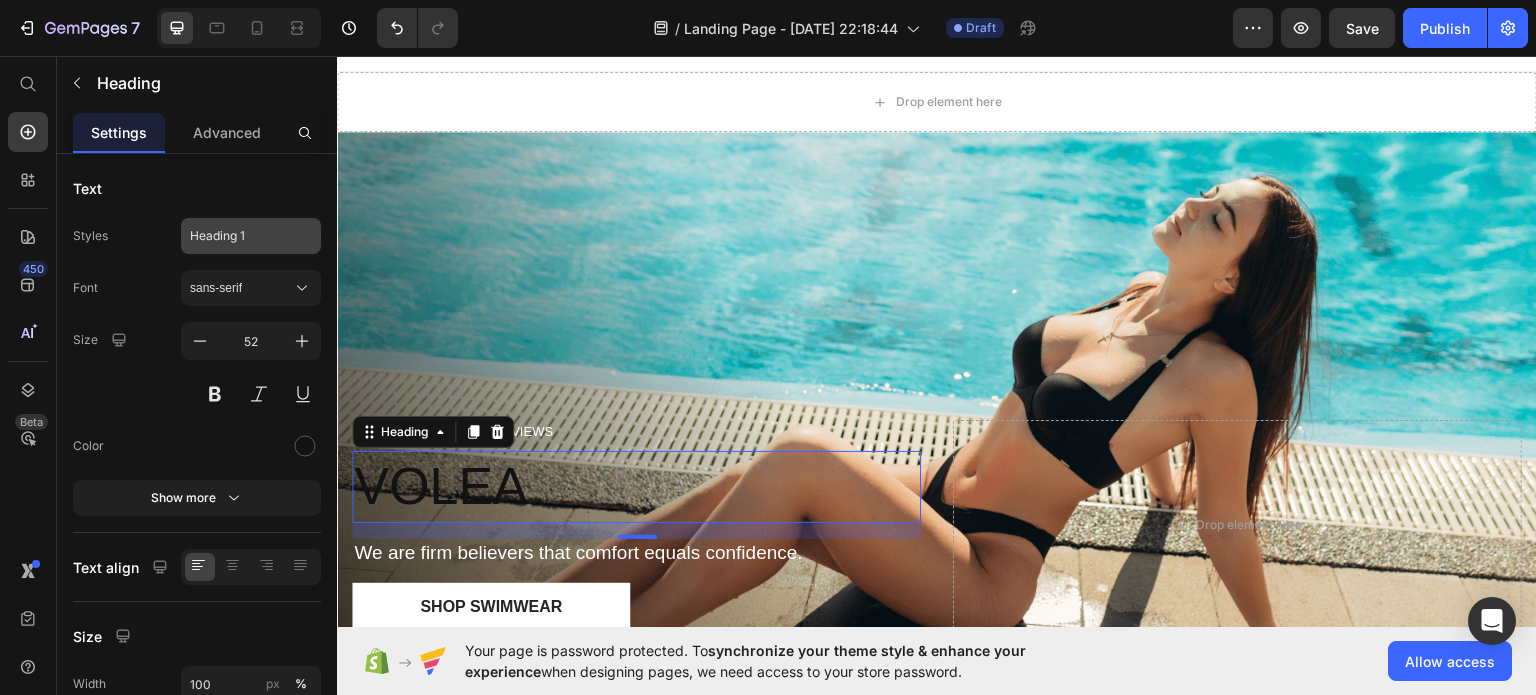 click on "Heading 1" 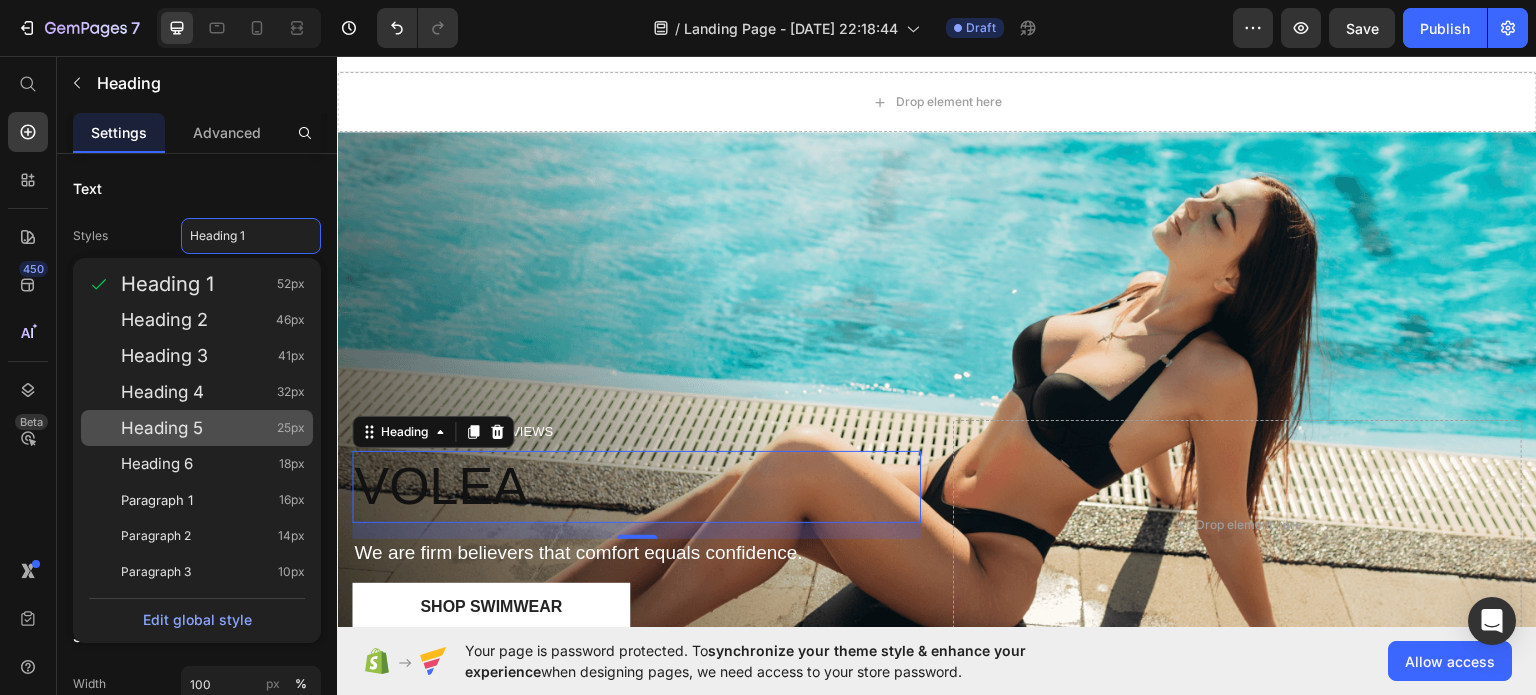 click on "Heading 5" at bounding box center (162, 428) 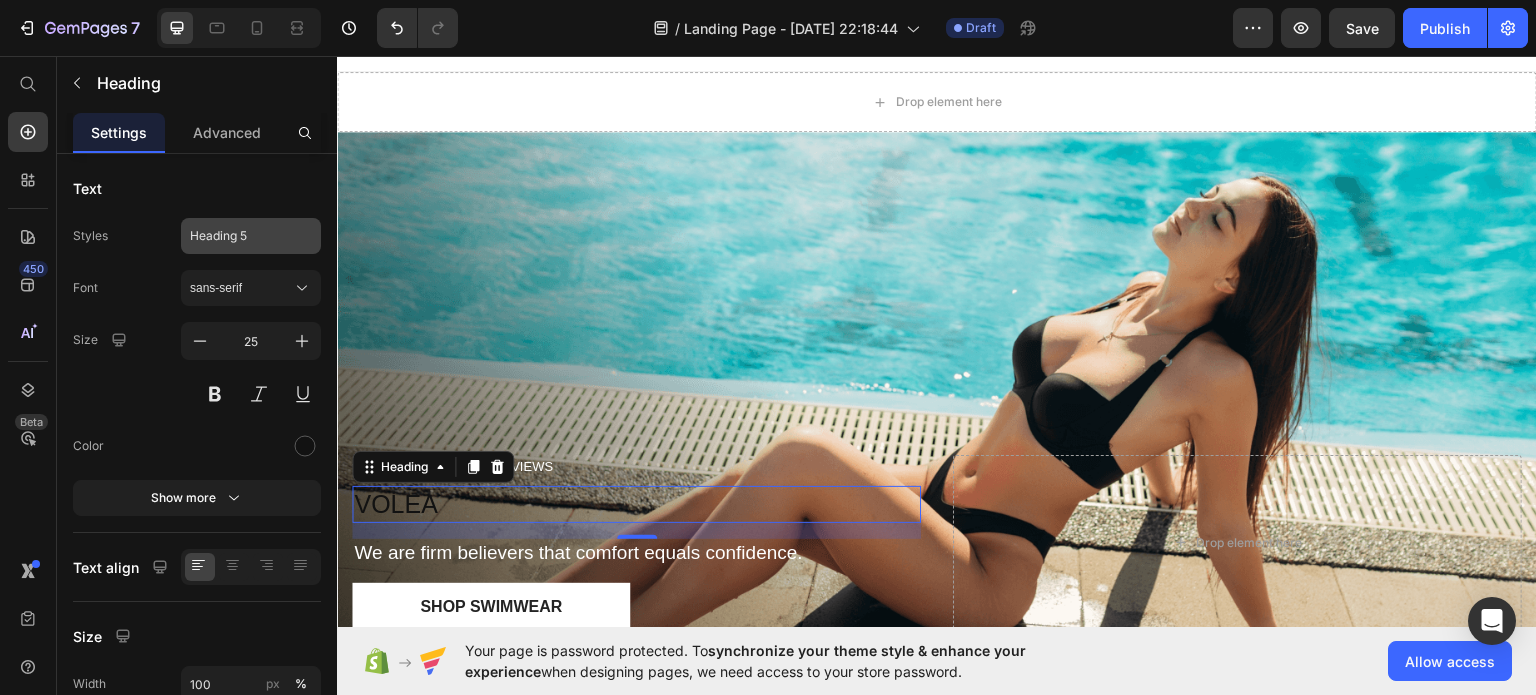 click on "Heading 5" 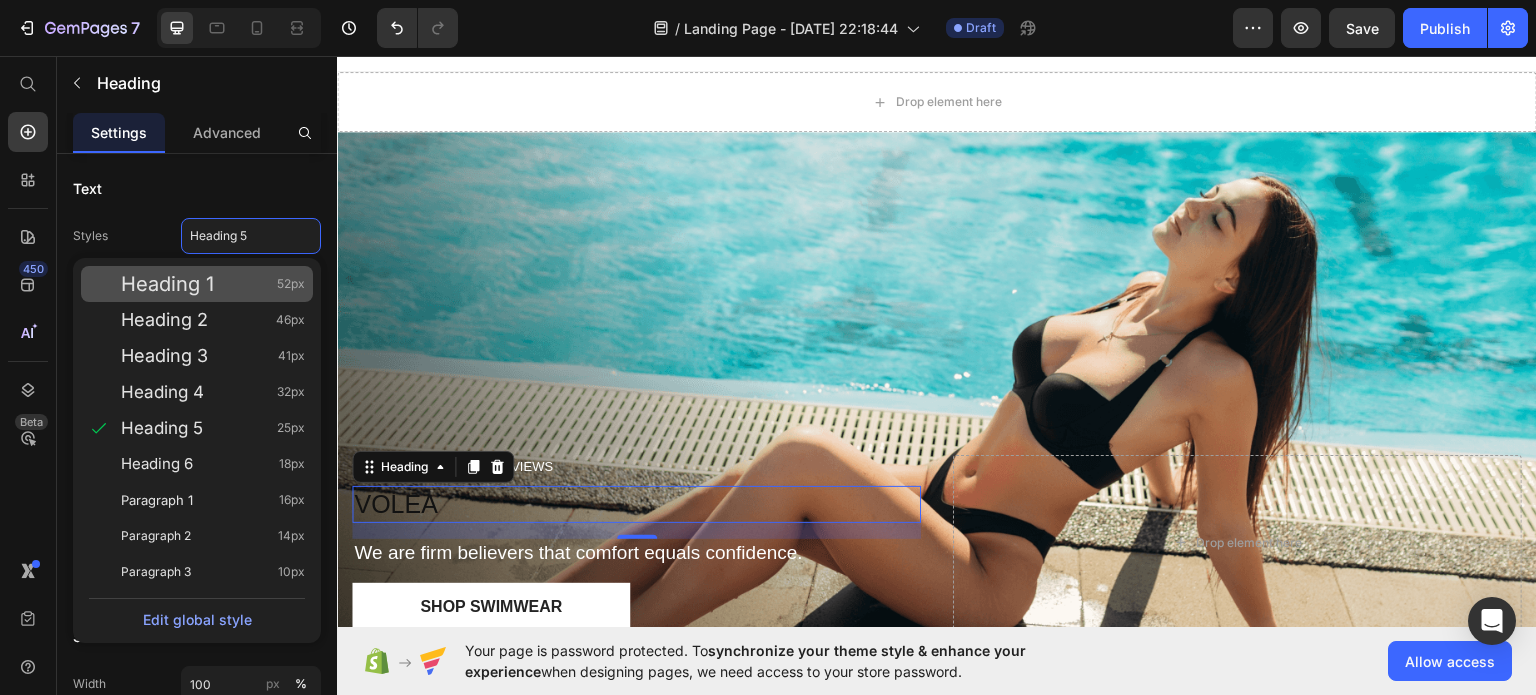 click on "Heading 1 52px" at bounding box center (213, 284) 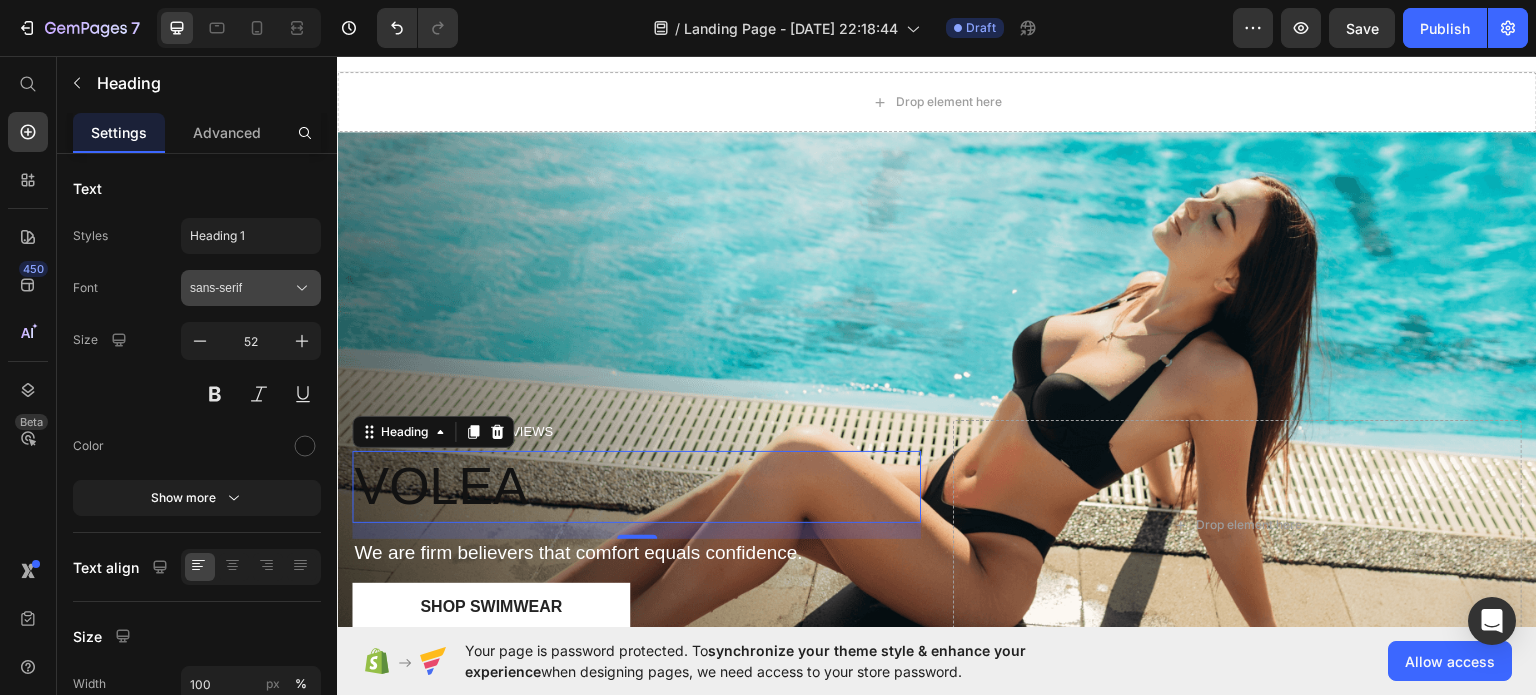 click on "sans-serif" at bounding box center [241, 288] 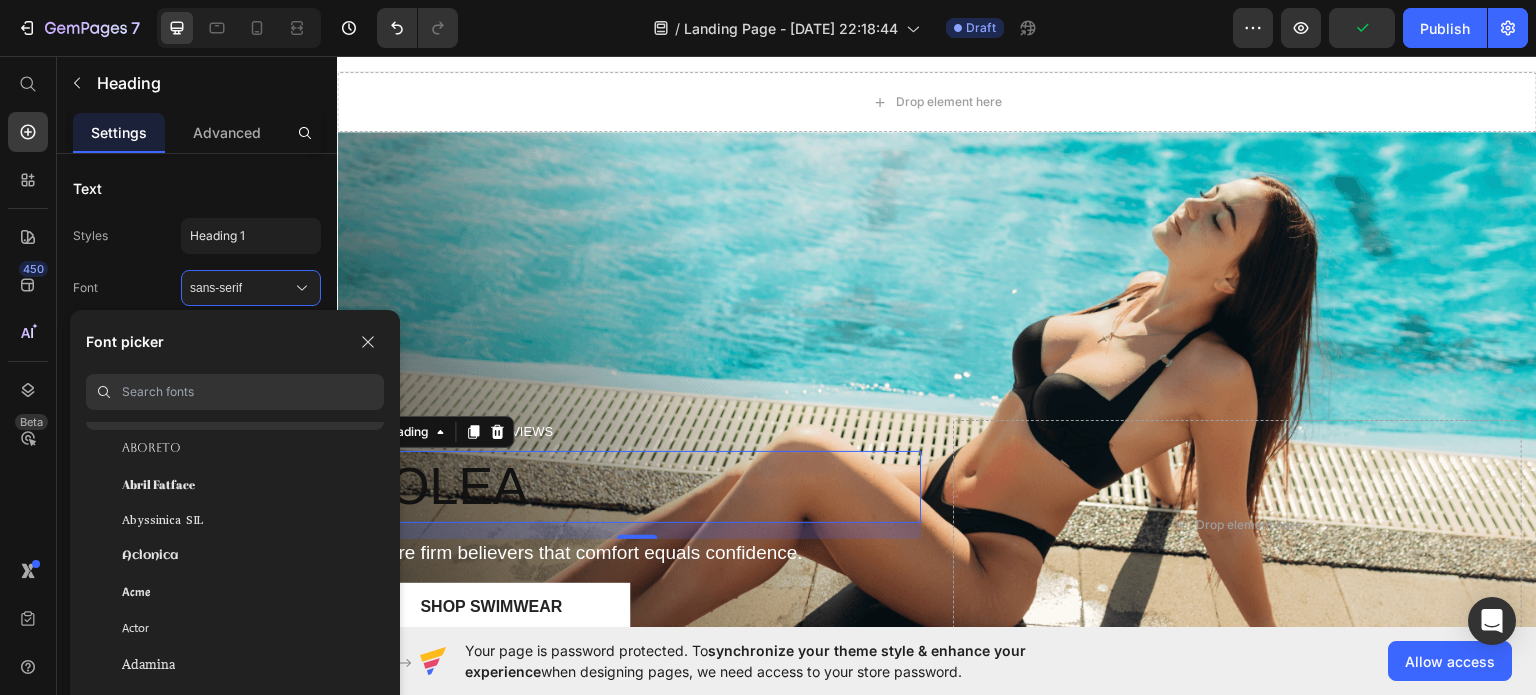 scroll, scrollTop: 300, scrollLeft: 0, axis: vertical 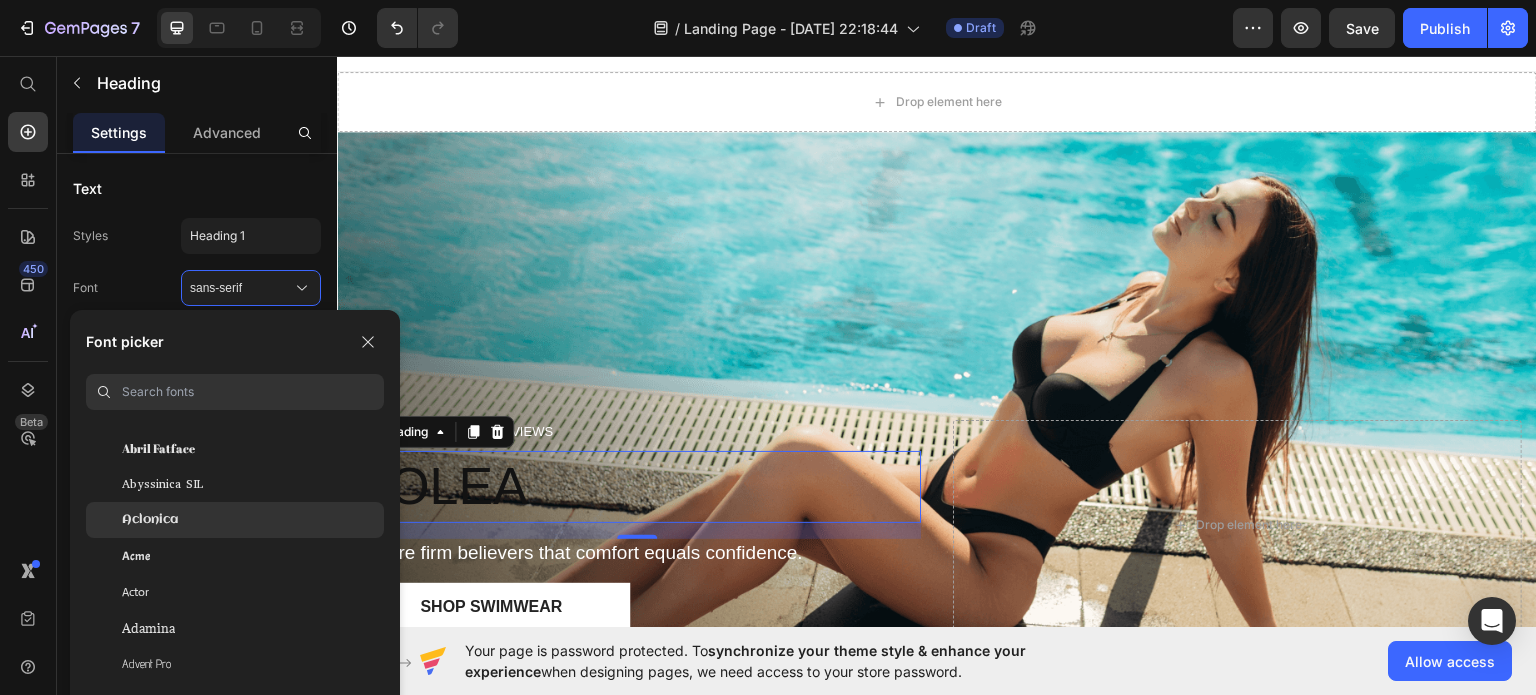 click on "Aclonica" at bounding box center [150, 520] 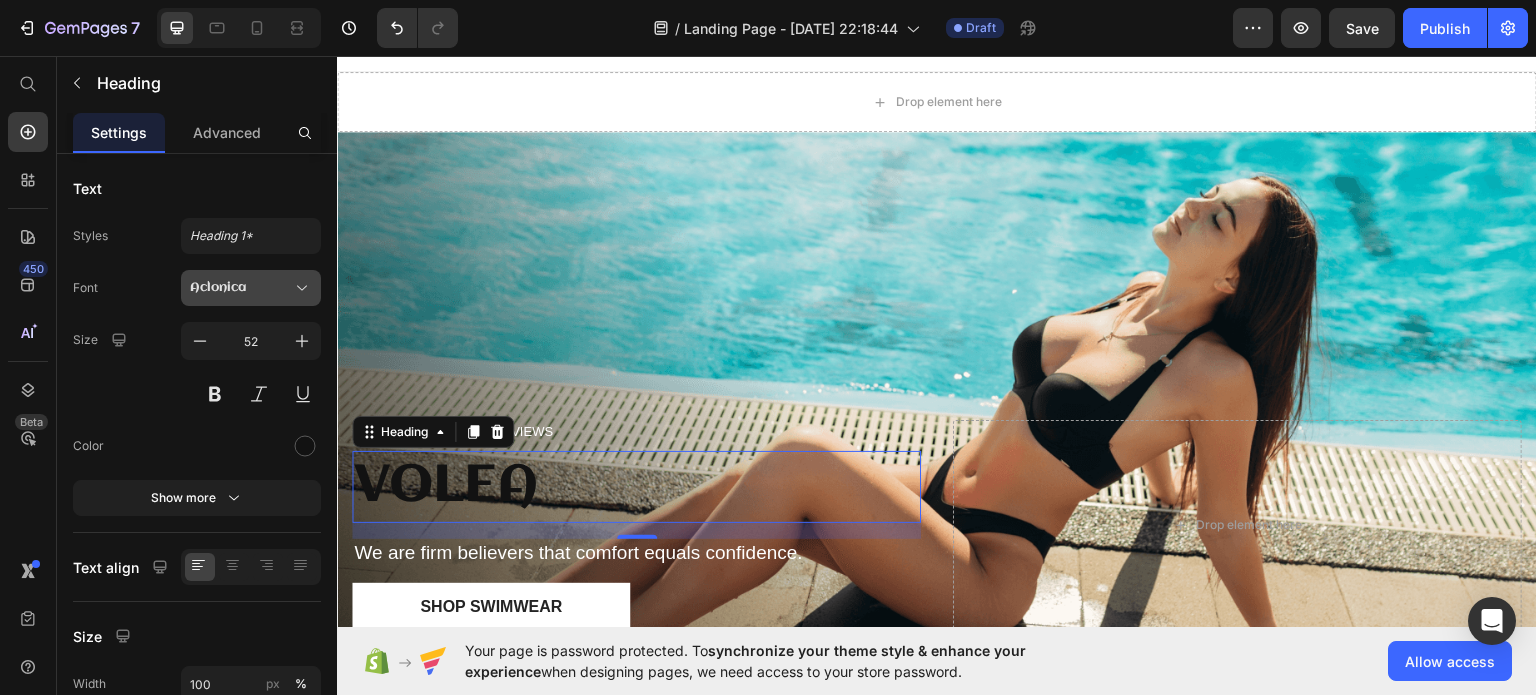 click on "Aclonica" at bounding box center [241, 288] 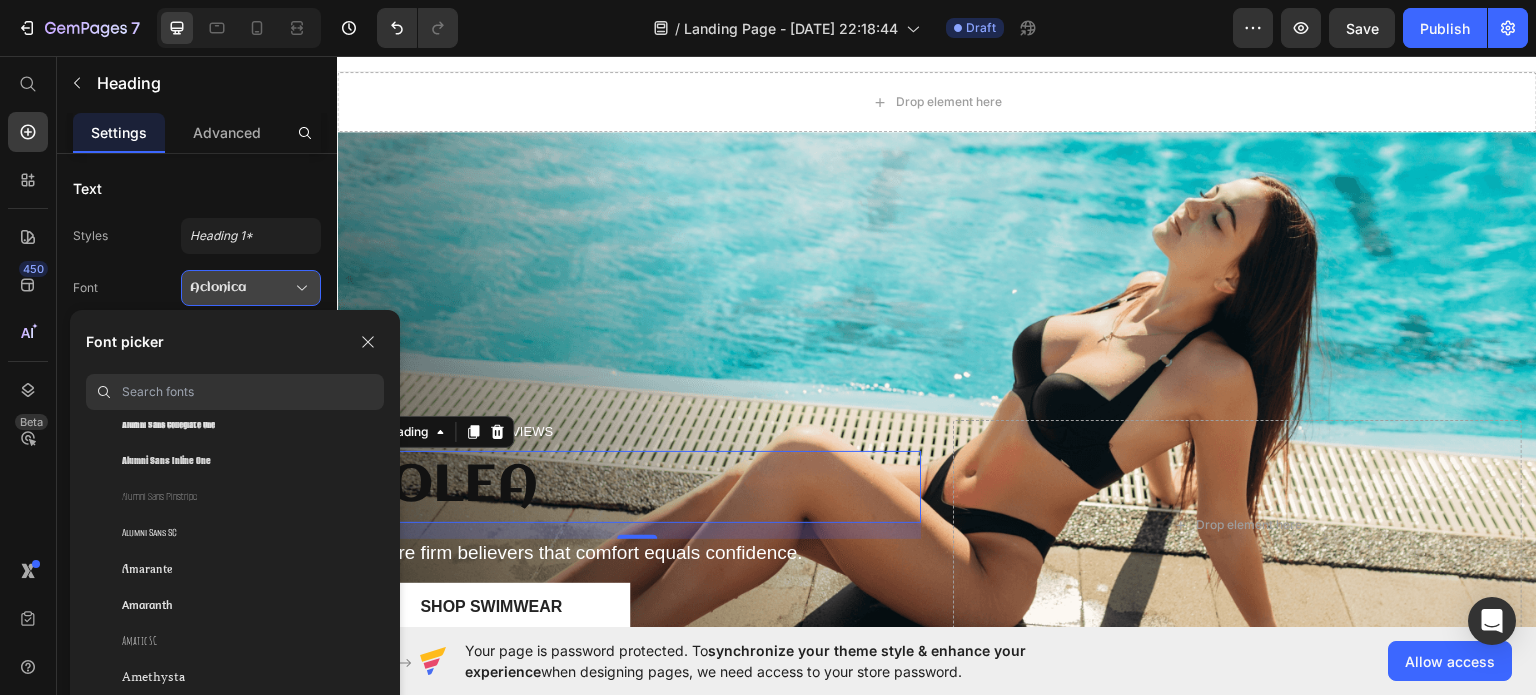 scroll, scrollTop: 2000, scrollLeft: 0, axis: vertical 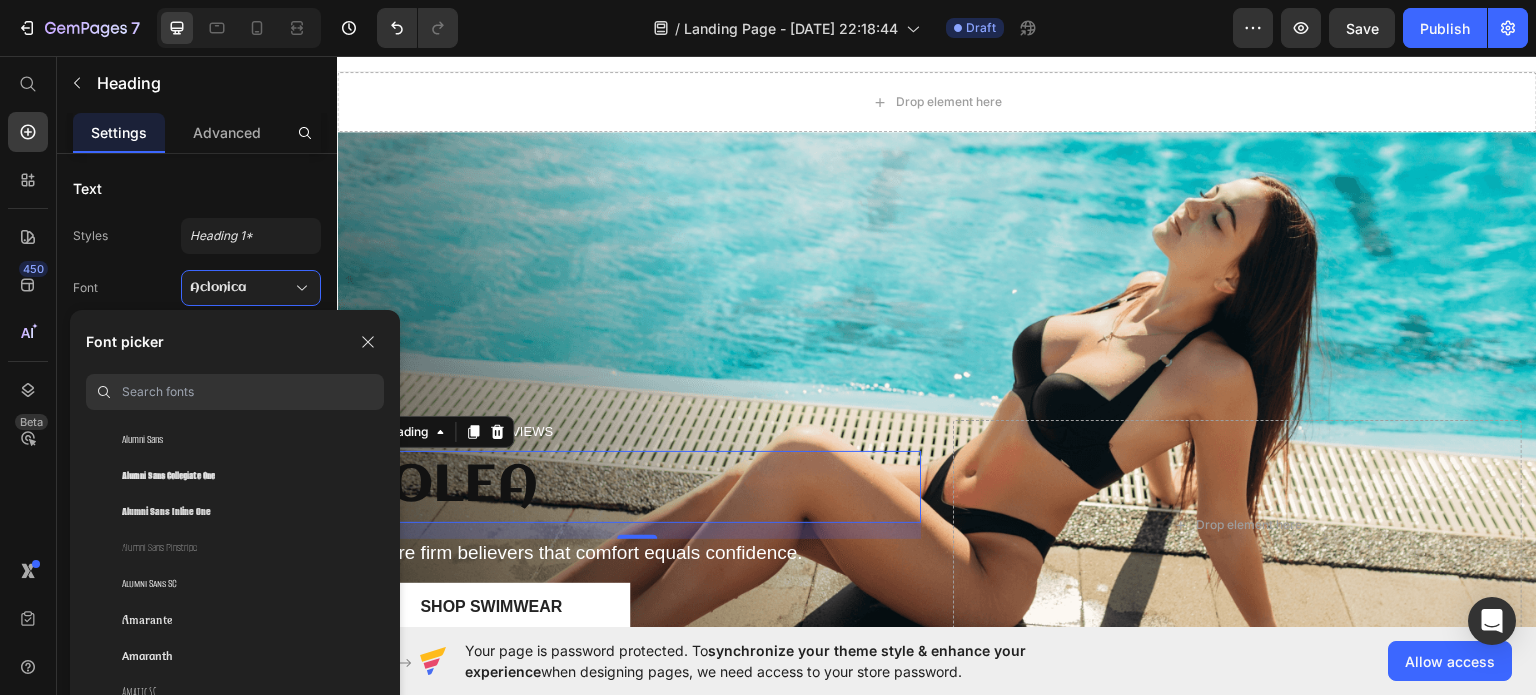 click on "Text" at bounding box center (197, 188) 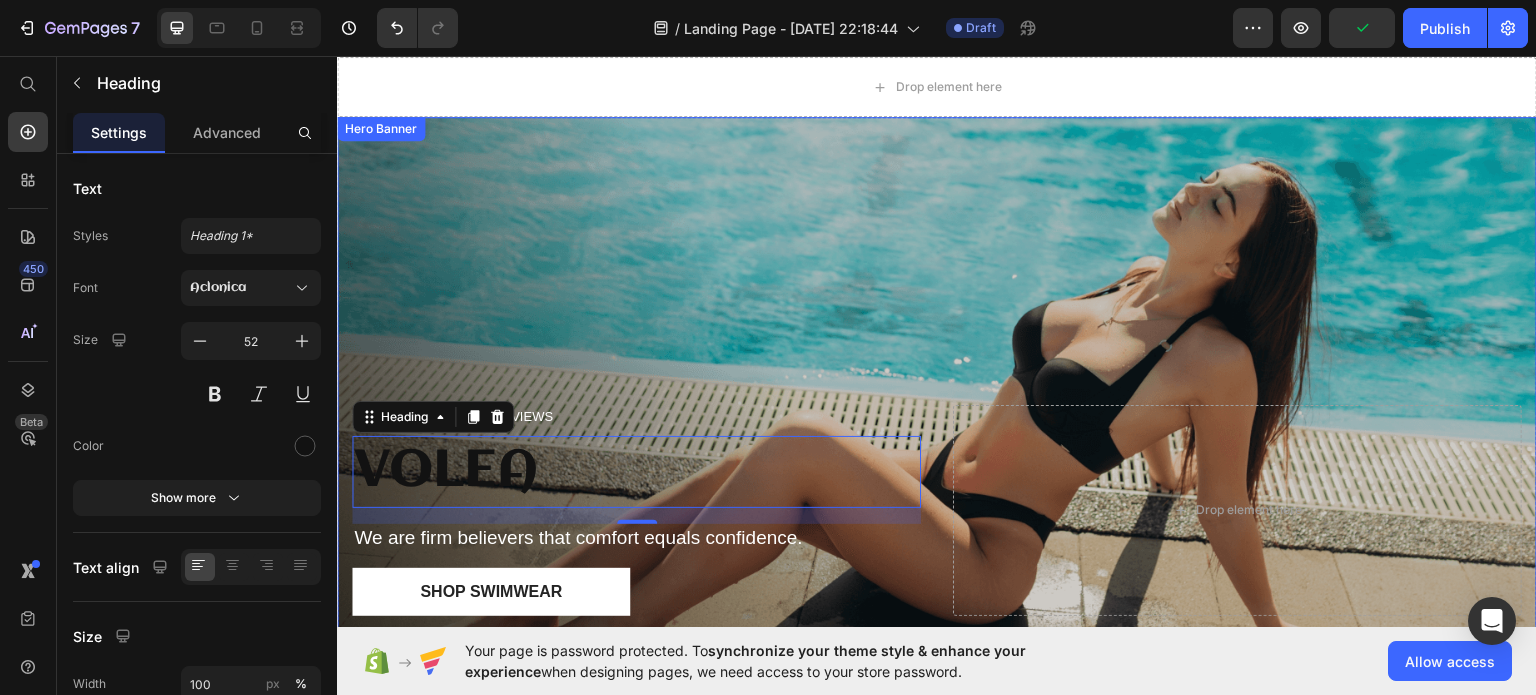 scroll, scrollTop: 25, scrollLeft: 0, axis: vertical 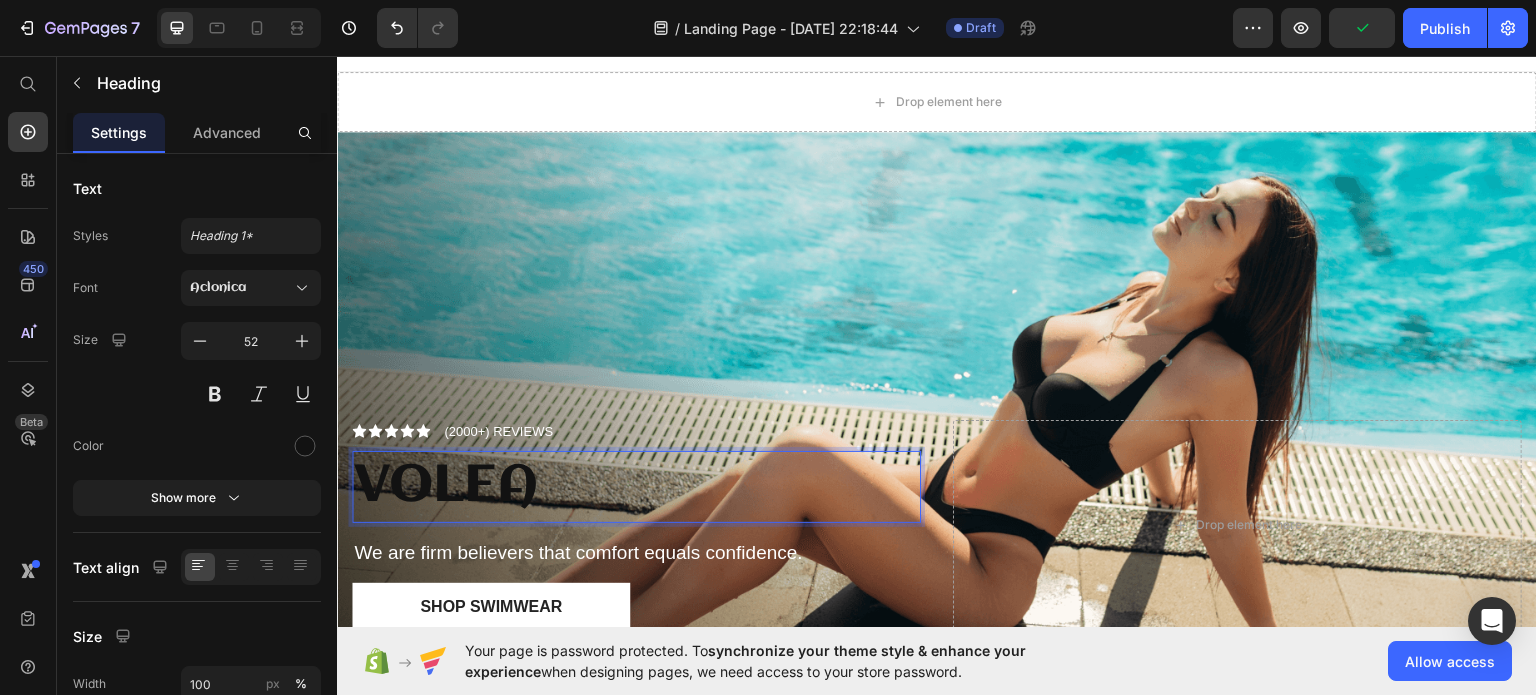 click on "VOLEA" at bounding box center [636, 486] 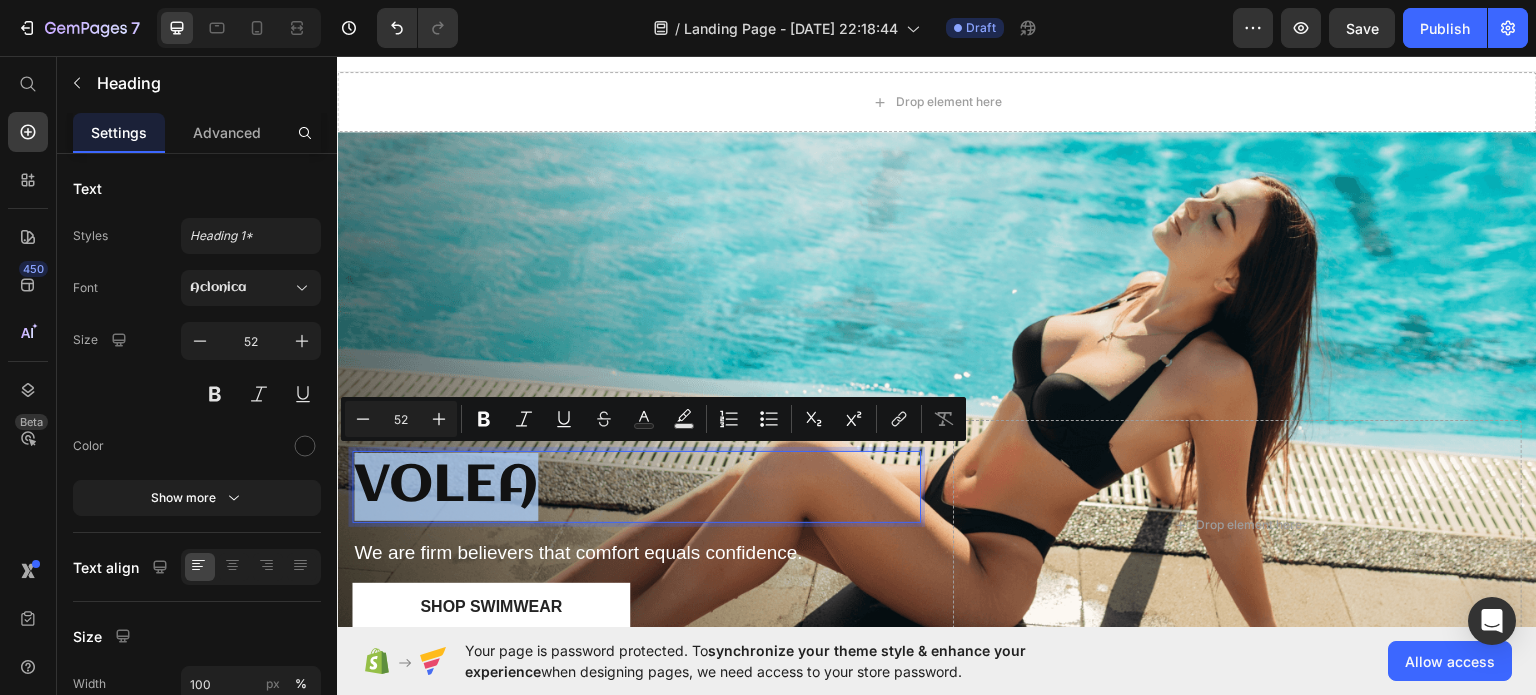 drag, startPoint x: 538, startPoint y: 468, endPoint x: 362, endPoint y: 451, distance: 176.81912 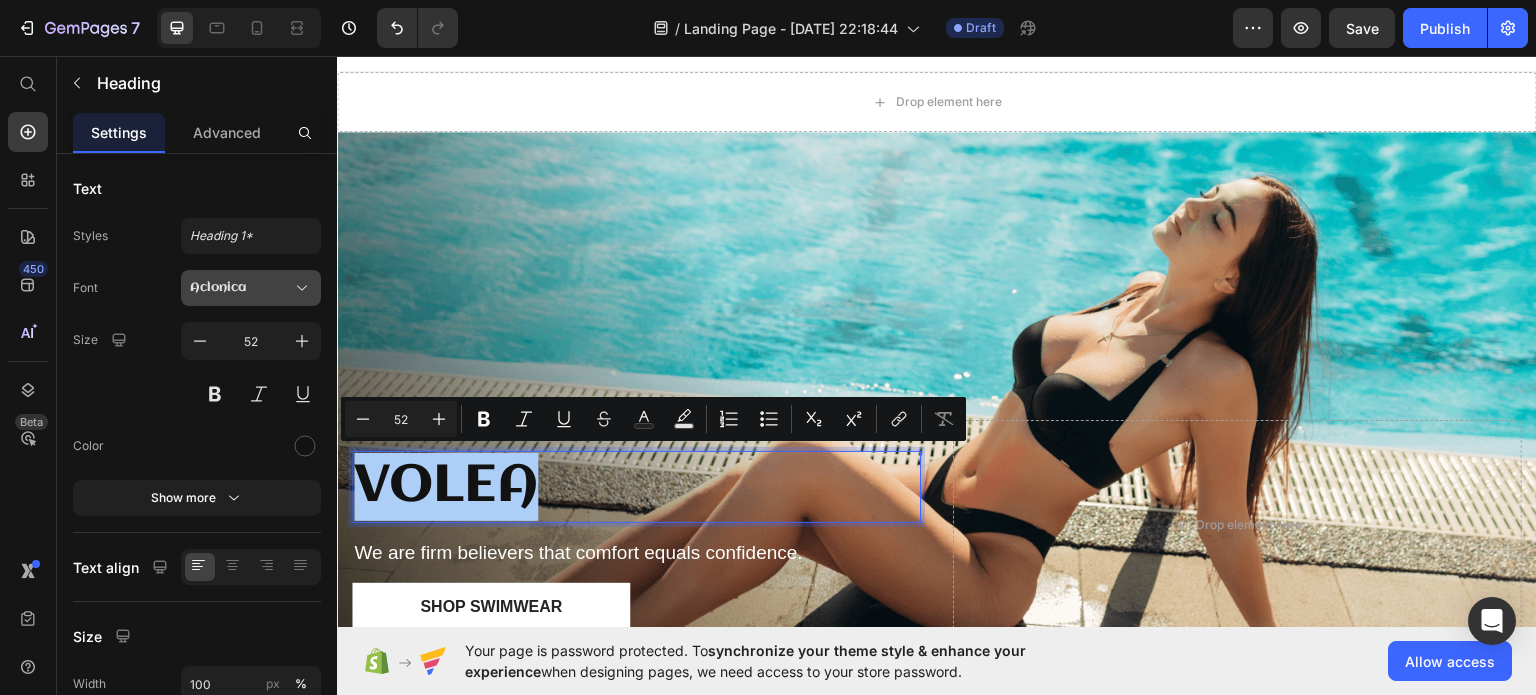 click on "Aclonica" at bounding box center (241, 288) 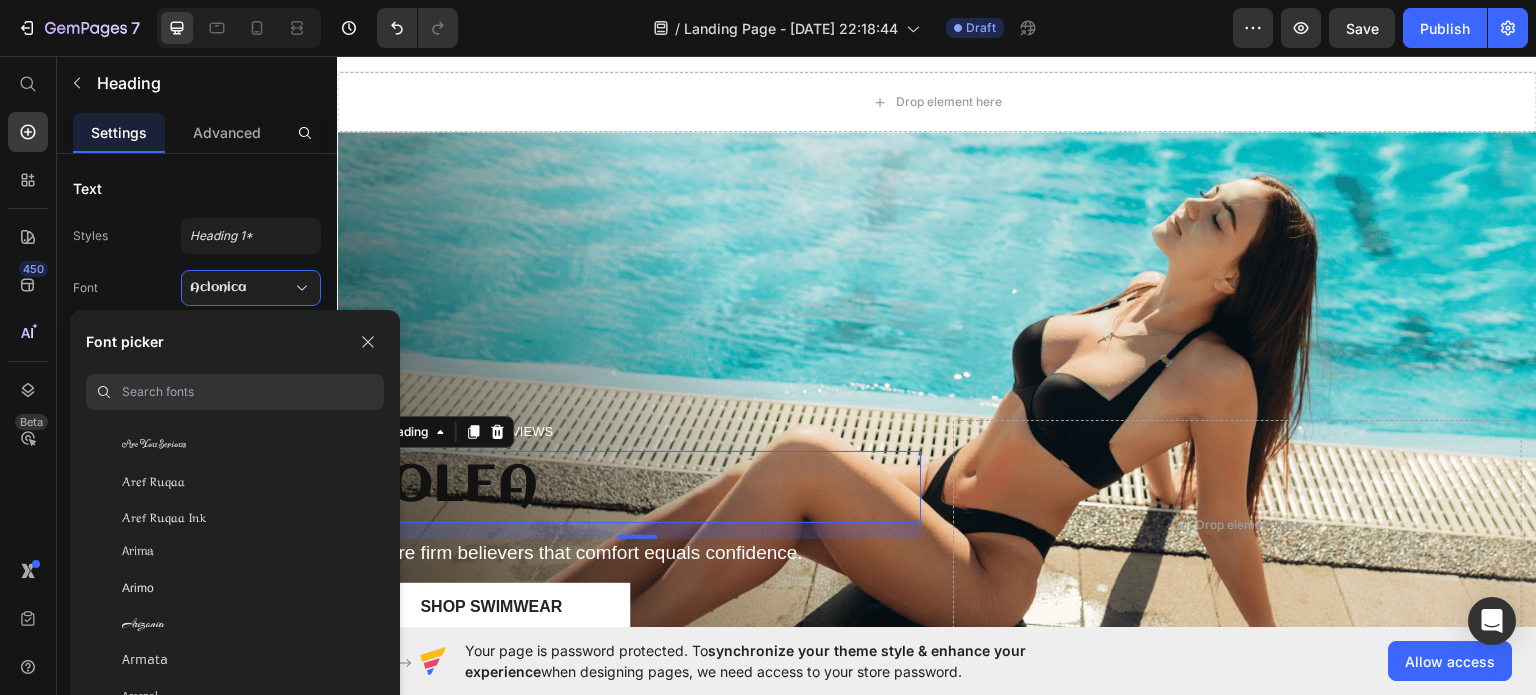 scroll, scrollTop: 3800, scrollLeft: 0, axis: vertical 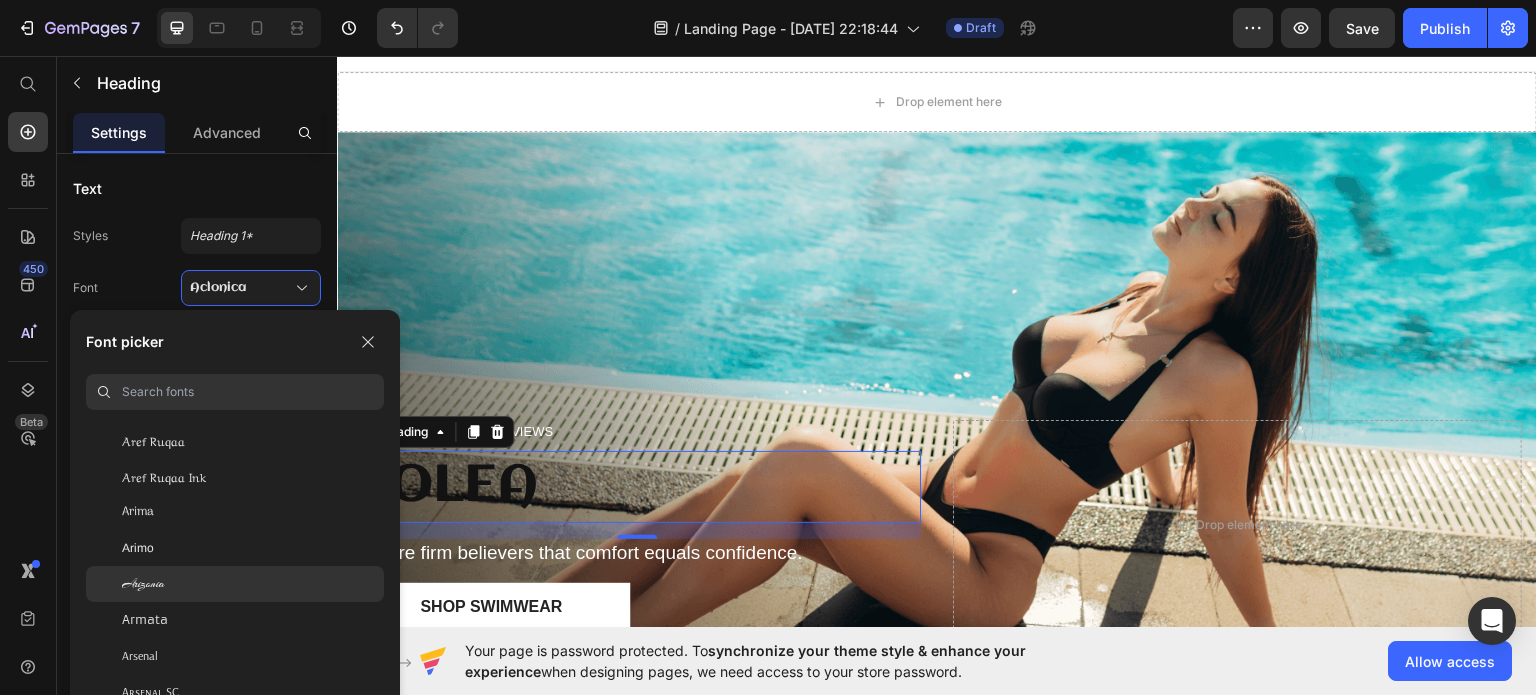 click on "Arizonia" 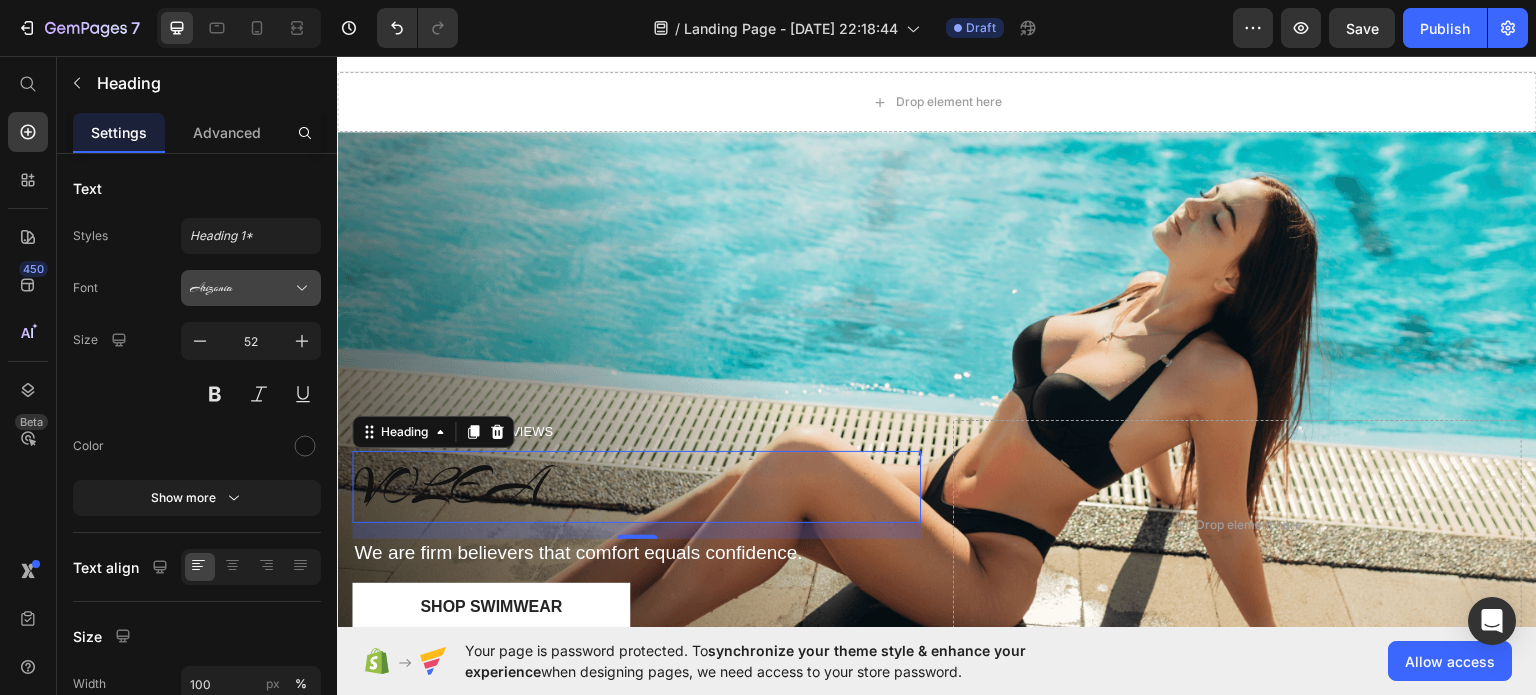 click on "Arizonia" at bounding box center [251, 288] 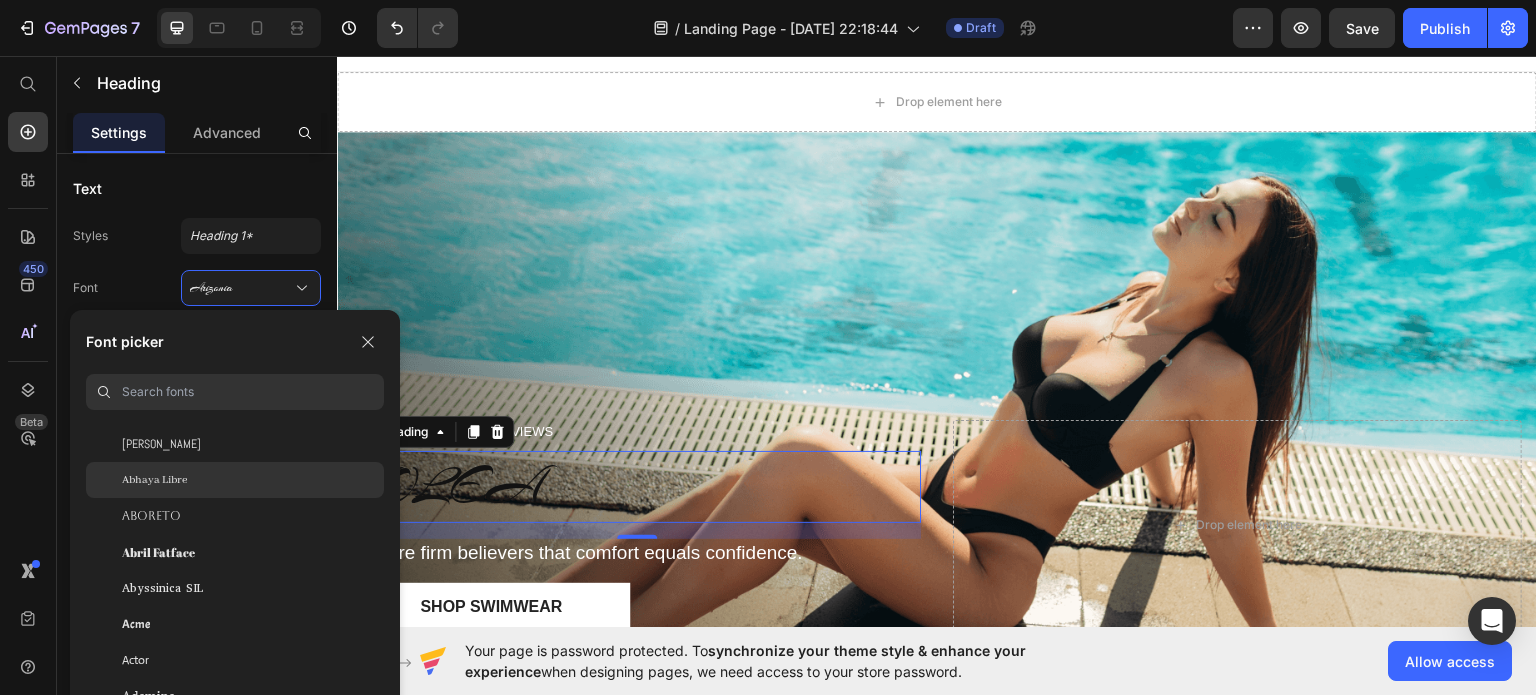 scroll, scrollTop: 300, scrollLeft: 0, axis: vertical 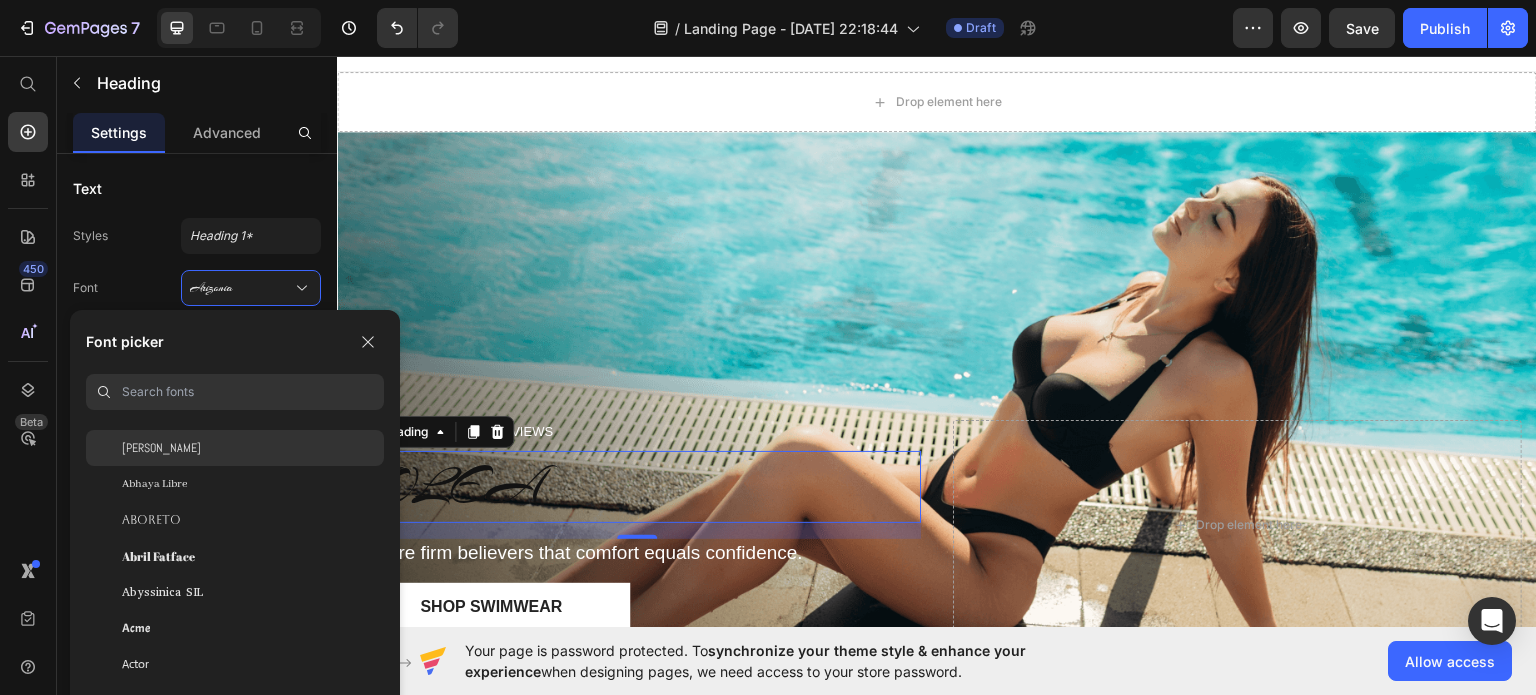 click on "[PERSON_NAME]" 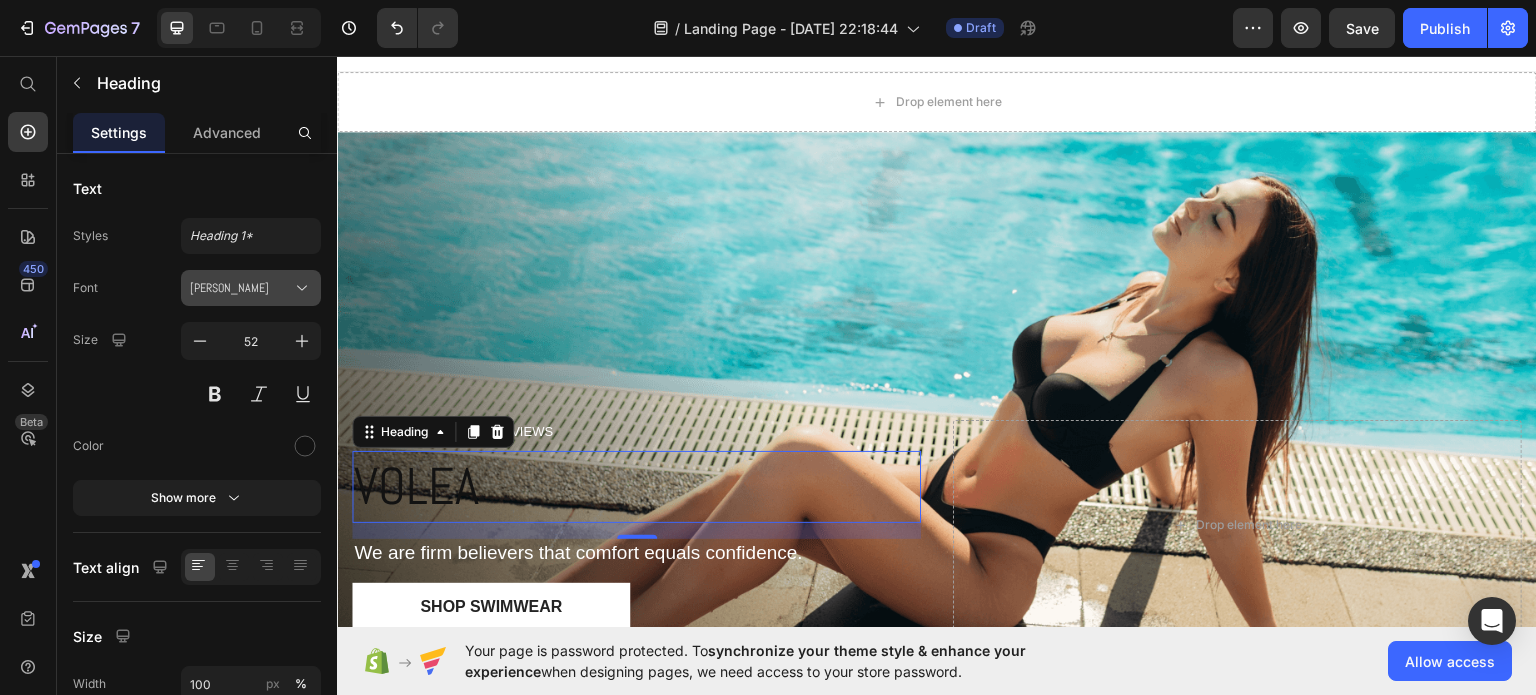 click on "[PERSON_NAME]" at bounding box center [241, 288] 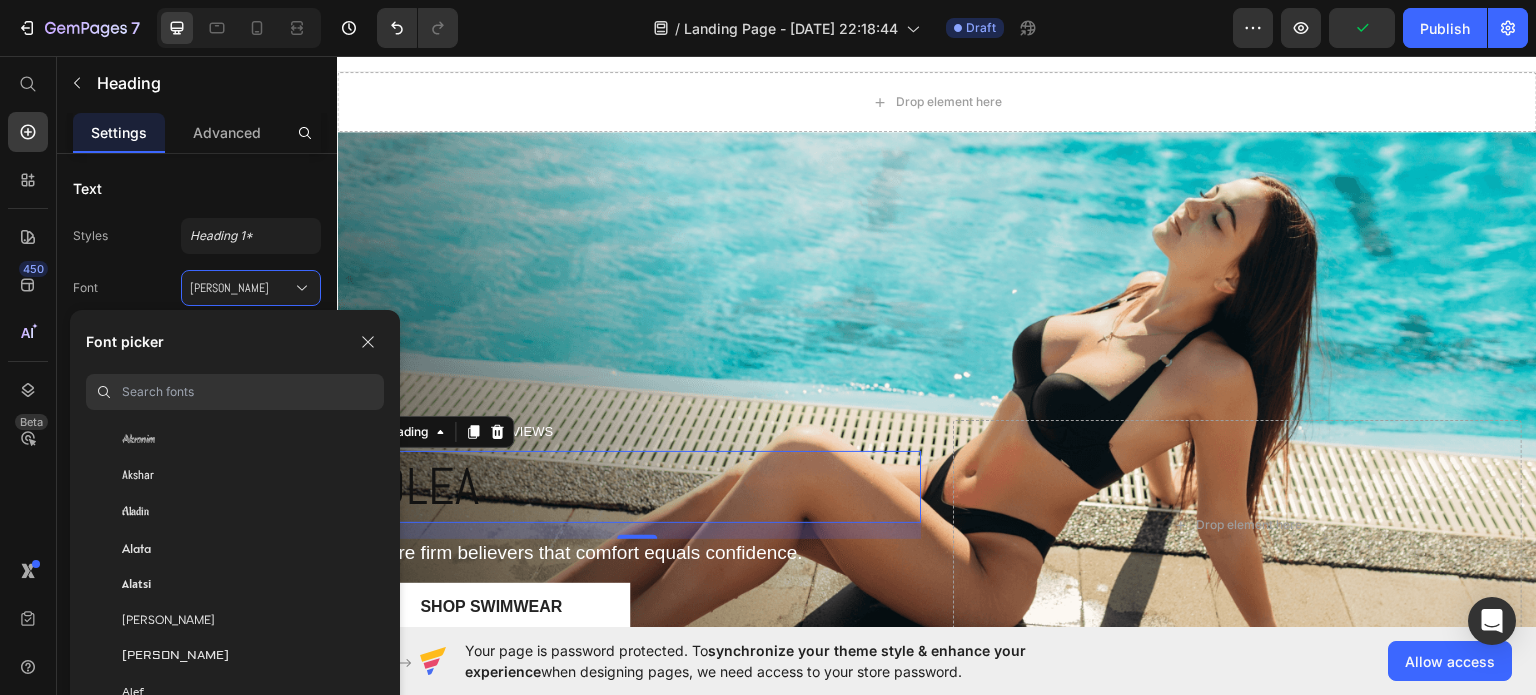 scroll, scrollTop: 1000, scrollLeft: 0, axis: vertical 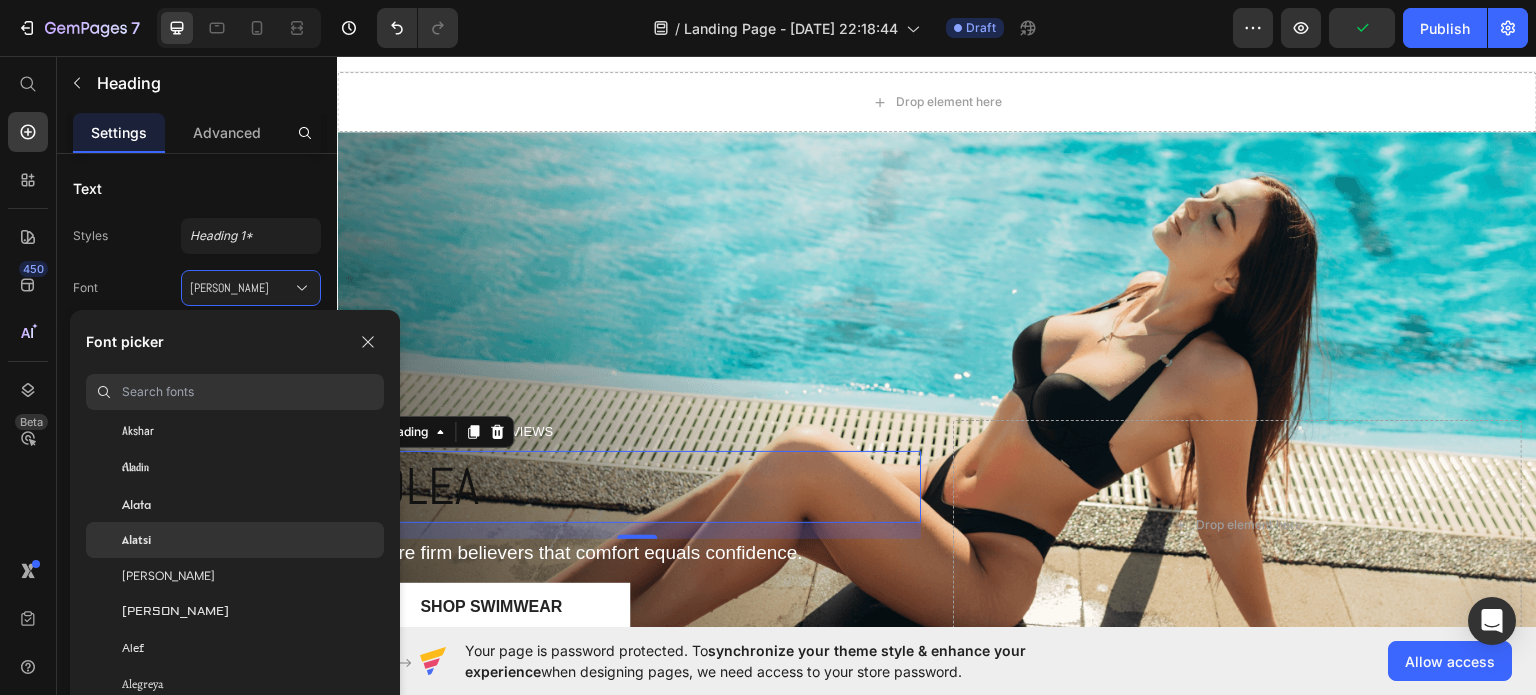 click on "Alatsi" 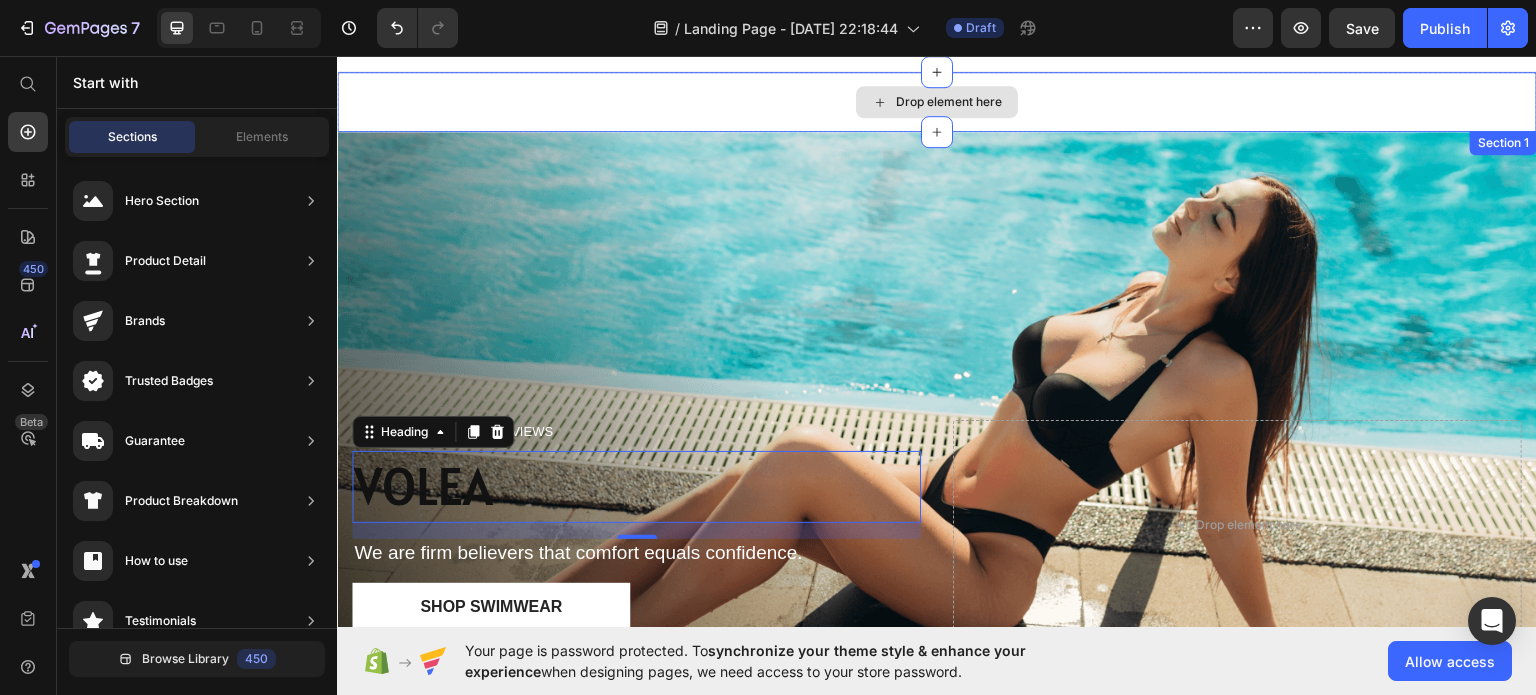 click on "Drop element here" at bounding box center [937, 101] 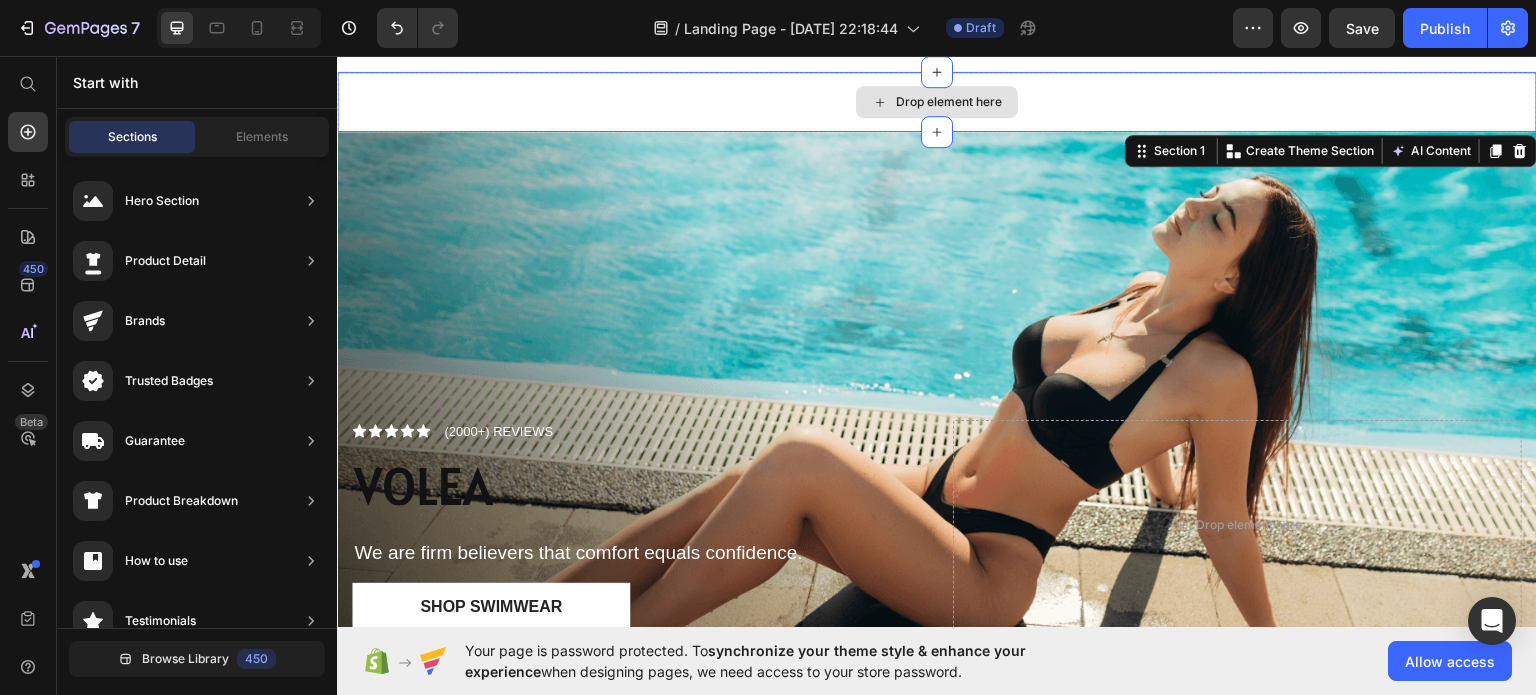 click on "Drop element here" at bounding box center (937, 101) 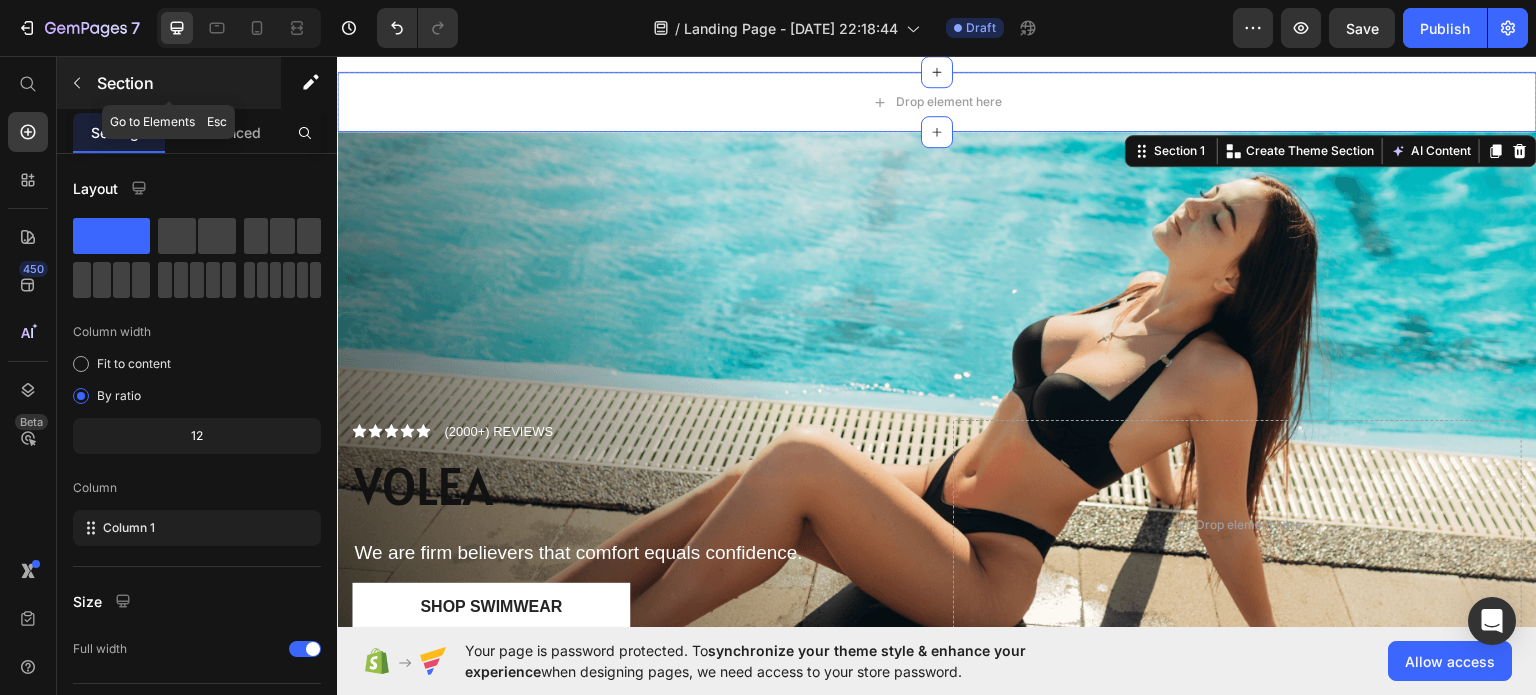 click on "Section" at bounding box center (169, 83) 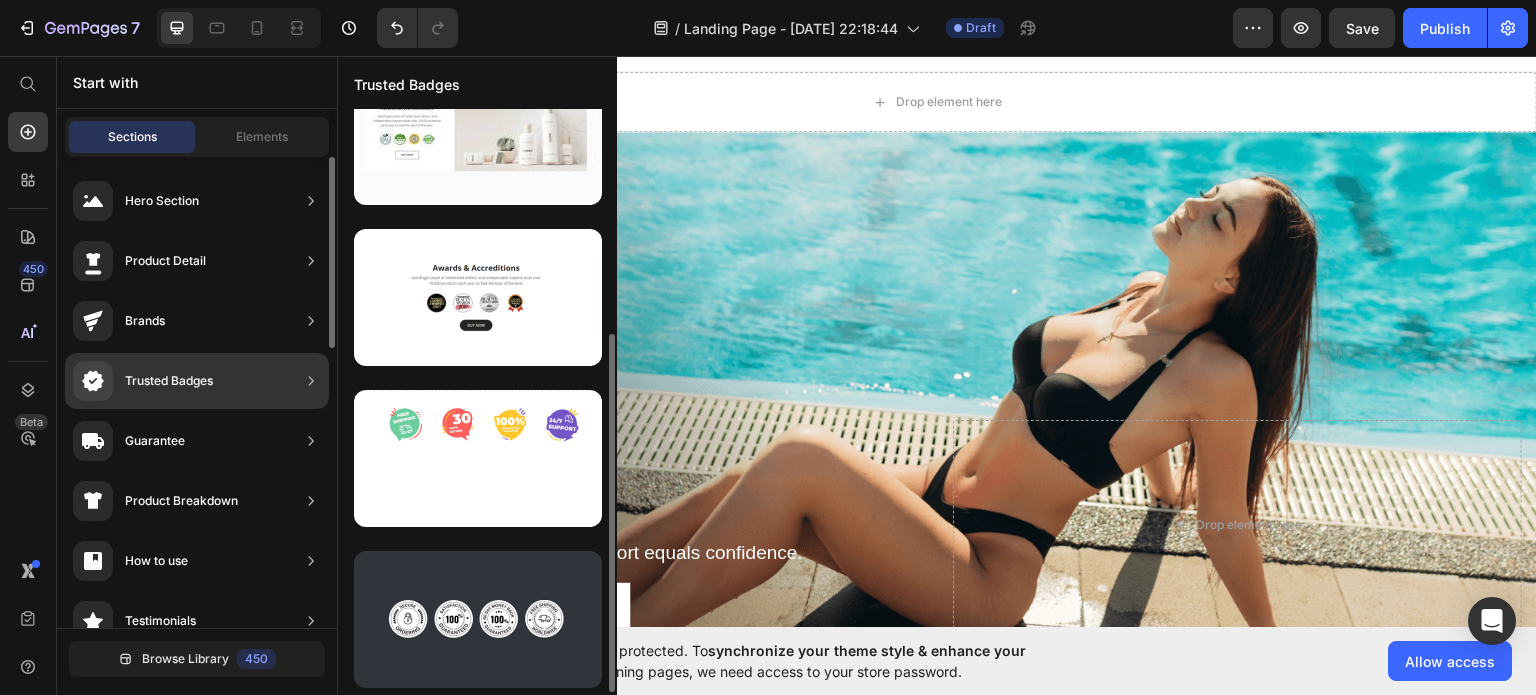 scroll, scrollTop: 368, scrollLeft: 0, axis: vertical 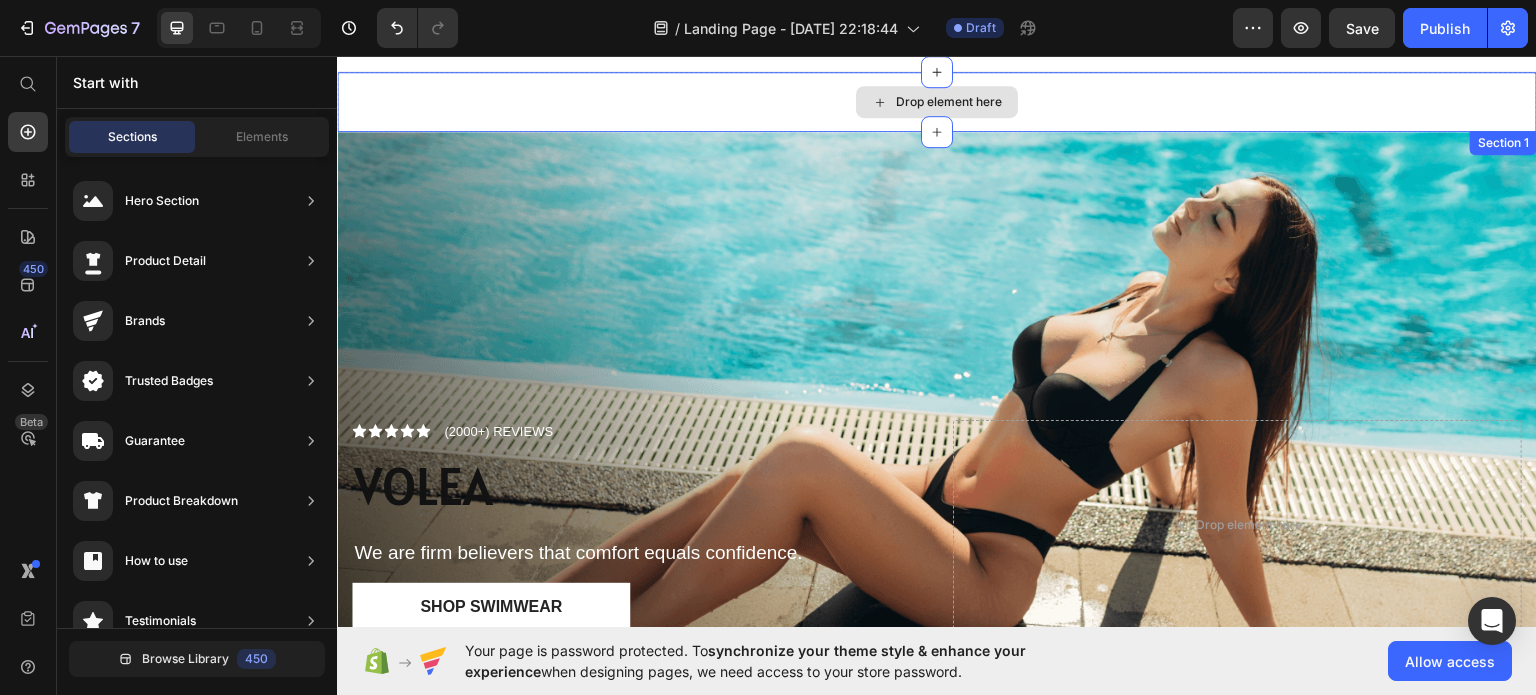 click on "Drop element here" at bounding box center (949, 101) 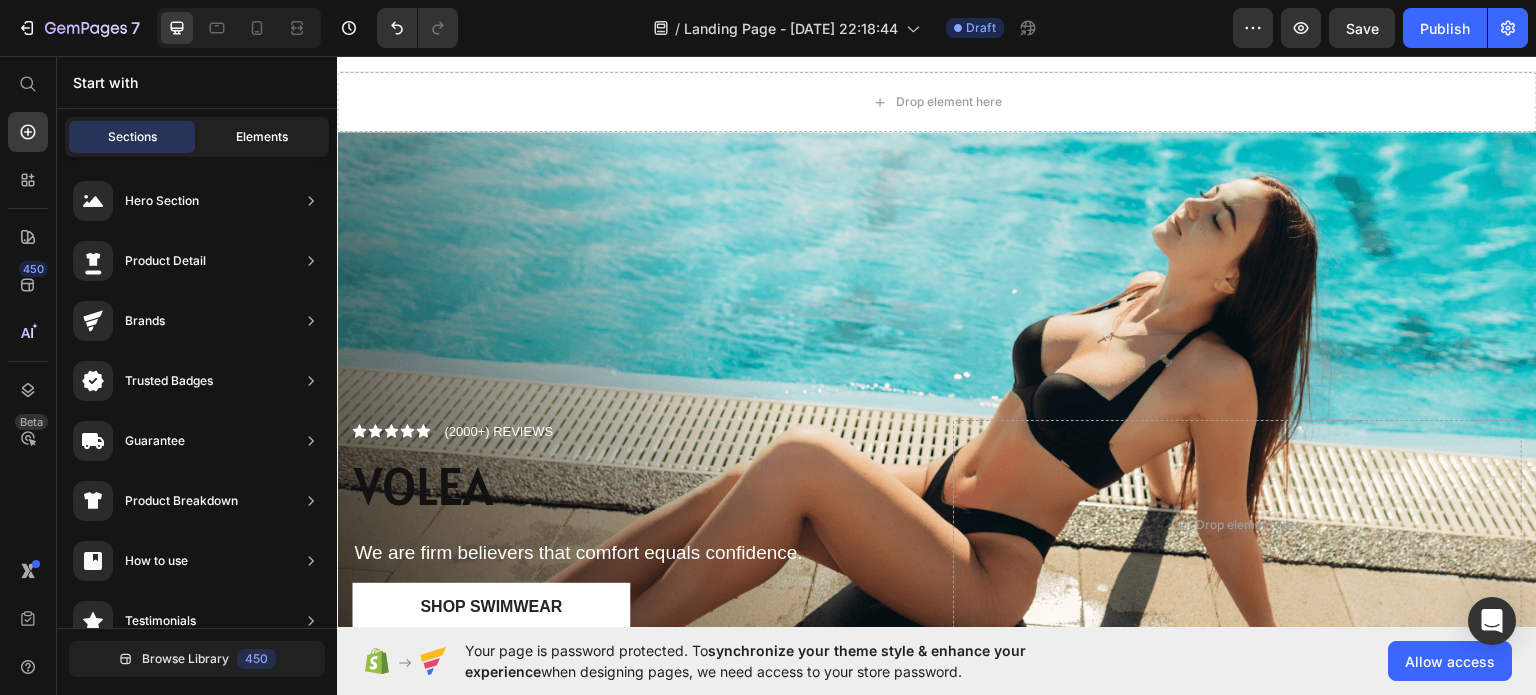 click on "Elements" 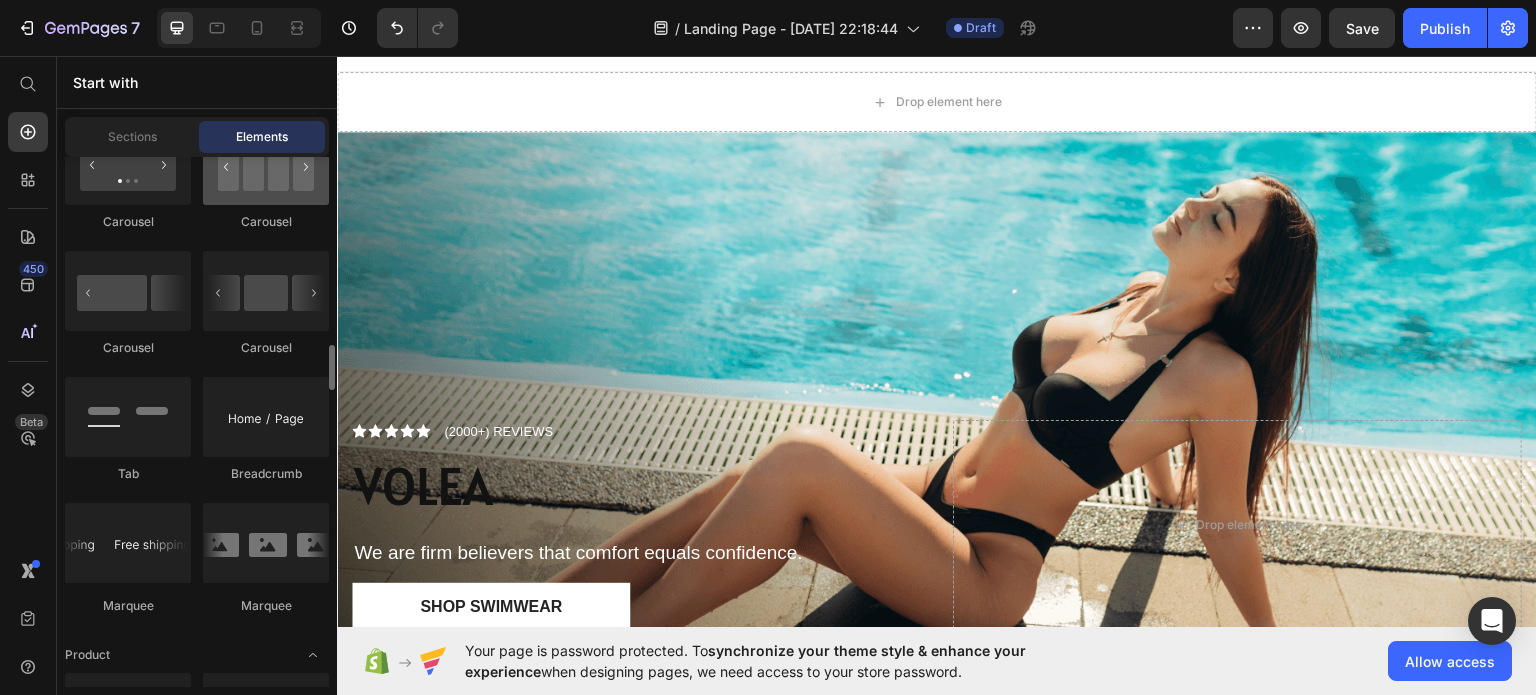 scroll, scrollTop: 2300, scrollLeft: 0, axis: vertical 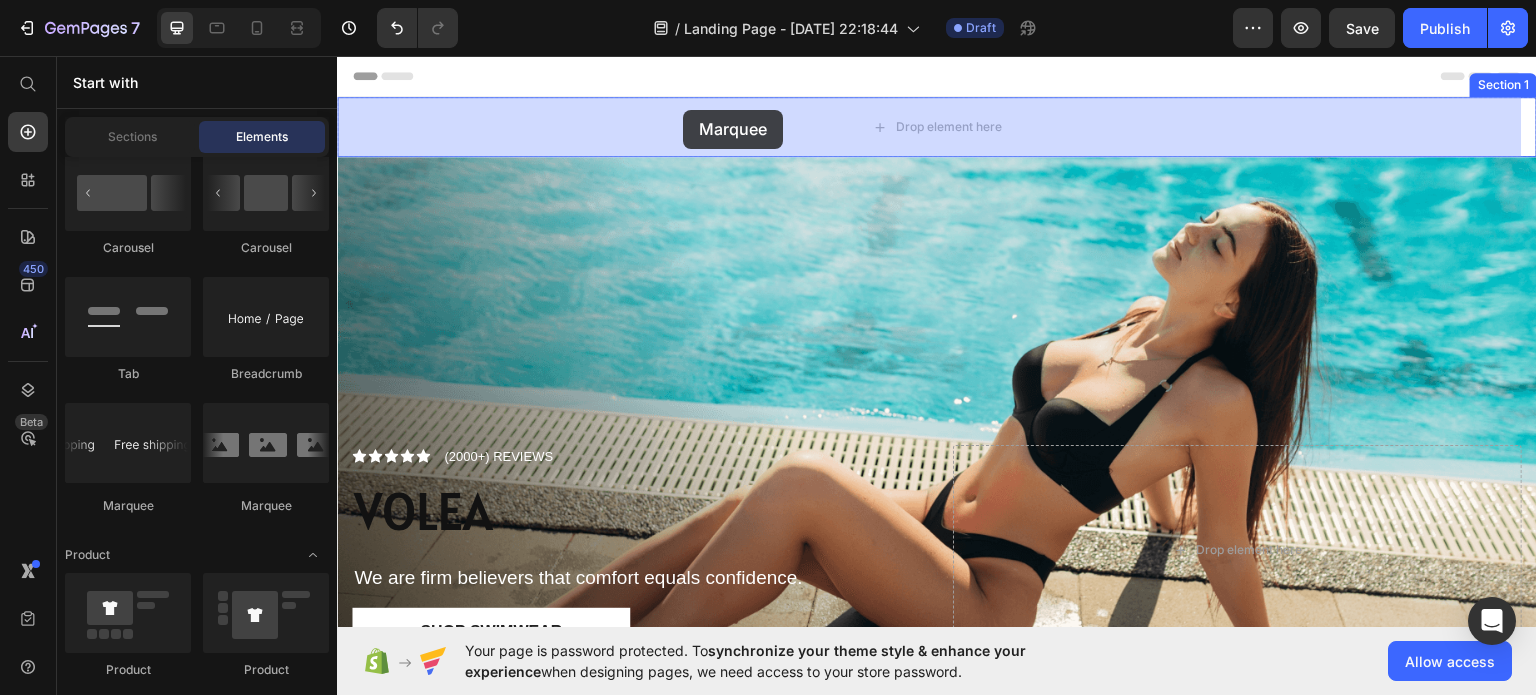 drag, startPoint x: 497, startPoint y: 502, endPoint x: 683, endPoint y: 109, distance: 434.79306 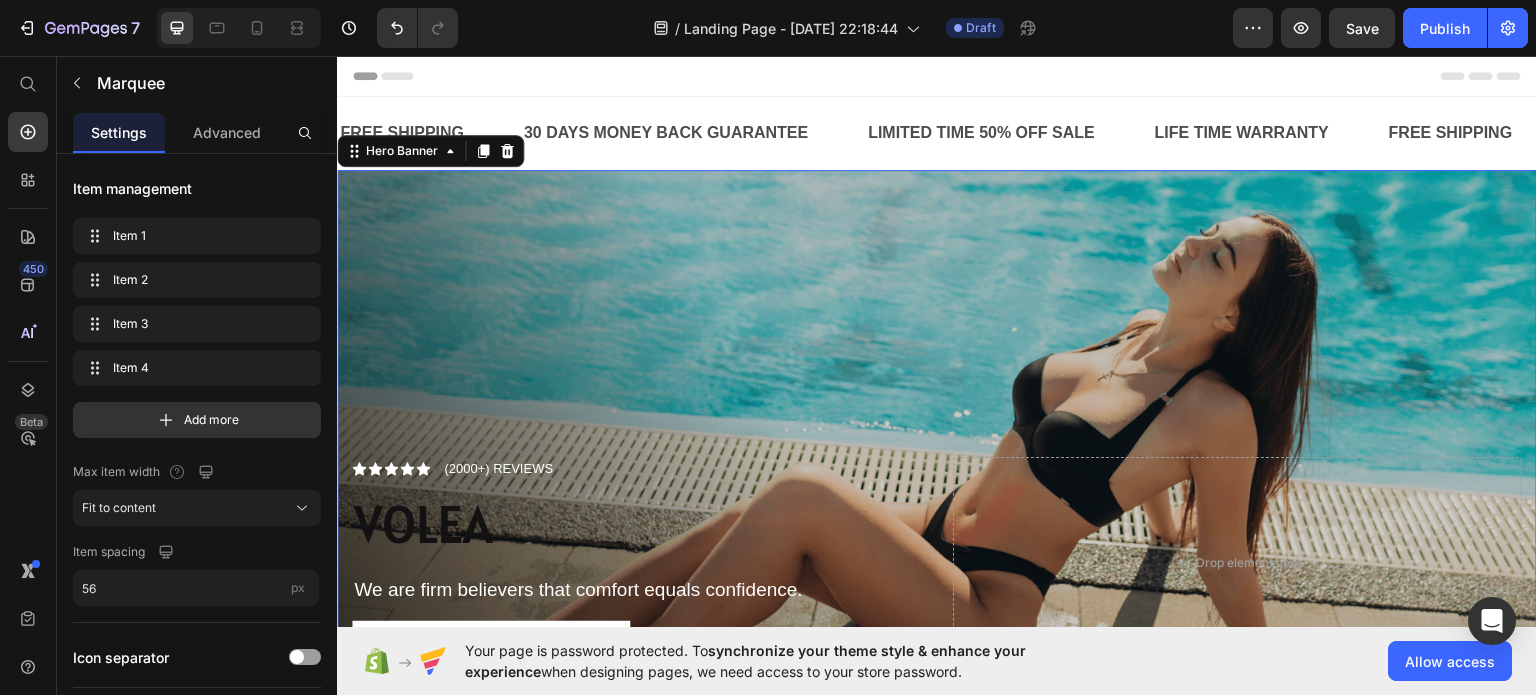 click at bounding box center (937, 460) 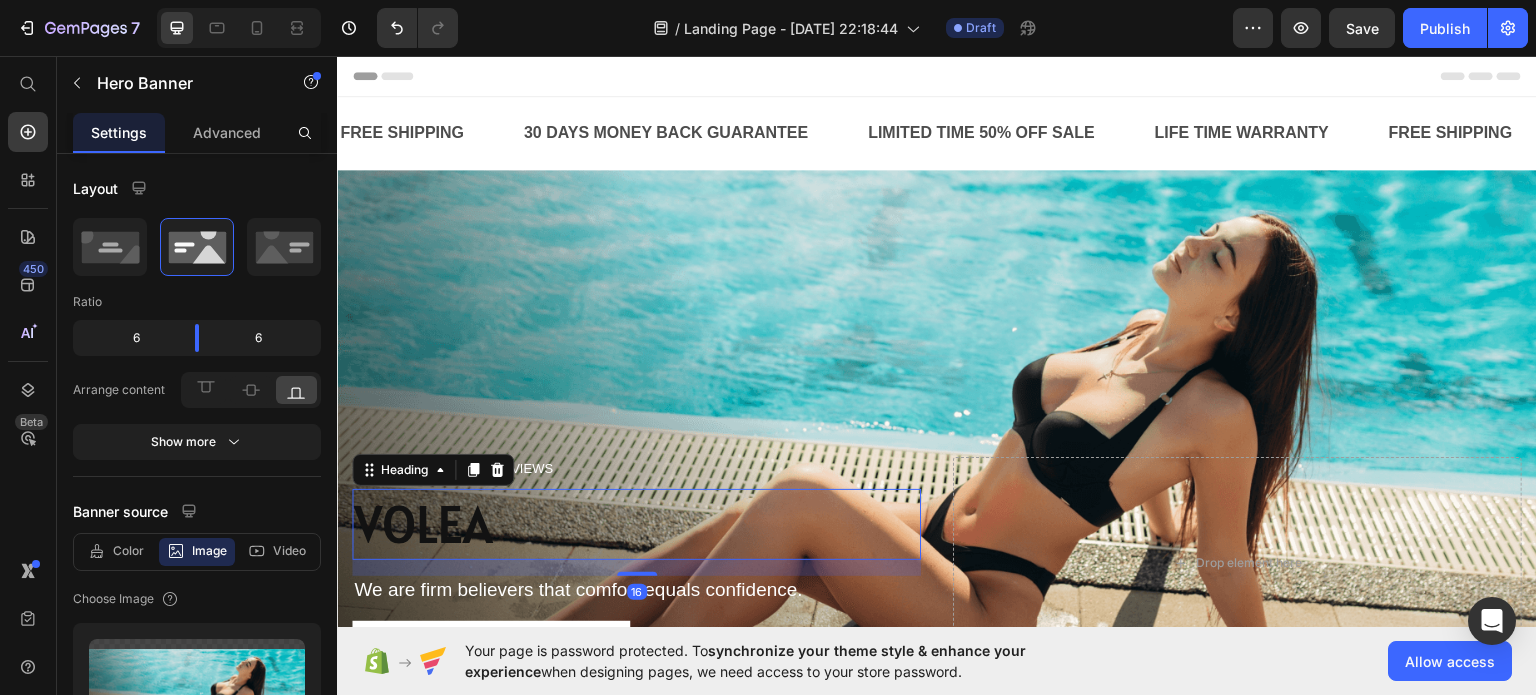 click on "VOLEA" at bounding box center (636, 524) 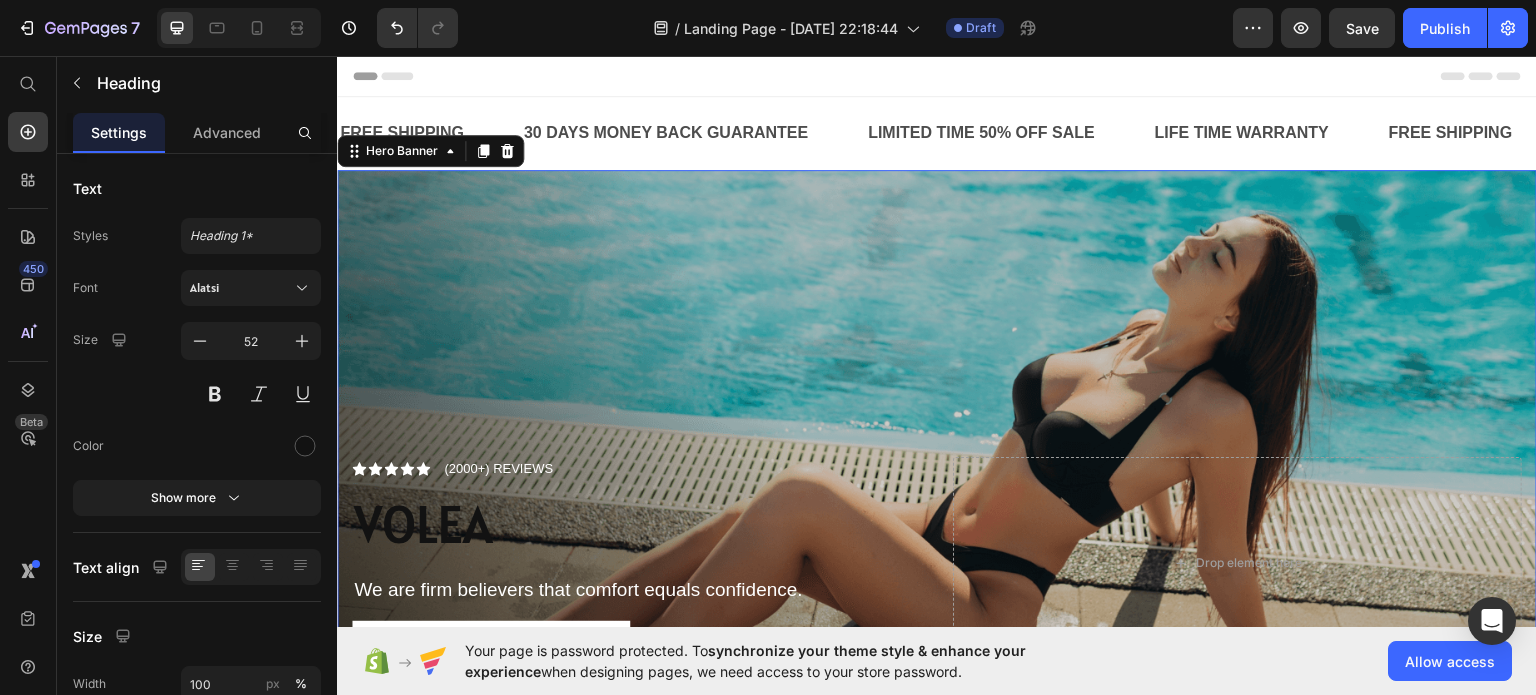 click at bounding box center [937, 460] 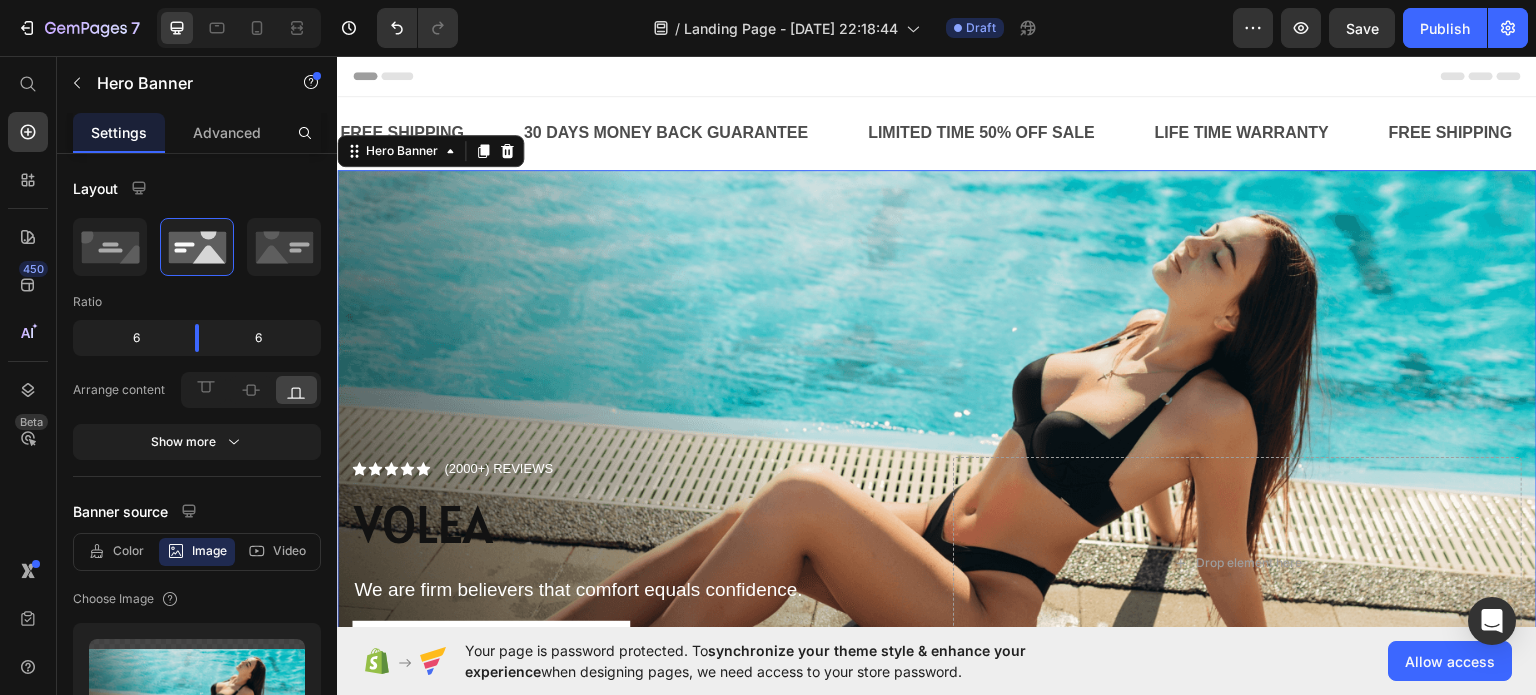 click on "Image" at bounding box center (209, 551) 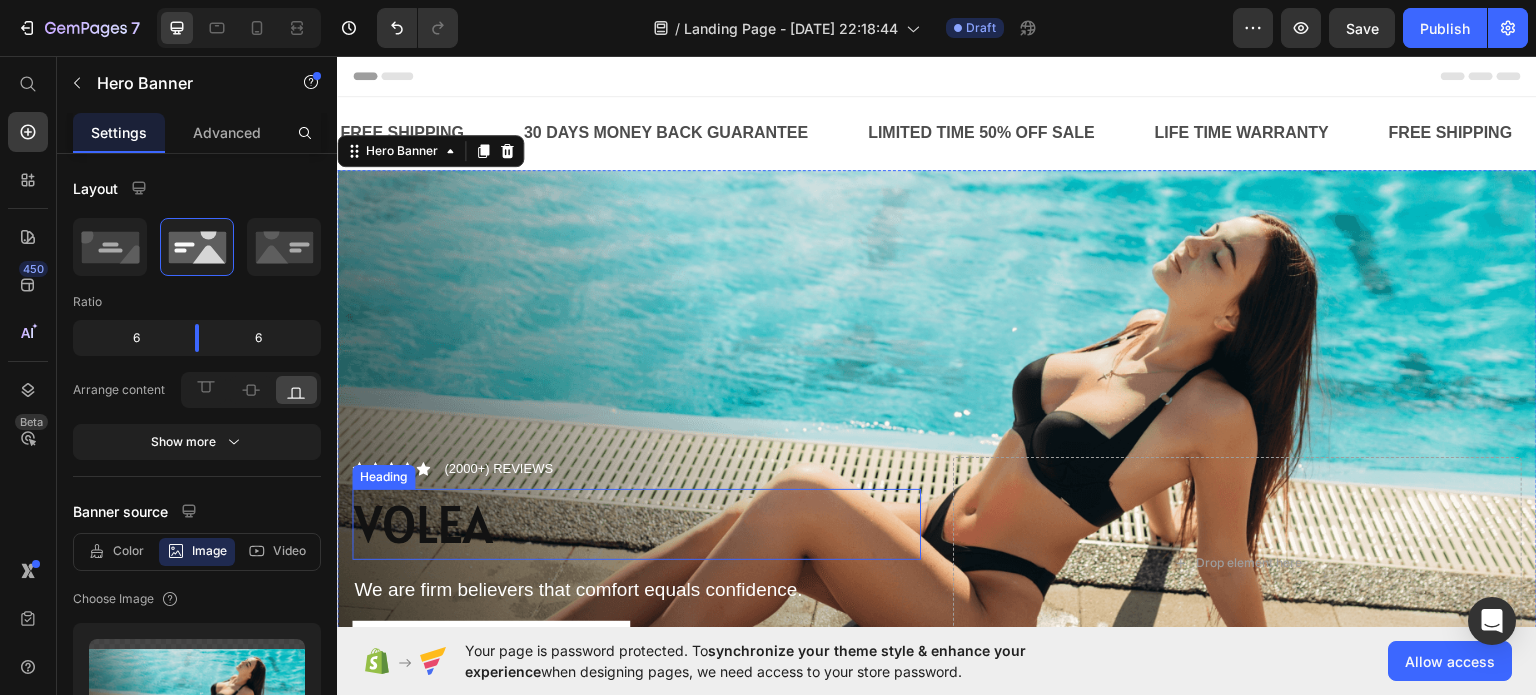 click on "VOLEA" at bounding box center [636, 524] 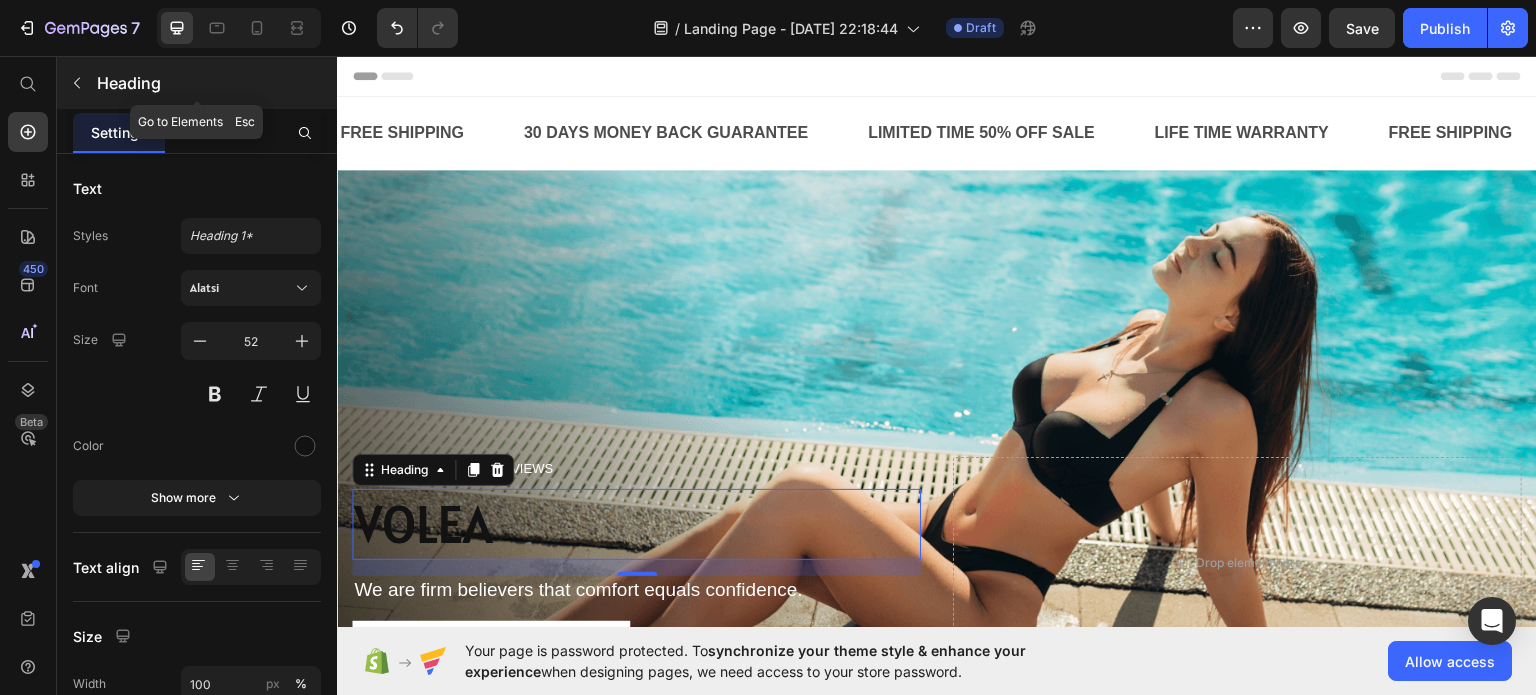 click at bounding box center (77, 83) 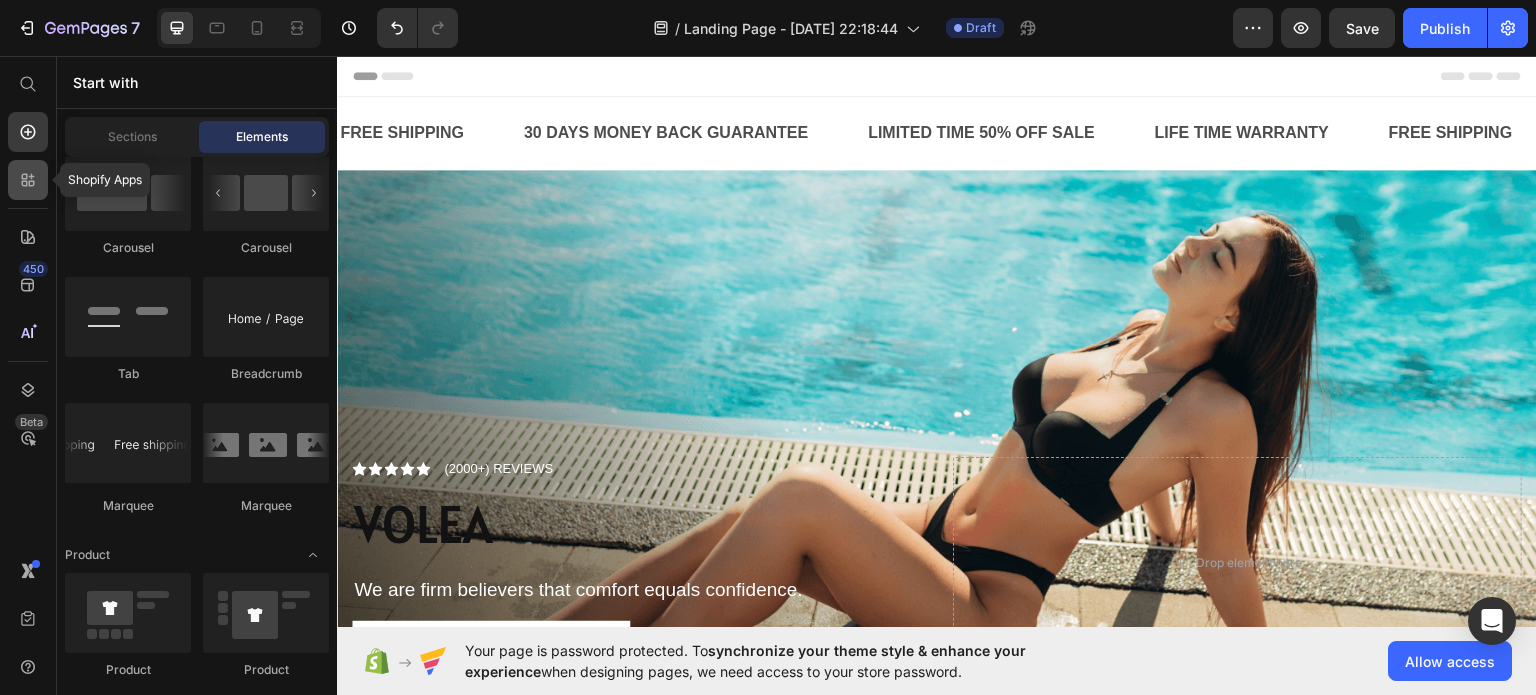 click 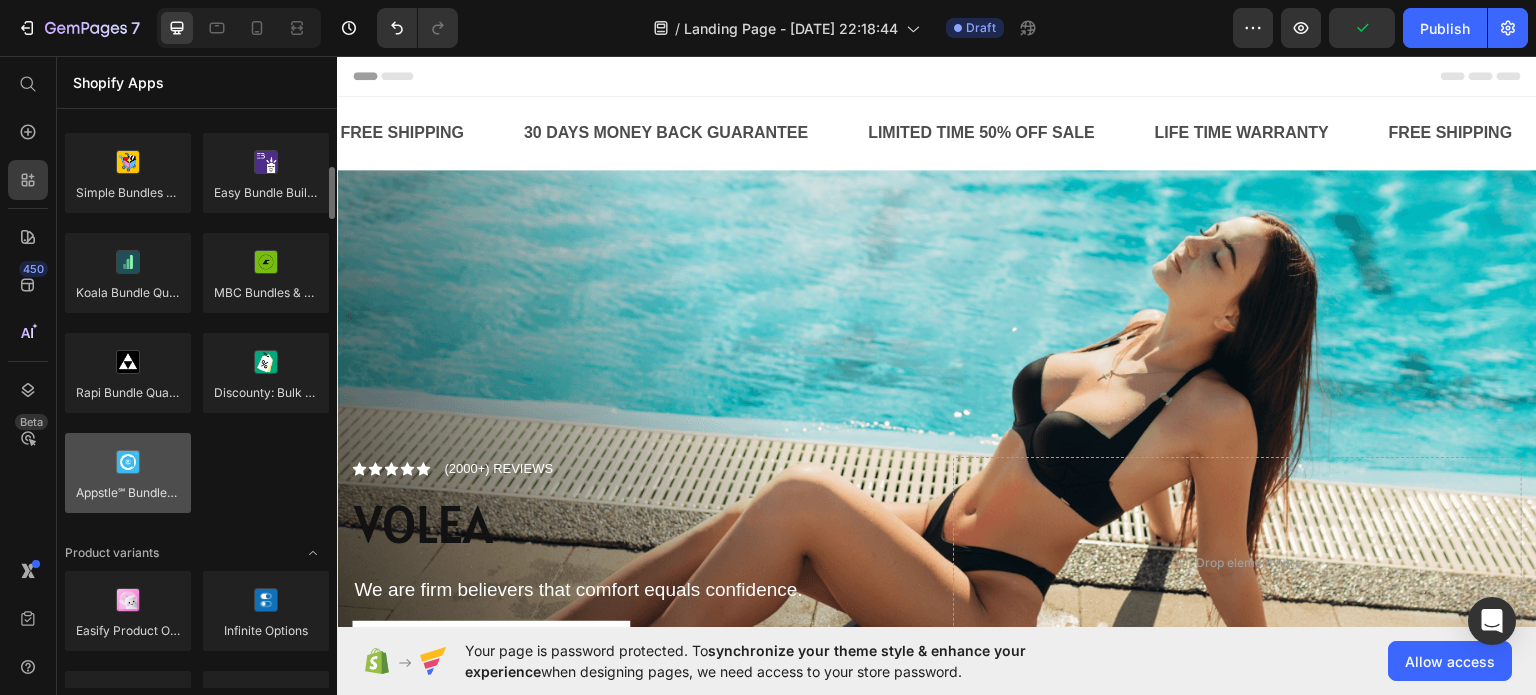 scroll, scrollTop: 1700, scrollLeft: 0, axis: vertical 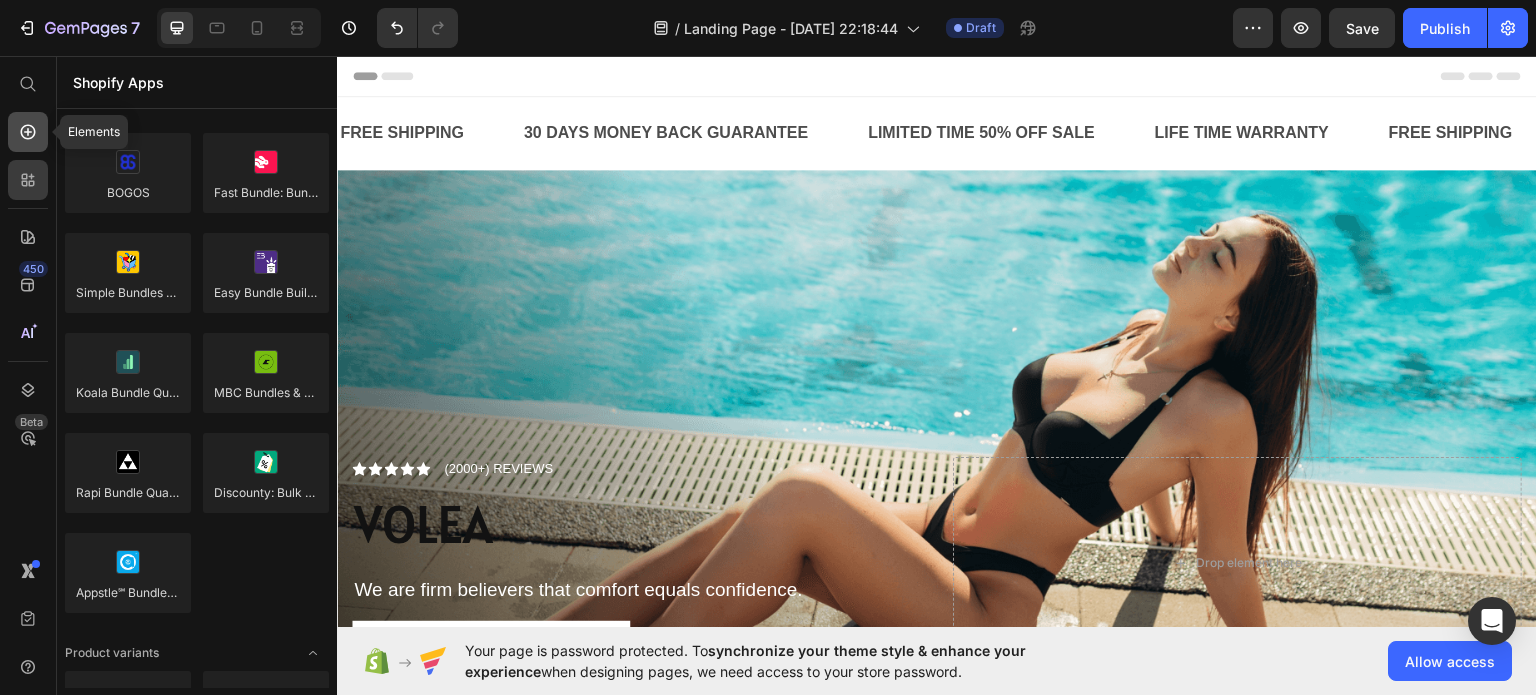 click 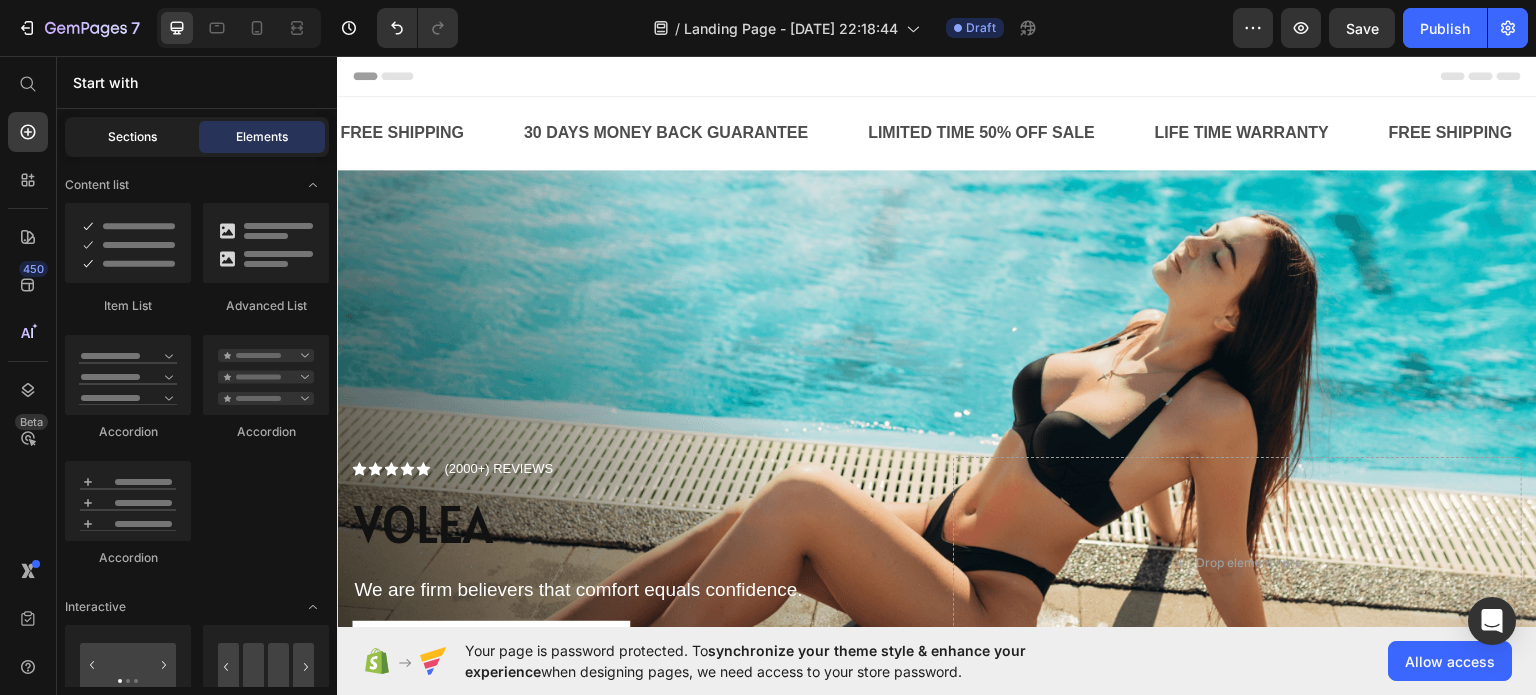 click on "Sections" 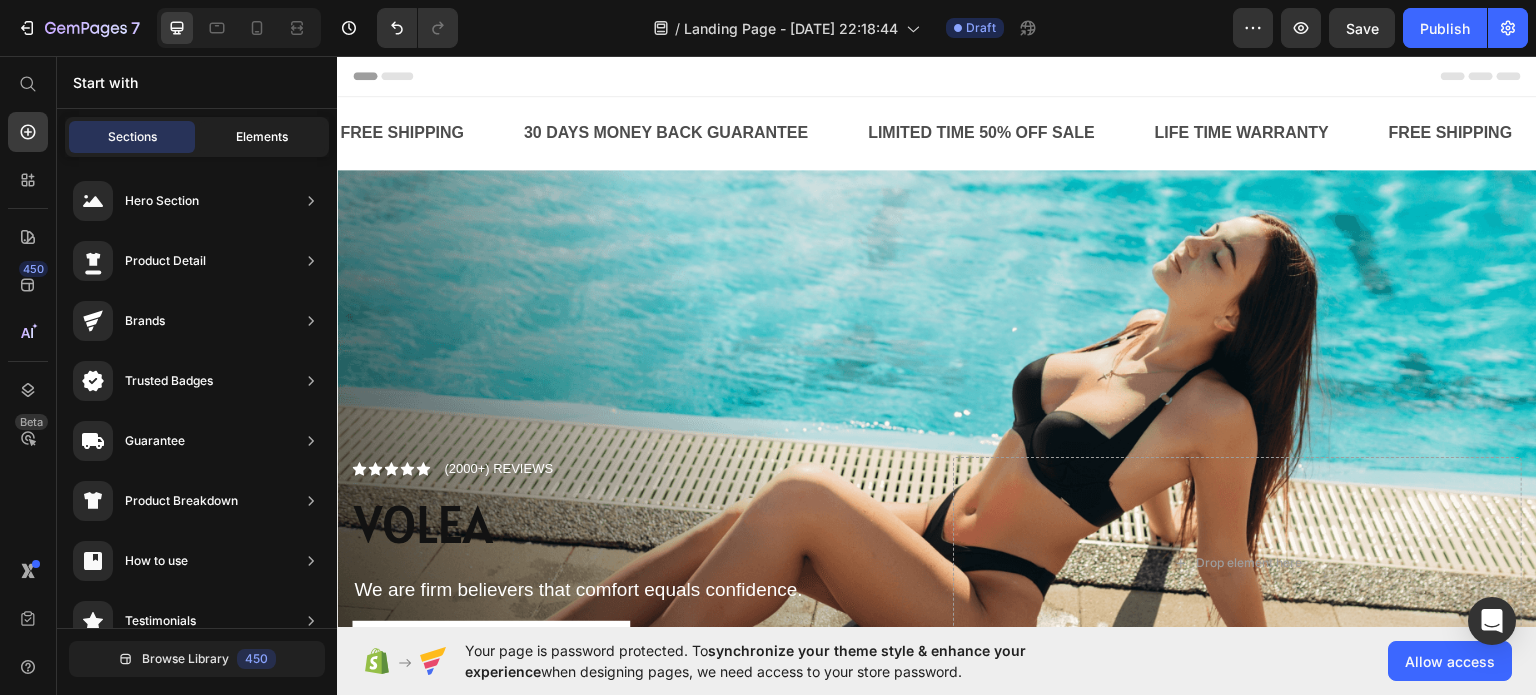 click on "Elements" 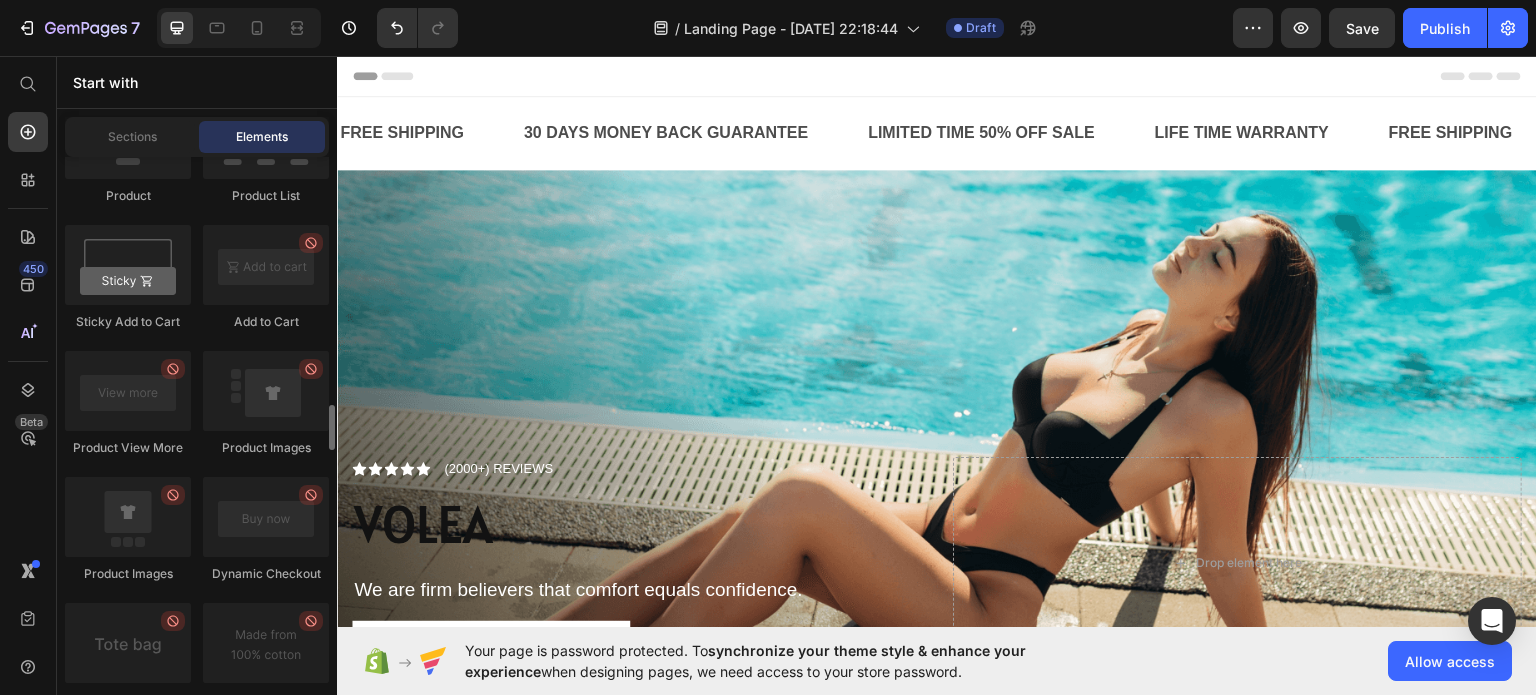 scroll, scrollTop: 3000, scrollLeft: 0, axis: vertical 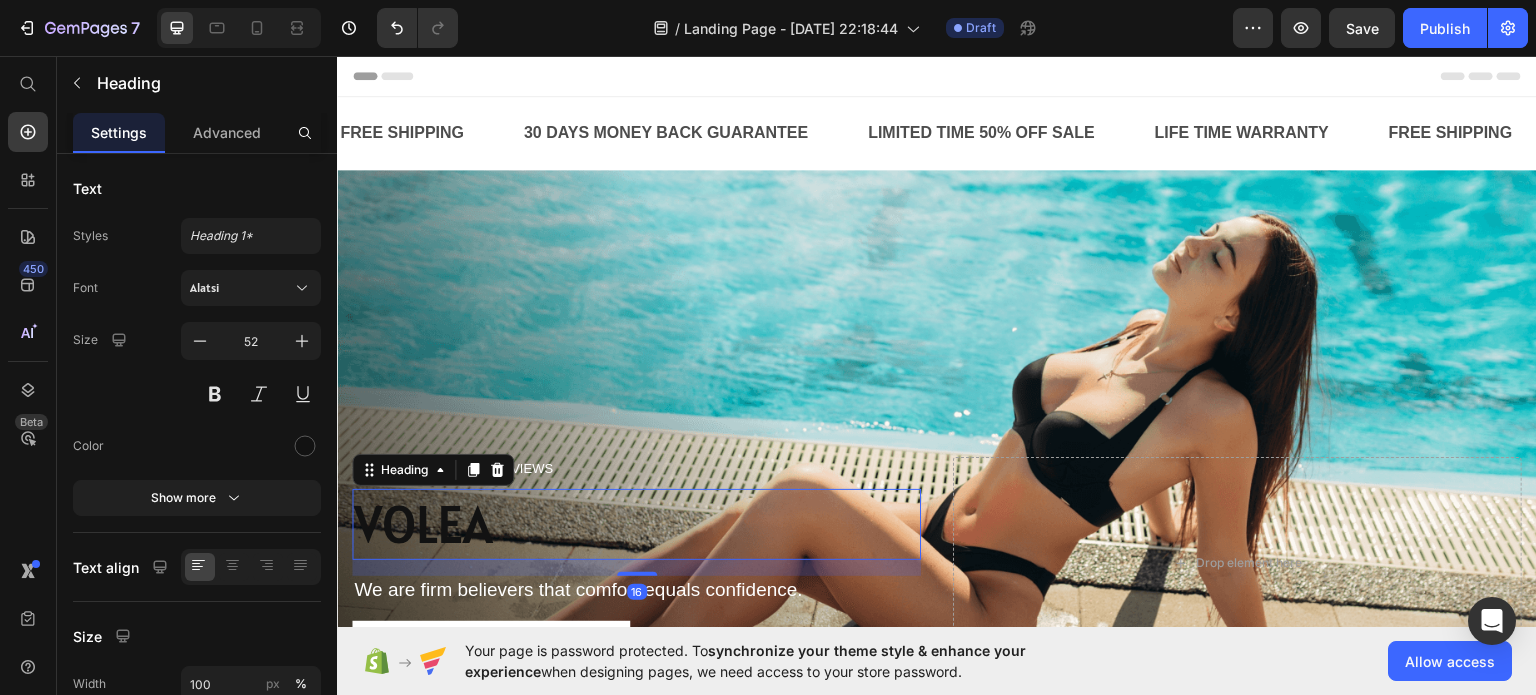 click on "VOLEA" at bounding box center [636, 524] 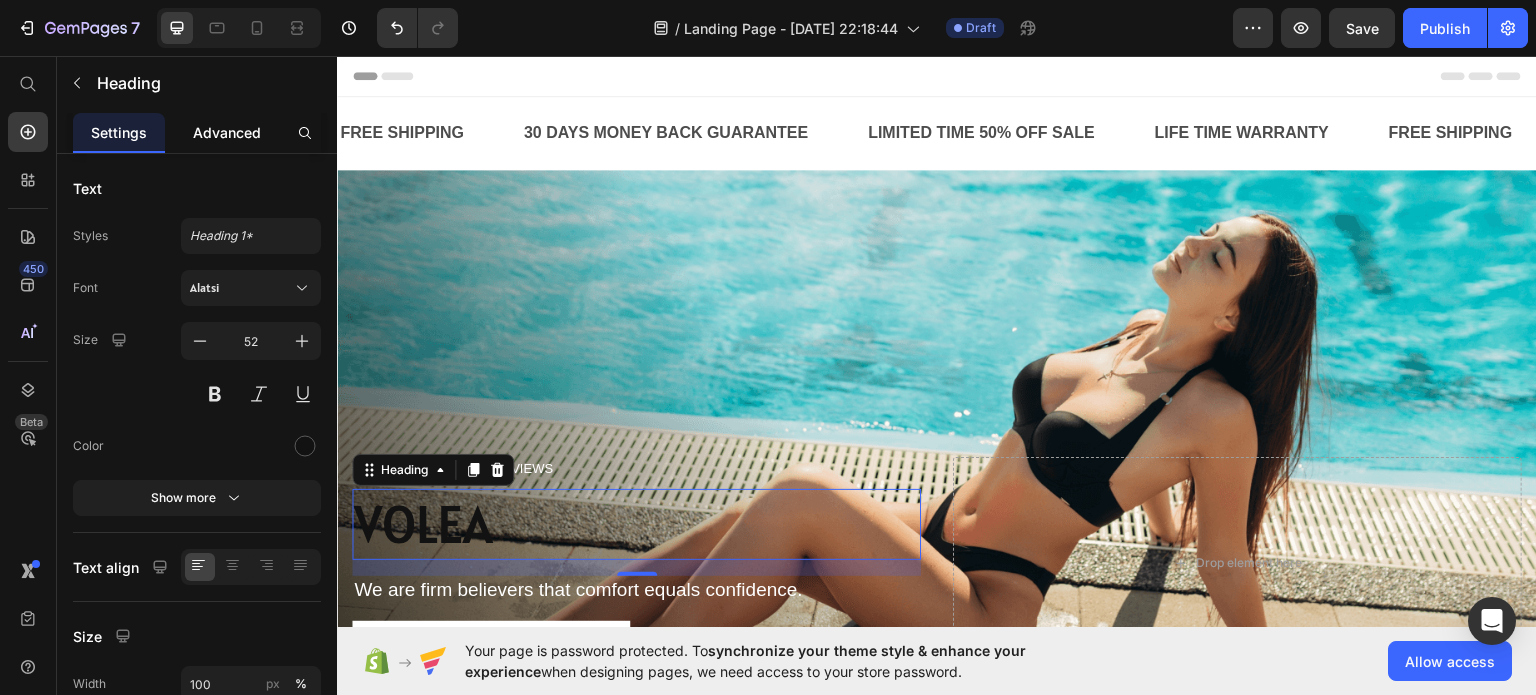 click on "Advanced" at bounding box center (227, 132) 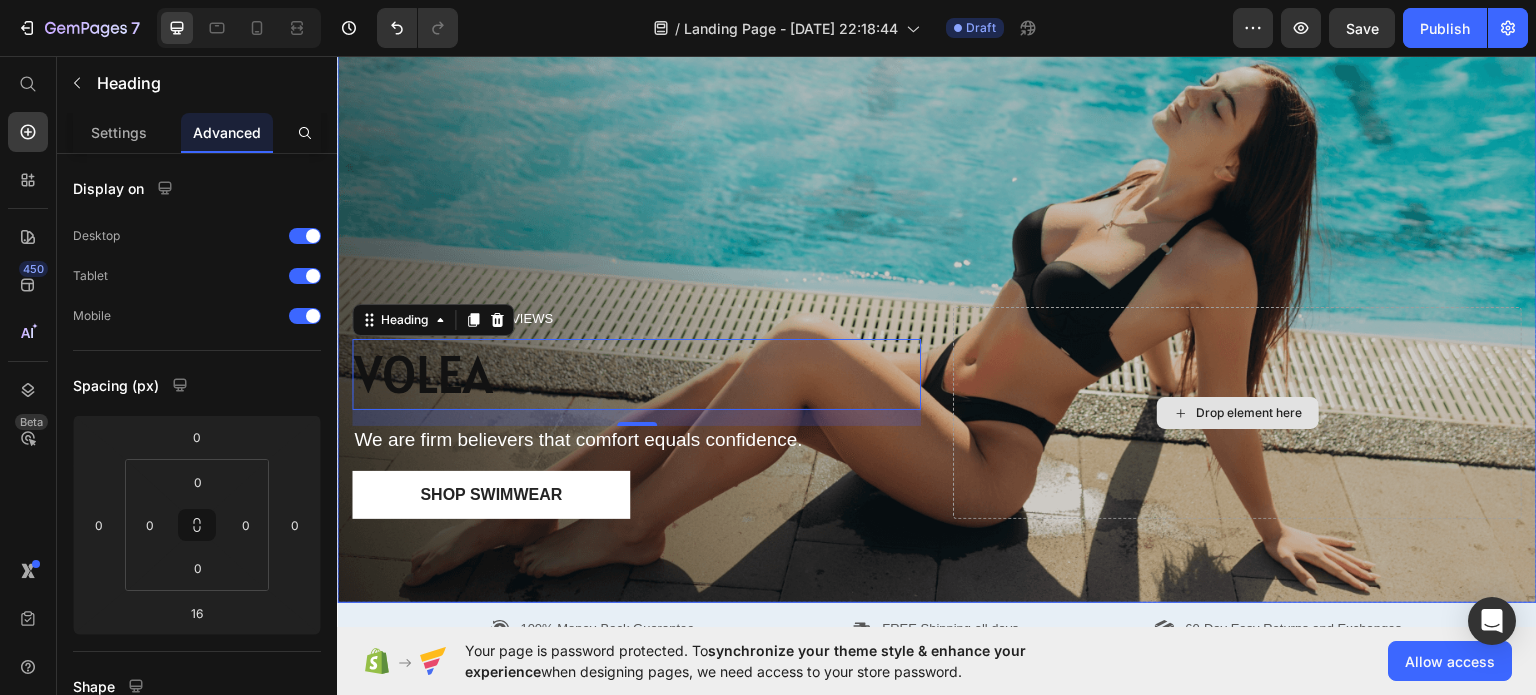 scroll, scrollTop: 200, scrollLeft: 0, axis: vertical 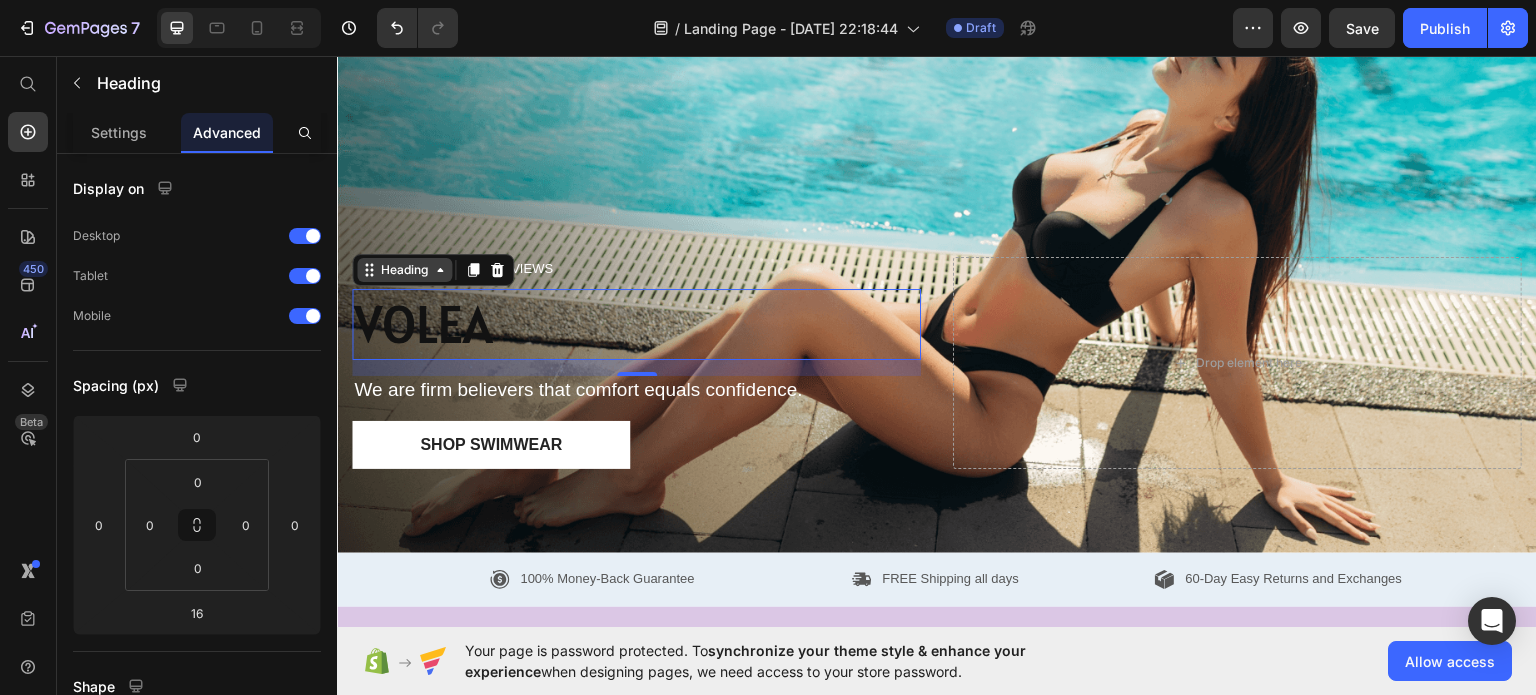click on "Heading" at bounding box center (404, 269) 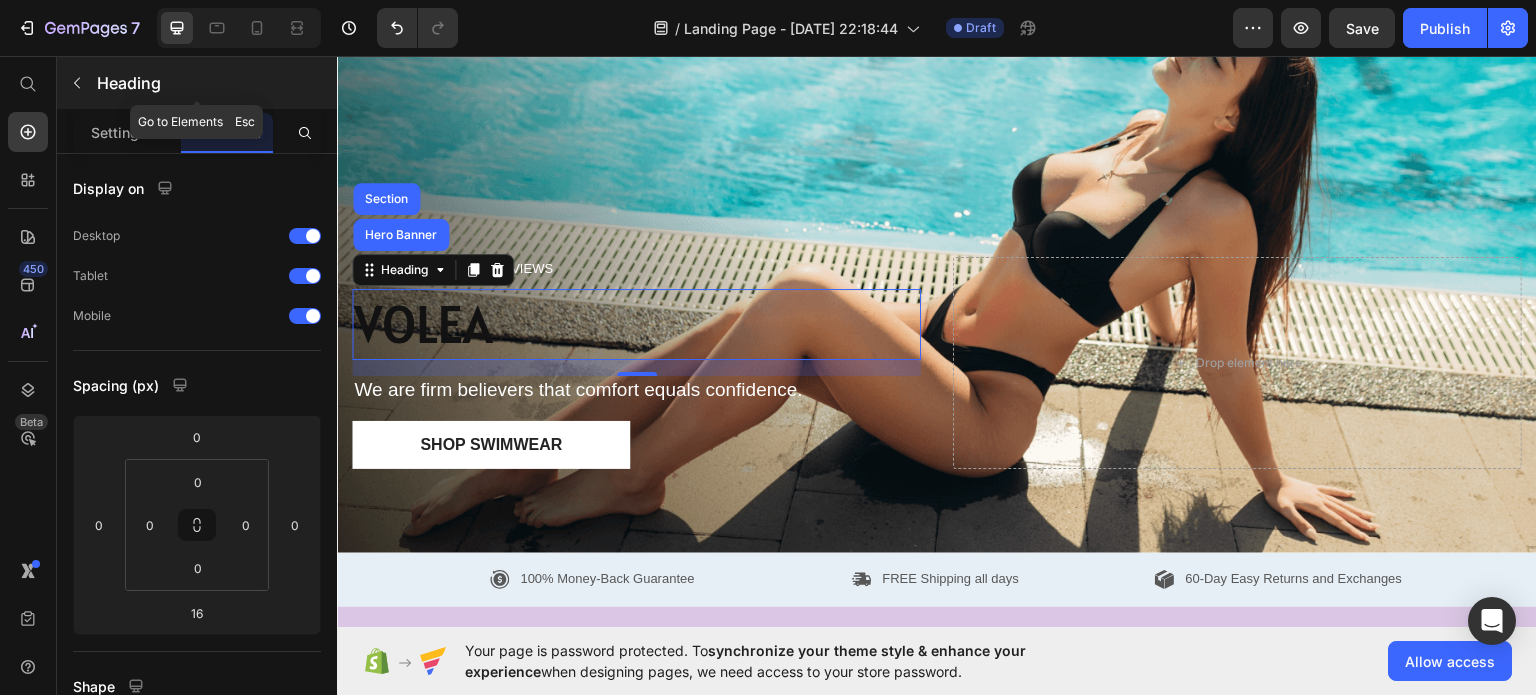click on "Heading" at bounding box center [215, 83] 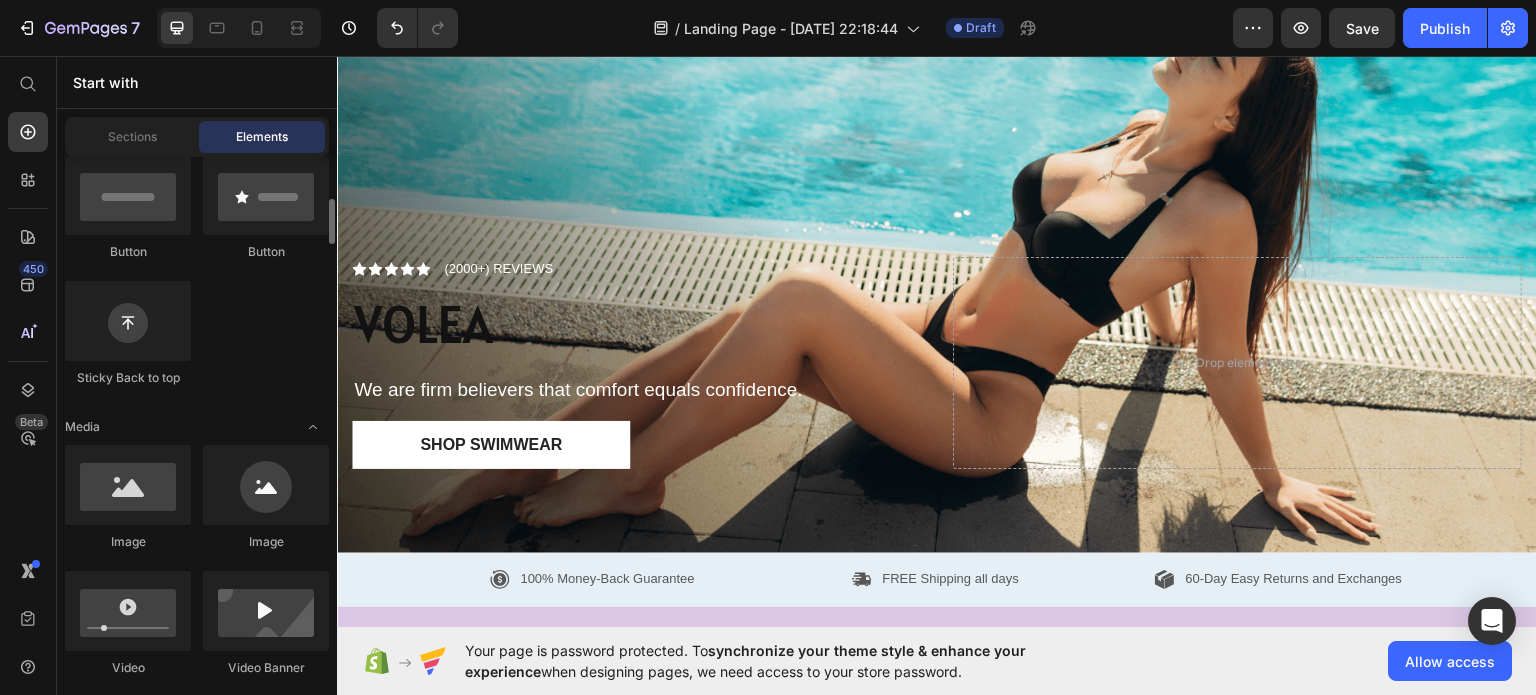 scroll, scrollTop: 700, scrollLeft: 0, axis: vertical 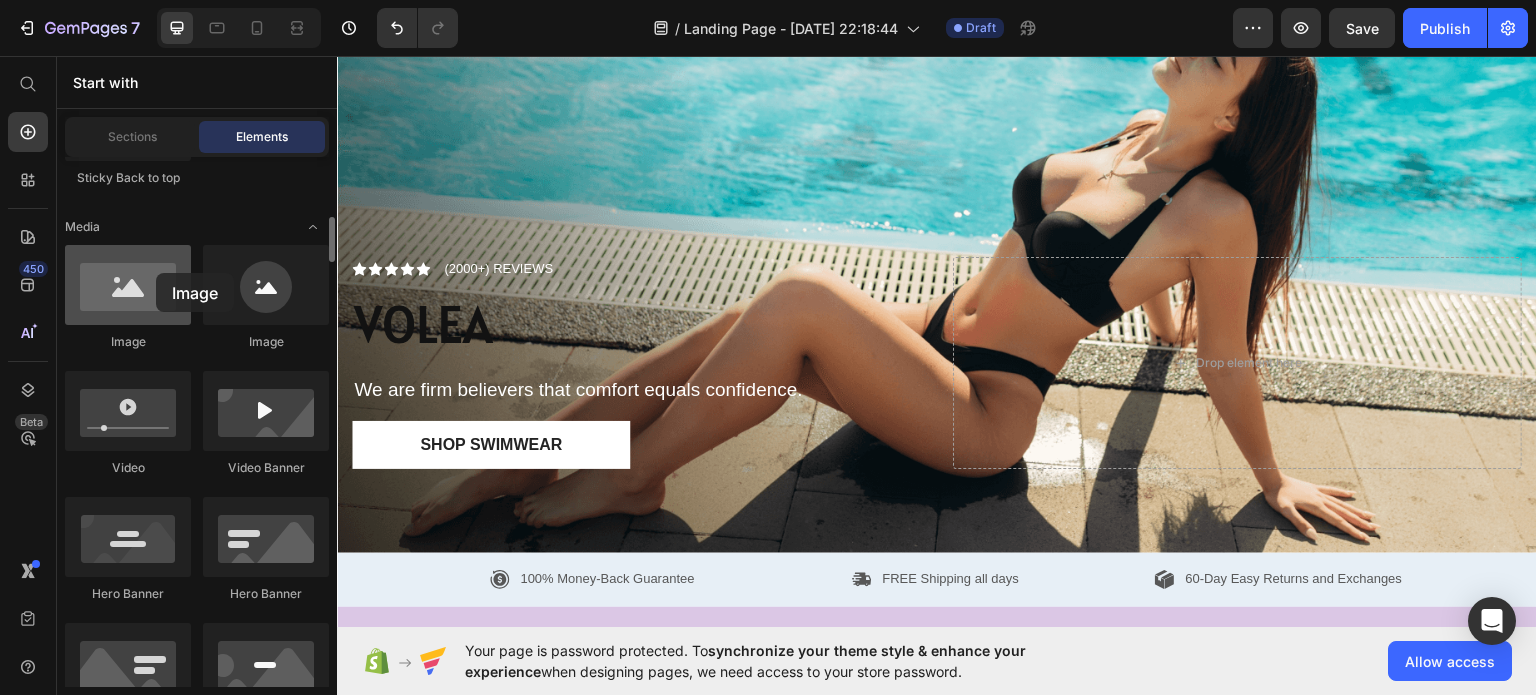click at bounding box center (128, 285) 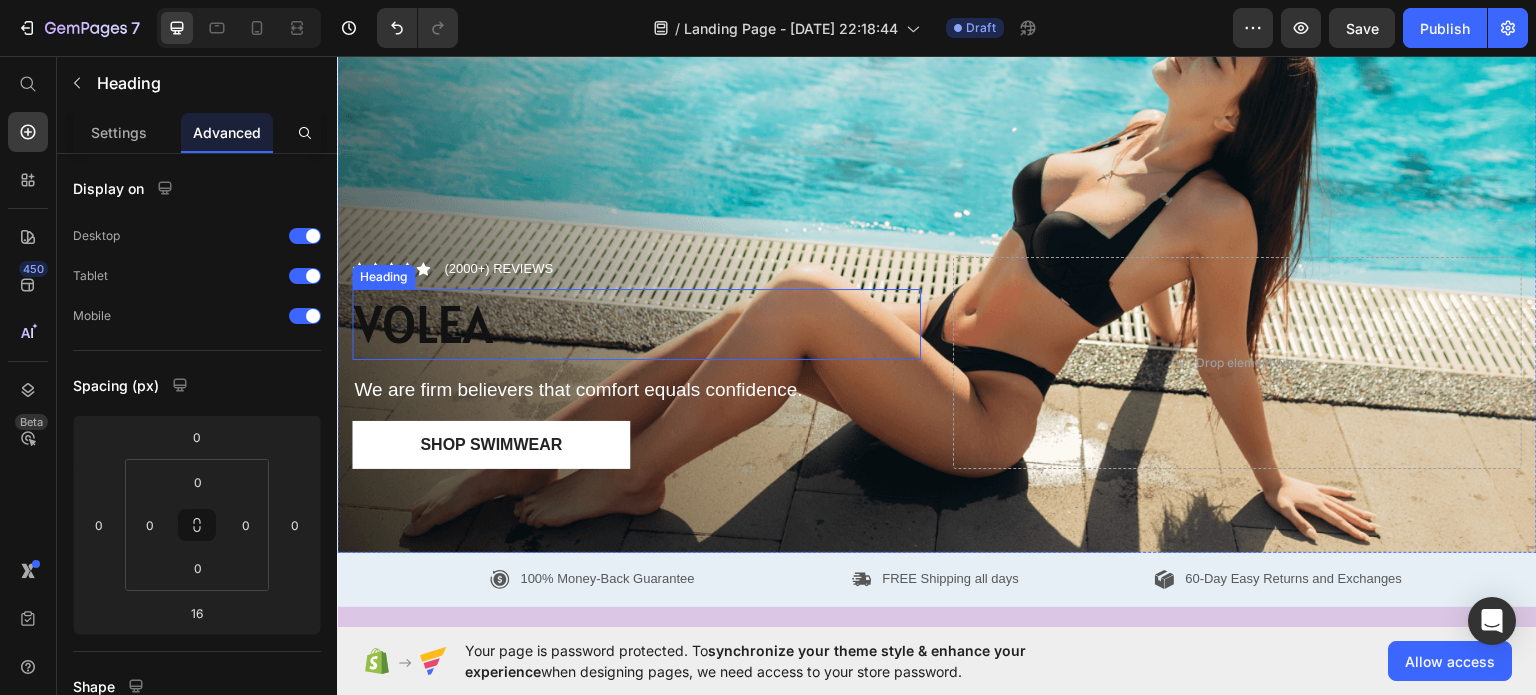 click on "VOLEA" at bounding box center (636, 324) 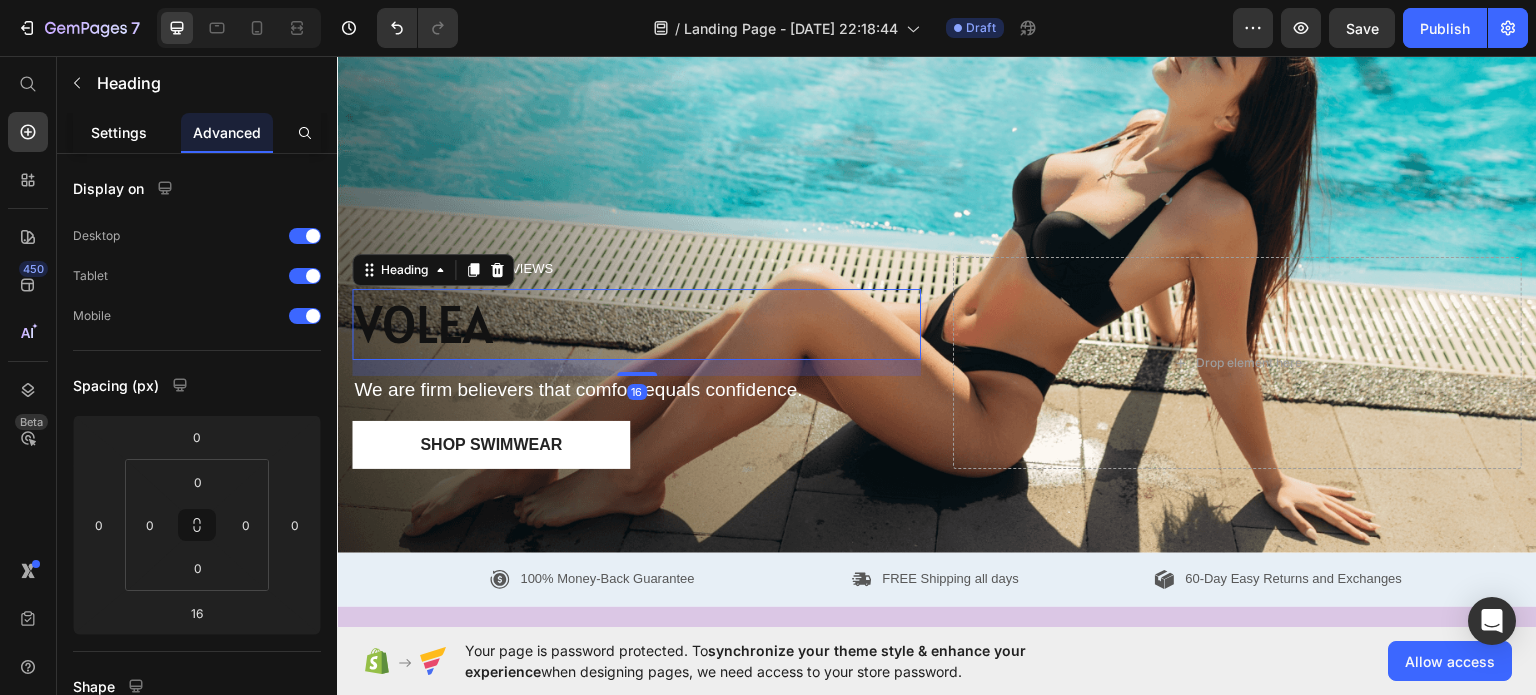 click on "Settings" 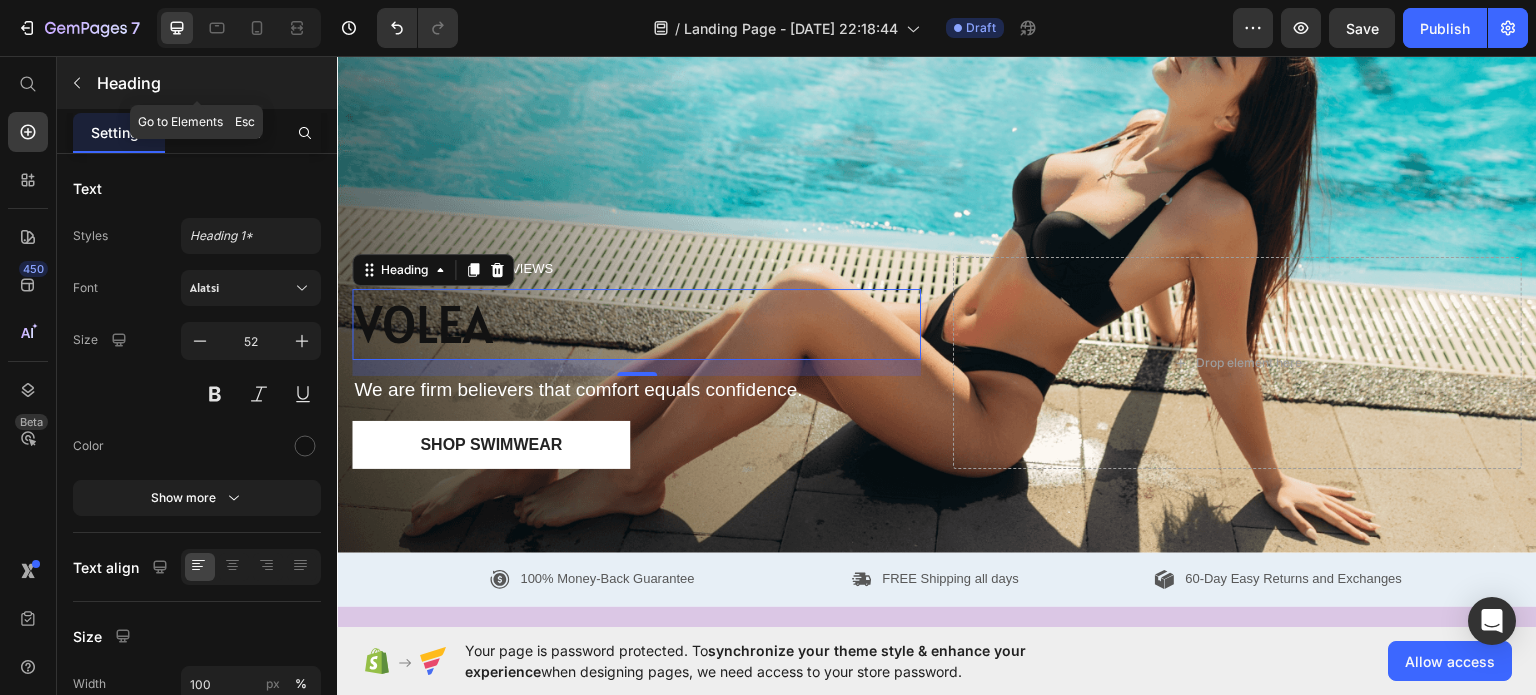click at bounding box center [77, 83] 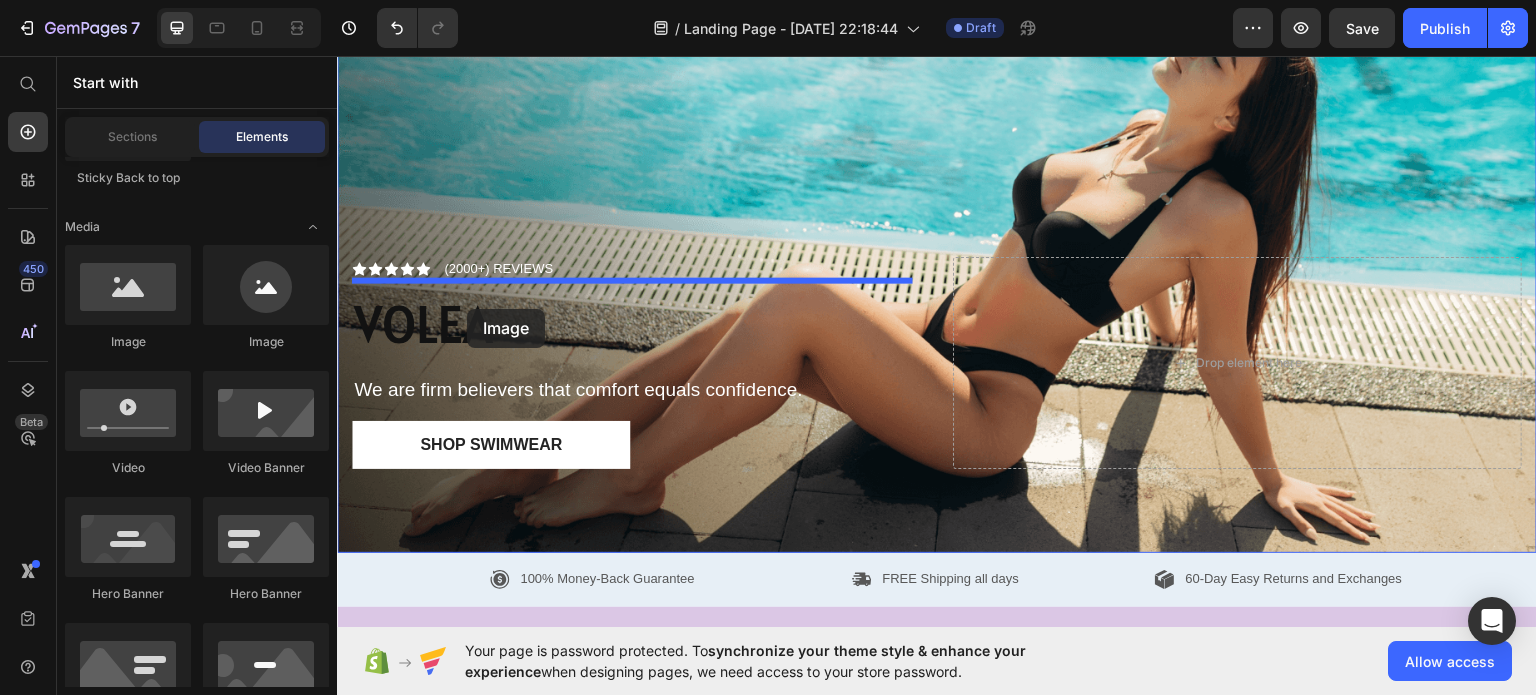 drag, startPoint x: 486, startPoint y: 348, endPoint x: 467, endPoint y: 308, distance: 44.28318 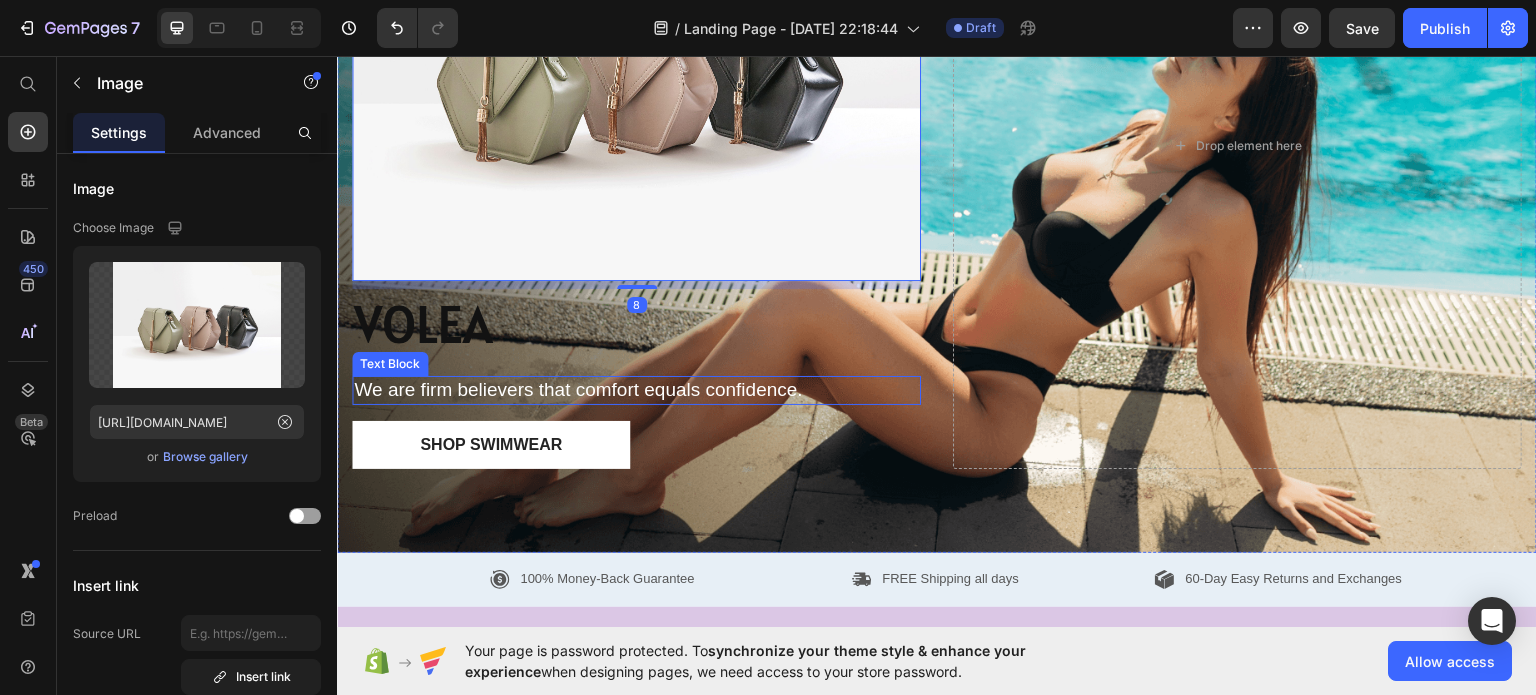 scroll, scrollTop: 0, scrollLeft: 0, axis: both 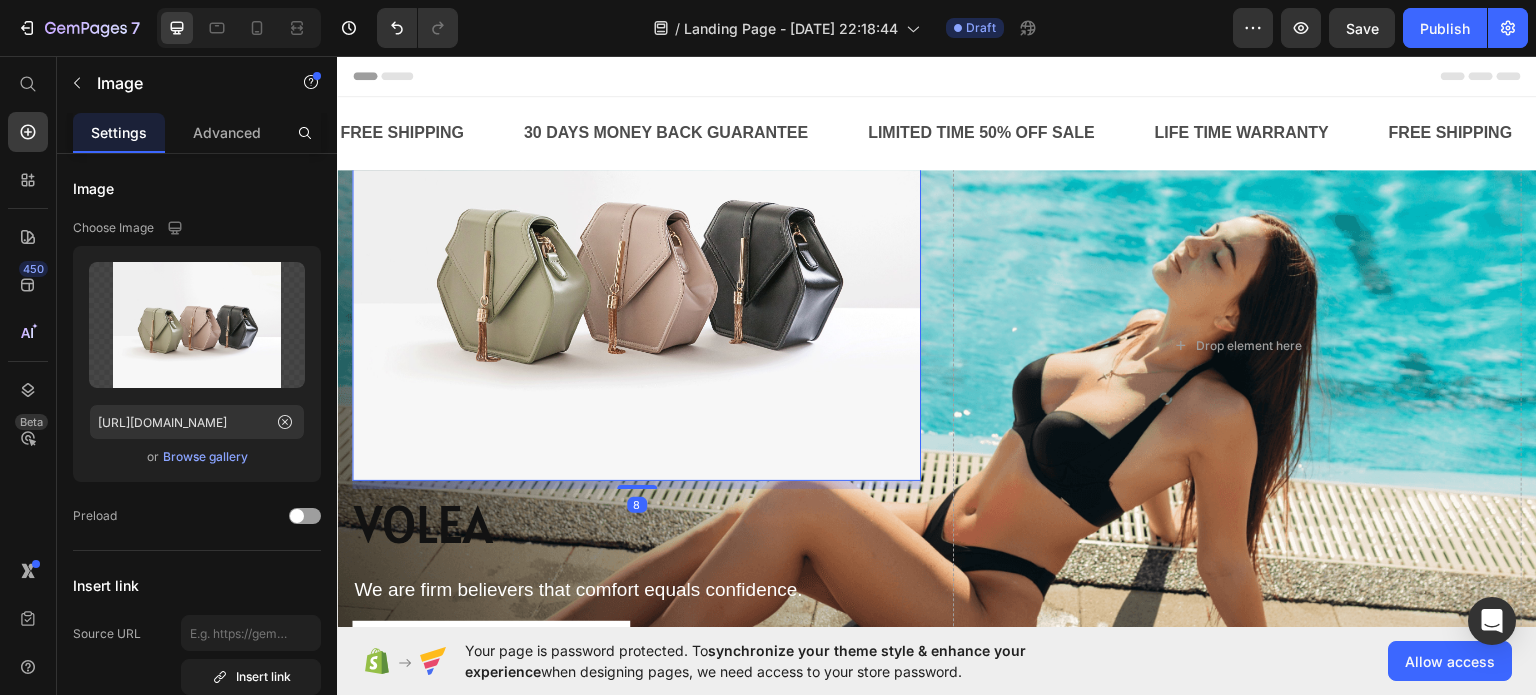 click at bounding box center [636, 266] 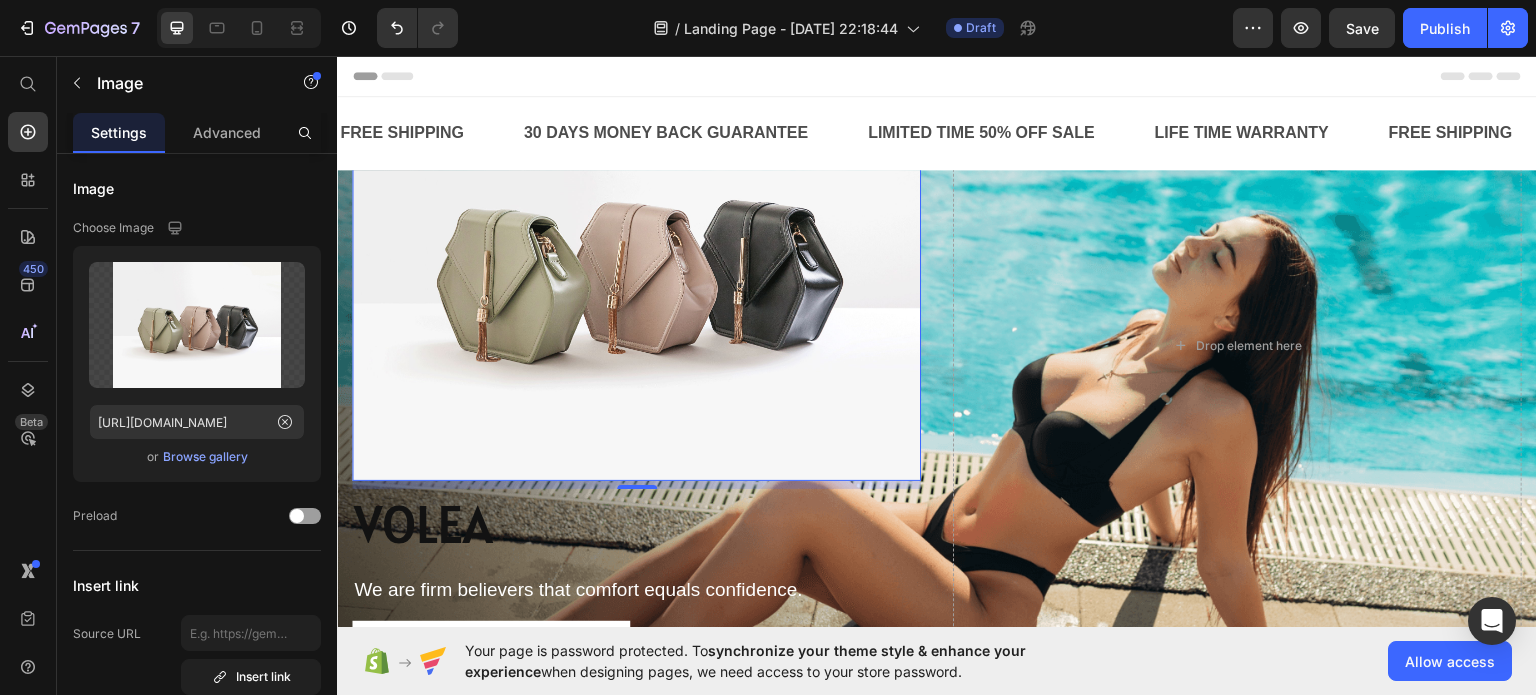 click on "Browse gallery" at bounding box center [205, 457] 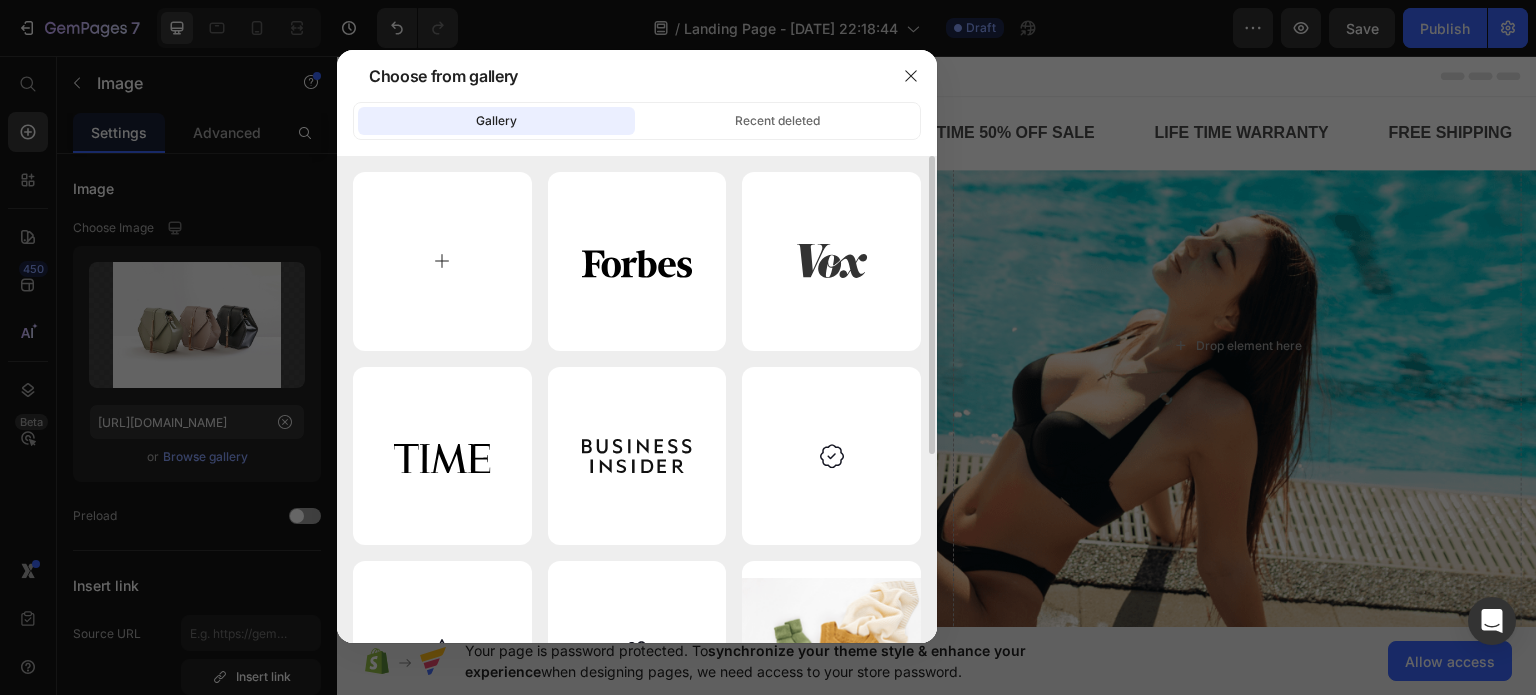 click at bounding box center (442, 261) 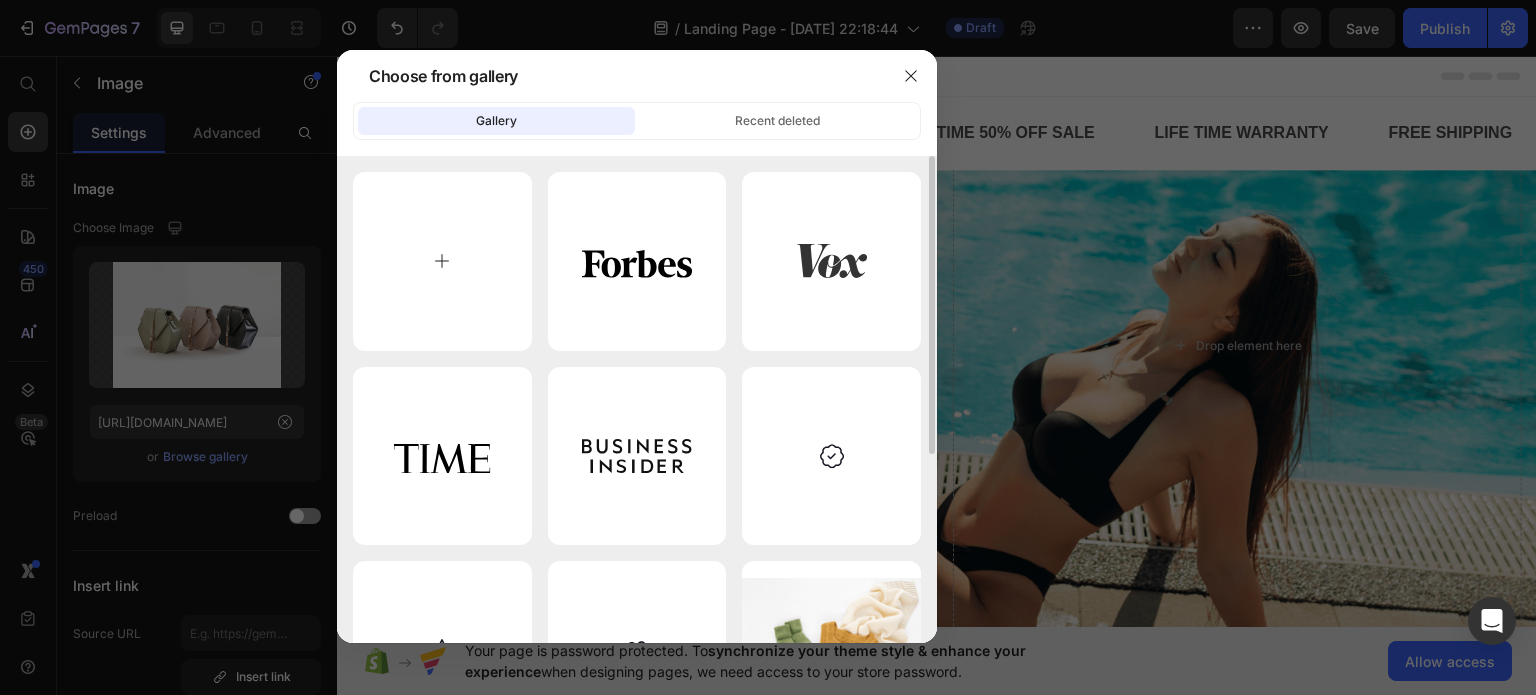 type on "C:\fakepath\Volea.png" 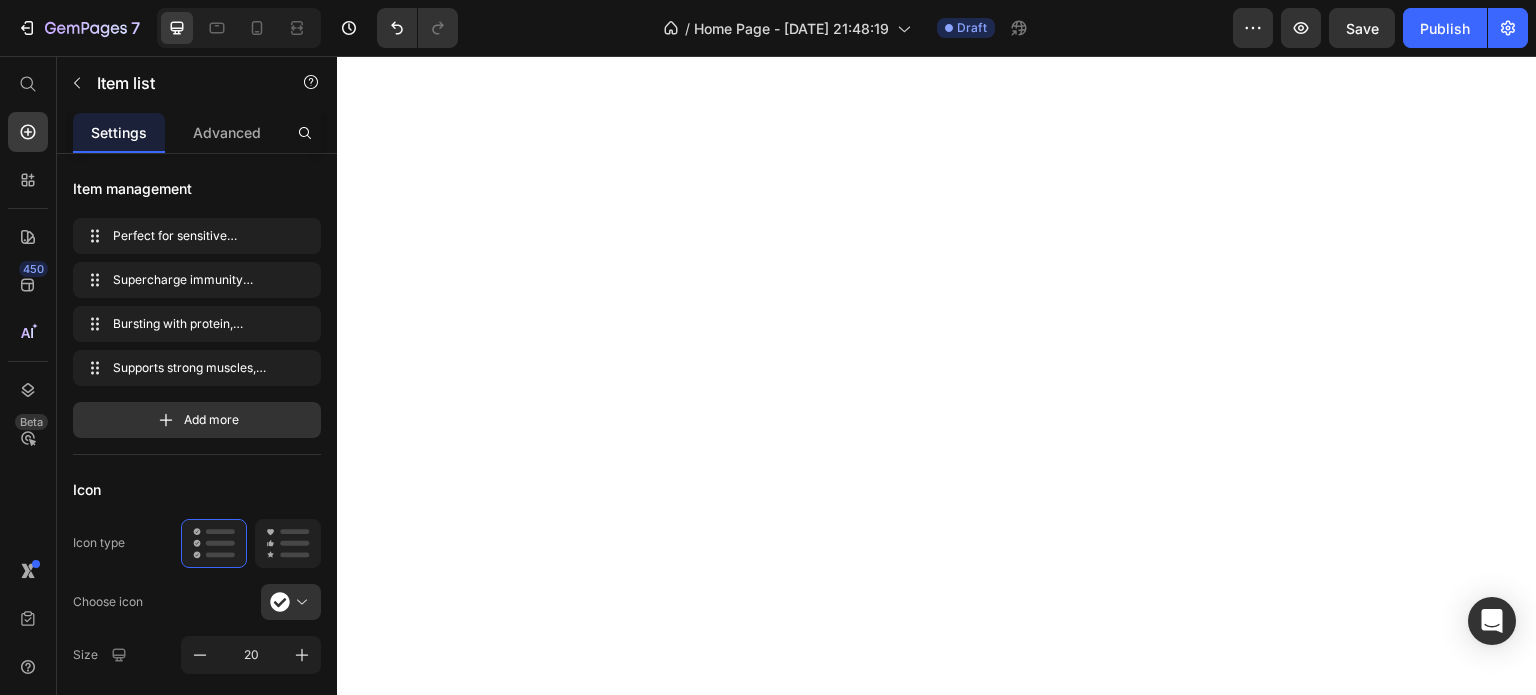 scroll, scrollTop: 0, scrollLeft: 0, axis: both 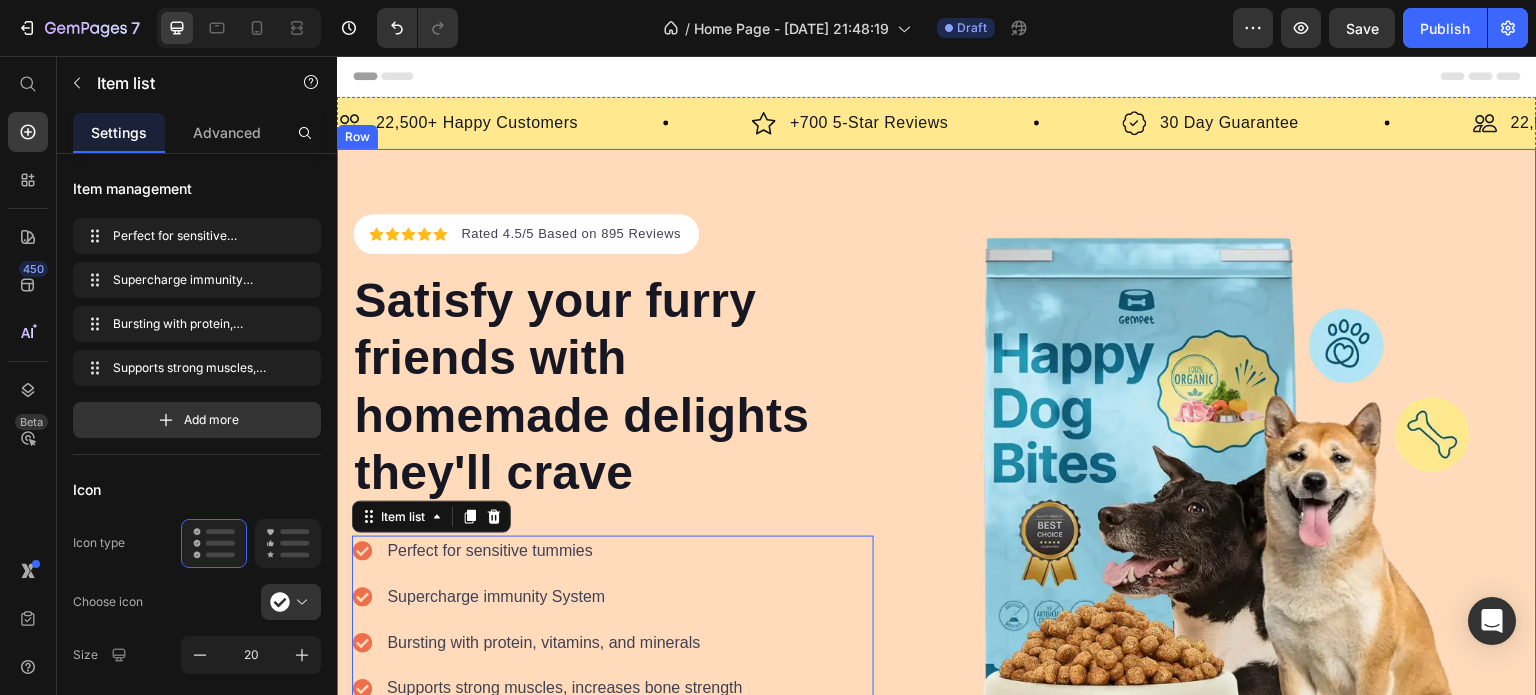 click on "Icon Icon Icon Icon Icon Icon List Hoz Rated 4.5/5 Based on 895 Reviews Text block Row Satisfy your furry friends with homemade delights they'll crave Heading Perfect for sensitive tummies Supercharge immunity System Bursting with protein, vitamins, and minerals Supports strong muscles, increases bone strength Item list   0 Start baking doggy delights Button
30-day money back guarantee Item list Image Row Row Image Row Row" at bounding box center (937, 520) 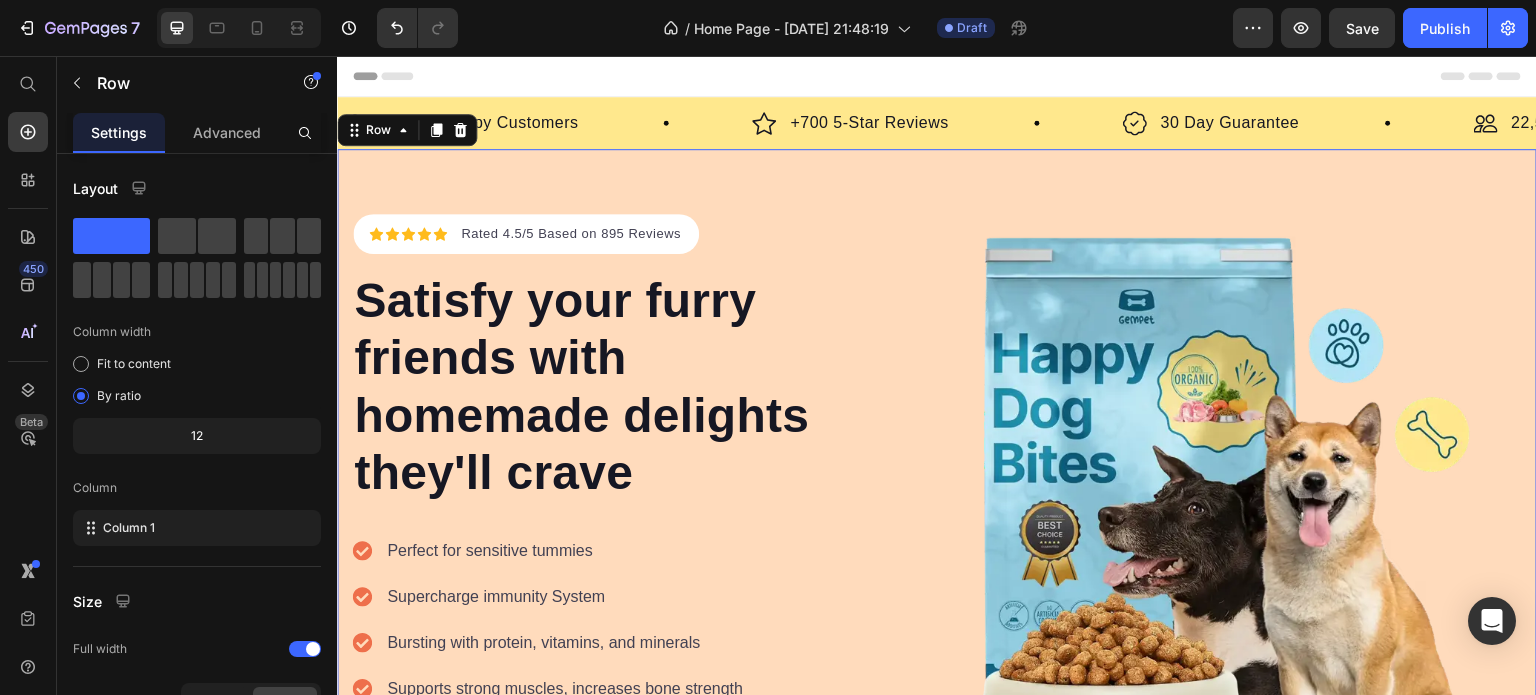 click on "Icon Icon Icon Icon Icon Icon List Hoz Rated 4.5/5 Based on 895 Reviews Text block Row Satisfy your furry friends with homemade delights they'll crave Heading Perfect for sensitive tummies Supercharge immunity System Bursting with protein, vitamins, and minerals Supports strong muscles, increases bone strength Item list Start baking doggy delights Button
30-day money back guarantee Item list Image Row Row Image Row Row   0" at bounding box center [937, 520] 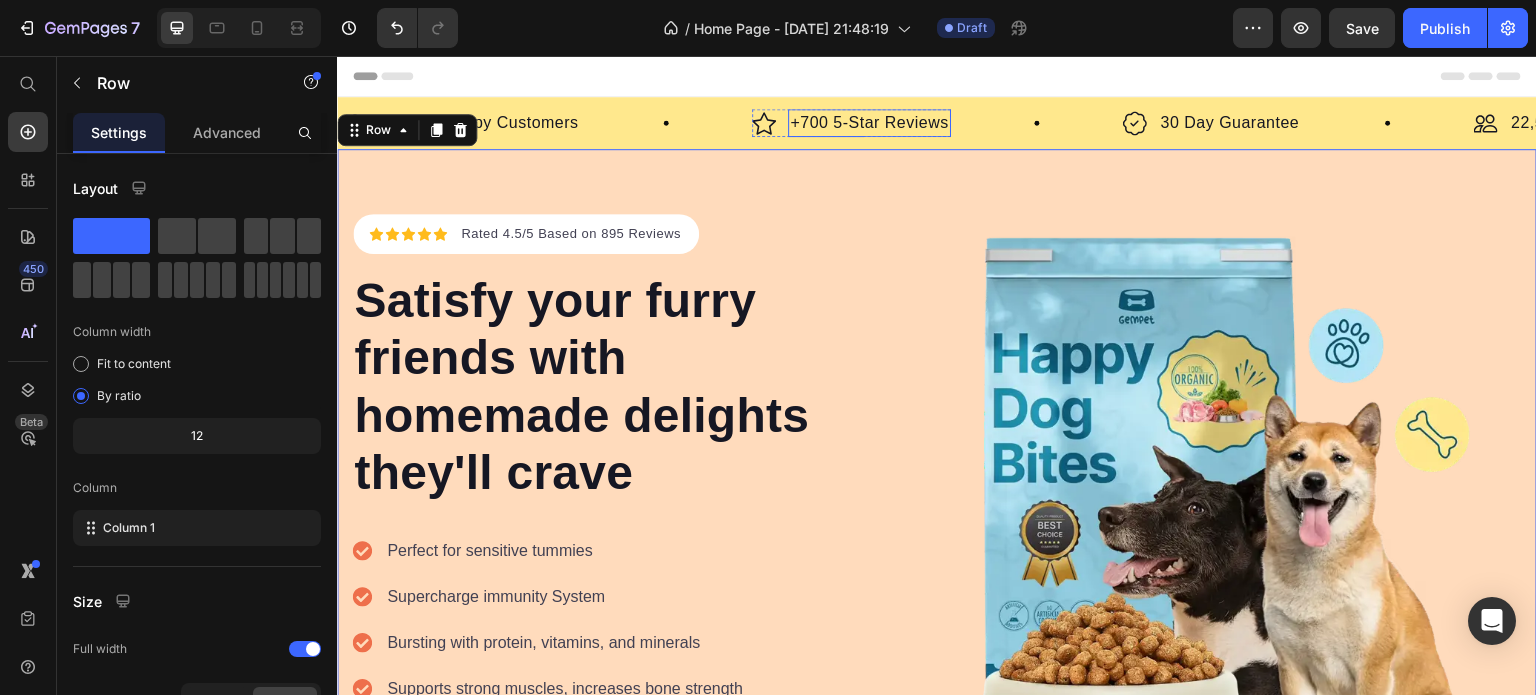 click on "+700 5-Star Reviews" at bounding box center (869, 123) 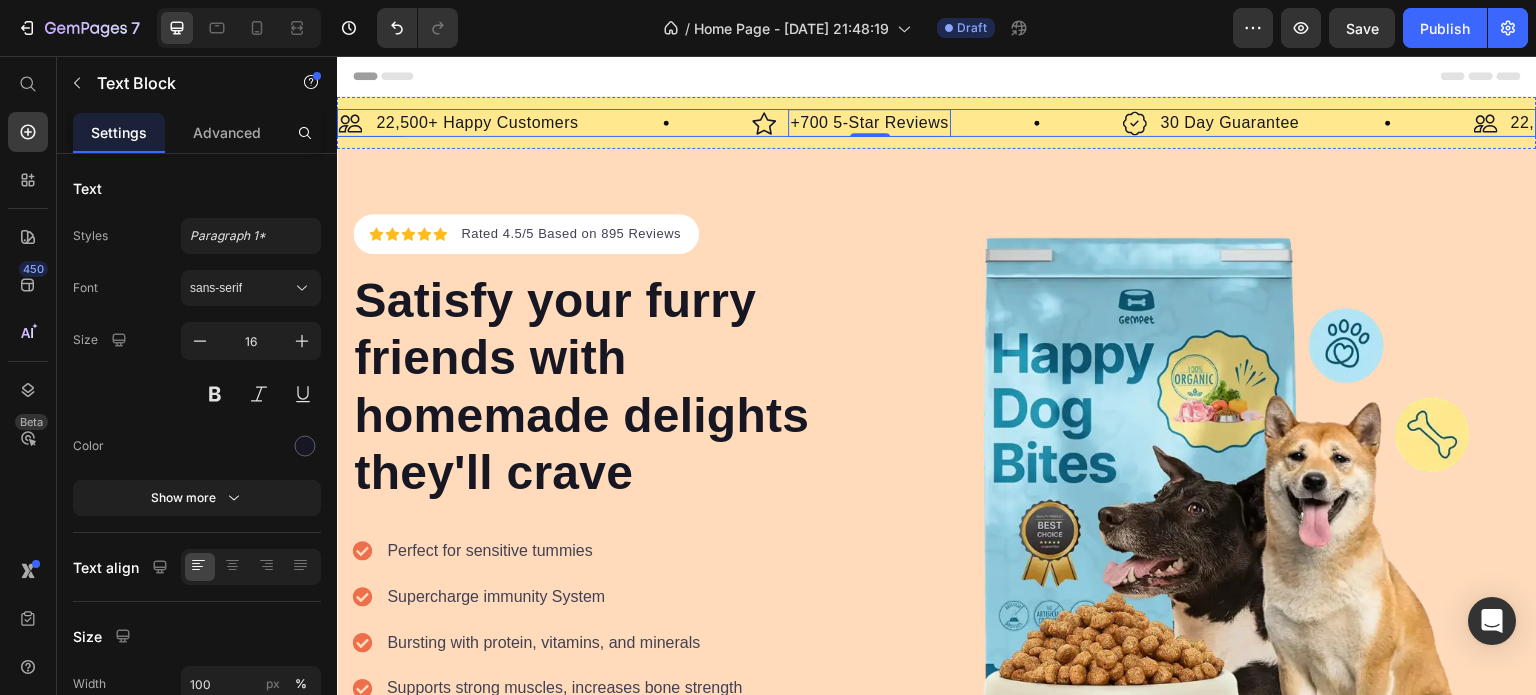 click on "Image 22,500+ Happy Customers Text Block Row" at bounding box center [545, 123] 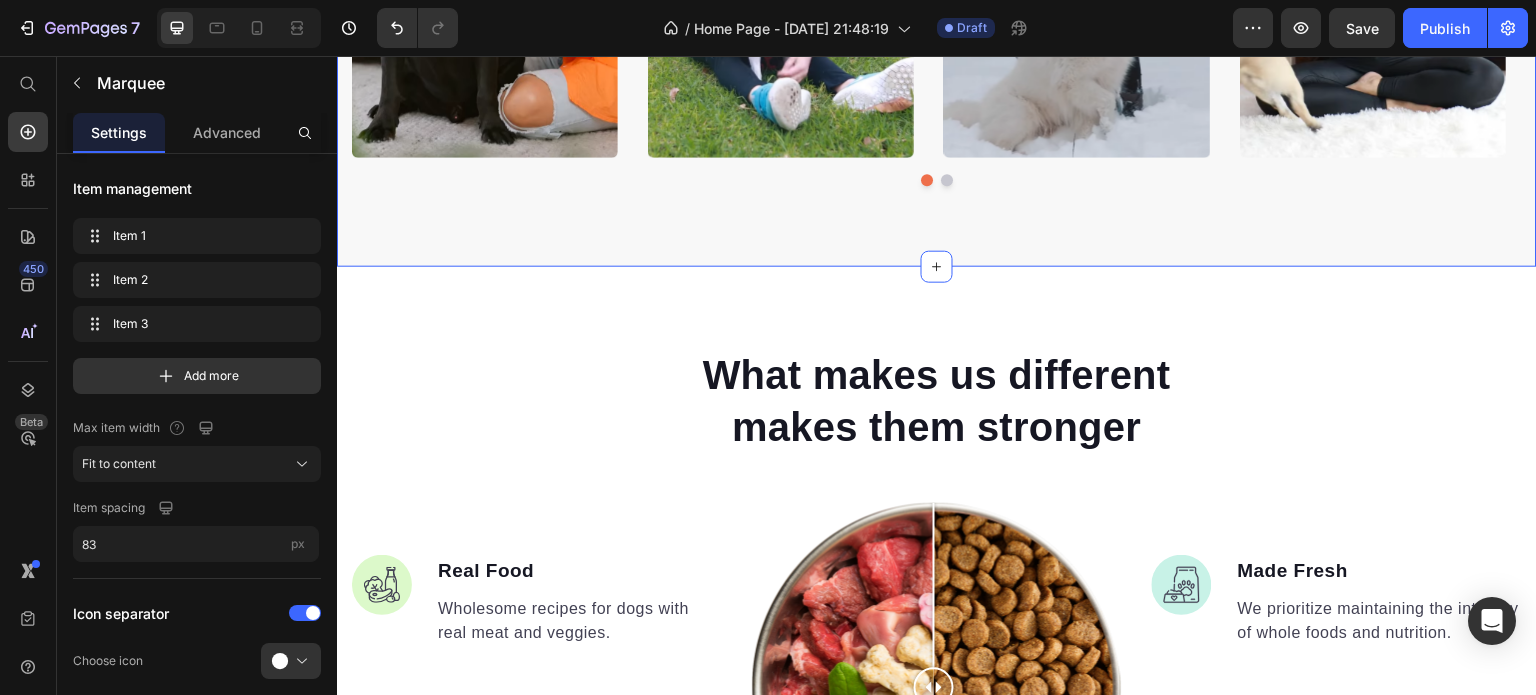 scroll, scrollTop: 1400, scrollLeft: 0, axis: vertical 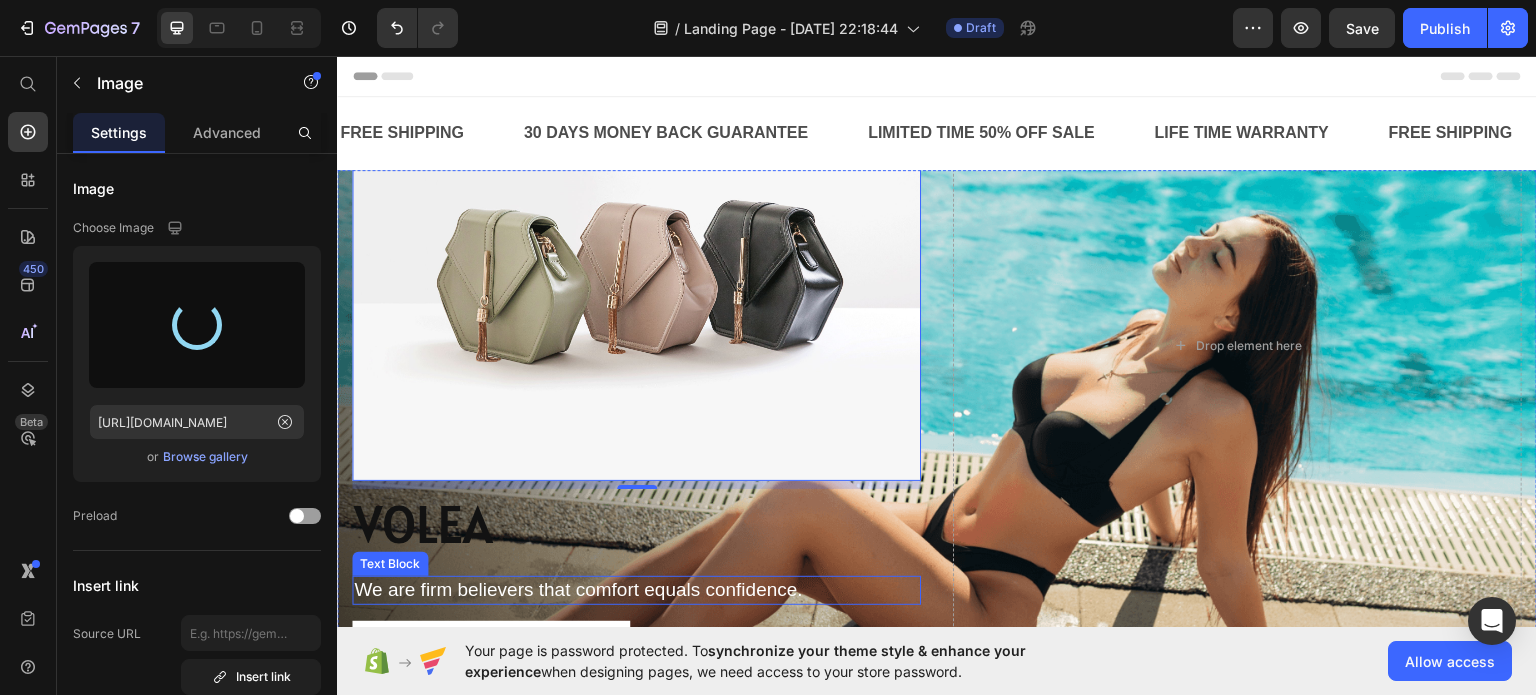 type on "[URL][DOMAIN_NAME]" 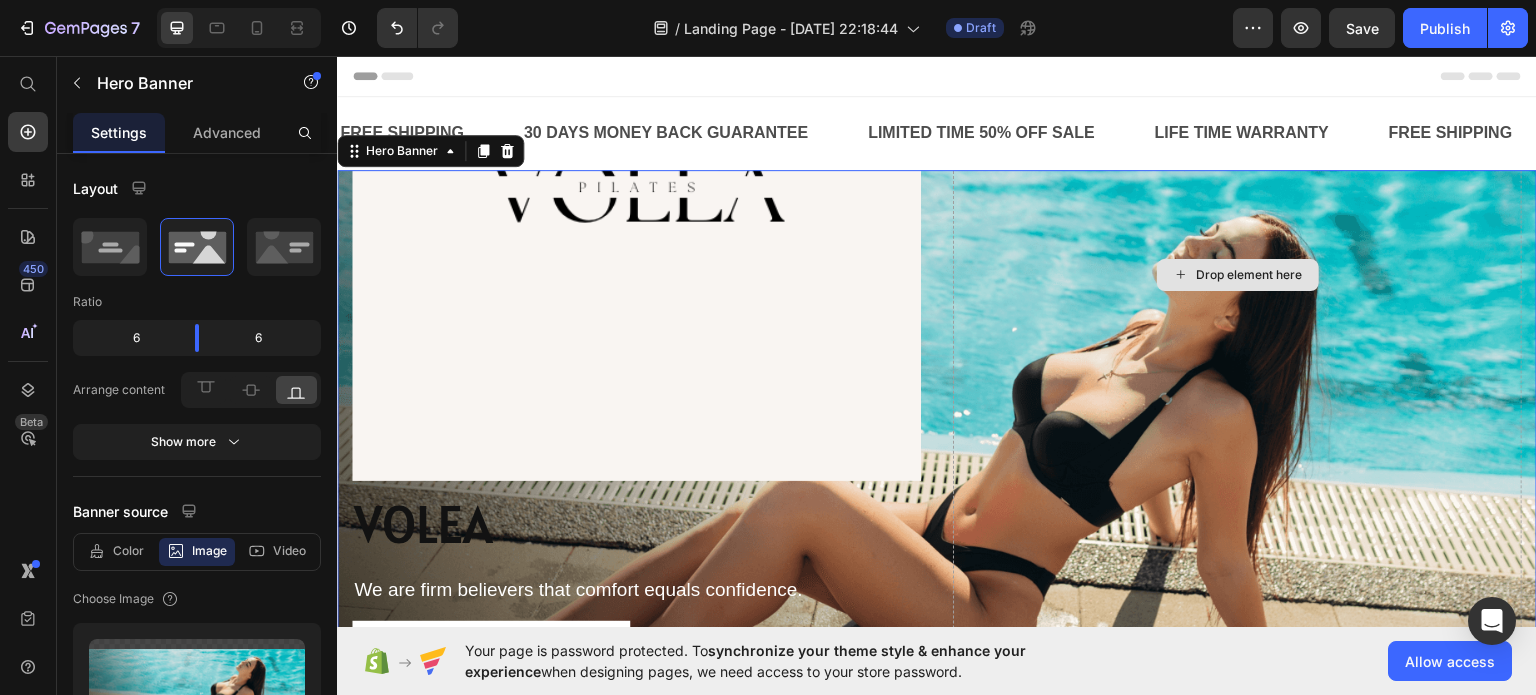 click on "Drop element here" at bounding box center (1237, 273) 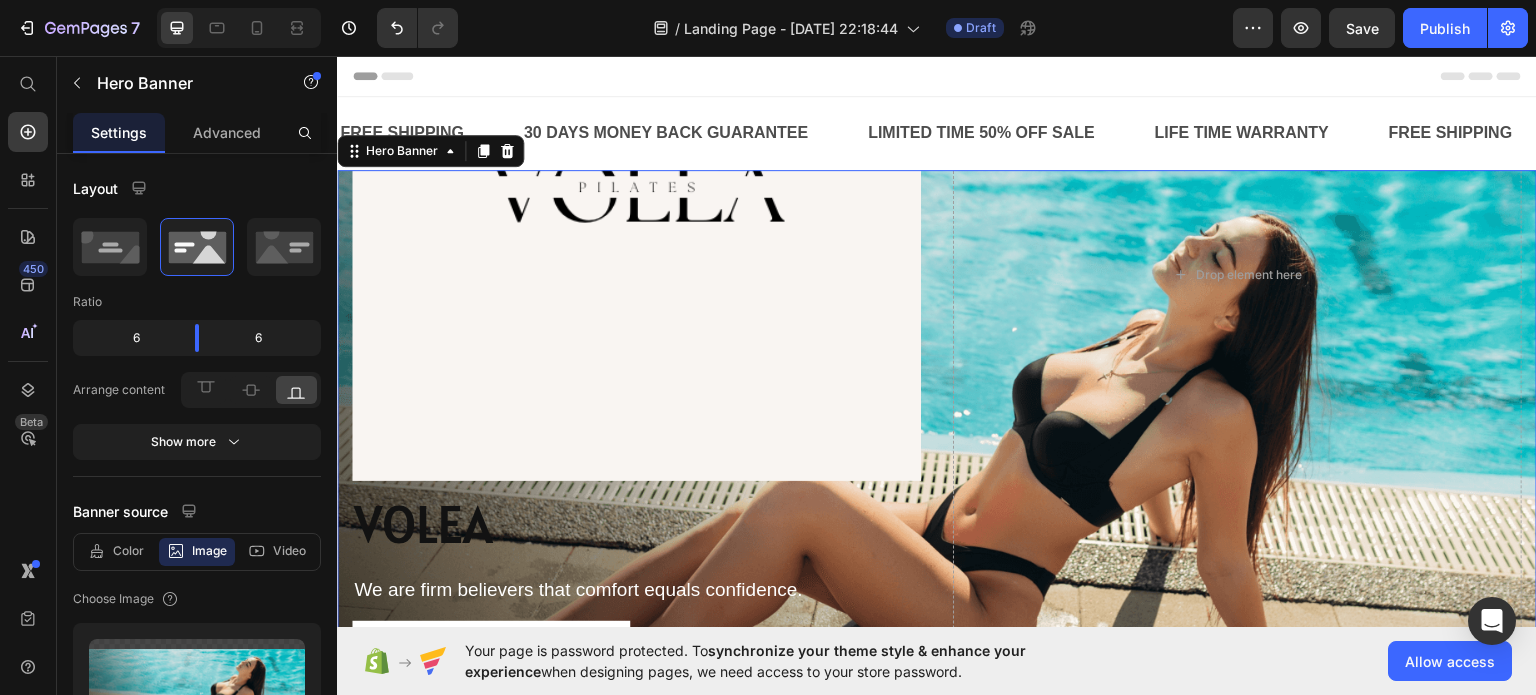 click on "Header" at bounding box center (937, 75) 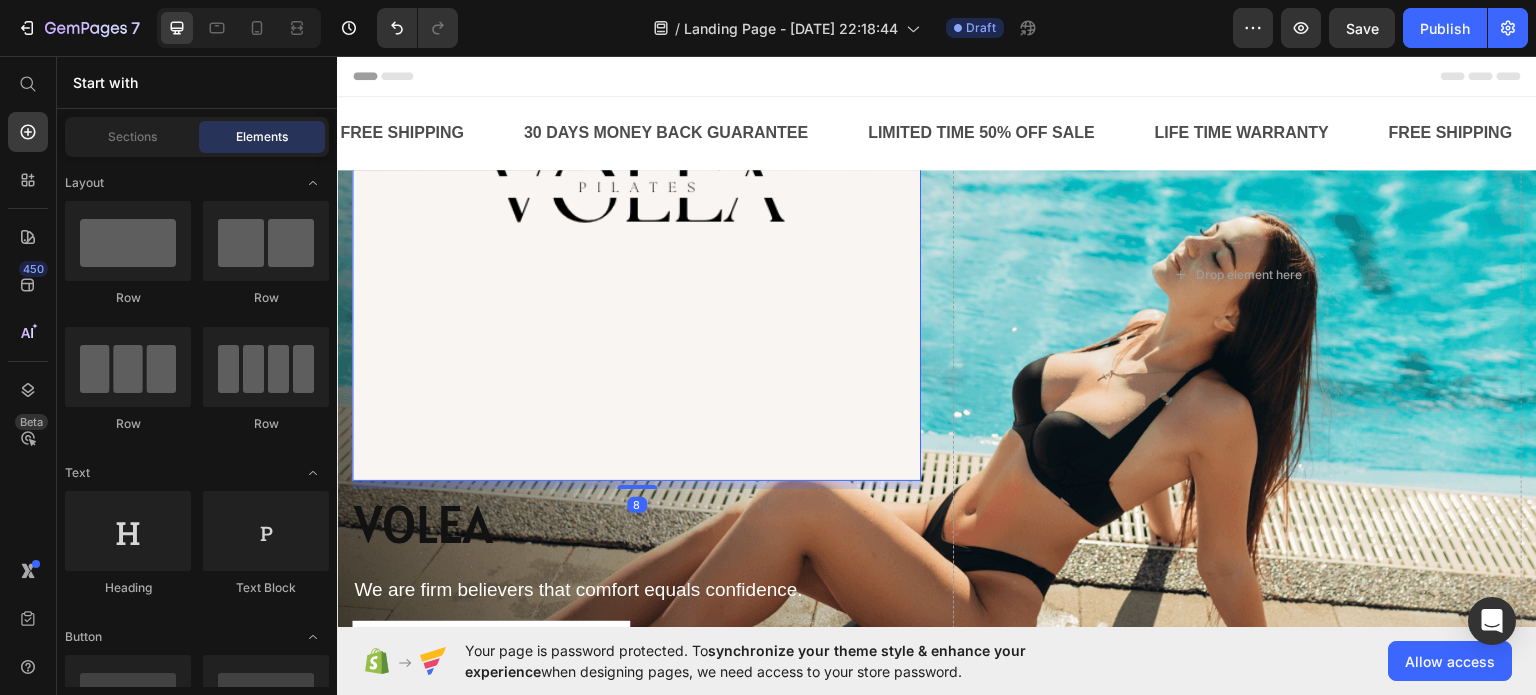 click at bounding box center [636, 195] 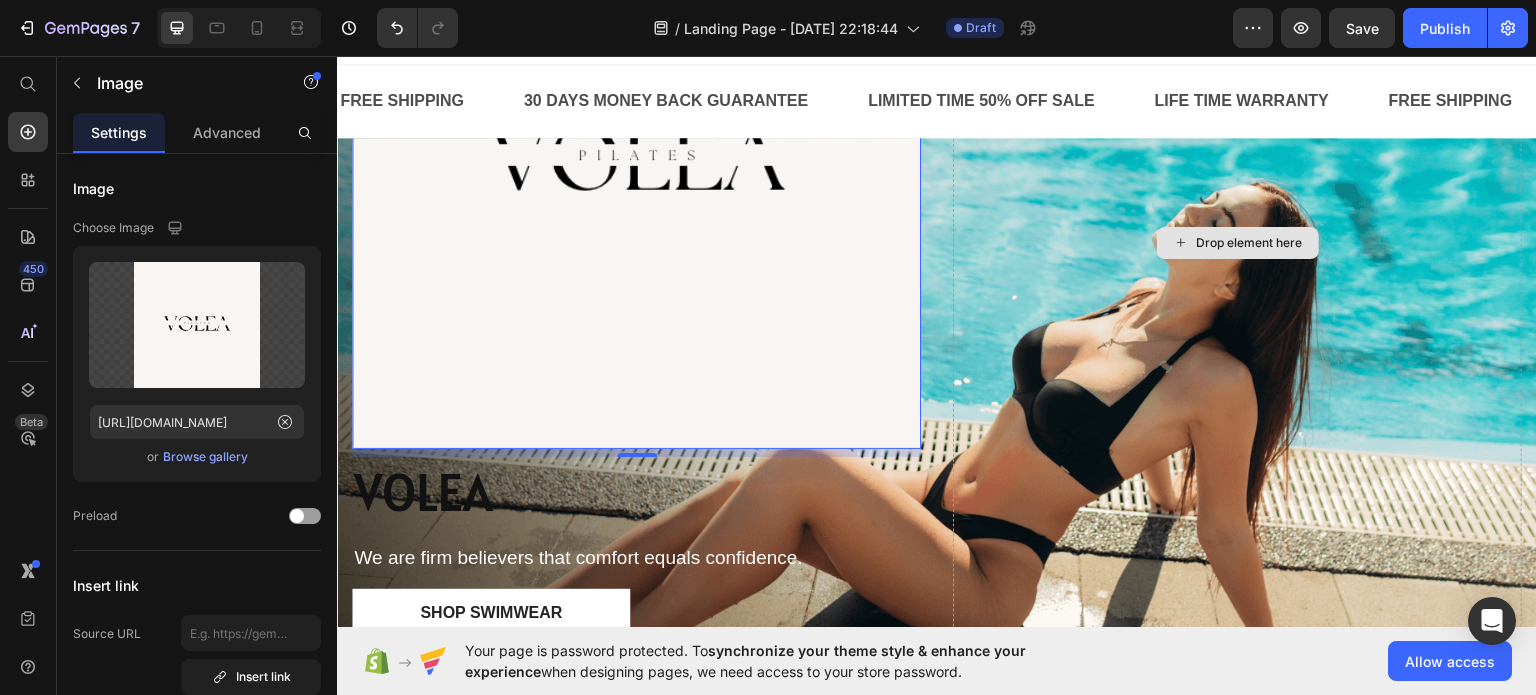 scroll, scrollTop: 0, scrollLeft: 0, axis: both 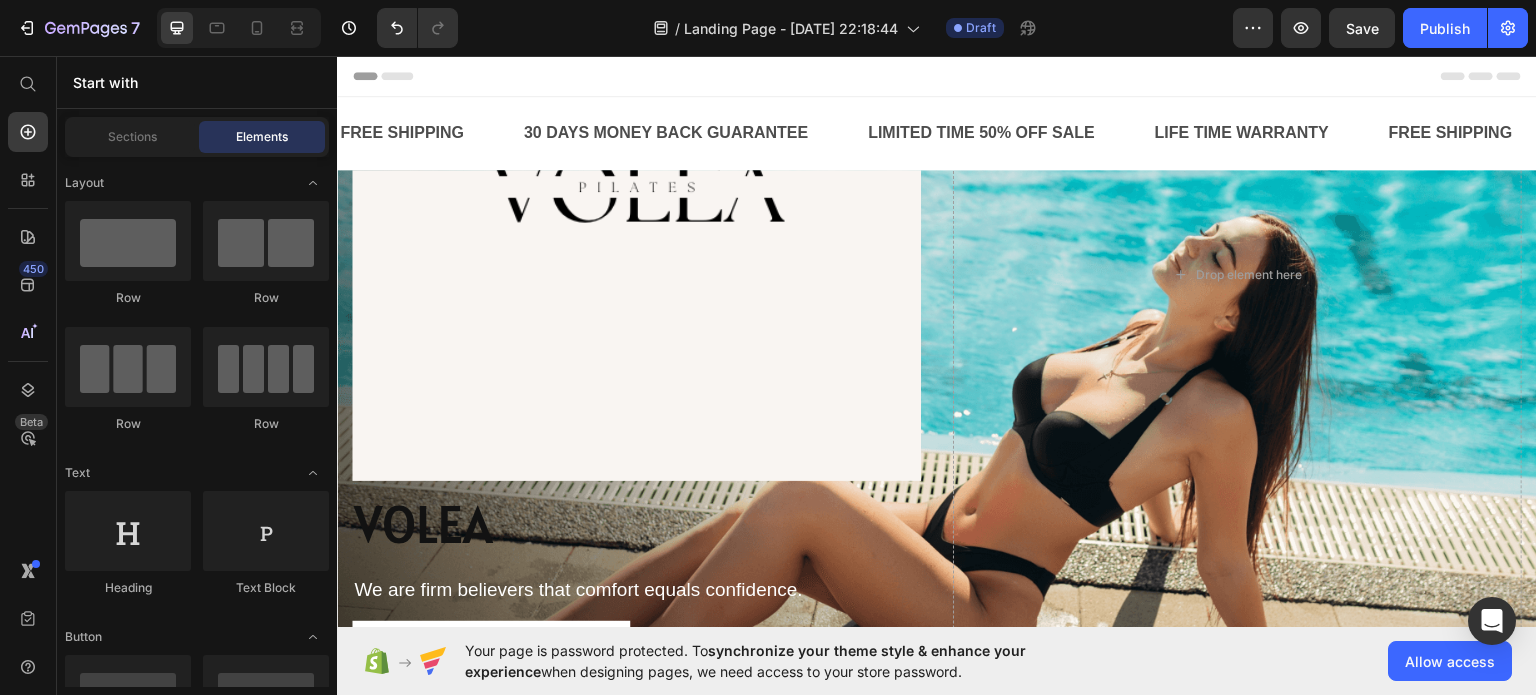 drag, startPoint x: 1536, startPoint y: 95, endPoint x: 1719, endPoint y: 104, distance: 183.22118 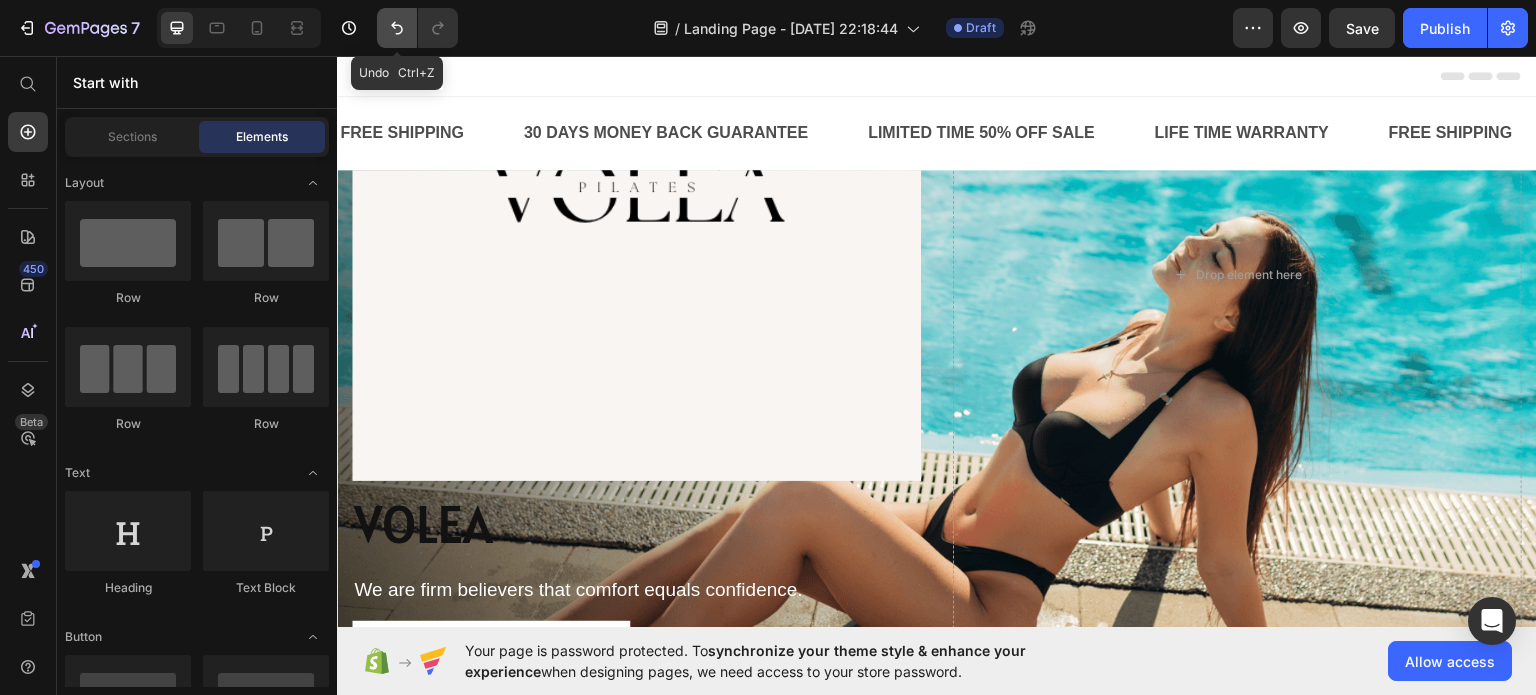 click 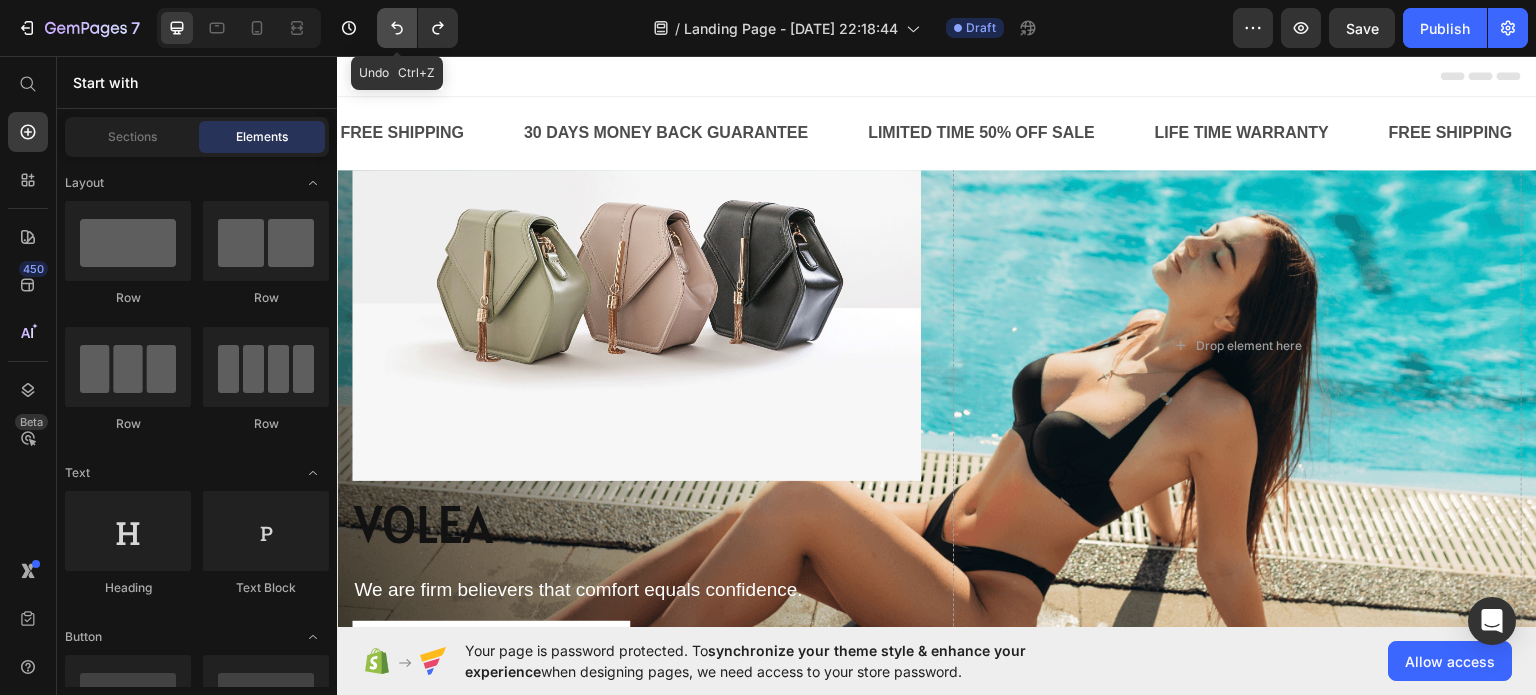 click 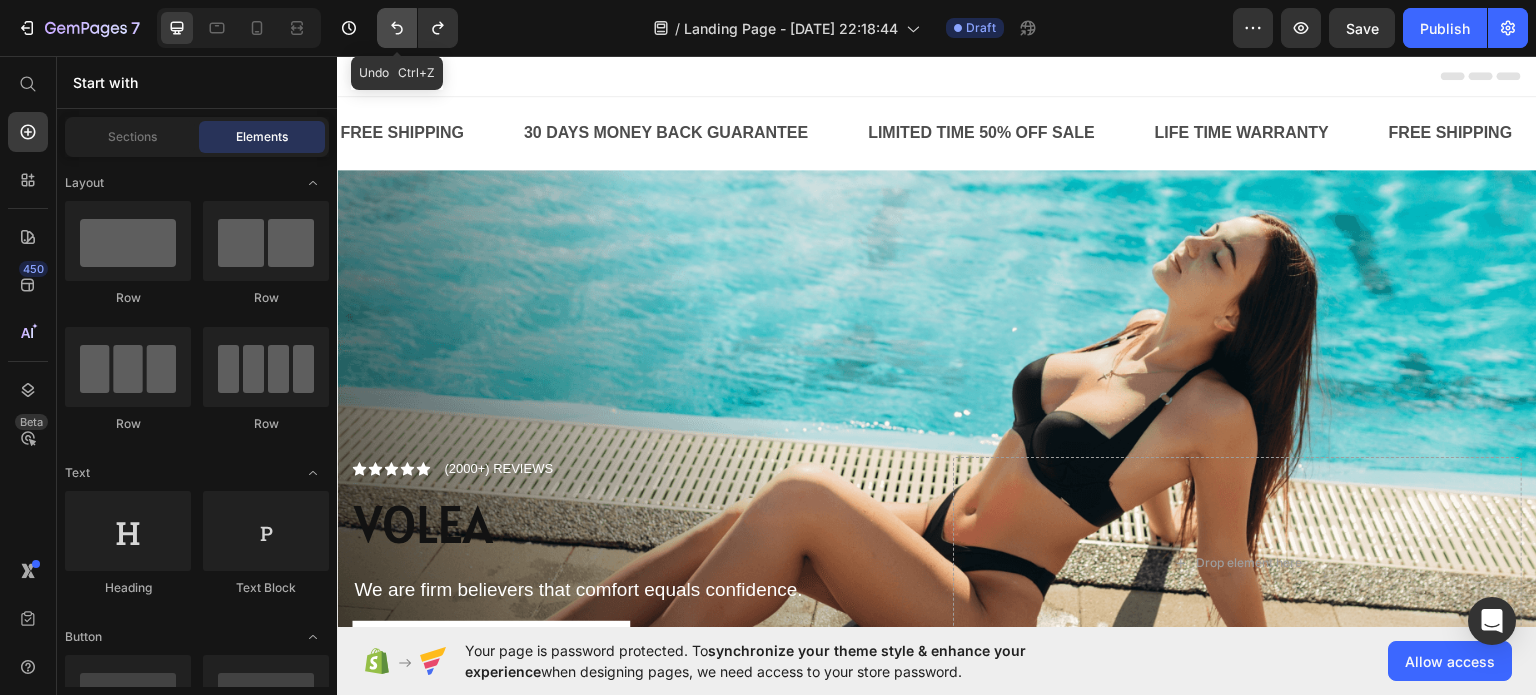 click 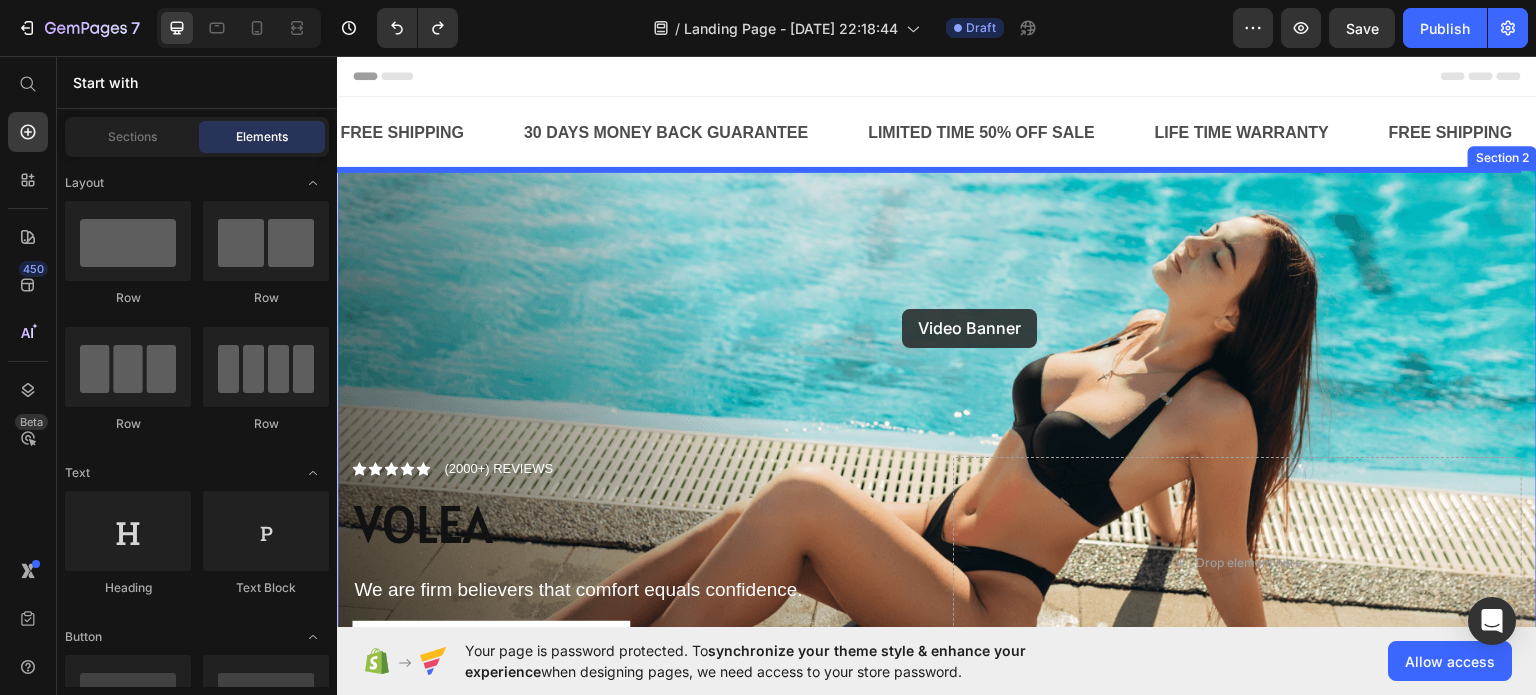 drag, startPoint x: 600, startPoint y: 473, endPoint x: 902, endPoint y: 308, distance: 344.13516 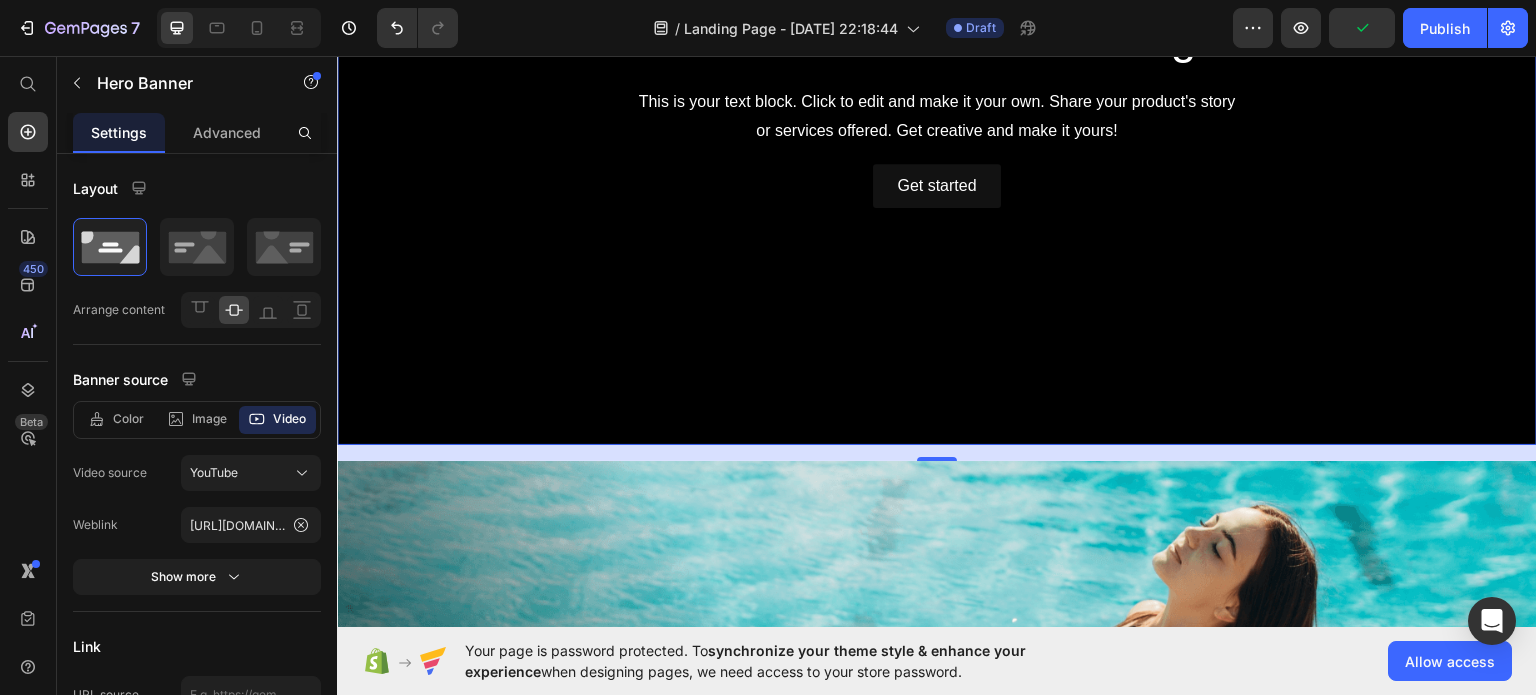 scroll, scrollTop: 0, scrollLeft: 0, axis: both 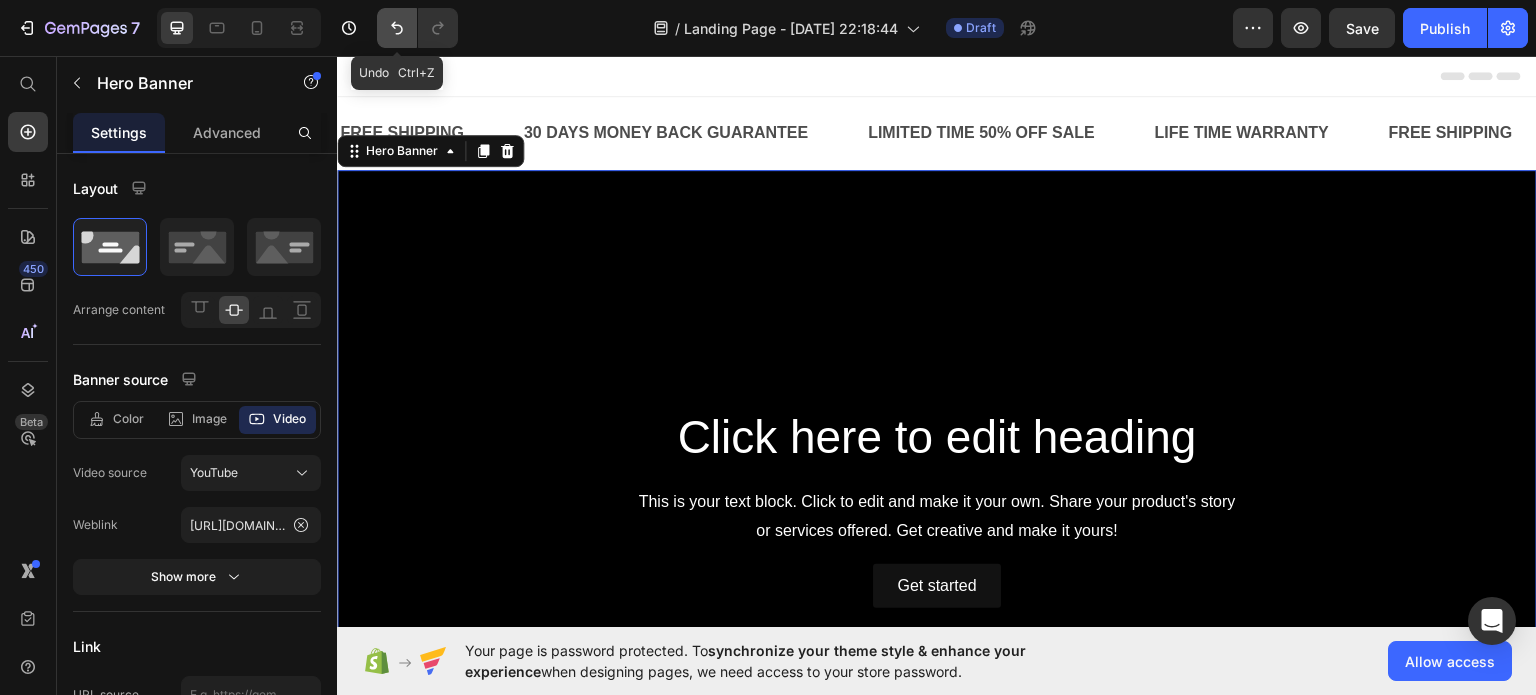 click 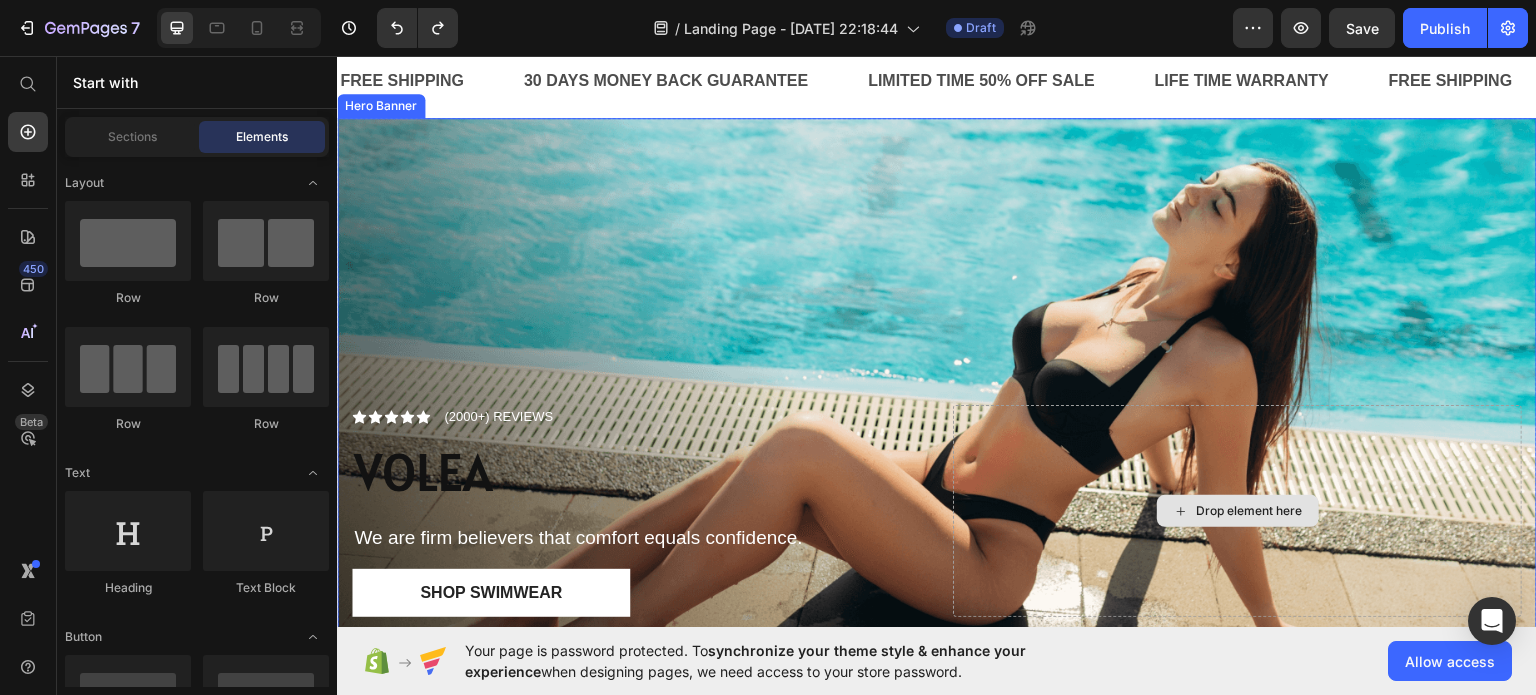 scroll, scrollTop: 0, scrollLeft: 0, axis: both 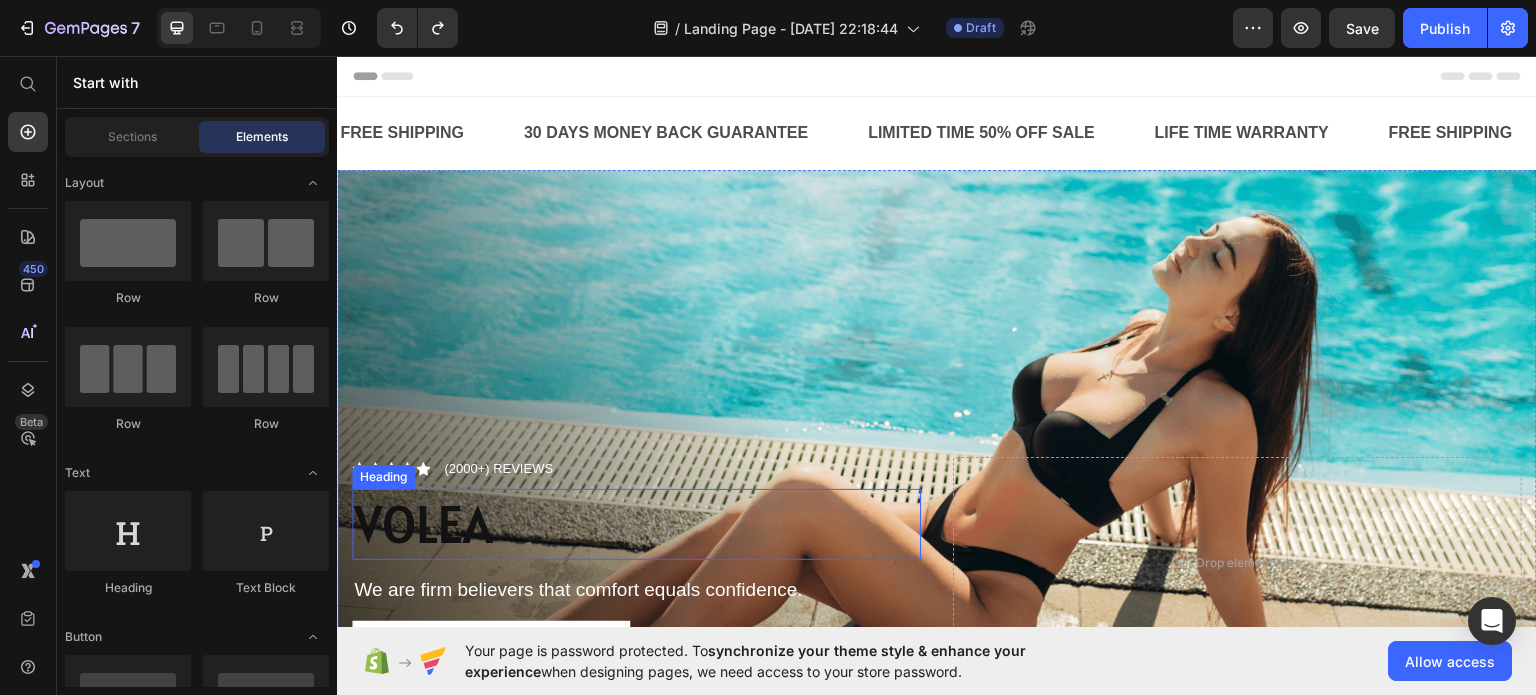 click on "VOLEA" at bounding box center (636, 524) 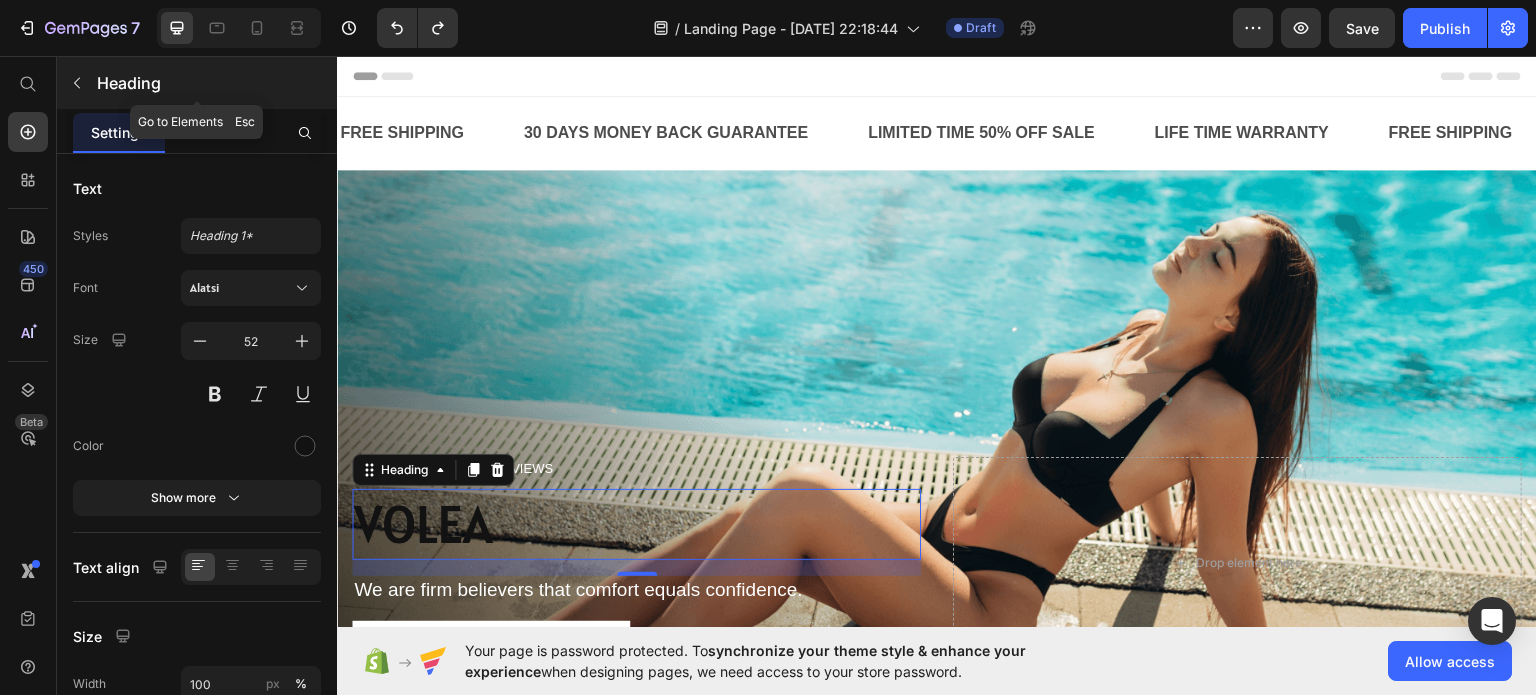 click on "Heading" at bounding box center (197, 83) 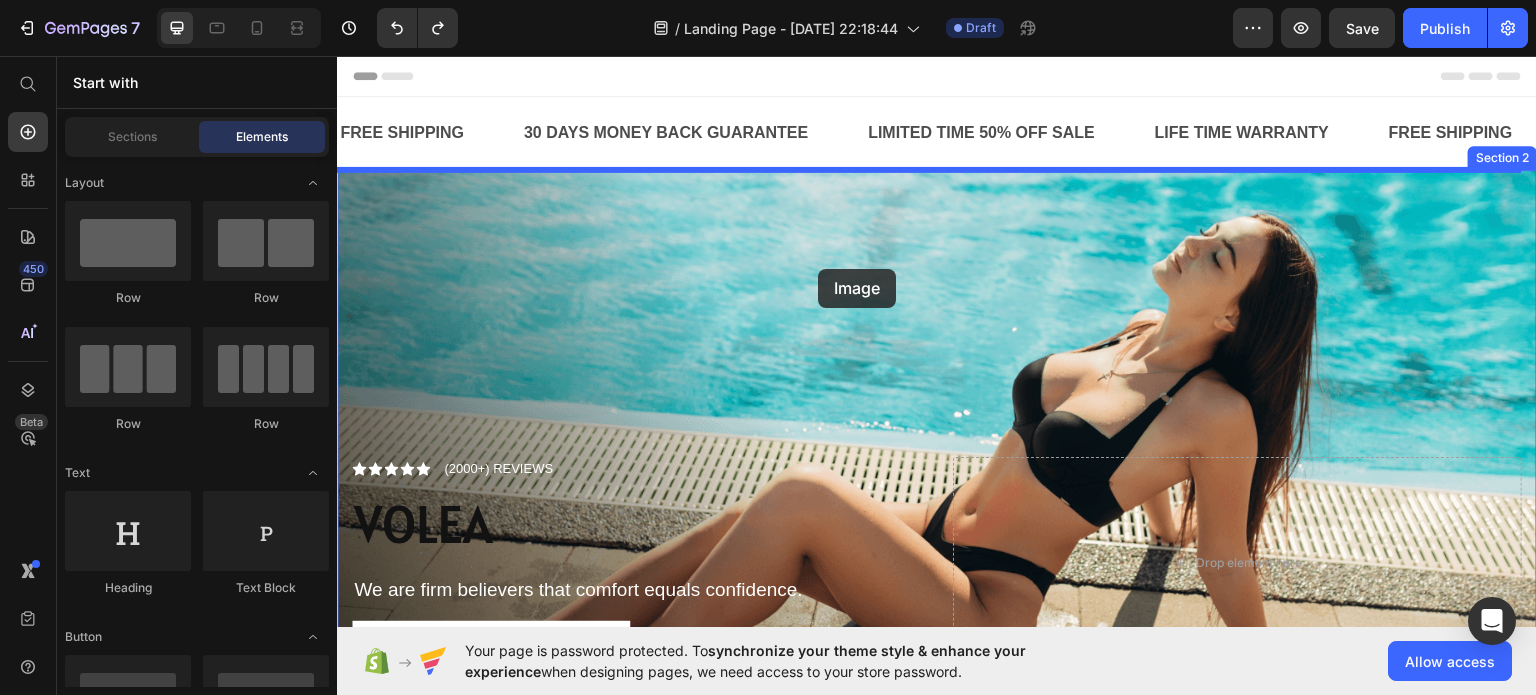 drag, startPoint x: 459, startPoint y: 342, endPoint x: 818, endPoint y: 268, distance: 366.5474 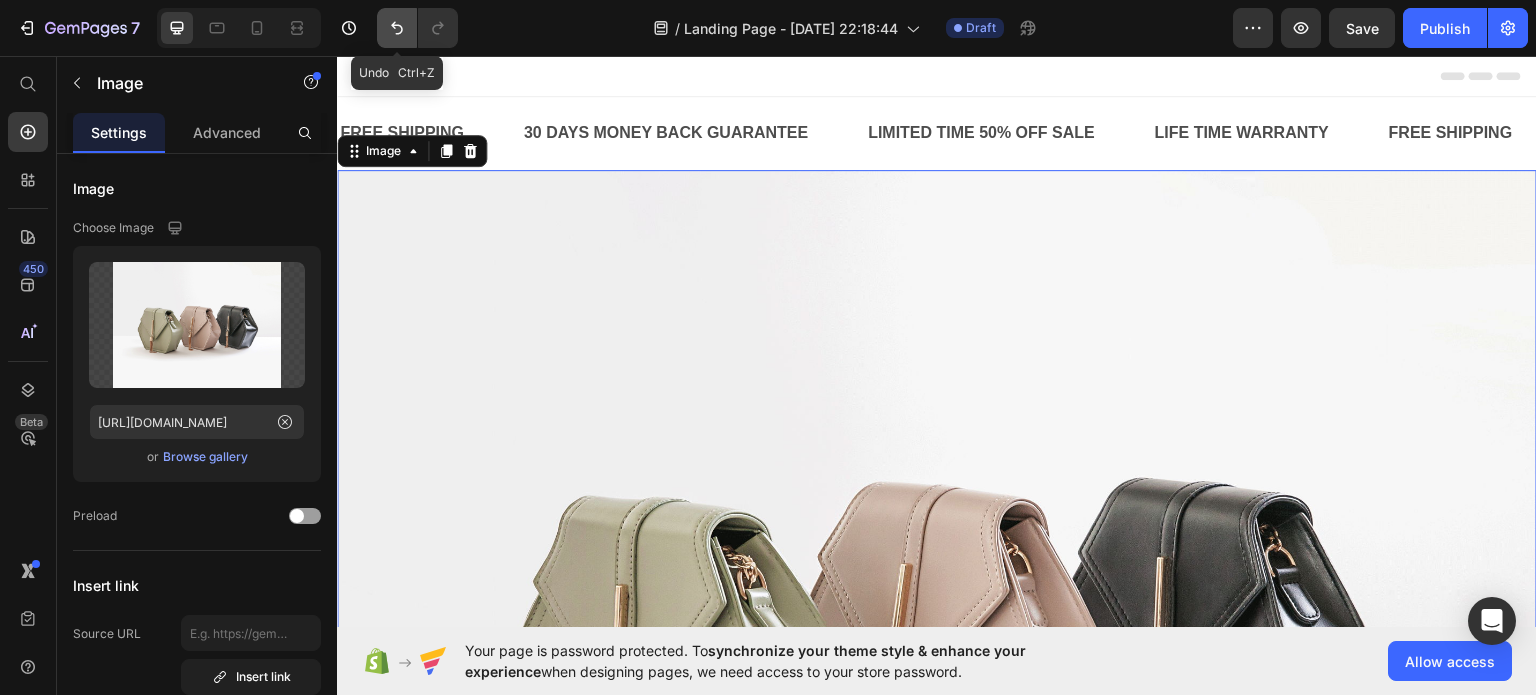 click 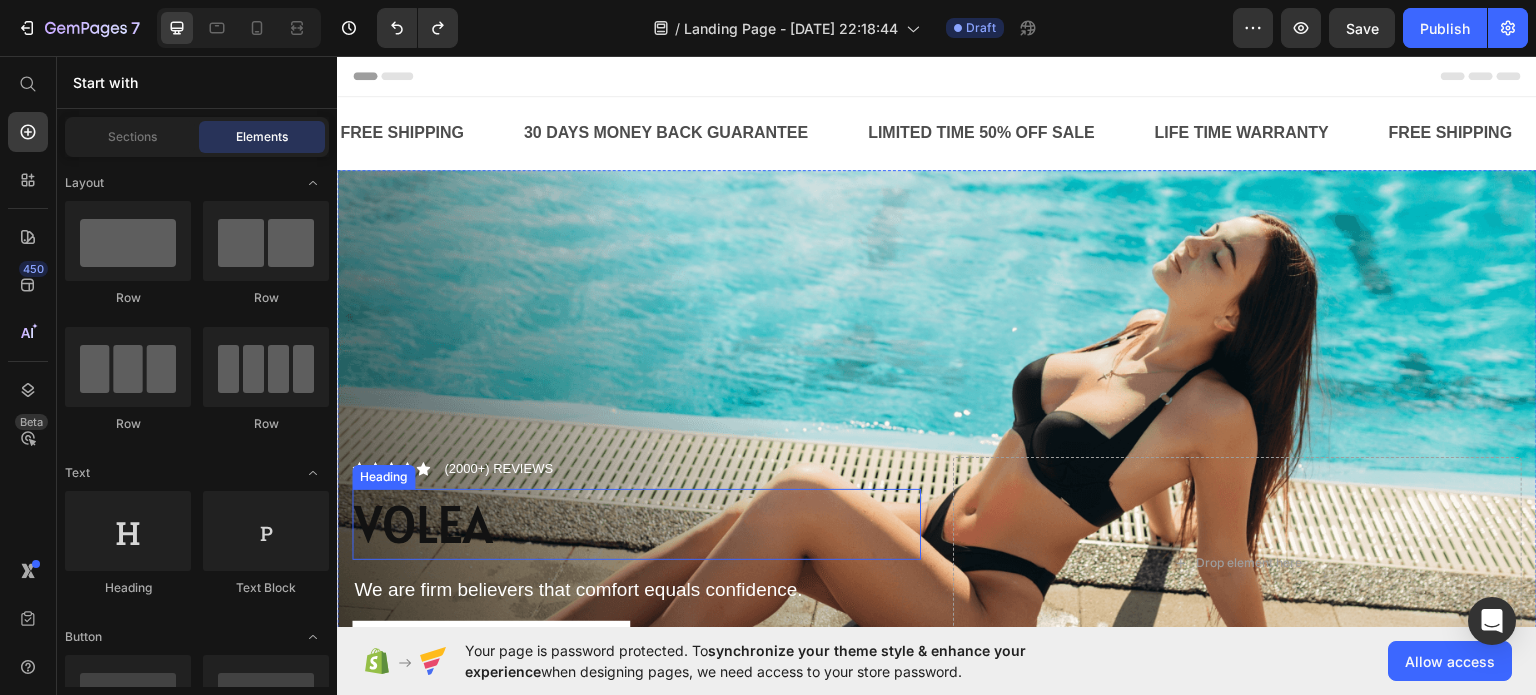 click on "VOLEA" at bounding box center [636, 524] 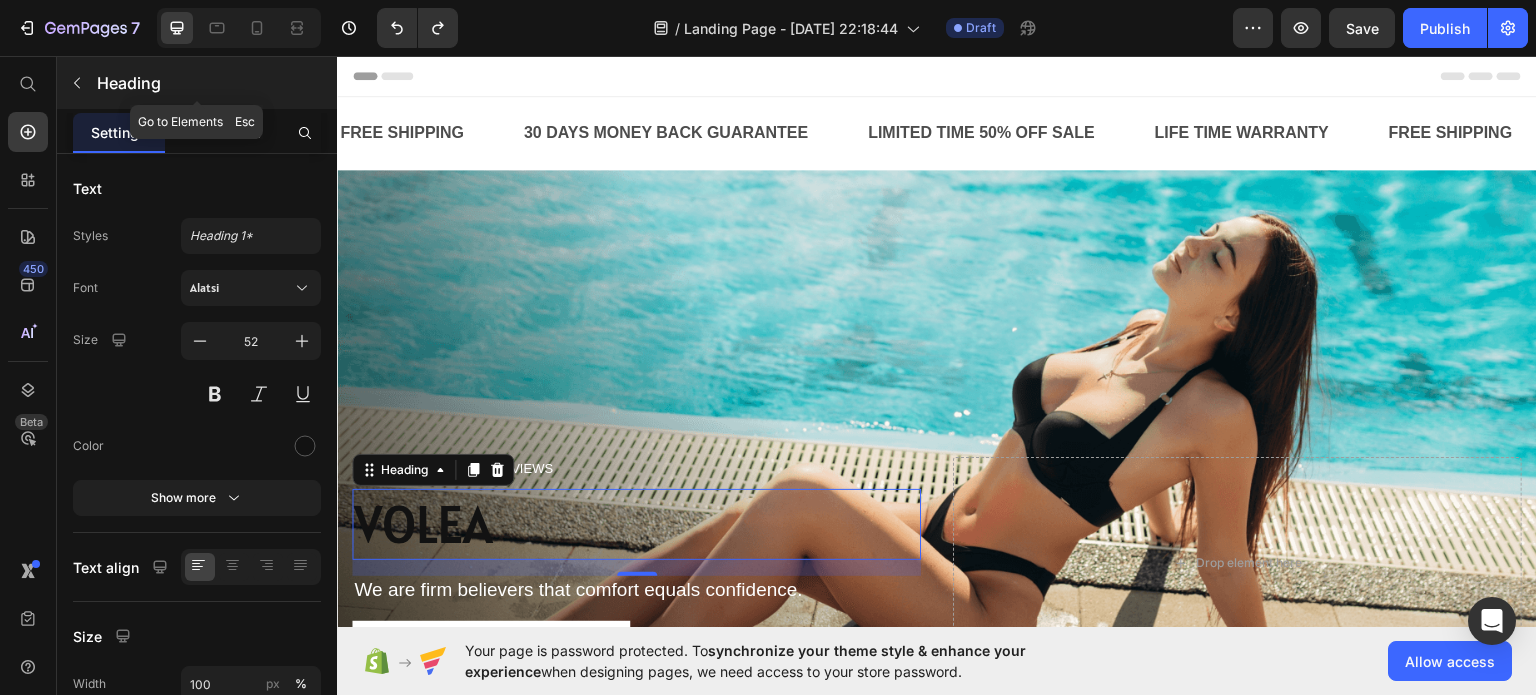 click 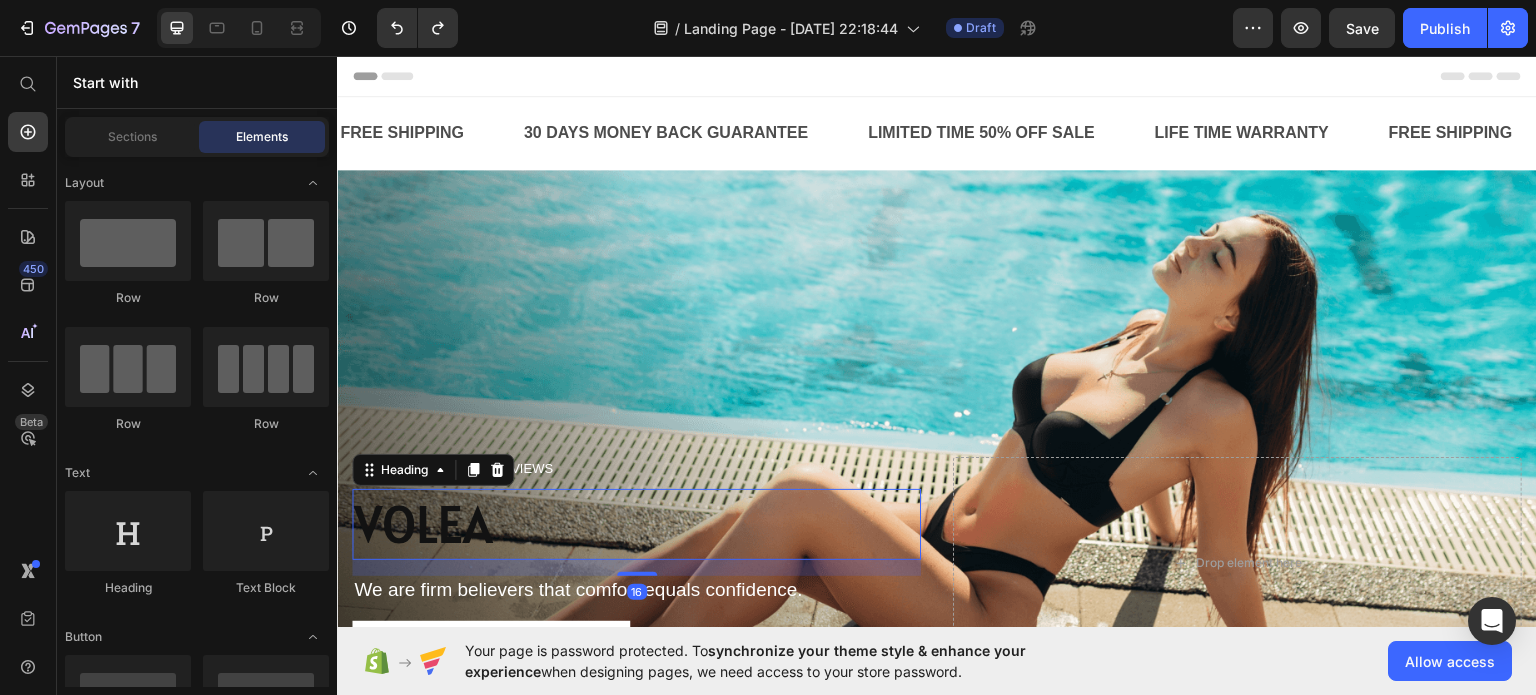 click on "VOLEA" at bounding box center [636, 524] 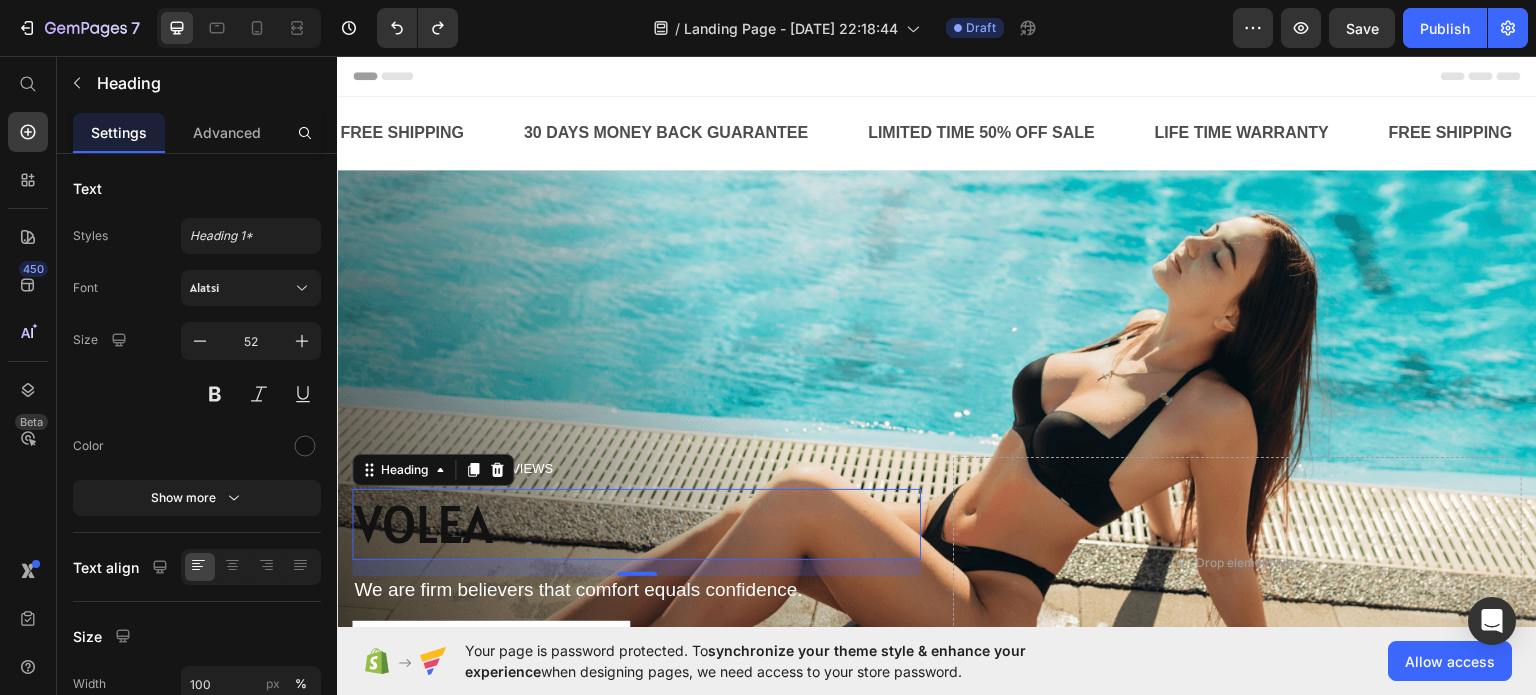 drag, startPoint x: 191, startPoint y: 340, endPoint x: 130, endPoint y: 406, distance: 89.87213 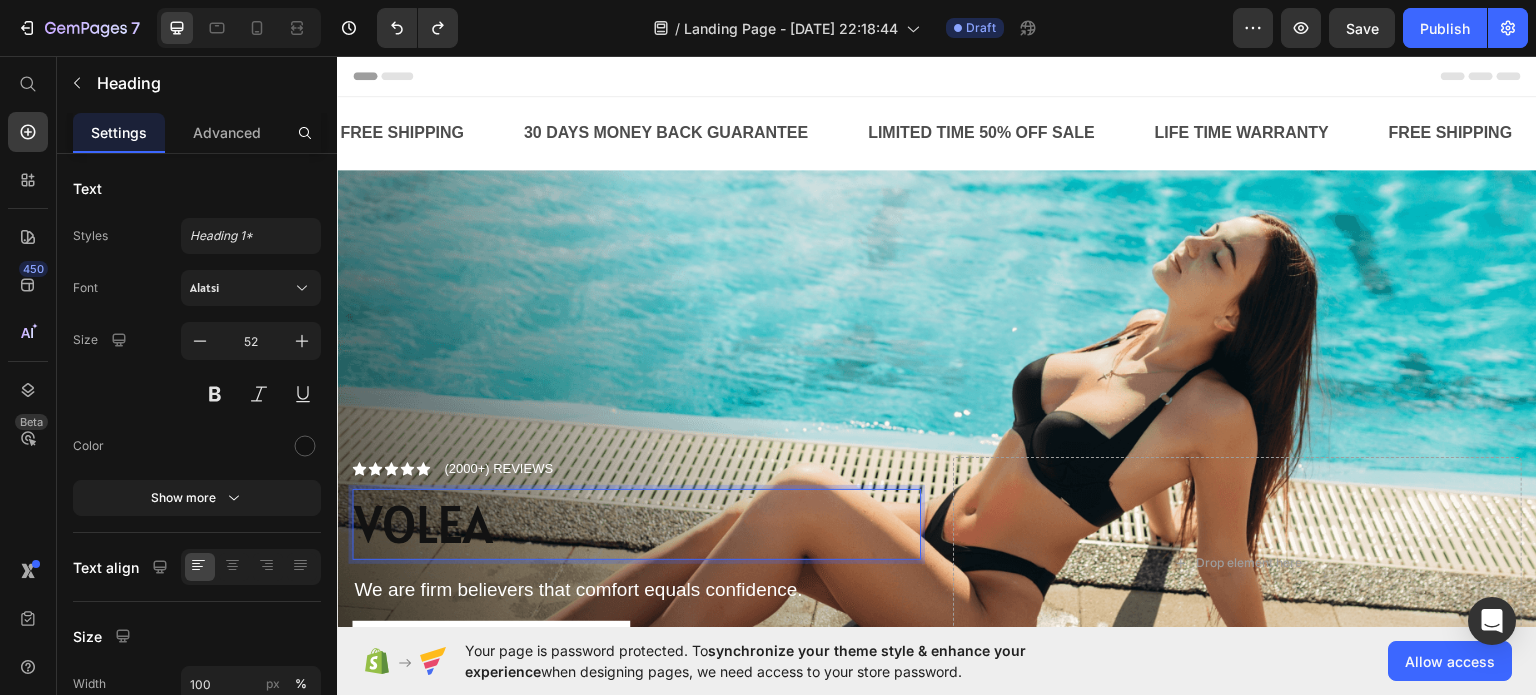 click on "VOLEA" at bounding box center (636, 524) 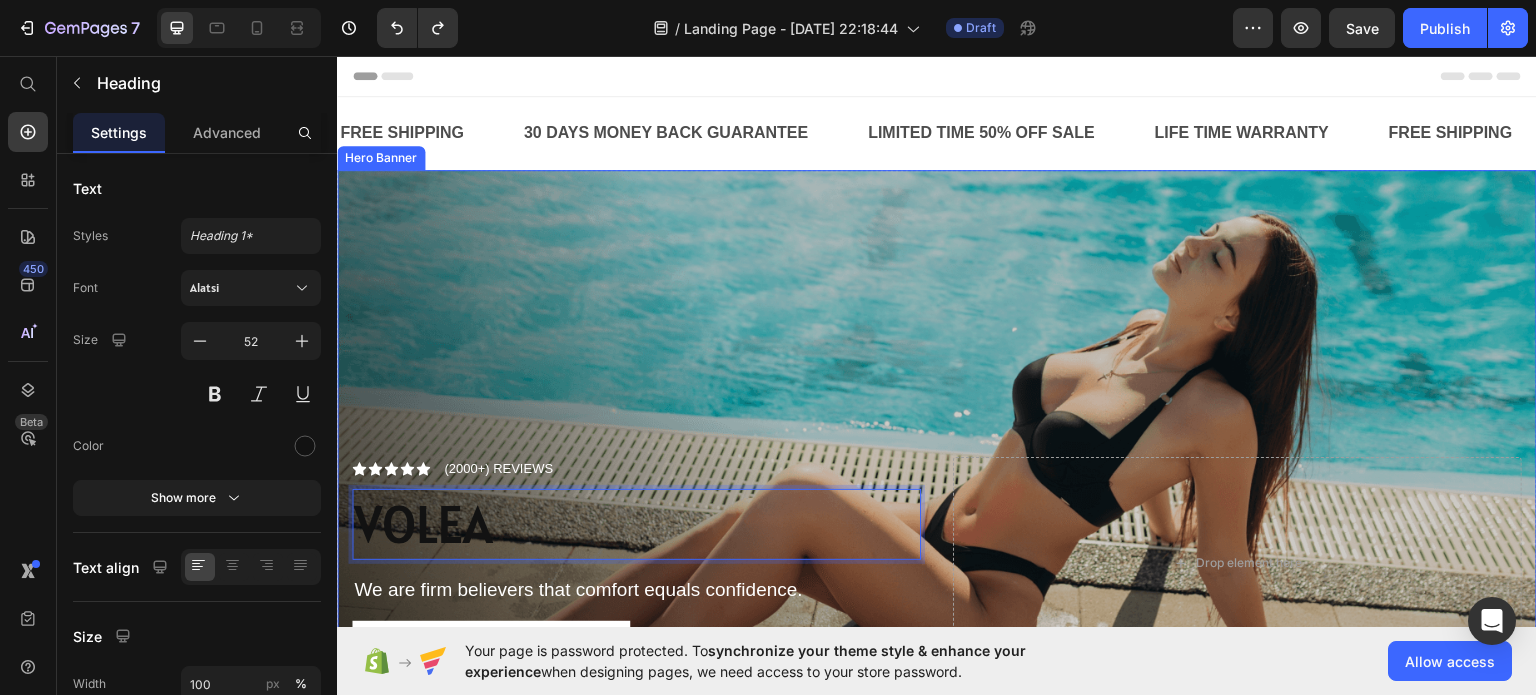 click at bounding box center [937, 460] 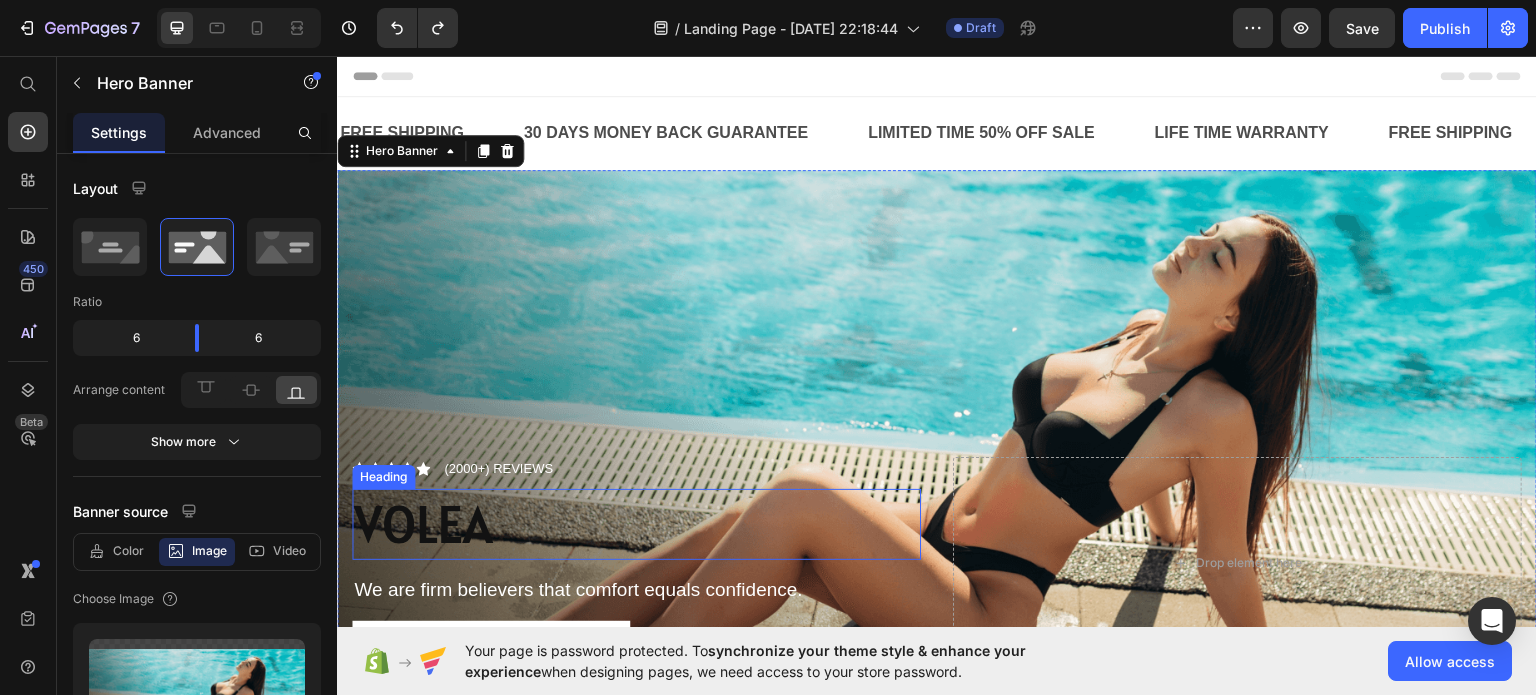 click on "VOLEA" at bounding box center (636, 524) 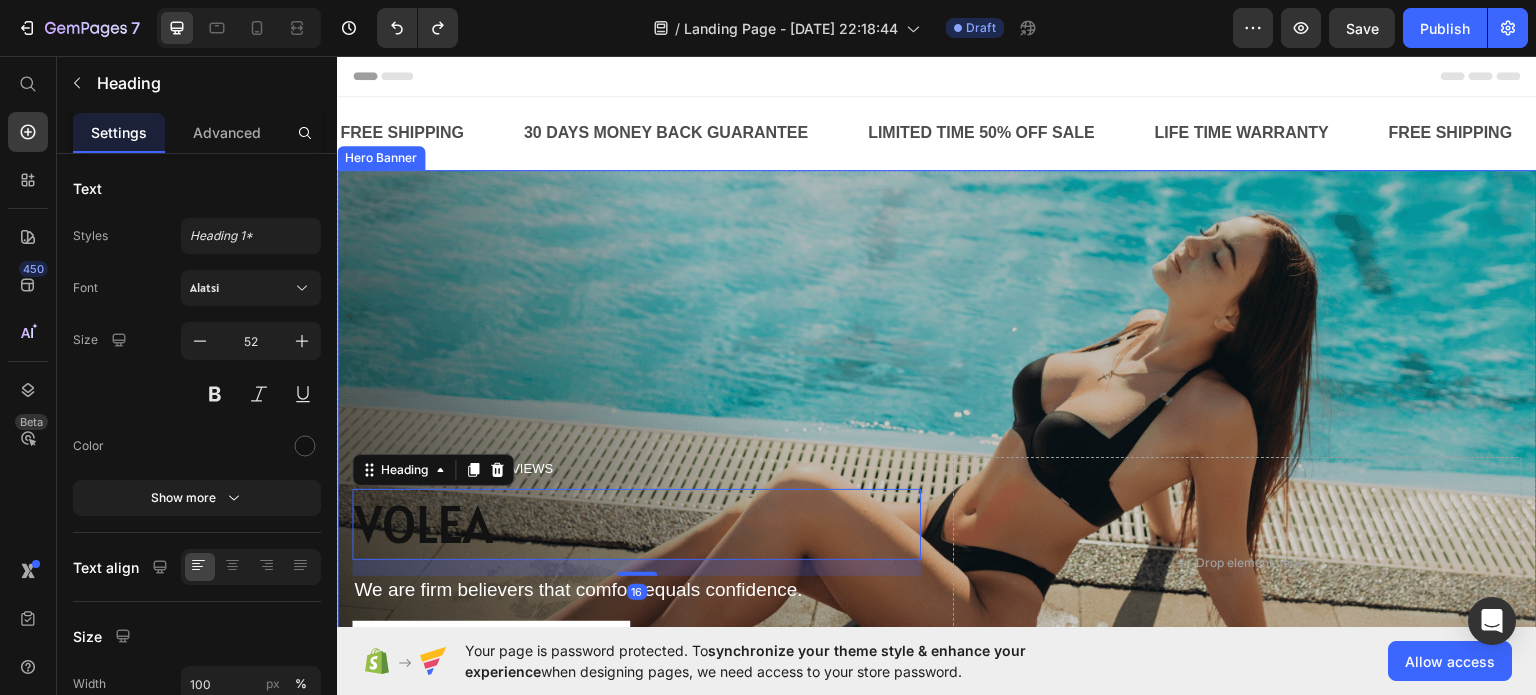 click at bounding box center [937, 460] 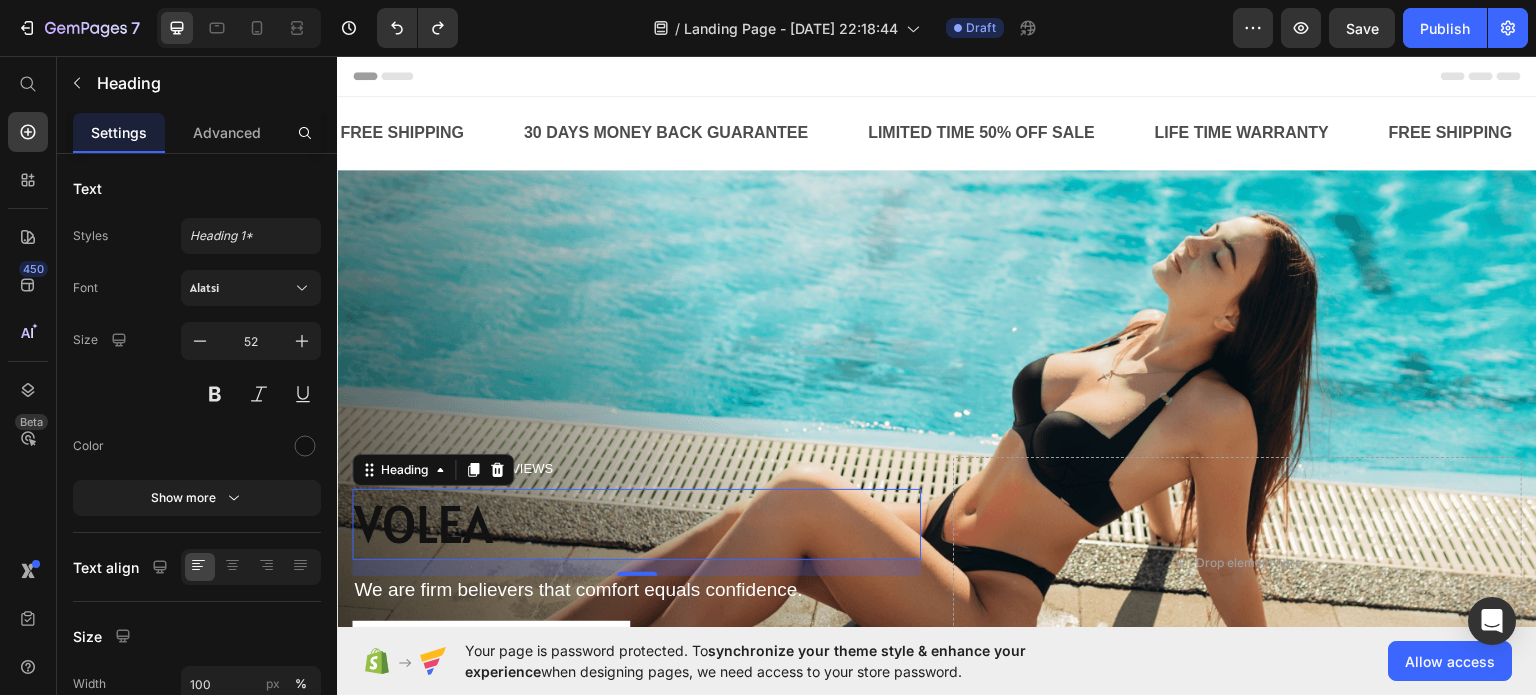 click on "VOLEA" at bounding box center (636, 524) 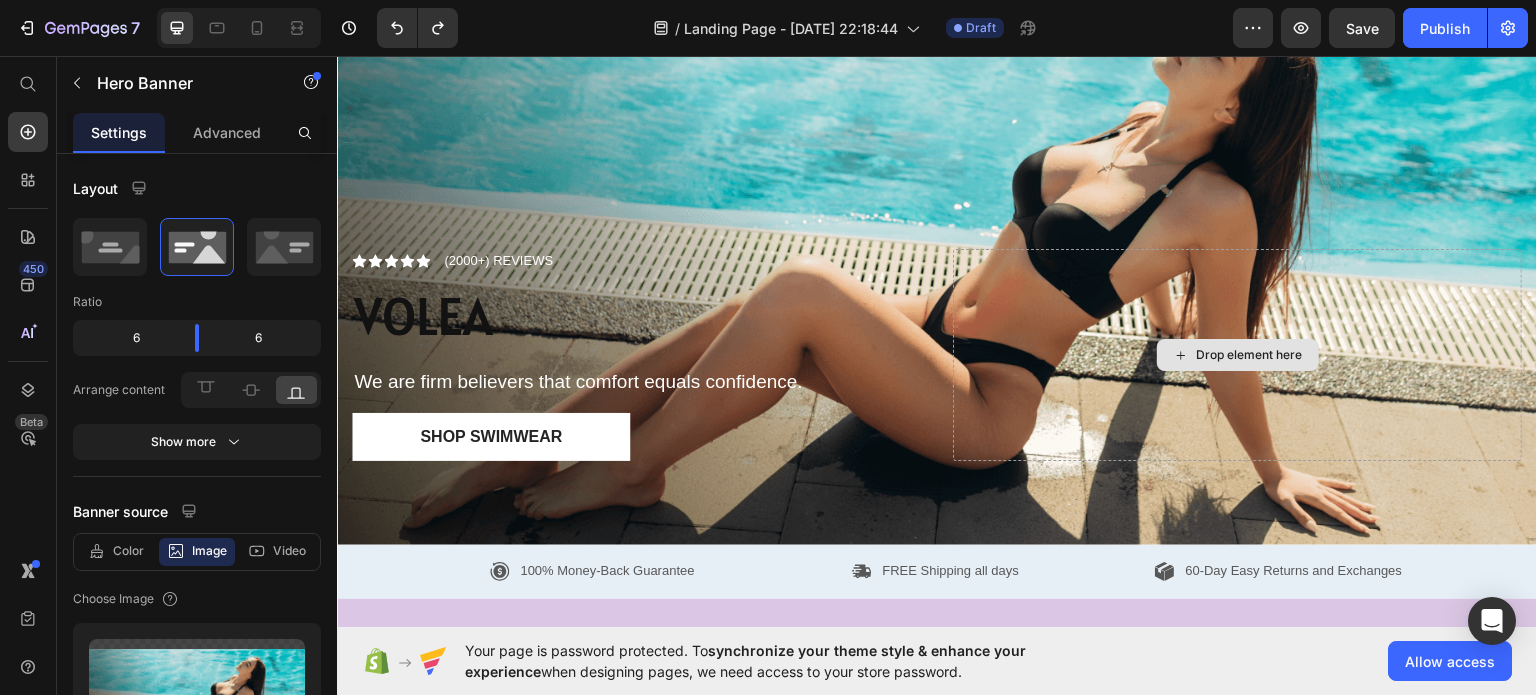 scroll, scrollTop: 200, scrollLeft: 0, axis: vertical 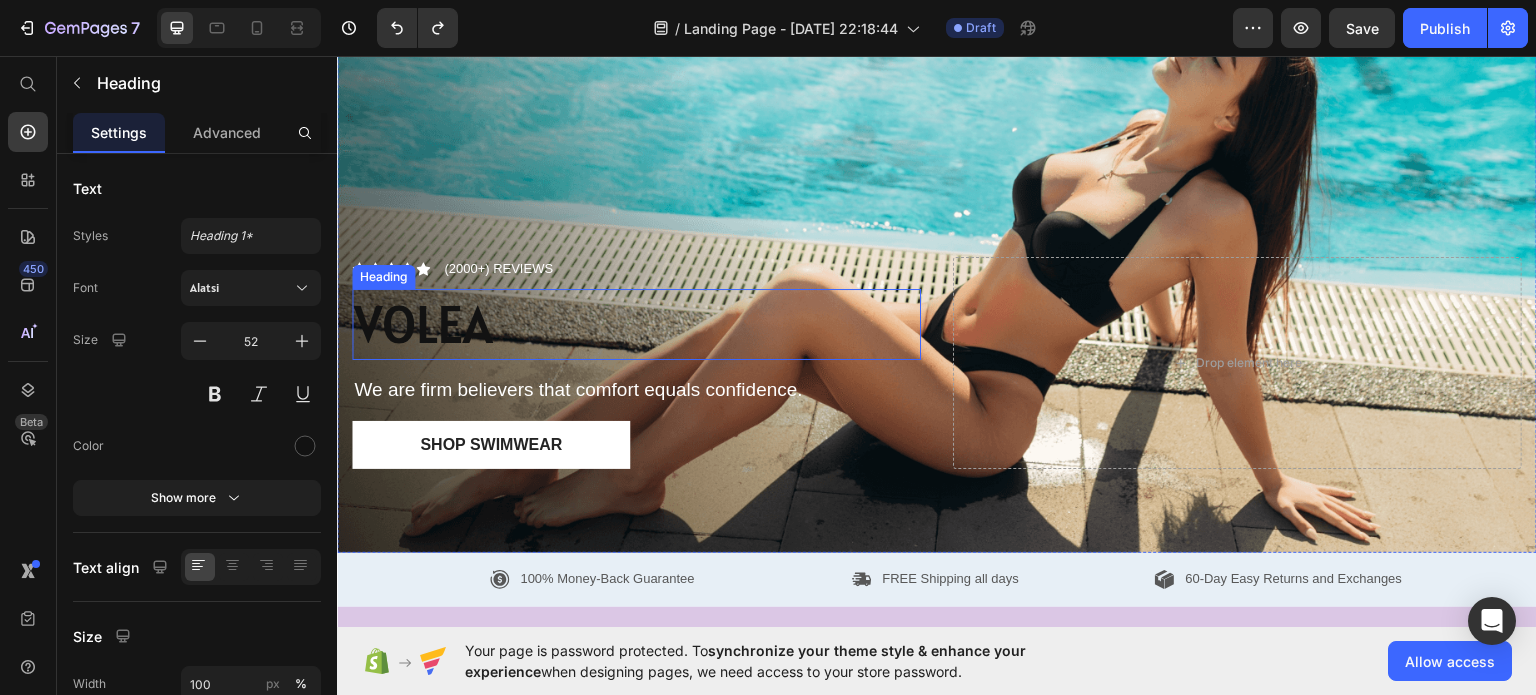 click on "VOLEA" at bounding box center (636, 324) 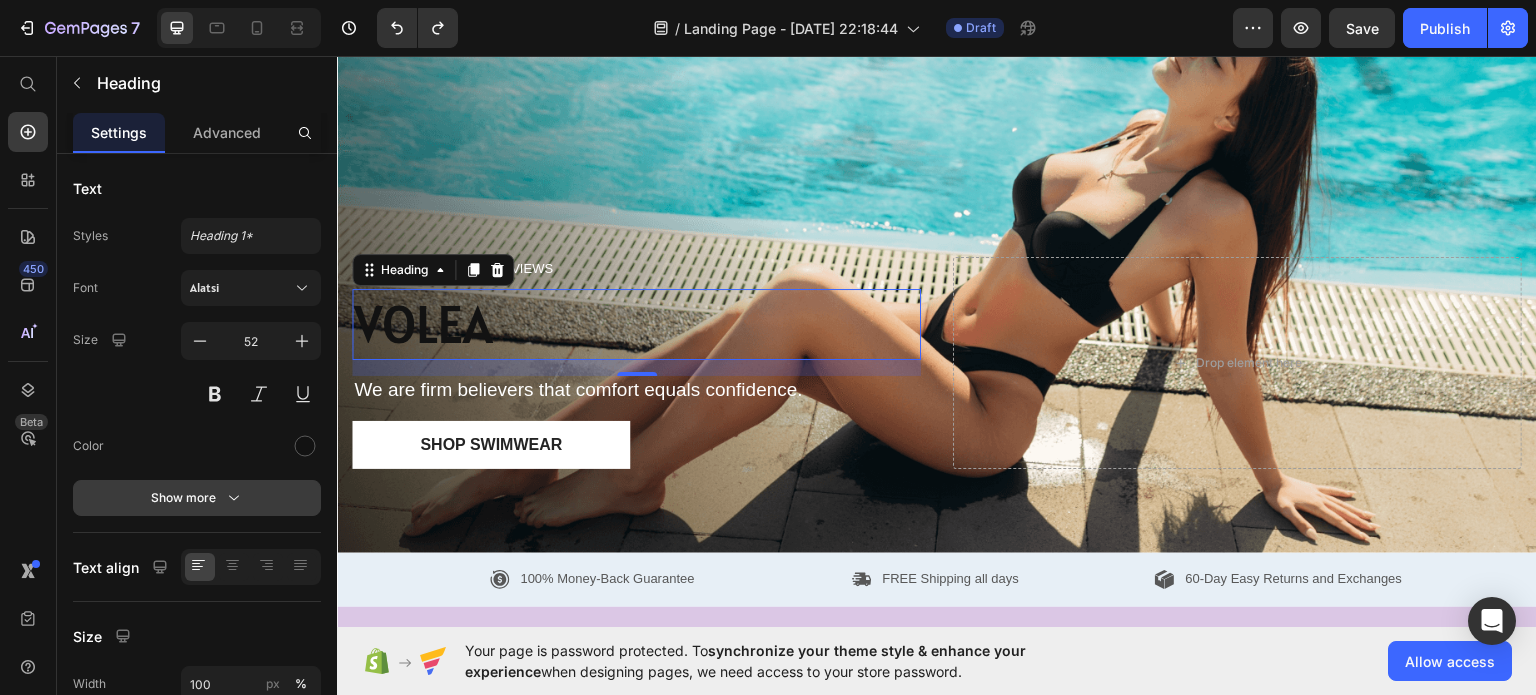 click on "Show more" at bounding box center (197, 498) 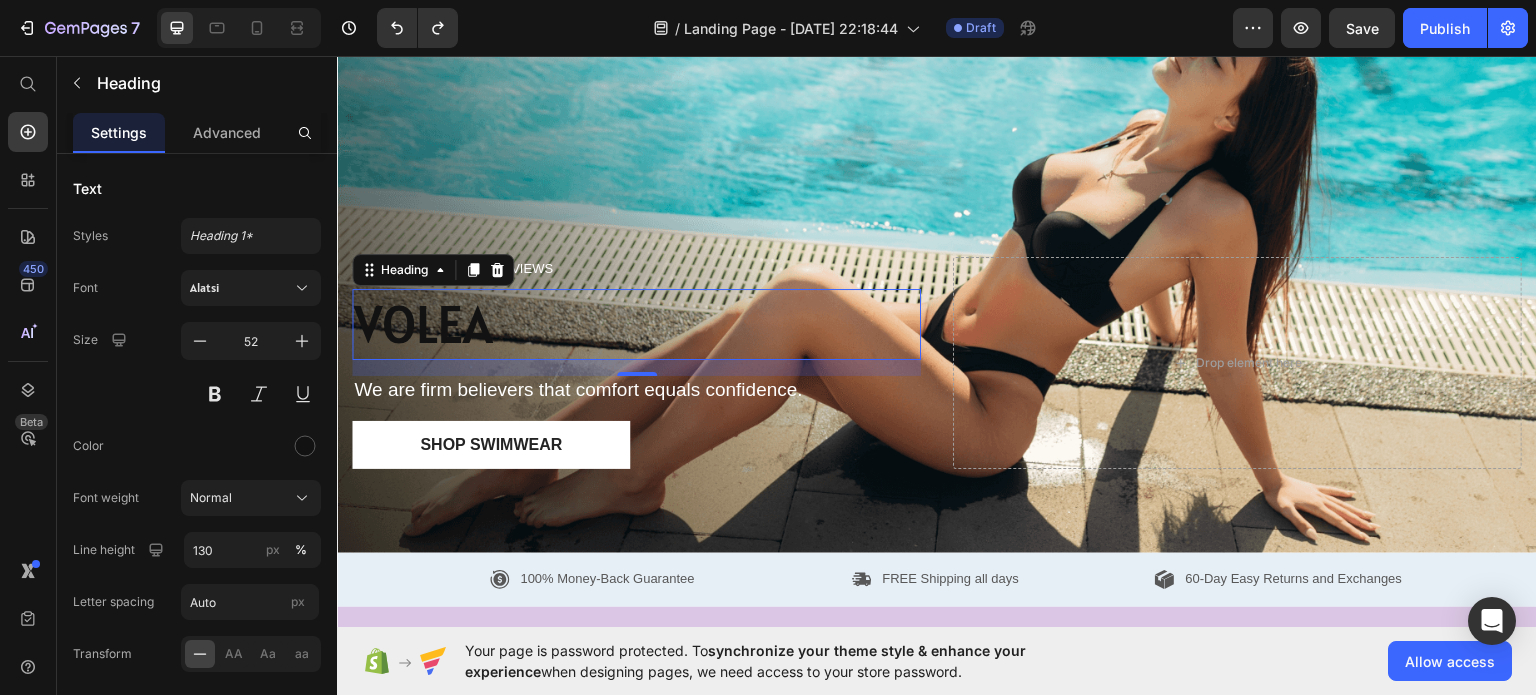click on "Font weight" at bounding box center (106, 498) 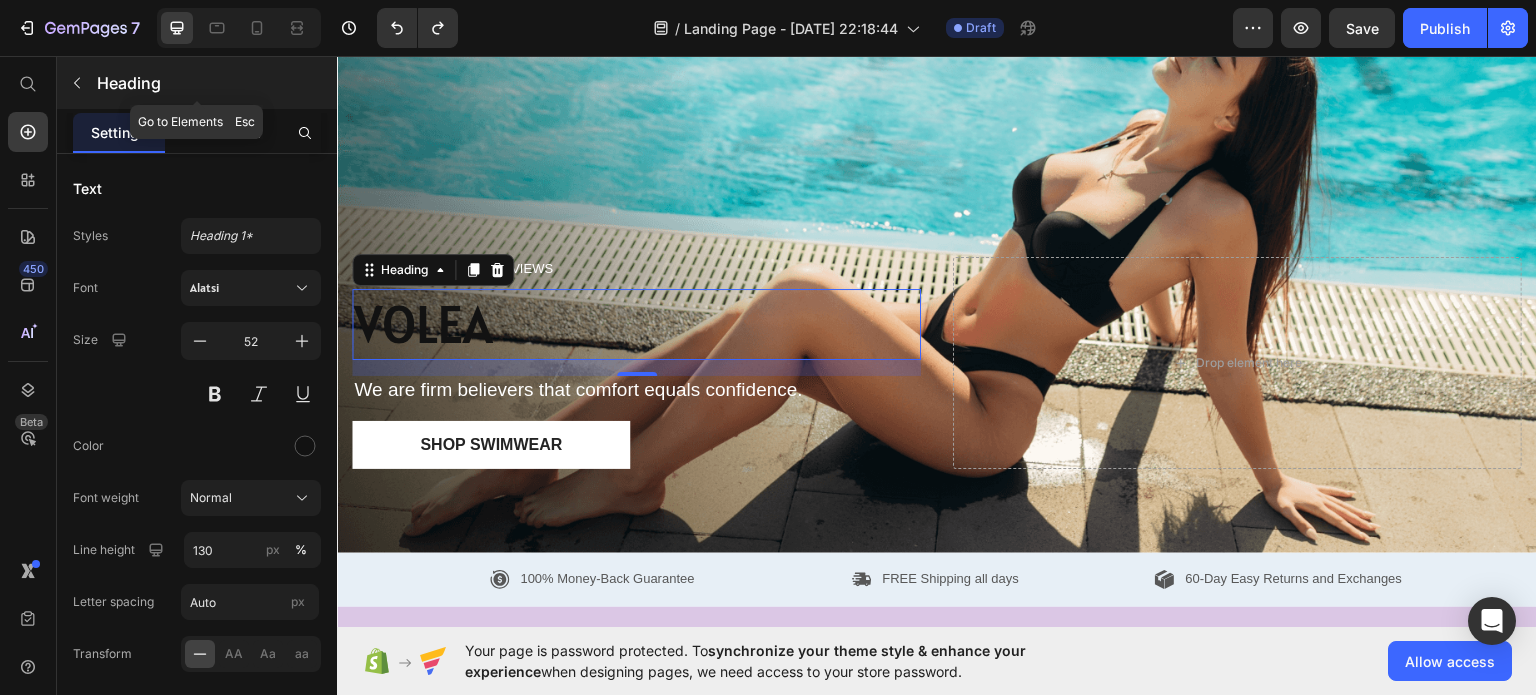 click 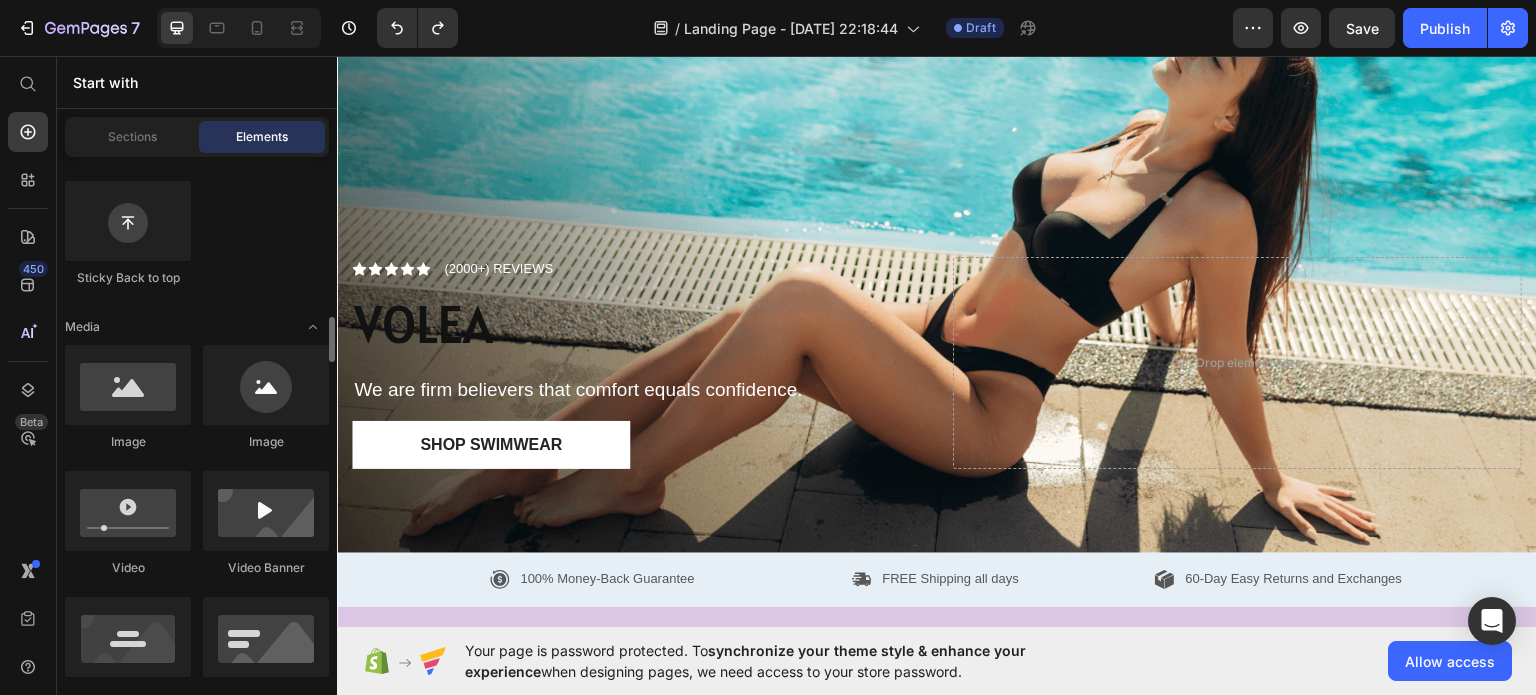 scroll, scrollTop: 700, scrollLeft: 0, axis: vertical 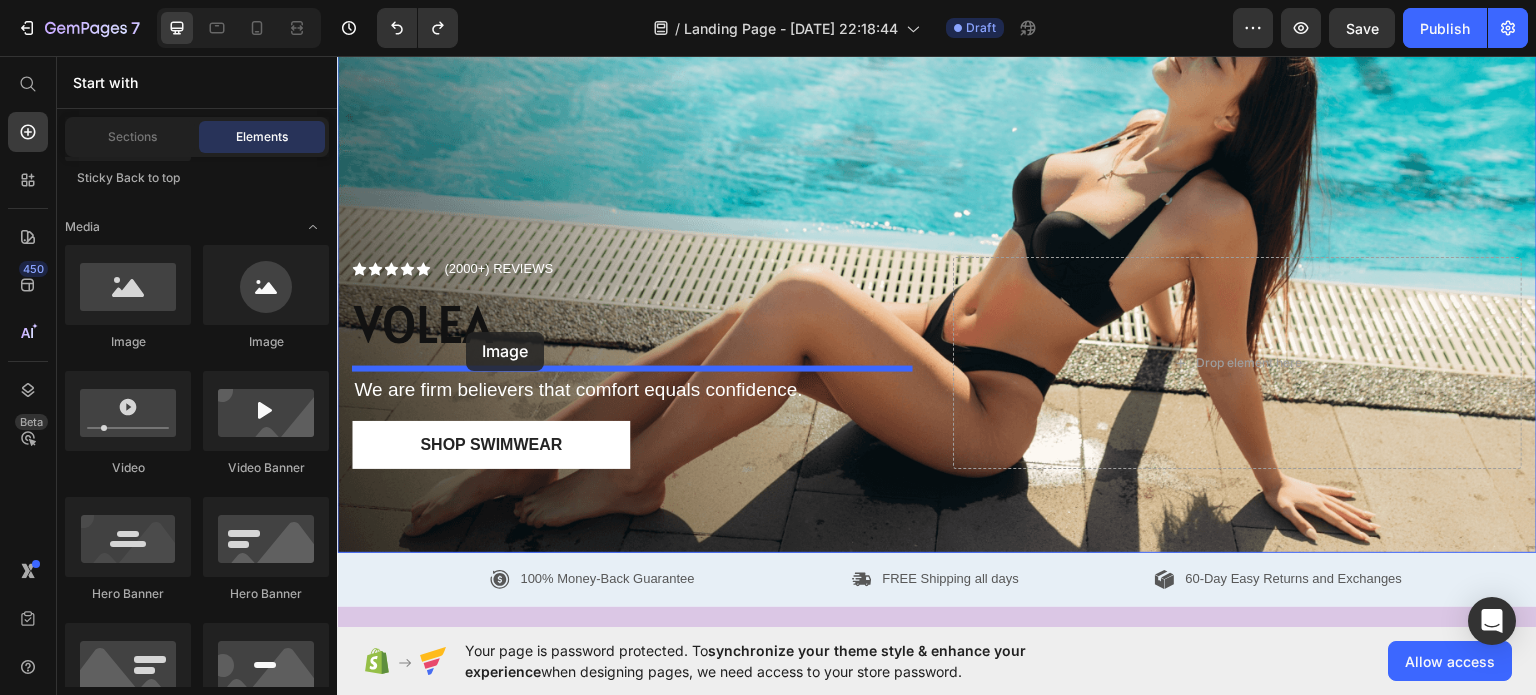 drag, startPoint x: 473, startPoint y: 350, endPoint x: 466, endPoint y: 331, distance: 20.248457 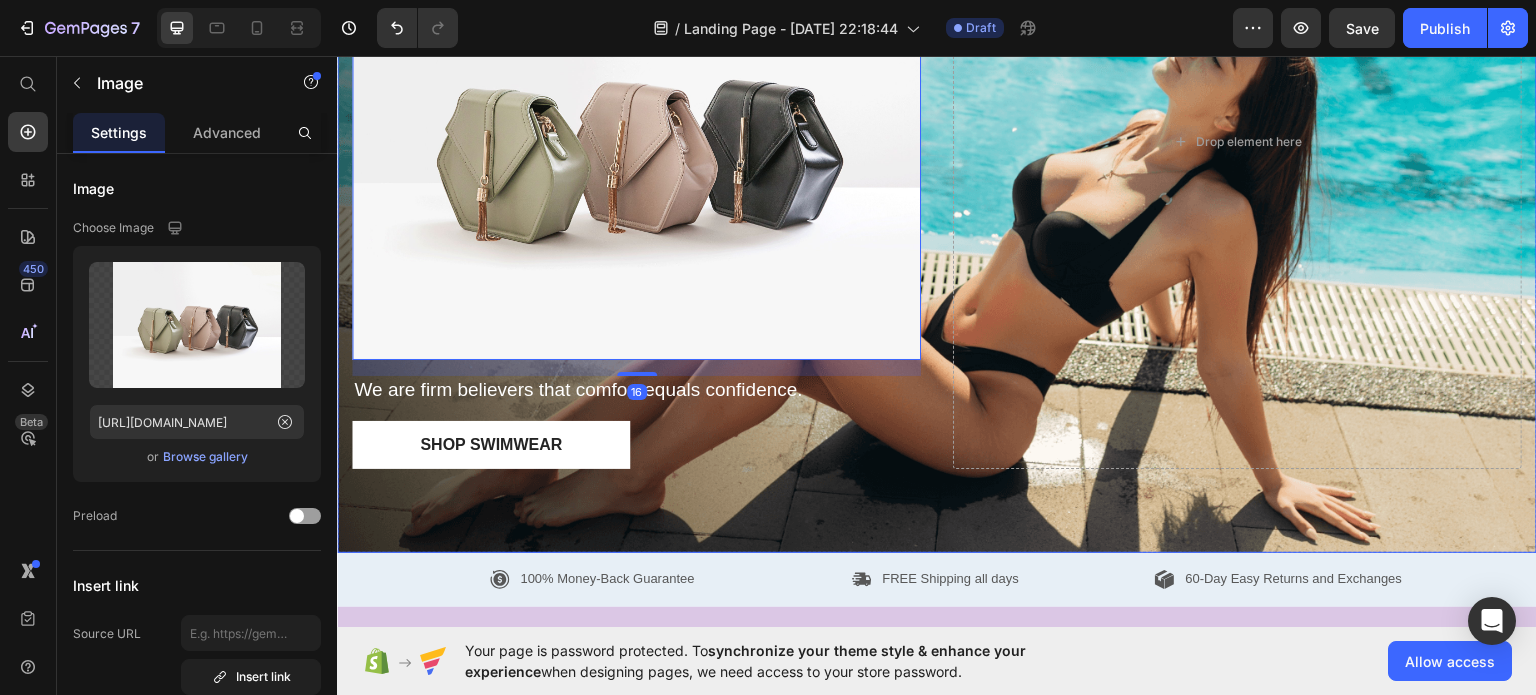 scroll, scrollTop: 0, scrollLeft: 0, axis: both 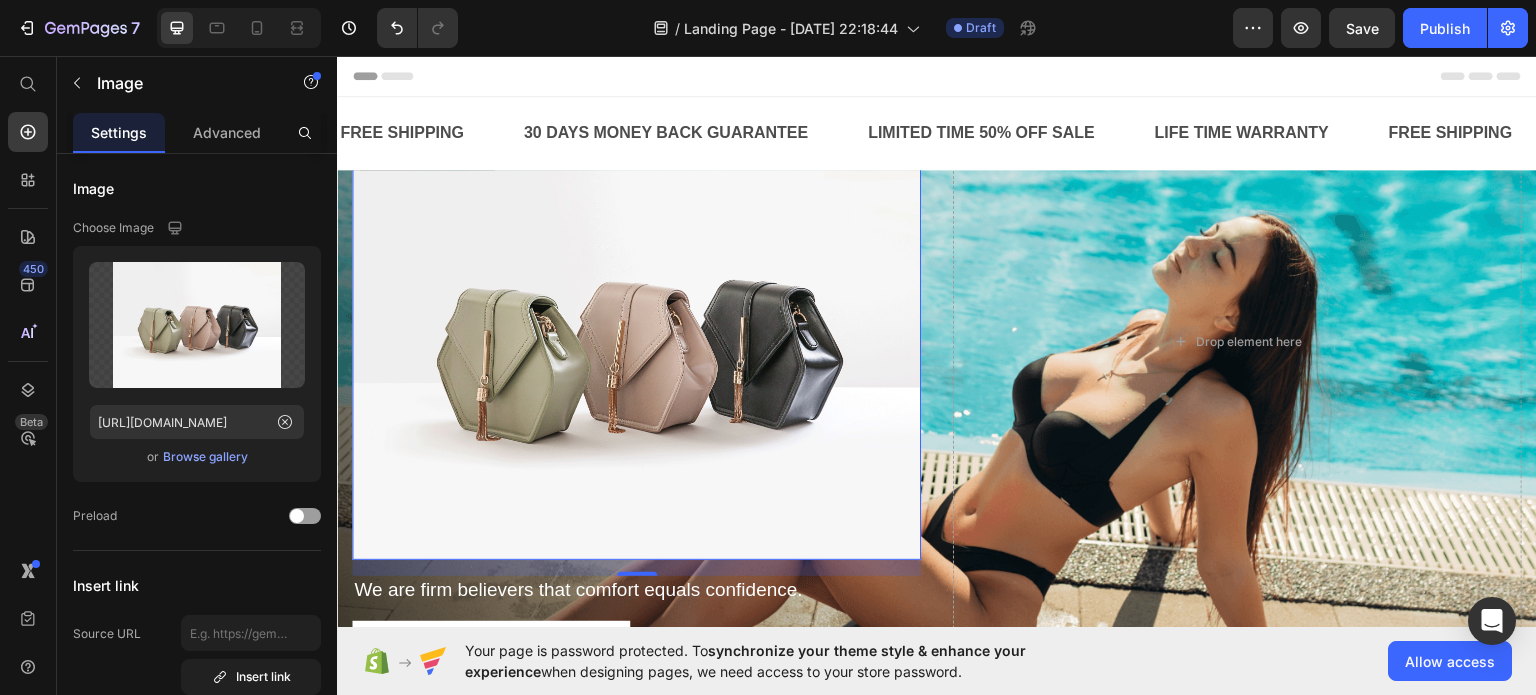 click at bounding box center (636, 346) 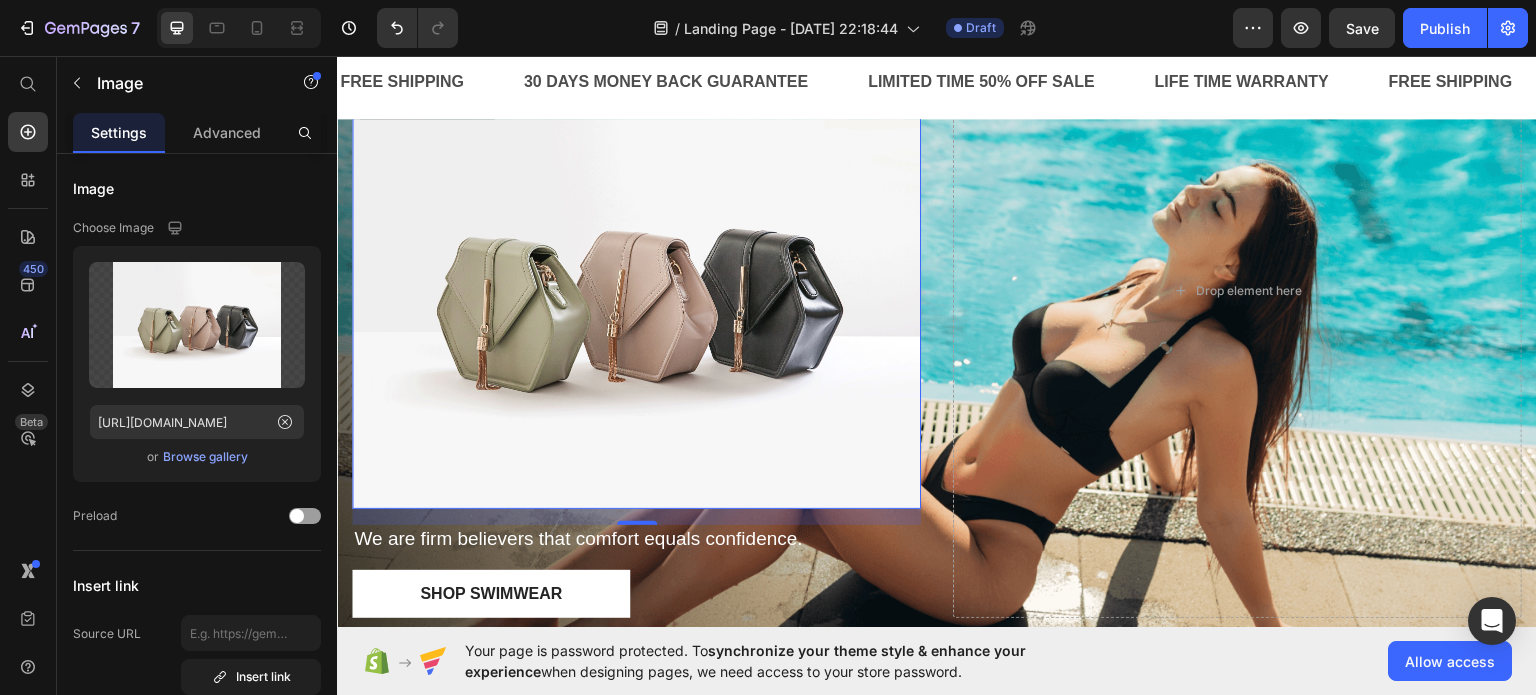 scroll, scrollTop: 100, scrollLeft: 0, axis: vertical 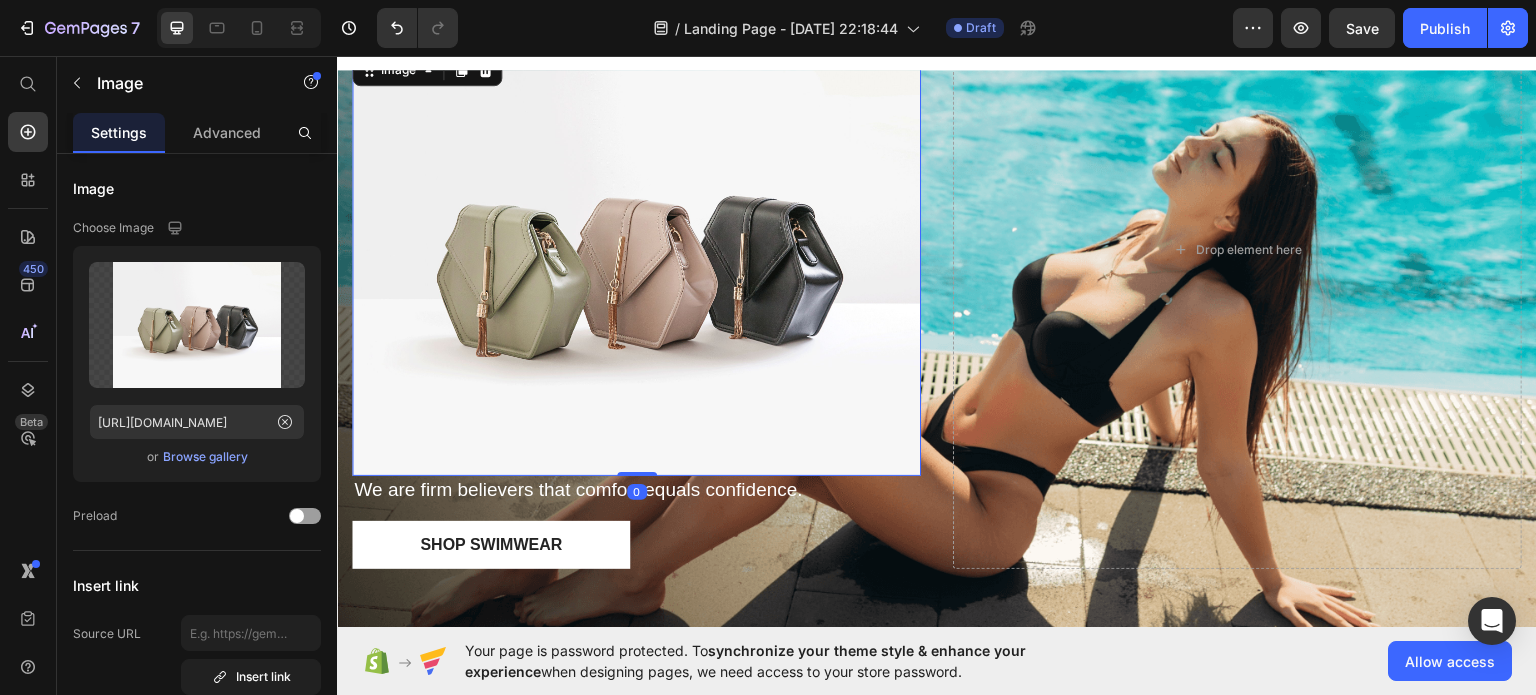 drag, startPoint x: 642, startPoint y: 466, endPoint x: 652, endPoint y: 372, distance: 94.53042 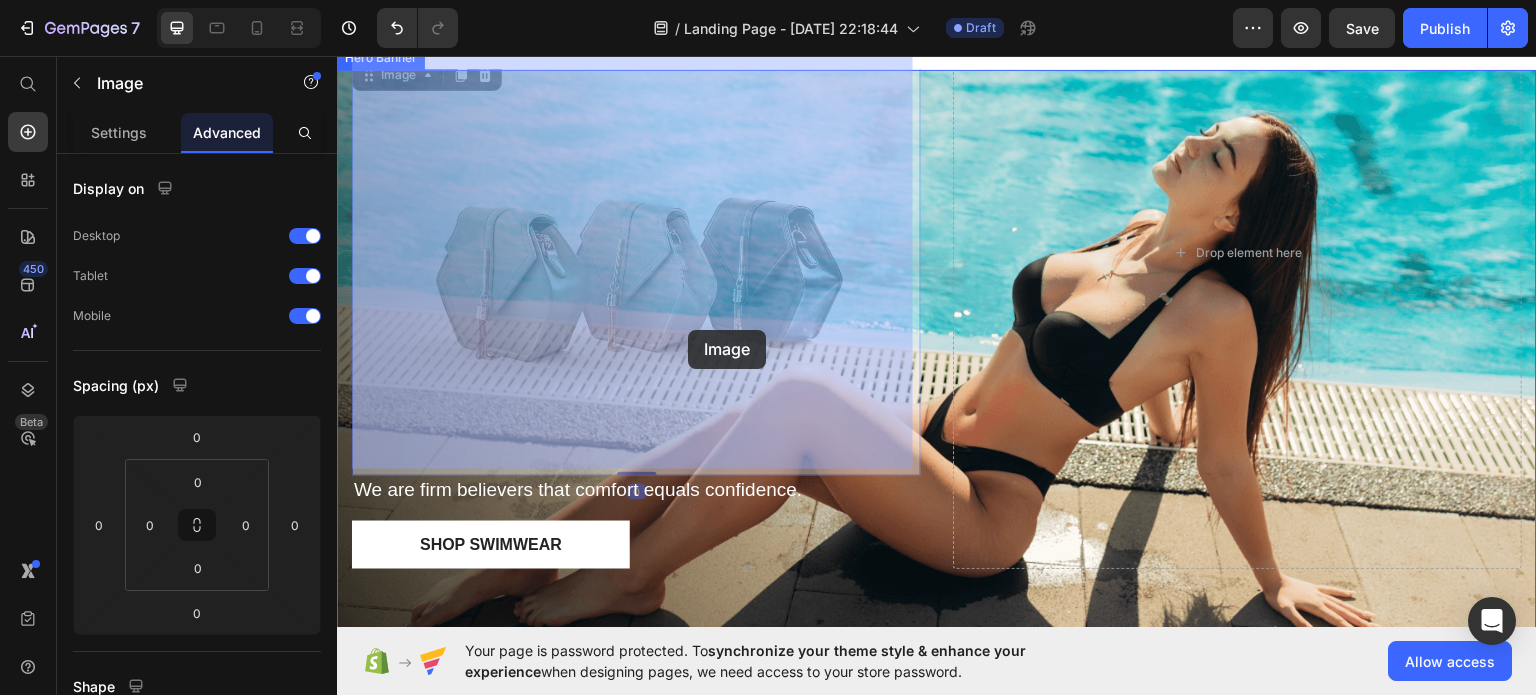 drag, startPoint x: 678, startPoint y: 230, endPoint x: 688, endPoint y: 341, distance: 111.44954 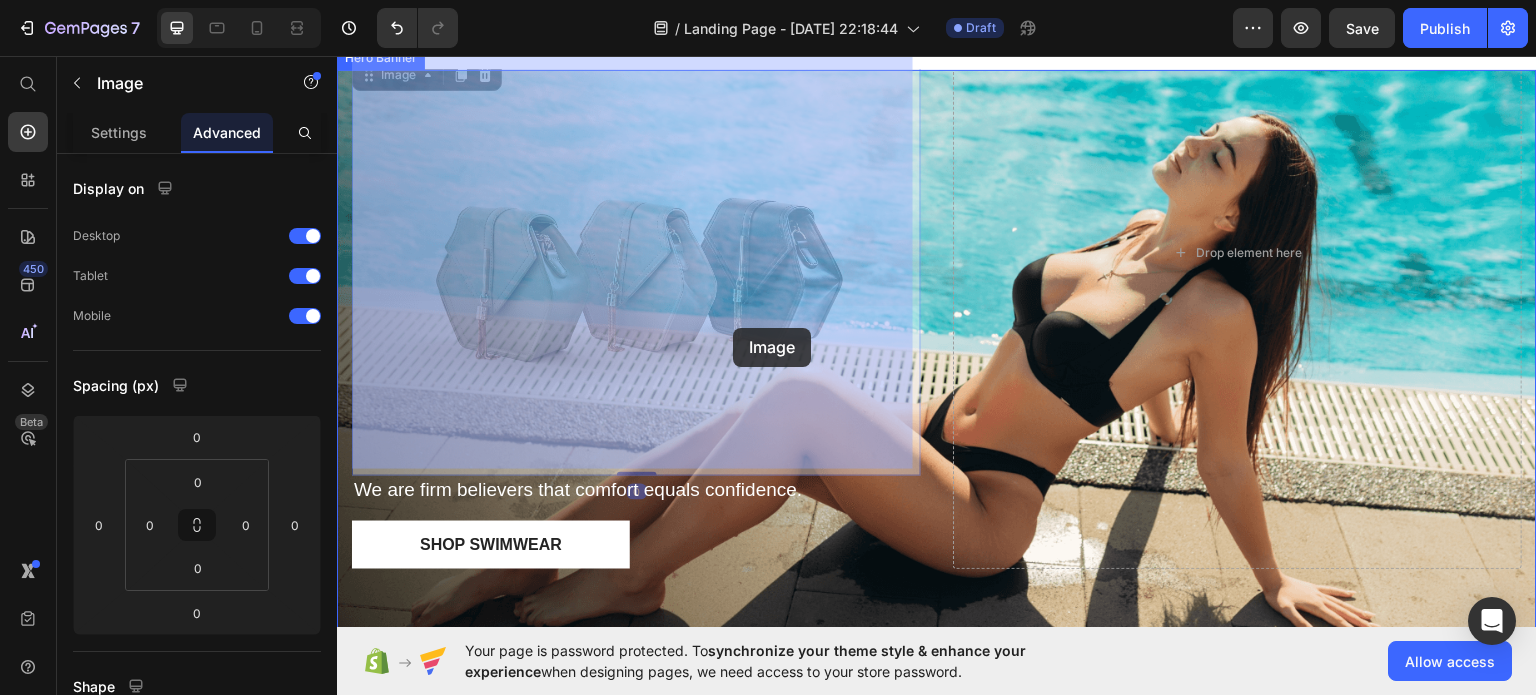 drag, startPoint x: 712, startPoint y: 226, endPoint x: 732, endPoint y: 337, distance: 112.78741 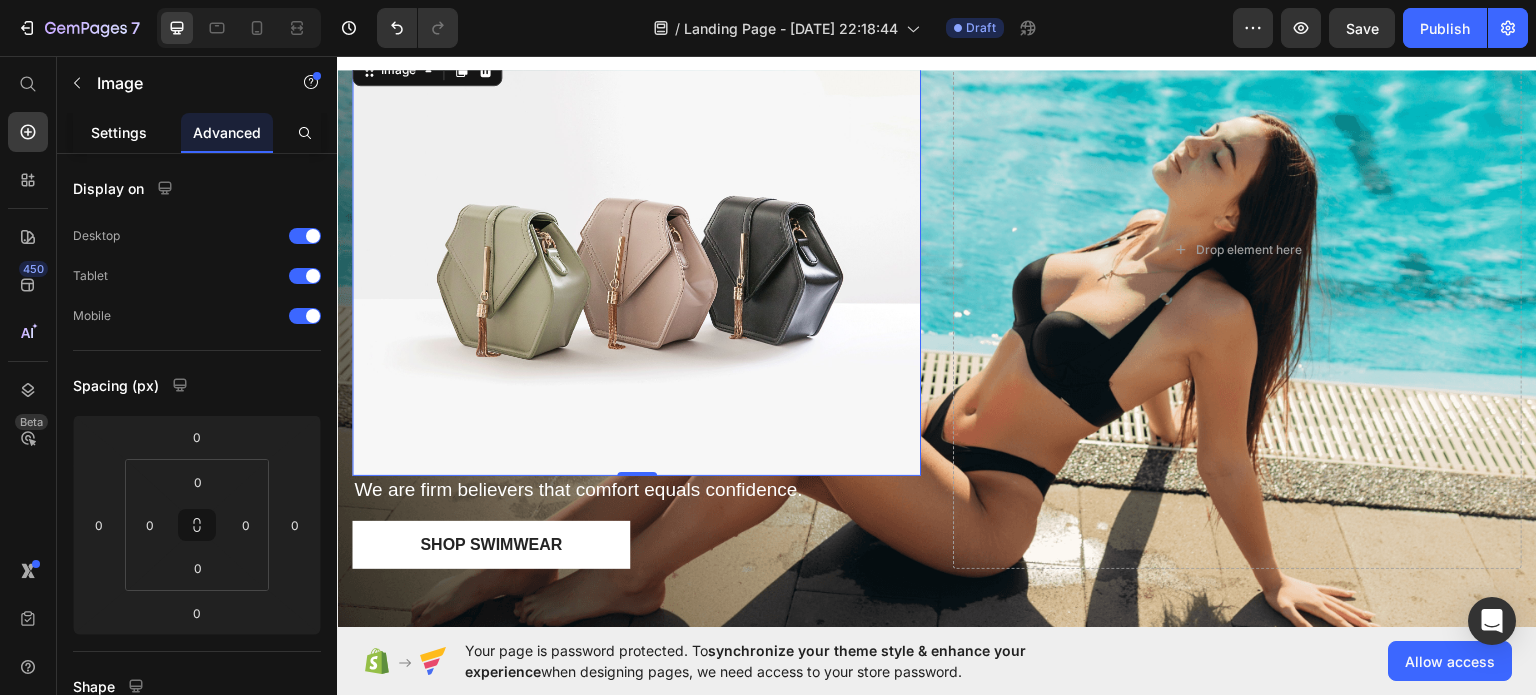 click on "Settings" at bounding box center (119, 132) 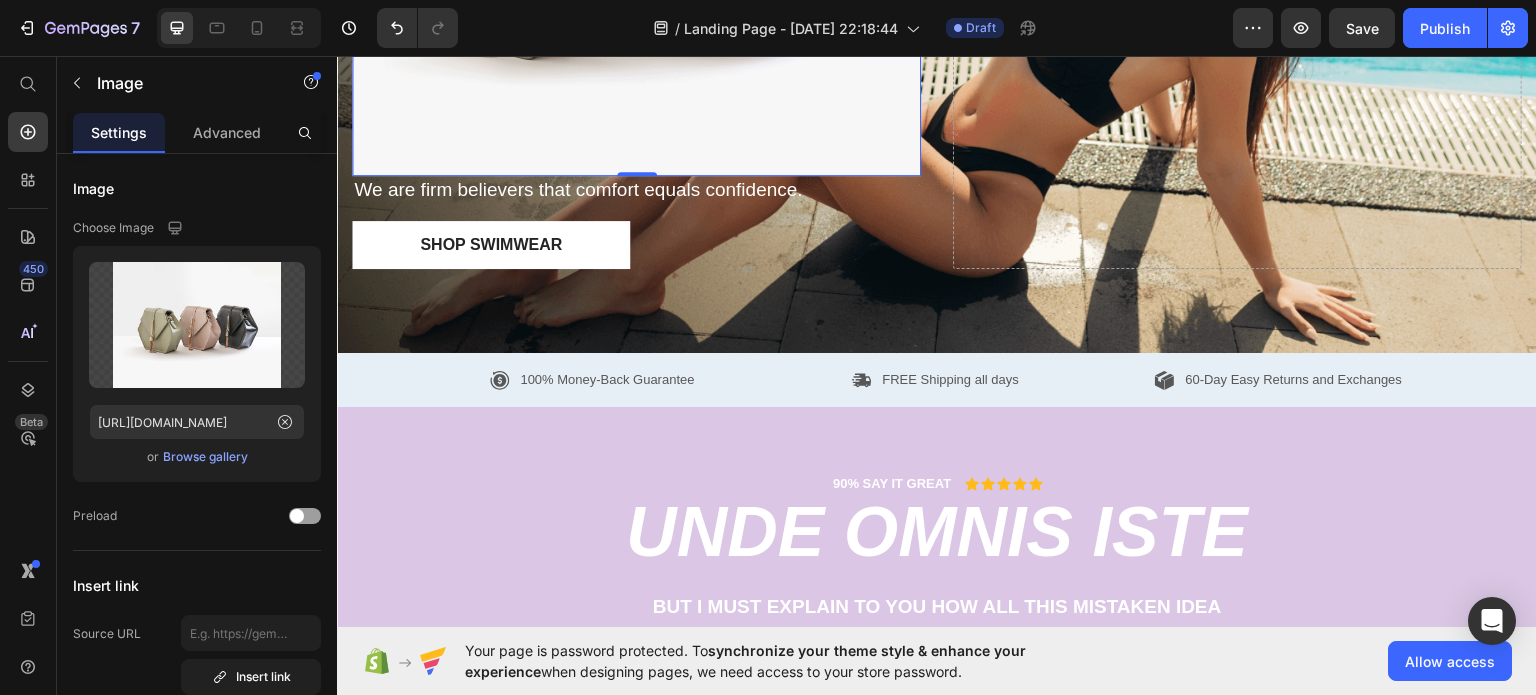 scroll, scrollTop: 0, scrollLeft: 0, axis: both 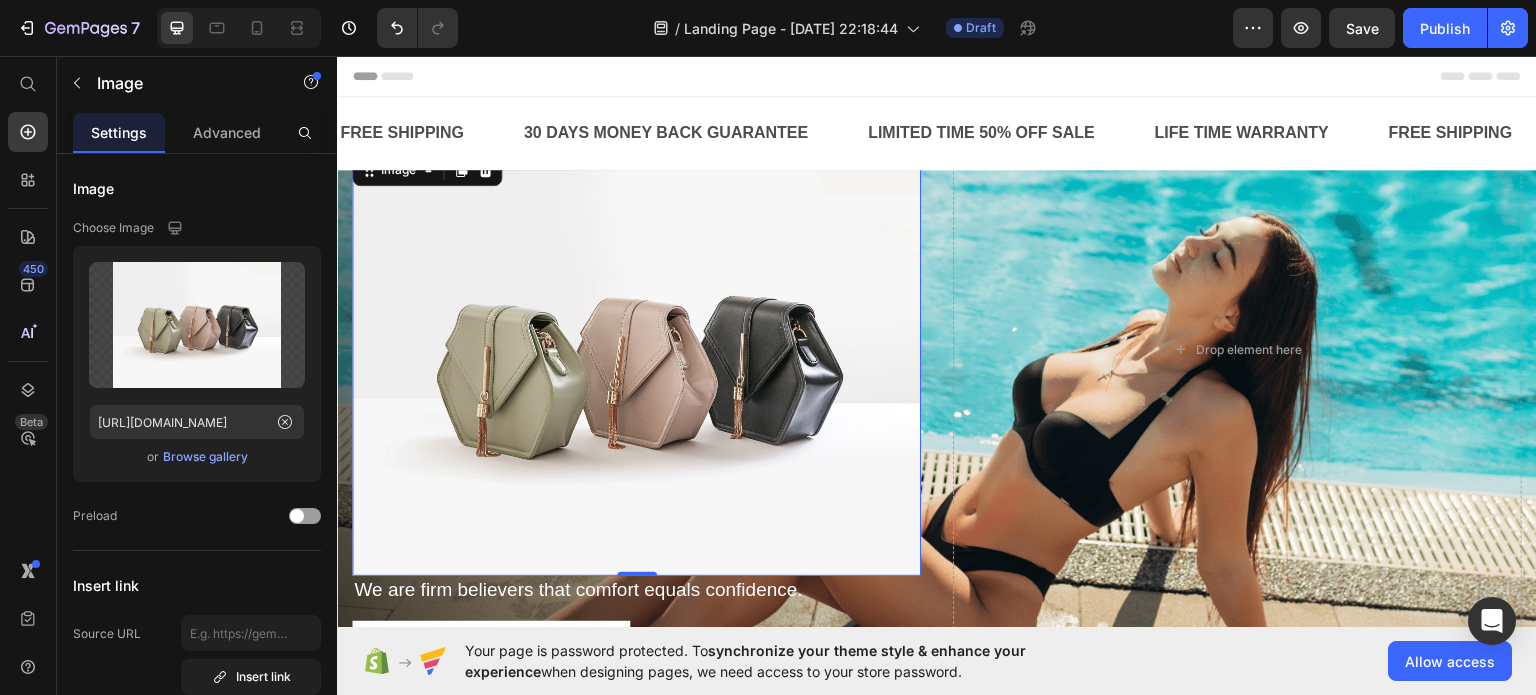 click at bounding box center (636, 362) 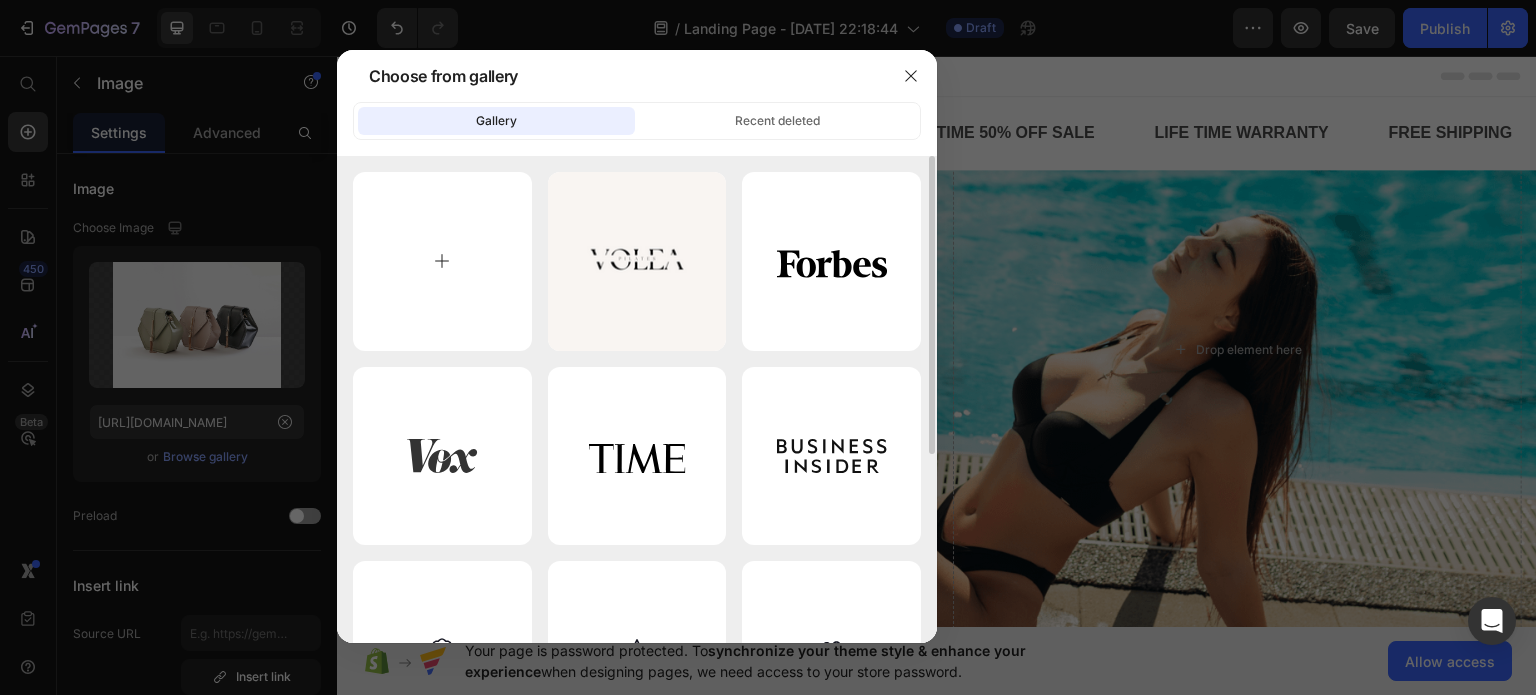 click at bounding box center [442, 261] 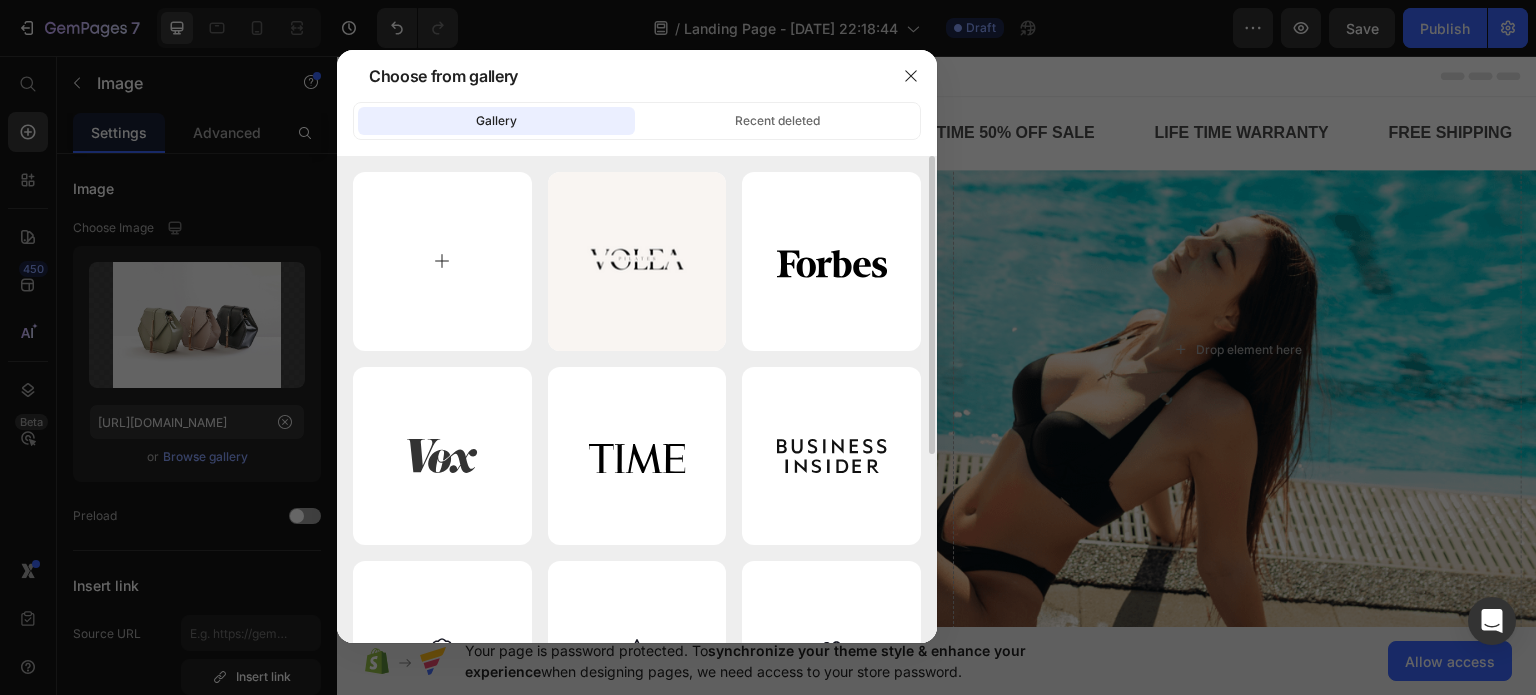 type on "C:\fakepath\Volea (1).png" 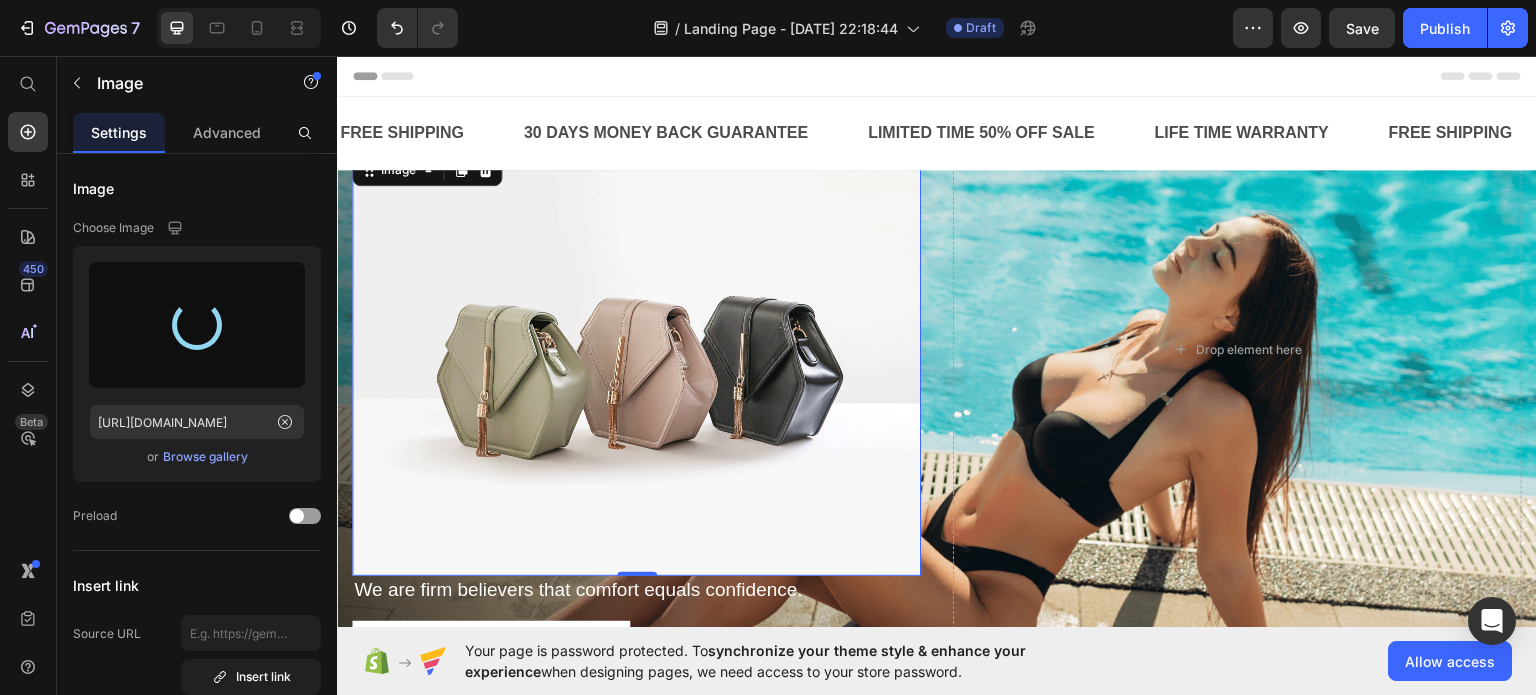 type on "[URL][DOMAIN_NAME]" 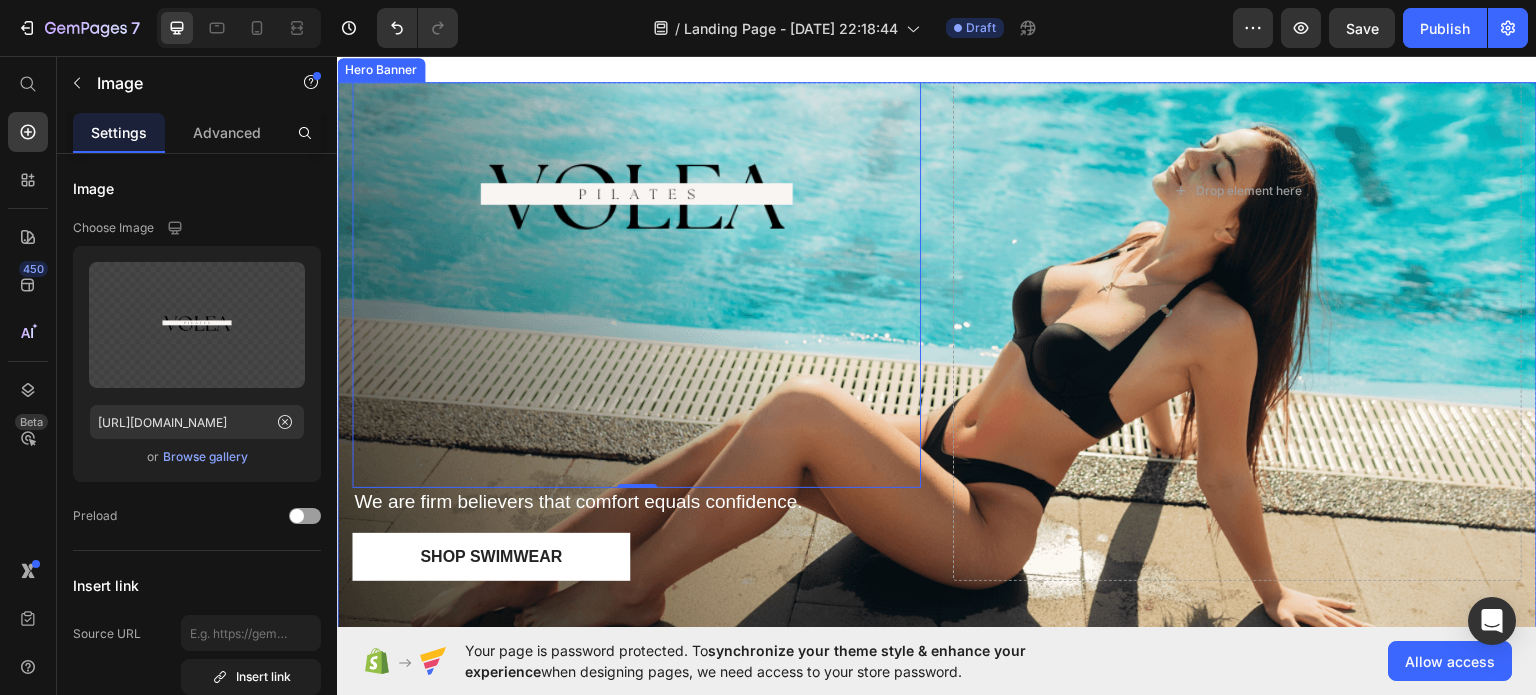 scroll, scrollTop: 0, scrollLeft: 0, axis: both 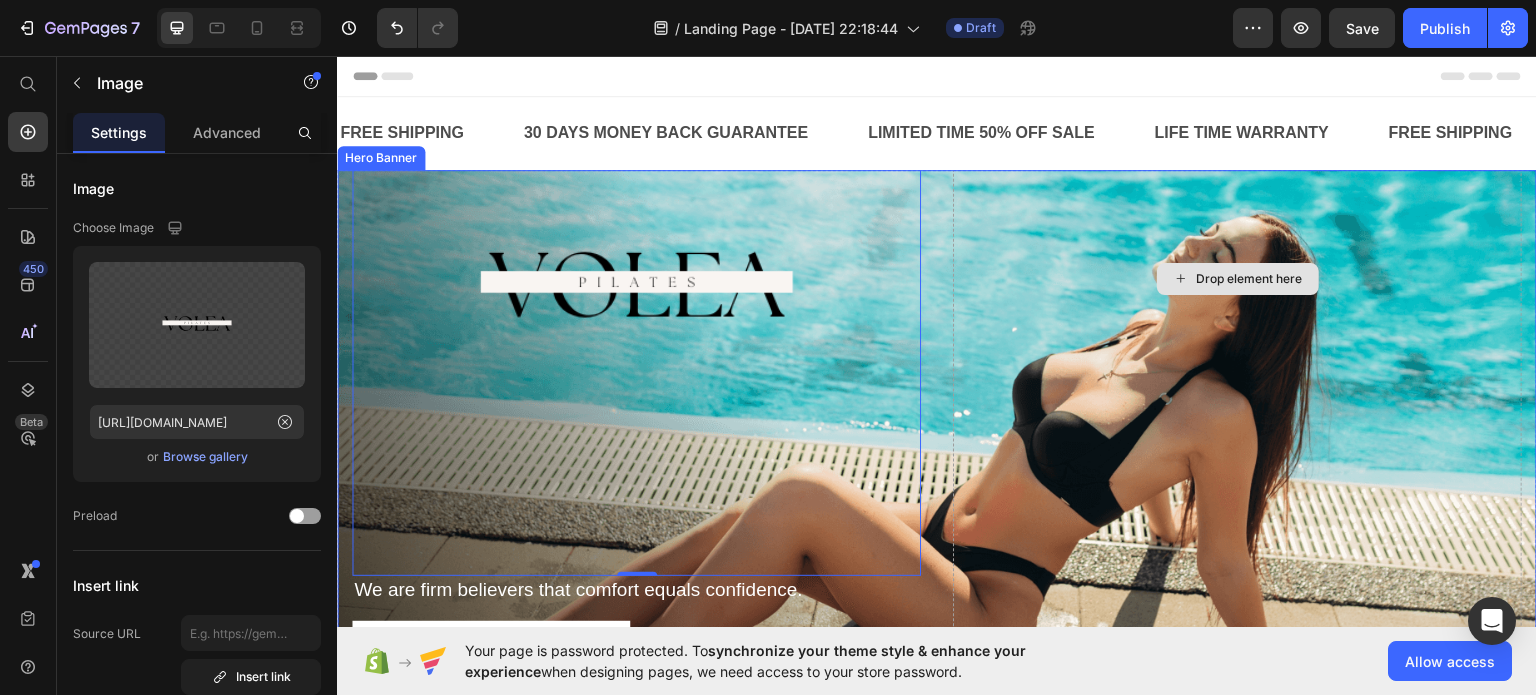 click on "Drop element here" at bounding box center [1237, 277] 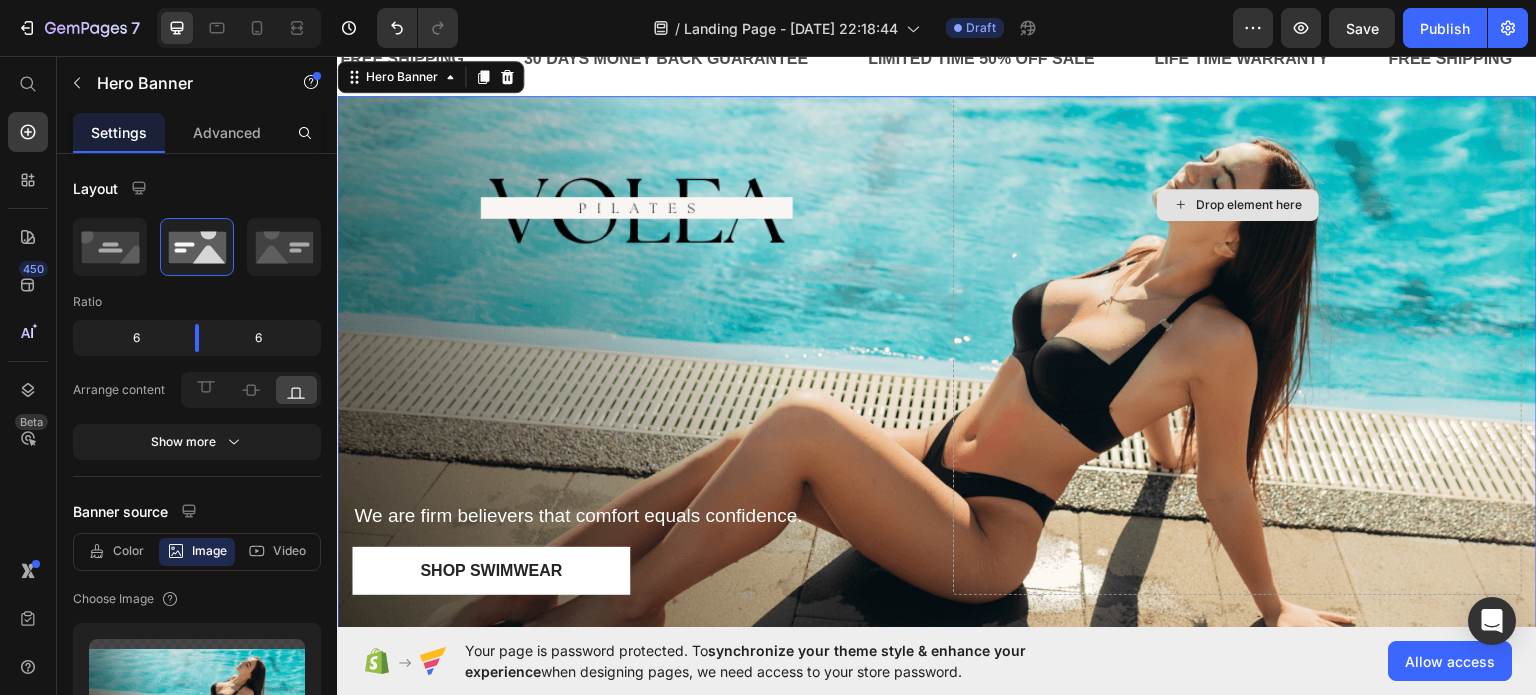 scroll, scrollTop: 0, scrollLeft: 0, axis: both 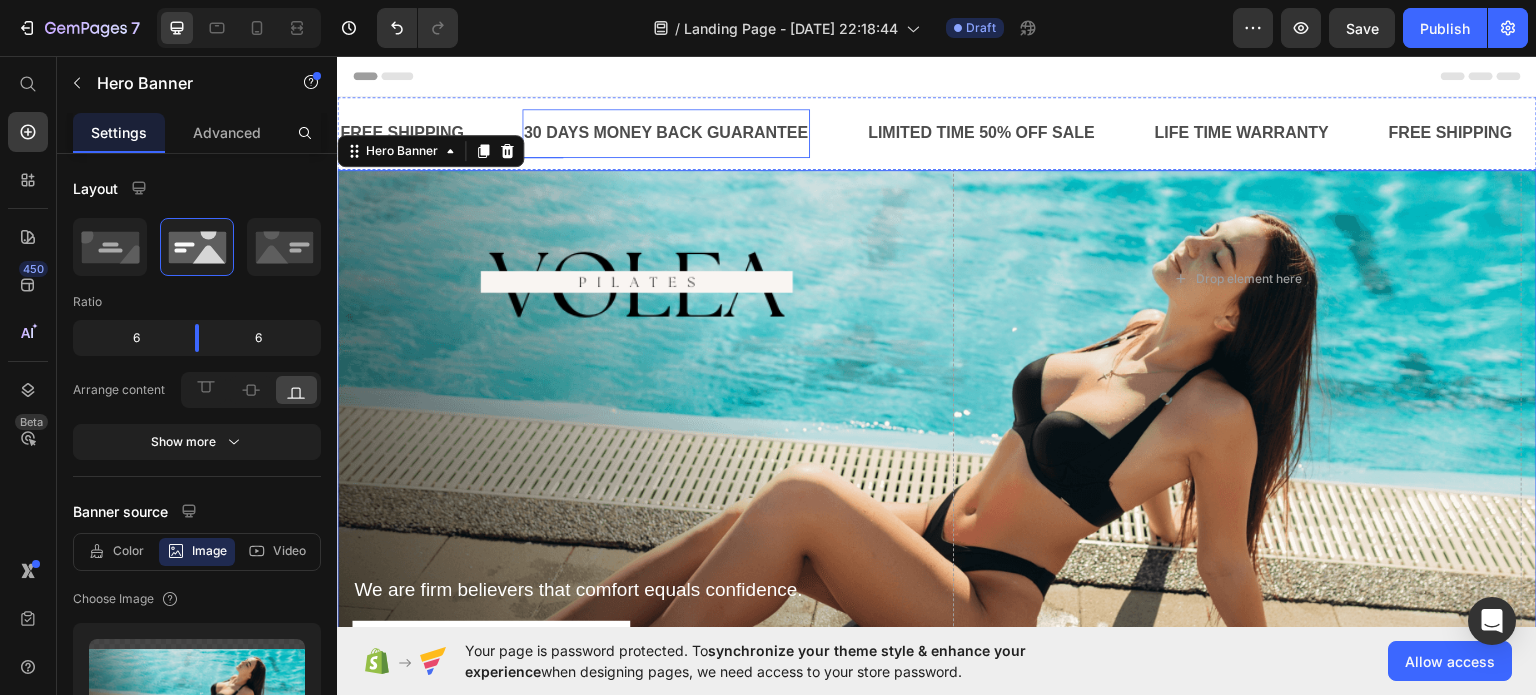 click on "30 DAYS MONEY BACK GUARANTEE" at bounding box center (666, 132) 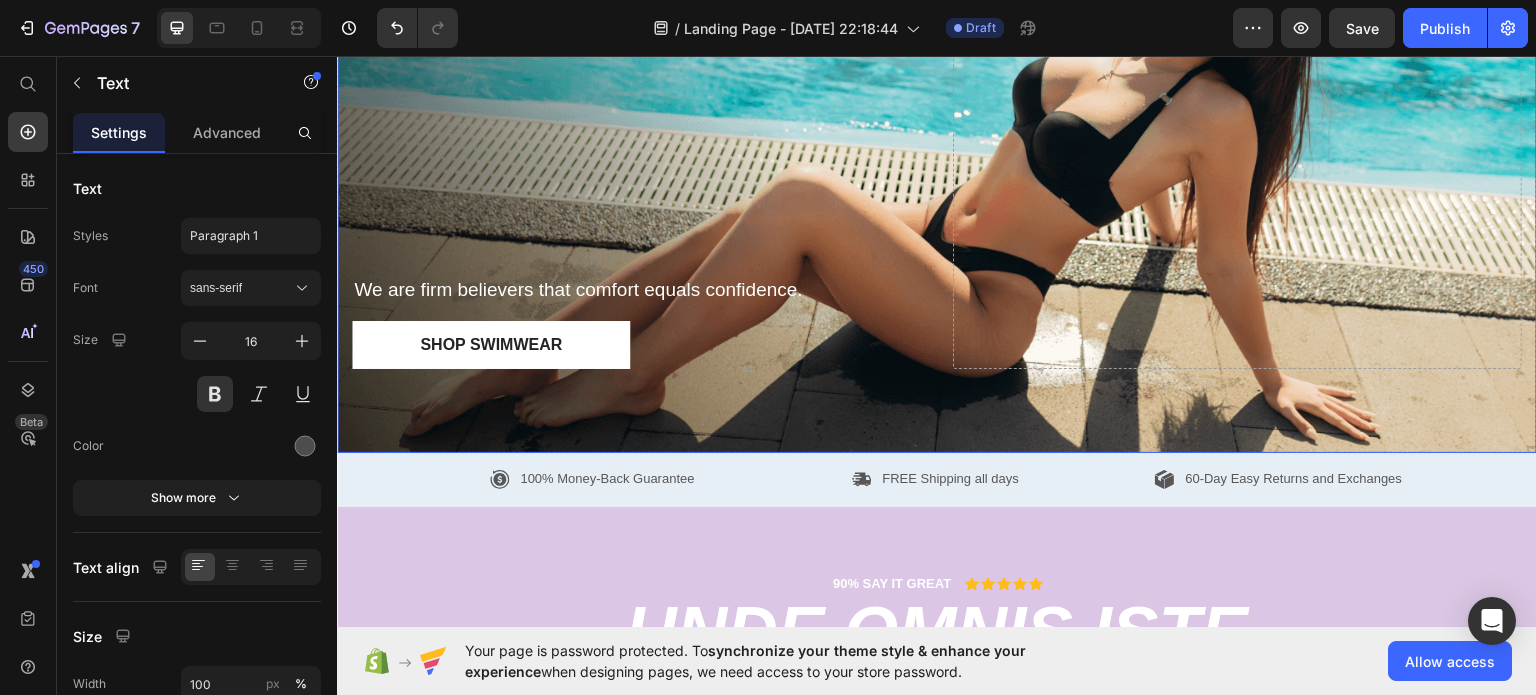 scroll, scrollTop: 0, scrollLeft: 0, axis: both 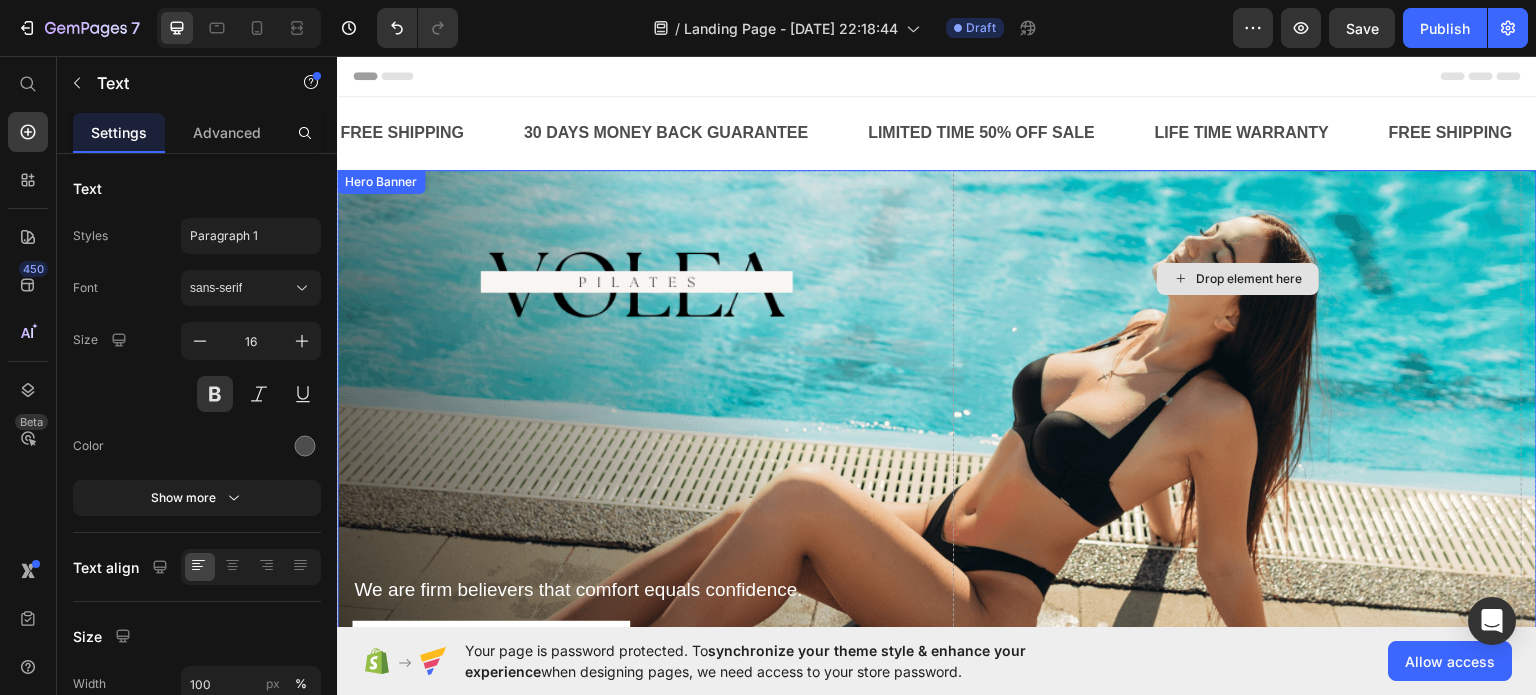 click on "Drop element here" at bounding box center (1237, 277) 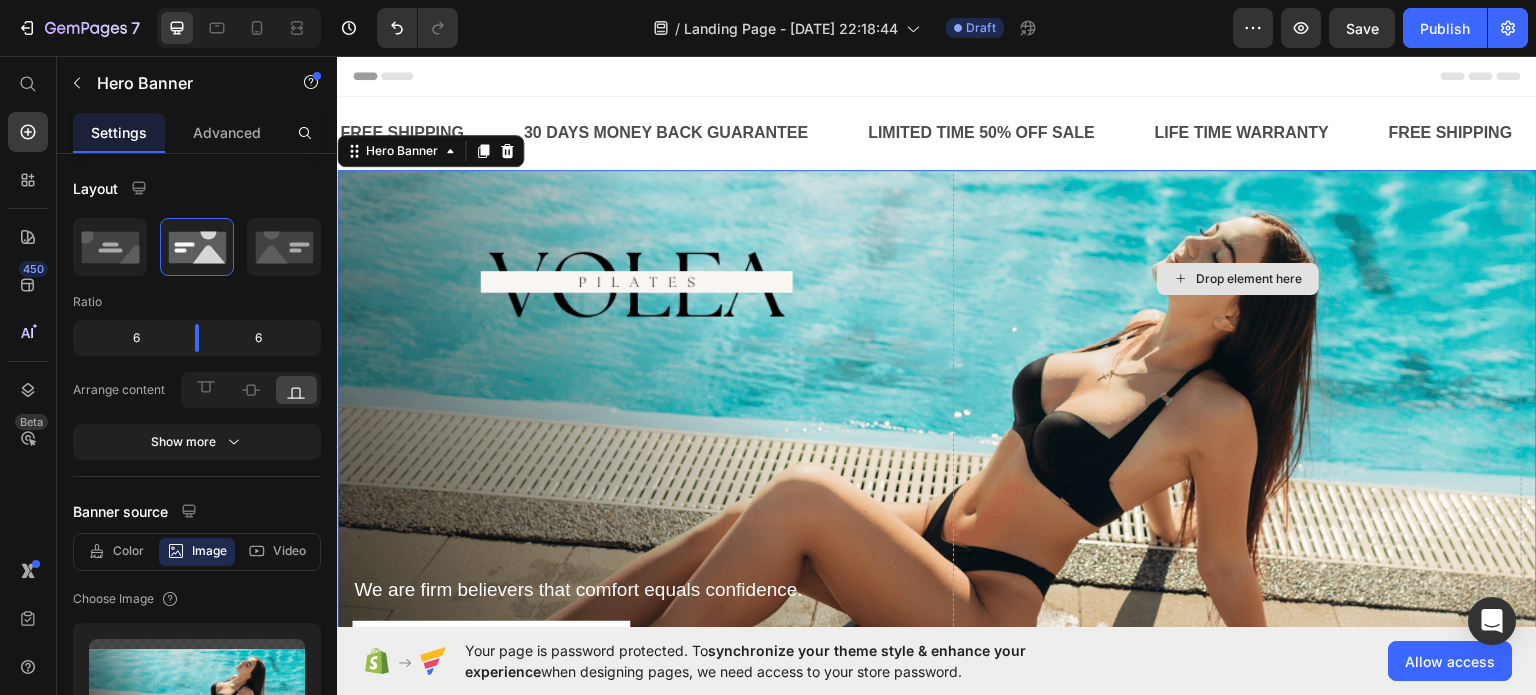 click on "Drop element here" at bounding box center [1237, 277] 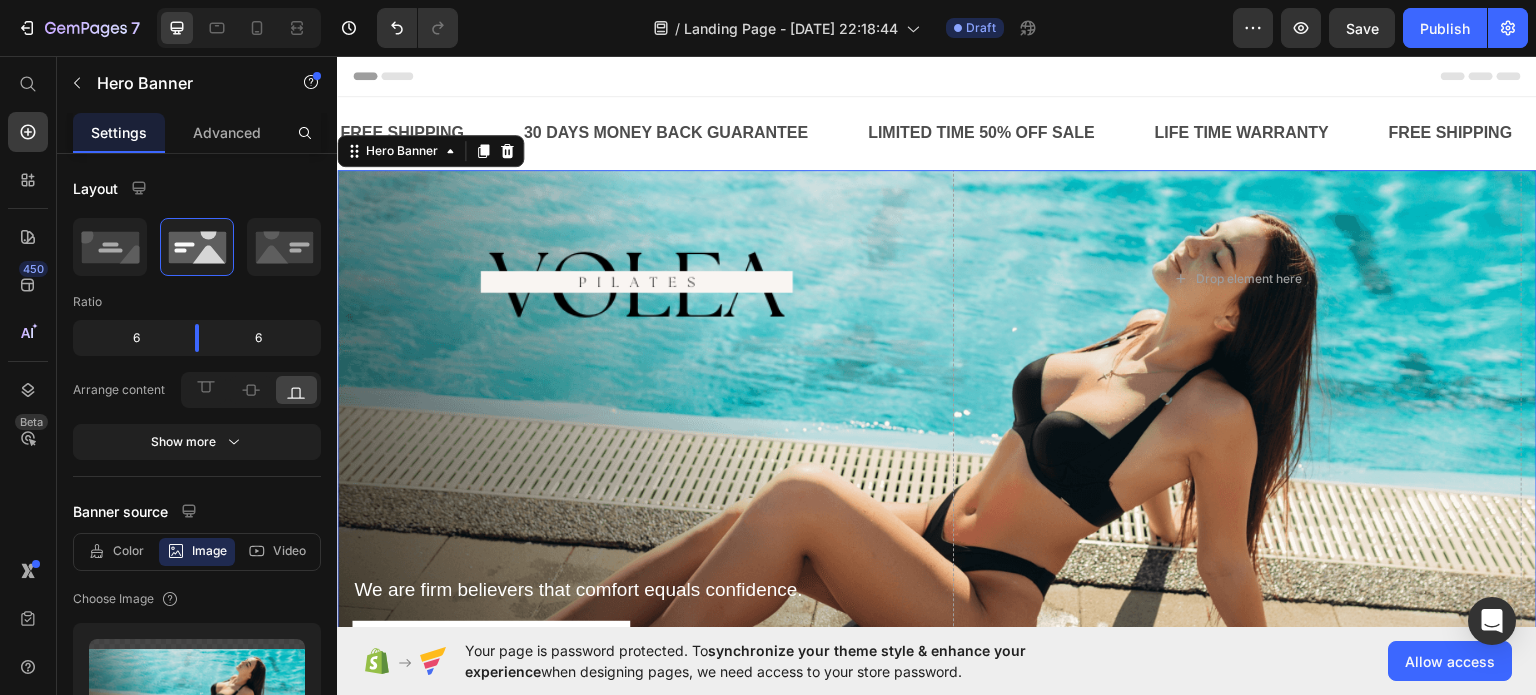 drag, startPoint x: 332, startPoint y: 627, endPoint x: 324, endPoint y: 654, distance: 28.160255 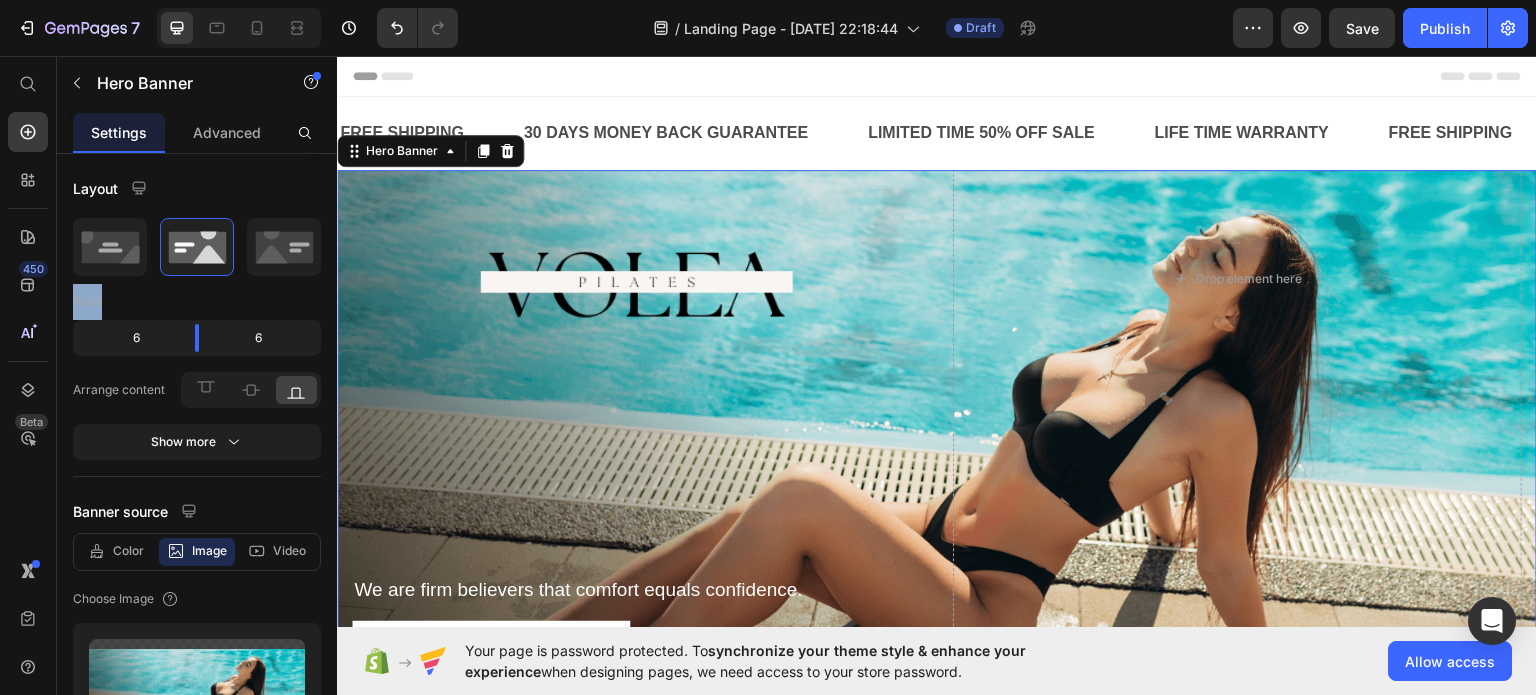drag, startPoint x: 668, startPoint y: 341, endPoint x: 339, endPoint y: 363, distance: 329.73474 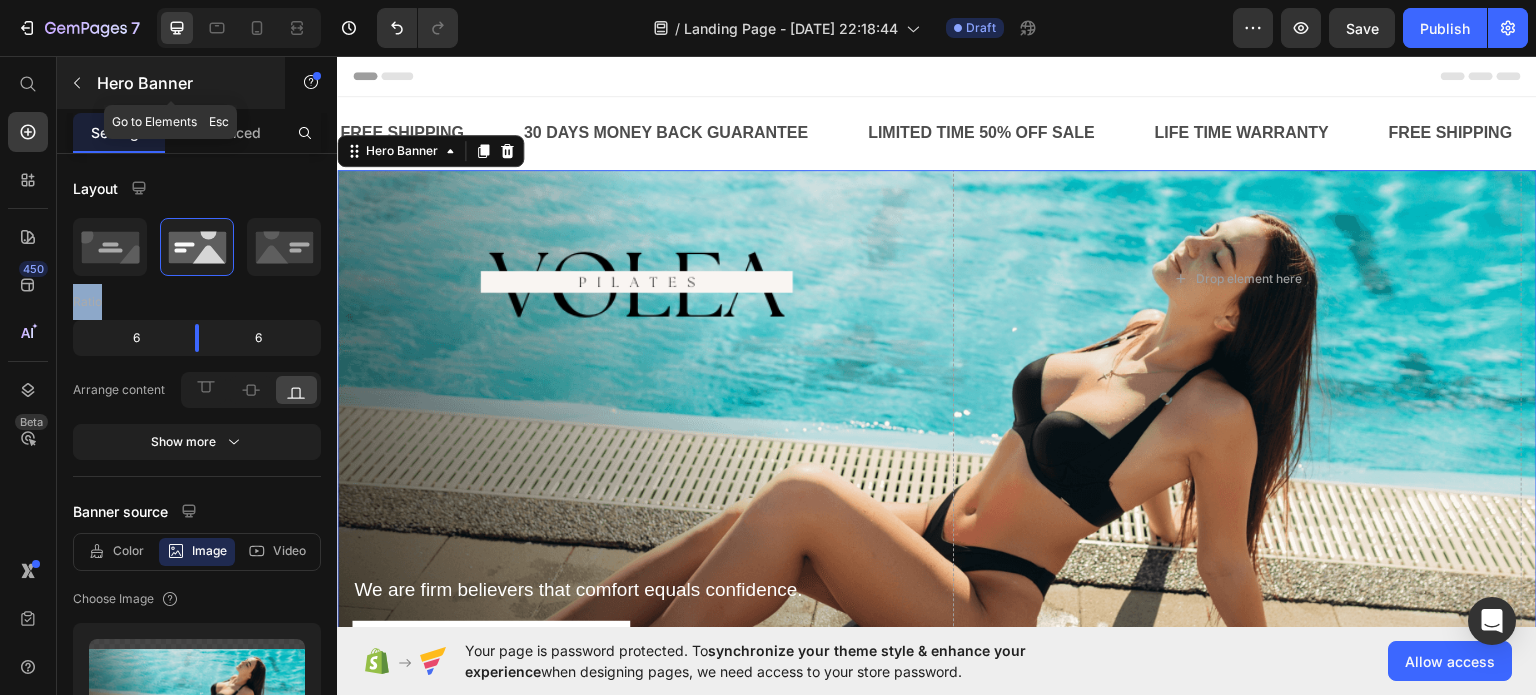 click at bounding box center (77, 83) 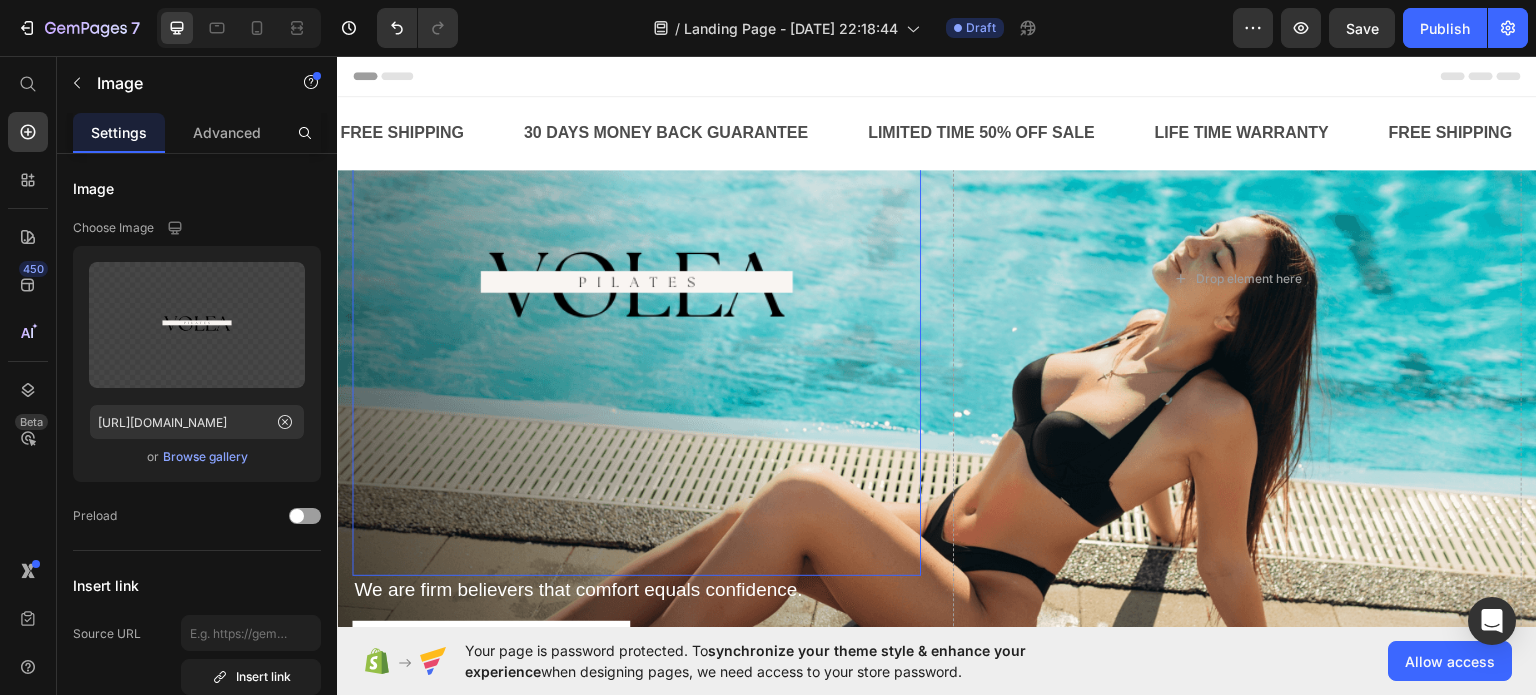 click at bounding box center [636, 290] 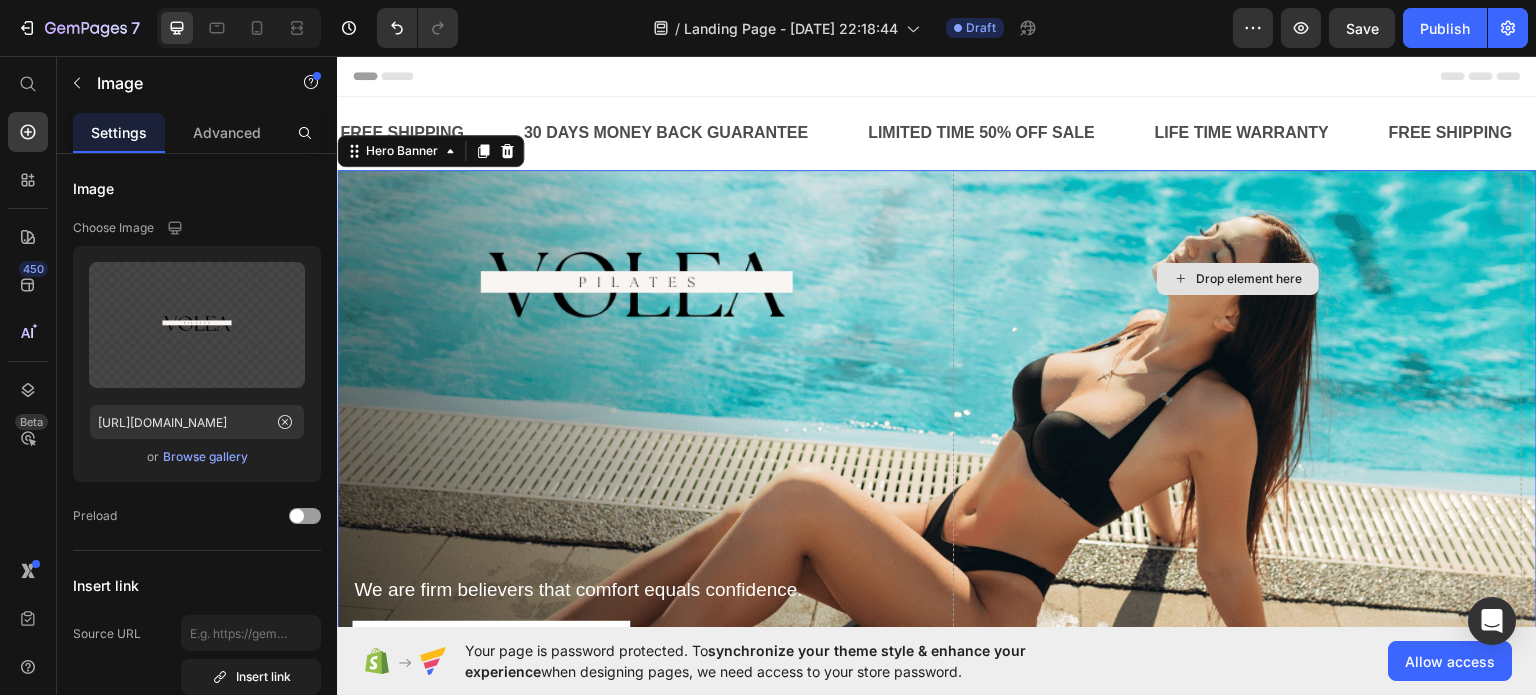 click on "Drop element here" at bounding box center [1237, 277] 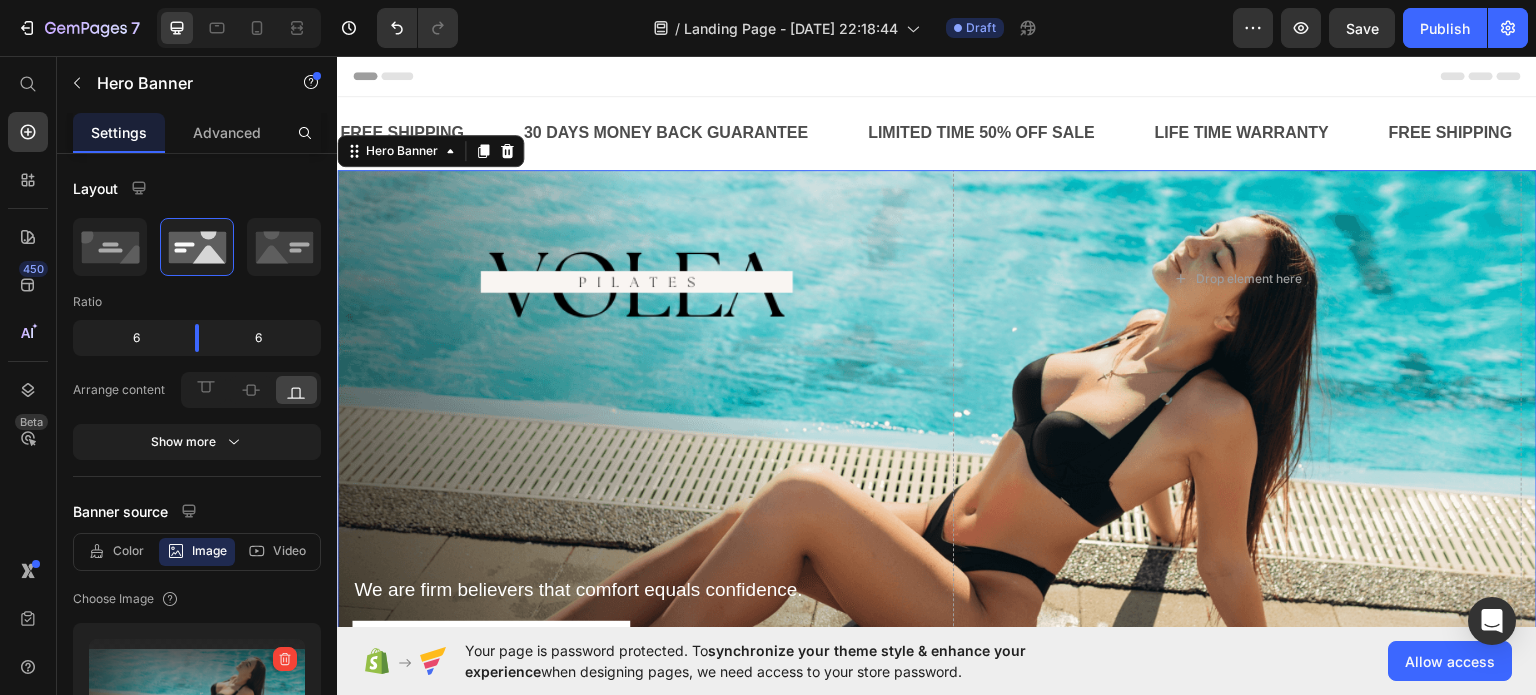 click at bounding box center [197, 702] 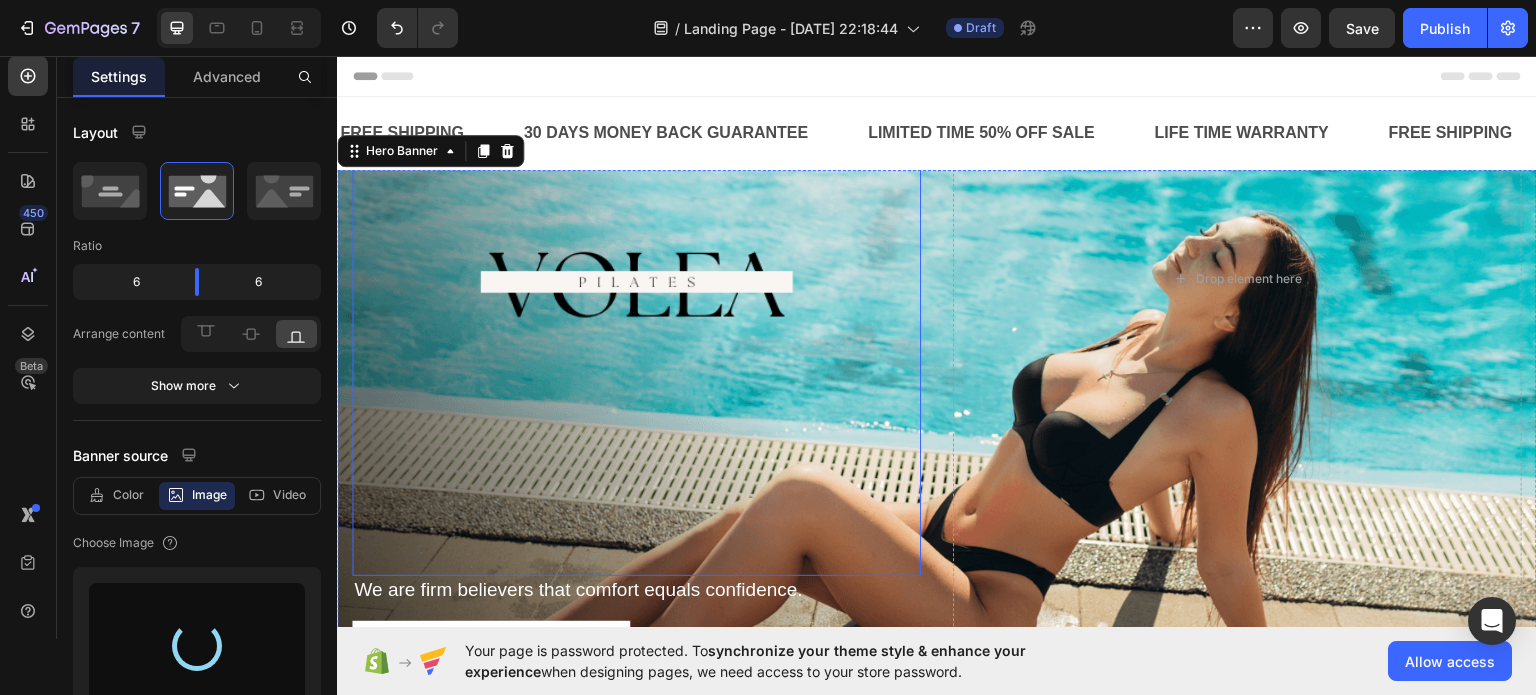 type on "[URL][DOMAIN_NAME]" 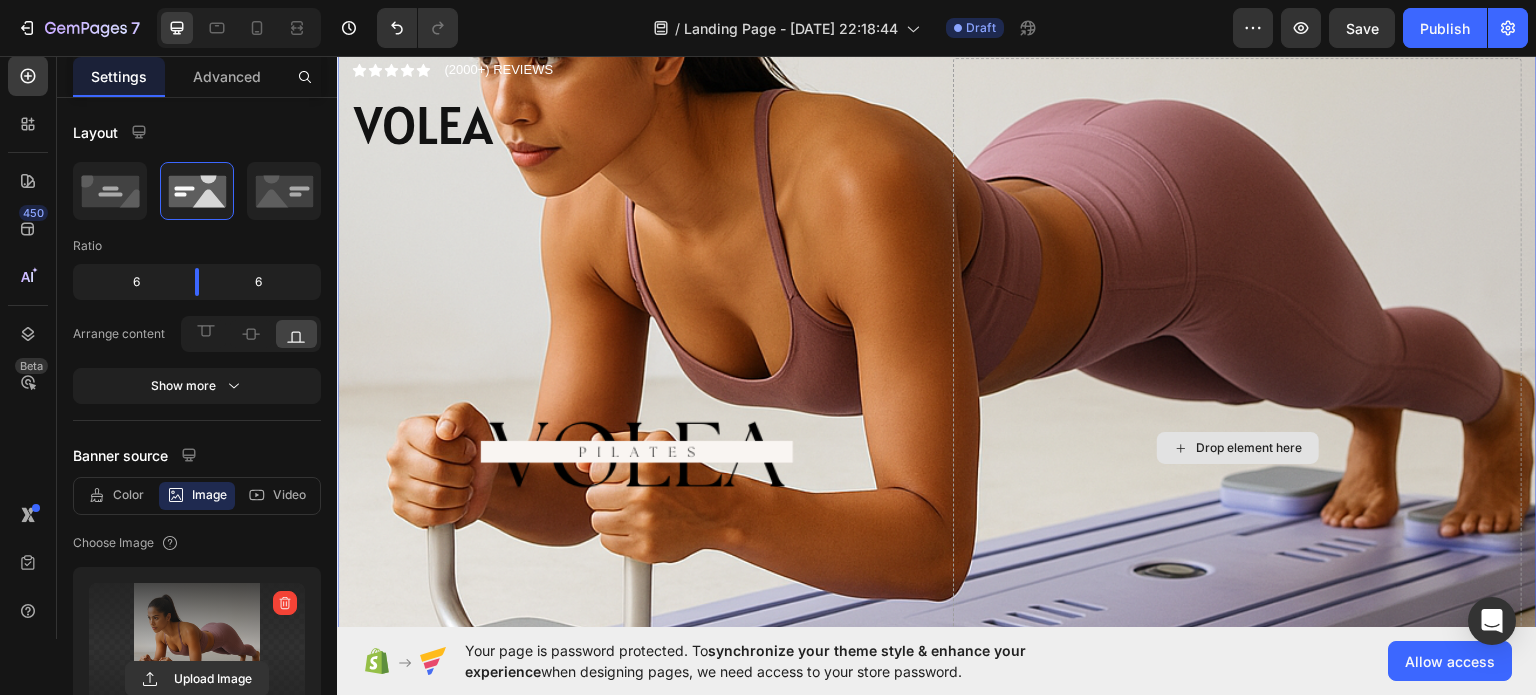 scroll, scrollTop: 500, scrollLeft: 0, axis: vertical 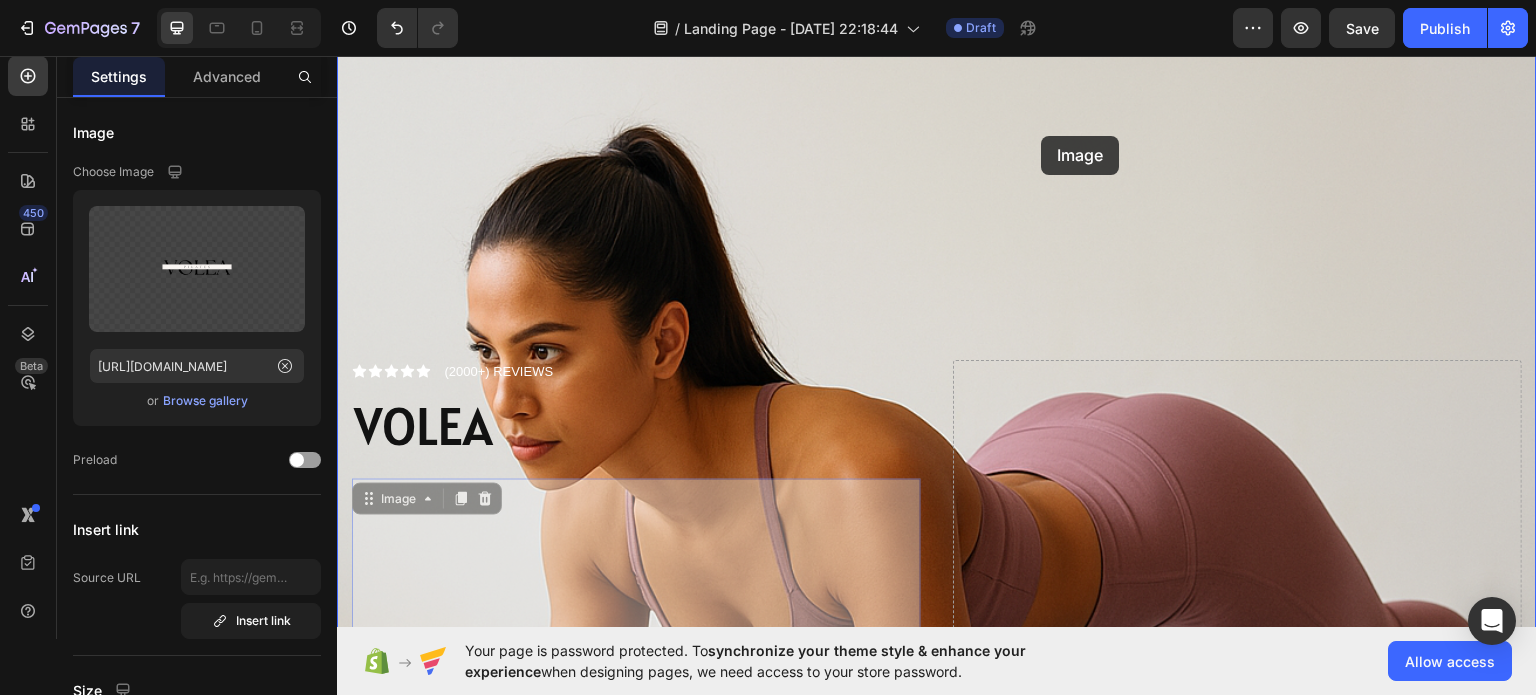drag, startPoint x: 697, startPoint y: 387, endPoint x: 1043, endPoint y: 133, distance: 429.22256 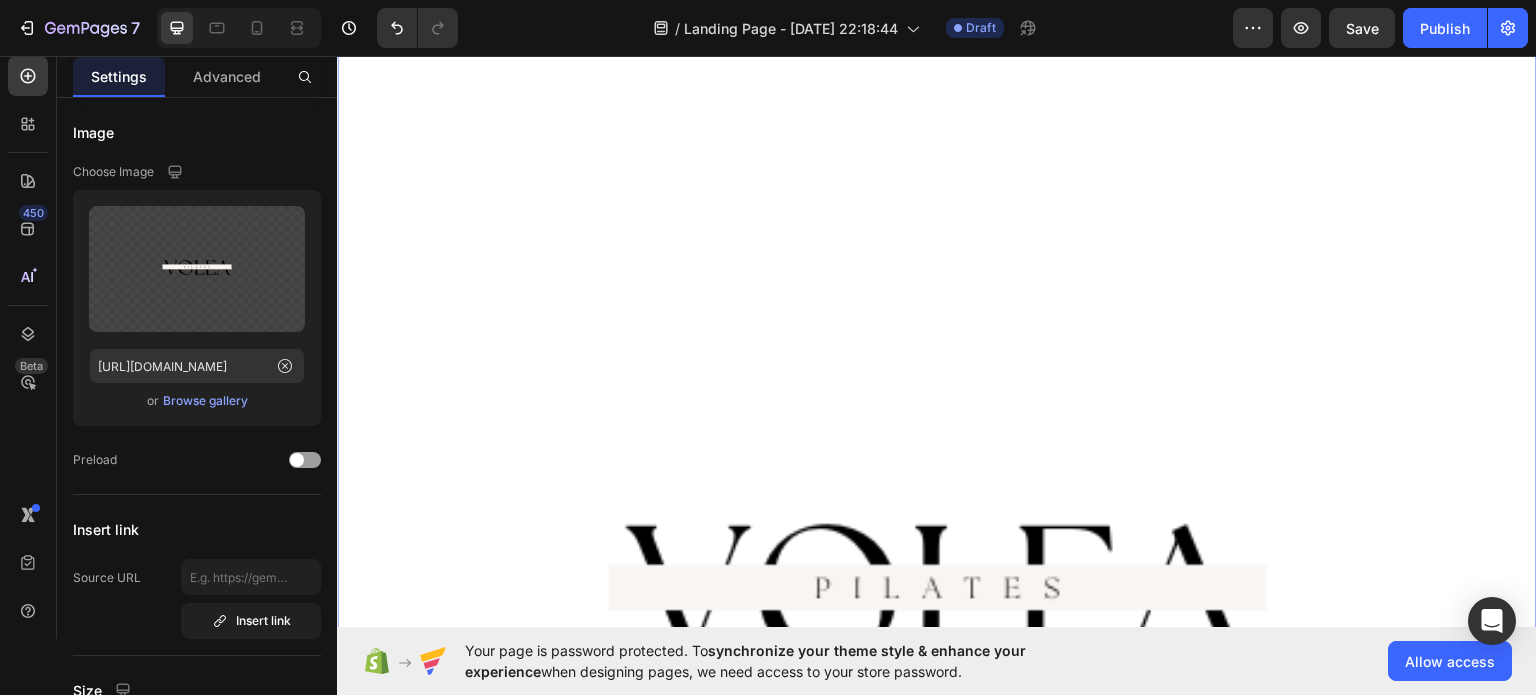 scroll, scrollTop: 0, scrollLeft: 0, axis: both 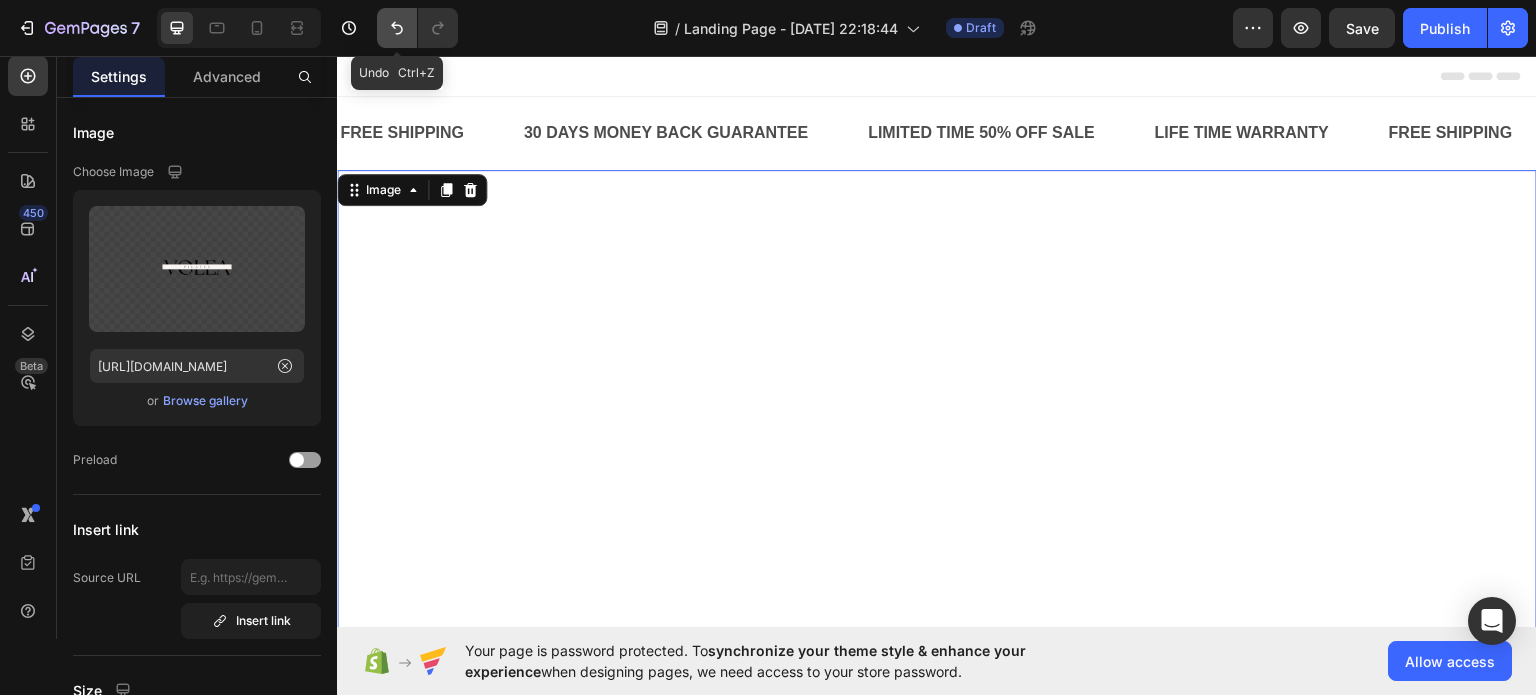 click 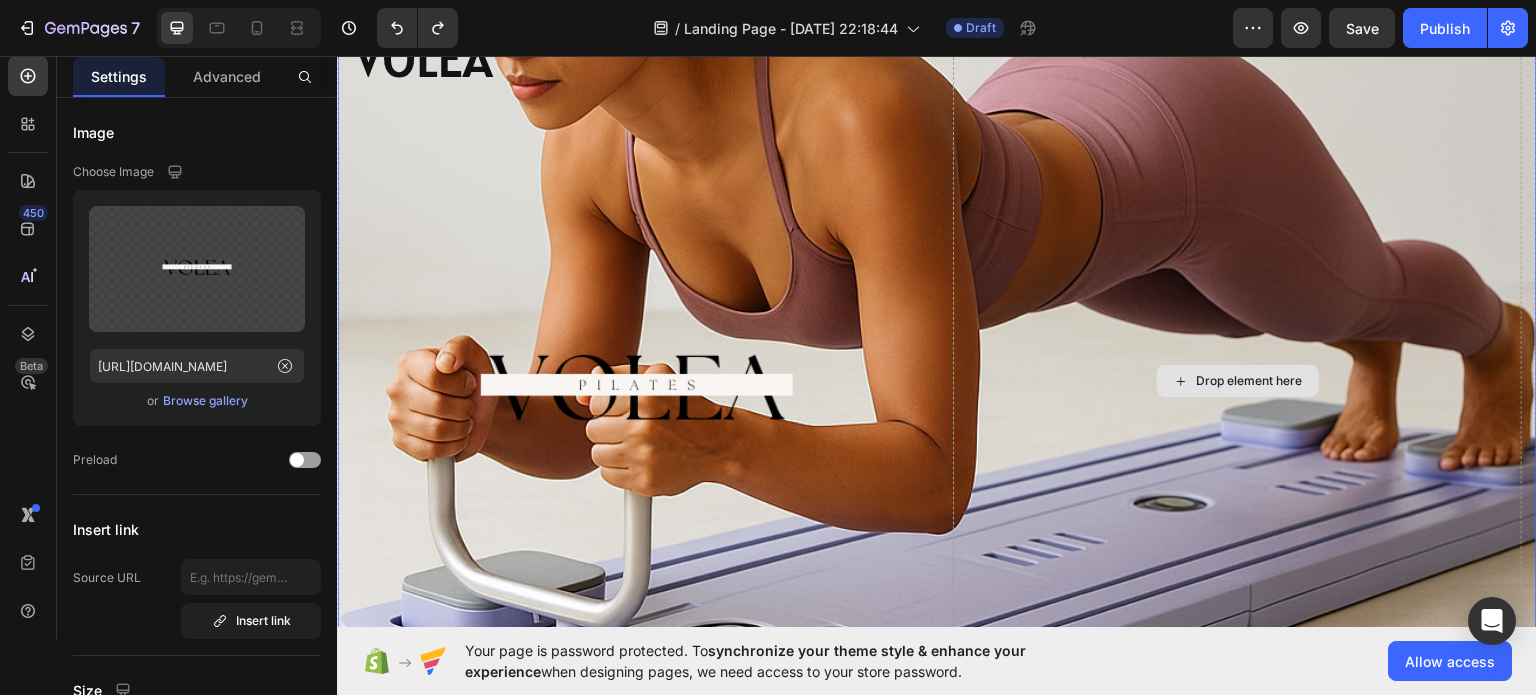scroll, scrollTop: 600, scrollLeft: 0, axis: vertical 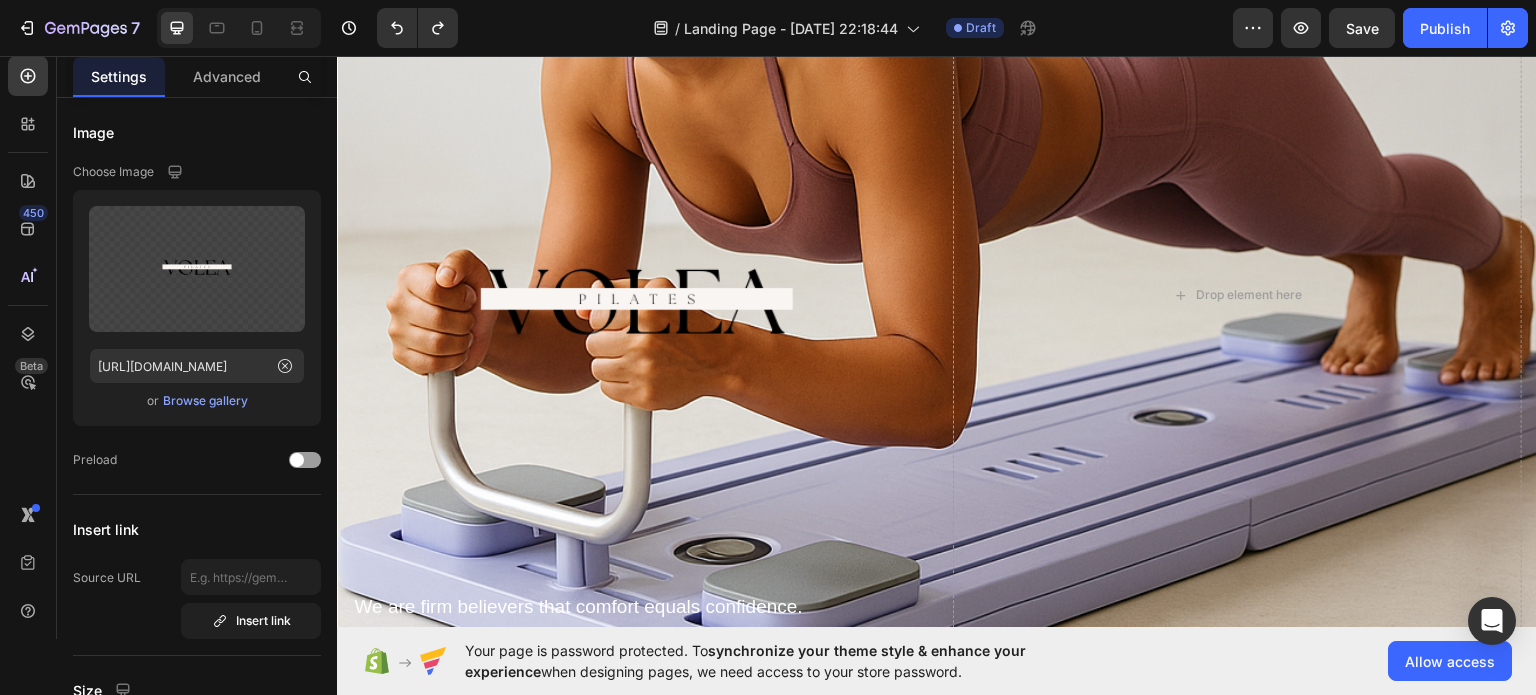 click at bounding box center (636, 307) 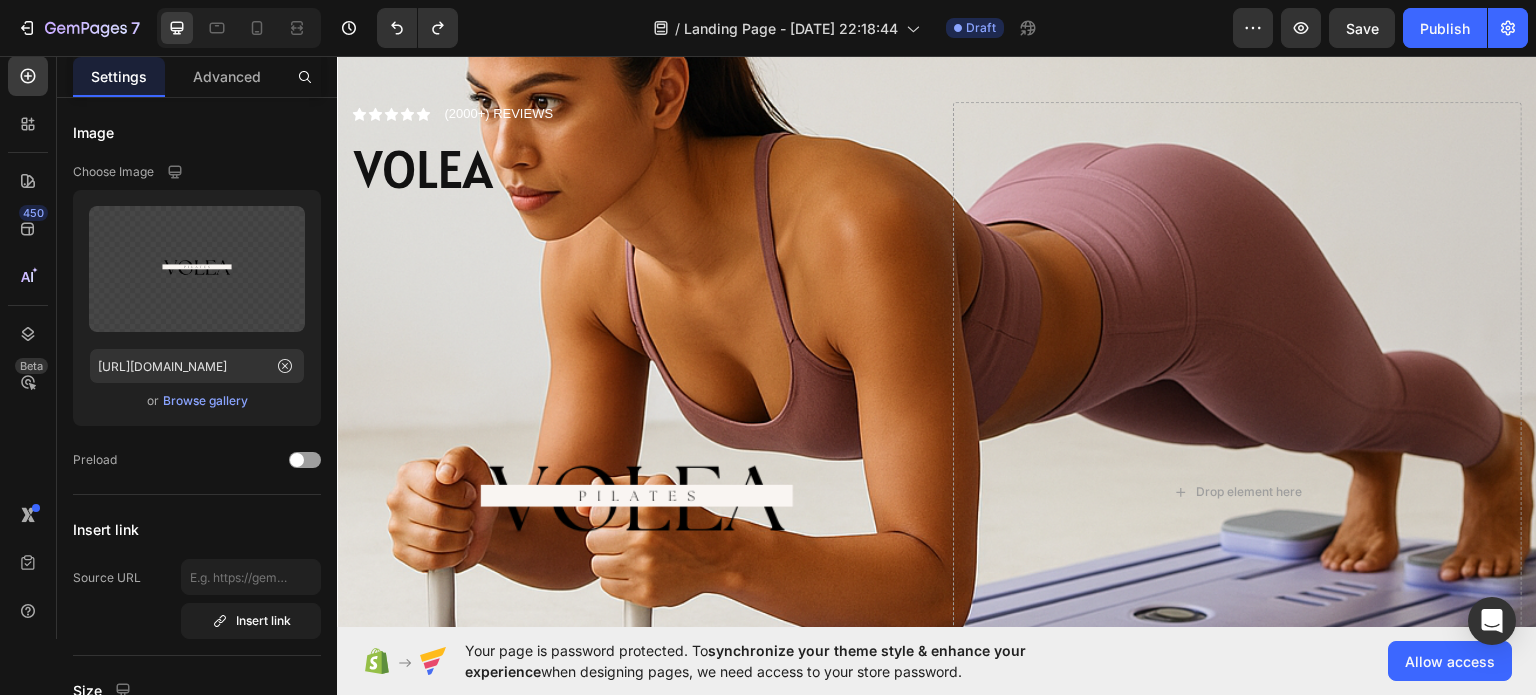 scroll, scrollTop: 400, scrollLeft: 0, axis: vertical 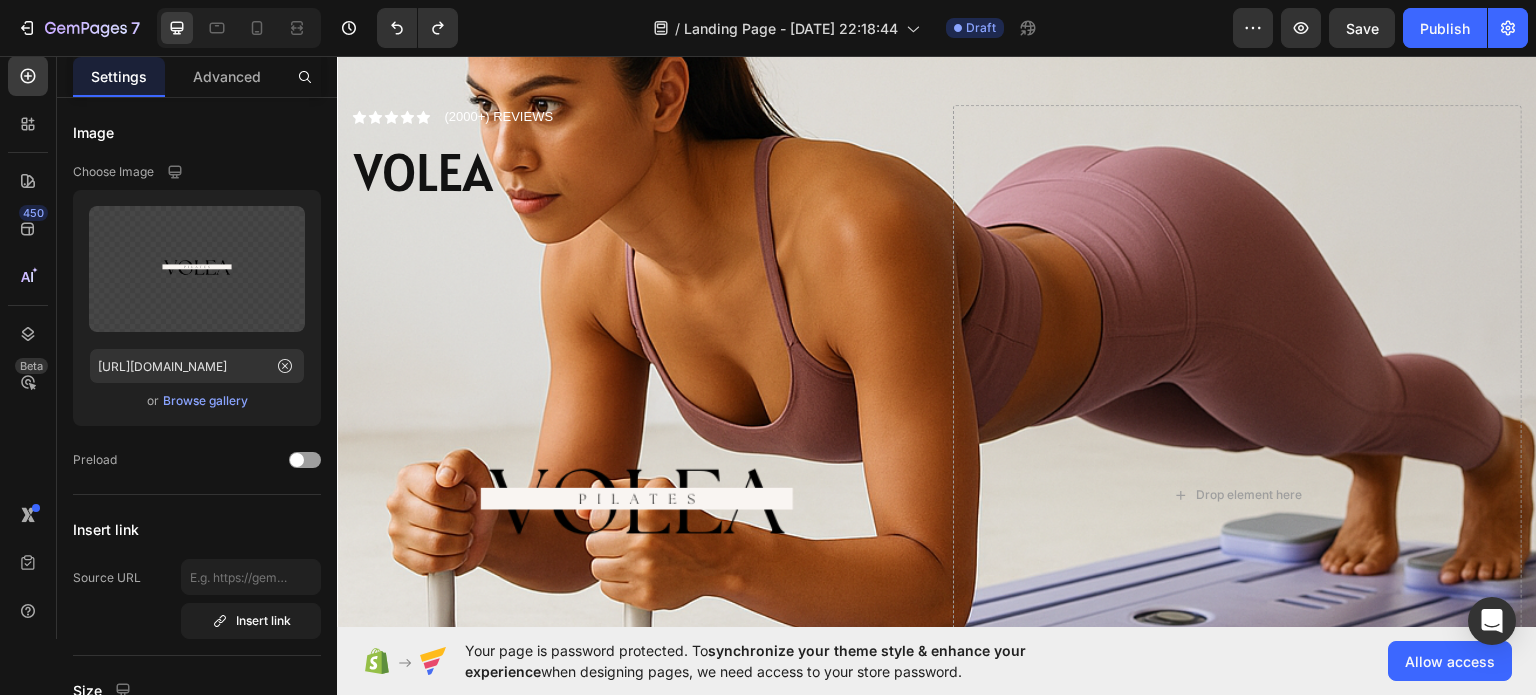 click at bounding box center (636, 507) 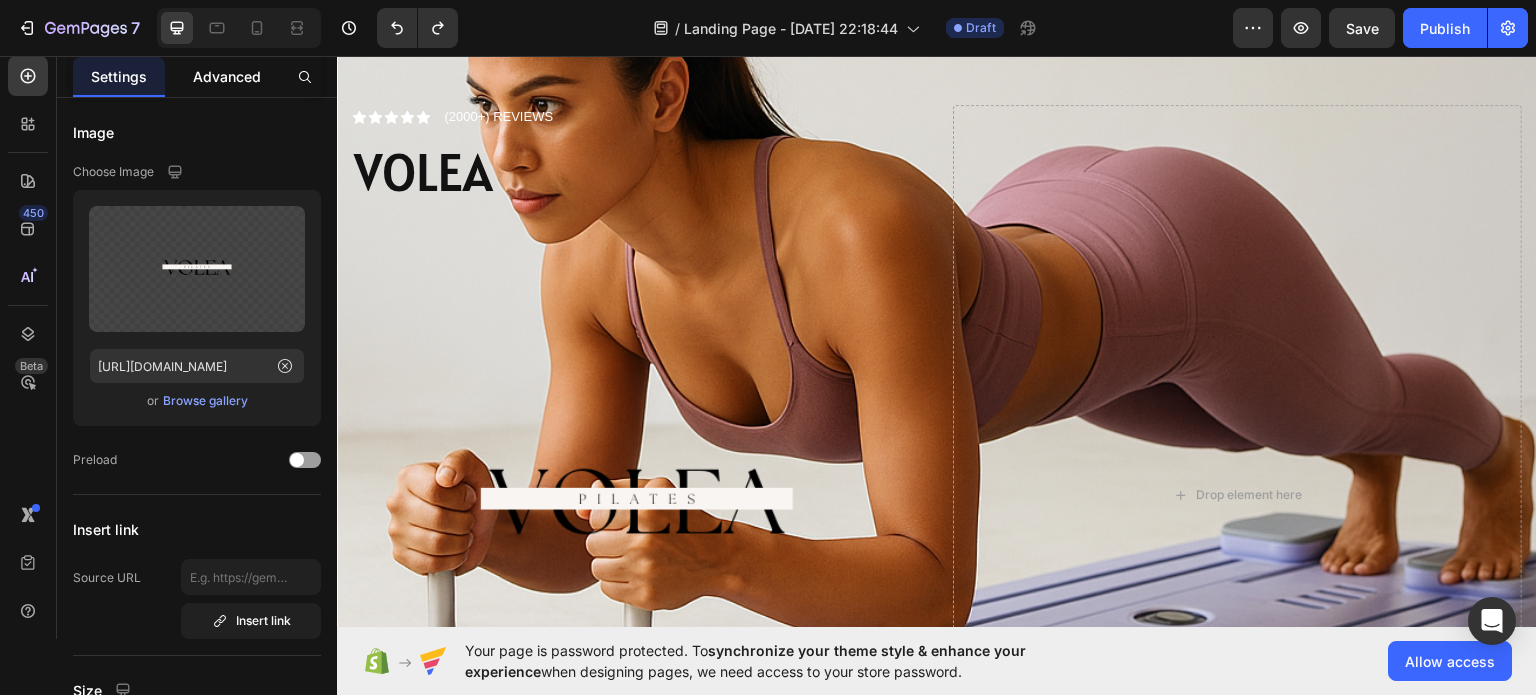 click on "Advanced" at bounding box center (227, 76) 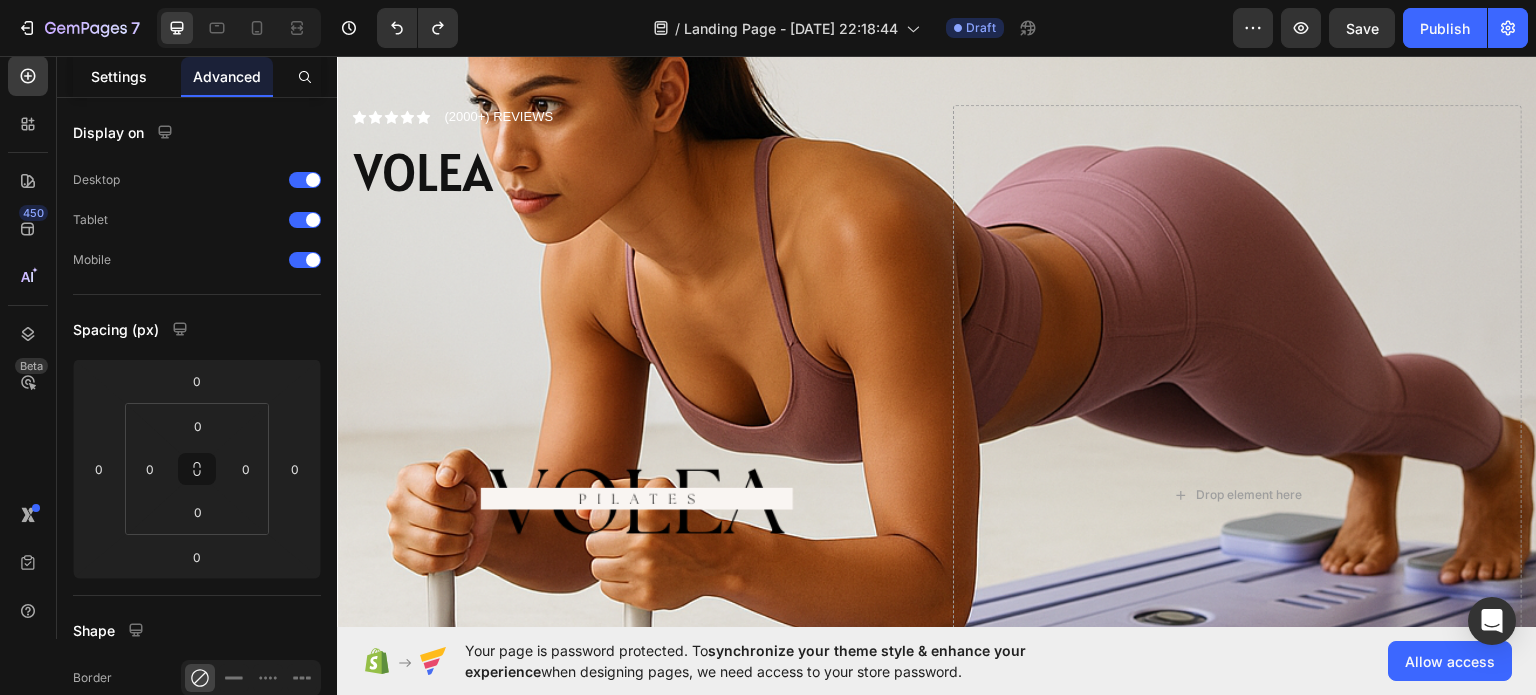 click on "Settings" 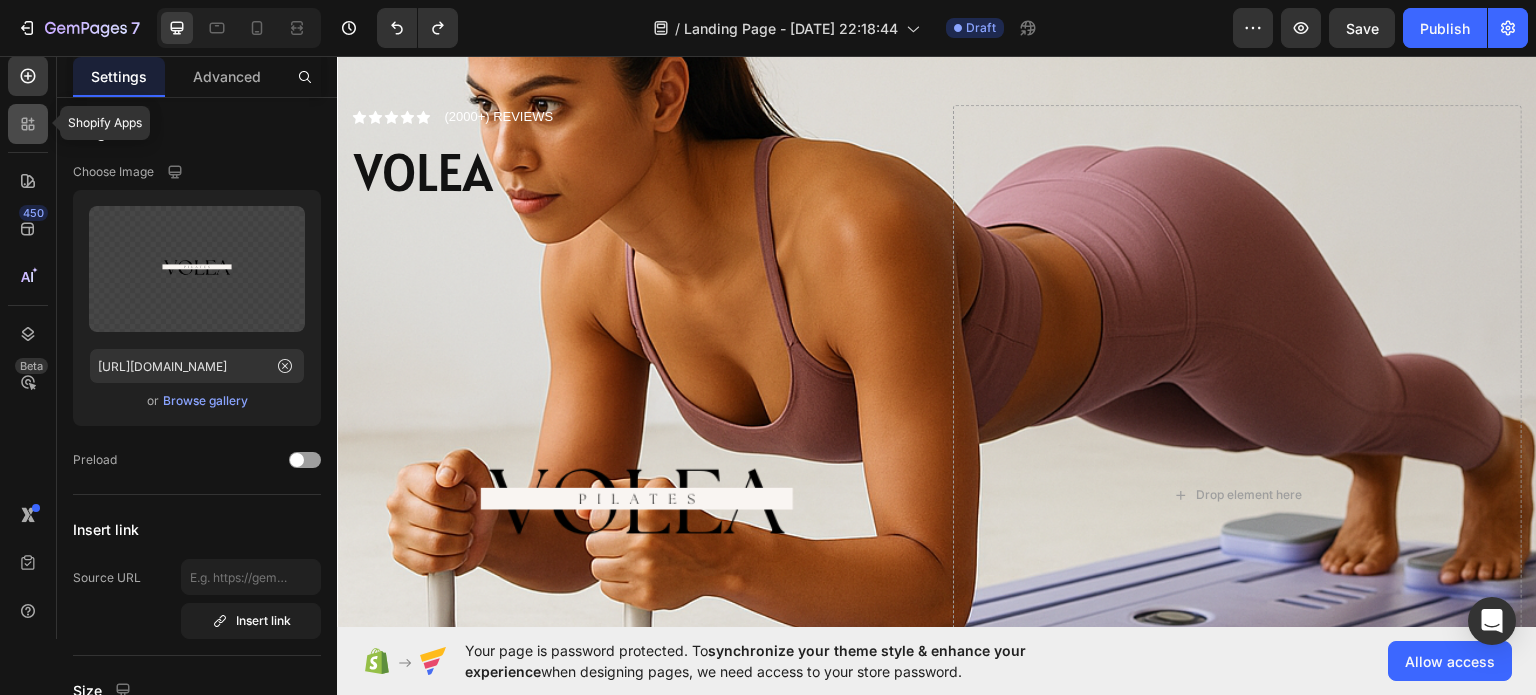 click 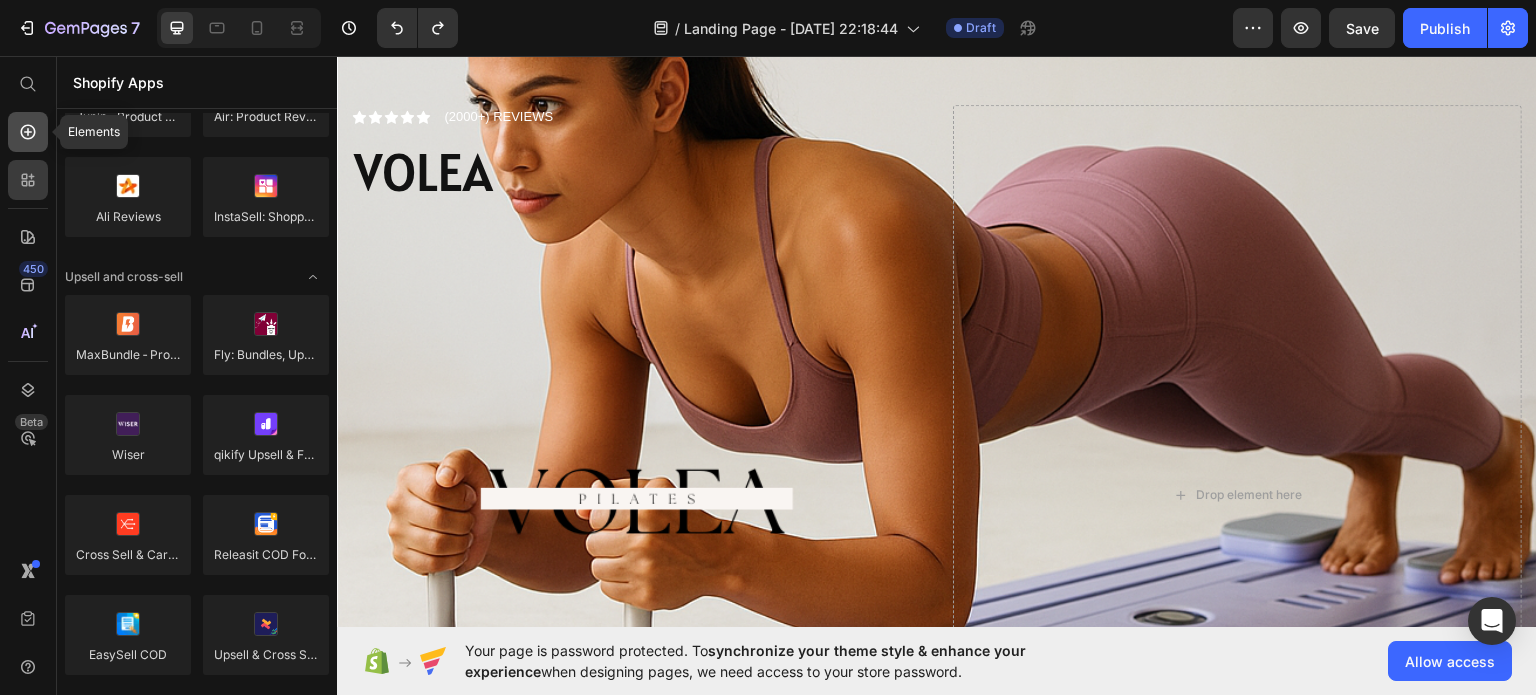 scroll, scrollTop: 0, scrollLeft: 0, axis: both 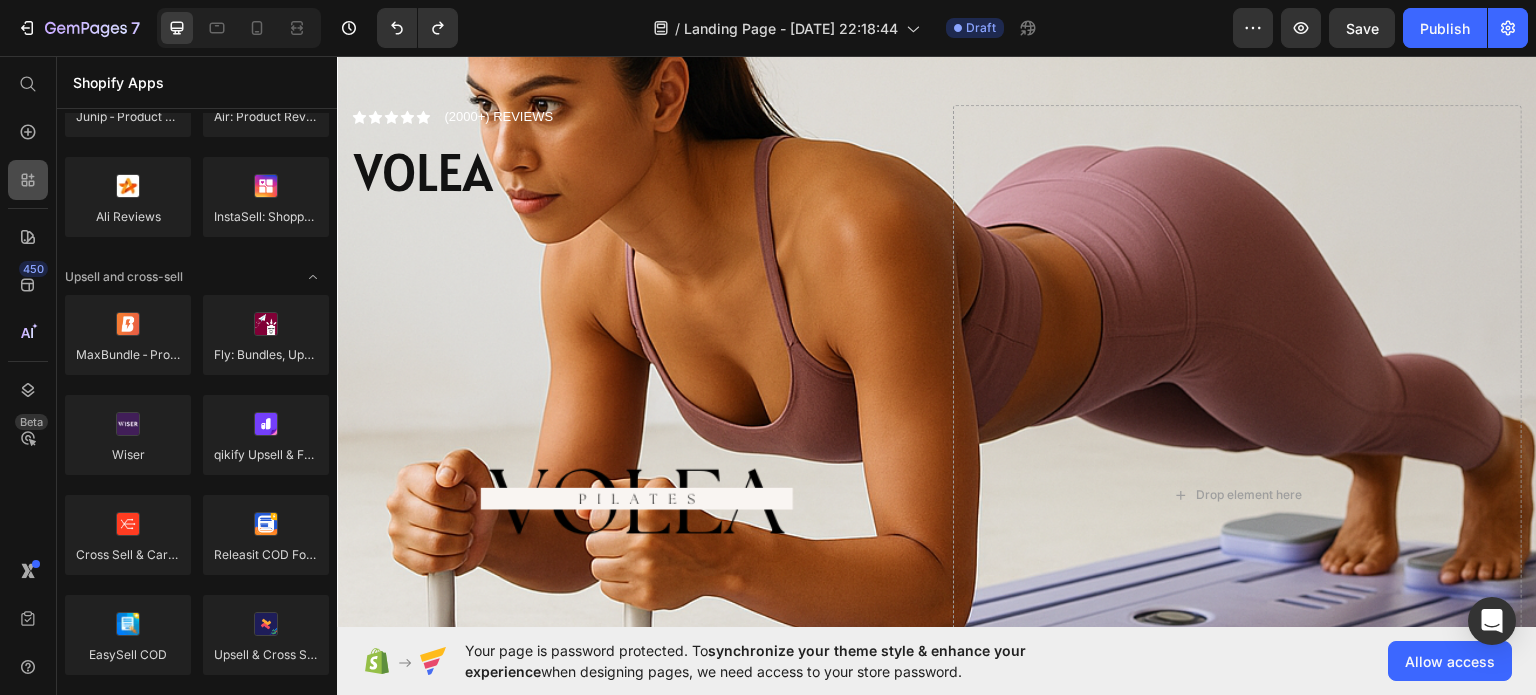 click 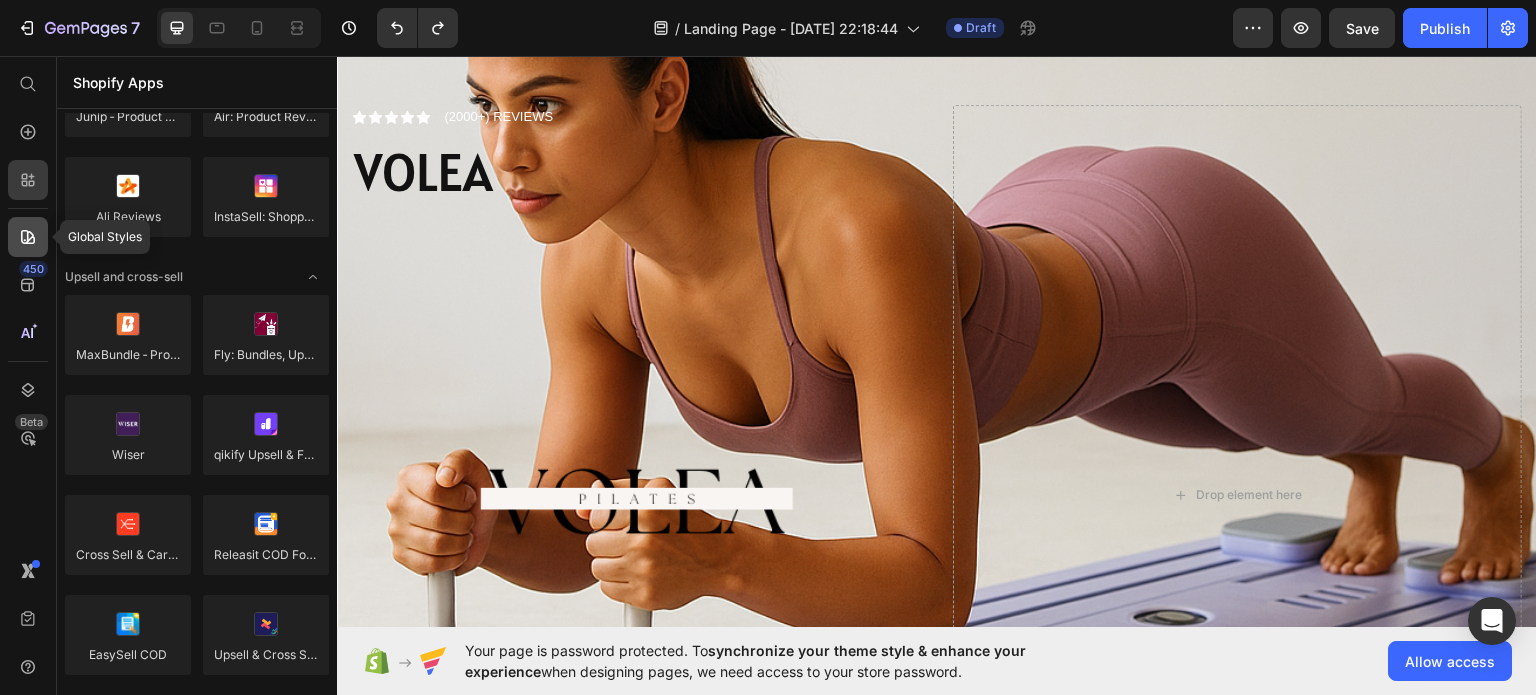 click 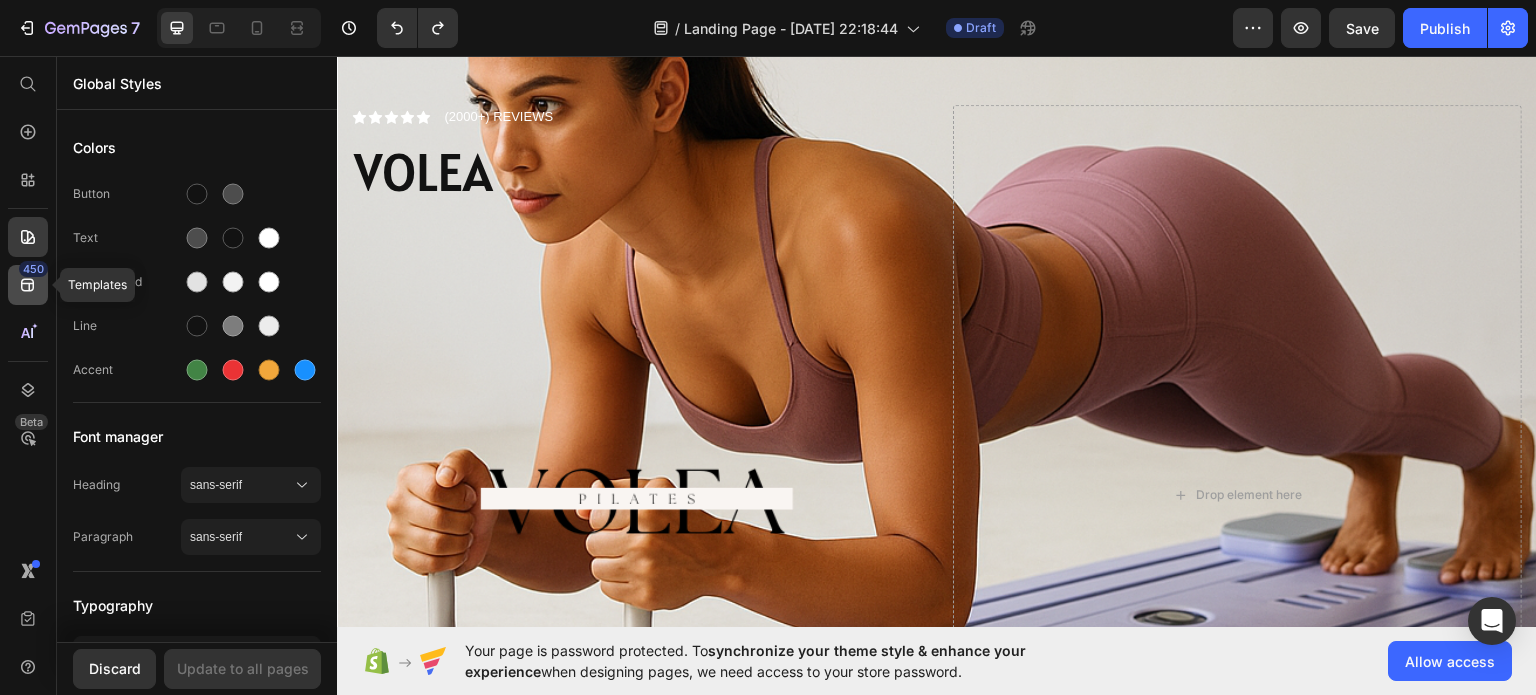 click 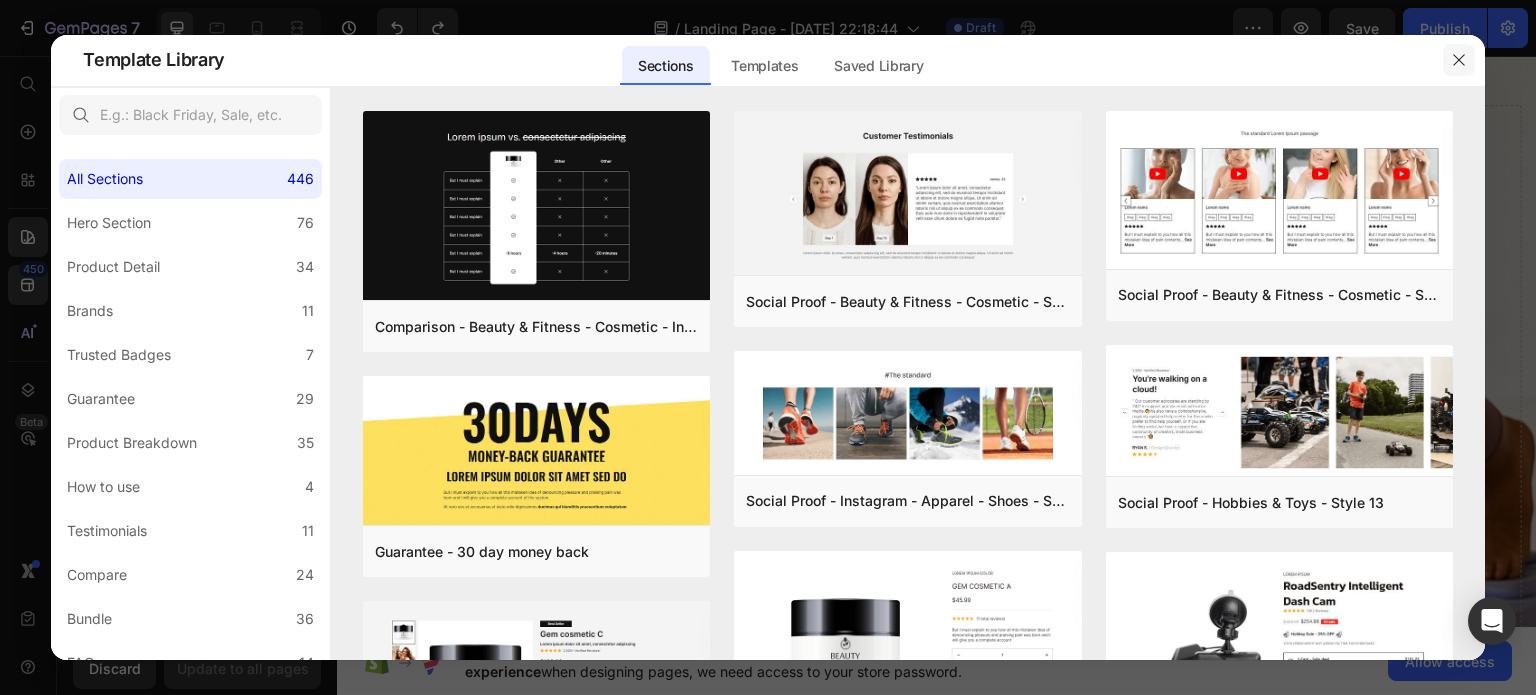 click 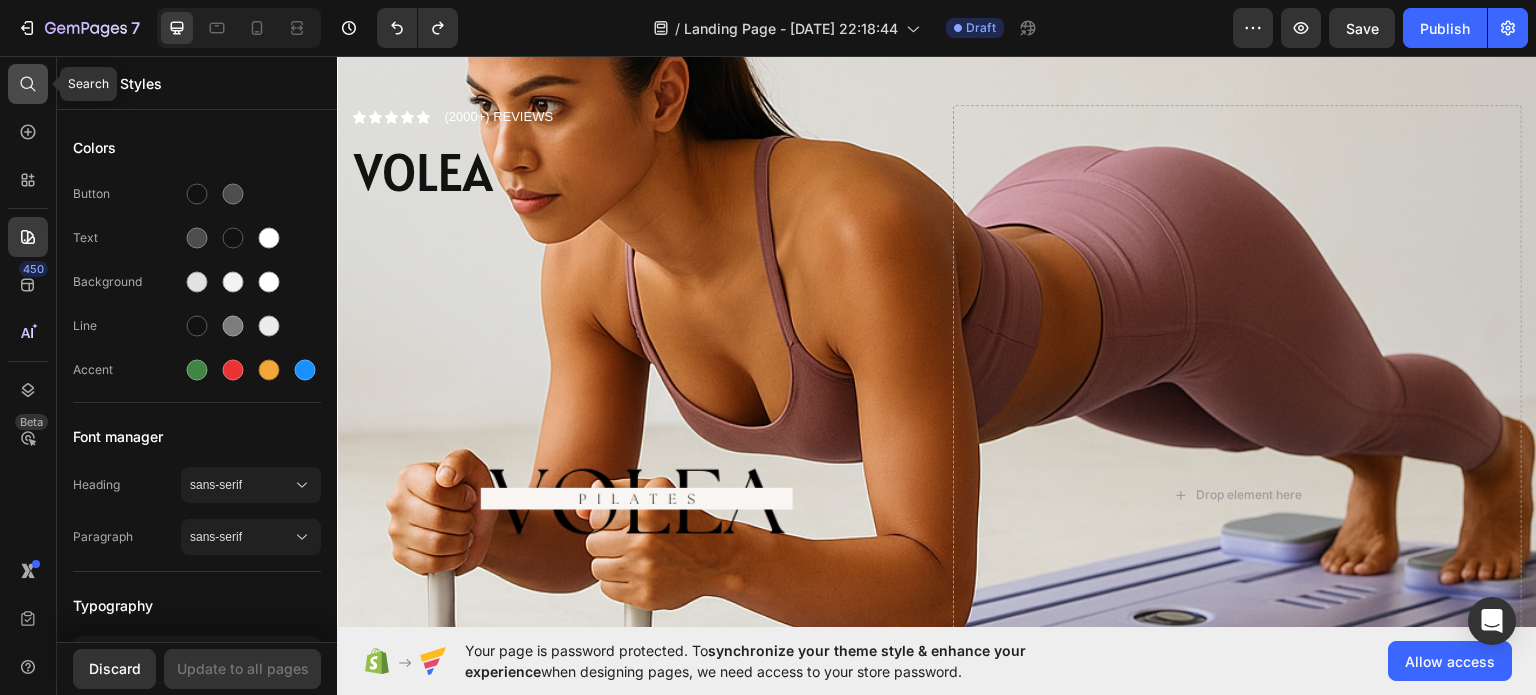click 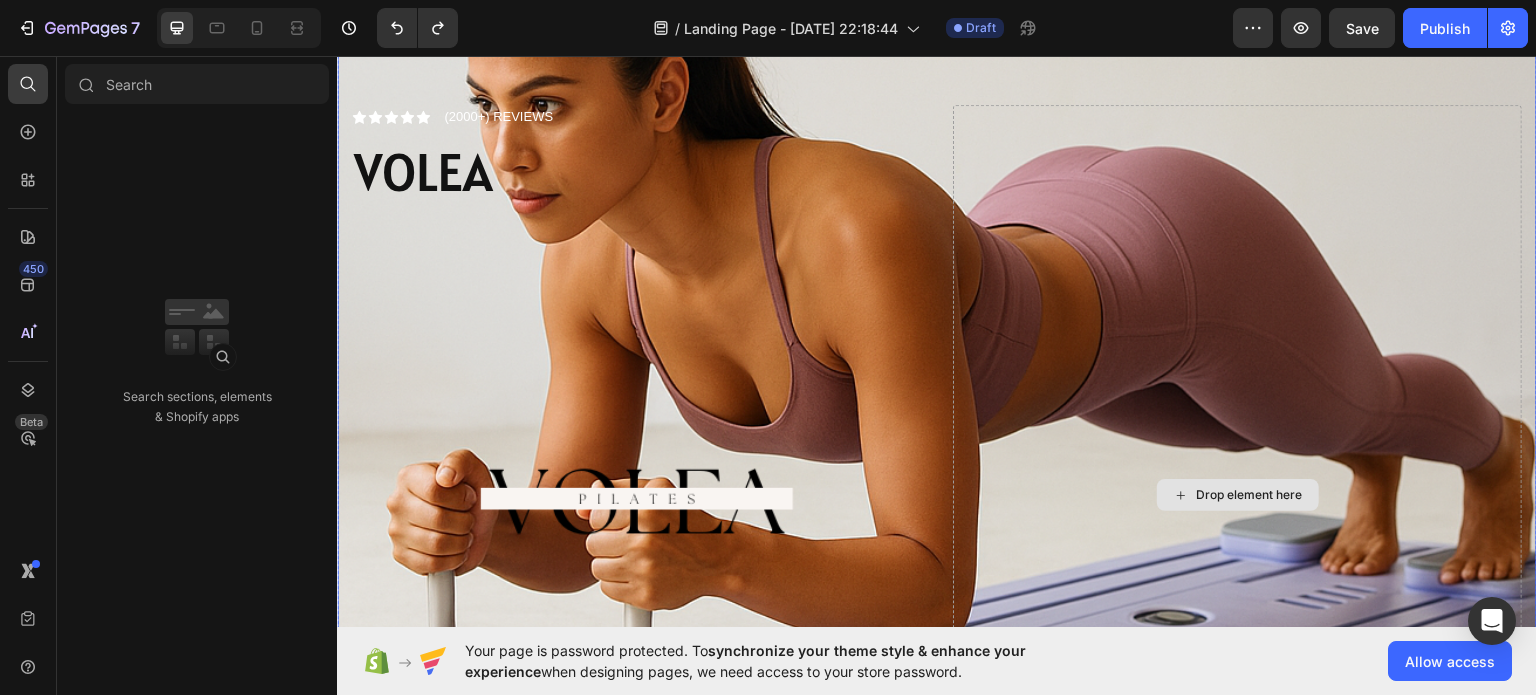 click on "Drop element here" at bounding box center (1237, 494) 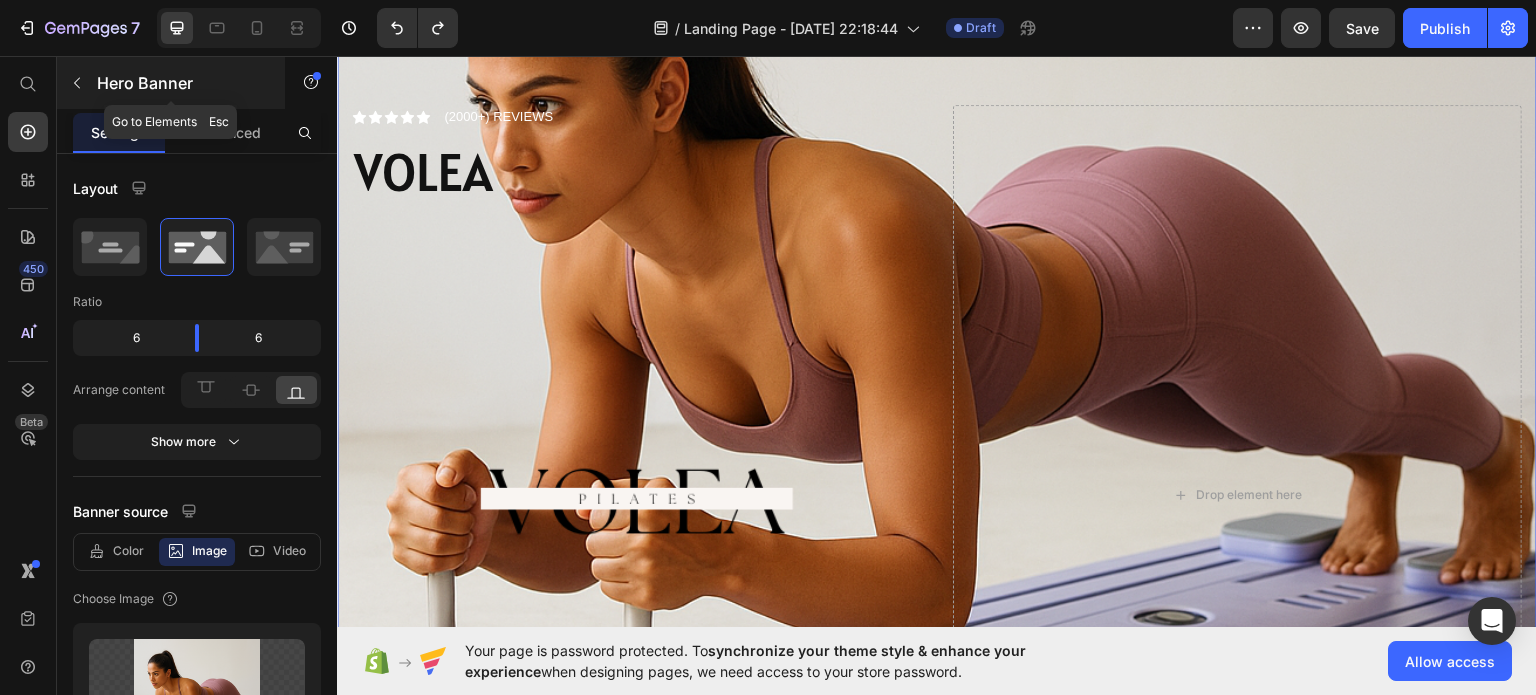 click 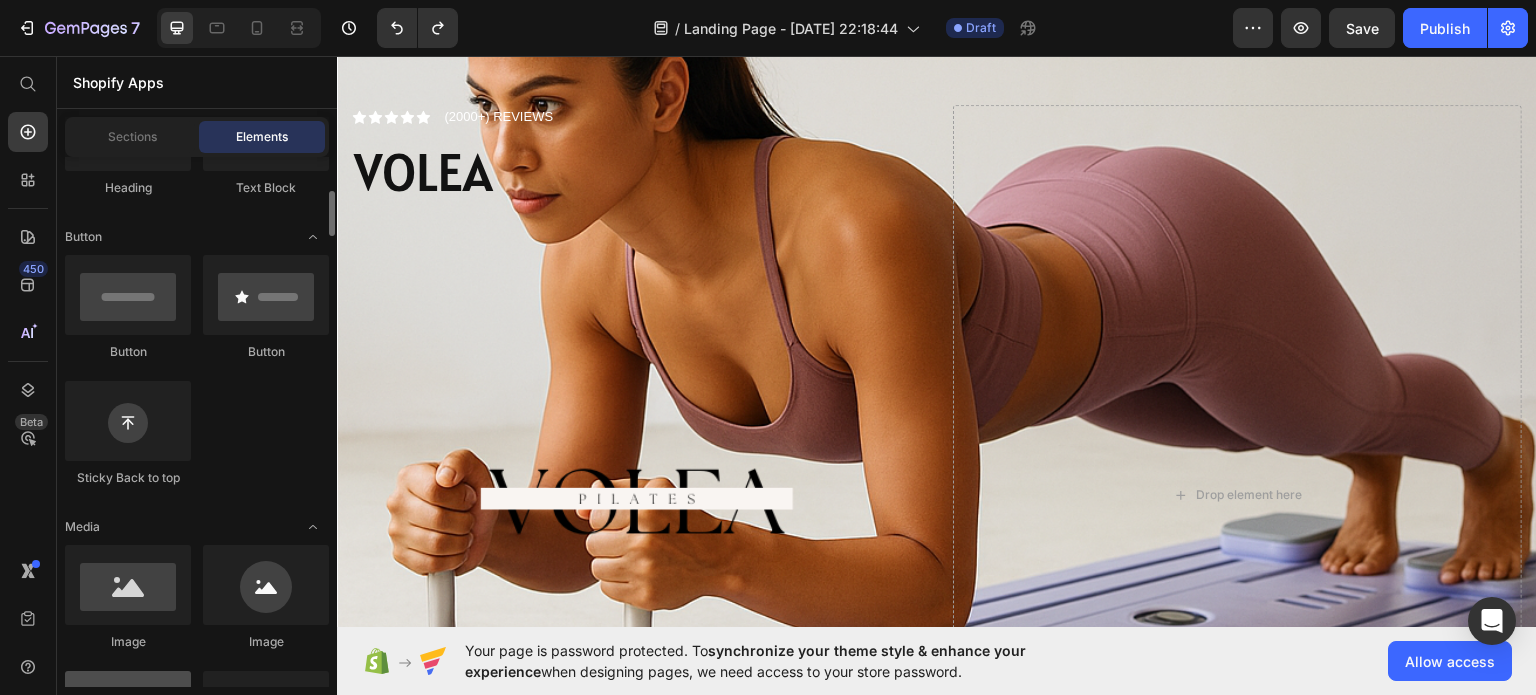 scroll, scrollTop: 700, scrollLeft: 0, axis: vertical 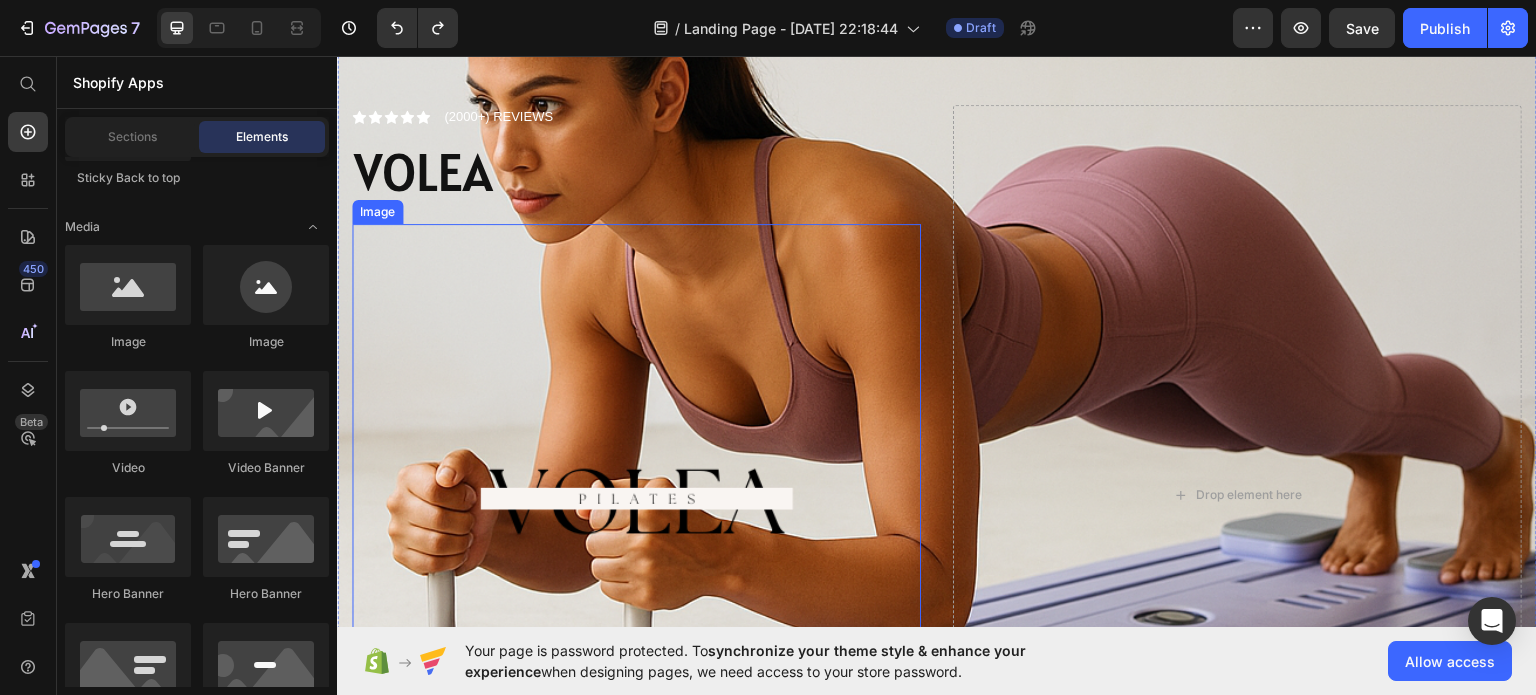 click at bounding box center [636, 507] 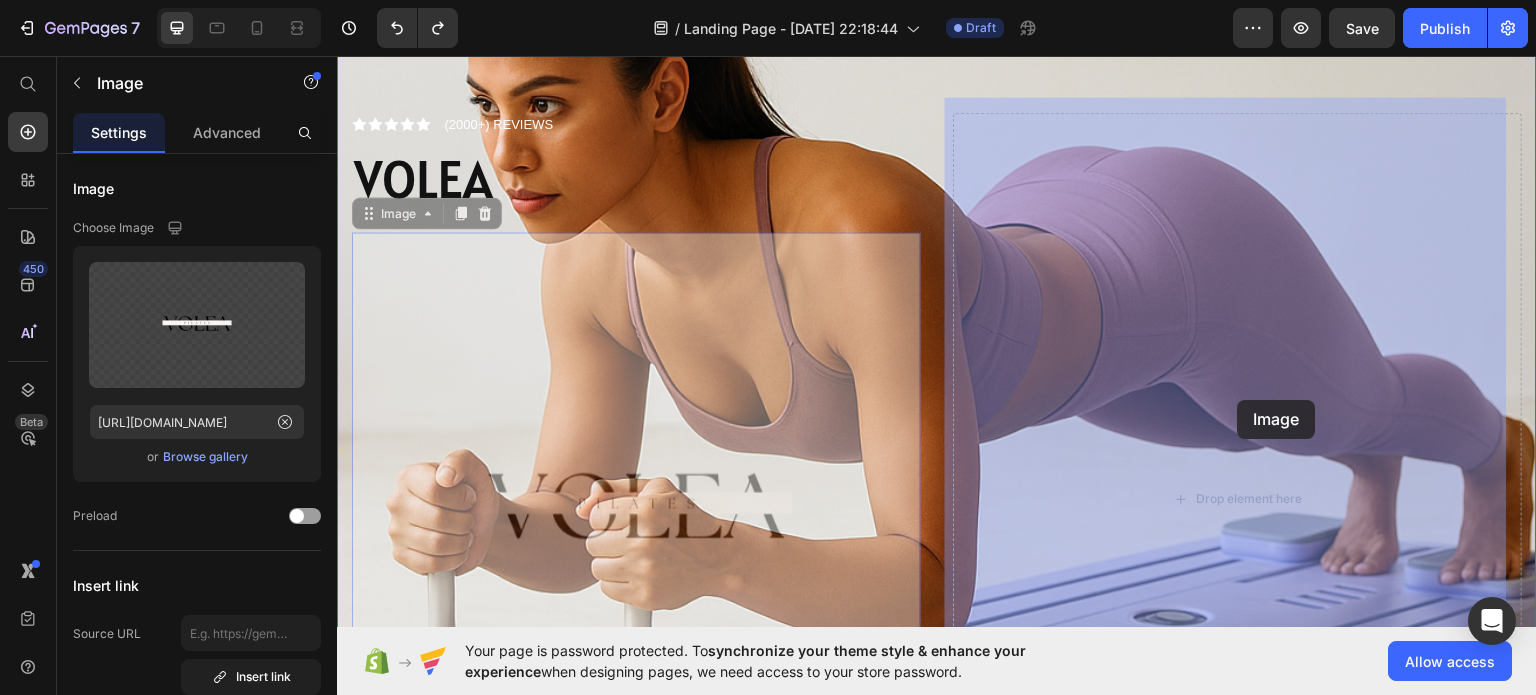 drag, startPoint x: 658, startPoint y: 450, endPoint x: 1238, endPoint y: 399, distance: 582.2379 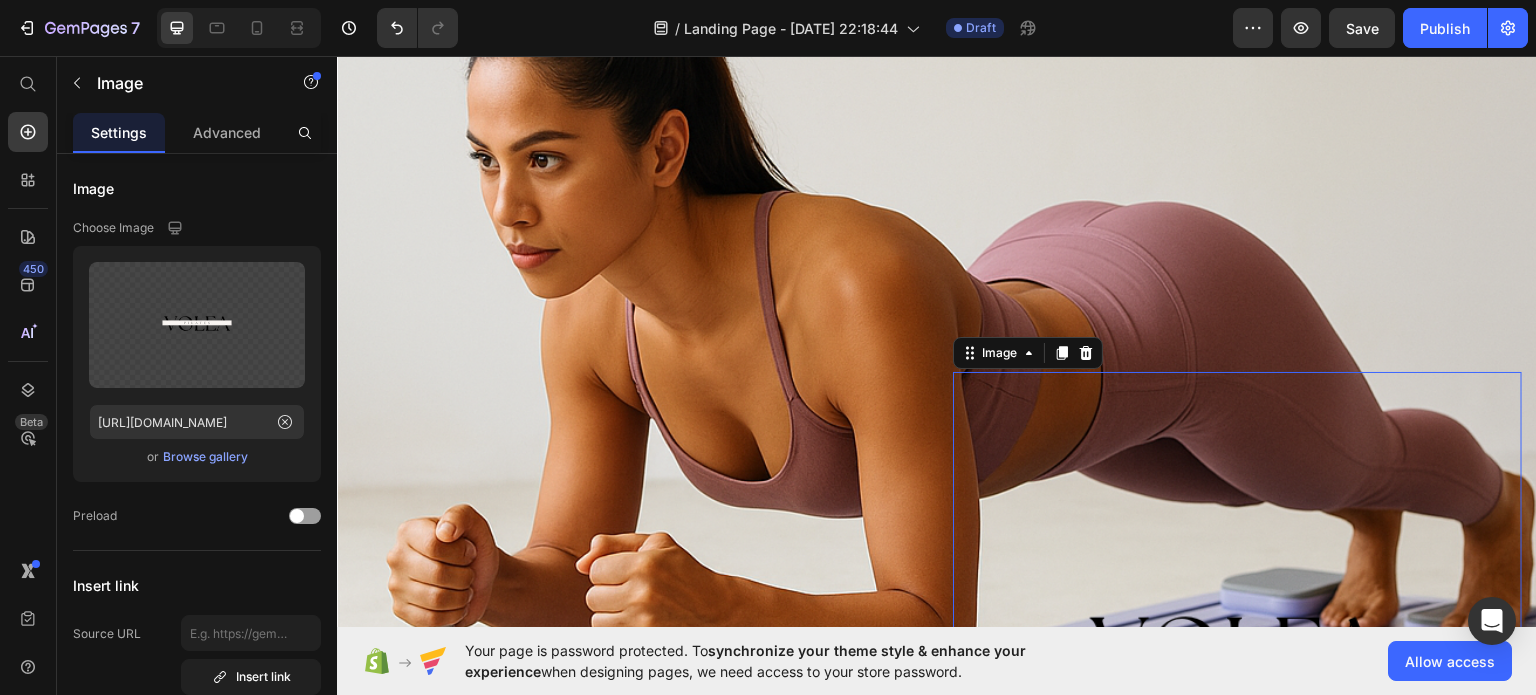 scroll, scrollTop: 300, scrollLeft: 0, axis: vertical 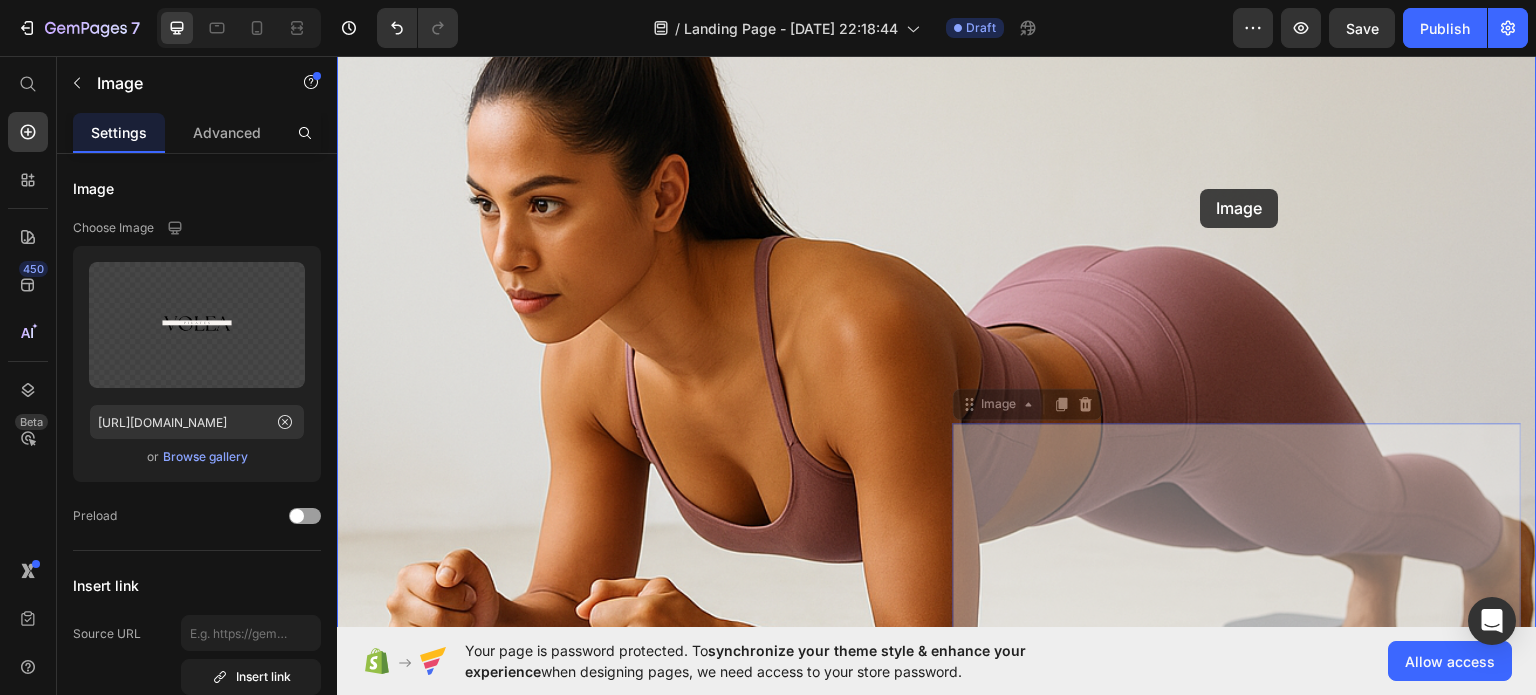 drag, startPoint x: 1207, startPoint y: 574, endPoint x: 1201, endPoint y: 188, distance: 386.04663 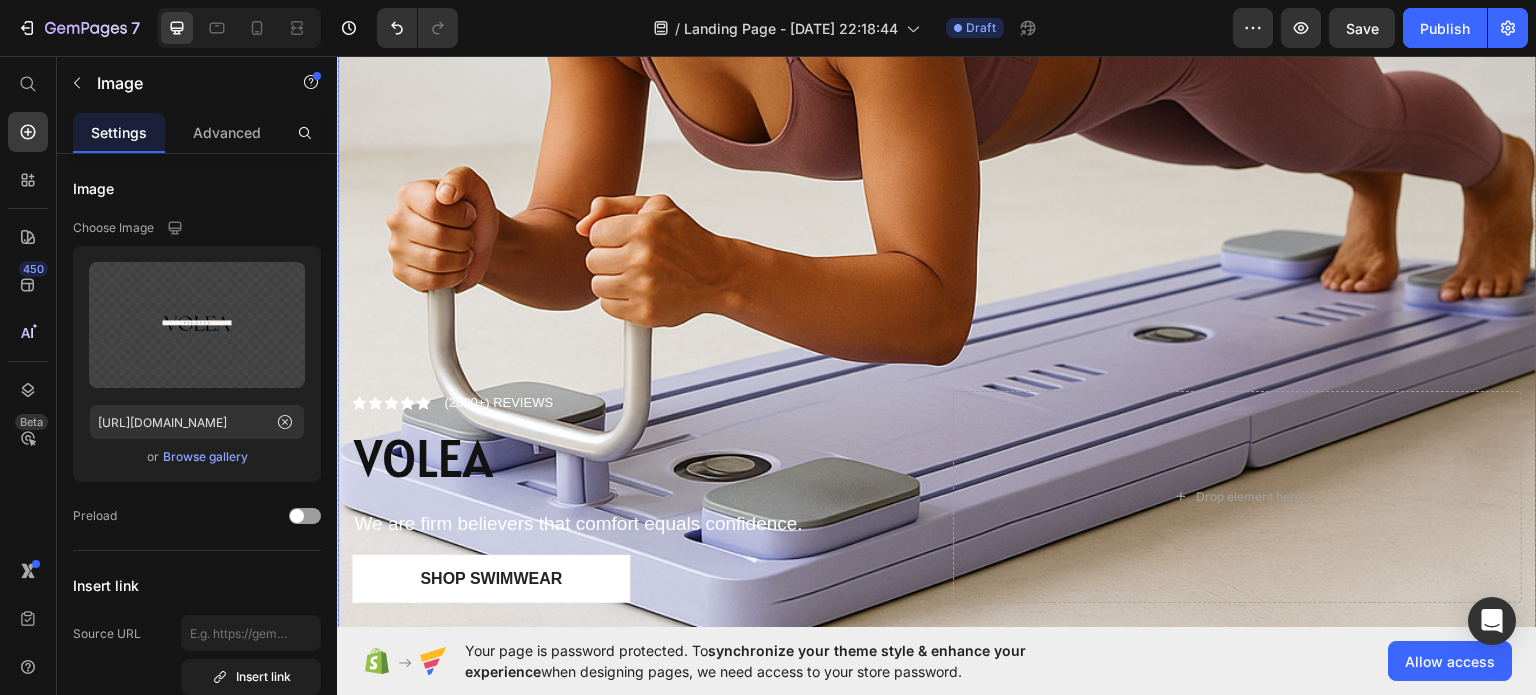 scroll, scrollTop: 1900, scrollLeft: 0, axis: vertical 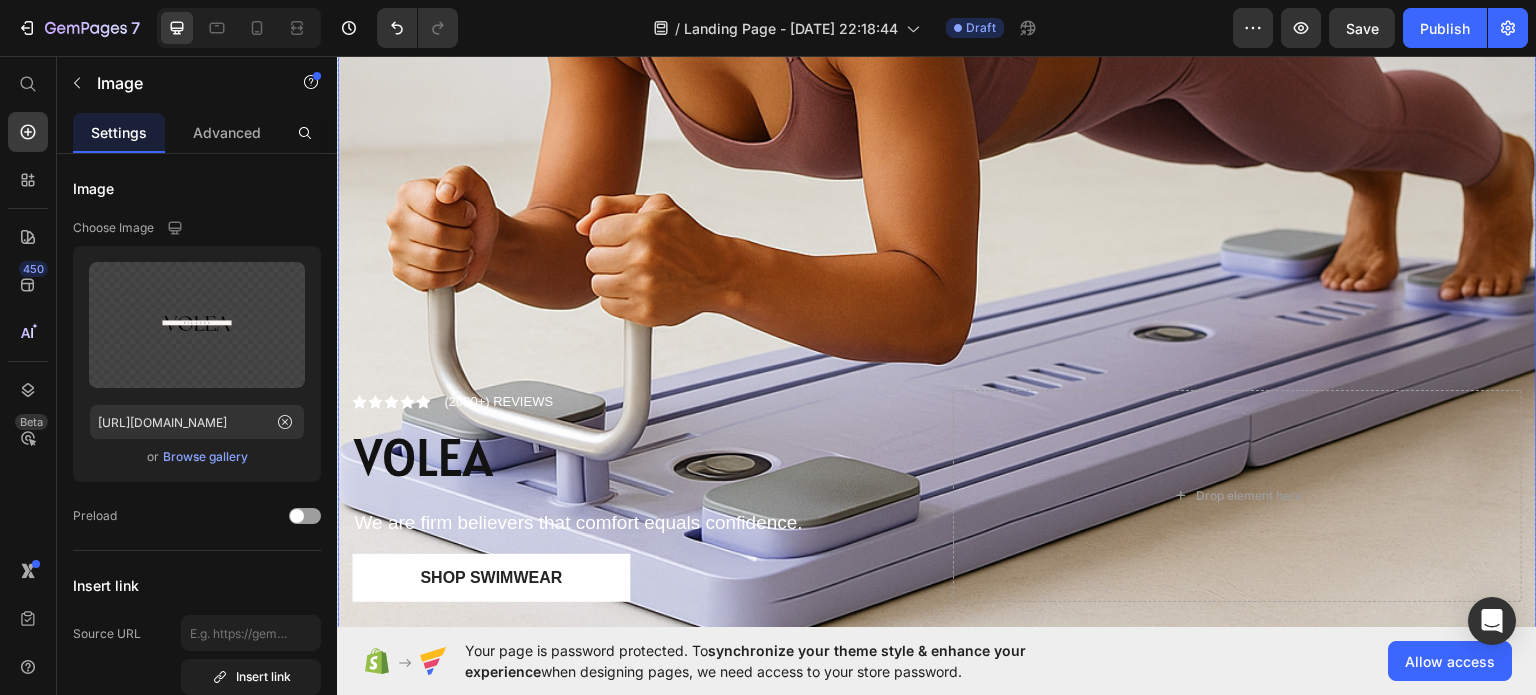 click on "Icon Icon Icon Icon Icon Icon List (2000+) REVIEWS Text Block Row VOLEA Heading We are firm believers that comfort equals confidence. Text Block Shop Swimwear Button
Drop element here" at bounding box center (937, 521) 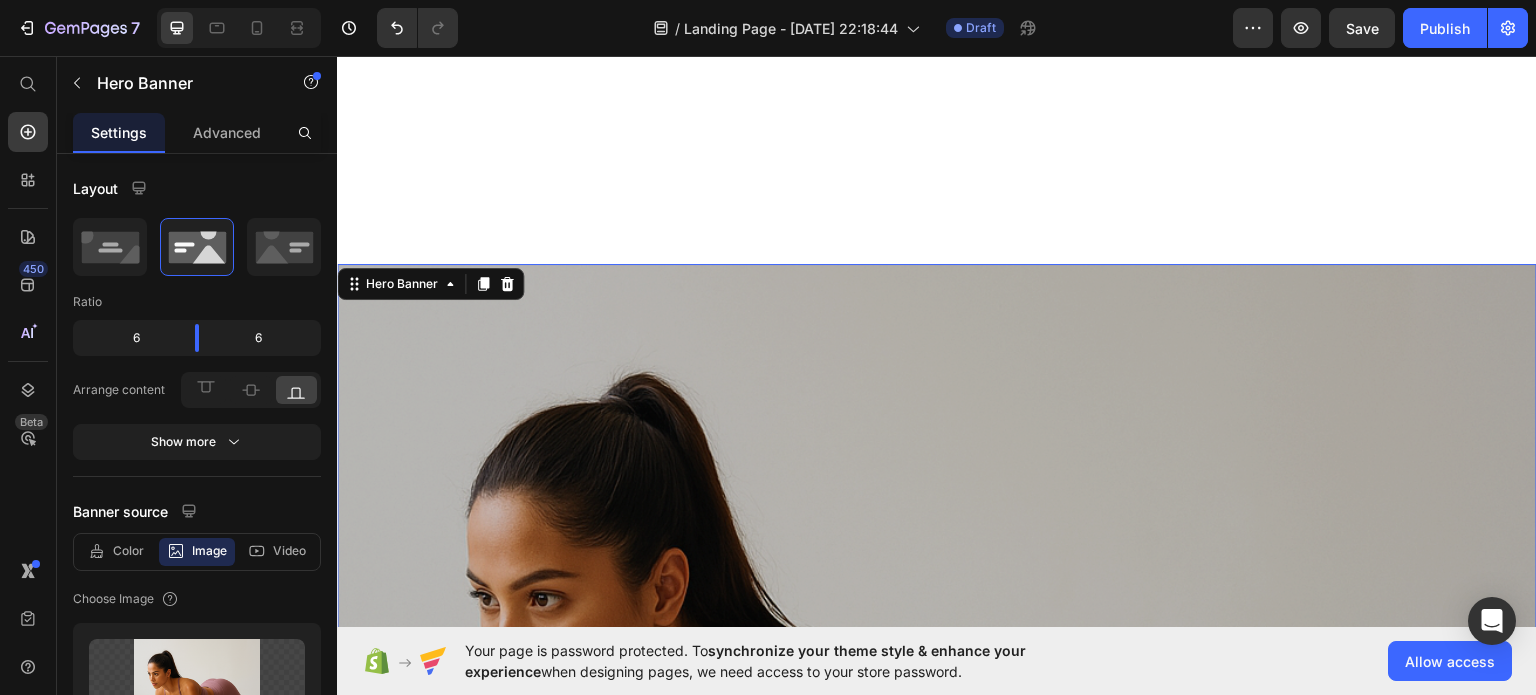 scroll, scrollTop: 1000, scrollLeft: 0, axis: vertical 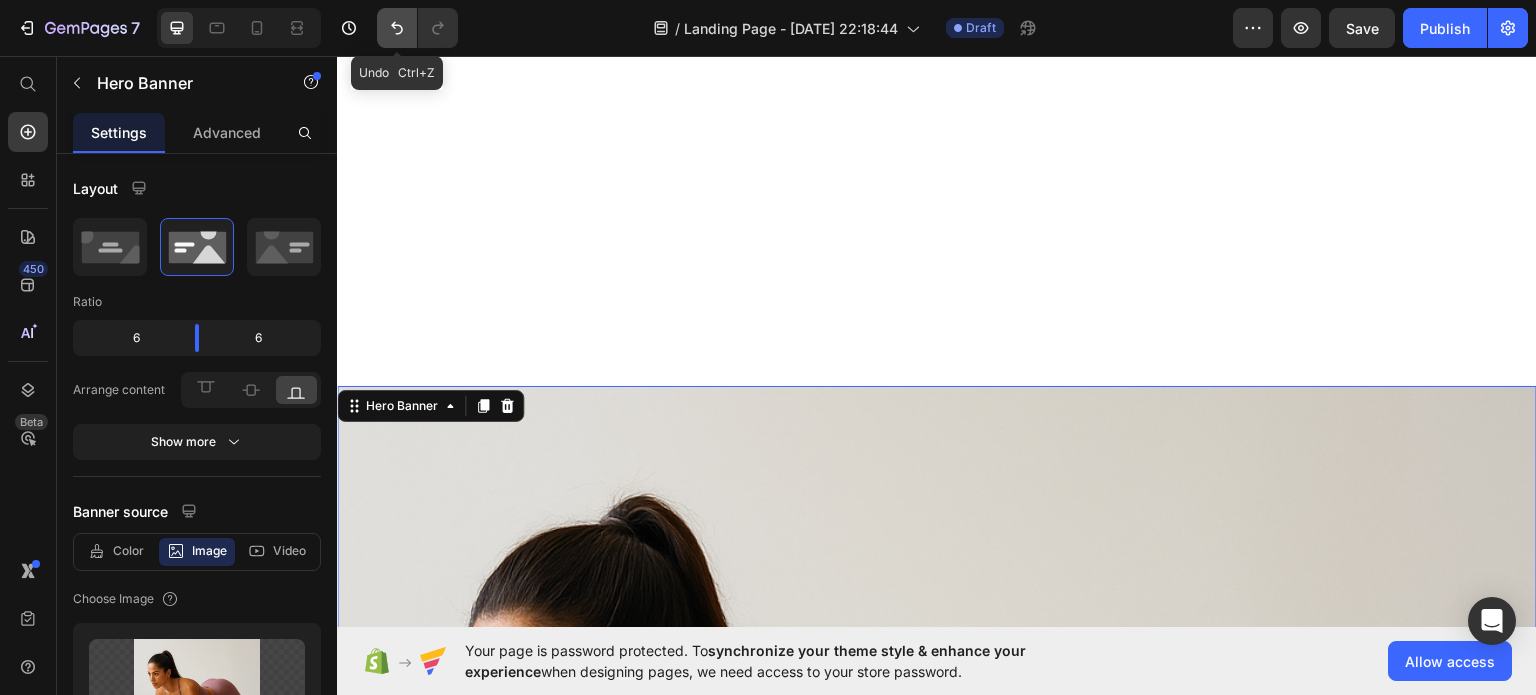 click 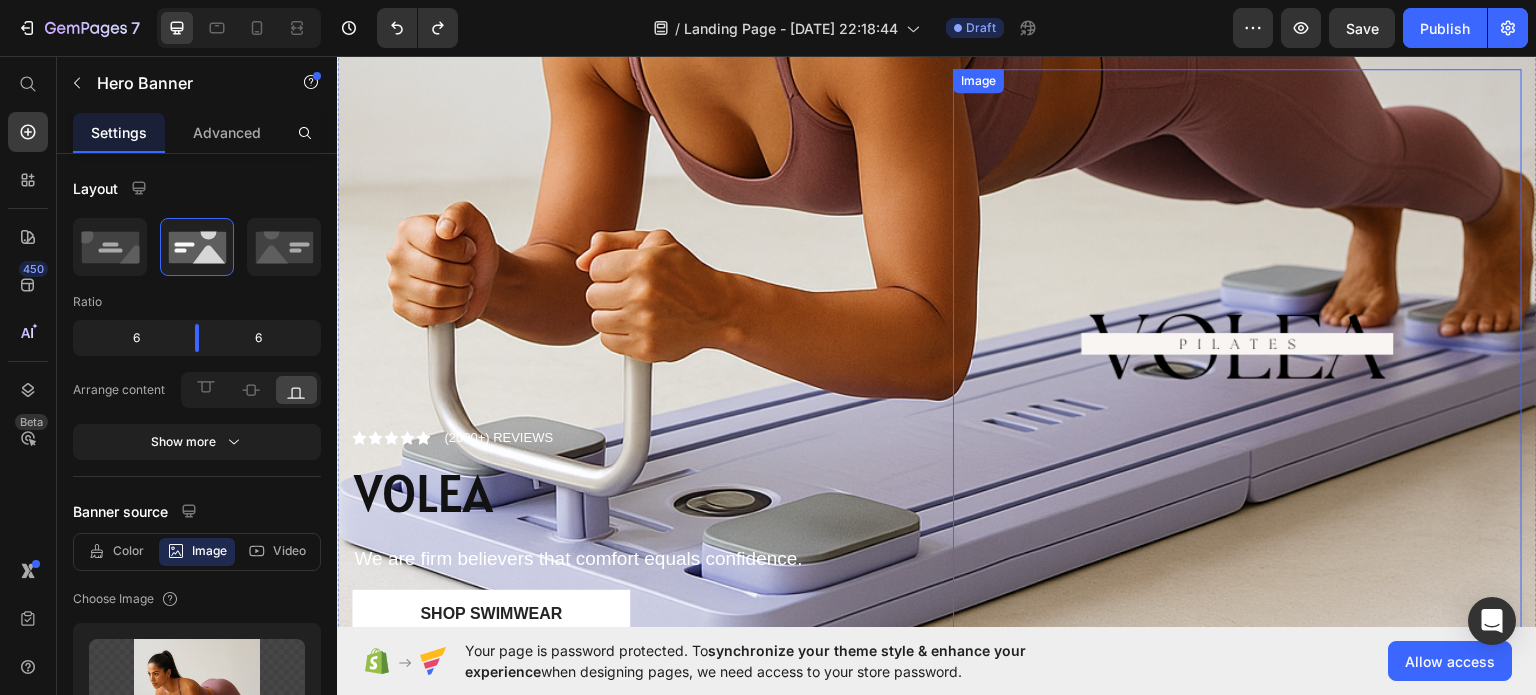 scroll, scrollTop: 600, scrollLeft: 0, axis: vertical 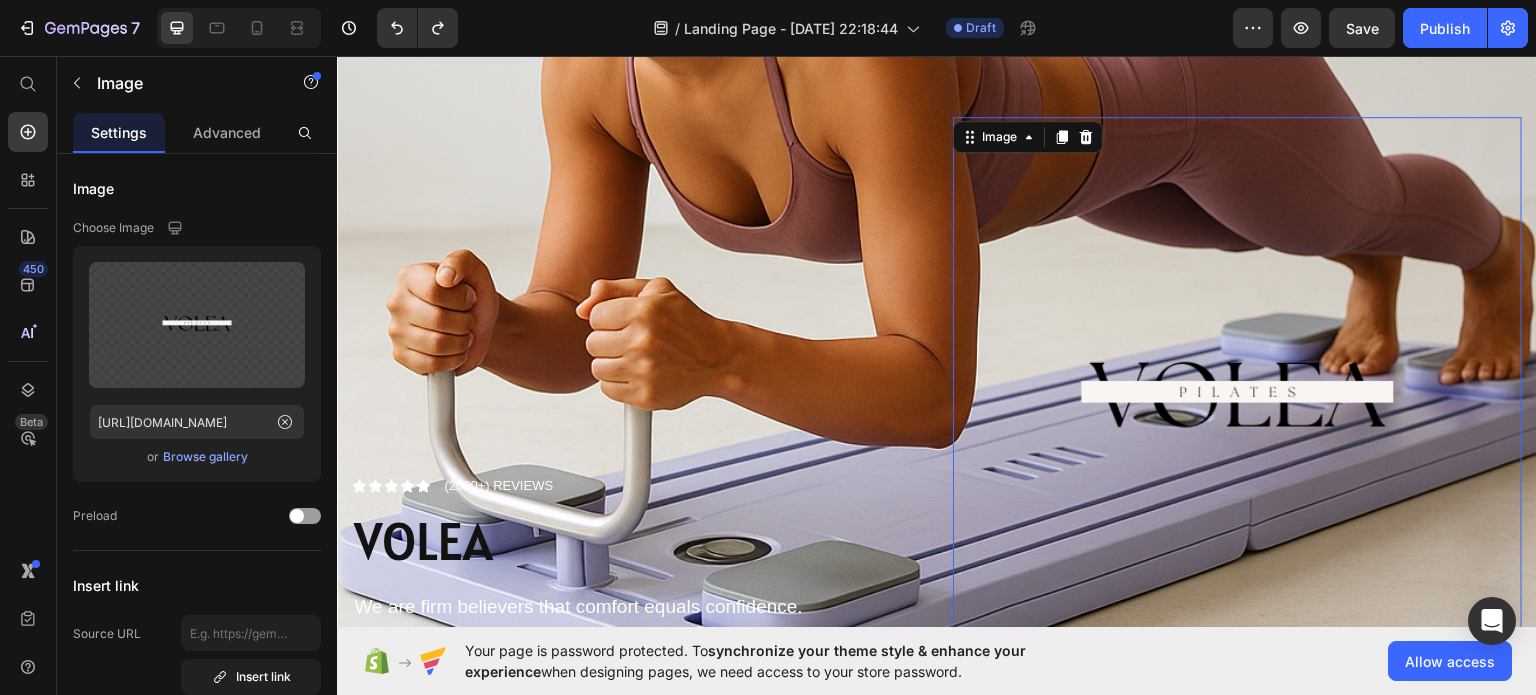 click at bounding box center [1237, 400] 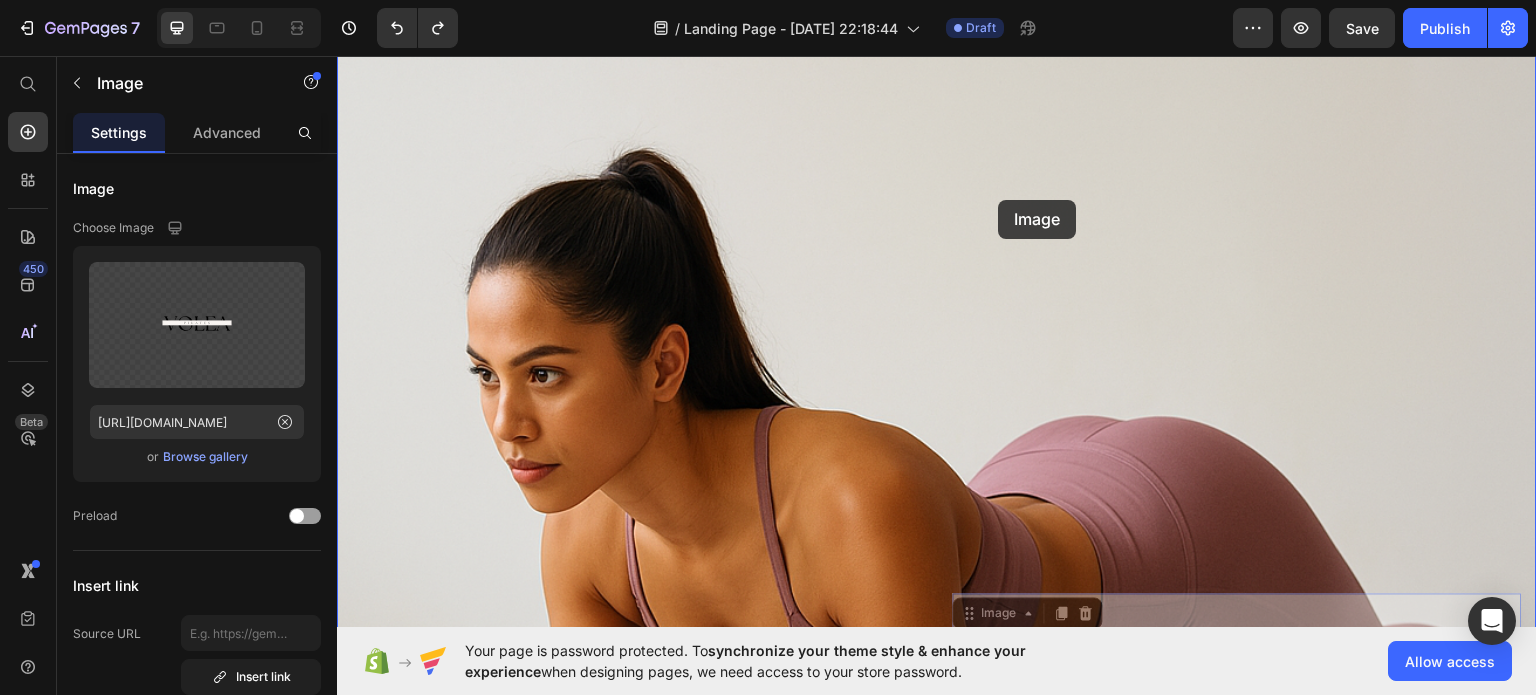 drag, startPoint x: 1002, startPoint y: 133, endPoint x: 999, endPoint y: 199, distance: 66.068146 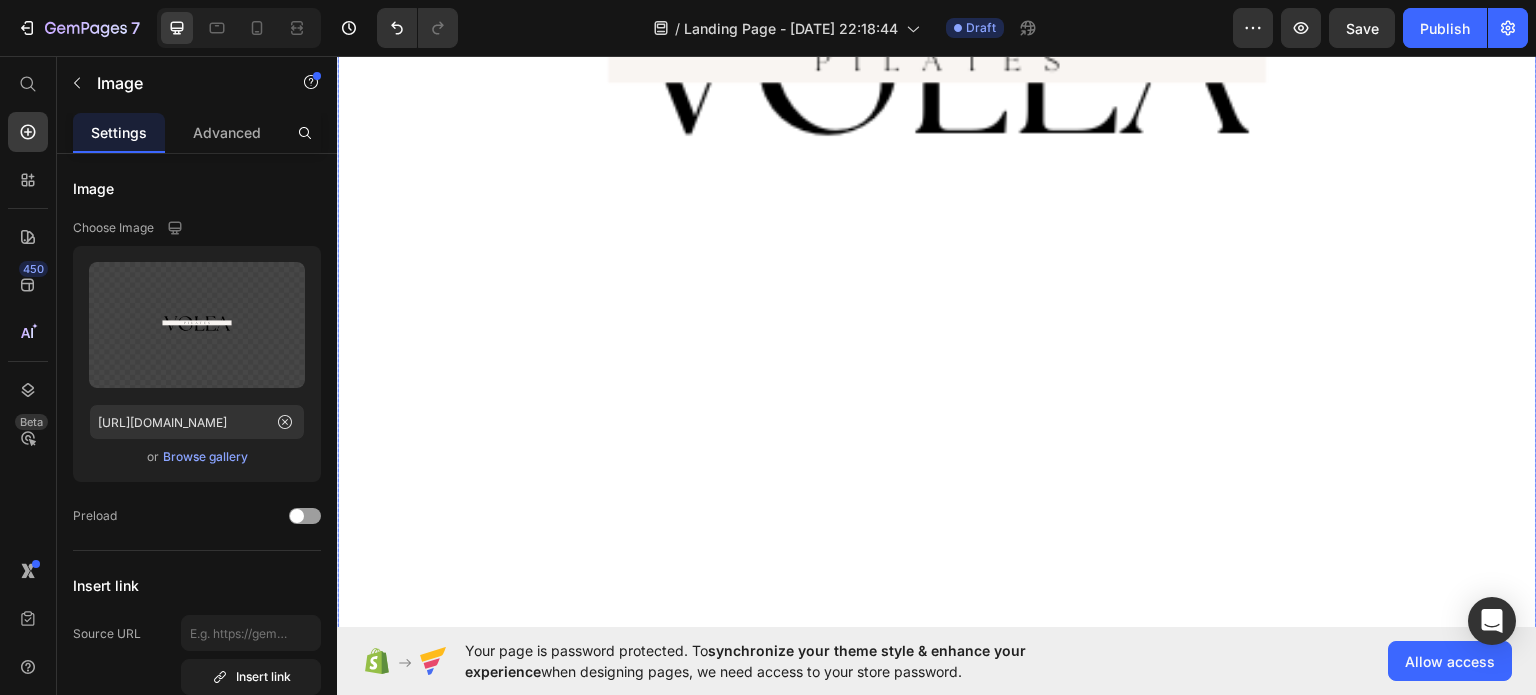 scroll, scrollTop: 631, scrollLeft: 0, axis: vertical 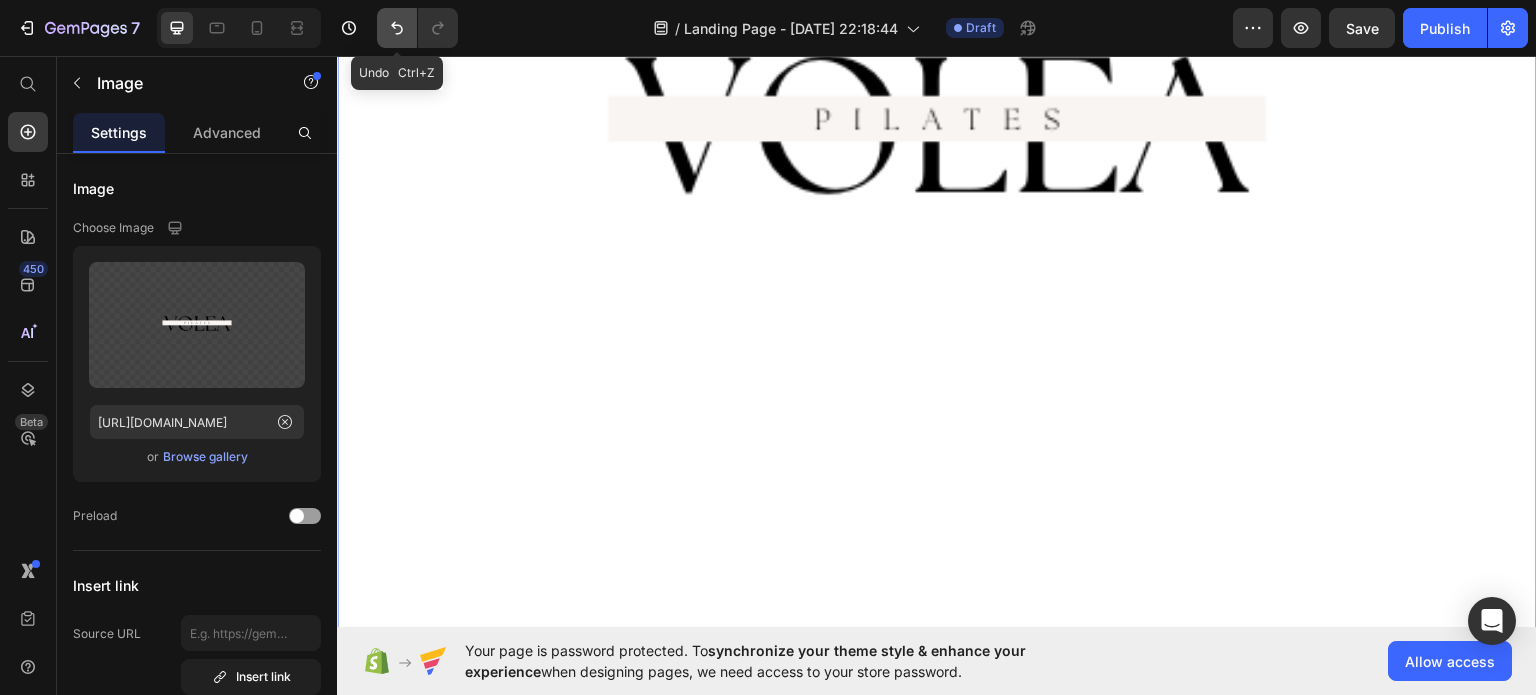 click 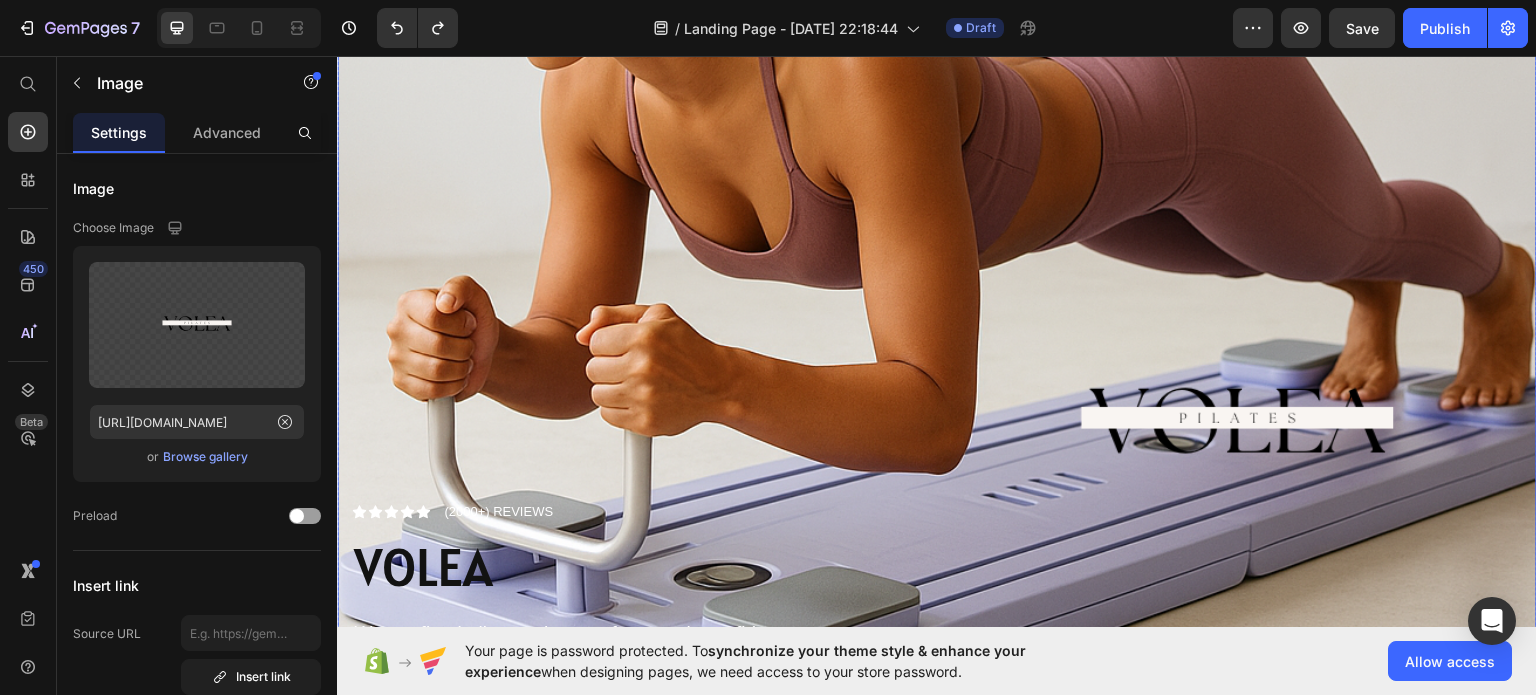 scroll, scrollTop: 531, scrollLeft: 0, axis: vertical 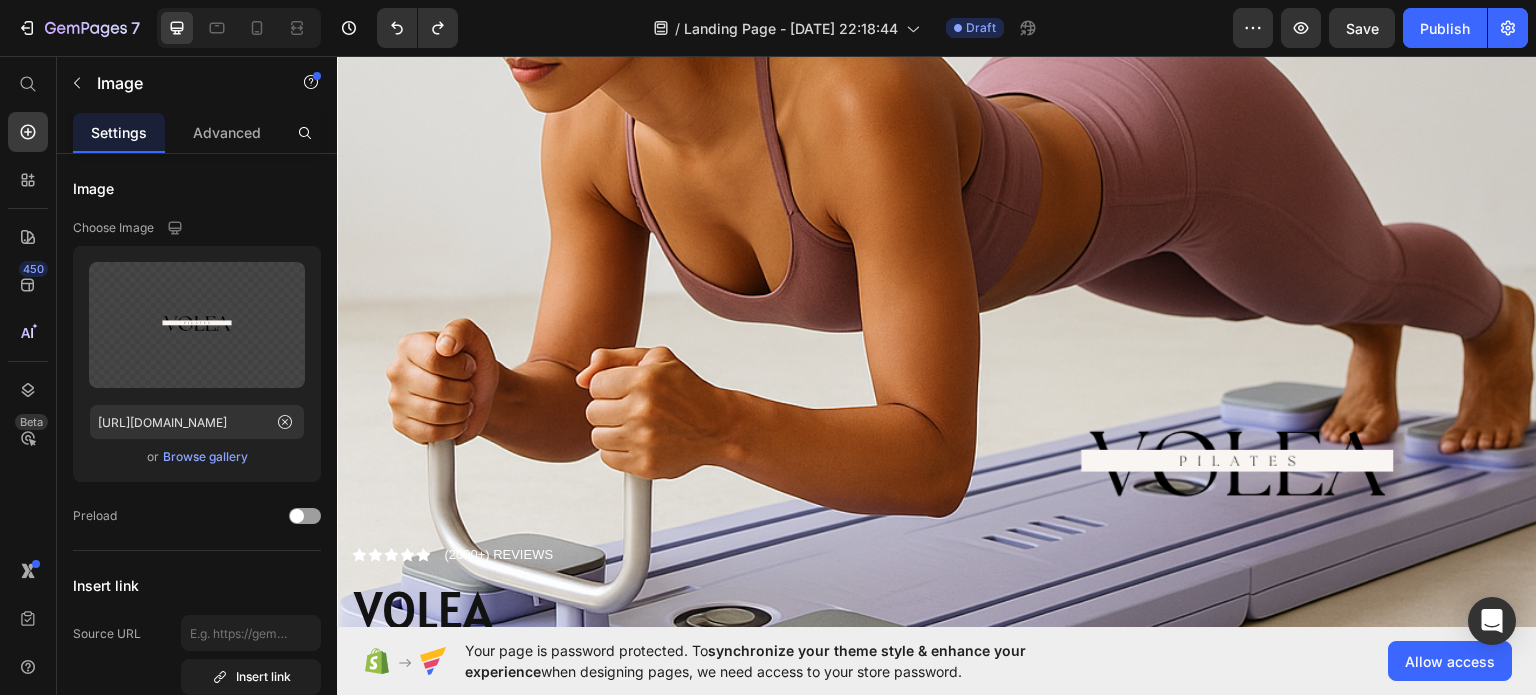 click at bounding box center [1237, 469] 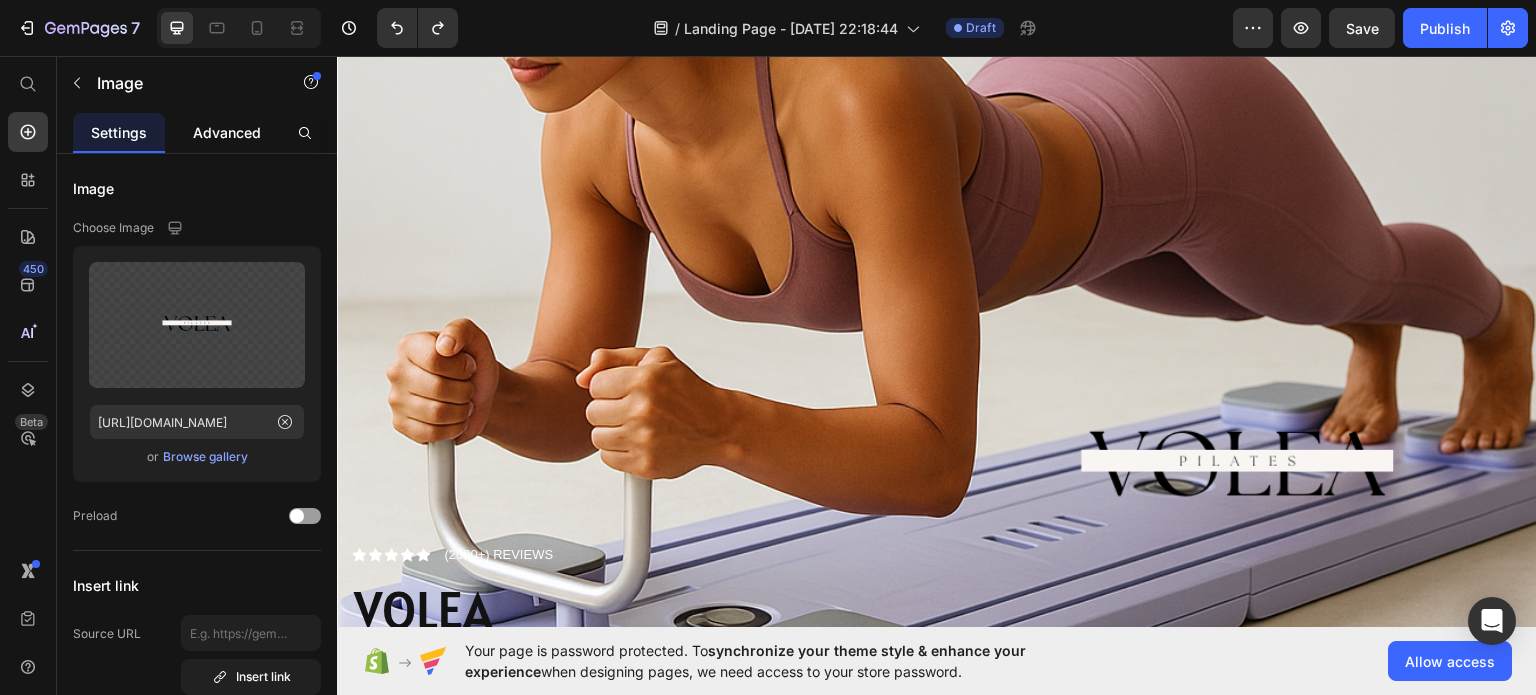 click on "Advanced" at bounding box center [227, 132] 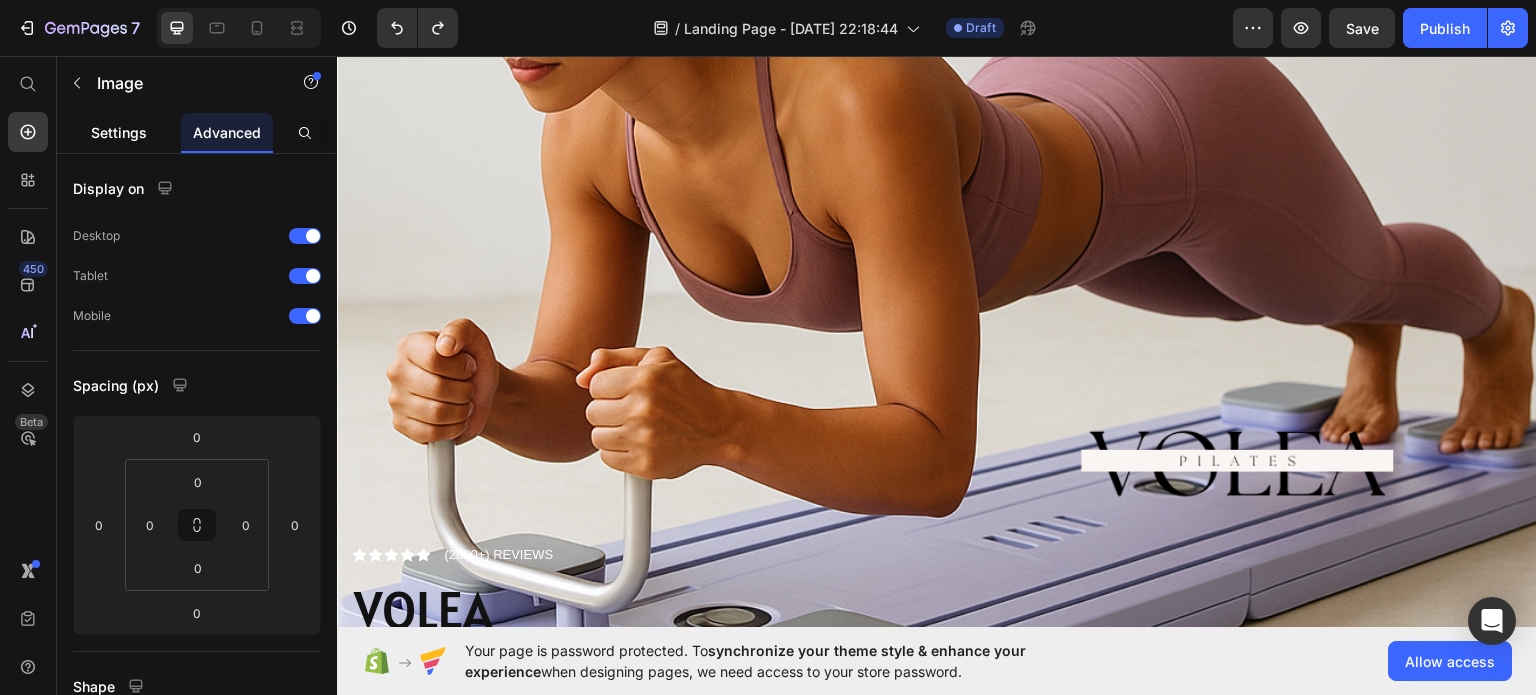 click on "Settings" at bounding box center (119, 132) 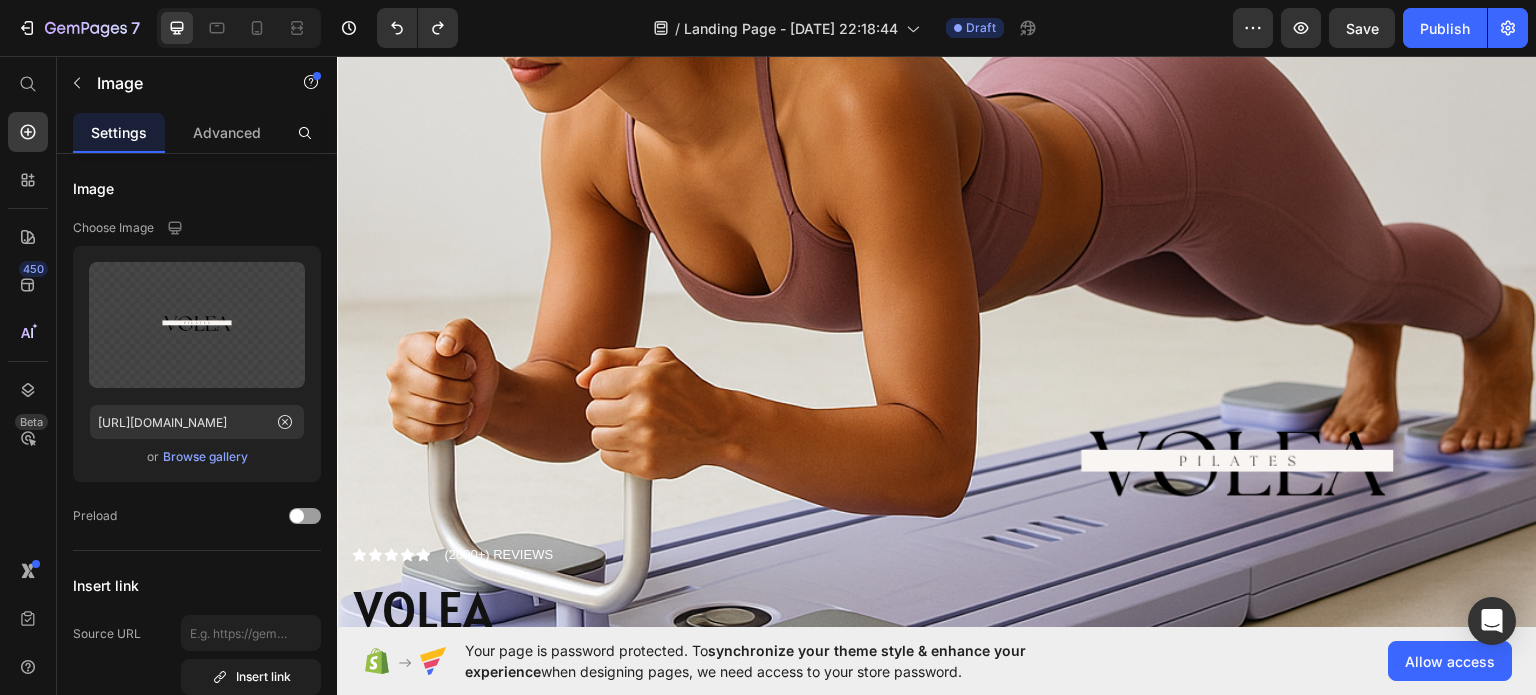 click at bounding box center (1237, 469) 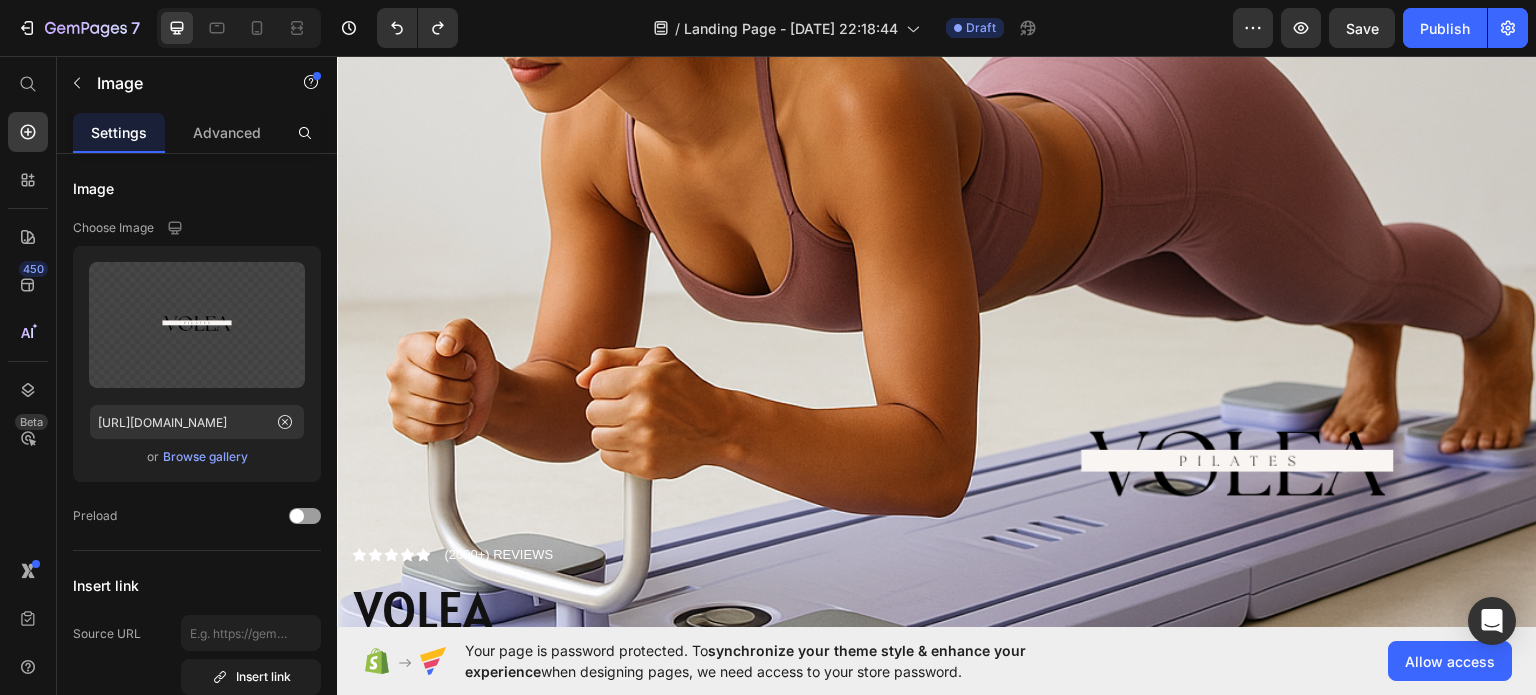 click at bounding box center [1237, 469] 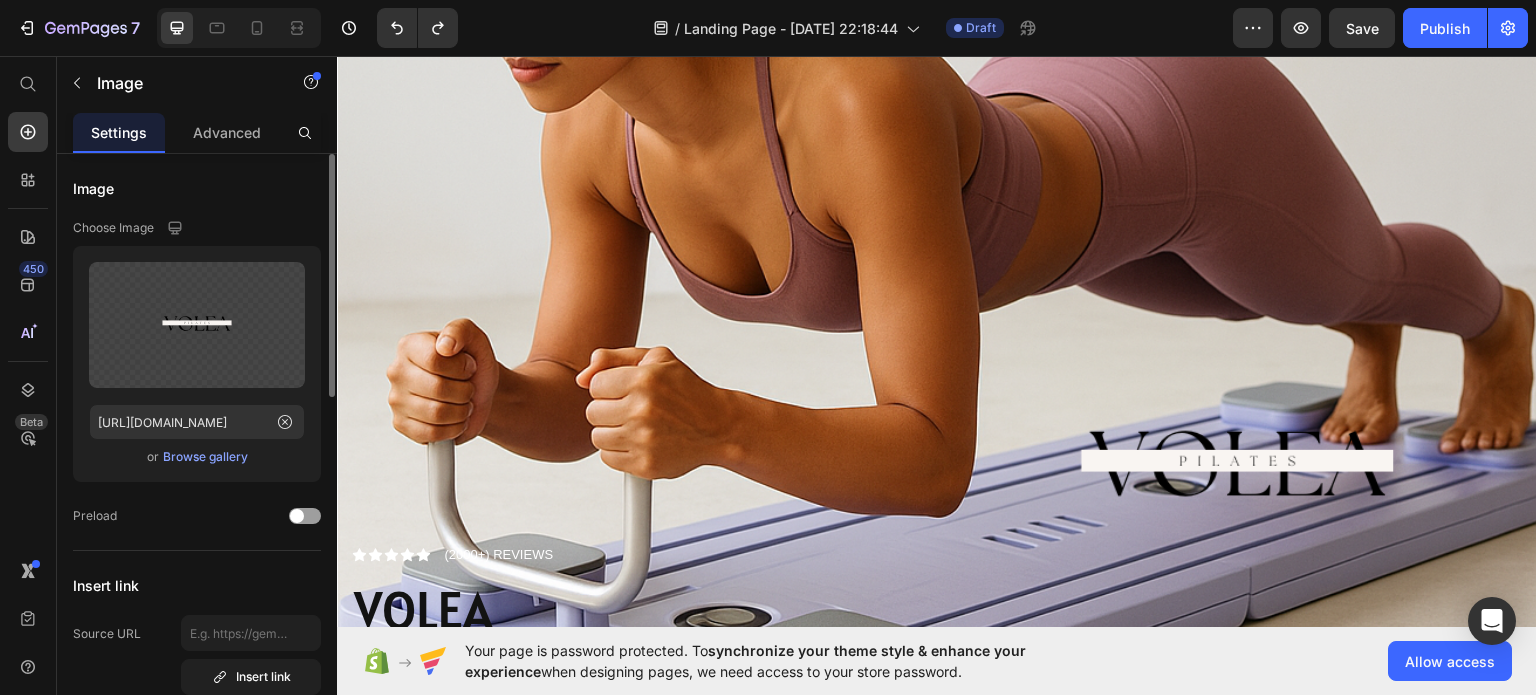 click on "Upload Image https://cdn.shopify.com/s/files/1/0976/4844/3656/files/gempages_574856437667202277-135a7fdd-6716-4878-af12-7c4ff53a4f41.png  or   Browse gallery" 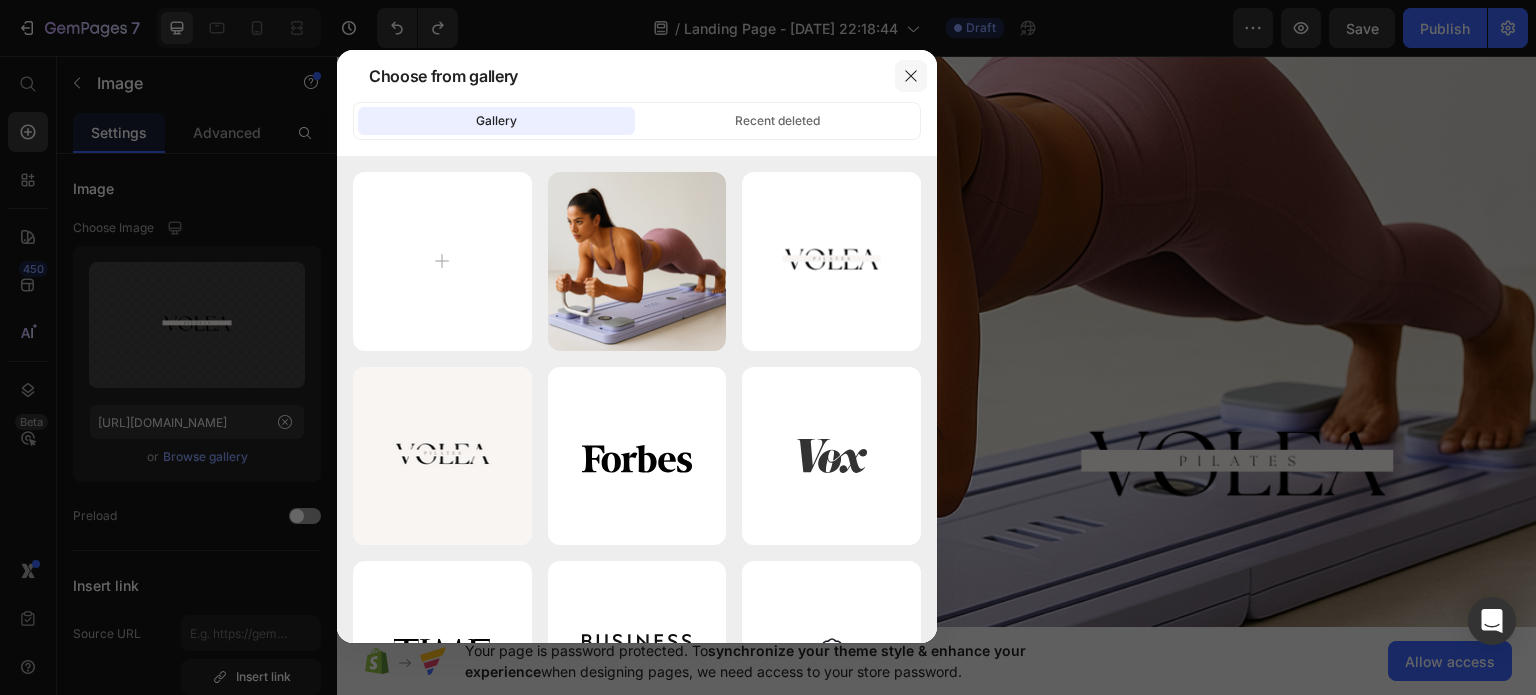 click 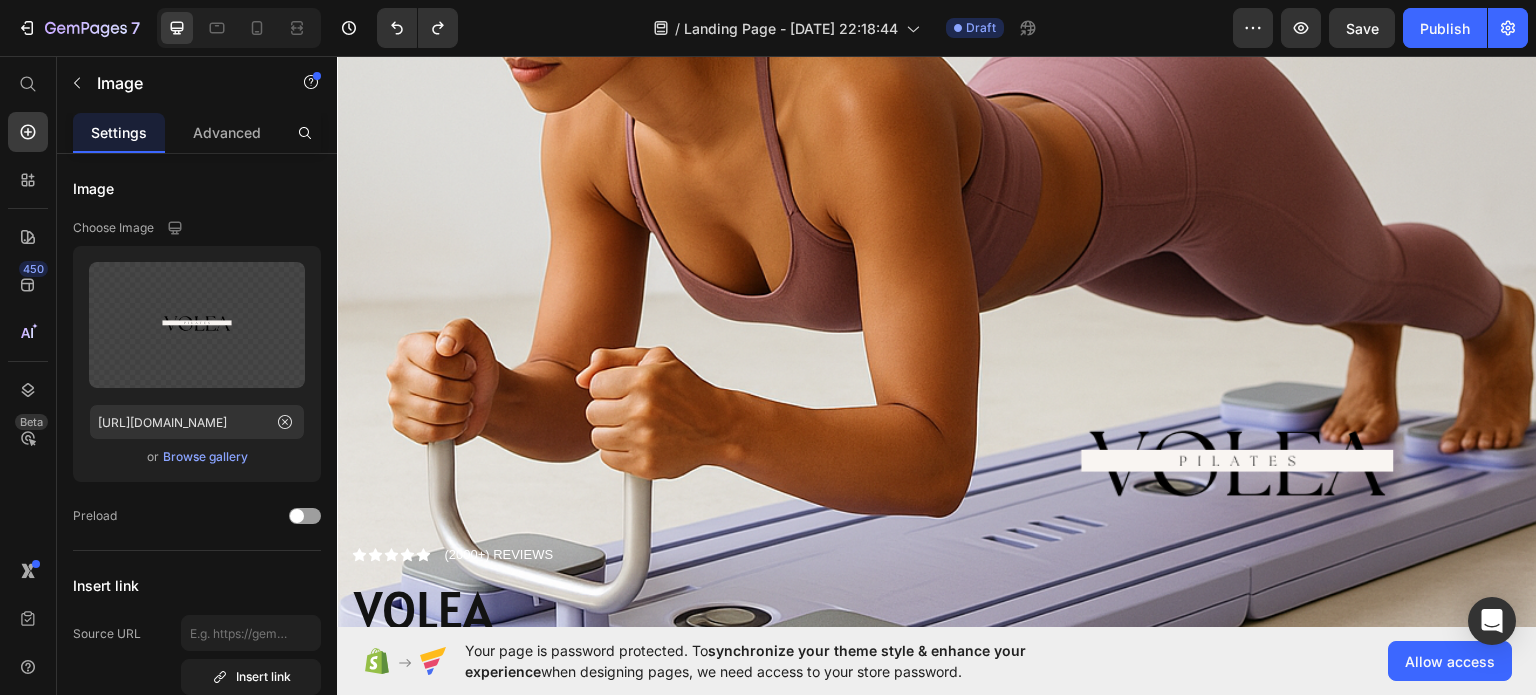 click at bounding box center [1237, 469] 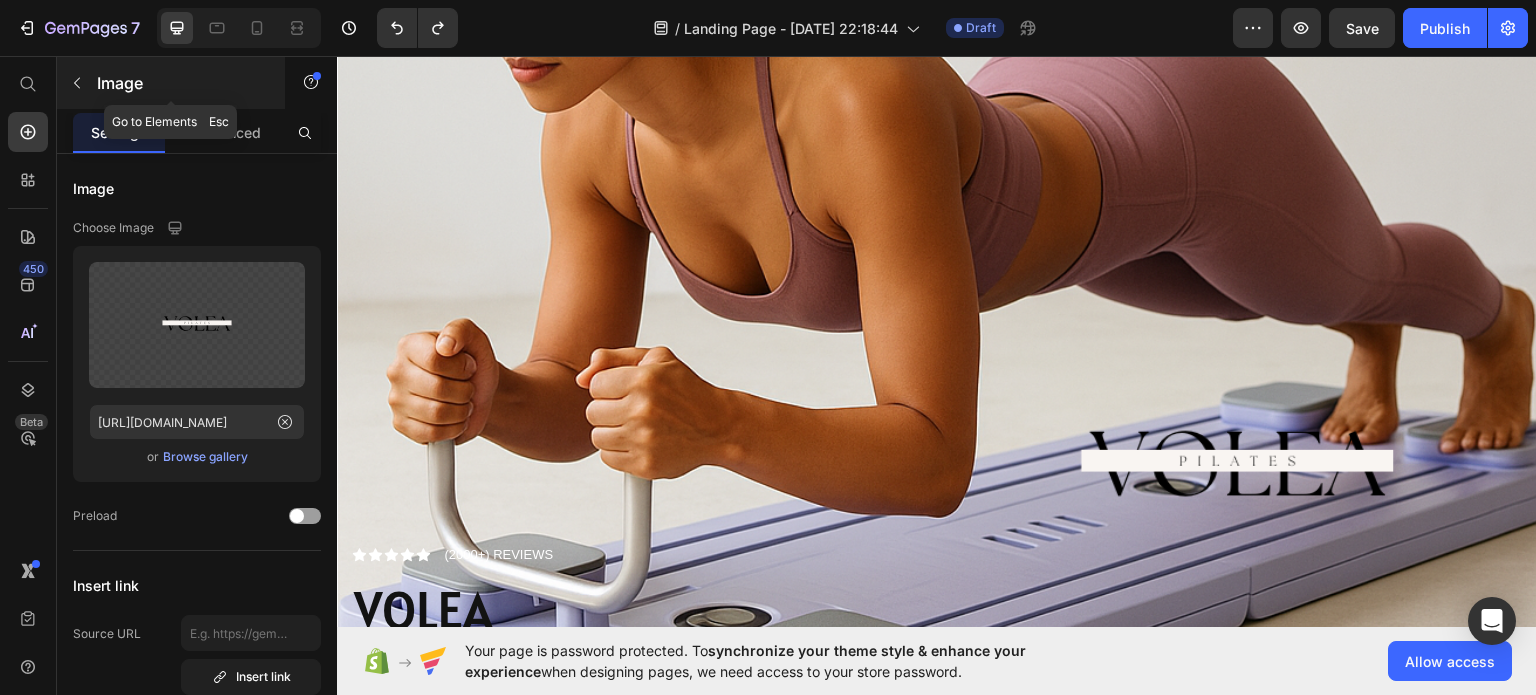 click 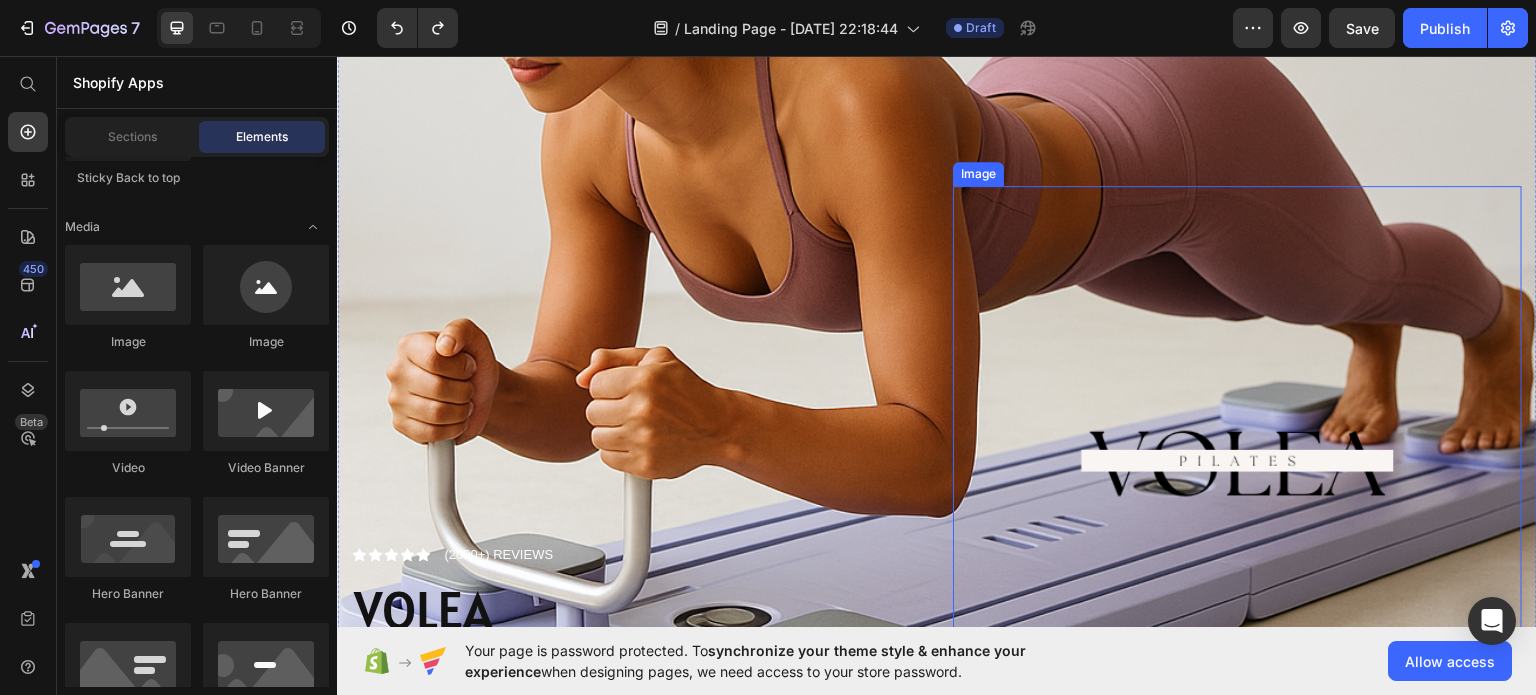 click at bounding box center (1237, 469) 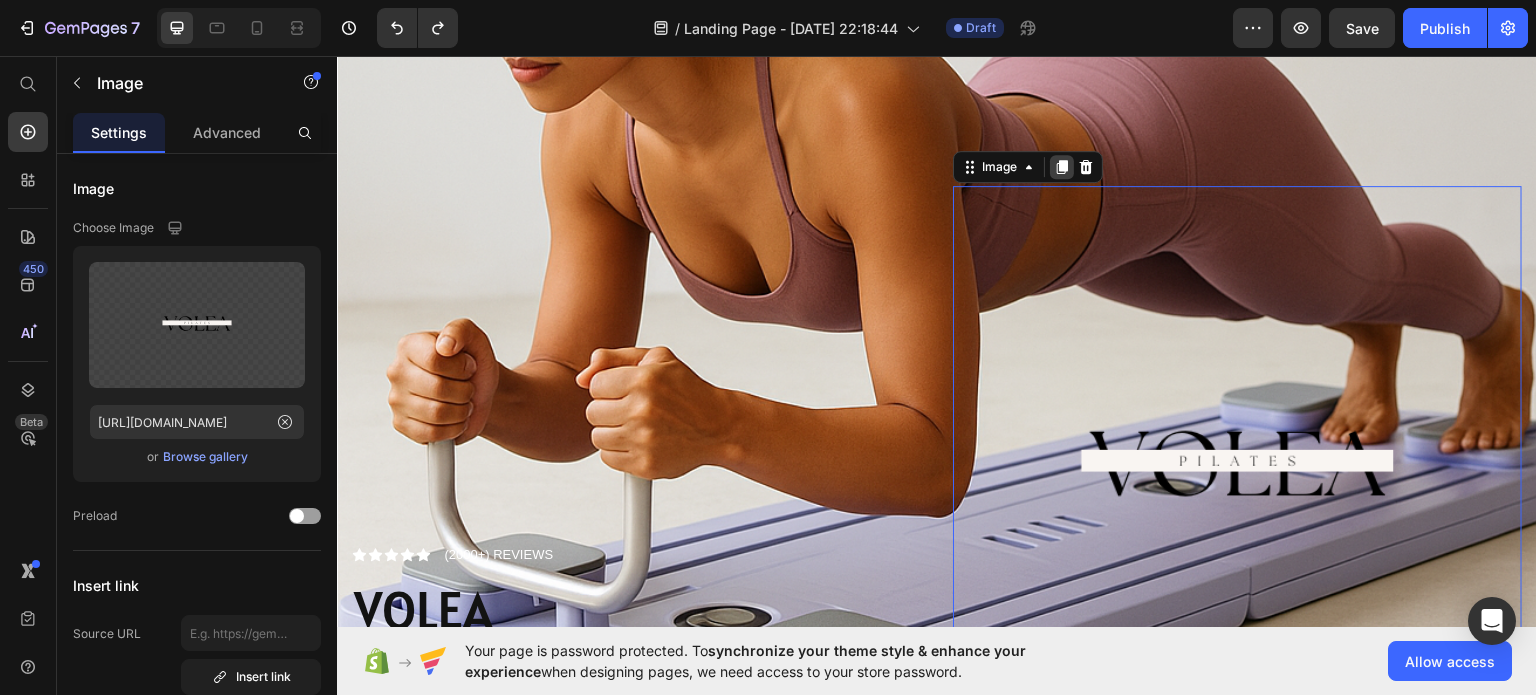 click 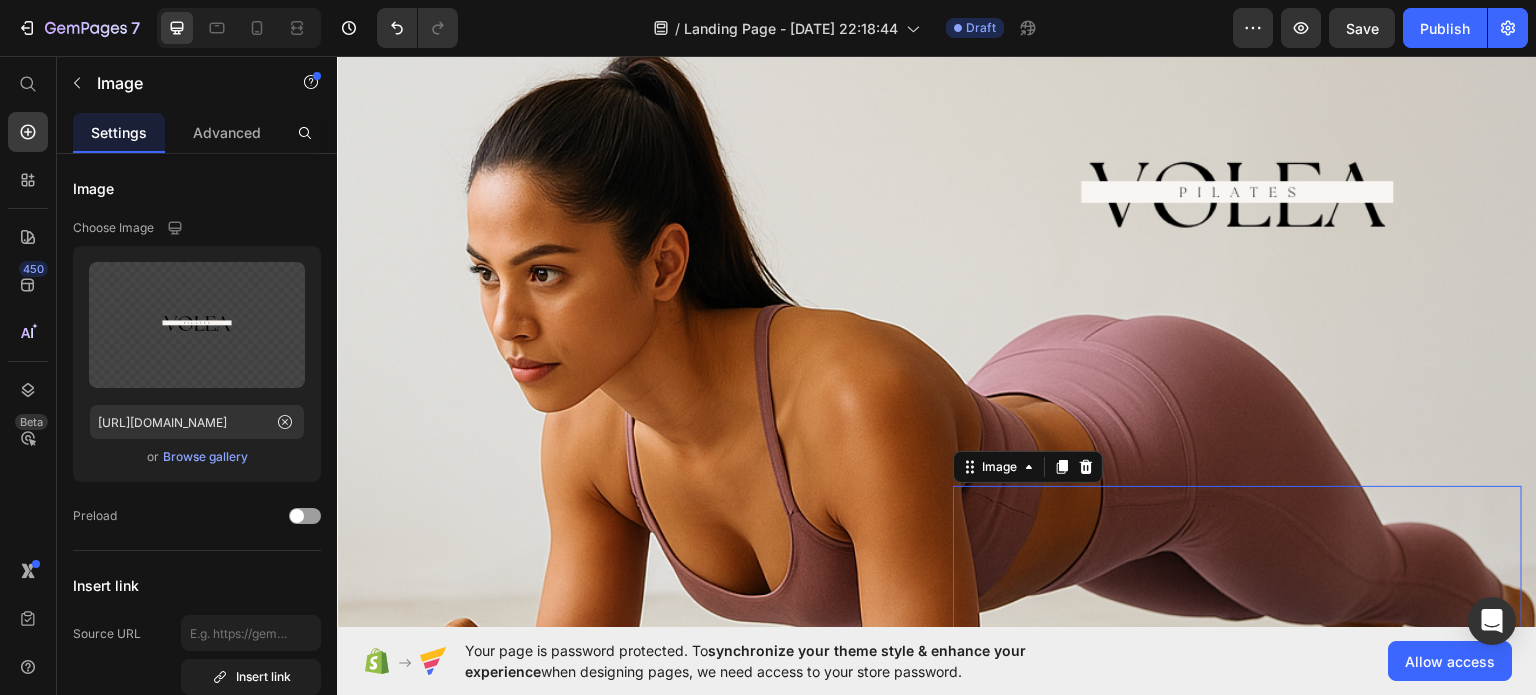 scroll, scrollTop: 631, scrollLeft: 0, axis: vertical 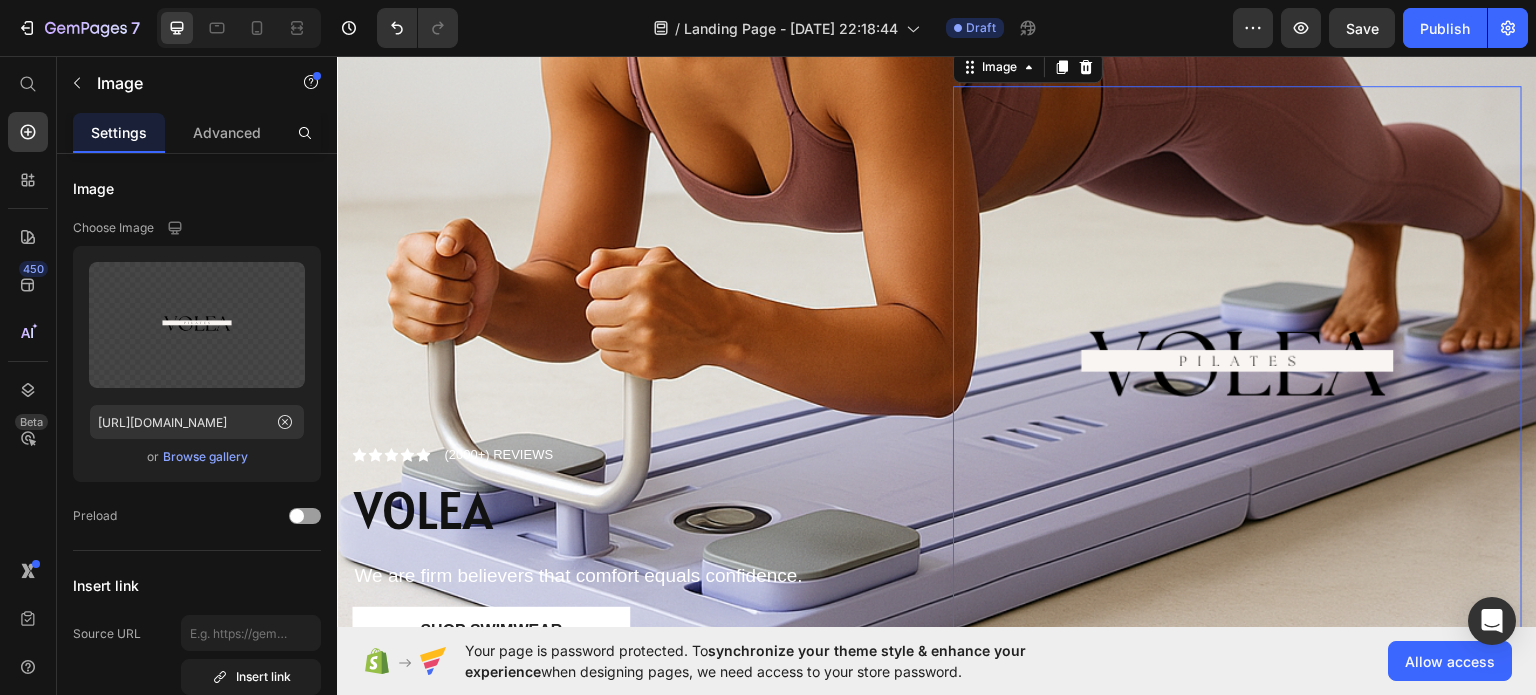 click at bounding box center [1237, 369] 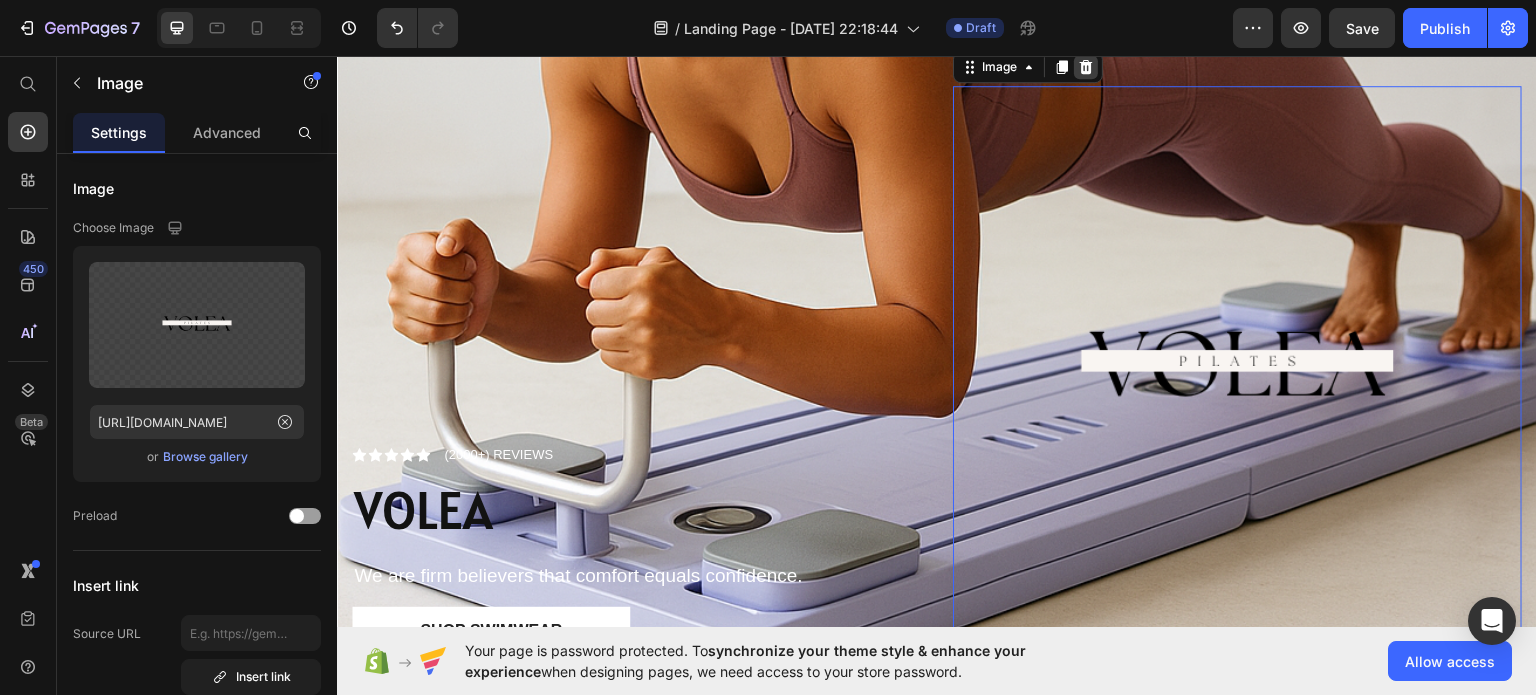 click 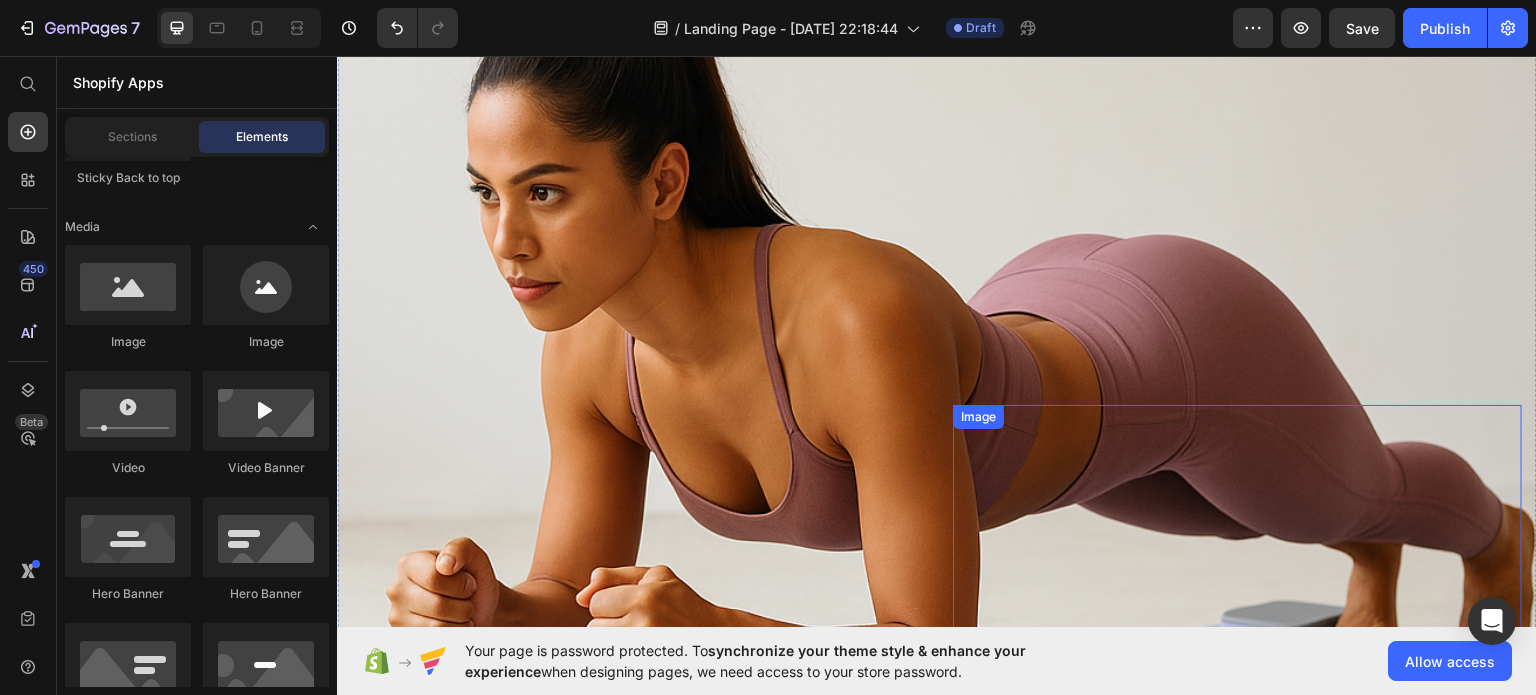 scroll, scrollTop: 331, scrollLeft: 0, axis: vertical 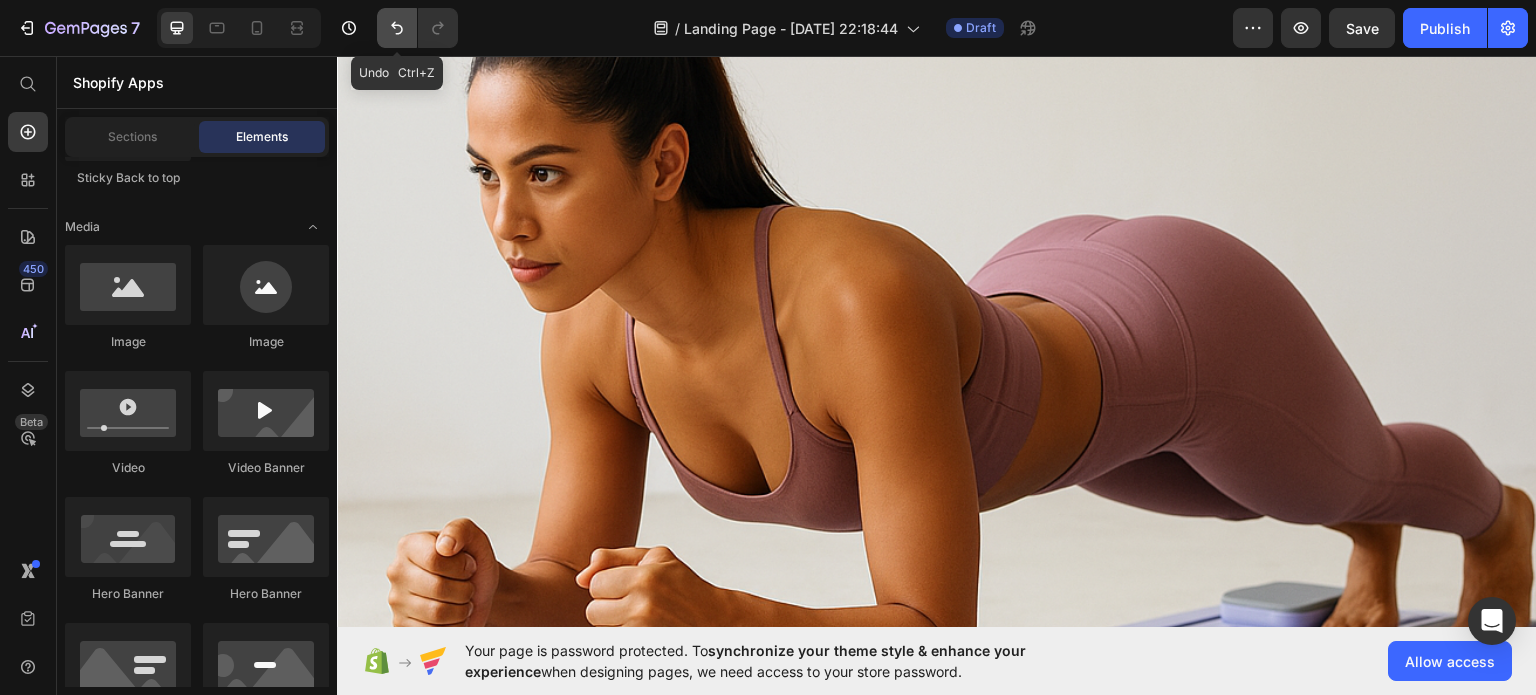 click 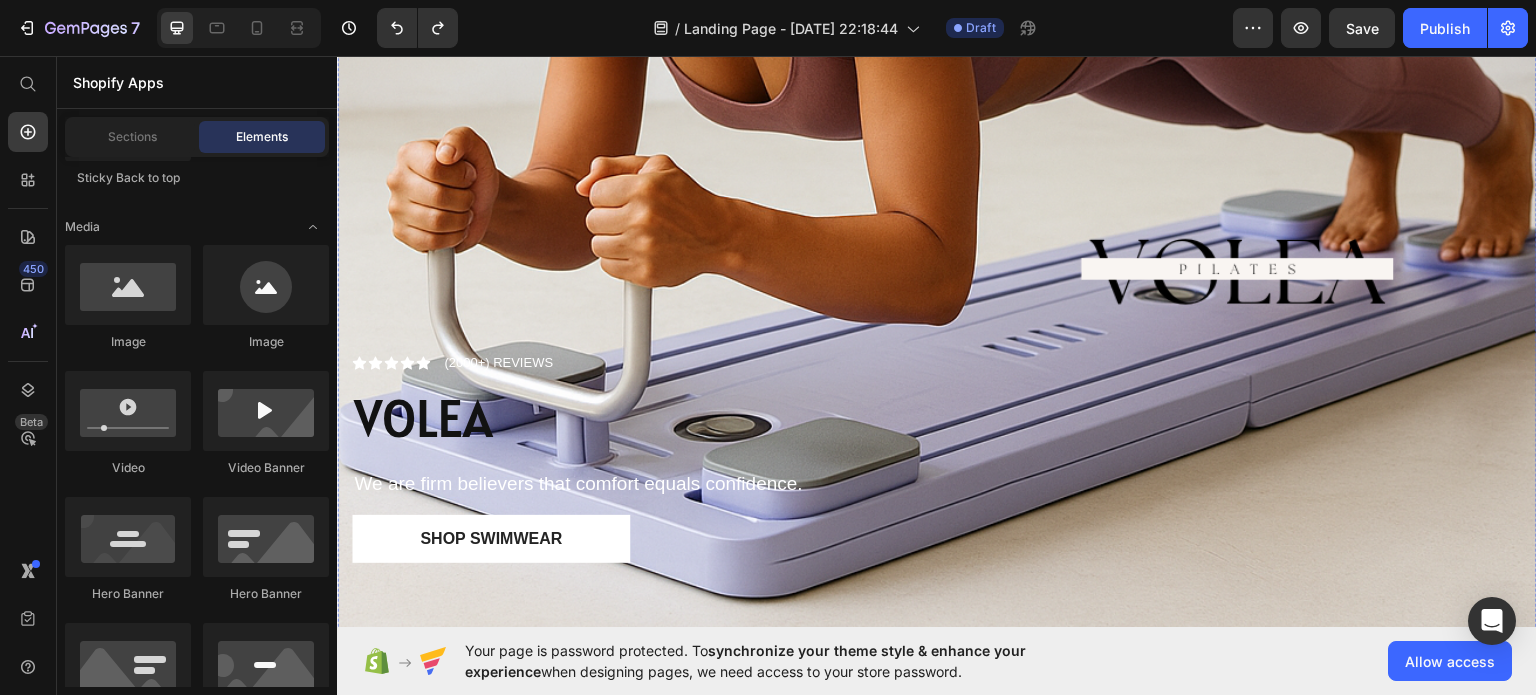 scroll, scrollTop: 731, scrollLeft: 0, axis: vertical 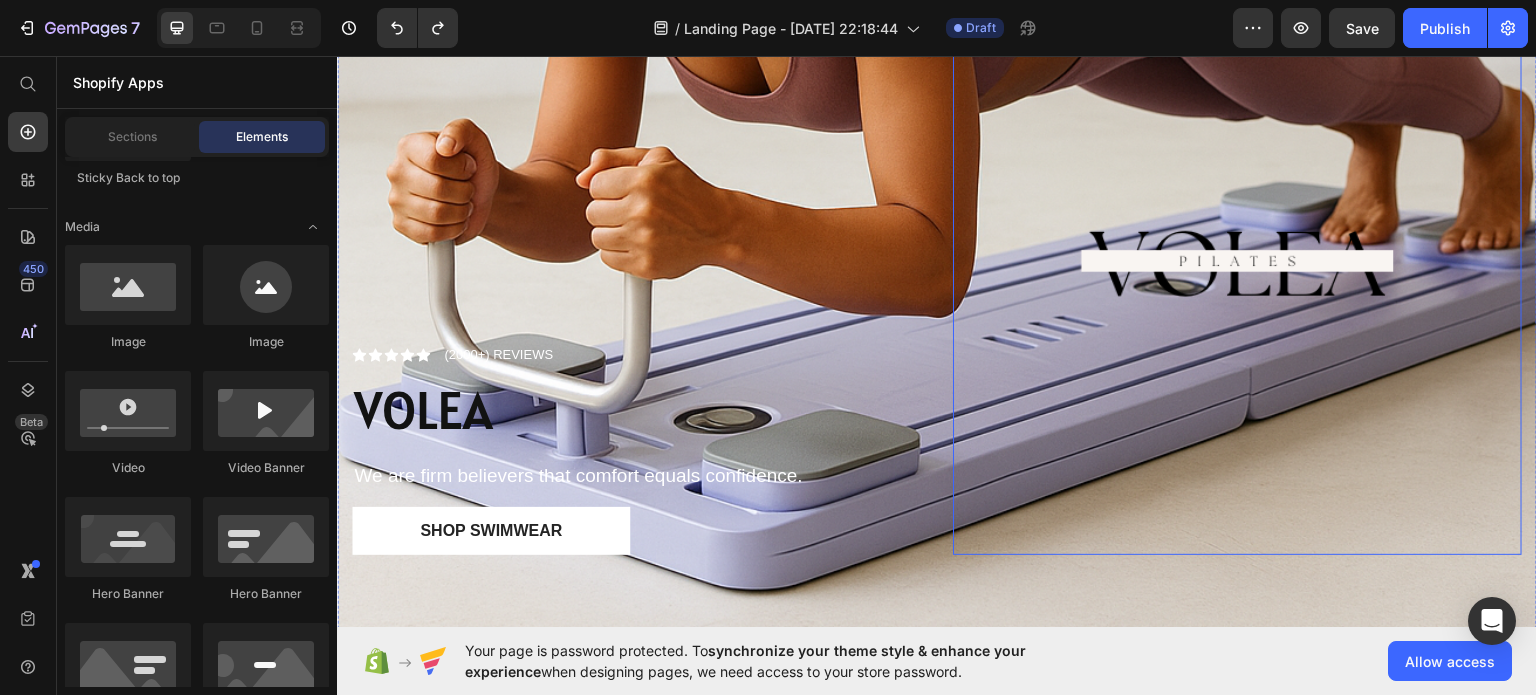 click at bounding box center [1237, 269] 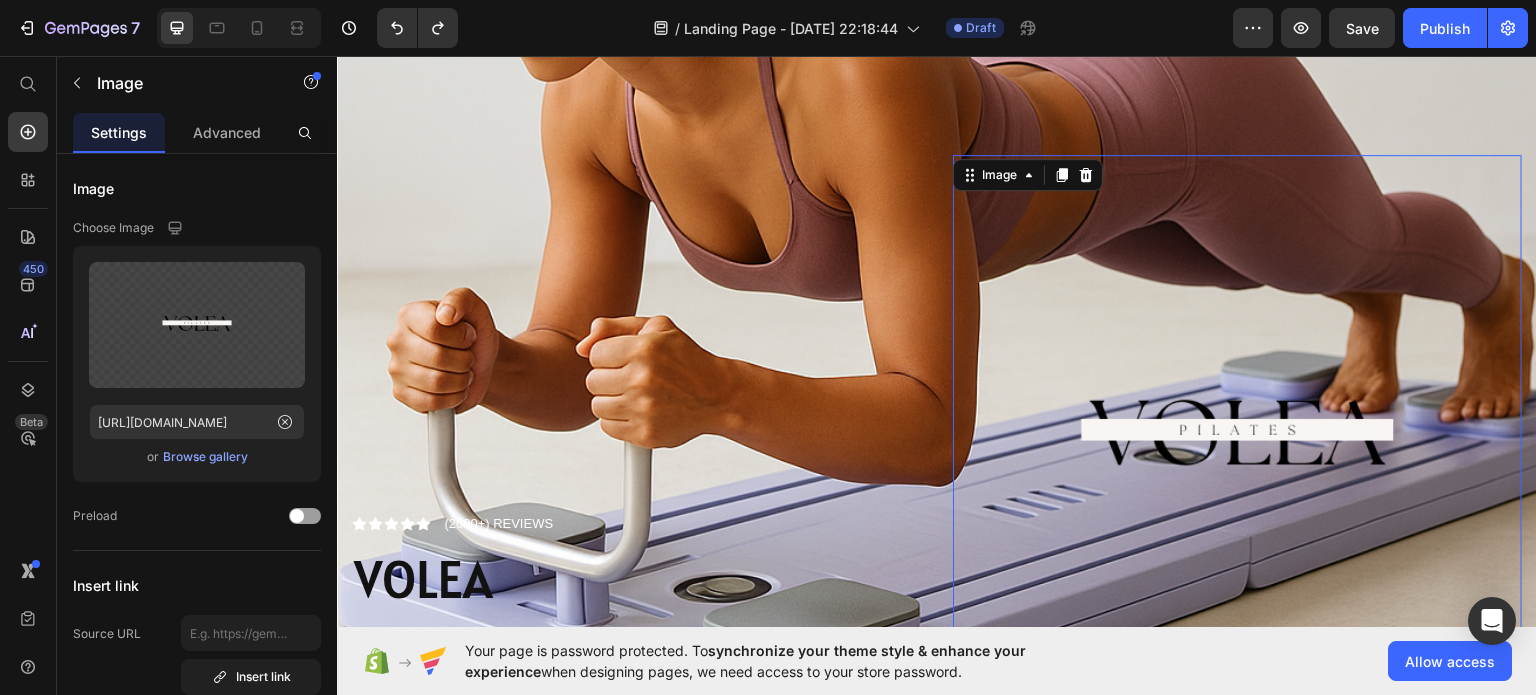 scroll, scrollTop: 531, scrollLeft: 0, axis: vertical 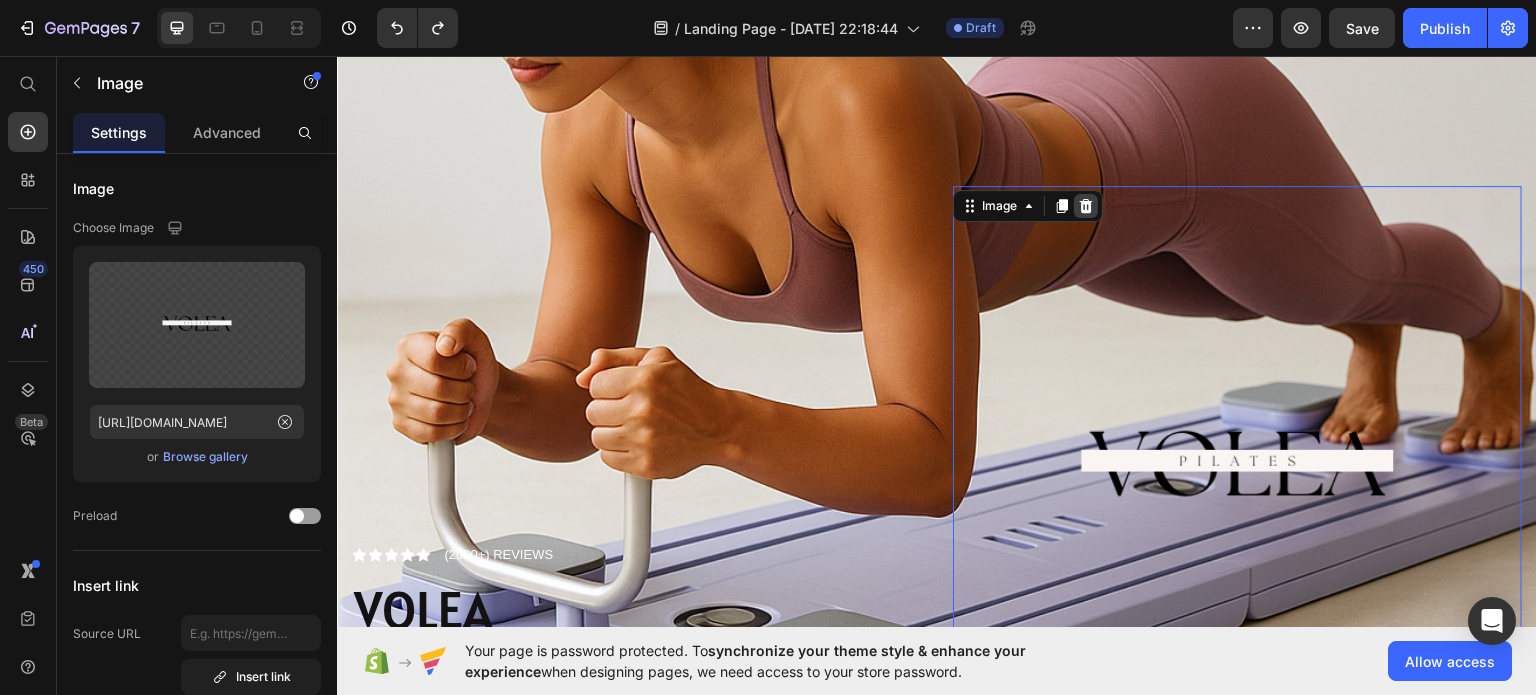 click 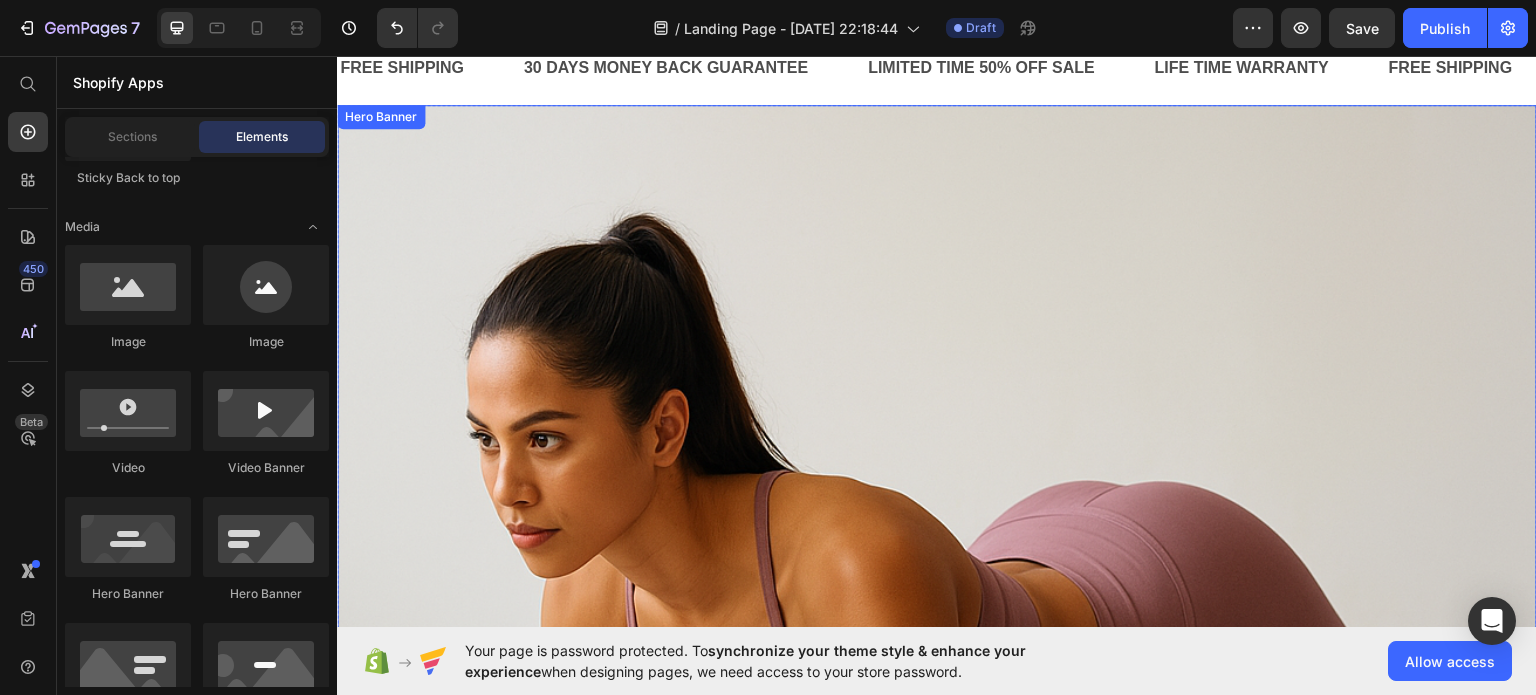 scroll, scrollTop: 31, scrollLeft: 0, axis: vertical 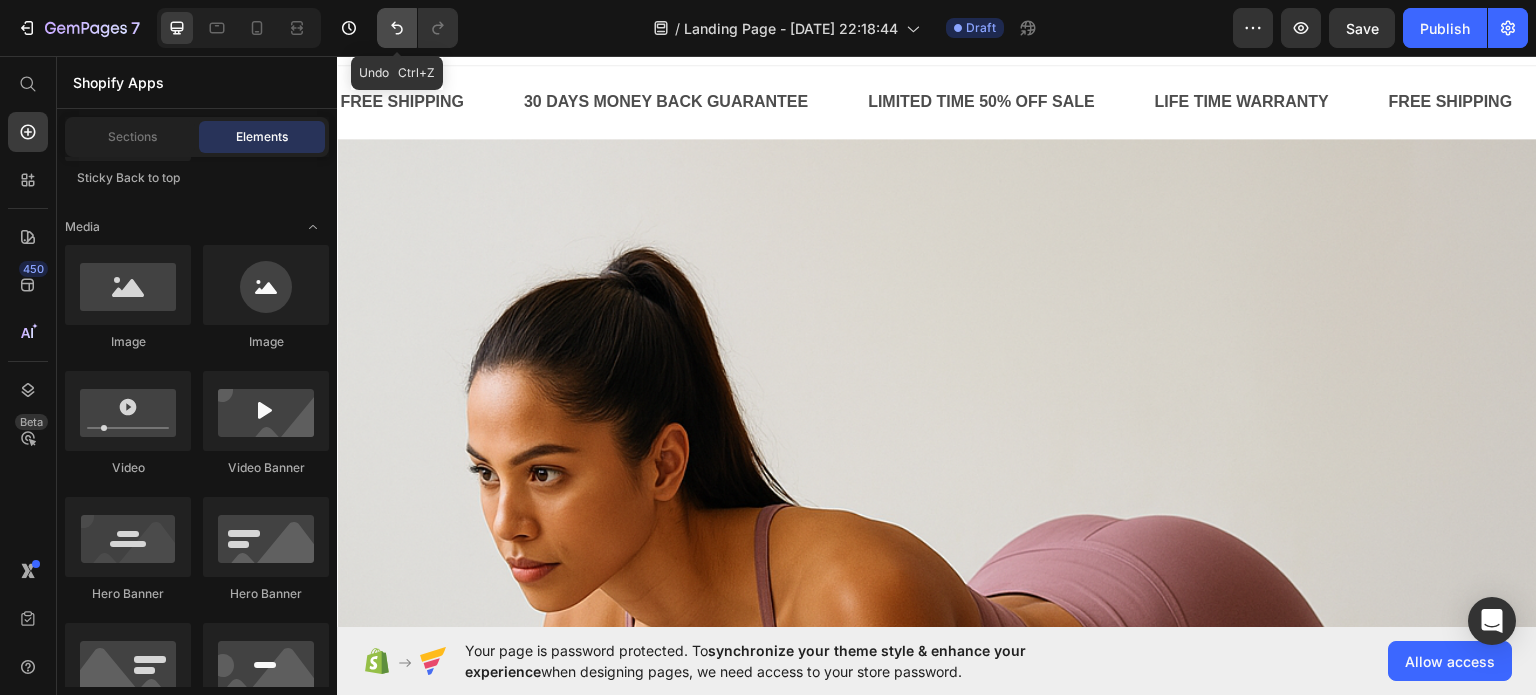 click 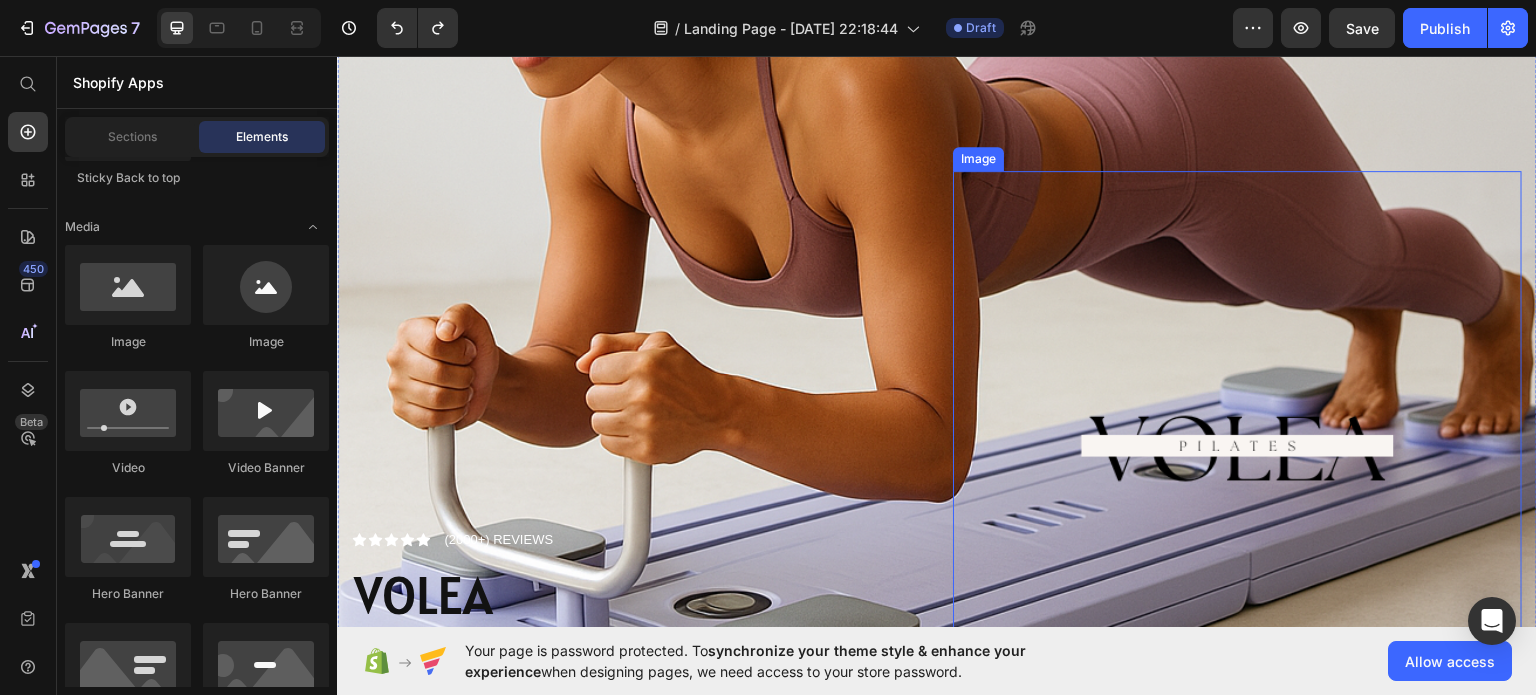 scroll, scrollTop: 731, scrollLeft: 0, axis: vertical 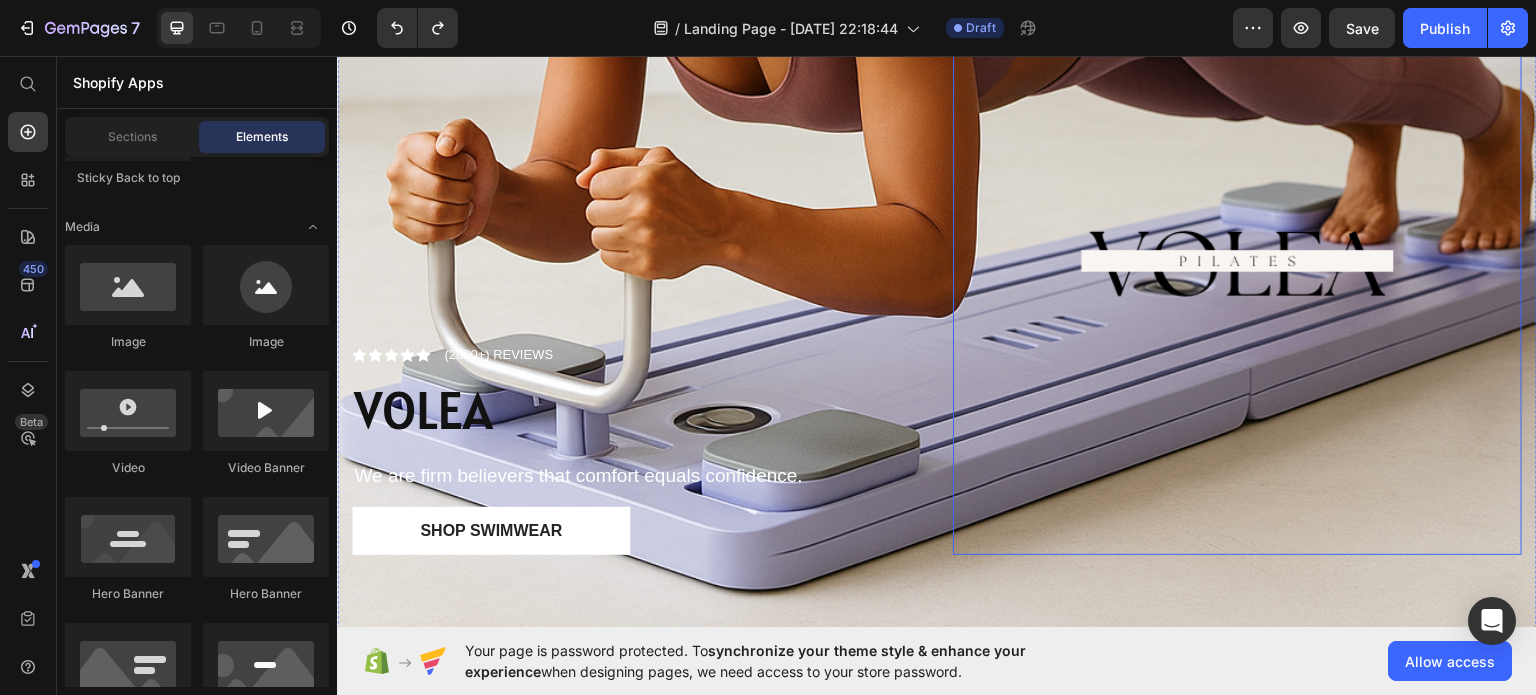 click at bounding box center (1237, 269) 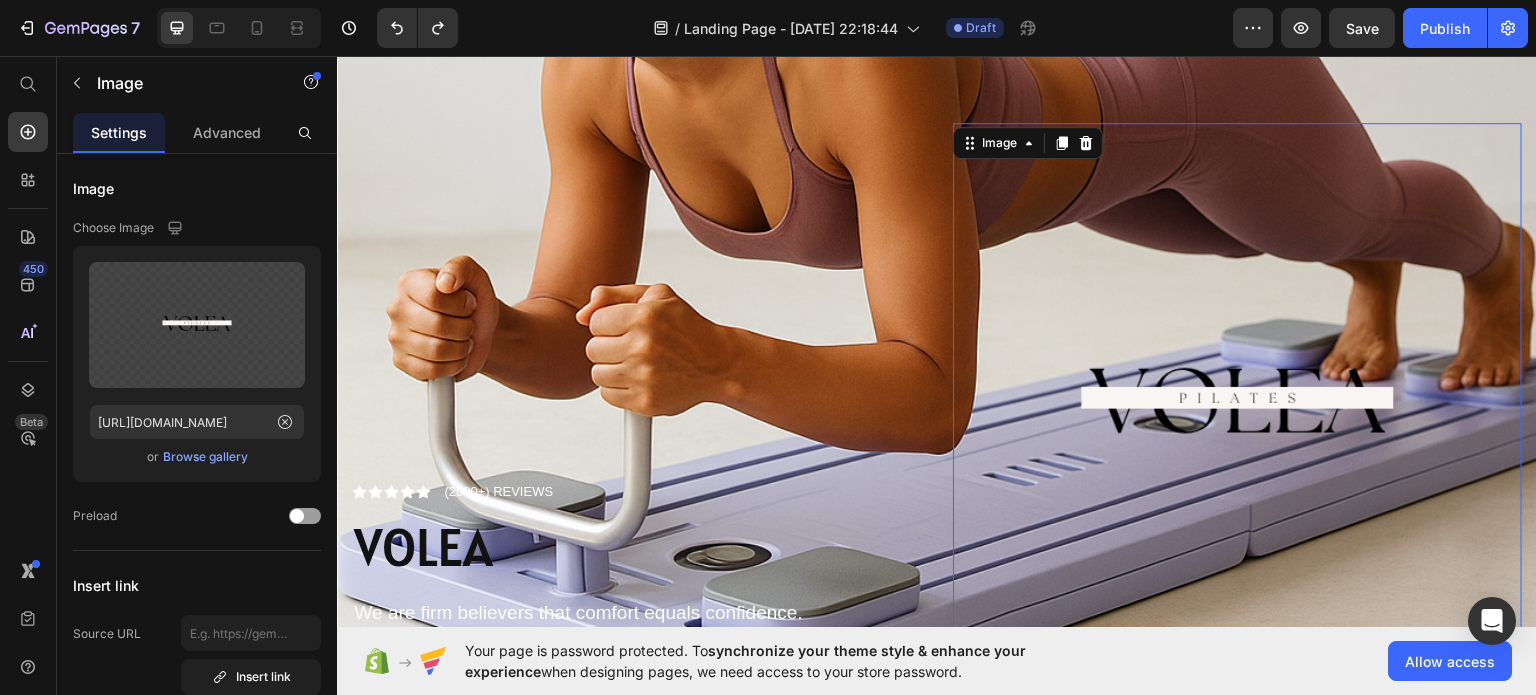 scroll, scrollTop: 531, scrollLeft: 0, axis: vertical 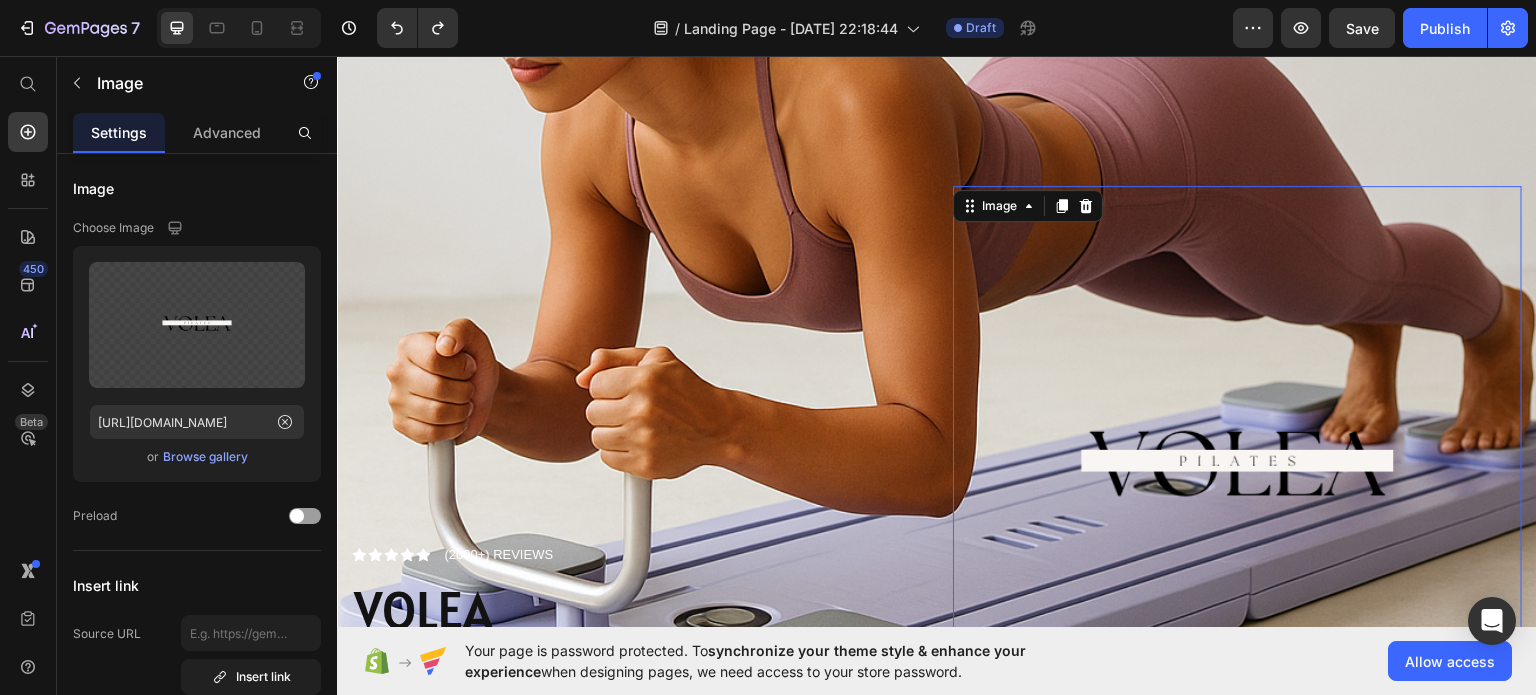 click on "Image" at bounding box center [1028, 205] 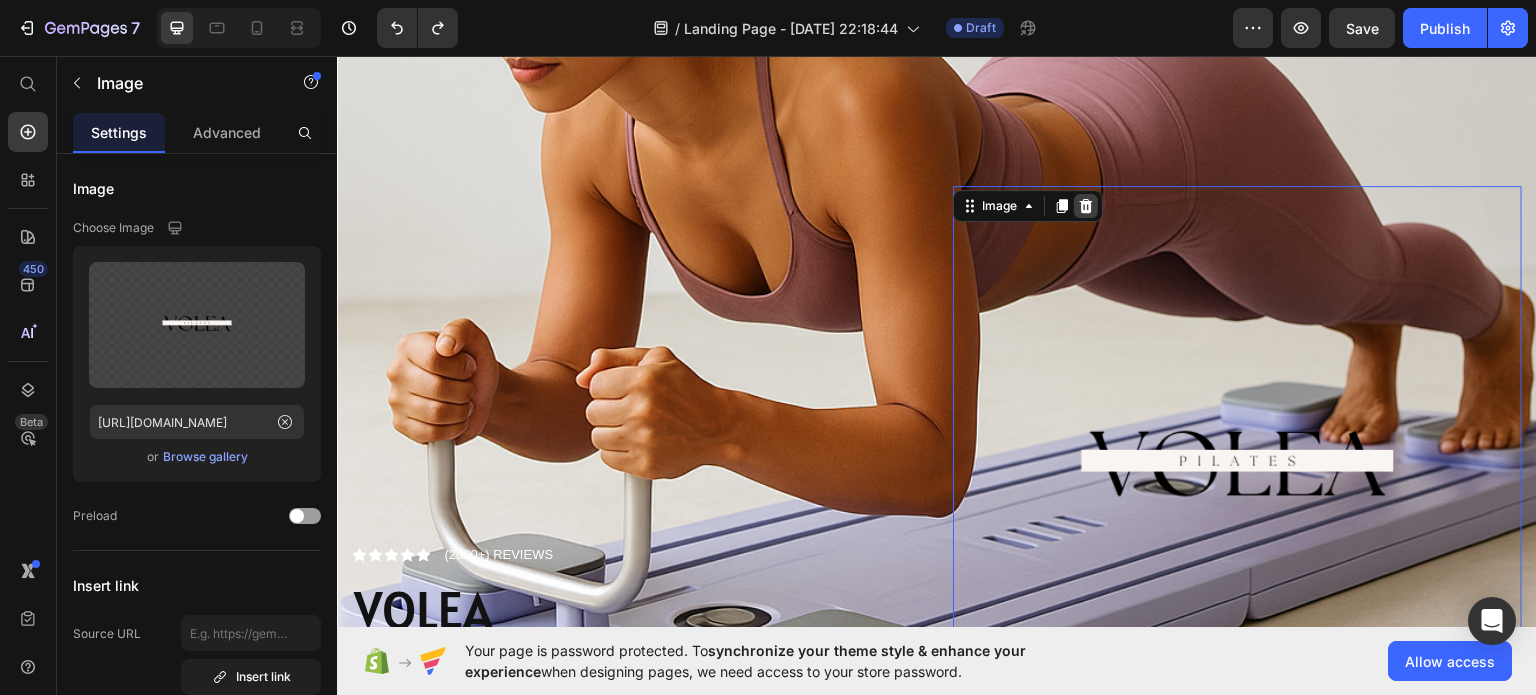 click at bounding box center [1086, 205] 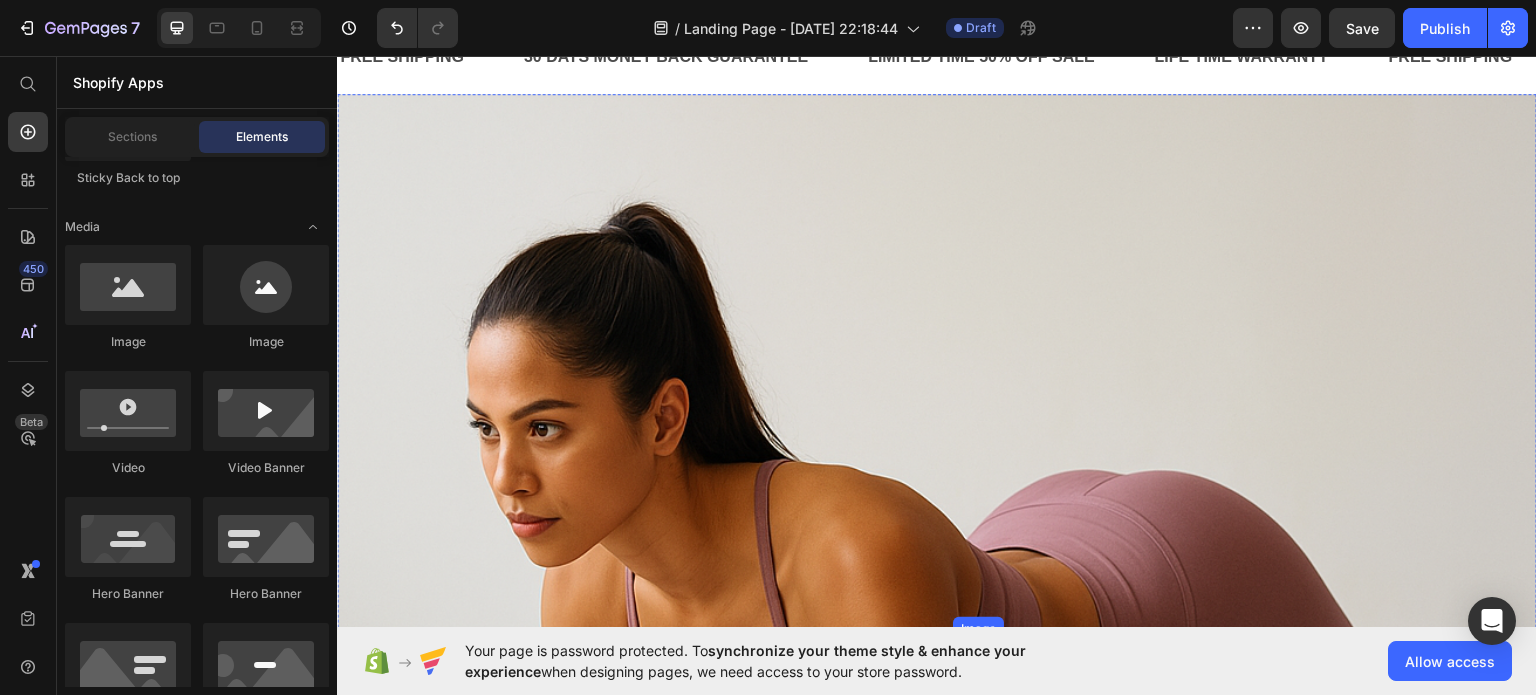 scroll, scrollTop: 31, scrollLeft: 0, axis: vertical 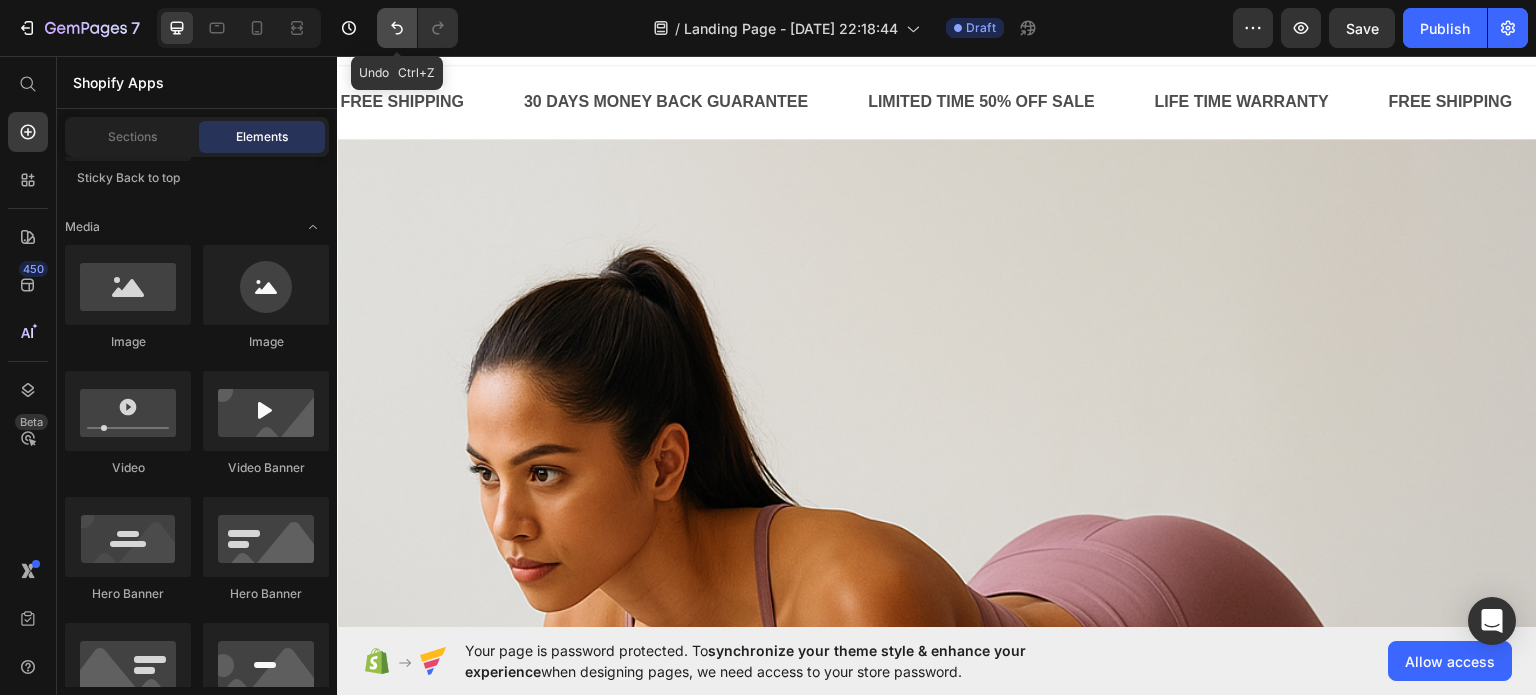 click 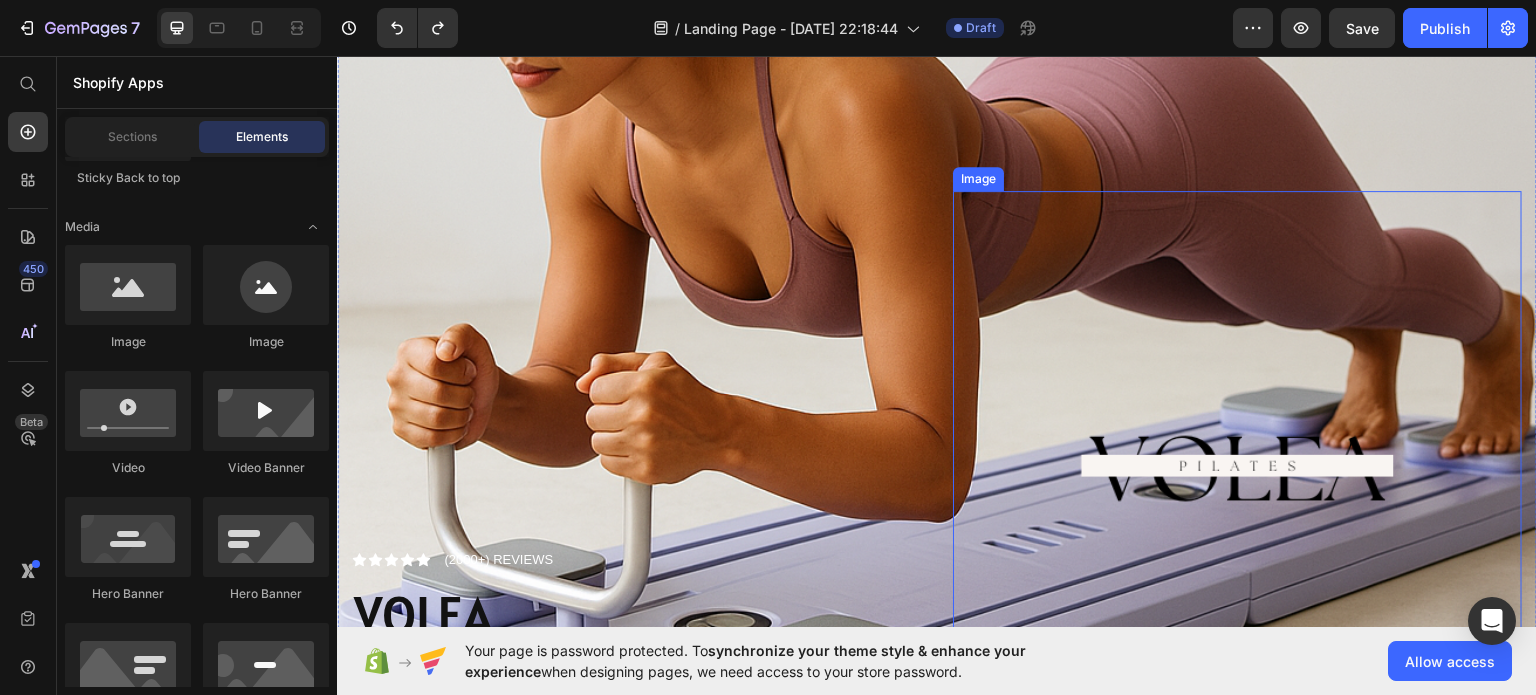 scroll, scrollTop: 531, scrollLeft: 0, axis: vertical 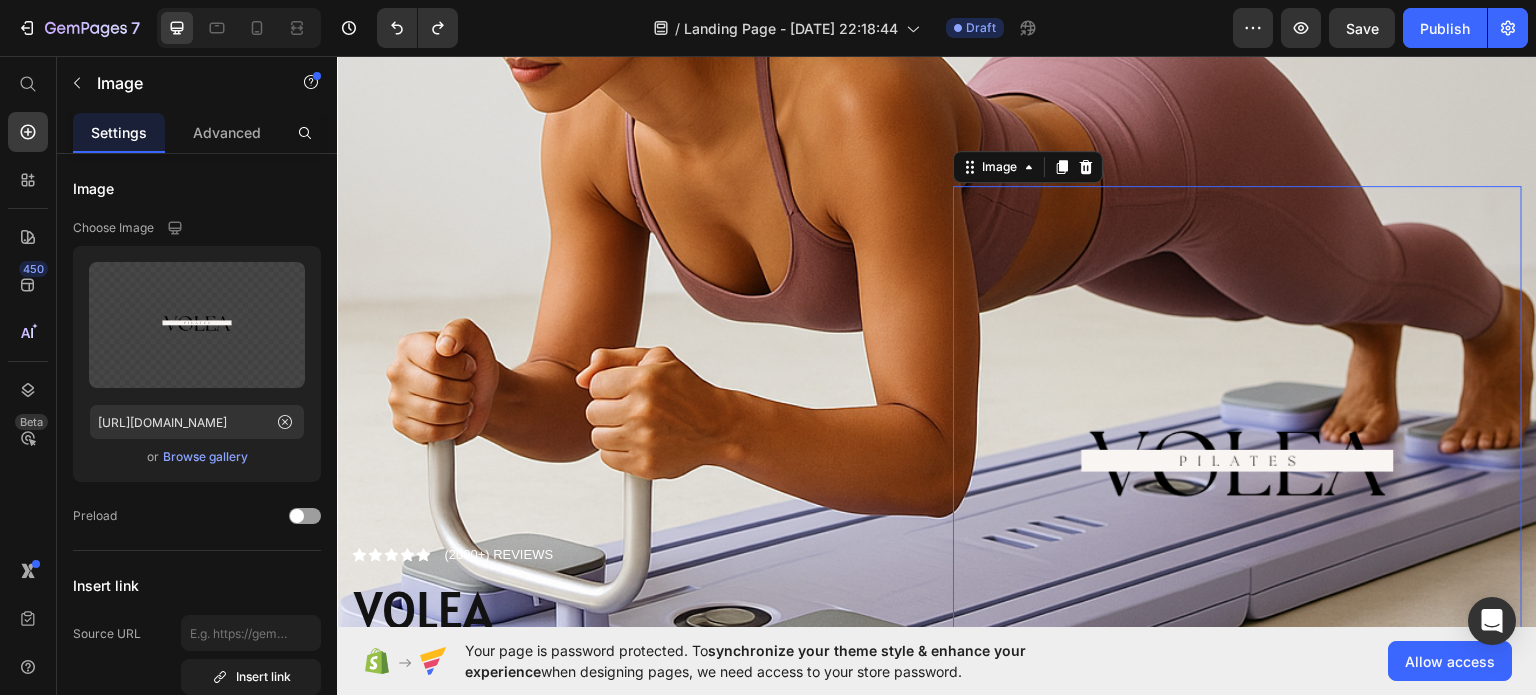 click at bounding box center [1237, 469] 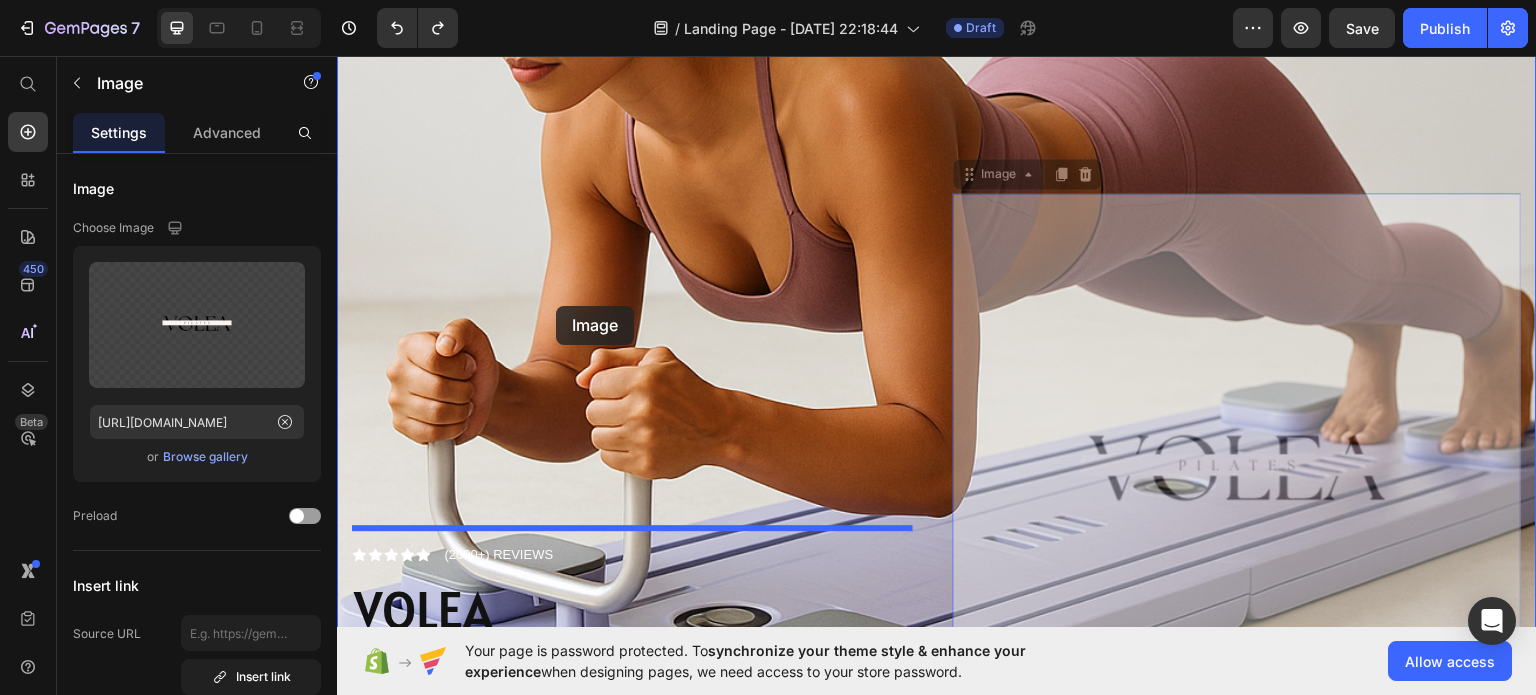 drag, startPoint x: 1187, startPoint y: 293, endPoint x: 556, endPoint y: 305, distance: 631.1141 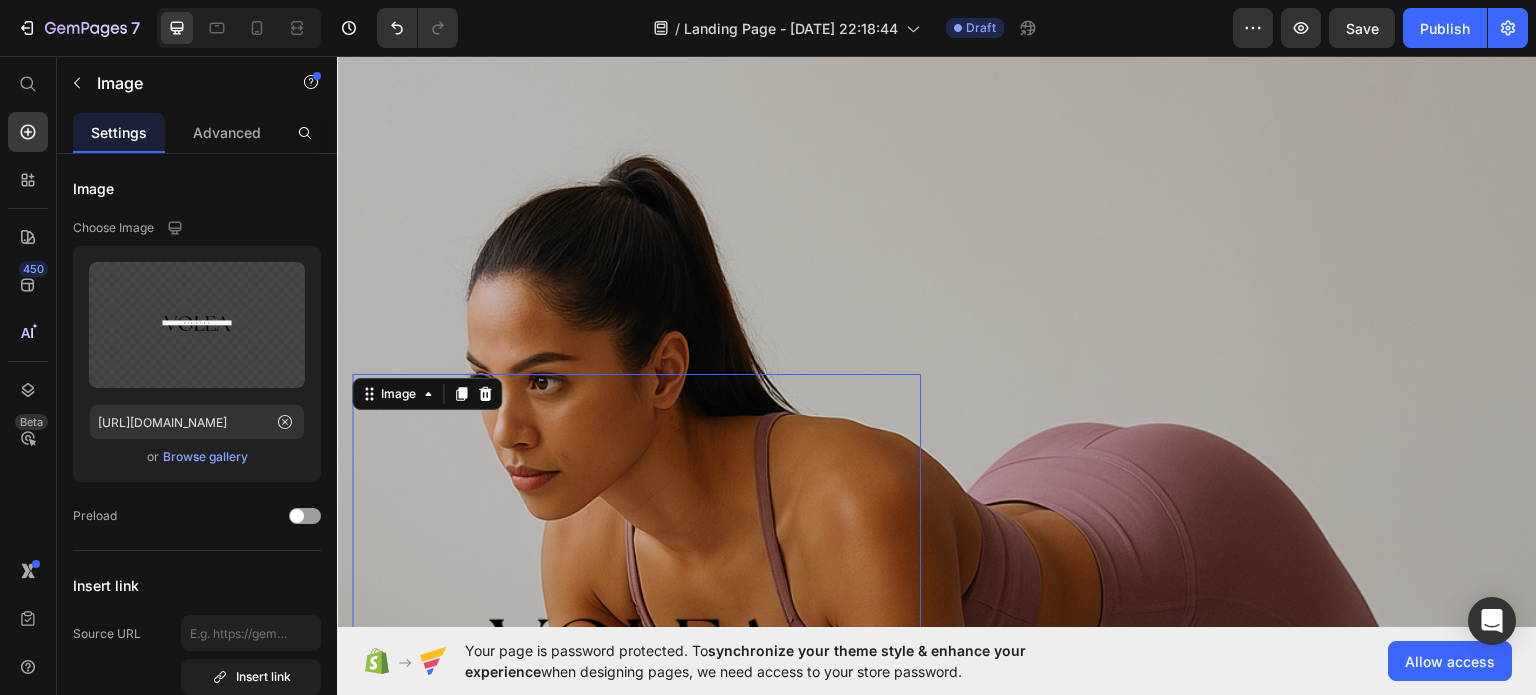 scroll, scrollTop: 31, scrollLeft: 0, axis: vertical 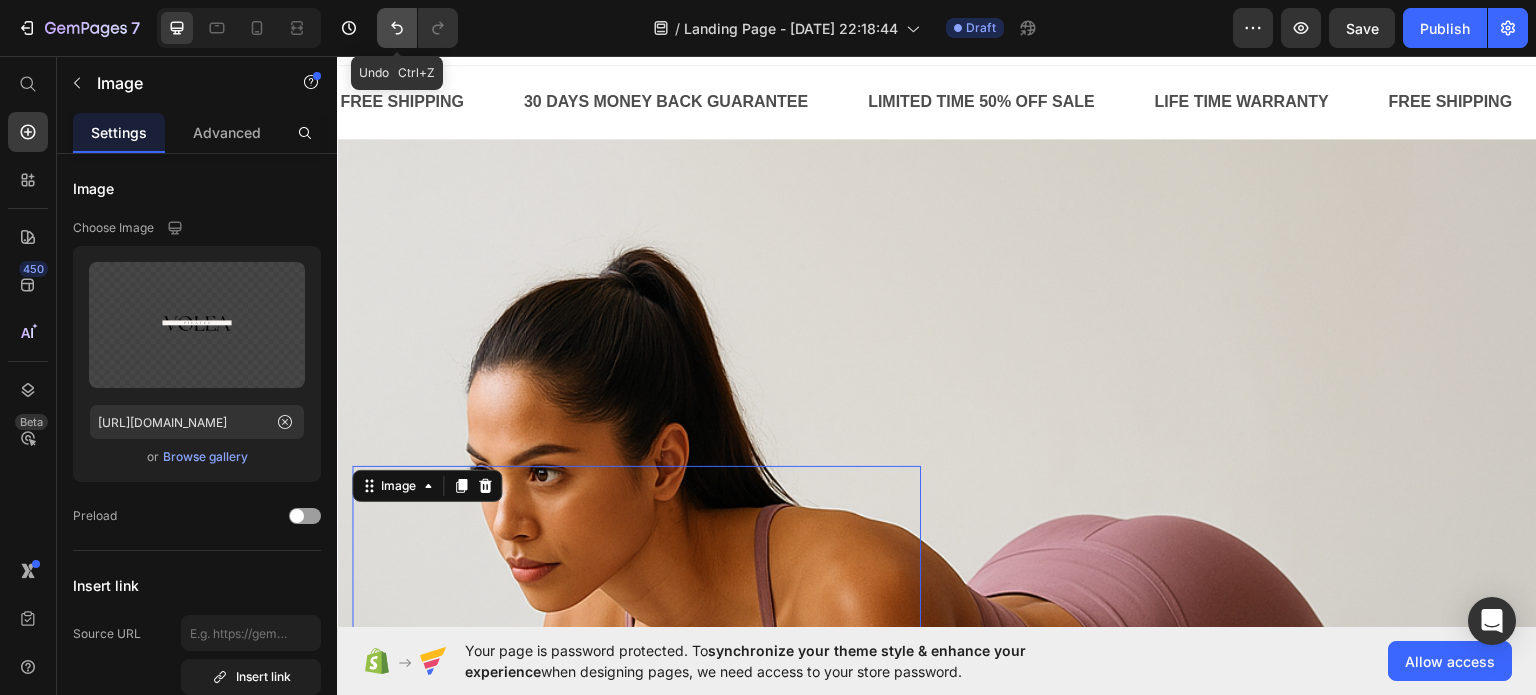 click 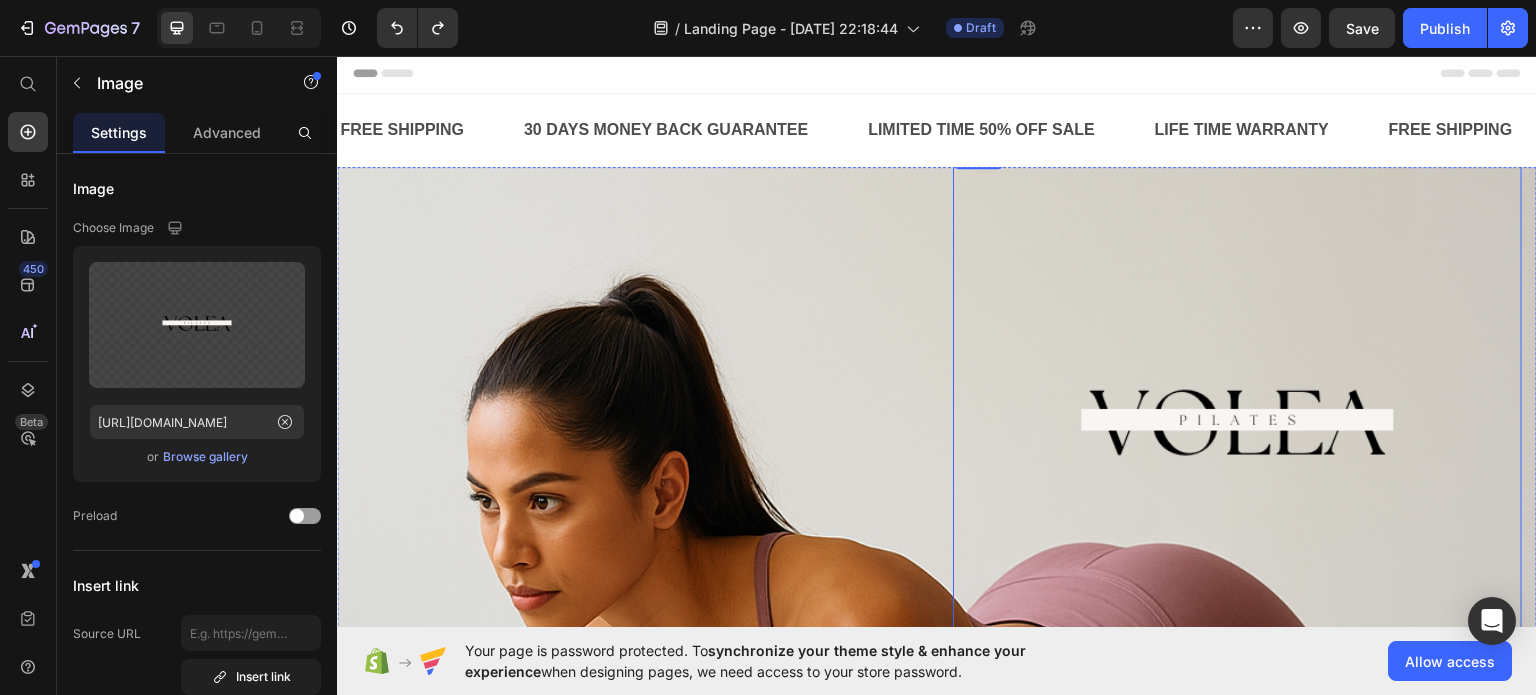 scroll, scrollTop: 0, scrollLeft: 0, axis: both 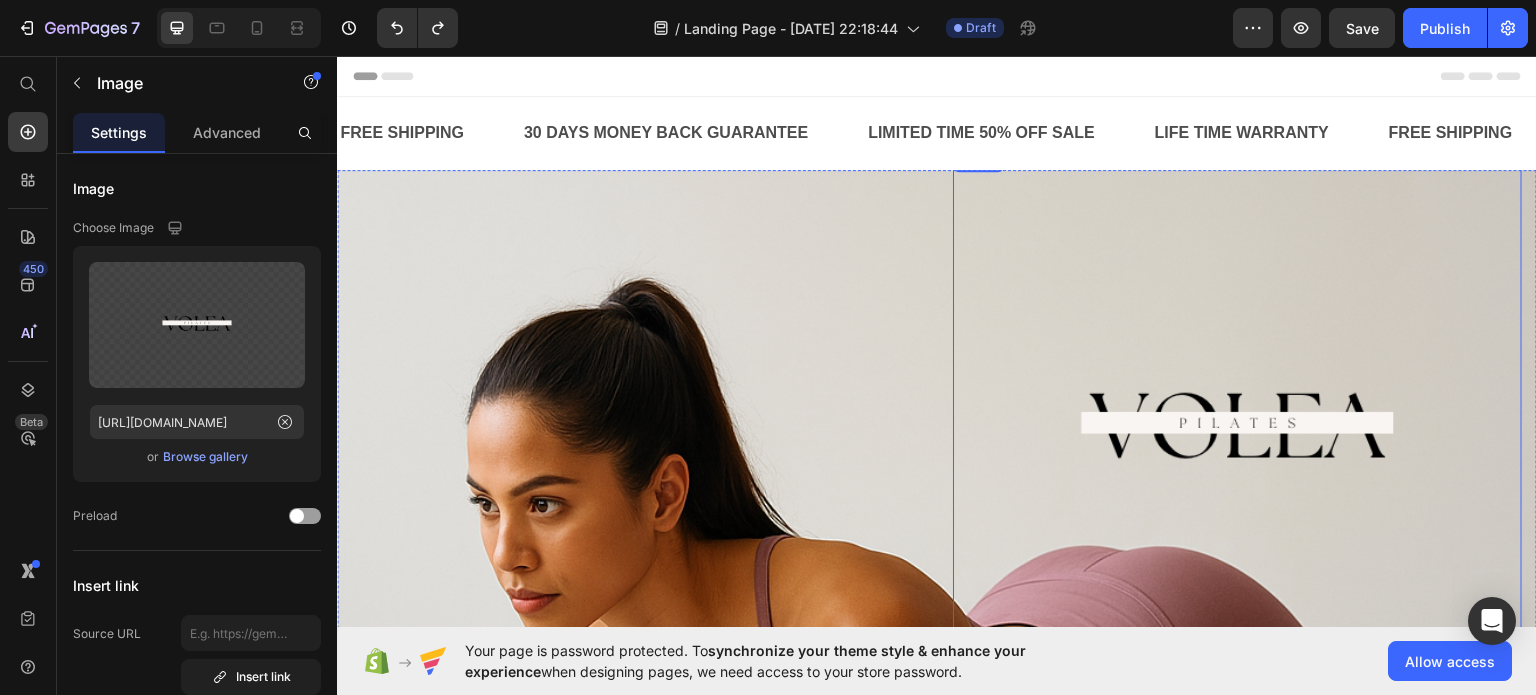 click at bounding box center (1237, 431) 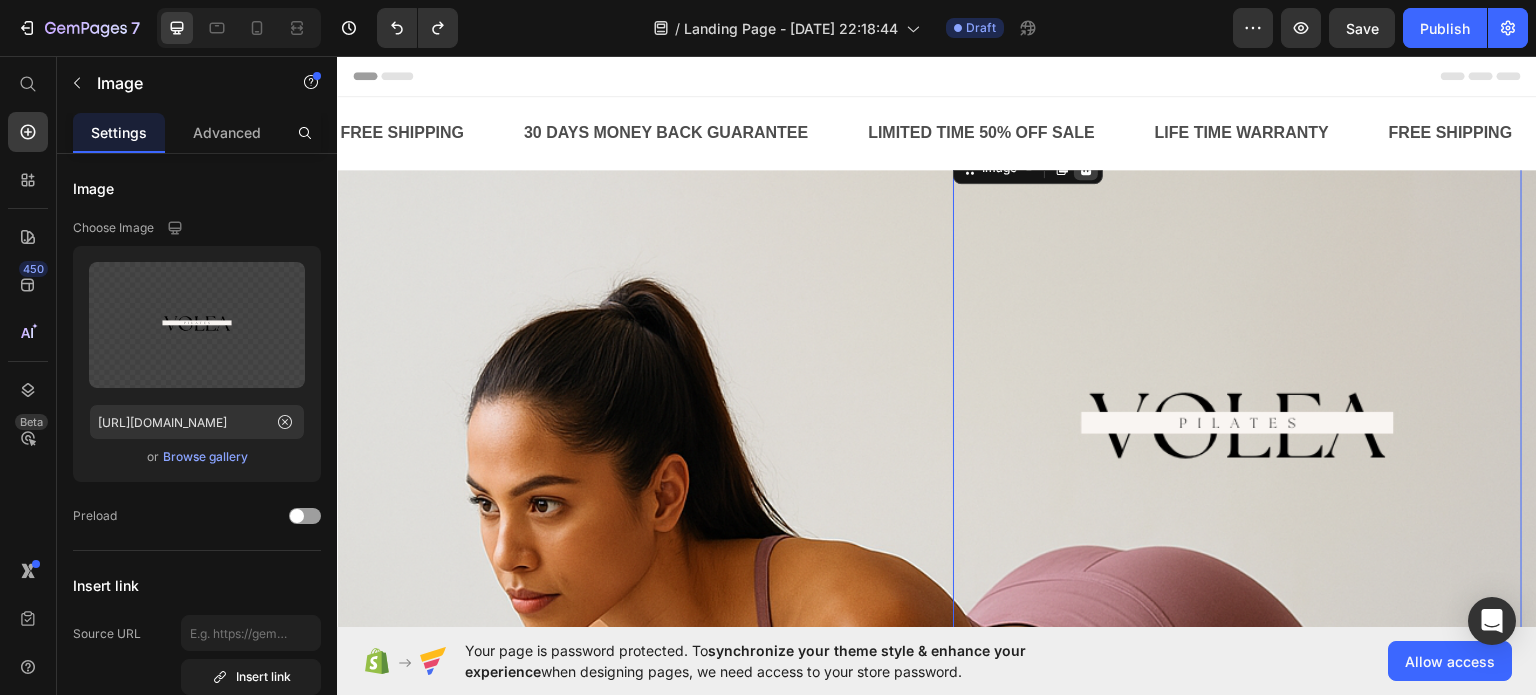 click at bounding box center (1086, 167) 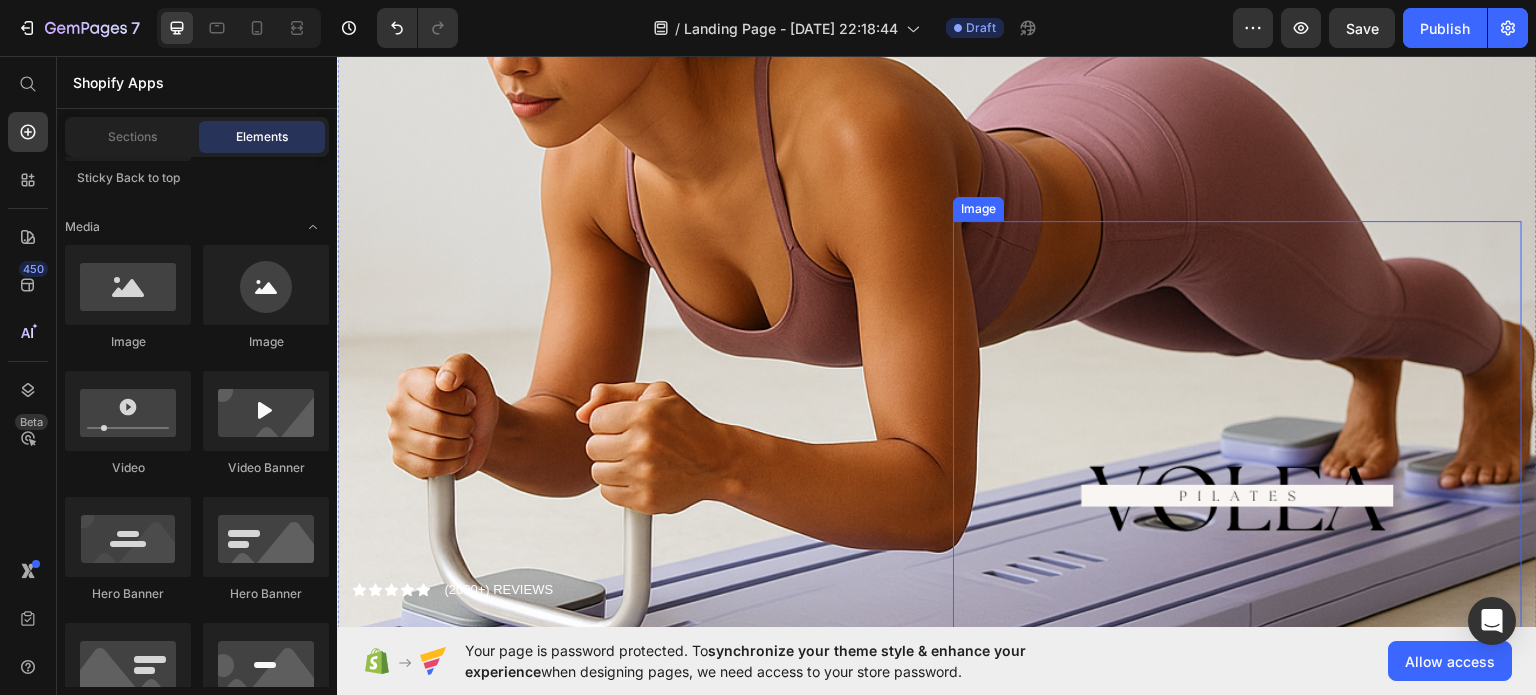 scroll, scrollTop: 500, scrollLeft: 0, axis: vertical 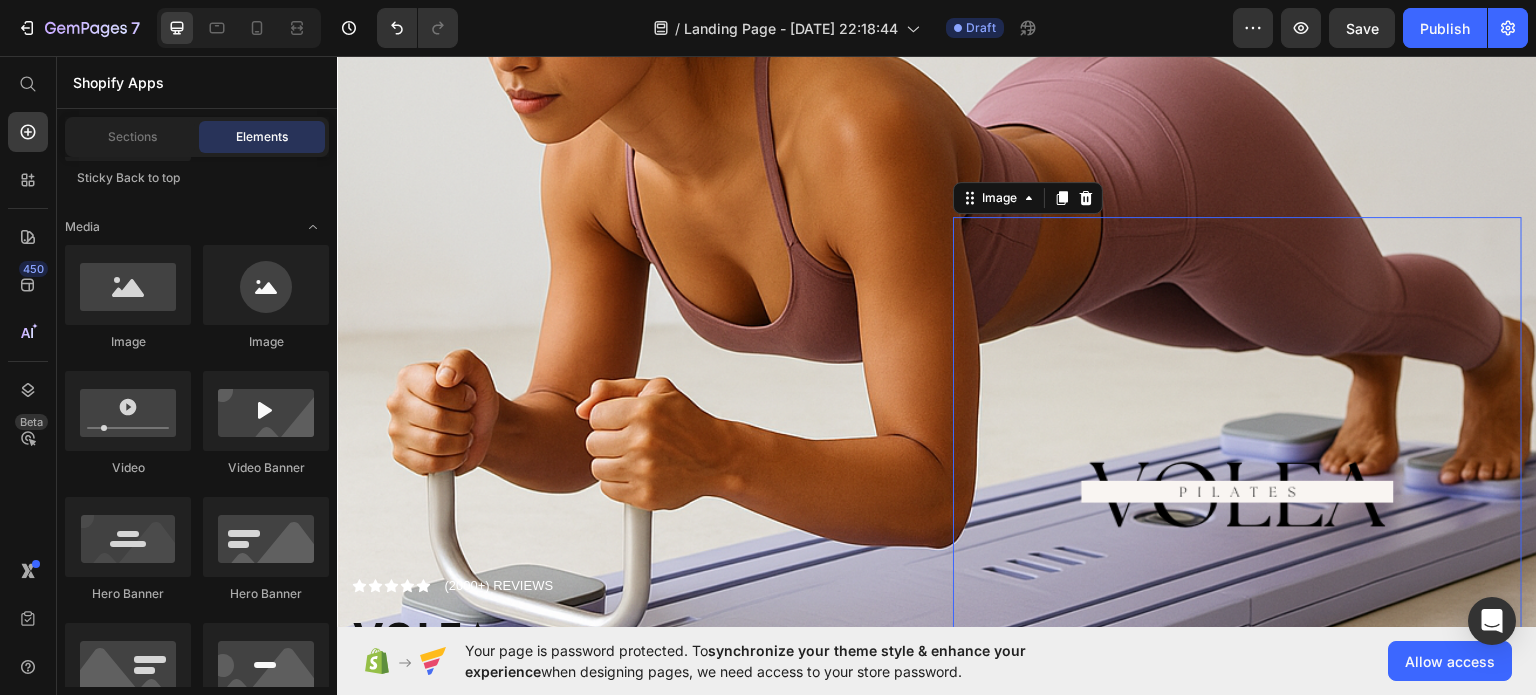 click at bounding box center (1237, 500) 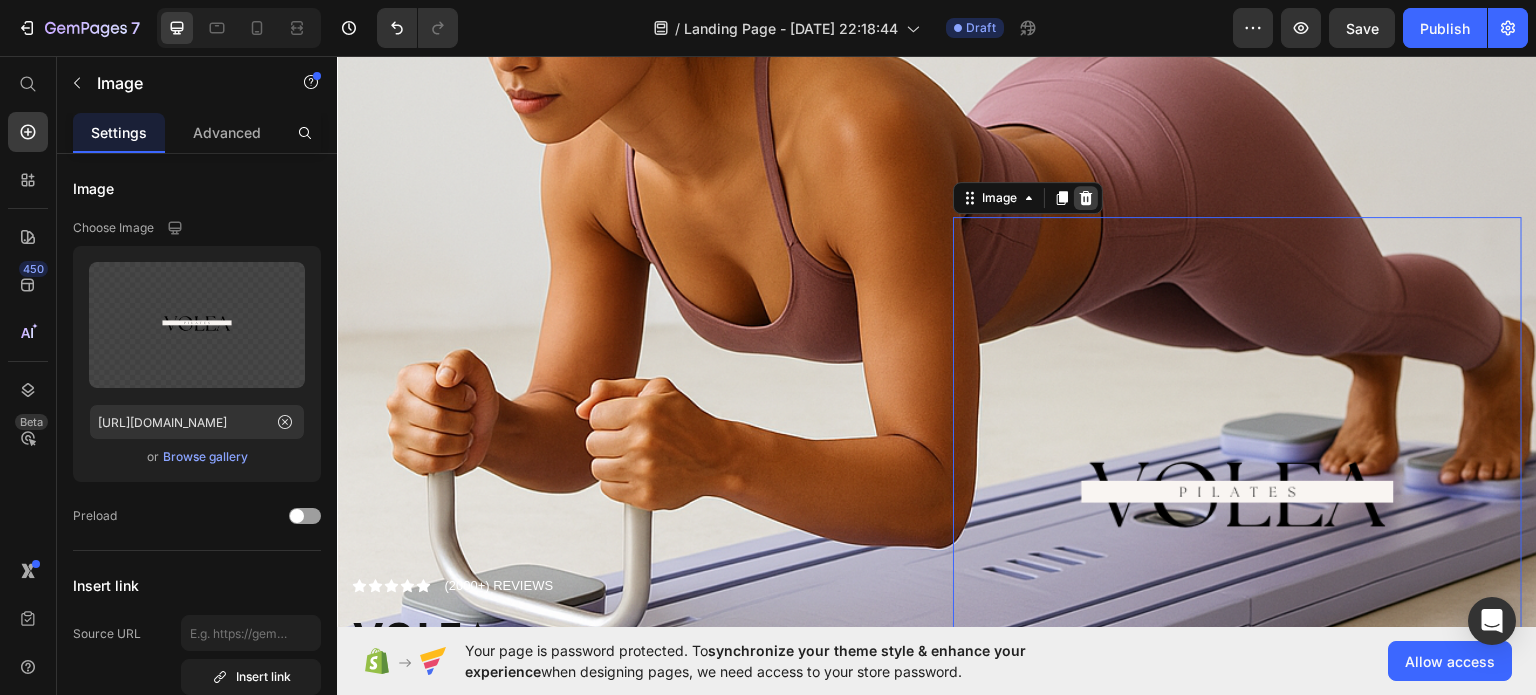 click 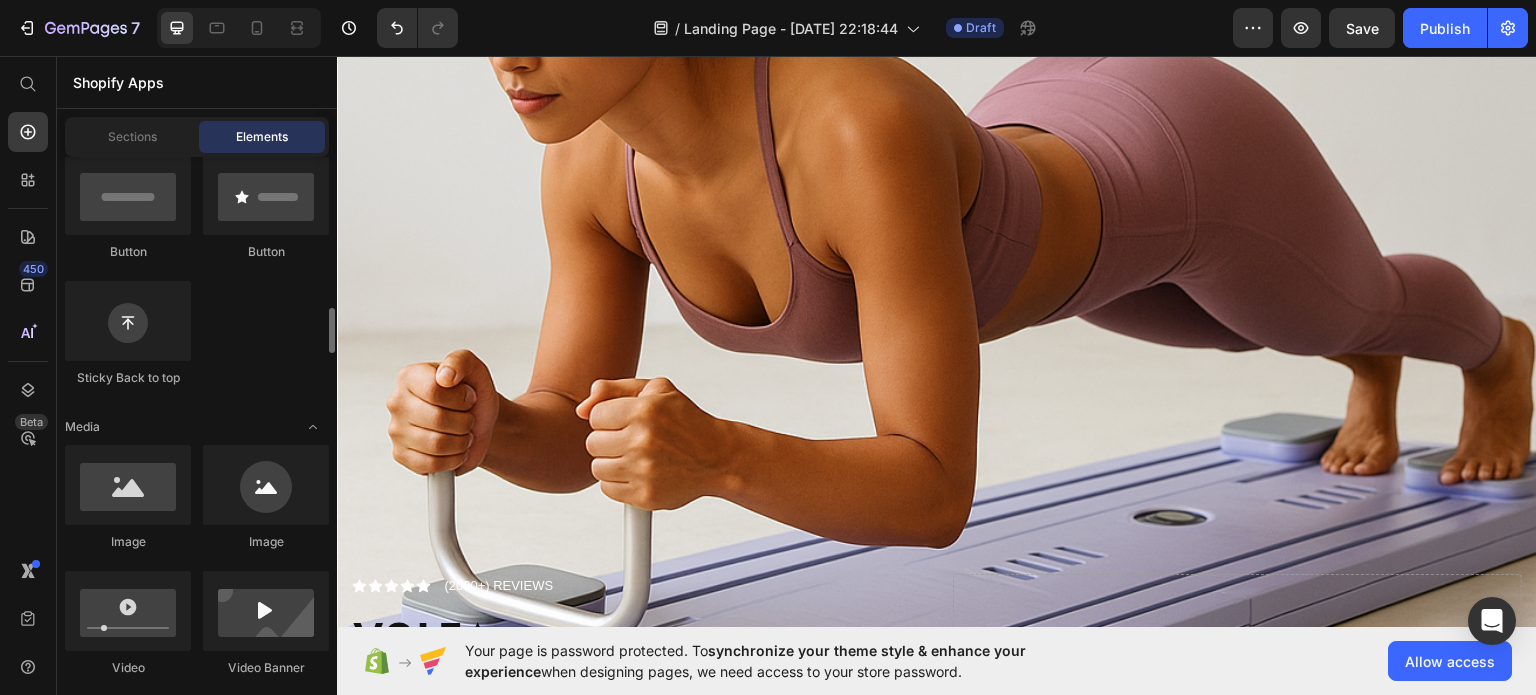 scroll, scrollTop: 300, scrollLeft: 0, axis: vertical 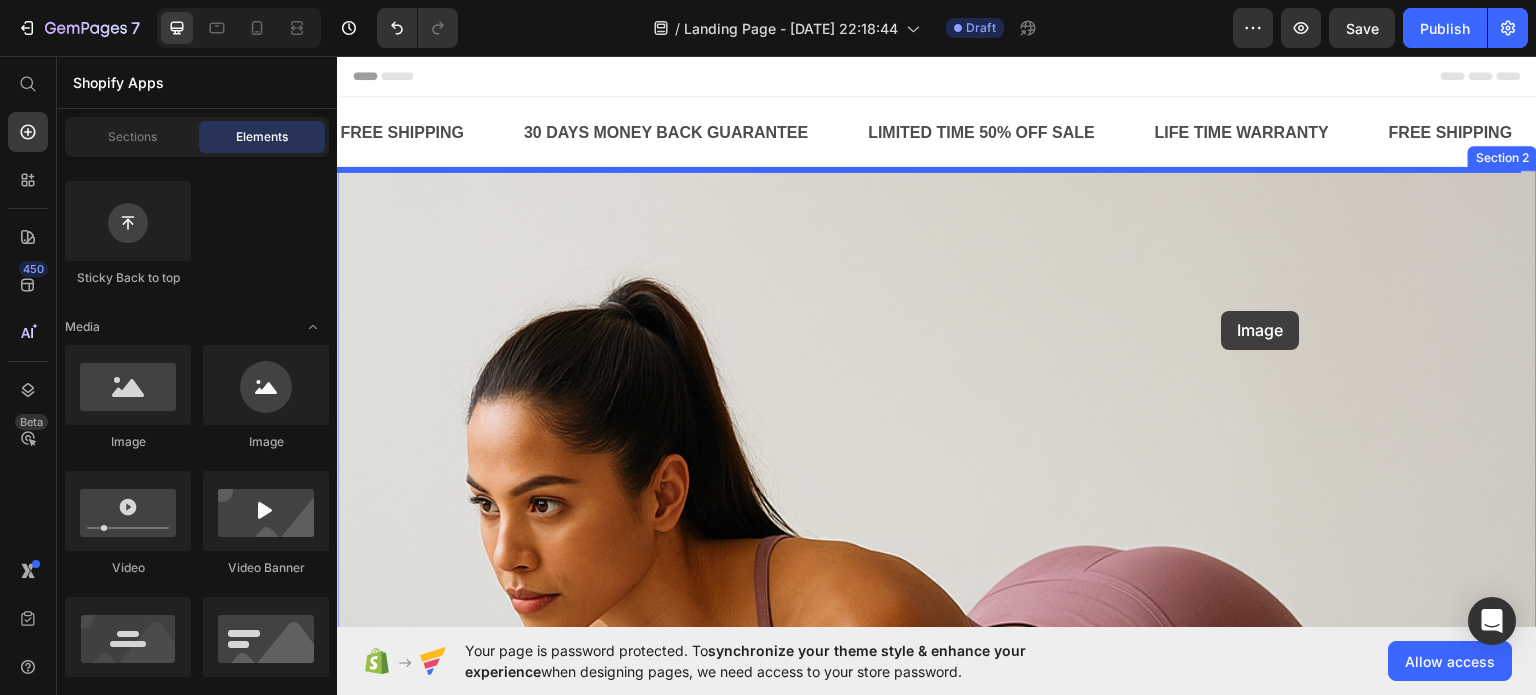 drag, startPoint x: 465, startPoint y: 462, endPoint x: 1222, endPoint y: 310, distance: 772.10944 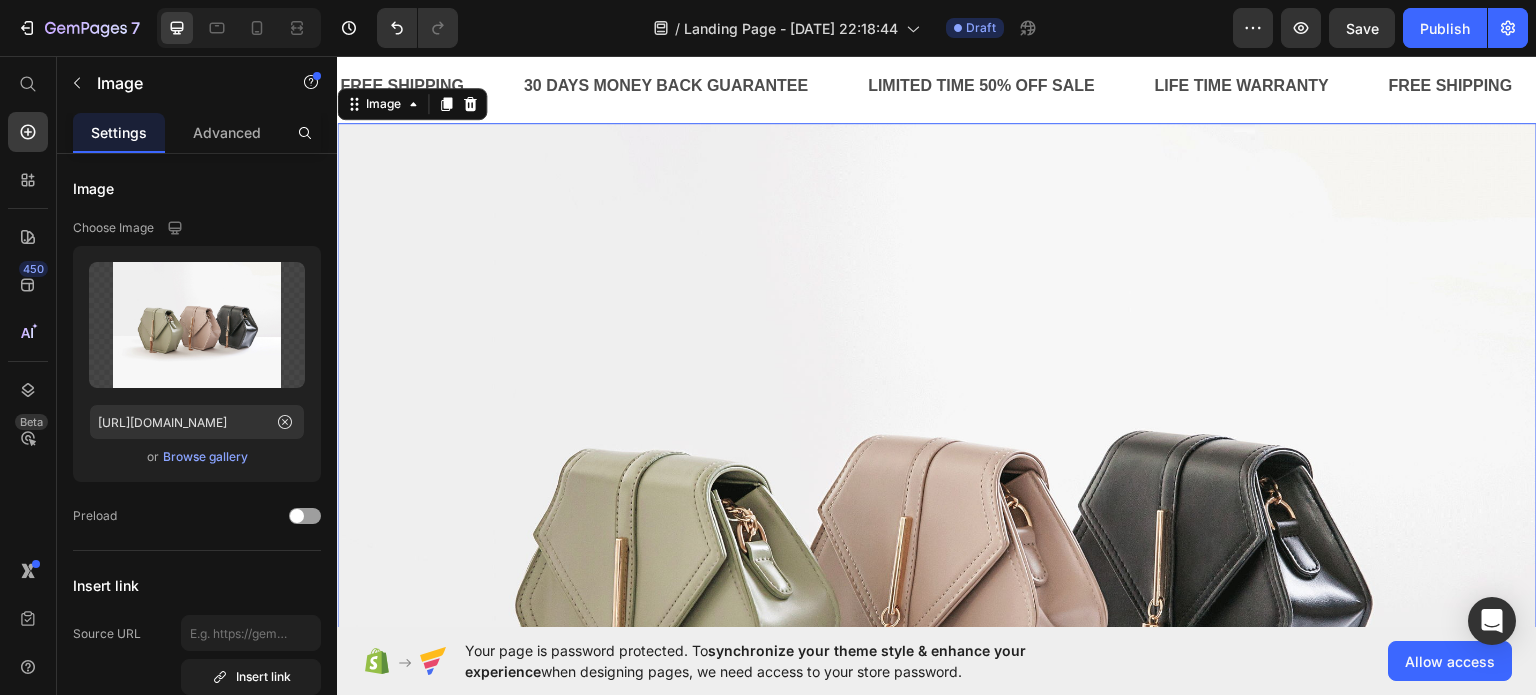 scroll, scrollTop: 0, scrollLeft: 0, axis: both 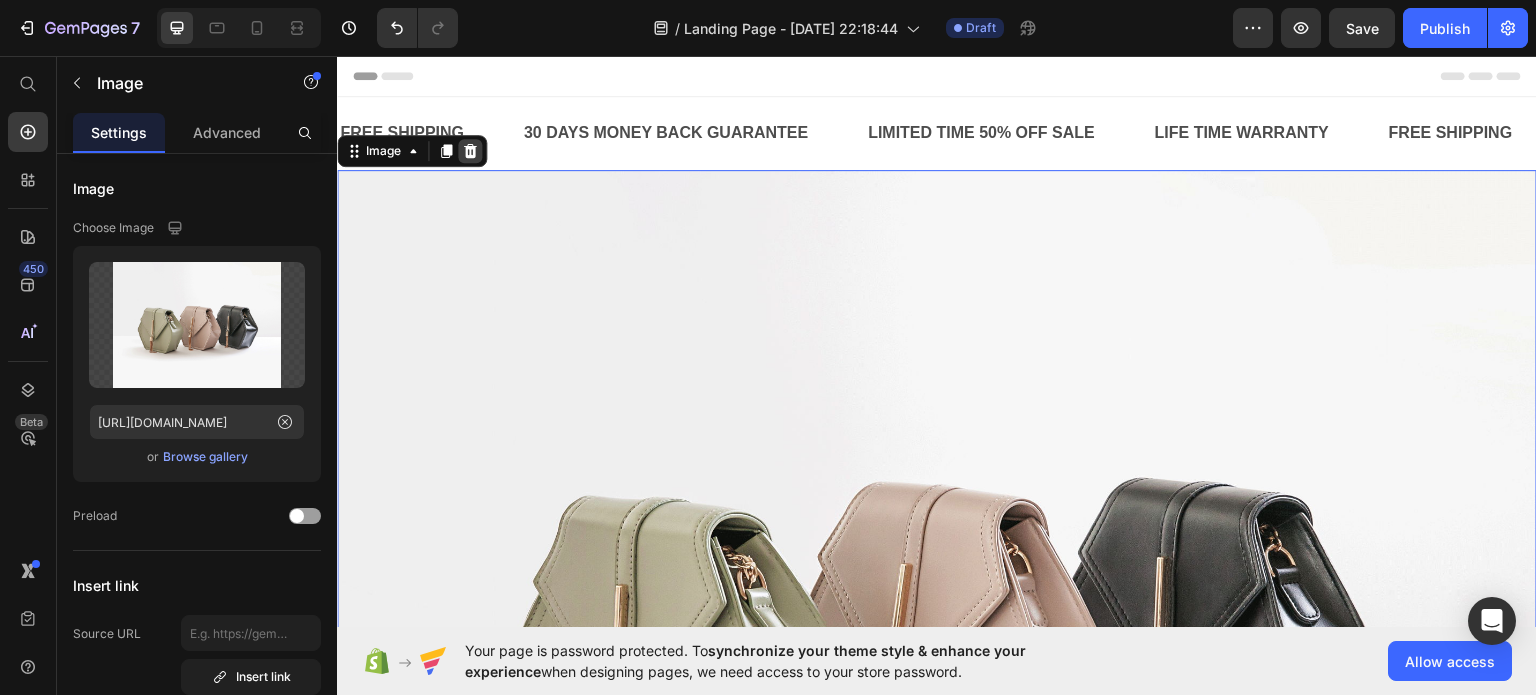 click 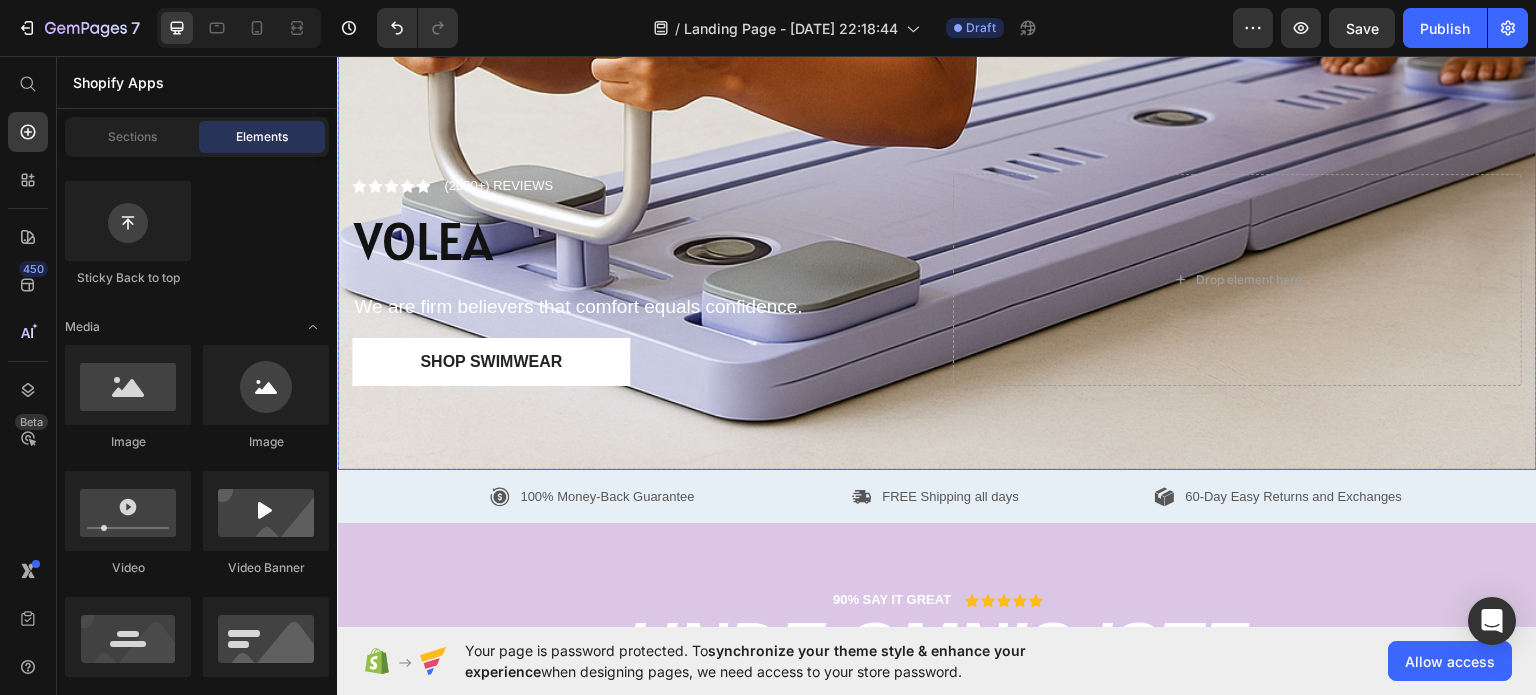 scroll, scrollTop: 800, scrollLeft: 0, axis: vertical 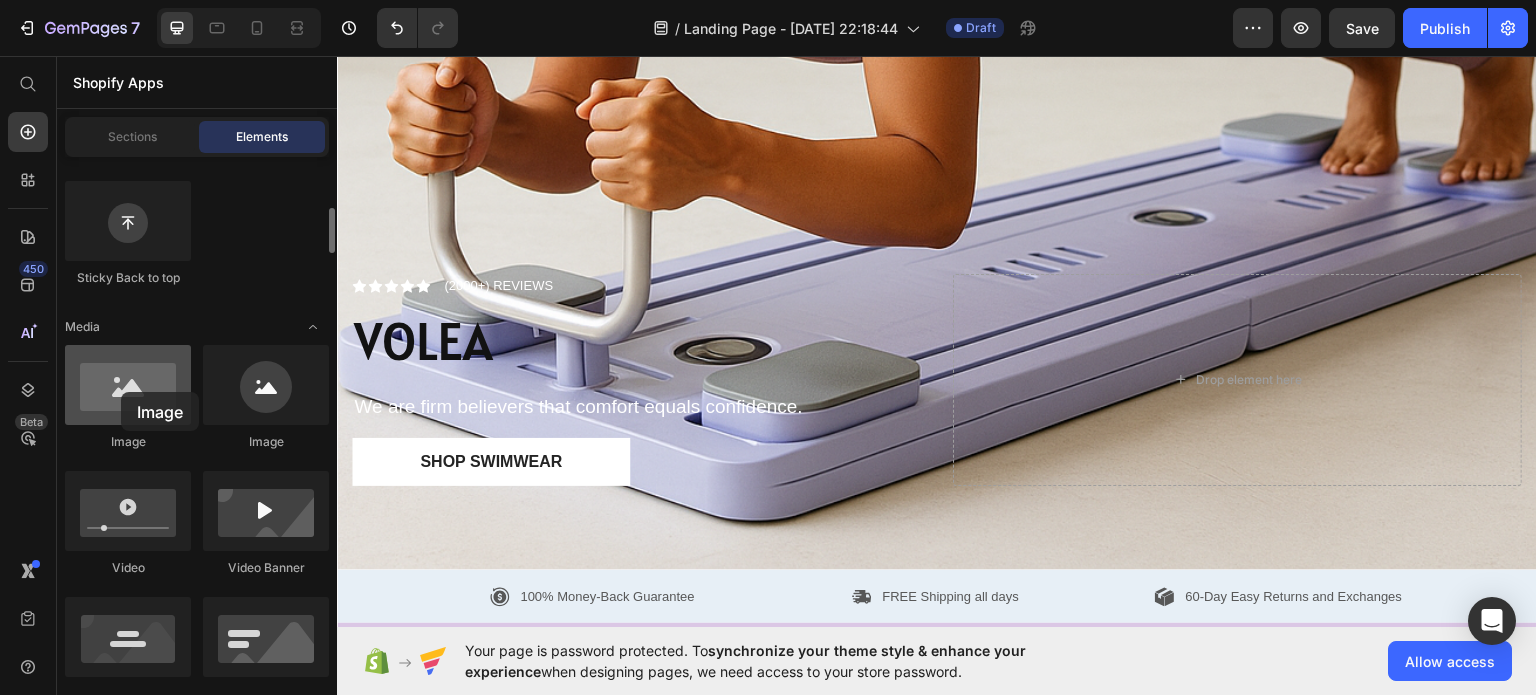 click at bounding box center [128, 385] 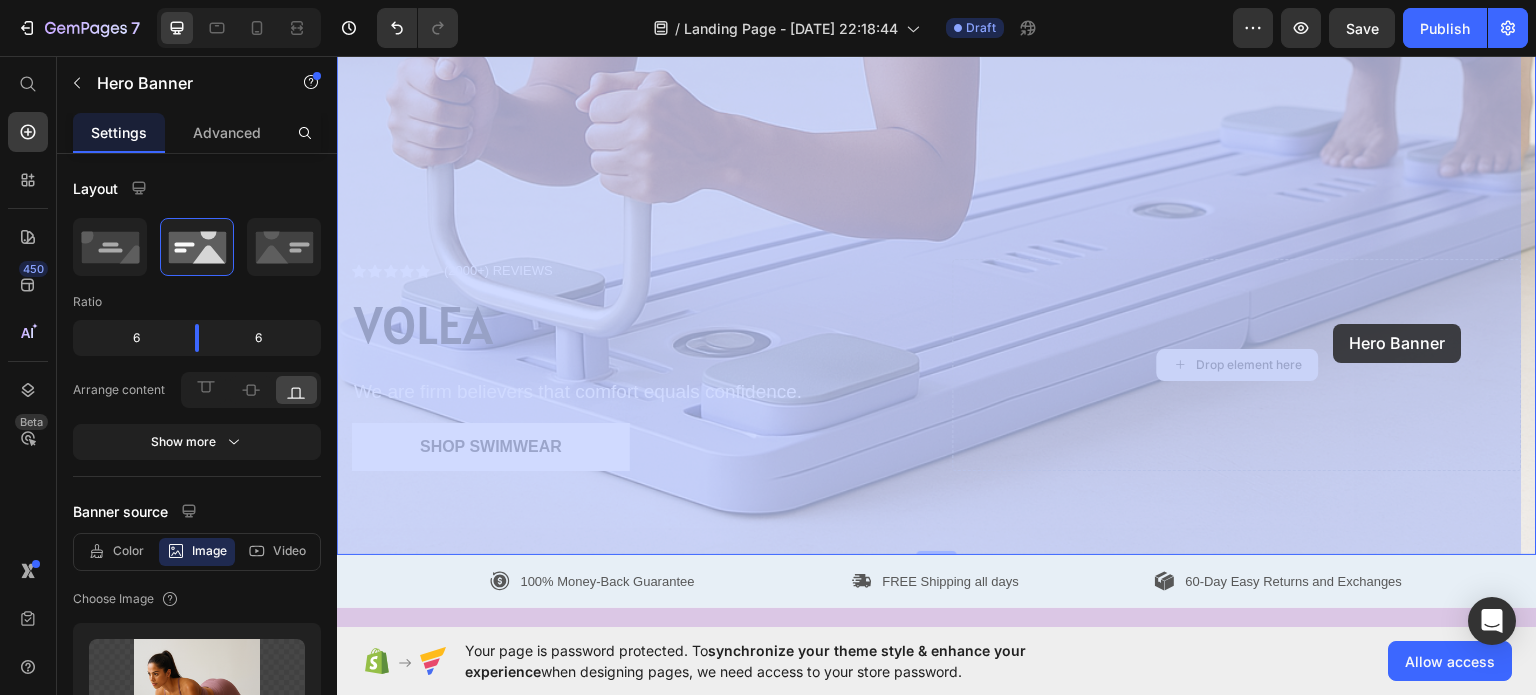 drag, startPoint x: 1313, startPoint y: 448, endPoint x: 1334, endPoint y: 323, distance: 126.751724 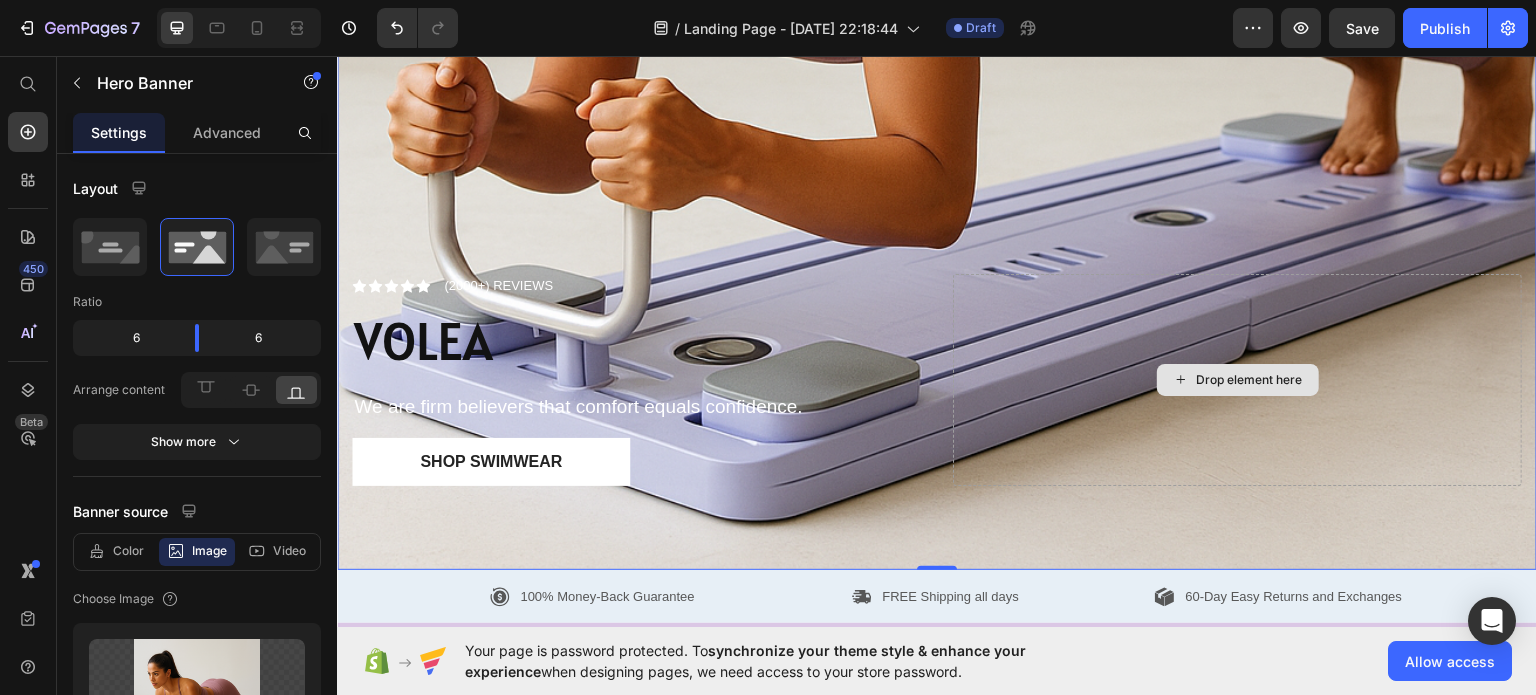 click on "Drop element here" at bounding box center (1237, 379) 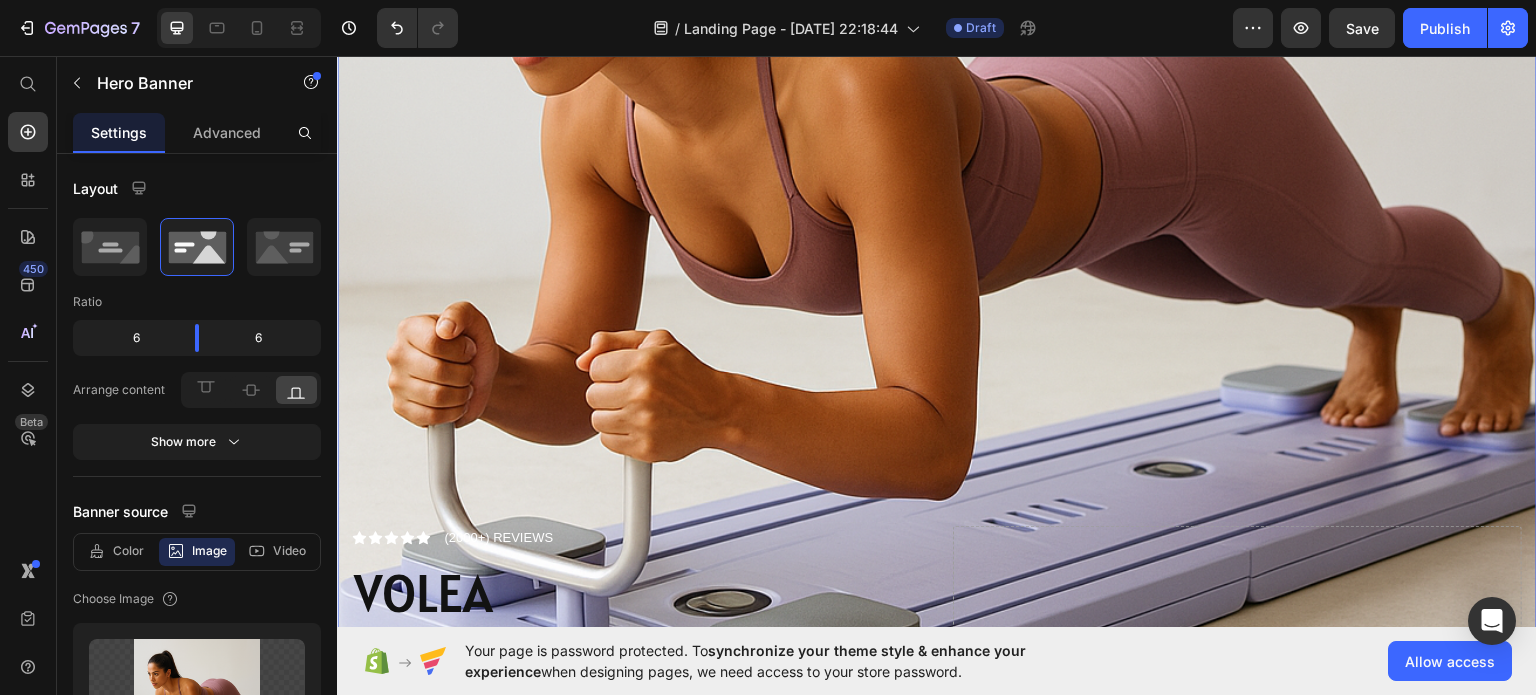 scroll, scrollTop: 500, scrollLeft: 0, axis: vertical 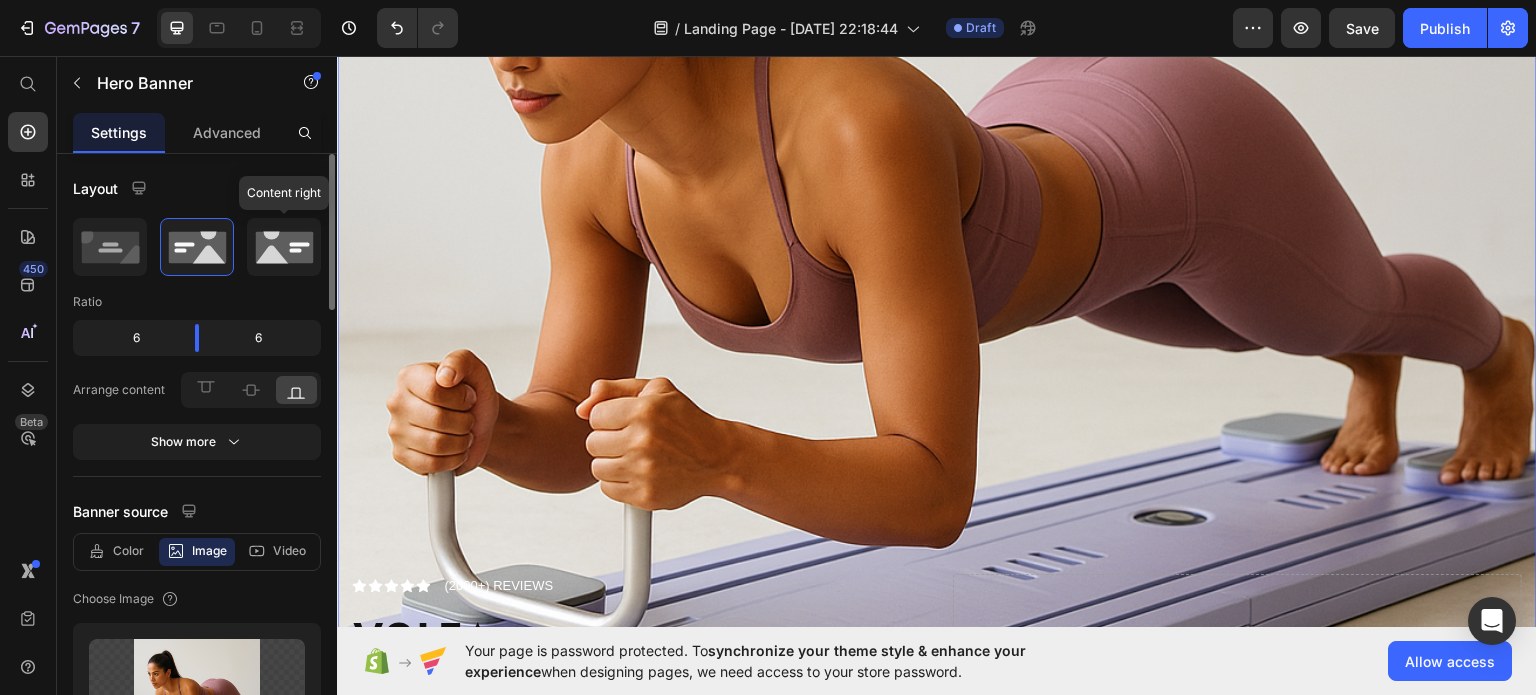 click 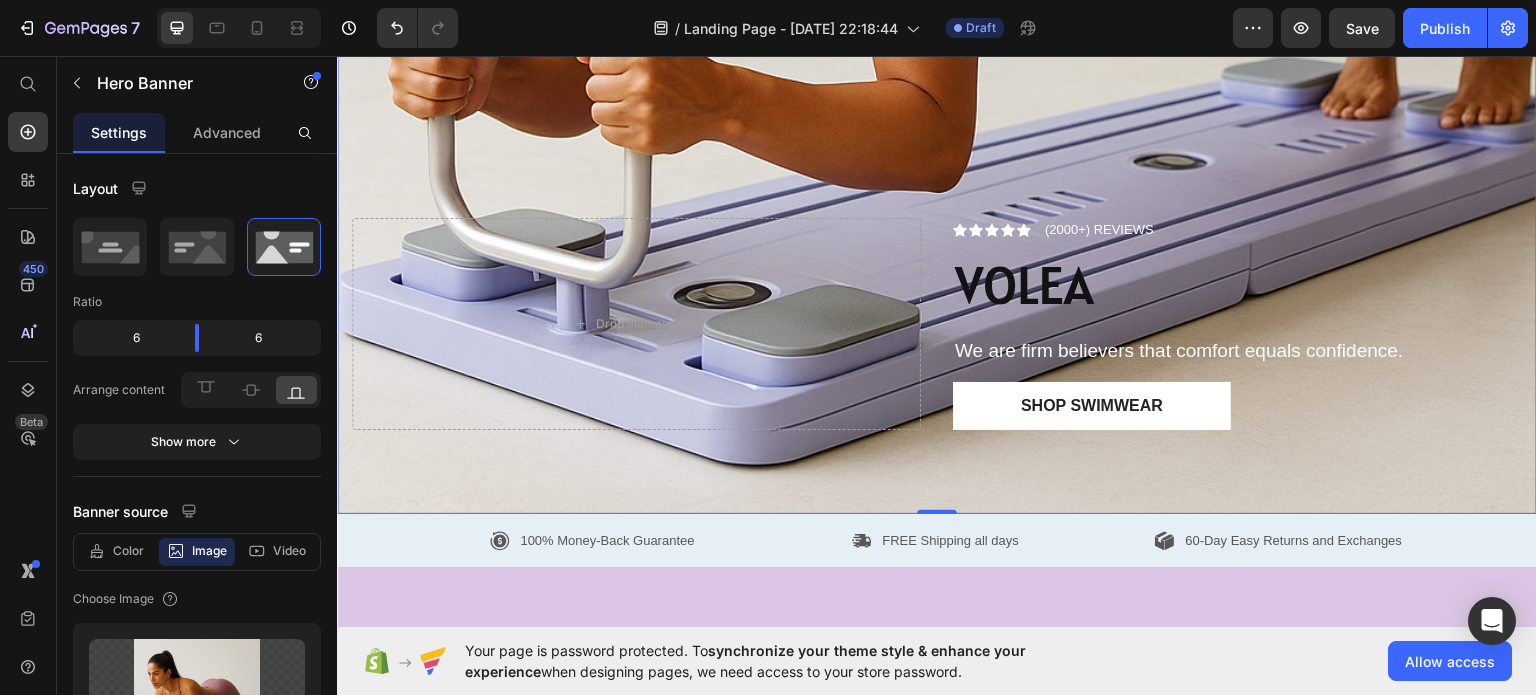scroll, scrollTop: 900, scrollLeft: 0, axis: vertical 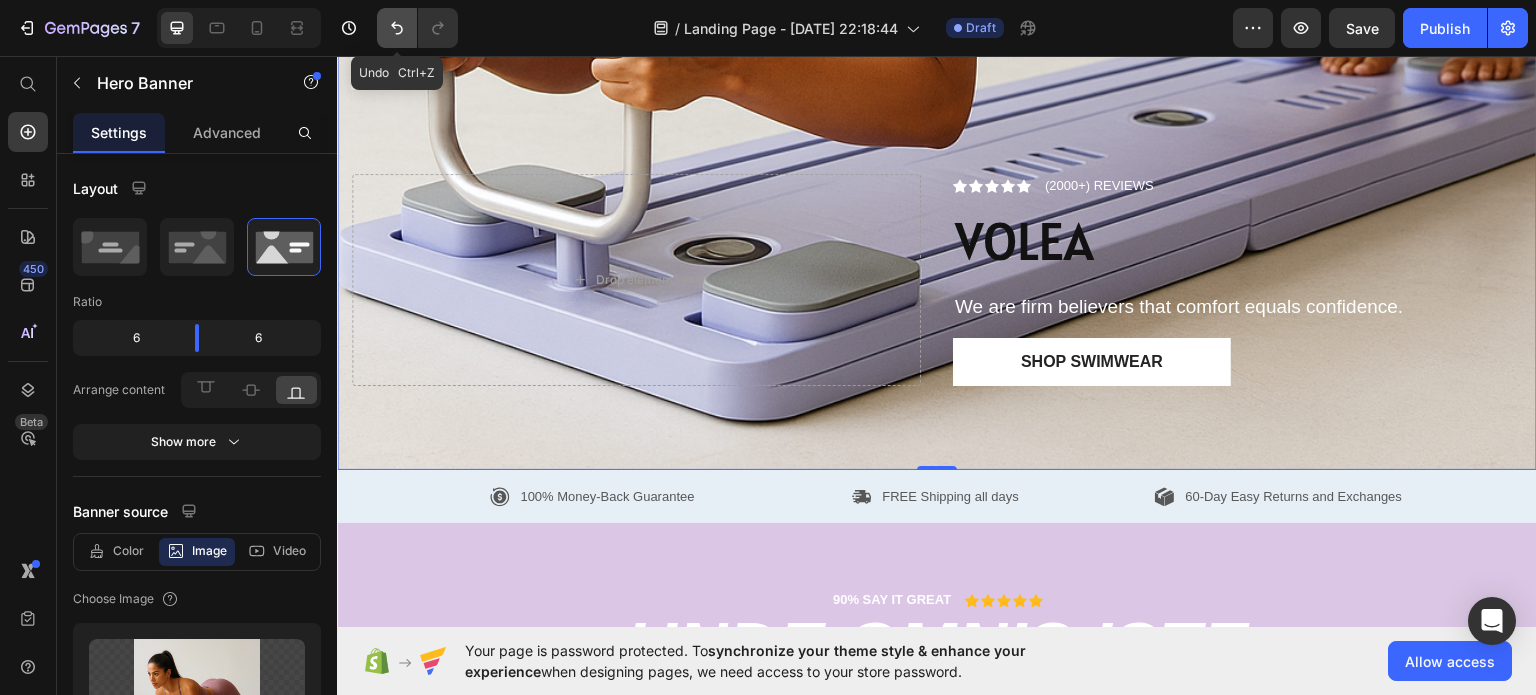 click 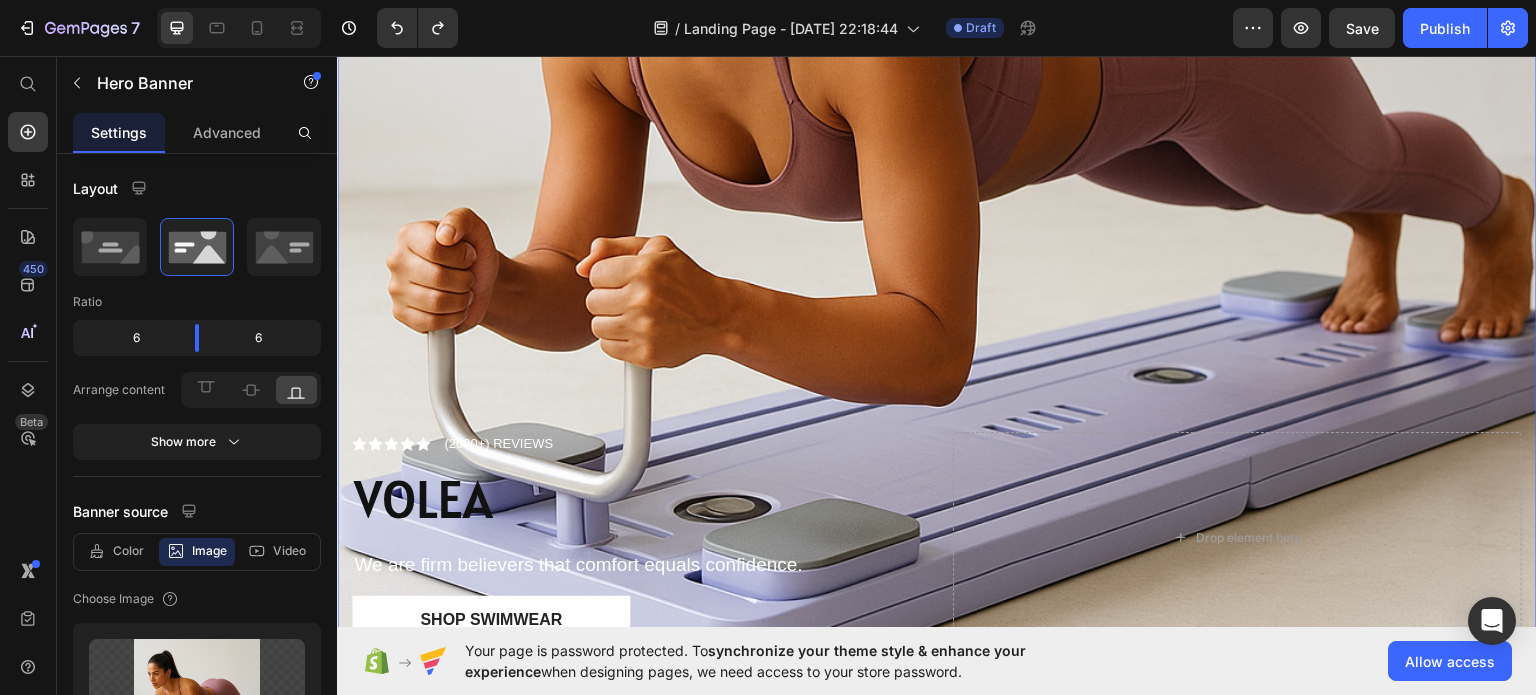 scroll, scrollTop: 800, scrollLeft: 0, axis: vertical 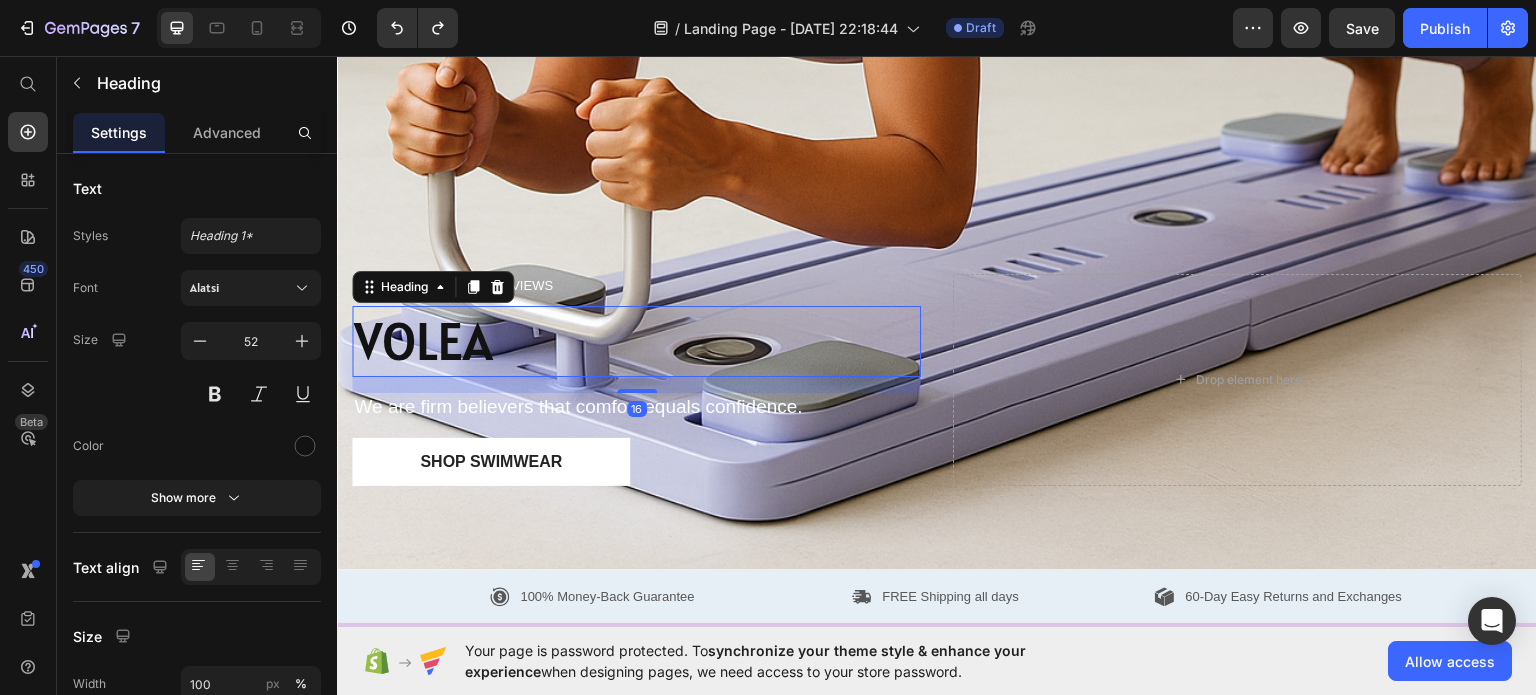 click on "VOLEA" at bounding box center (636, 341) 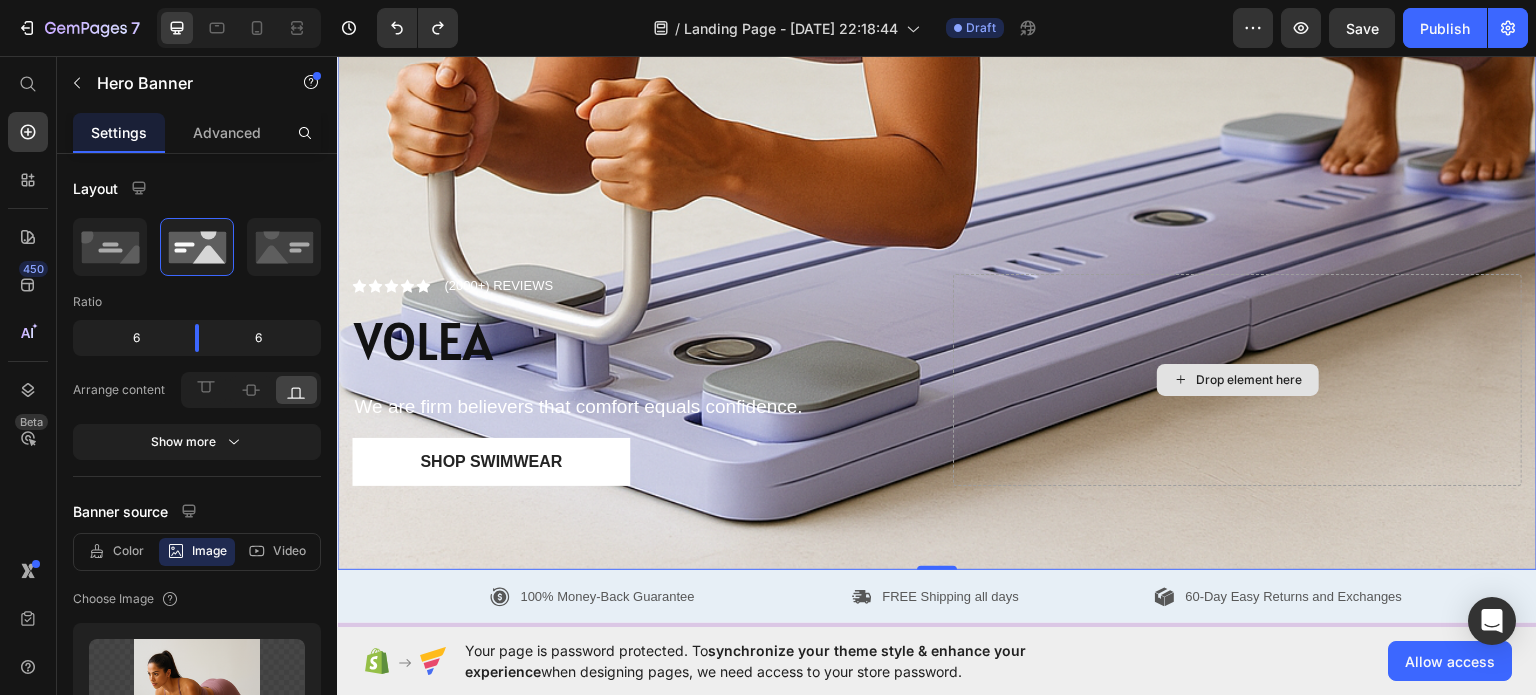 click on "Drop element here" at bounding box center [1237, 379] 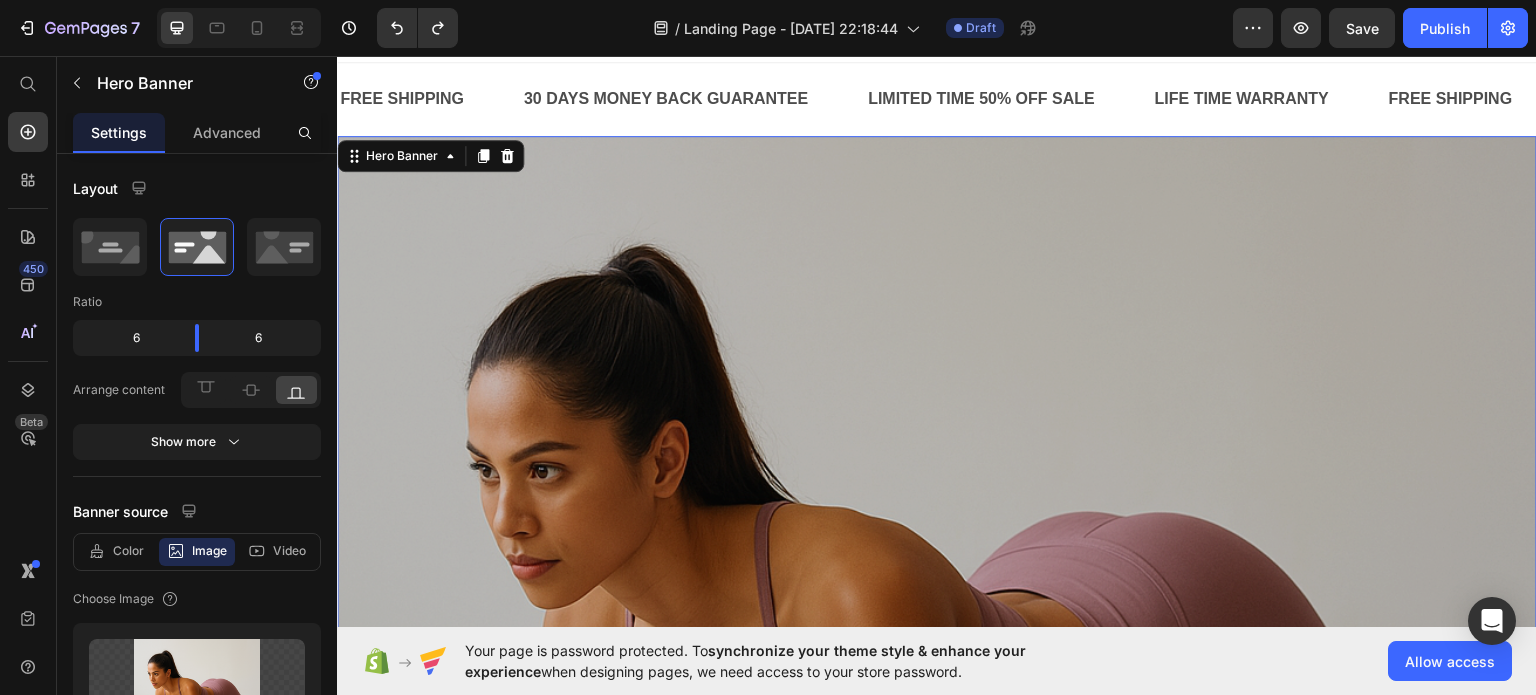 scroll, scrollTop: 0, scrollLeft: 0, axis: both 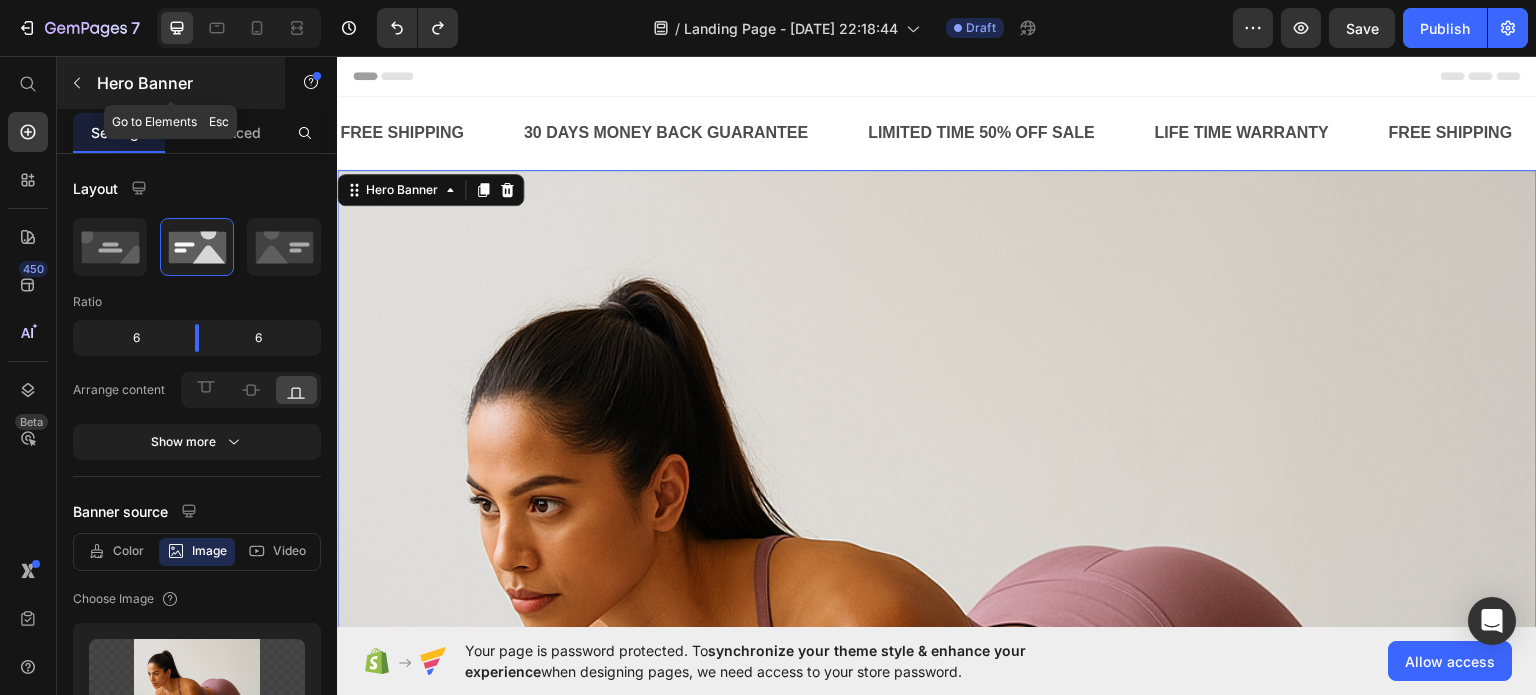 click 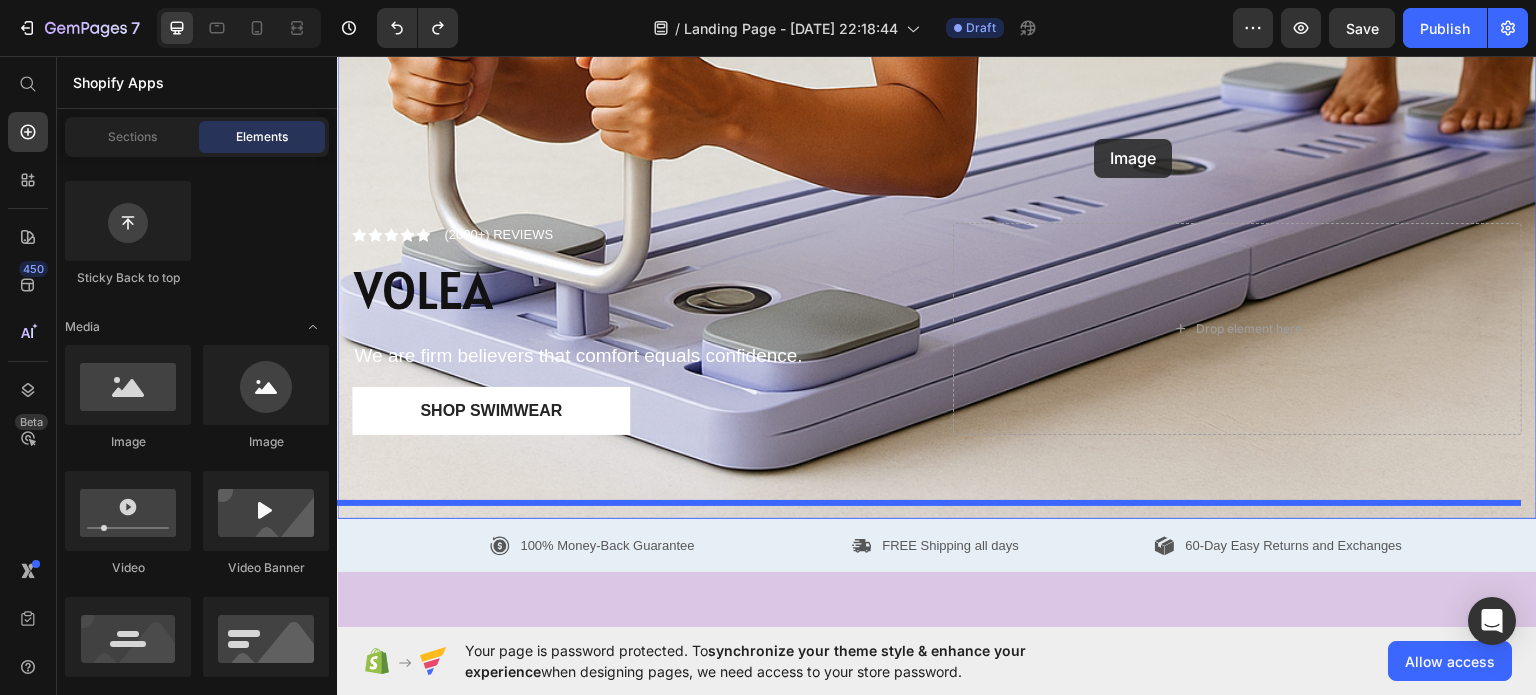 scroll, scrollTop: 833, scrollLeft: 0, axis: vertical 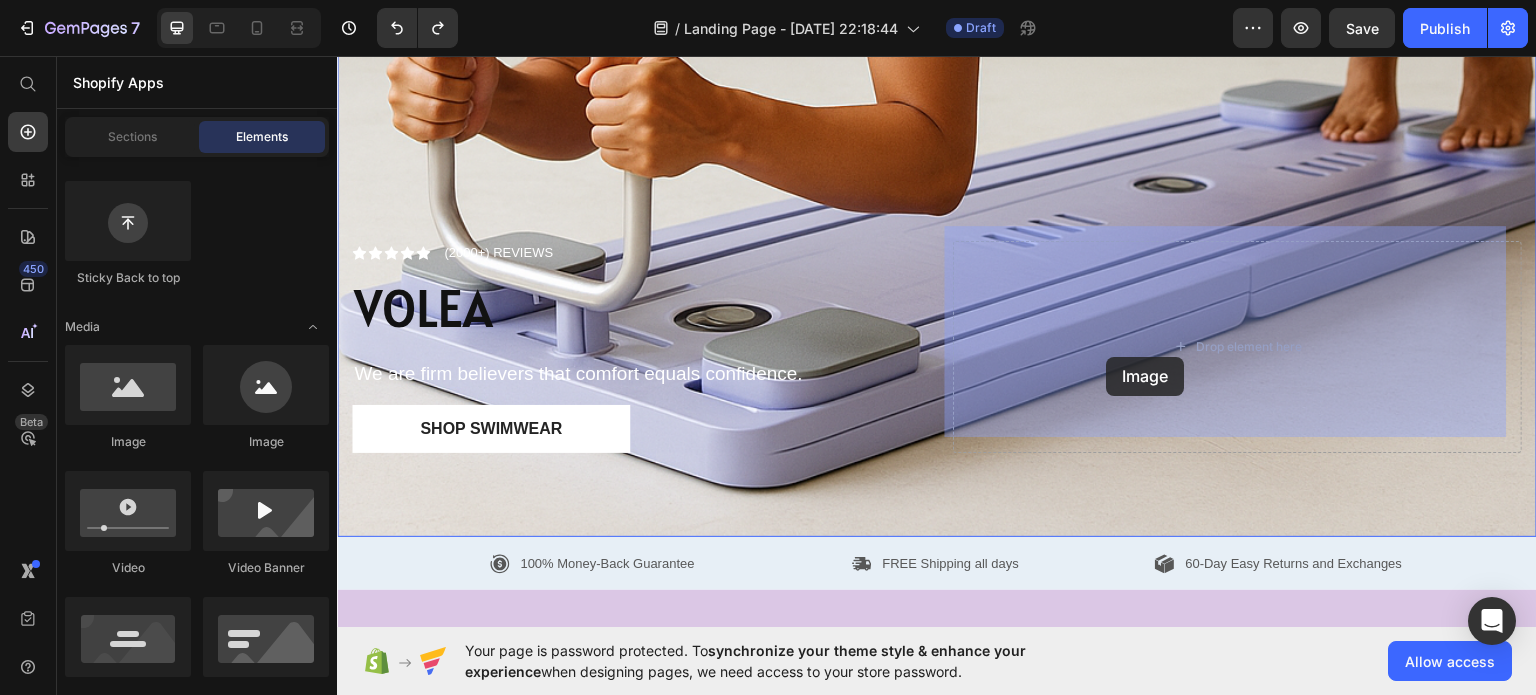 drag, startPoint x: 463, startPoint y: 454, endPoint x: 1107, endPoint y: 356, distance: 651.4138 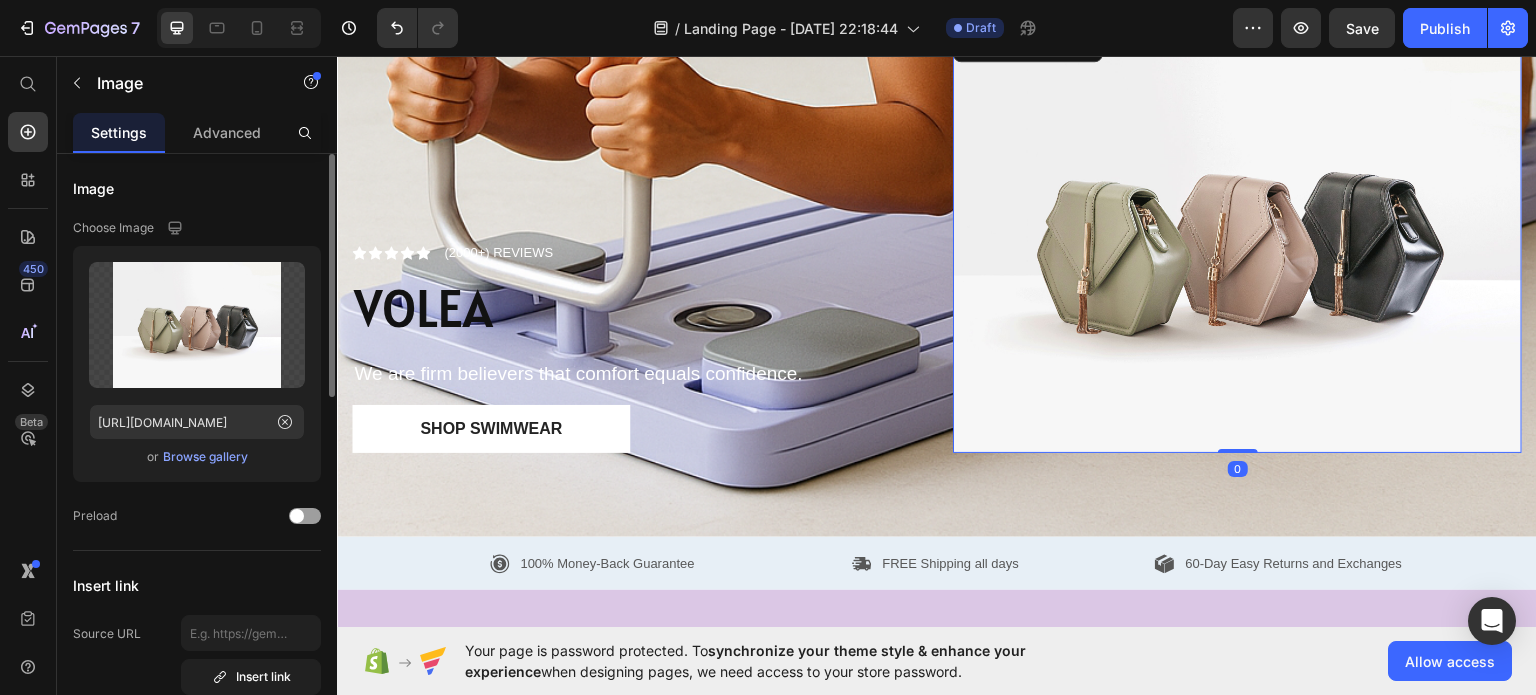 click on "Upload Image https://ucarecdn.com/ee6d5074-1640-4cc7-8933-47c8589c3dee/-/format/auto/  or   Browse gallery" 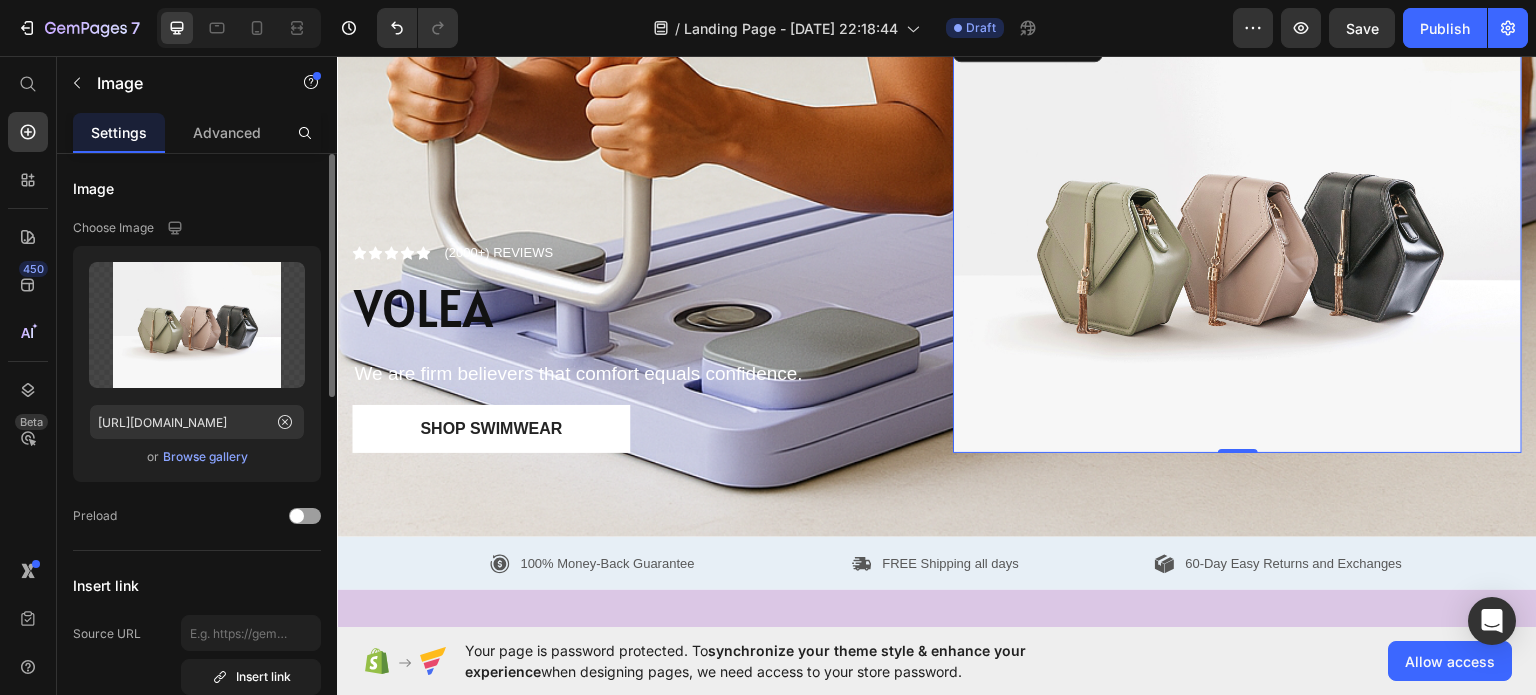 click on "Browse gallery" at bounding box center [205, 457] 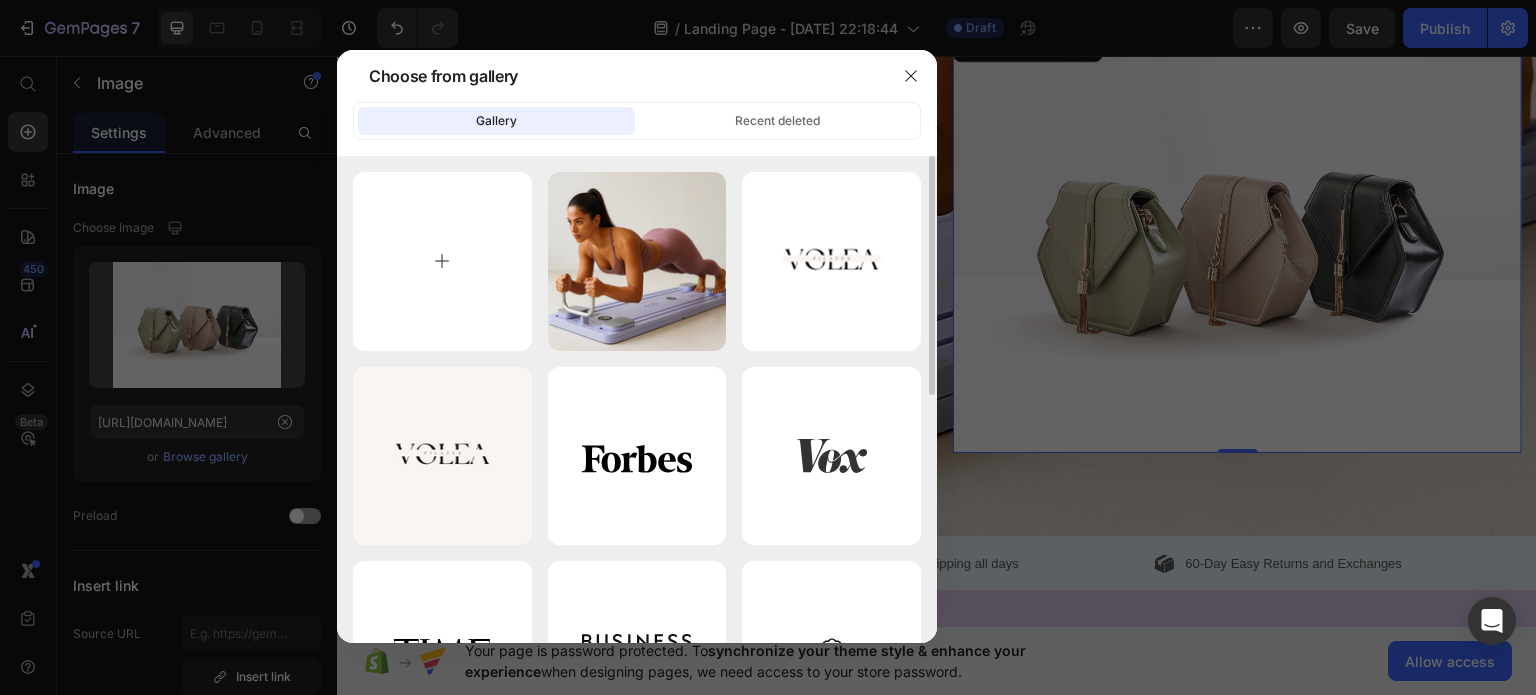 click at bounding box center (442, 261) 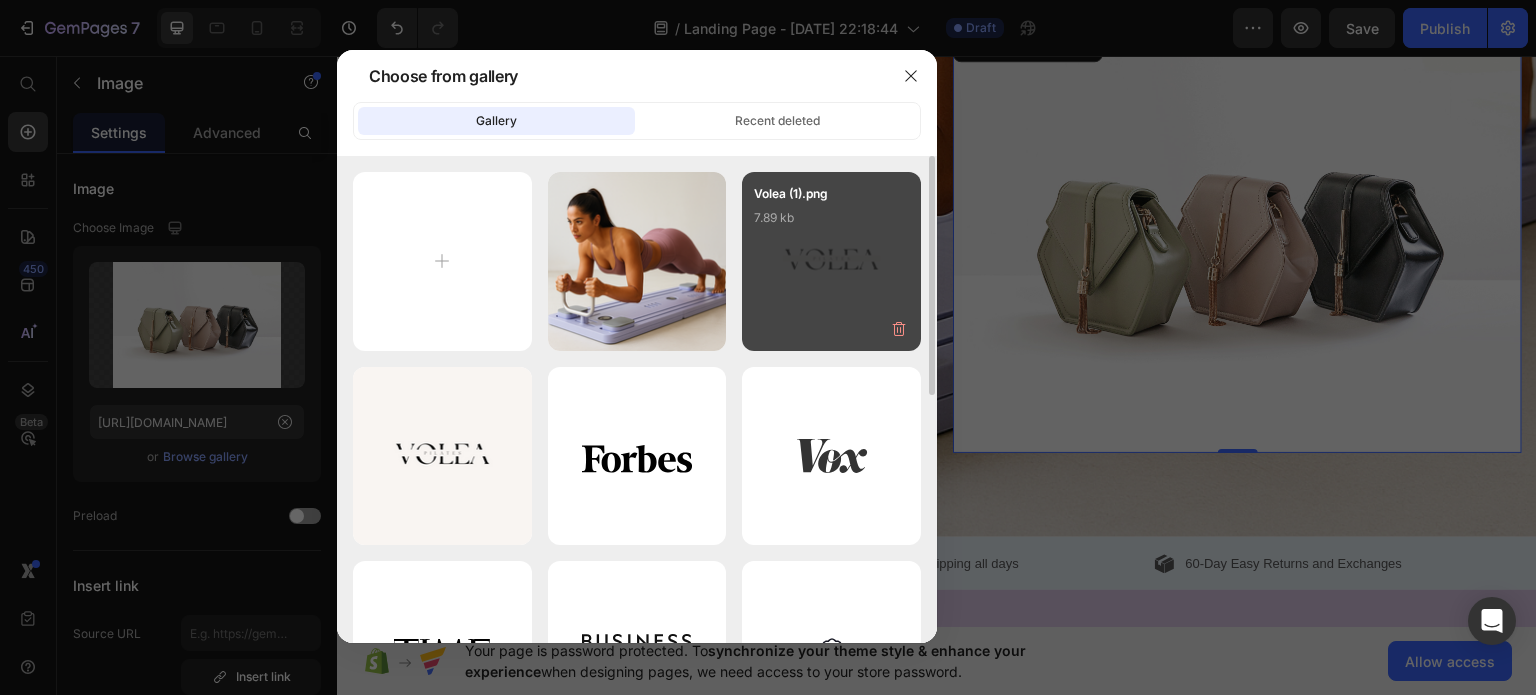 click on "Volea (1).png 7.89 kb" at bounding box center (831, 224) 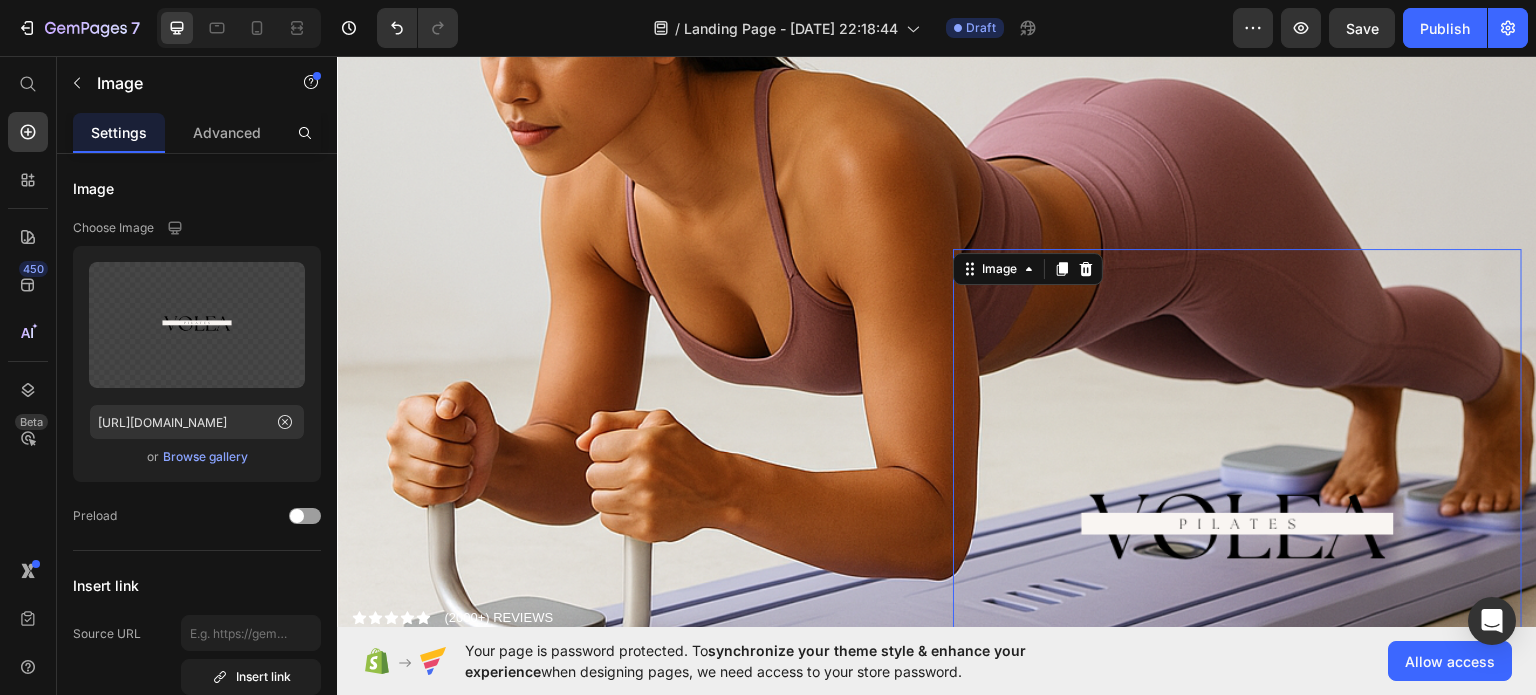 scroll, scrollTop: 433, scrollLeft: 0, axis: vertical 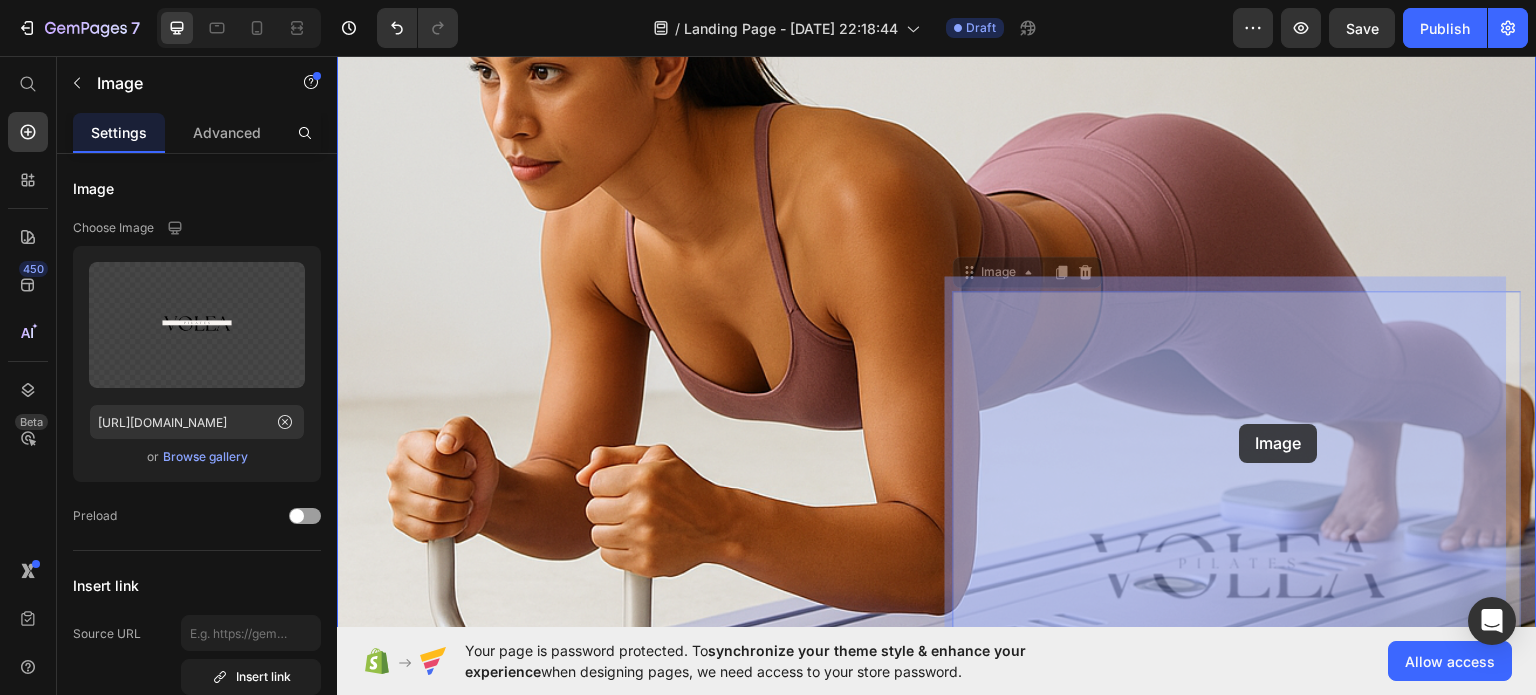 drag, startPoint x: 1269, startPoint y: 541, endPoint x: 1240, endPoint y: 423, distance: 121.511314 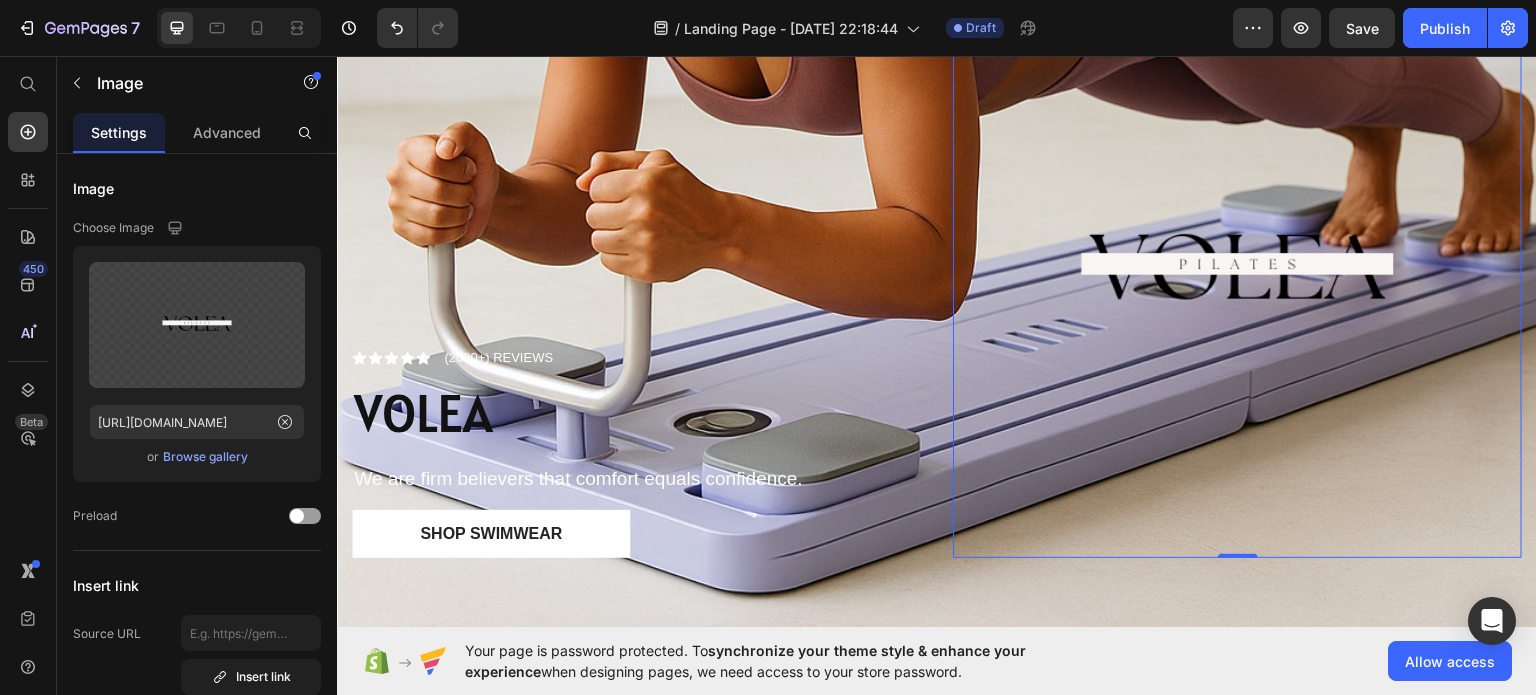 scroll, scrollTop: 733, scrollLeft: 0, axis: vertical 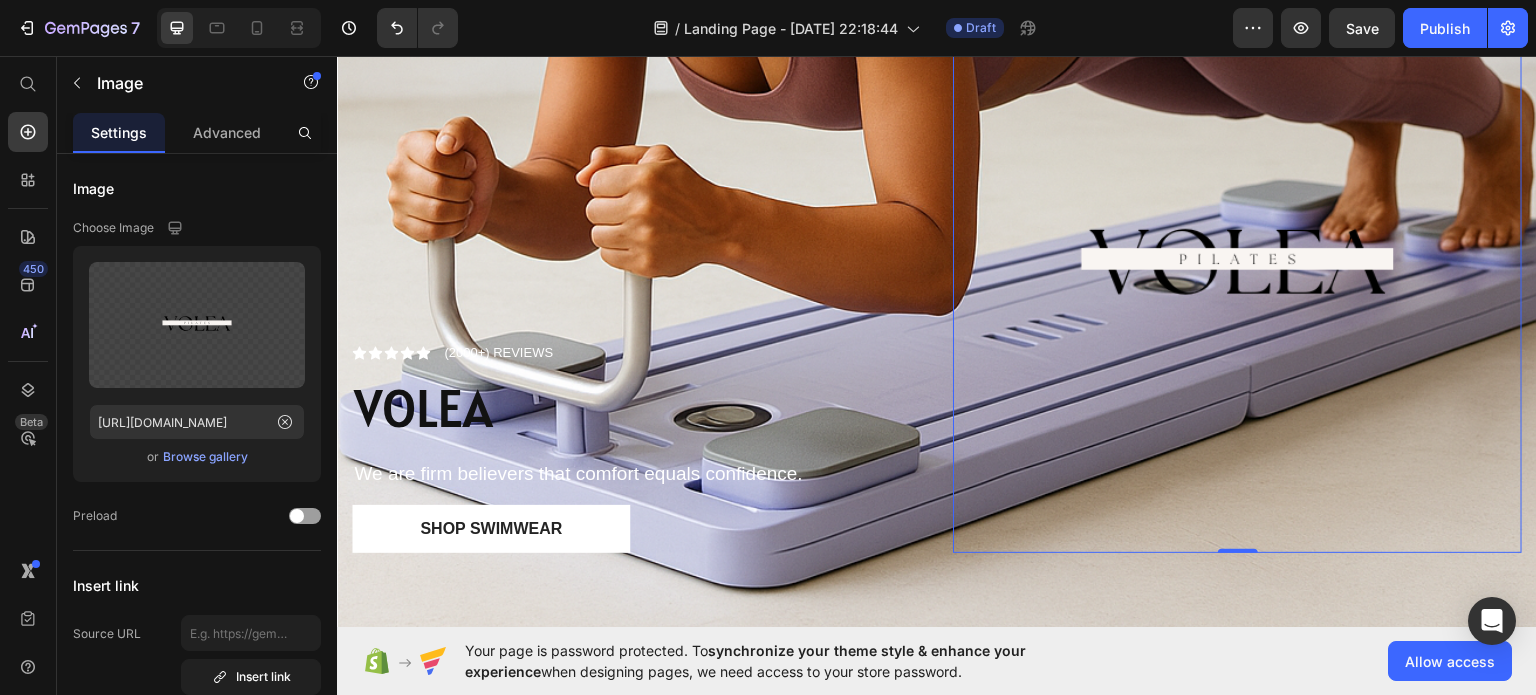 click at bounding box center [1237, 267] 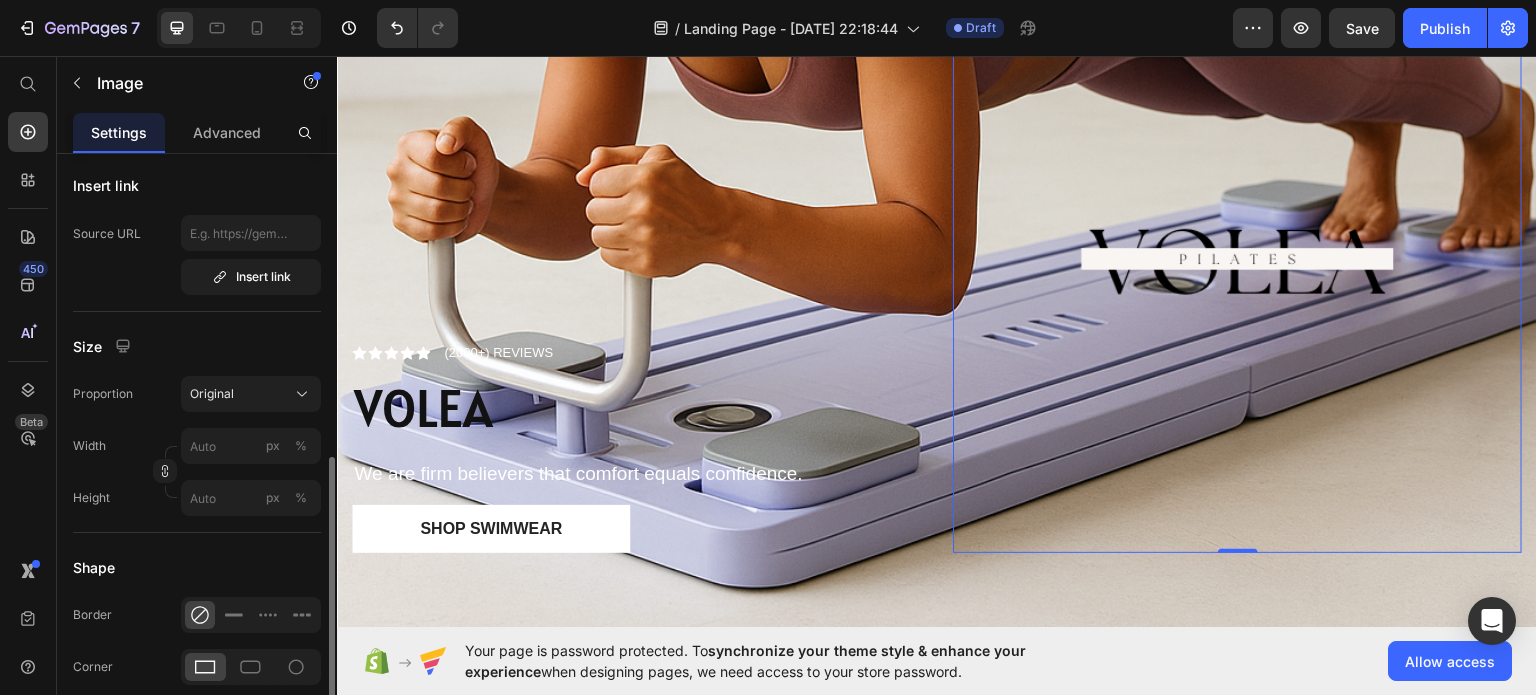 scroll, scrollTop: 500, scrollLeft: 0, axis: vertical 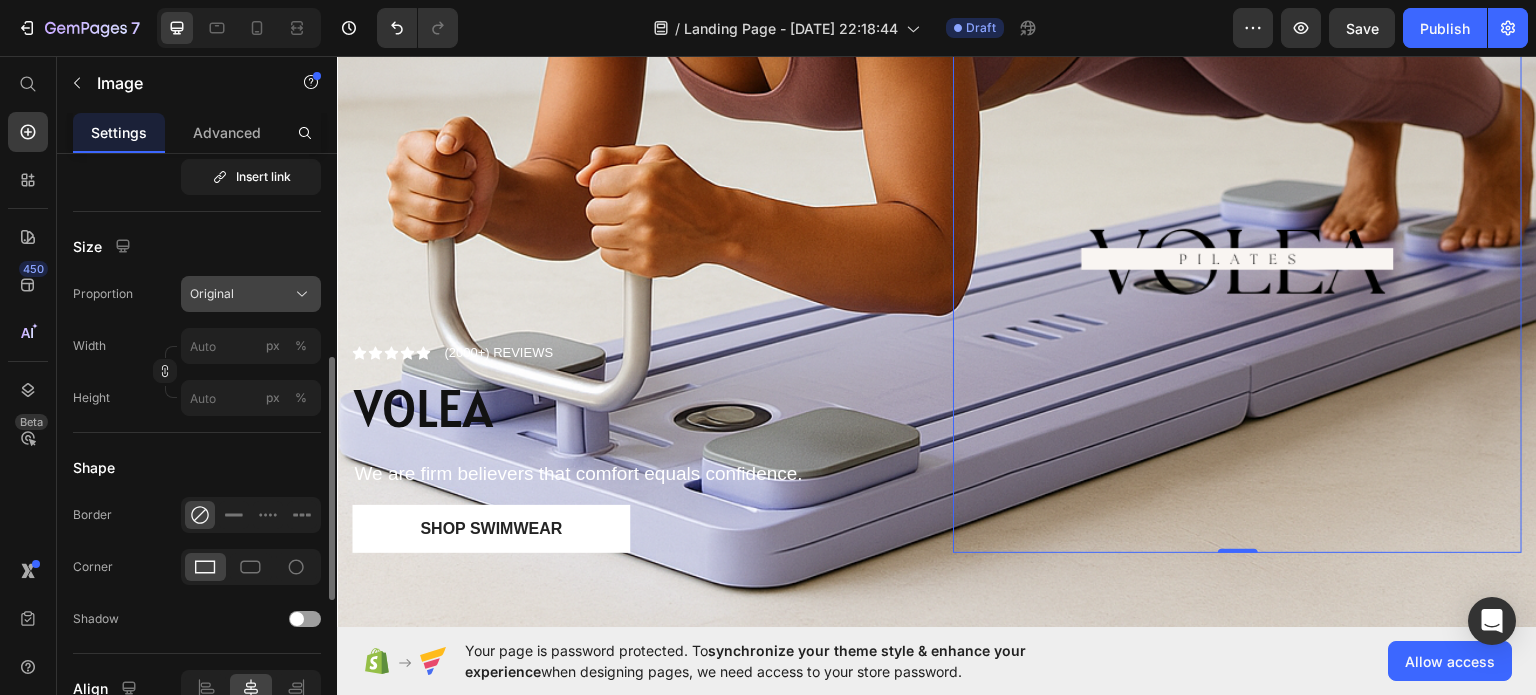click on "Original" 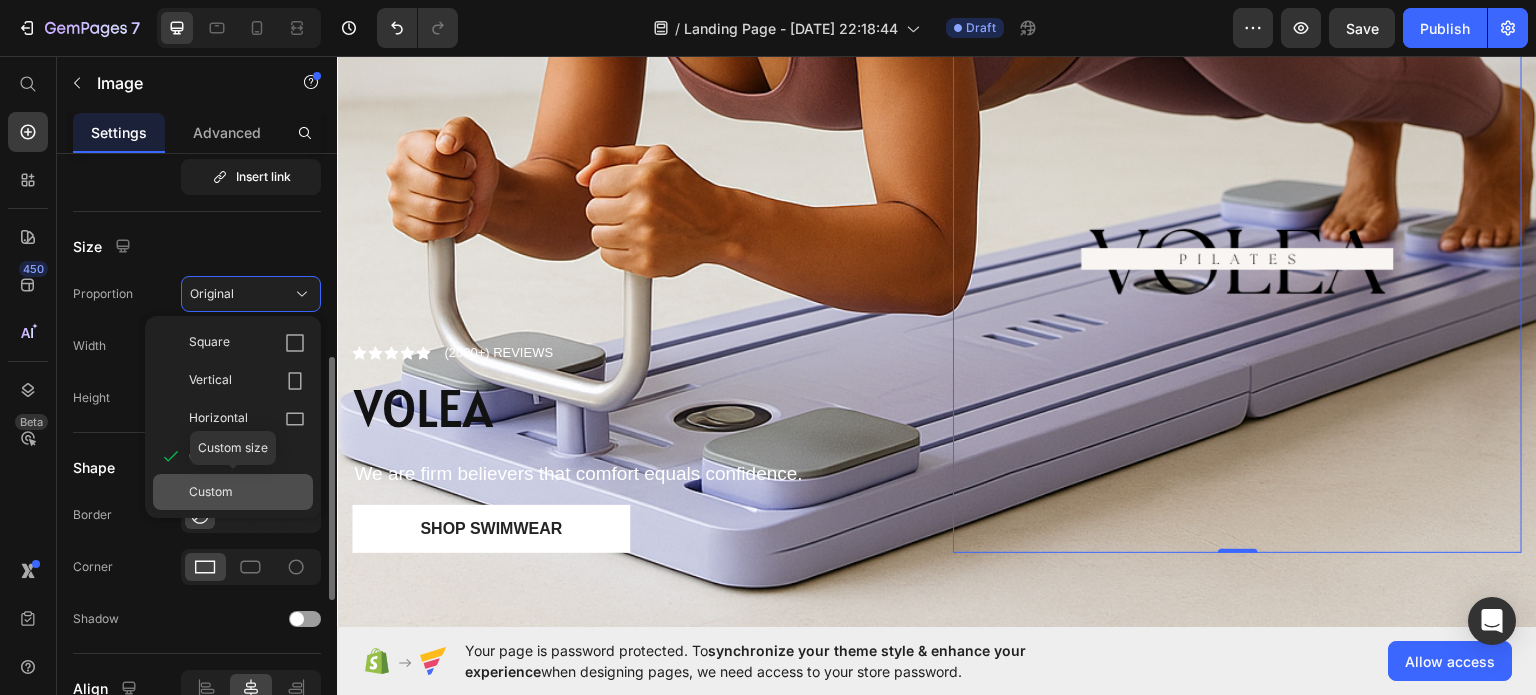 click on "Custom" at bounding box center (211, 492) 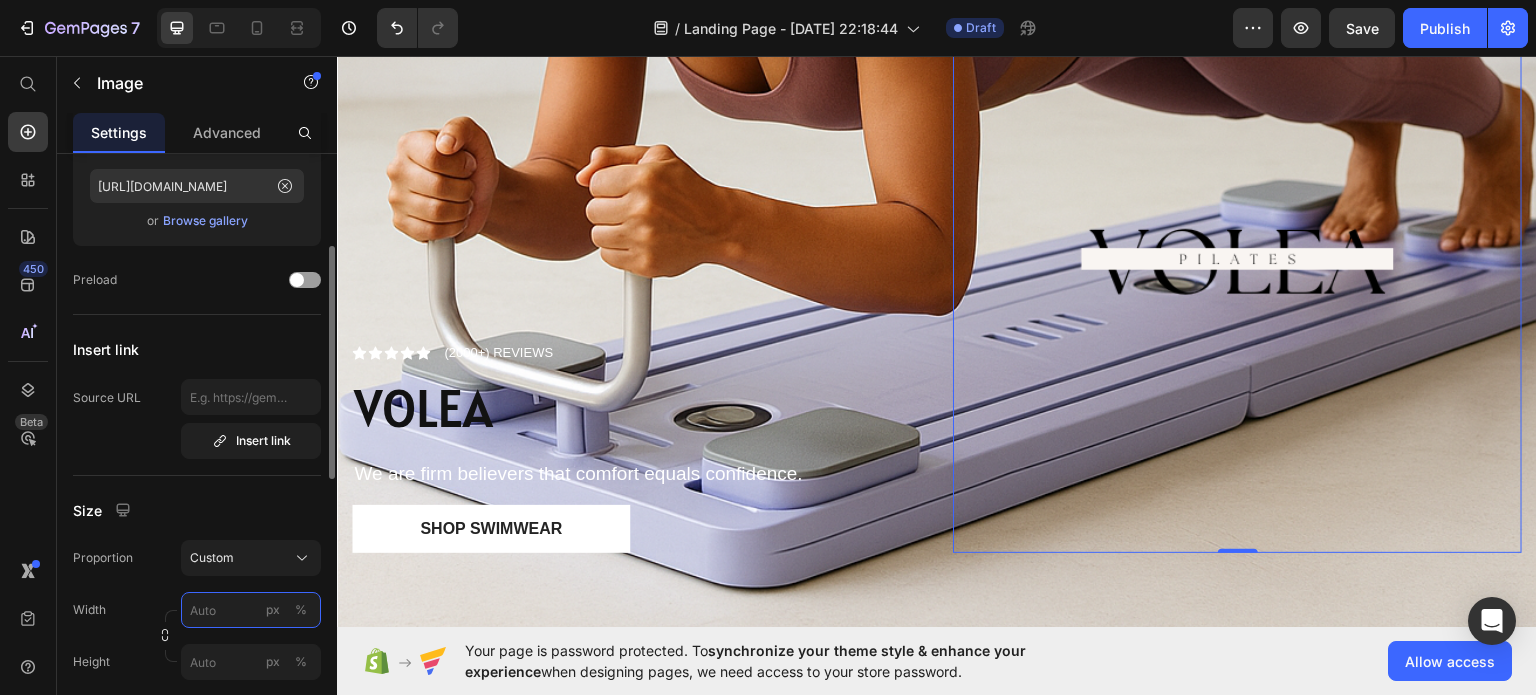 scroll, scrollTop: 0, scrollLeft: 0, axis: both 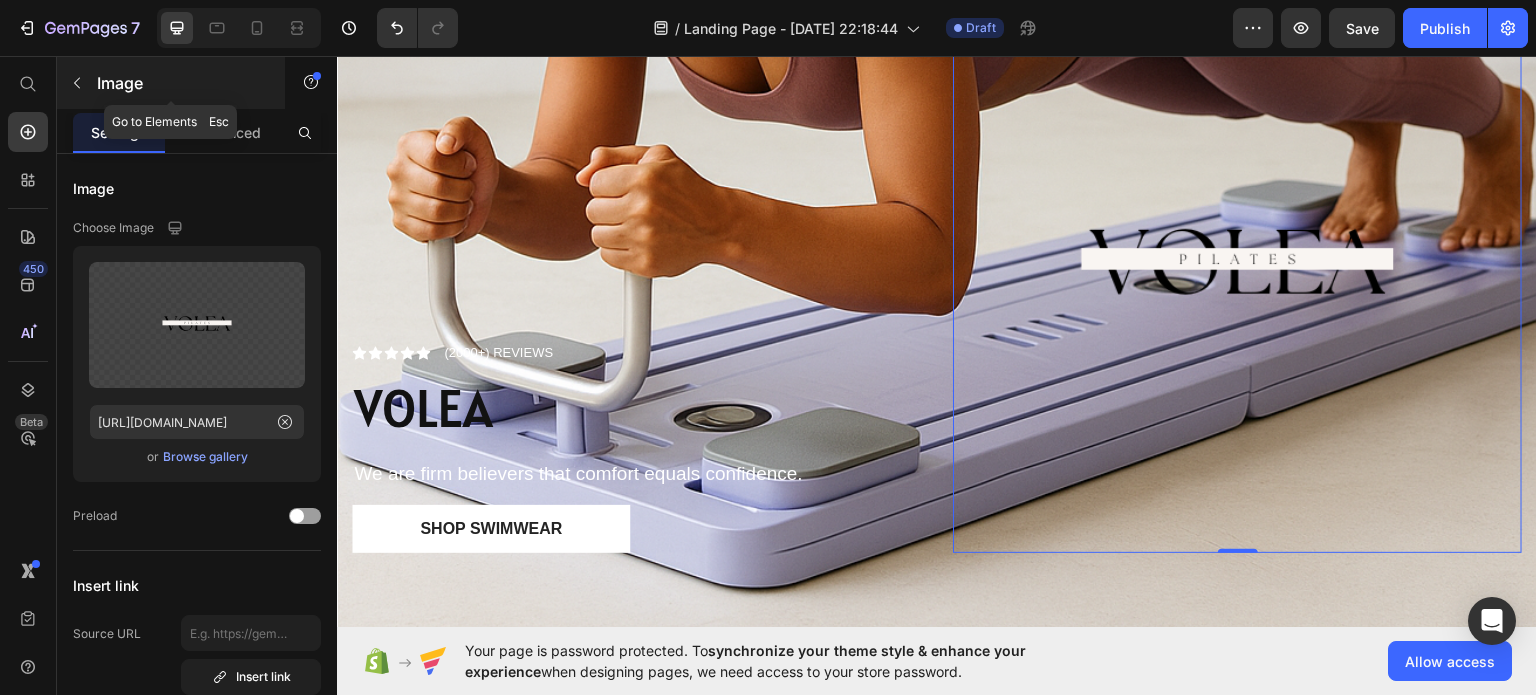 click at bounding box center [77, 83] 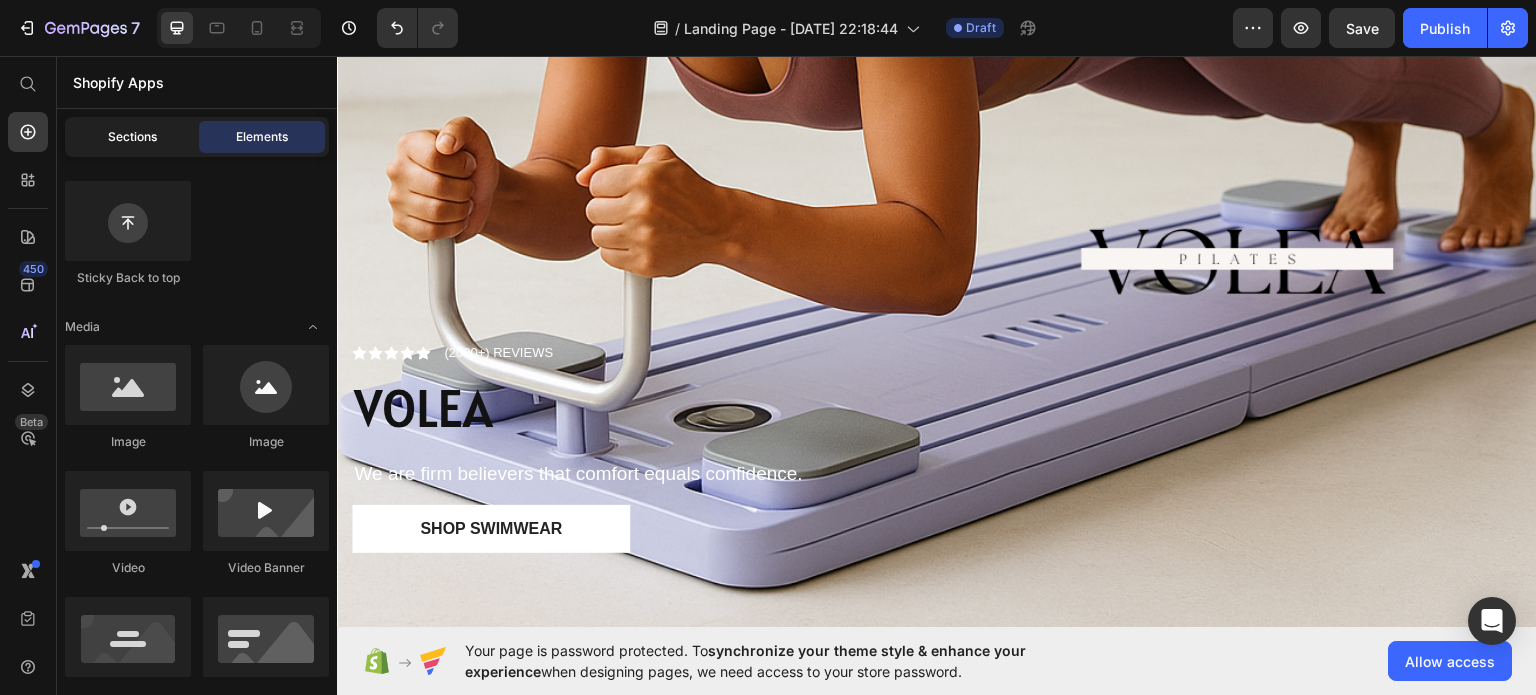 click on "Sections" at bounding box center [132, 137] 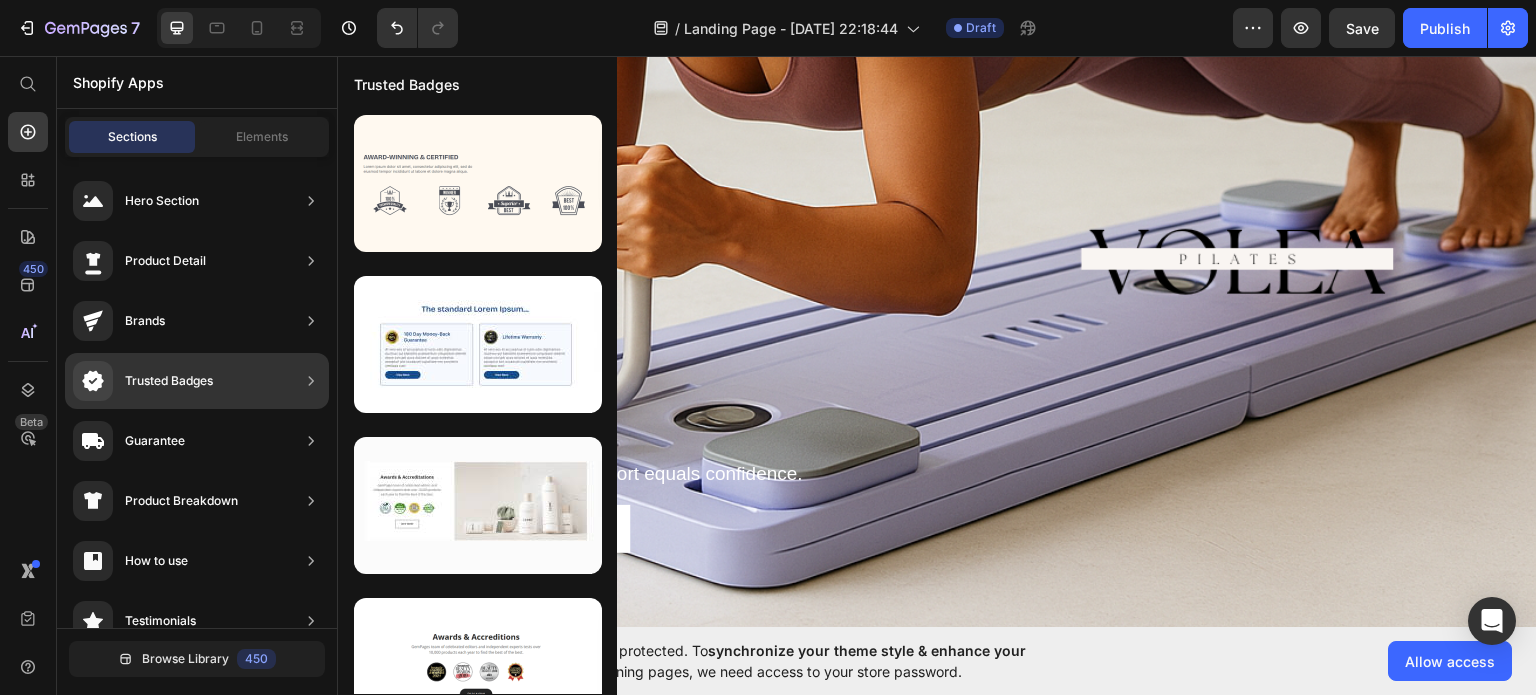 scroll, scrollTop: 368, scrollLeft: 0, axis: vertical 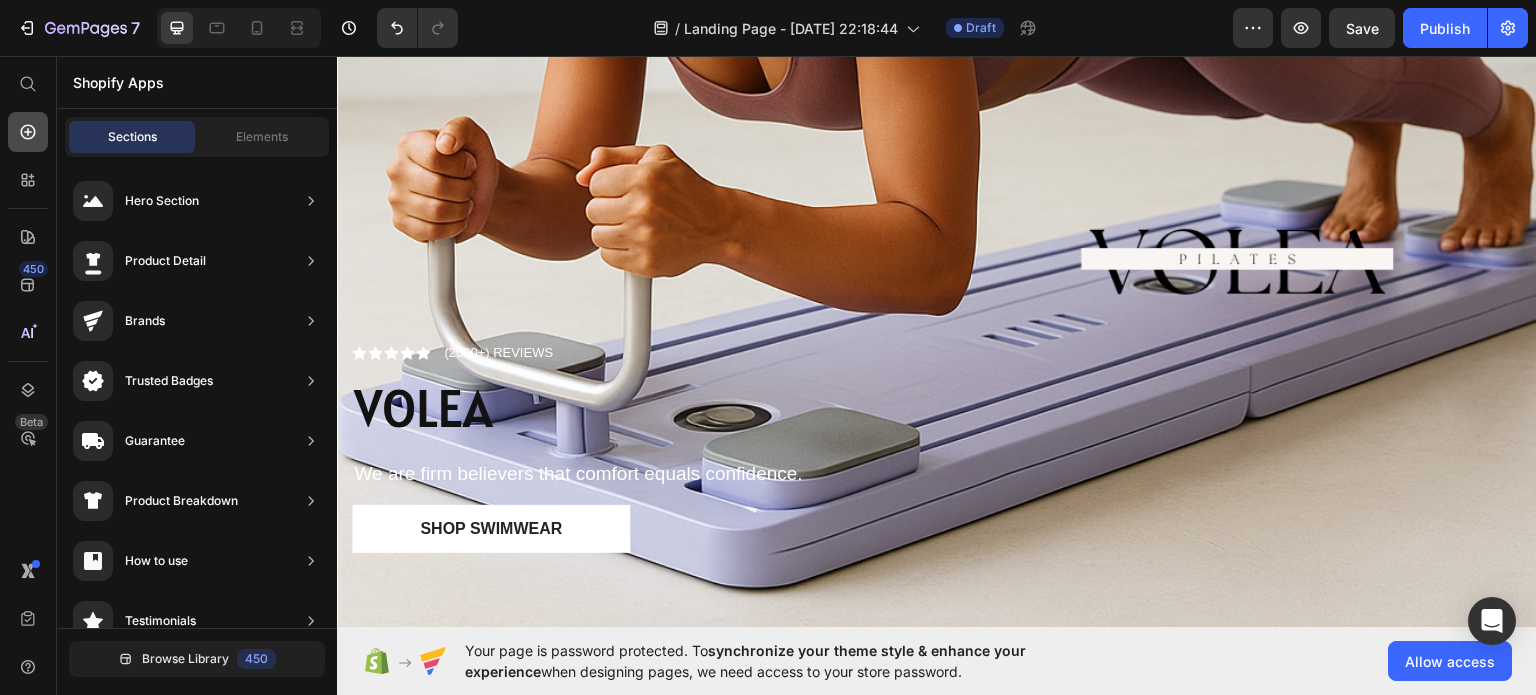click 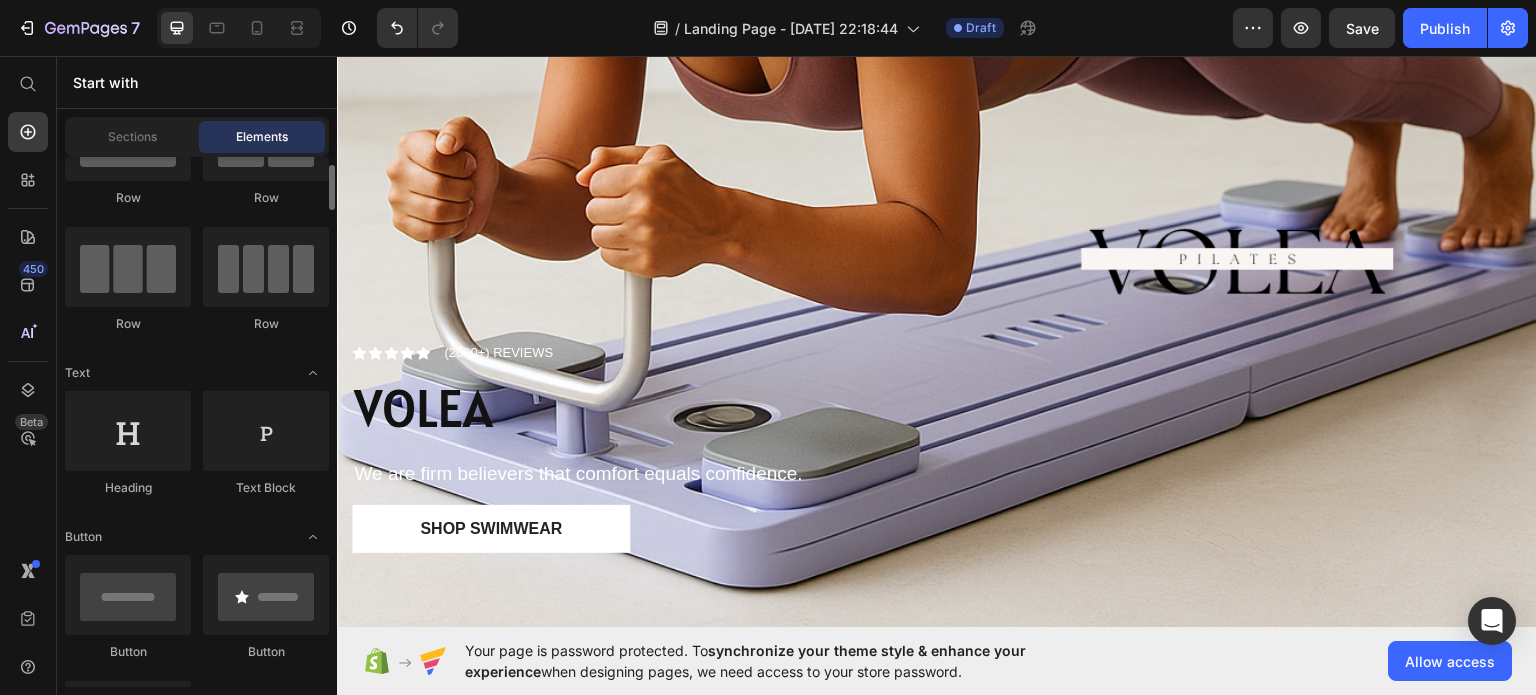 scroll, scrollTop: 0, scrollLeft: 0, axis: both 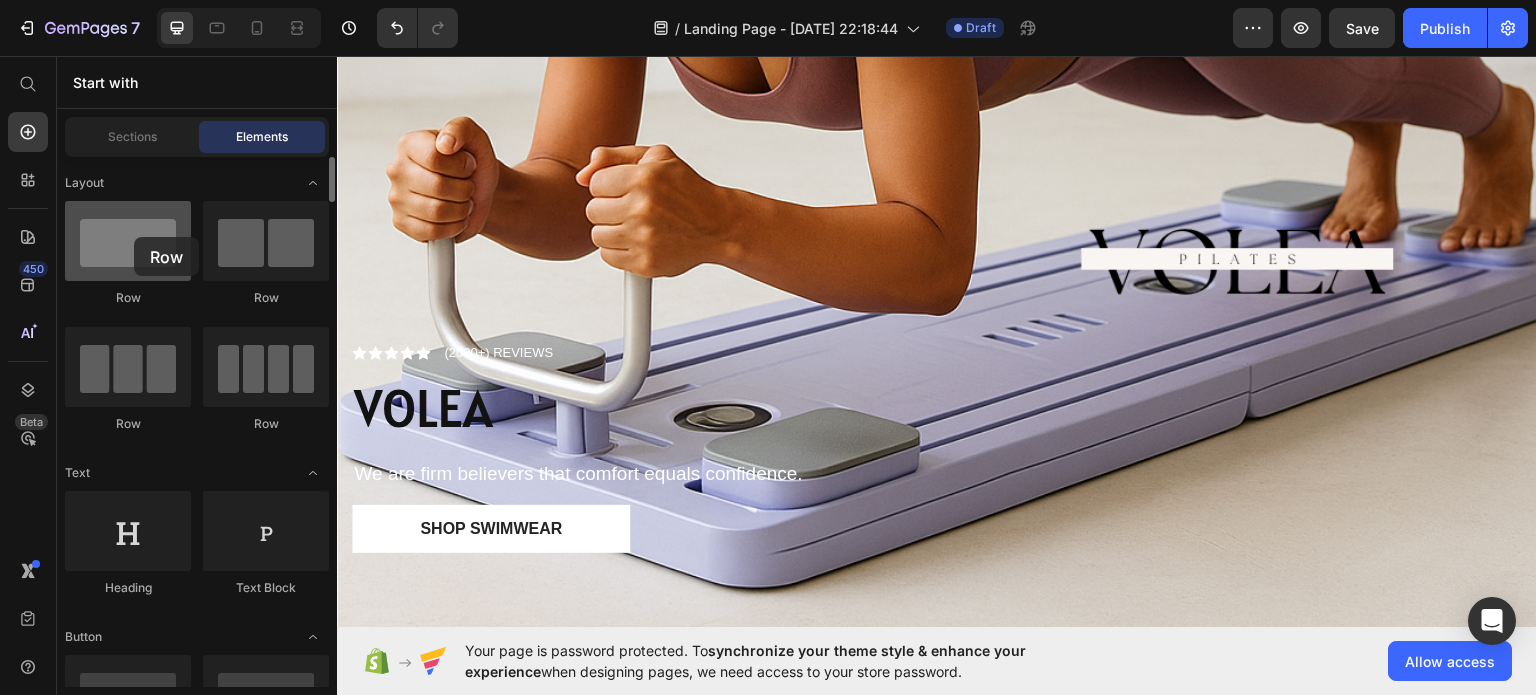 drag, startPoint x: 128, startPoint y: 250, endPoint x: 134, endPoint y: 237, distance: 14.3178215 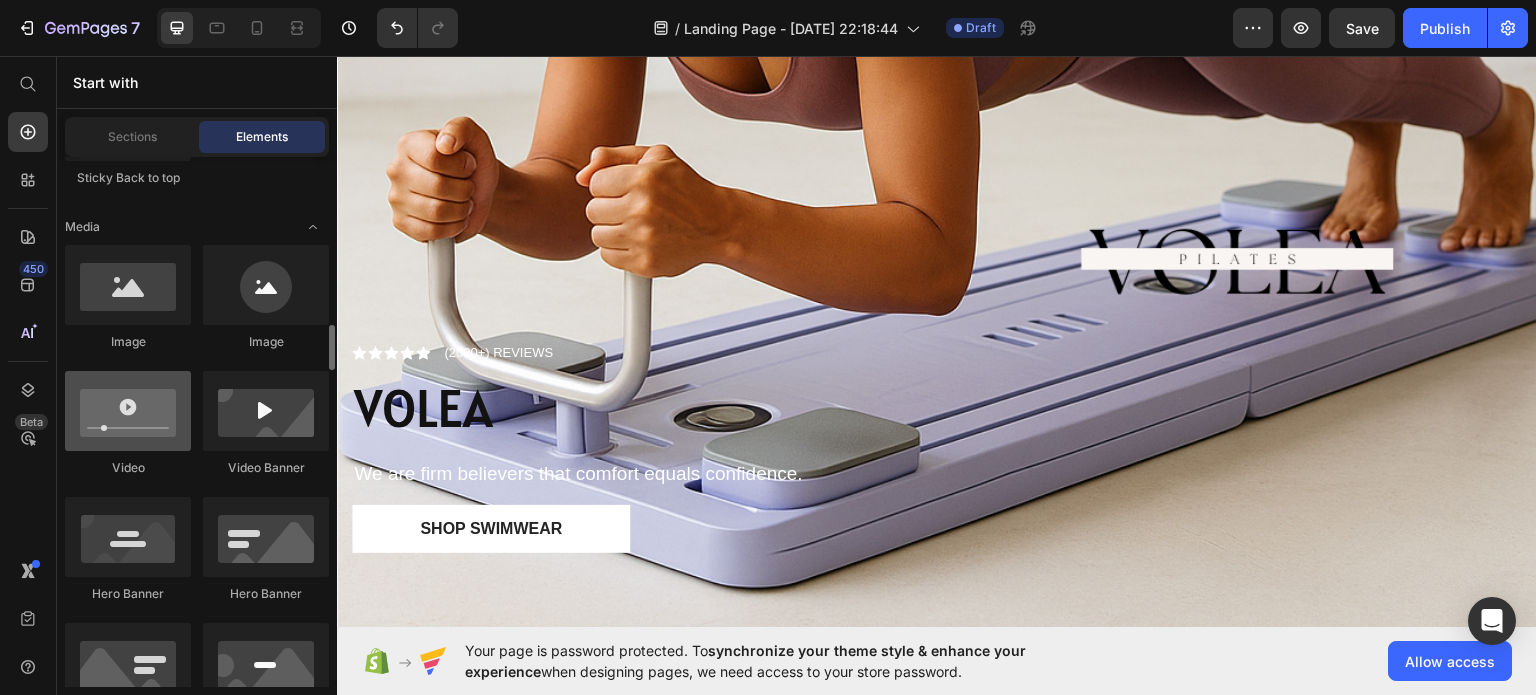 scroll, scrollTop: 800, scrollLeft: 0, axis: vertical 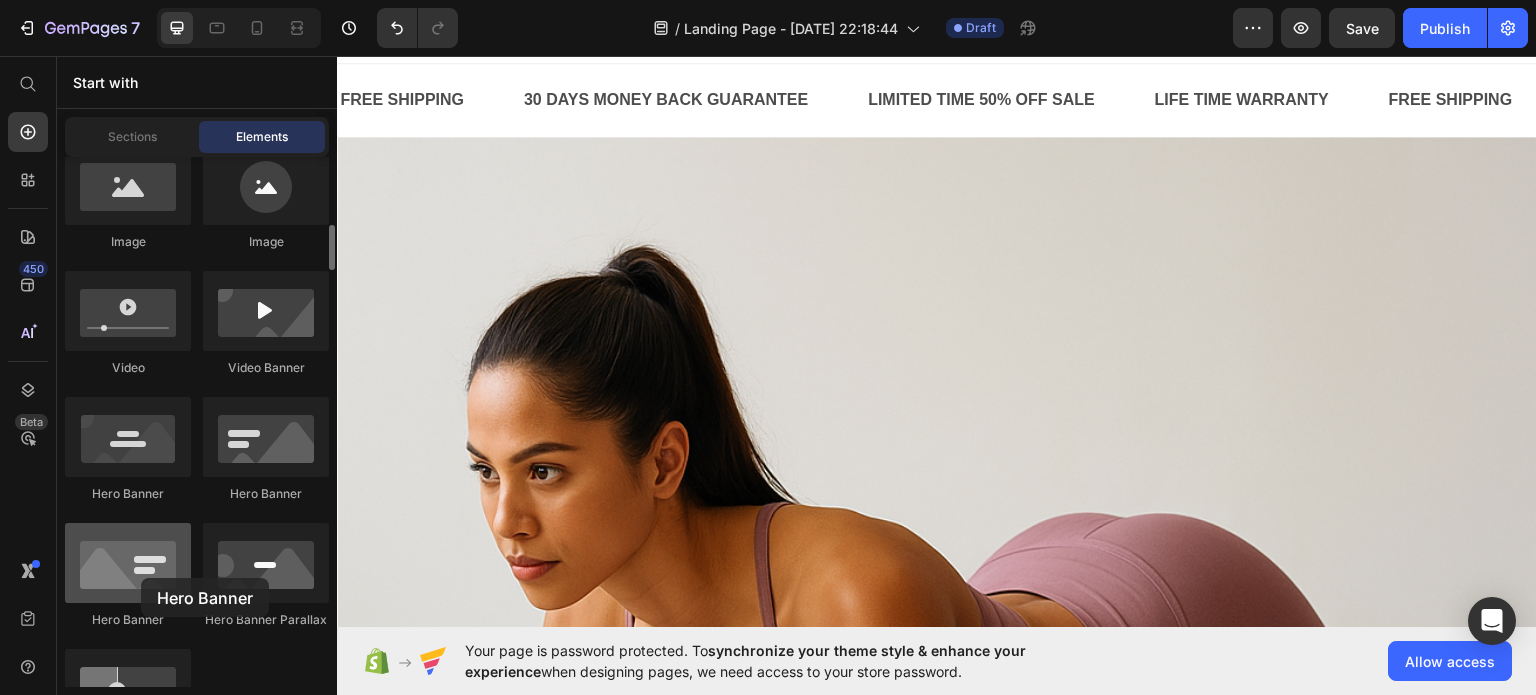 click at bounding box center [128, 563] 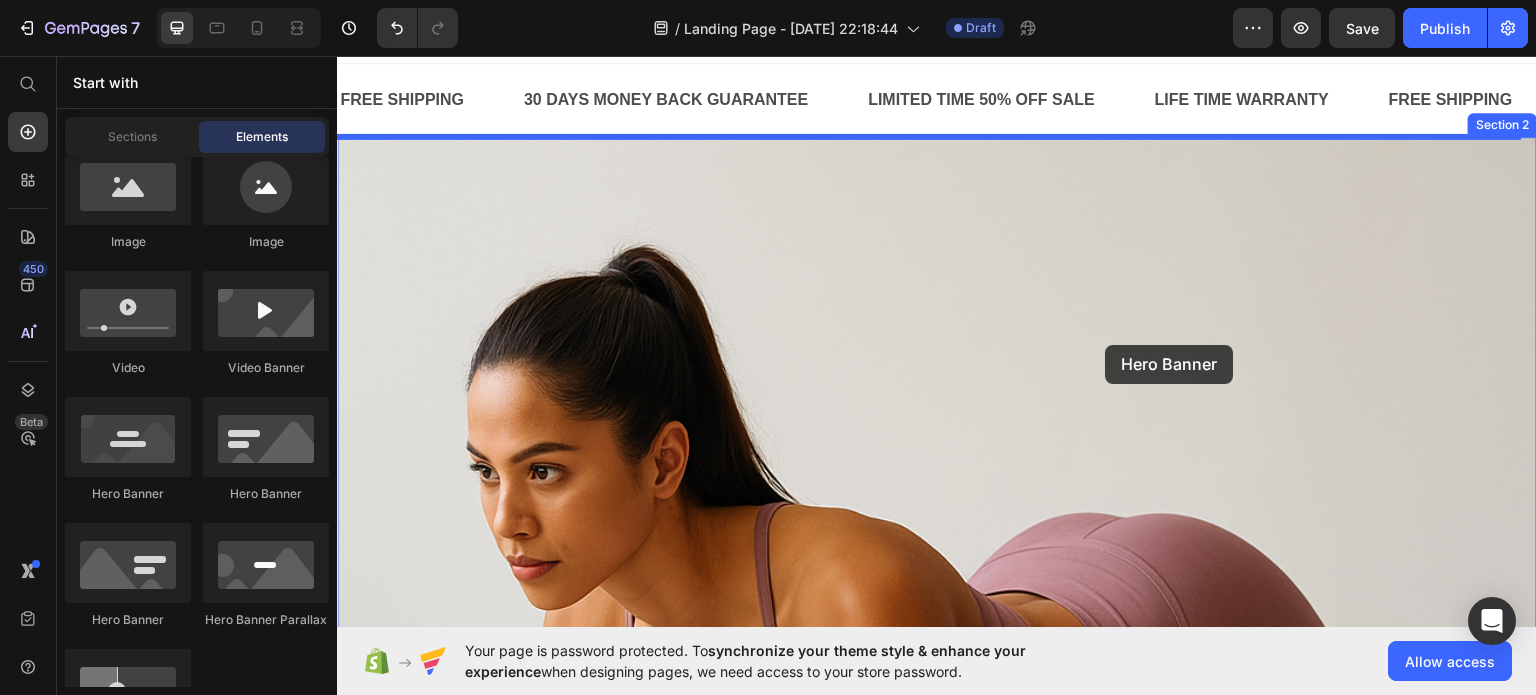 drag, startPoint x: 469, startPoint y: 633, endPoint x: 1106, endPoint y: 344, distance: 699.4927 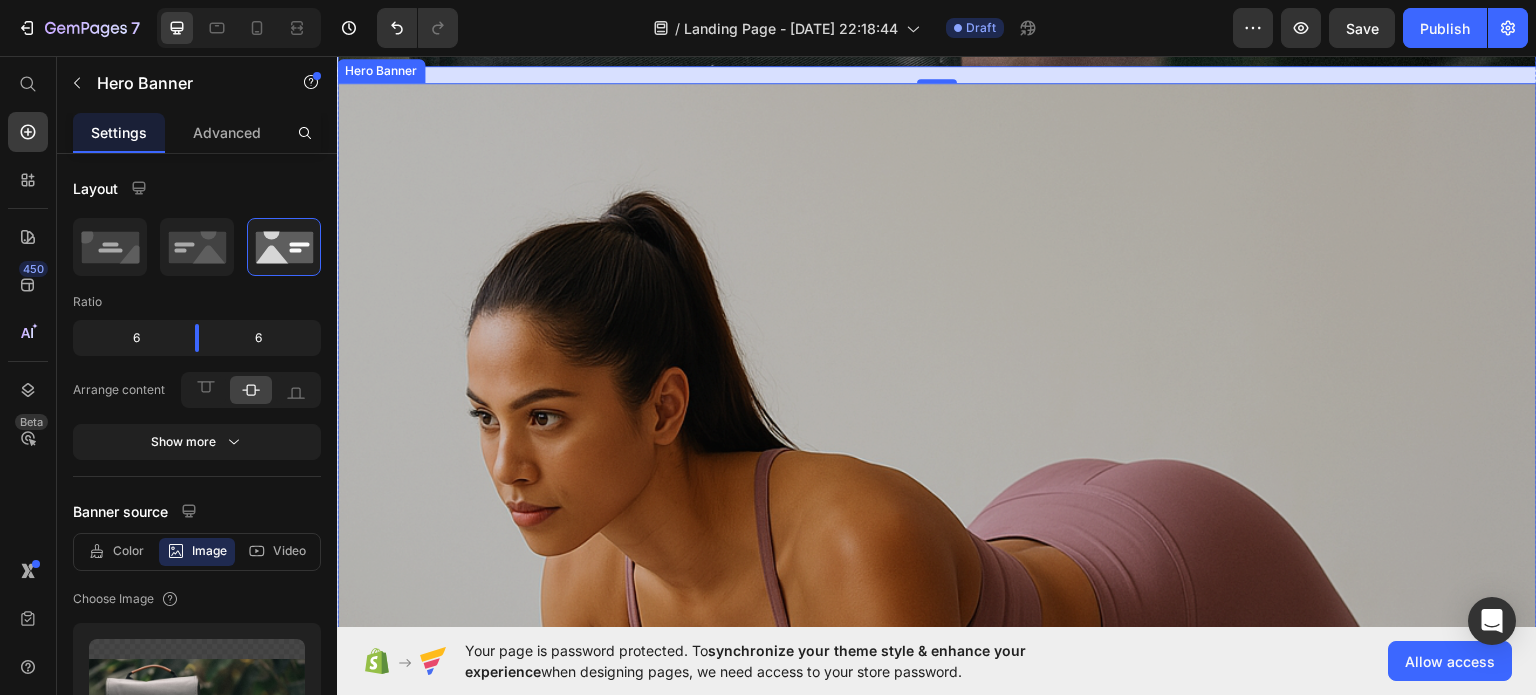scroll, scrollTop: 700, scrollLeft: 0, axis: vertical 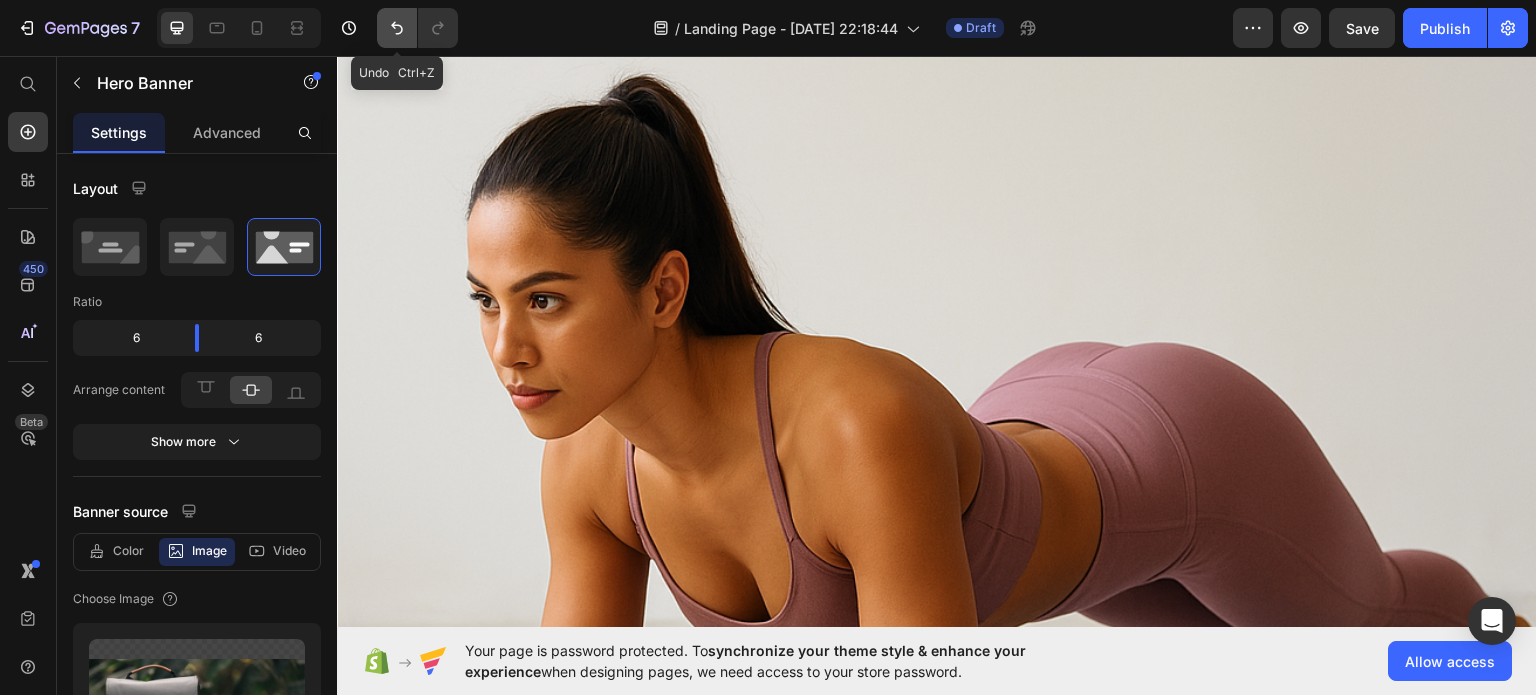 click 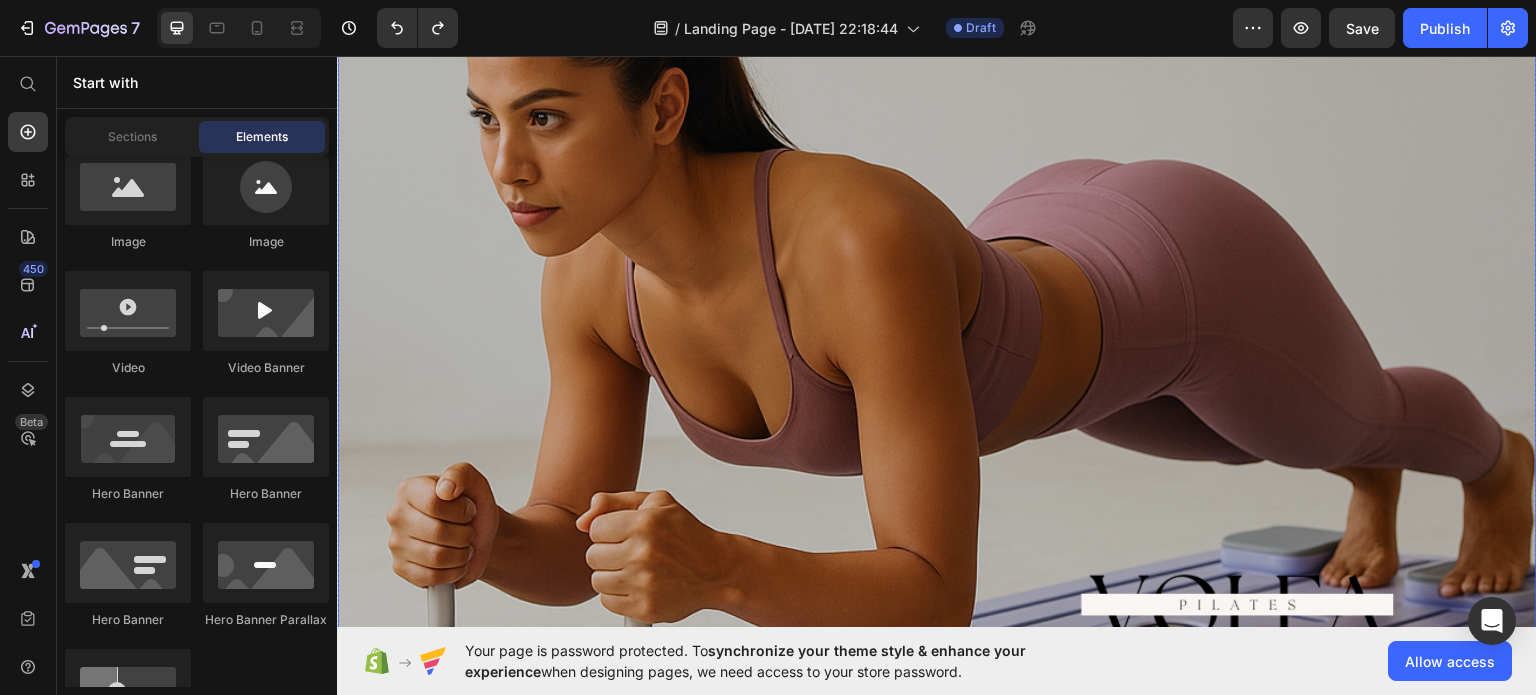 scroll, scrollTop: 500, scrollLeft: 0, axis: vertical 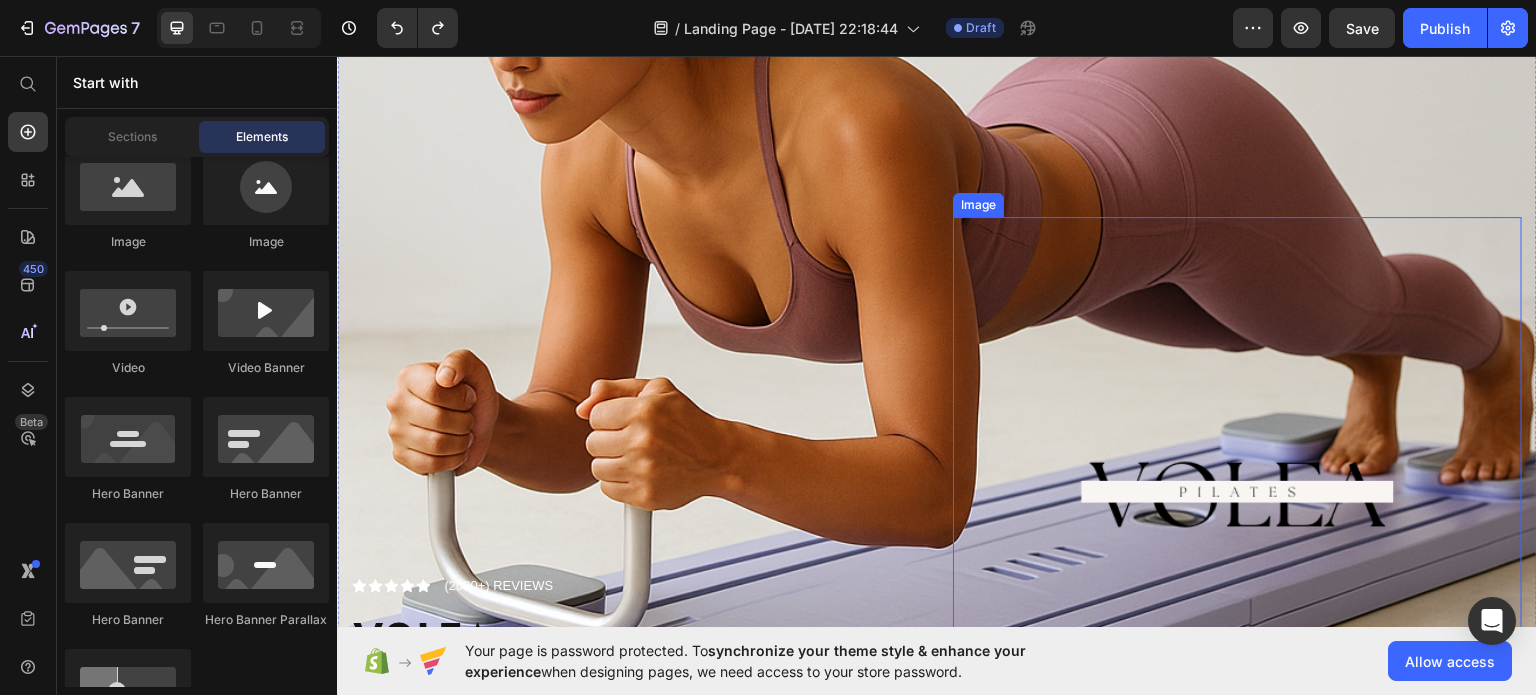 click at bounding box center (1237, 500) 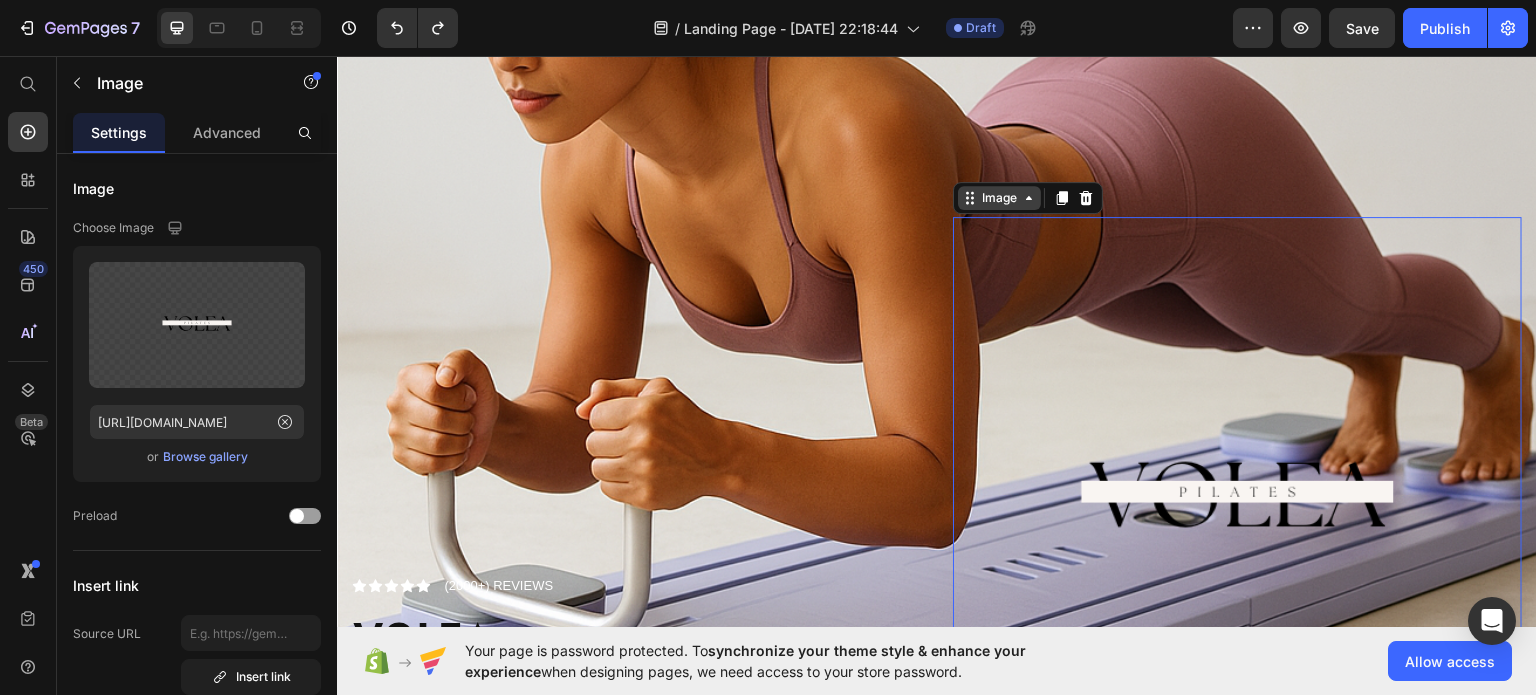 click on "Image" at bounding box center (999, 197) 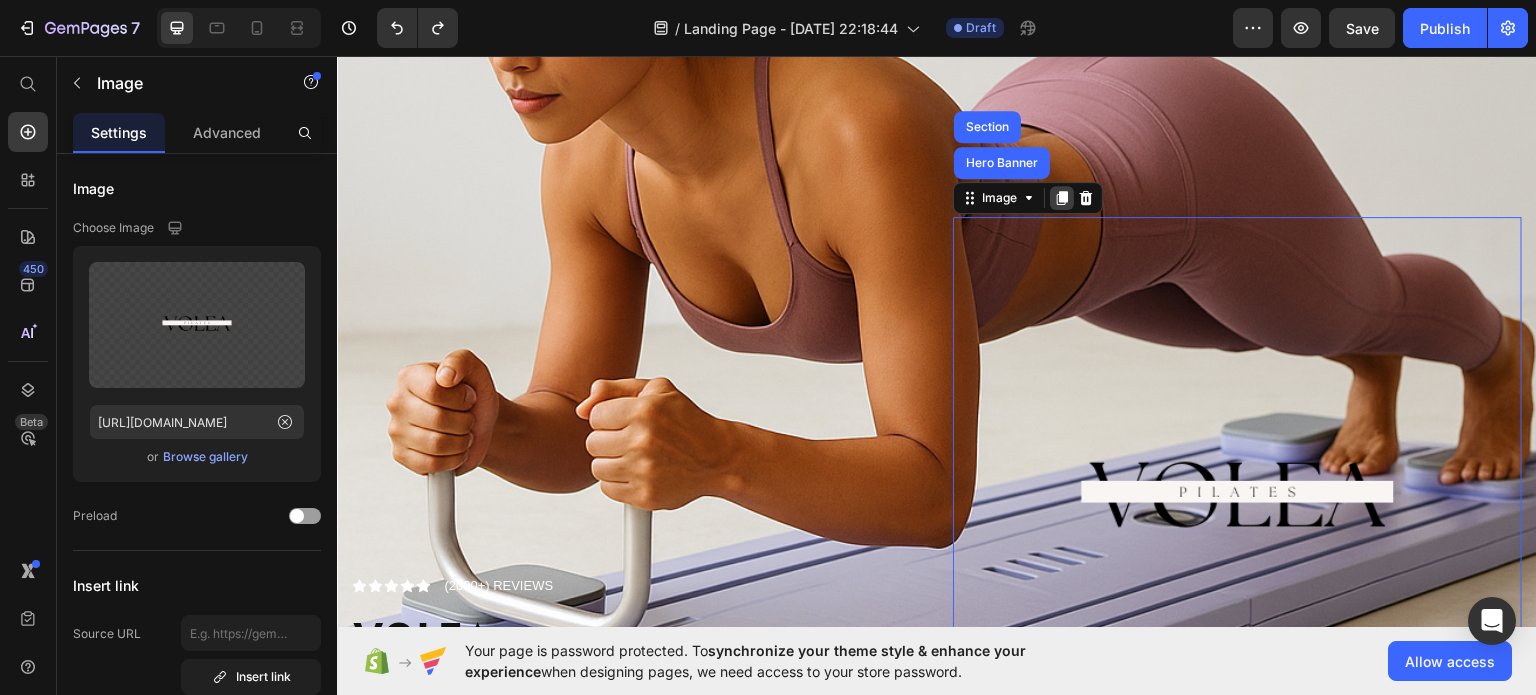 click at bounding box center (1062, 197) 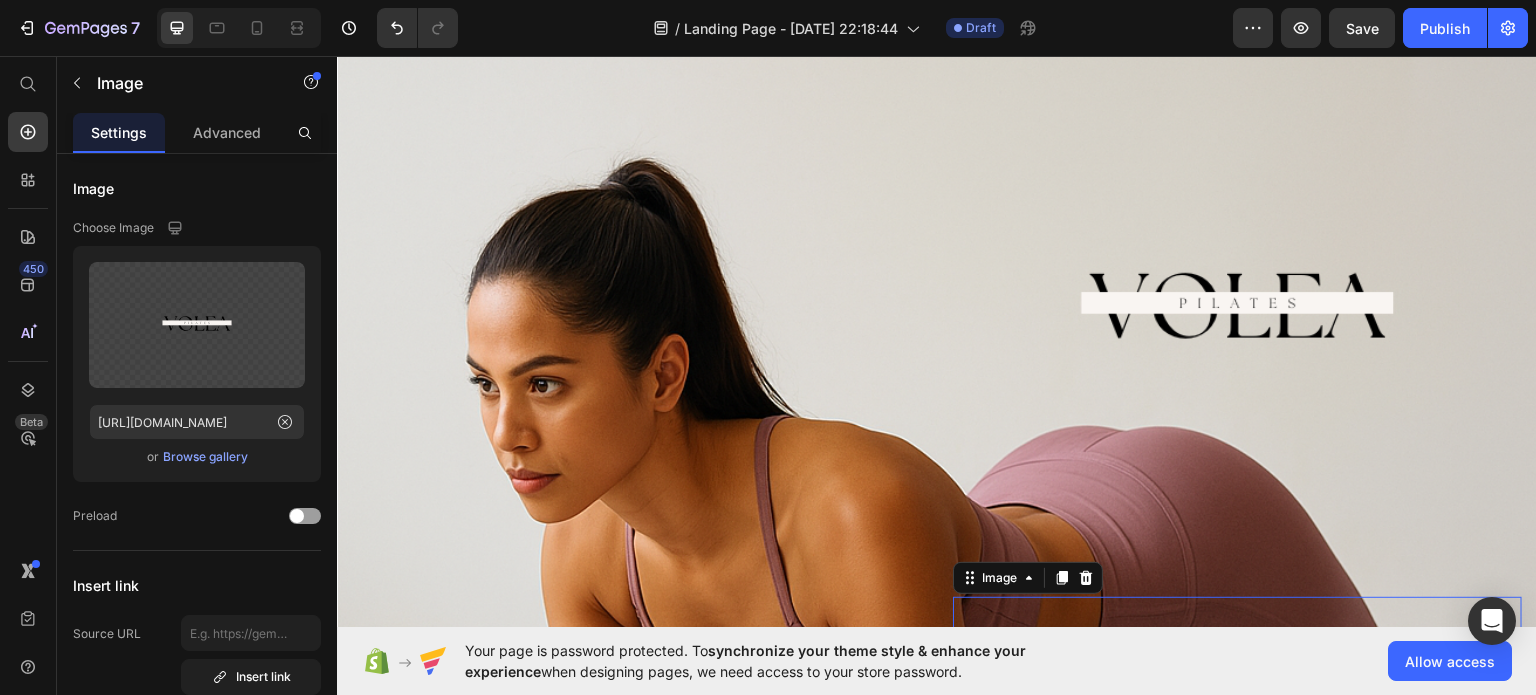 scroll, scrollTop: 100, scrollLeft: 0, axis: vertical 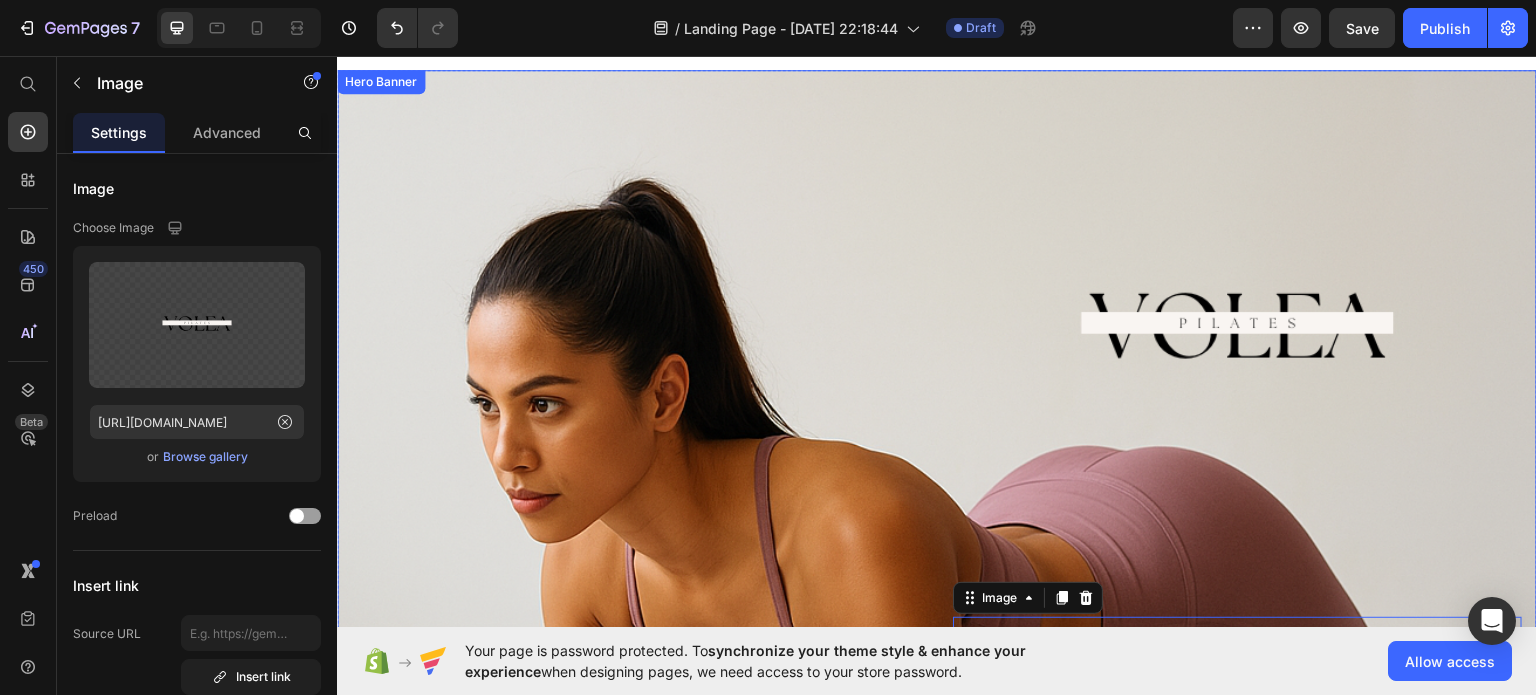 click on "Icon Icon Icon Icon Icon Icon List (2000+) REVIEWS Text Block Row VOLEA Heading We are firm believers that comfort equals confidence. Text Block Shop Swimwear Button" at bounding box center (636, 616) 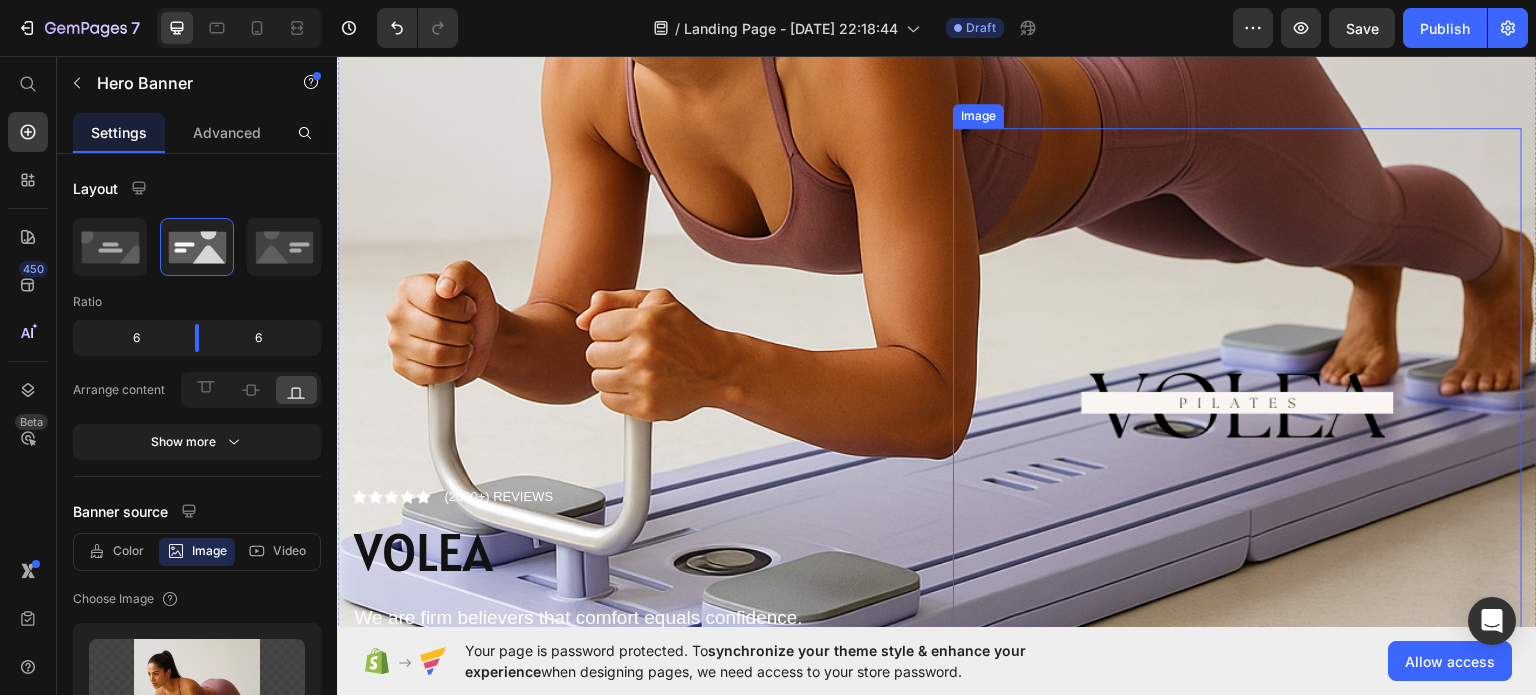 scroll, scrollTop: 600, scrollLeft: 0, axis: vertical 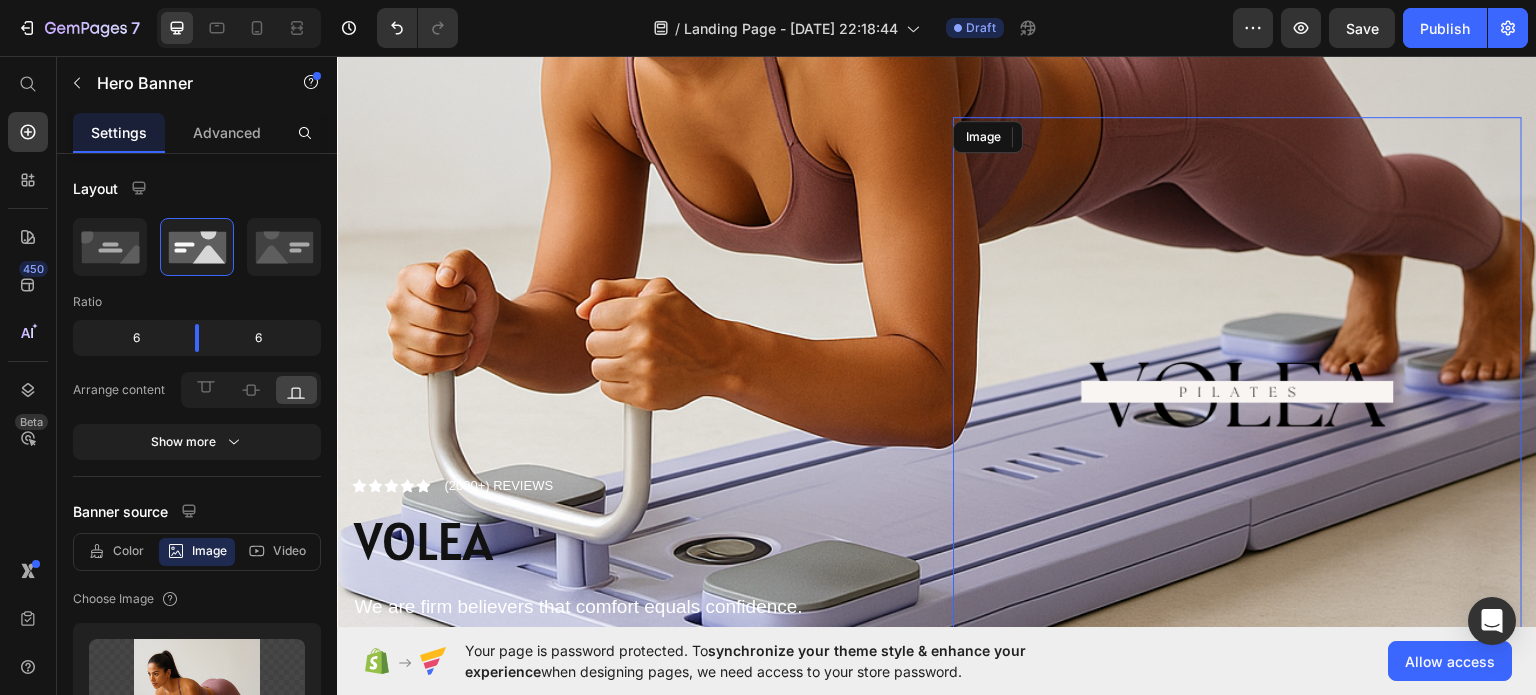 click at bounding box center (1237, 400) 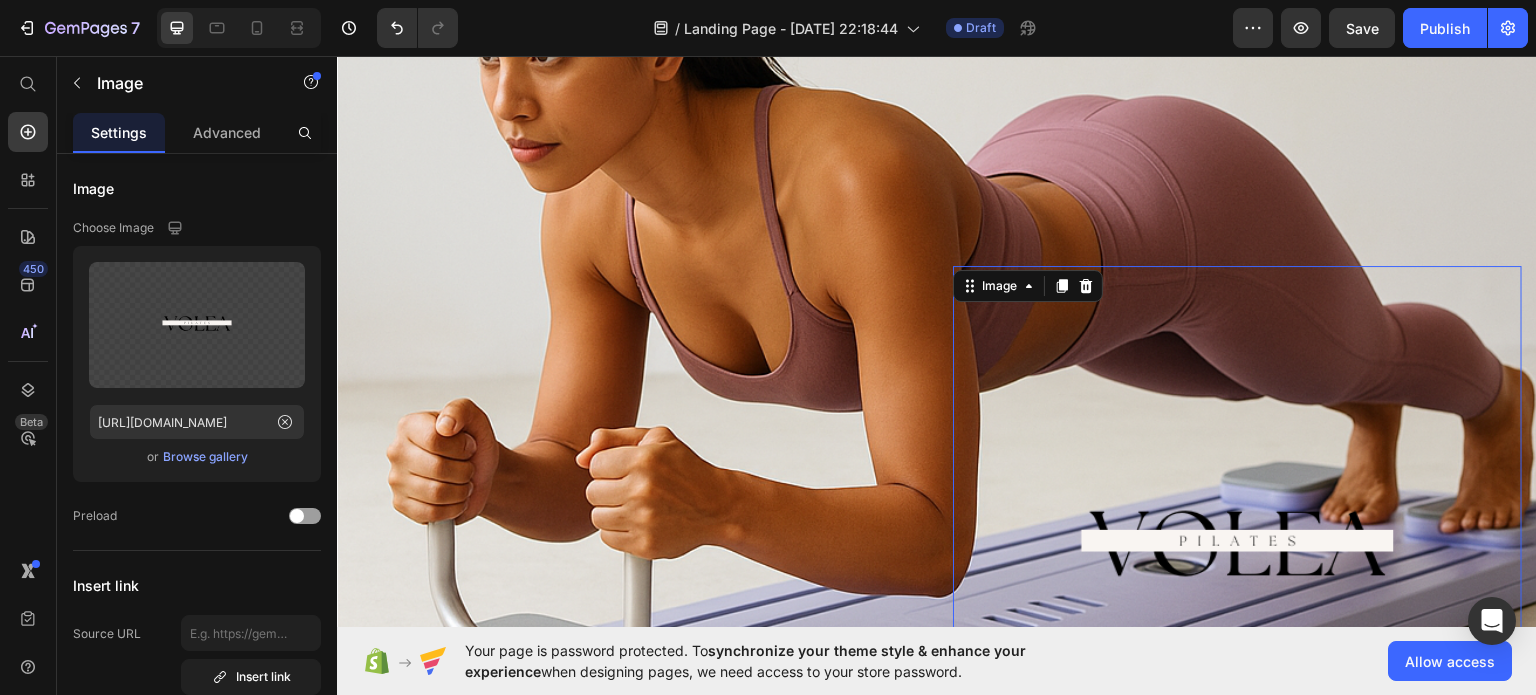 scroll, scrollTop: 500, scrollLeft: 0, axis: vertical 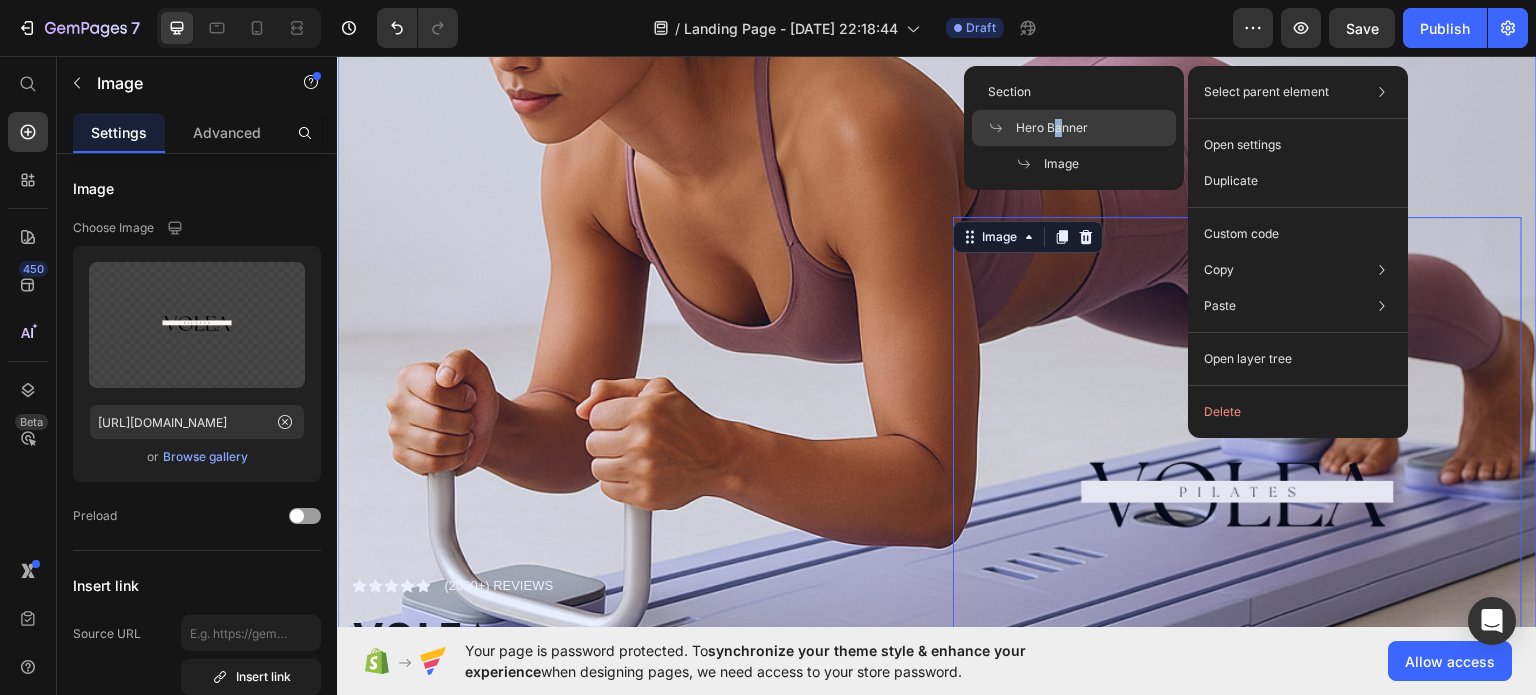 click on "Hero Banner" at bounding box center (1052, 128) 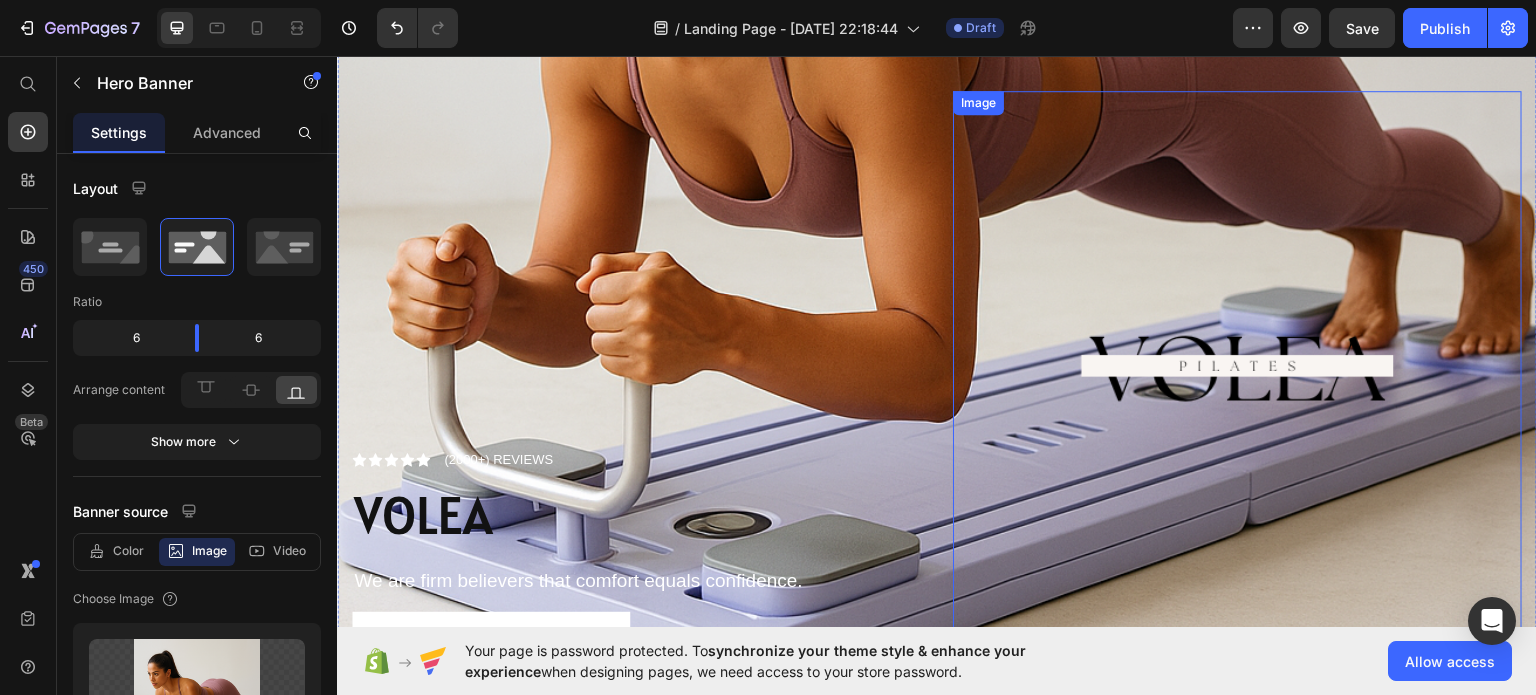 scroll, scrollTop: 600, scrollLeft: 0, axis: vertical 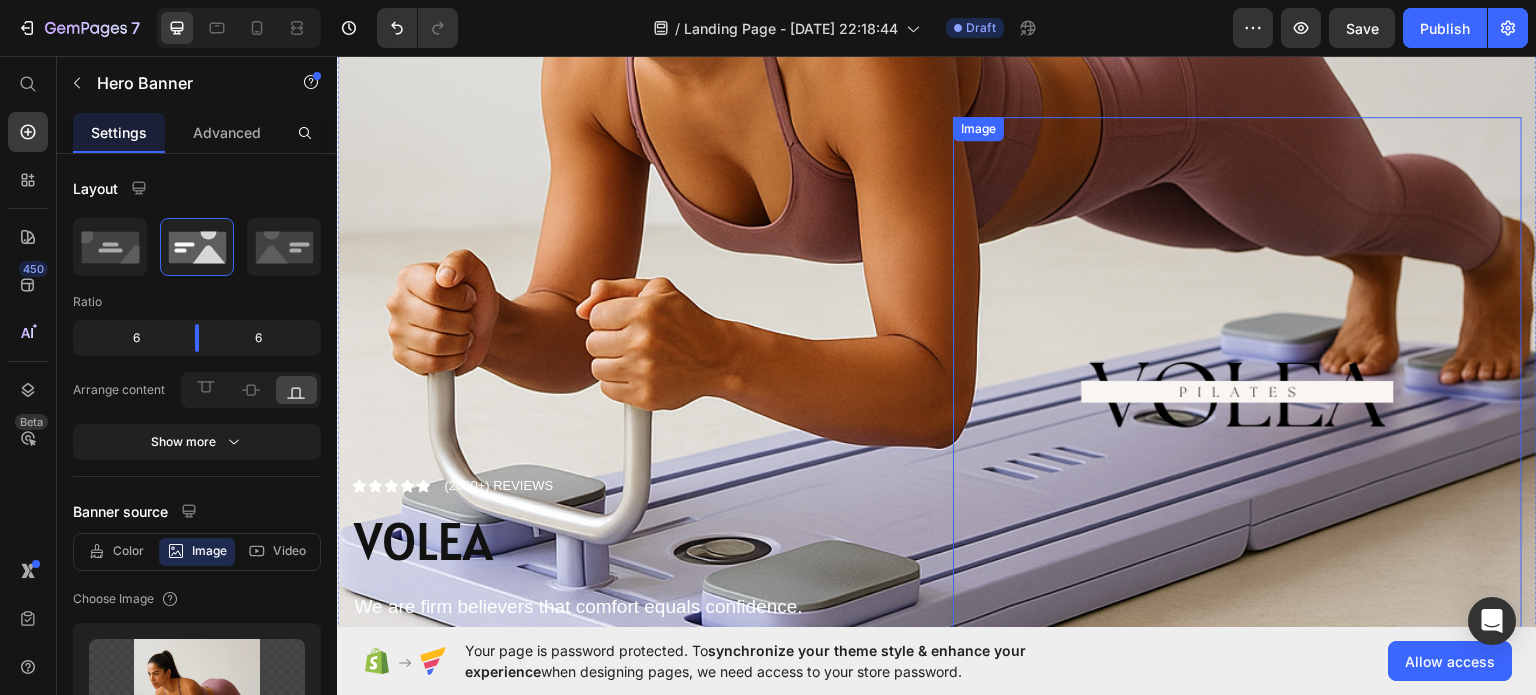 click at bounding box center (1237, 400) 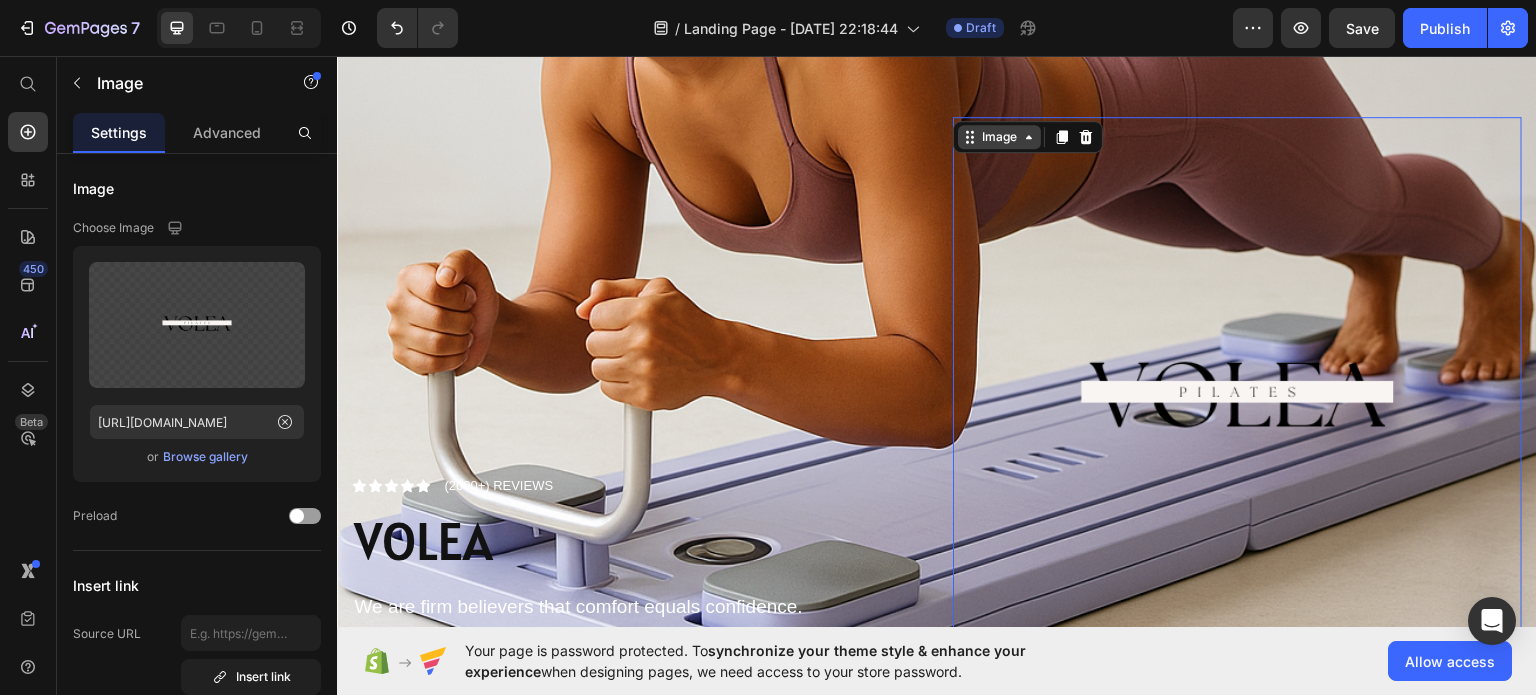 click 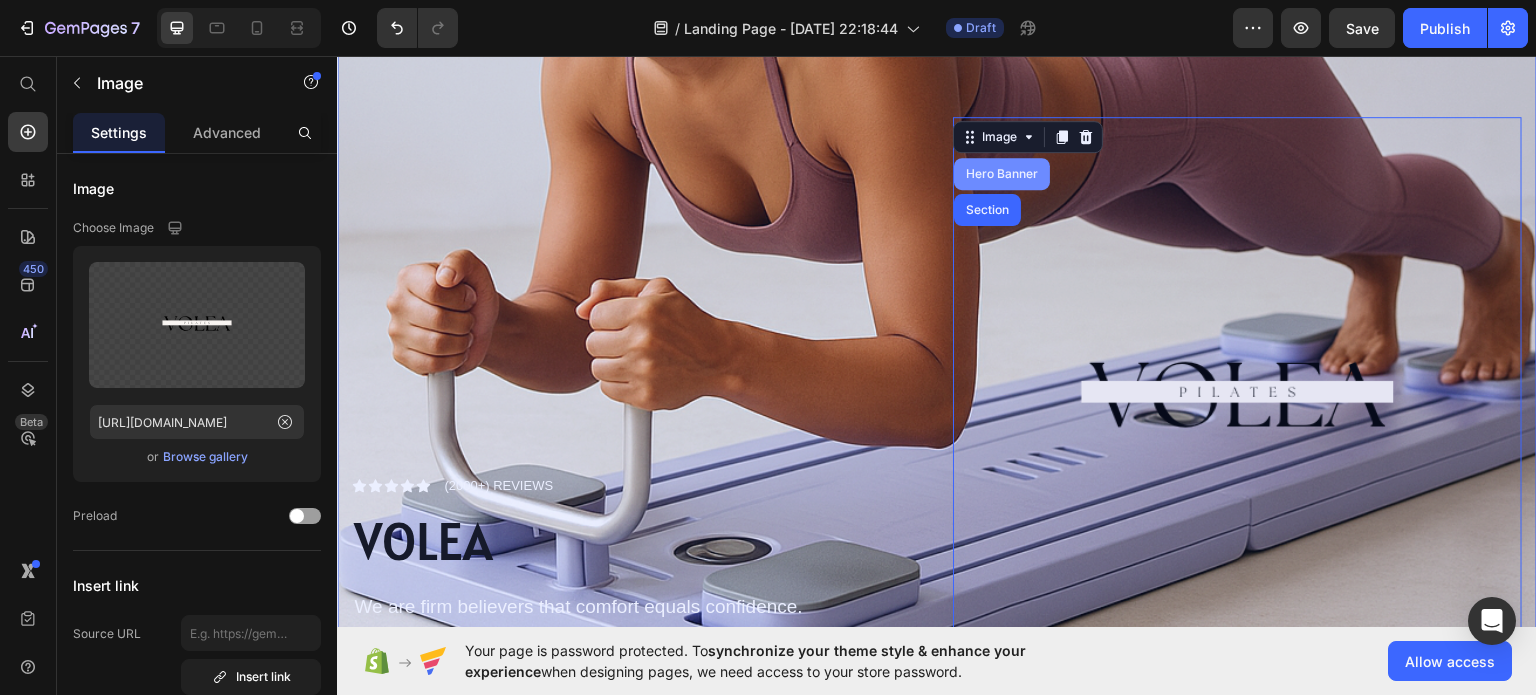 click on "Hero Banner" at bounding box center (1002, 173) 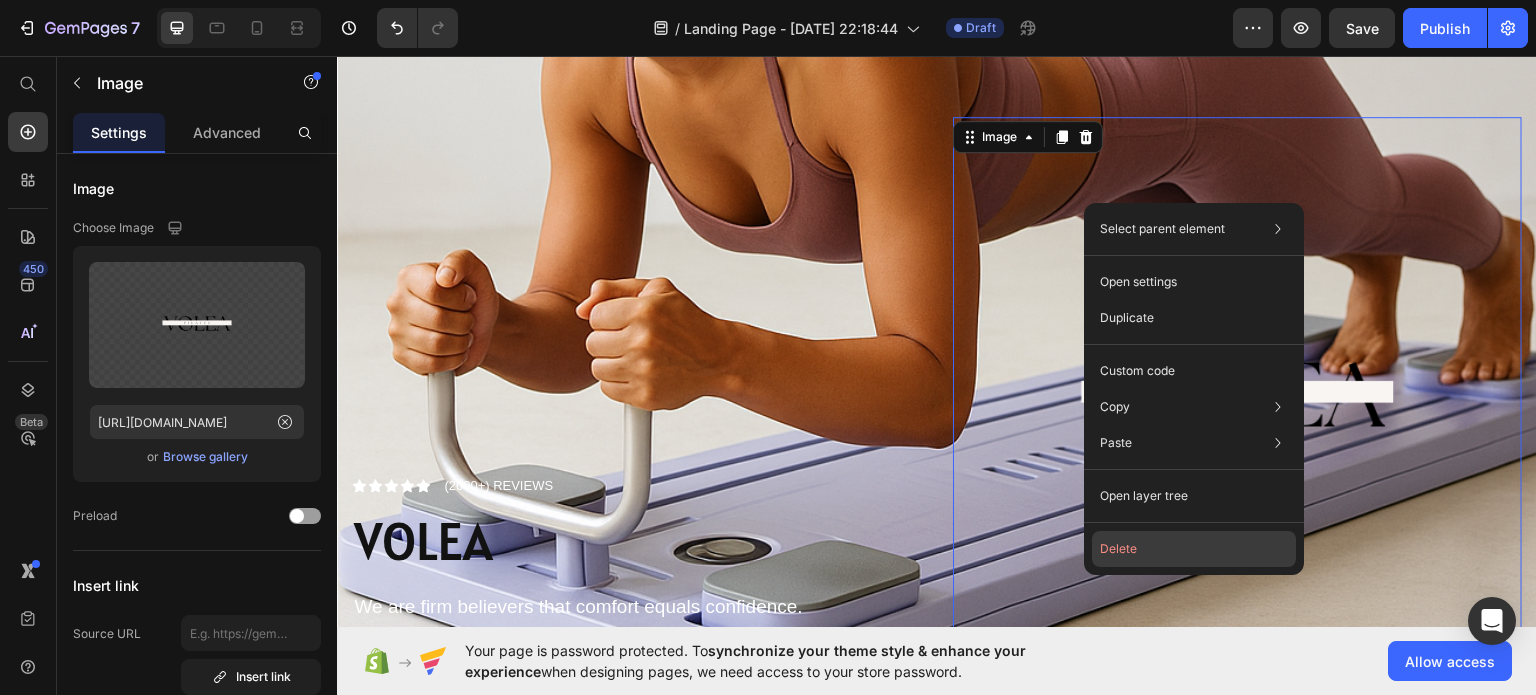 click on "Delete" 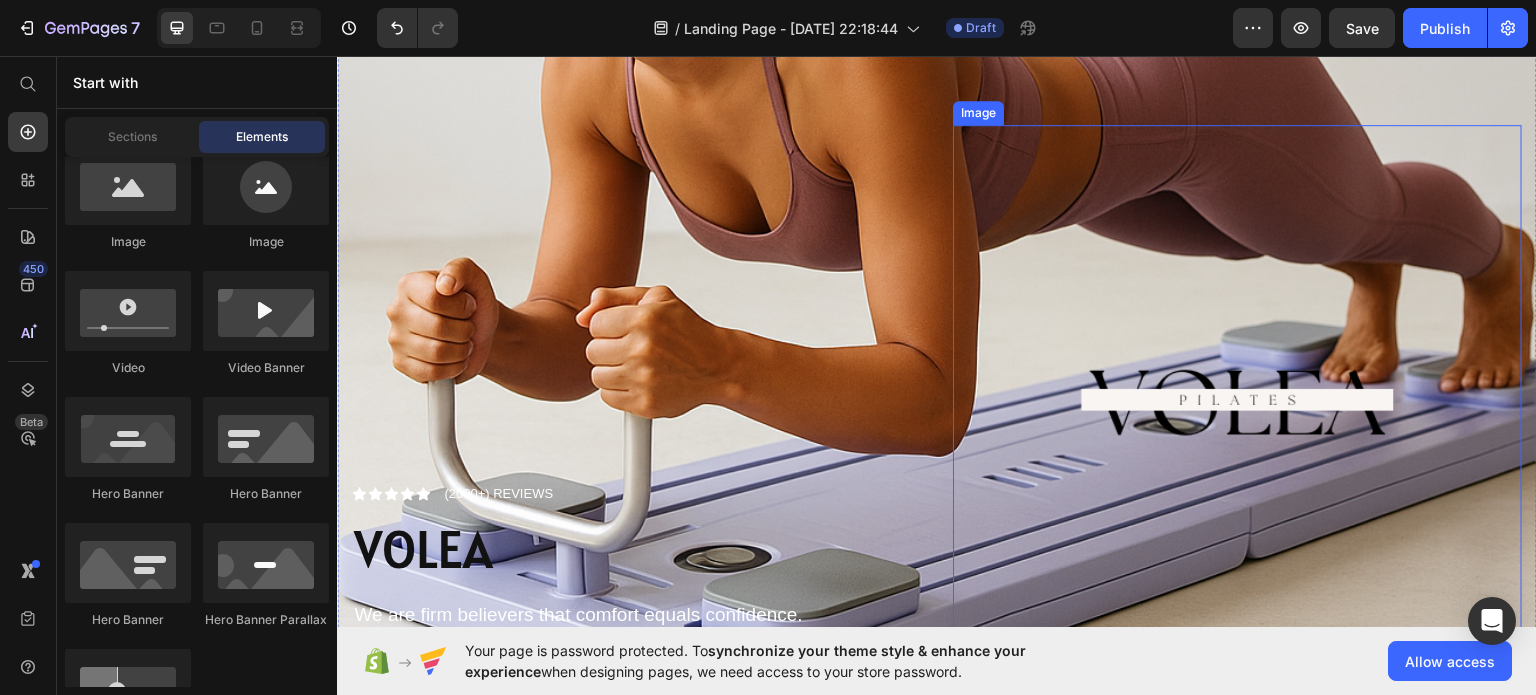 scroll, scrollTop: 600, scrollLeft: 0, axis: vertical 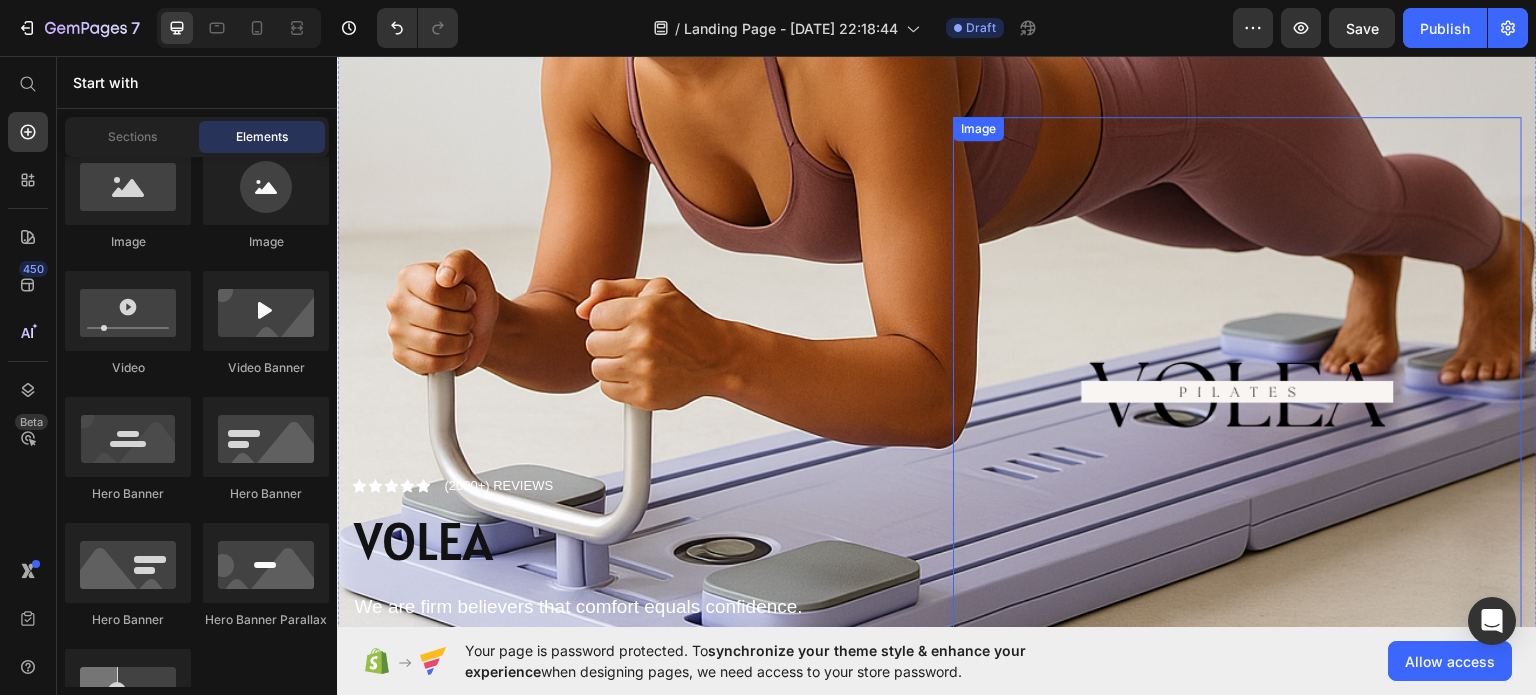 click at bounding box center (1237, 400) 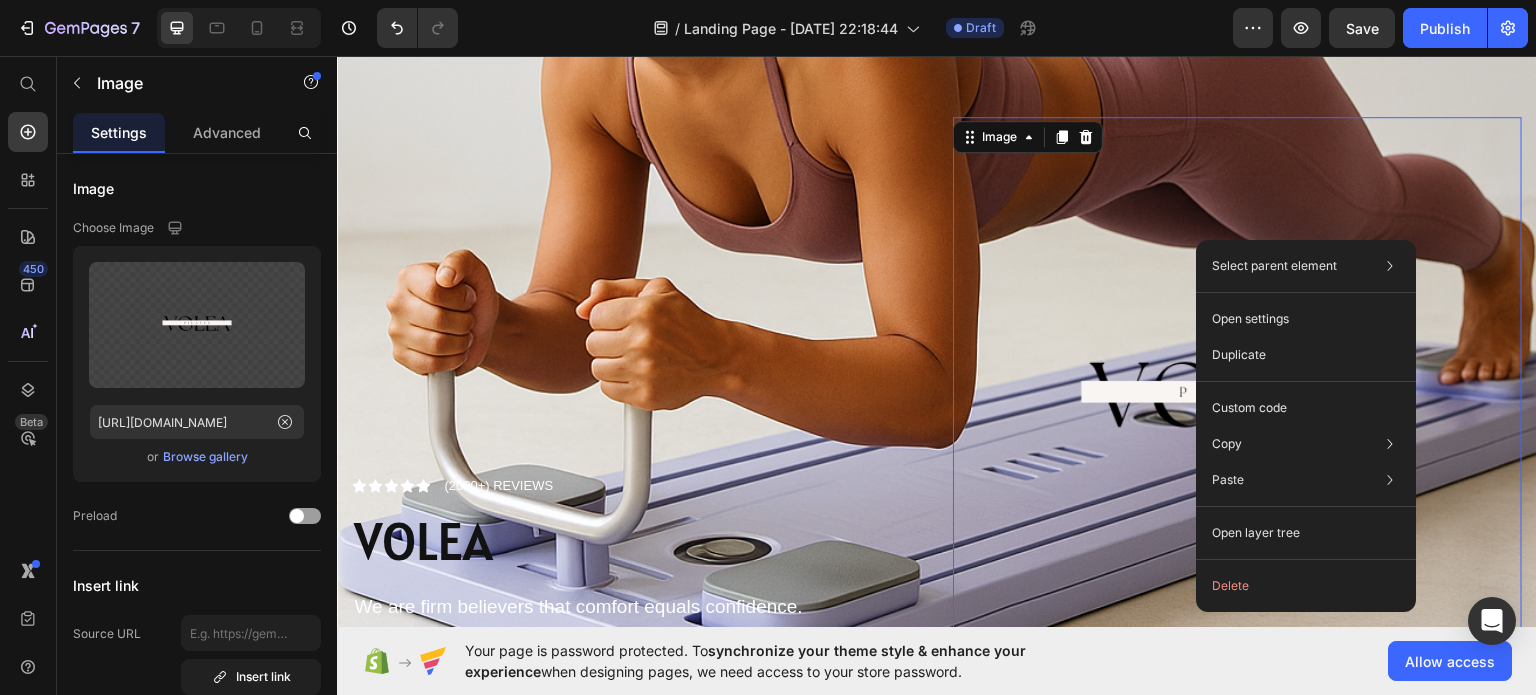 click at bounding box center (1237, 400) 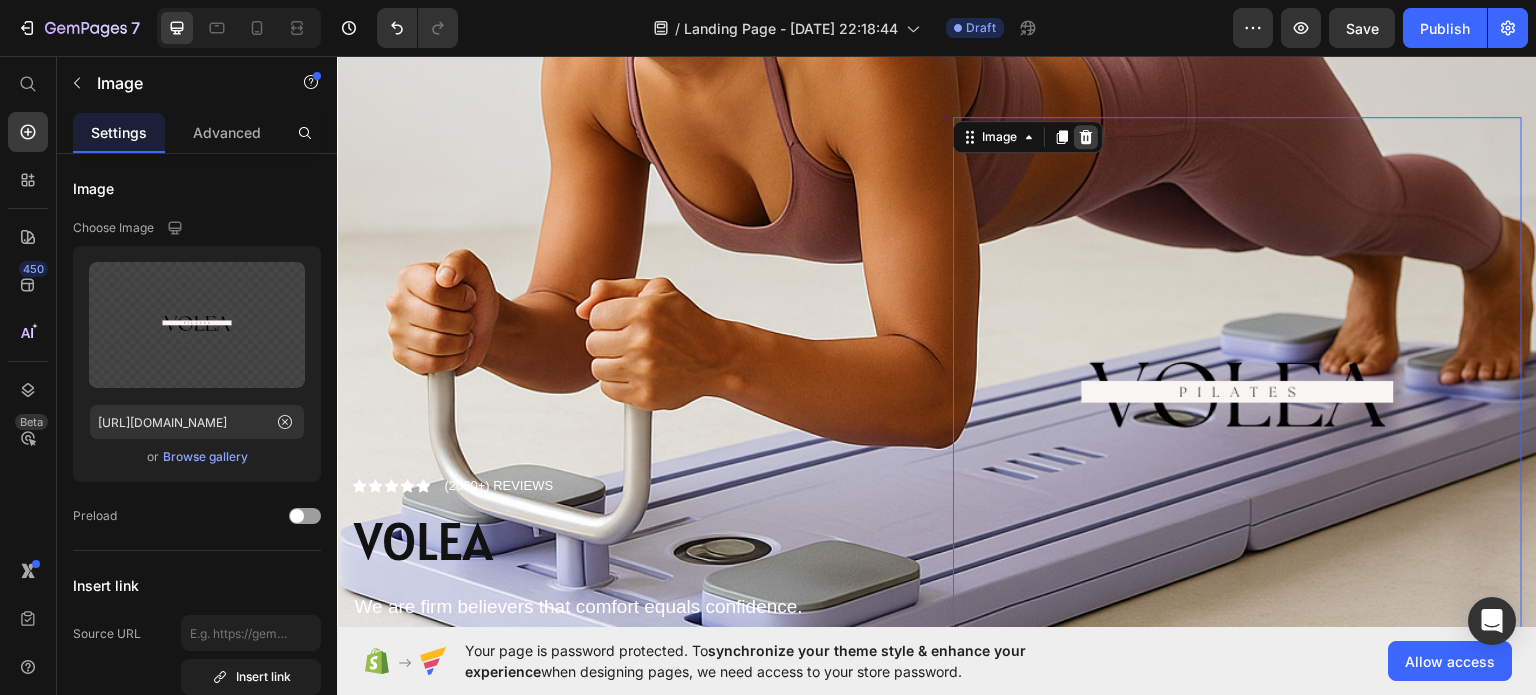 click at bounding box center [1086, 136] 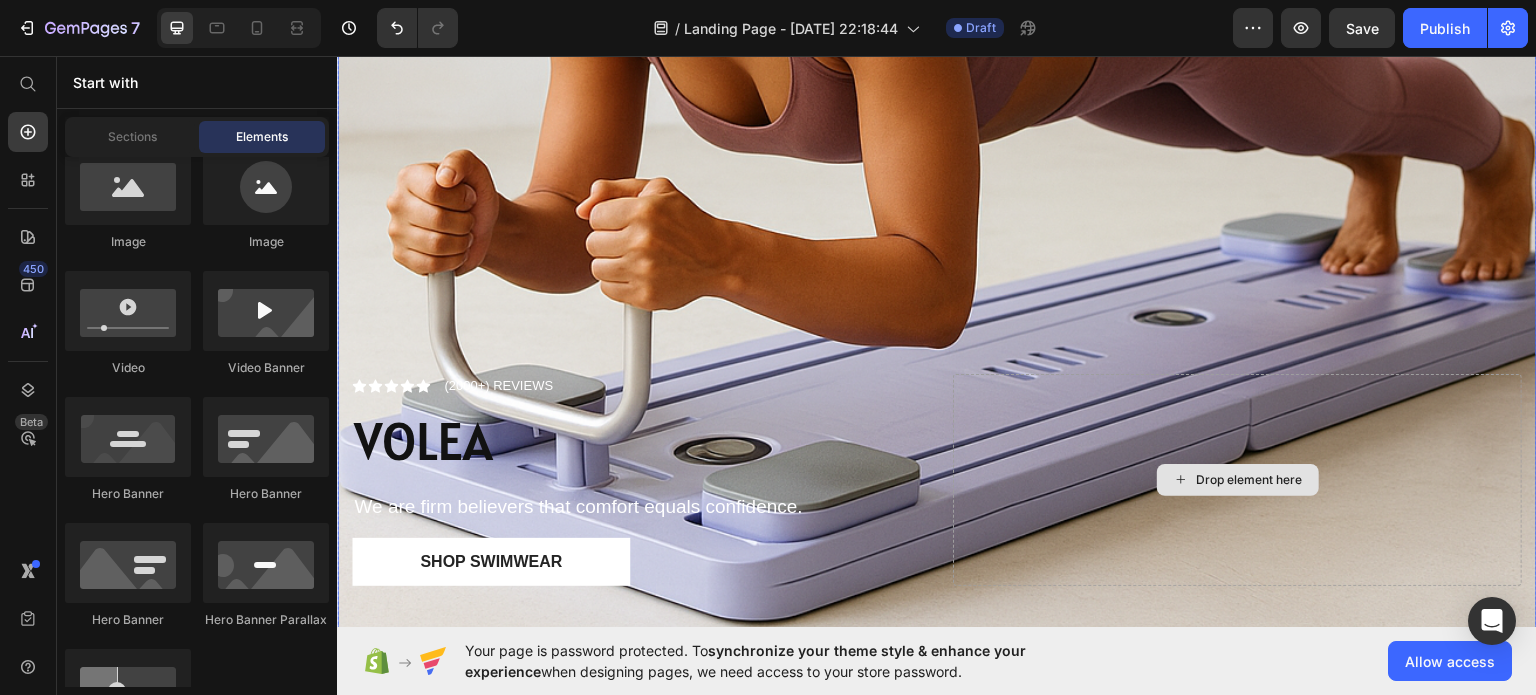 scroll, scrollTop: 800, scrollLeft: 0, axis: vertical 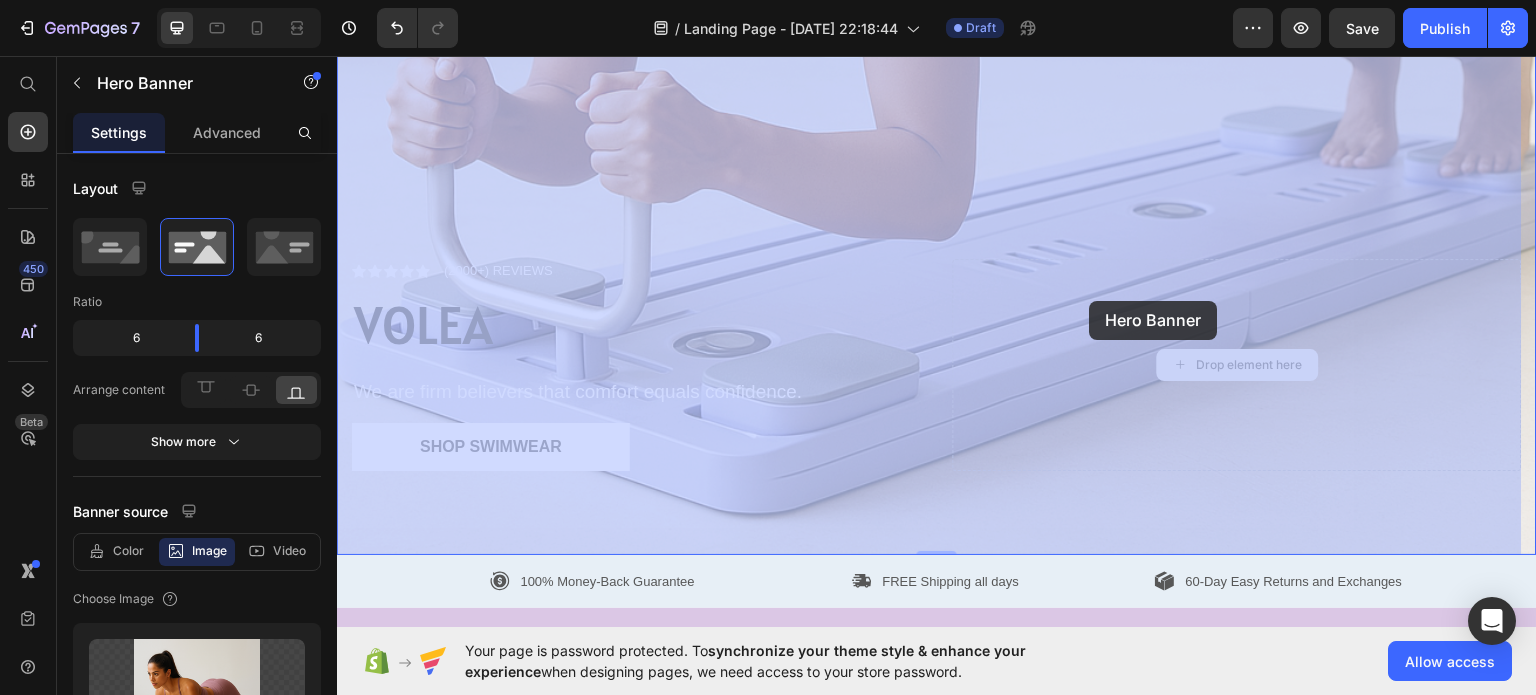 drag, startPoint x: 1094, startPoint y: 342, endPoint x: 1090, endPoint y: 300, distance: 42.190044 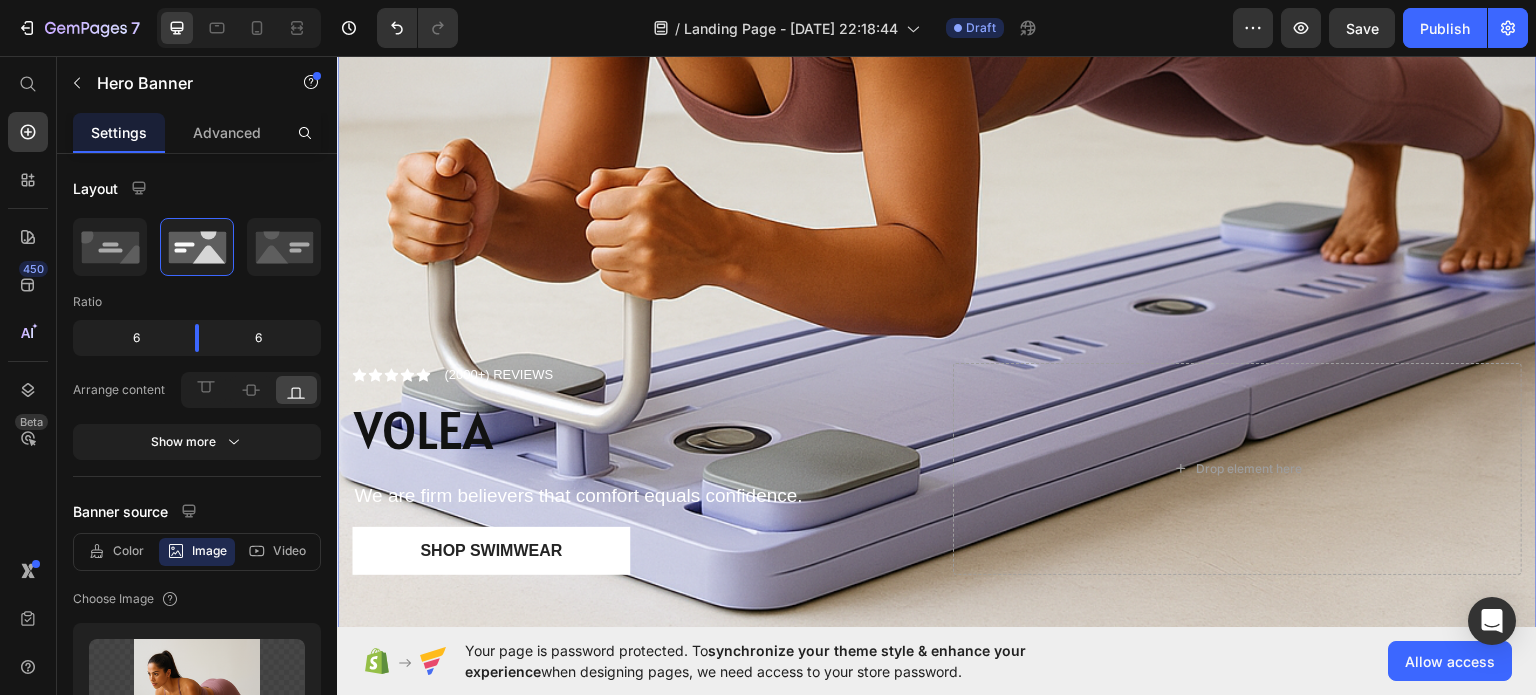 scroll, scrollTop: 800, scrollLeft: 0, axis: vertical 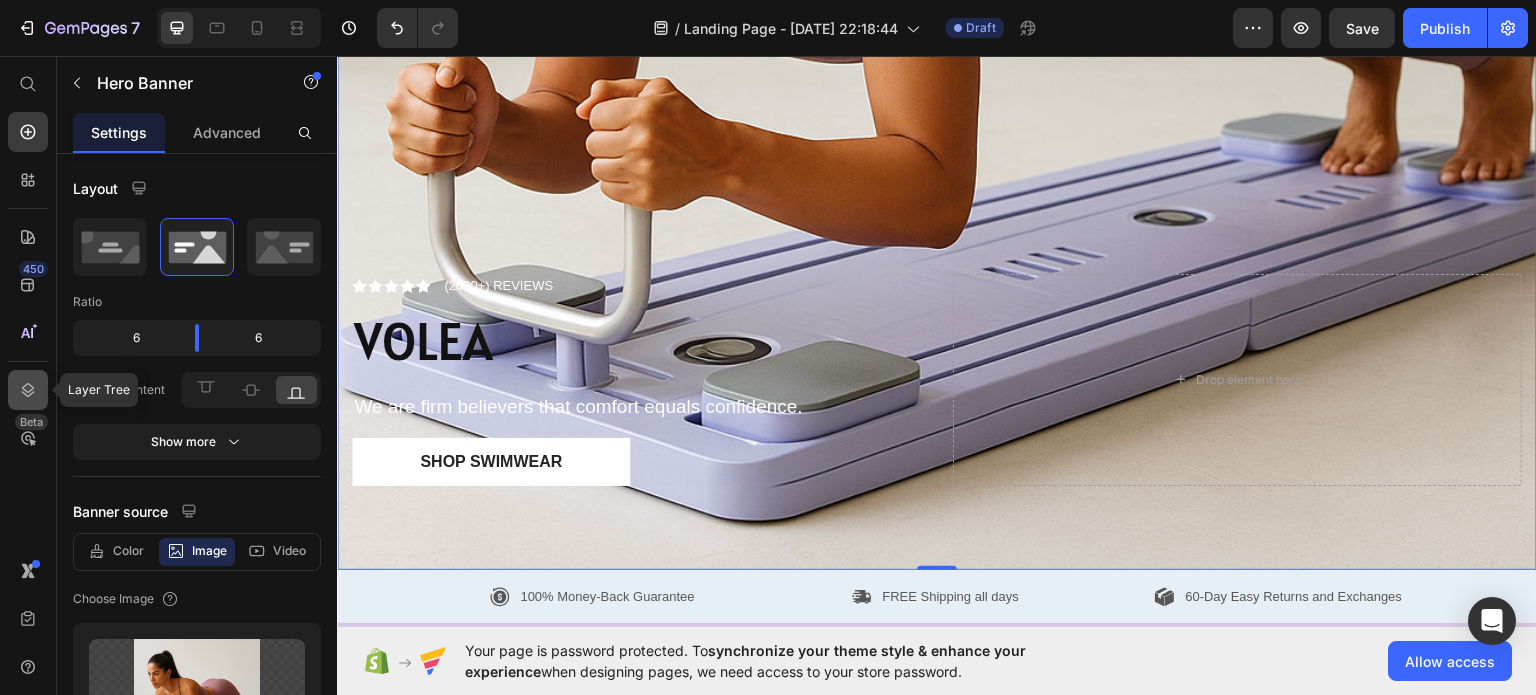 click 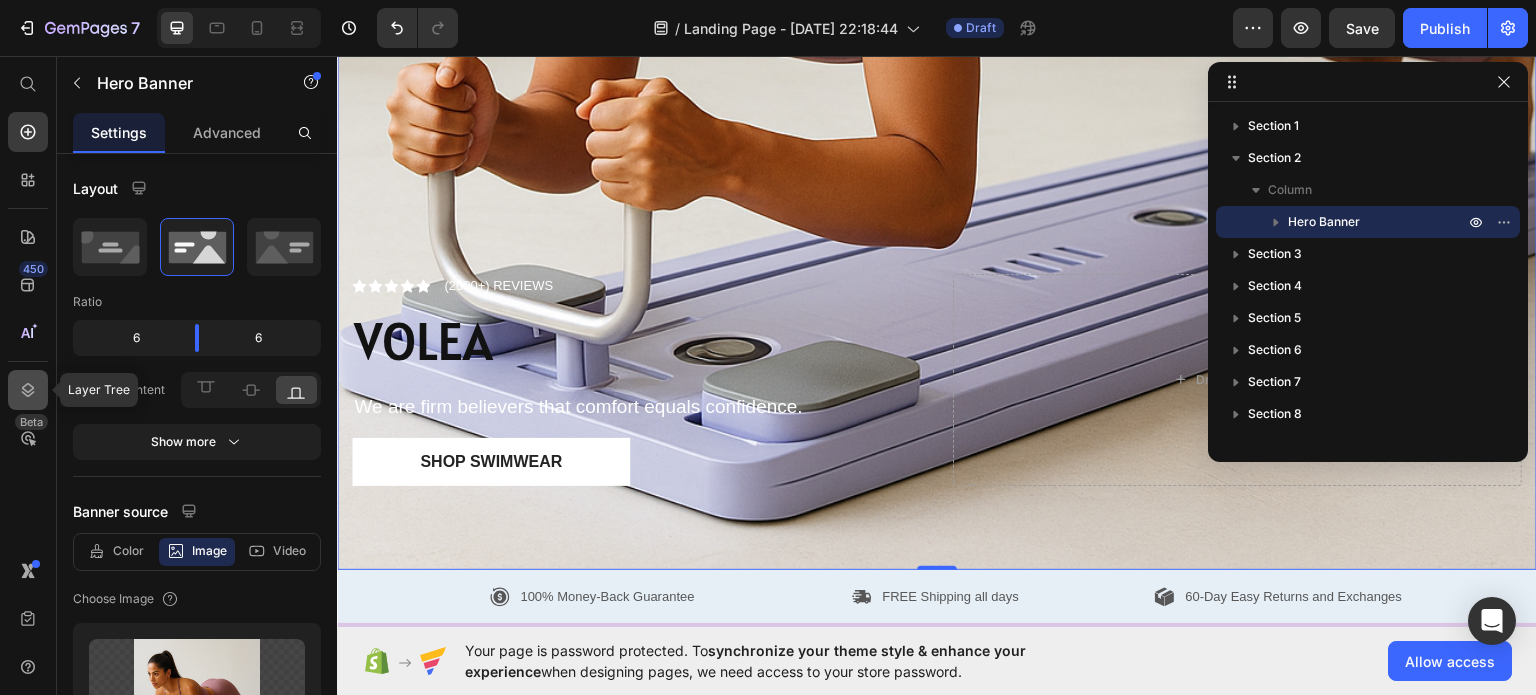 click 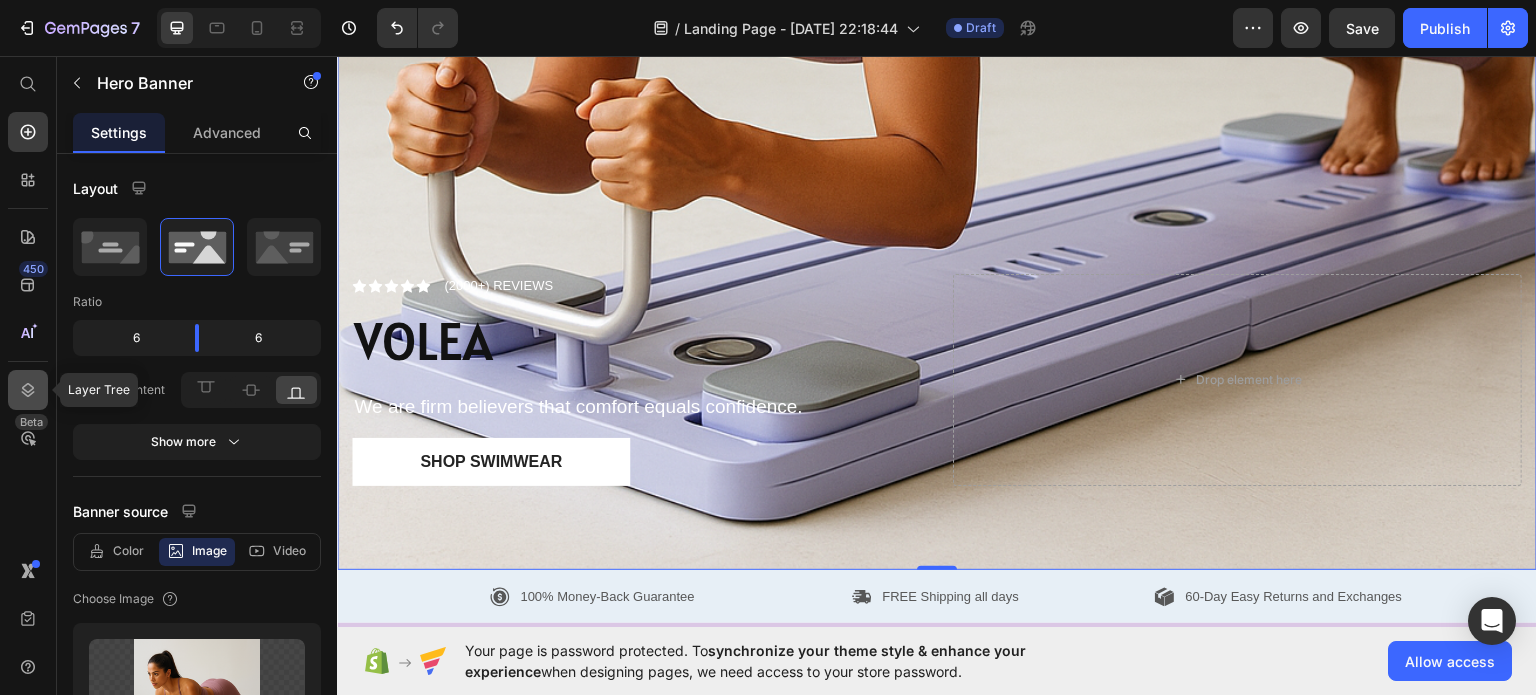 click 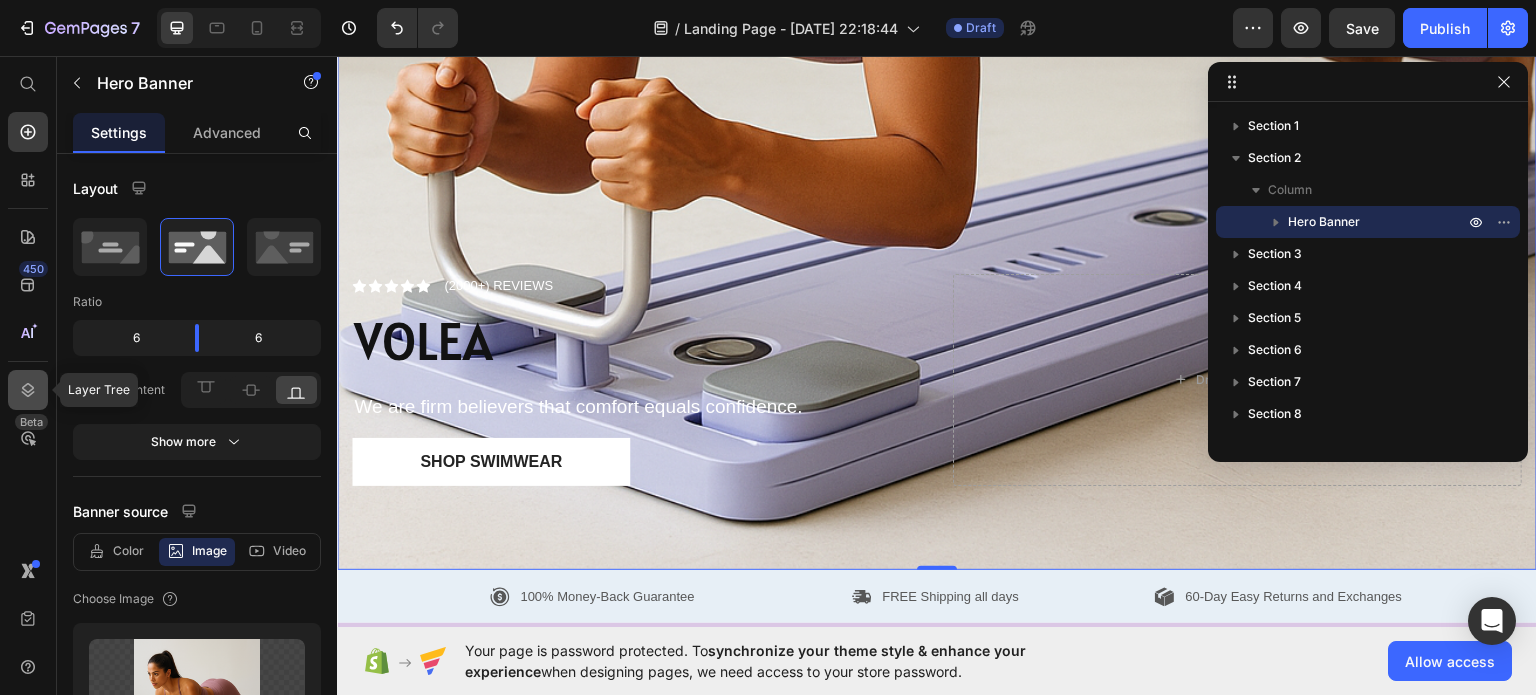click 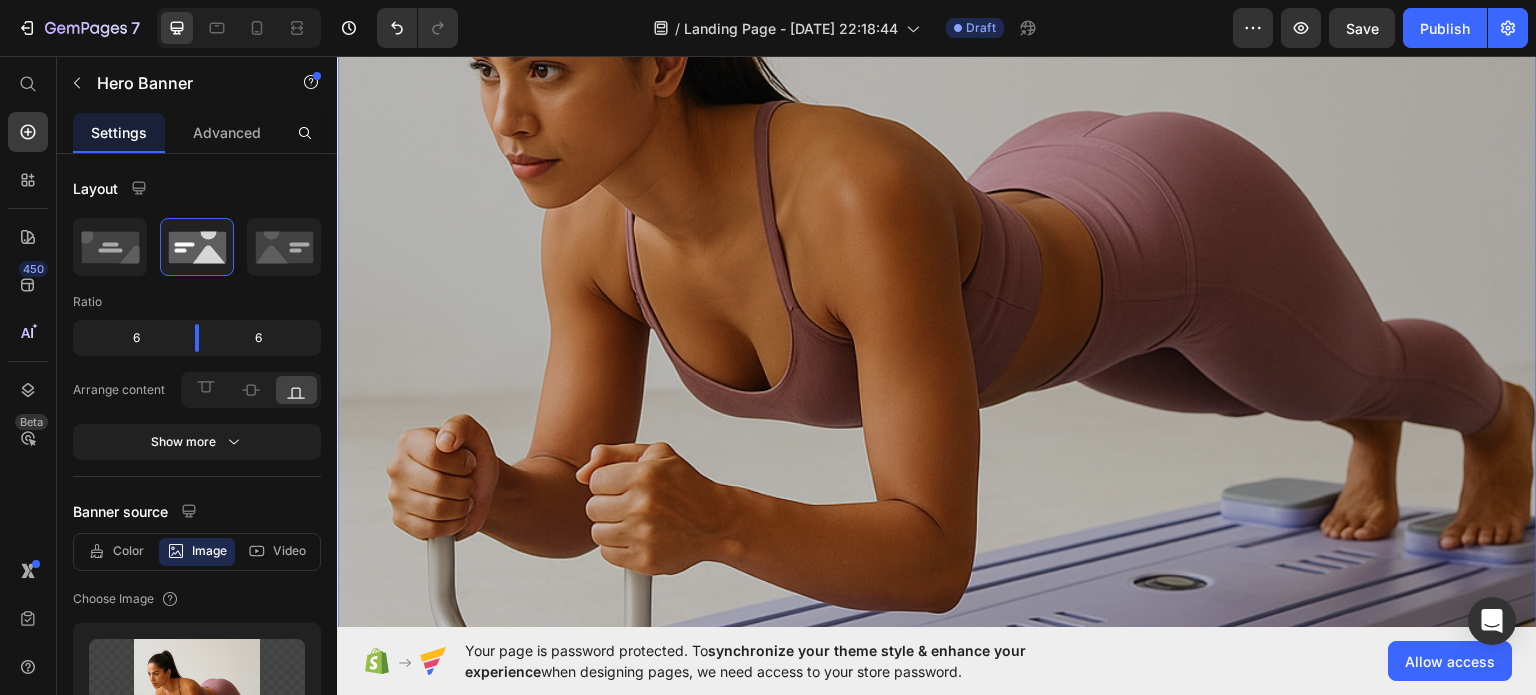 scroll, scrollTop: 400, scrollLeft: 0, axis: vertical 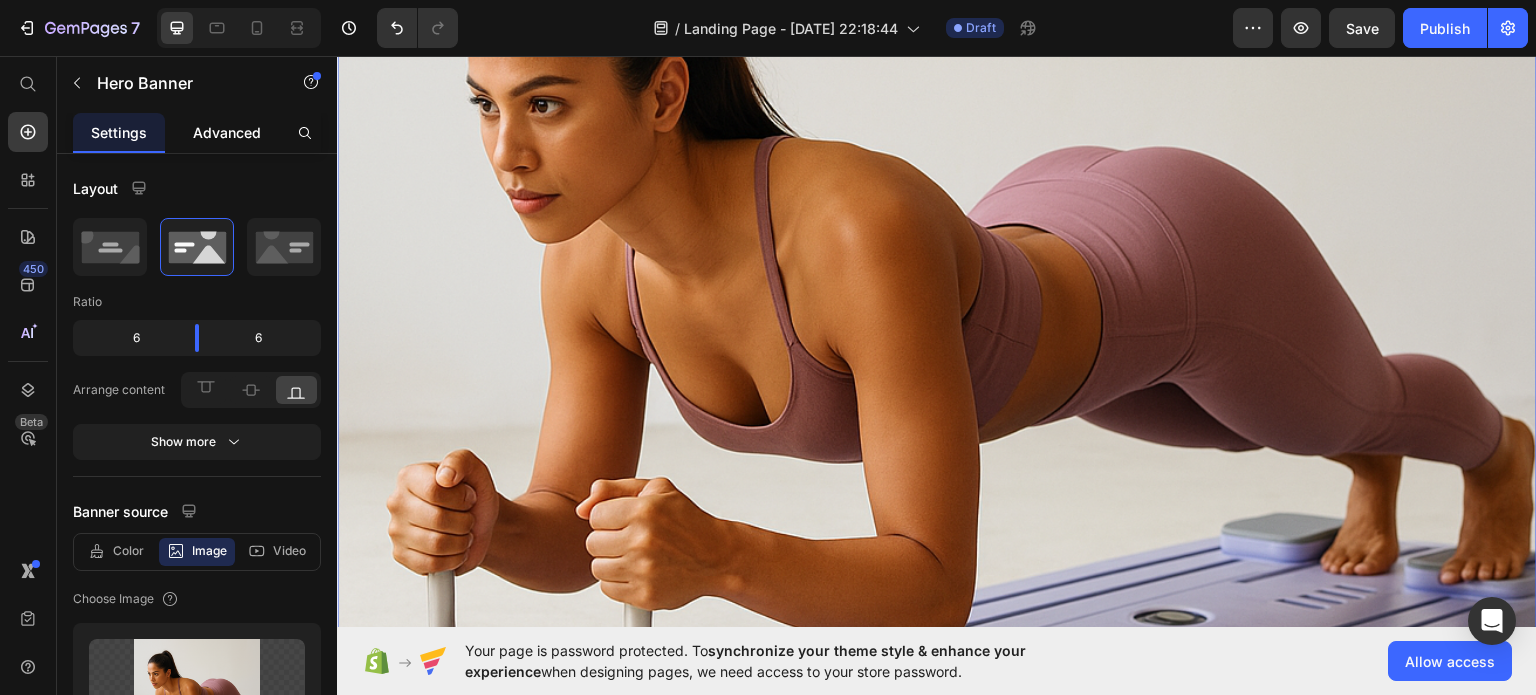 click on "Advanced" at bounding box center [227, 132] 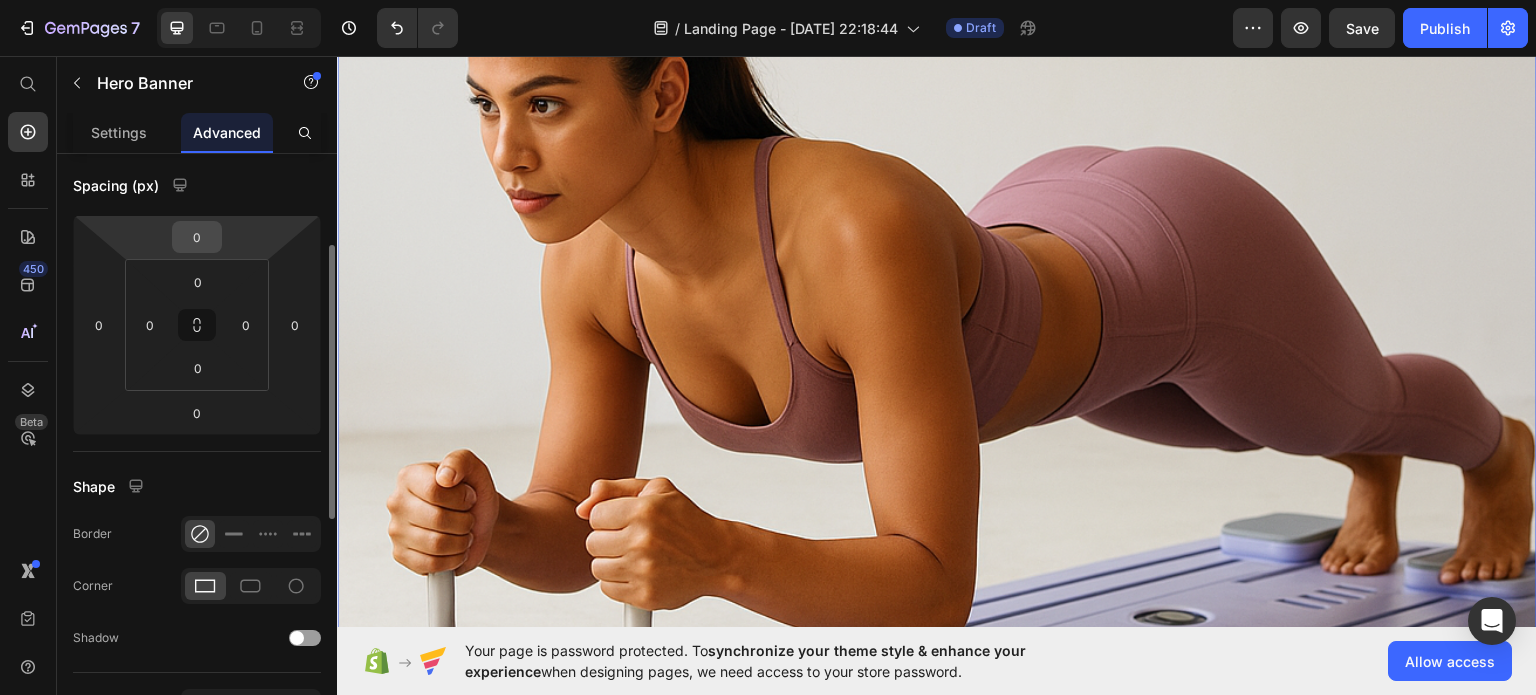 scroll, scrollTop: 400, scrollLeft: 0, axis: vertical 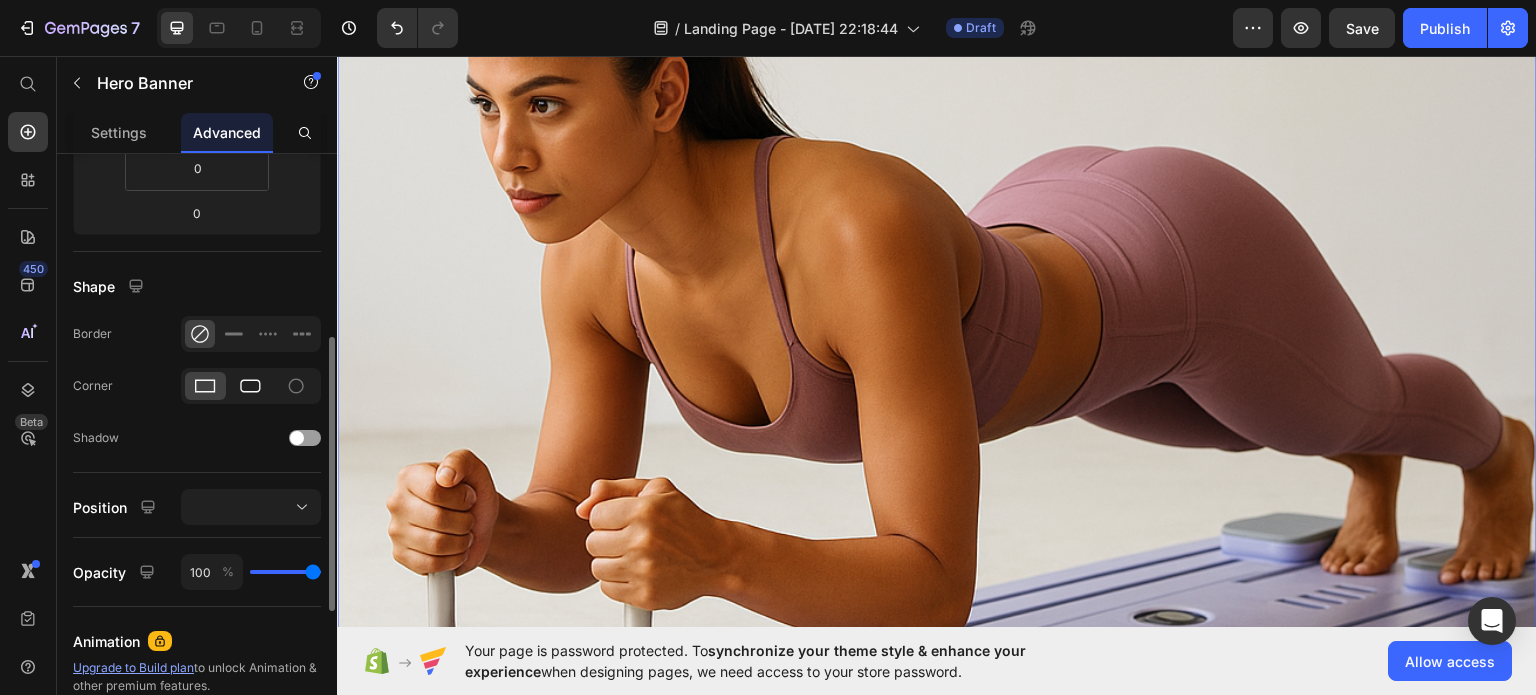 click 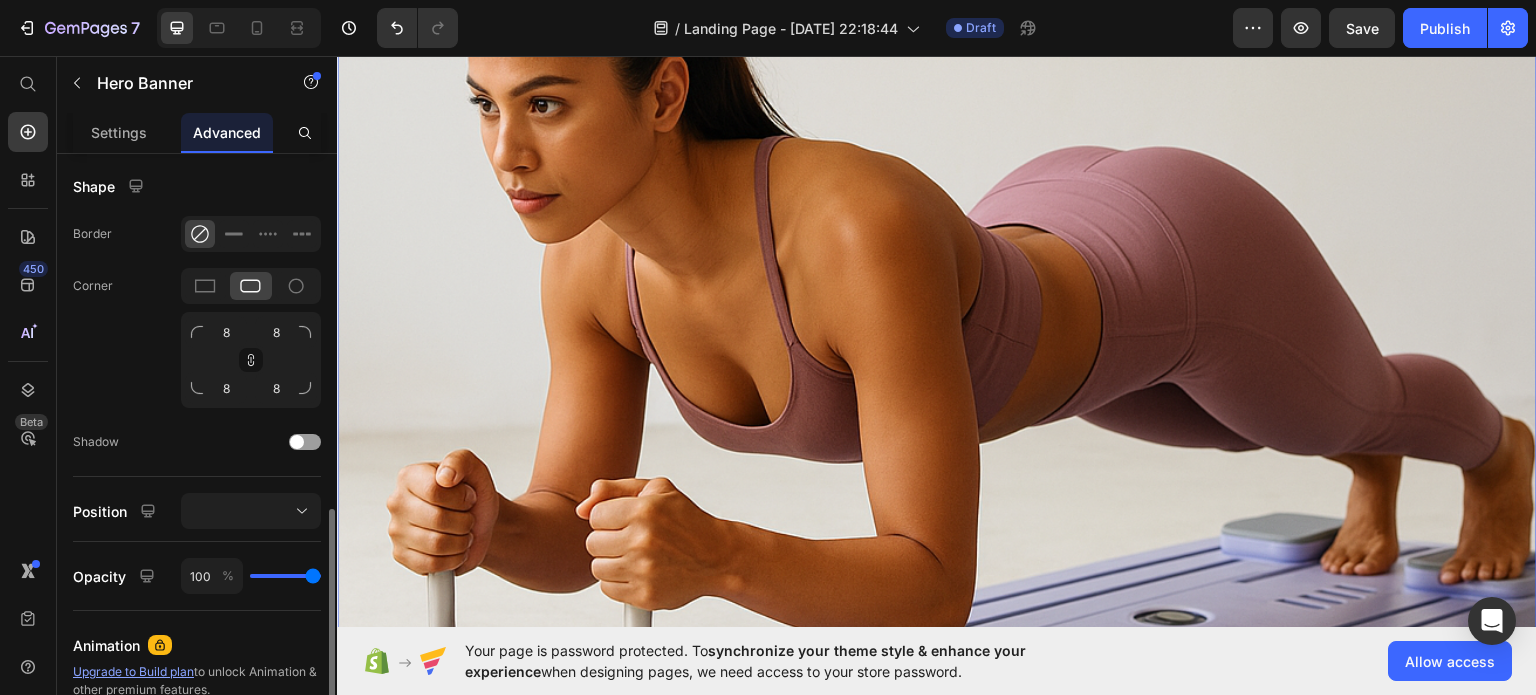 scroll, scrollTop: 600, scrollLeft: 0, axis: vertical 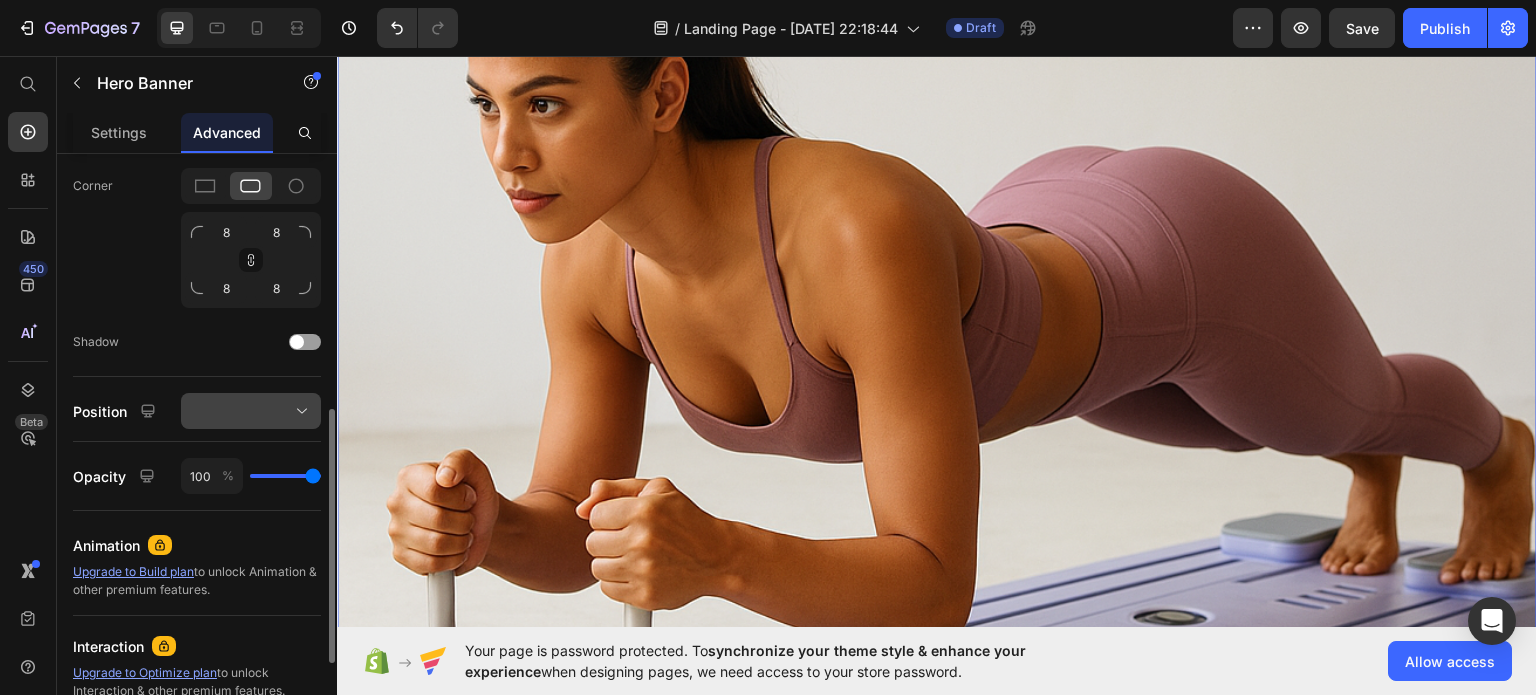 click at bounding box center (251, 411) 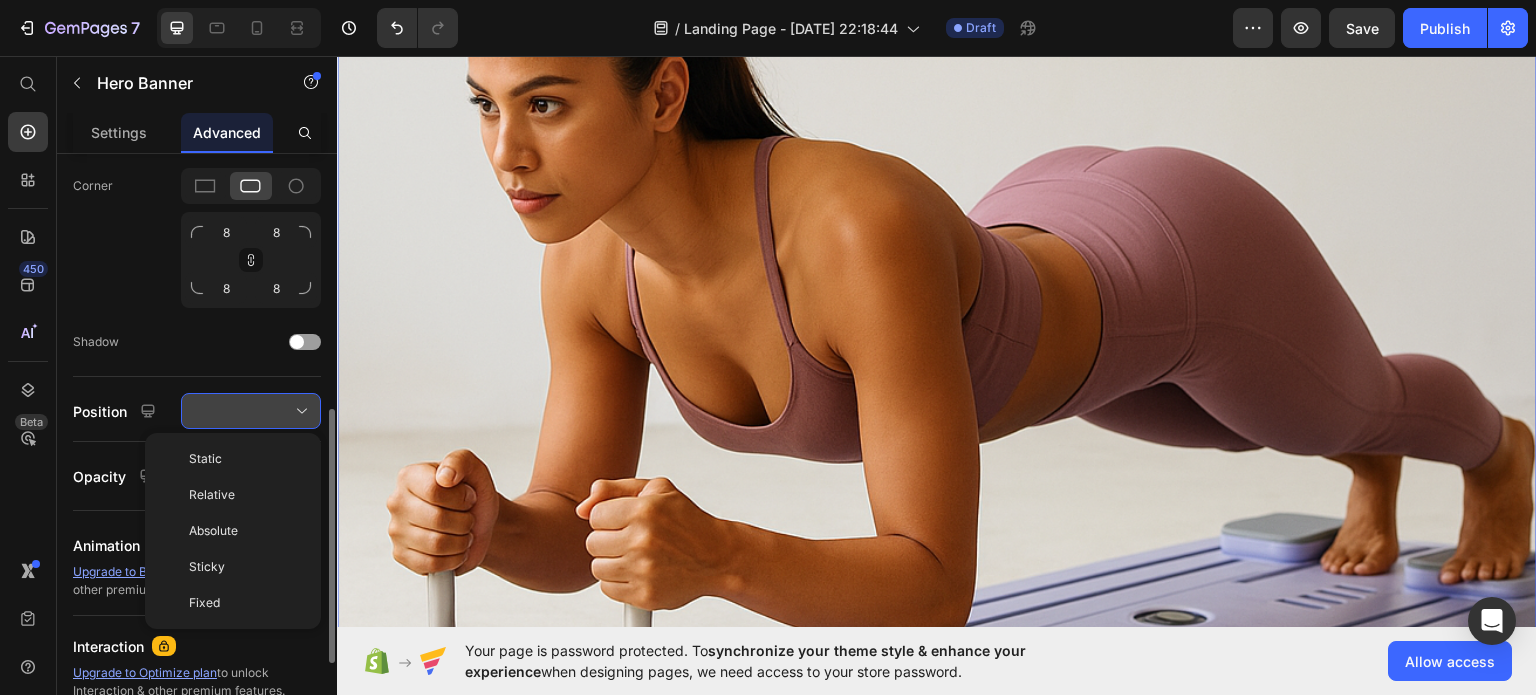 click at bounding box center (251, 411) 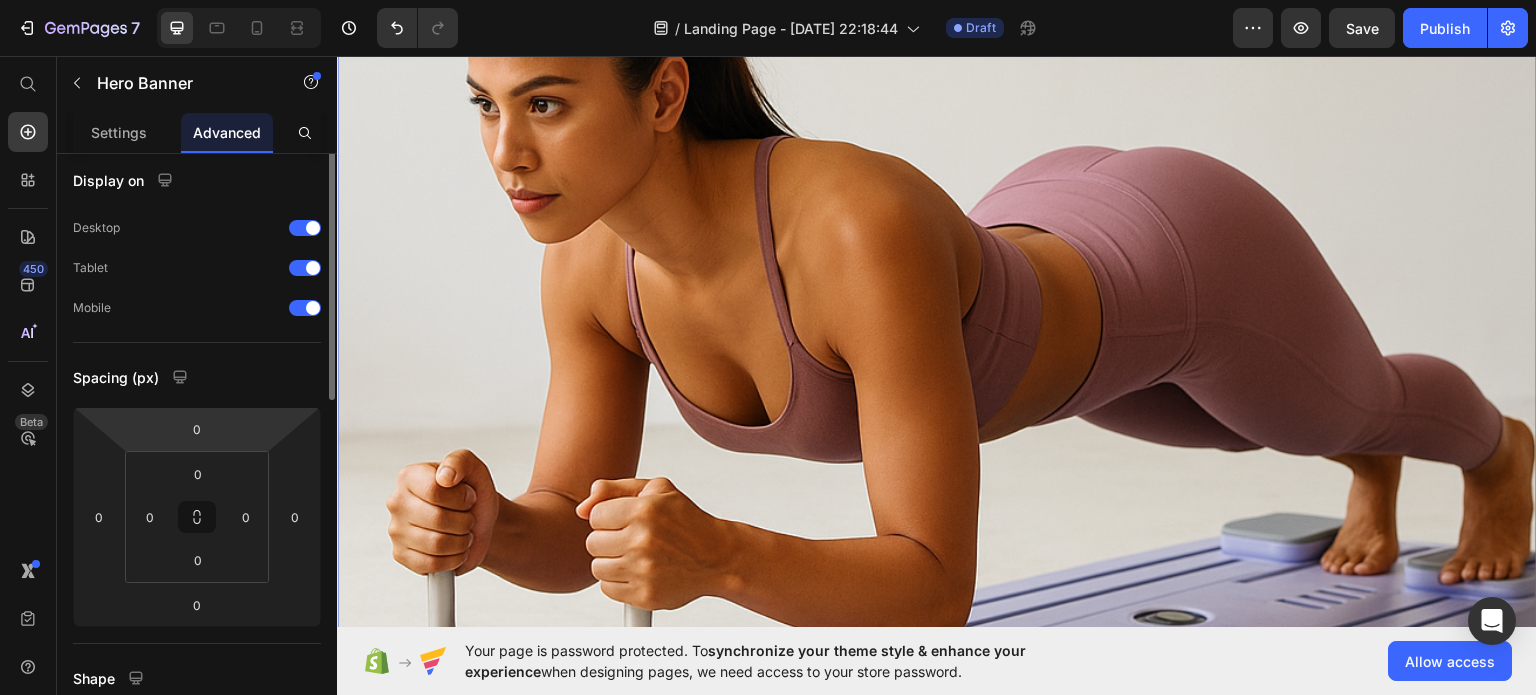 scroll, scrollTop: 0, scrollLeft: 0, axis: both 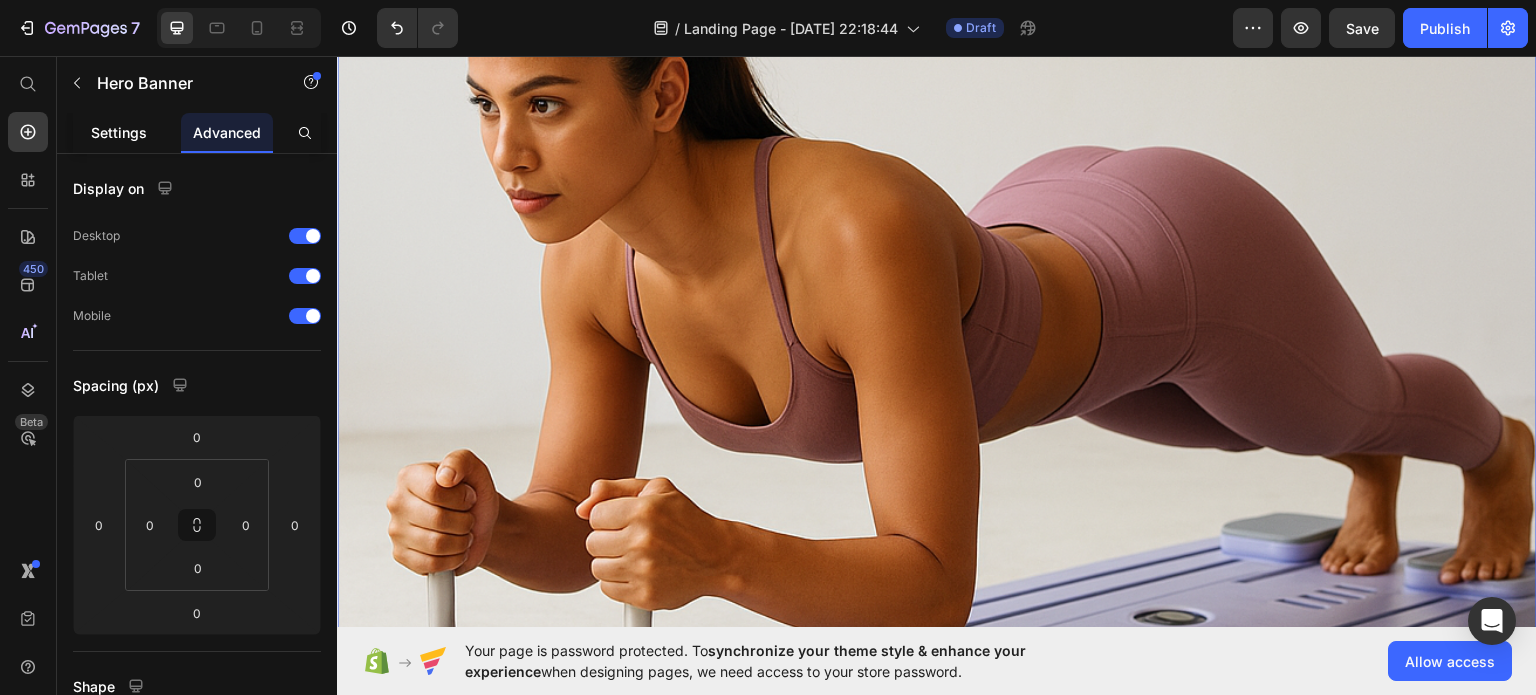 click on "Settings" 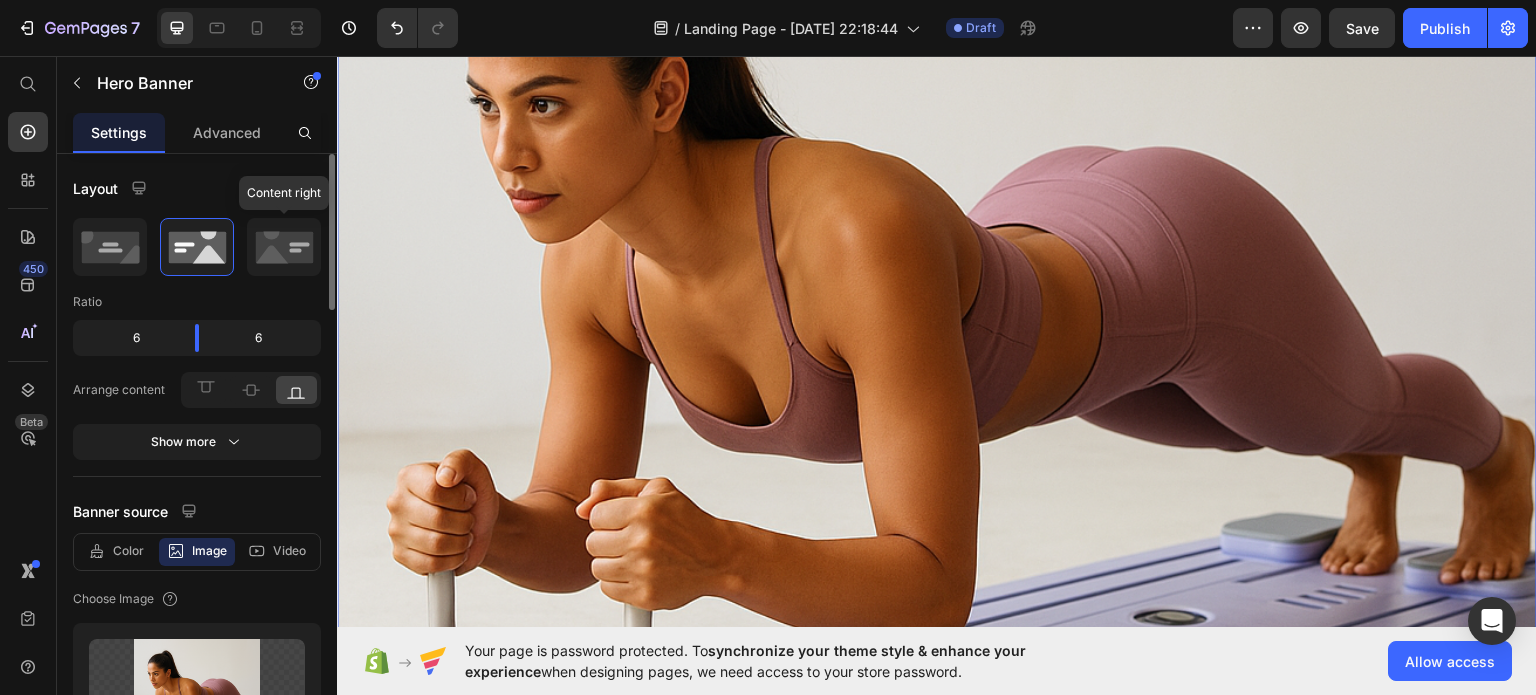 scroll, scrollTop: 100, scrollLeft: 0, axis: vertical 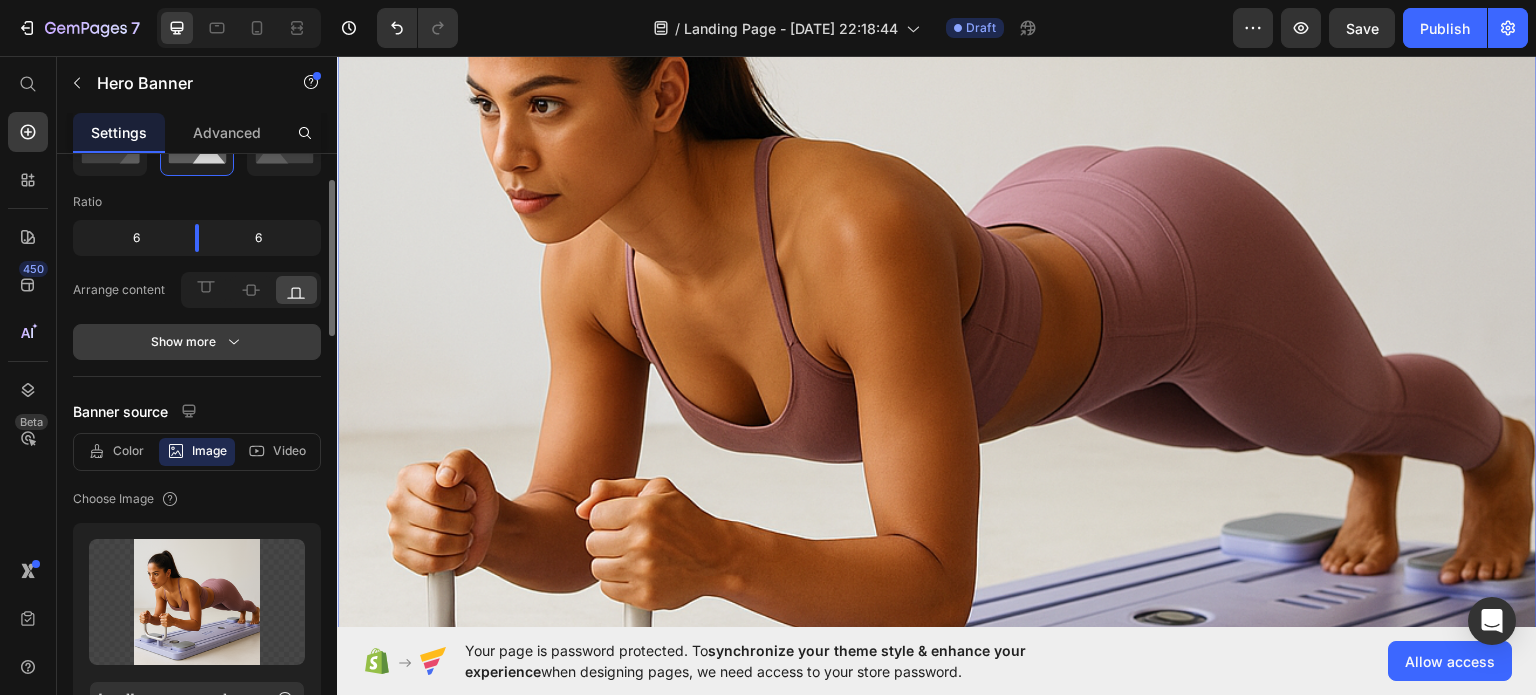 click on "Show more" at bounding box center (197, 342) 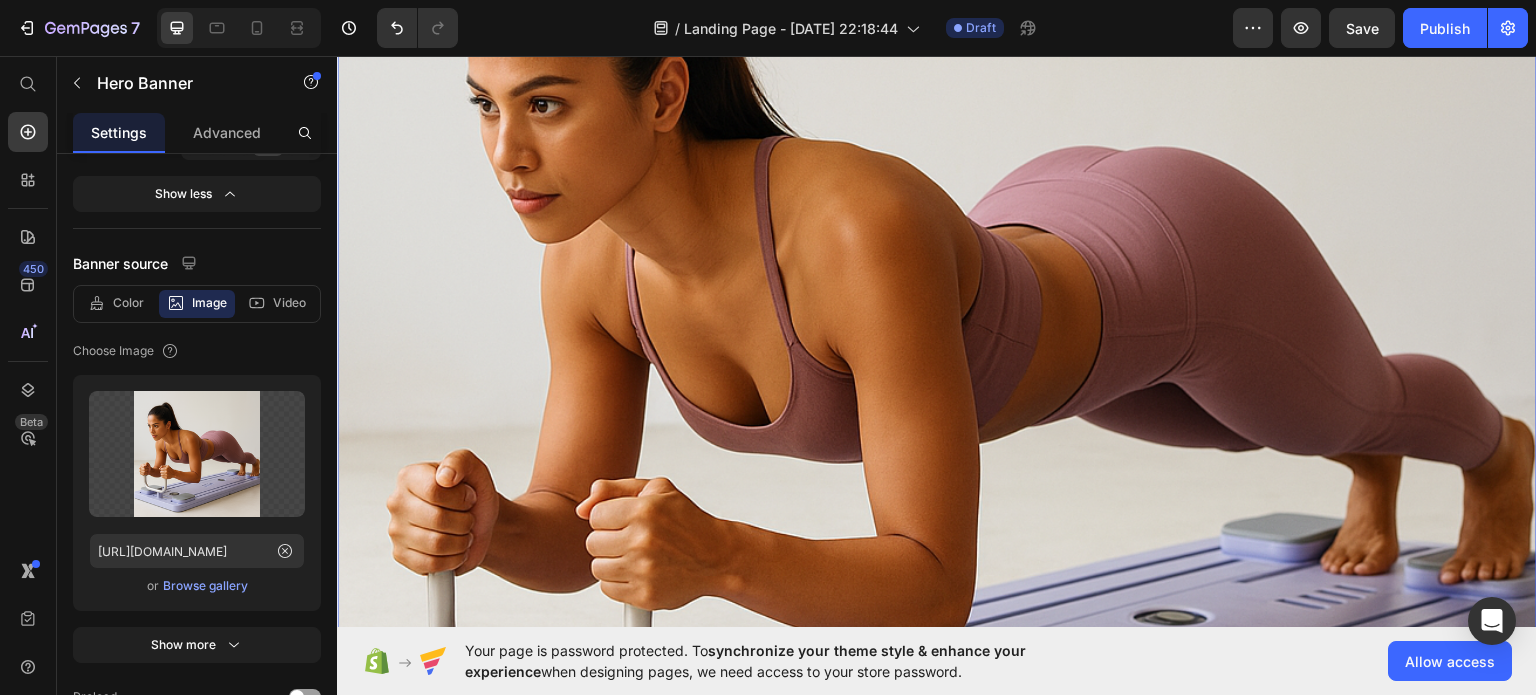 scroll, scrollTop: 100, scrollLeft: 0, axis: vertical 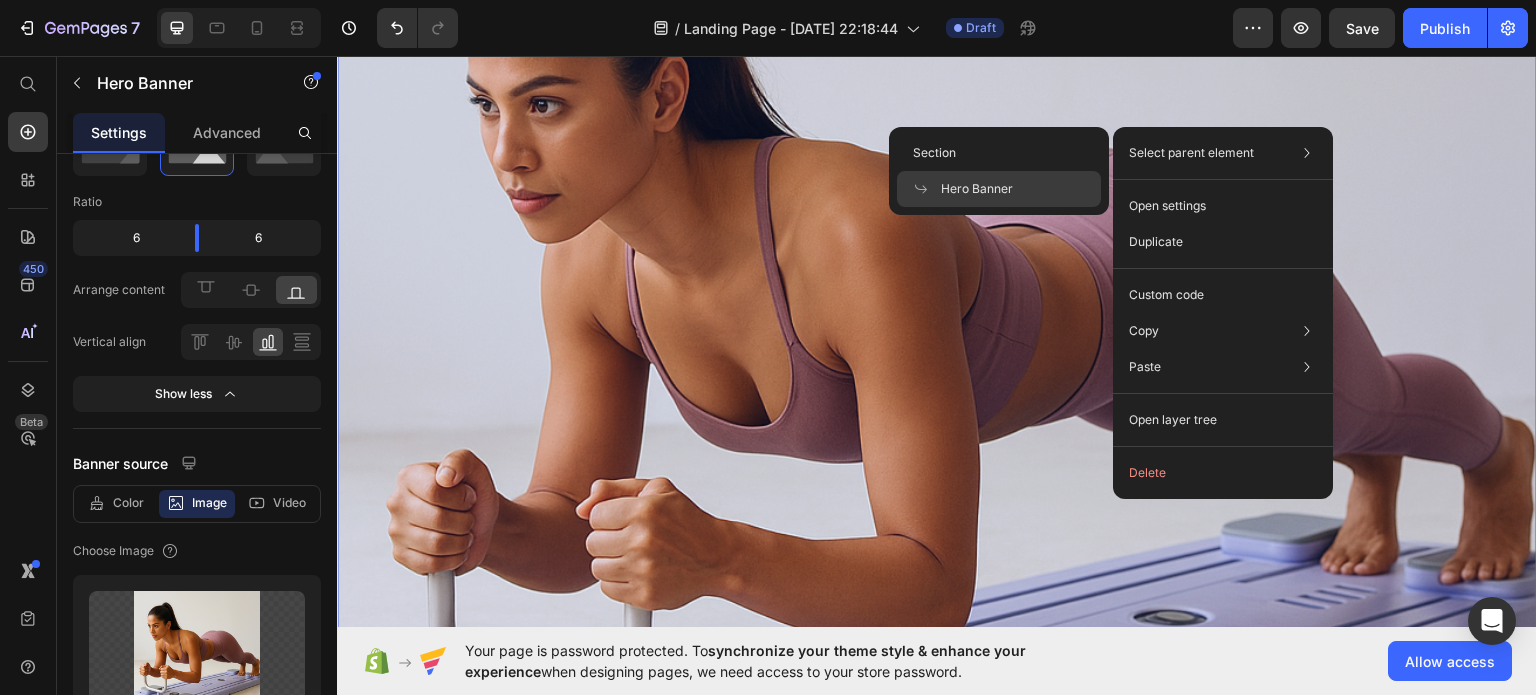 click on "Hero Banner" at bounding box center [977, 189] 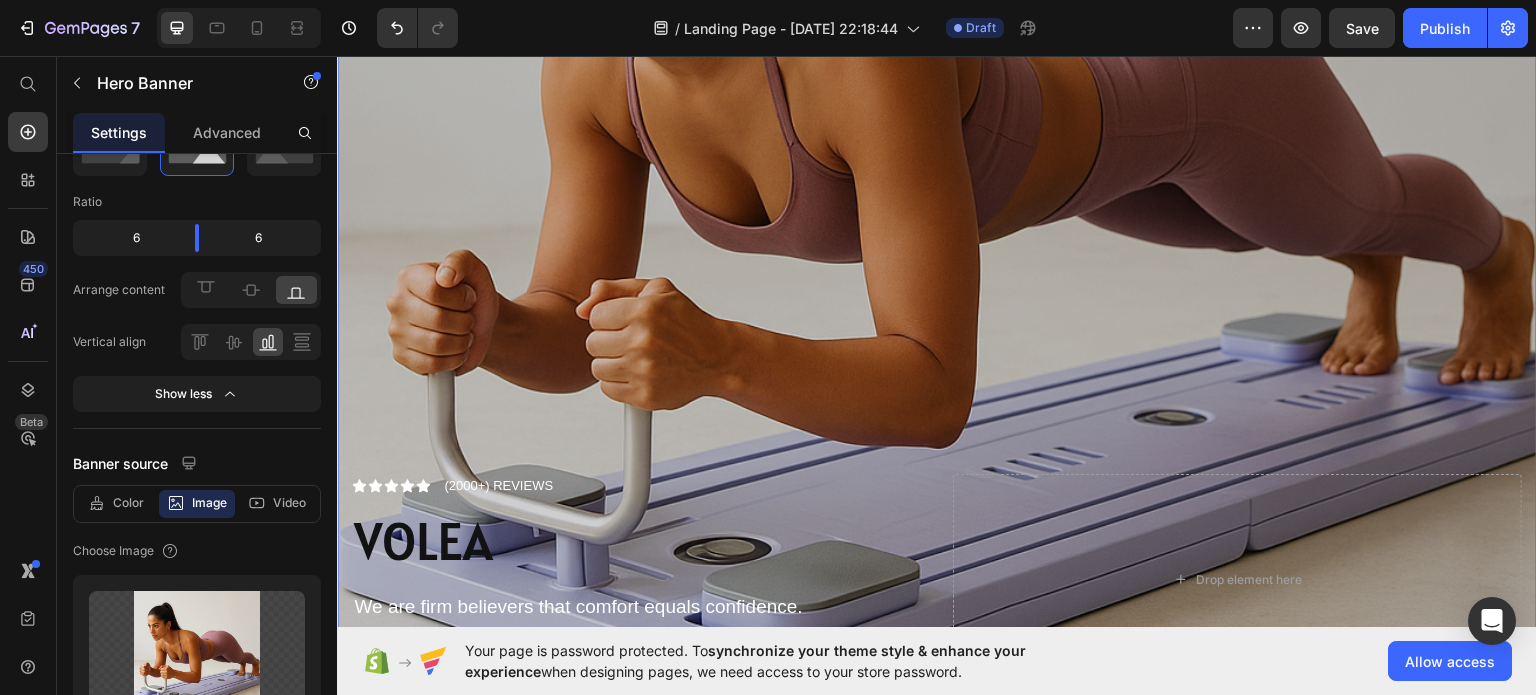 scroll, scrollTop: 700, scrollLeft: 0, axis: vertical 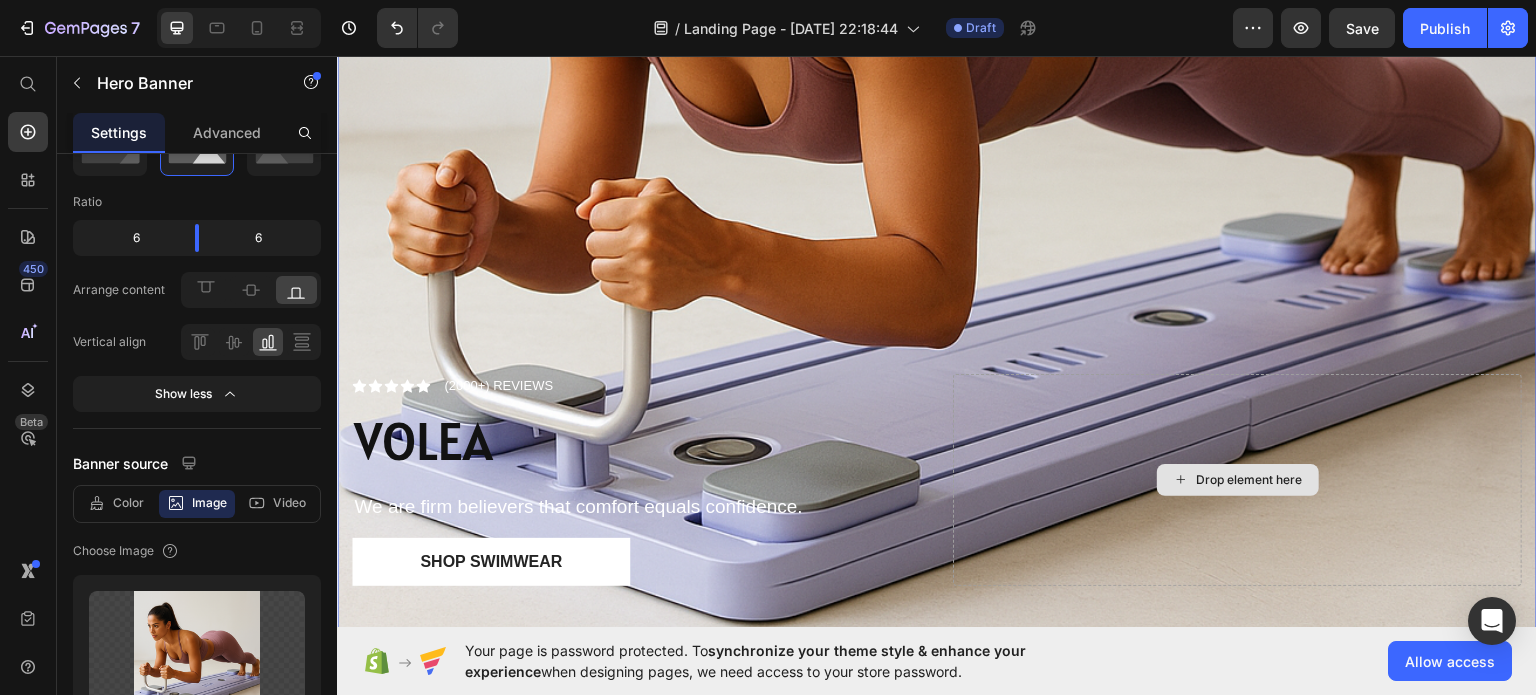 click on "Drop element here" at bounding box center (1237, 479) 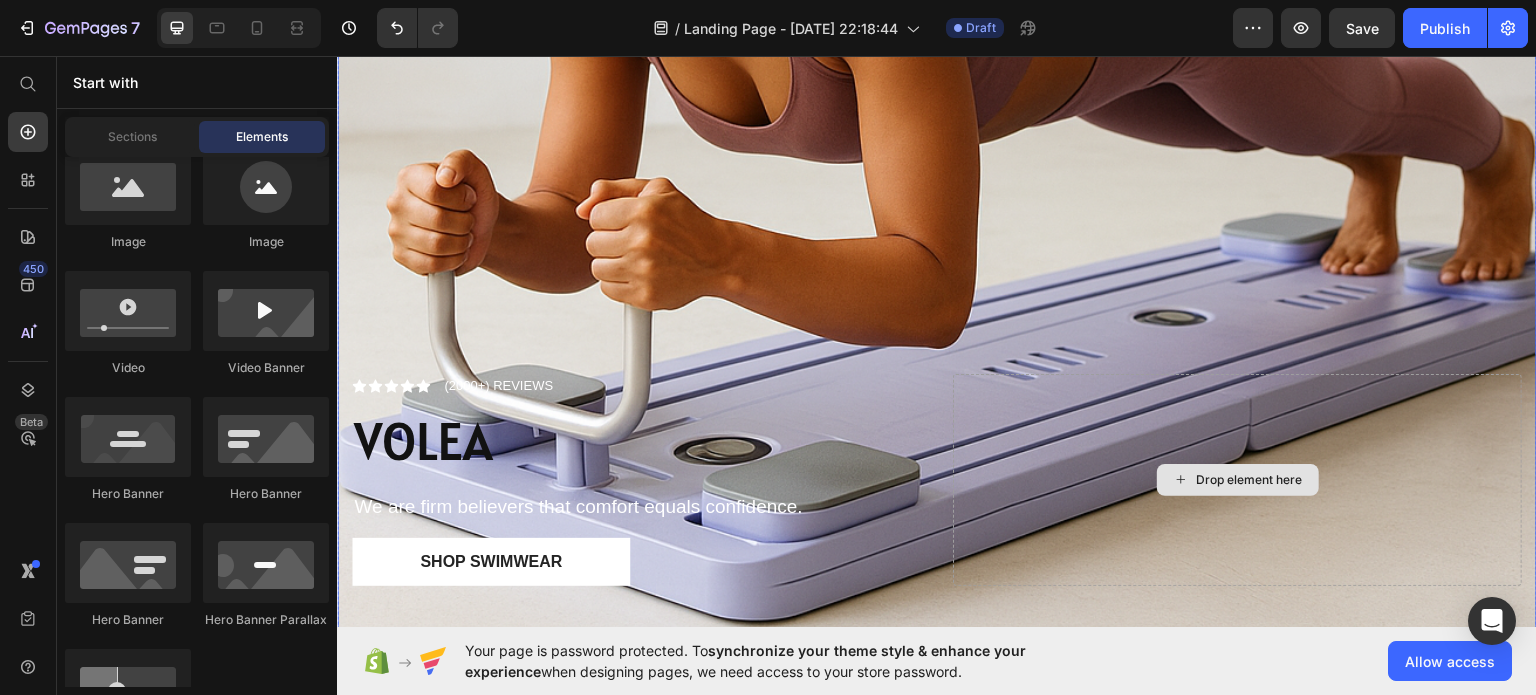 click on "Drop element here" at bounding box center (1250, 479) 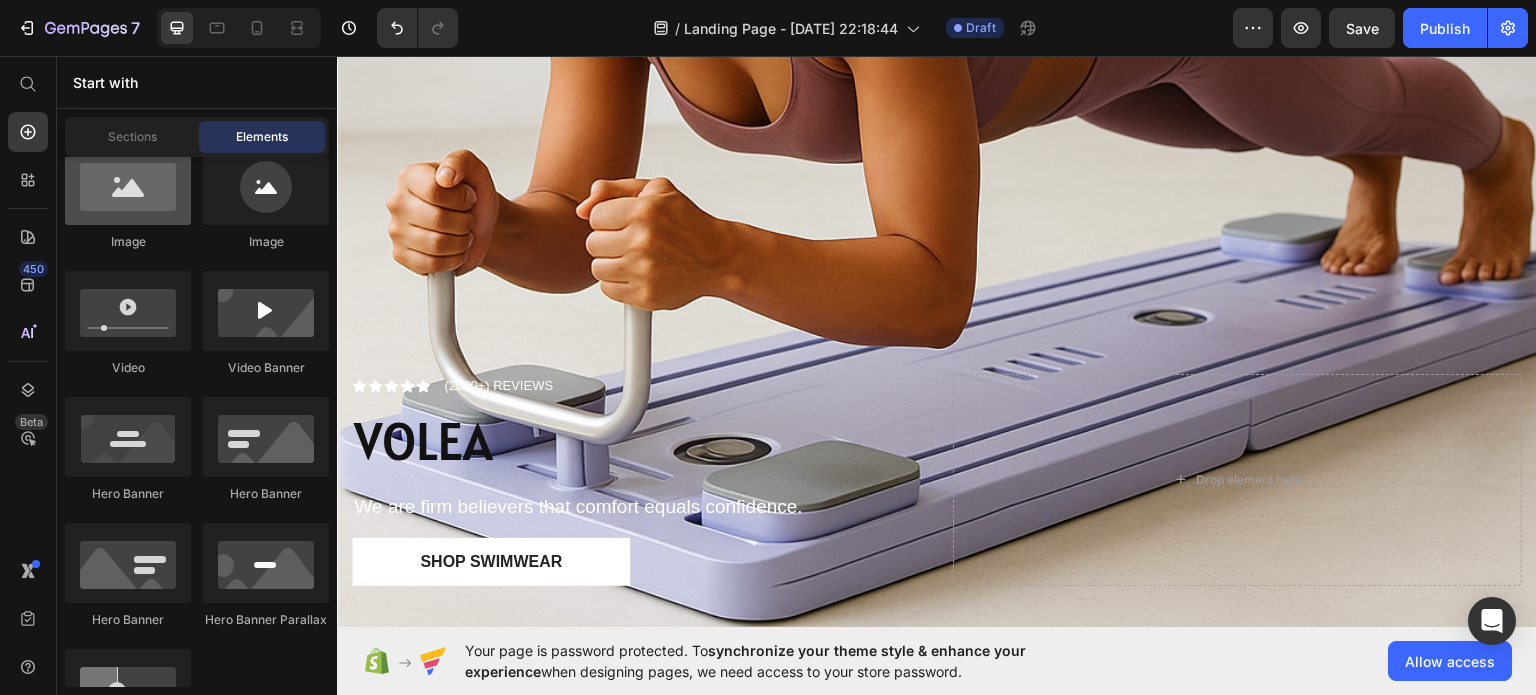 click at bounding box center [128, 185] 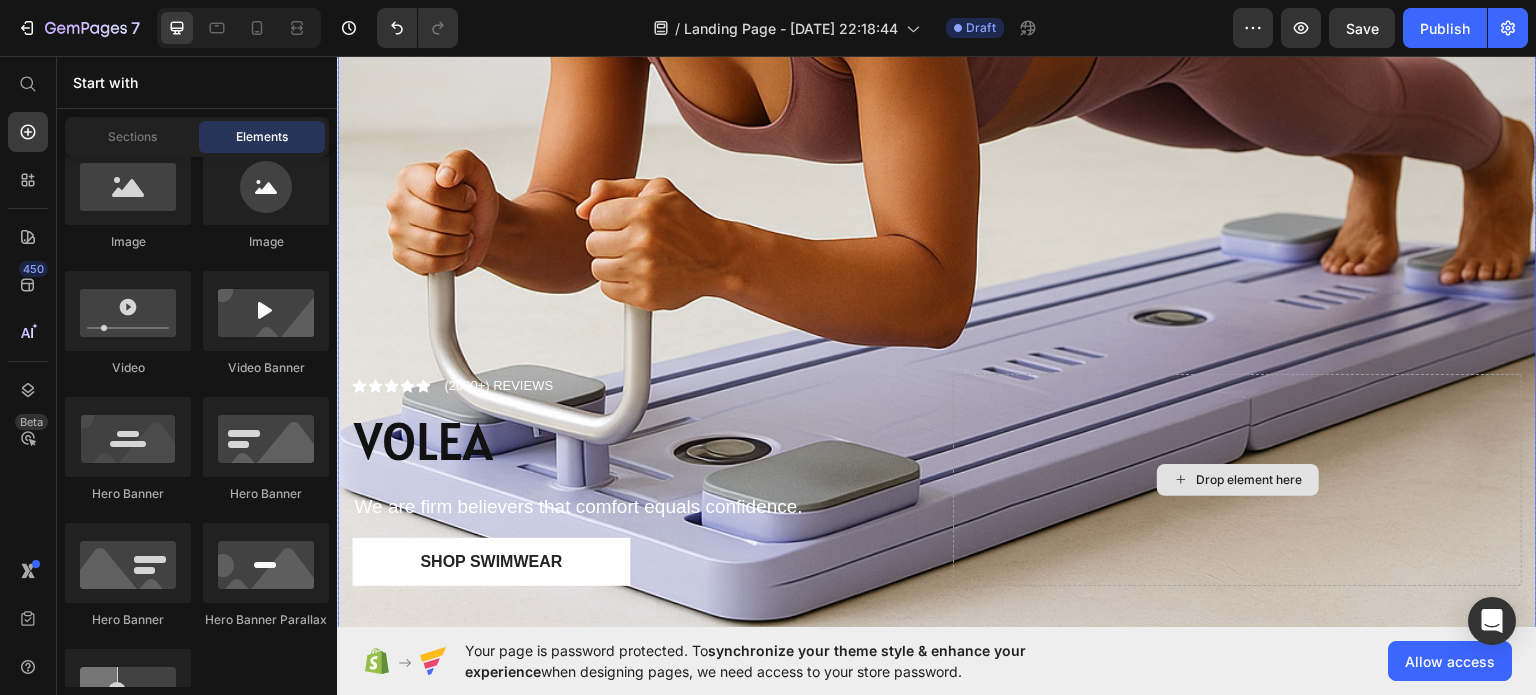 click on "Drop element here" at bounding box center (1250, 479) 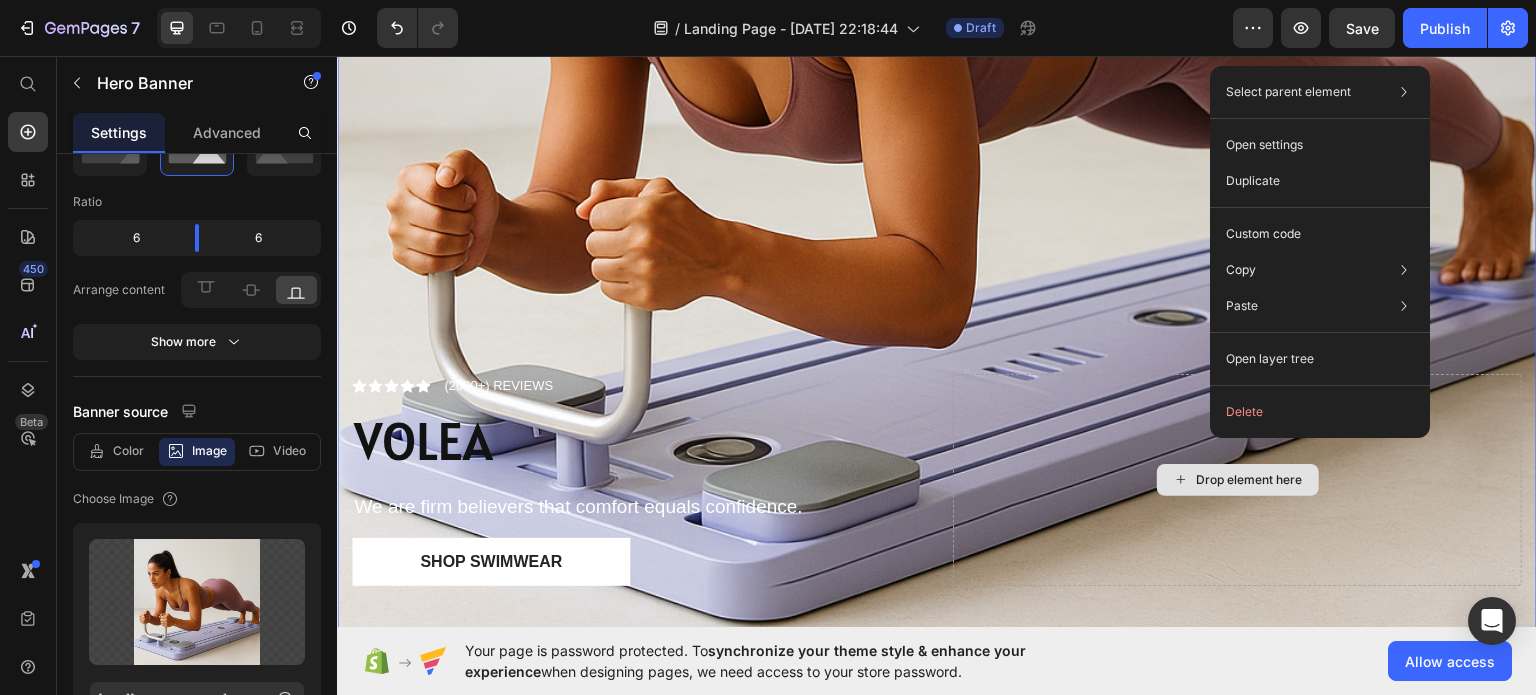 click on "Drop element here" at bounding box center [1237, 479] 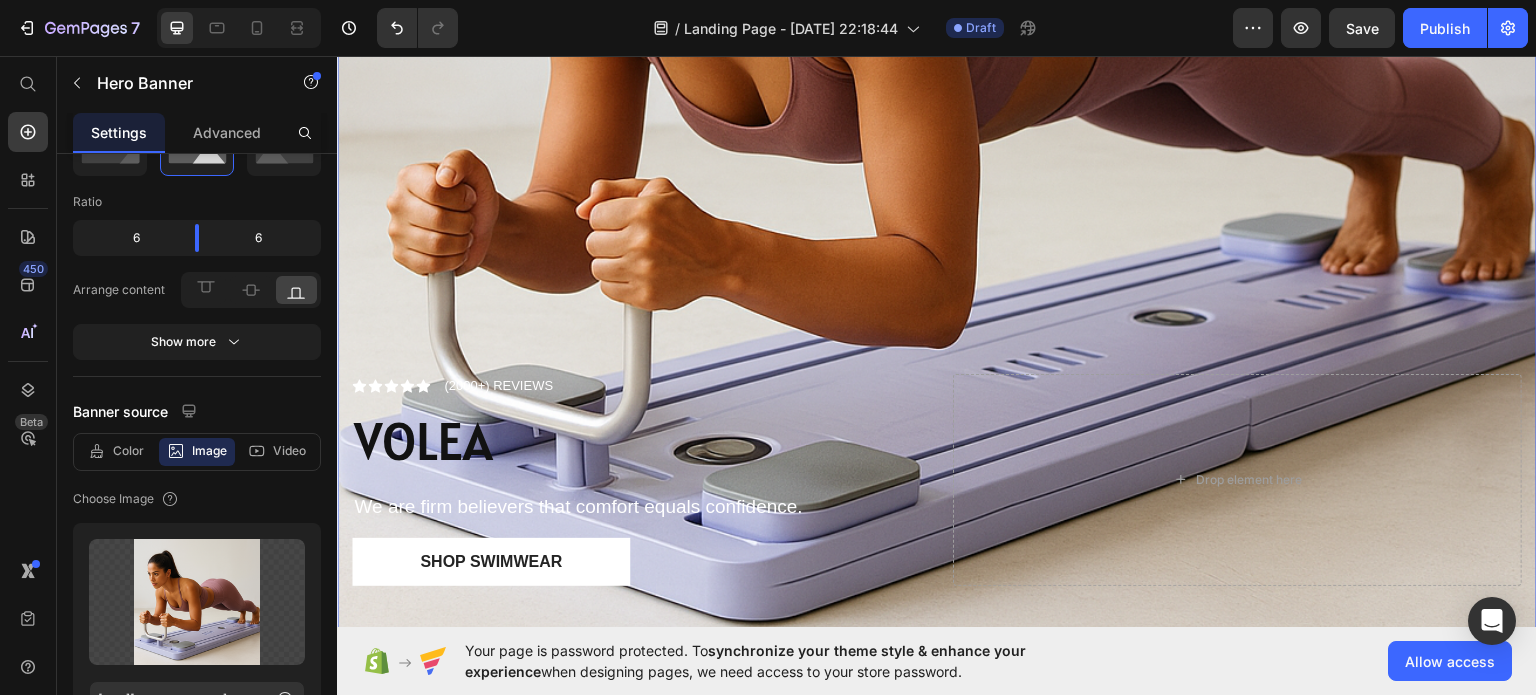 click on "Drop element here" at bounding box center [1237, 479] 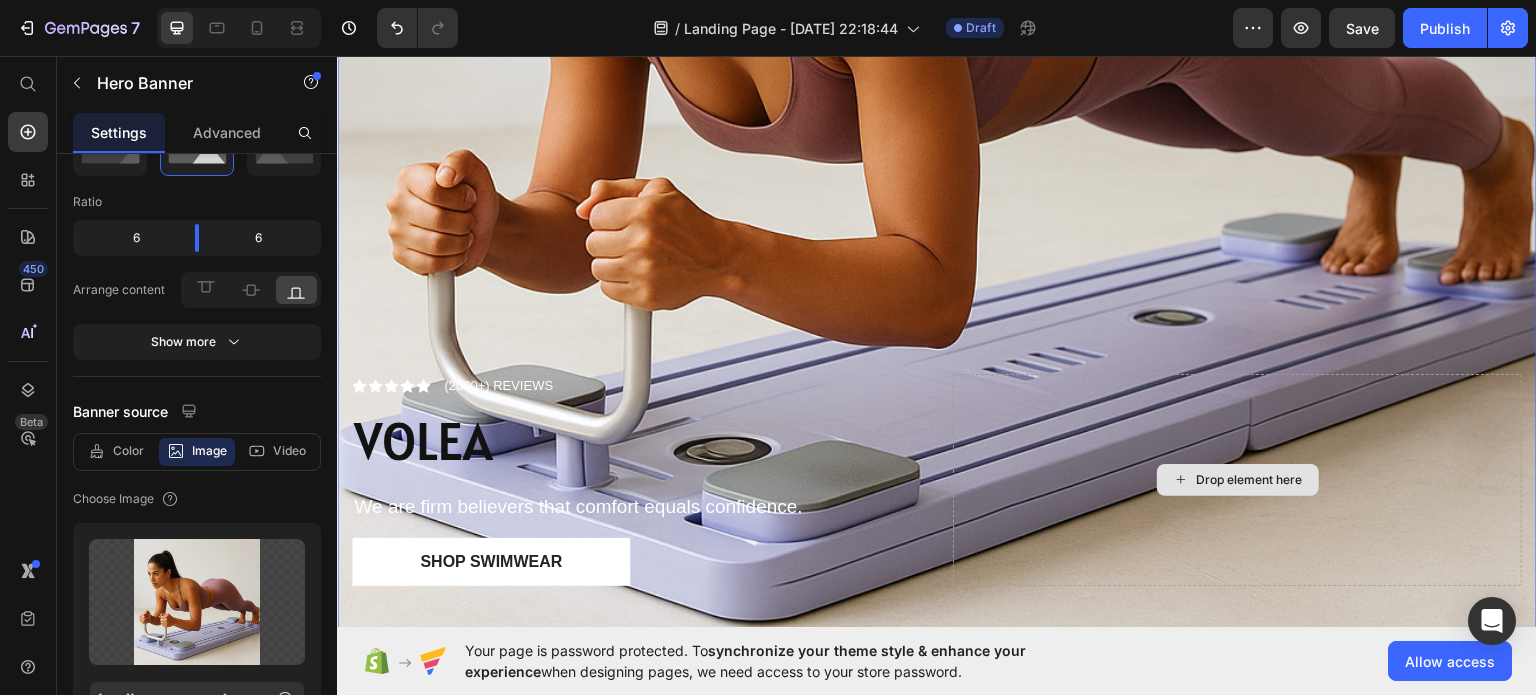 drag, startPoint x: 996, startPoint y: 449, endPoint x: 1015, endPoint y: 451, distance: 19.104973 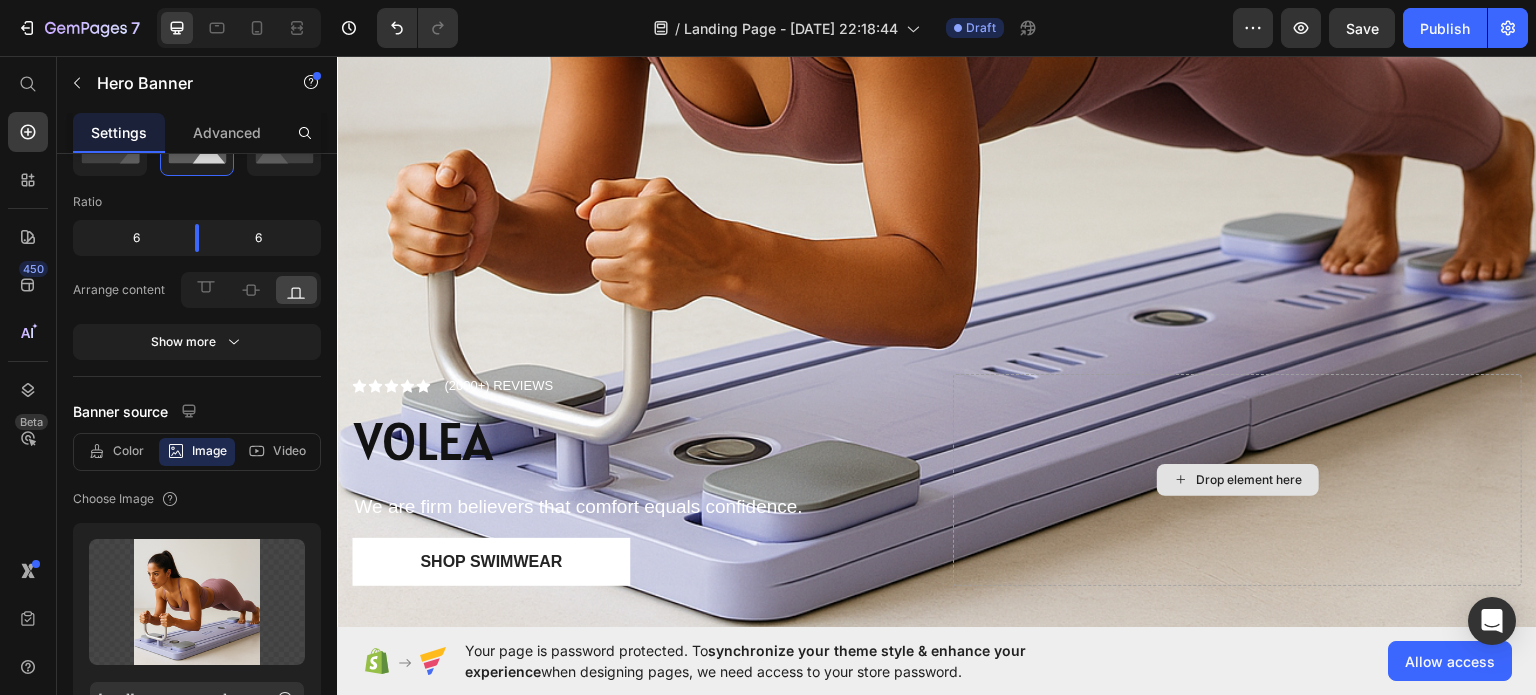 click on "Drop element here" at bounding box center (1238, 479) 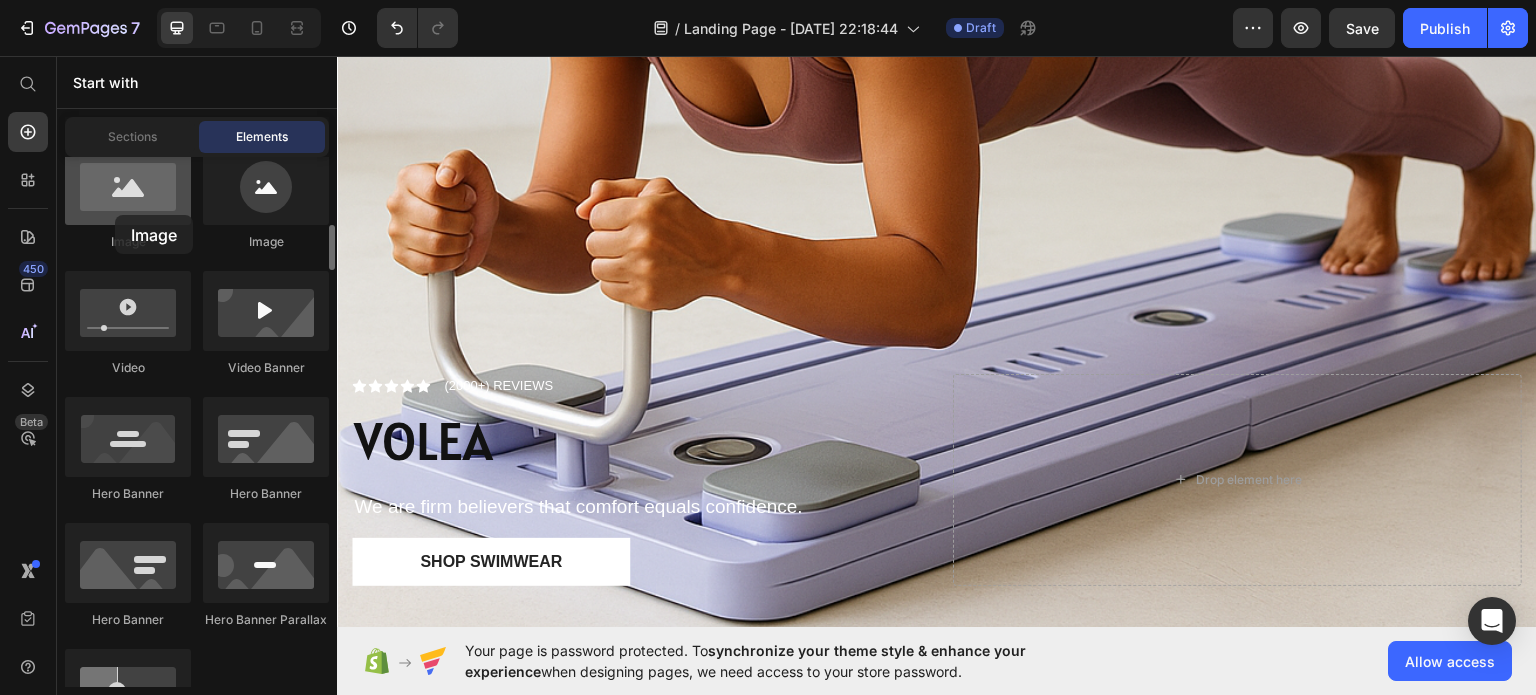 click at bounding box center (128, 185) 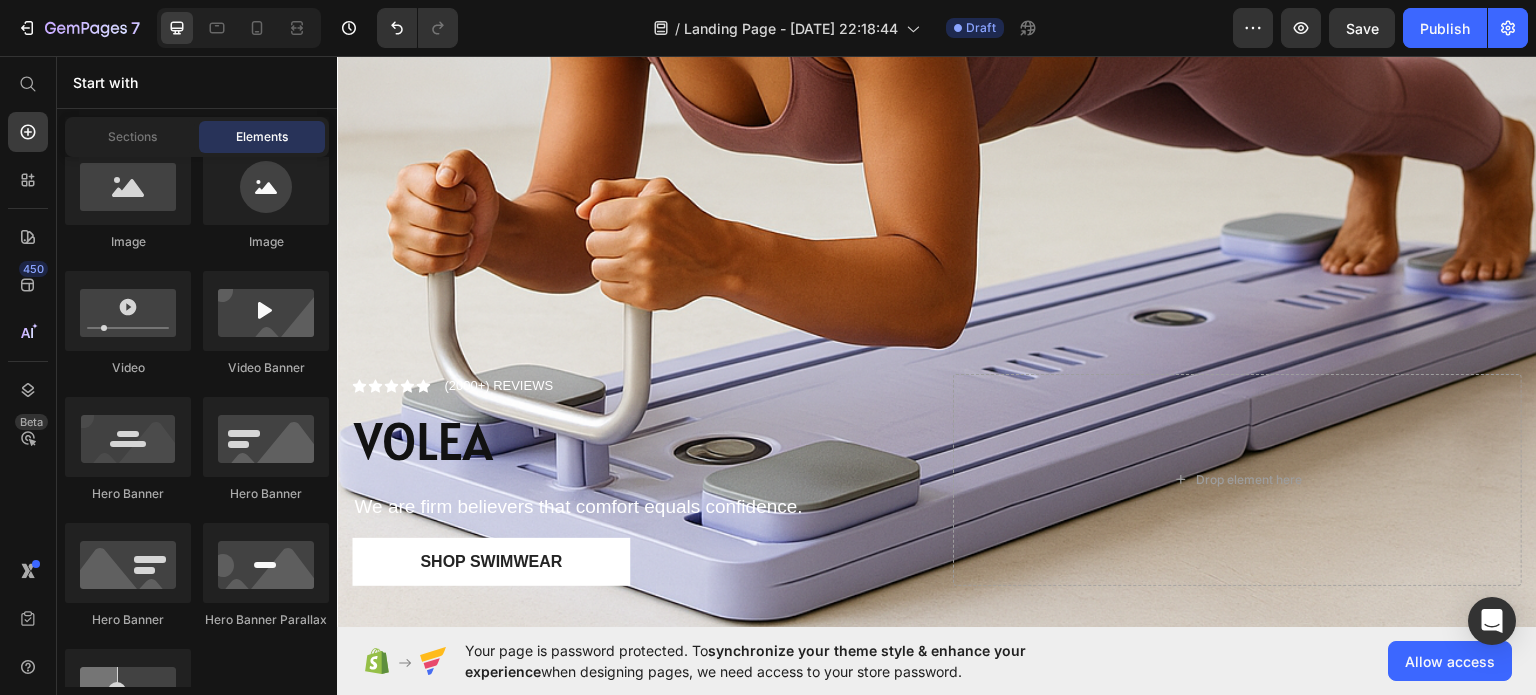 click on "Sections Elements" at bounding box center (197, 137) 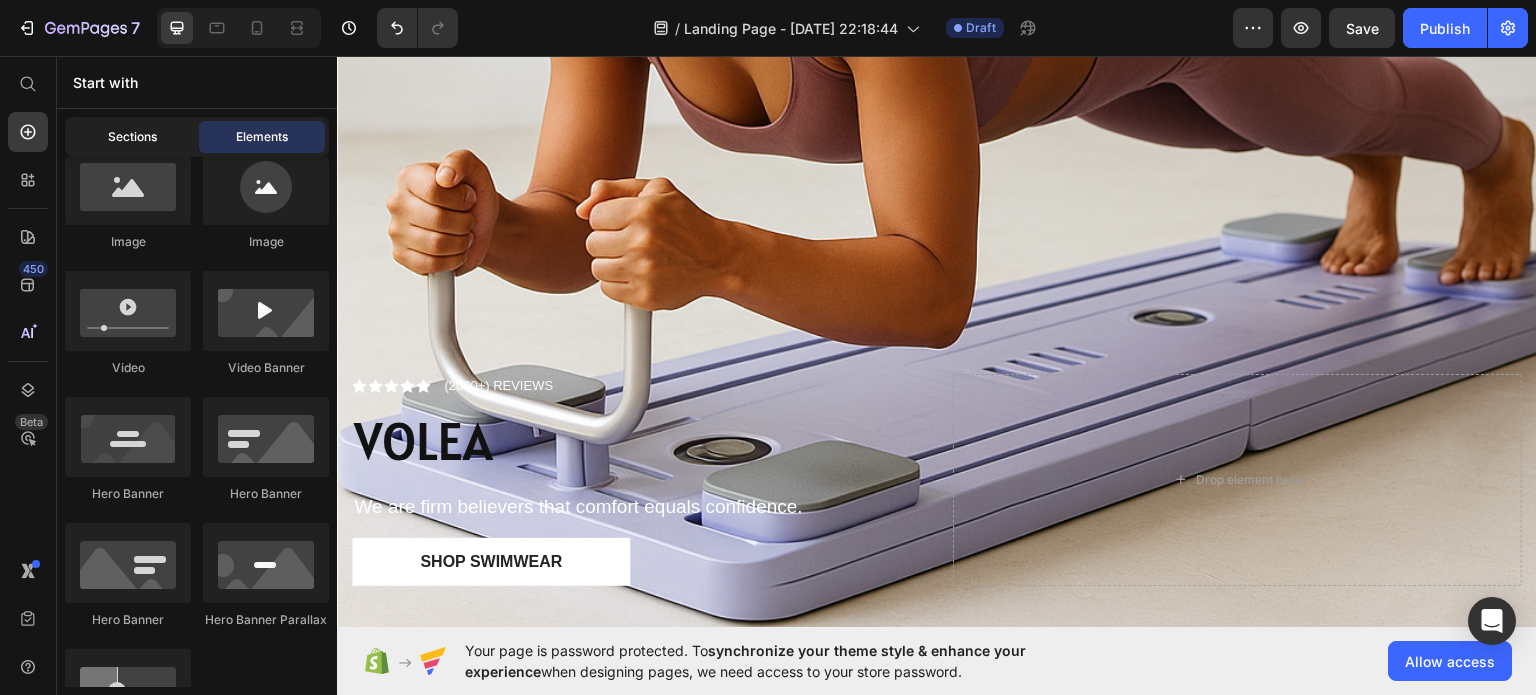 click on "Sections" at bounding box center (132, 137) 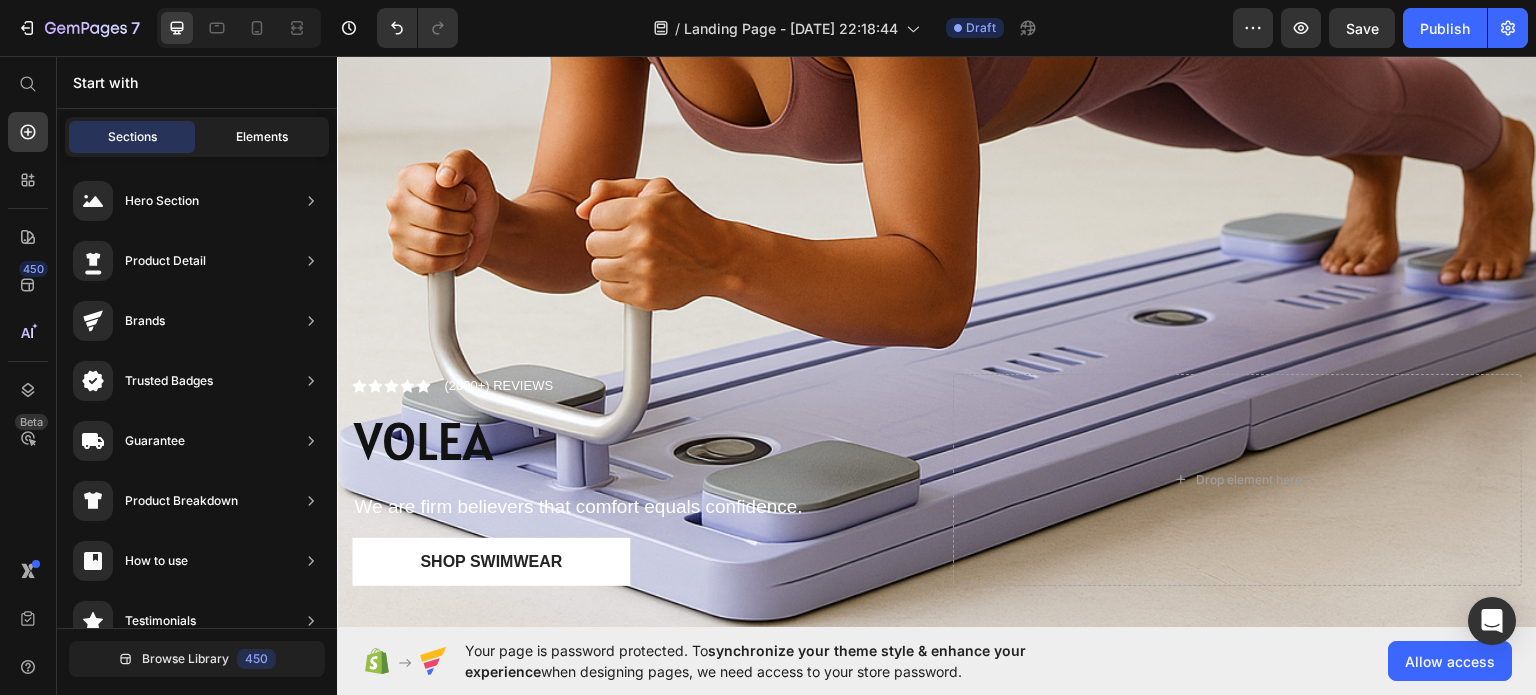 click on "Elements" at bounding box center [262, 137] 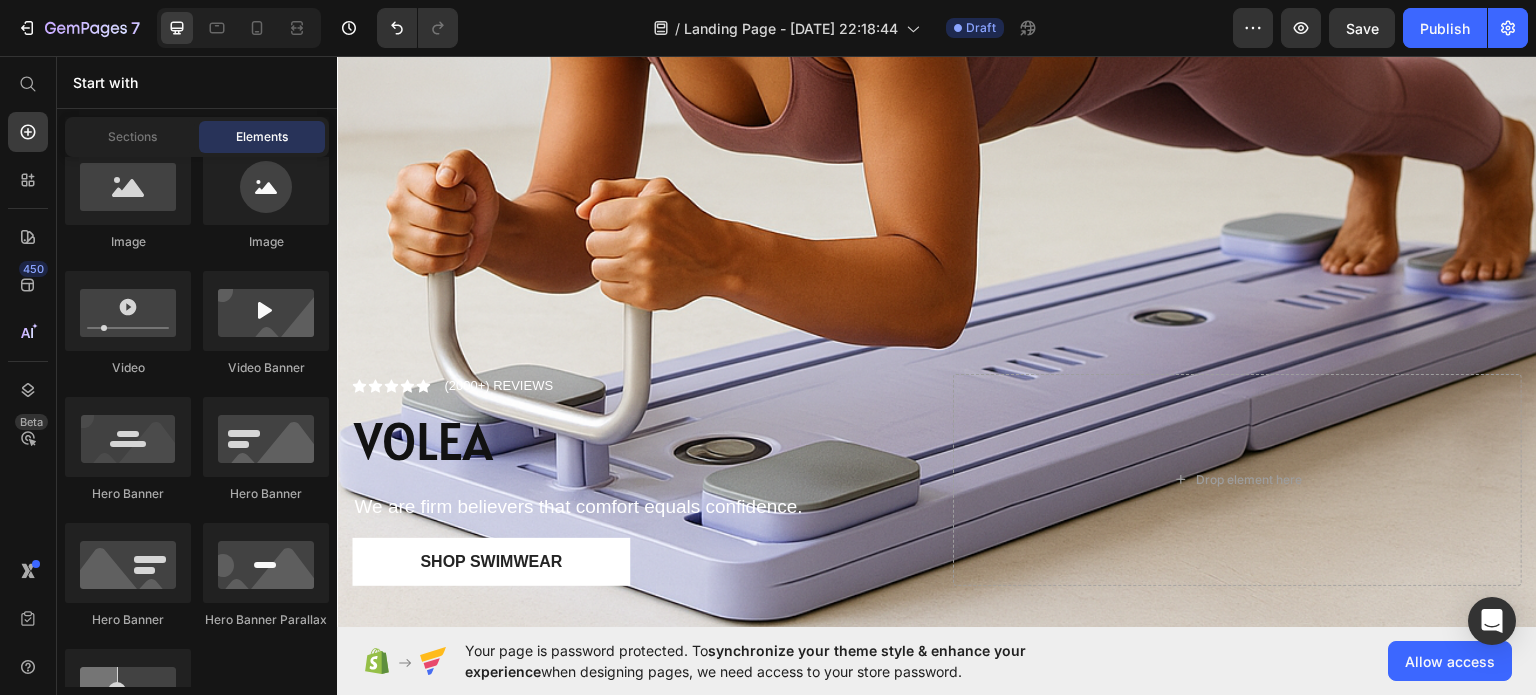 scroll, scrollTop: 400, scrollLeft: 0, axis: vertical 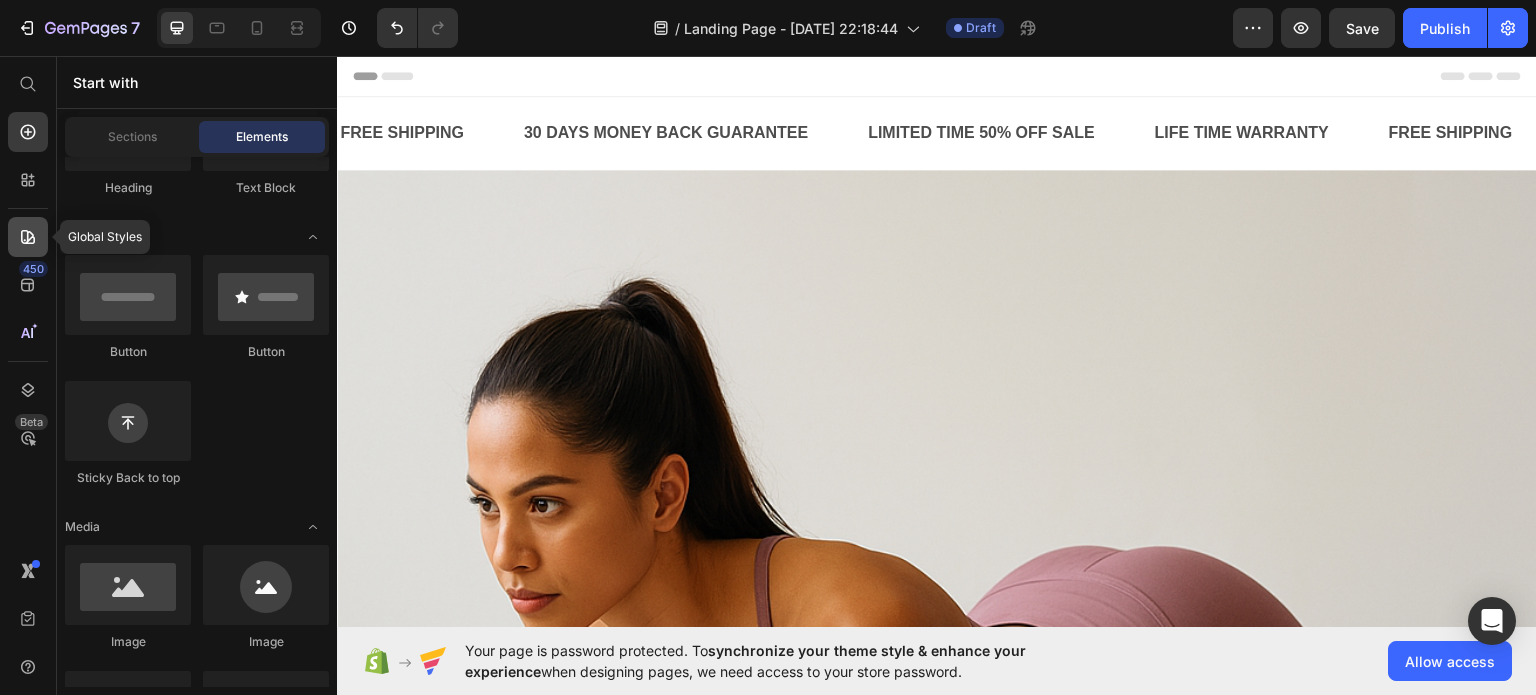 click 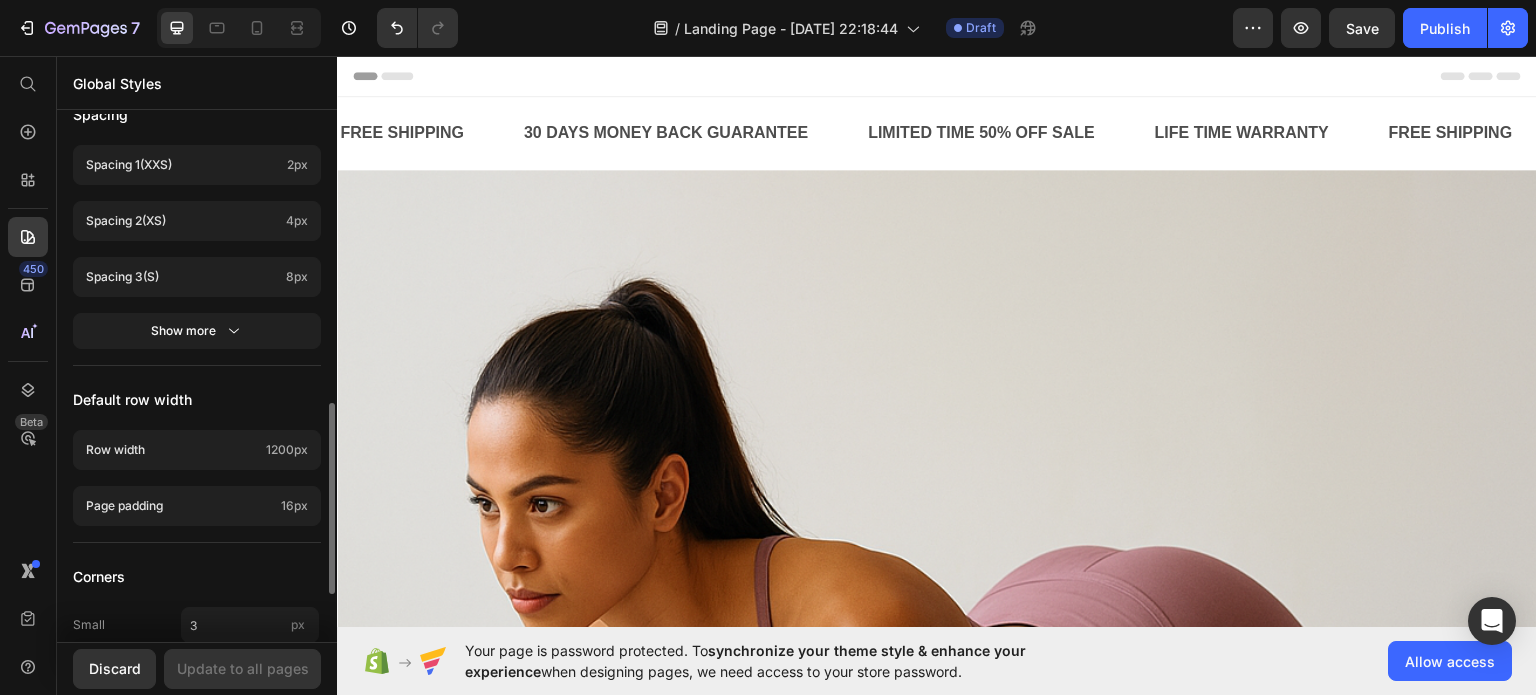 scroll, scrollTop: 935, scrollLeft: 0, axis: vertical 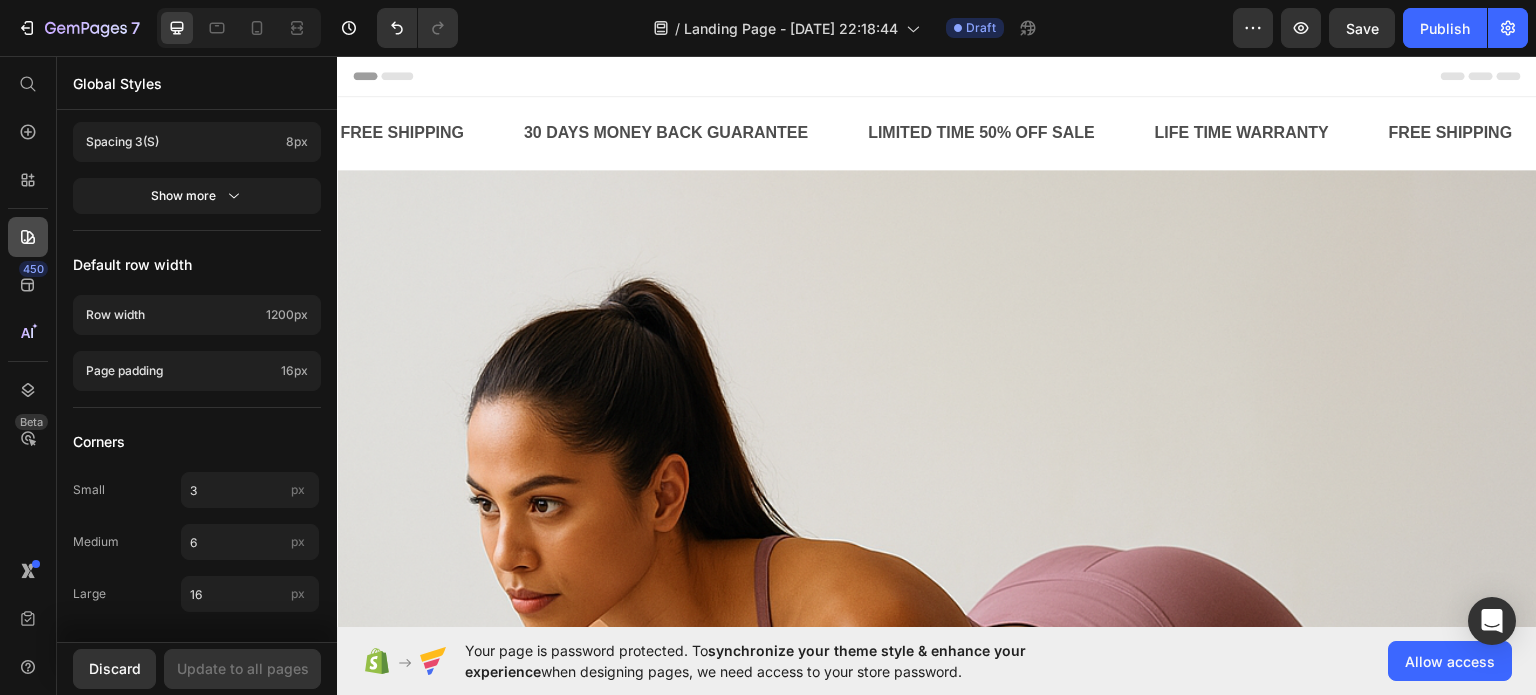 click 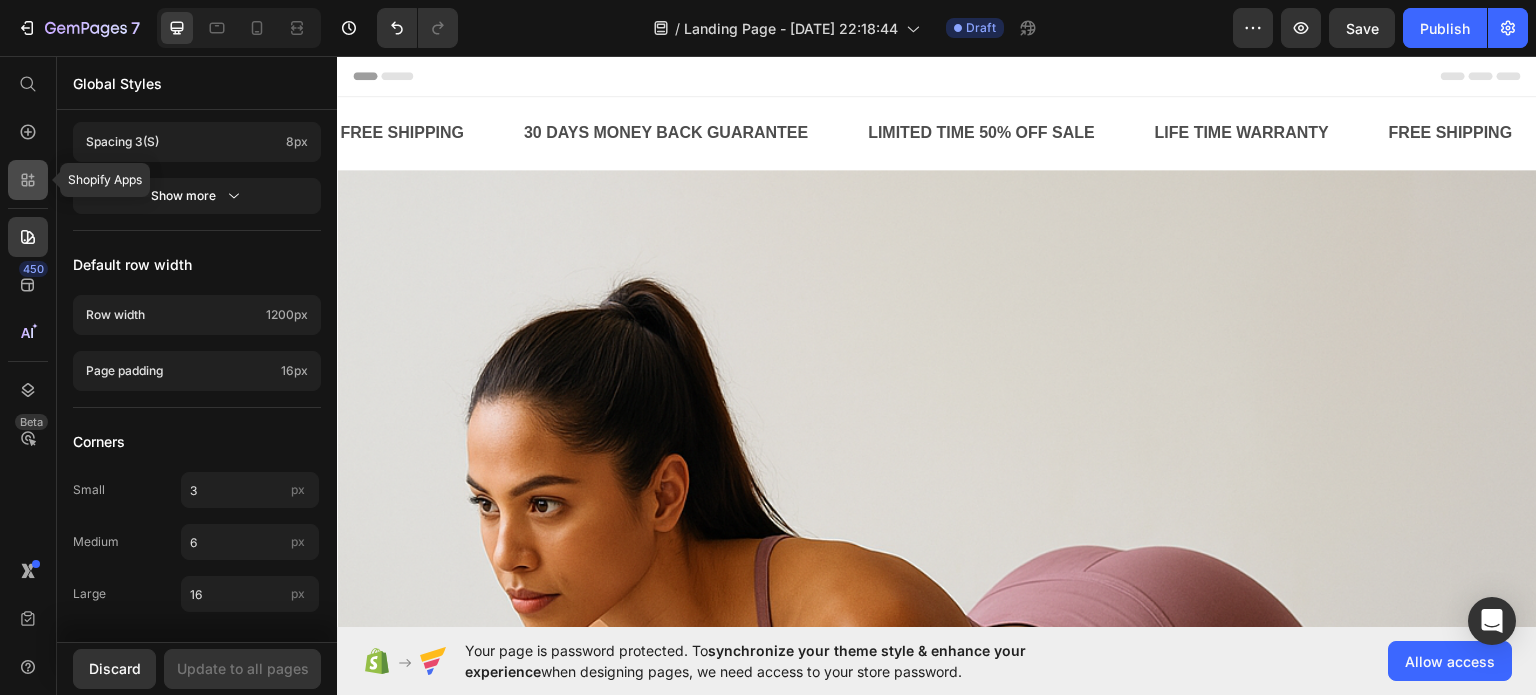 click 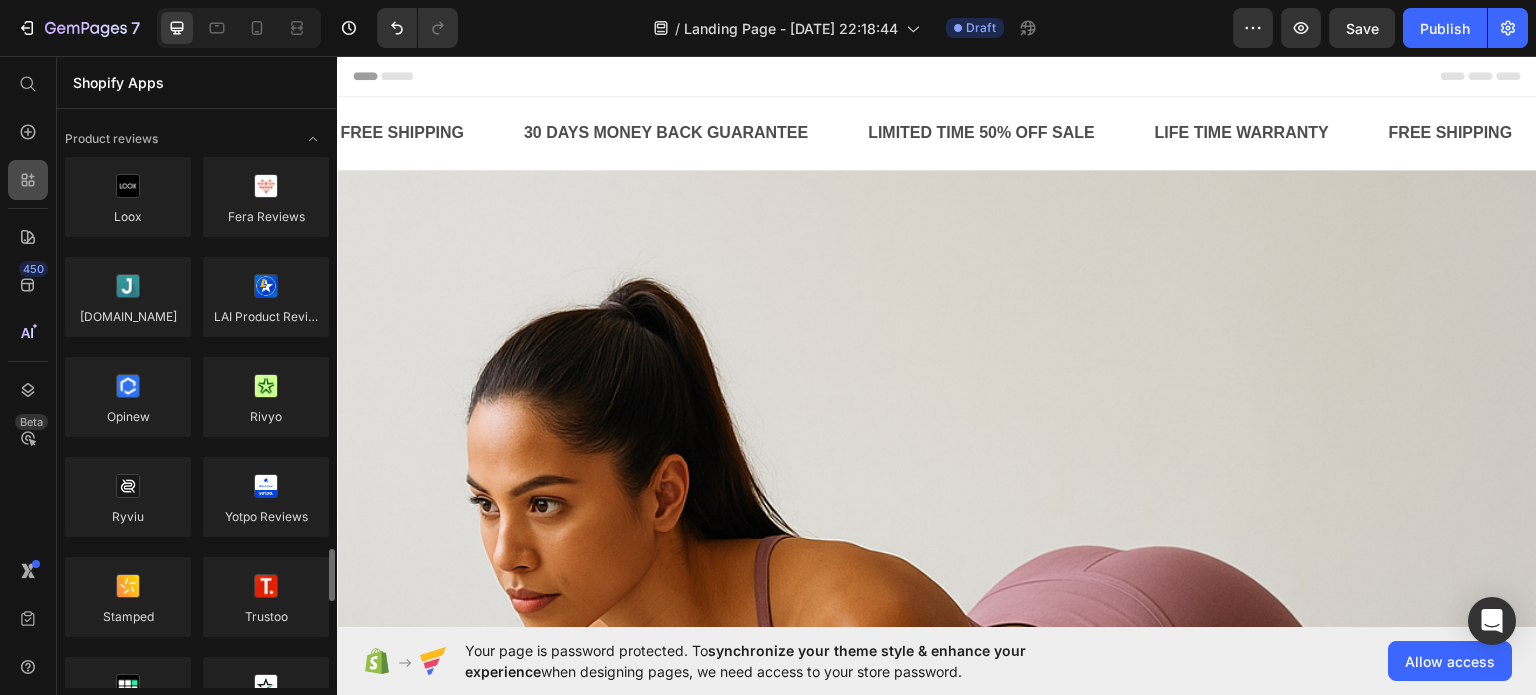 scroll, scrollTop: 400, scrollLeft: 0, axis: vertical 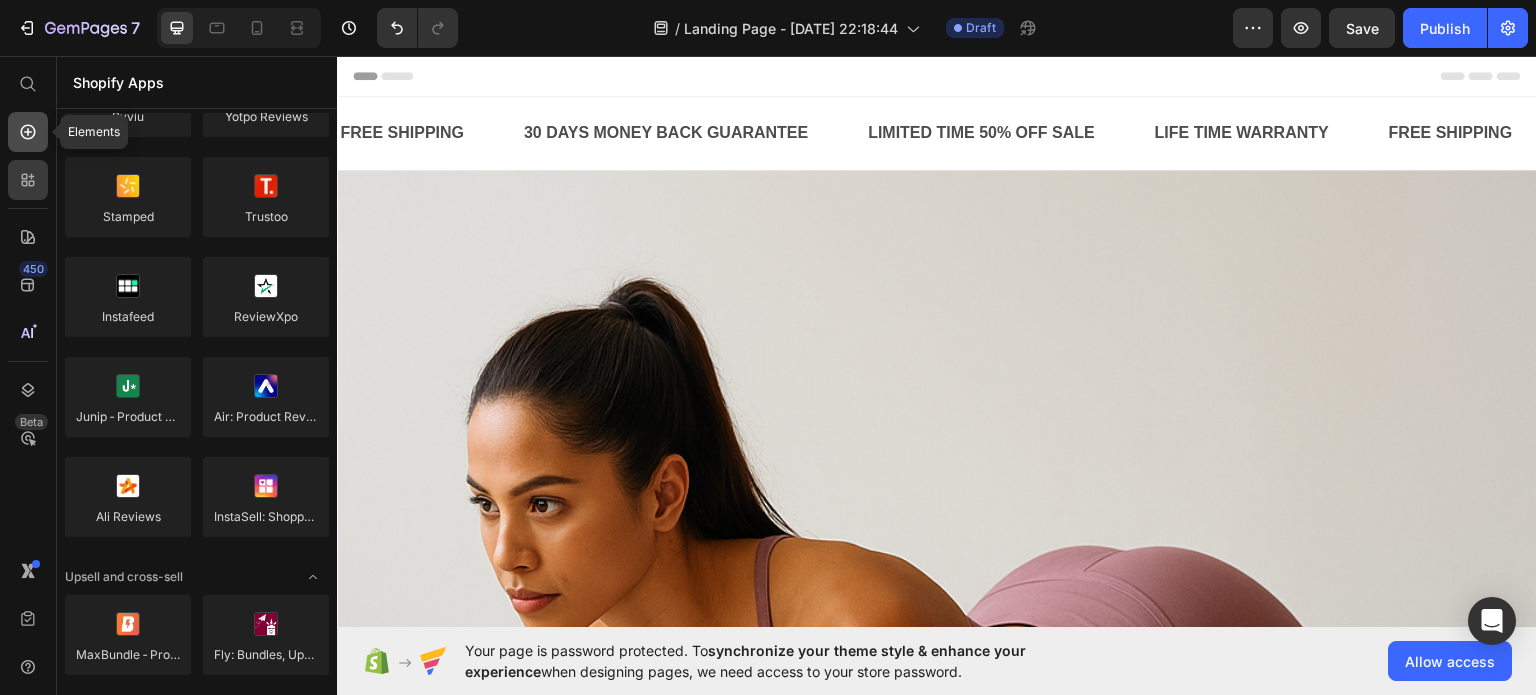 click 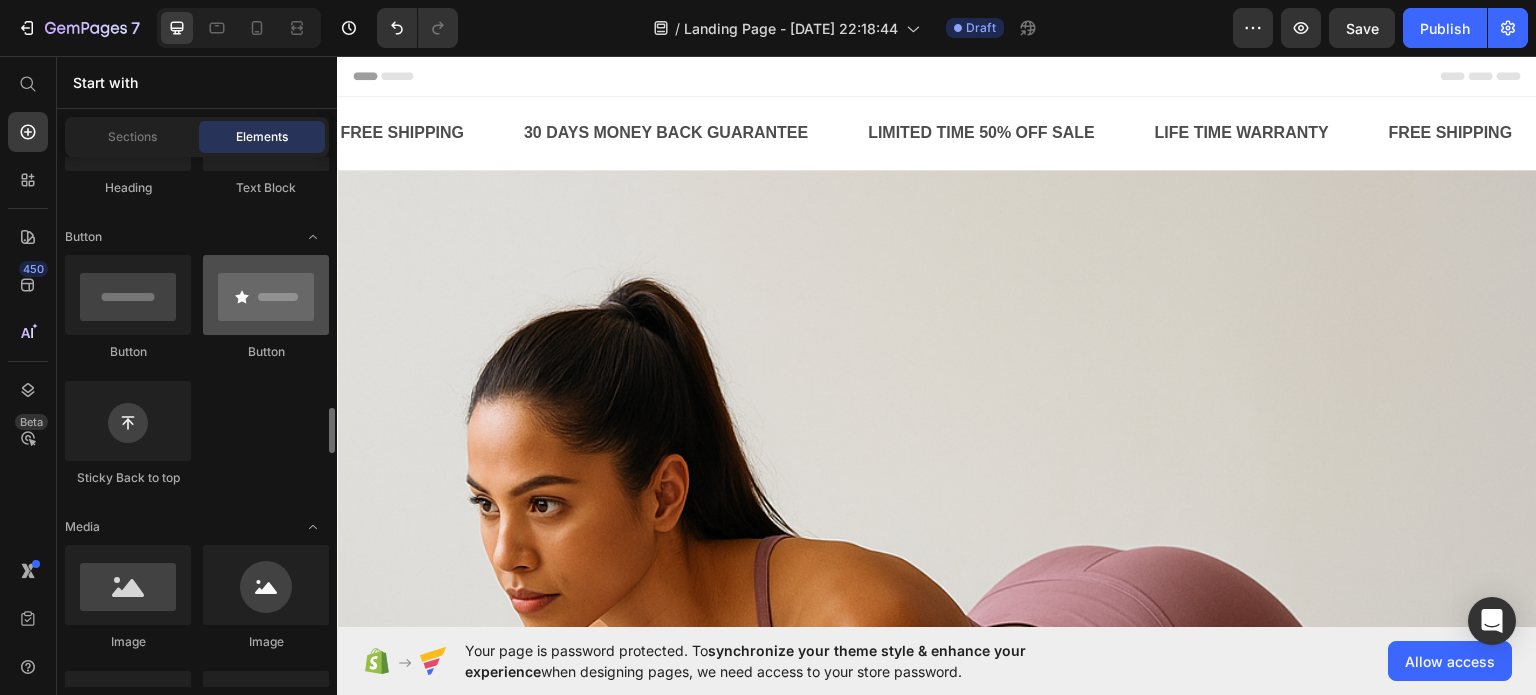 scroll, scrollTop: 600, scrollLeft: 0, axis: vertical 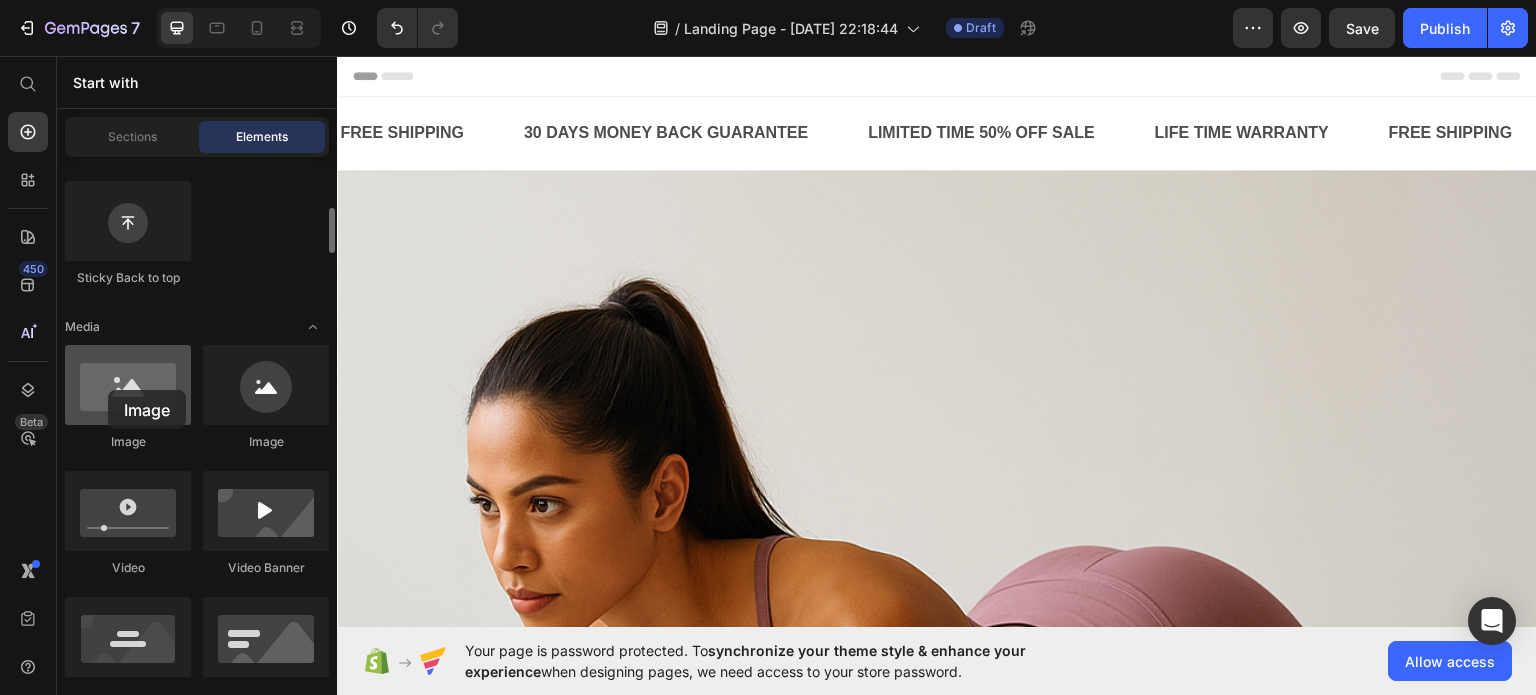 click at bounding box center (128, 385) 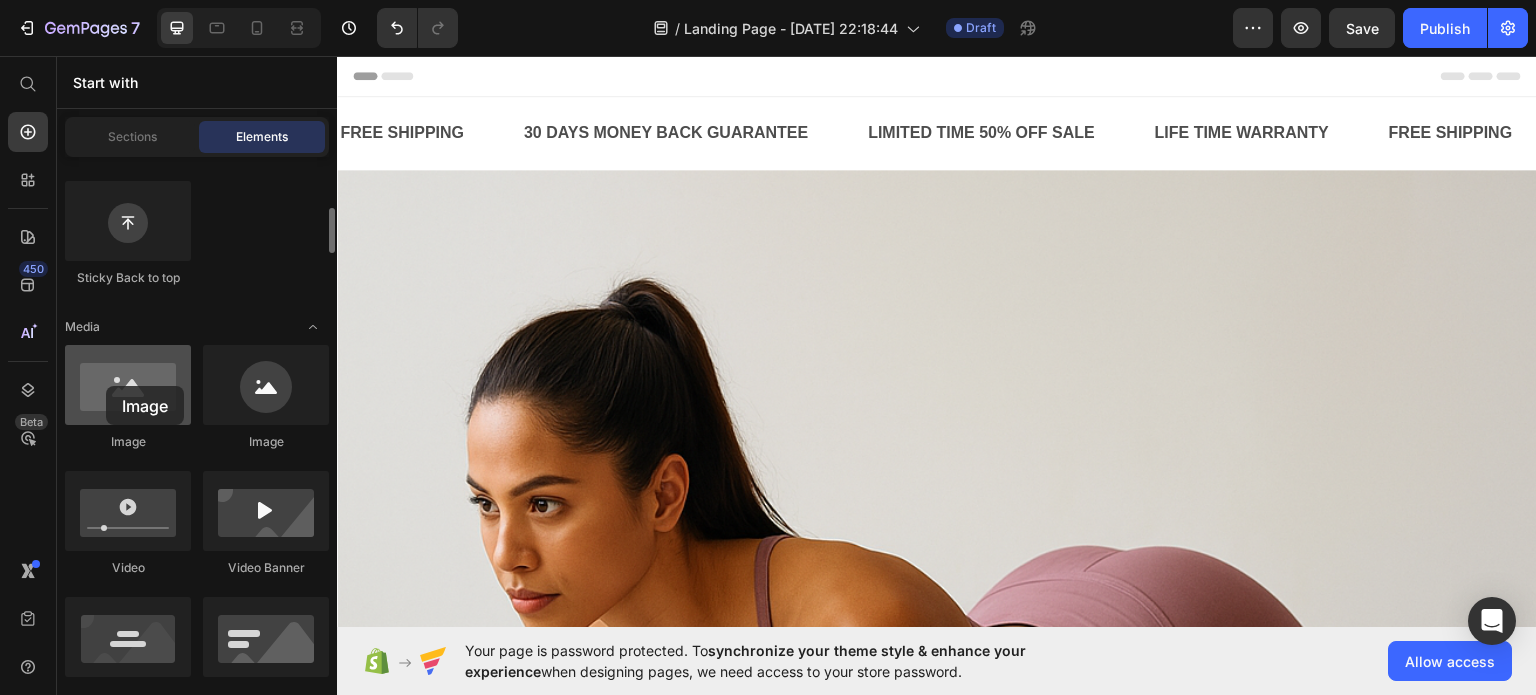 drag, startPoint x: 117, startPoint y: 401, endPoint x: 106, endPoint y: 386, distance: 18.601076 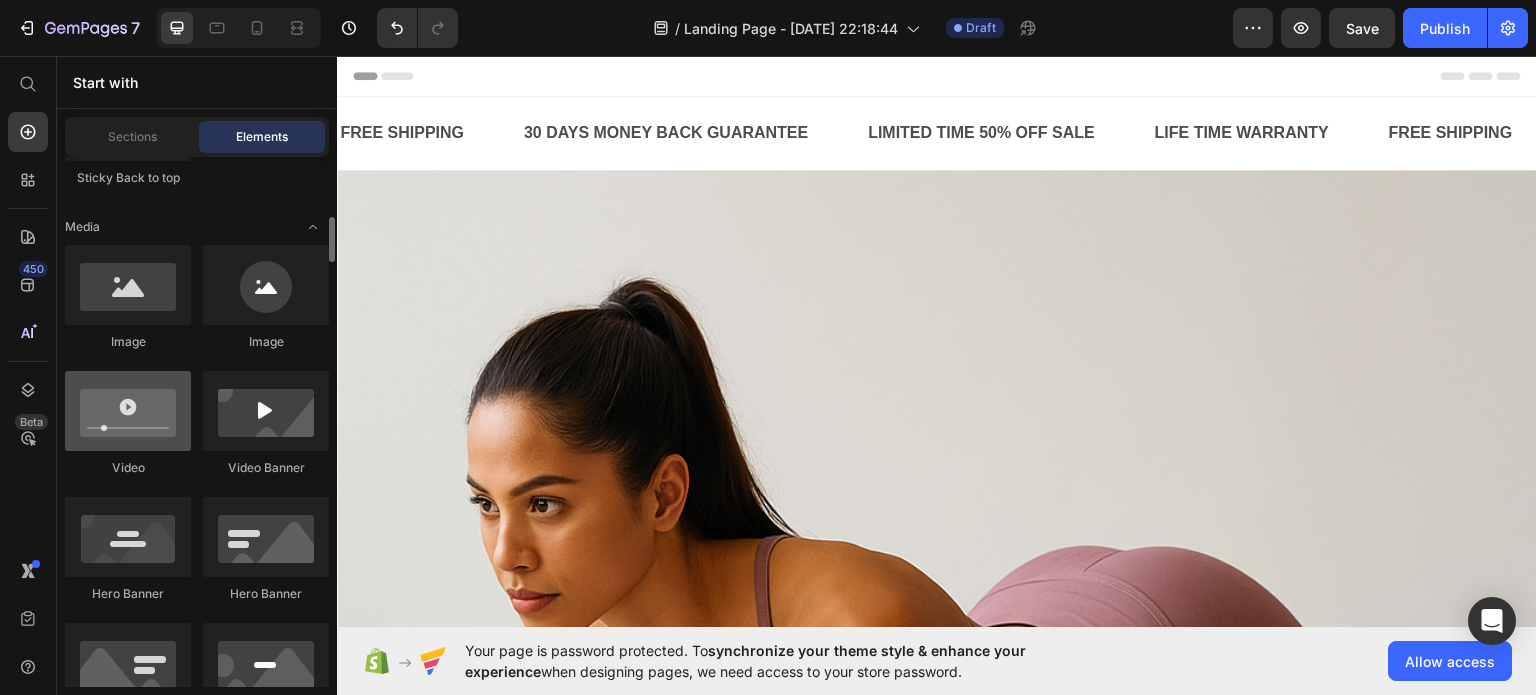 scroll, scrollTop: 800, scrollLeft: 0, axis: vertical 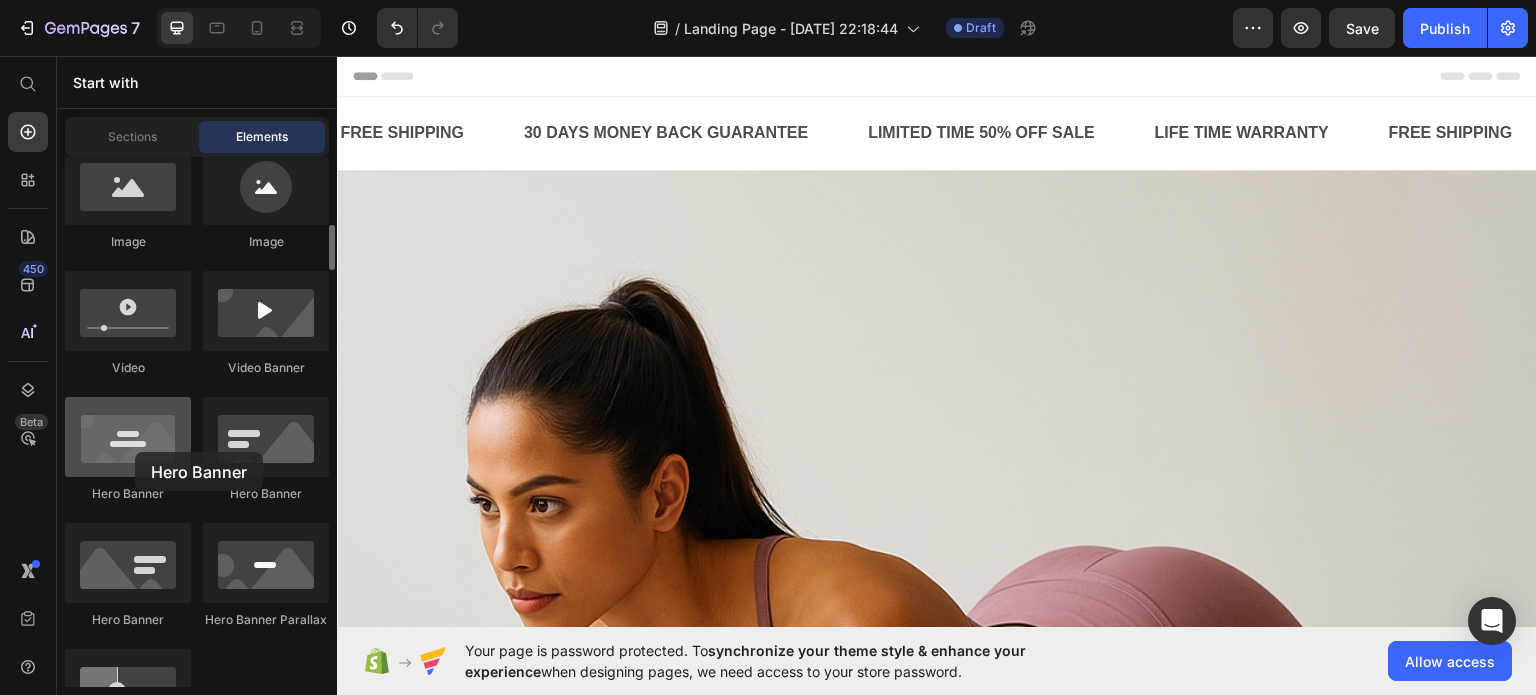 drag, startPoint x: 119, startPoint y: 453, endPoint x: 135, endPoint y: 452, distance: 16.03122 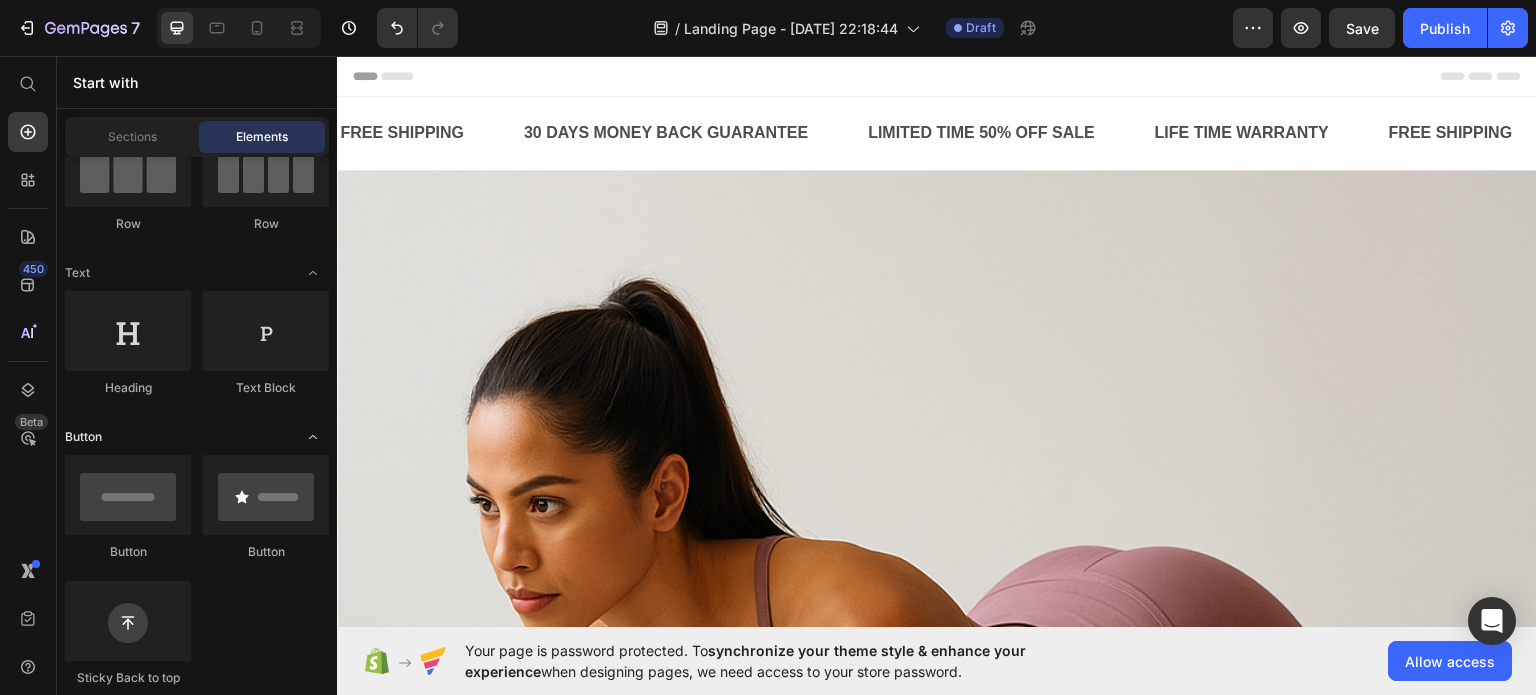 scroll, scrollTop: 0, scrollLeft: 0, axis: both 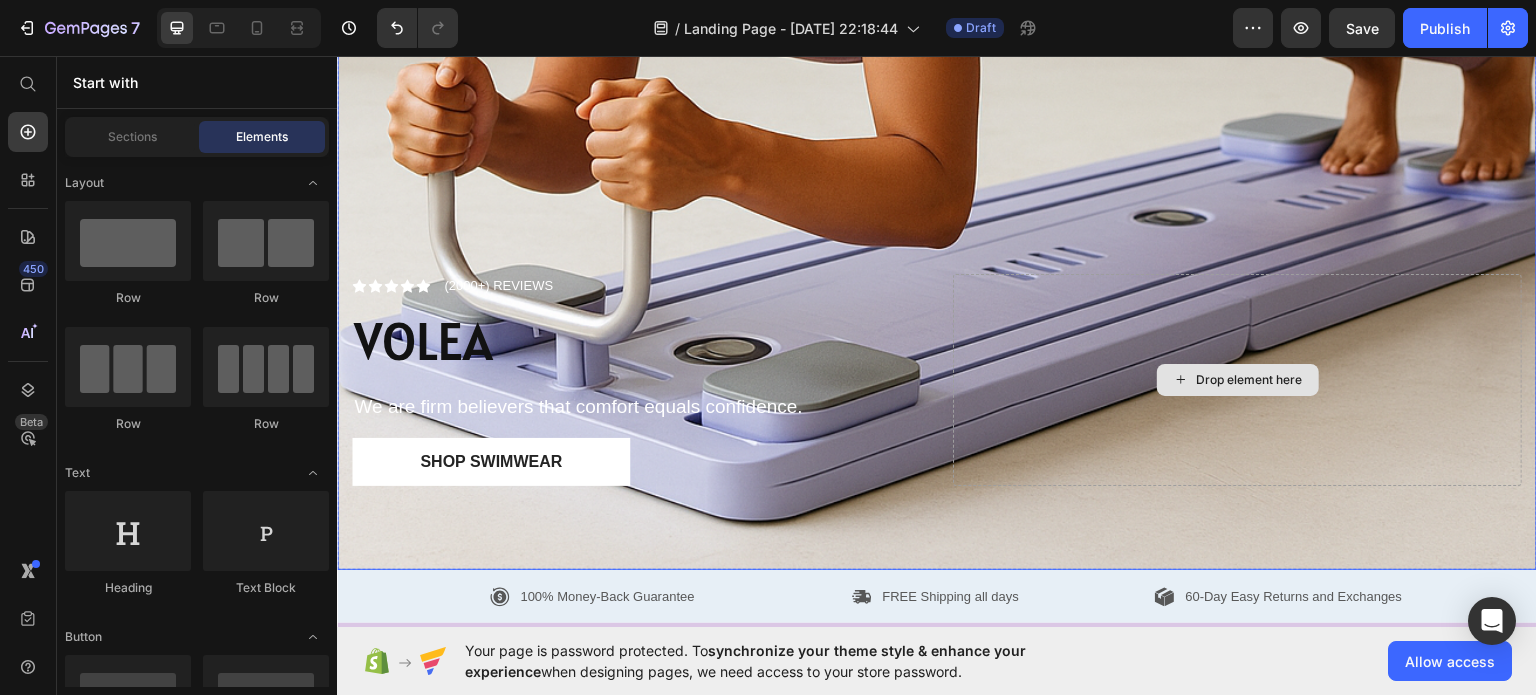 click on "Drop element here" at bounding box center [1250, 379] 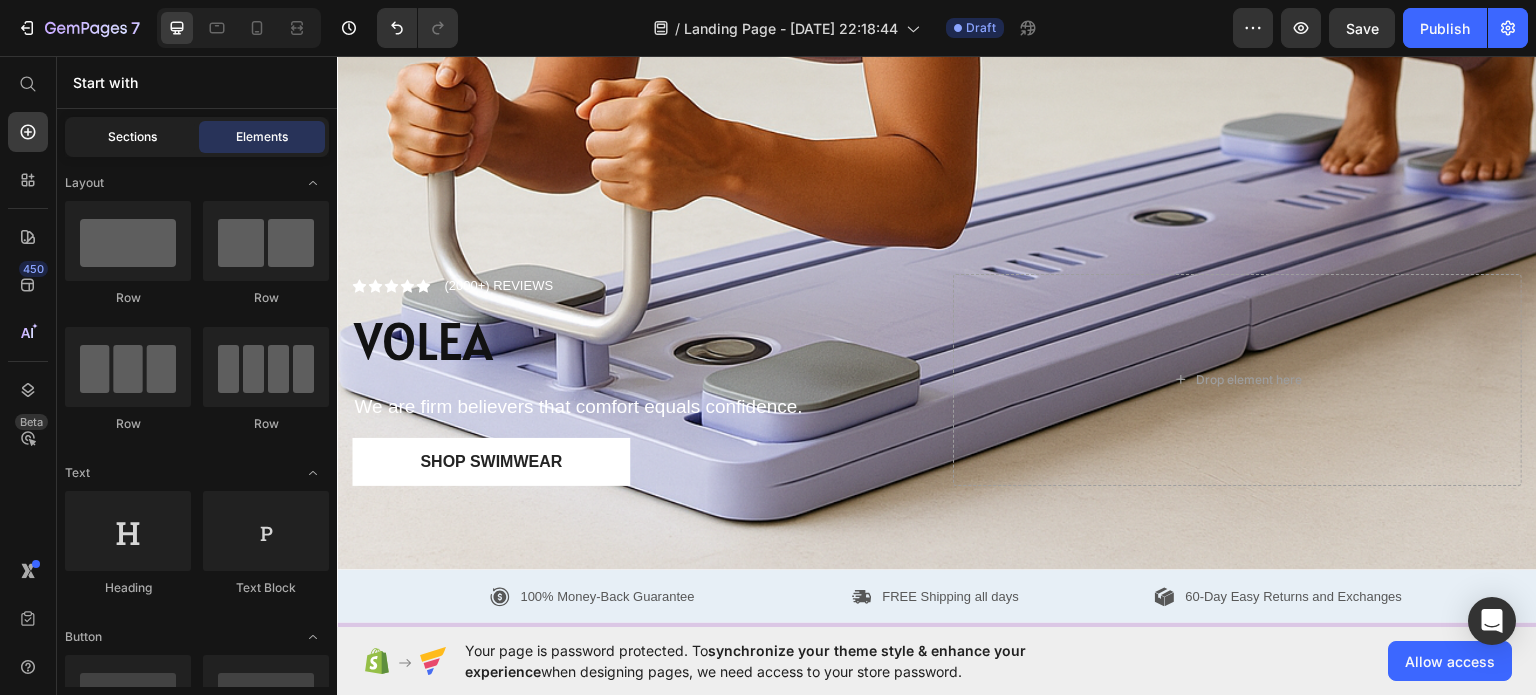 click on "Sections" at bounding box center (132, 137) 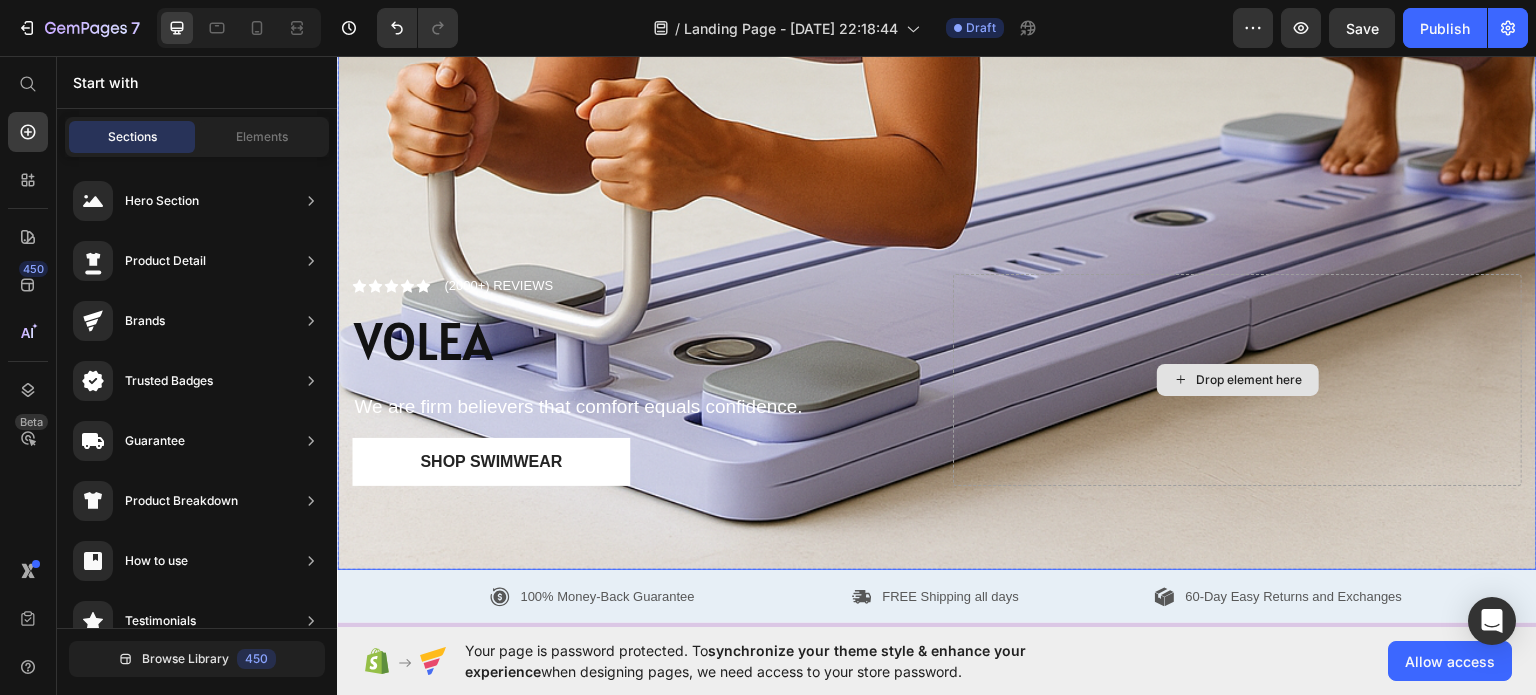 click on "Drop element here" at bounding box center [1250, 379] 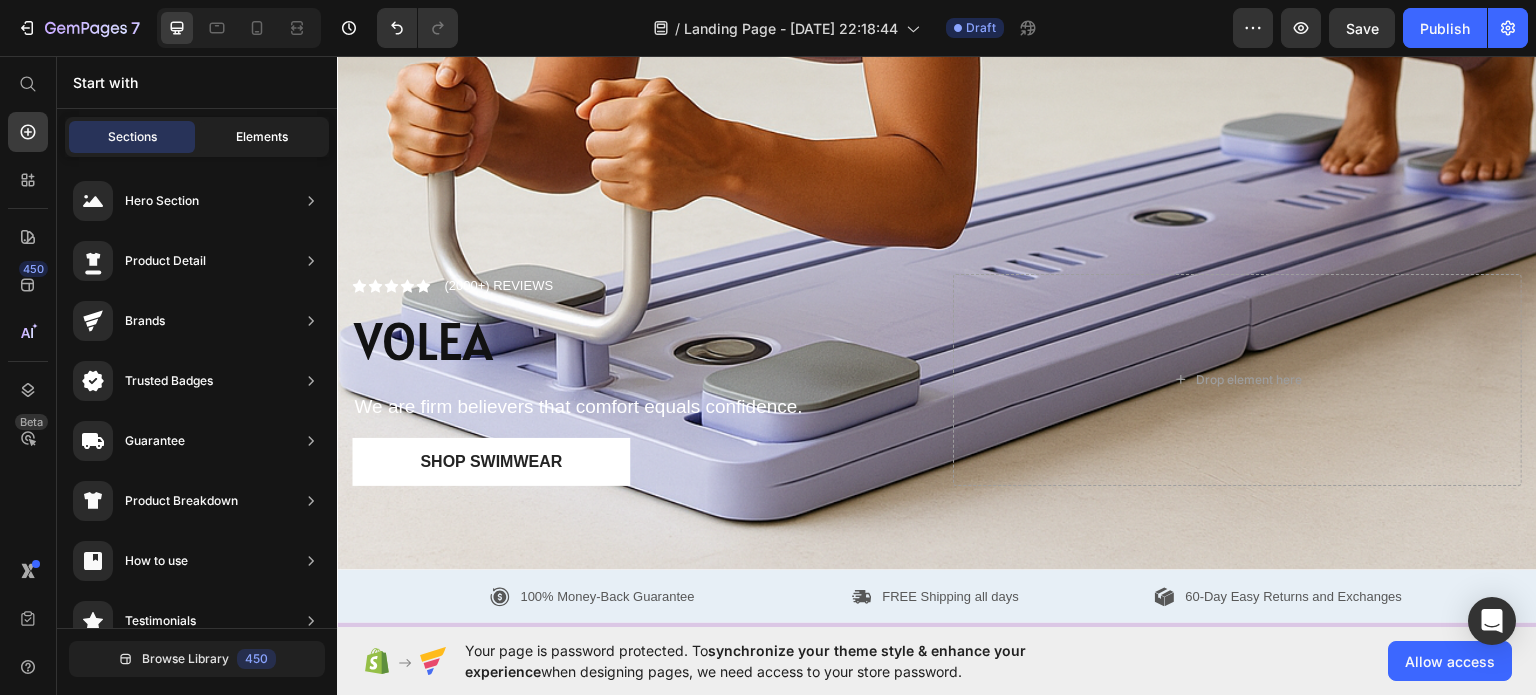 click on "Elements" 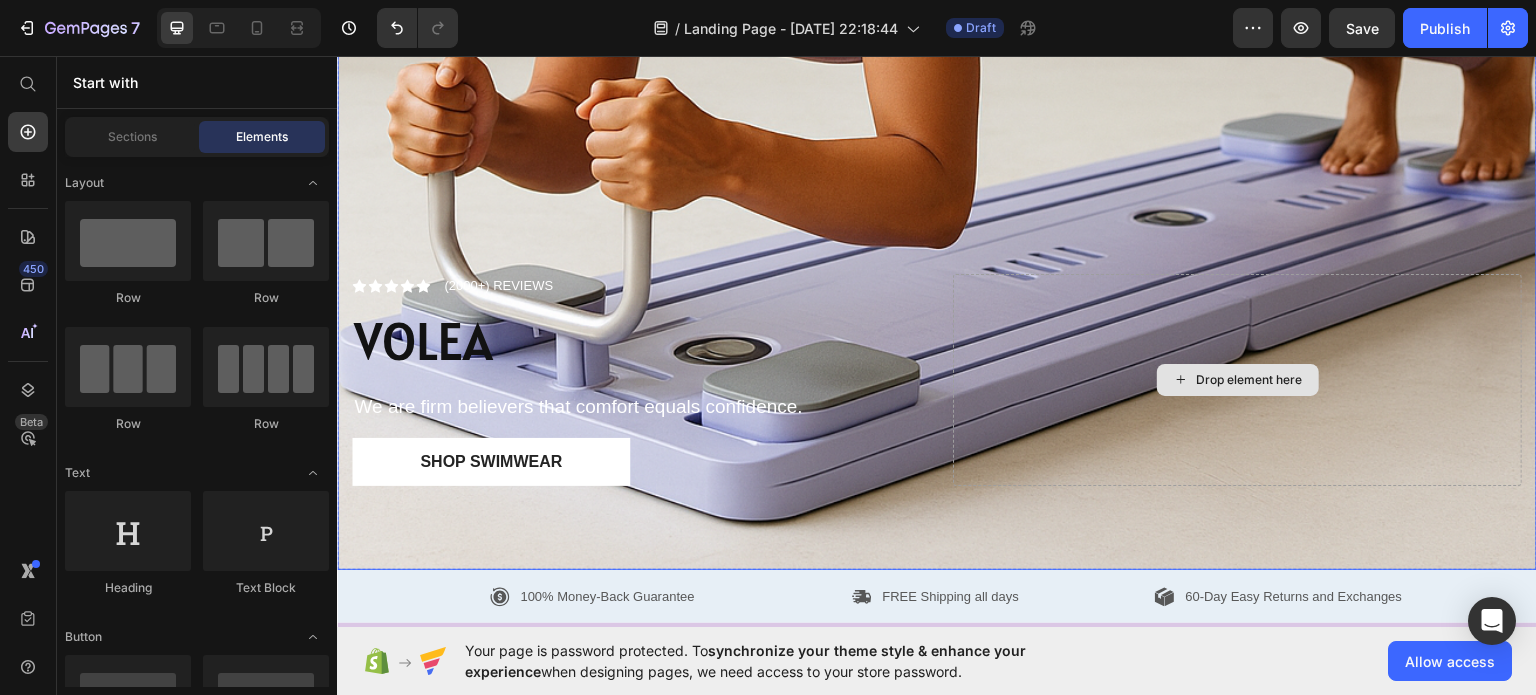 click on "Drop element here" at bounding box center [1238, 379] 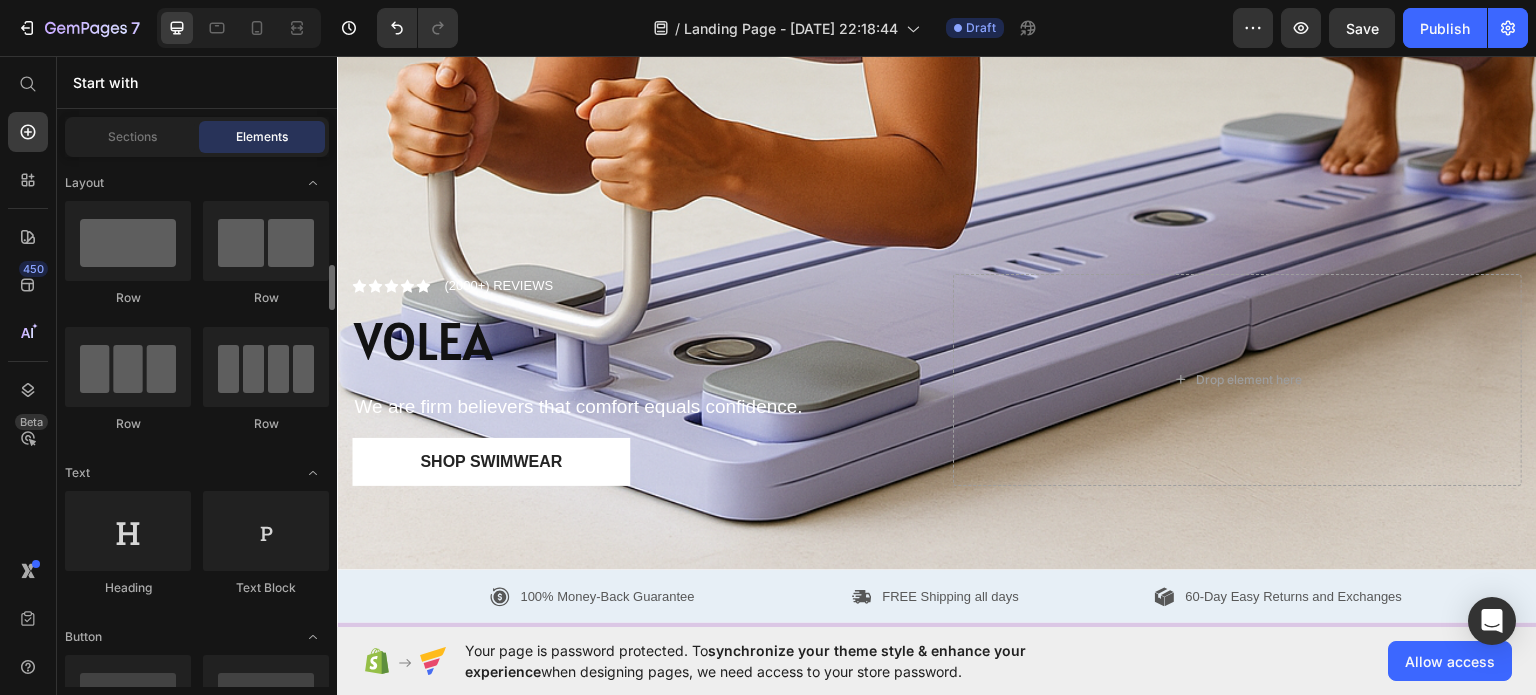 scroll, scrollTop: 200, scrollLeft: 0, axis: vertical 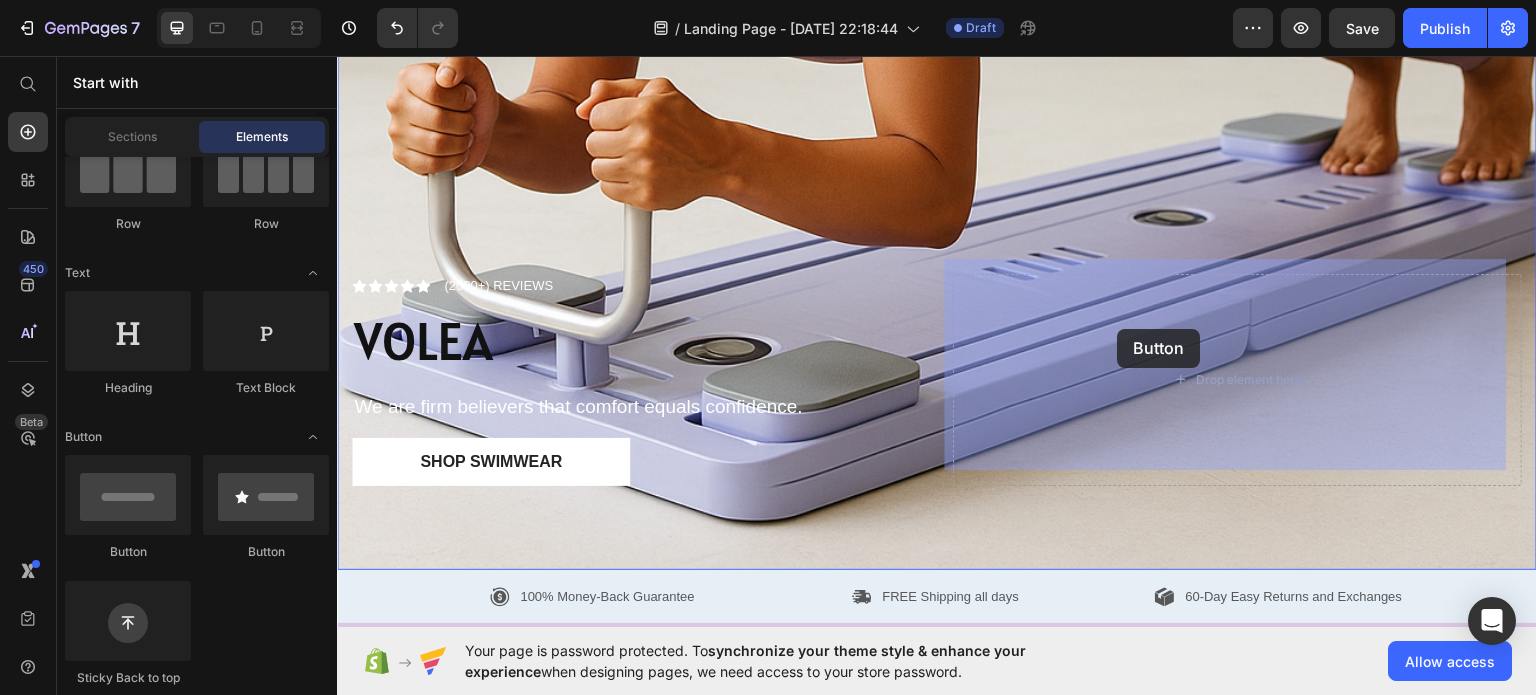 drag, startPoint x: 476, startPoint y: 559, endPoint x: 1118, endPoint y: 328, distance: 682.29395 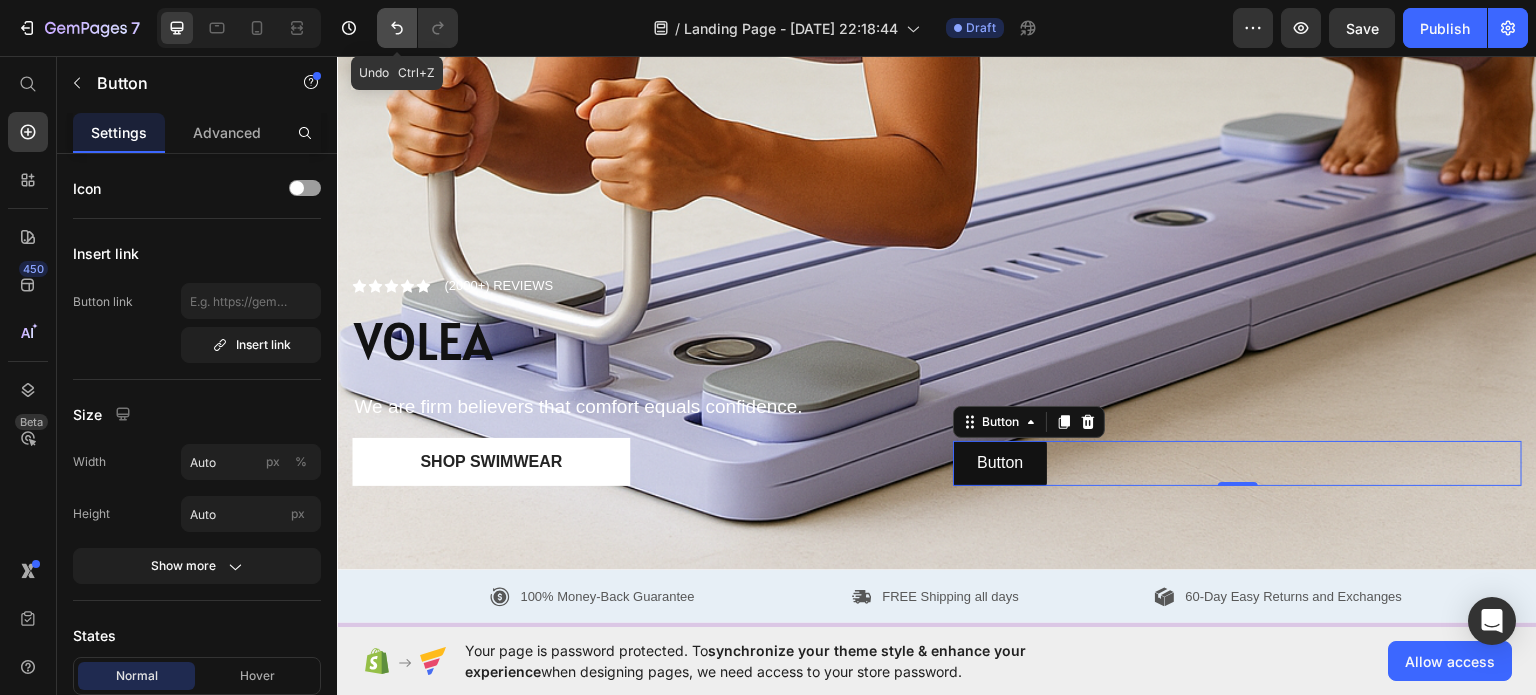 click 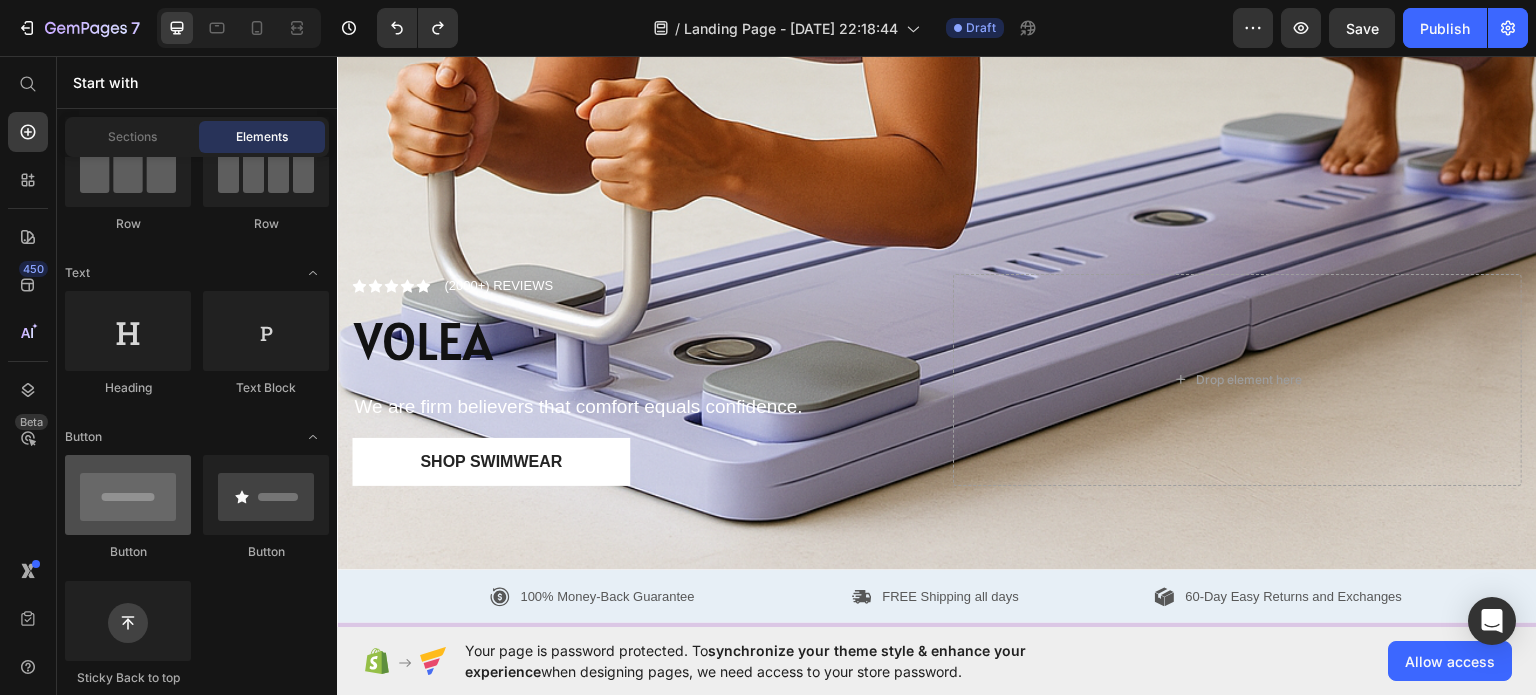 scroll, scrollTop: 0, scrollLeft: 0, axis: both 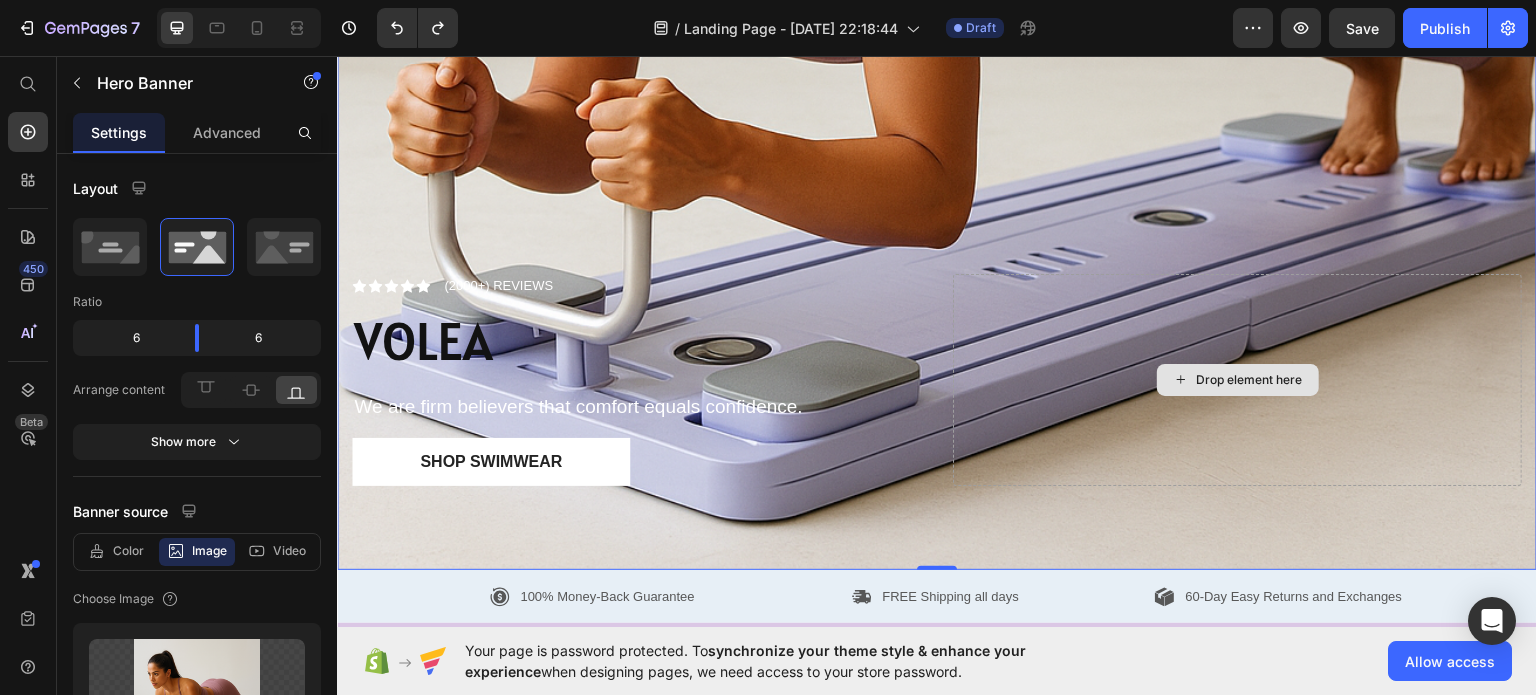 click on "Drop element here" at bounding box center [1237, 379] 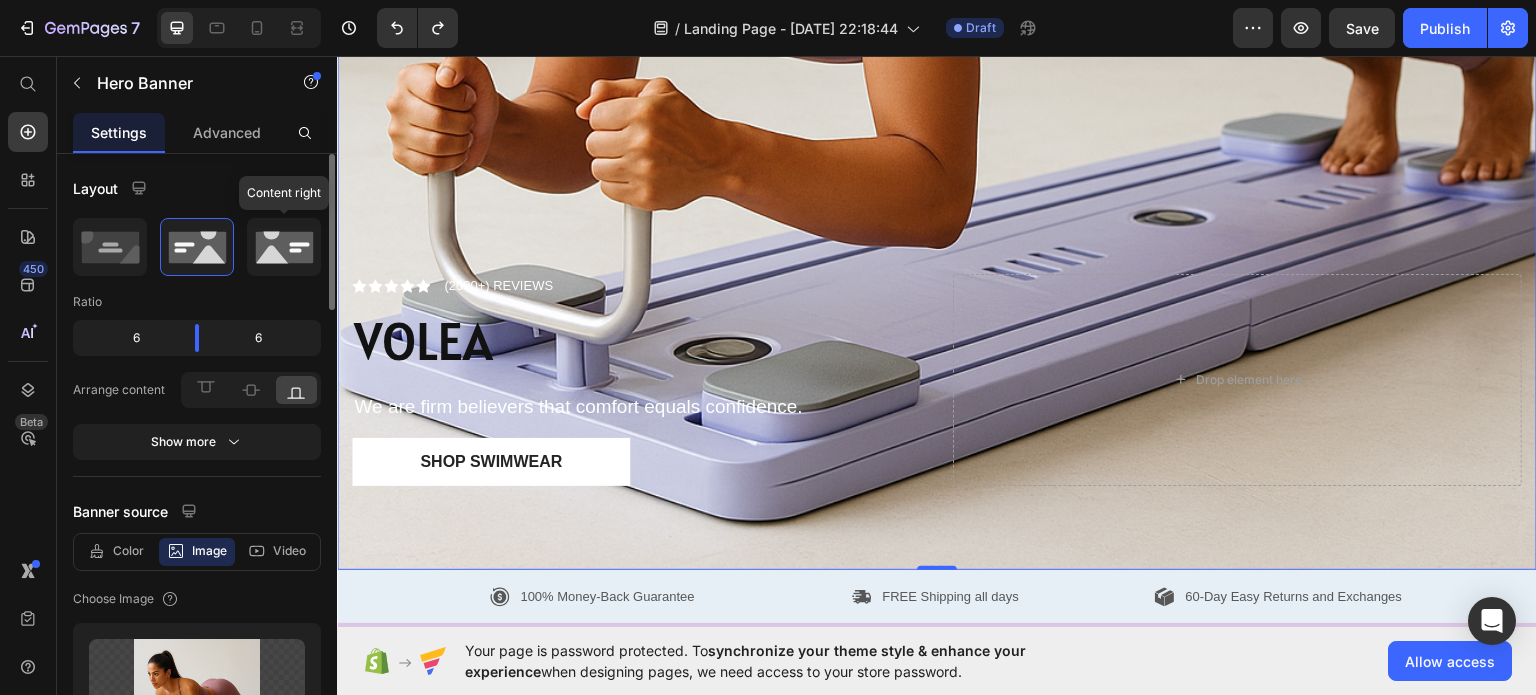 click 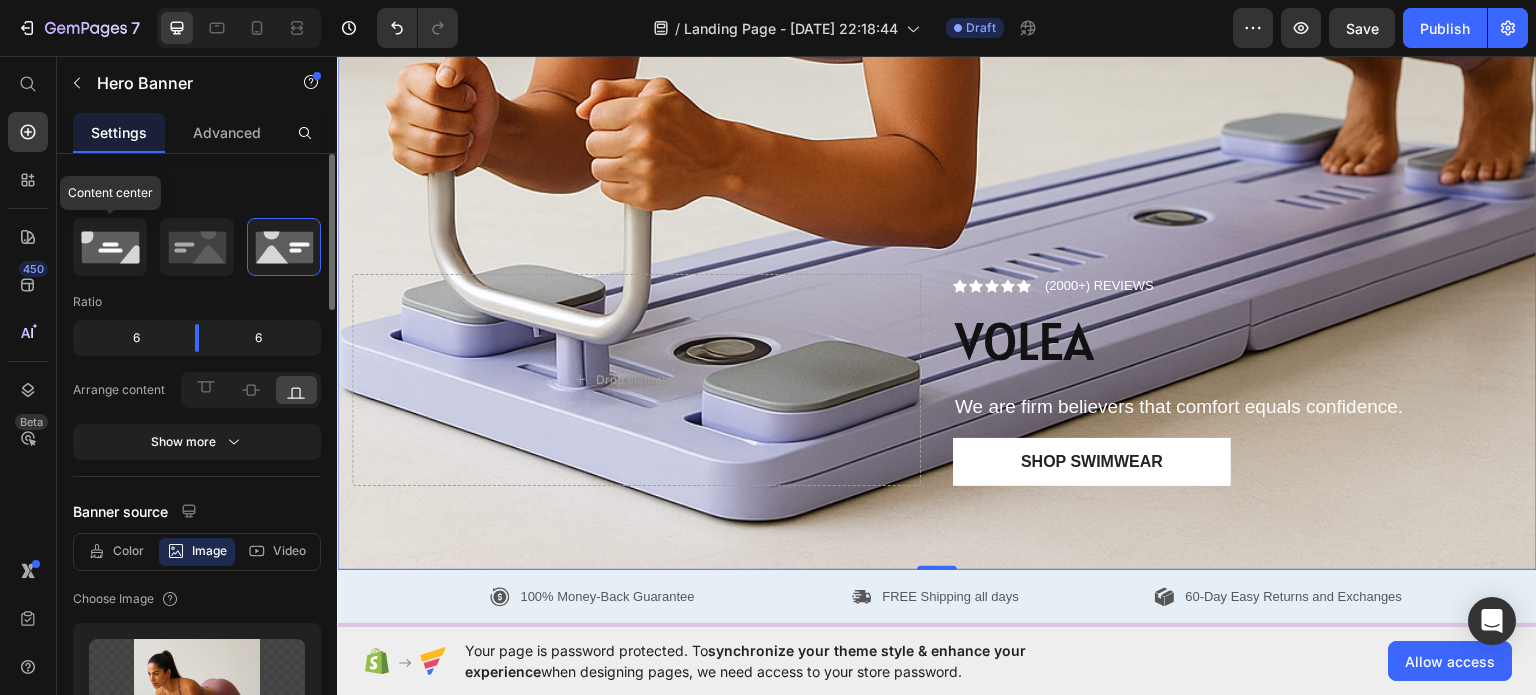 click 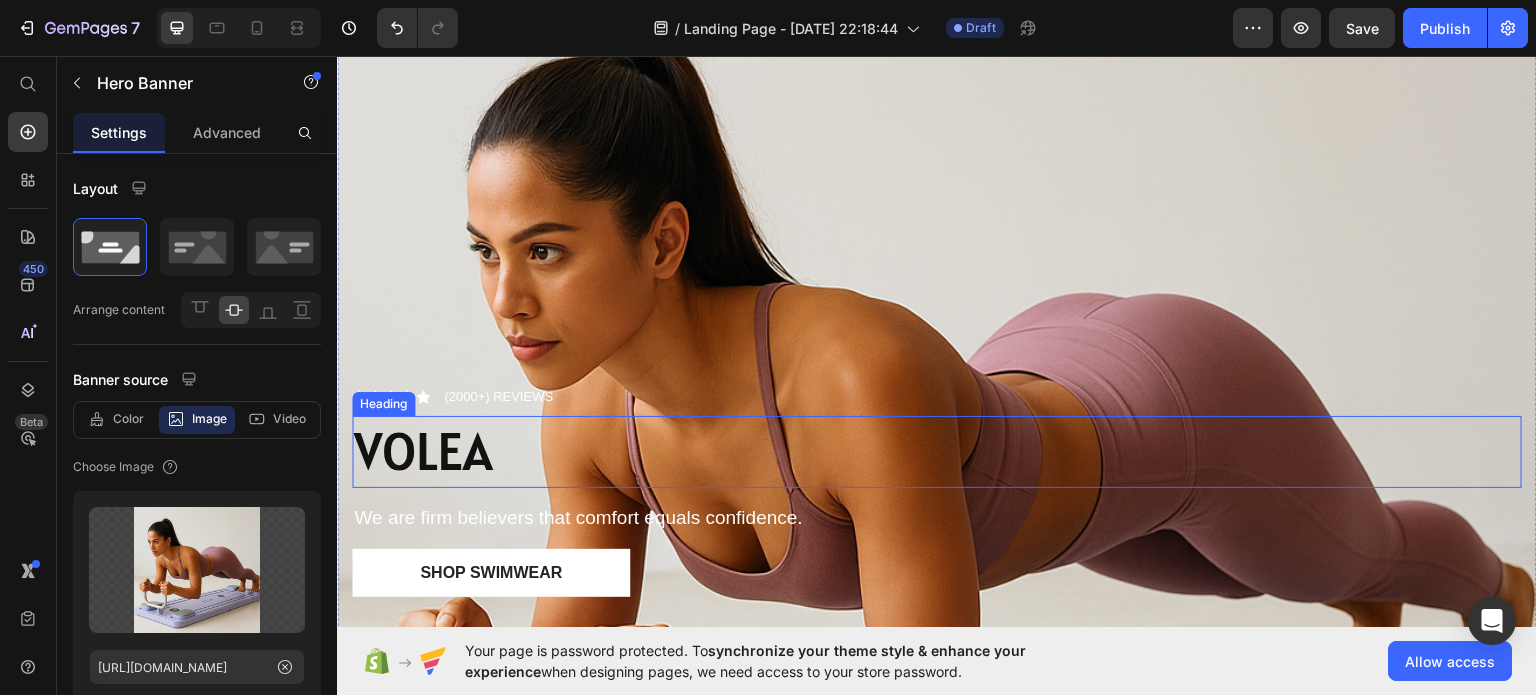scroll, scrollTop: 300, scrollLeft: 0, axis: vertical 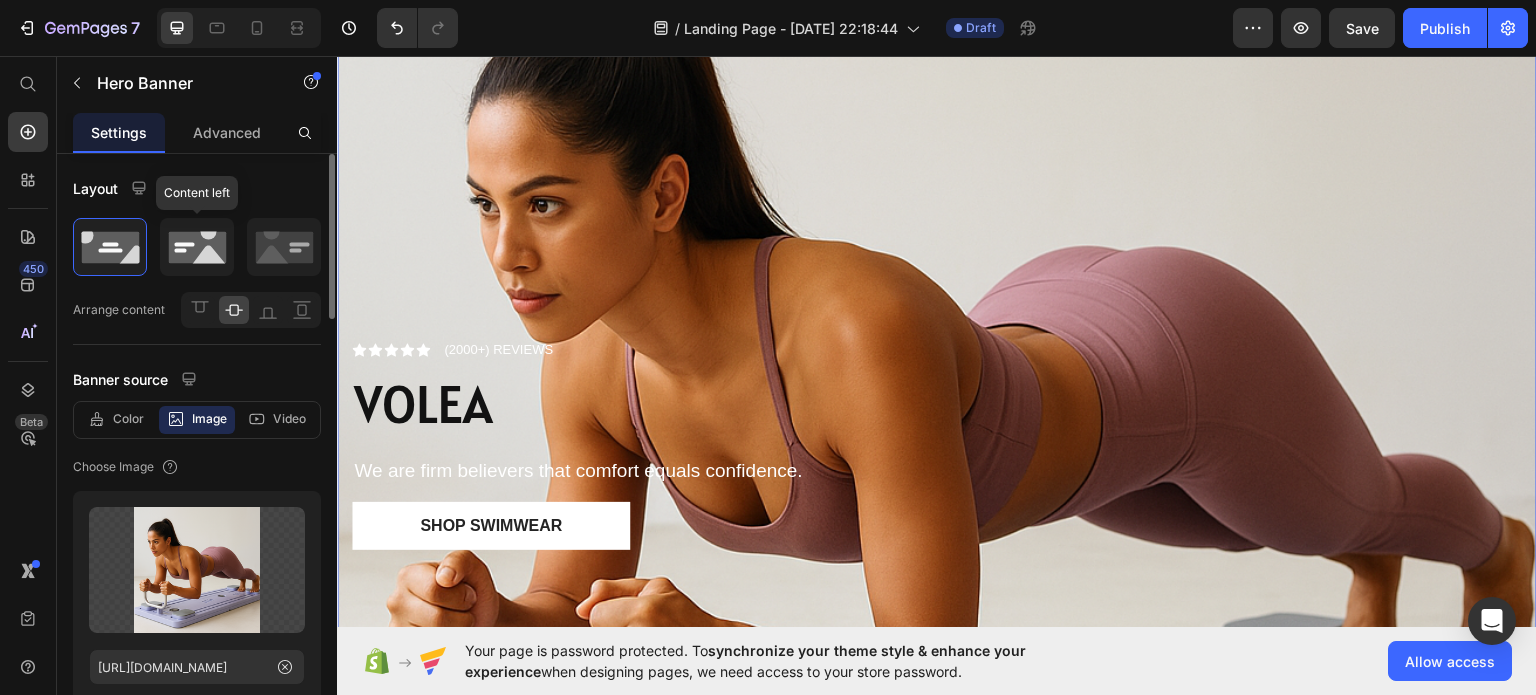 click 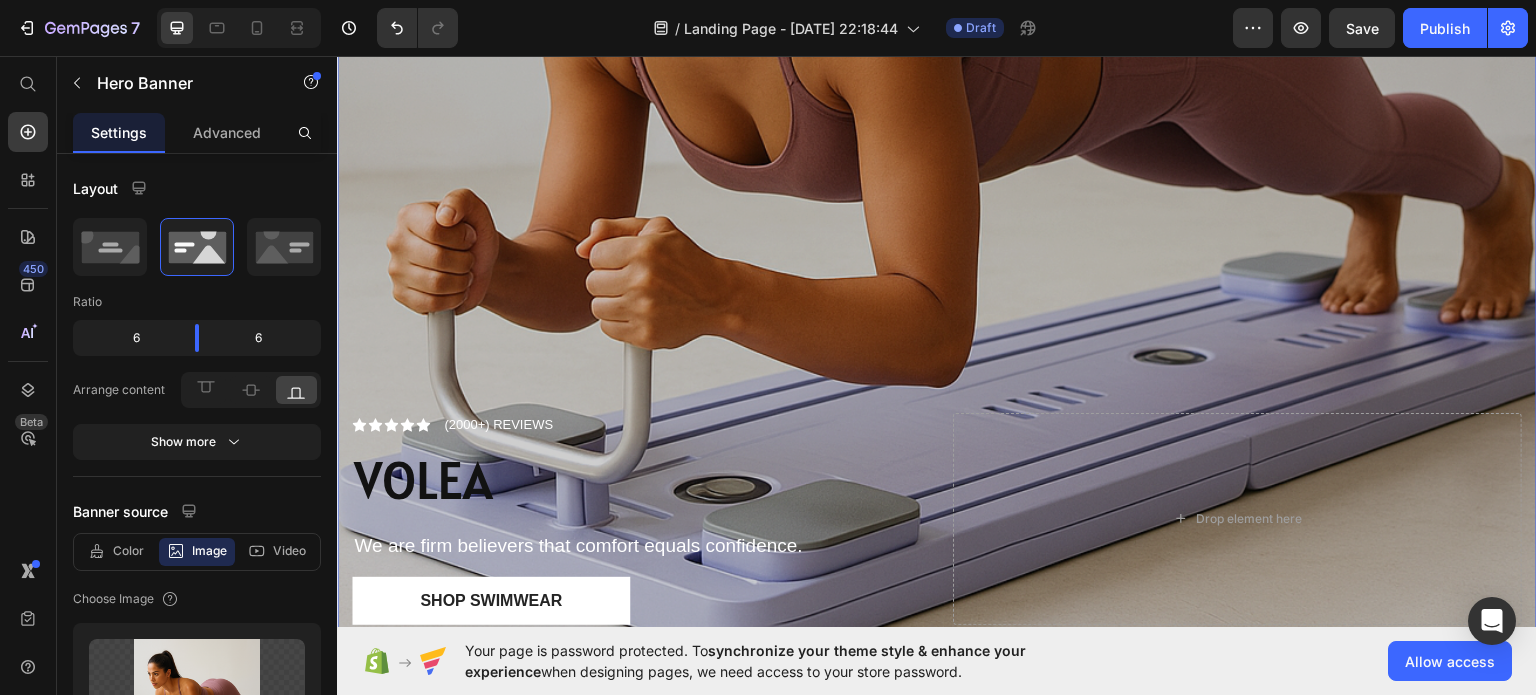 scroll, scrollTop: 800, scrollLeft: 0, axis: vertical 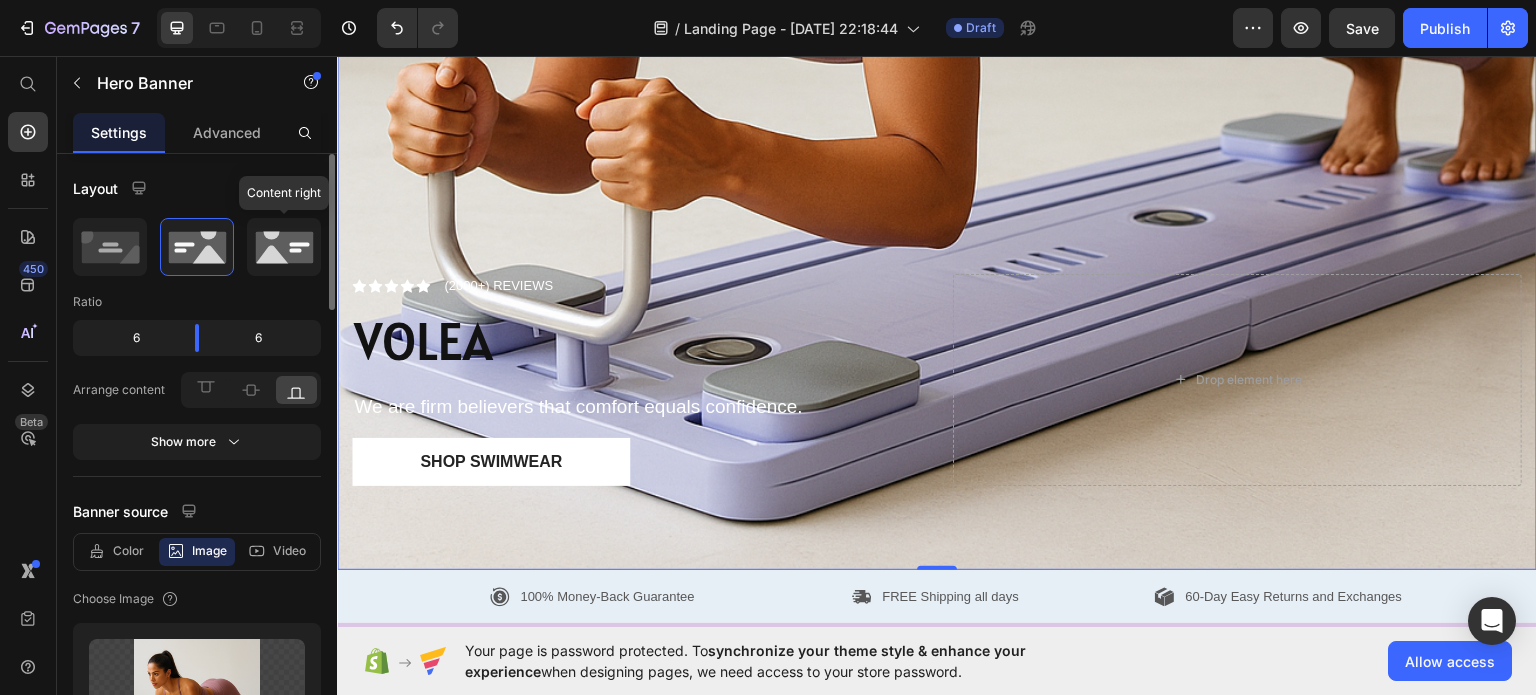 click 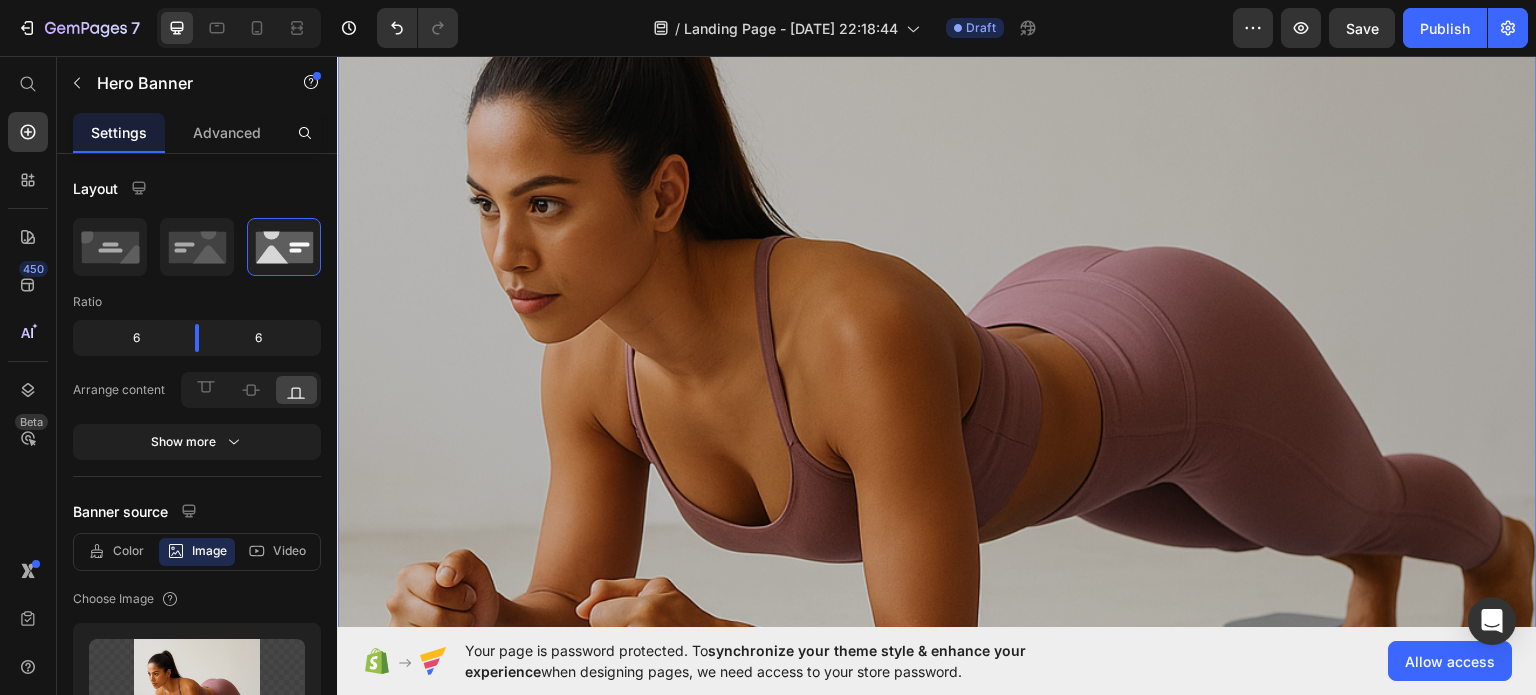 scroll, scrollTop: 0, scrollLeft: 0, axis: both 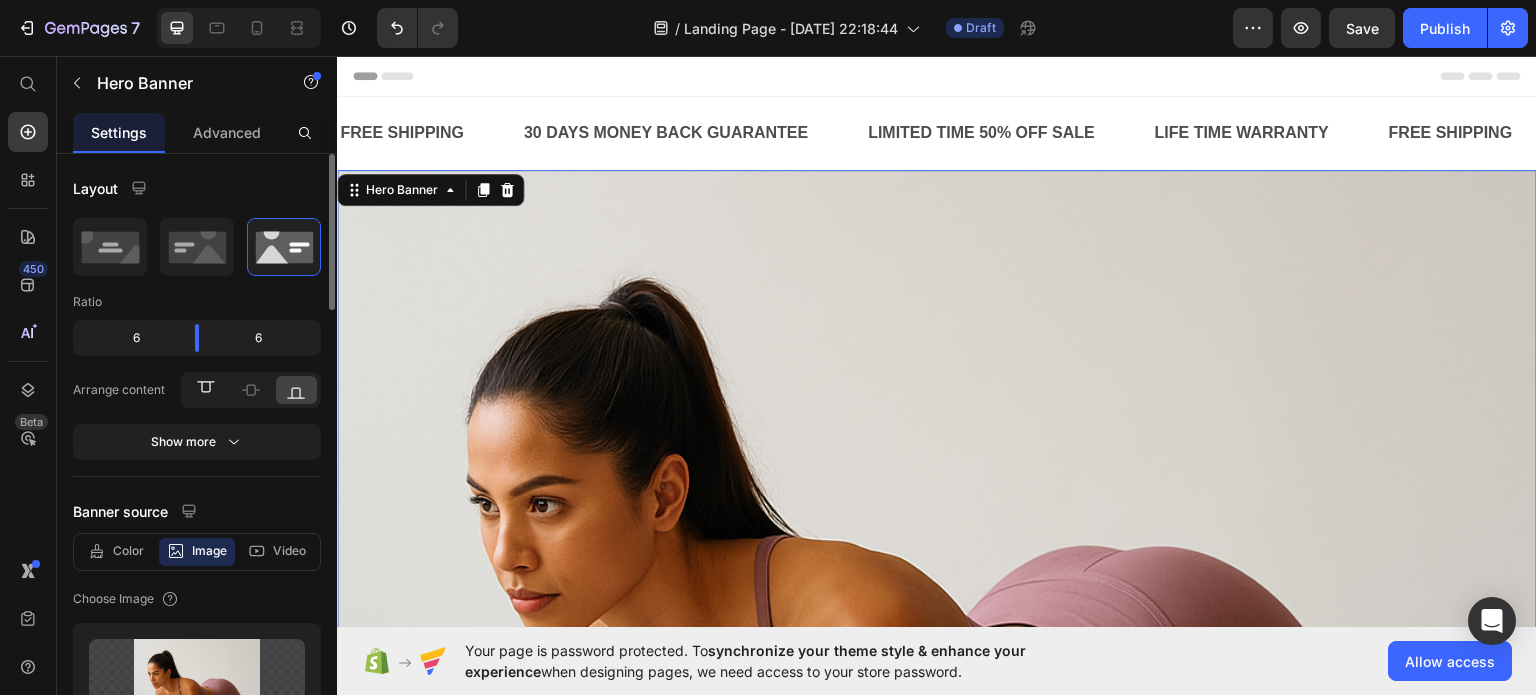 click 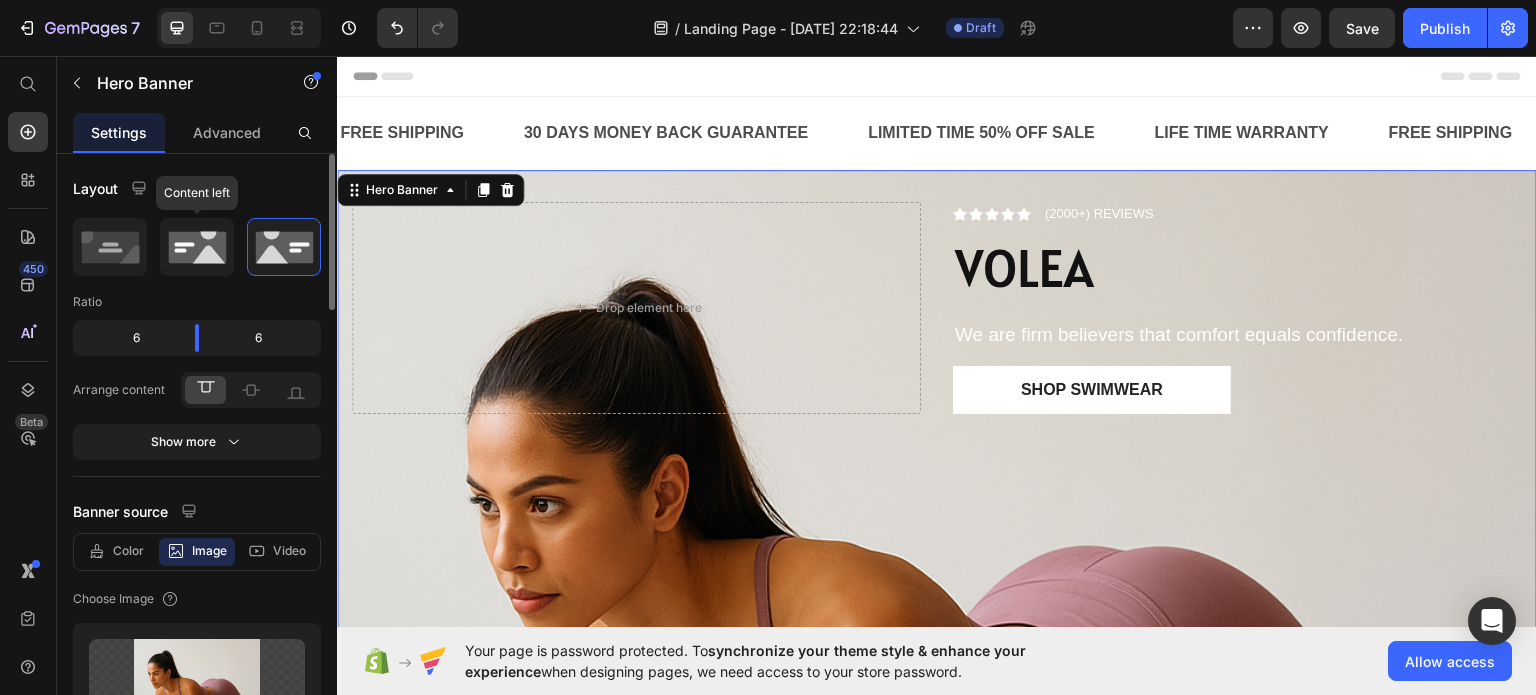 click 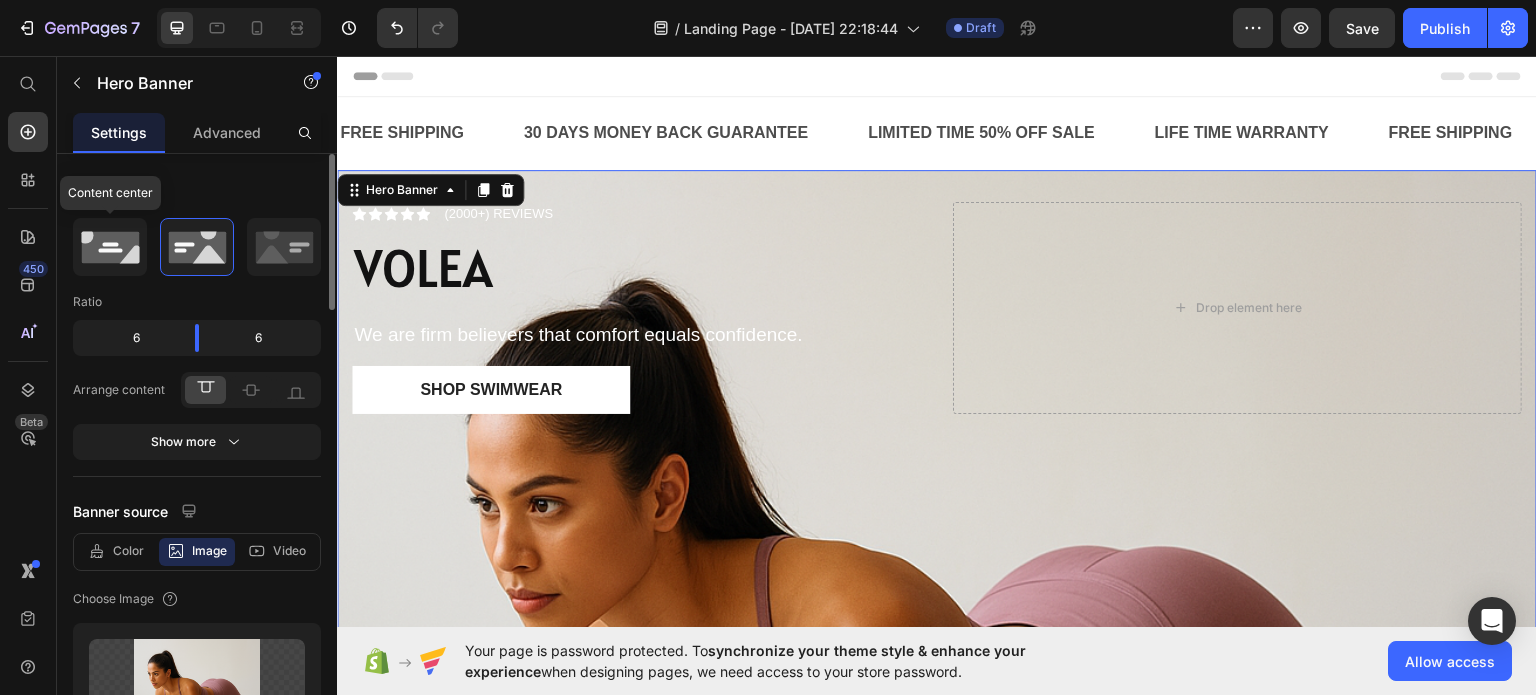 click 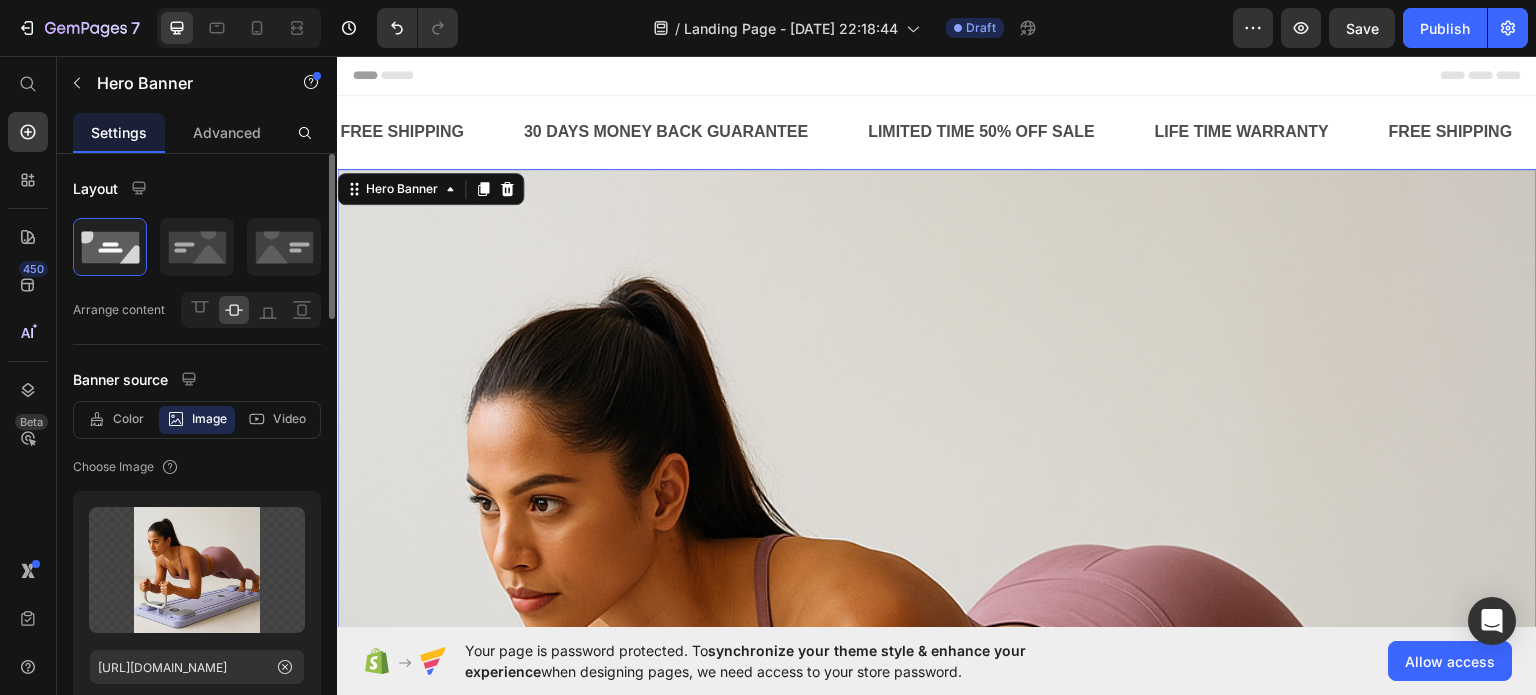 scroll, scrollTop: 0, scrollLeft: 0, axis: both 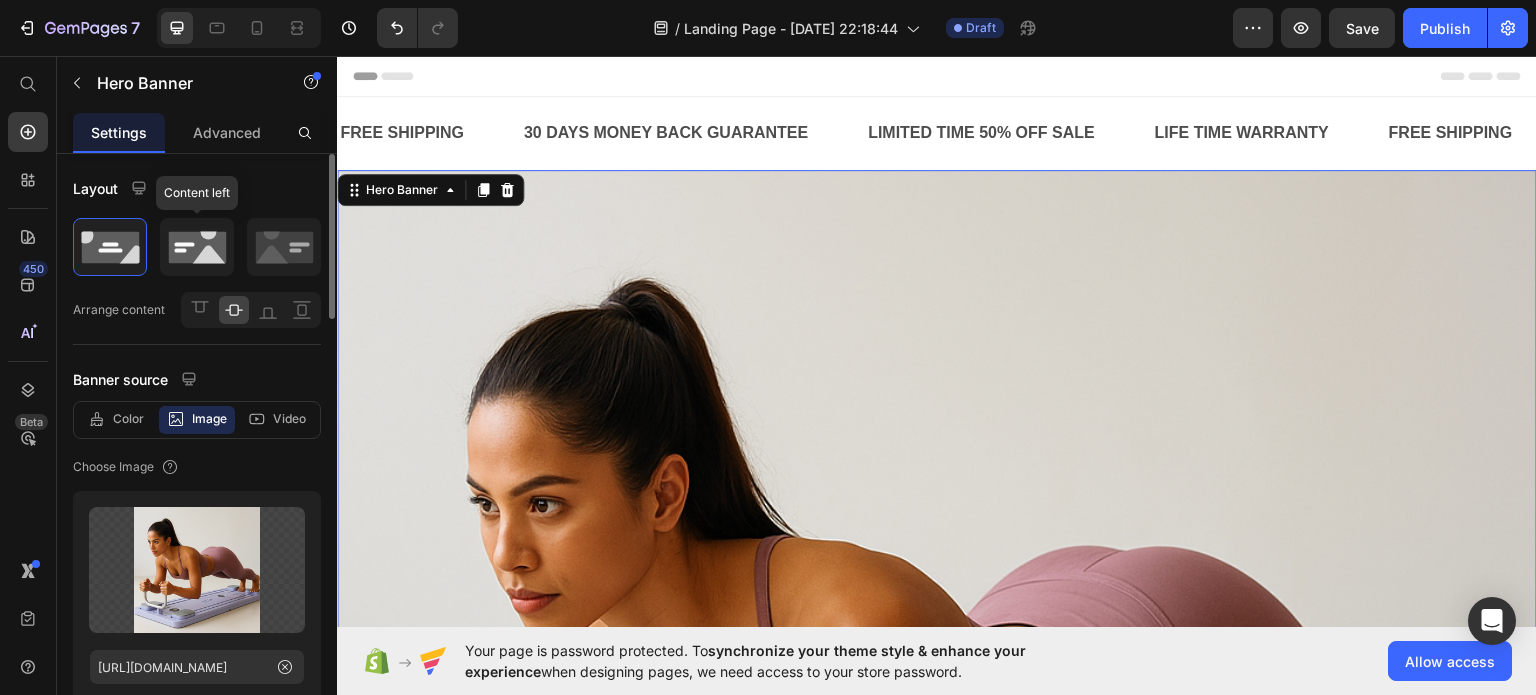 click 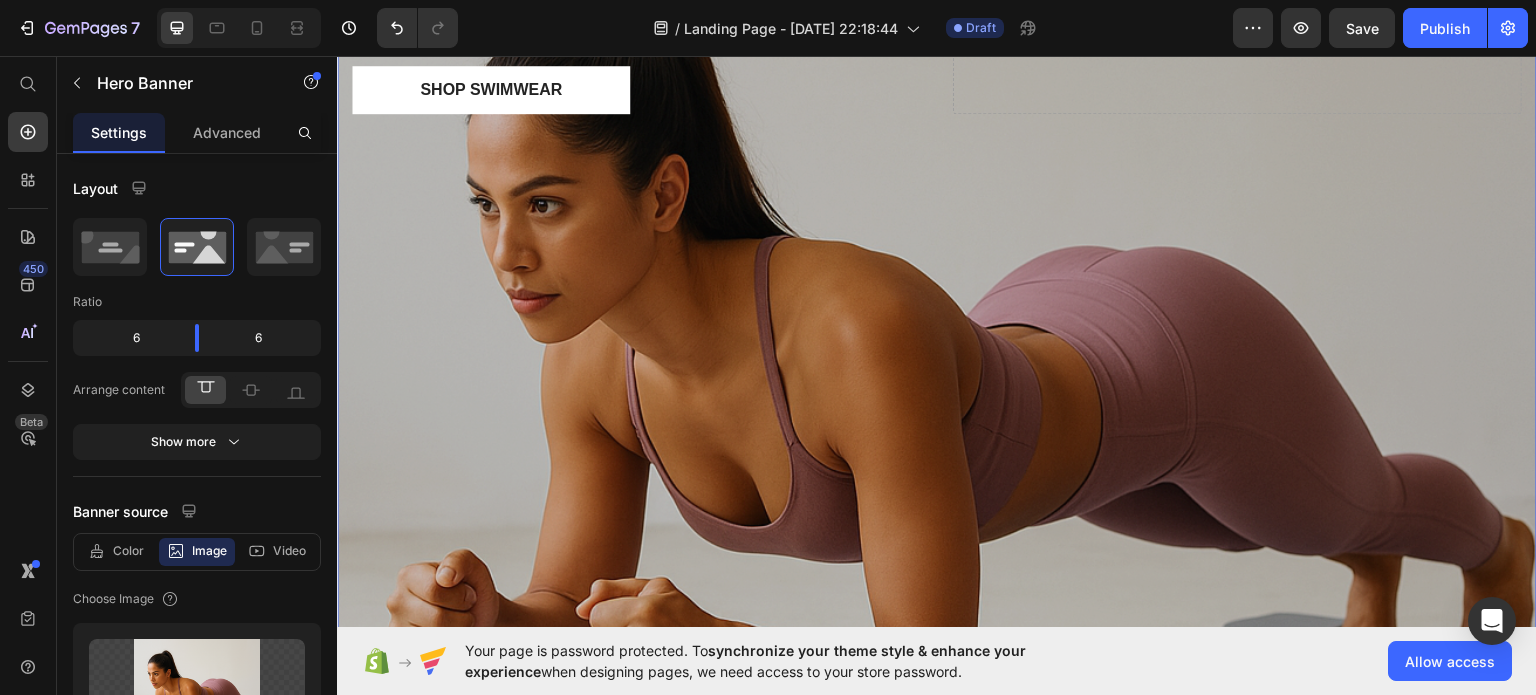scroll, scrollTop: 0, scrollLeft: 0, axis: both 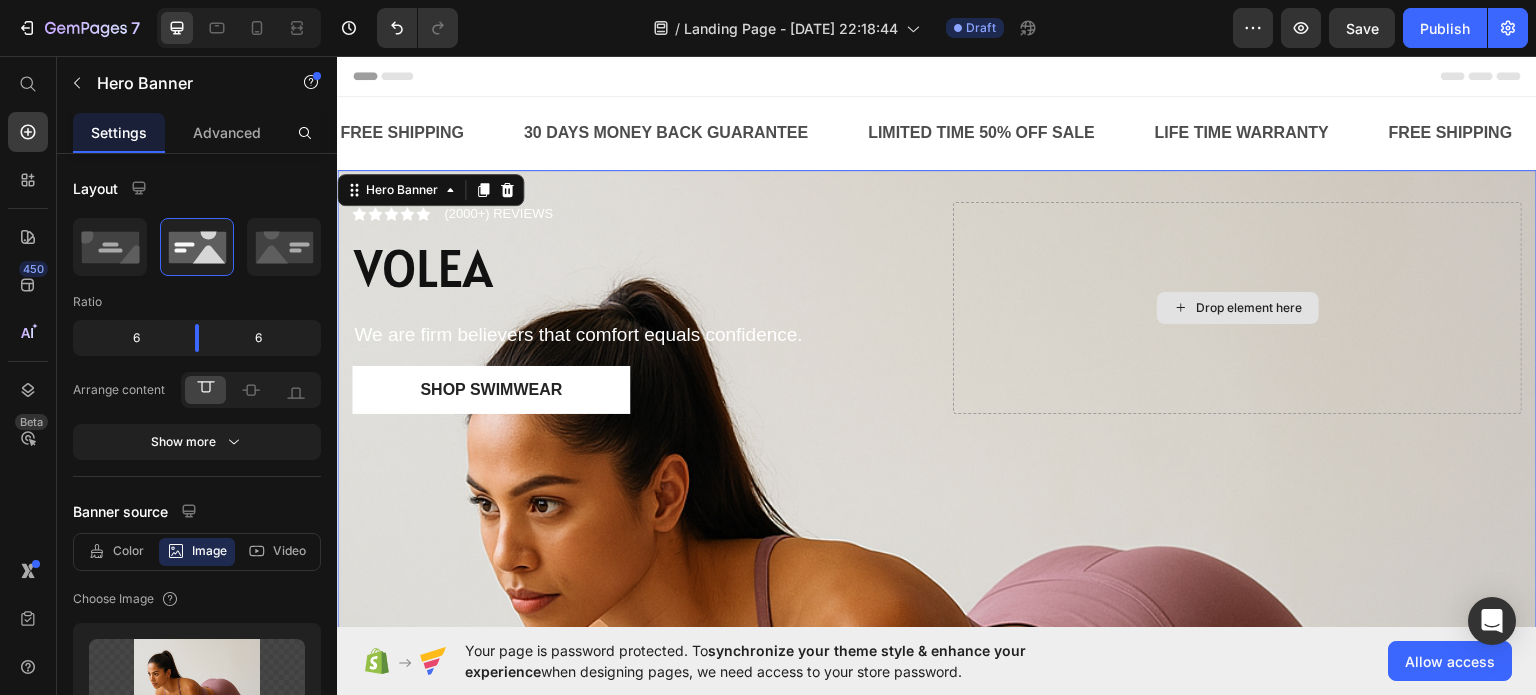 click on "Drop element here" at bounding box center (1237, 307) 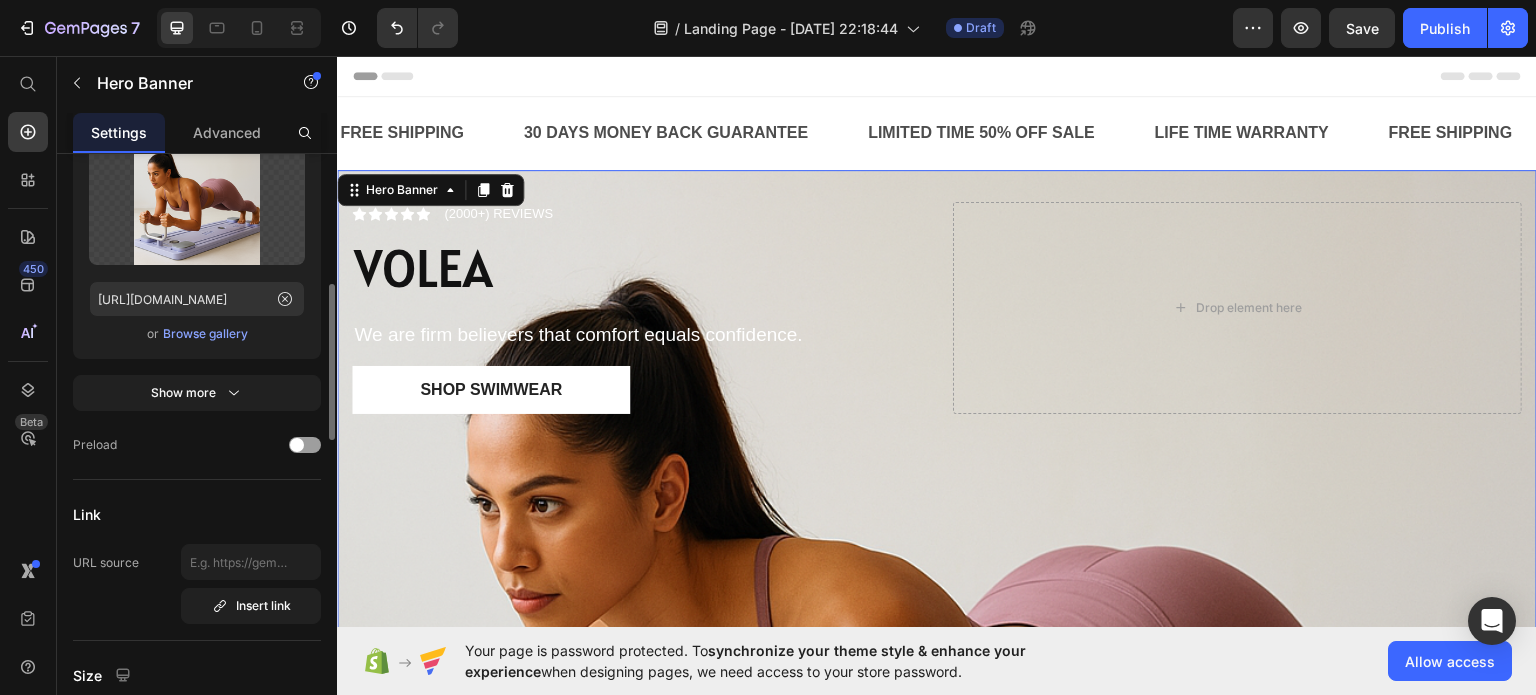 scroll, scrollTop: 0, scrollLeft: 0, axis: both 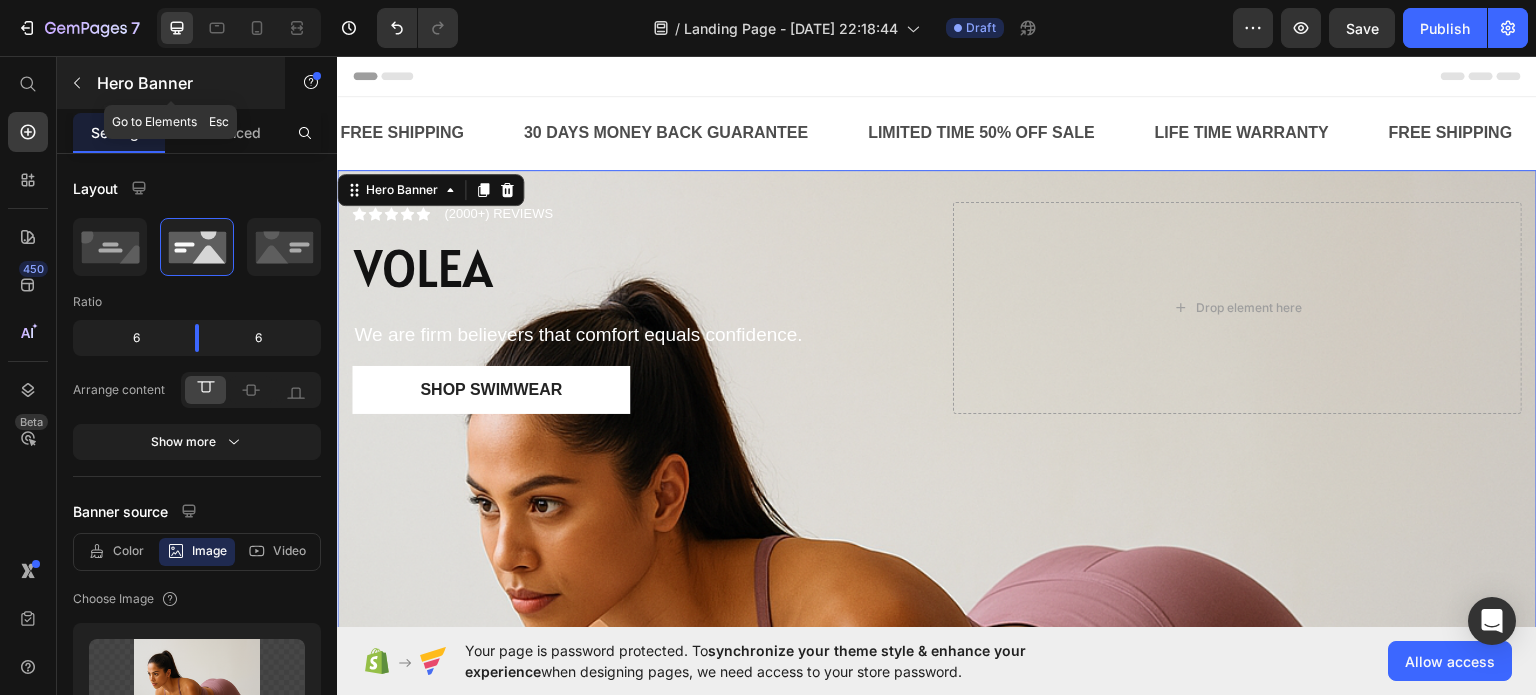 click at bounding box center [77, 83] 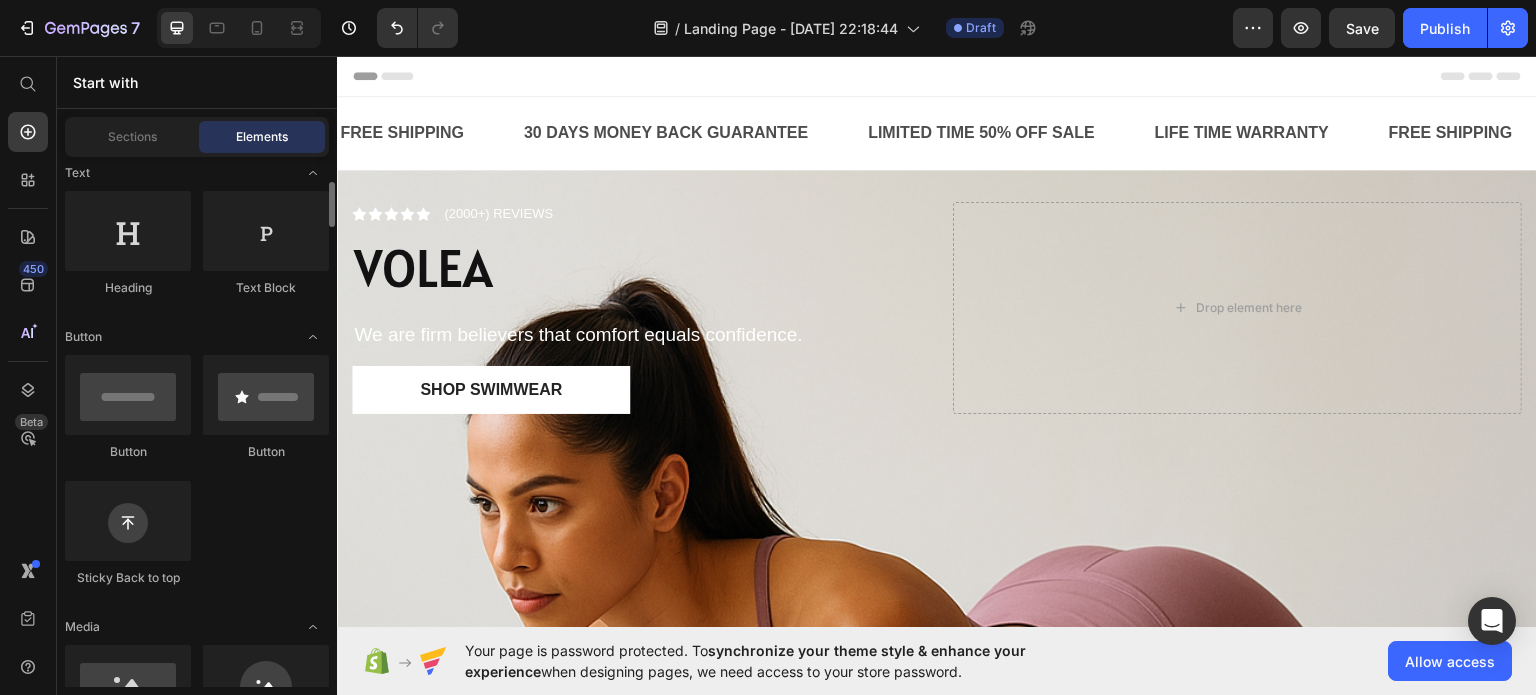 scroll, scrollTop: 400, scrollLeft: 0, axis: vertical 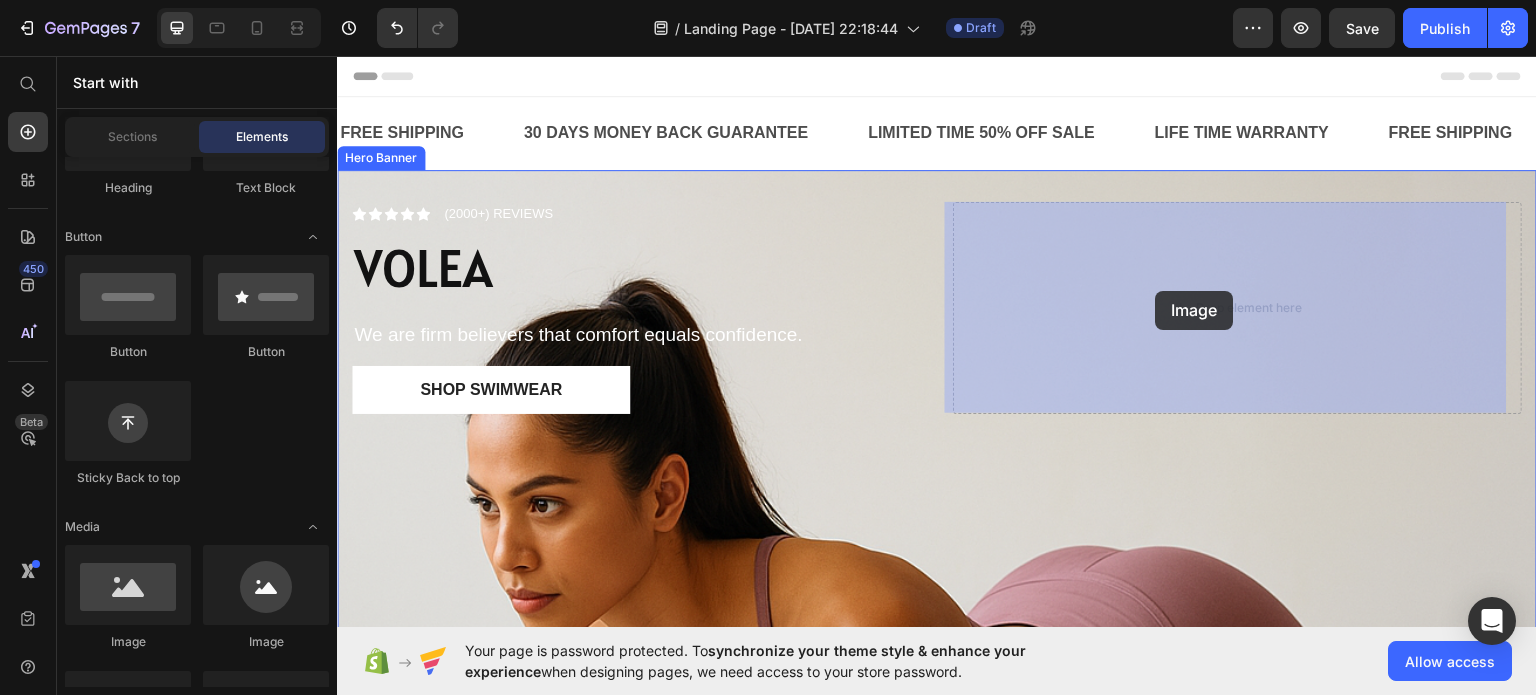 drag, startPoint x: 475, startPoint y: 661, endPoint x: 1156, endPoint y: 290, distance: 775.5011 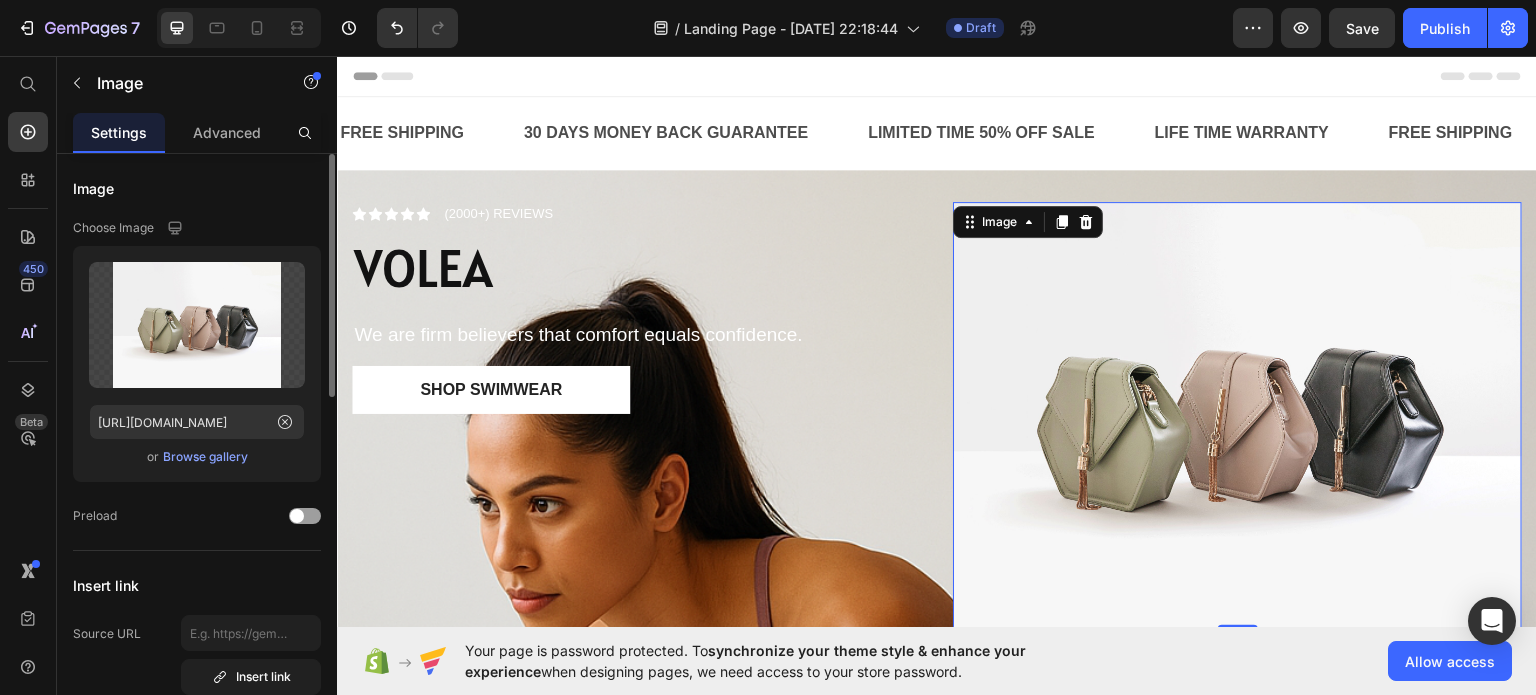 click on "Browse gallery" at bounding box center (205, 457) 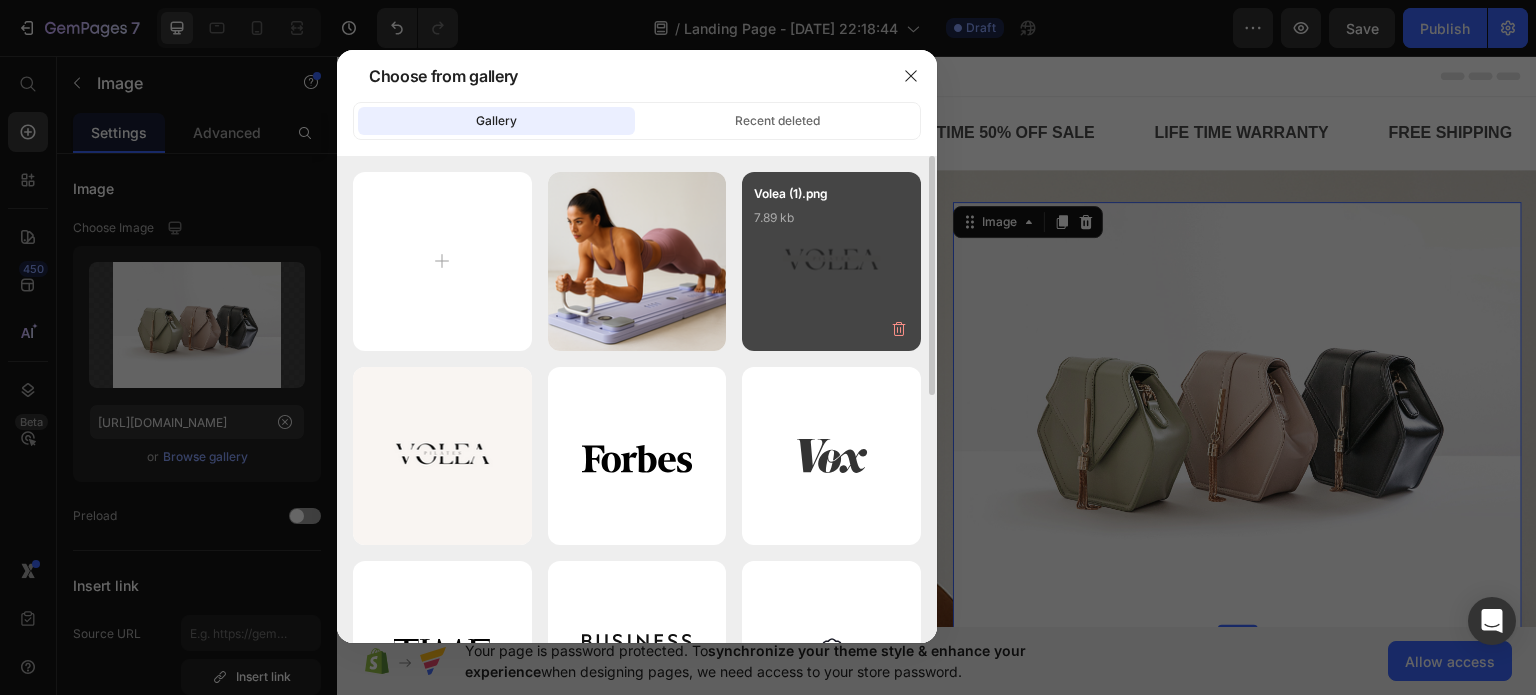 click on "7.89 kb" at bounding box center [831, 218] 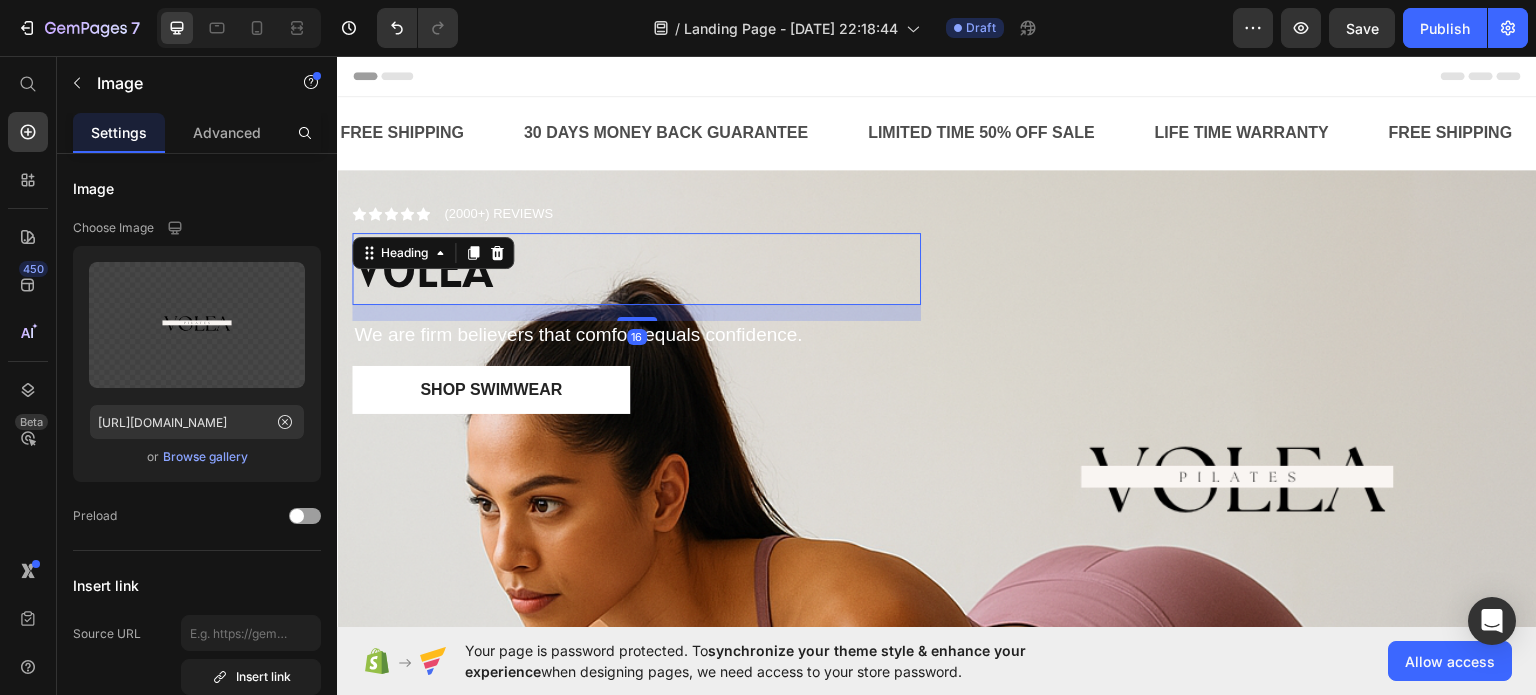 click on "VOLEA" at bounding box center [636, 268] 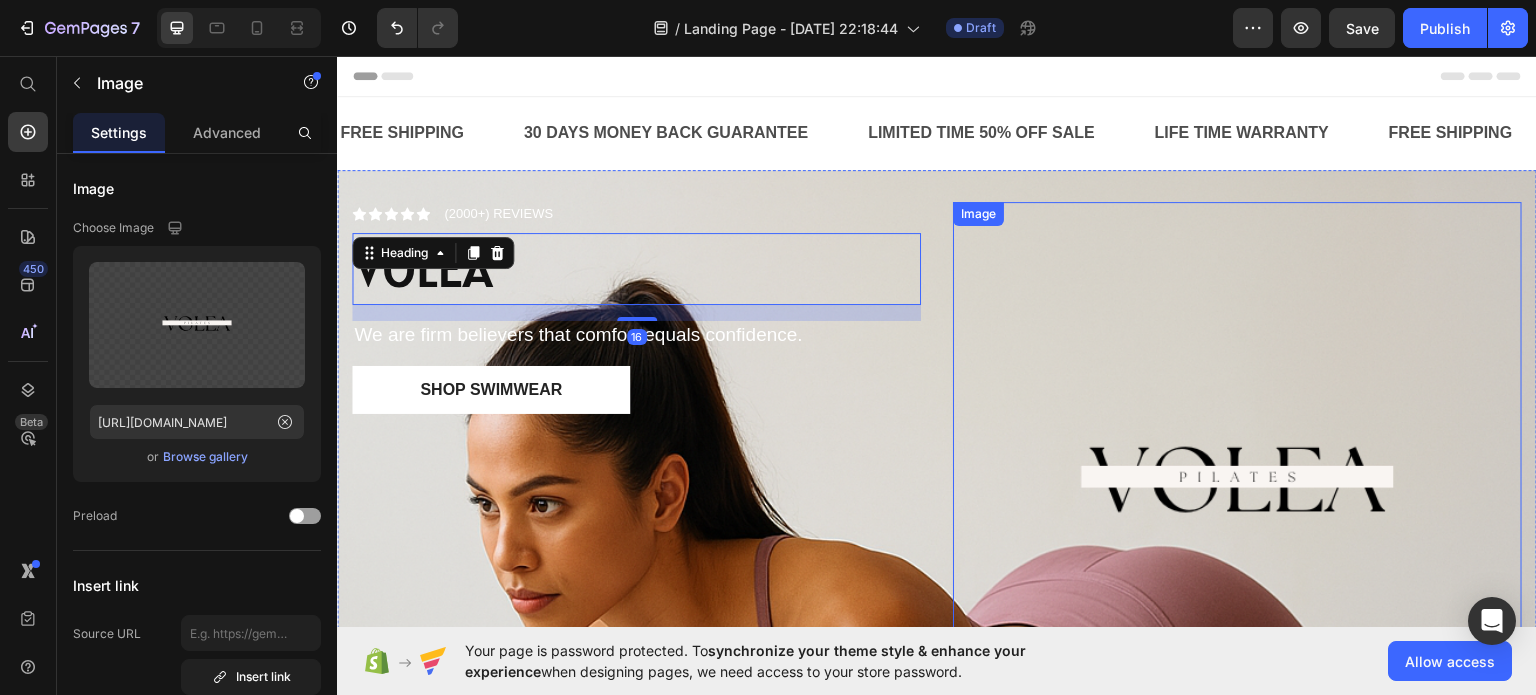 click at bounding box center (1237, 485) 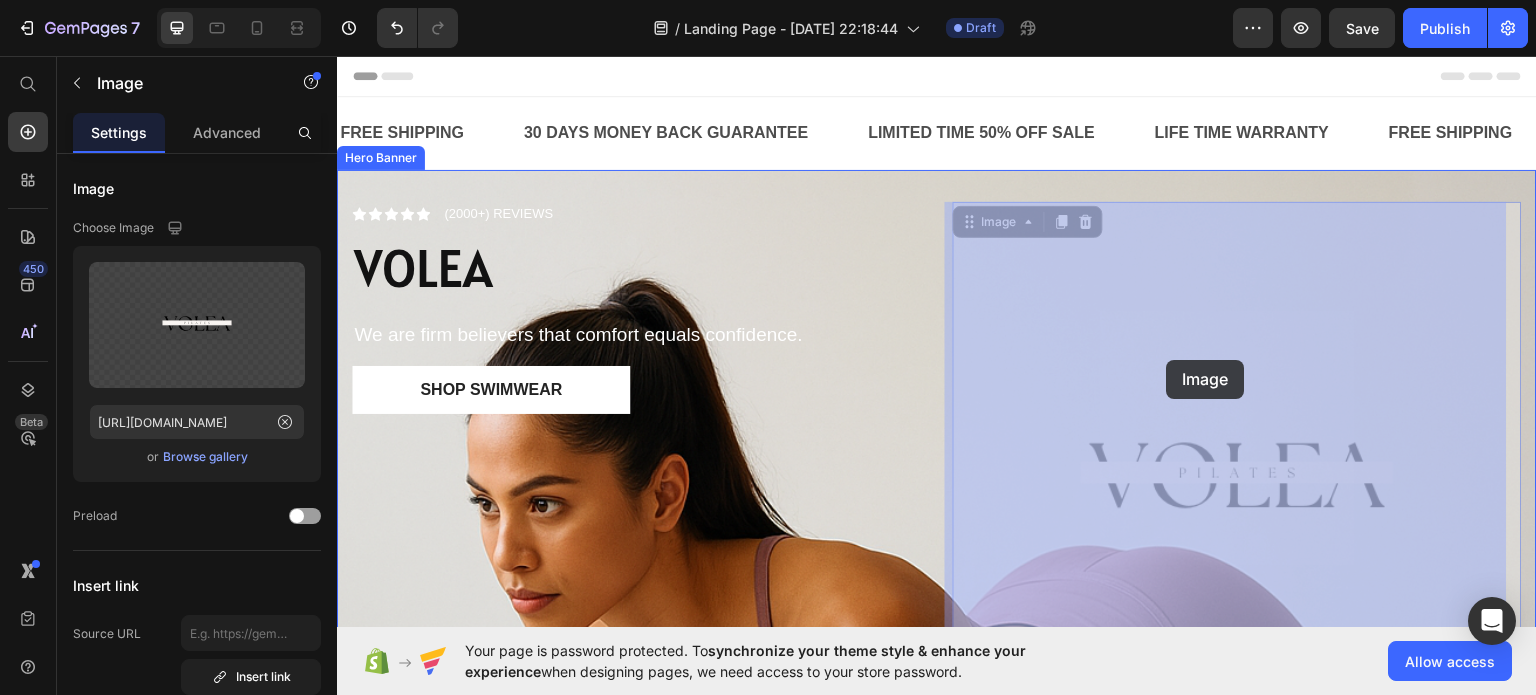 drag, startPoint x: 1187, startPoint y: 478, endPoint x: 1167, endPoint y: 359, distance: 120.66897 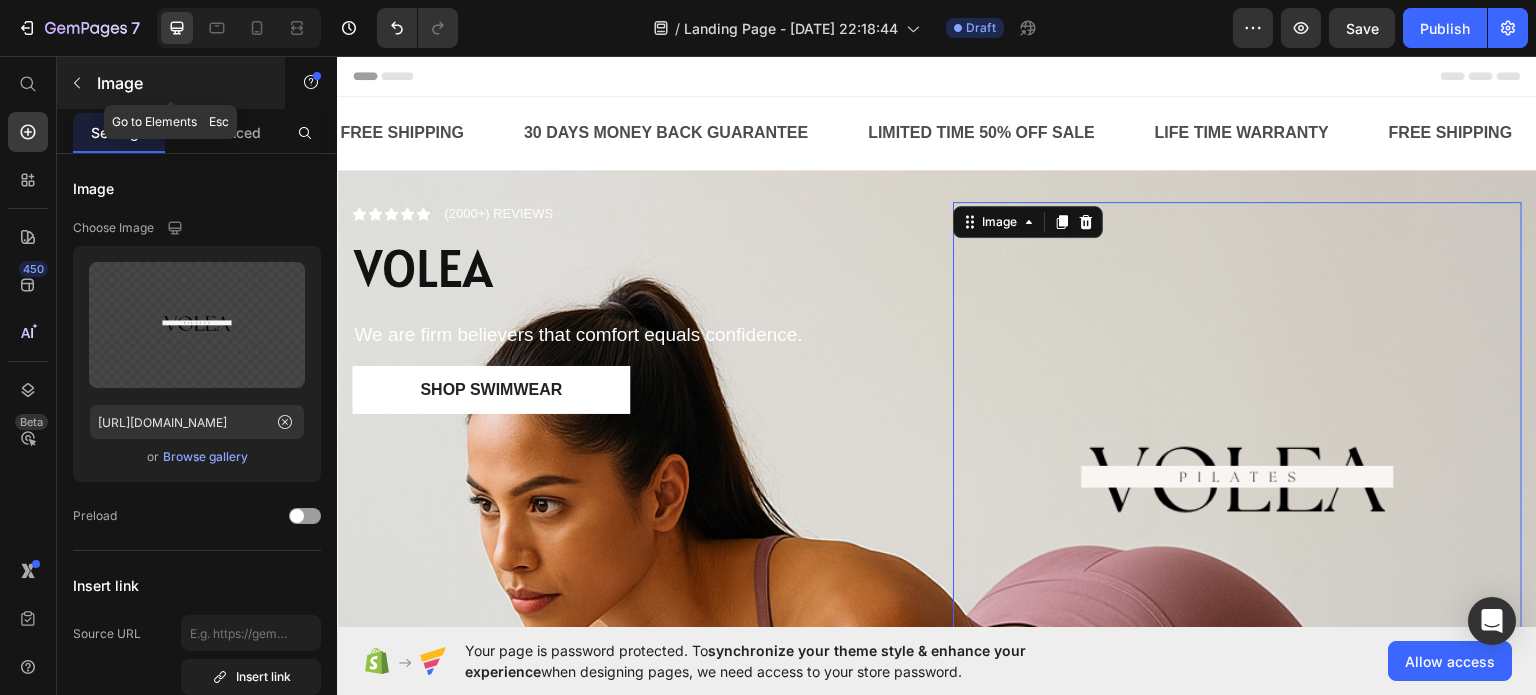 click at bounding box center [77, 83] 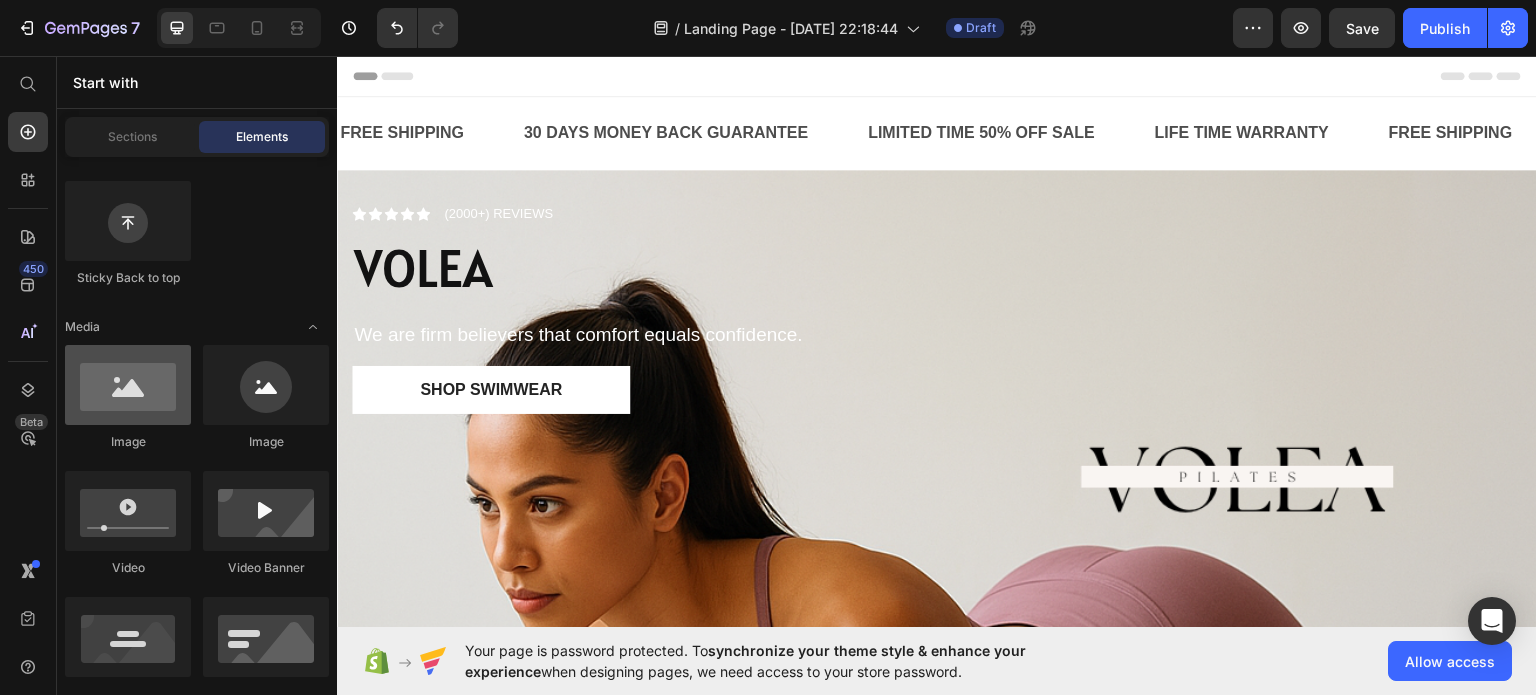 scroll, scrollTop: 0, scrollLeft: 0, axis: both 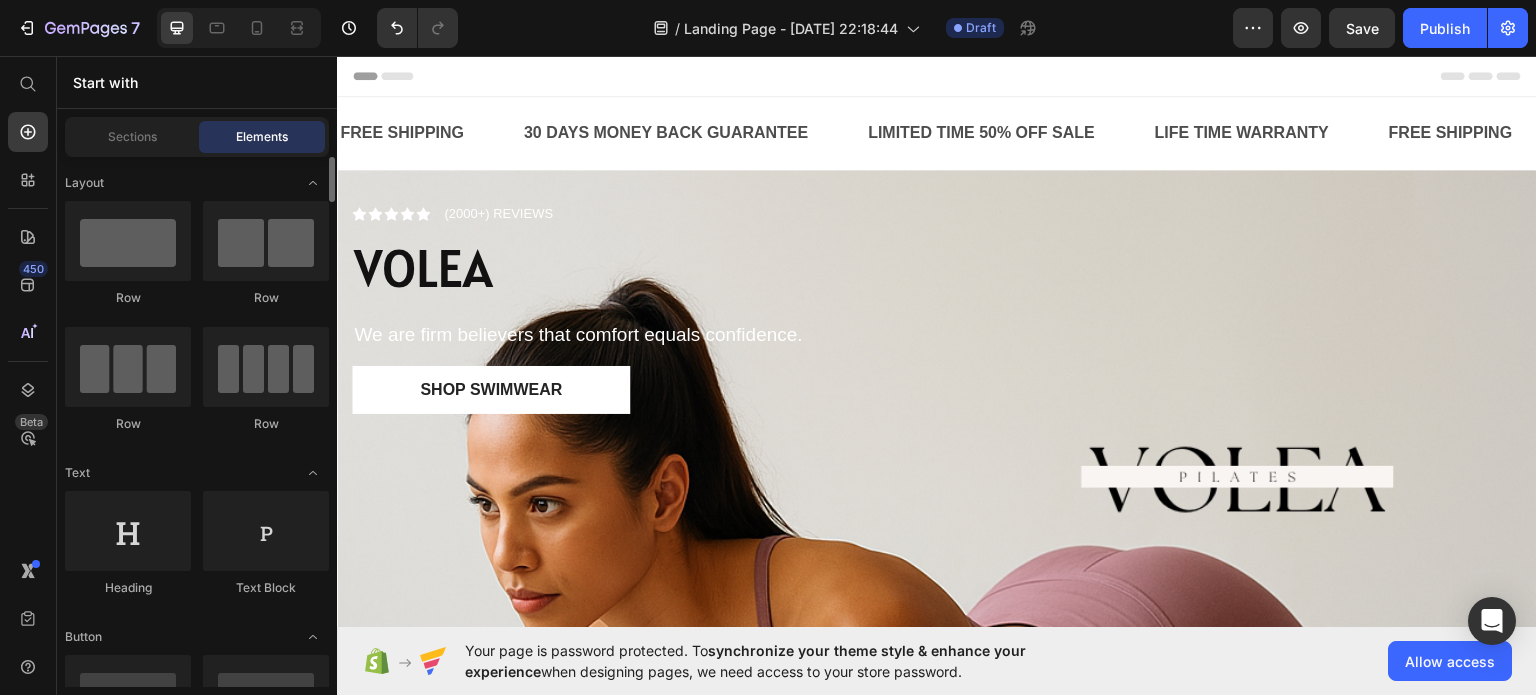 click on "Sections Elements" at bounding box center (197, 137) 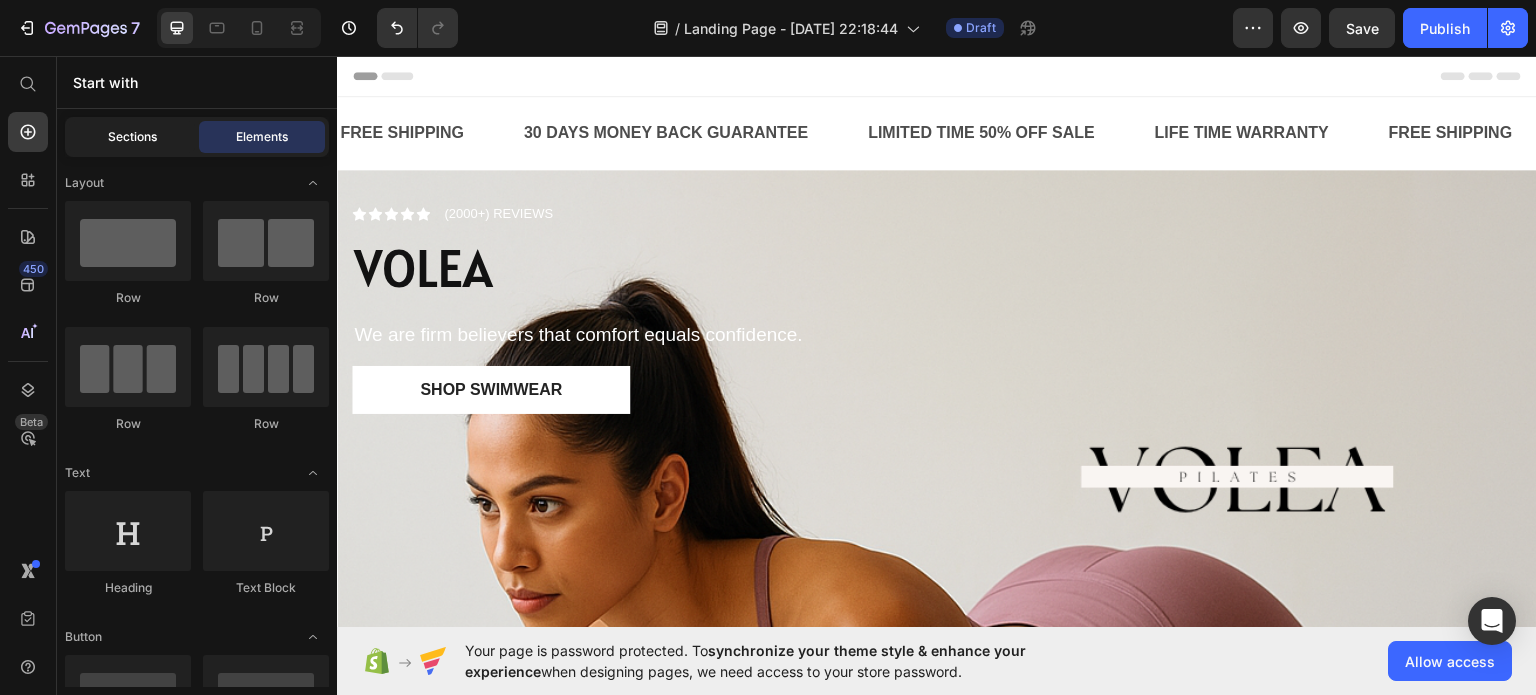 click on "Sections" at bounding box center [132, 137] 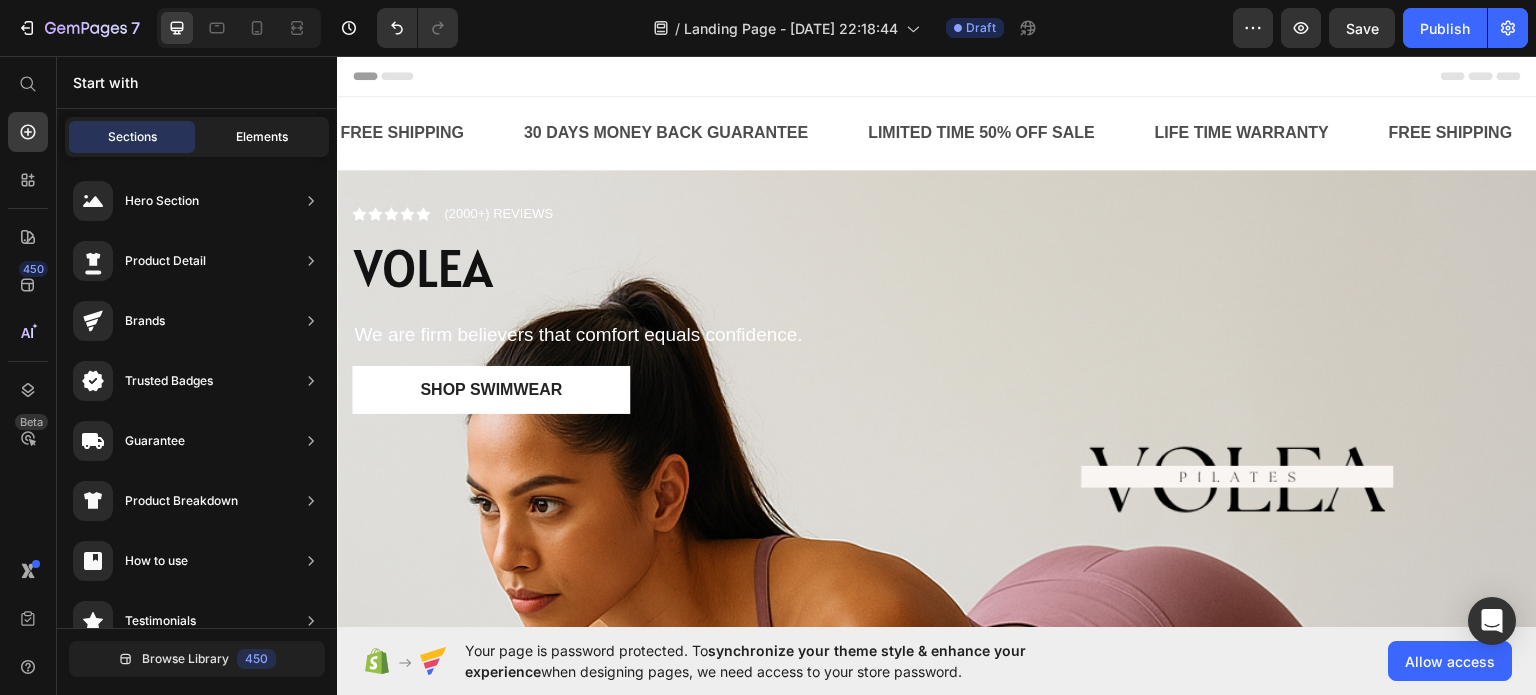 click on "Elements" 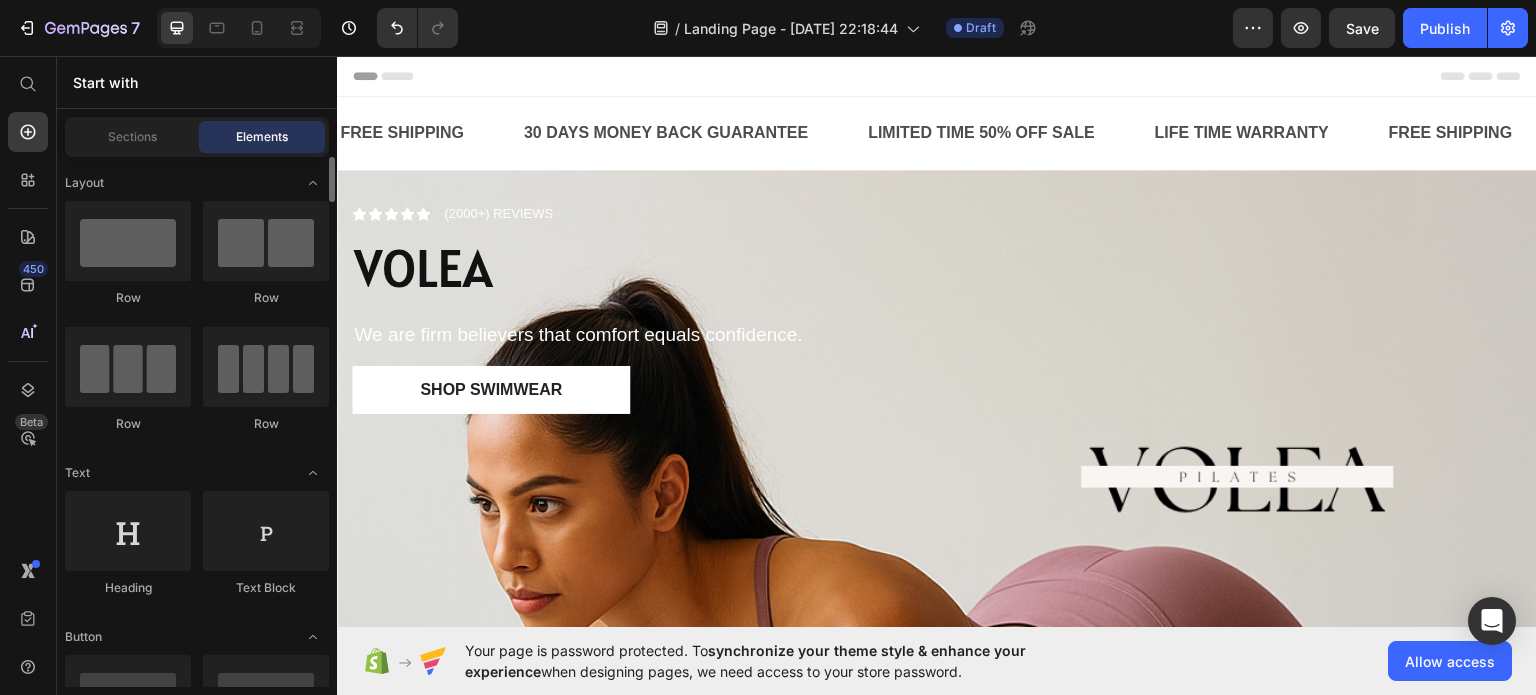 scroll, scrollTop: 400, scrollLeft: 0, axis: vertical 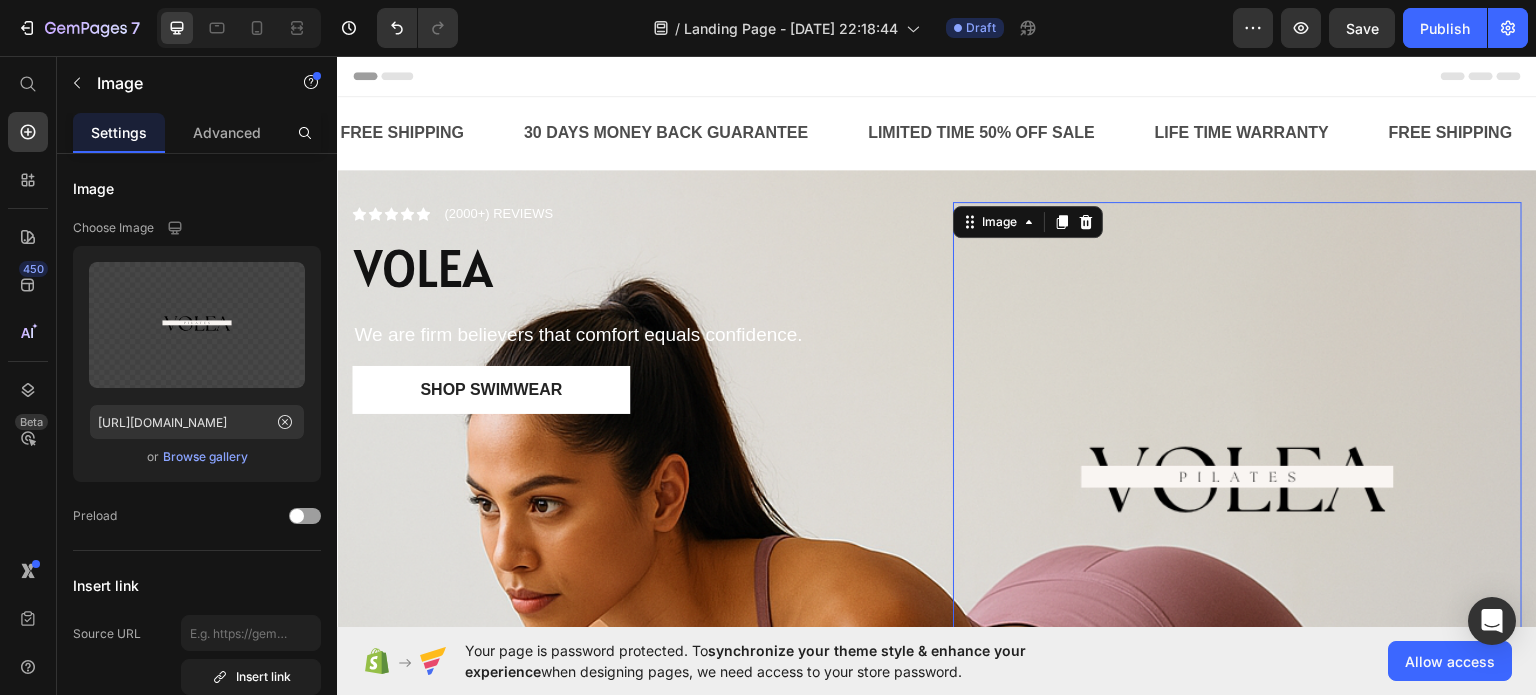 click at bounding box center (1237, 485) 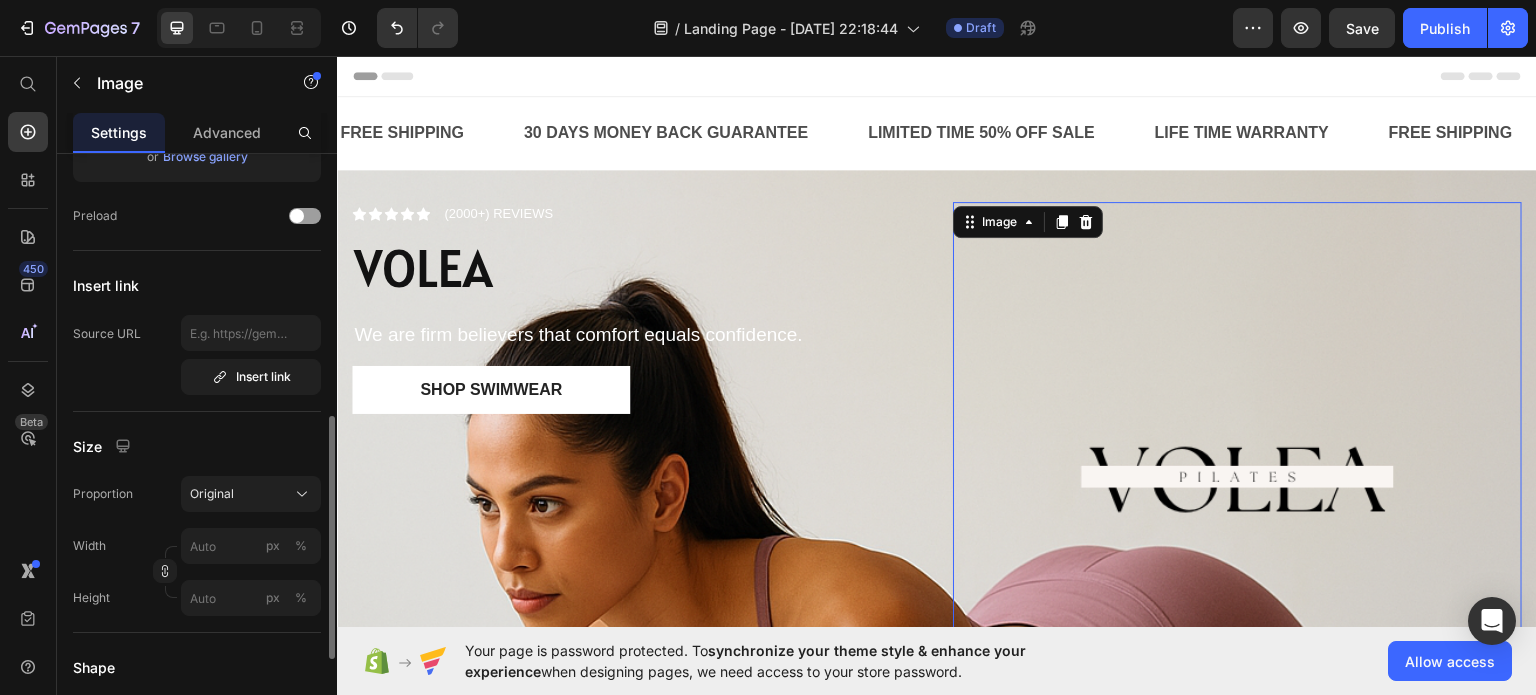 scroll, scrollTop: 400, scrollLeft: 0, axis: vertical 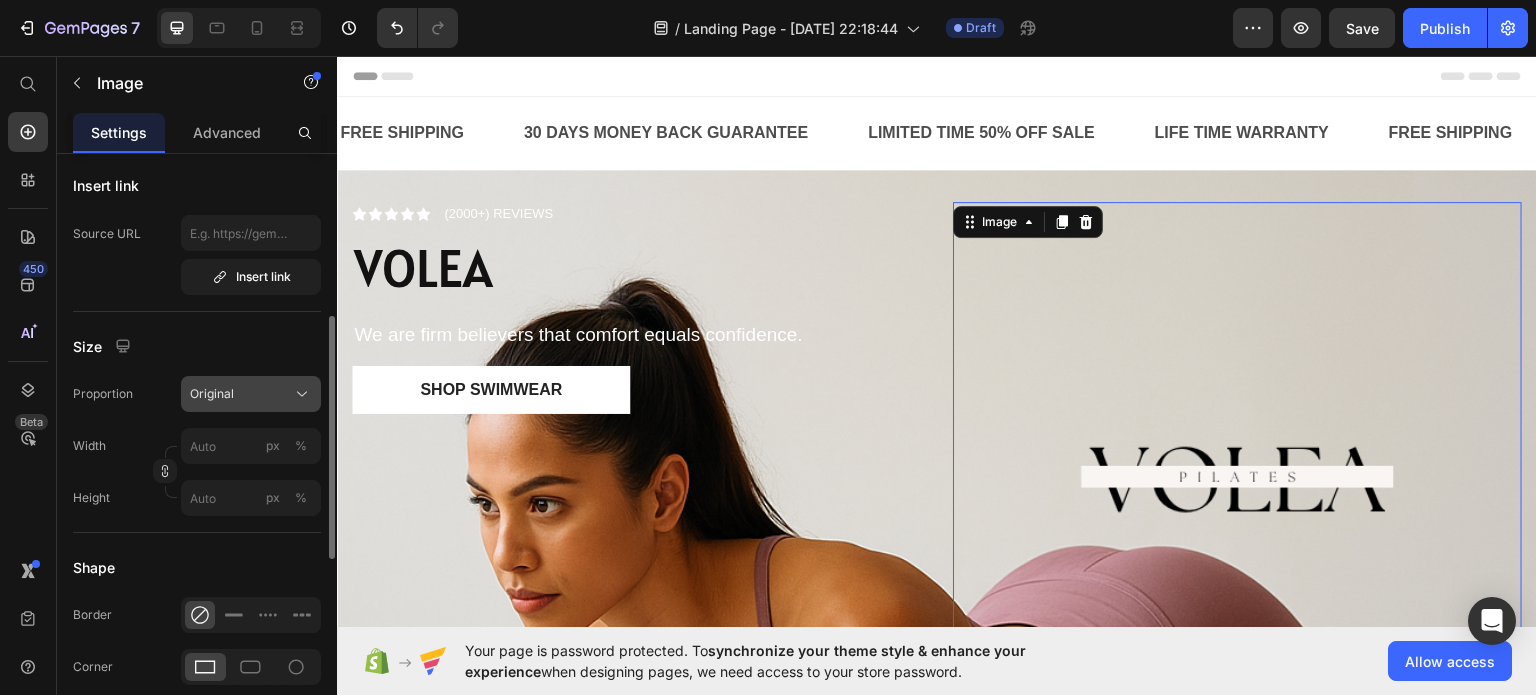 click on "Original" at bounding box center (212, 394) 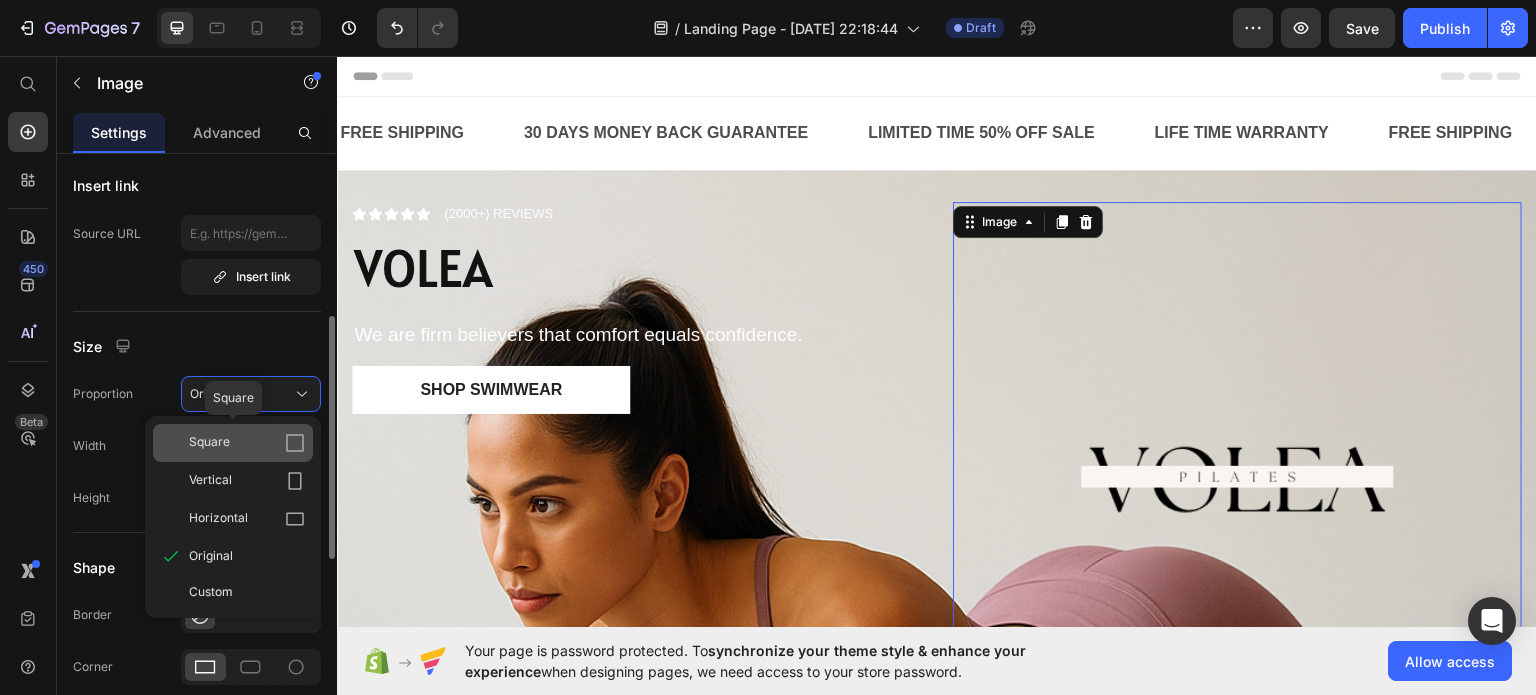 click on "Square" at bounding box center (209, 443) 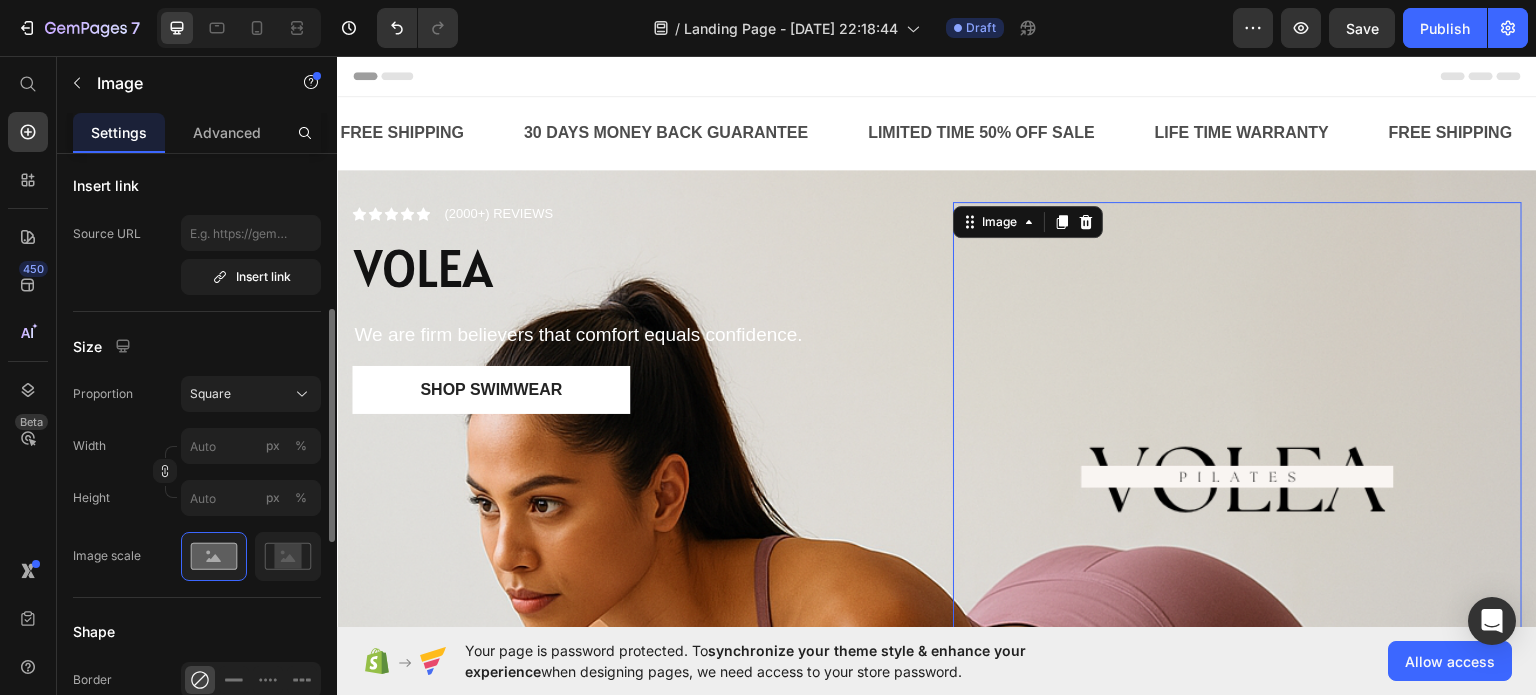 click on "Image Choose Image Upload Image https://cdn.shopify.com/s/files/1/0976/4844/3656/files/gempages_574856437667202277-135a7fdd-6716-4878-af12-7c4ff53a4f41.png  or   Browse gallery  Preload Insert link Source URL  Insert link  Size Proportion Square Width px % Height px % Image scale Shape Border Corner Shadow Align SEO Alt text Image title" at bounding box center [197, 472] 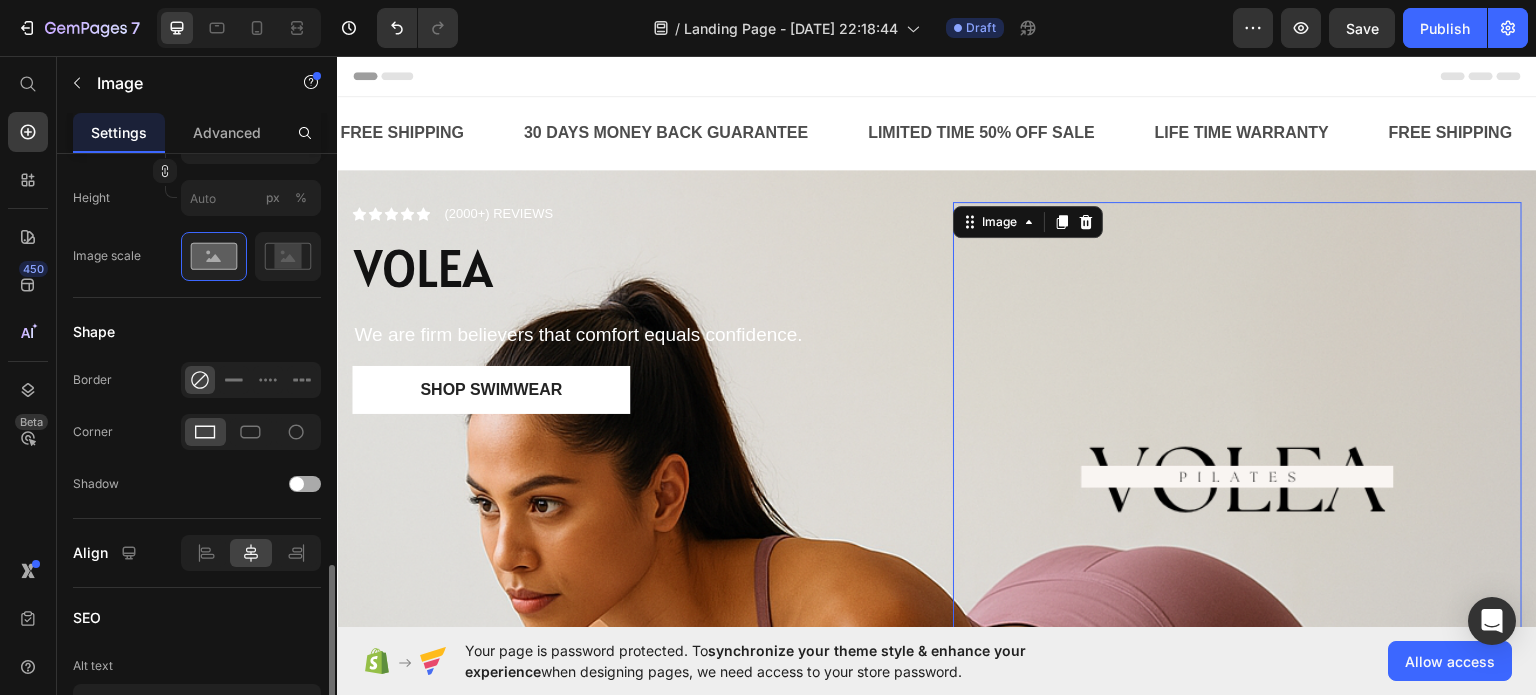scroll, scrollTop: 800, scrollLeft: 0, axis: vertical 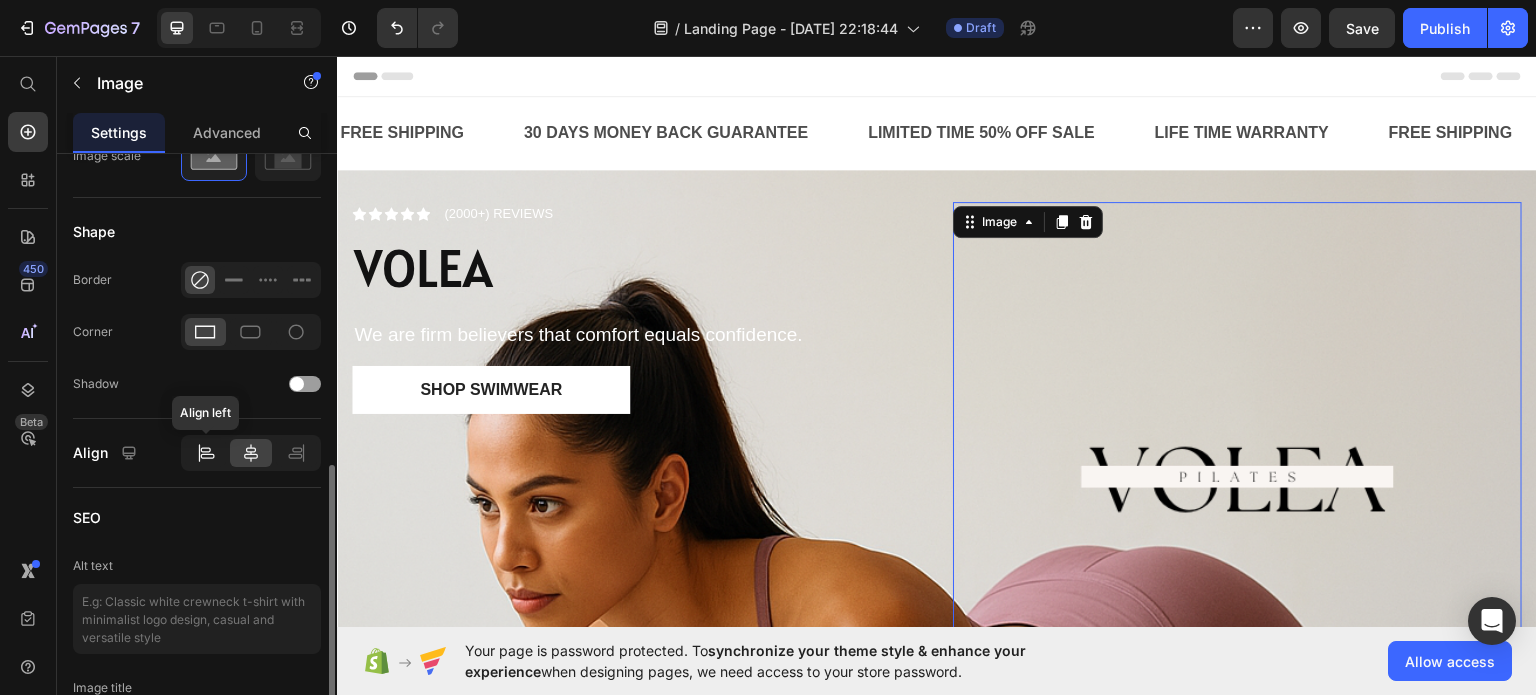 click 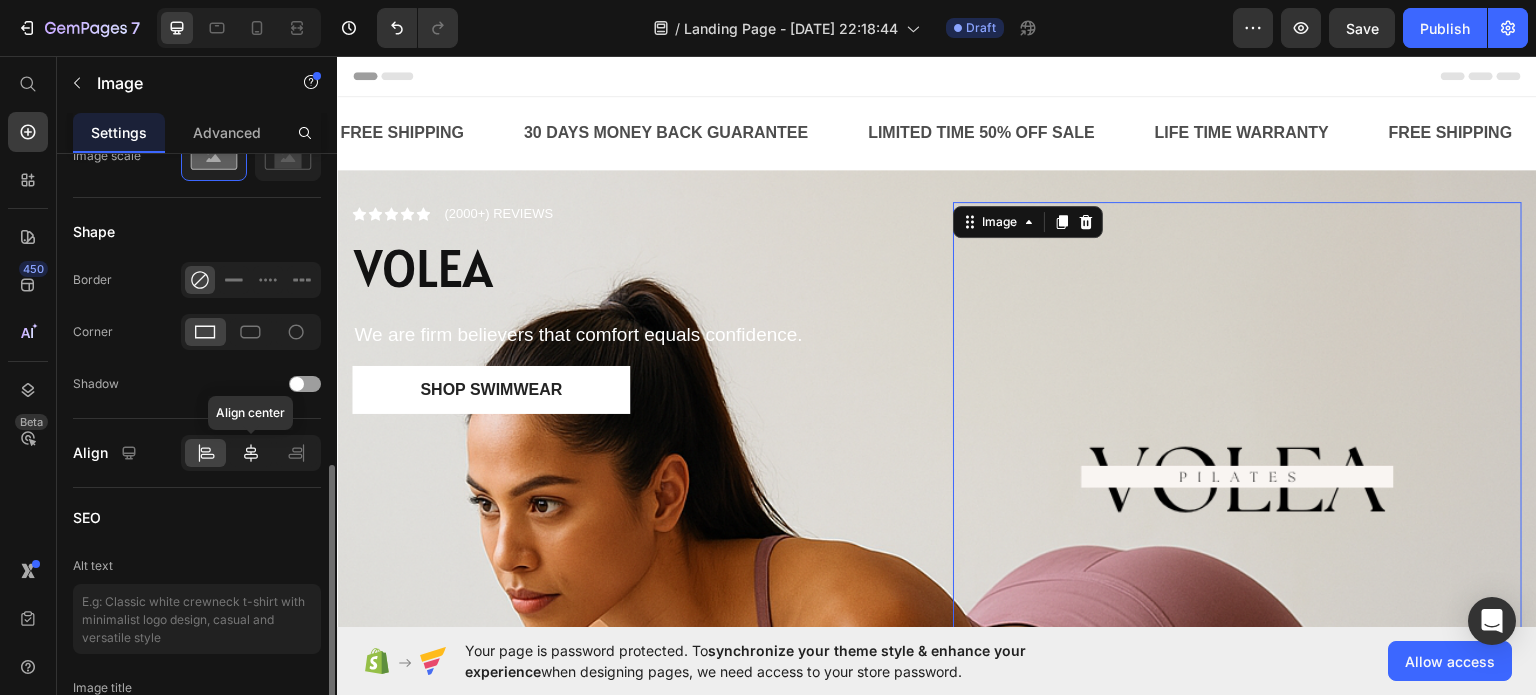 click 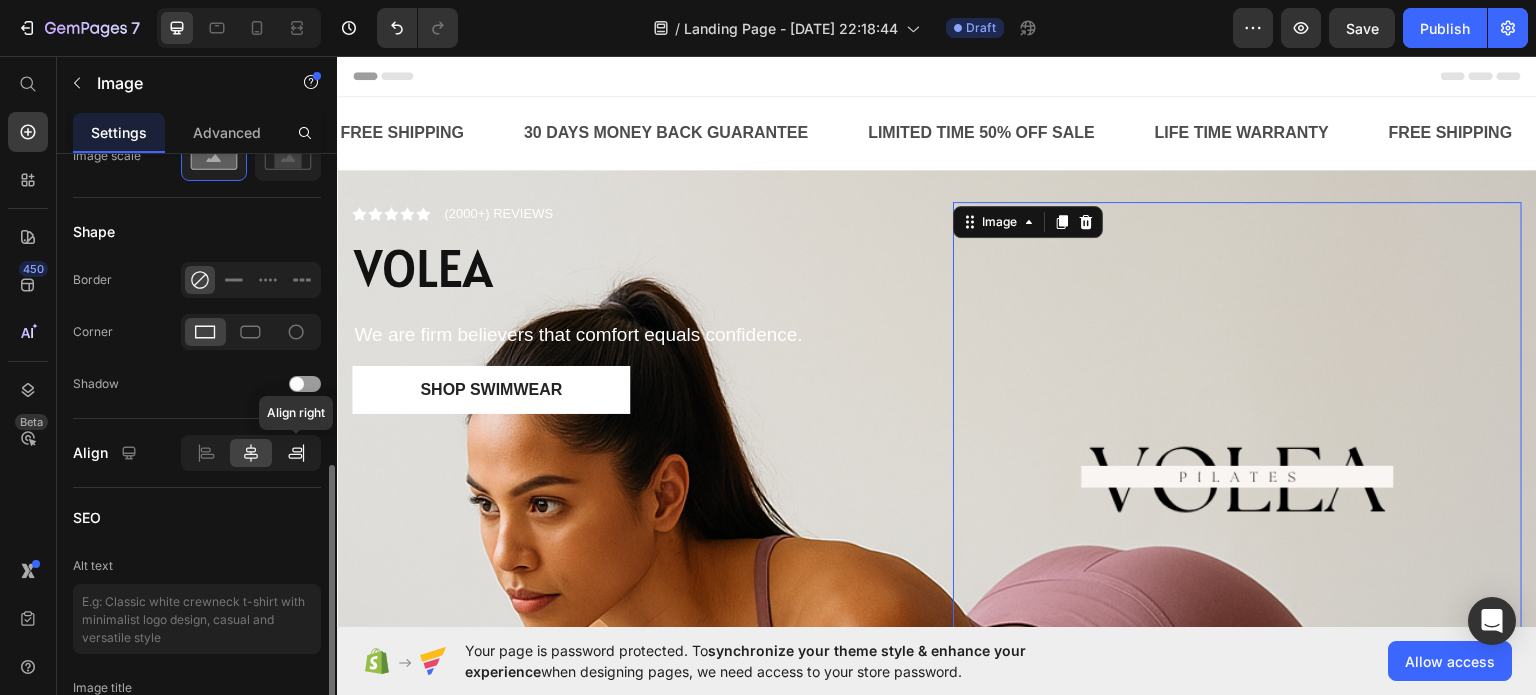 click 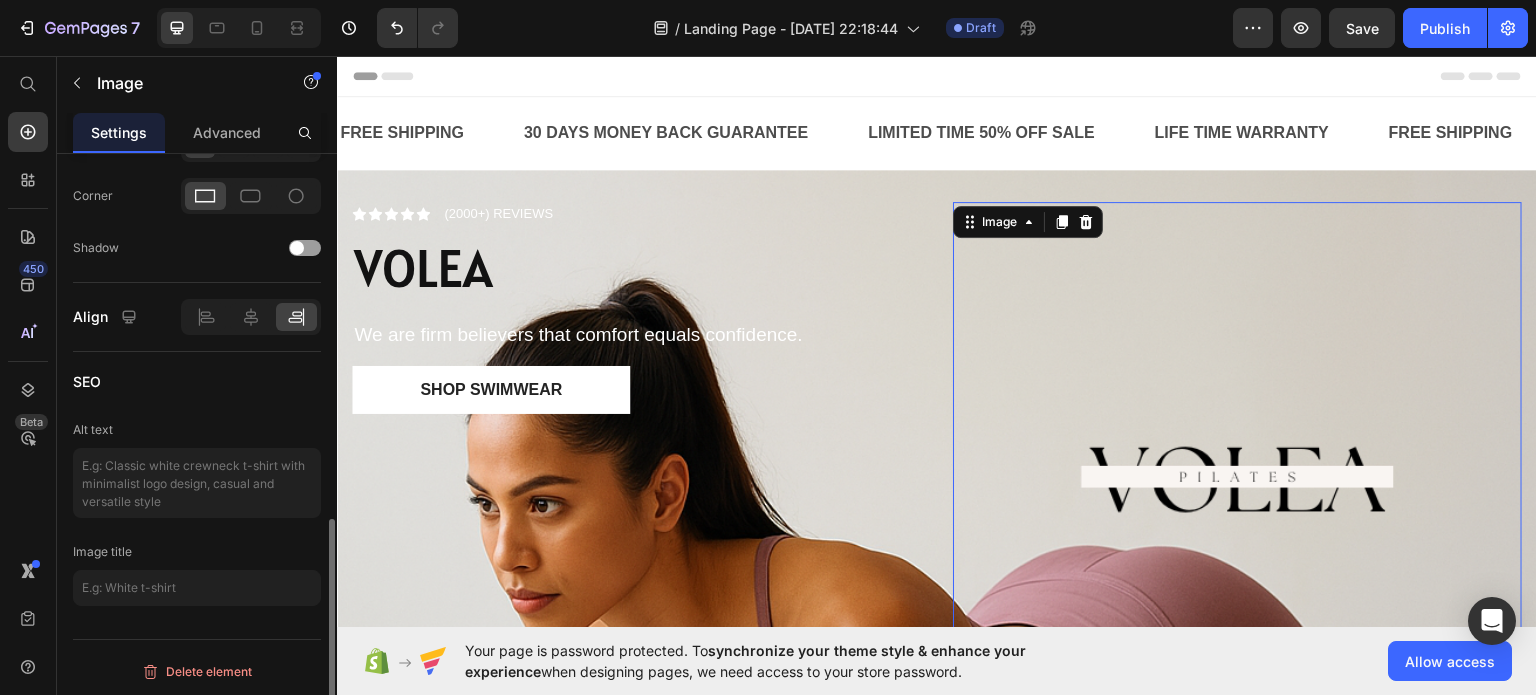 scroll, scrollTop: 536, scrollLeft: 0, axis: vertical 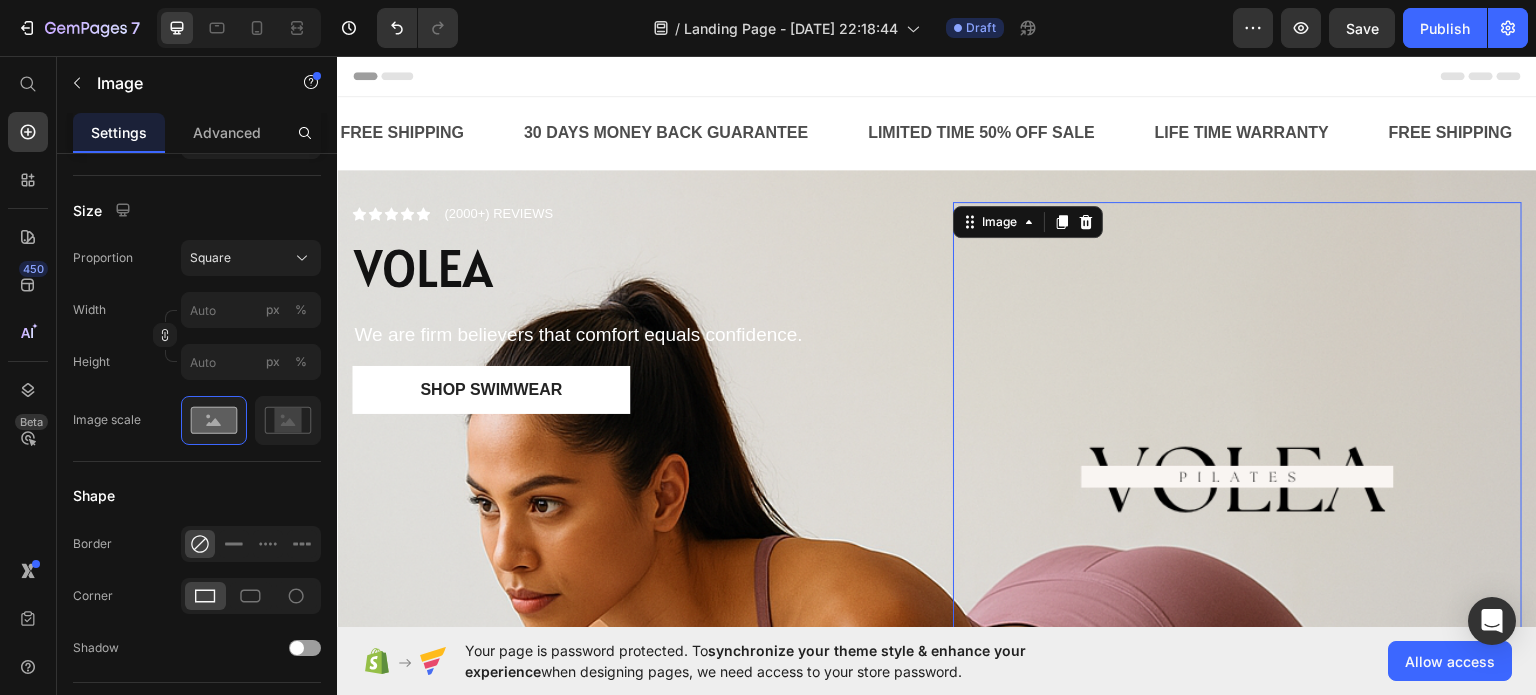 click at bounding box center (1237, 485) 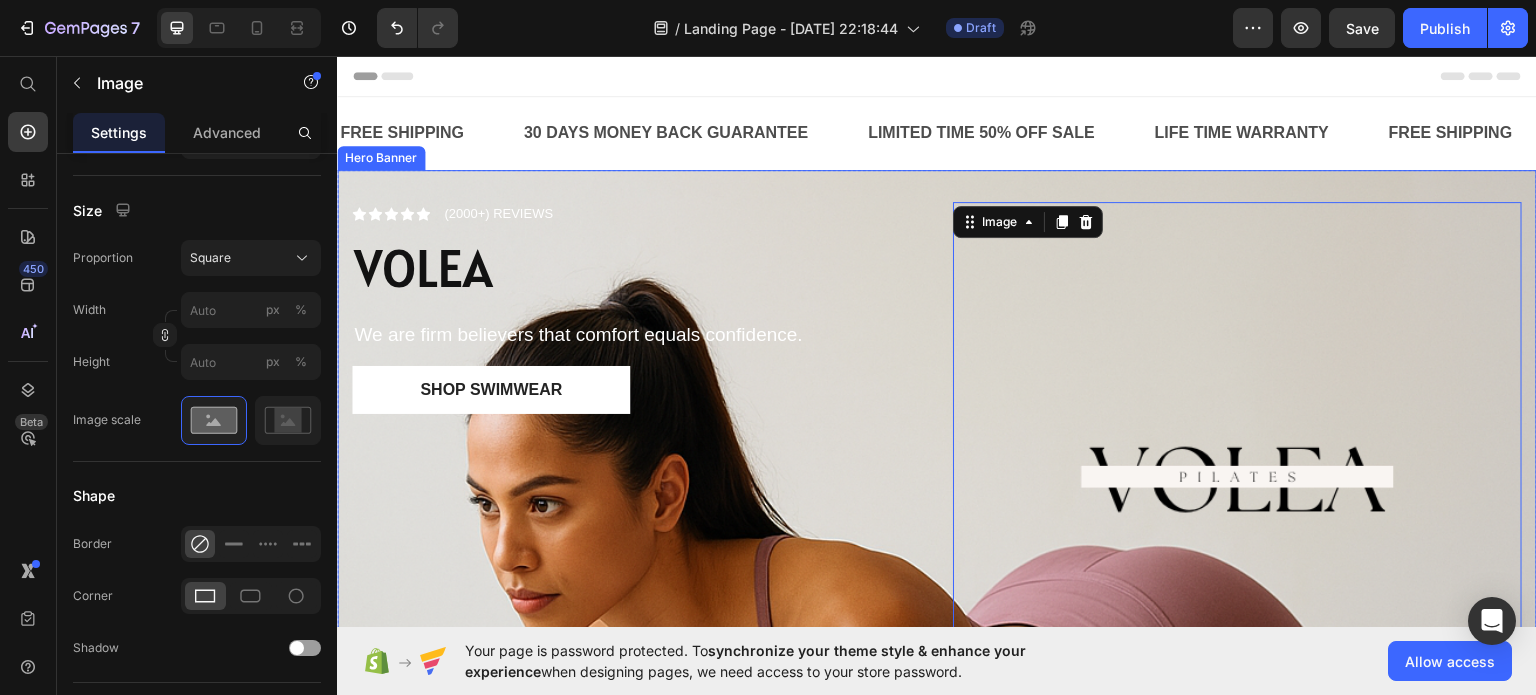 click on "Icon Icon Icon Icon Icon Icon List (2000+) REVIEWS Text Block Row VOLEA Heading We are firm believers that comfort equals confidence. Text Block Shop Swimwear Button" at bounding box center (636, 485) 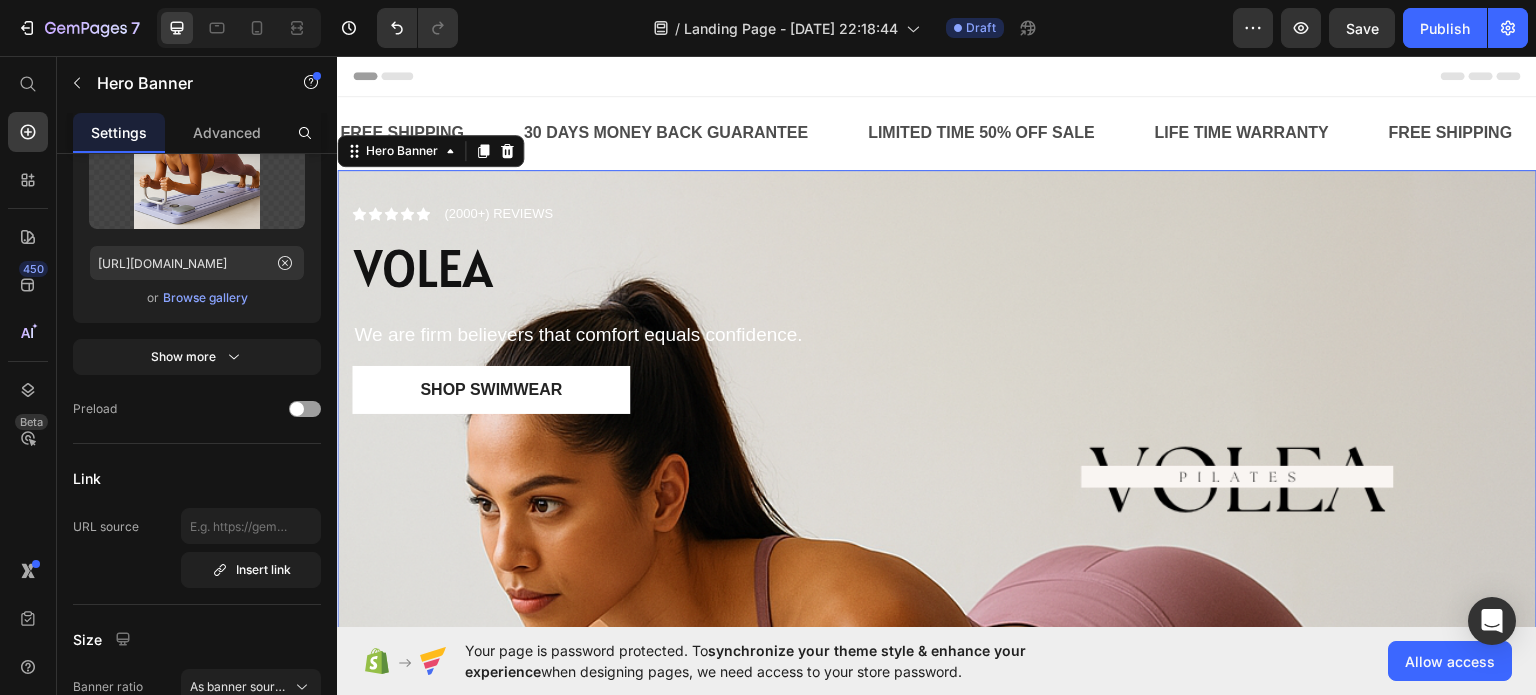 scroll, scrollTop: 0, scrollLeft: 0, axis: both 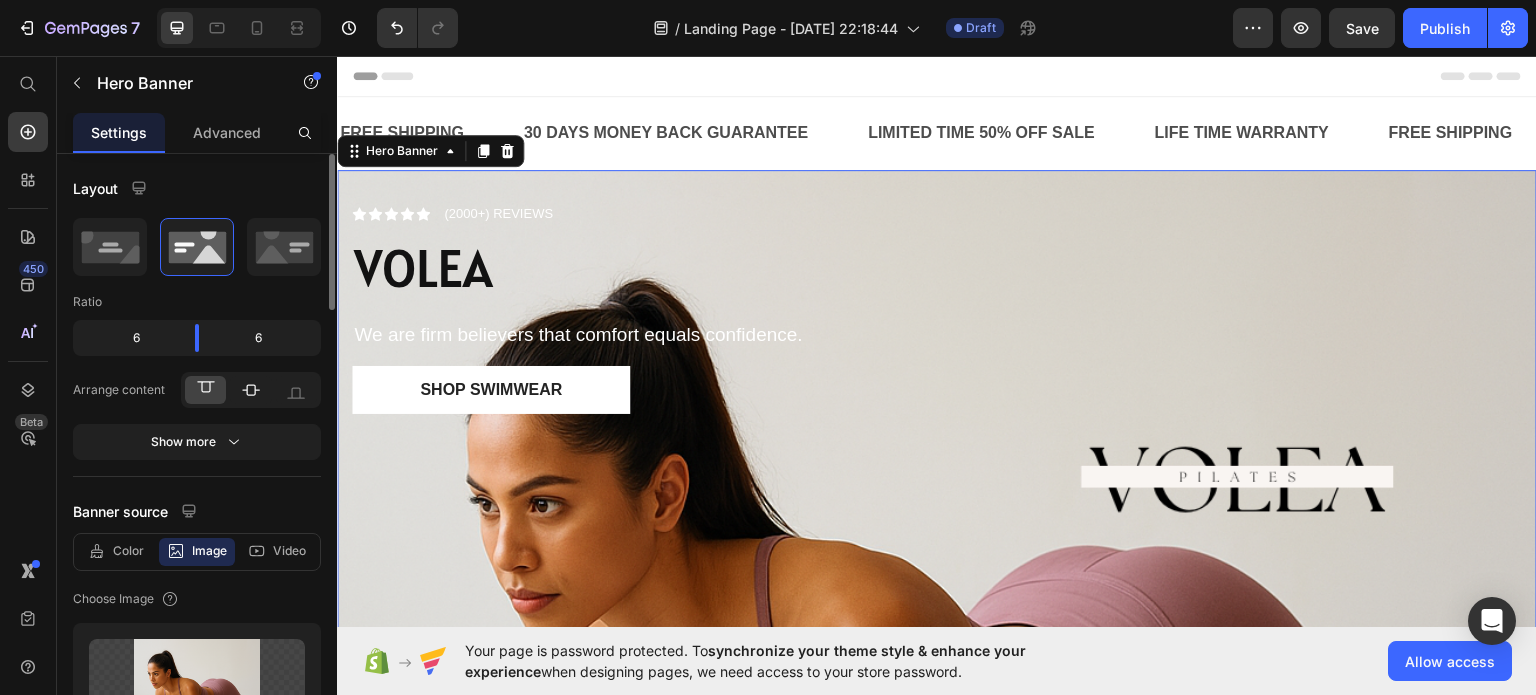 click 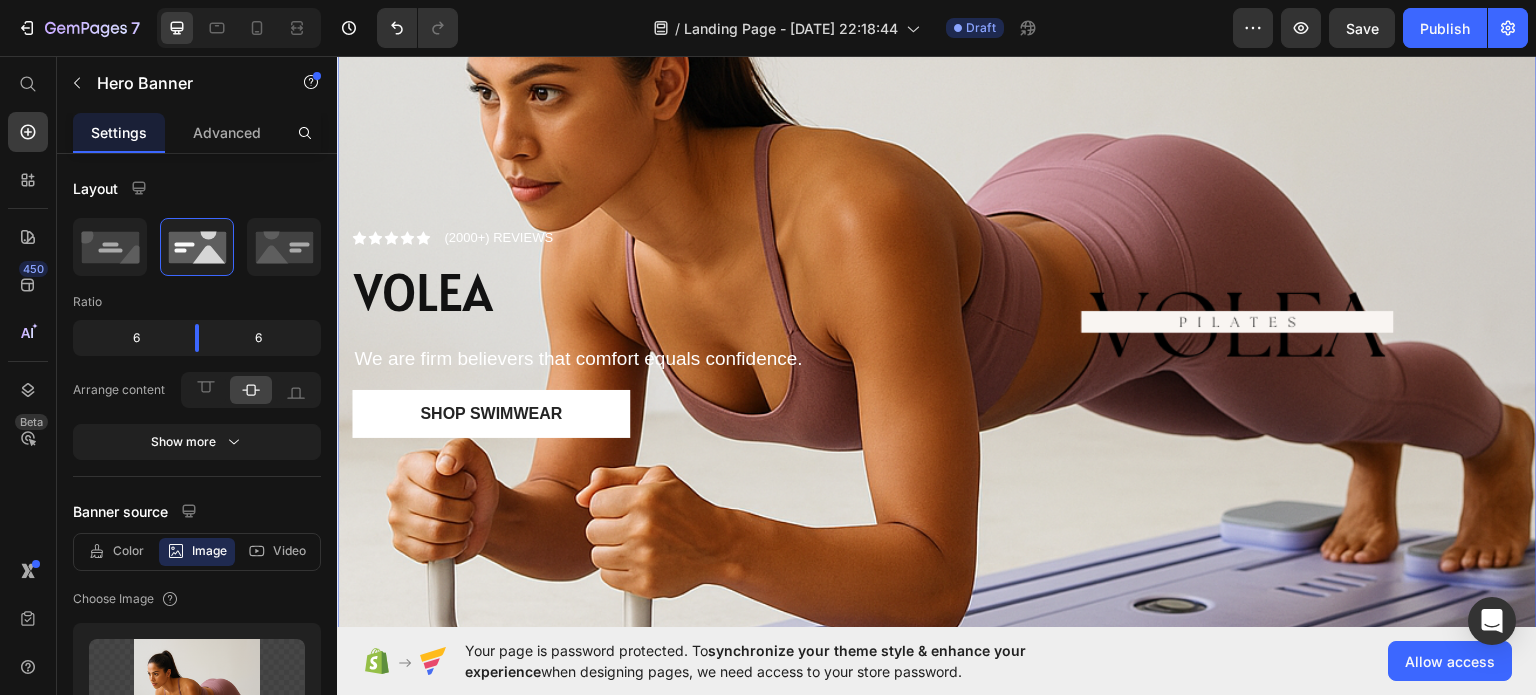 scroll, scrollTop: 400, scrollLeft: 0, axis: vertical 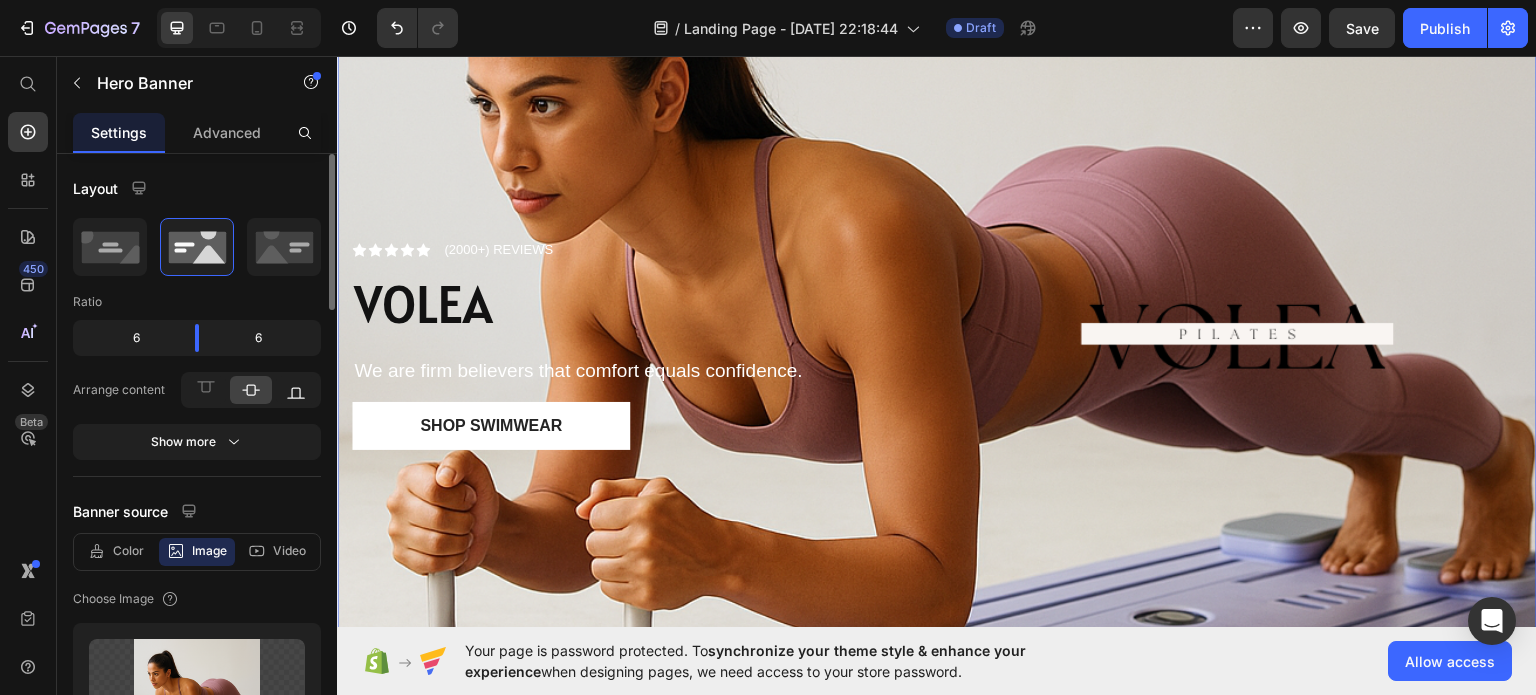 click 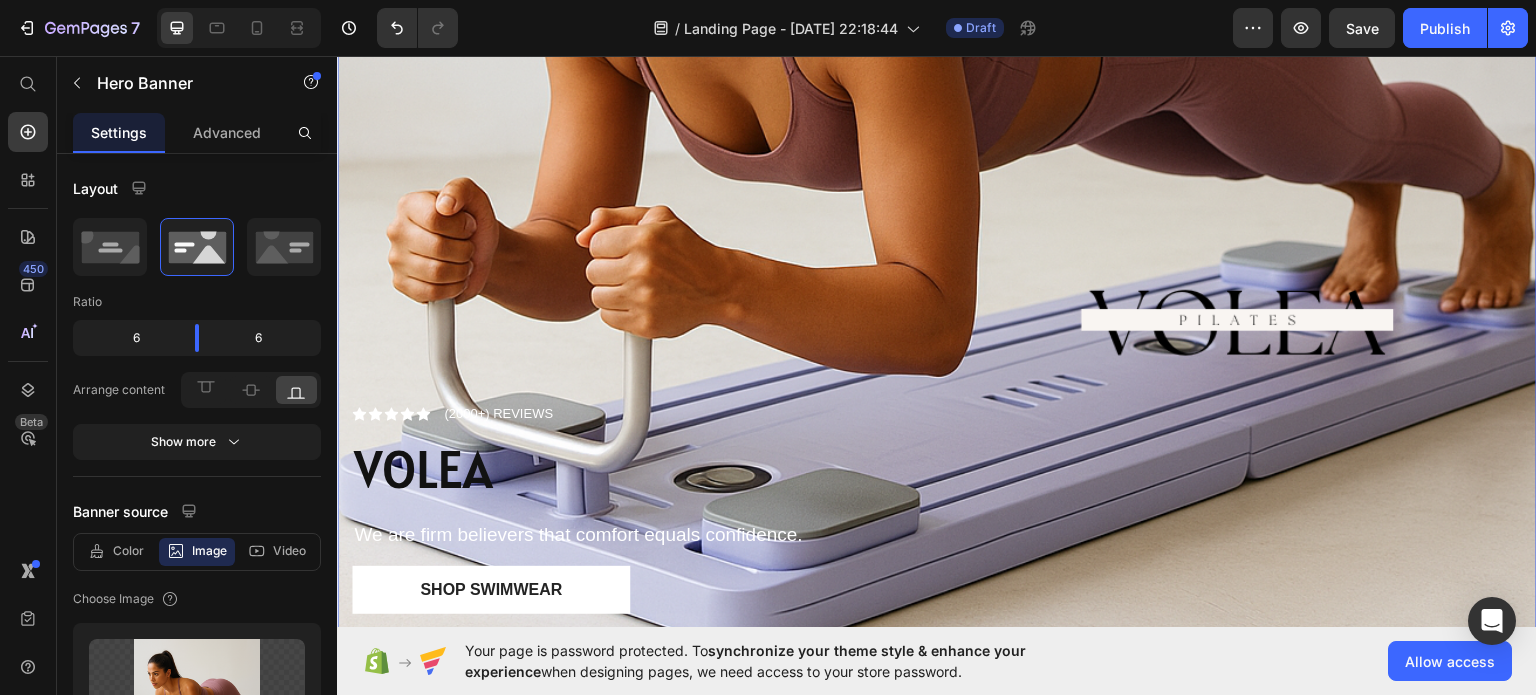 scroll, scrollTop: 700, scrollLeft: 0, axis: vertical 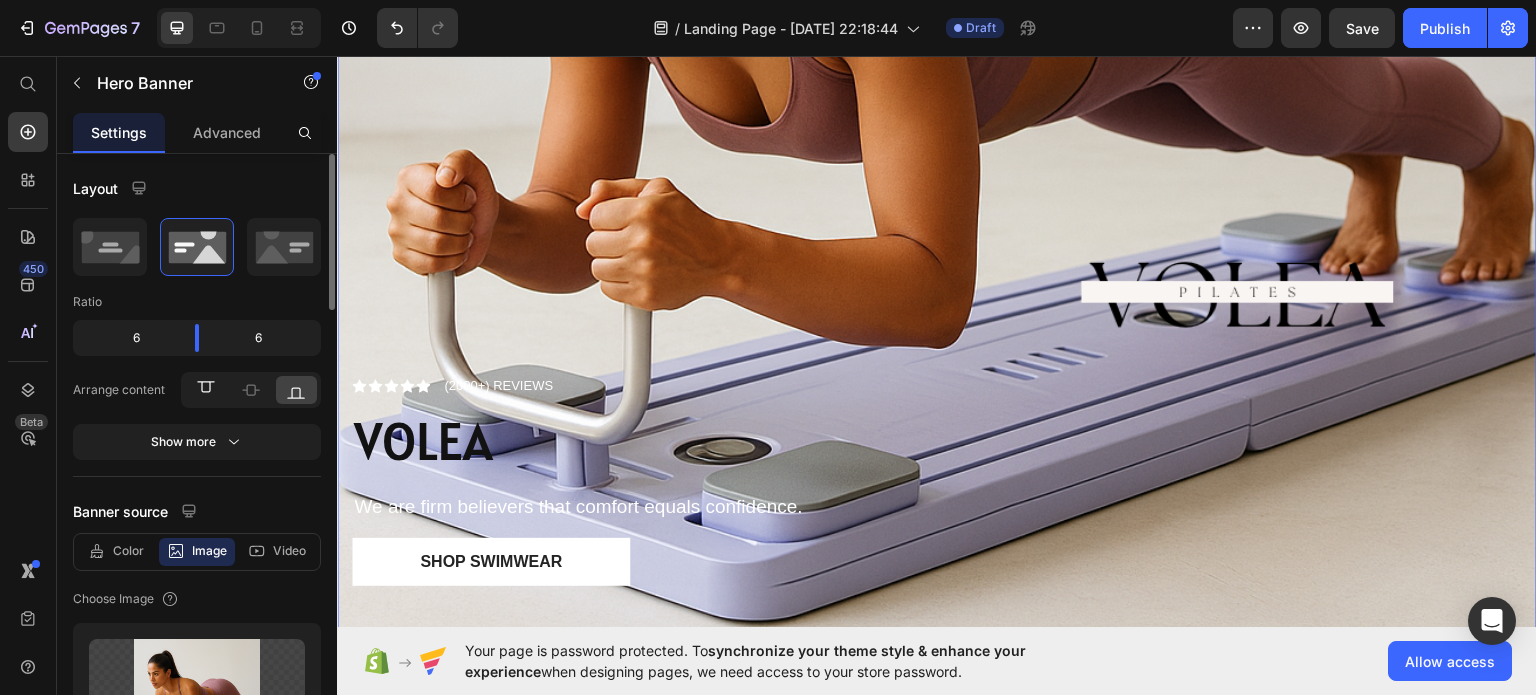 click 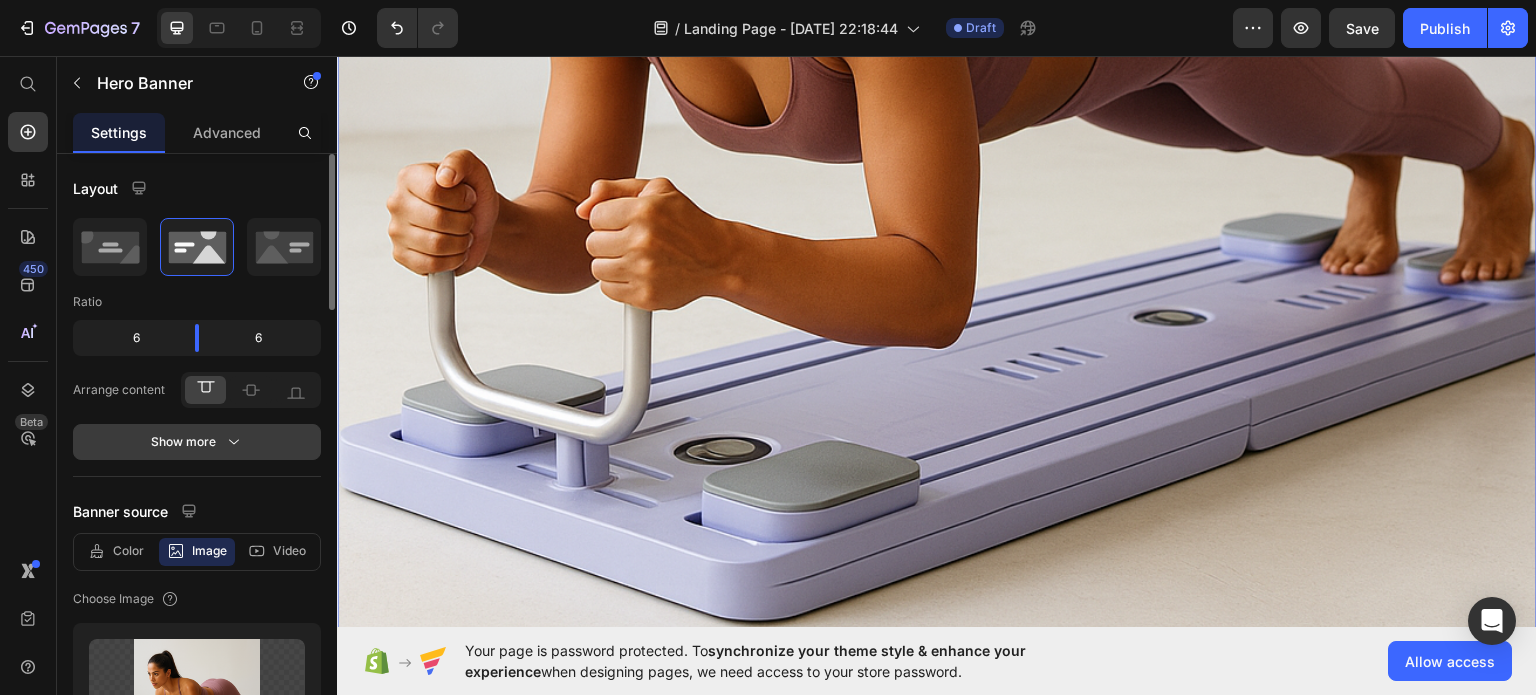 click on "Show more" at bounding box center [197, 442] 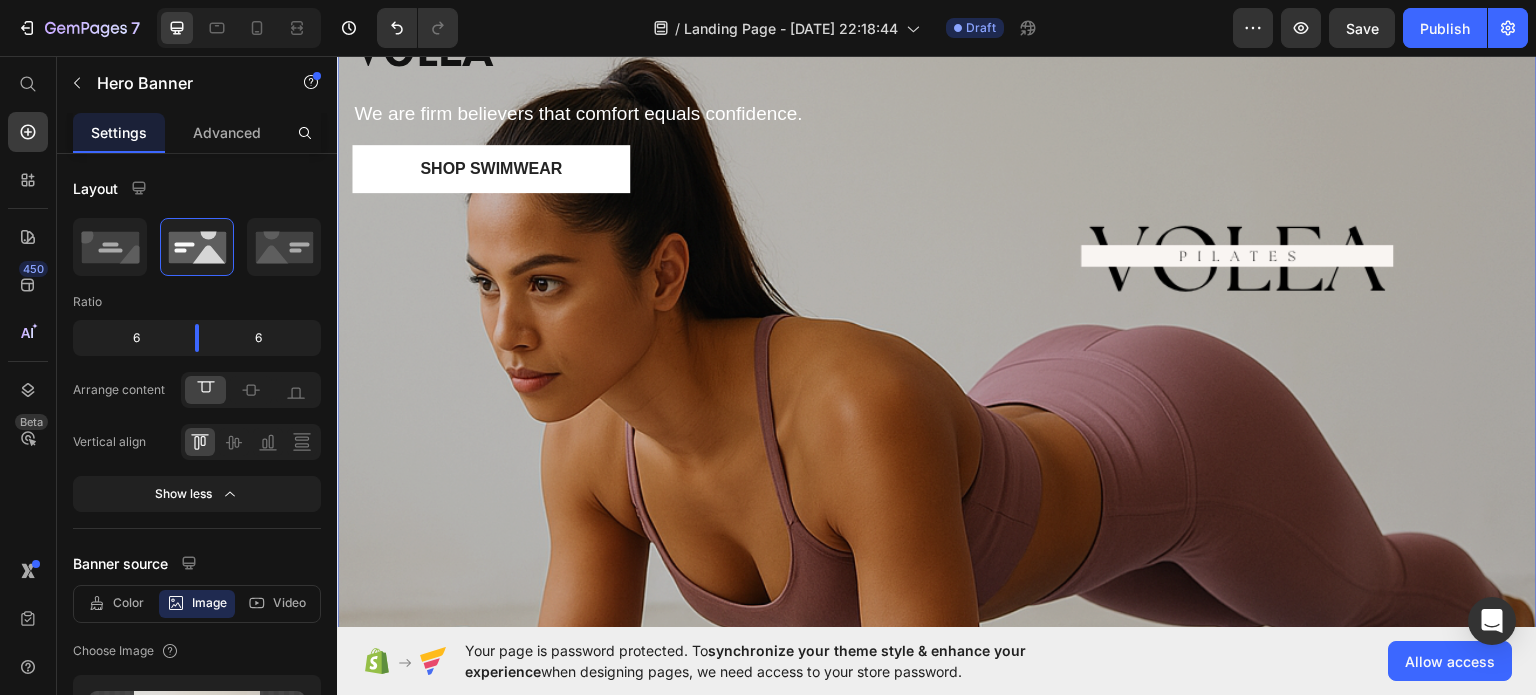 scroll, scrollTop: 0, scrollLeft: 0, axis: both 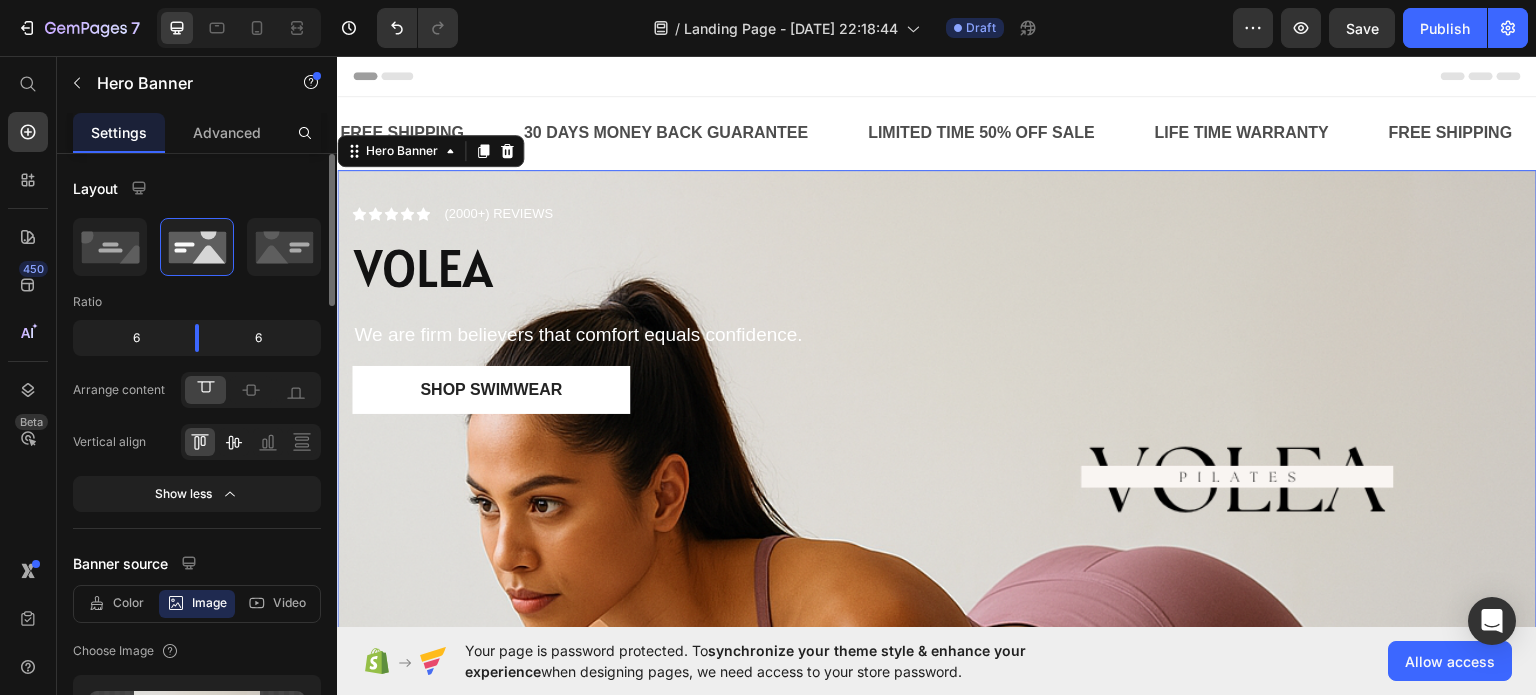 click 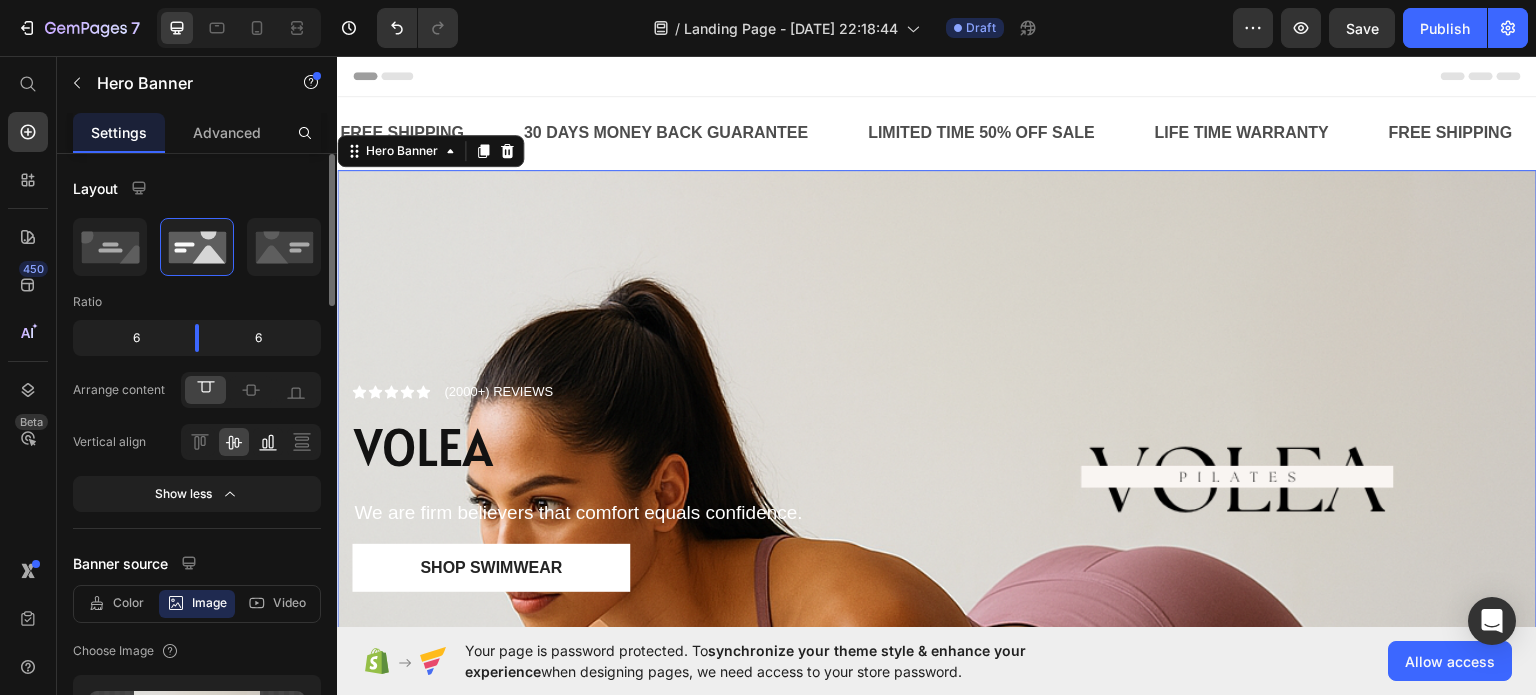 click 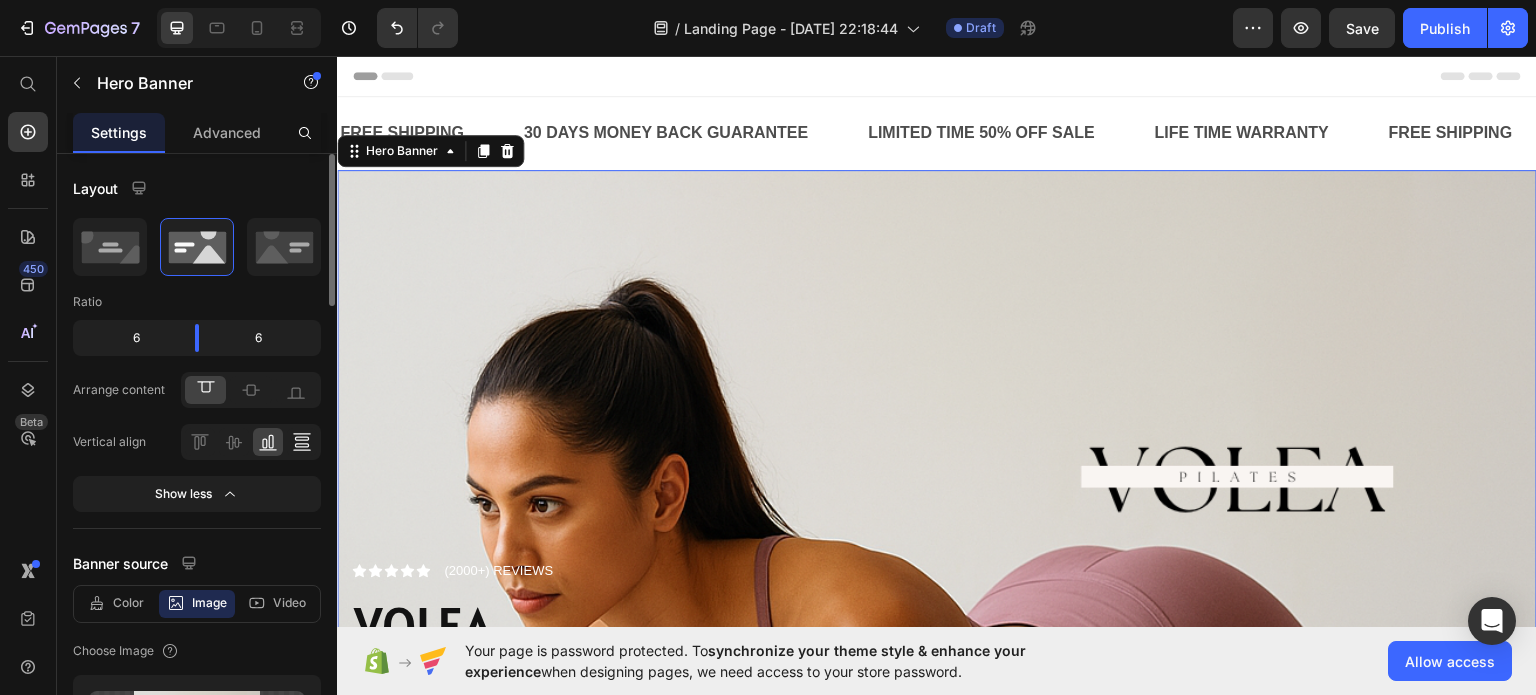 click 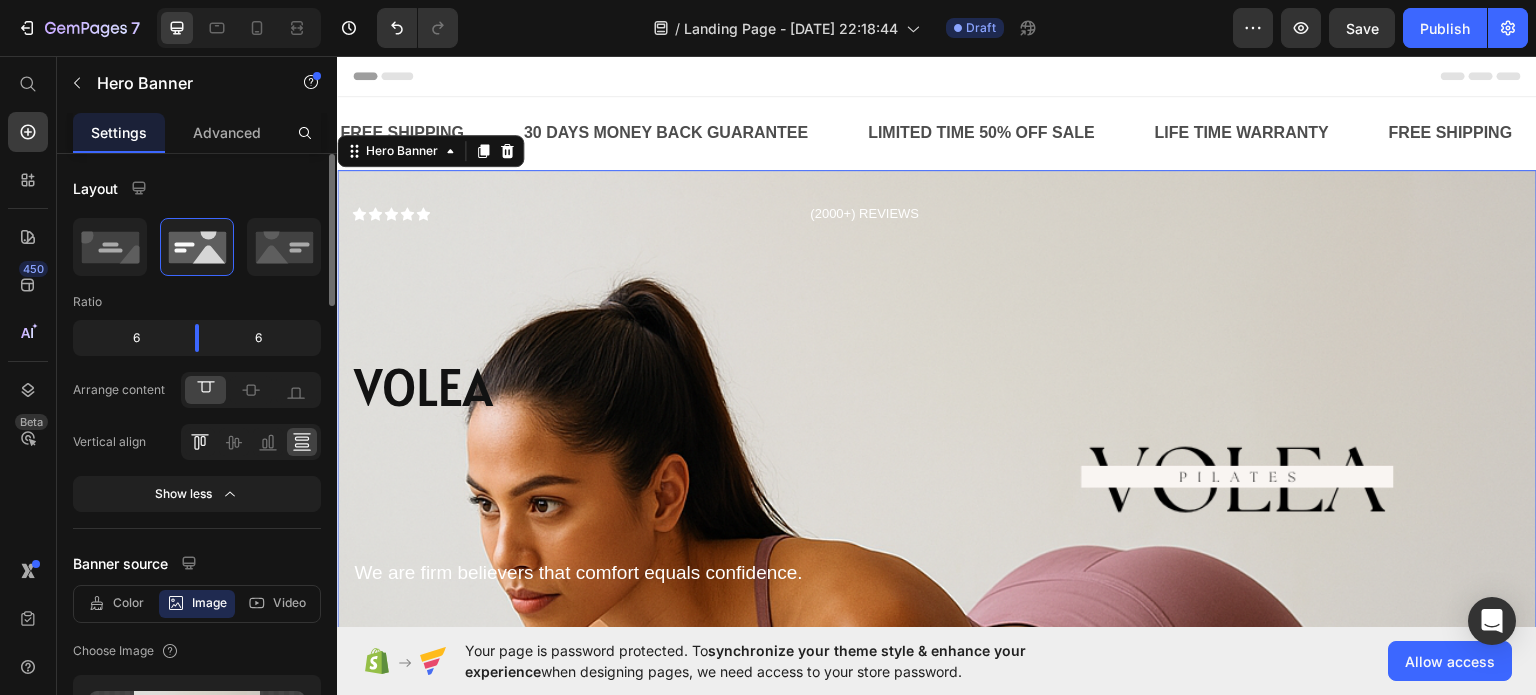 click 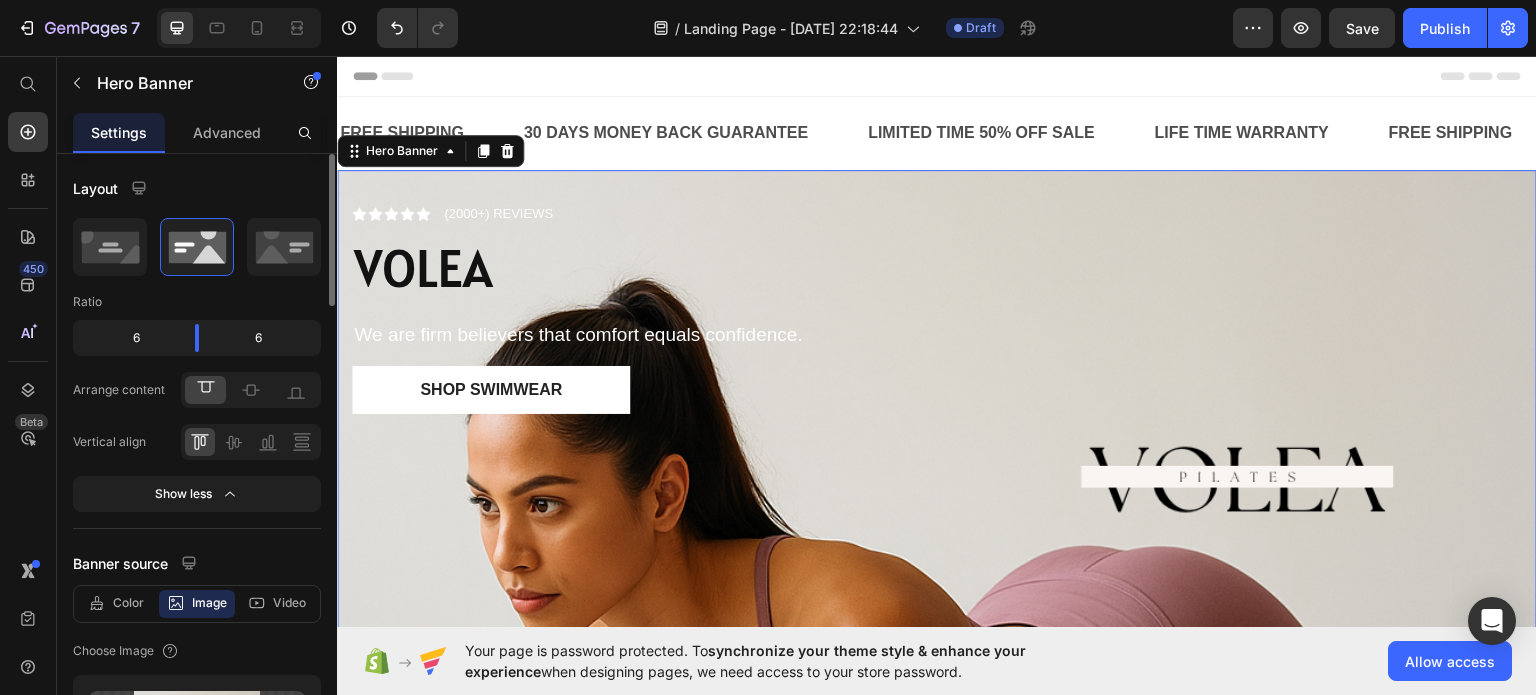 click on "6" 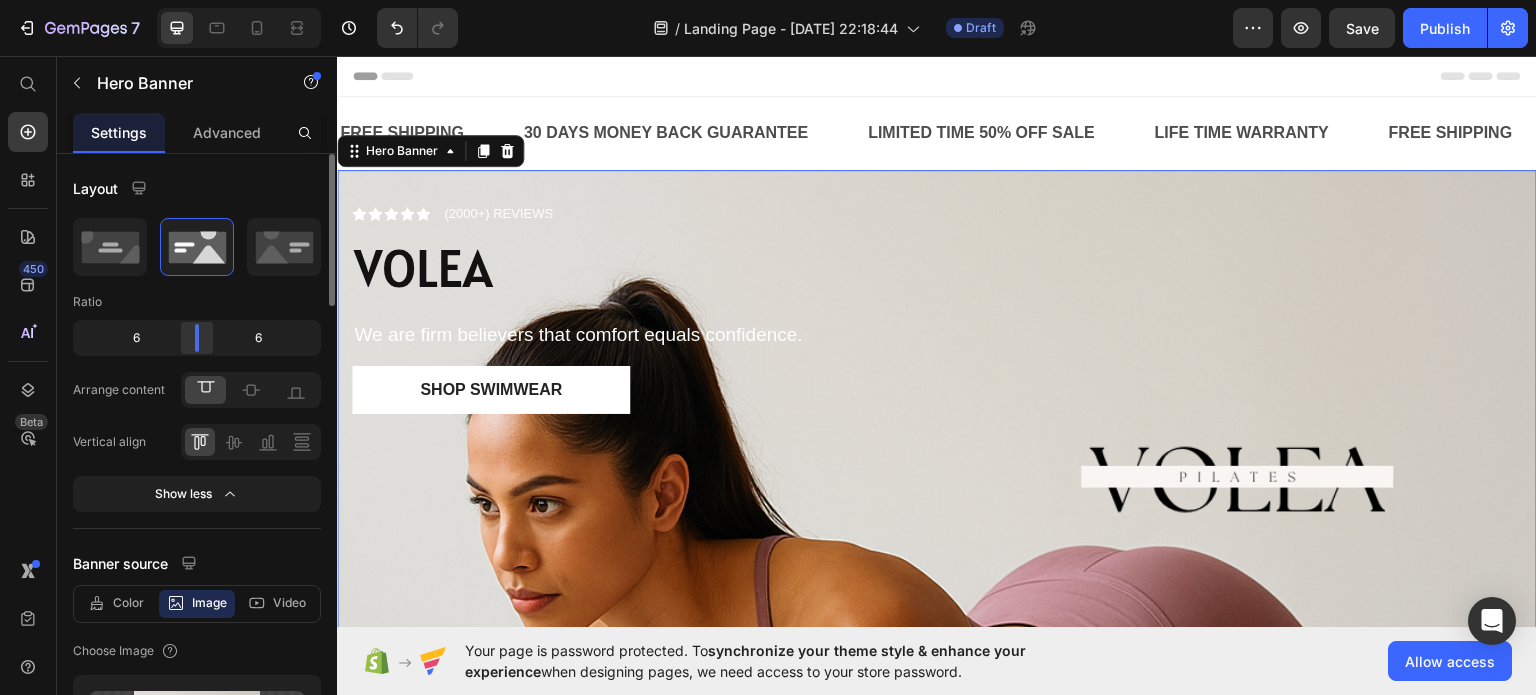 drag, startPoint x: 132, startPoint y: 333, endPoint x: 178, endPoint y: 328, distance: 46.270943 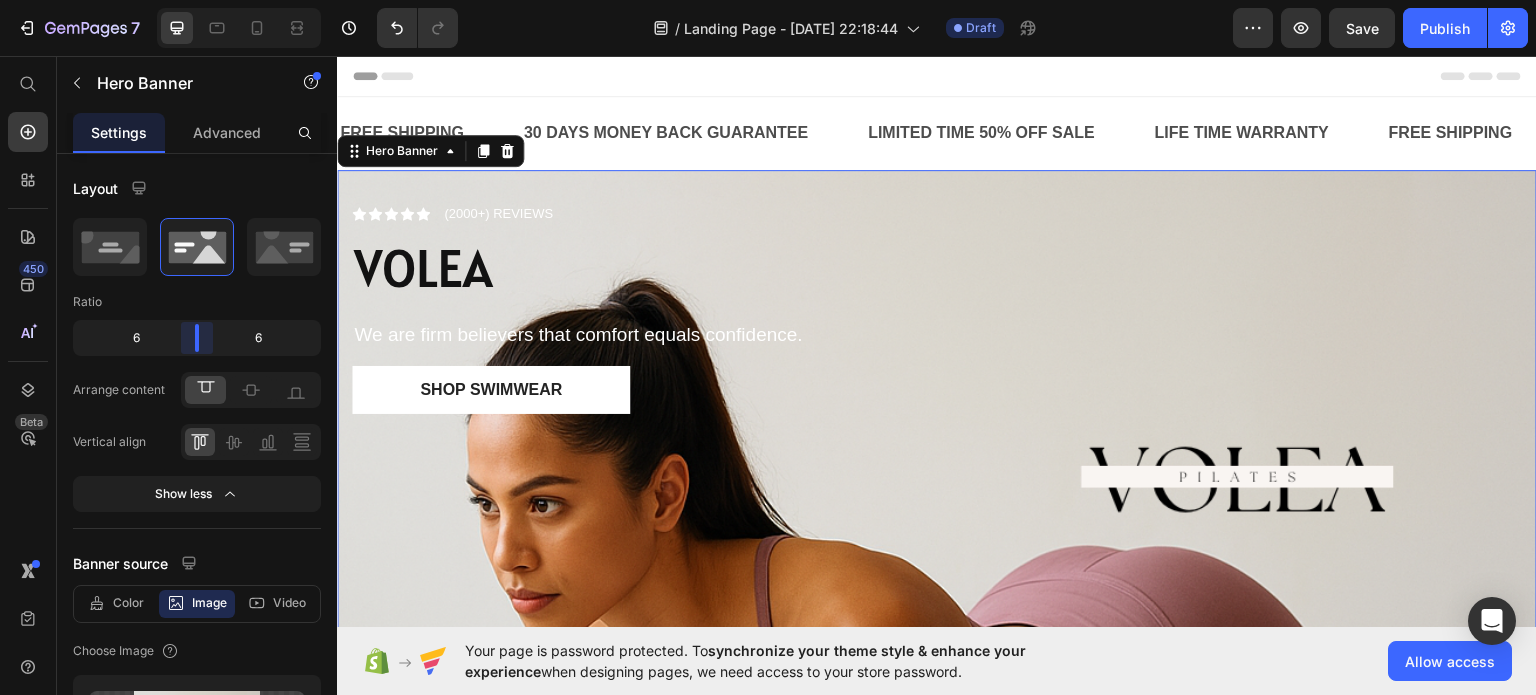 drag, startPoint x: 208, startPoint y: 329, endPoint x: 192, endPoint y: 329, distance: 16 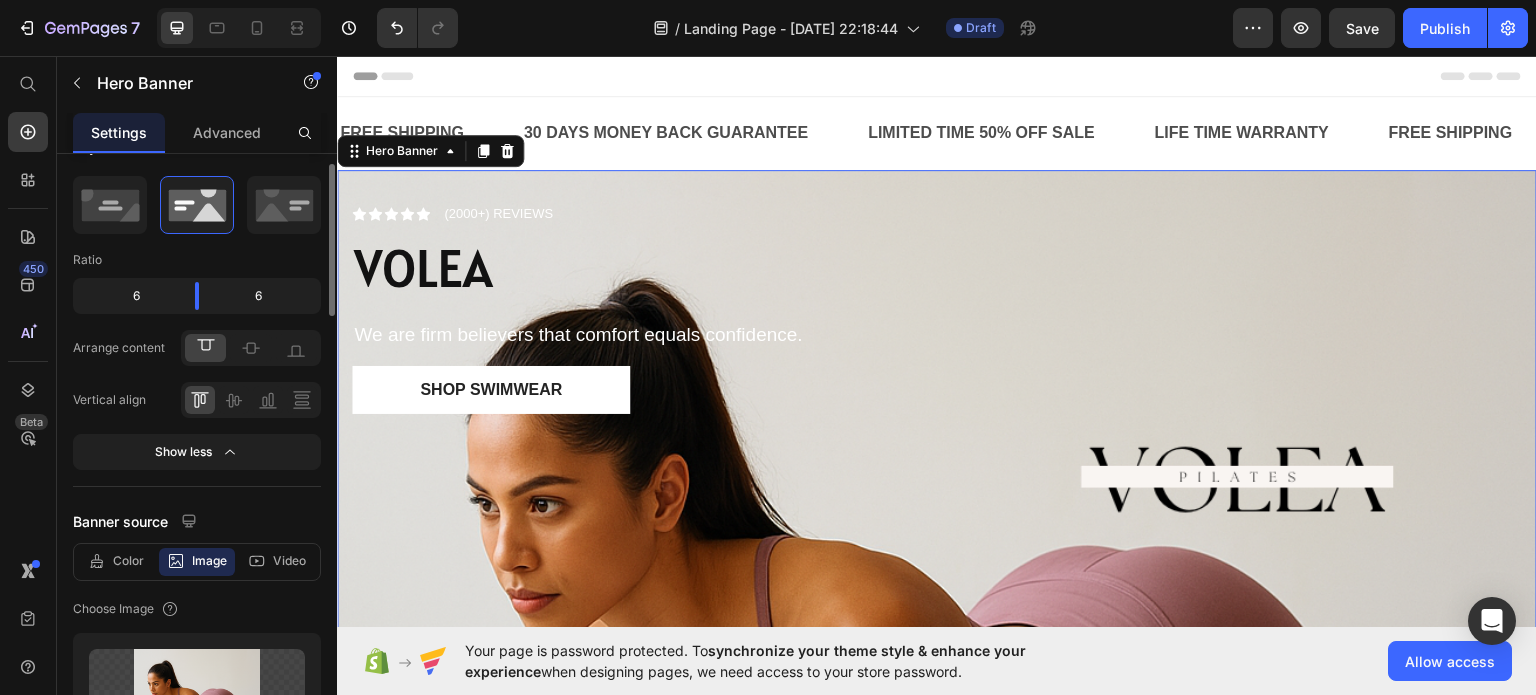 scroll, scrollTop: 0, scrollLeft: 0, axis: both 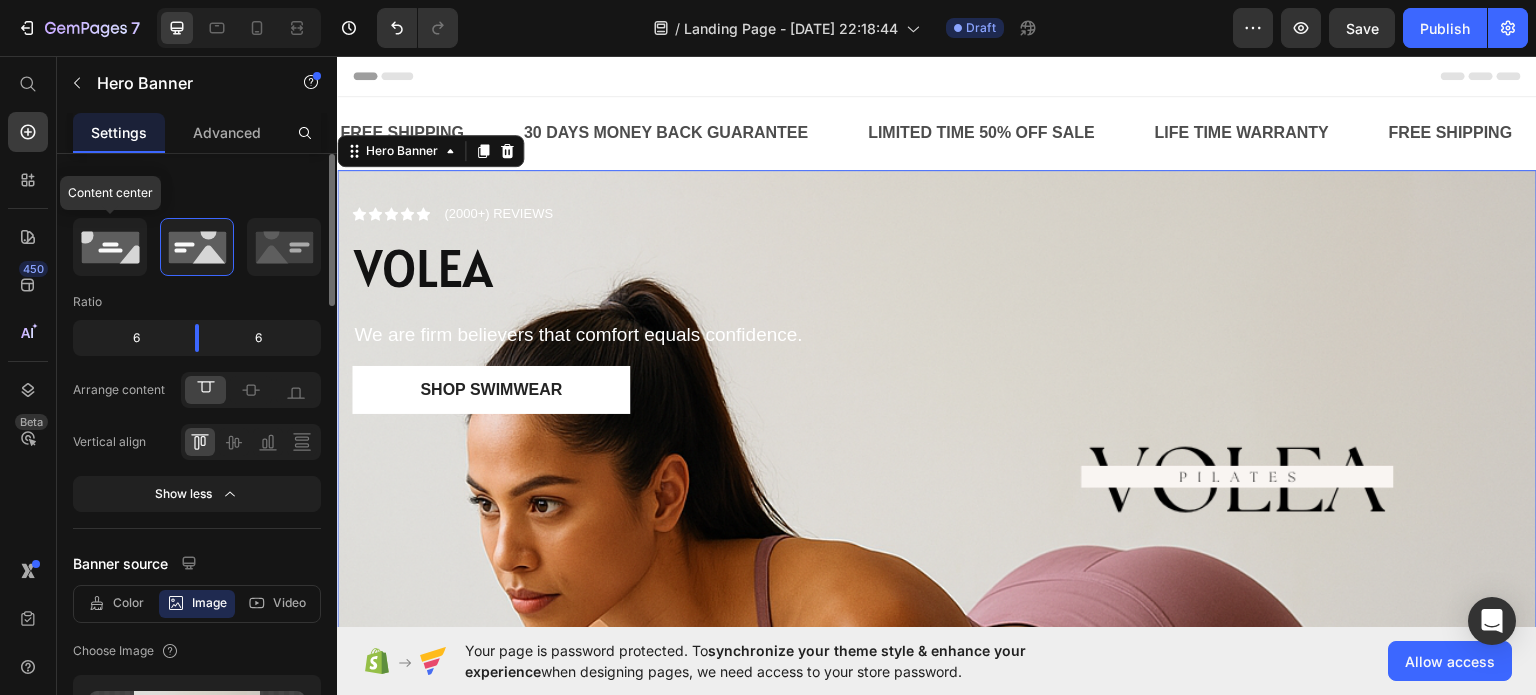 click 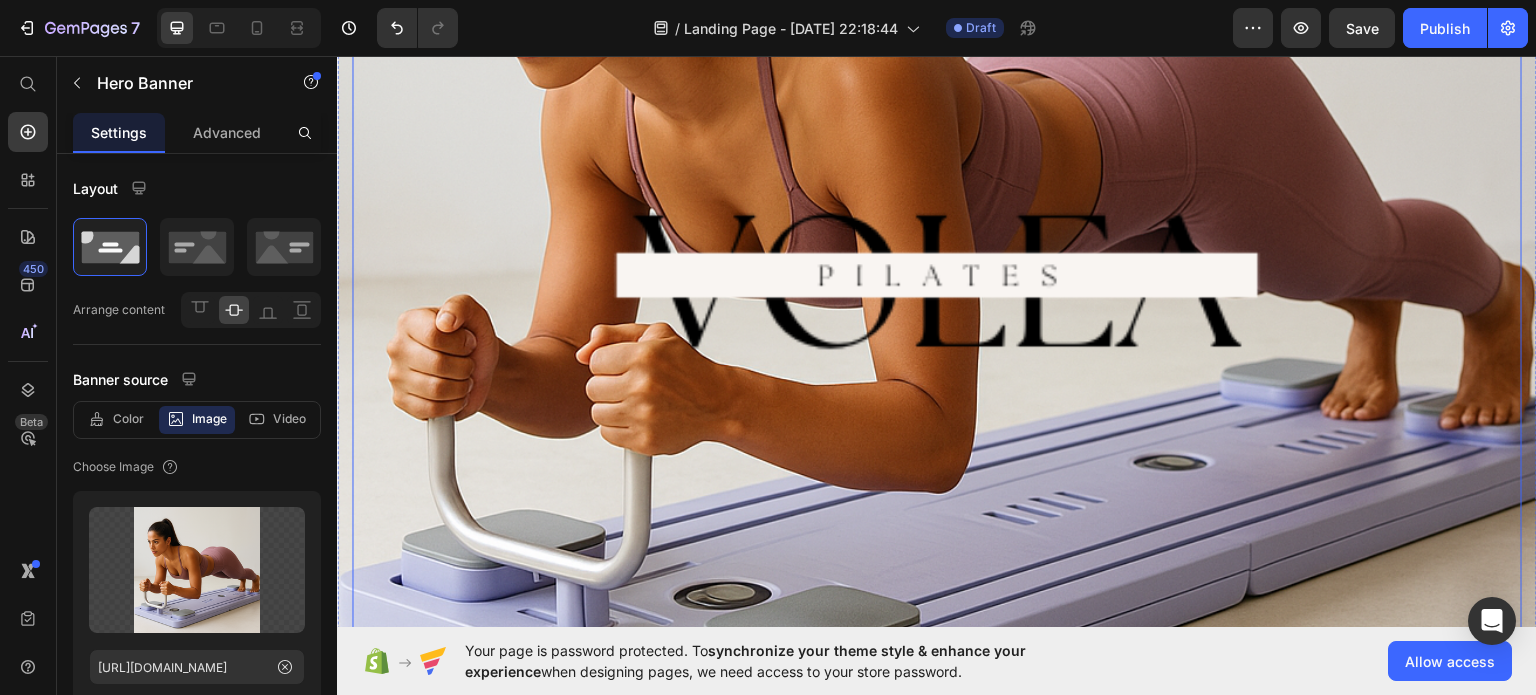 scroll, scrollTop: 600, scrollLeft: 0, axis: vertical 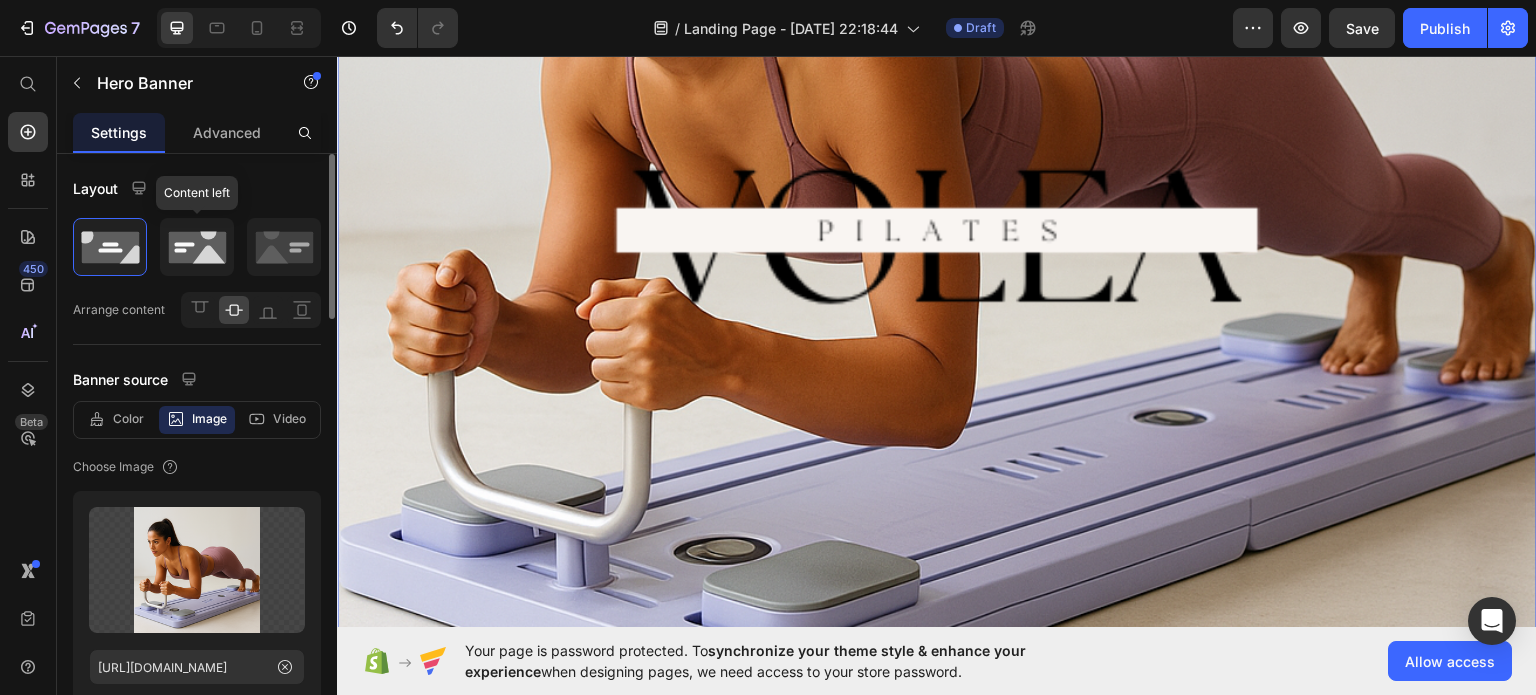click 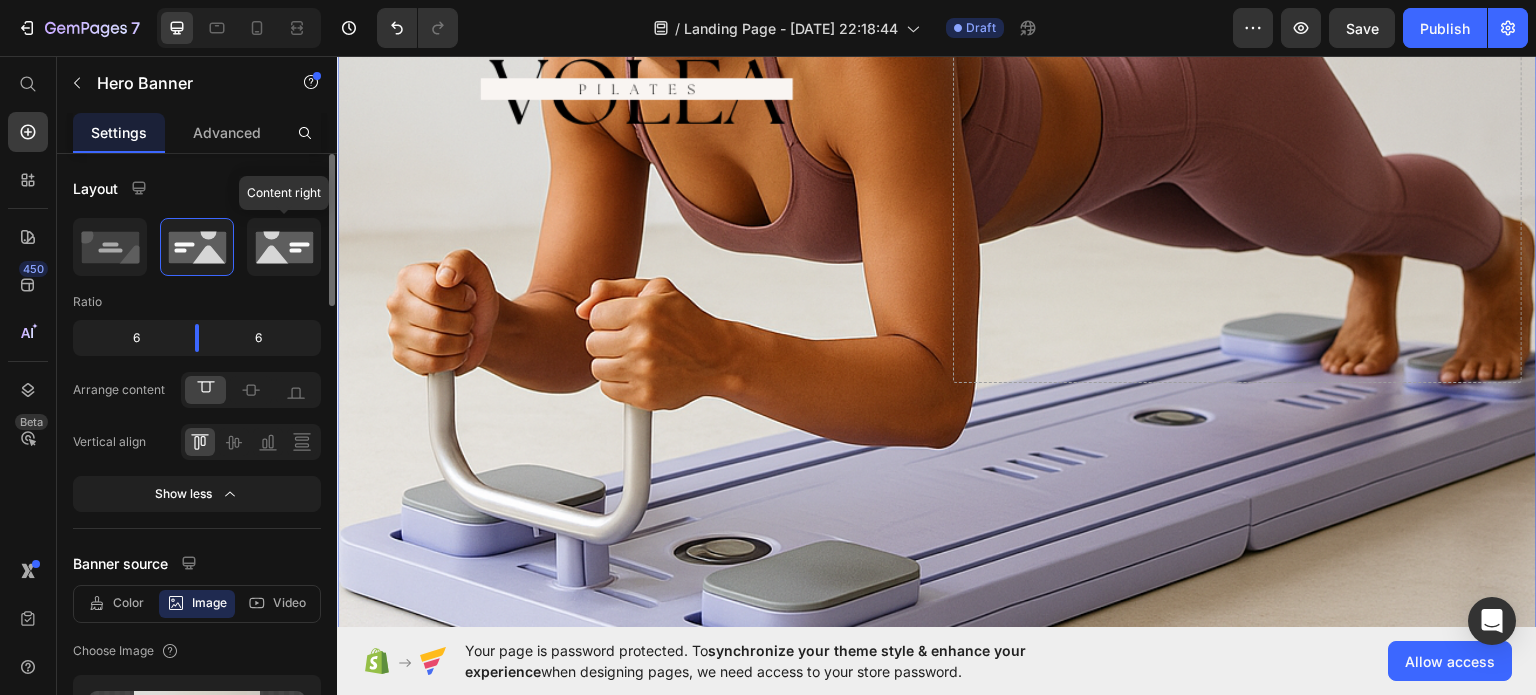 click 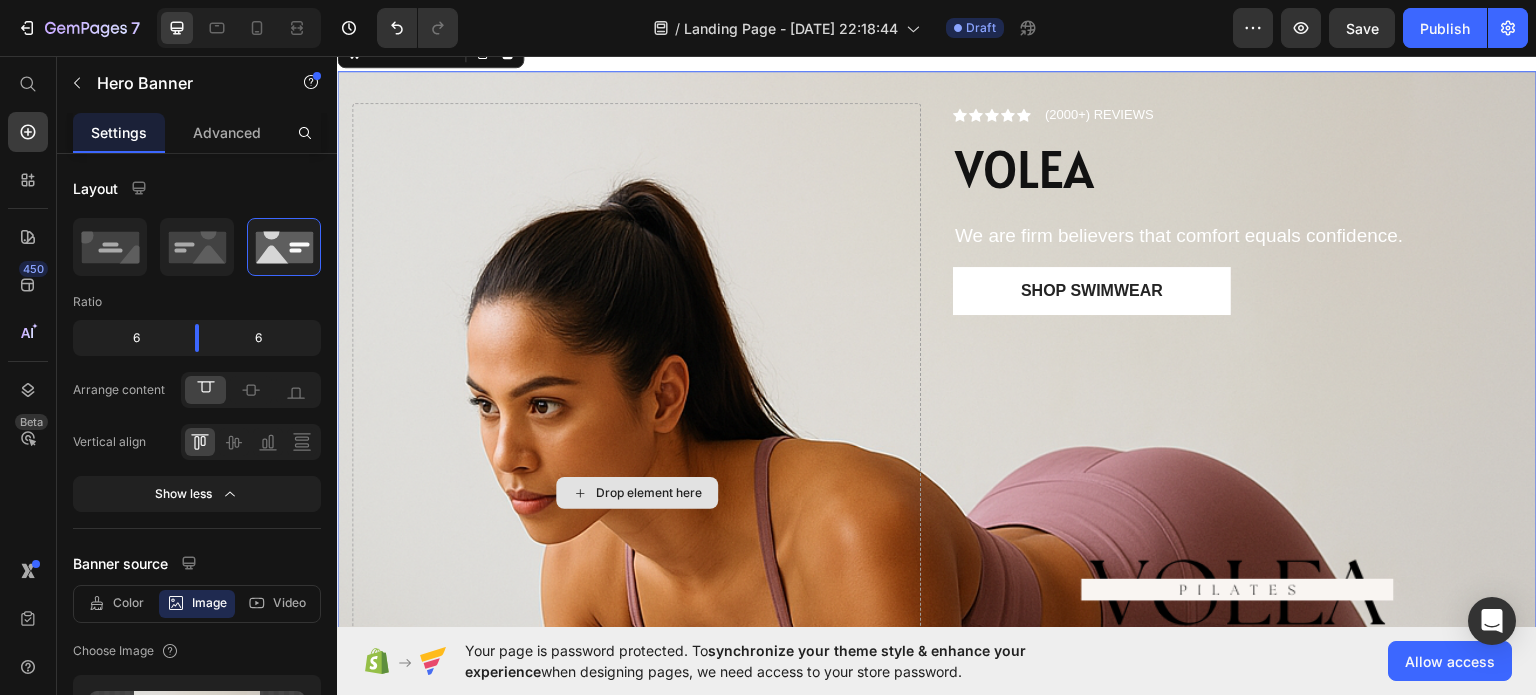 scroll, scrollTop: 100, scrollLeft: 0, axis: vertical 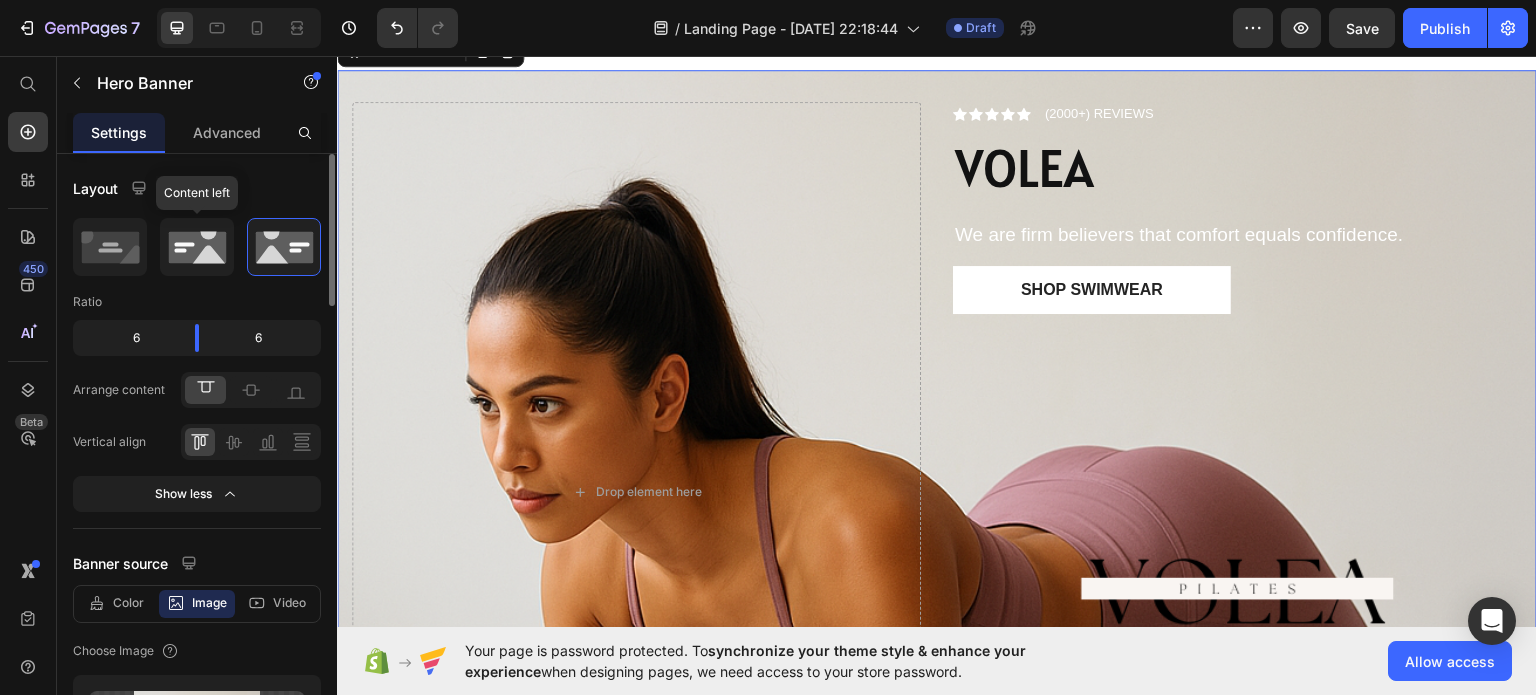 click 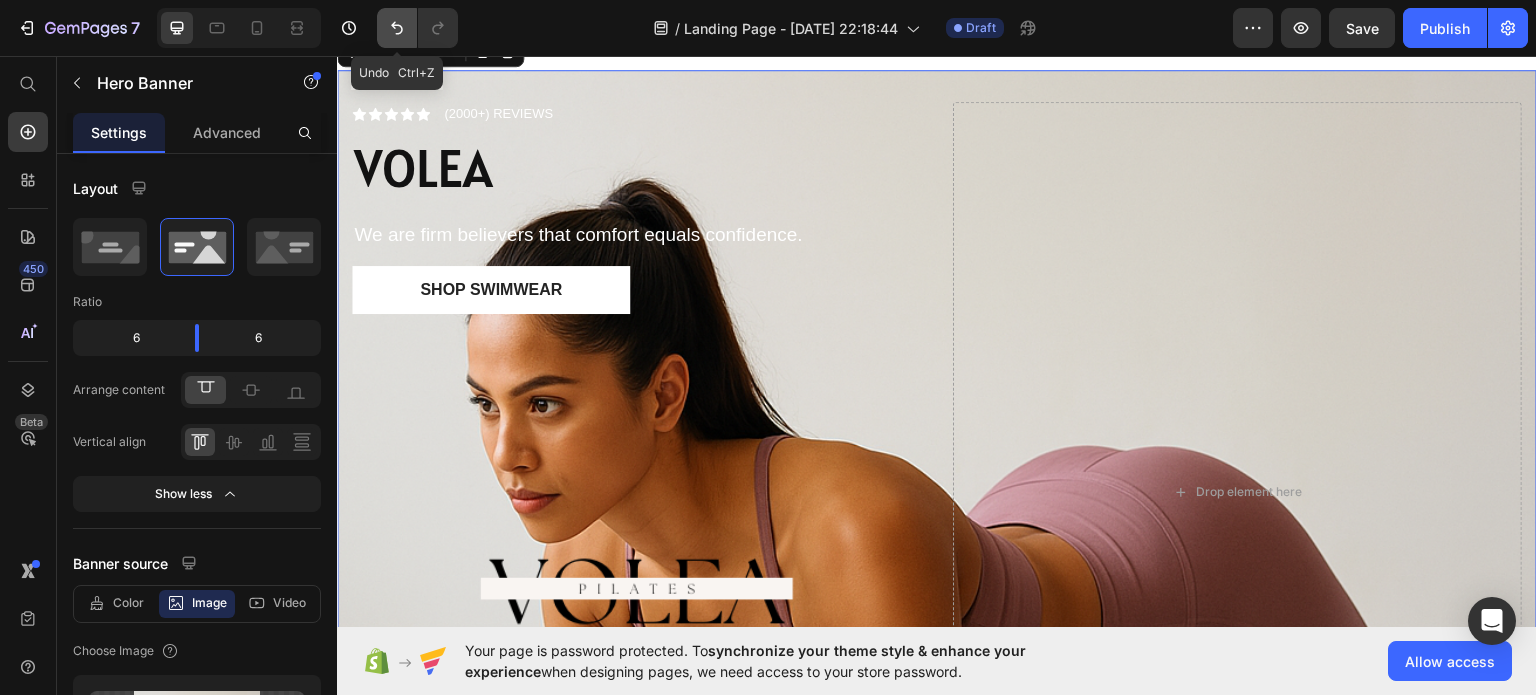 click 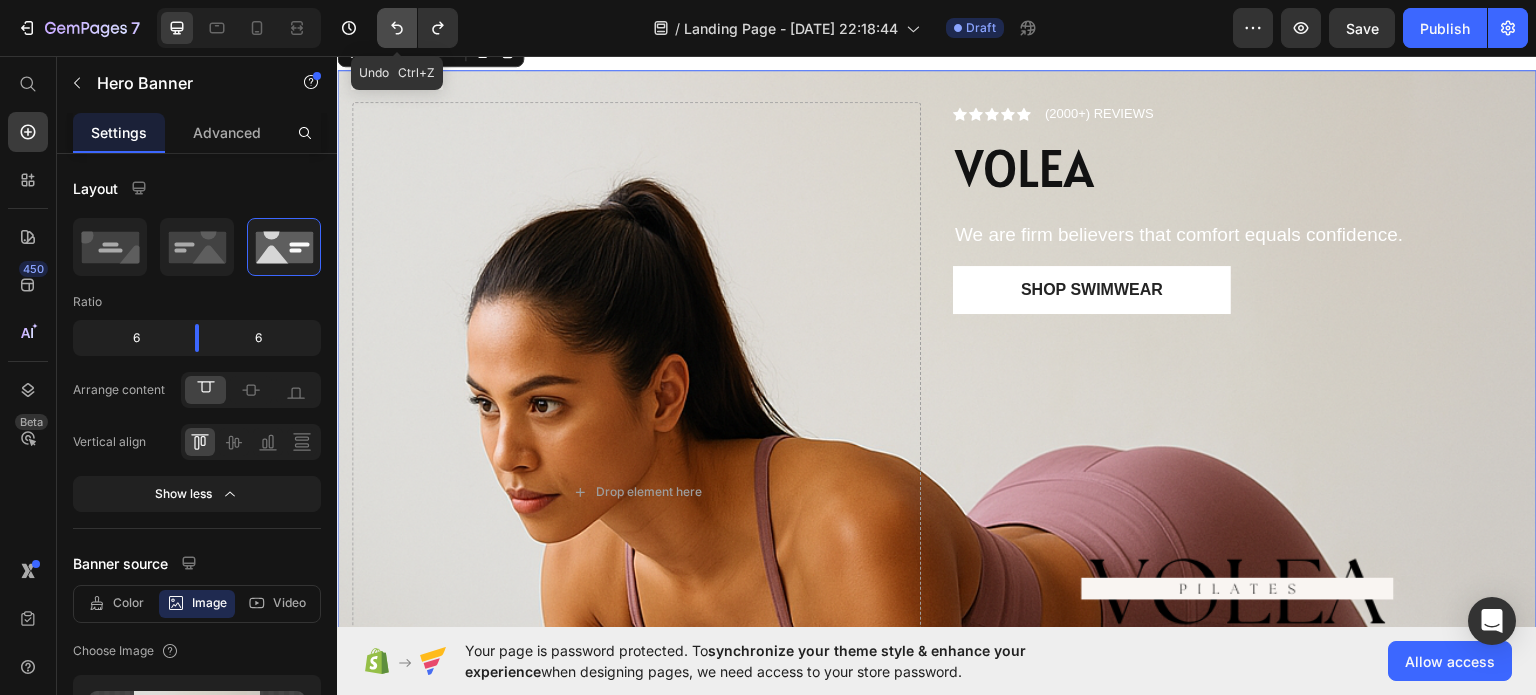 click 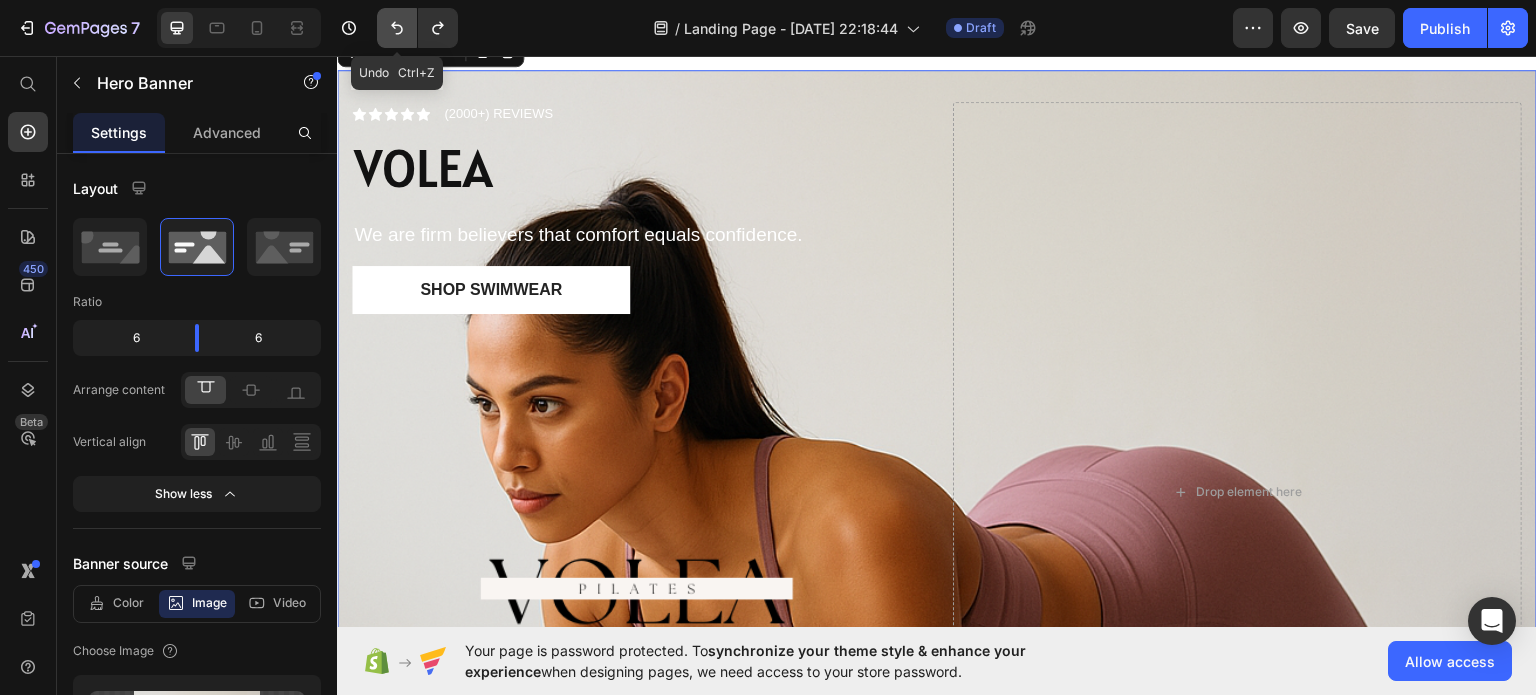 click 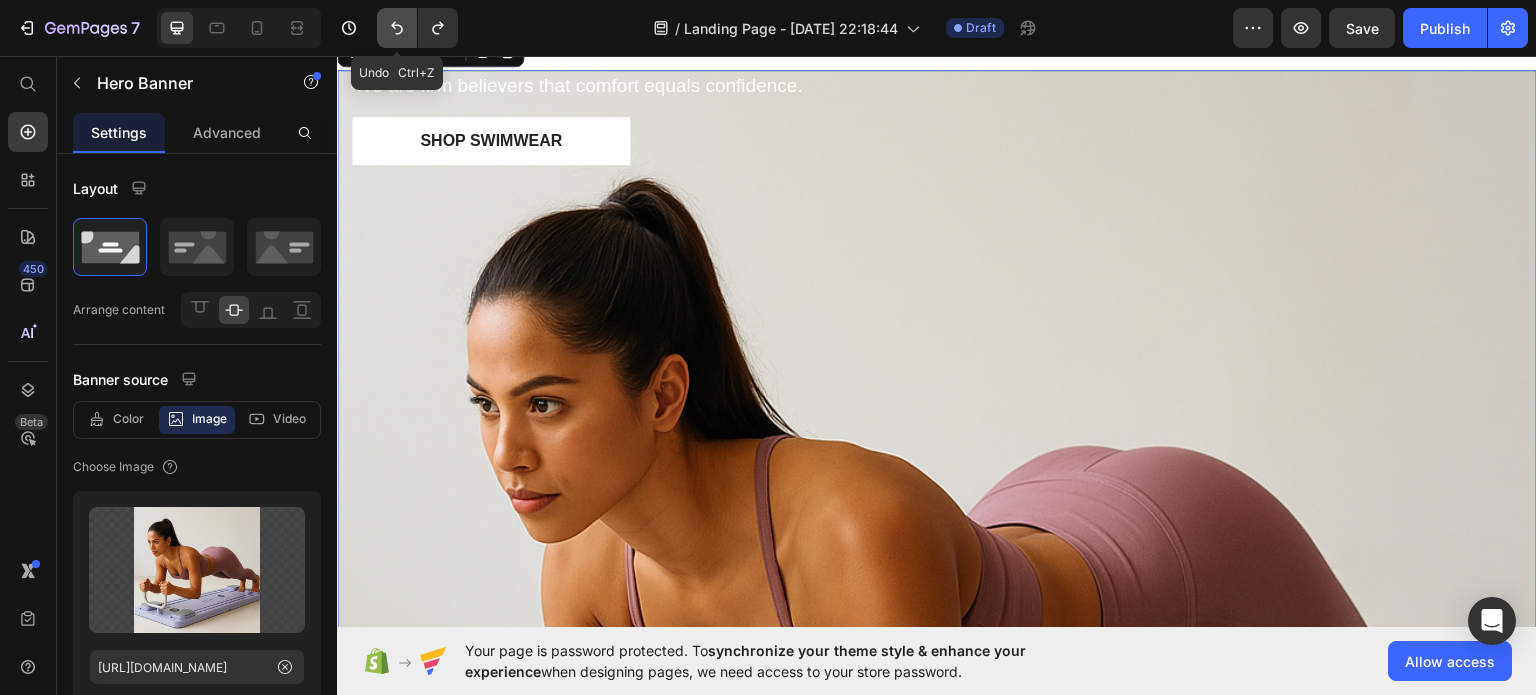 click 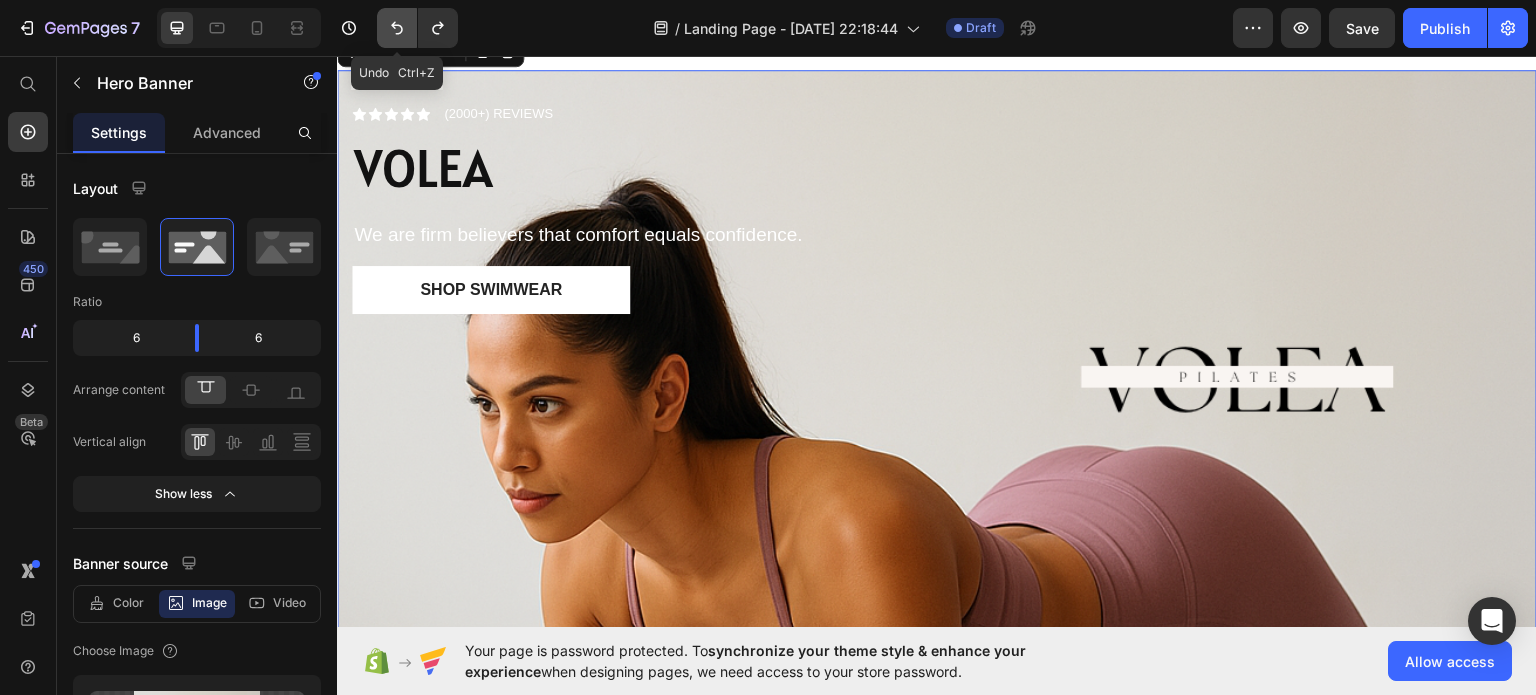 click 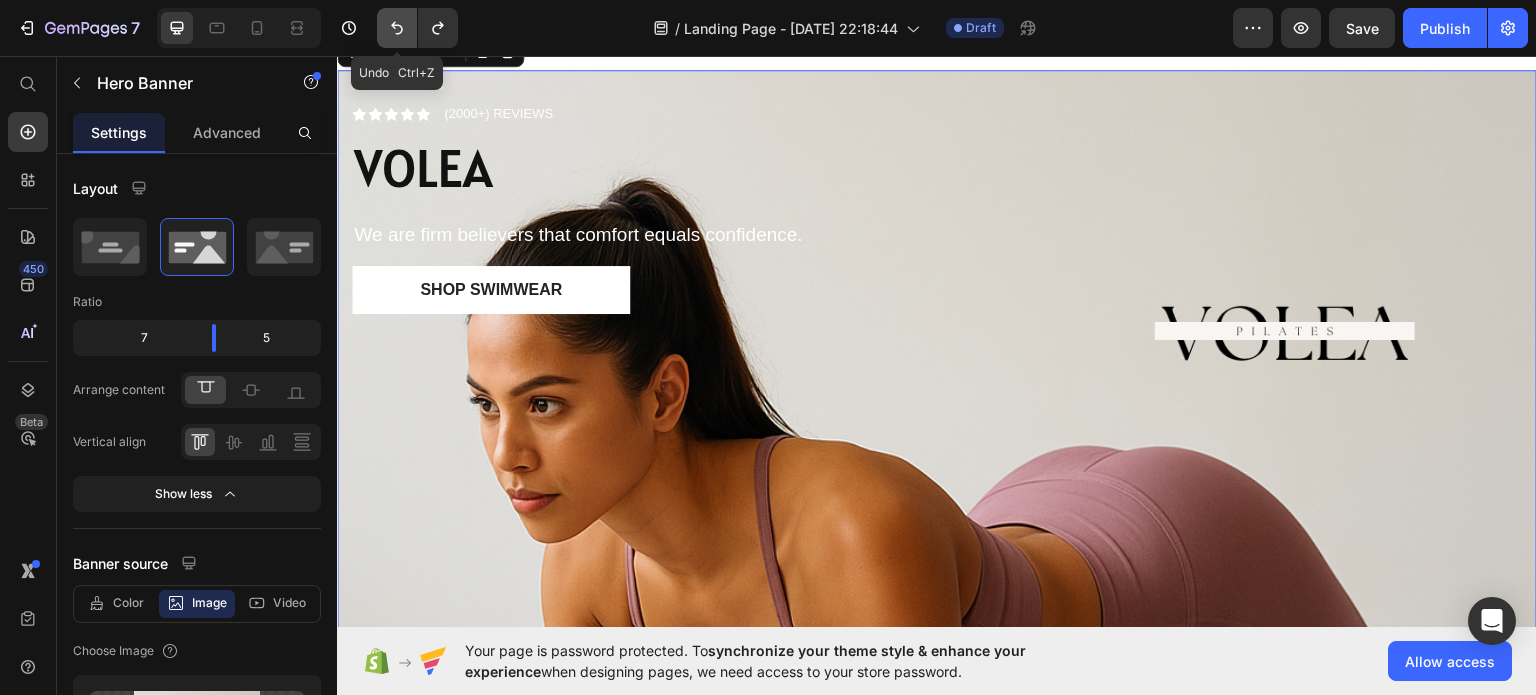 click 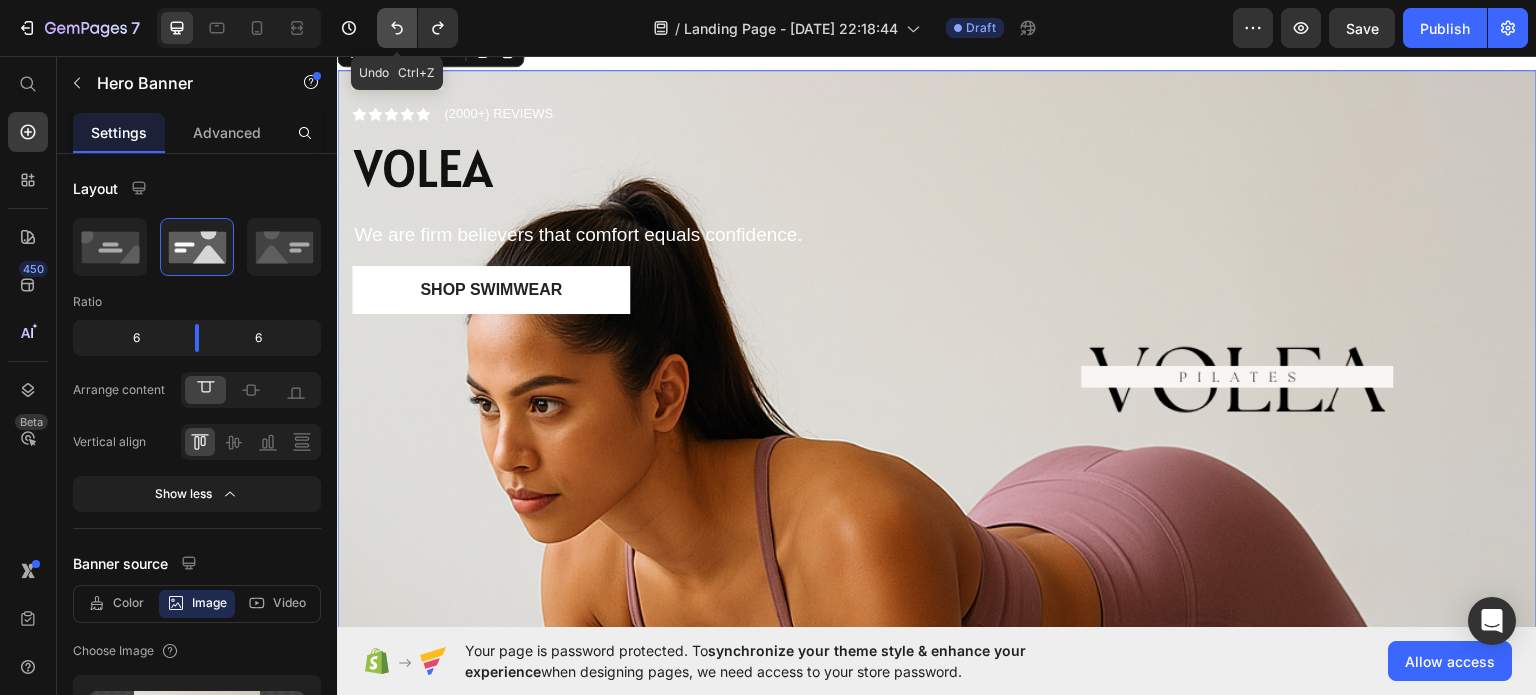 click 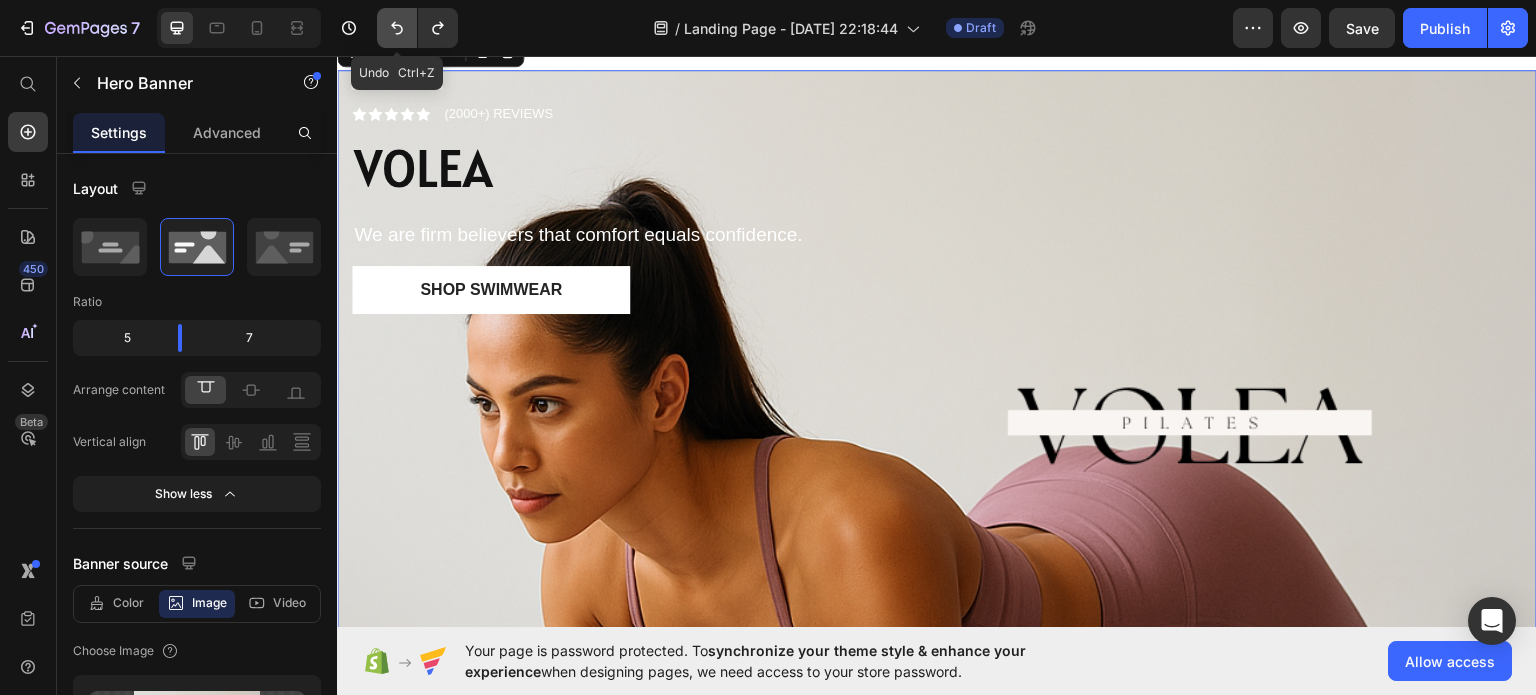 click 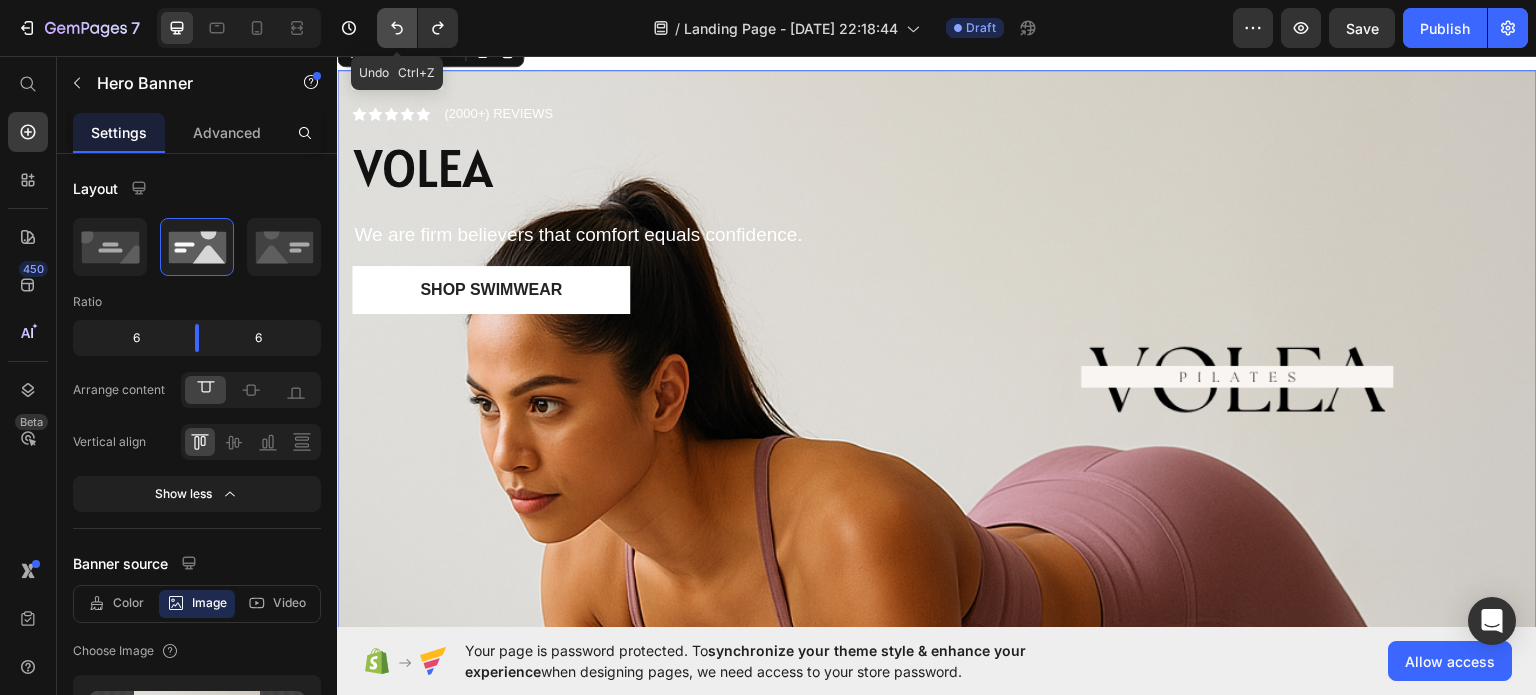 click 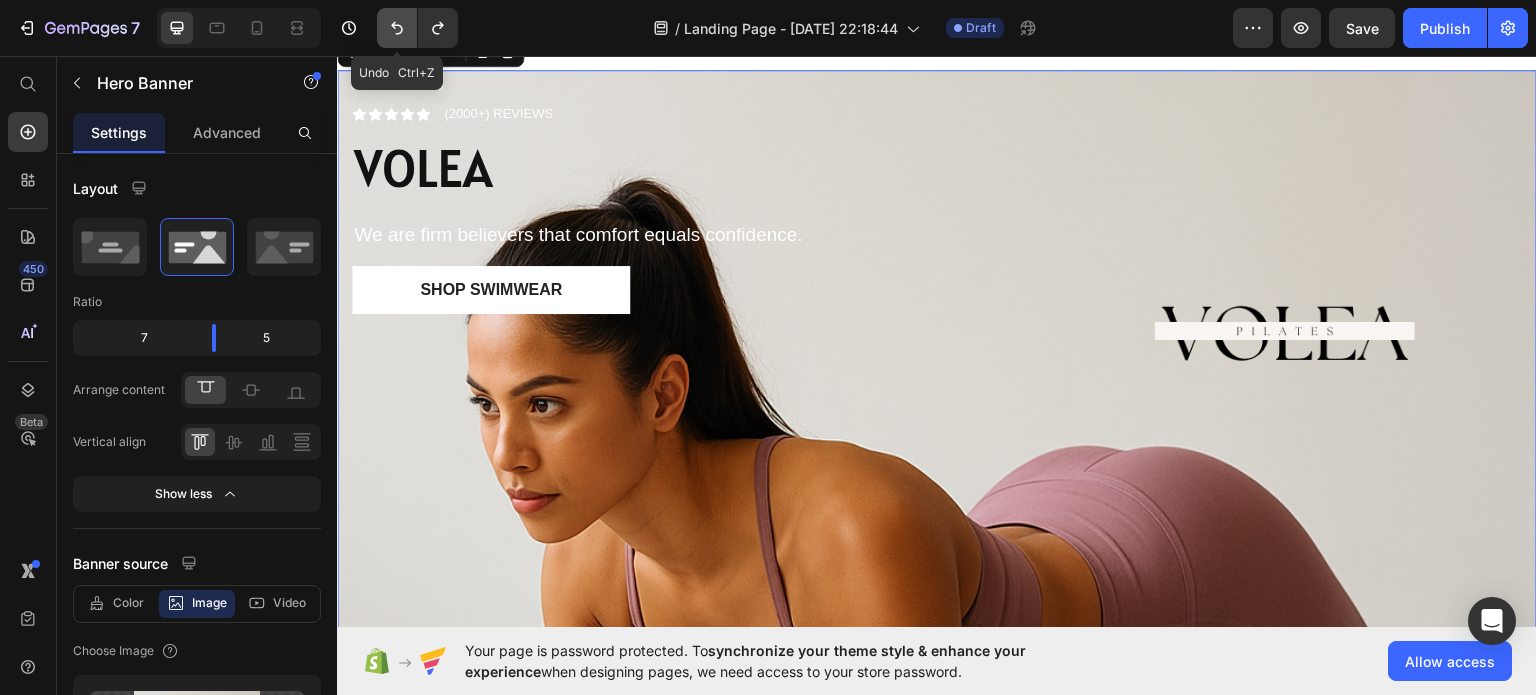 click 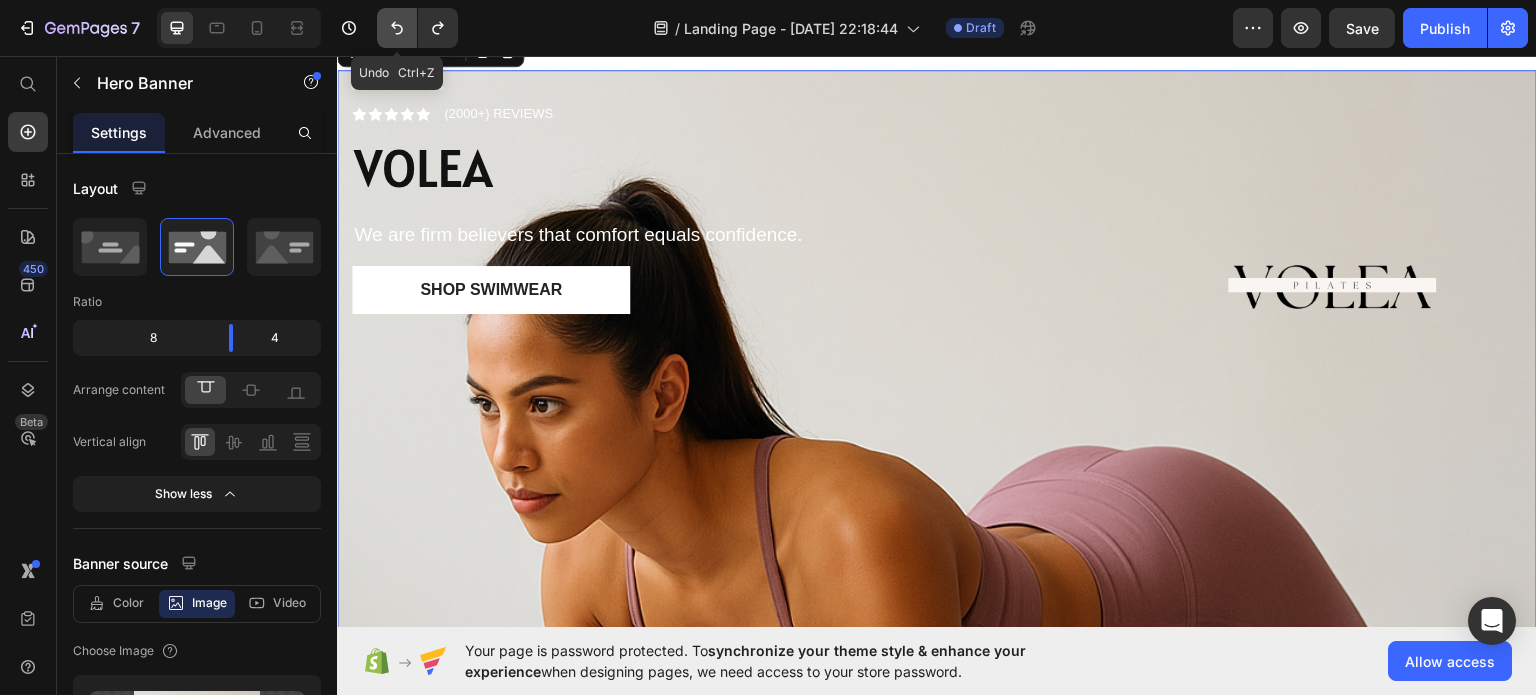 click 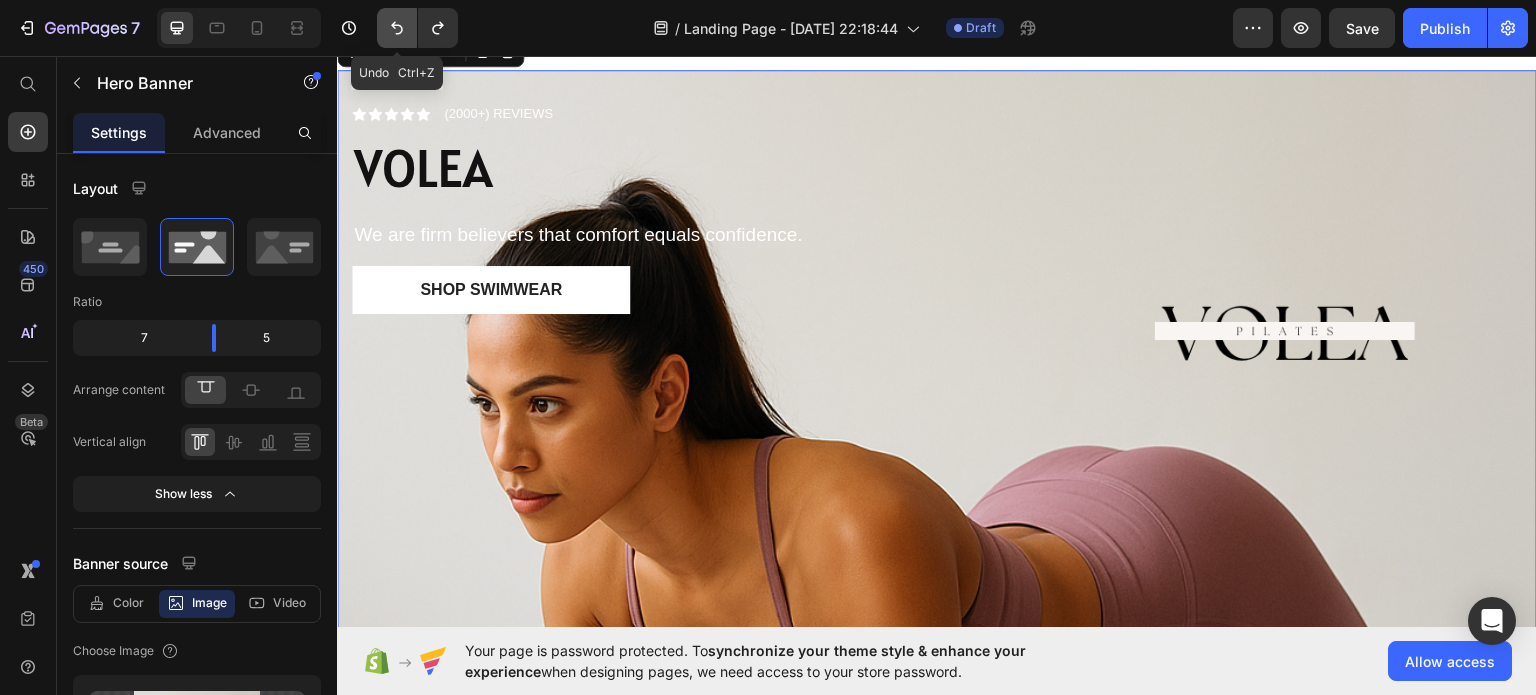 click 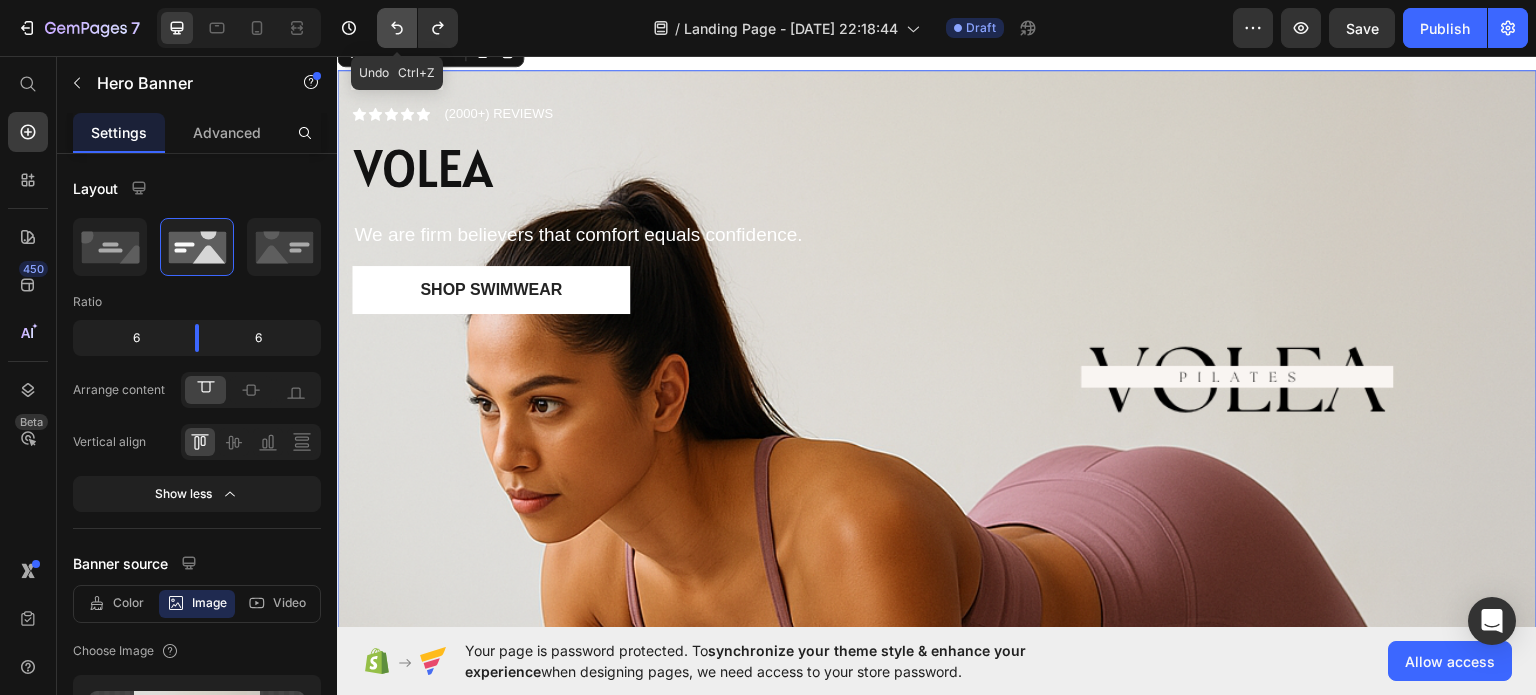click 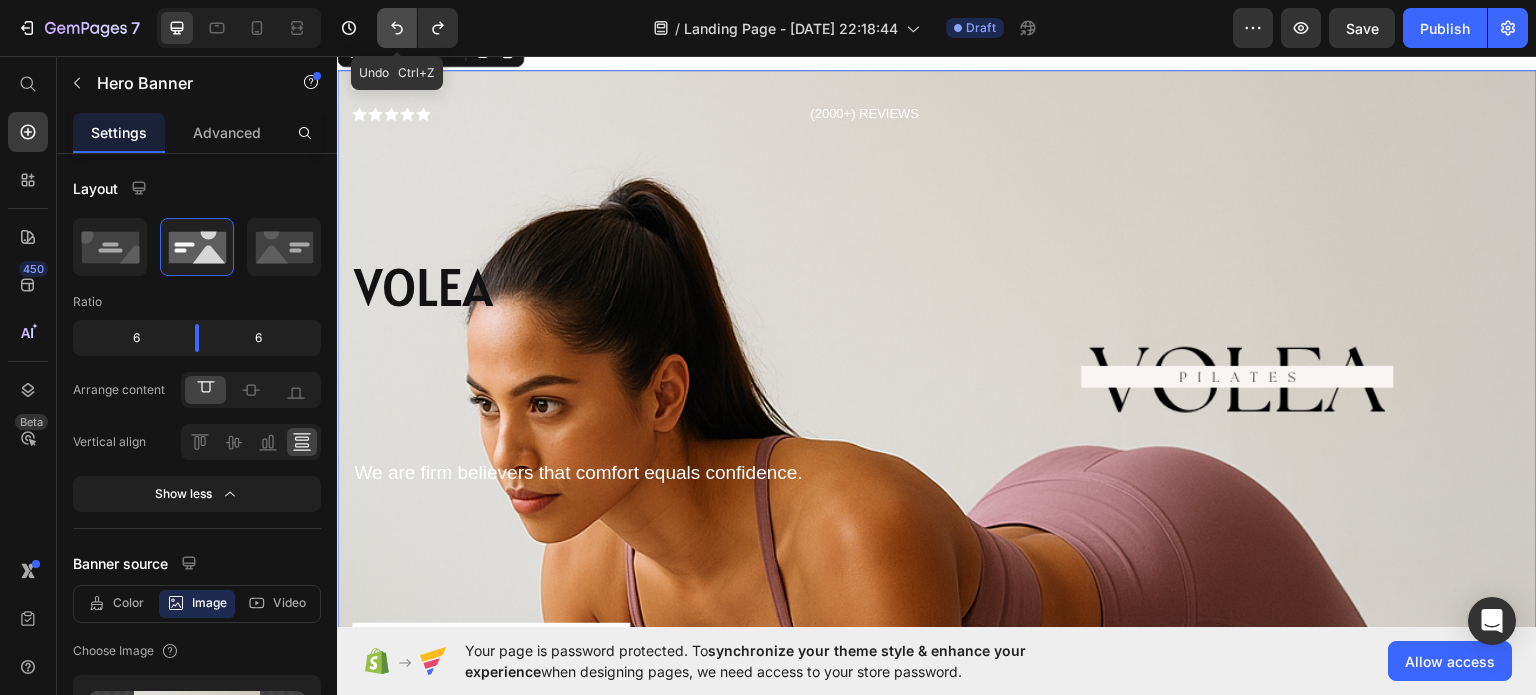 click 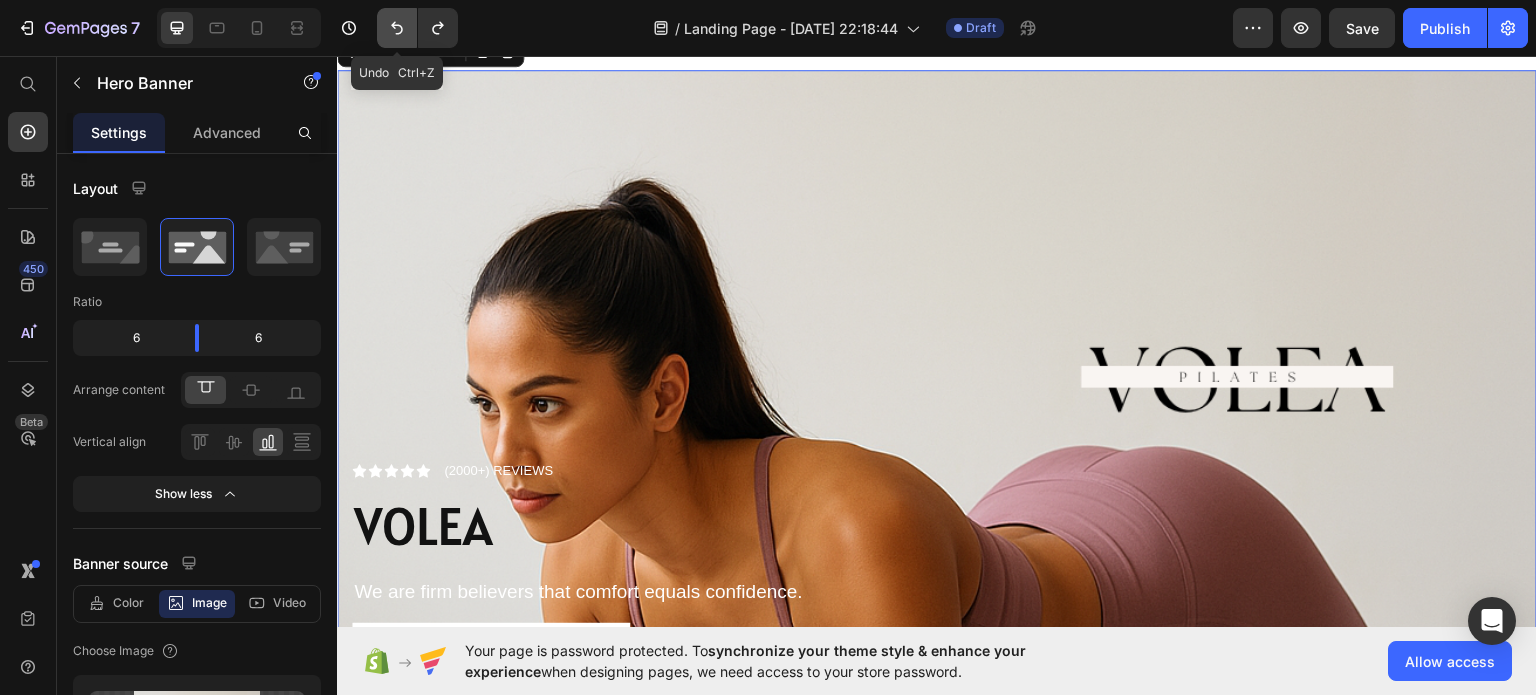click 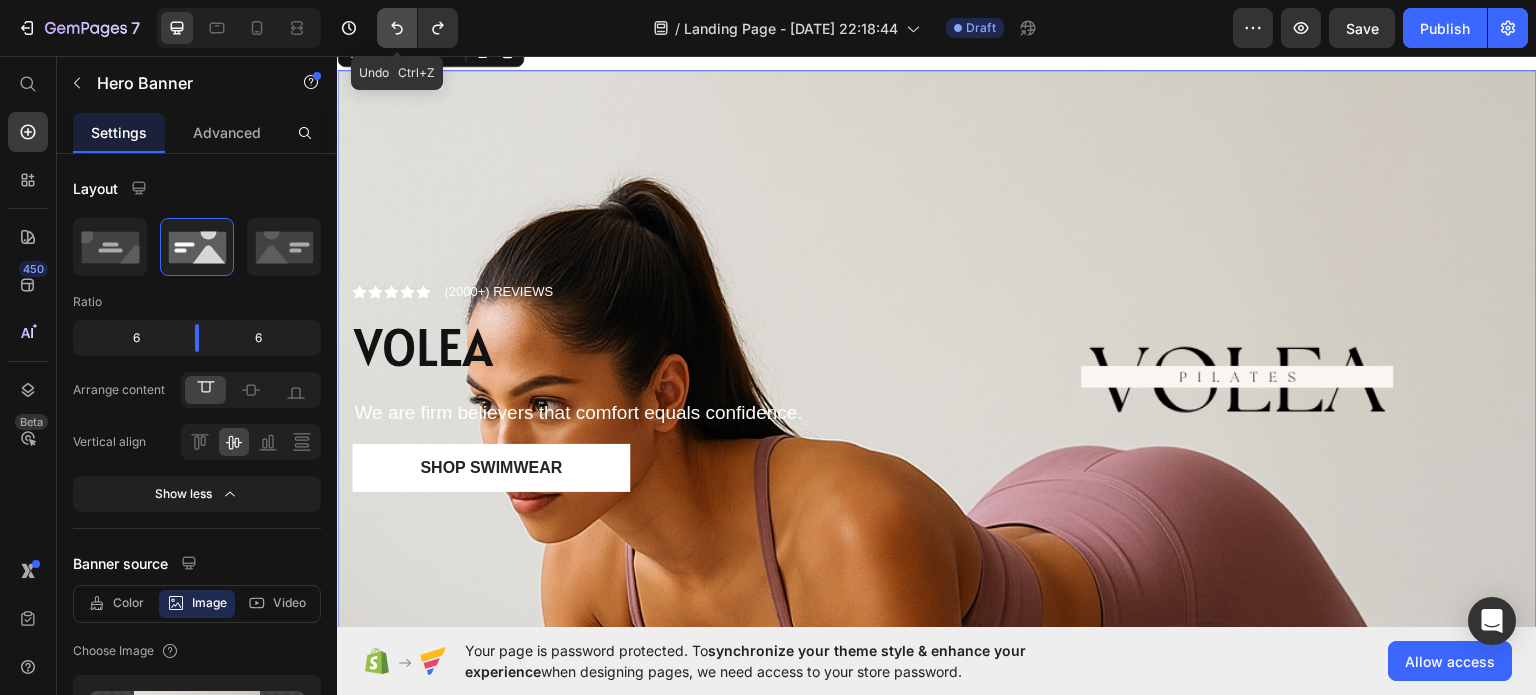 click 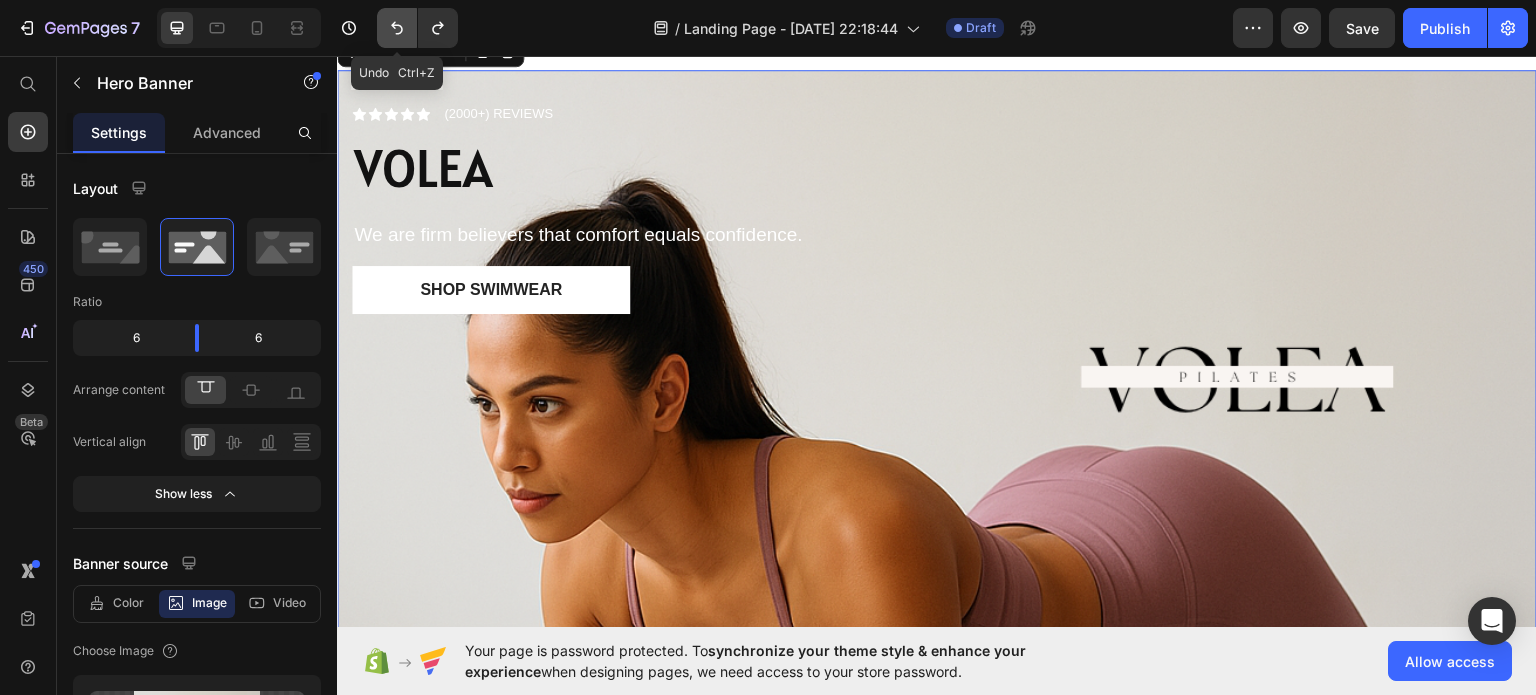 click 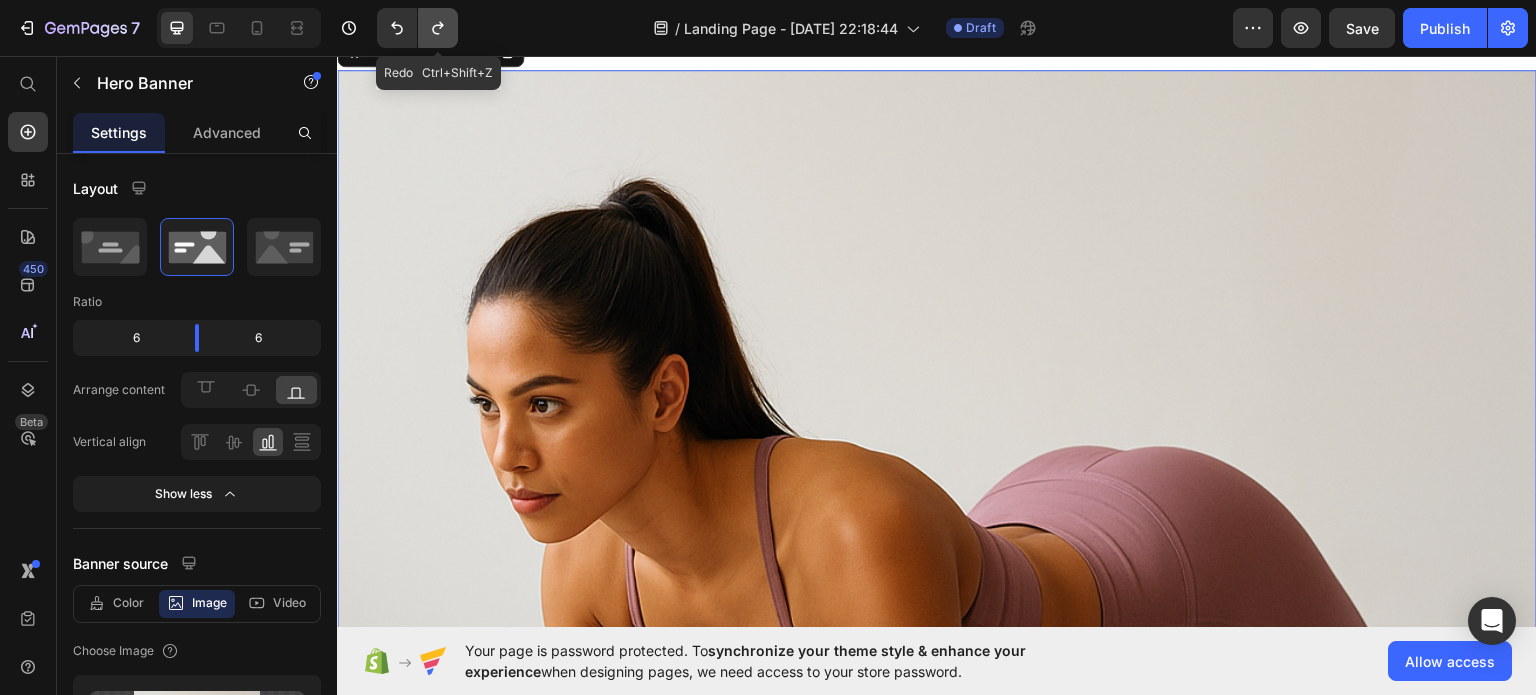 click 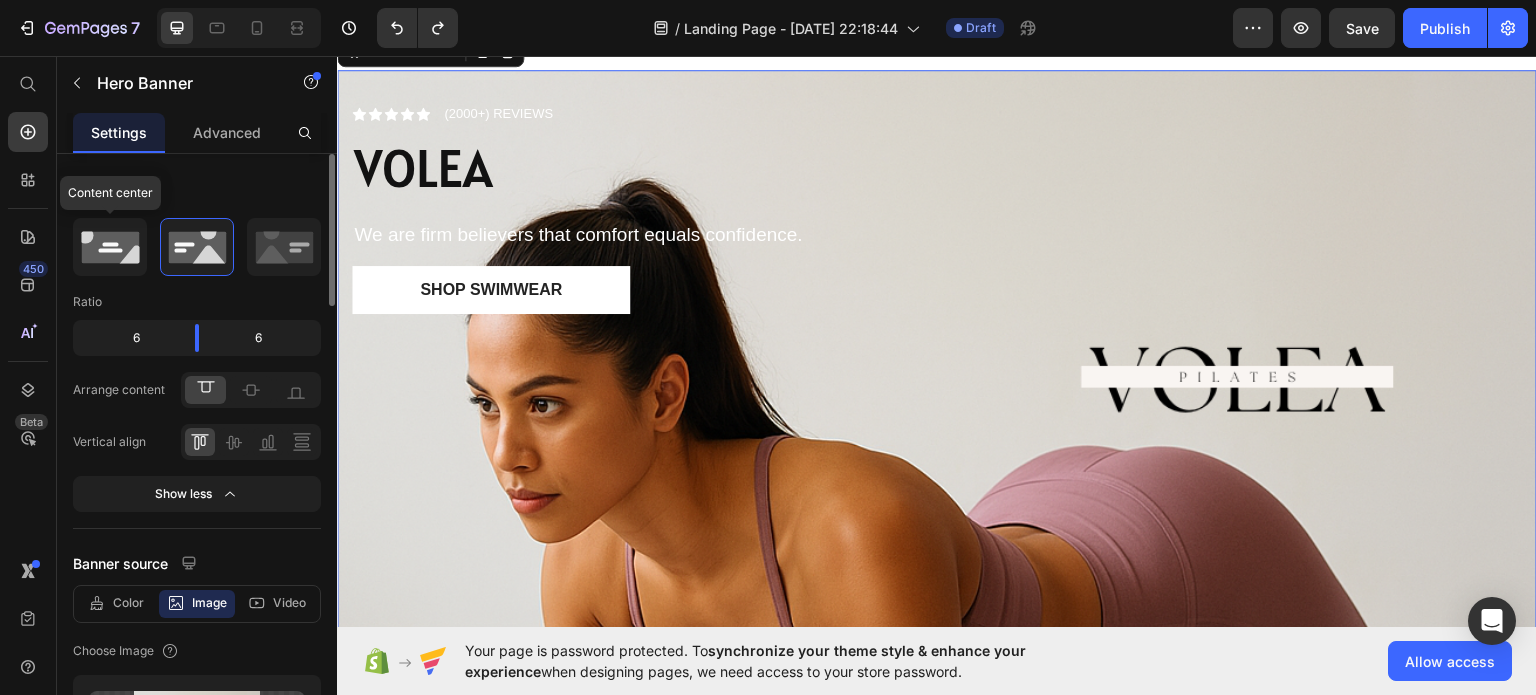 click 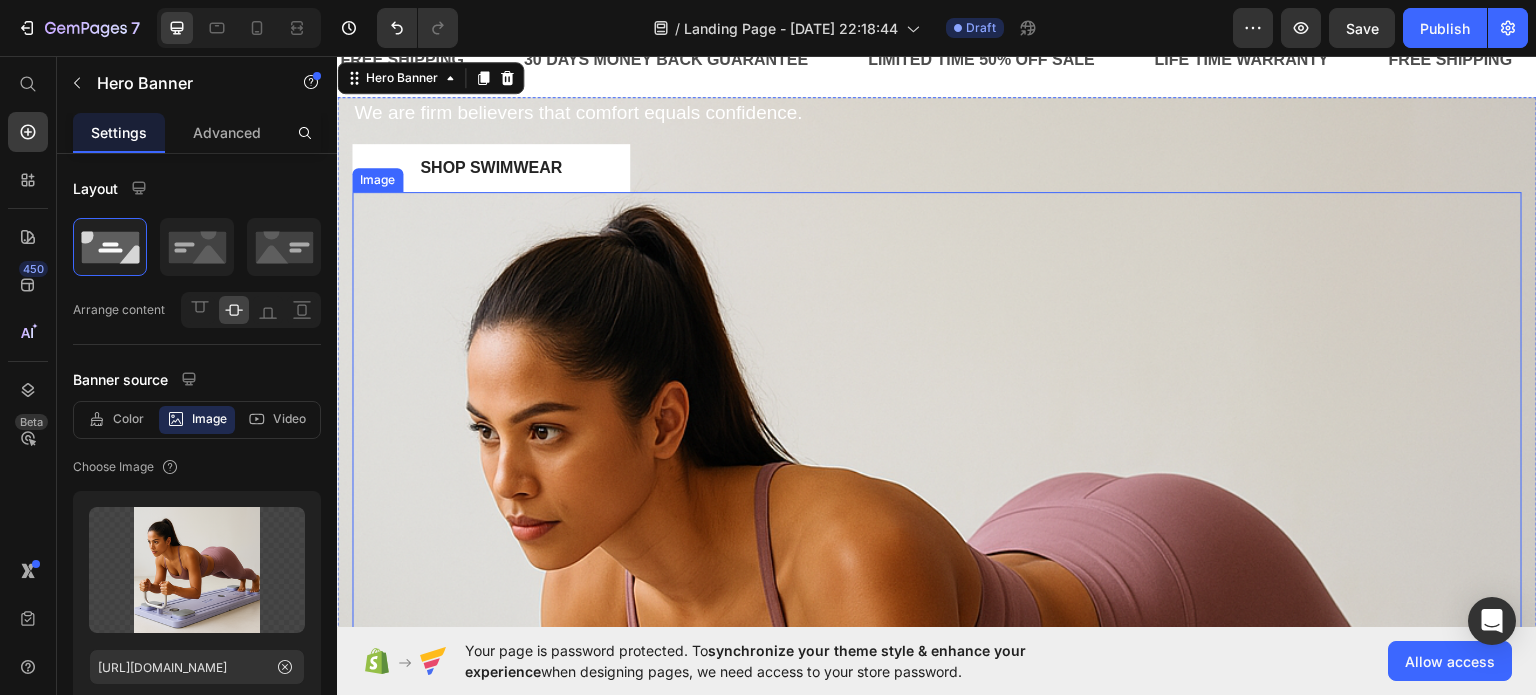 scroll, scrollTop: 0, scrollLeft: 0, axis: both 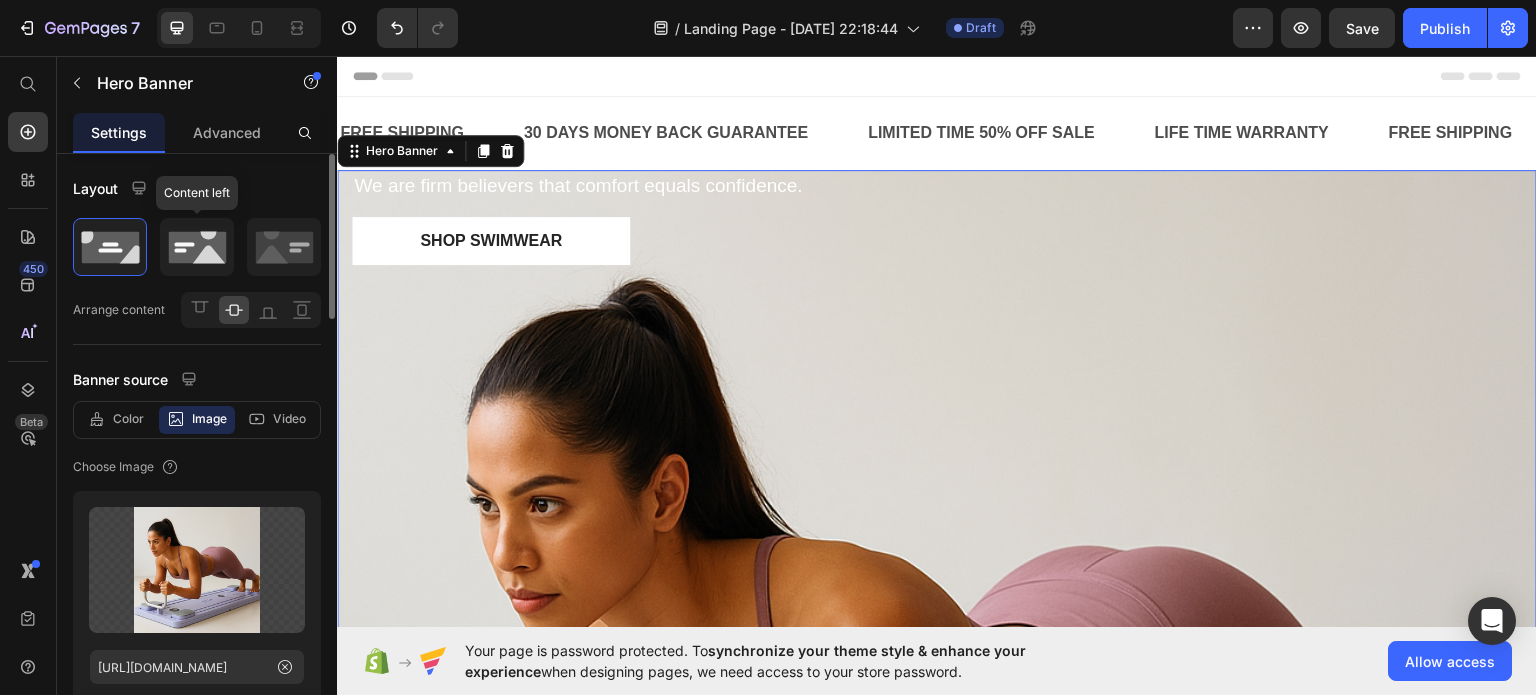click 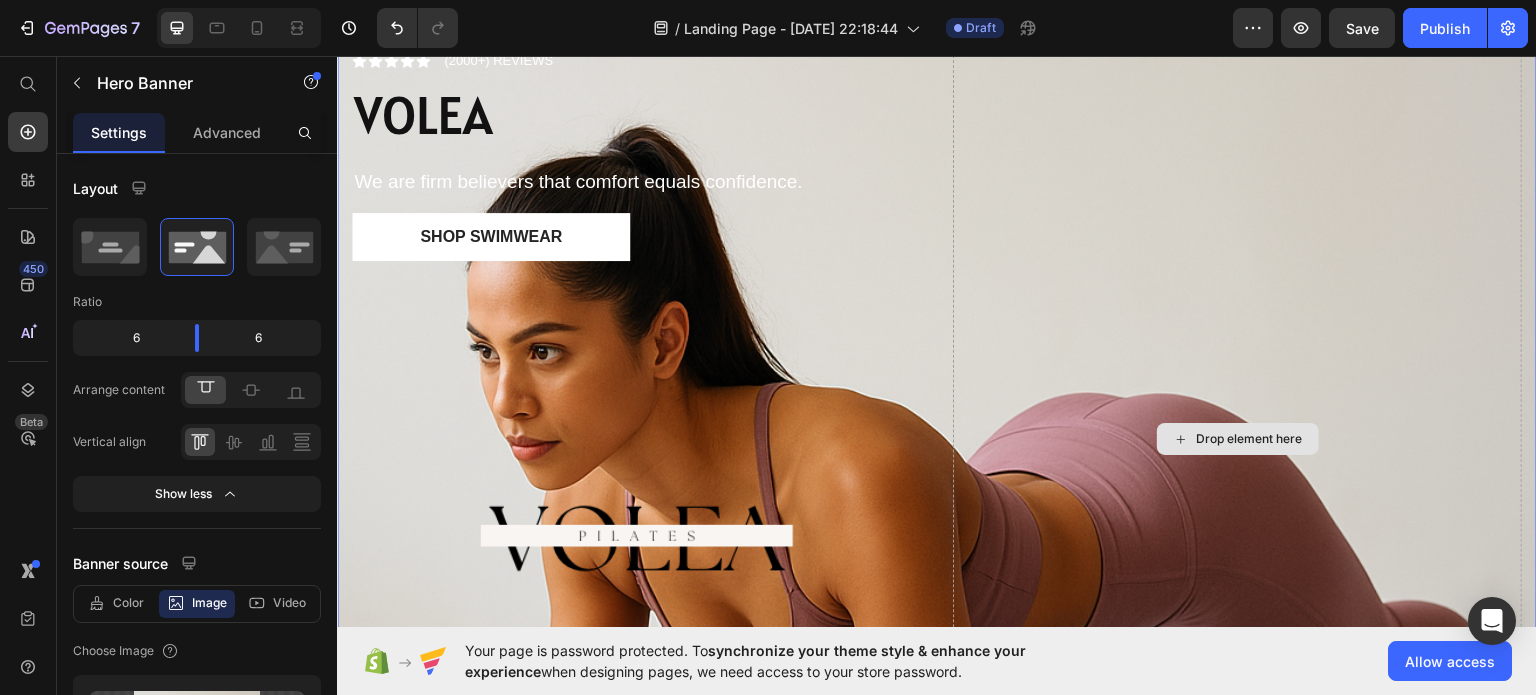 scroll, scrollTop: 200, scrollLeft: 0, axis: vertical 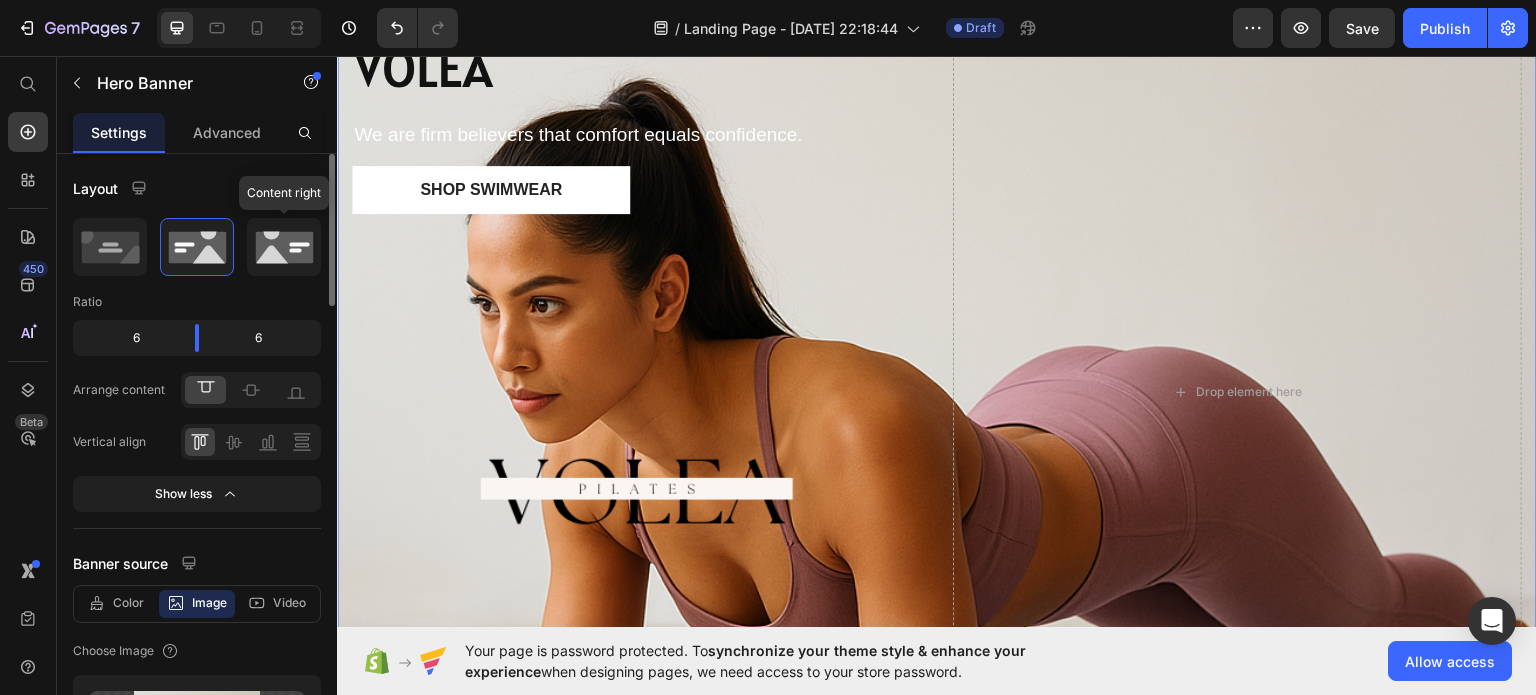 click 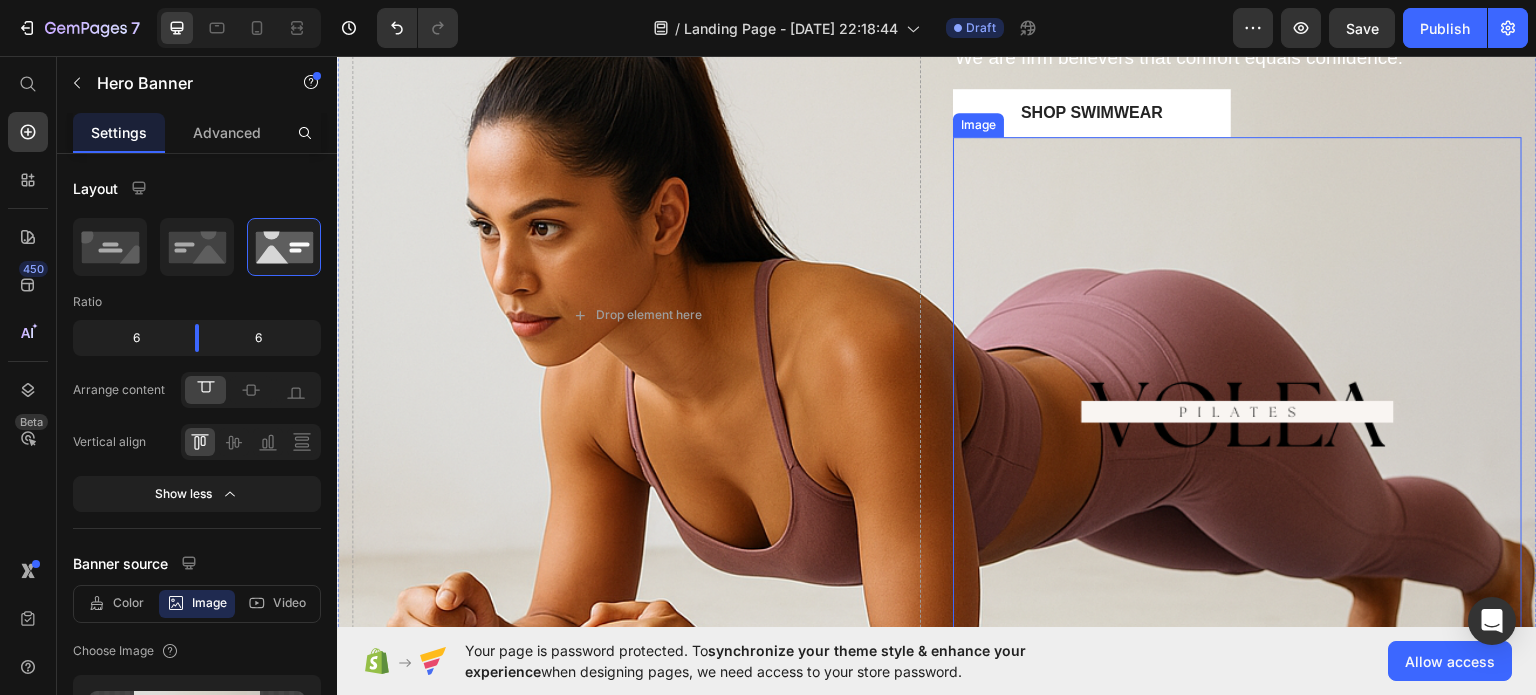 scroll, scrollTop: 300, scrollLeft: 0, axis: vertical 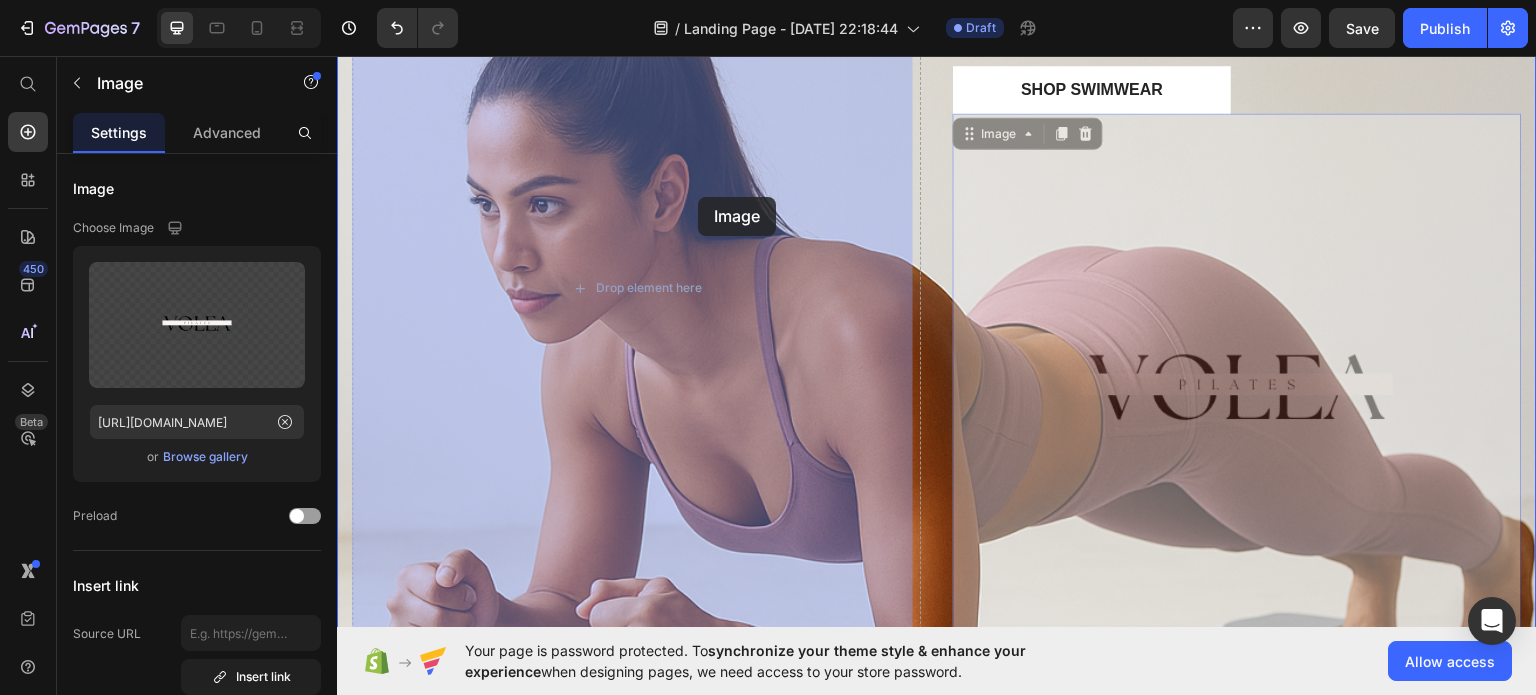drag, startPoint x: 1030, startPoint y: 420, endPoint x: 698, endPoint y: 196, distance: 400.4997 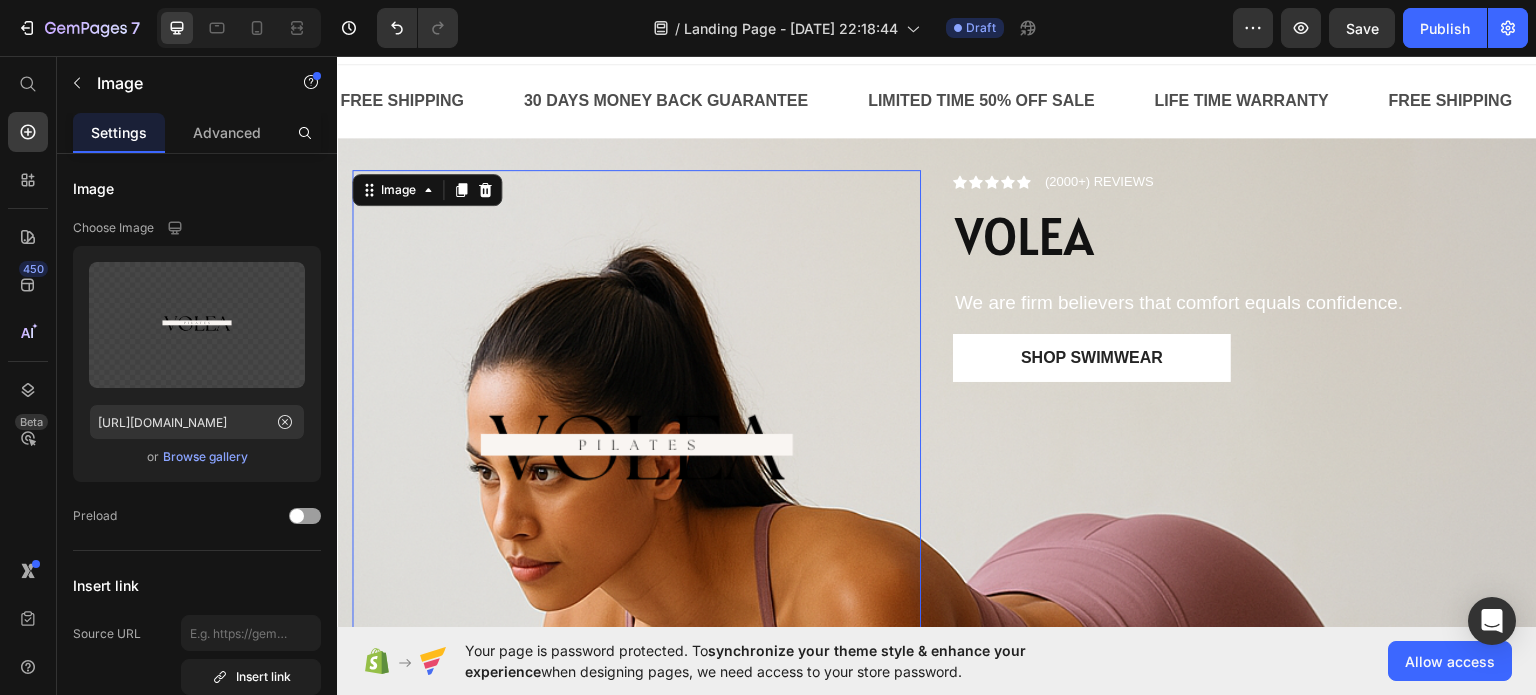 scroll, scrollTop: 0, scrollLeft: 0, axis: both 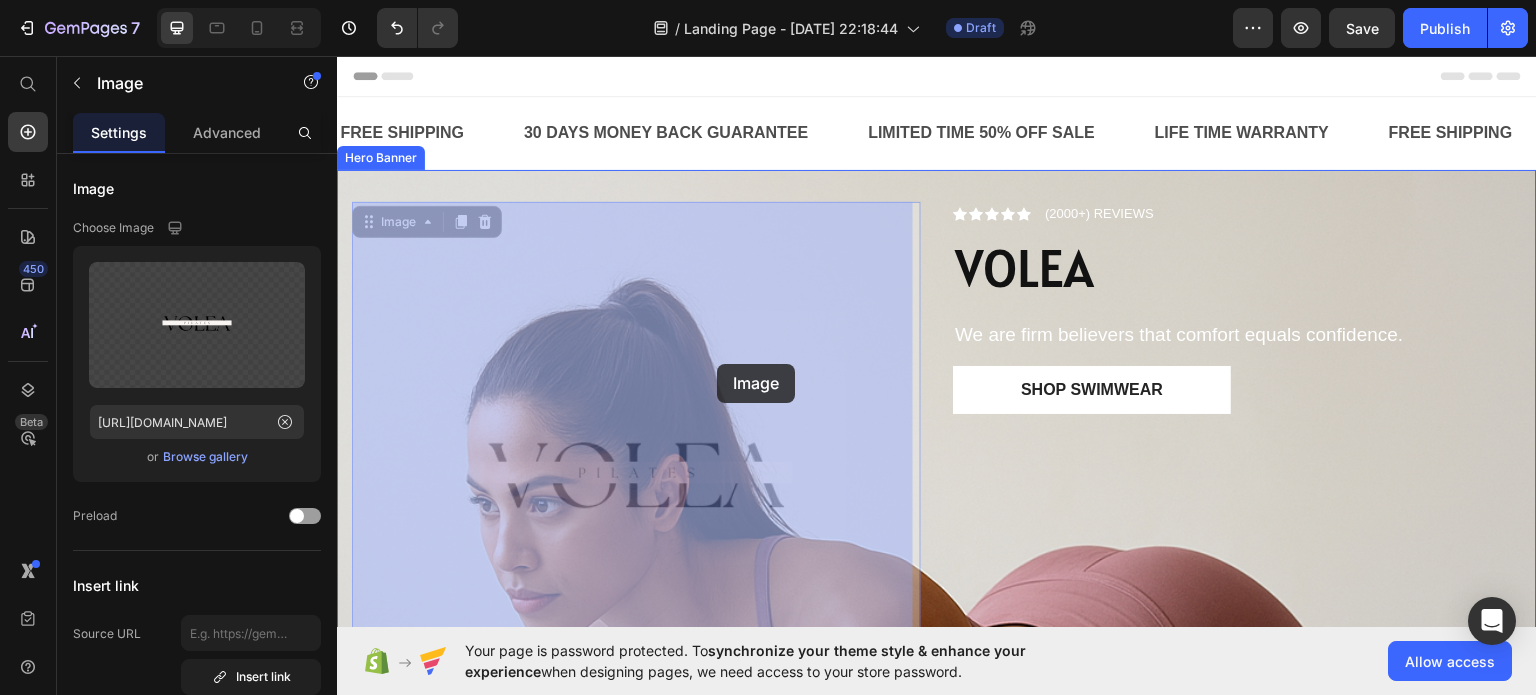 drag, startPoint x: 654, startPoint y: 409, endPoint x: 717, endPoint y: 363, distance: 78.00641 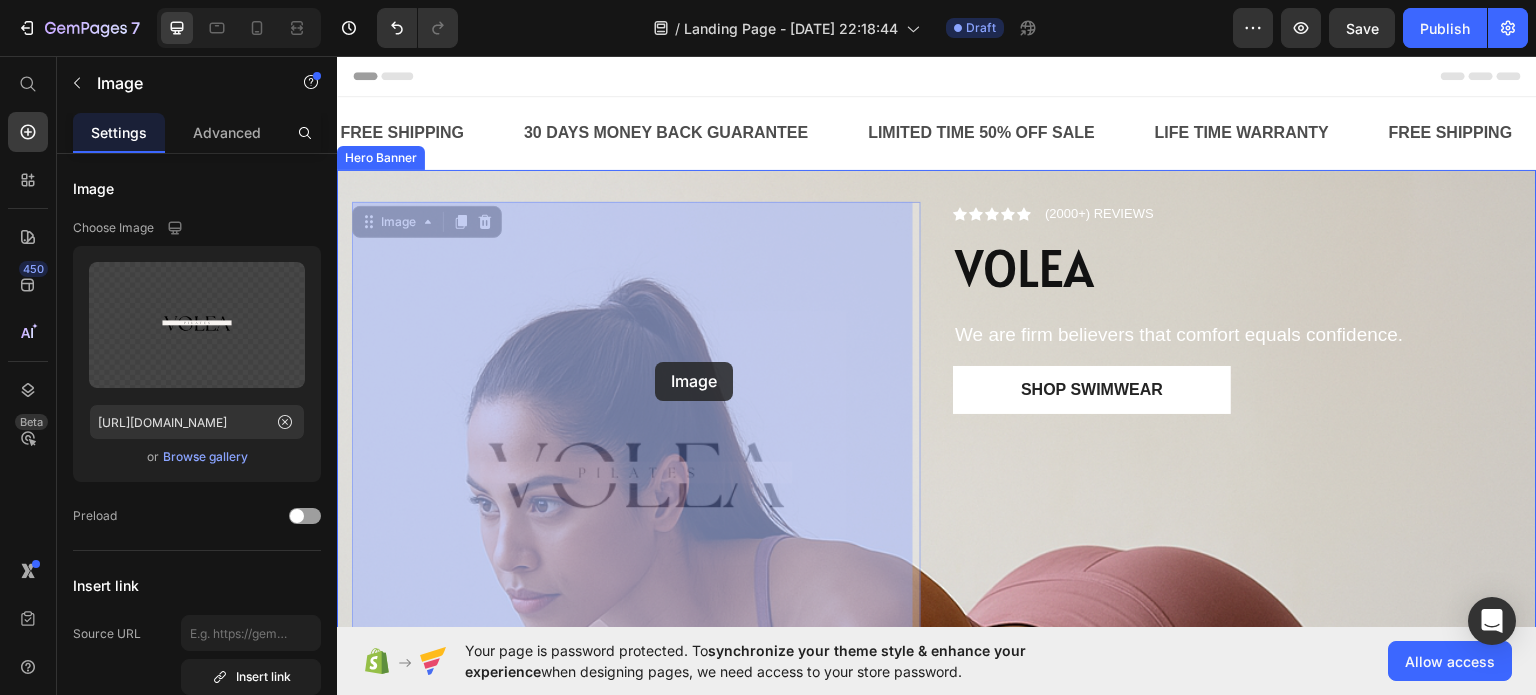 drag, startPoint x: 607, startPoint y: 364, endPoint x: 655, endPoint y: 361, distance: 48.09366 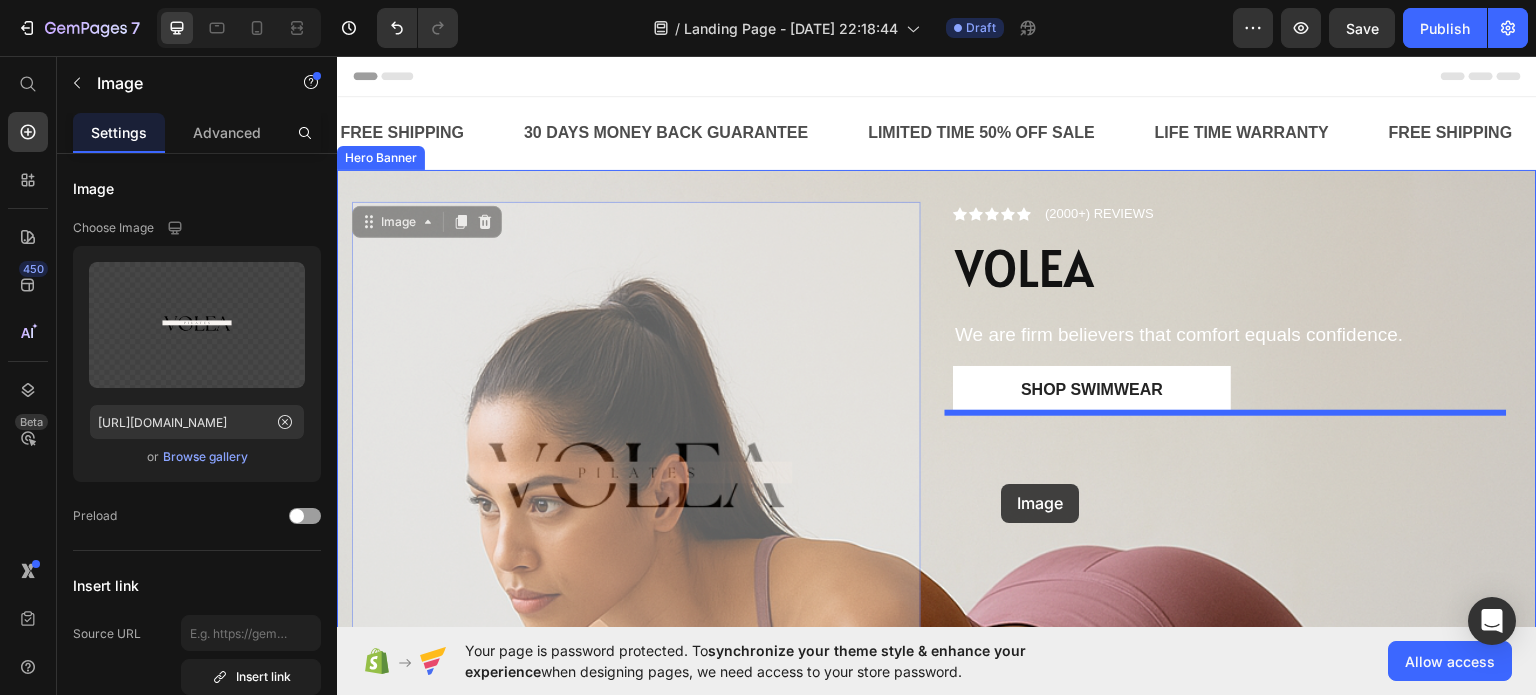 drag, startPoint x: 578, startPoint y: 468, endPoint x: 1002, endPoint y: 483, distance: 424.26526 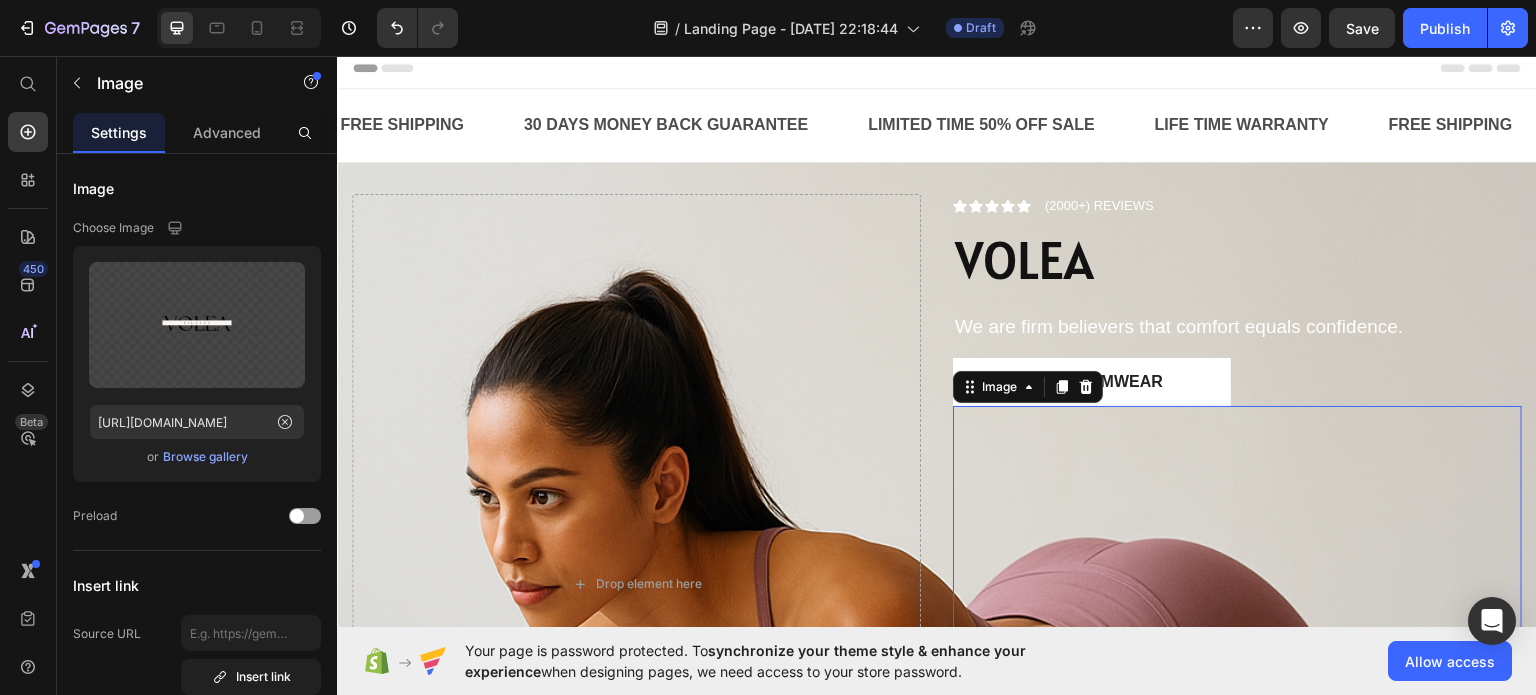 scroll, scrollTop: 0, scrollLeft: 0, axis: both 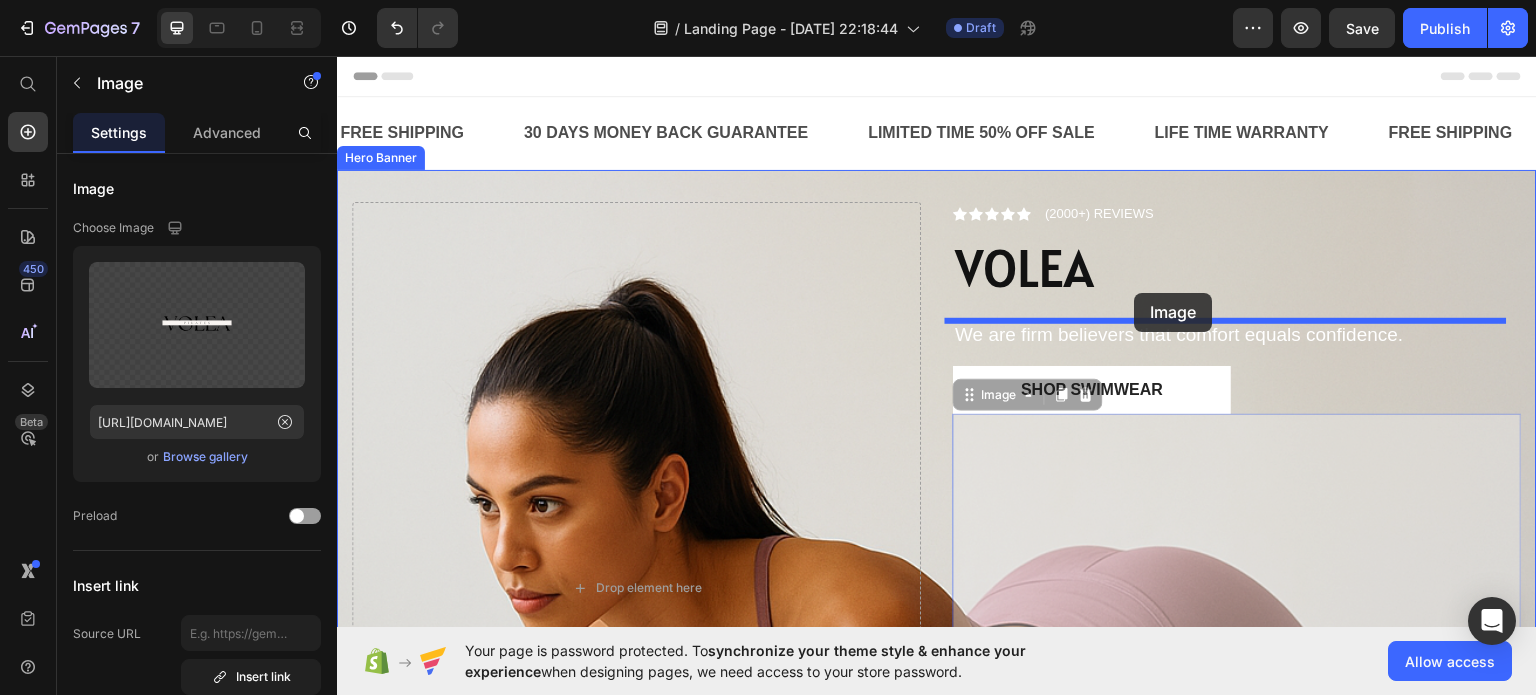 drag, startPoint x: 1150, startPoint y: 528, endPoint x: 1135, endPoint y: 292, distance: 236.47621 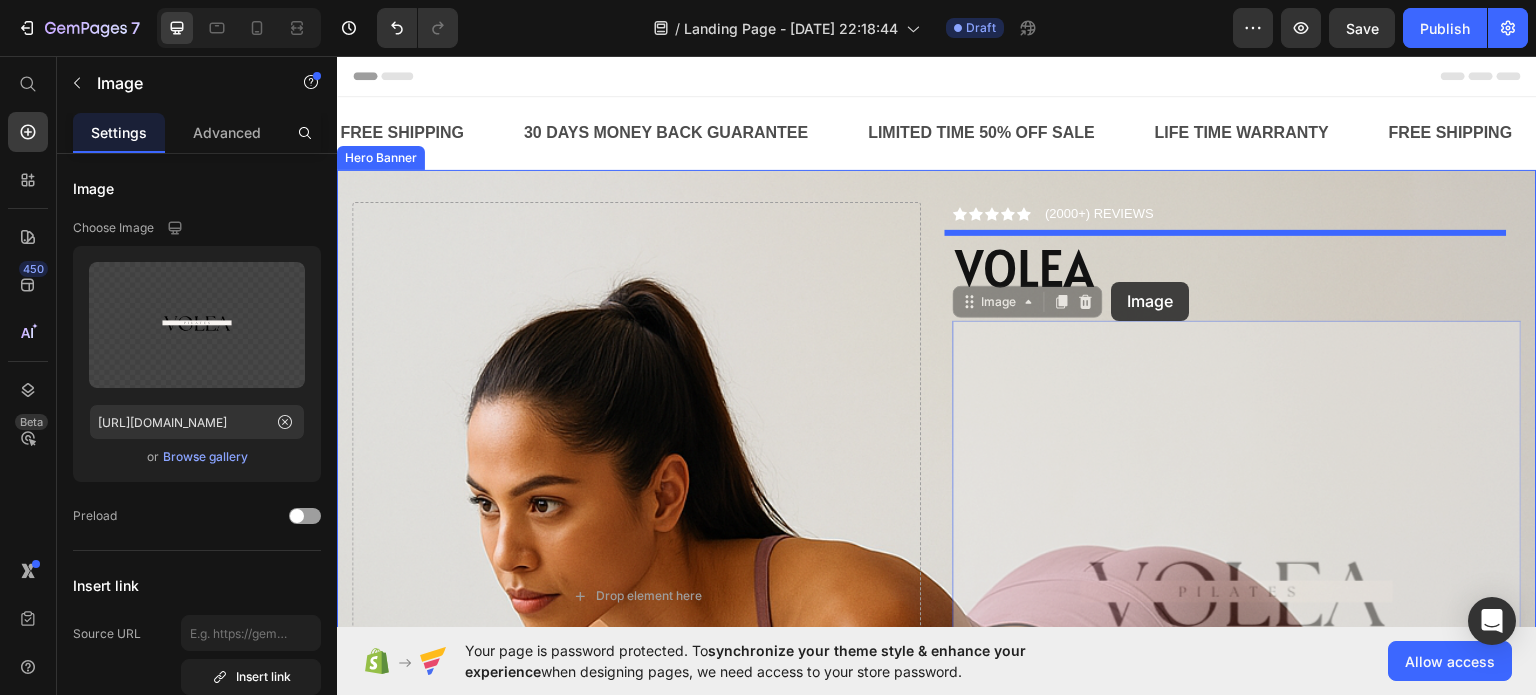 drag, startPoint x: 1200, startPoint y: 600, endPoint x: 1112, endPoint y: 281, distance: 330.9154 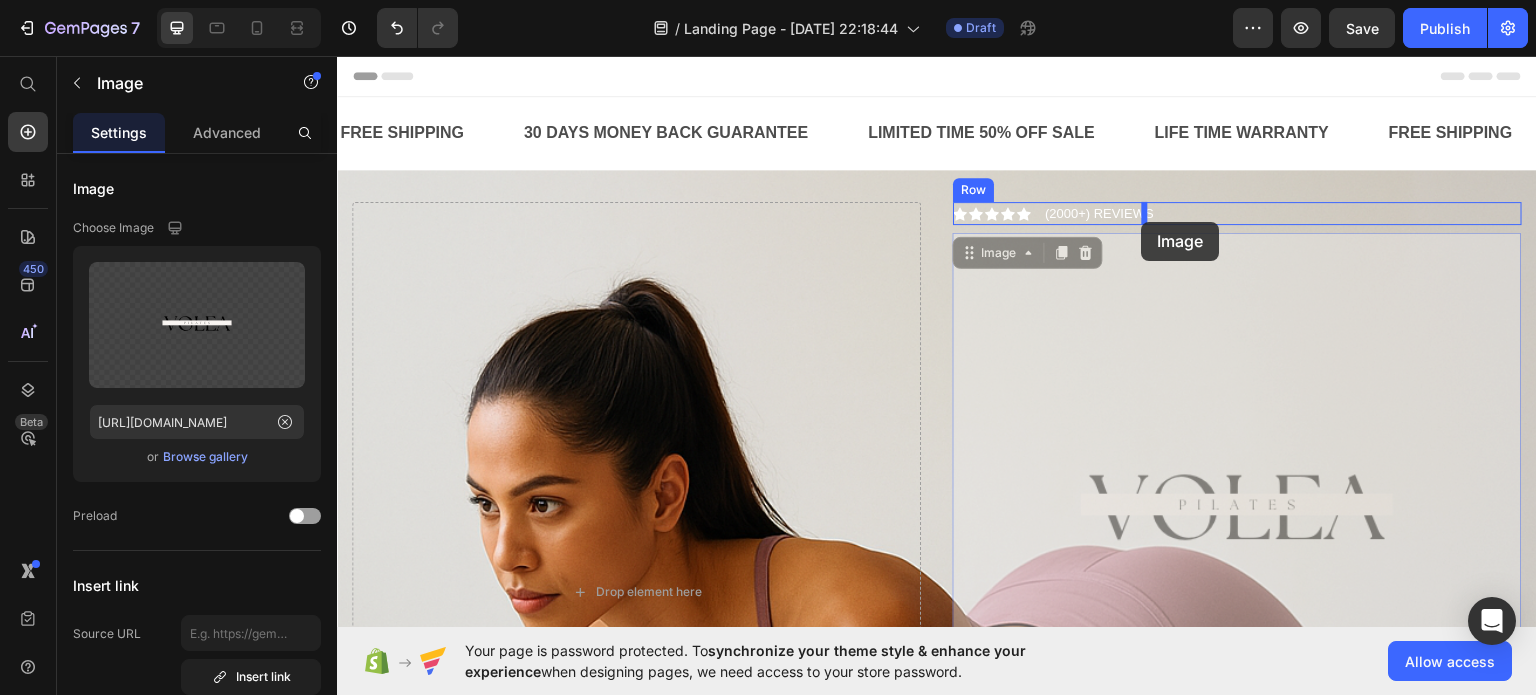 drag, startPoint x: 1189, startPoint y: 514, endPoint x: 1142, endPoint y: 221, distance: 296.7457 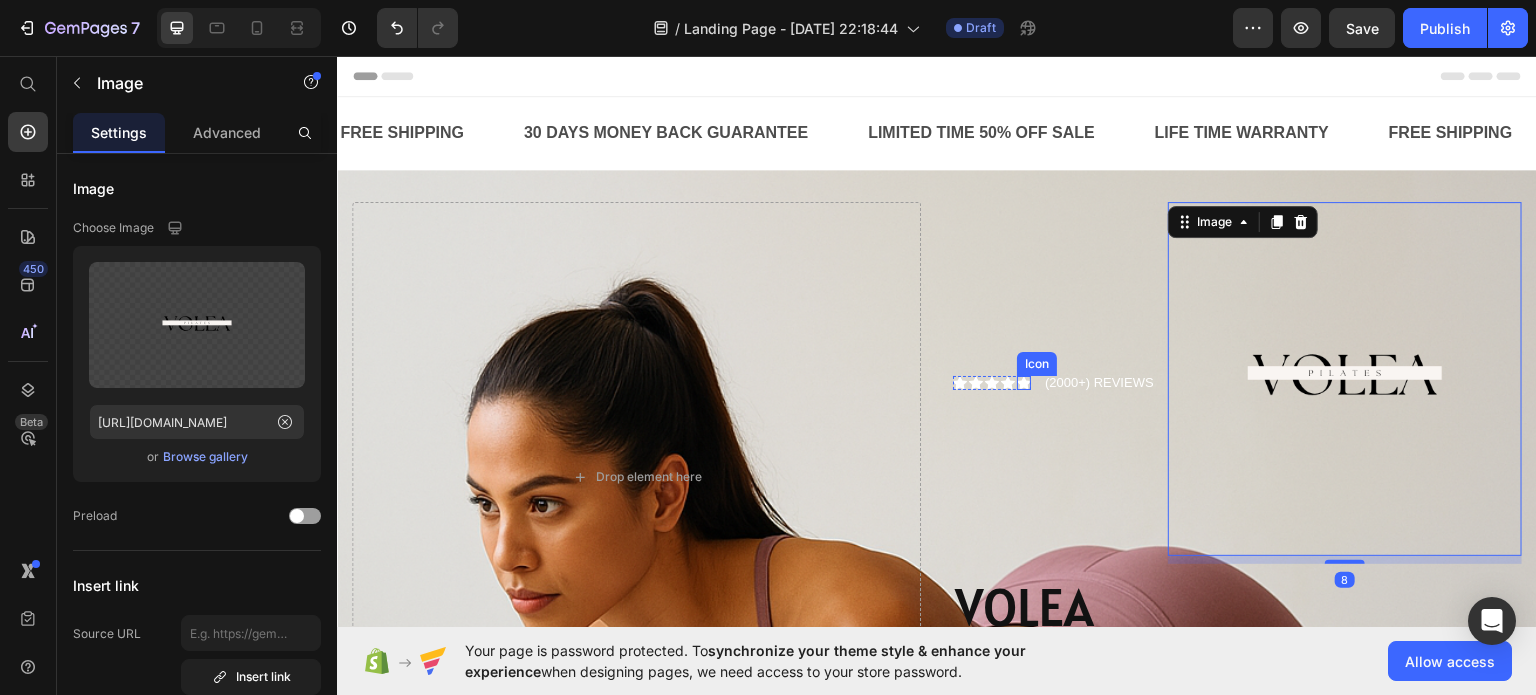 click on "Icon Icon Icon Icon Icon Icon List" at bounding box center [992, 382] 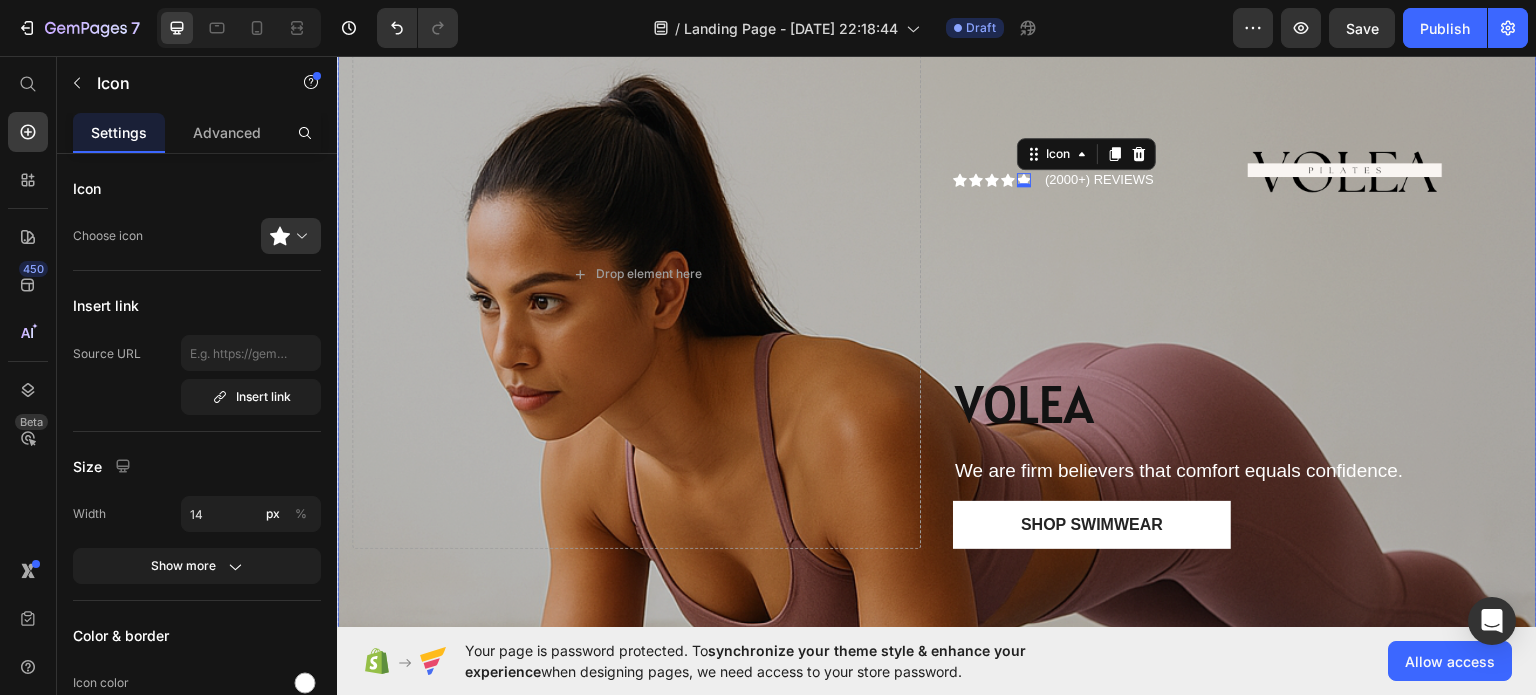 scroll, scrollTop: 100, scrollLeft: 0, axis: vertical 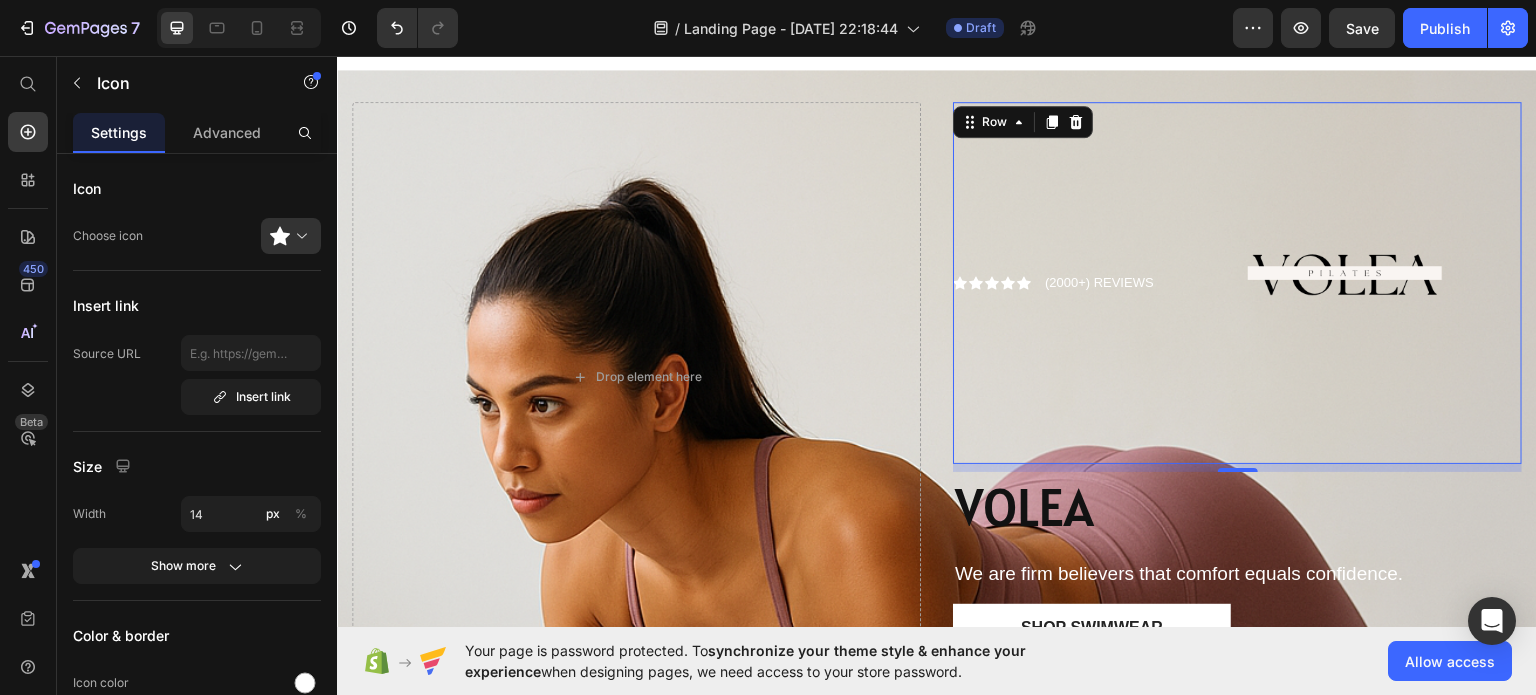 click on "Icon Icon Icon Icon Icon Icon List" at bounding box center [992, 282] 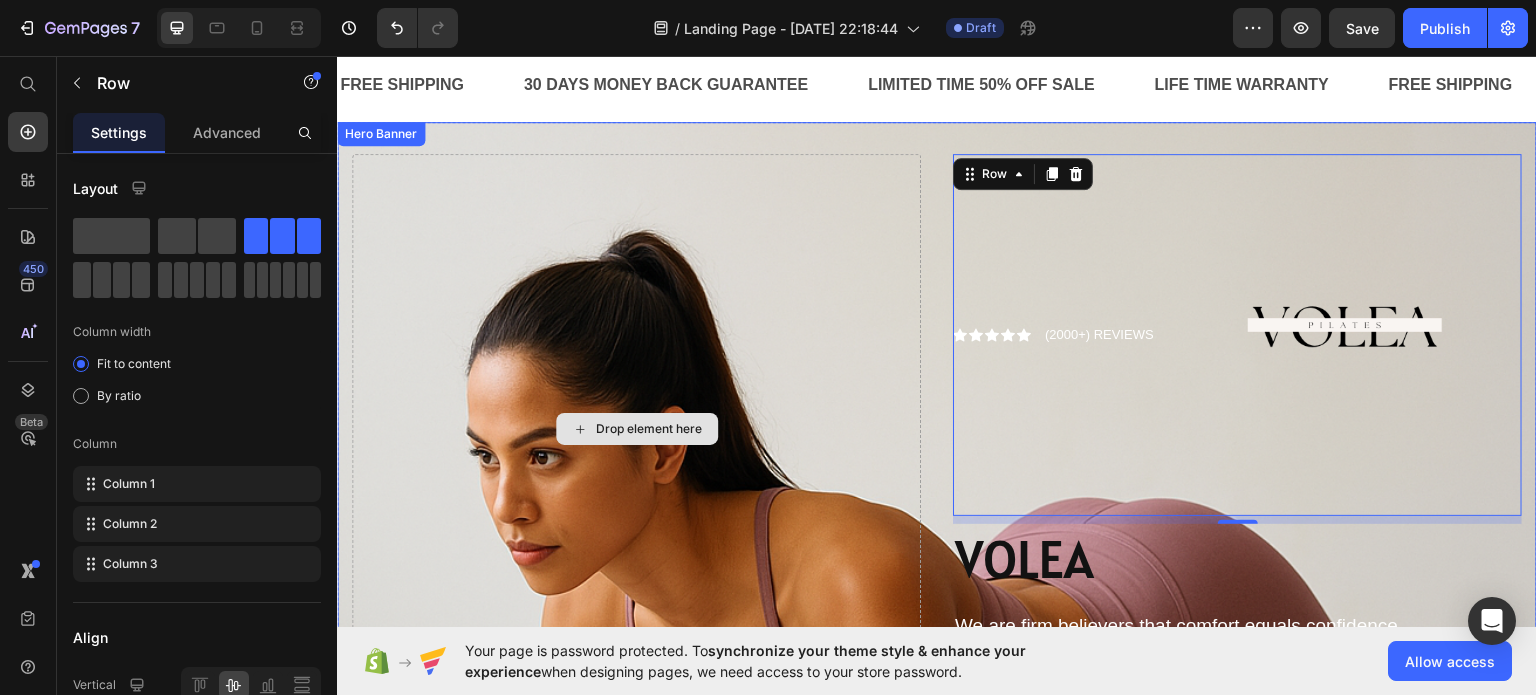 scroll, scrollTop: 0, scrollLeft: 0, axis: both 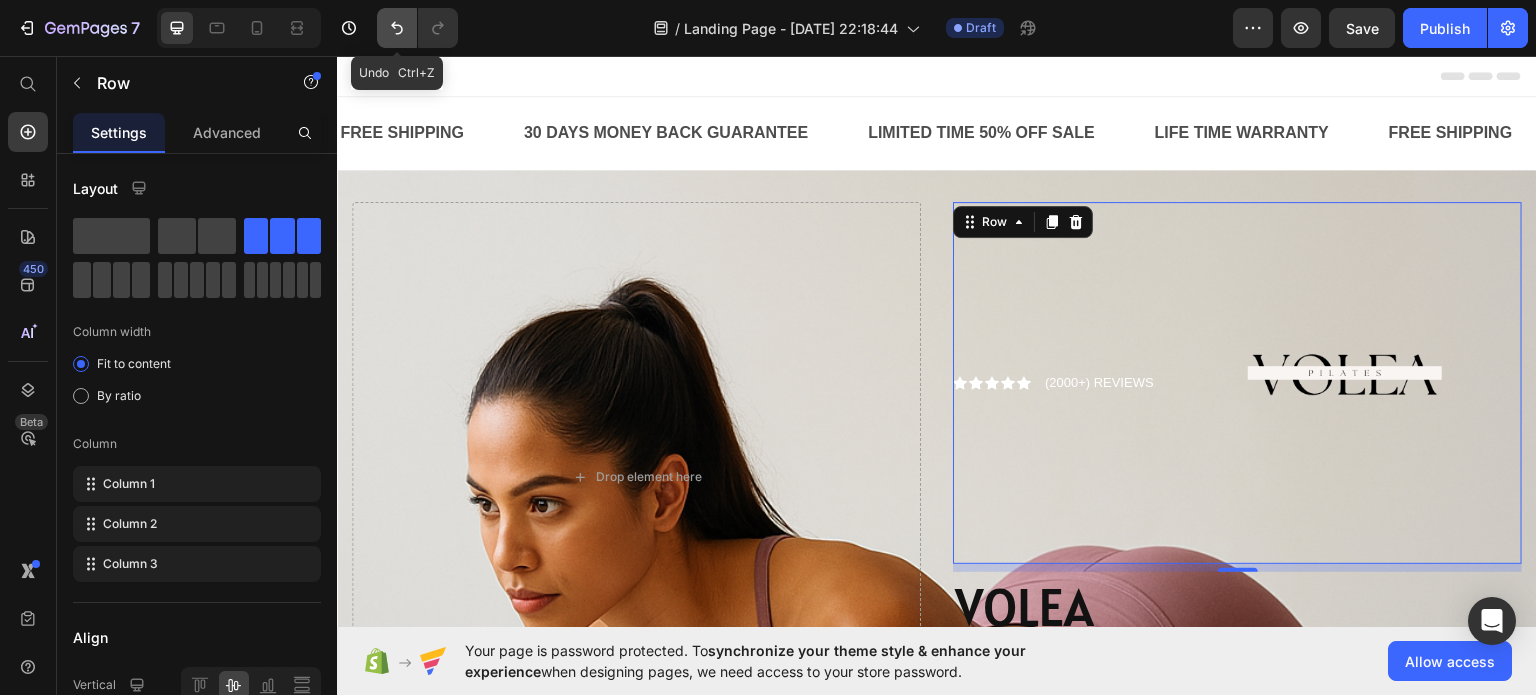 click 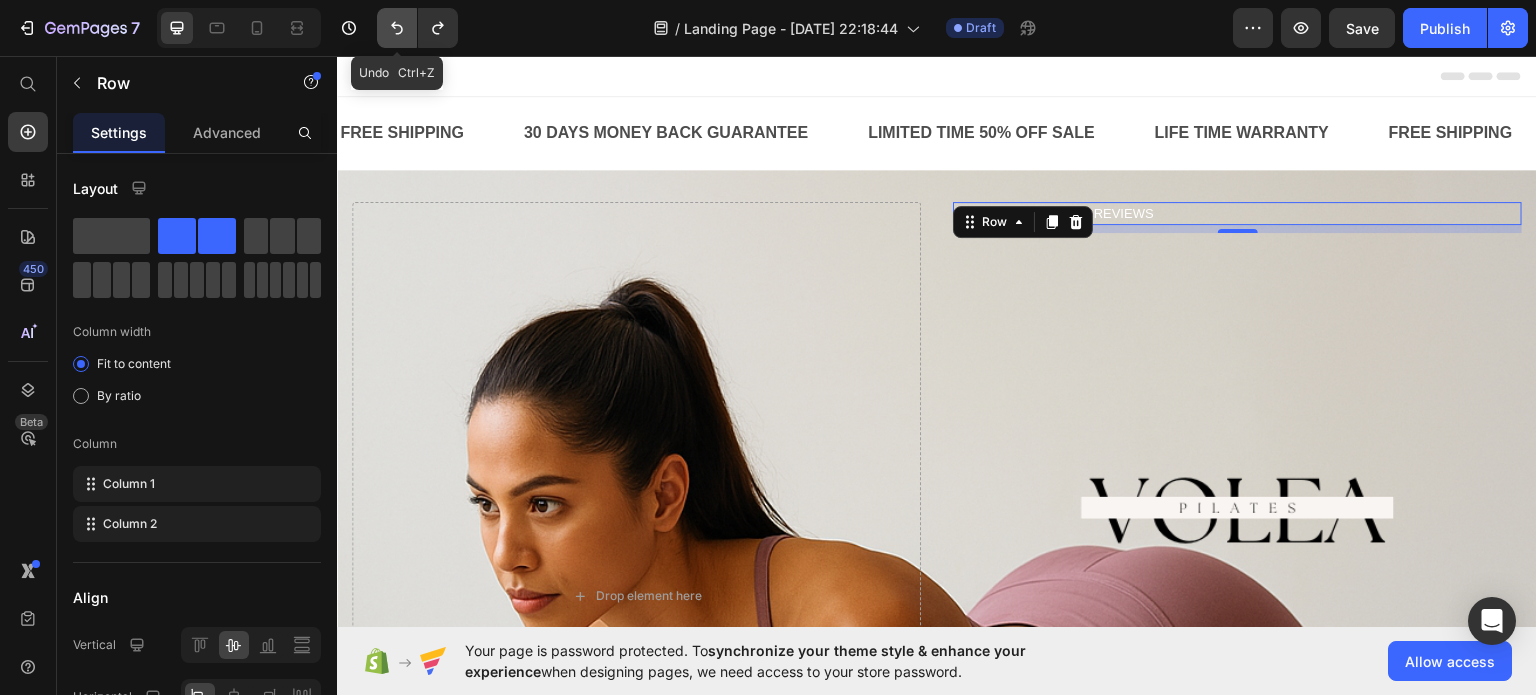 click 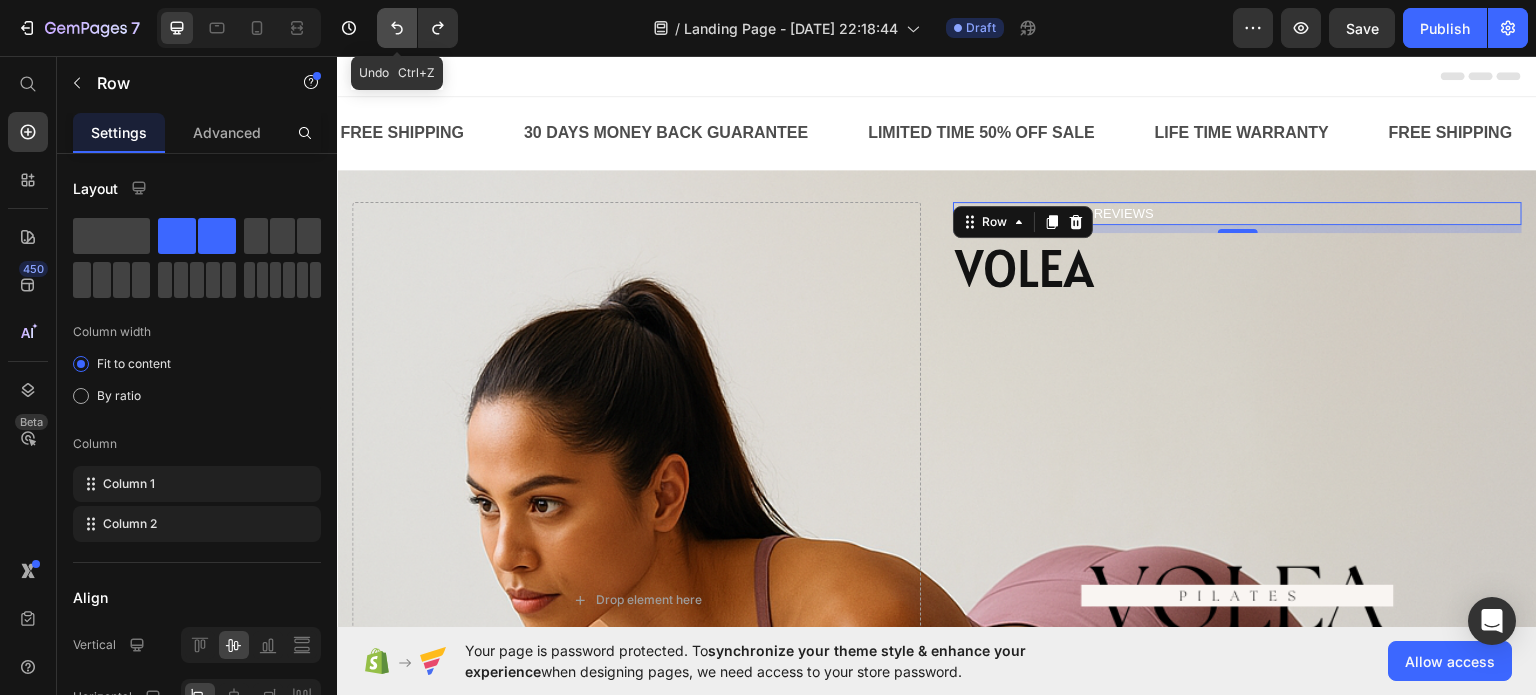 click 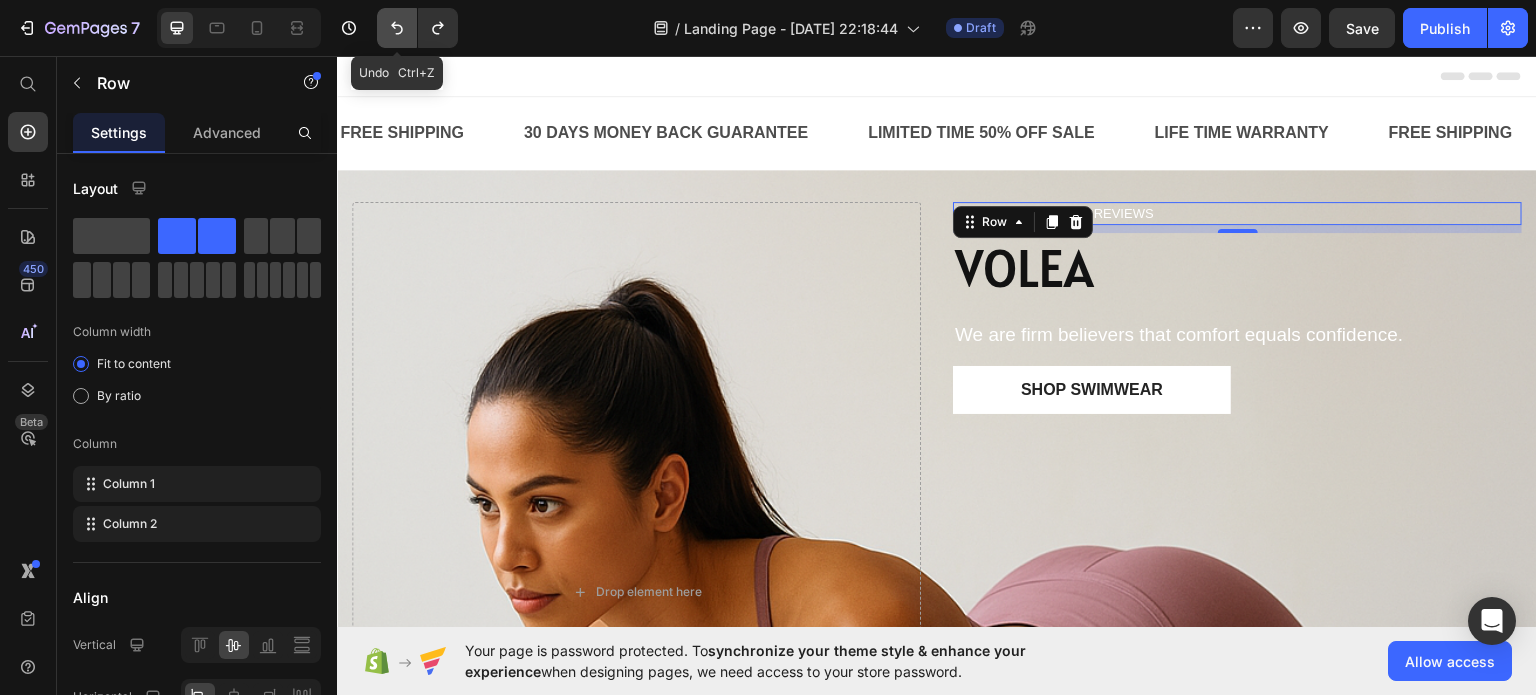 click 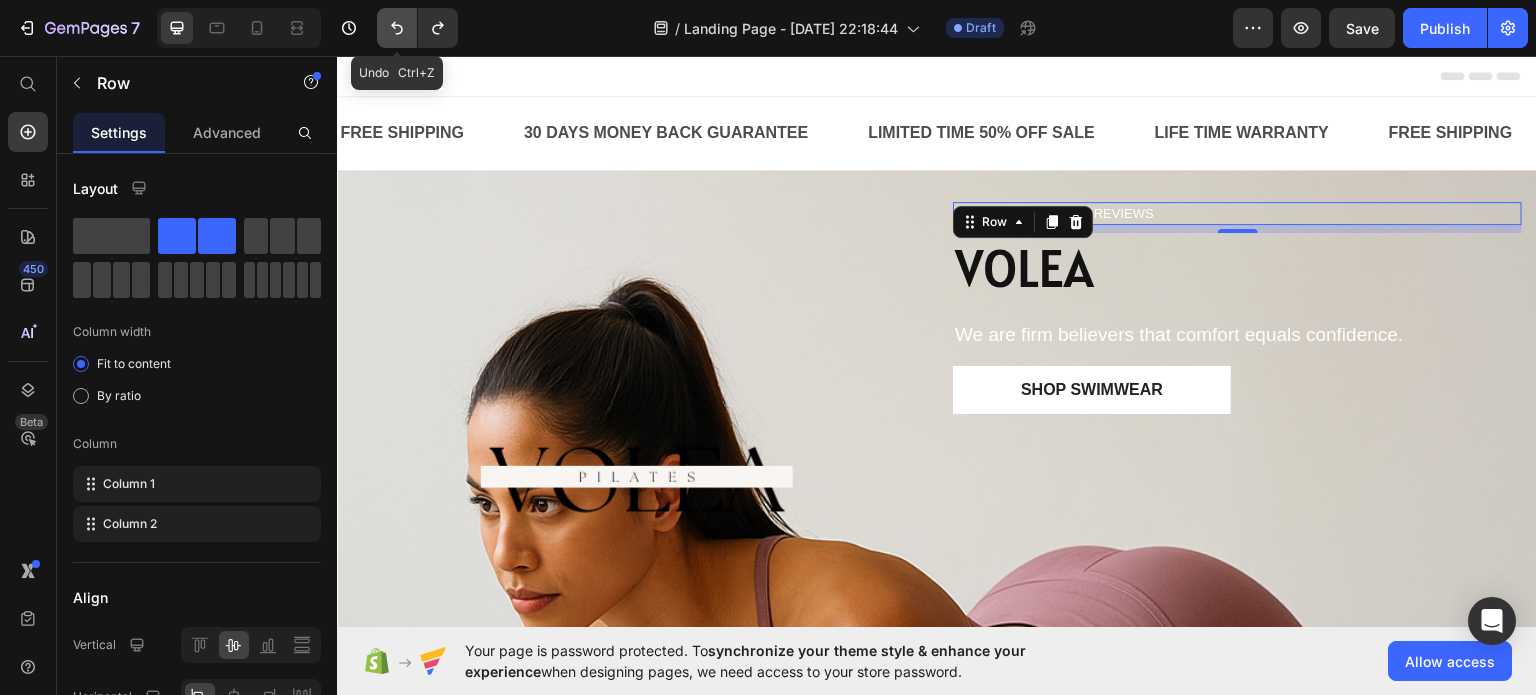 click 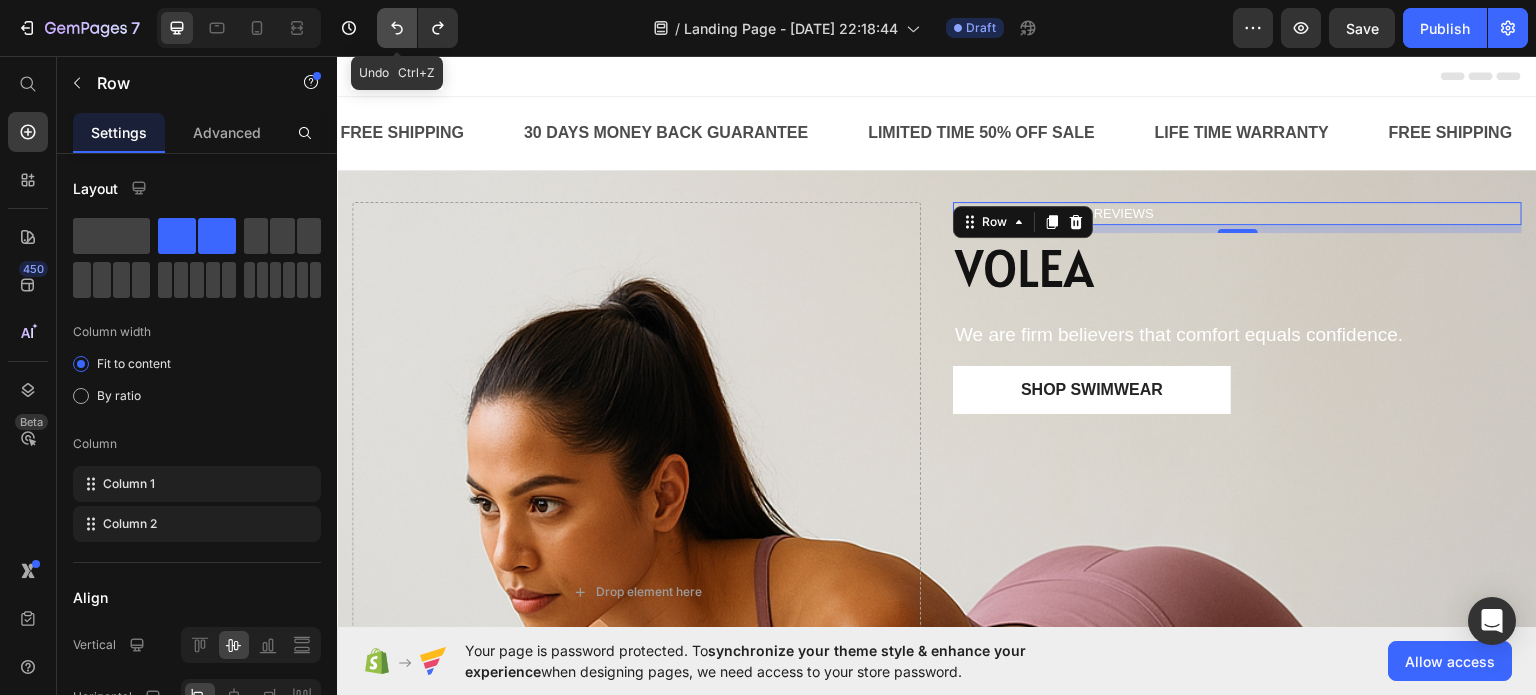 click 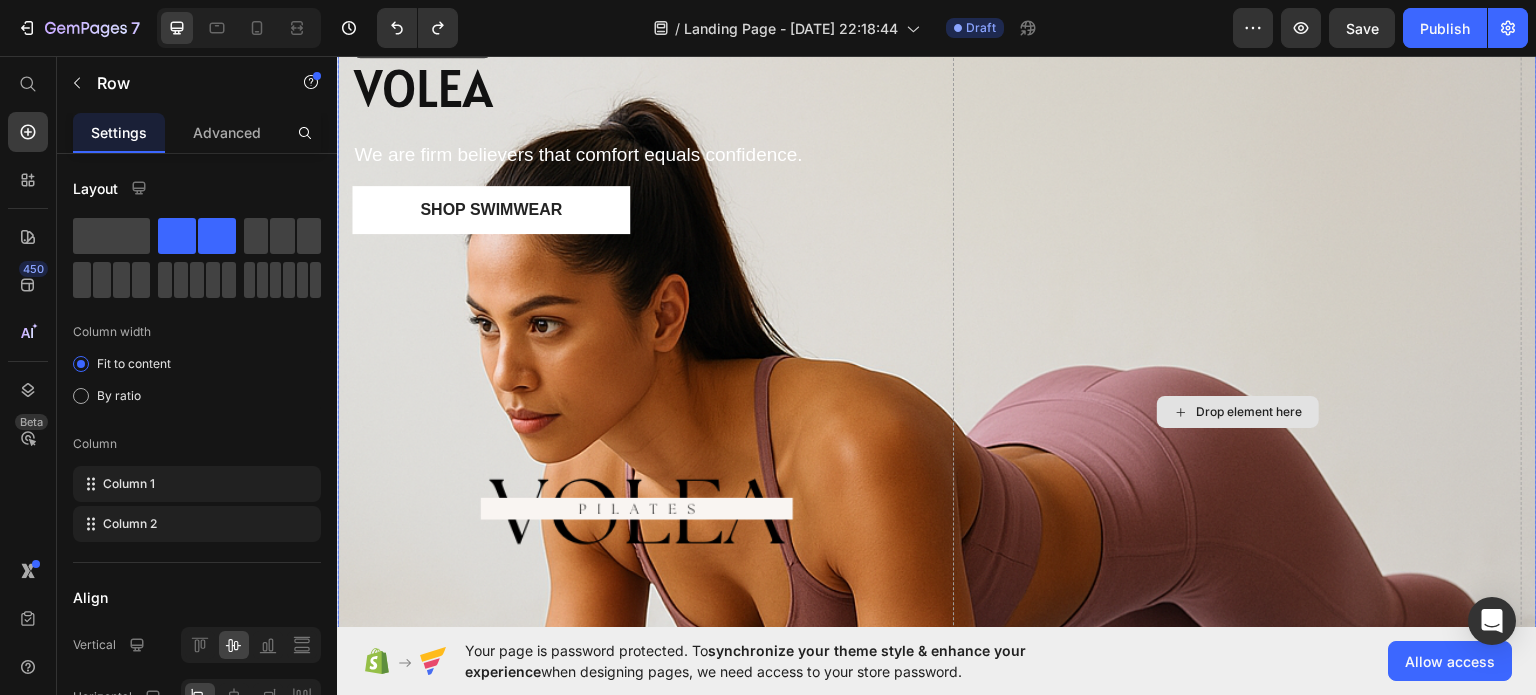 scroll, scrollTop: 200, scrollLeft: 0, axis: vertical 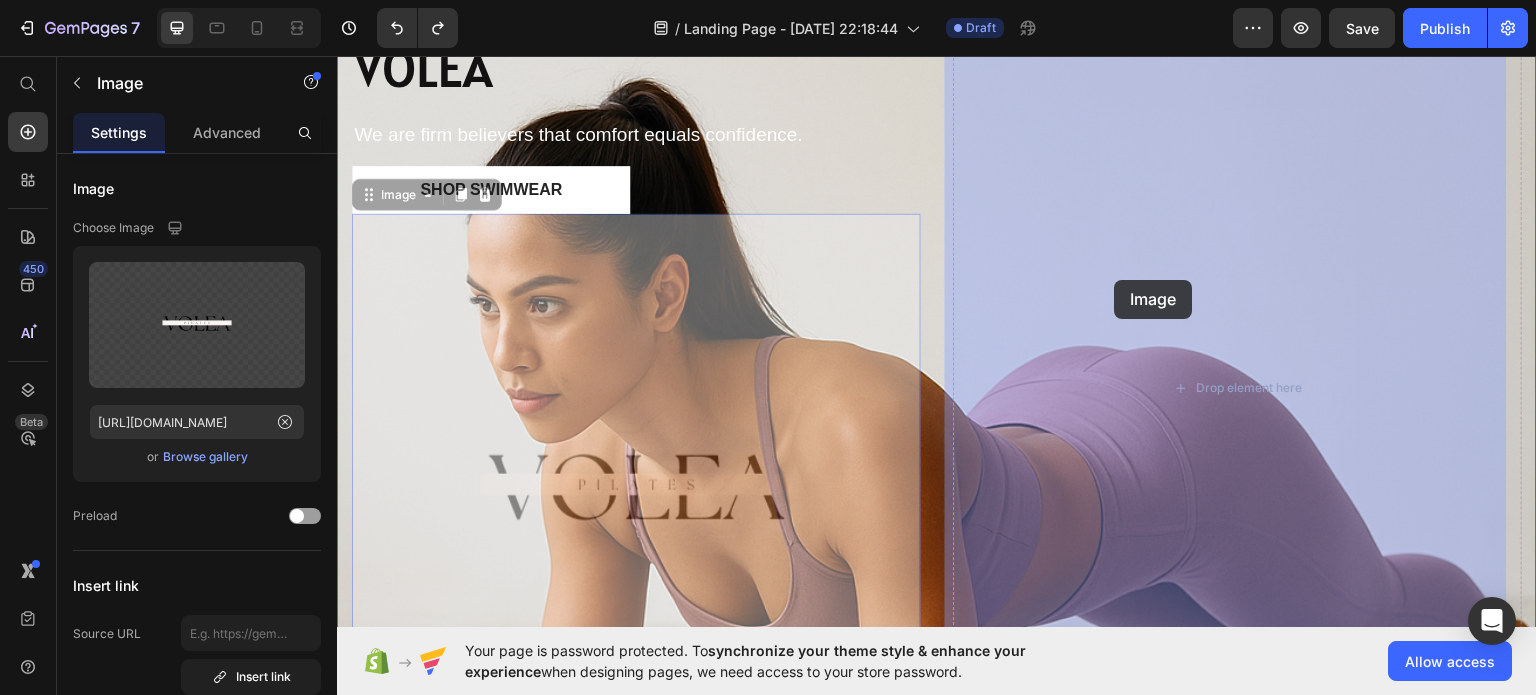 drag, startPoint x: 617, startPoint y: 487, endPoint x: 1115, endPoint y: 279, distance: 539.6925 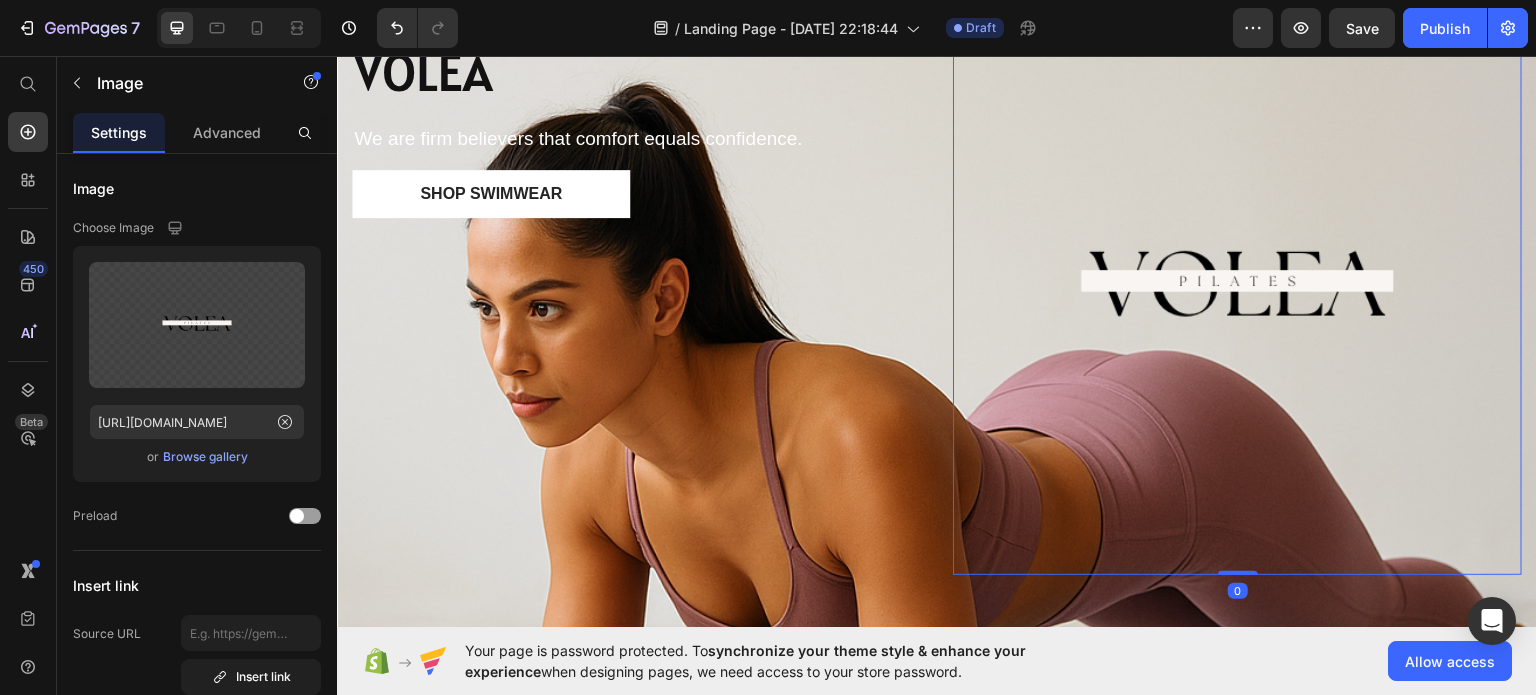 scroll, scrollTop: 200, scrollLeft: 0, axis: vertical 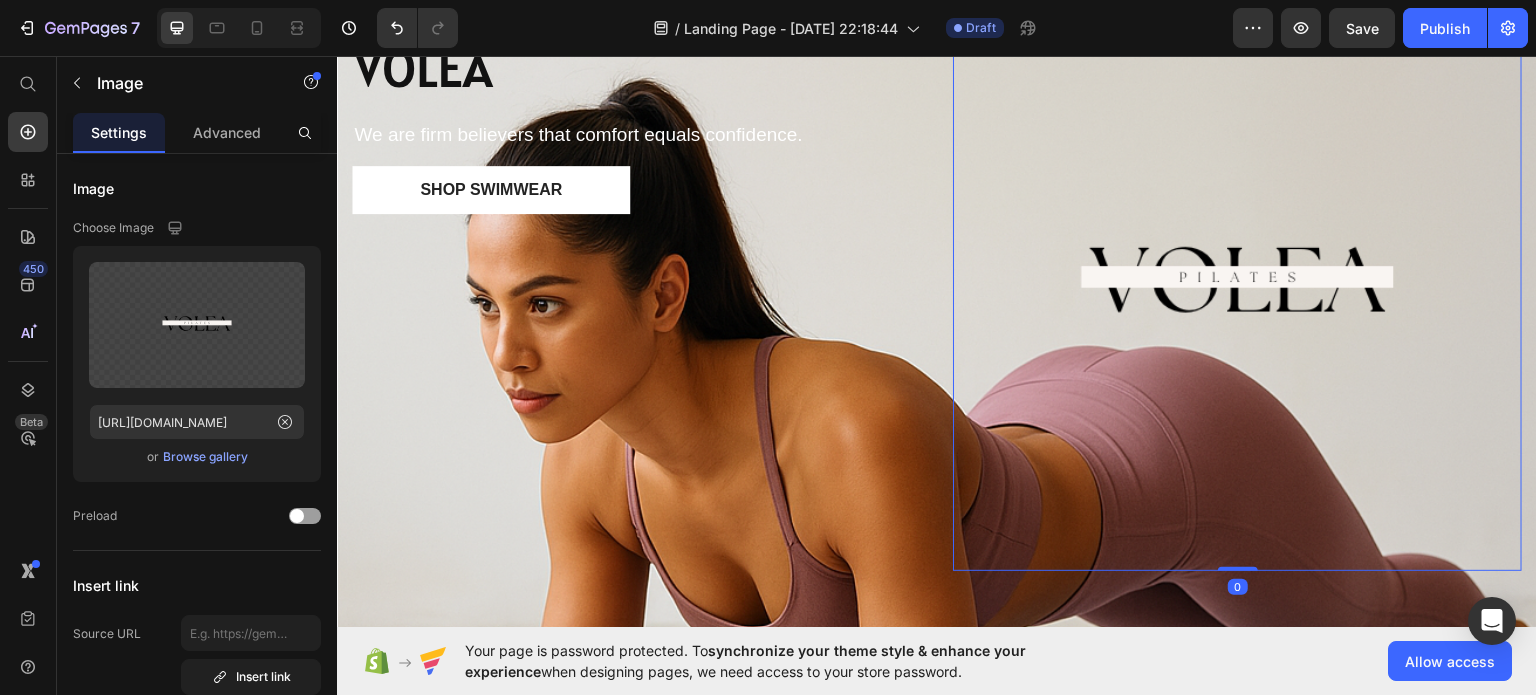 drag, startPoint x: 1223, startPoint y: 559, endPoint x: 1249, endPoint y: 445, distance: 116.92733 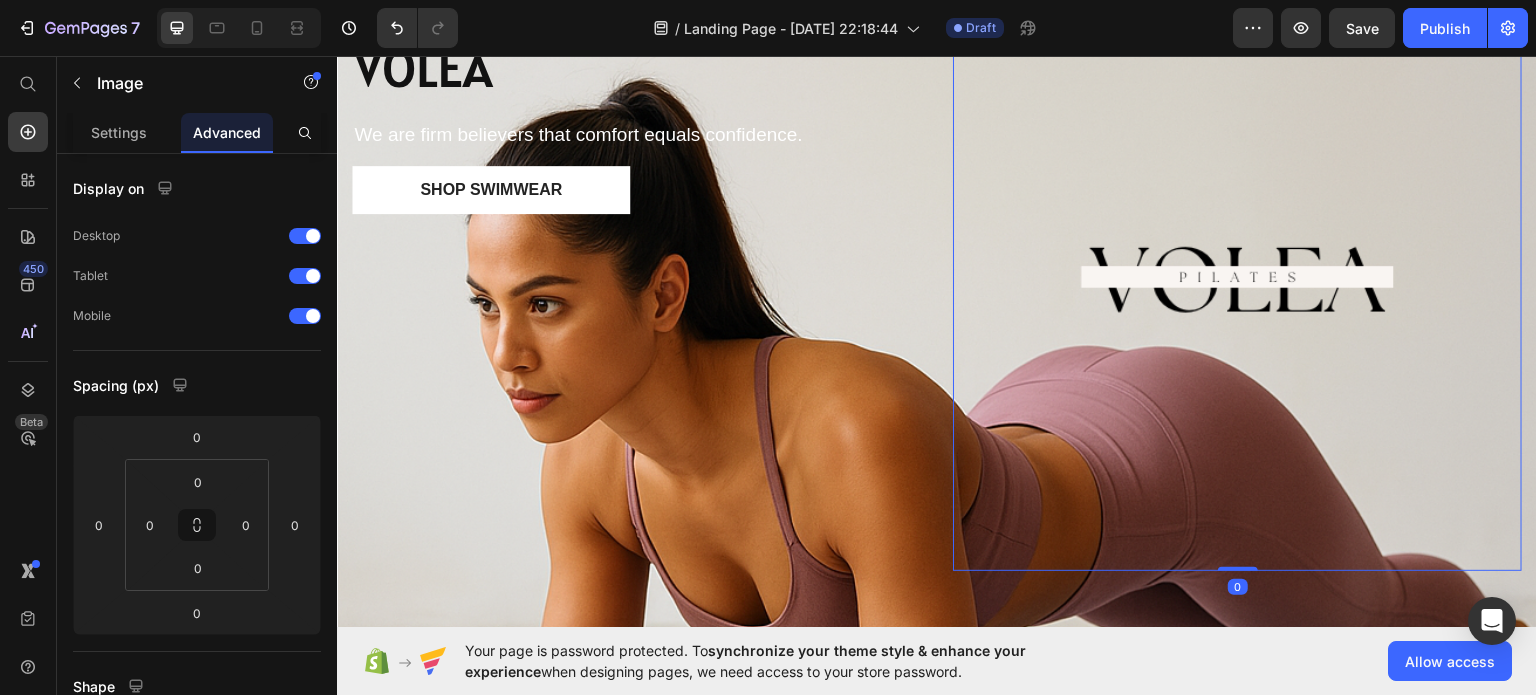 drag, startPoint x: 1220, startPoint y: 560, endPoint x: 1221, endPoint y: 372, distance: 188.00266 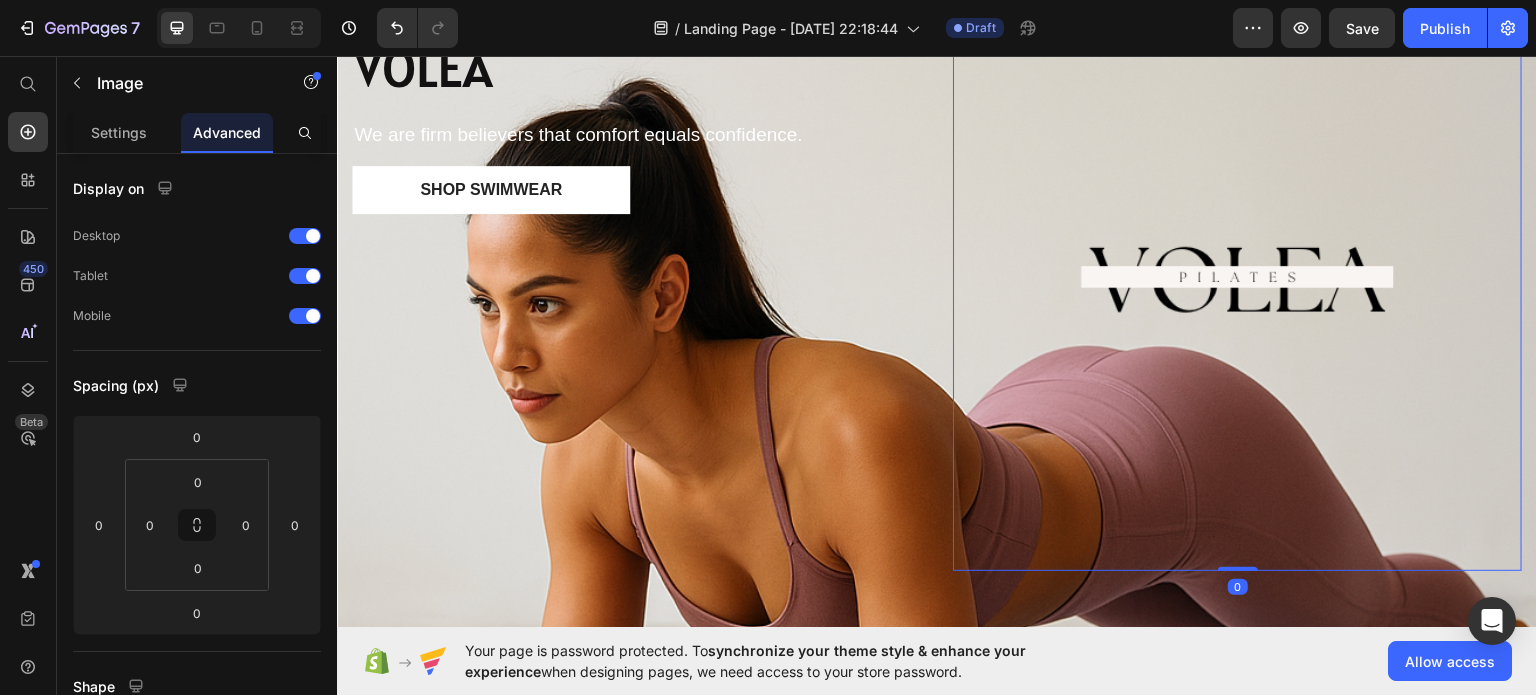 click on "Image   0" at bounding box center (1237, 285) 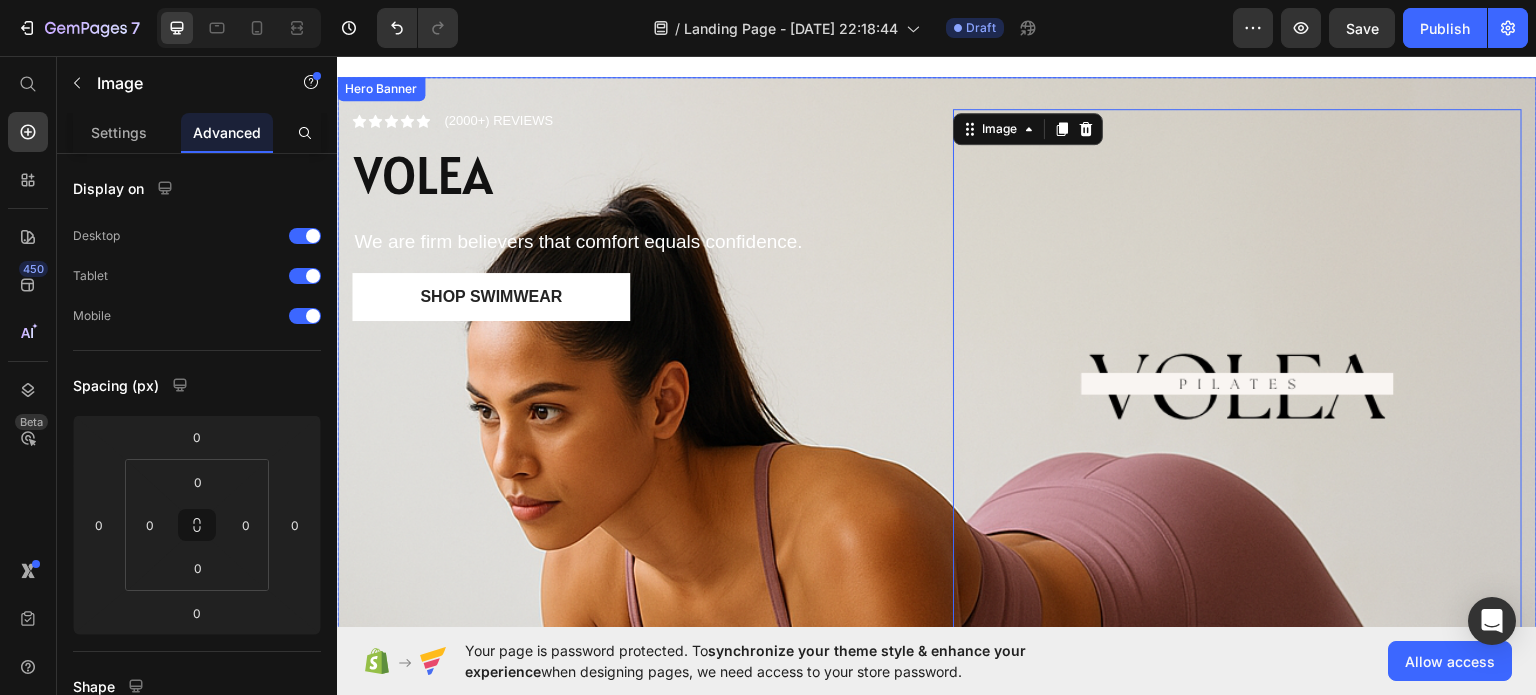 scroll, scrollTop: 0, scrollLeft: 0, axis: both 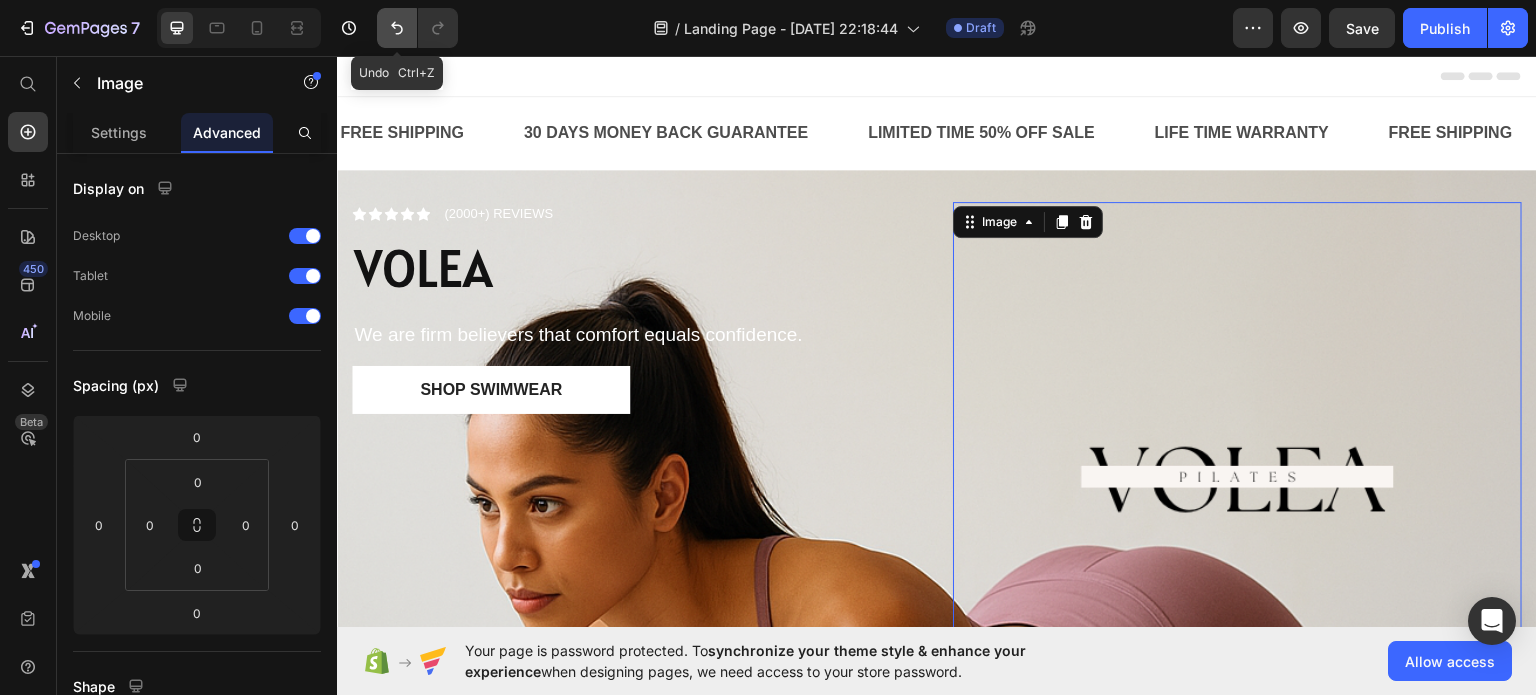 click 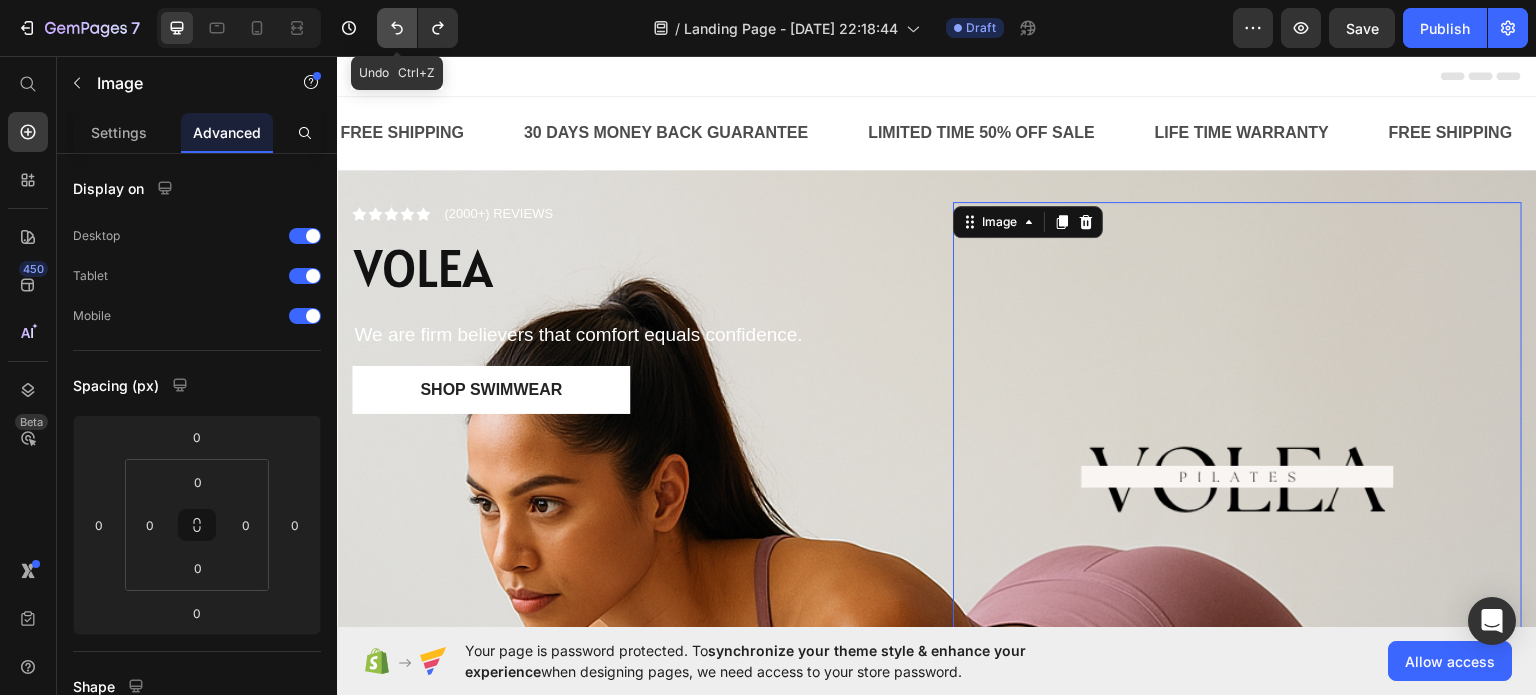 click 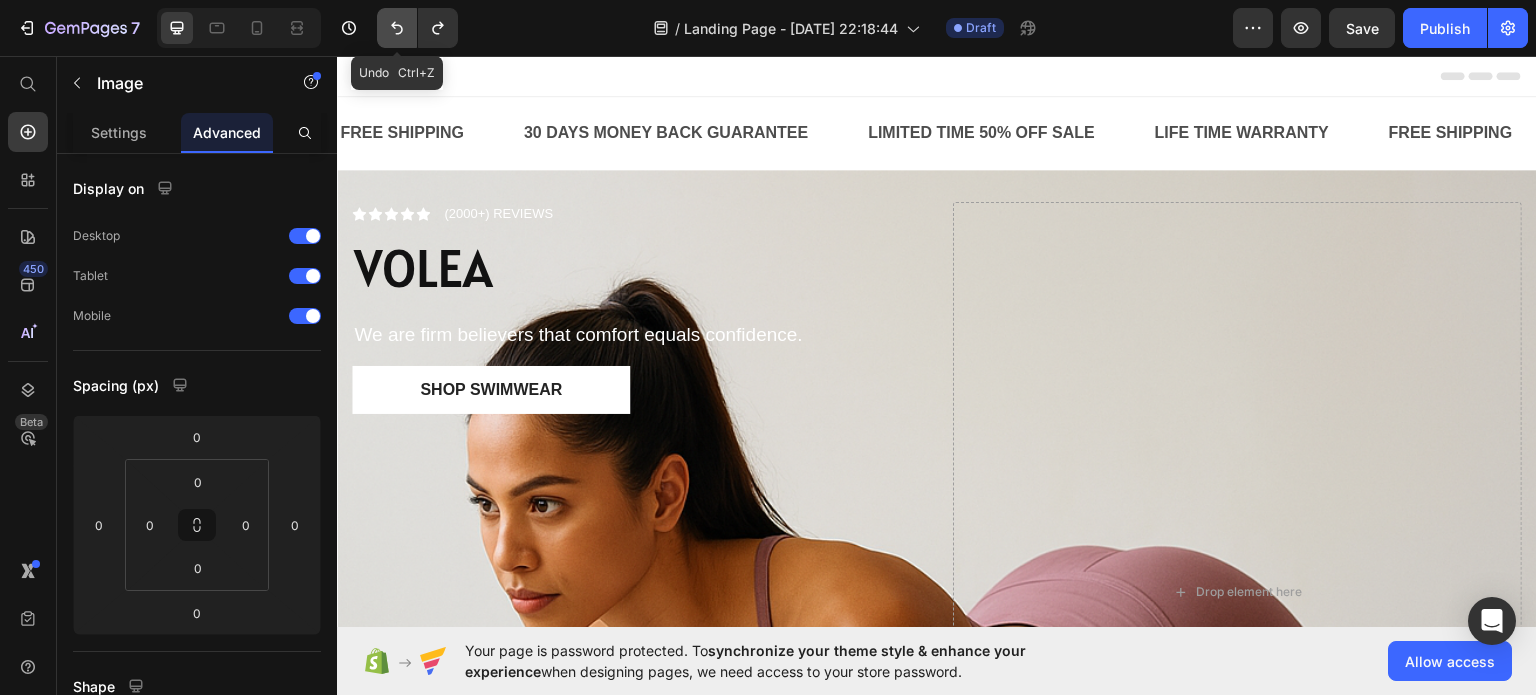 click 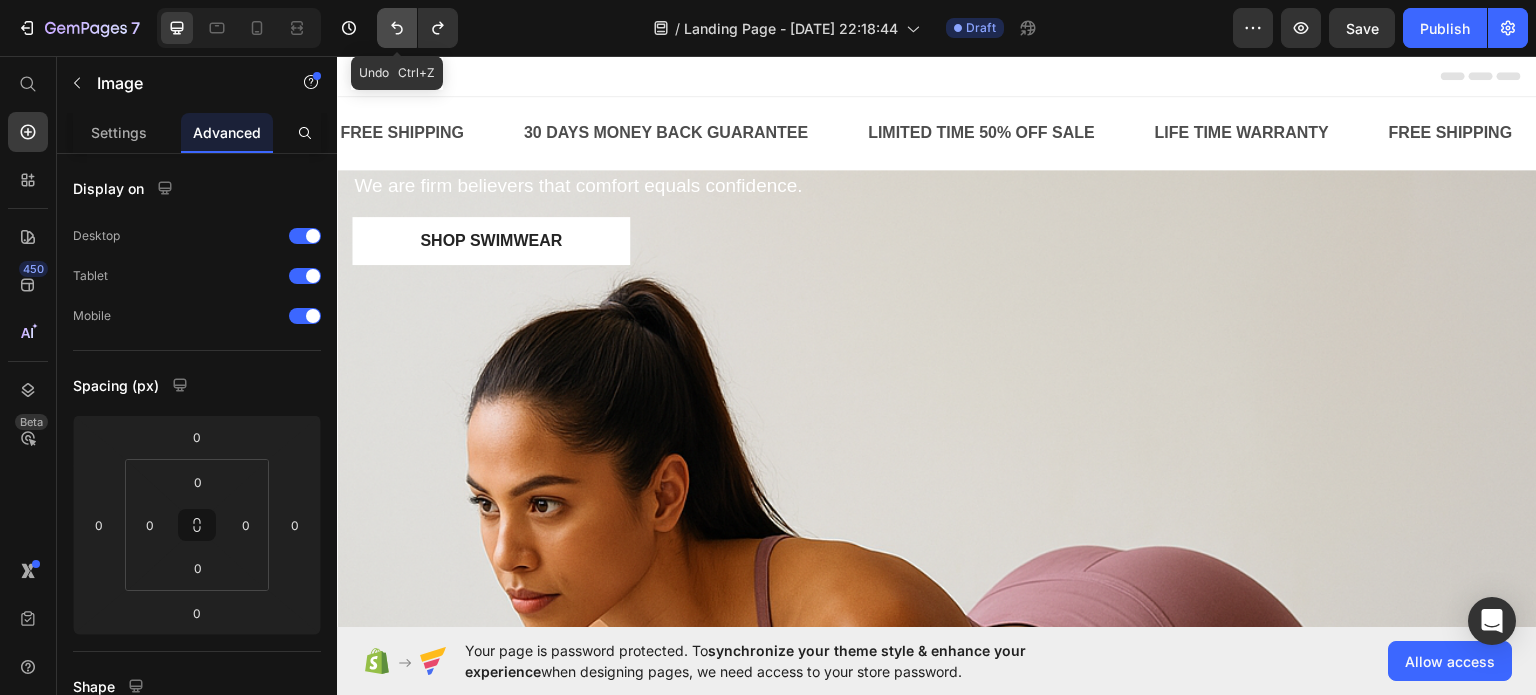 click 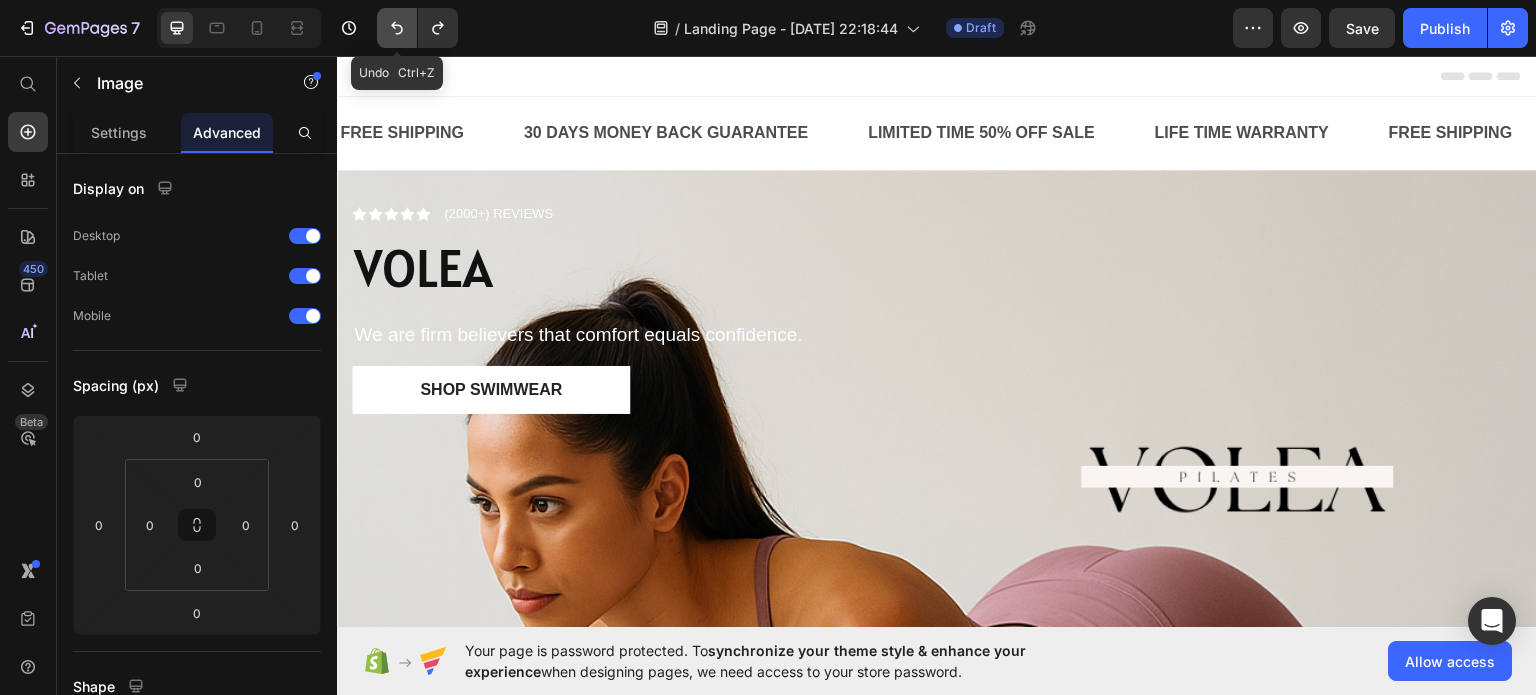 click 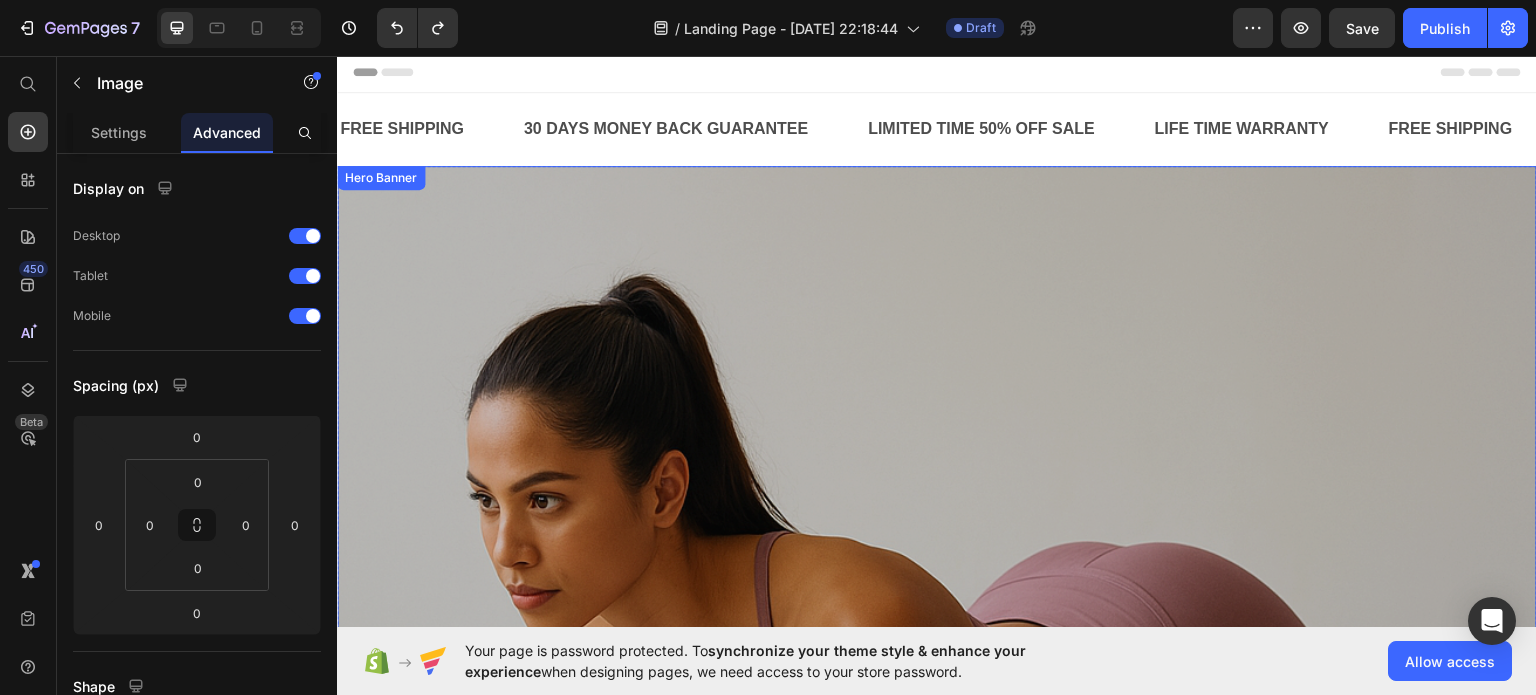 scroll, scrollTop: 0, scrollLeft: 0, axis: both 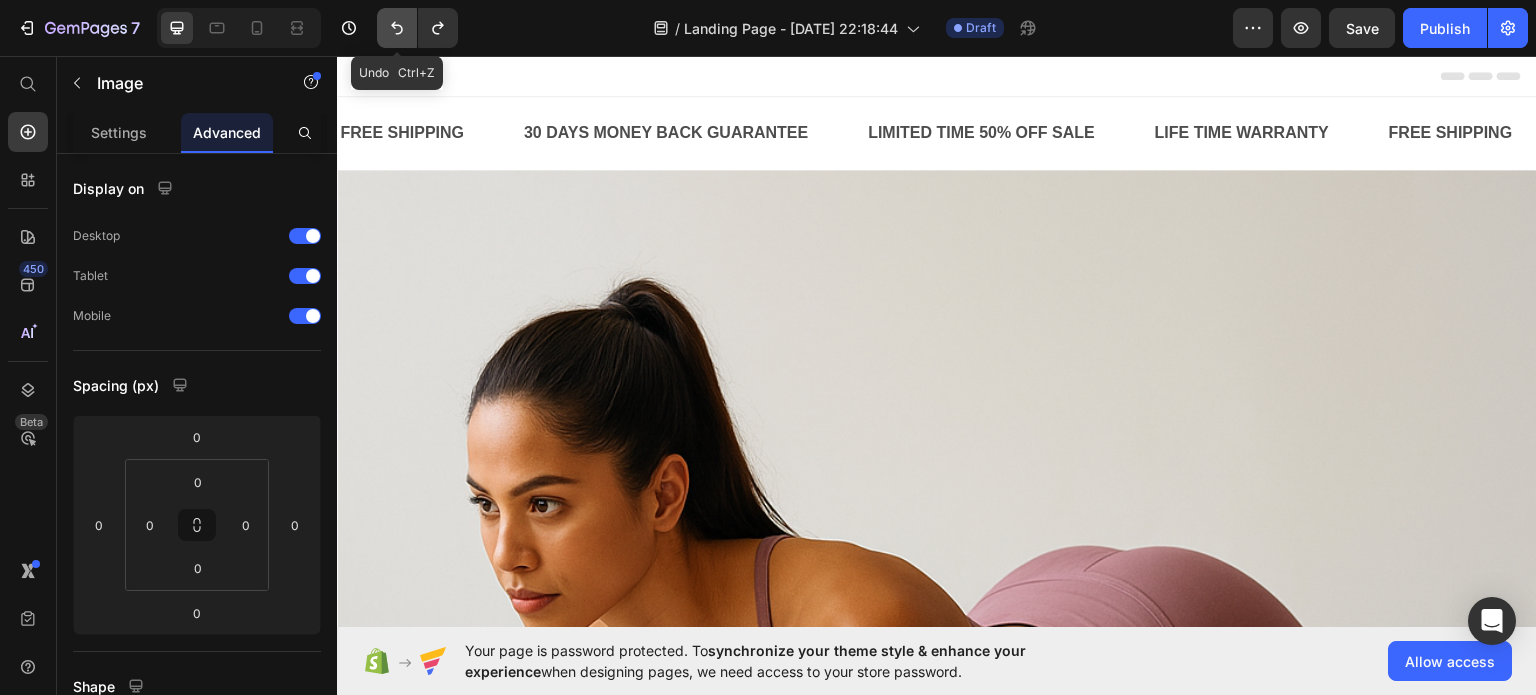 click 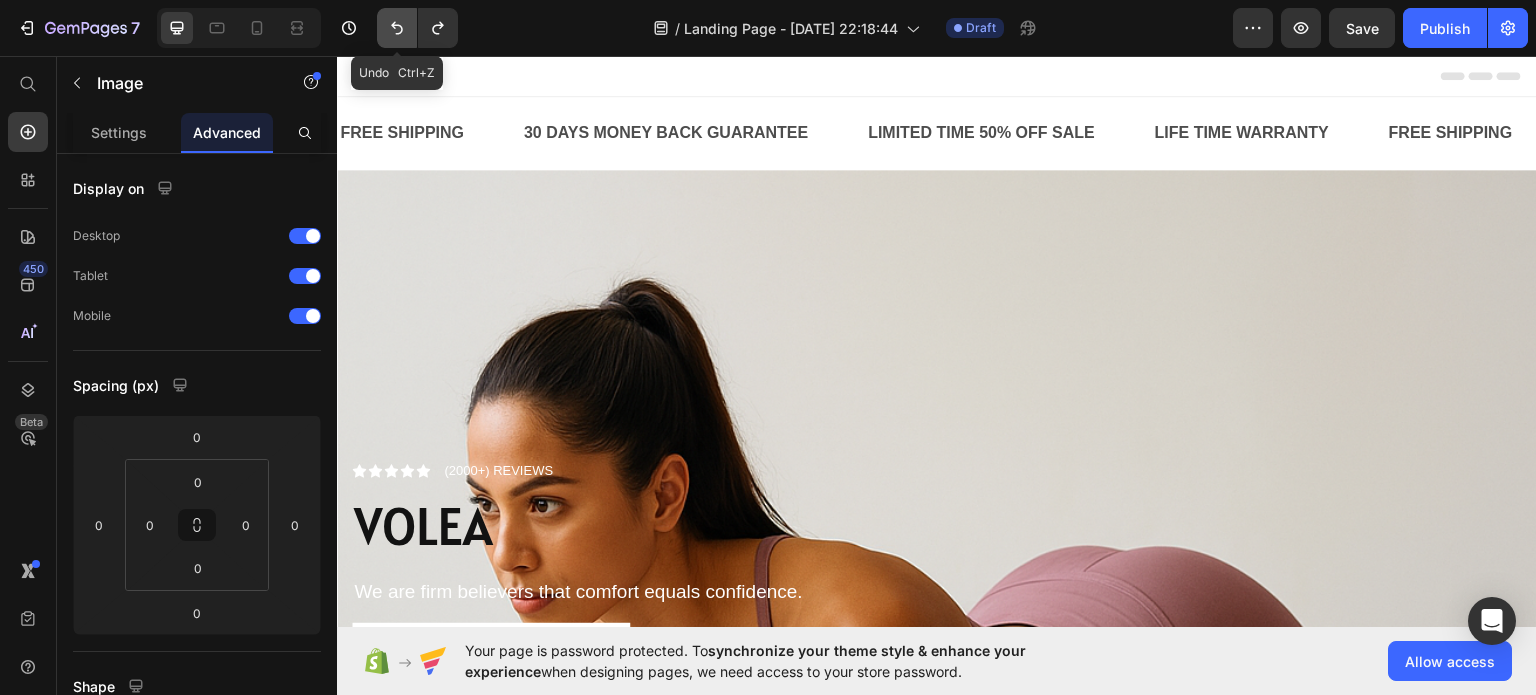 click 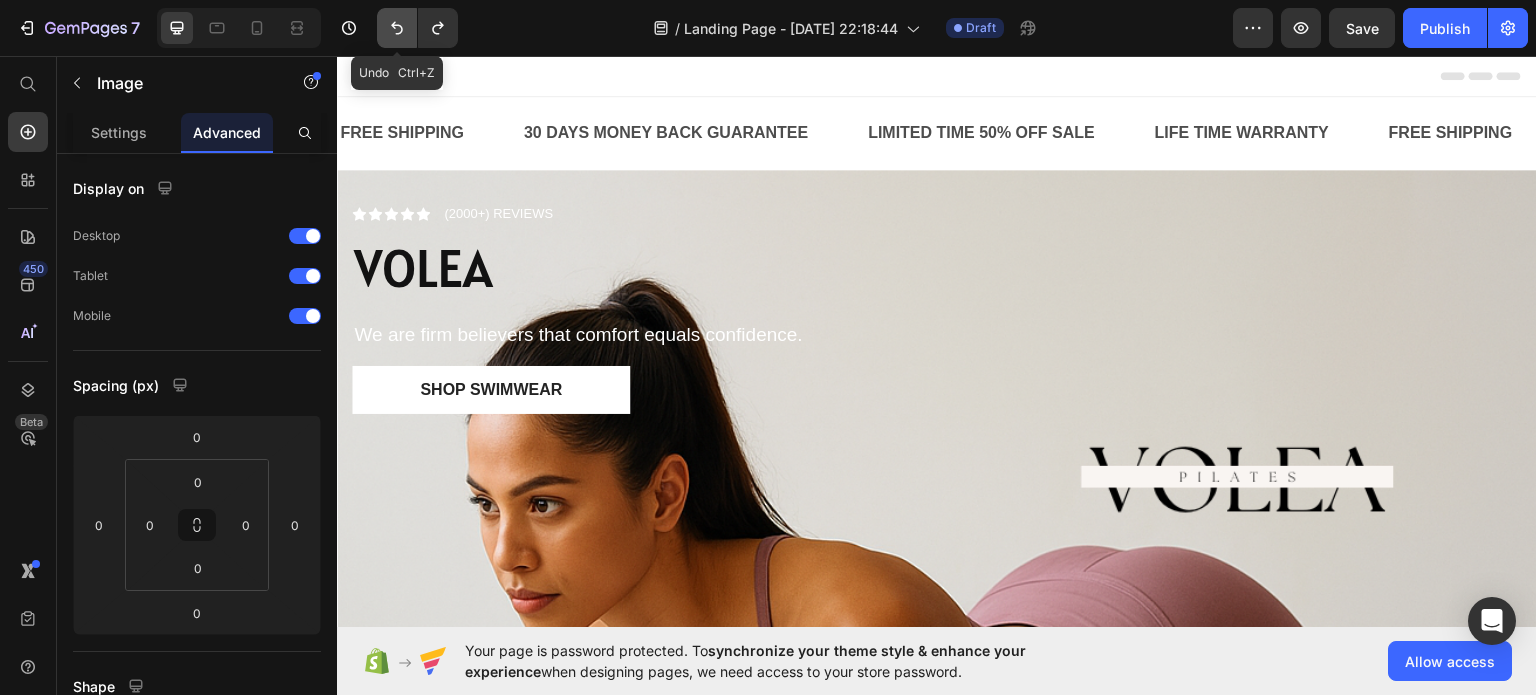 click 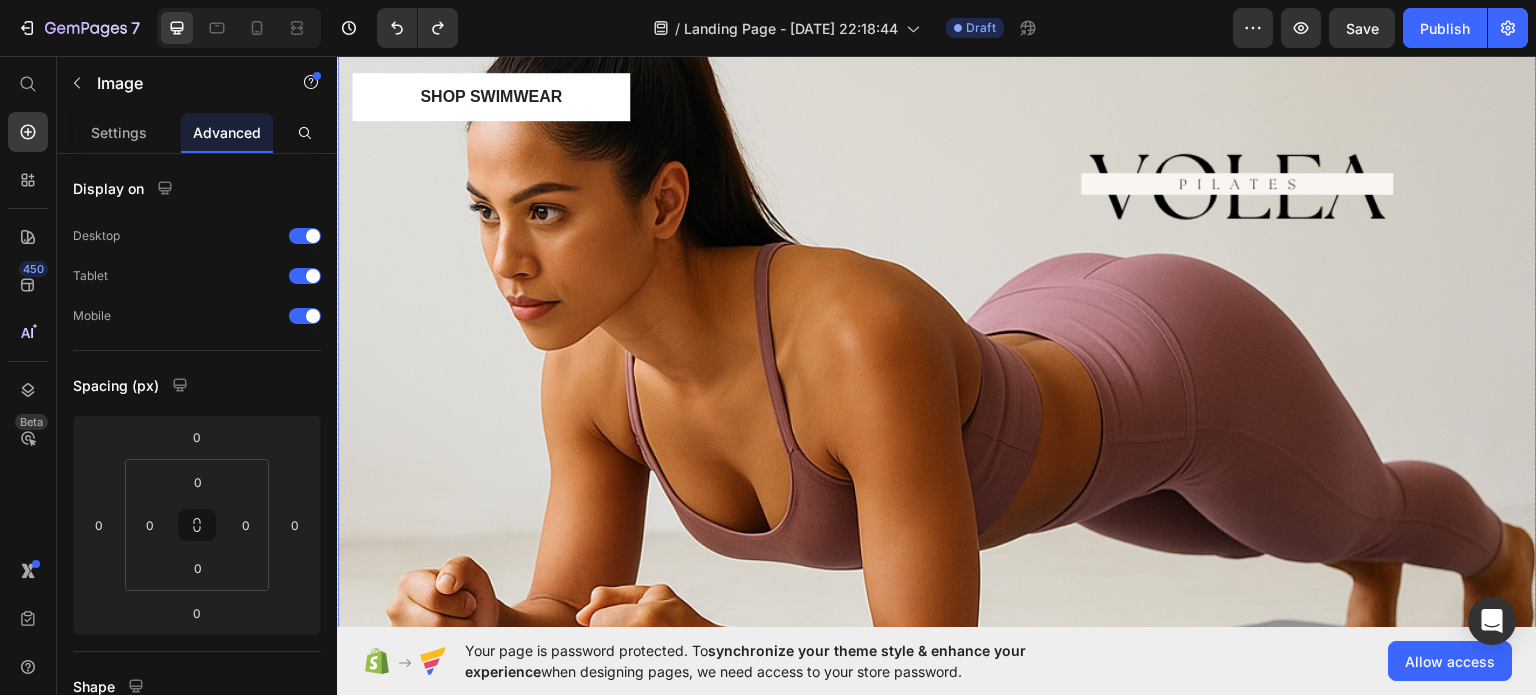 scroll, scrollTop: 0, scrollLeft: 0, axis: both 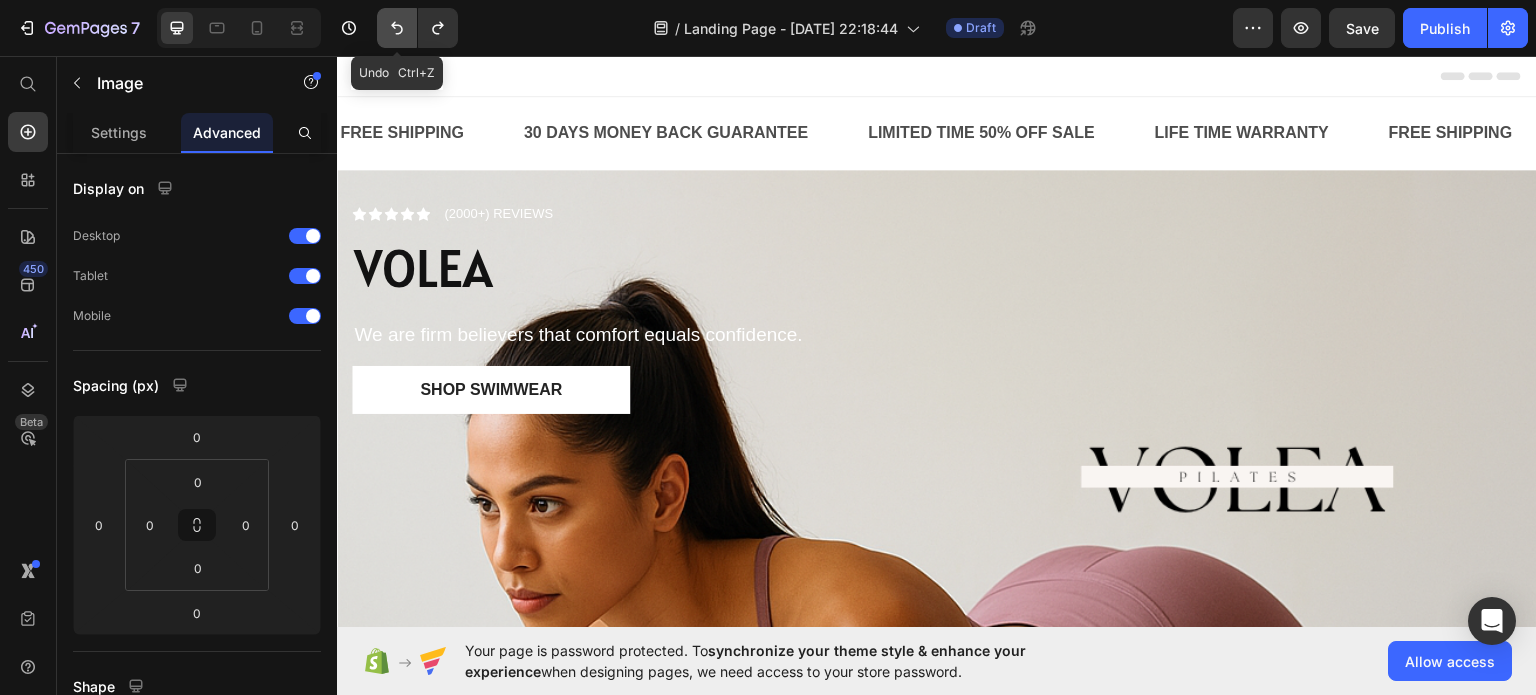 click 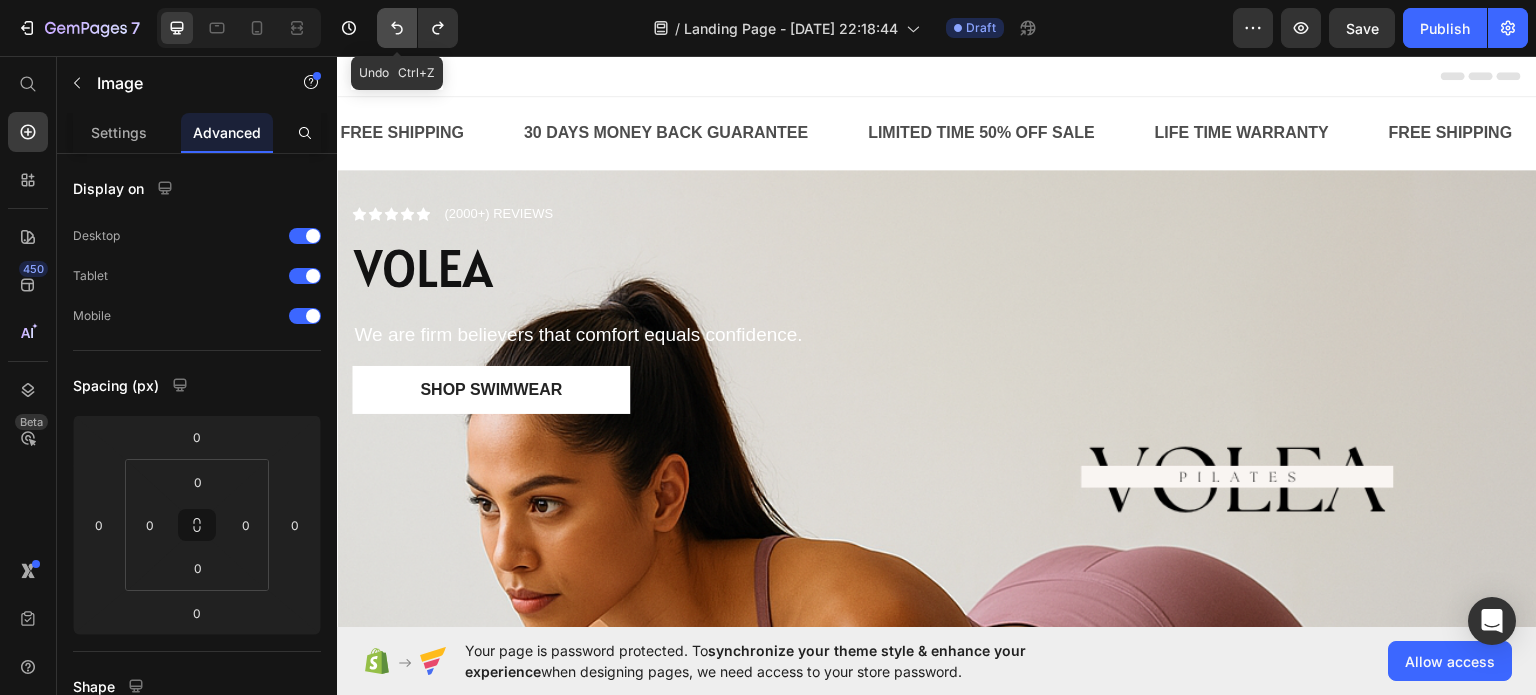 click 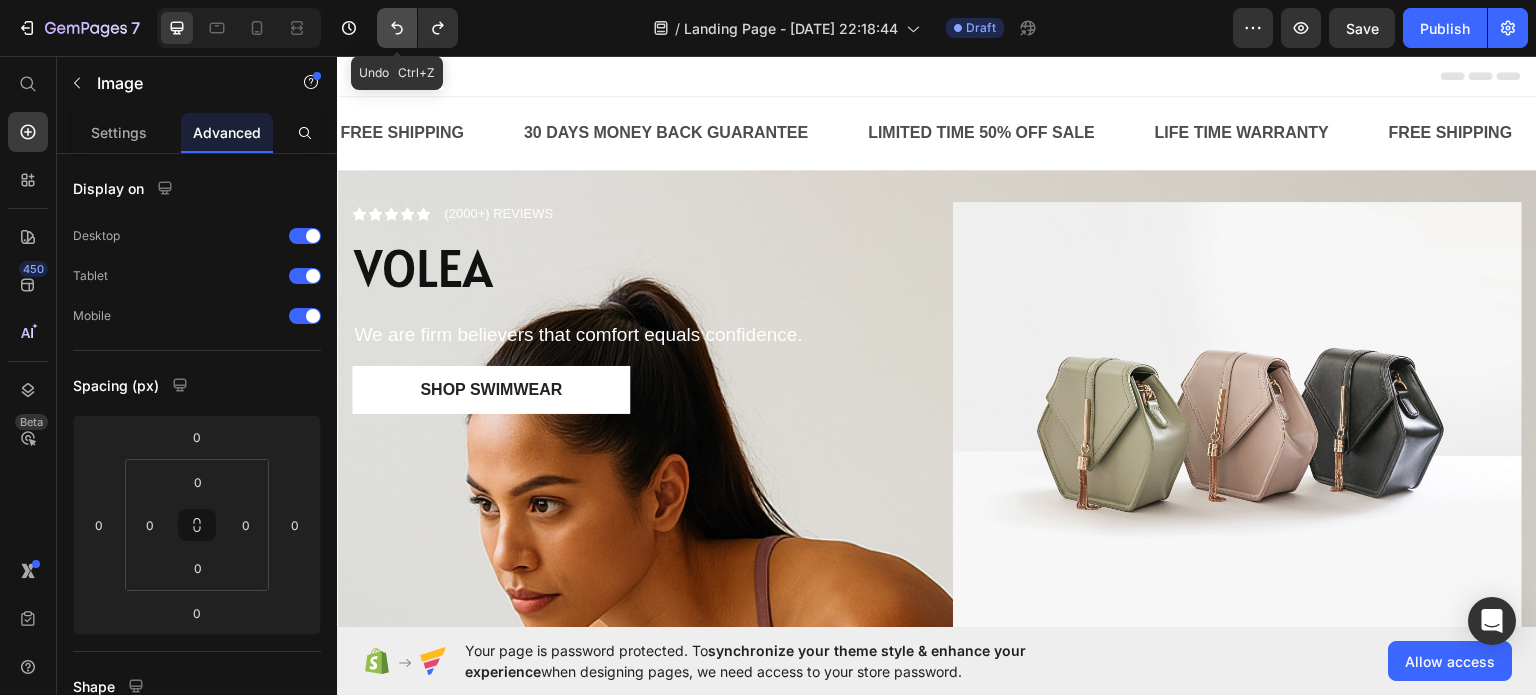 click 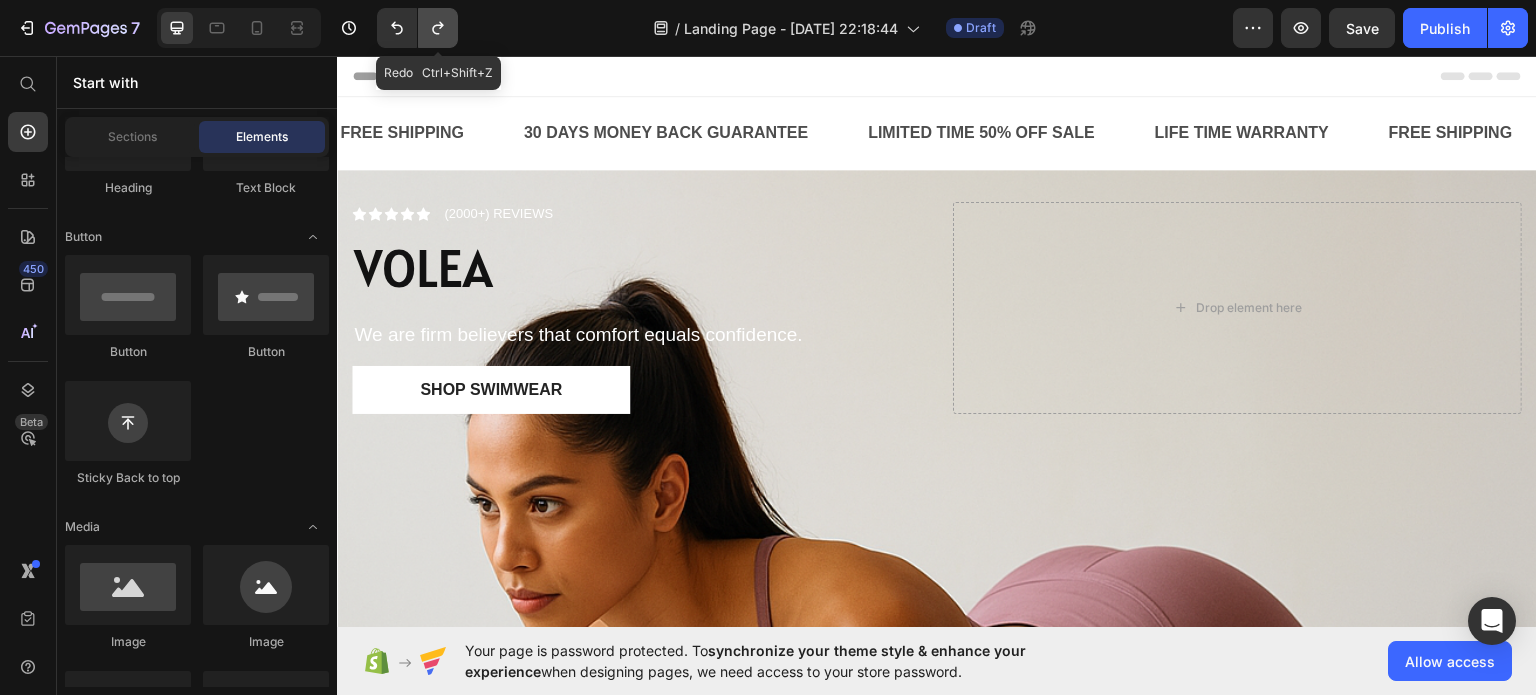 click 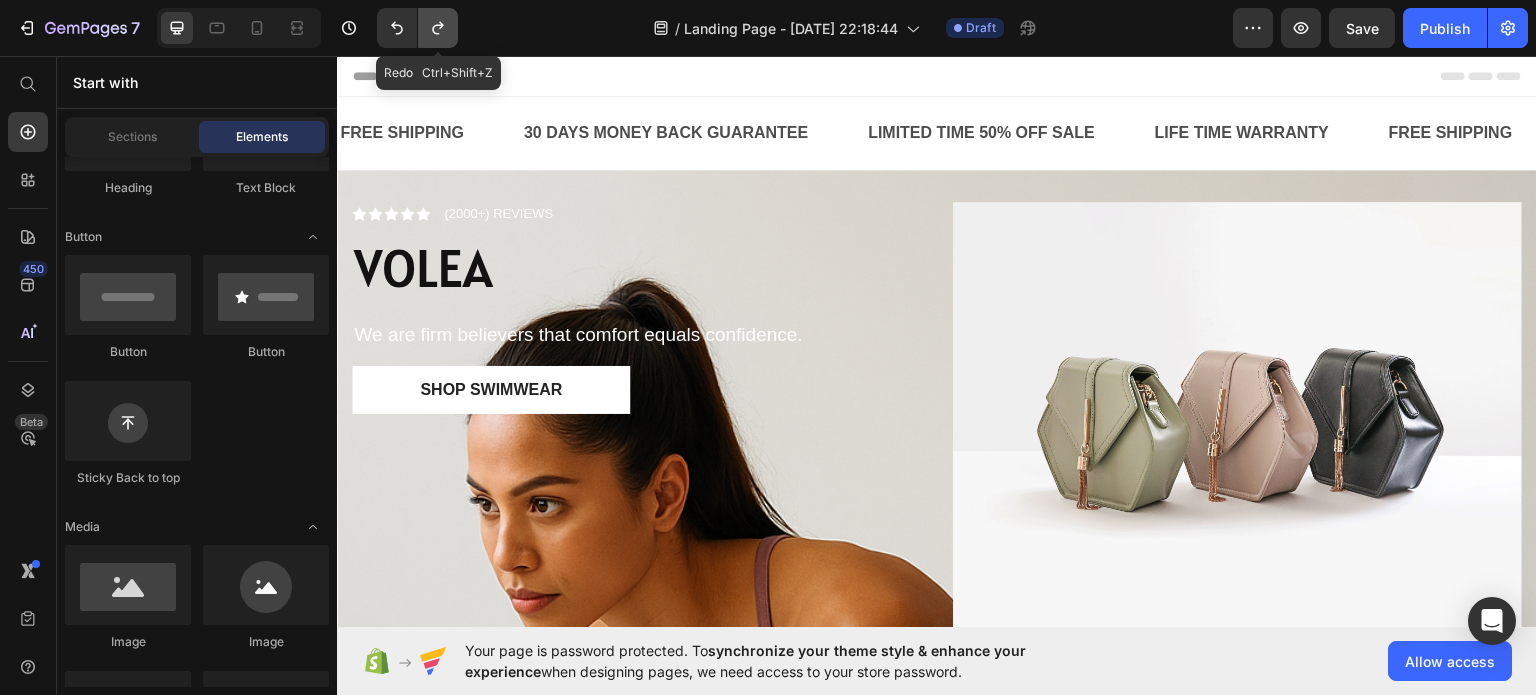 click 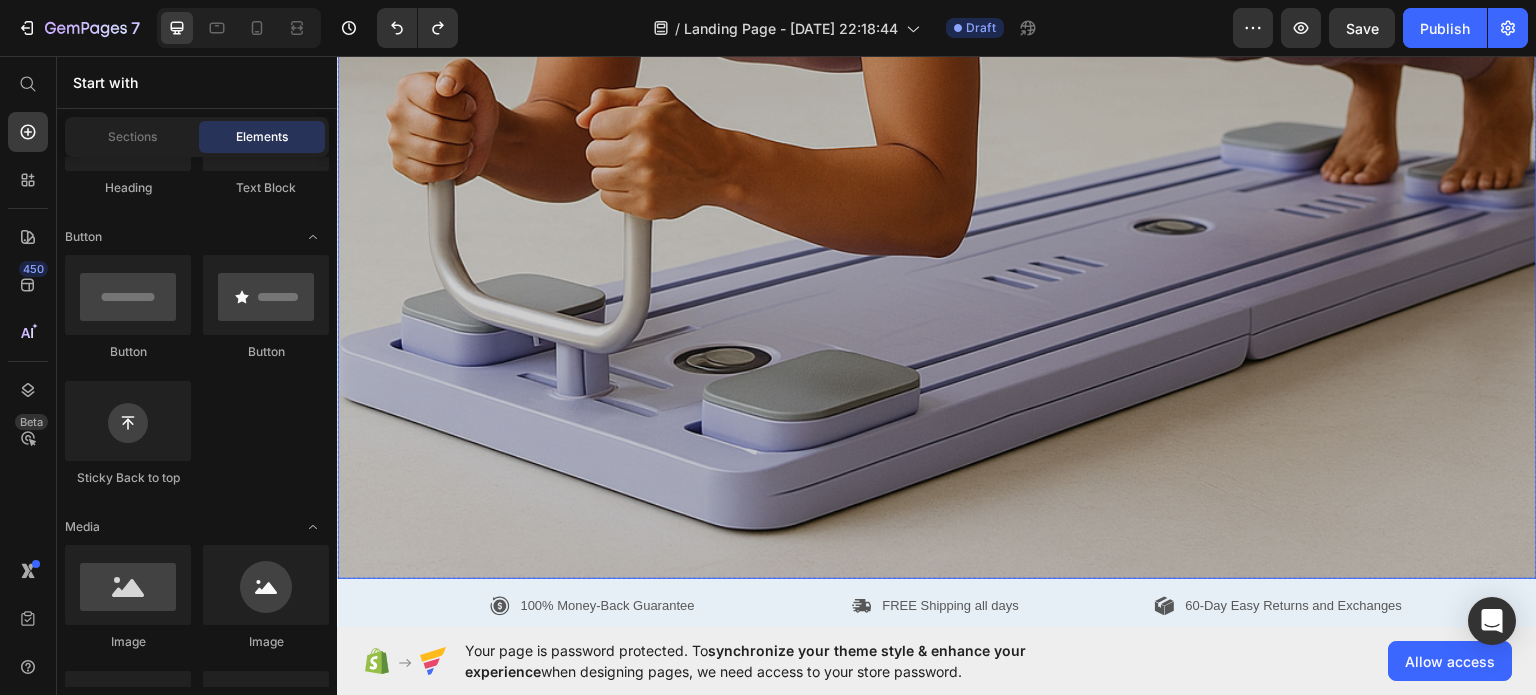 scroll, scrollTop: 900, scrollLeft: 0, axis: vertical 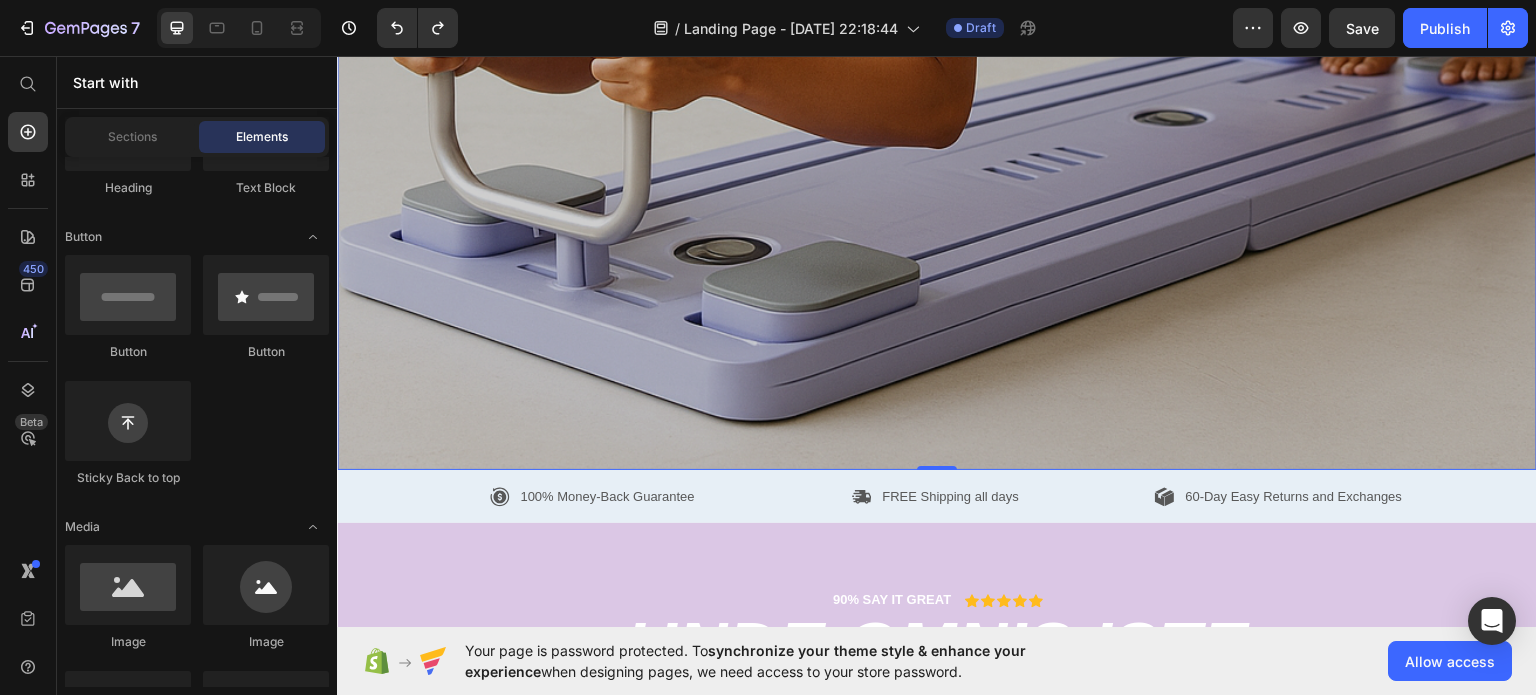 click at bounding box center (937, -131) 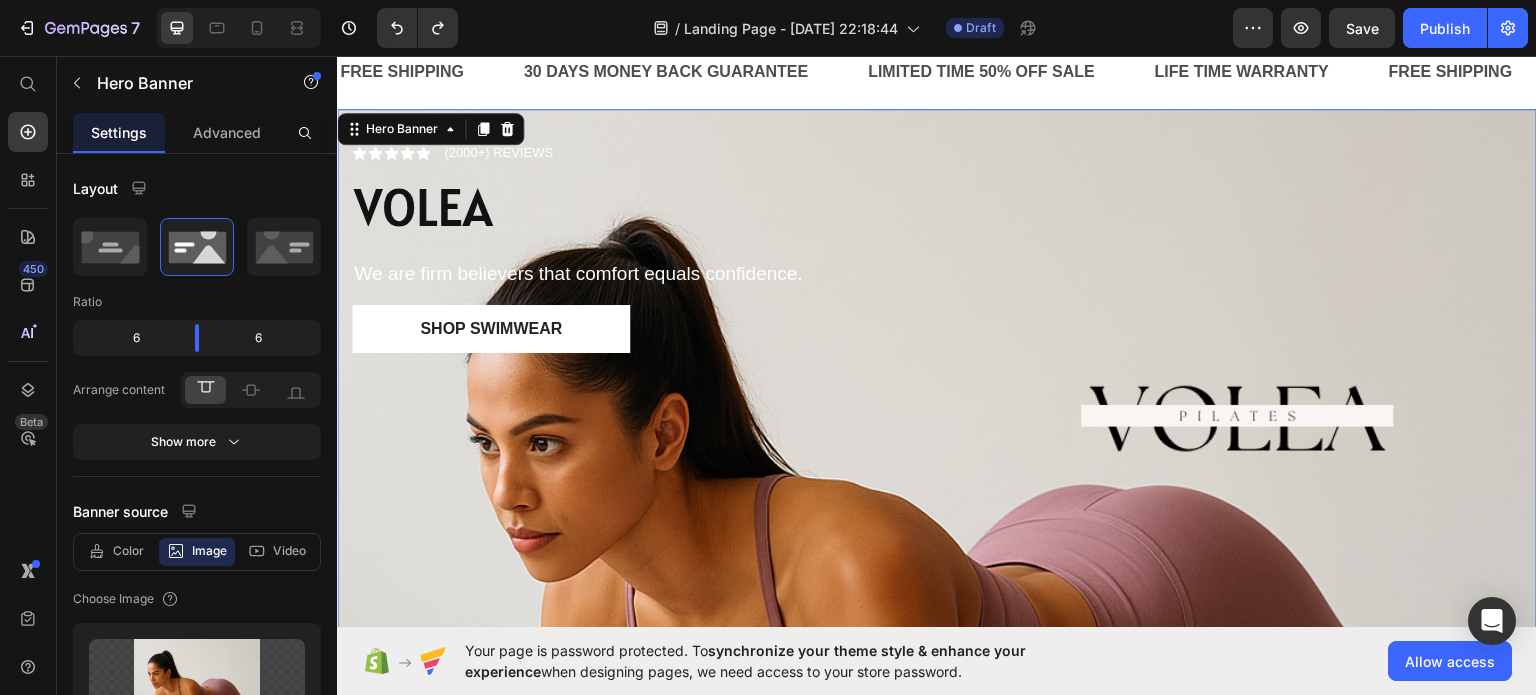 scroll, scrollTop: 0, scrollLeft: 0, axis: both 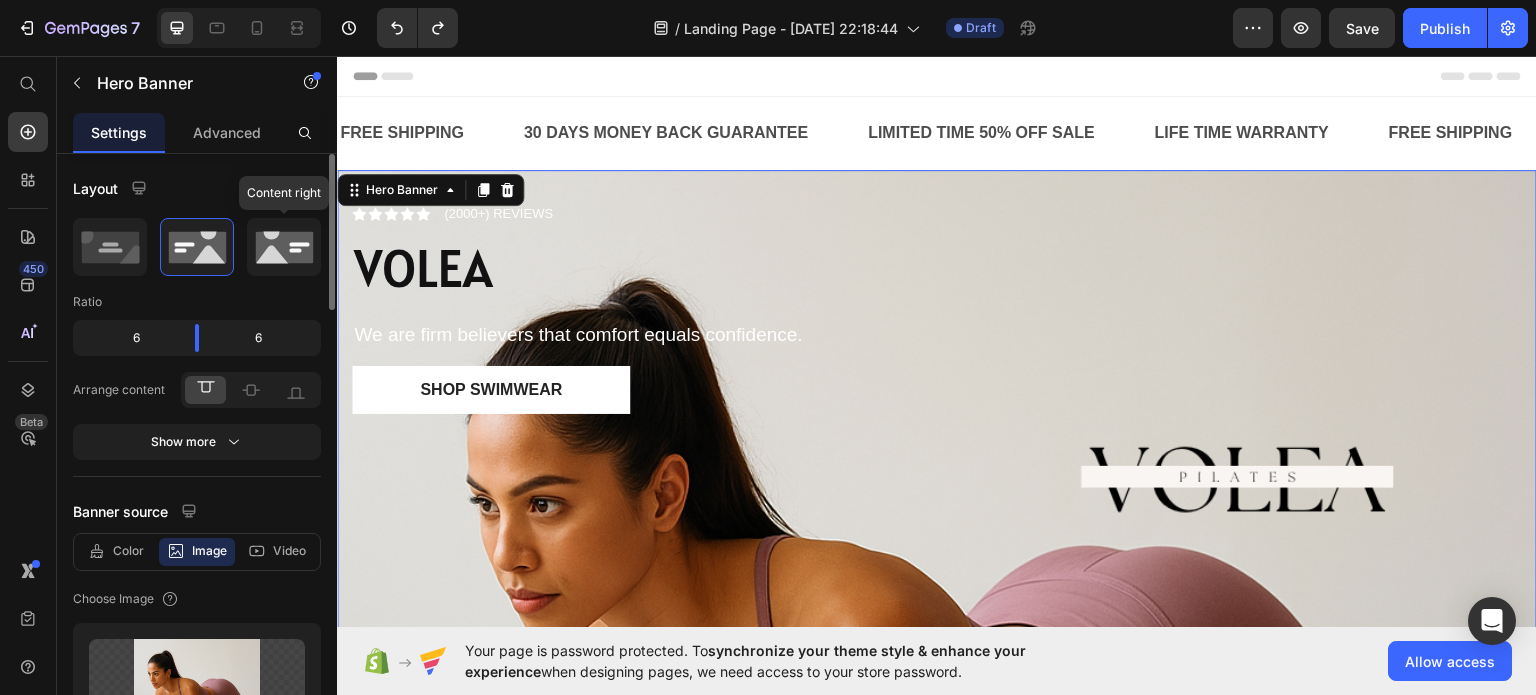 click 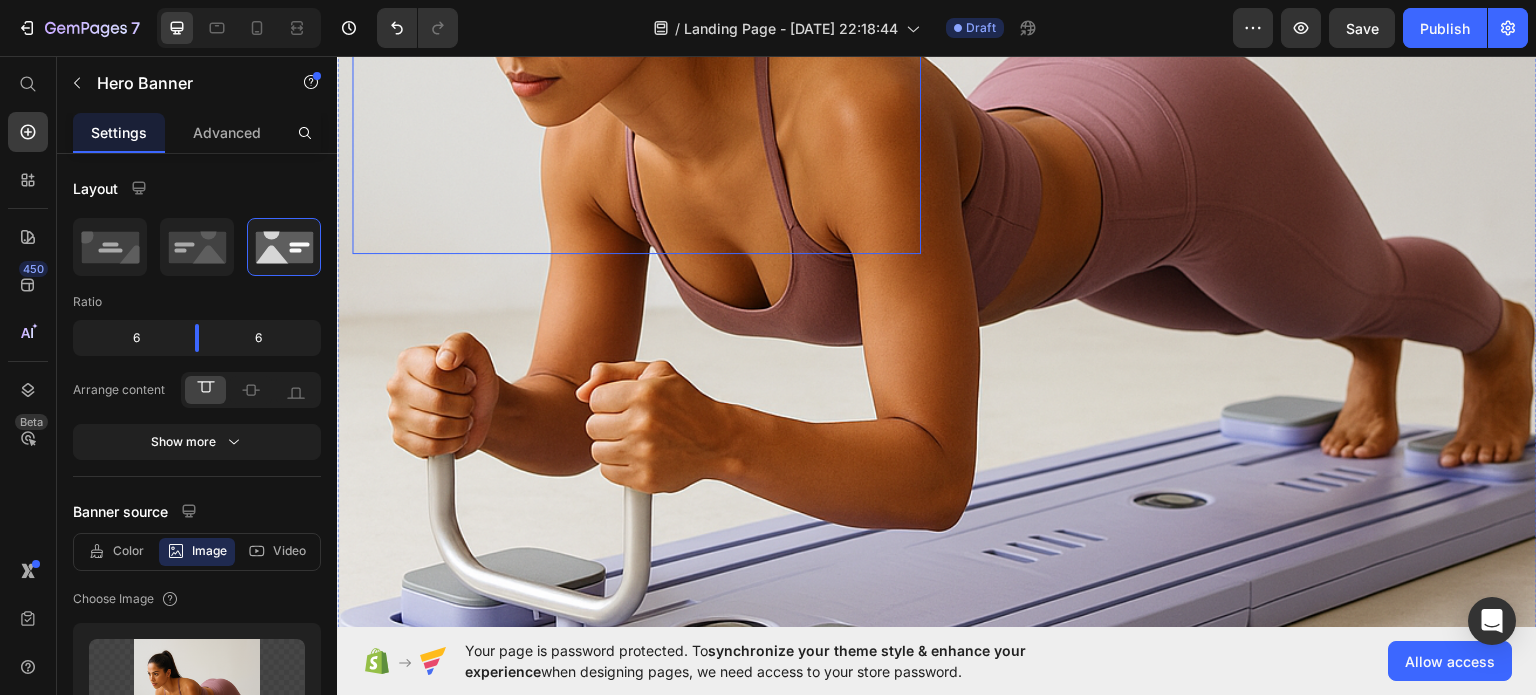scroll, scrollTop: 100, scrollLeft: 0, axis: vertical 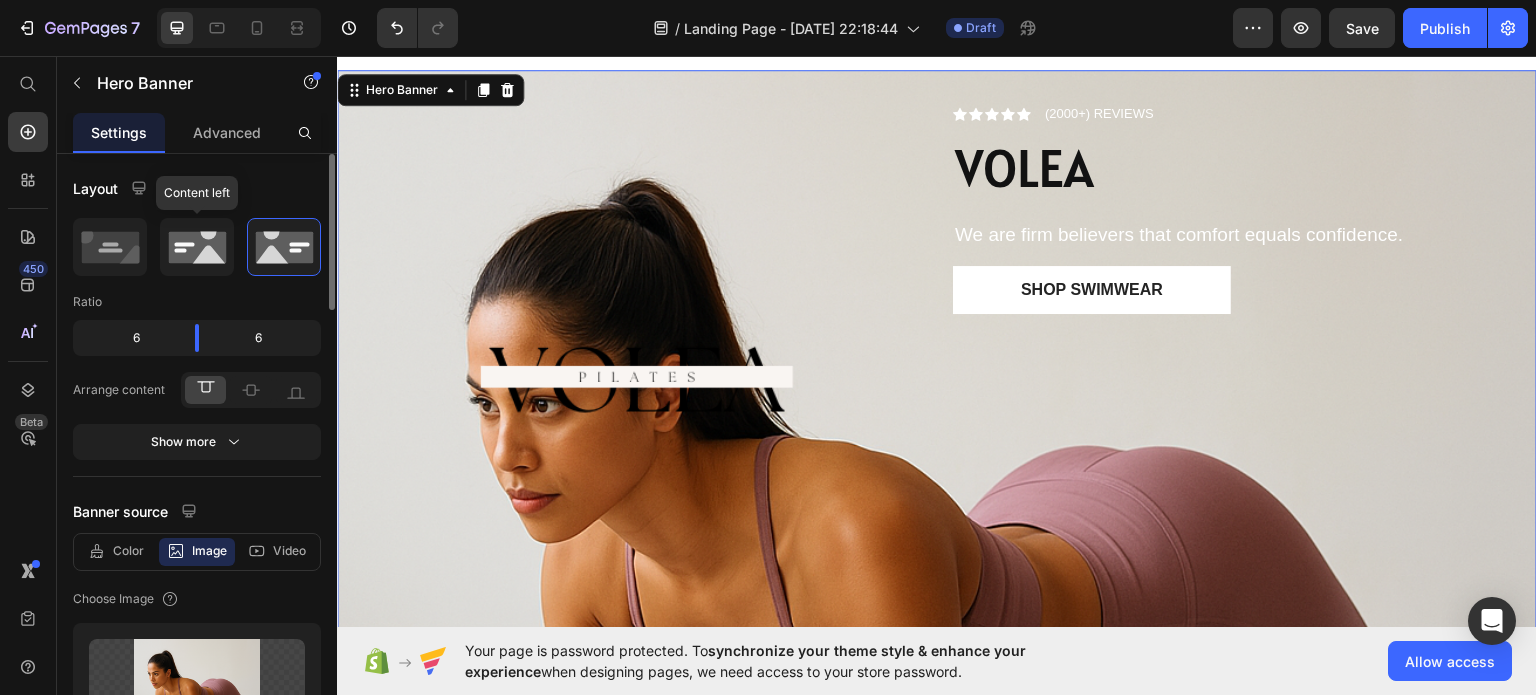click 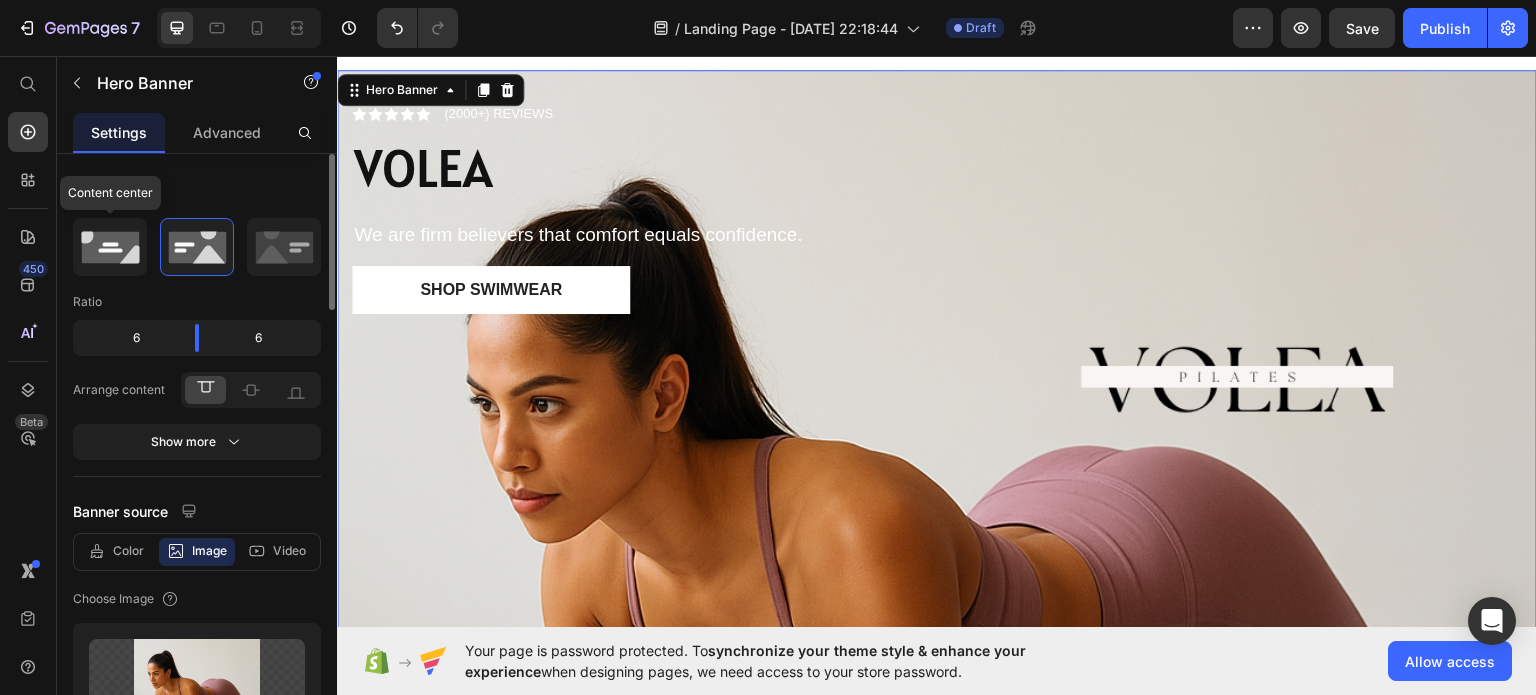 click 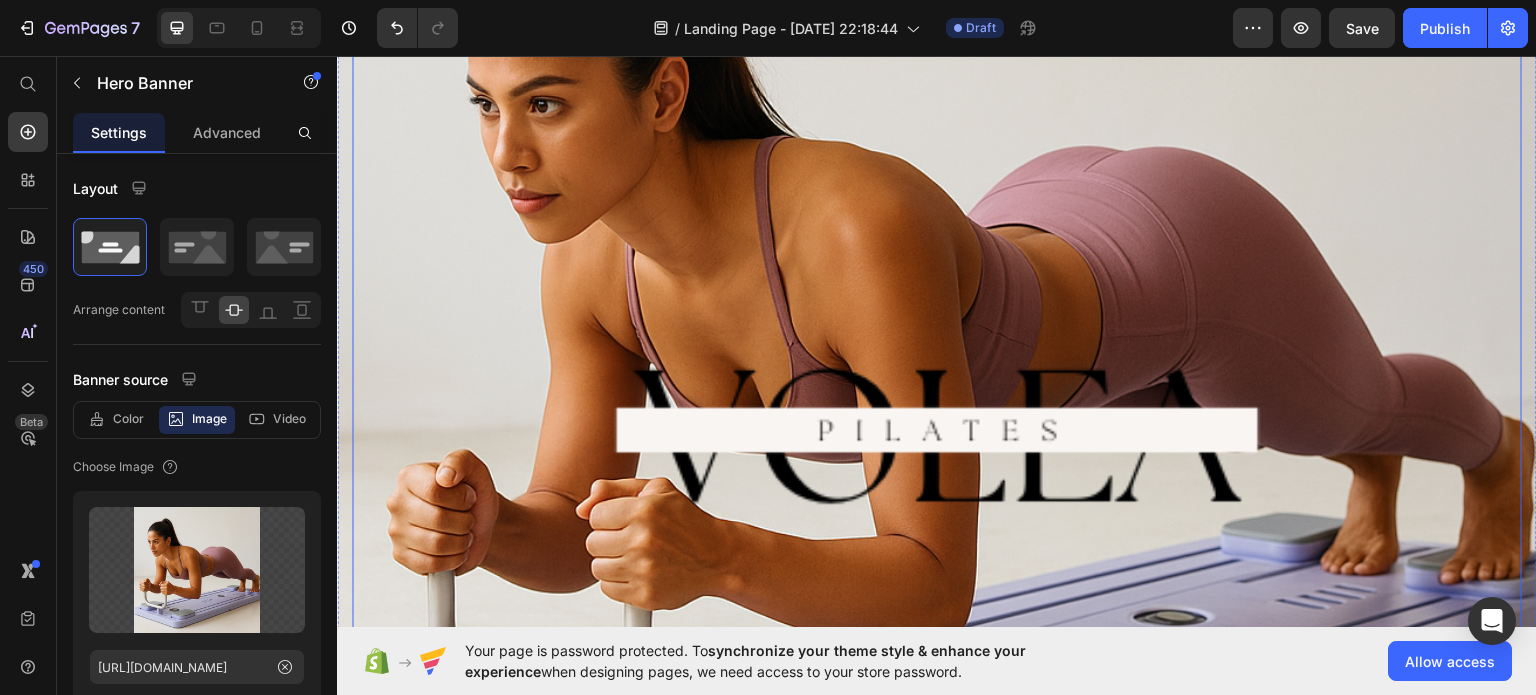 scroll, scrollTop: 0, scrollLeft: 0, axis: both 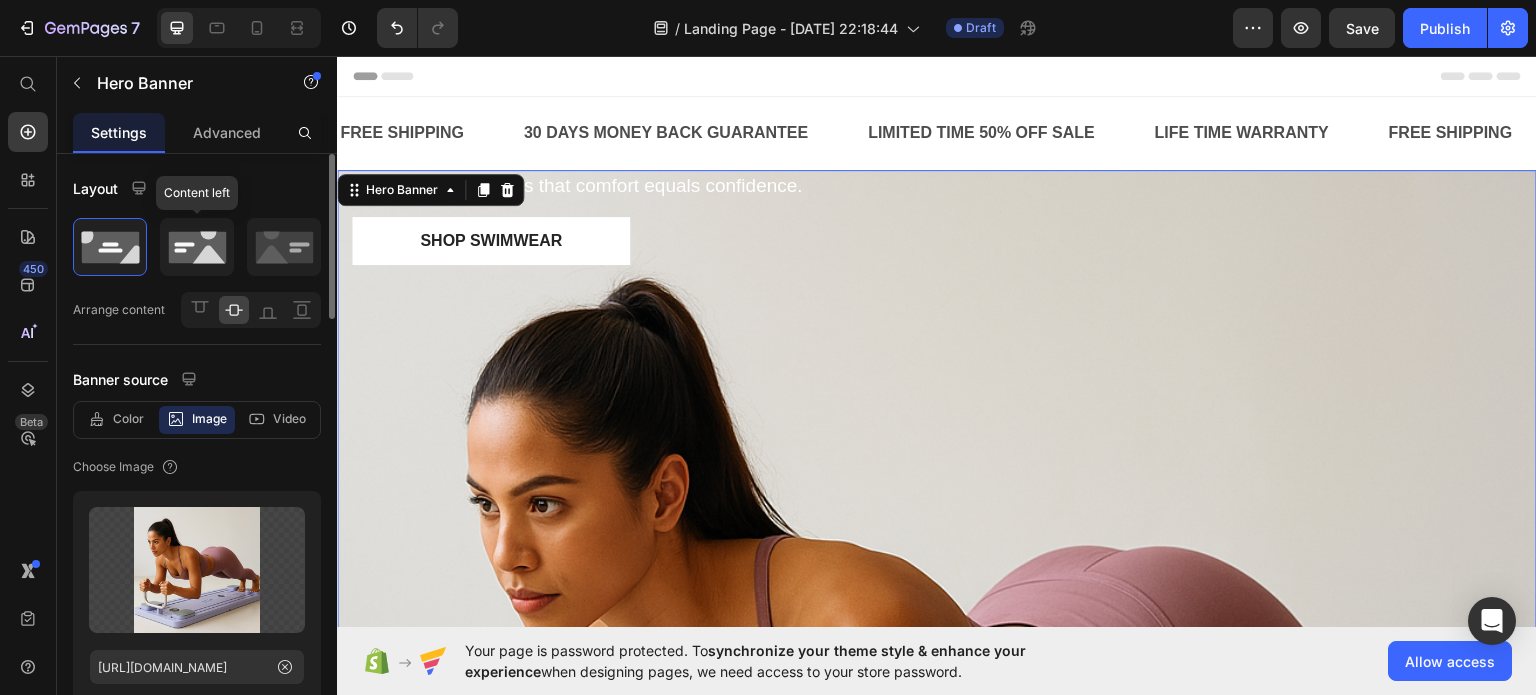 click 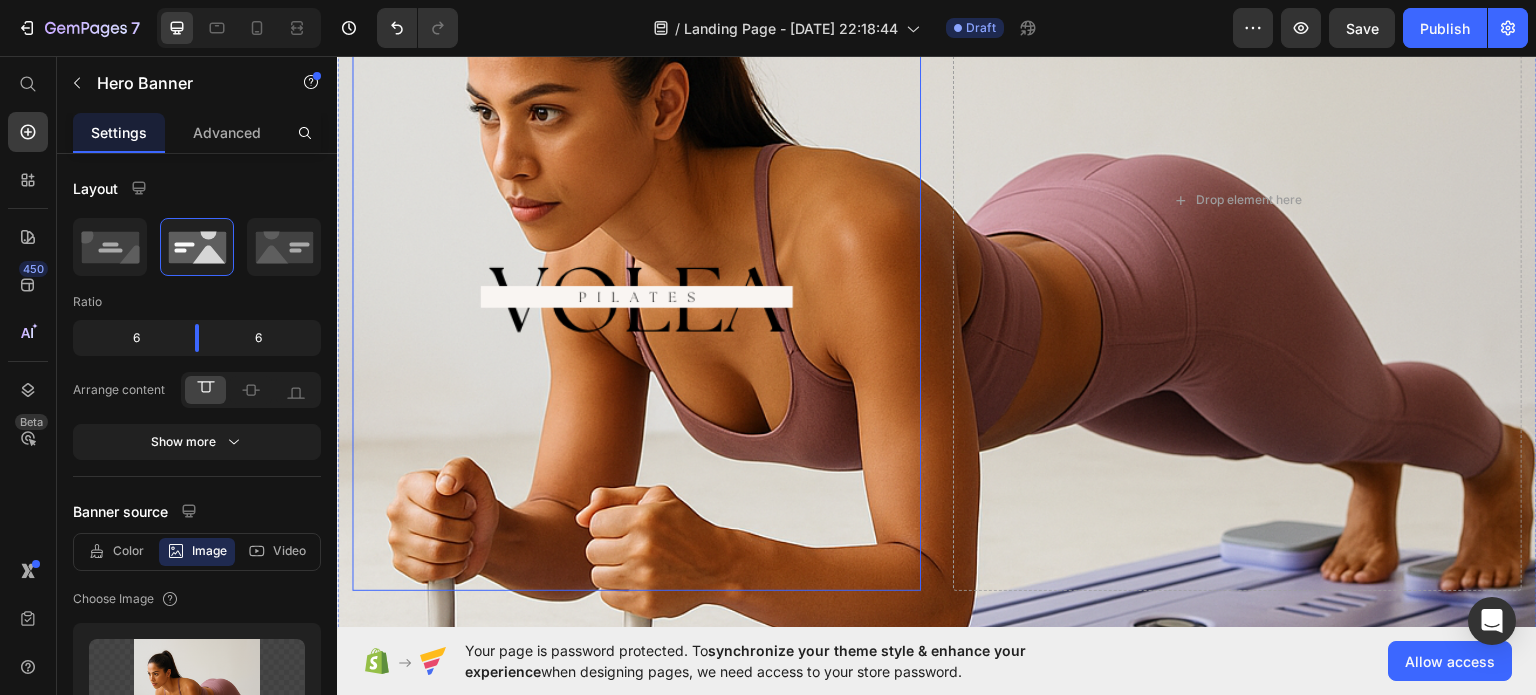 scroll, scrollTop: 300, scrollLeft: 0, axis: vertical 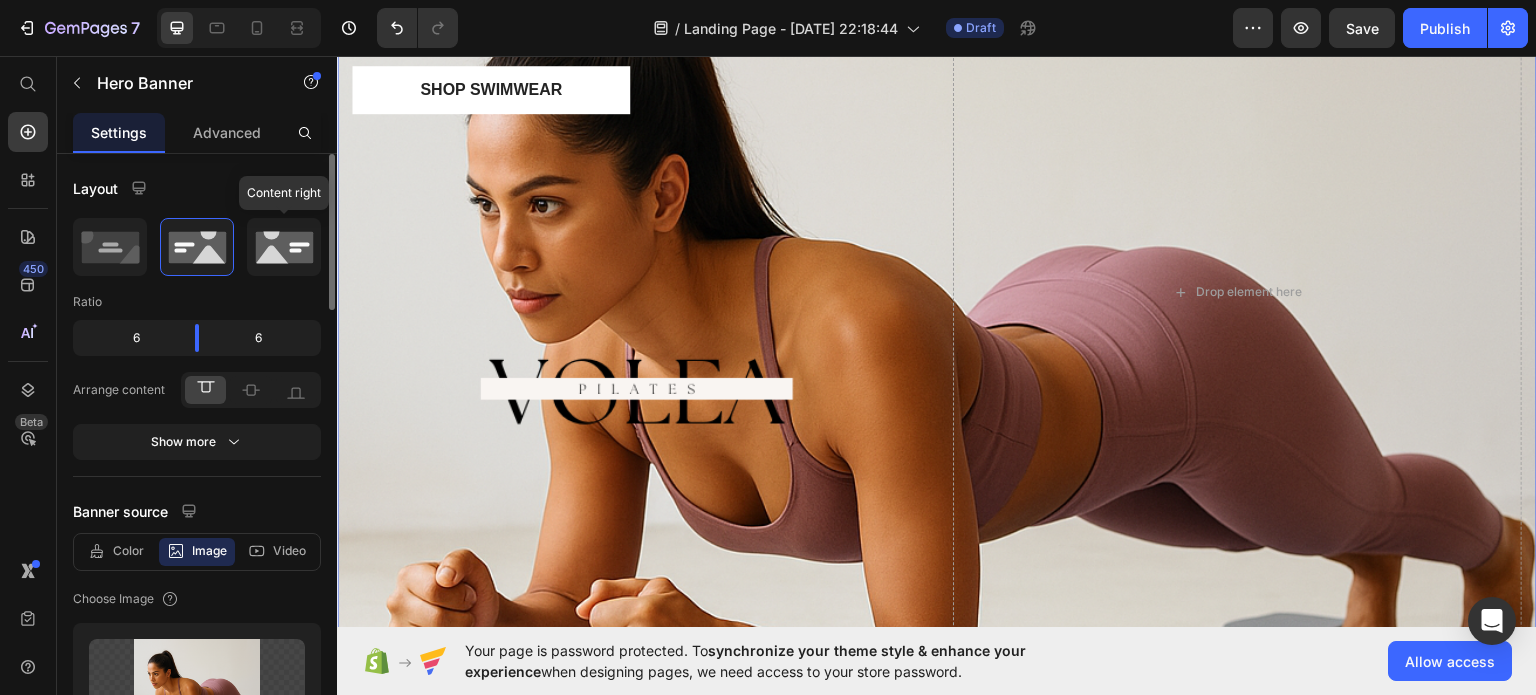 click 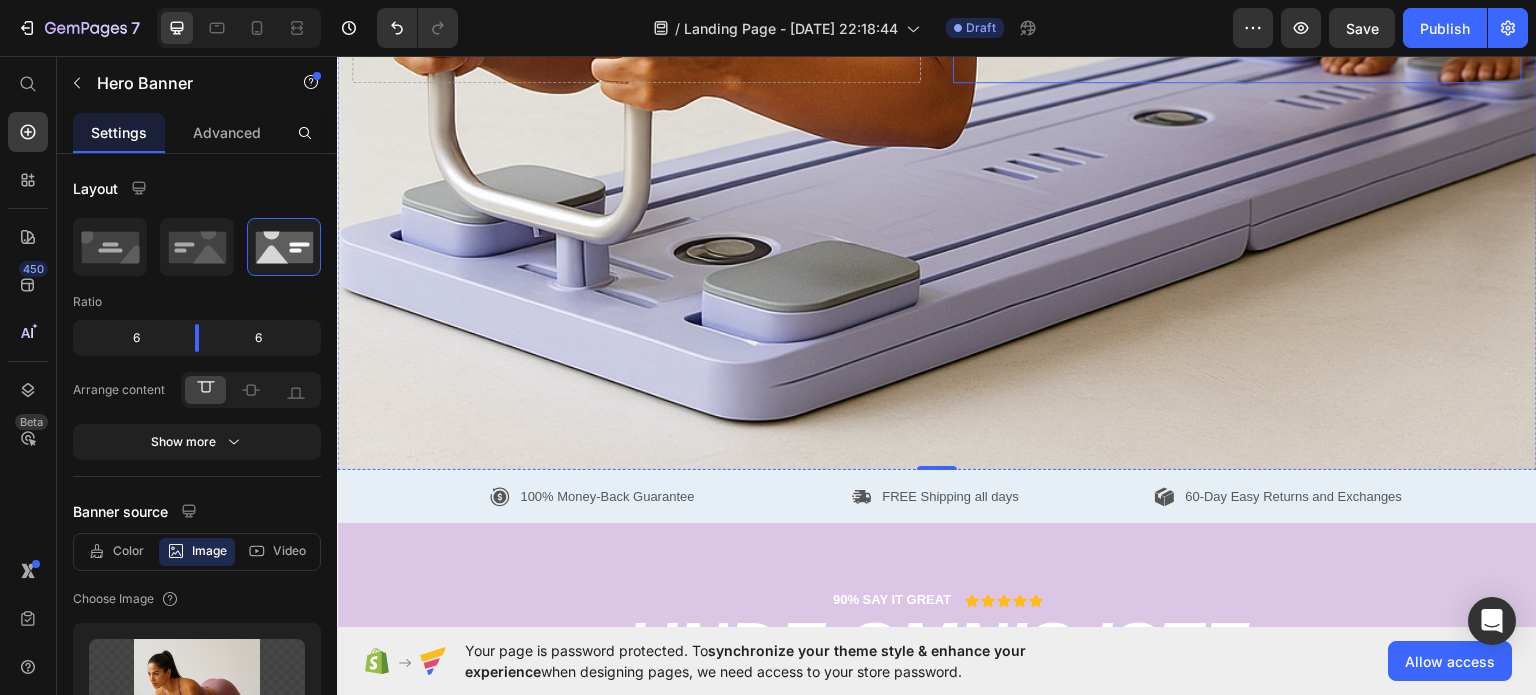 scroll, scrollTop: 600, scrollLeft: 0, axis: vertical 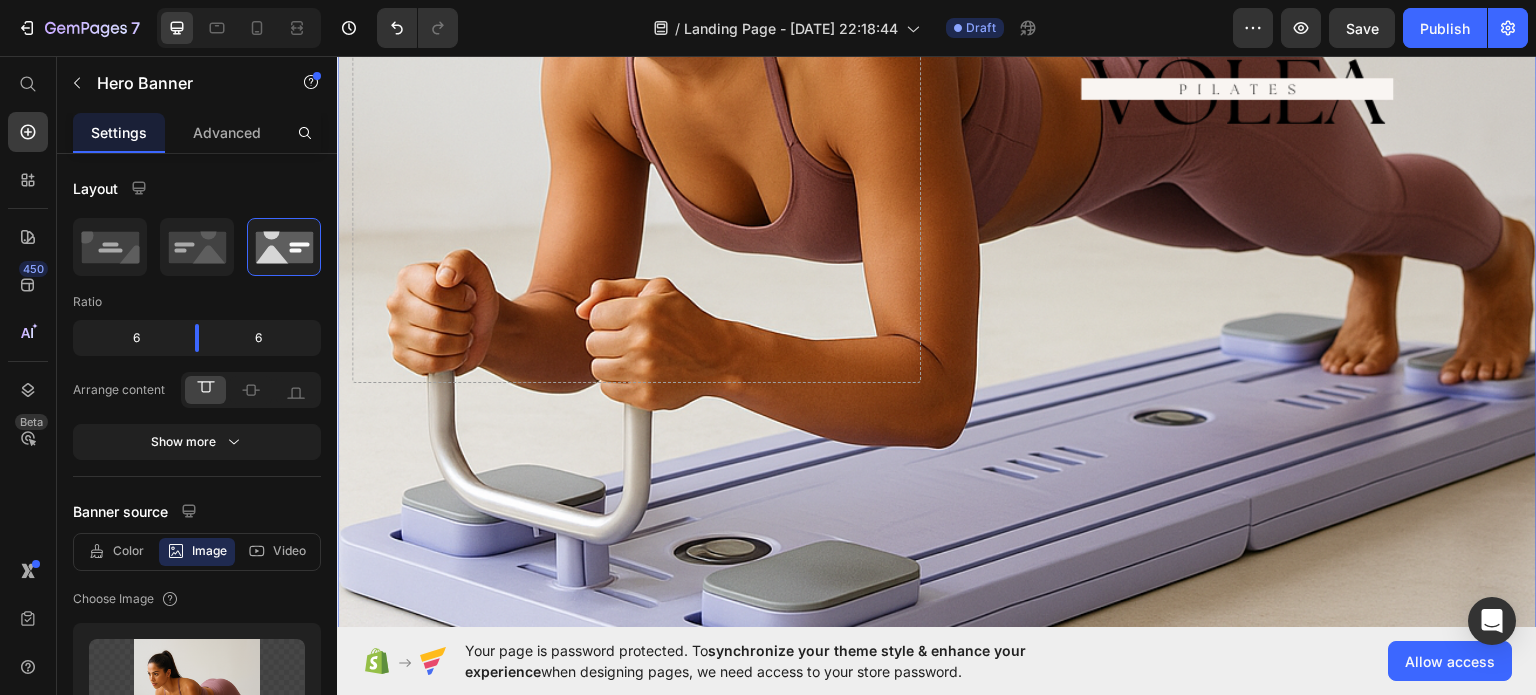 click on "Drop element here" at bounding box center (636, -9) 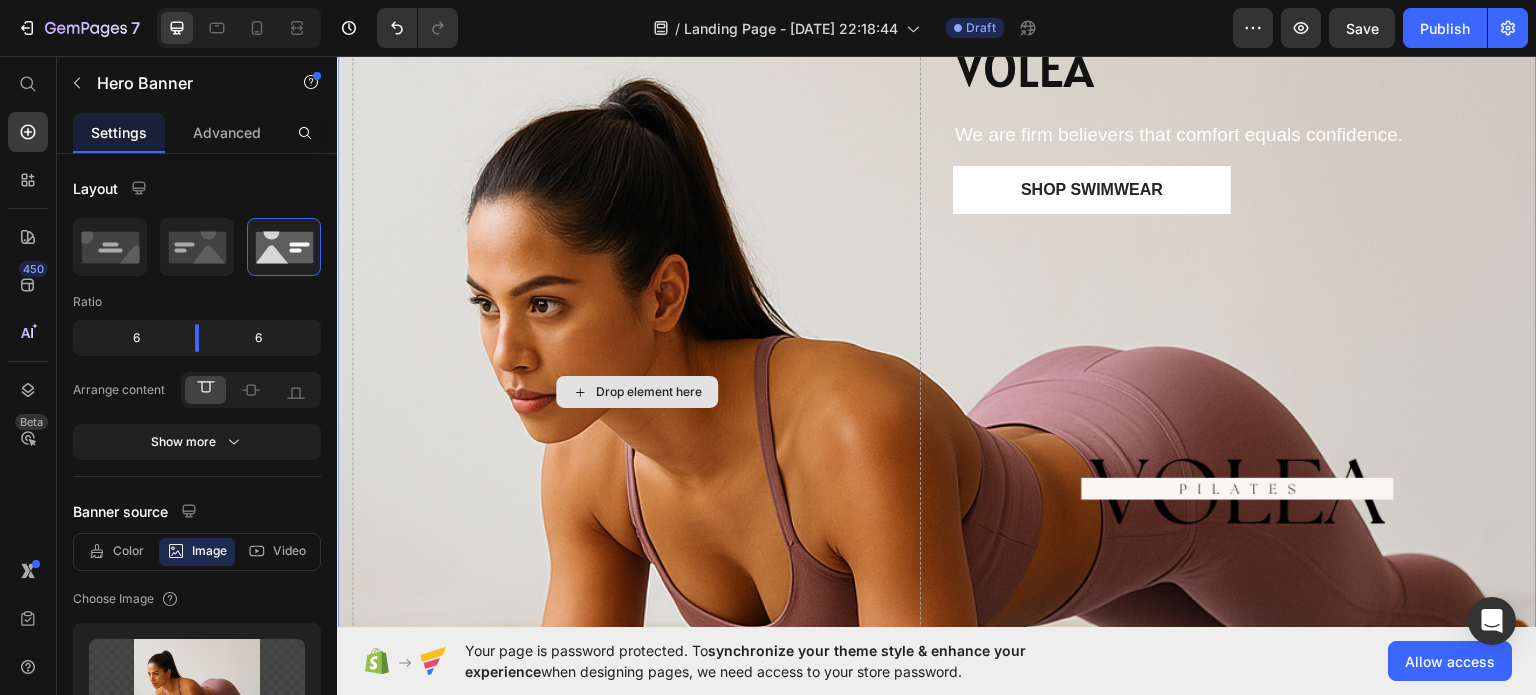 scroll, scrollTop: 0, scrollLeft: 0, axis: both 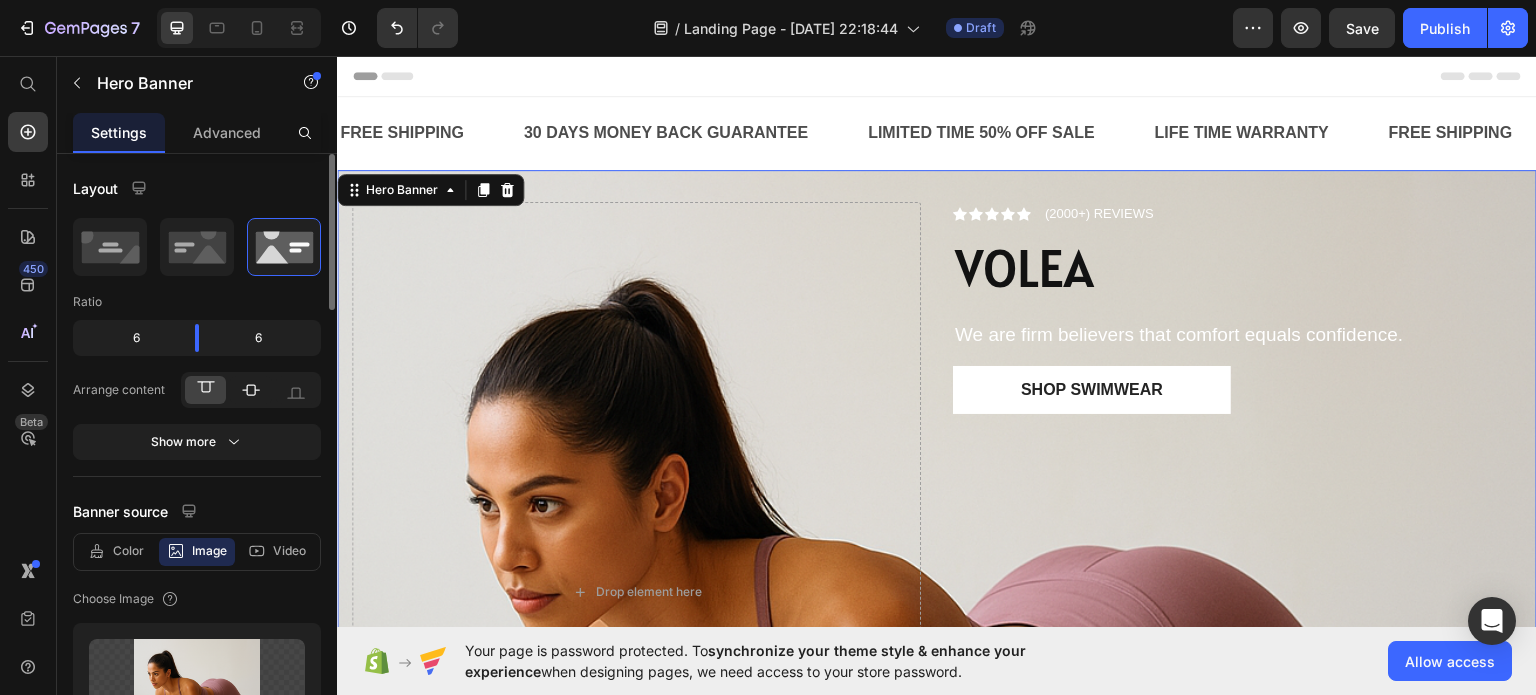 click 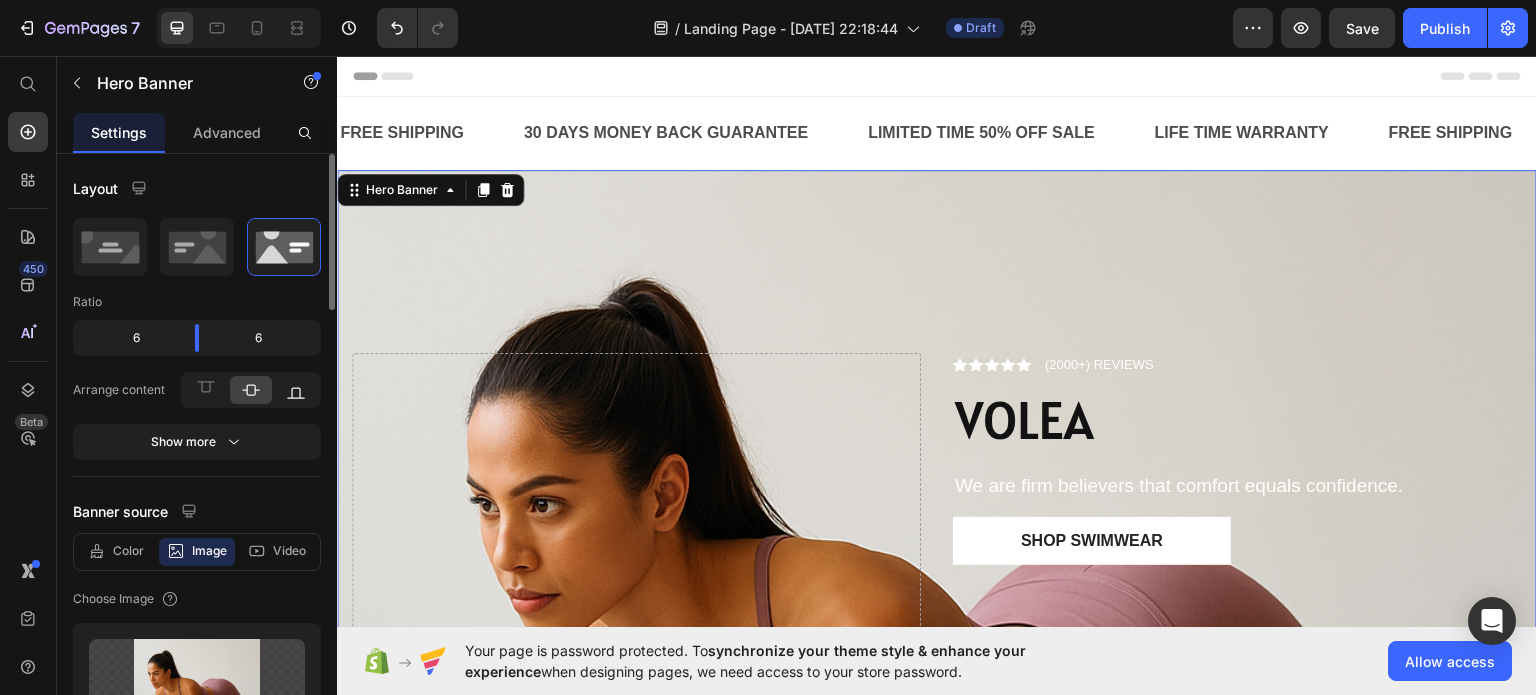 click 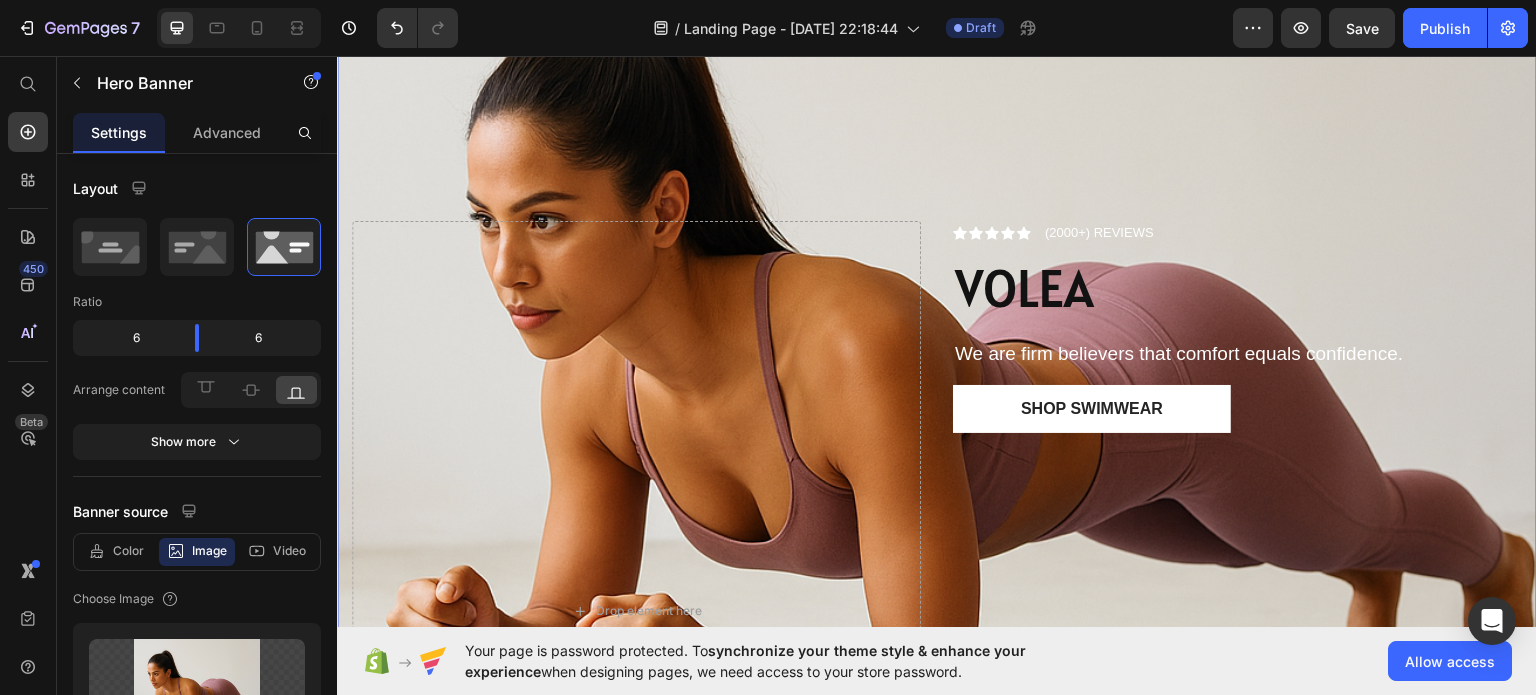 scroll, scrollTop: 200, scrollLeft: 0, axis: vertical 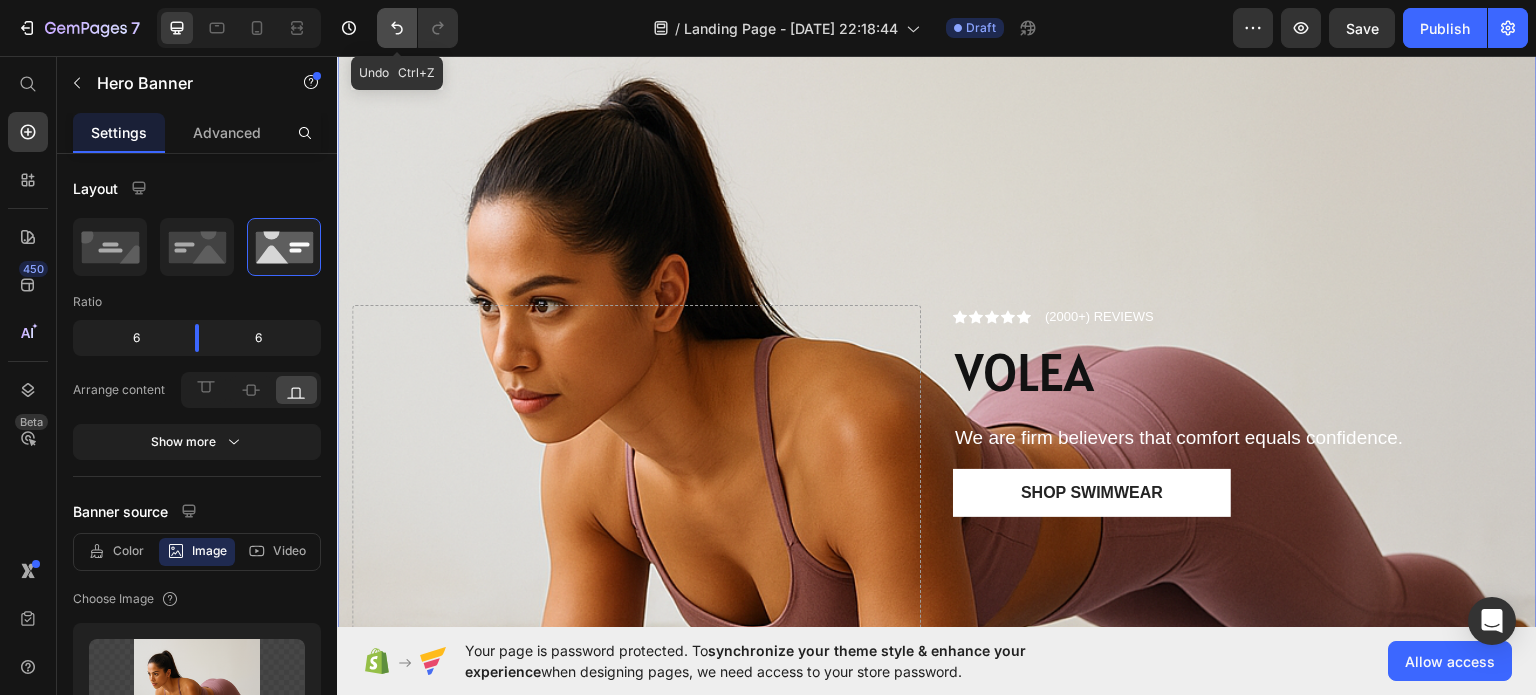 click 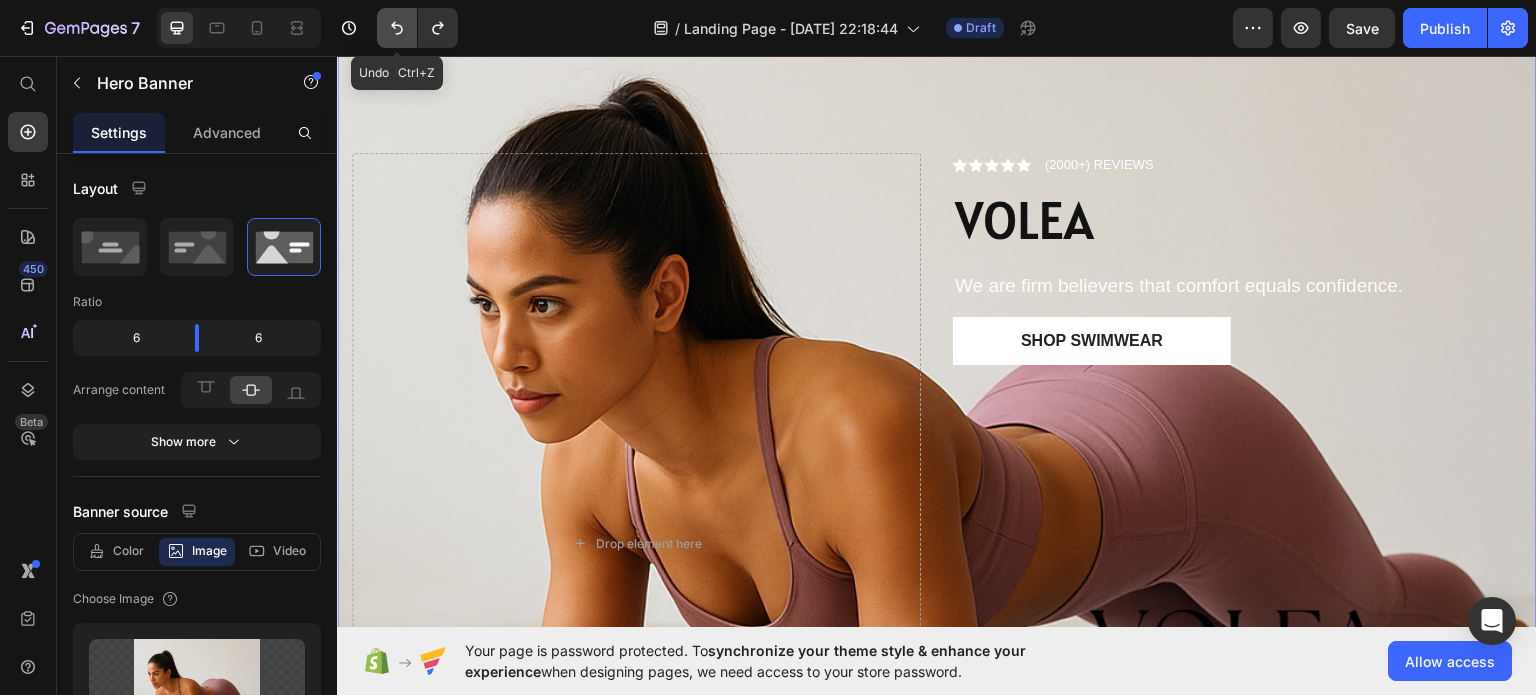 click 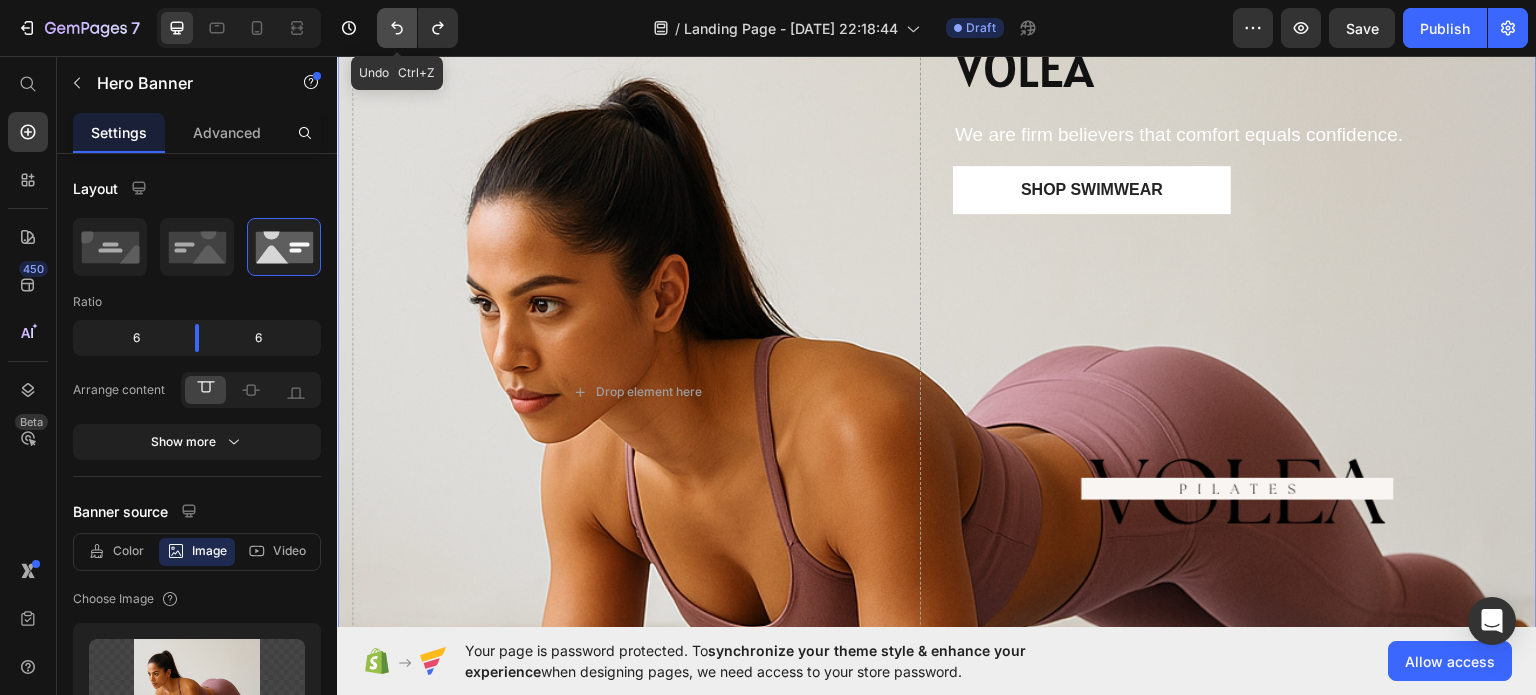 click 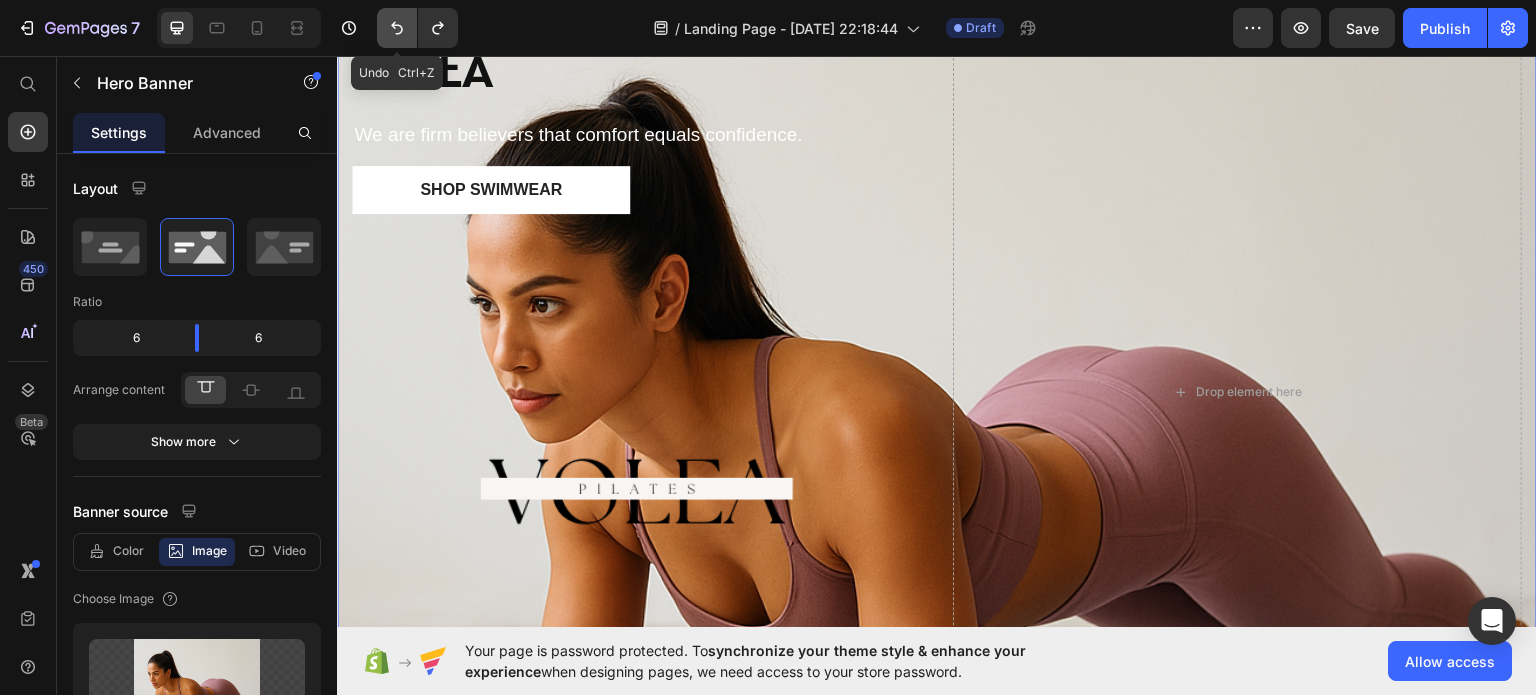 click 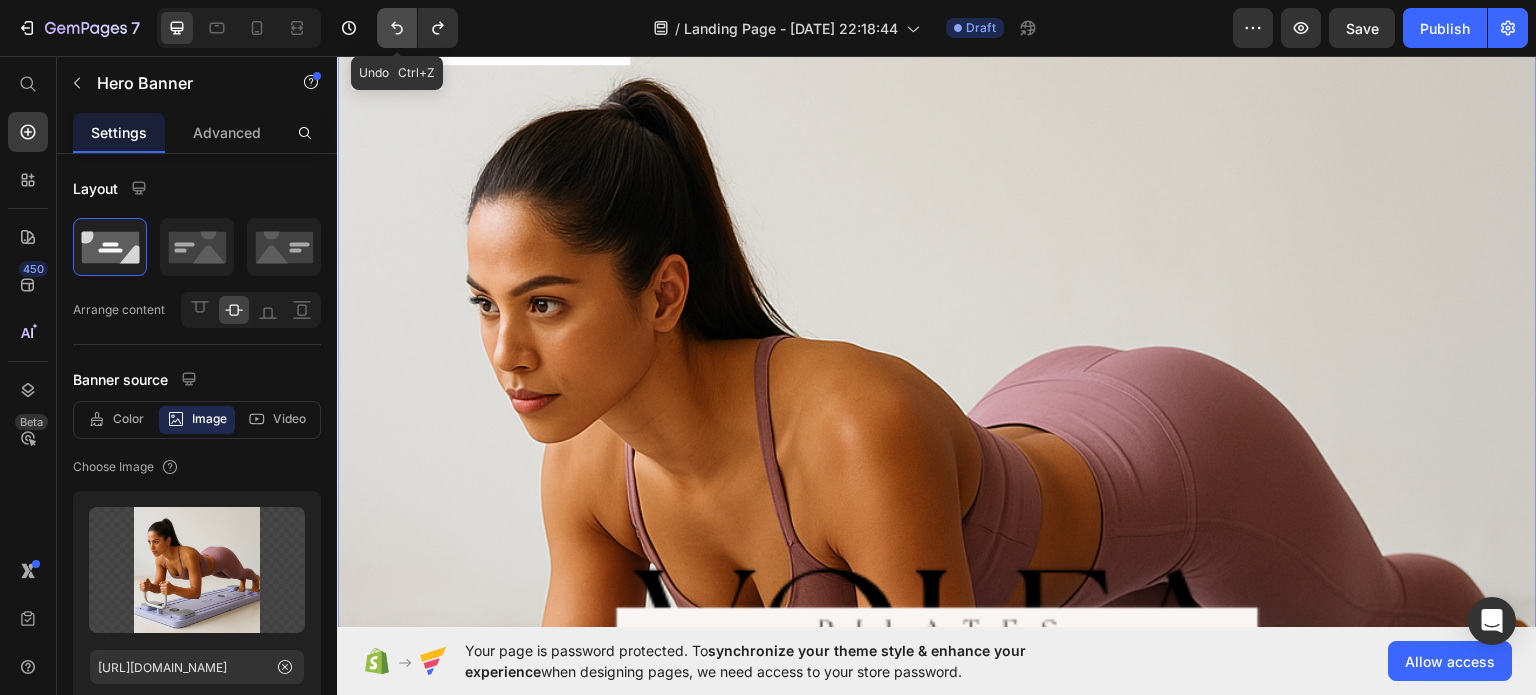 click 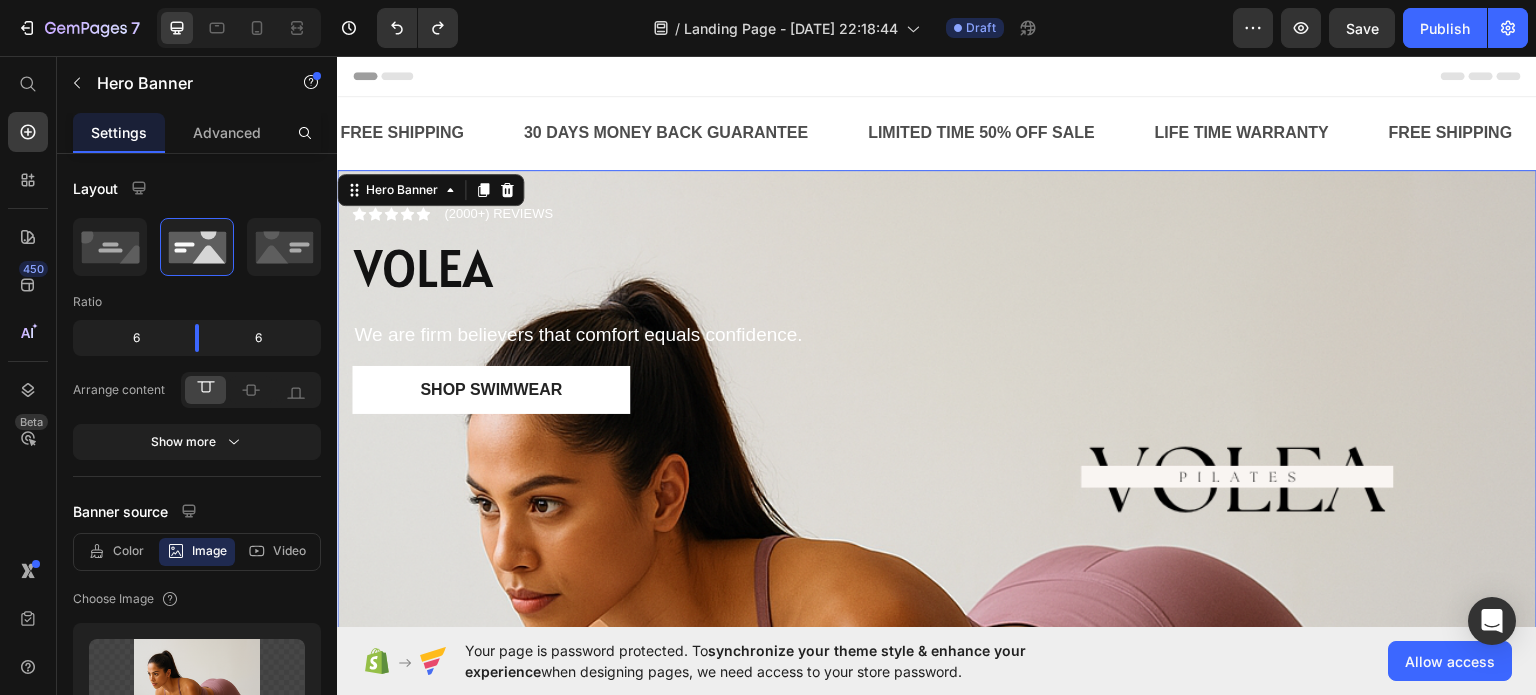scroll, scrollTop: 0, scrollLeft: 0, axis: both 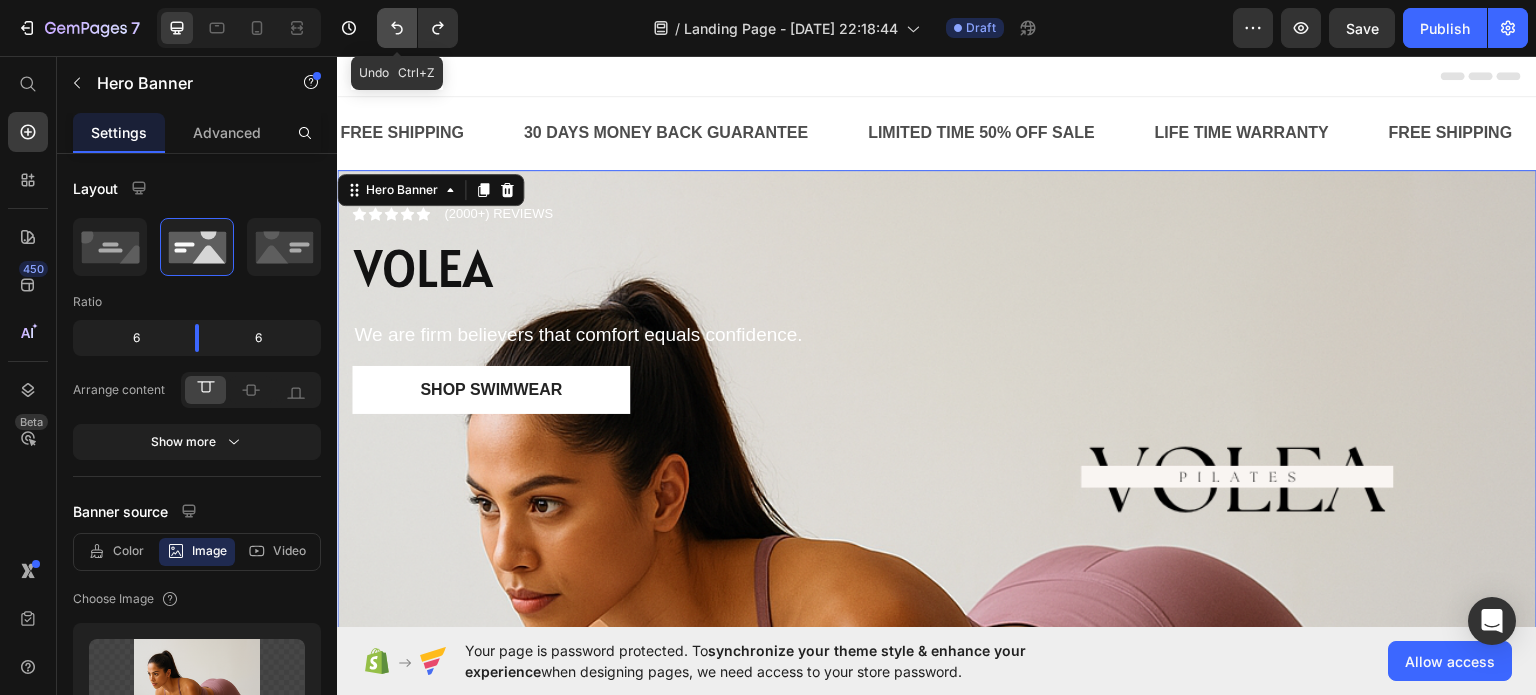 click 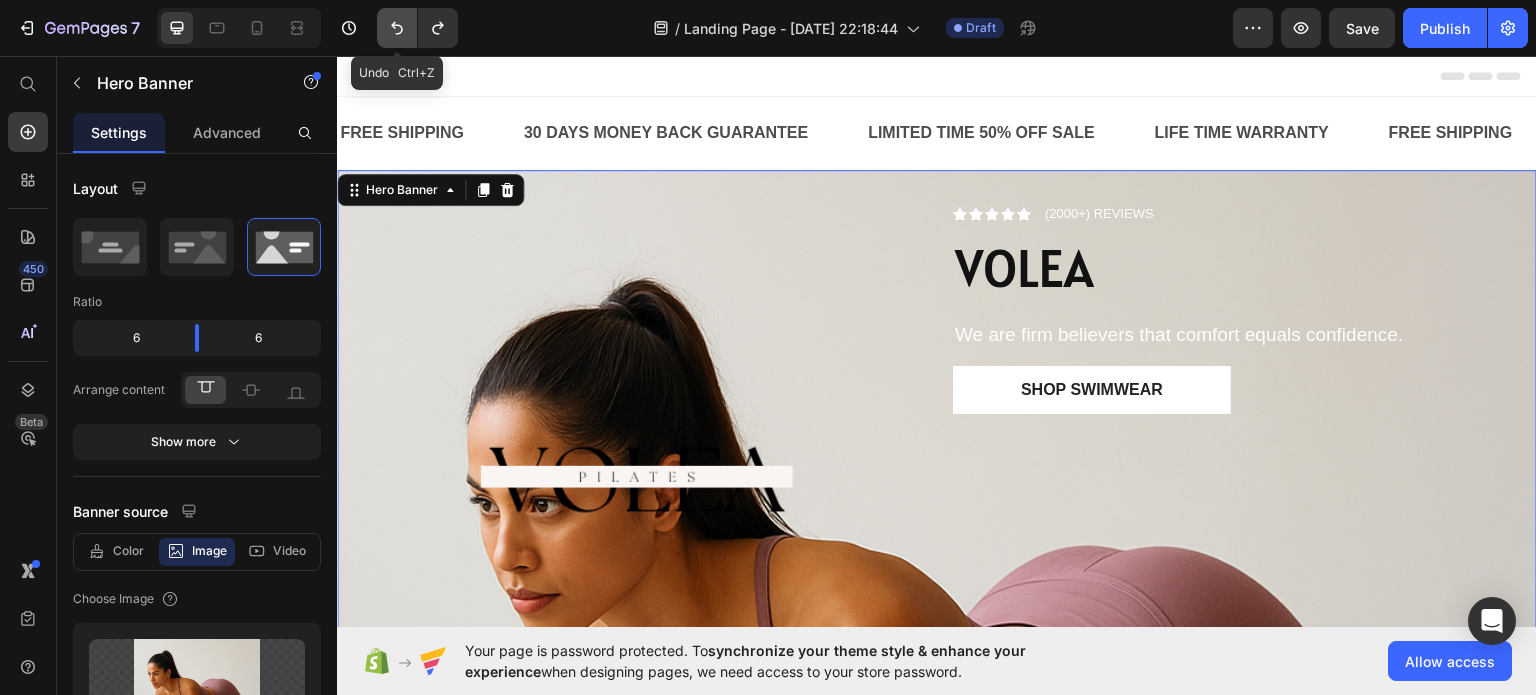 click 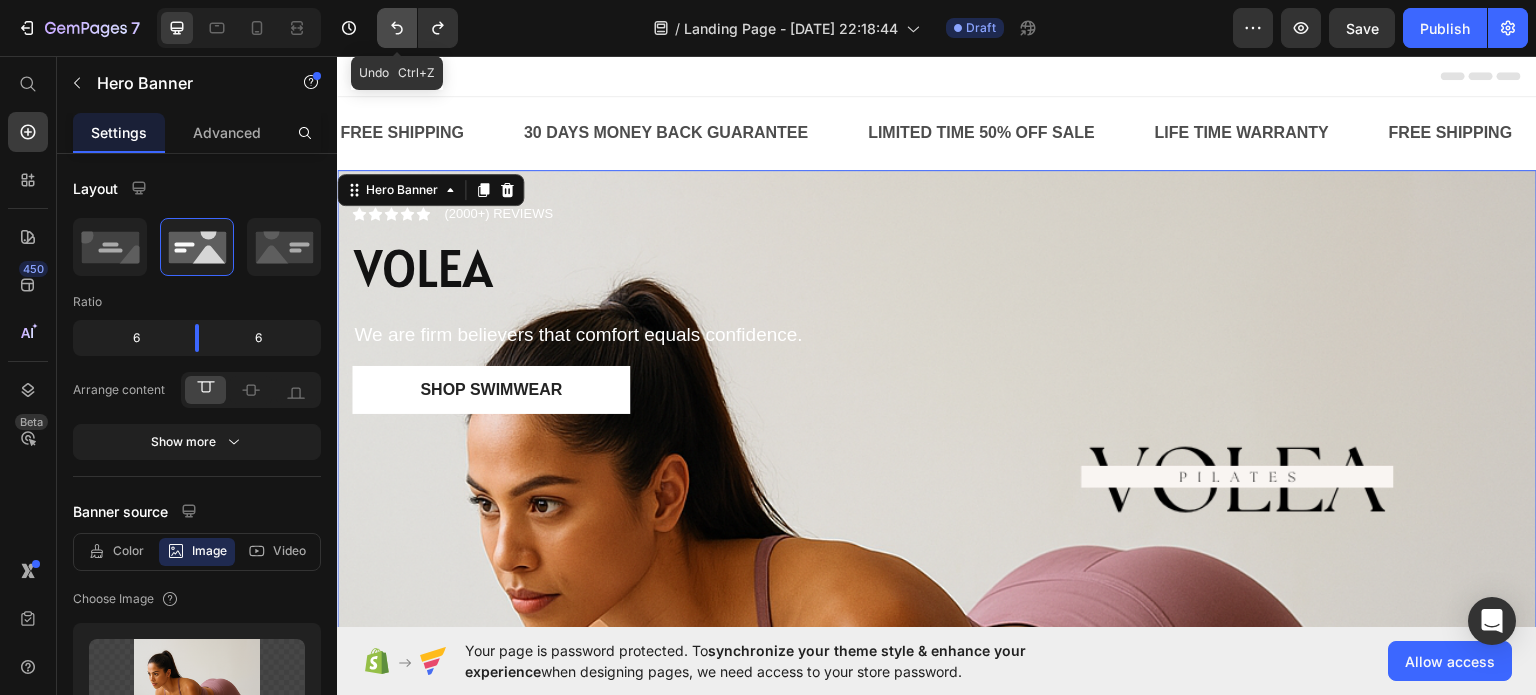 click 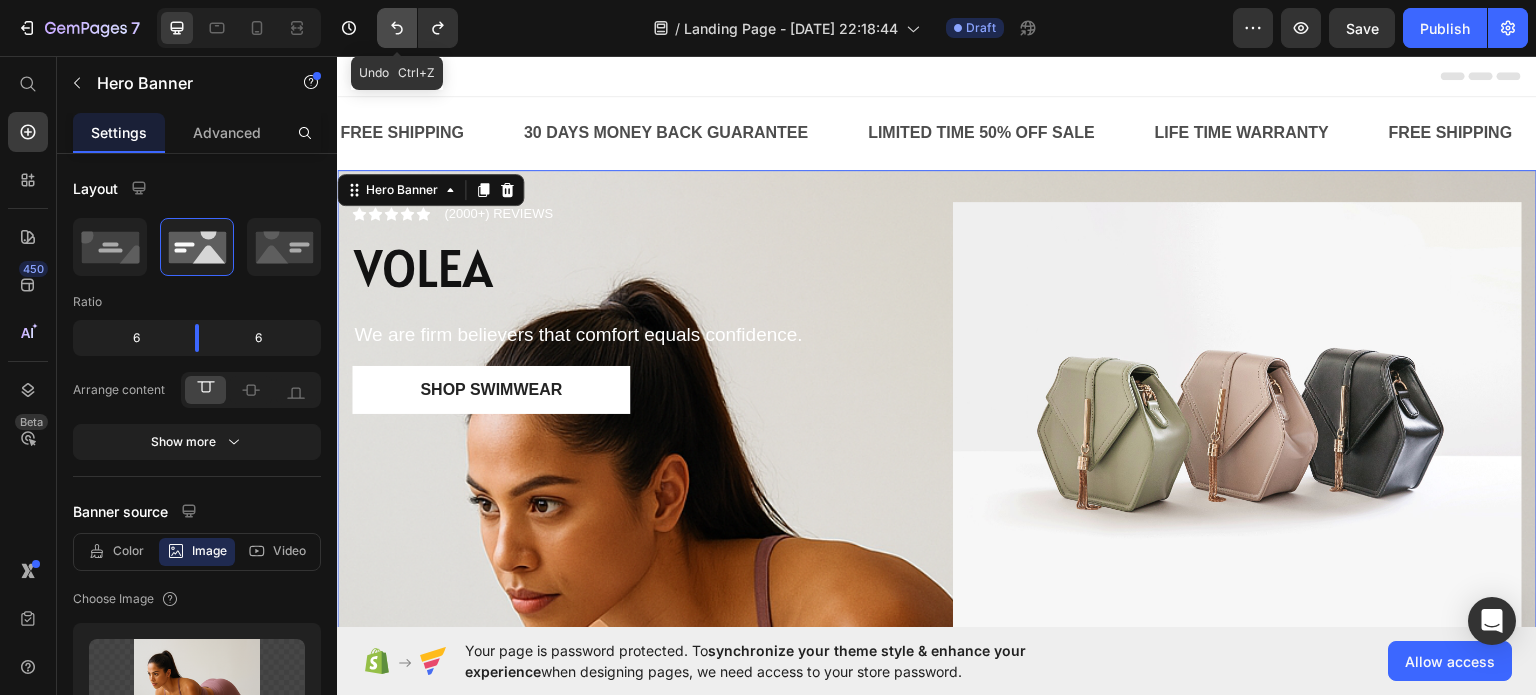 click 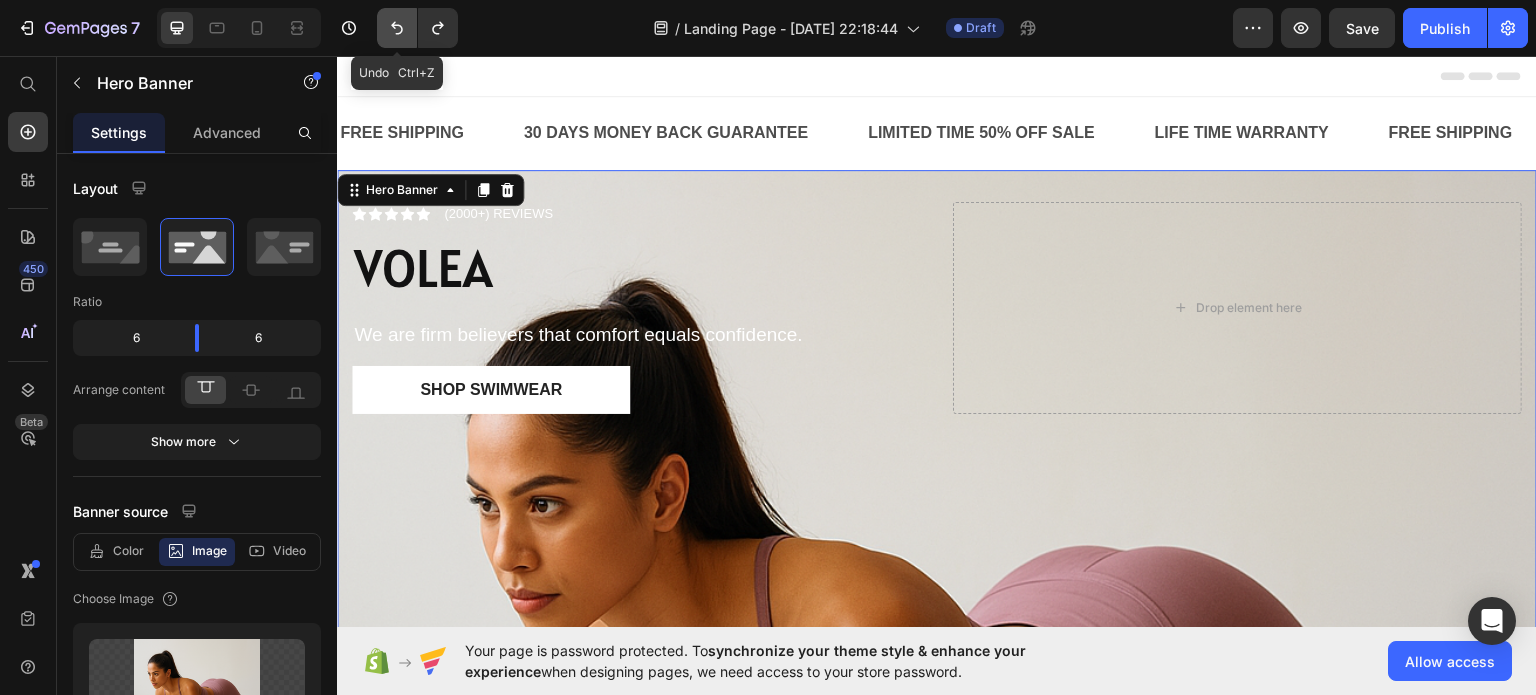 click 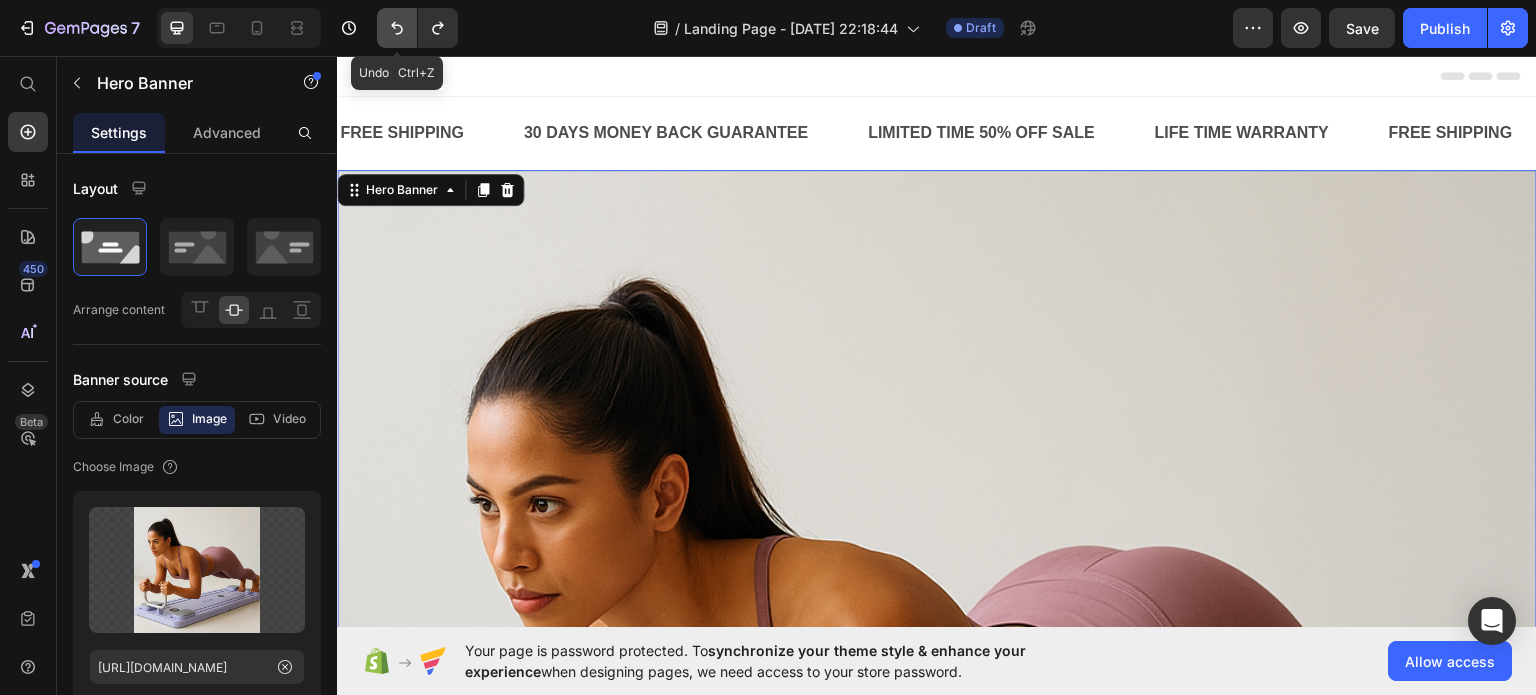 click 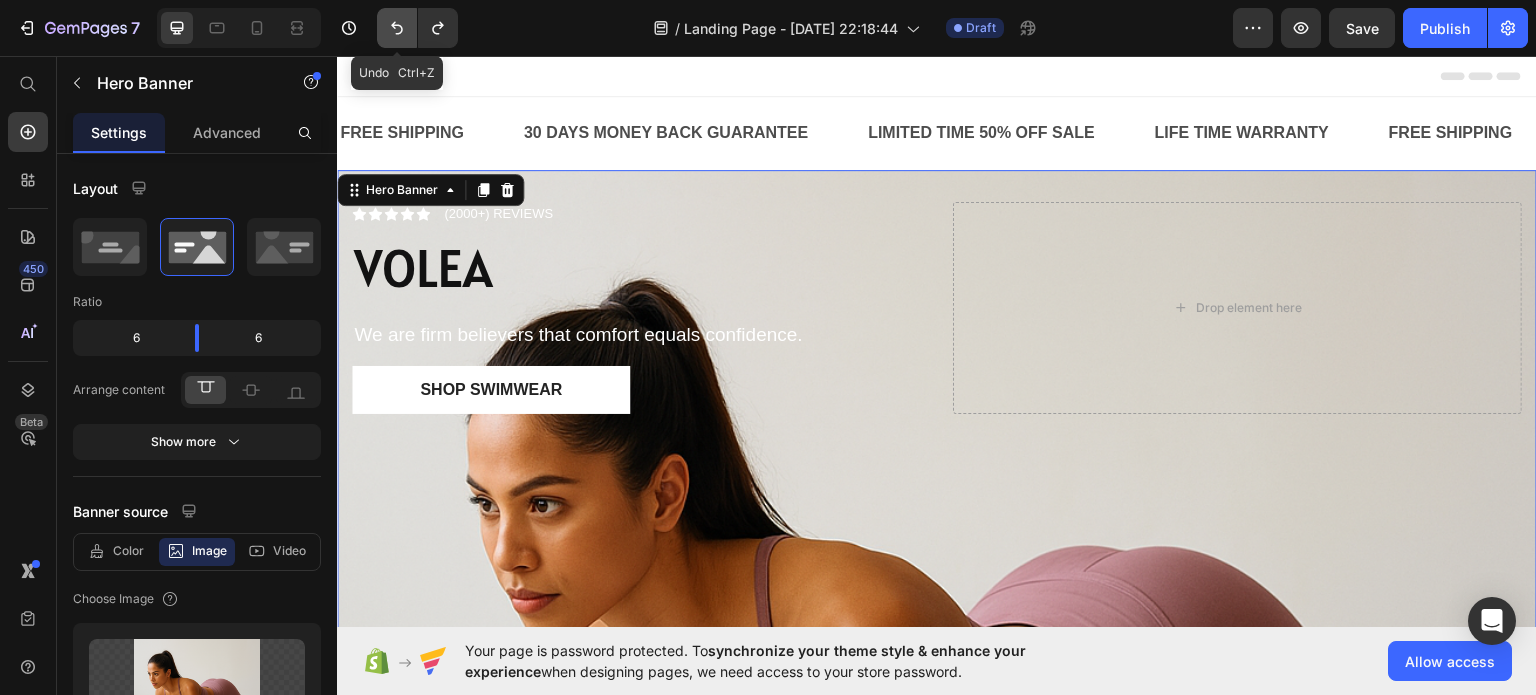 click 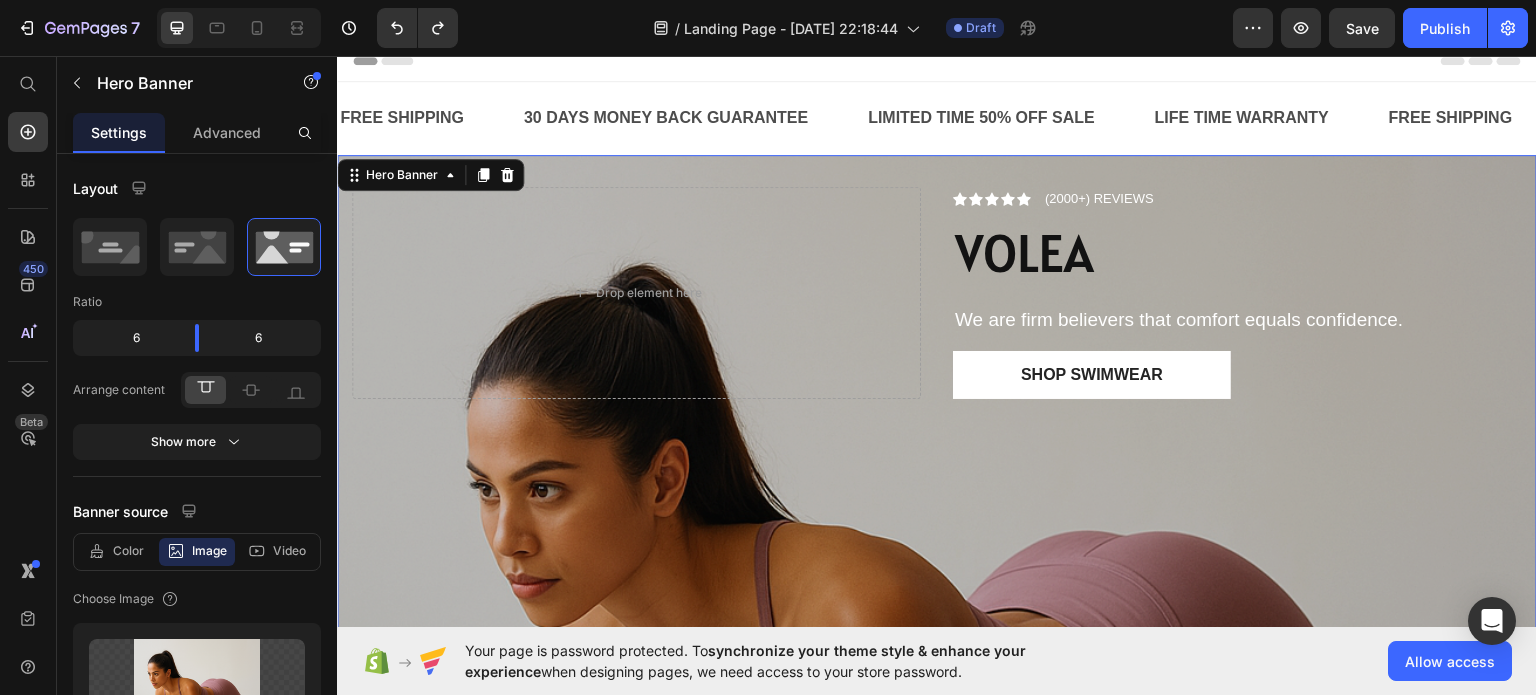 scroll, scrollTop: 0, scrollLeft: 0, axis: both 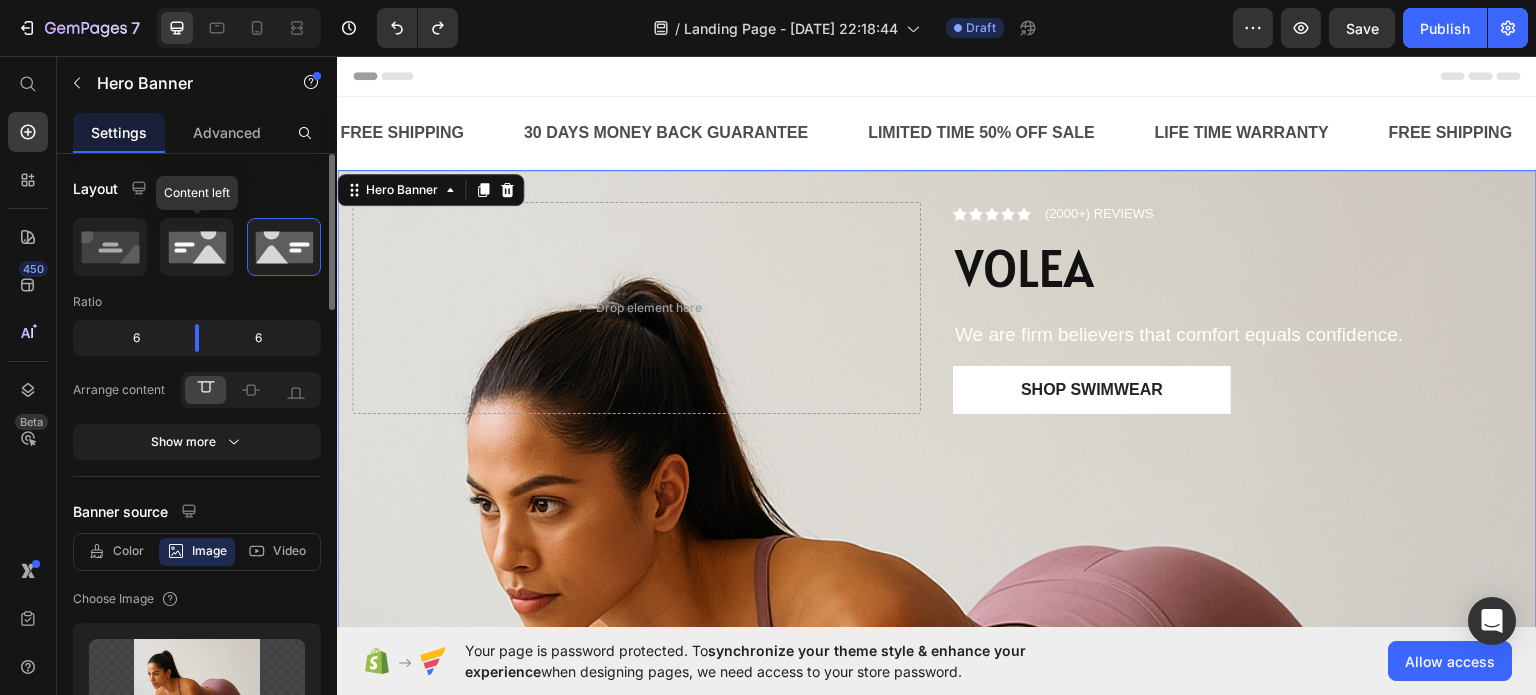 click 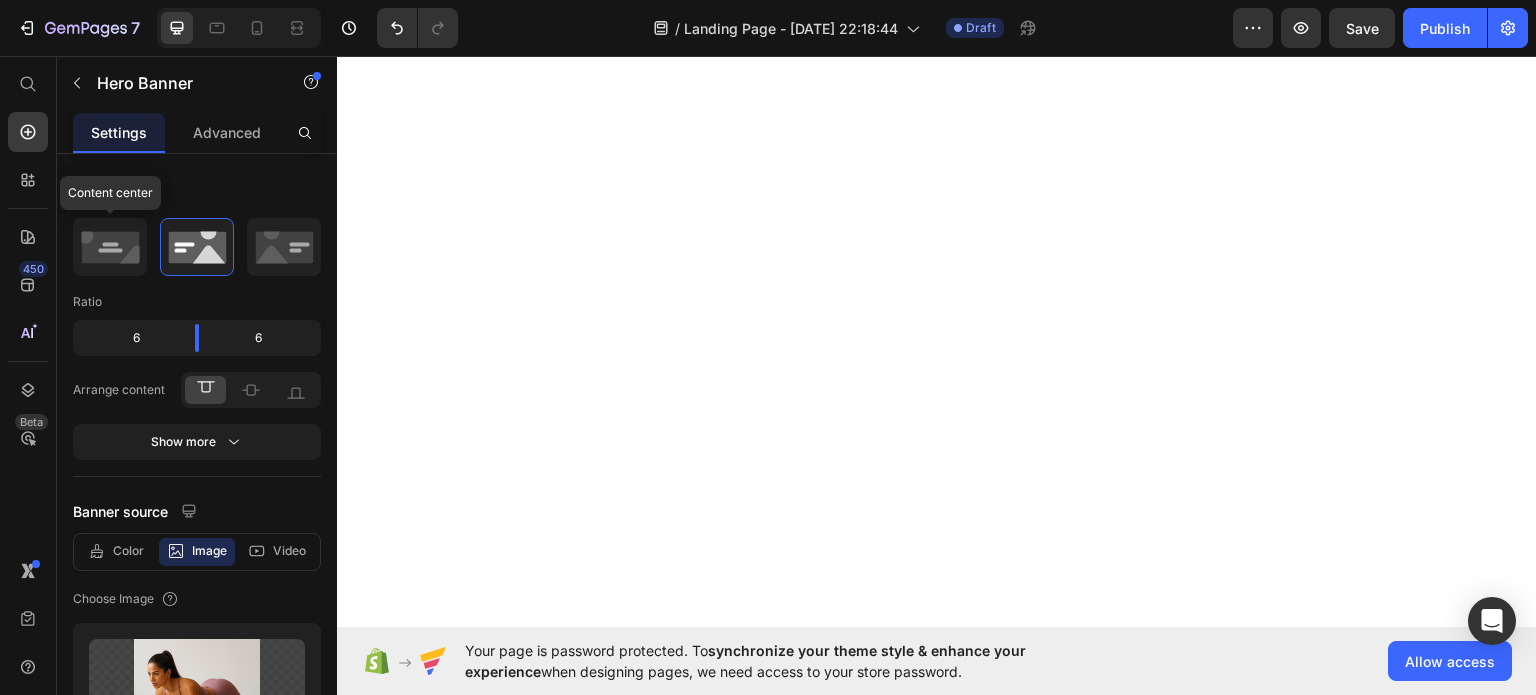 scroll, scrollTop: 0, scrollLeft: 0, axis: both 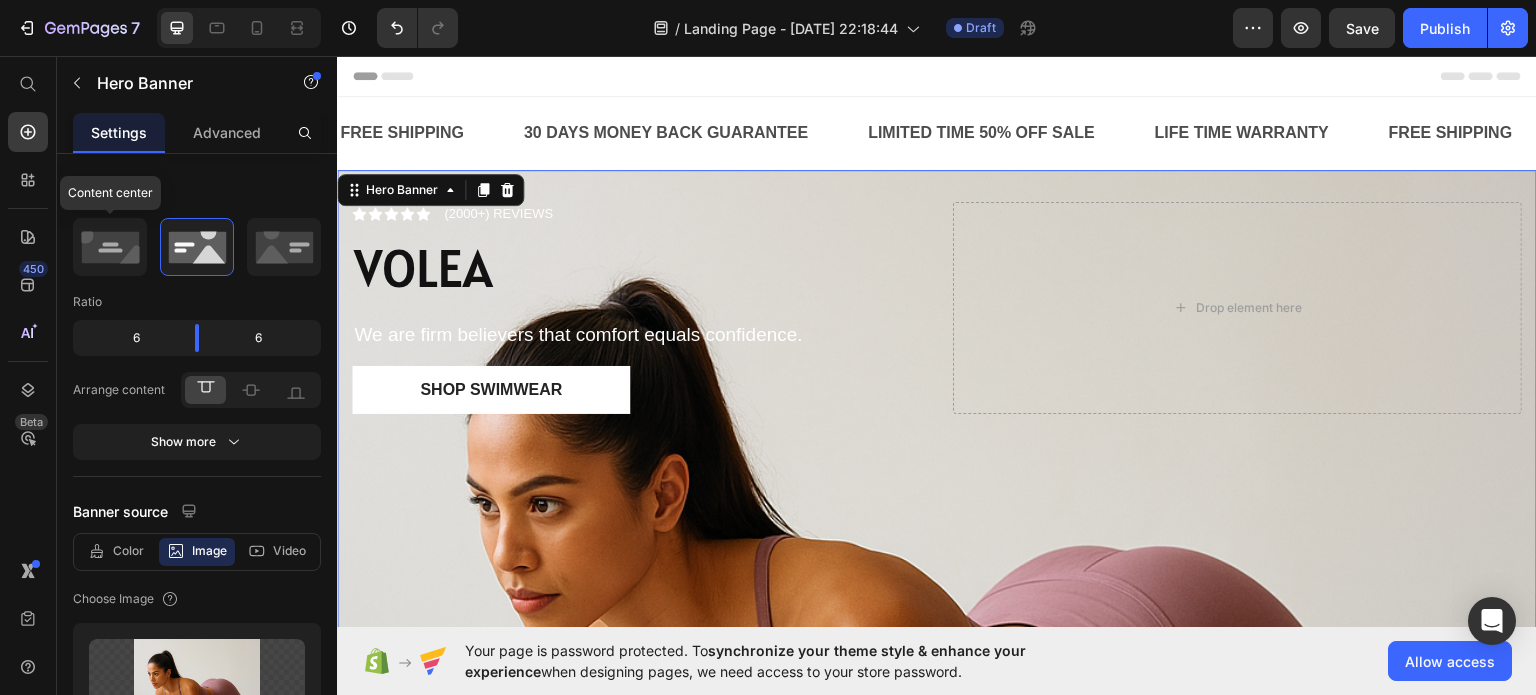 click 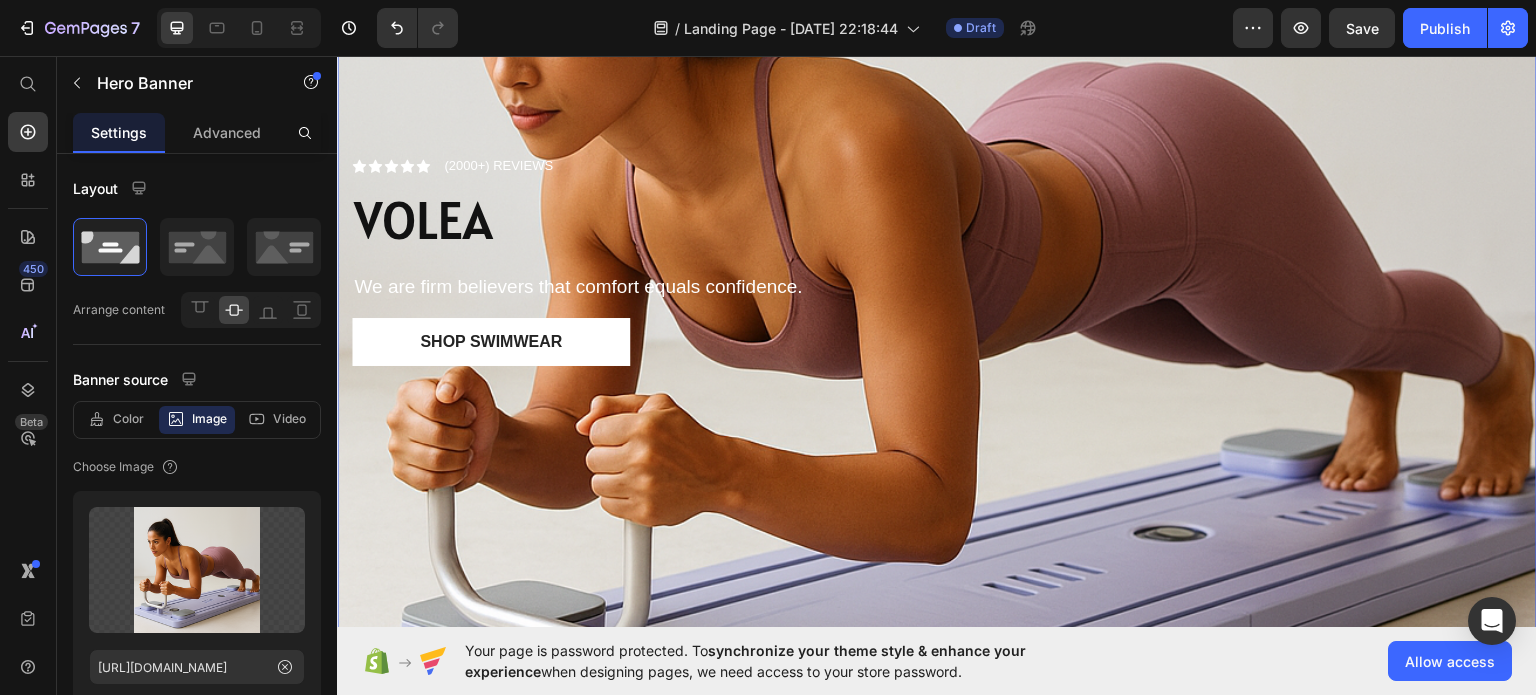 scroll, scrollTop: 400, scrollLeft: 0, axis: vertical 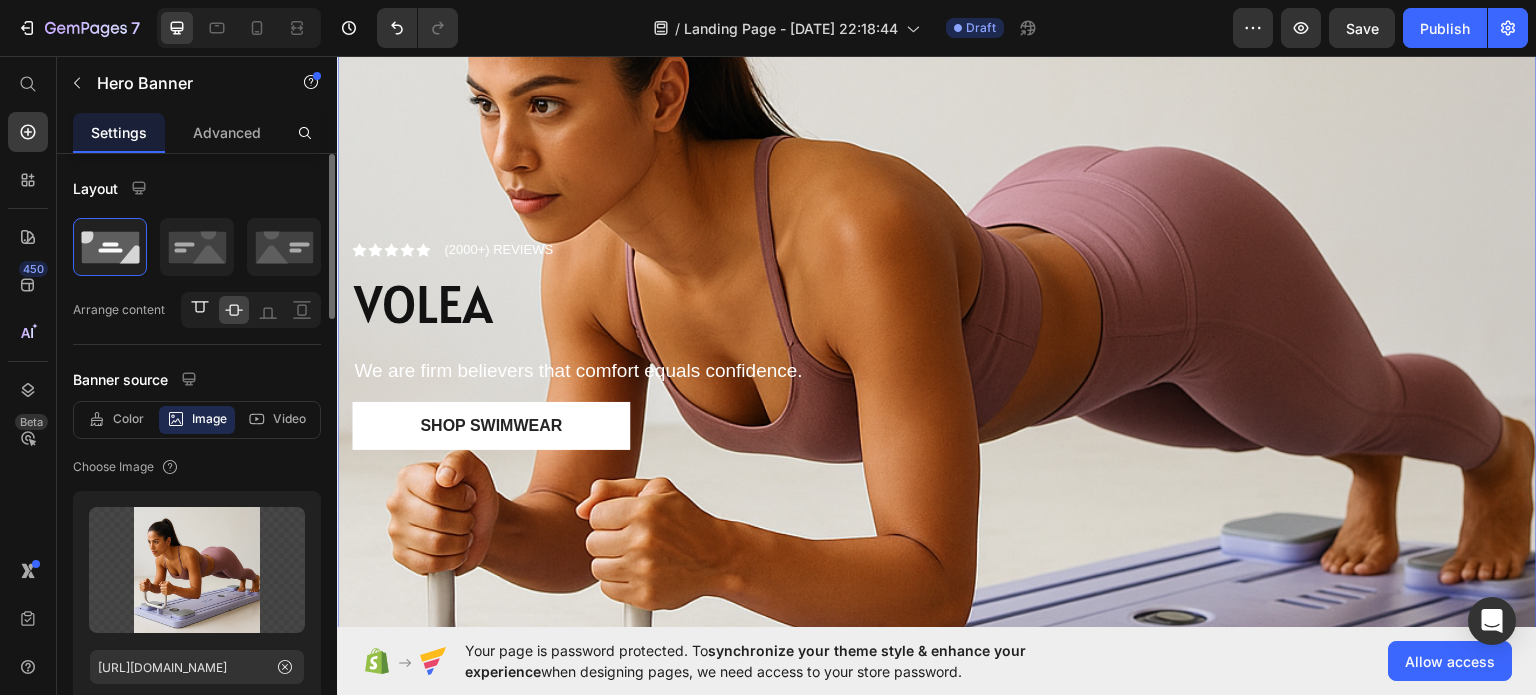 click 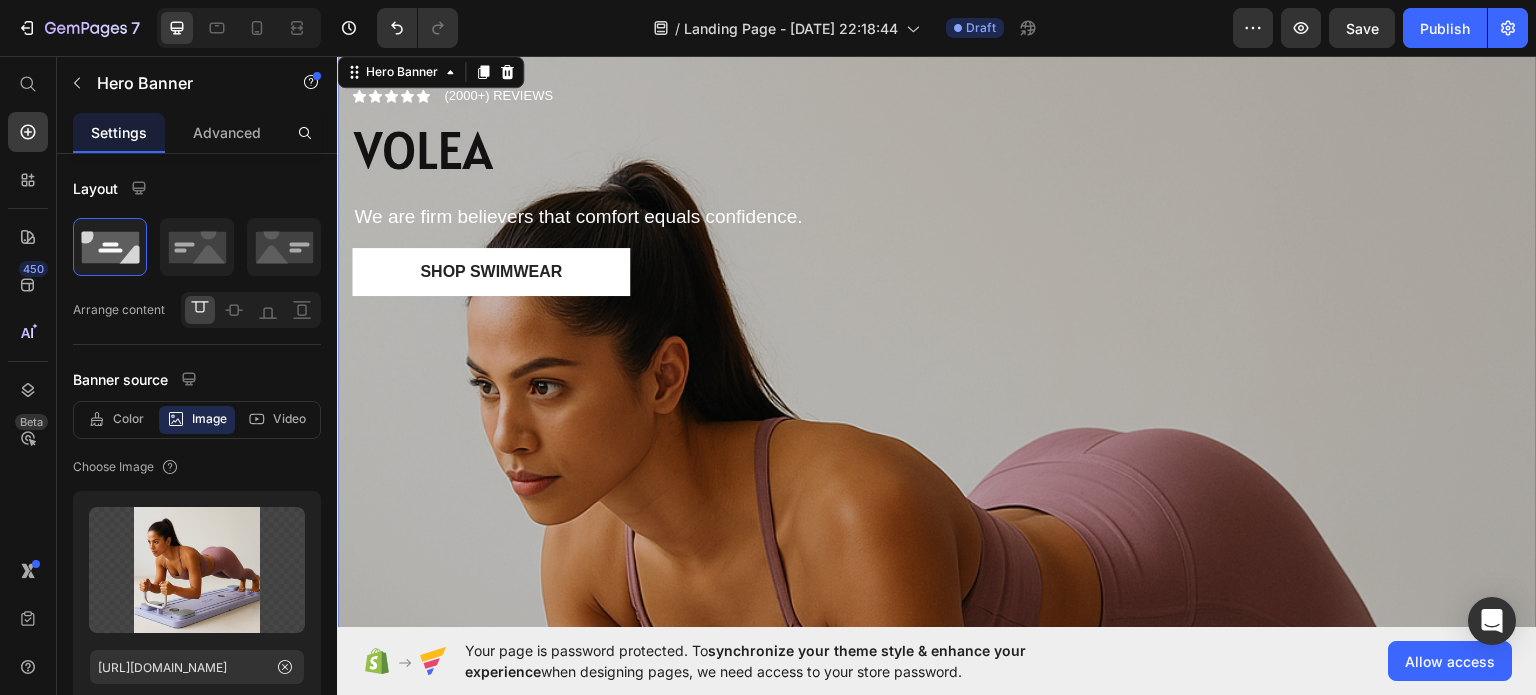 scroll, scrollTop: 0, scrollLeft: 0, axis: both 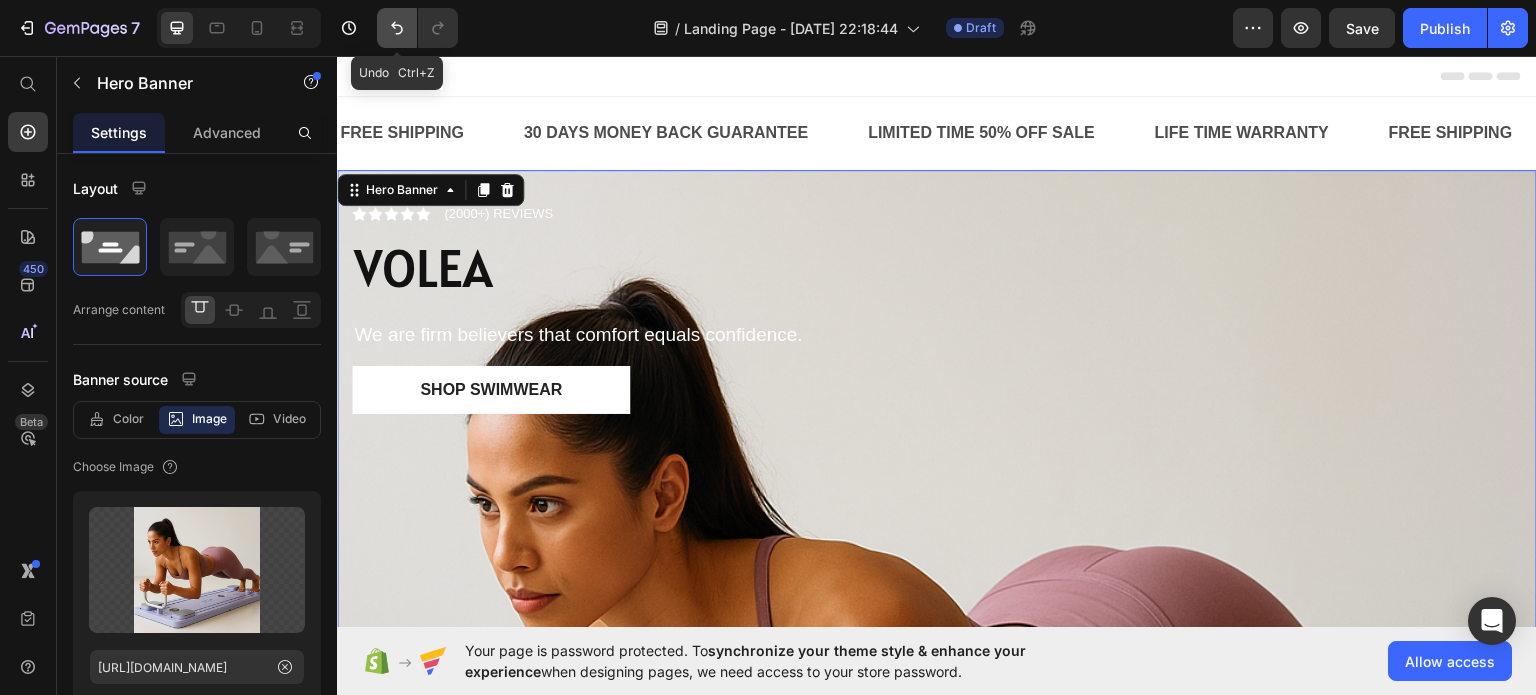 click 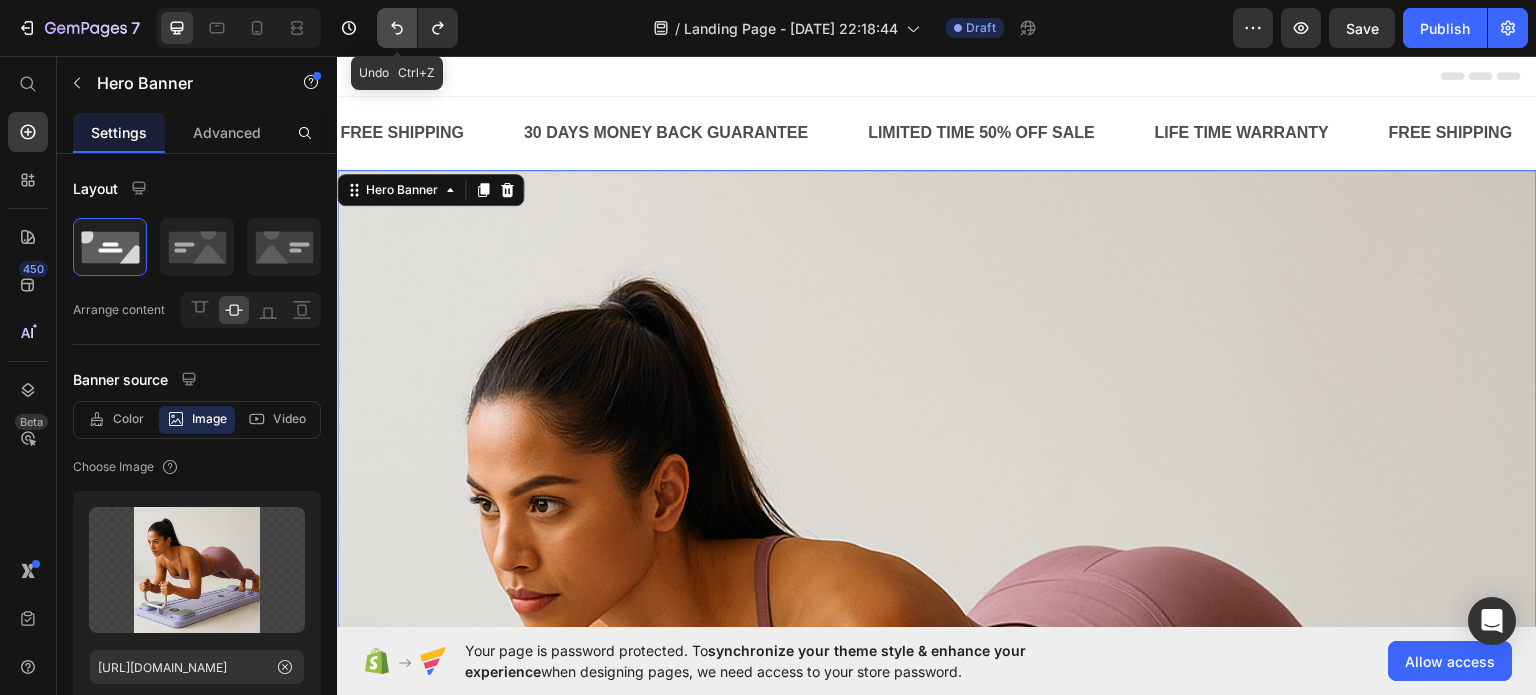 click 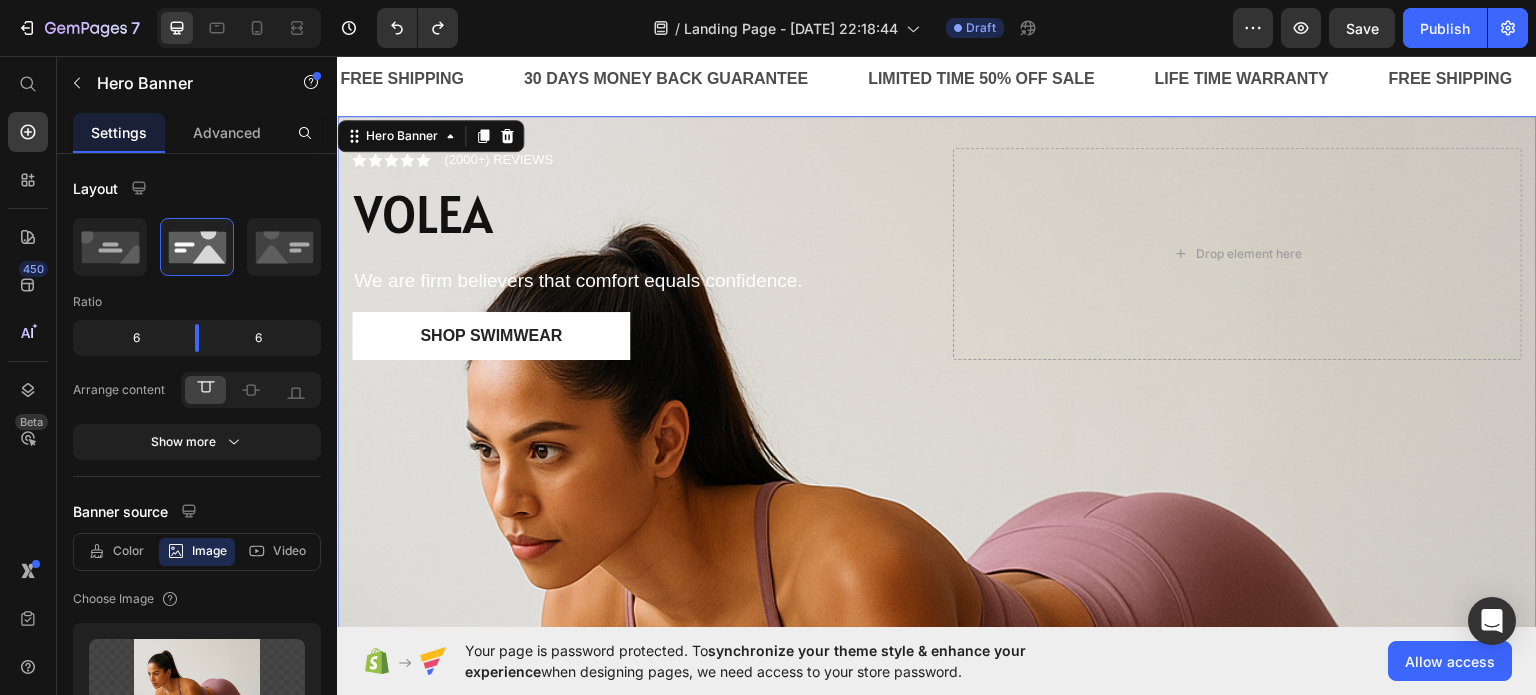 scroll, scrollTop: 0, scrollLeft: 0, axis: both 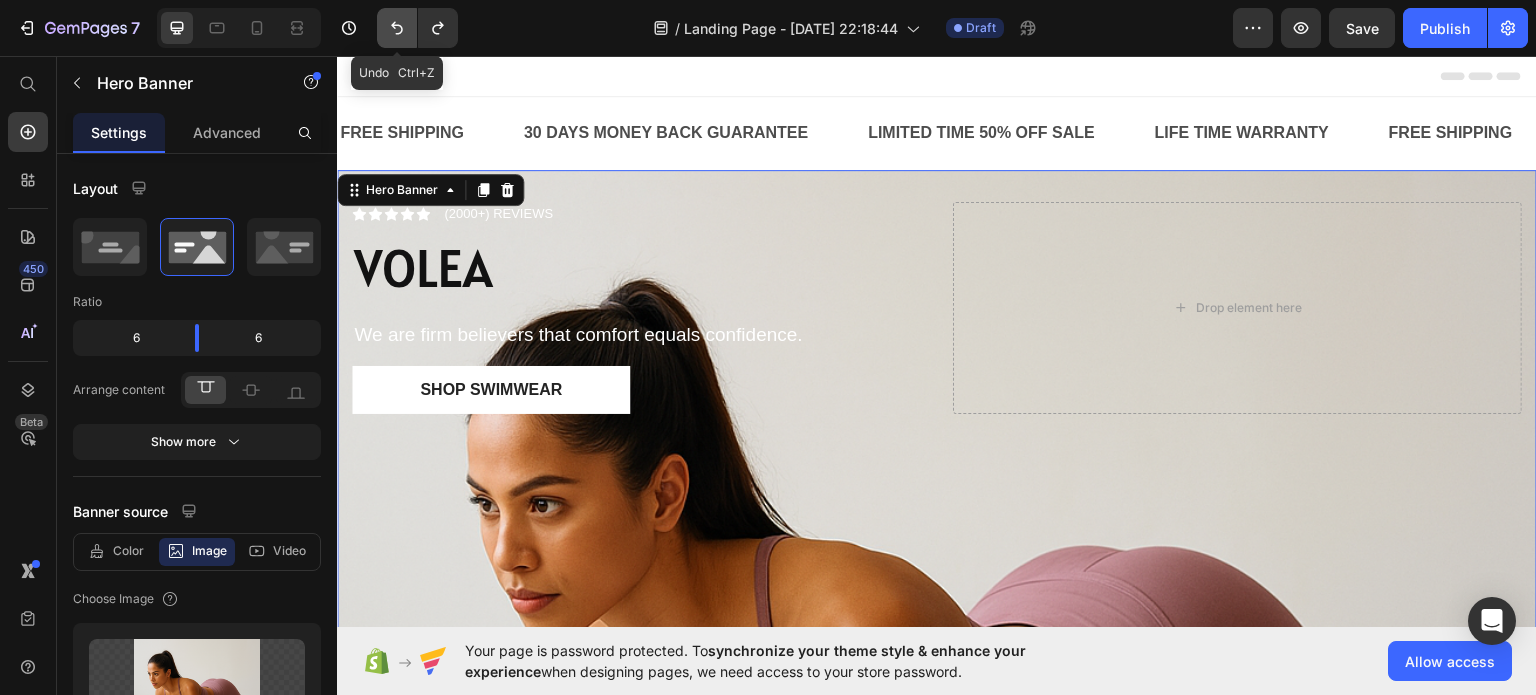 click 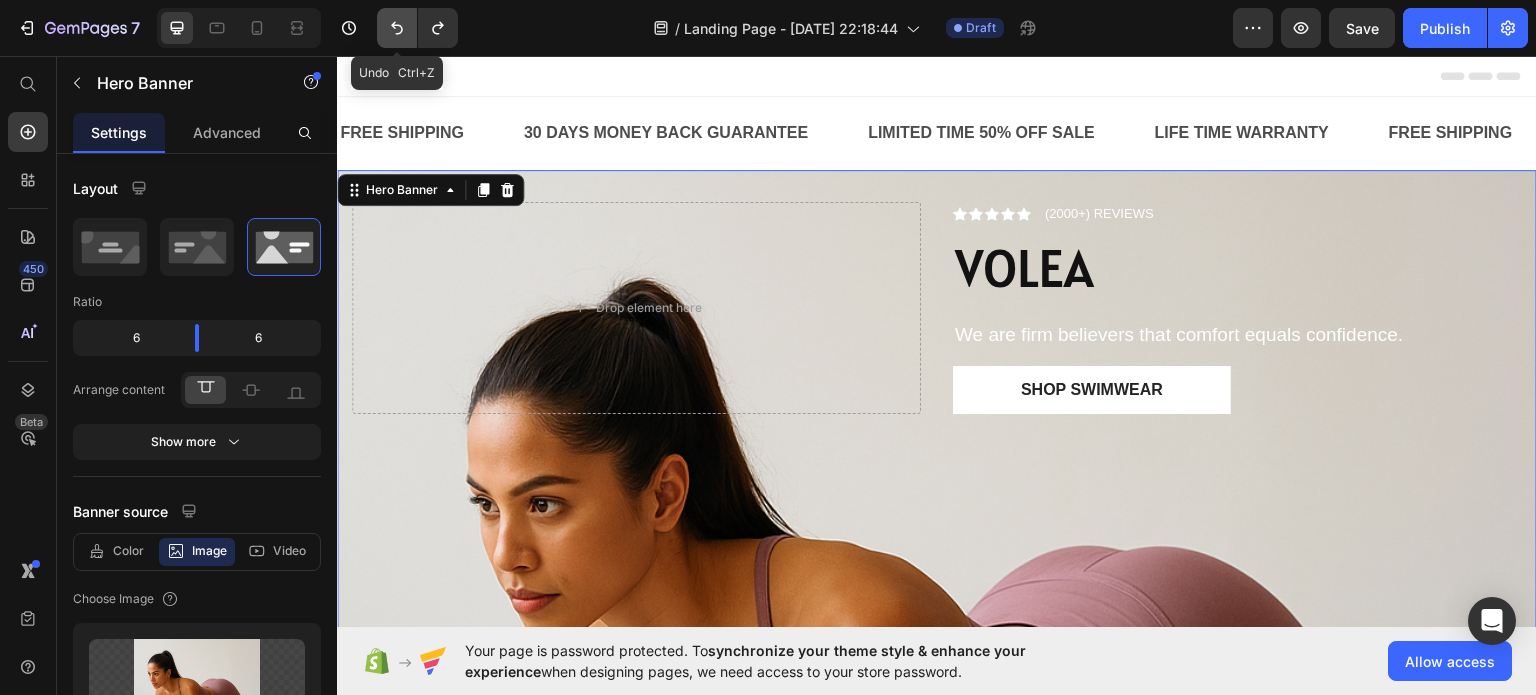 click 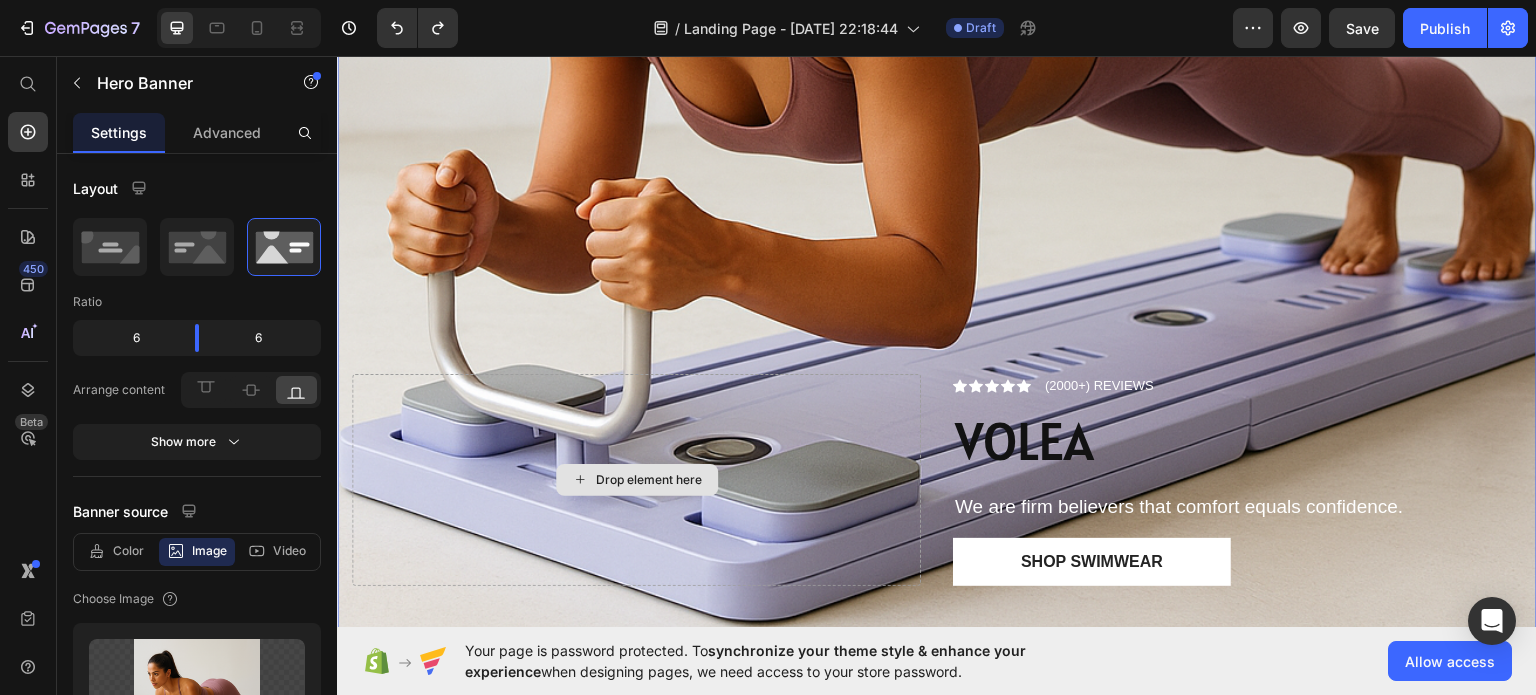 scroll, scrollTop: 800, scrollLeft: 0, axis: vertical 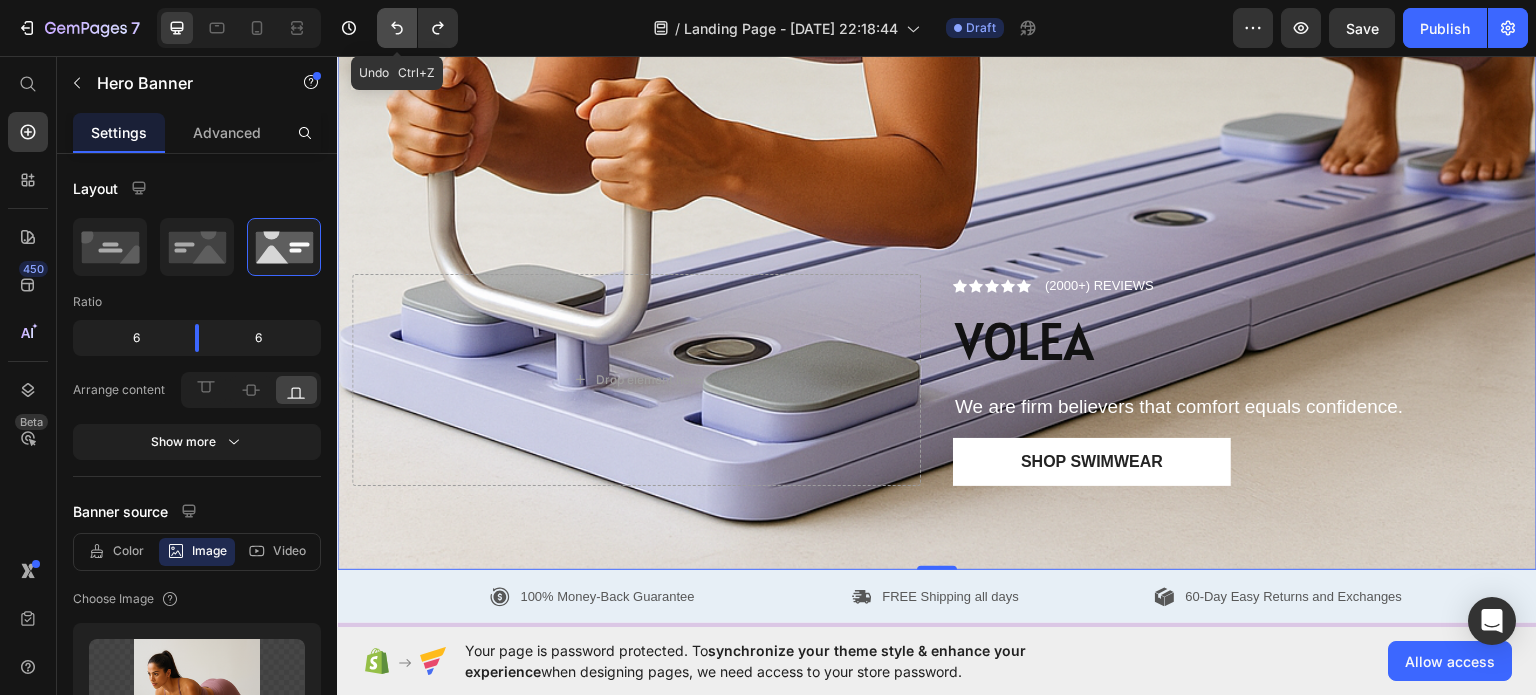click 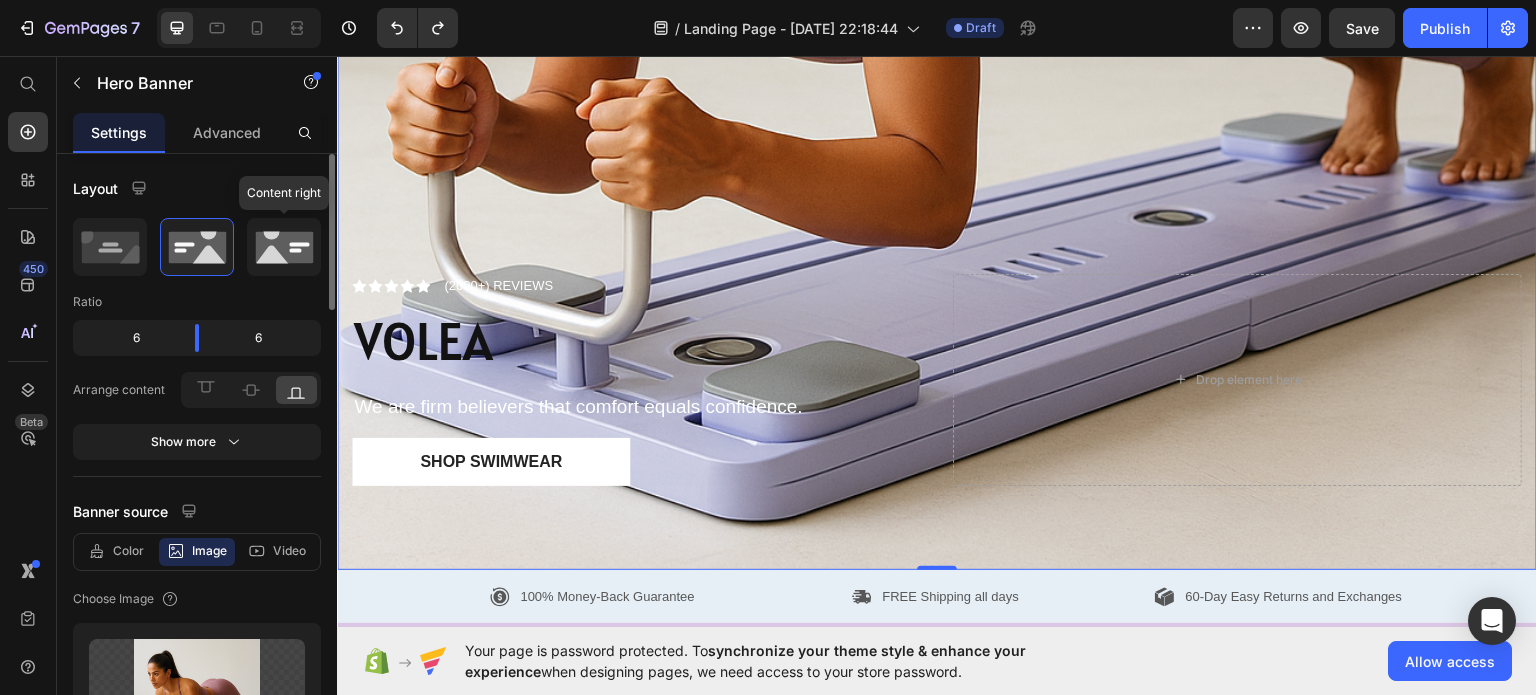click 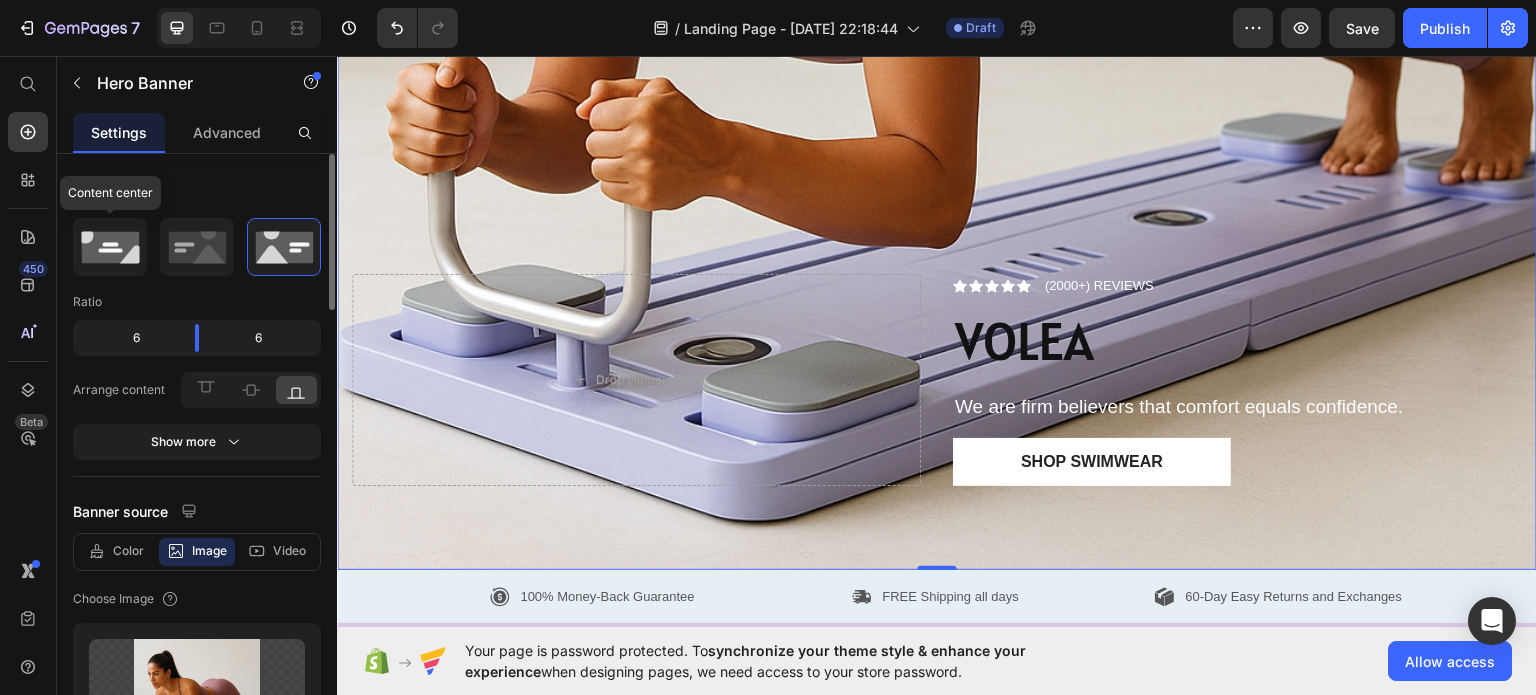 click 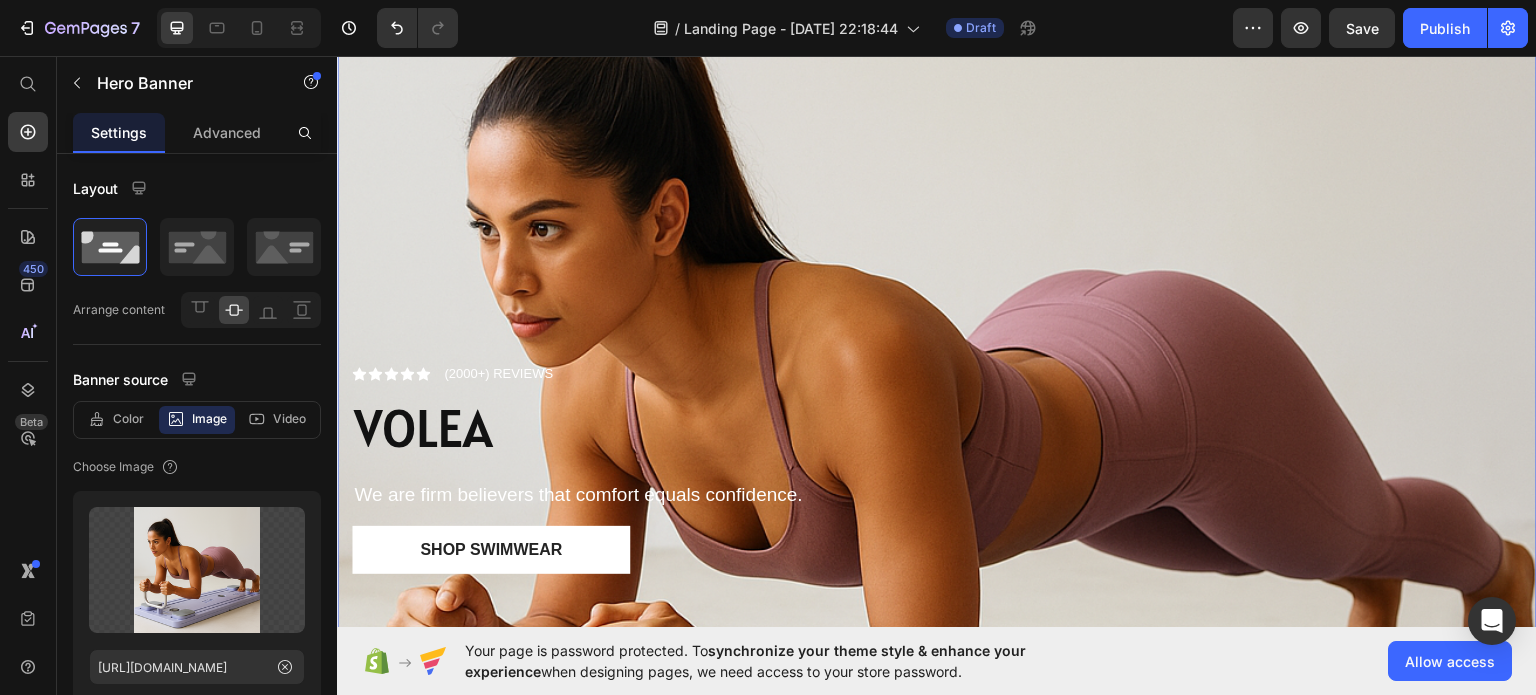 scroll, scrollTop: 200, scrollLeft: 0, axis: vertical 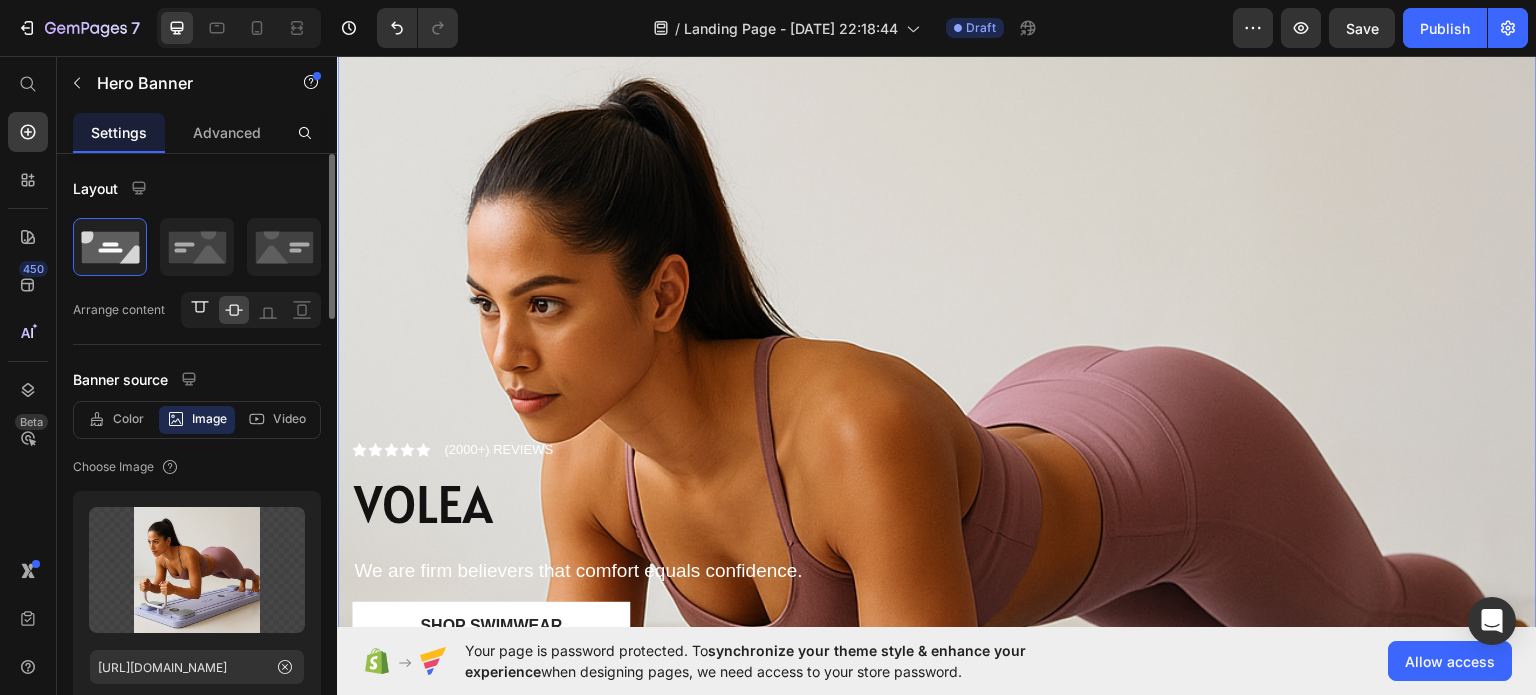 click 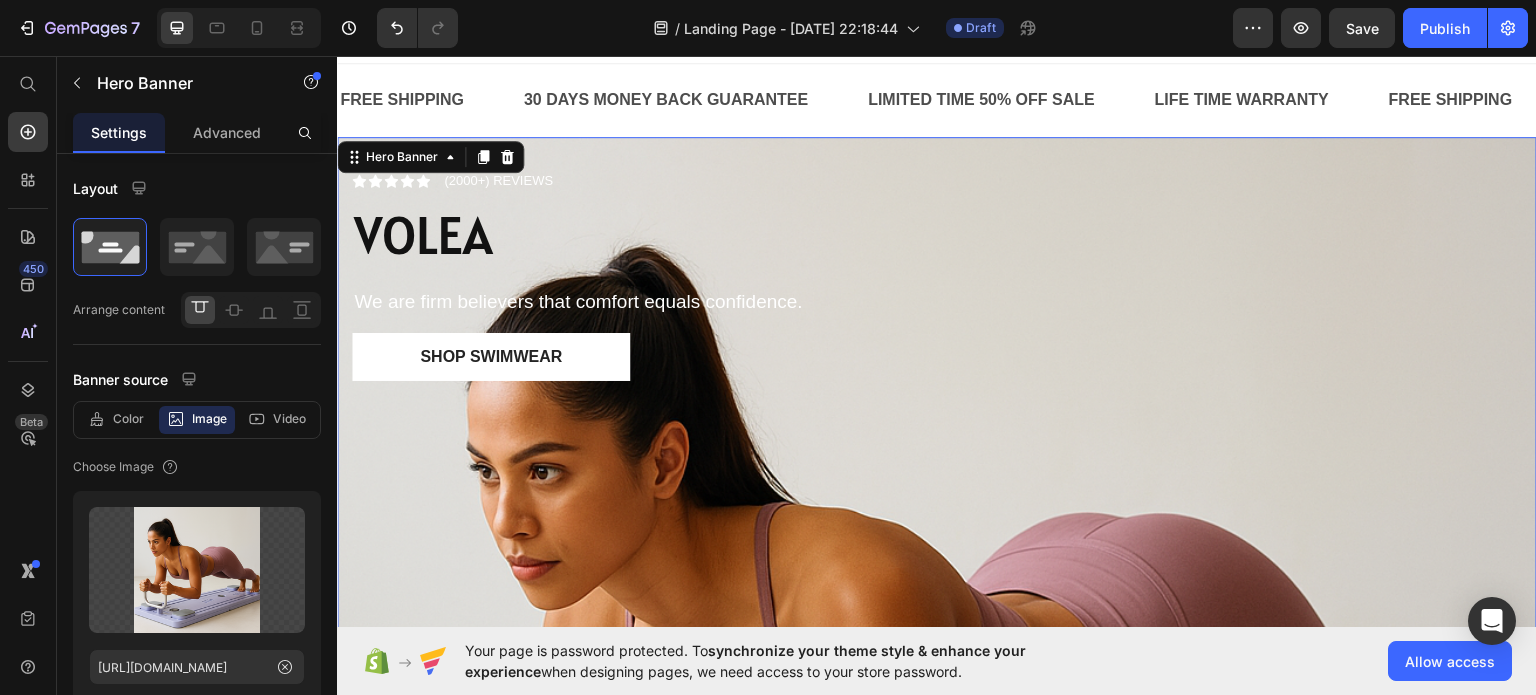 scroll, scrollTop: 0, scrollLeft: 0, axis: both 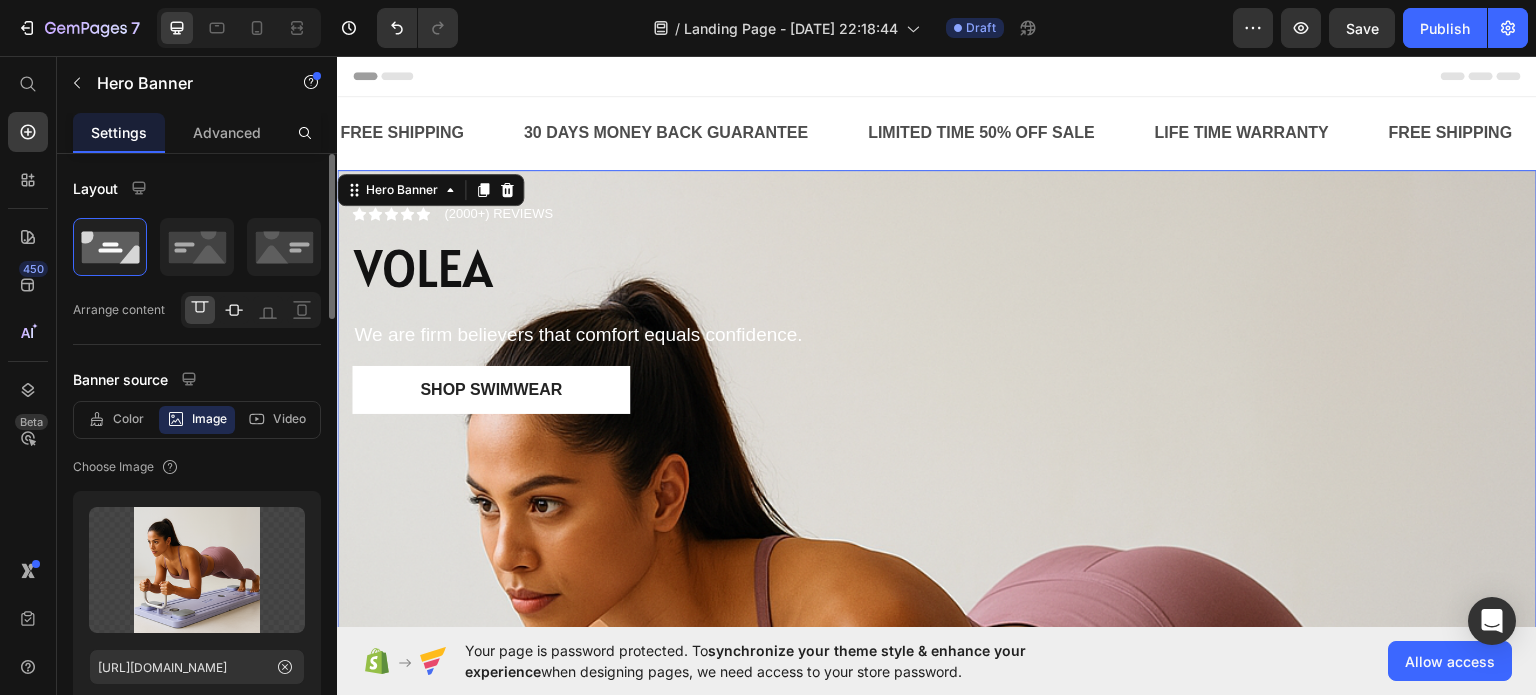 click 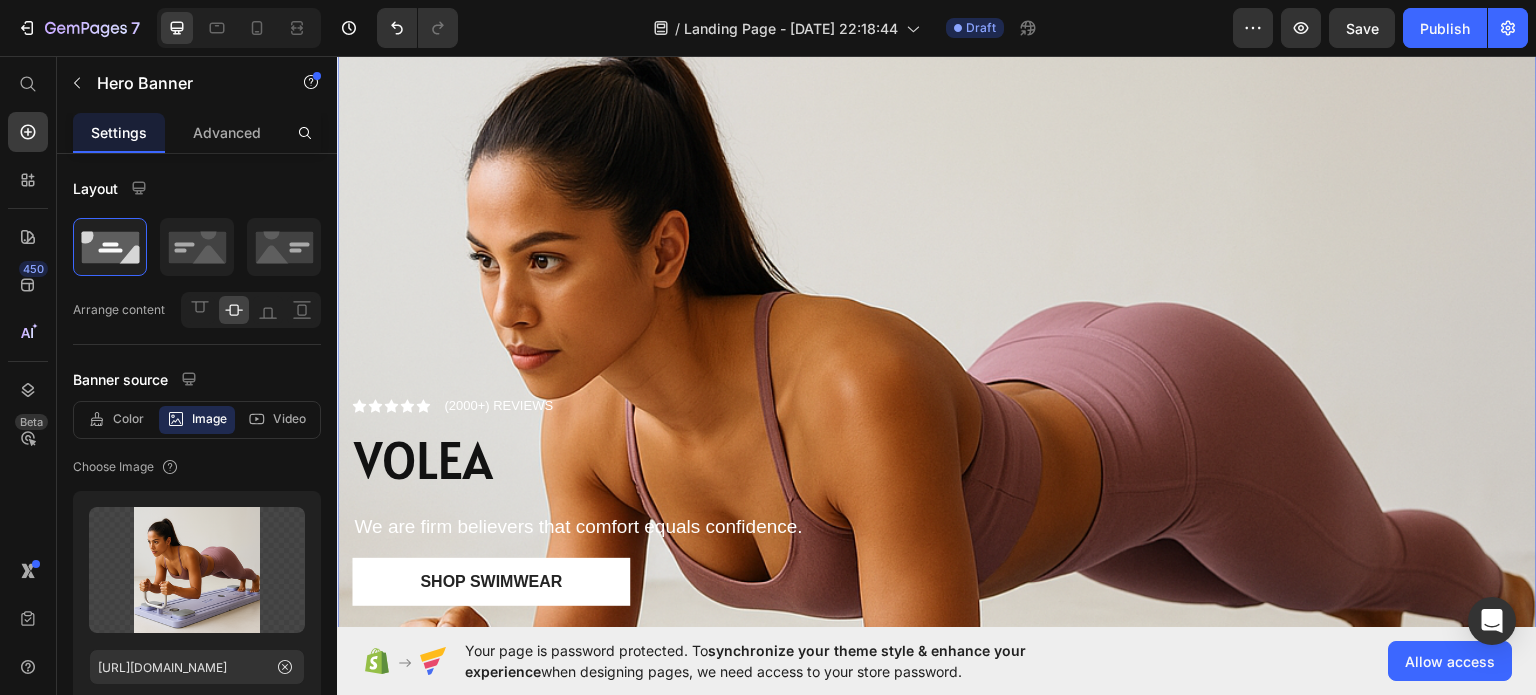 scroll, scrollTop: 400, scrollLeft: 0, axis: vertical 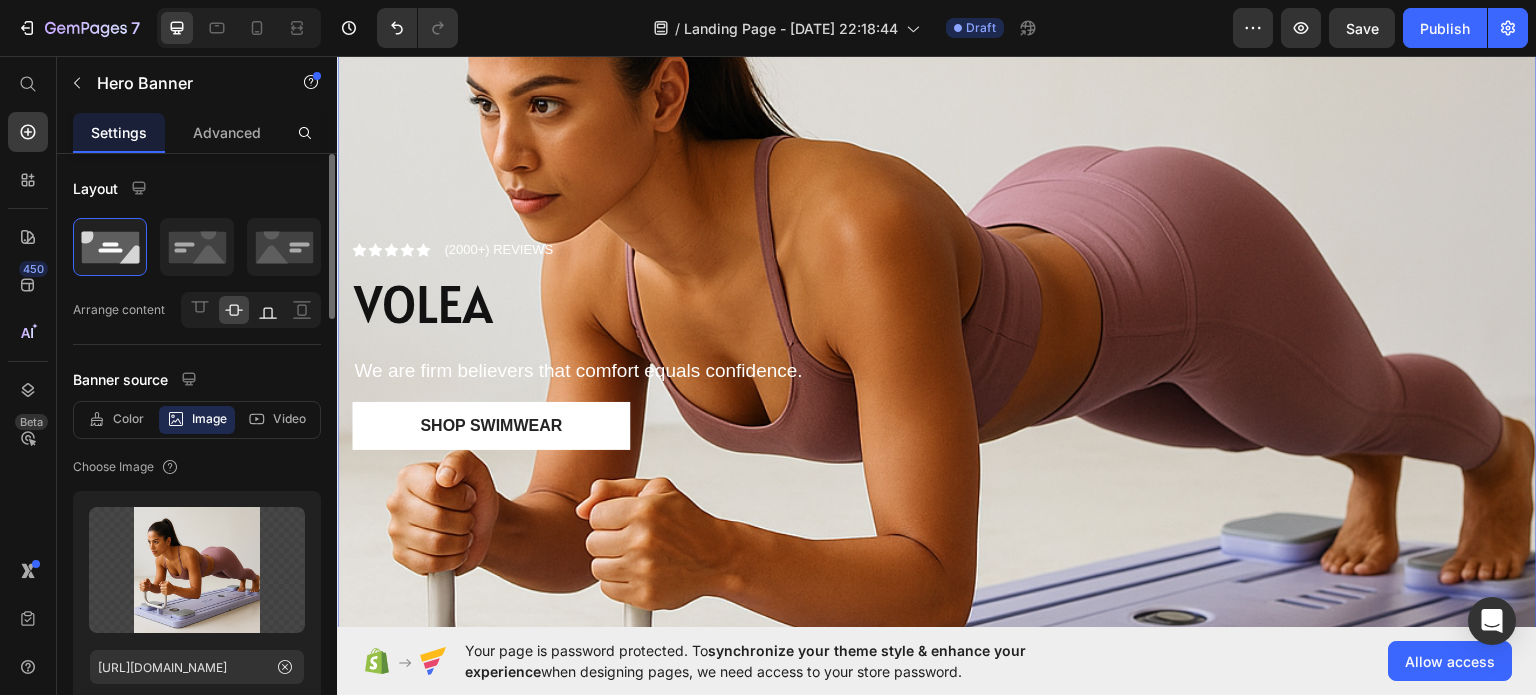 click 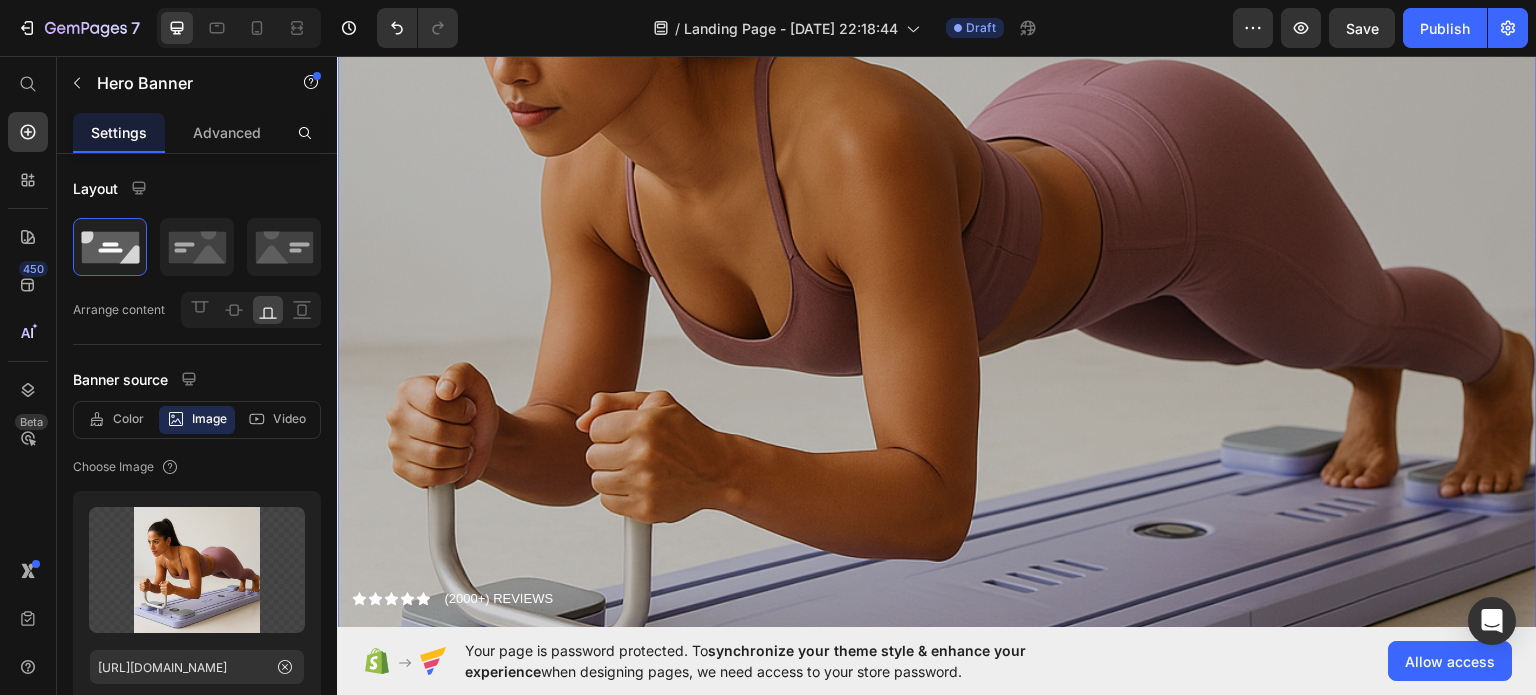 scroll, scrollTop: 400, scrollLeft: 0, axis: vertical 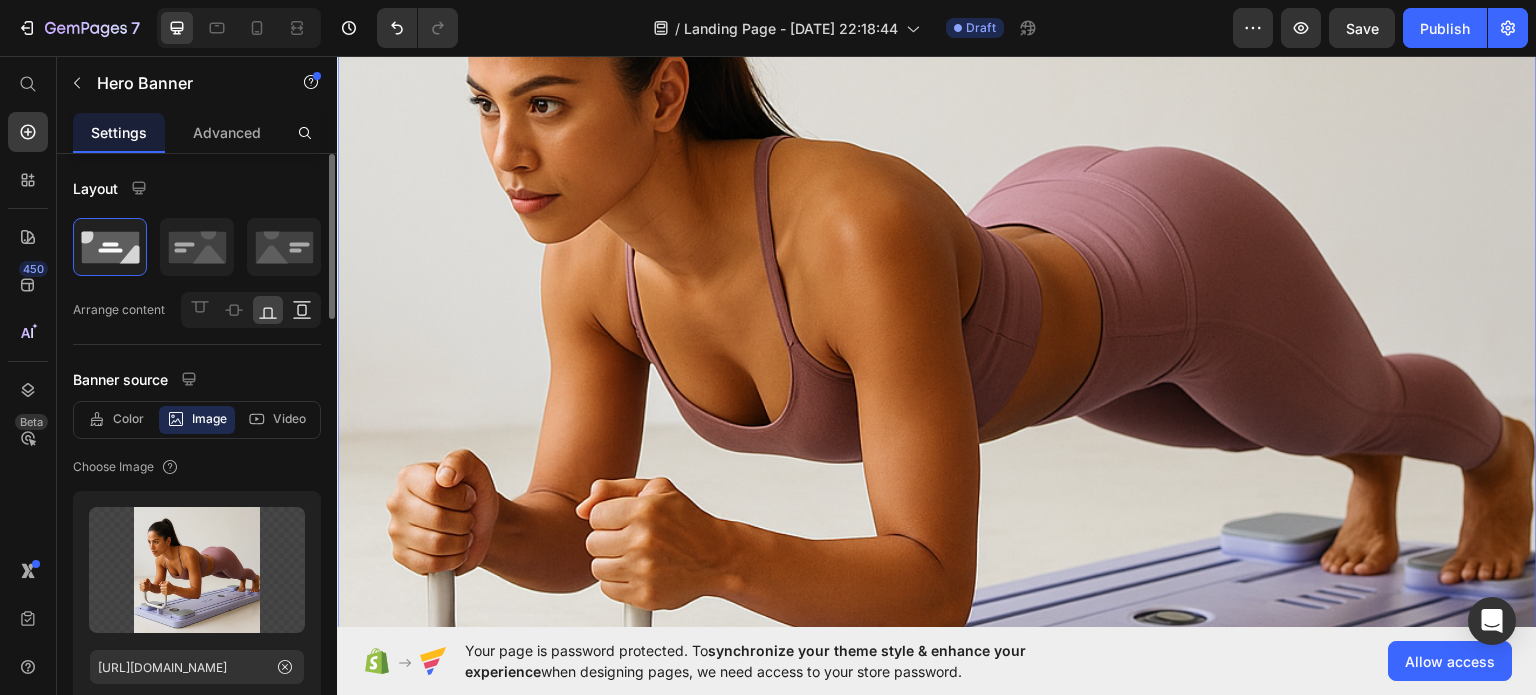 click 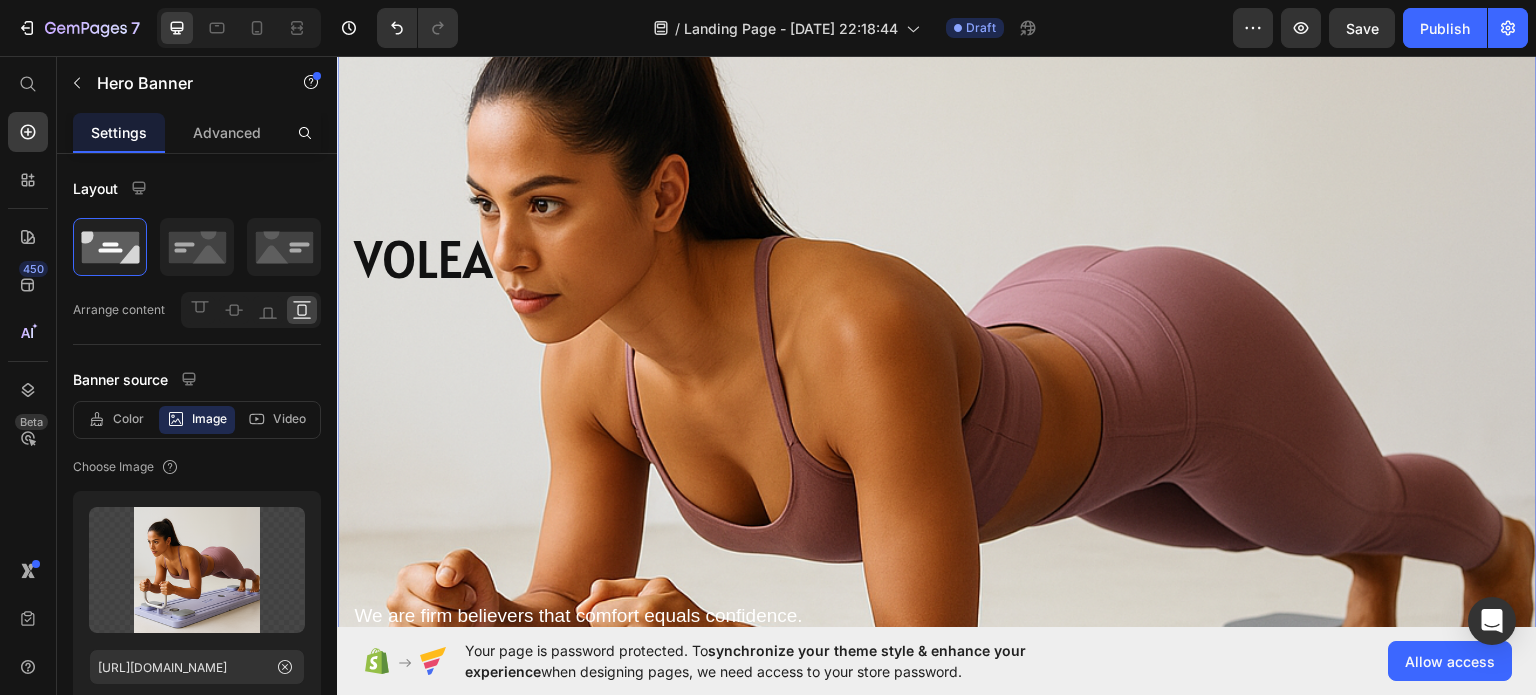 scroll, scrollTop: 0, scrollLeft: 0, axis: both 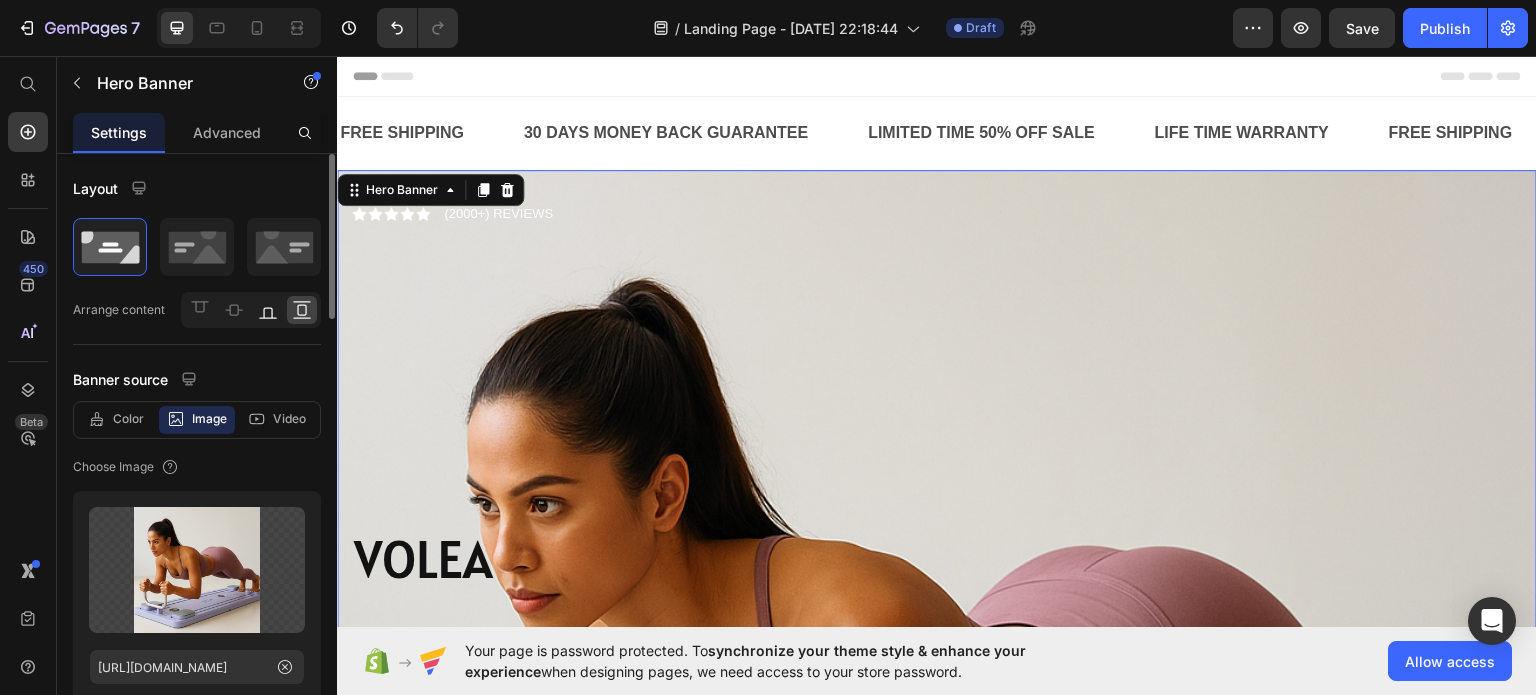 click 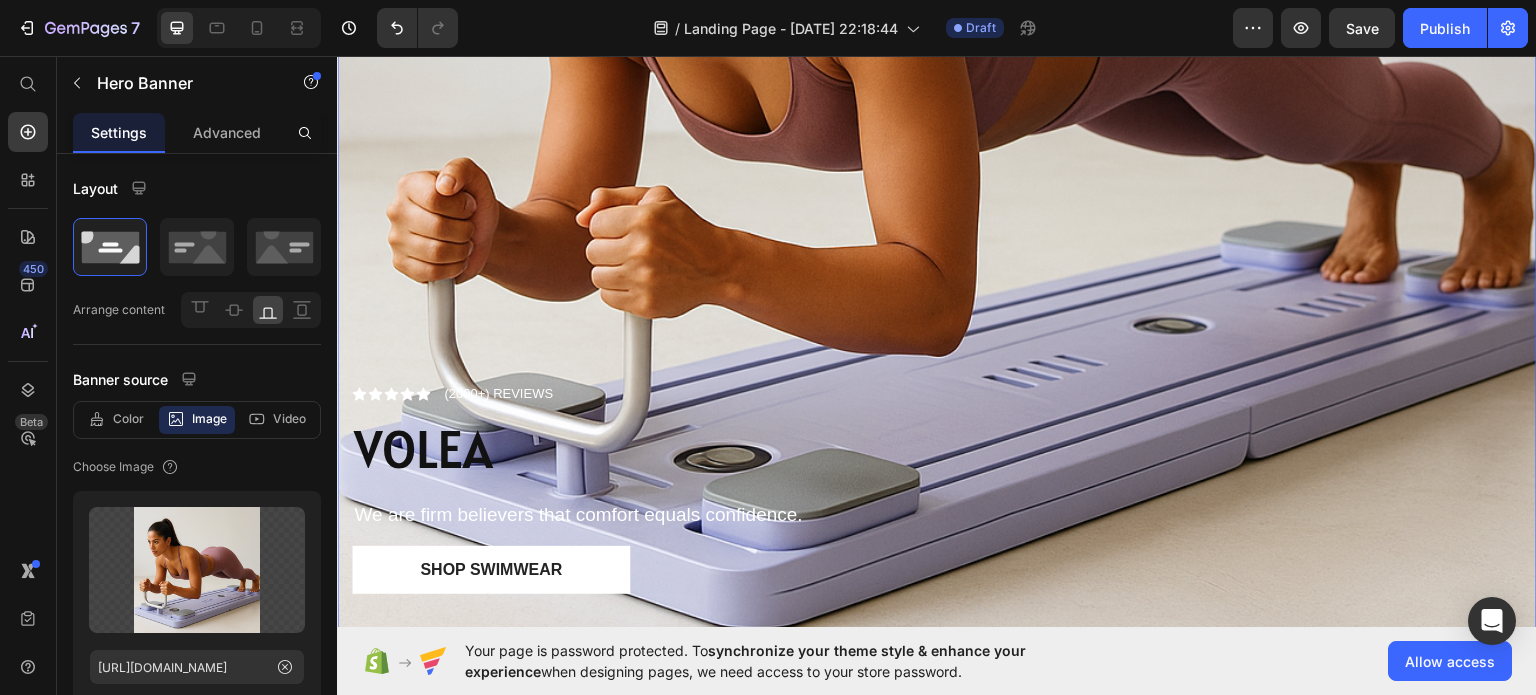 scroll, scrollTop: 700, scrollLeft: 0, axis: vertical 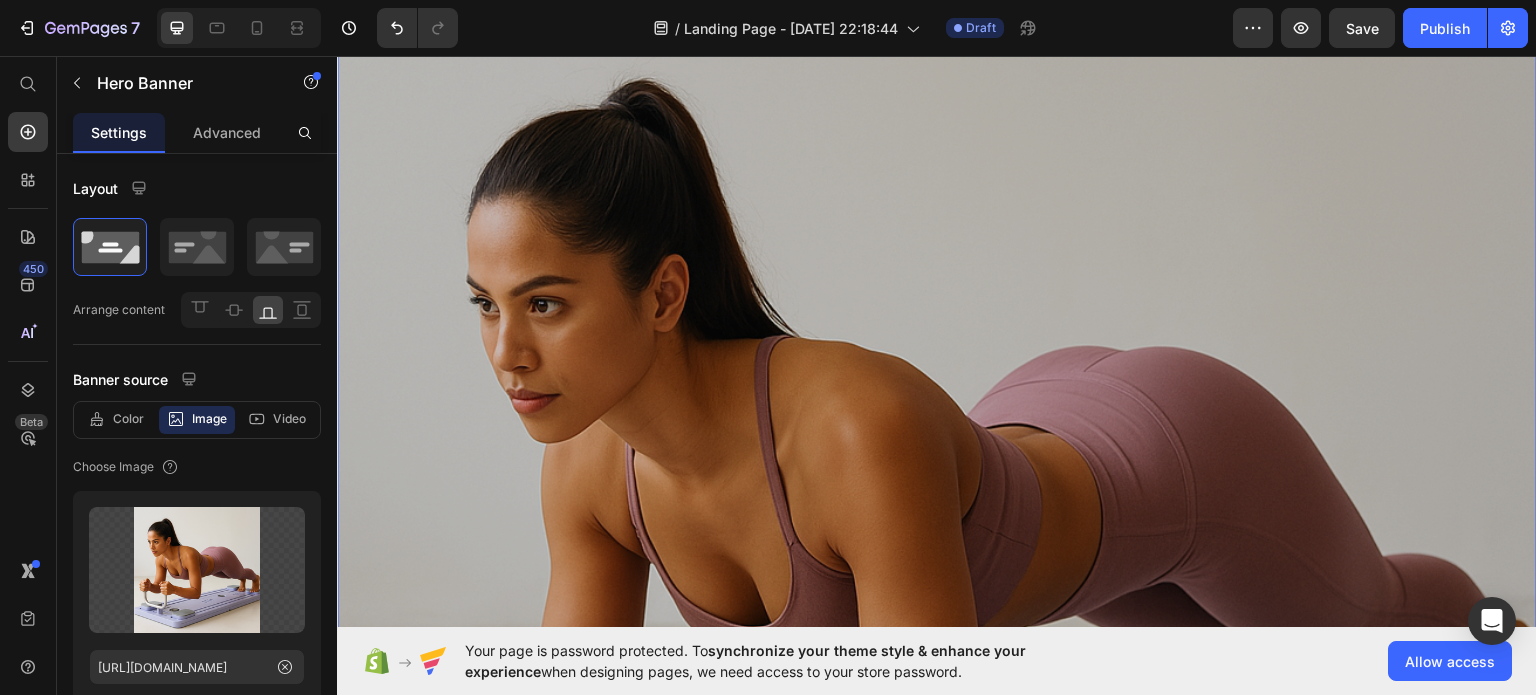 click at bounding box center [937, 569] 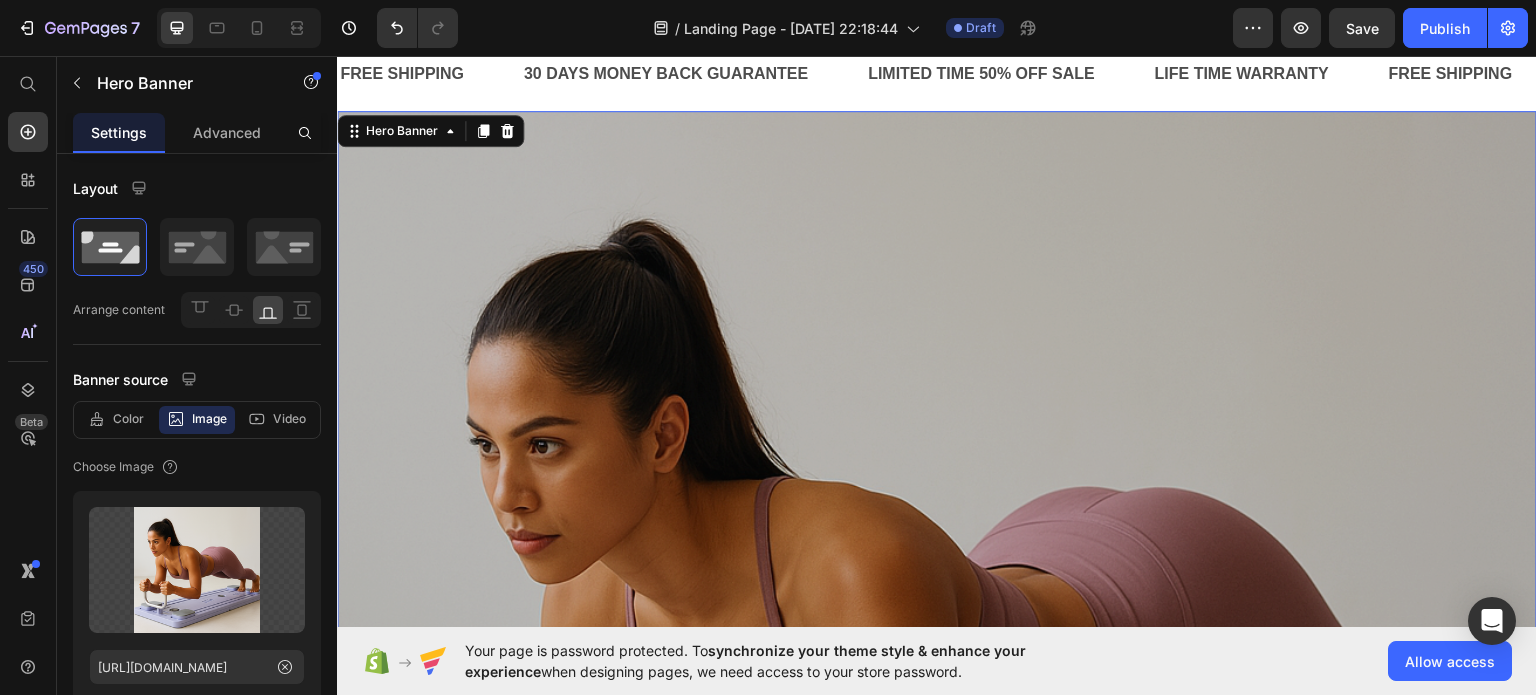 scroll, scrollTop: 0, scrollLeft: 0, axis: both 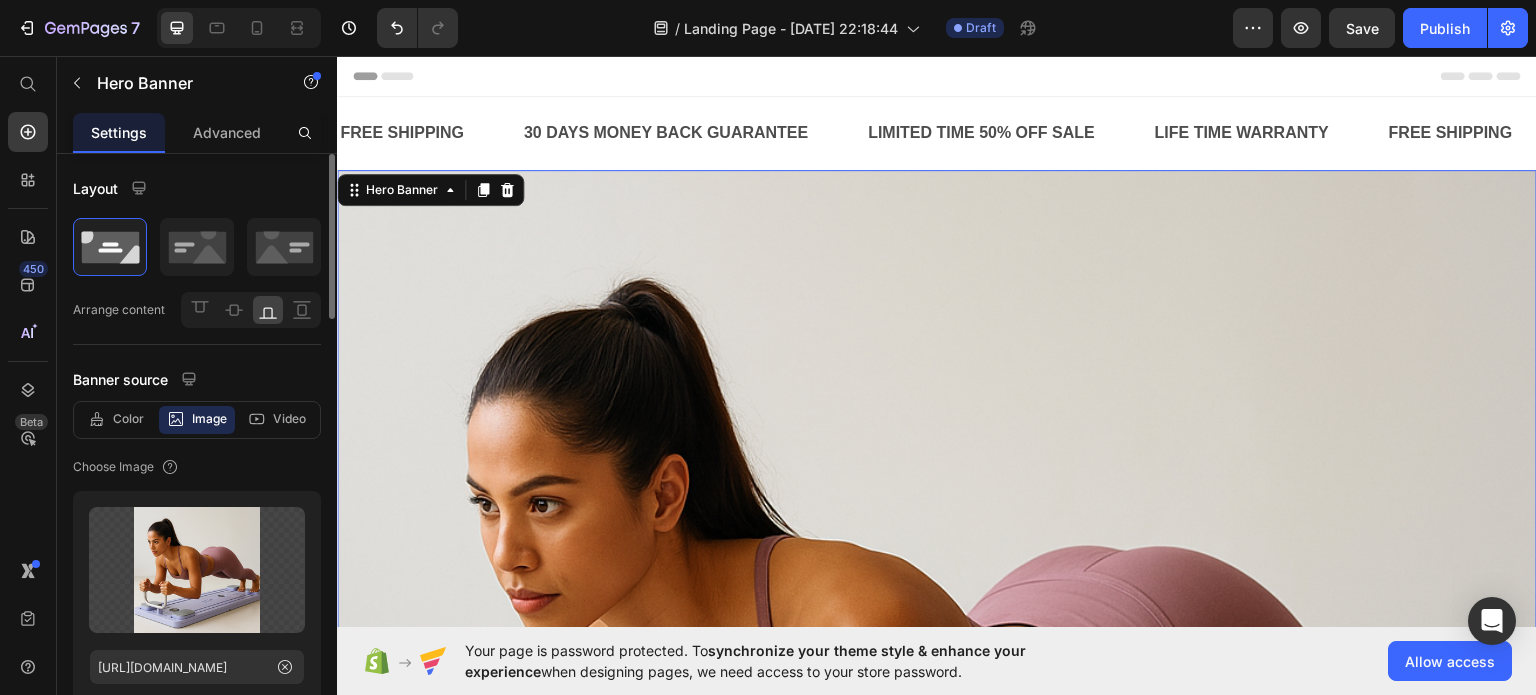 click on "Image" 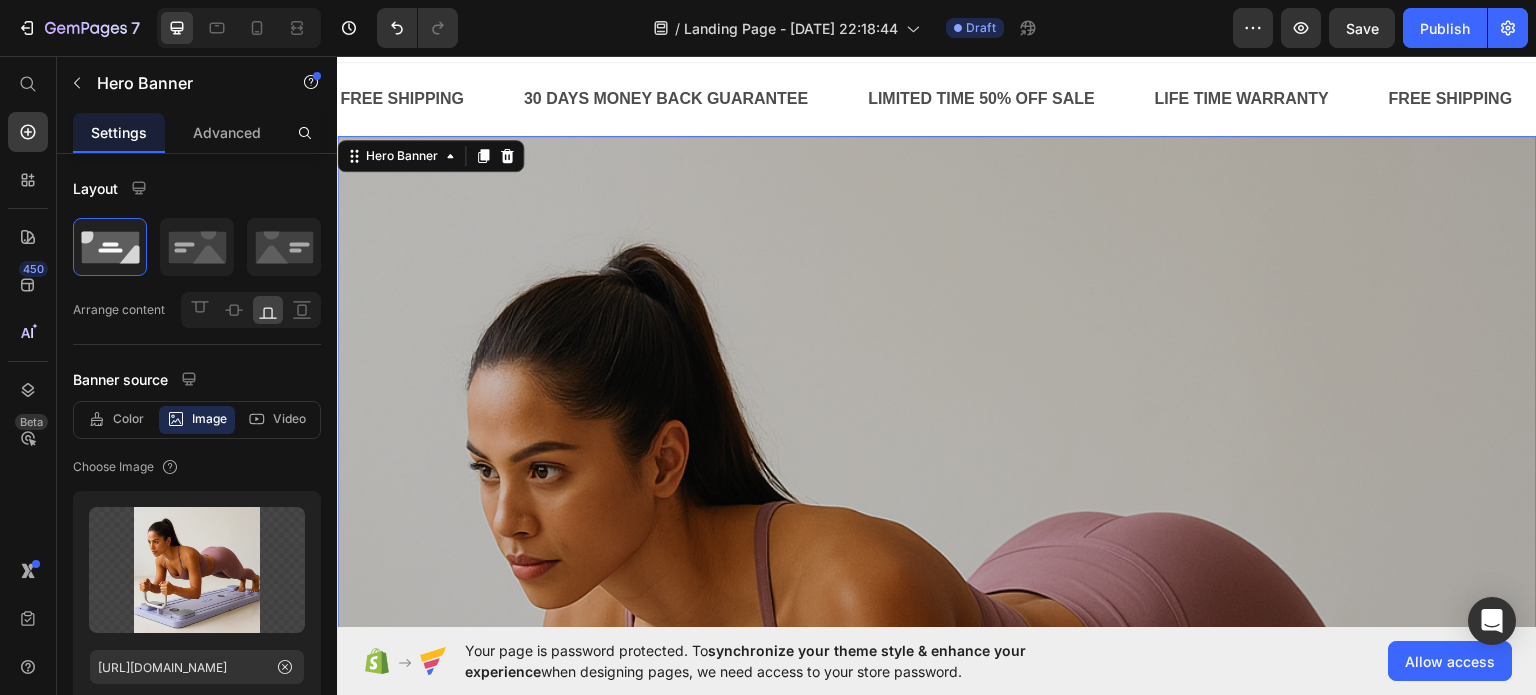 scroll, scrollTop: 0, scrollLeft: 0, axis: both 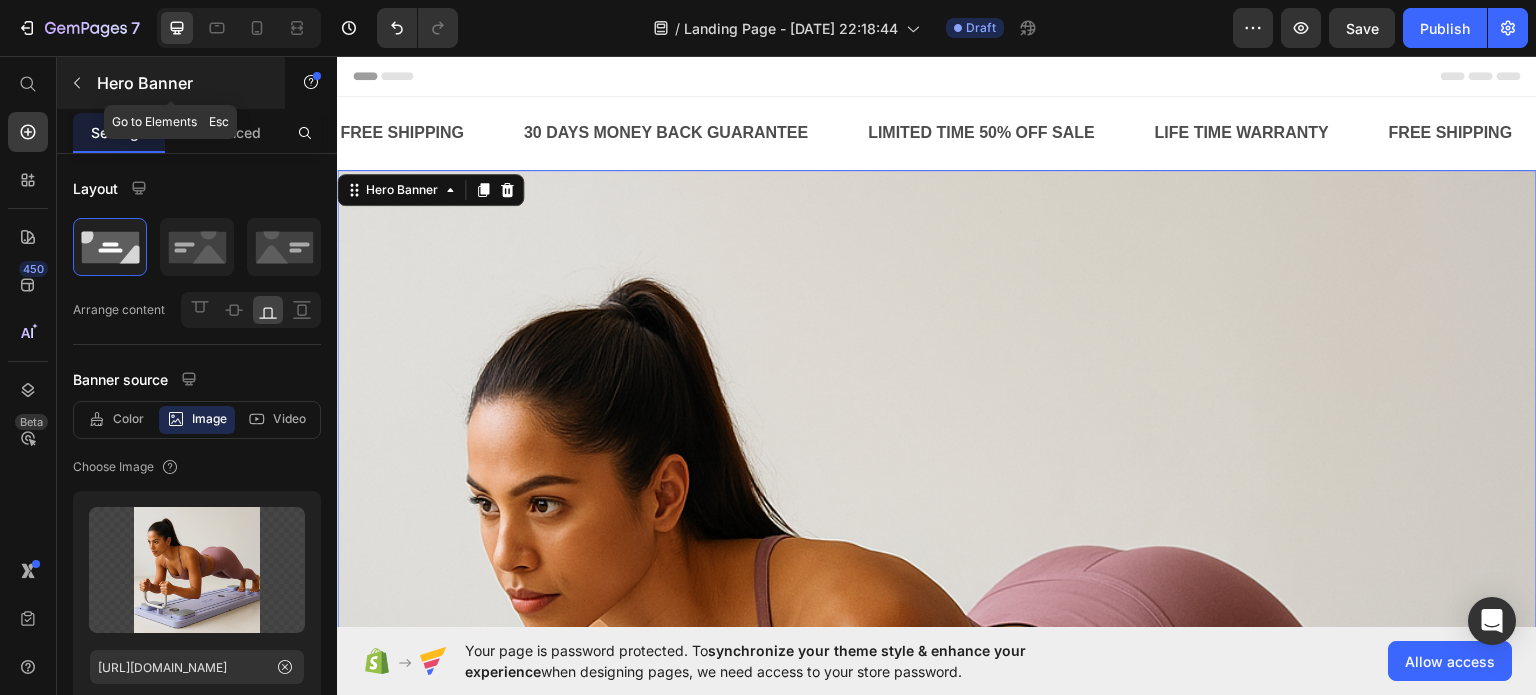 click at bounding box center (77, 83) 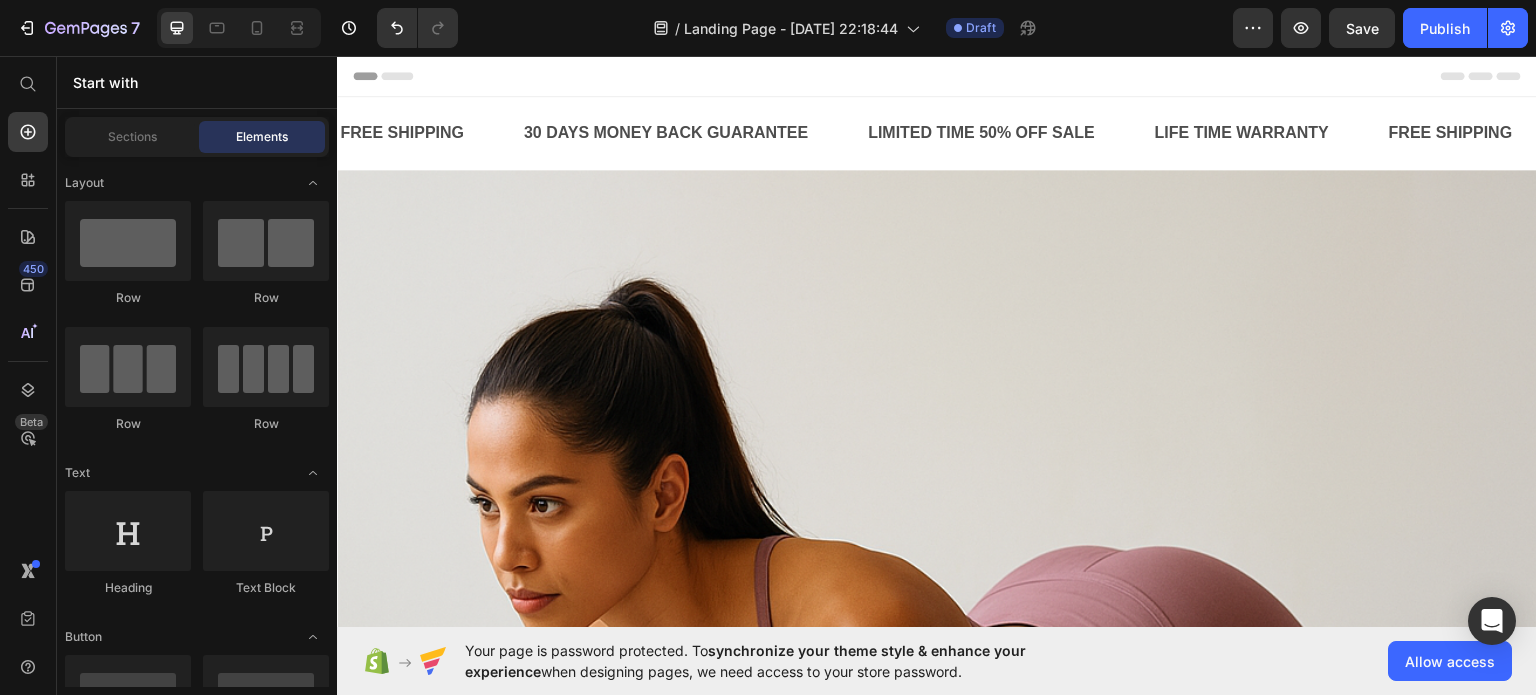 scroll, scrollTop: 0, scrollLeft: 0, axis: both 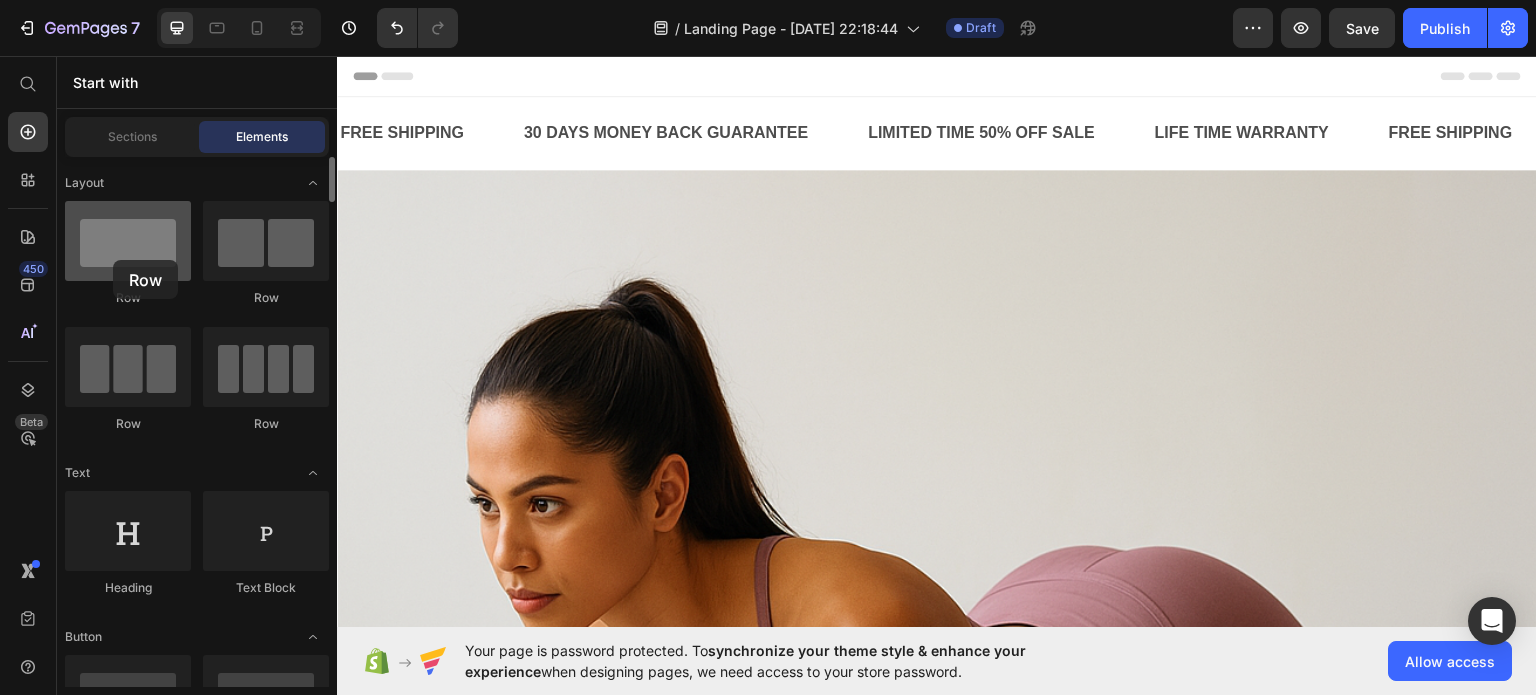 drag, startPoint x: 104, startPoint y: 242, endPoint x: 113, endPoint y: 260, distance: 20.12461 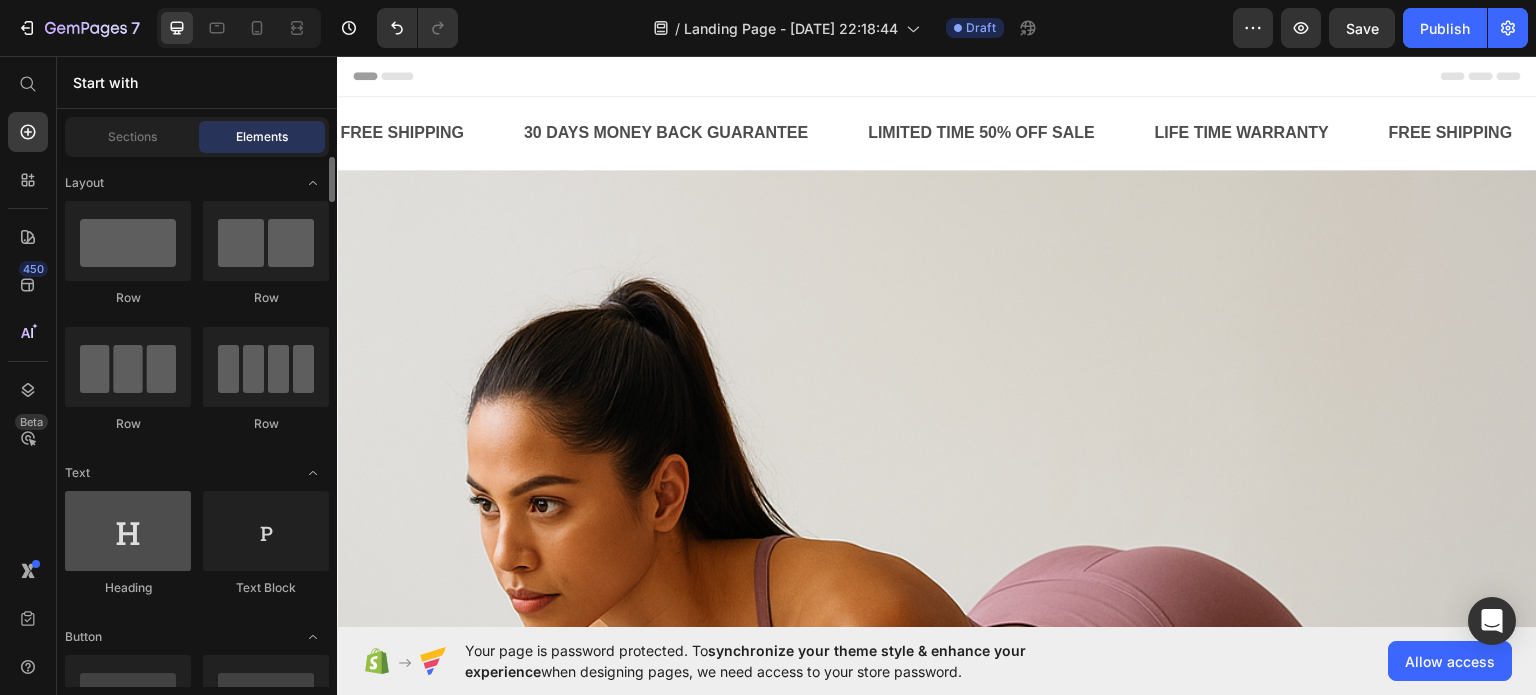 scroll, scrollTop: 200, scrollLeft: 0, axis: vertical 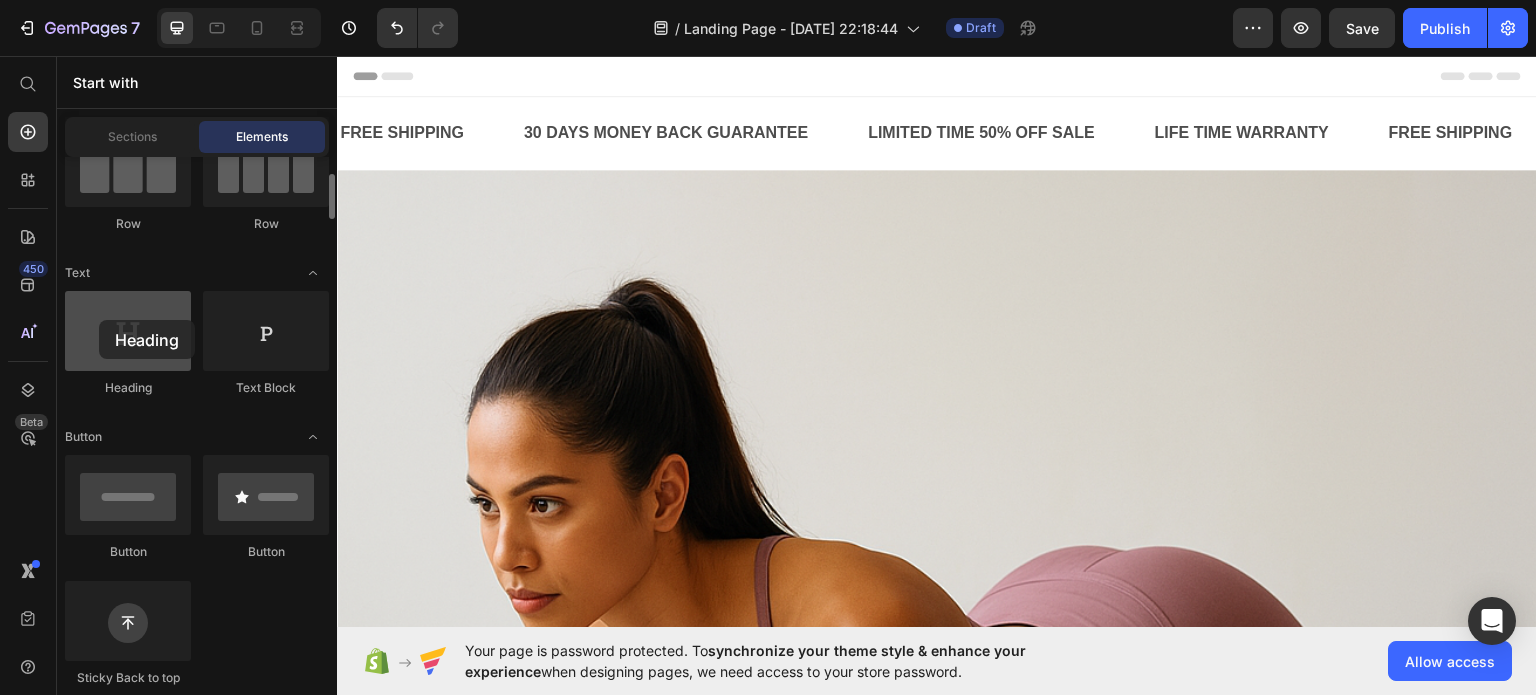 drag, startPoint x: 113, startPoint y: 335, endPoint x: 99, endPoint y: 320, distance: 20.518284 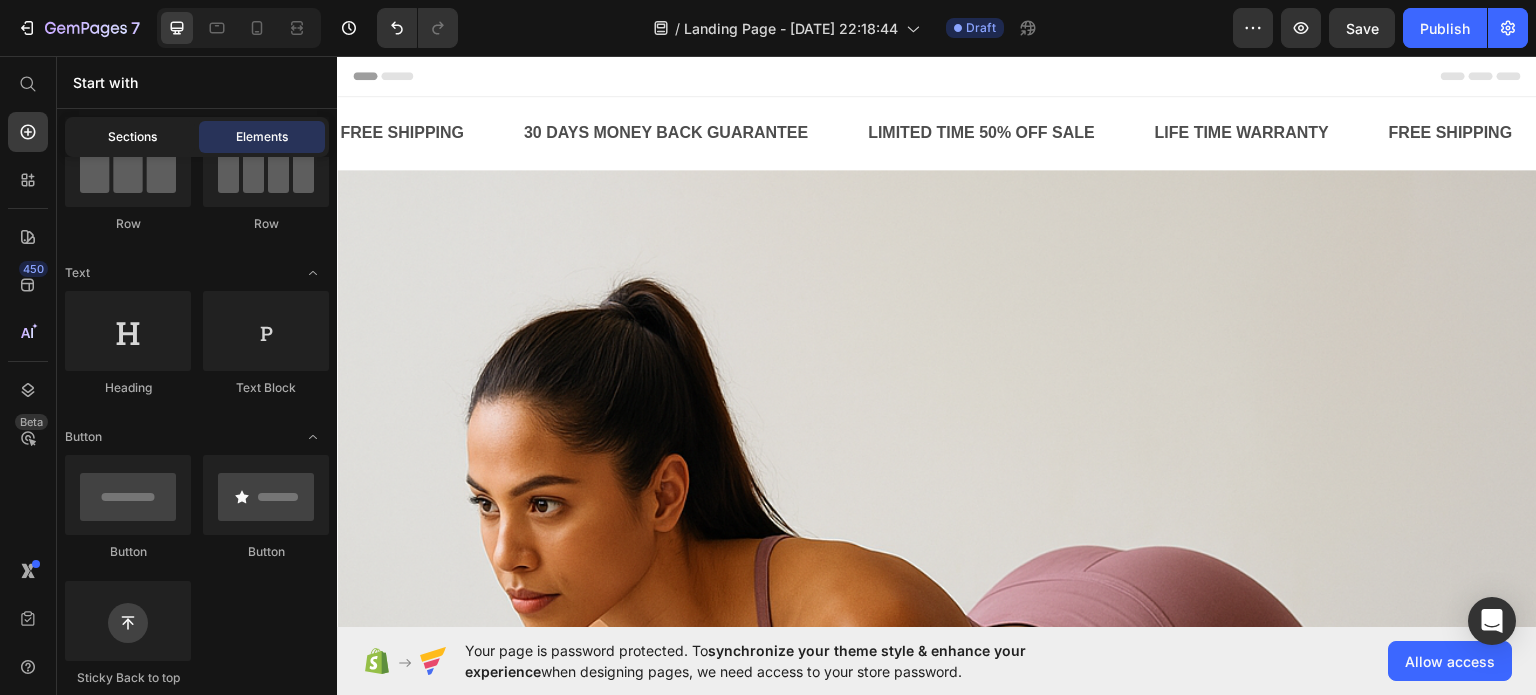 click on "Sections" at bounding box center (132, 137) 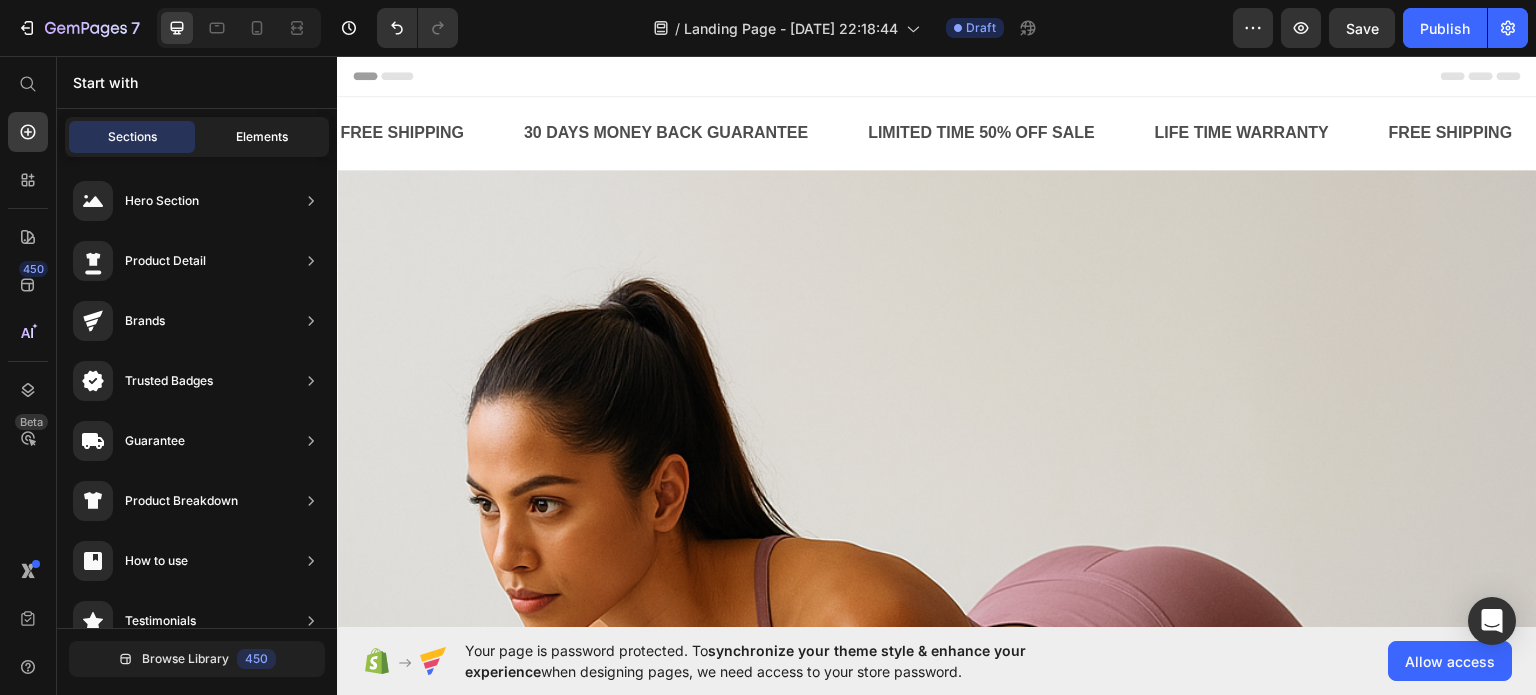 click on "Elements" 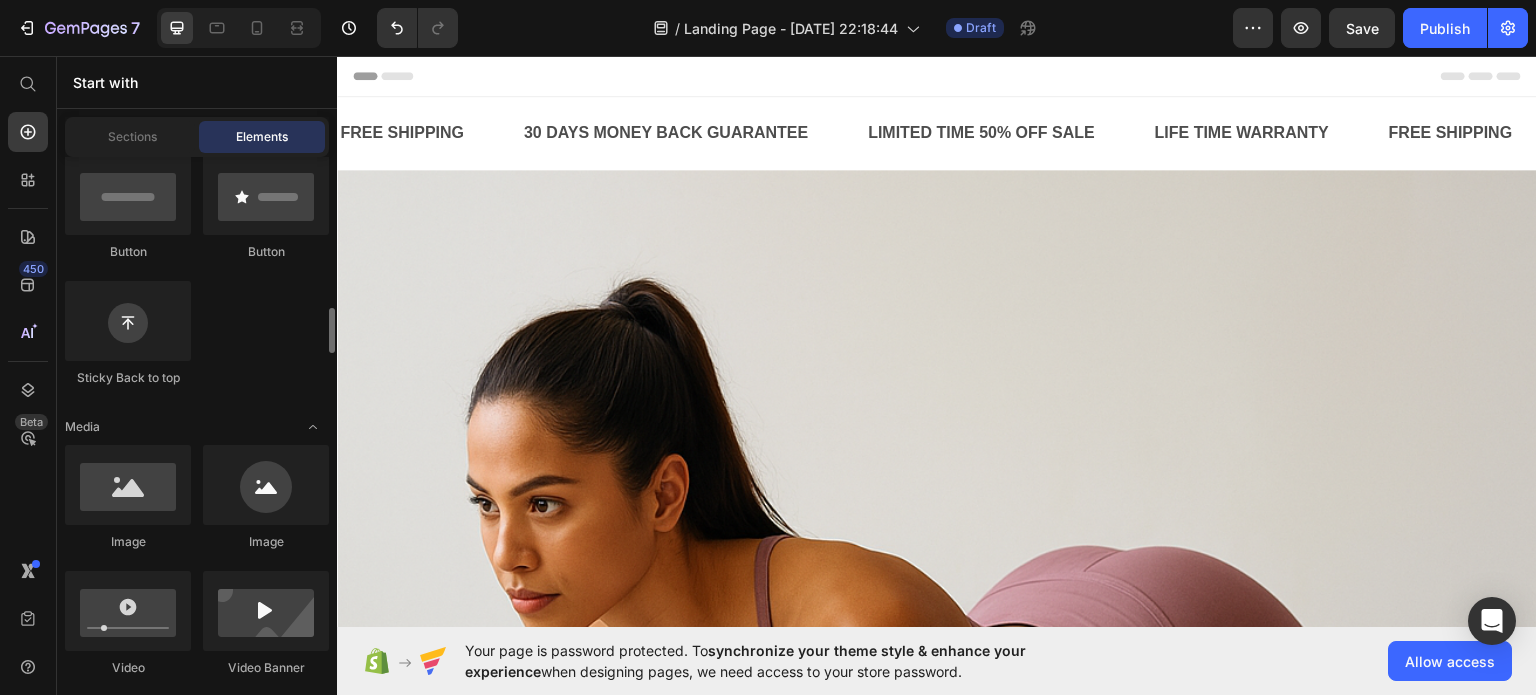 scroll, scrollTop: 700, scrollLeft: 0, axis: vertical 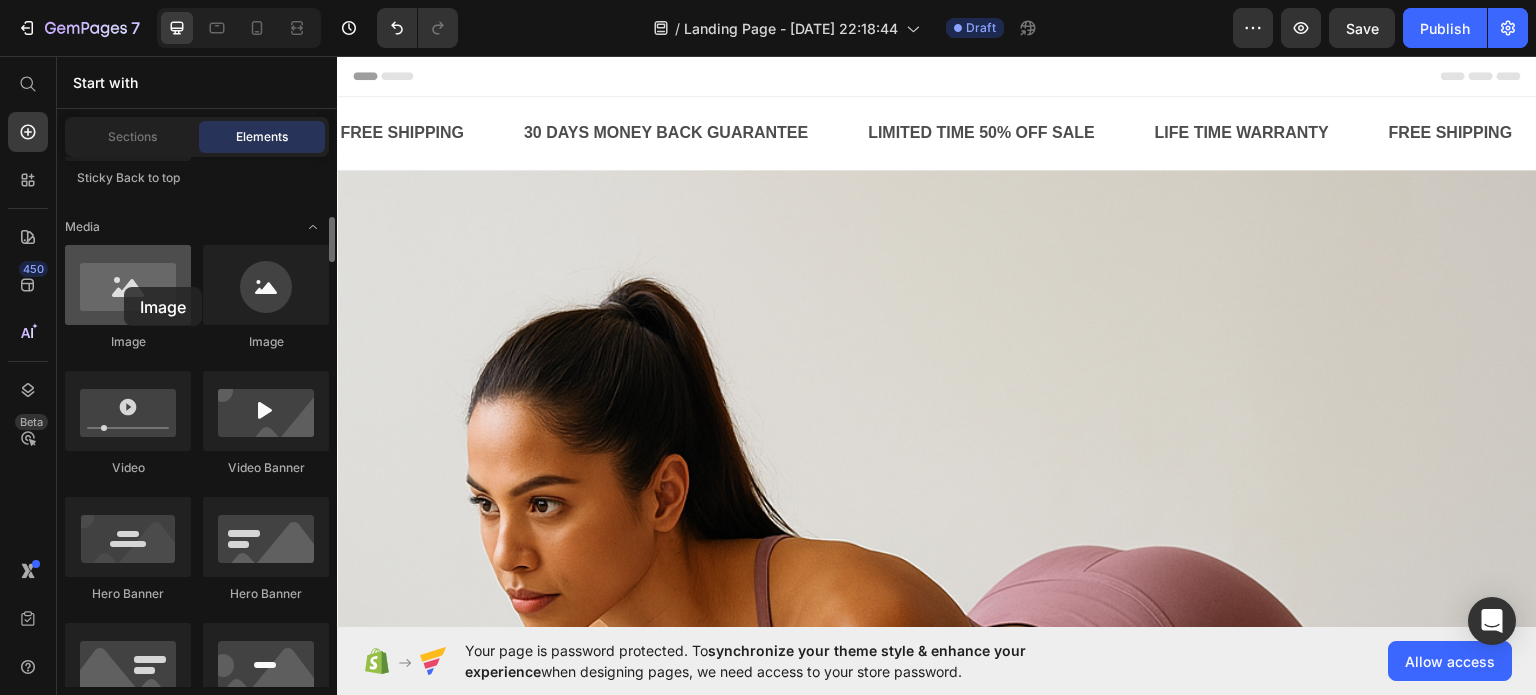 drag, startPoint x: 117, startPoint y: 275, endPoint x: 126, endPoint y: 287, distance: 15 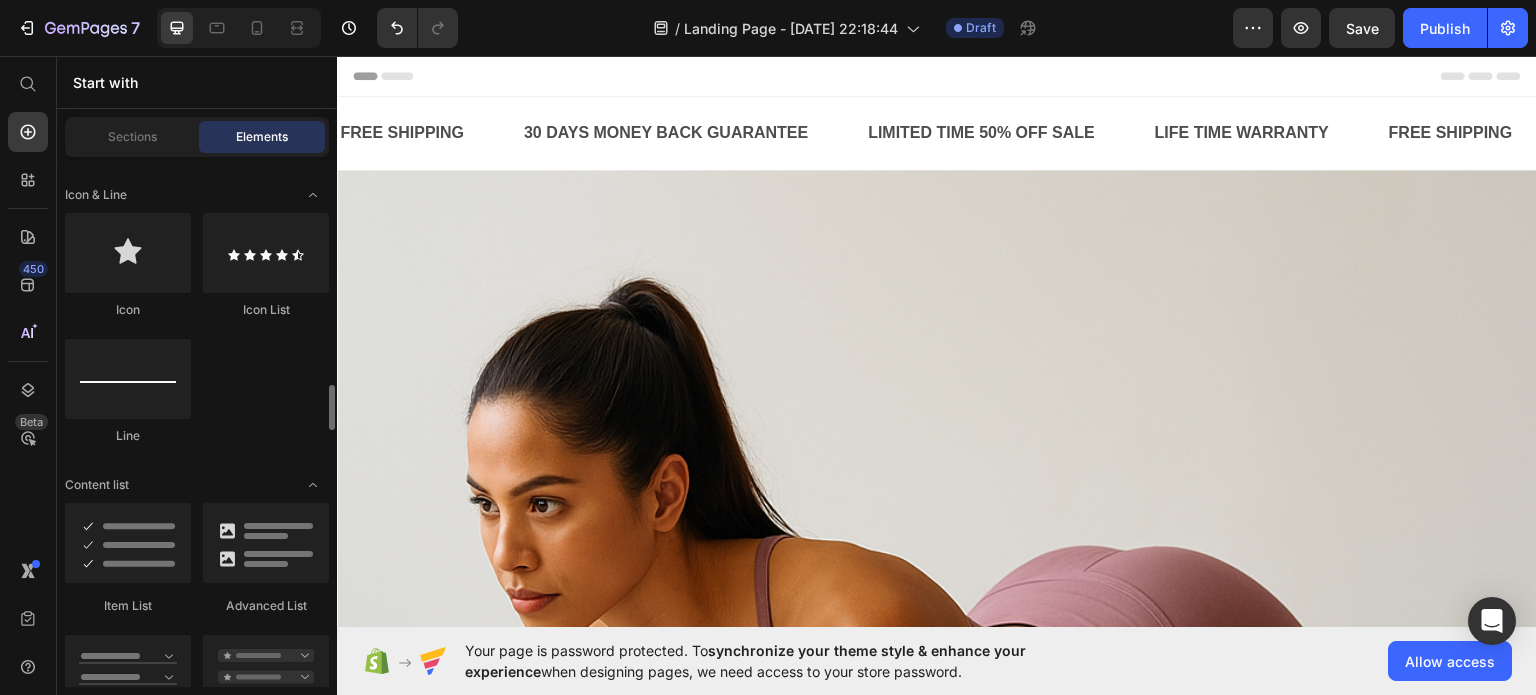 scroll, scrollTop: 2000, scrollLeft: 0, axis: vertical 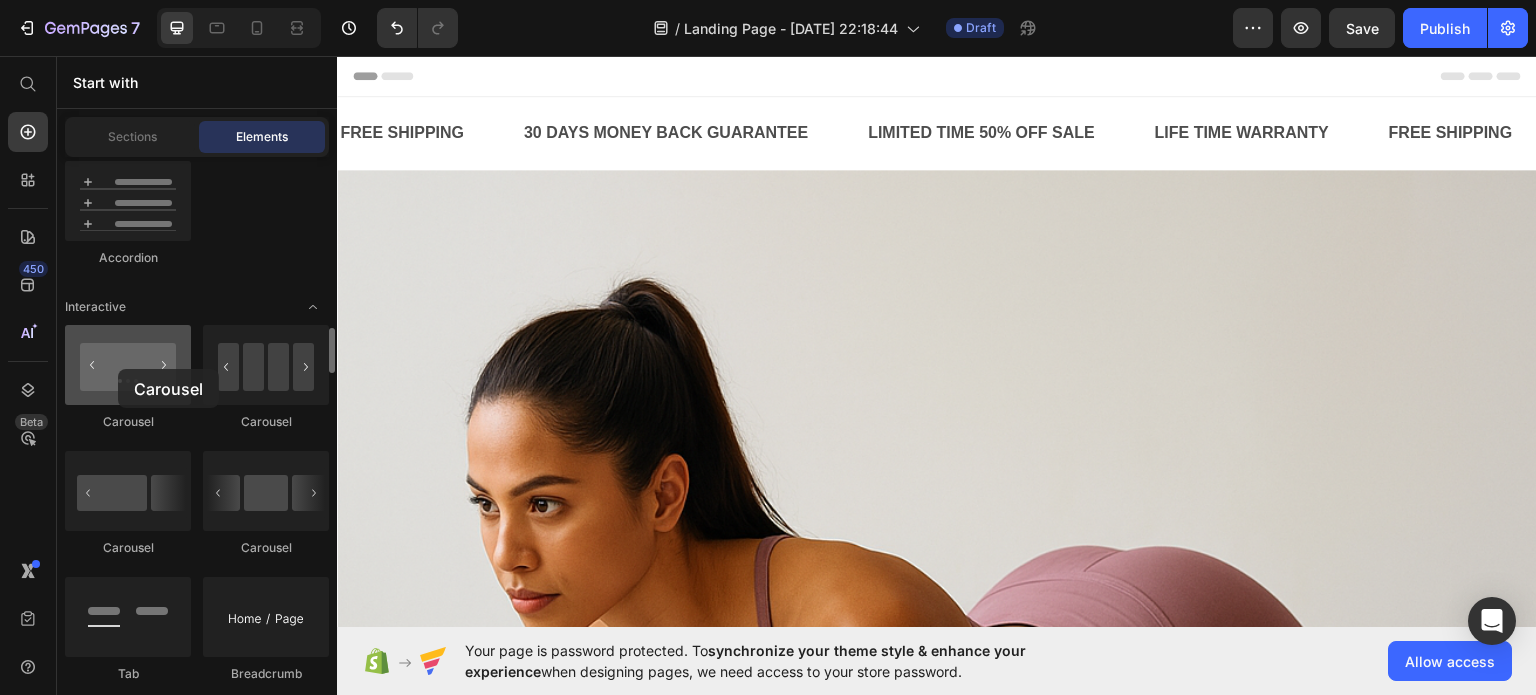 click at bounding box center [128, 365] 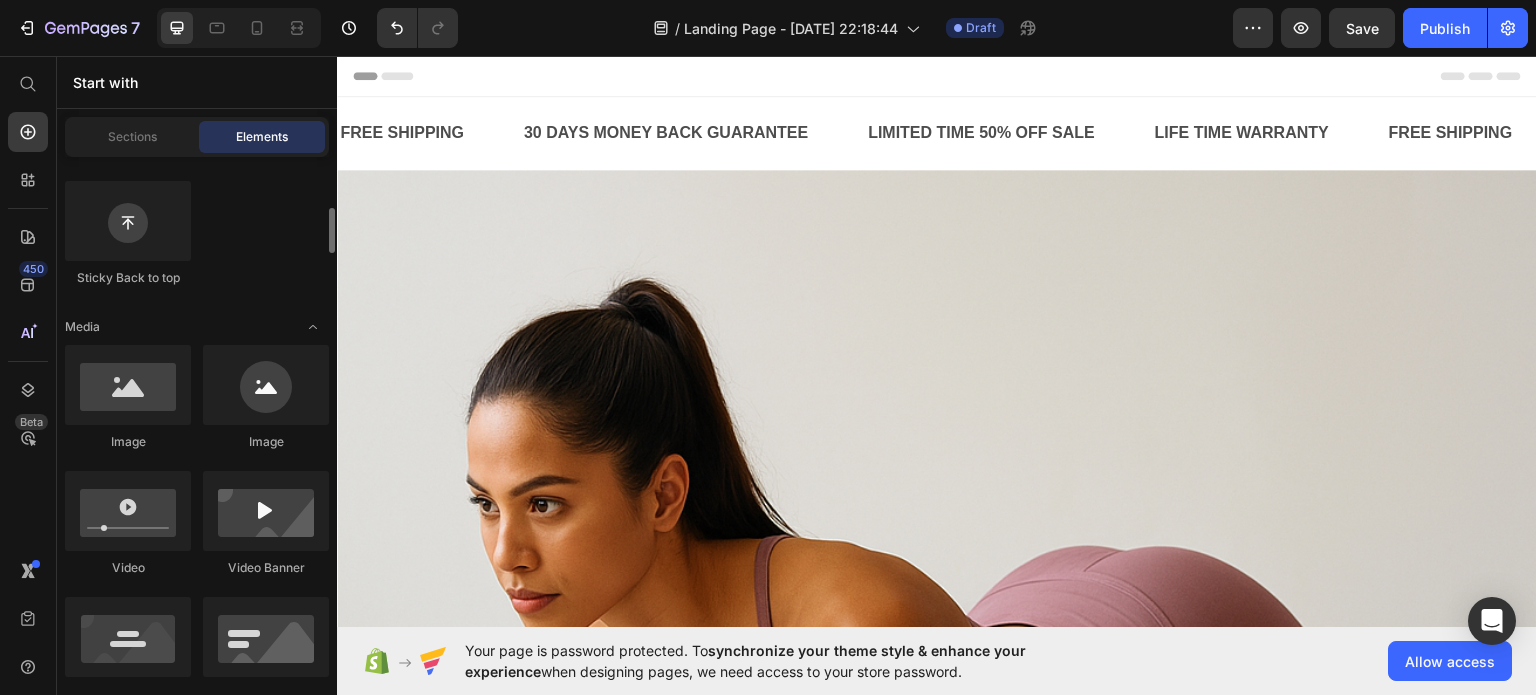 scroll, scrollTop: 0, scrollLeft: 0, axis: both 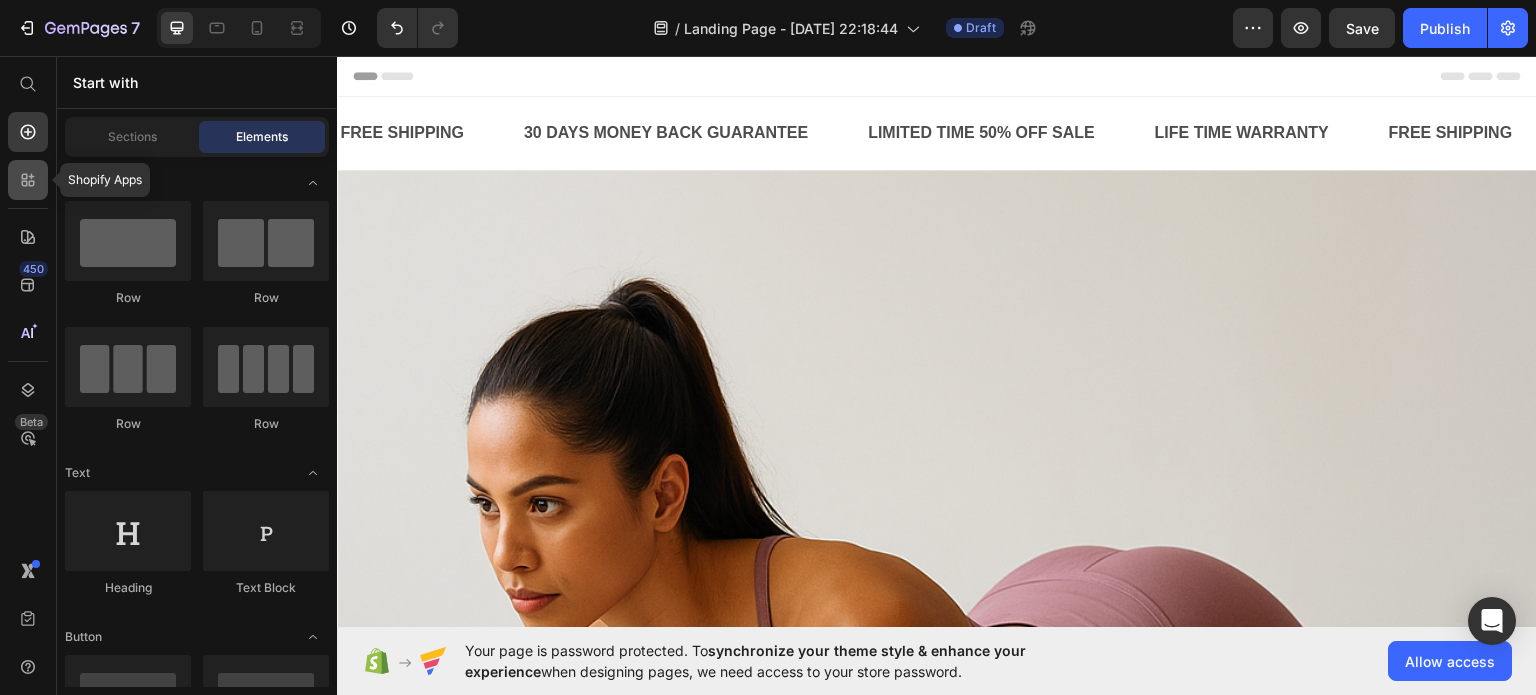 click 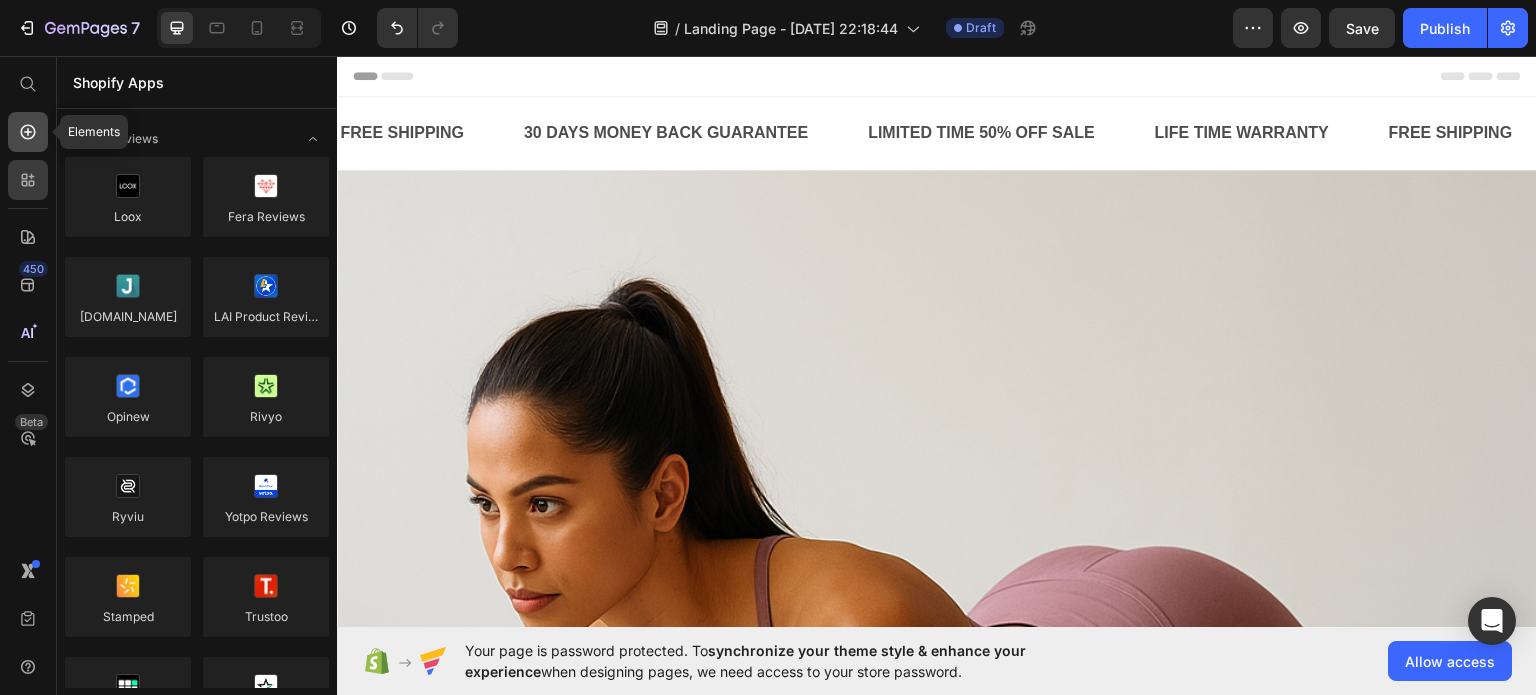 click 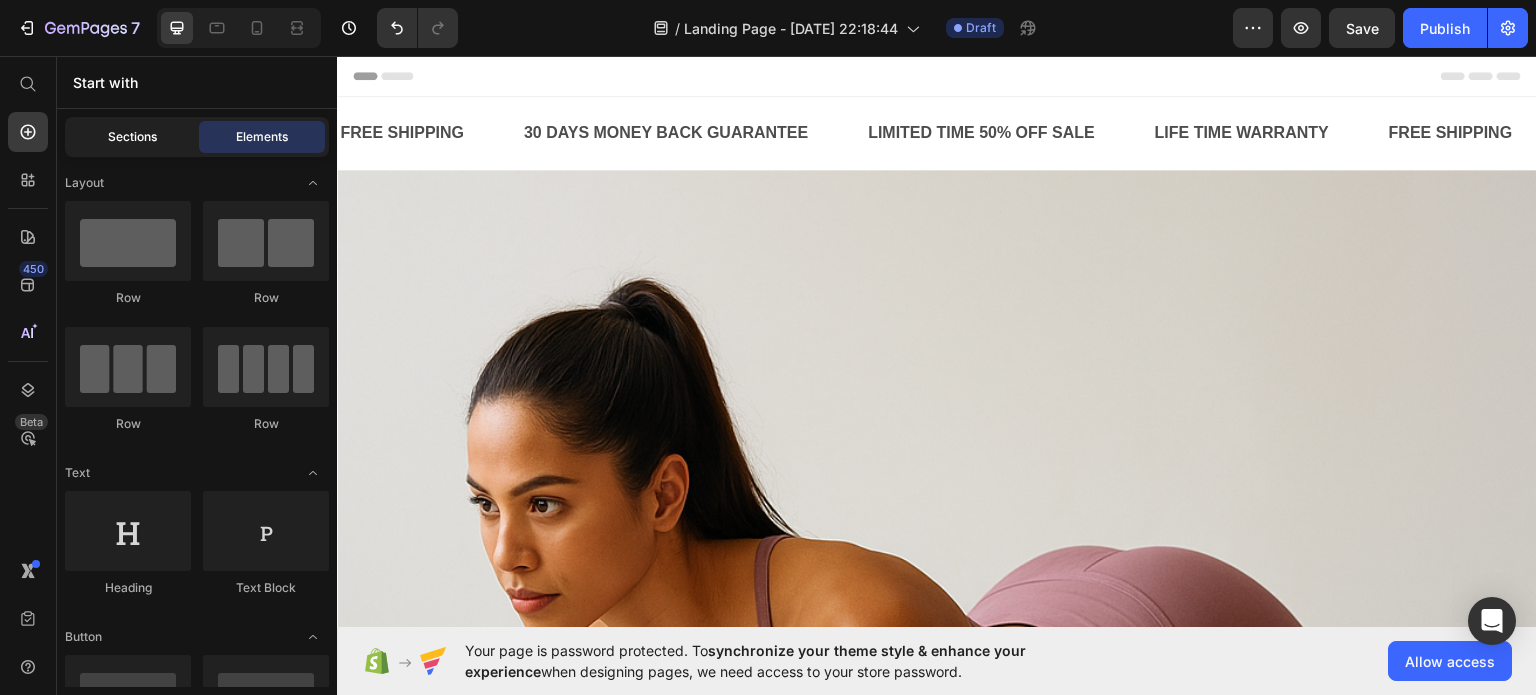 click on "Sections" at bounding box center (132, 137) 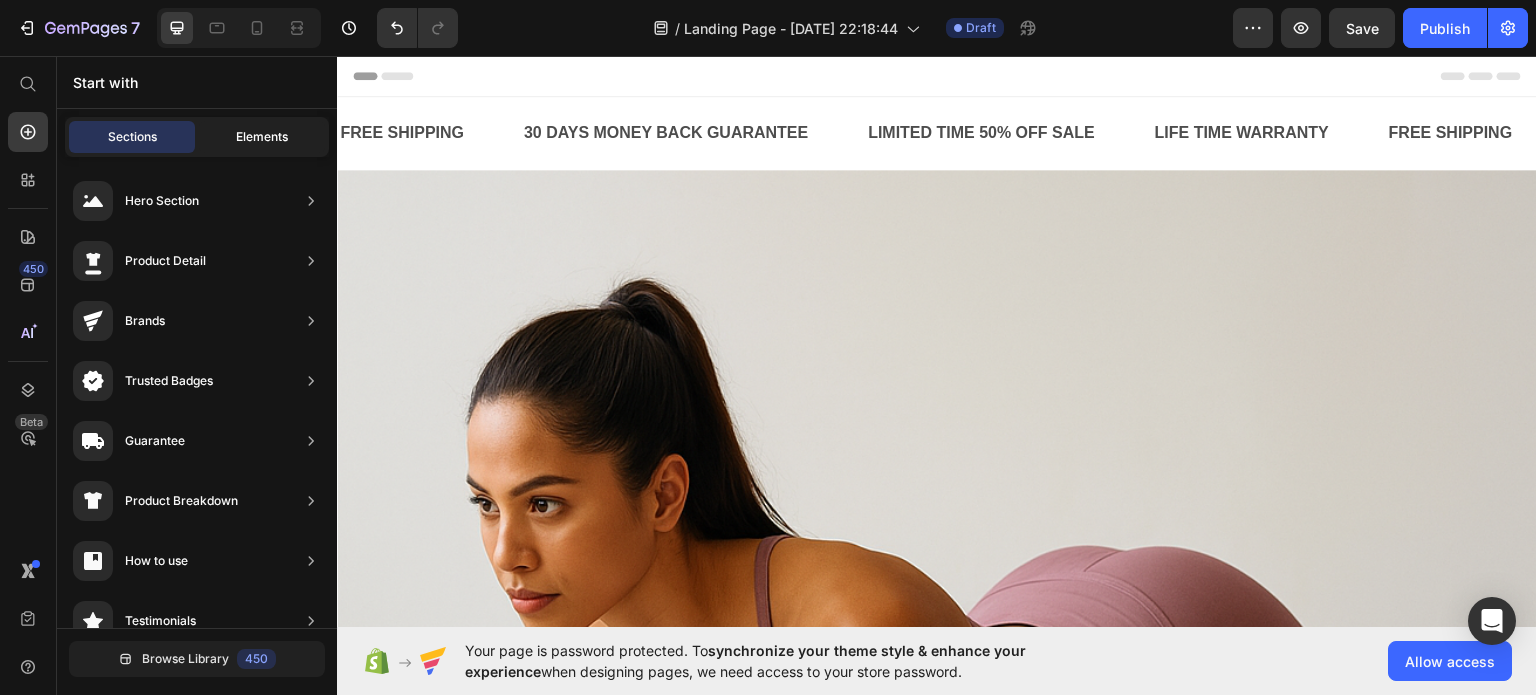 click on "Elements" 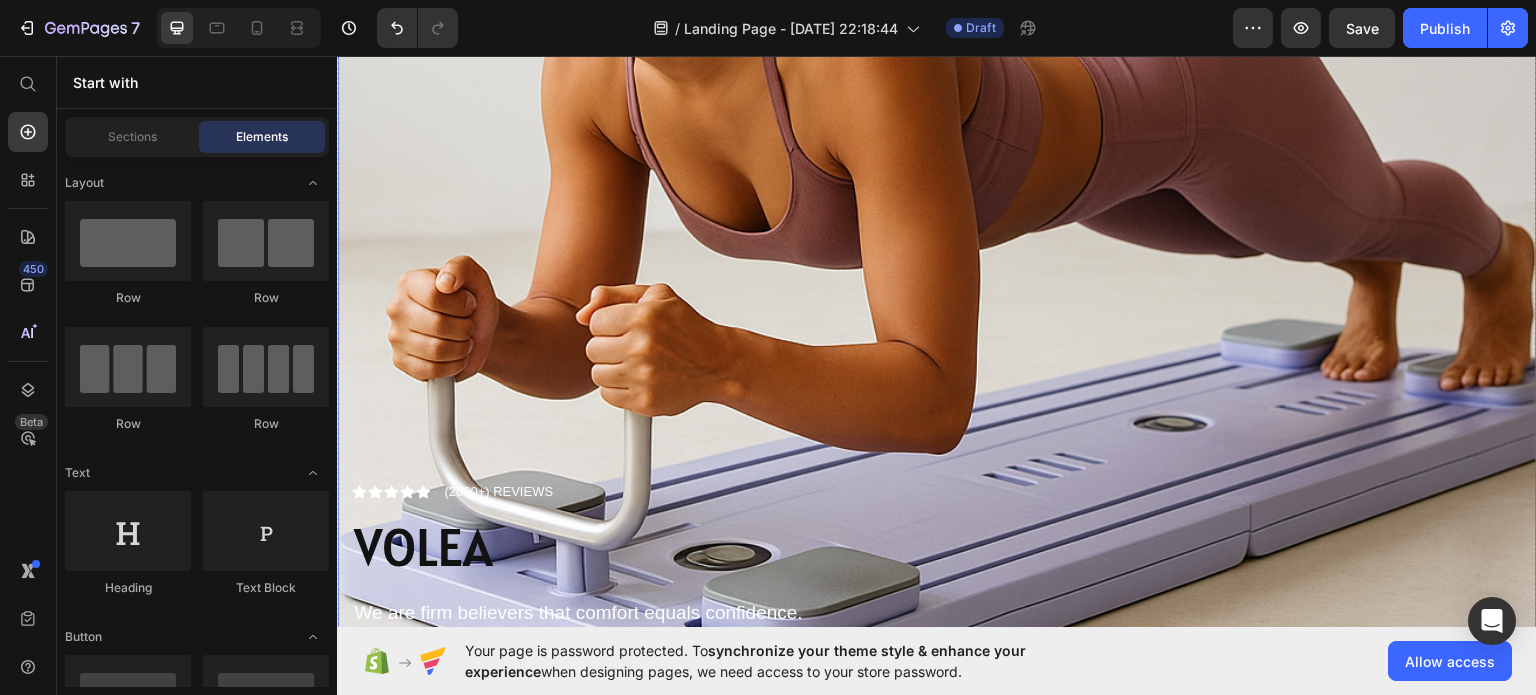 scroll, scrollTop: 700, scrollLeft: 0, axis: vertical 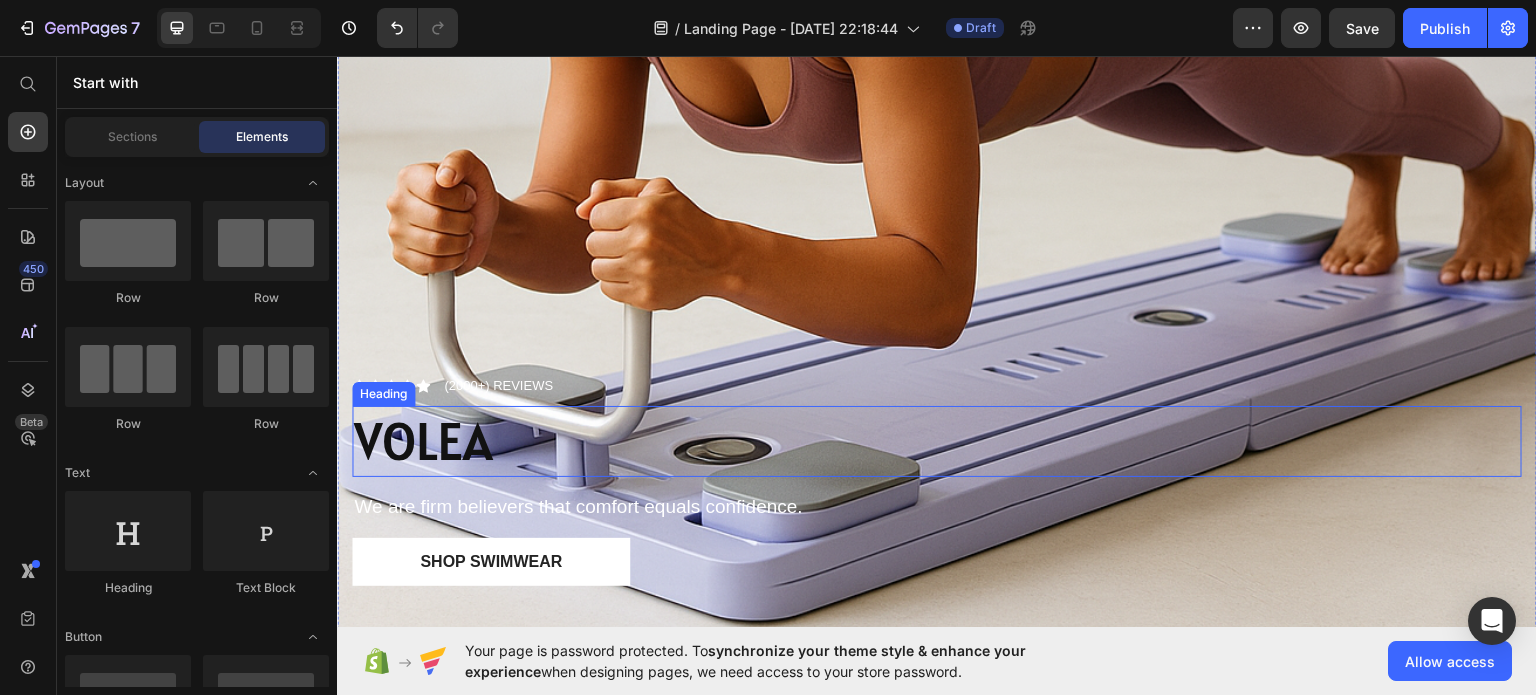 click on "VOLEA" at bounding box center (937, 441) 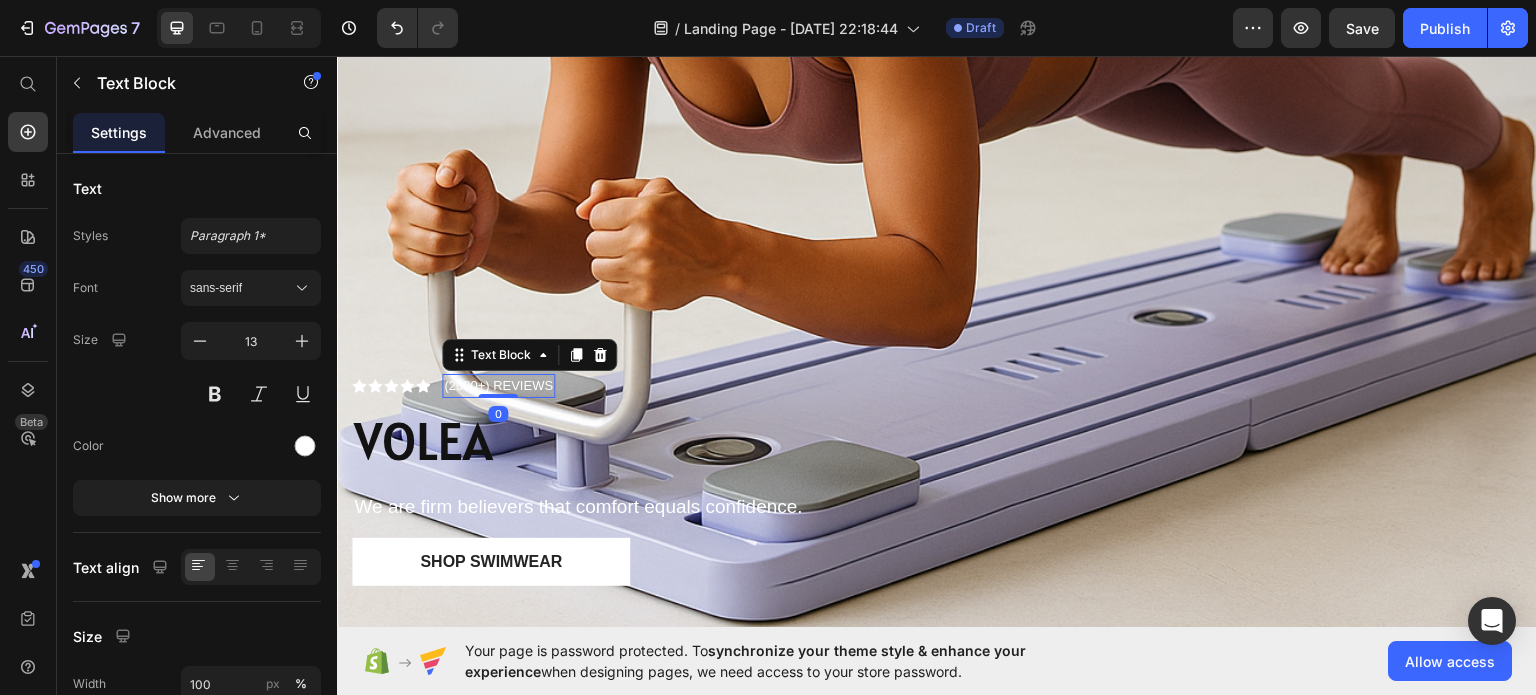 click on "(2000+) REVIEWS" at bounding box center [498, 385] 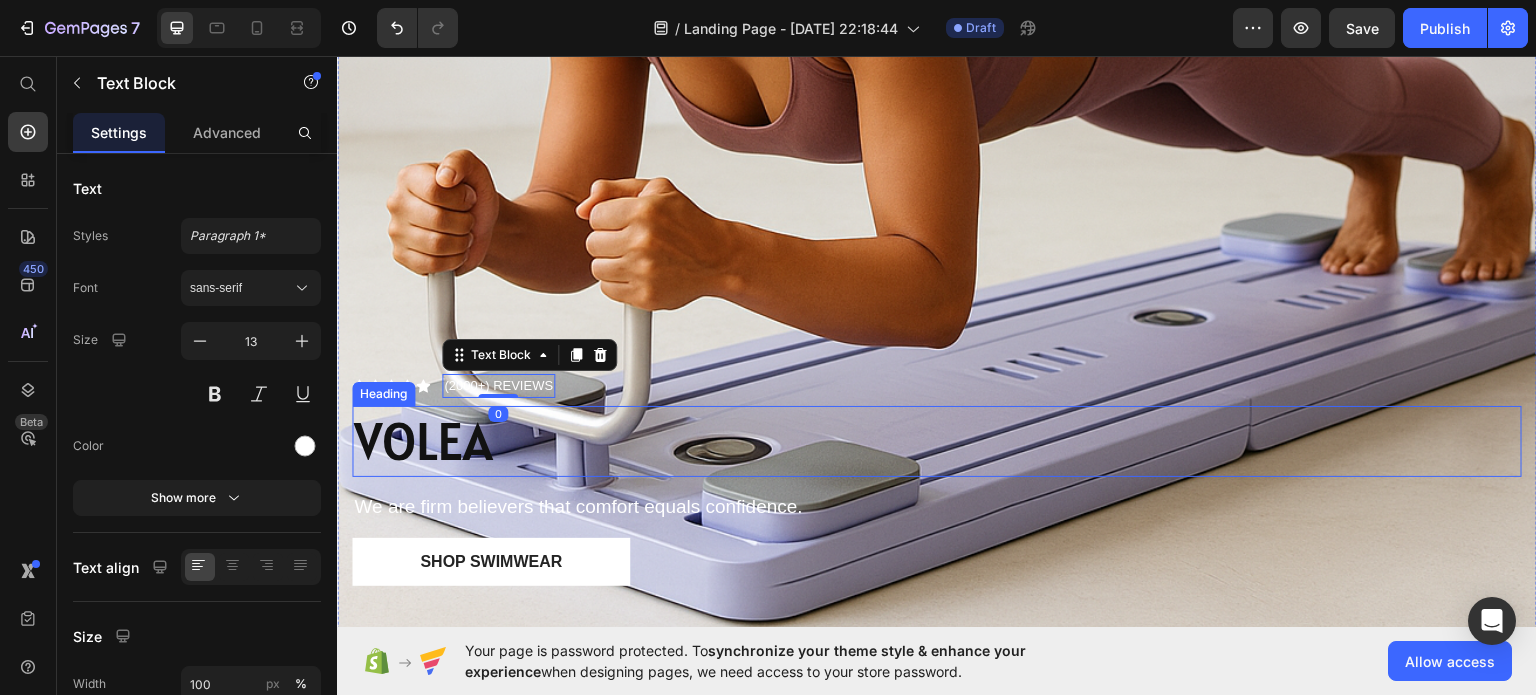click on "VOLEA" at bounding box center (937, 441) 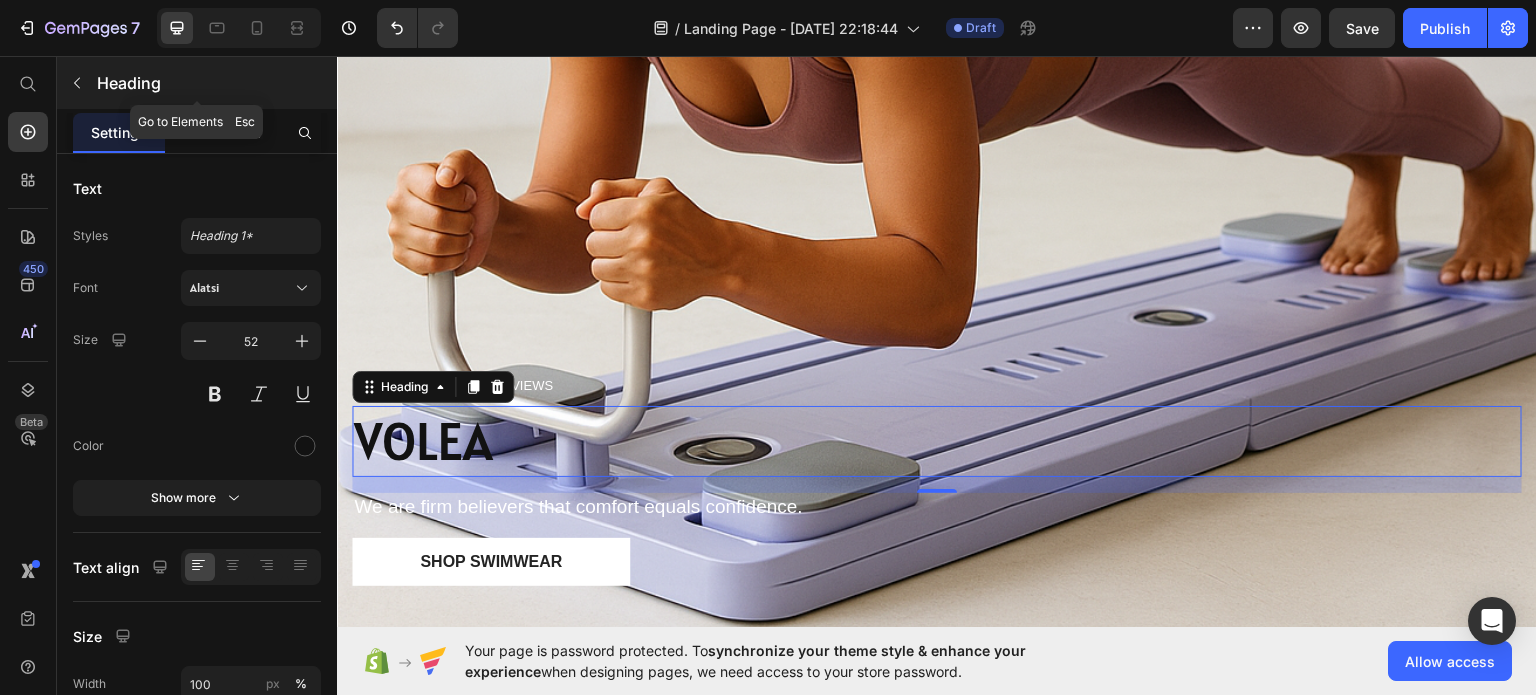click 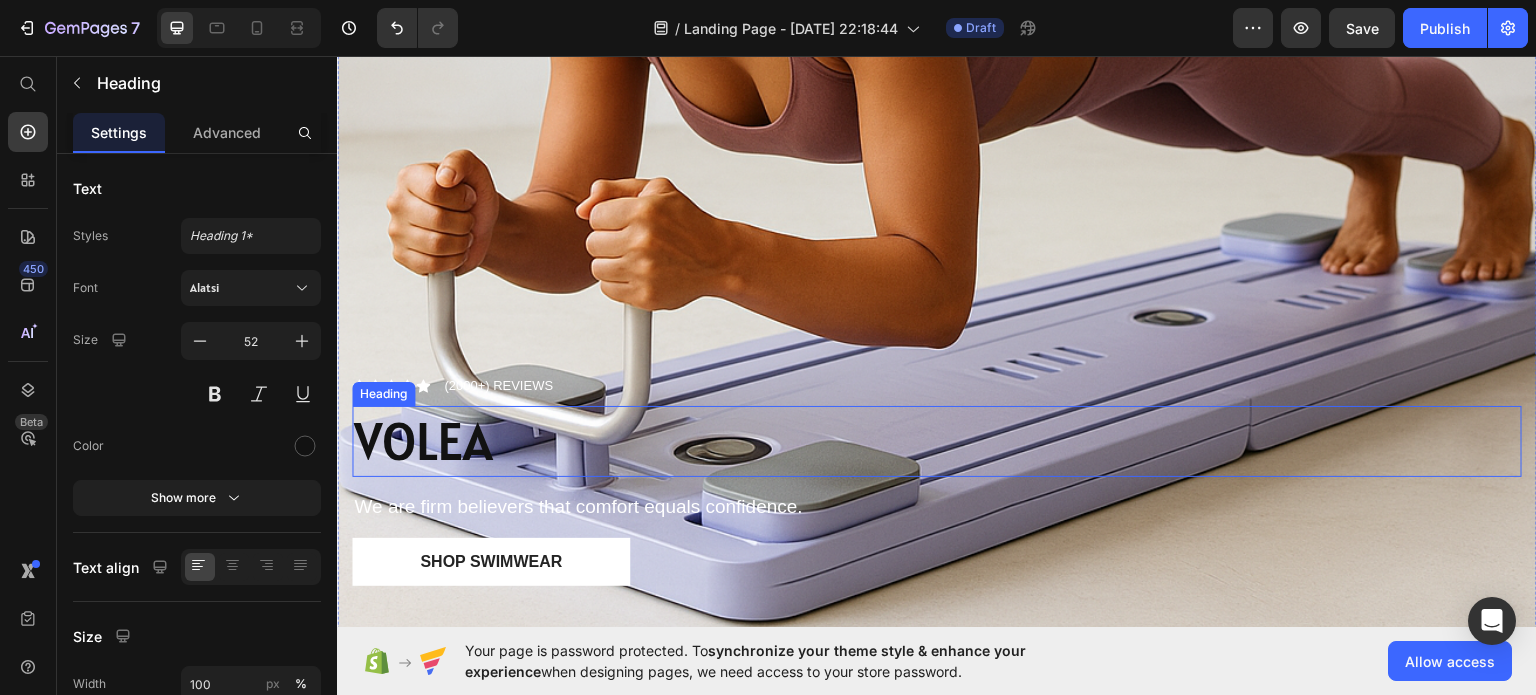 click on "VOLEA" at bounding box center [937, 441] 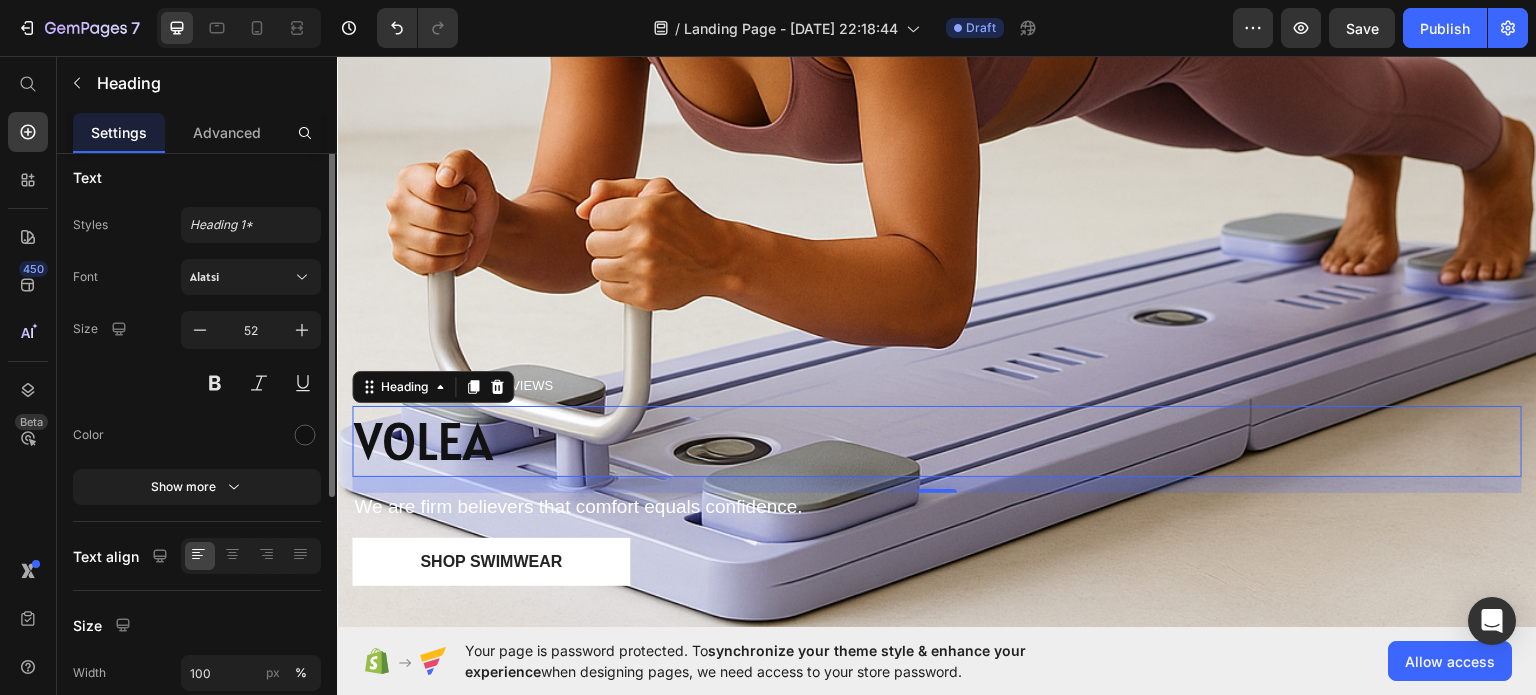 scroll, scrollTop: 0, scrollLeft: 0, axis: both 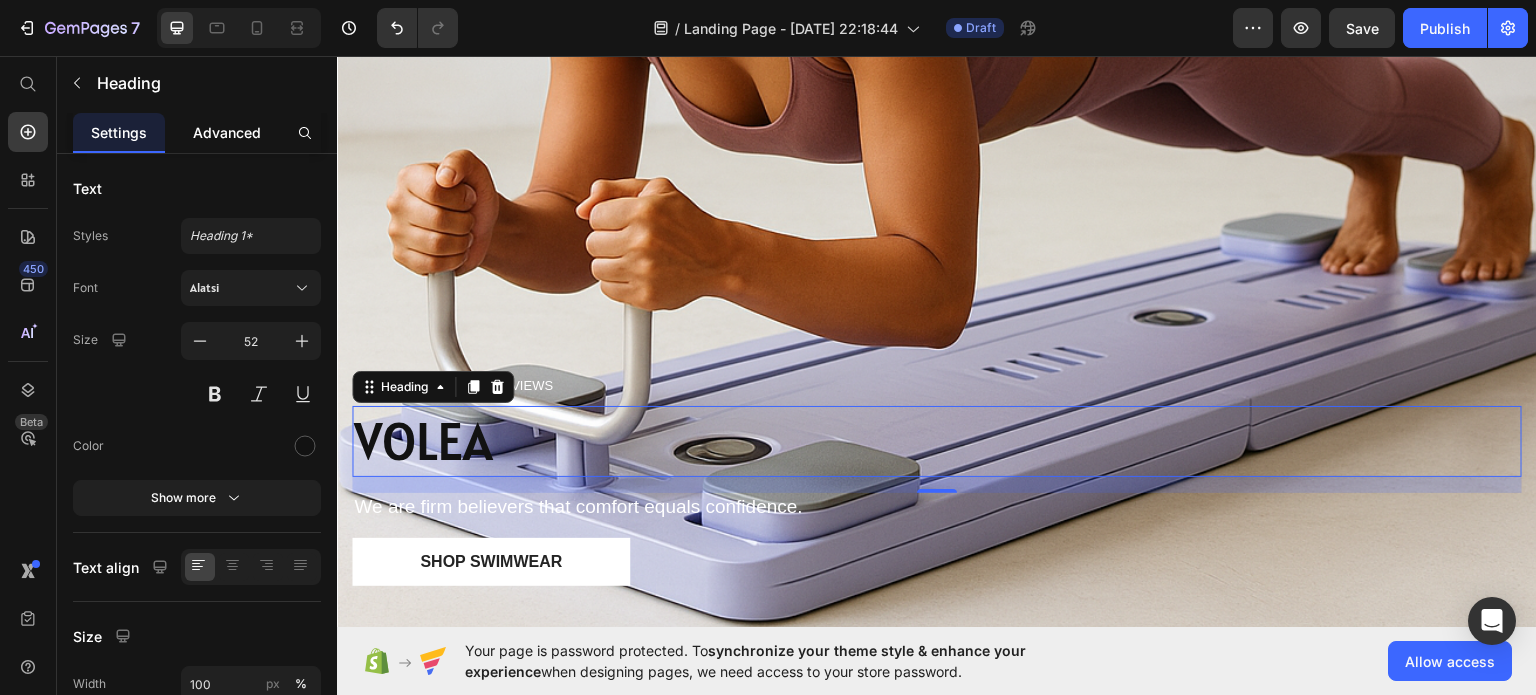 click on "Advanced" at bounding box center (227, 132) 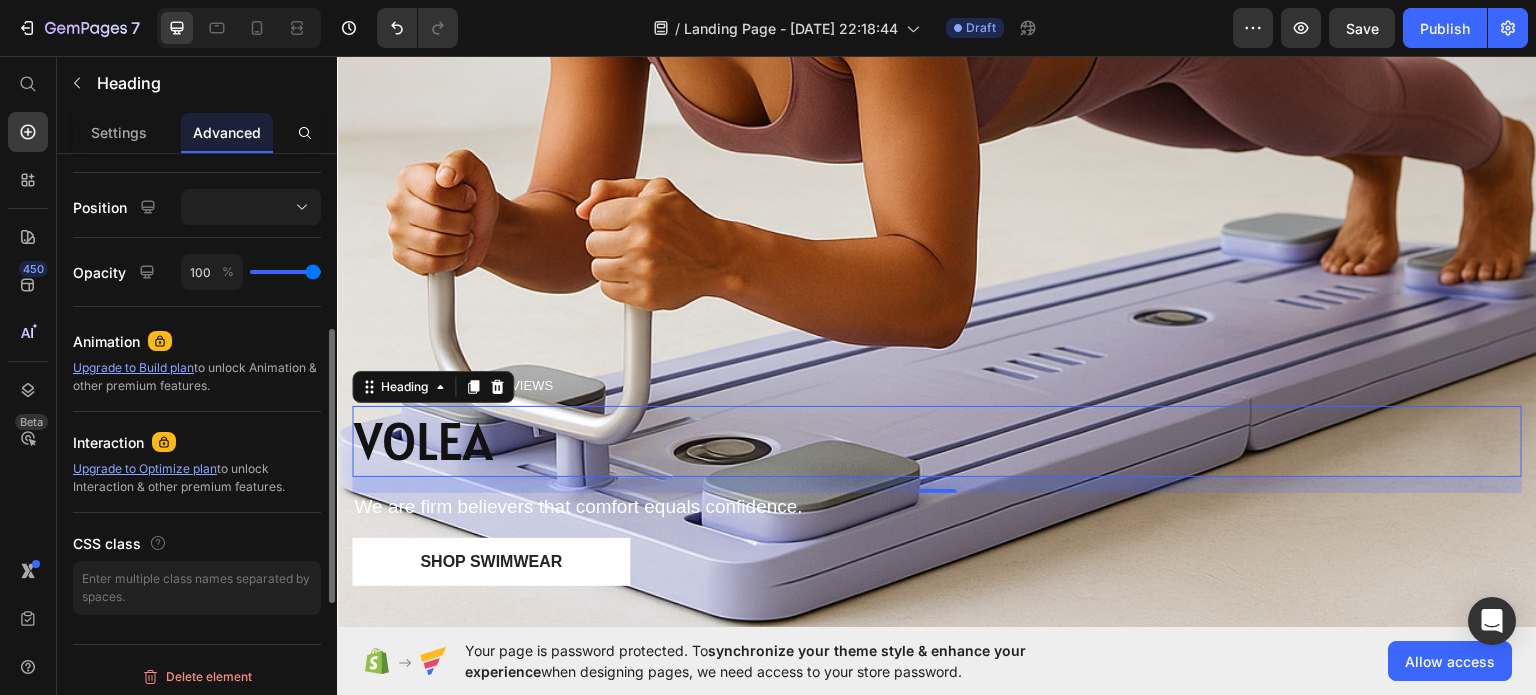 scroll, scrollTop: 0, scrollLeft: 0, axis: both 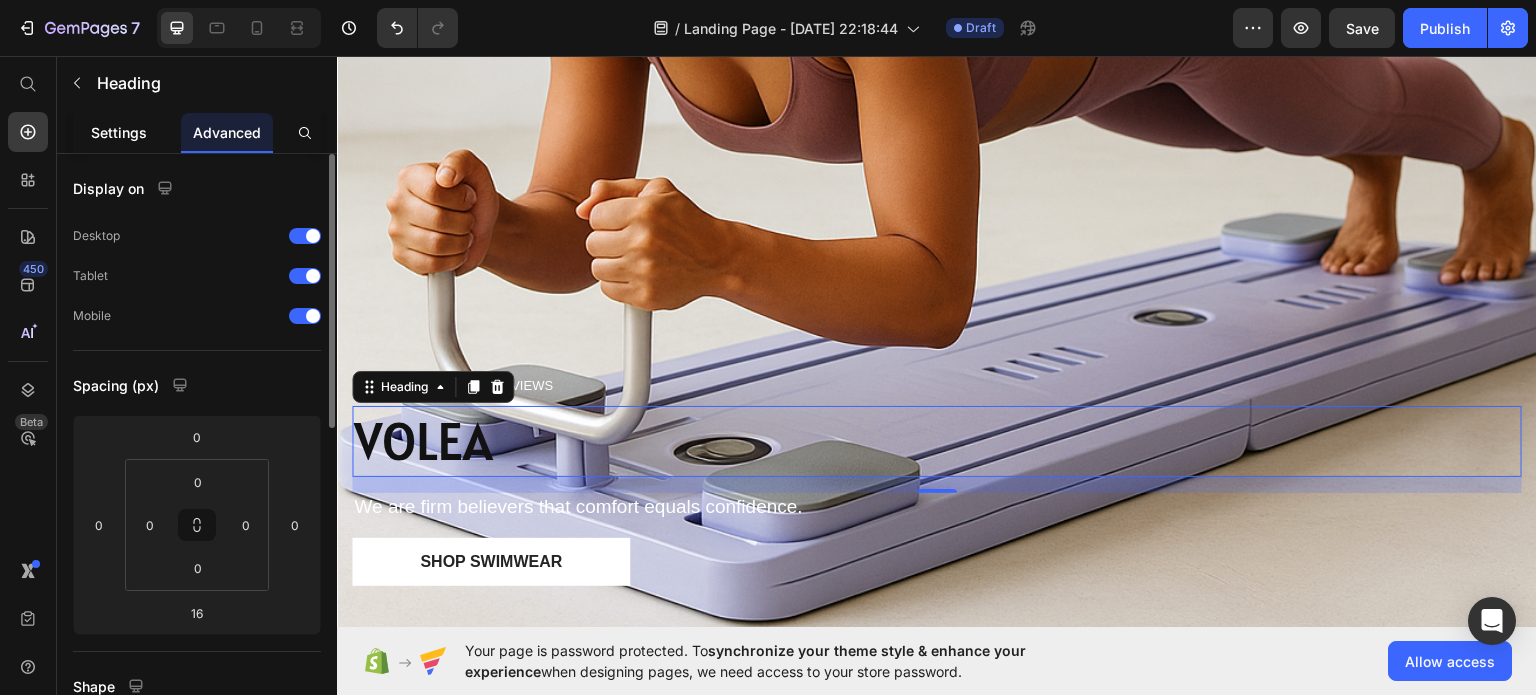 click on "Settings" 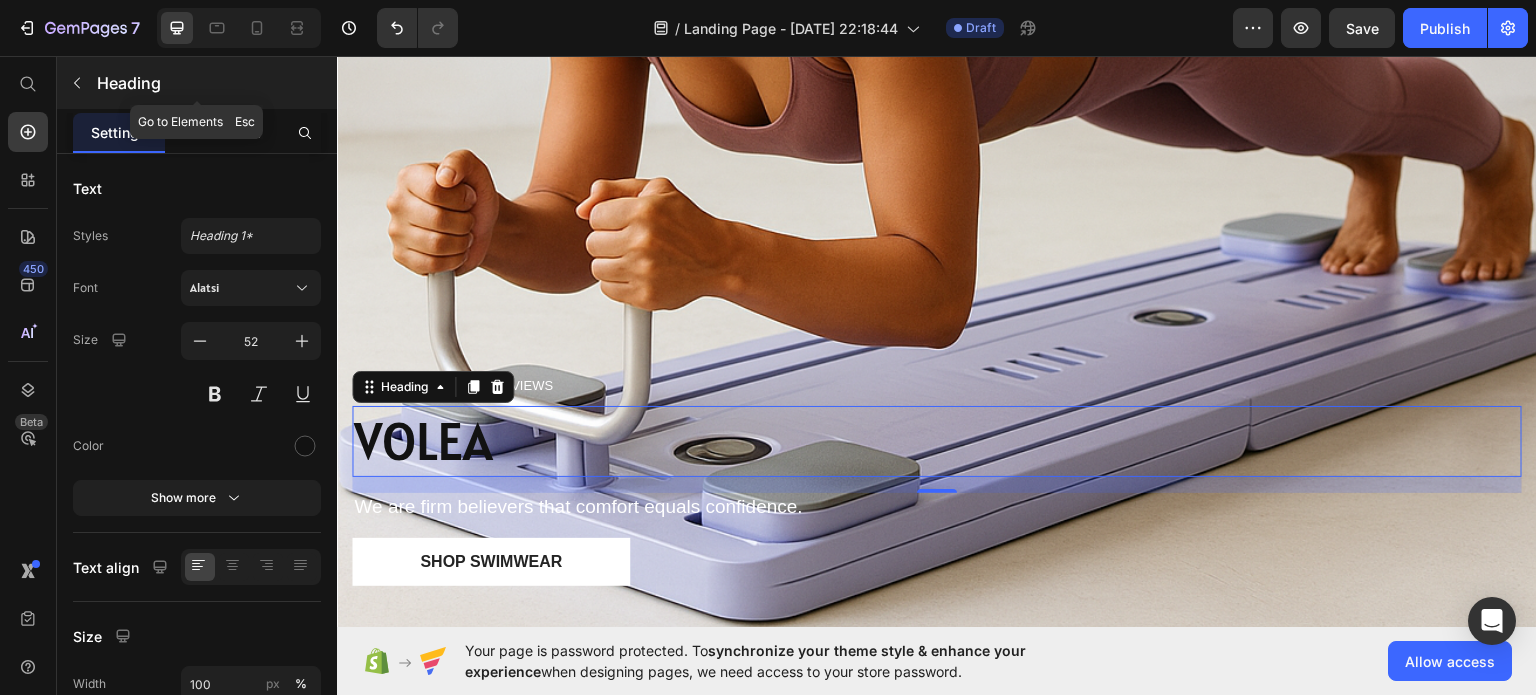 click at bounding box center [77, 83] 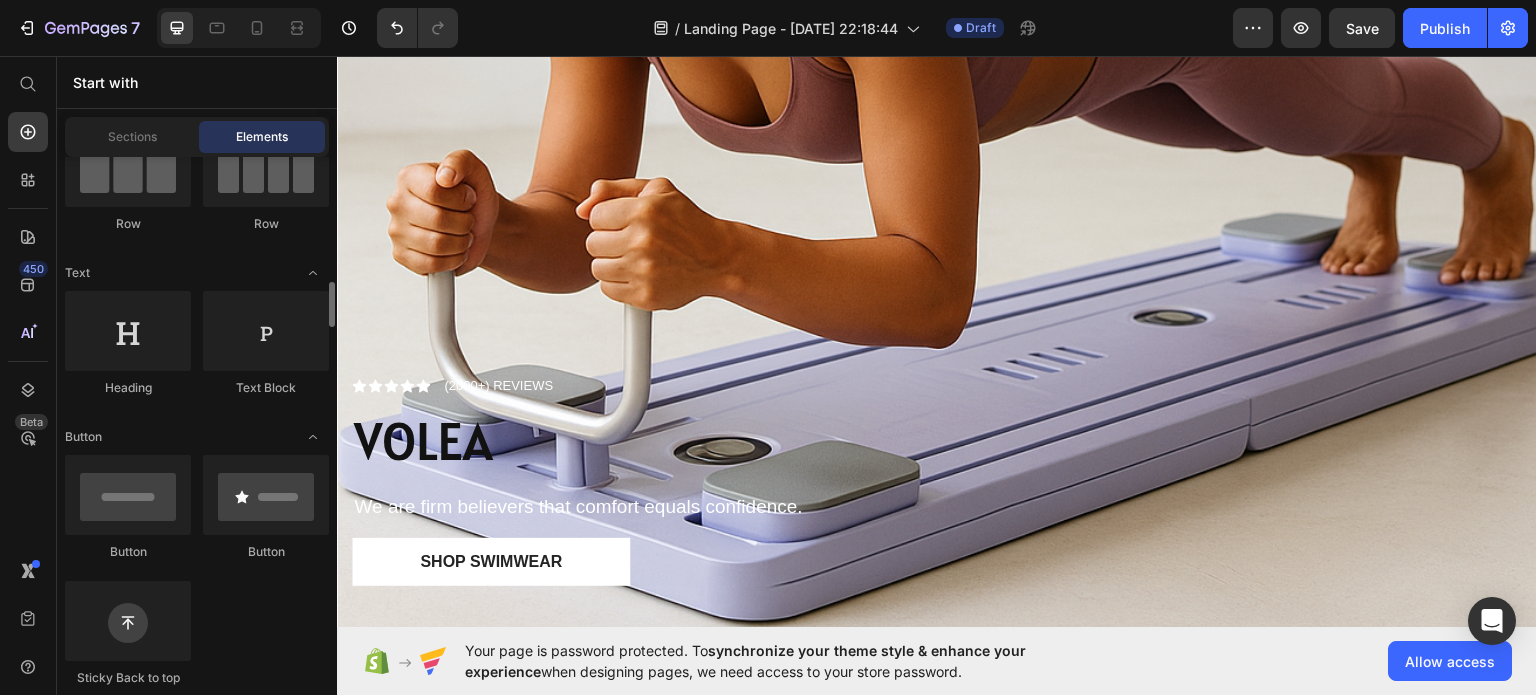 scroll, scrollTop: 0, scrollLeft: 0, axis: both 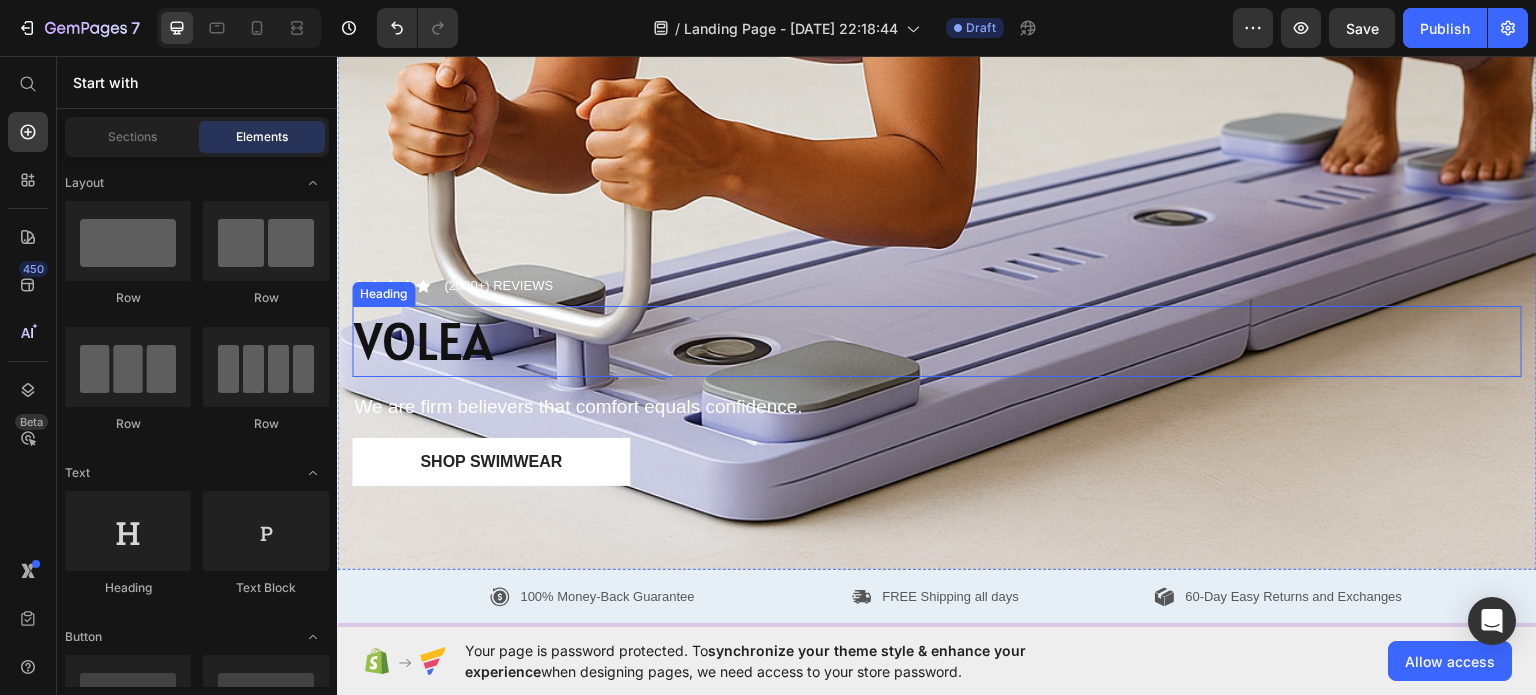 click on "VOLEA" at bounding box center [937, 341] 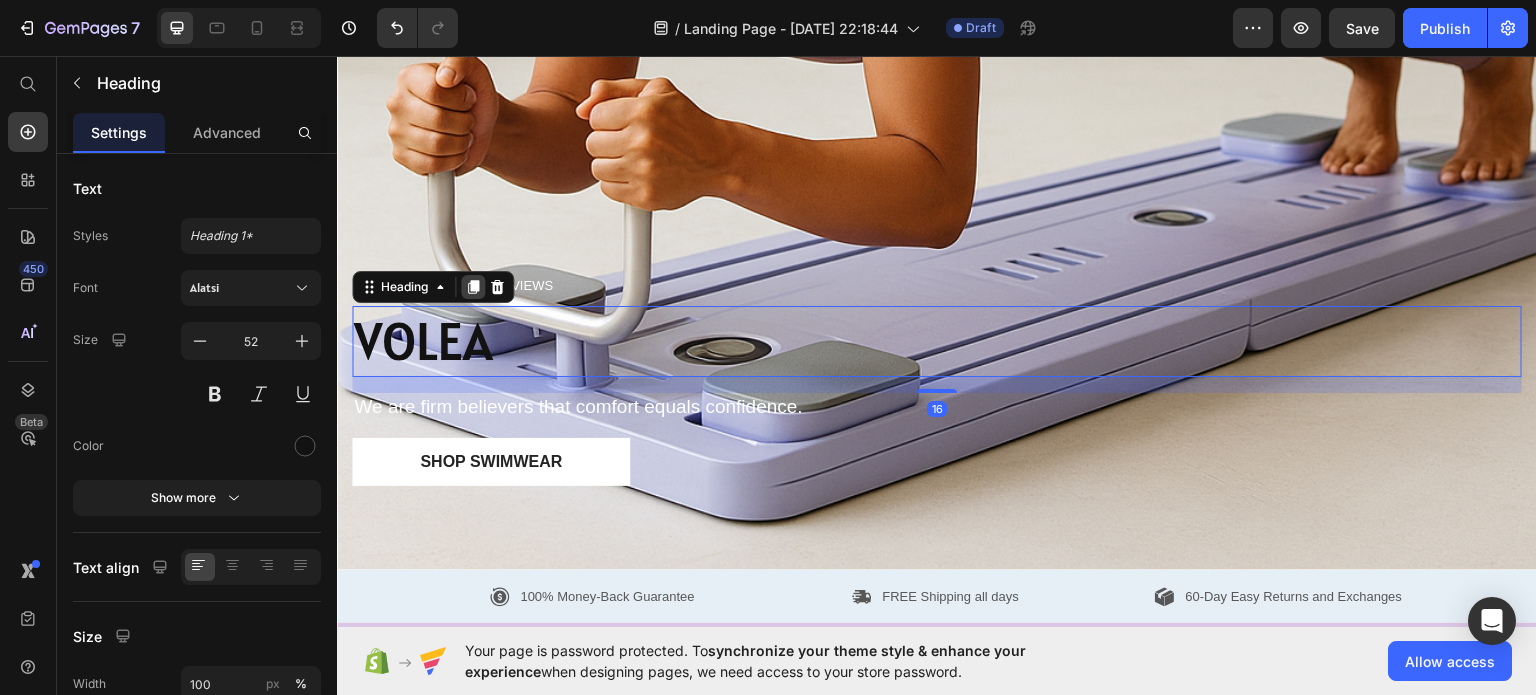 click 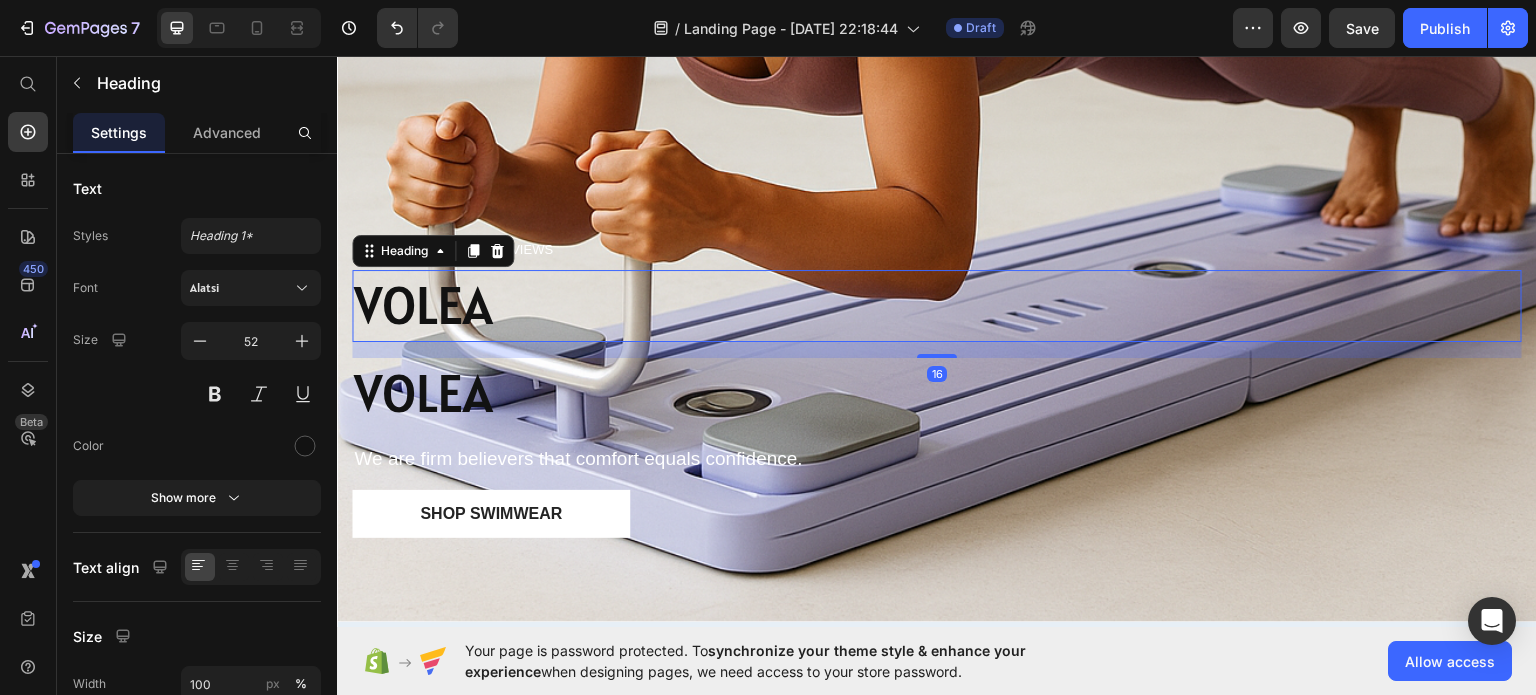 scroll, scrollTop: 700, scrollLeft: 0, axis: vertical 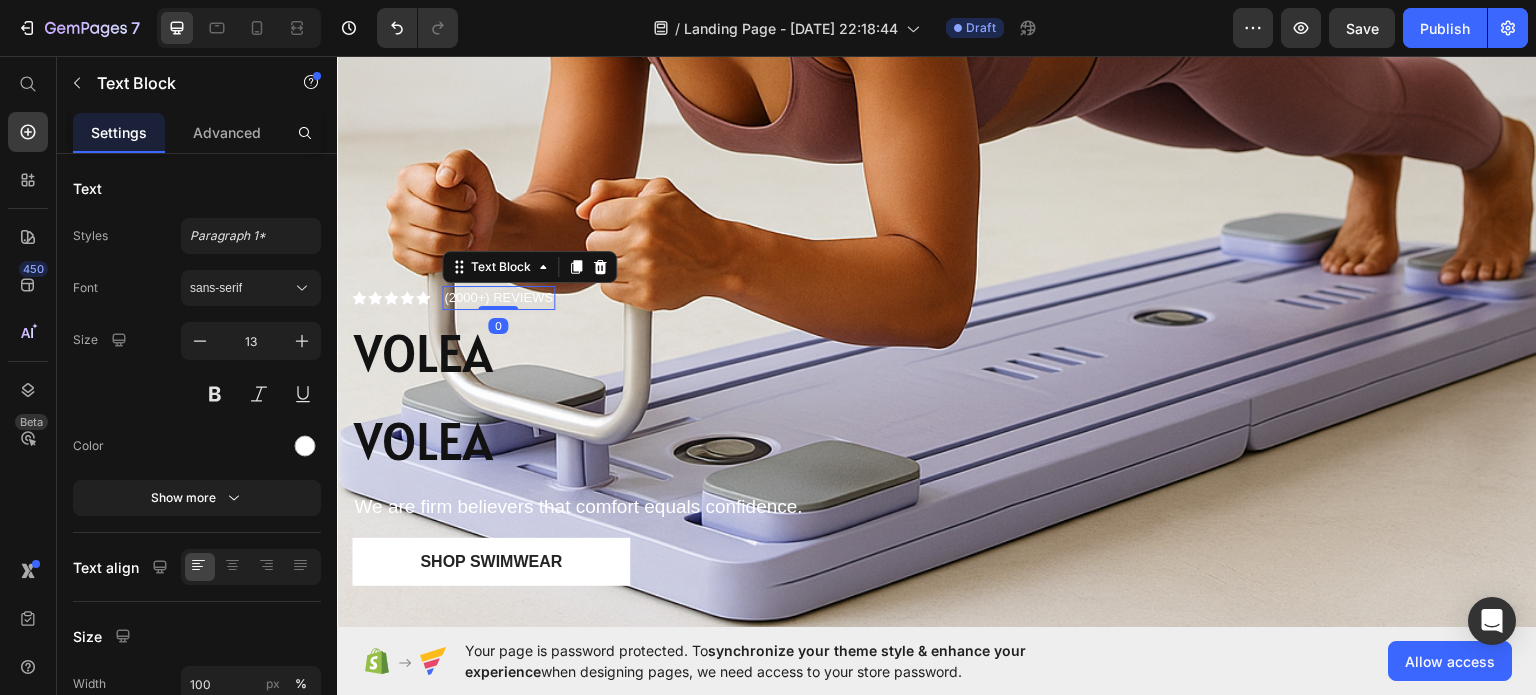 click on "(2000+) REVIEWS" at bounding box center [498, 297] 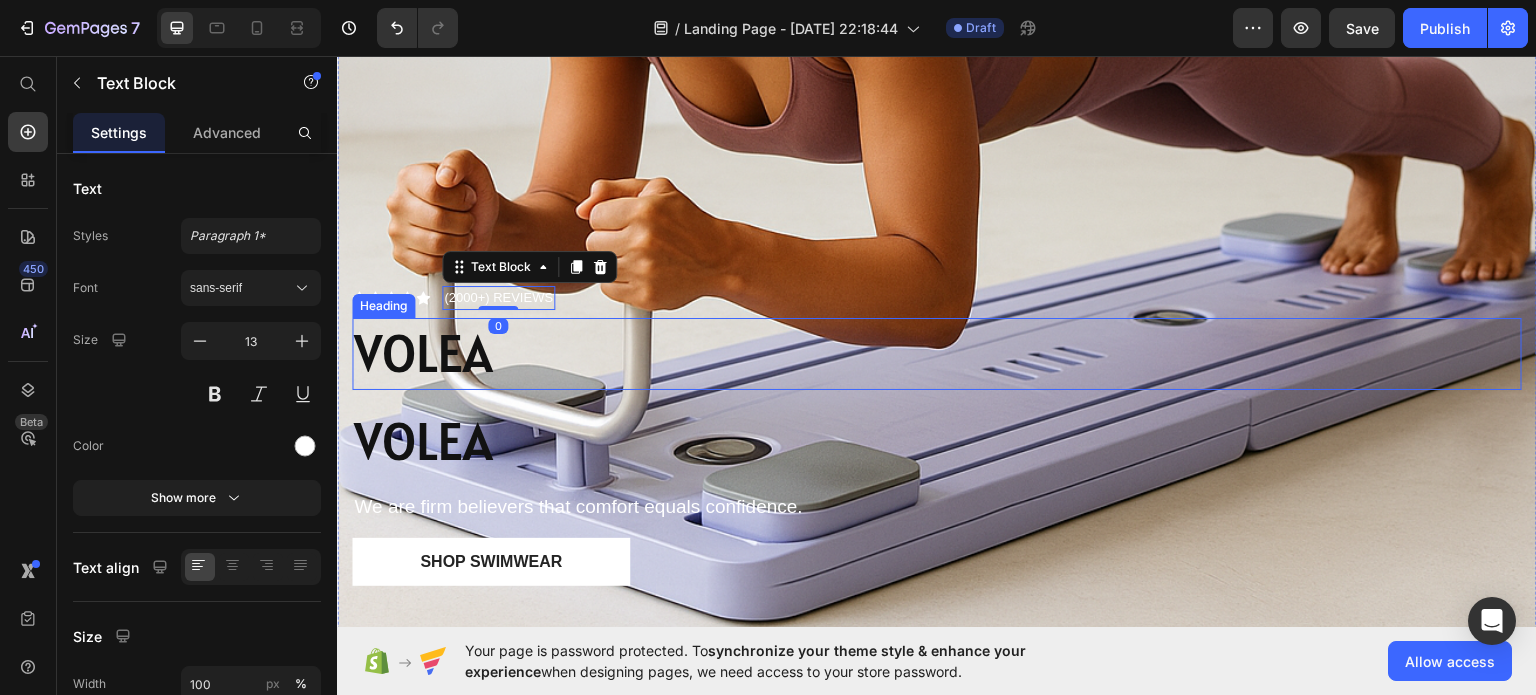 click on "VOLEA" at bounding box center [937, 353] 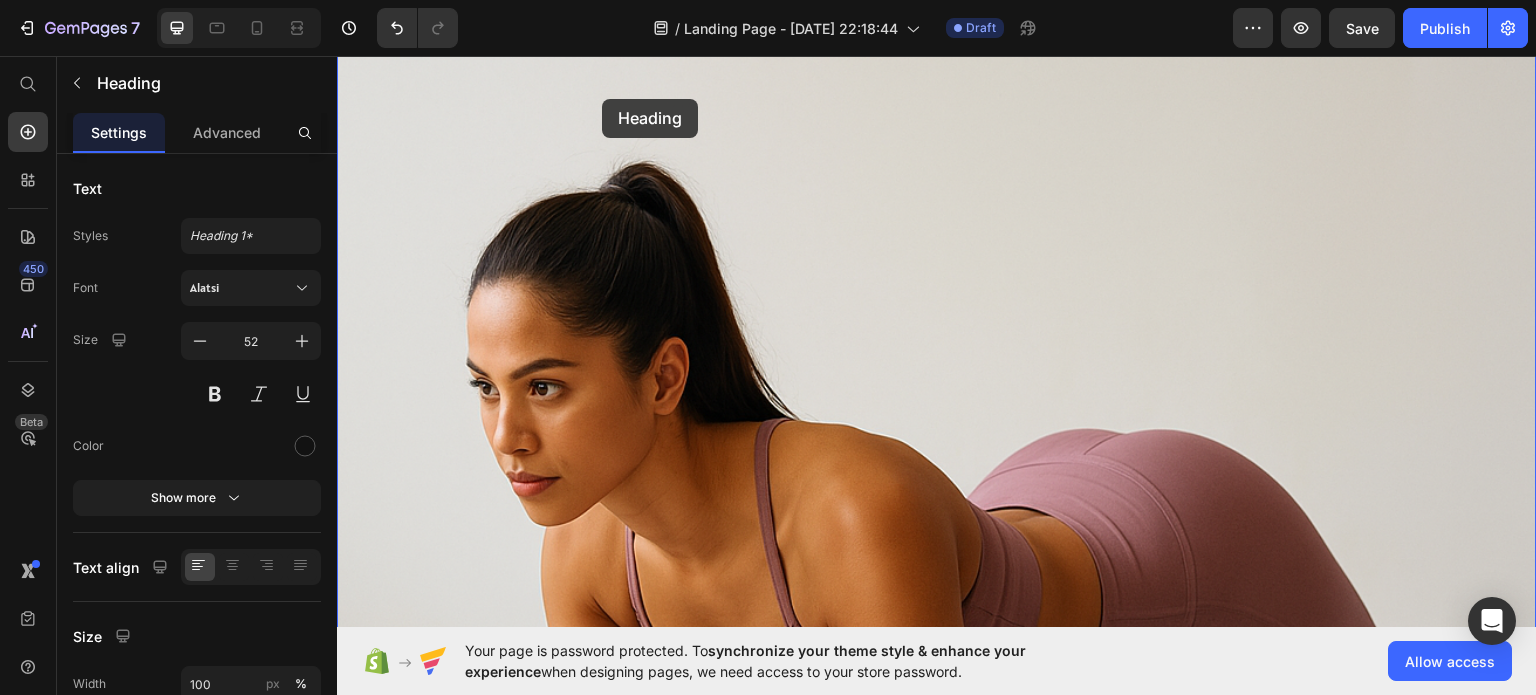 scroll, scrollTop: 73, scrollLeft: 0, axis: vertical 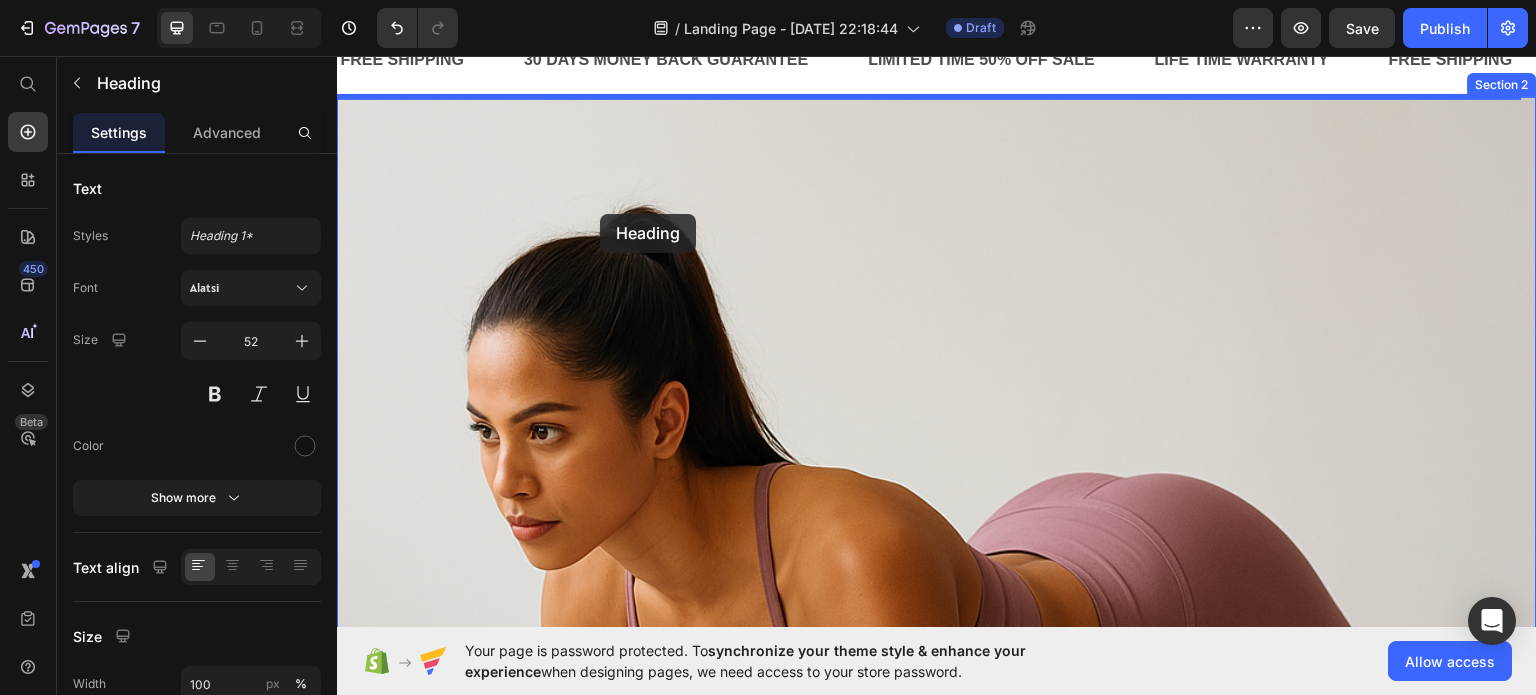 drag, startPoint x: 578, startPoint y: 336, endPoint x: 600, endPoint y: 213, distance: 124.95199 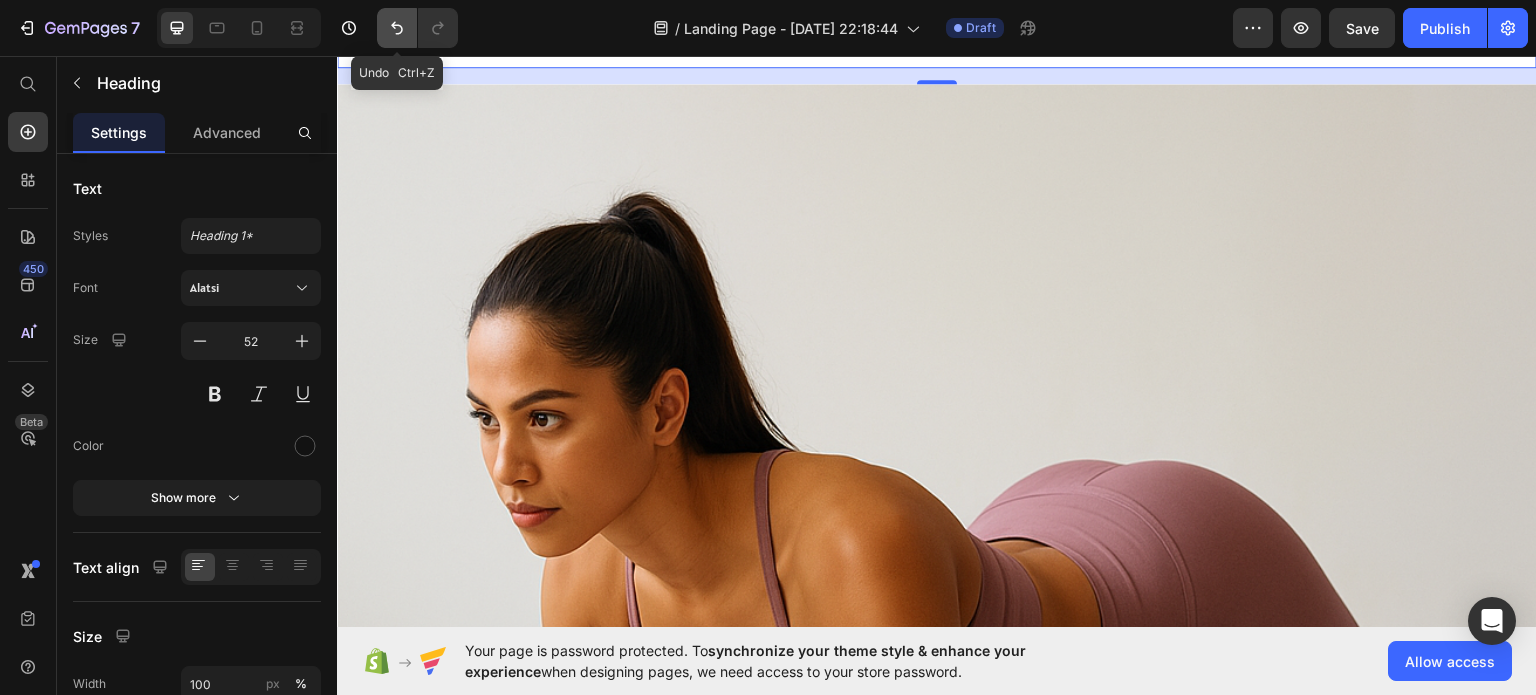 click 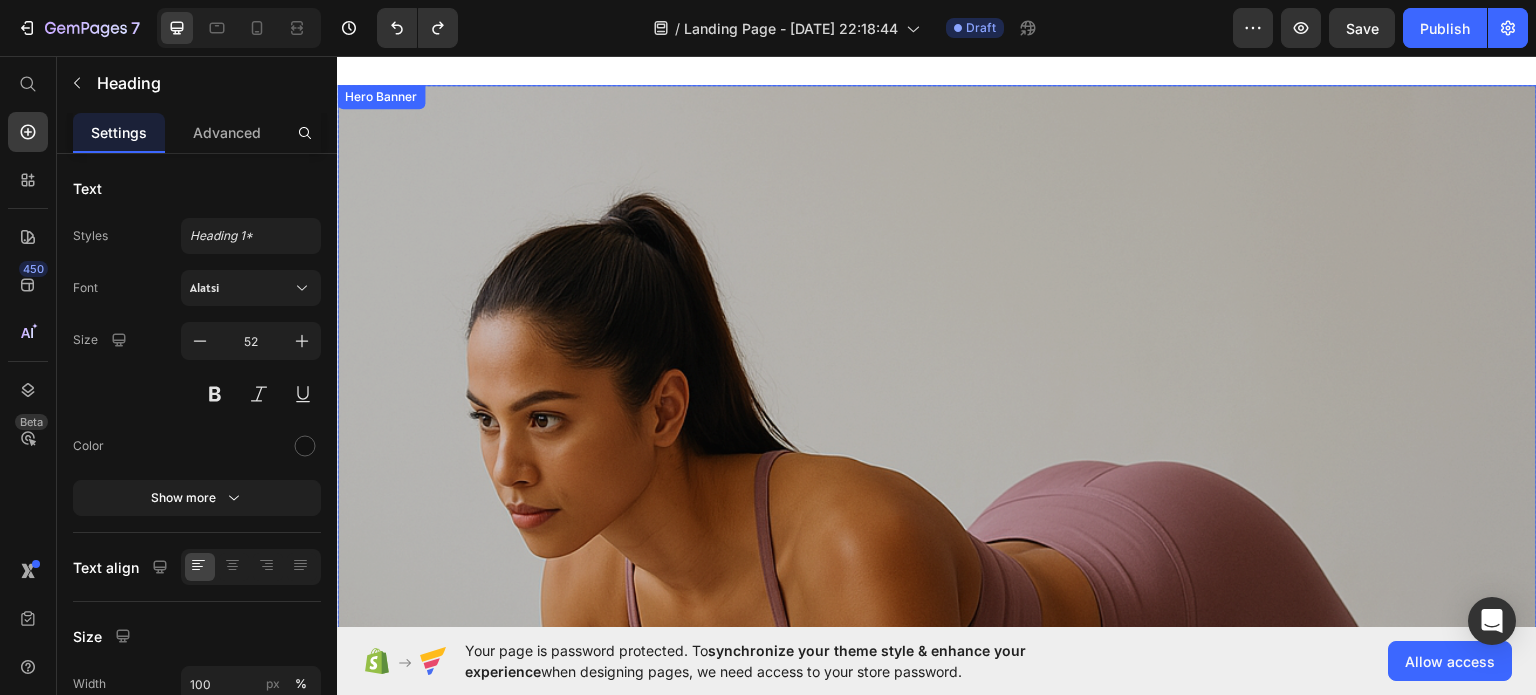 scroll, scrollTop: 0, scrollLeft: 0, axis: both 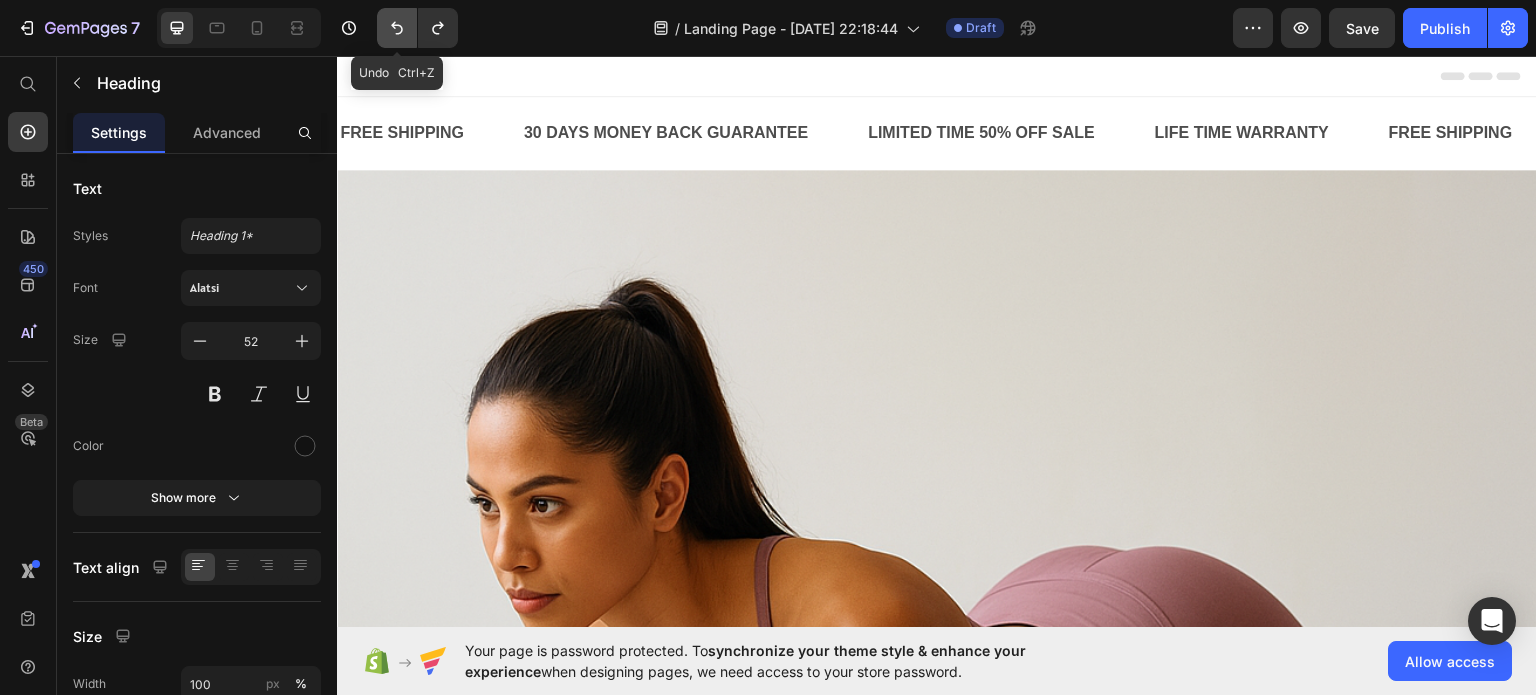 click 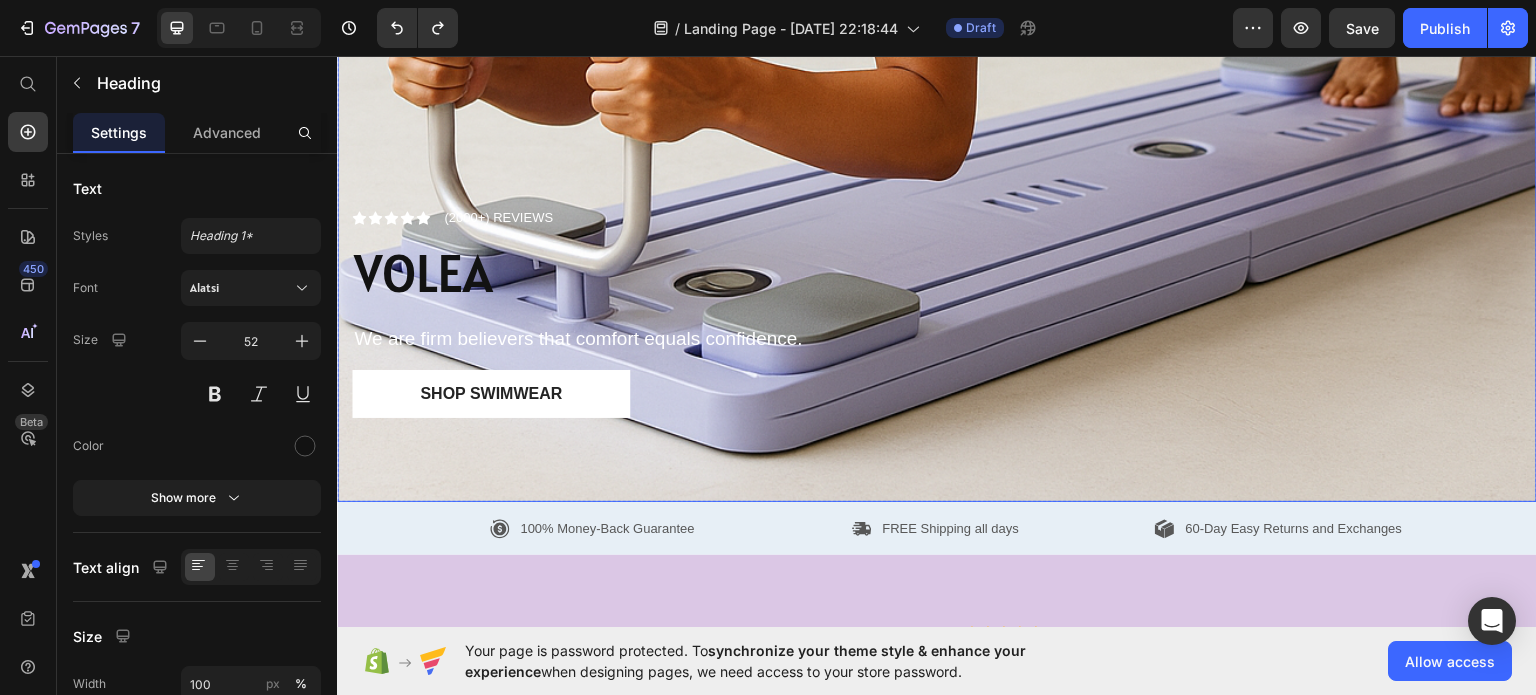 scroll, scrollTop: 900, scrollLeft: 0, axis: vertical 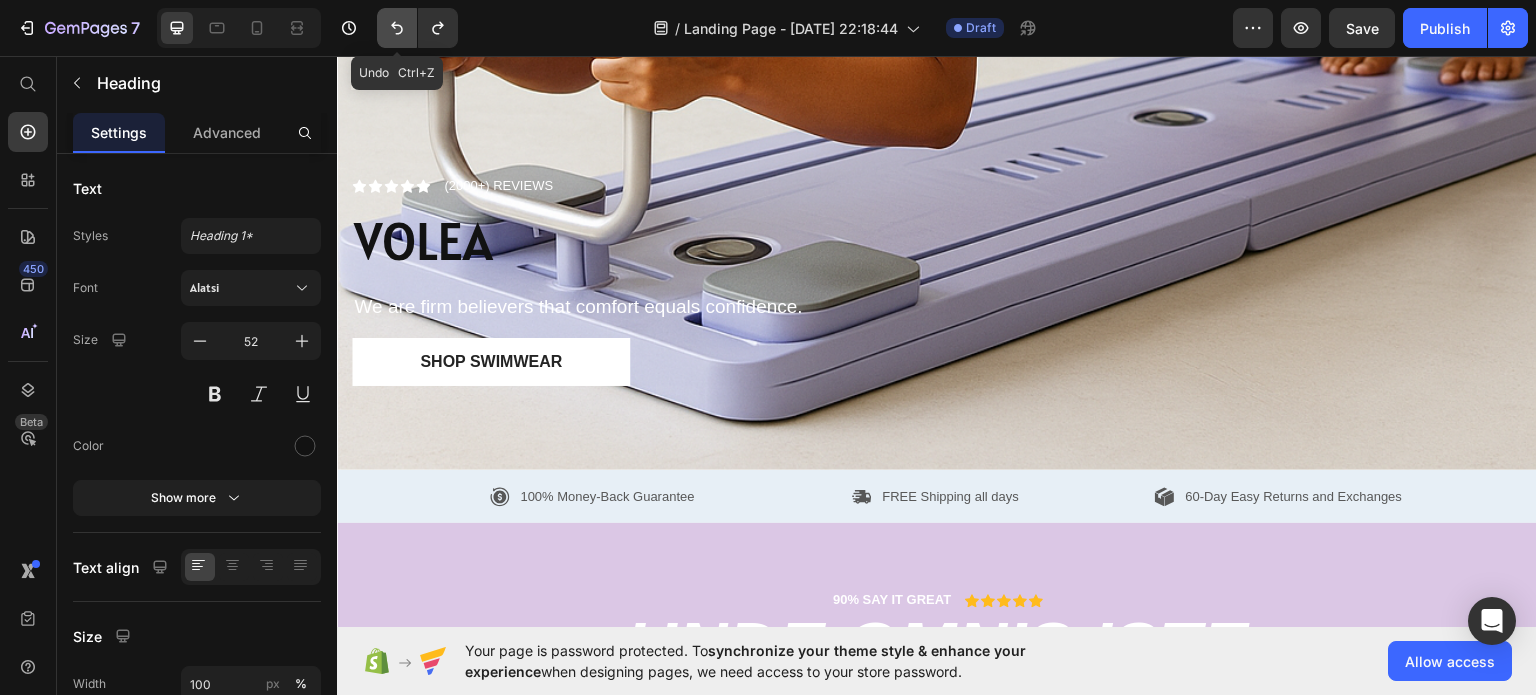 click 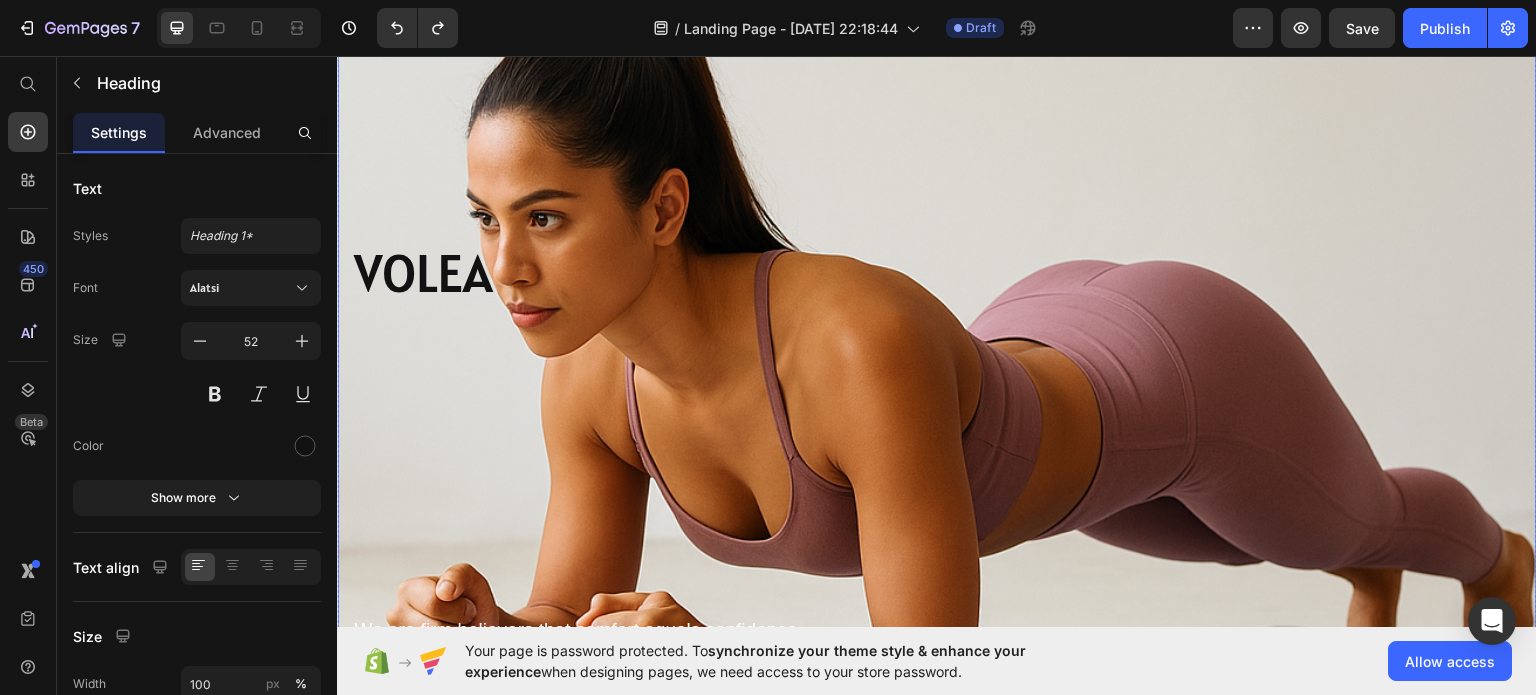 scroll, scrollTop: 200, scrollLeft: 0, axis: vertical 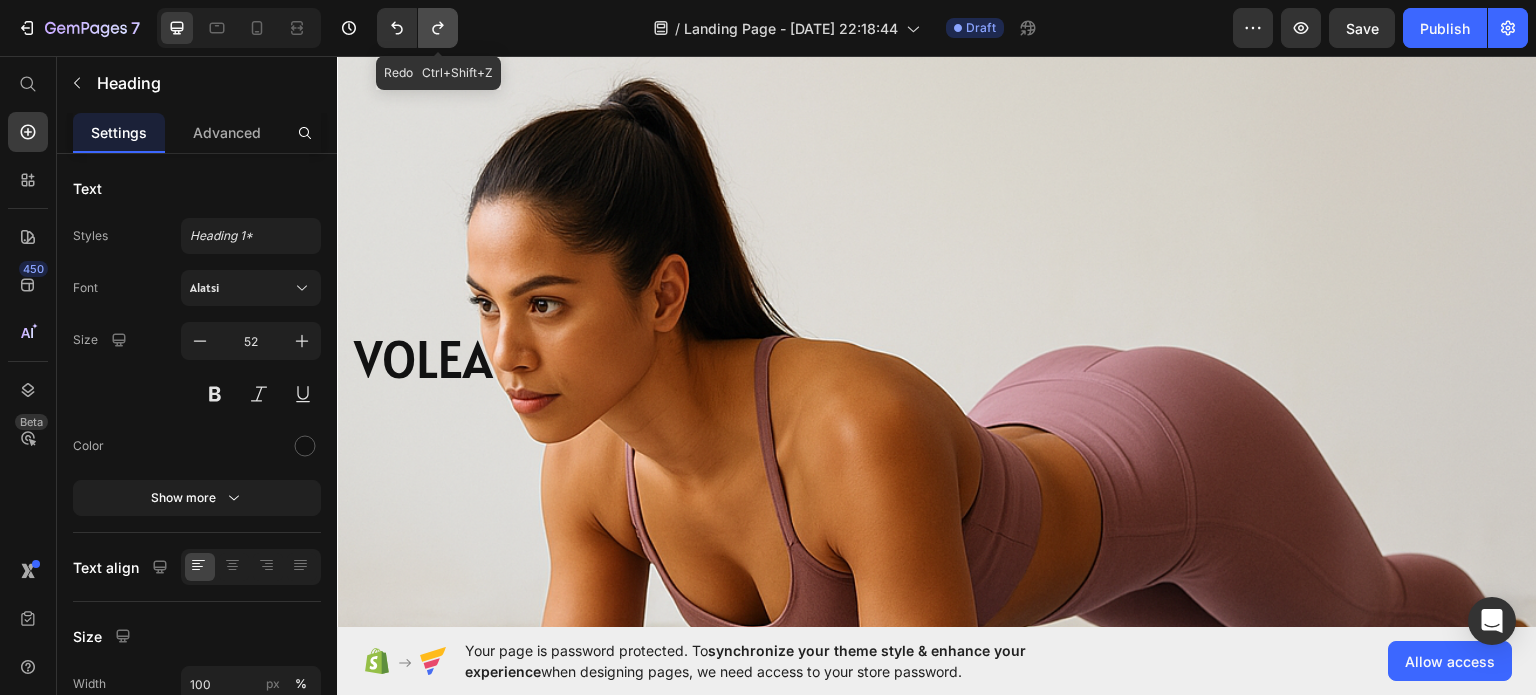 click 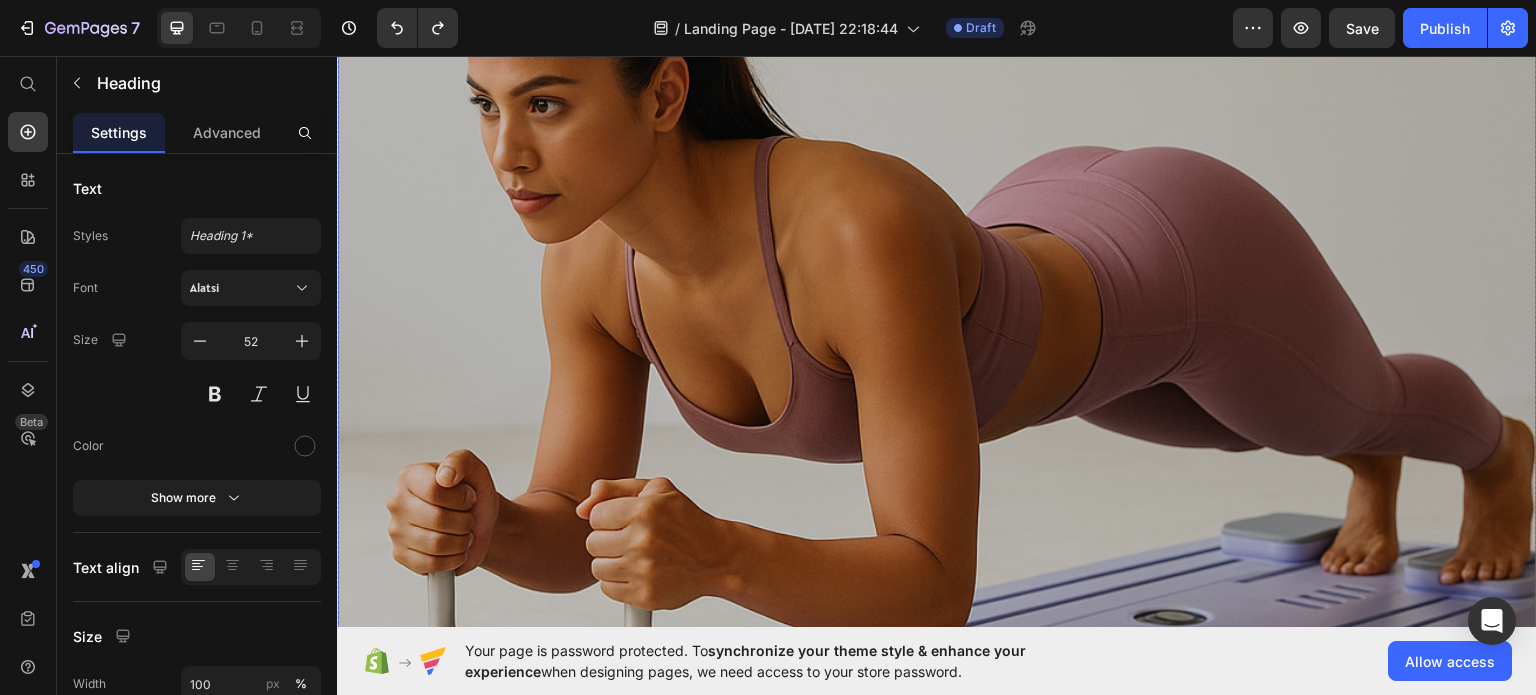 scroll, scrollTop: 0, scrollLeft: 0, axis: both 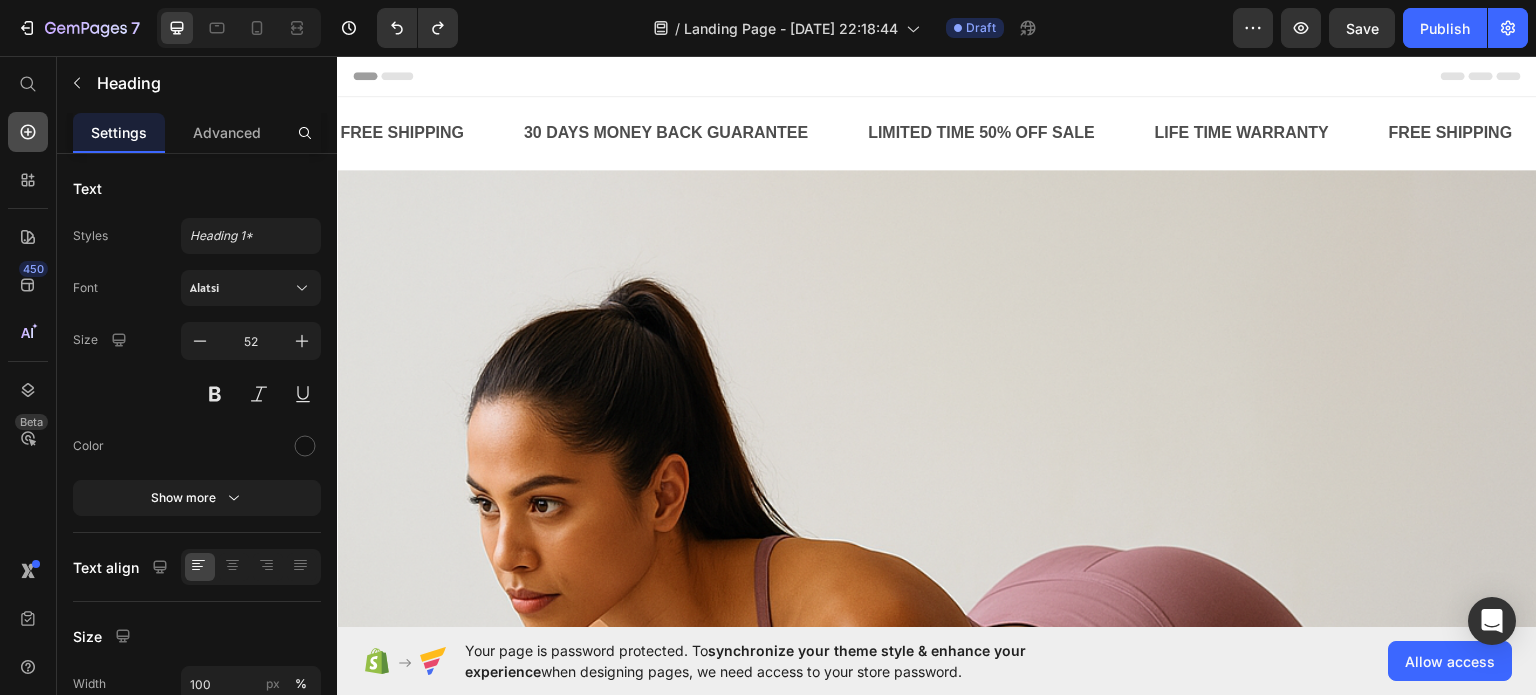 click 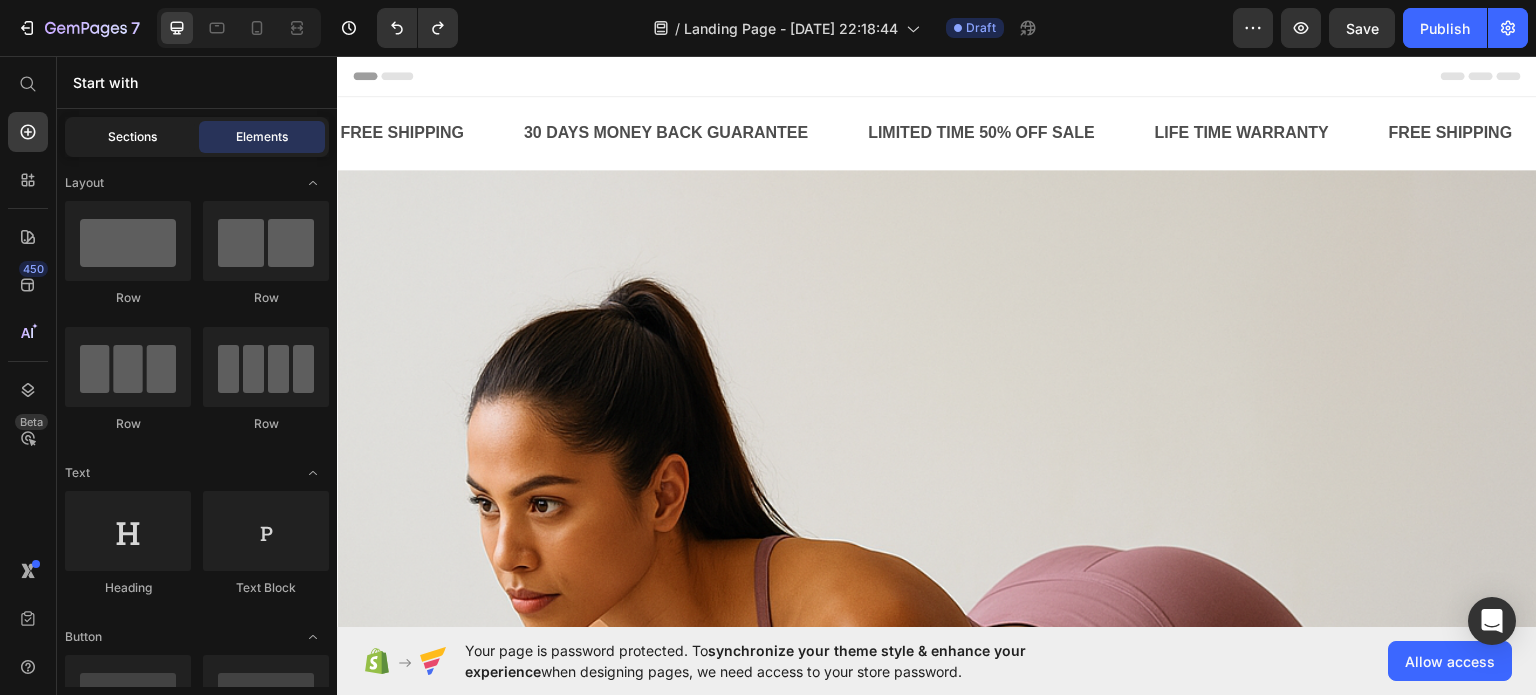 click on "Sections" at bounding box center (132, 137) 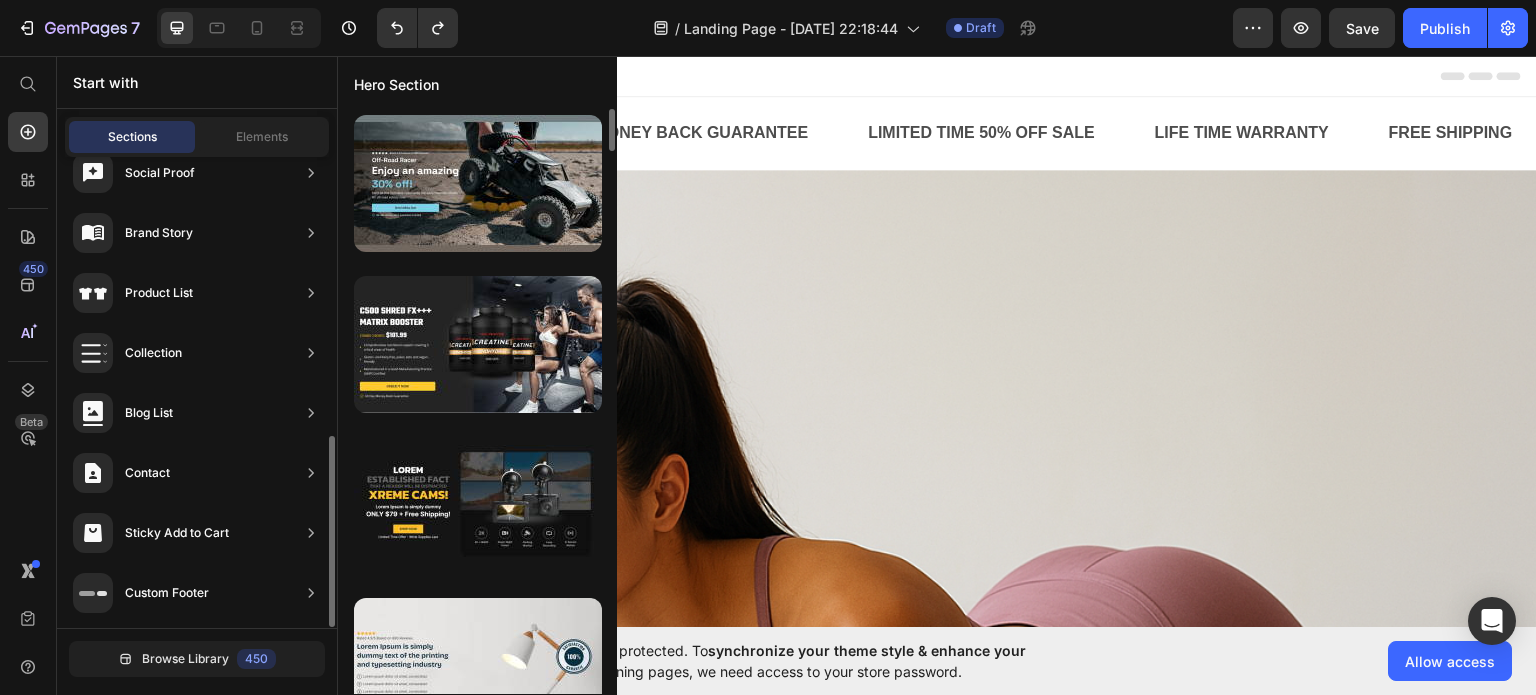 scroll, scrollTop: 0, scrollLeft: 0, axis: both 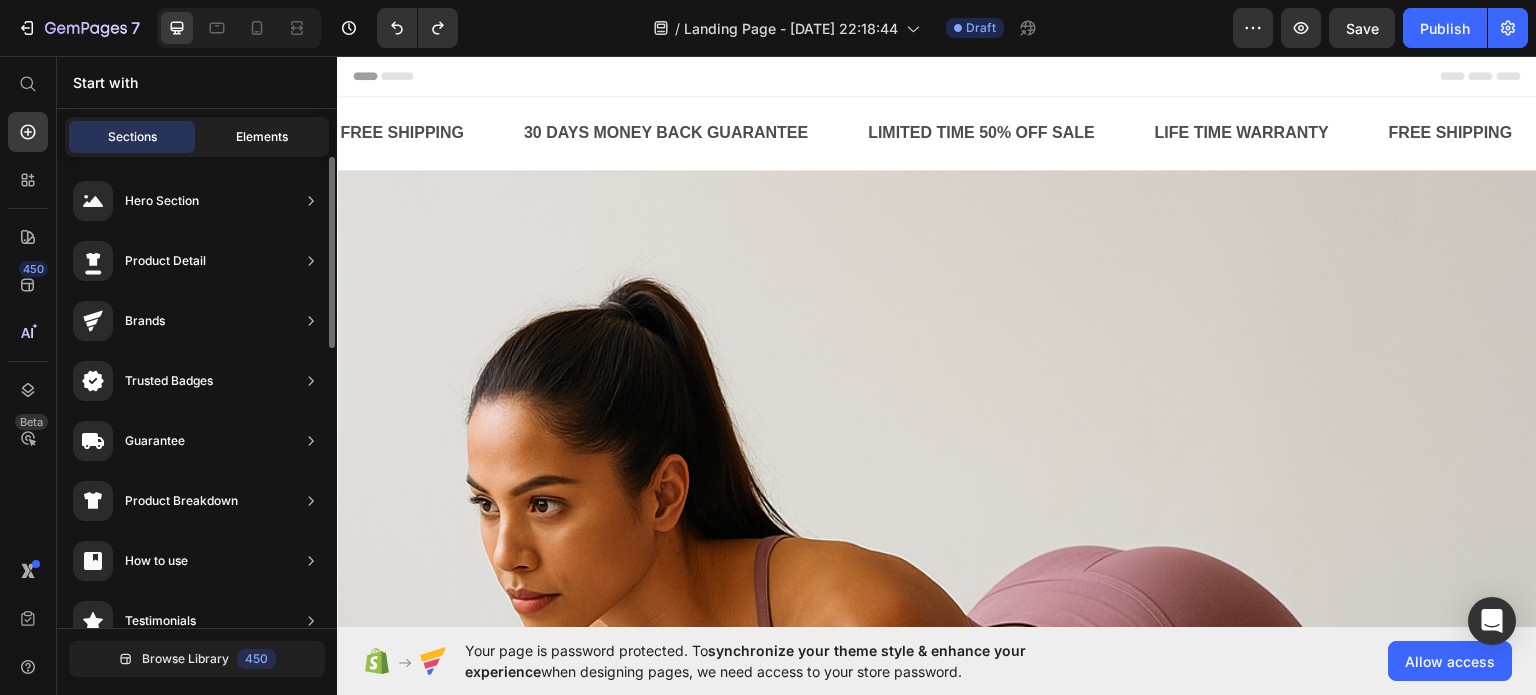 click on "Elements" at bounding box center [262, 137] 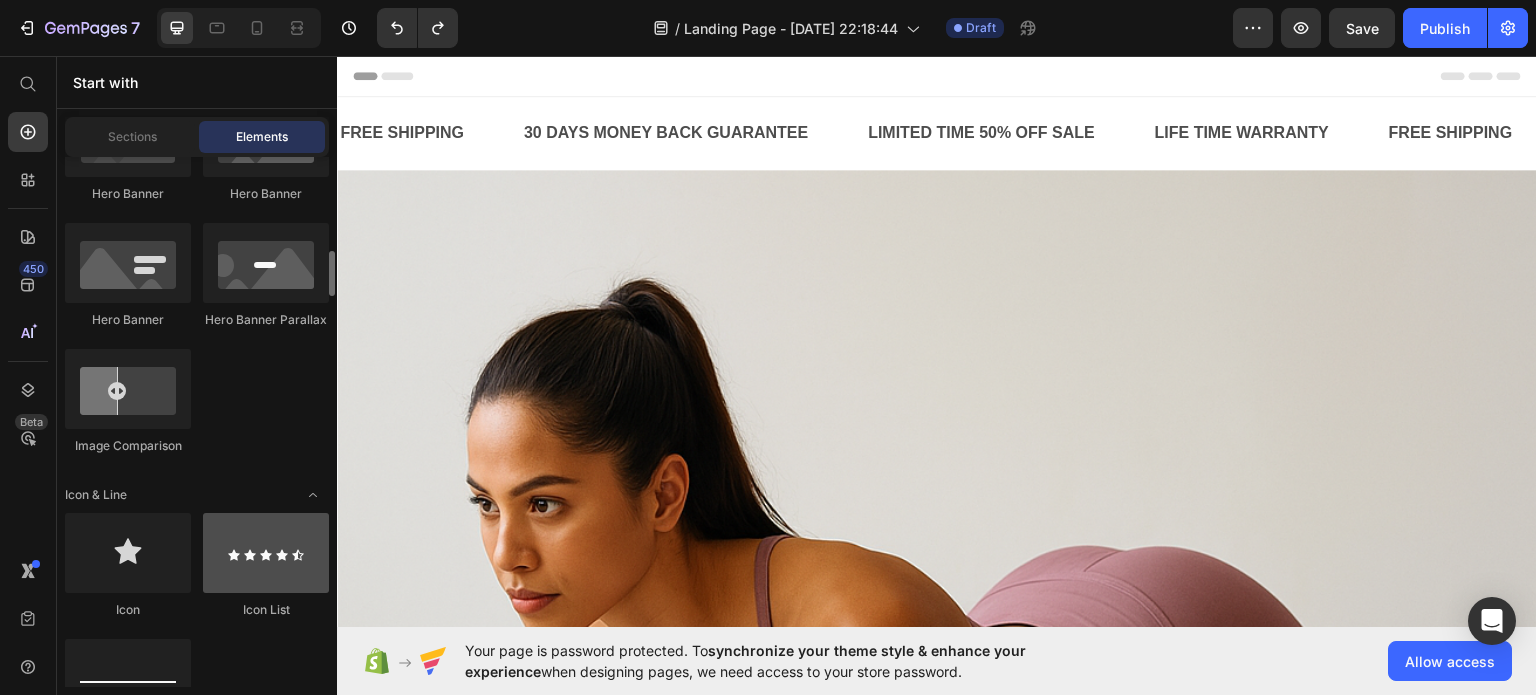 scroll, scrollTop: 1300, scrollLeft: 0, axis: vertical 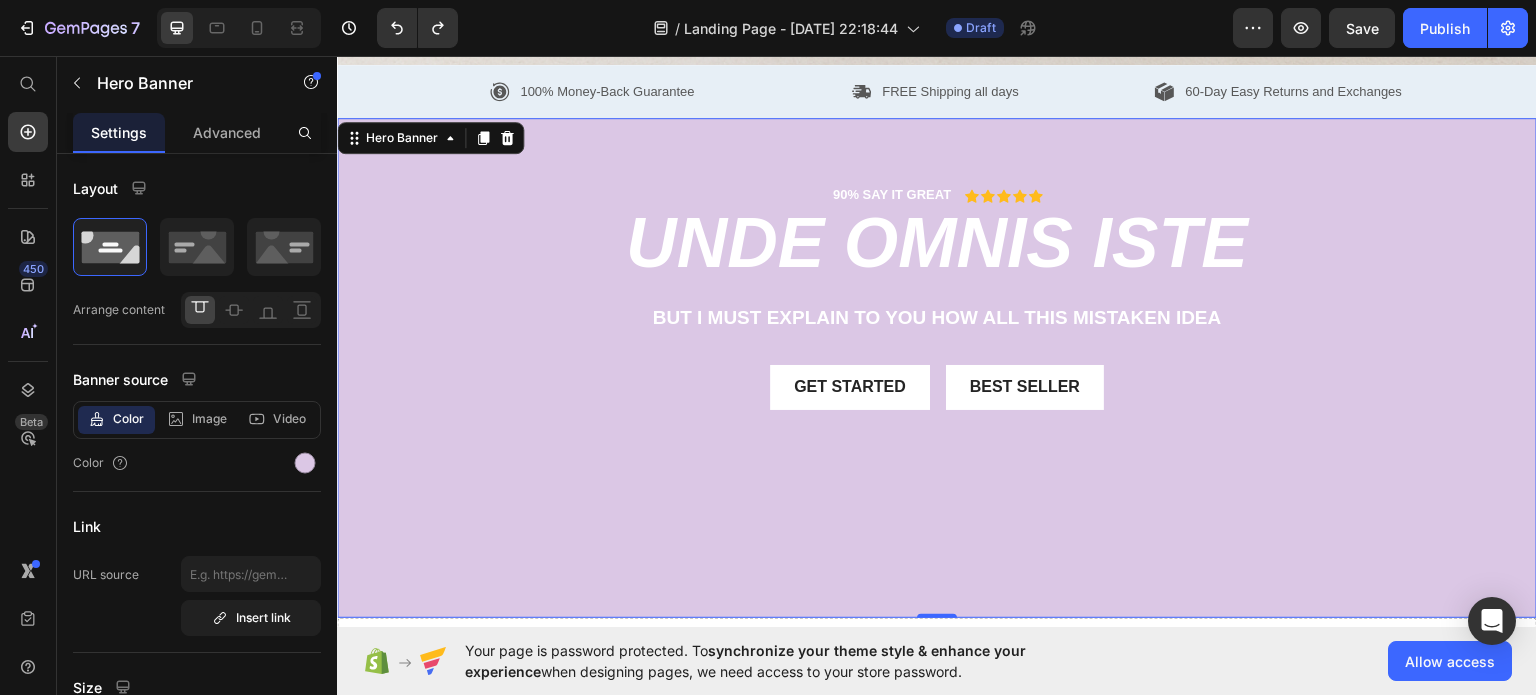click on "unde omnis iste" at bounding box center [937, 242] 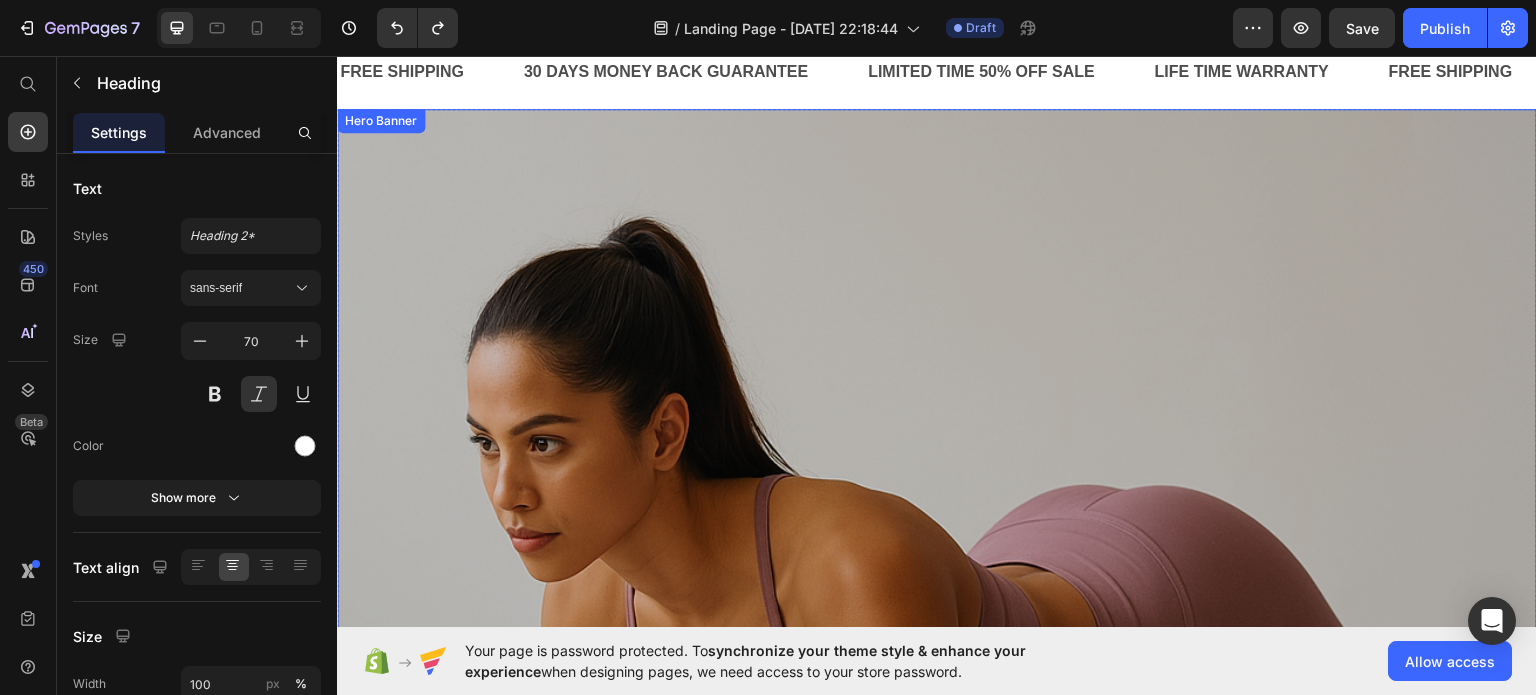 scroll, scrollTop: 0, scrollLeft: 0, axis: both 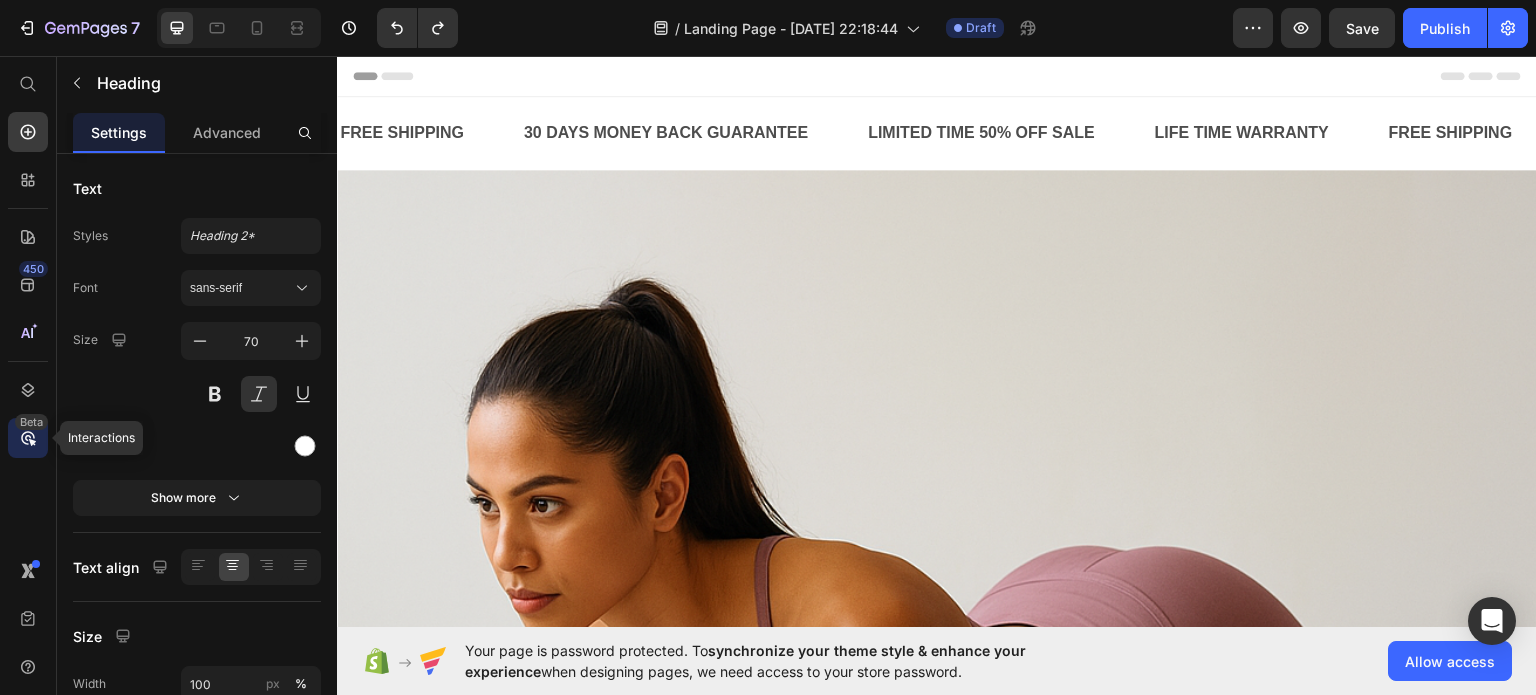 click 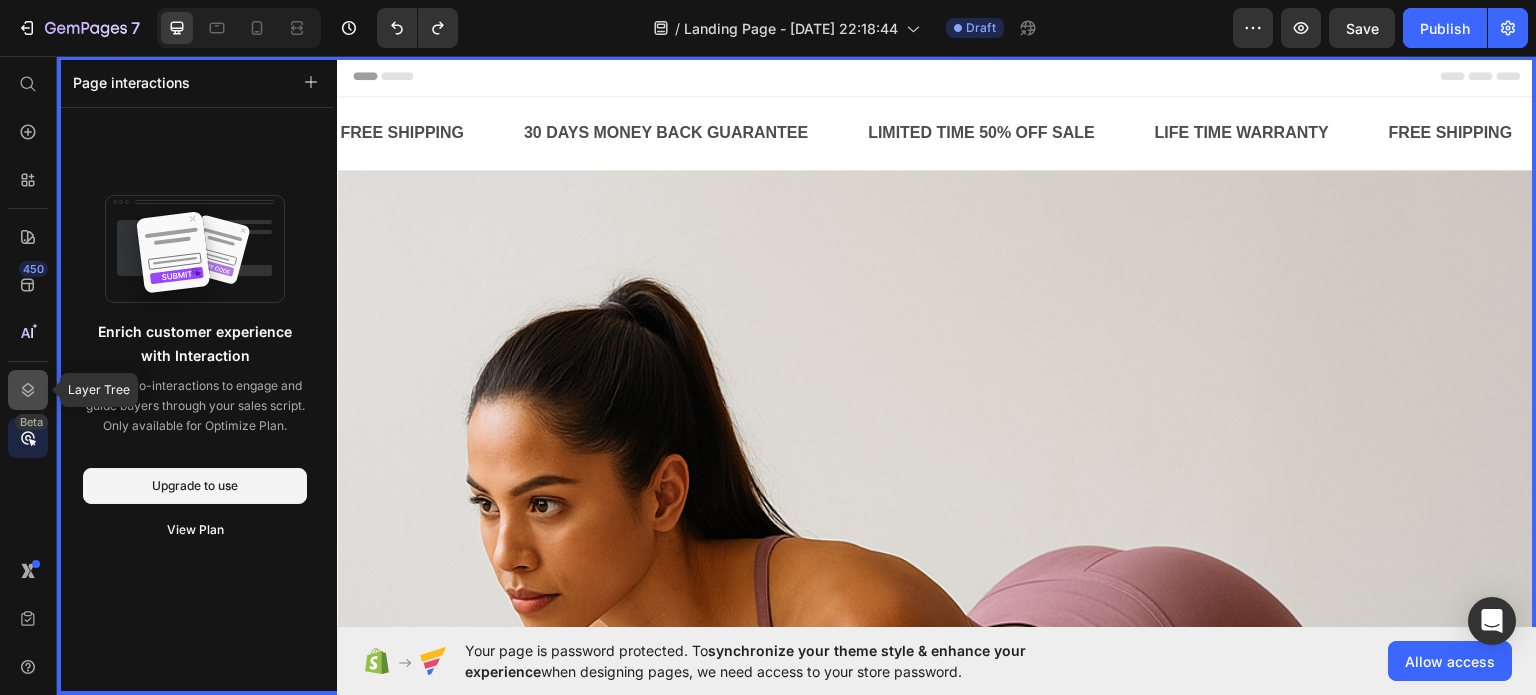 click 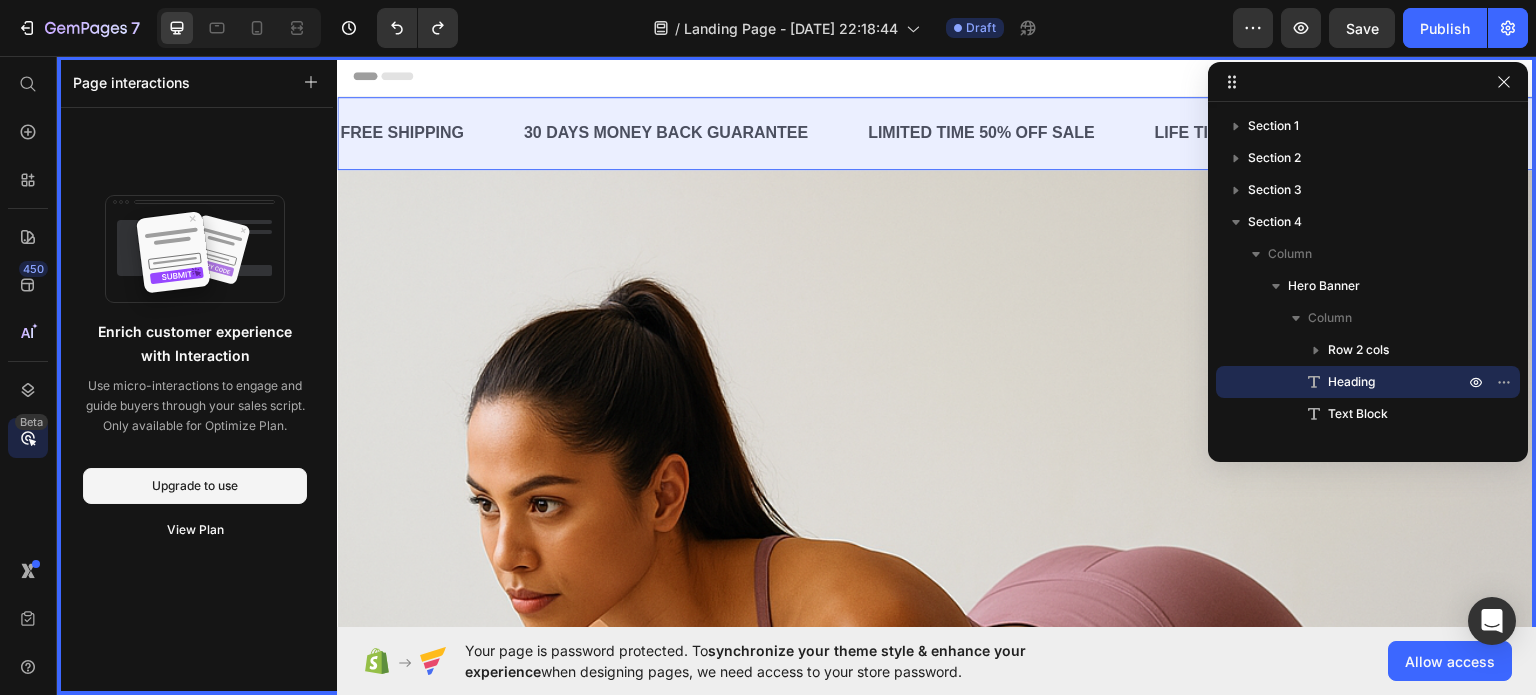 drag, startPoint x: 1320, startPoint y: 135, endPoint x: 1472, endPoint y: 108, distance: 154.37941 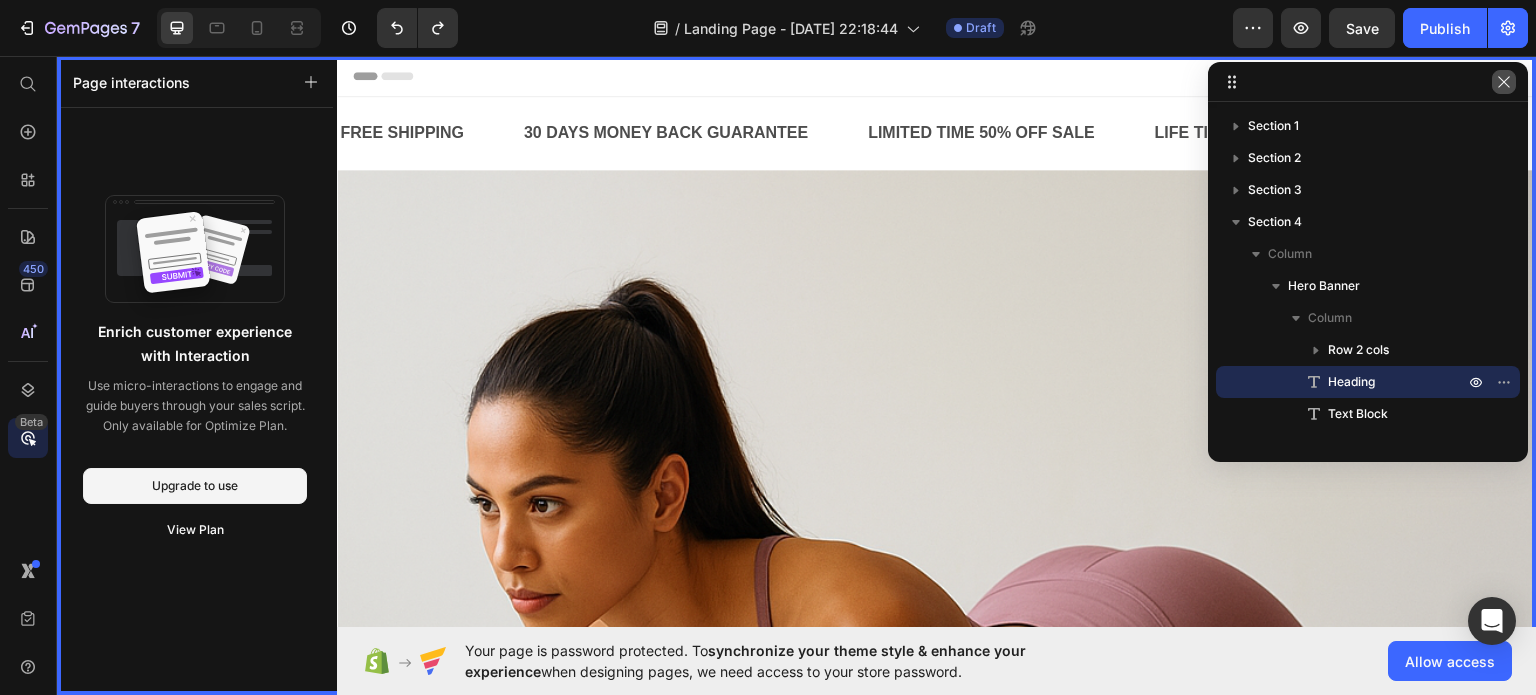 click 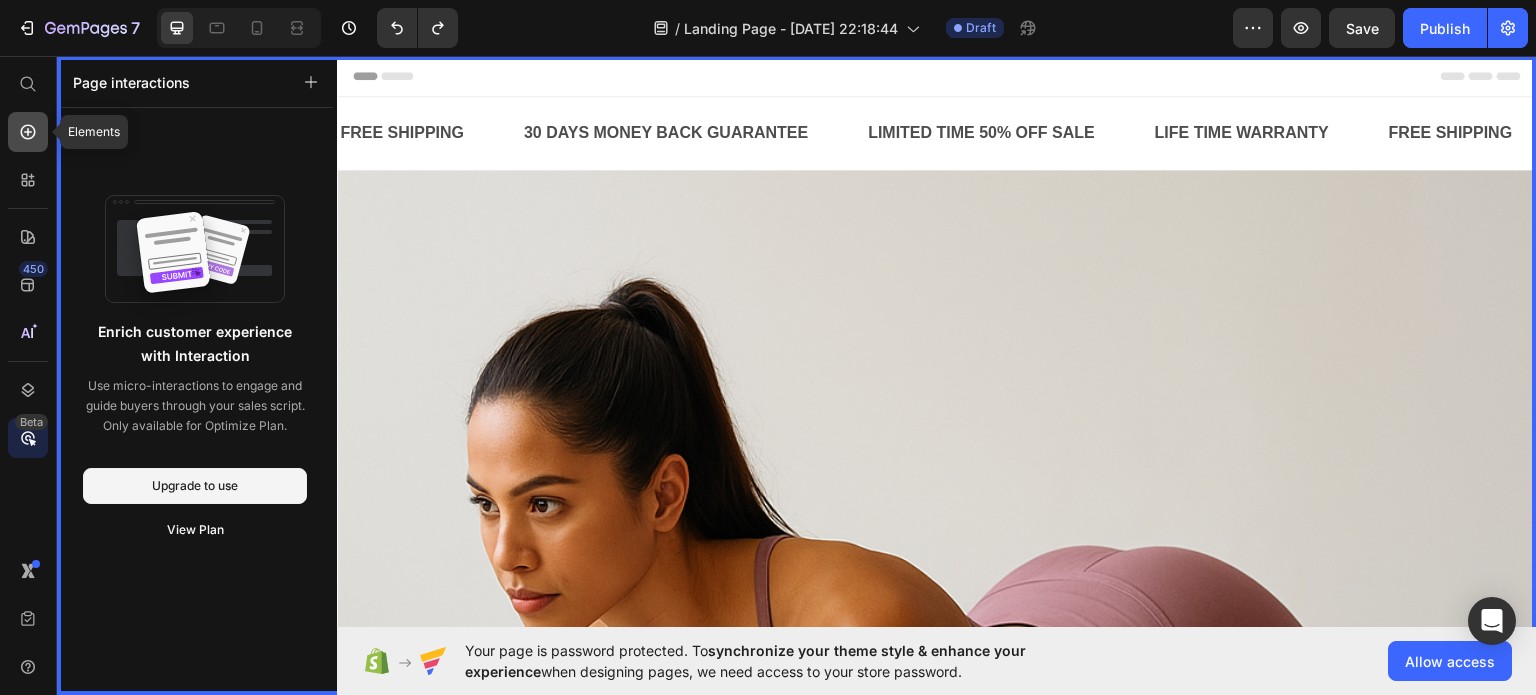 click 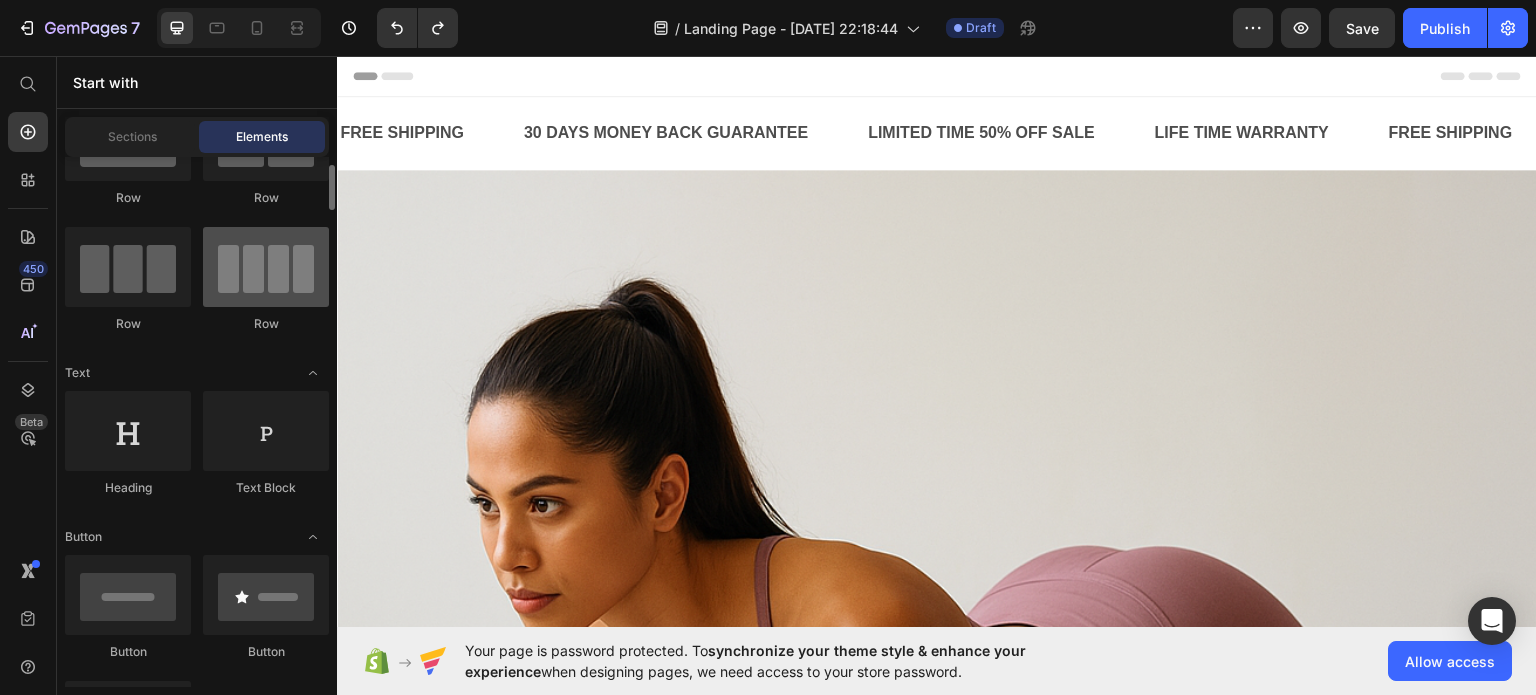 scroll, scrollTop: 0, scrollLeft: 0, axis: both 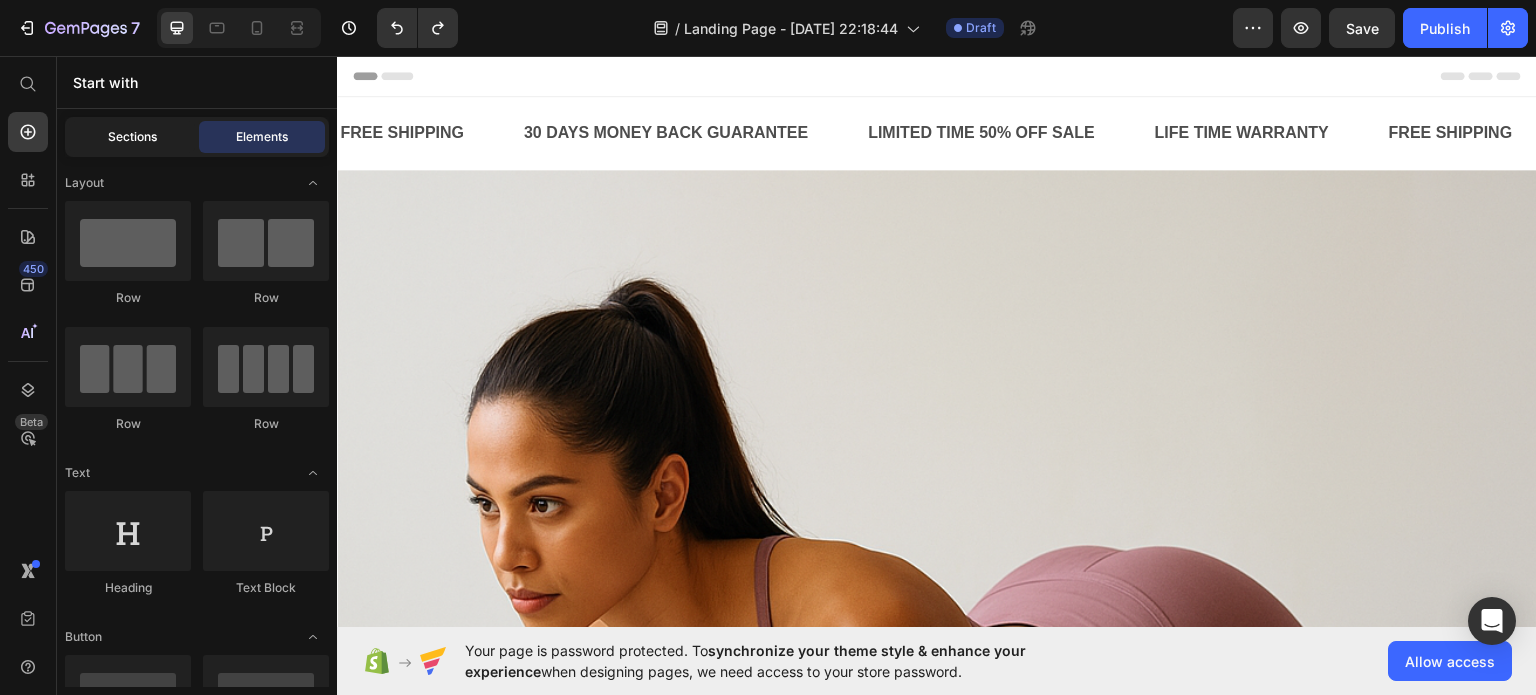 click on "Sections" at bounding box center (132, 137) 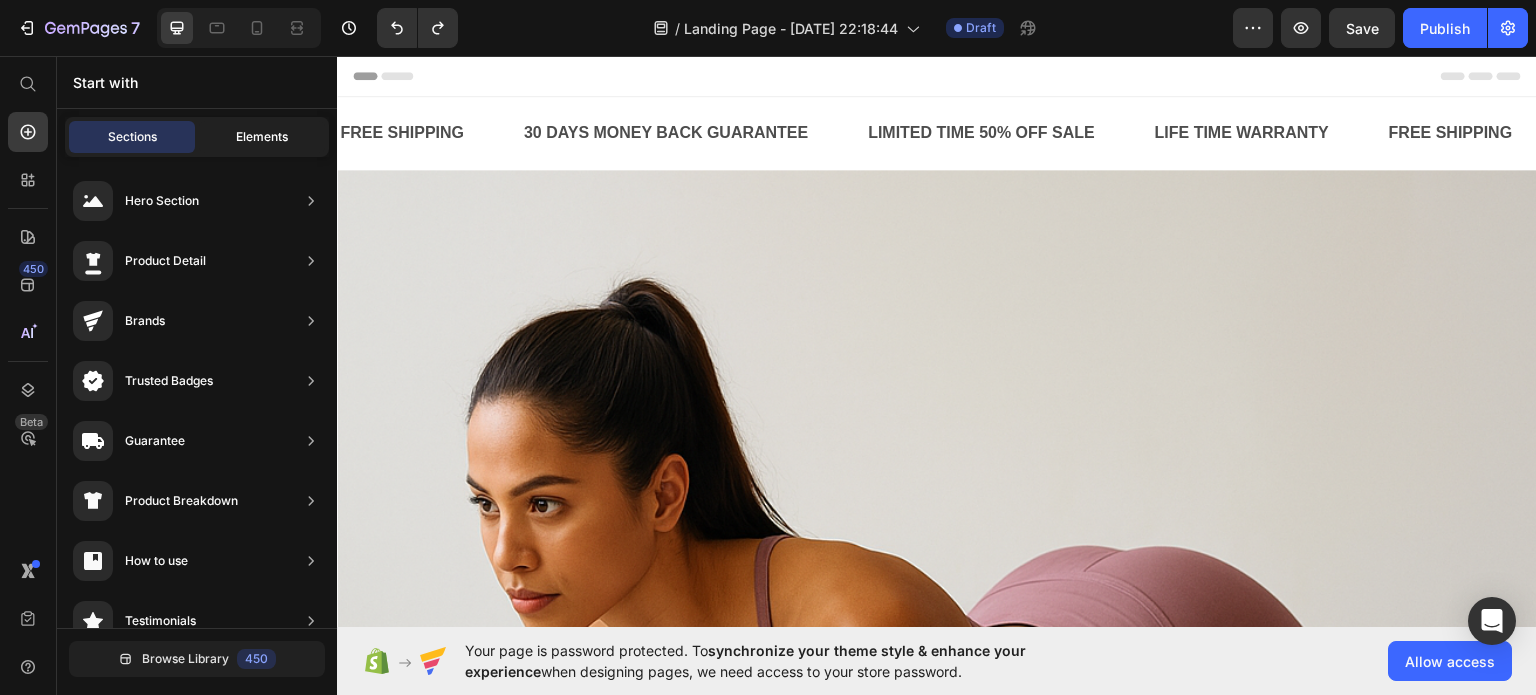 click on "Elements" 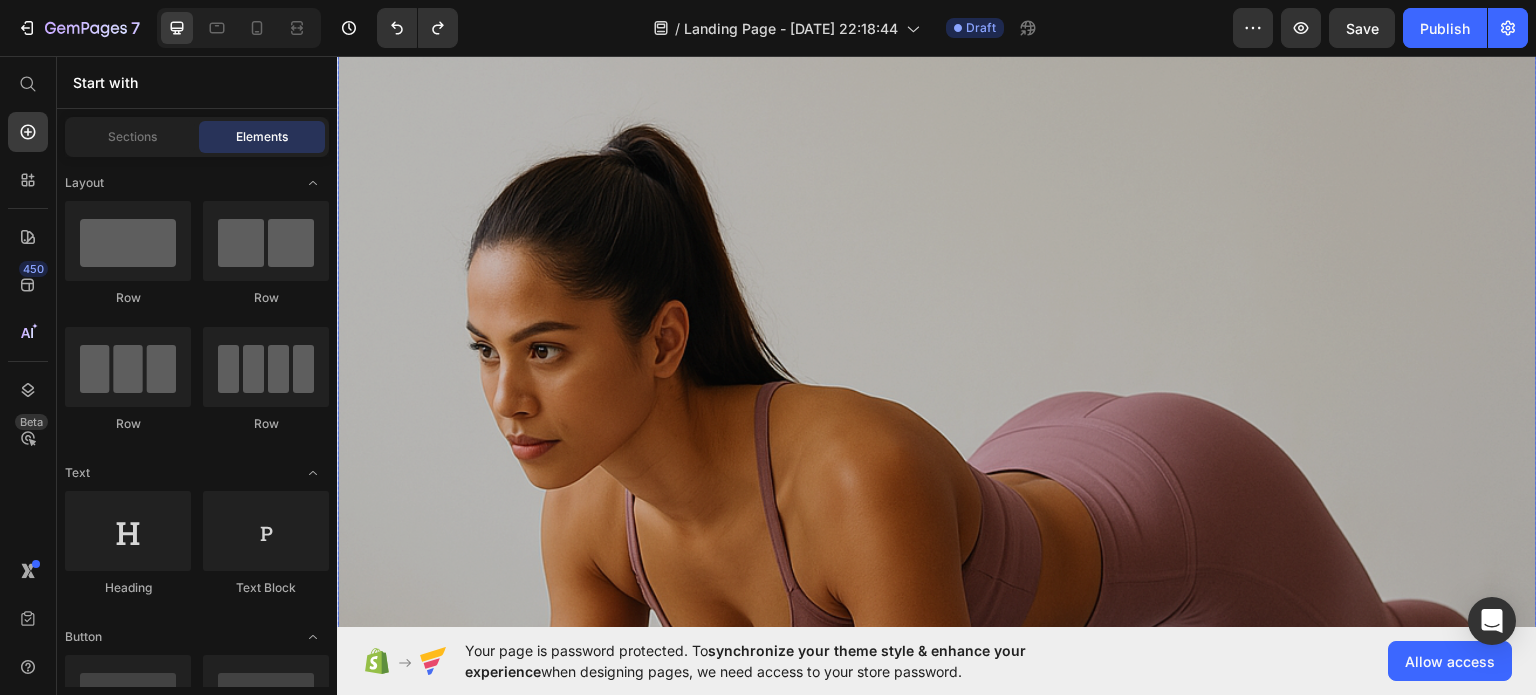 scroll, scrollTop: 200, scrollLeft: 0, axis: vertical 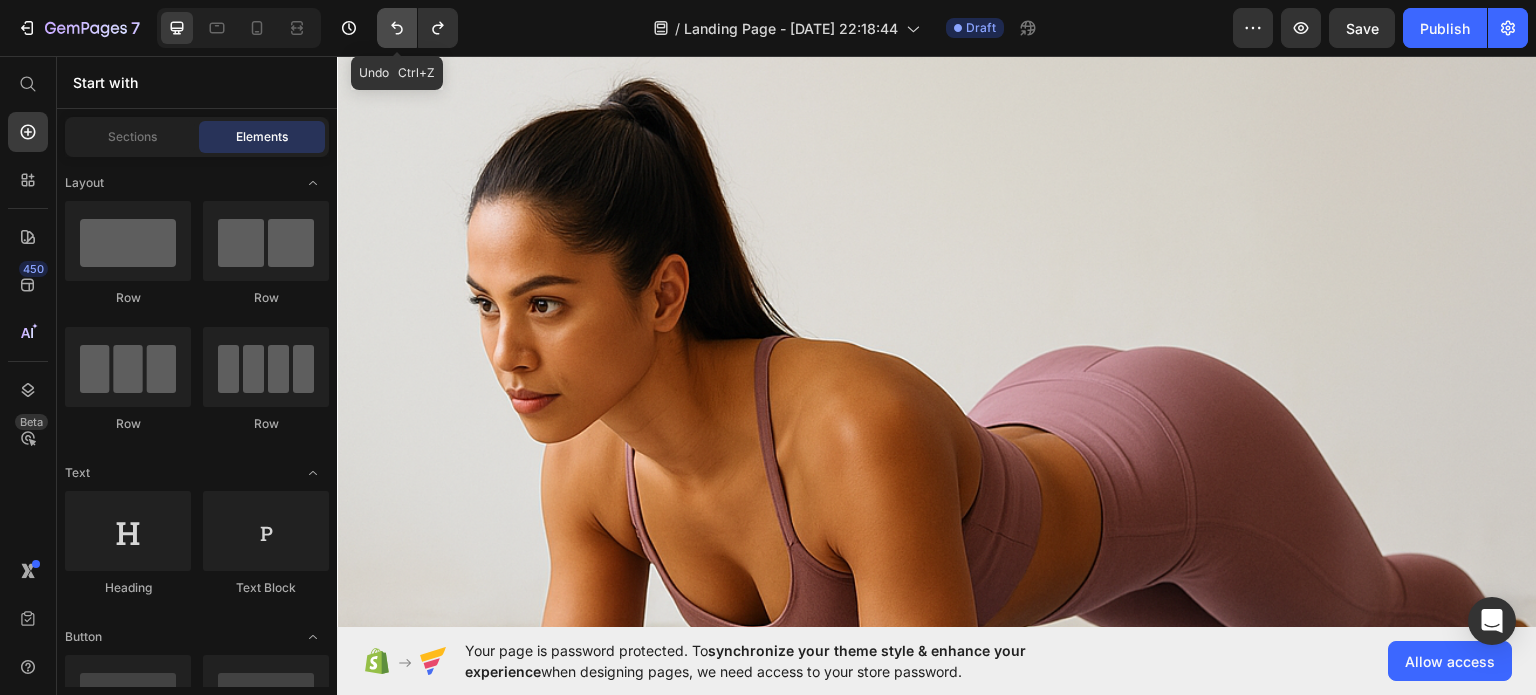 click 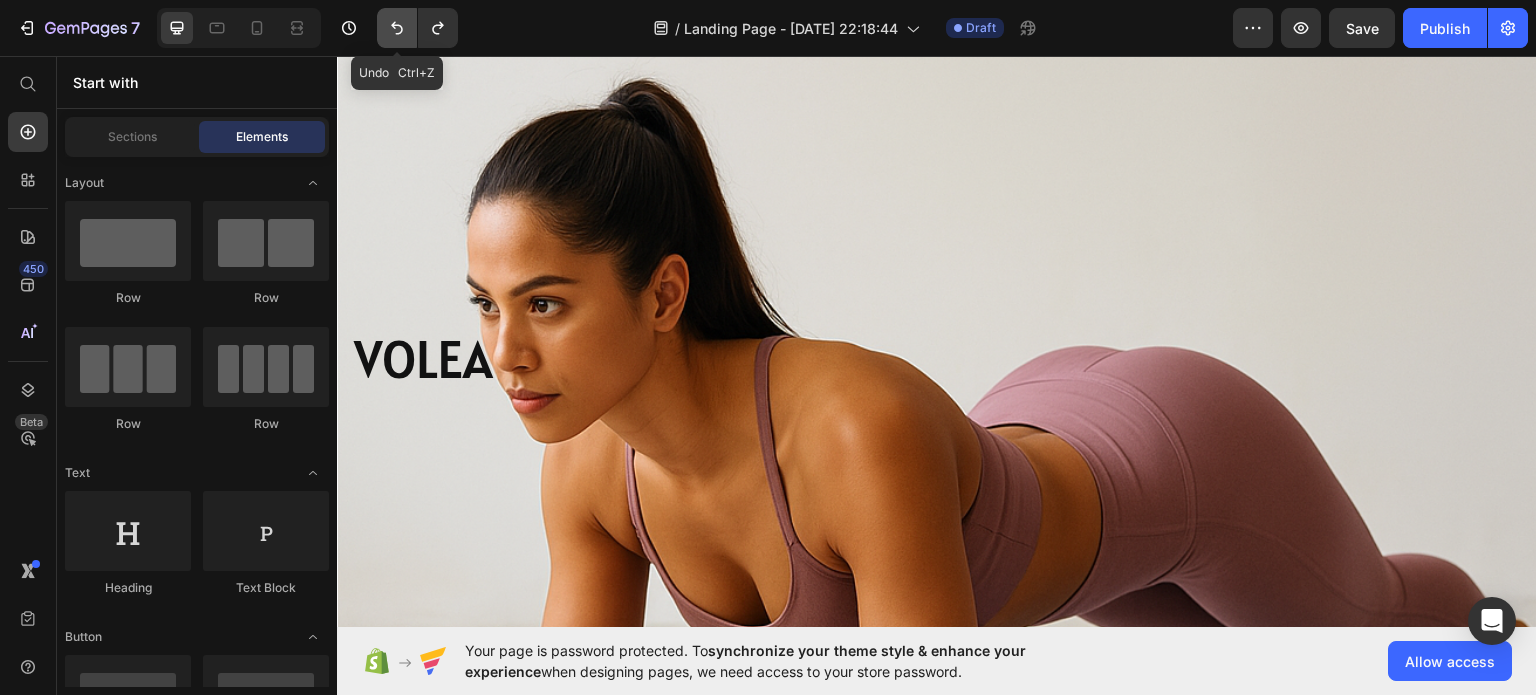 click 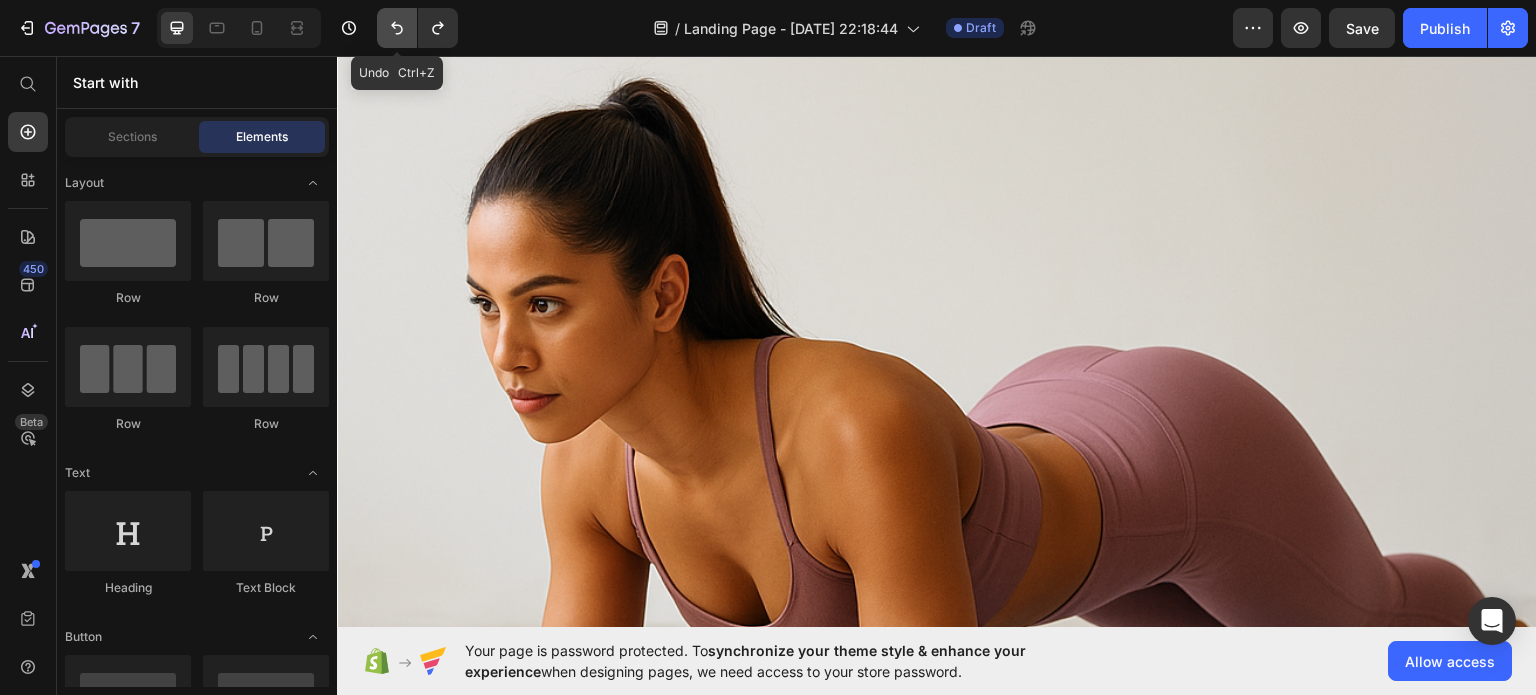 click 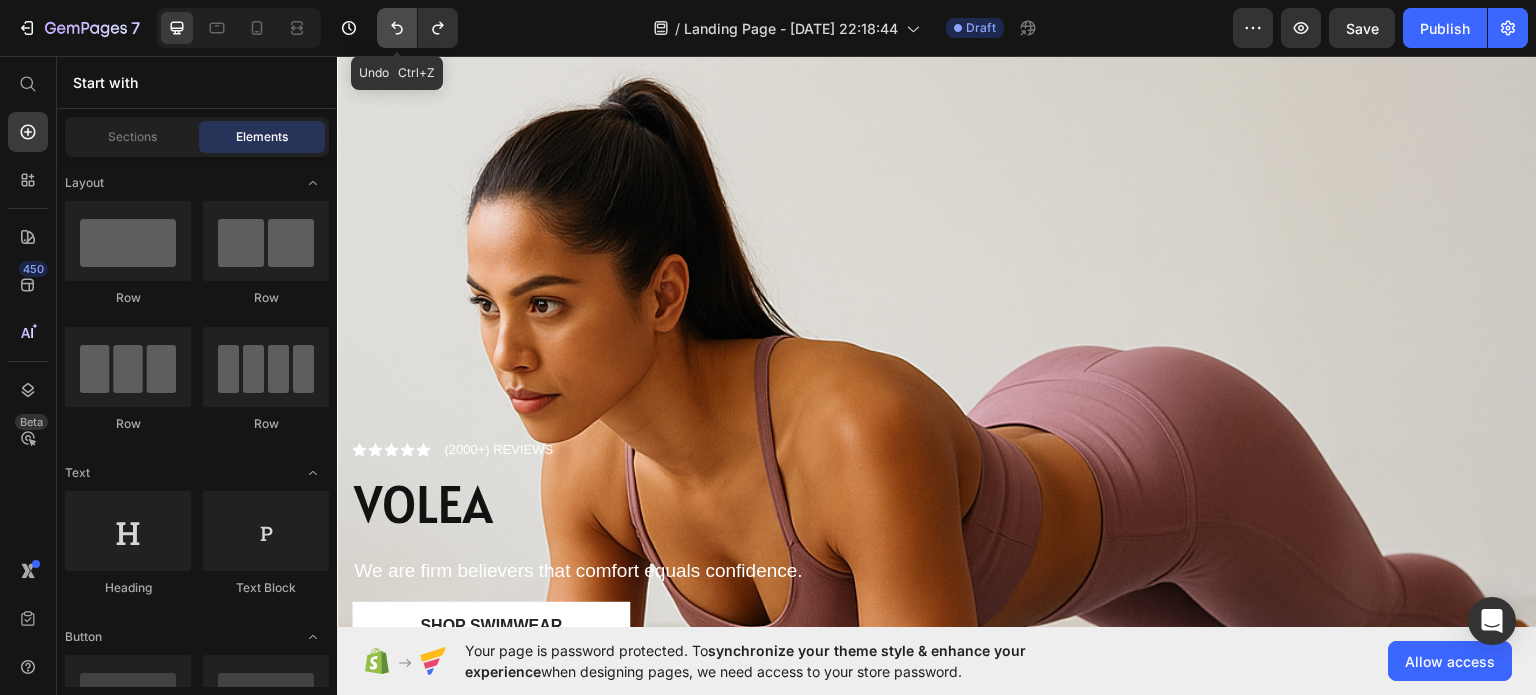 click 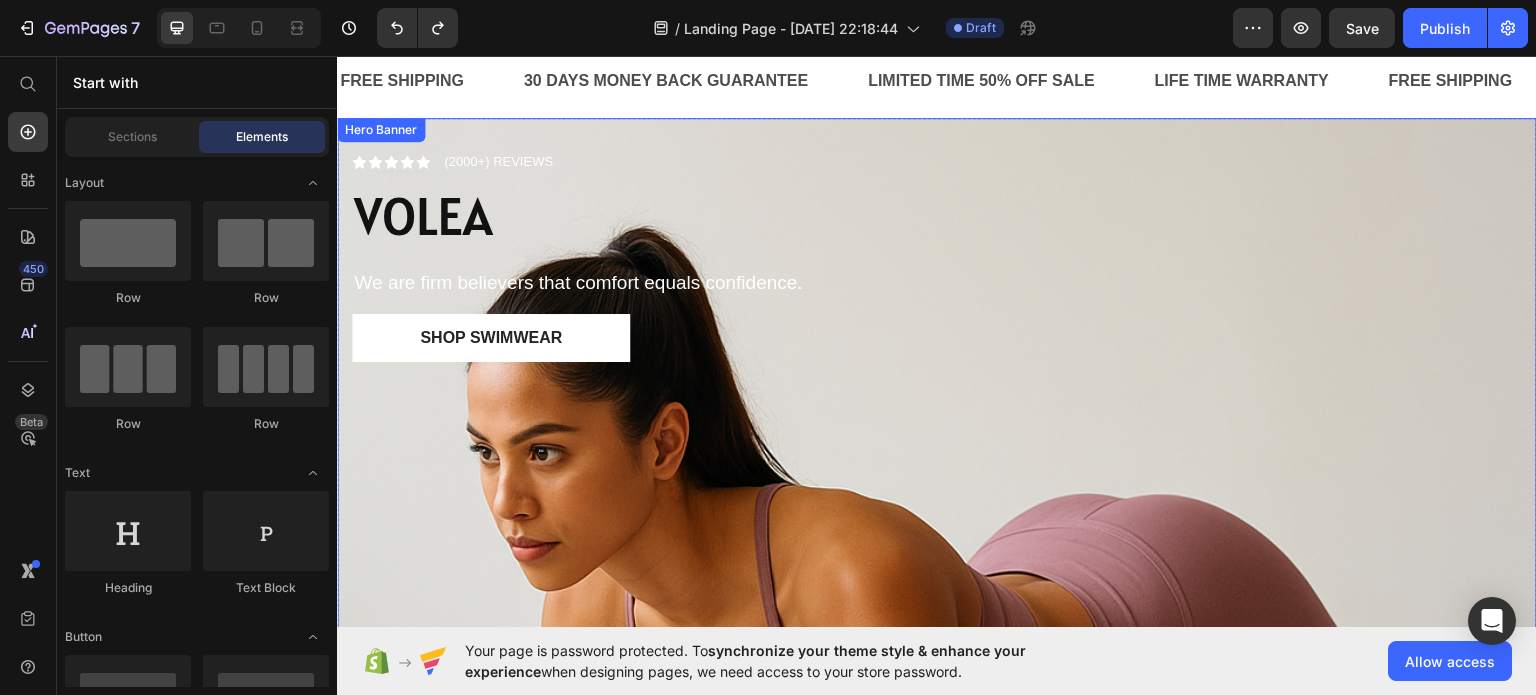 scroll, scrollTop: 0, scrollLeft: 0, axis: both 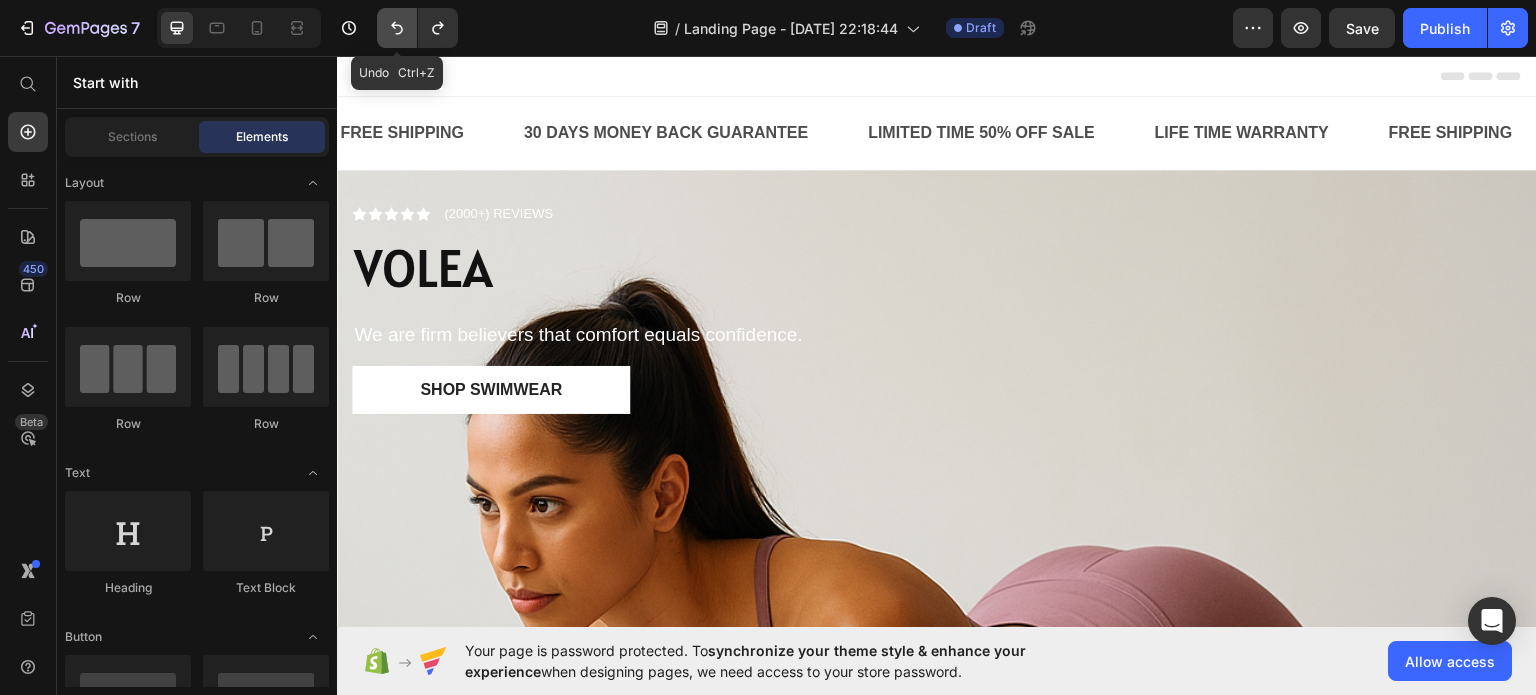 click 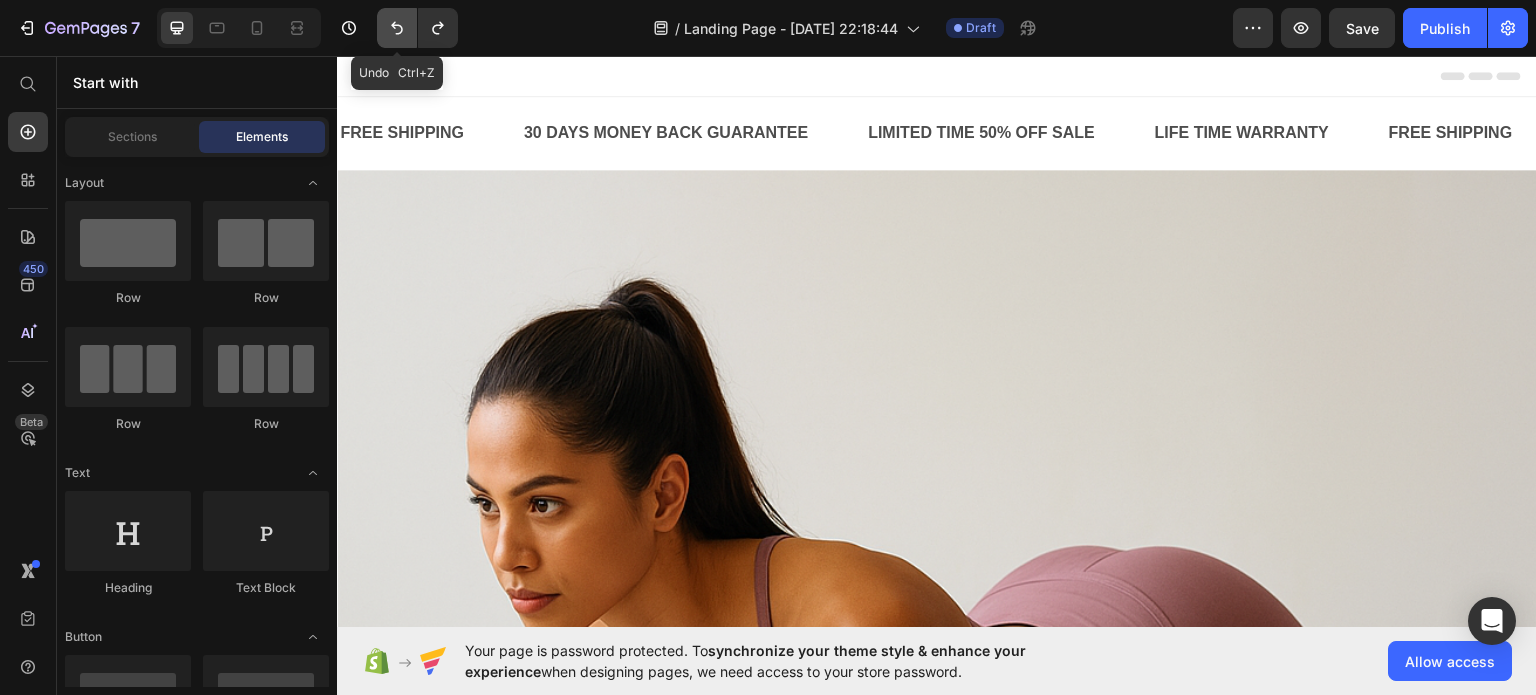 click 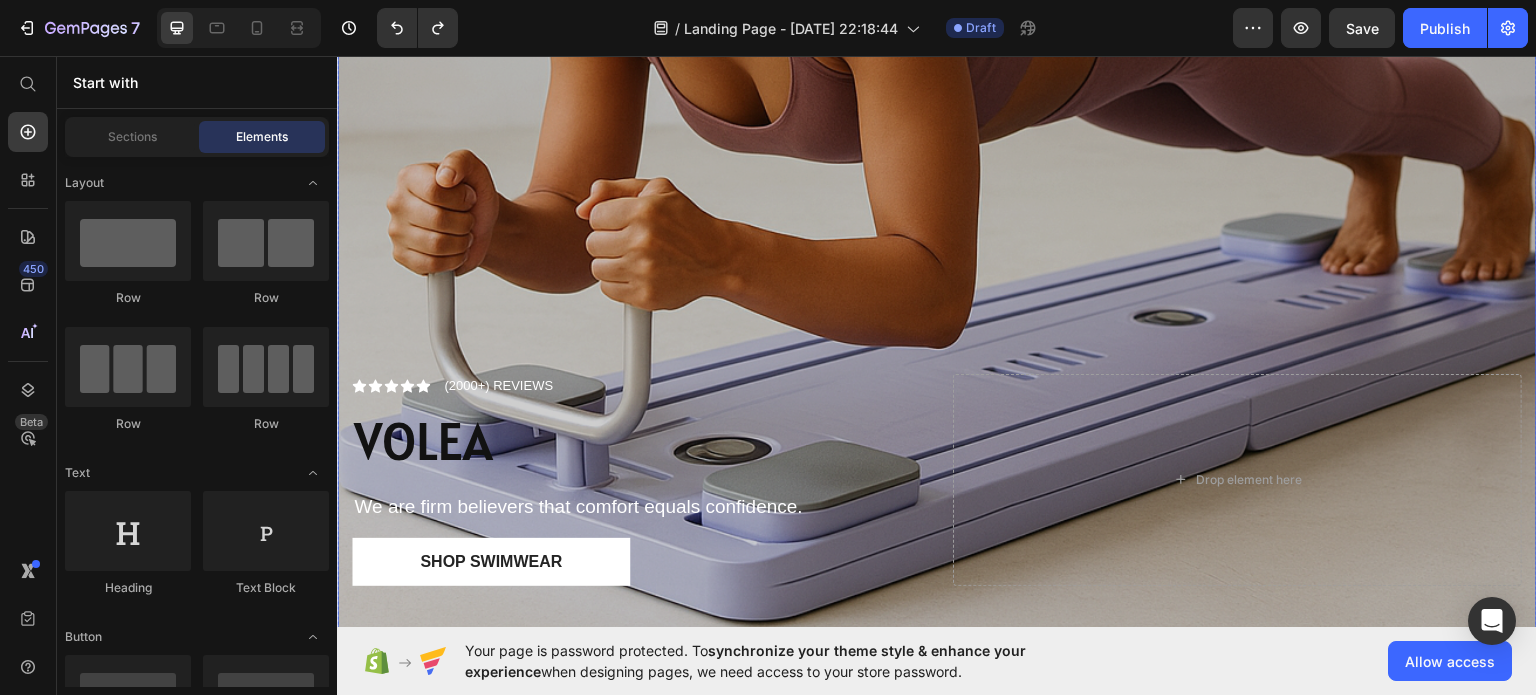 scroll, scrollTop: 300, scrollLeft: 0, axis: vertical 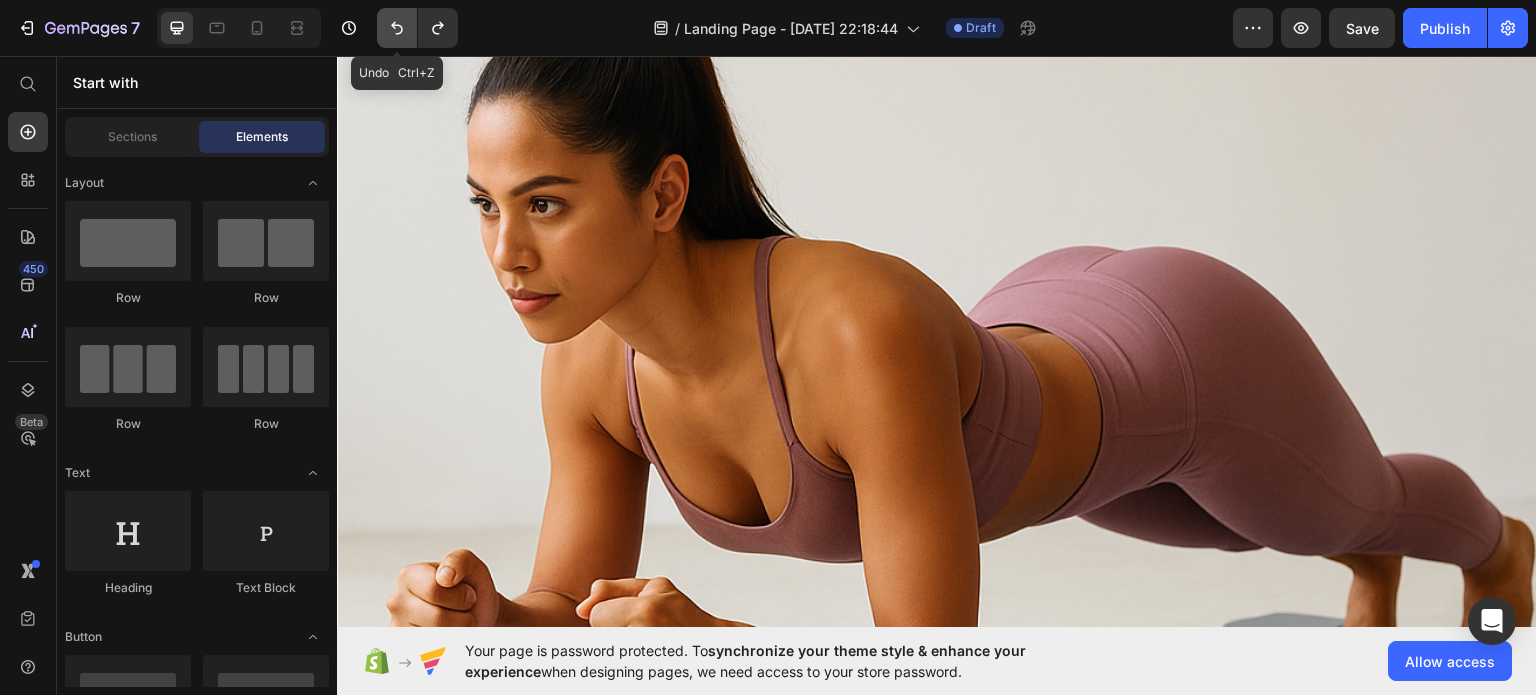 click 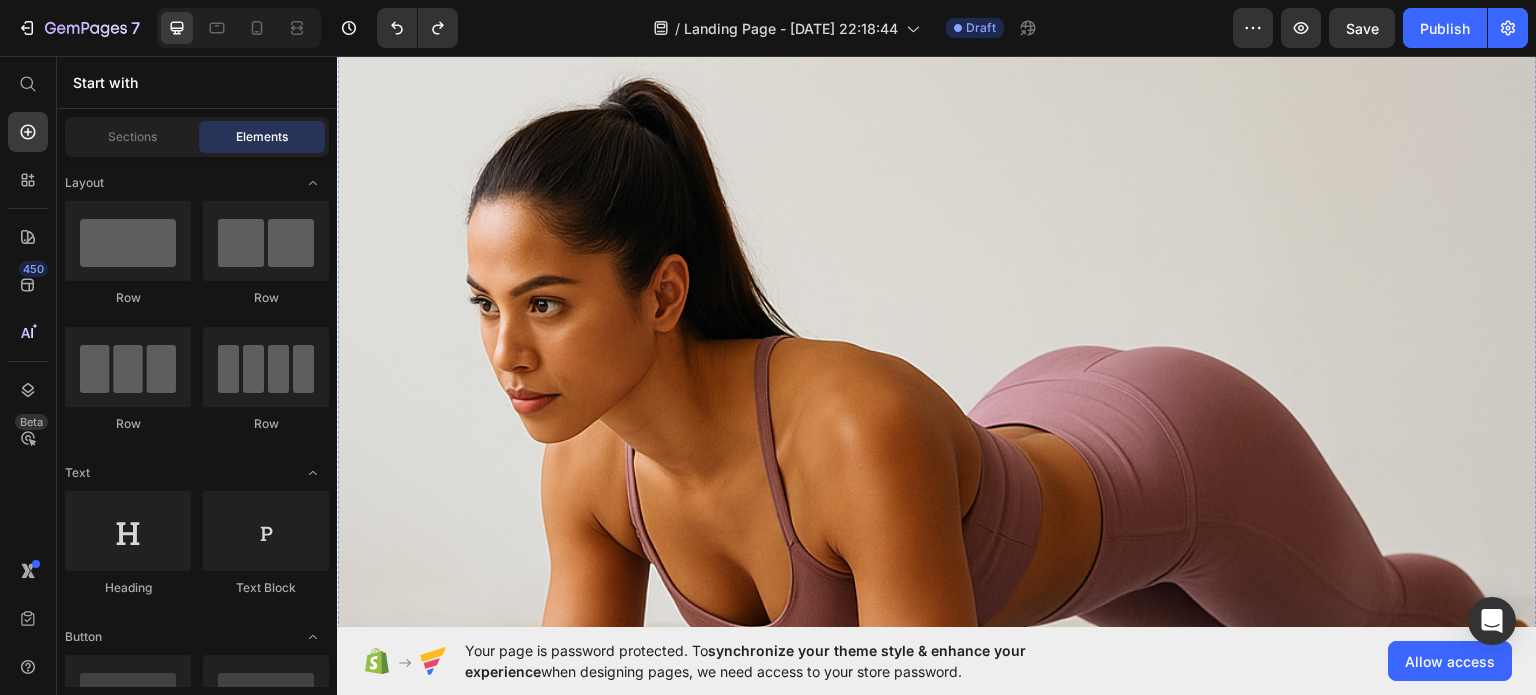 scroll, scrollTop: 500, scrollLeft: 0, axis: vertical 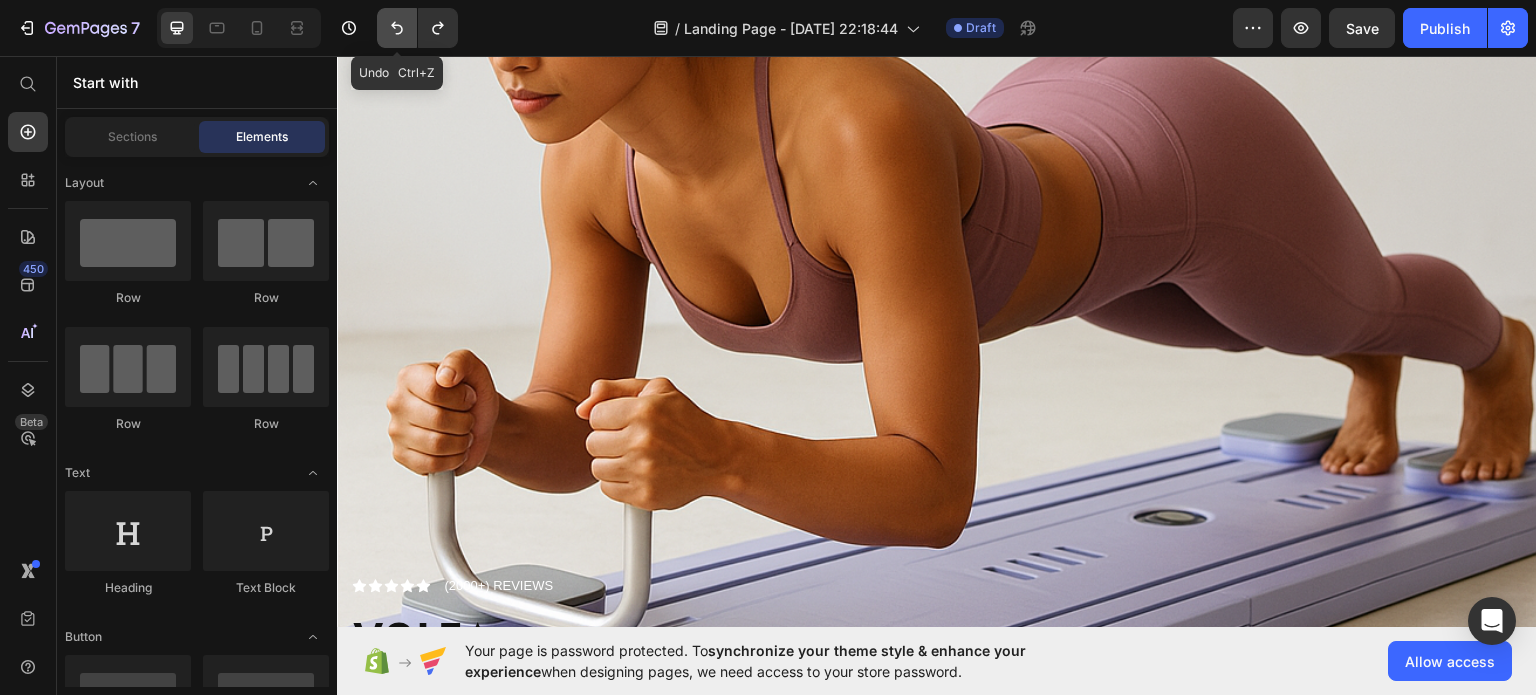 click 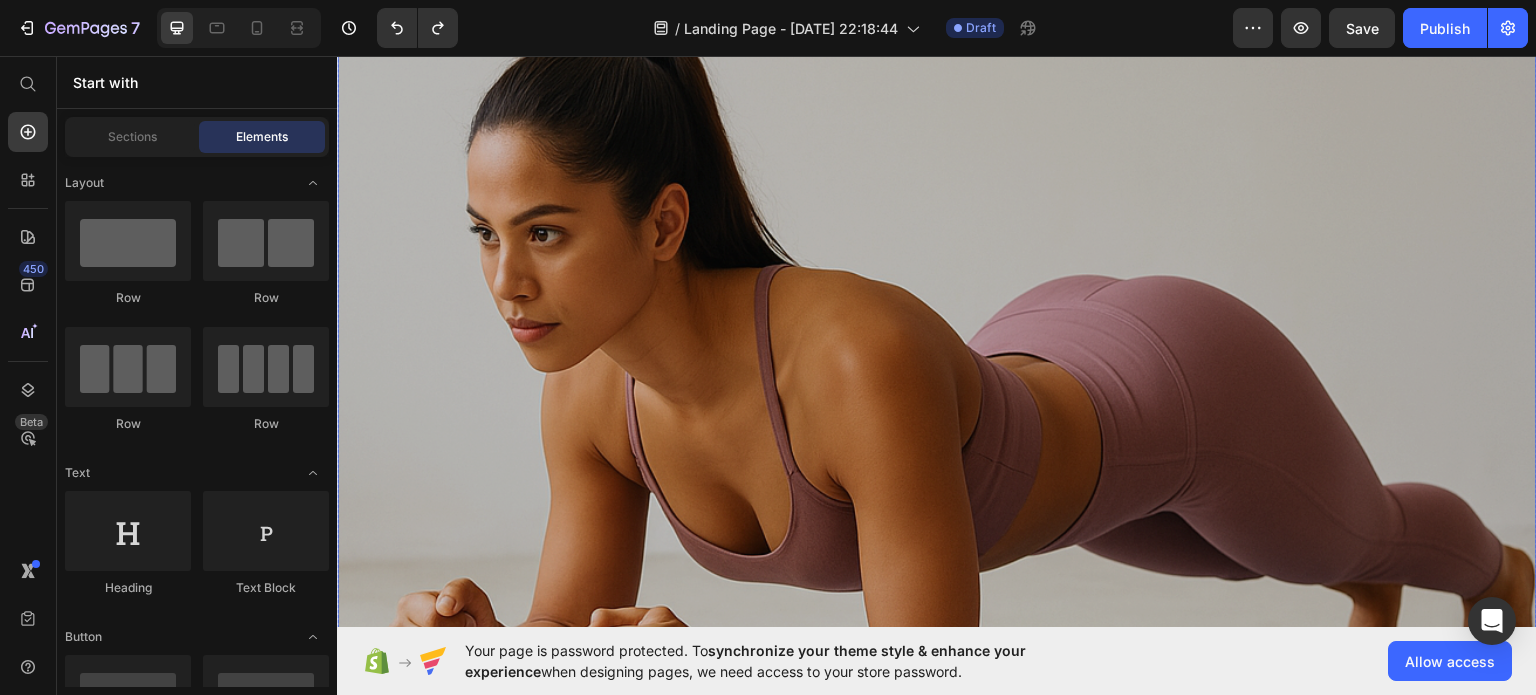 scroll, scrollTop: 100, scrollLeft: 0, axis: vertical 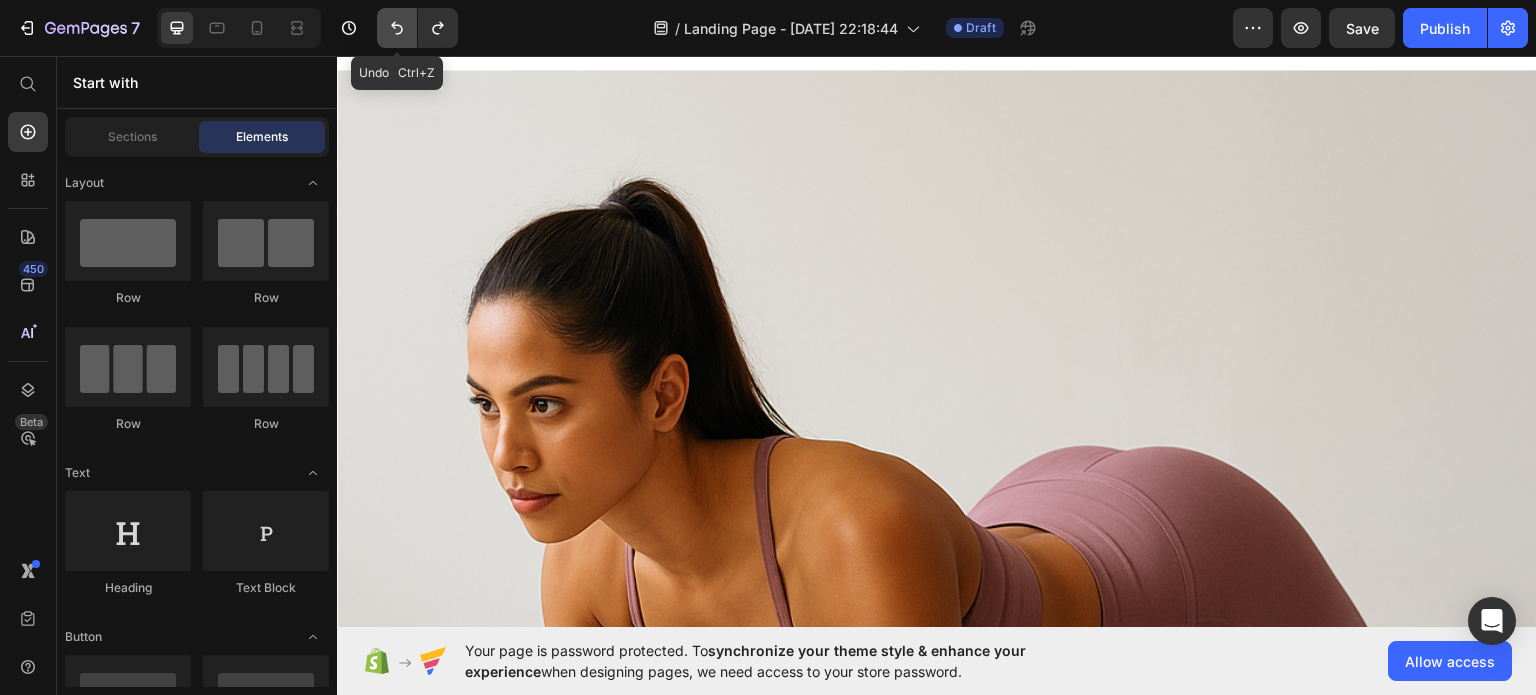 click 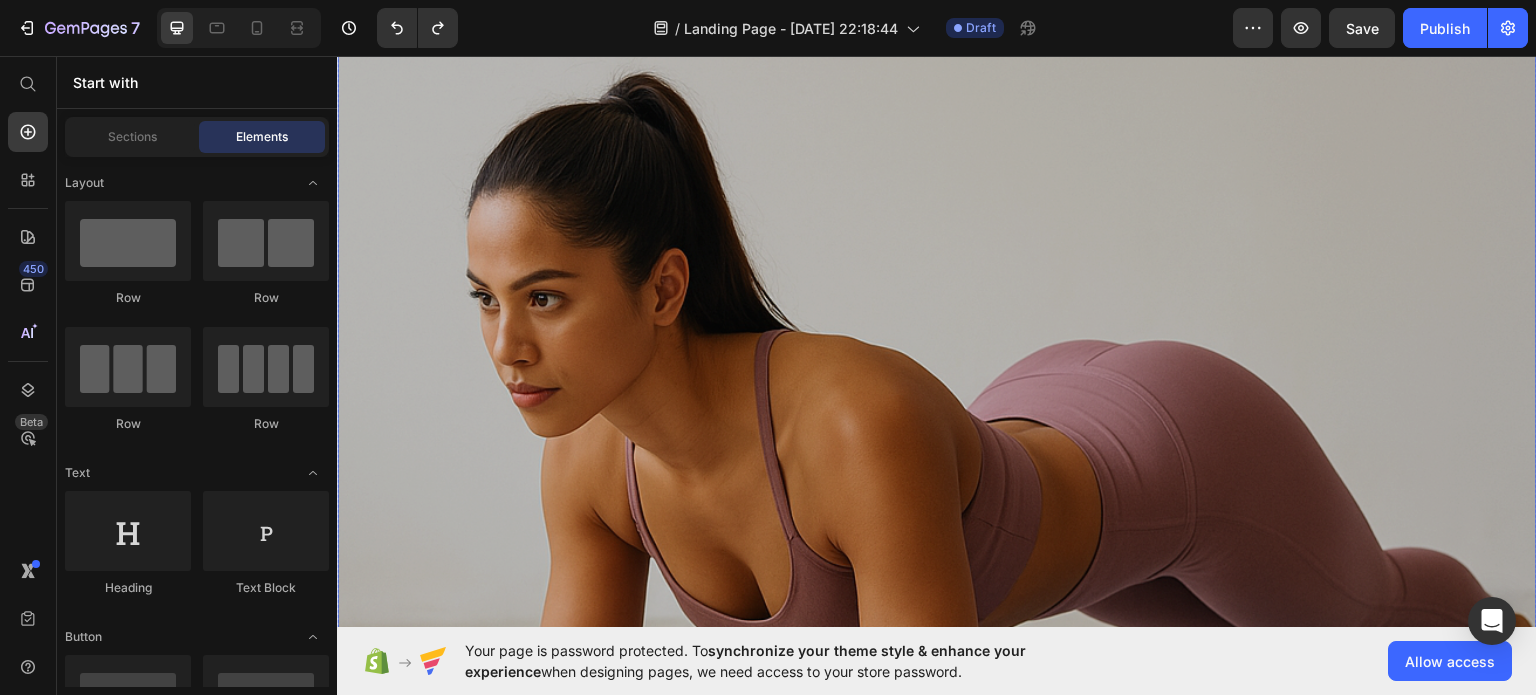 scroll, scrollTop: 200, scrollLeft: 0, axis: vertical 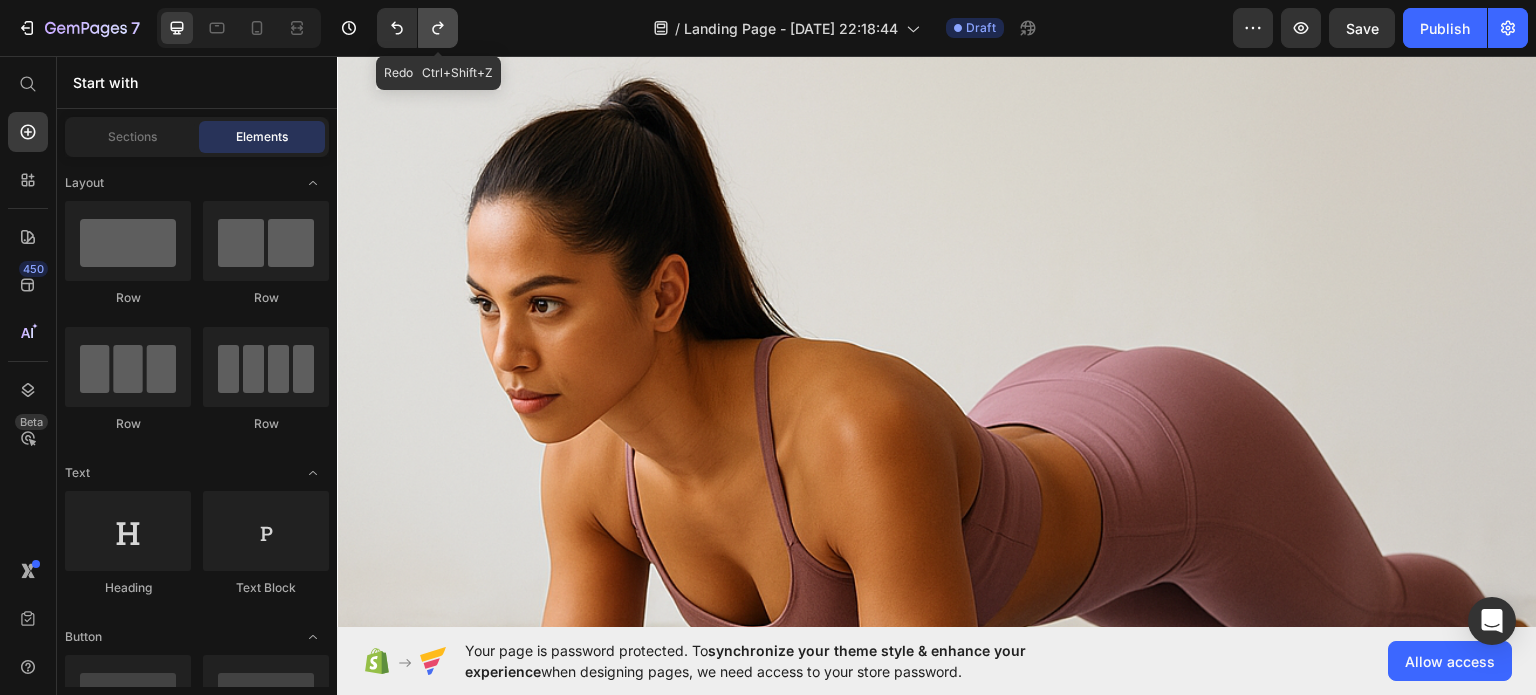 click 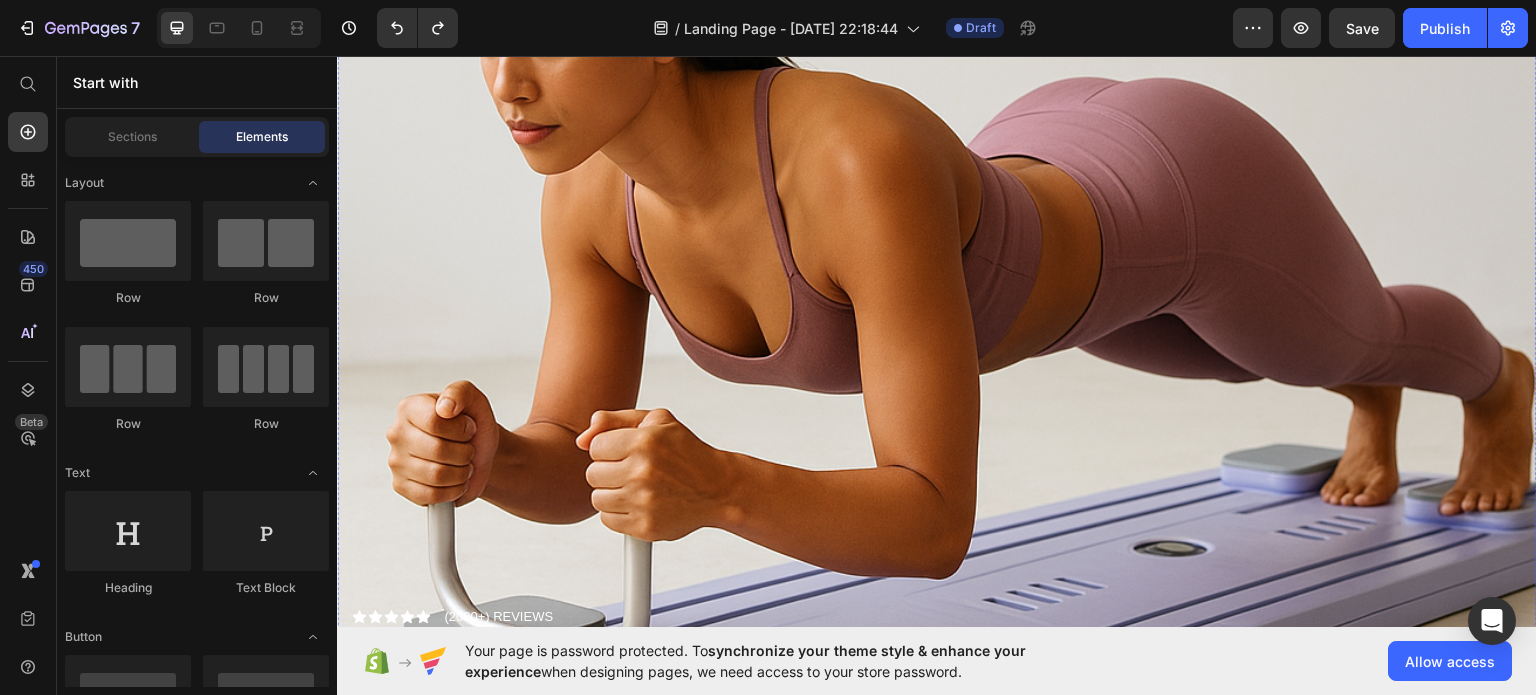 scroll, scrollTop: 500, scrollLeft: 0, axis: vertical 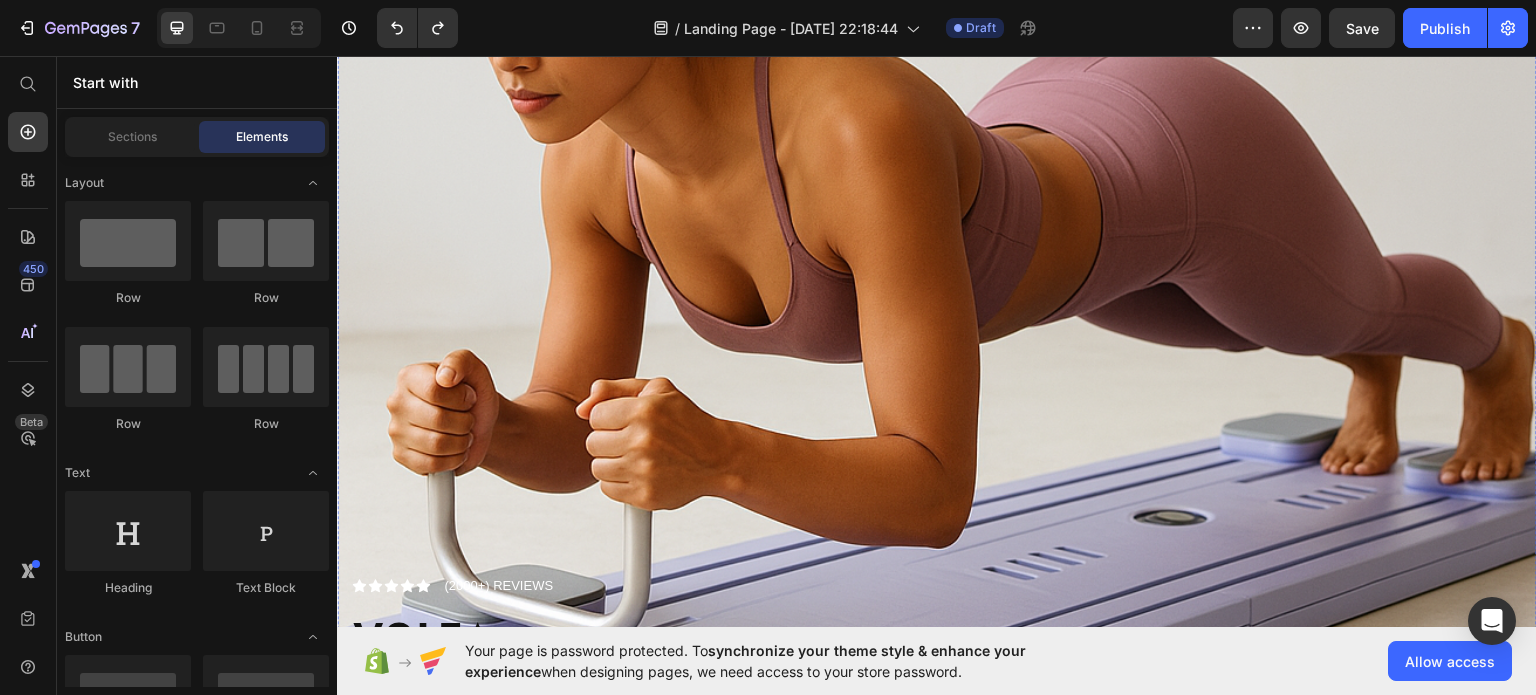 click at bounding box center [1237, 785] 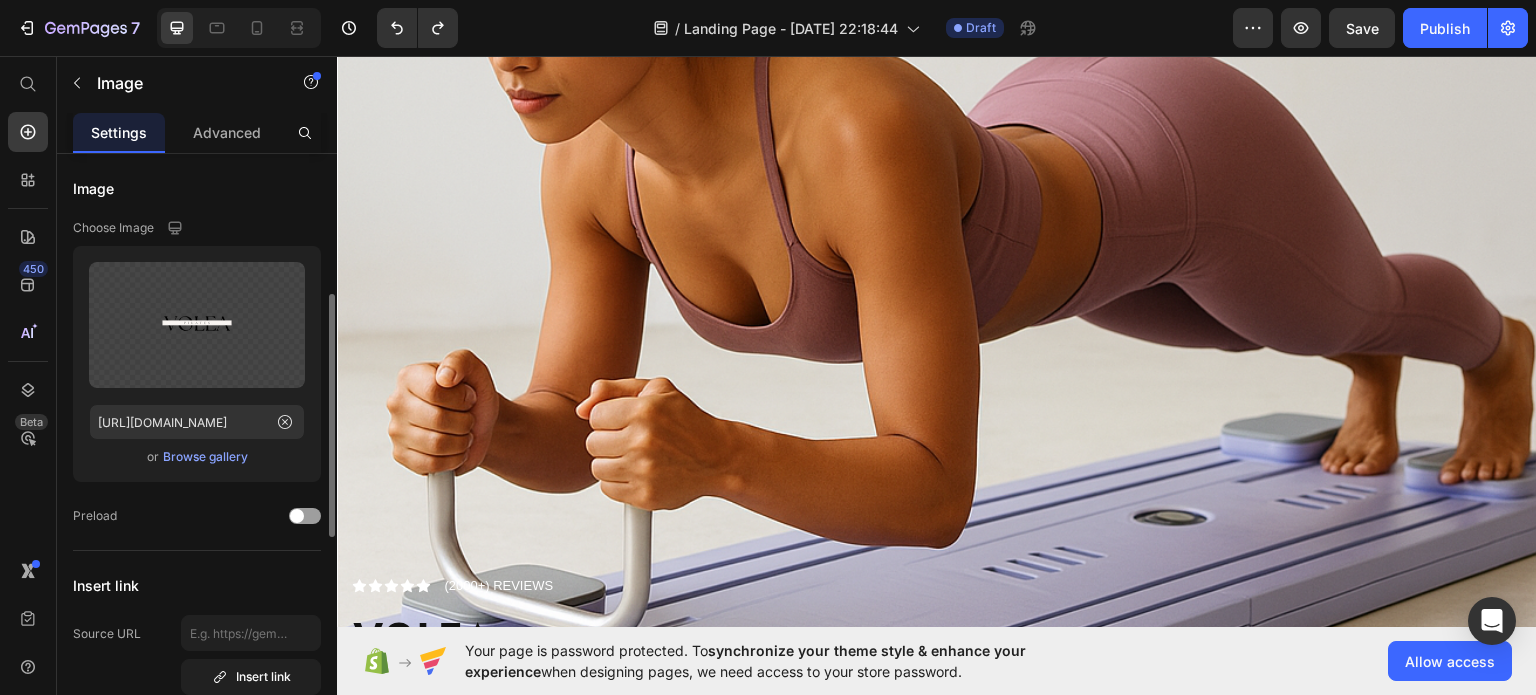 scroll, scrollTop: 100, scrollLeft: 0, axis: vertical 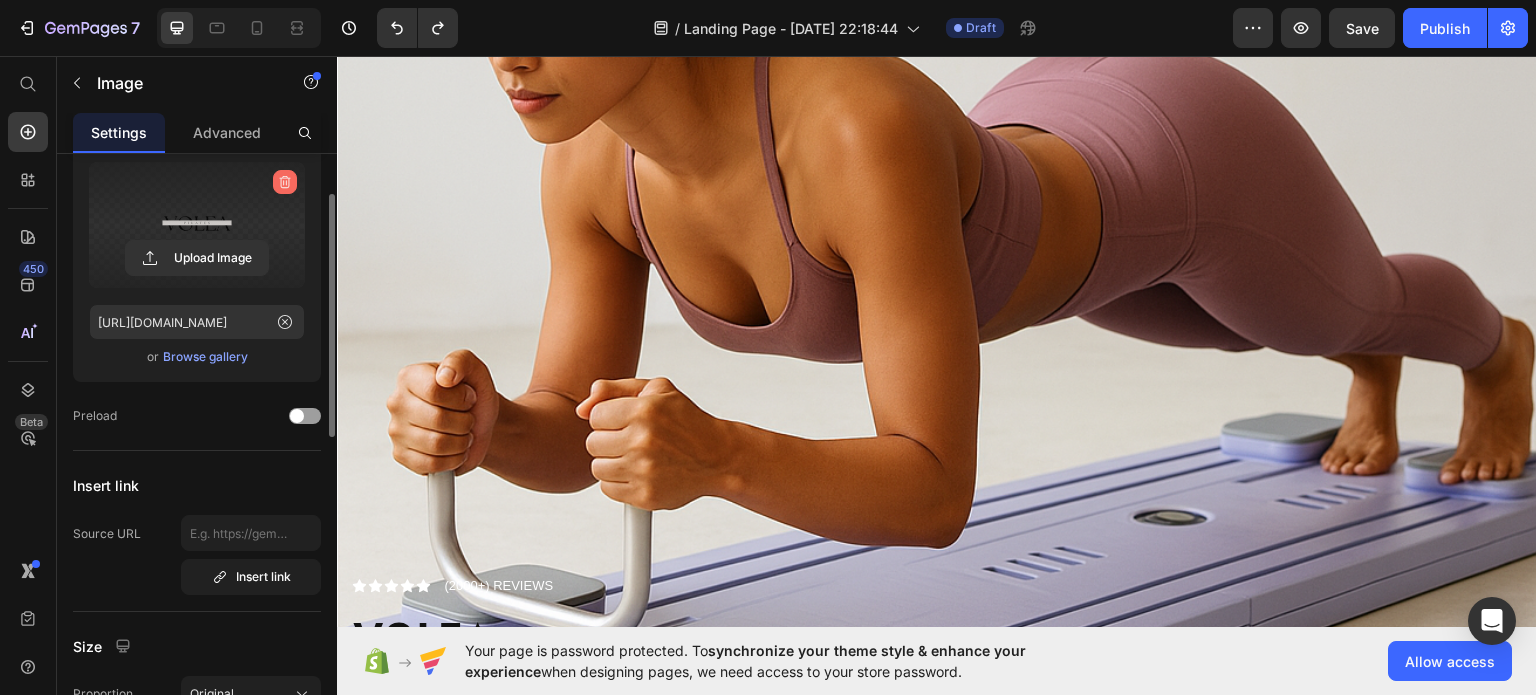 click 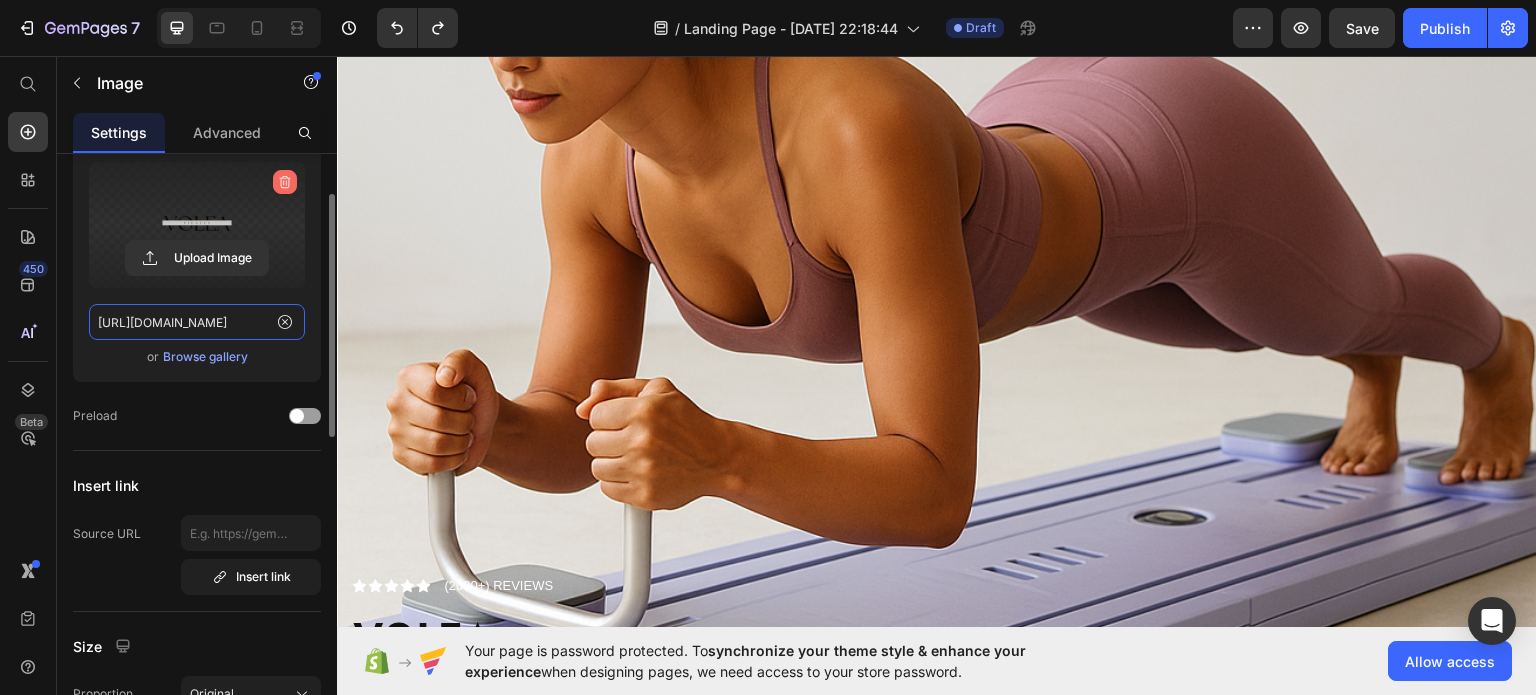 type 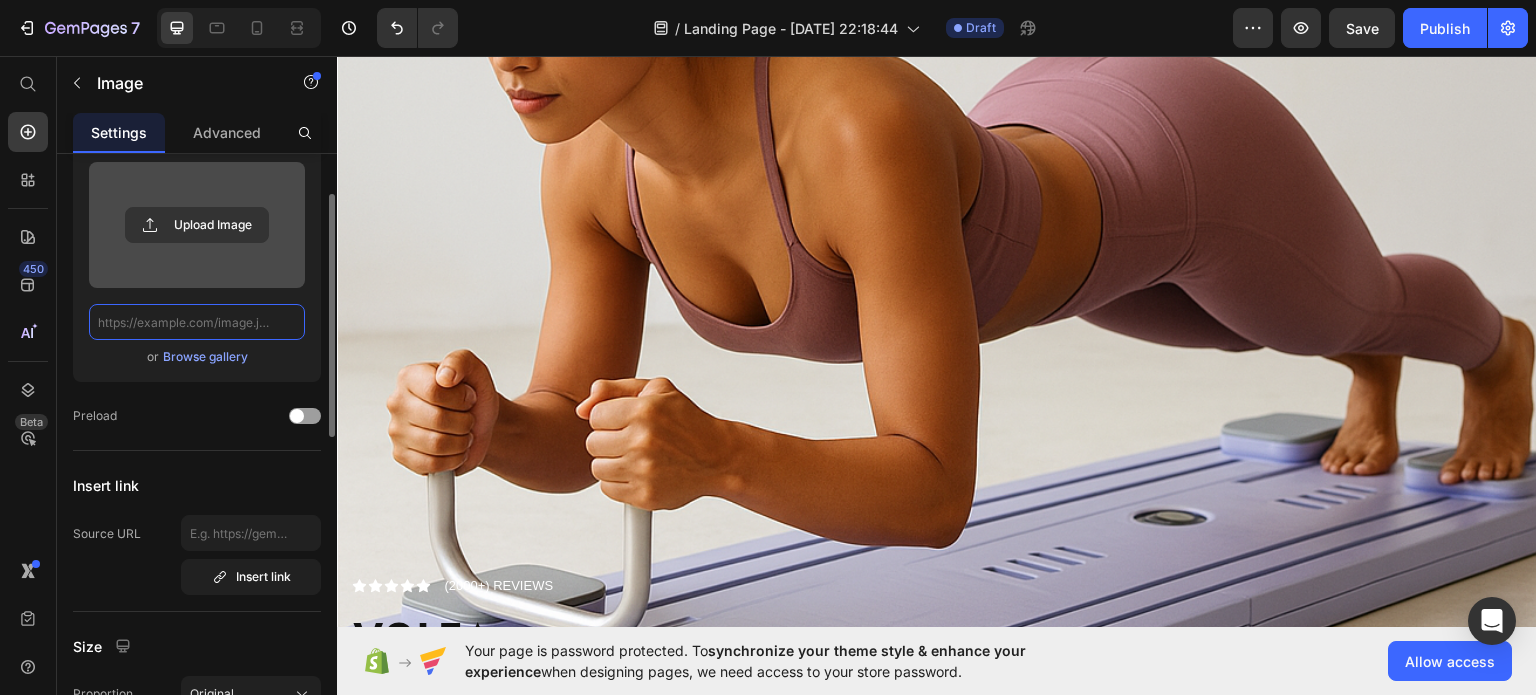scroll, scrollTop: 0, scrollLeft: 0, axis: both 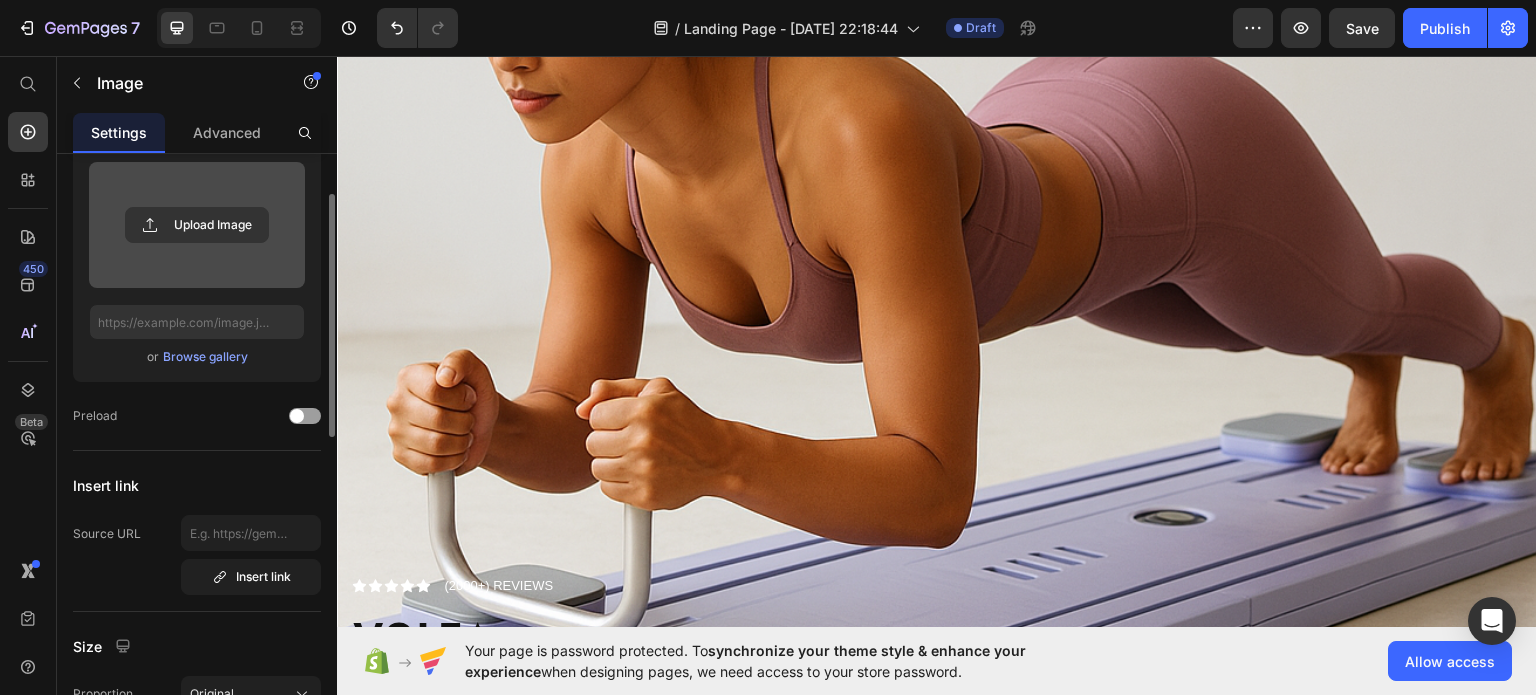 click 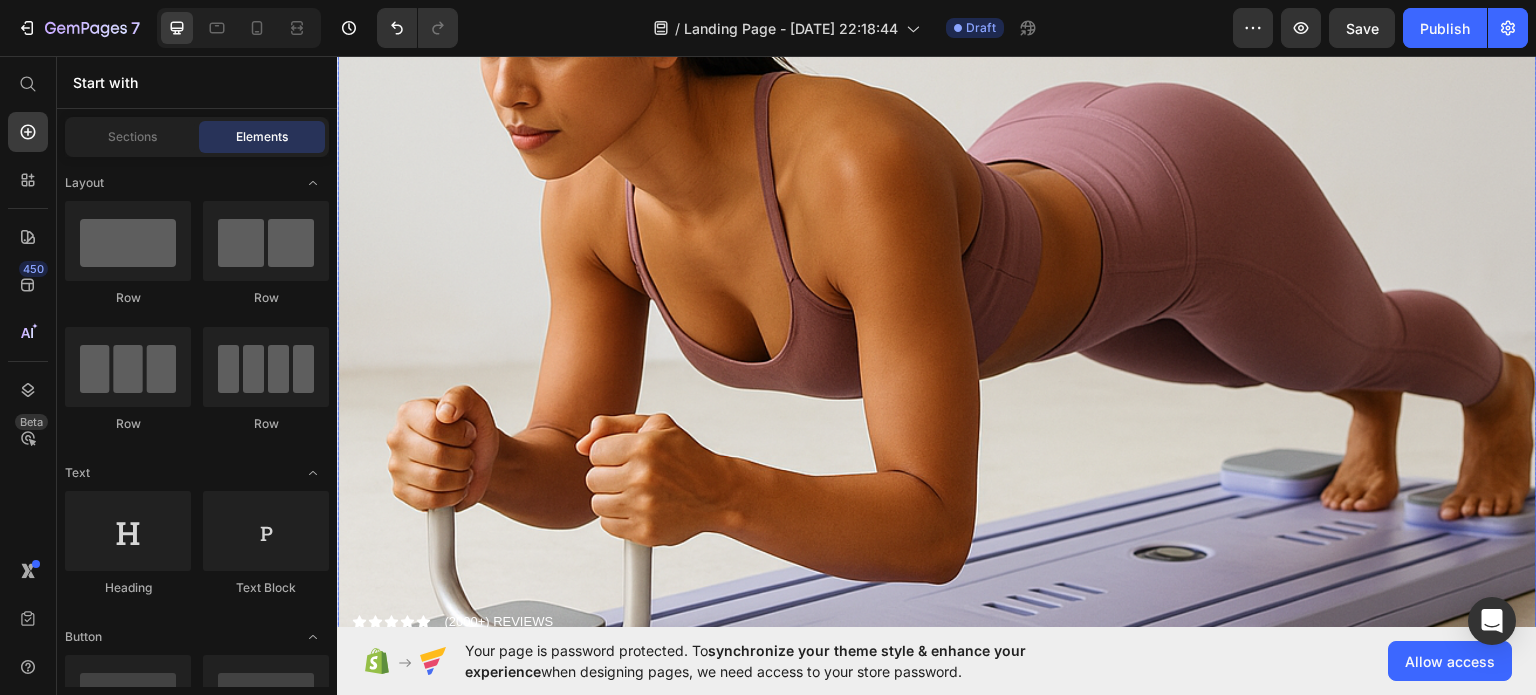 scroll, scrollTop: 500, scrollLeft: 0, axis: vertical 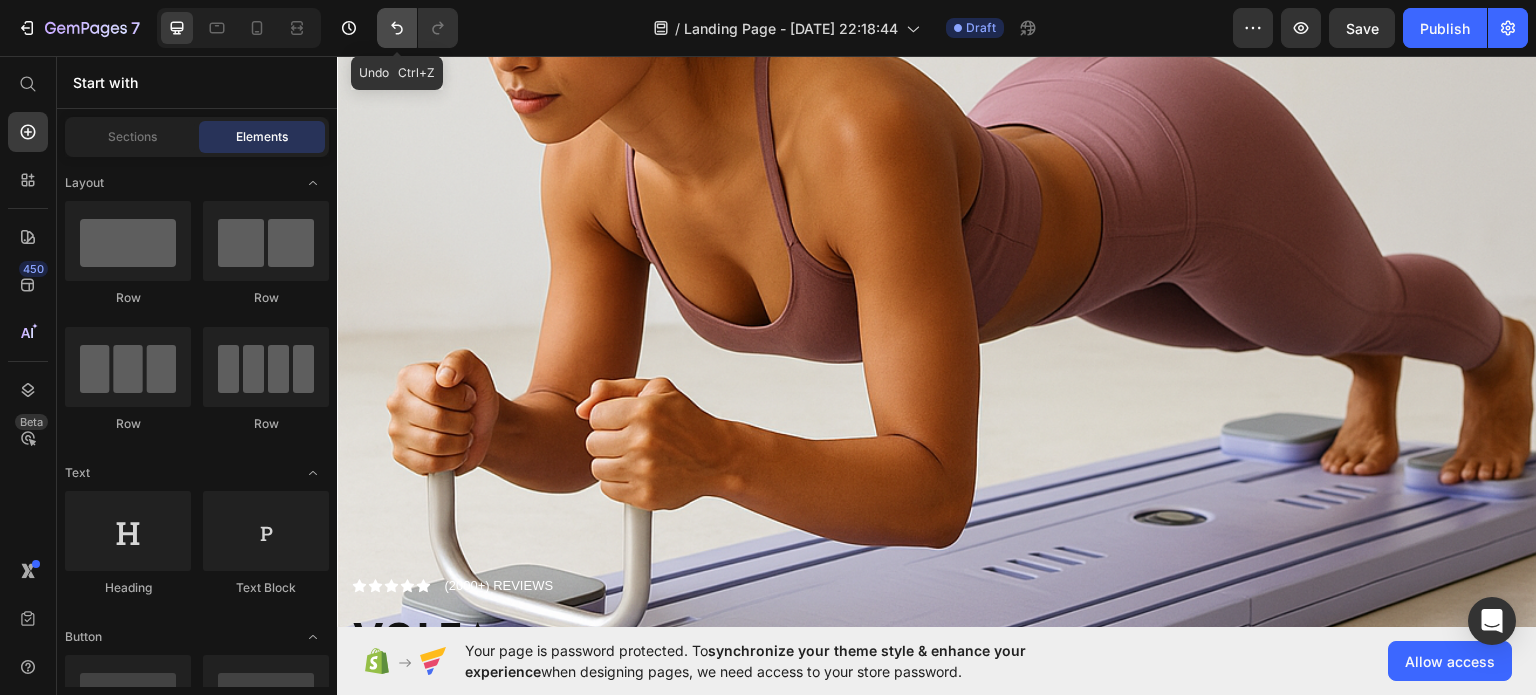 click 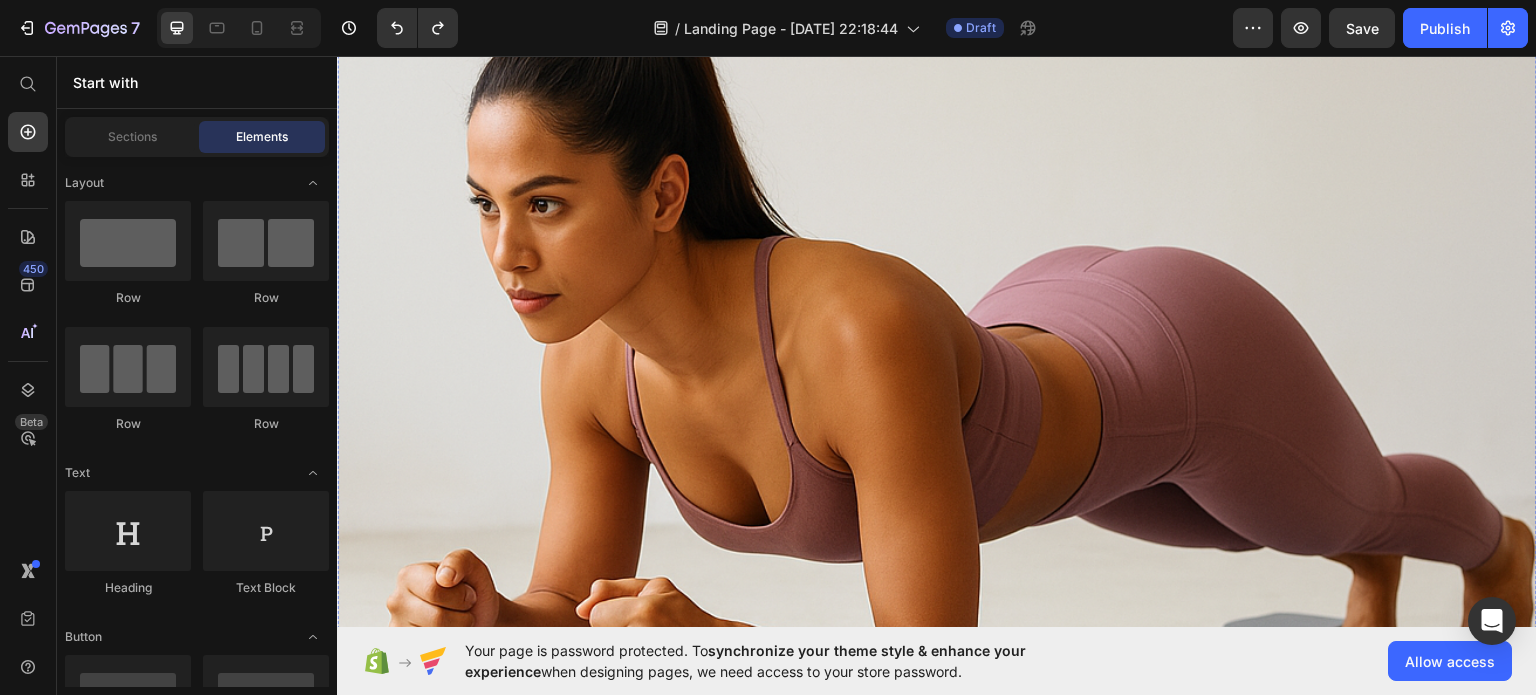 scroll, scrollTop: 400, scrollLeft: 0, axis: vertical 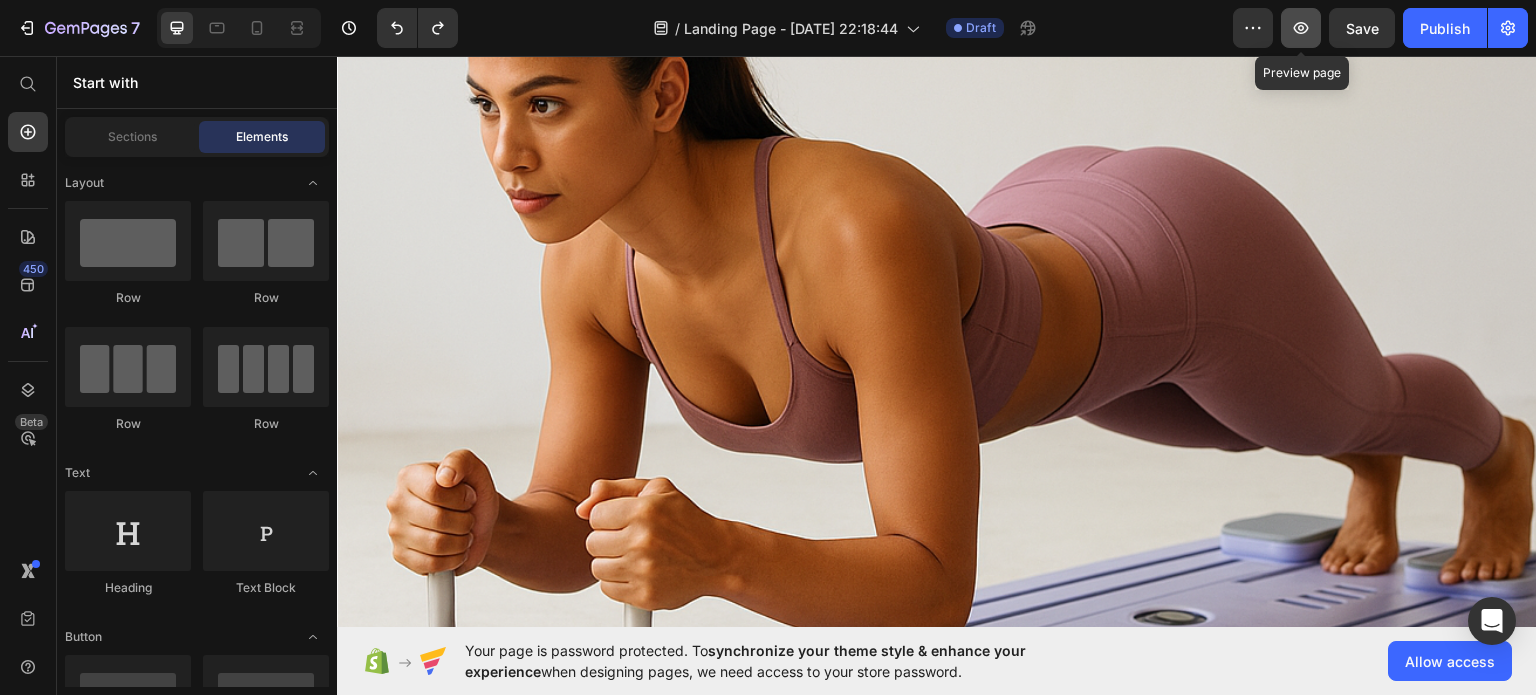 click 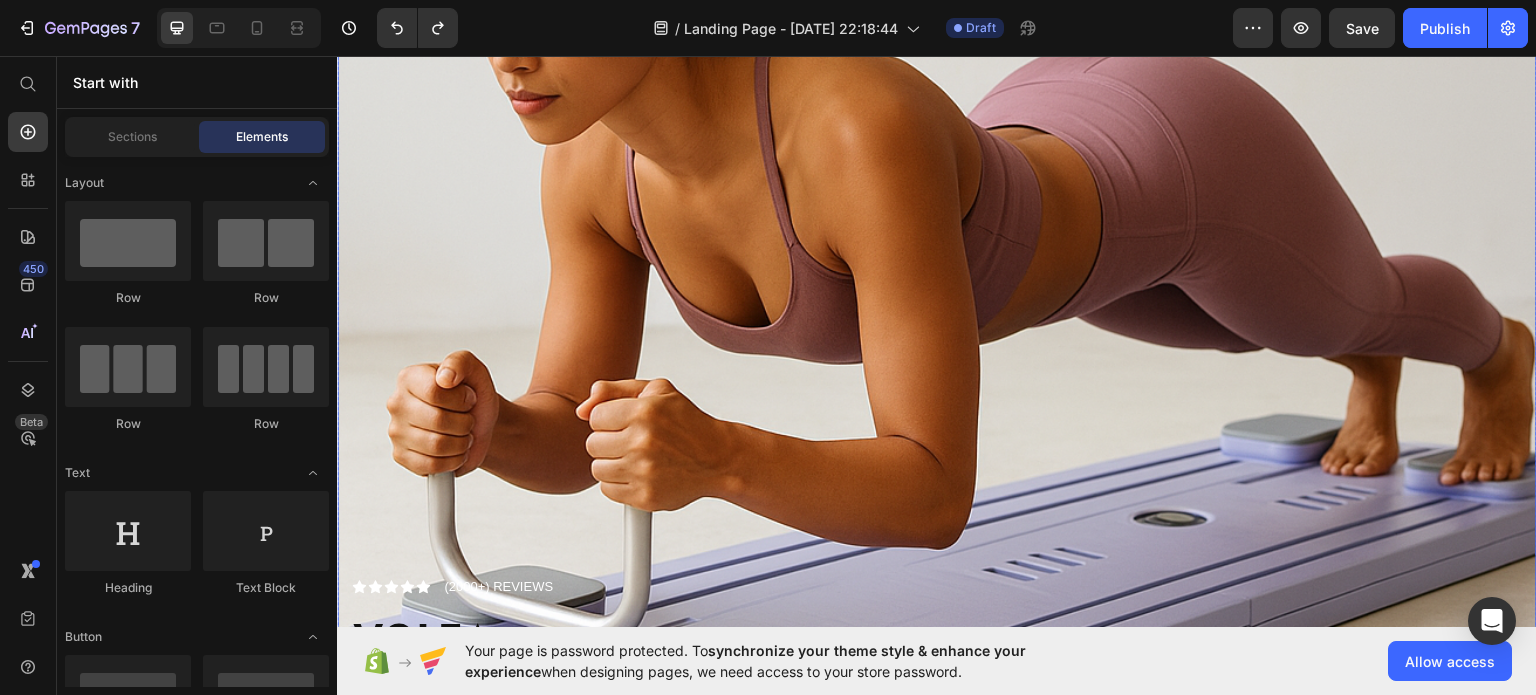 scroll, scrollTop: 500, scrollLeft: 0, axis: vertical 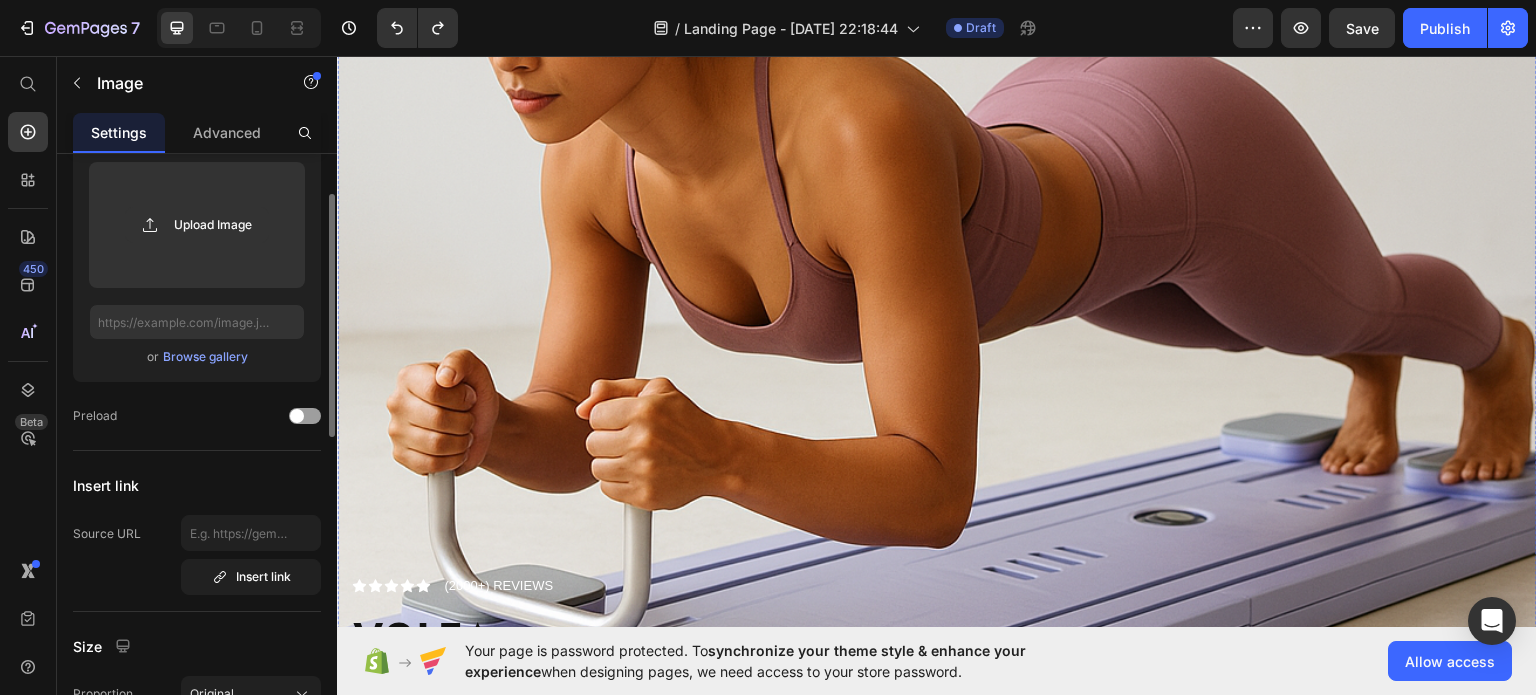 click at bounding box center [1237, 785] 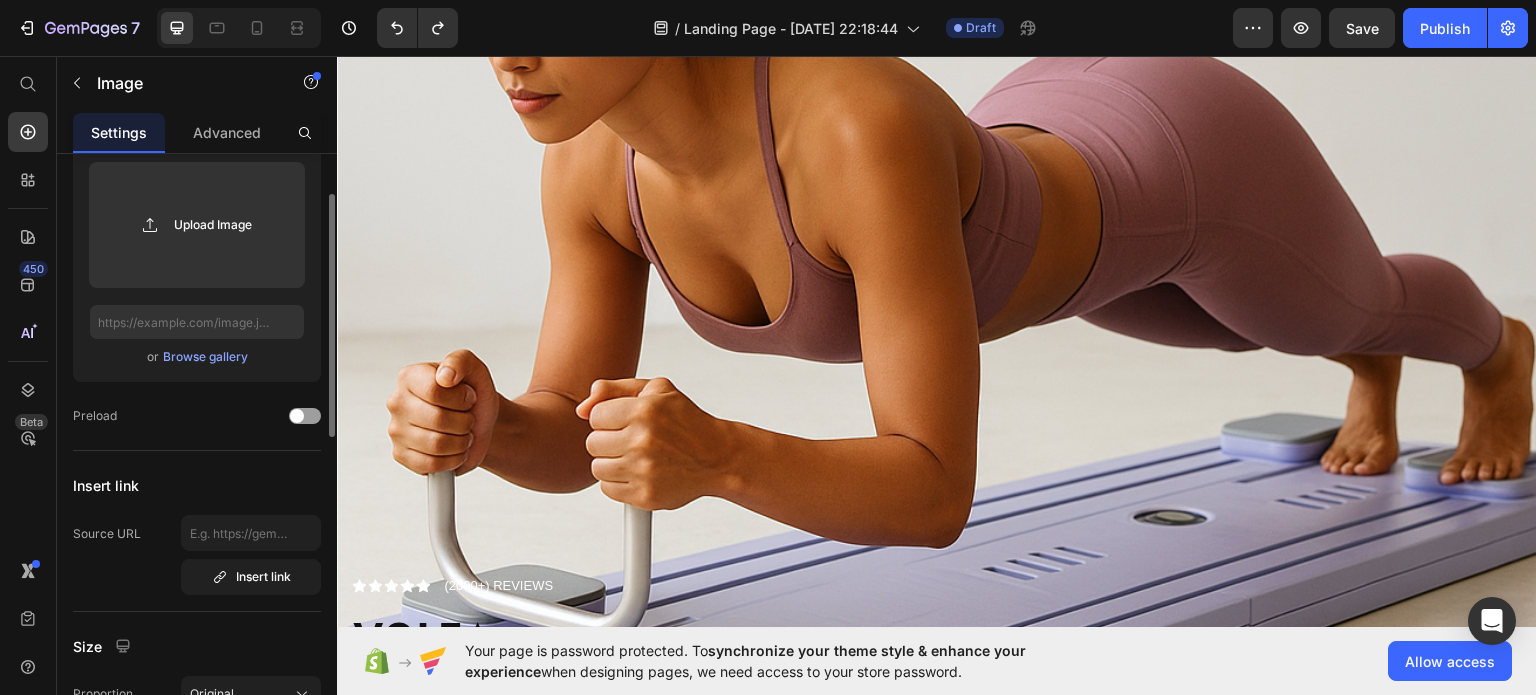 drag, startPoint x: 1078, startPoint y: 190, endPoint x: 1079, endPoint y: 204, distance: 14.035668 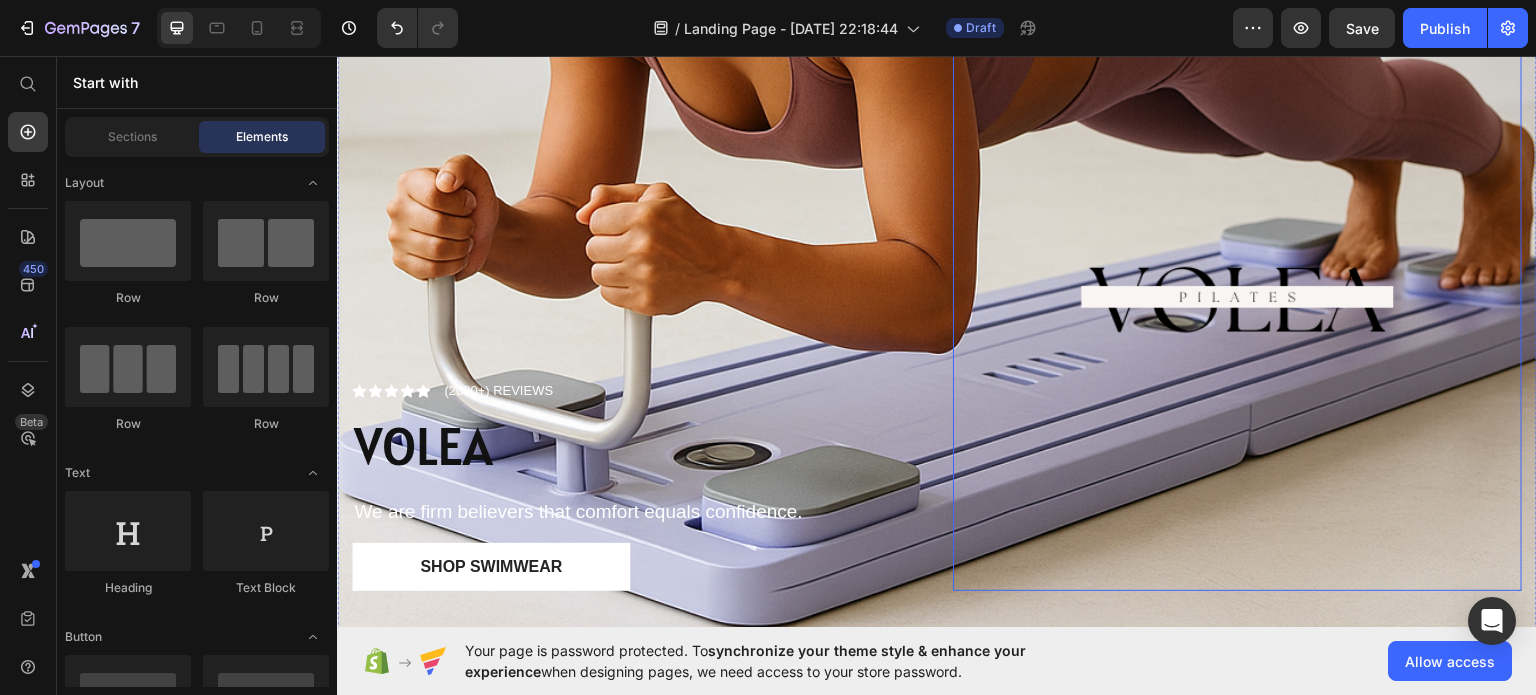 scroll, scrollTop: 700, scrollLeft: 0, axis: vertical 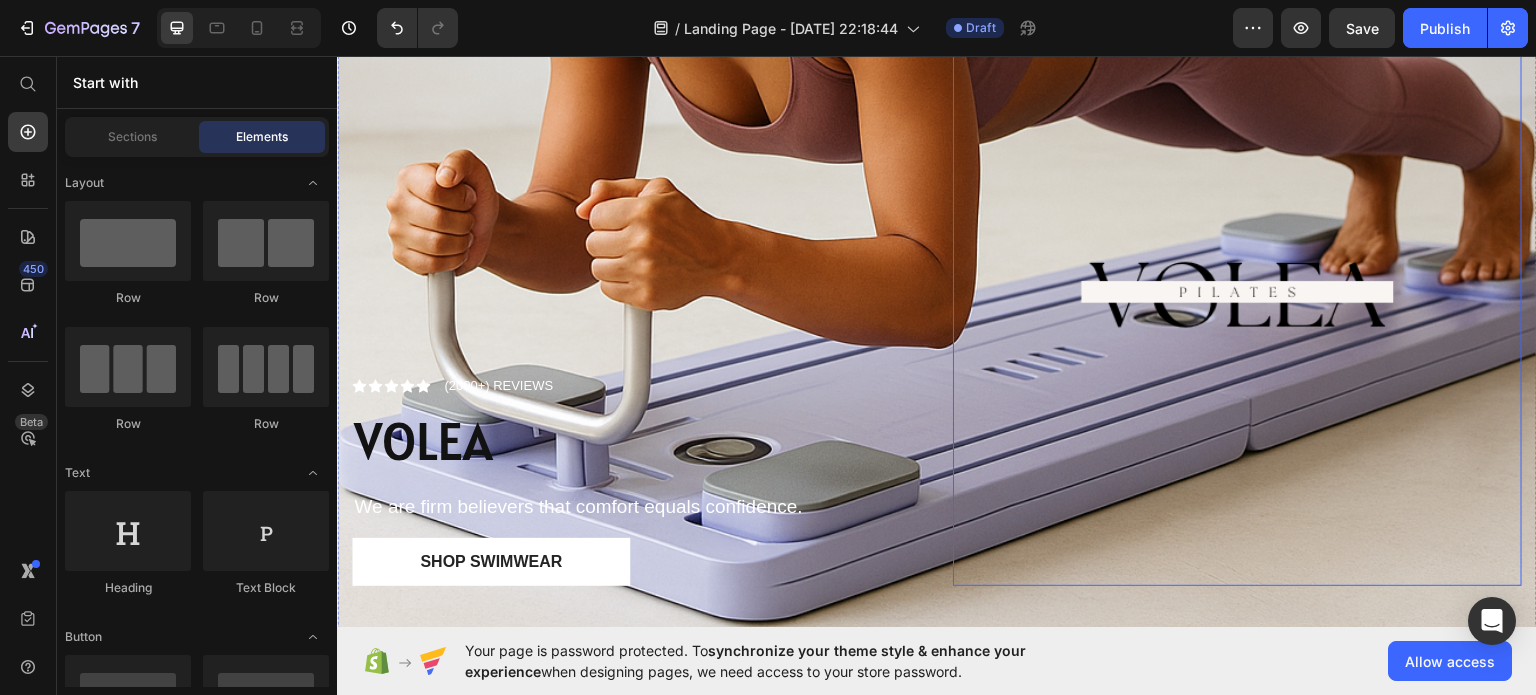 click at bounding box center (1237, 300) 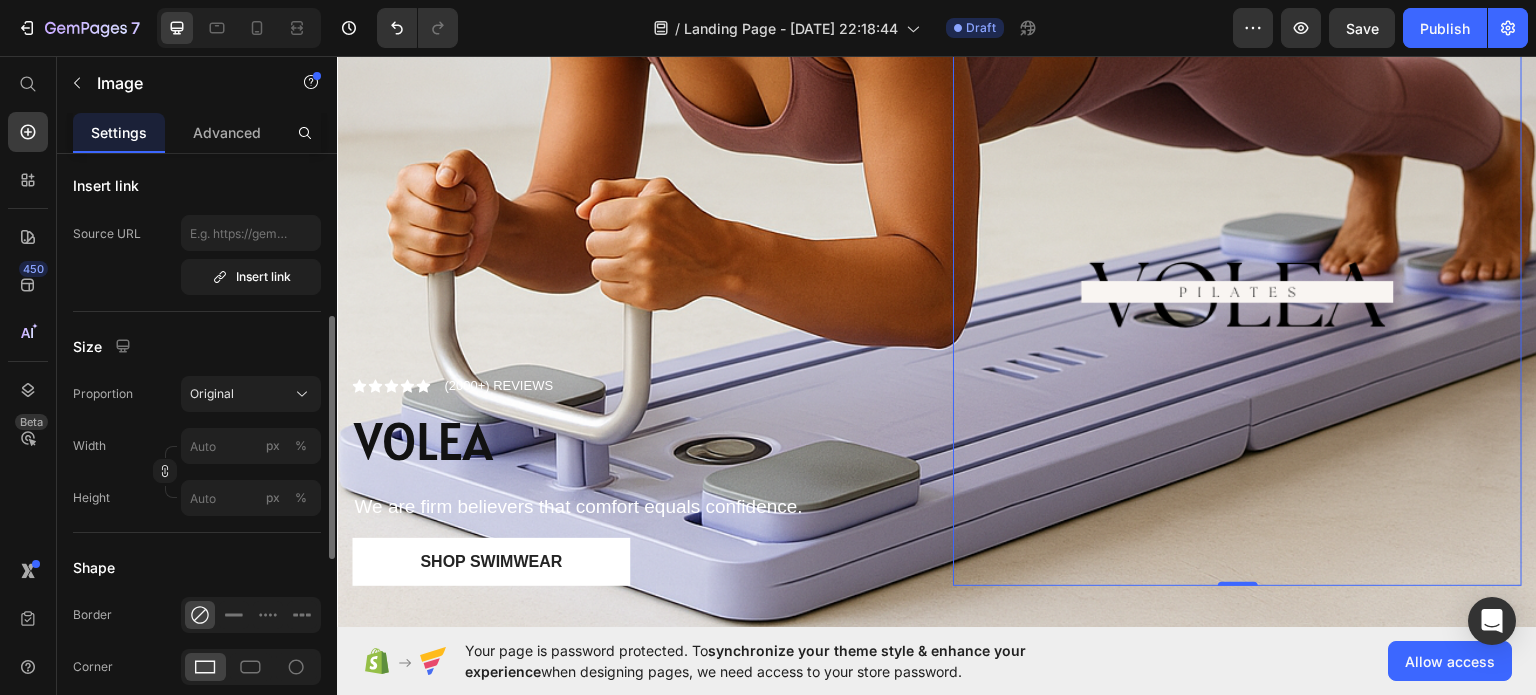 scroll, scrollTop: 600, scrollLeft: 0, axis: vertical 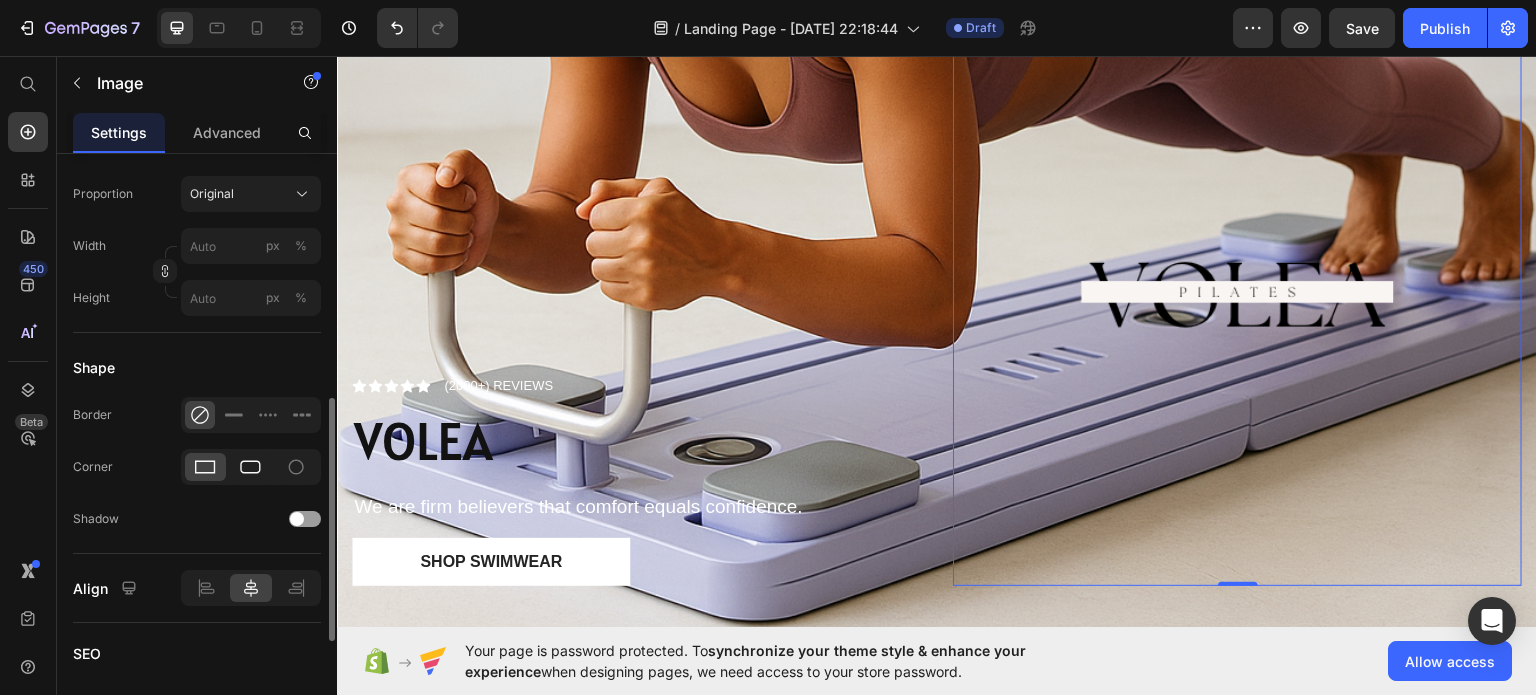 click 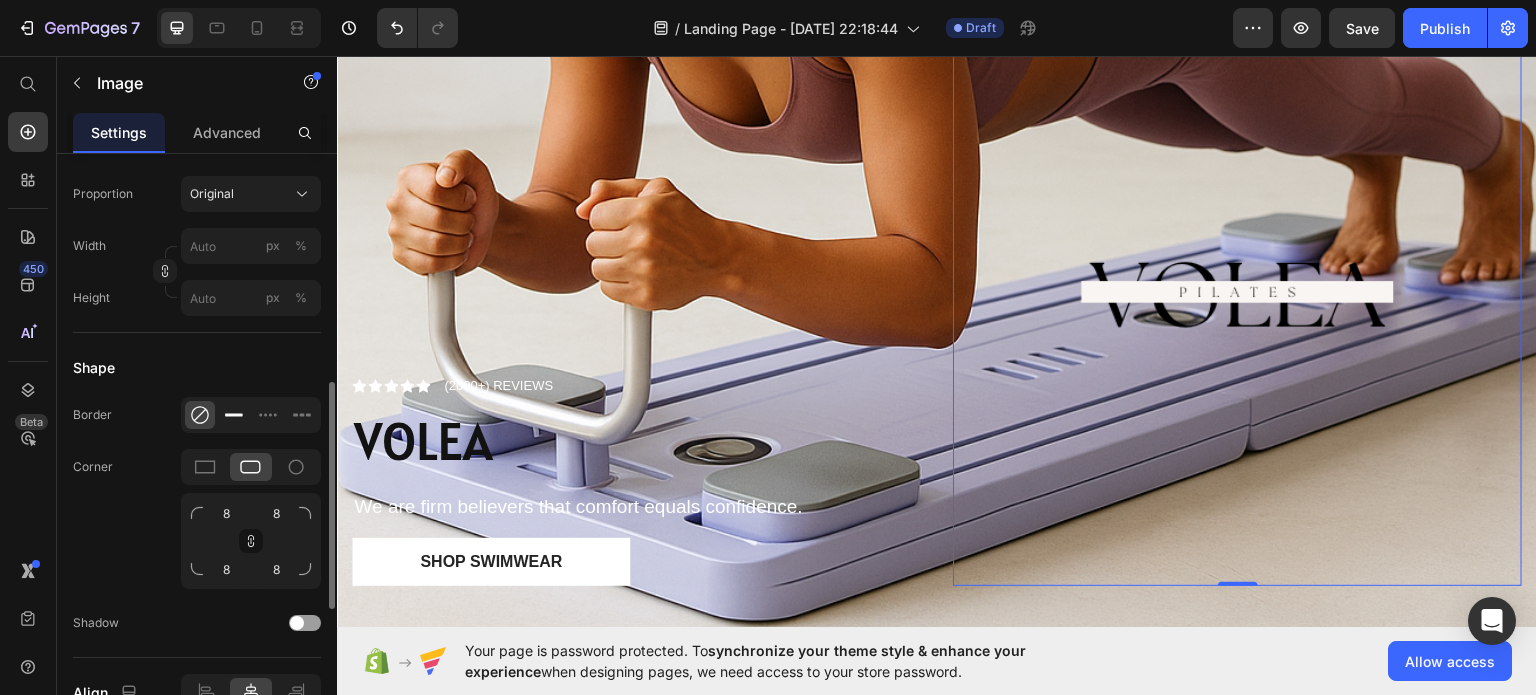 click 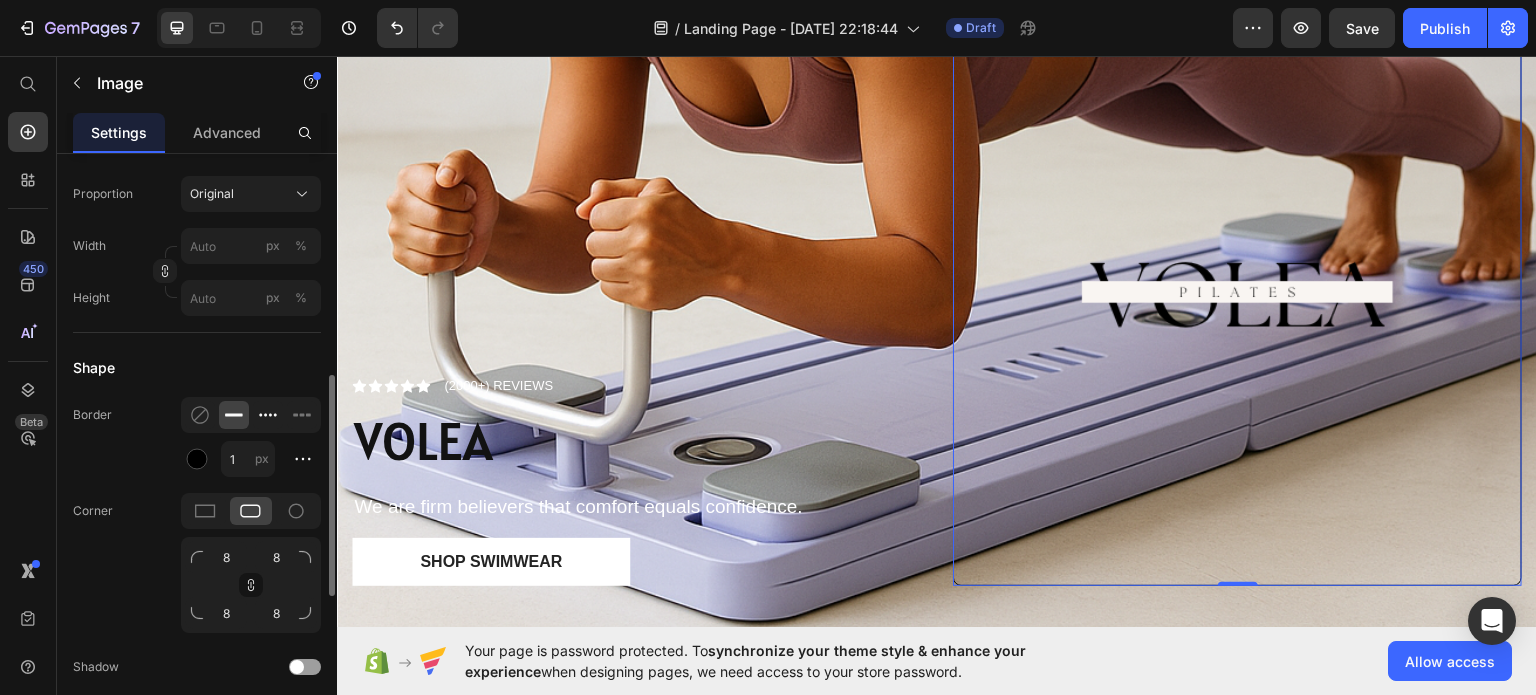 click 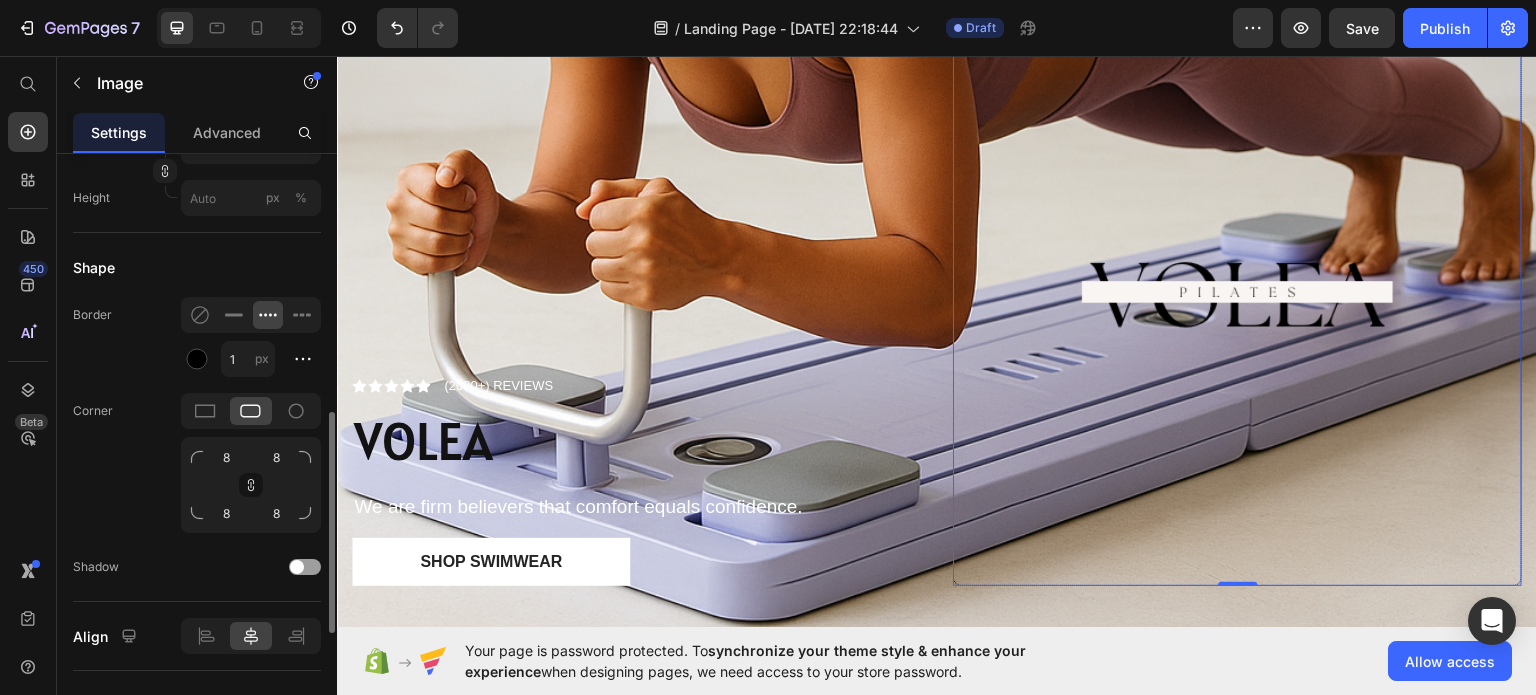 scroll, scrollTop: 900, scrollLeft: 0, axis: vertical 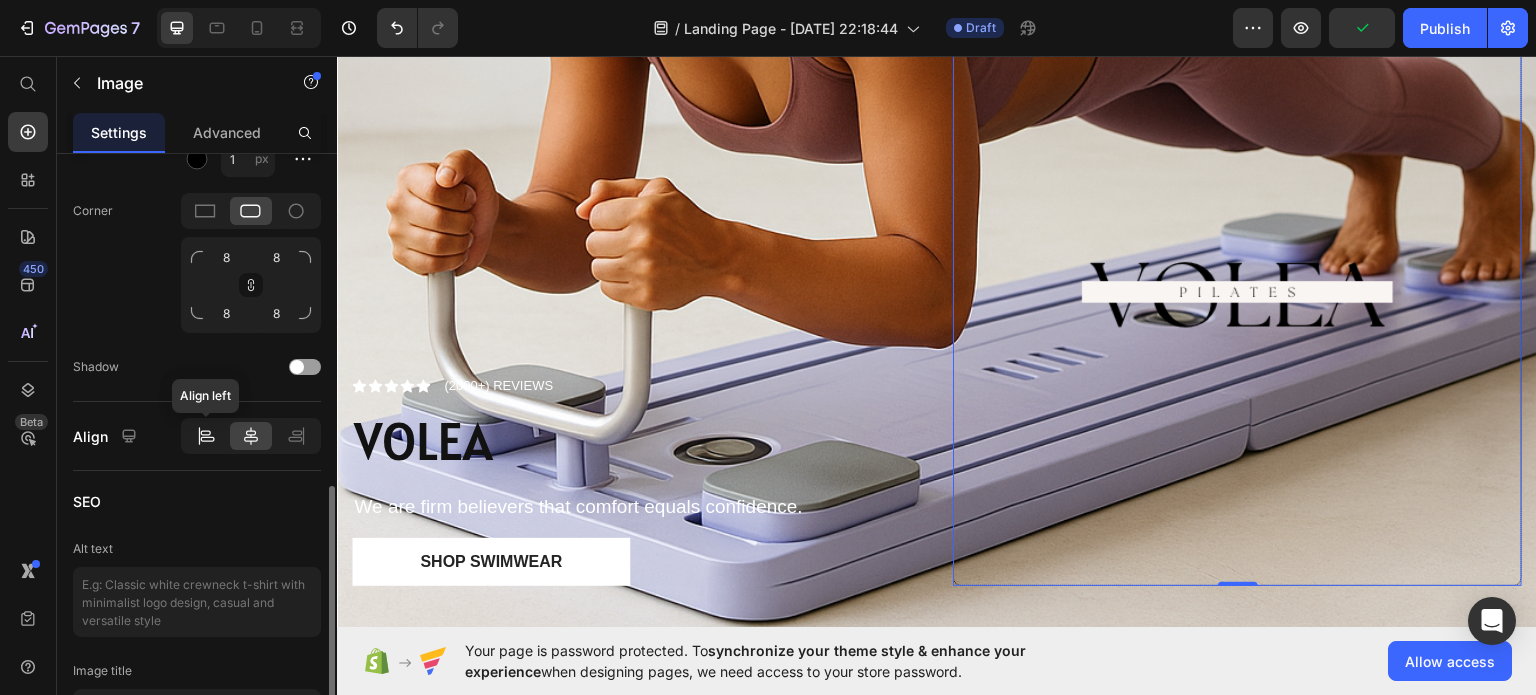 click 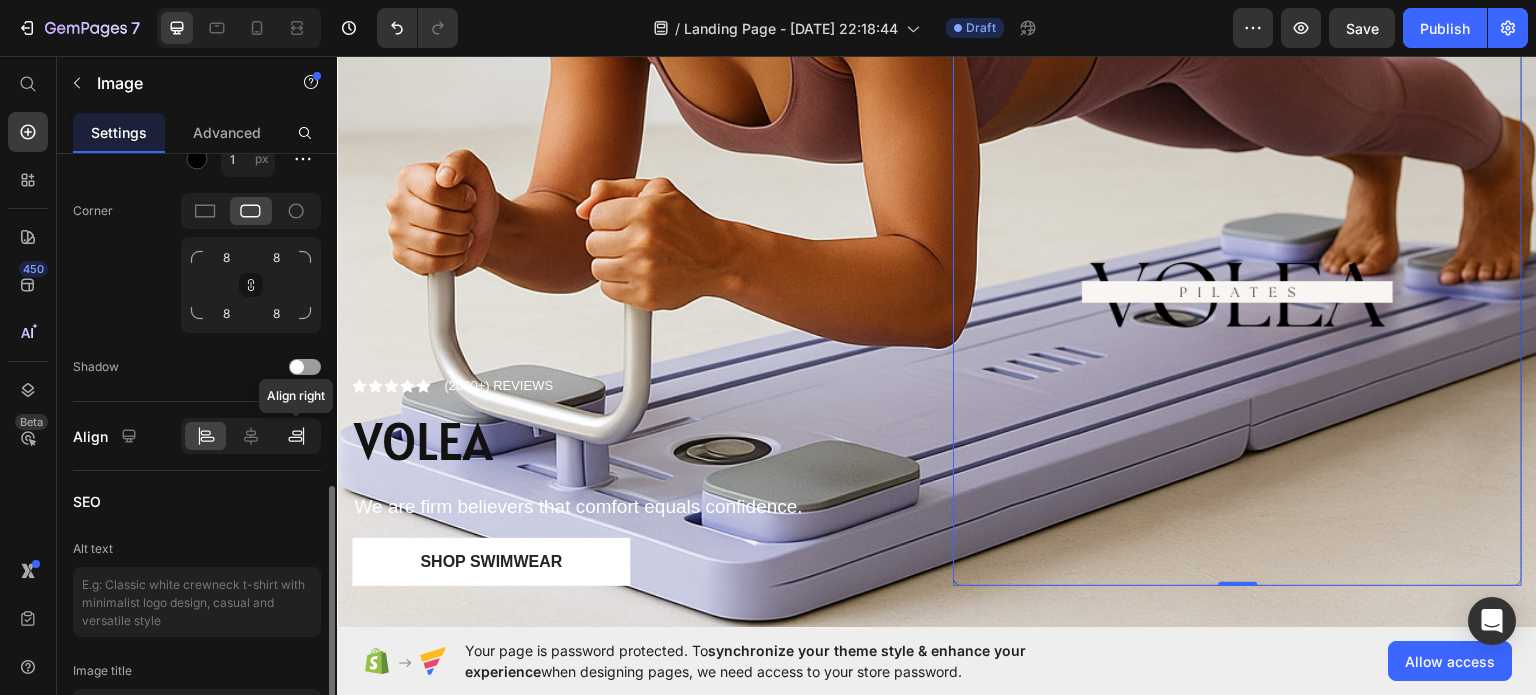 click 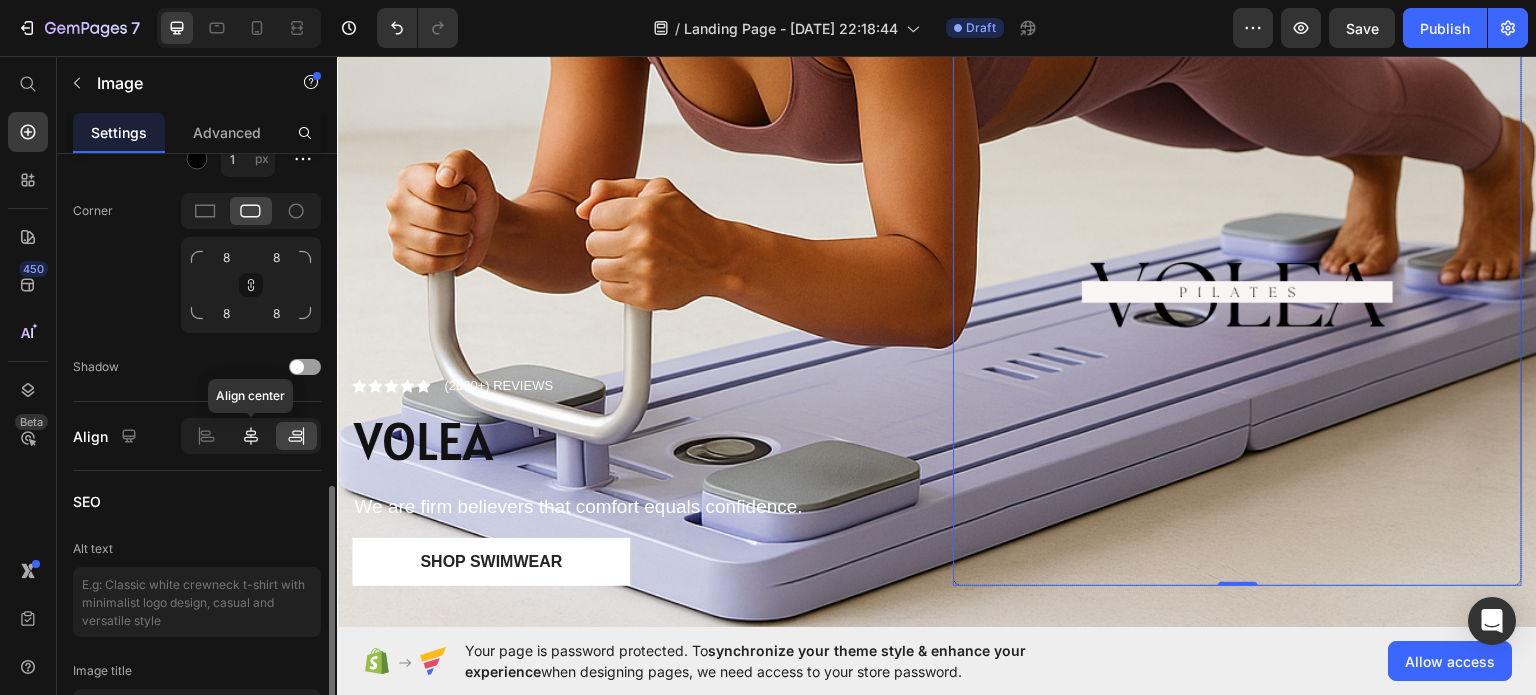 click 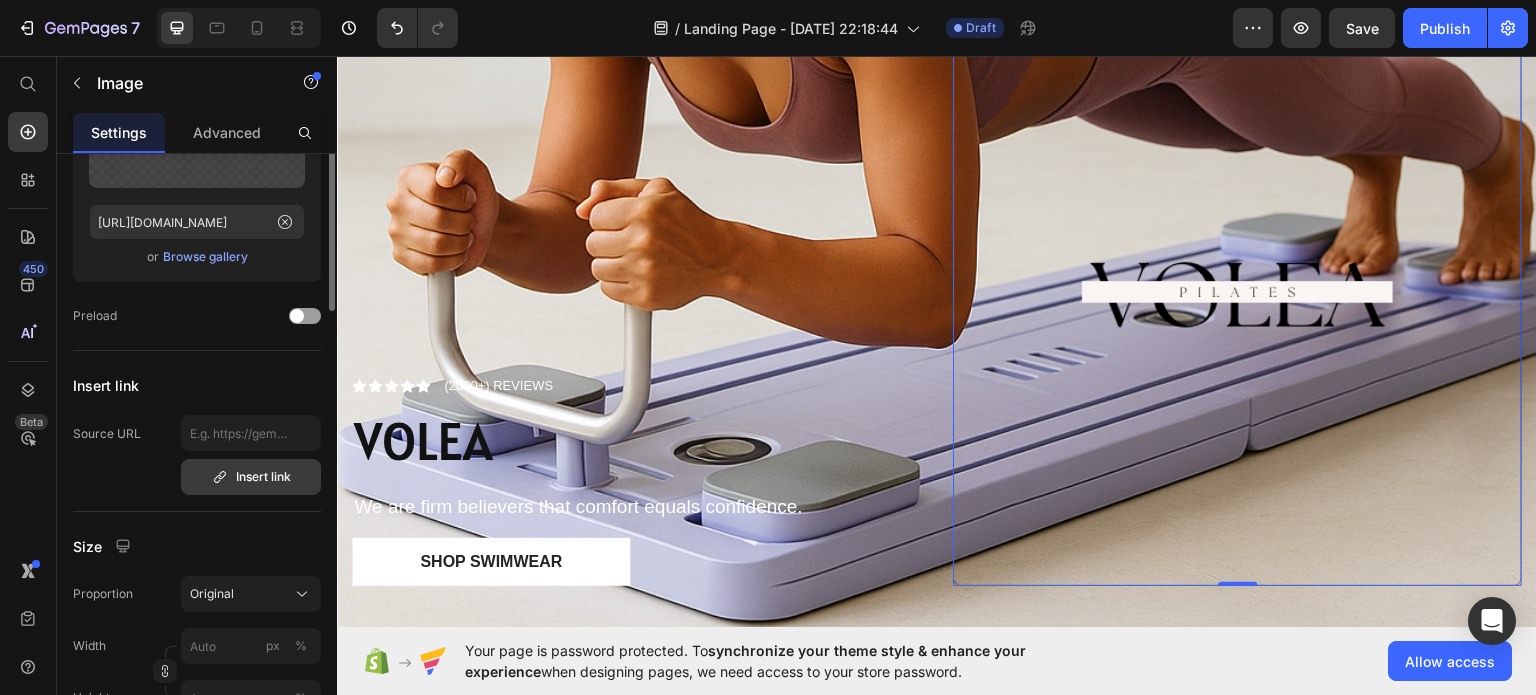 scroll, scrollTop: 0, scrollLeft: 0, axis: both 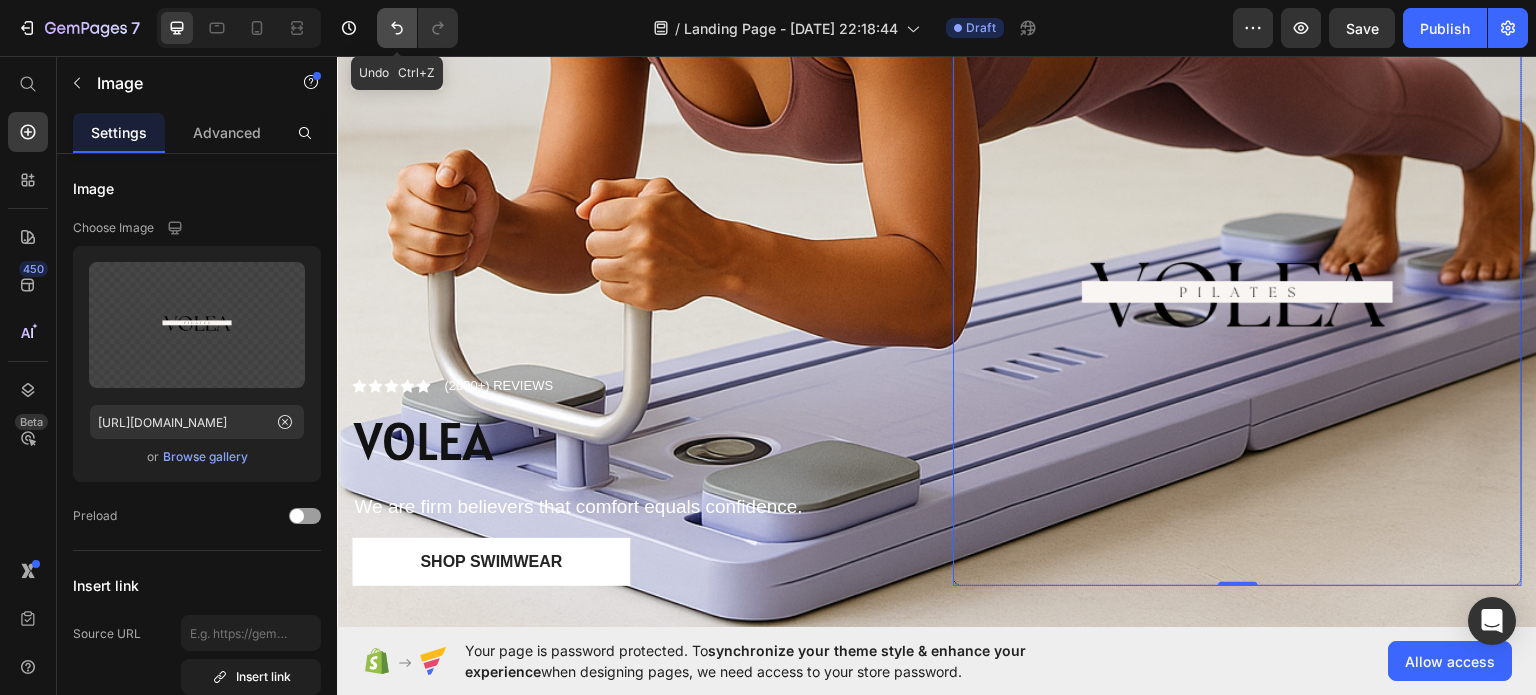 click 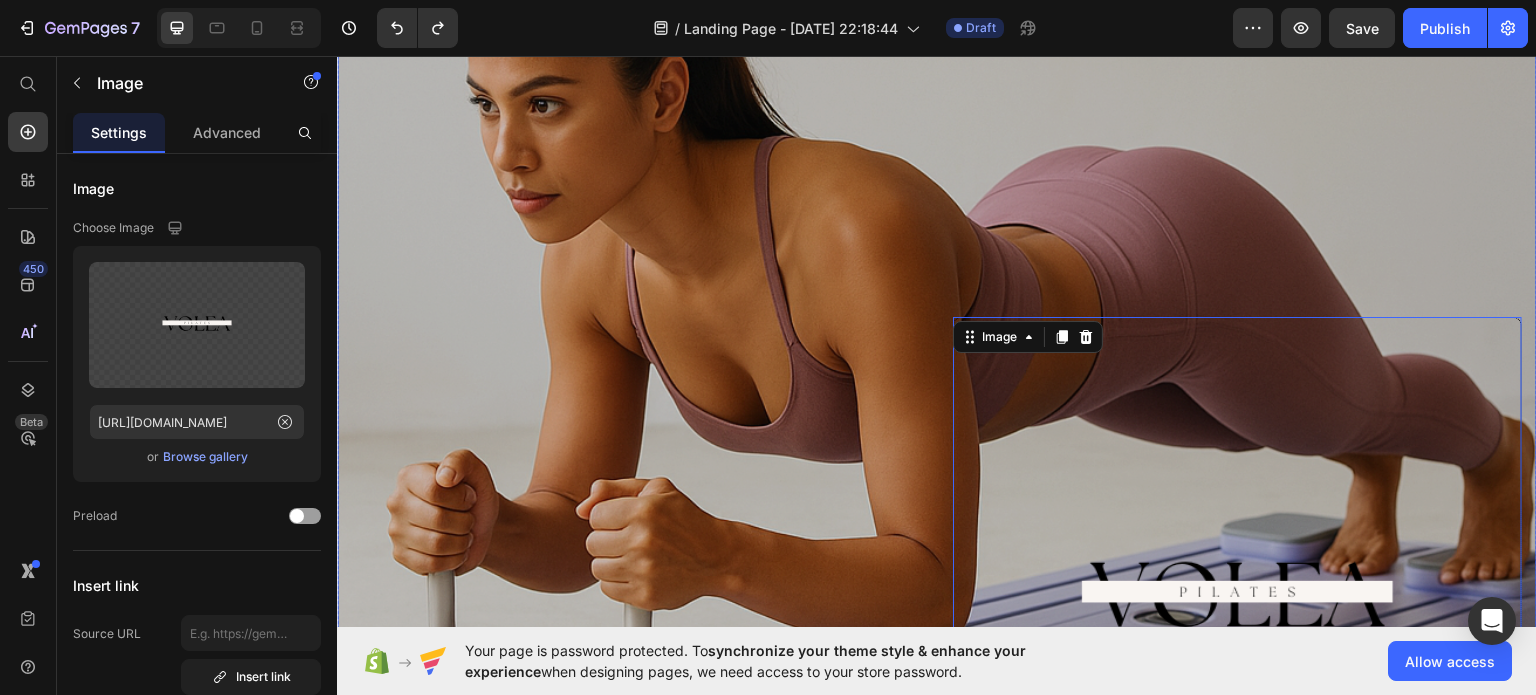 scroll, scrollTop: 100, scrollLeft: 0, axis: vertical 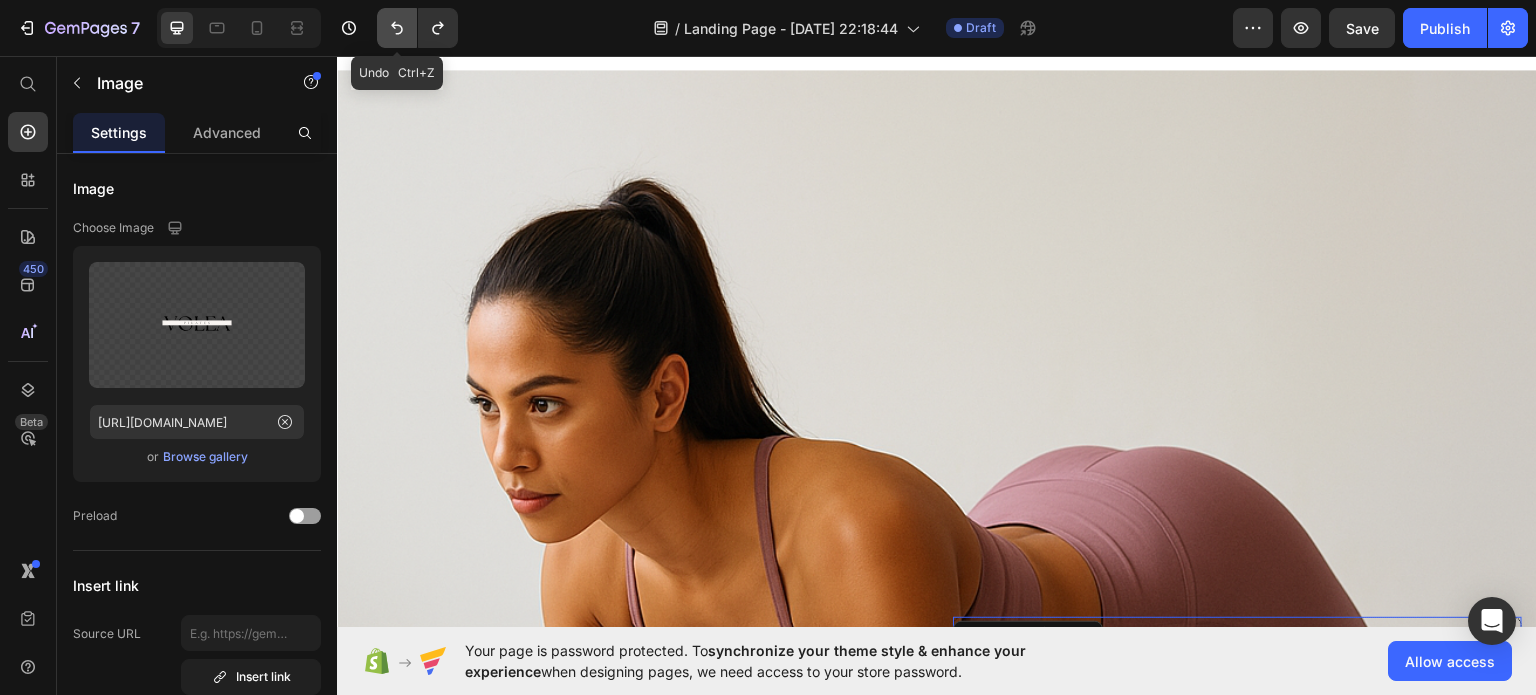 click 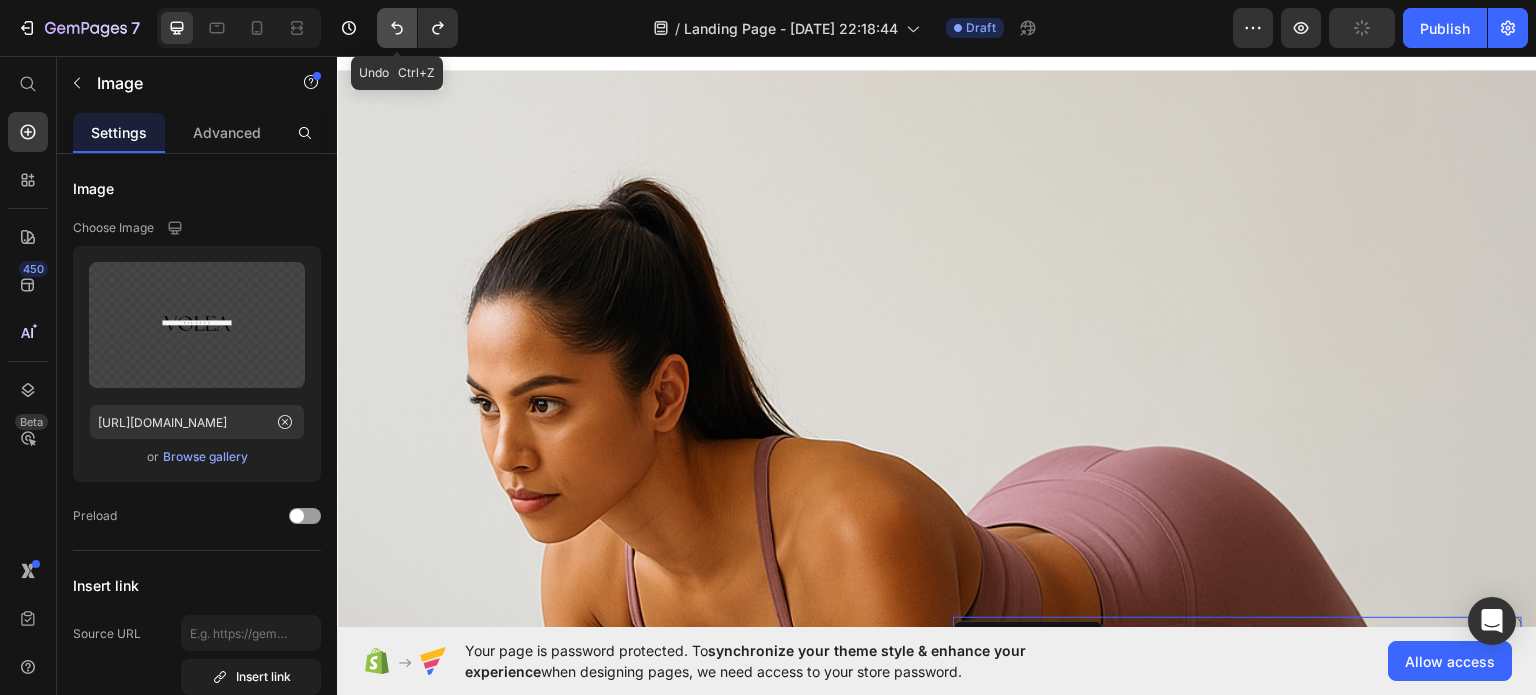 click 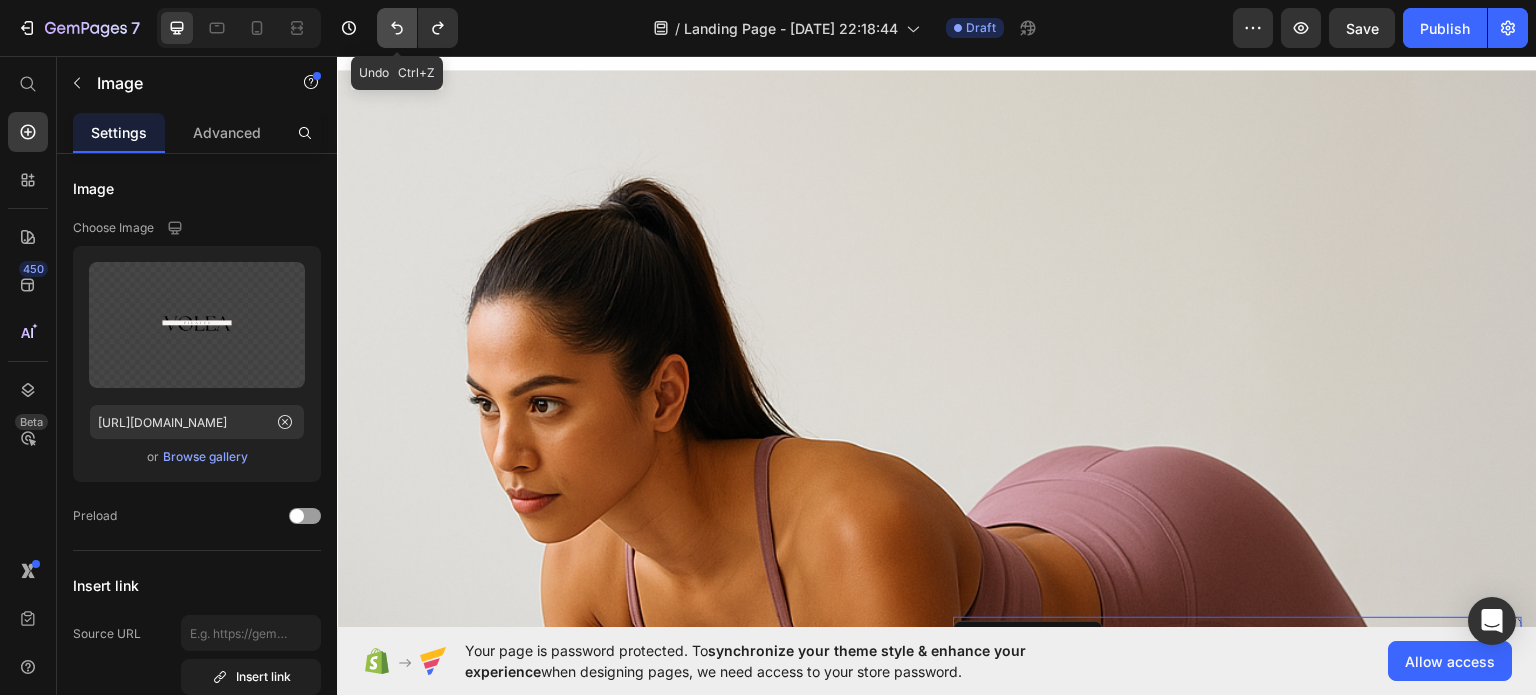 click 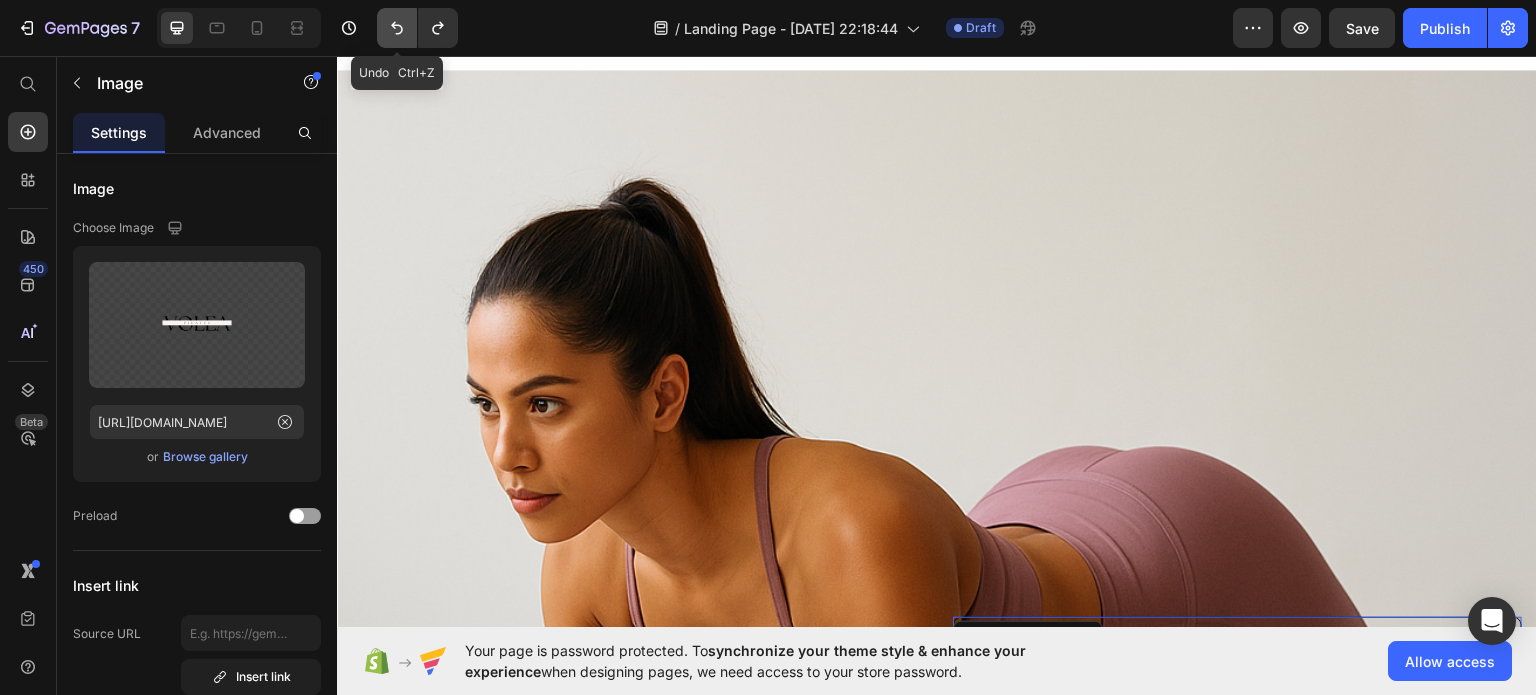 click 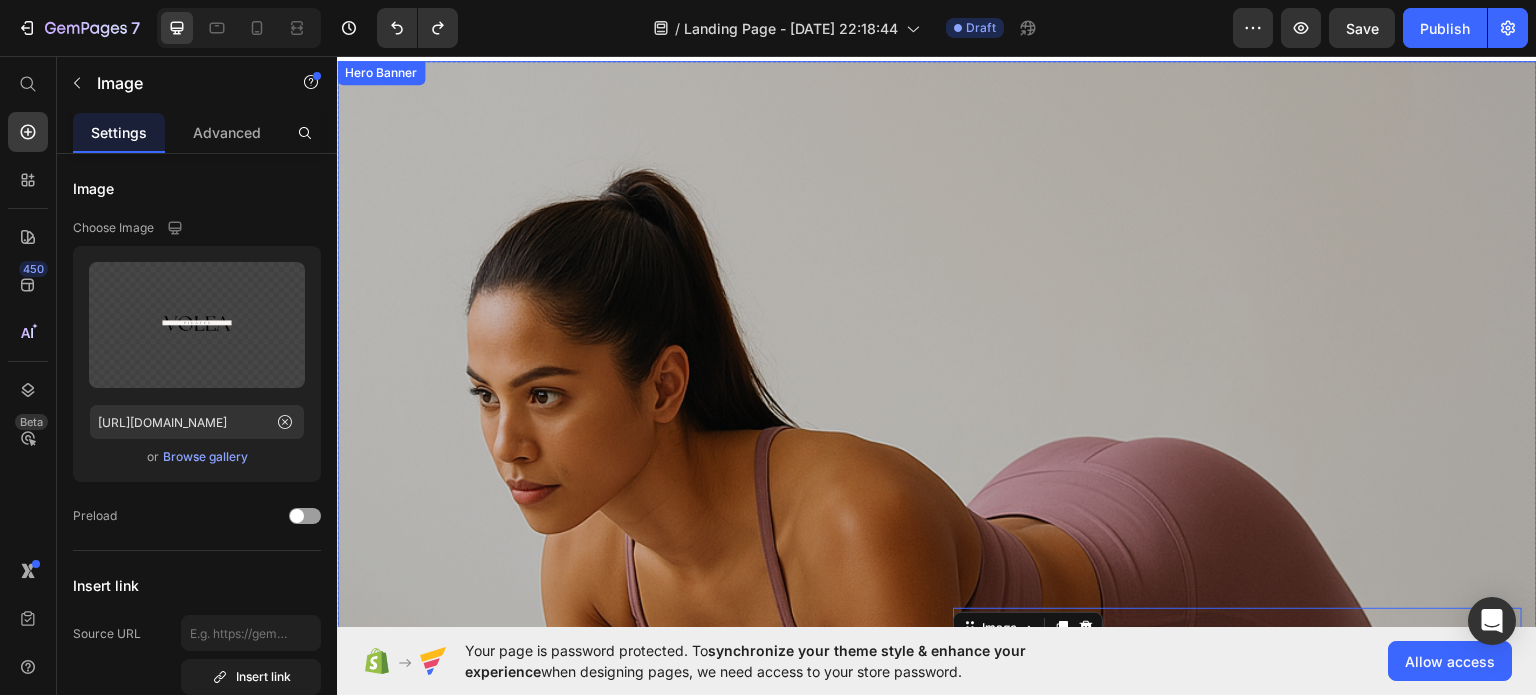 scroll, scrollTop: 100, scrollLeft: 0, axis: vertical 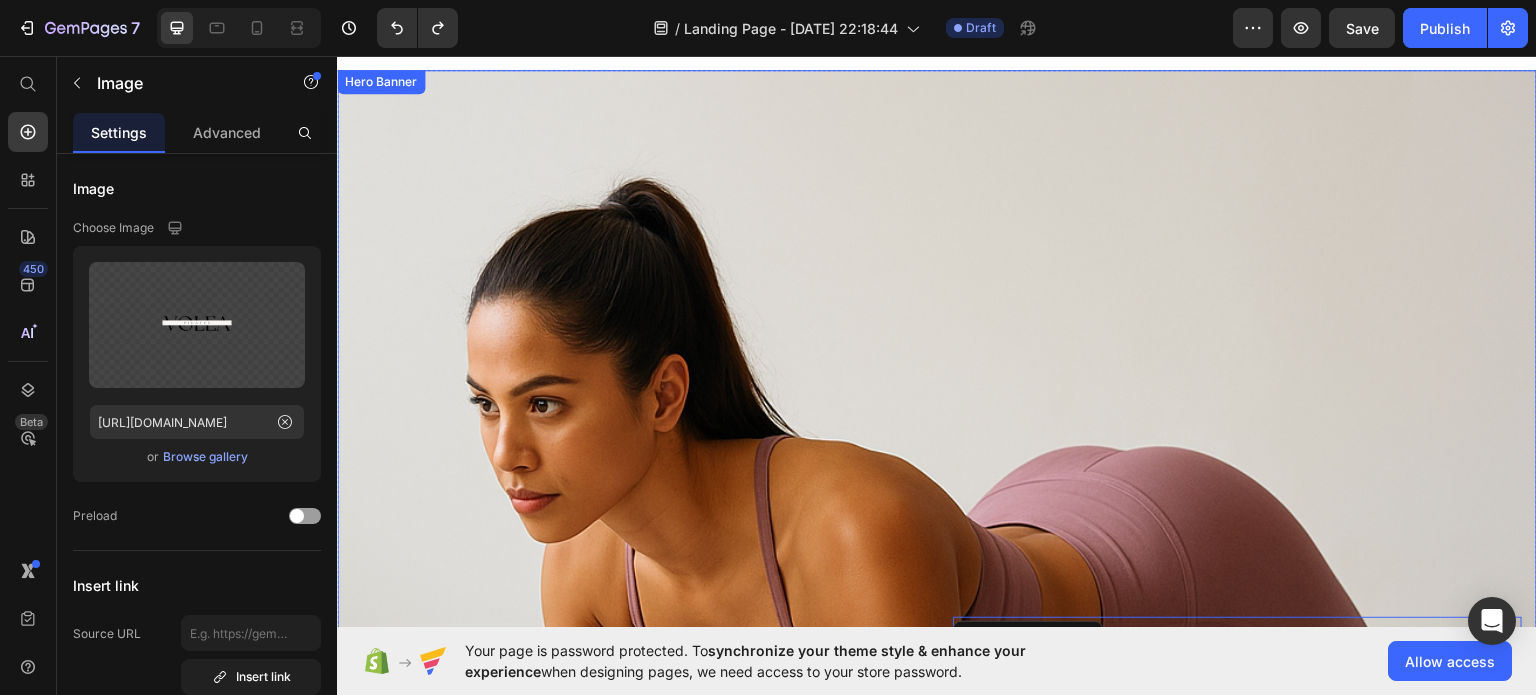 click at bounding box center [937, 669] 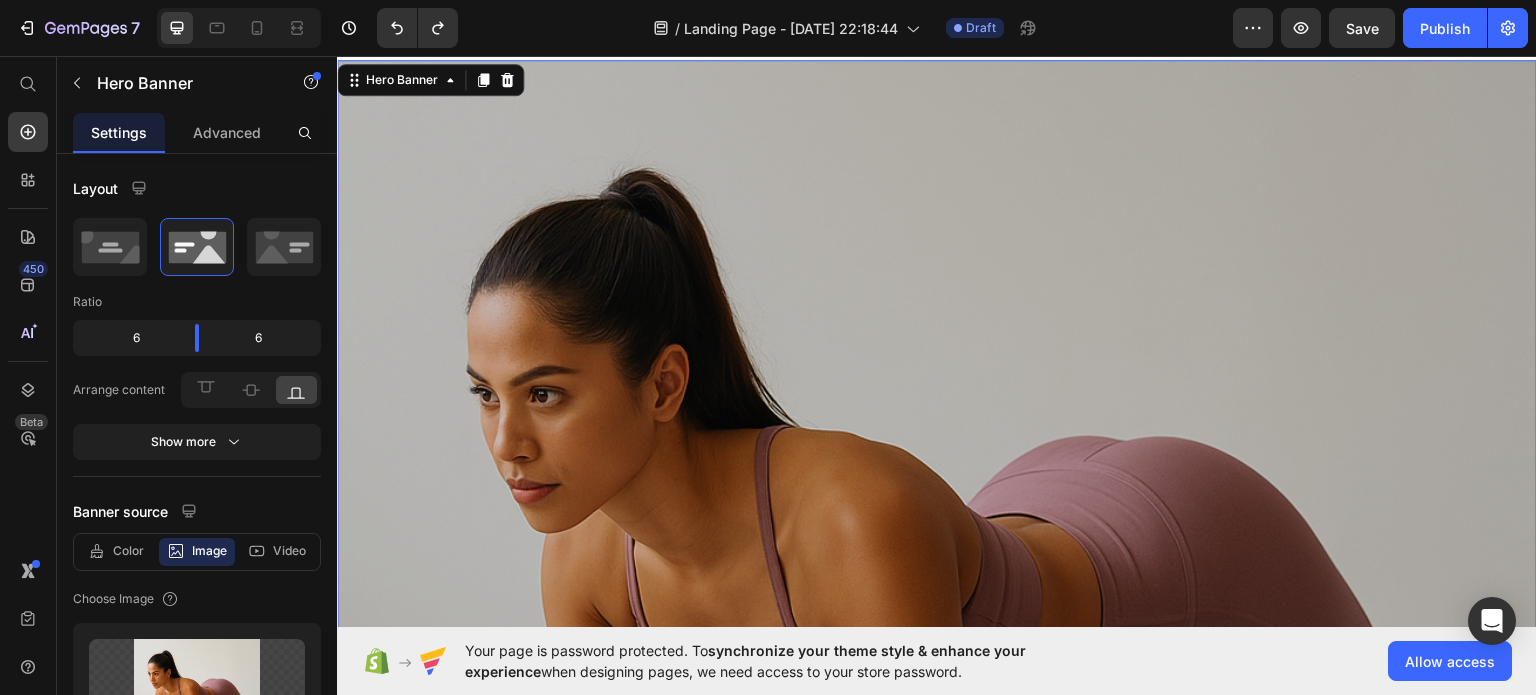 scroll, scrollTop: 100, scrollLeft: 0, axis: vertical 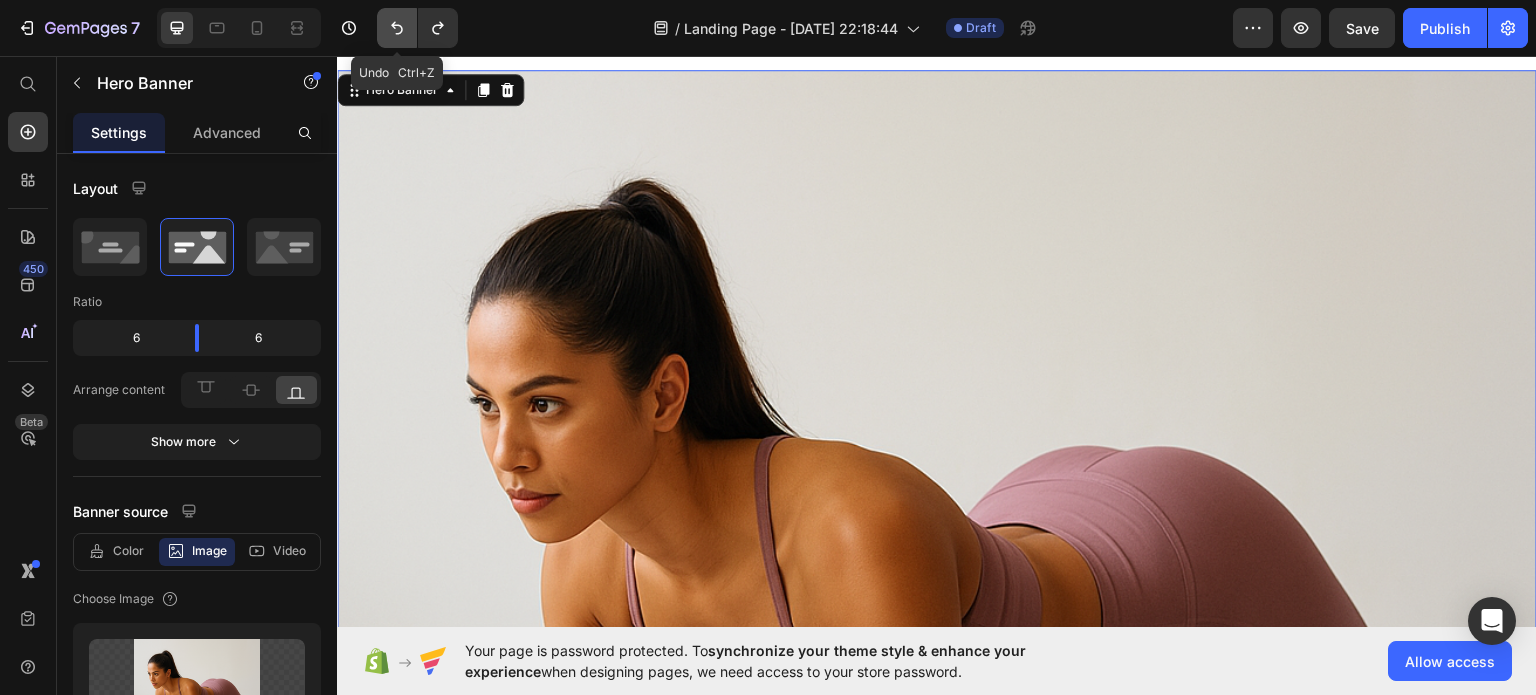 click 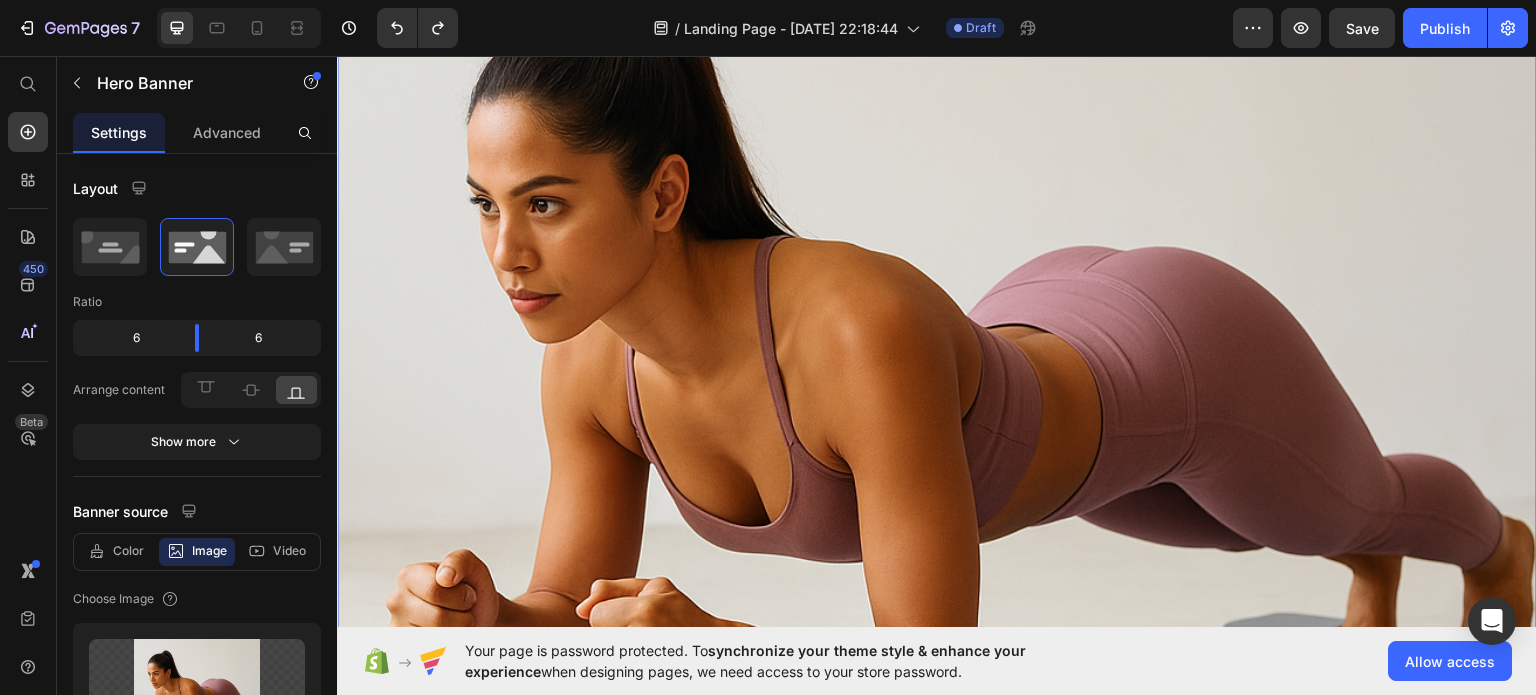 scroll, scrollTop: 0, scrollLeft: 0, axis: both 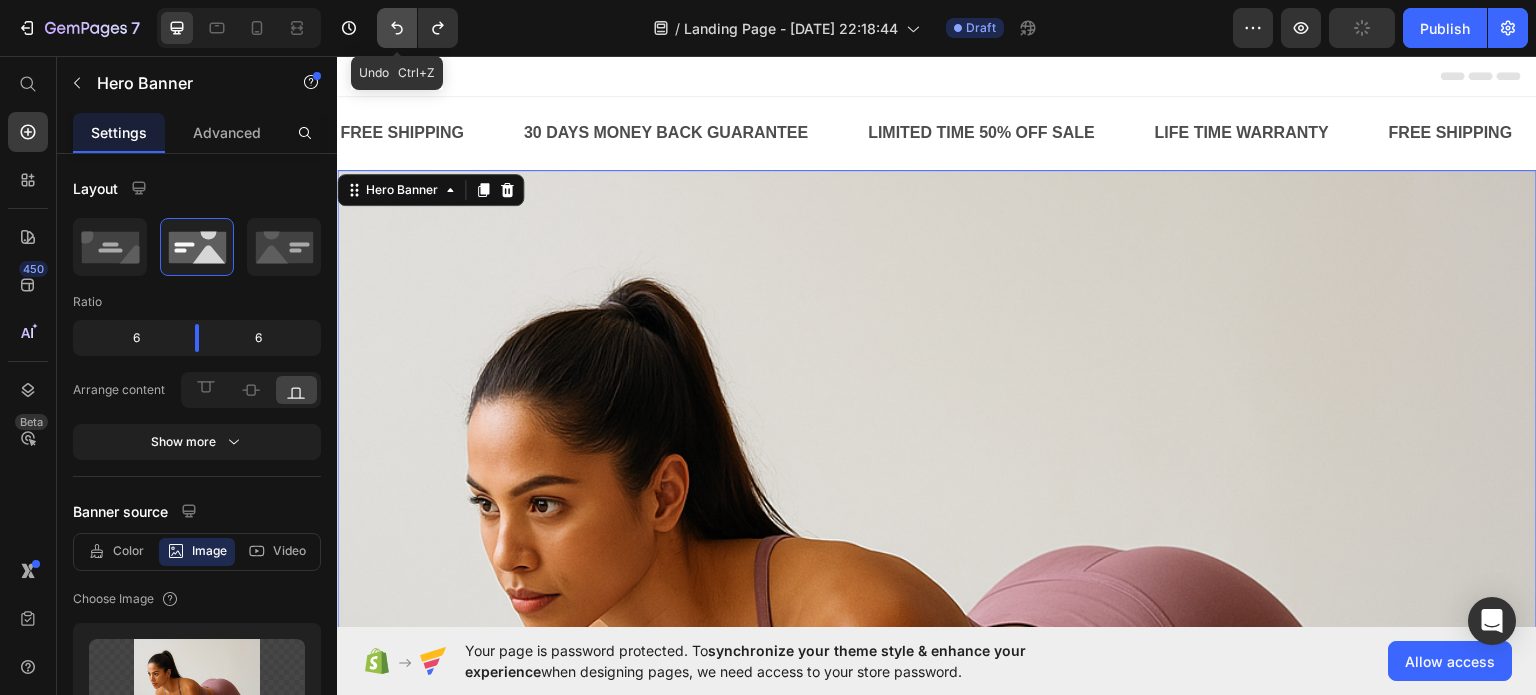 click 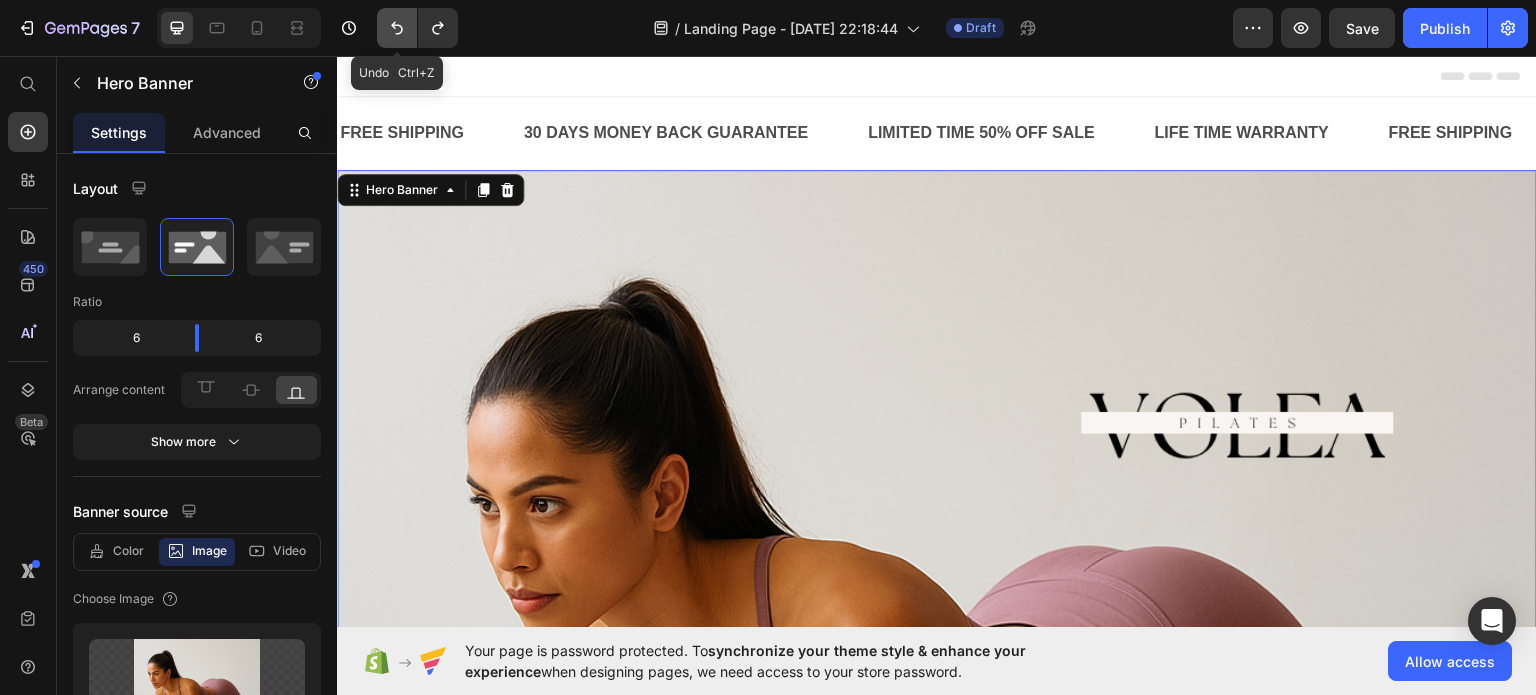 click 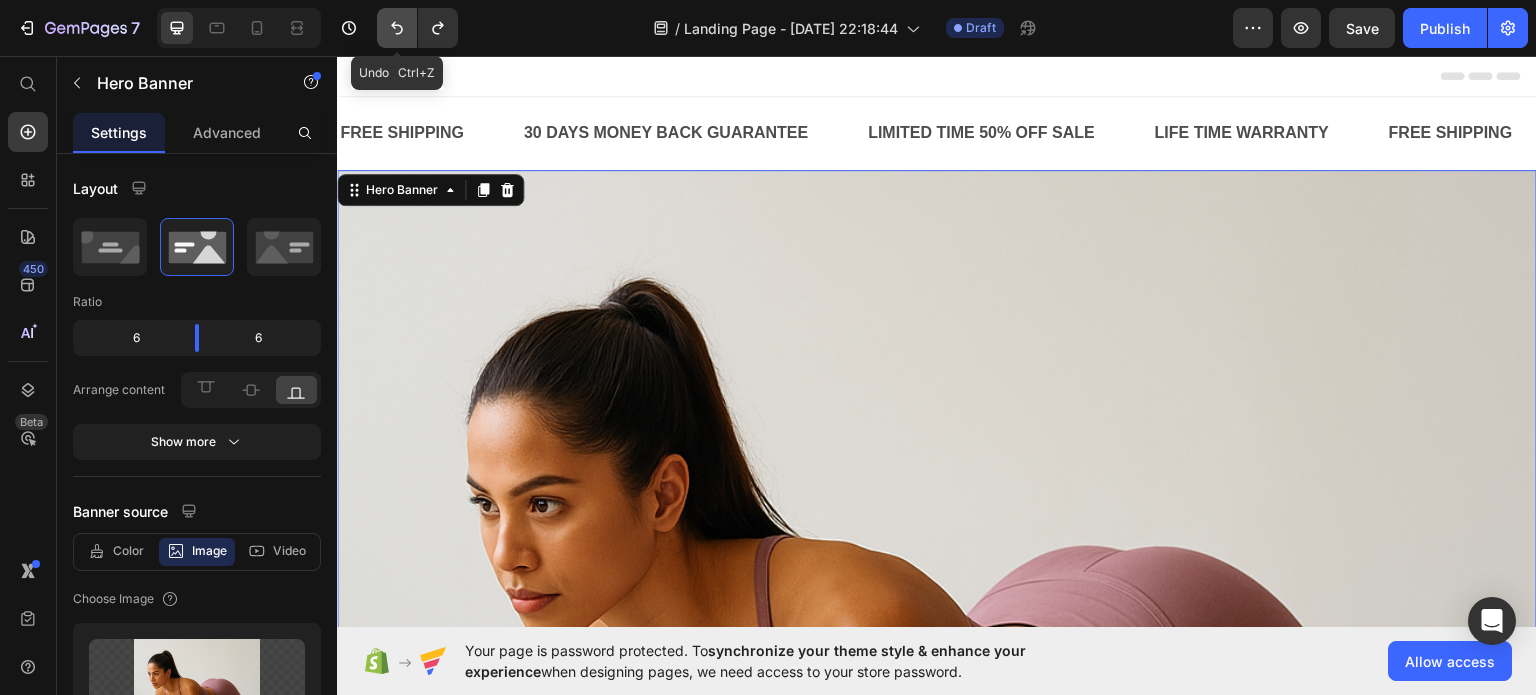 click 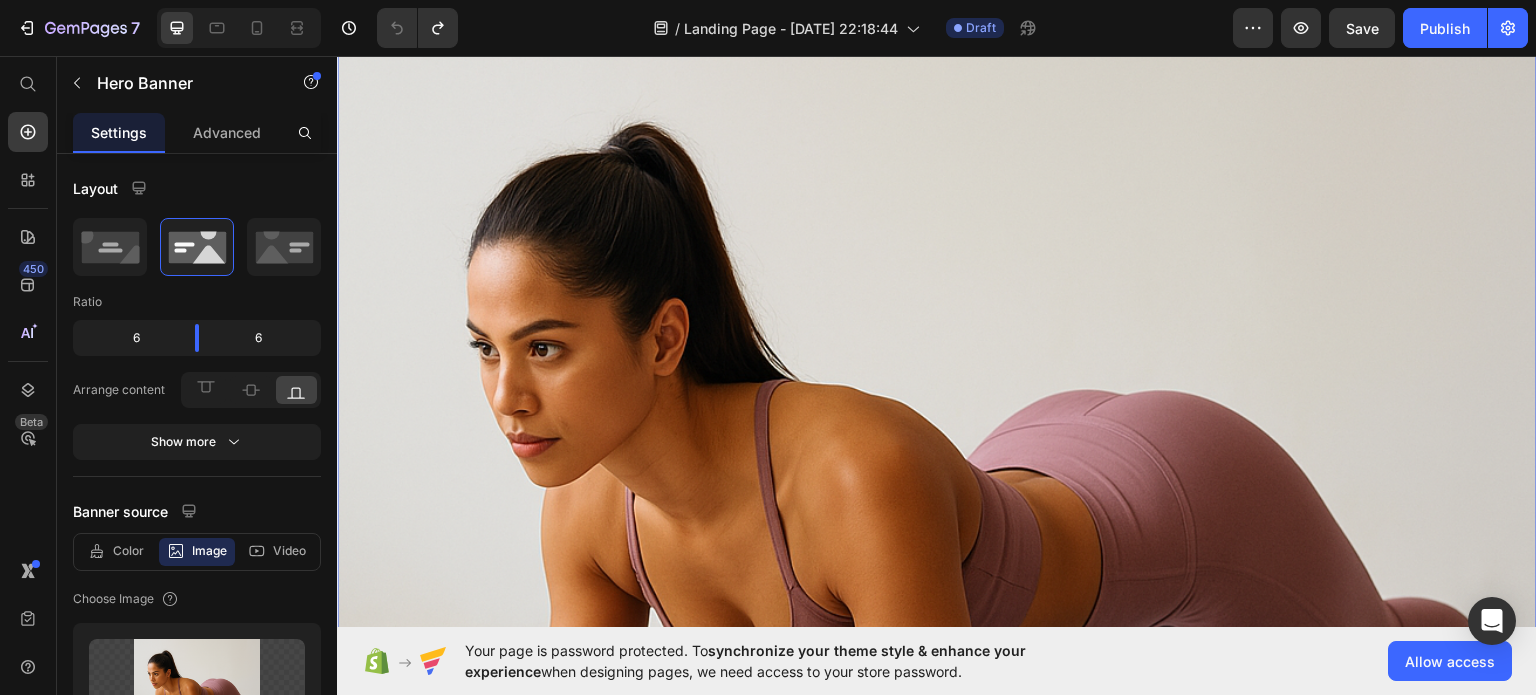 scroll, scrollTop: 0, scrollLeft: 0, axis: both 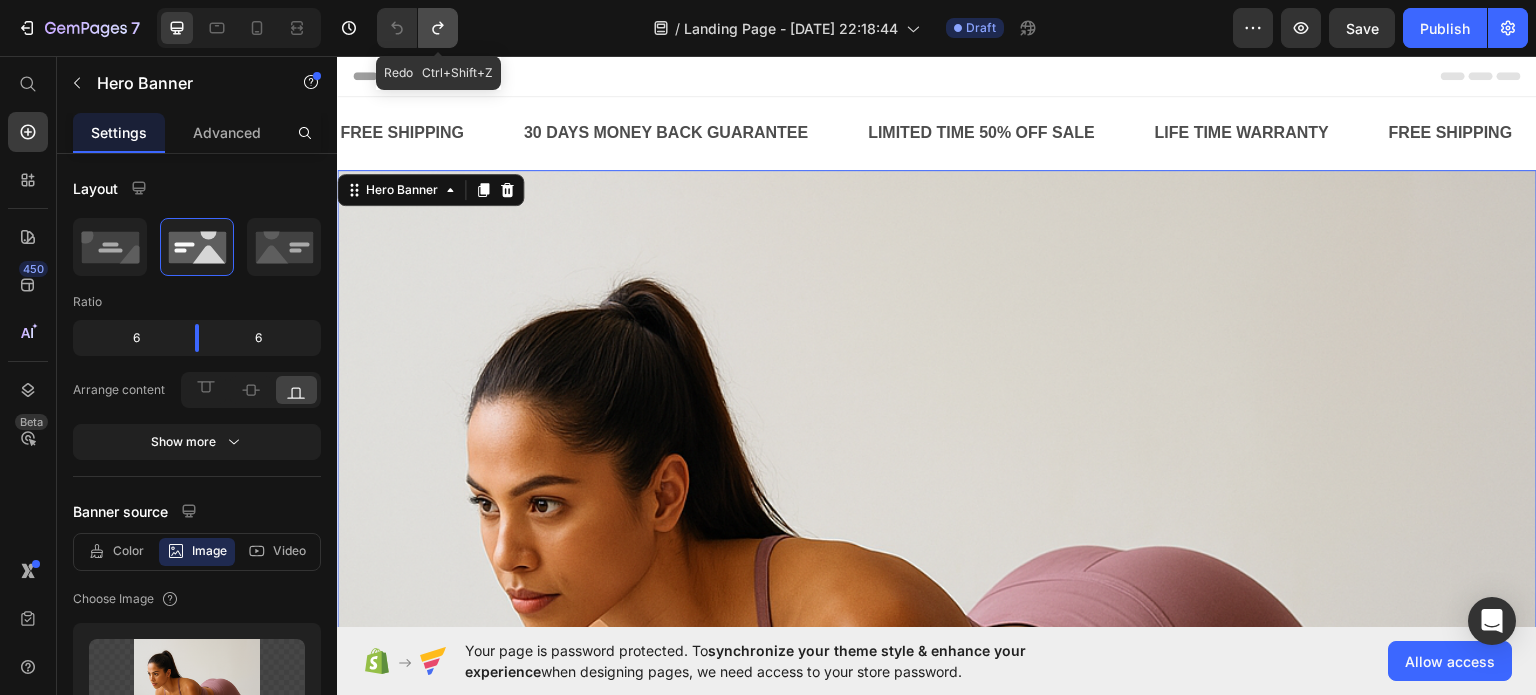 click 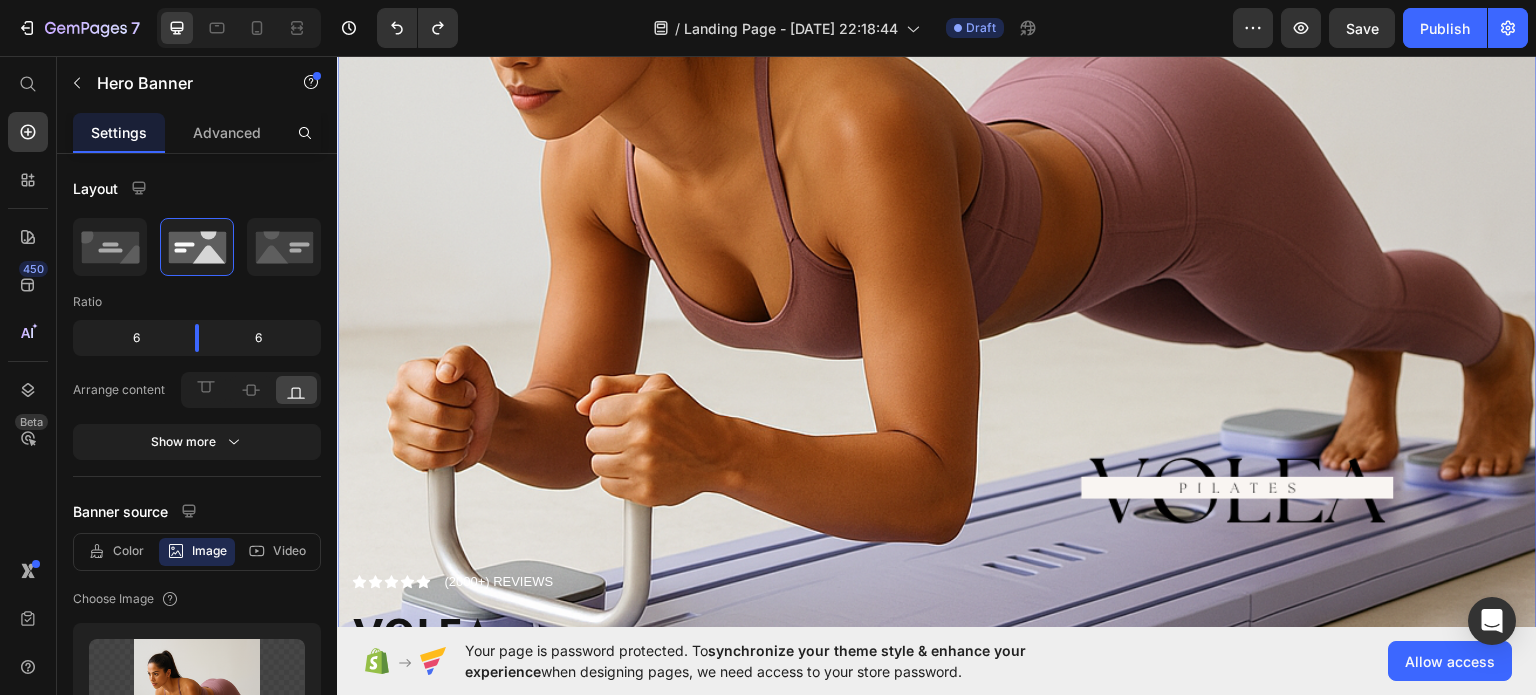 scroll, scrollTop: 600, scrollLeft: 0, axis: vertical 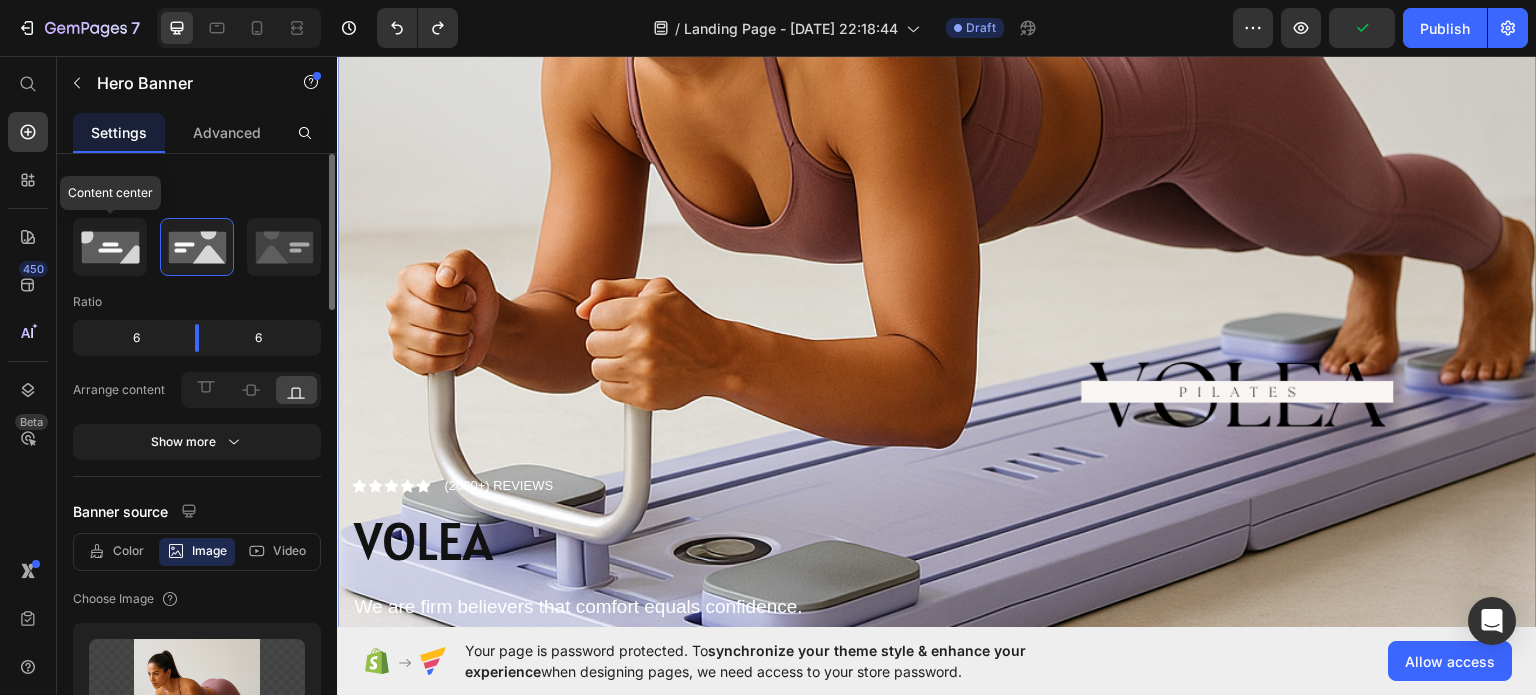 click 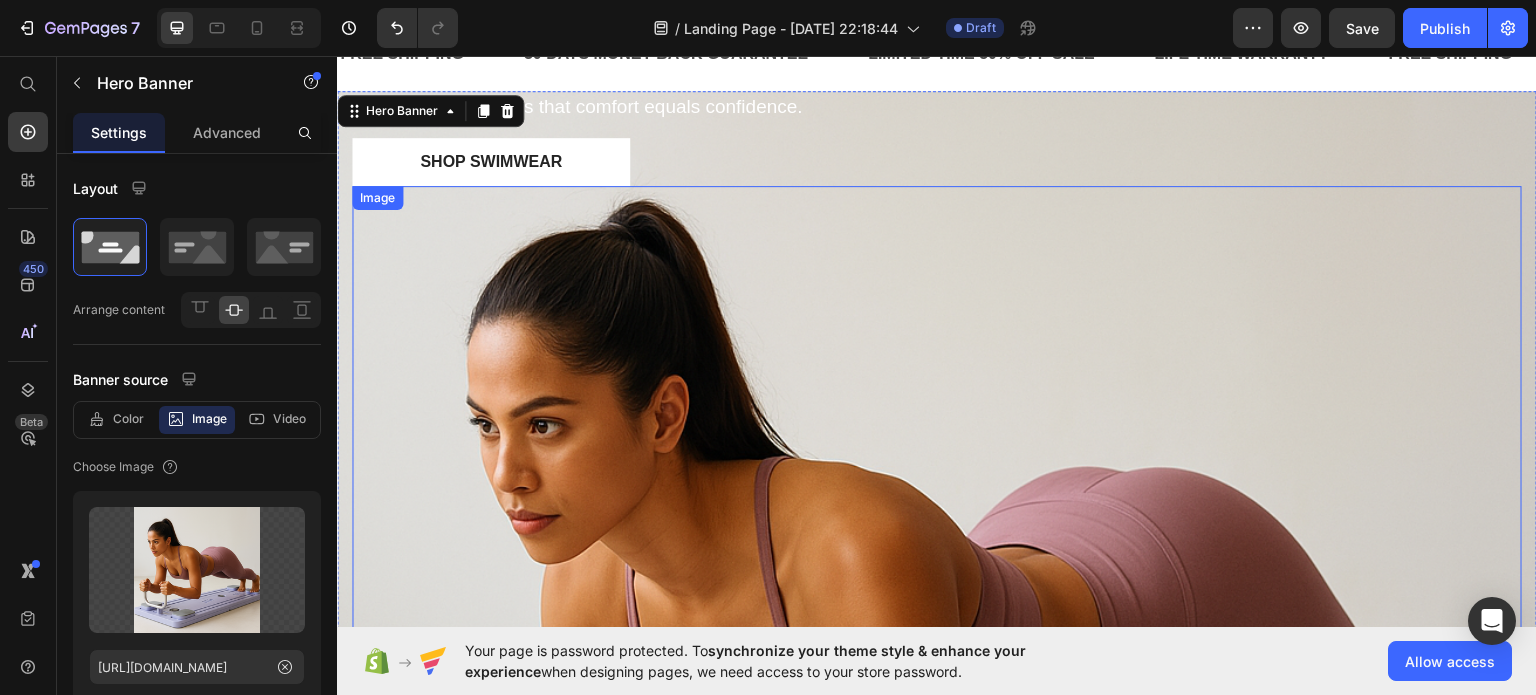 scroll, scrollTop: 0, scrollLeft: 0, axis: both 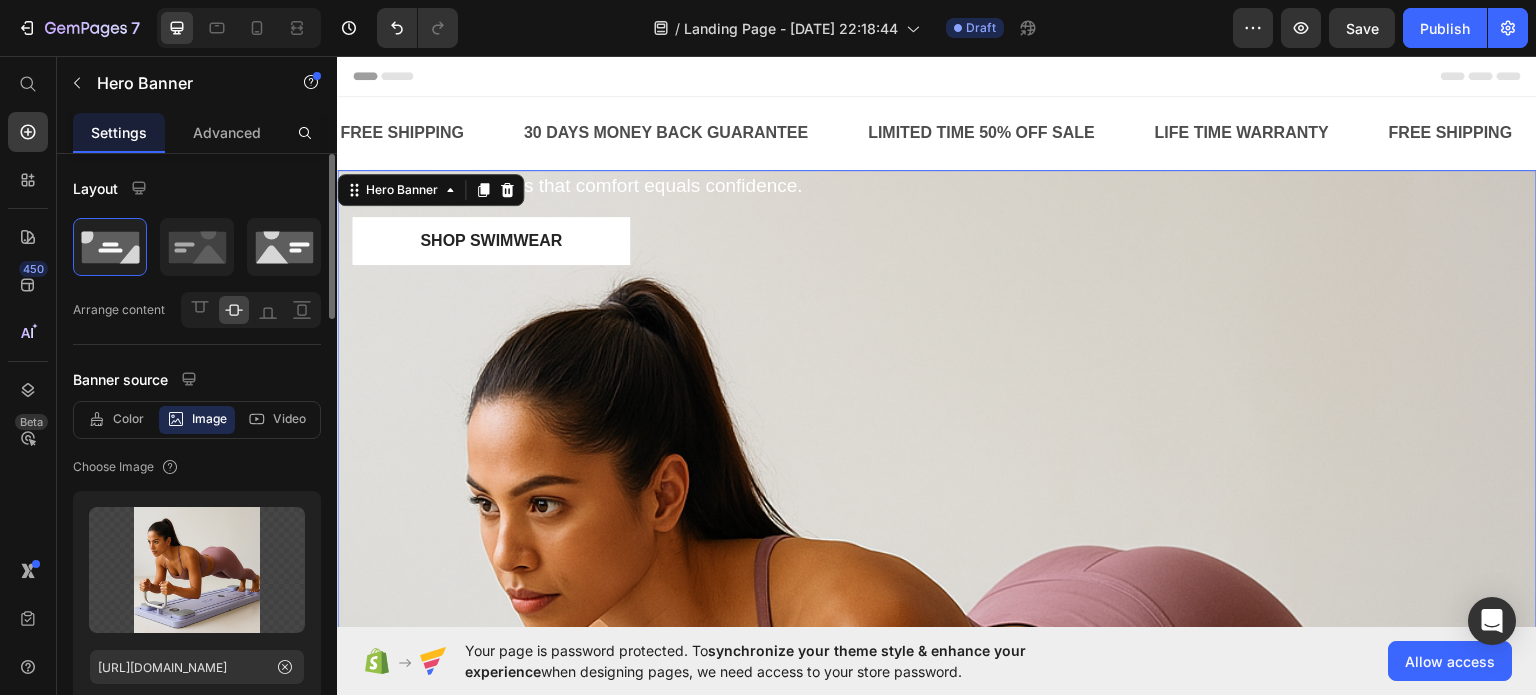 click 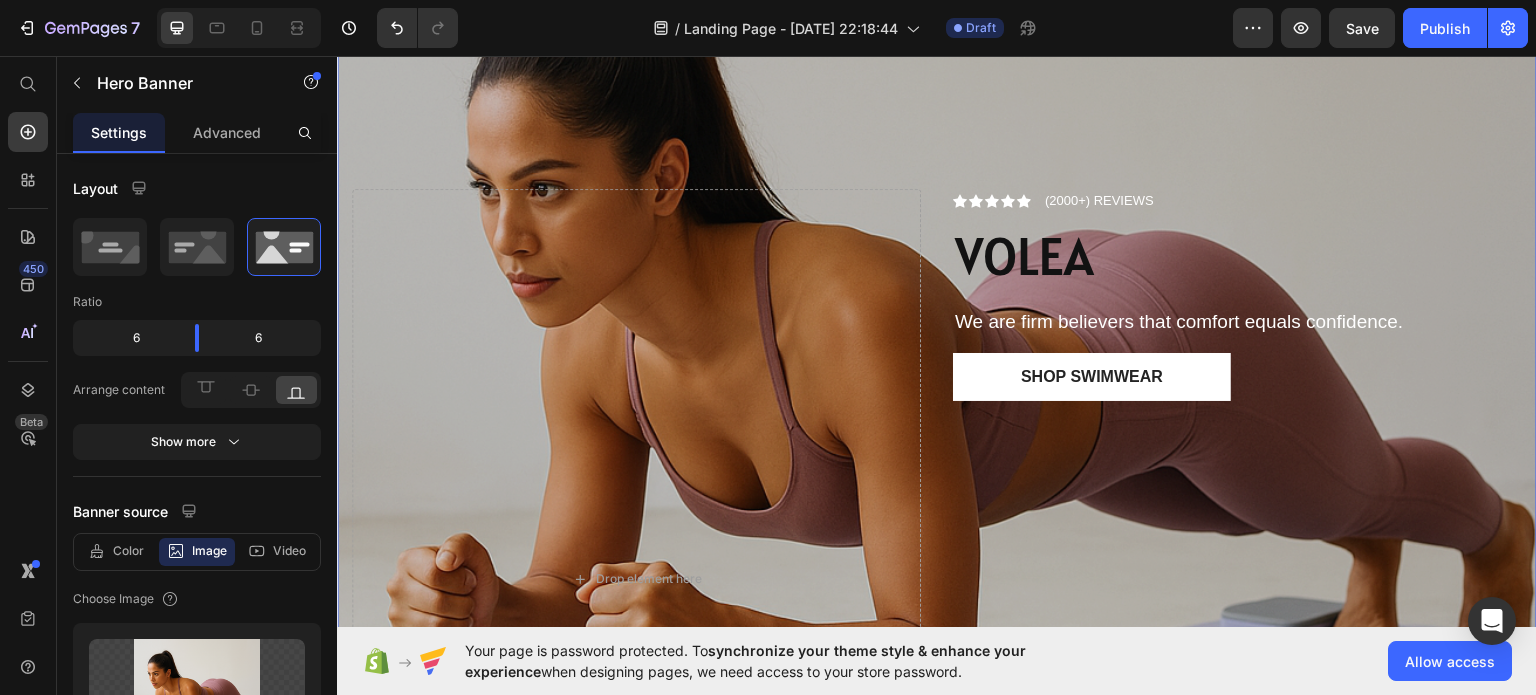 scroll, scrollTop: 200, scrollLeft: 0, axis: vertical 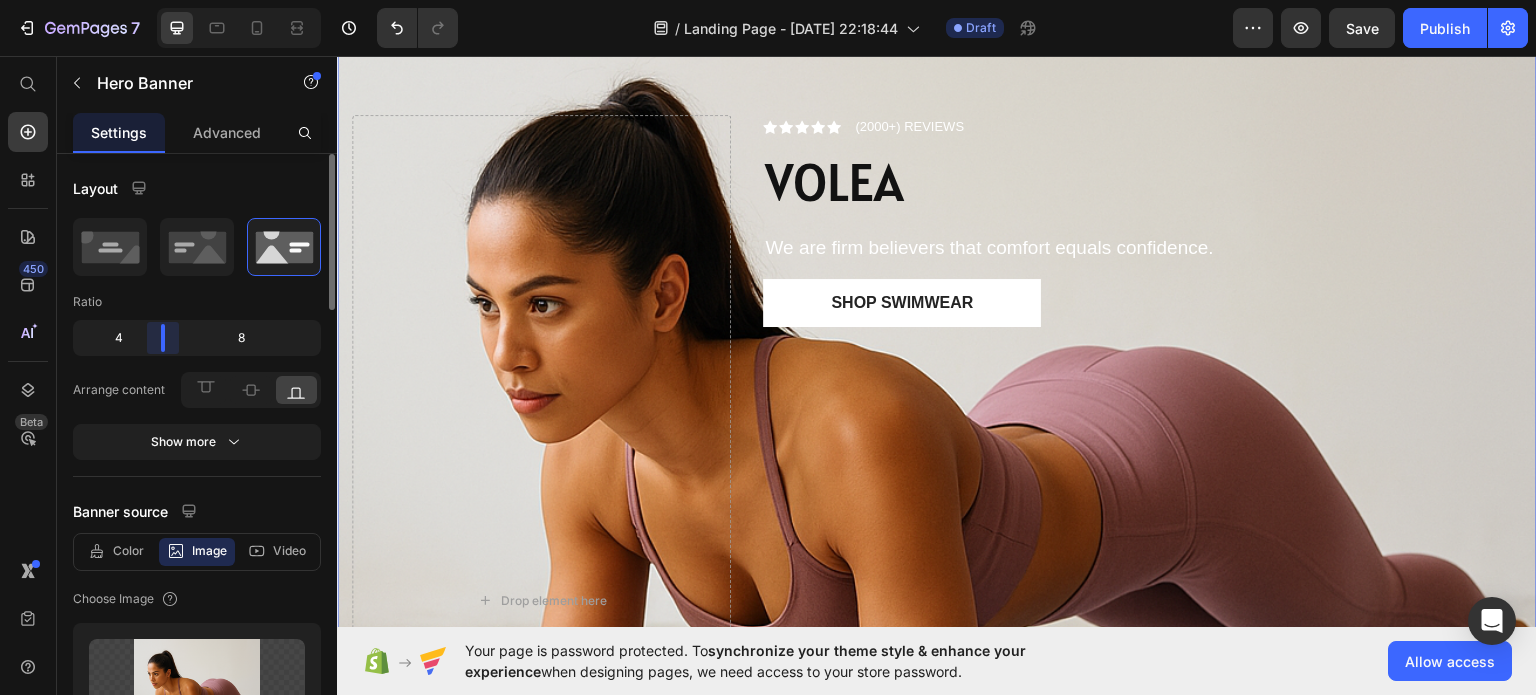 drag, startPoint x: 201, startPoint y: 334, endPoint x: 192, endPoint y: 355, distance: 22.847319 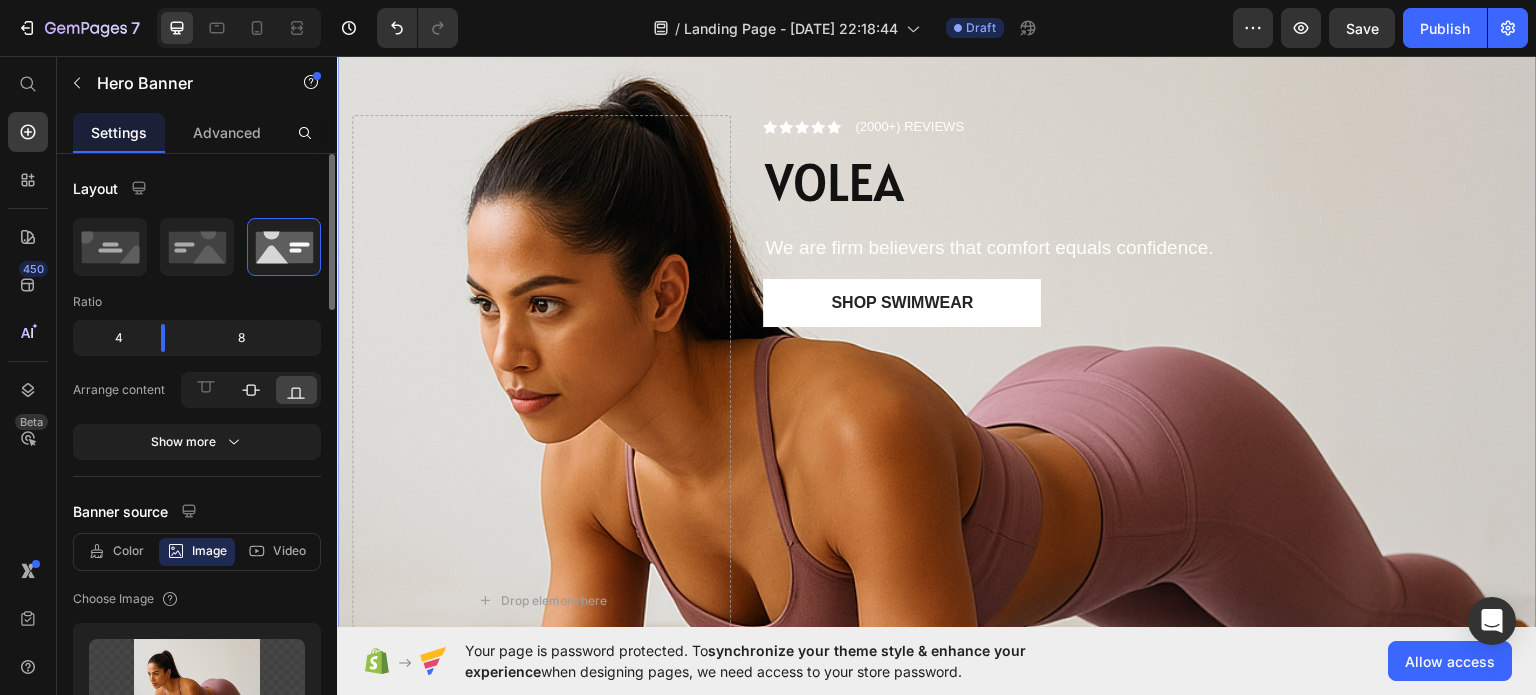 click 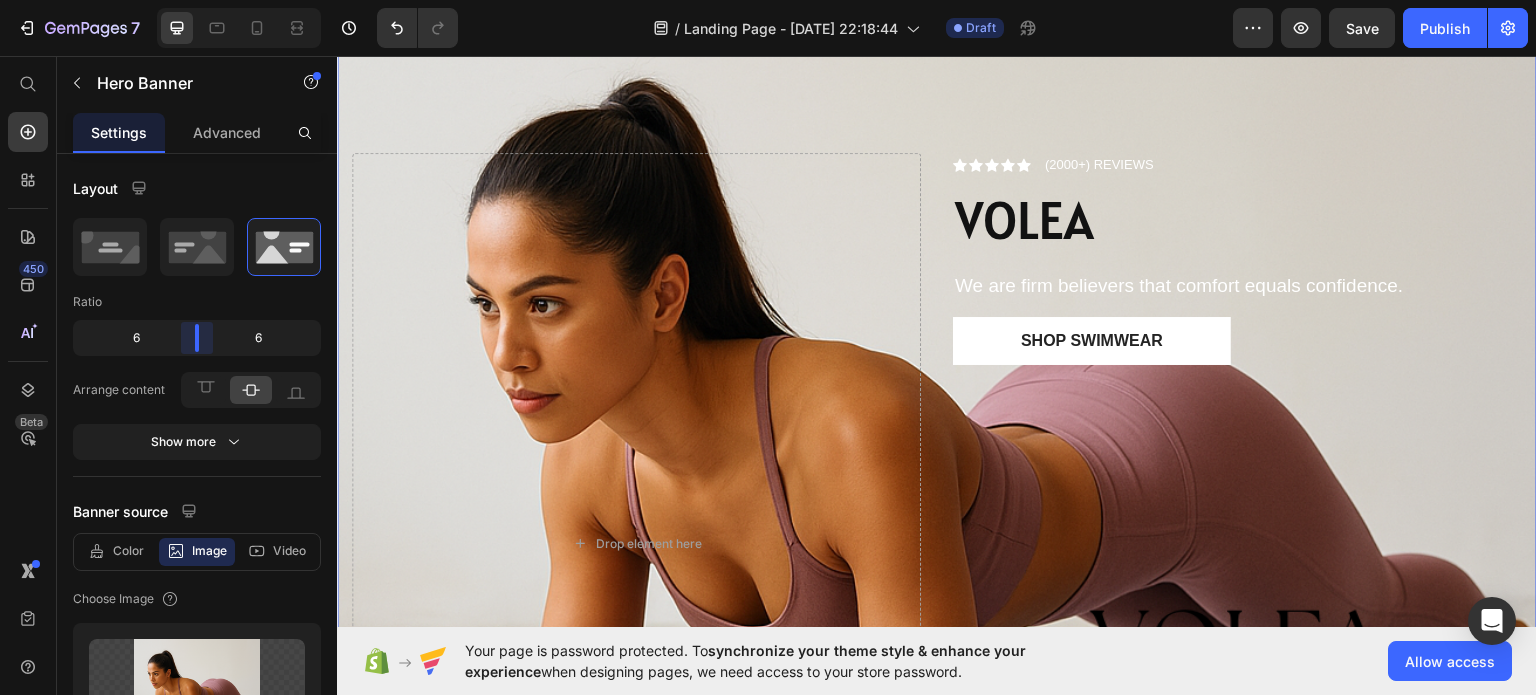 drag, startPoint x: 157, startPoint y: 333, endPoint x: 195, endPoint y: 335, distance: 38.052597 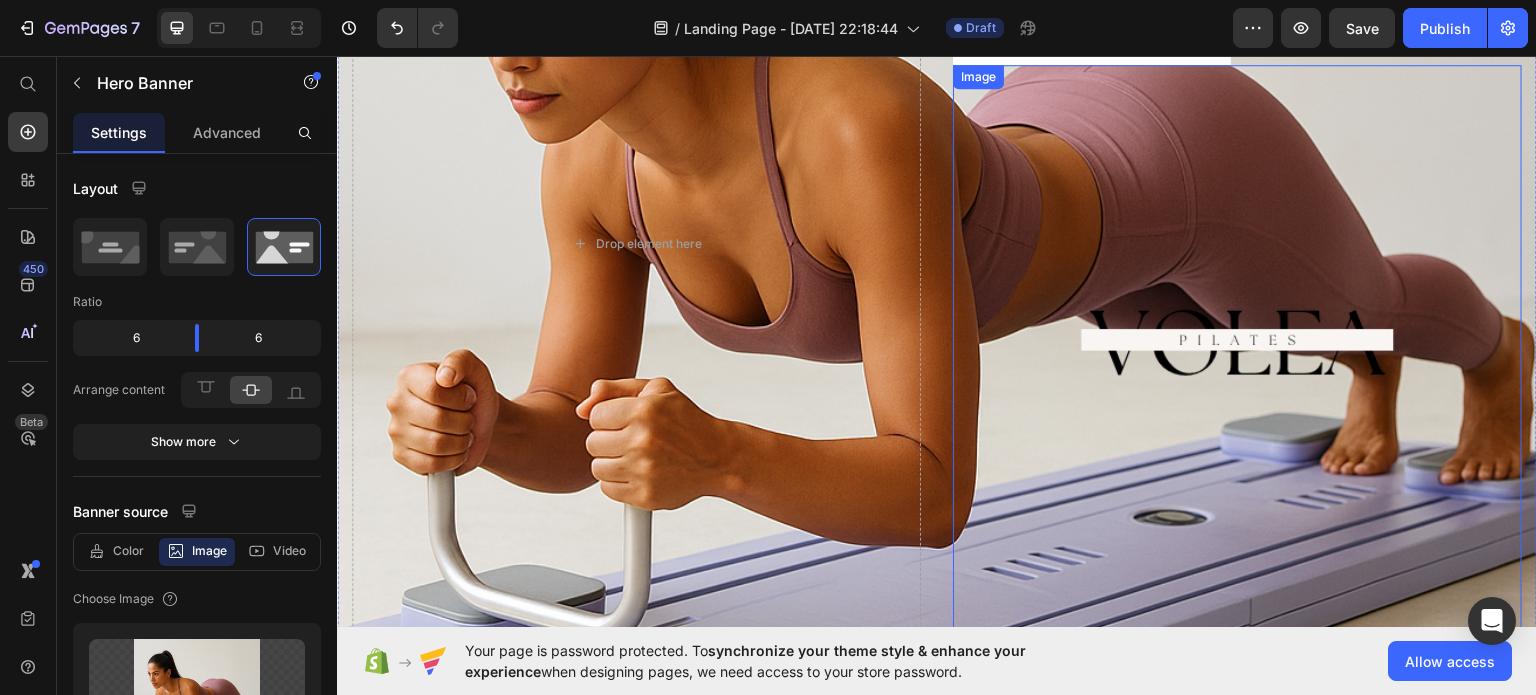 scroll, scrollTop: 100, scrollLeft: 0, axis: vertical 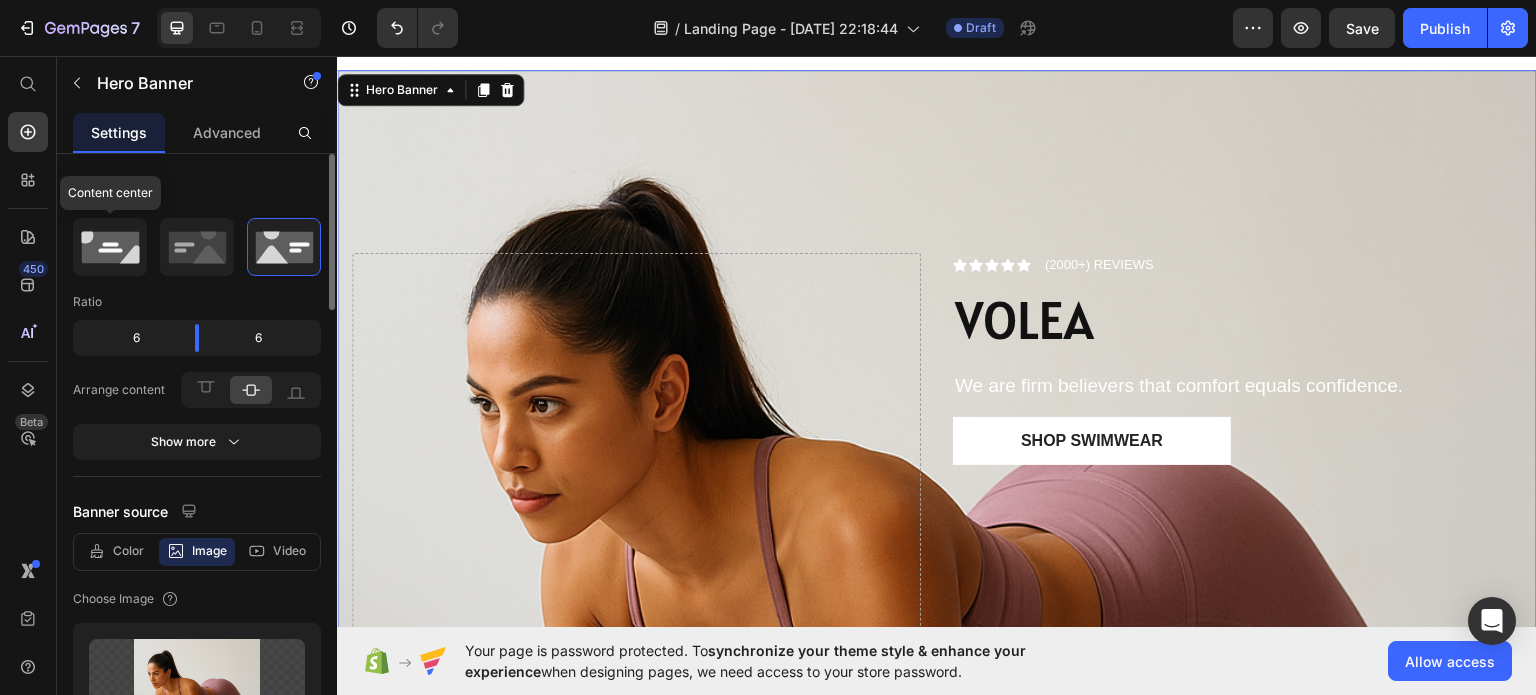 click 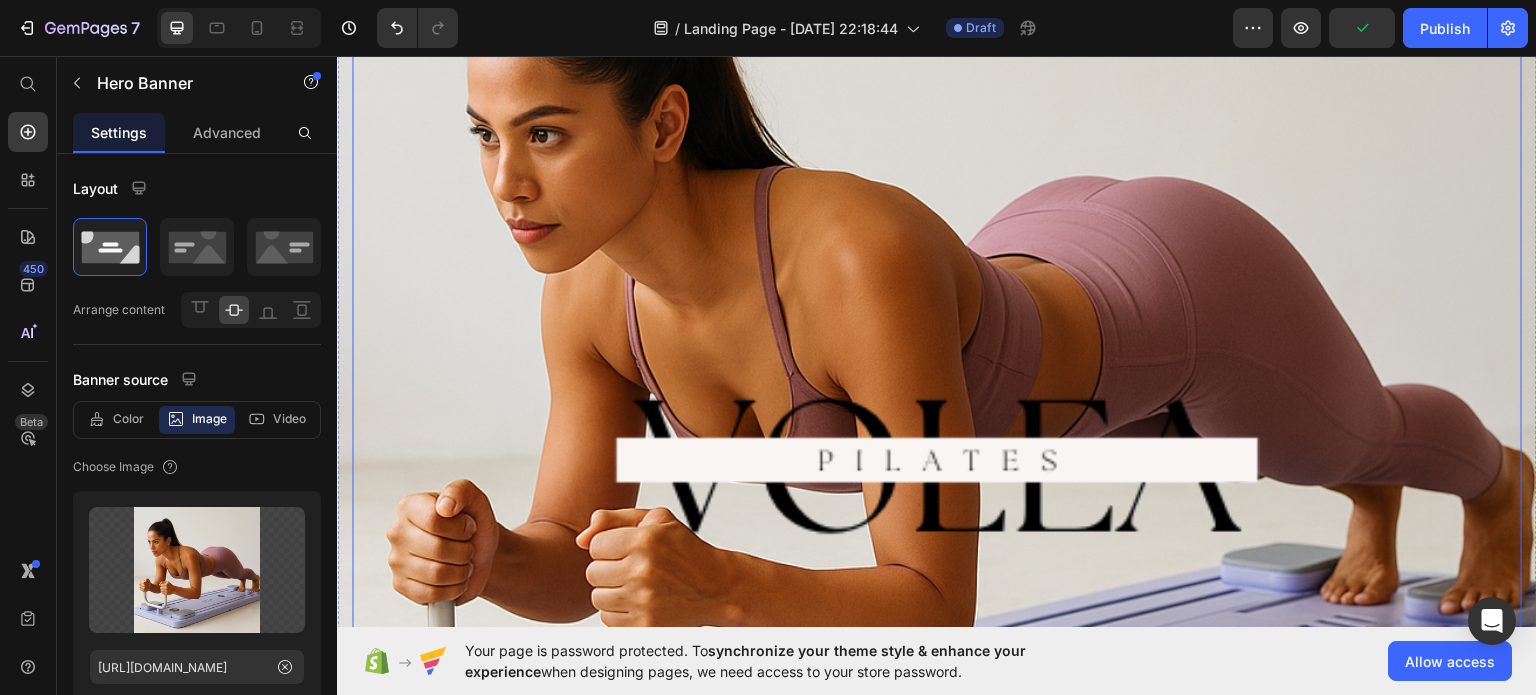 scroll, scrollTop: 400, scrollLeft: 0, axis: vertical 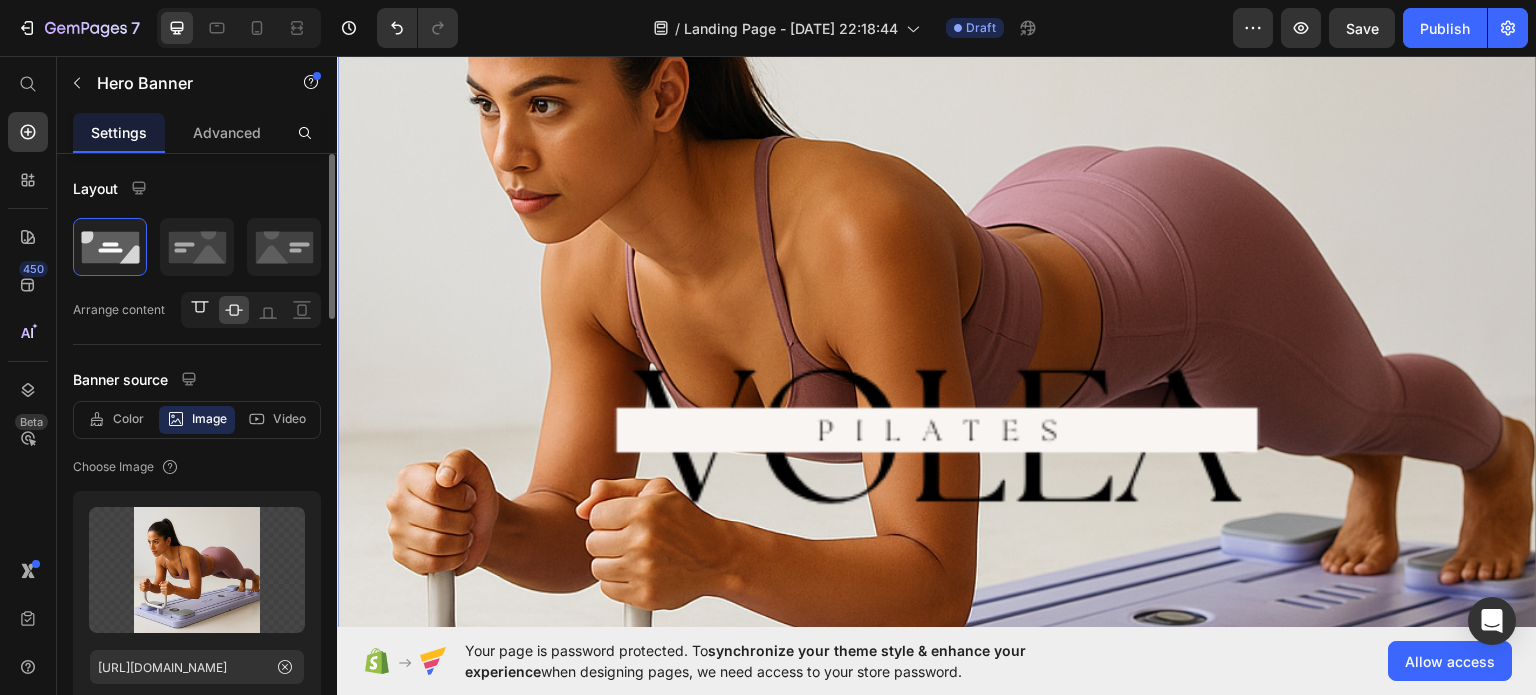 click 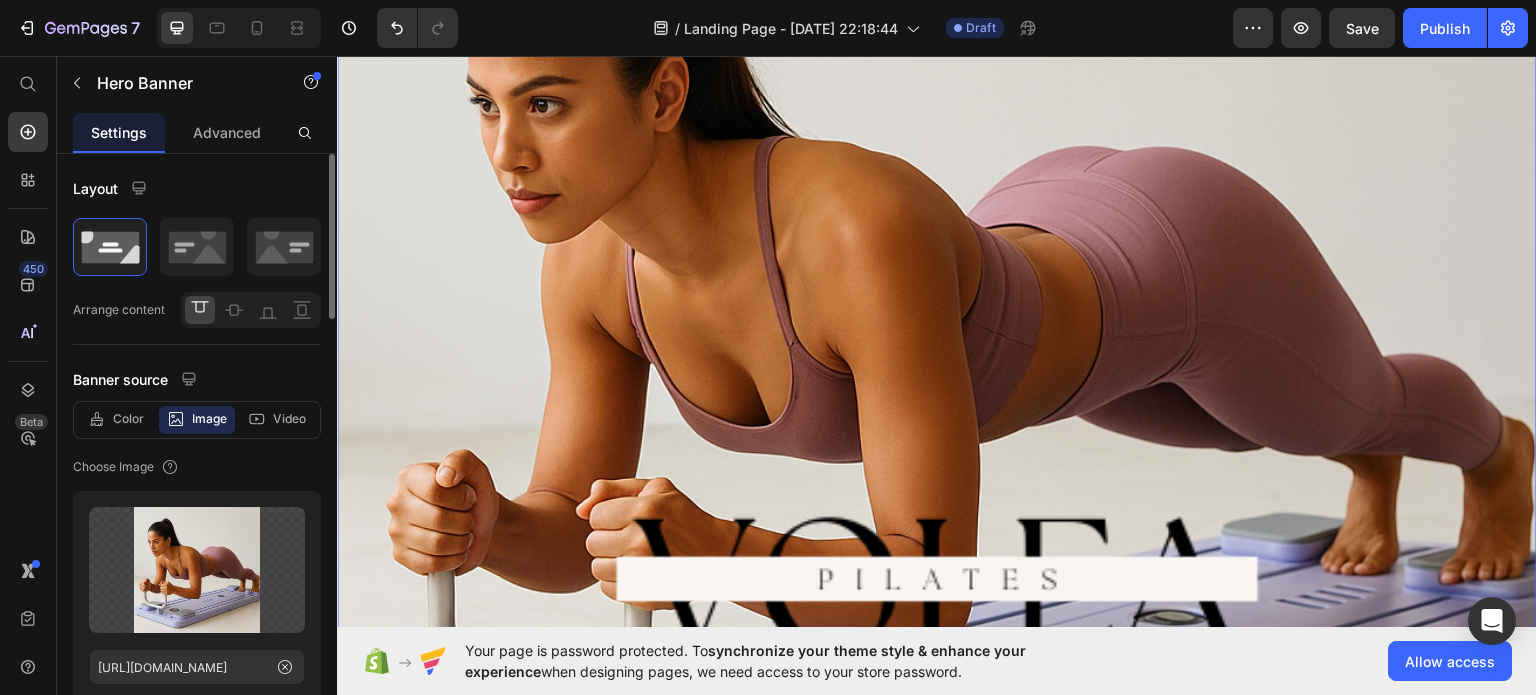 scroll, scrollTop: 100, scrollLeft: 0, axis: vertical 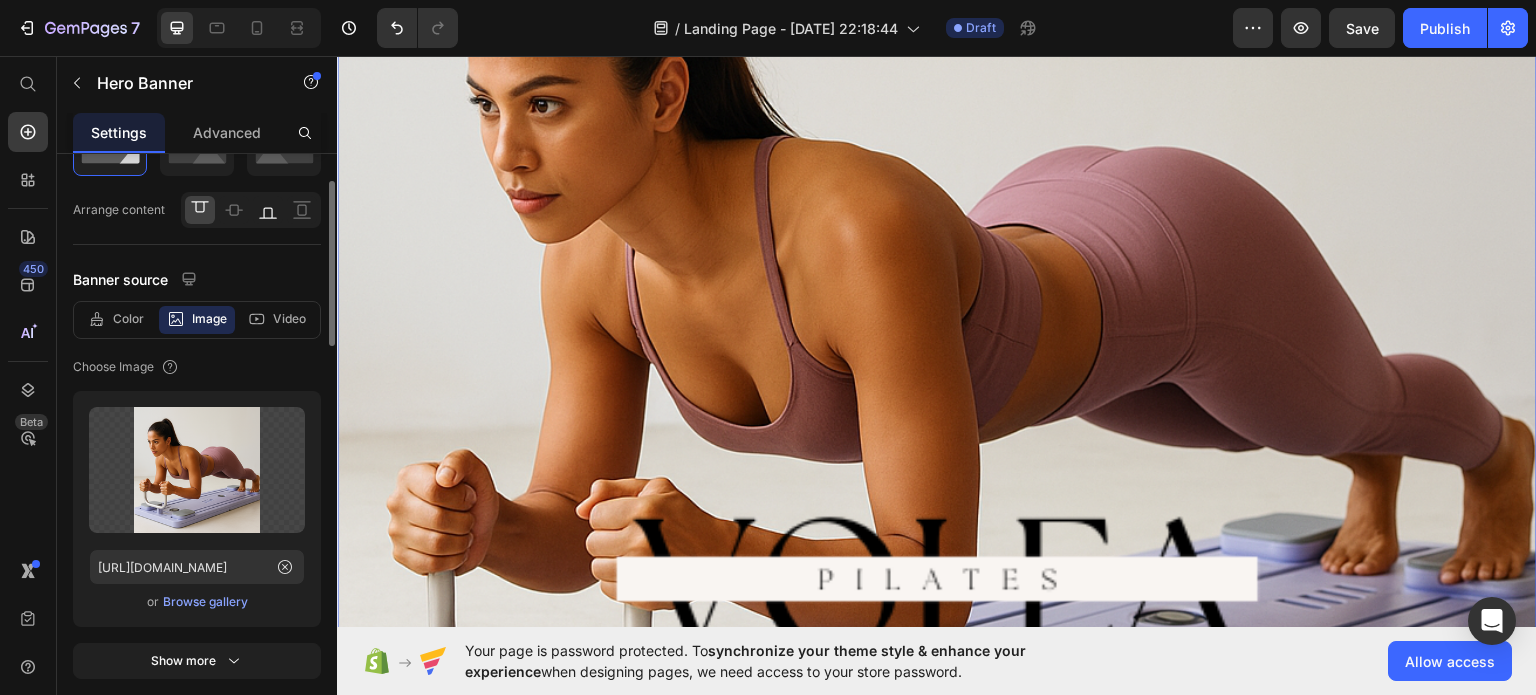 click 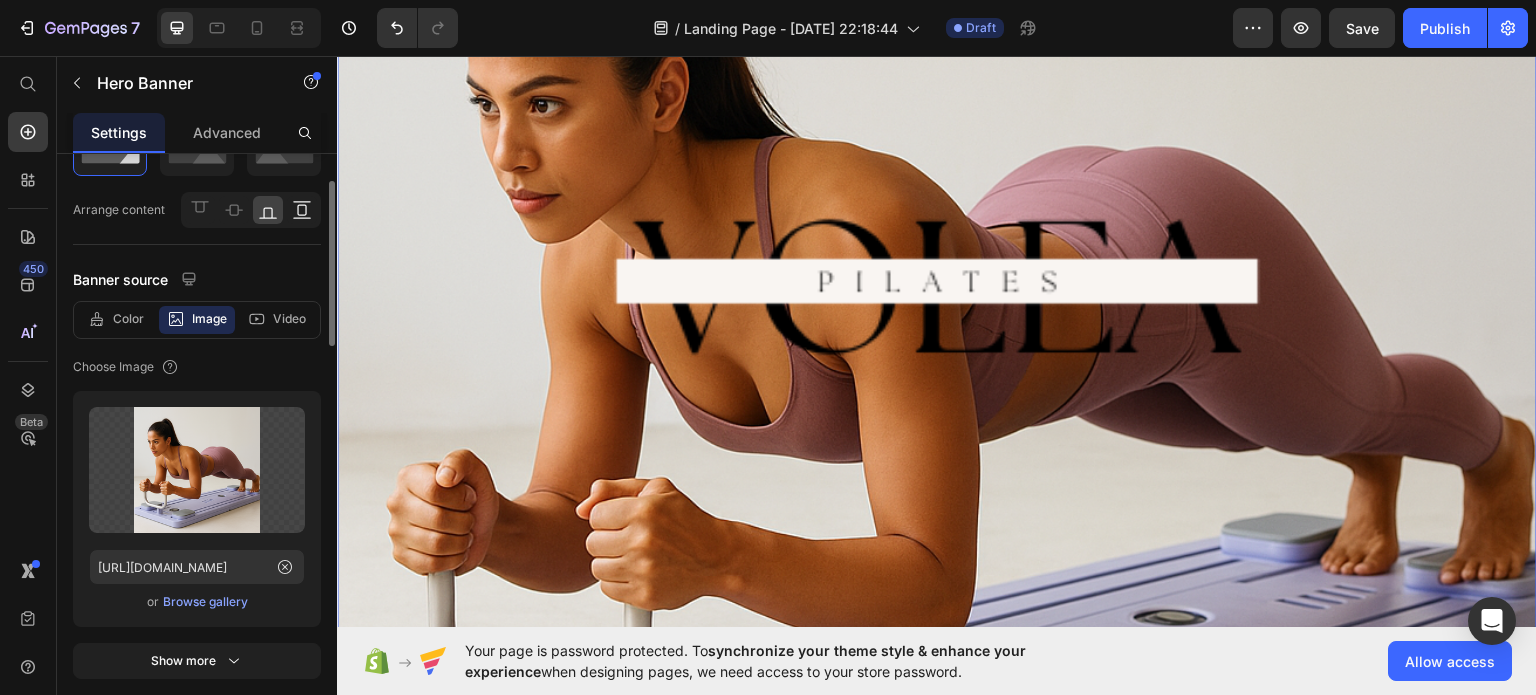 click 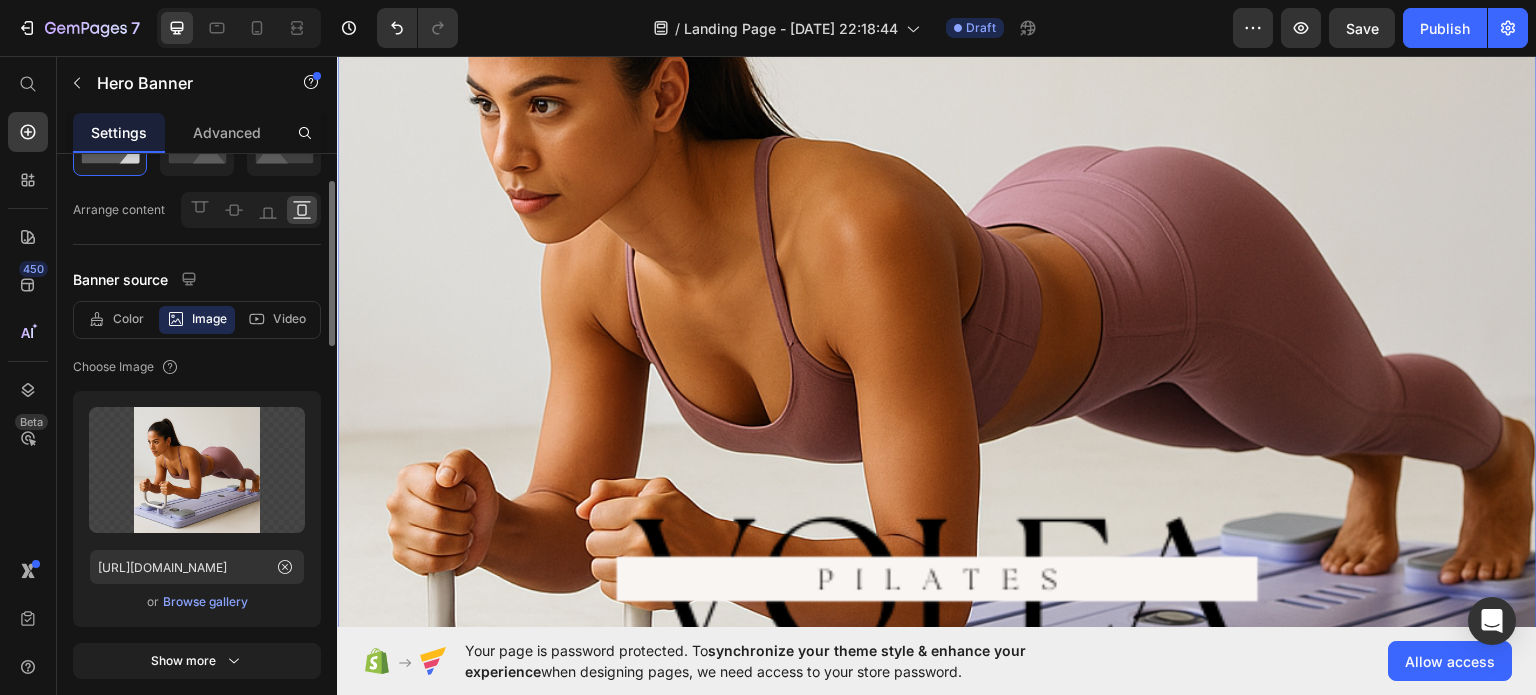 scroll, scrollTop: 200, scrollLeft: 0, axis: vertical 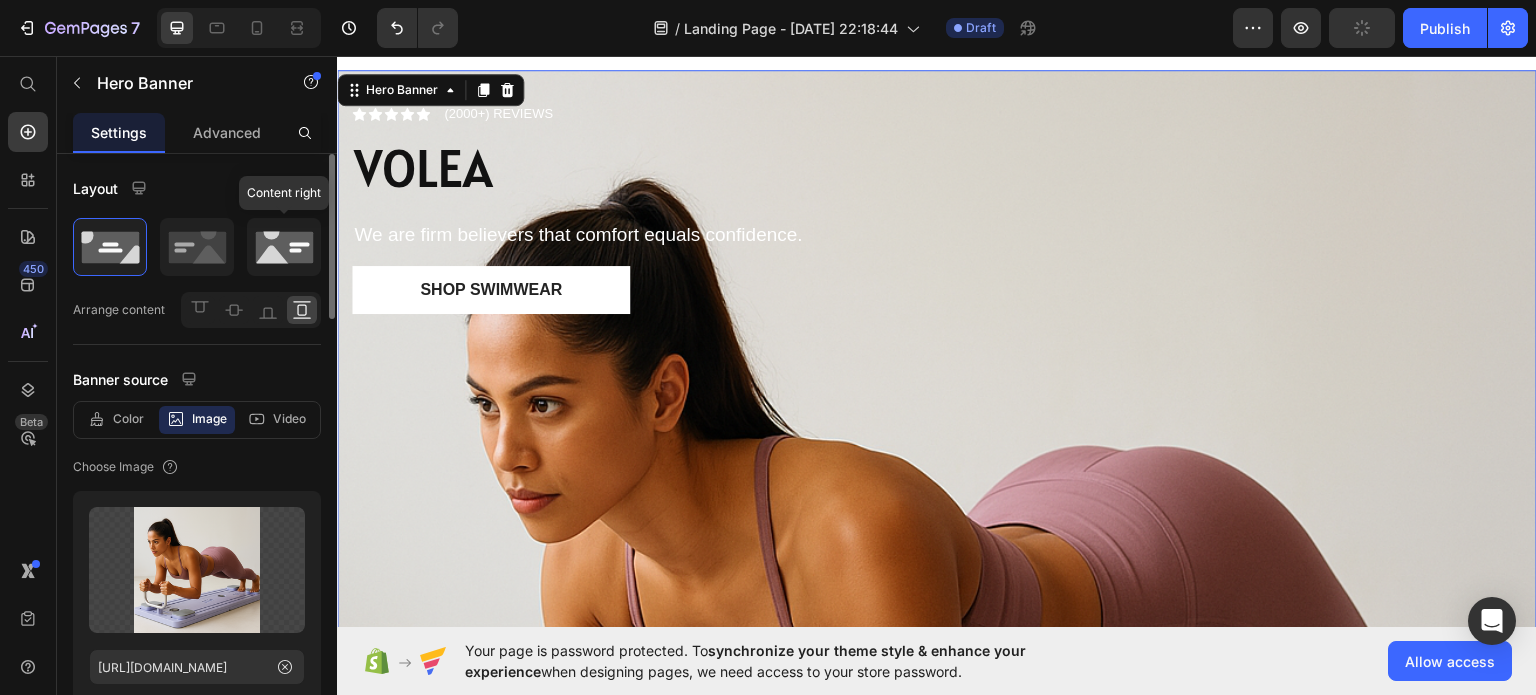 click 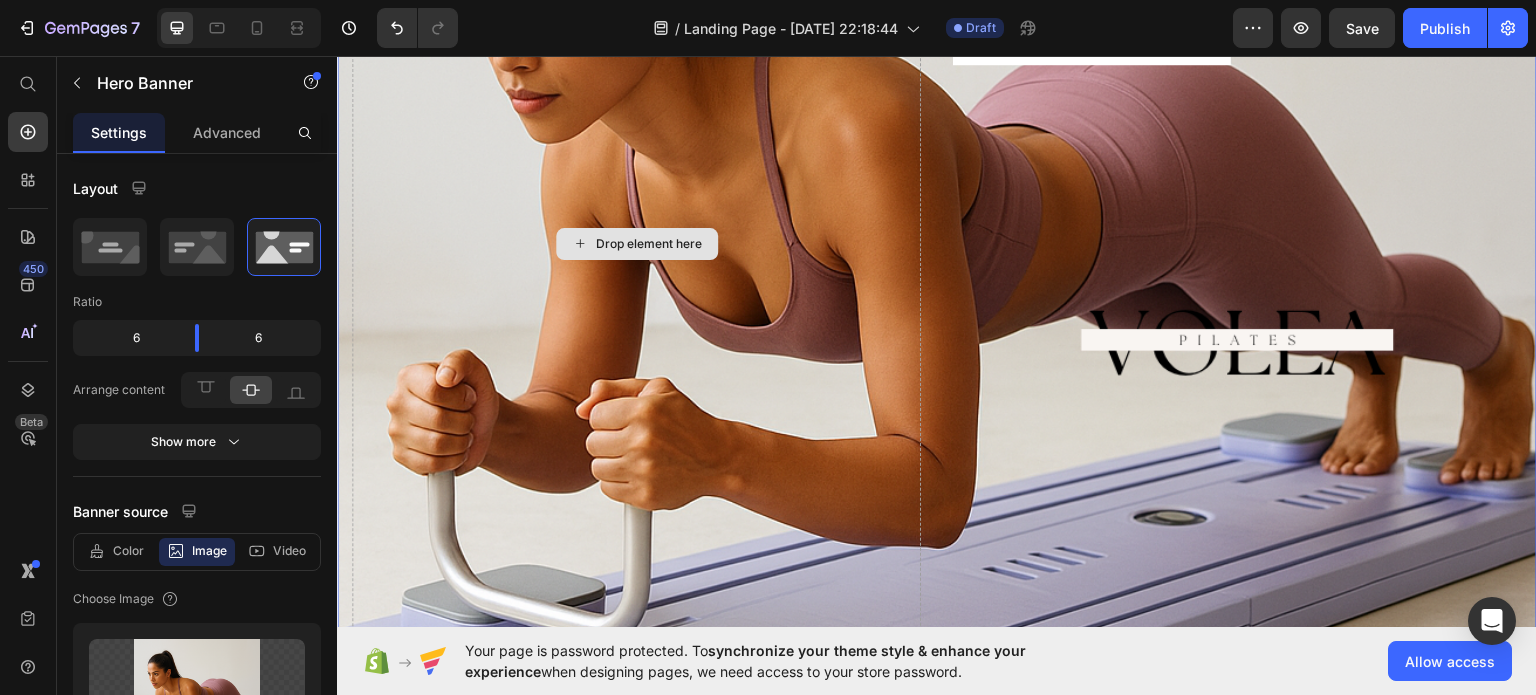 scroll, scrollTop: 100, scrollLeft: 0, axis: vertical 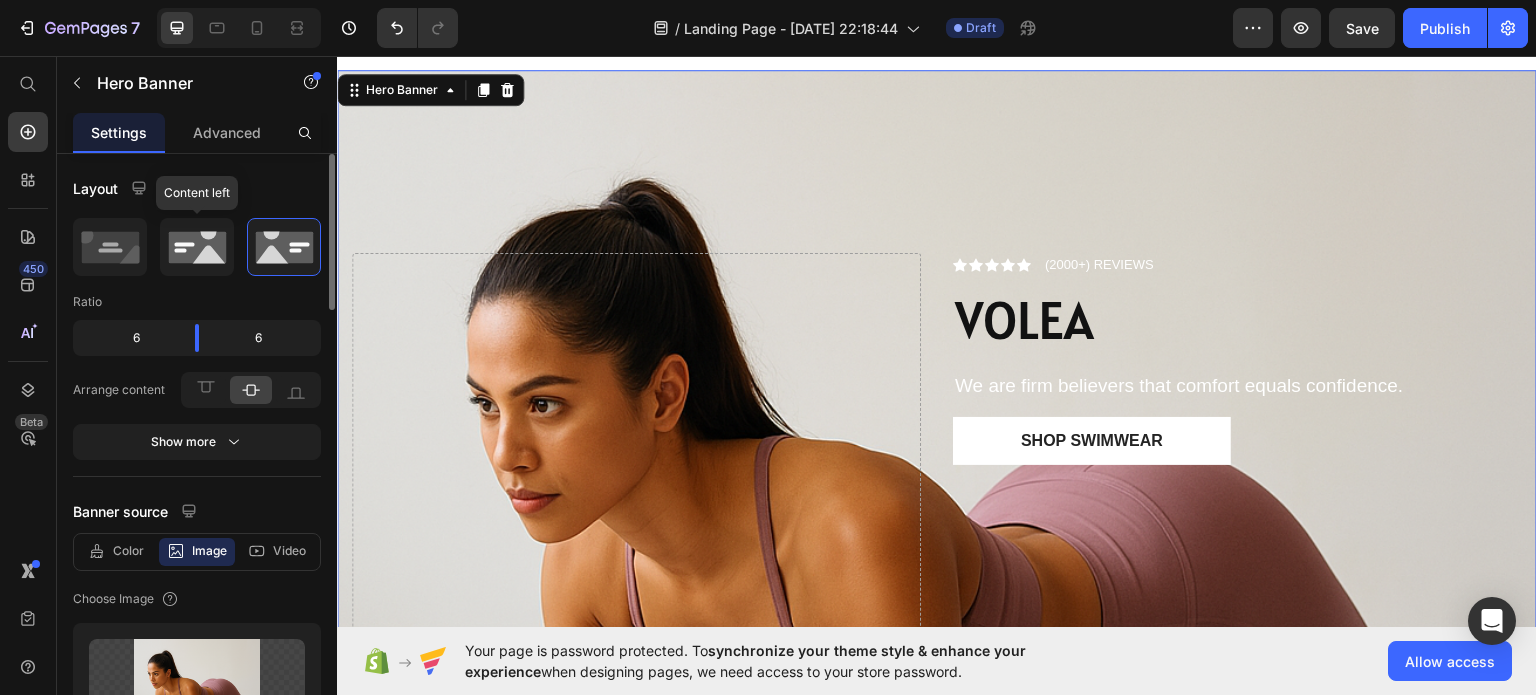 click 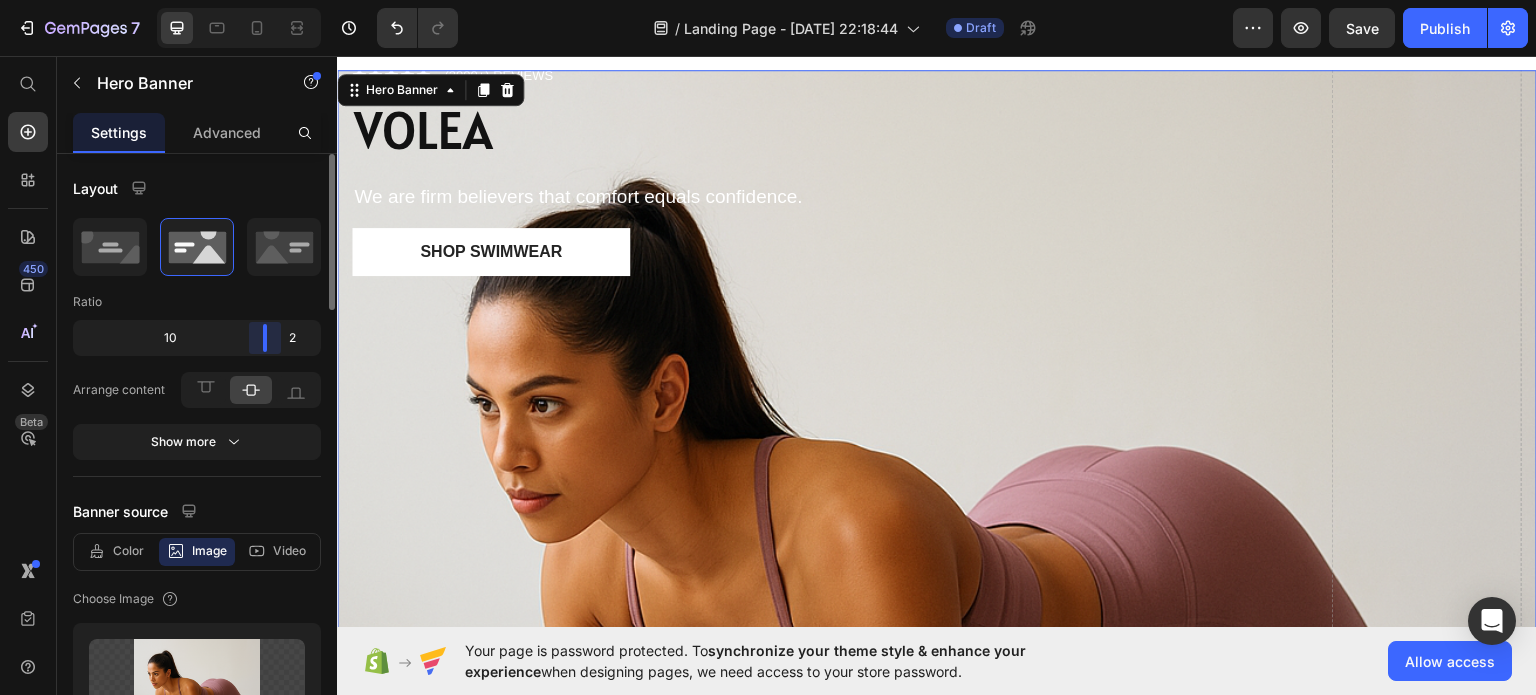 drag, startPoint x: 199, startPoint y: 342, endPoint x: 287, endPoint y: 339, distance: 88.051125 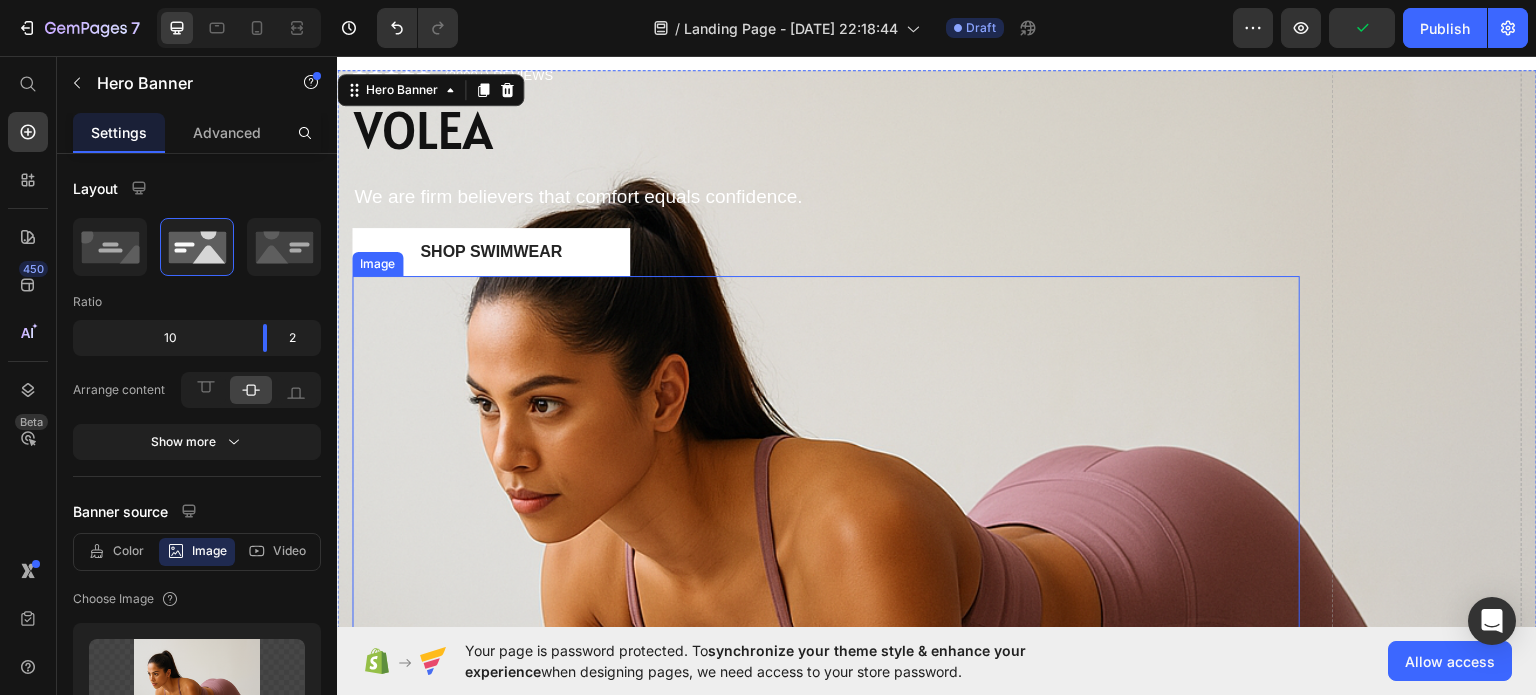 scroll, scrollTop: 0, scrollLeft: 0, axis: both 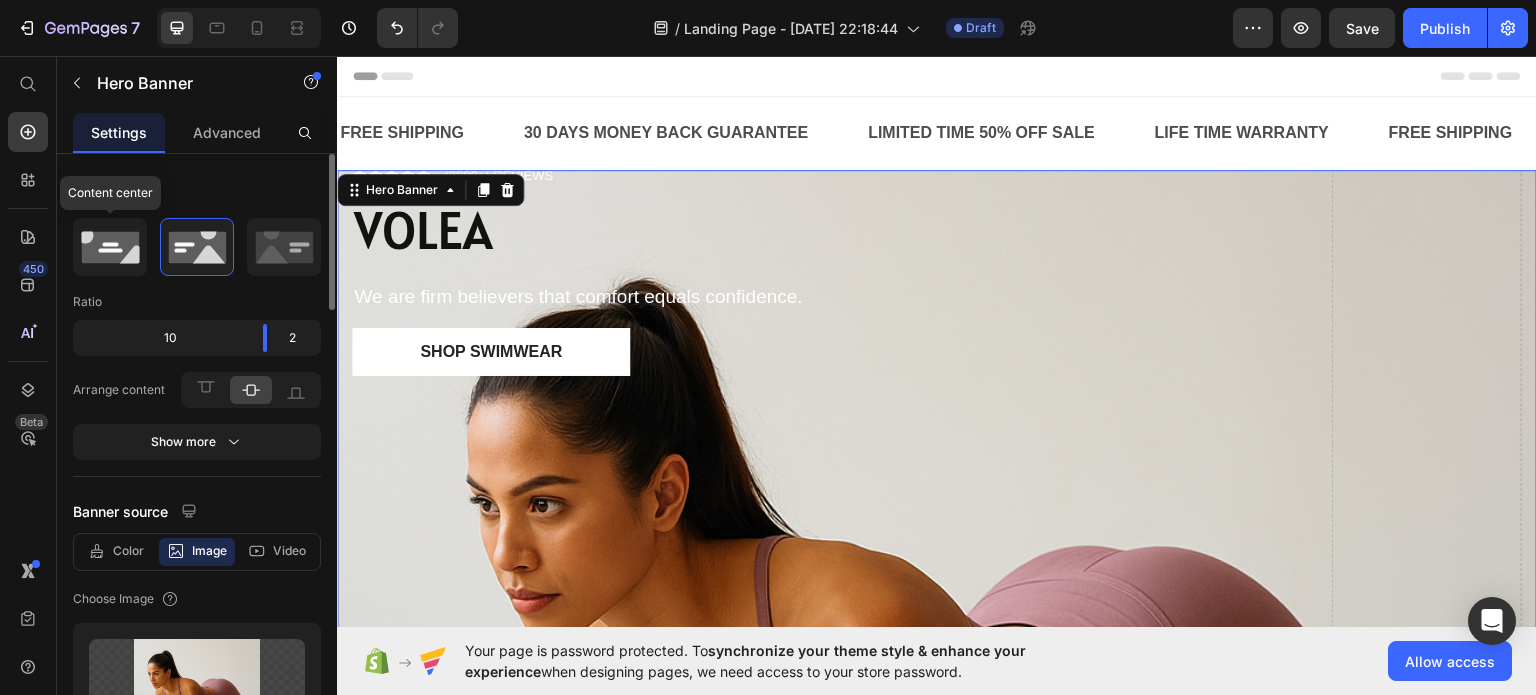 click 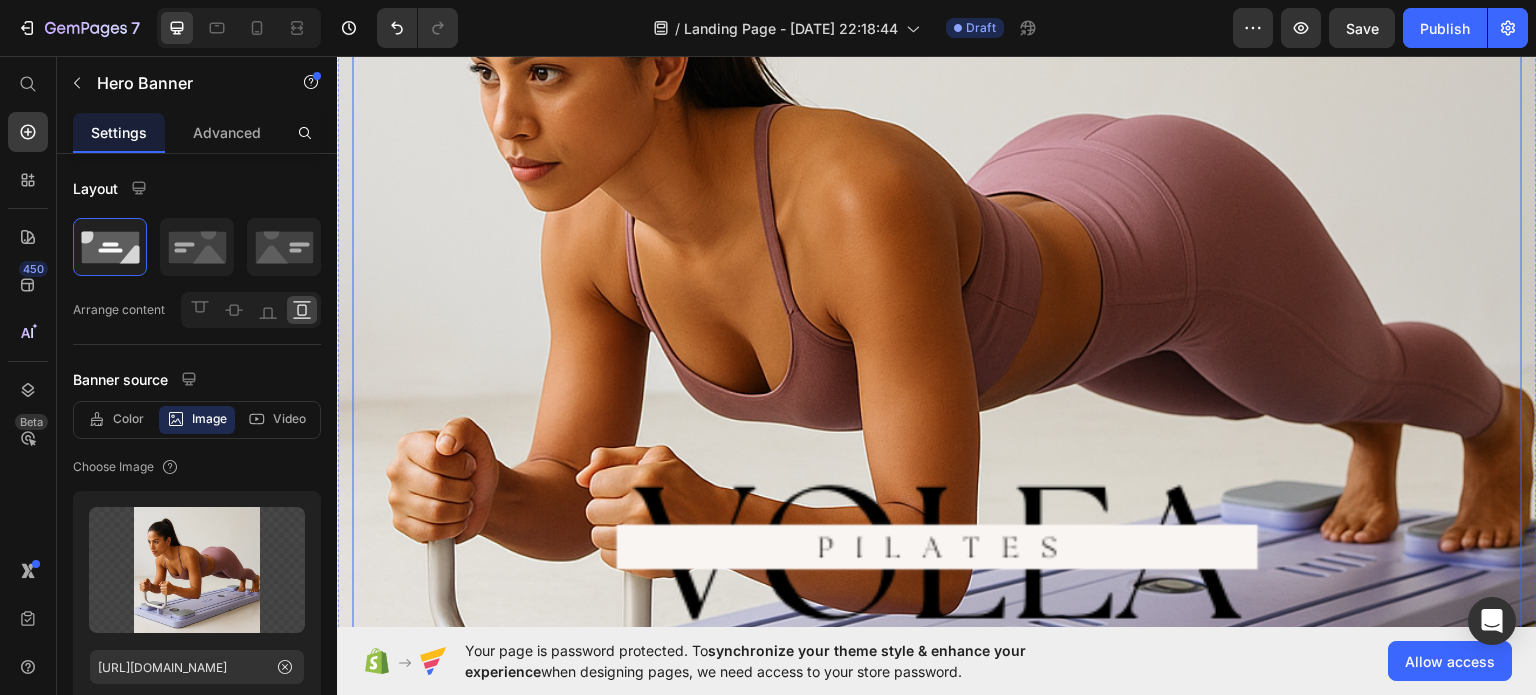 scroll, scrollTop: 300, scrollLeft: 0, axis: vertical 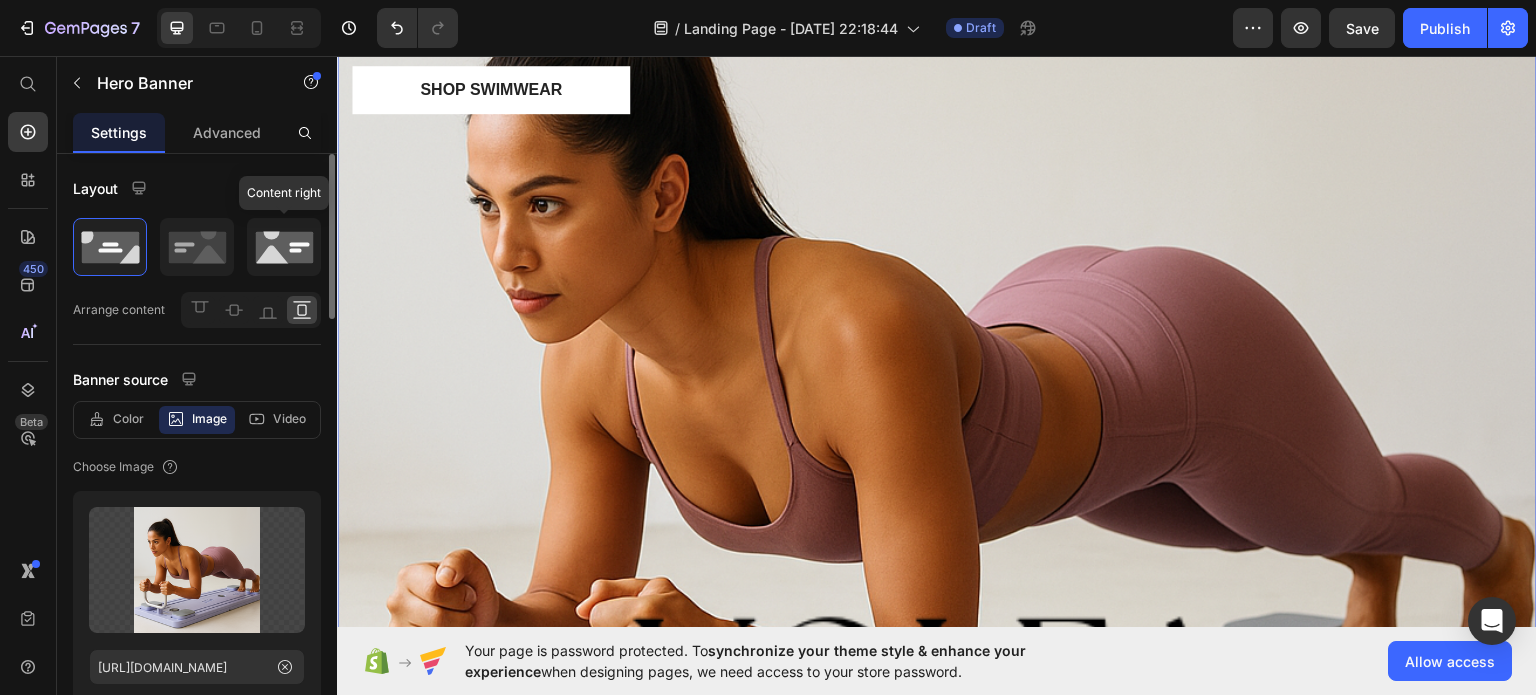 click 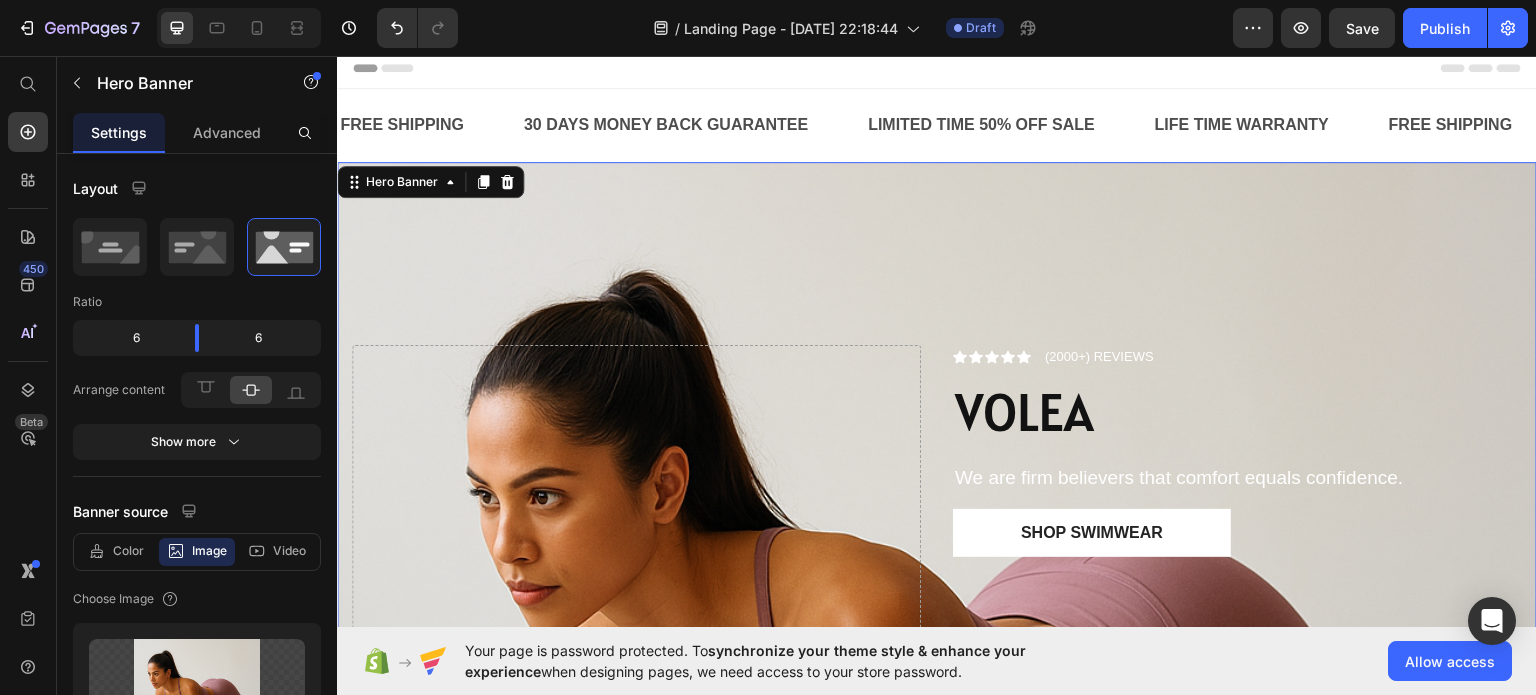 scroll, scrollTop: 0, scrollLeft: 0, axis: both 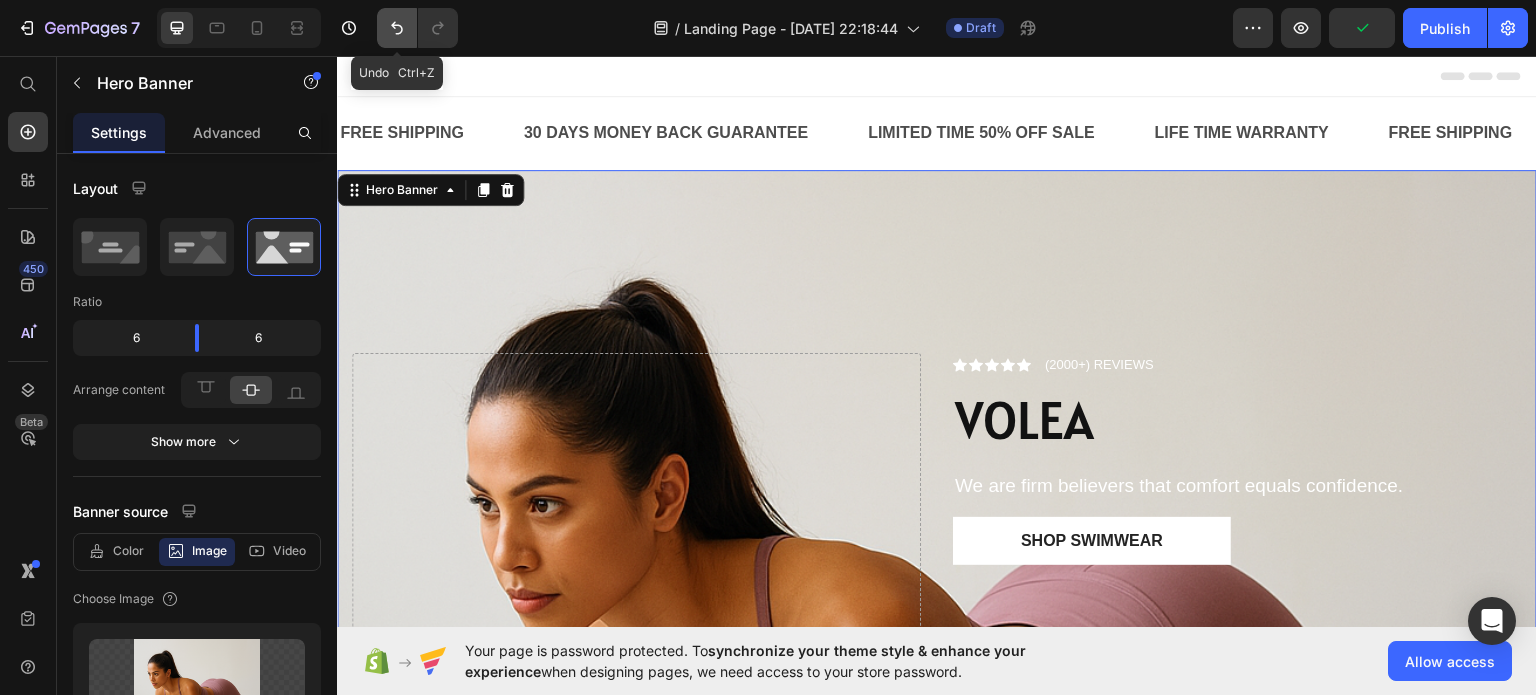 click 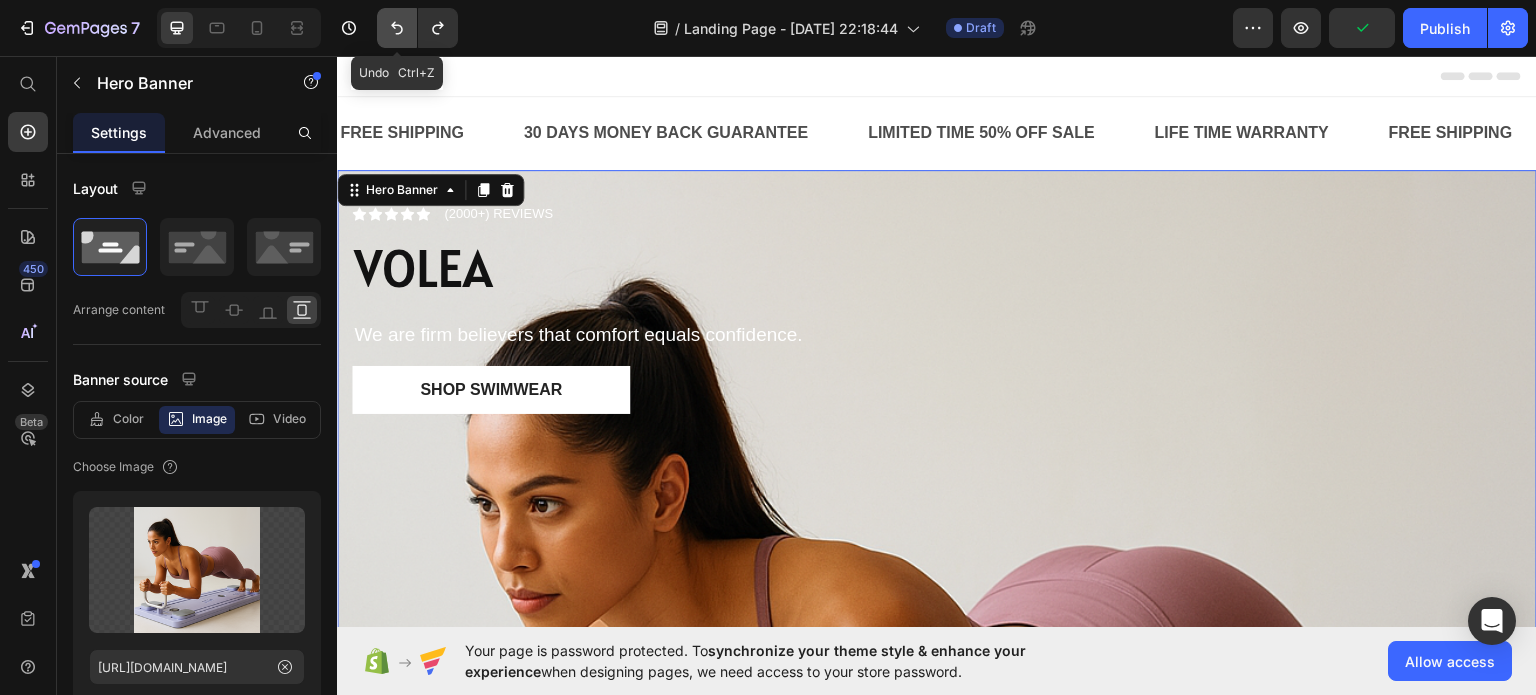 click 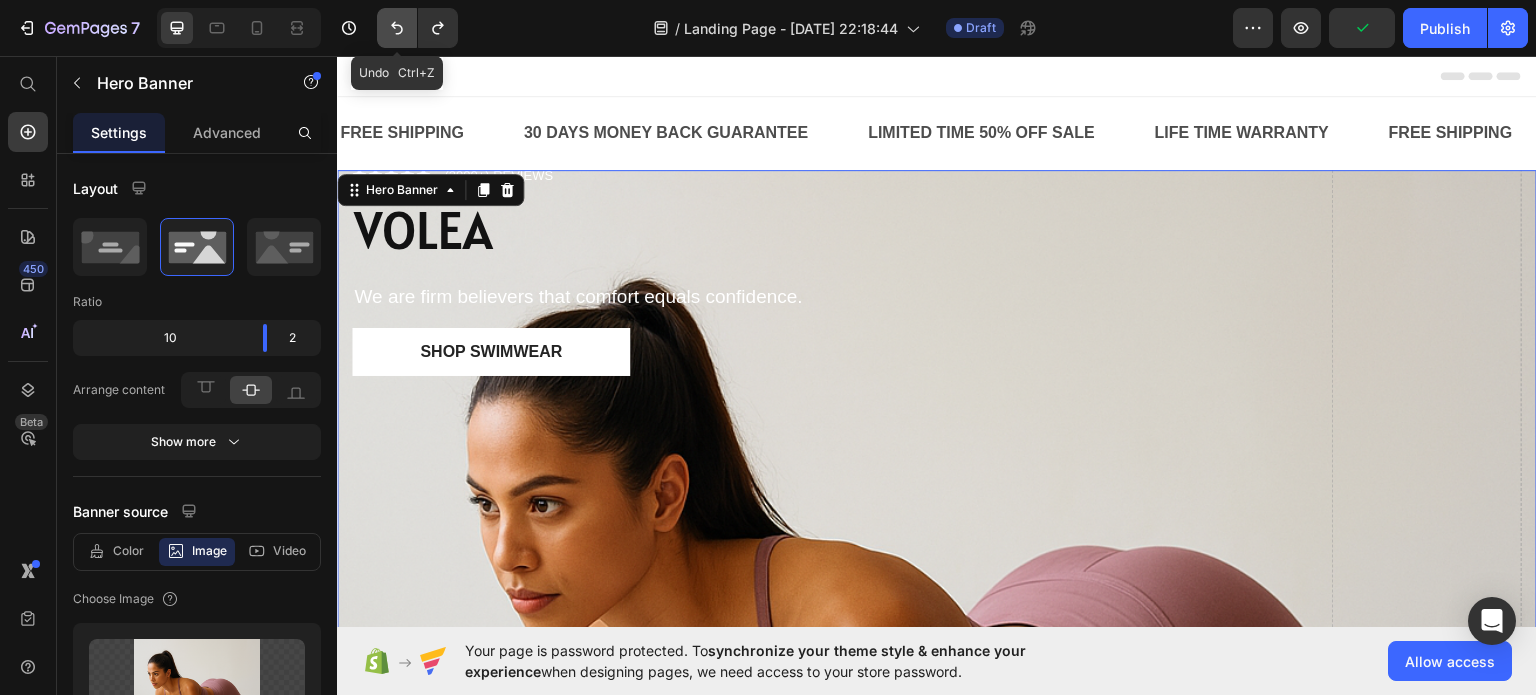 click 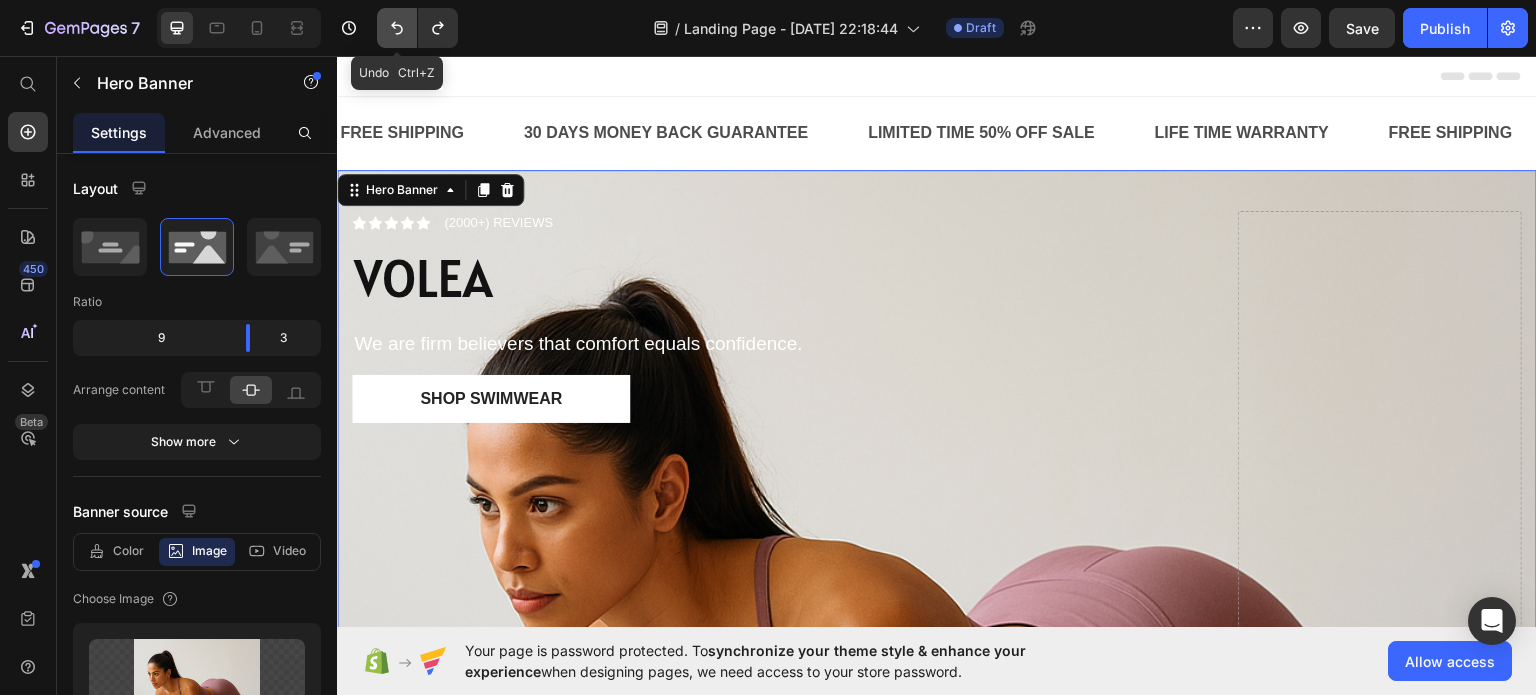 click 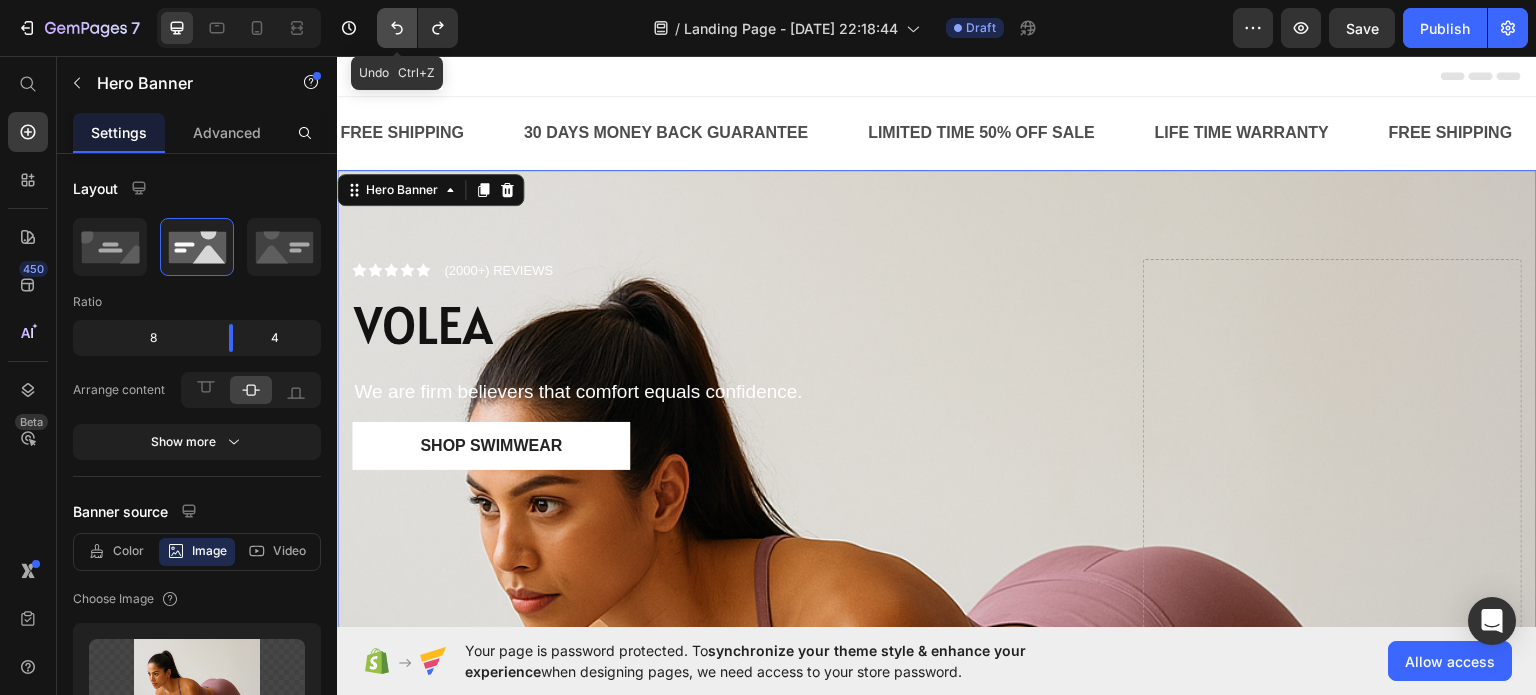 click 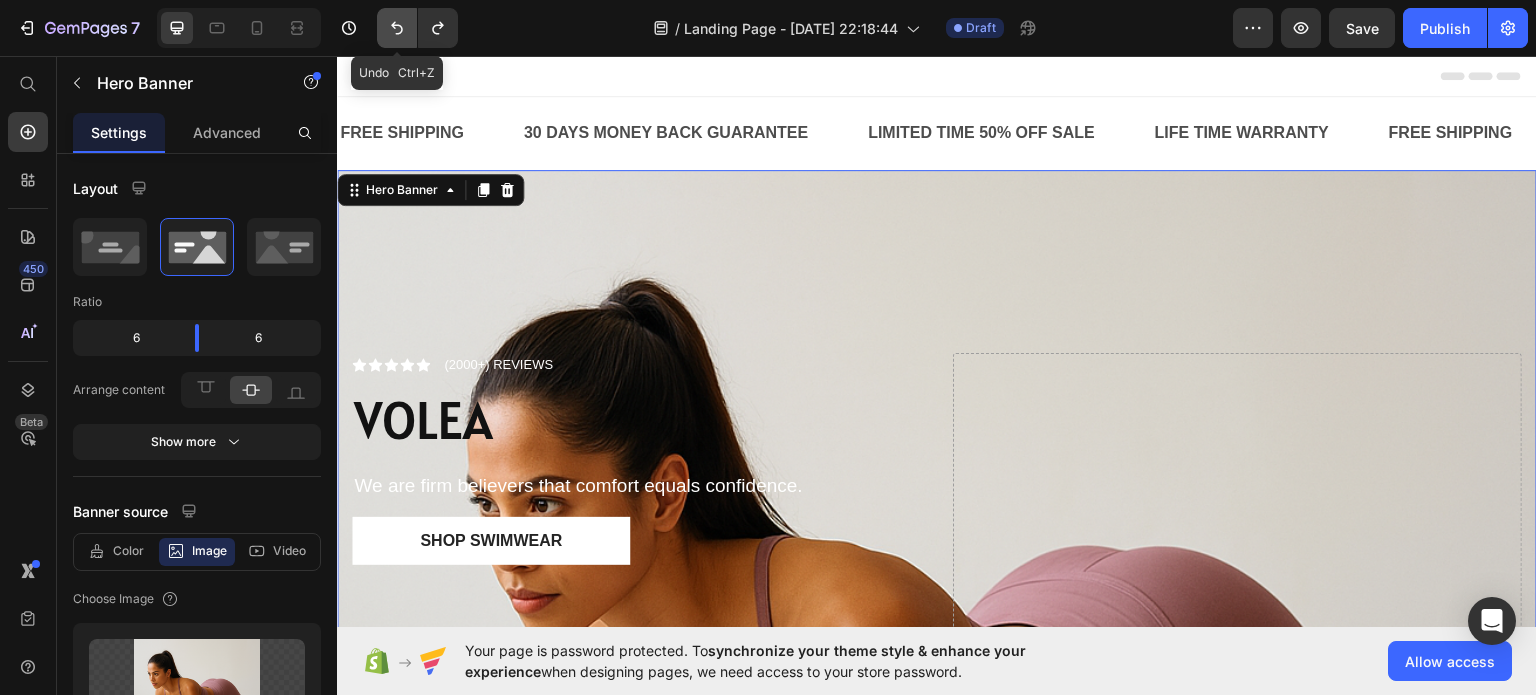 click 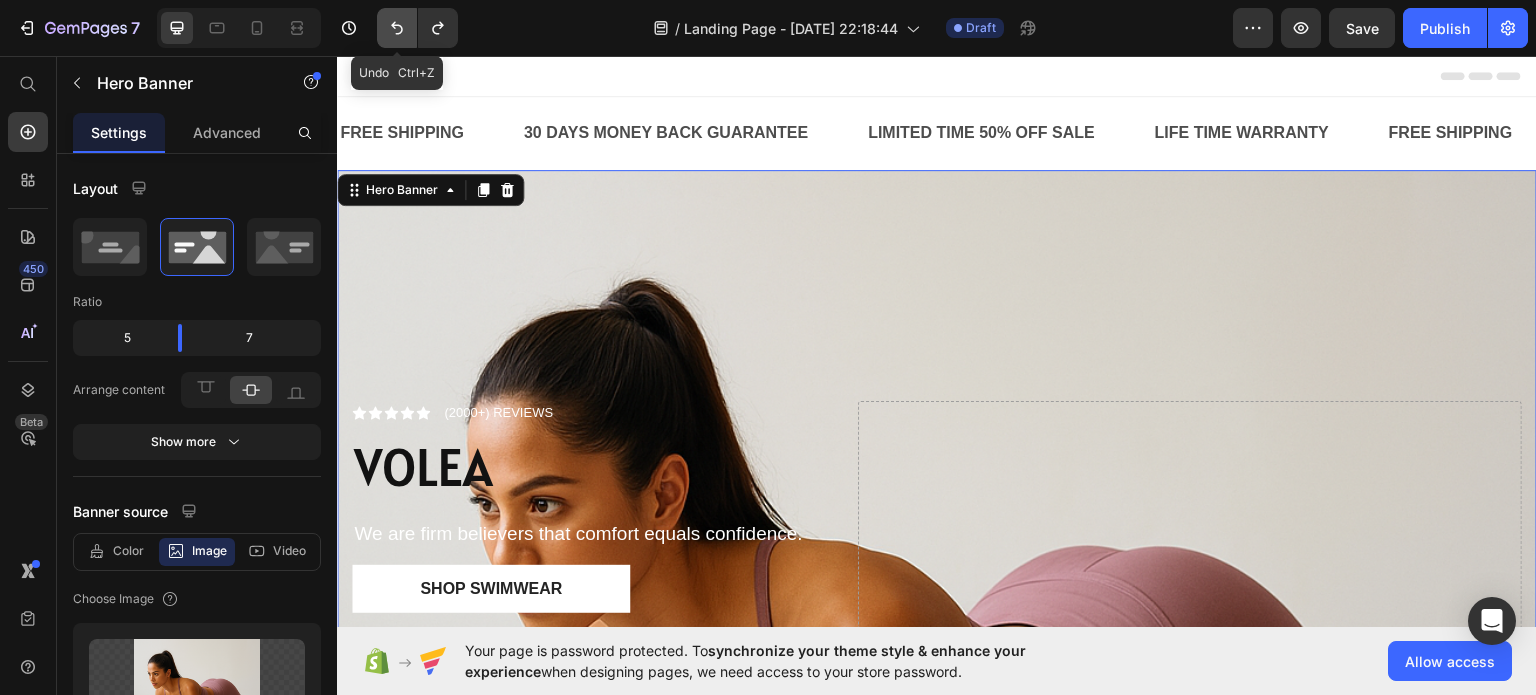 click 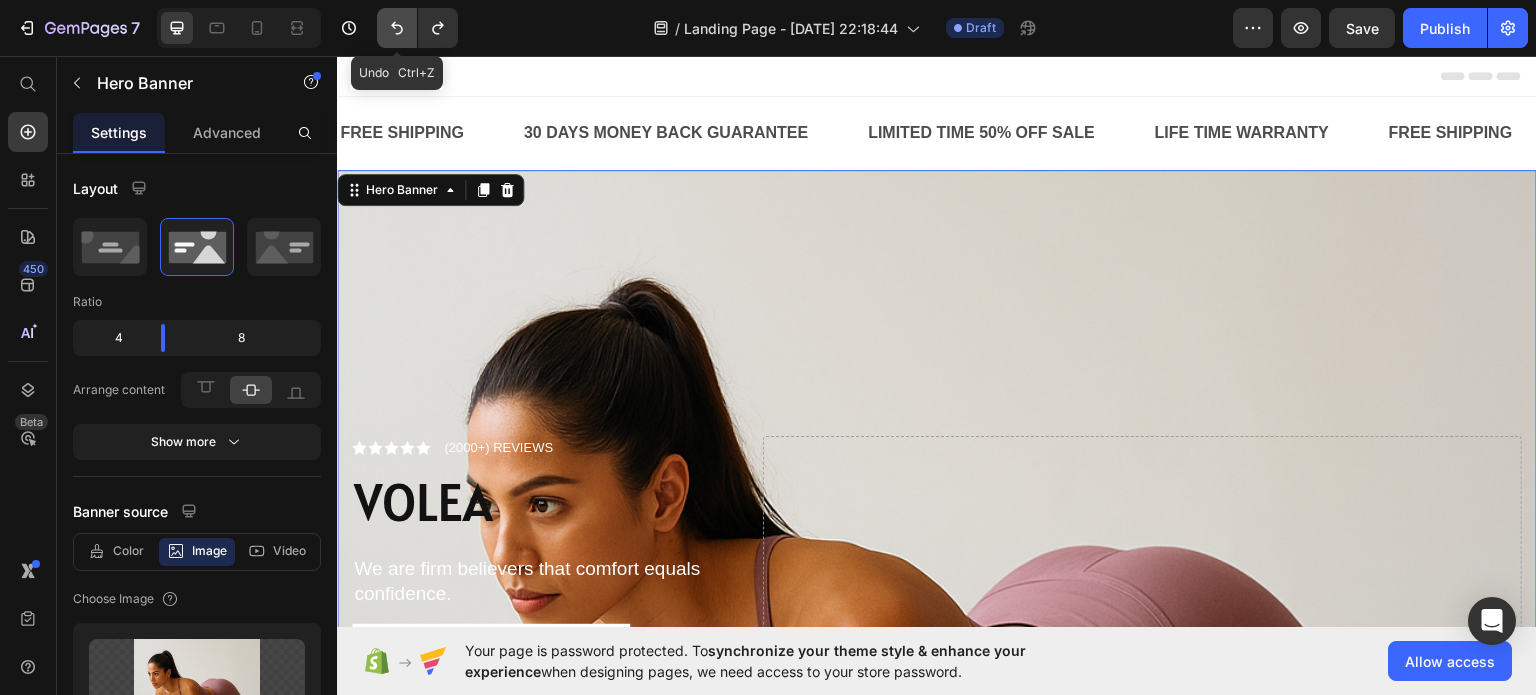 click 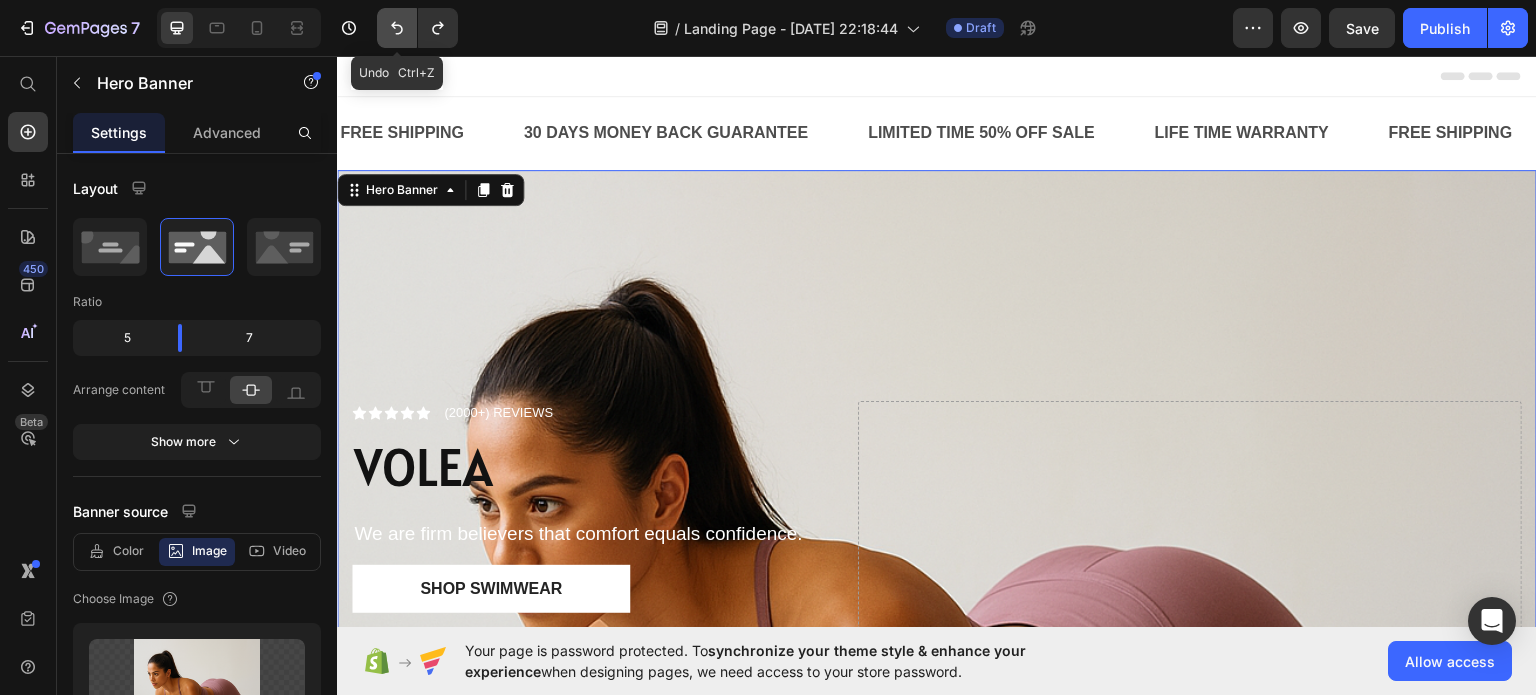 click 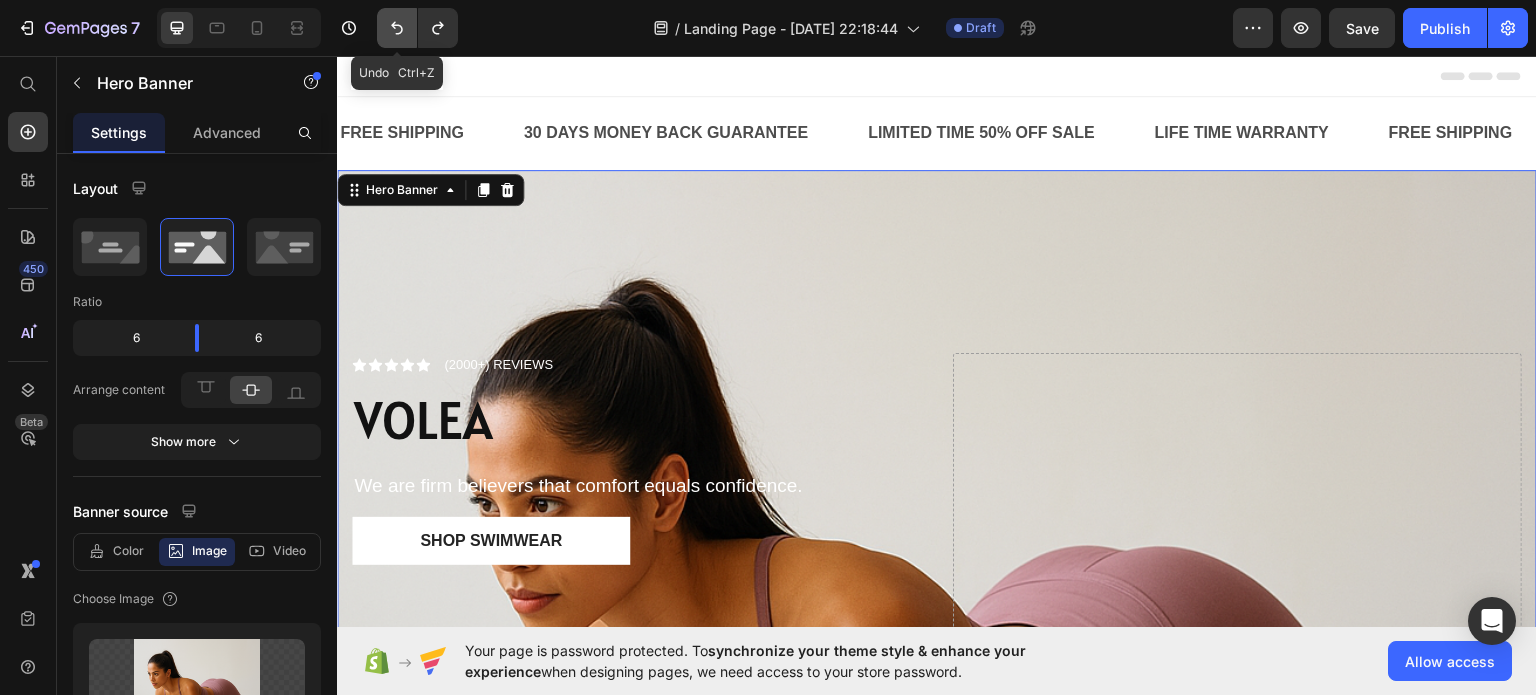 click 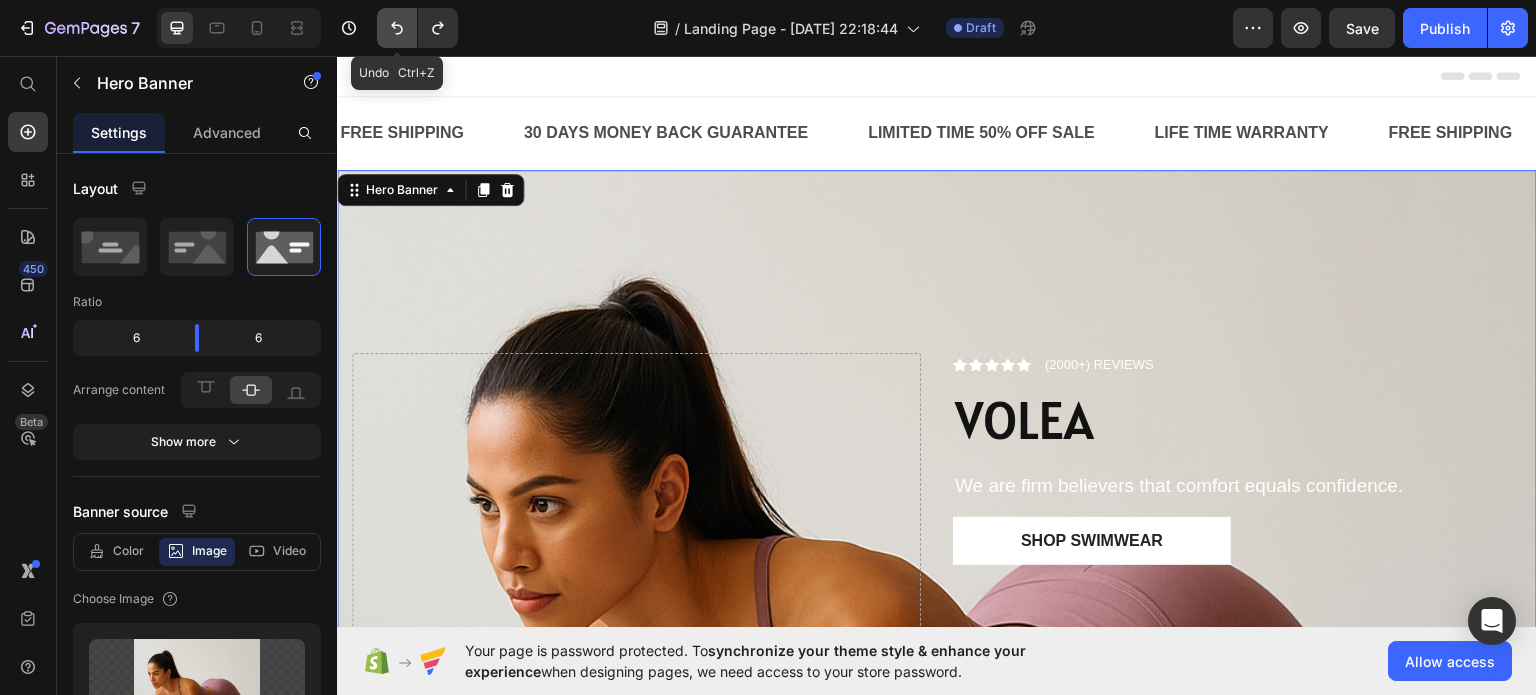 click 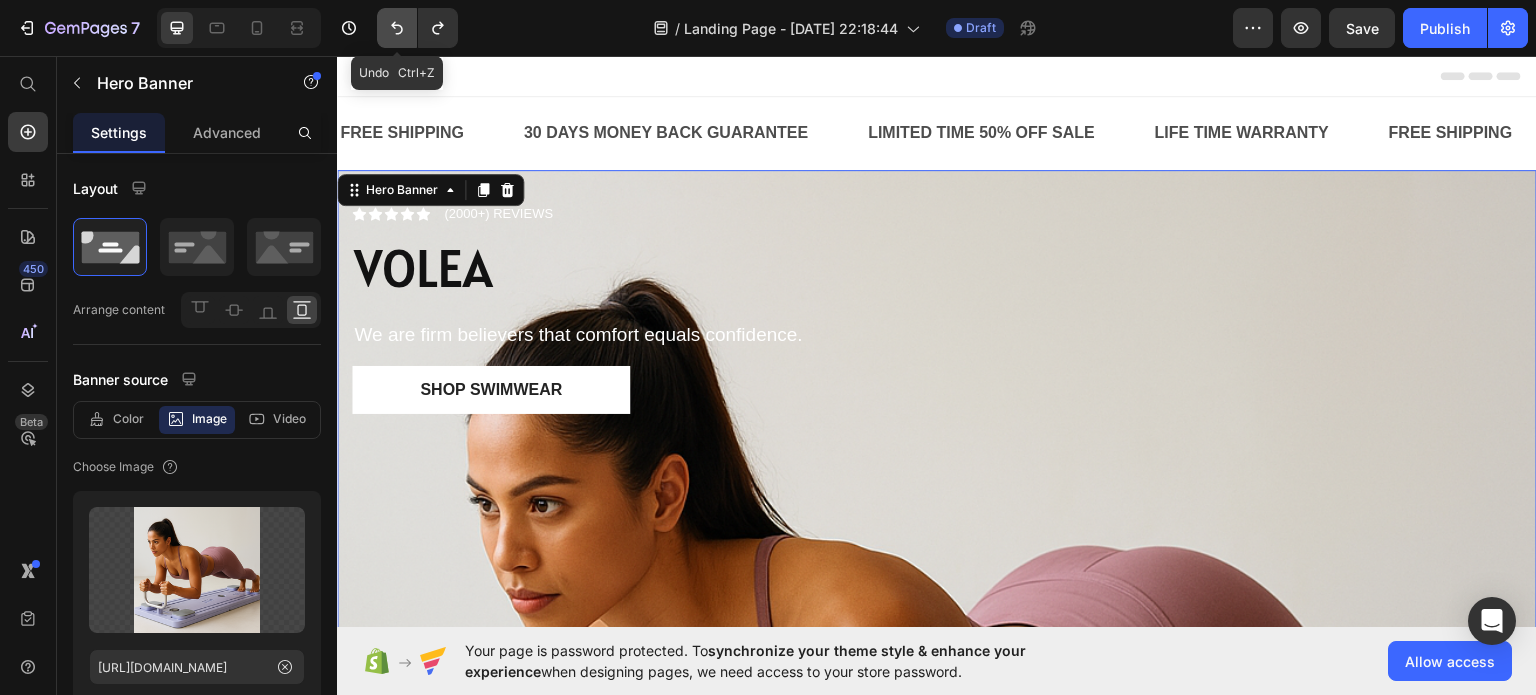 click 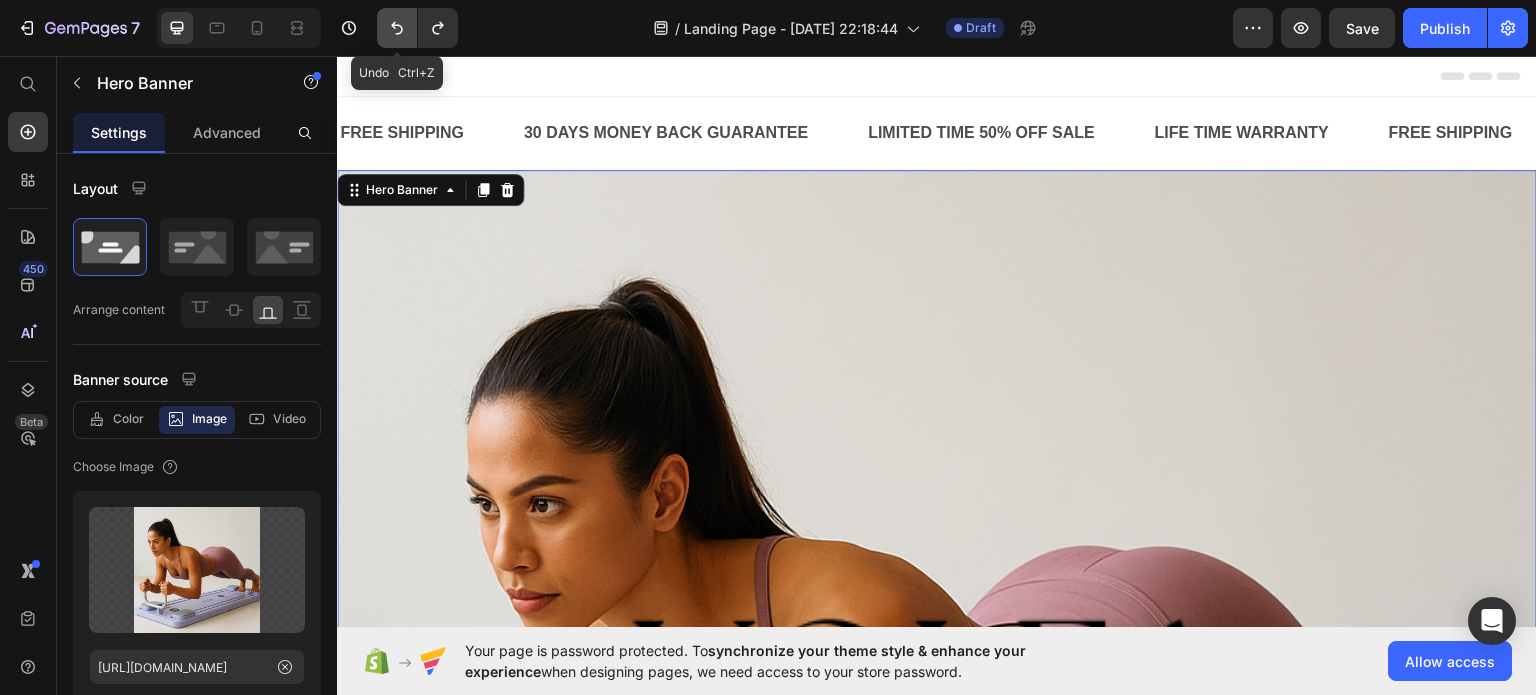 click 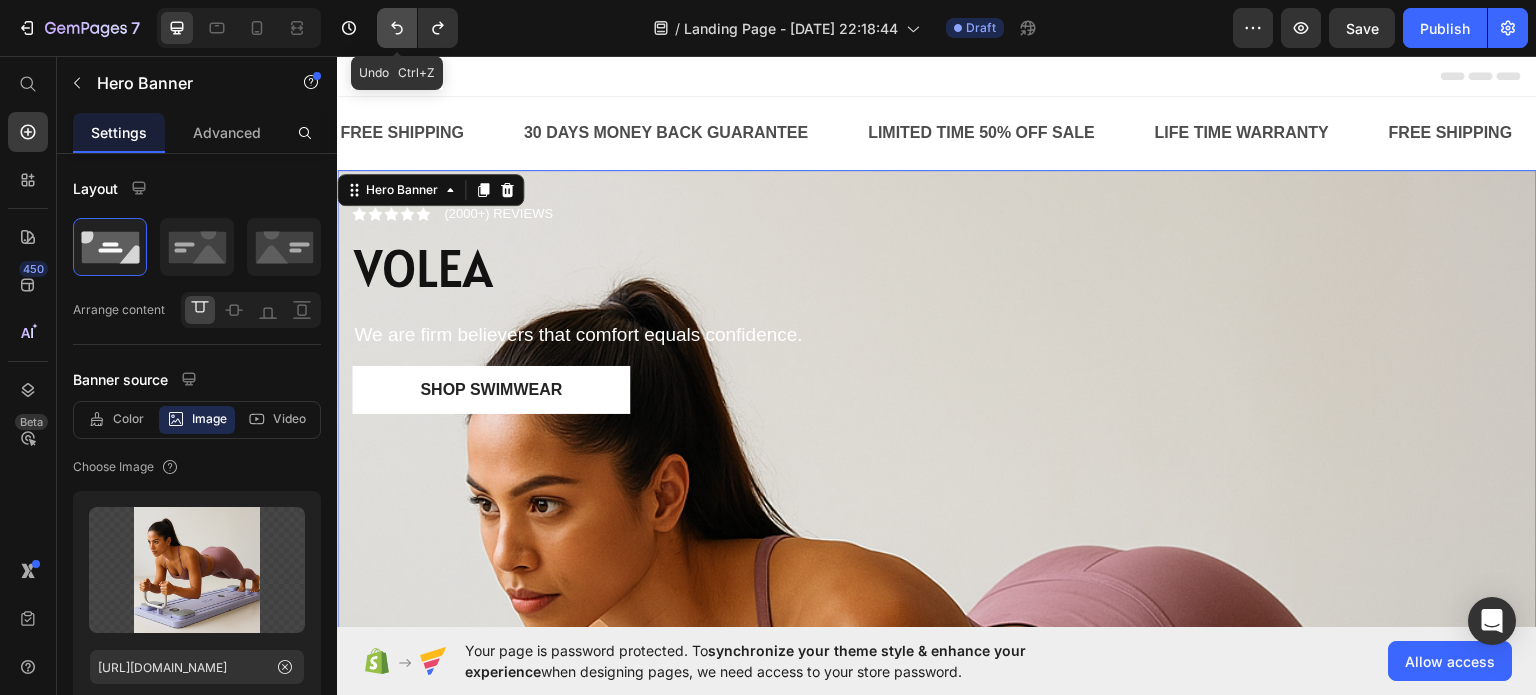 click 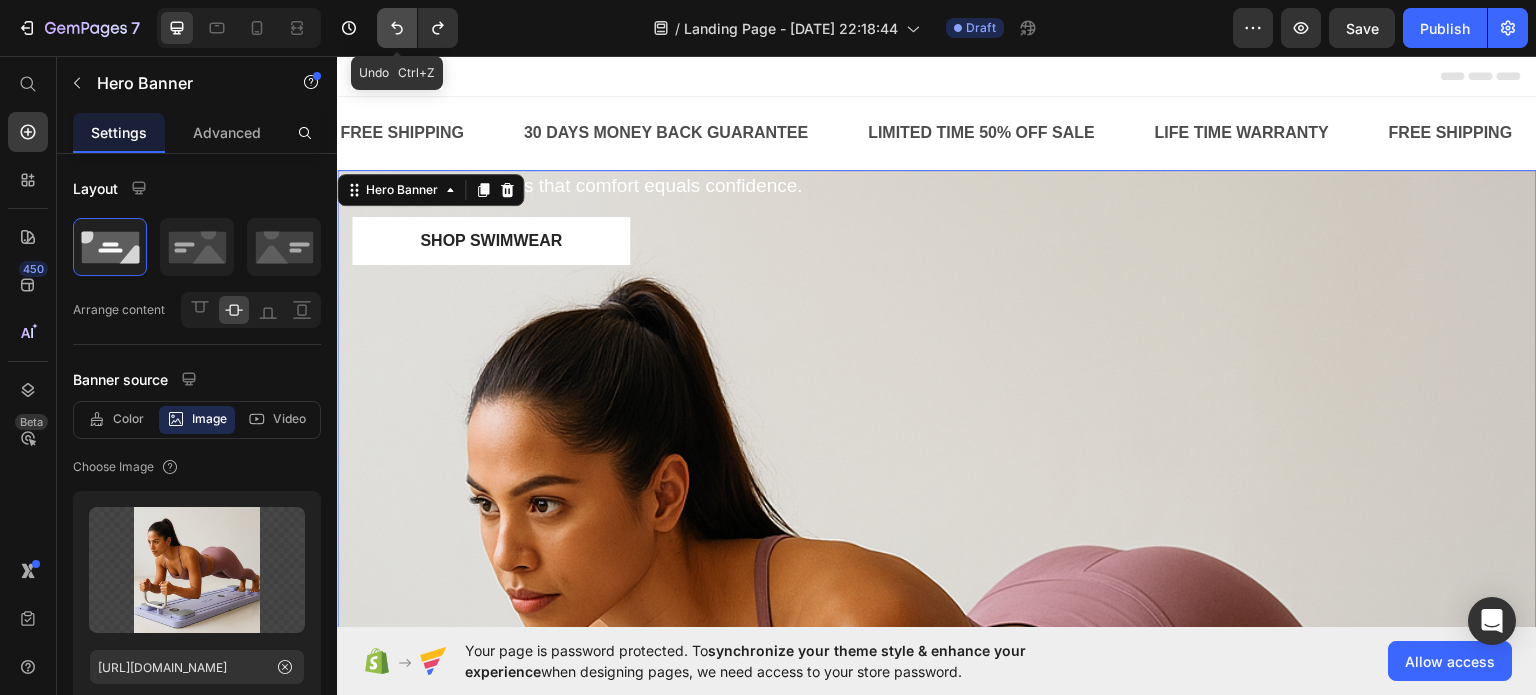 click 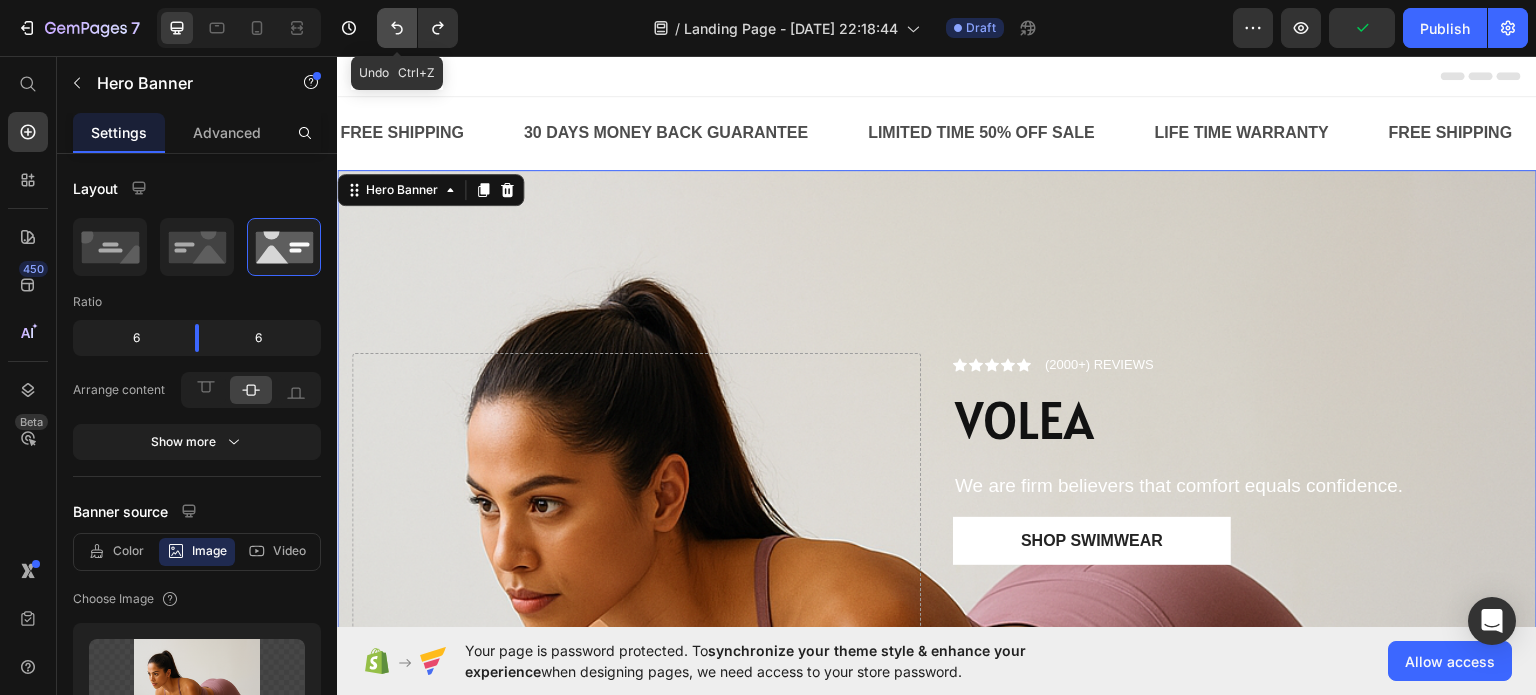 click 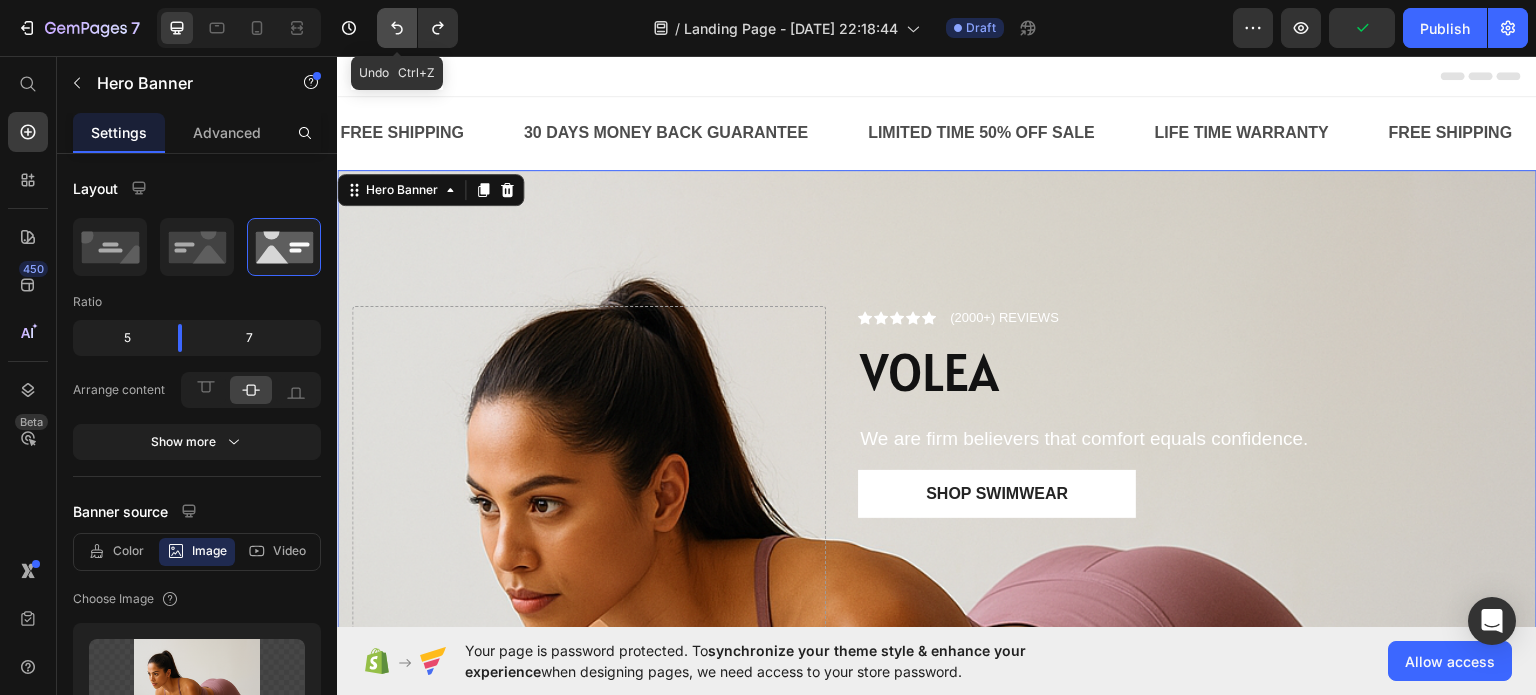click 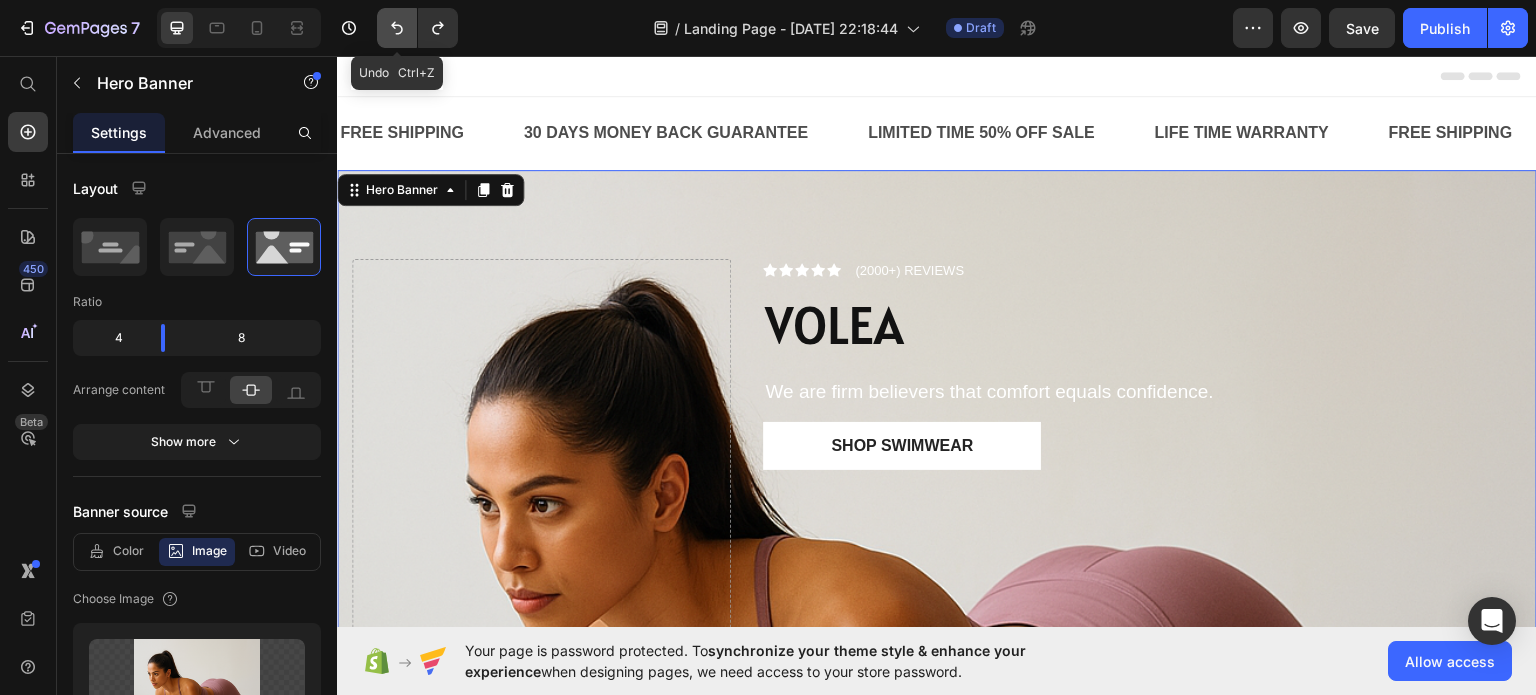 click 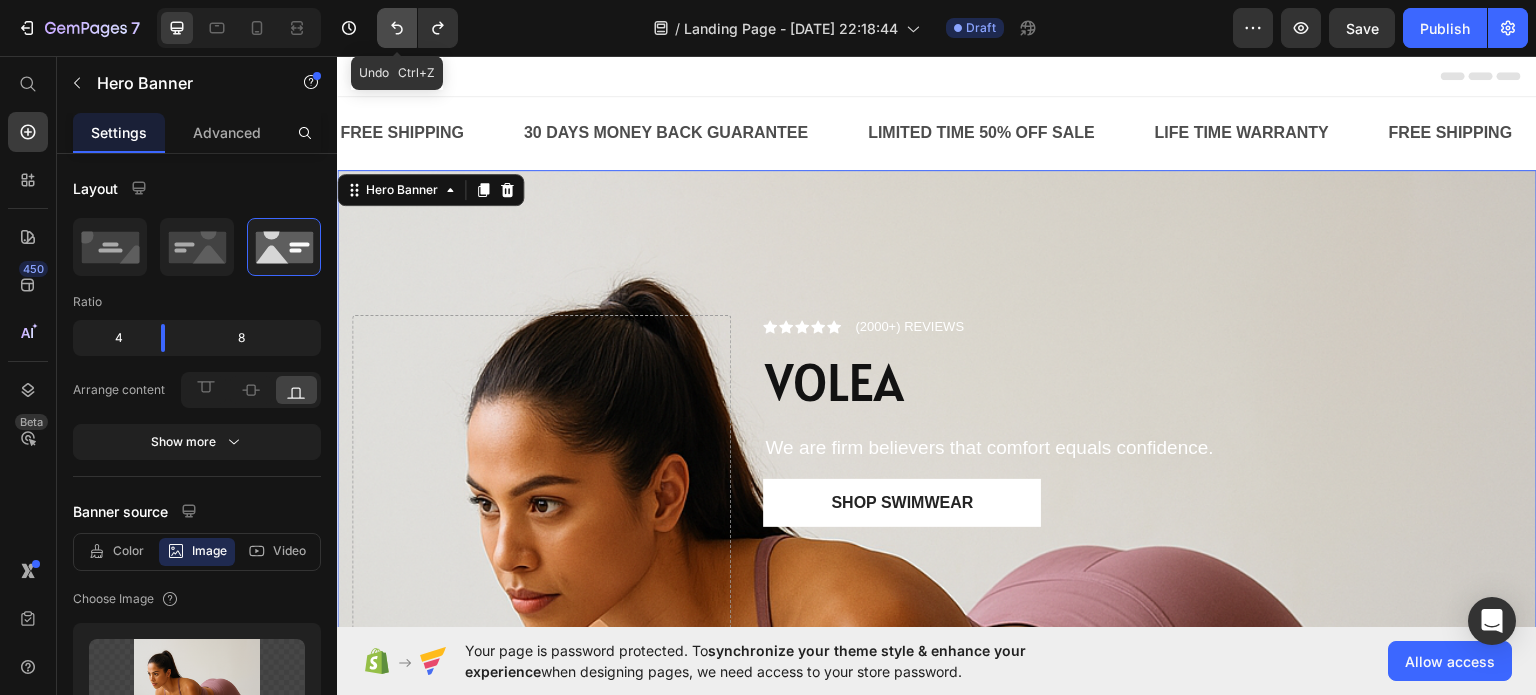 click 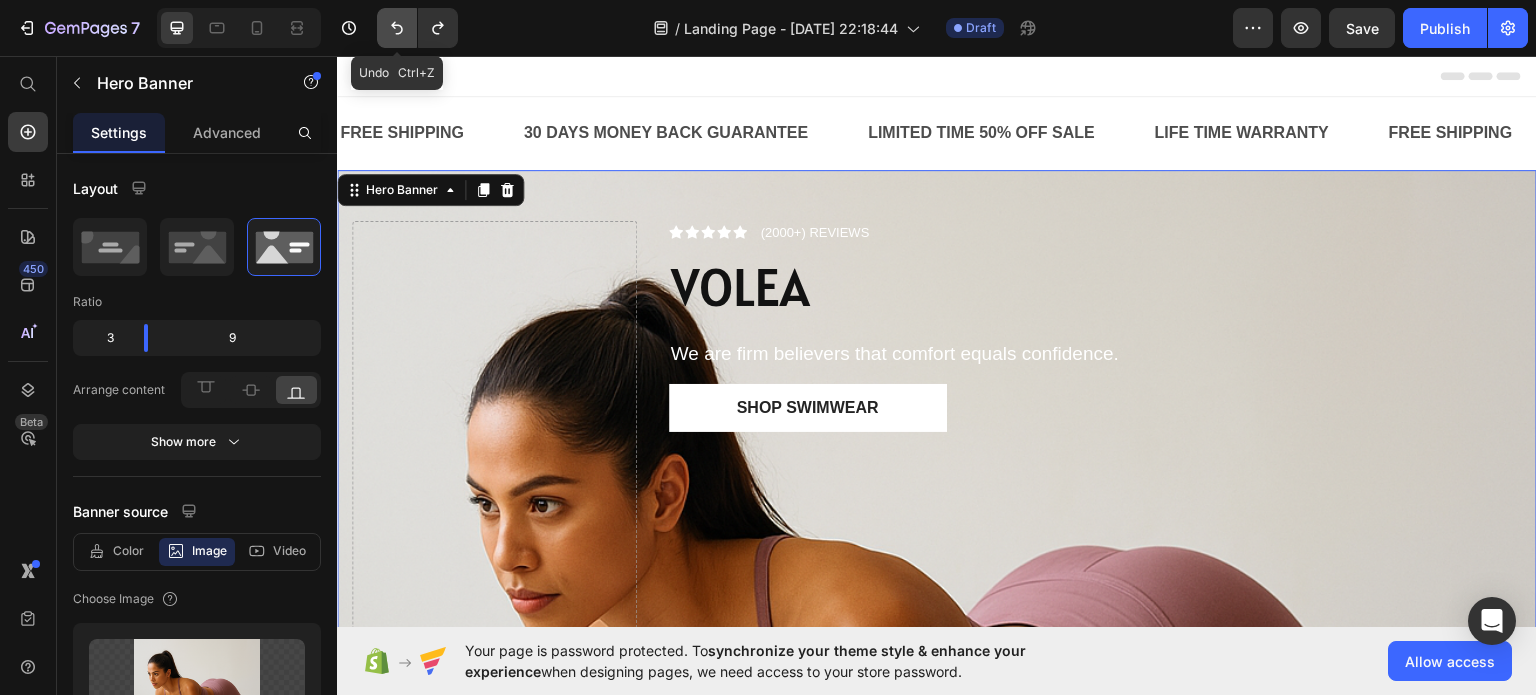 click 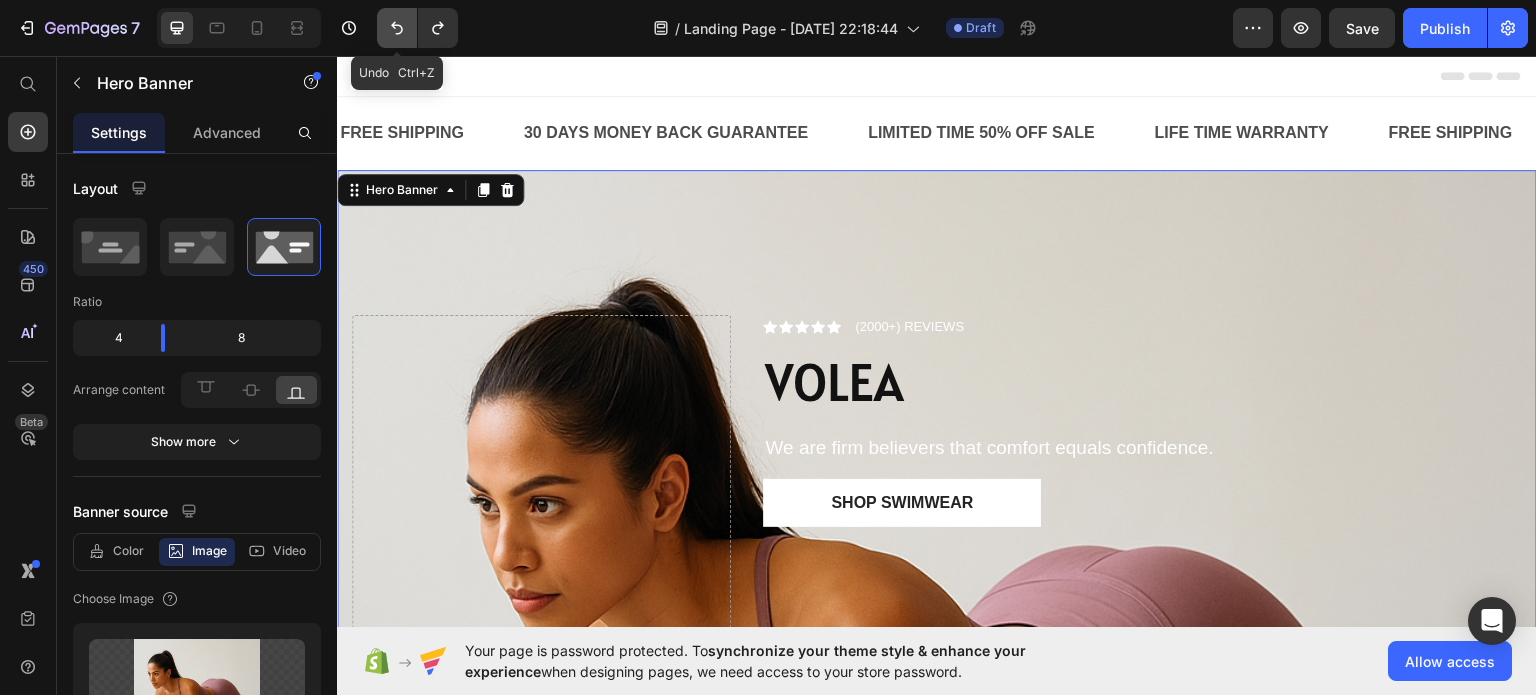 click 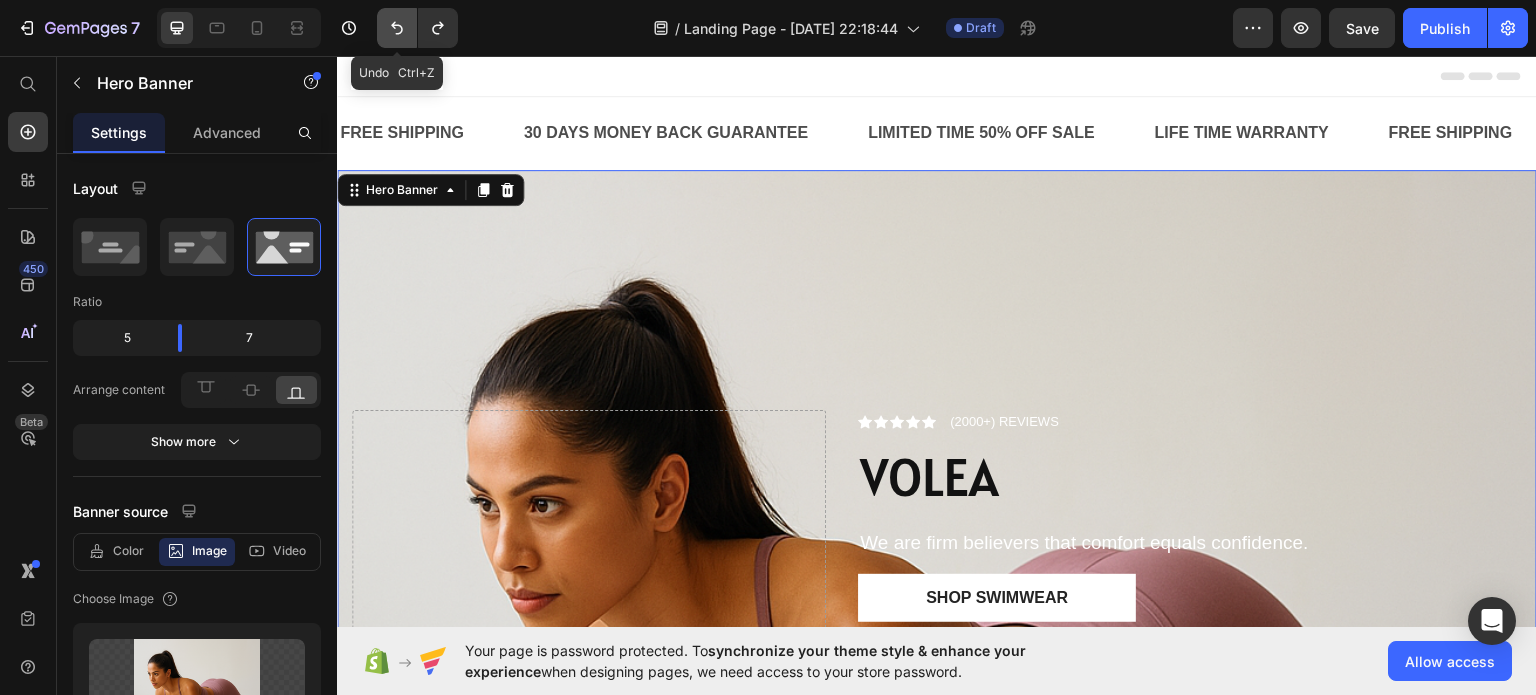 click 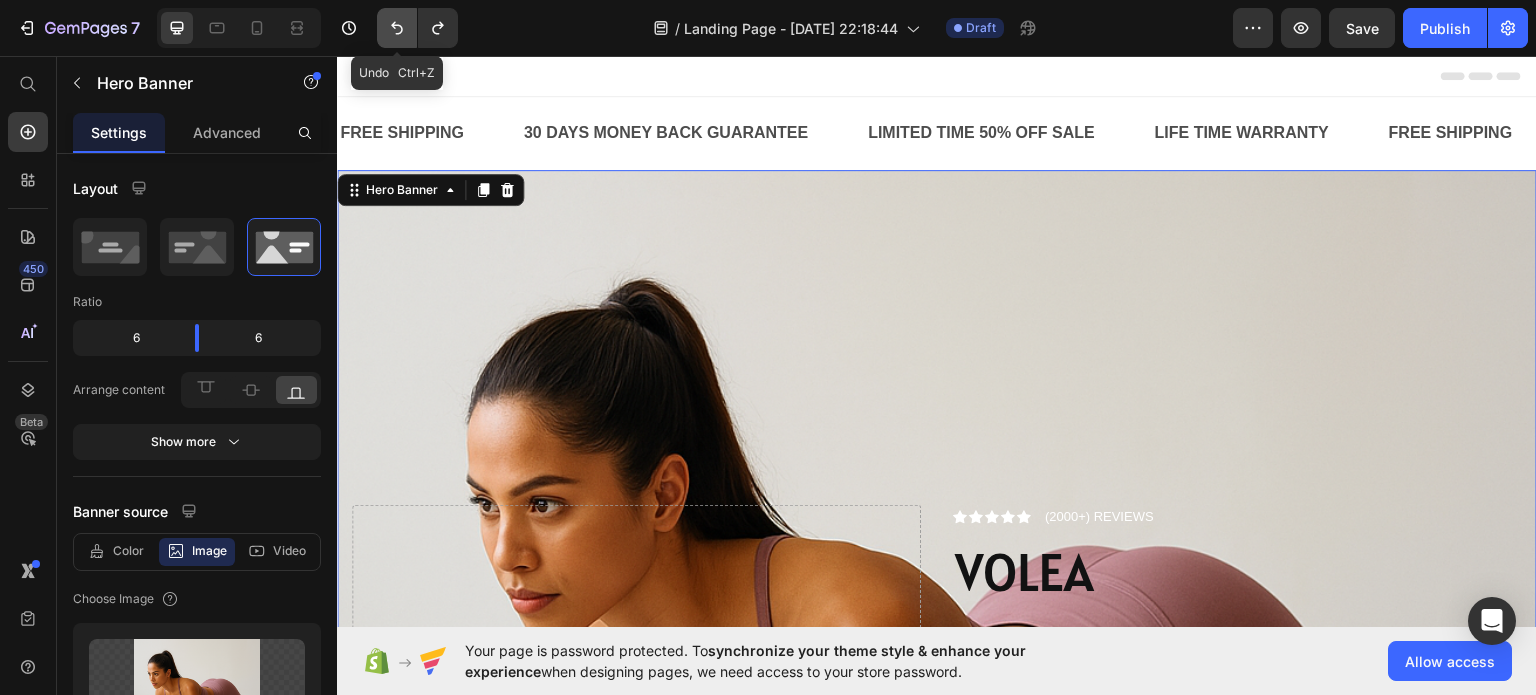 click 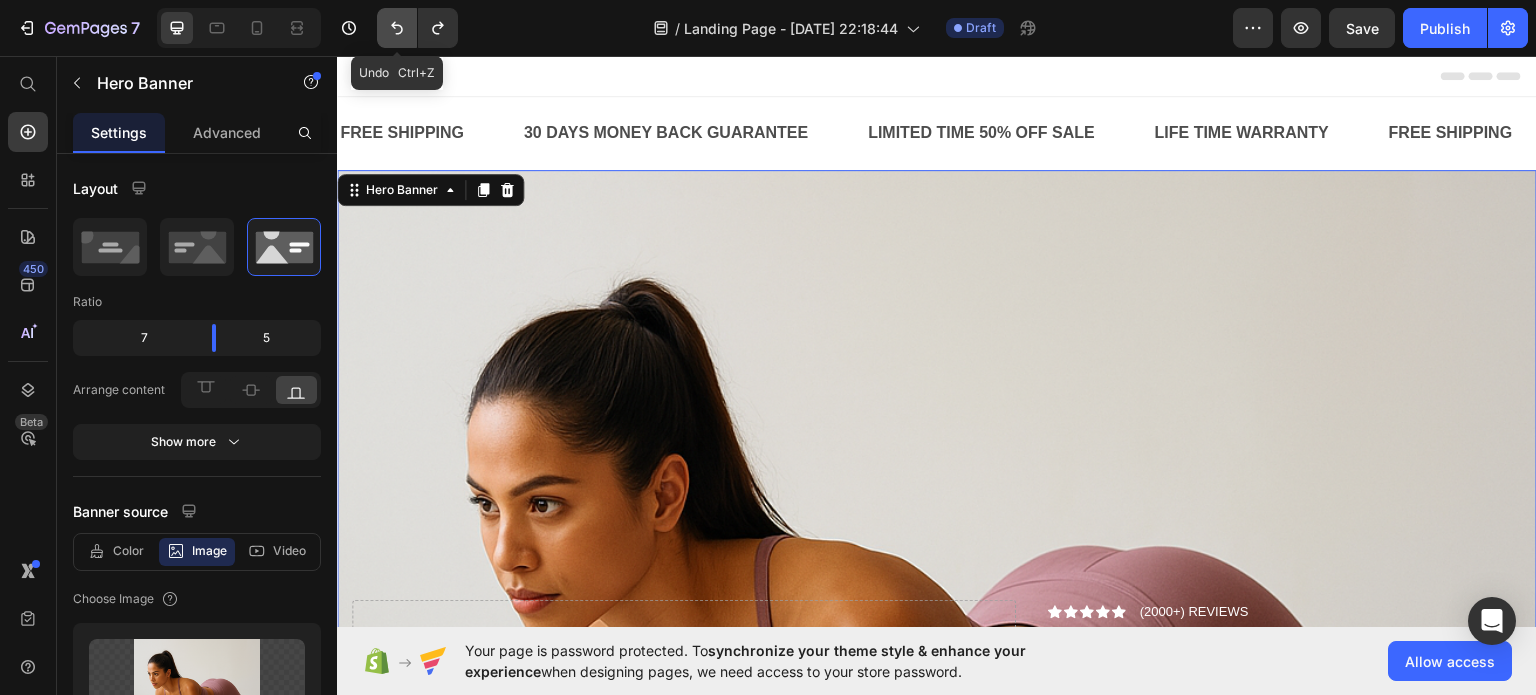 click 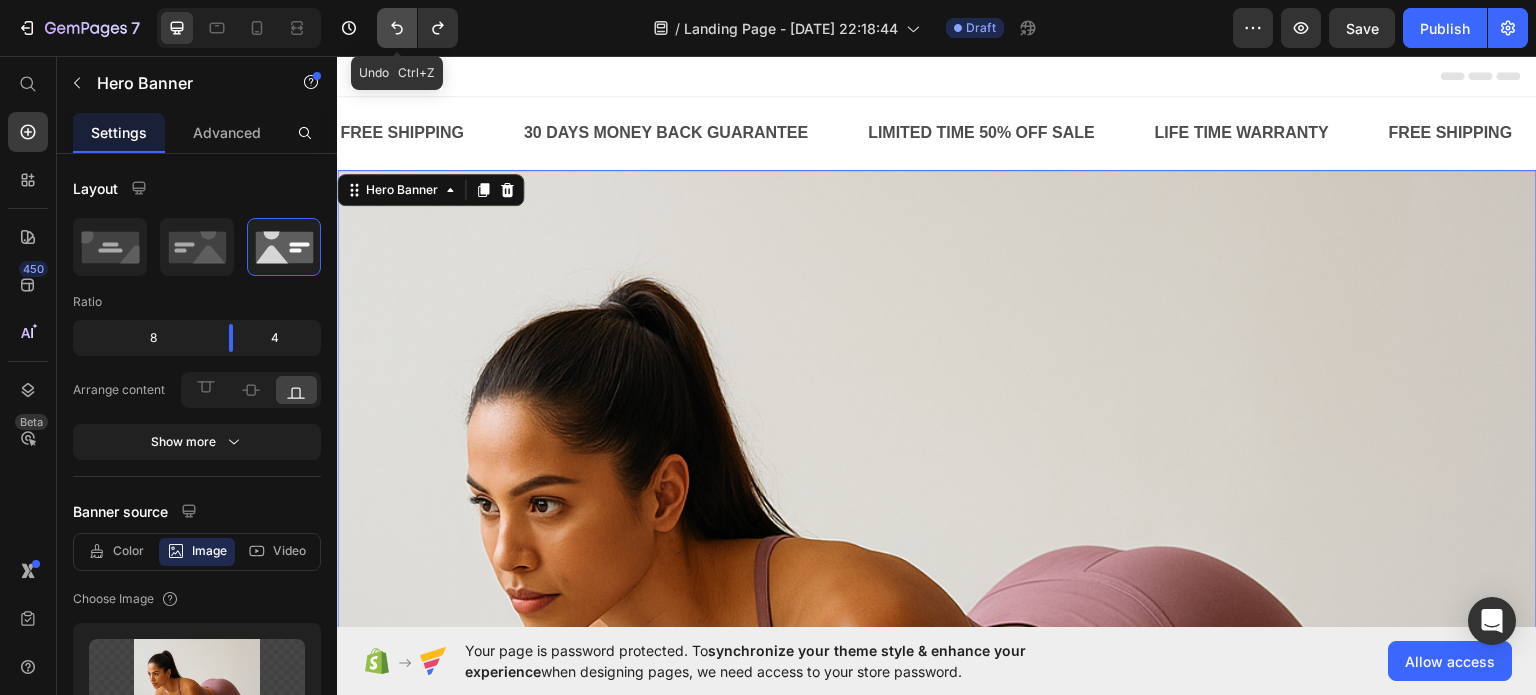 click 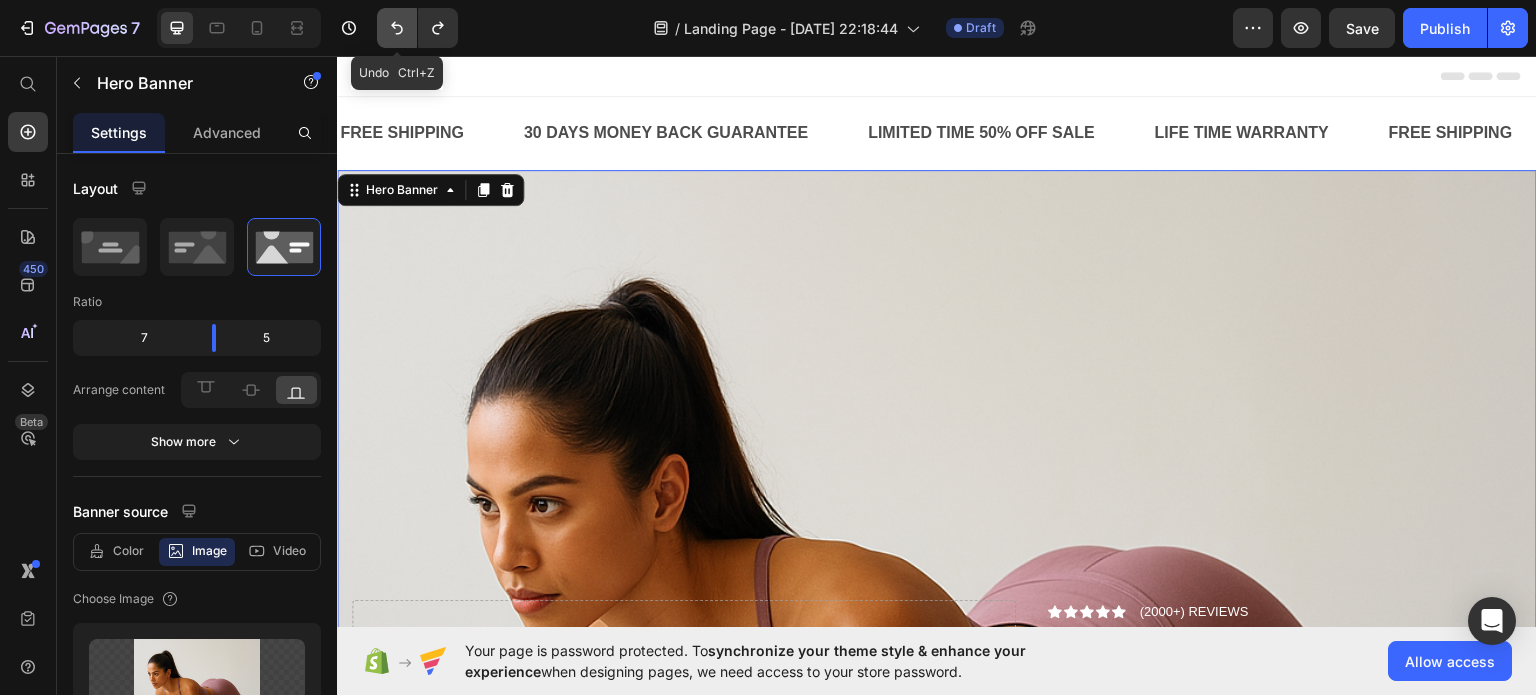 click 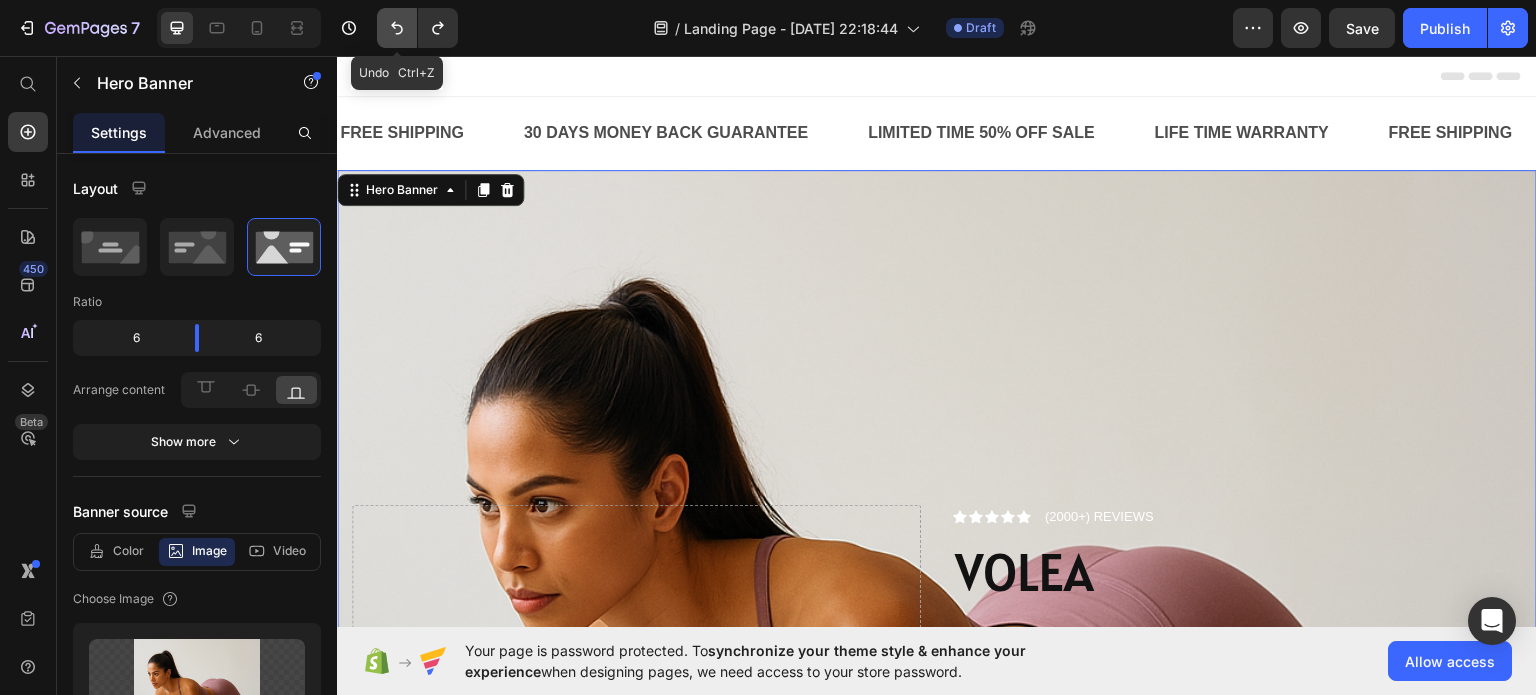 click 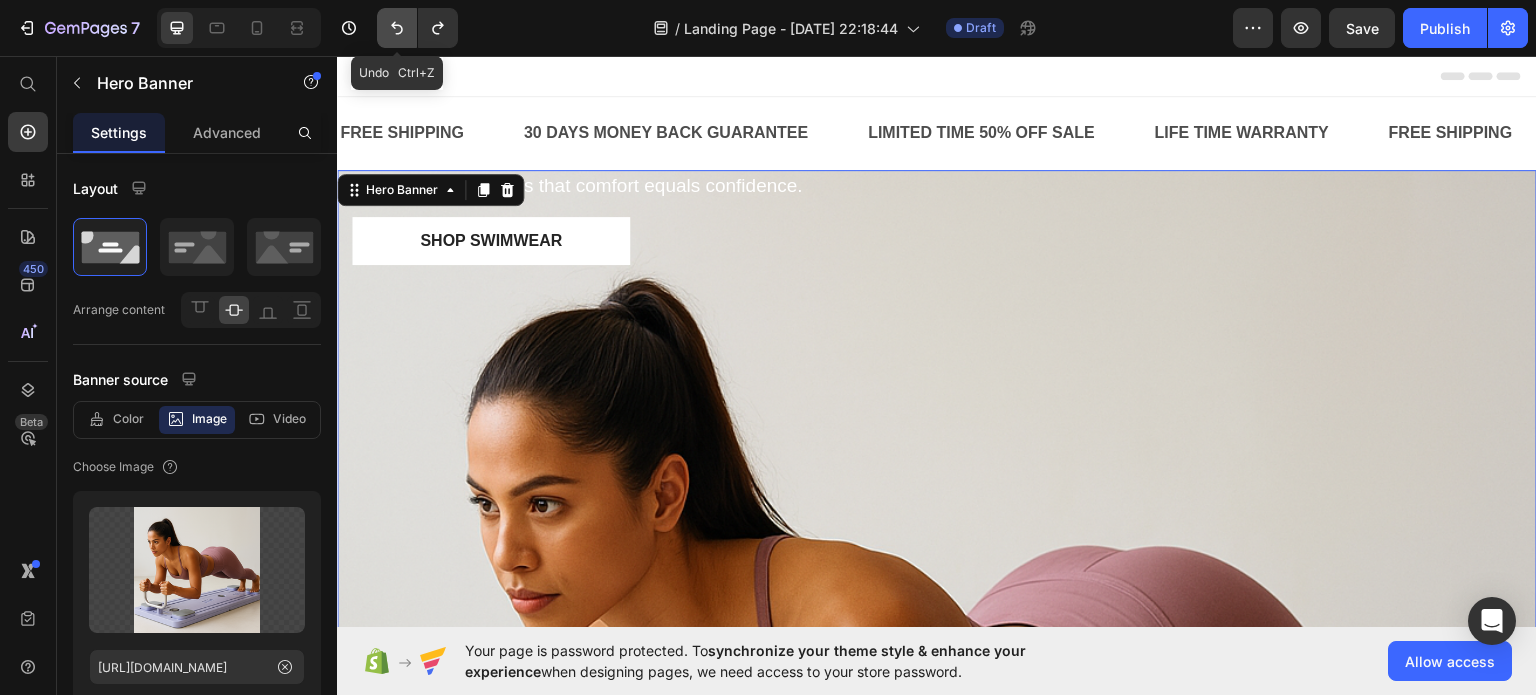 click 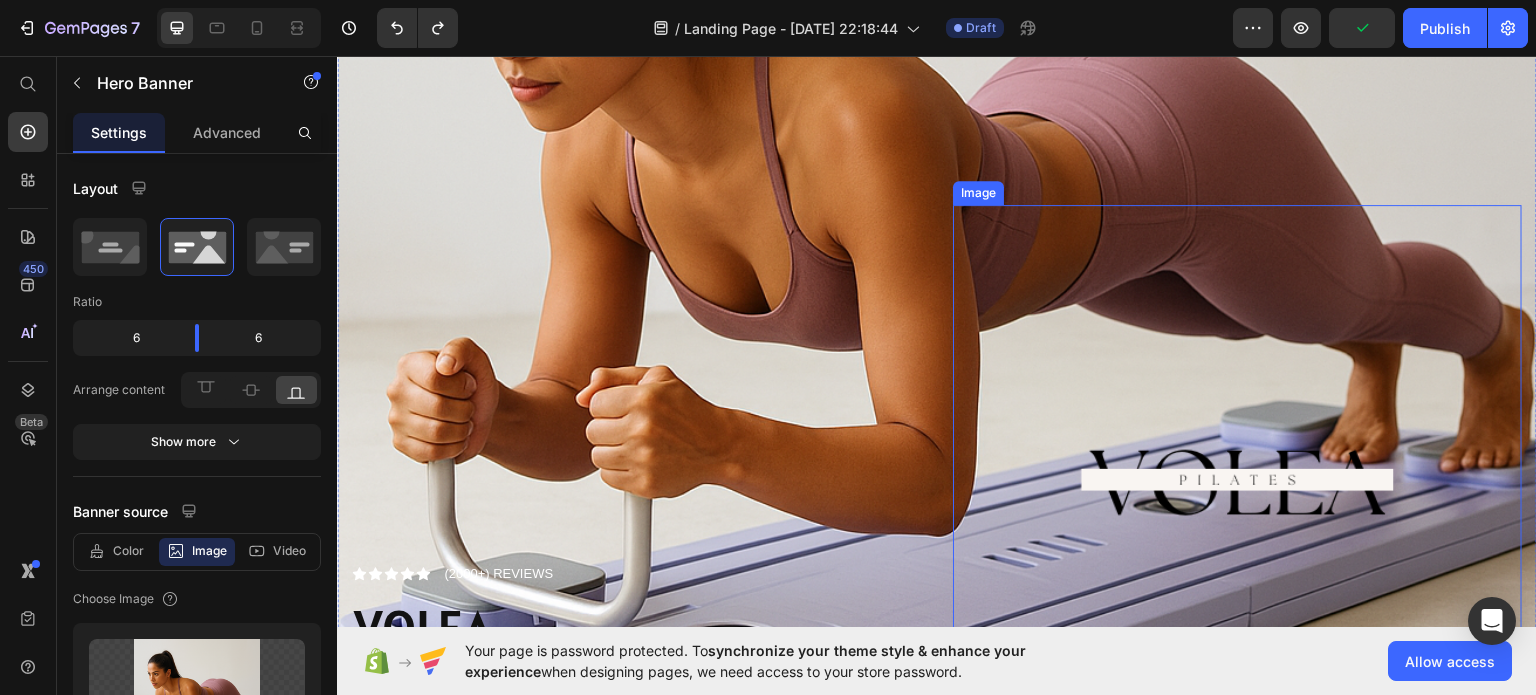scroll, scrollTop: 600, scrollLeft: 0, axis: vertical 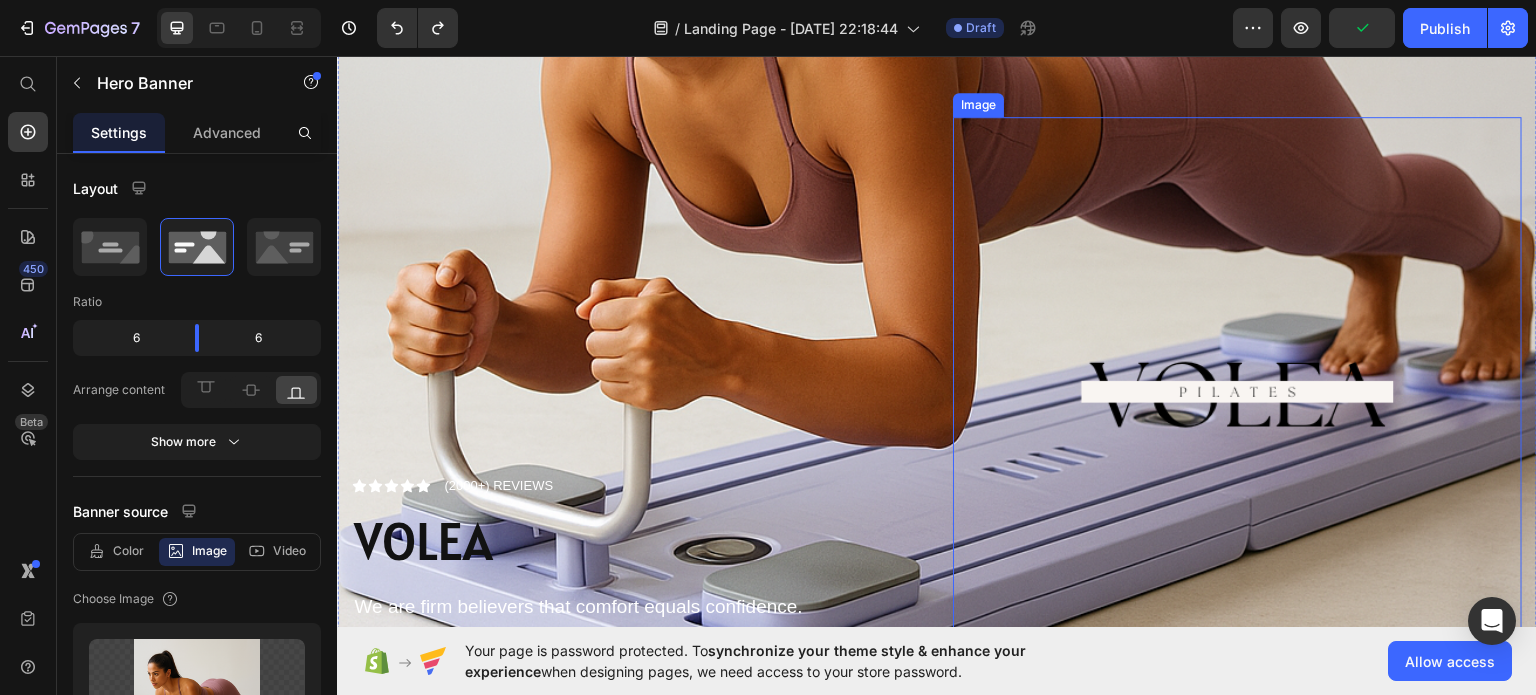 click at bounding box center [1237, 400] 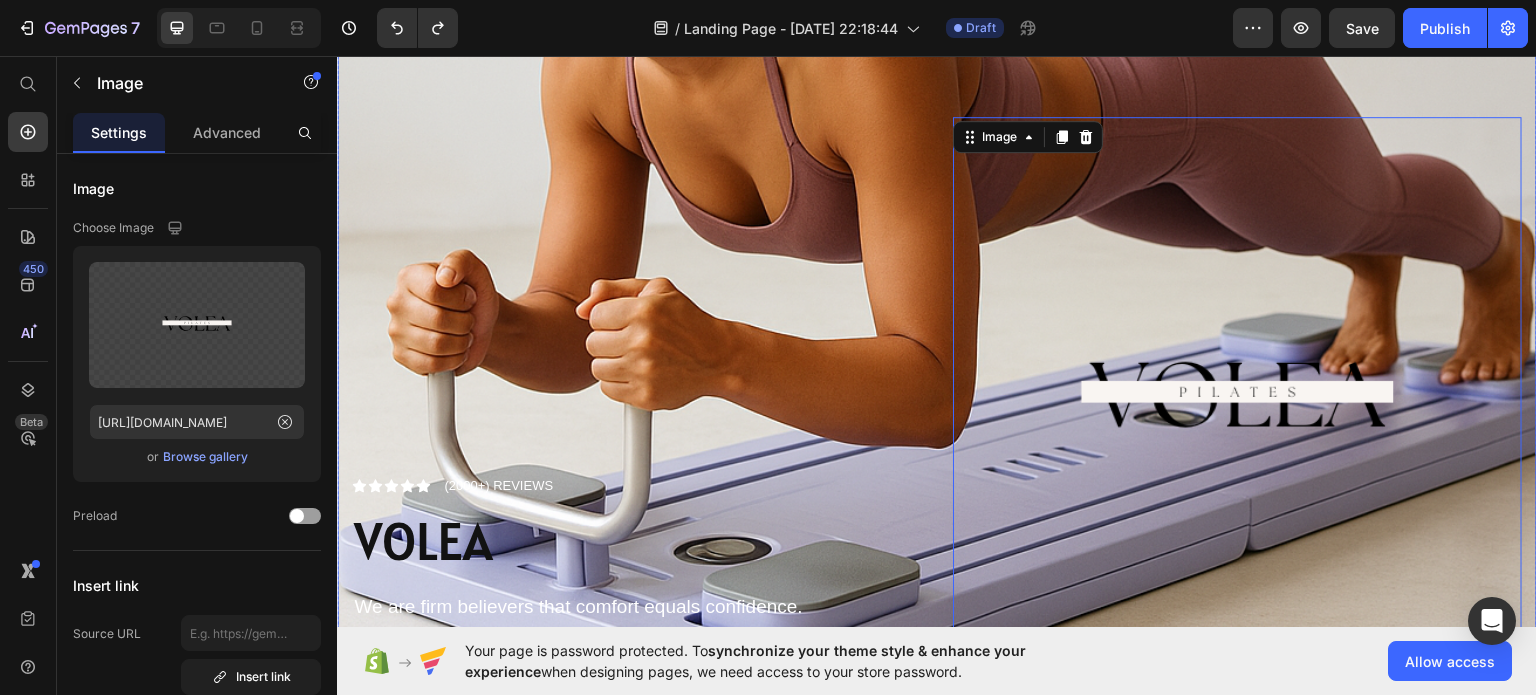 click on "Icon Icon Icon Icon Icon Icon List (2000+) REVIEWS Text Block Row VOLEA Heading We are firm believers that comfort equals confidence. Text Block Shop Swimwear Button" at bounding box center (636, 400) 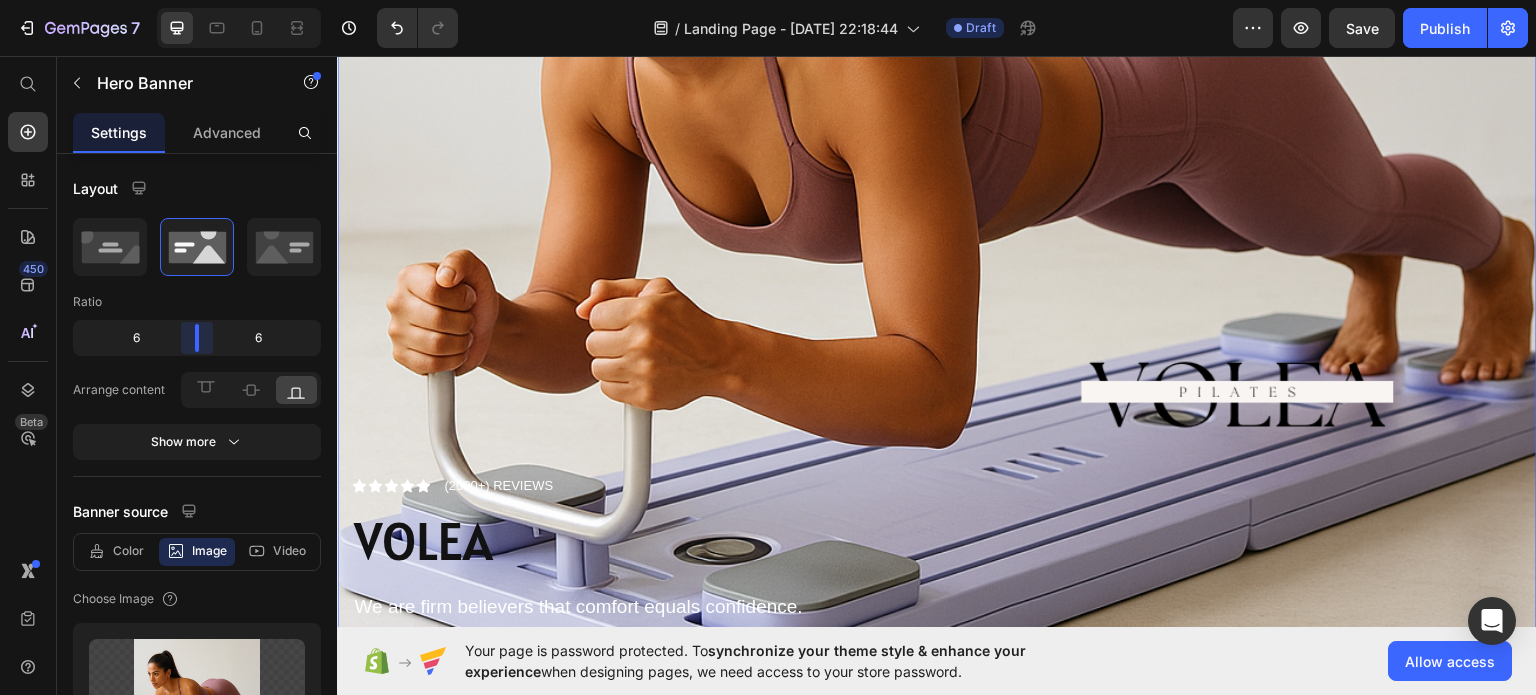 click on "7   /  Landing Page - Jul 10, 22:18:44 Draft Preview  Save   Publish  450 Beta Start with Sections Elements Hero Section Product Detail Brands Trusted Badges Guarantee Product Breakdown How to use Testimonials Compare Bundle FAQs Social Proof Brand Story Product List Collection Blog List Contact Sticky Add to Cart Custom Footer Browse Library 450 Layout
Row
Row
Row
Row Text
Heading
Text Block Button
Button
Button
Sticky Back to top Media
Image
Image" at bounding box center [768, 0] 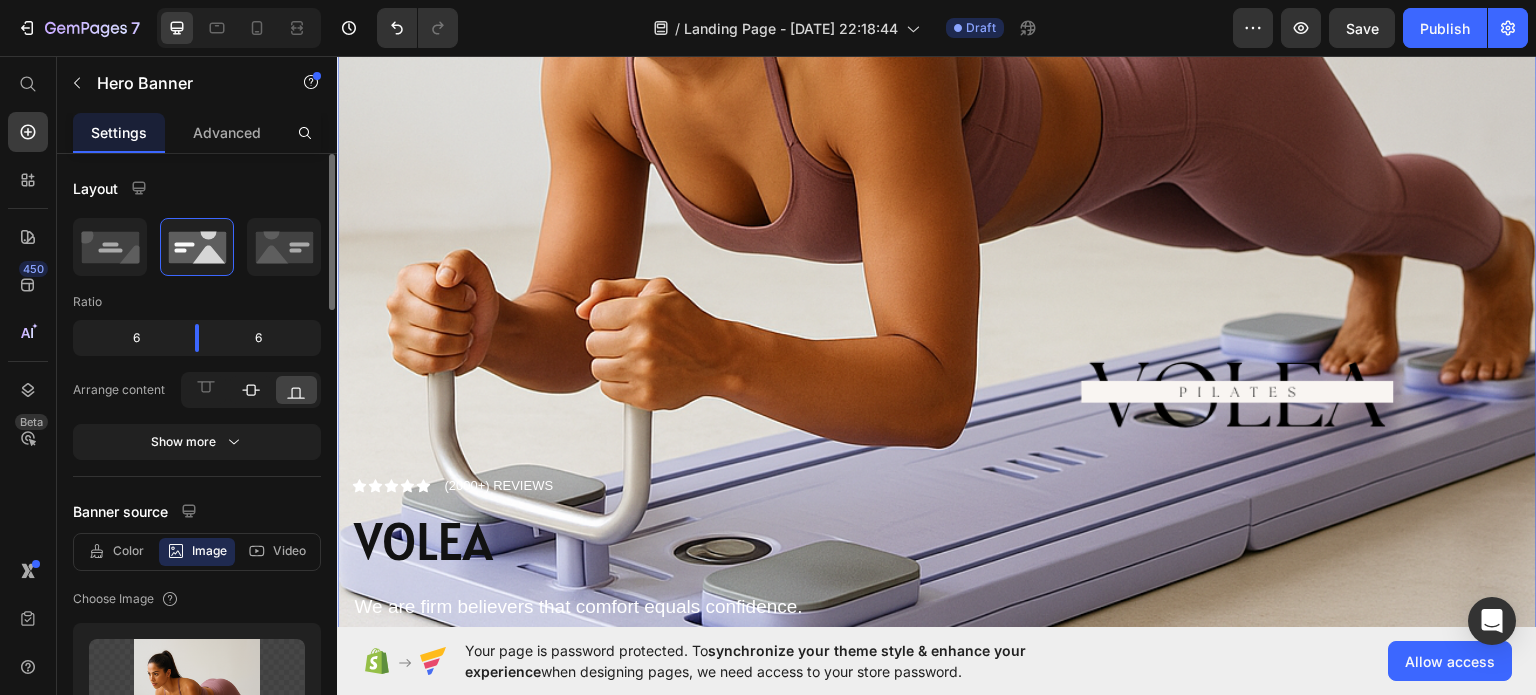 click 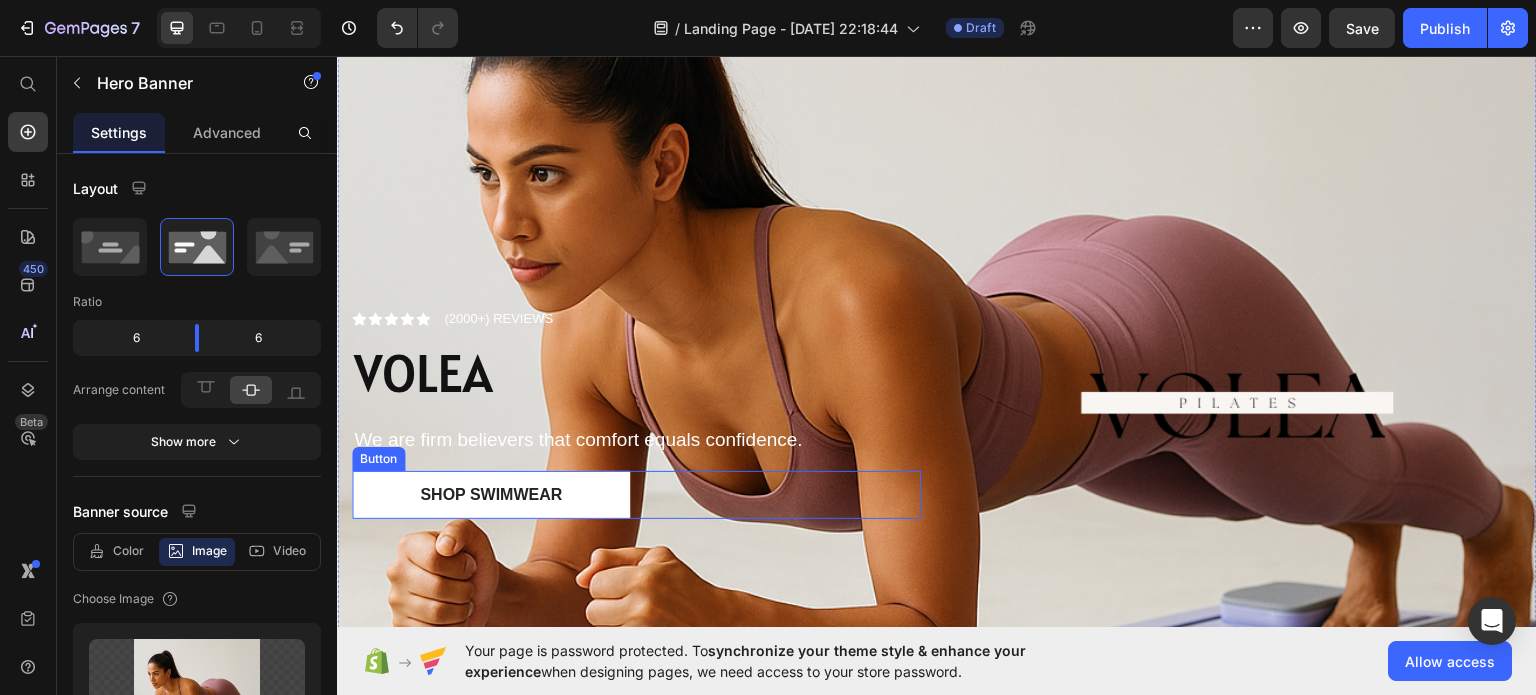 scroll, scrollTop: 300, scrollLeft: 0, axis: vertical 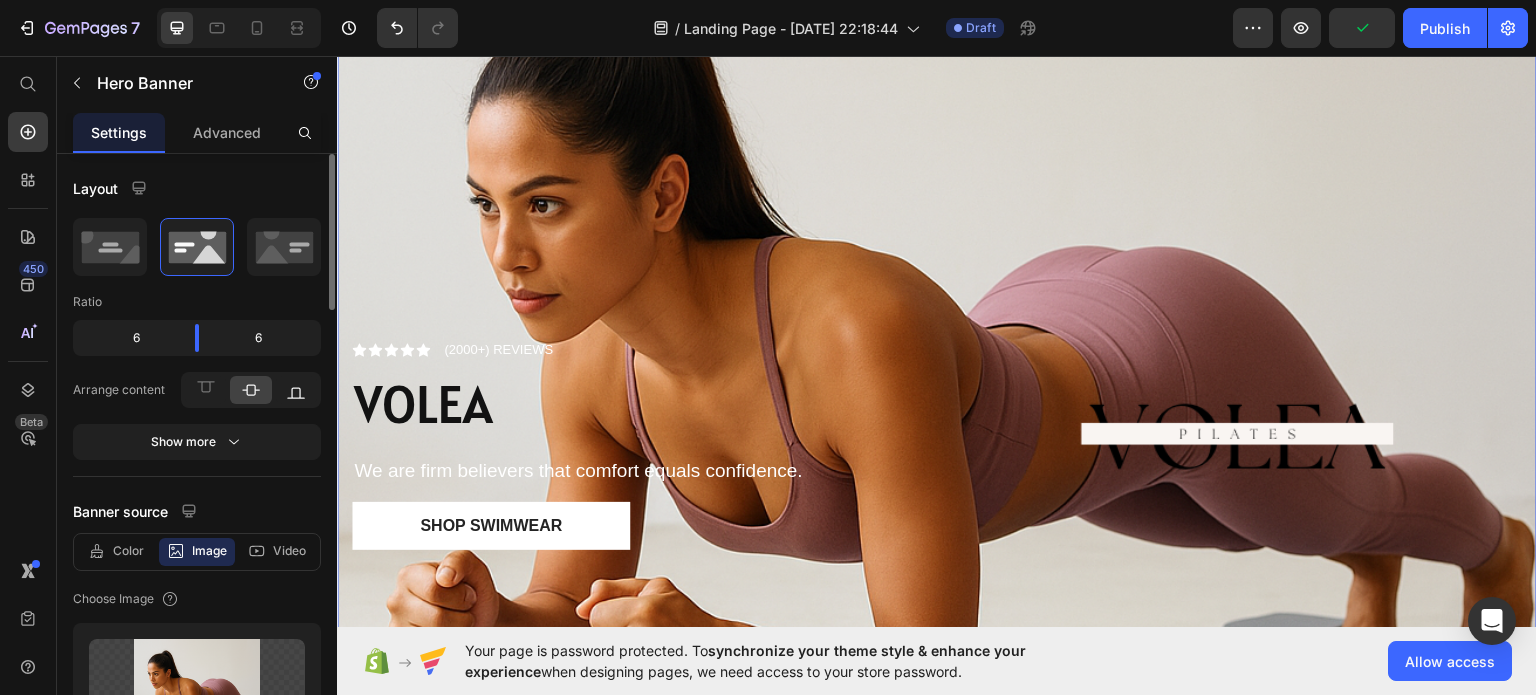 click 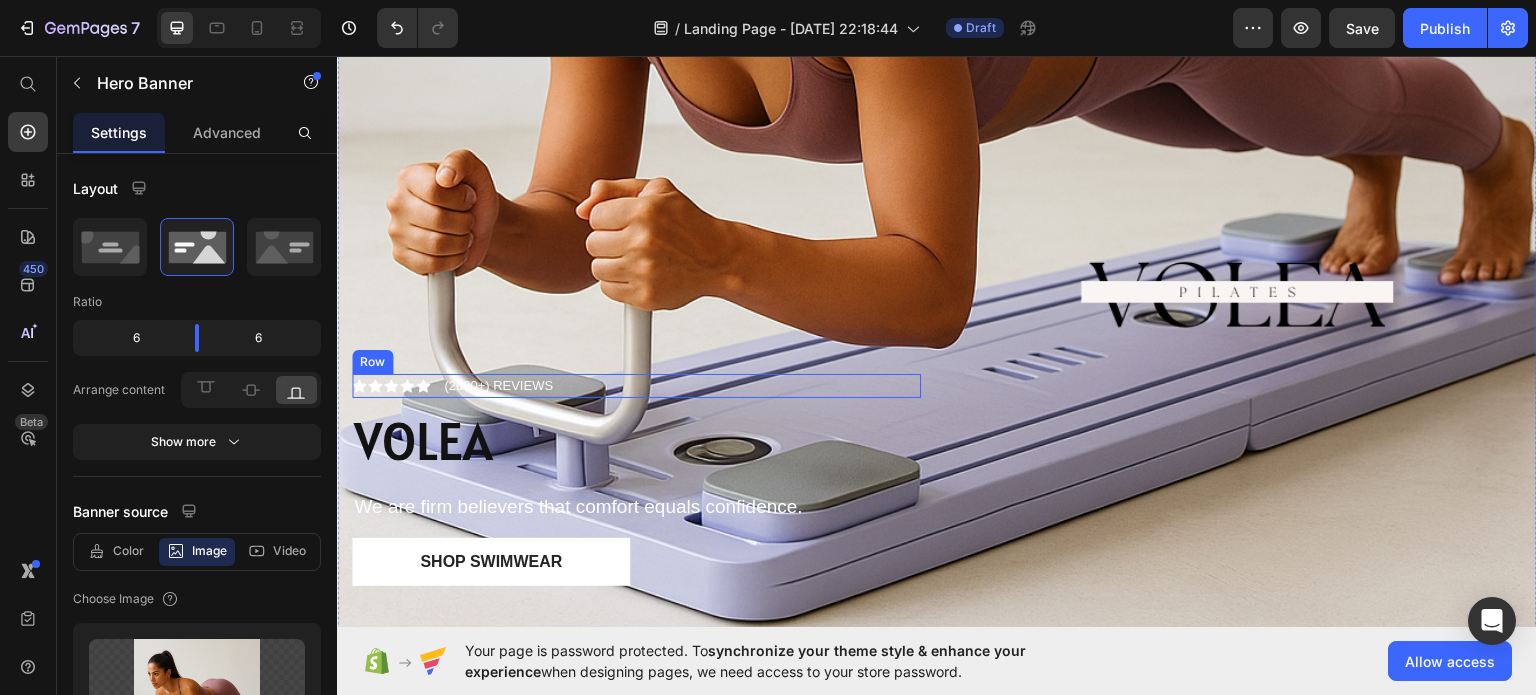 scroll, scrollTop: 400, scrollLeft: 0, axis: vertical 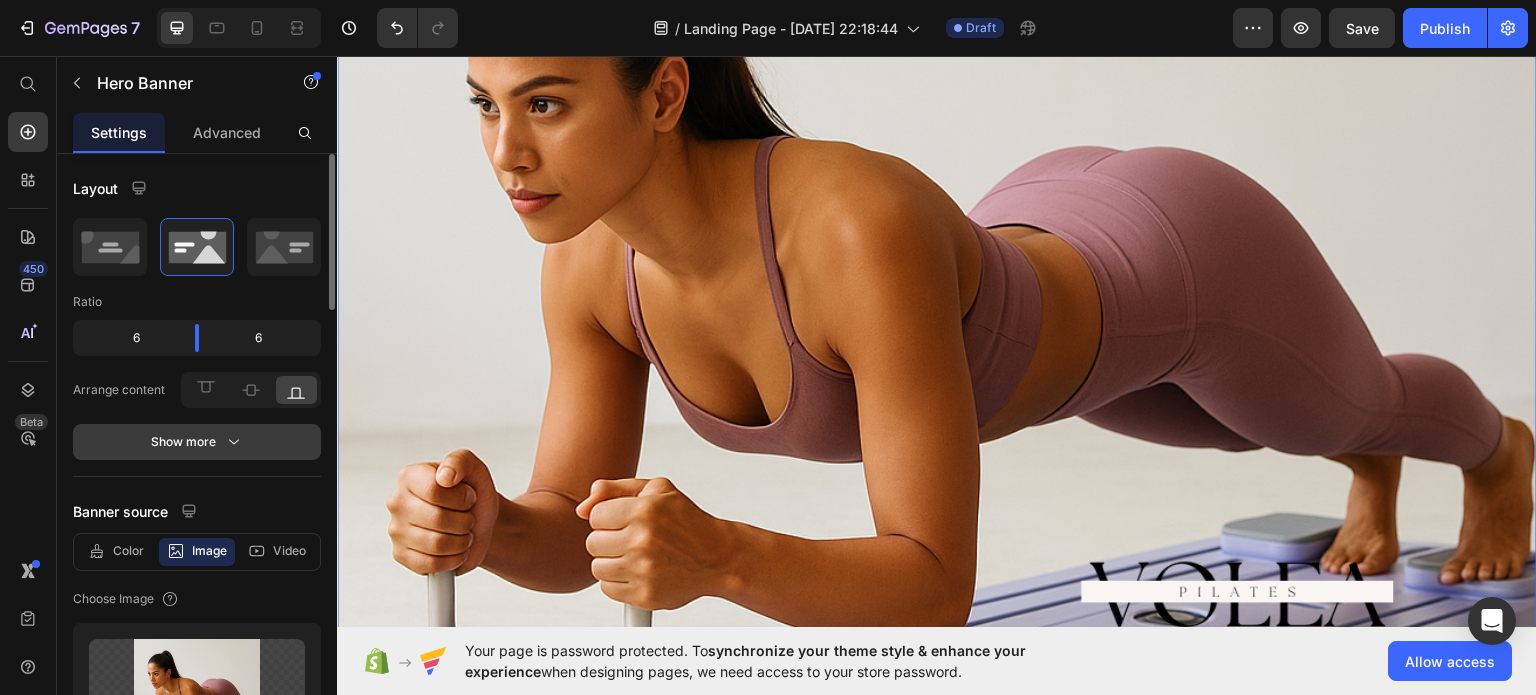click 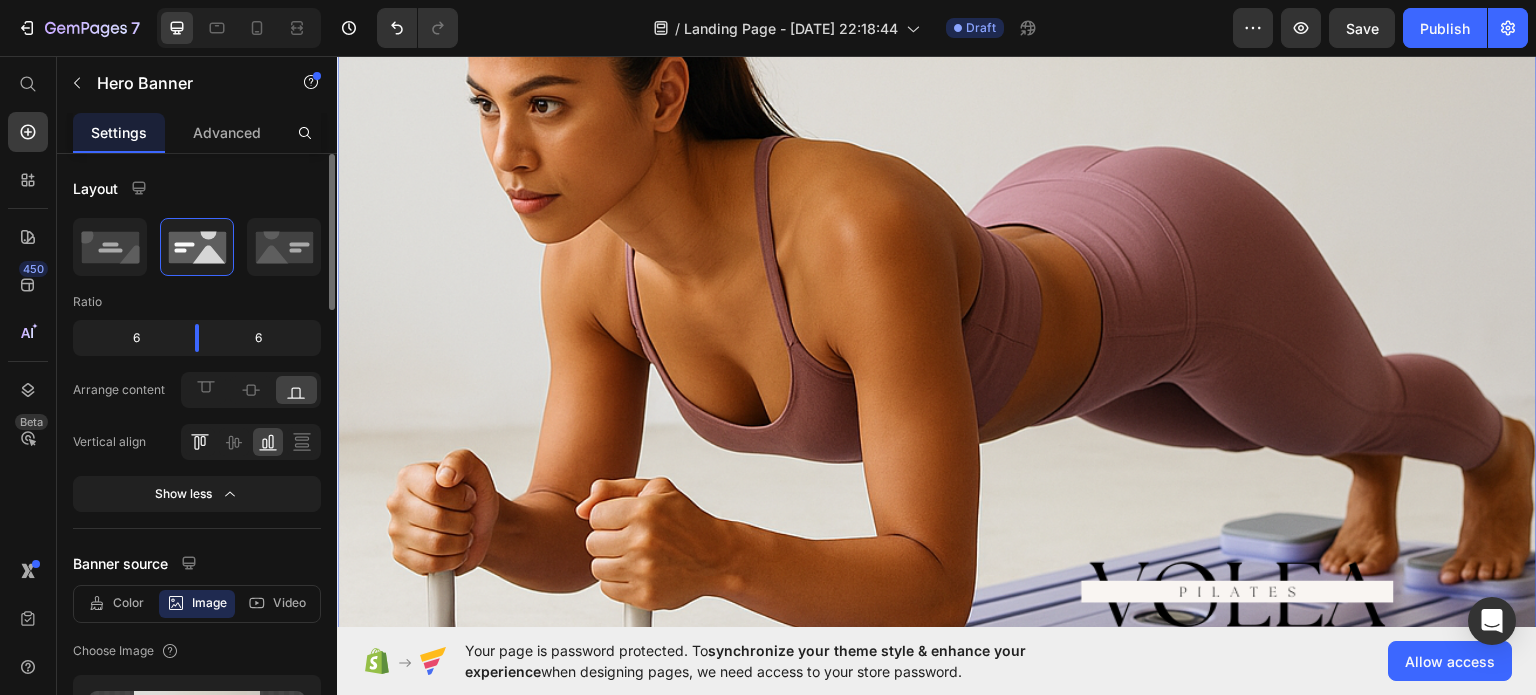 click 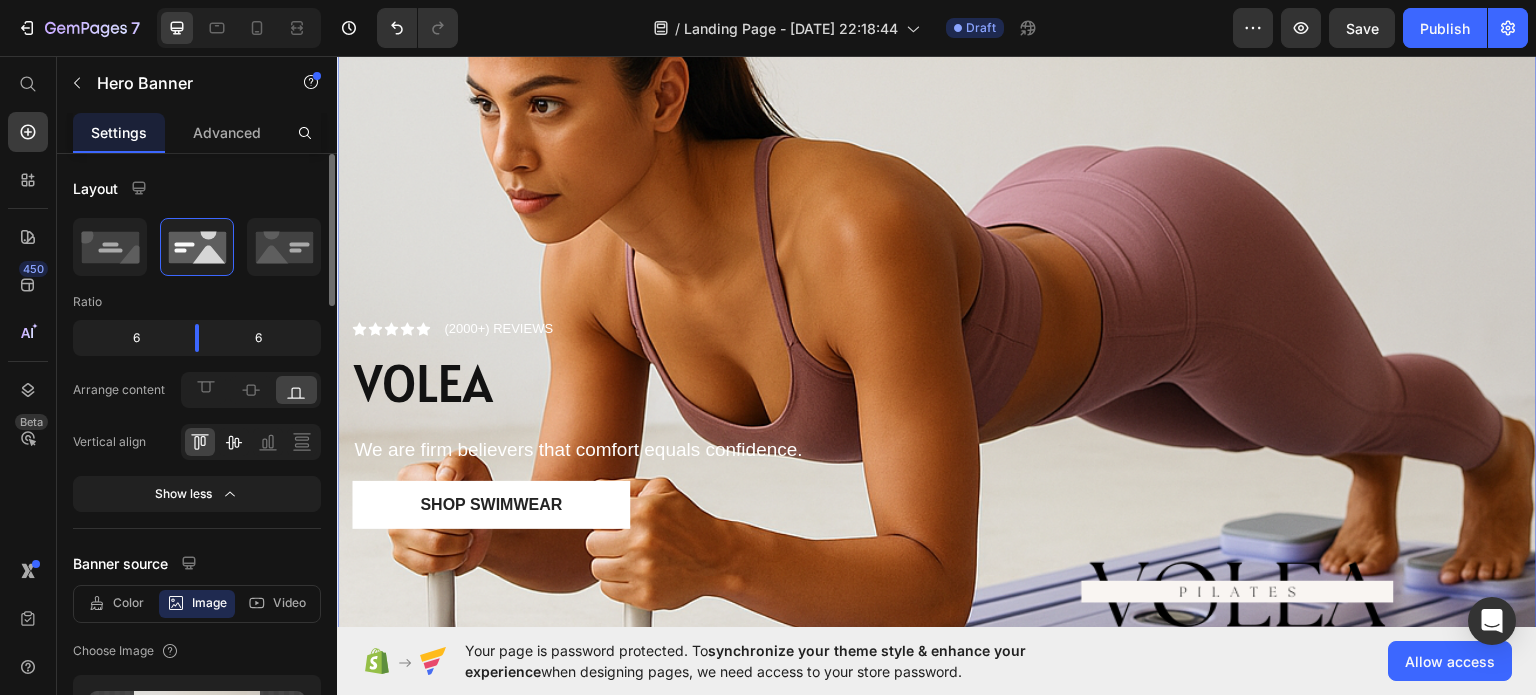 click 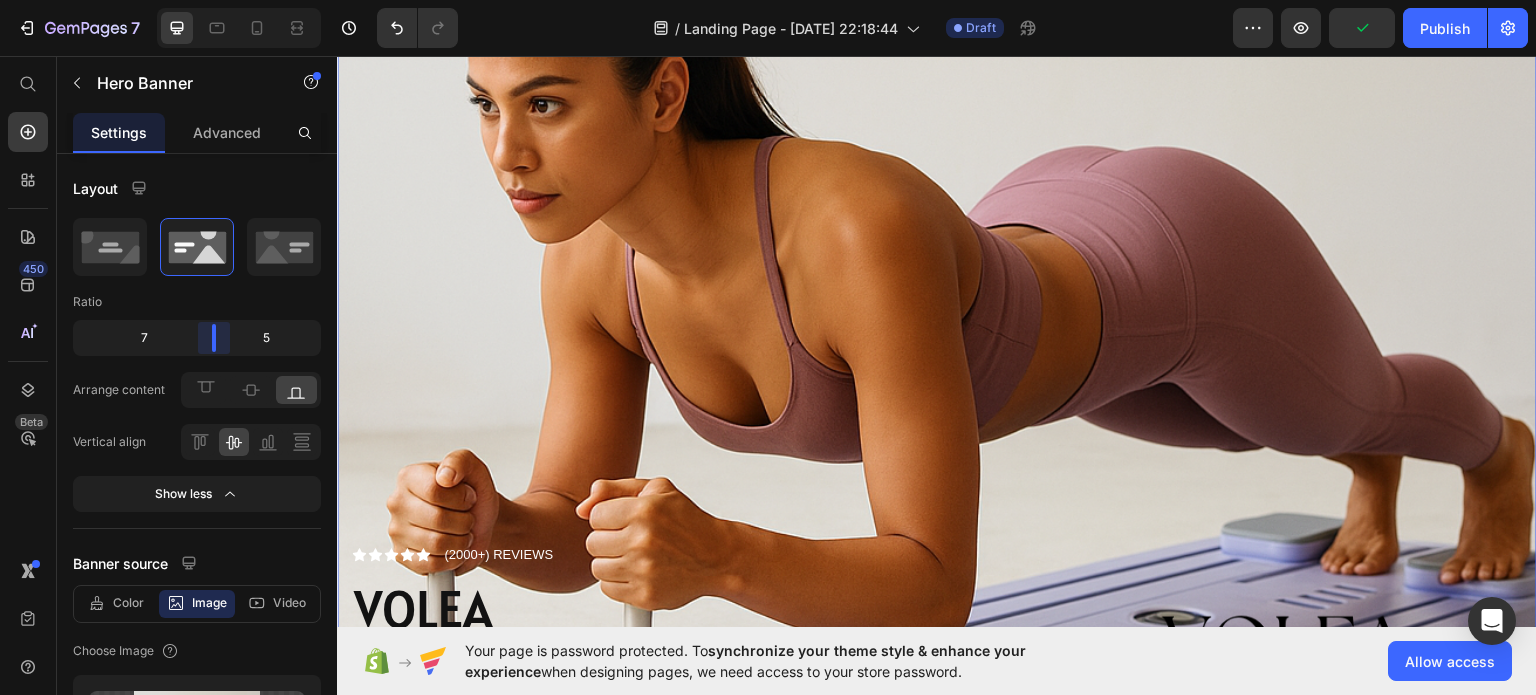 drag, startPoint x: 199, startPoint y: 343, endPoint x: 220, endPoint y: 350, distance: 22.135944 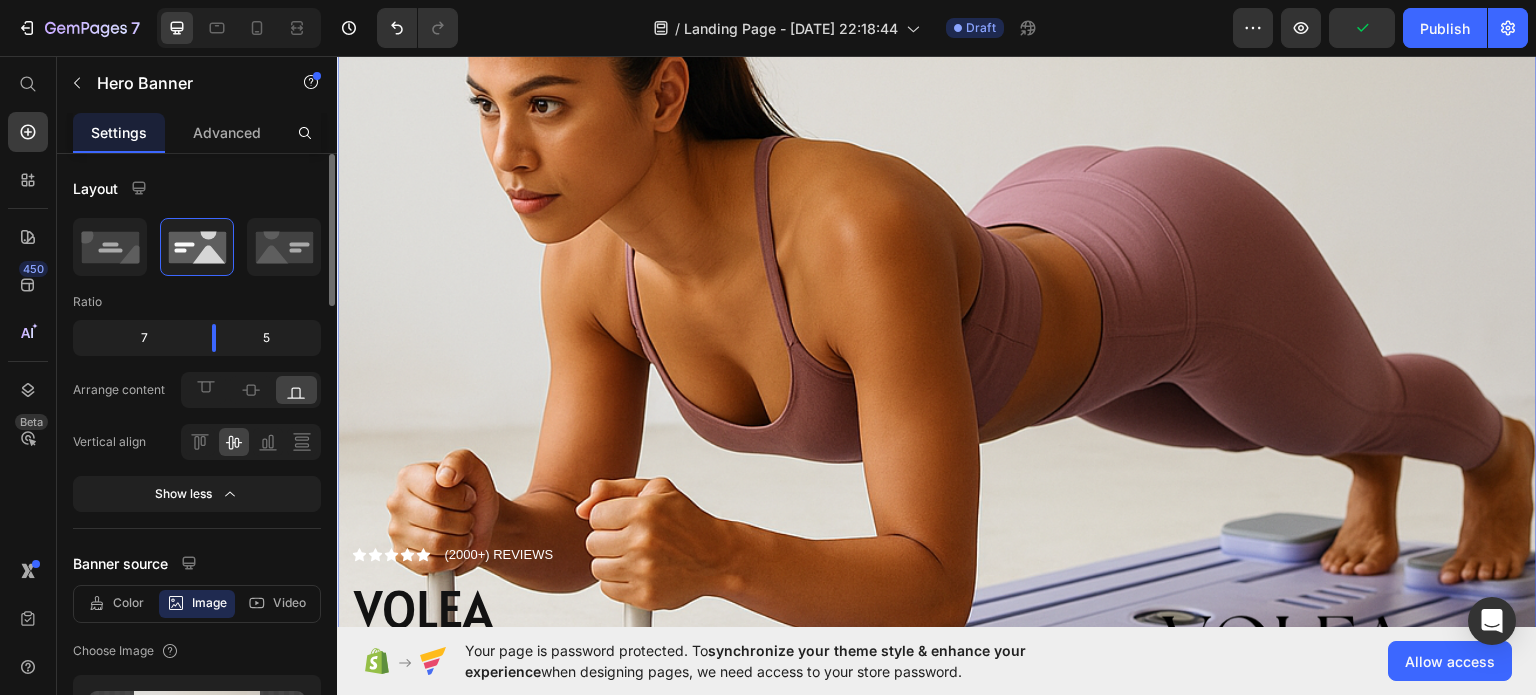 scroll, scrollTop: 200, scrollLeft: 0, axis: vertical 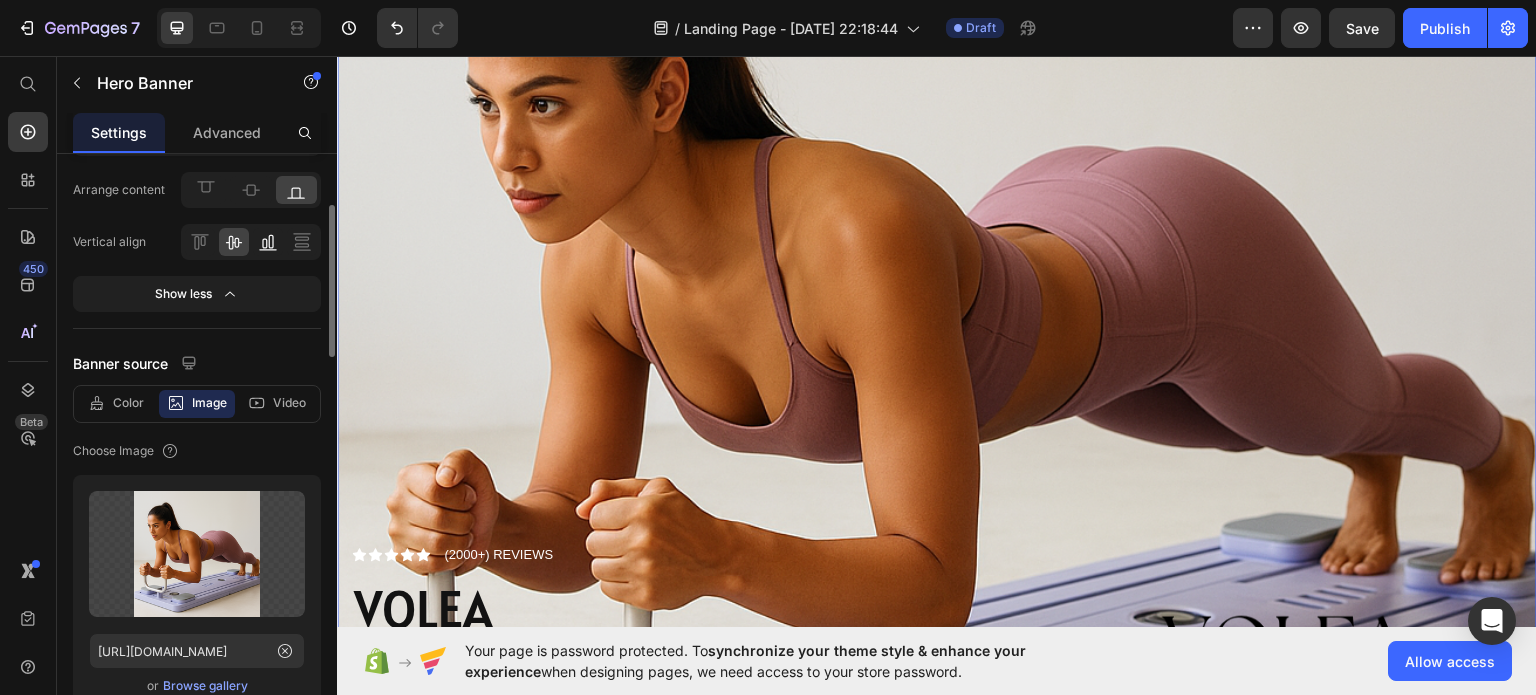 click 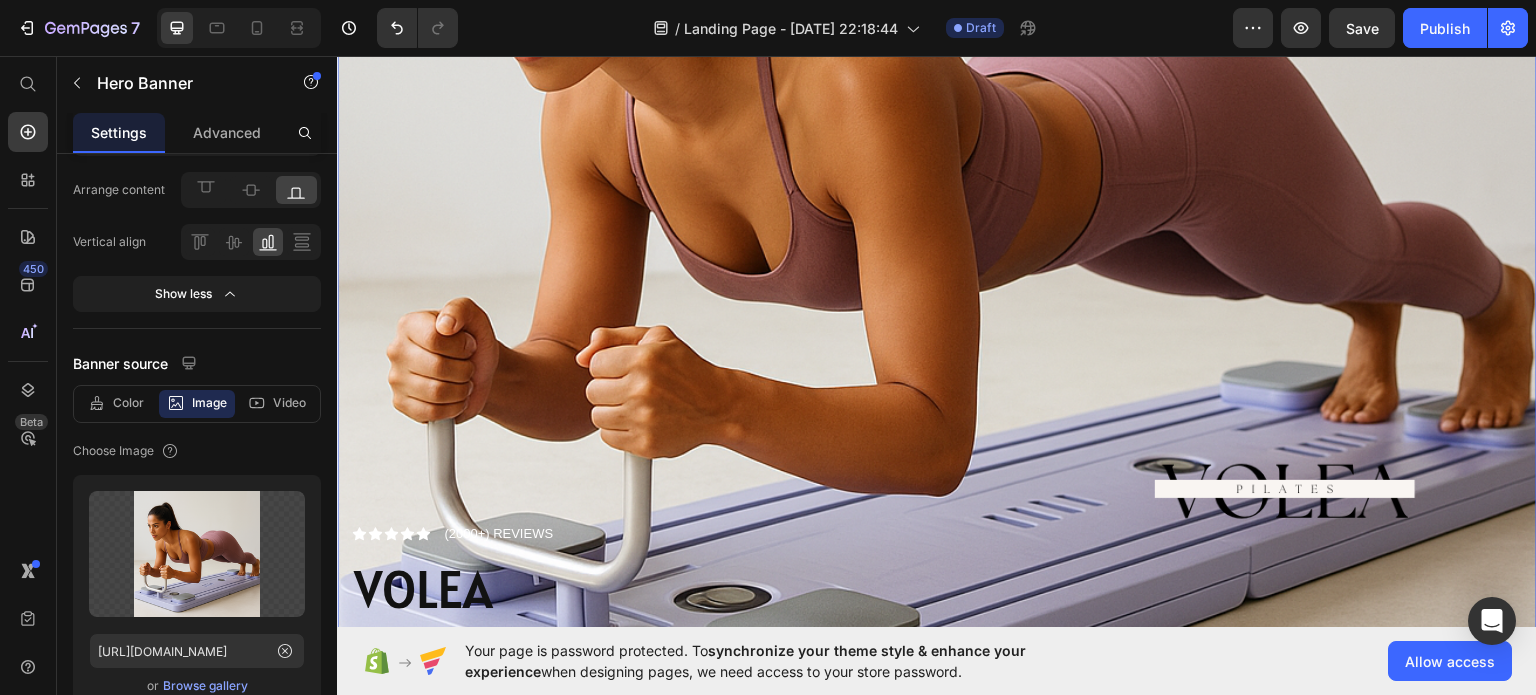 scroll, scrollTop: 600, scrollLeft: 0, axis: vertical 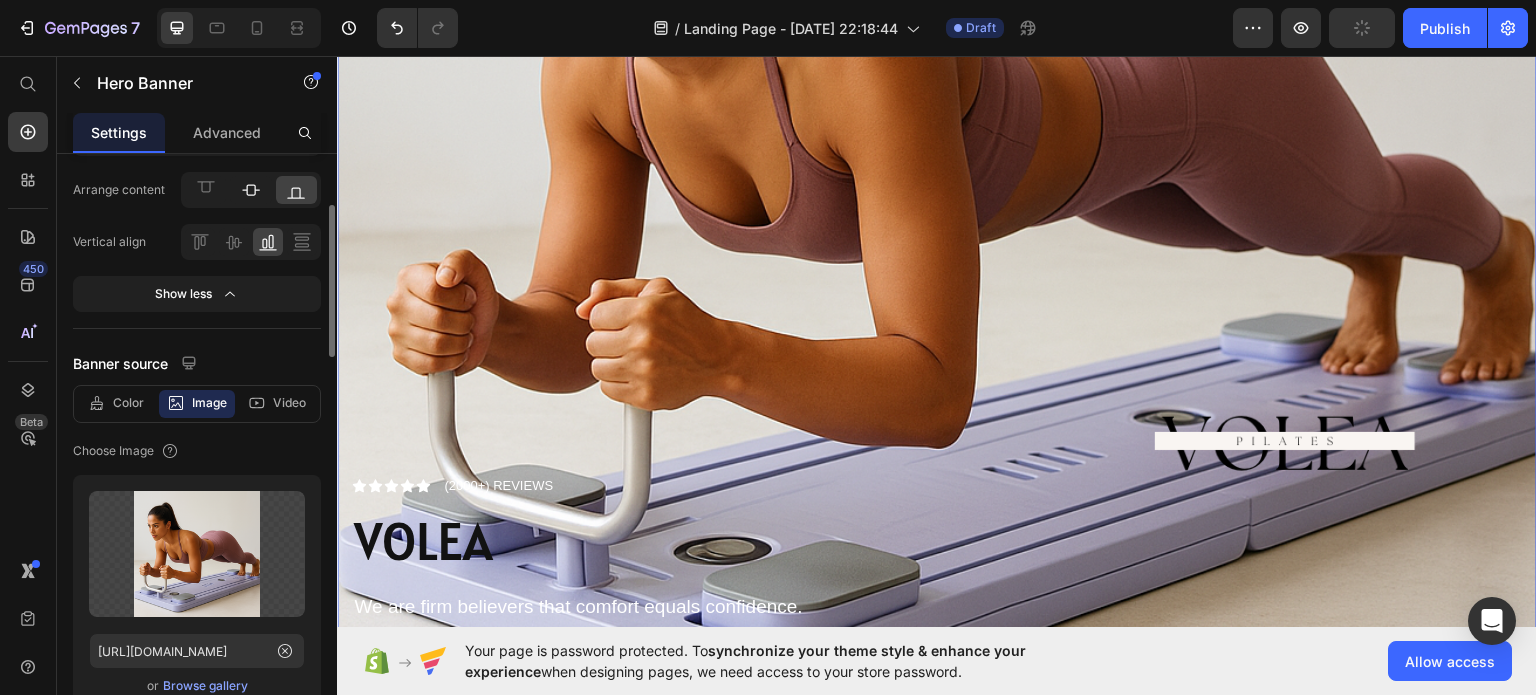 click 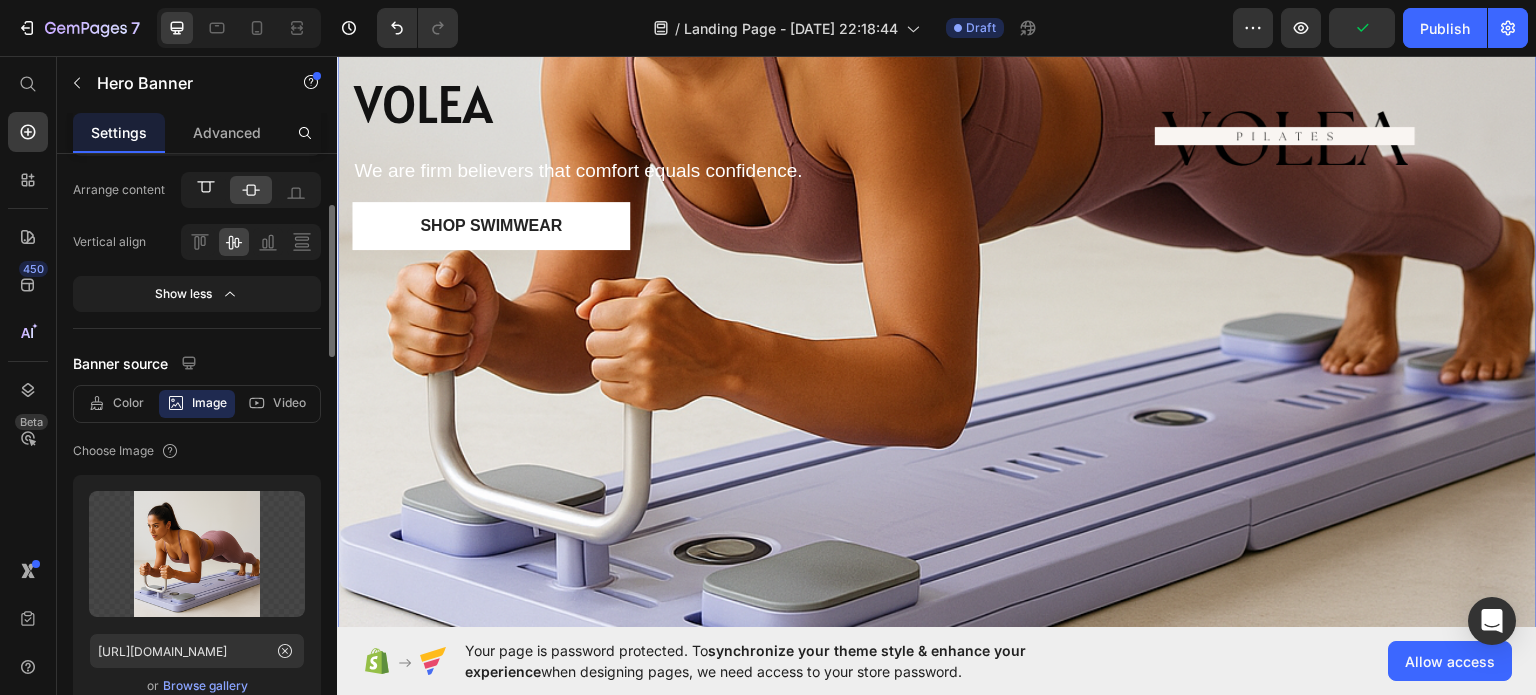 click 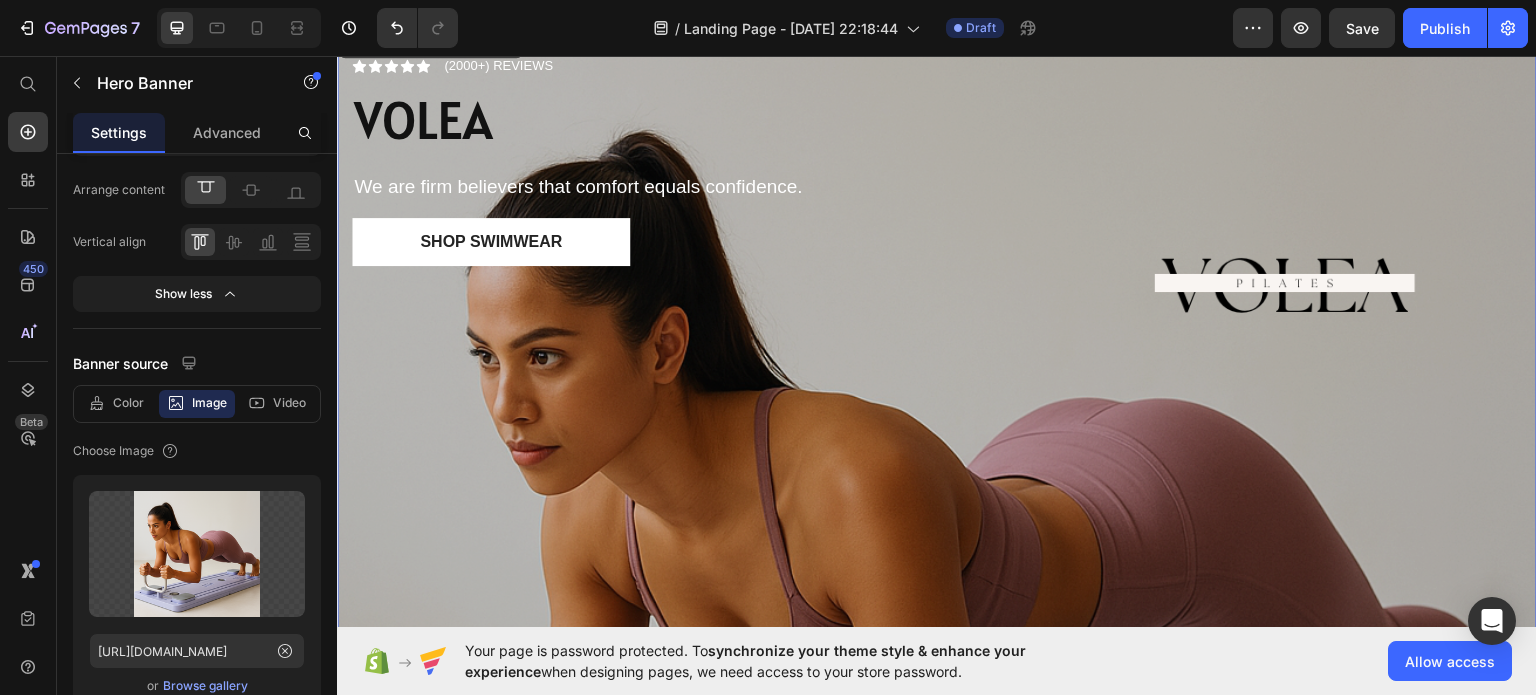 scroll, scrollTop: 100, scrollLeft: 0, axis: vertical 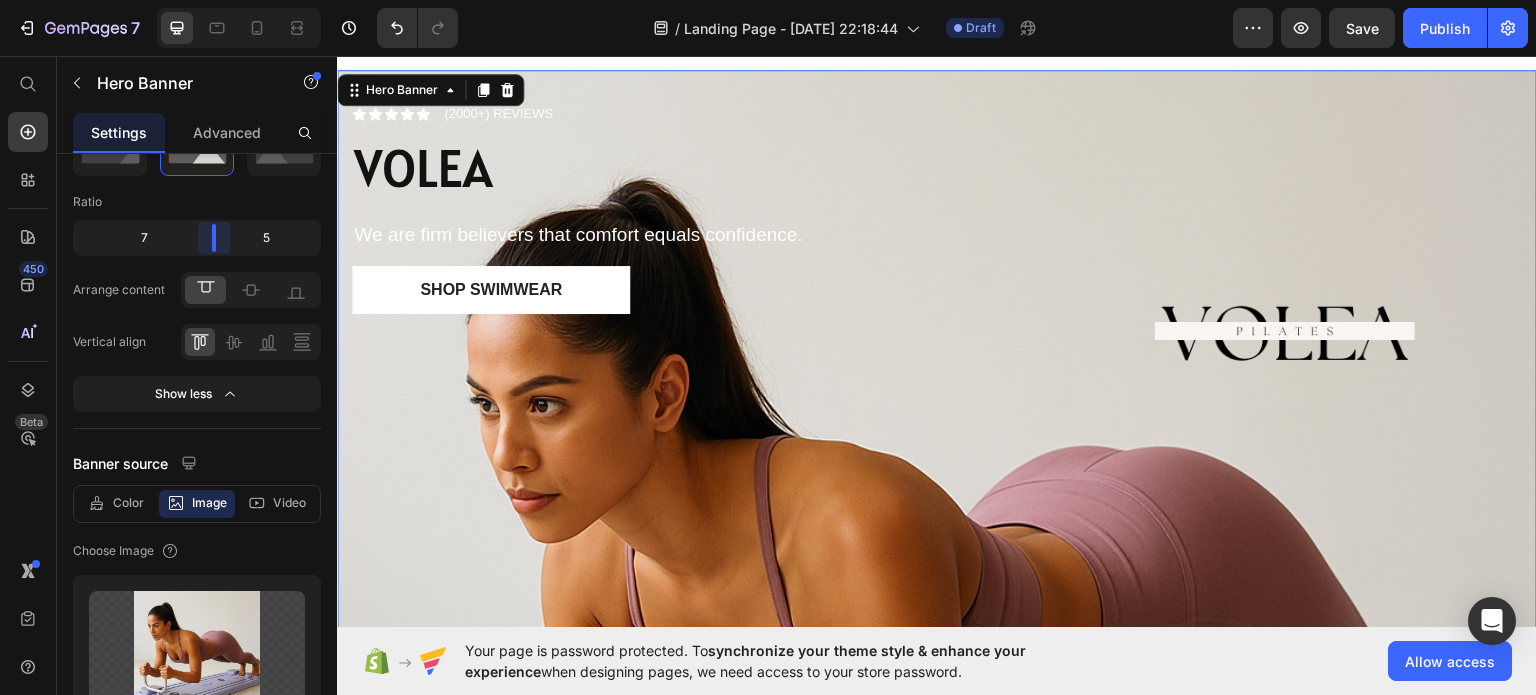drag, startPoint x: 208, startPoint y: 244, endPoint x: 224, endPoint y: 239, distance: 16.763054 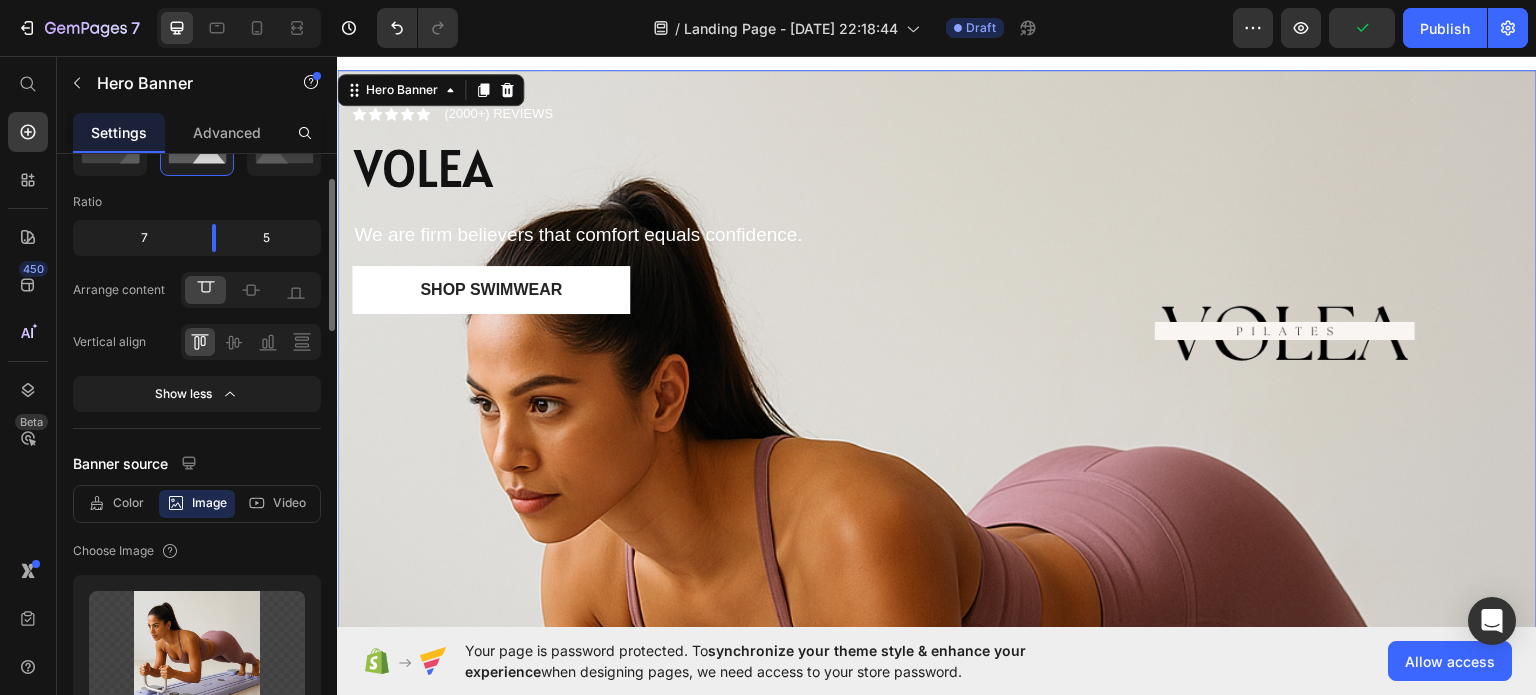 scroll, scrollTop: 500, scrollLeft: 0, axis: vertical 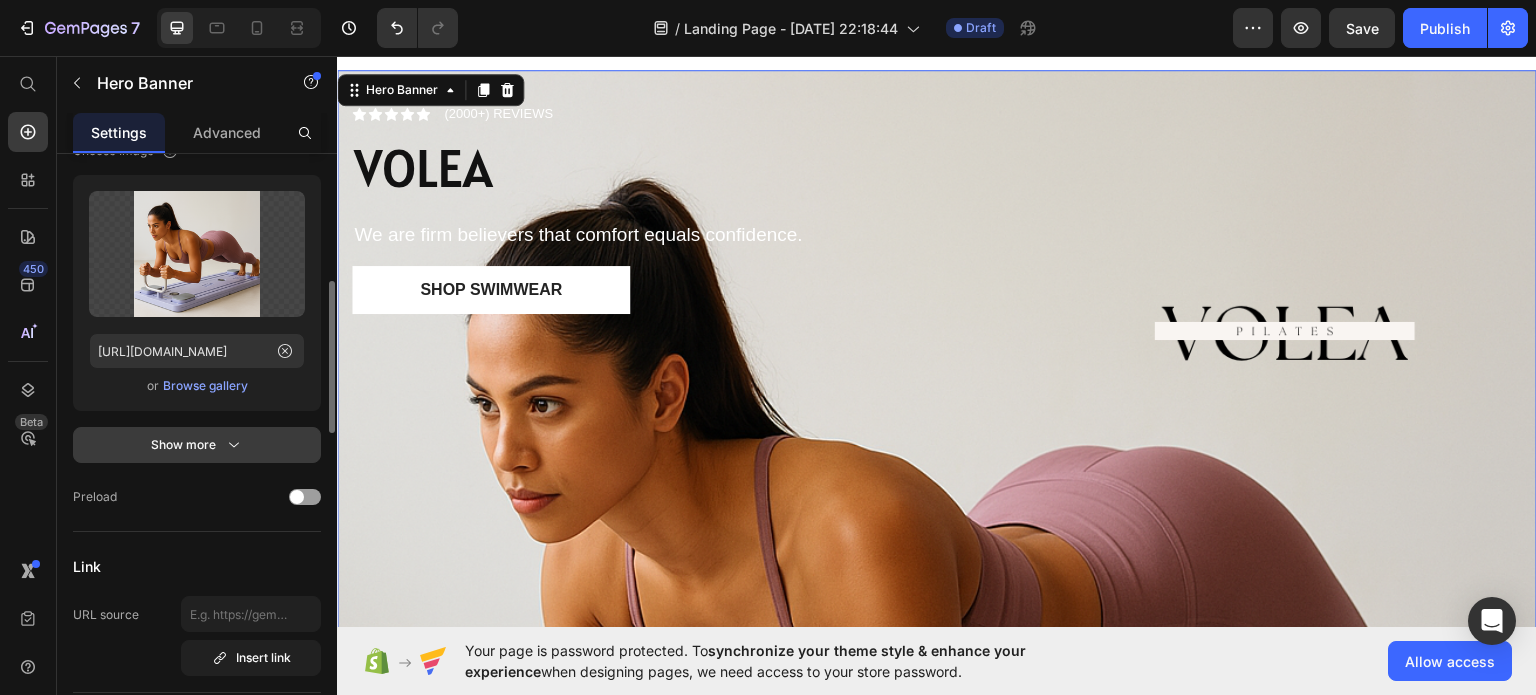 click on "Show more" at bounding box center (197, 445) 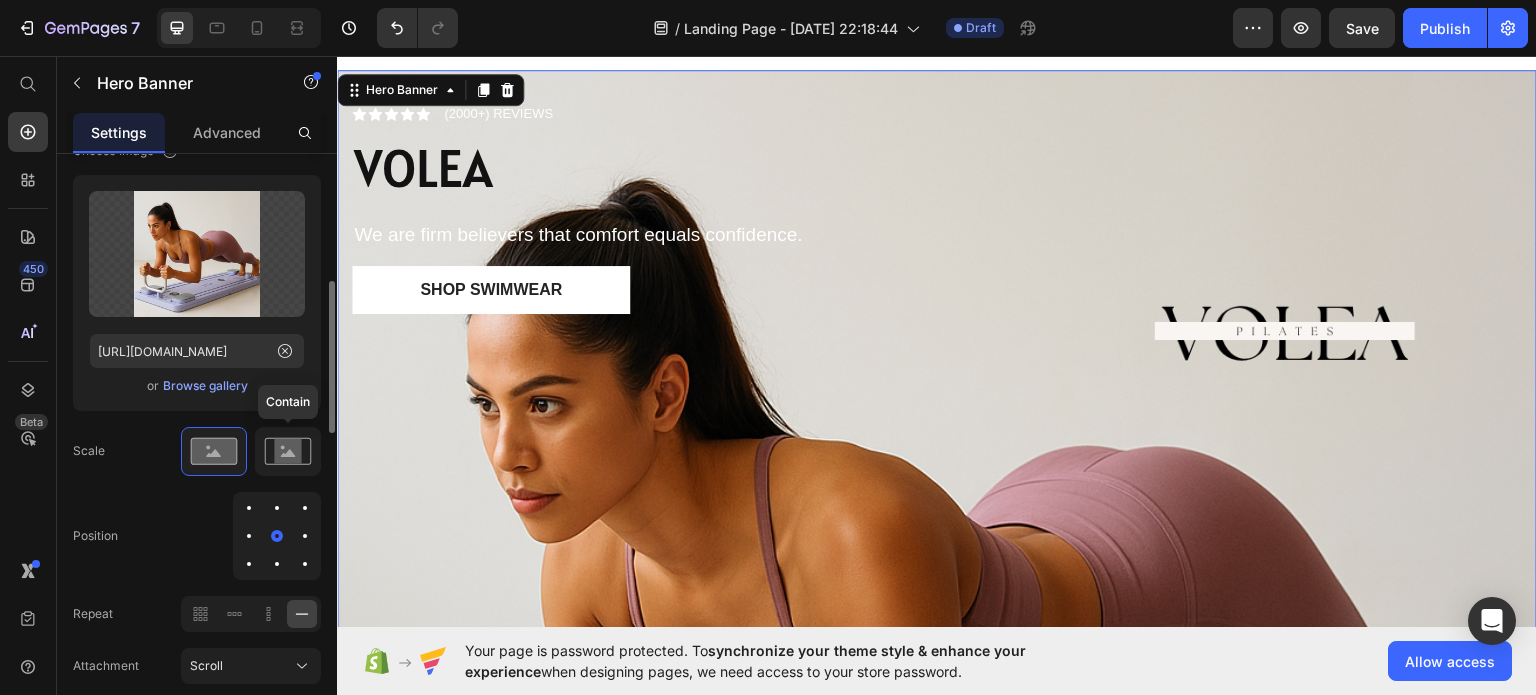 click 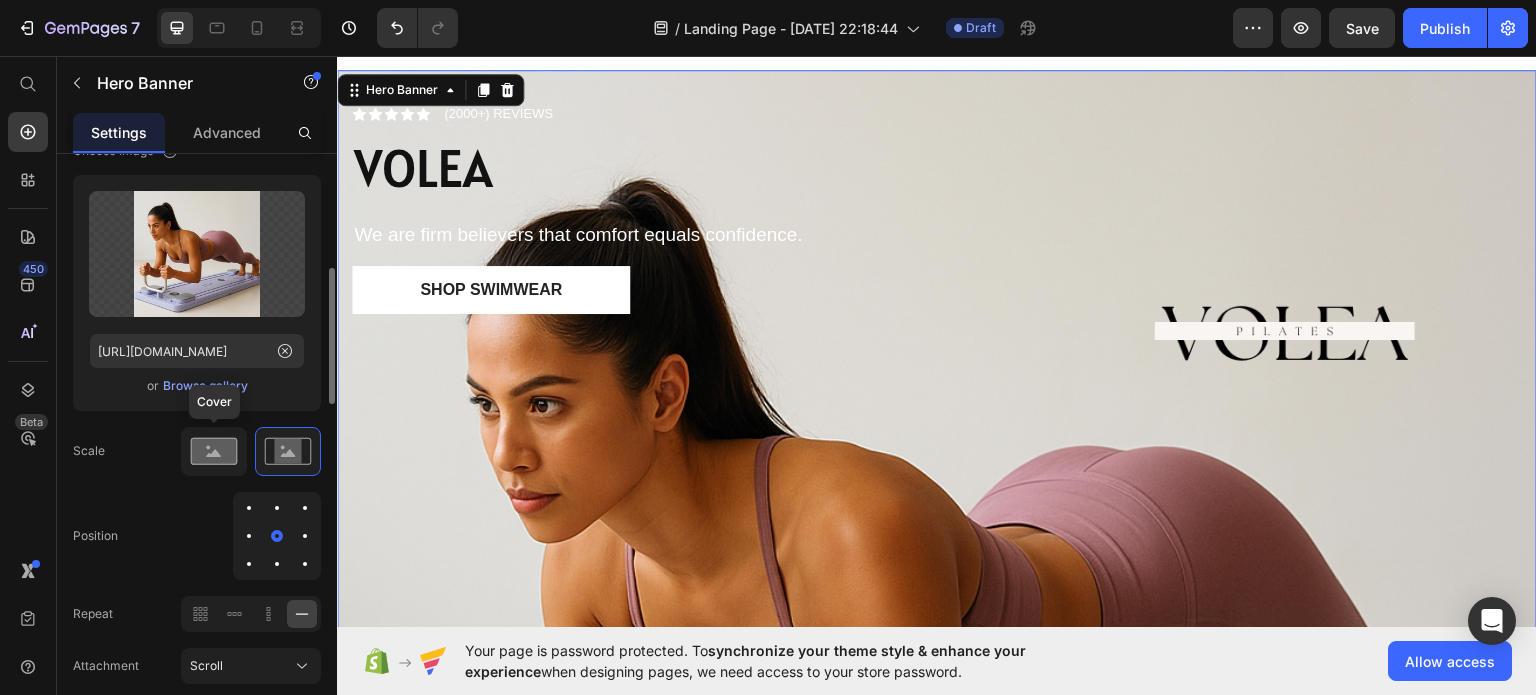 click 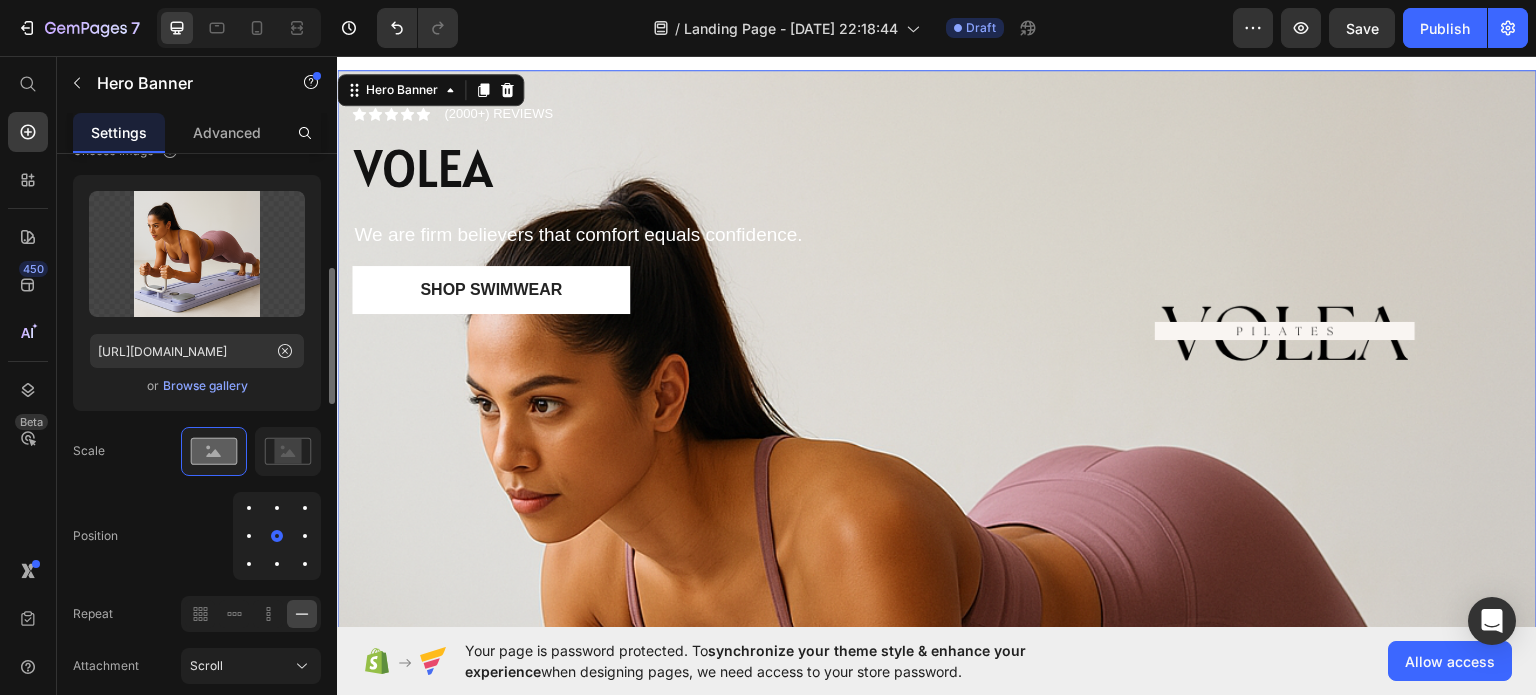 click at bounding box center [305, 508] 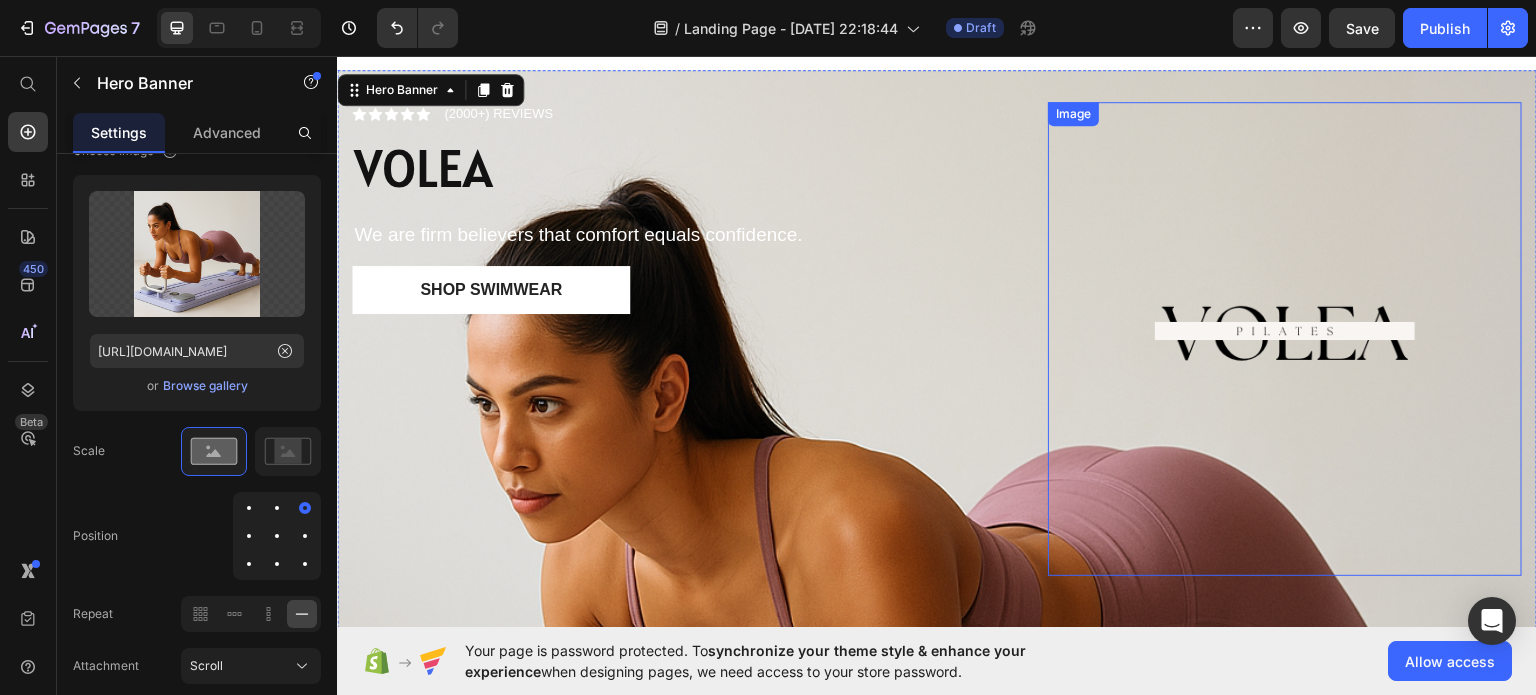 click at bounding box center [1285, 338] 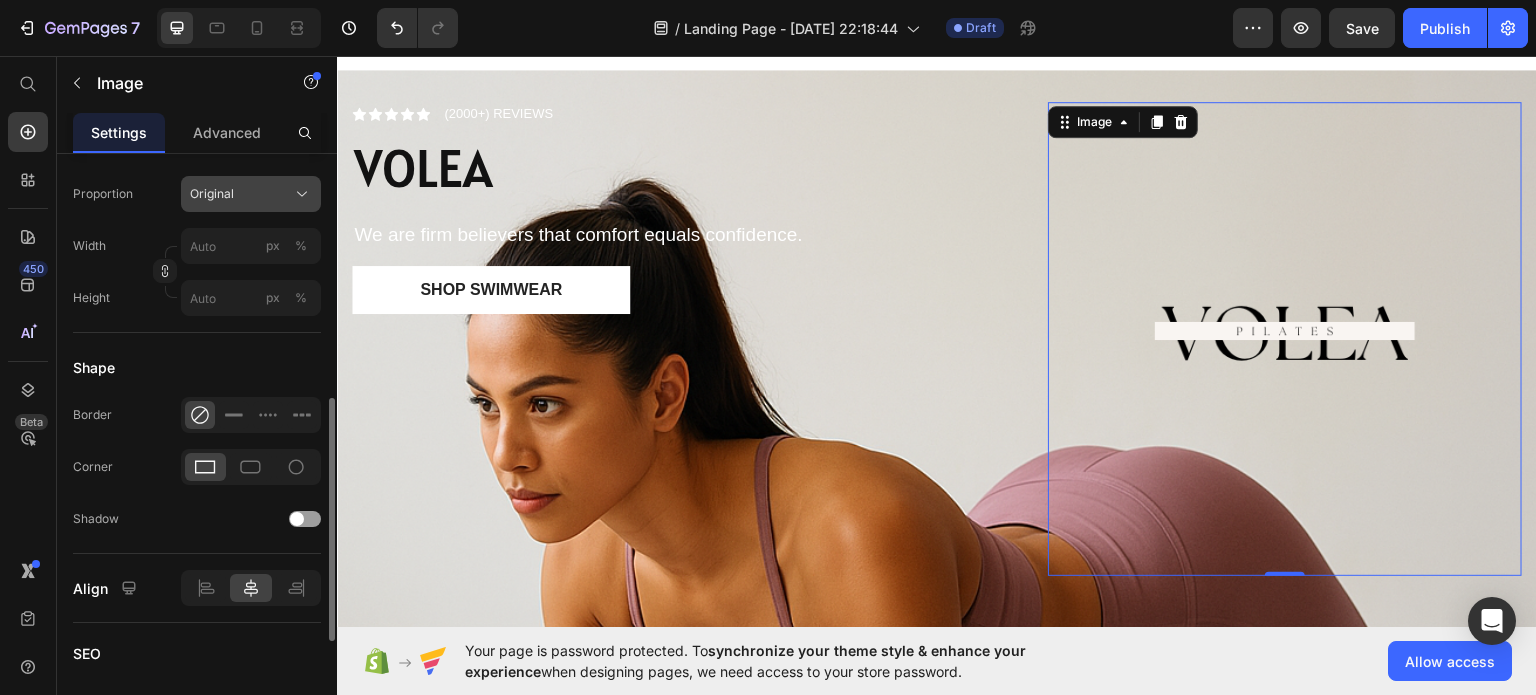 scroll, scrollTop: 700, scrollLeft: 0, axis: vertical 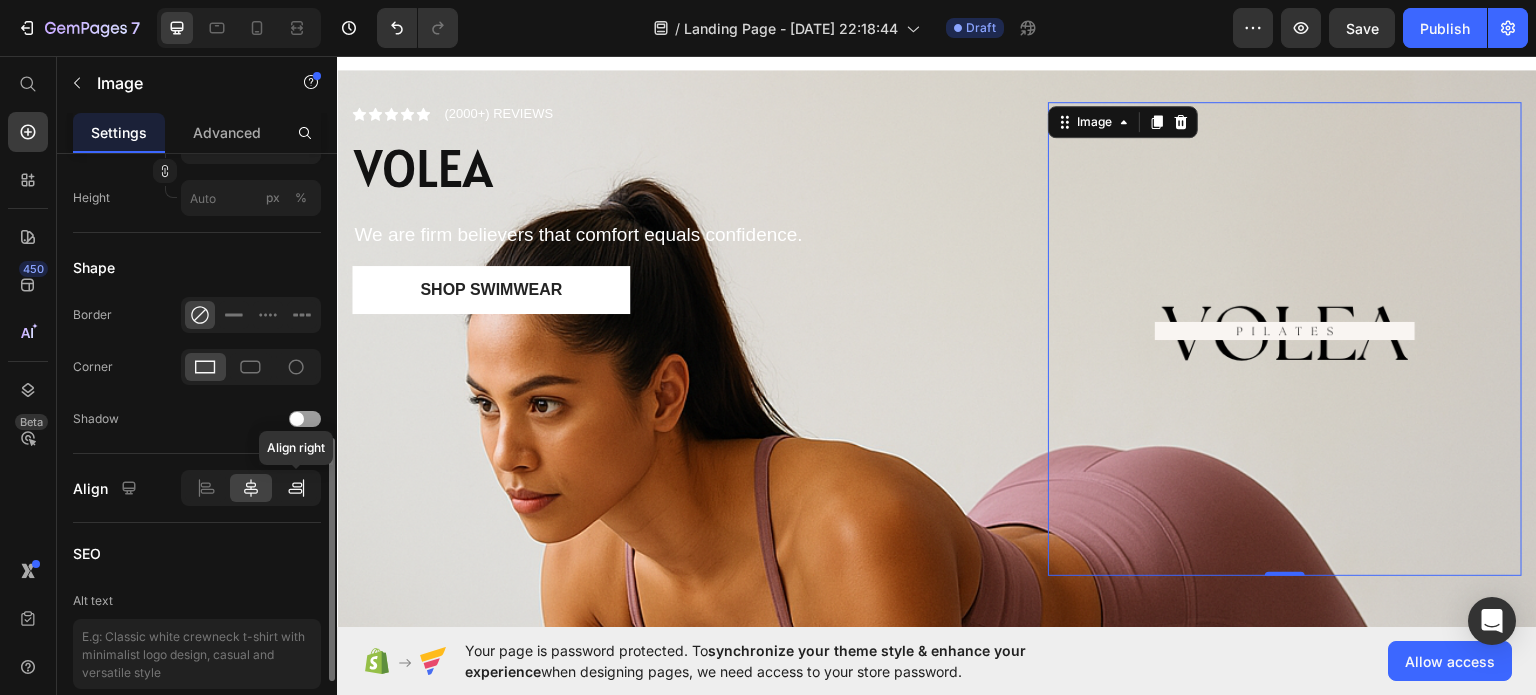 click 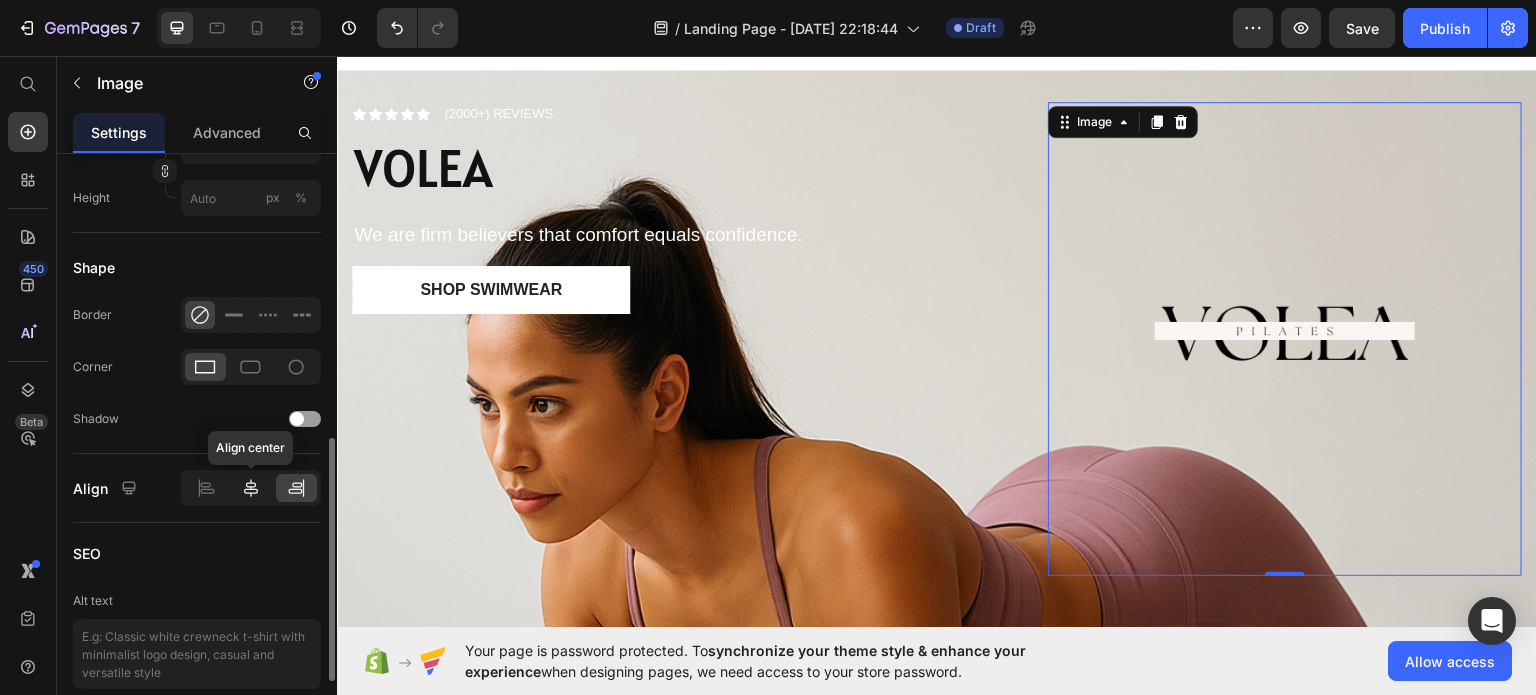click 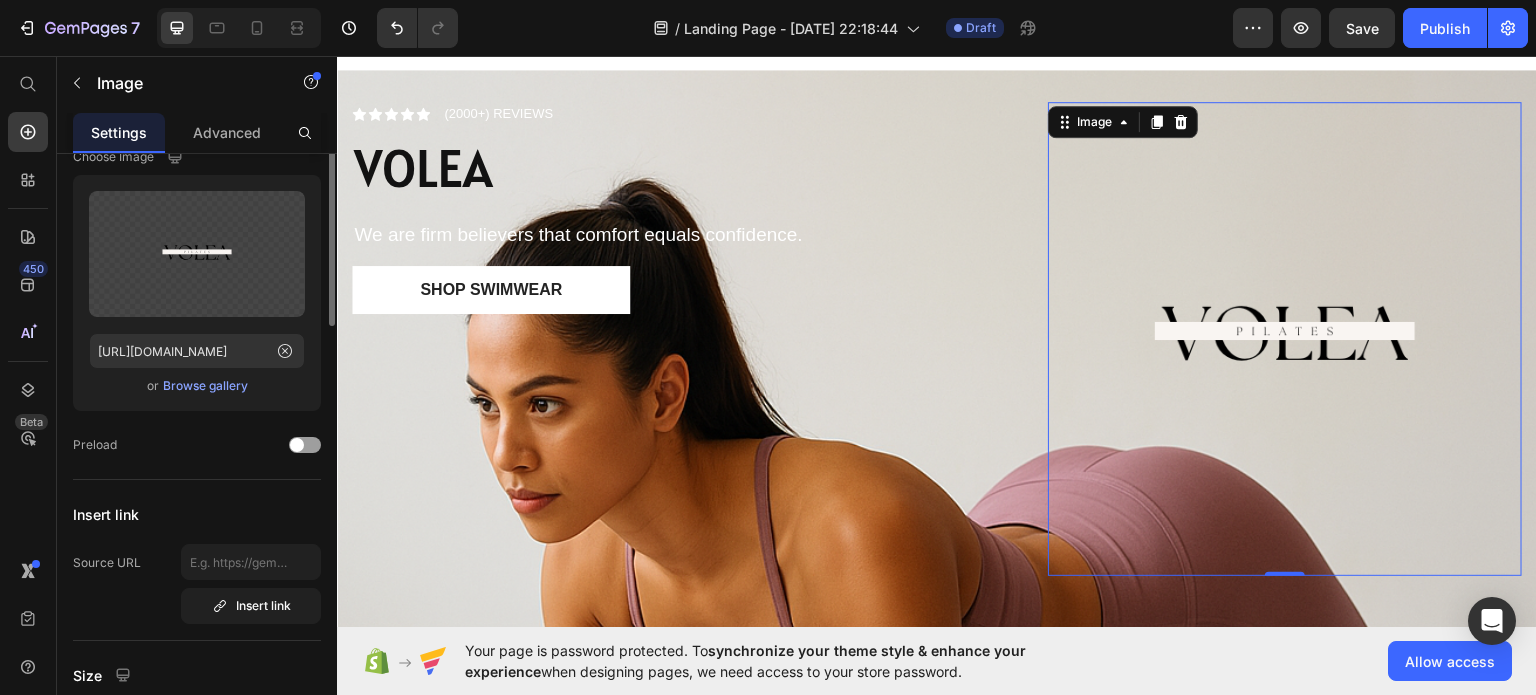 scroll, scrollTop: 0, scrollLeft: 0, axis: both 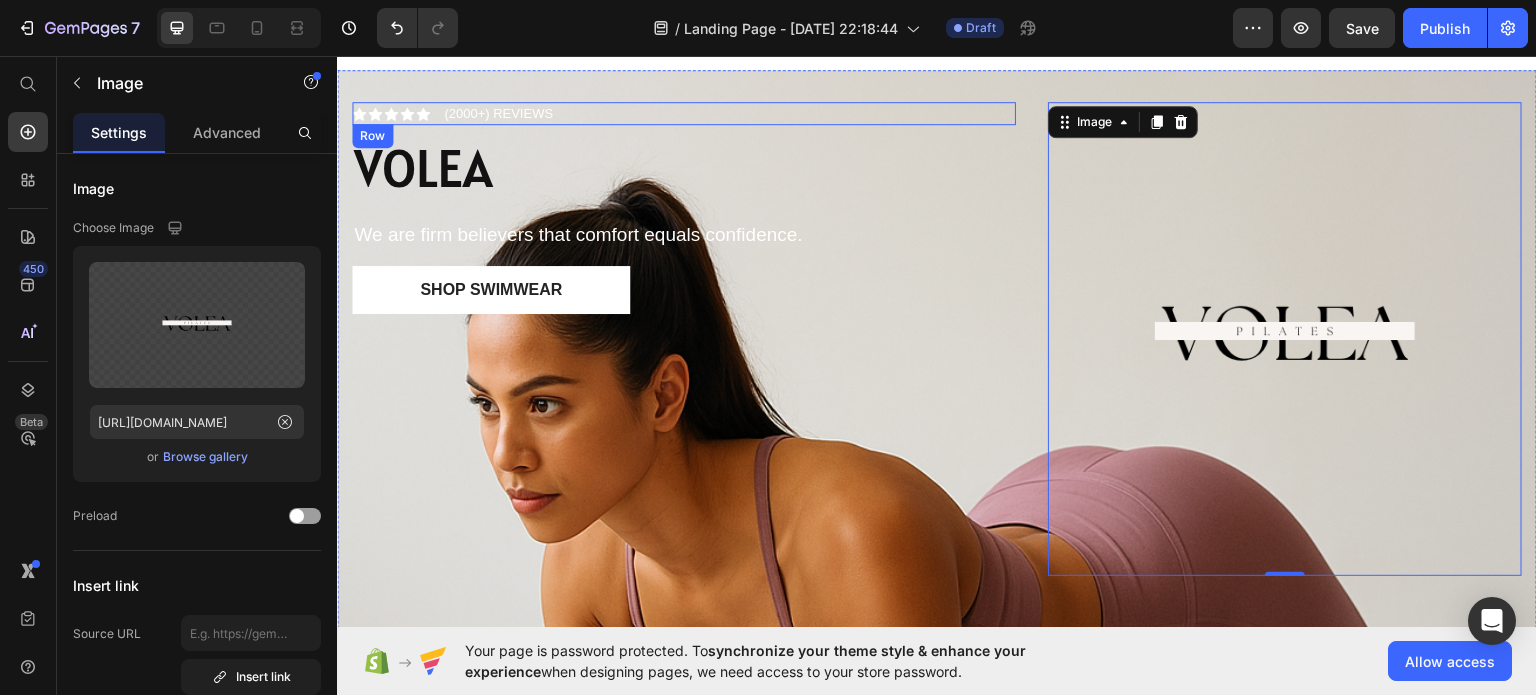 click on "Icon Icon Icon Icon Icon Icon List (2000+) REVIEWS Text Block Row" at bounding box center [684, 113] 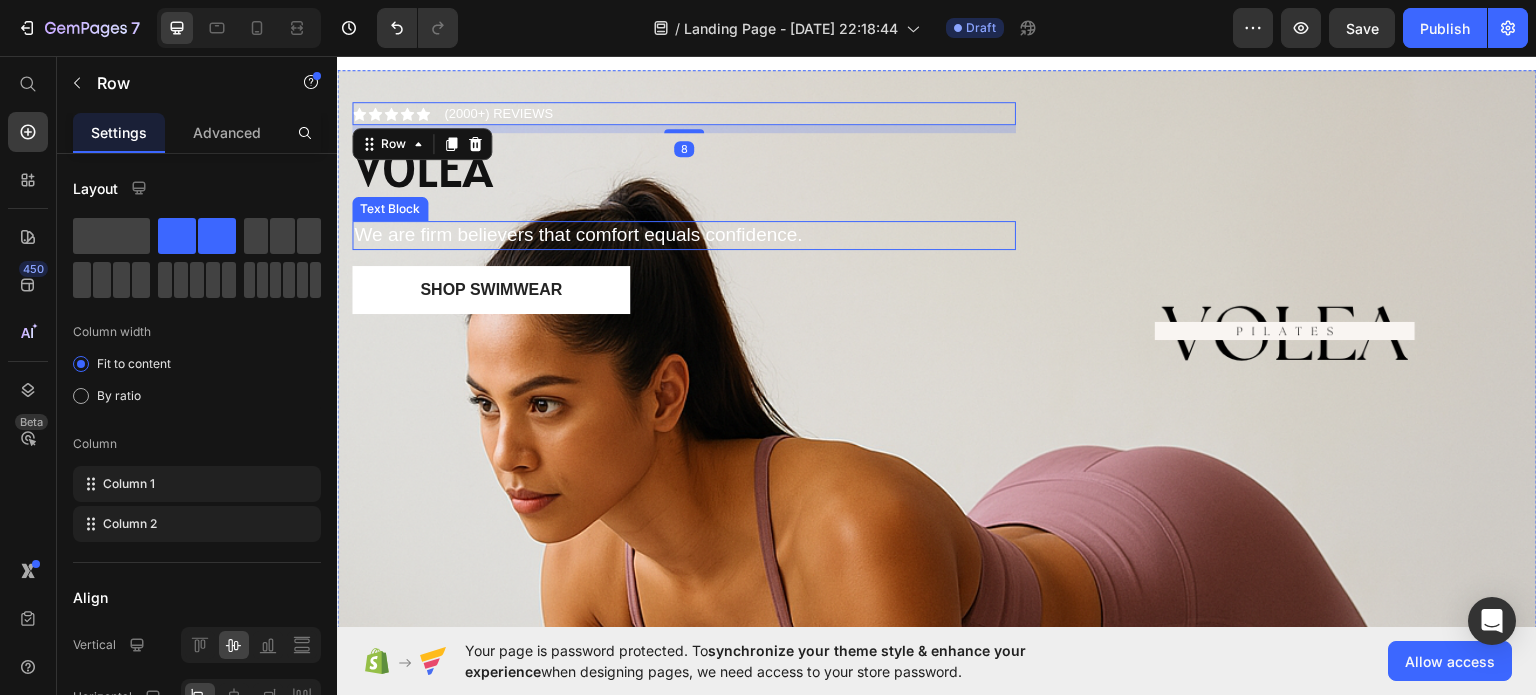 click on "We are firm believers that comfort equals confidence." at bounding box center [684, 234] 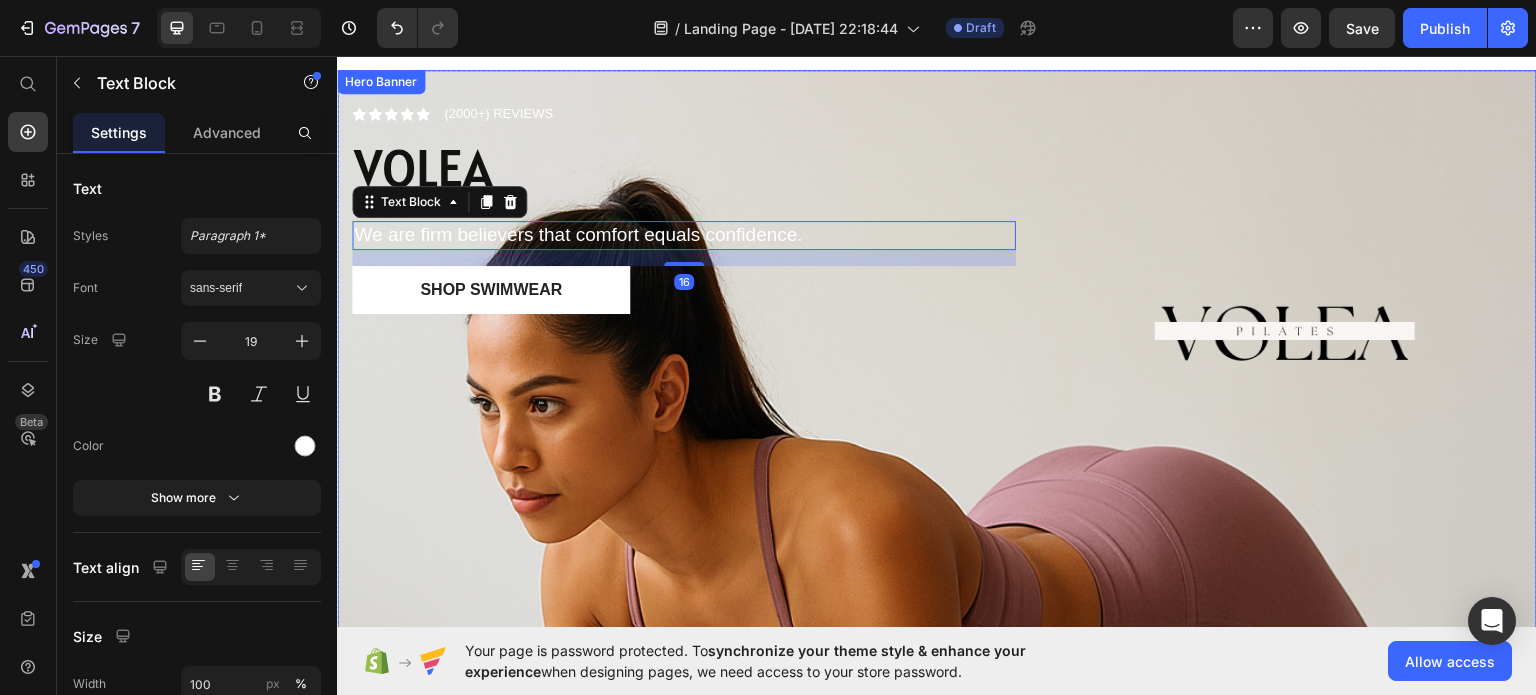 click on "Icon Icon Icon Icon Icon Icon List (2000+) REVIEWS Text Block Row VOLEA Heading We are firm believers that comfort equals confidence. Text Block   16 Shop Swimwear Button" at bounding box center (684, 338) 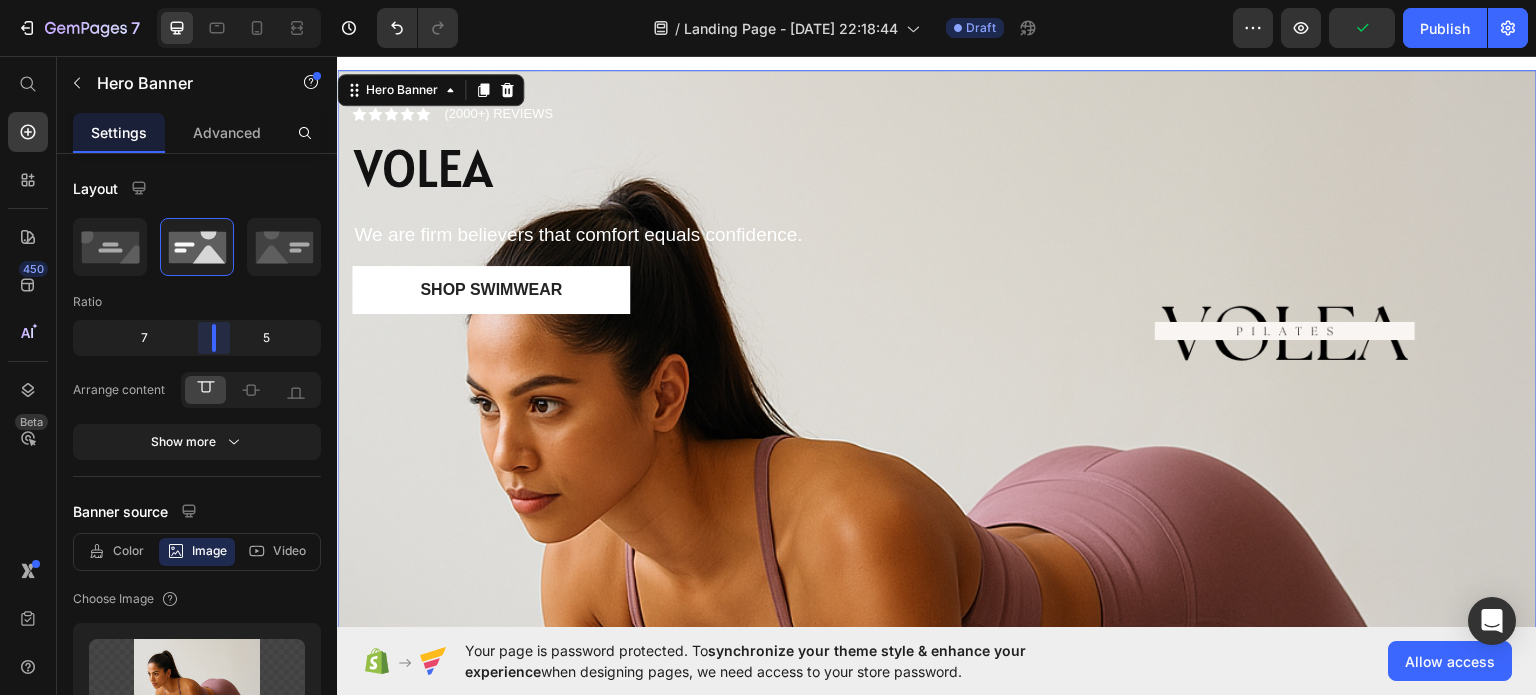 drag, startPoint x: 216, startPoint y: 336, endPoint x: 227, endPoint y: 345, distance: 14.21267 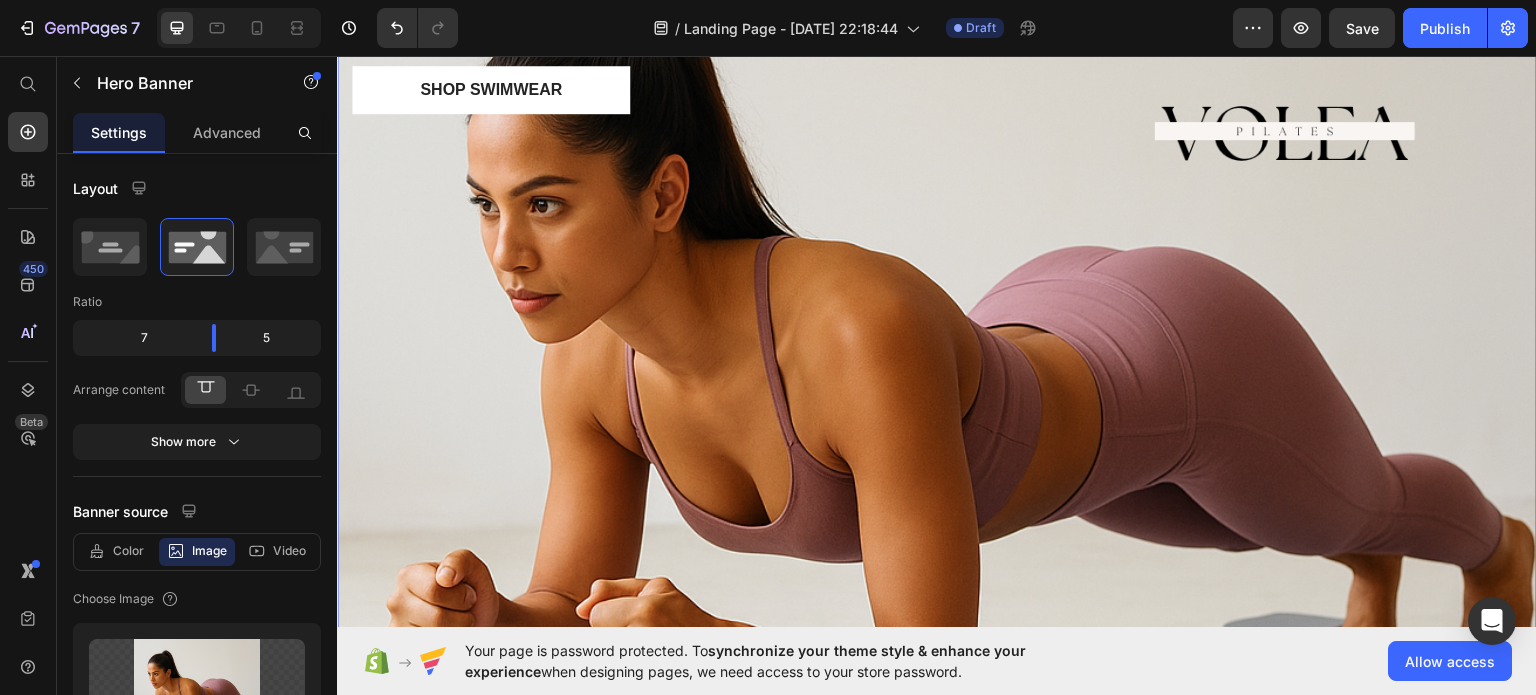 scroll, scrollTop: 100, scrollLeft: 0, axis: vertical 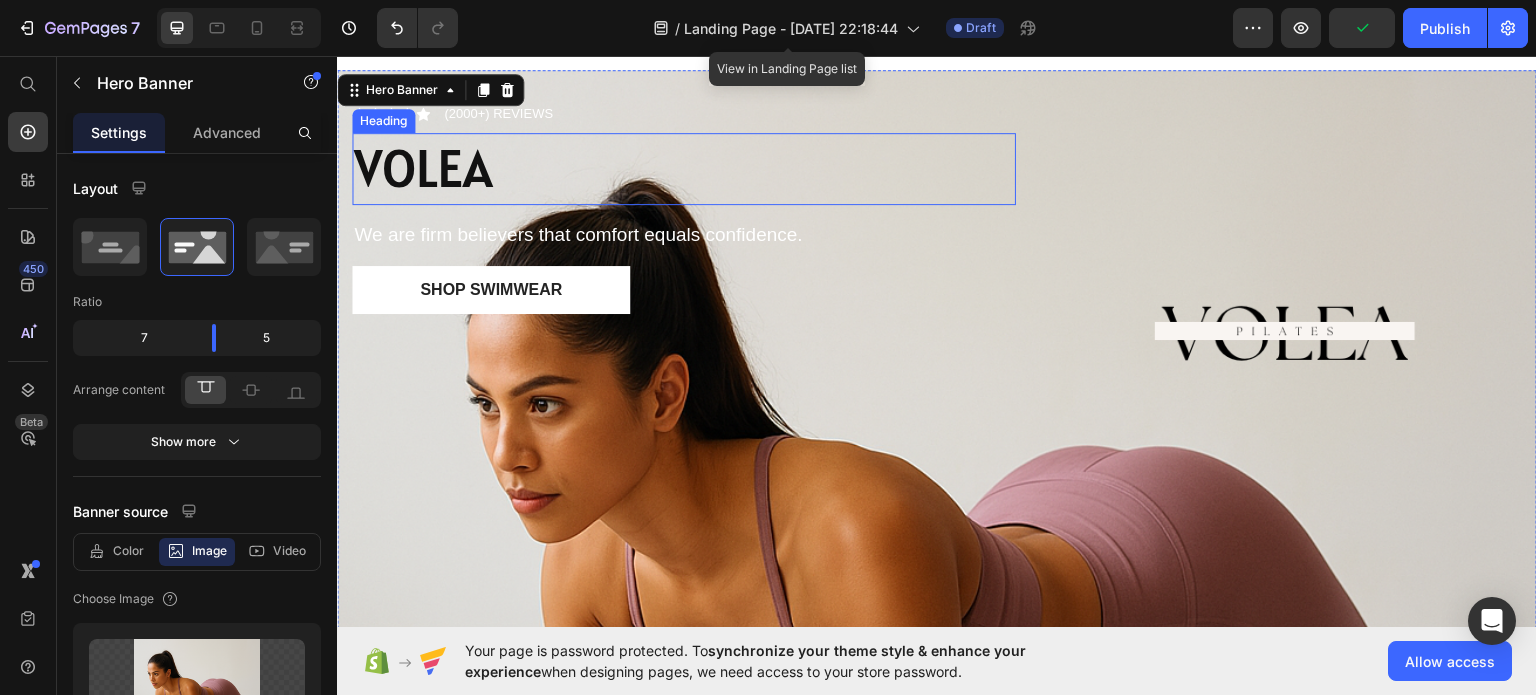 click on "VOLEA" at bounding box center (684, 168) 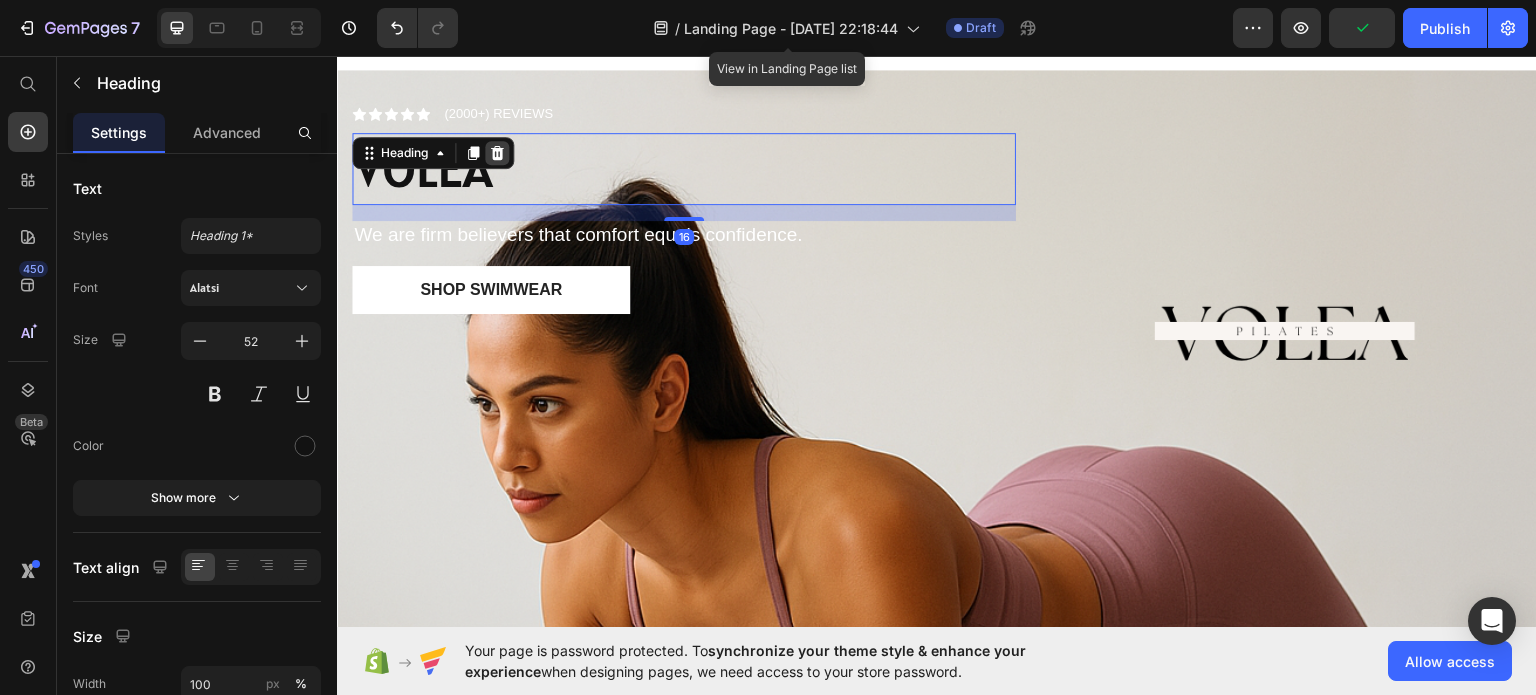 click 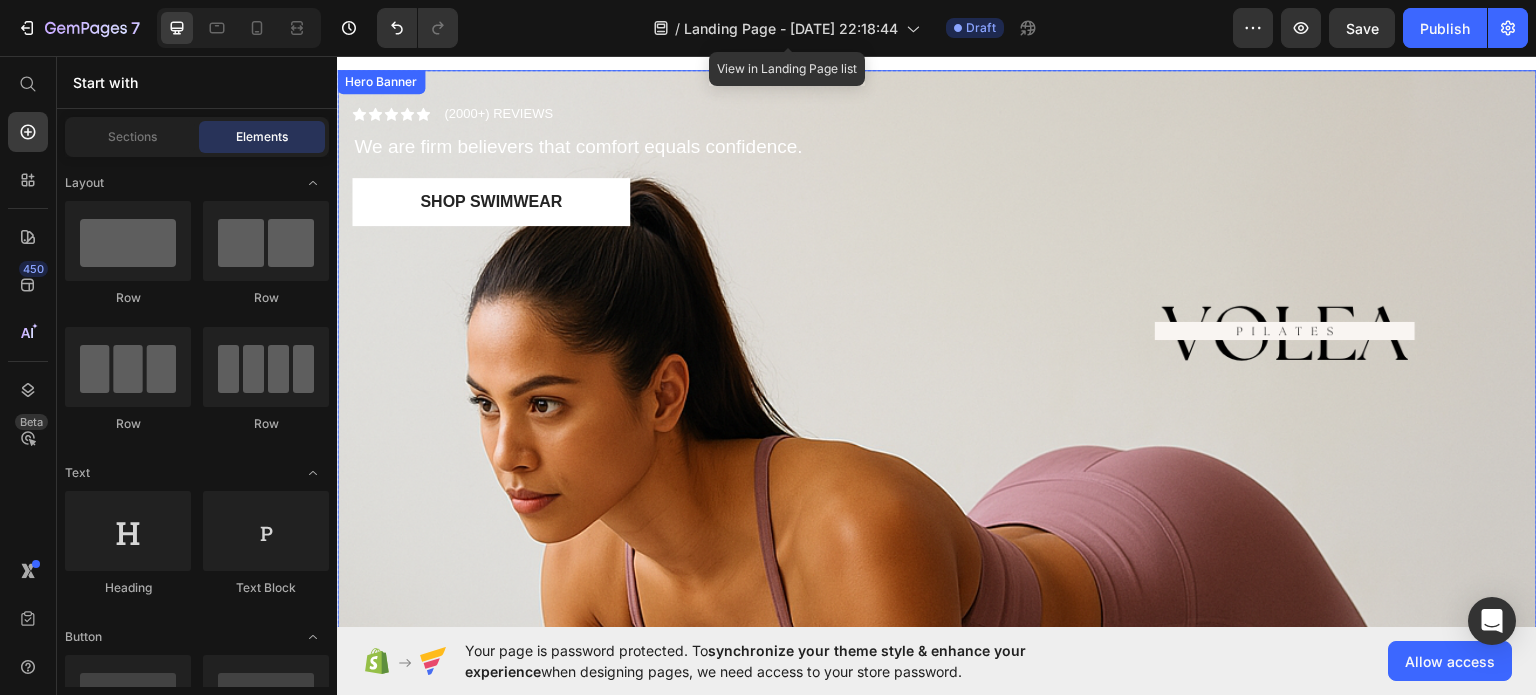 click on "Icon Icon Icon Icon Icon Icon List (2000+) REVIEWS Text Block Row We are firm believers that comfort equals confidence. Text Block Shop Swimwear Button" at bounding box center (684, 338) 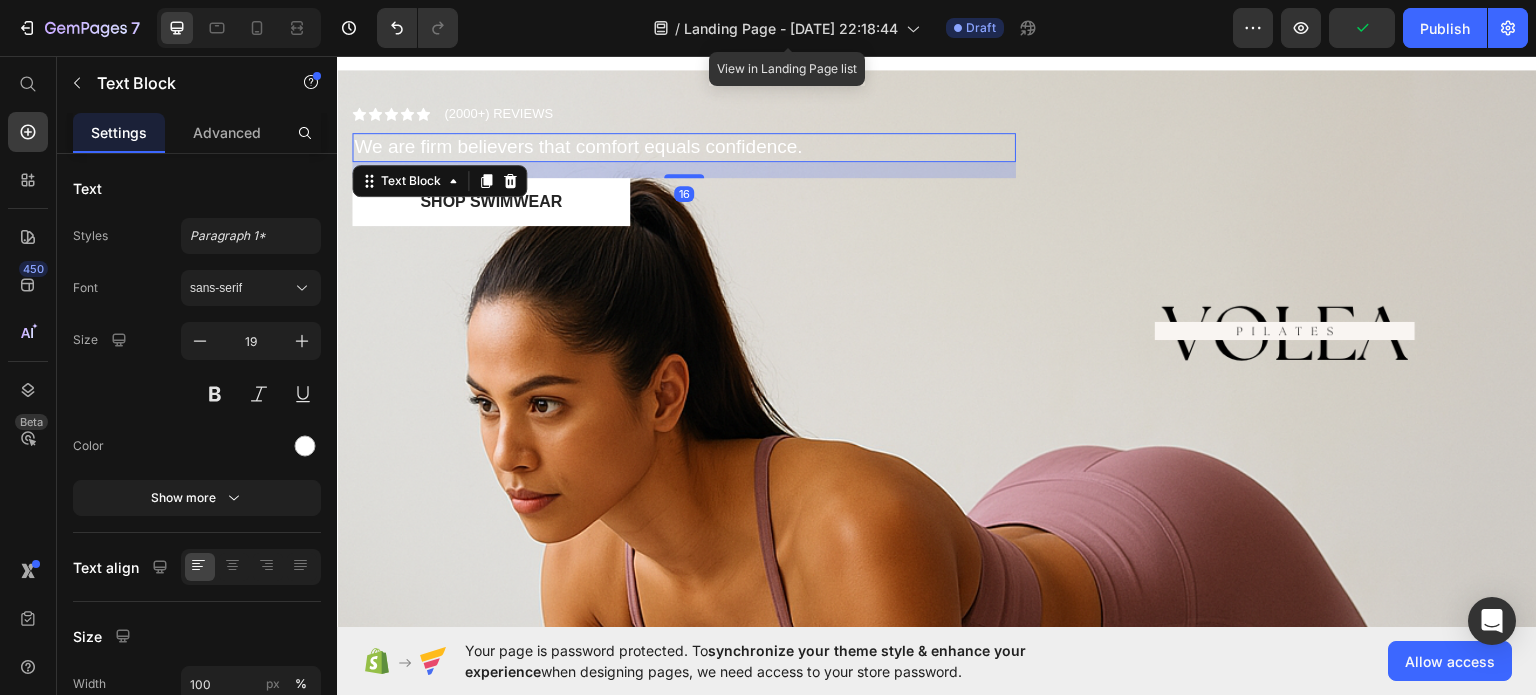 click on "We are firm believers that comfort equals confidence." at bounding box center (684, 146) 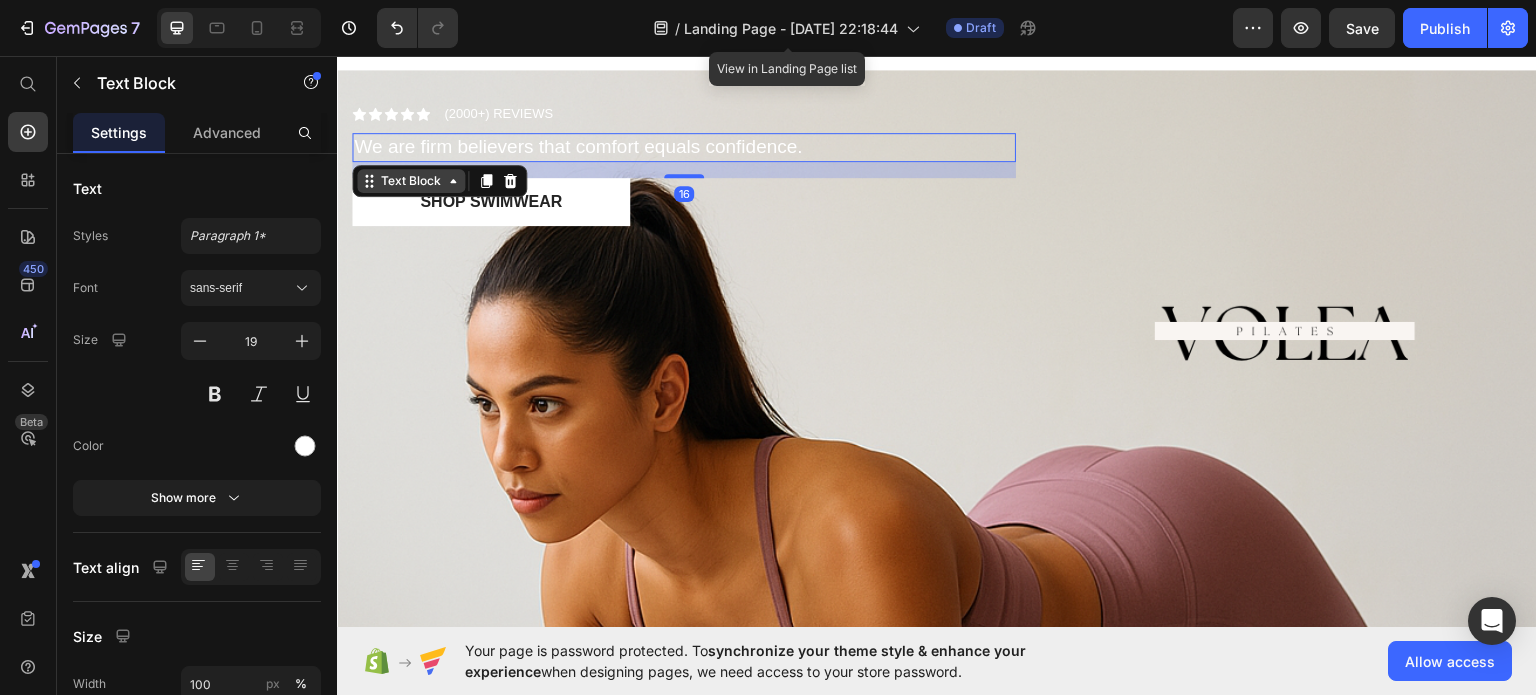 click on "Text Block" at bounding box center (411, 180) 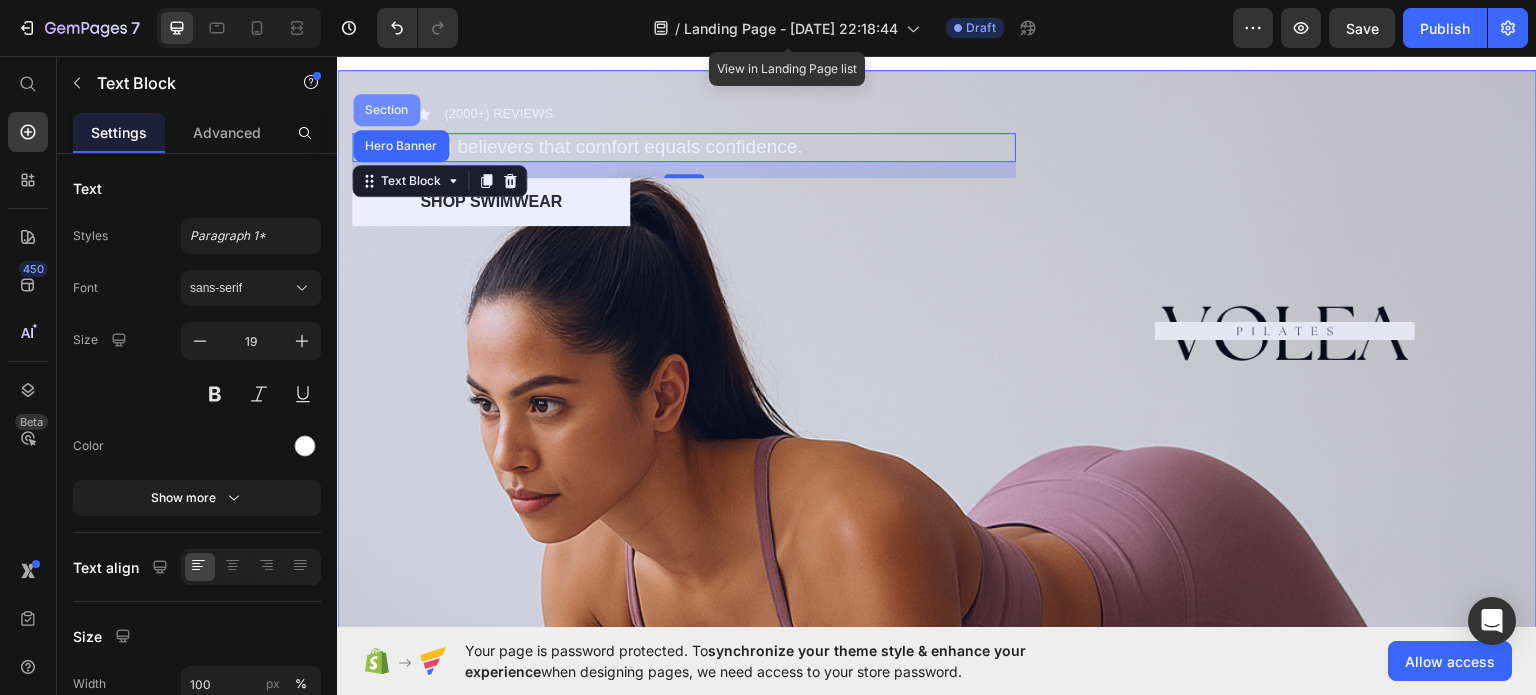 click on "Section" at bounding box center (386, 109) 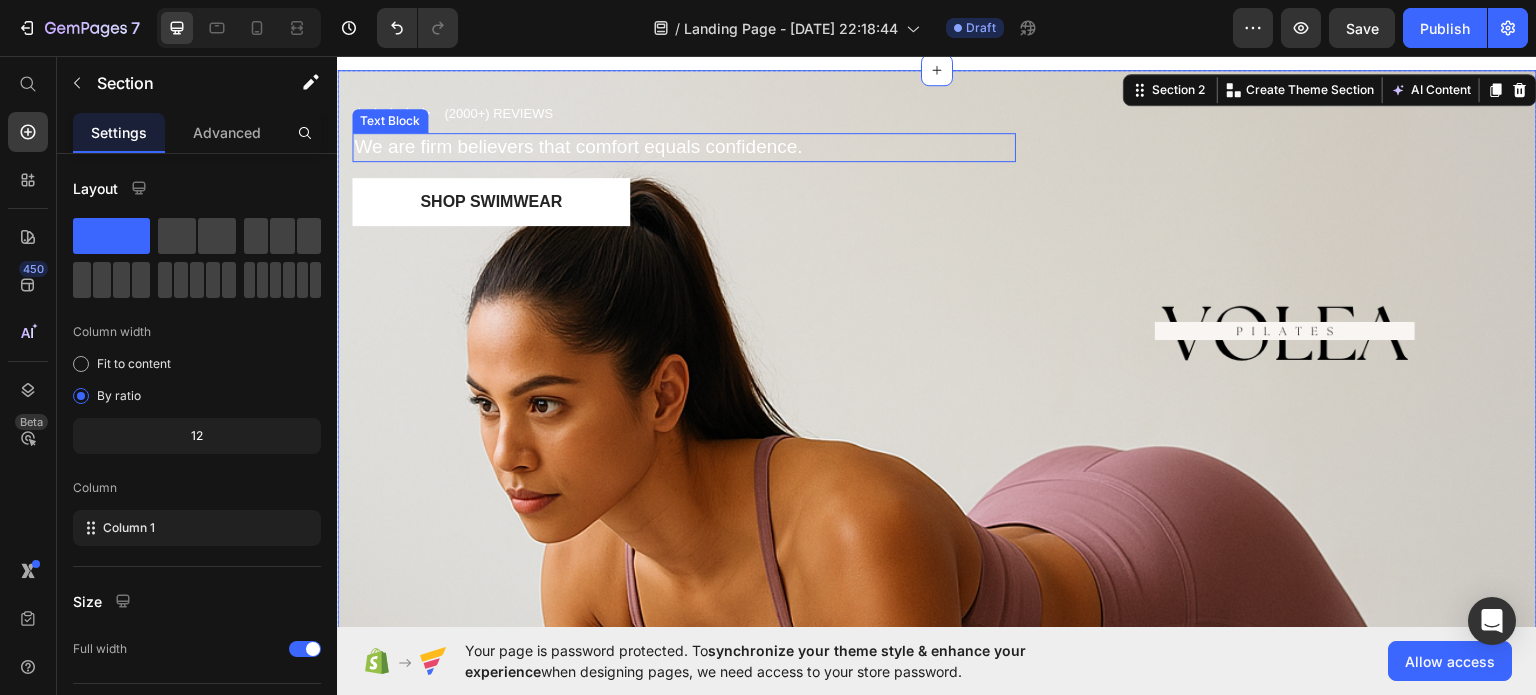 click on "We are firm believers that comfort equals confidence." at bounding box center (684, 146) 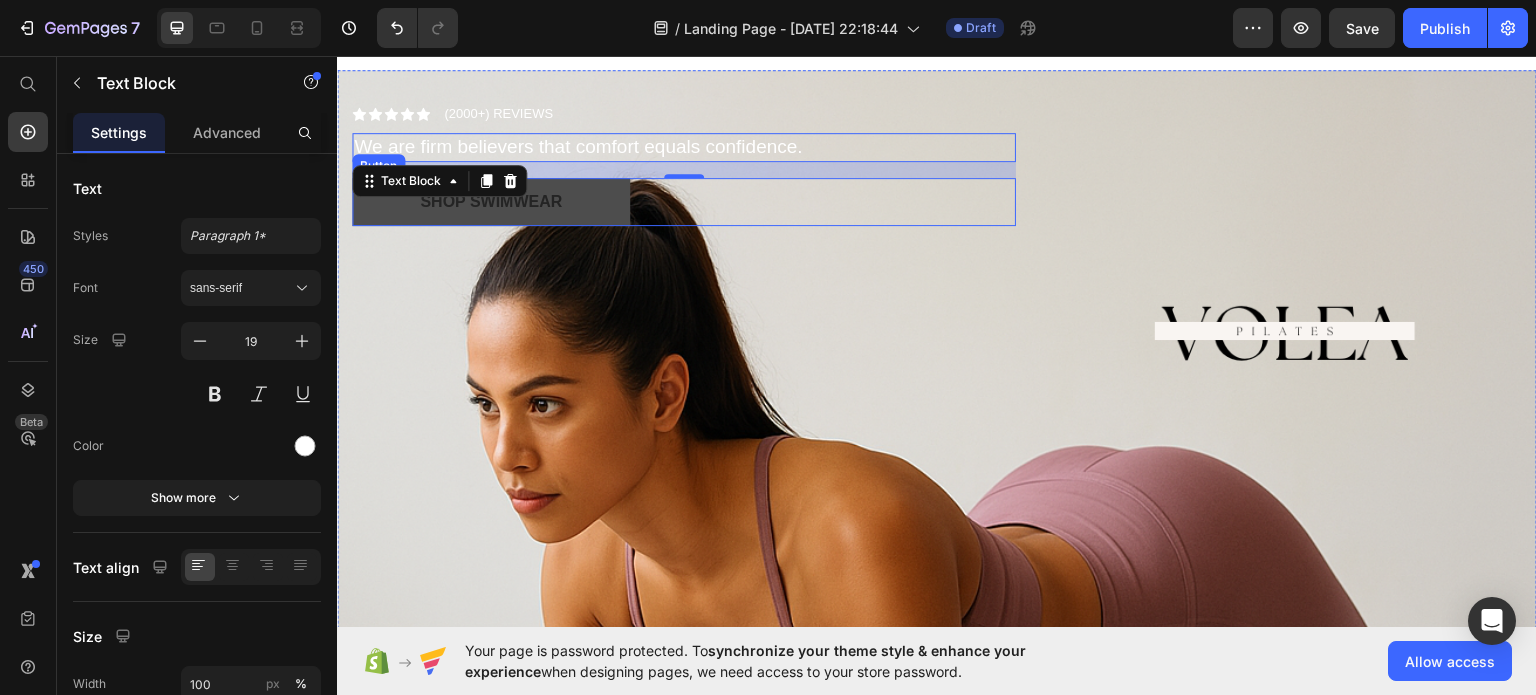 click on "Shop Swimwear" at bounding box center [491, 201] 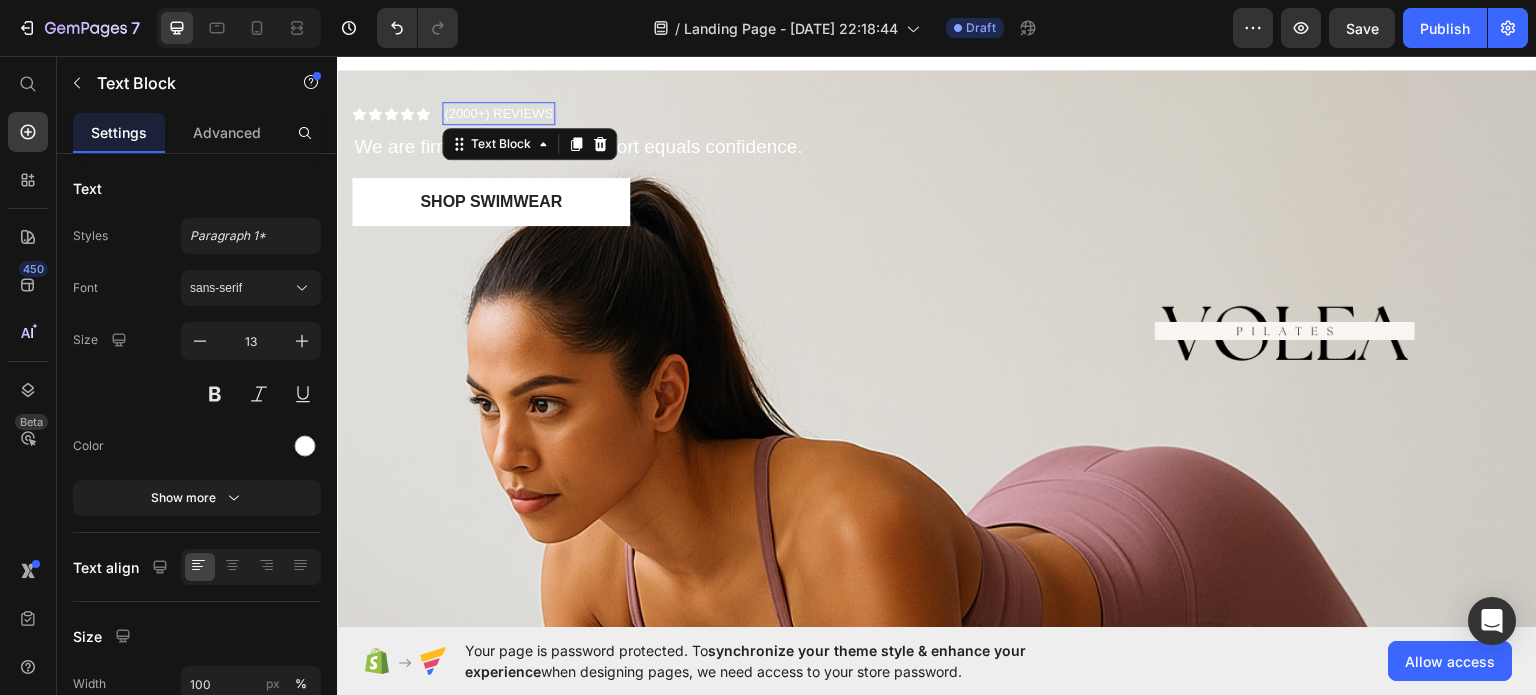 click on "(2000+) REVIEWS" at bounding box center [498, 113] 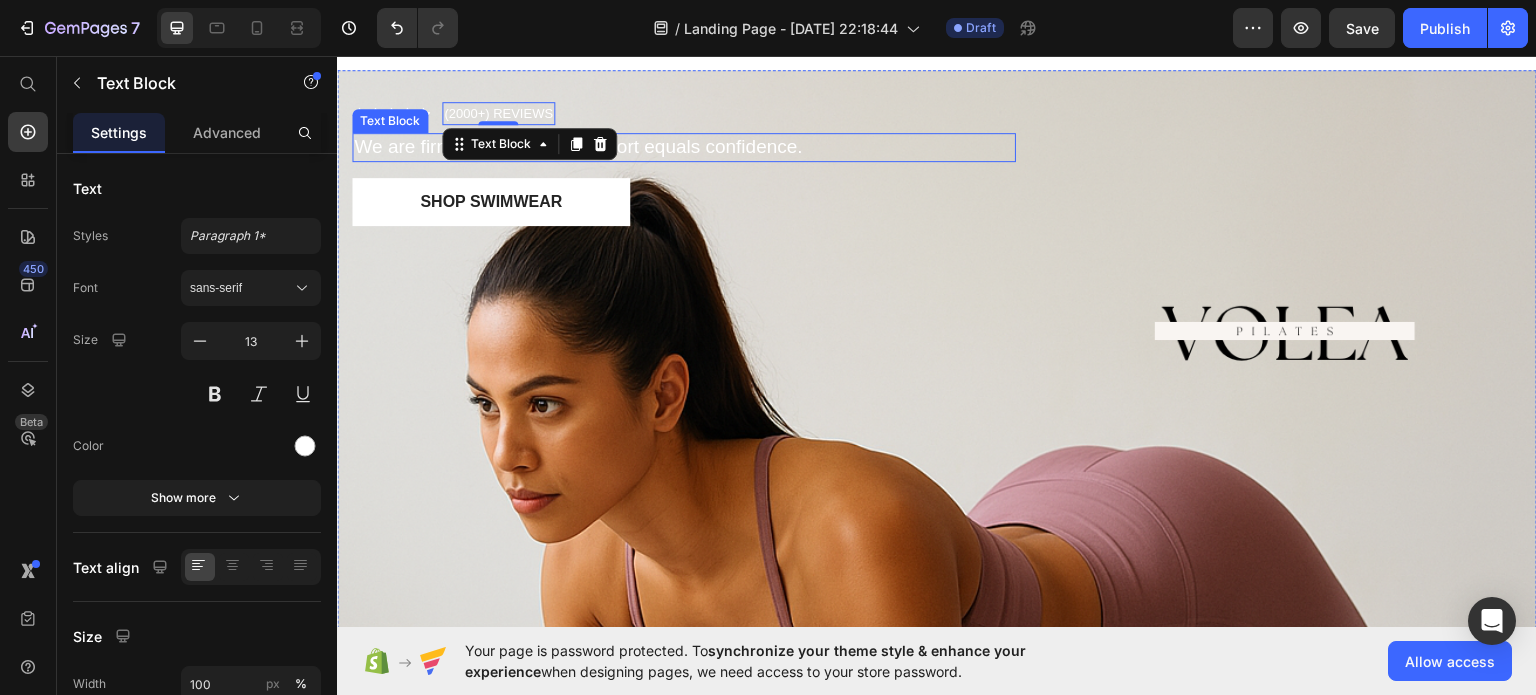 click on "We are firm believers that comfort equals confidence." at bounding box center [684, 146] 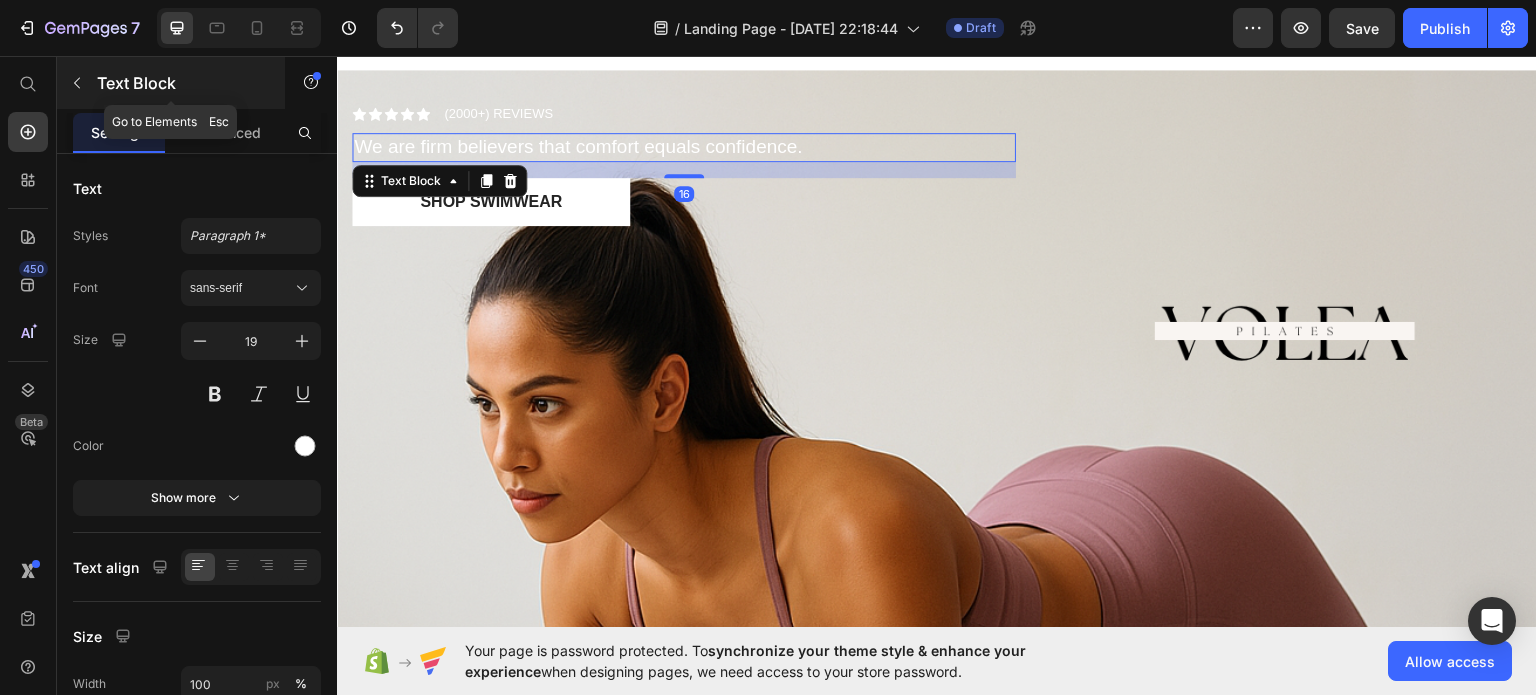 click 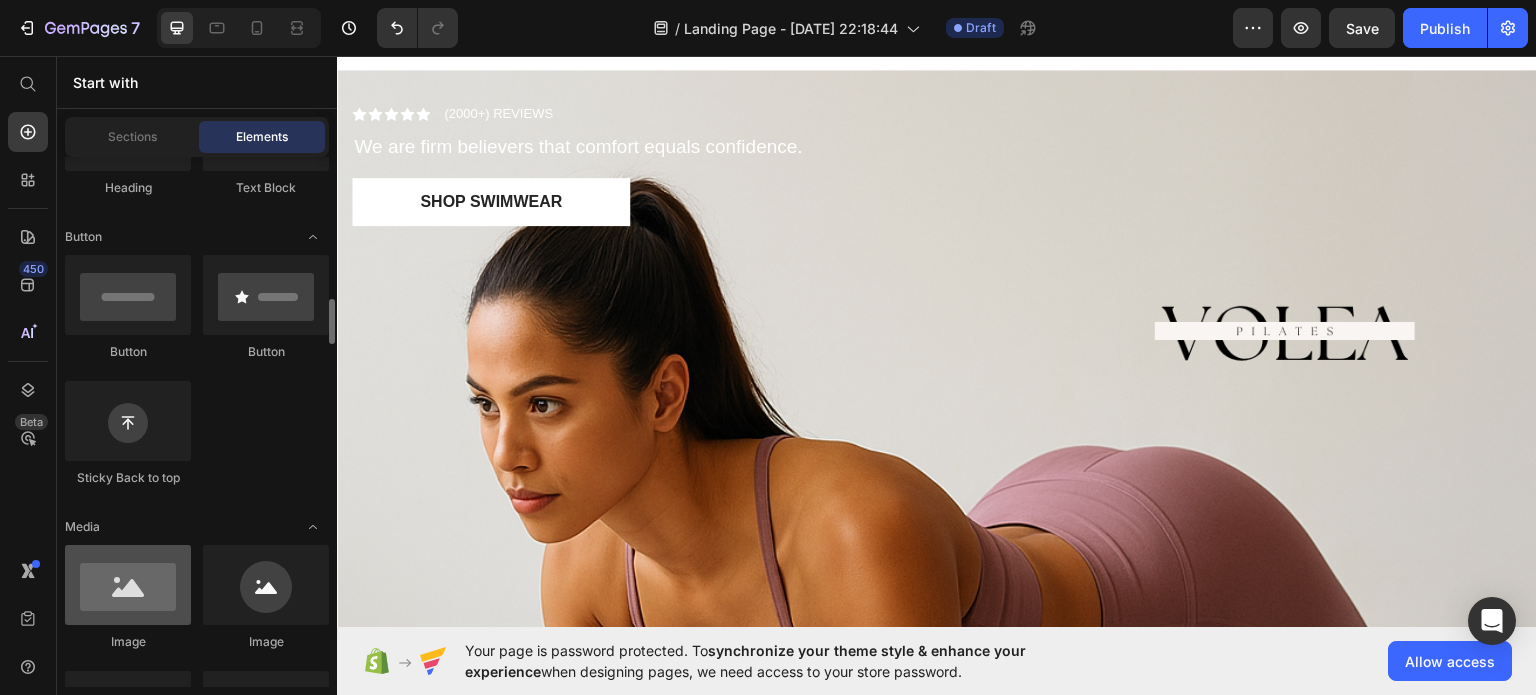 scroll, scrollTop: 500, scrollLeft: 0, axis: vertical 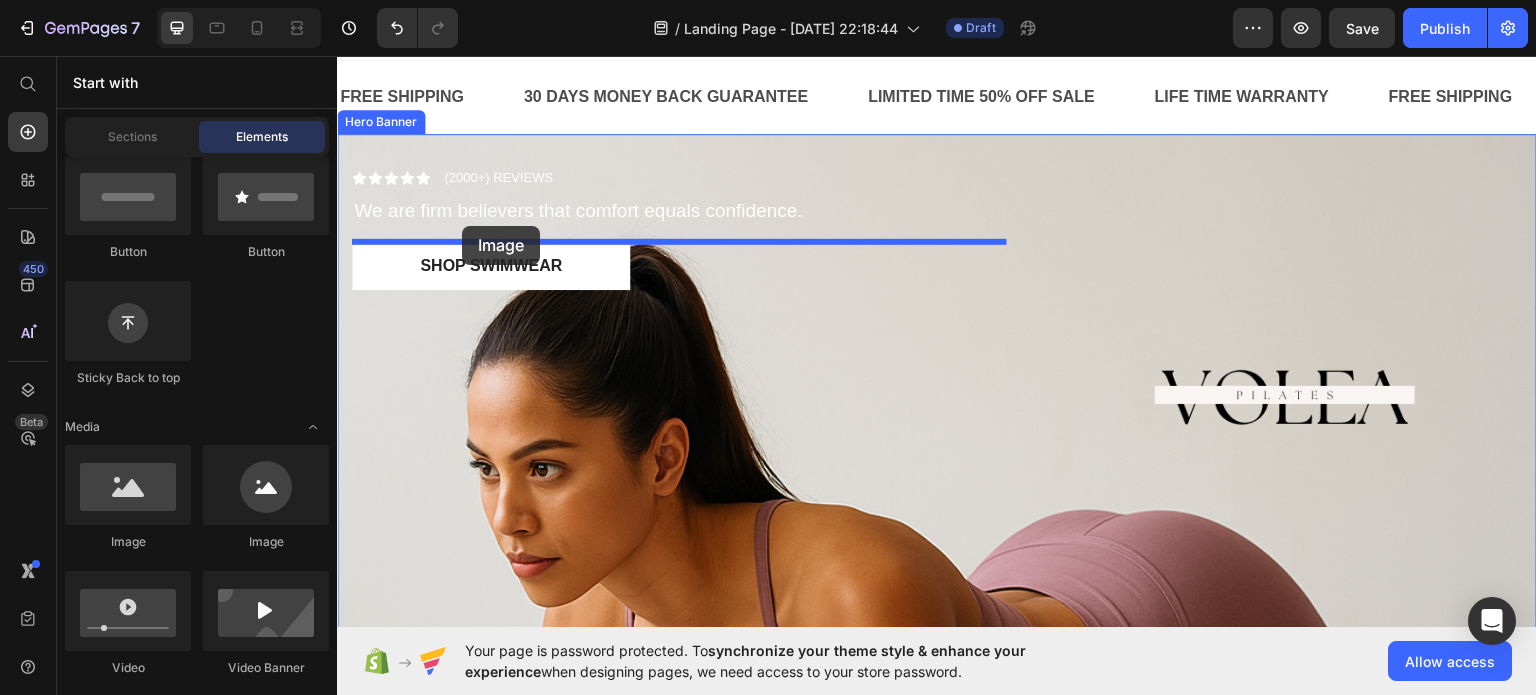 drag, startPoint x: 465, startPoint y: 571, endPoint x: 462, endPoint y: 225, distance: 346.013 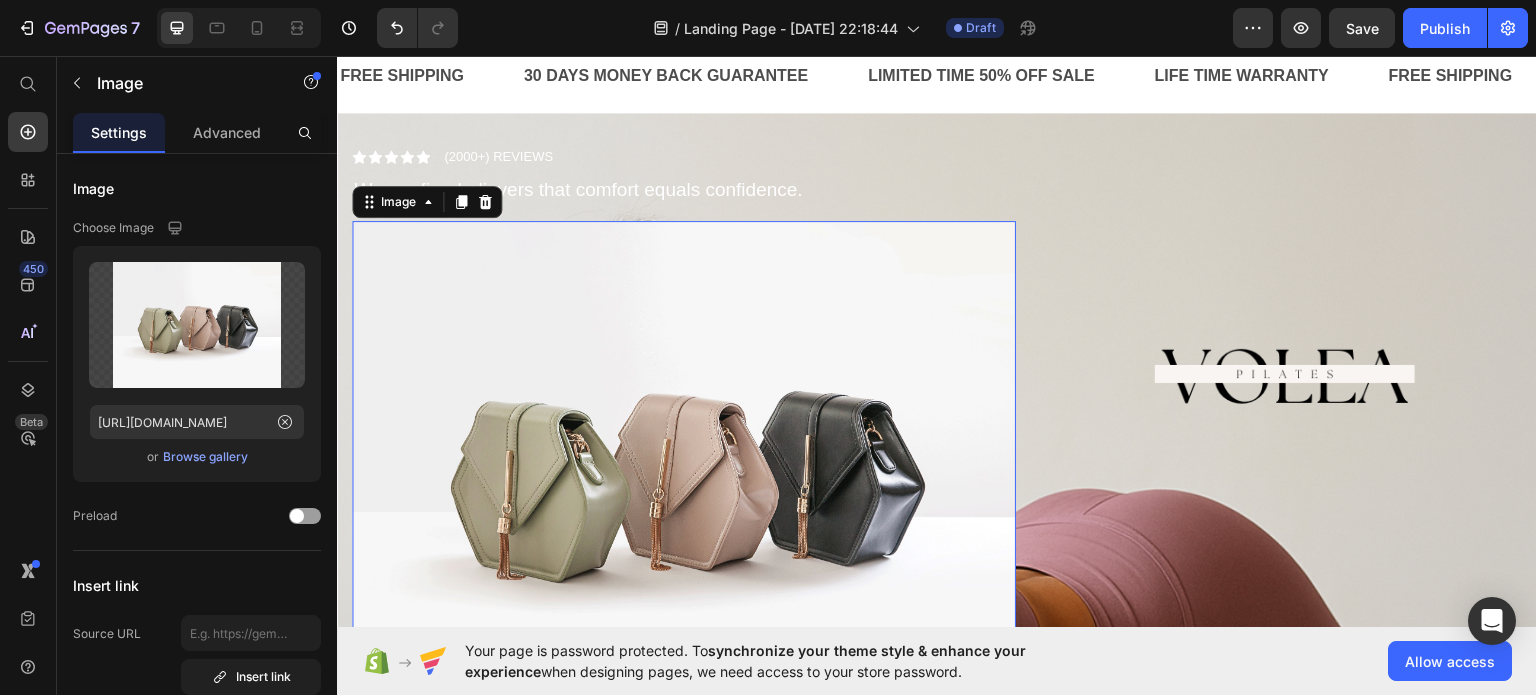 scroll, scrollTop: 36, scrollLeft: 0, axis: vertical 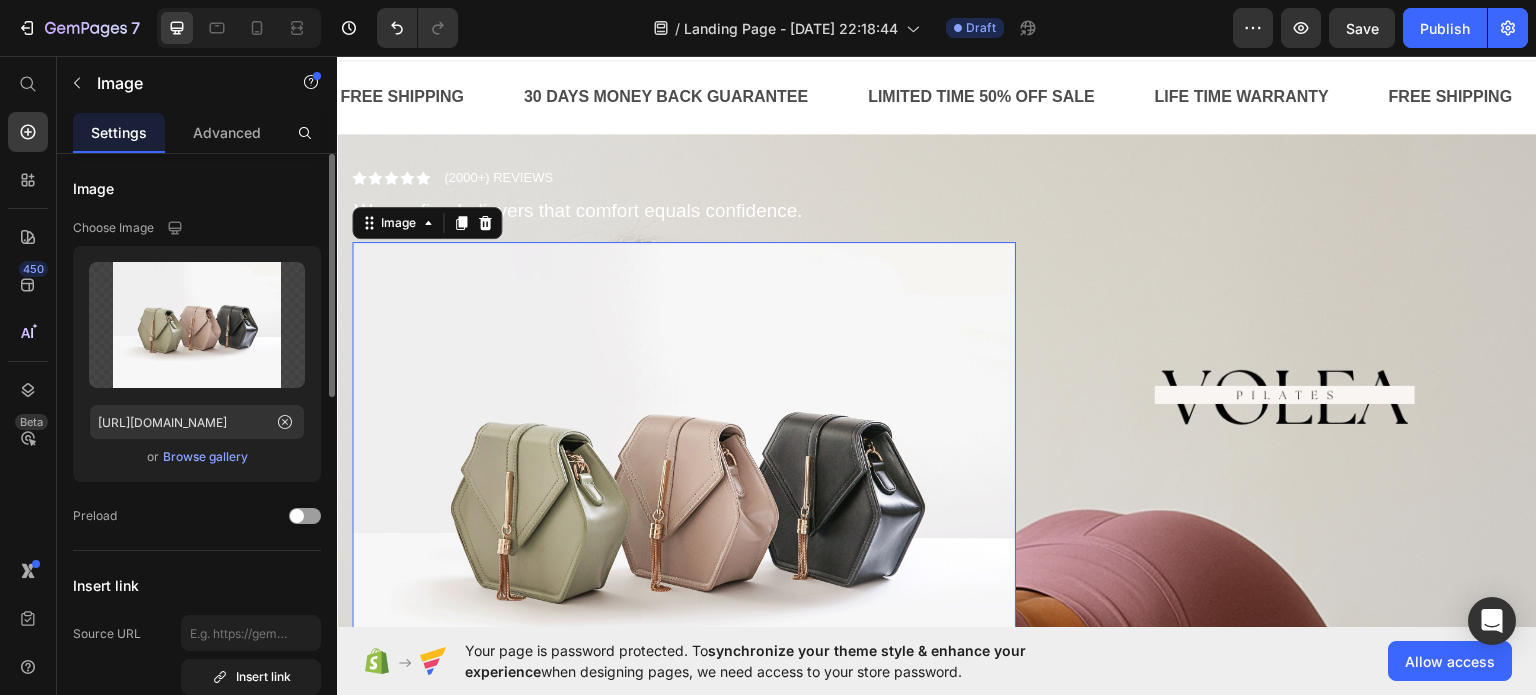 click on "Browse gallery" at bounding box center [205, 457] 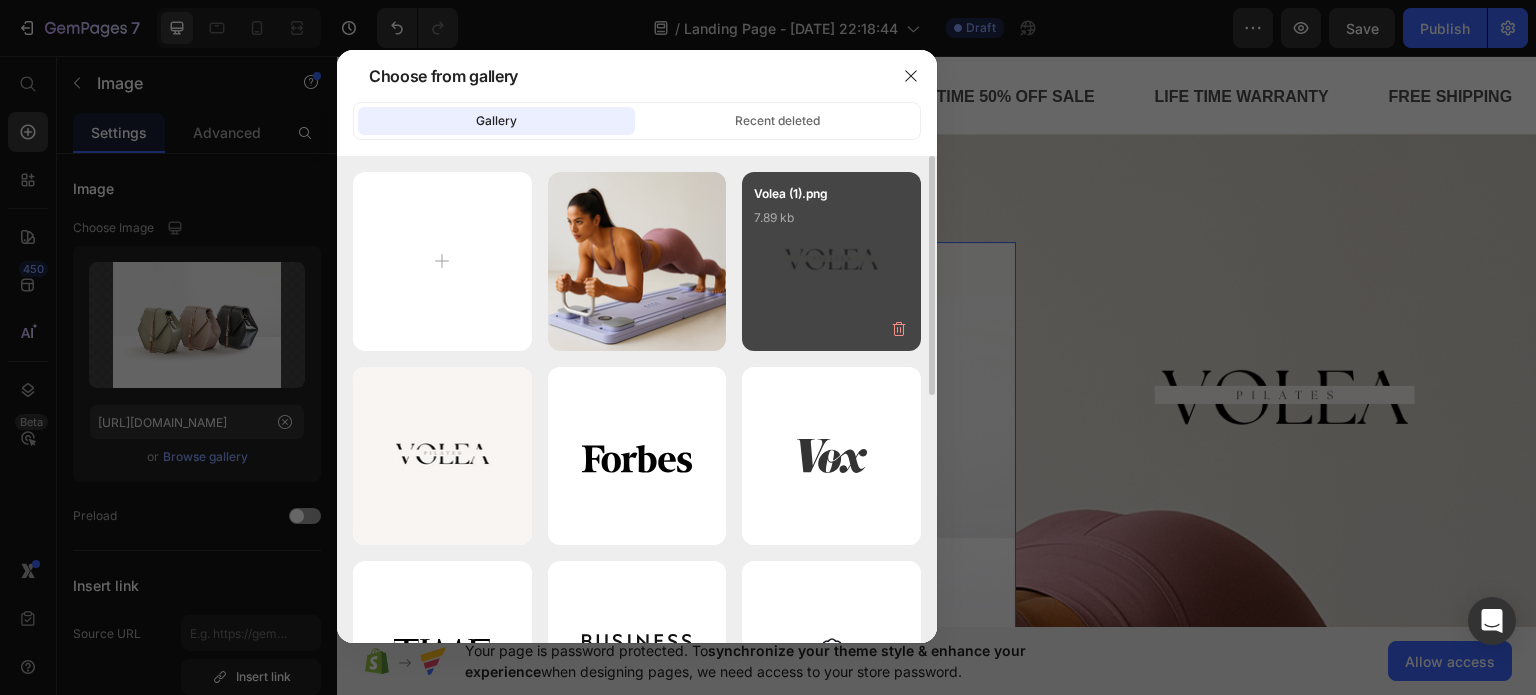 click on "Volea (1).png 7.89 kb" at bounding box center (831, 261) 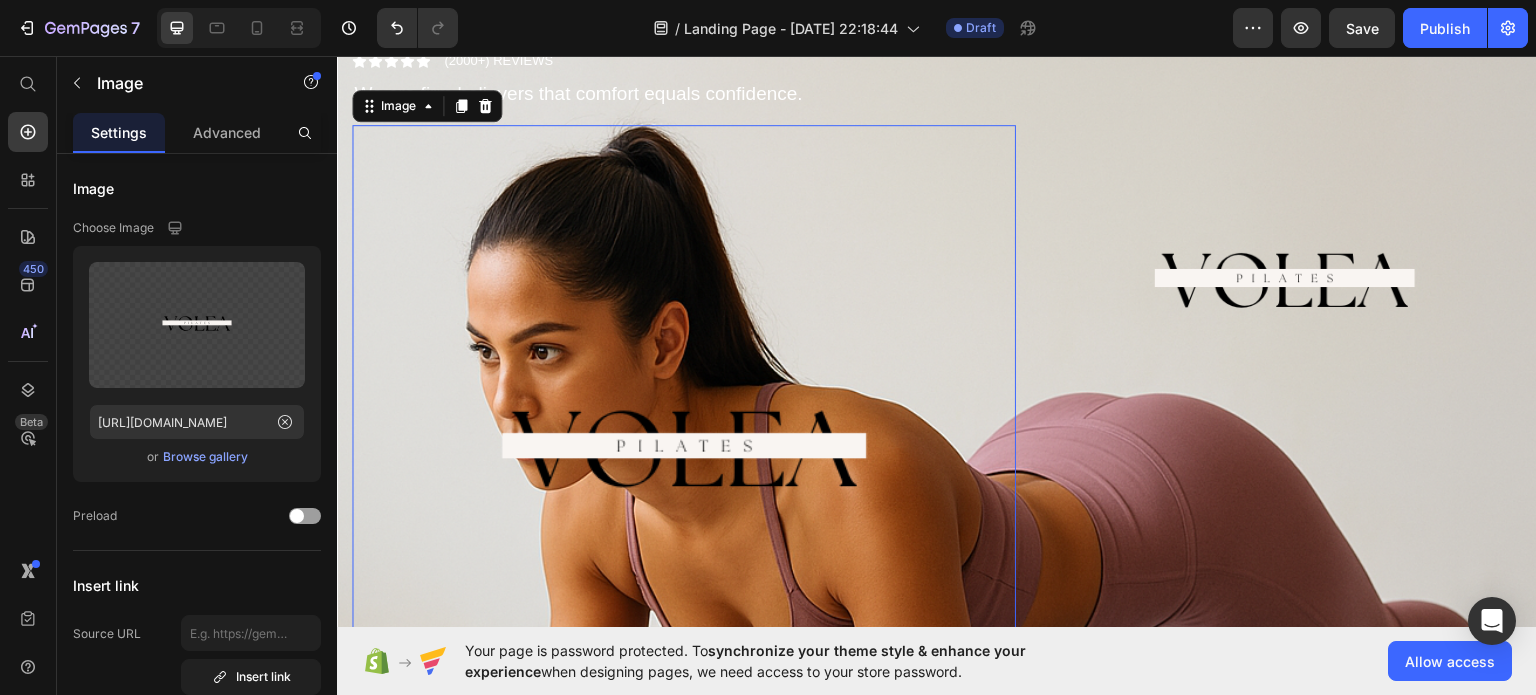 scroll, scrollTop: 136, scrollLeft: 0, axis: vertical 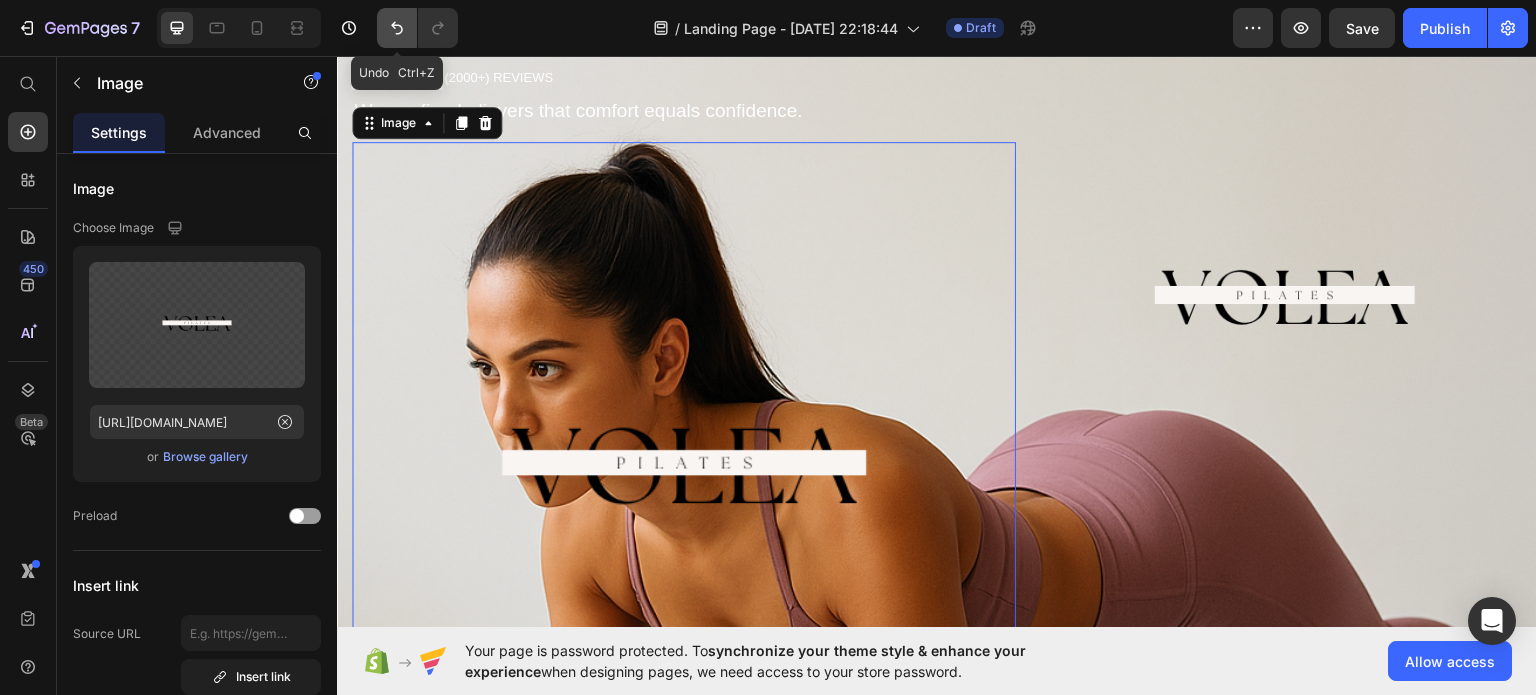 click 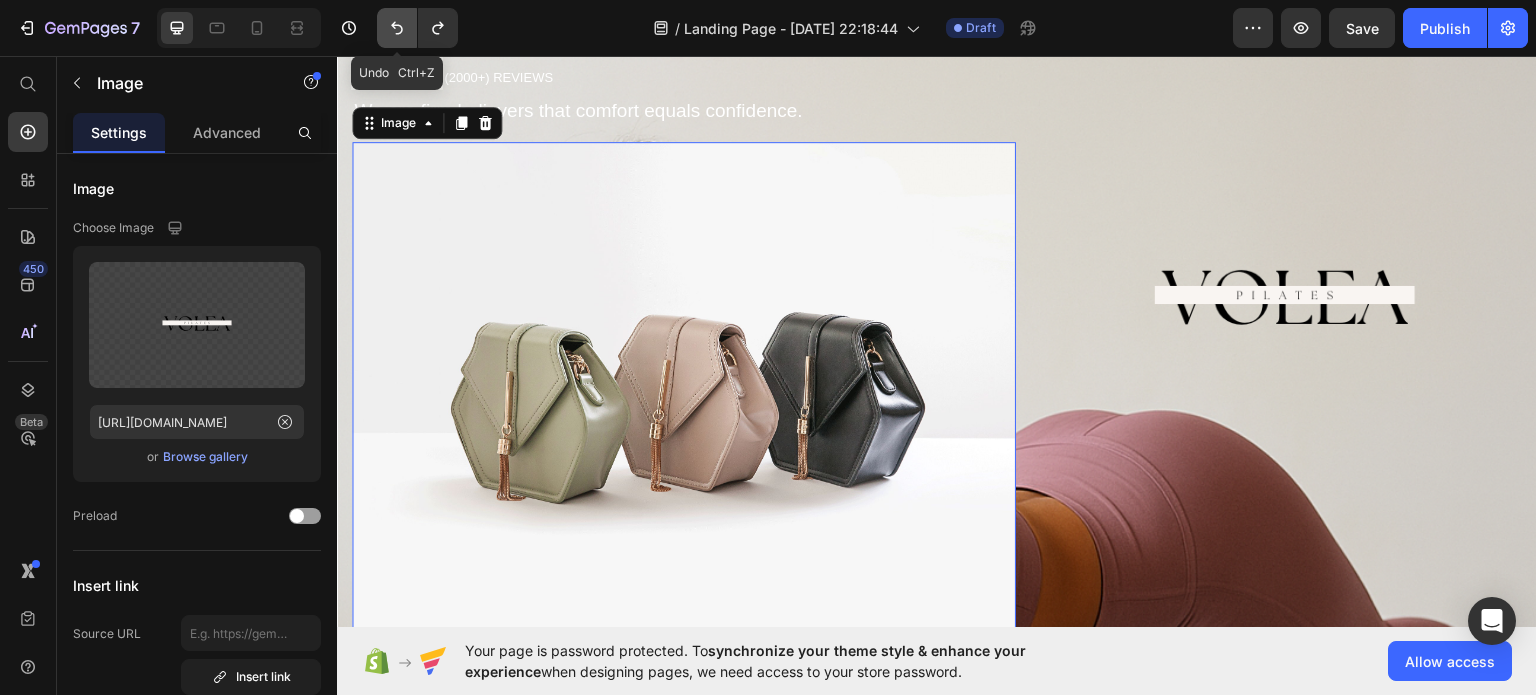 click 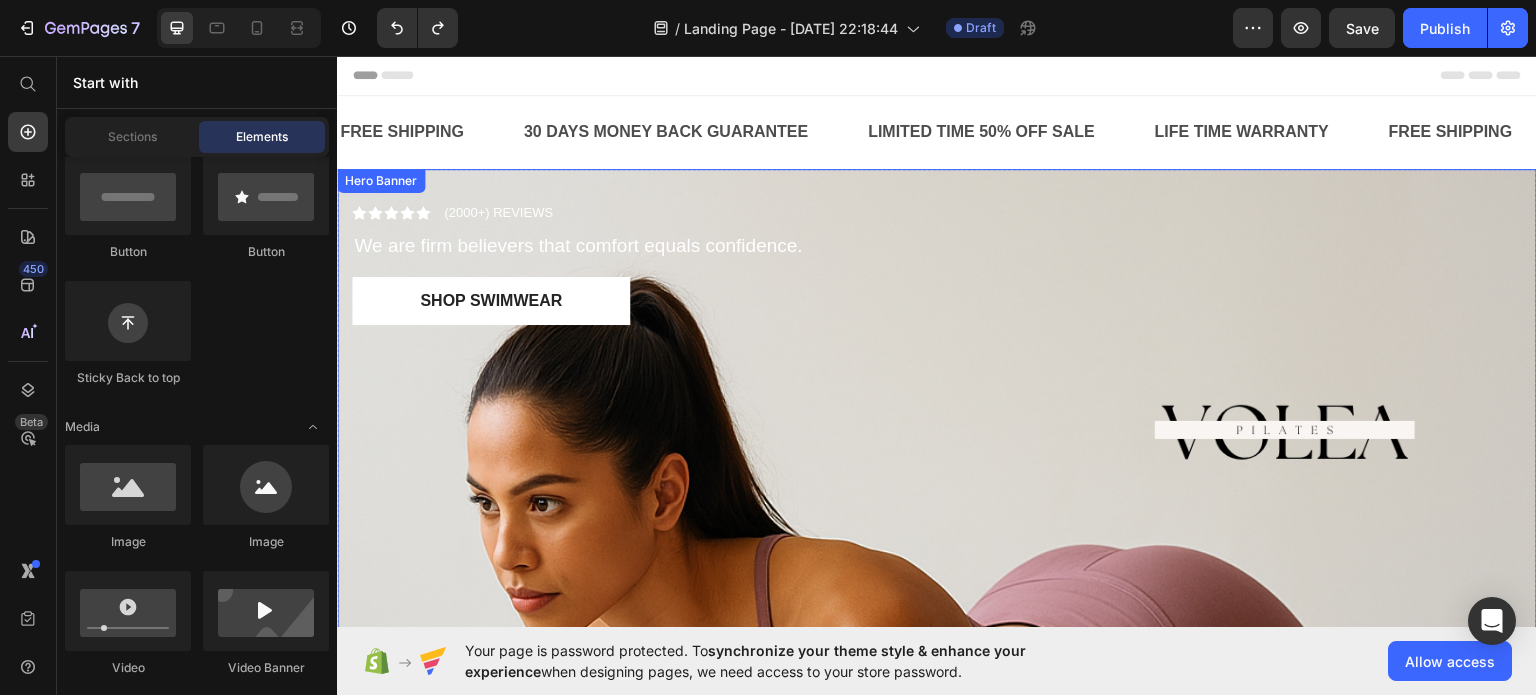scroll, scrollTop: 0, scrollLeft: 0, axis: both 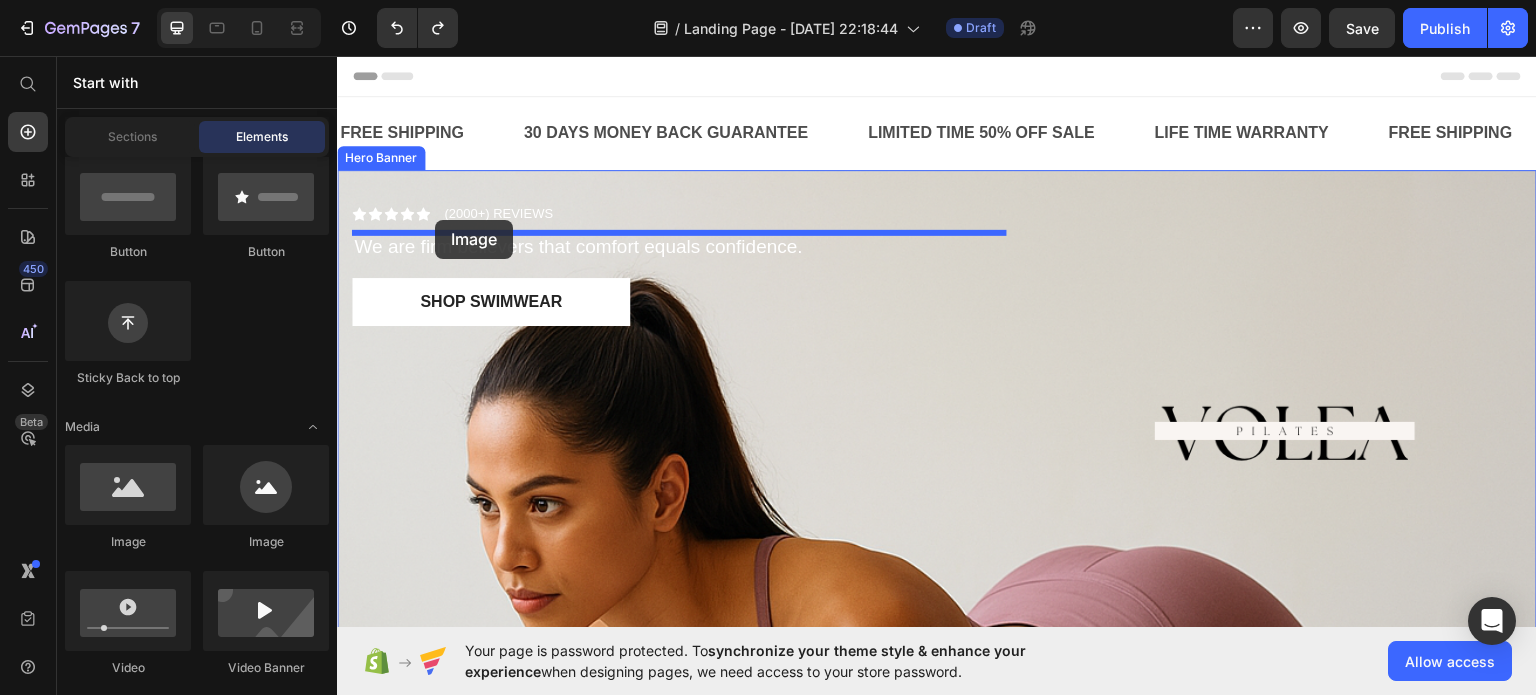 drag, startPoint x: 479, startPoint y: 541, endPoint x: 435, endPoint y: 219, distance: 324.9923 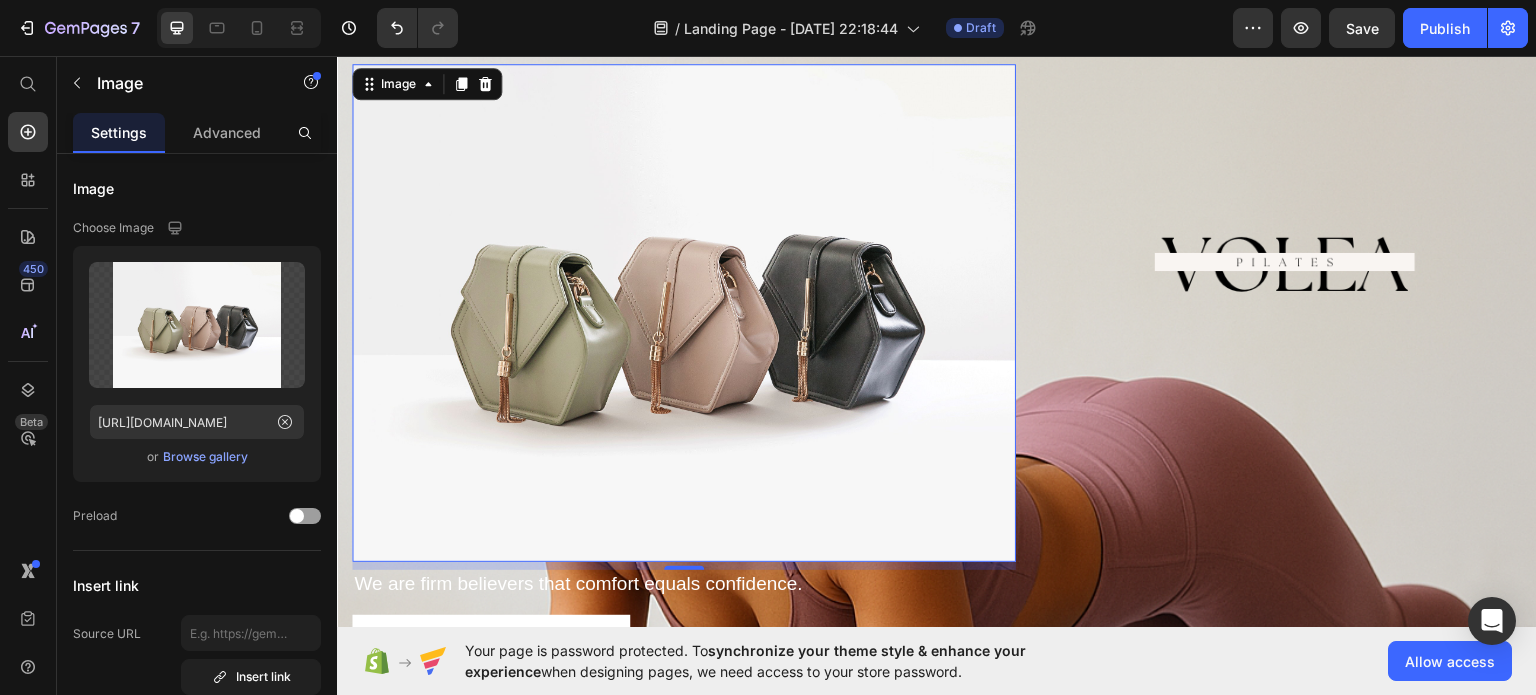 scroll, scrollTop: 100, scrollLeft: 0, axis: vertical 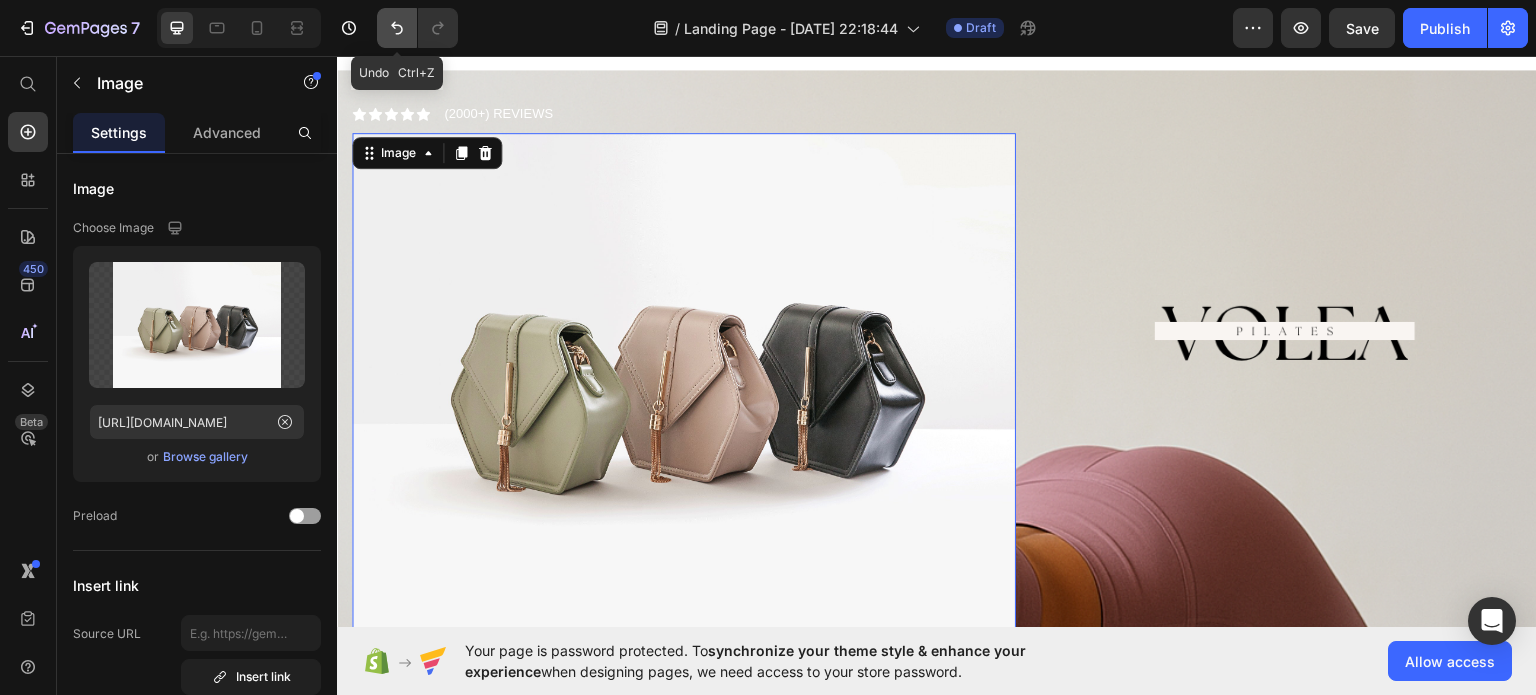 click 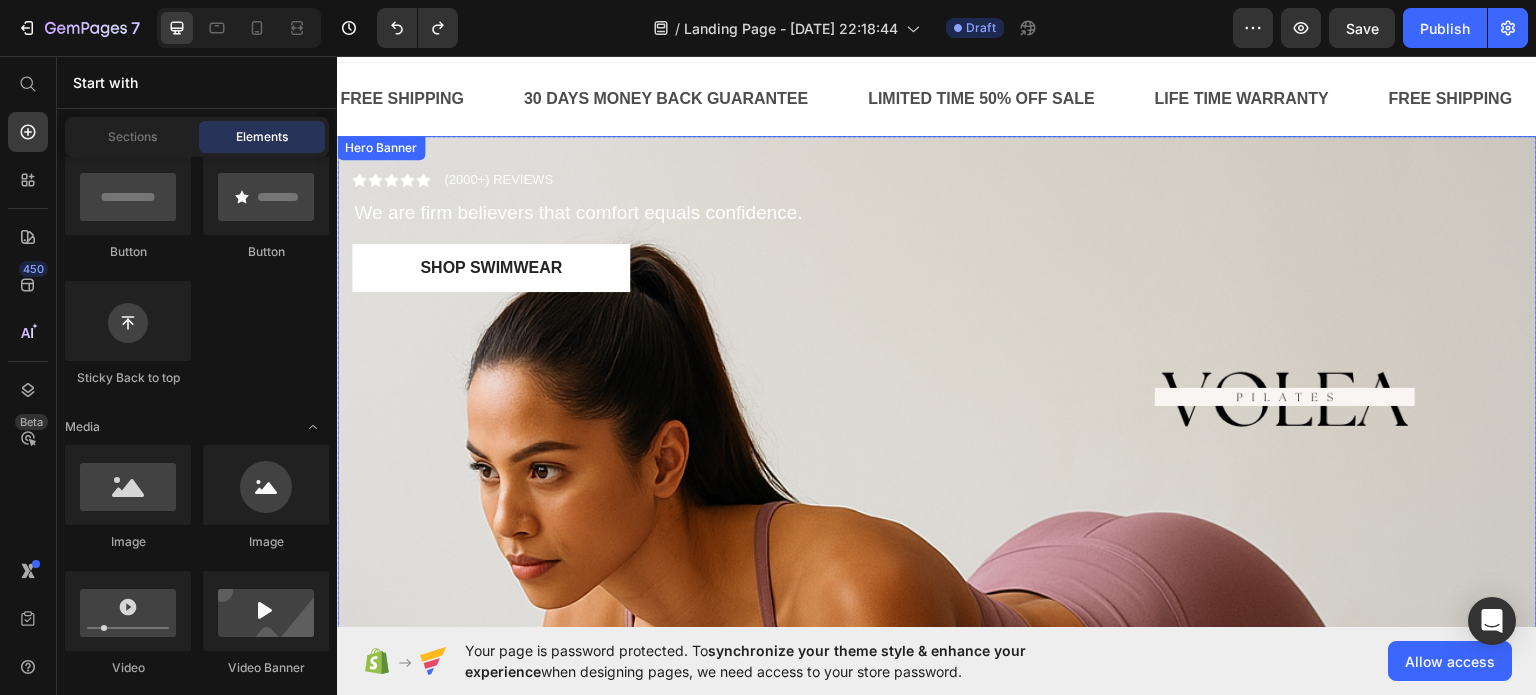 scroll, scrollTop: 0, scrollLeft: 0, axis: both 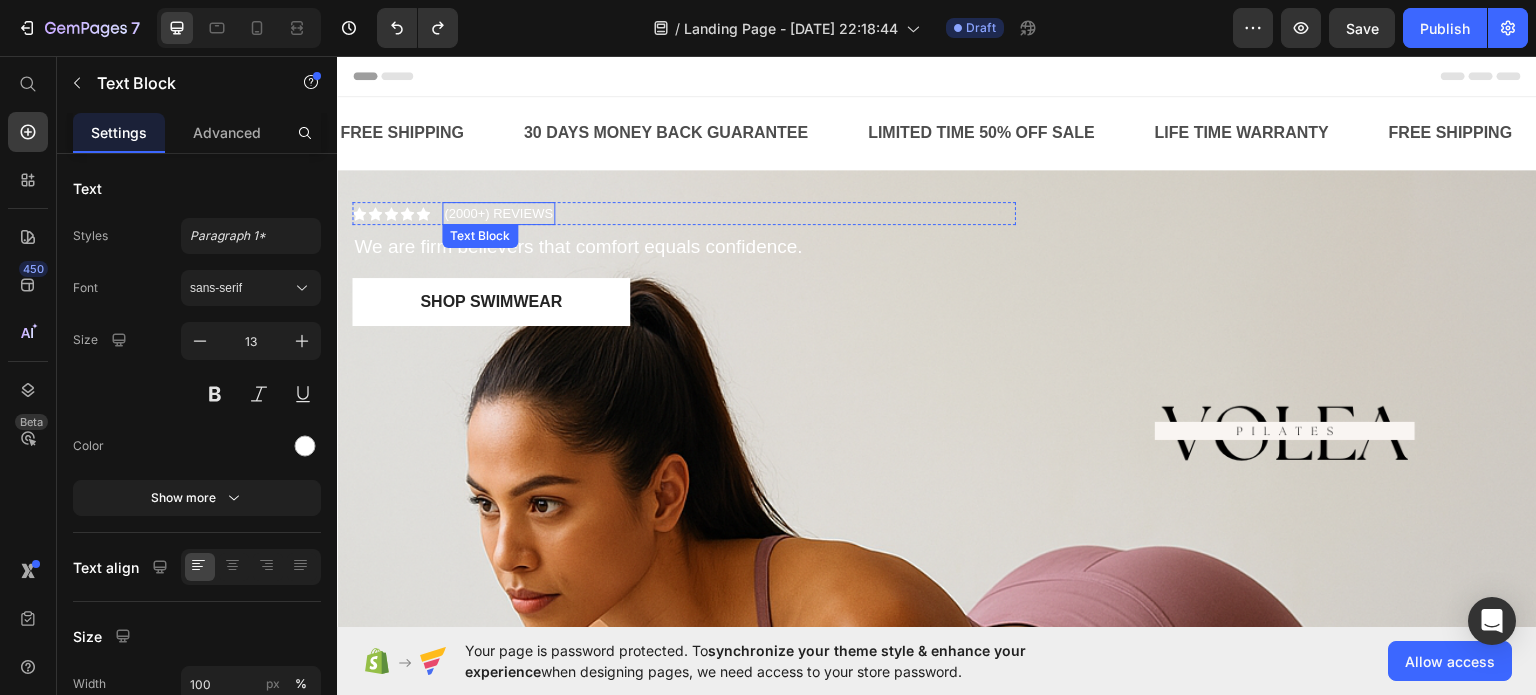 click on "(2000+) REVIEWS" at bounding box center [498, 213] 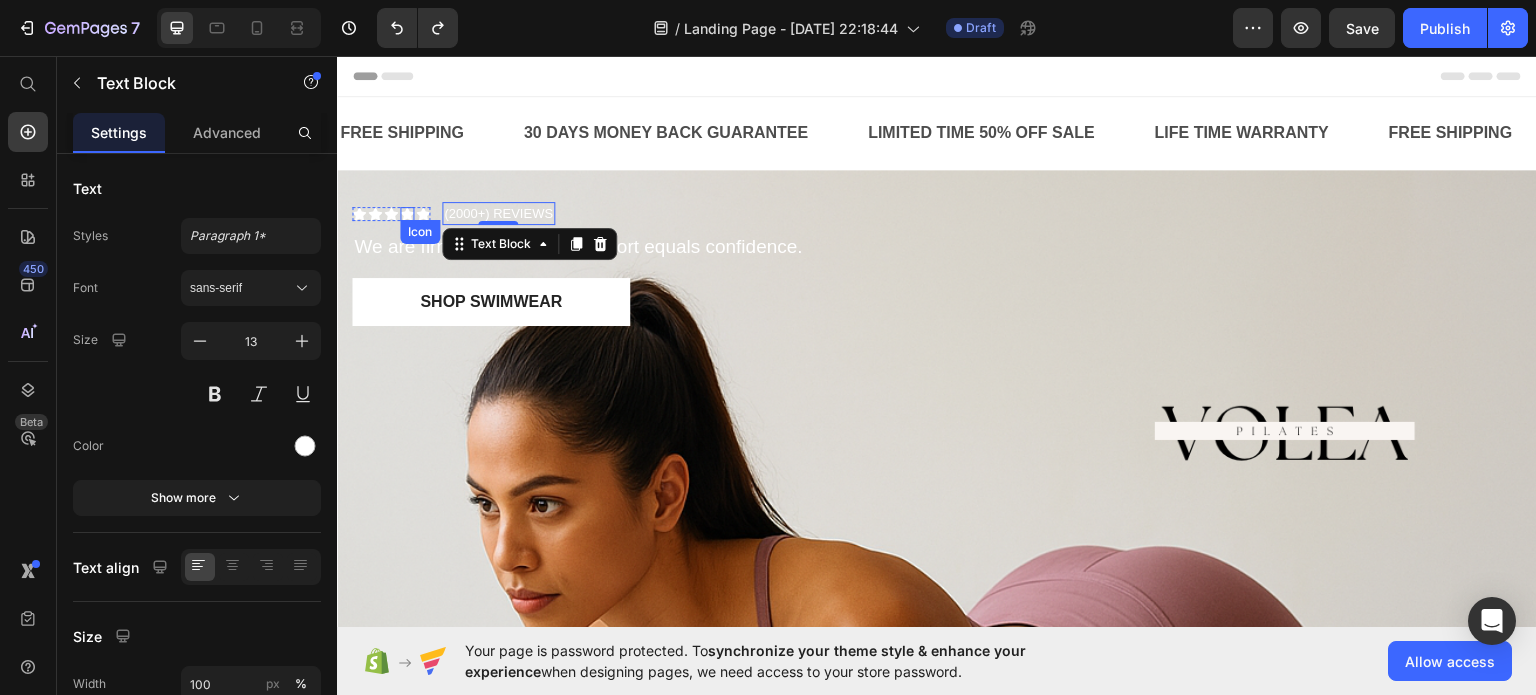 click 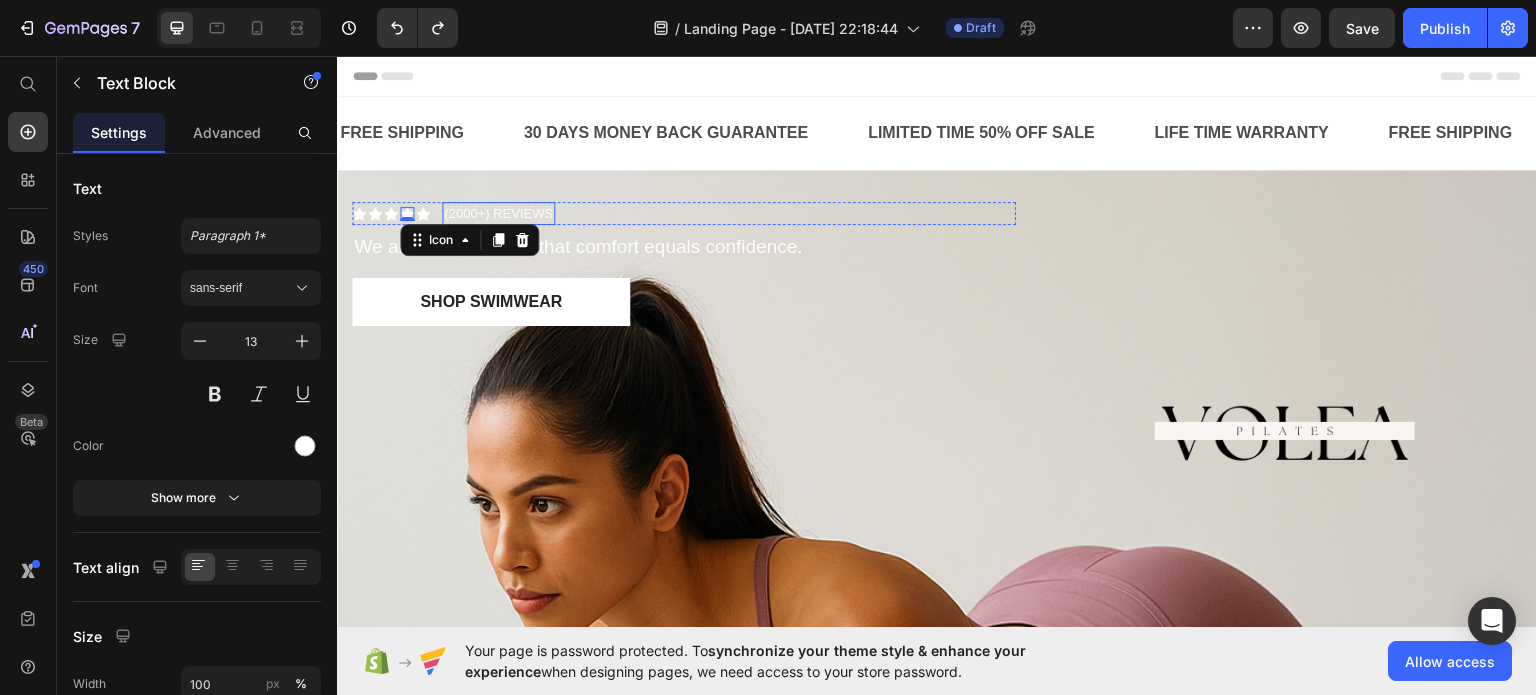 click on "(2000+) REVIEWS" at bounding box center [498, 213] 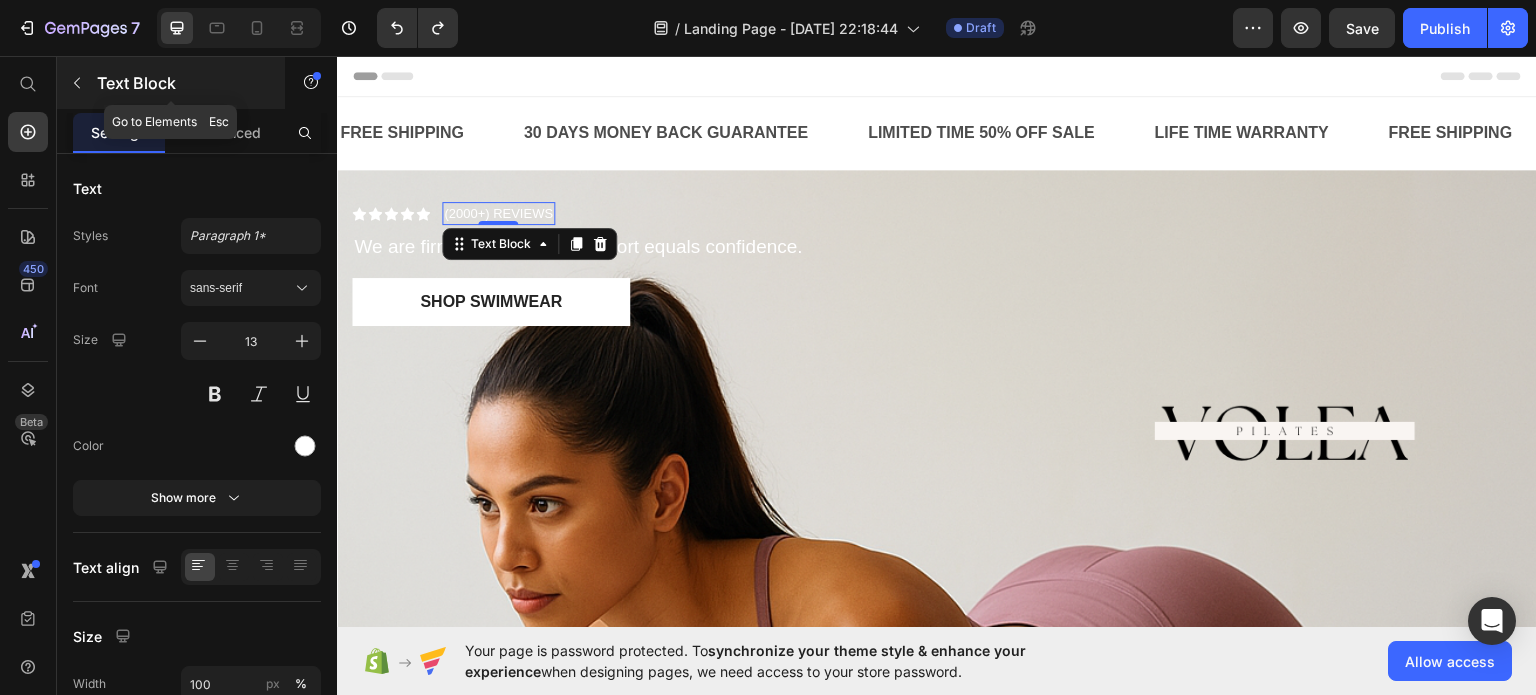 click at bounding box center [77, 83] 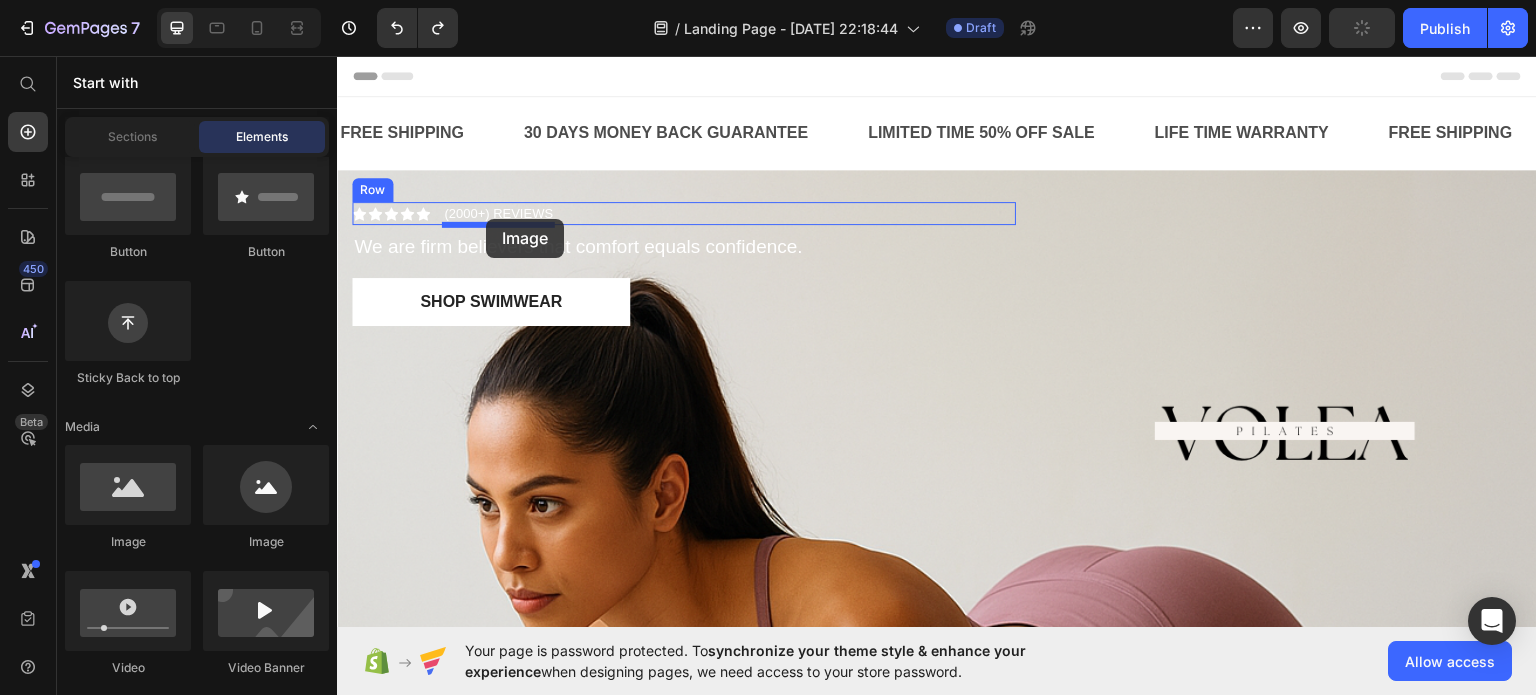 drag, startPoint x: 471, startPoint y: 553, endPoint x: 486, endPoint y: 218, distance: 335.33566 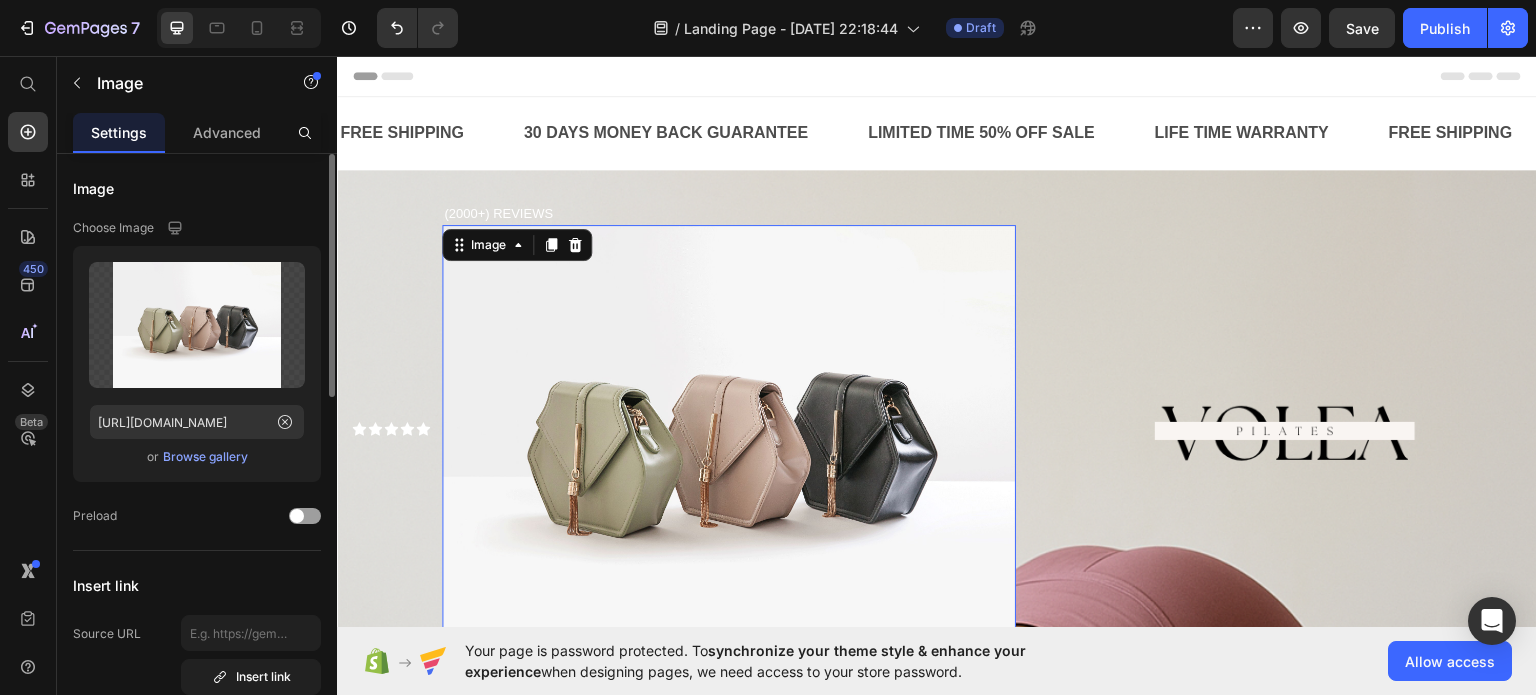 click on "Upload Image https://ucarecdn.com/ee6d5074-1640-4cc7-8933-47c8589c3dee/-/format/auto/  or   Browse gallery" 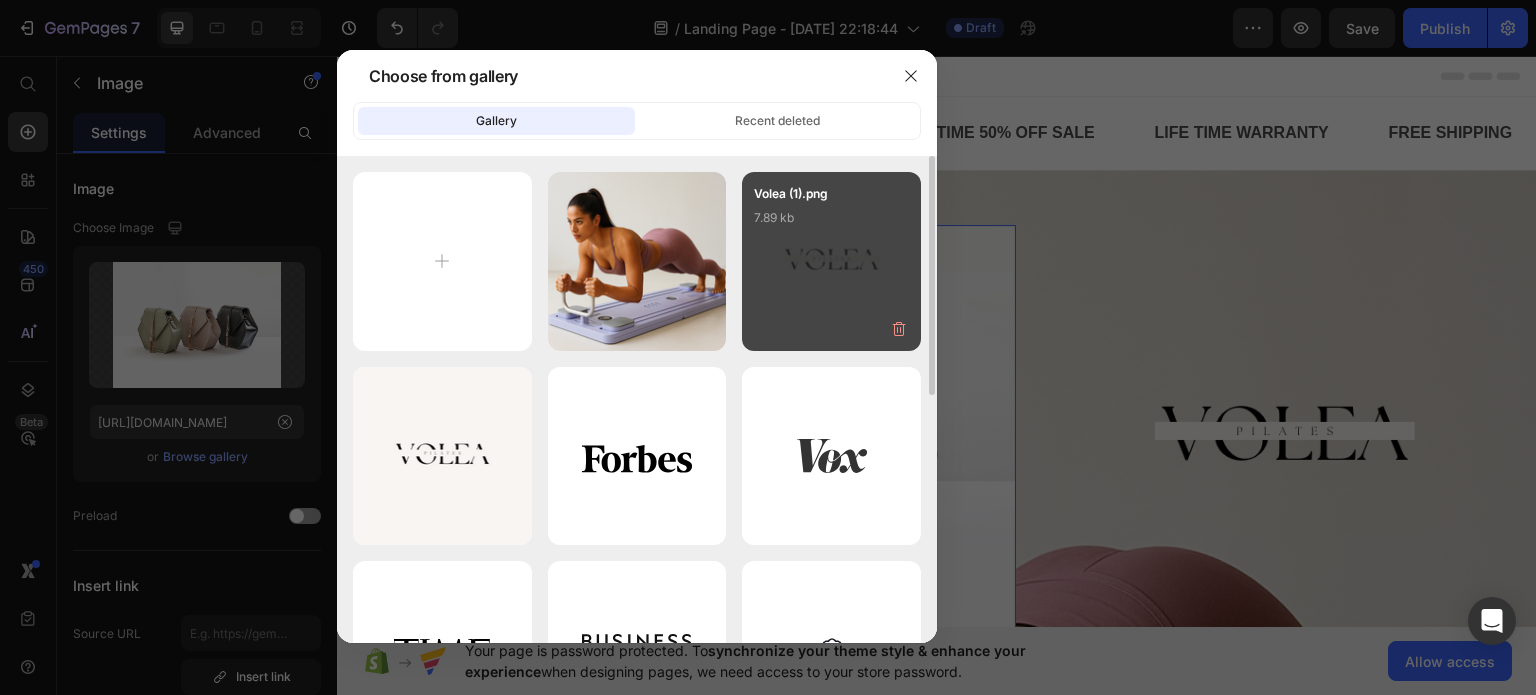 click on "Volea (1).png 7.89 kb" at bounding box center [831, 224] 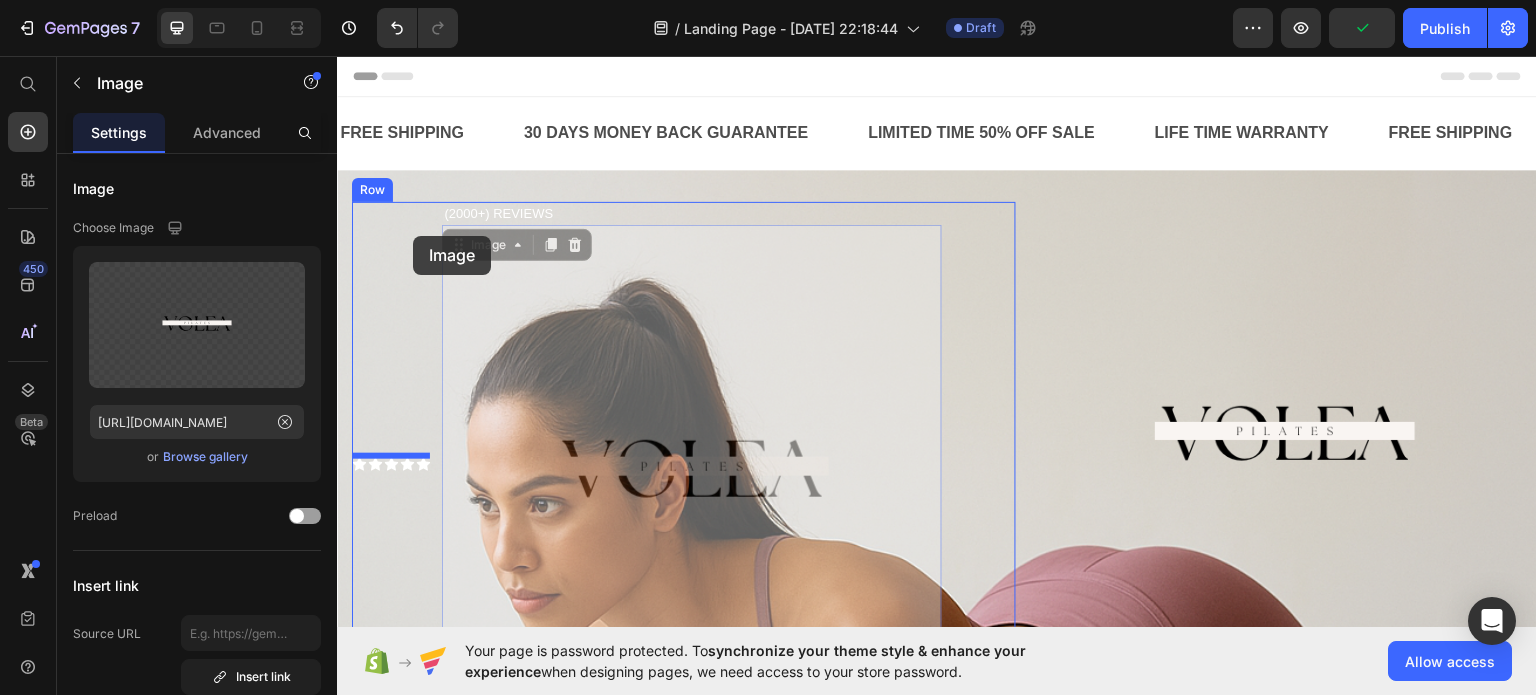 drag, startPoint x: 702, startPoint y: 470, endPoint x: 413, endPoint y: 235, distance: 372.48624 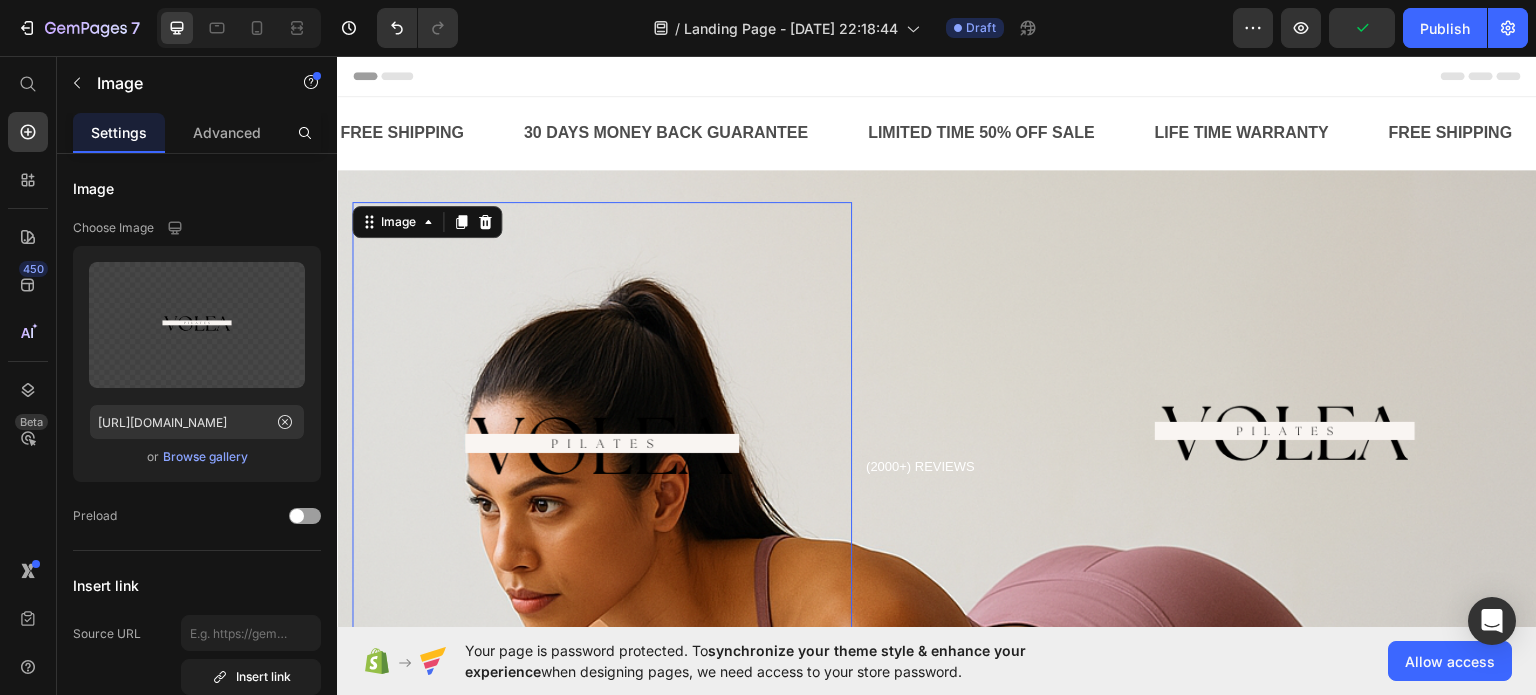 click at bounding box center [602, 451] 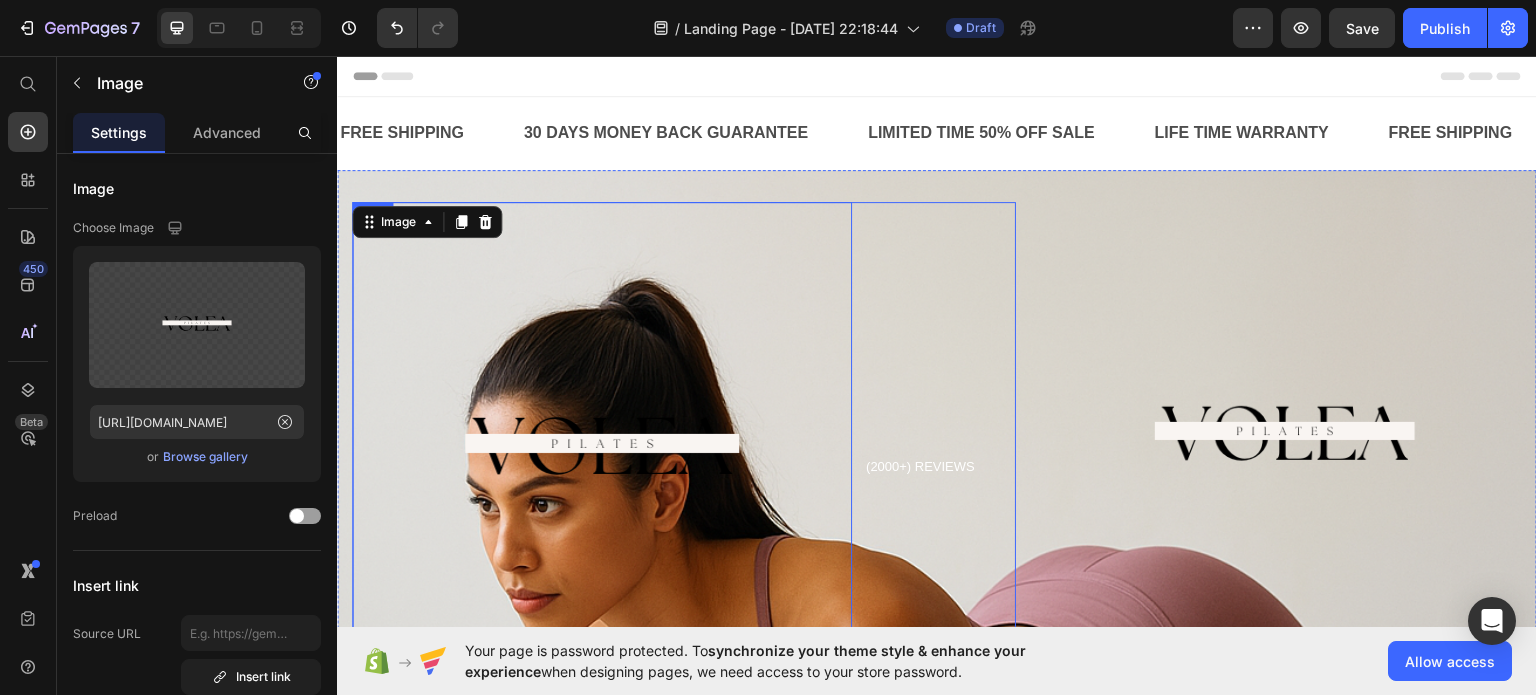 click on "(2000+) REVIEWS Text Block" at bounding box center [920, 466] 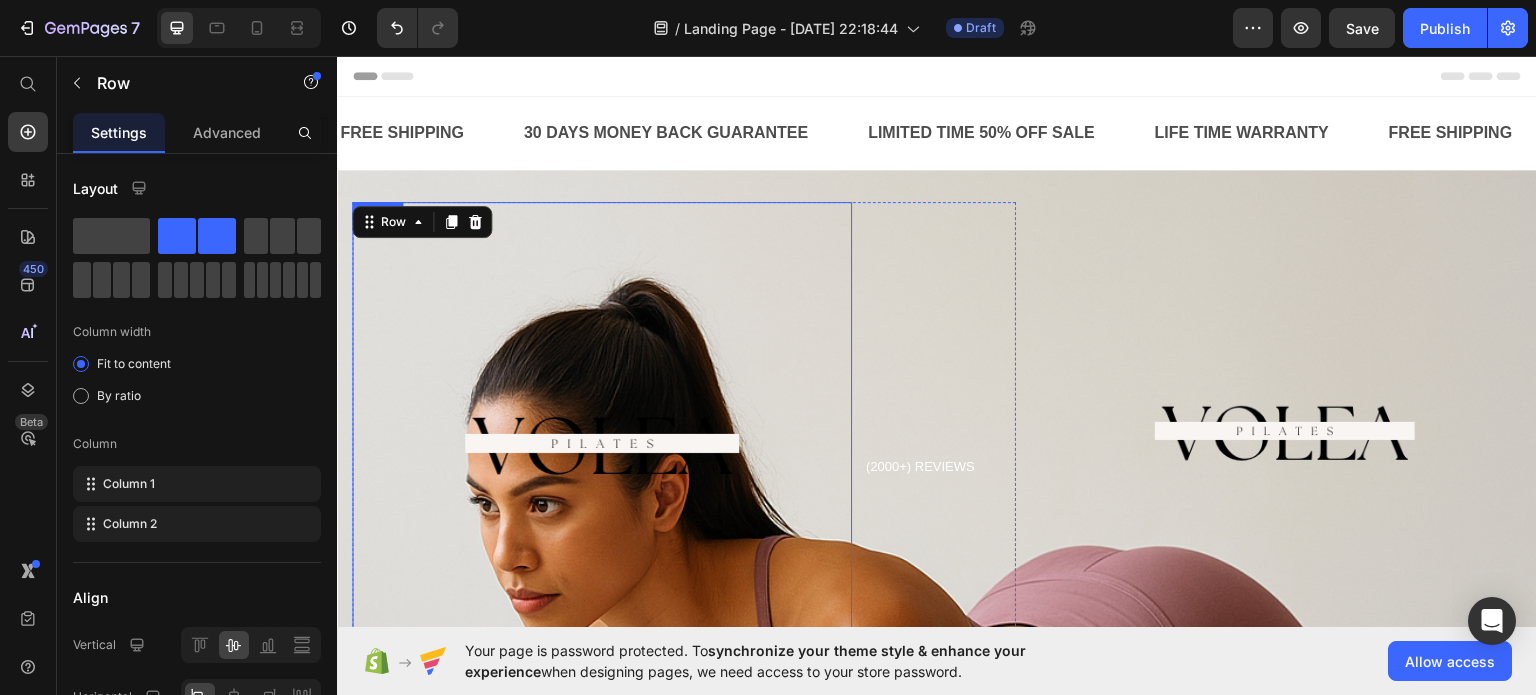 click at bounding box center (602, 451) 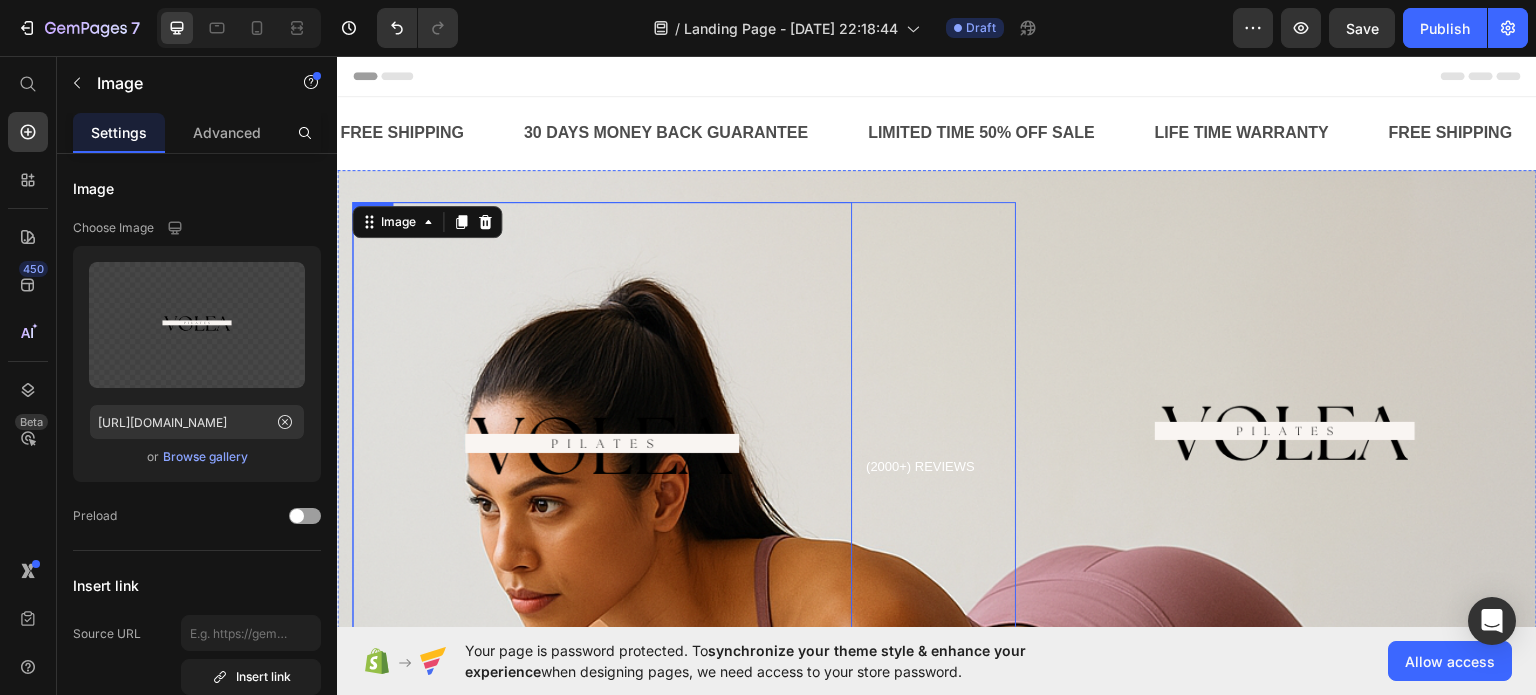 click on "(2000+) REVIEWS Text Block" at bounding box center (920, 466) 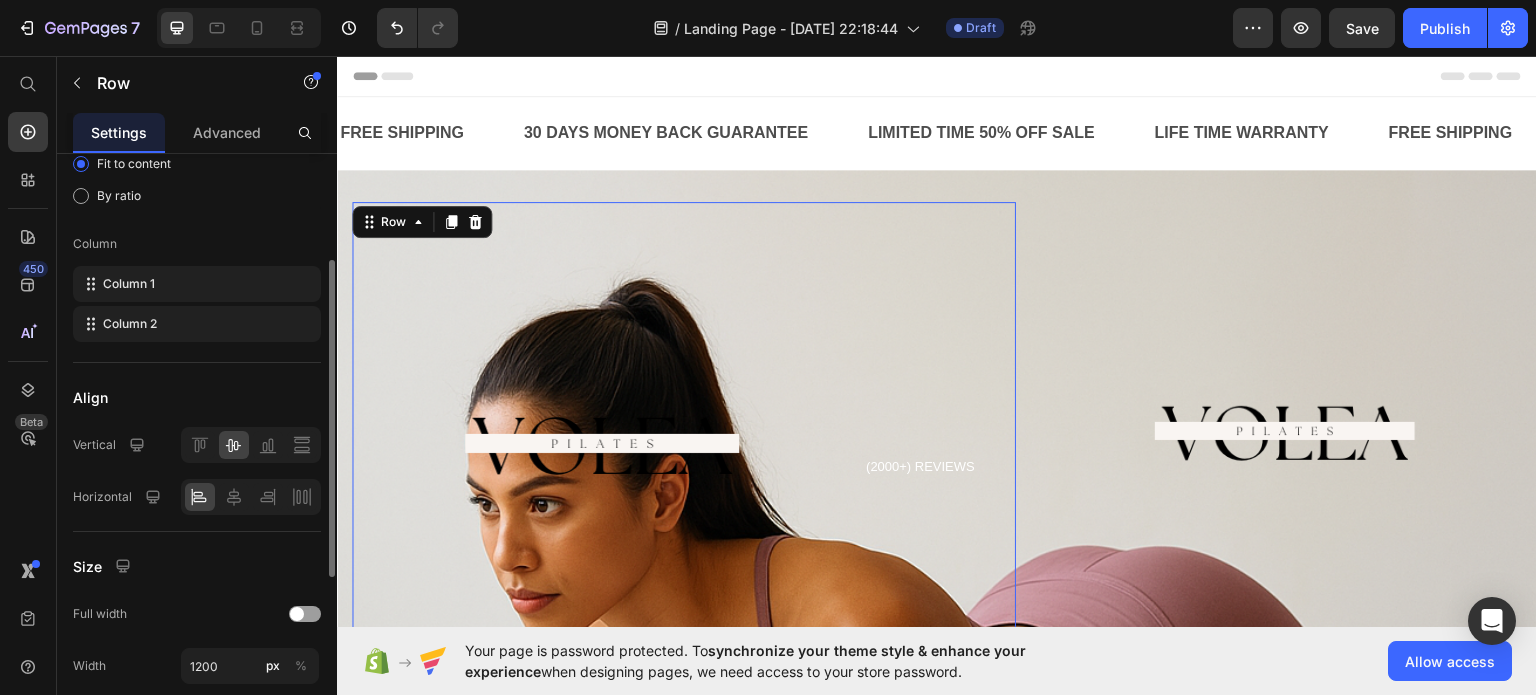scroll, scrollTop: 300, scrollLeft: 0, axis: vertical 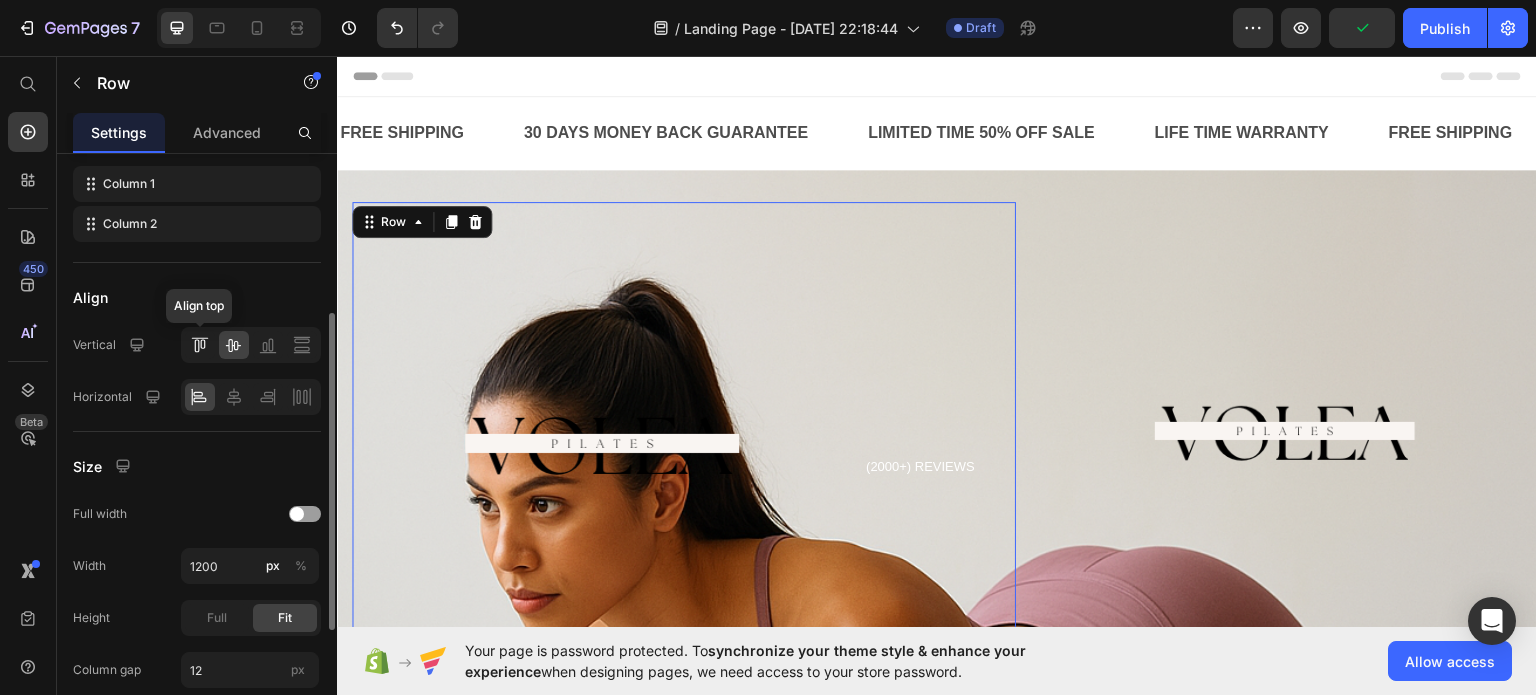 click 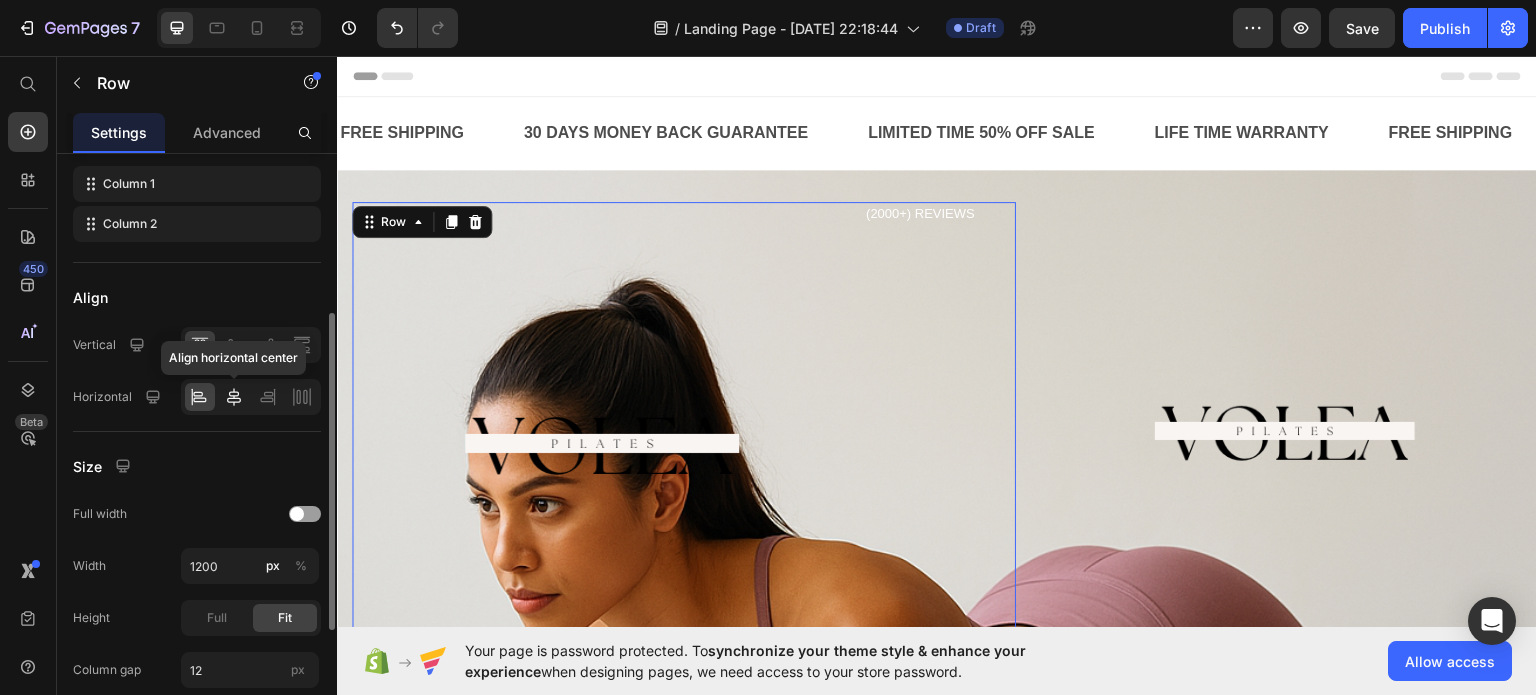 click 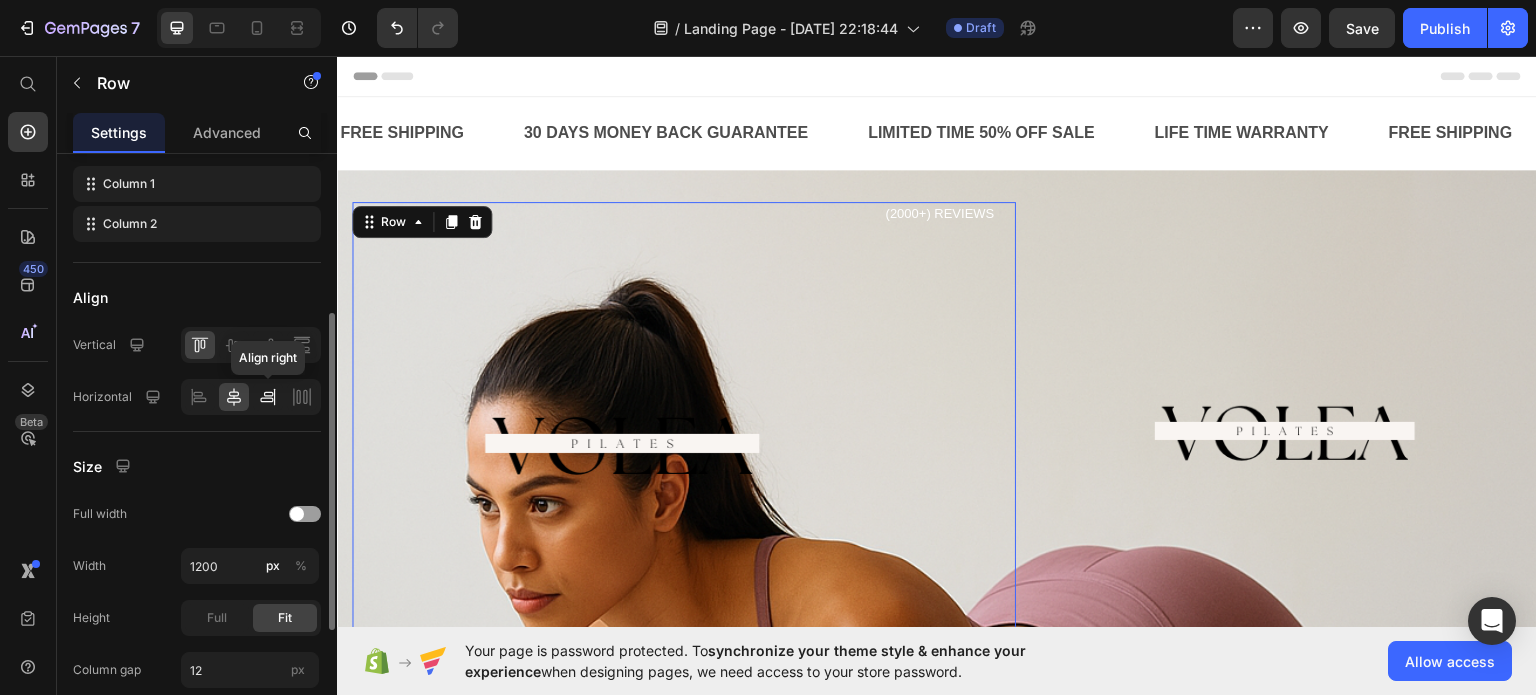 click 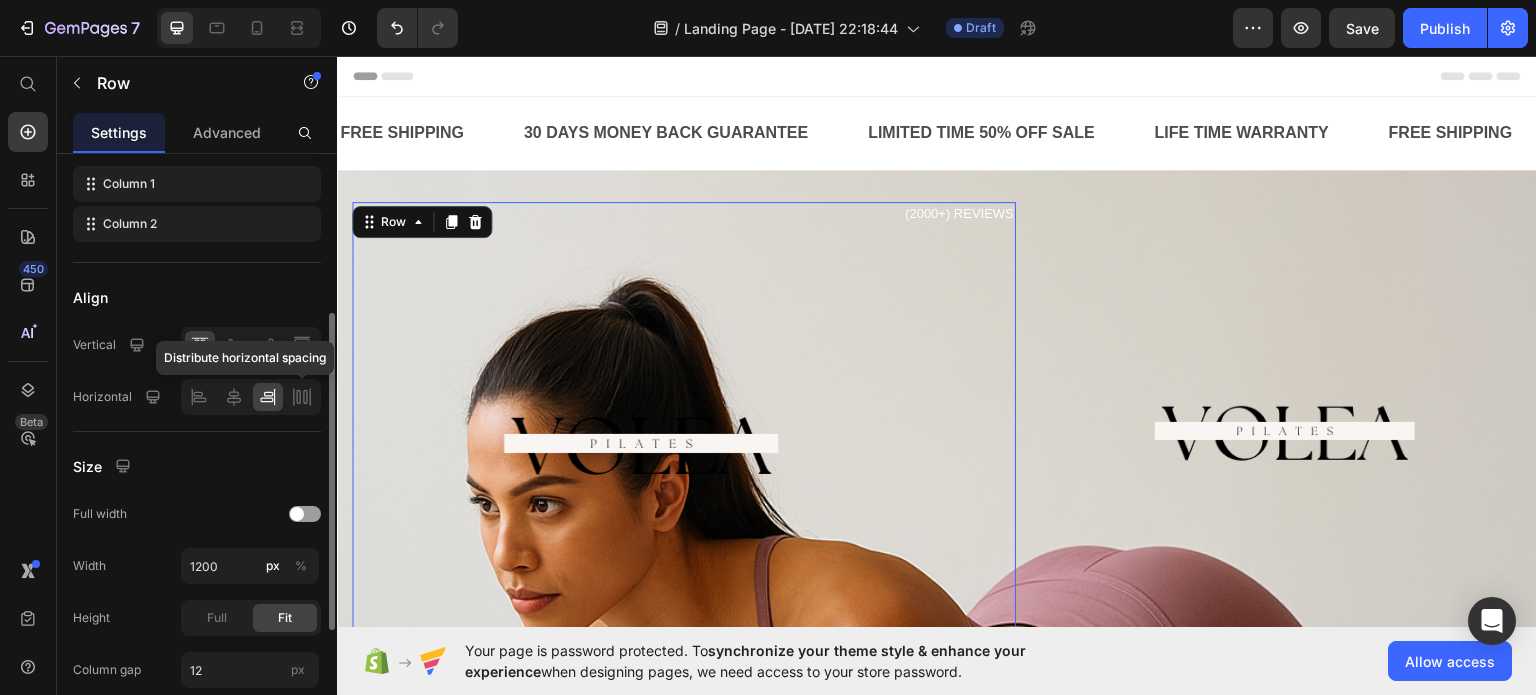 click 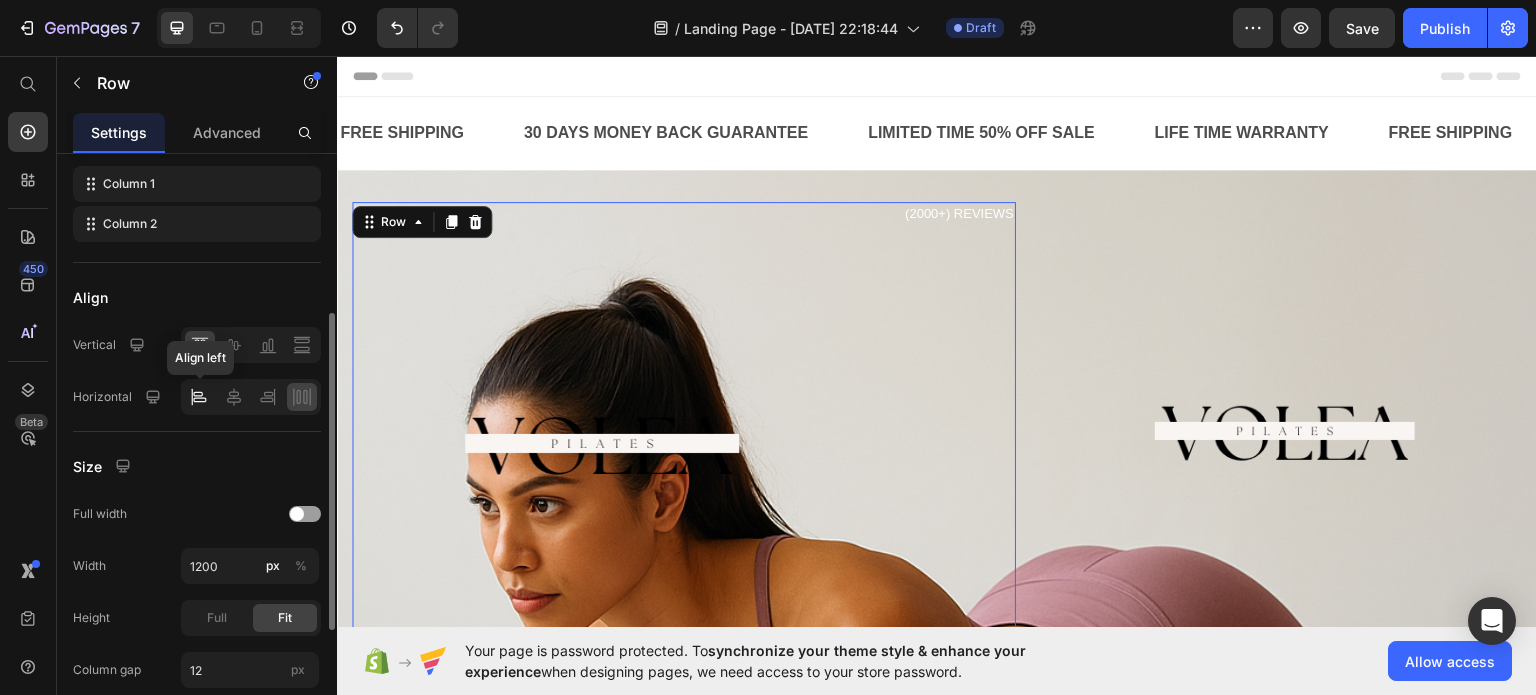 click 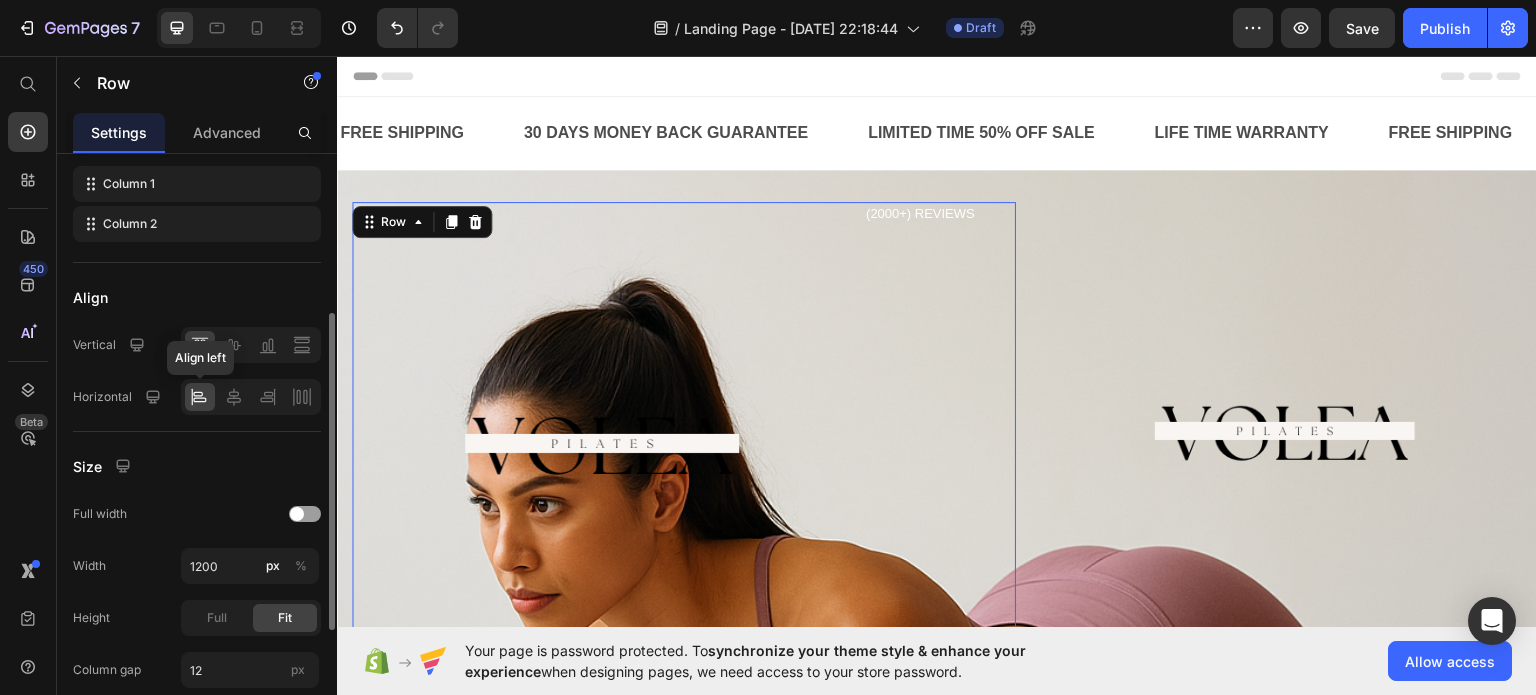 click 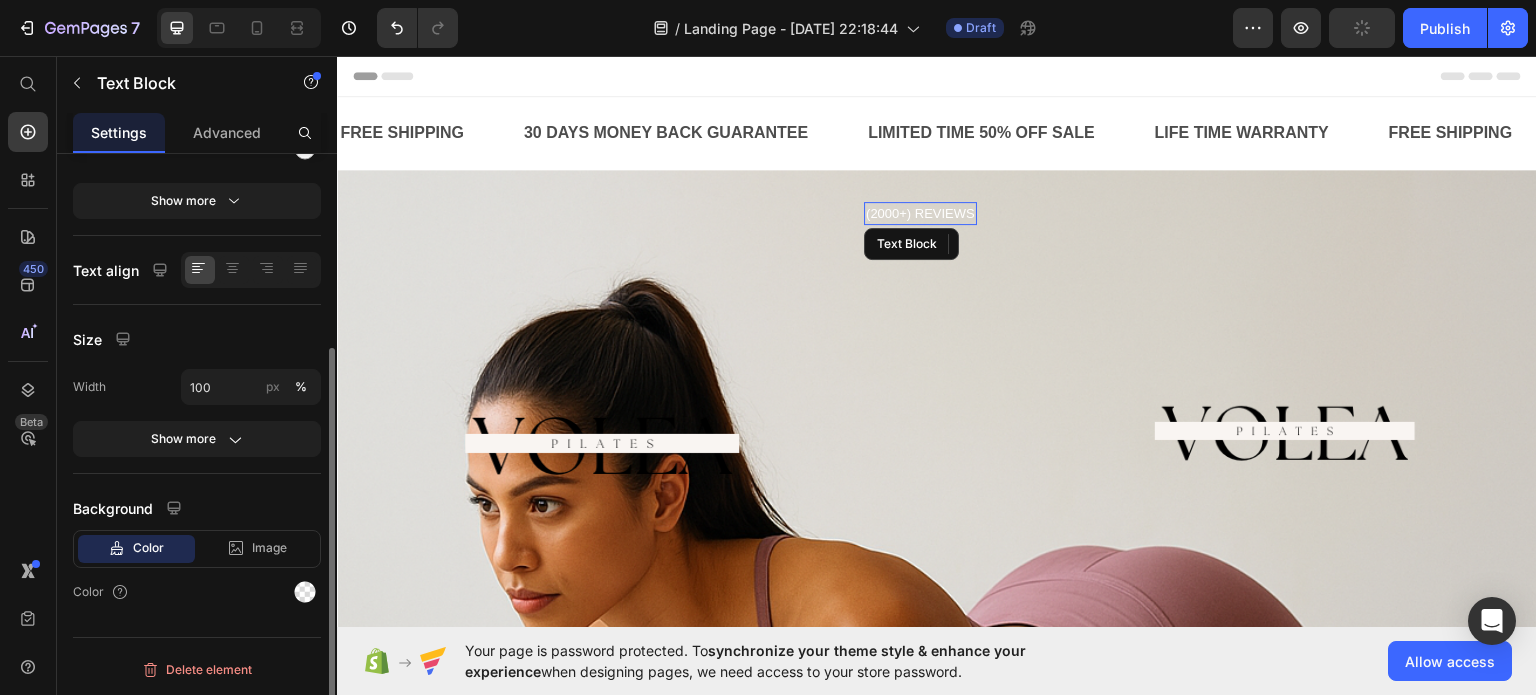scroll, scrollTop: 294, scrollLeft: 0, axis: vertical 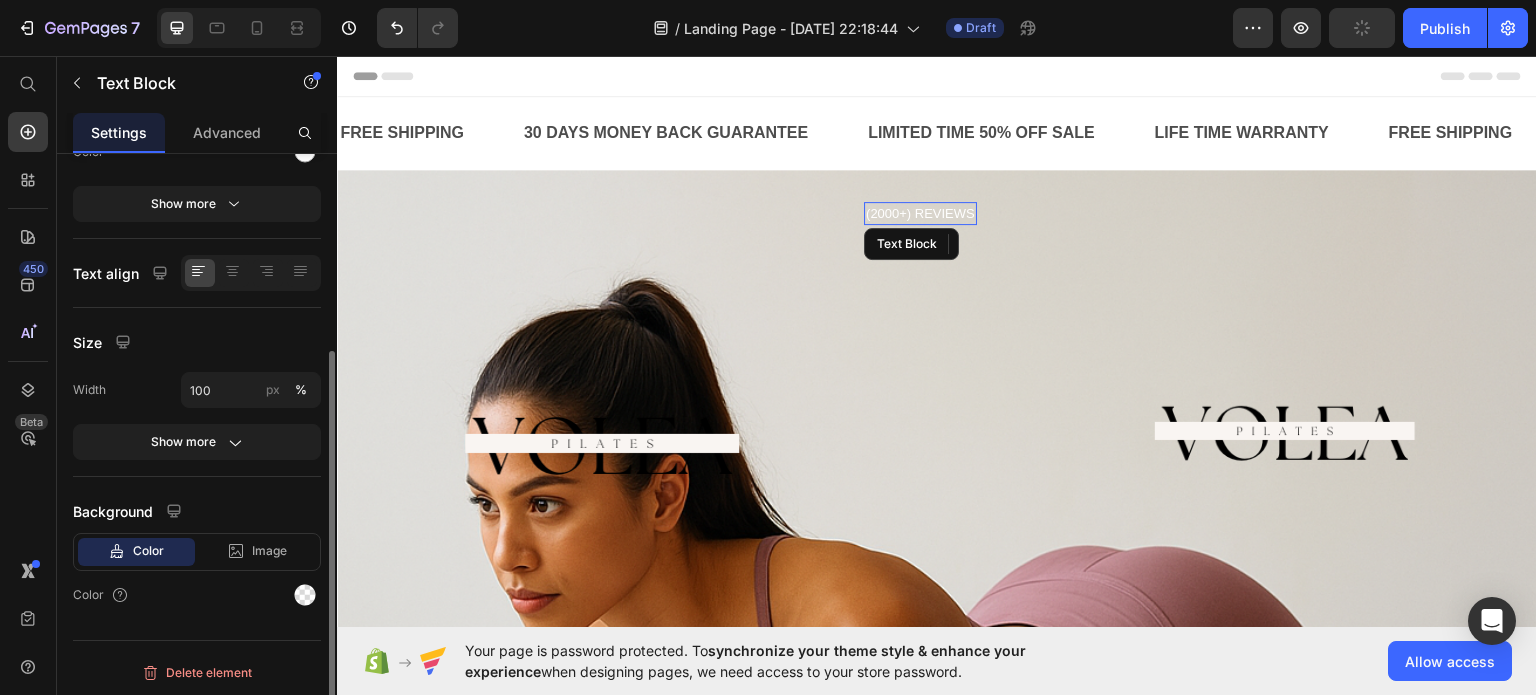 click on "(2000+) REVIEWS" at bounding box center [920, 213] 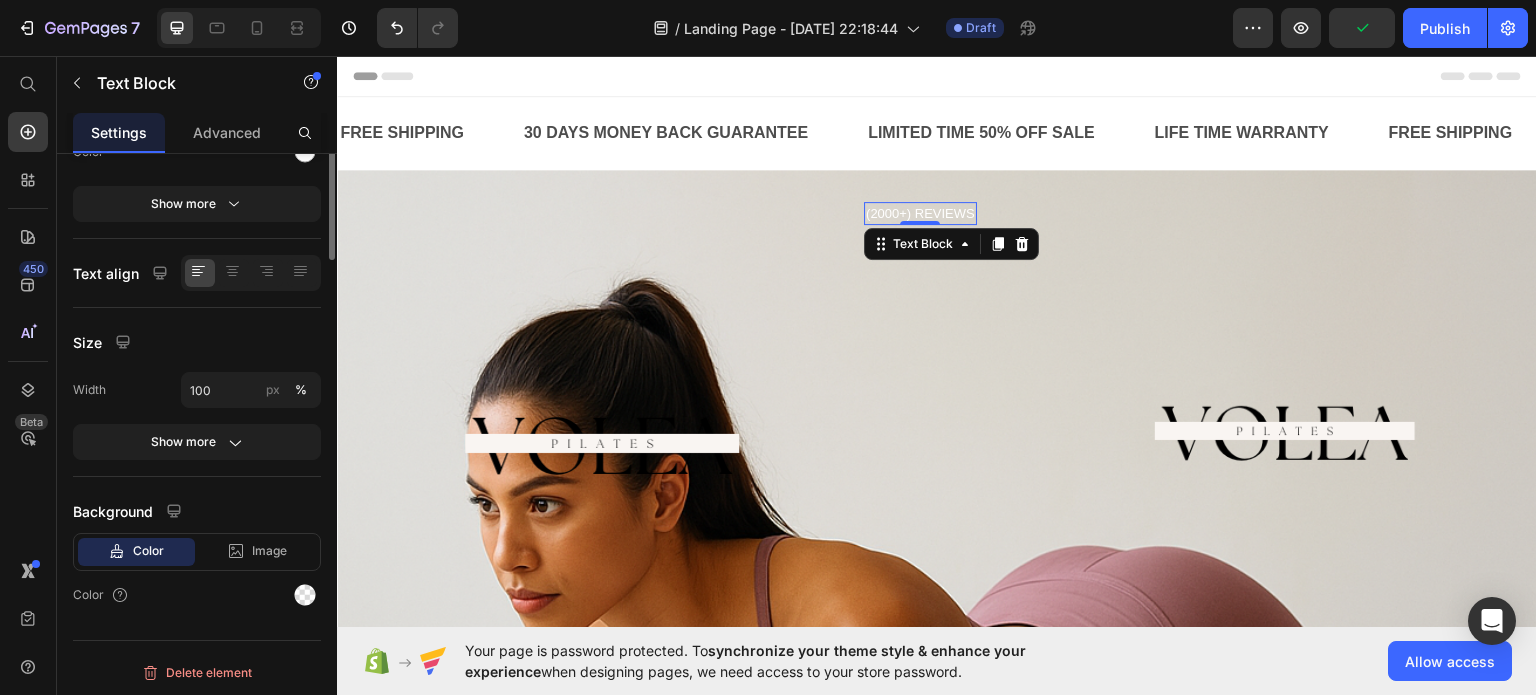 scroll, scrollTop: 0, scrollLeft: 0, axis: both 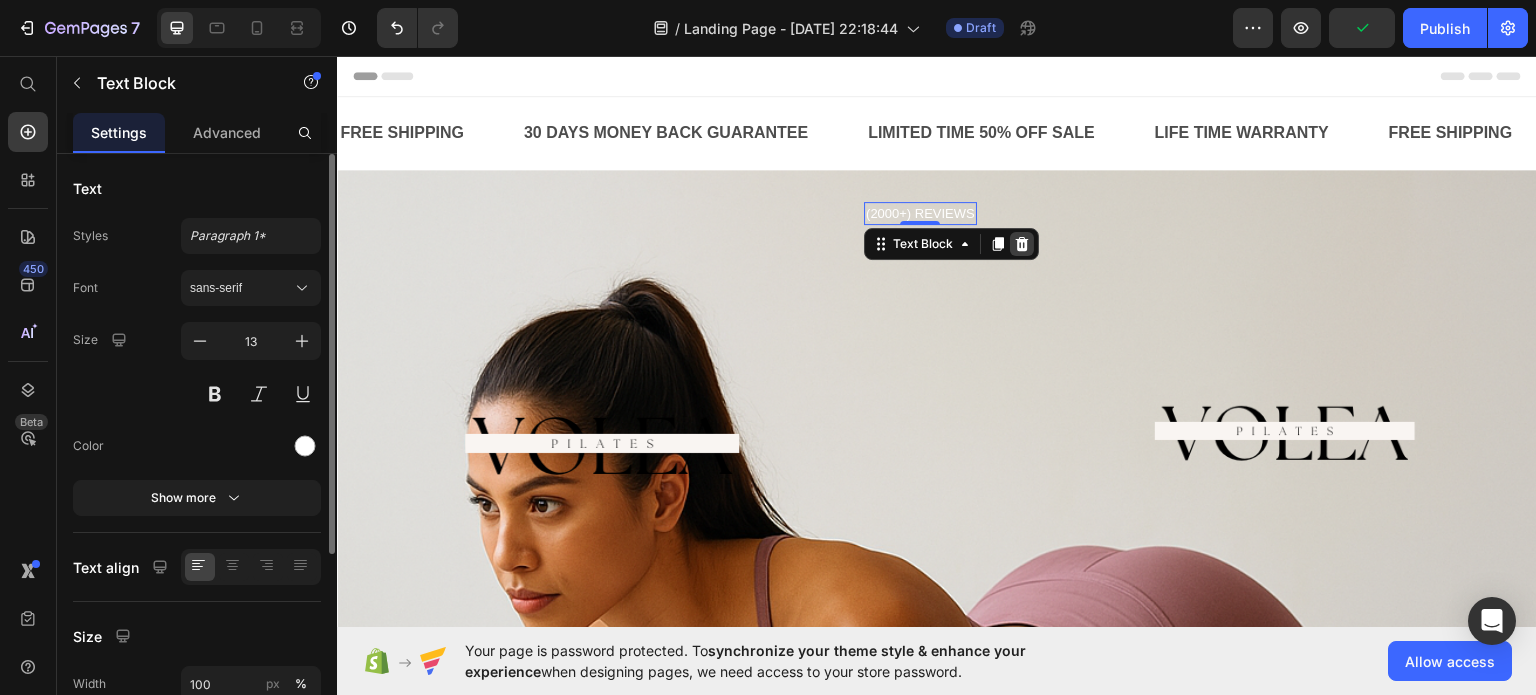 click 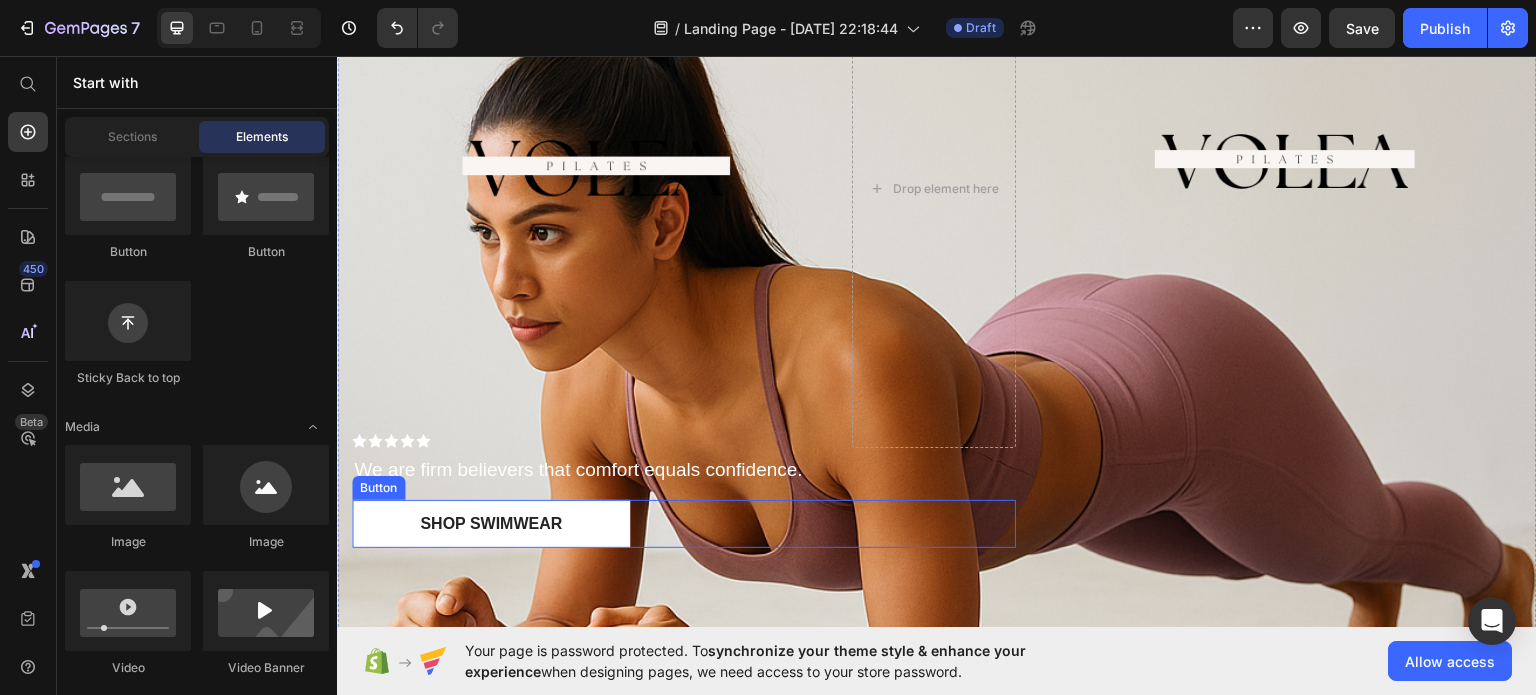 scroll, scrollTop: 200, scrollLeft: 0, axis: vertical 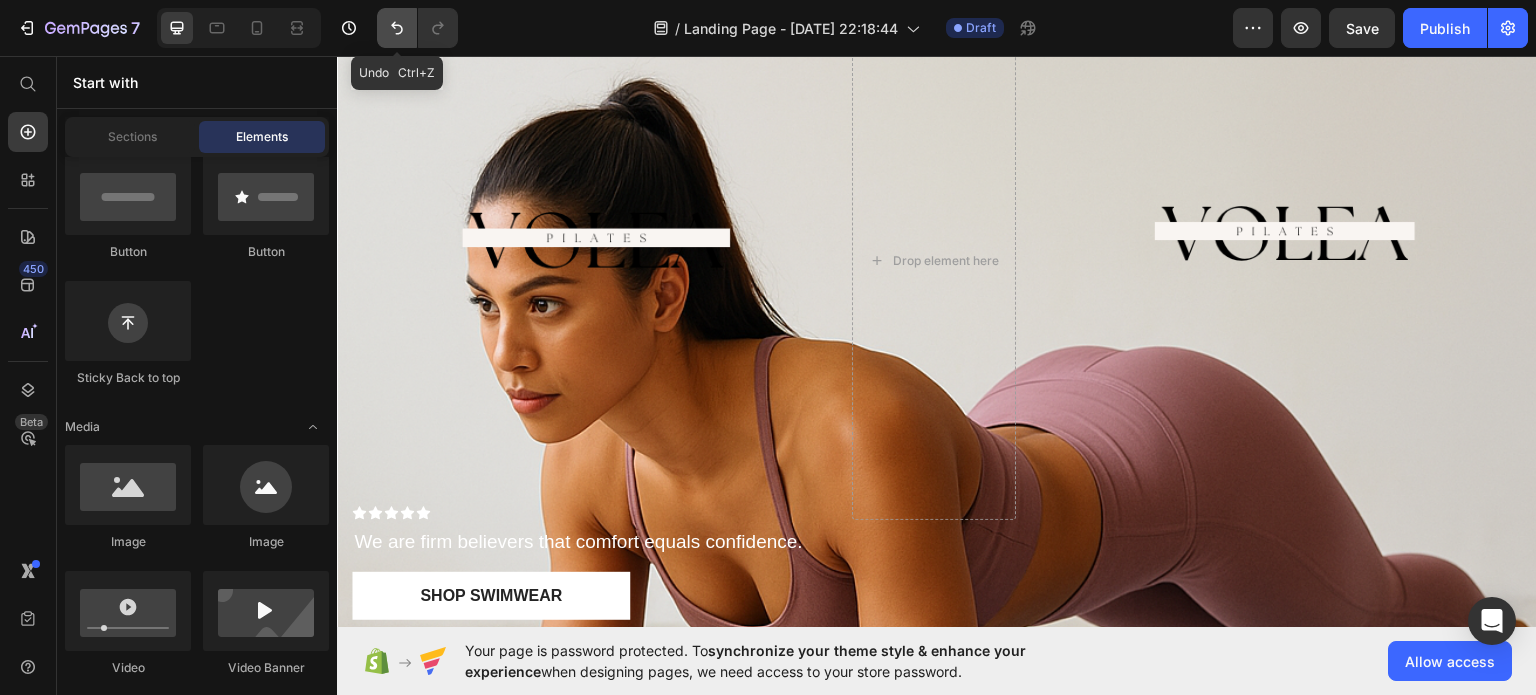click 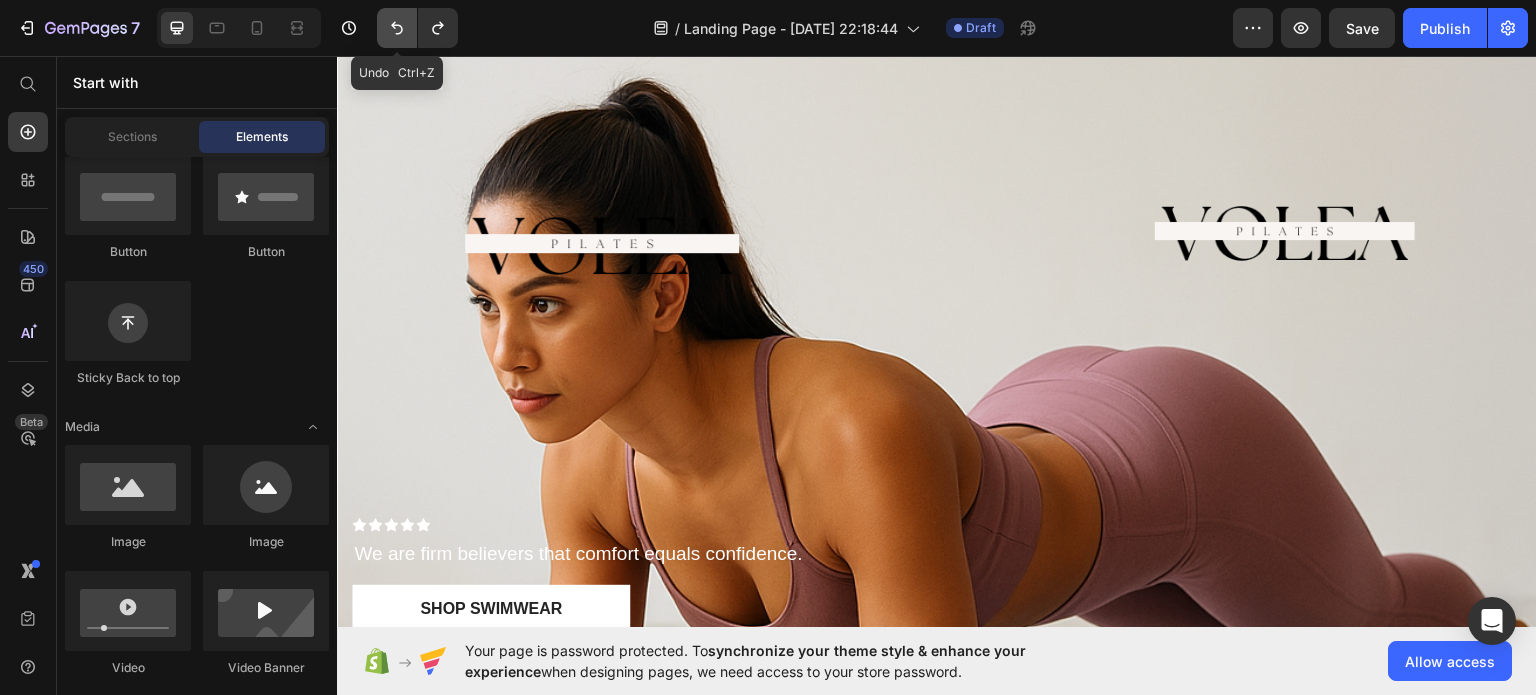 click 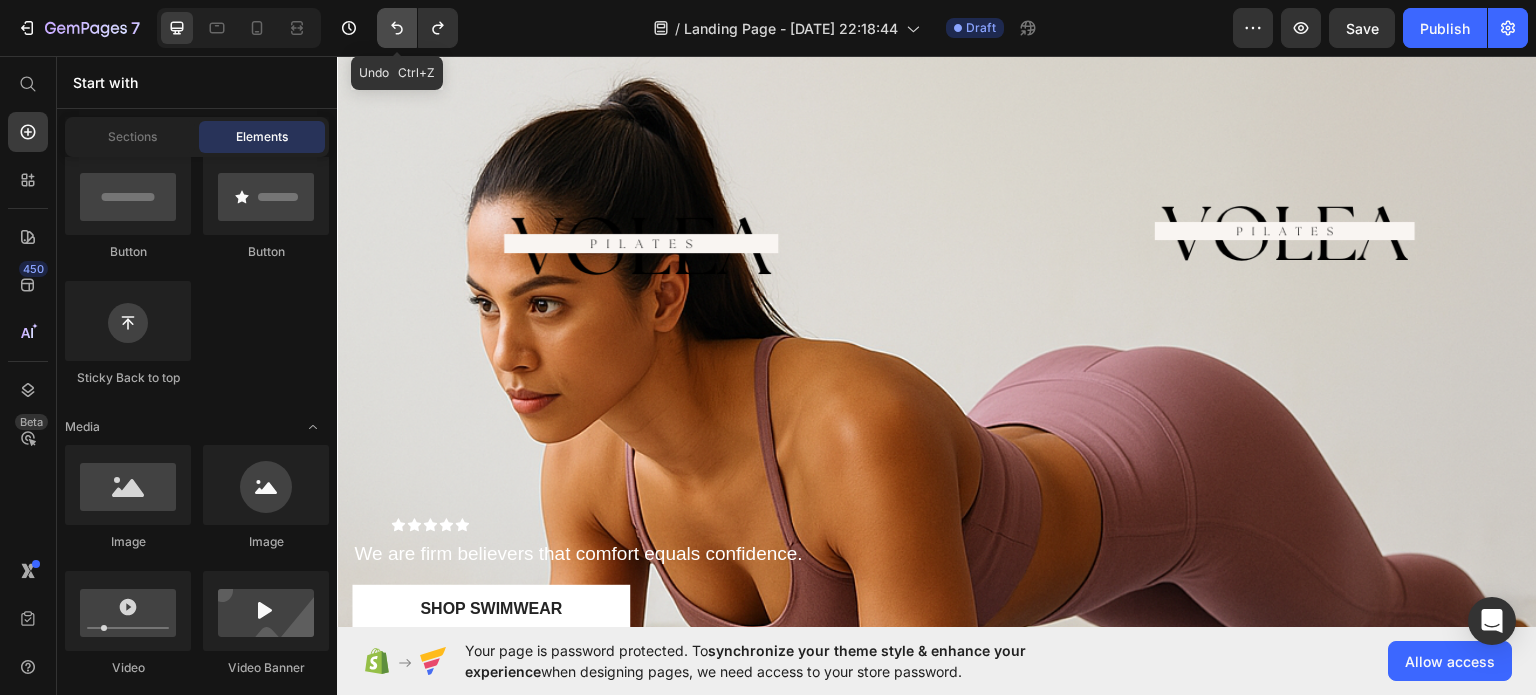 click 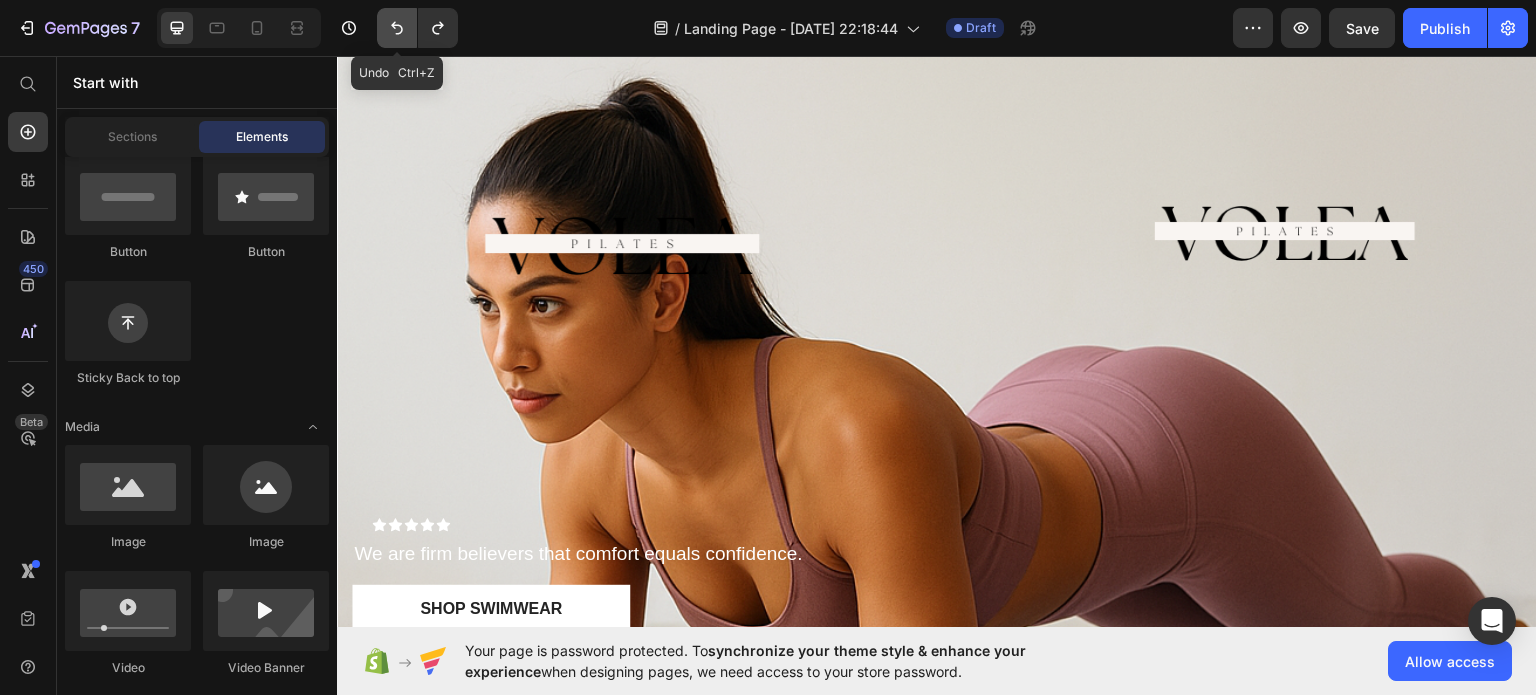 click 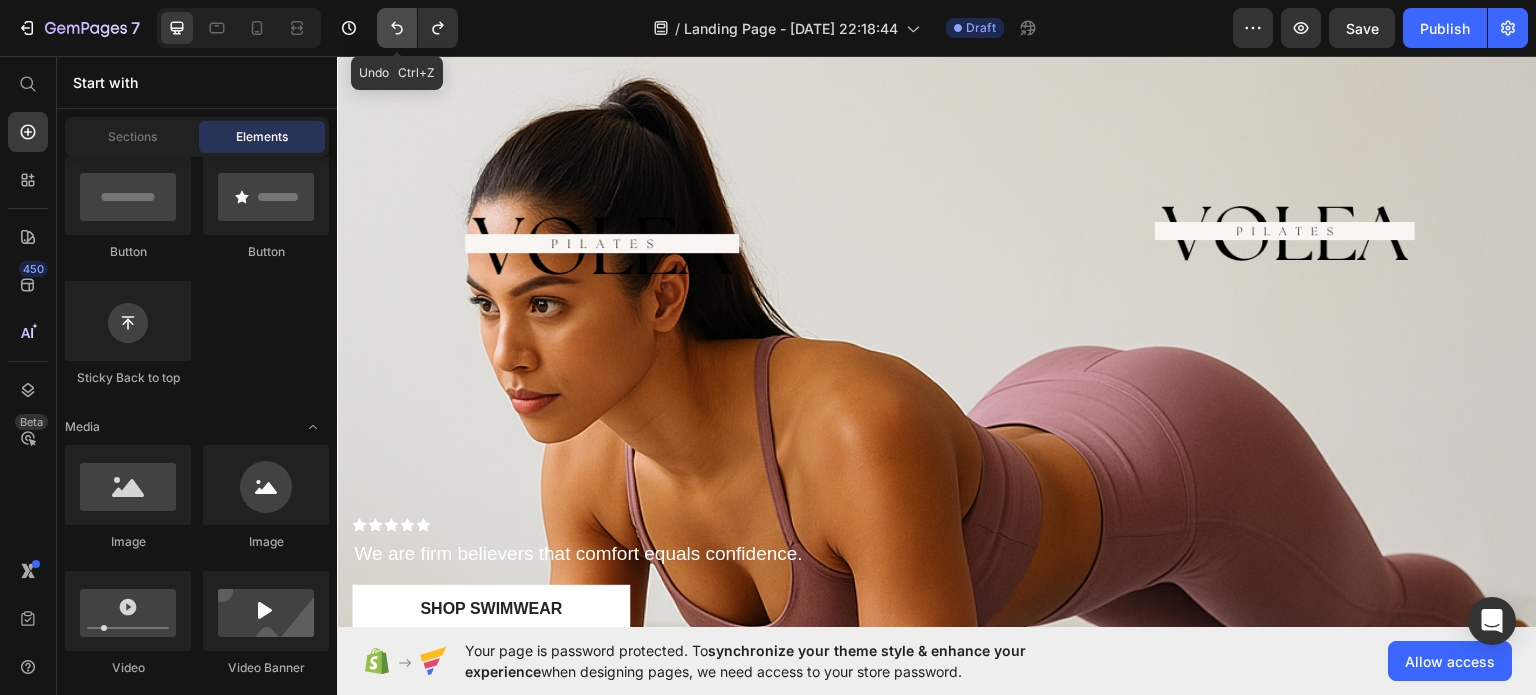 click 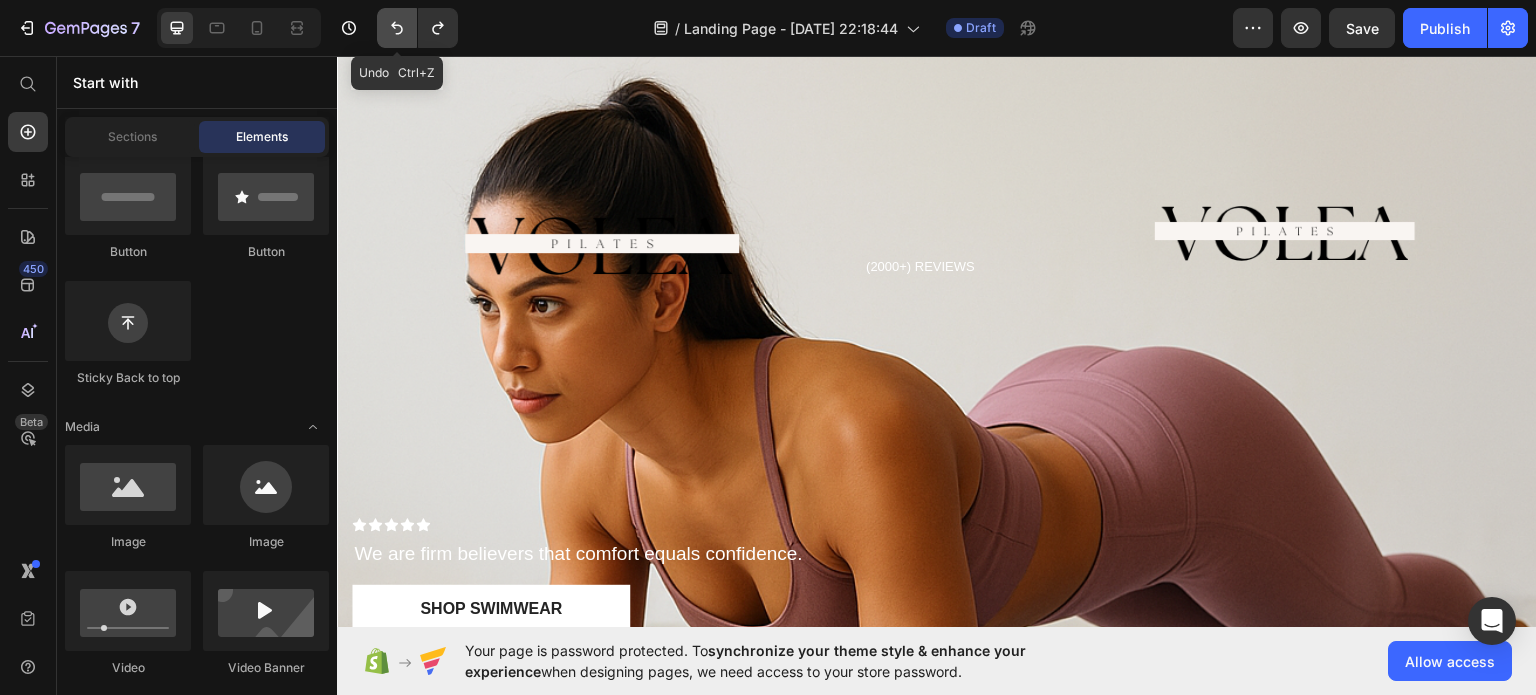 click 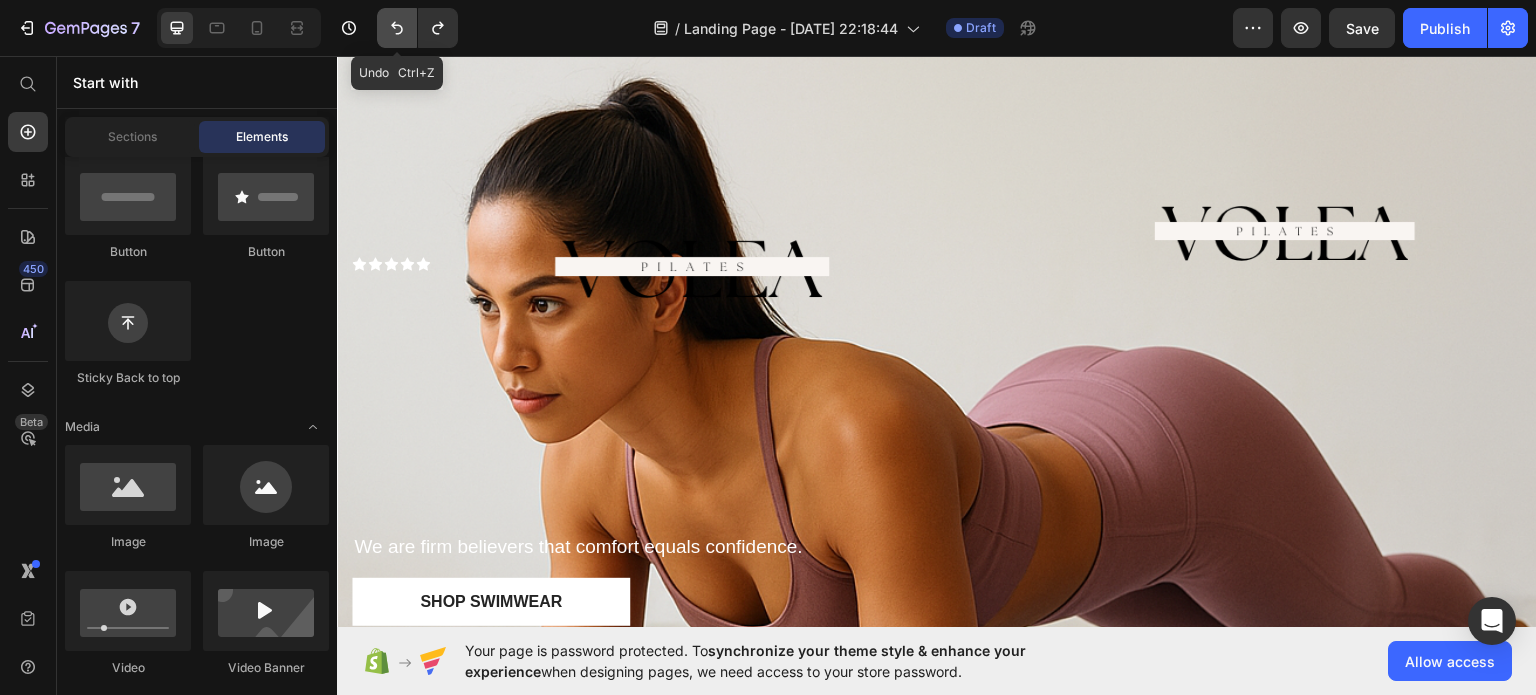 click 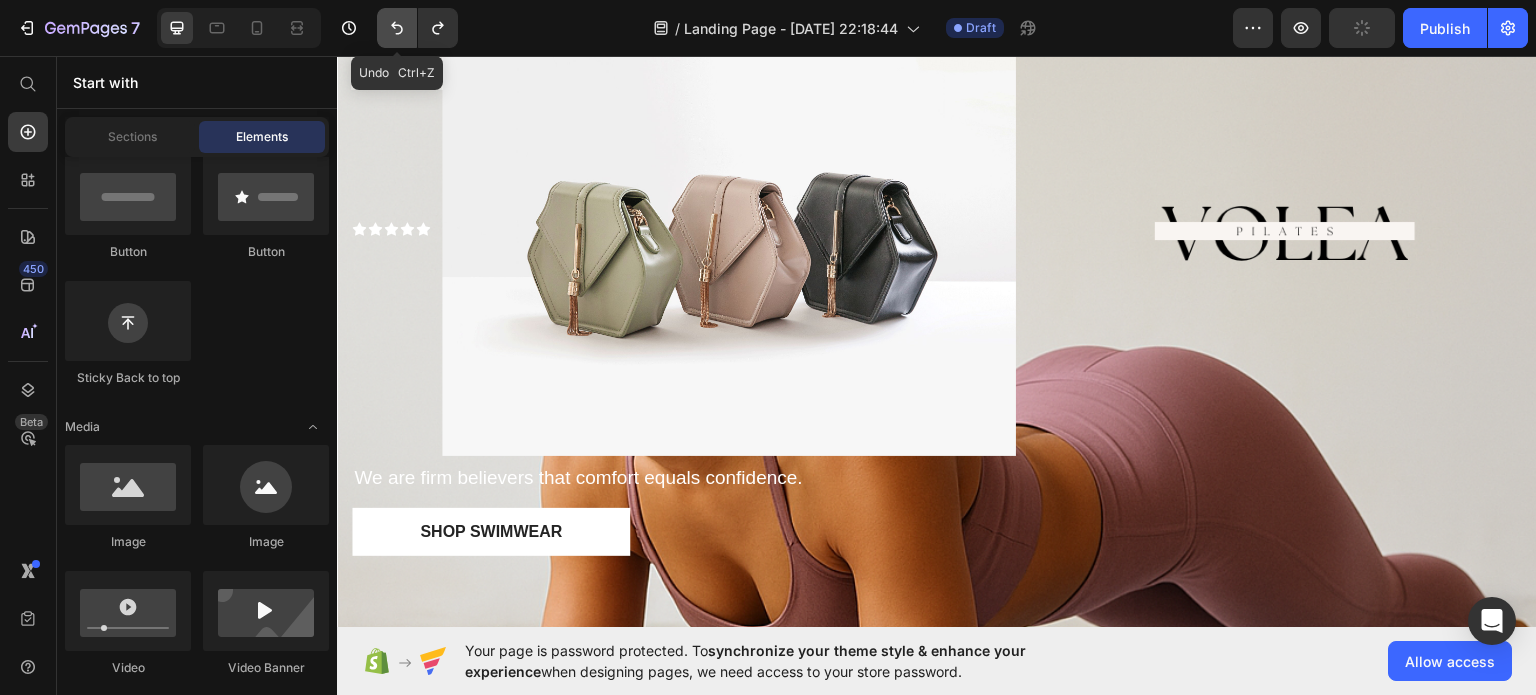 click 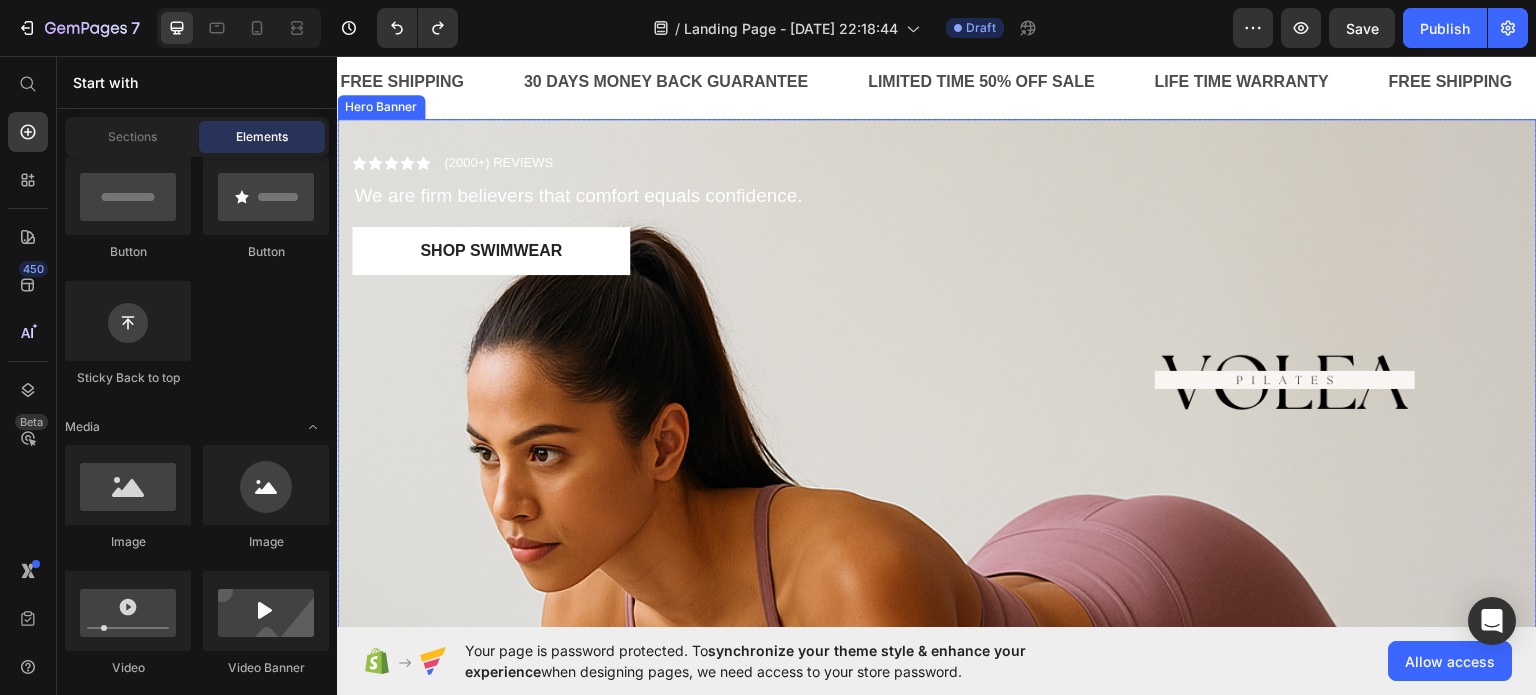 scroll, scrollTop: 100, scrollLeft: 0, axis: vertical 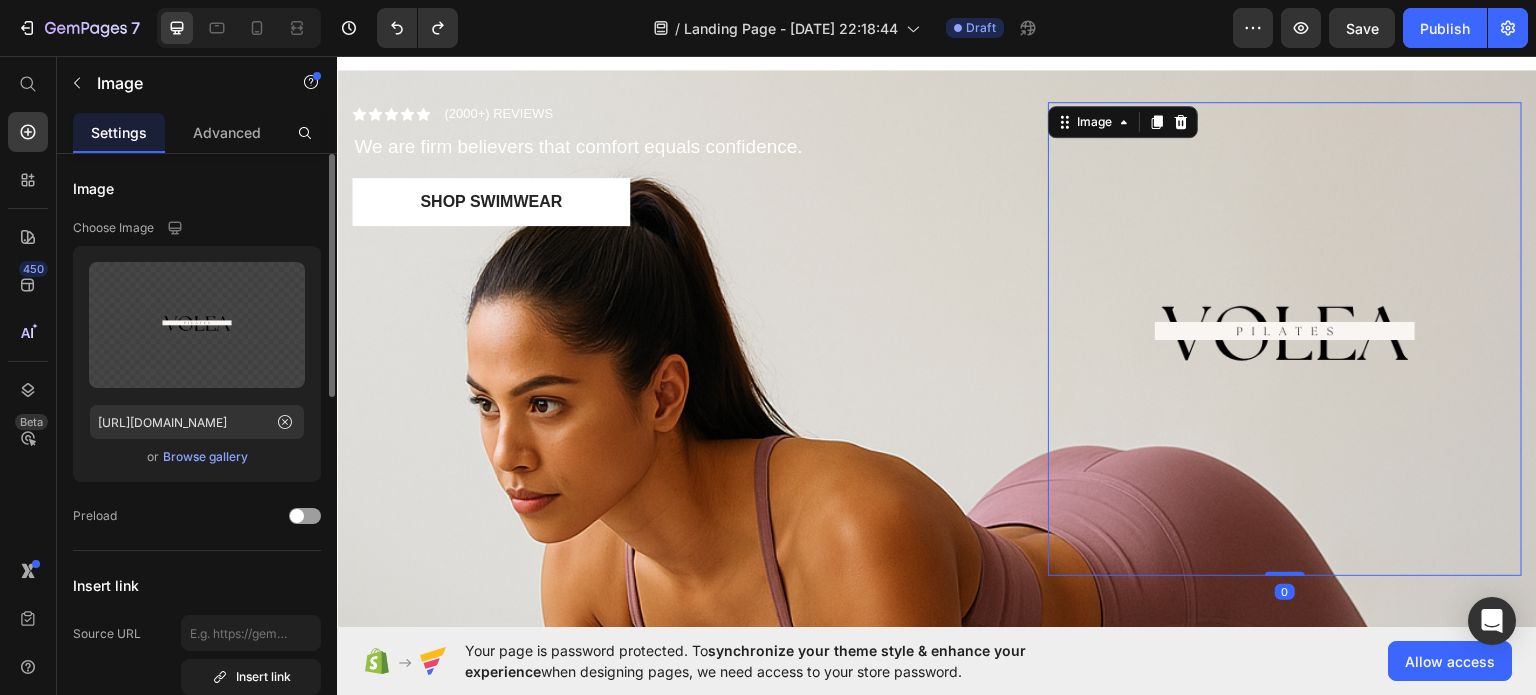 click at bounding box center (1285, 338) 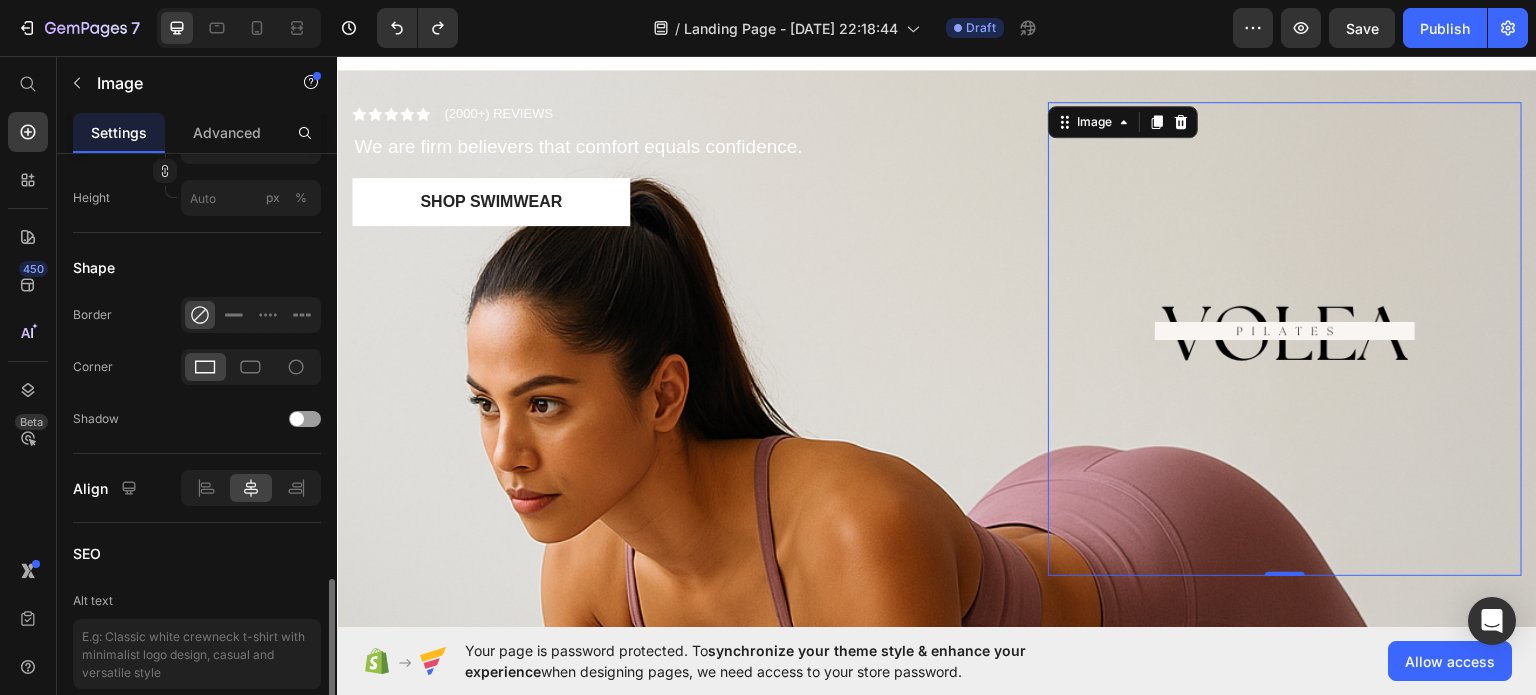 scroll, scrollTop: 800, scrollLeft: 0, axis: vertical 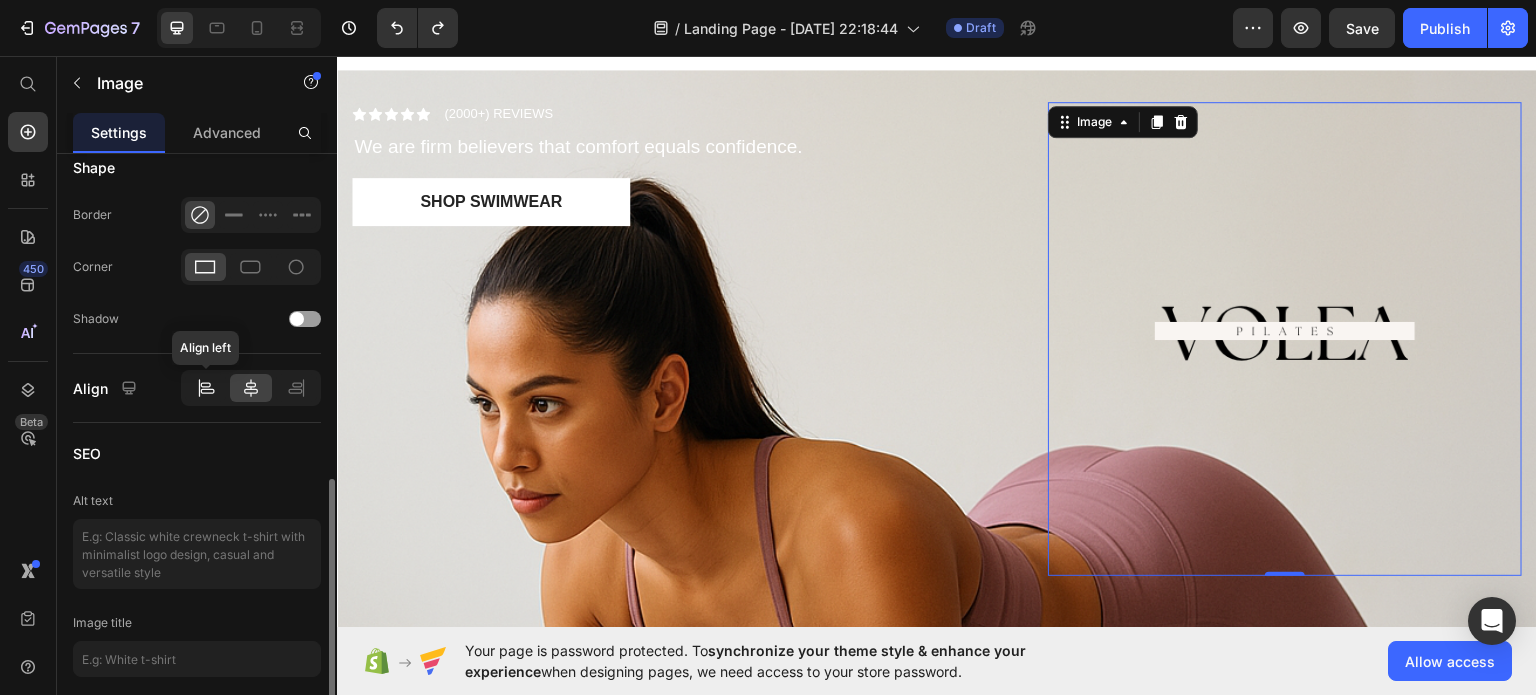 click 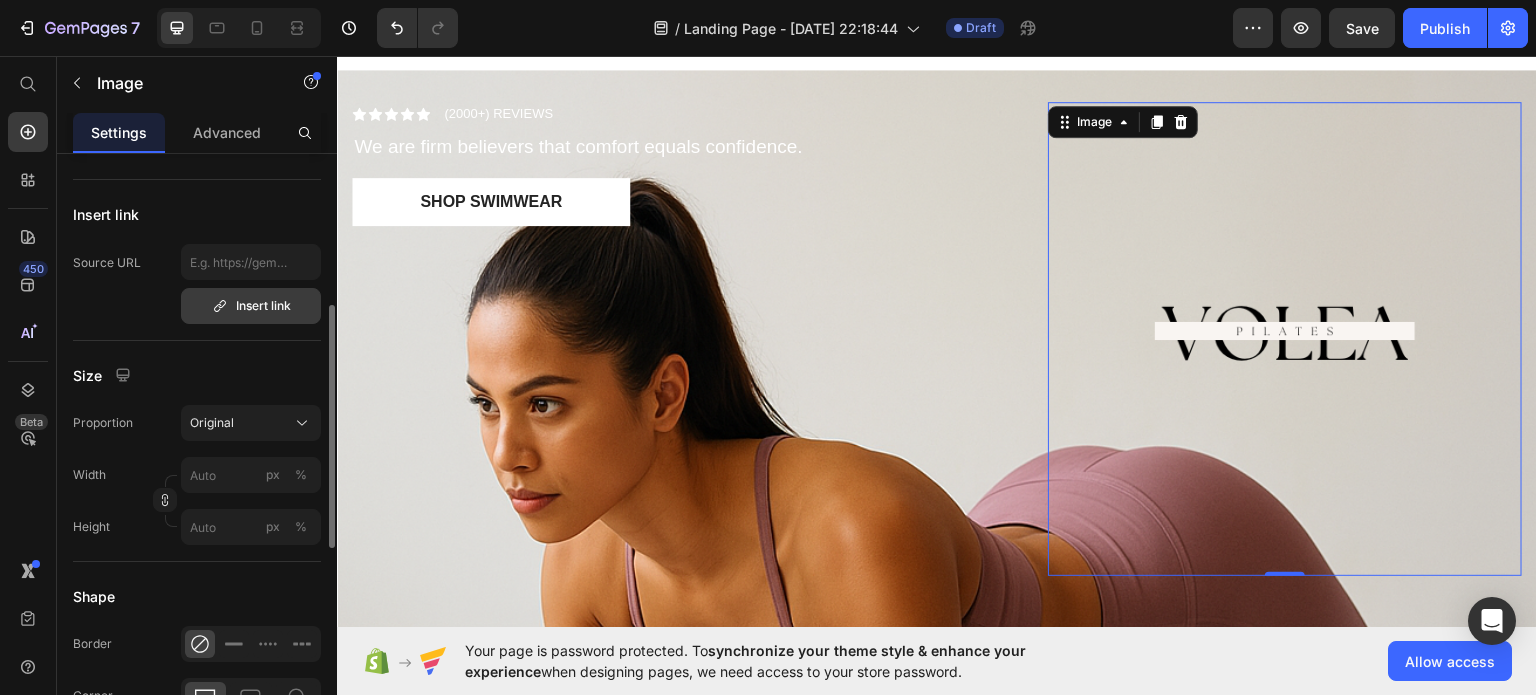 scroll, scrollTop: 271, scrollLeft: 0, axis: vertical 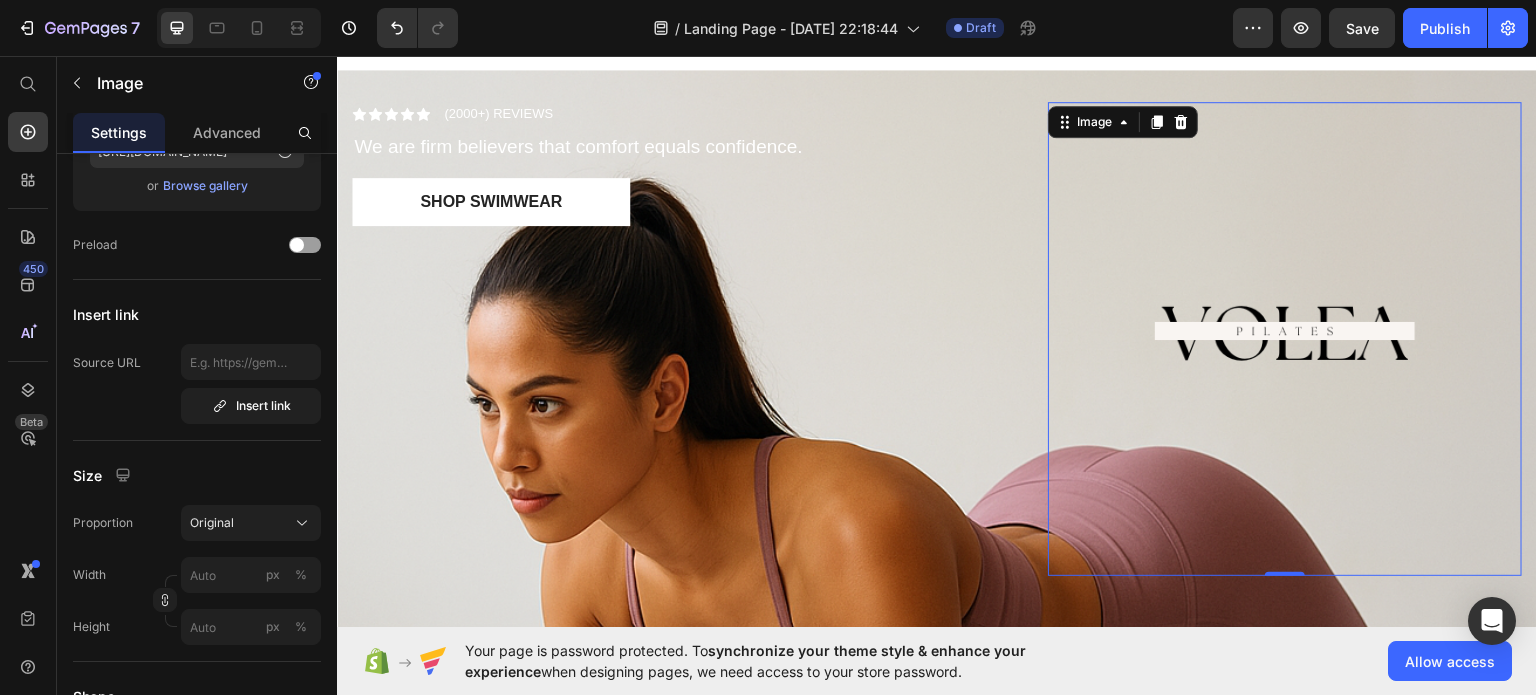 click at bounding box center [1285, 338] 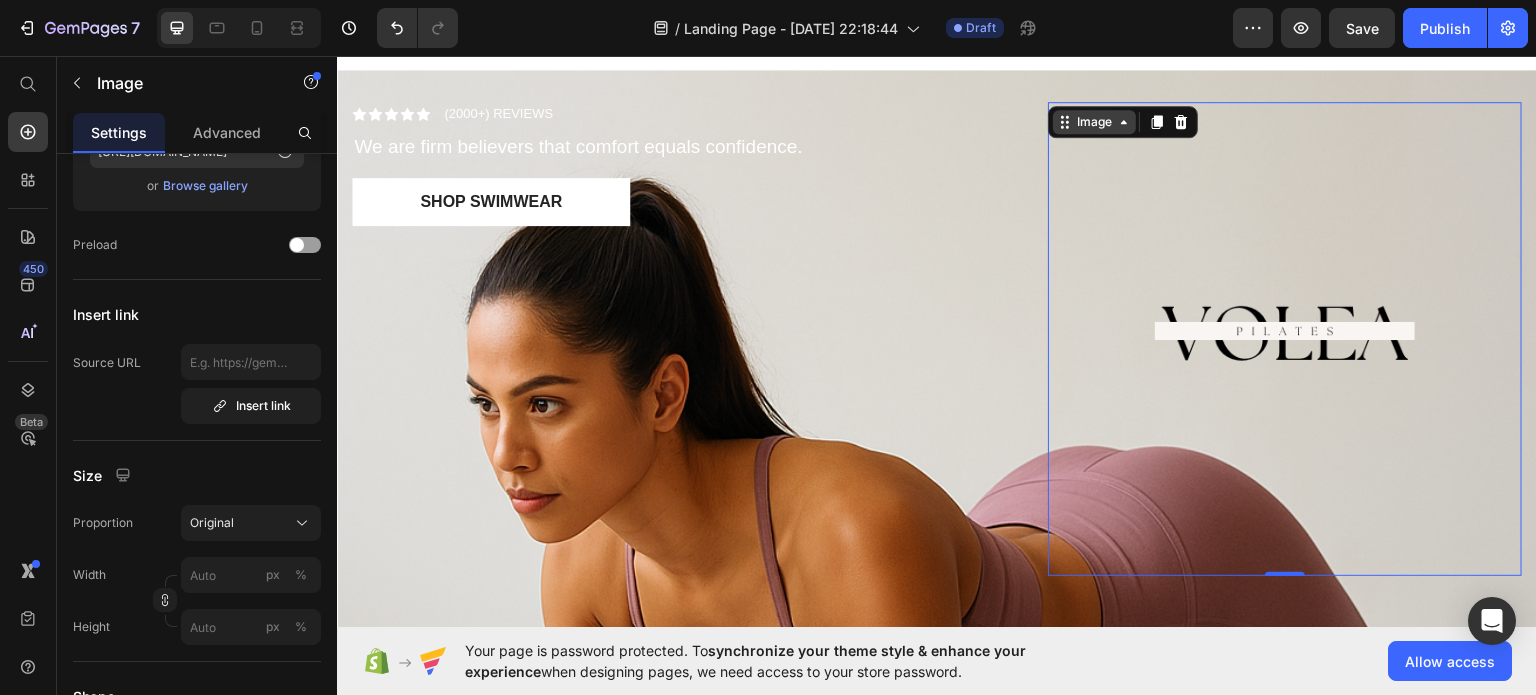 click on "Image" at bounding box center [1094, 121] 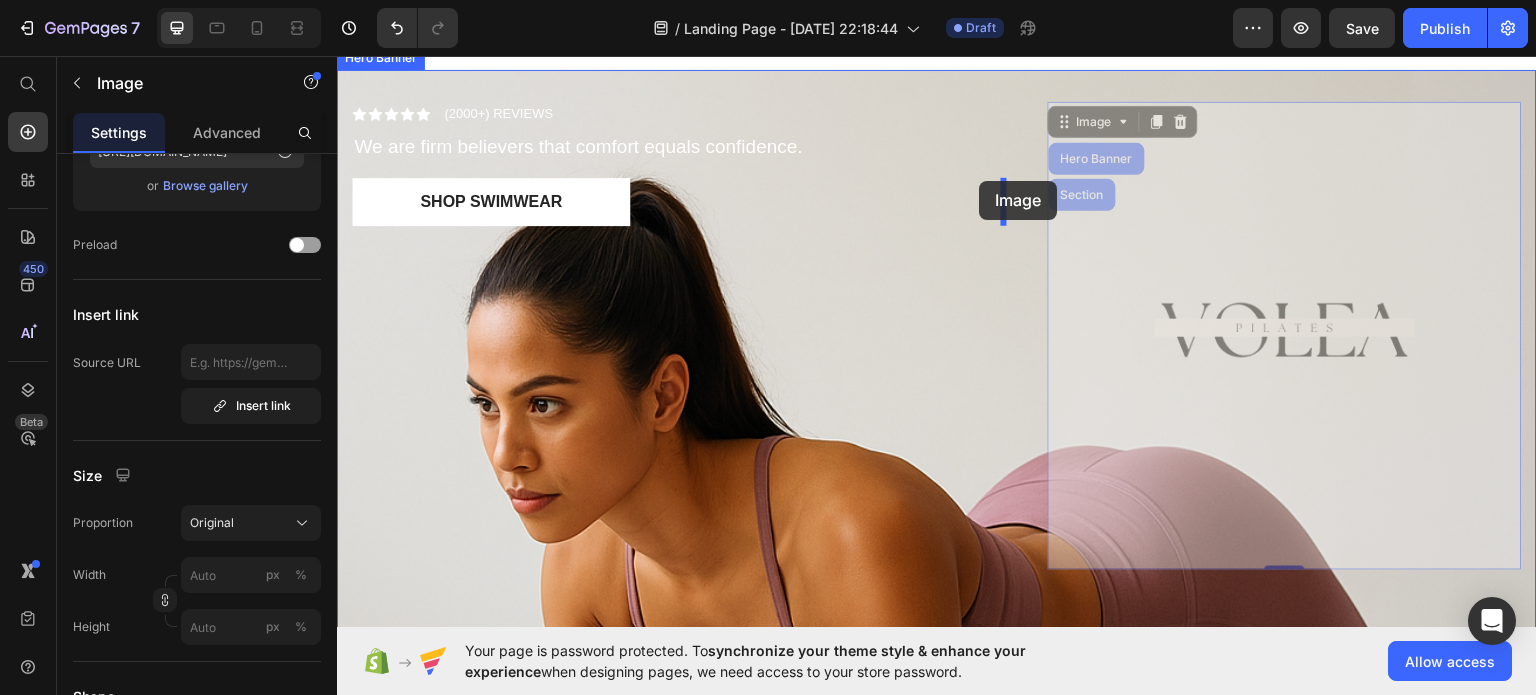 drag, startPoint x: 1294, startPoint y: 287, endPoint x: 980, endPoint y: 180, distance: 331.73032 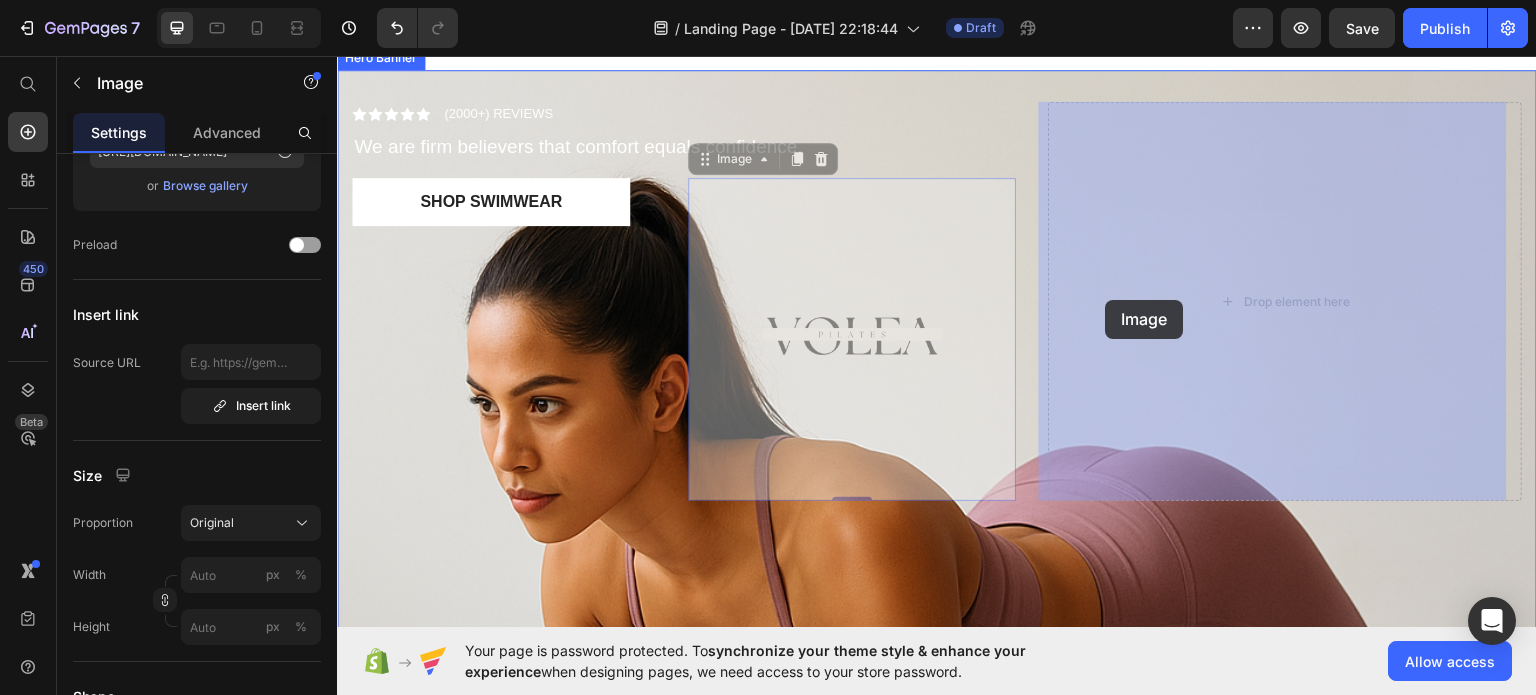 drag, startPoint x: 846, startPoint y: 319, endPoint x: 1106, endPoint y: 299, distance: 260.7681 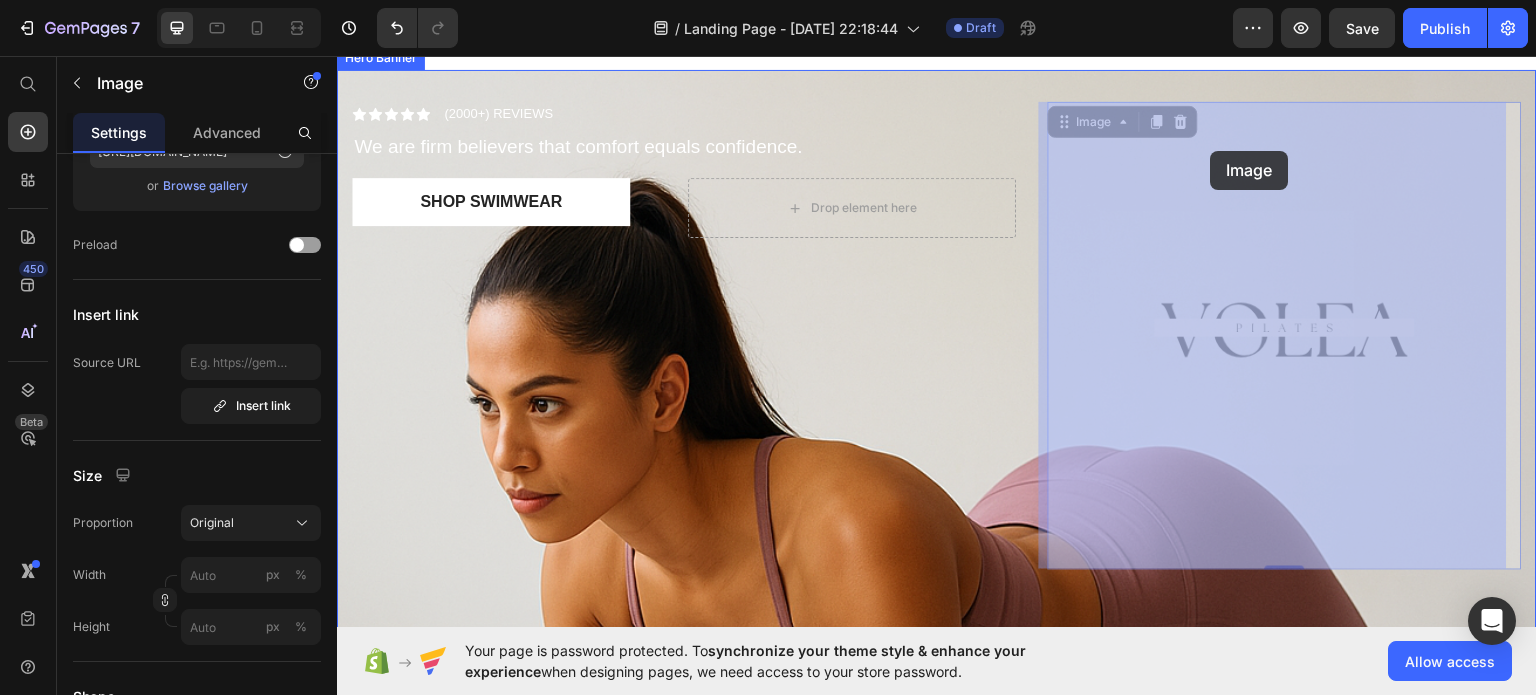 drag, startPoint x: 1281, startPoint y: 311, endPoint x: 1211, endPoint y: 150, distance: 175.55911 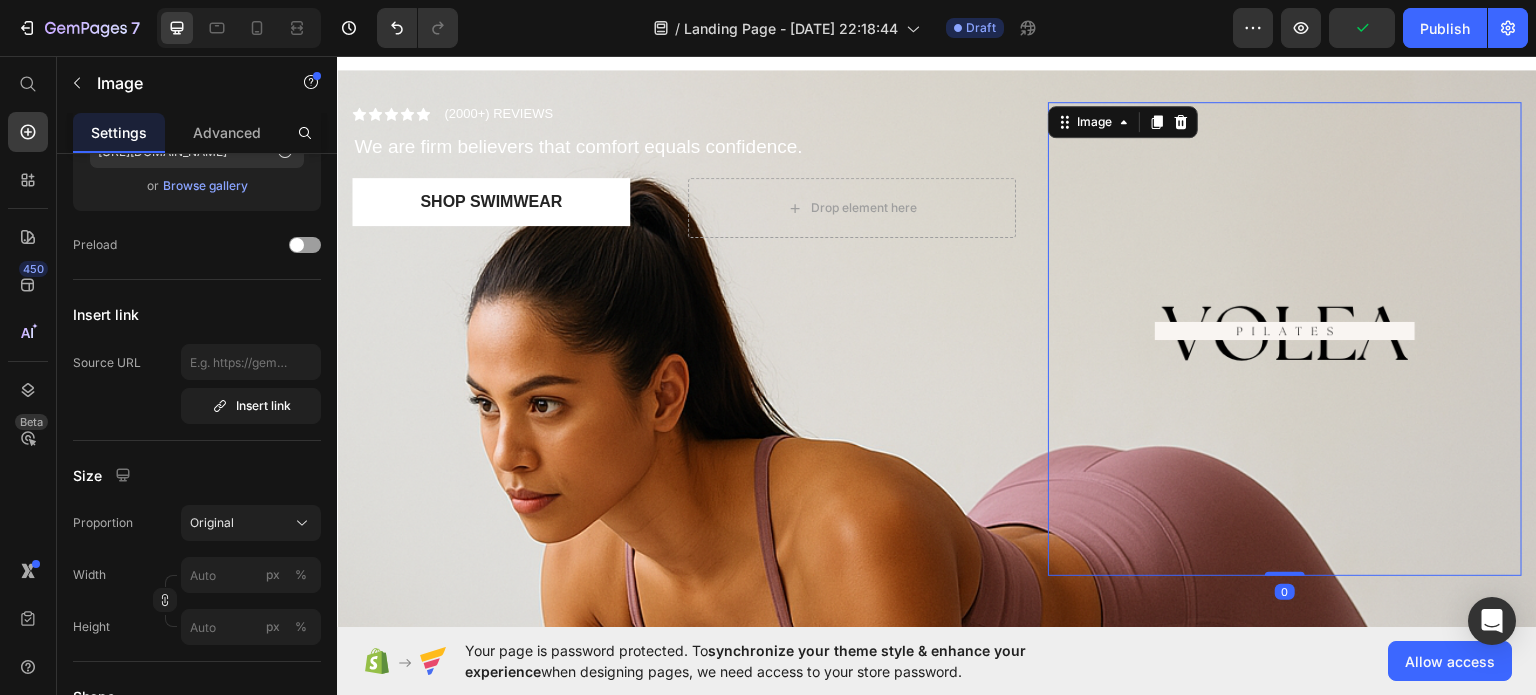 drag, startPoint x: 1265, startPoint y: 564, endPoint x: 1278, endPoint y: 368, distance: 196.43065 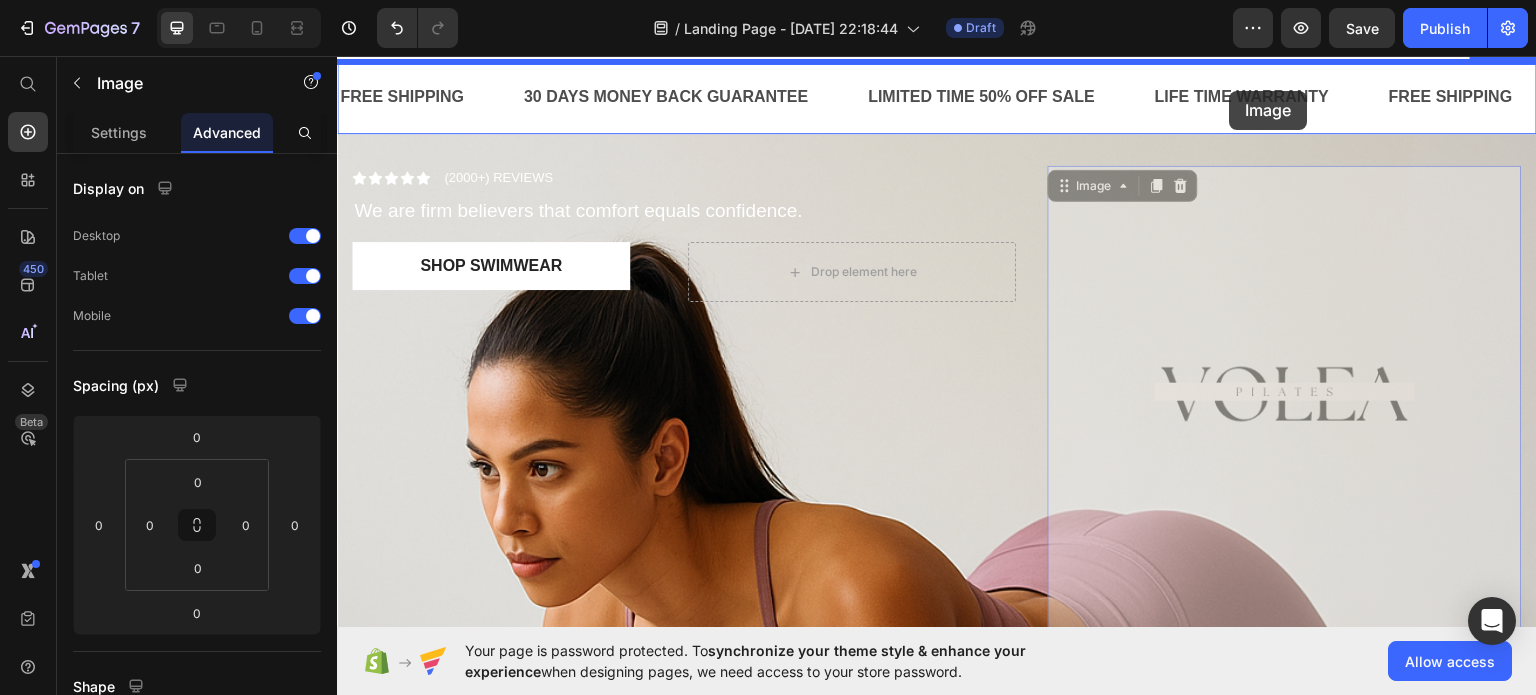 scroll, scrollTop: 0, scrollLeft: 0, axis: both 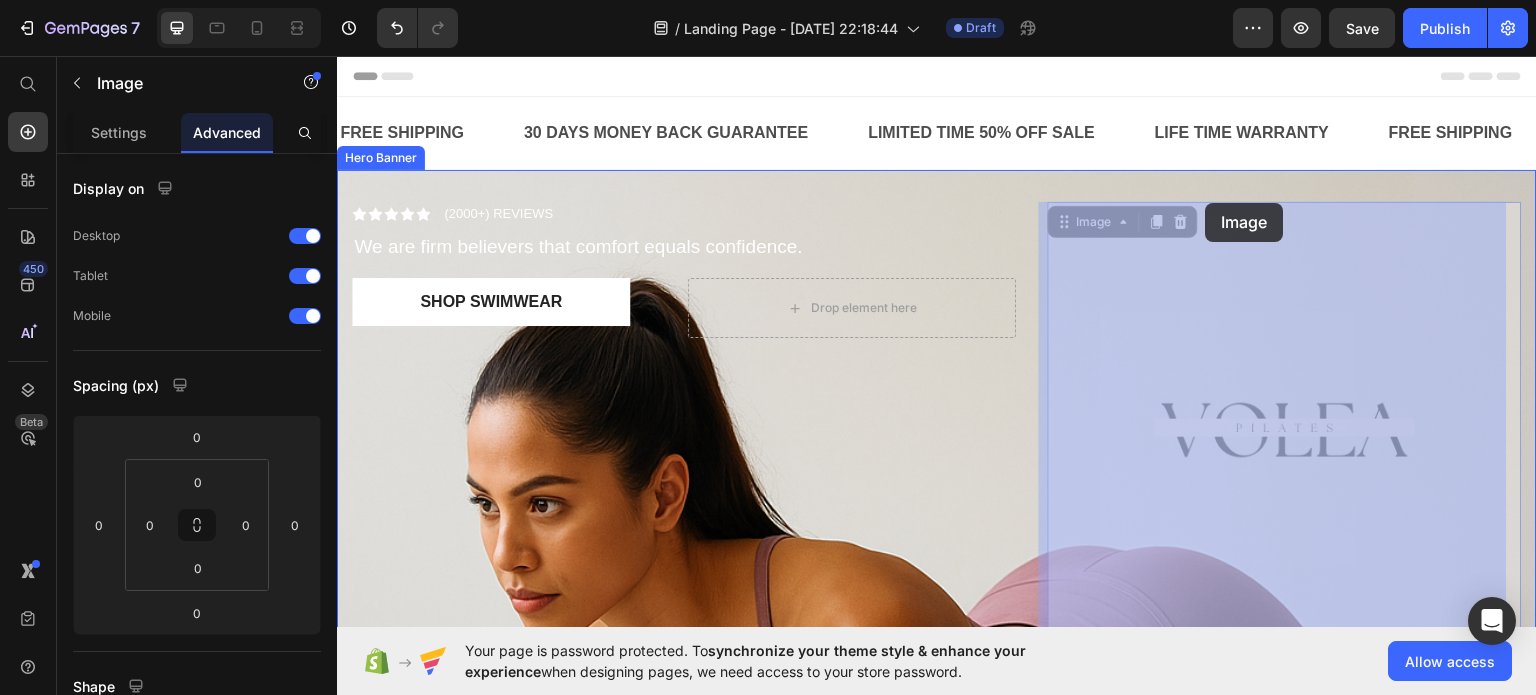 drag, startPoint x: 1288, startPoint y: 369, endPoint x: 1206, endPoint y: 202, distance: 186.0457 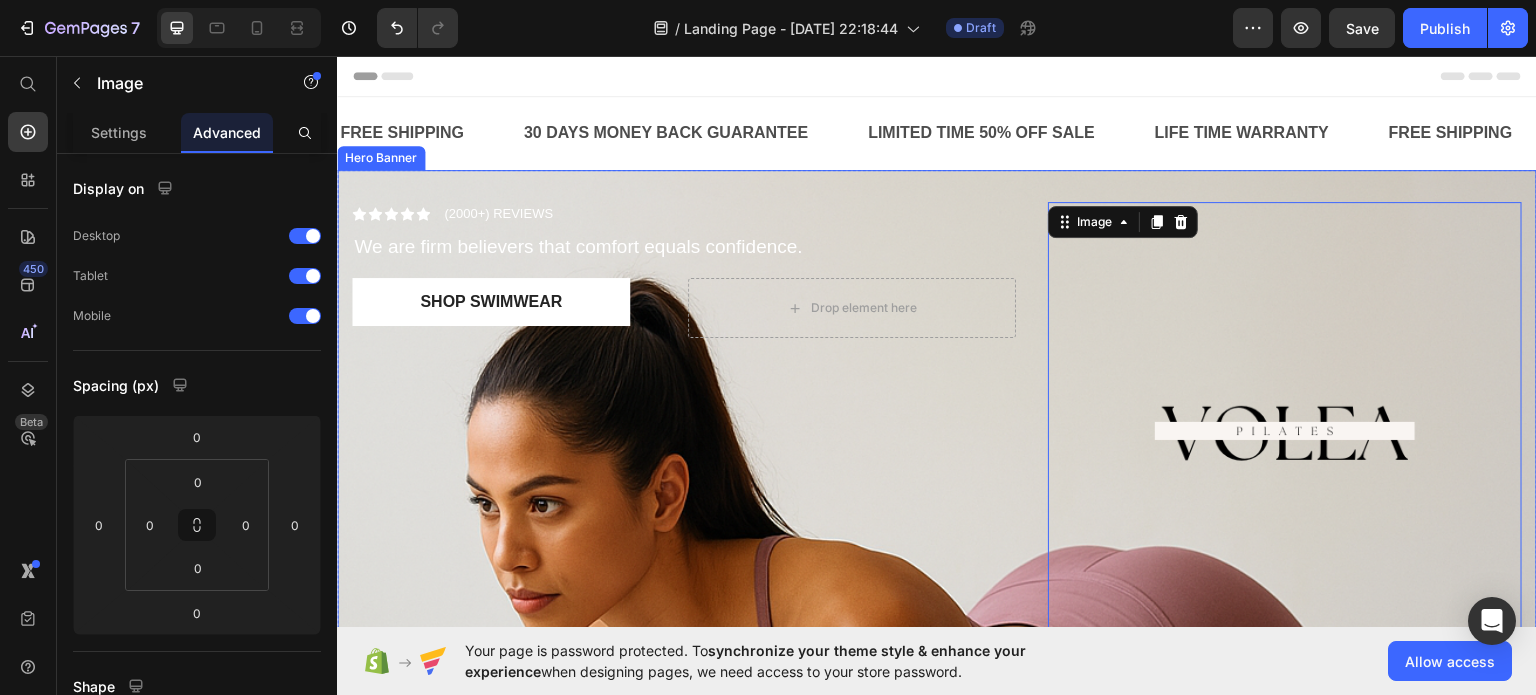 click on "Icon Icon Icon Icon Icon Icon List (2000+) REVIEWS Text Block Row We are firm believers that comfort equals confidence. Text Block Shop Swimwear Button
Drop element here Row" at bounding box center [684, 438] 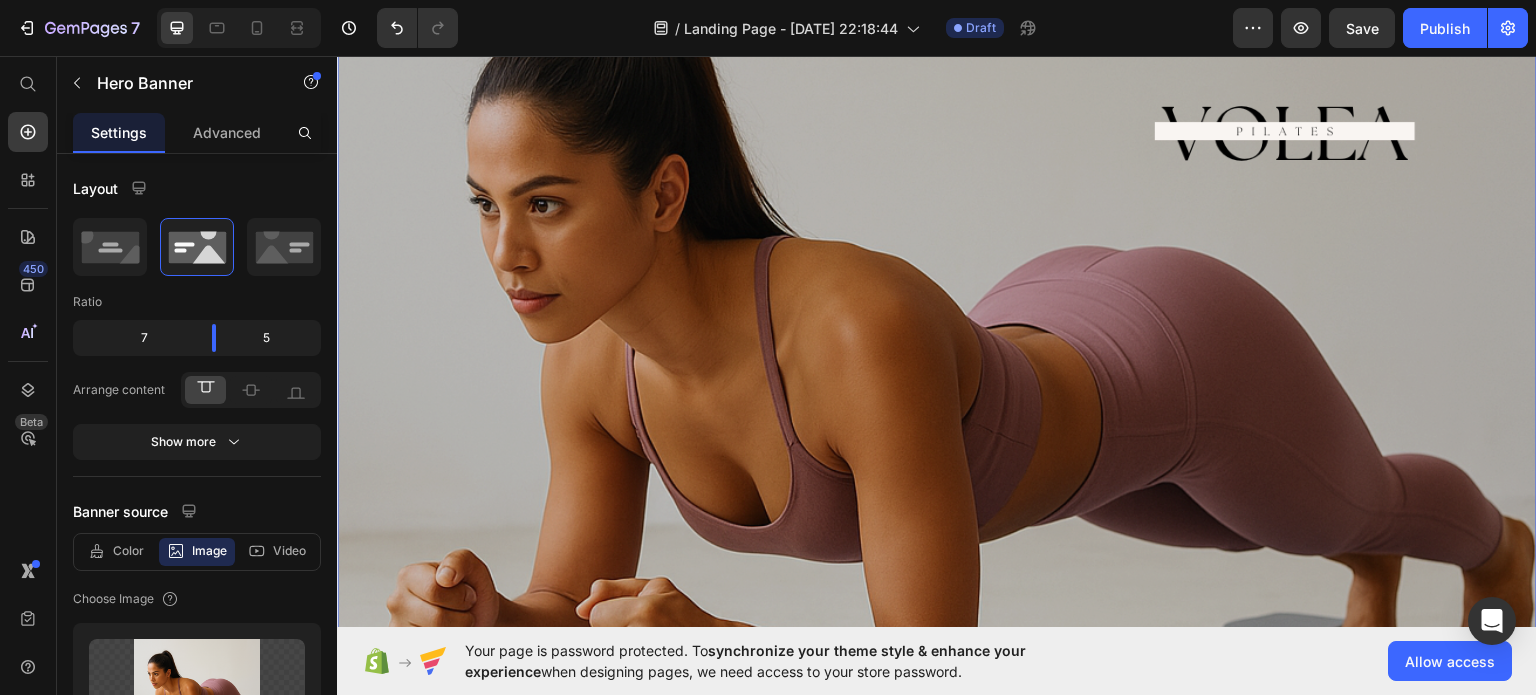 scroll, scrollTop: 0, scrollLeft: 0, axis: both 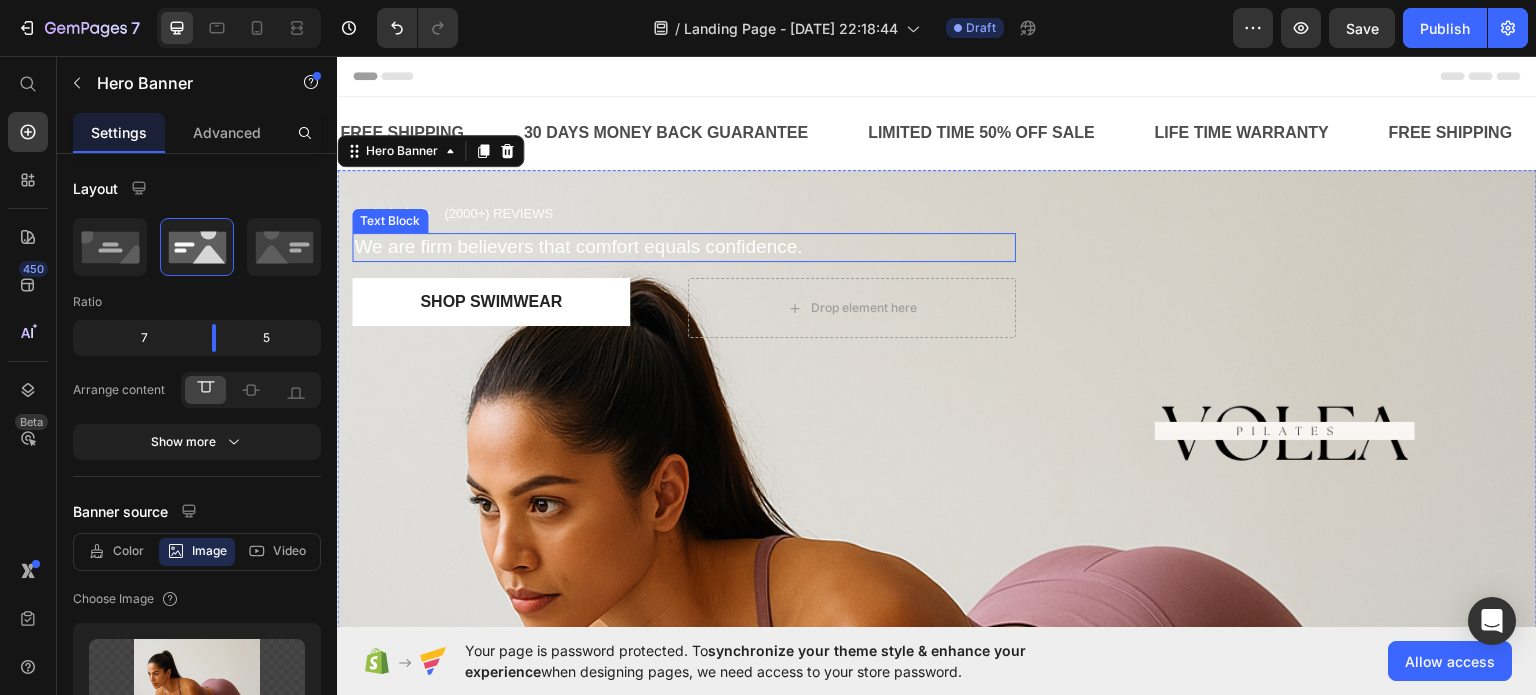click on "We are firm believers that comfort equals confidence." at bounding box center (684, 246) 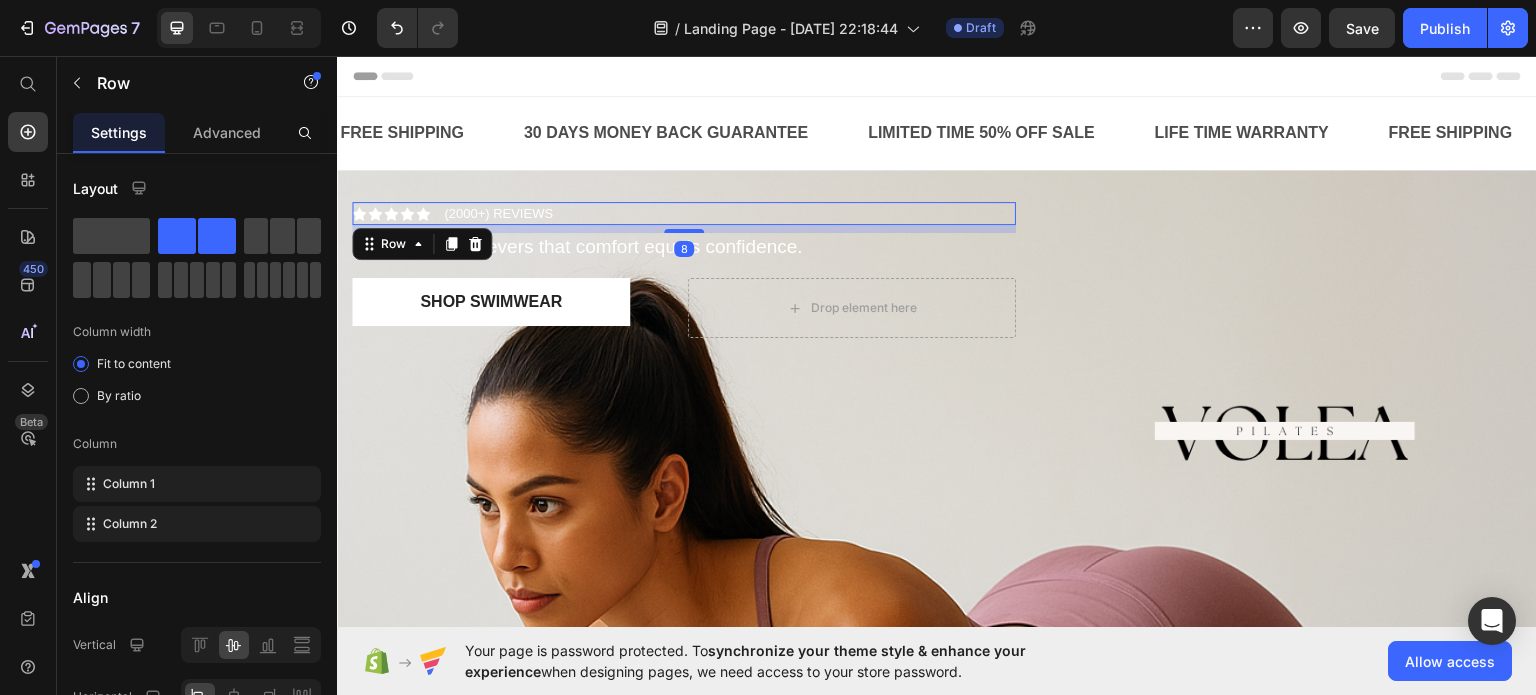 click on "Icon Icon Icon Icon Icon Icon List (2000+) REVIEWS Text Block Row   8" at bounding box center [684, 213] 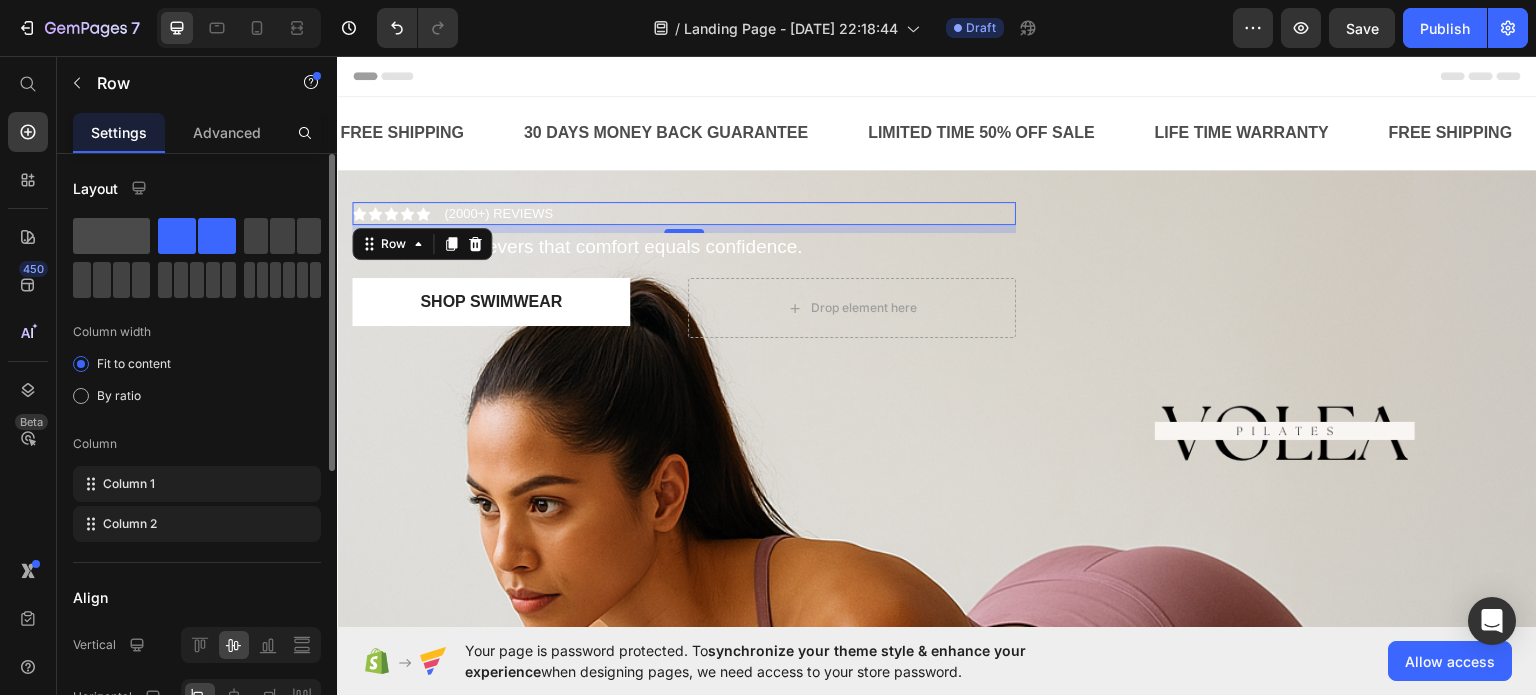 click 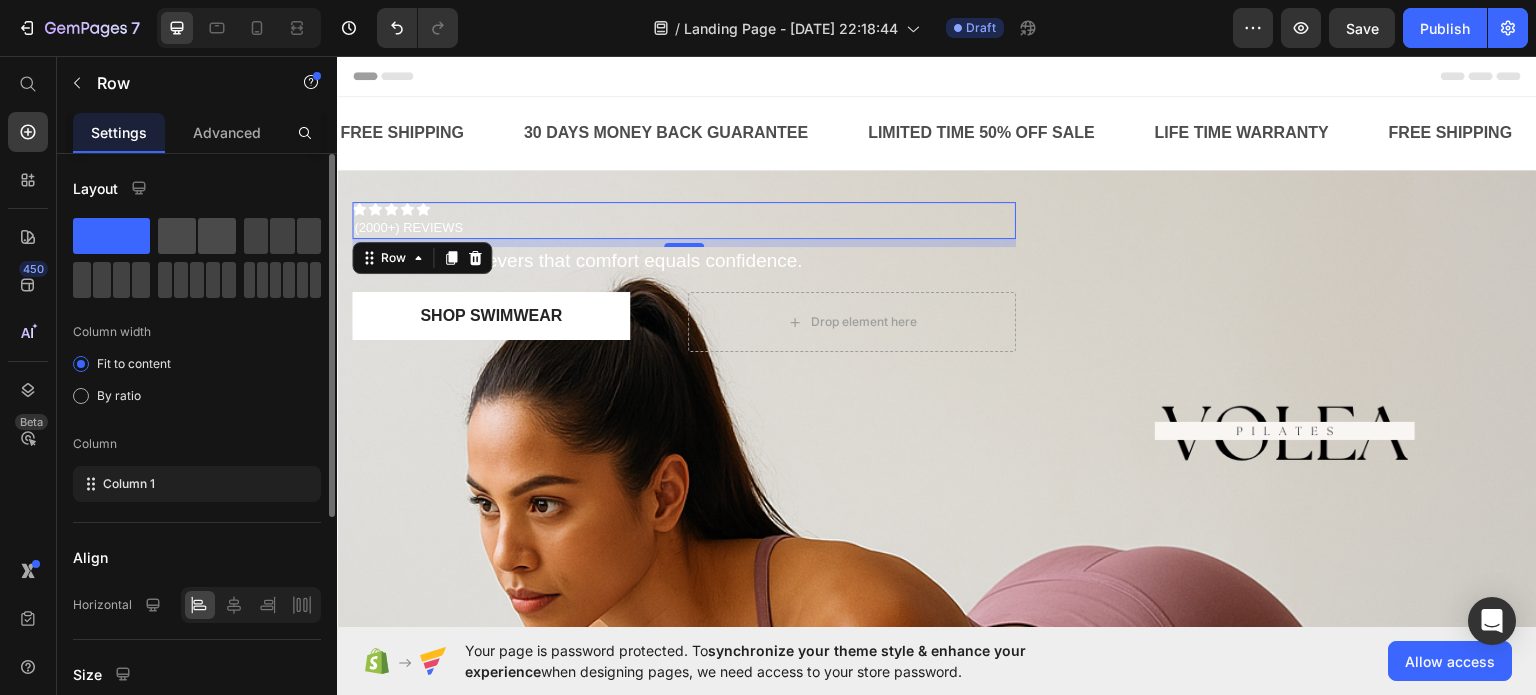 click 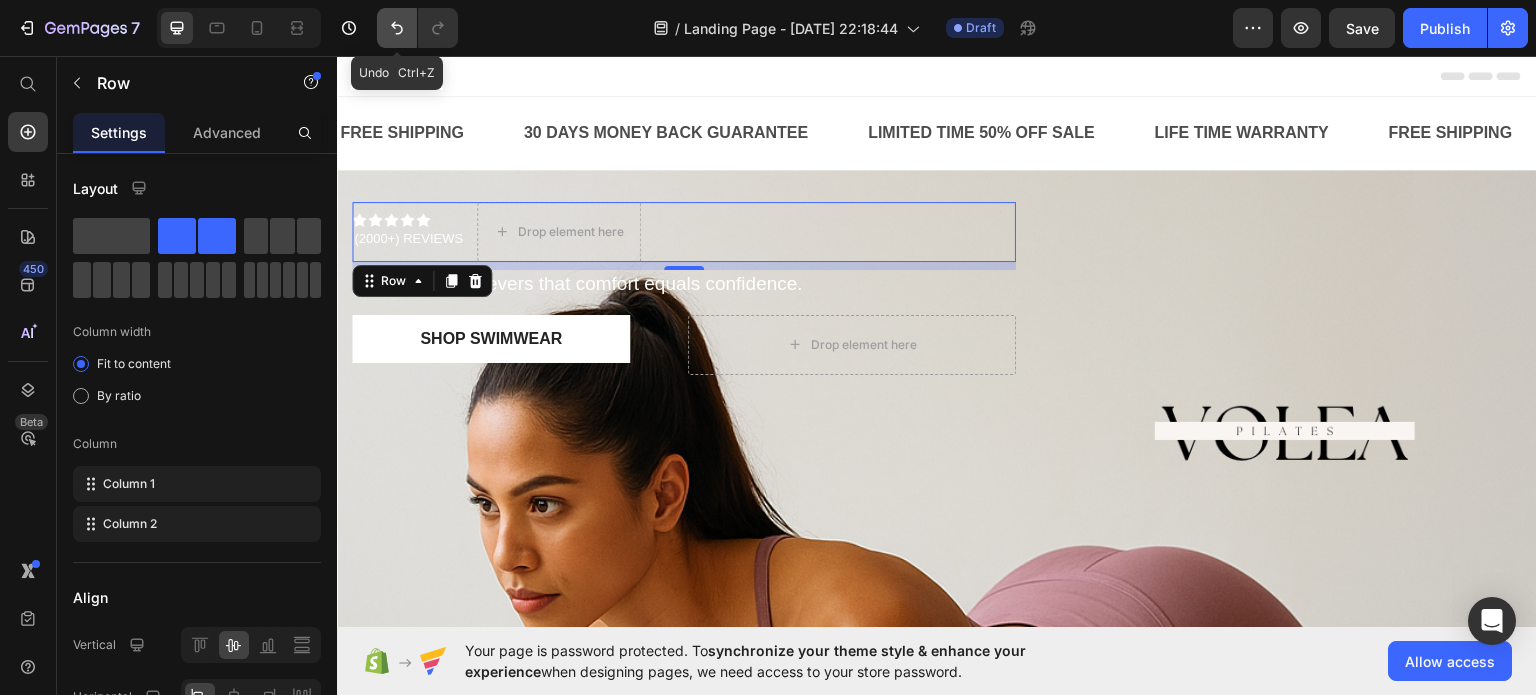 click 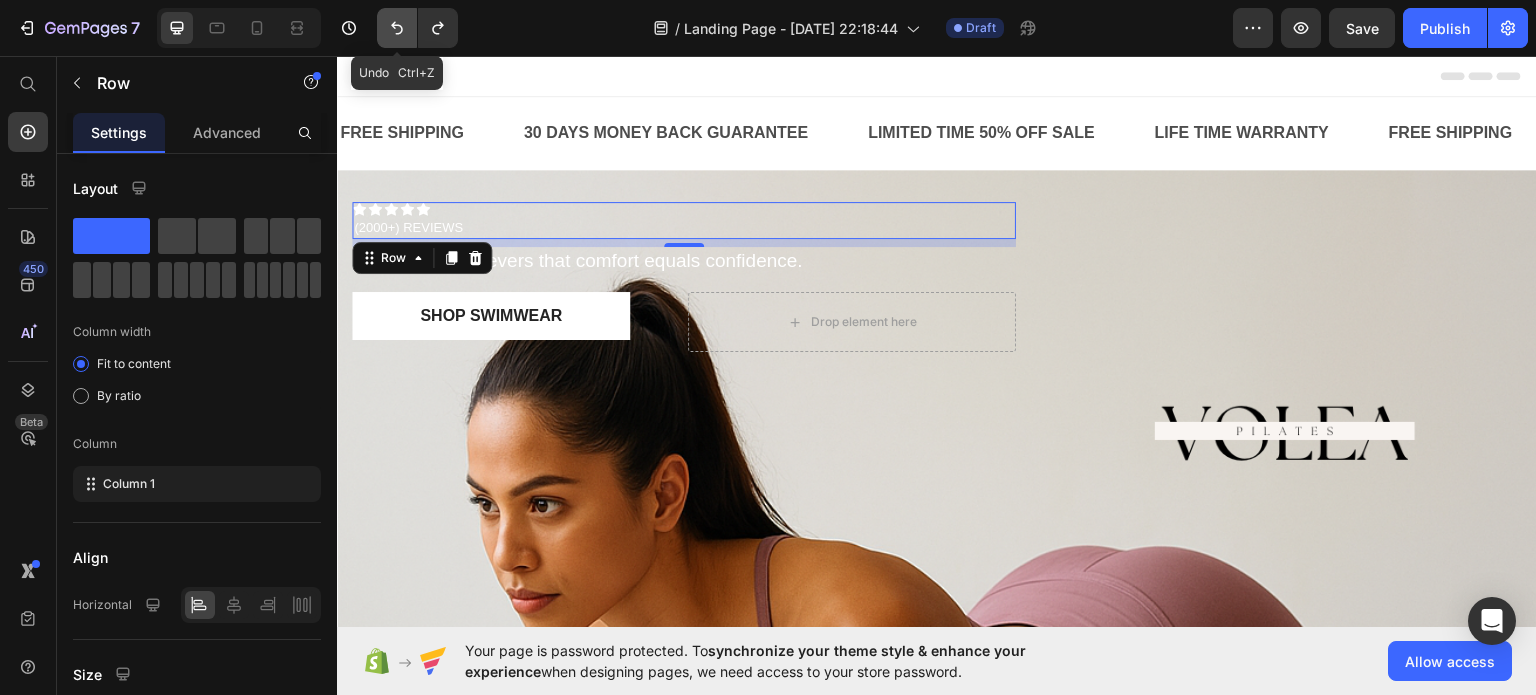 click 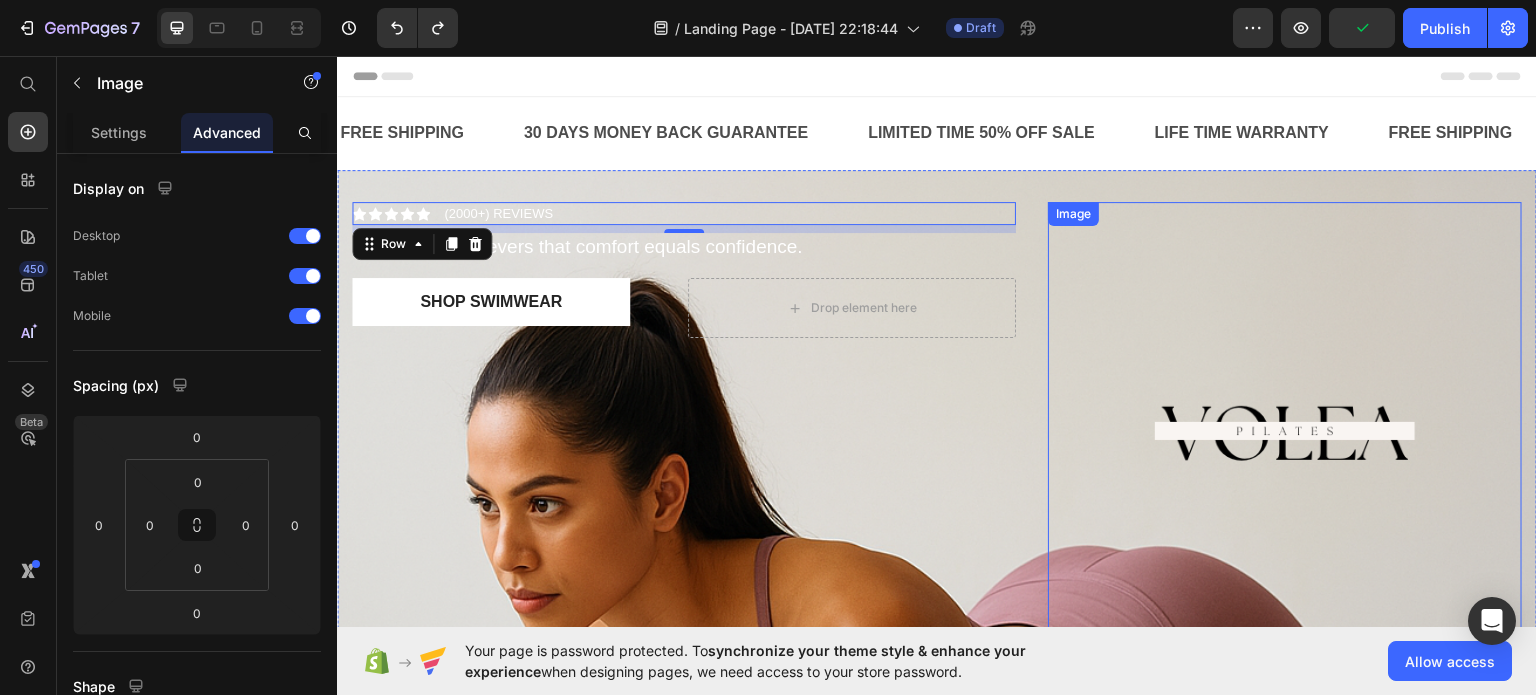 click at bounding box center [1285, 438] 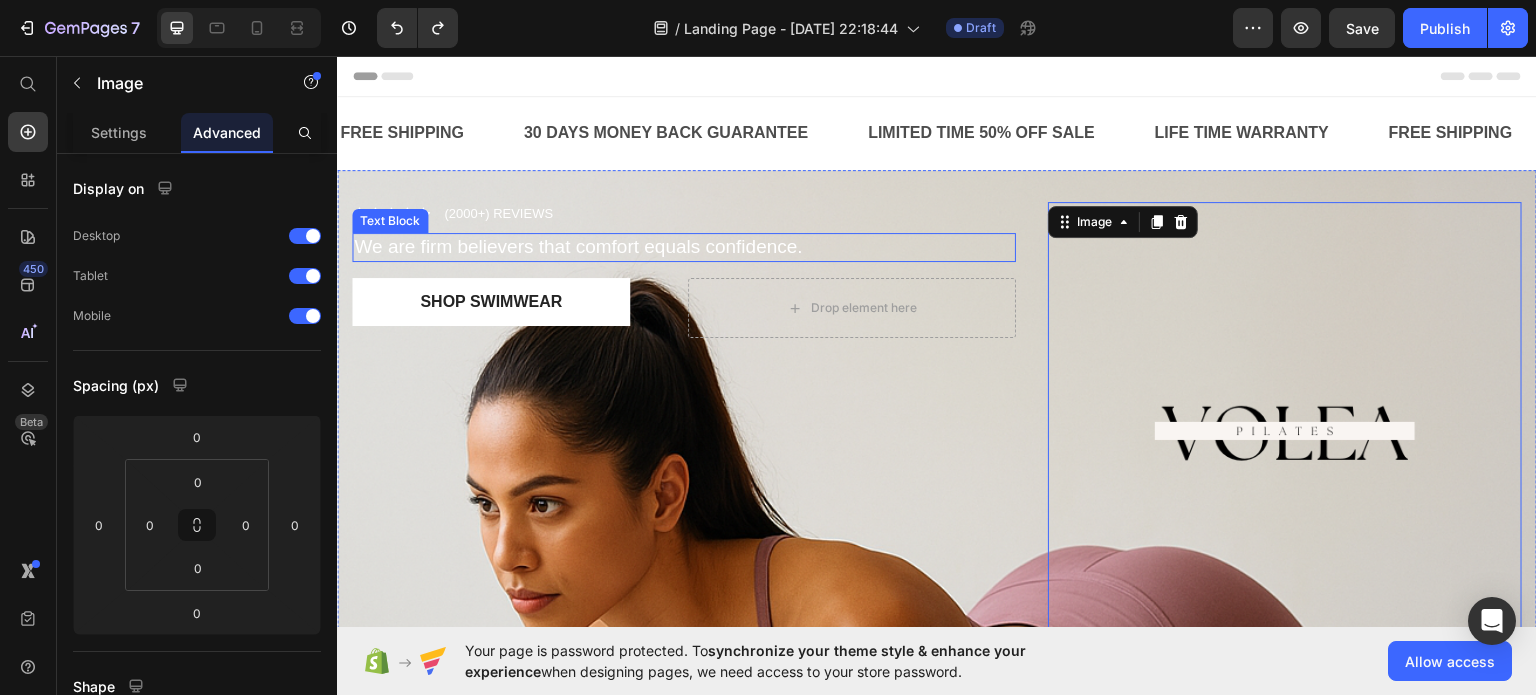 click on "We are firm believers that comfort equals confidence." at bounding box center [684, 246] 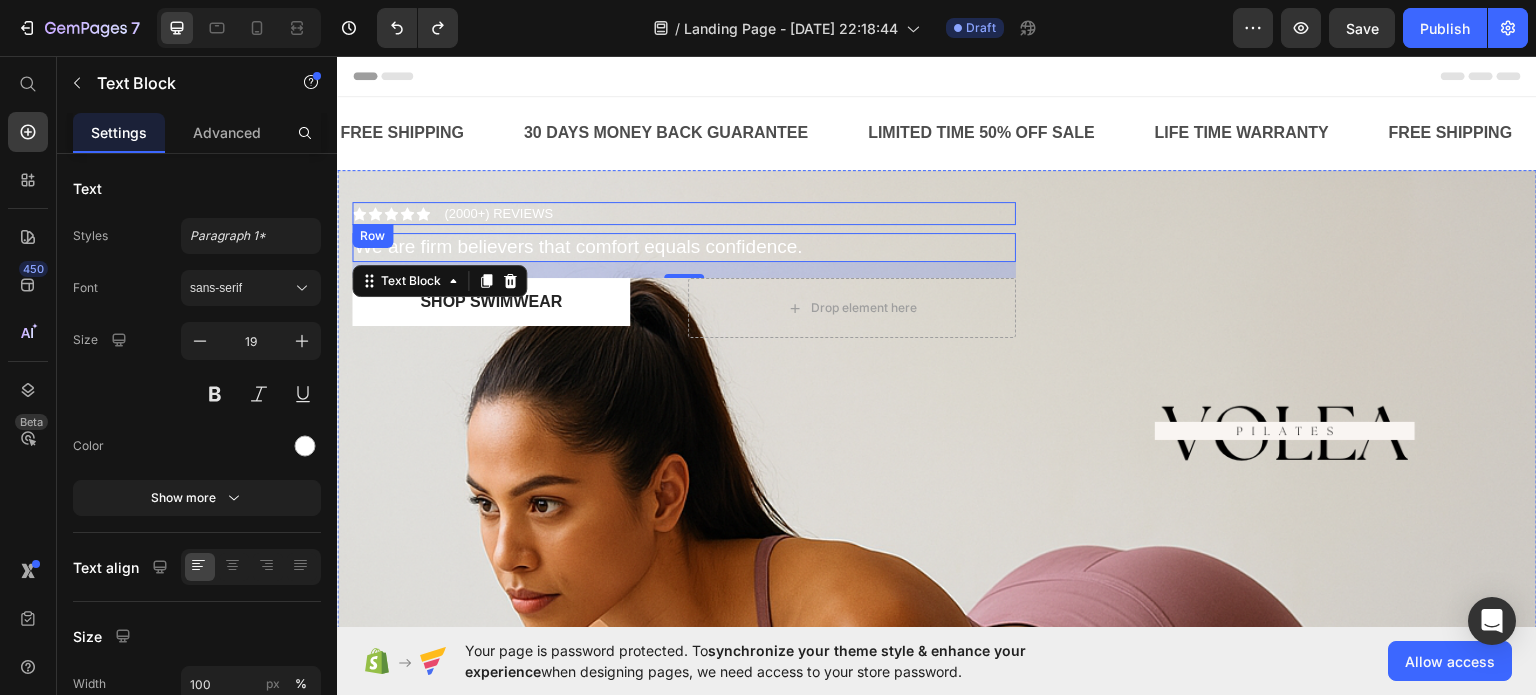 click on "Icon Icon Icon Icon Icon Icon List (2000+) REVIEWS Text Block Row" at bounding box center [684, 213] 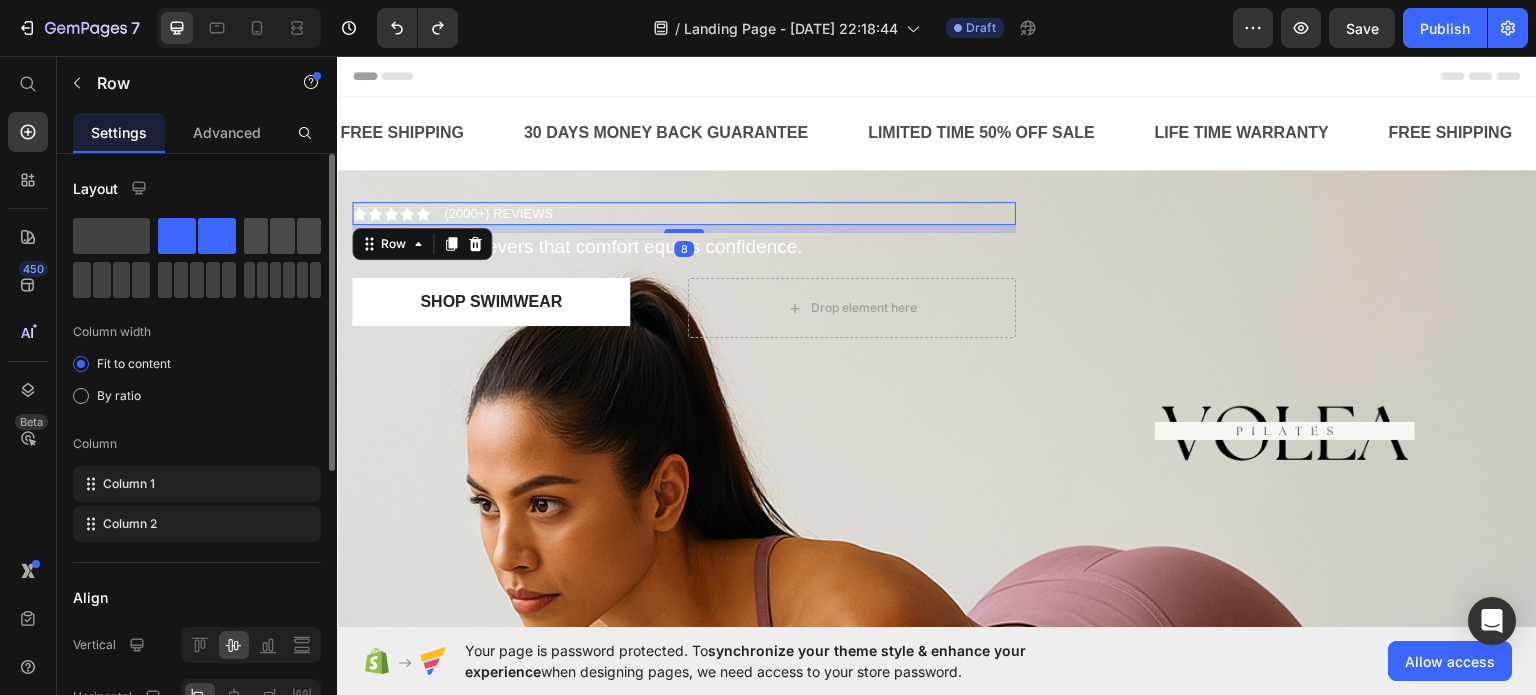 click 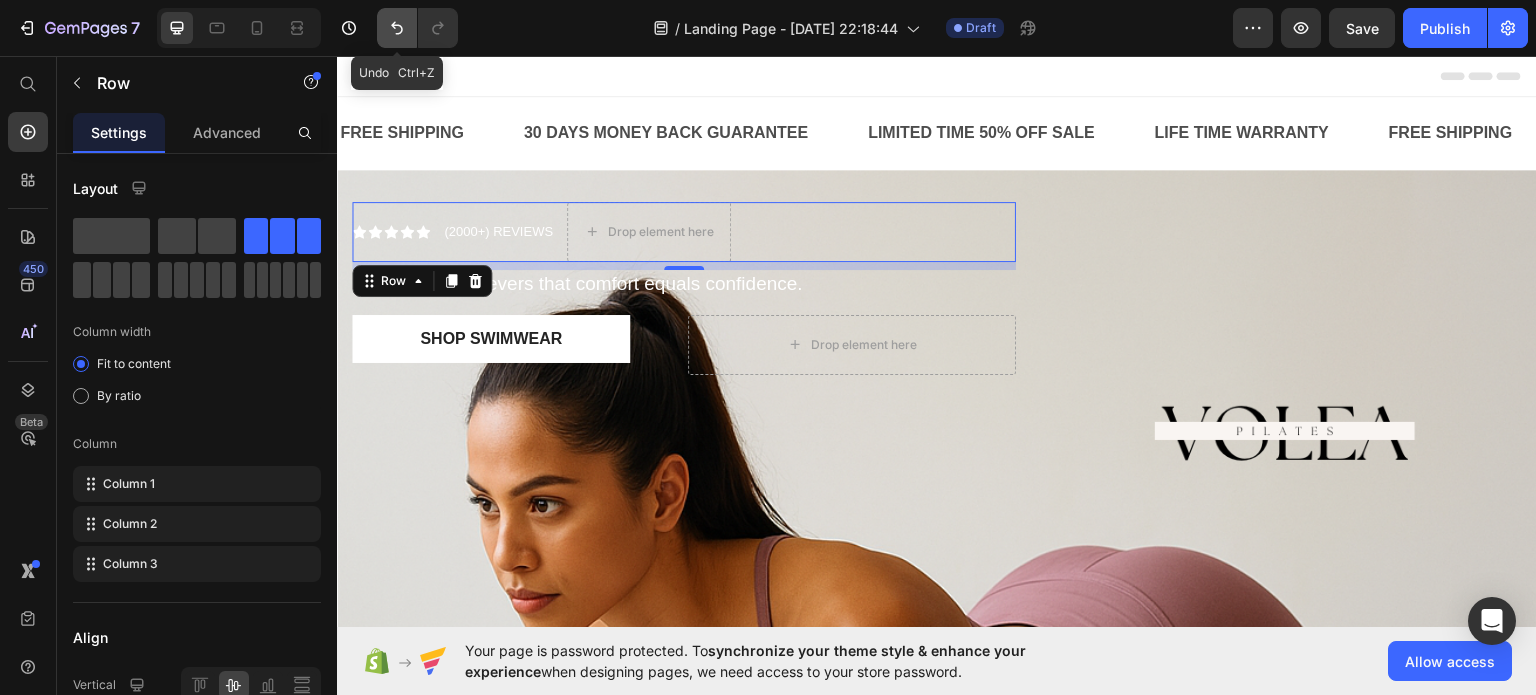 click 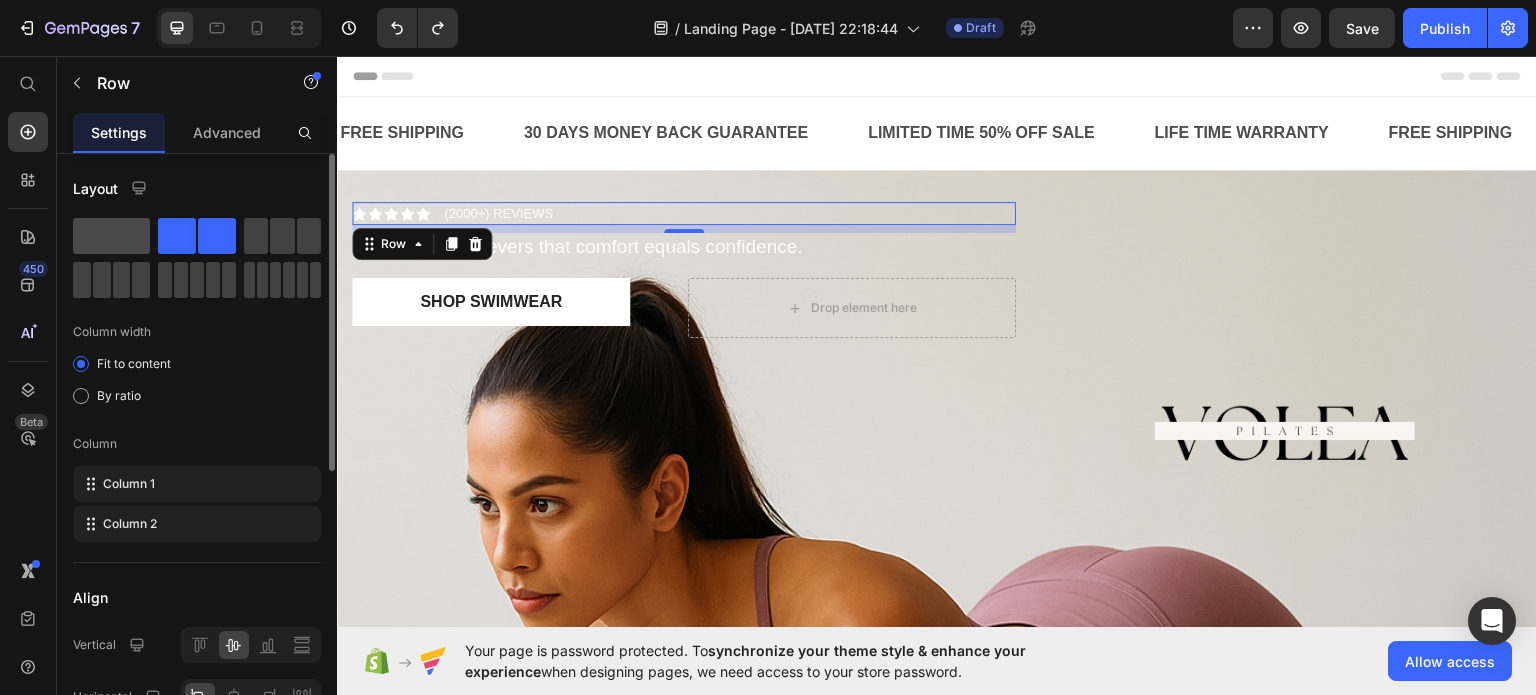 click 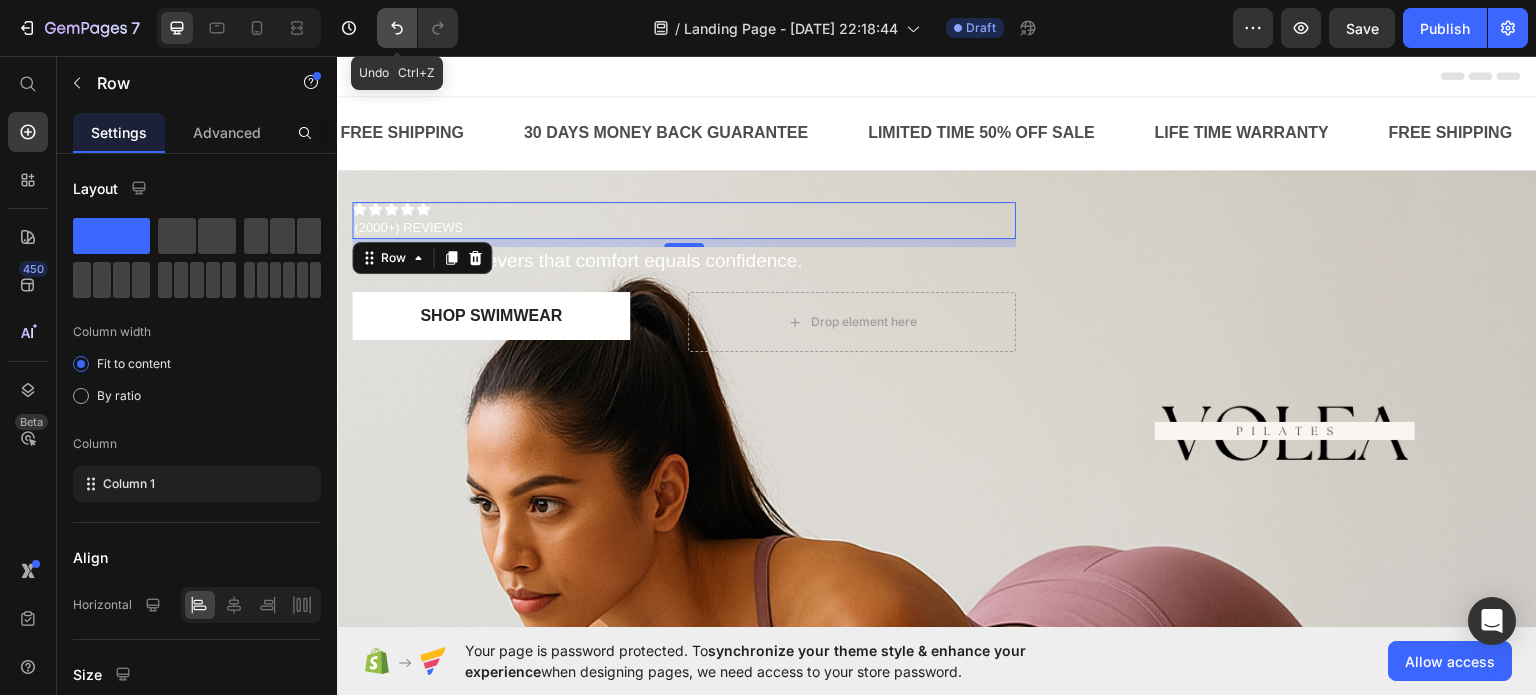 click 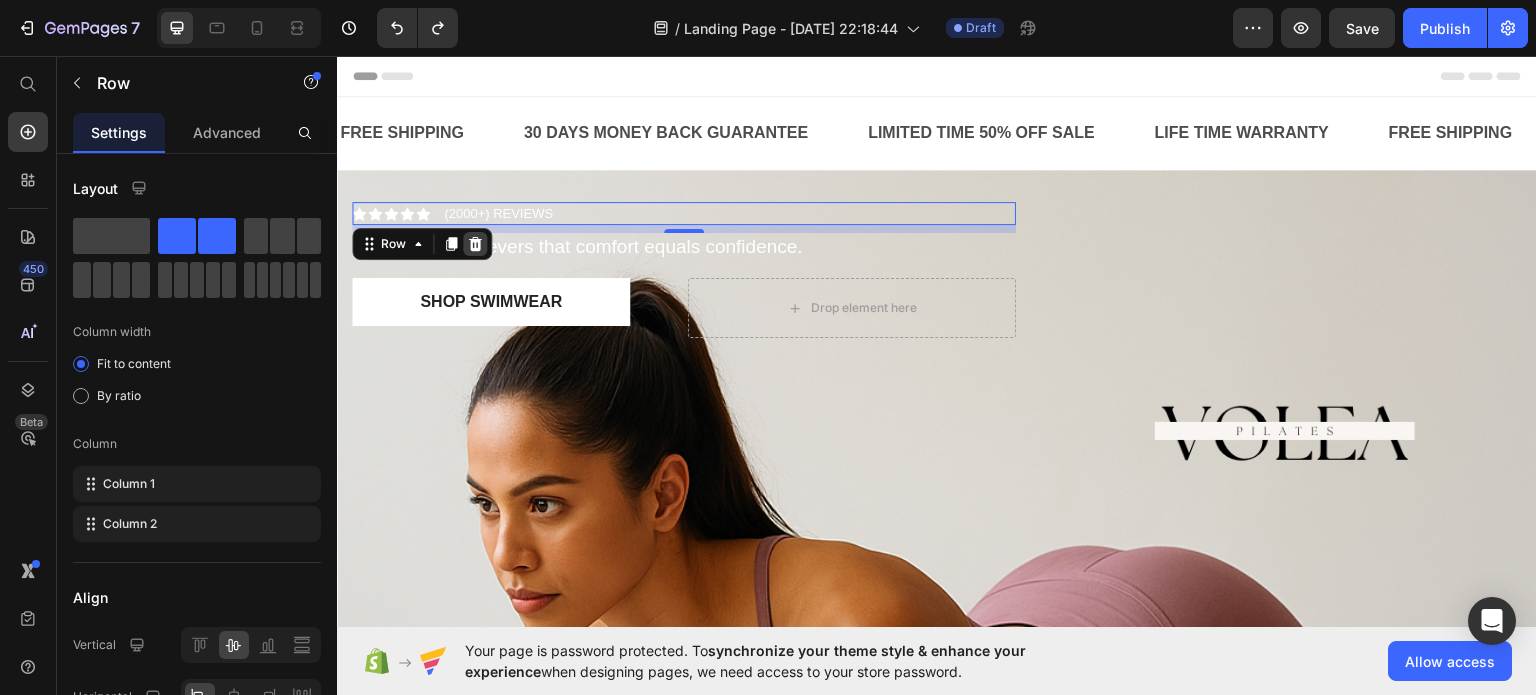 click 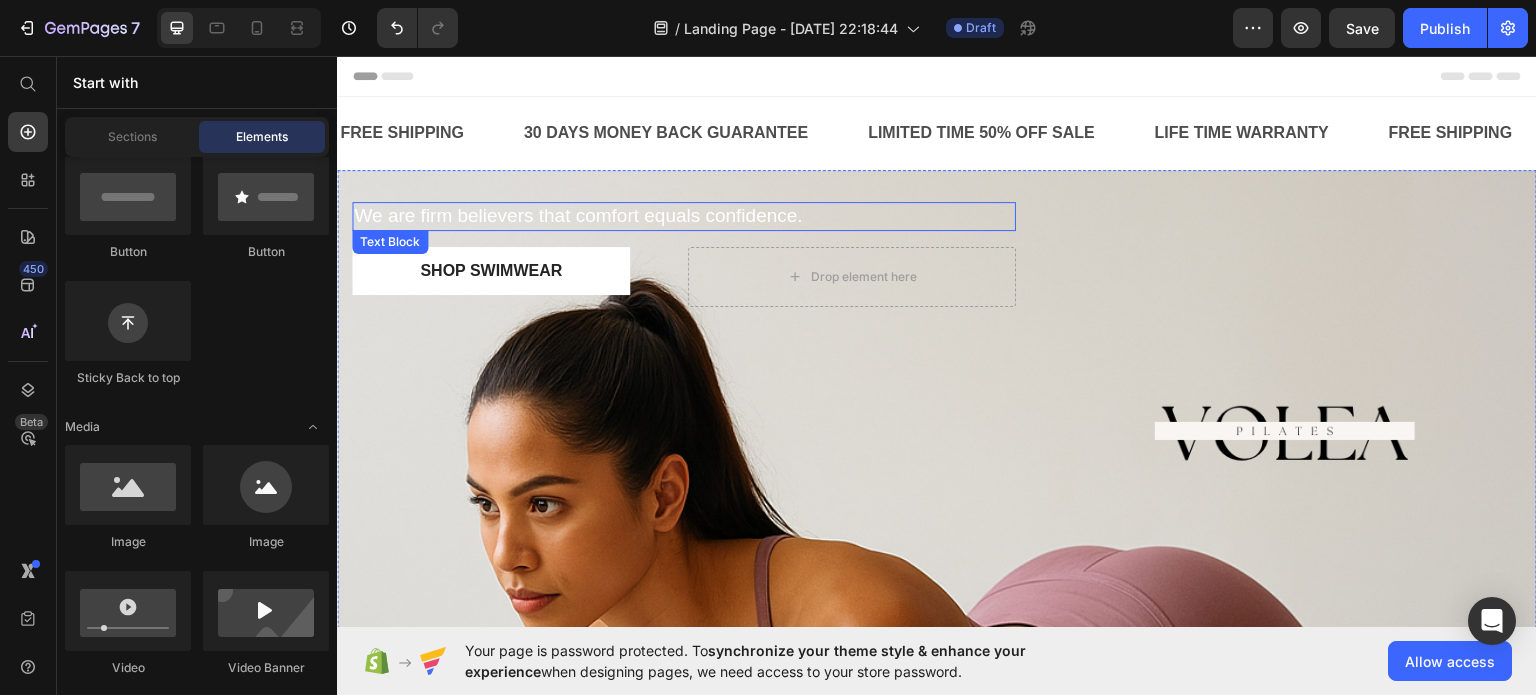 click on "We are firm believers that comfort equals confidence." at bounding box center (684, 215) 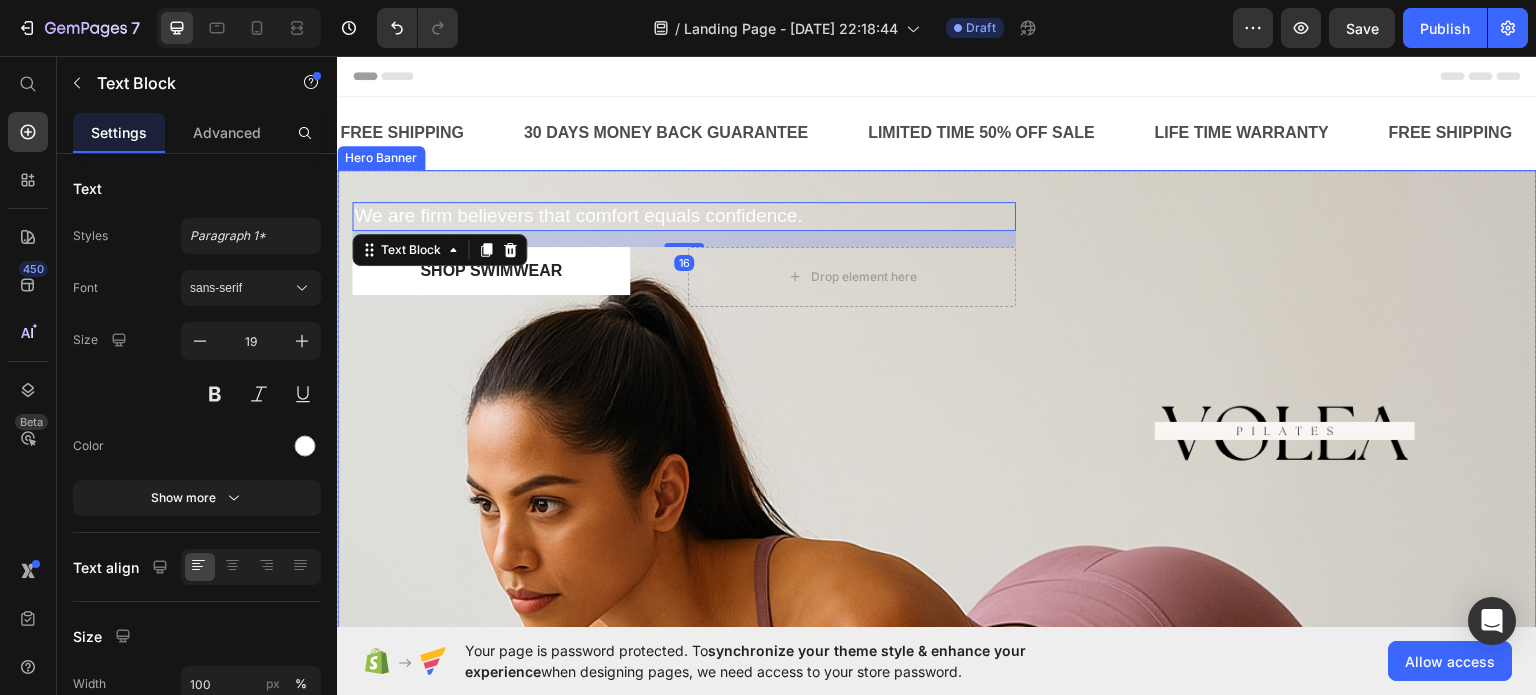 click on "We are firm believers that comfort equals confidence." at bounding box center [684, 215] 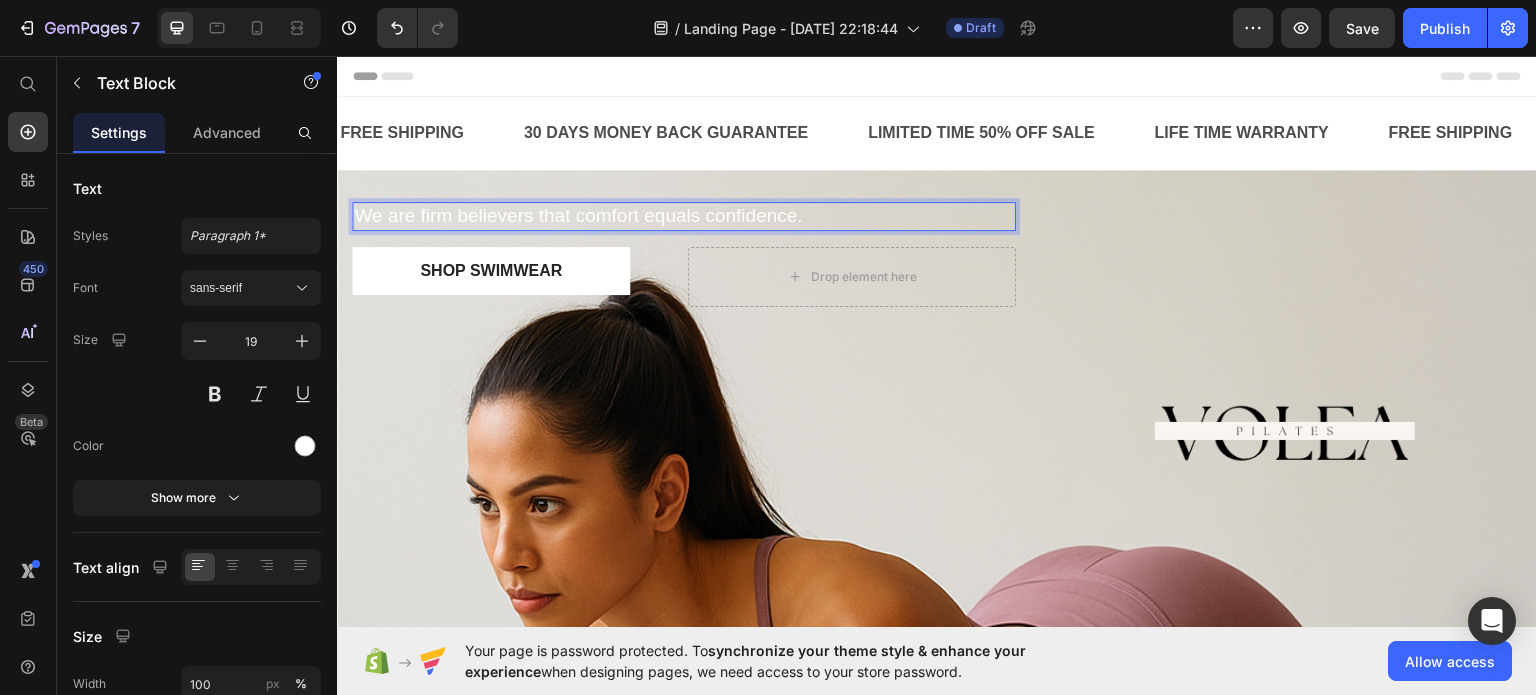 click on "We are firm believers that comfort equals confidence." at bounding box center (684, 215) 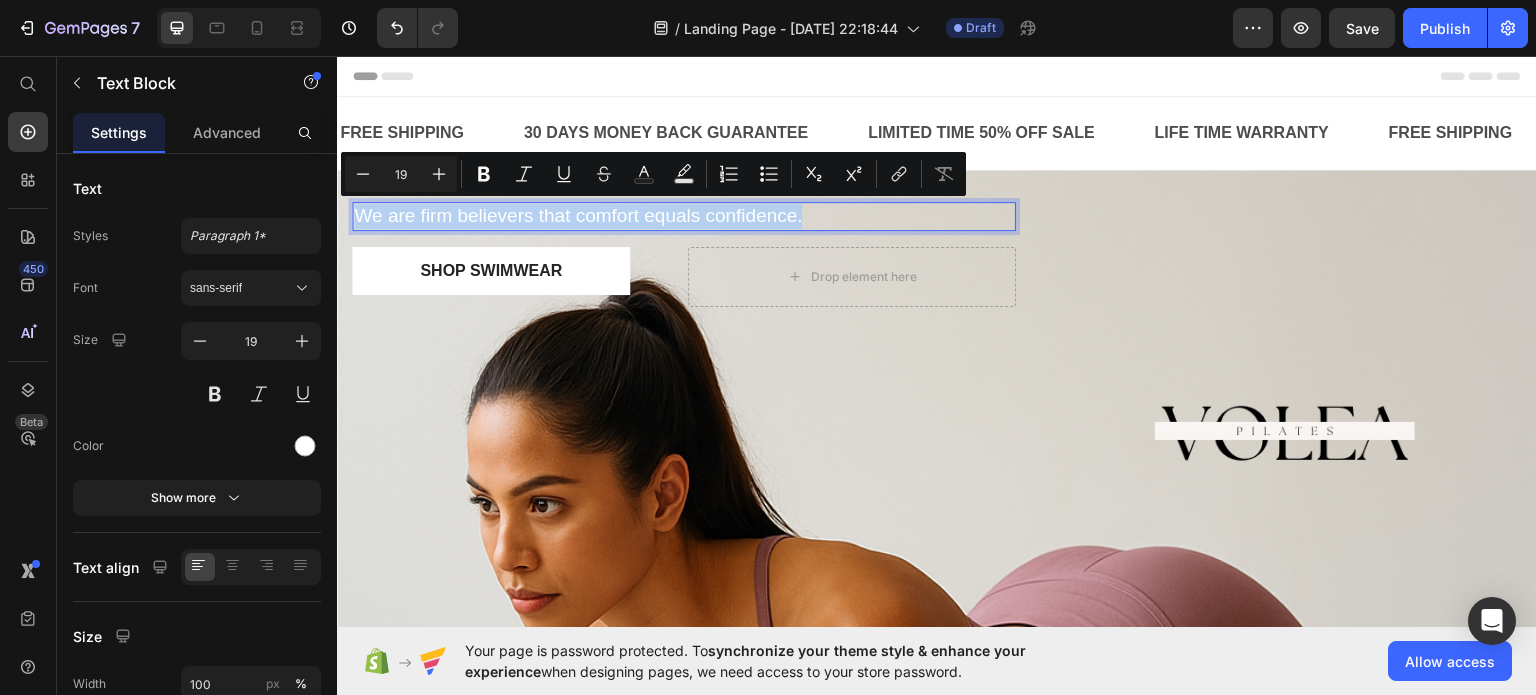 drag, startPoint x: 817, startPoint y: 210, endPoint x: 360, endPoint y: 212, distance: 457.00436 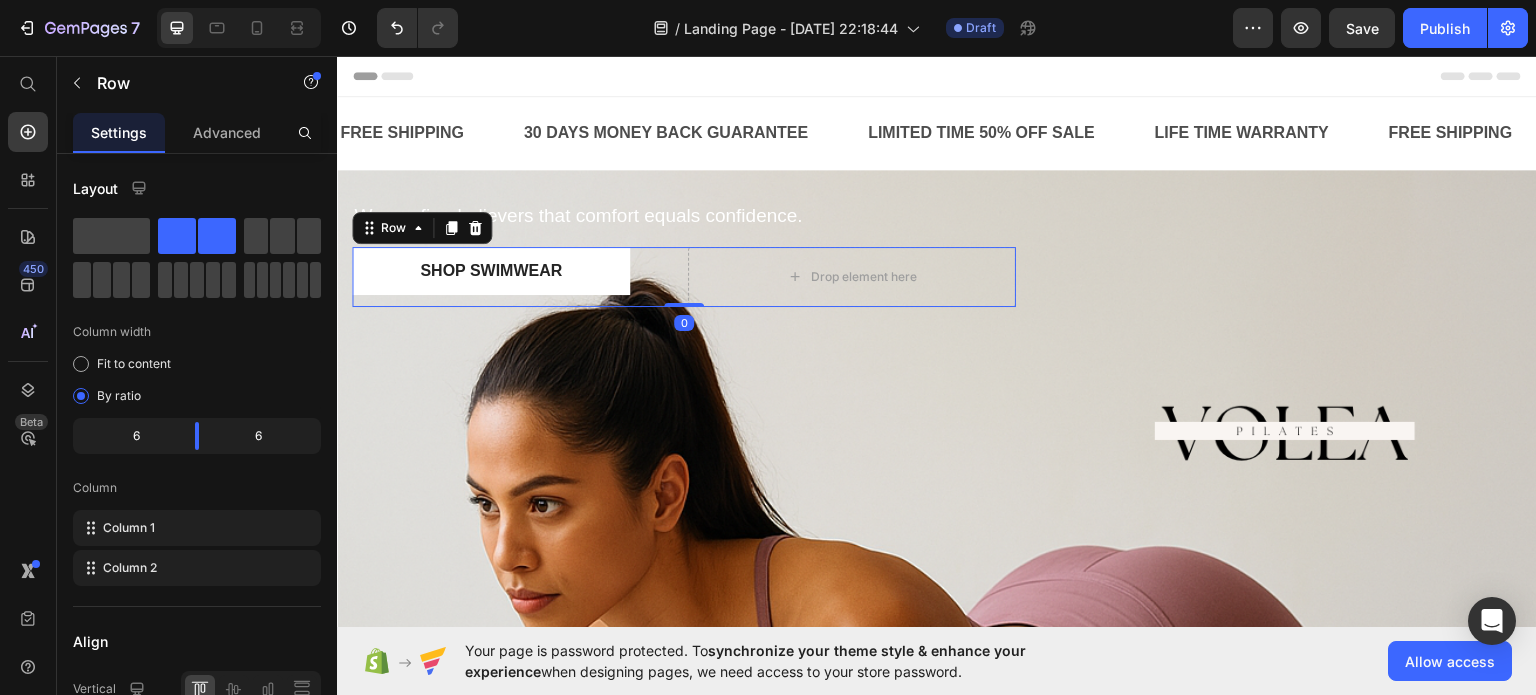 click on "Shop Swimwear Button
Drop element here Row   0" at bounding box center [684, 276] 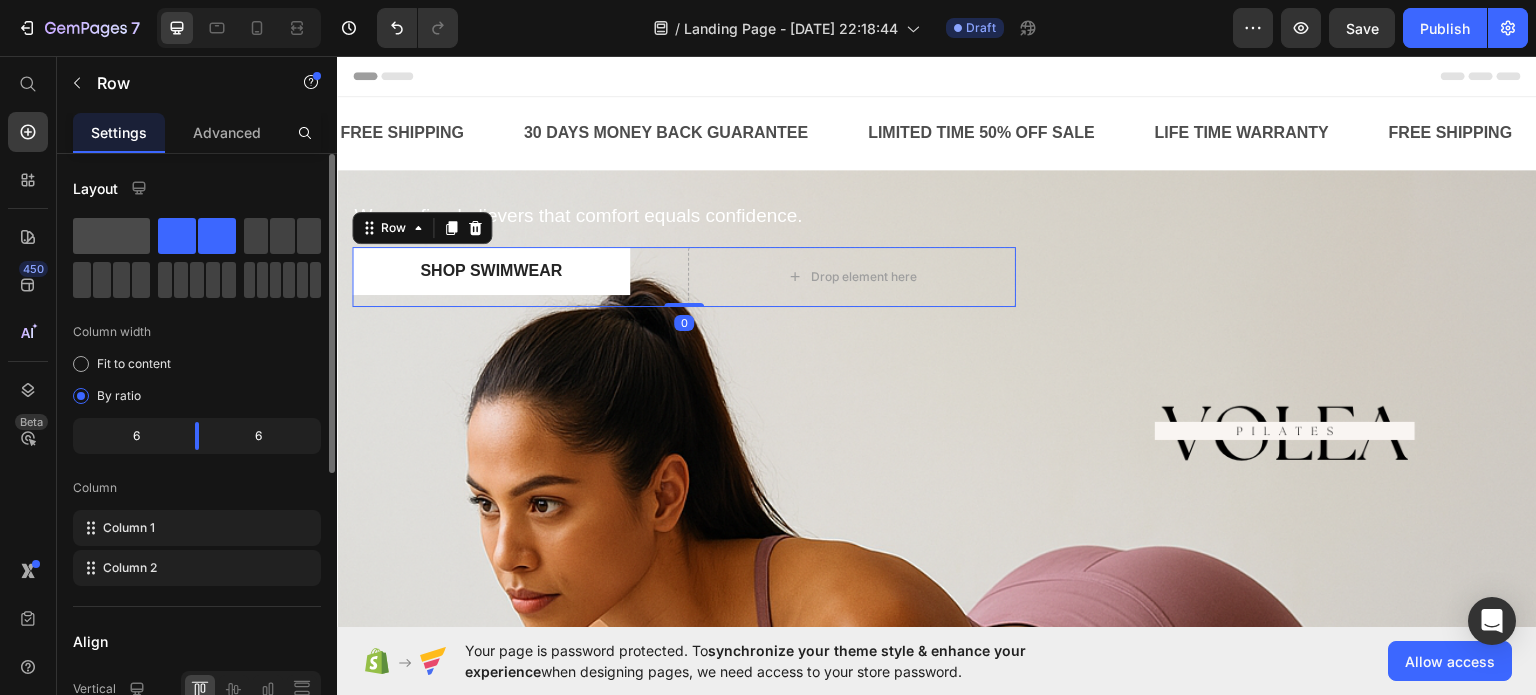 click 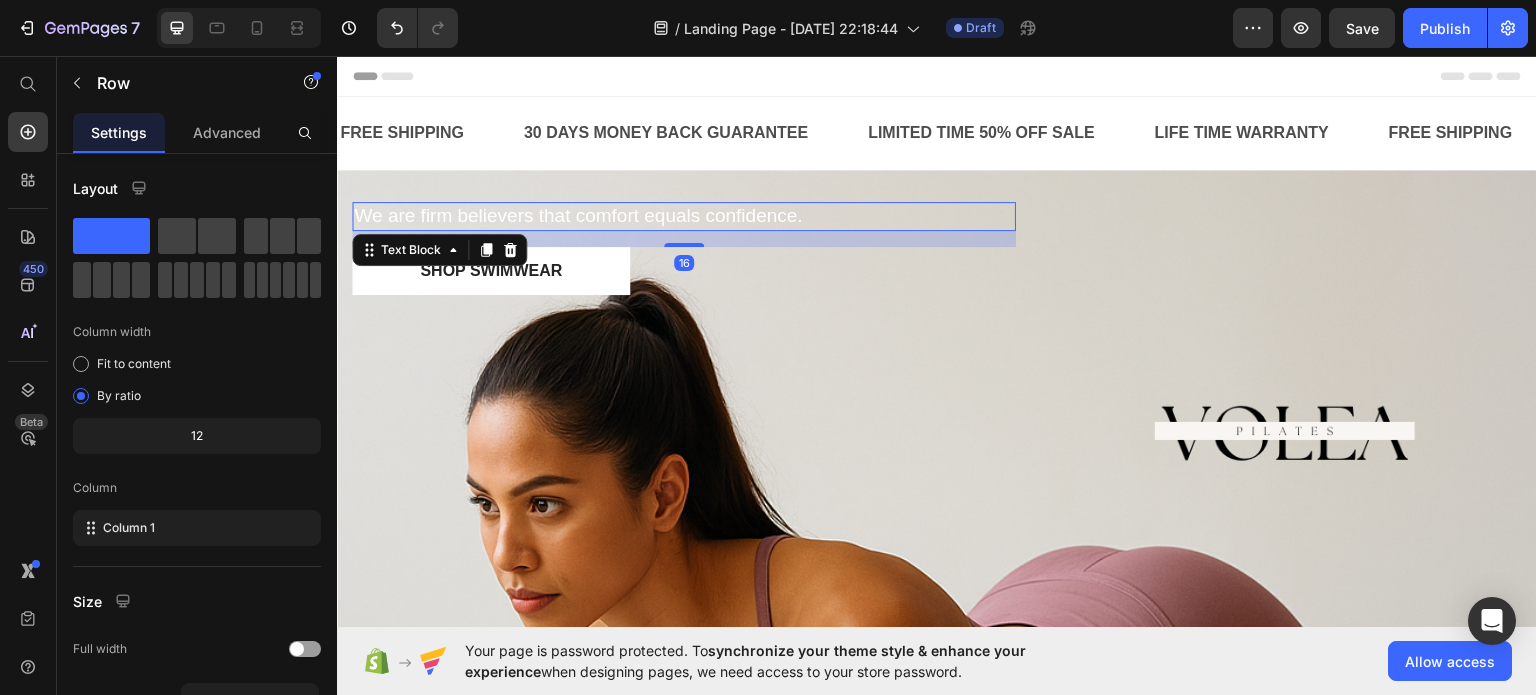 click on "We are firm believers that comfort equals confidence." at bounding box center [684, 215] 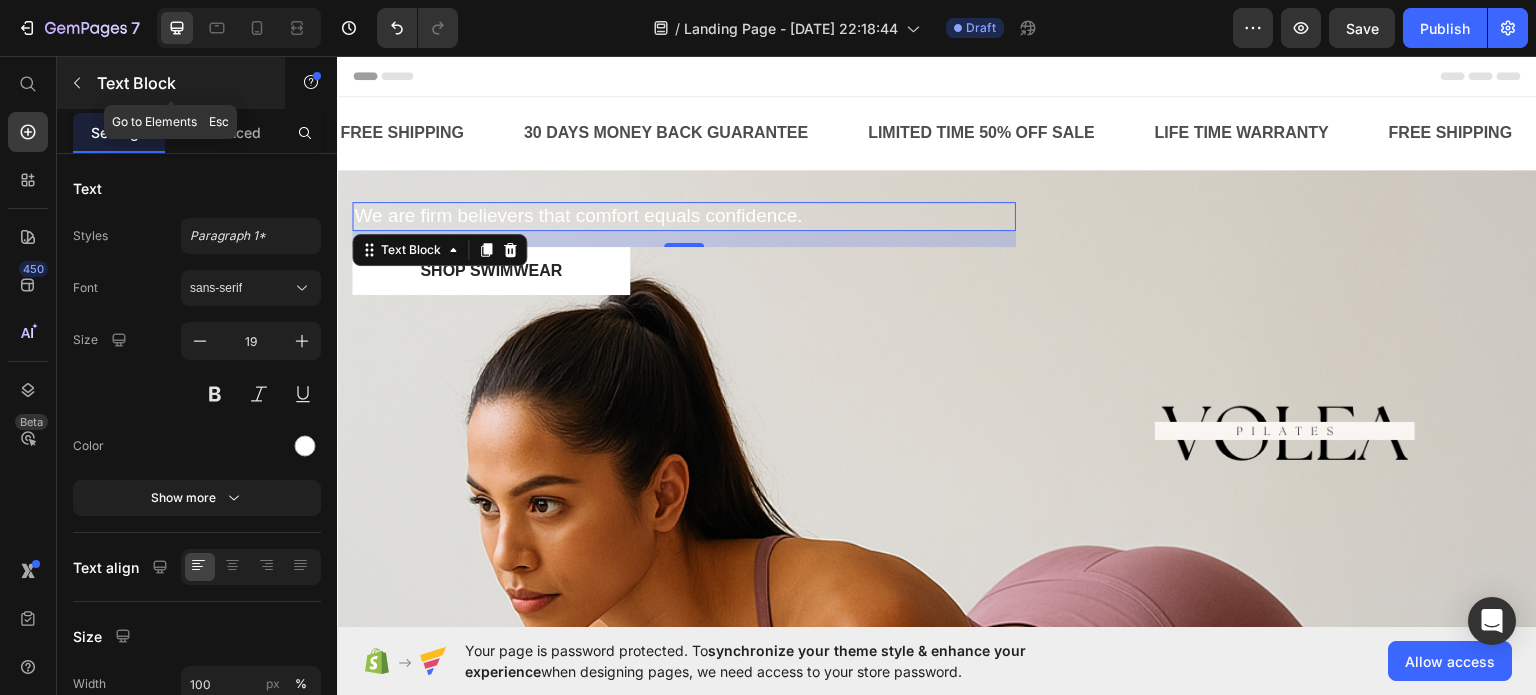 click 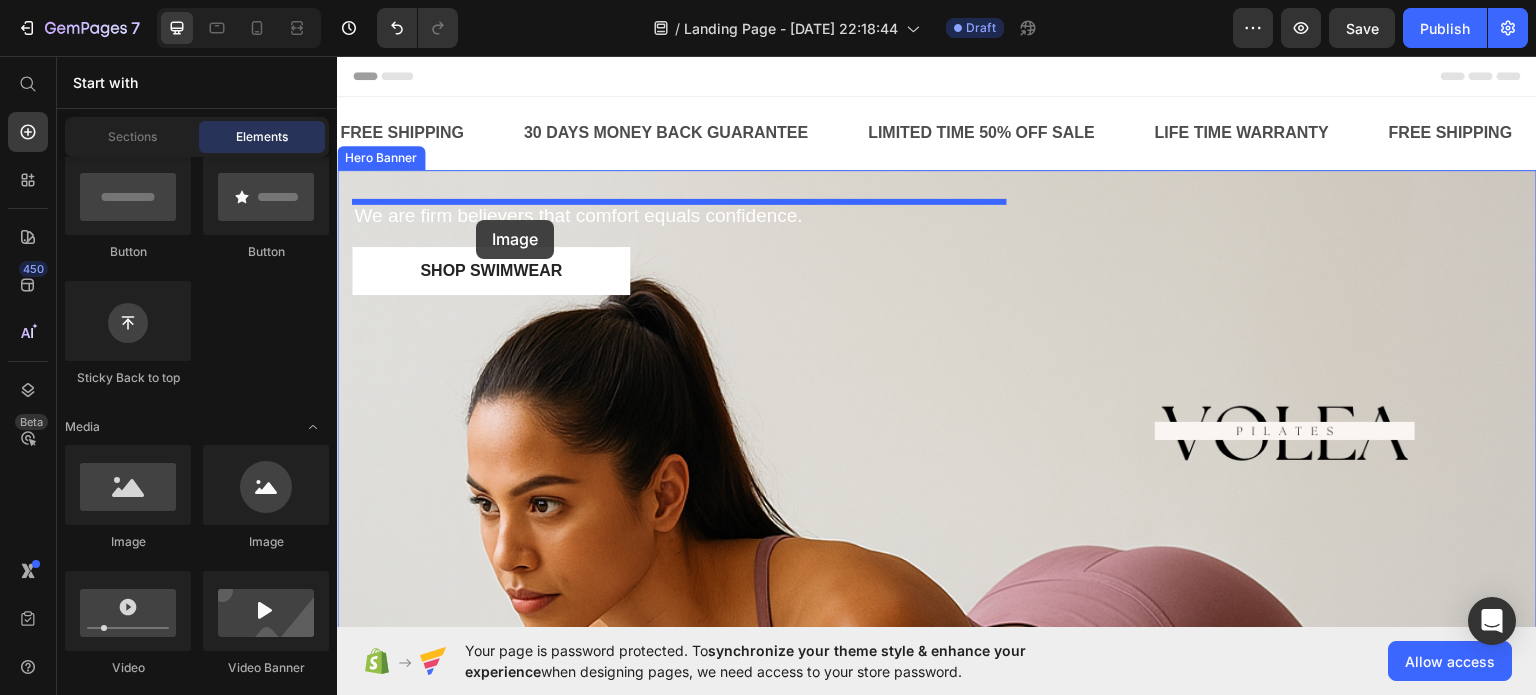 drag, startPoint x: 453, startPoint y: 562, endPoint x: 476, endPoint y: 219, distance: 343.77026 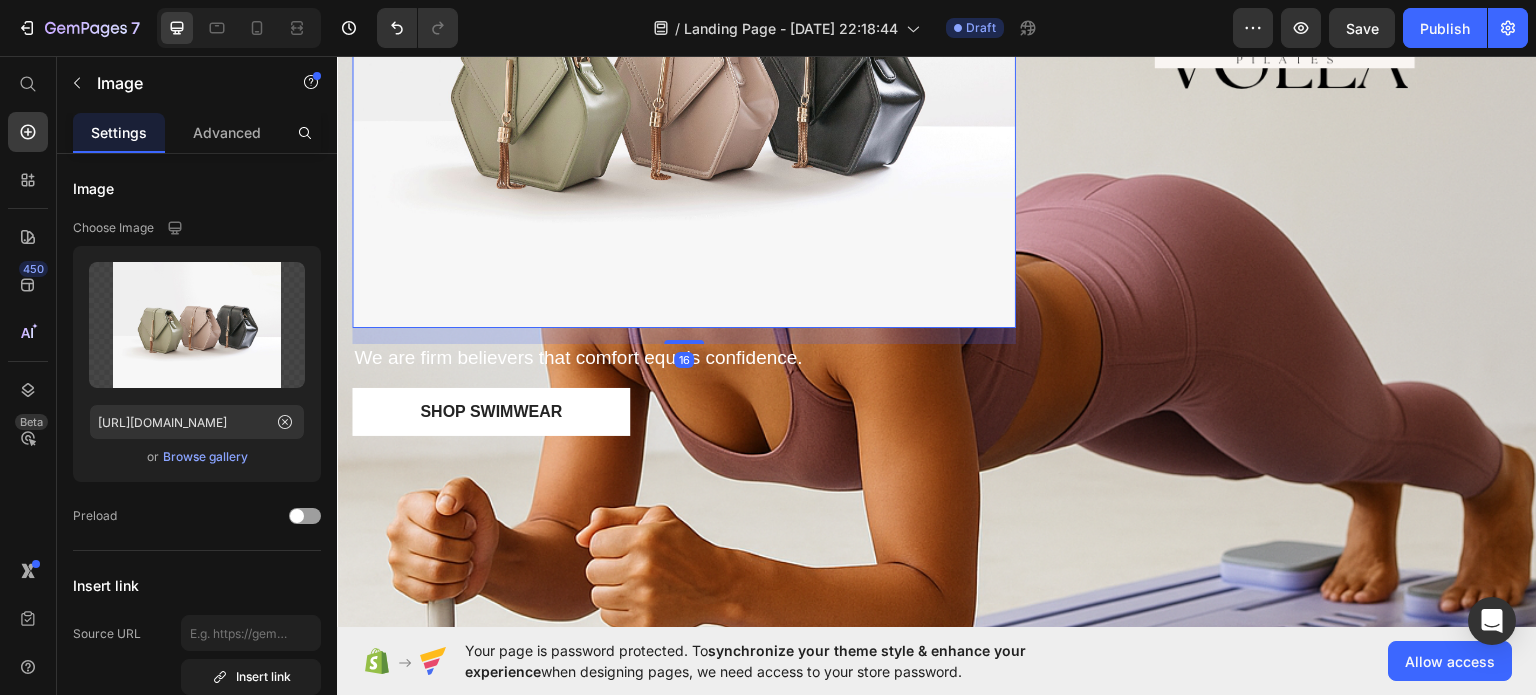 scroll, scrollTop: 400, scrollLeft: 0, axis: vertical 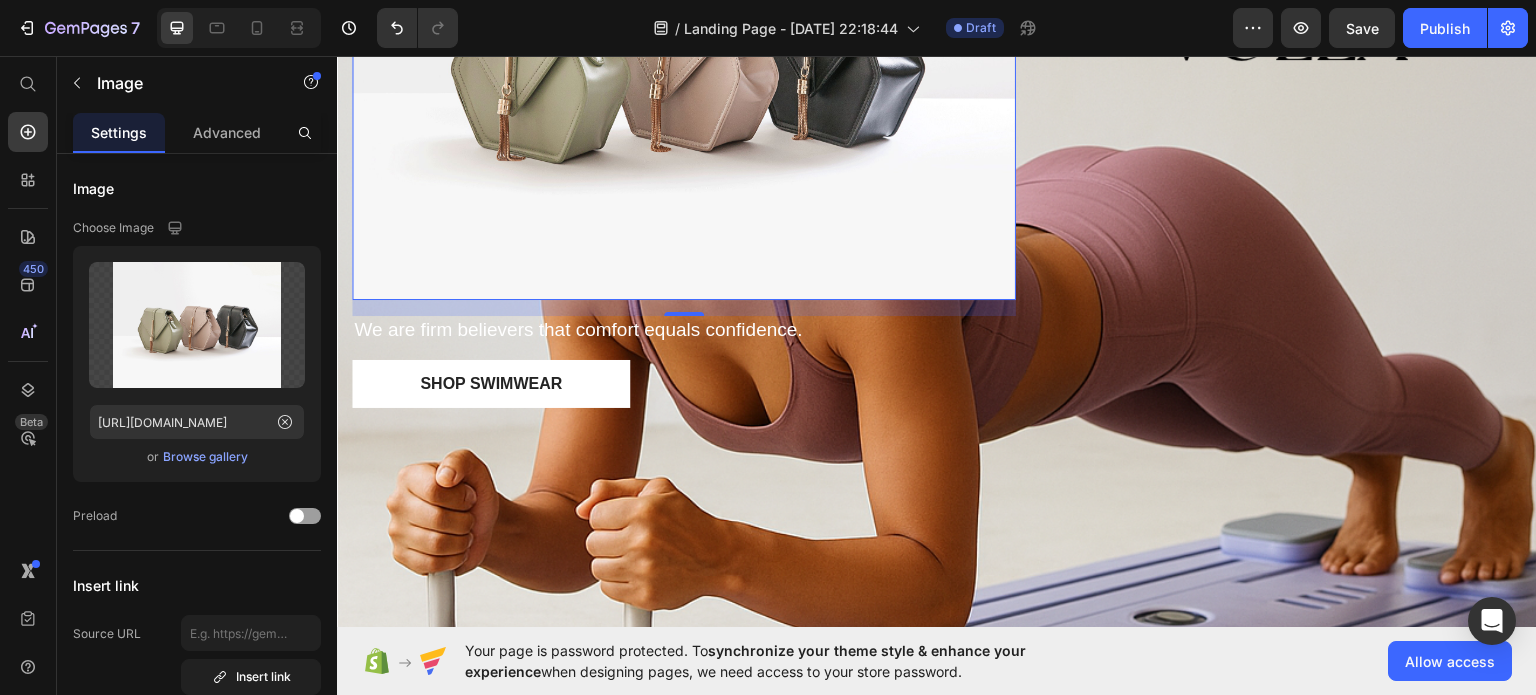 click at bounding box center (684, 50) 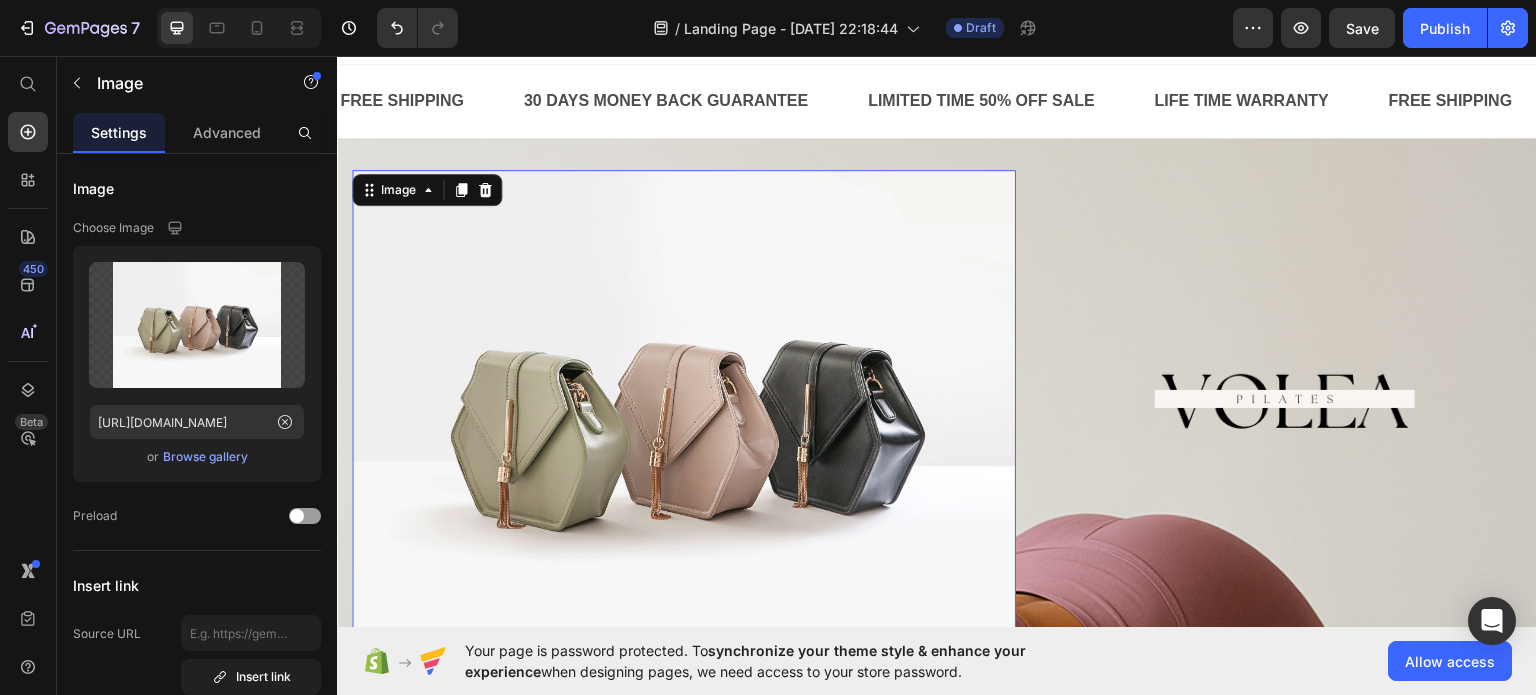 scroll, scrollTop: 0, scrollLeft: 0, axis: both 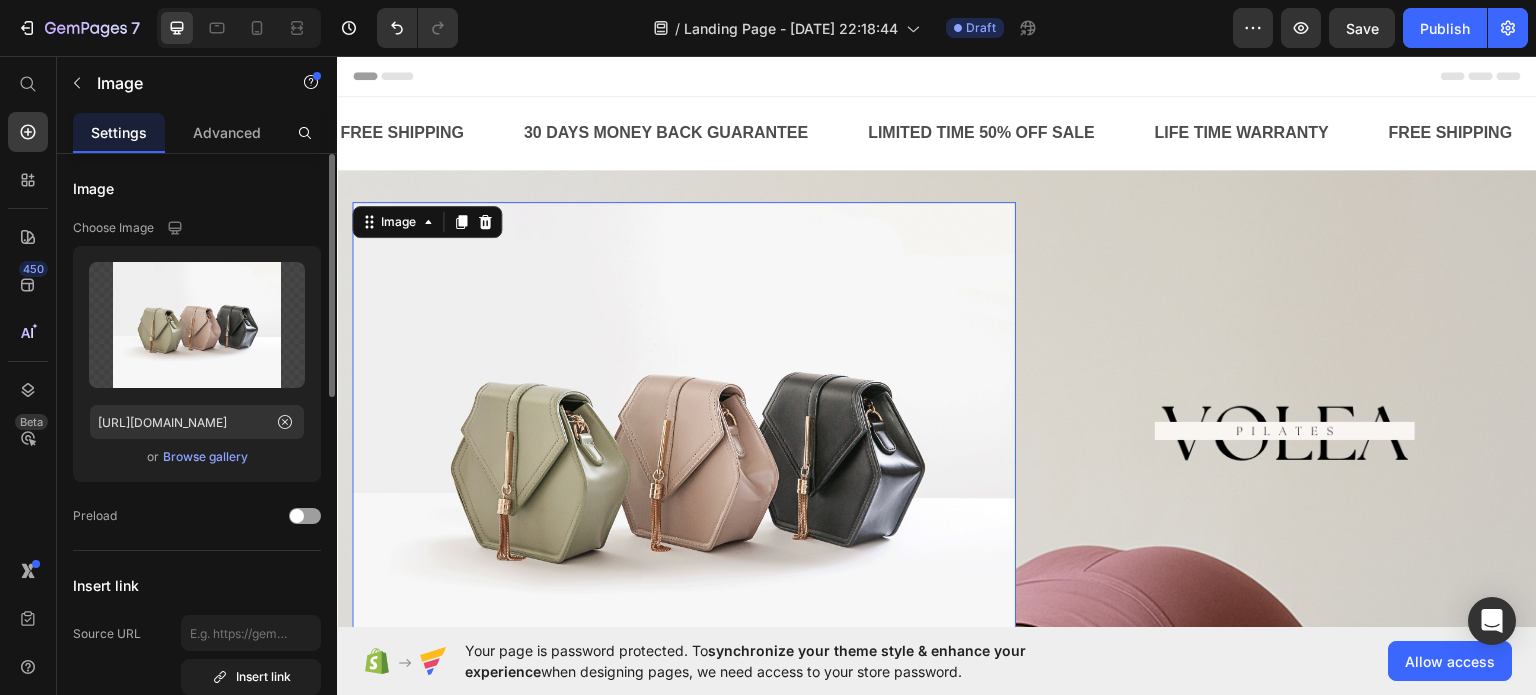 click on "Browse gallery" at bounding box center [205, 457] 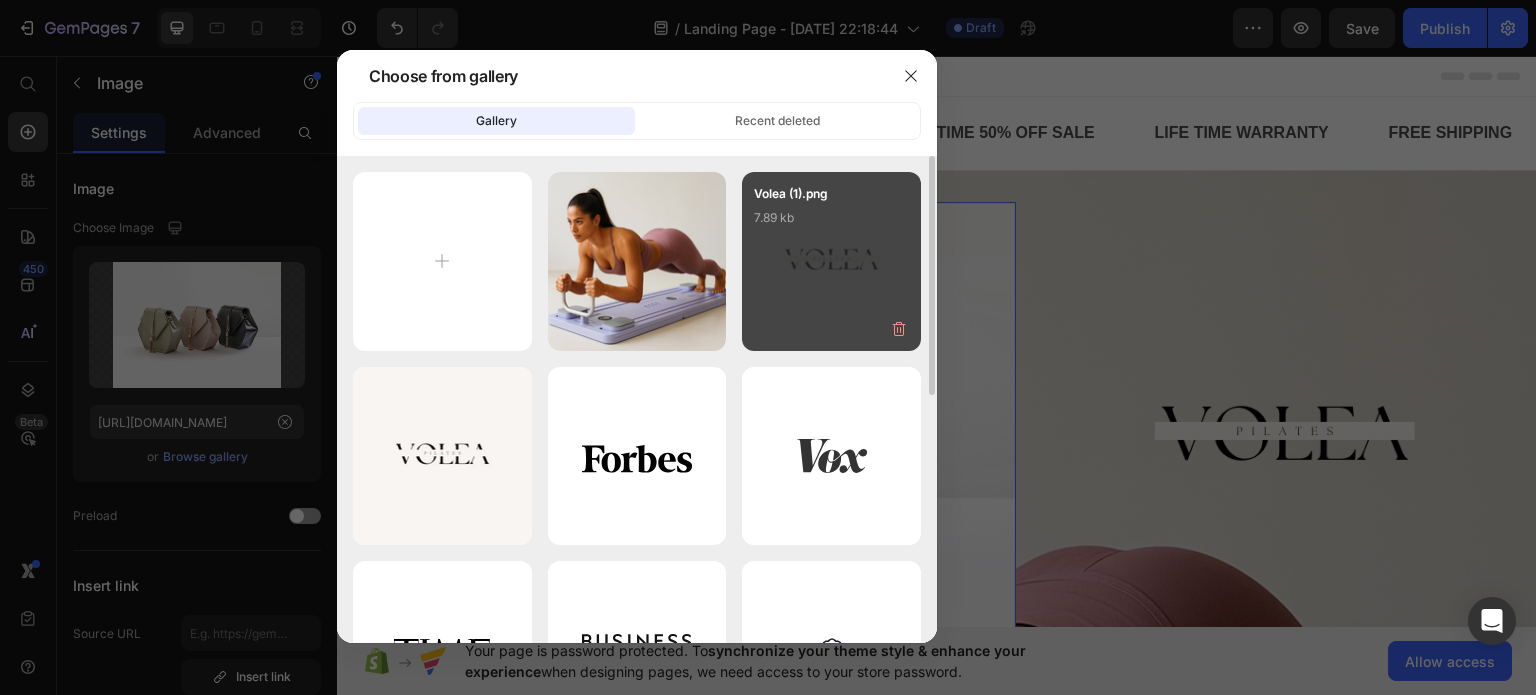 click on "Volea (1).png 7.89 kb" at bounding box center [831, 224] 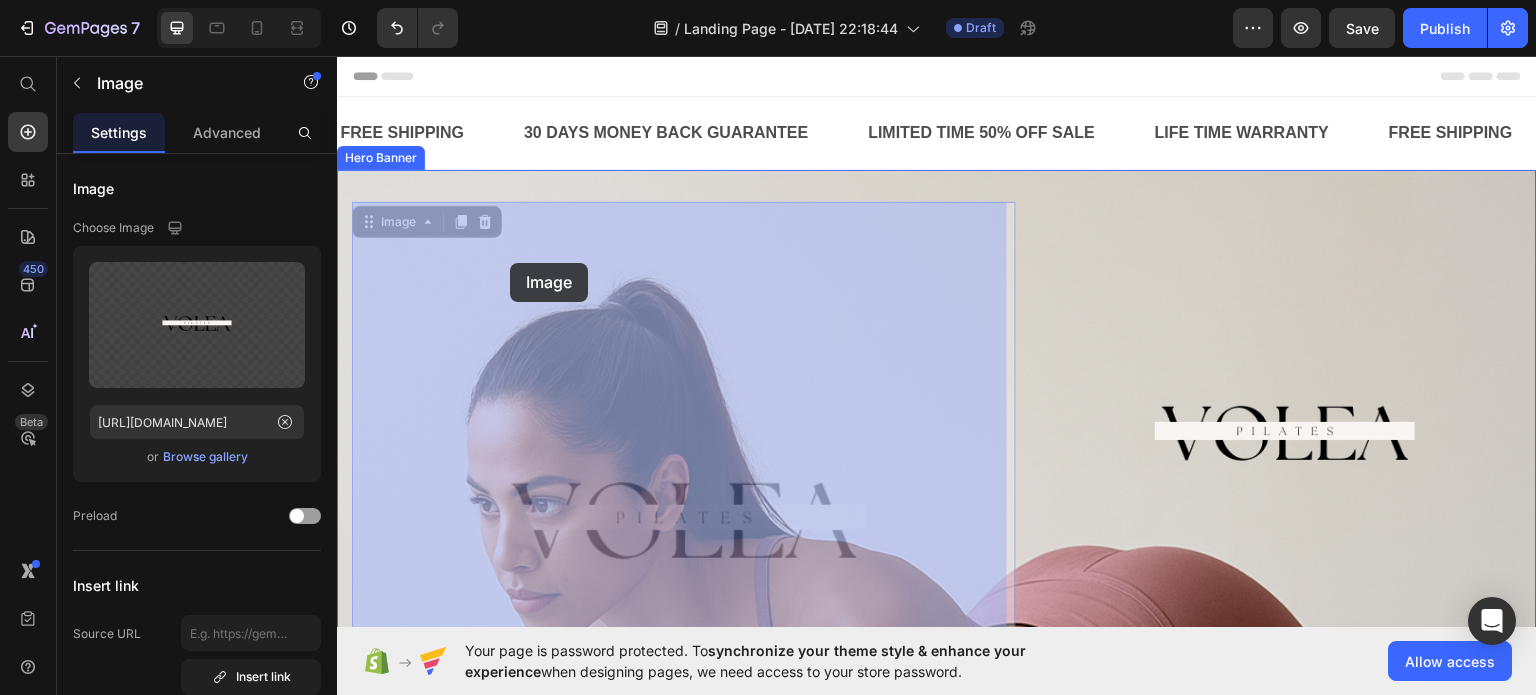drag, startPoint x: 709, startPoint y: 536, endPoint x: 510, endPoint y: 262, distance: 338.63992 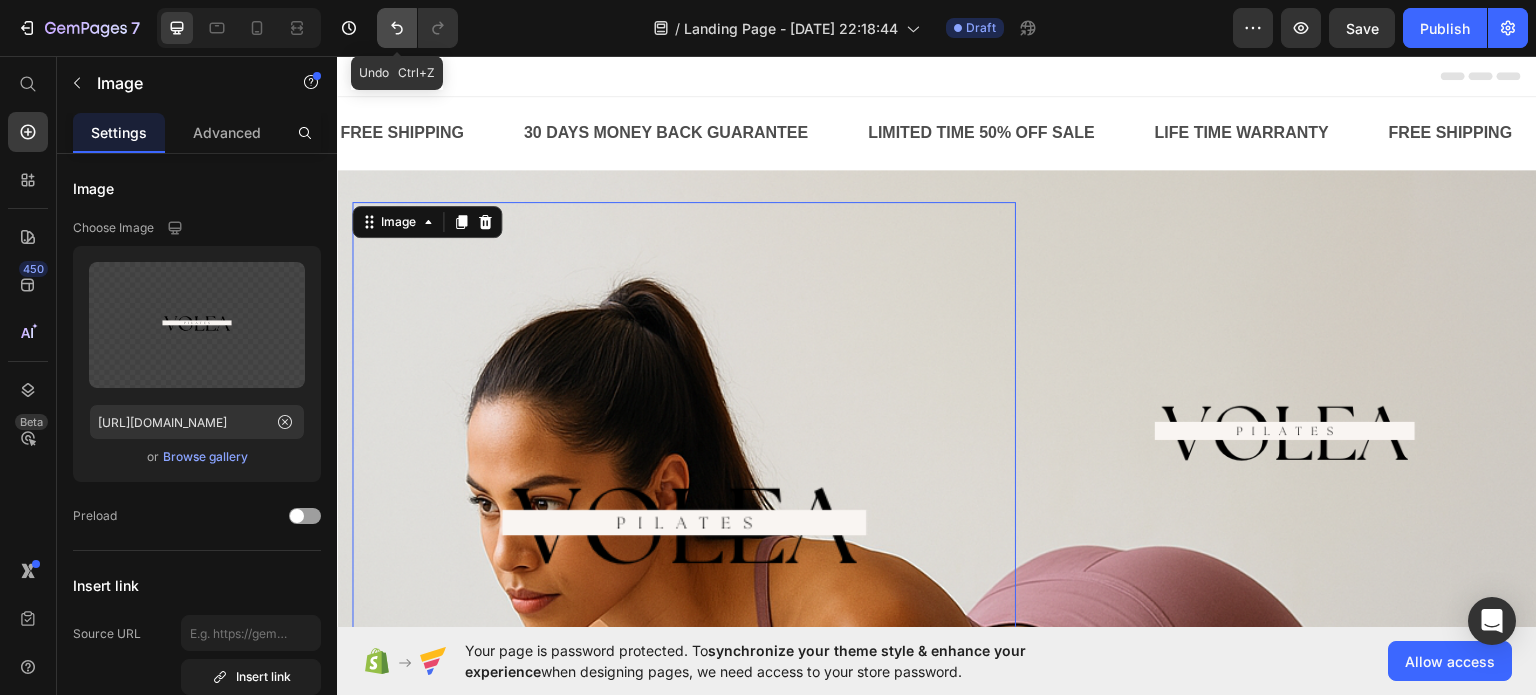 click 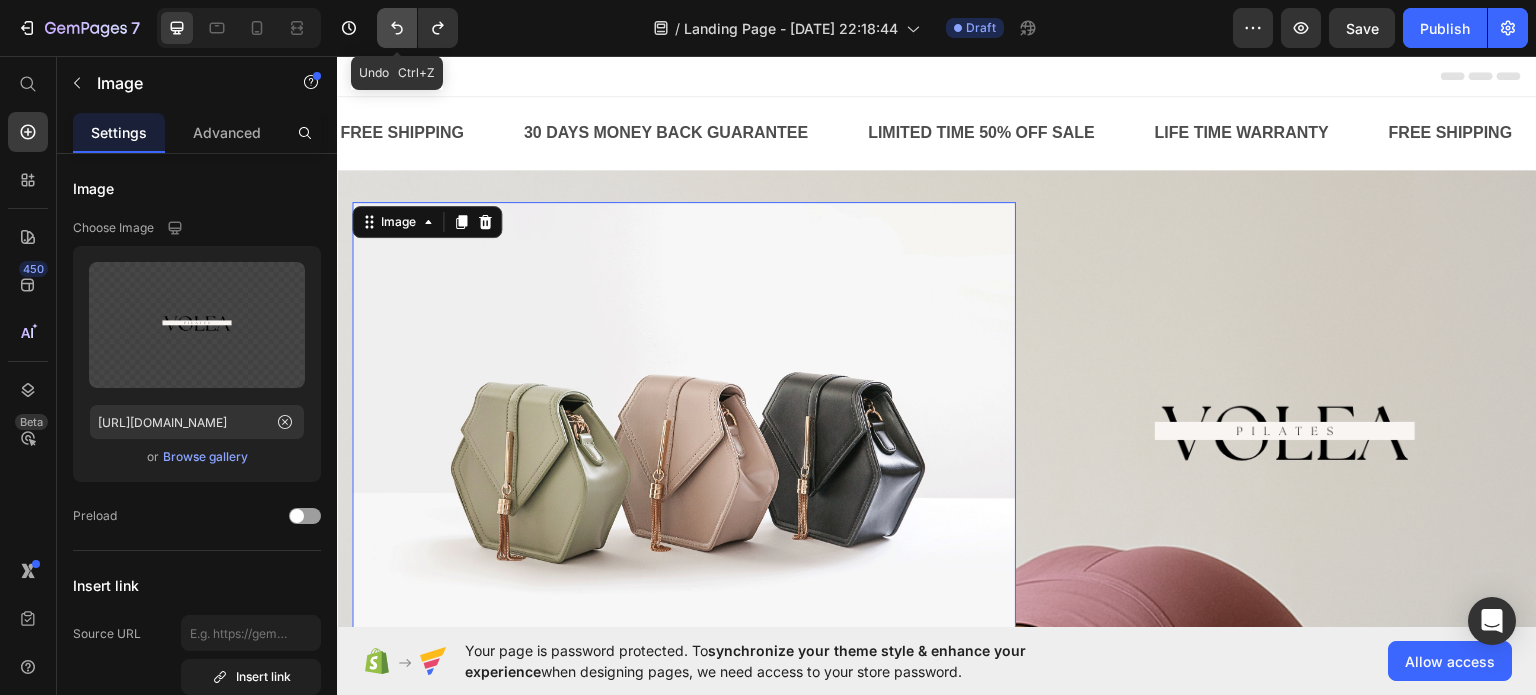 click 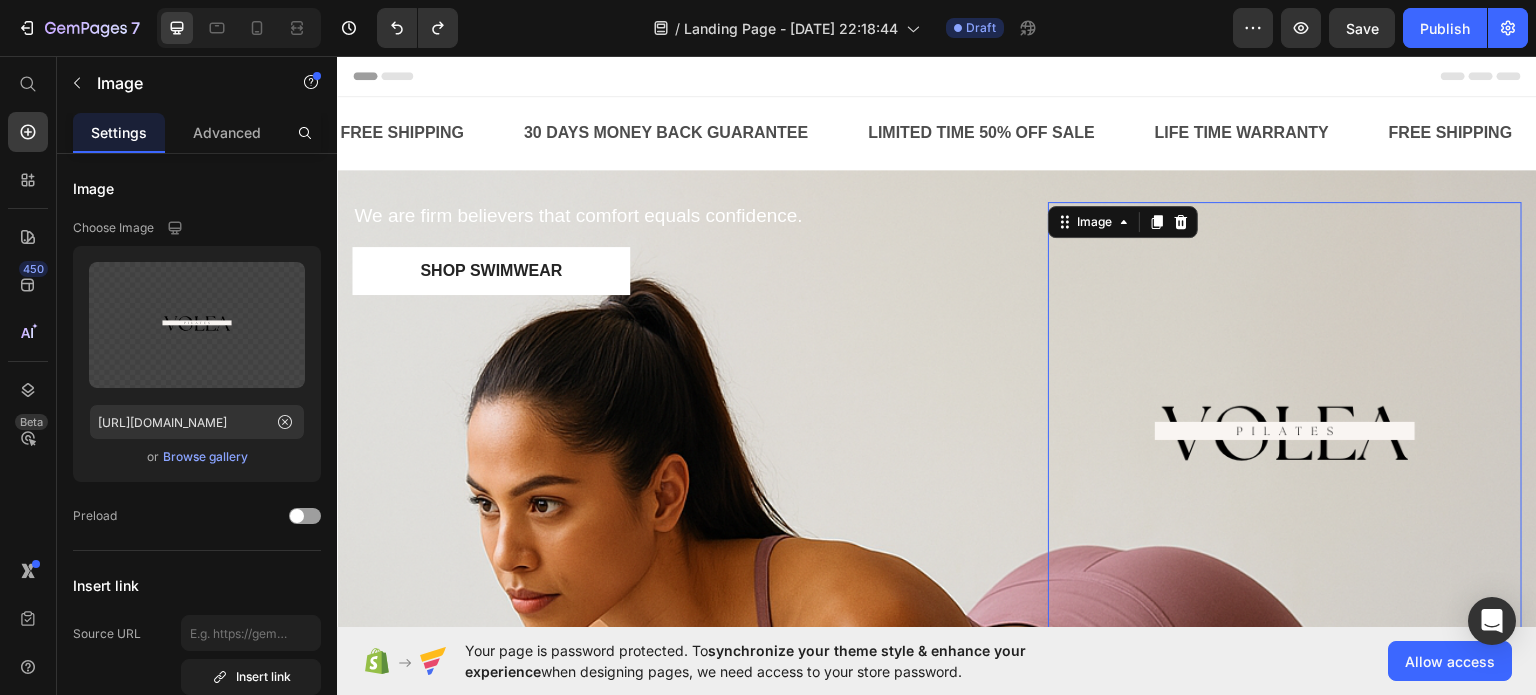 click at bounding box center (1285, 438) 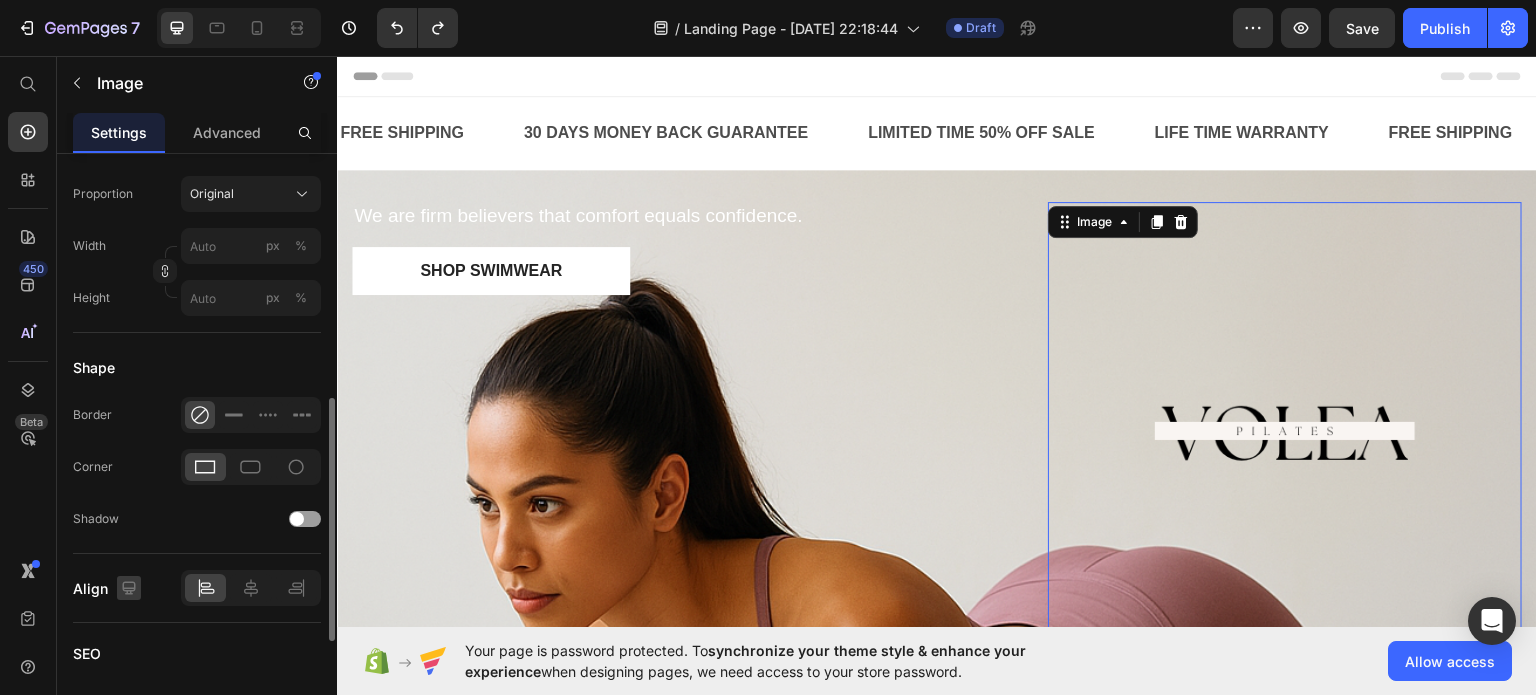 scroll, scrollTop: 700, scrollLeft: 0, axis: vertical 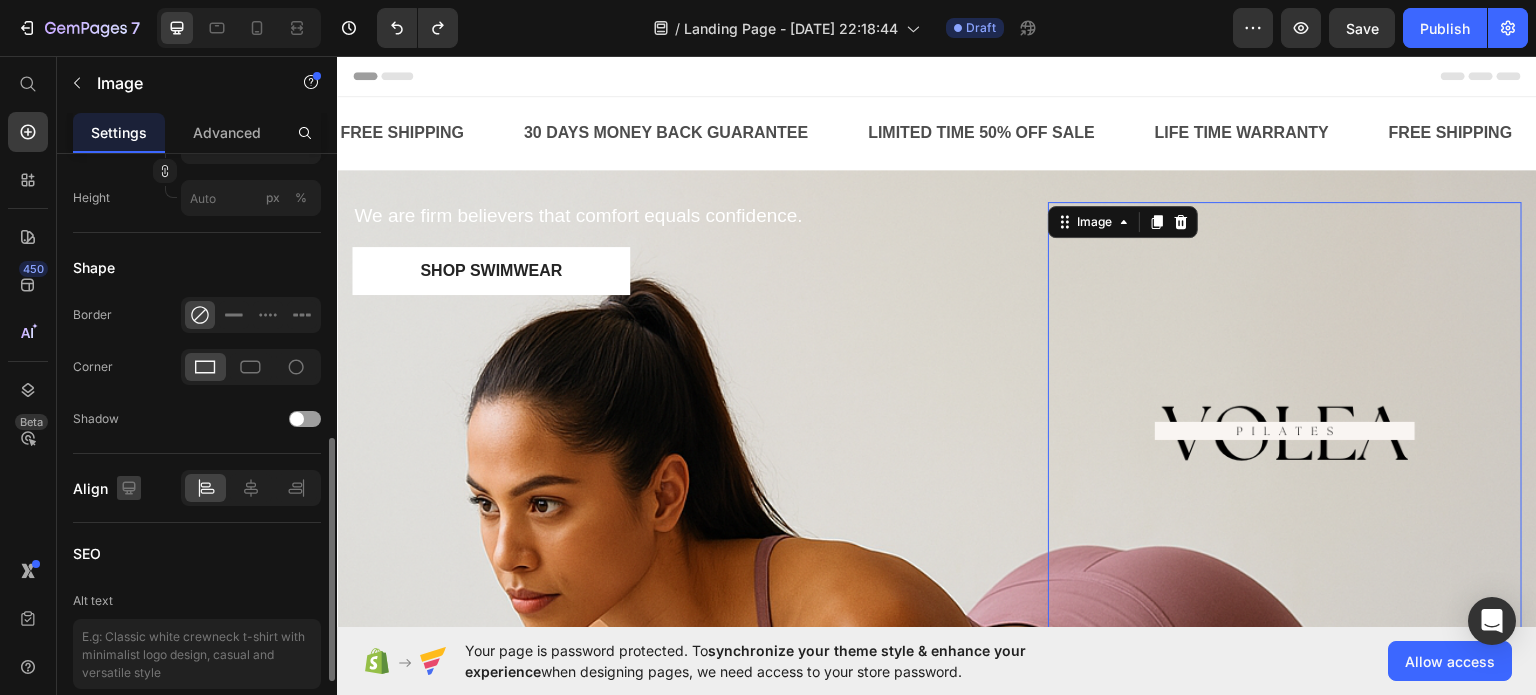 click 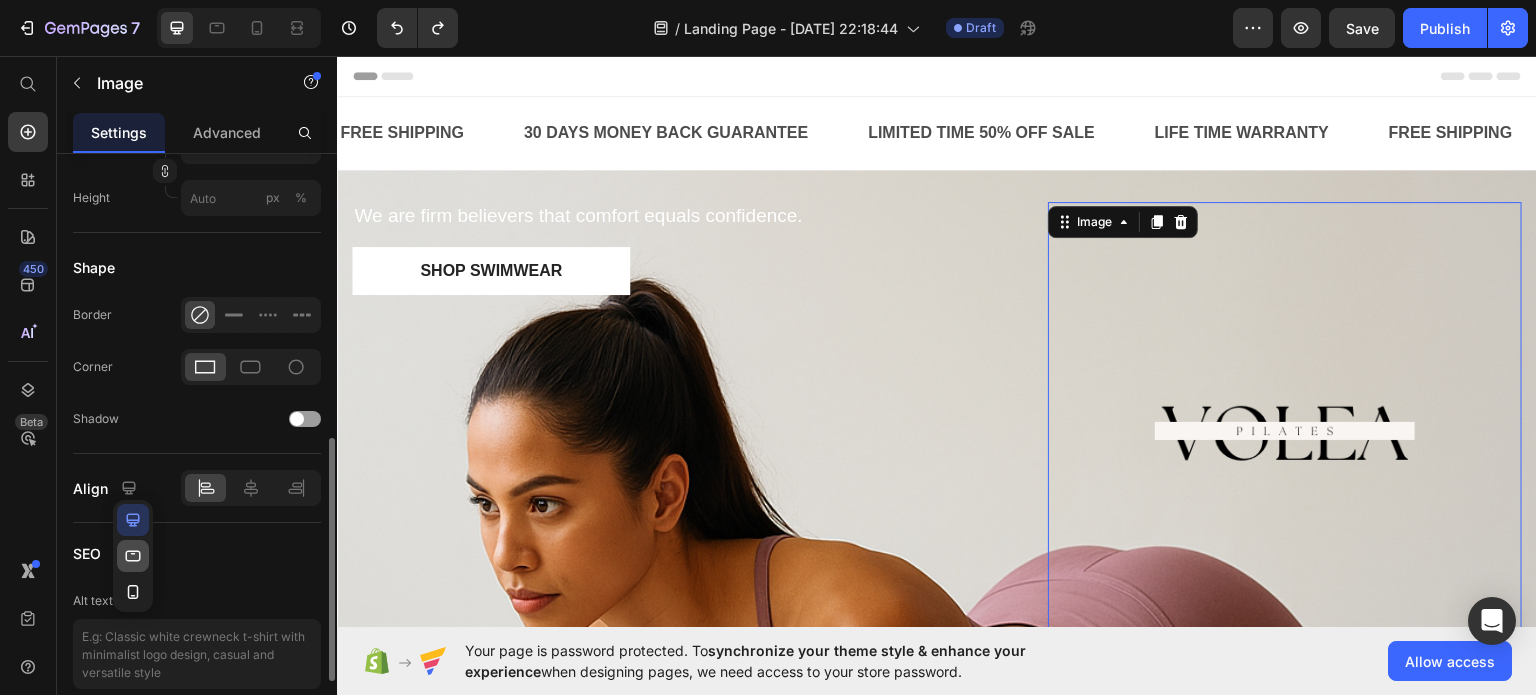 click 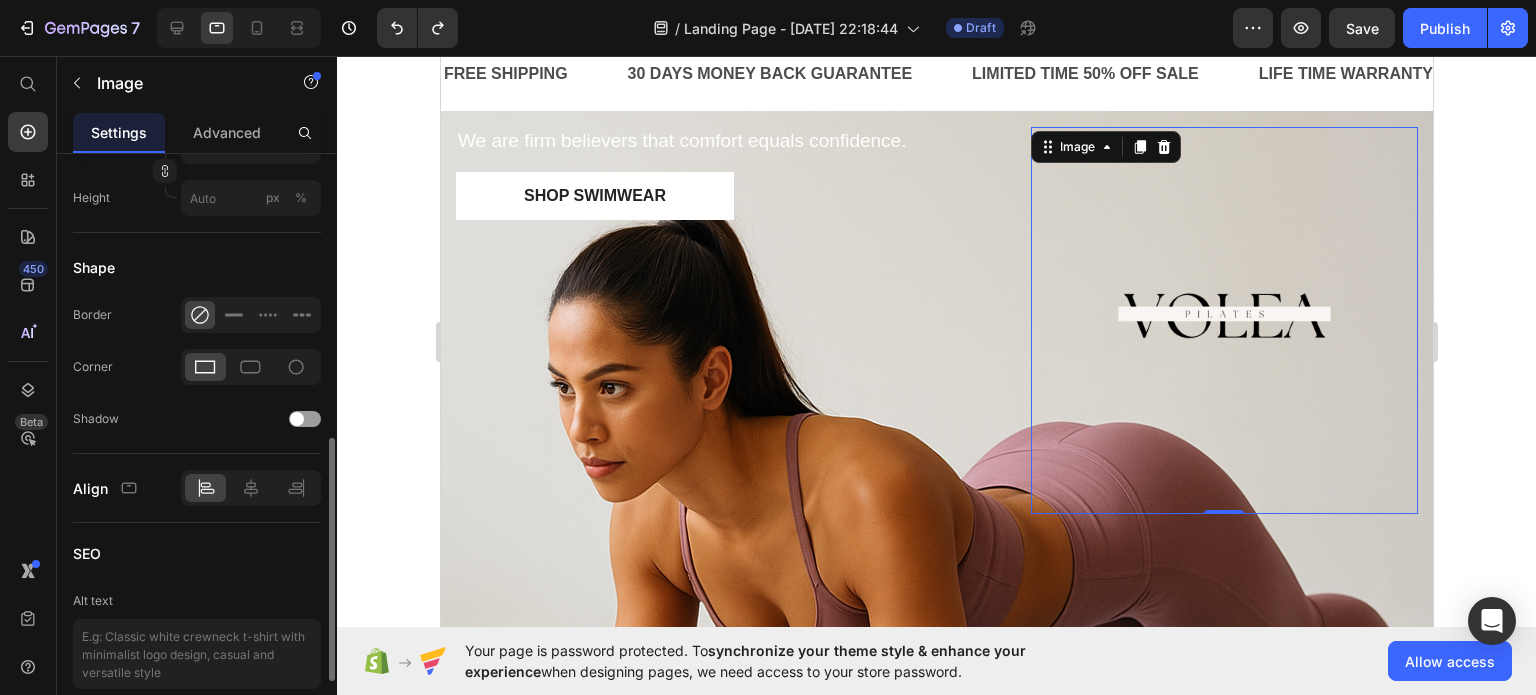 scroll, scrollTop: 60, scrollLeft: 0, axis: vertical 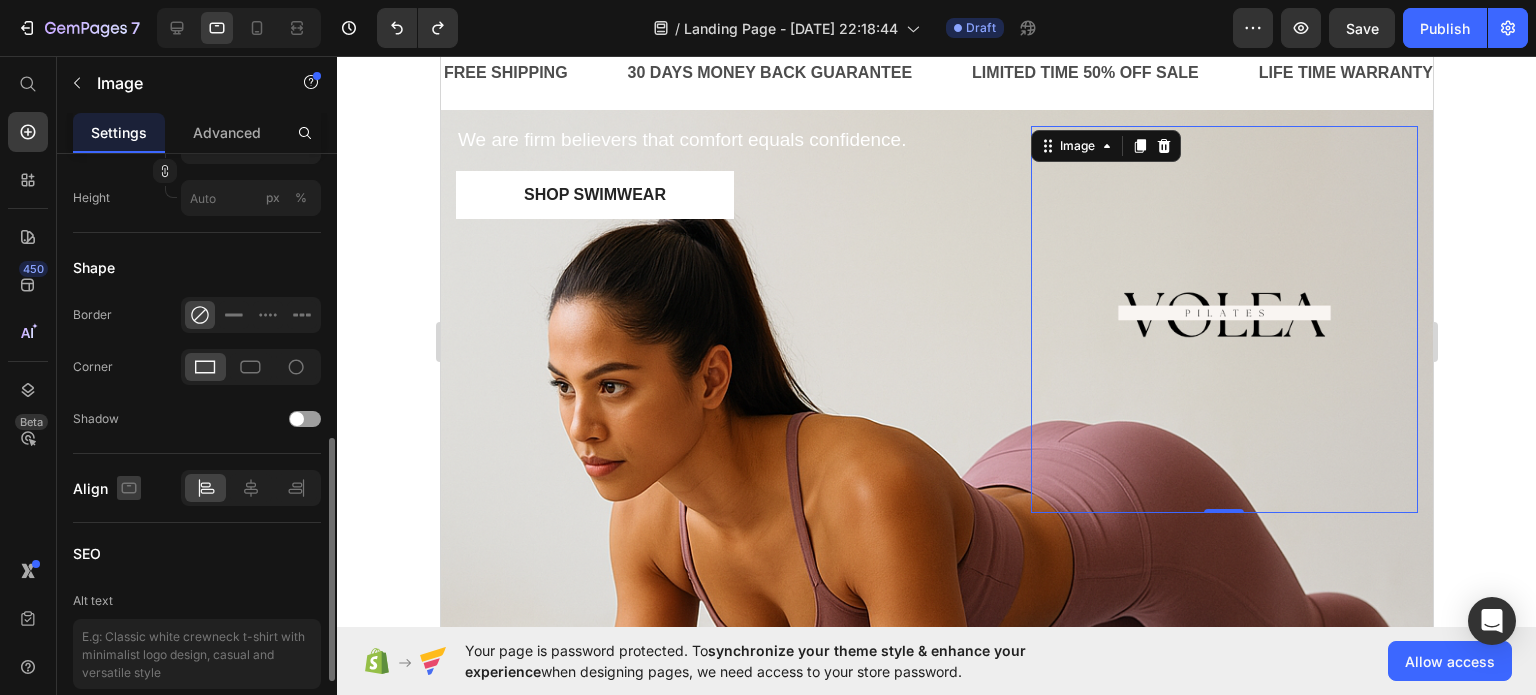 click 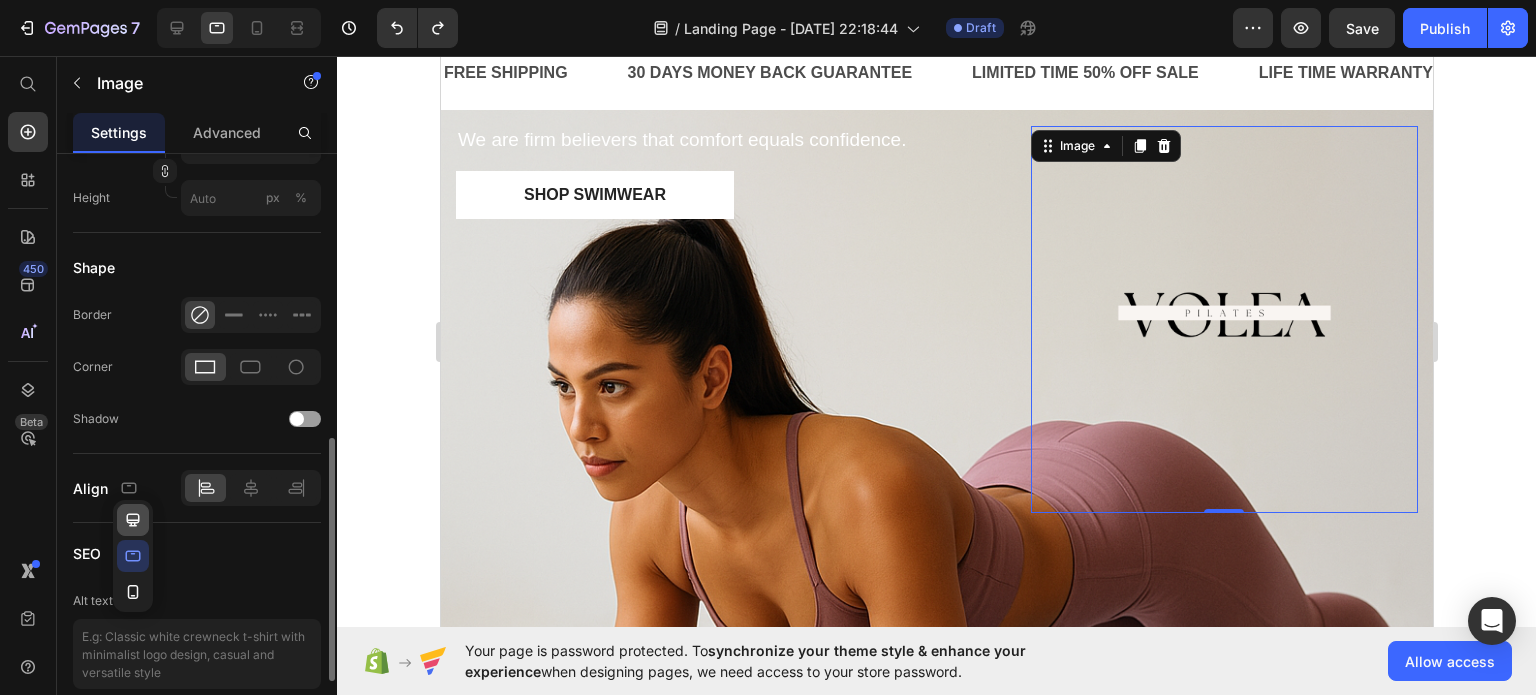 click 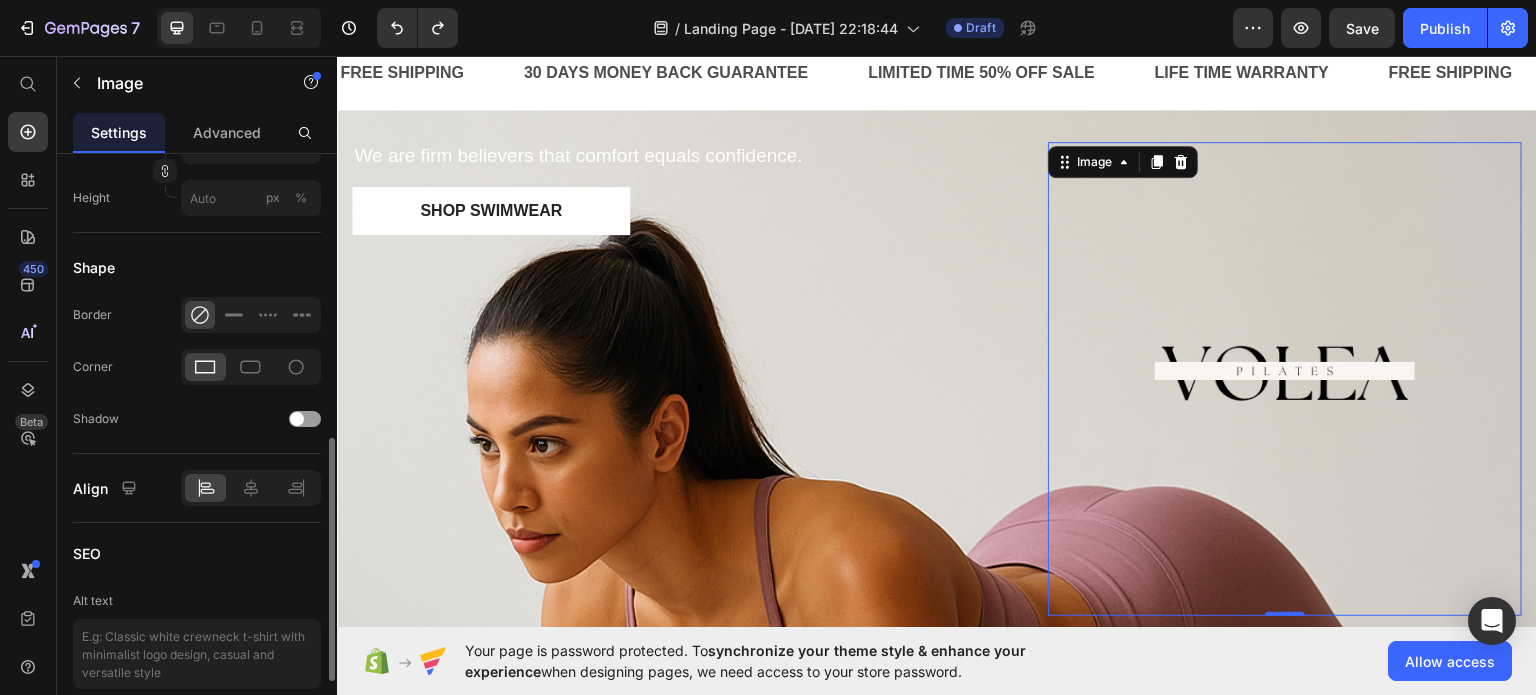 scroll, scrollTop: 76, scrollLeft: 0, axis: vertical 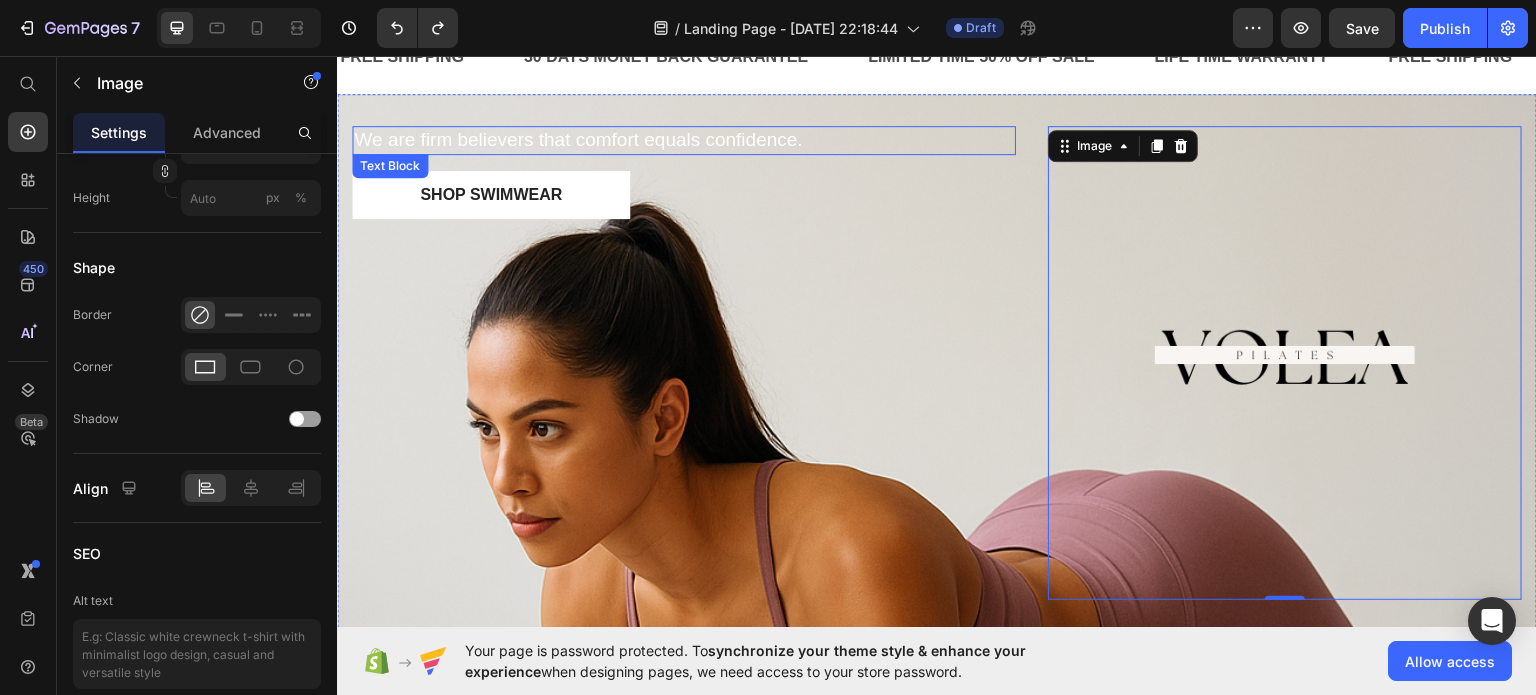 click on "We are firm believers that comfort equals confidence." at bounding box center (684, 139) 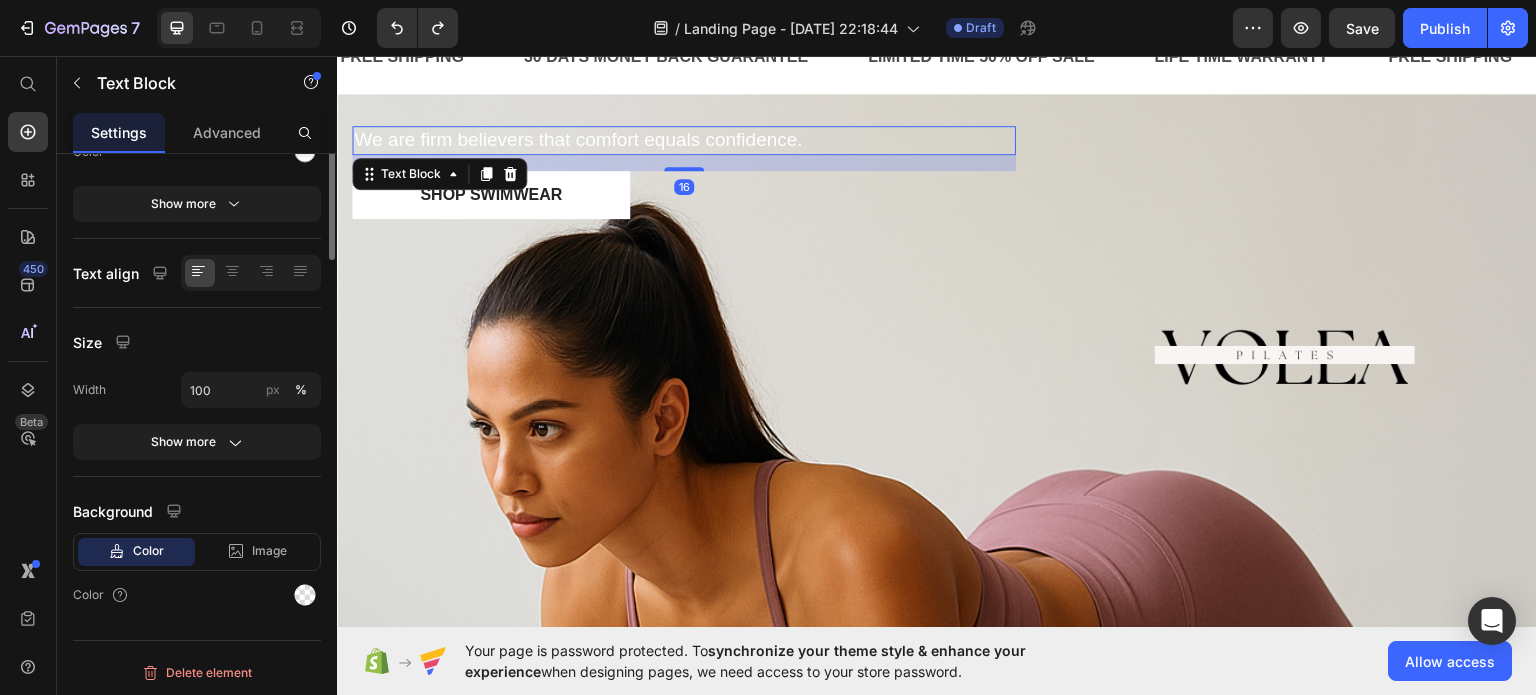 scroll, scrollTop: 0, scrollLeft: 0, axis: both 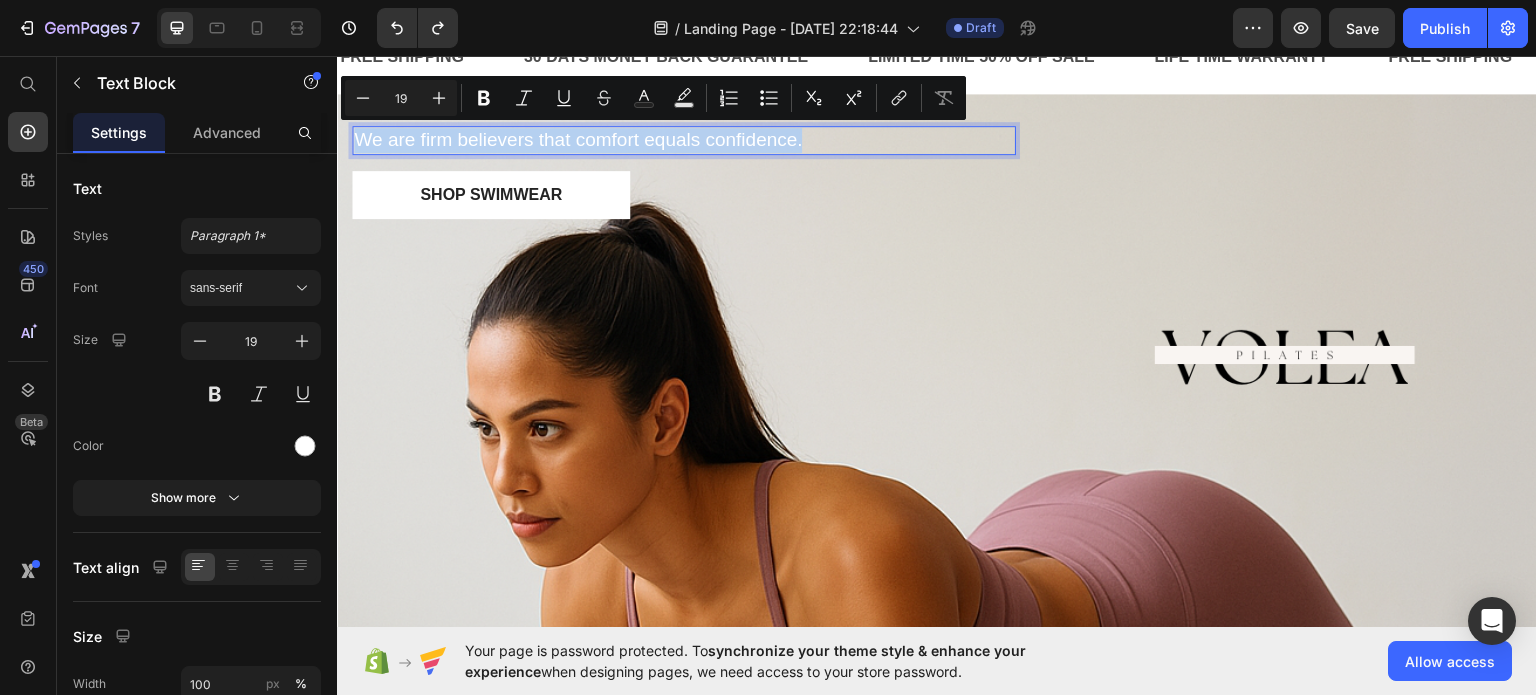 drag, startPoint x: 810, startPoint y: 133, endPoint x: 354, endPoint y: 136, distance: 456.00986 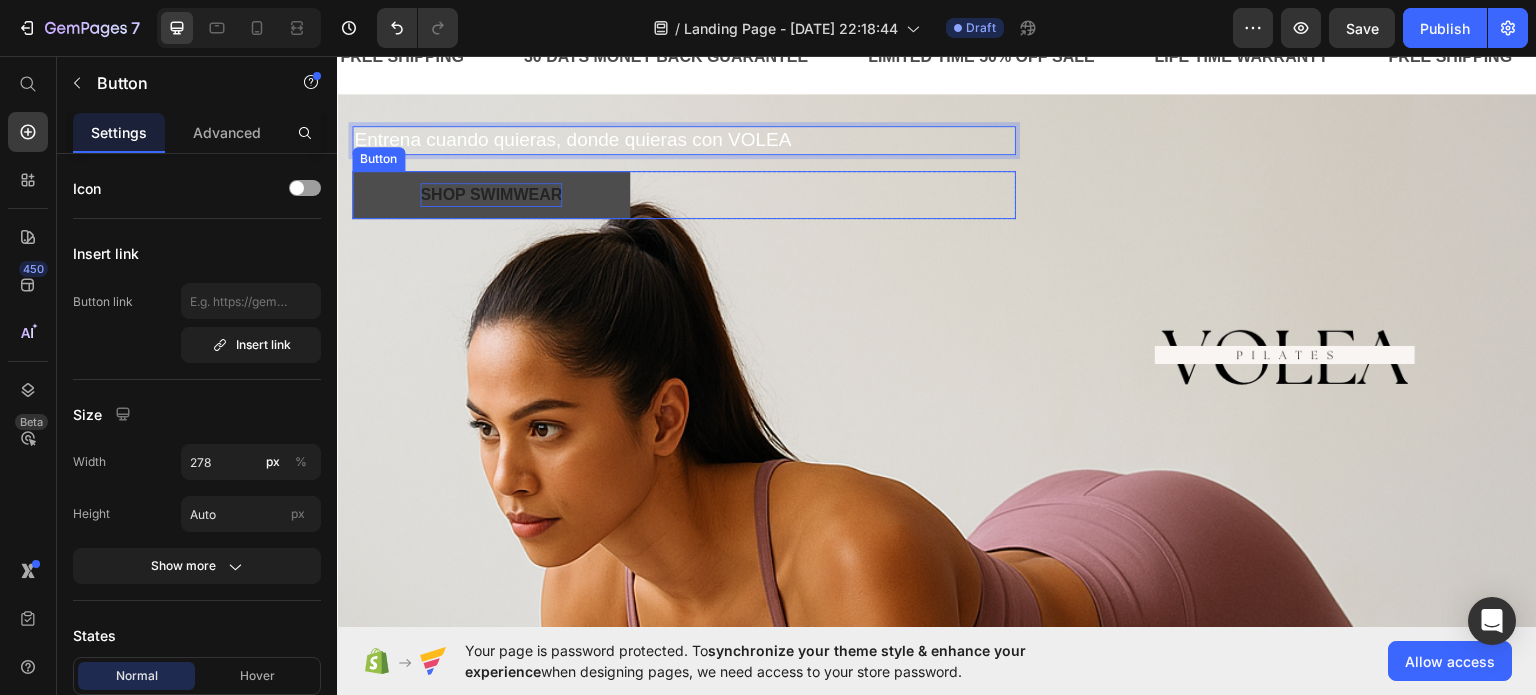 click on "Shop Swimwear" at bounding box center (491, 194) 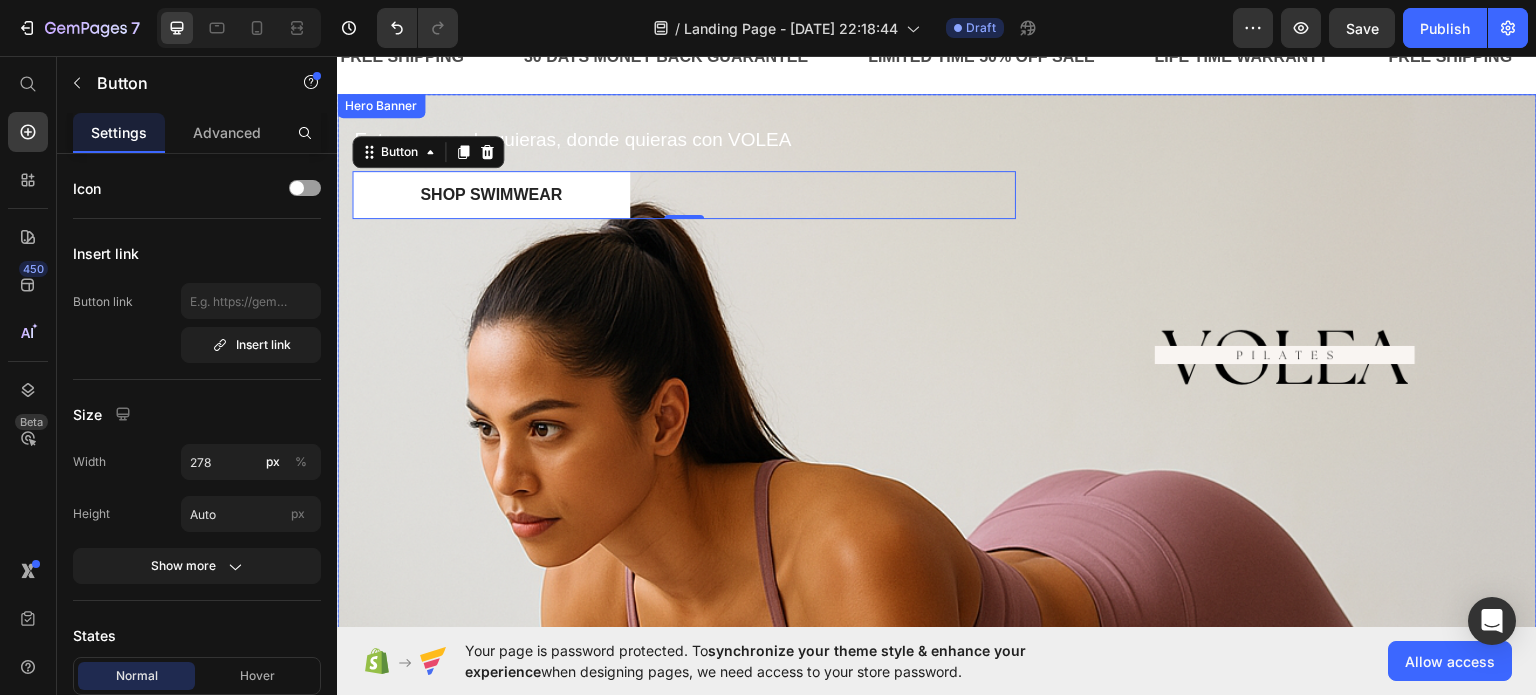 scroll, scrollTop: 0, scrollLeft: 0, axis: both 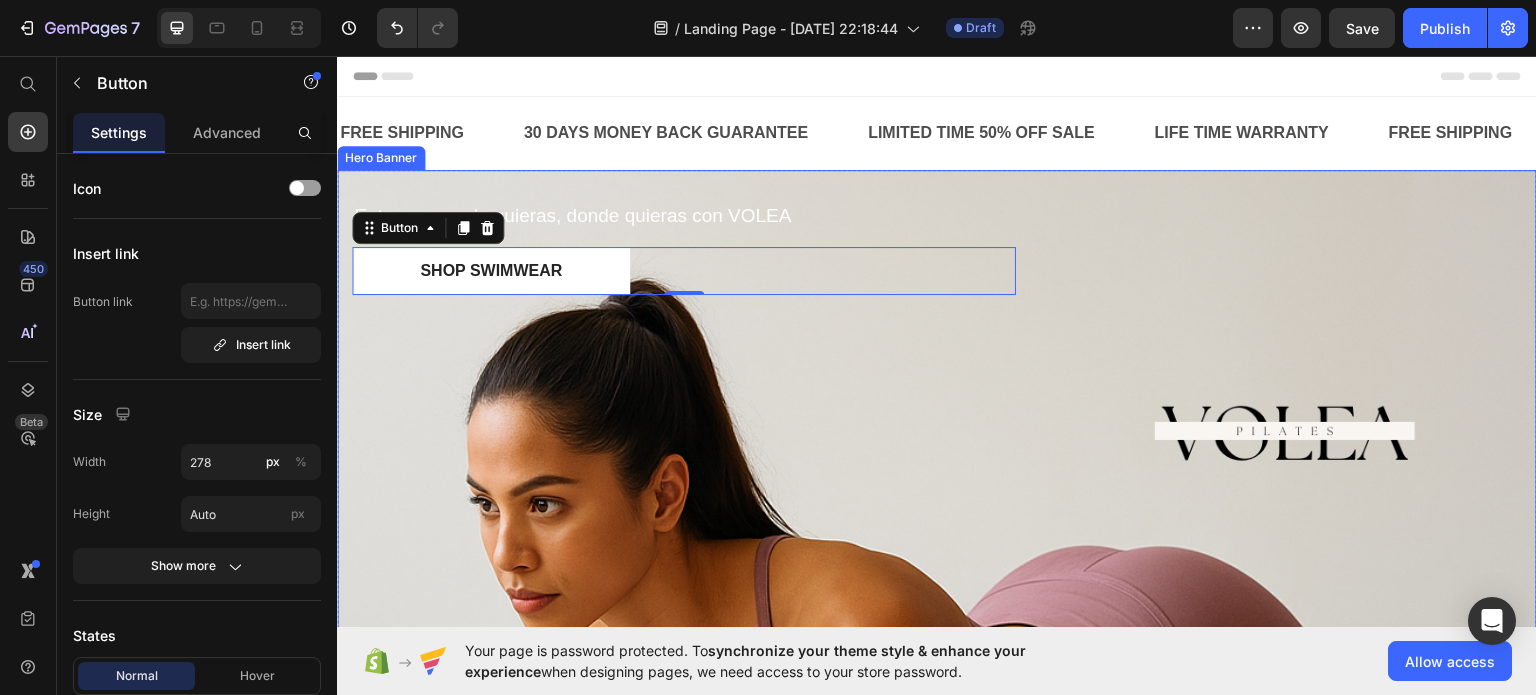 click on "Entrena cuando quieras, donde quieras con VOLEA Text Block Shop Swimwear Button   0 Row" at bounding box center [684, 438] 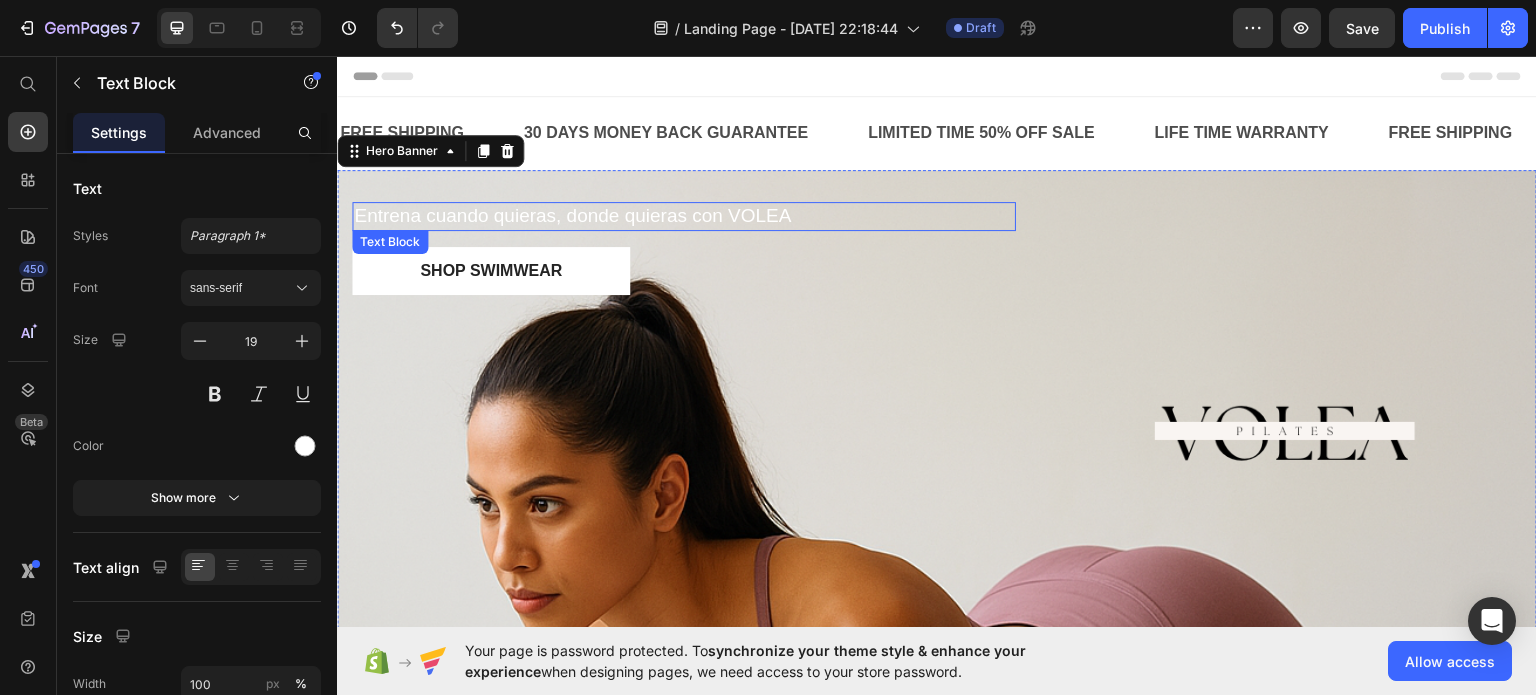 click on "Entrena cuando quieras, donde quieras con VOLEA" at bounding box center (684, 215) 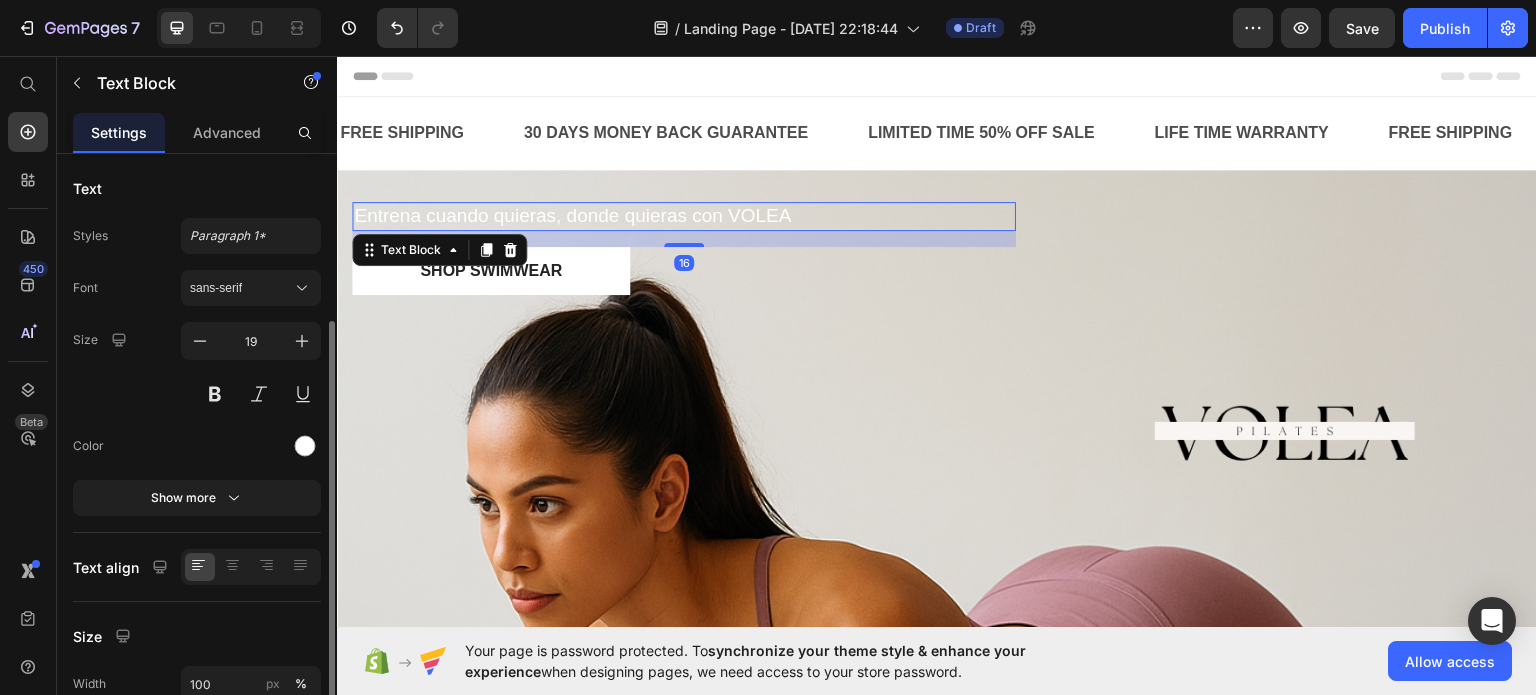 scroll, scrollTop: 100, scrollLeft: 0, axis: vertical 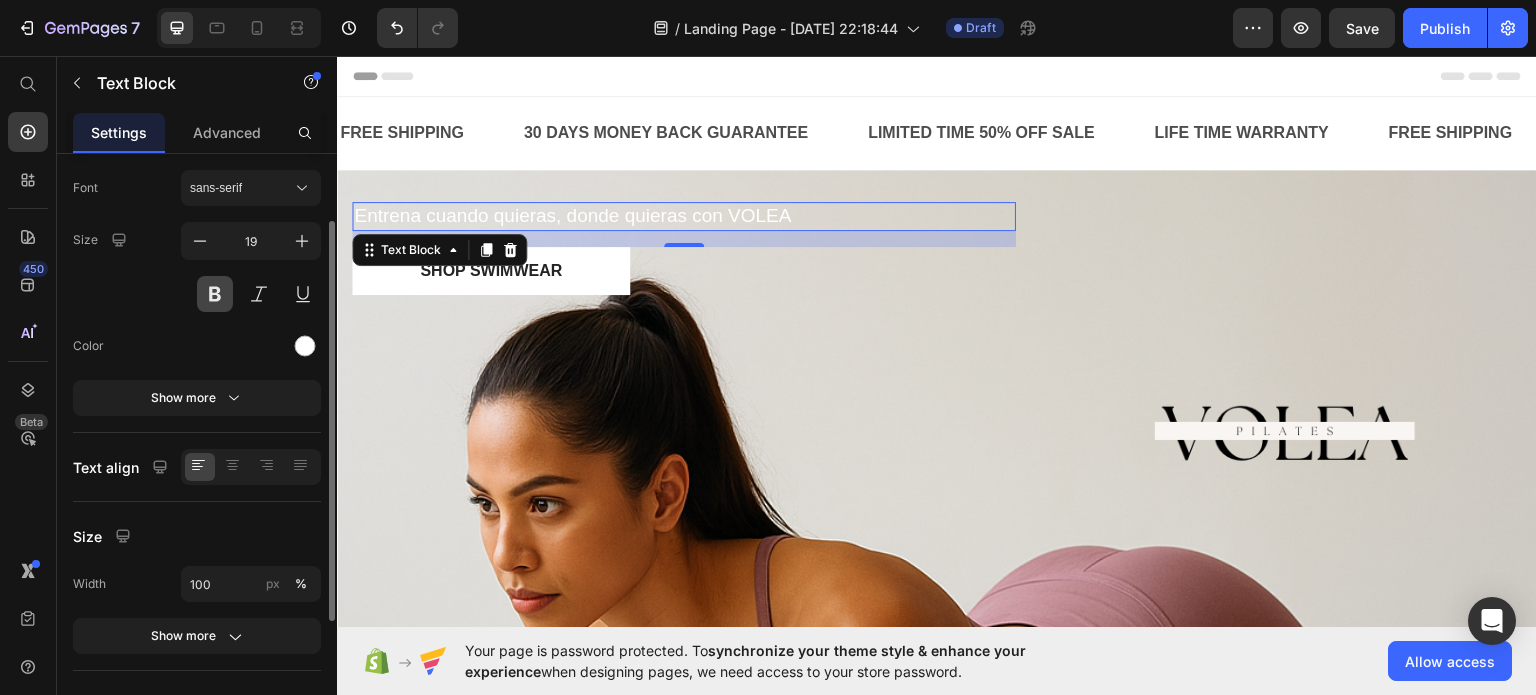 click at bounding box center (215, 294) 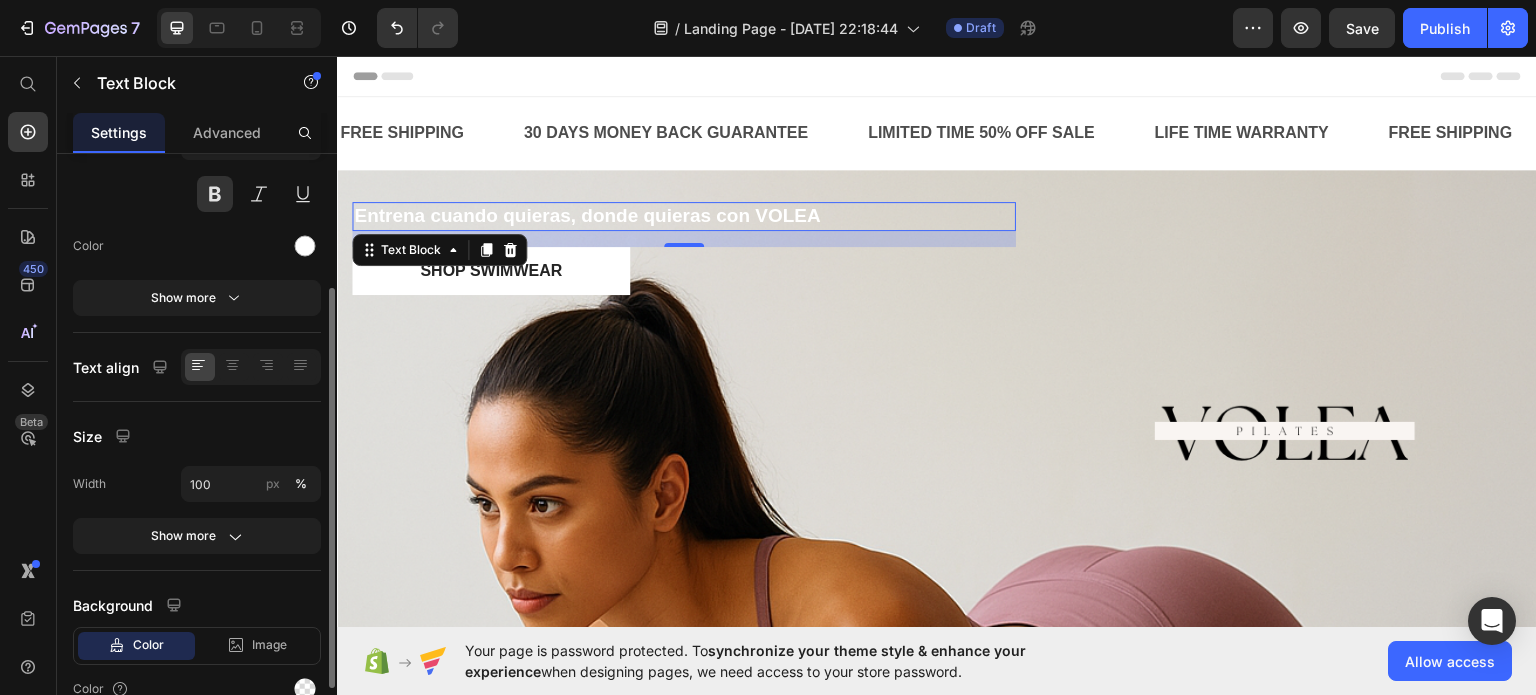 scroll, scrollTop: 294, scrollLeft: 0, axis: vertical 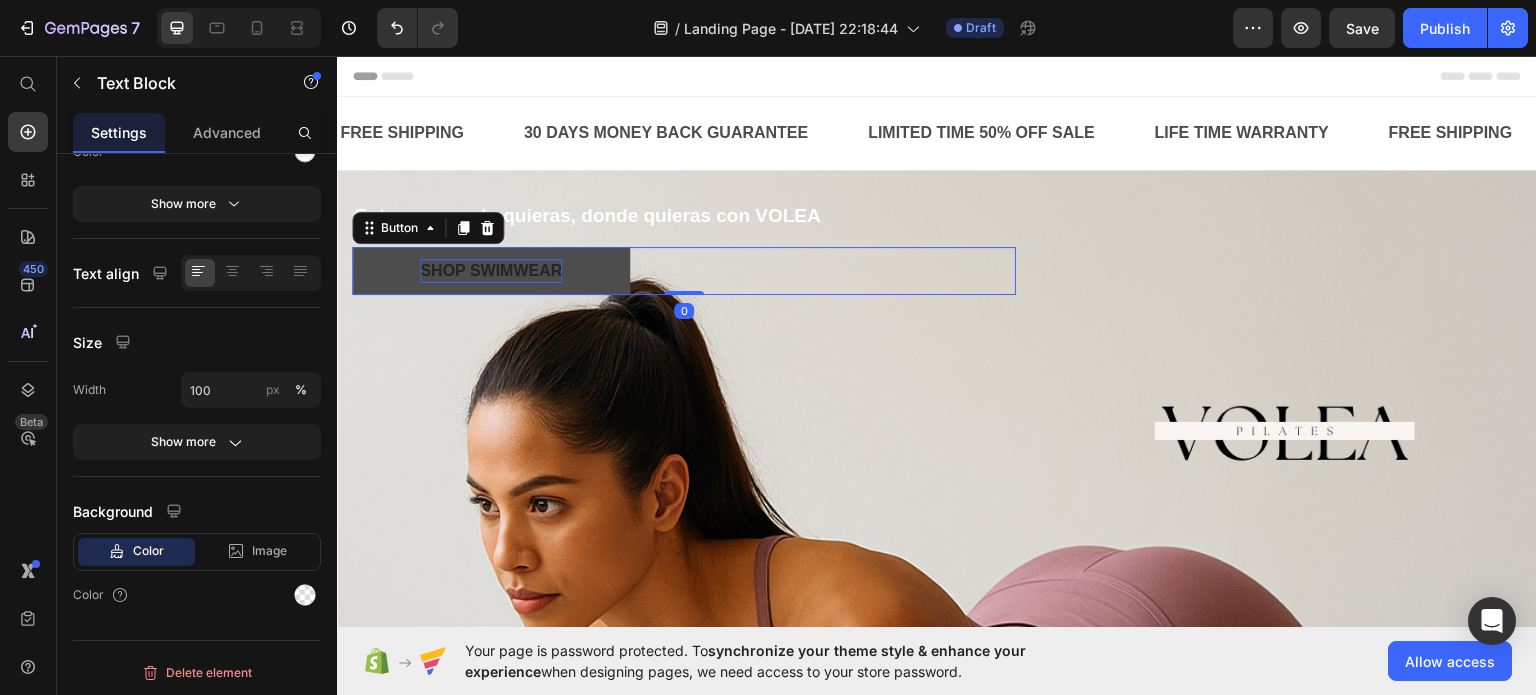 click on "Shop Swimwear" at bounding box center [491, 270] 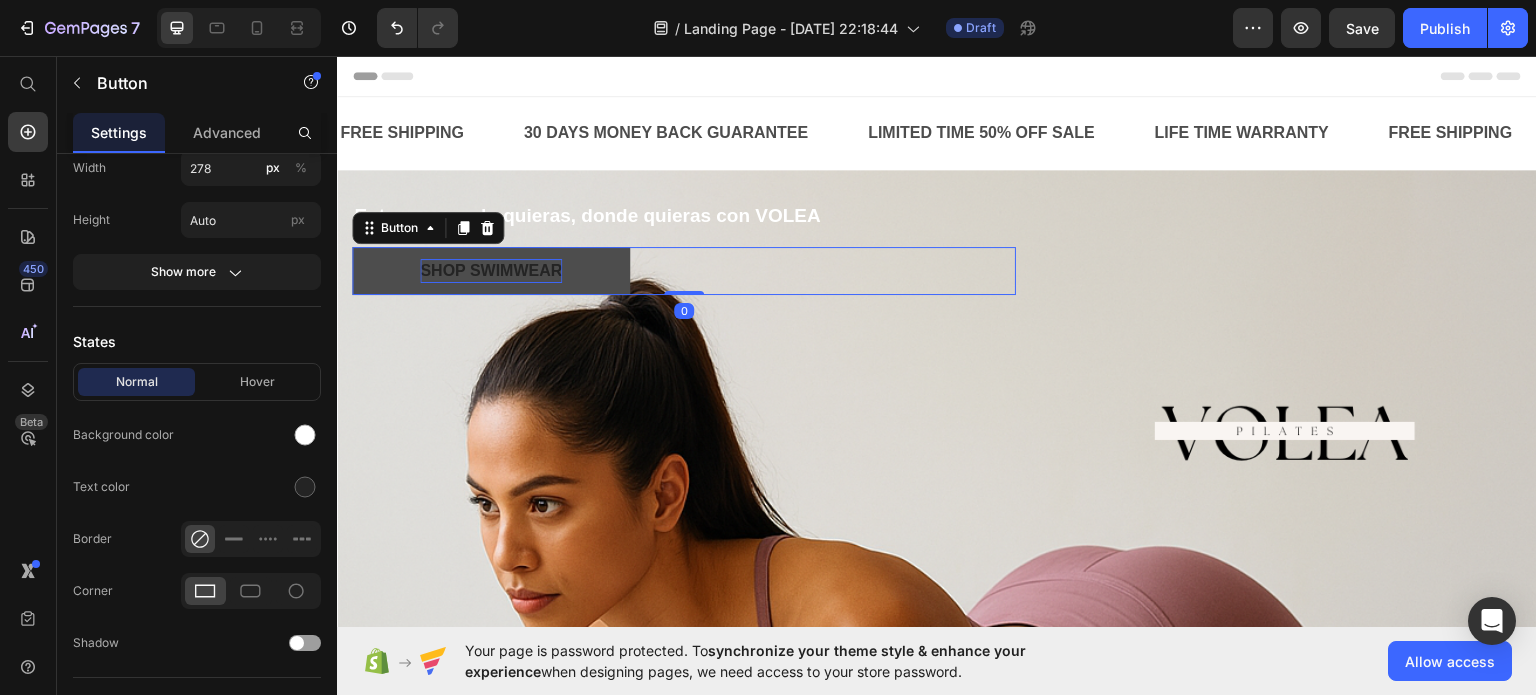 scroll, scrollTop: 0, scrollLeft: 0, axis: both 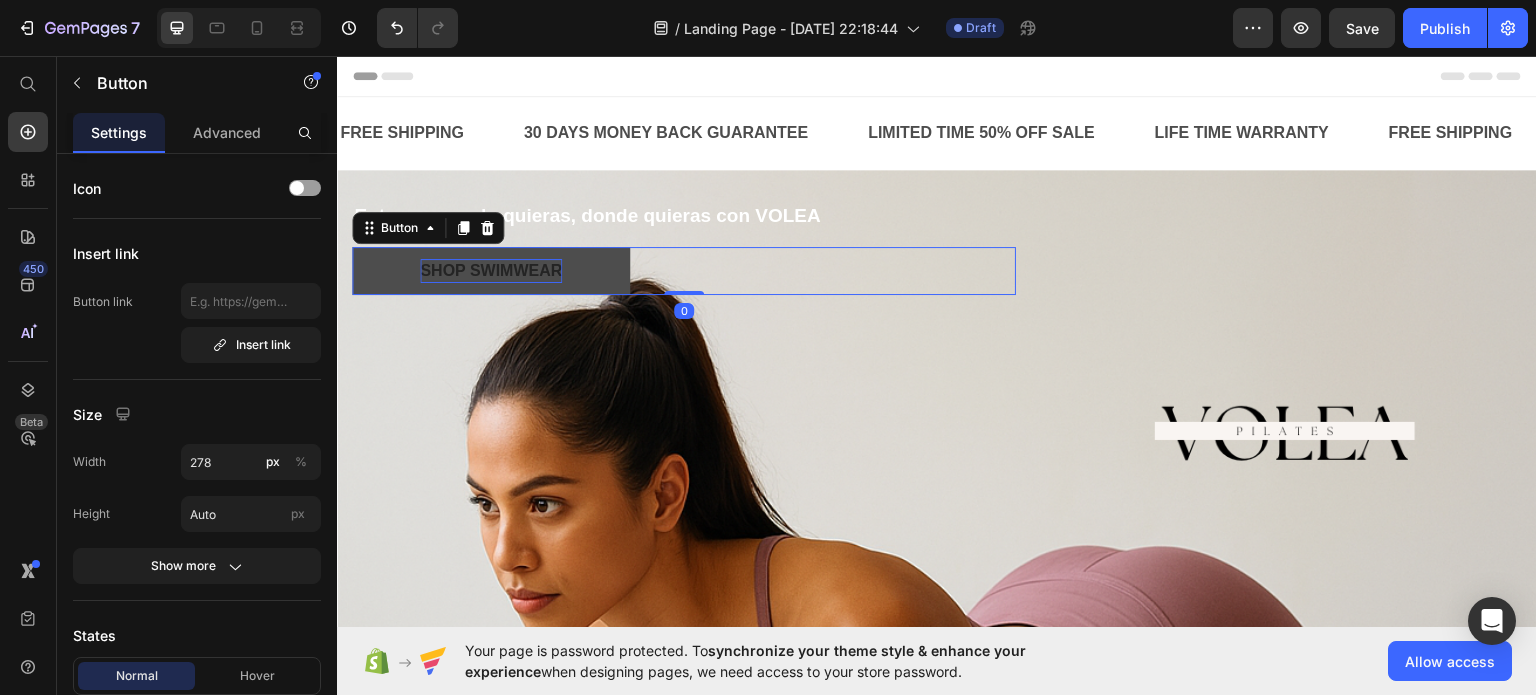 type 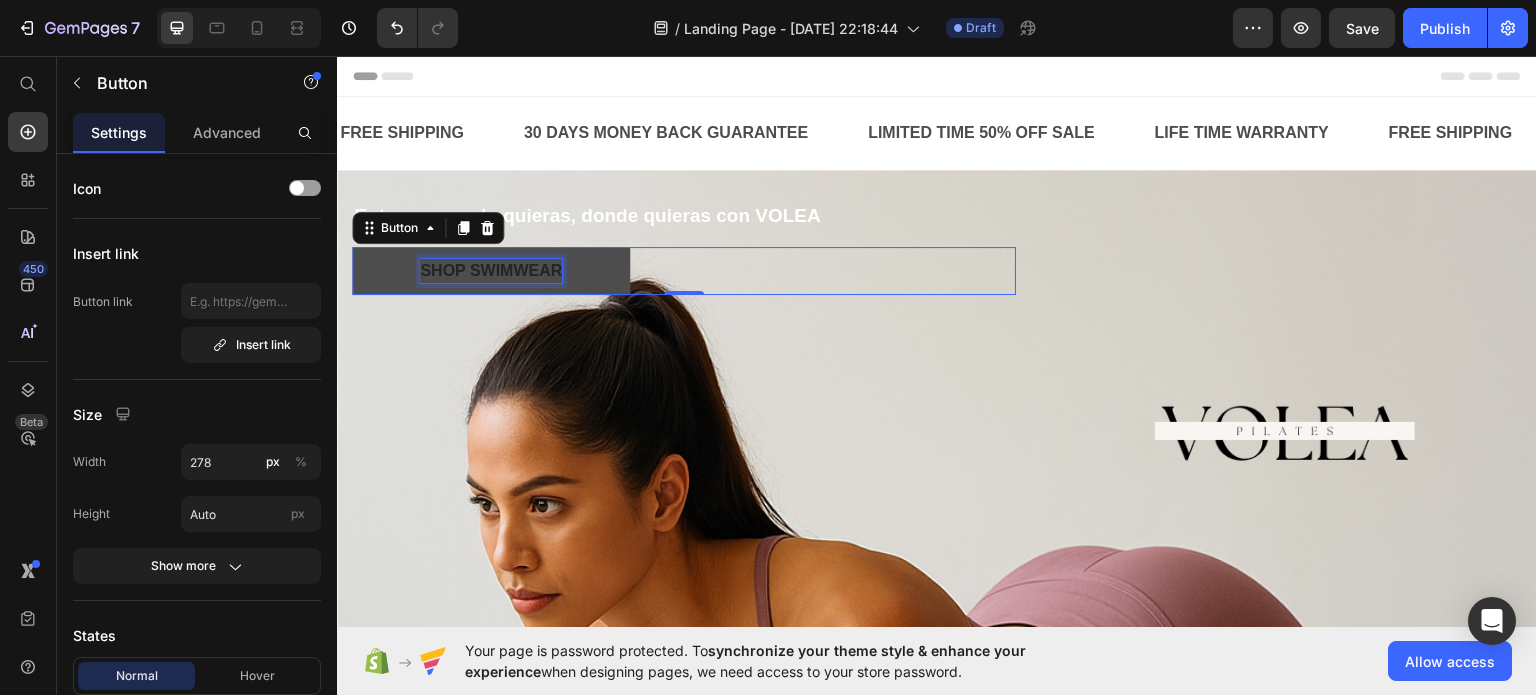 click on "Shop Swimwear" at bounding box center (491, 270) 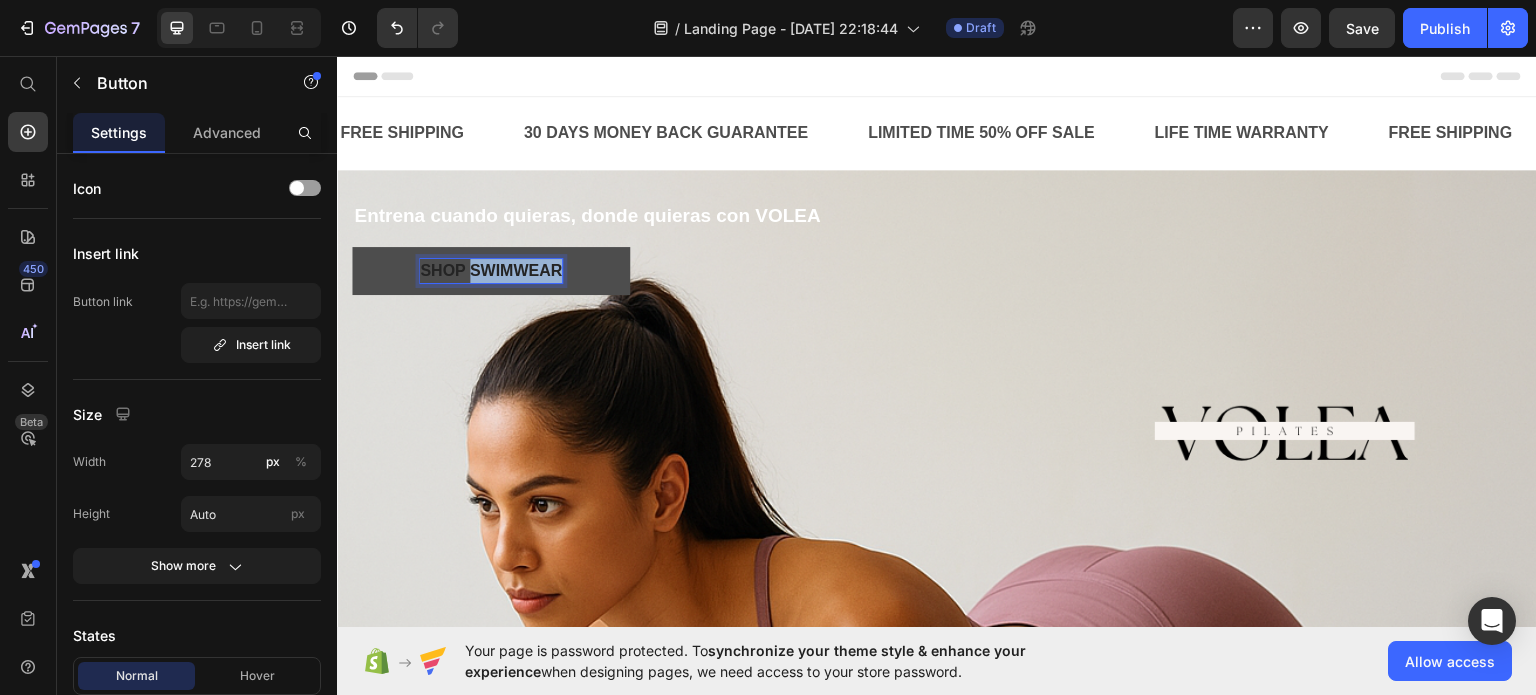 click on "Shop Swimwear" at bounding box center [491, 270] 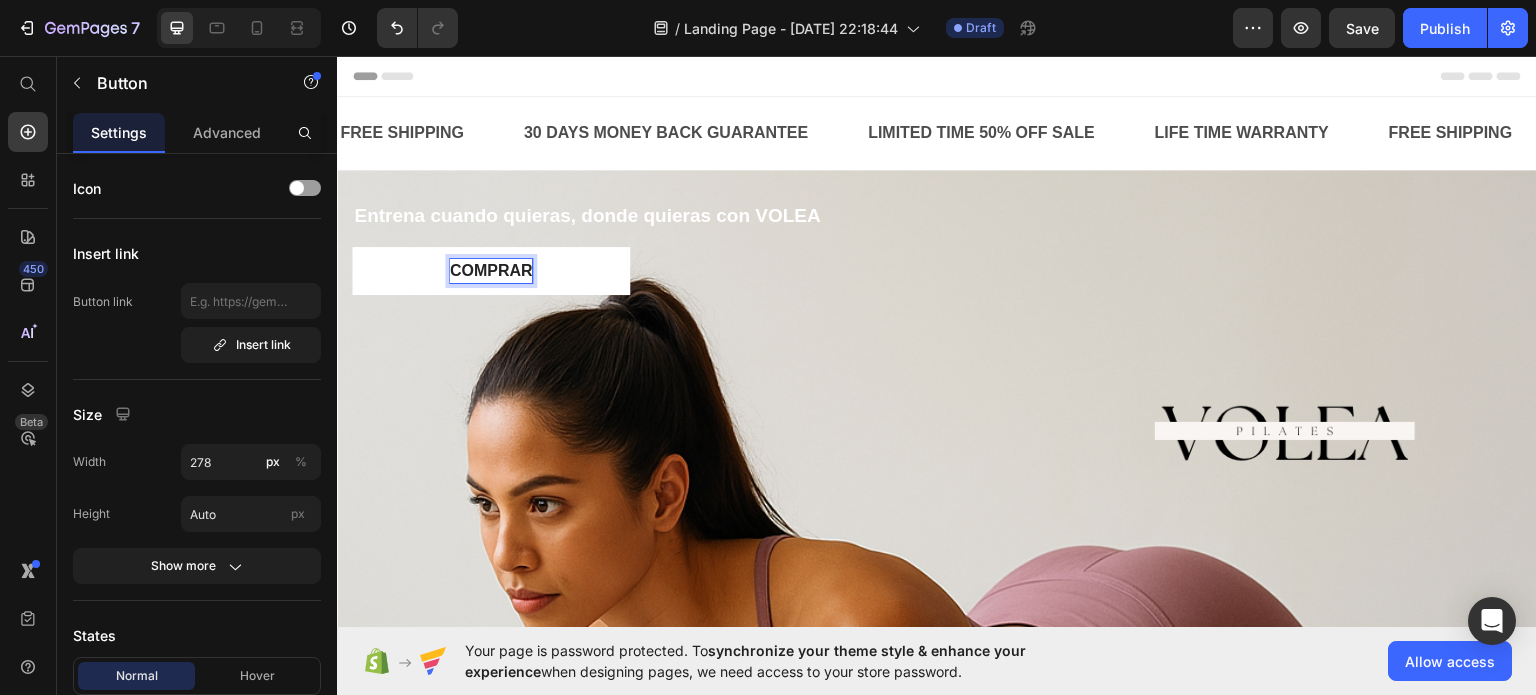 click on "COMPRAR" at bounding box center [491, 270] 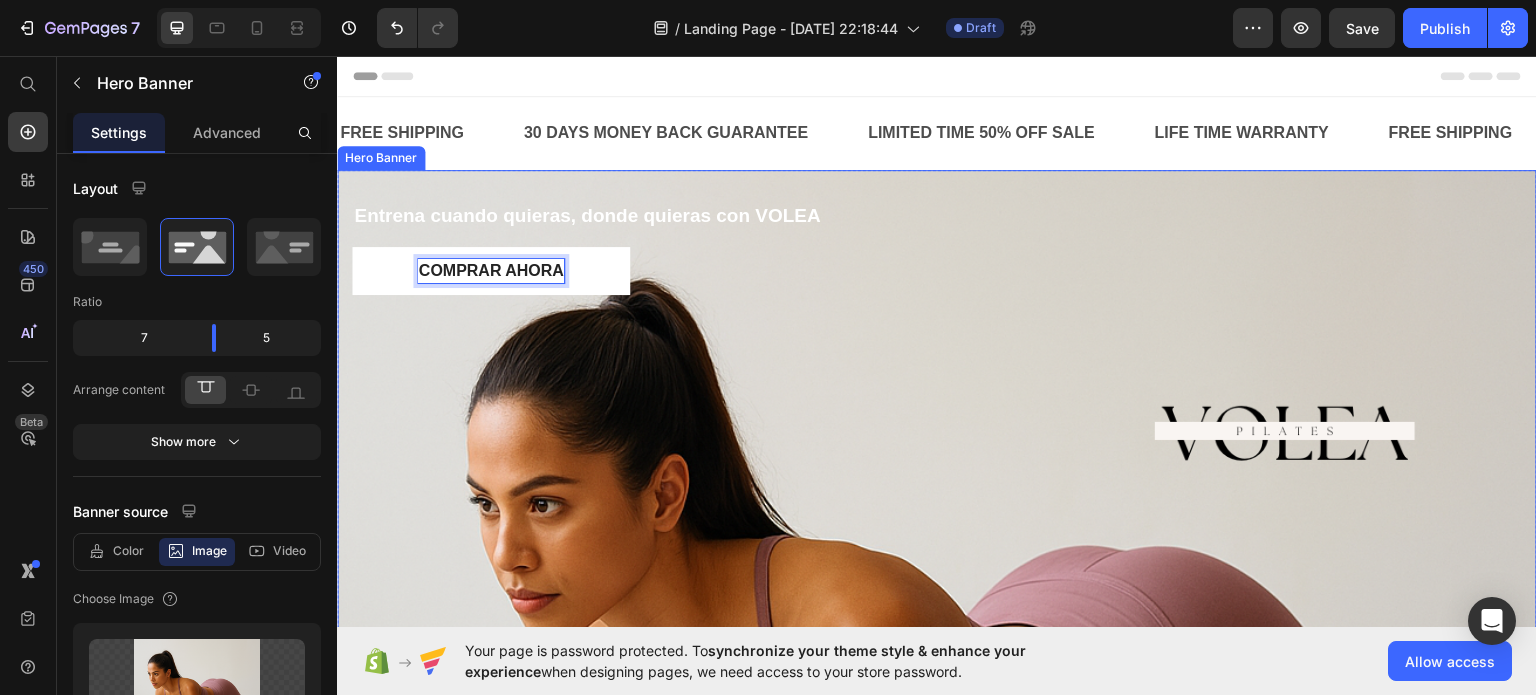 click on "Entrena cuando quieras, donde quieras con VOLEA Text Block COMPRAR AHORA Button   0 Row" at bounding box center (684, 438) 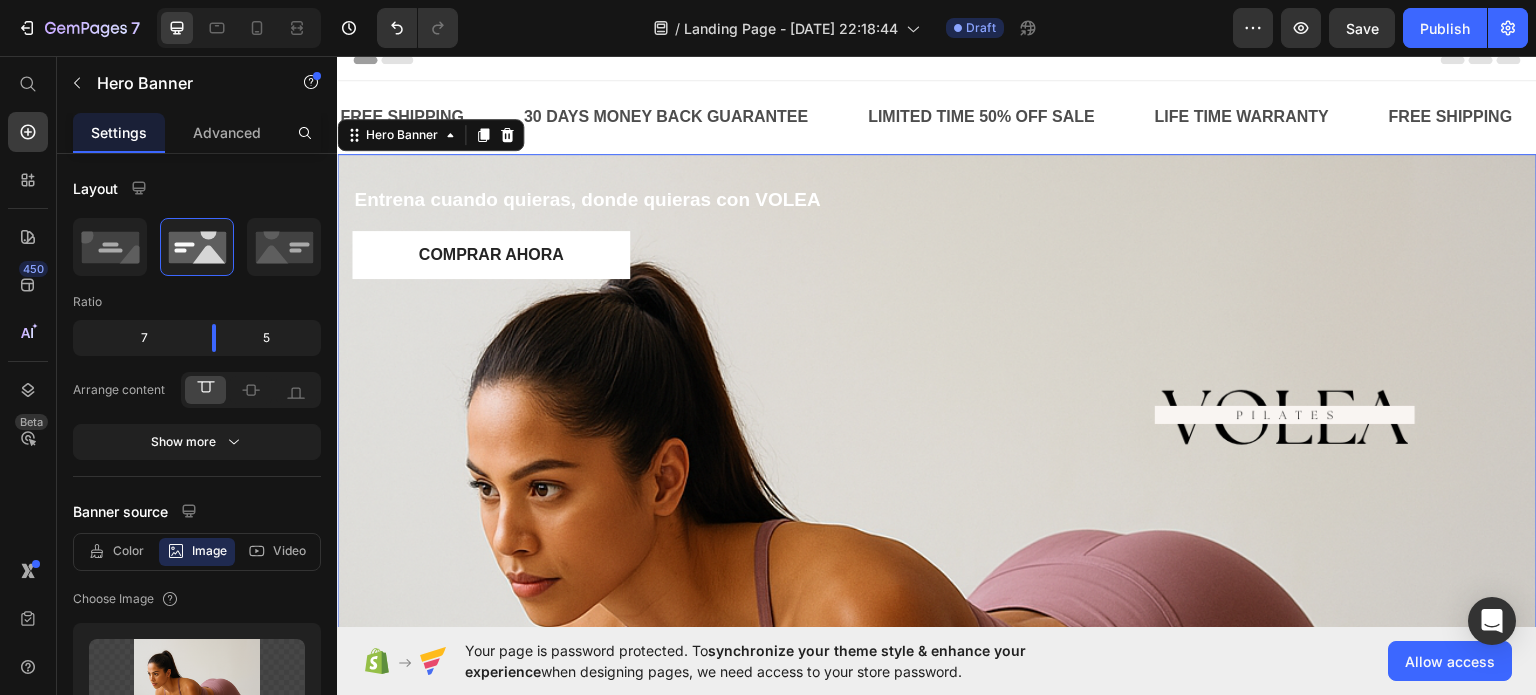 scroll, scrollTop: 0, scrollLeft: 0, axis: both 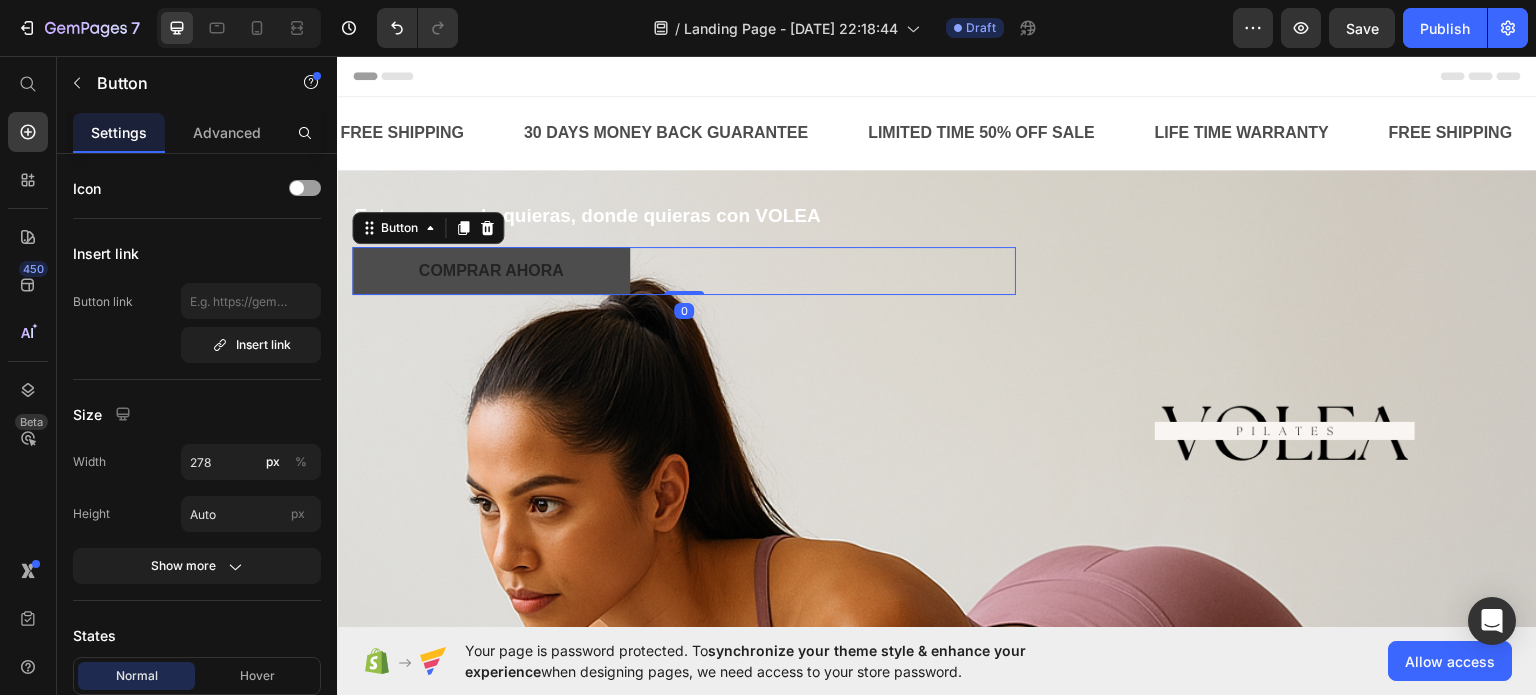 click on "COMPRAR AHORA" at bounding box center (491, 270) 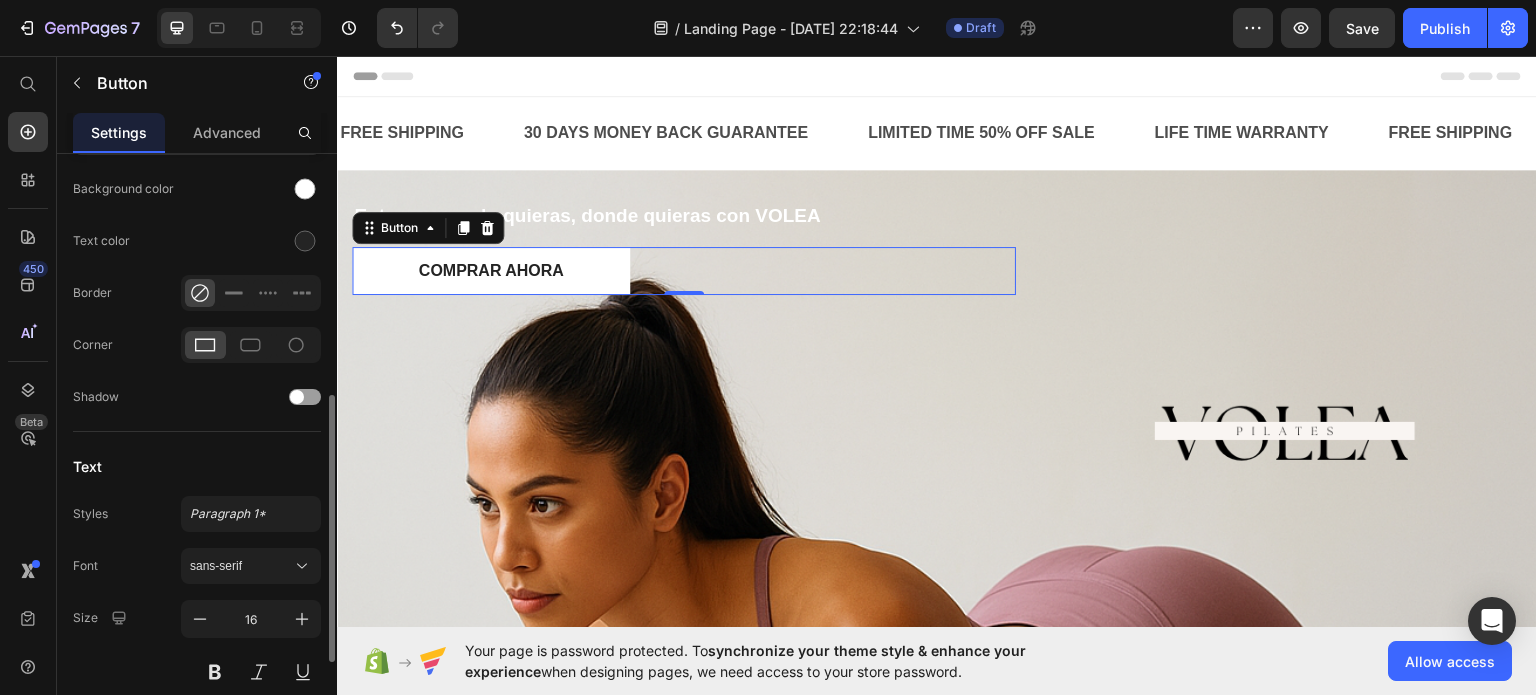 scroll, scrollTop: 440, scrollLeft: 0, axis: vertical 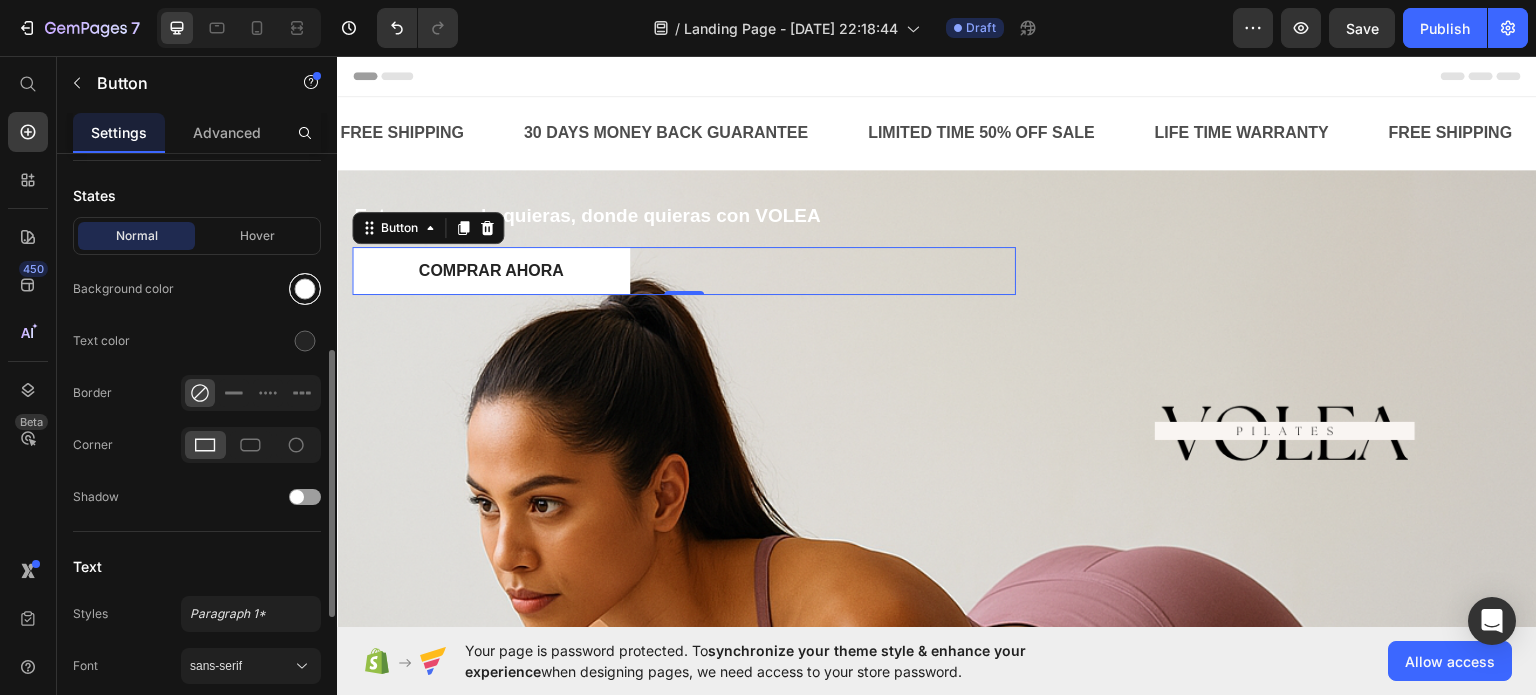 click at bounding box center (305, 289) 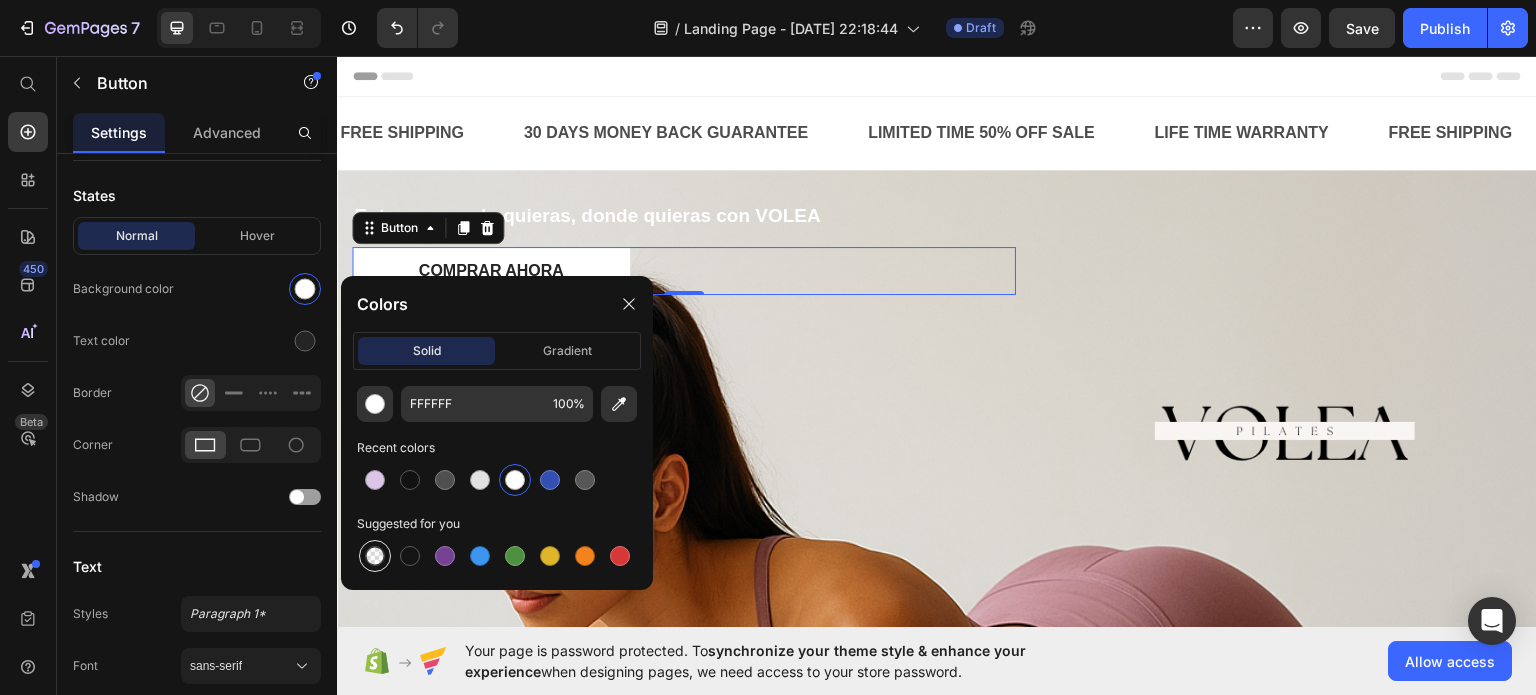 click at bounding box center (375, 556) 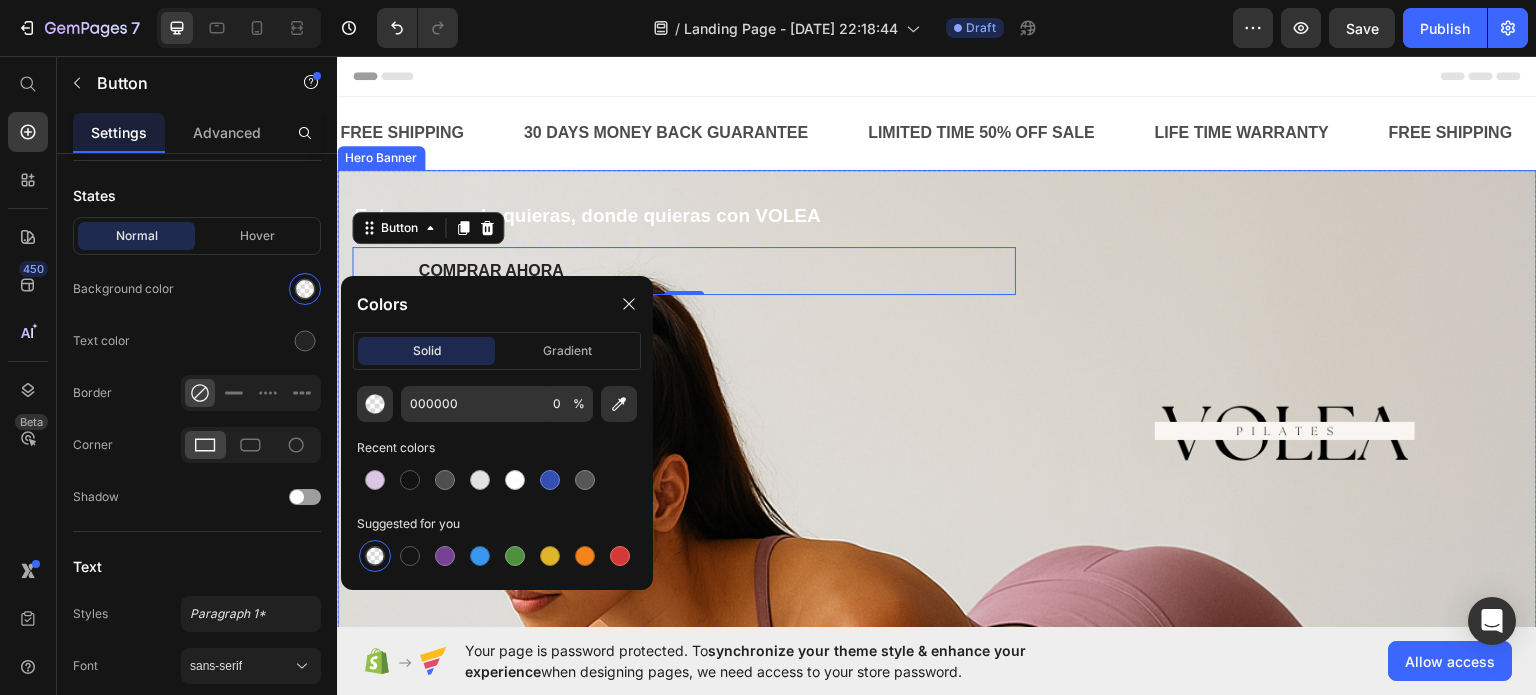 click on "Entrena cuando quieras, donde quieras con VOLEA Text Block COMPRAR AHORA Button   0 Row" at bounding box center (684, 438) 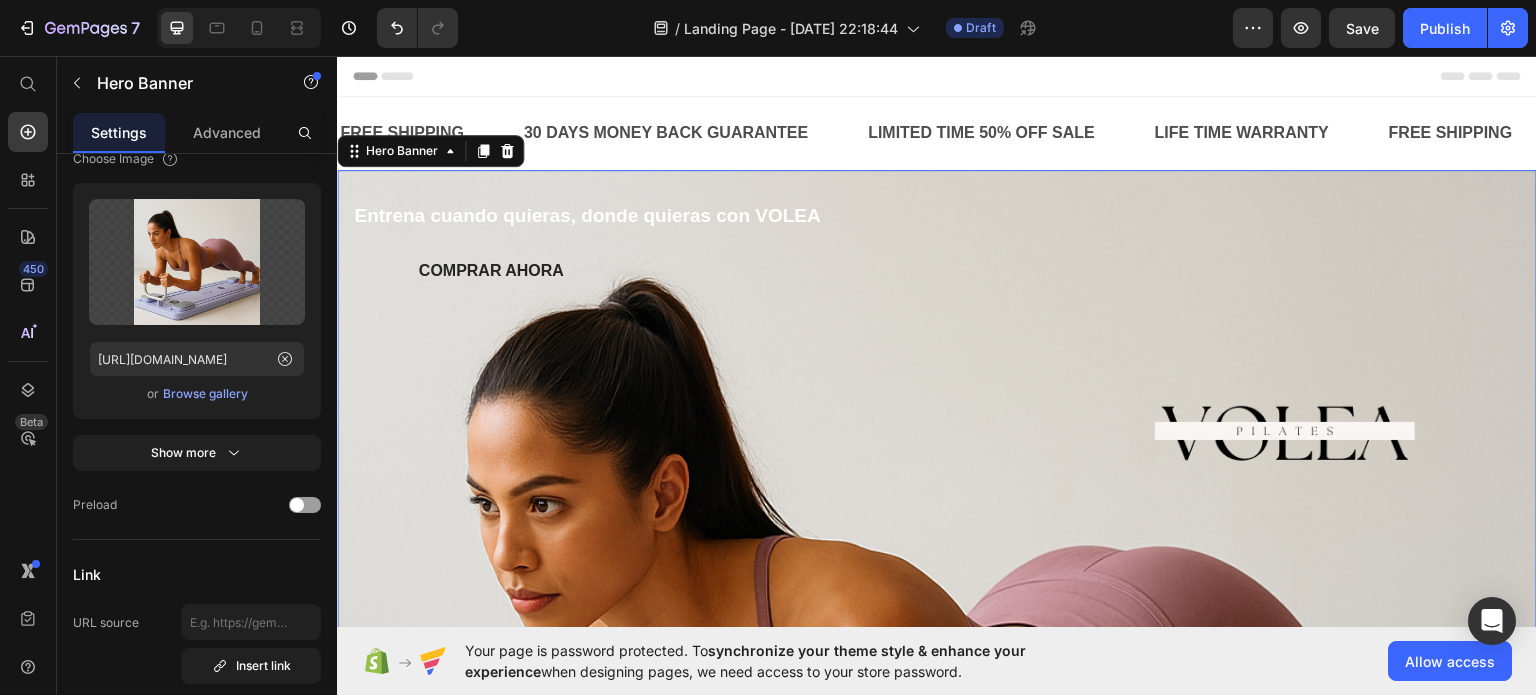 scroll, scrollTop: 0, scrollLeft: 0, axis: both 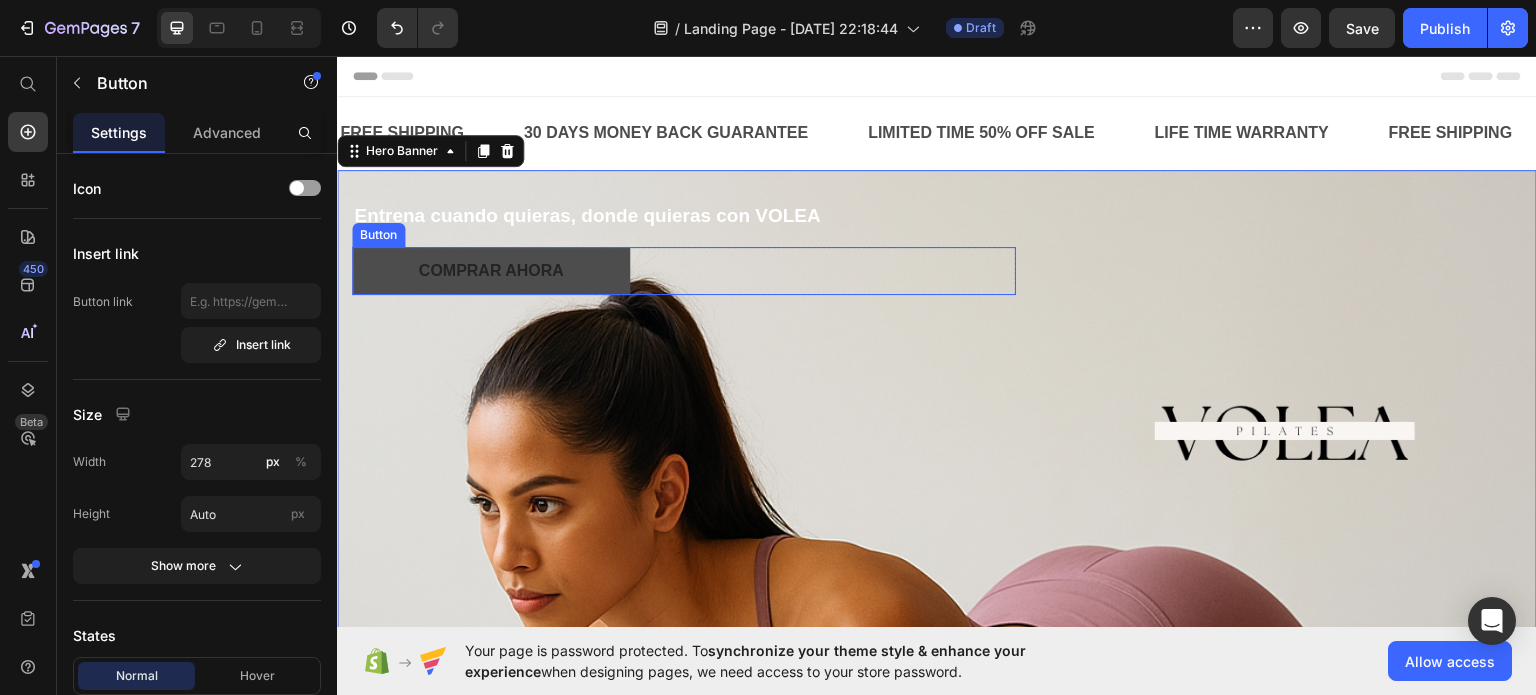 click on "COMPRAR AHORA" at bounding box center [491, 270] 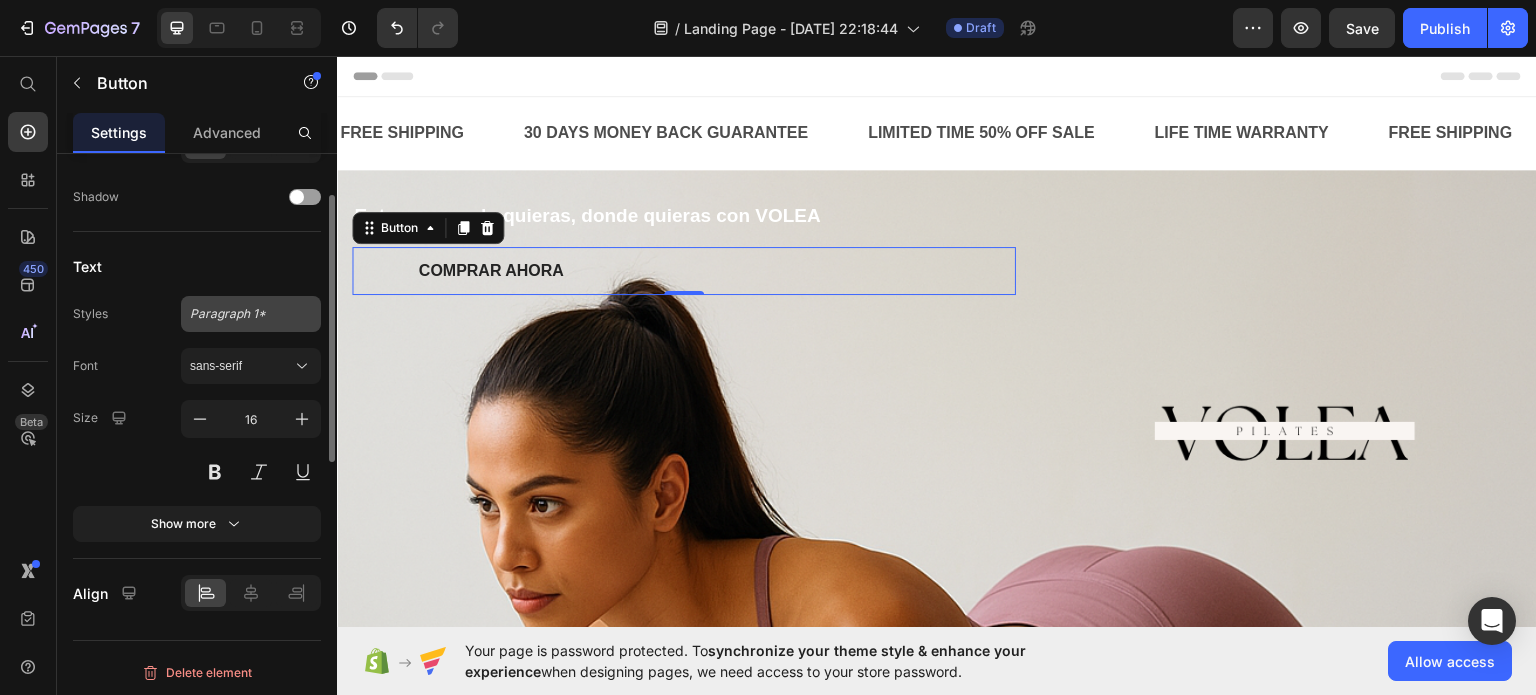 scroll, scrollTop: 540, scrollLeft: 0, axis: vertical 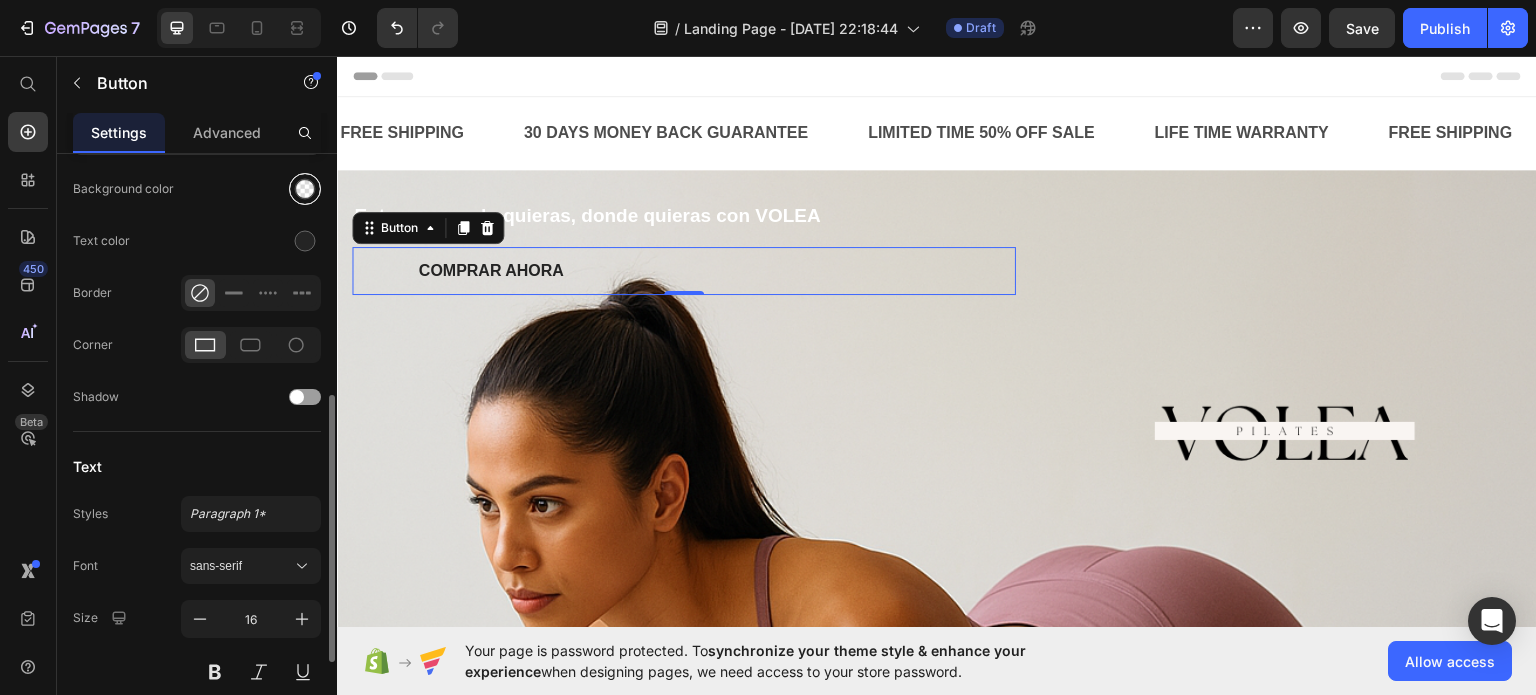 click at bounding box center [305, 189] 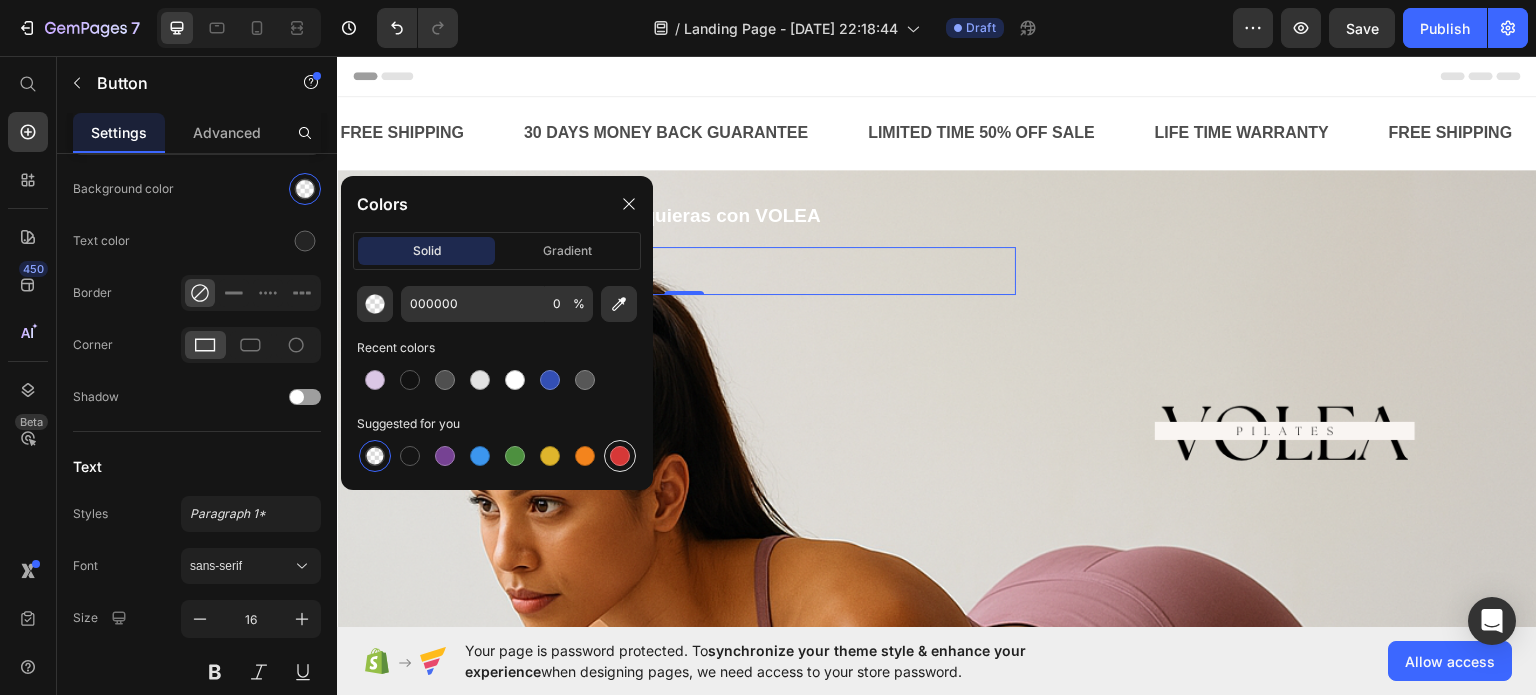 click at bounding box center [620, 456] 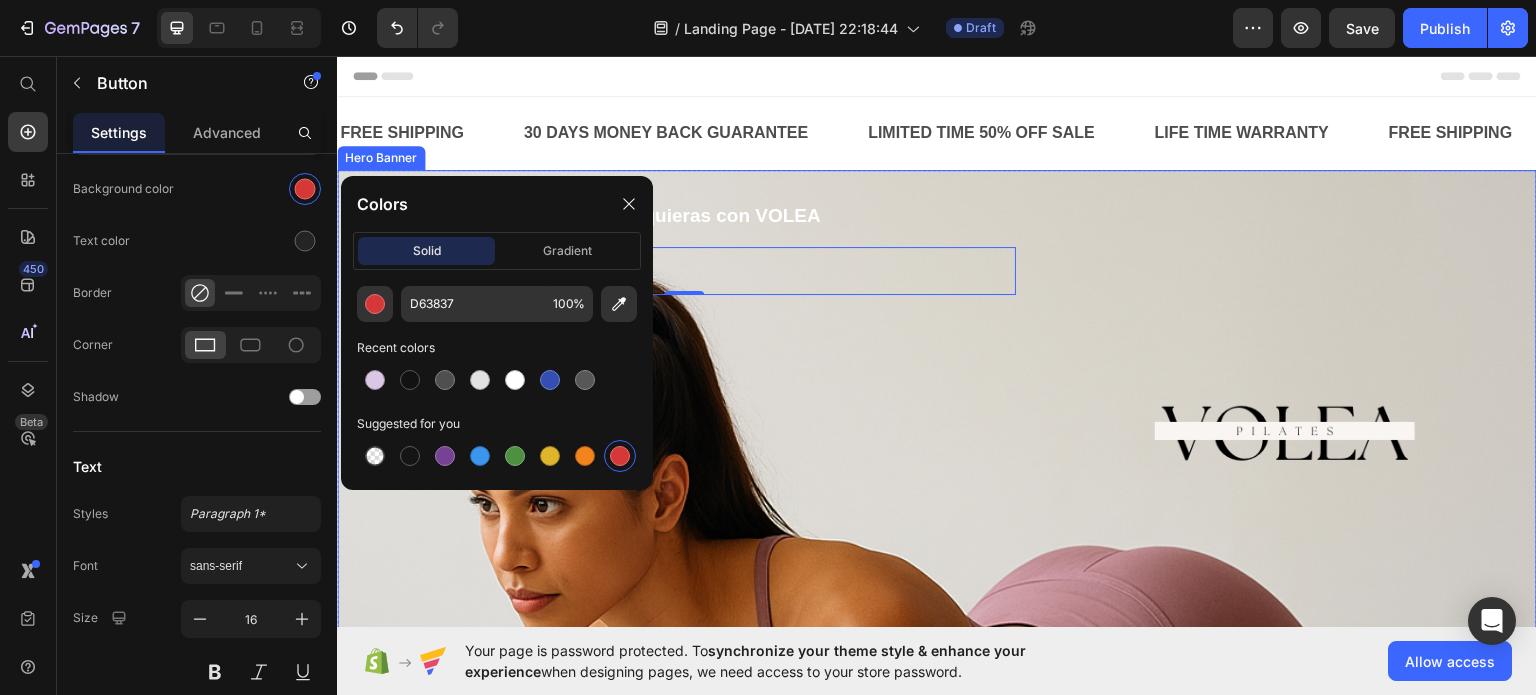 click on "Entrena cuando quieras, donde quieras con VOLEA Text Block COMPRAR AHORA Button   0 Row" at bounding box center [684, 438] 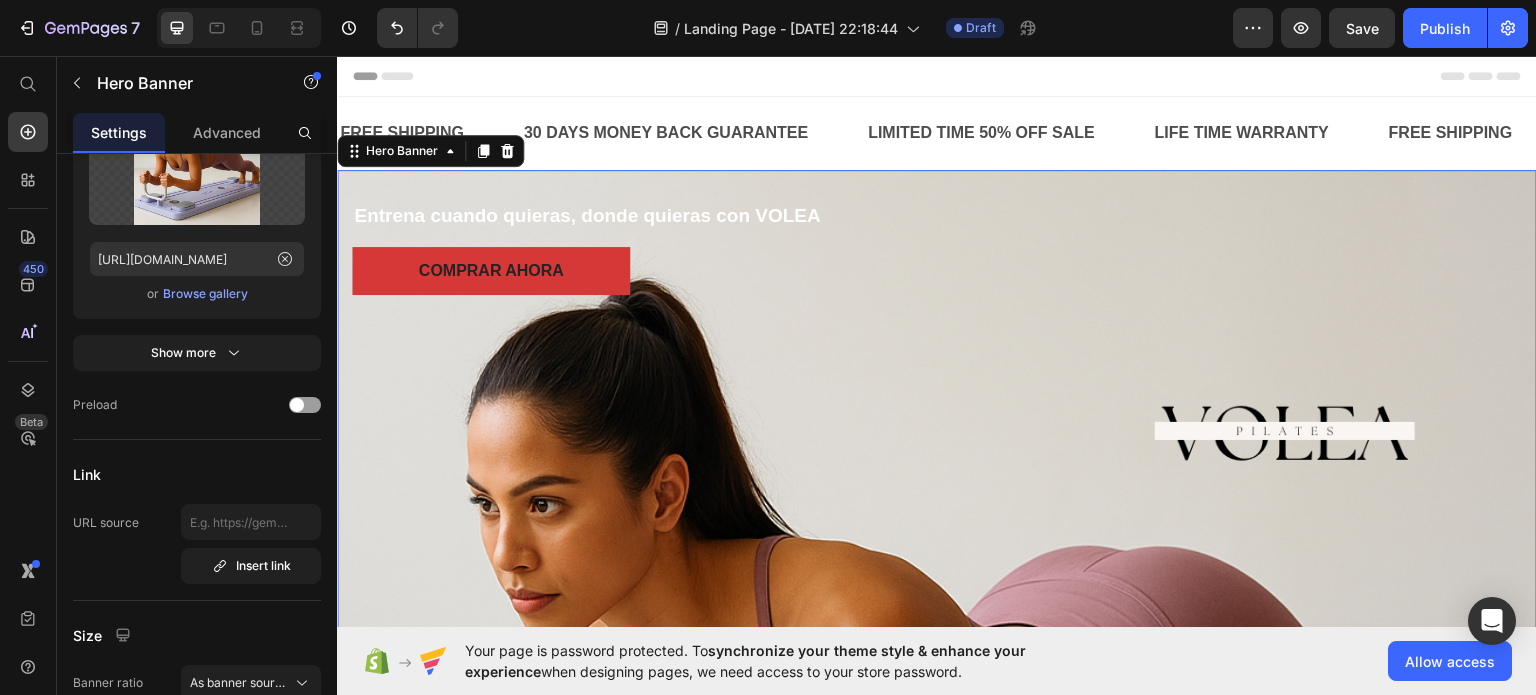scroll, scrollTop: 0, scrollLeft: 0, axis: both 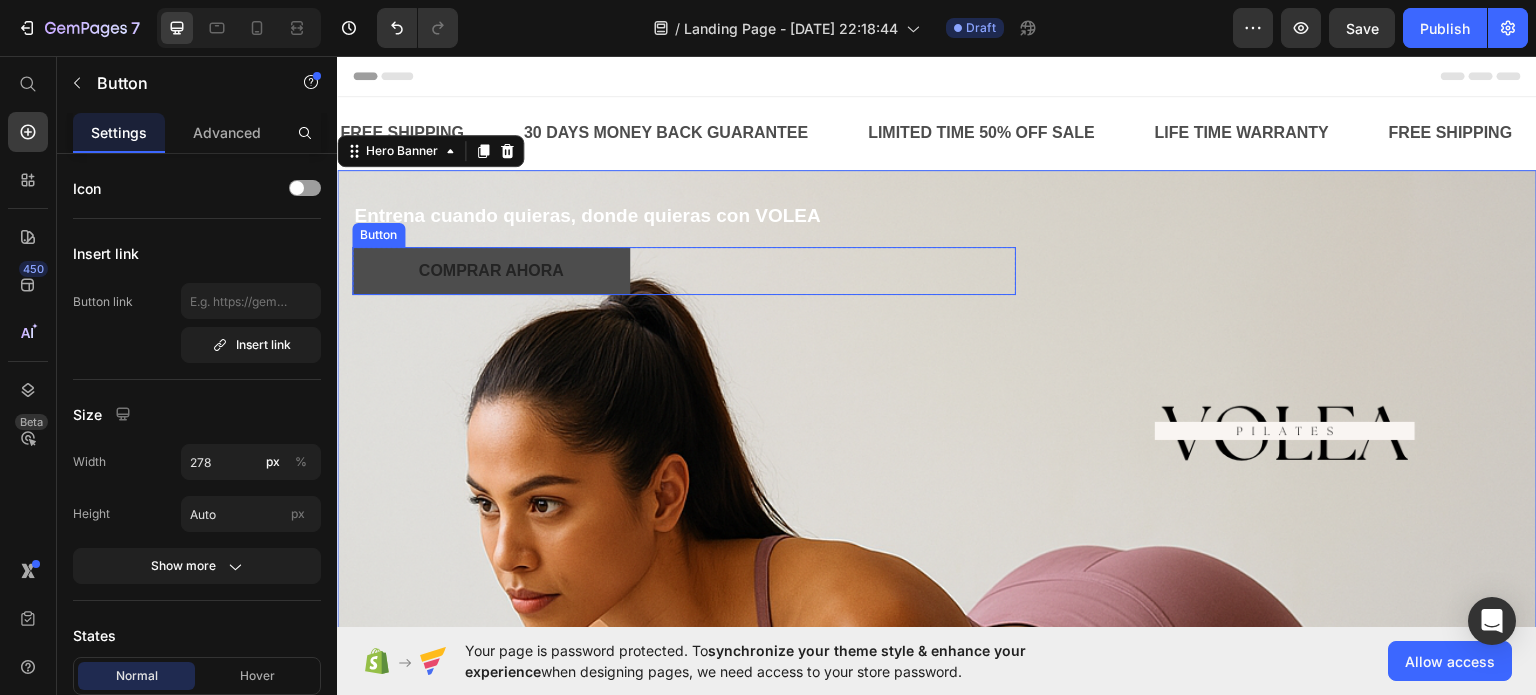 click on "COMPRAR AHORA" at bounding box center [491, 270] 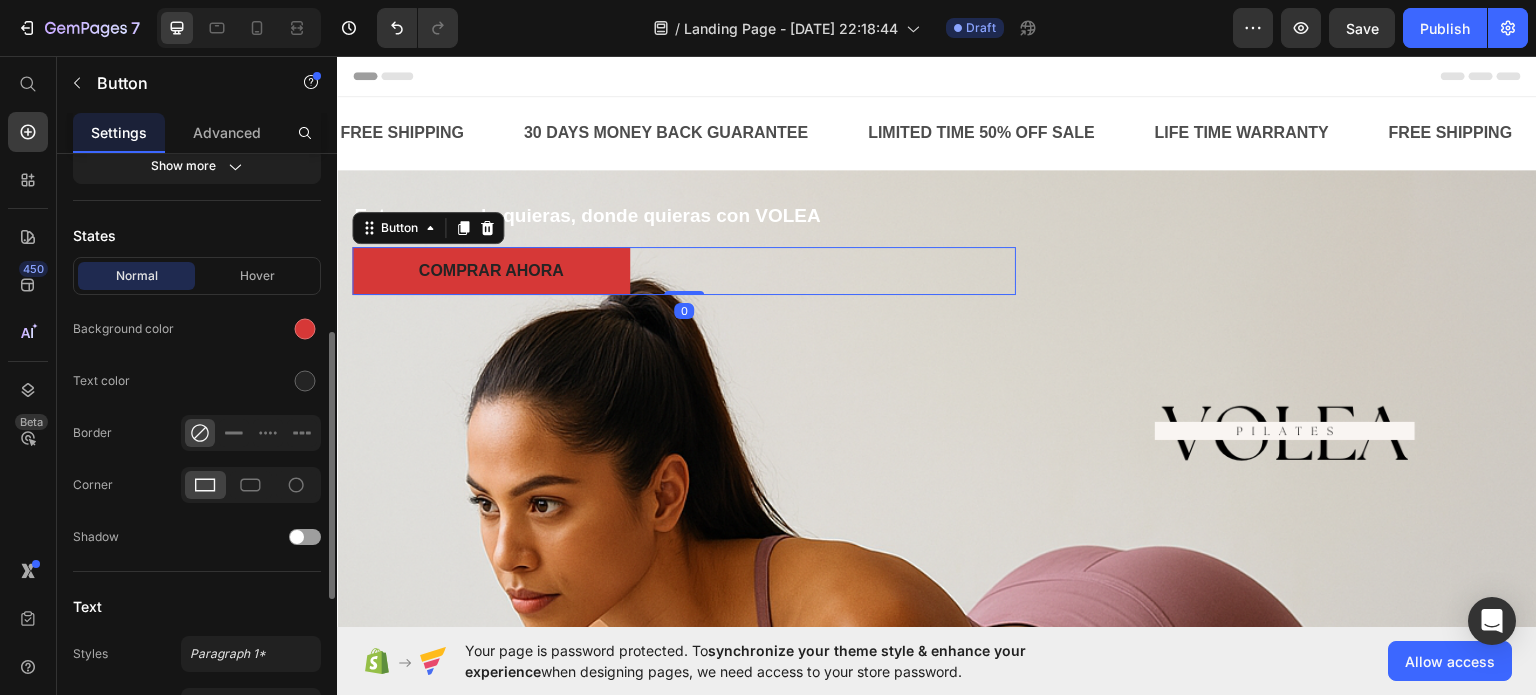 scroll, scrollTop: 500, scrollLeft: 0, axis: vertical 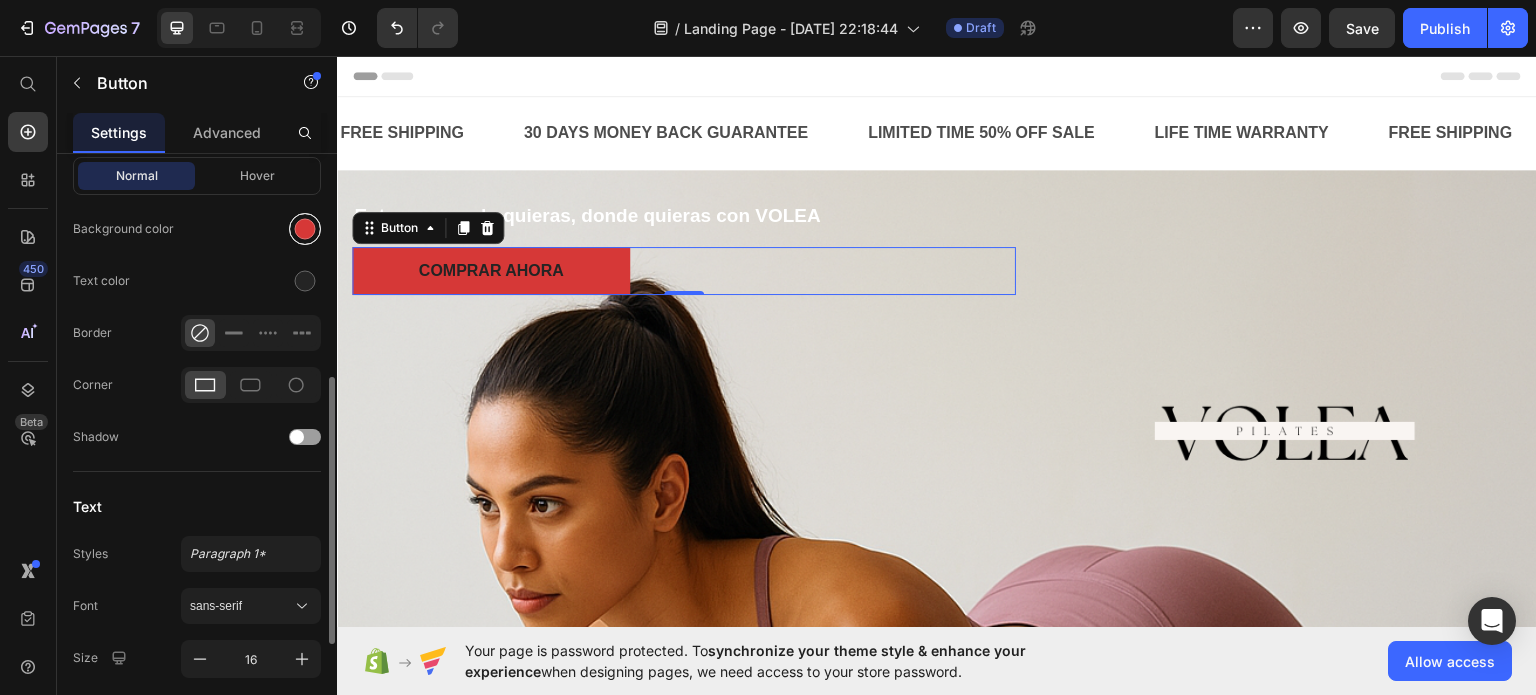 click at bounding box center (305, 229) 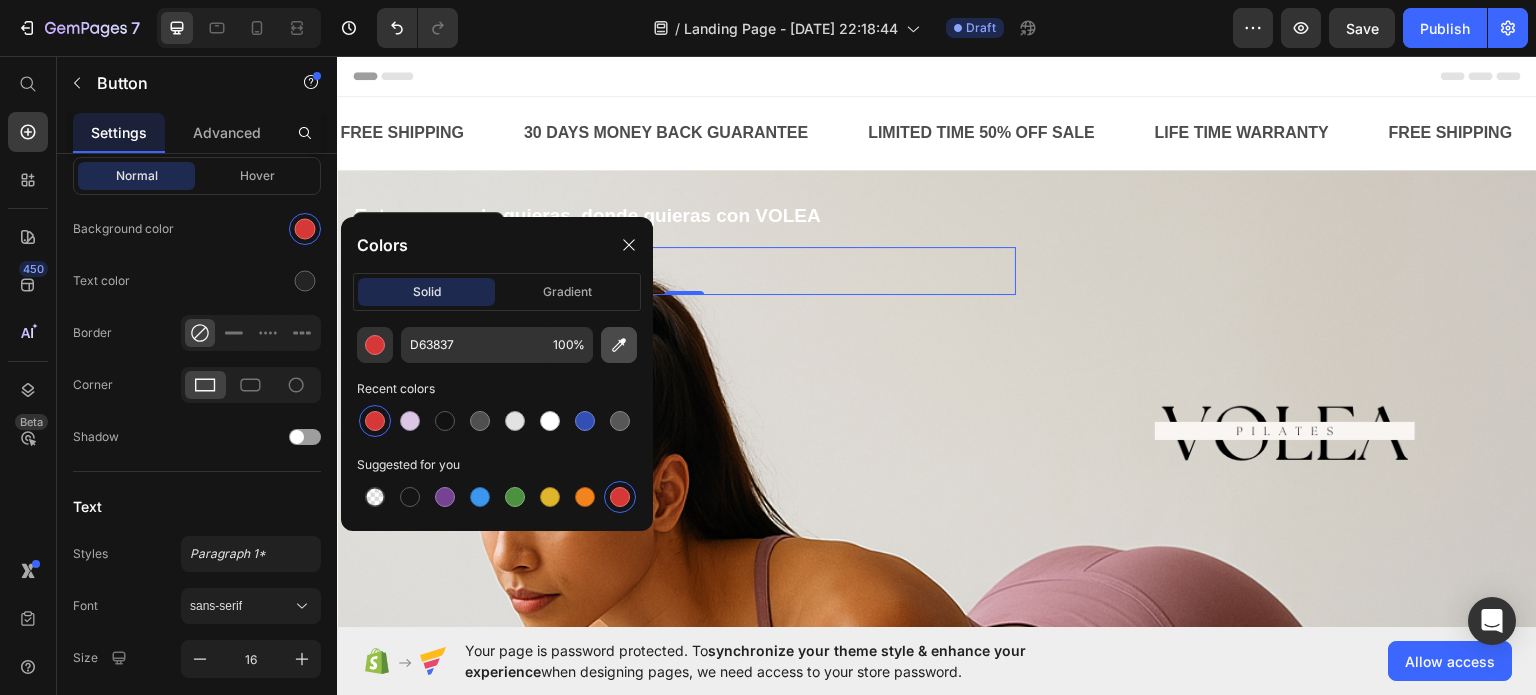 click 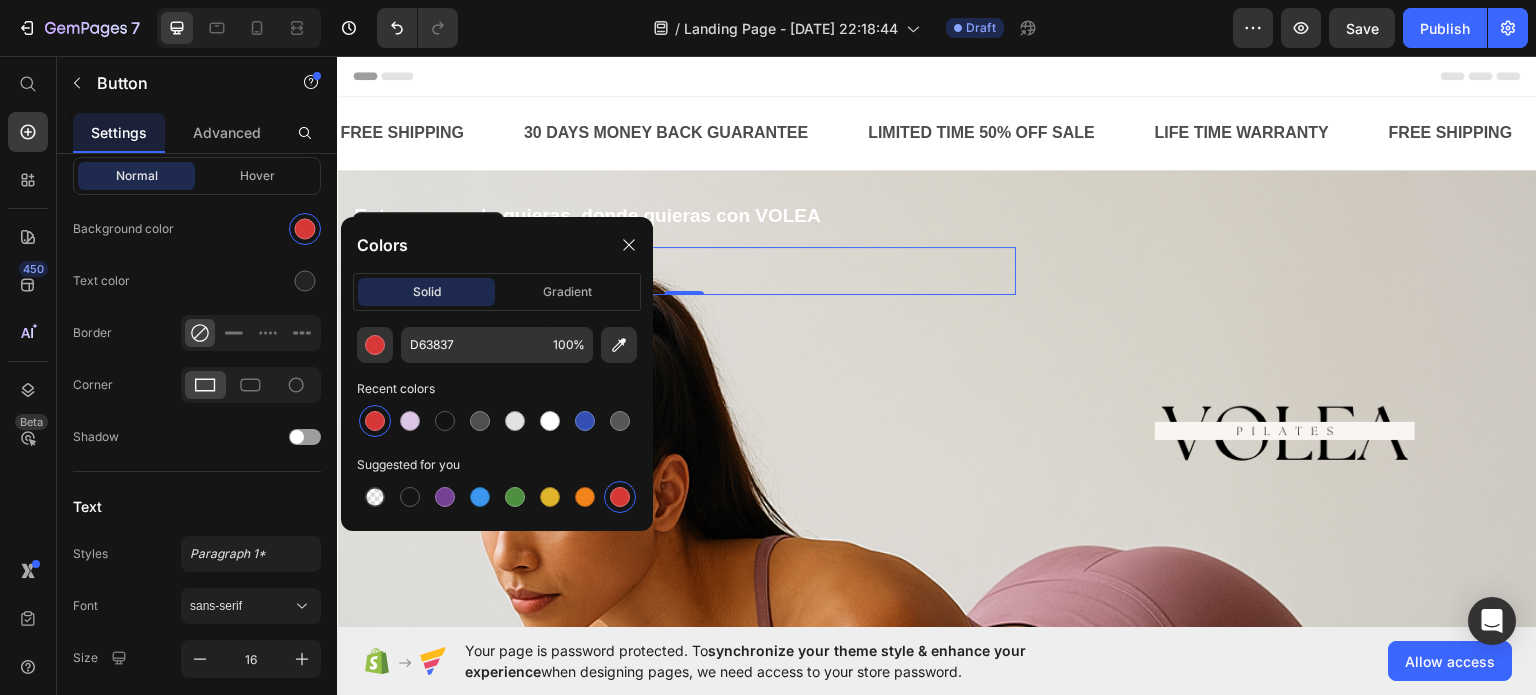 type on "C28C93" 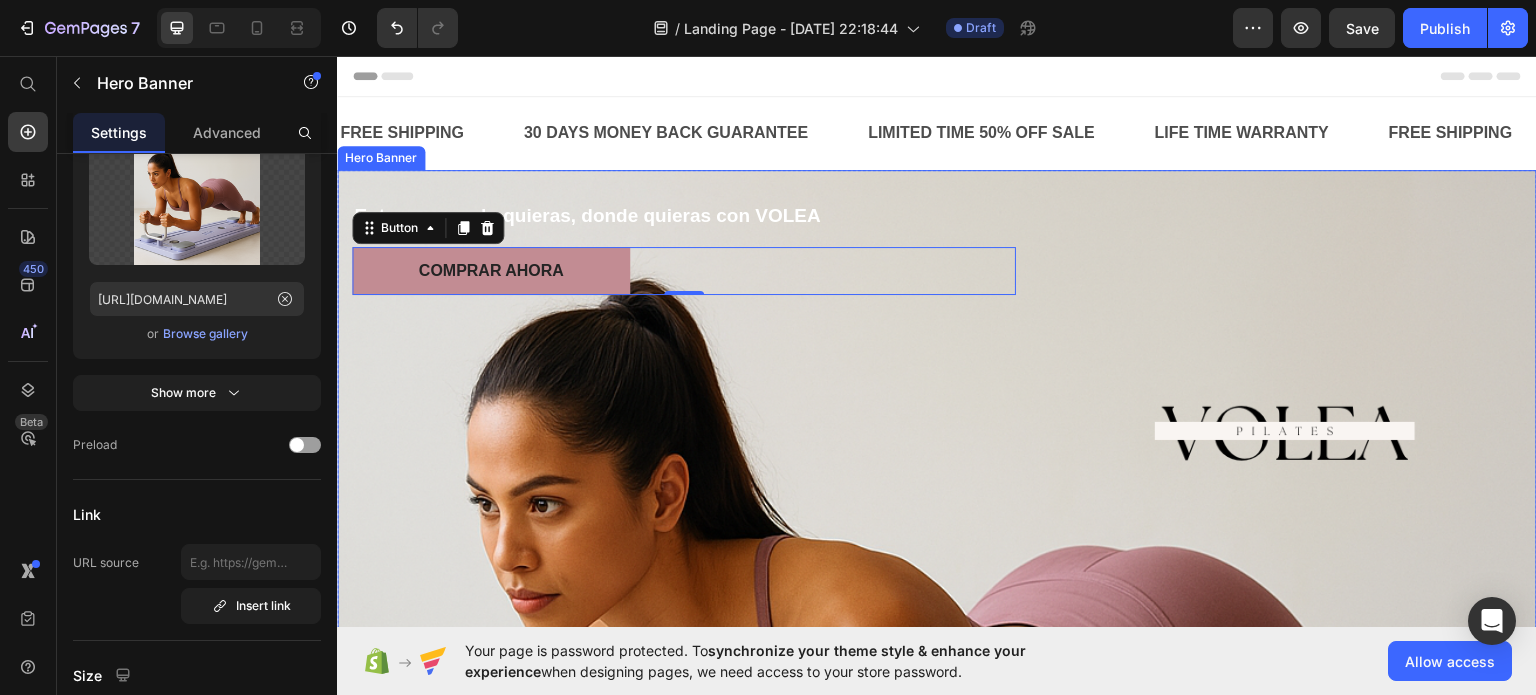 click on "Entrena cuando quieras, donde quieras con VOLEA Text Block COMPRAR AHORA Button   0 Row" at bounding box center [684, 438] 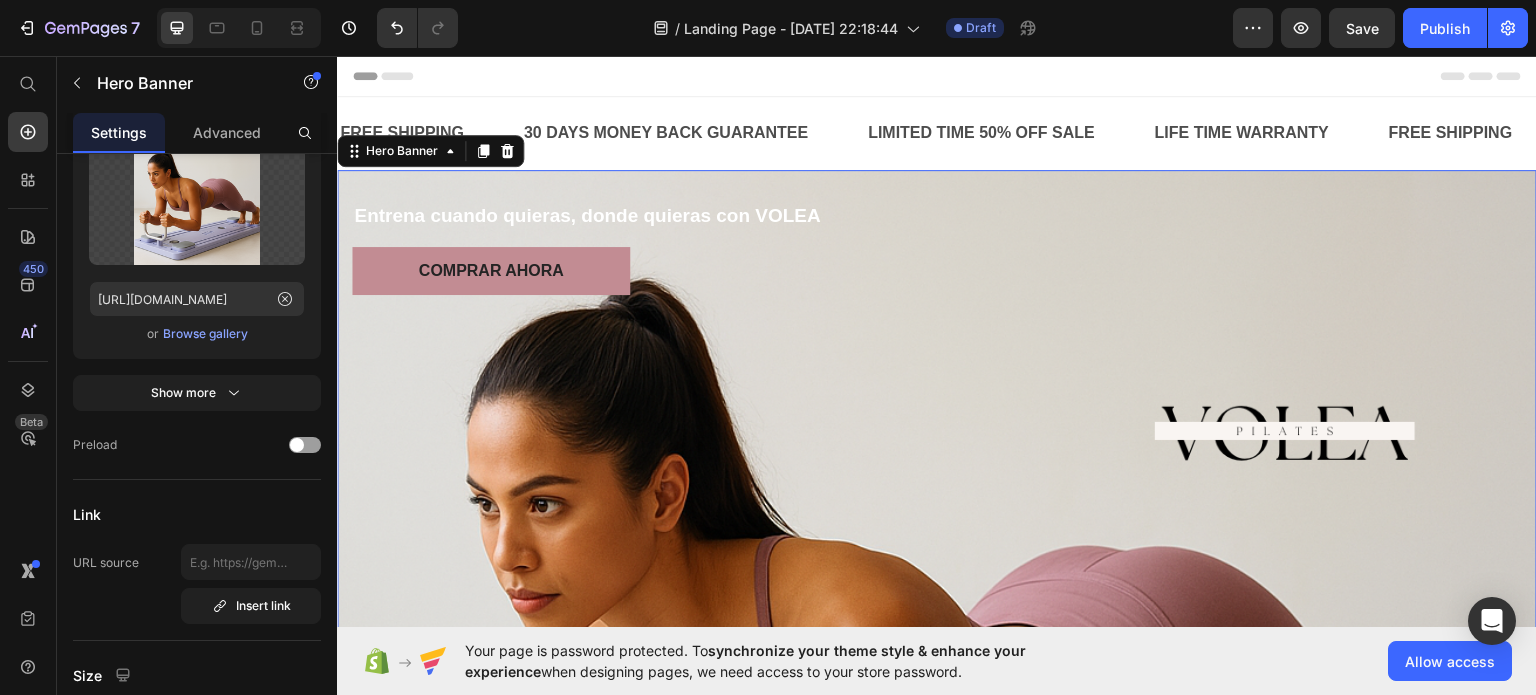 scroll, scrollTop: 0, scrollLeft: 0, axis: both 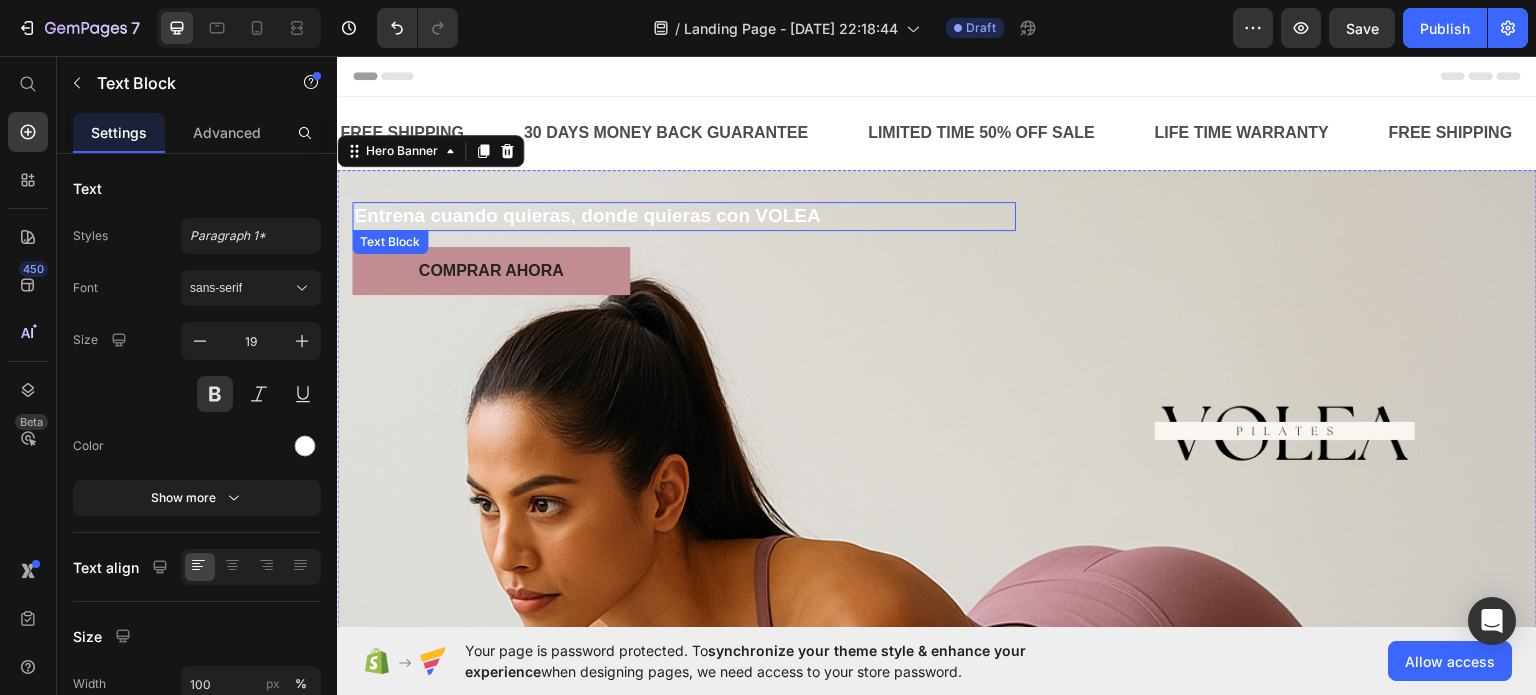 click on "Entrena cuando quieras, donde quieras con VOLEA" at bounding box center (684, 215) 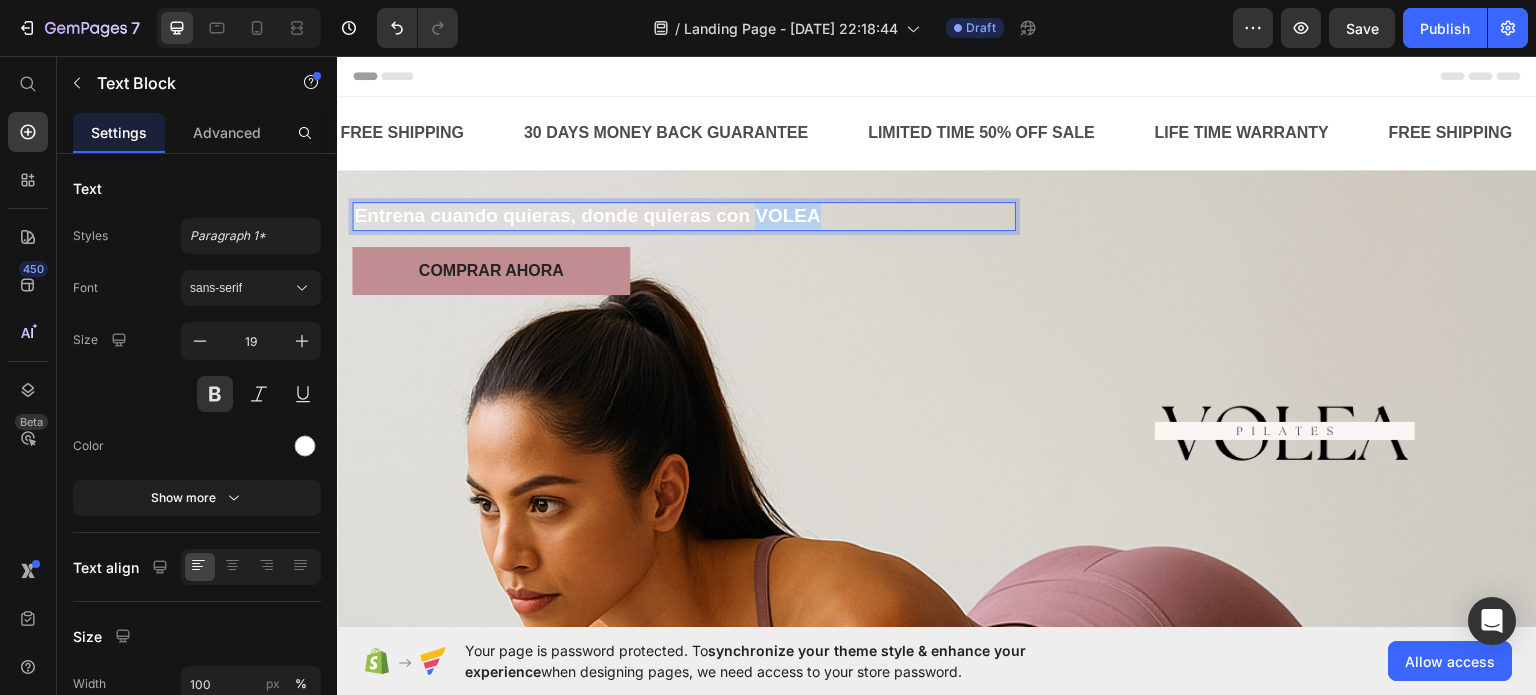click on "Entrena cuando quieras, donde quieras con VOLEA" at bounding box center (684, 215) 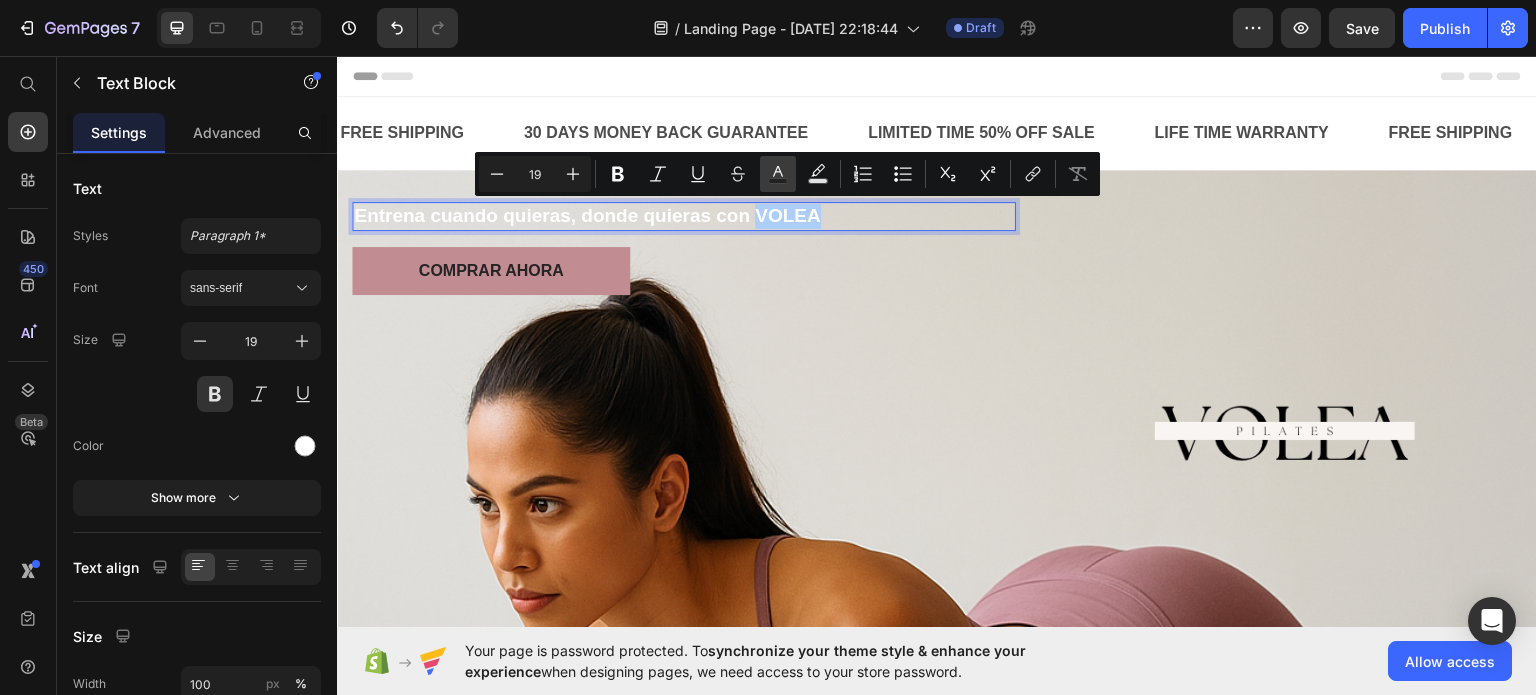 click on "Text Color" at bounding box center (778, 174) 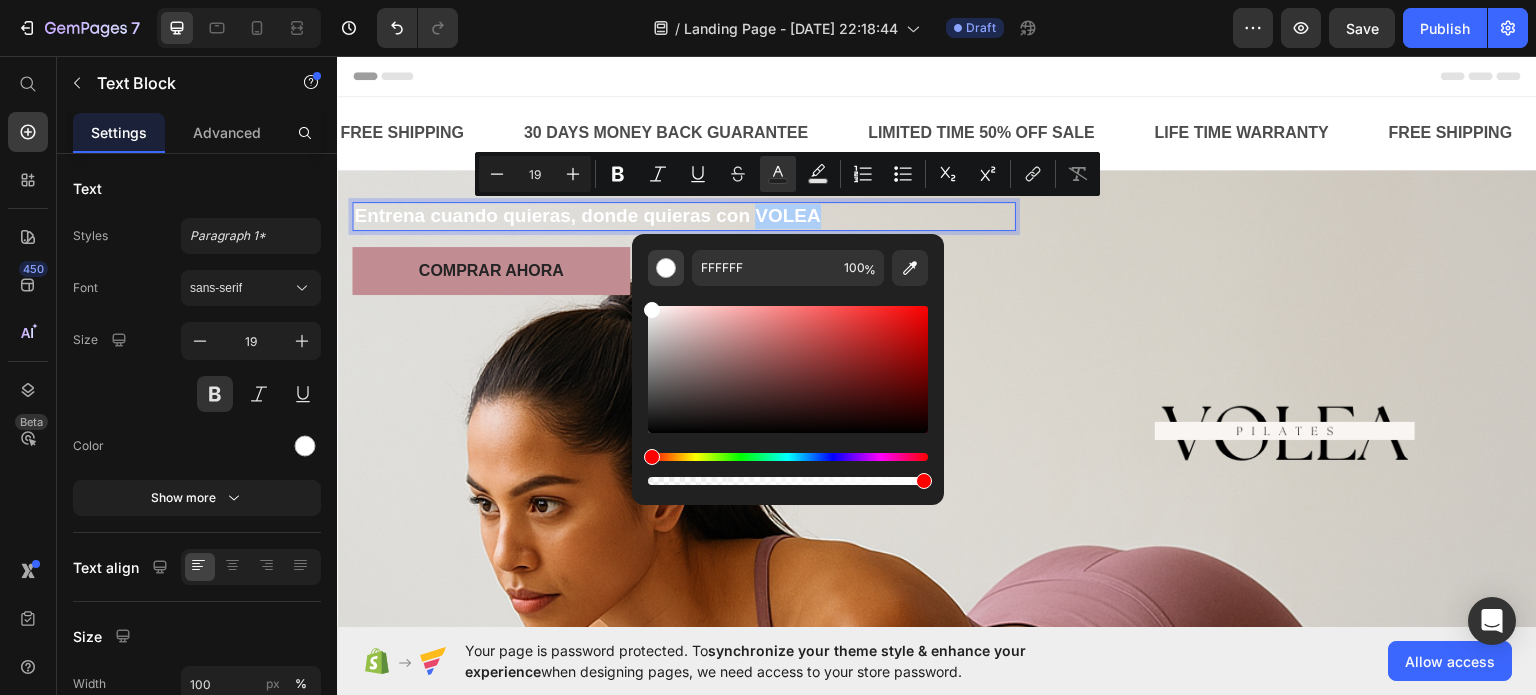 click at bounding box center [666, 268] 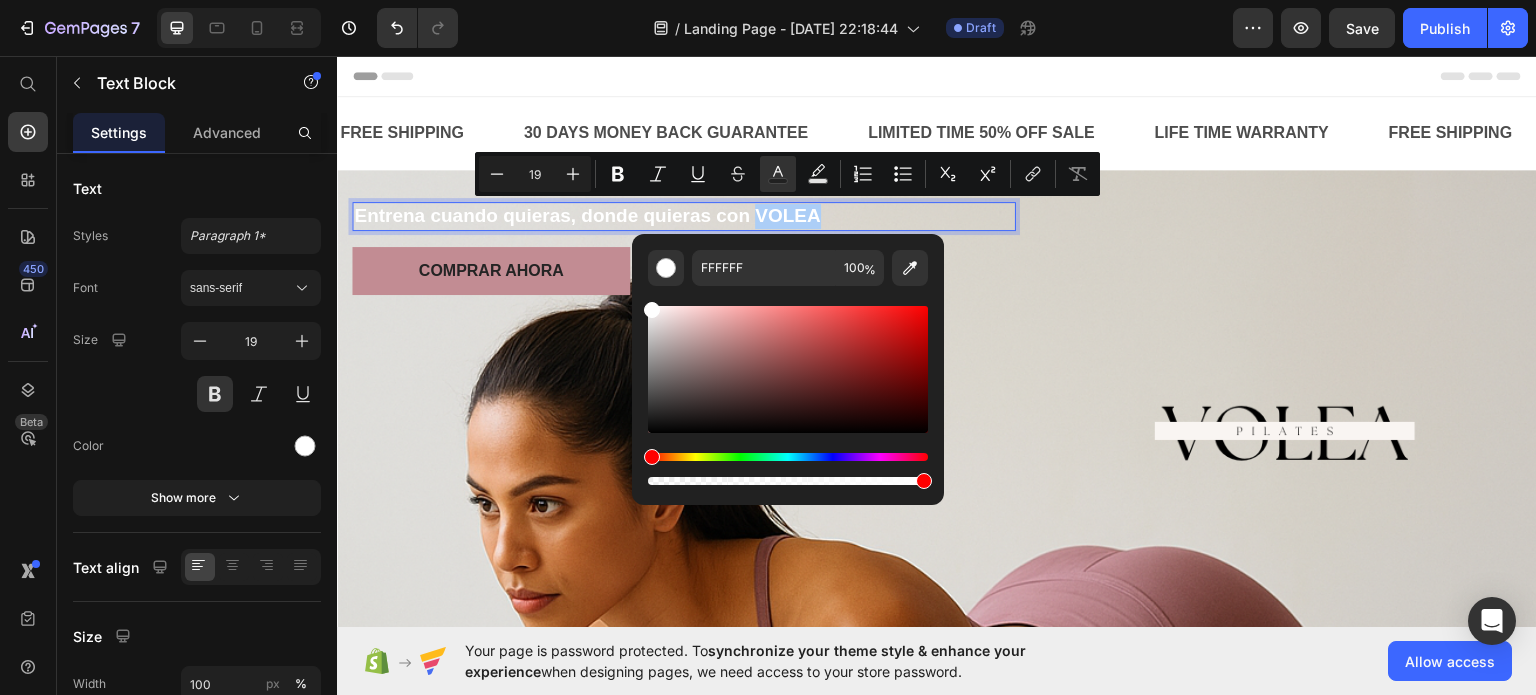 click at bounding box center (788, 369) 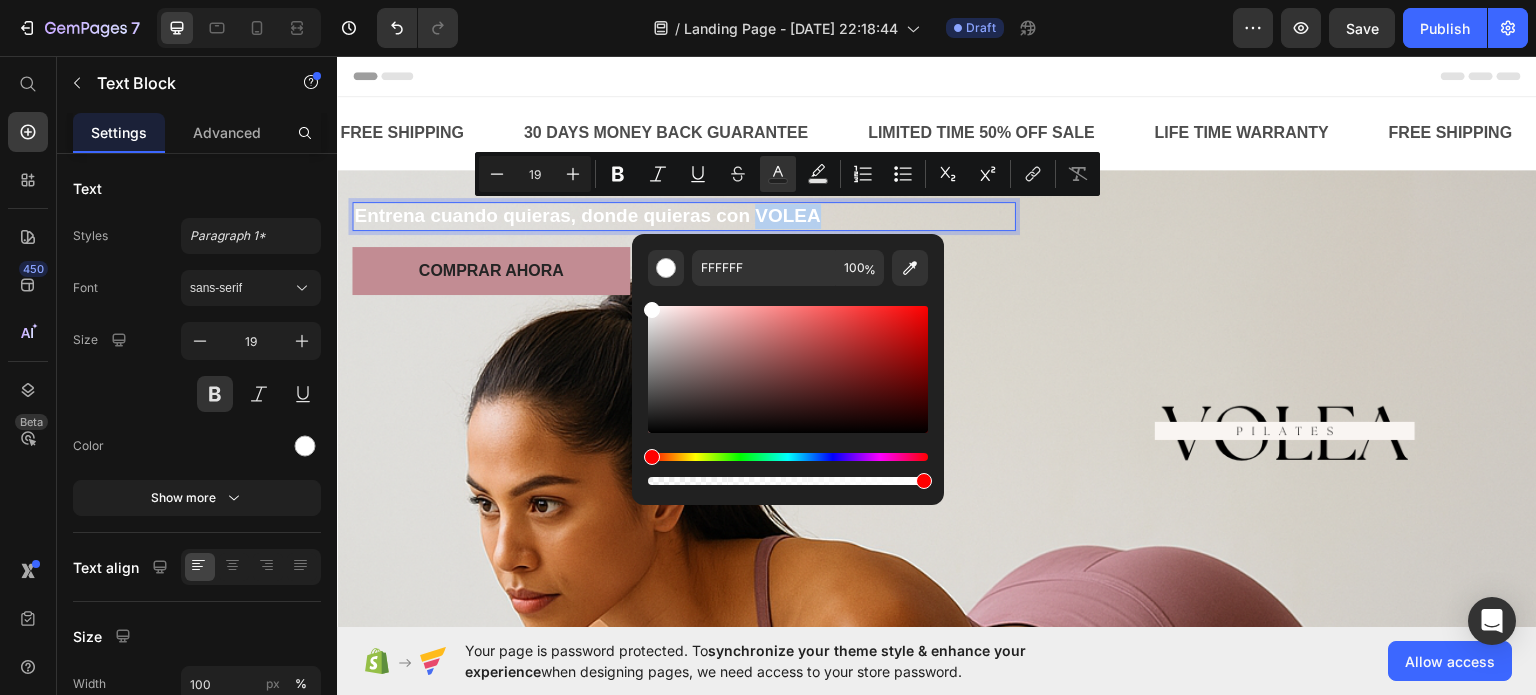 type on "0C0C0C" 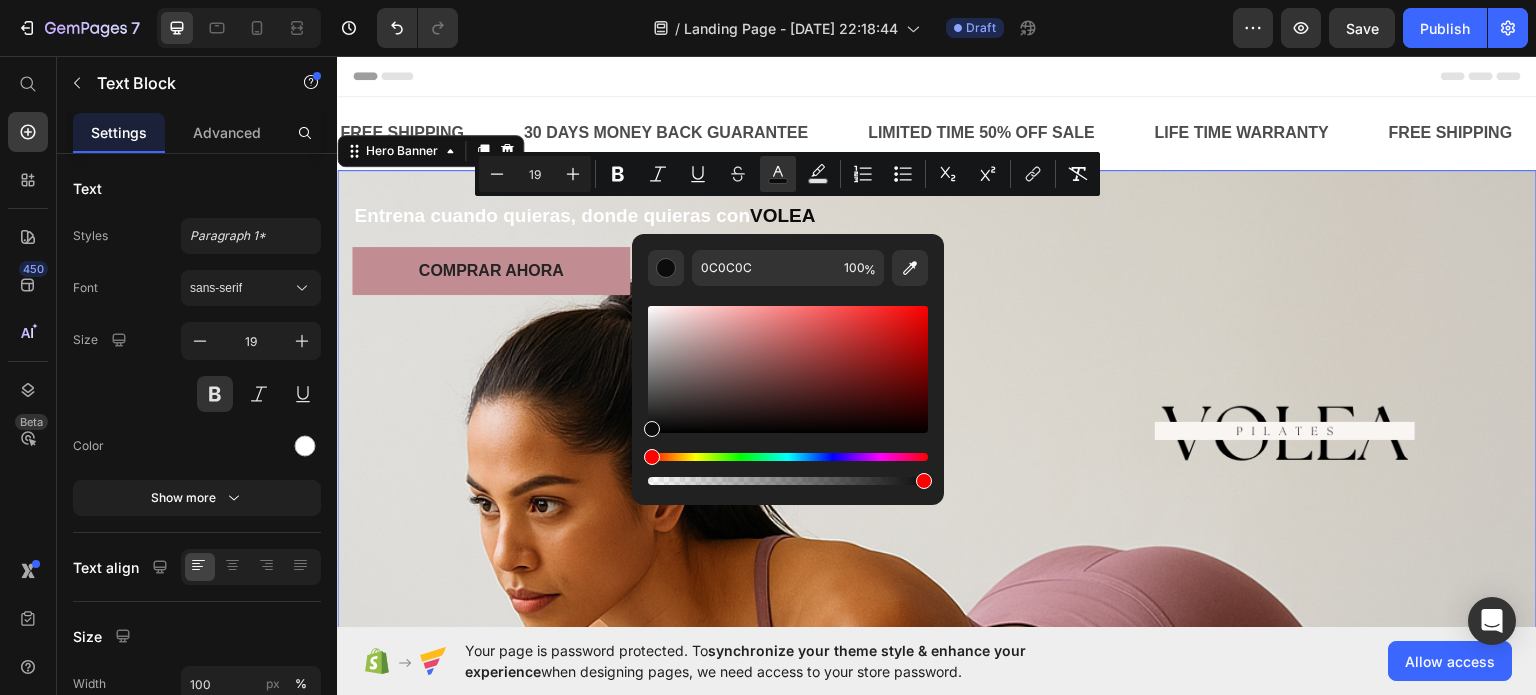 click on "Entrena cuando quieras, donde quieras con  VOLEA Text Block COMPRAR AHORA Button Row Image" at bounding box center [937, 464] 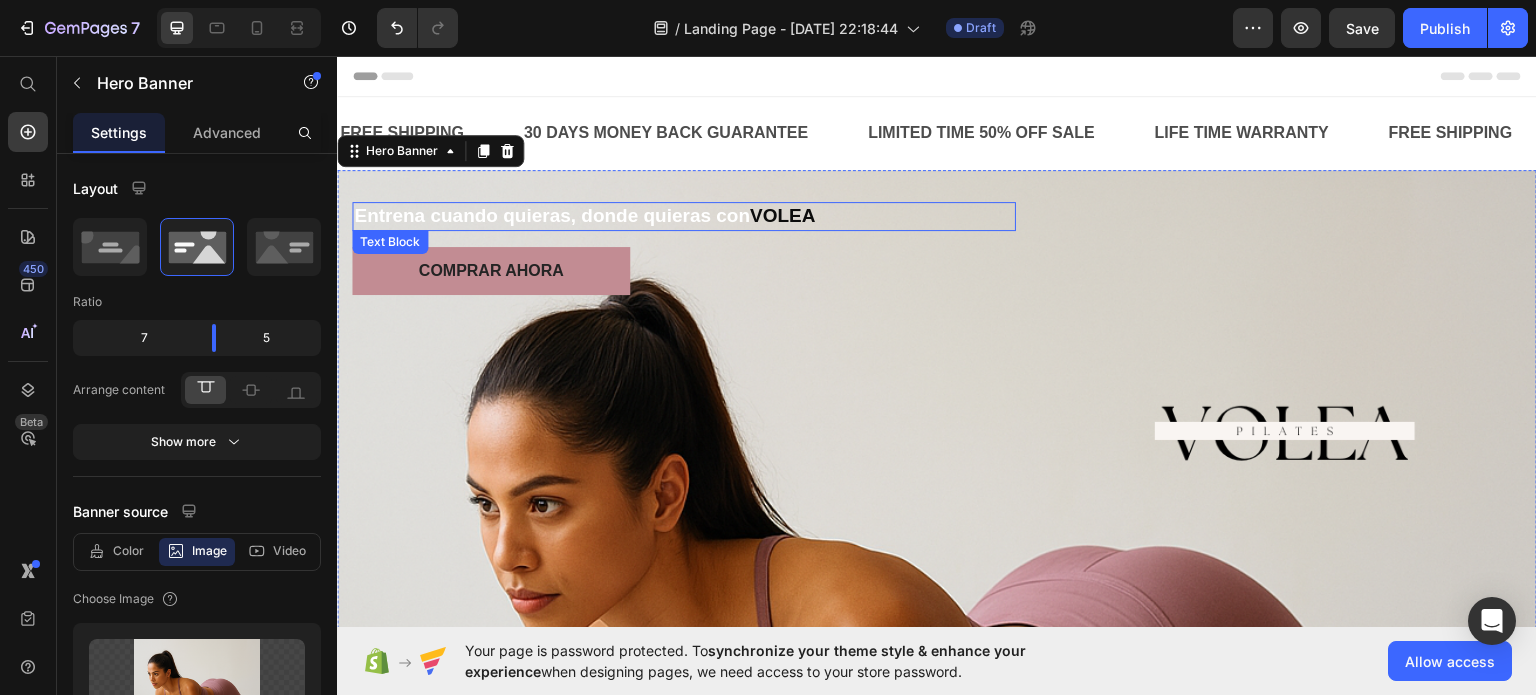 click on "VOLEA" at bounding box center [782, 214] 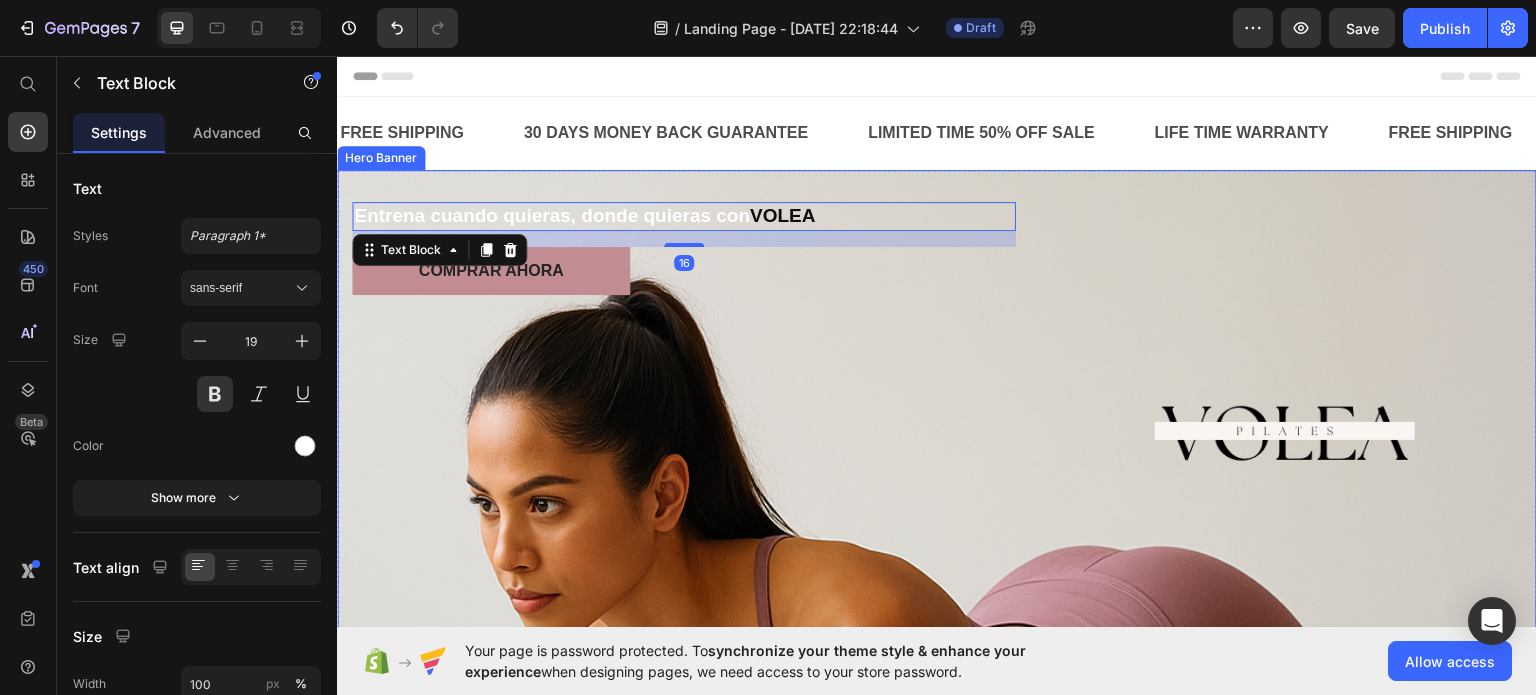 click on "Entrena cuando quieras, donde quieras con  VOLEA Text Block   16 COMPRAR AHORA Button Row" at bounding box center (684, 438) 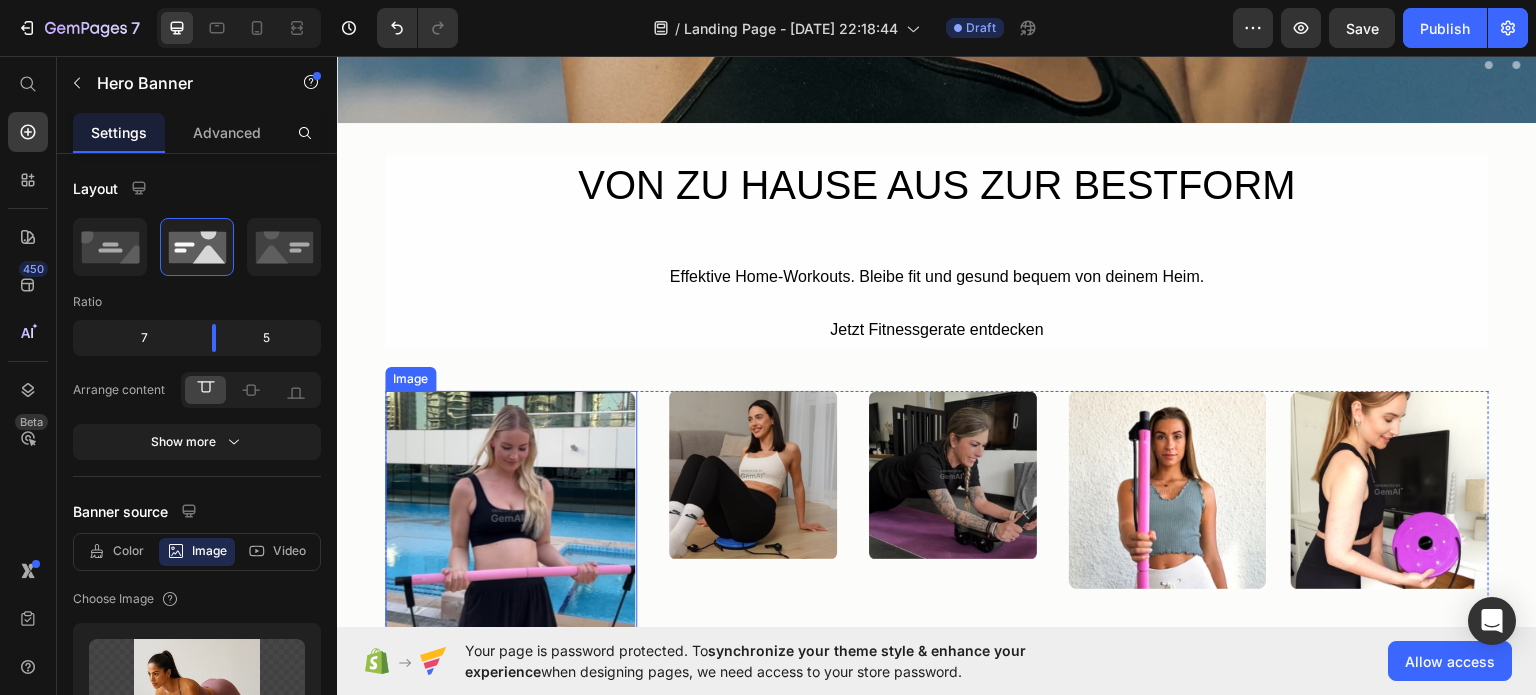 scroll, scrollTop: 3100, scrollLeft: 0, axis: vertical 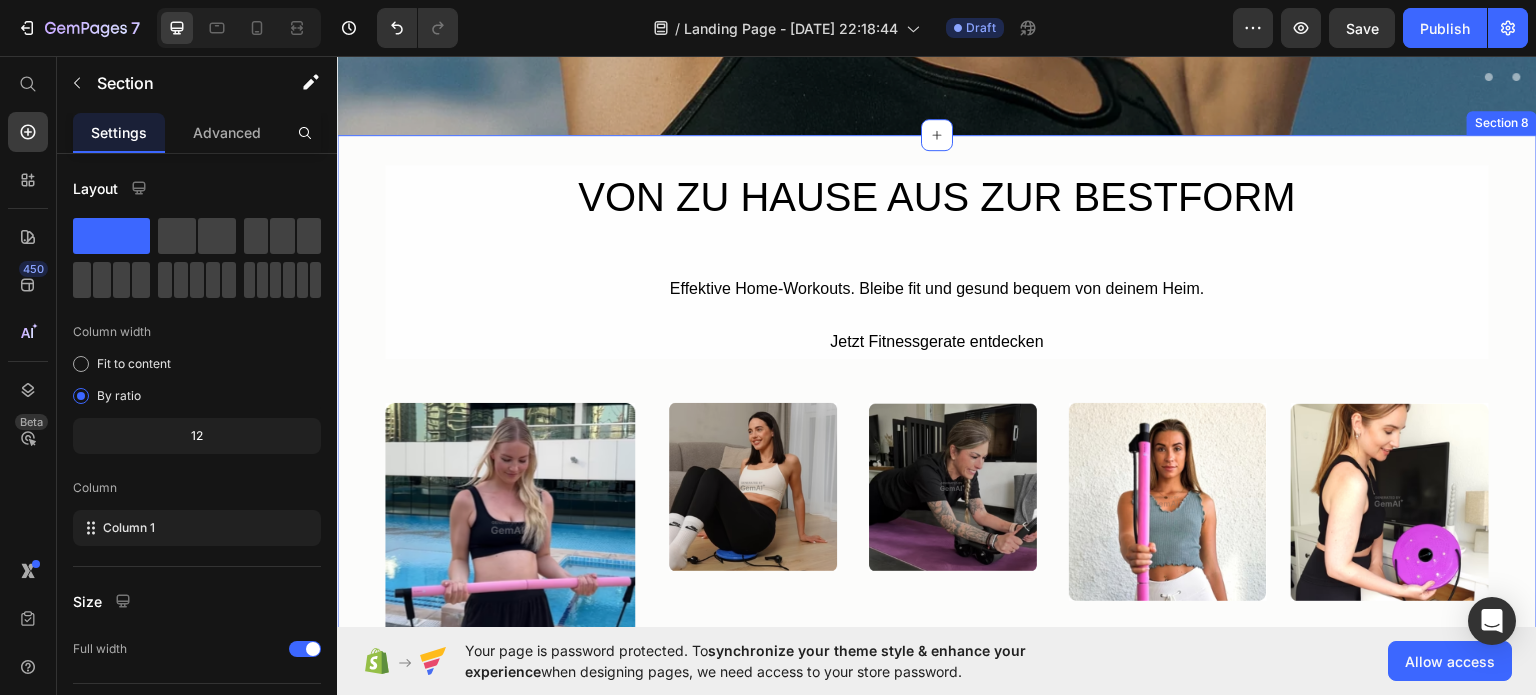 click on "VON ZU HAUSE AUS ZUR BESTFORM Heading Effektive Home-Workouts. Bleibe fit und gesund bequem von deinem Heim. Text Block Jetzt Fitnessgerate entdecken Text Block Row Image Image Image Image Image Row Row Row Section 8" at bounding box center (937, 408) 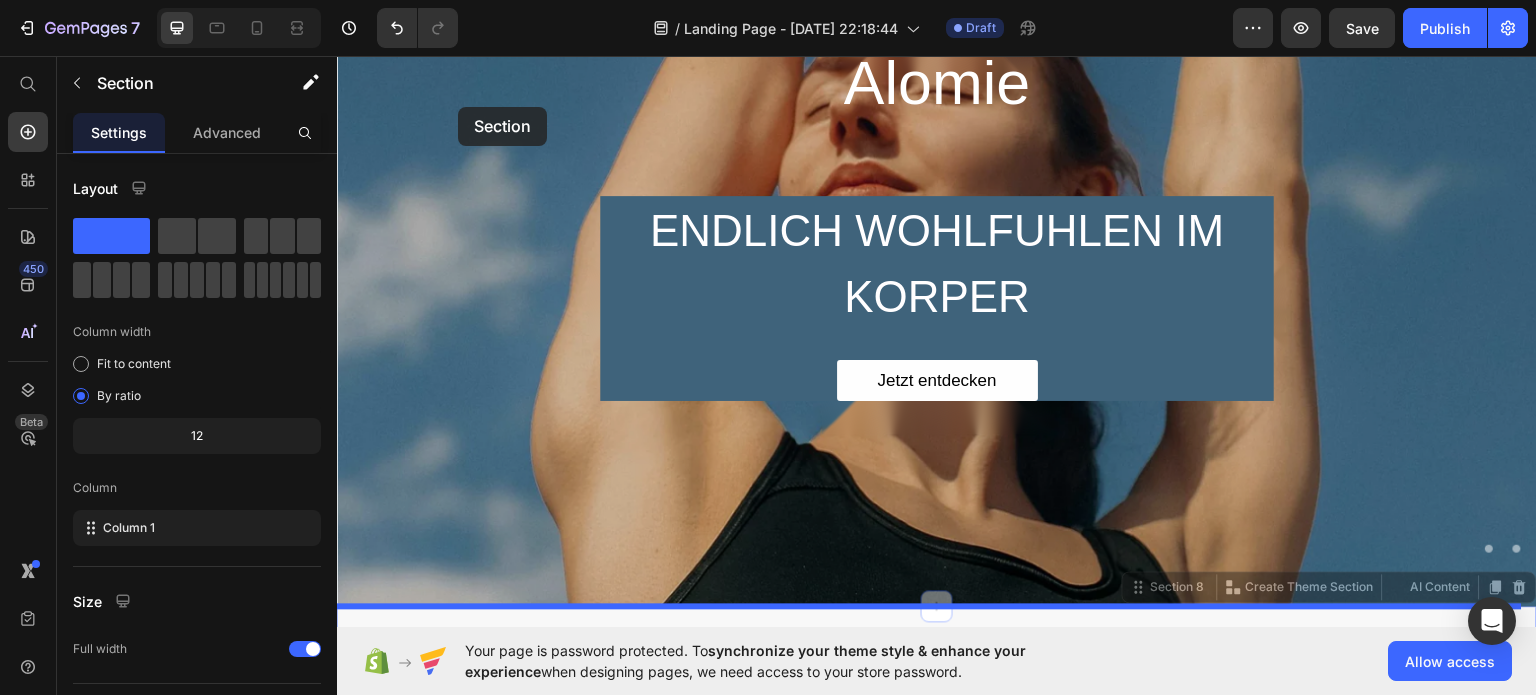 scroll, scrollTop: 2508, scrollLeft: 0, axis: vertical 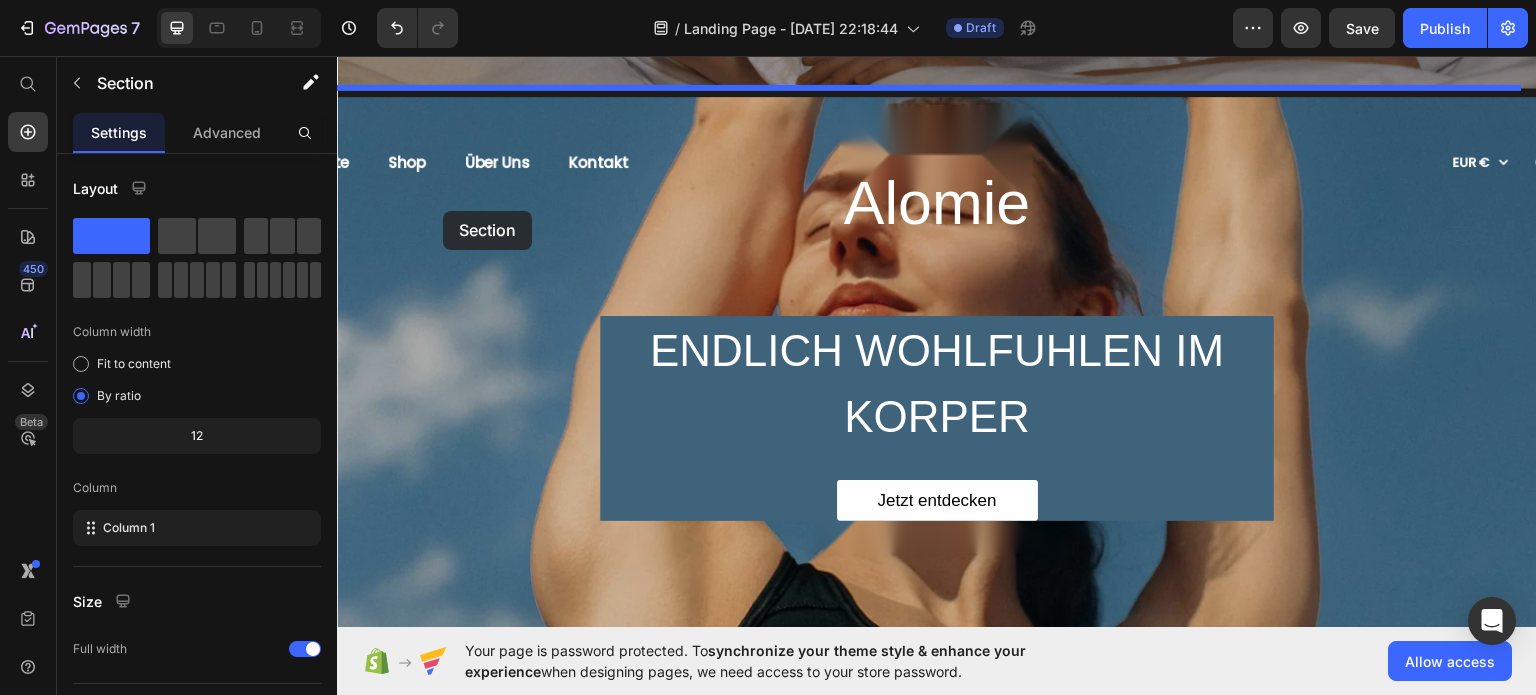 drag, startPoint x: 463, startPoint y: 151, endPoint x: 443, endPoint y: 210, distance: 62.297672 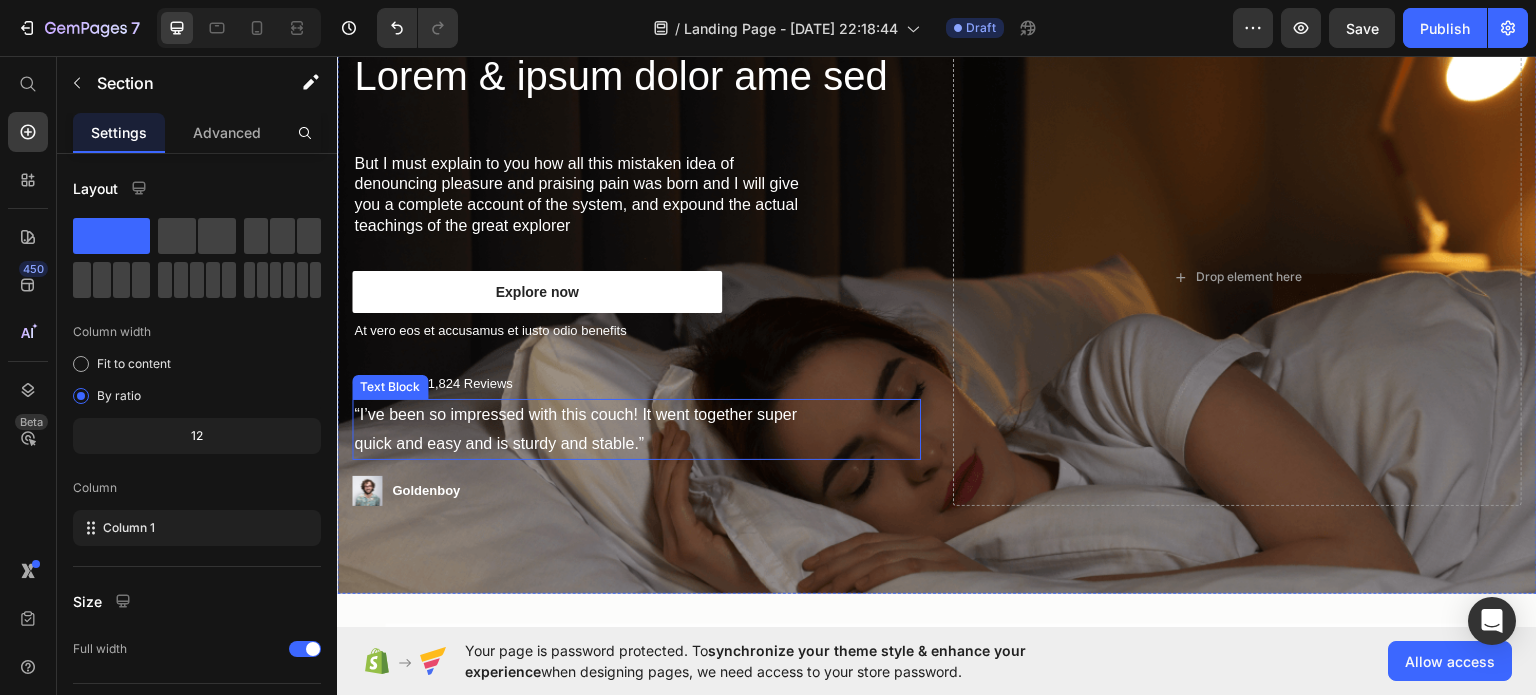 scroll, scrollTop: 2308, scrollLeft: 0, axis: vertical 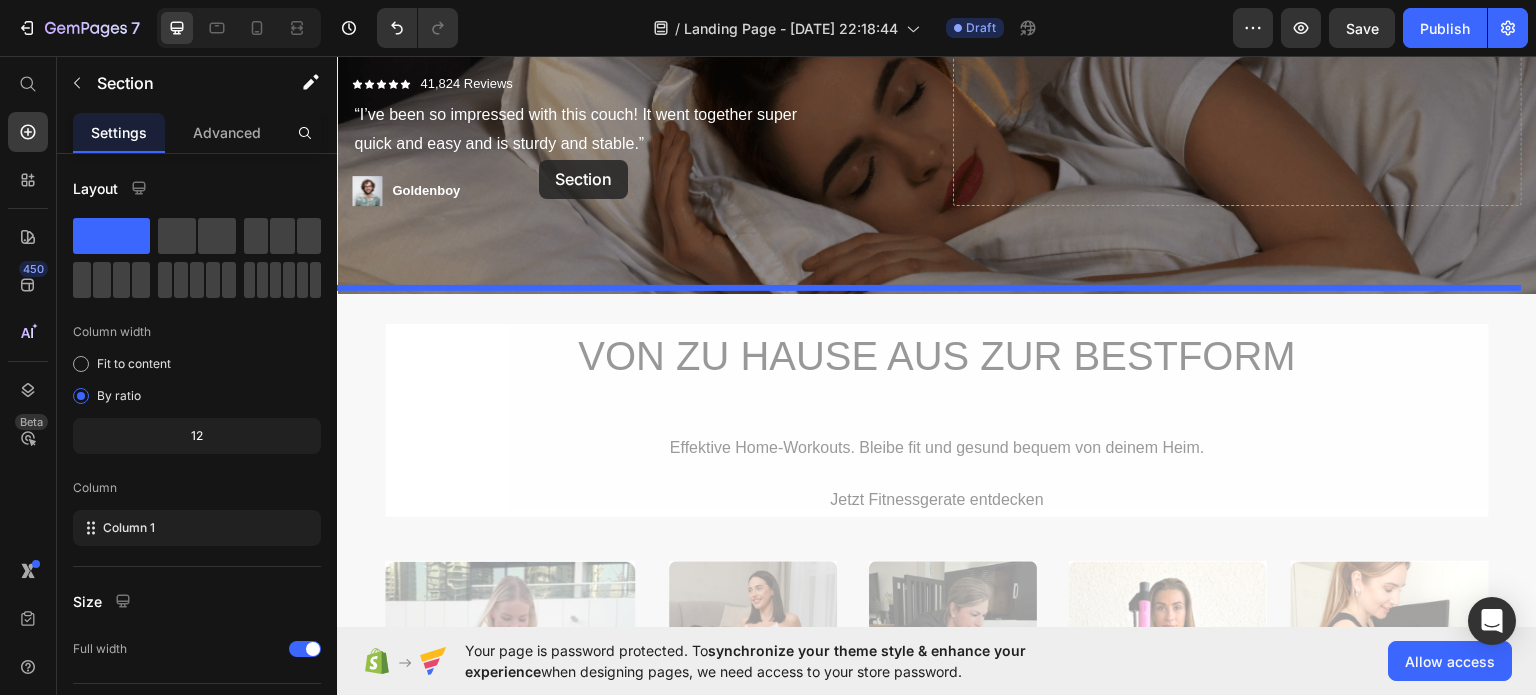 drag, startPoint x: 524, startPoint y: 307, endPoint x: 539, endPoint y: 159, distance: 148.7582 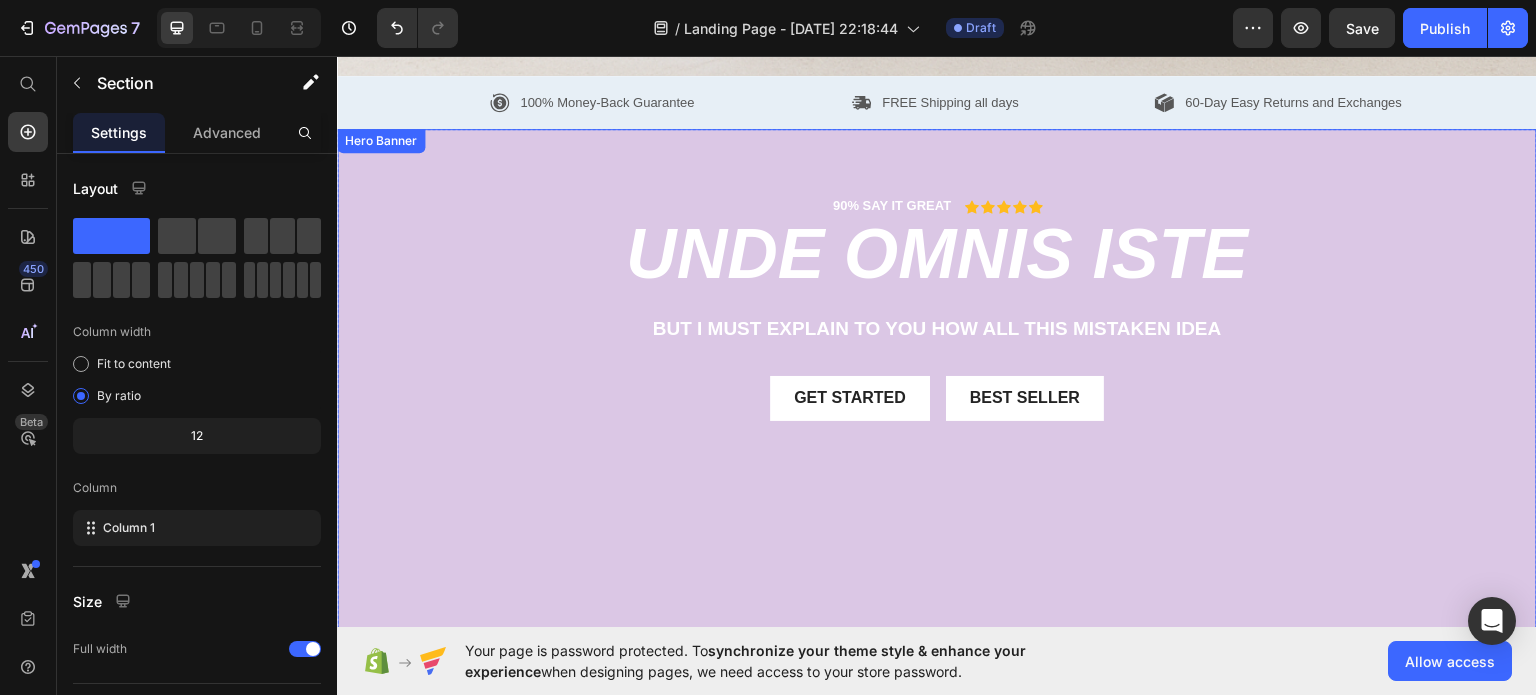 scroll, scrollTop: 1108, scrollLeft: 0, axis: vertical 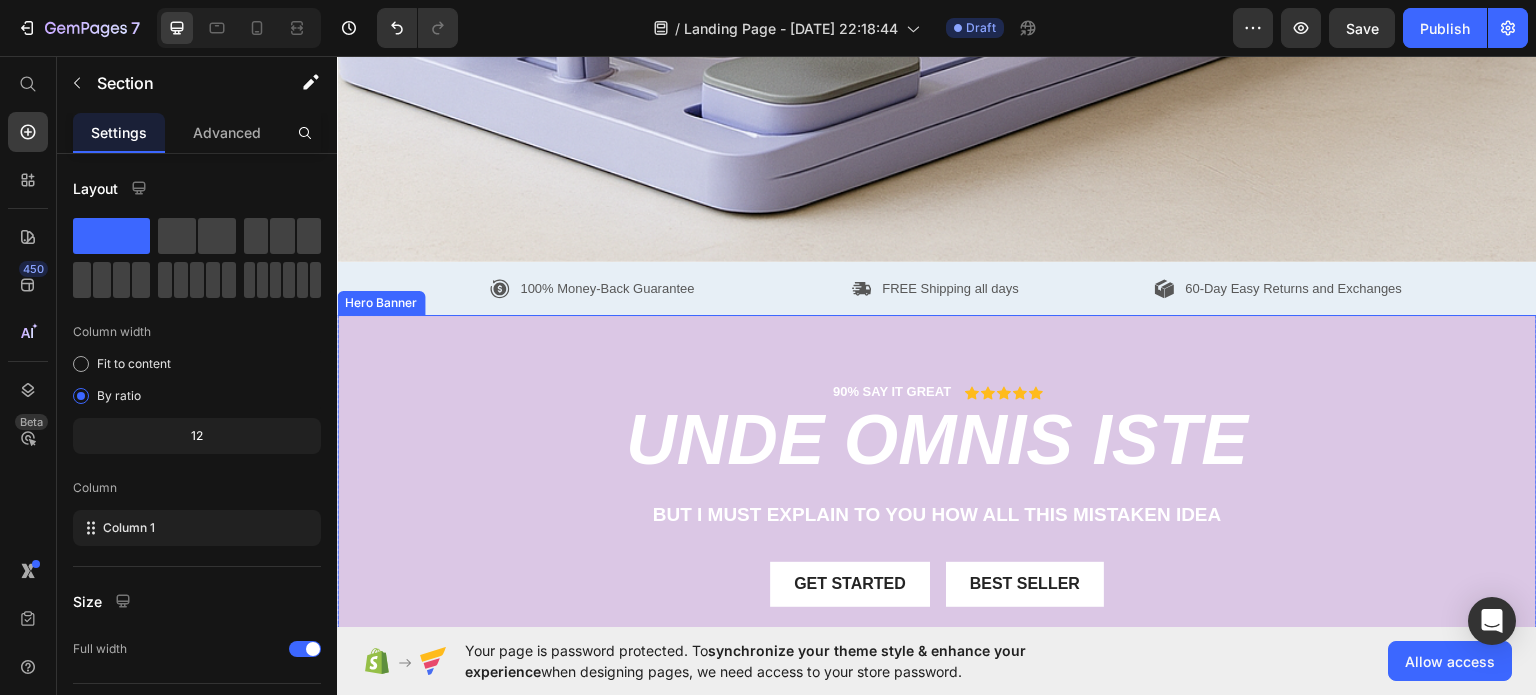 click on "90% SAY IT GREAT Text Block Icon Icon Icon Icon Icon Icon List Row unde omnis iste Heading But I must explain to you how all this mistaken idea Text Block Get started Button Best Seller Button Row" at bounding box center (937, 491) 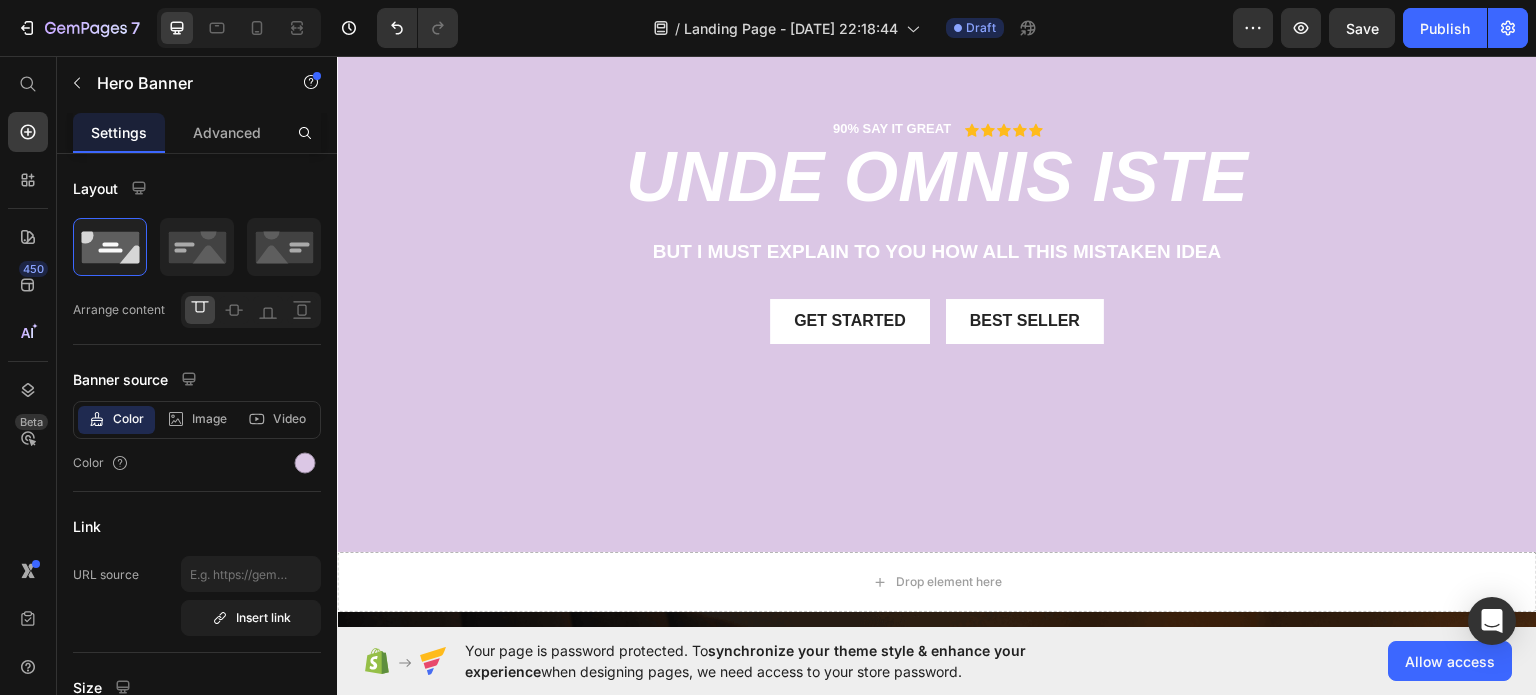 scroll, scrollTop: 1308, scrollLeft: 0, axis: vertical 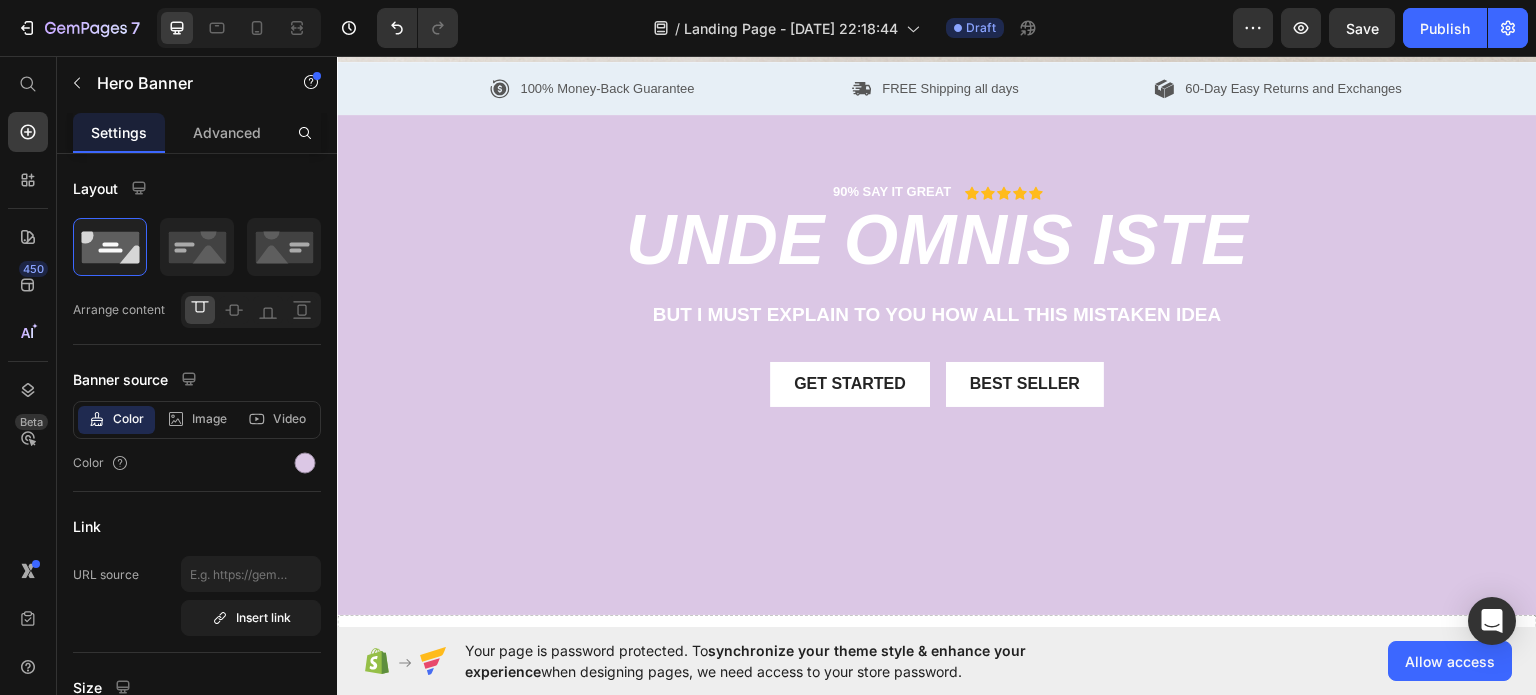 click on "But I must explain to you how all this mistaken idea" at bounding box center (937, 314) 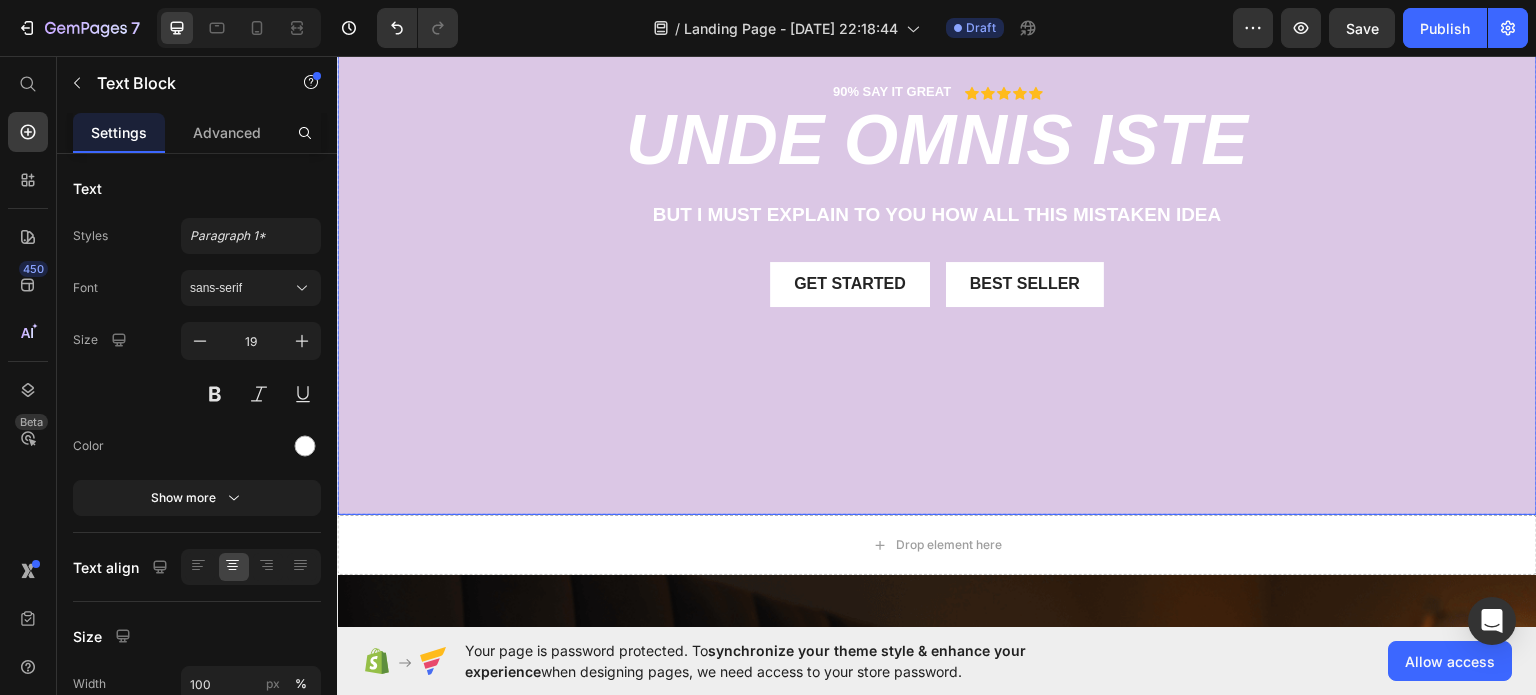 scroll, scrollTop: 1308, scrollLeft: 0, axis: vertical 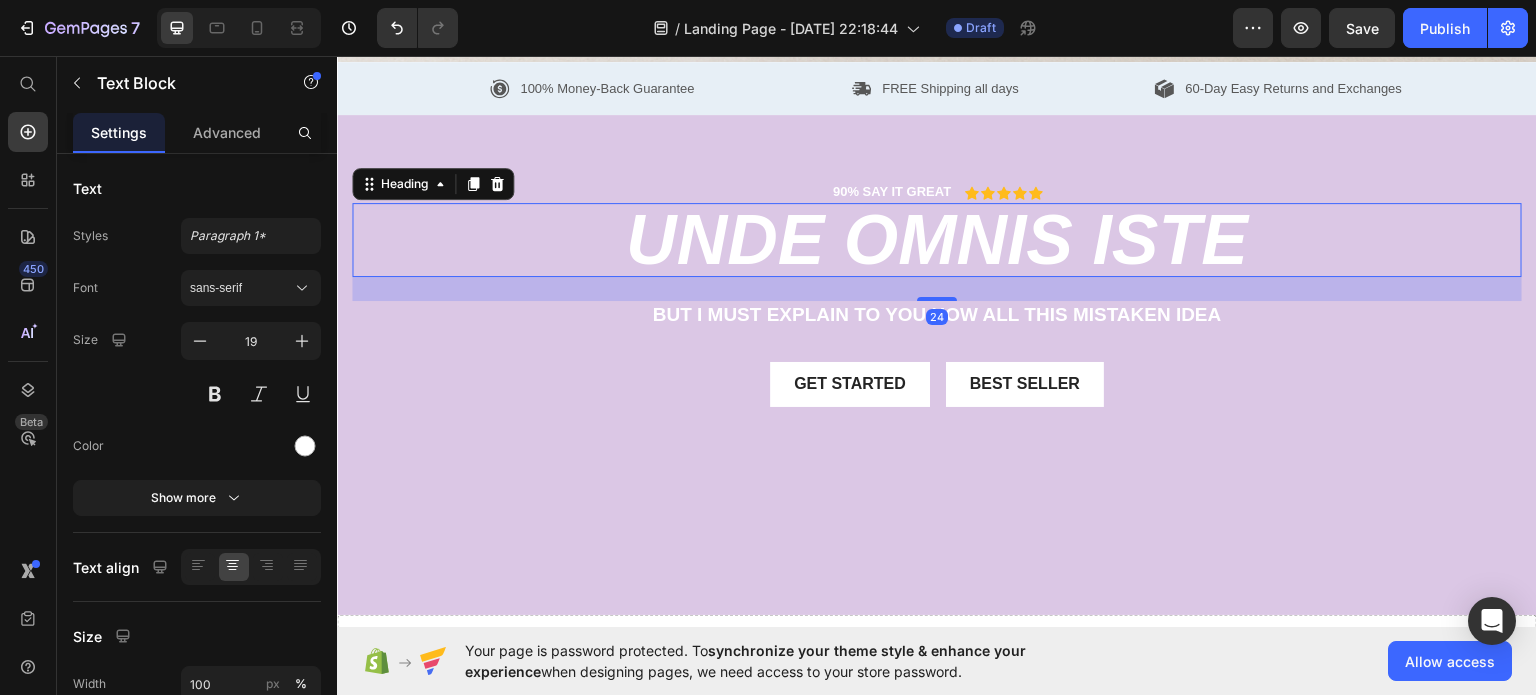 click on "unde omnis iste" at bounding box center (937, 239) 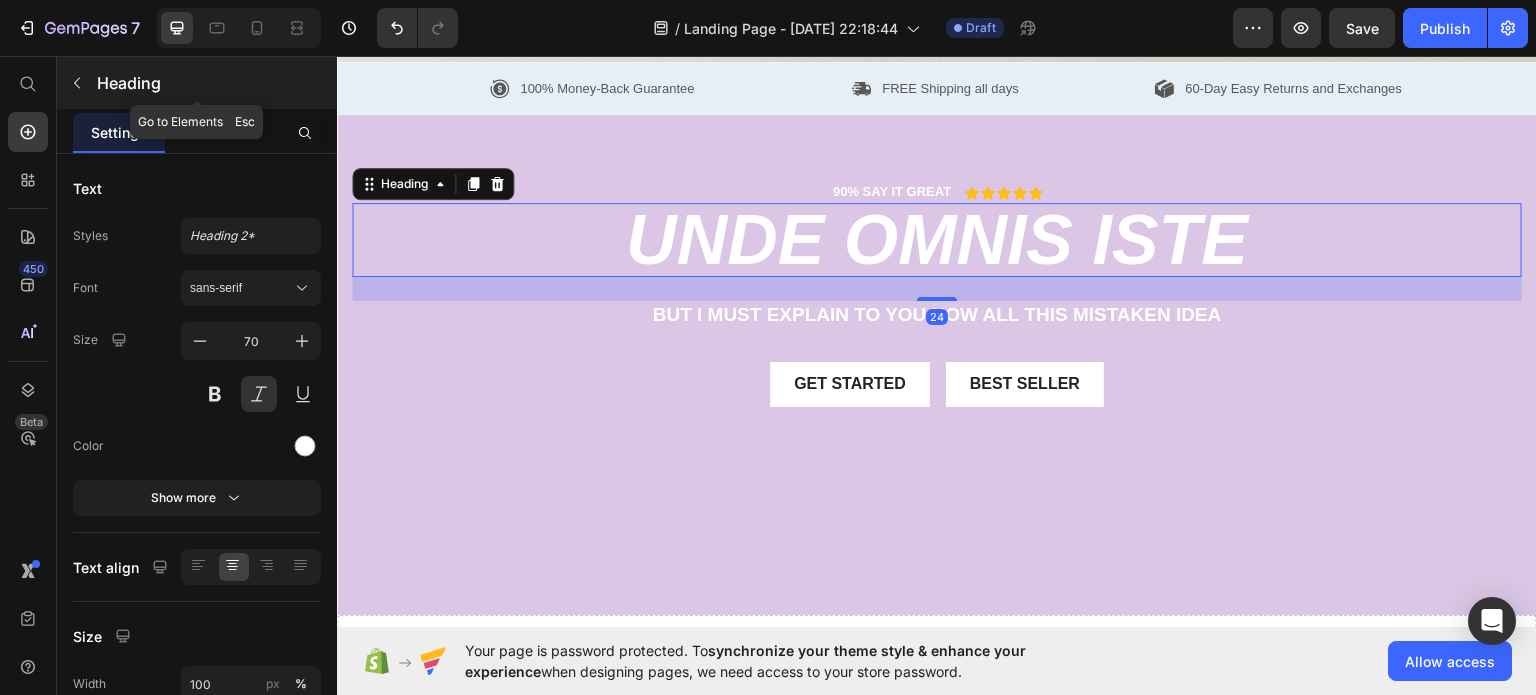 click at bounding box center (77, 83) 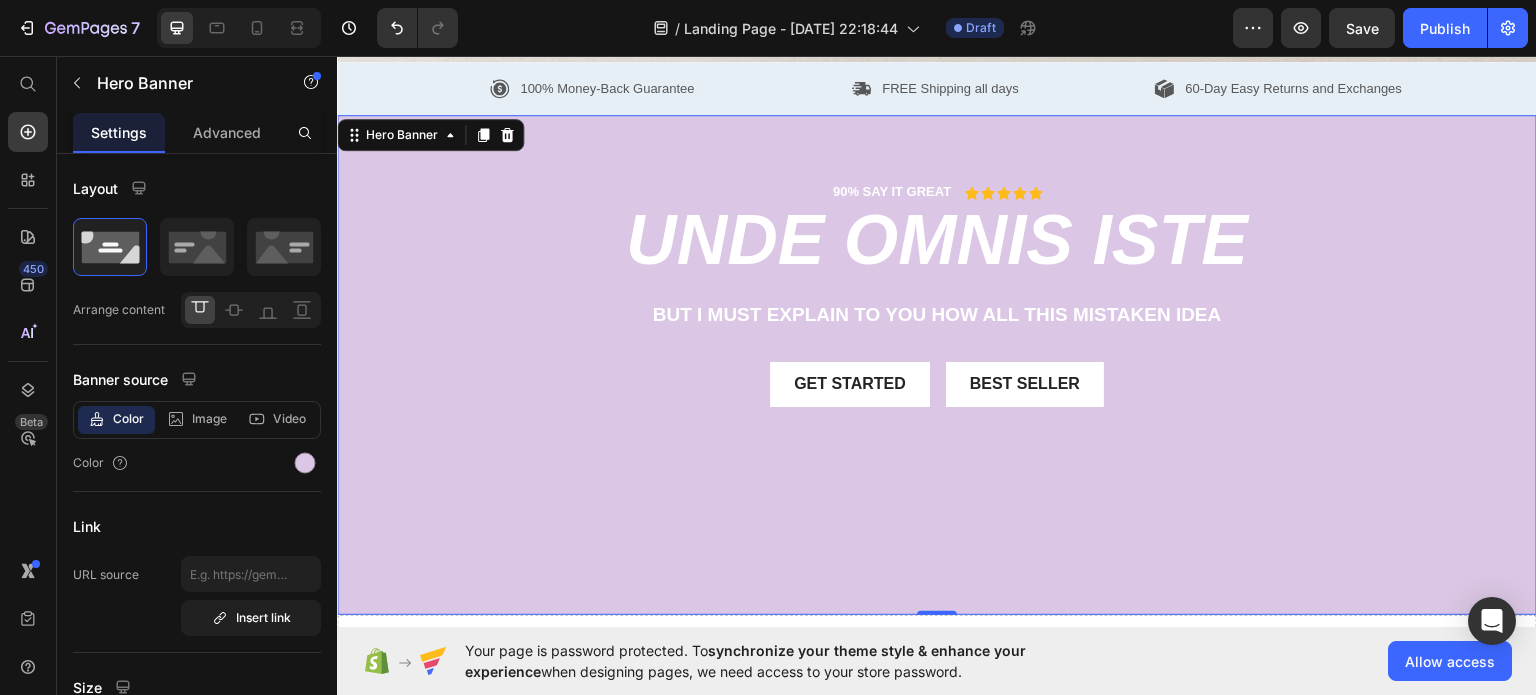 click on "90% SAY IT GREAT Text Block Icon Icon Icon Icon Icon Icon List Row unde omnis iste Heading But I must explain to you how all this mistaken idea Text Block Get started Button Best Seller Button Row" at bounding box center [937, 291] 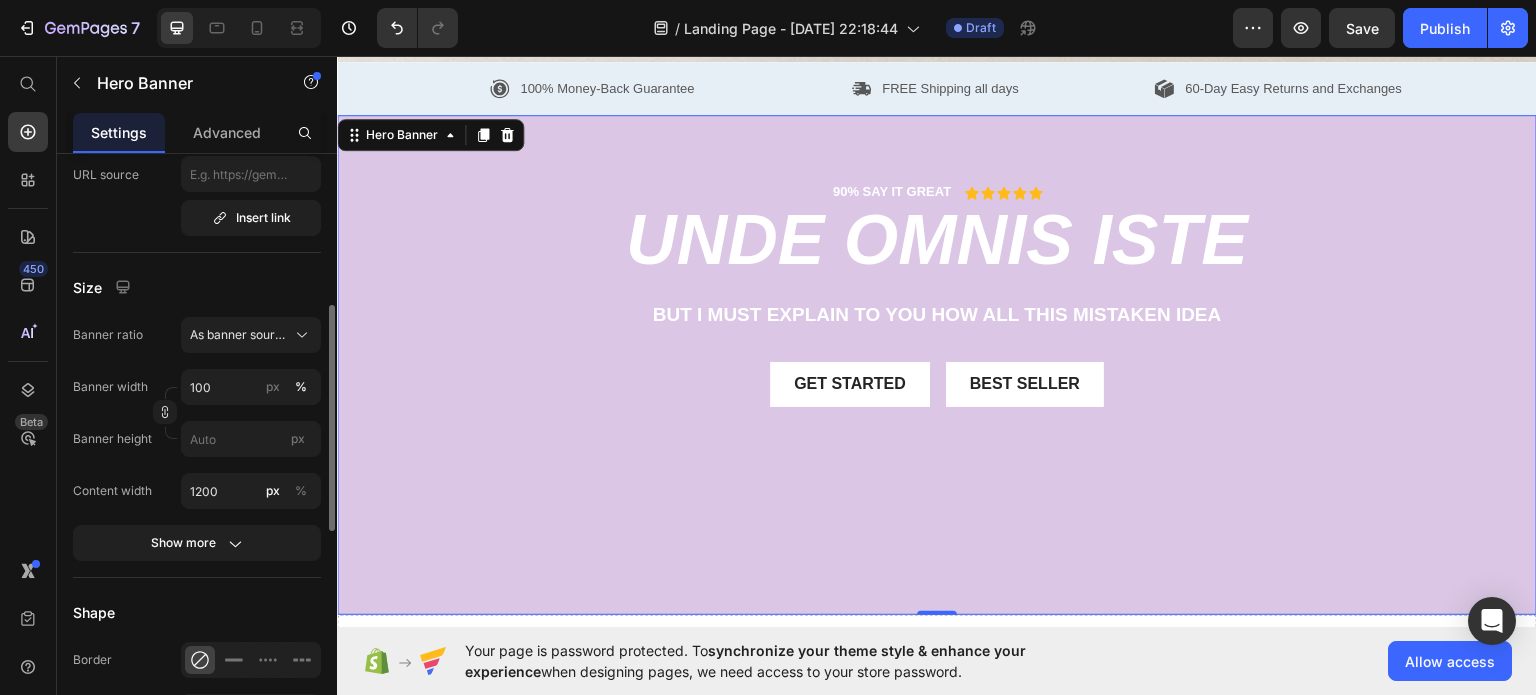 scroll, scrollTop: 100, scrollLeft: 0, axis: vertical 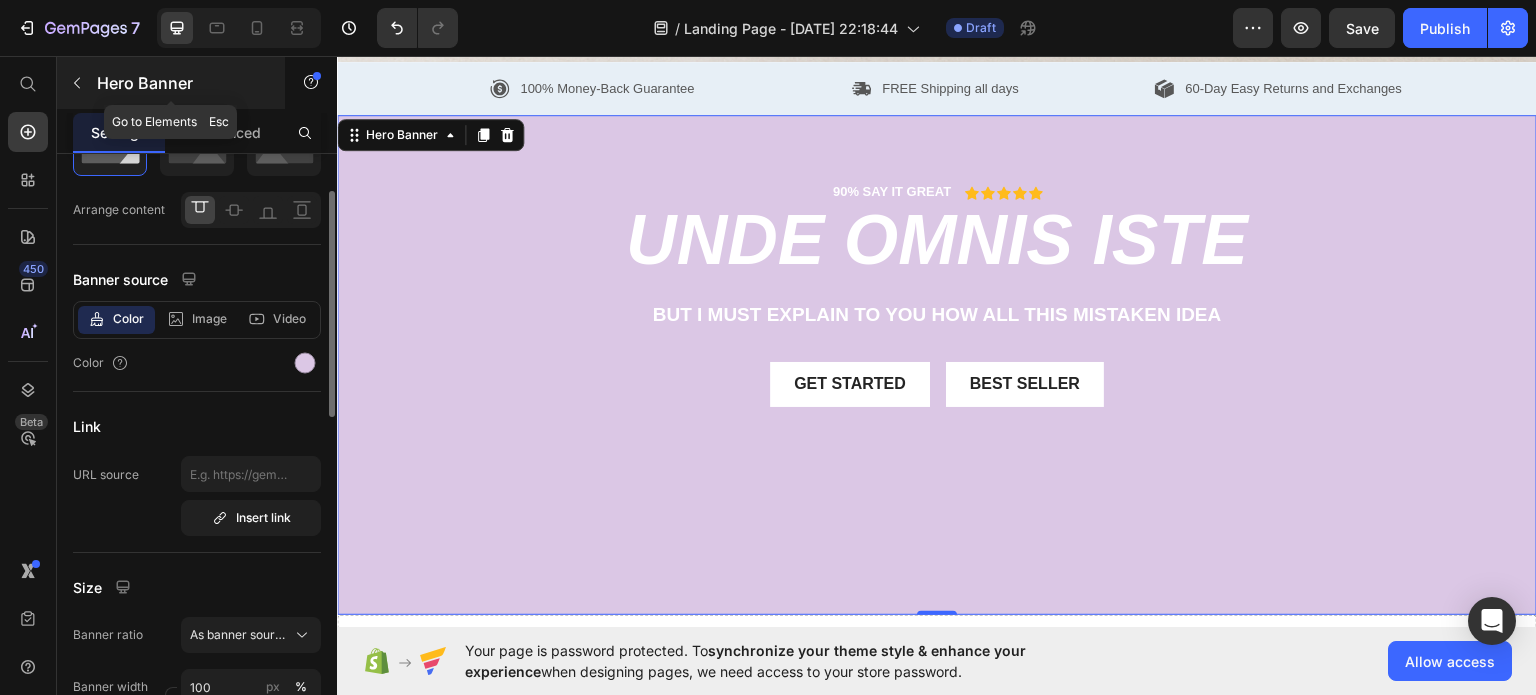 click at bounding box center [77, 83] 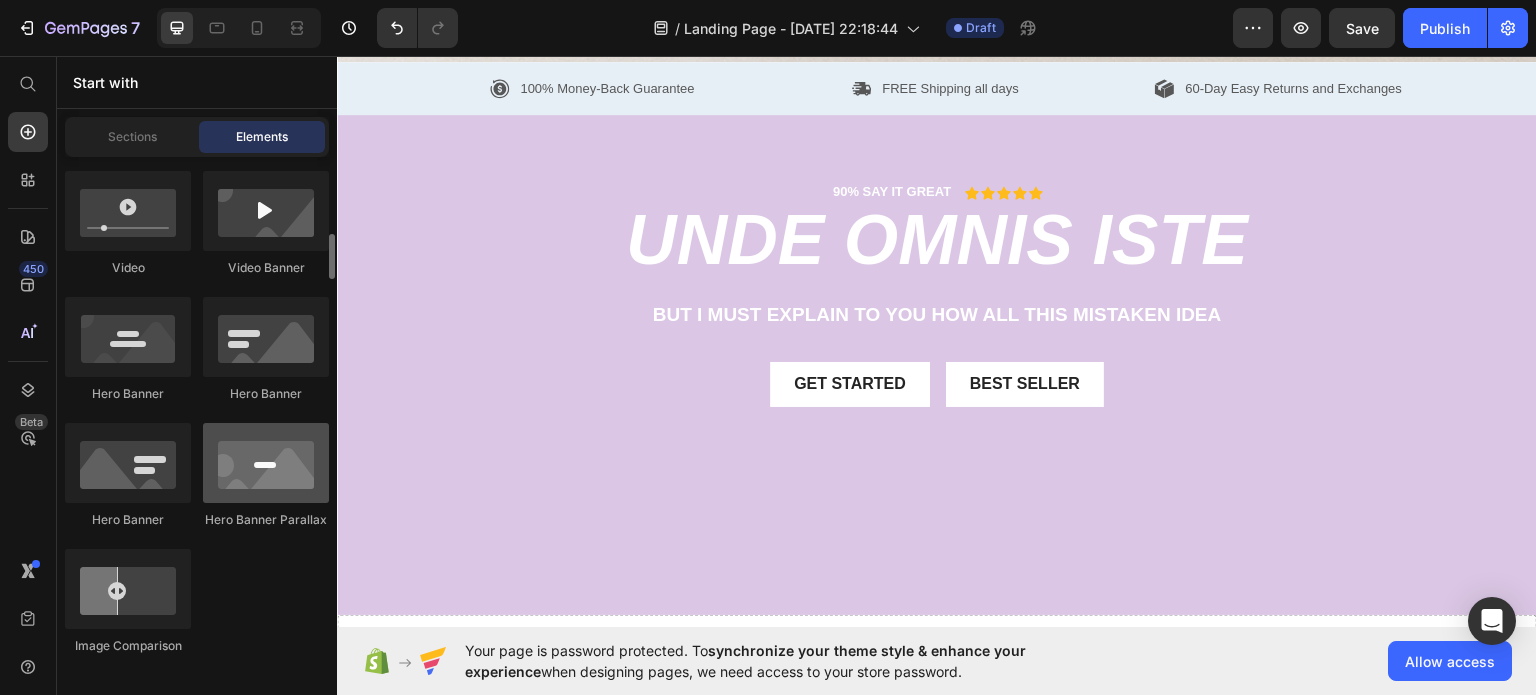 scroll, scrollTop: 1000, scrollLeft: 0, axis: vertical 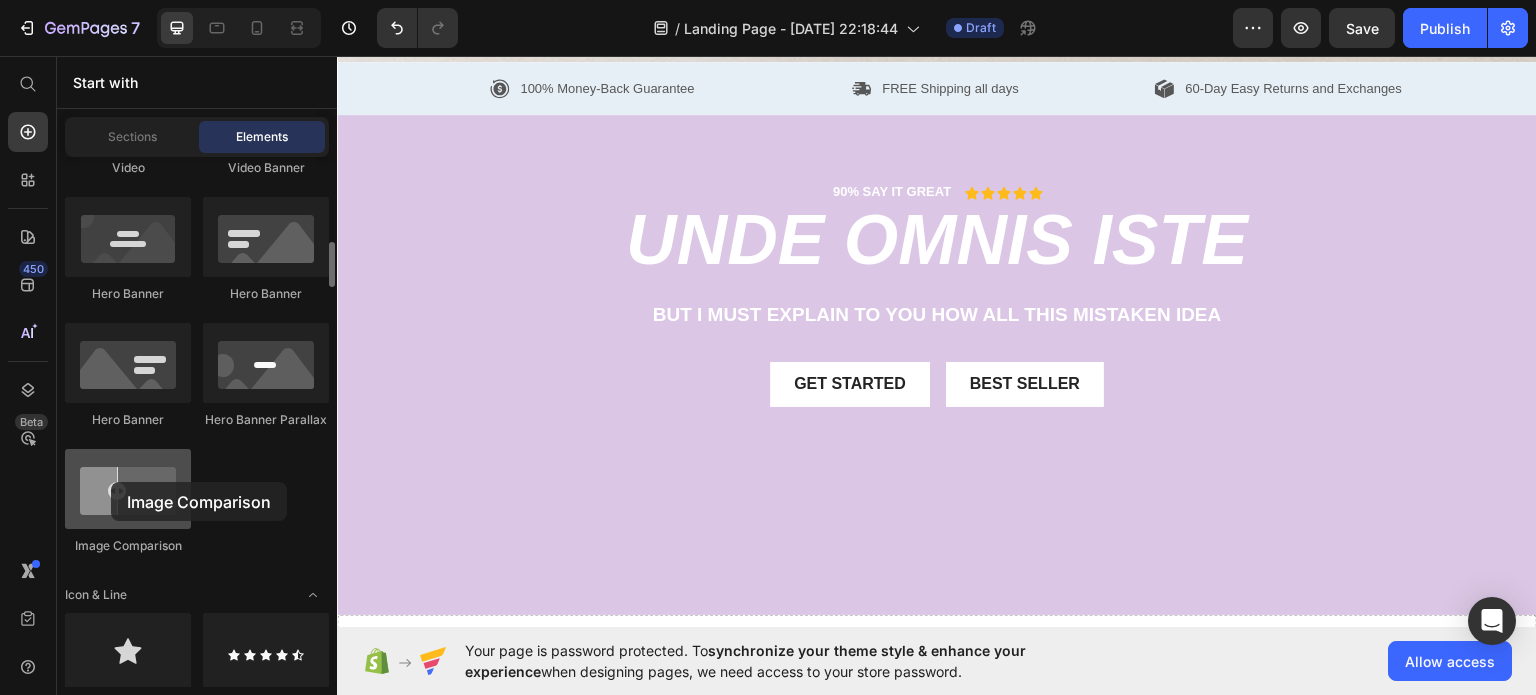 click at bounding box center (128, 489) 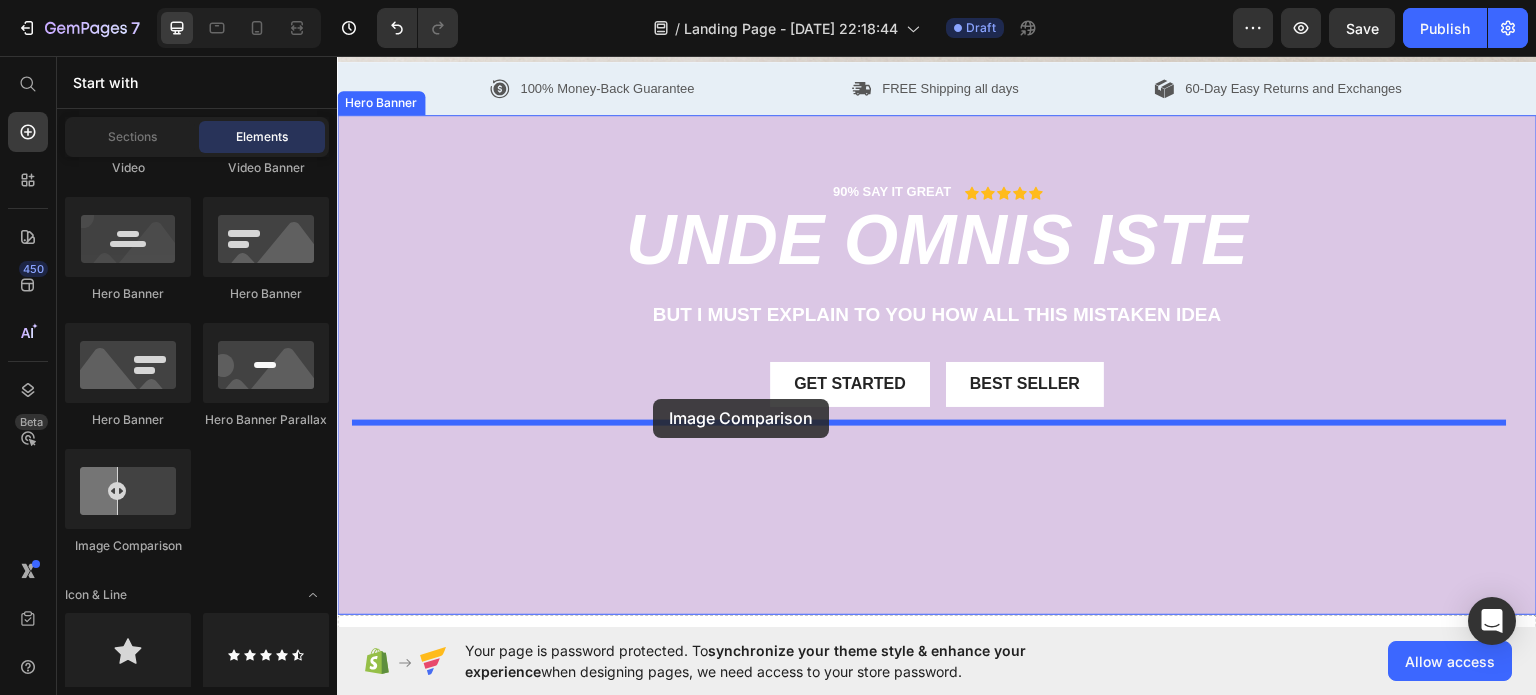 drag, startPoint x: 490, startPoint y: 535, endPoint x: 653, endPoint y: 398, distance: 212.92722 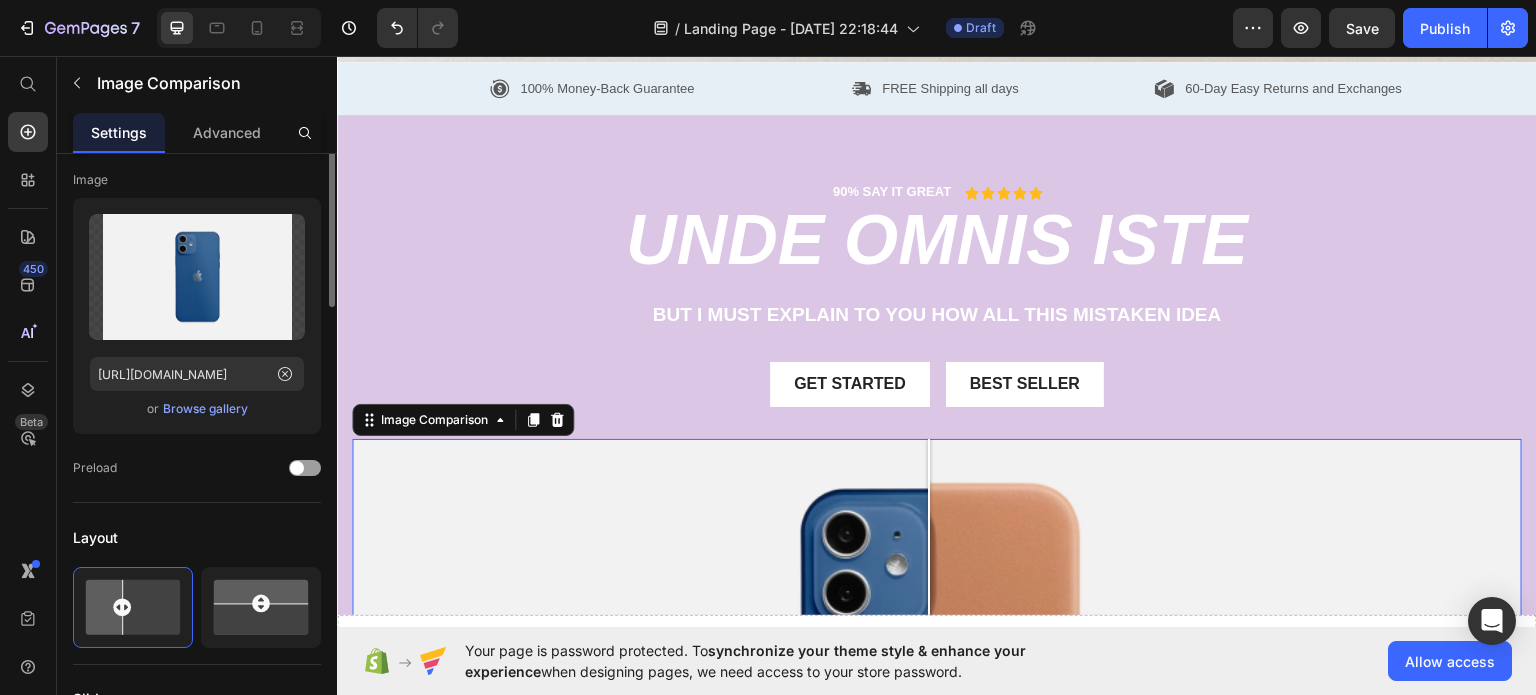 scroll, scrollTop: 0, scrollLeft: 0, axis: both 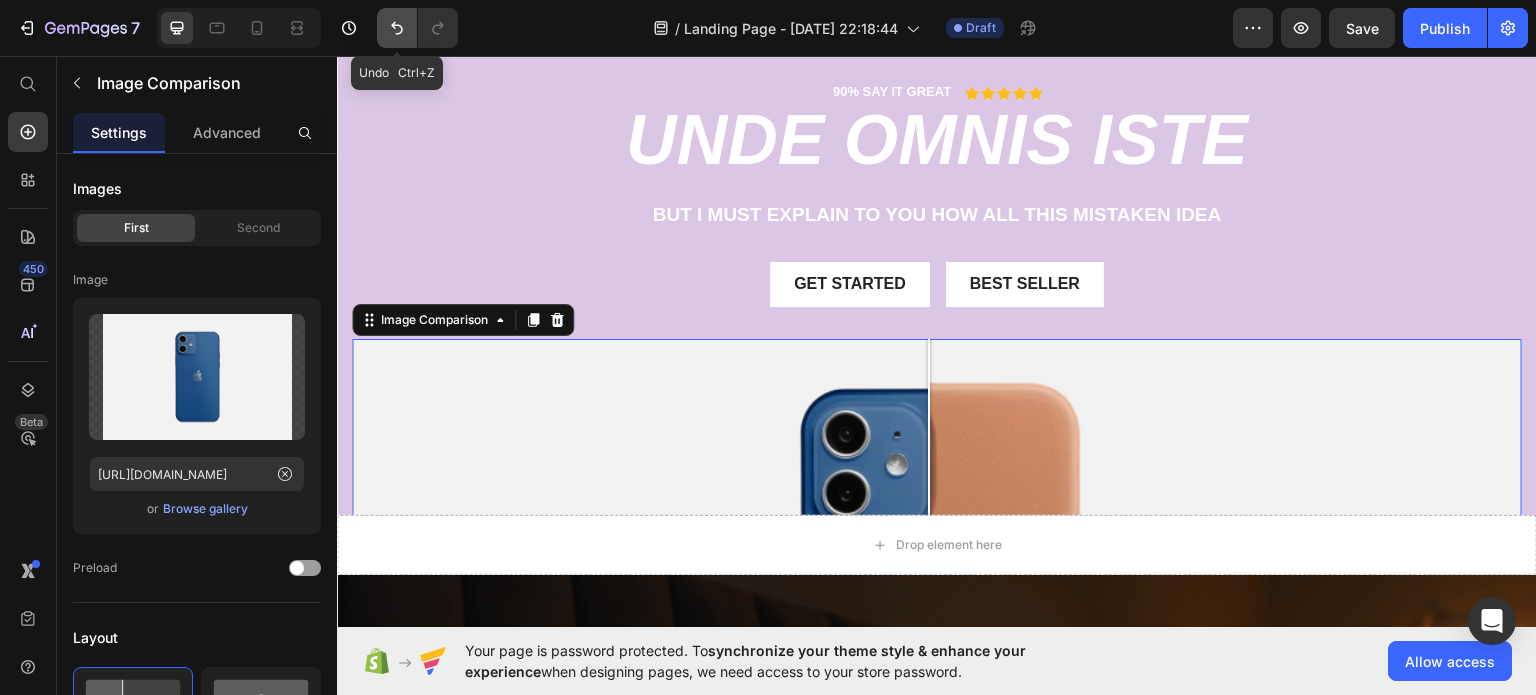 click 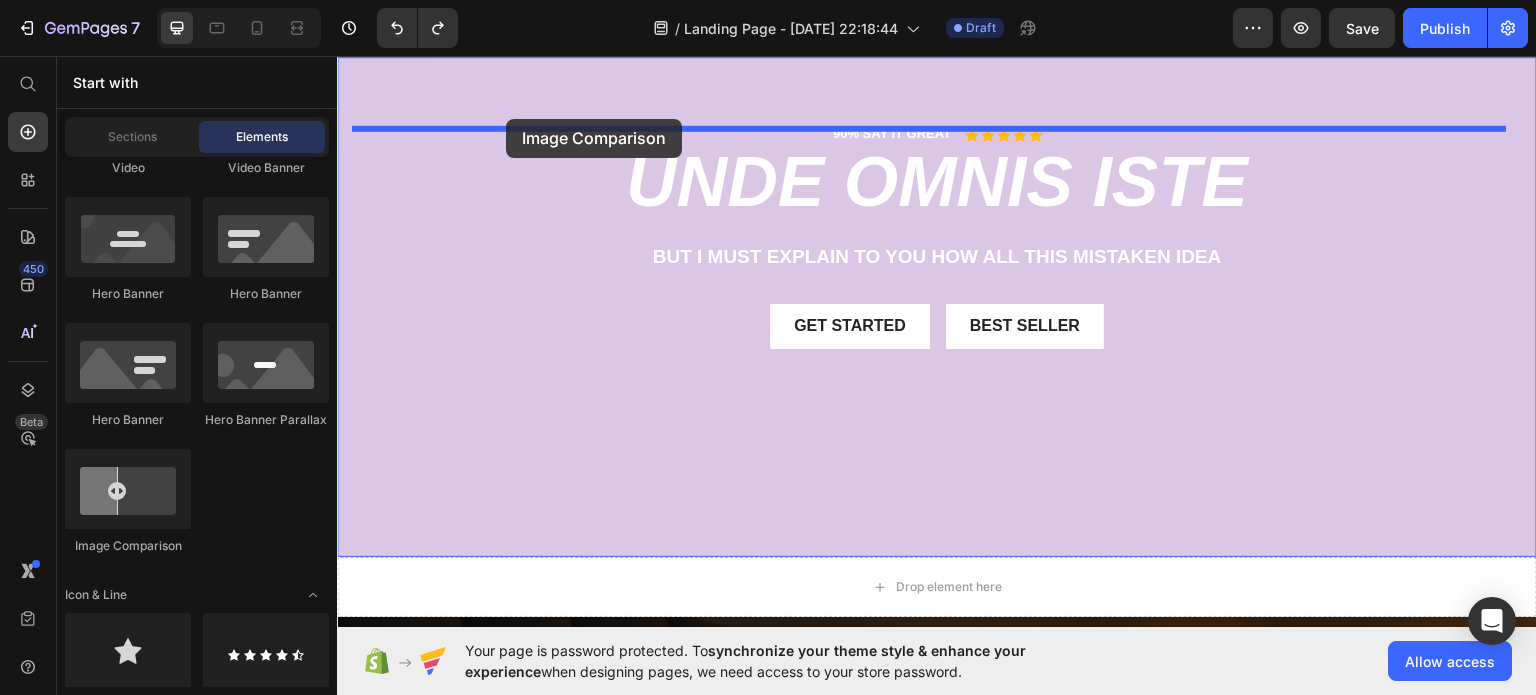 scroll, scrollTop: 1316, scrollLeft: 0, axis: vertical 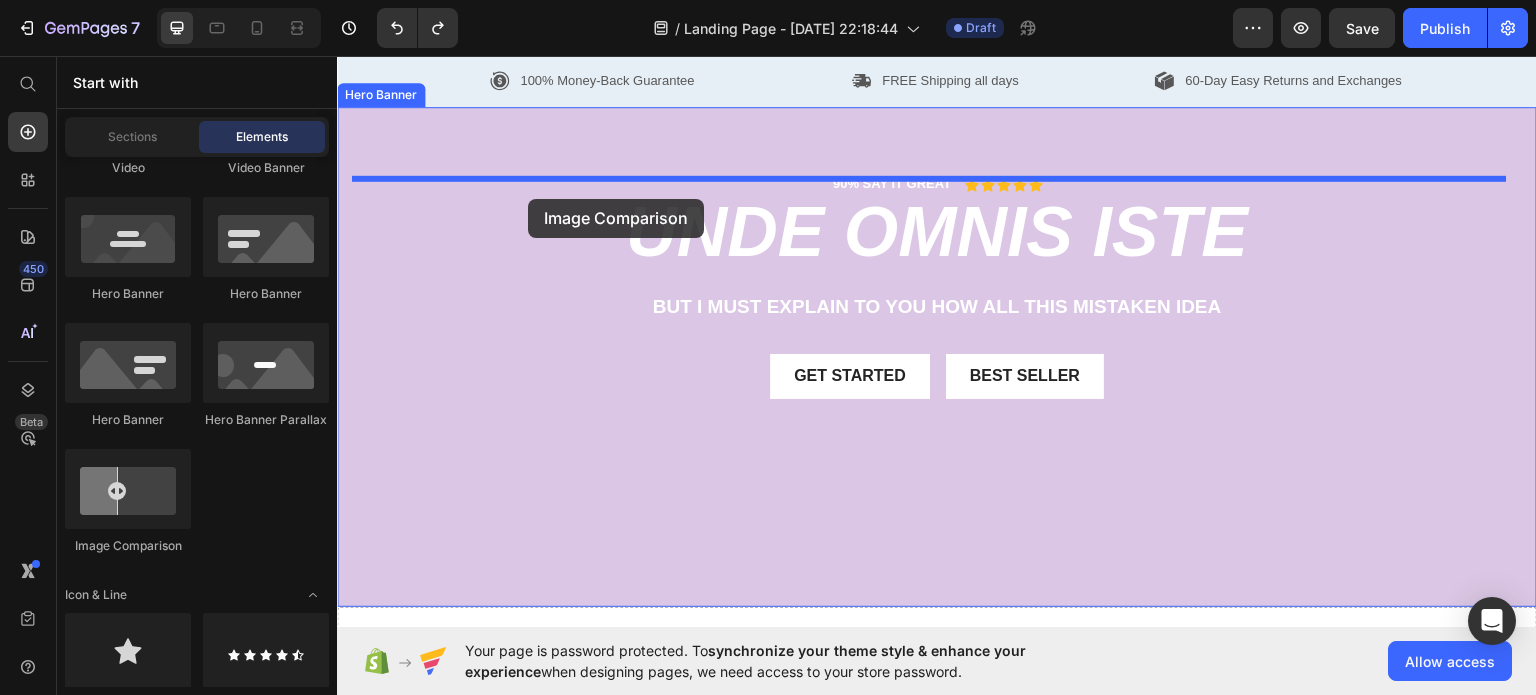 drag, startPoint x: 452, startPoint y: 530, endPoint x: 528, endPoint y: 198, distance: 340.58774 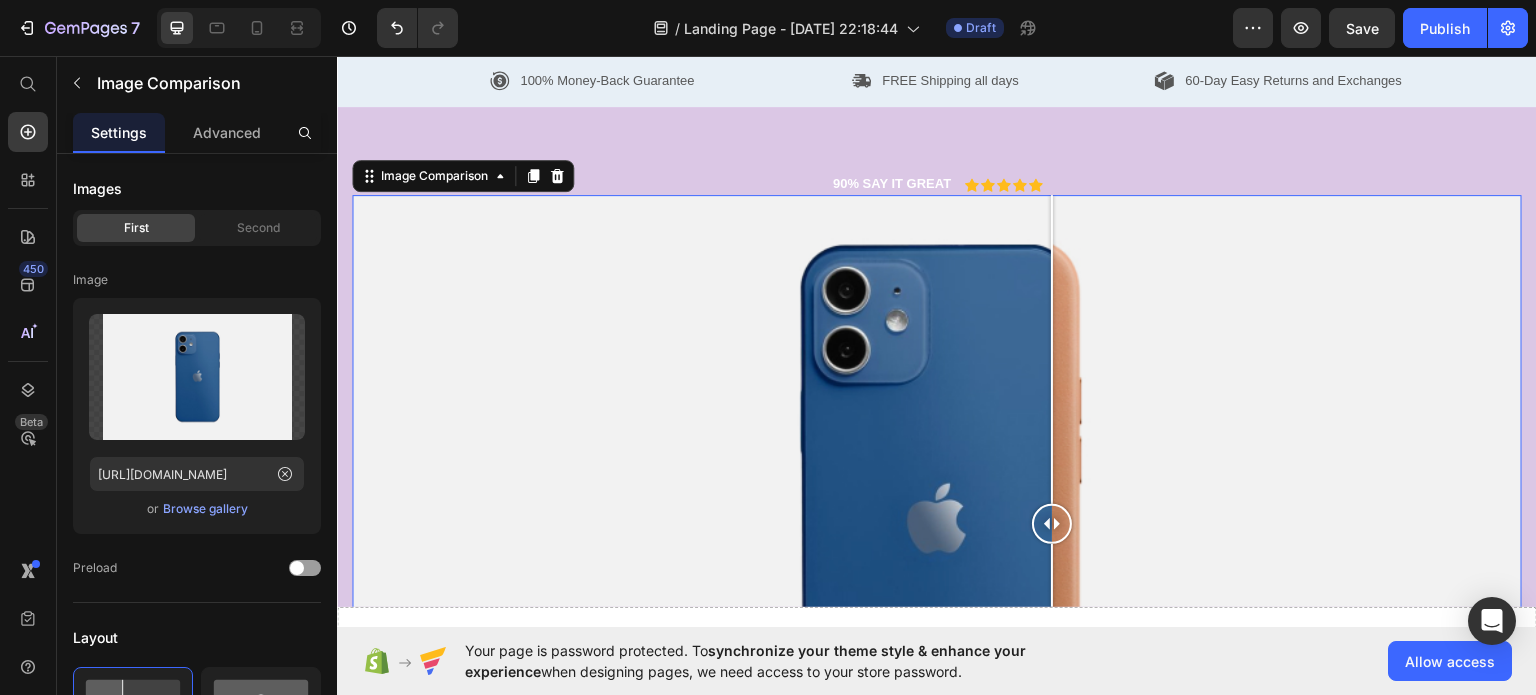 drag, startPoint x: 1059, startPoint y: 319, endPoint x: 1052, endPoint y: 224, distance: 95.257545 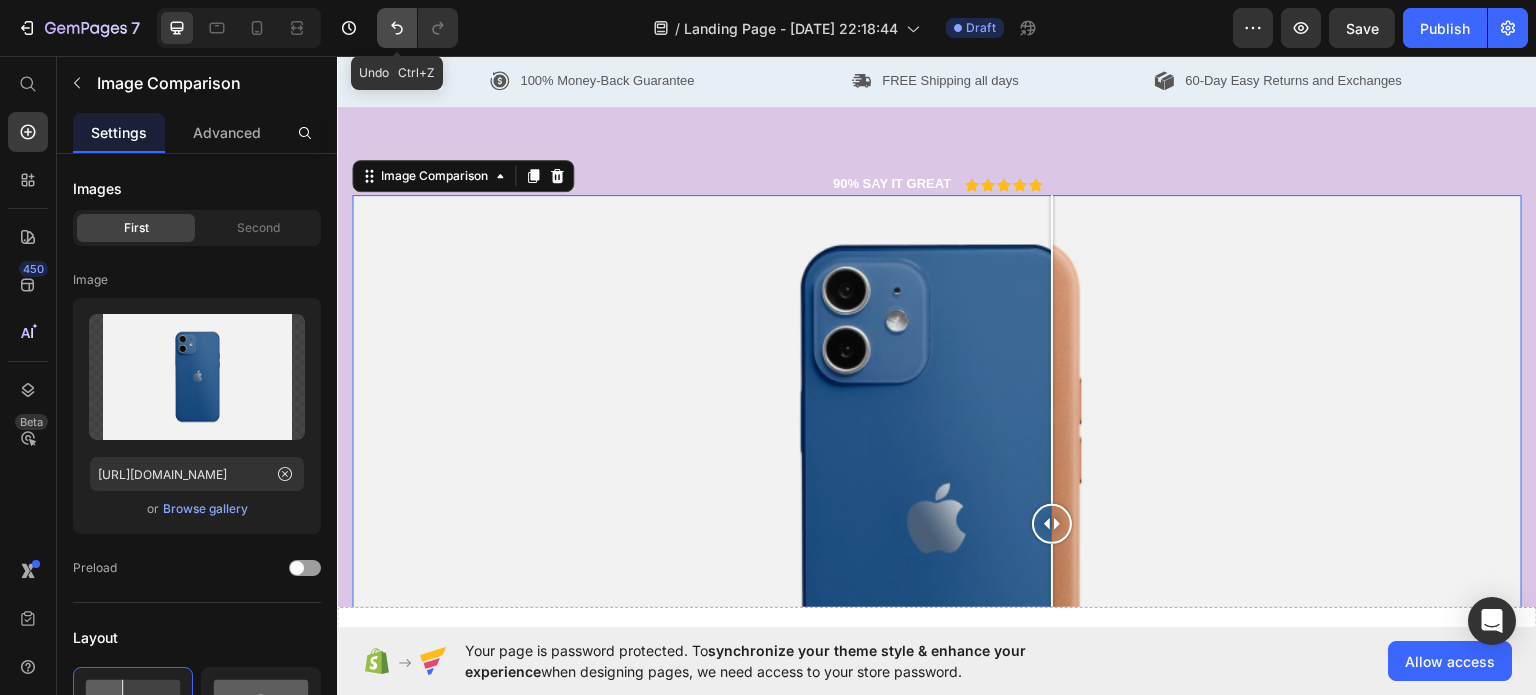 click 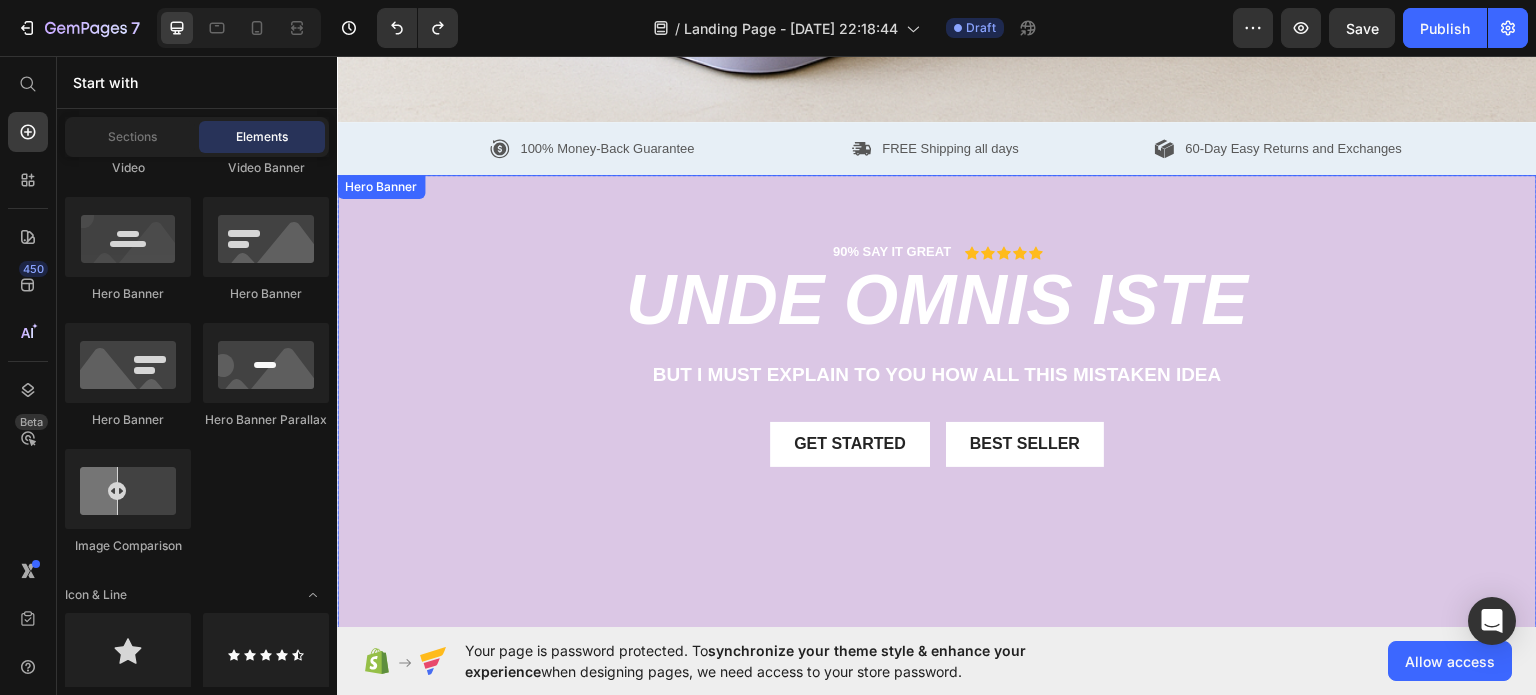 scroll, scrollTop: 1216, scrollLeft: 0, axis: vertical 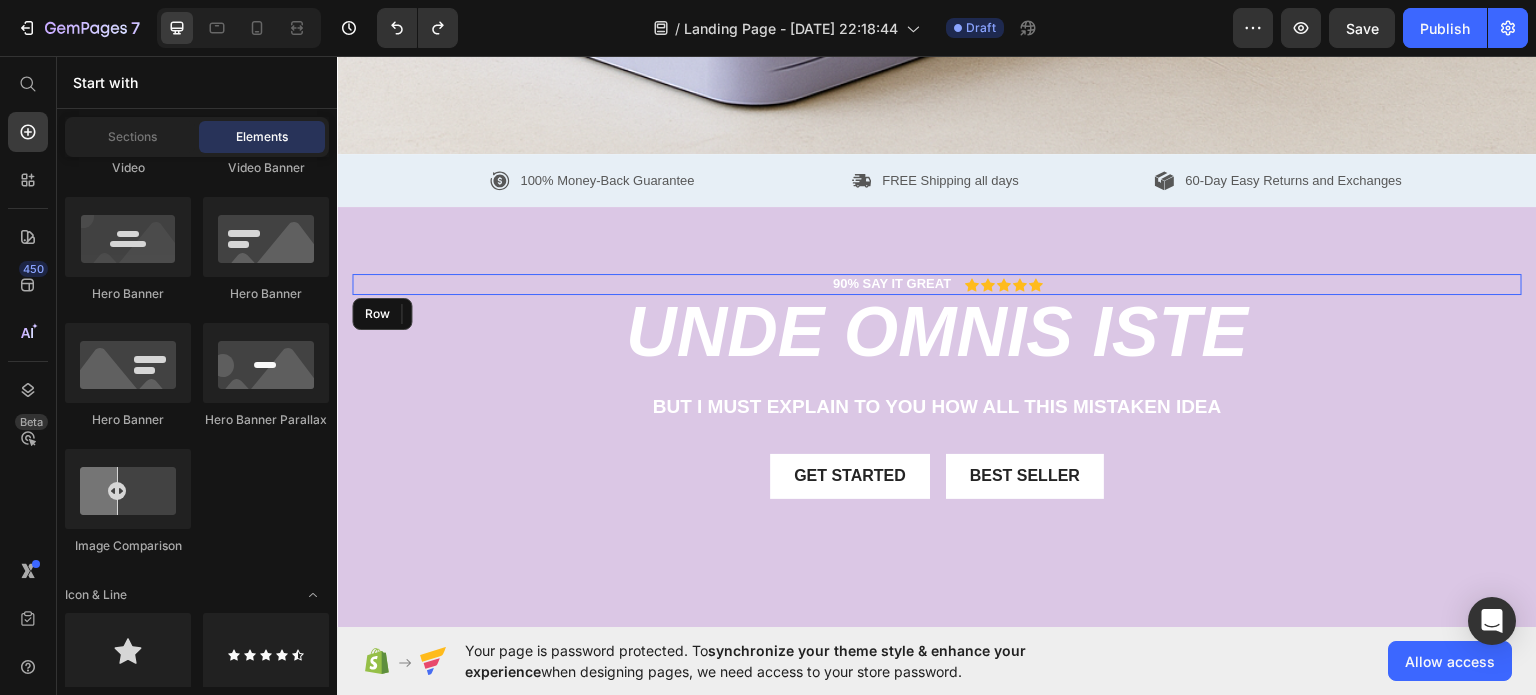 click on "90% SAY IT GREAT Text Block Icon Icon Icon Icon Icon Icon List Row" at bounding box center [937, 283] 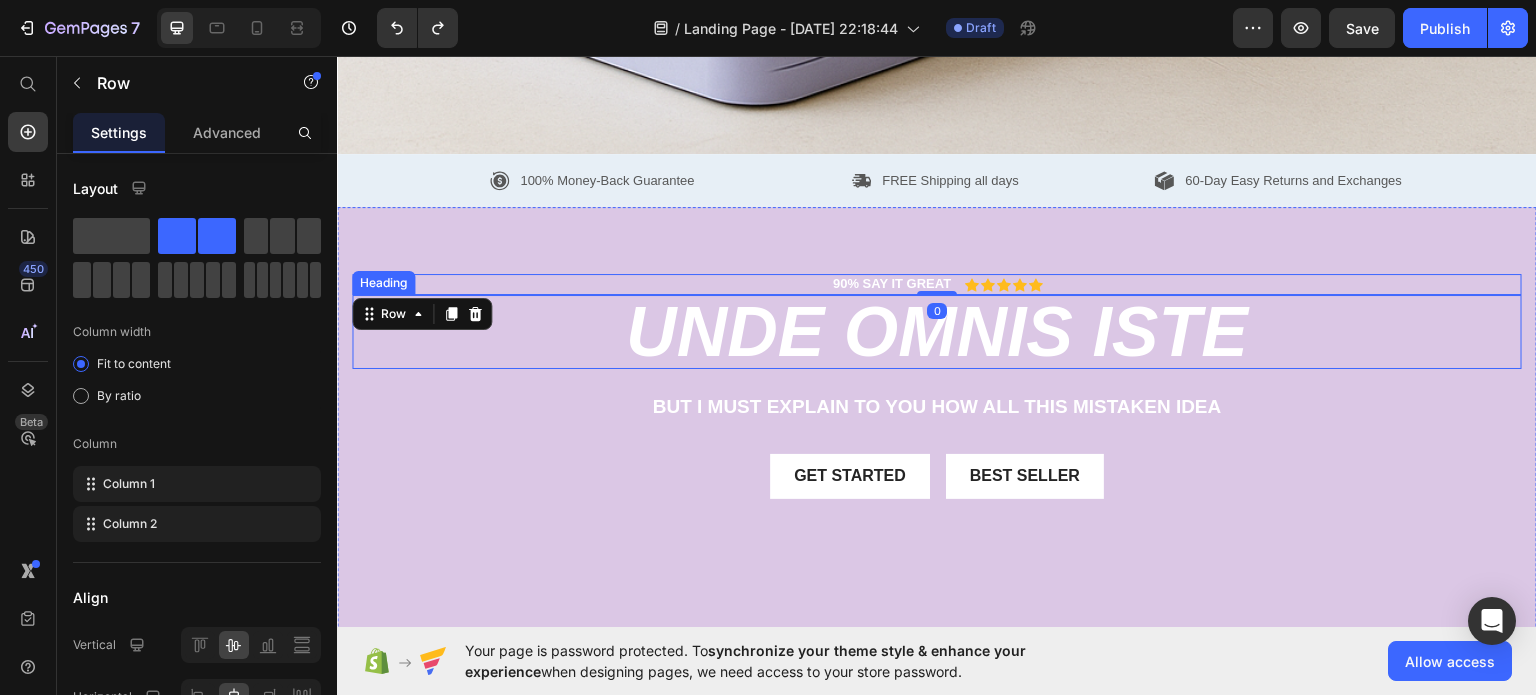 click on "unde omnis iste" at bounding box center [937, 331] 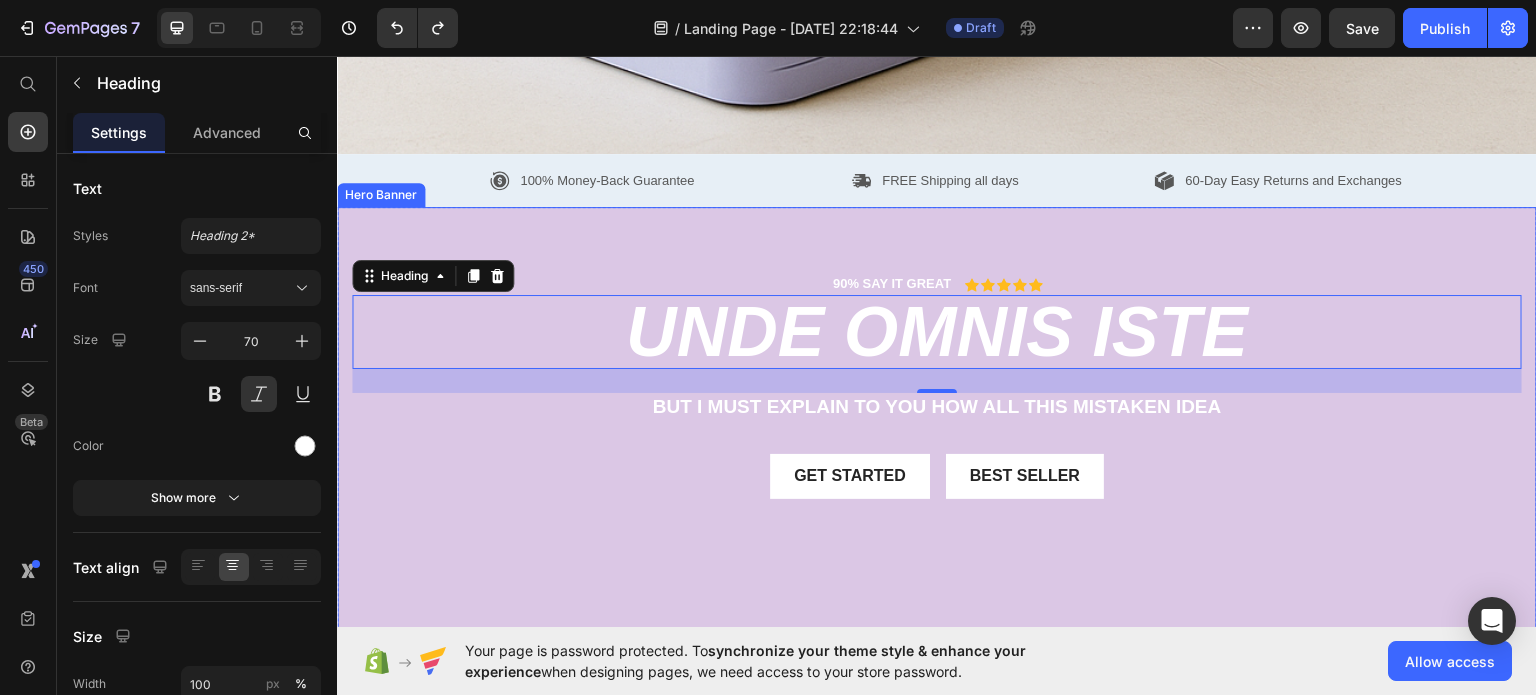 click on "90% SAY IT GREAT Text Block Icon Icon Icon Icon Icon Icon List Row unde omnis iste Heading   24 But I must explain to you how all this mistaken idea Text Block Get started Button Best Seller Button Row" at bounding box center (937, 383) 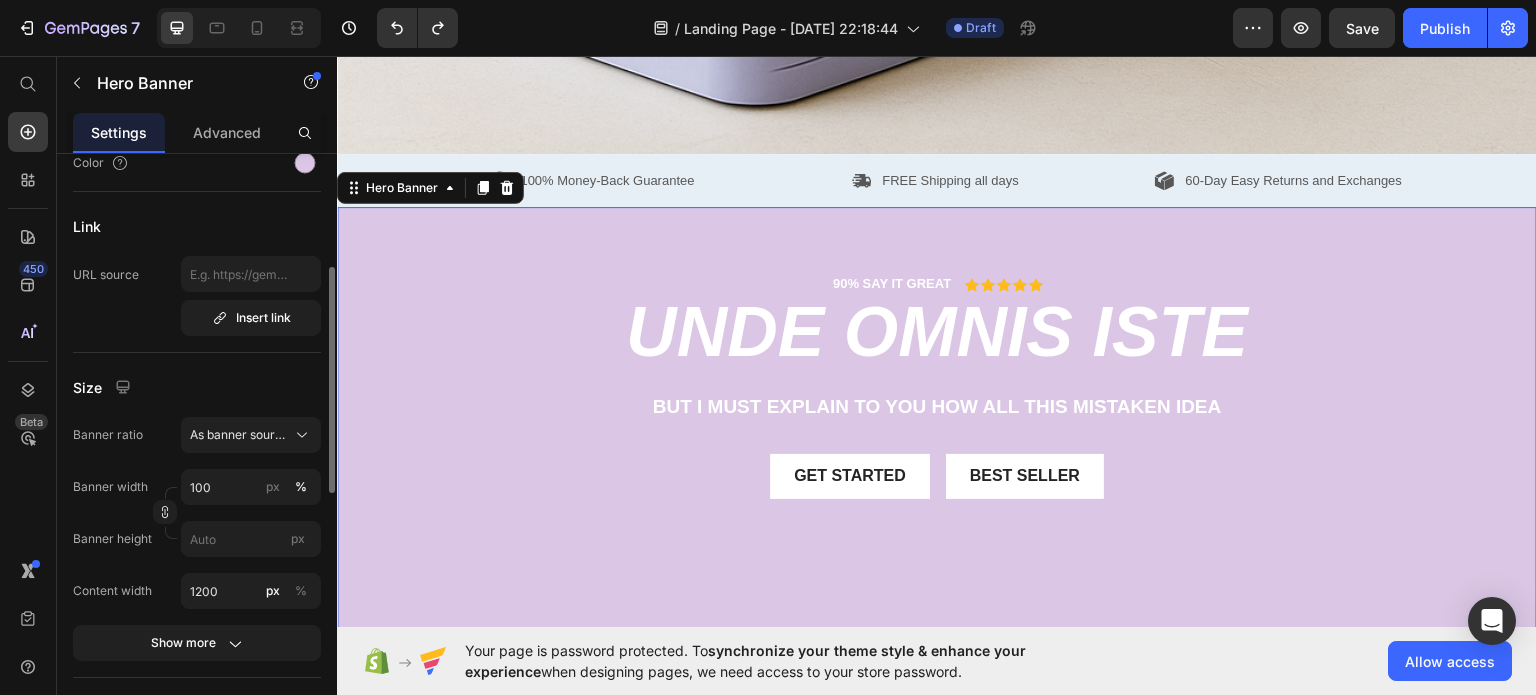 scroll, scrollTop: 0, scrollLeft: 0, axis: both 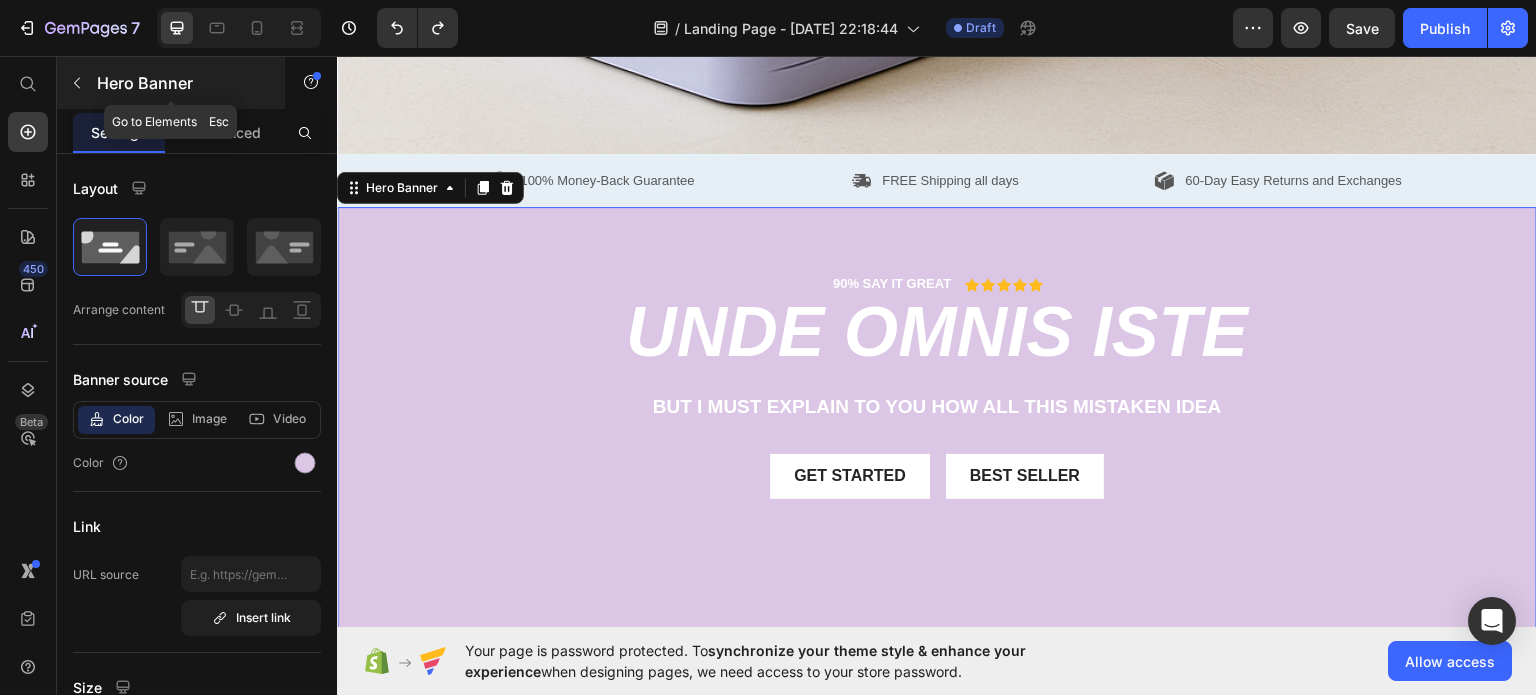 click 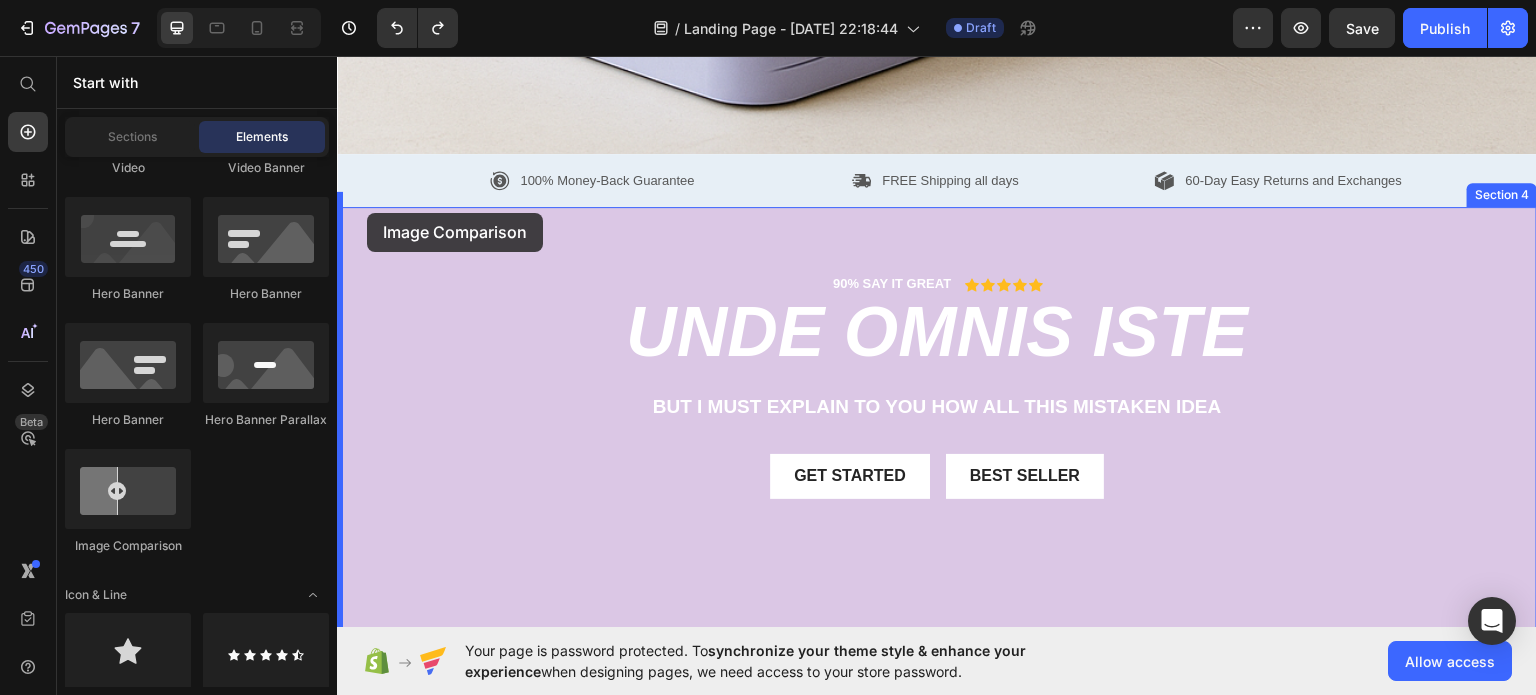 drag, startPoint x: 484, startPoint y: 548, endPoint x: 367, endPoint y: 212, distance: 355.78787 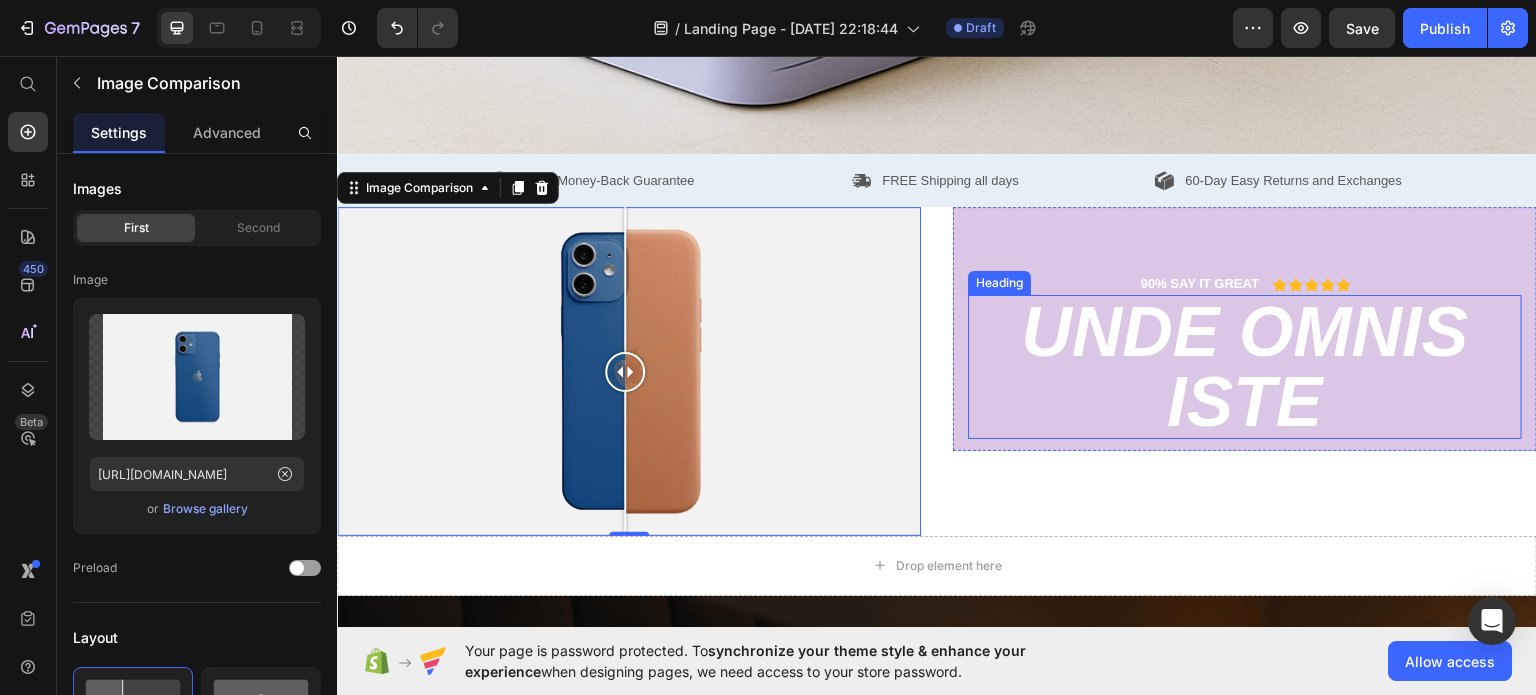 scroll, scrollTop: 1116, scrollLeft: 0, axis: vertical 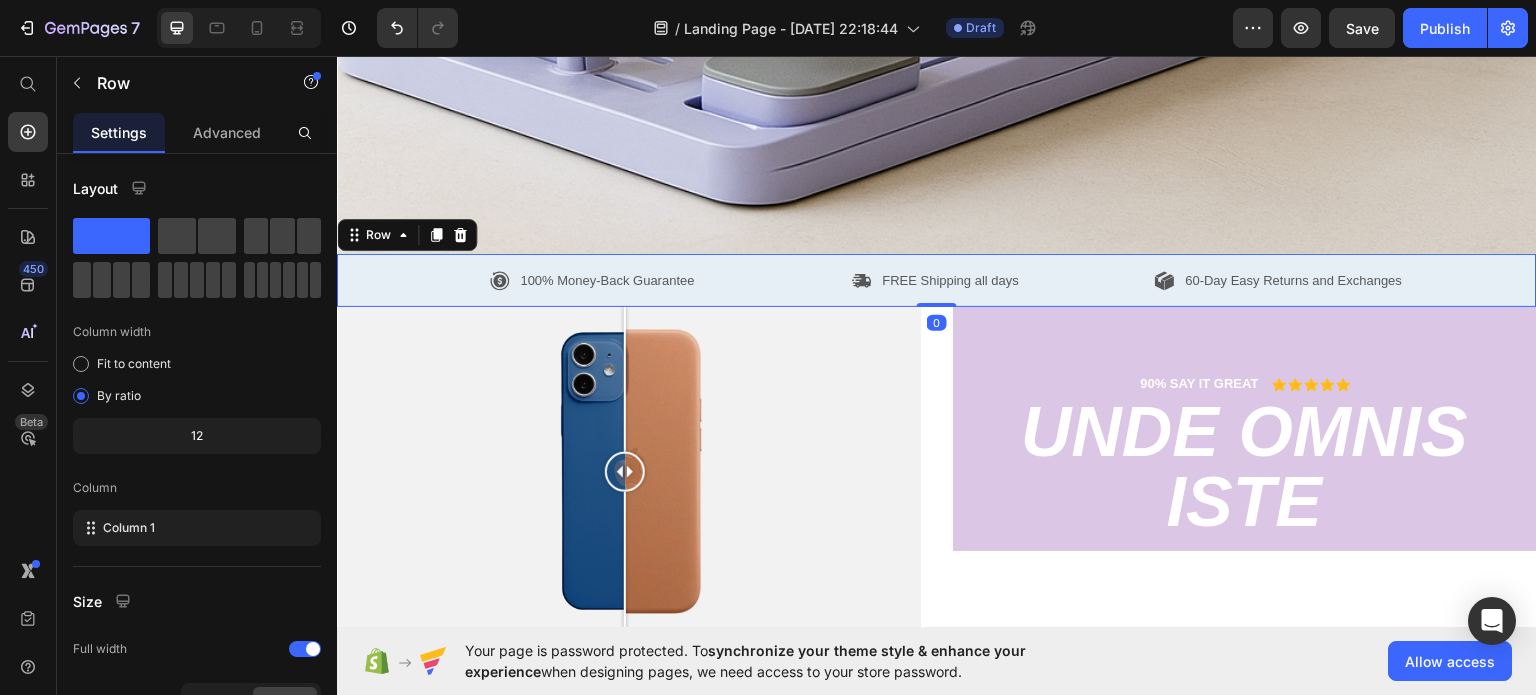 click on "100% Money-Back Guarantee Item List
FREE Shipping all days Item List
60-Day Easy Returns and Exchanges Item List Carousel Row   0" at bounding box center [937, 280] 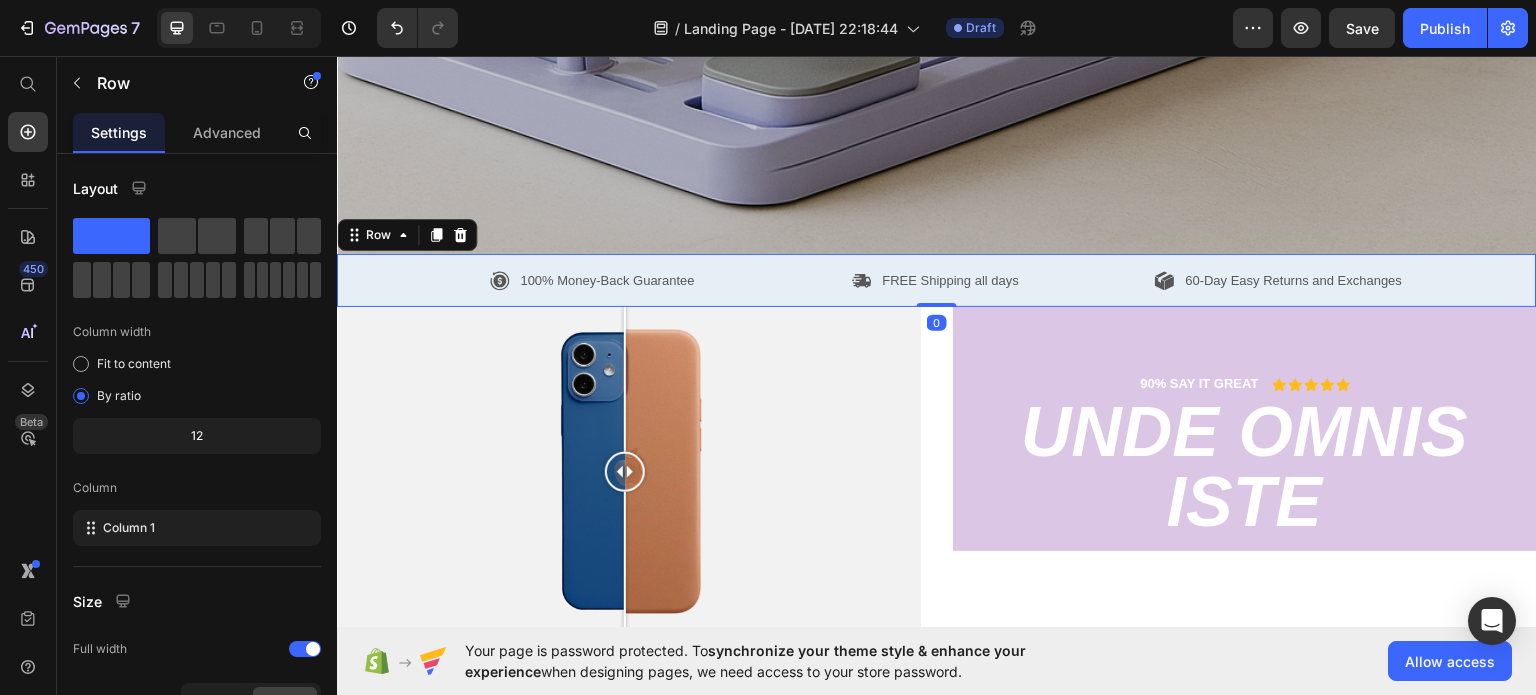 drag, startPoint x: 461, startPoint y: 219, endPoint x: 463, endPoint y: 232, distance: 13.152946 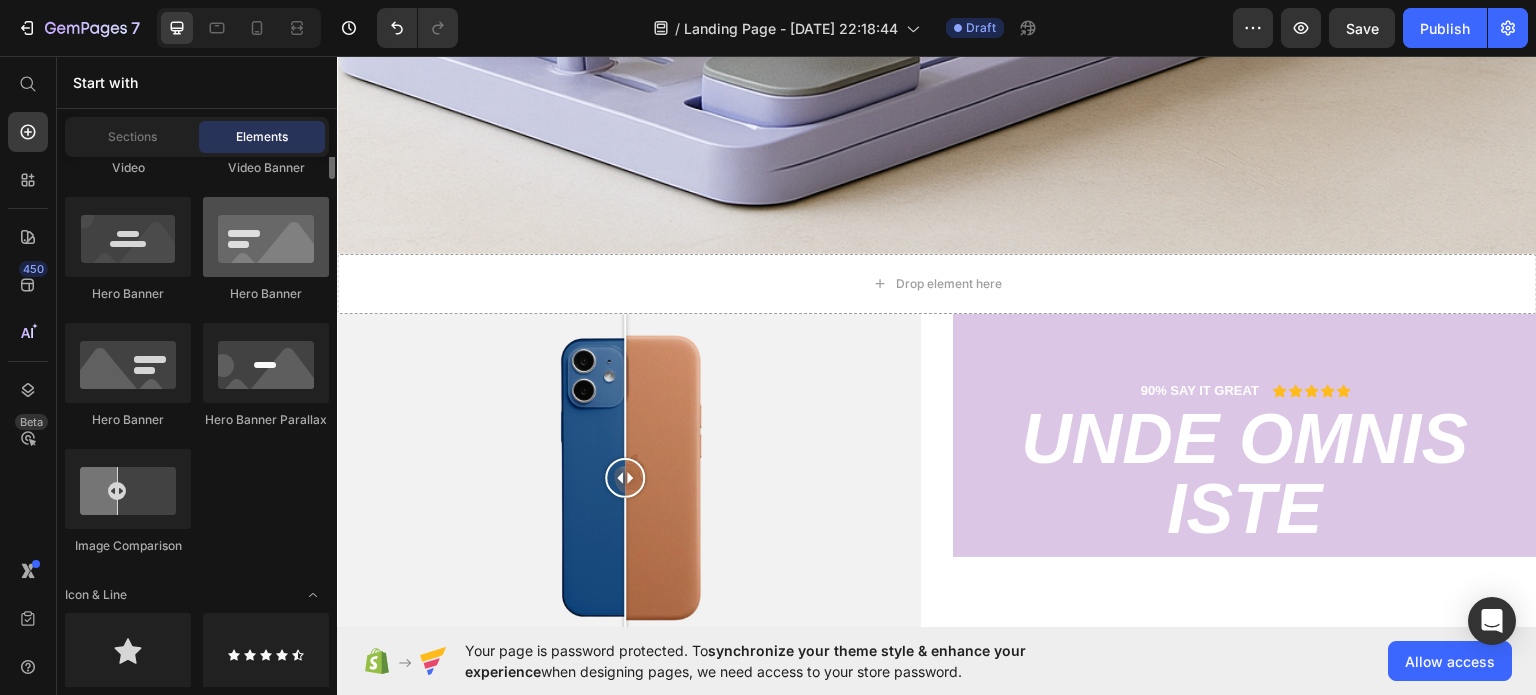 scroll, scrollTop: 700, scrollLeft: 0, axis: vertical 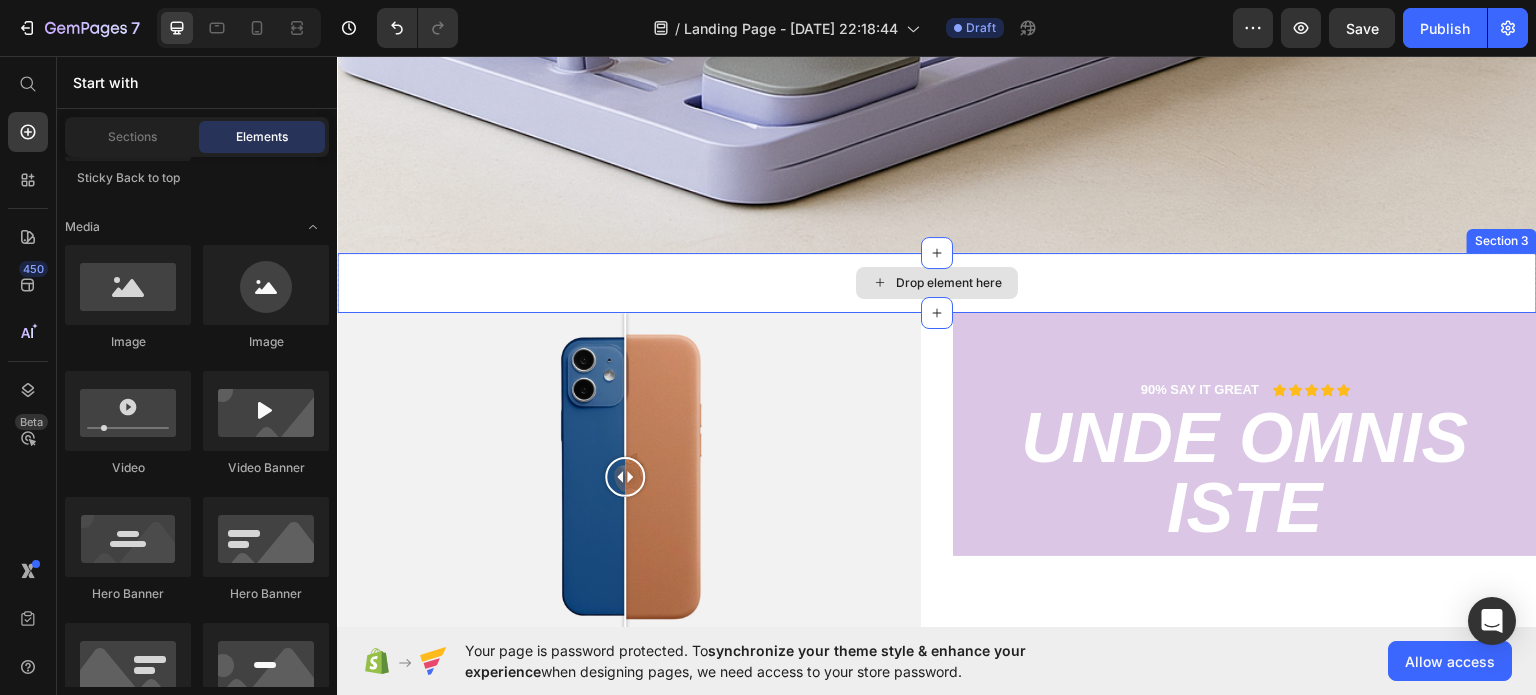 click on "Drop element here" at bounding box center (949, 282) 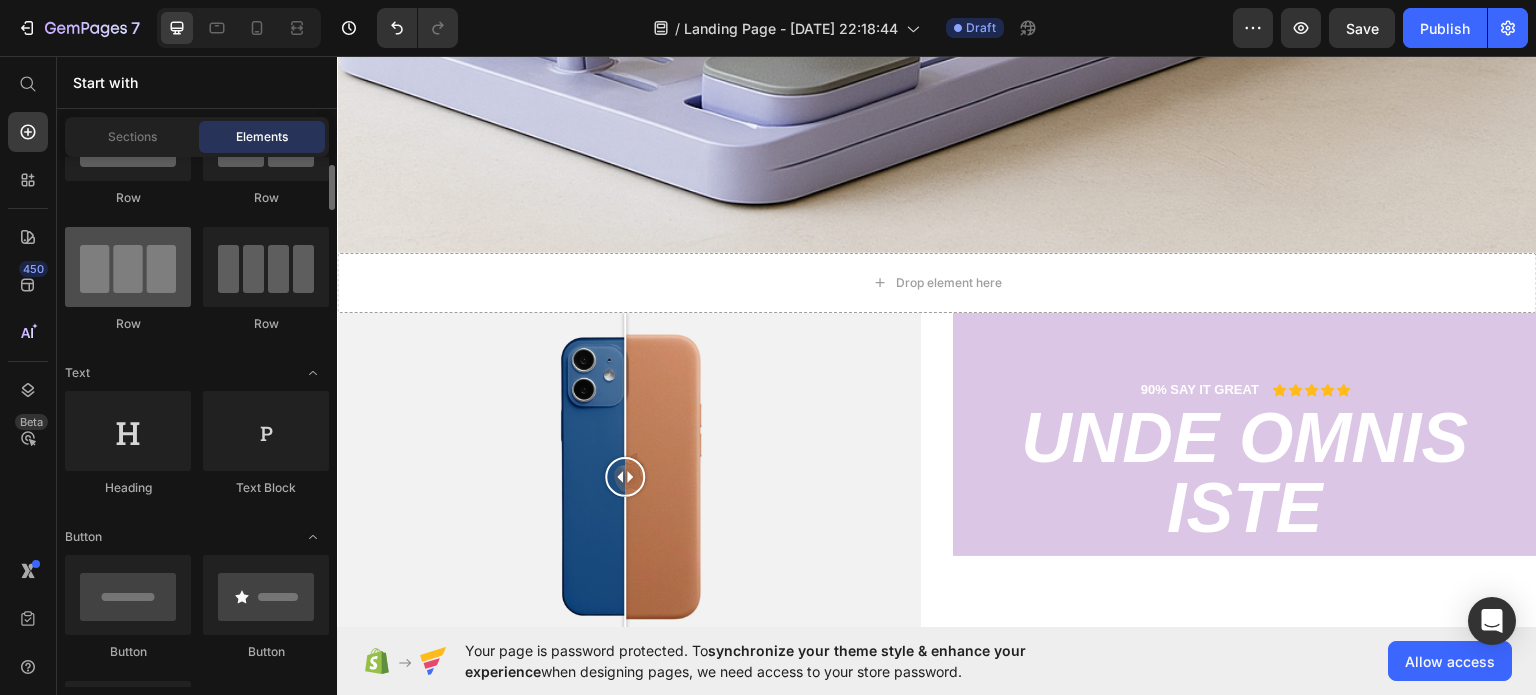 scroll, scrollTop: 0, scrollLeft: 0, axis: both 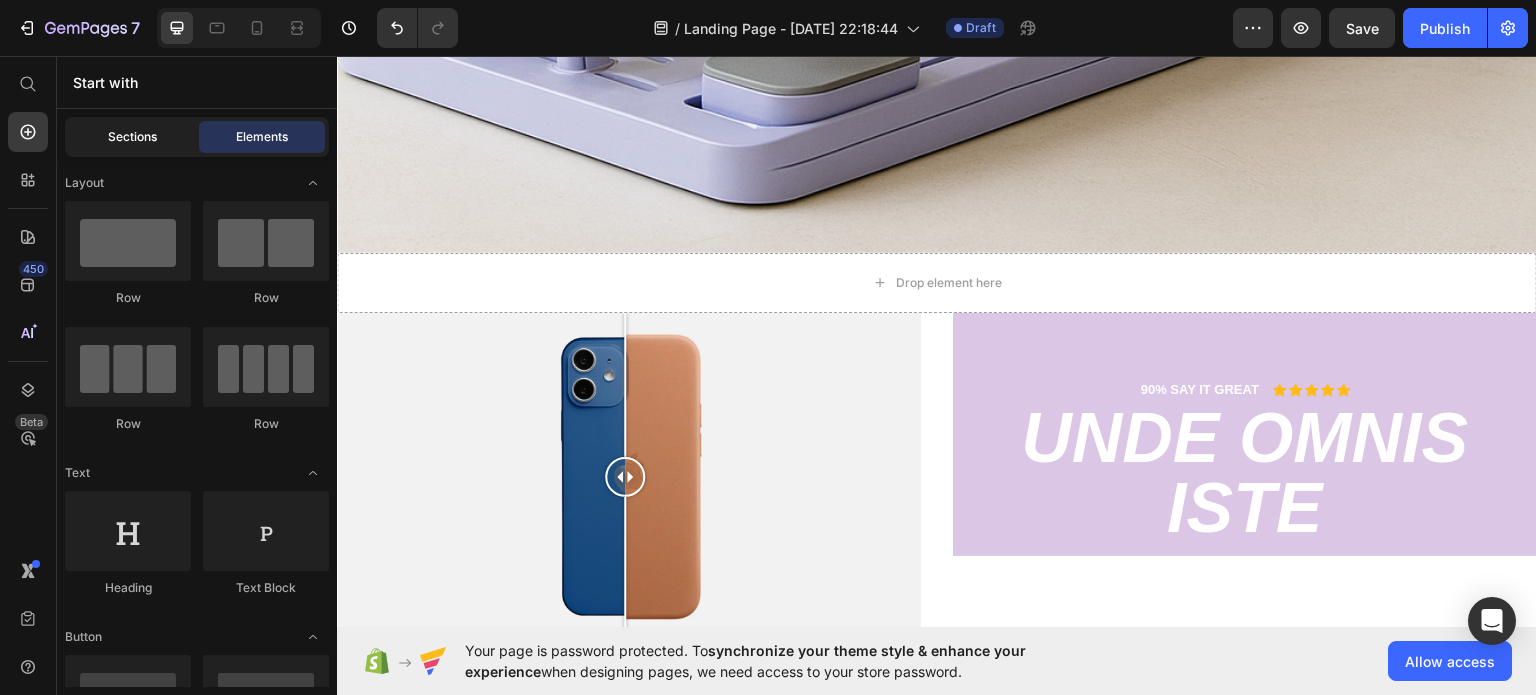 click on "Sections" at bounding box center [132, 137] 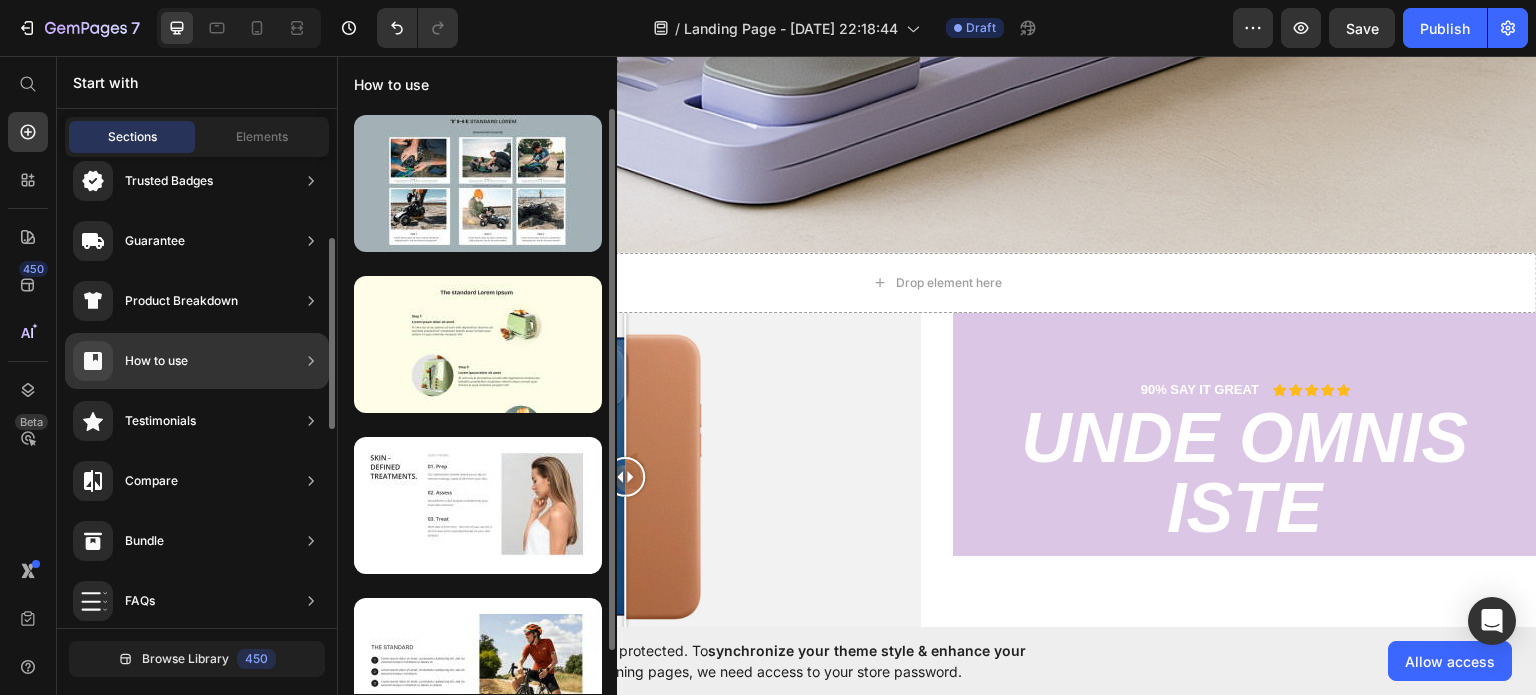scroll, scrollTop: 0, scrollLeft: 0, axis: both 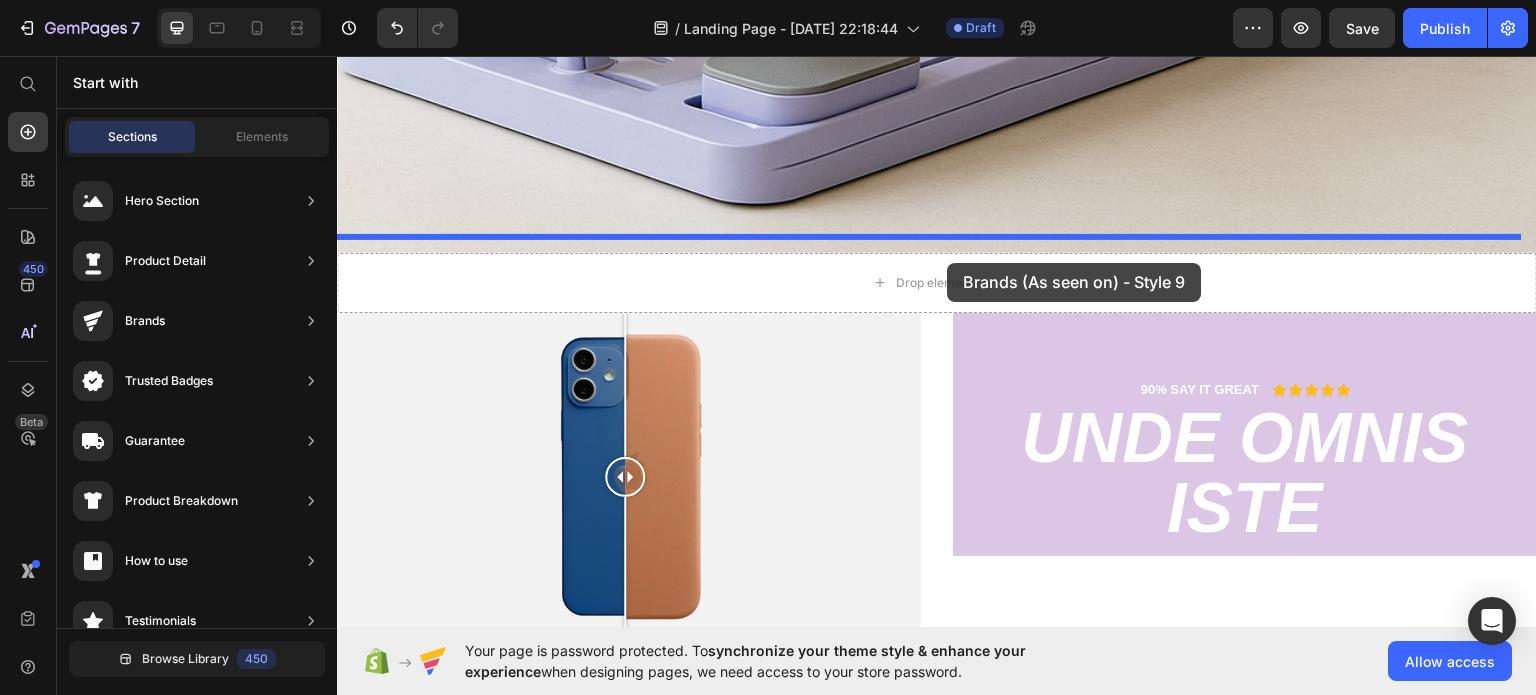 drag, startPoint x: 817, startPoint y: 587, endPoint x: 948, endPoint y: 262, distance: 350.40833 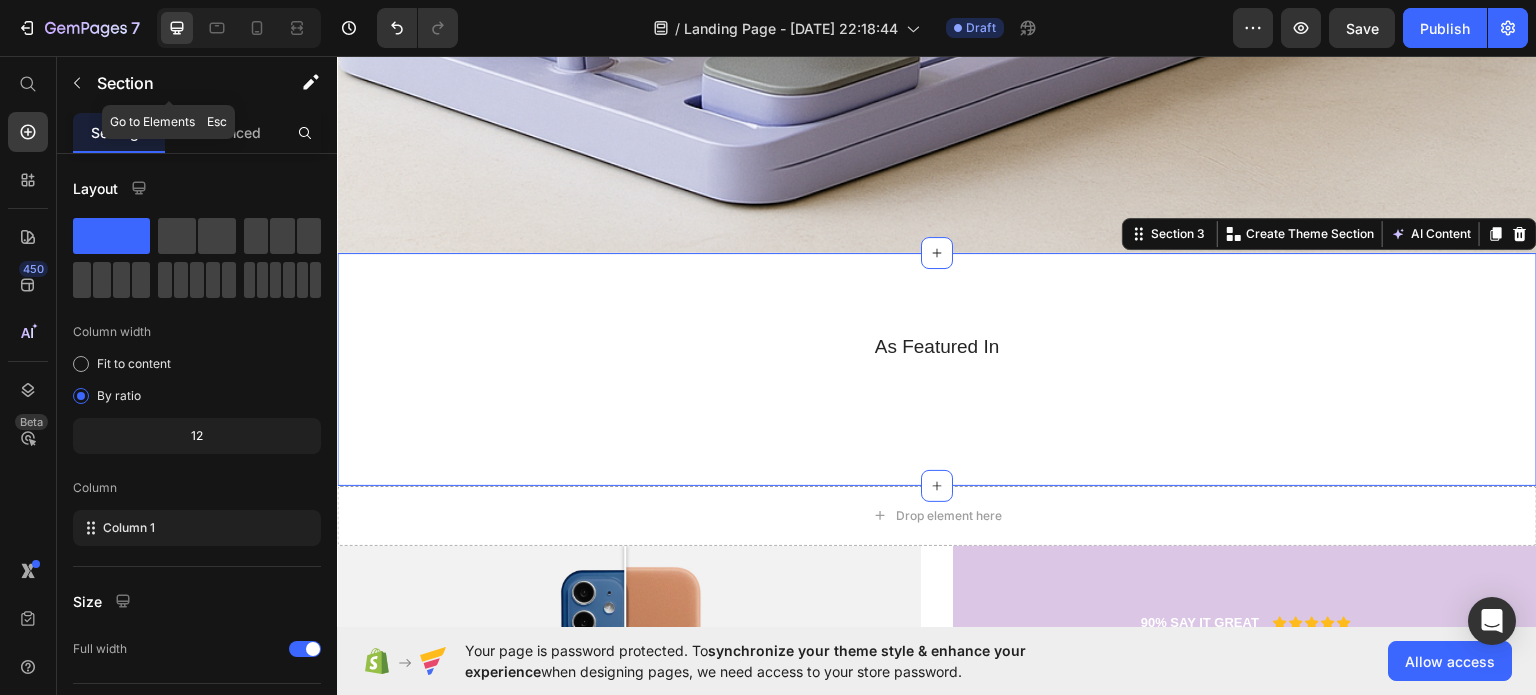 click 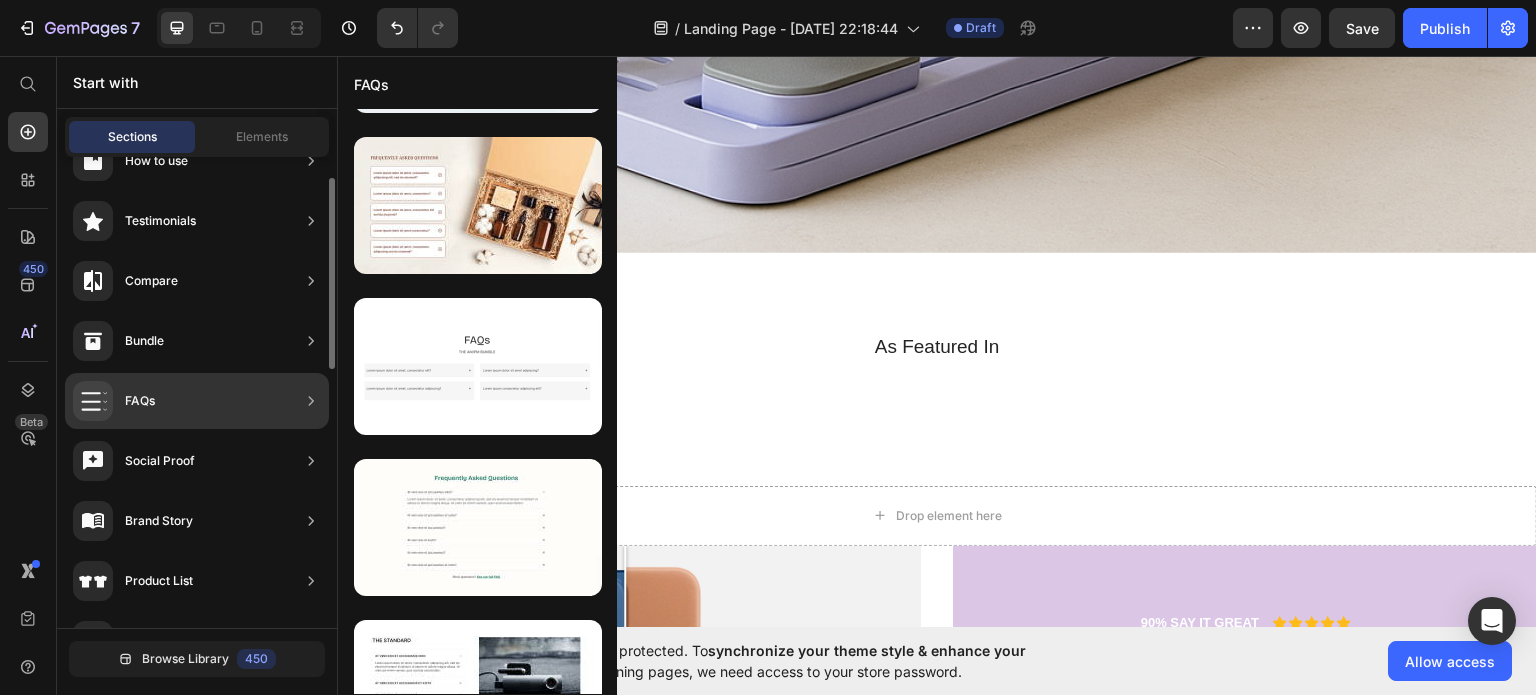 scroll, scrollTop: 300, scrollLeft: 0, axis: vertical 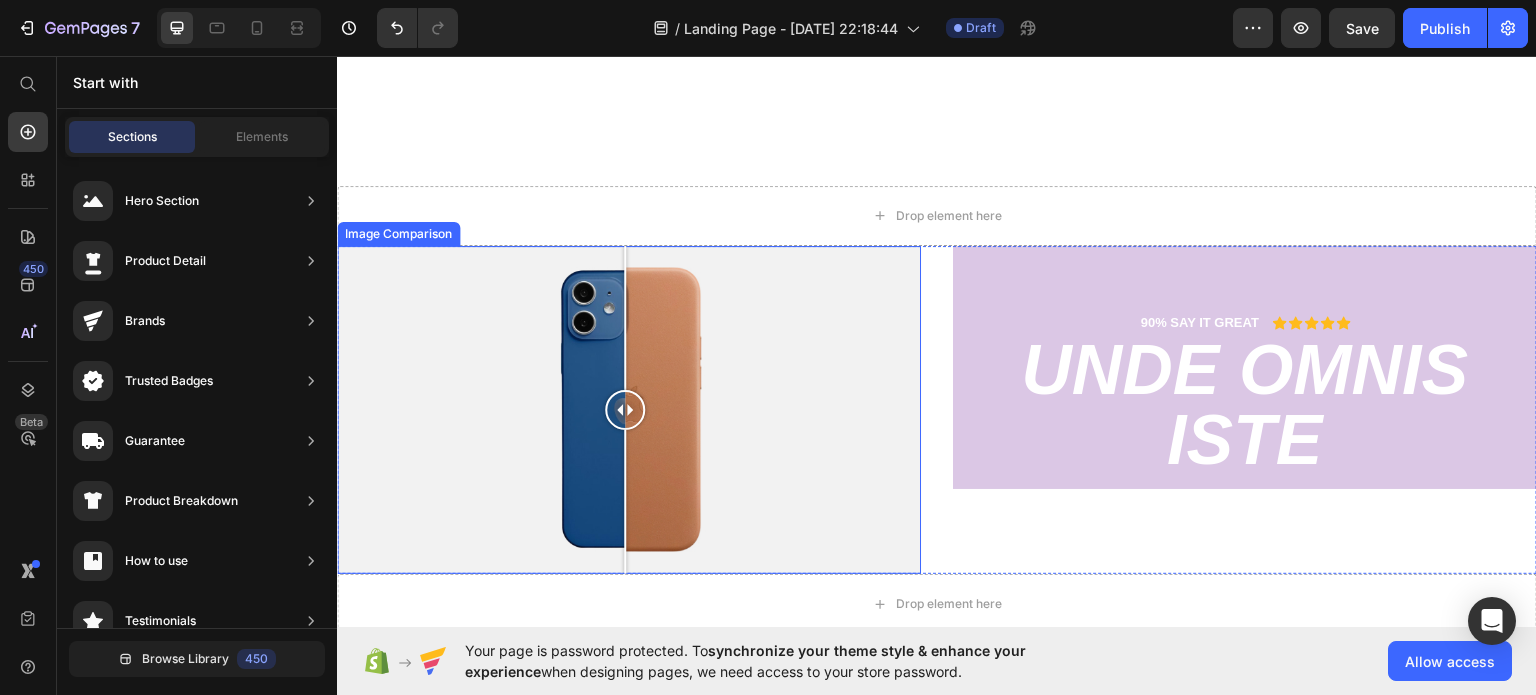 click at bounding box center [629, 409] 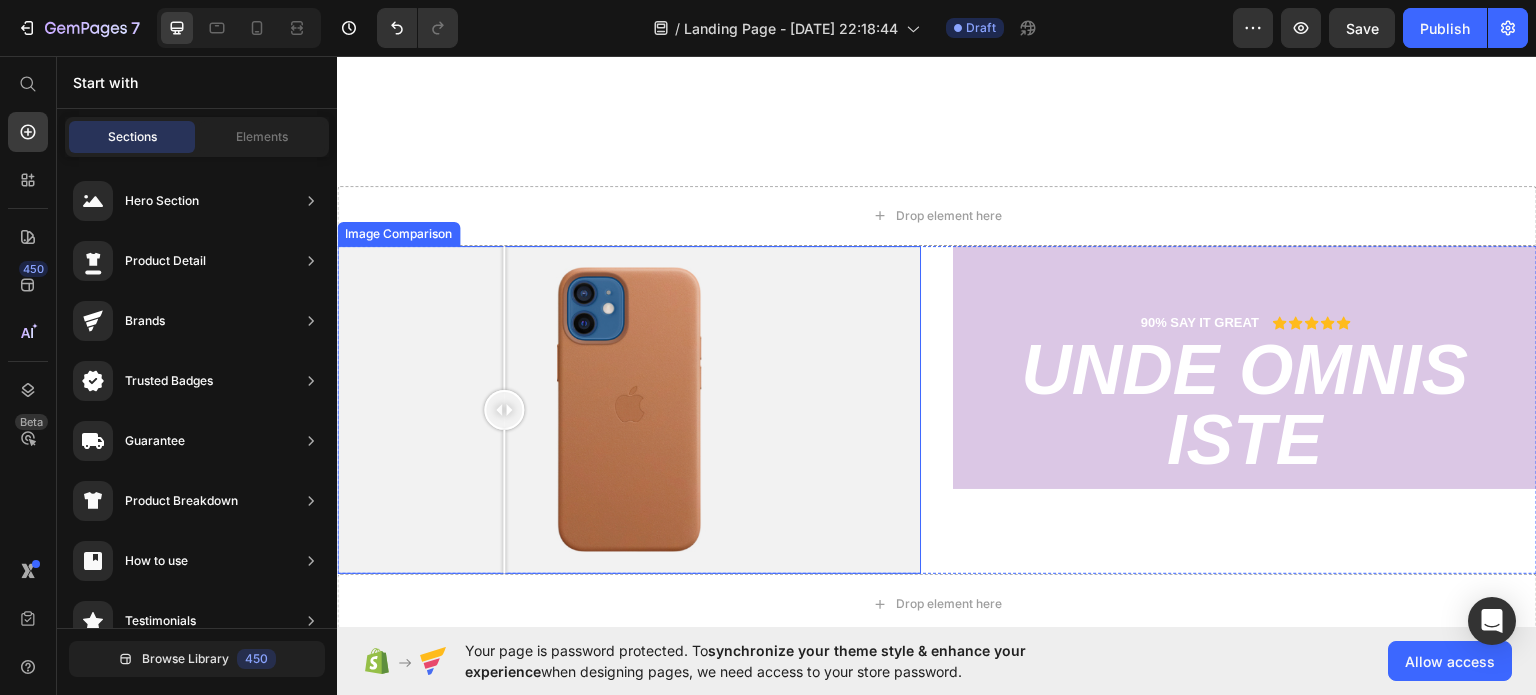 click at bounding box center (629, 409) 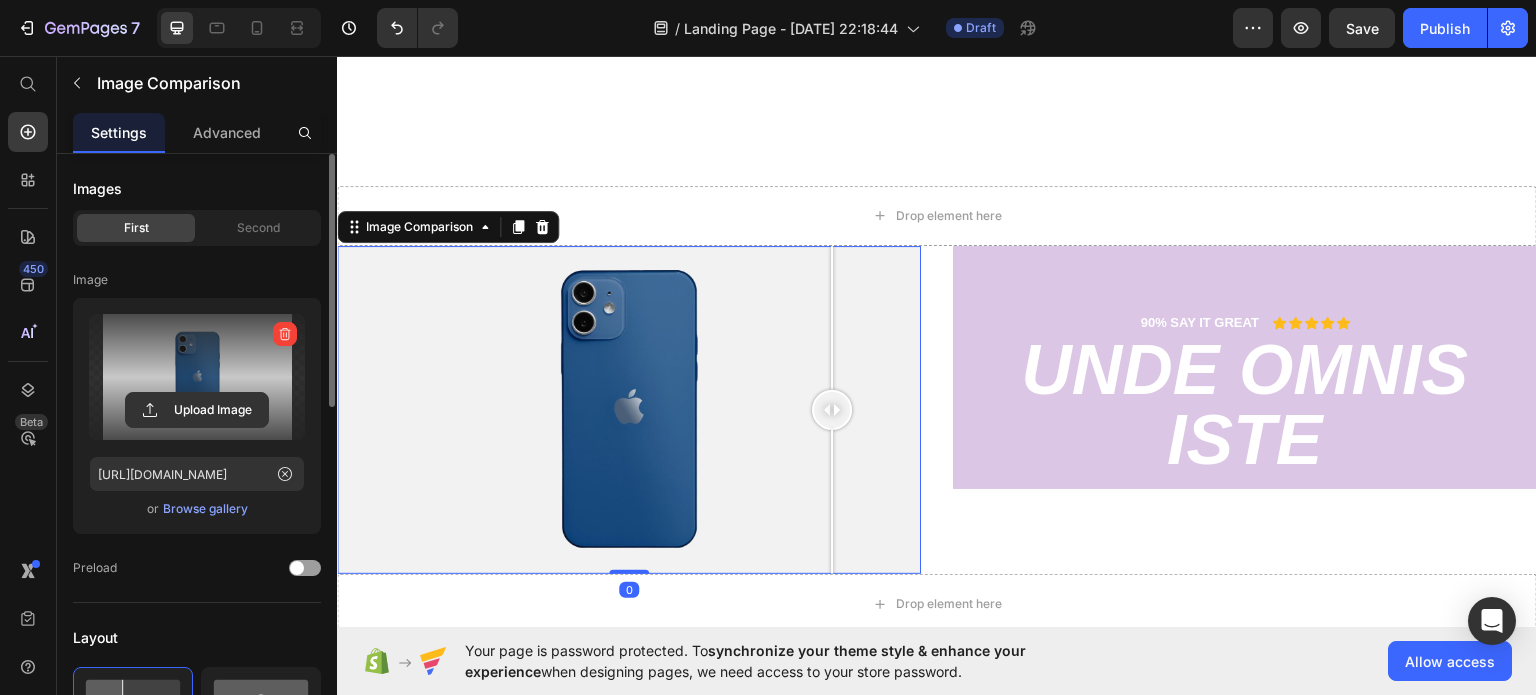 click at bounding box center (197, 377) 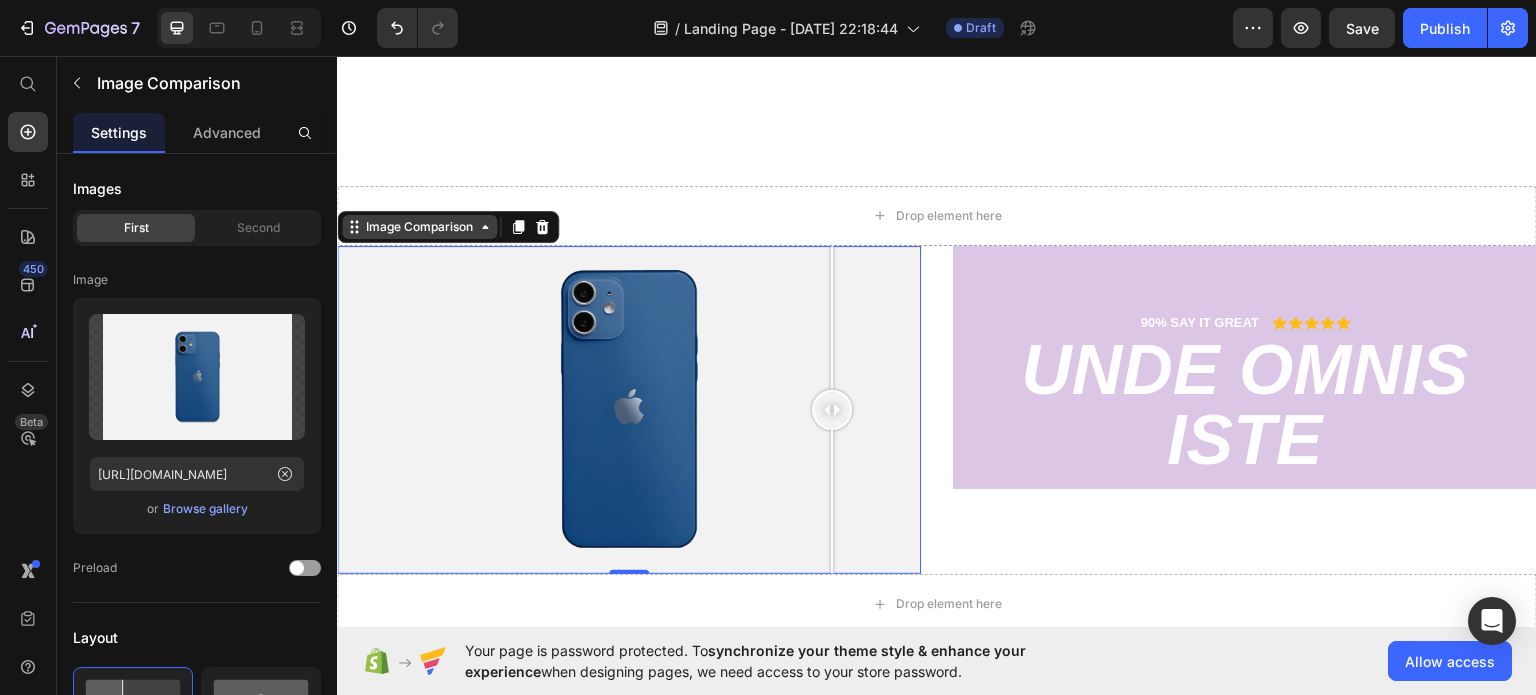 click on "Image Comparison" at bounding box center (419, 226) 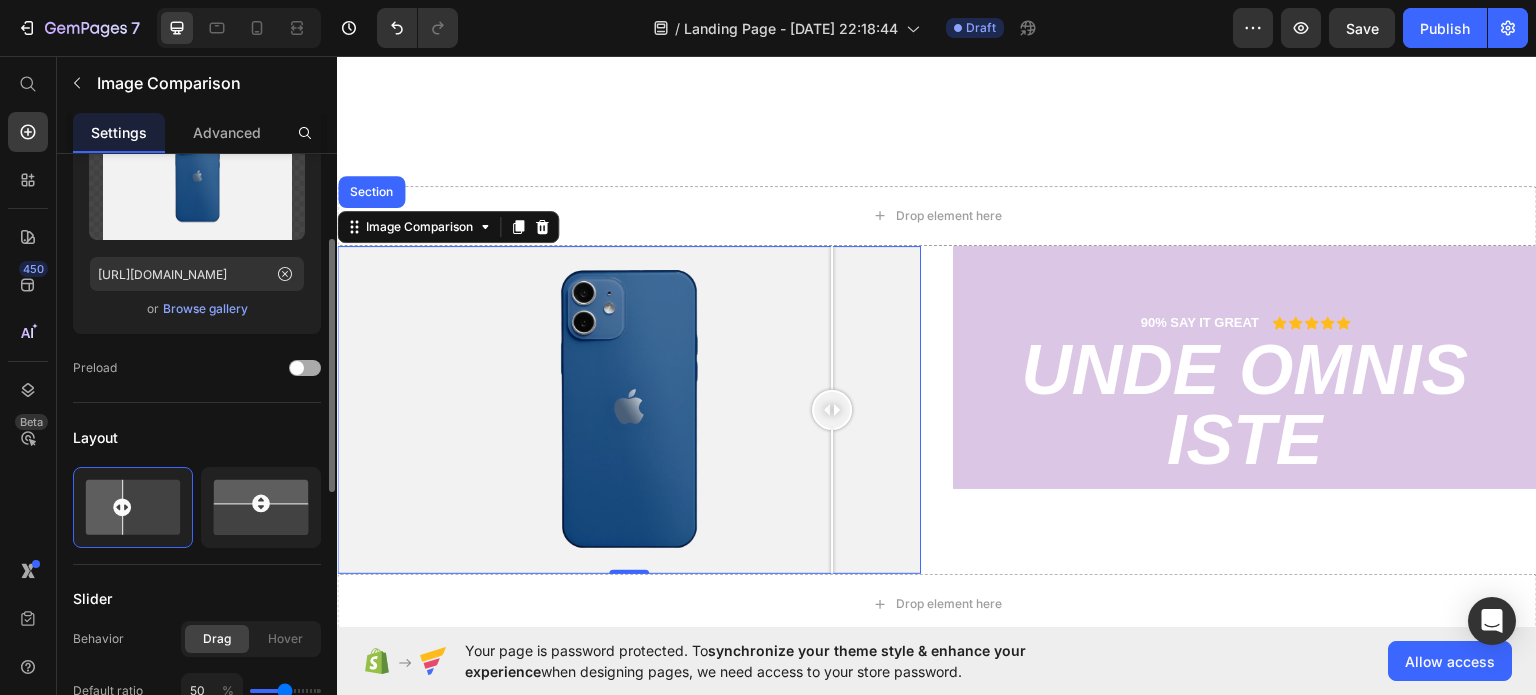 scroll, scrollTop: 100, scrollLeft: 0, axis: vertical 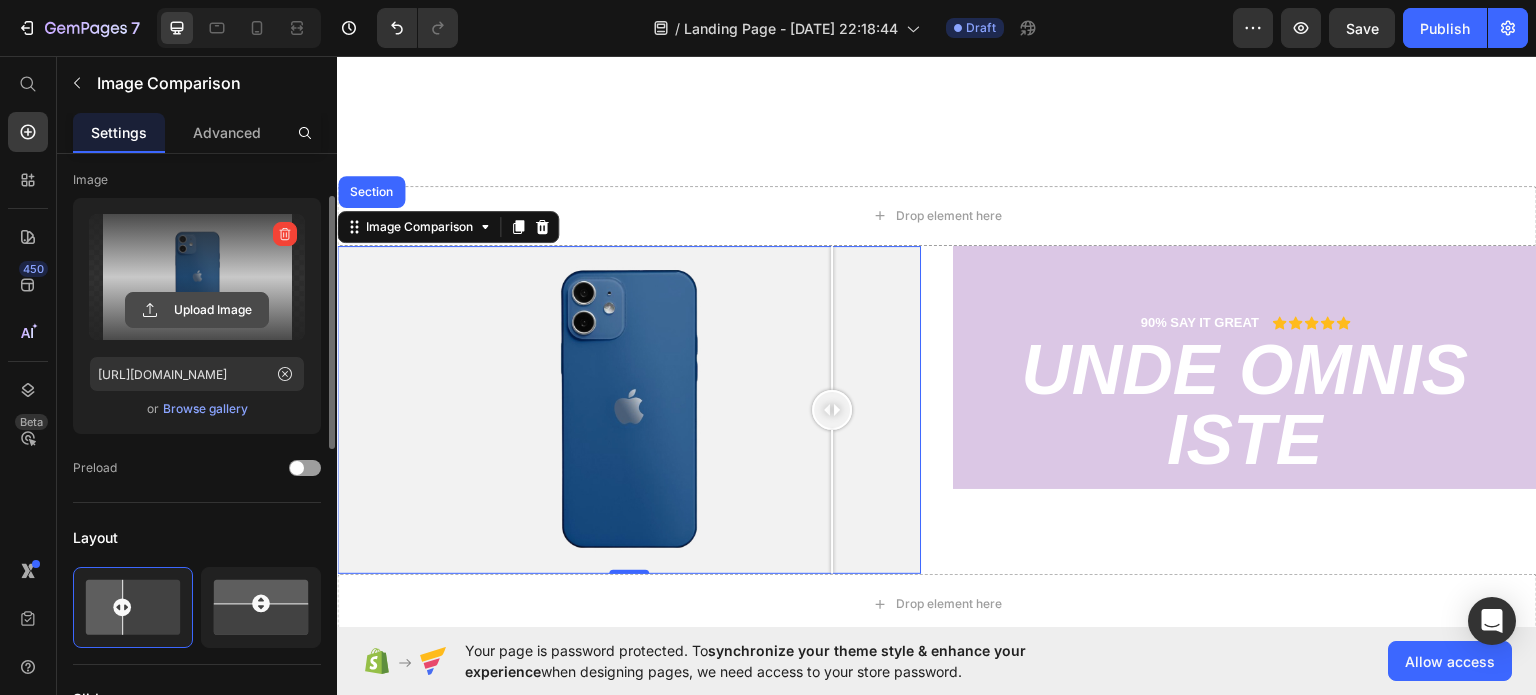 click 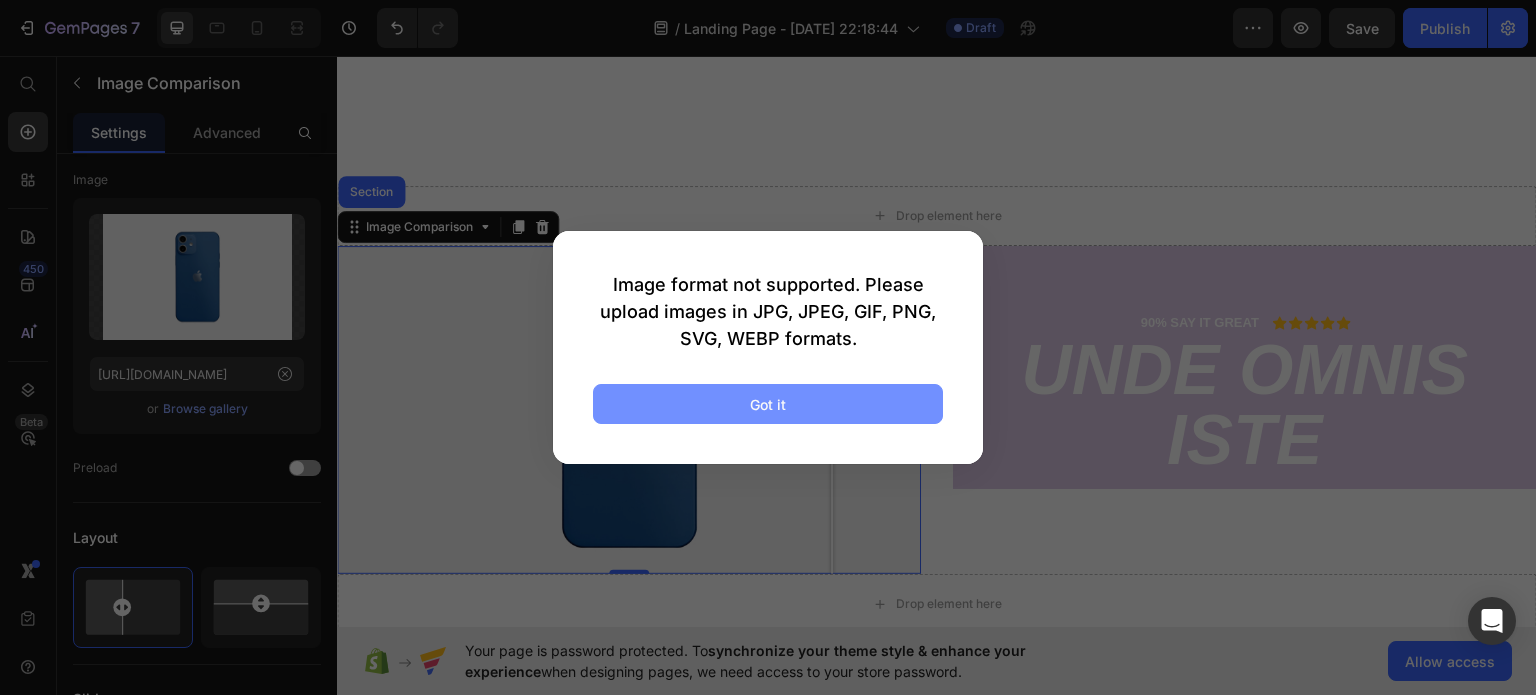 click on "Got it" at bounding box center (768, 404) 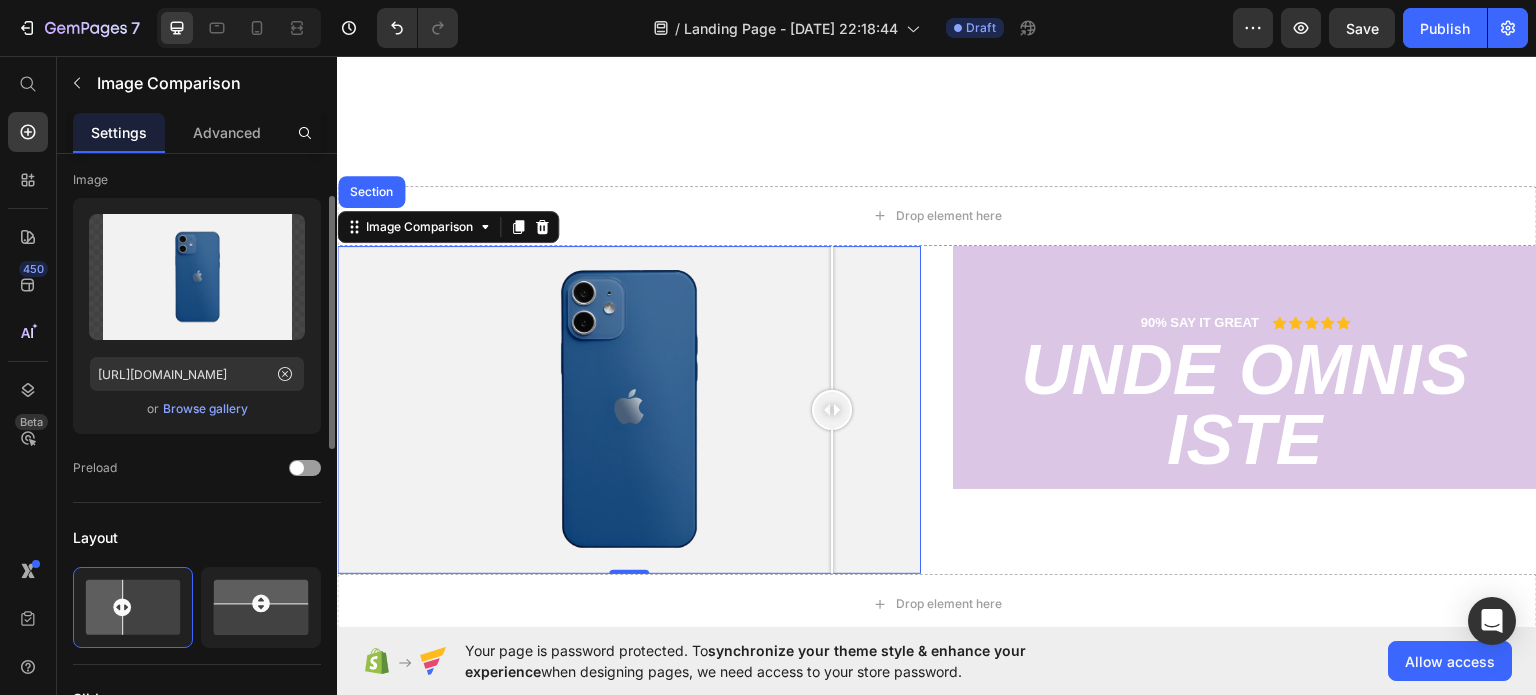 click on "Browse gallery" at bounding box center [205, 409] 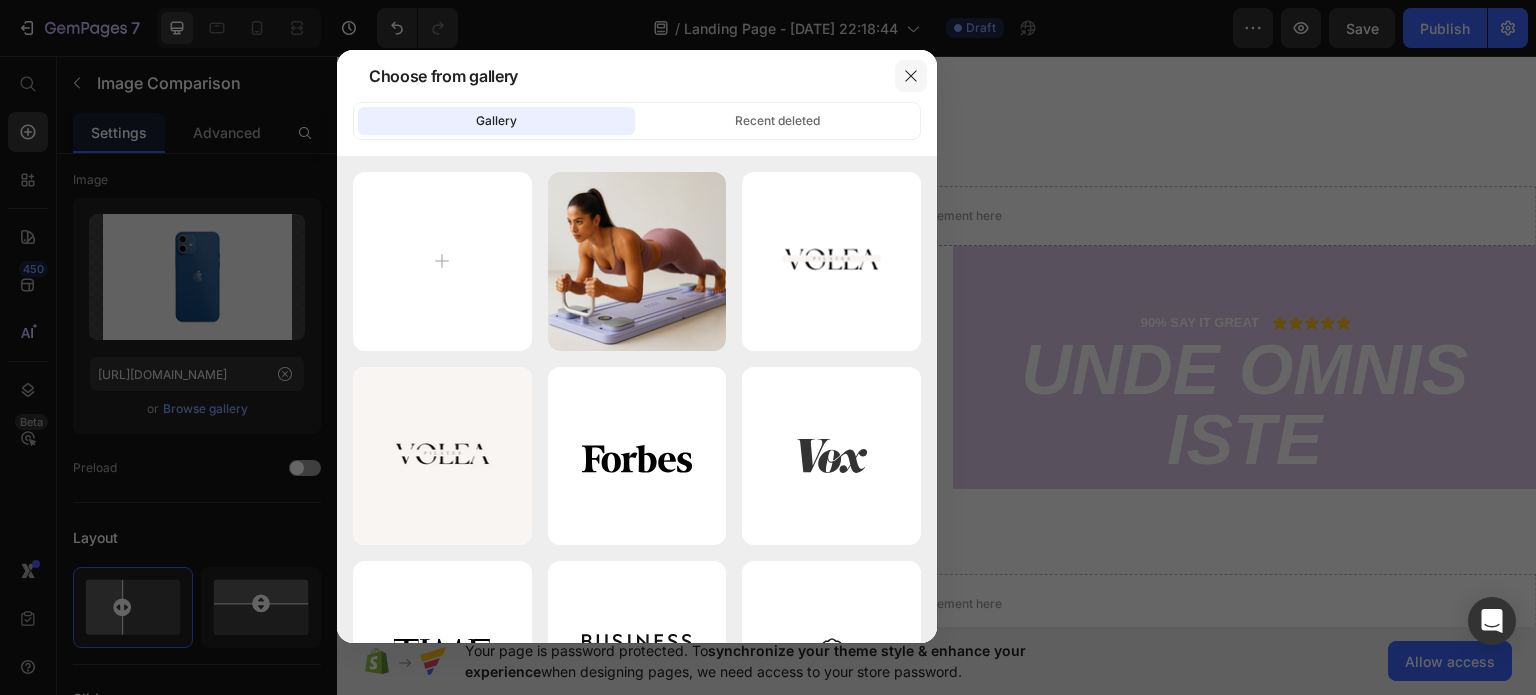 click 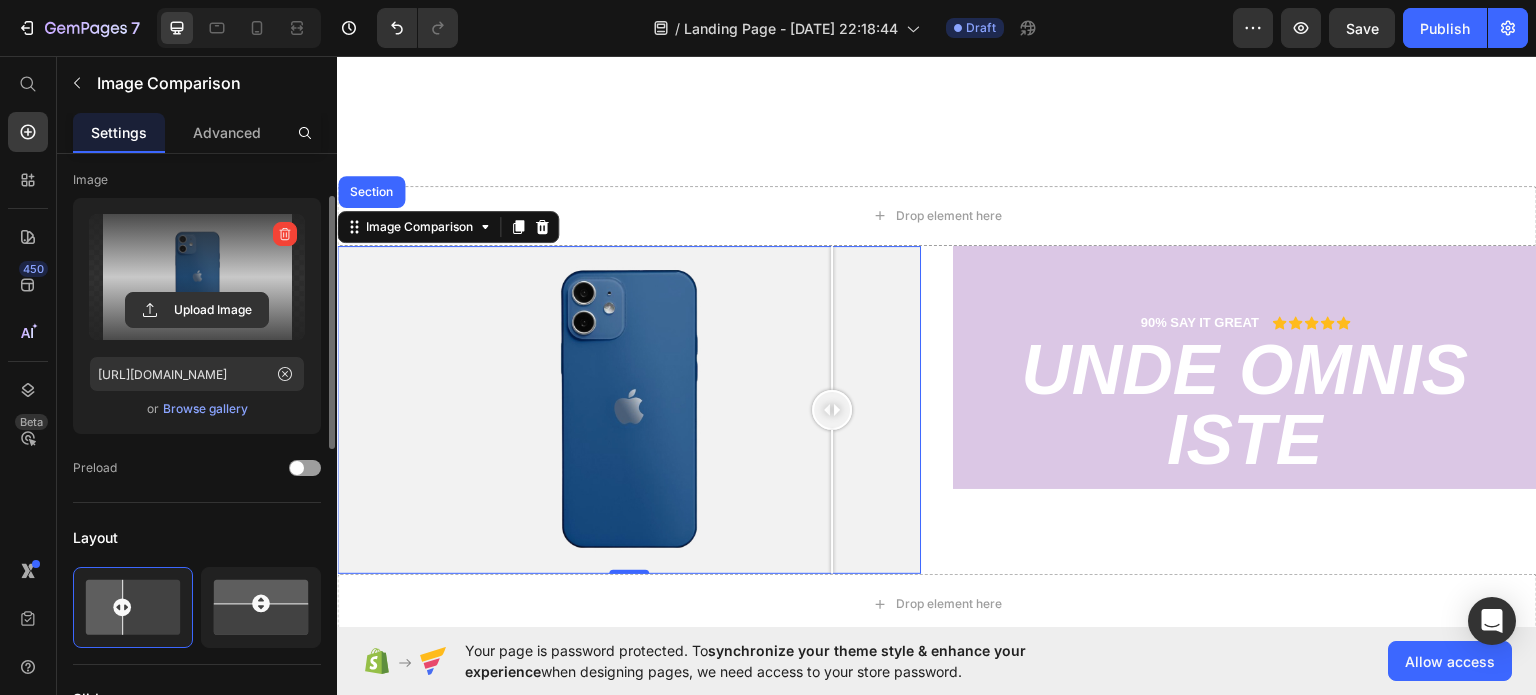 click at bounding box center (197, 277) 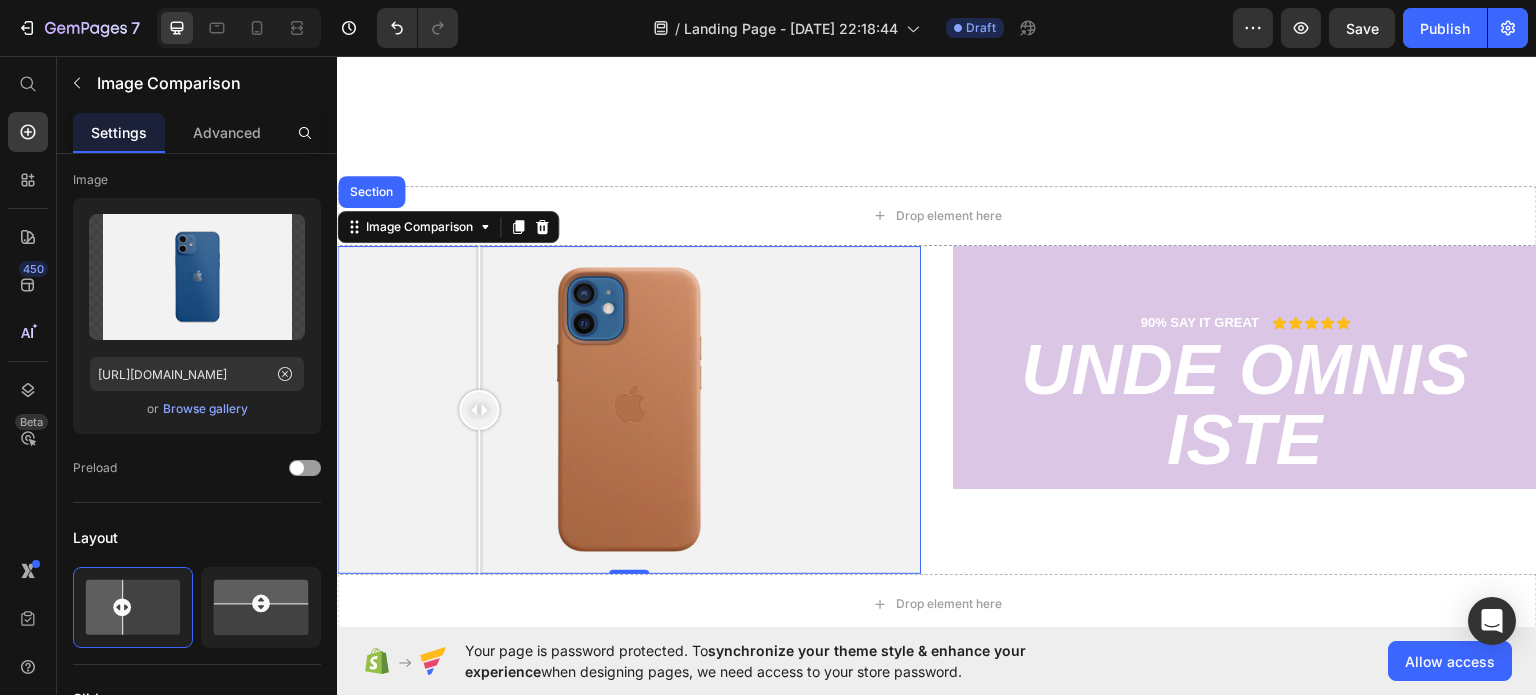 drag, startPoint x: 838, startPoint y: 447, endPoint x: 479, endPoint y: 494, distance: 362.06354 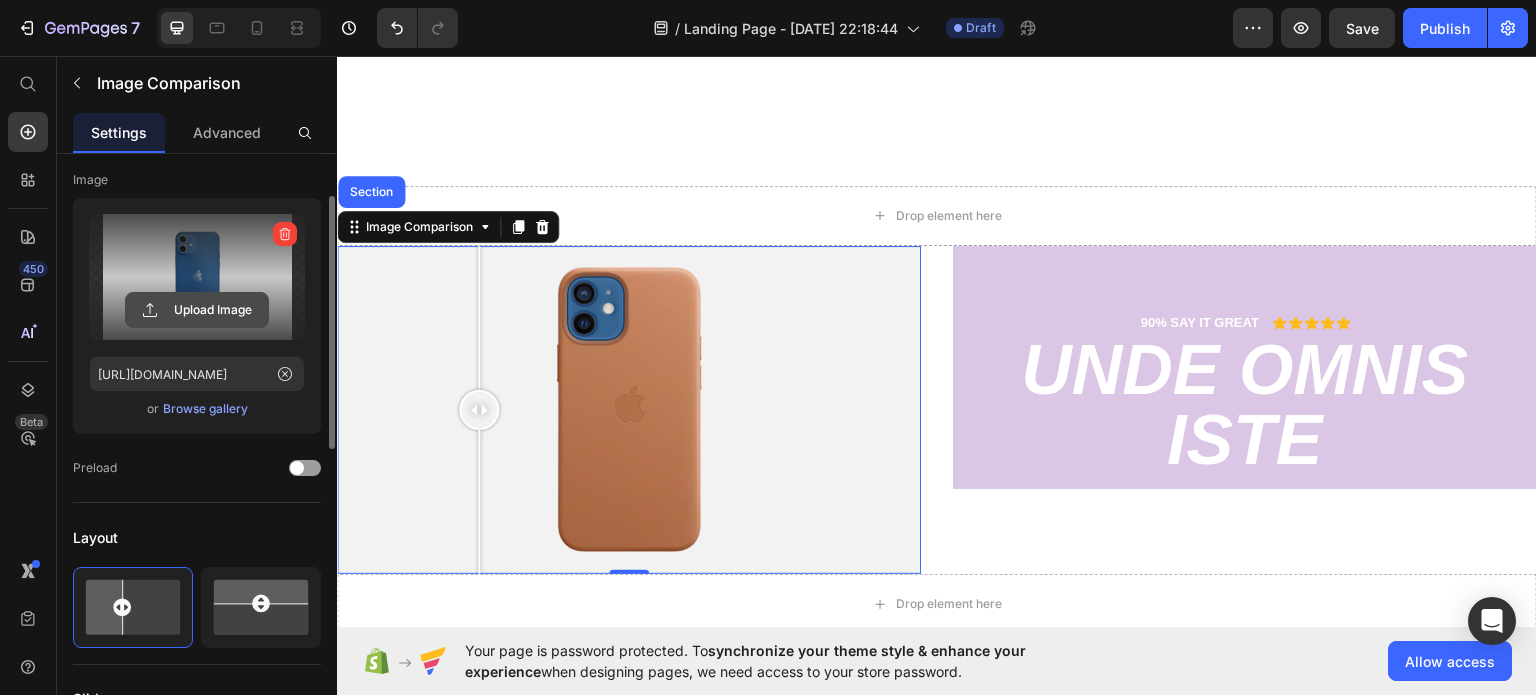 click 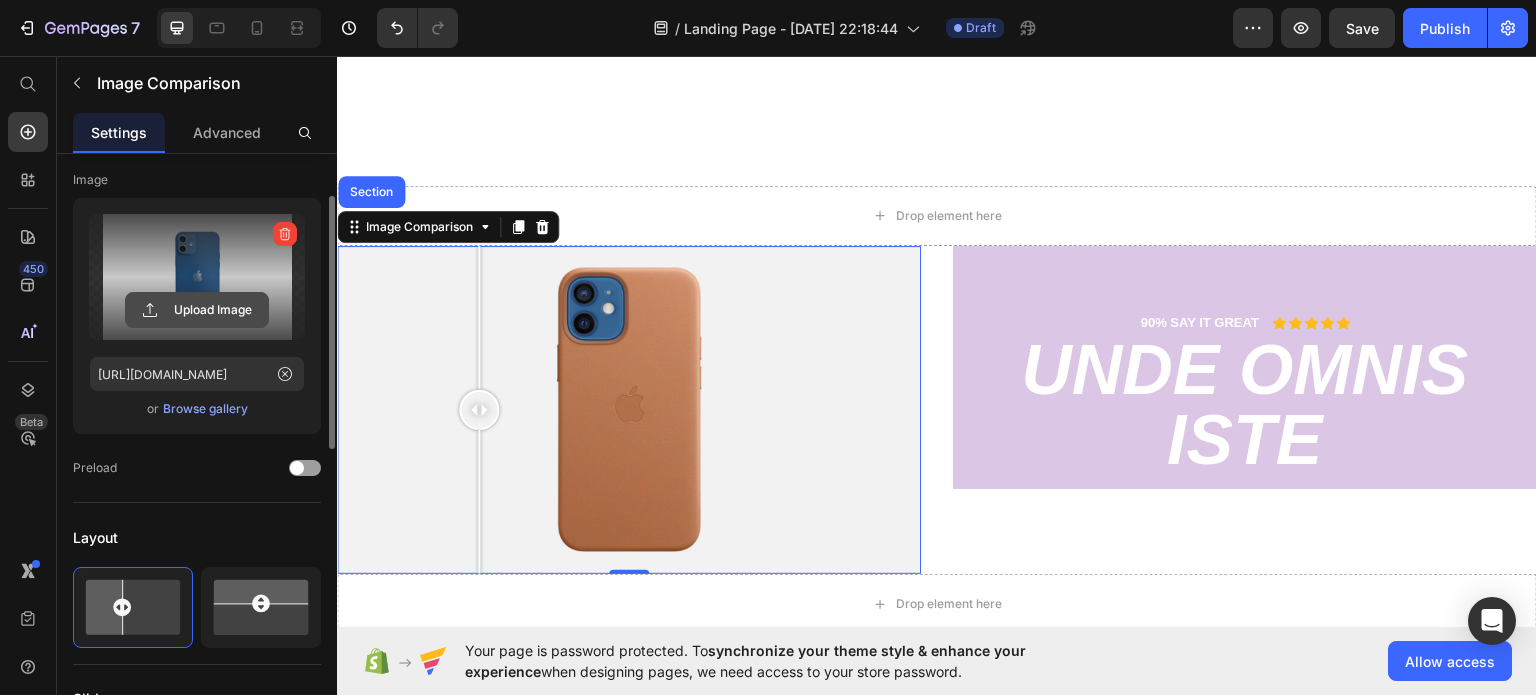 type on "C:\fakepath\H771686f7159e47298fa0dced8b5519839.avif" 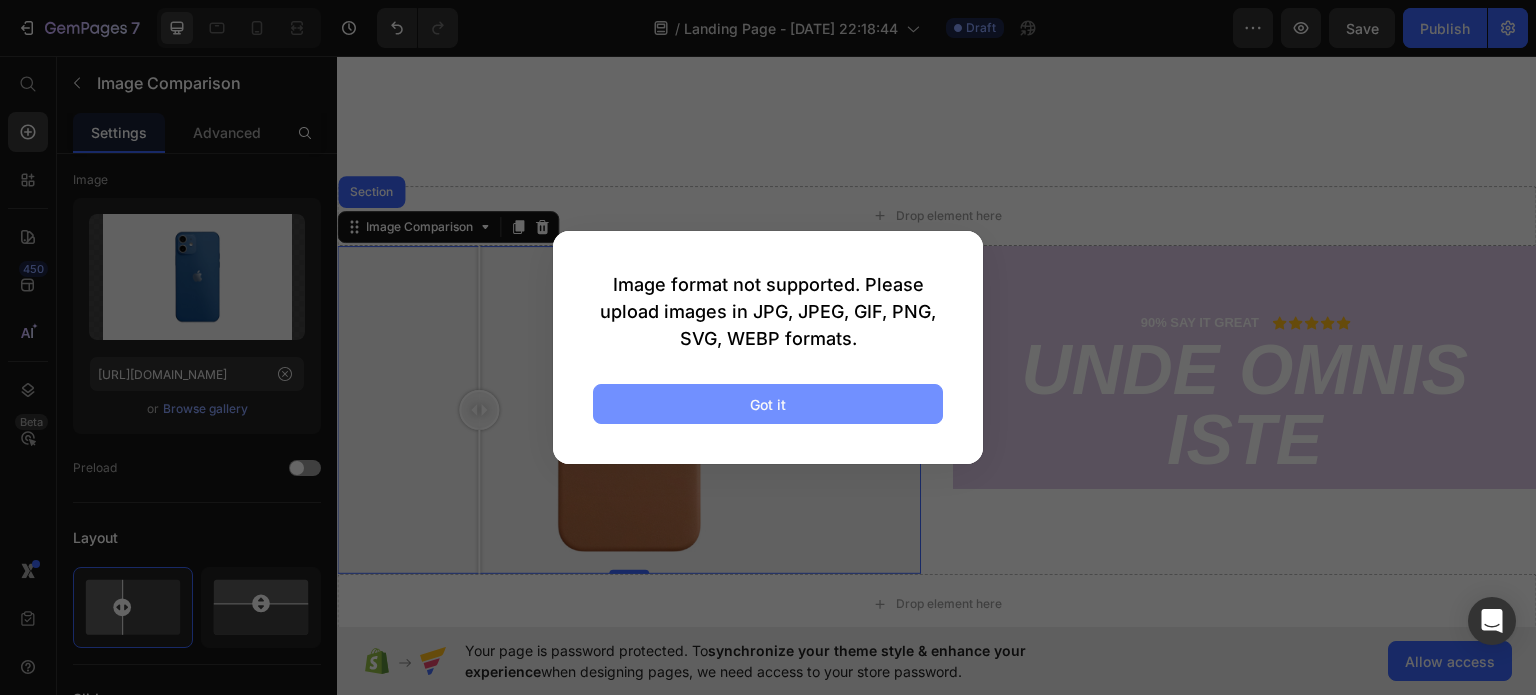 click on "Got it" at bounding box center (768, 404) 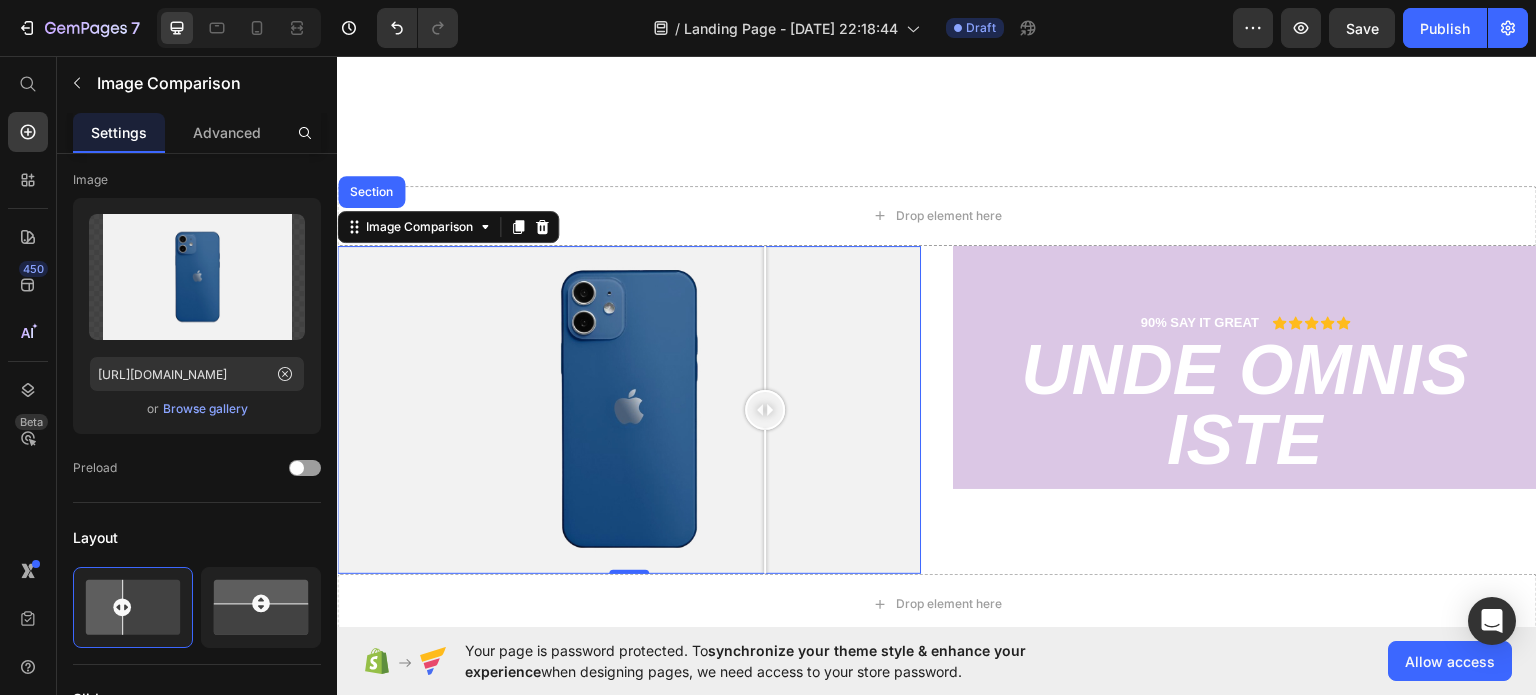 drag, startPoint x: 483, startPoint y: 442, endPoint x: 765, endPoint y: 461, distance: 282.63934 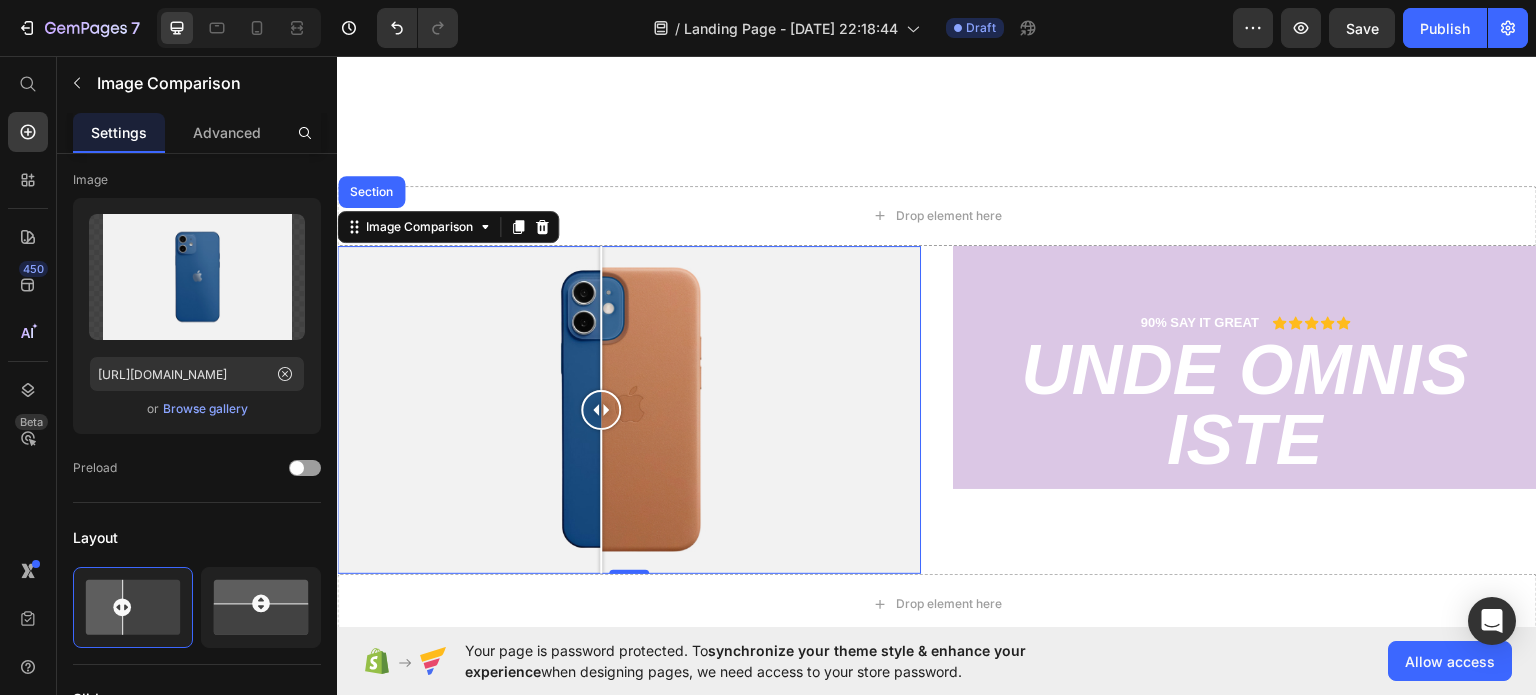 click at bounding box center (629, 409) 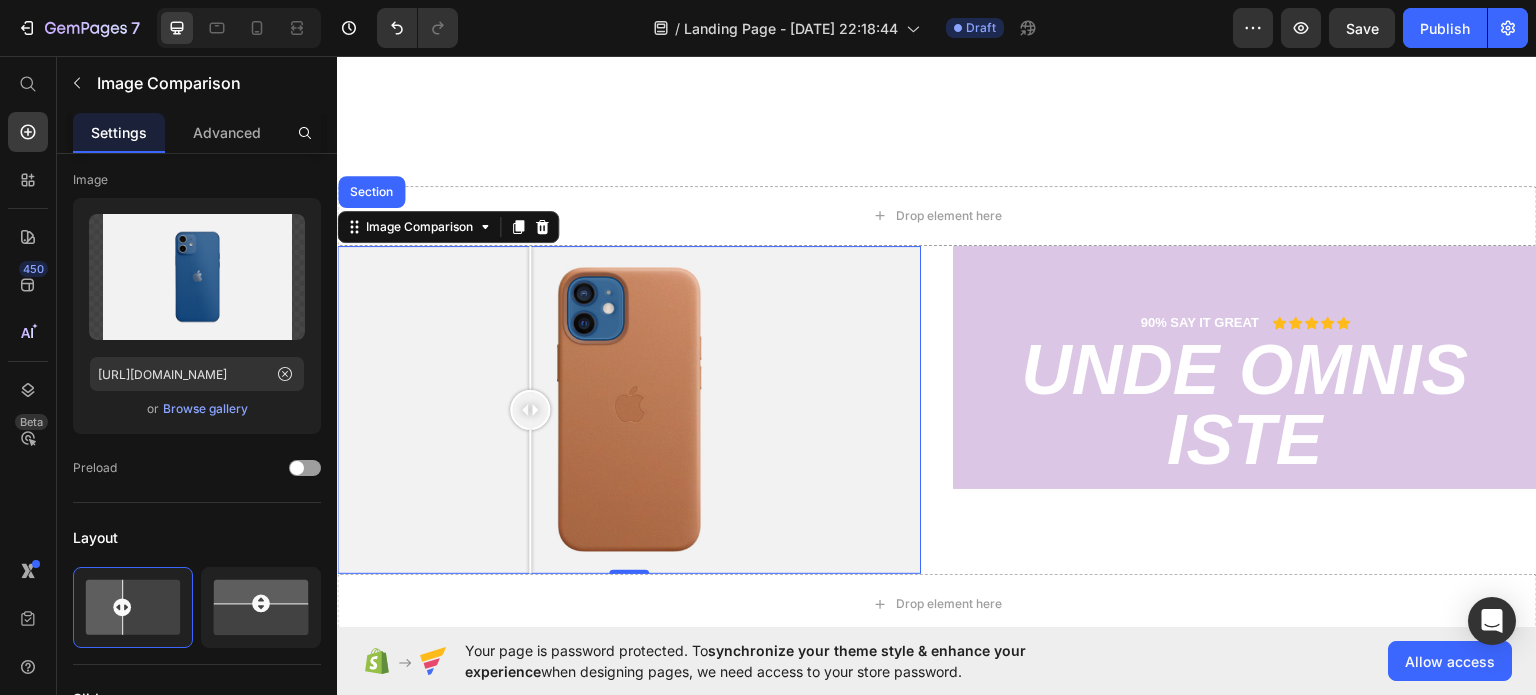 click at bounding box center [629, 409] 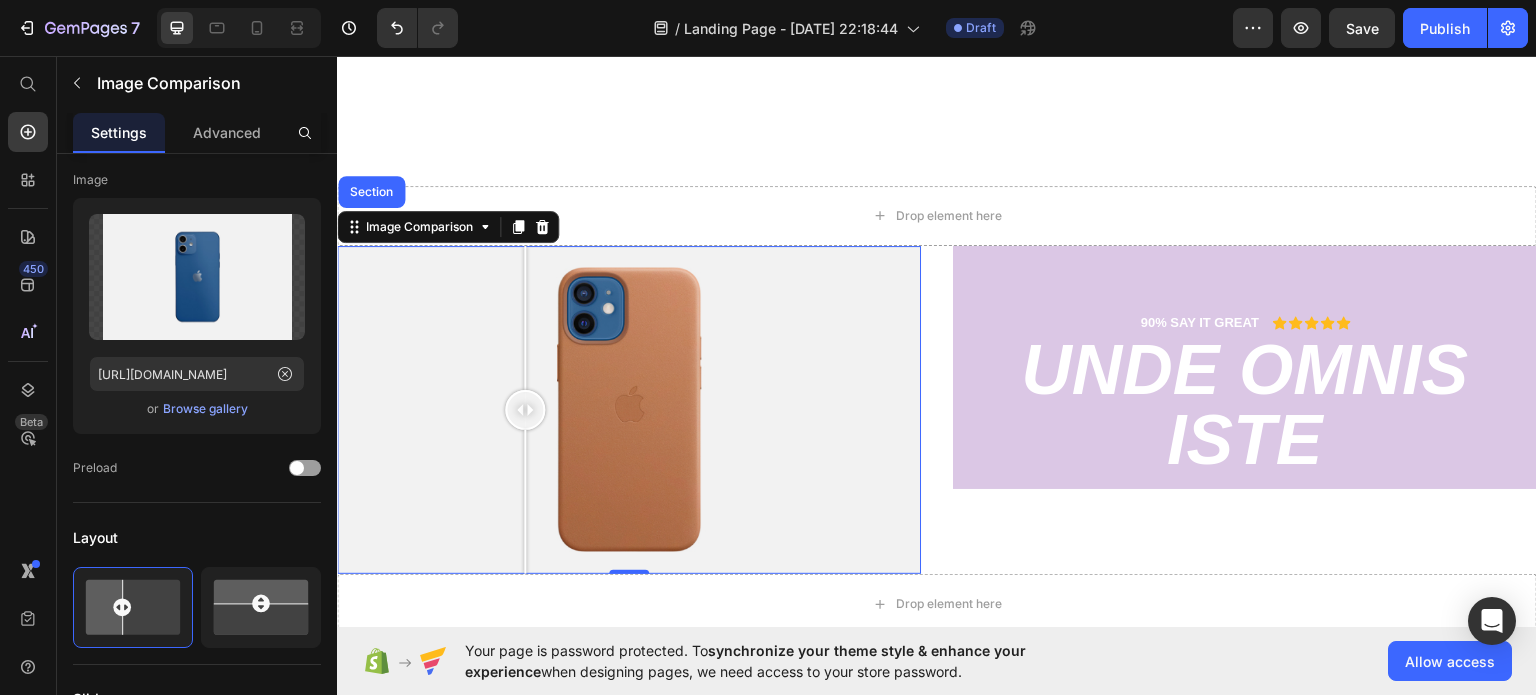 click at bounding box center [629, 409] 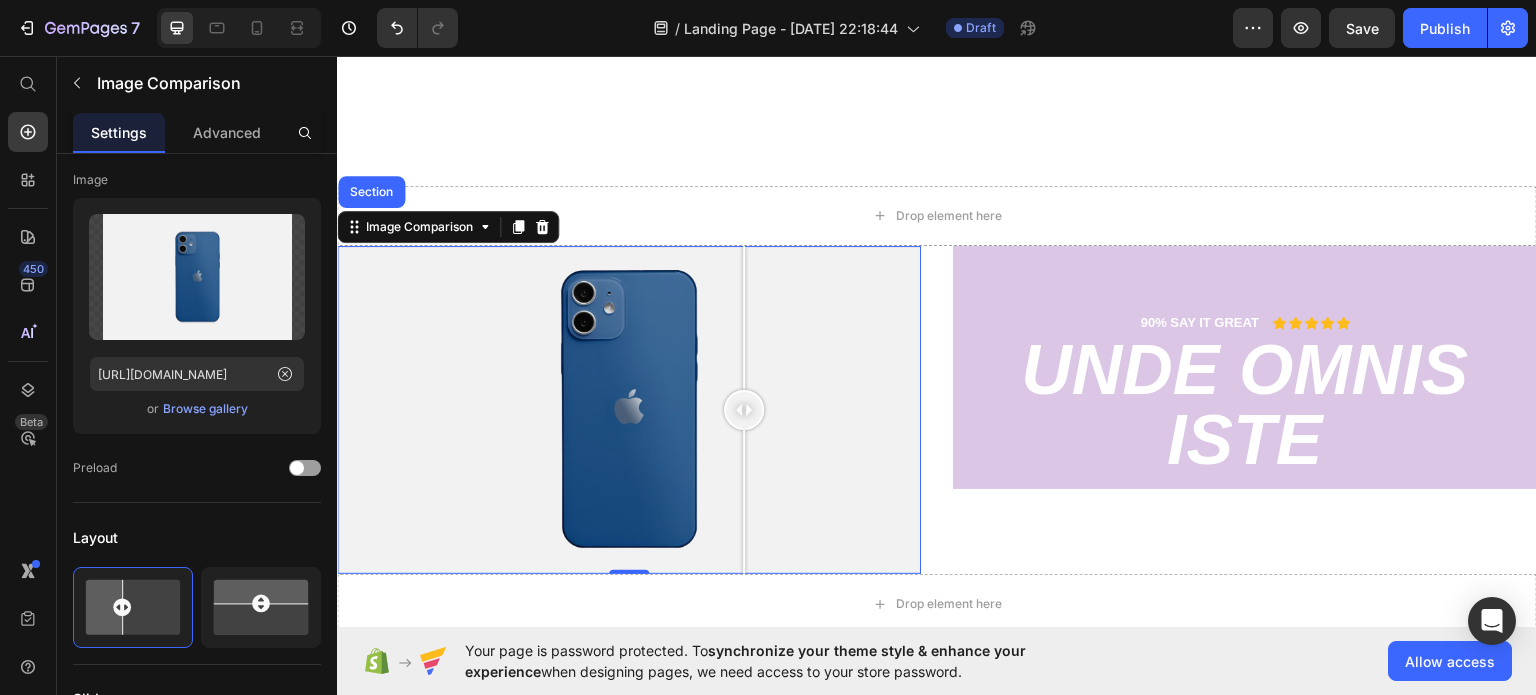 drag, startPoint x: 538, startPoint y: 422, endPoint x: 730, endPoint y: 458, distance: 195.34584 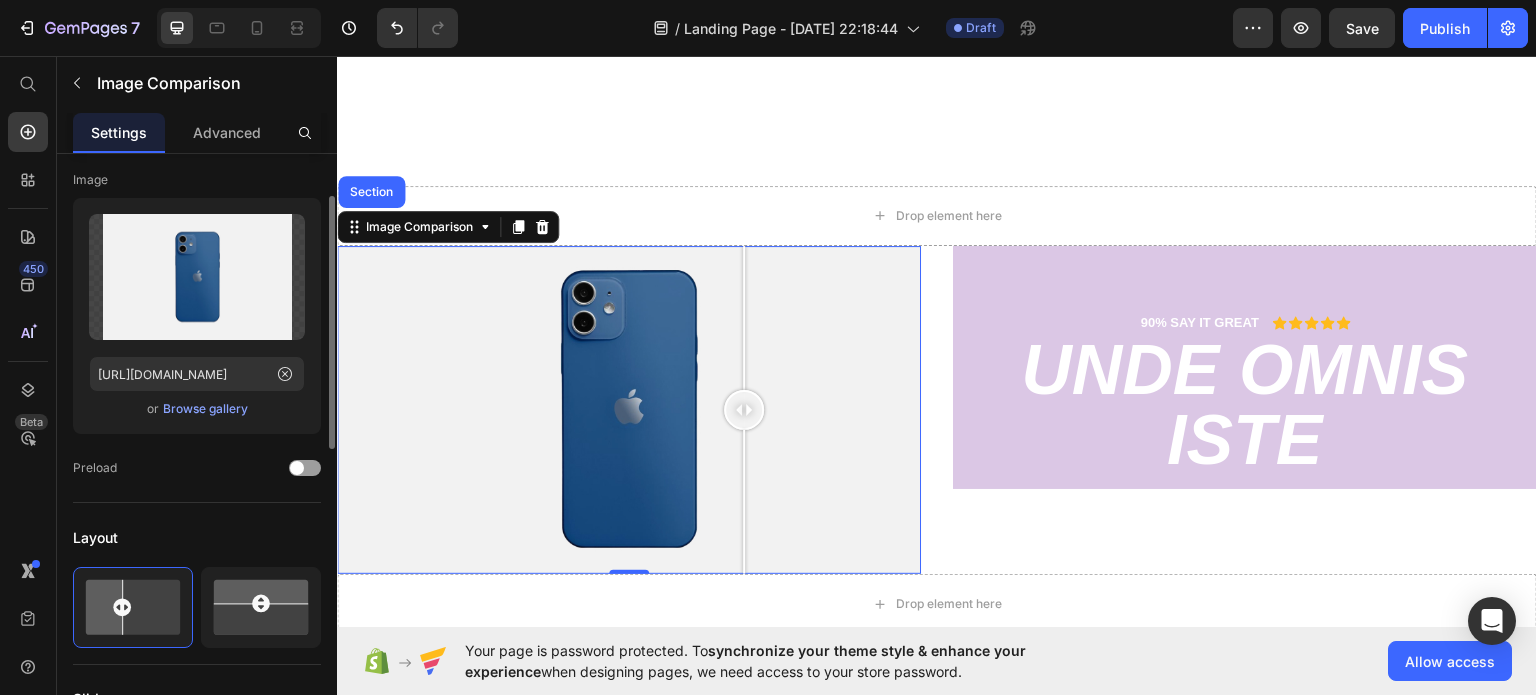 click on "Browse gallery" at bounding box center [205, 409] 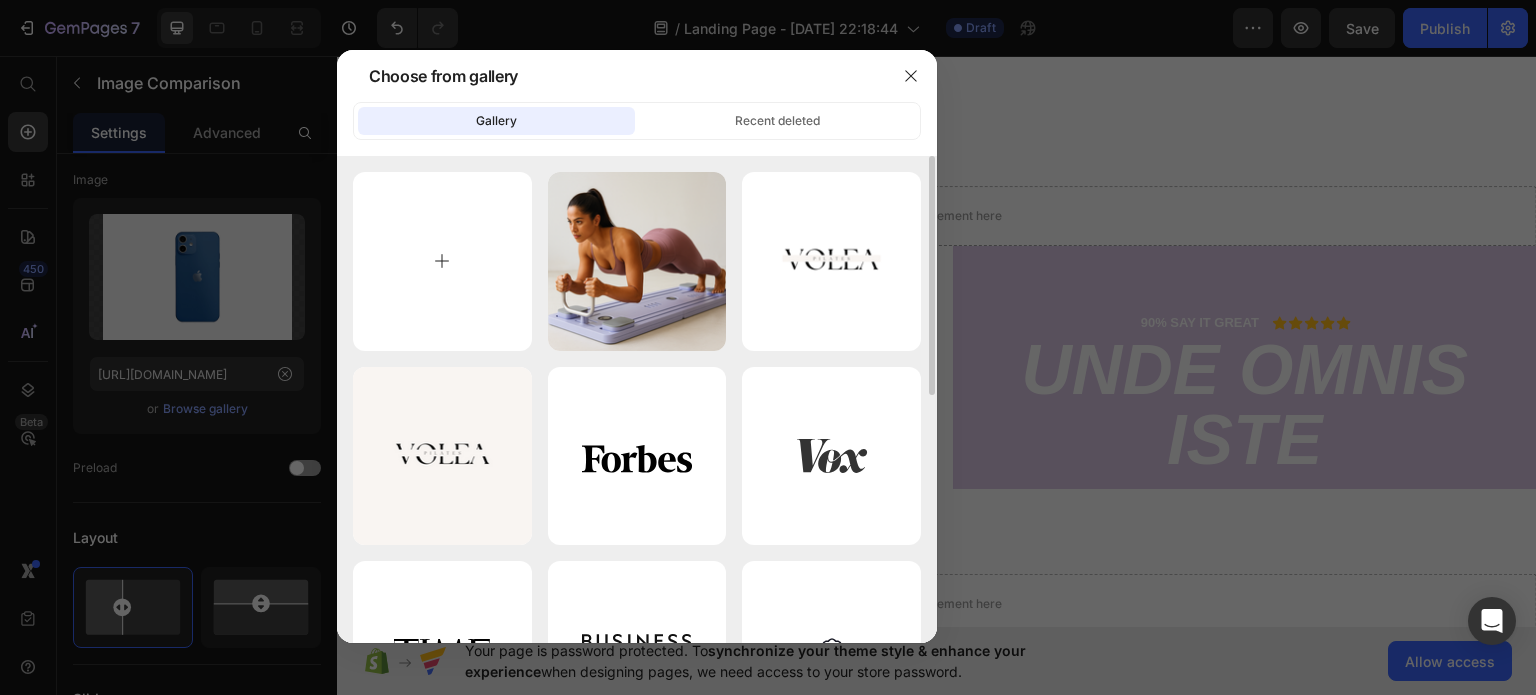click at bounding box center [442, 261] 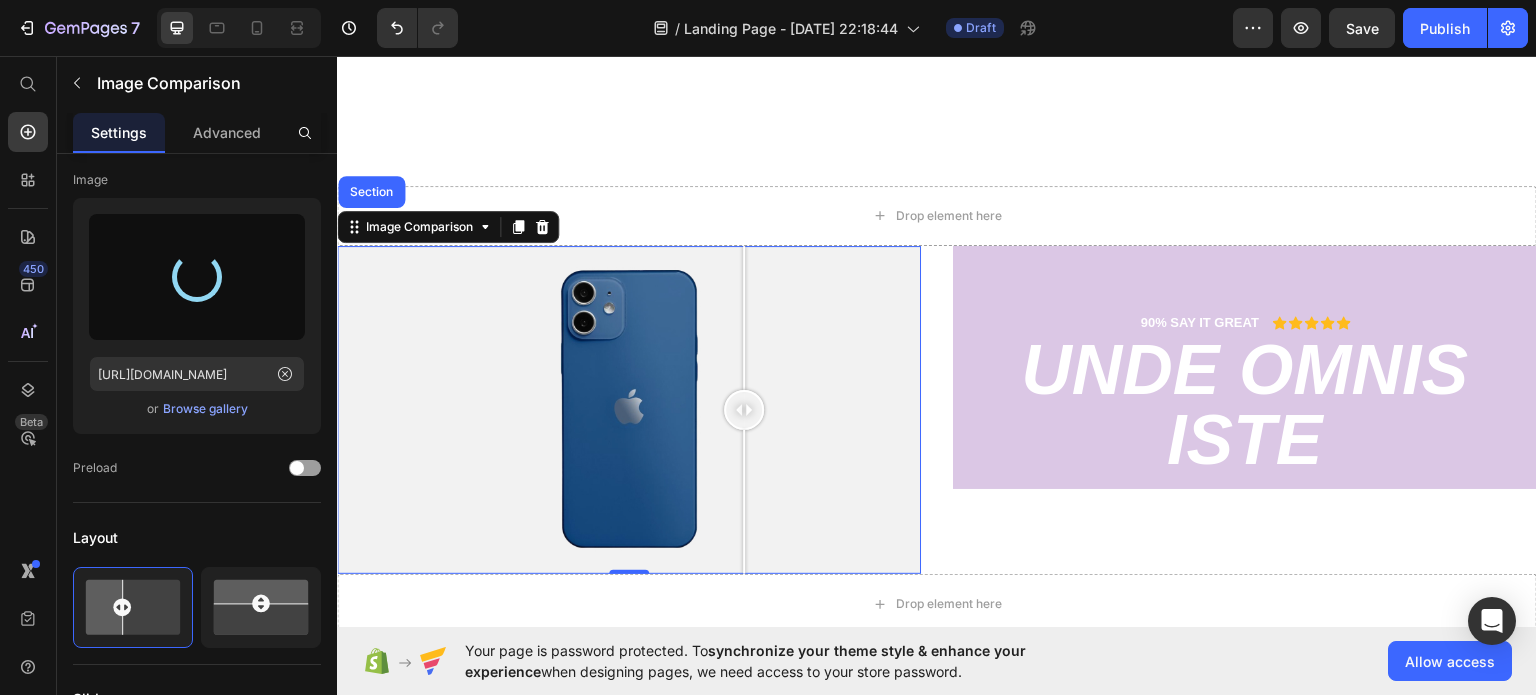 type on "https://cdn.shopify.com/s/files/1/0976/4844/3656/files/gempages_574856437667202277-f7fa9be2-64a3-4e76-845e-863c96c8773c.png" 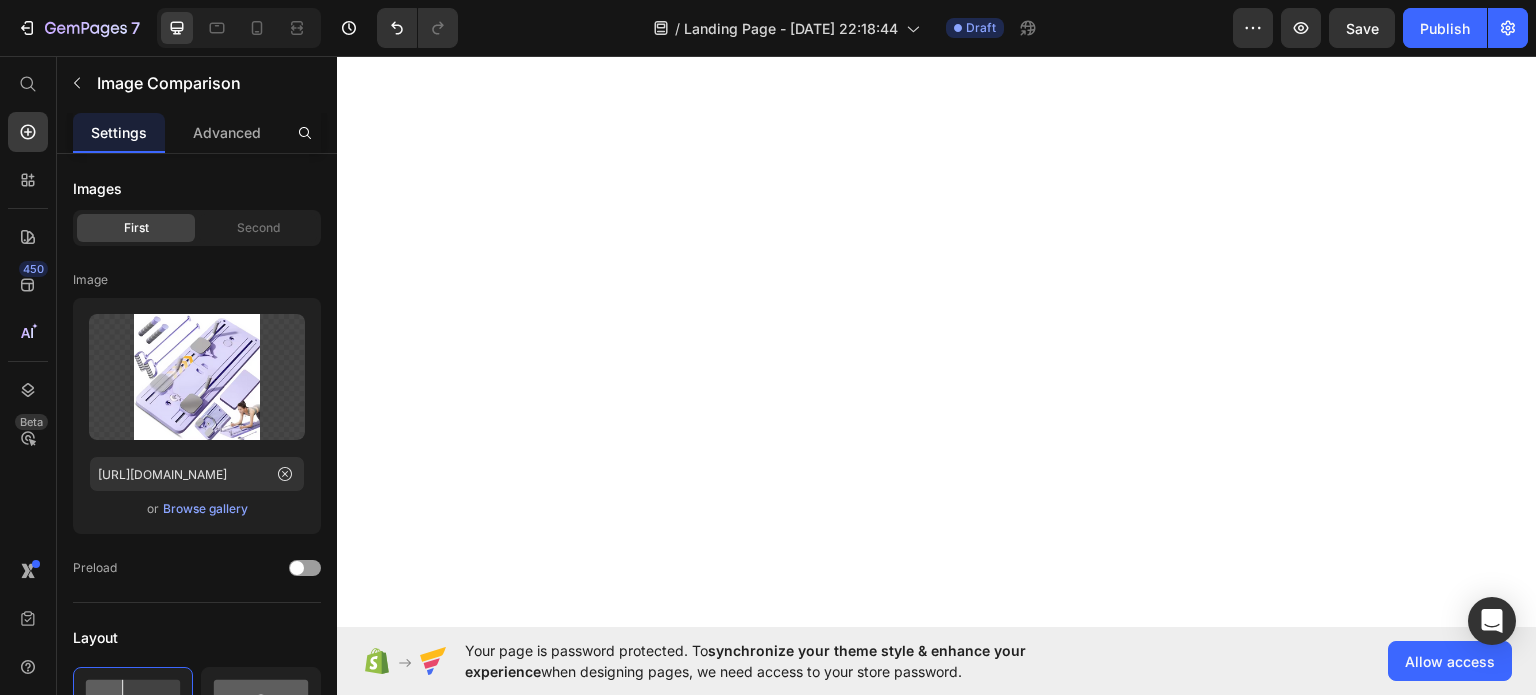 scroll, scrollTop: 0, scrollLeft: 0, axis: both 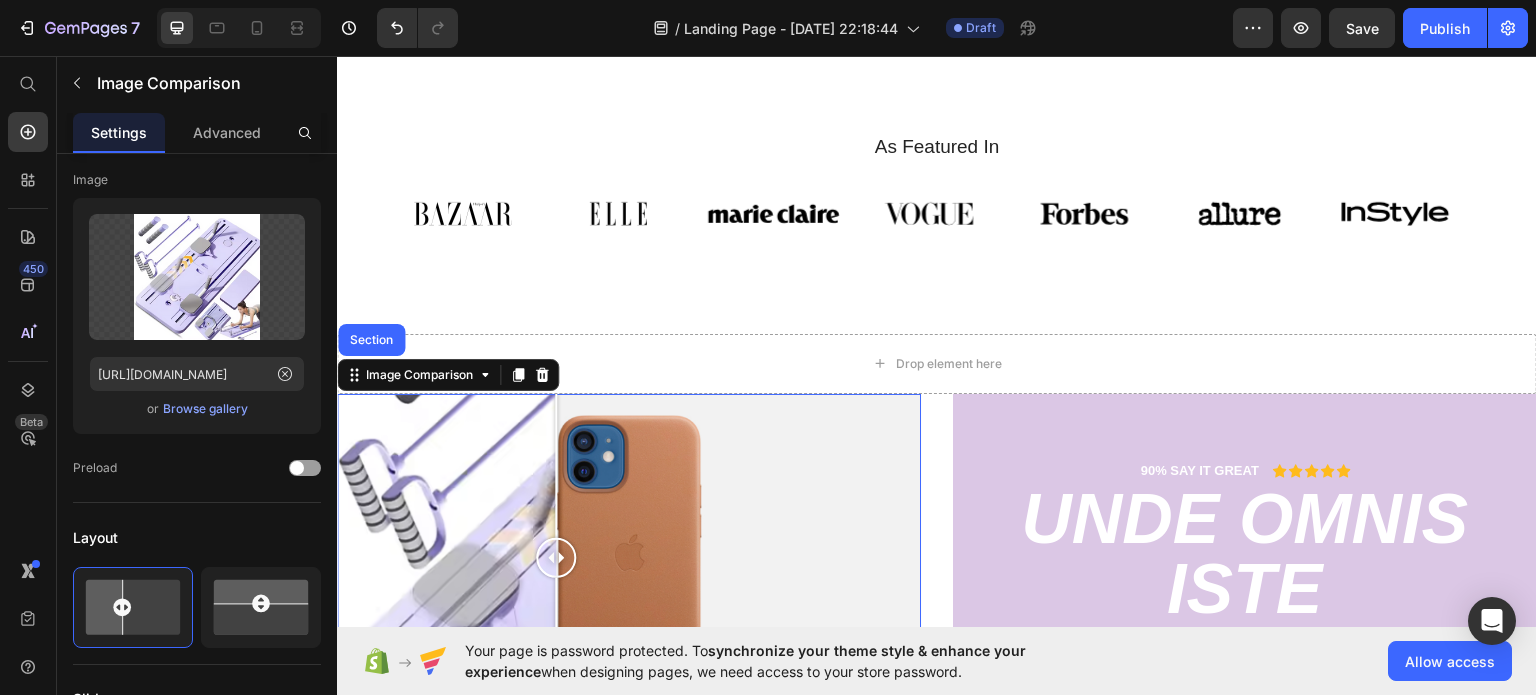click at bounding box center [556, 557] 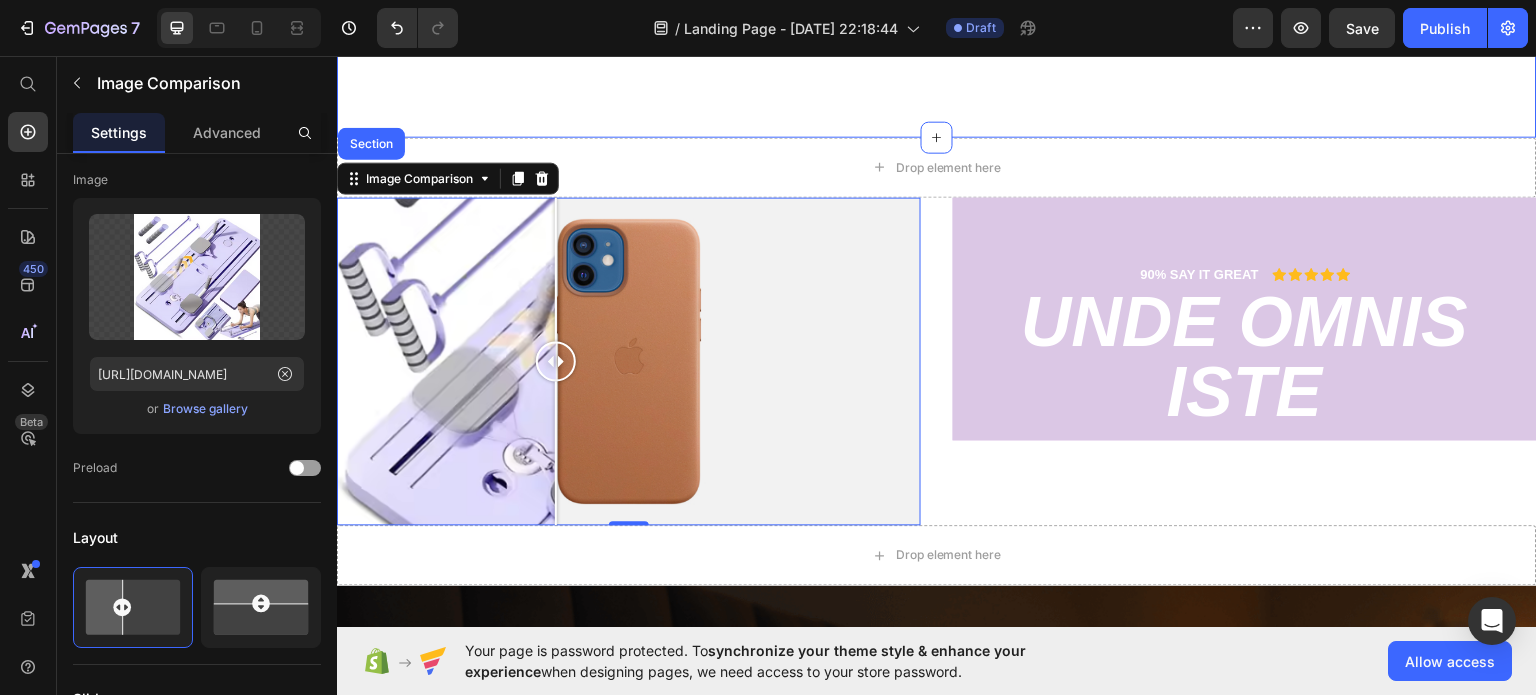 scroll, scrollTop: 1517, scrollLeft: 0, axis: vertical 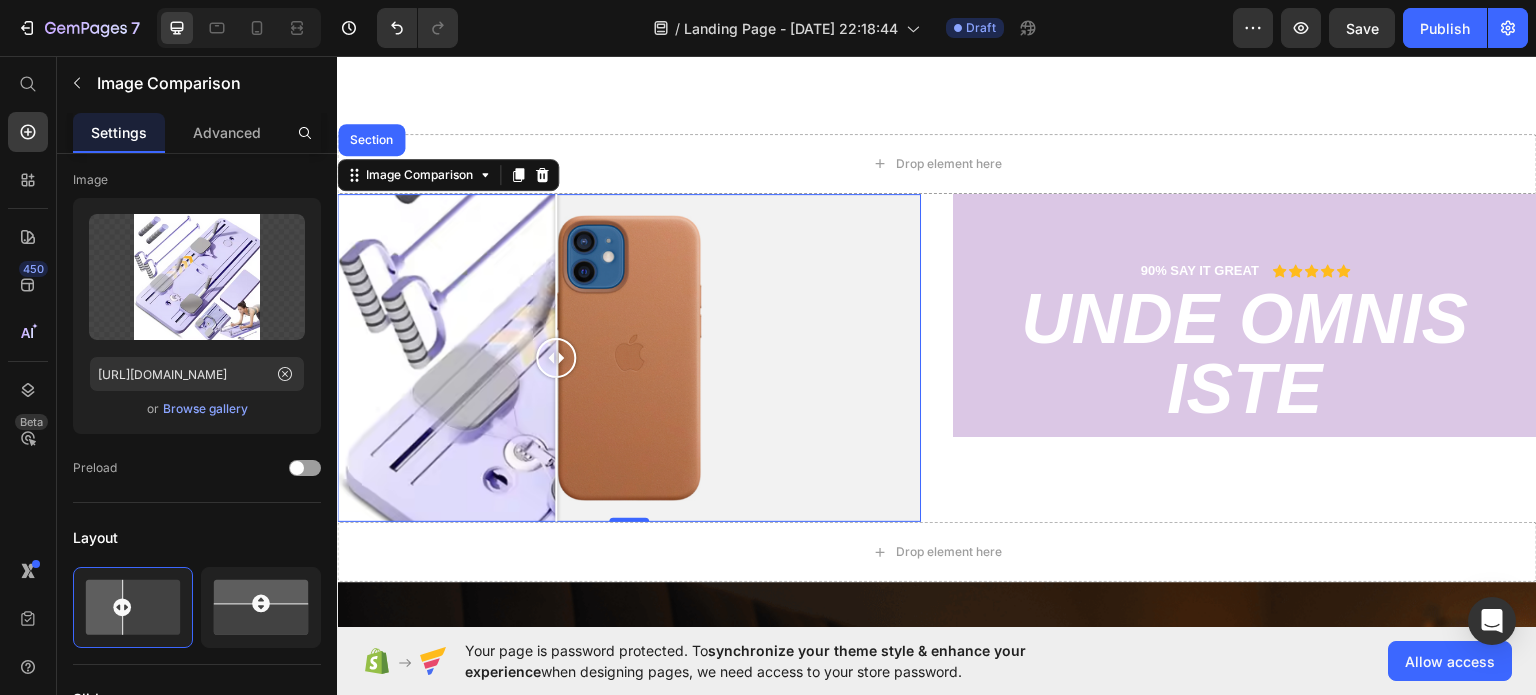 click at bounding box center [629, 357] 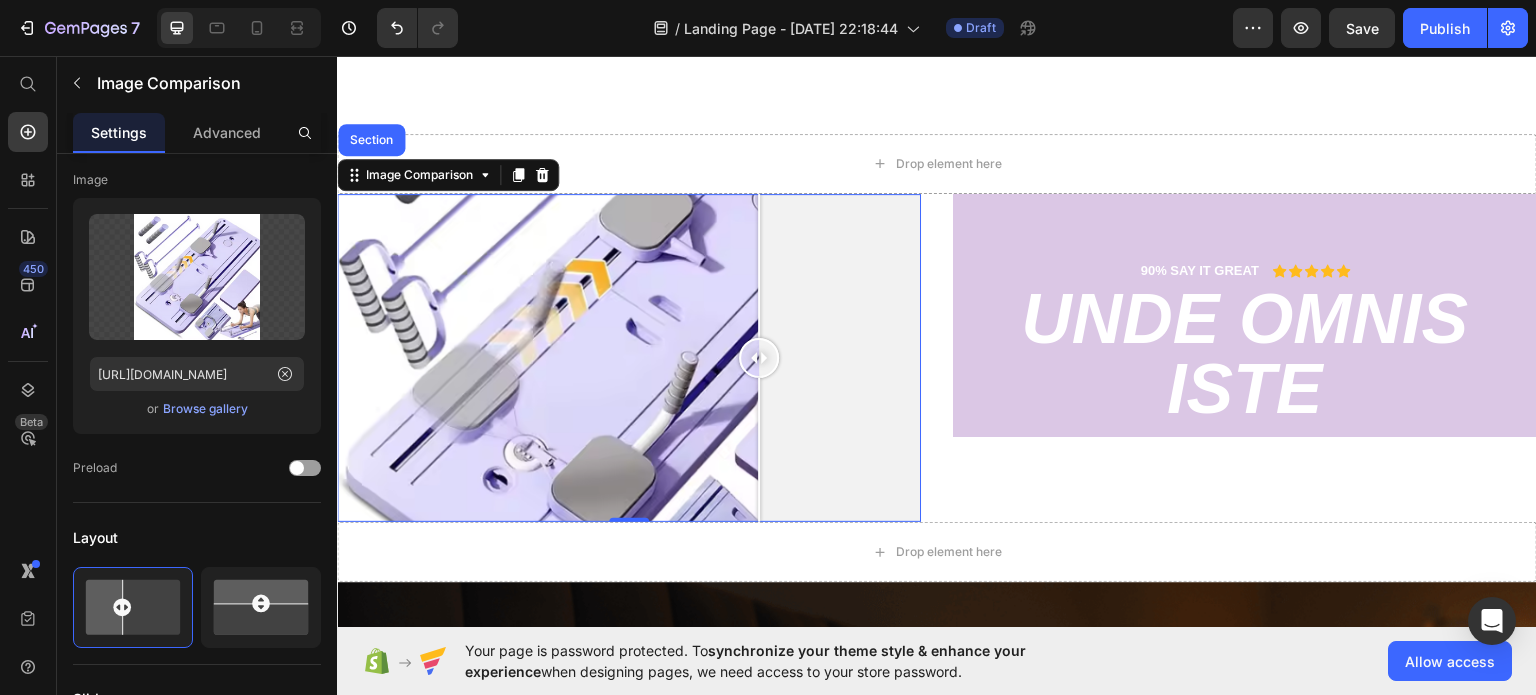 click at bounding box center [629, 357] 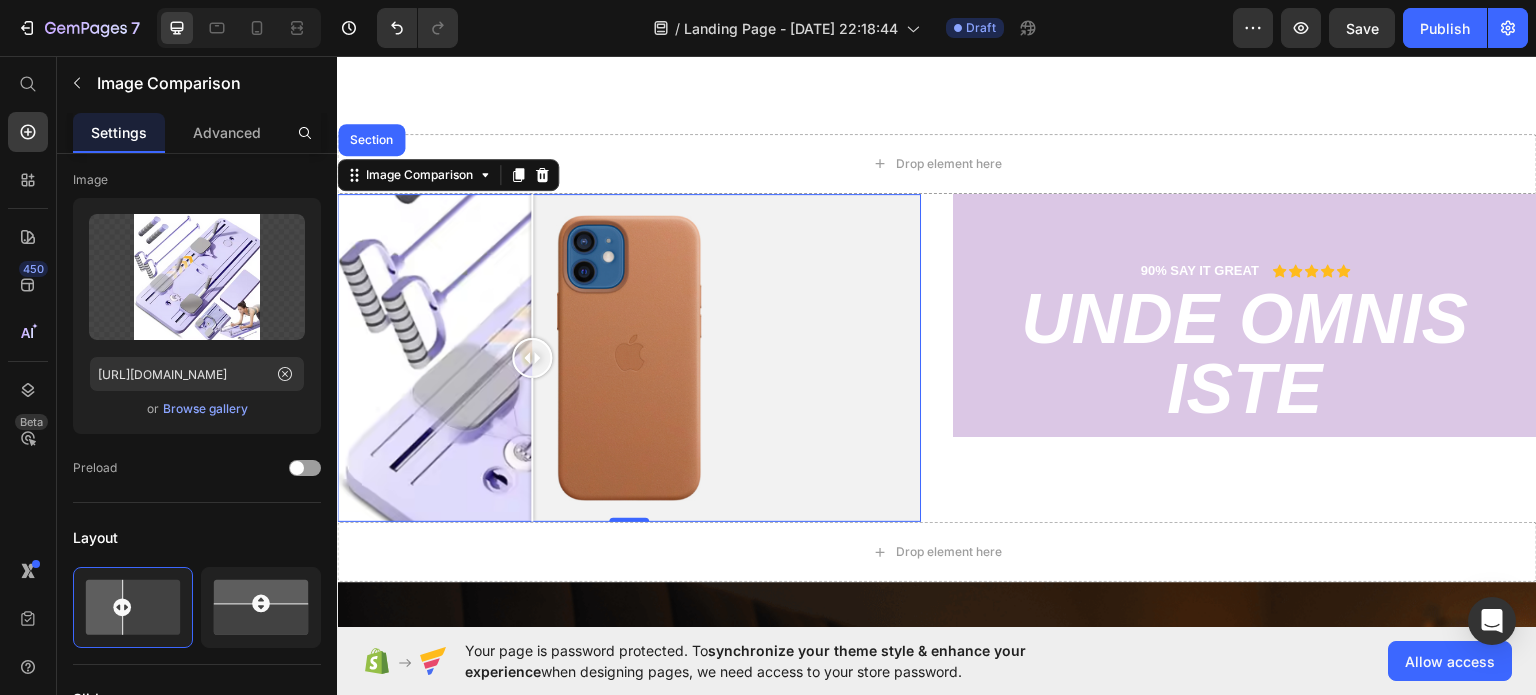 drag, startPoint x: 761, startPoint y: 341, endPoint x: 532, endPoint y: 291, distance: 234.39496 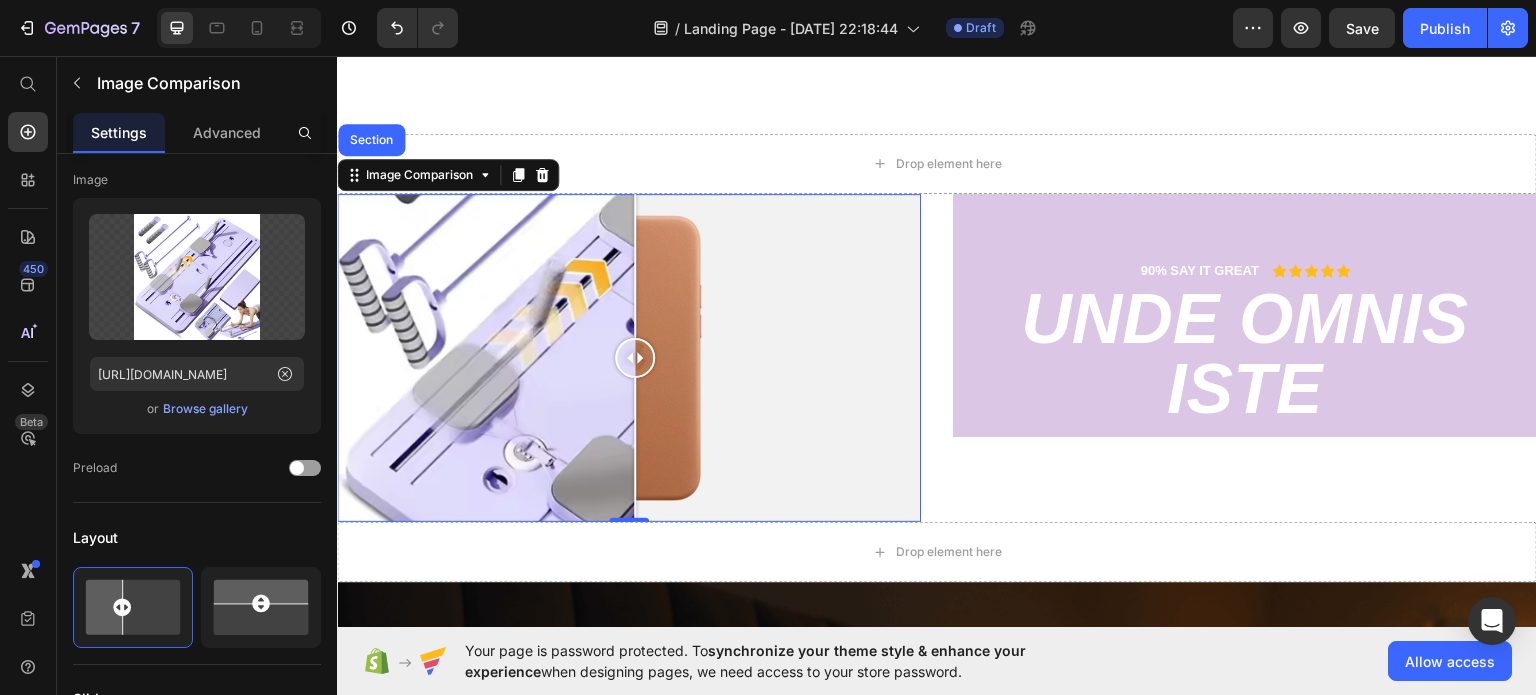click at bounding box center (629, 357) 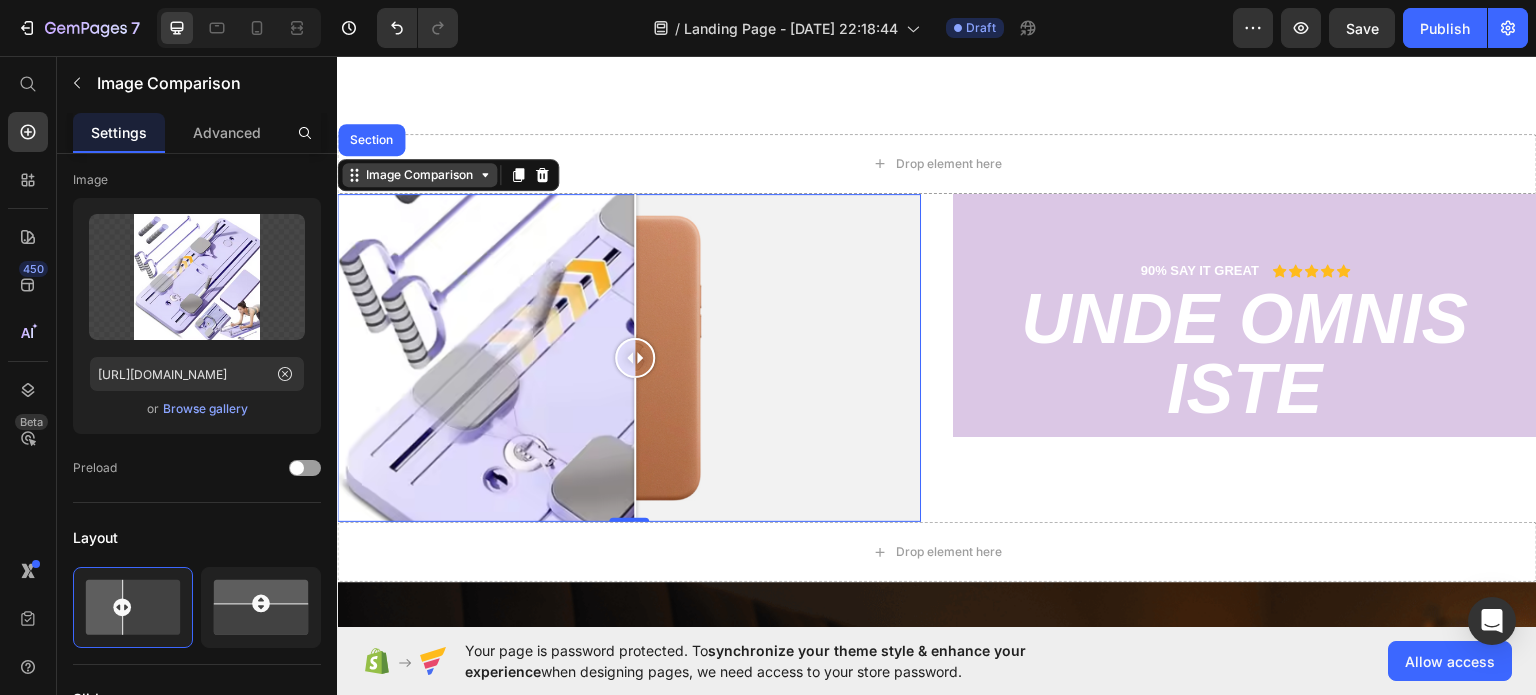 click 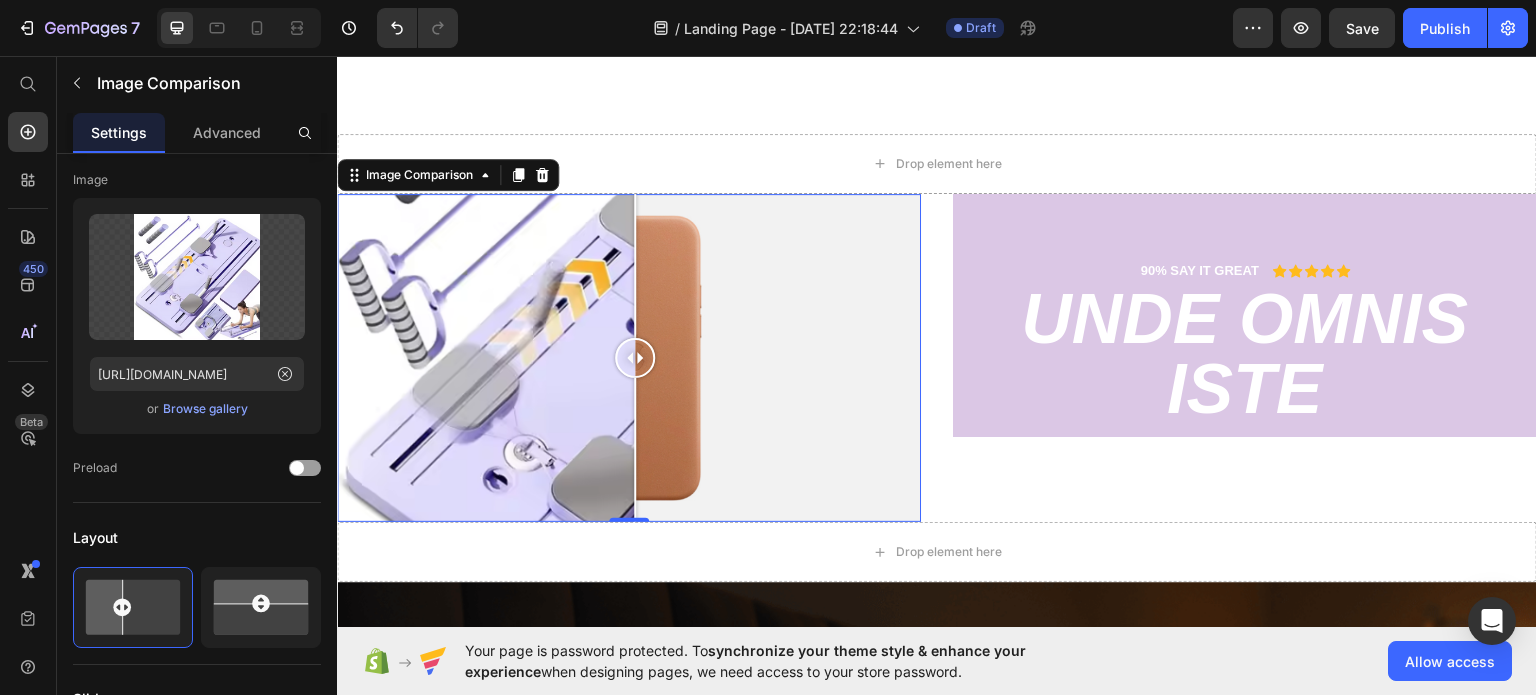 click at bounding box center [629, 357] 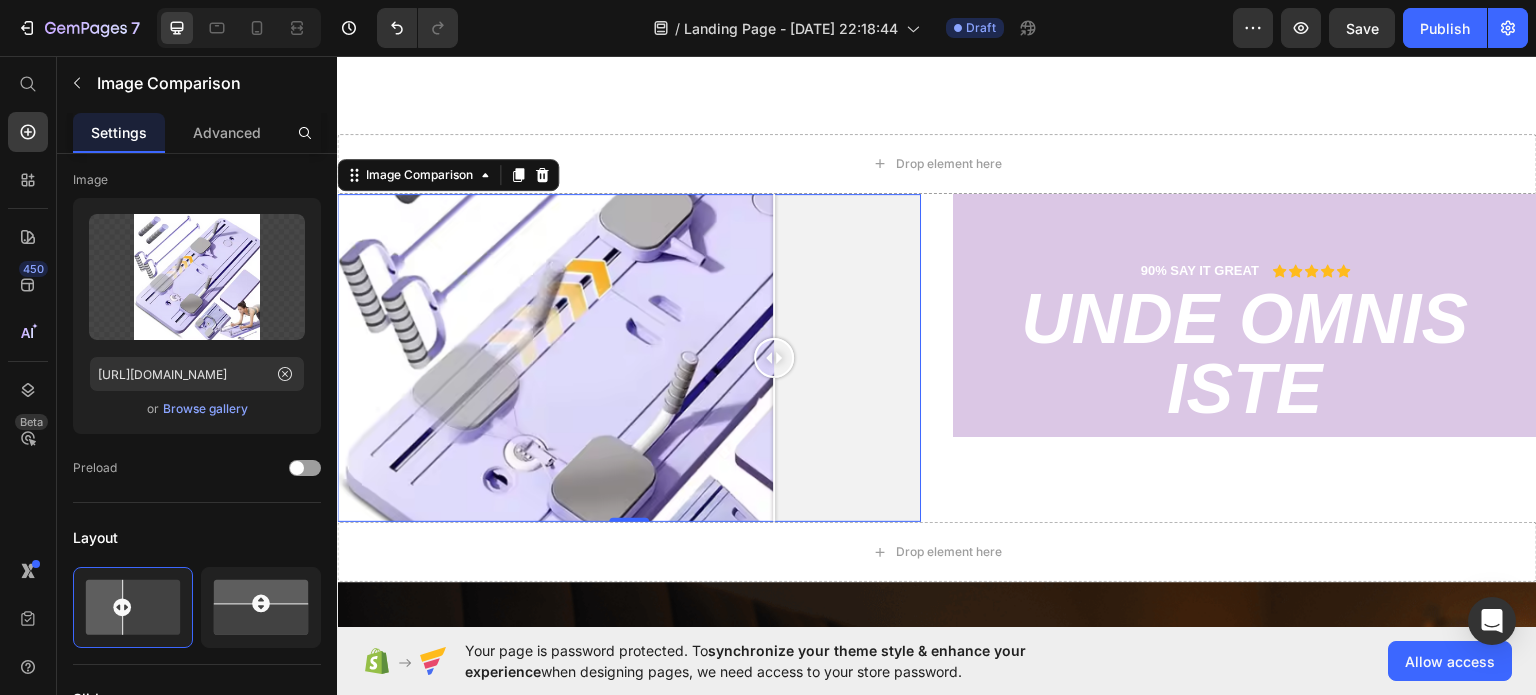 drag, startPoint x: 729, startPoint y: 339, endPoint x: 774, endPoint y: 339, distance: 45 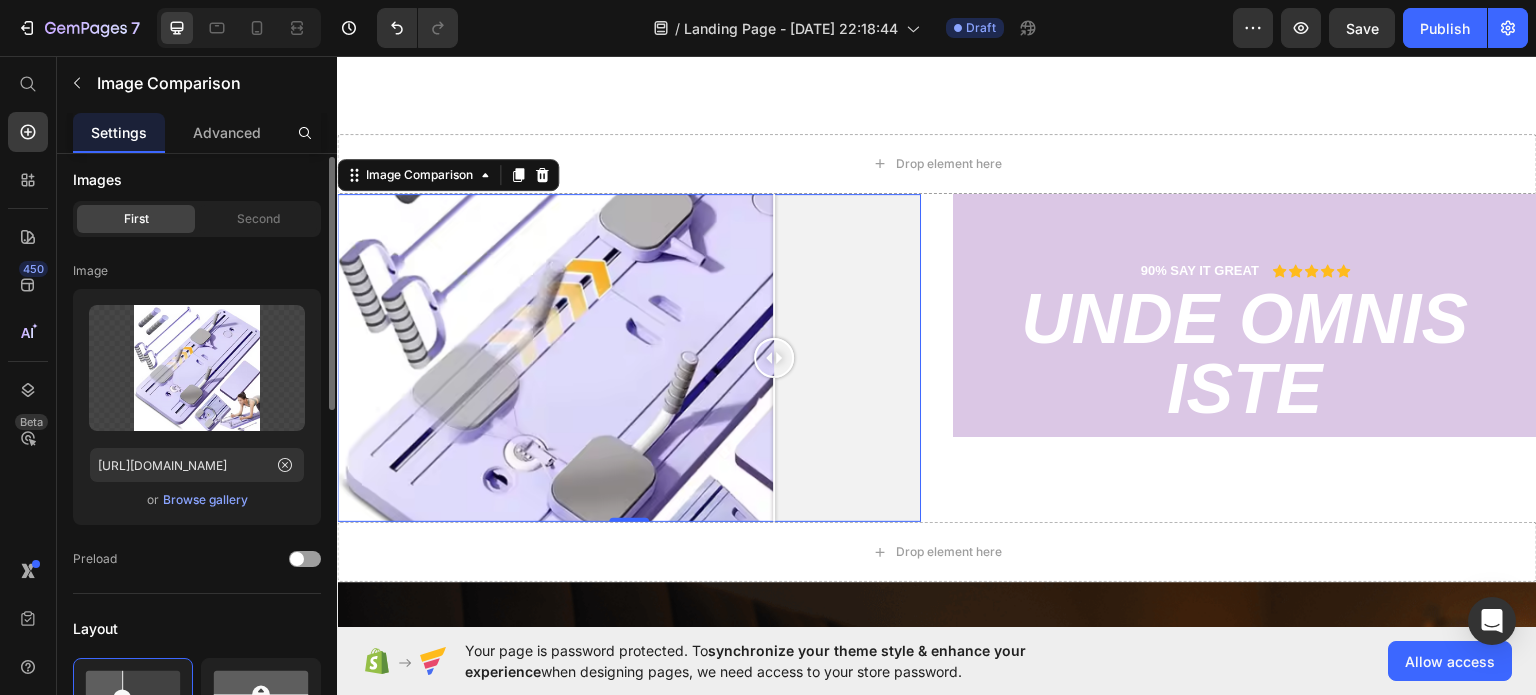 scroll, scrollTop: 0, scrollLeft: 0, axis: both 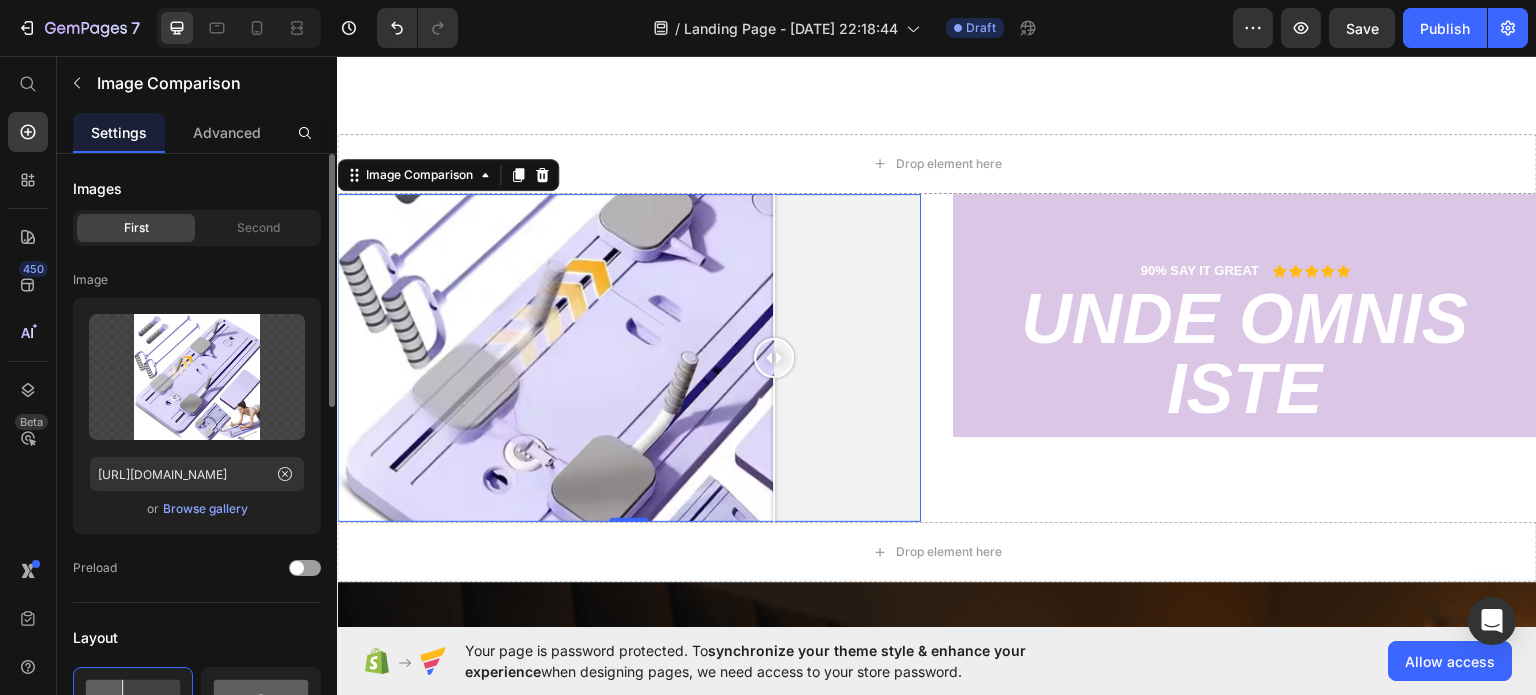 click on "Images First Second Image Upload Image [URL][DOMAIN_NAME]  or   Browse gallery  Preload" 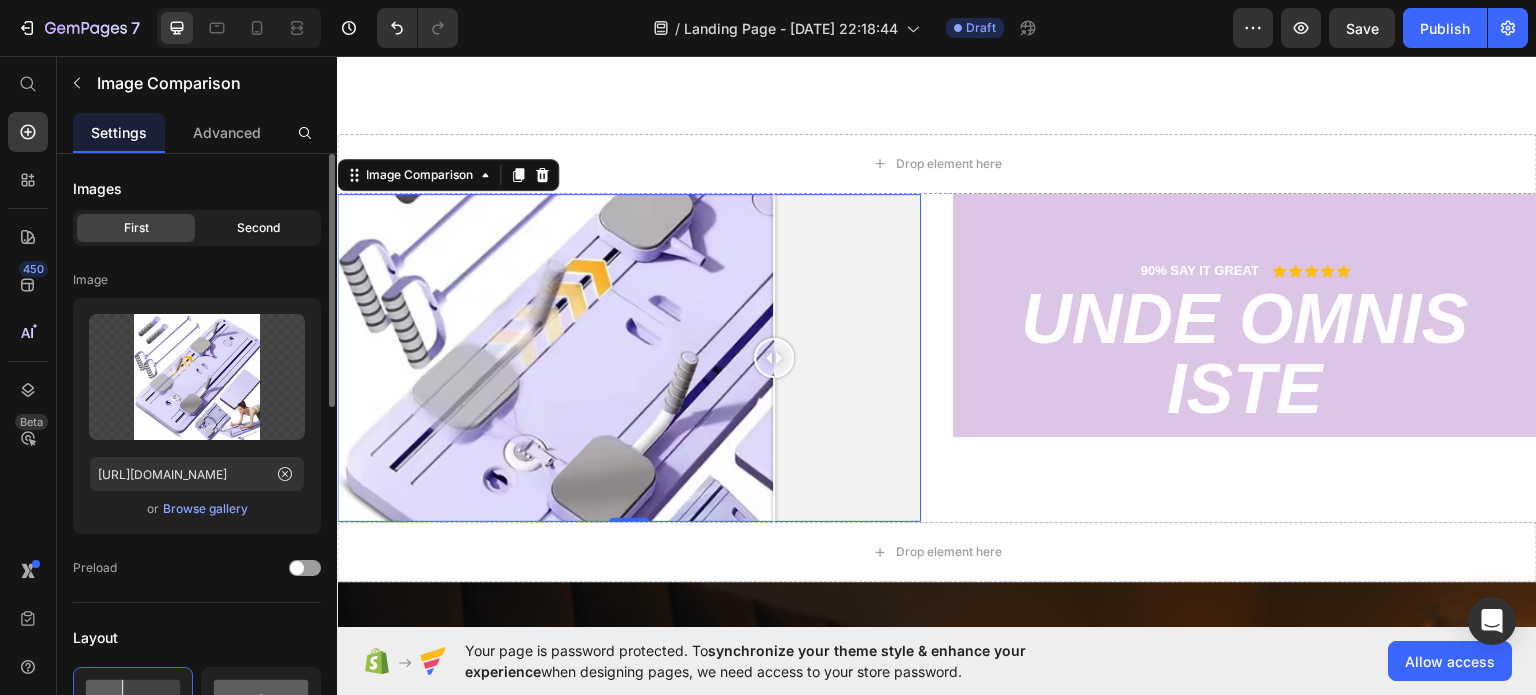 click on "Second" 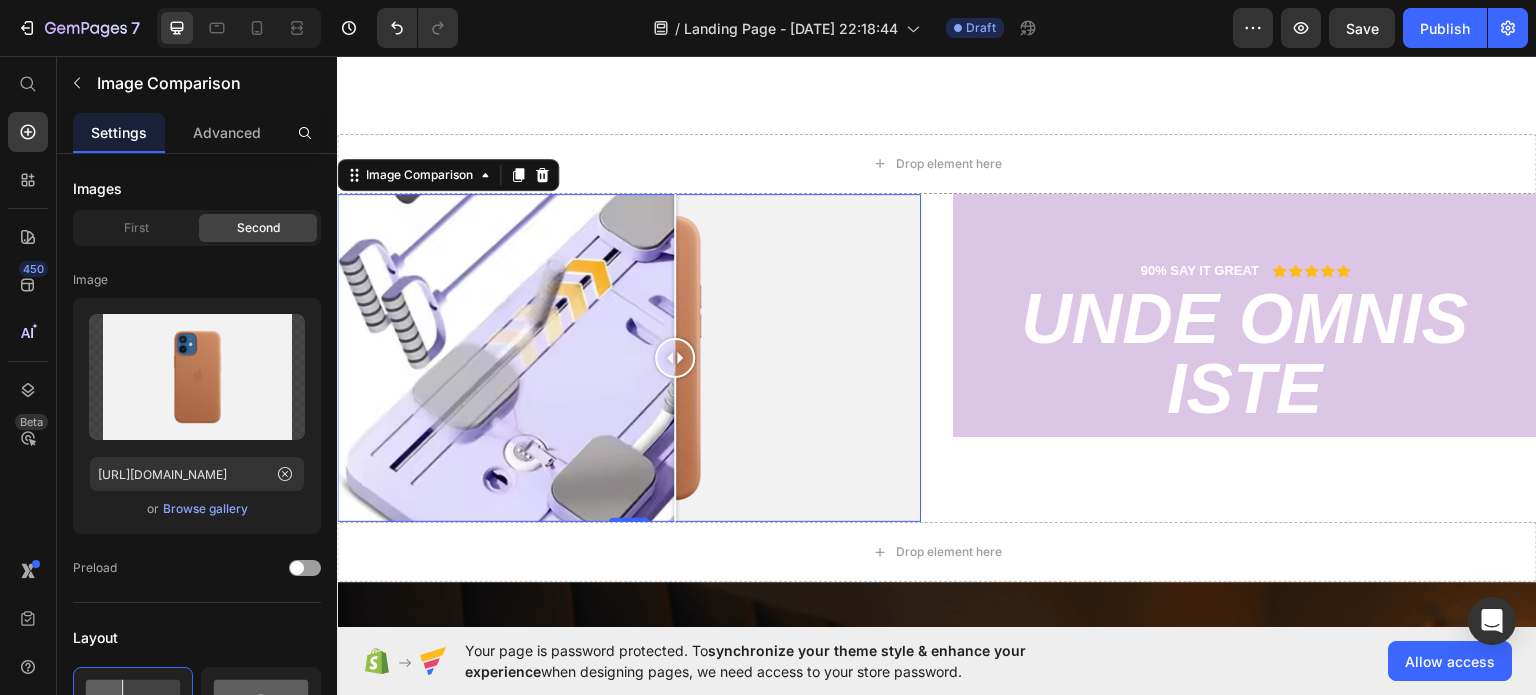 drag, startPoint x: 776, startPoint y: 339, endPoint x: 408, endPoint y: 242, distance: 380.5693 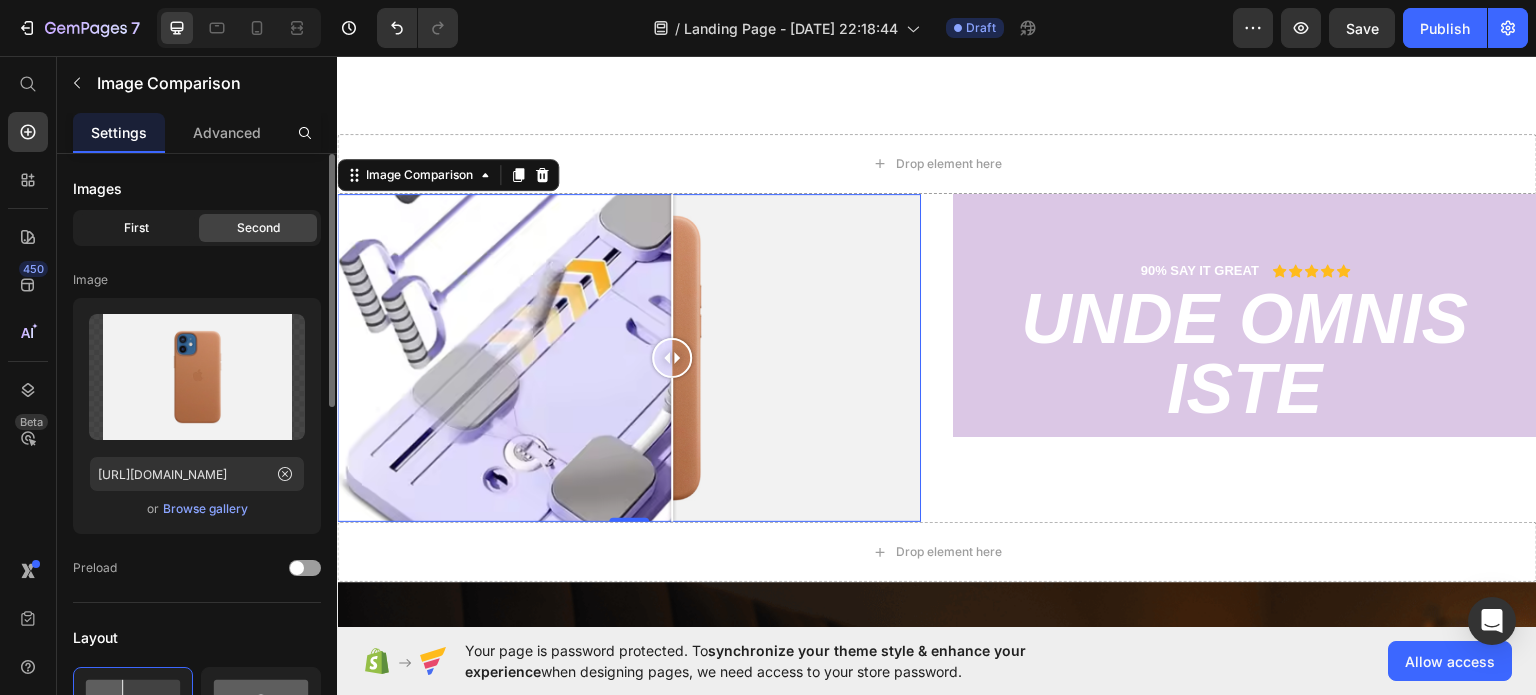 click on "First" 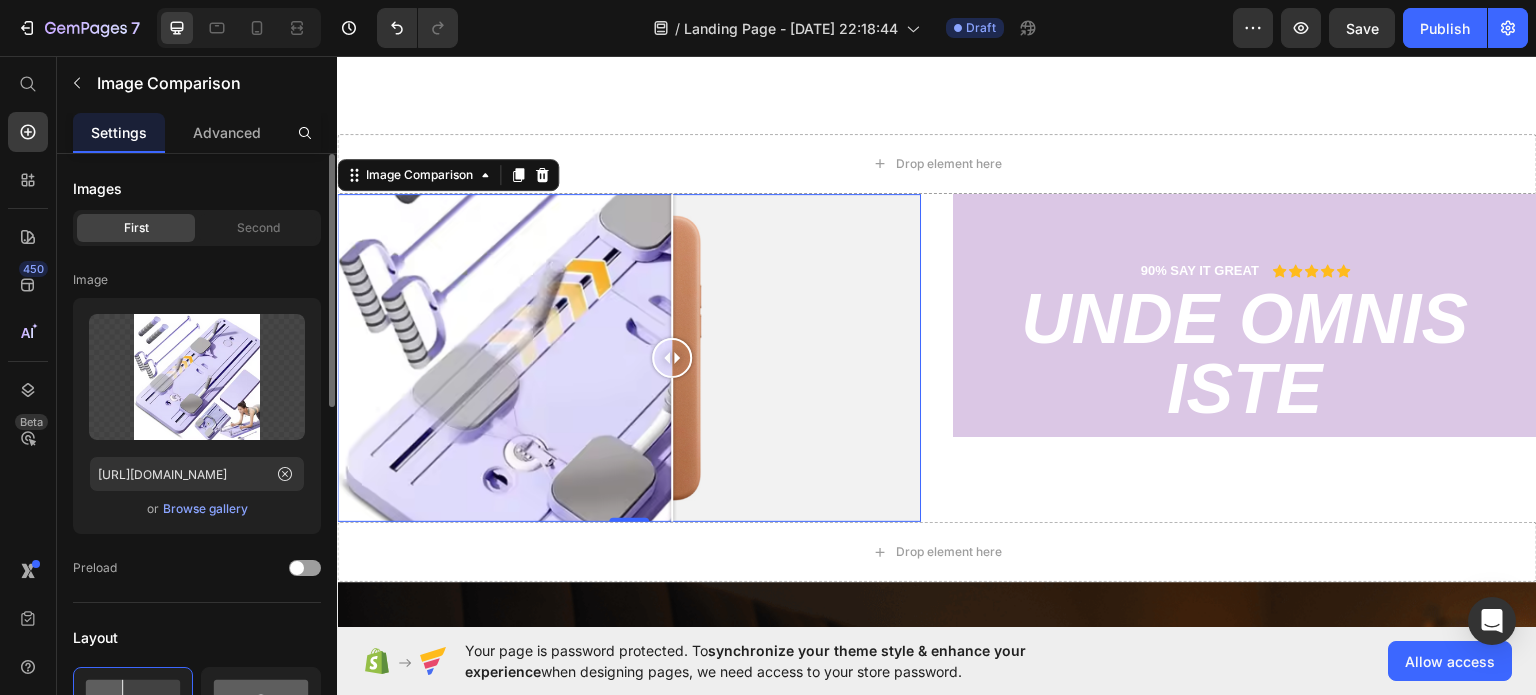 click on "Upload Image [URL][DOMAIN_NAME]  or   Browse gallery" 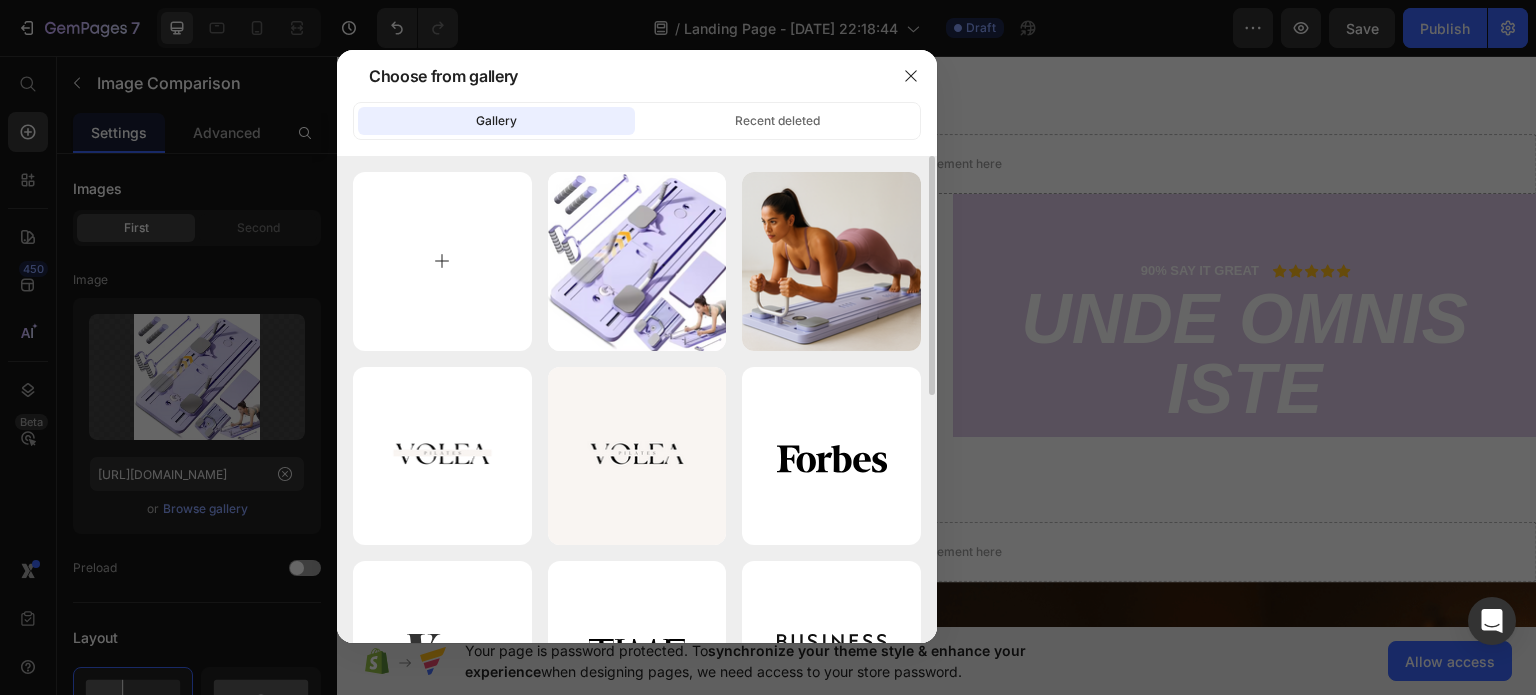 click at bounding box center [442, 261] 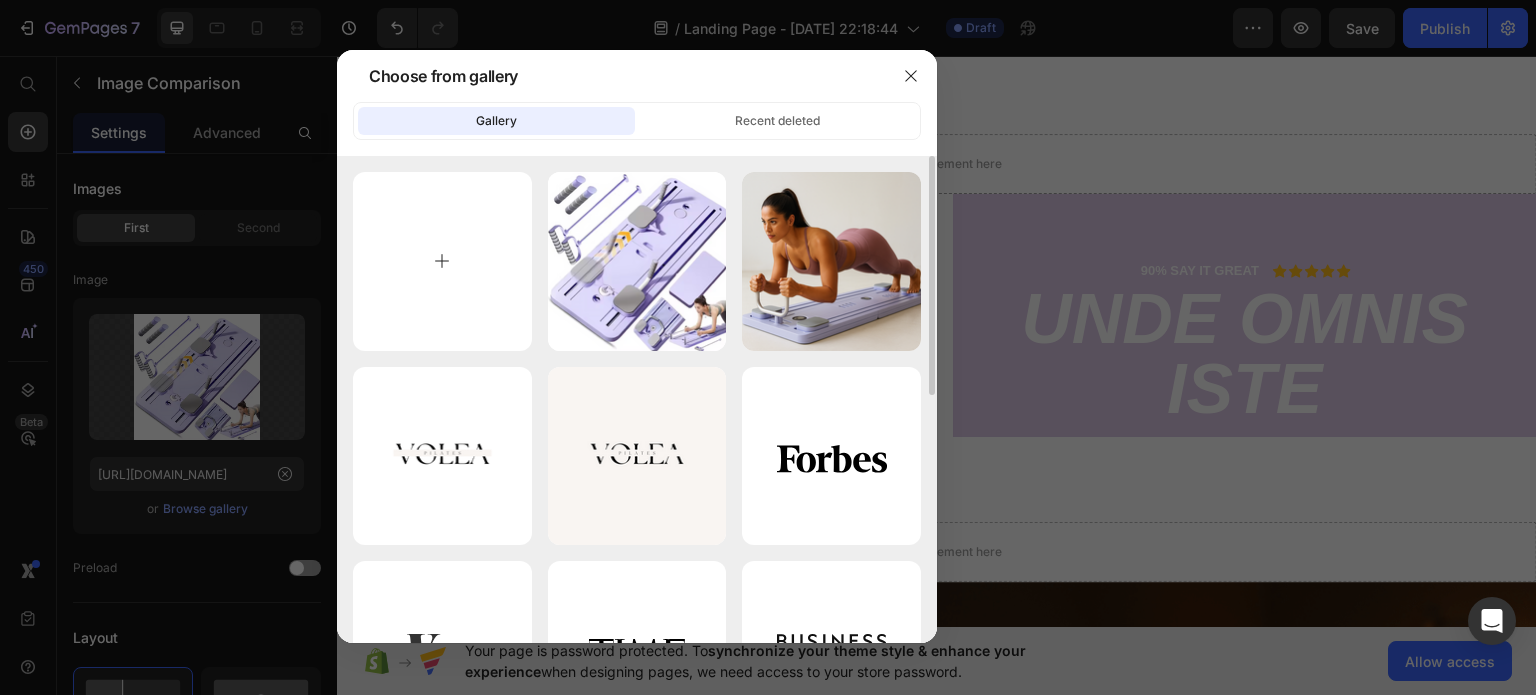 type on "C:\fakepath\H771686f7159e47298fa0dced8b5519839.avif" 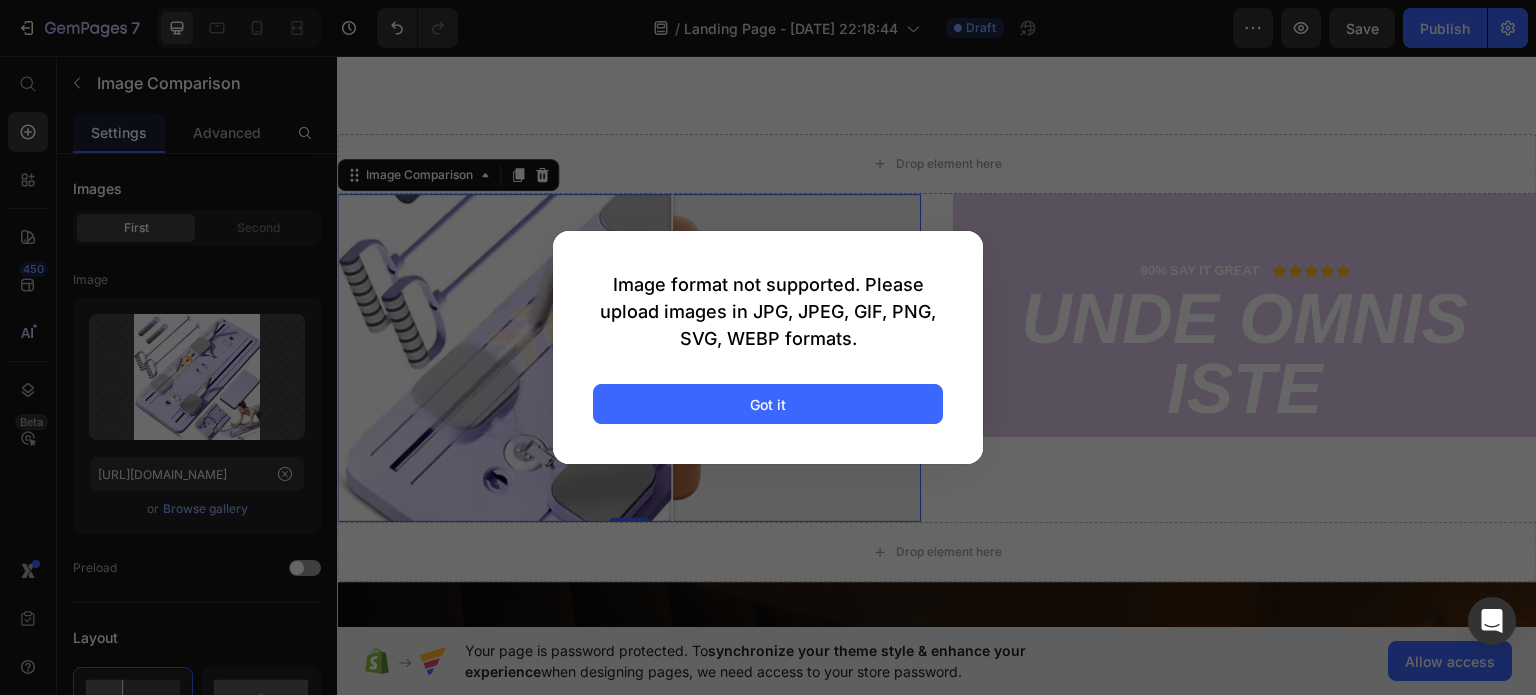 click on "Image format not supported. Please upload images in JPG, JPEG, GIF, PNG, SVG, WEBP formats.  Got it" 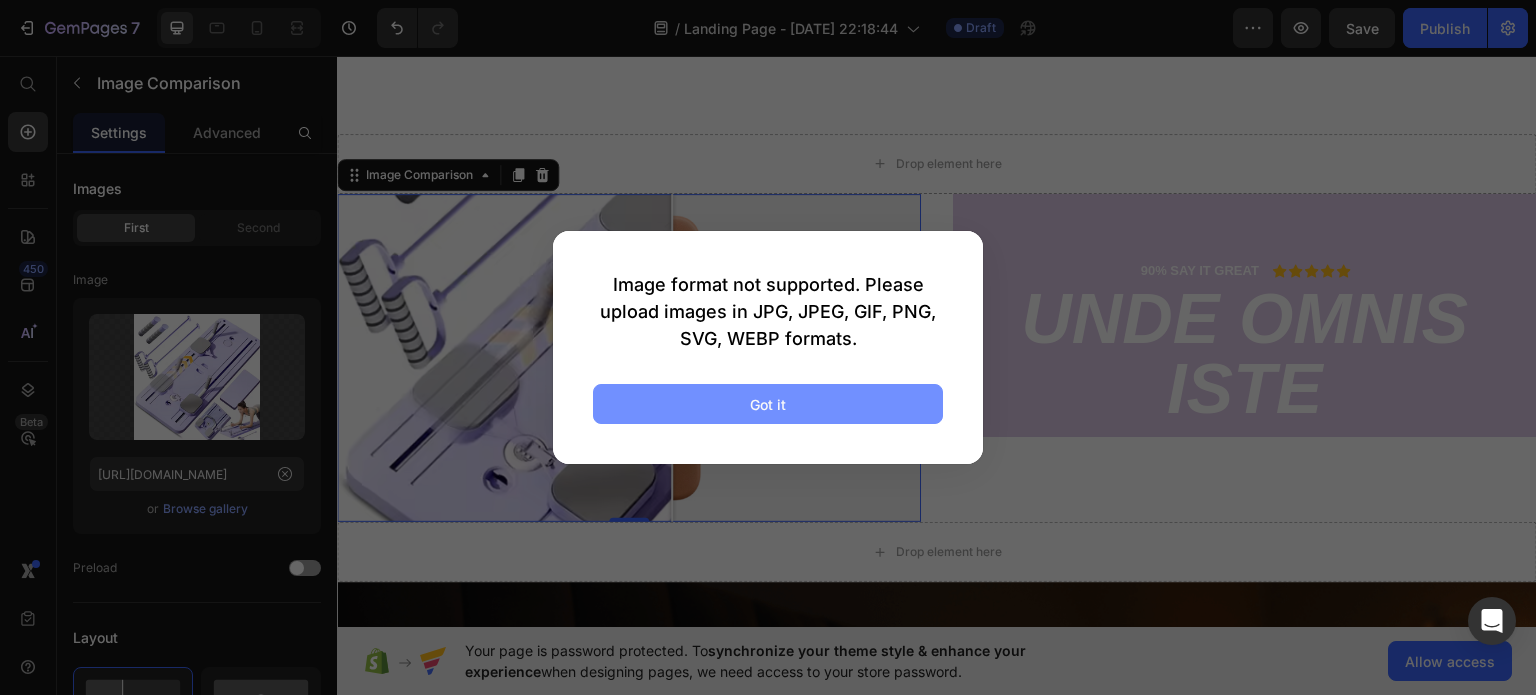 click on "Got it" at bounding box center [768, 404] 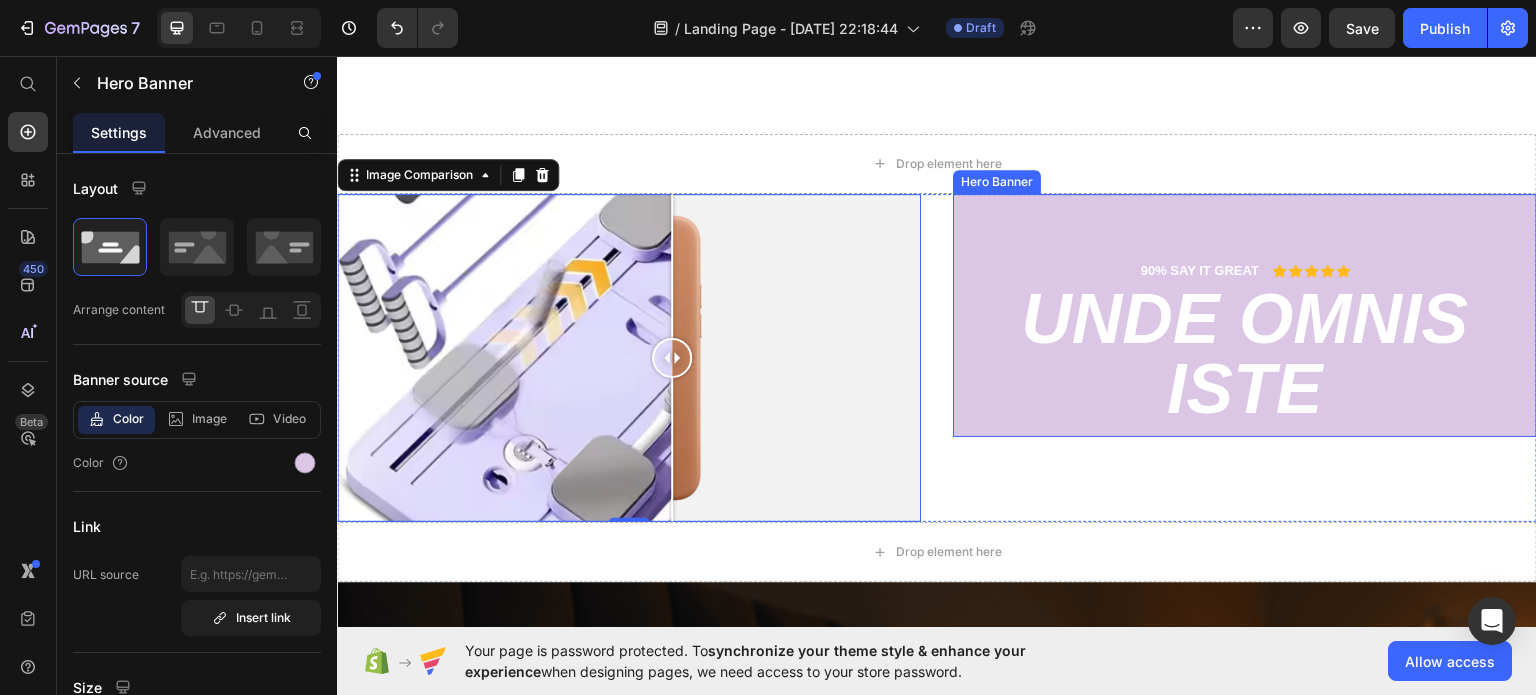 click on "90% SAY IT GREAT Text Block Icon Icon Icon Icon Icon Icon List Row unde omnis iste Heading But I must explain to you how all this mistaken idea Text Block Get started Button Best Seller Button Row" at bounding box center [1245, 418] 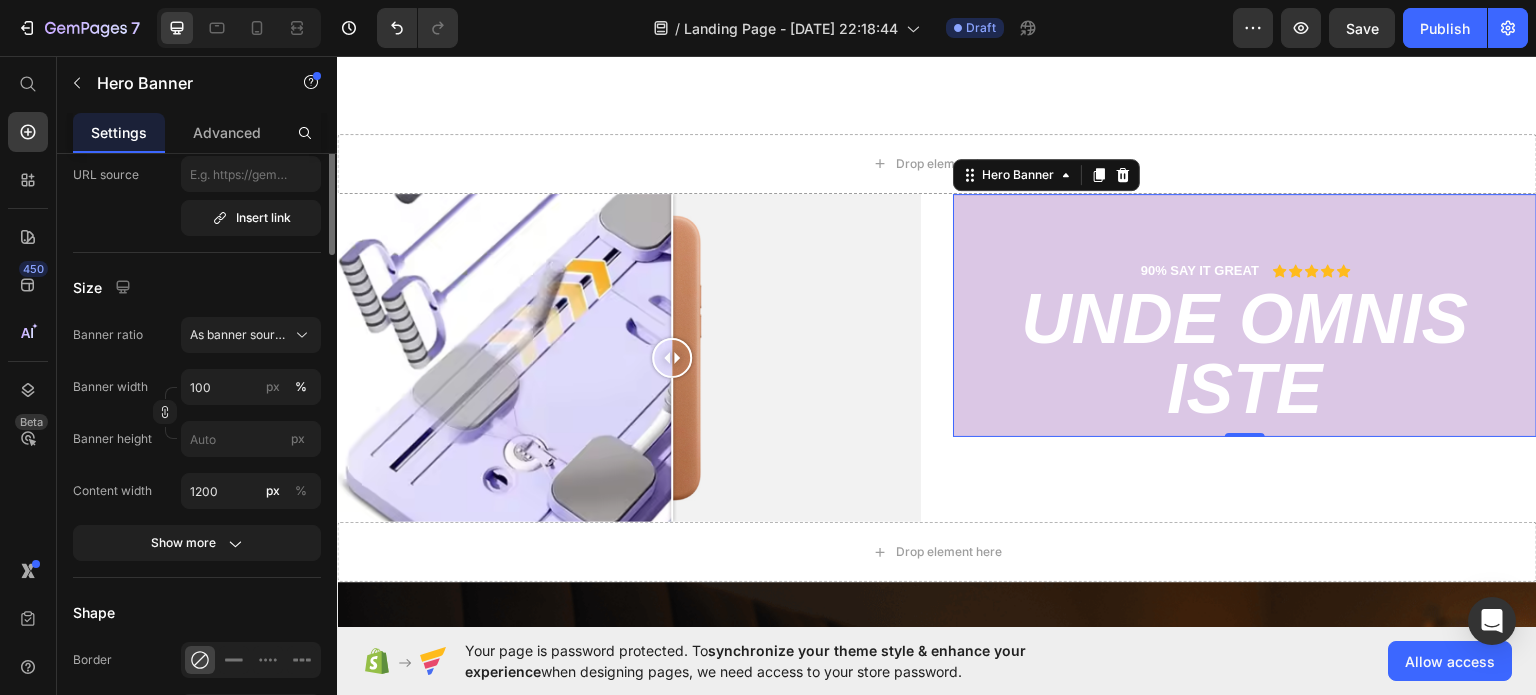 scroll, scrollTop: 0, scrollLeft: 0, axis: both 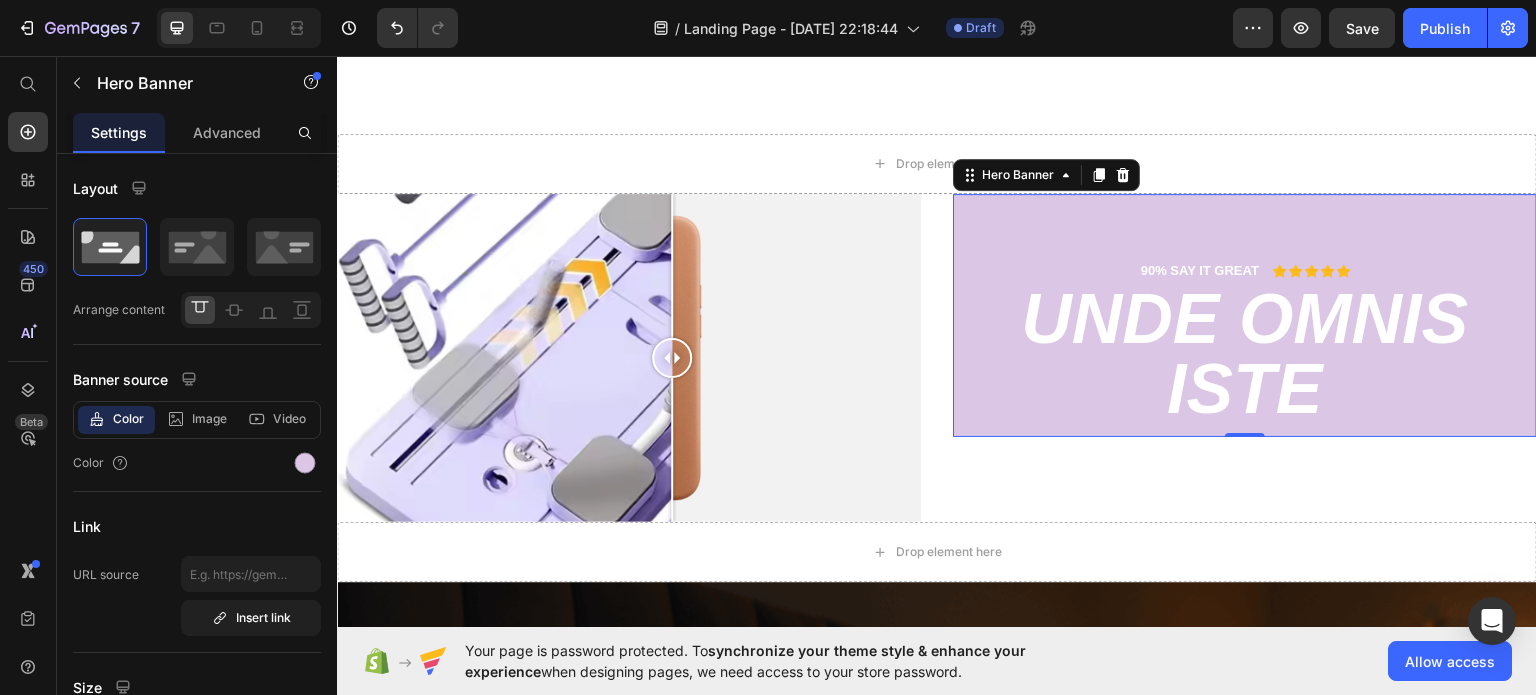 click on "90% SAY IT GREAT Text Block Icon Icon Icon Icon Icon Icon List Row unde omnis iste Heading But I must explain to you how all this mistaken idea Text Block Get started Button Best Seller Button Row" at bounding box center [1245, 418] 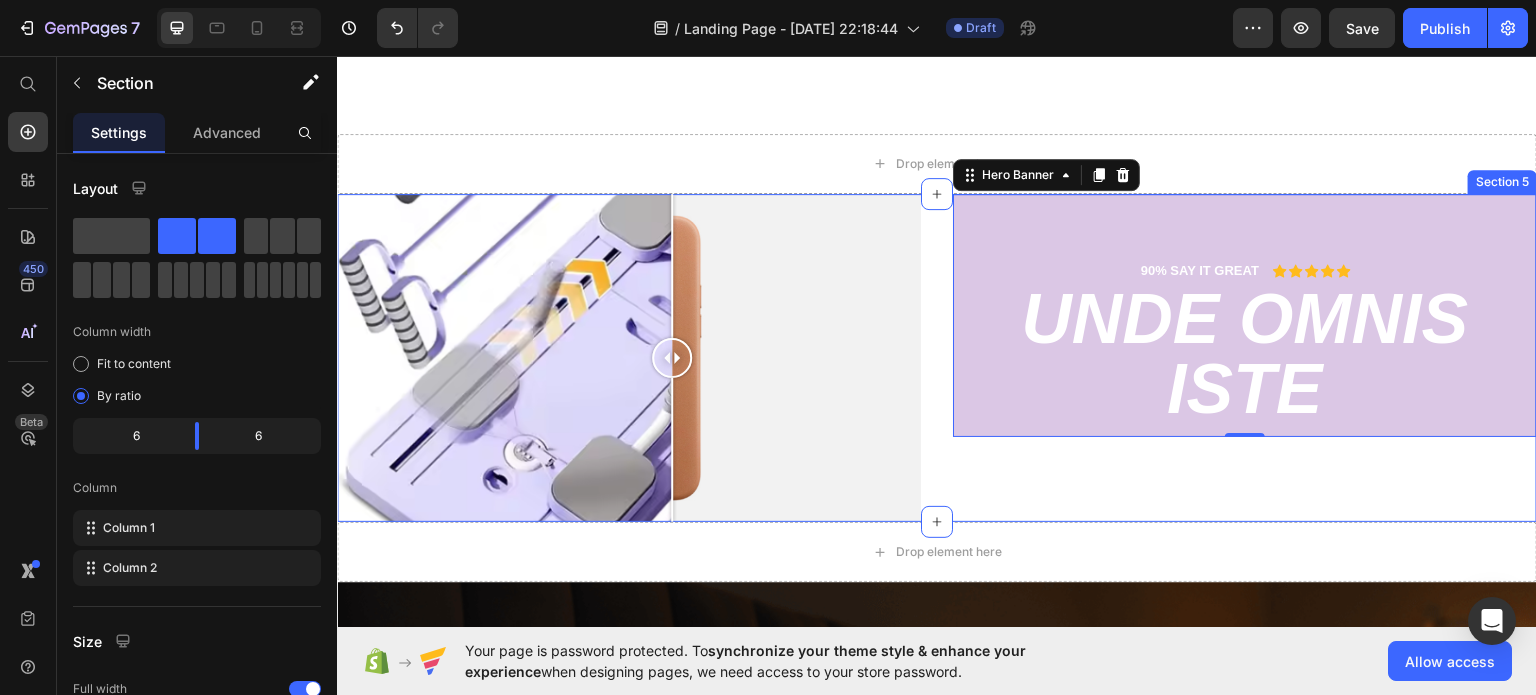 click on "90% SAY IT GREAT Text Block Icon Icon Icon Icon Icon Icon List Row unde omnis iste Heading But I must explain to you how all this mistaken idea Text Block Get started Button Best Seller Button Row Hero Banner   0" at bounding box center (1245, 357) 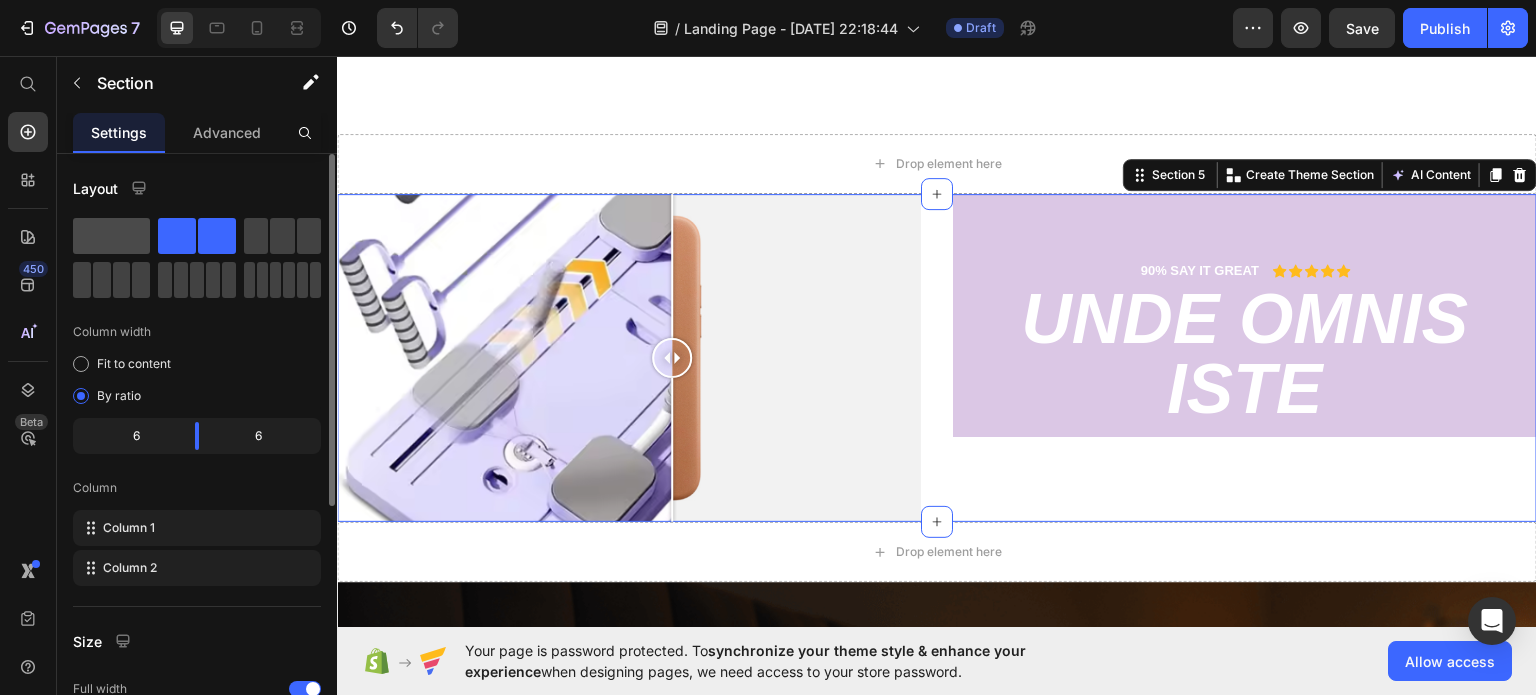 click 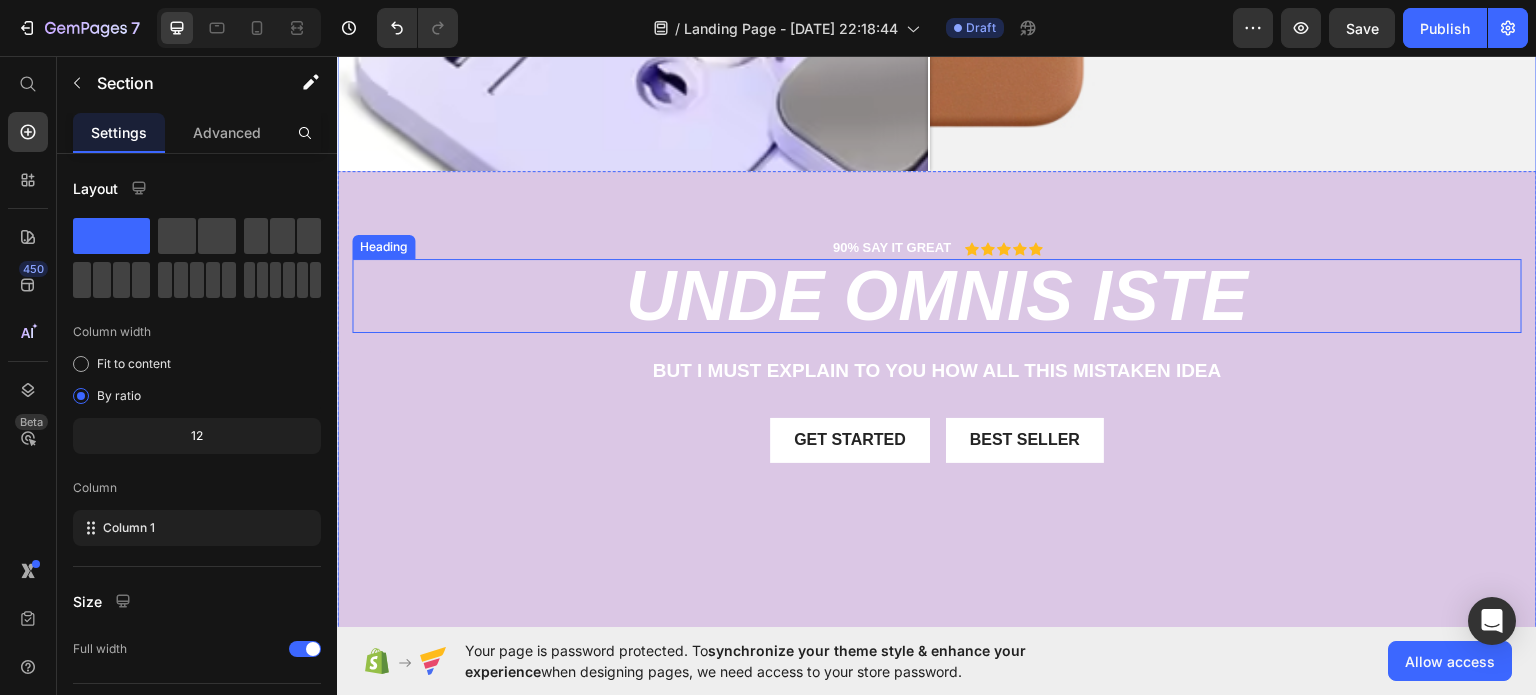 scroll, scrollTop: 2017, scrollLeft: 0, axis: vertical 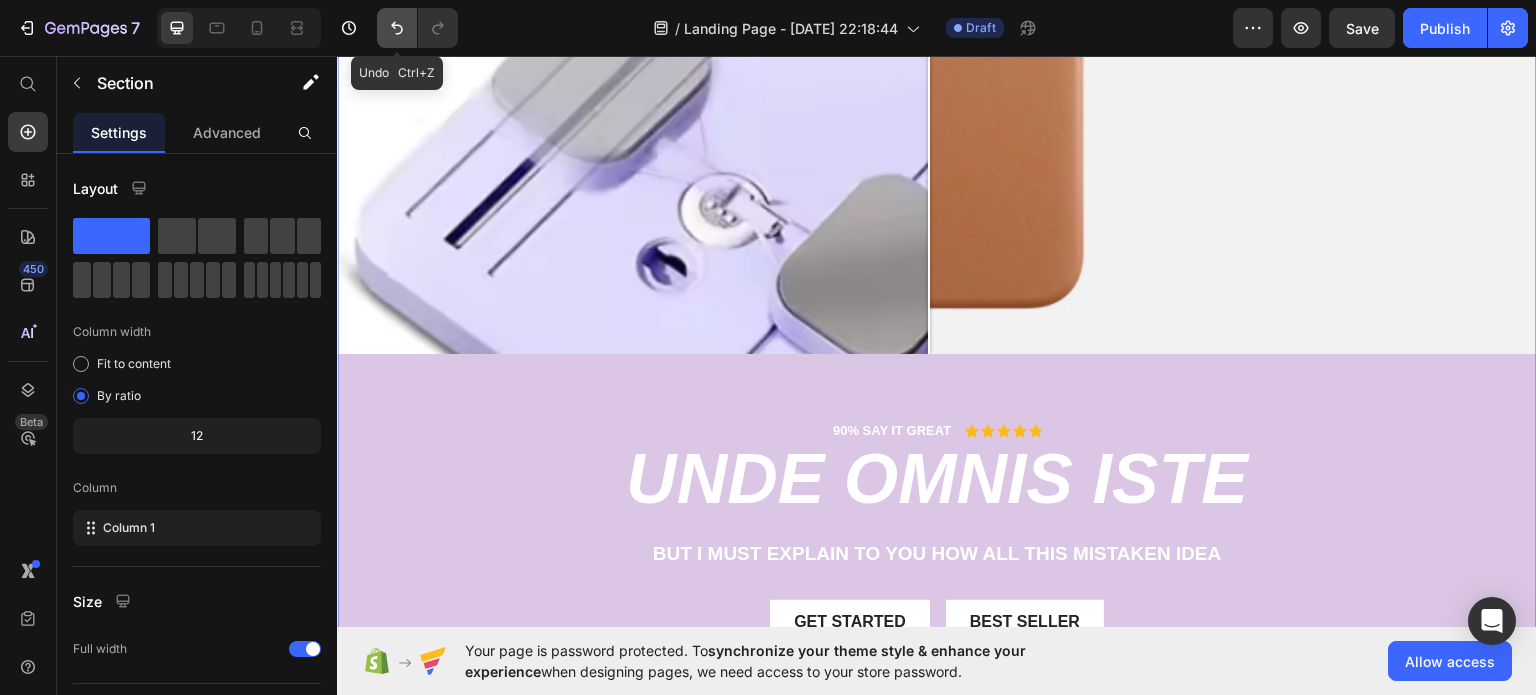 click 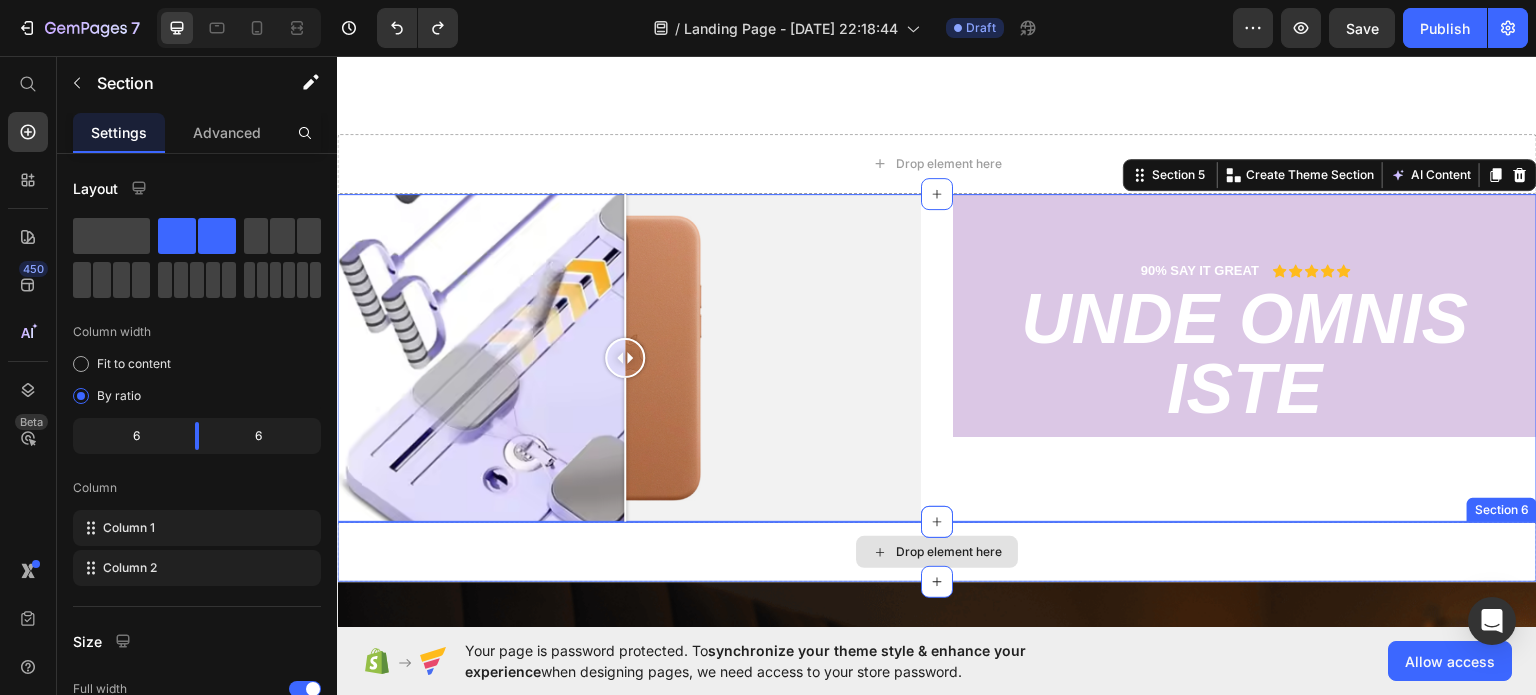 scroll, scrollTop: 1417, scrollLeft: 0, axis: vertical 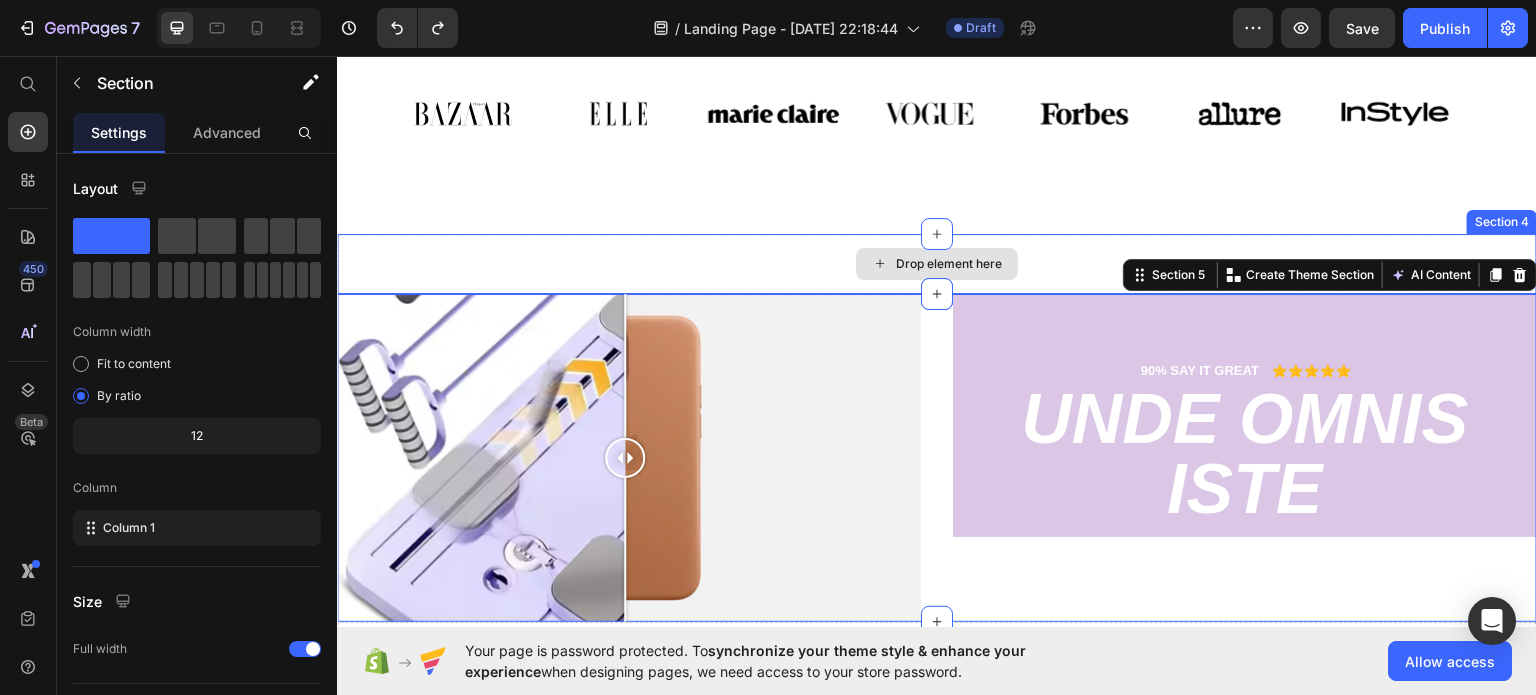 click on "Drop element here" at bounding box center (937, 263) 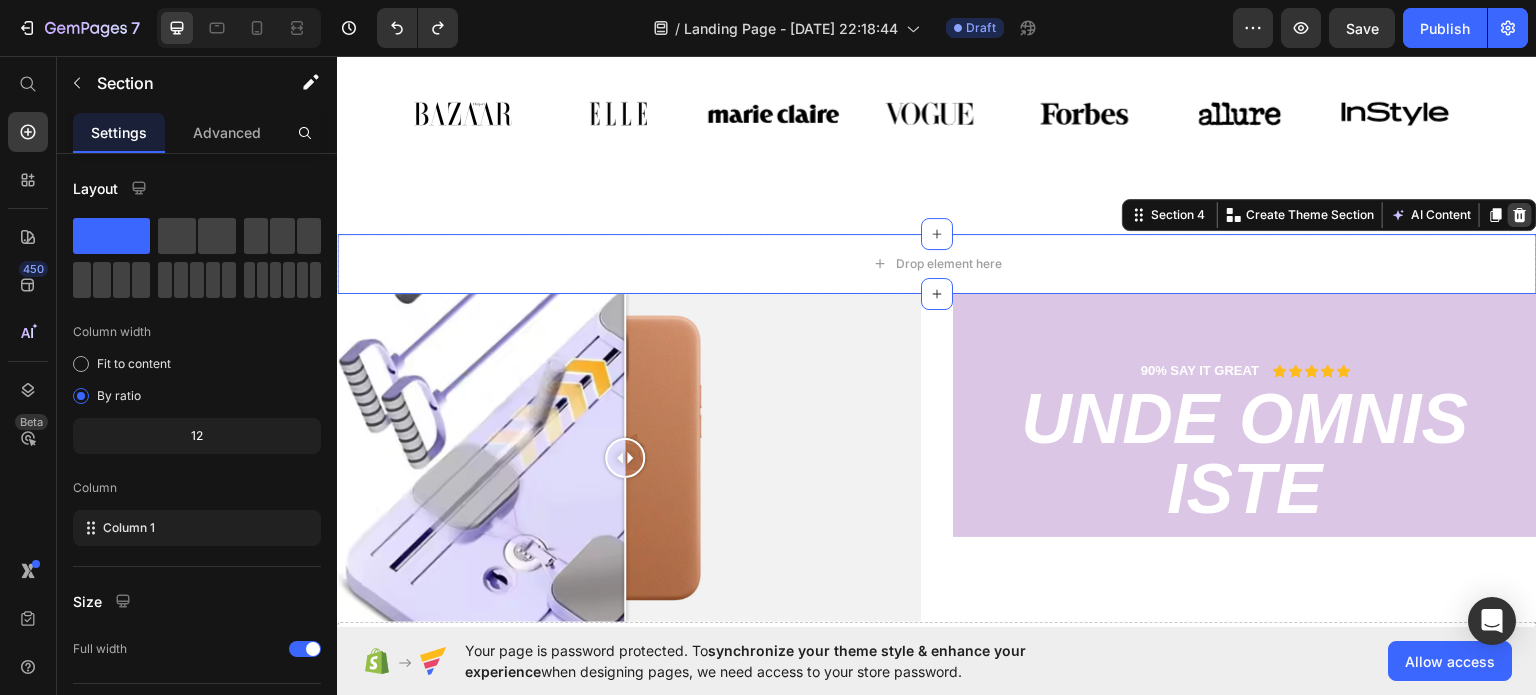 click 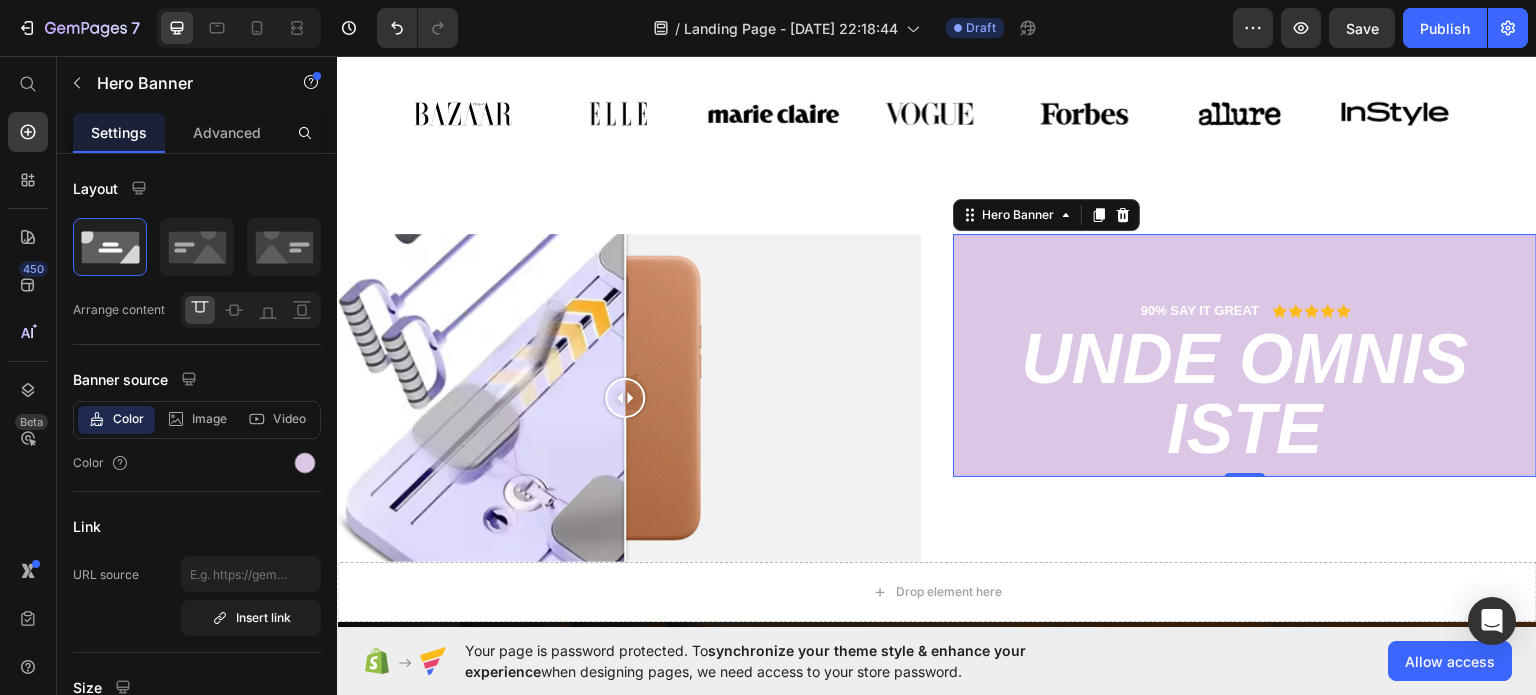 click on "90% SAY IT GREAT Text Block Icon Icon Icon Icon Icon Icon List Row unde omnis iste Heading But I must explain to you how all this mistaken idea Text Block Get started Button Best Seller Button Row" at bounding box center (1245, 458) 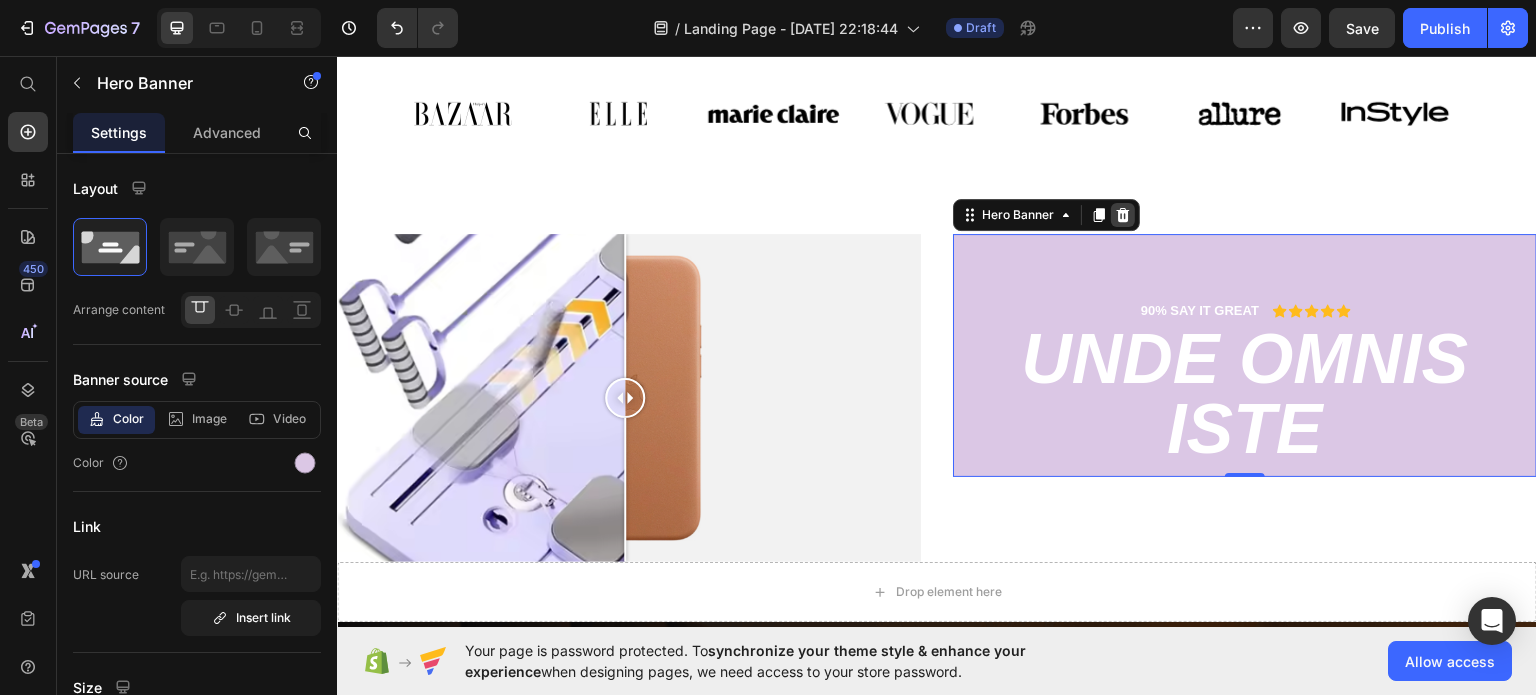 click 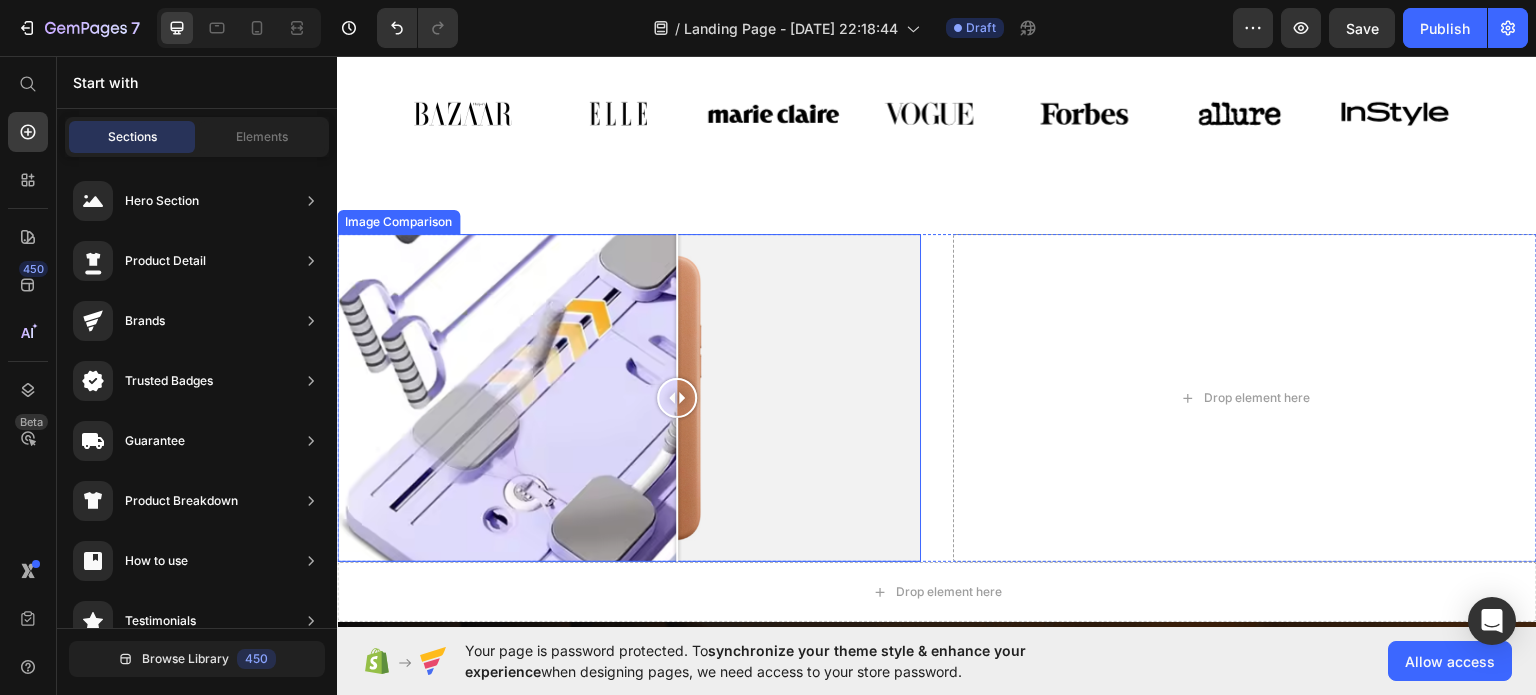 drag, startPoint x: 632, startPoint y: 368, endPoint x: 677, endPoint y: 370, distance: 45.044422 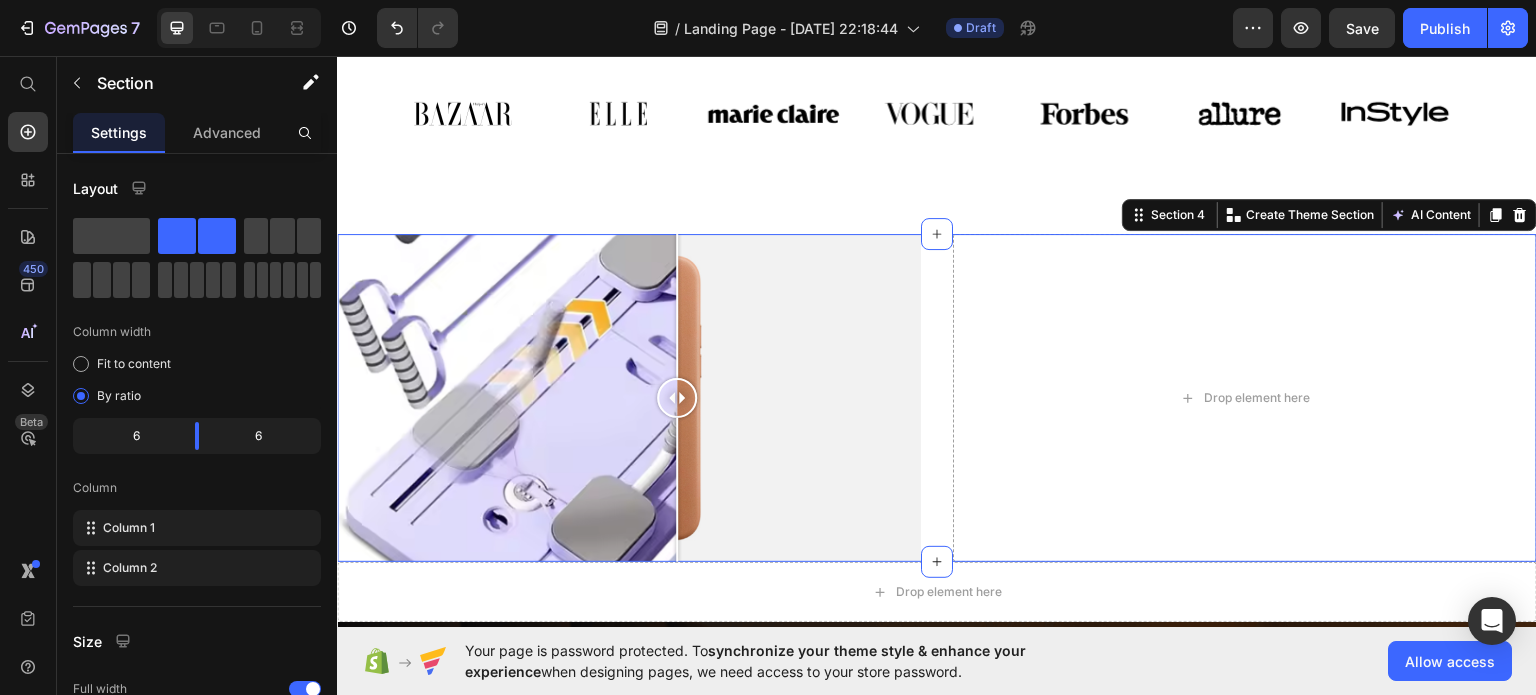 click on "Image Comparison
Drop element here Section 4   You can create reusable sections Create Theme Section AI Content Write with GemAI What would you like to describe here? Tone and Voice Persuasive Product Show more Generate" at bounding box center (937, 397) 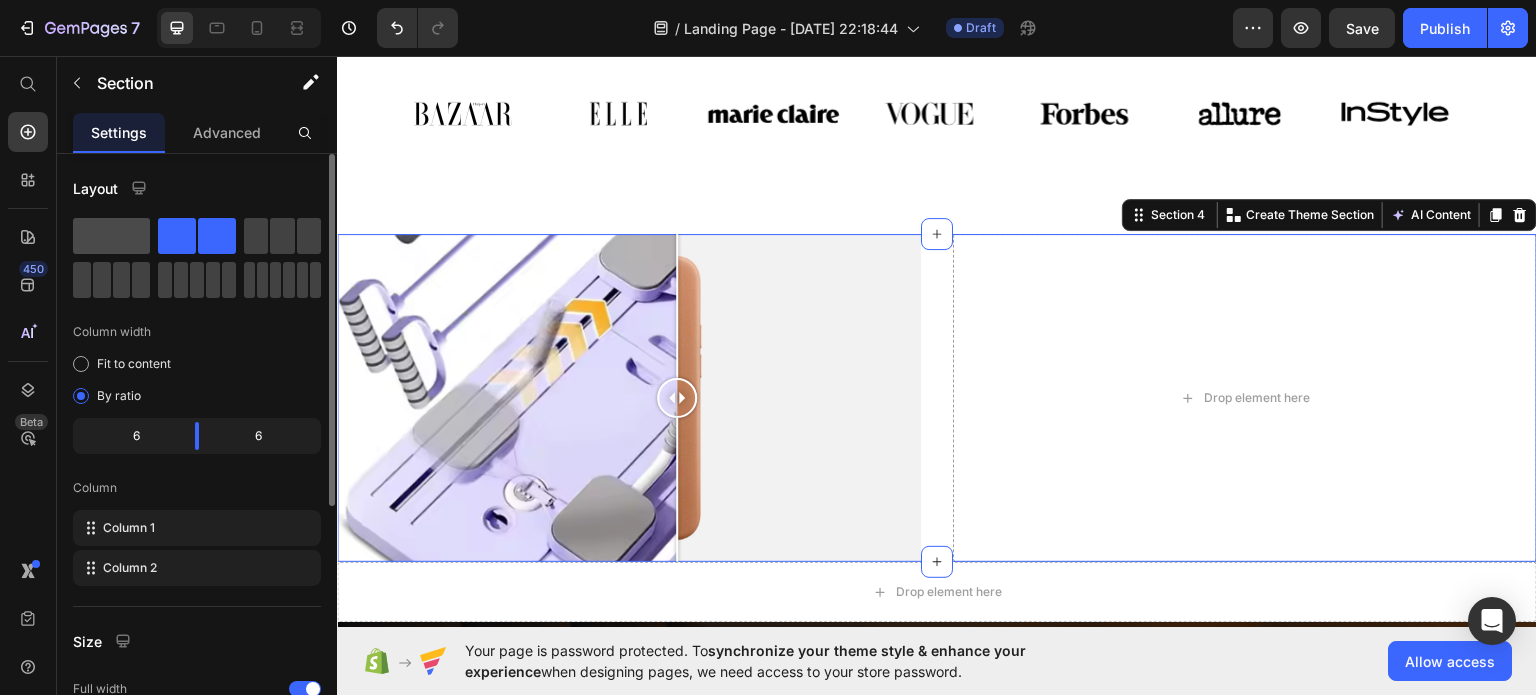click 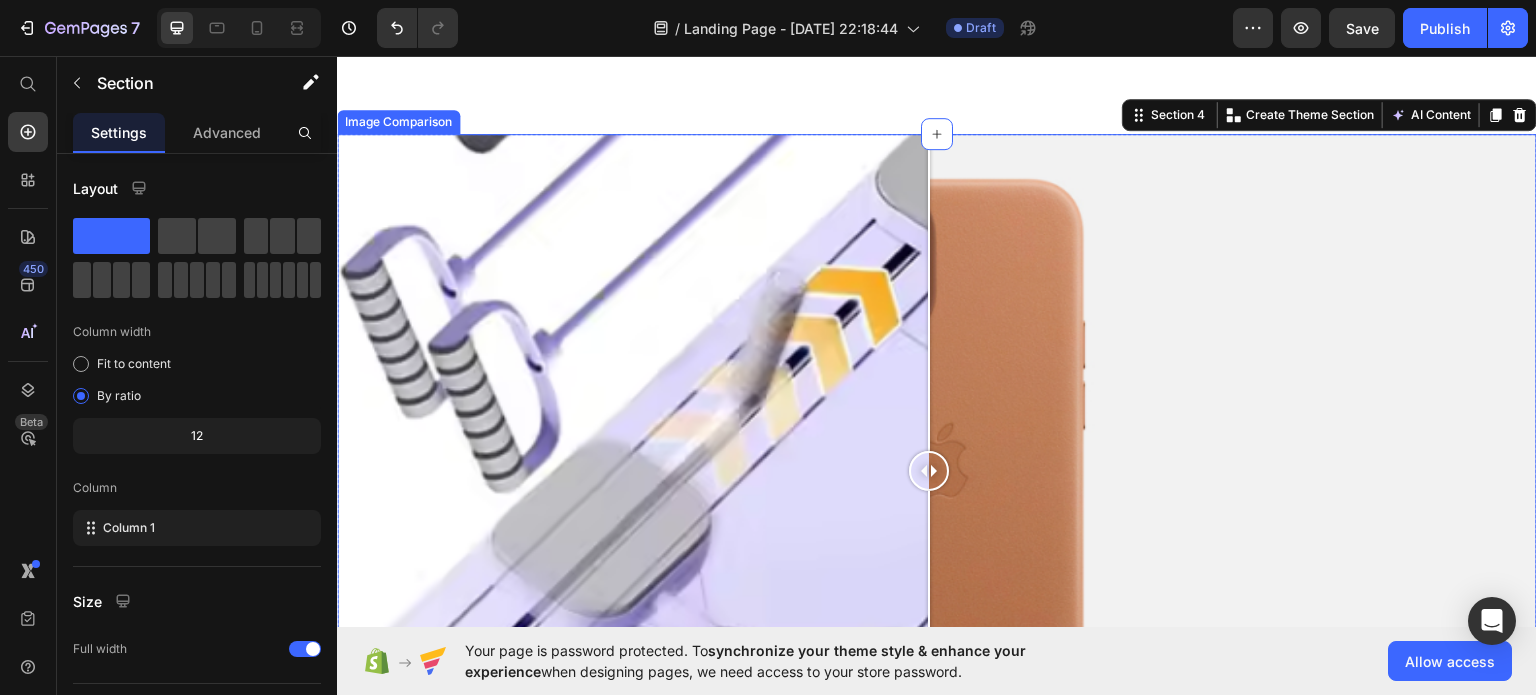 scroll, scrollTop: 1617, scrollLeft: 0, axis: vertical 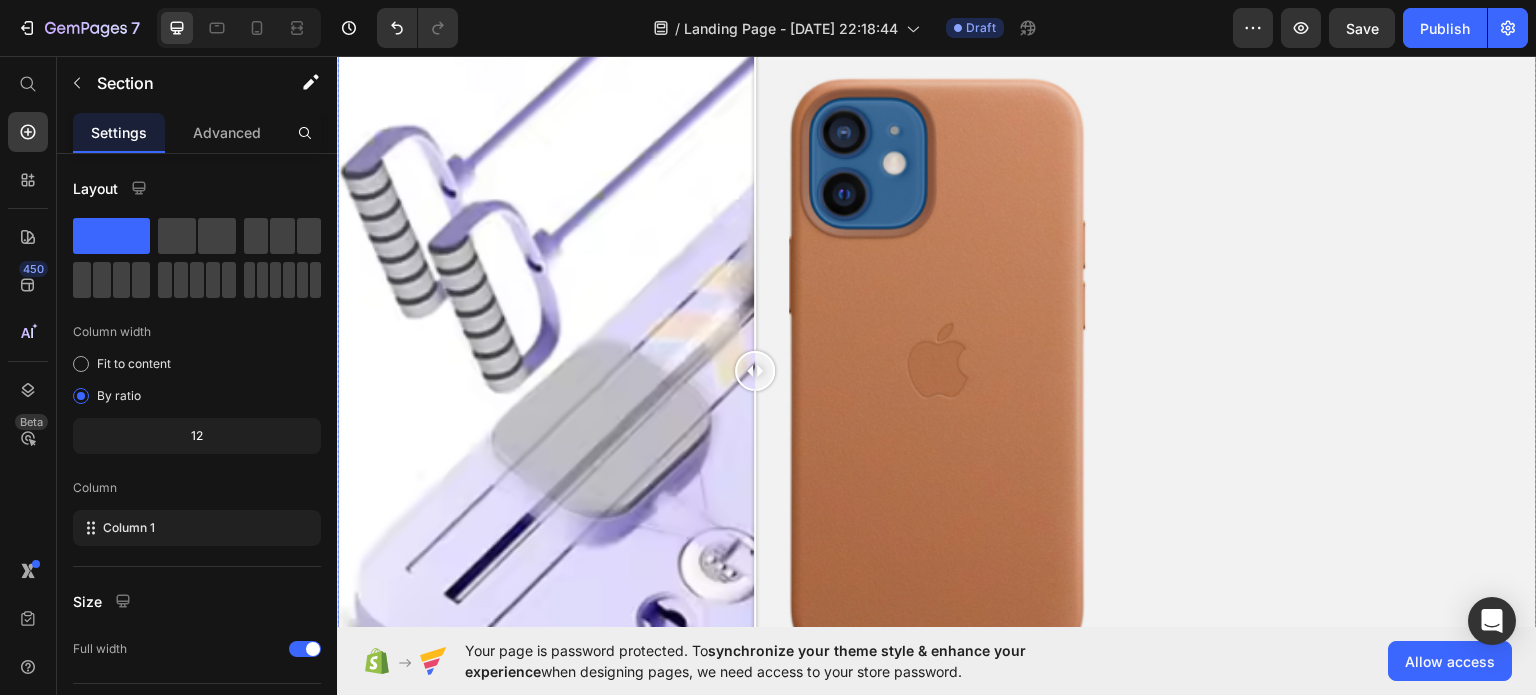 drag, startPoint x: 935, startPoint y: 343, endPoint x: 755, endPoint y: 337, distance: 180.09998 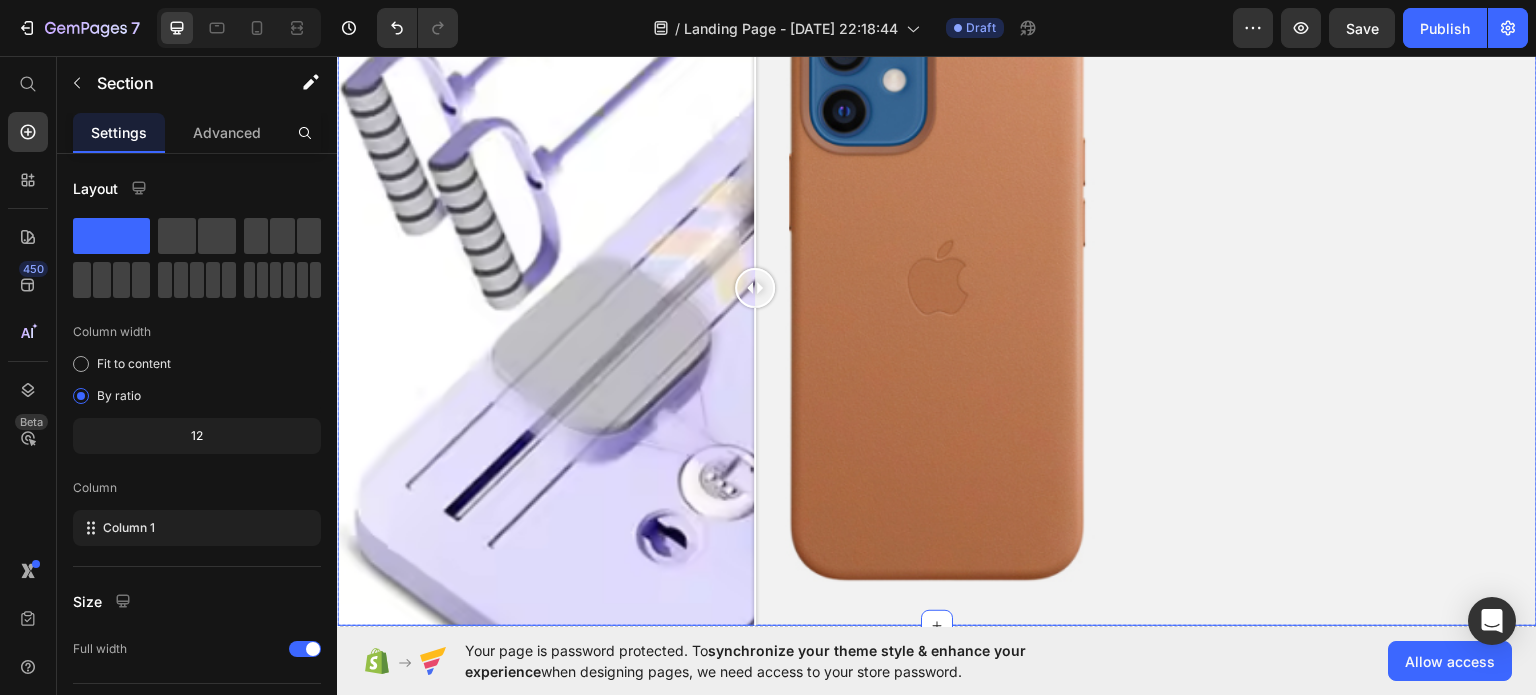 scroll, scrollTop: 1717, scrollLeft: 0, axis: vertical 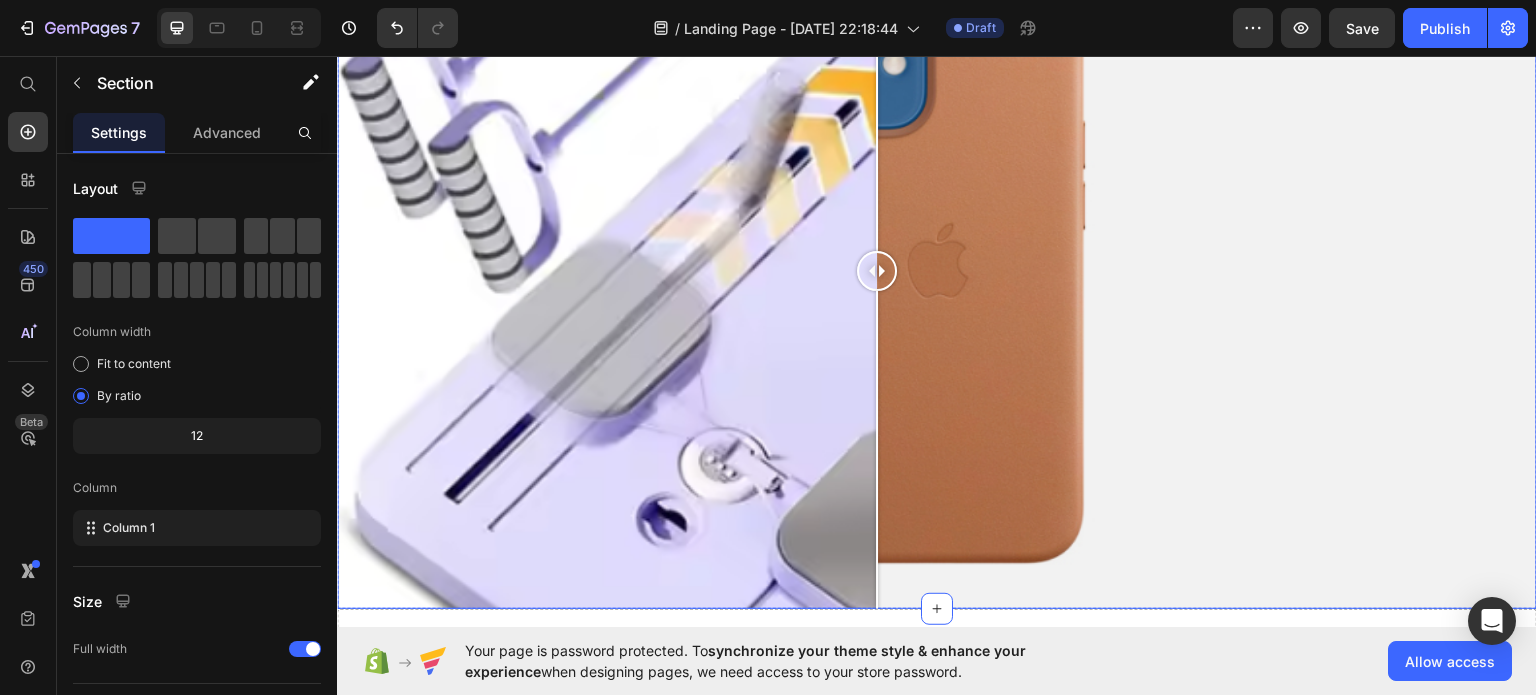drag, startPoint x: 755, startPoint y: 248, endPoint x: 874, endPoint y: 243, distance: 119.104996 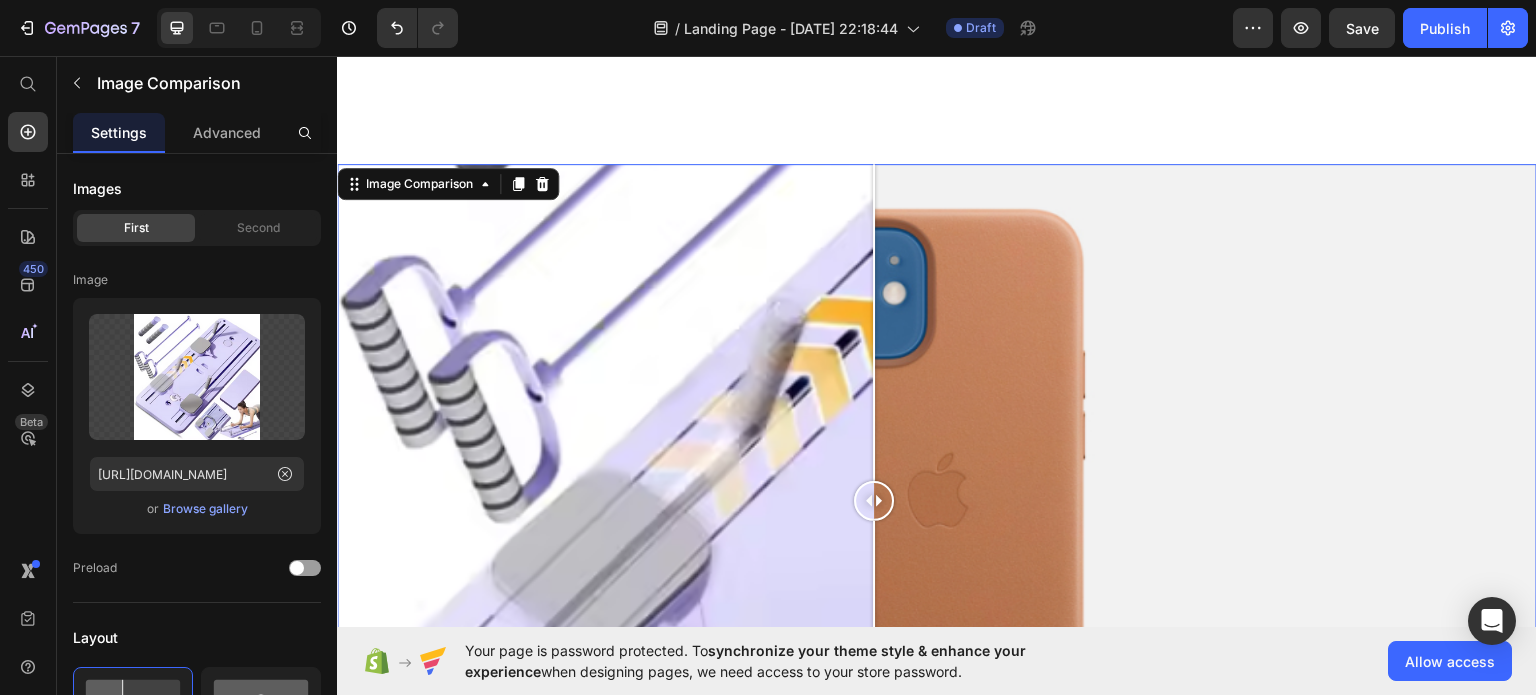 scroll, scrollTop: 1217, scrollLeft: 0, axis: vertical 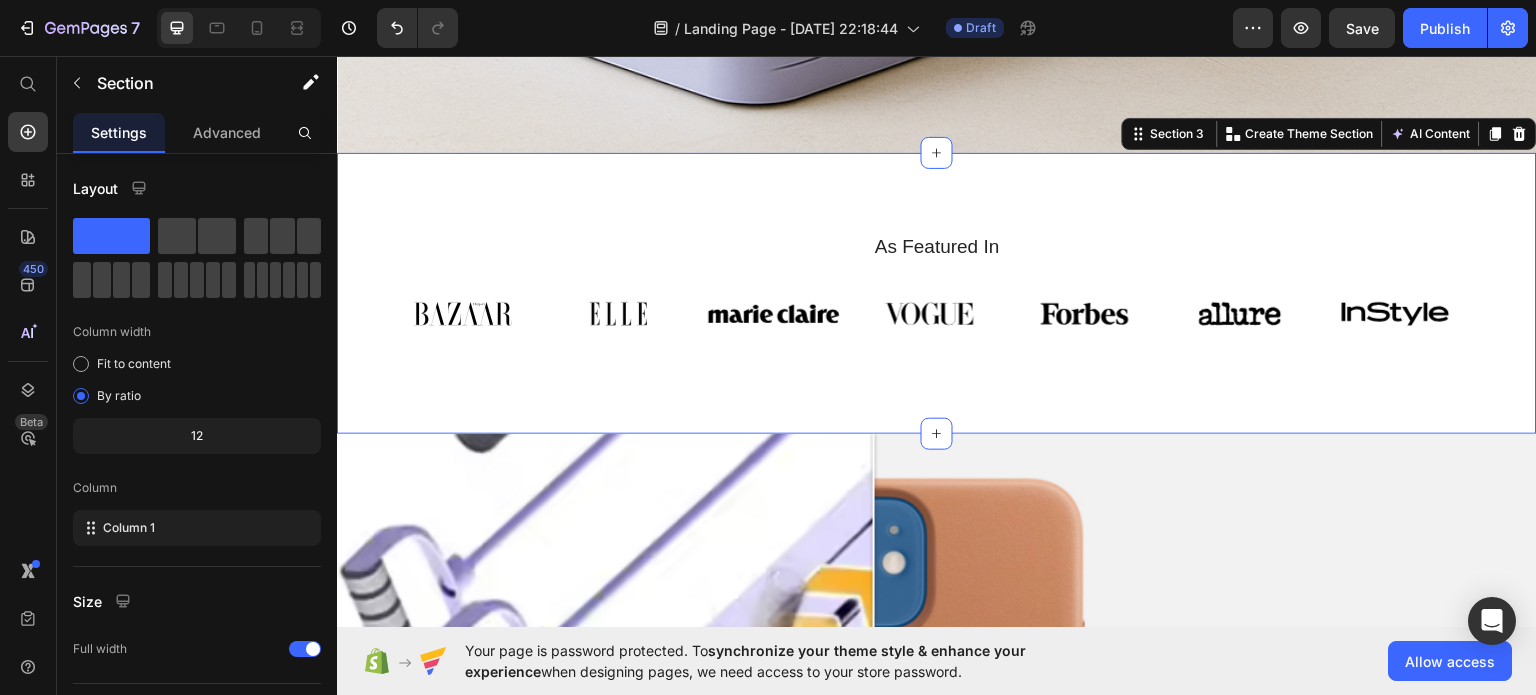 click on "As Featured In Heading Image Image Image Image Image Image Image Carousel Row Section 3   You can create reusable sections Create Theme Section AI Content Write with GemAI What would you like to describe here? Tone and Voice Persuasive Product Show more Generate" at bounding box center [937, 292] 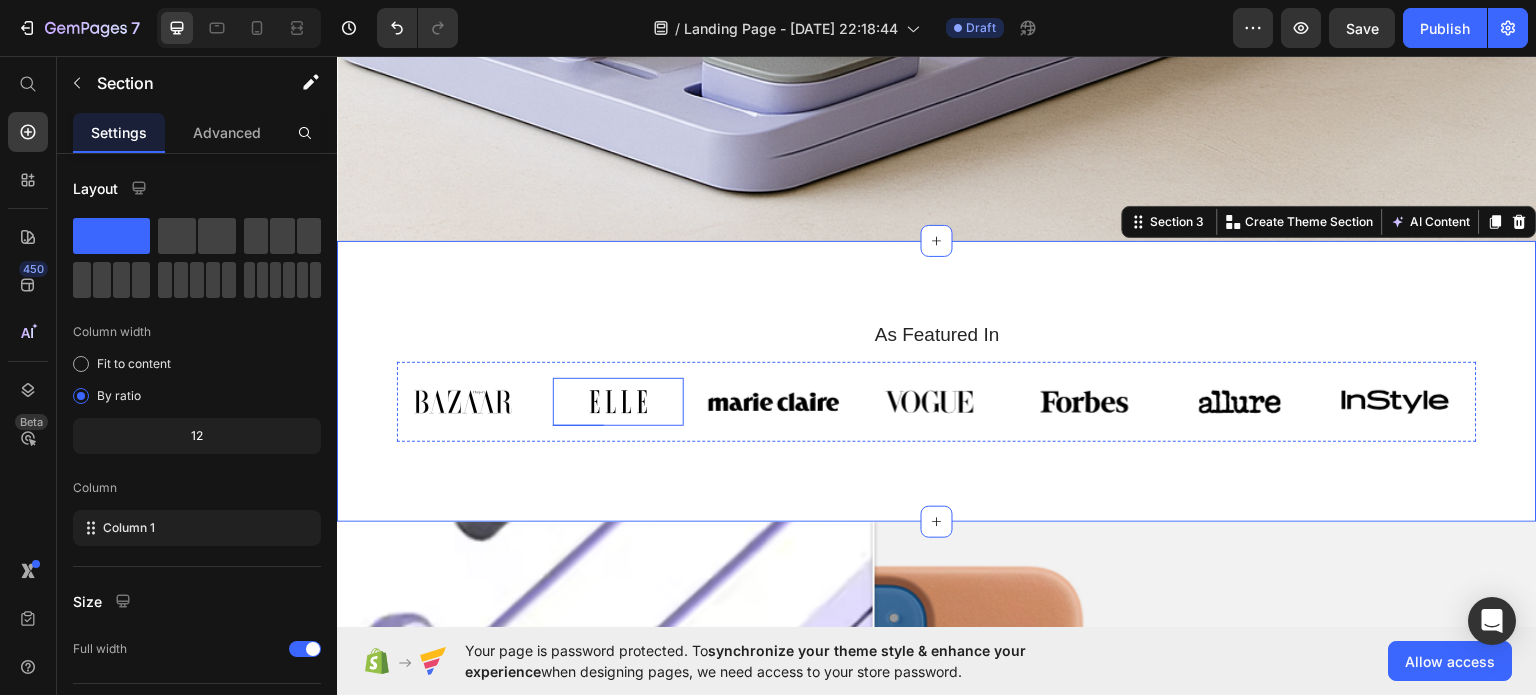 scroll, scrollTop: 1117, scrollLeft: 0, axis: vertical 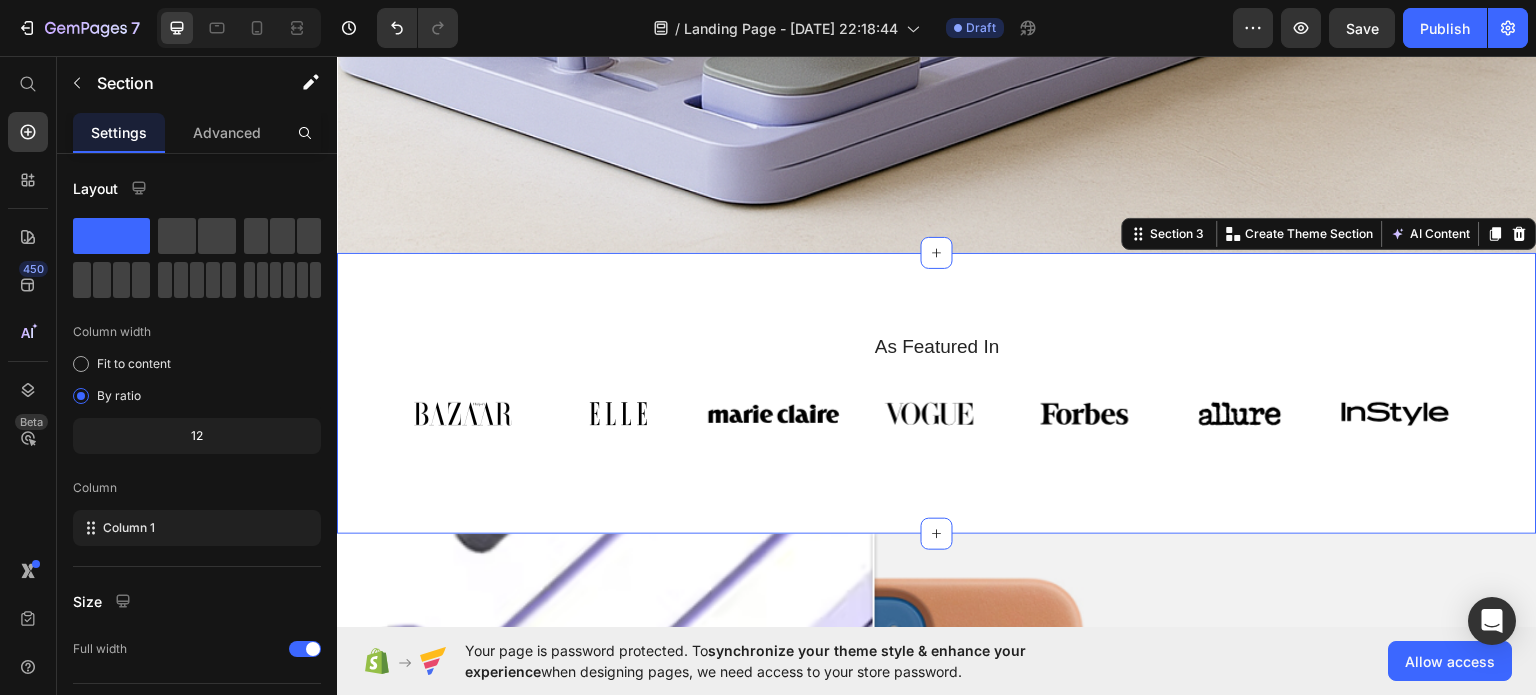 click on "As Featured In Heading Image Image Image Image Image Image Image Carousel Row Section 3   You can create reusable sections Create Theme Section AI Content Write with GemAI What would you like to describe here? Tone and Voice Persuasive Product Show more Generate" at bounding box center [937, 392] 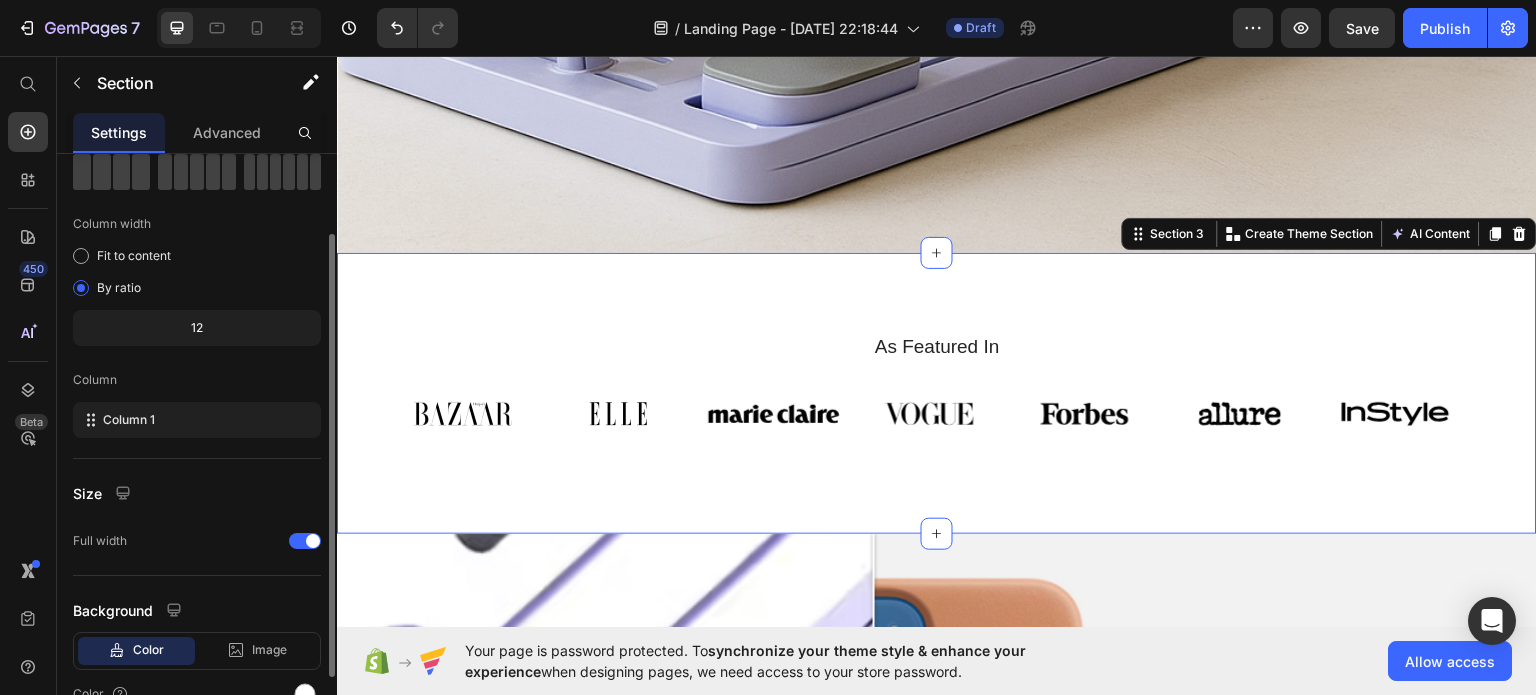 scroll, scrollTop: 208, scrollLeft: 0, axis: vertical 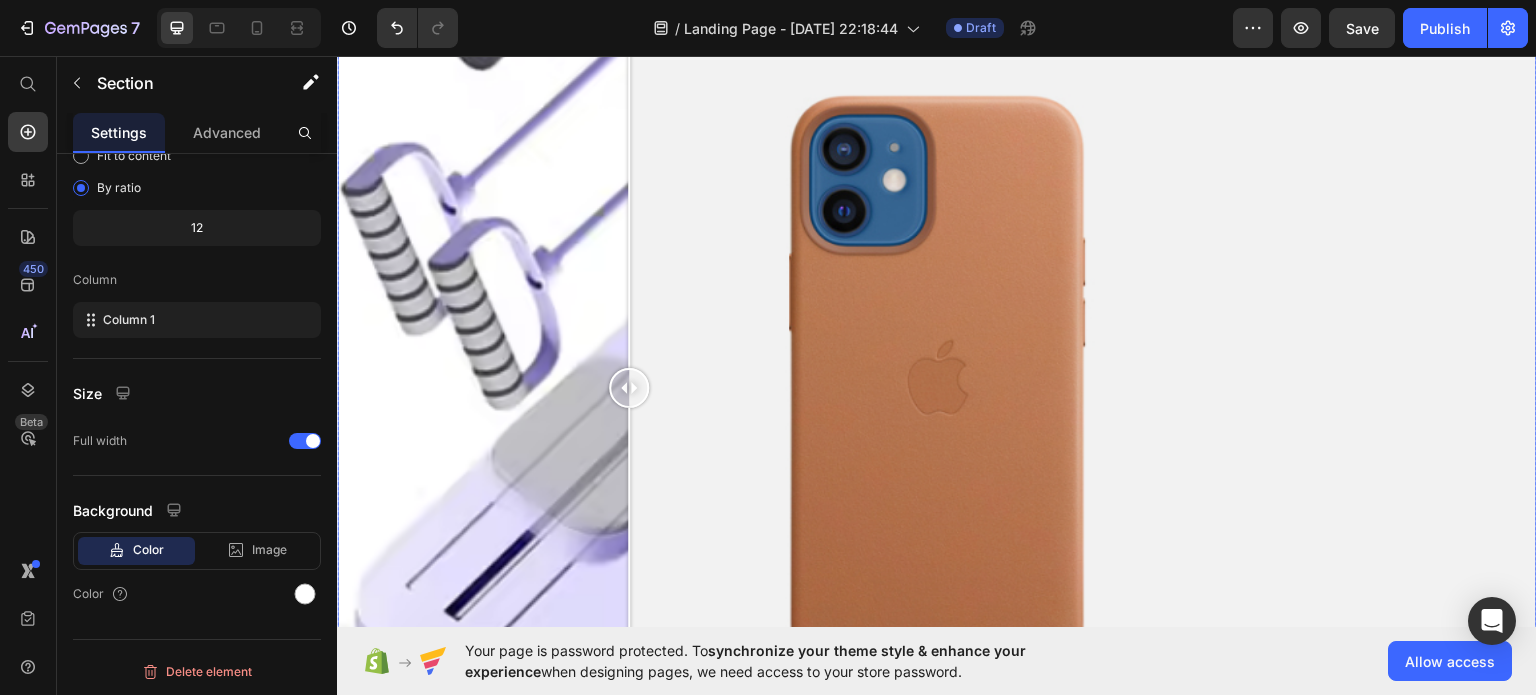 click at bounding box center (937, 387) 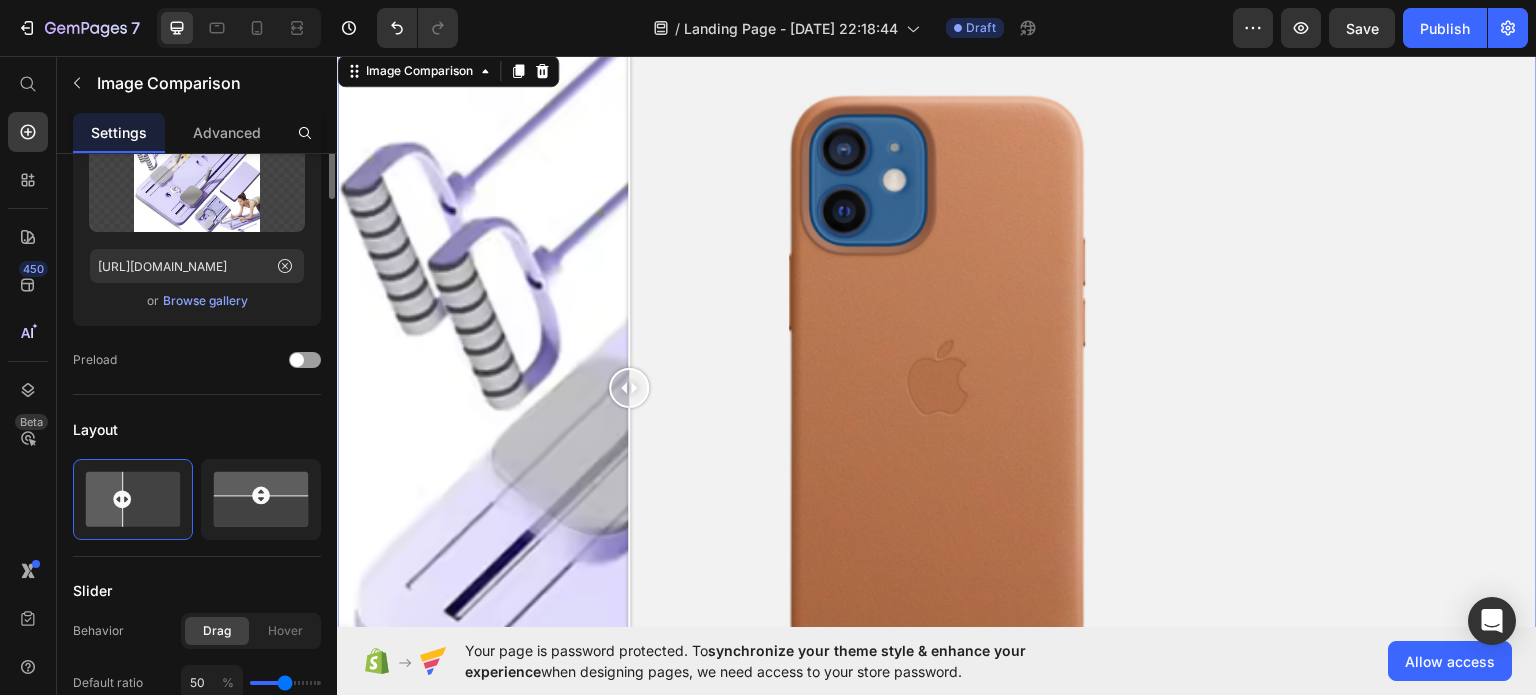 scroll, scrollTop: 0, scrollLeft: 0, axis: both 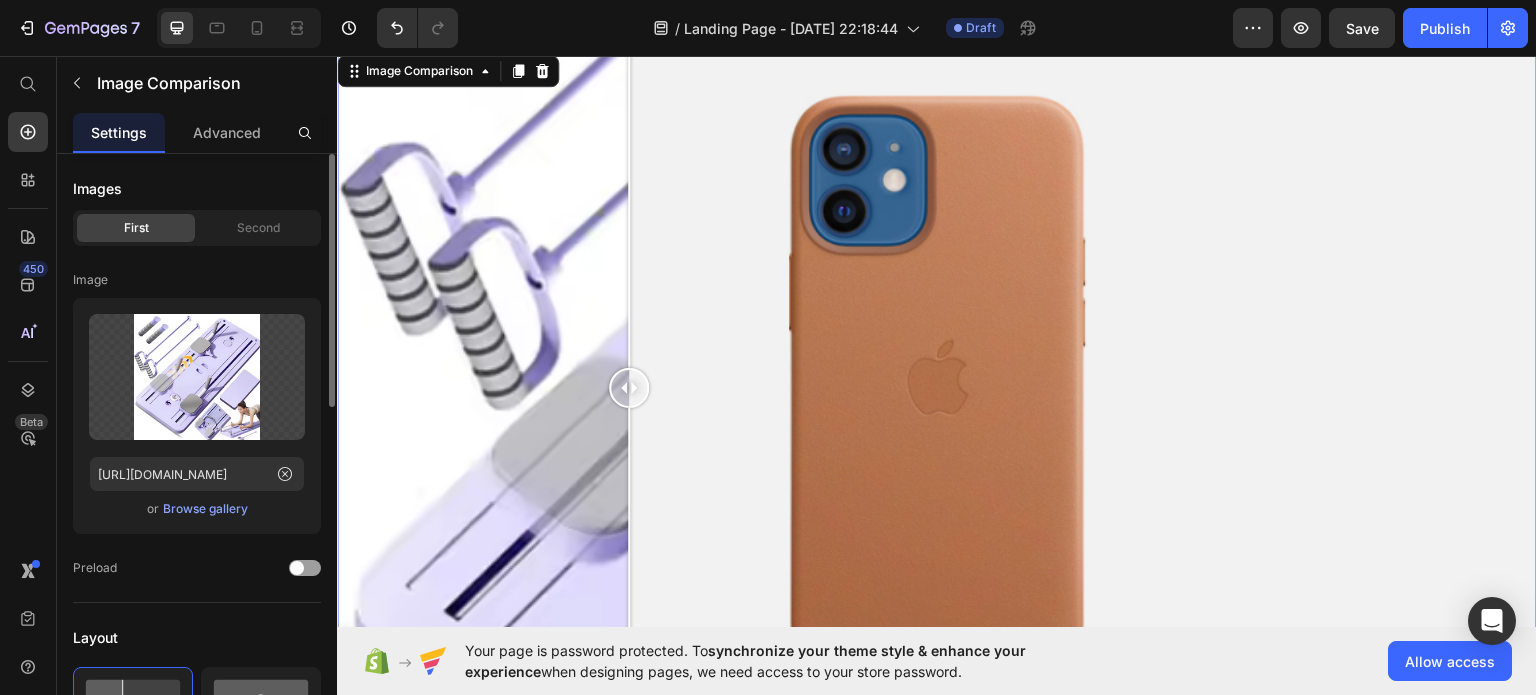 click on "Browse gallery" at bounding box center (205, 509) 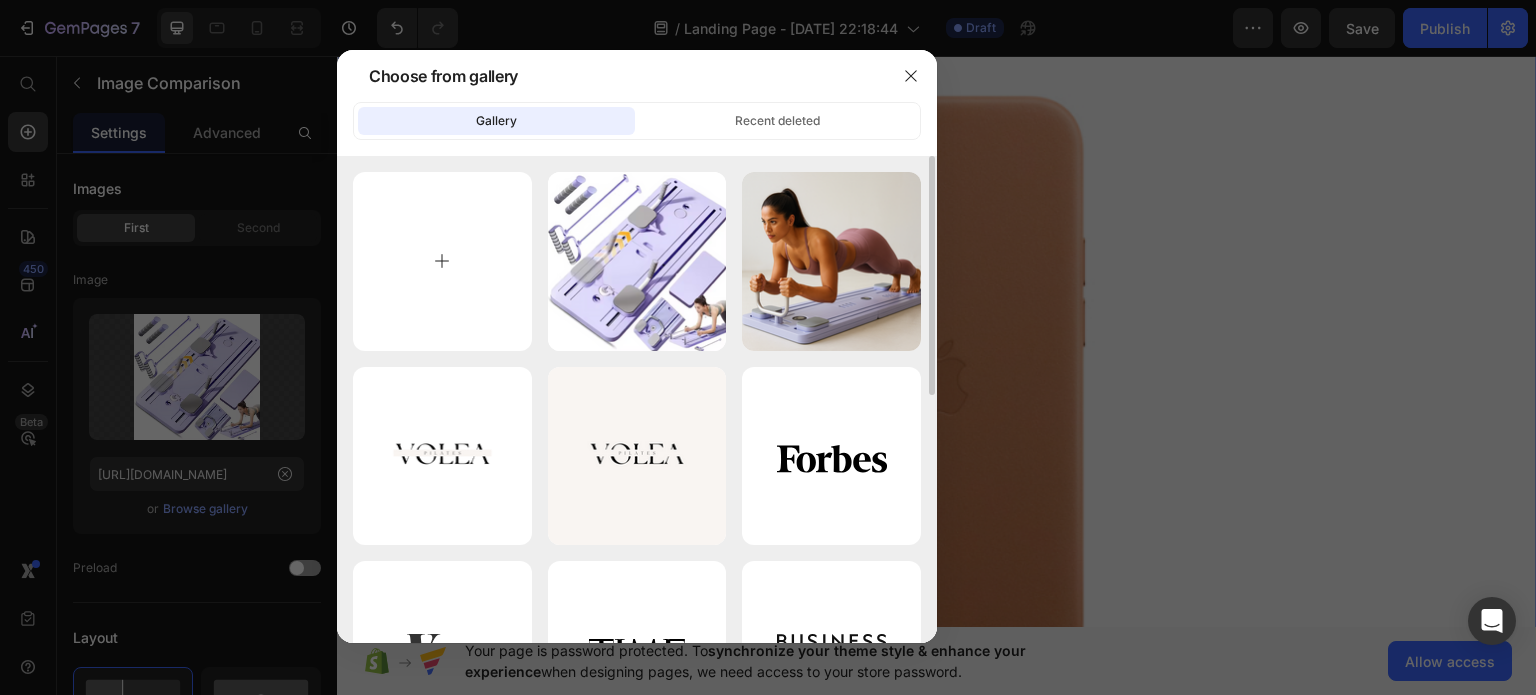 click at bounding box center [442, 261] 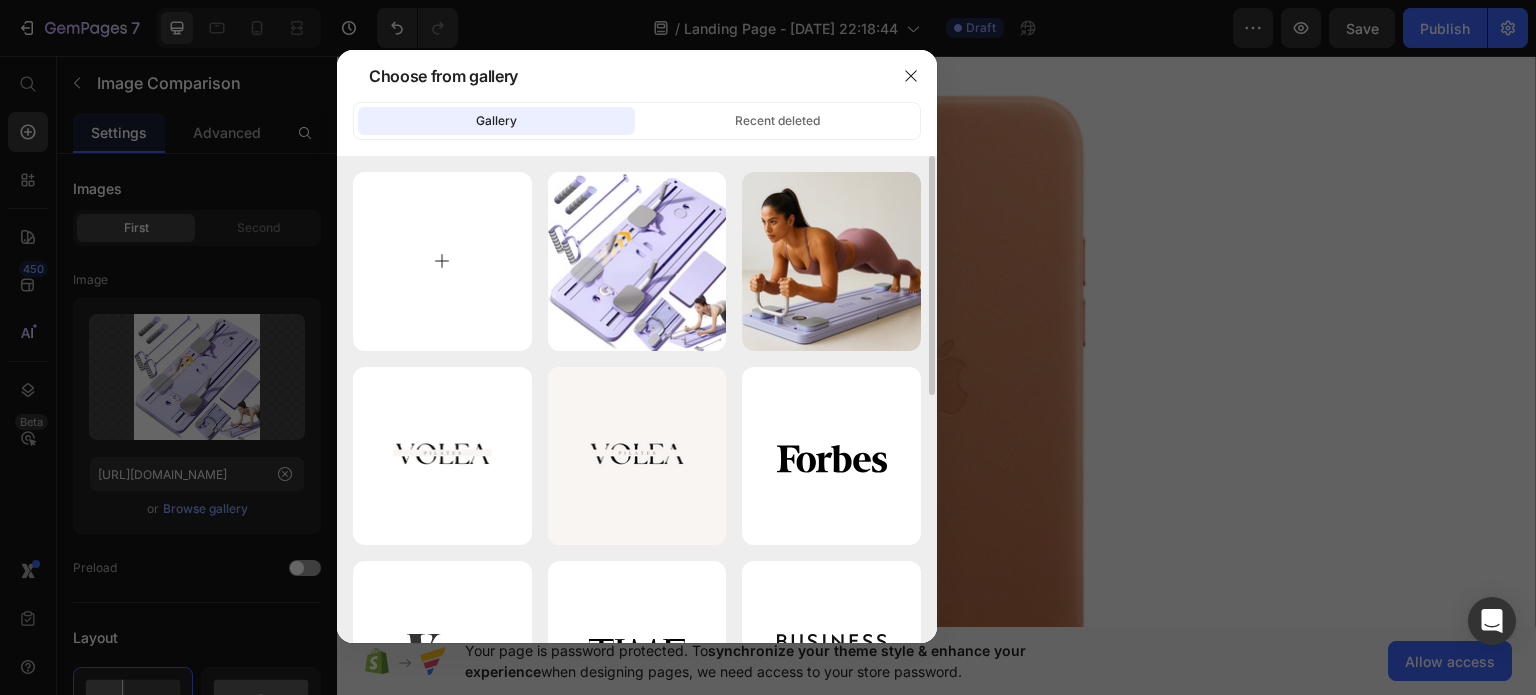 type on "C:\fakepath\3A711CDB-E1FB-4269-95DE-C09640584D91.PNG" 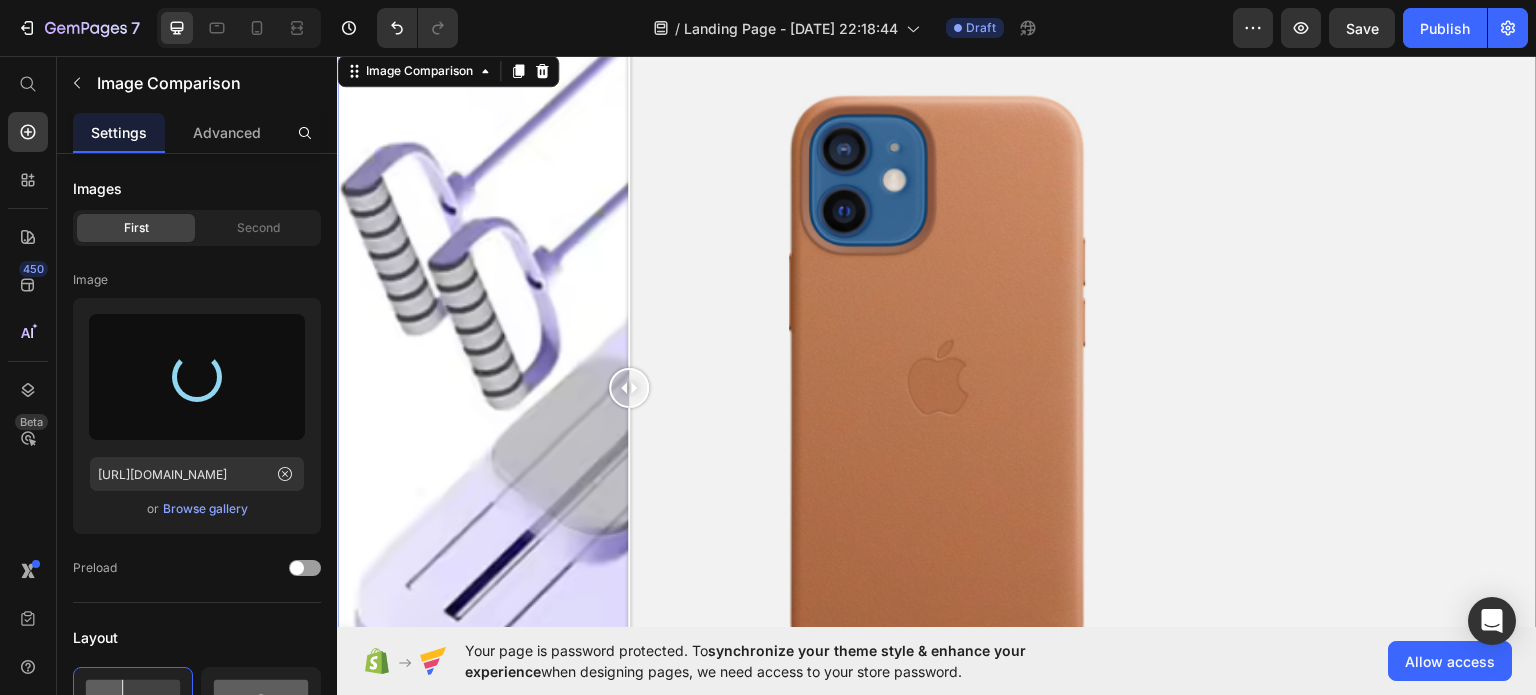 type on "[URL][DOMAIN_NAME]" 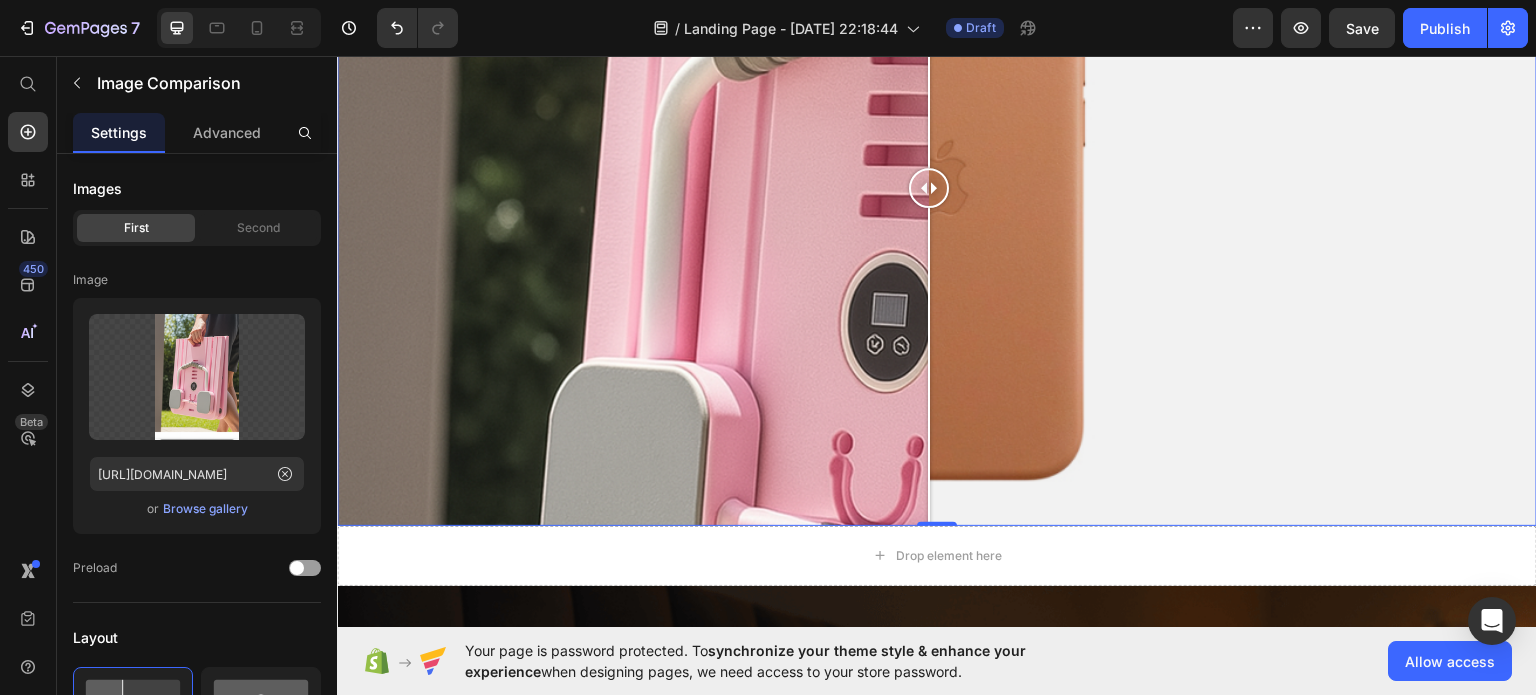 scroll, scrollTop: 1700, scrollLeft: 0, axis: vertical 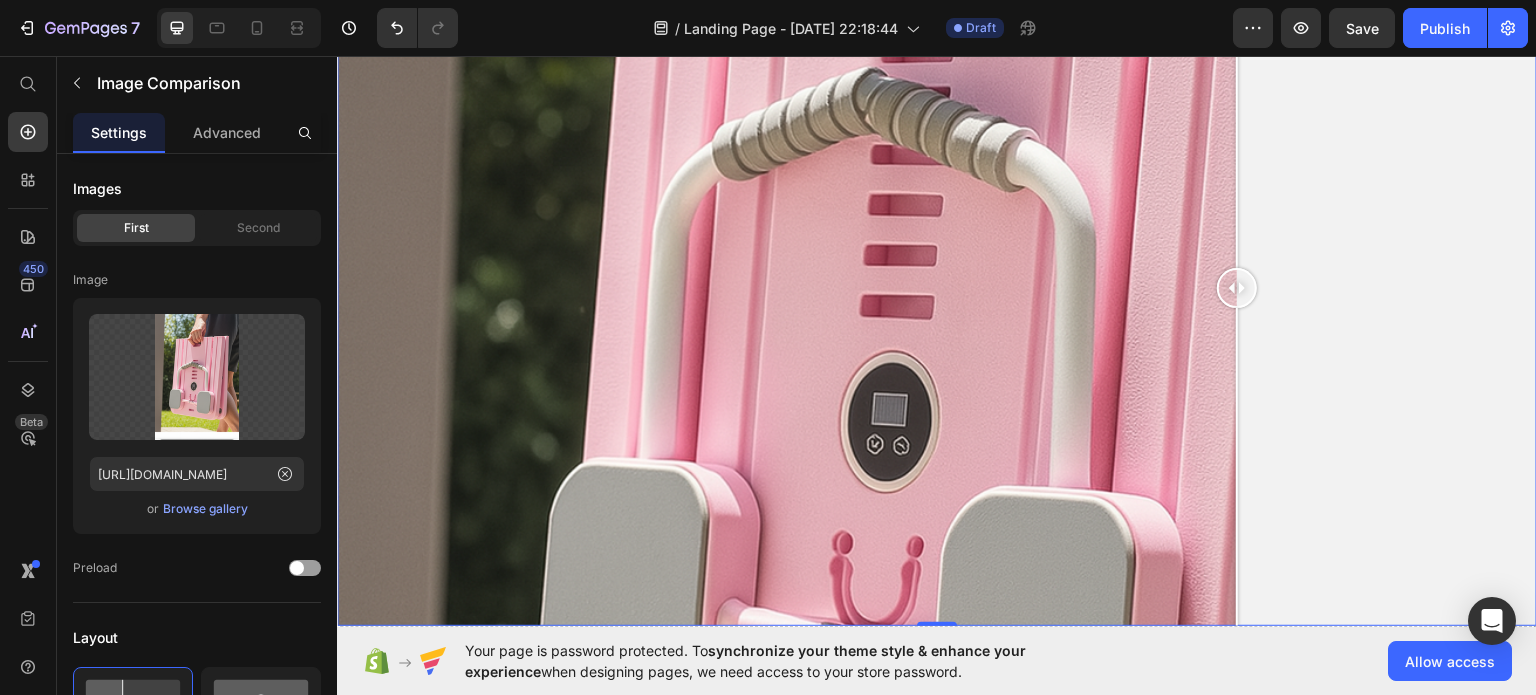 drag, startPoint x: 925, startPoint y: 268, endPoint x: 1232, endPoint y: 307, distance: 309.4673 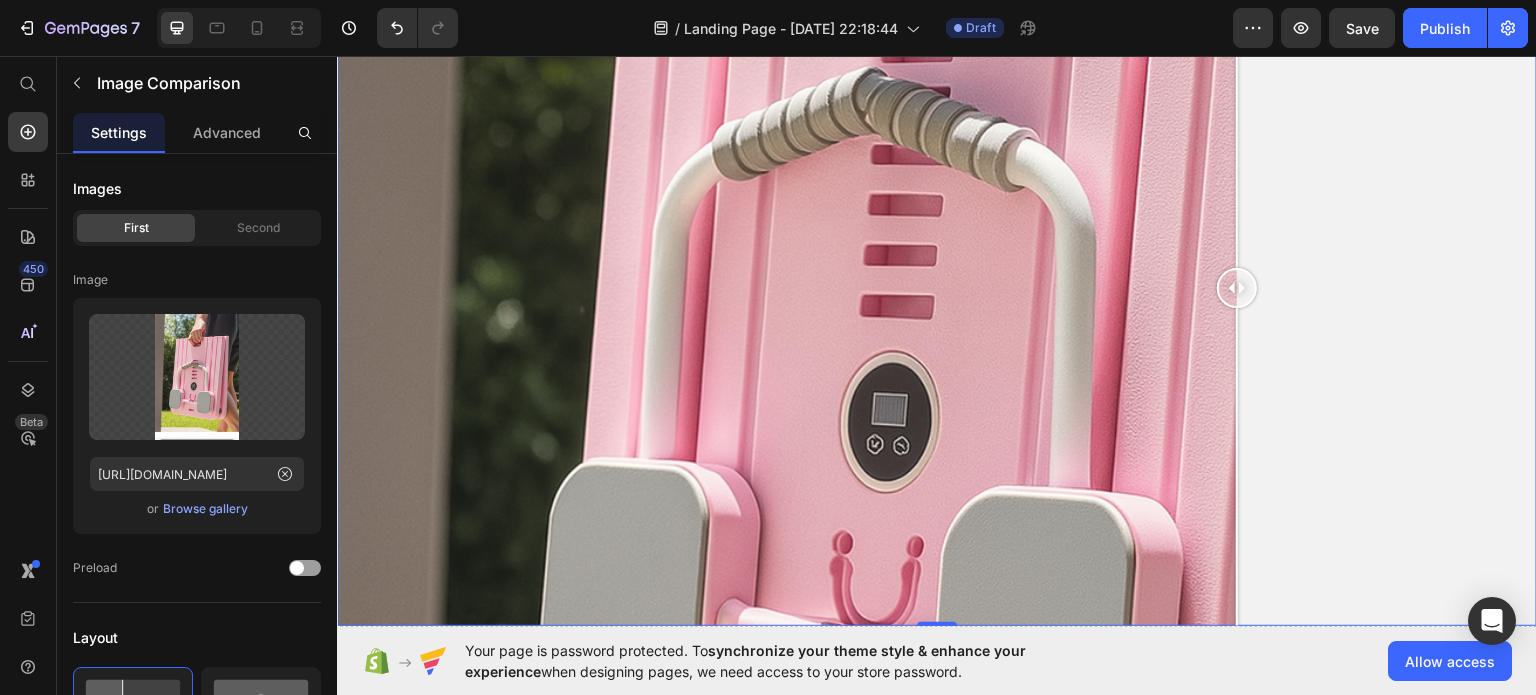 click at bounding box center [1237, 287] 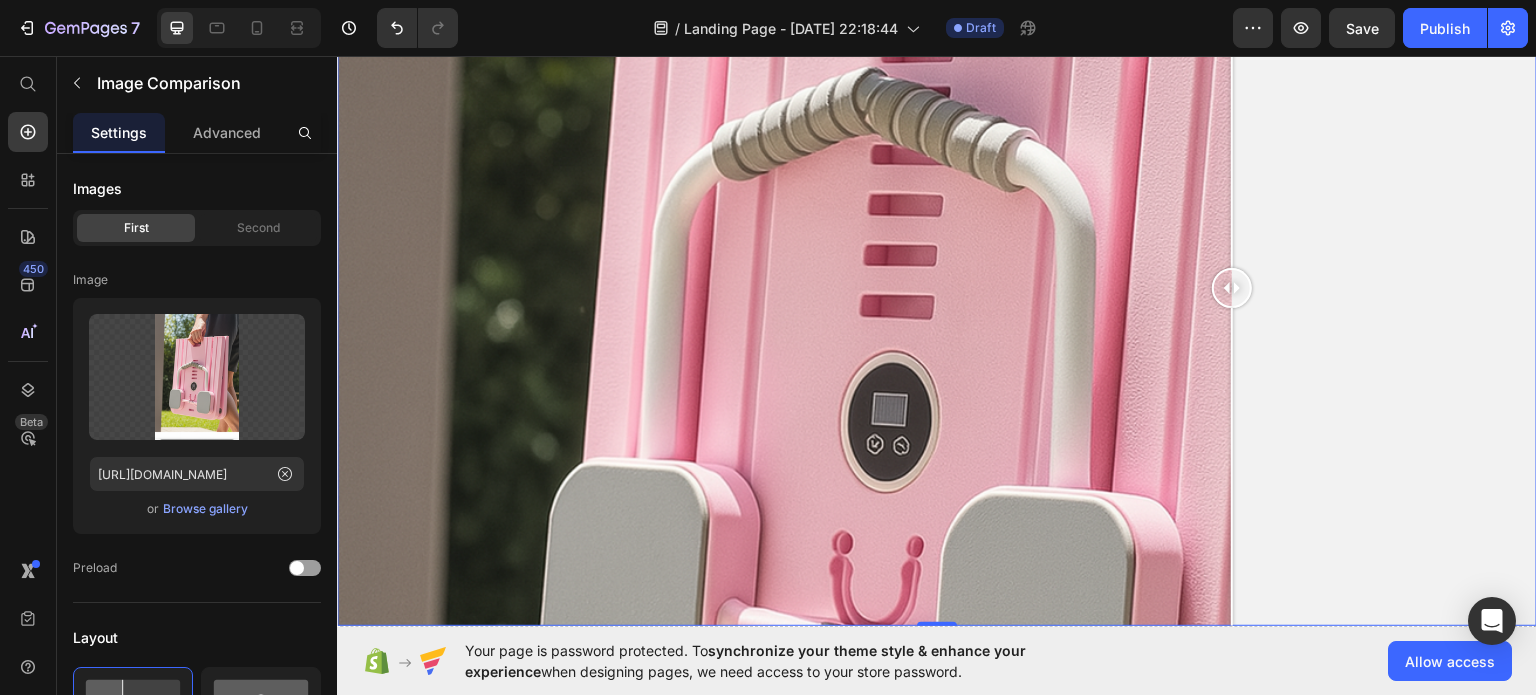 click at bounding box center [937, 287] 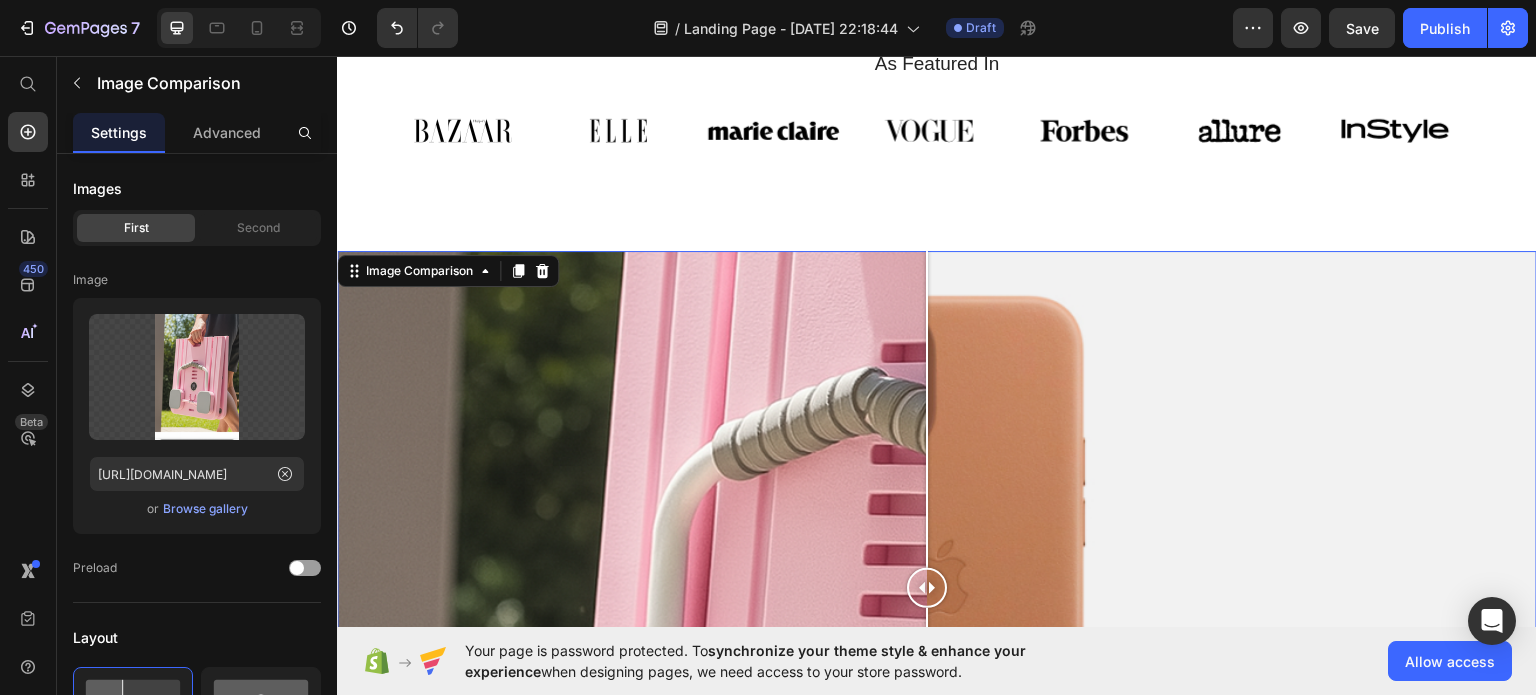 scroll, scrollTop: 1400, scrollLeft: 0, axis: vertical 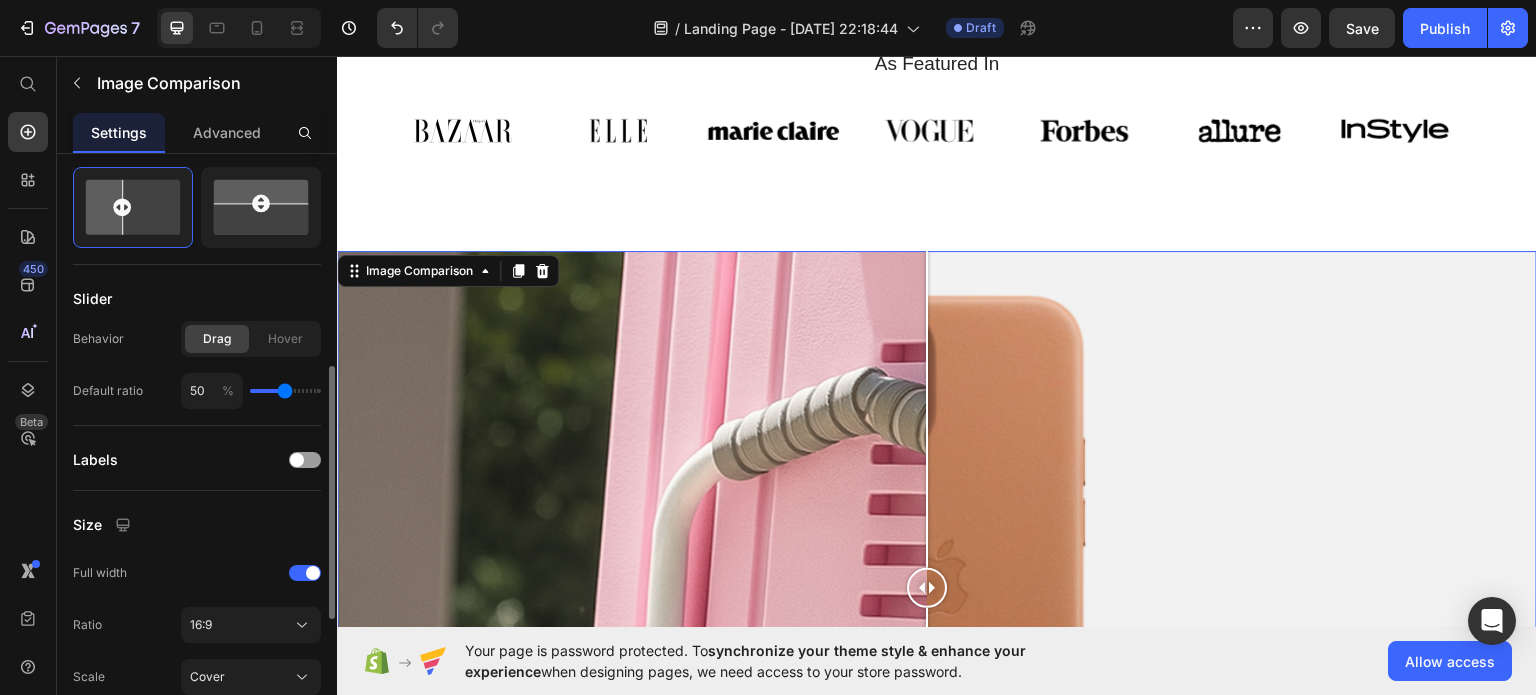 type on "52" 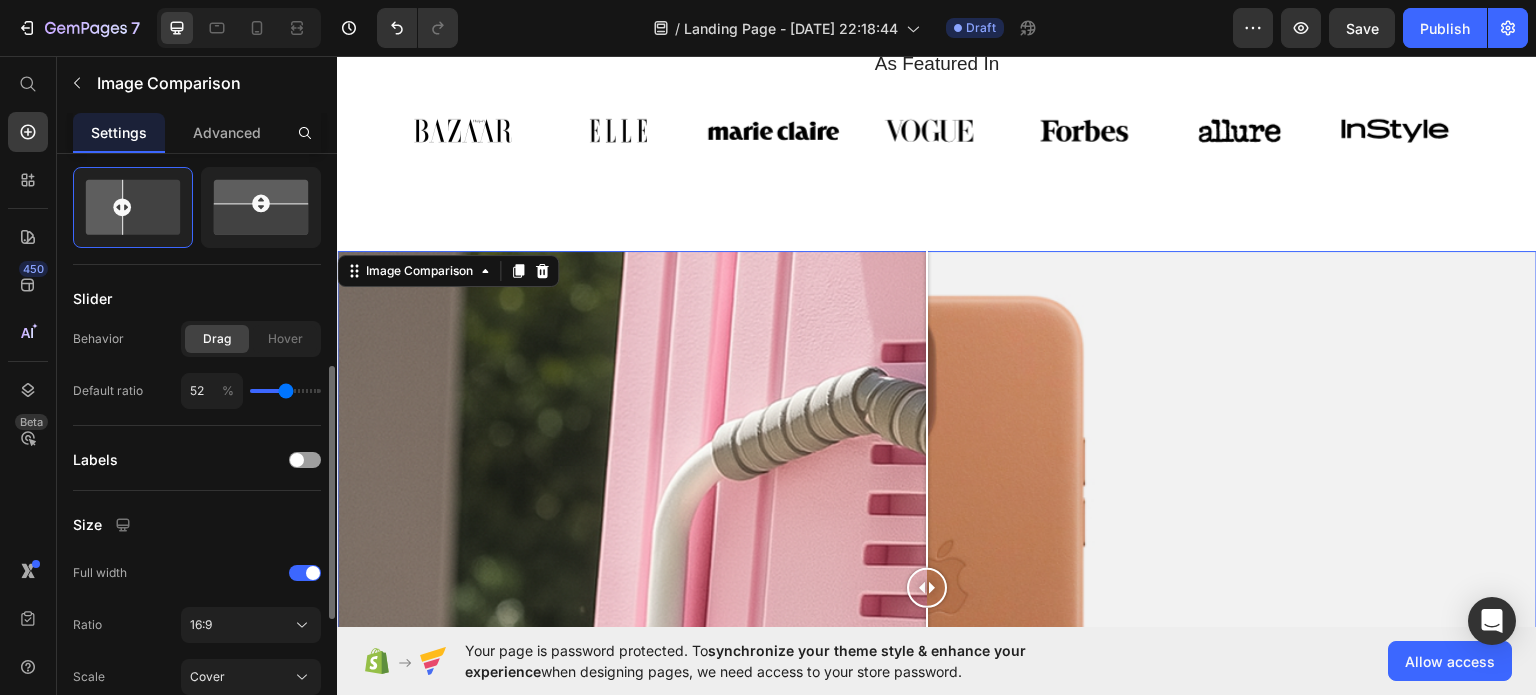 type on "51" 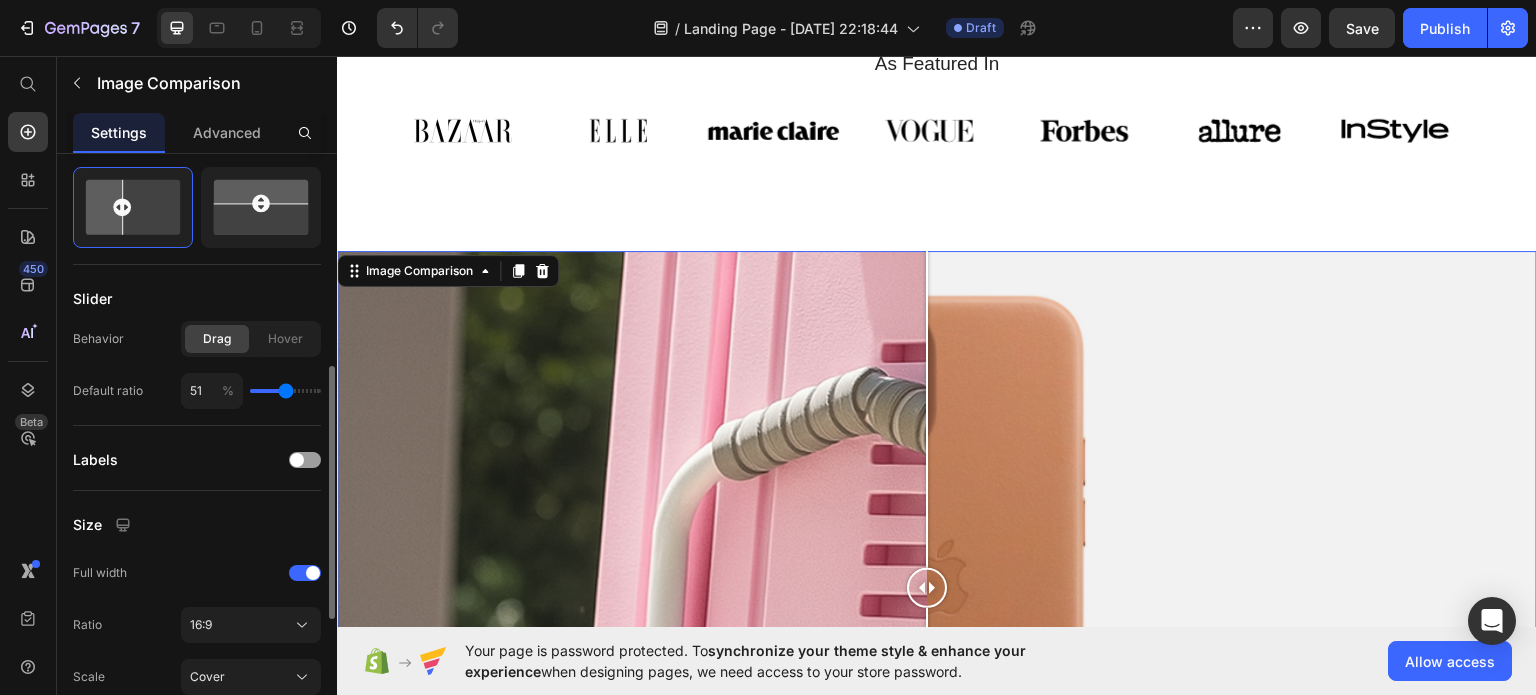 type on "48" 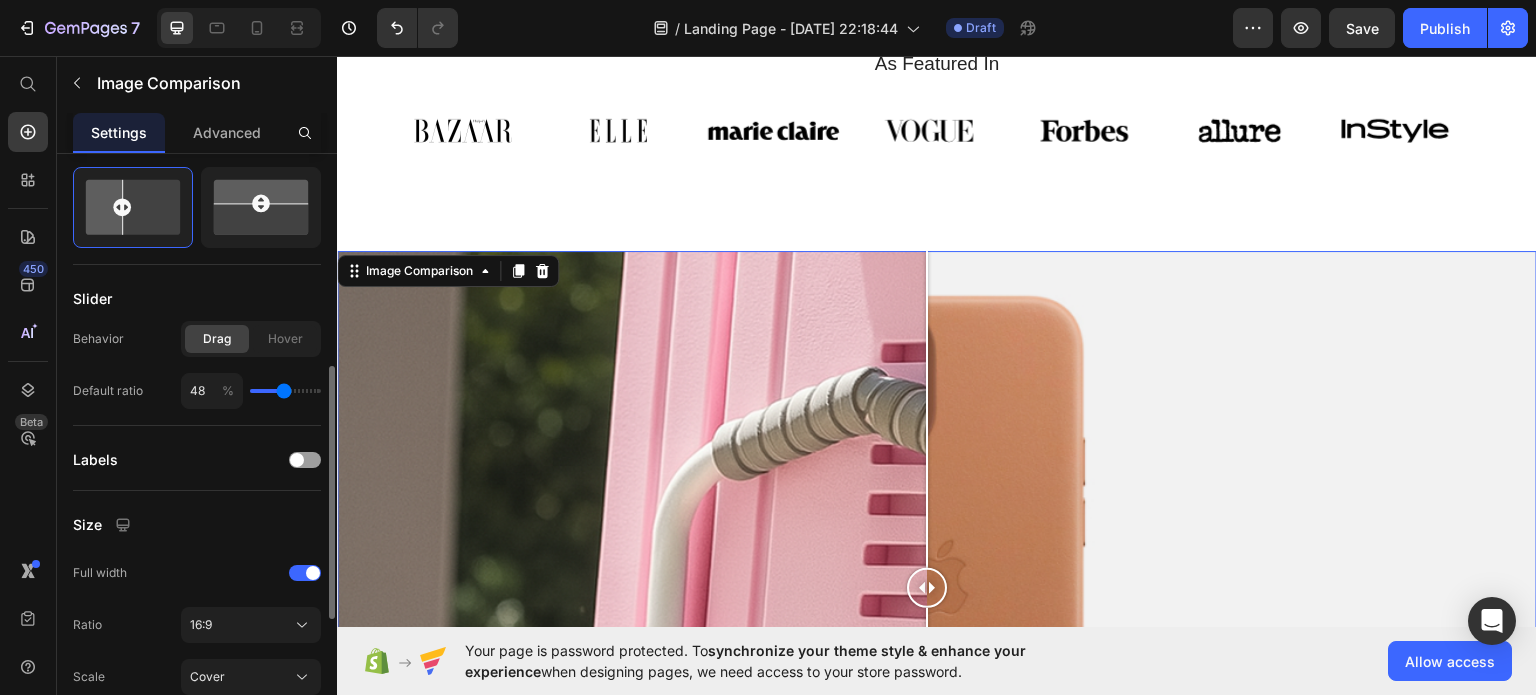 type on "45" 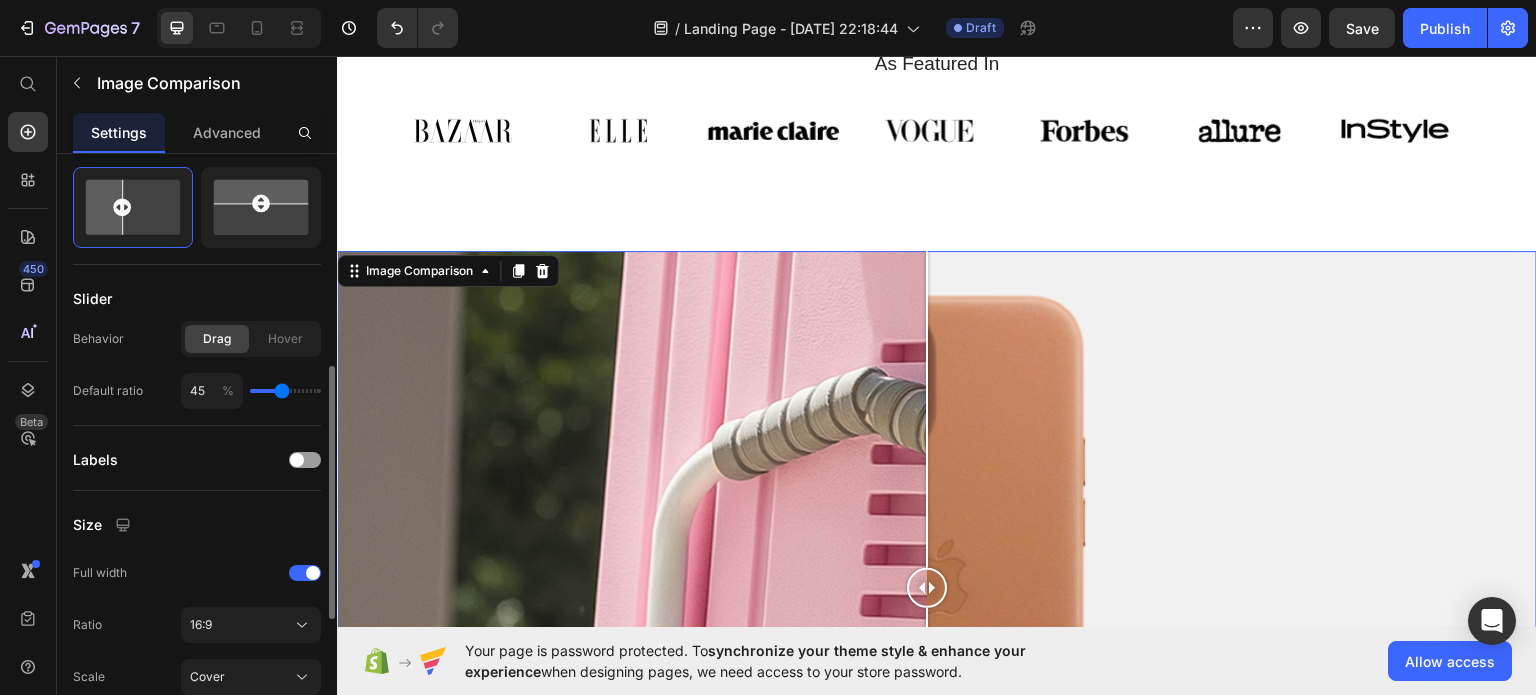 type on "42" 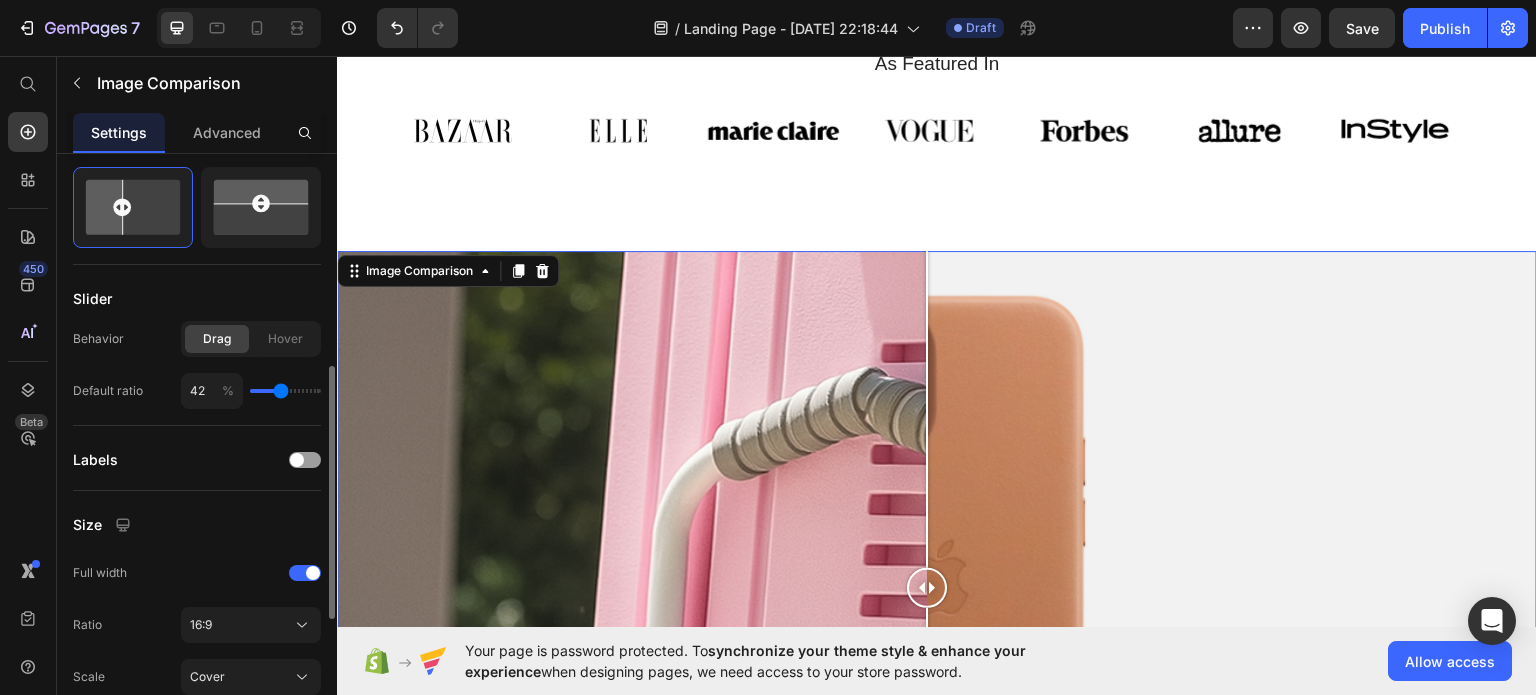 type on "39" 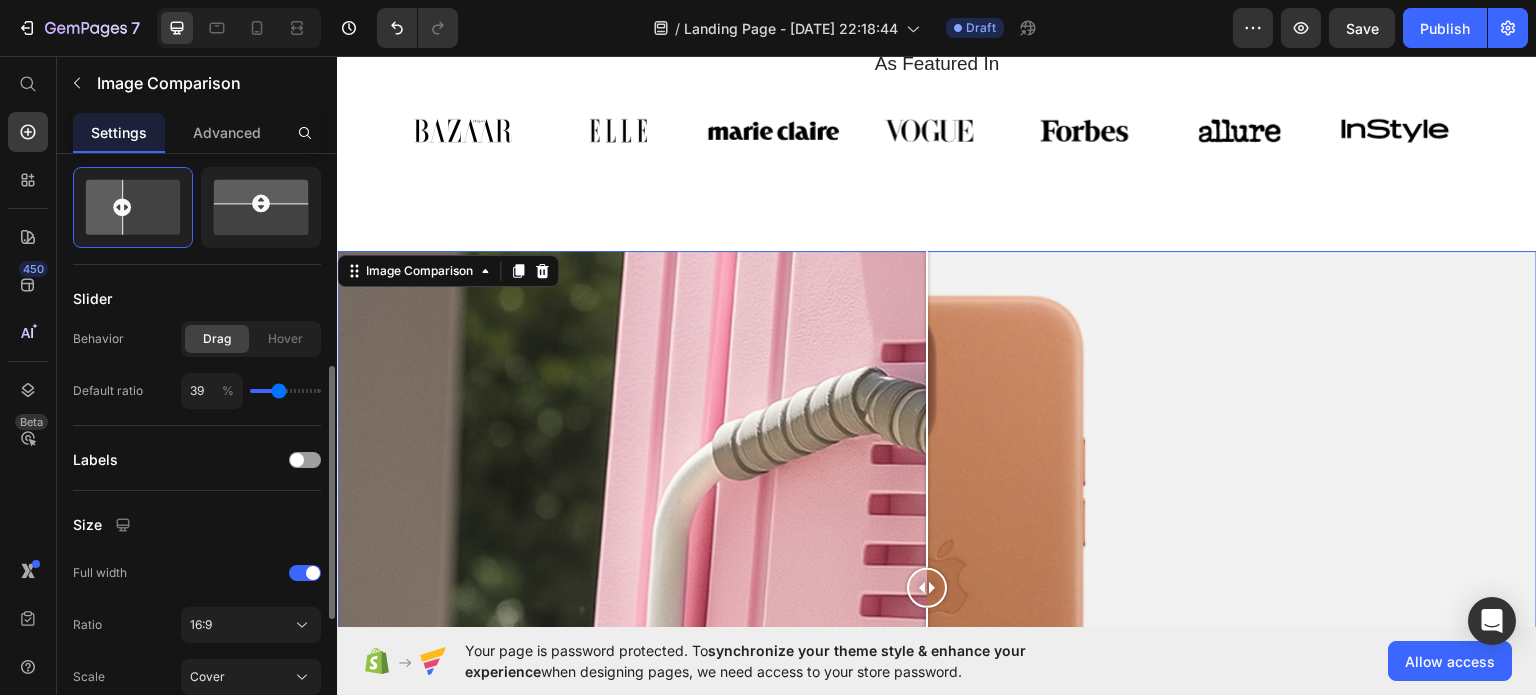 type on "38" 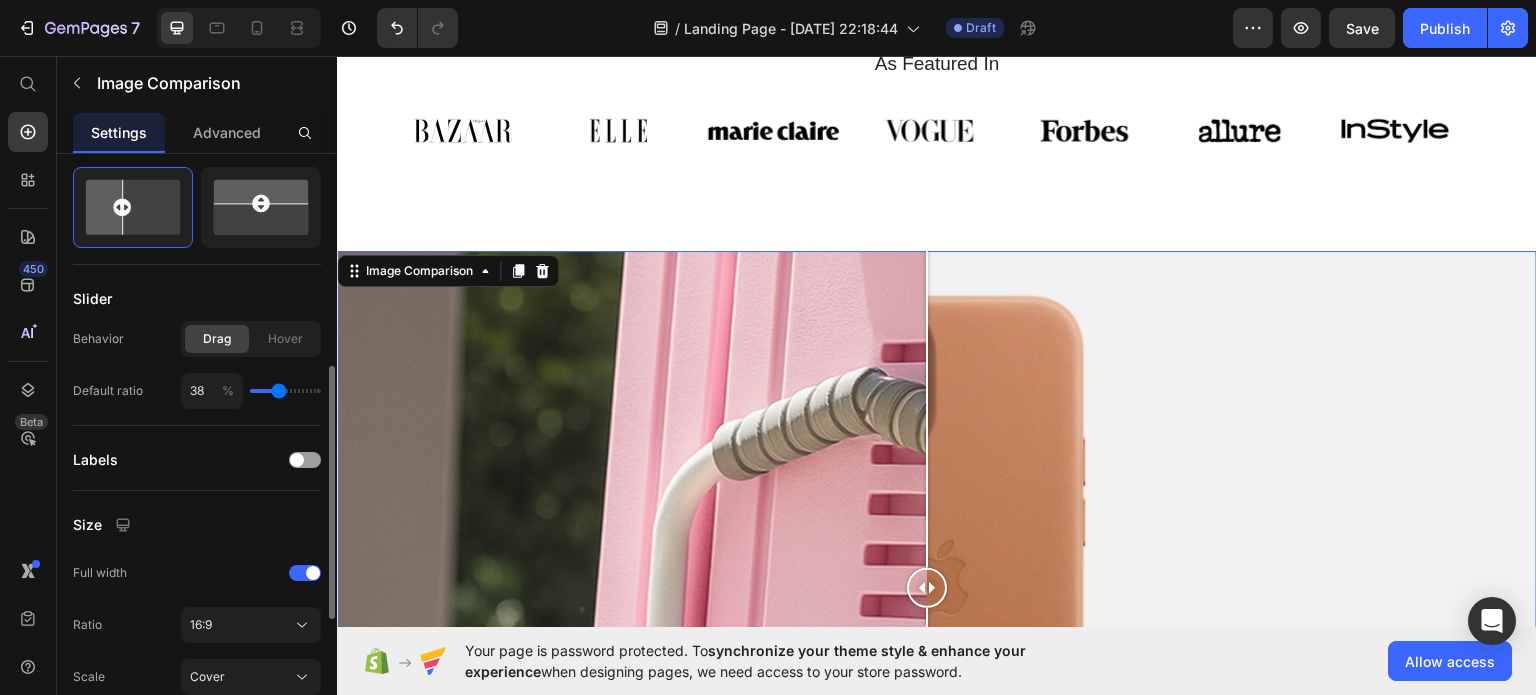 type on "36" 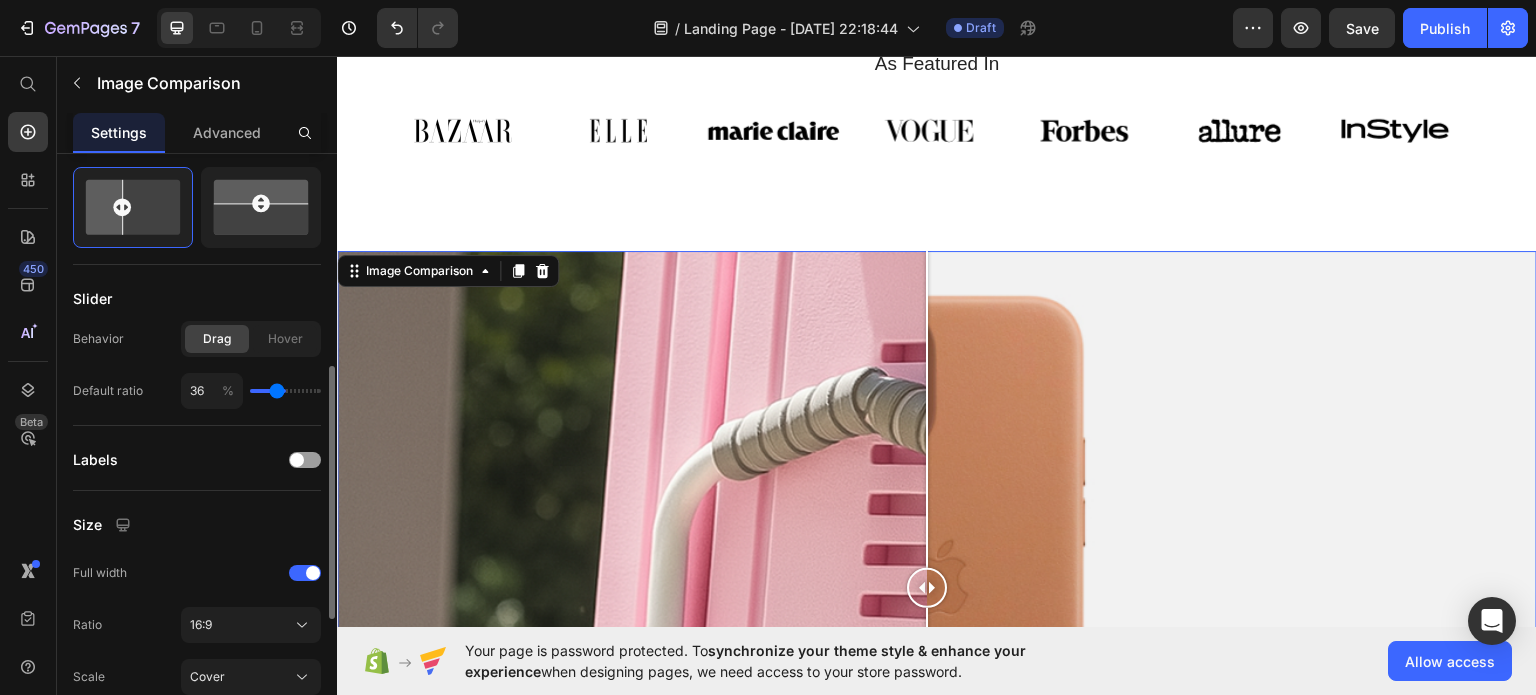 type on "31" 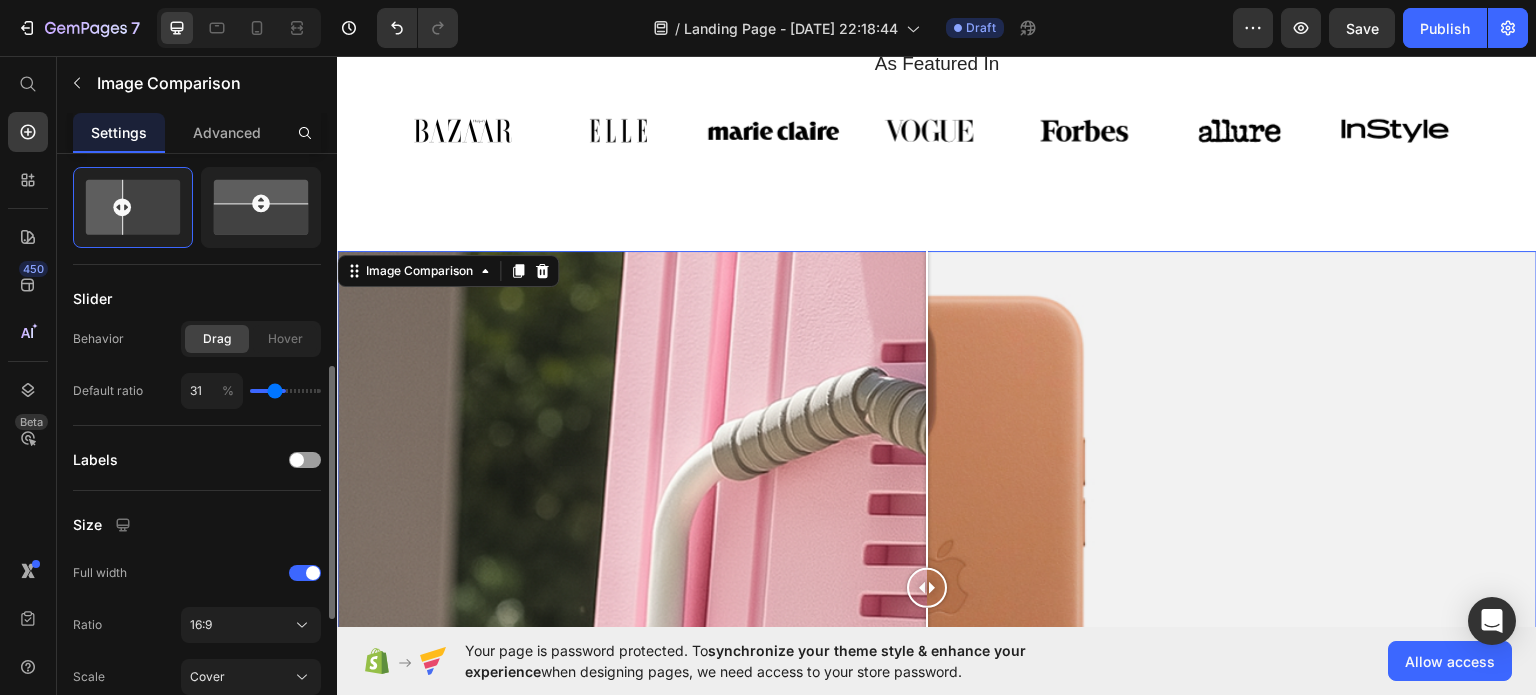 type on "29" 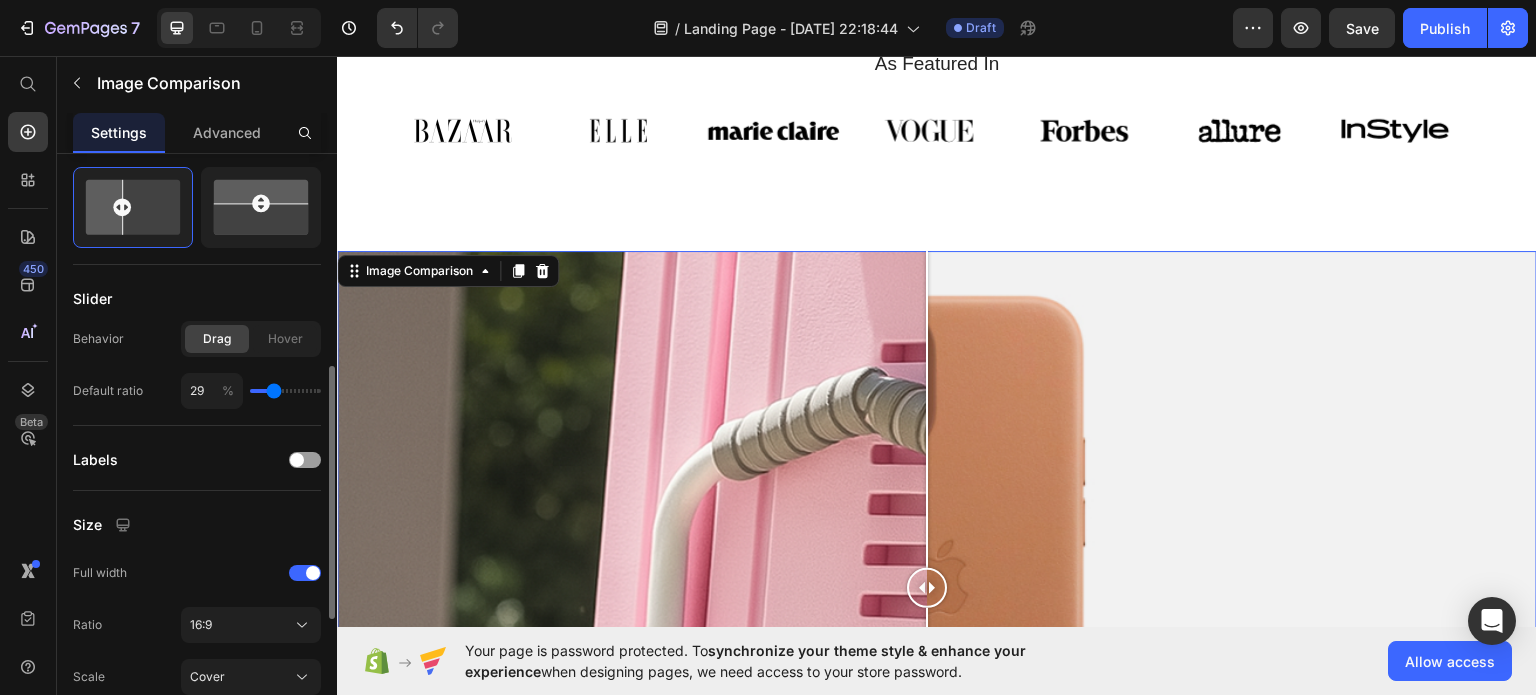 type on "28" 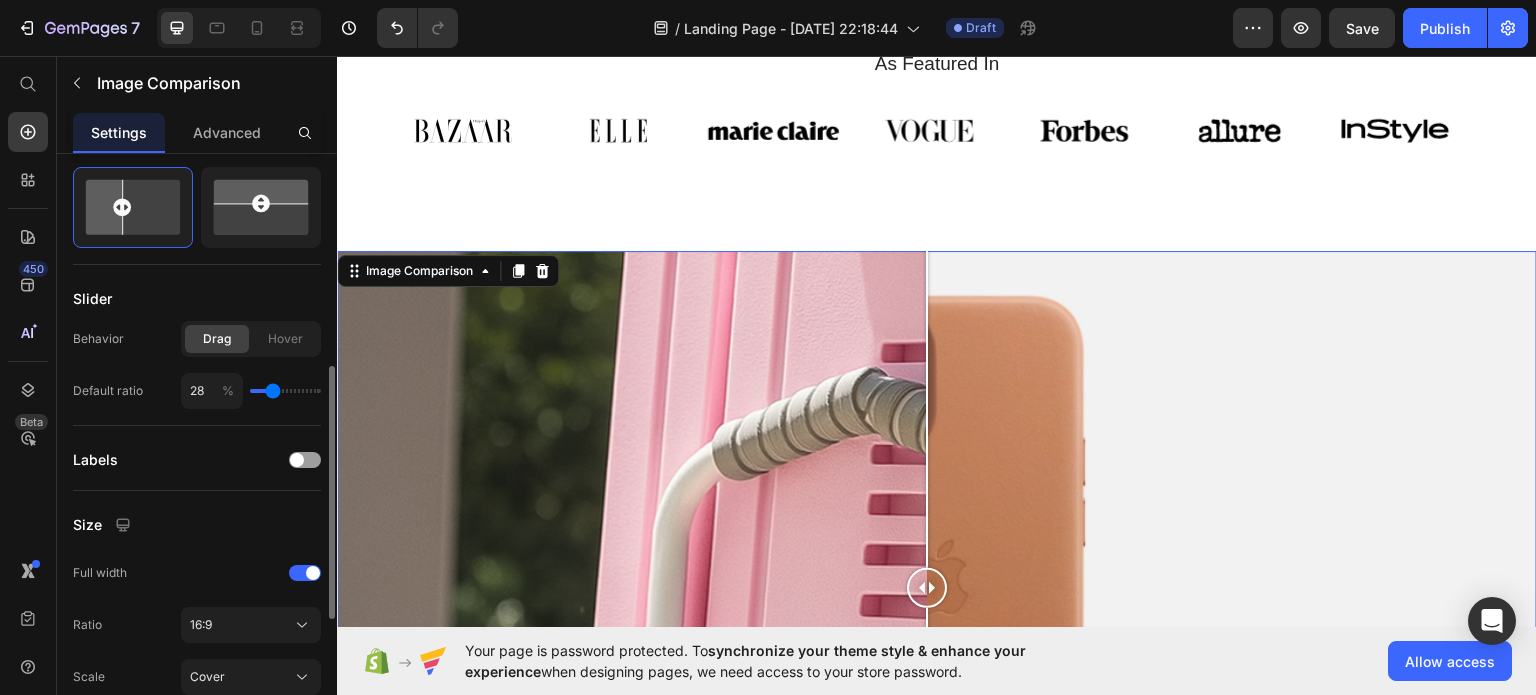 type on "25" 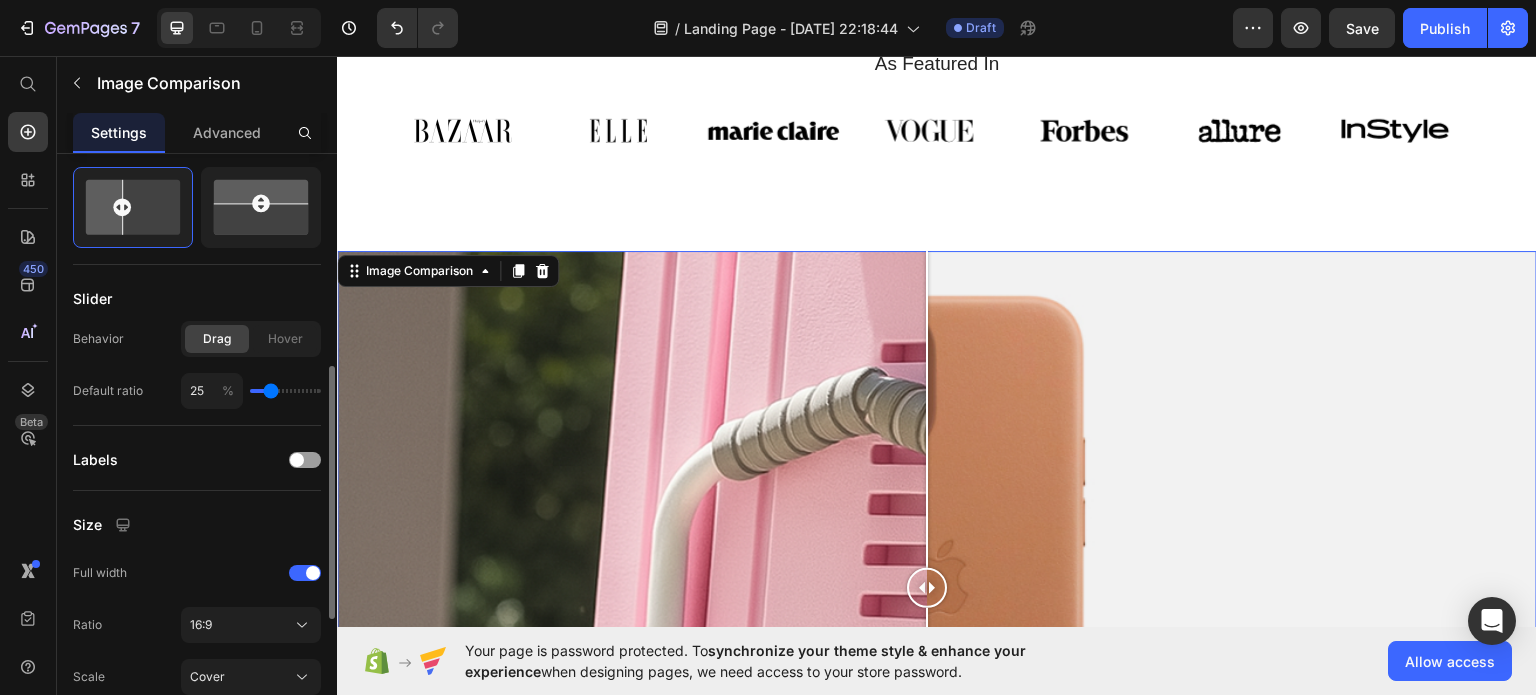 type on "23" 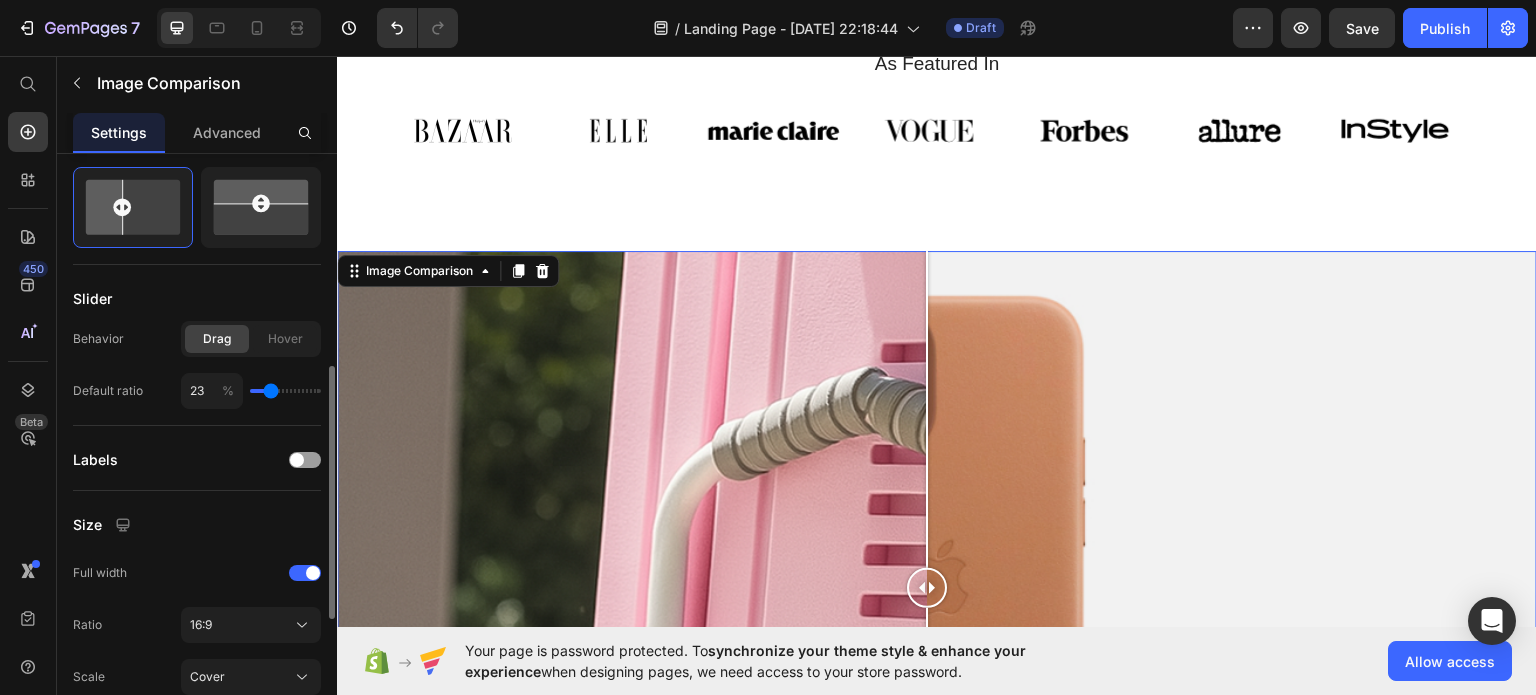 type on "23" 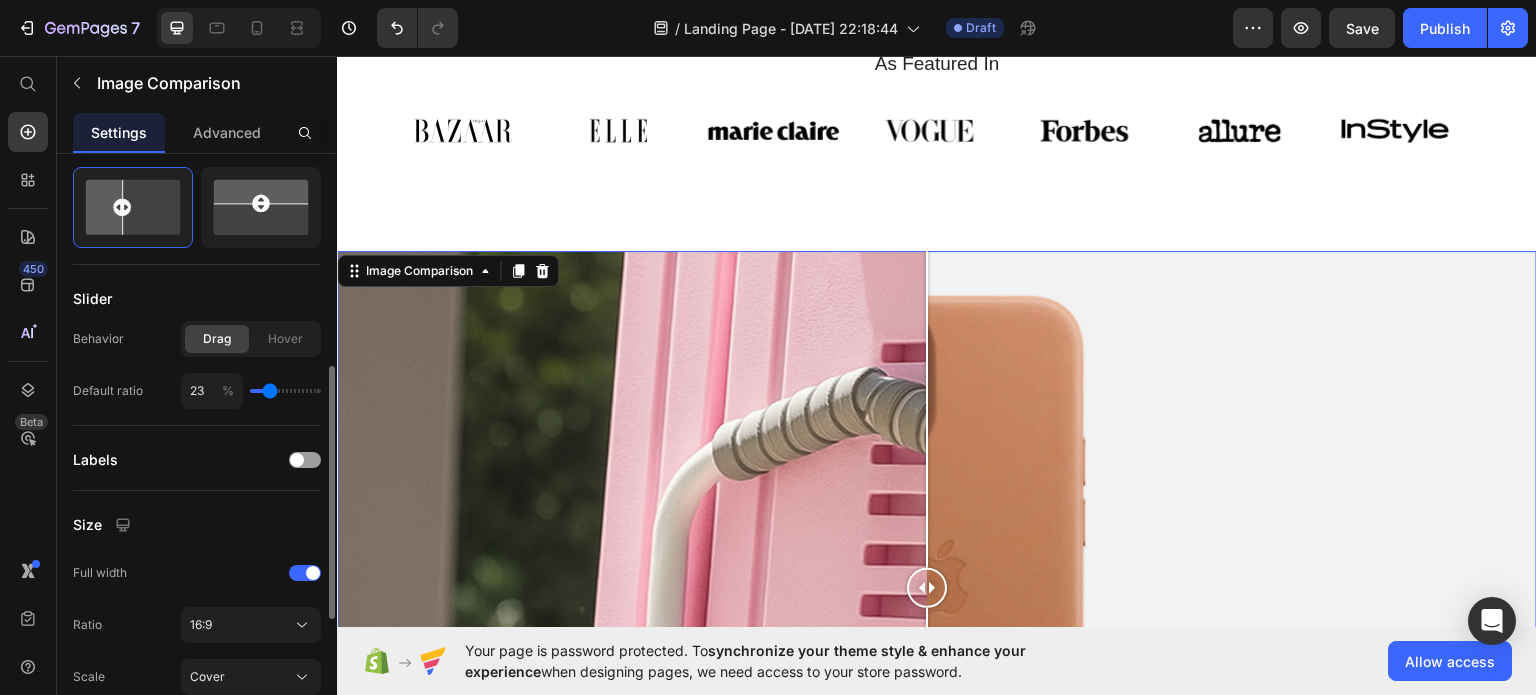 type on "22" 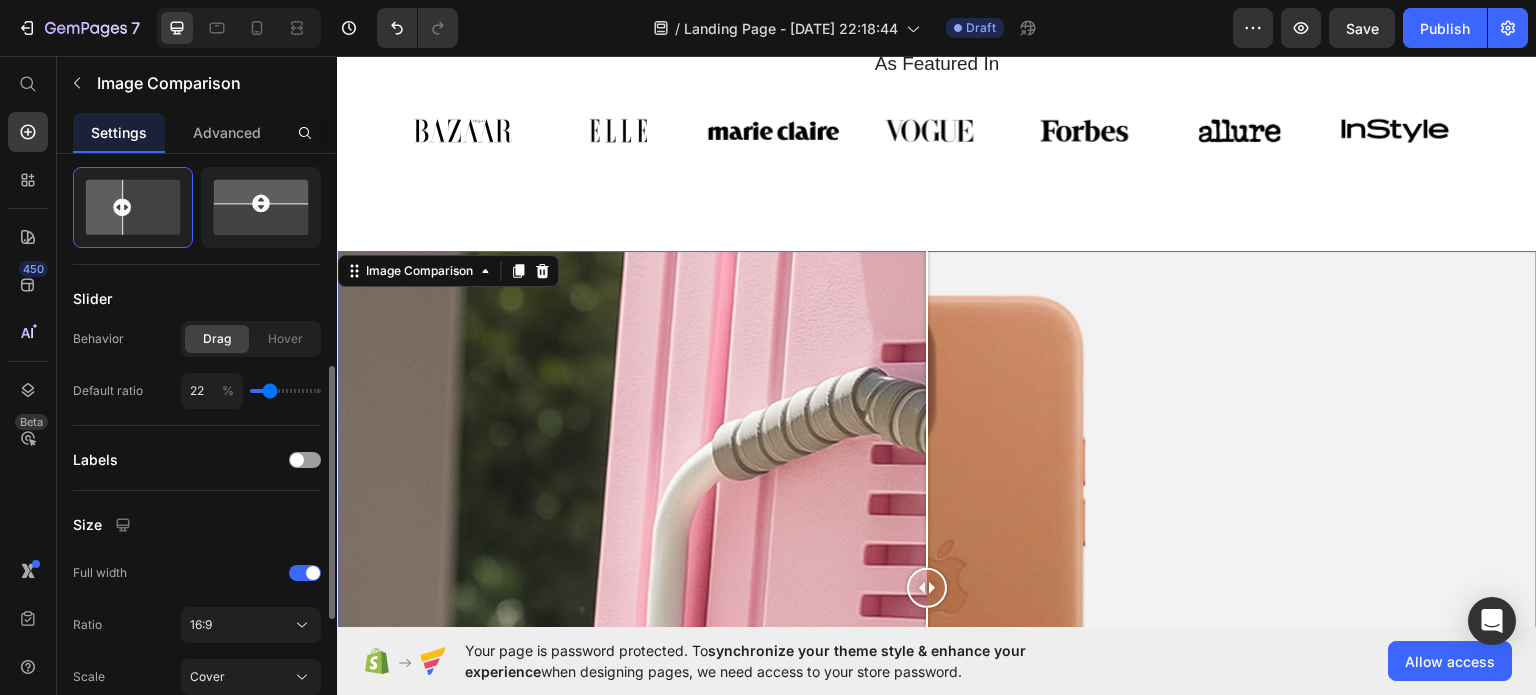 drag, startPoint x: 287, startPoint y: 390, endPoint x: 269, endPoint y: 387, distance: 18.248287 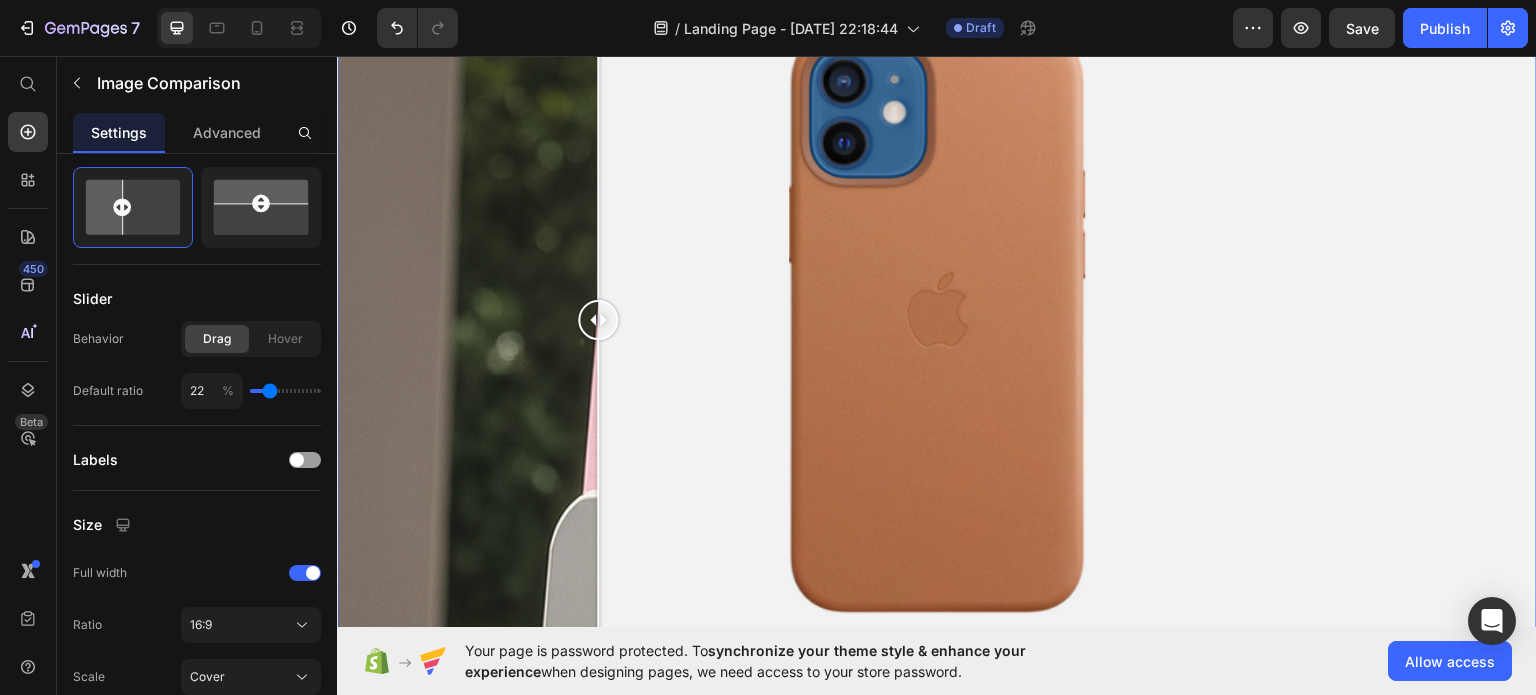 scroll, scrollTop: 1700, scrollLeft: 0, axis: vertical 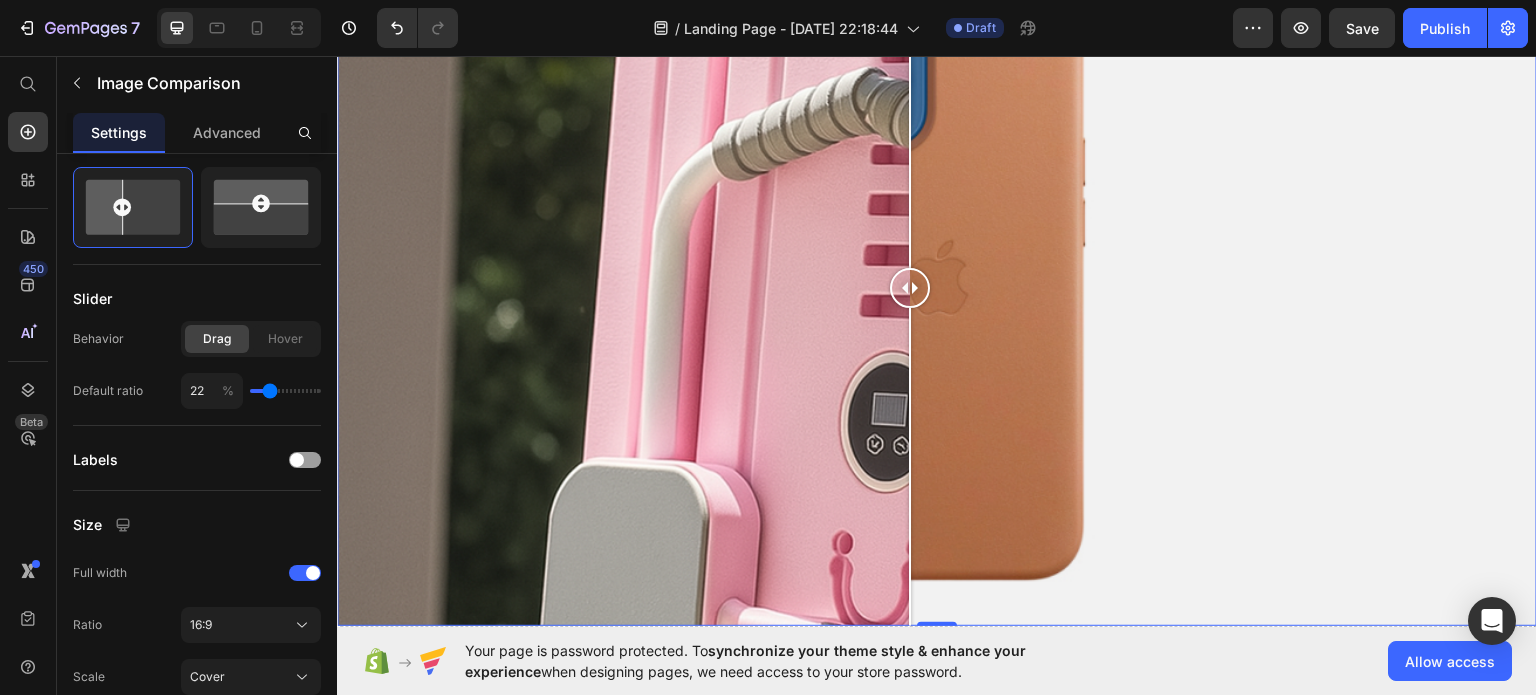 drag, startPoint x: 604, startPoint y: 257, endPoint x: 848, endPoint y: 262, distance: 244.05122 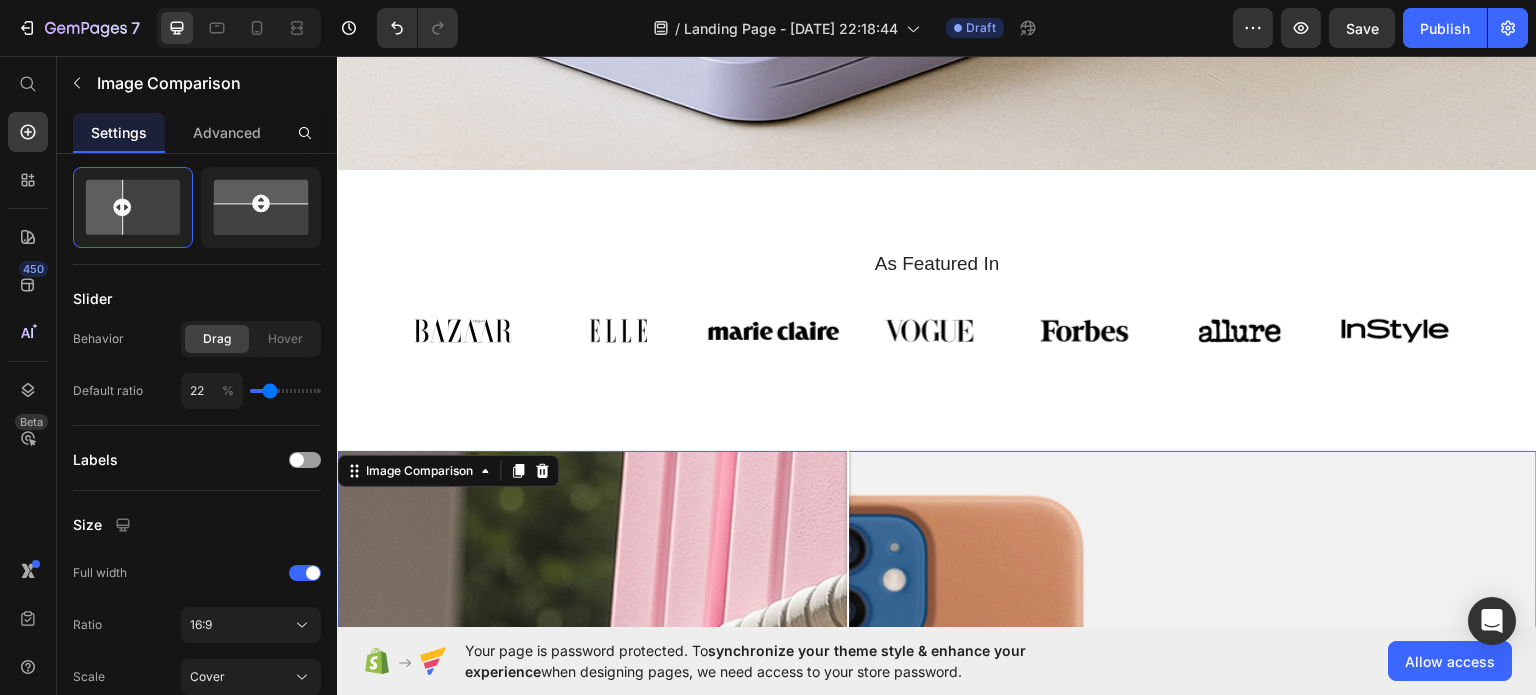 scroll, scrollTop: 1400, scrollLeft: 0, axis: vertical 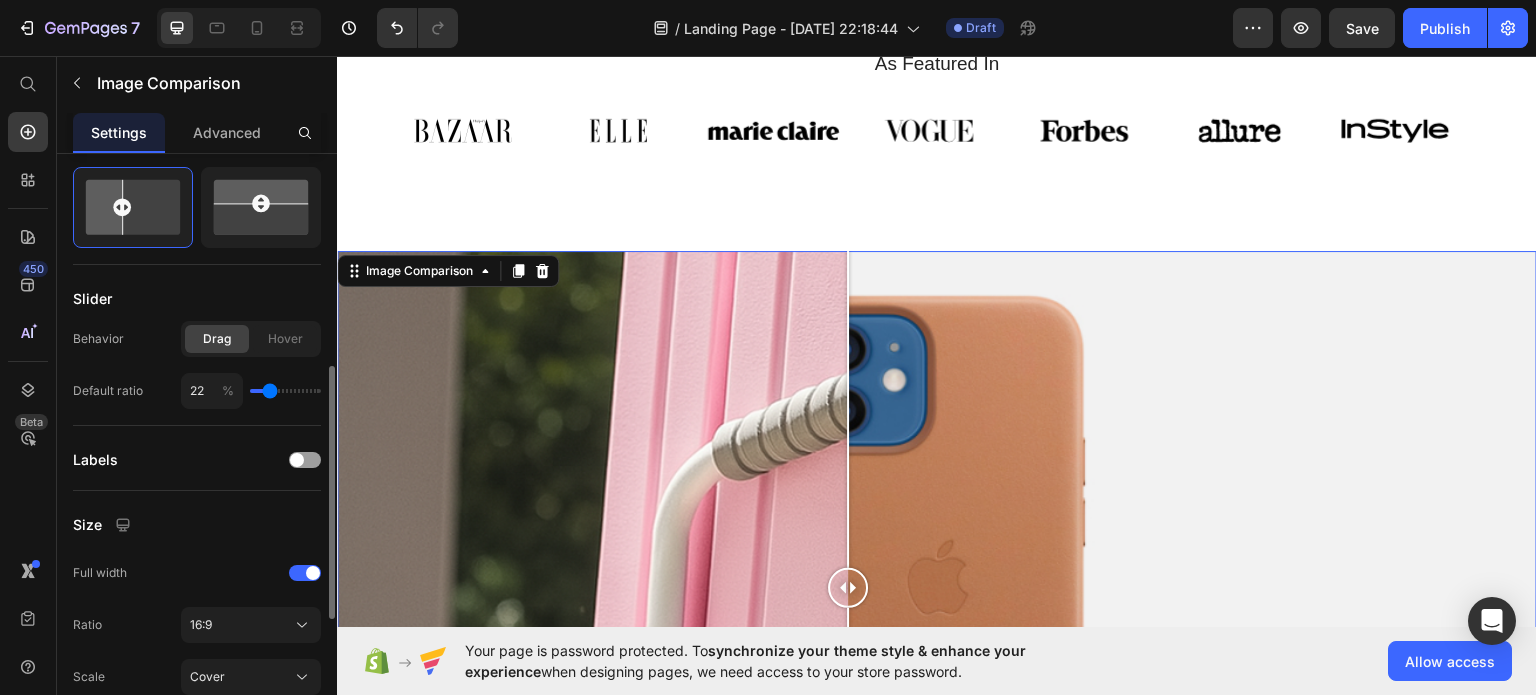 type on "35" 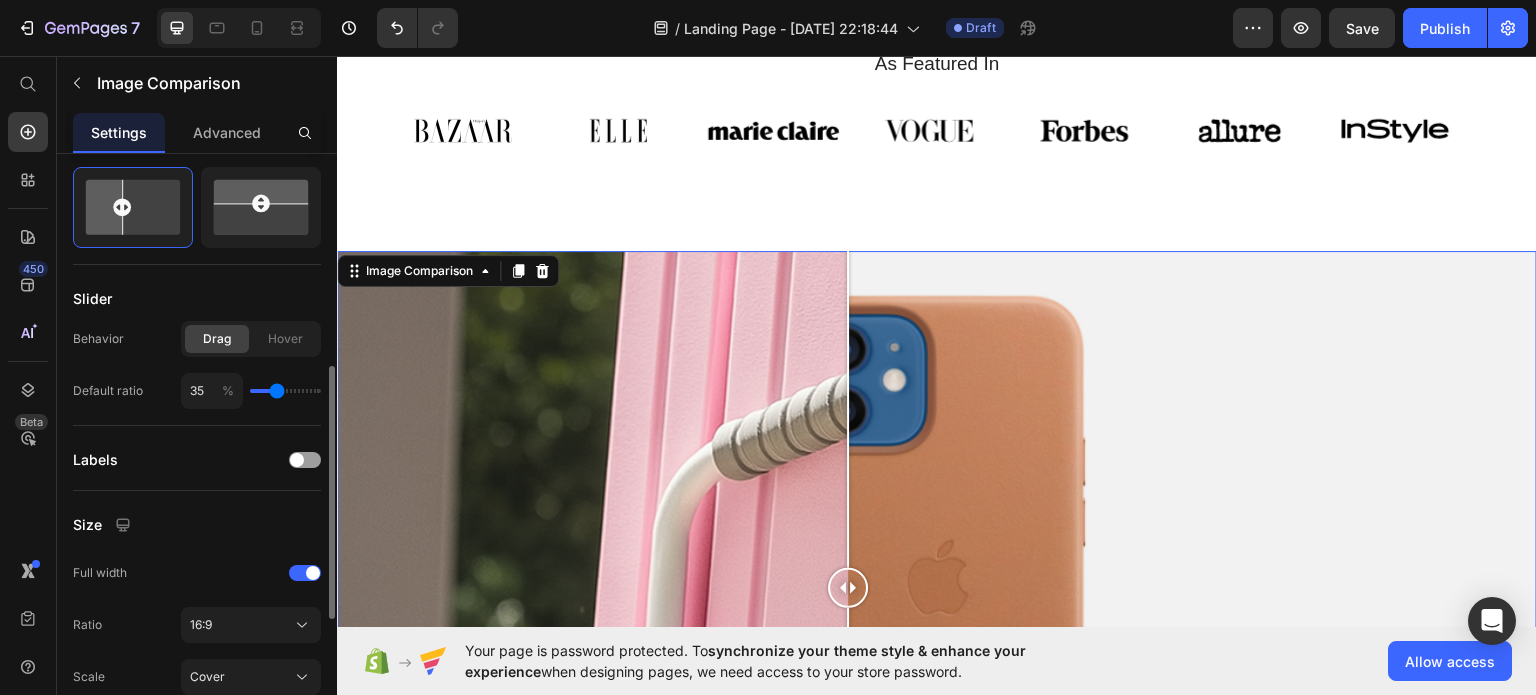 type on "38" 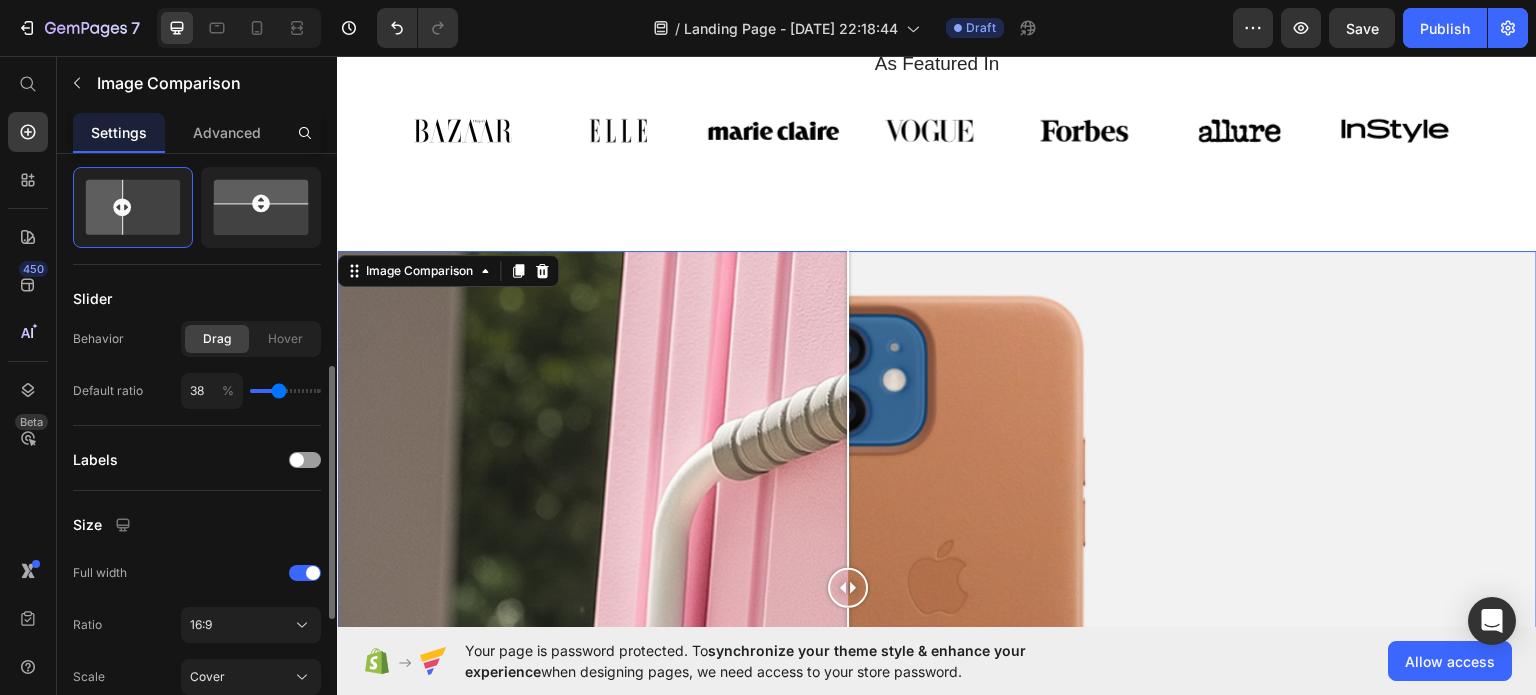 type on "39" 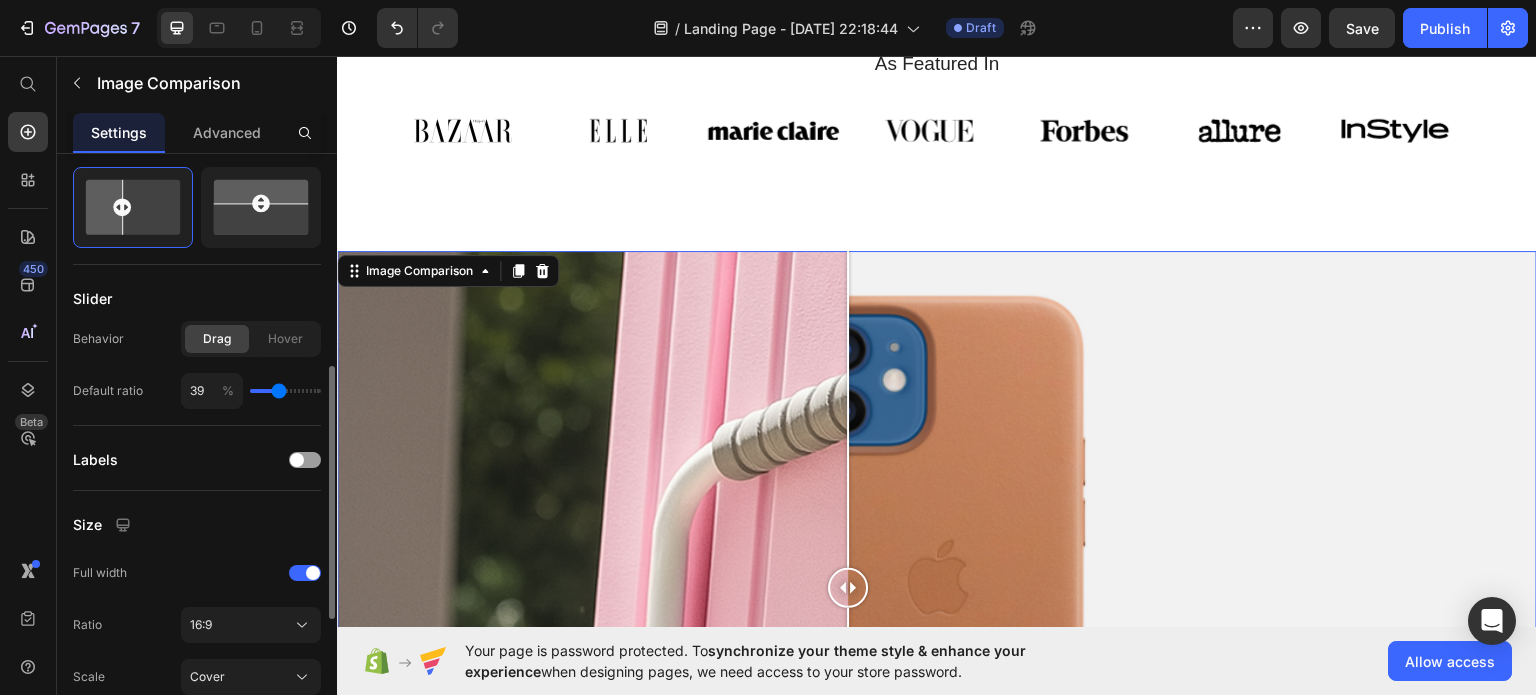 type on "41" 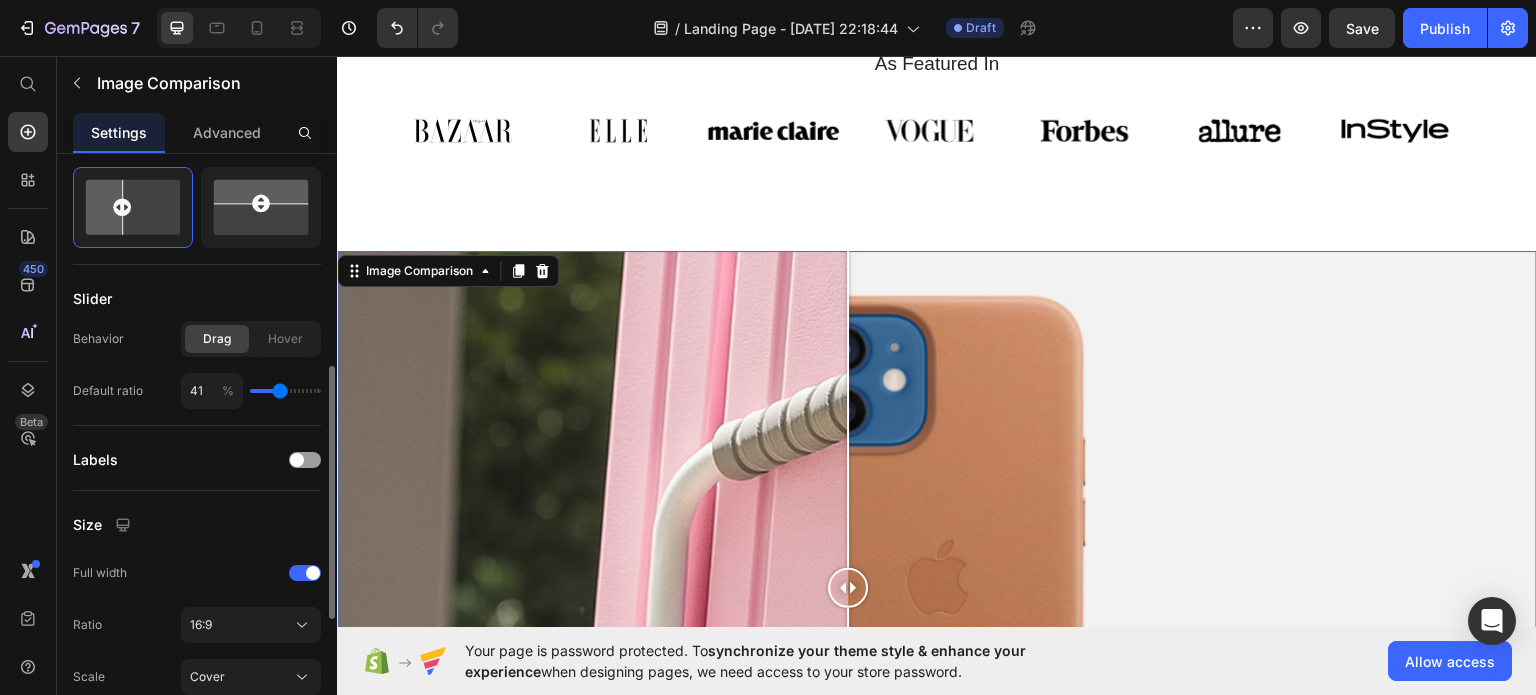 type on "43" 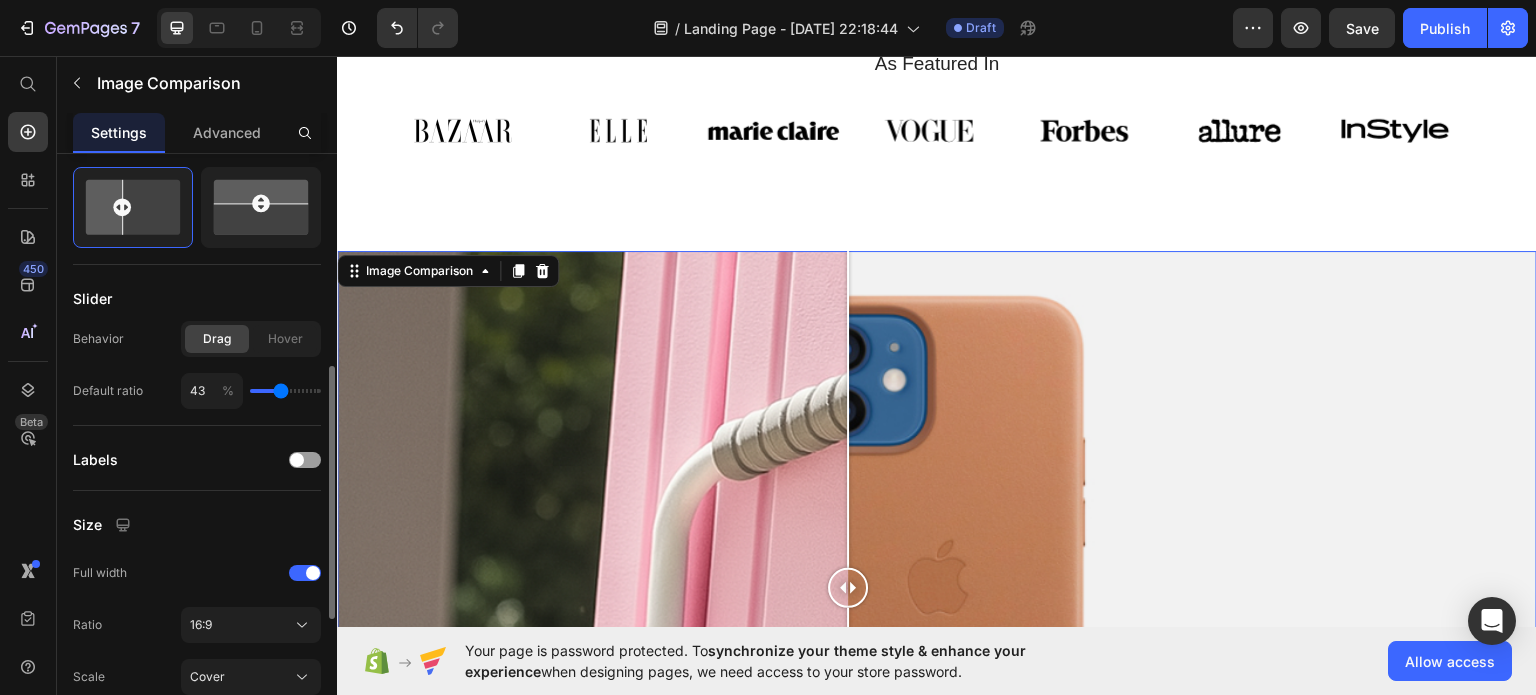 type on "45" 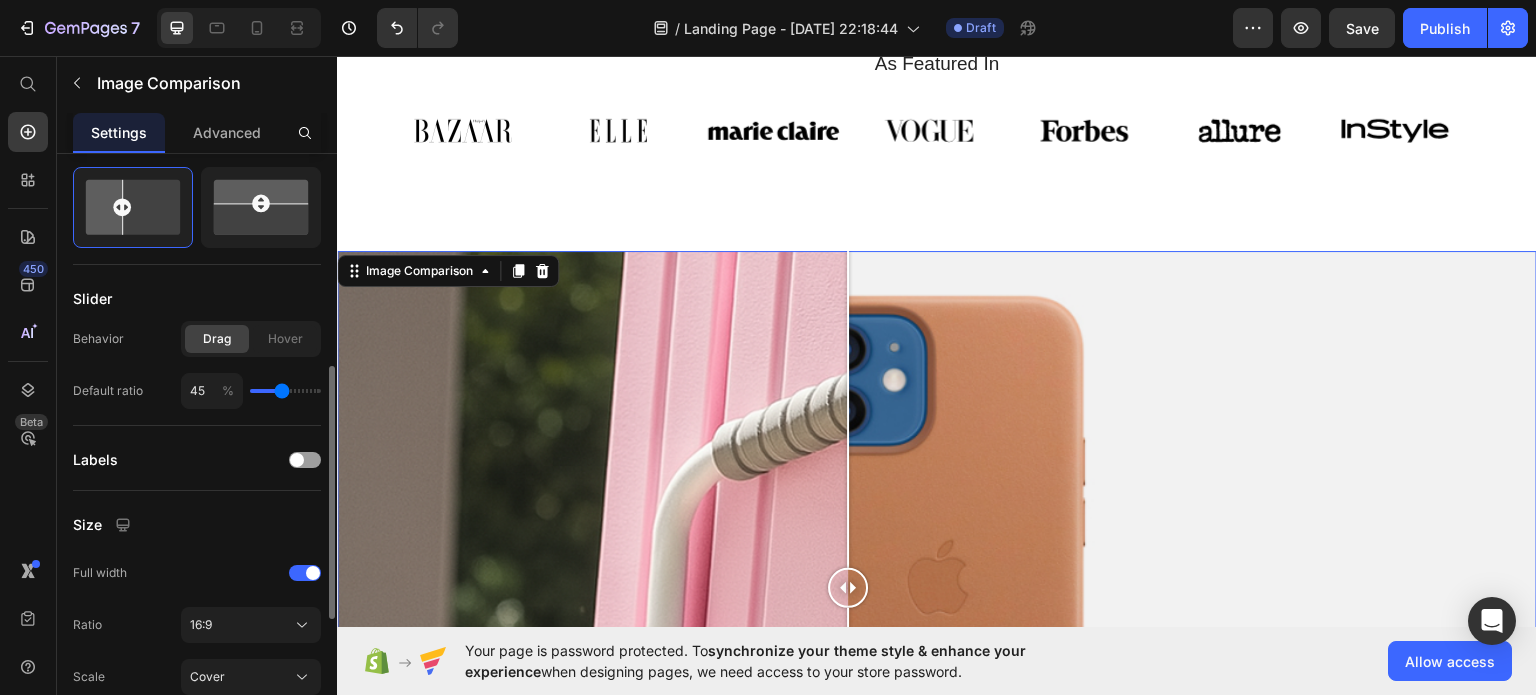 type on "46" 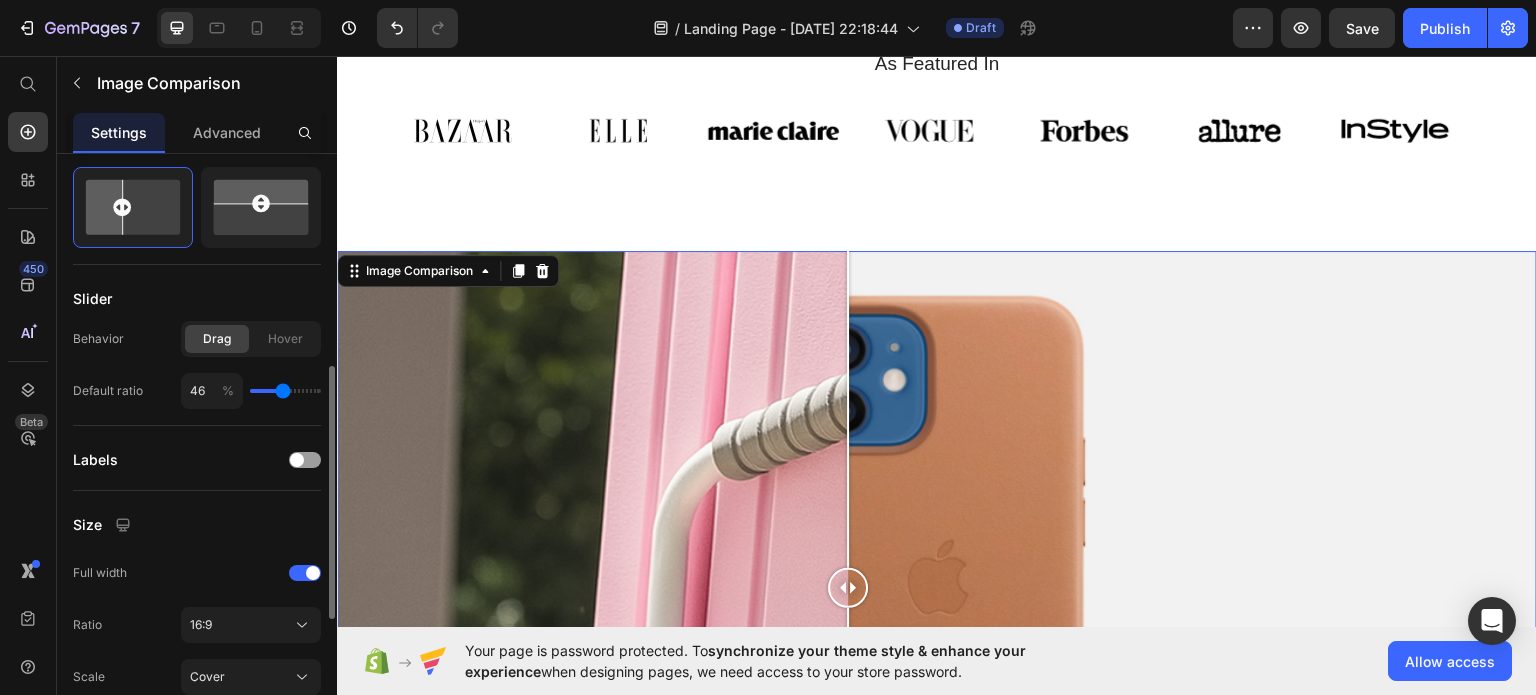 type on "52" 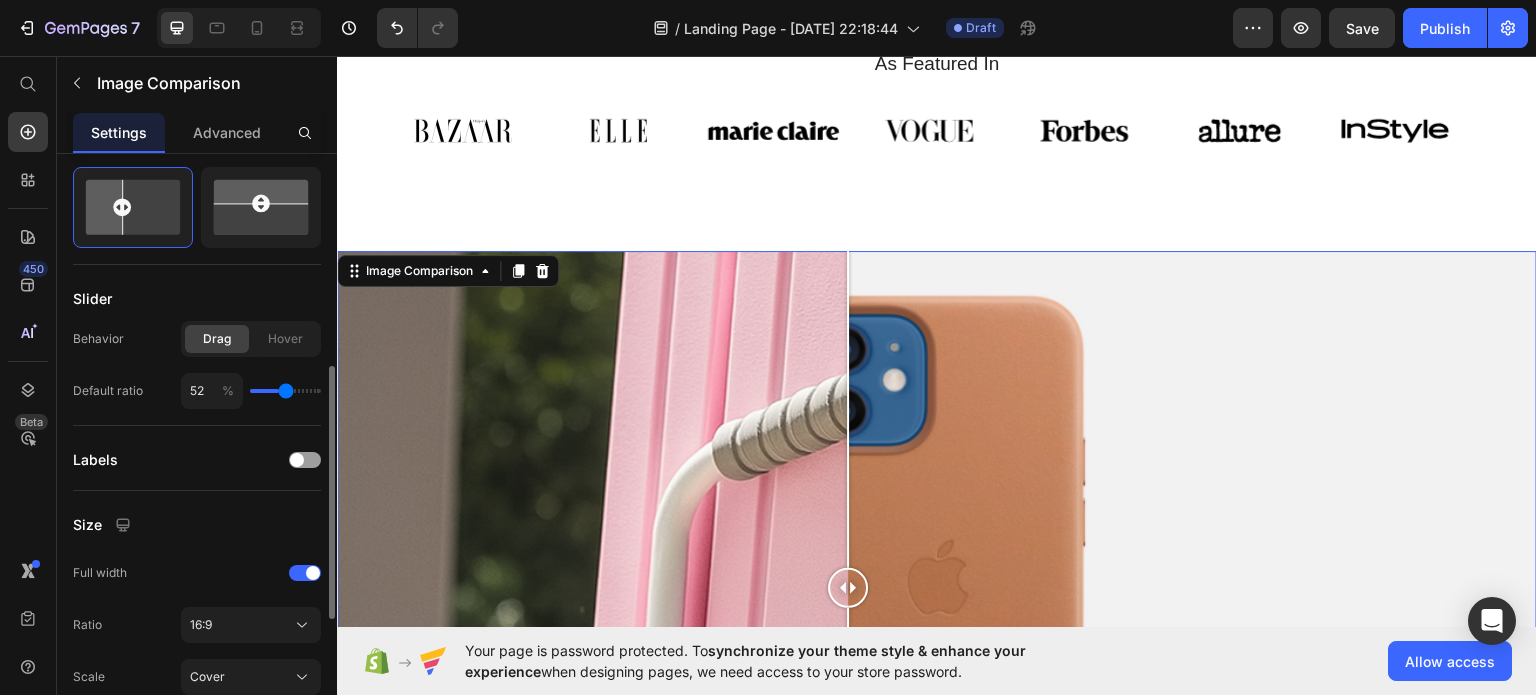 type on "55" 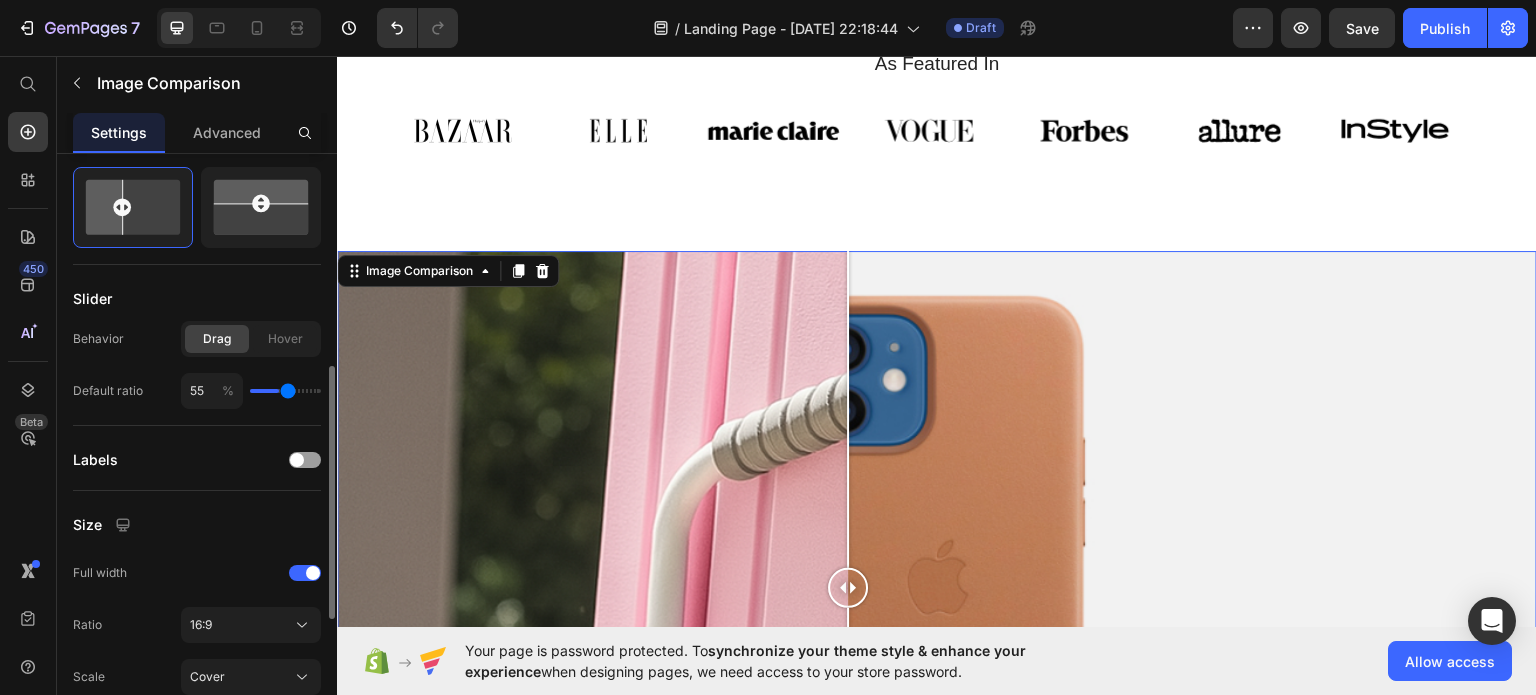 type on "58" 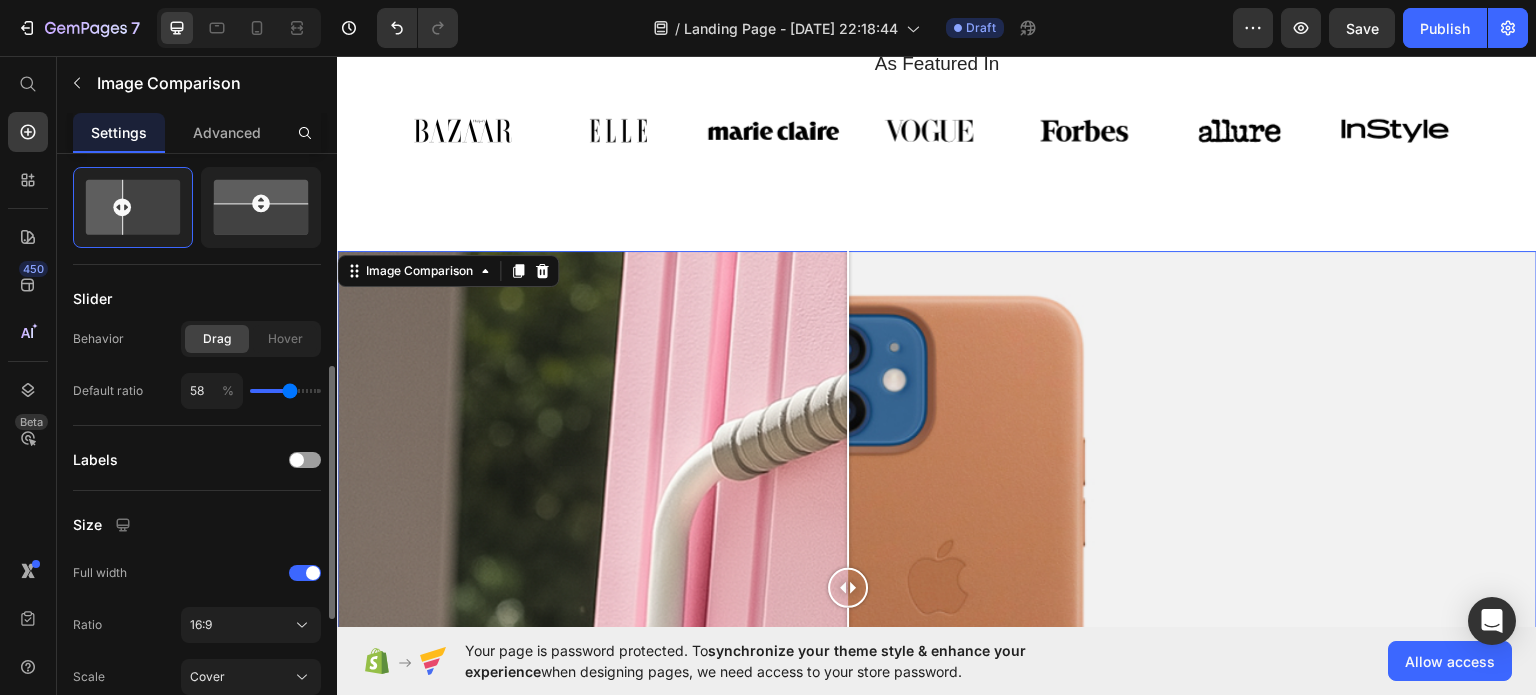 type on "59" 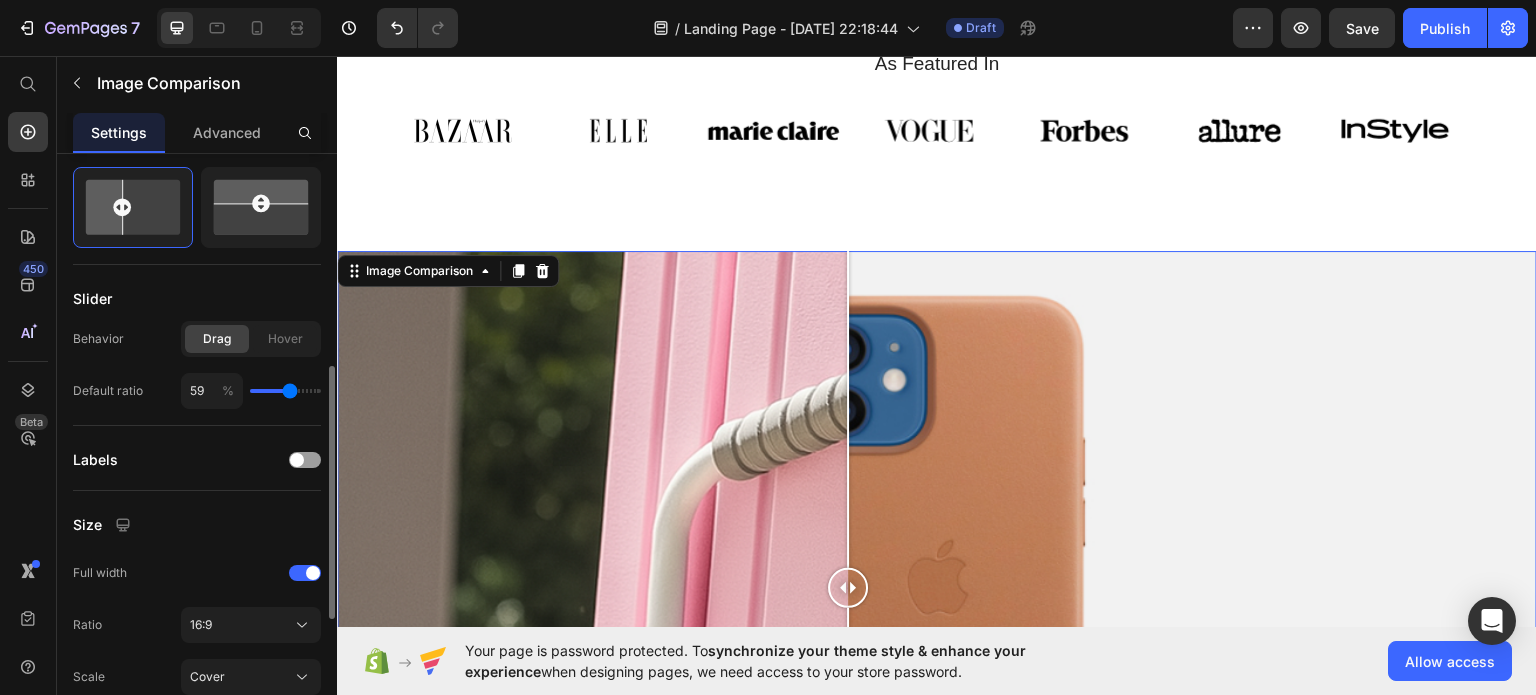 type on "62" 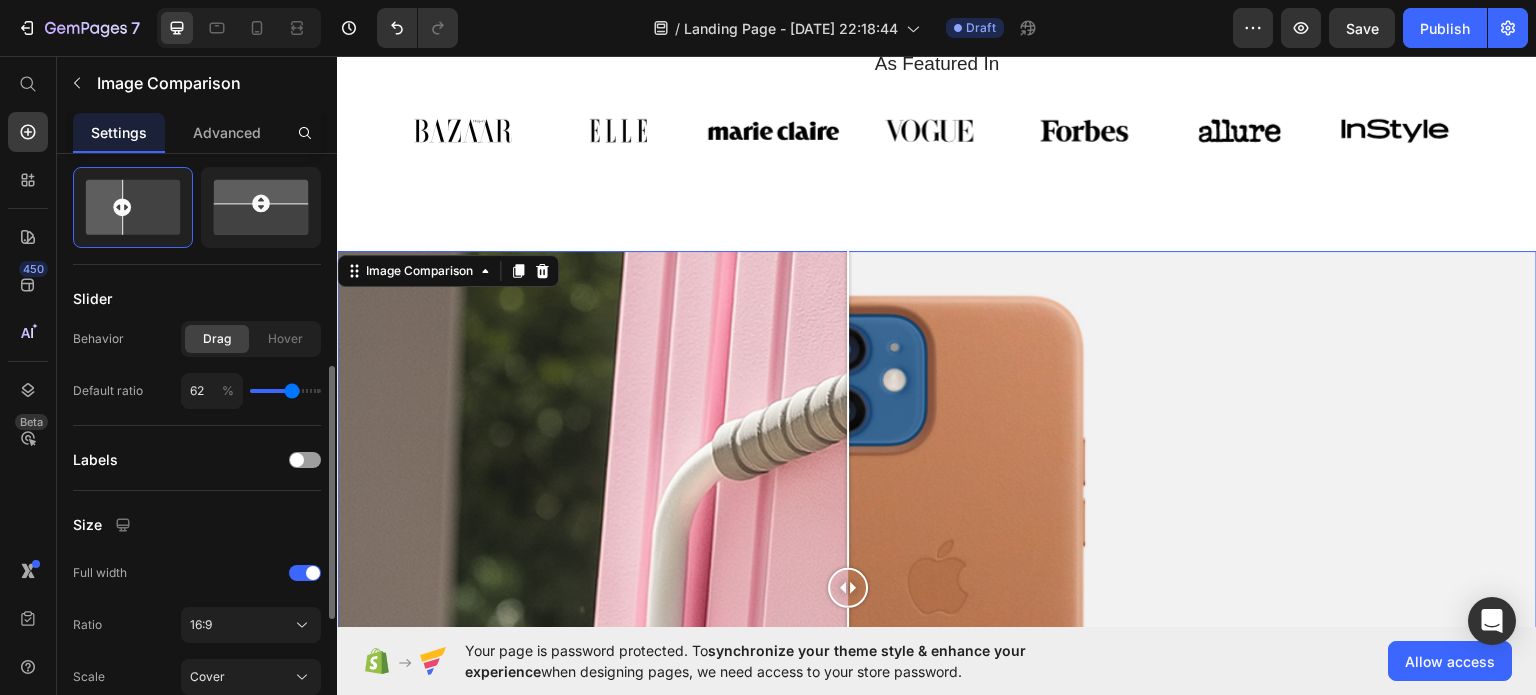type on "65" 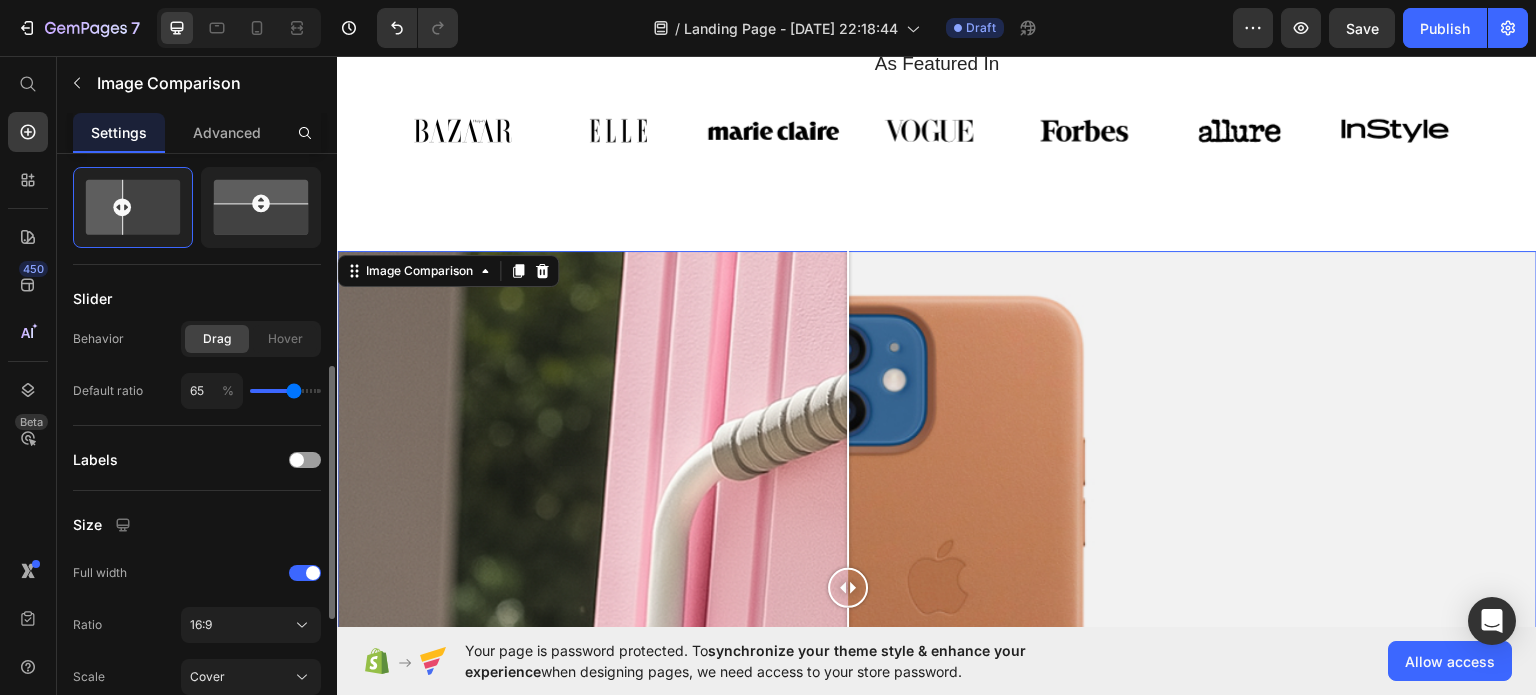type on "71" 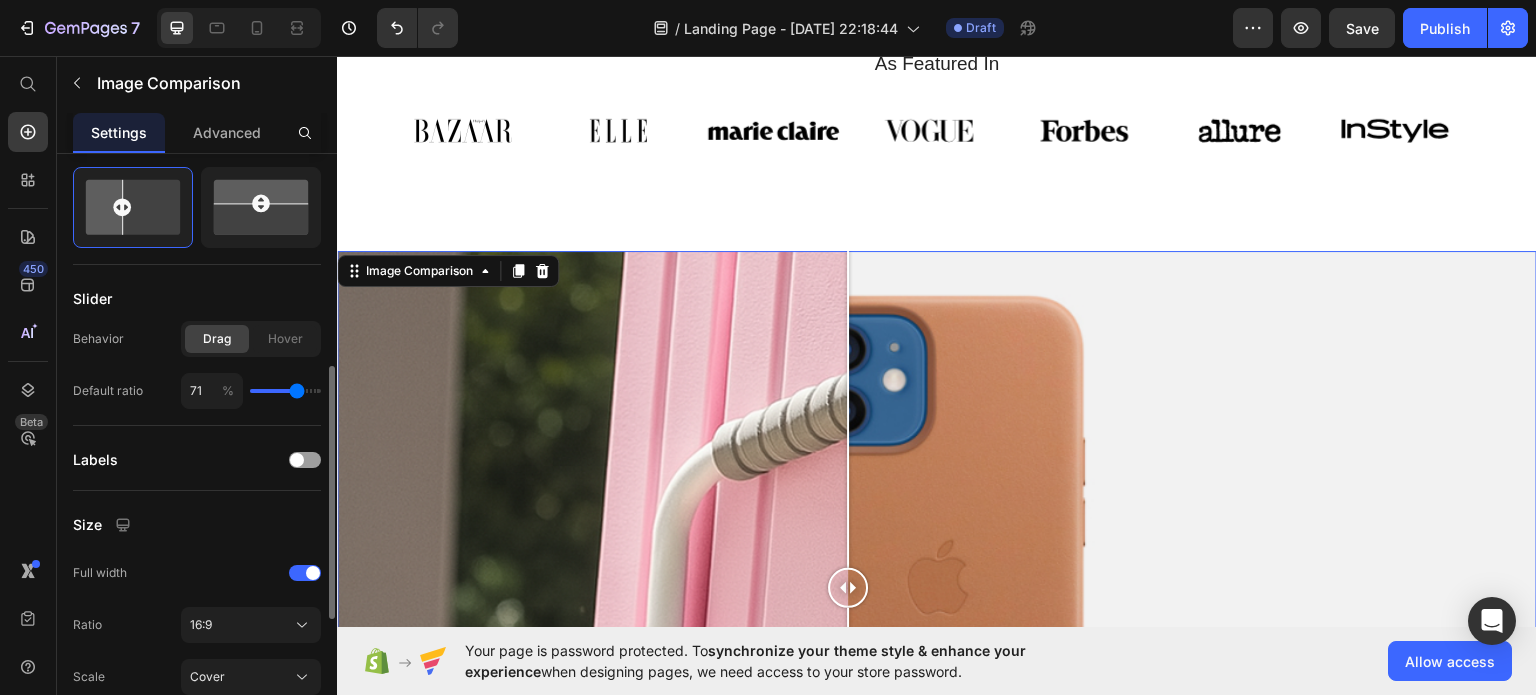 type on "74" 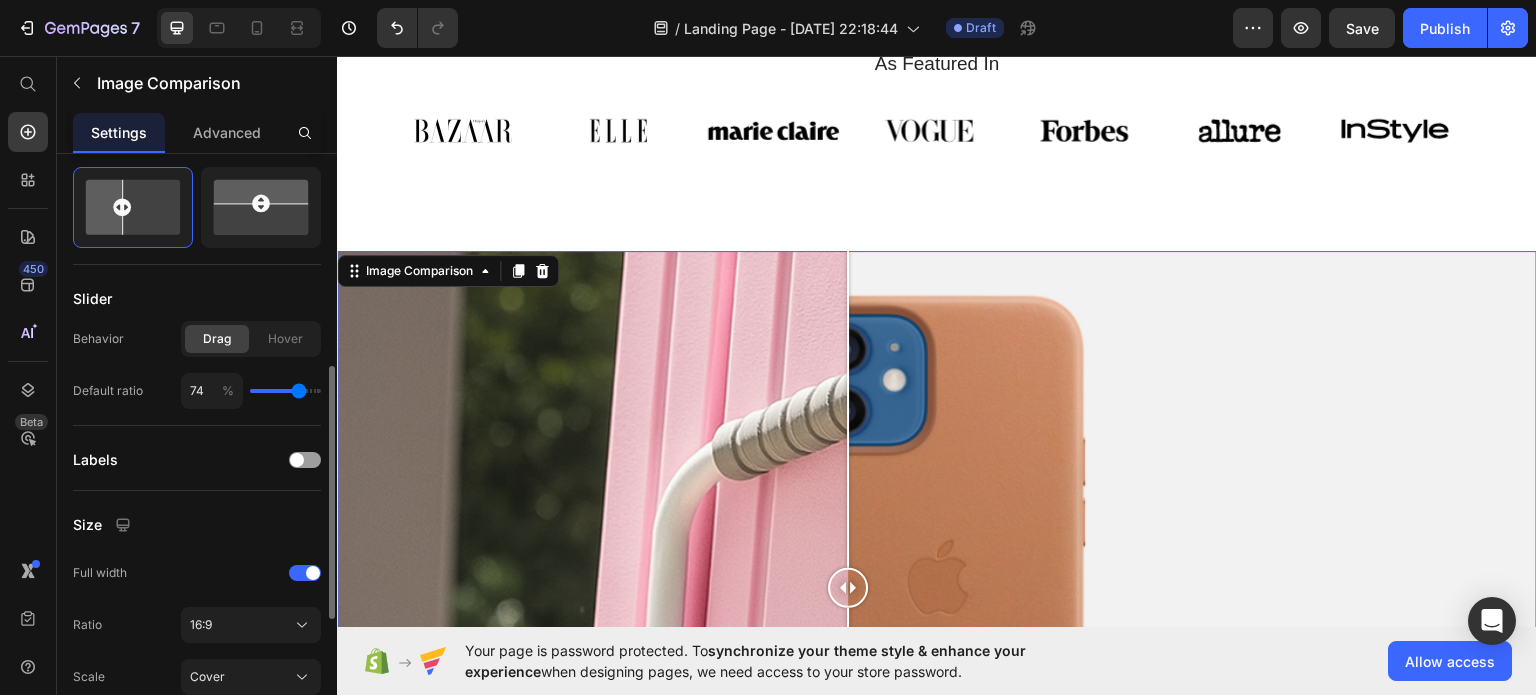 type on "75" 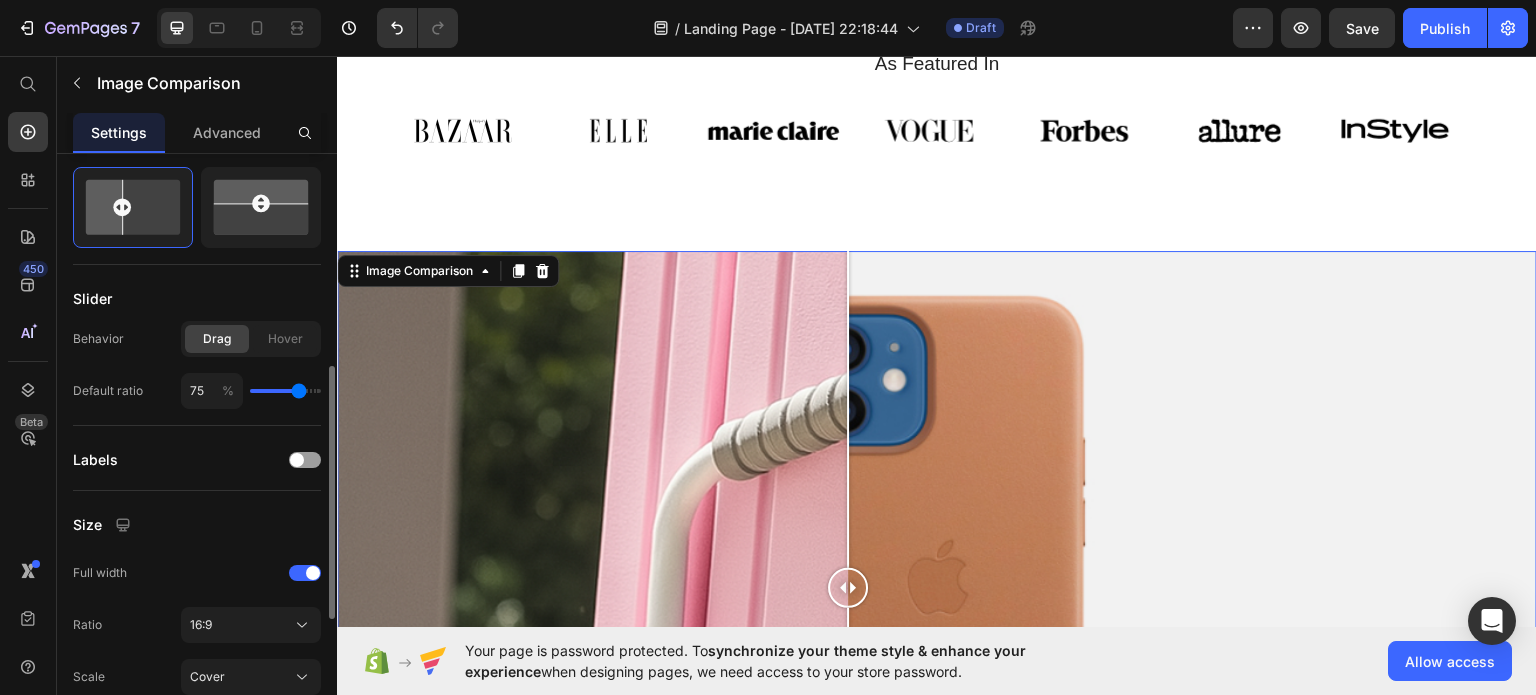 drag, startPoint x: 275, startPoint y: 392, endPoint x: 299, endPoint y: 392, distance: 24 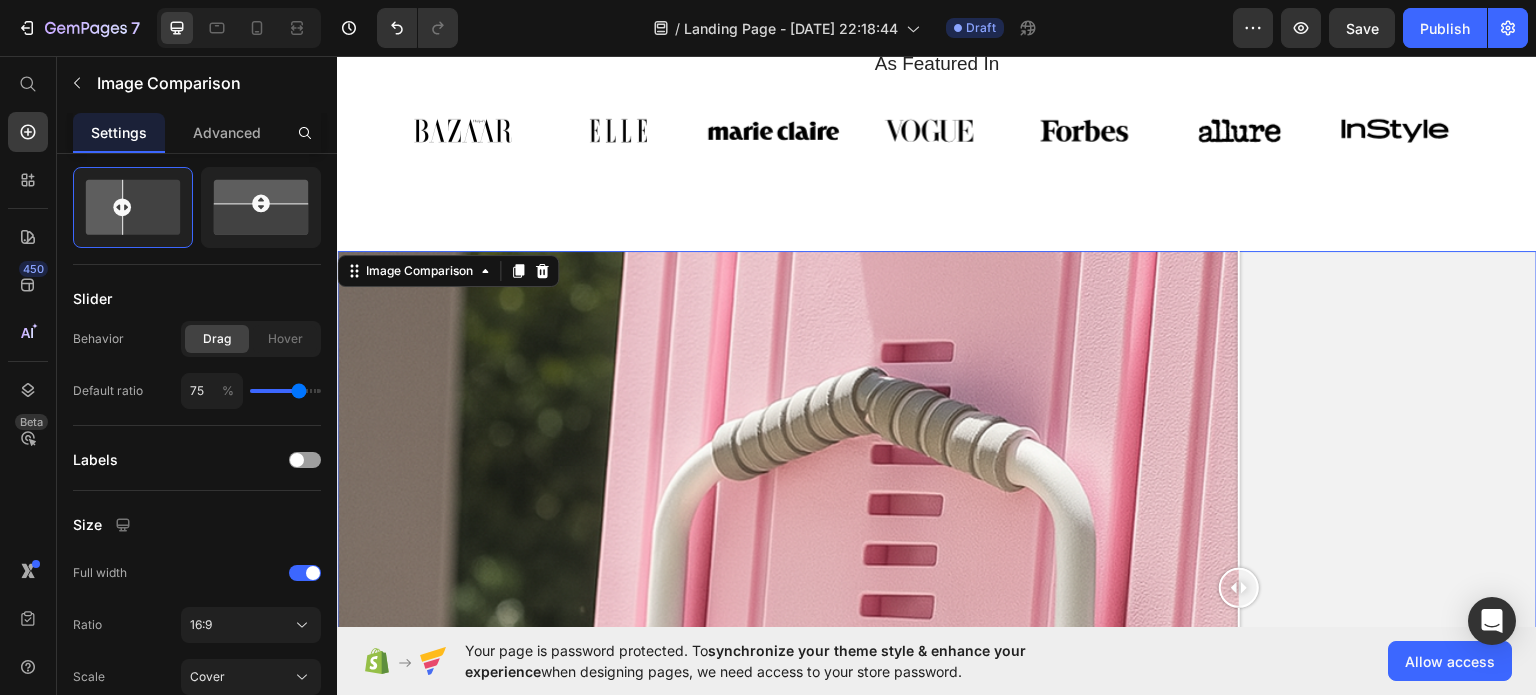 drag, startPoint x: 1179, startPoint y: 551, endPoint x: 1239, endPoint y: 478, distance: 94.493385 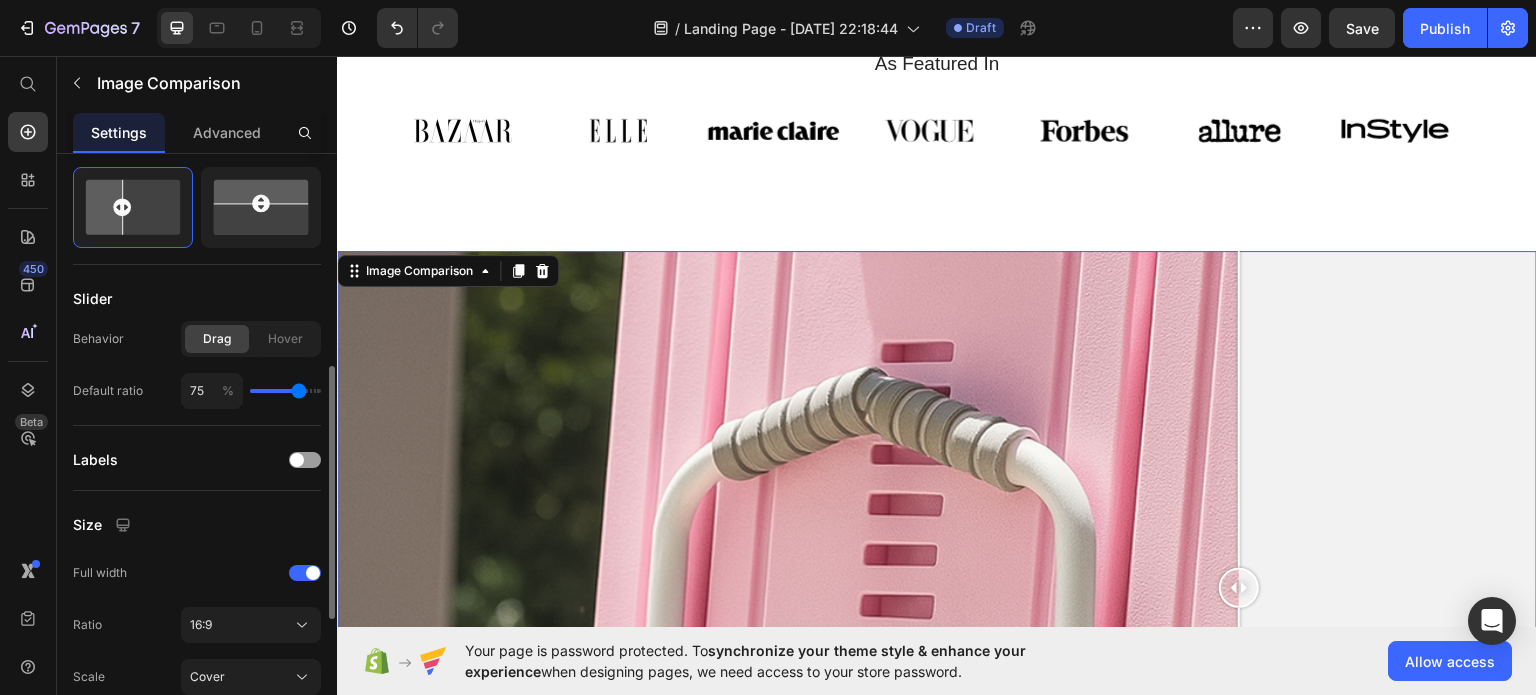 type on "56" 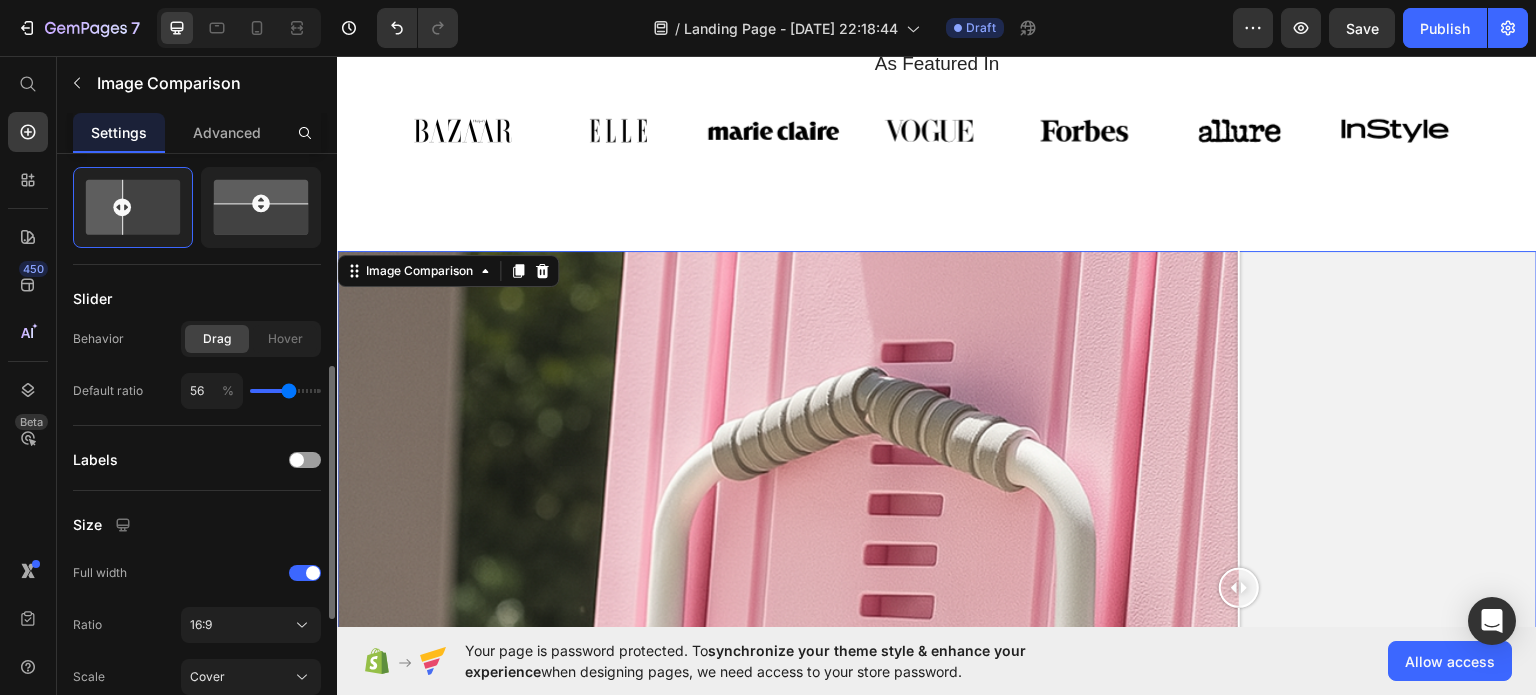 type on "54" 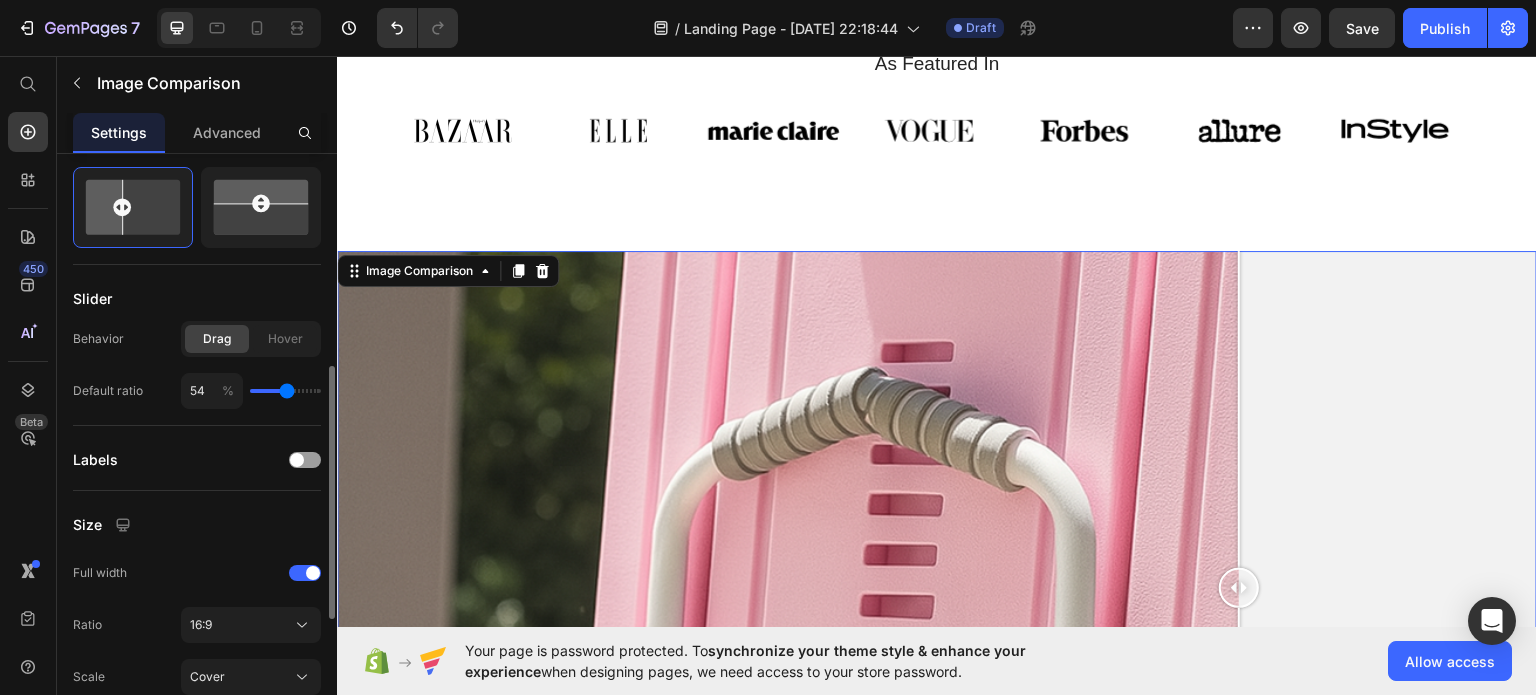 type on "52" 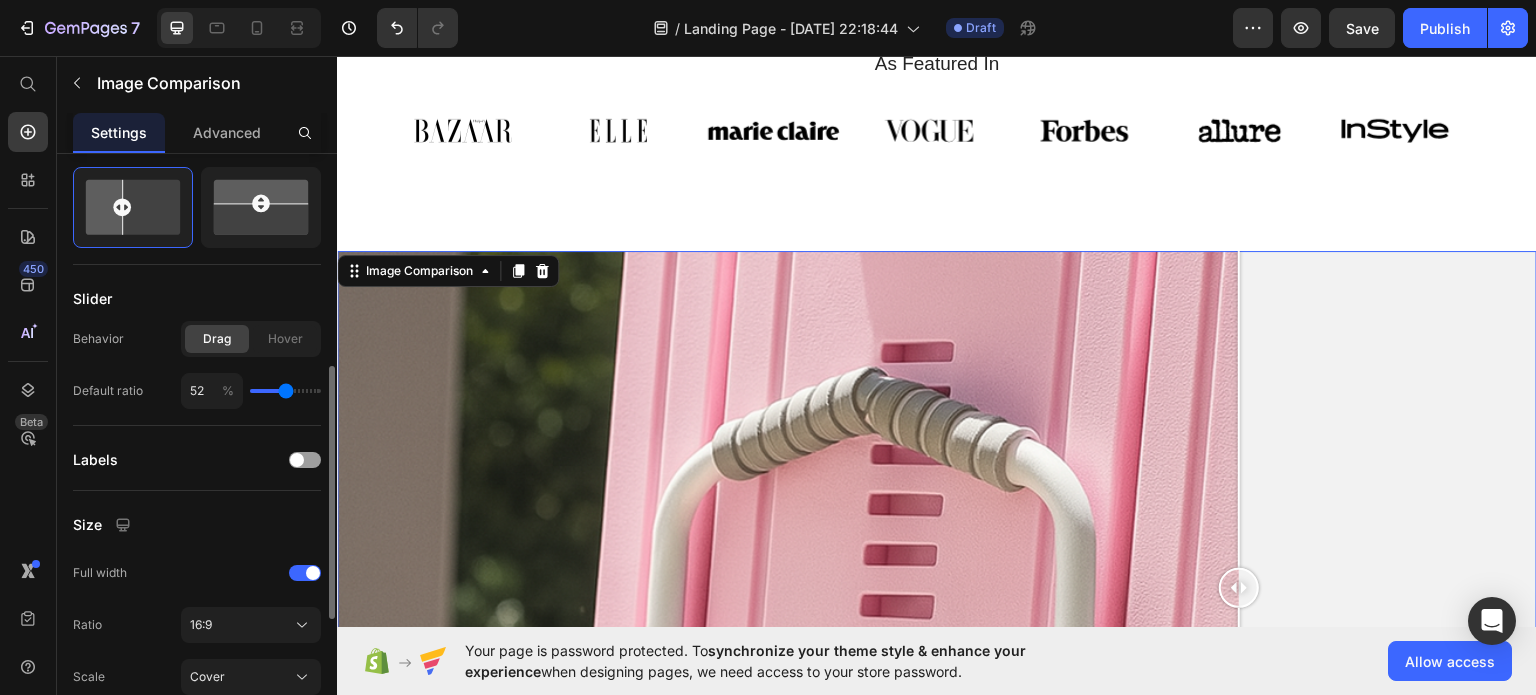 type on "51" 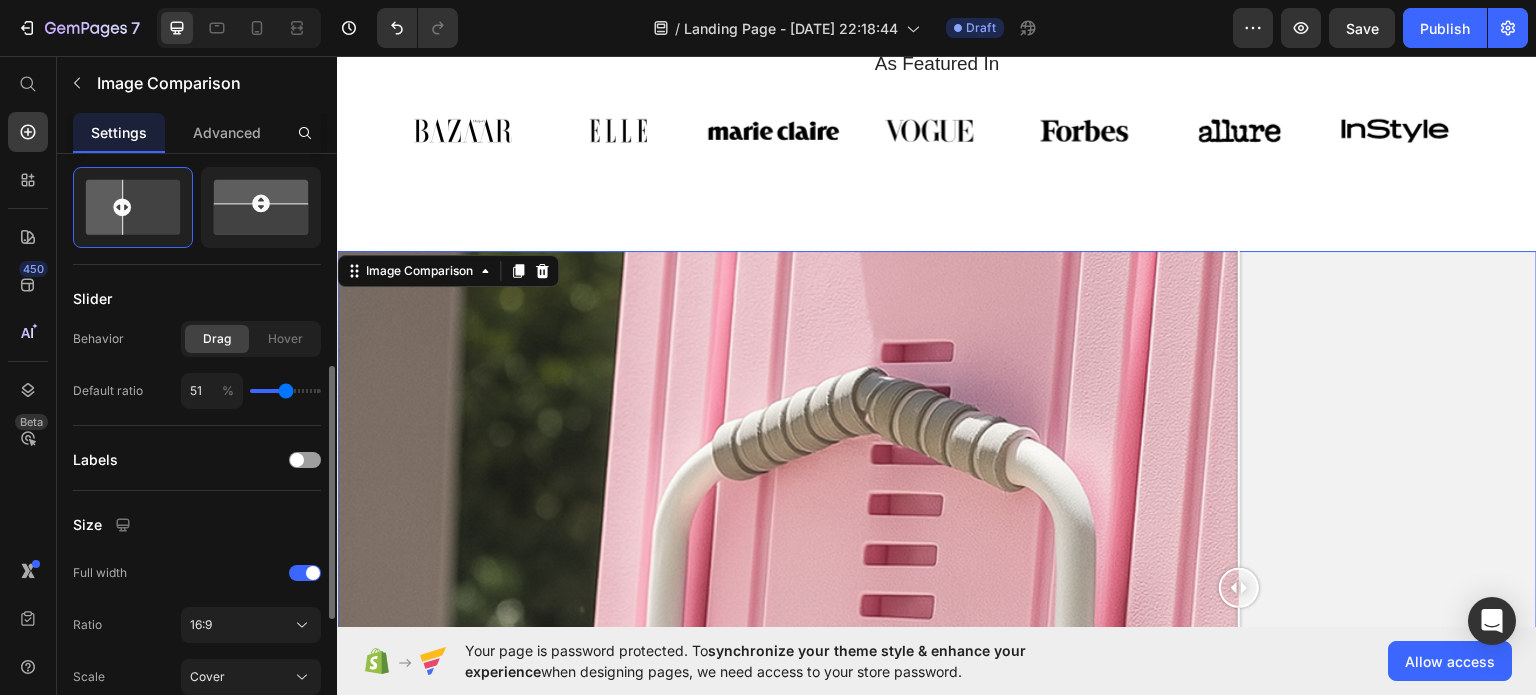 type on "49" 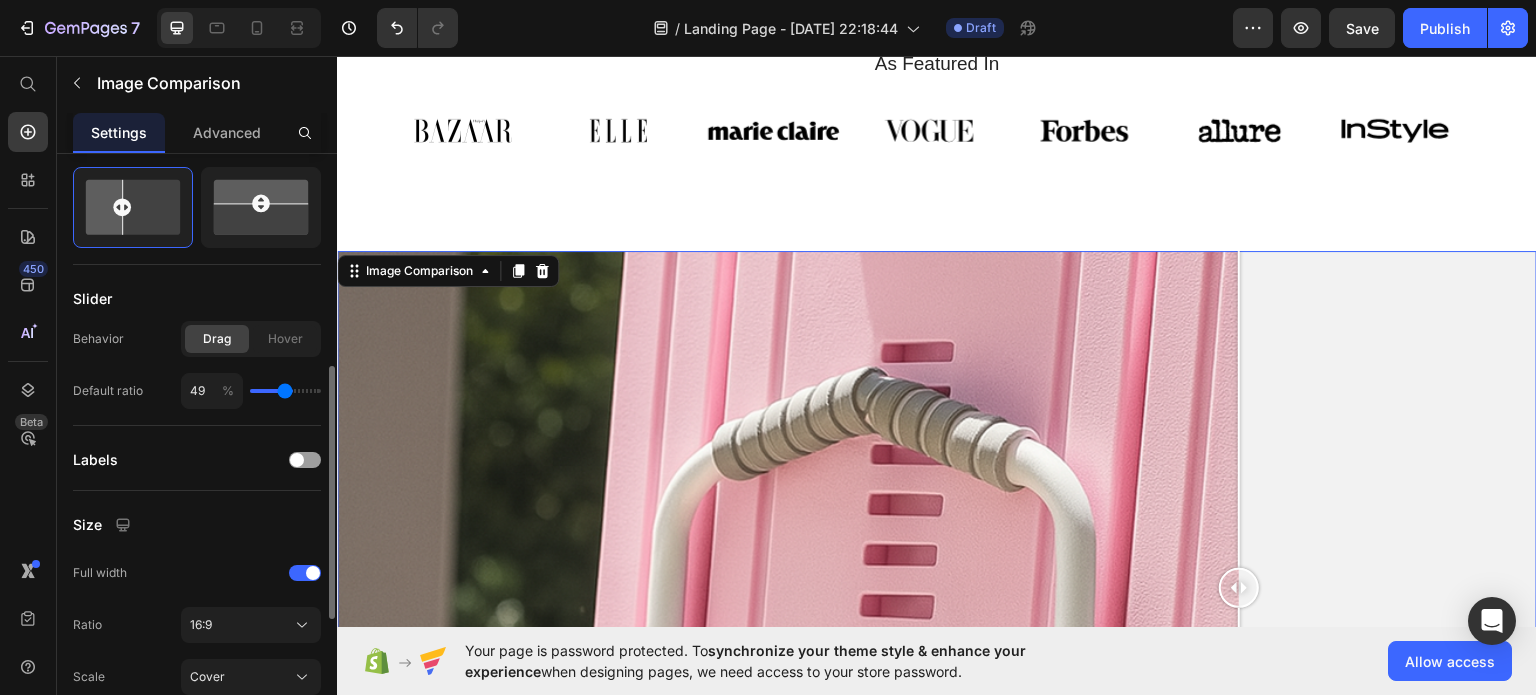 type on "48" 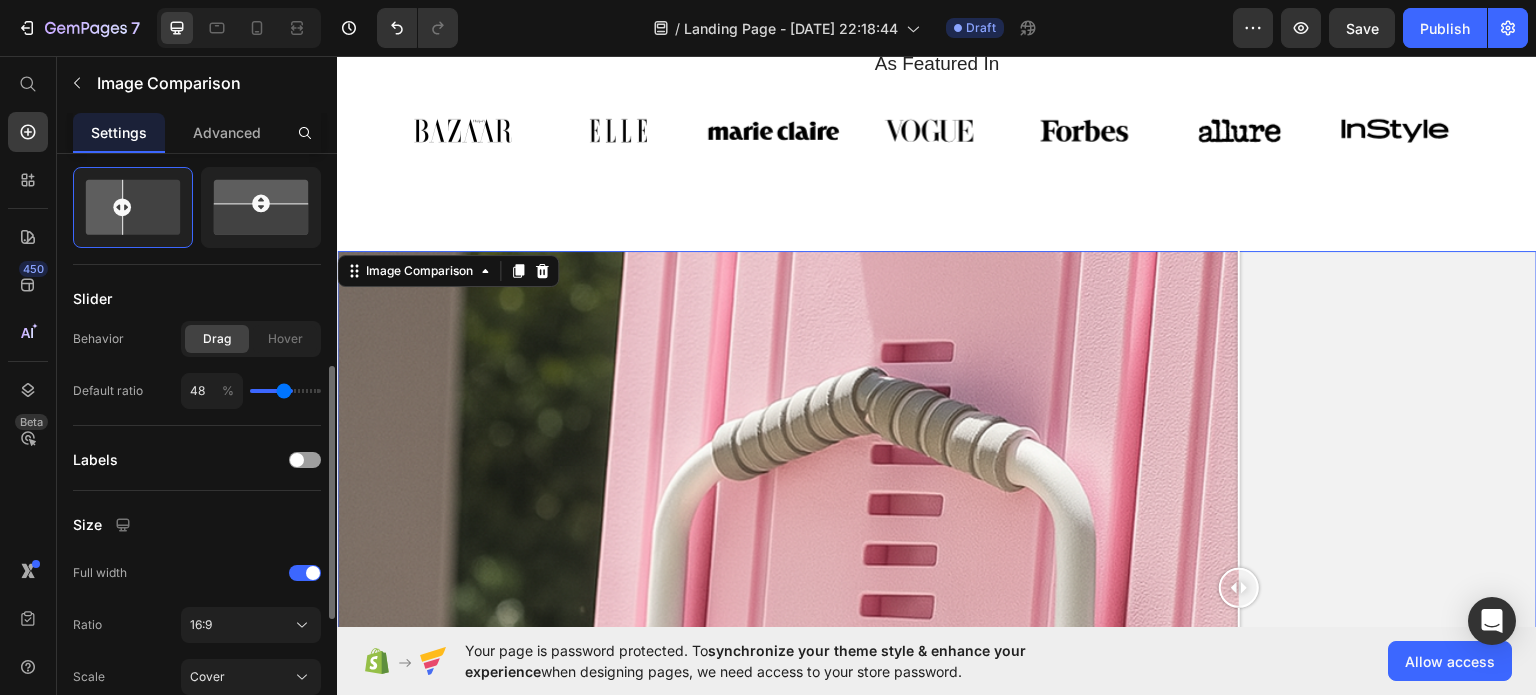 type on "45" 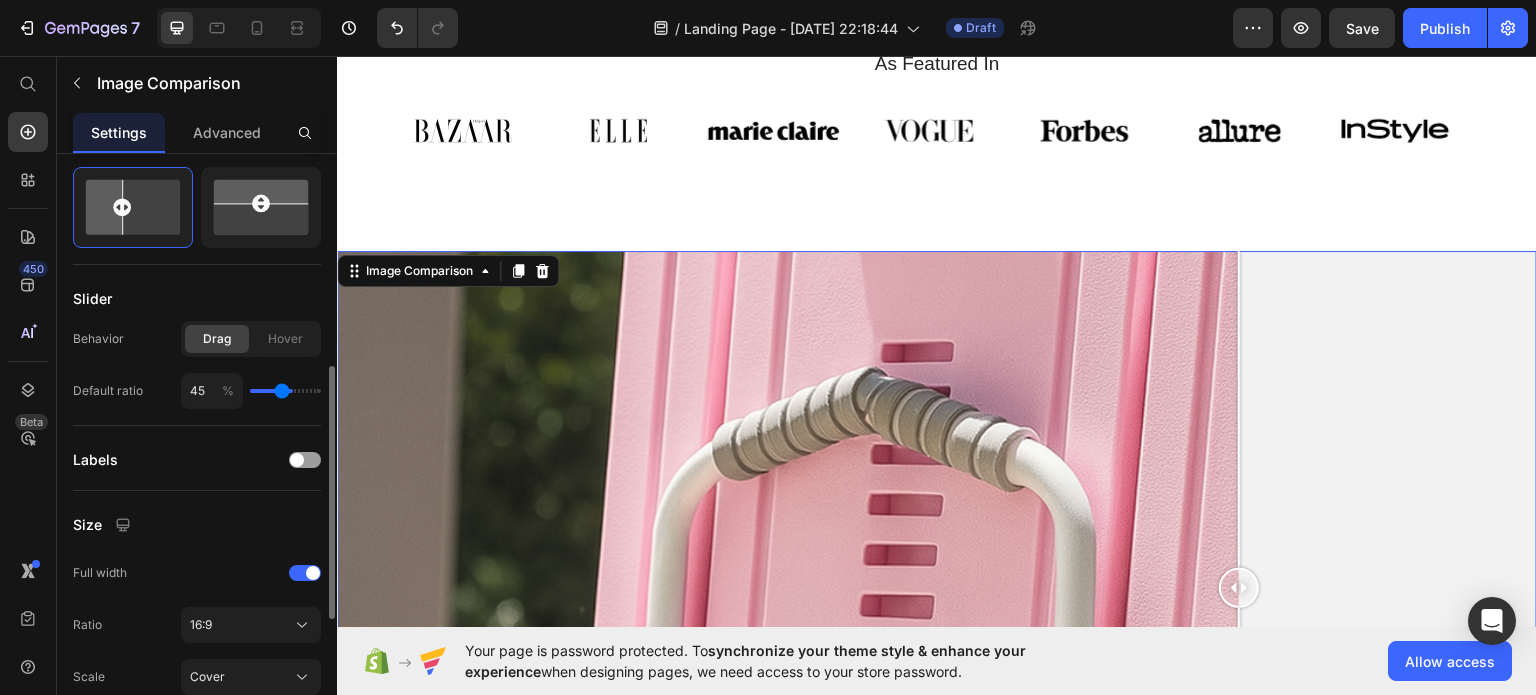 type on "43" 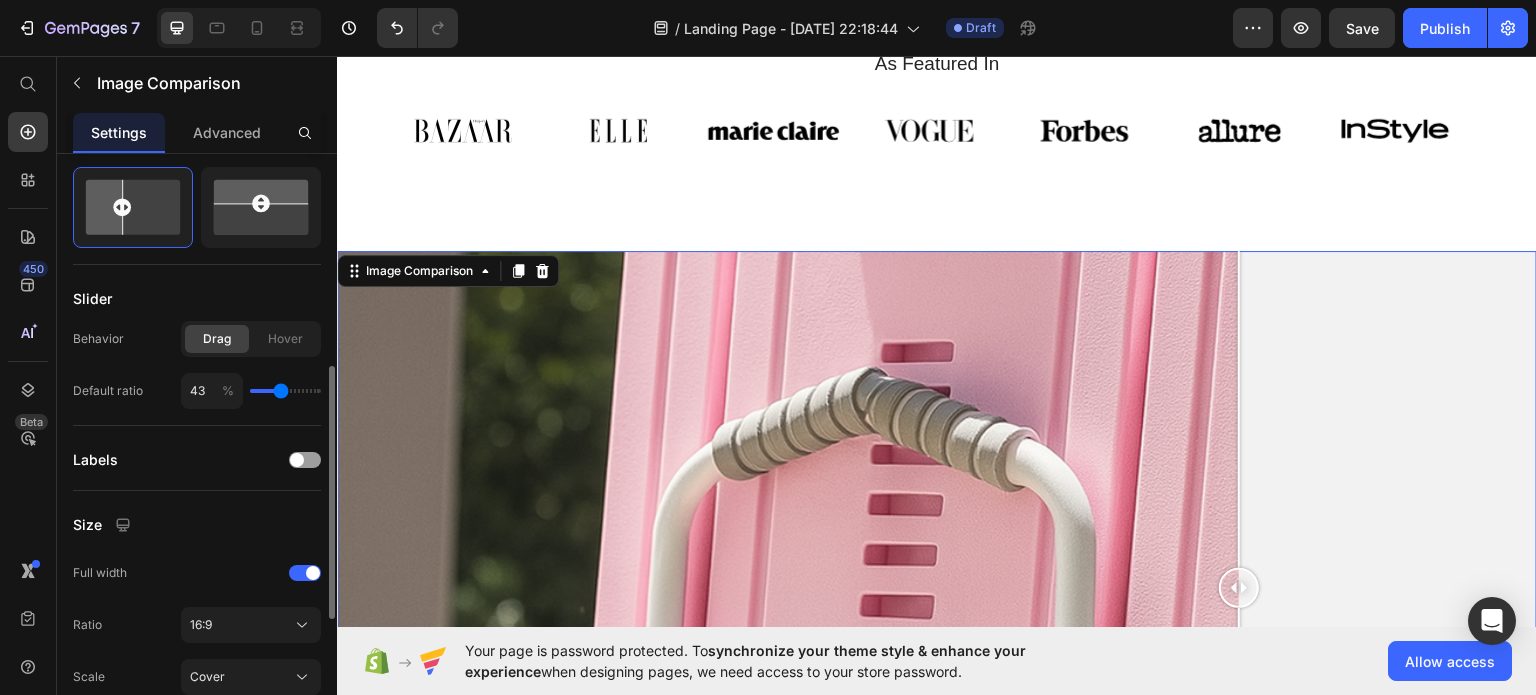 type on "43" 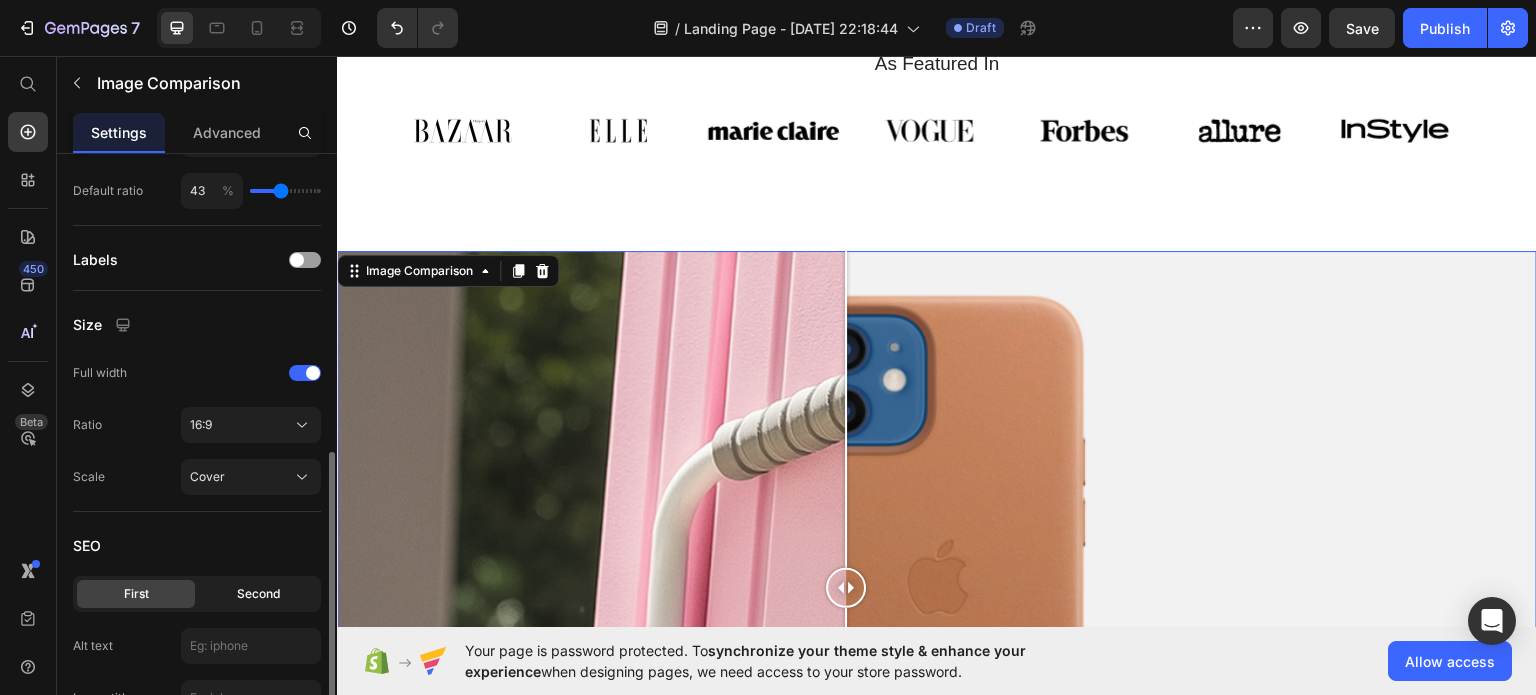 scroll, scrollTop: 809, scrollLeft: 0, axis: vertical 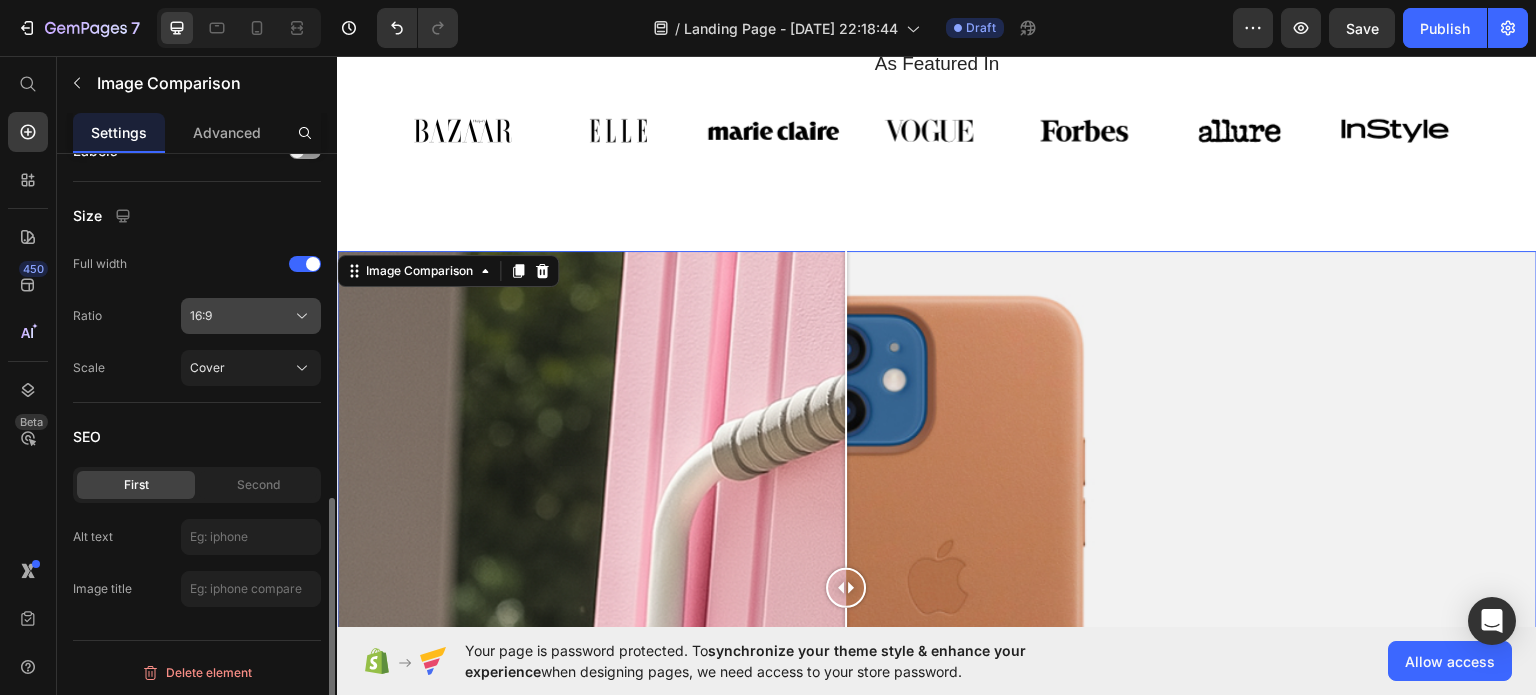 click on "16:9" 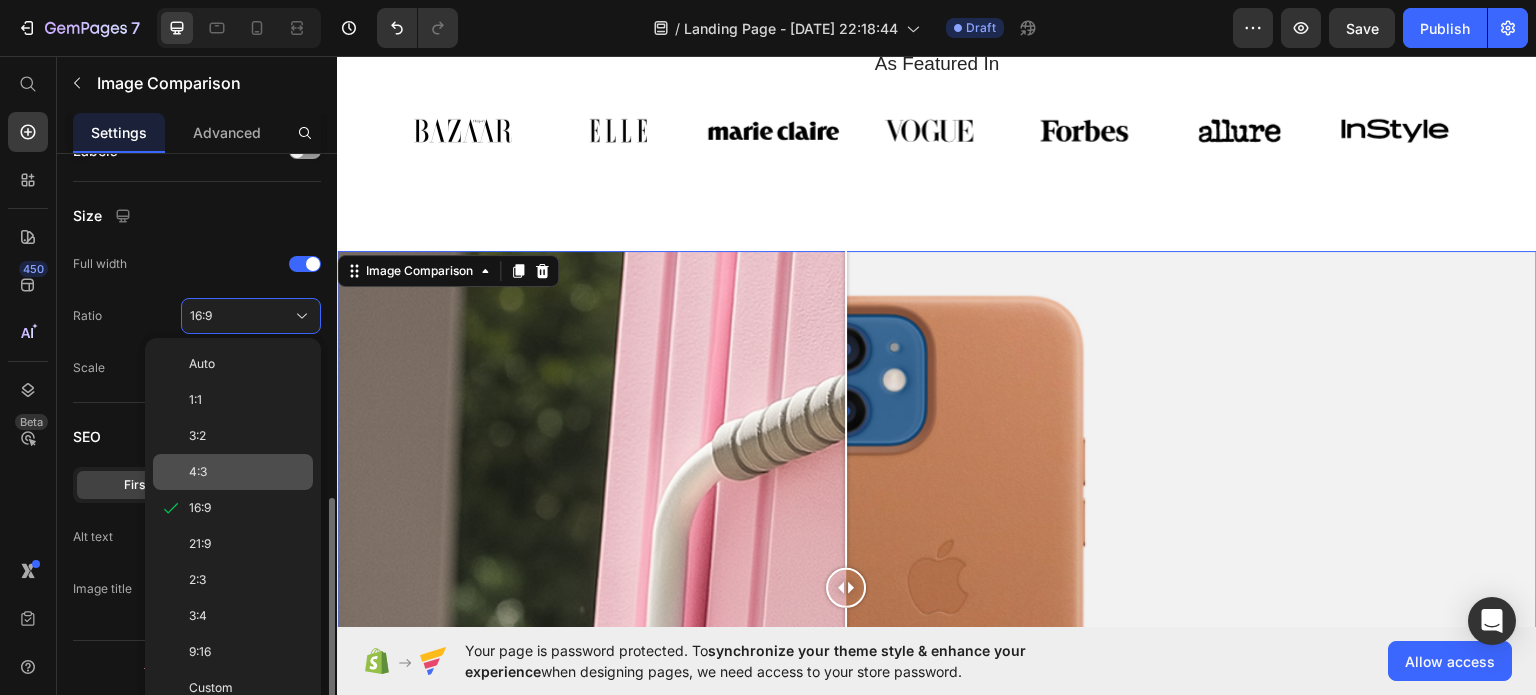 click on "4:3" 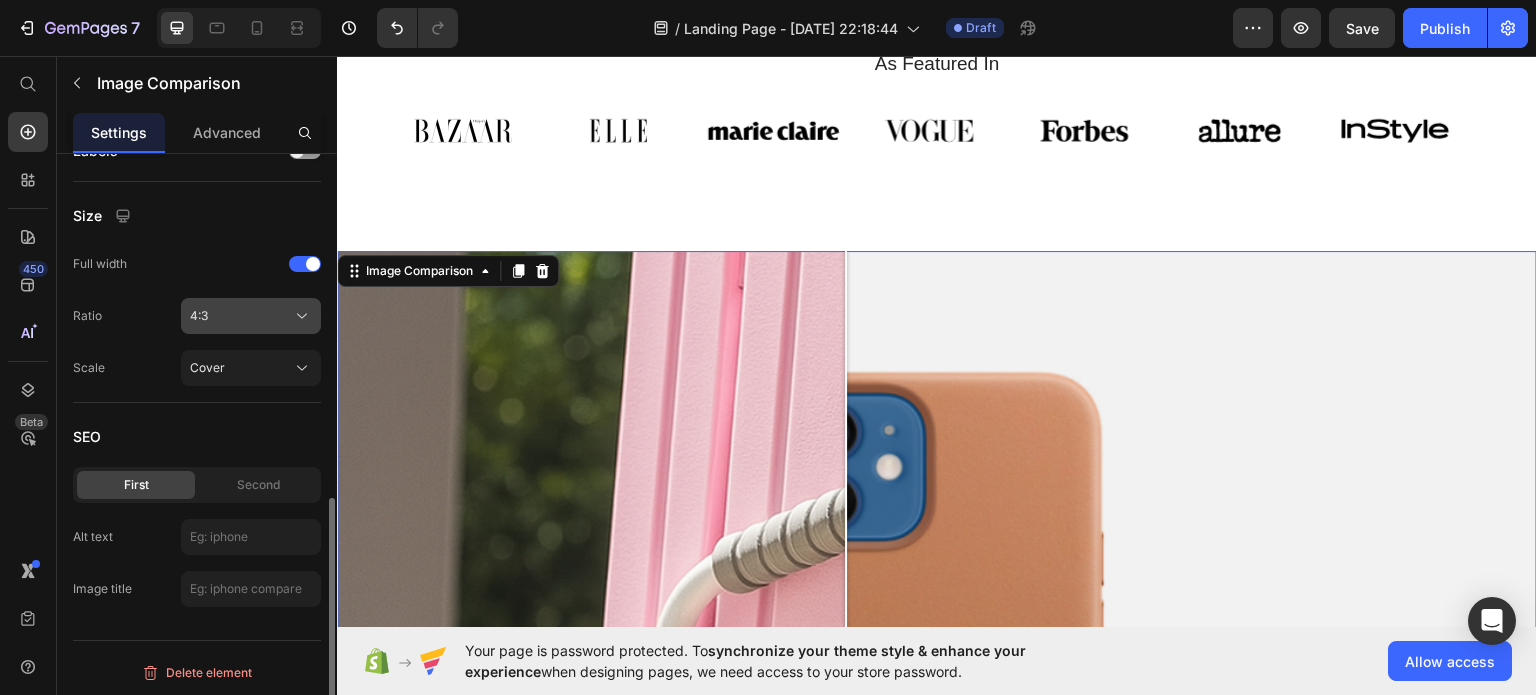 click on "4:3" 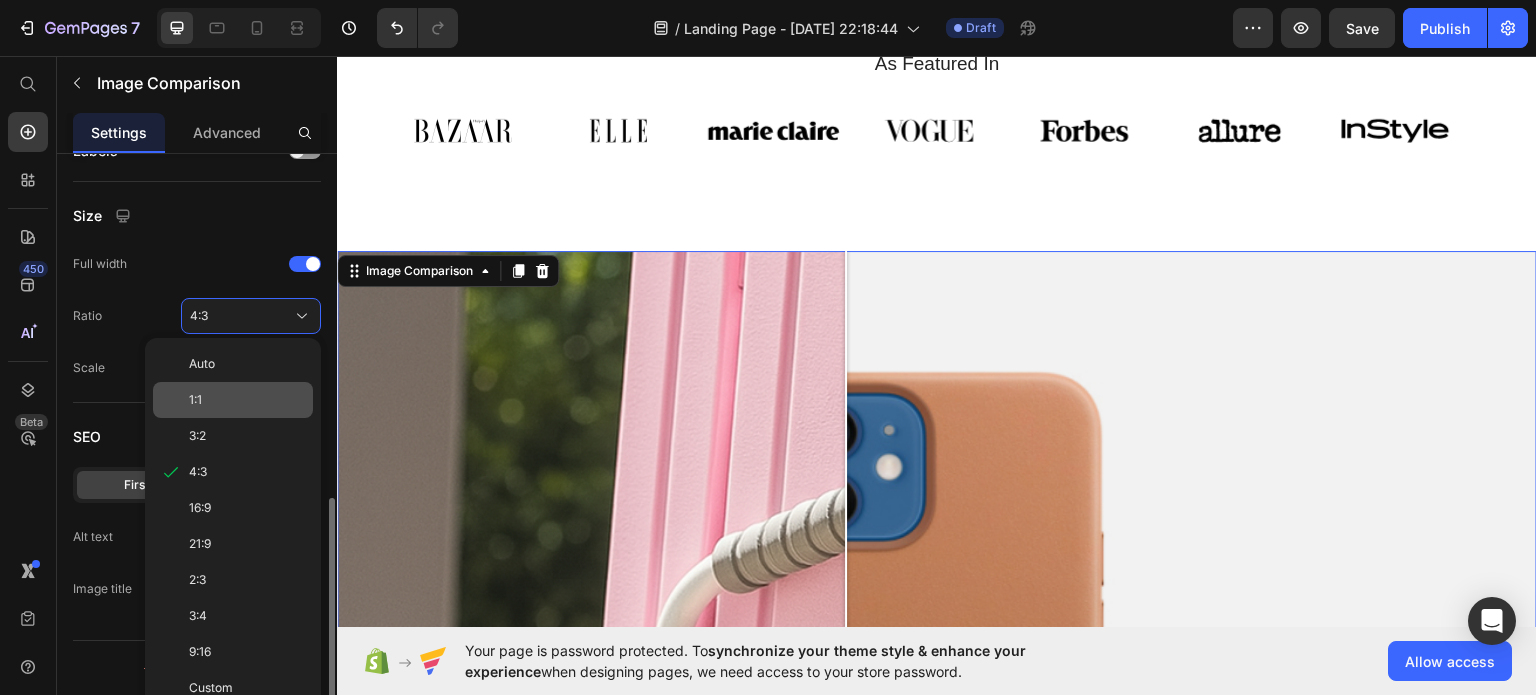 click on "1:1" 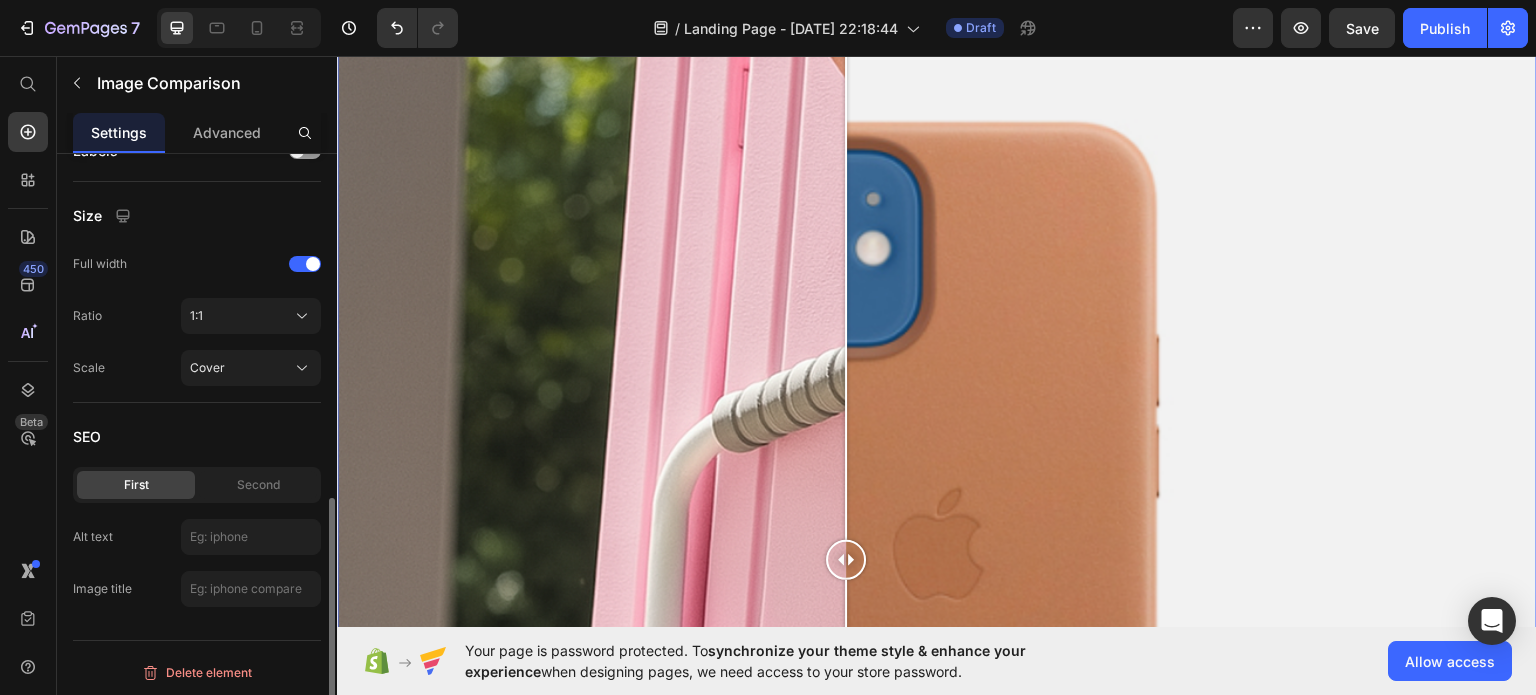 scroll, scrollTop: 1700, scrollLeft: 0, axis: vertical 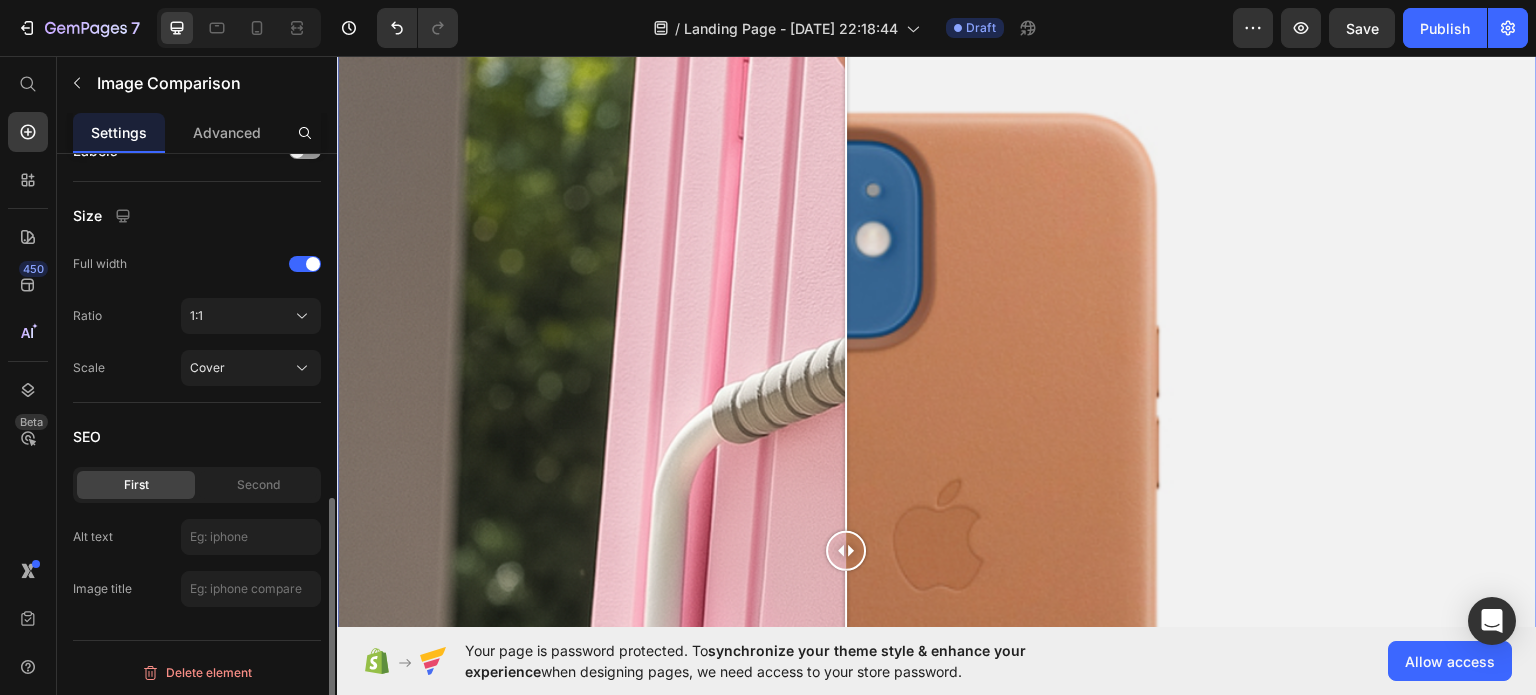 click at bounding box center (937, 550) 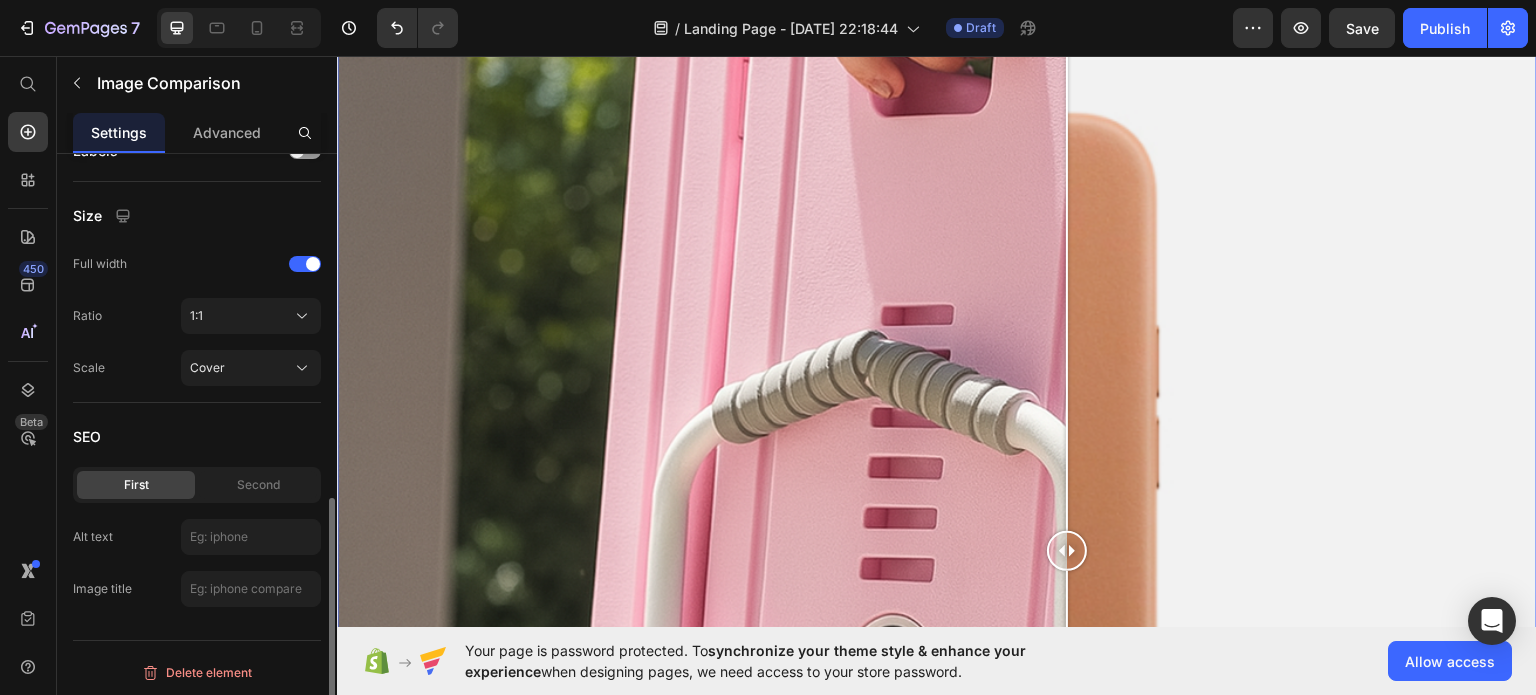drag, startPoint x: 792, startPoint y: 527, endPoint x: 1112, endPoint y: 490, distance: 322.13196 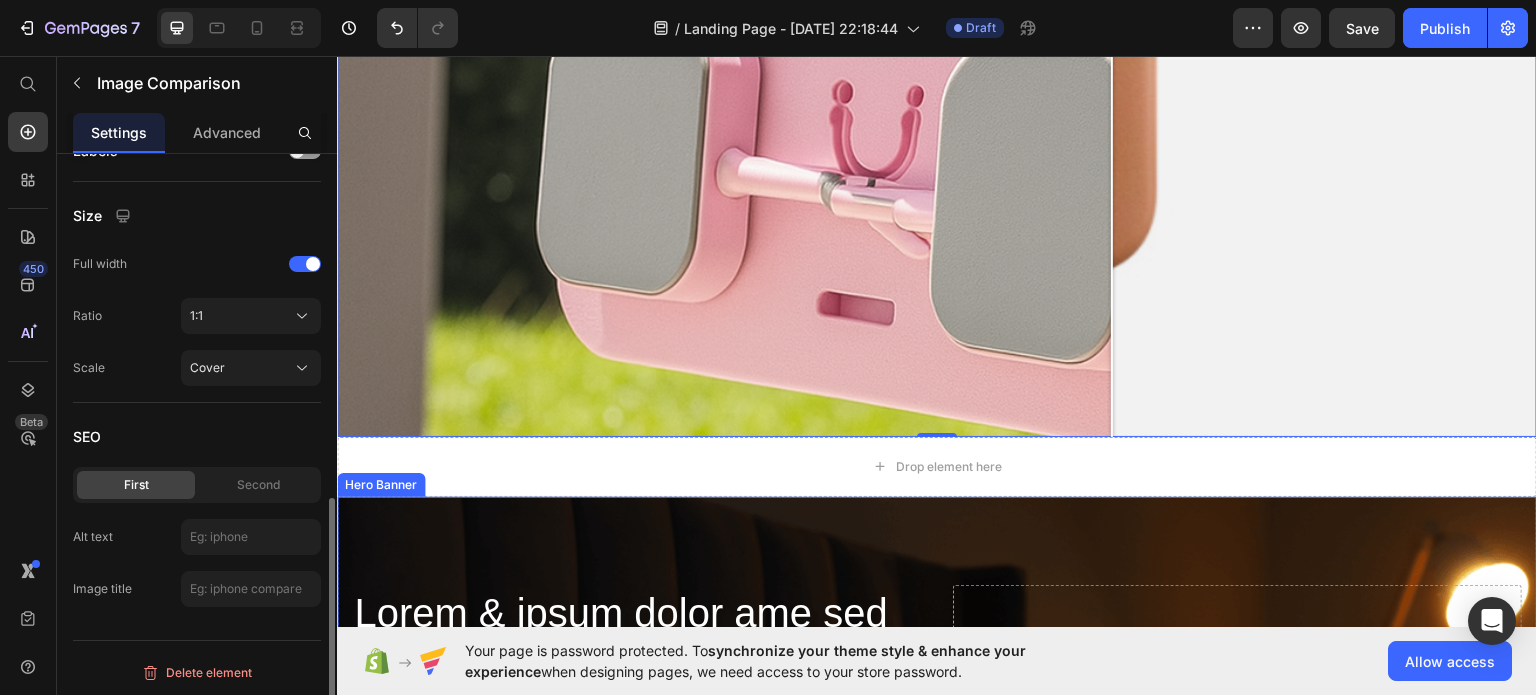 scroll, scrollTop: 2400, scrollLeft: 0, axis: vertical 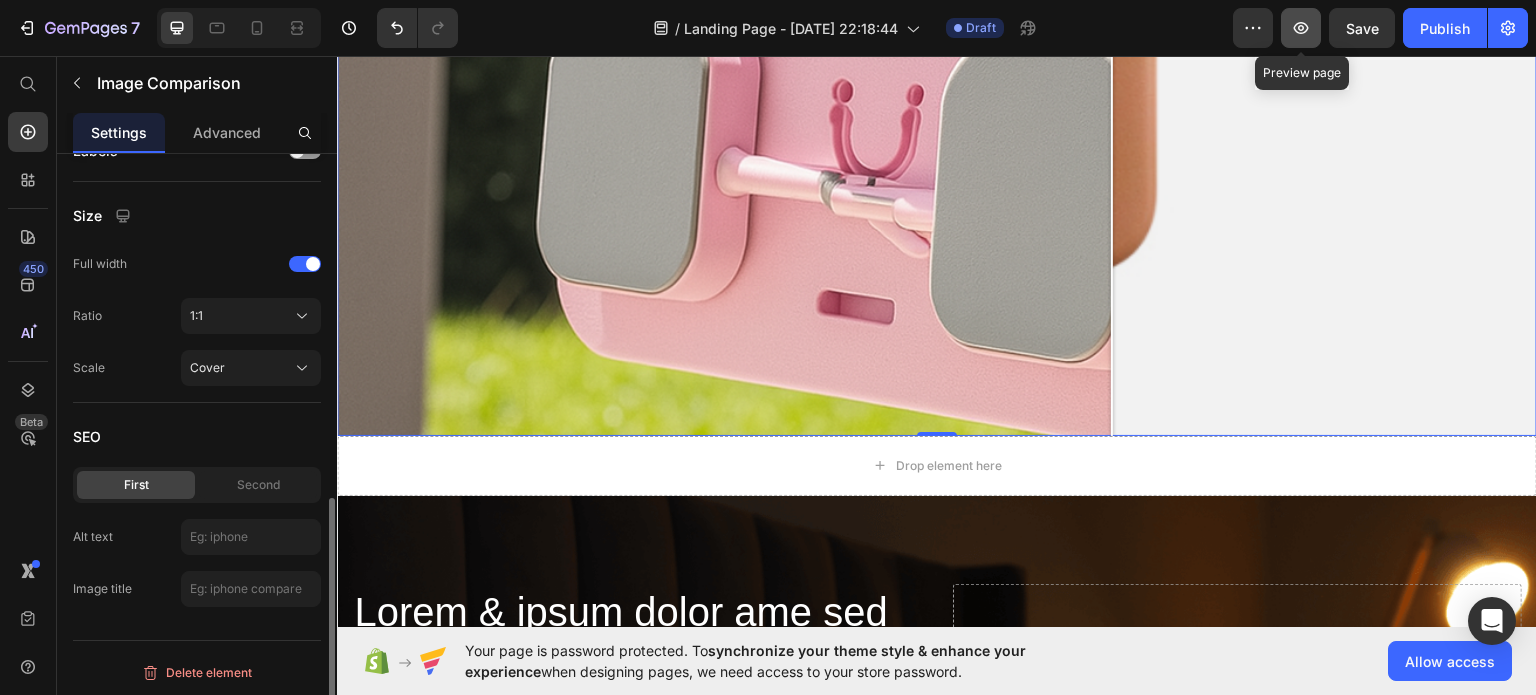 click 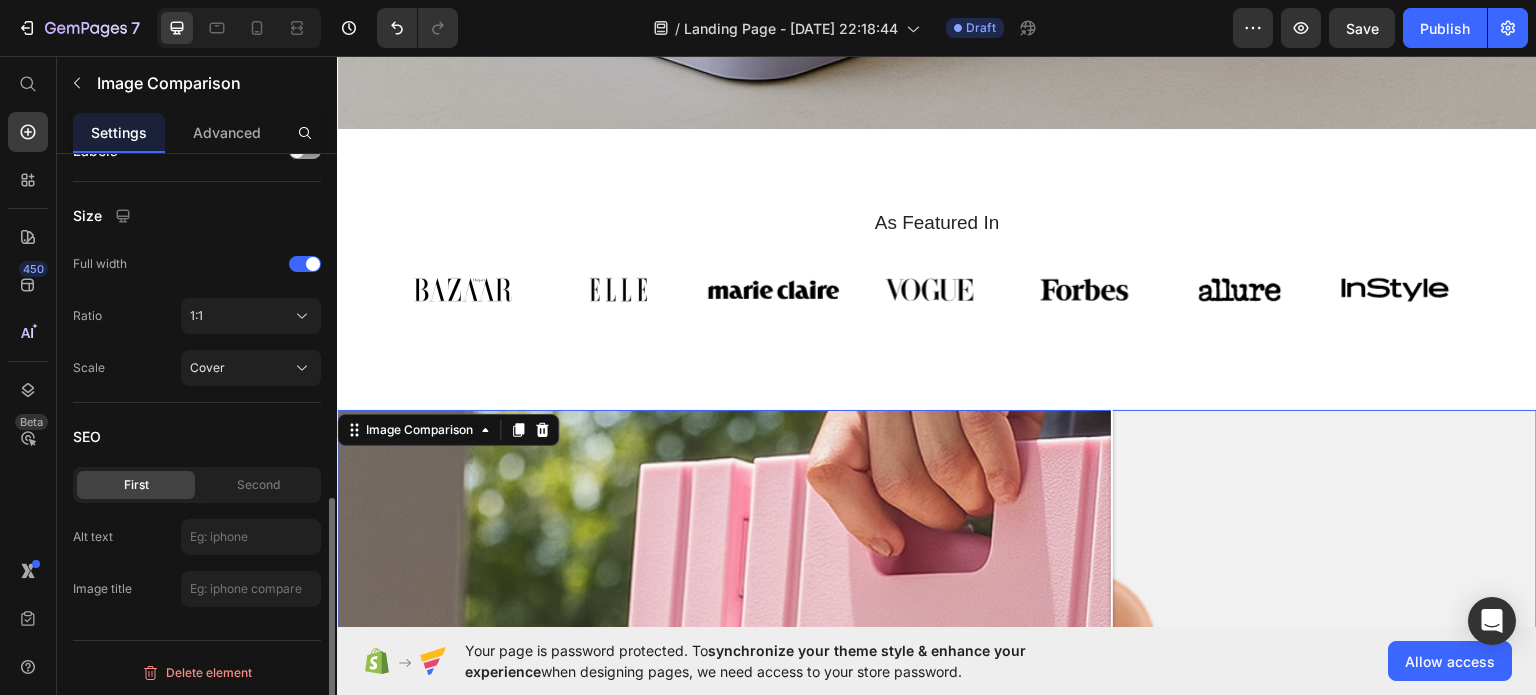 scroll, scrollTop: 1200, scrollLeft: 0, axis: vertical 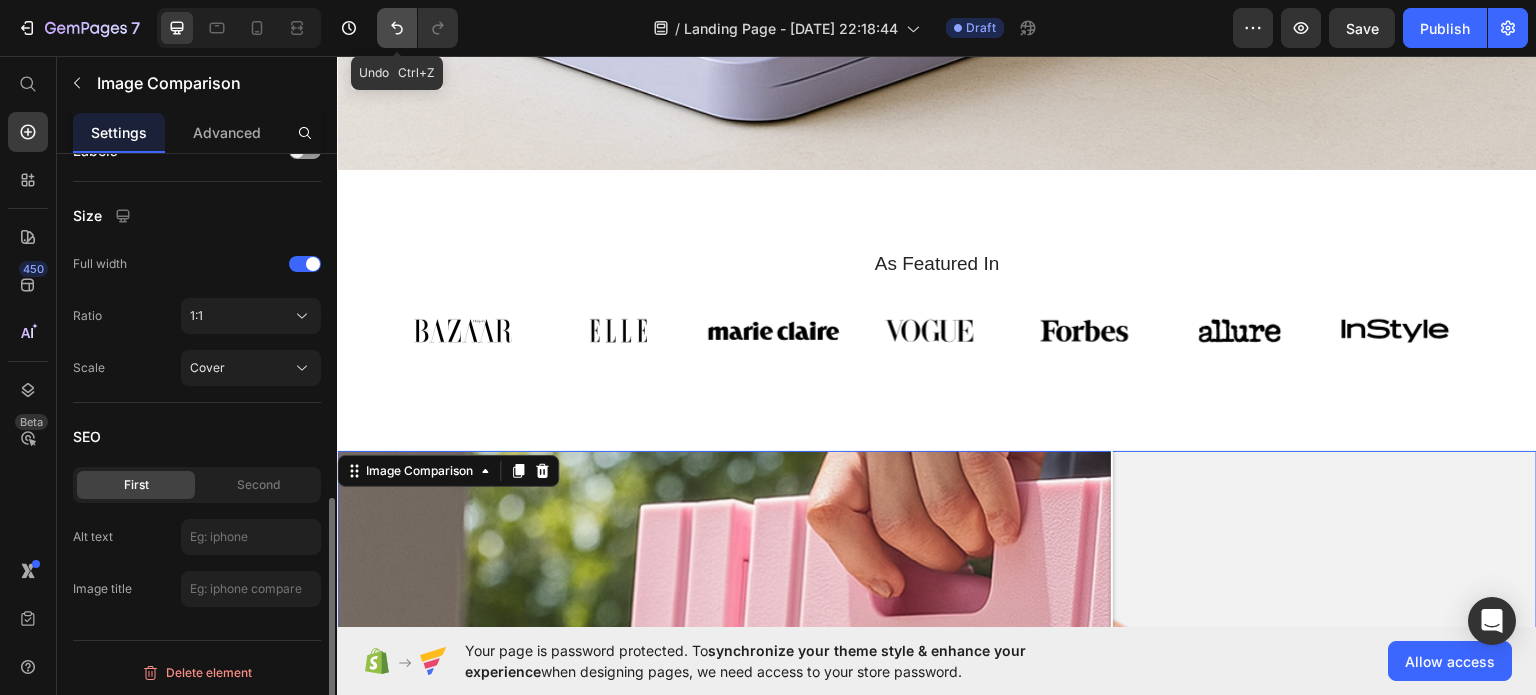 click 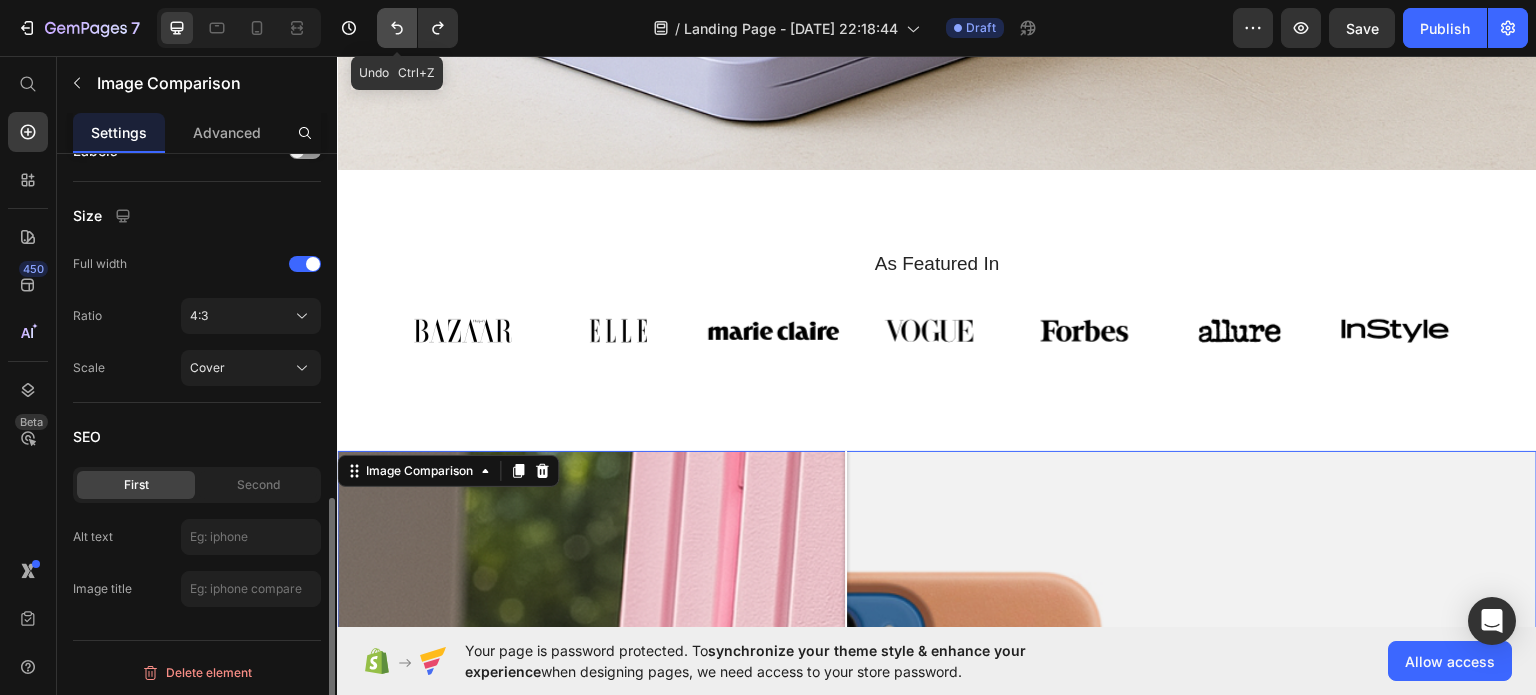 click 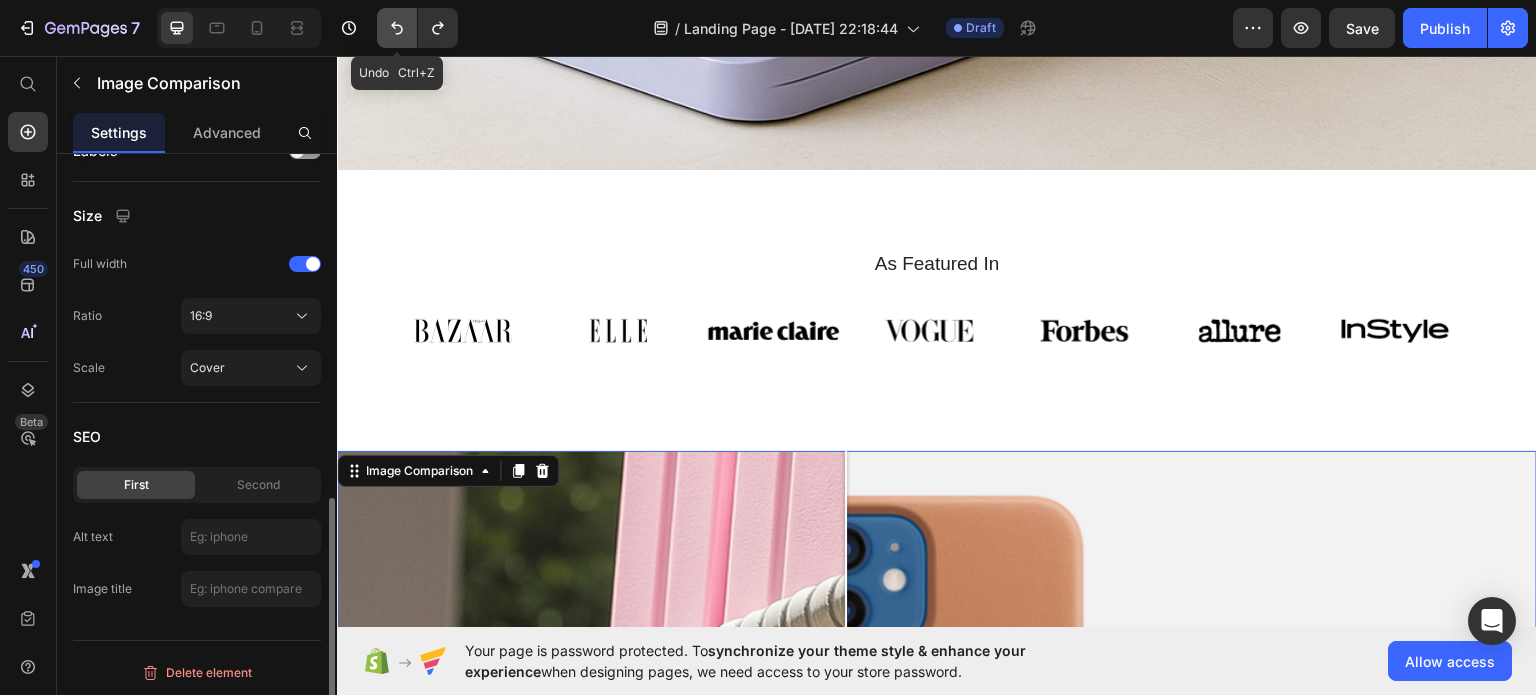 click 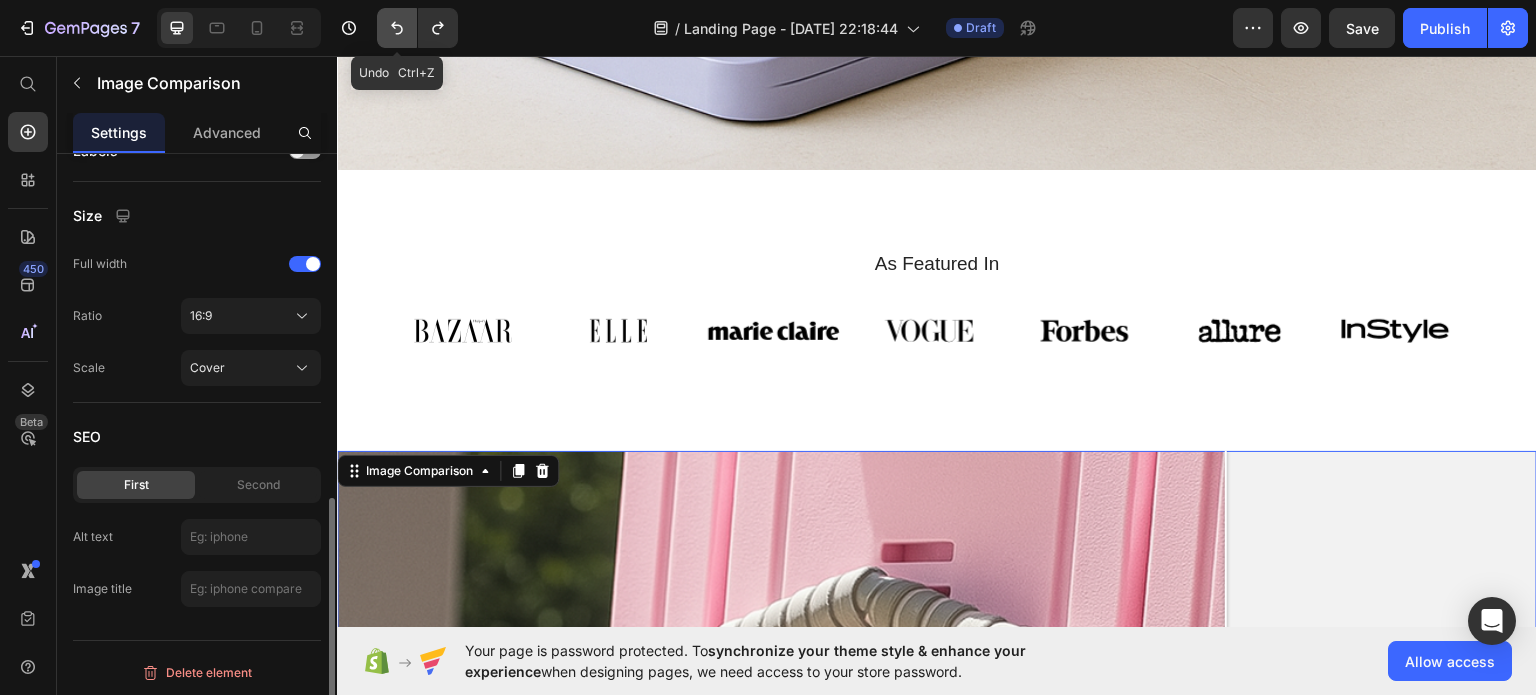 click 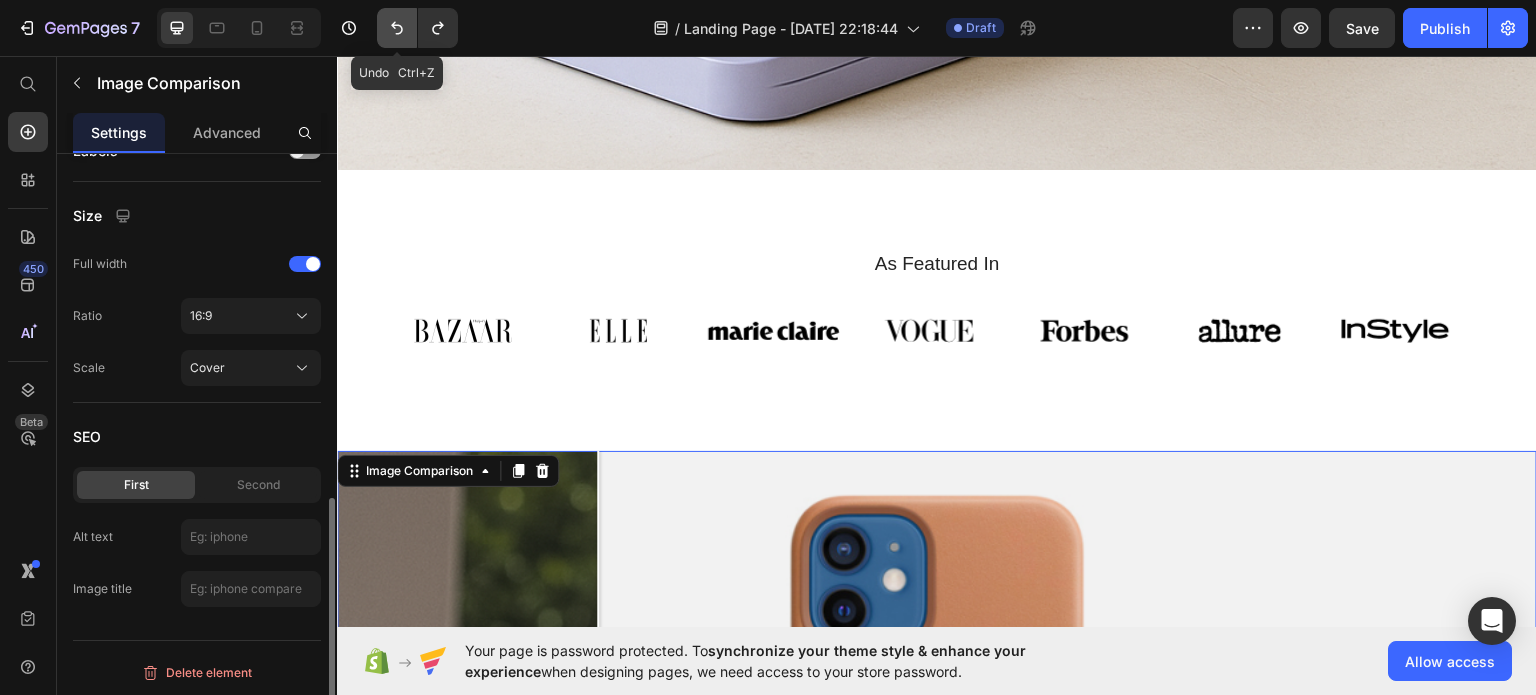 click 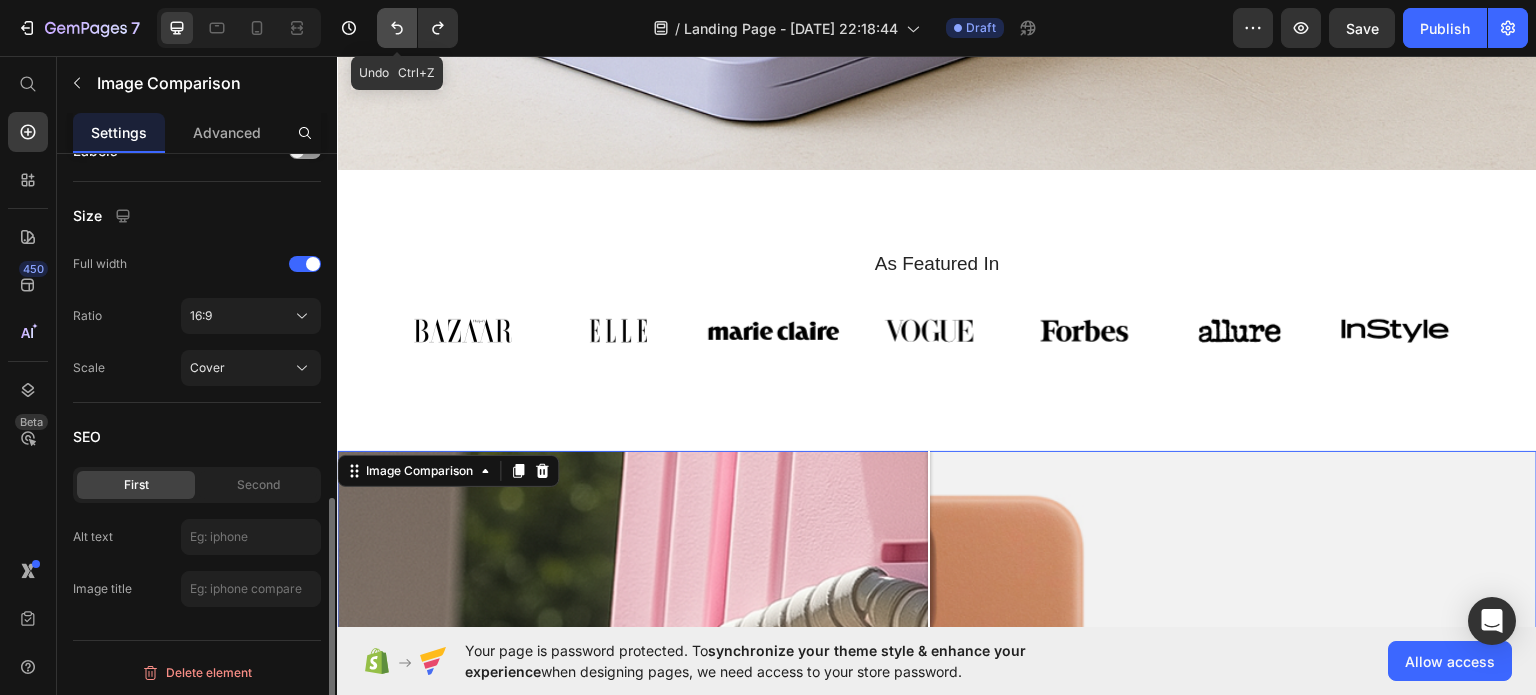 click 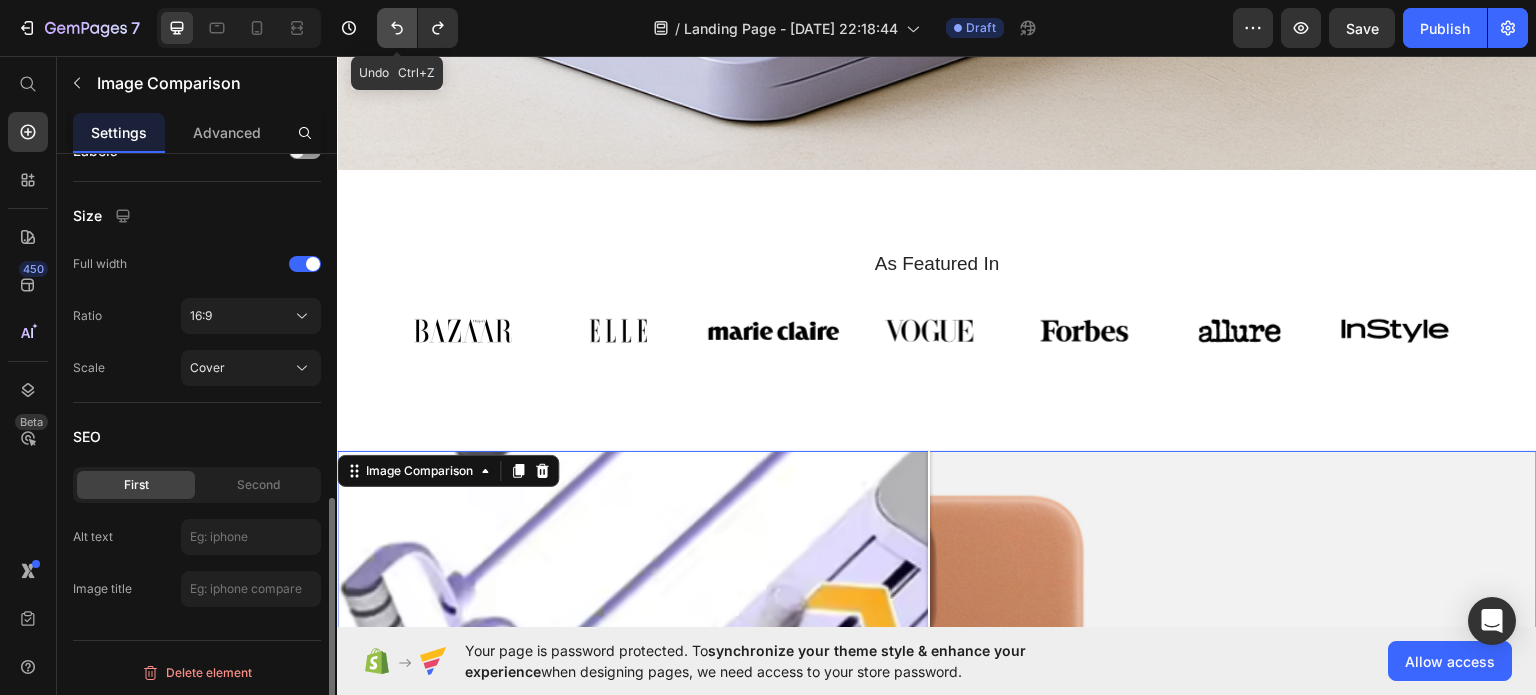click 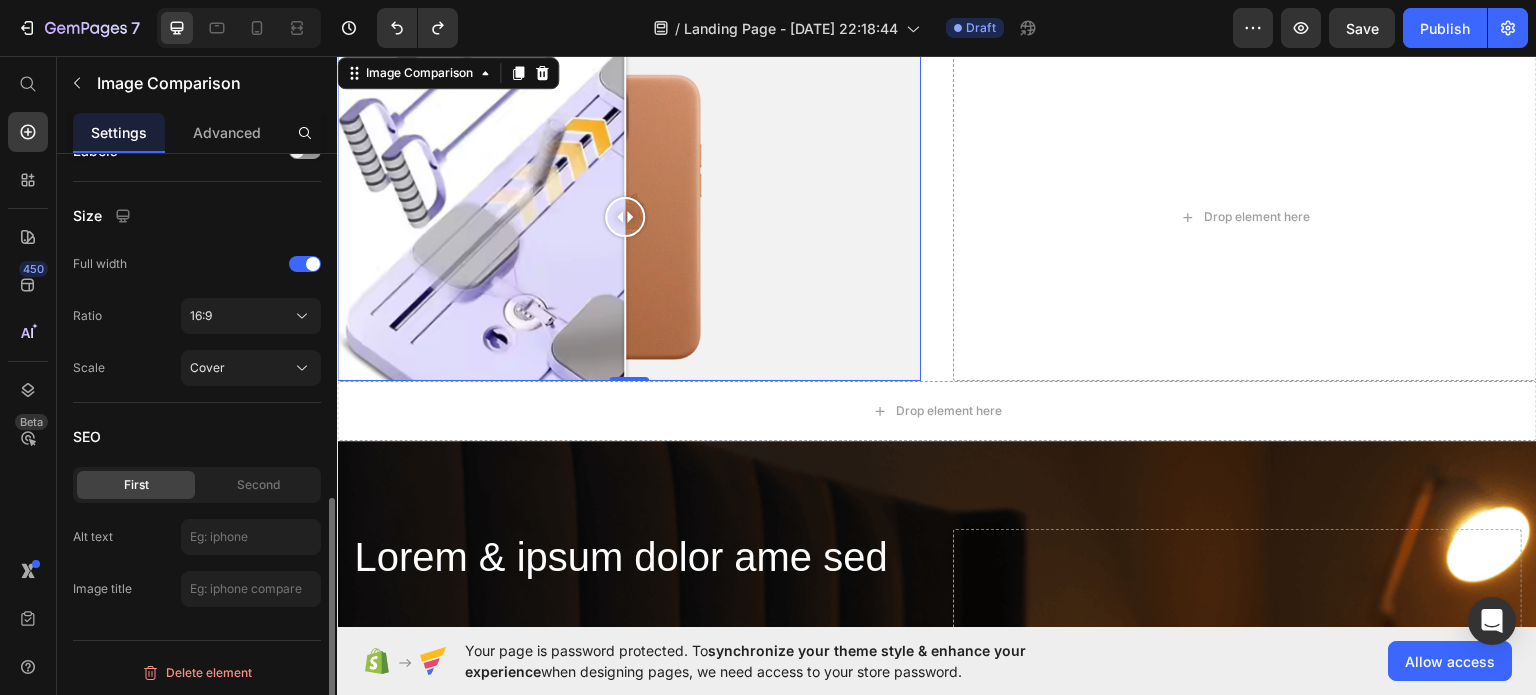 scroll, scrollTop: 1500, scrollLeft: 0, axis: vertical 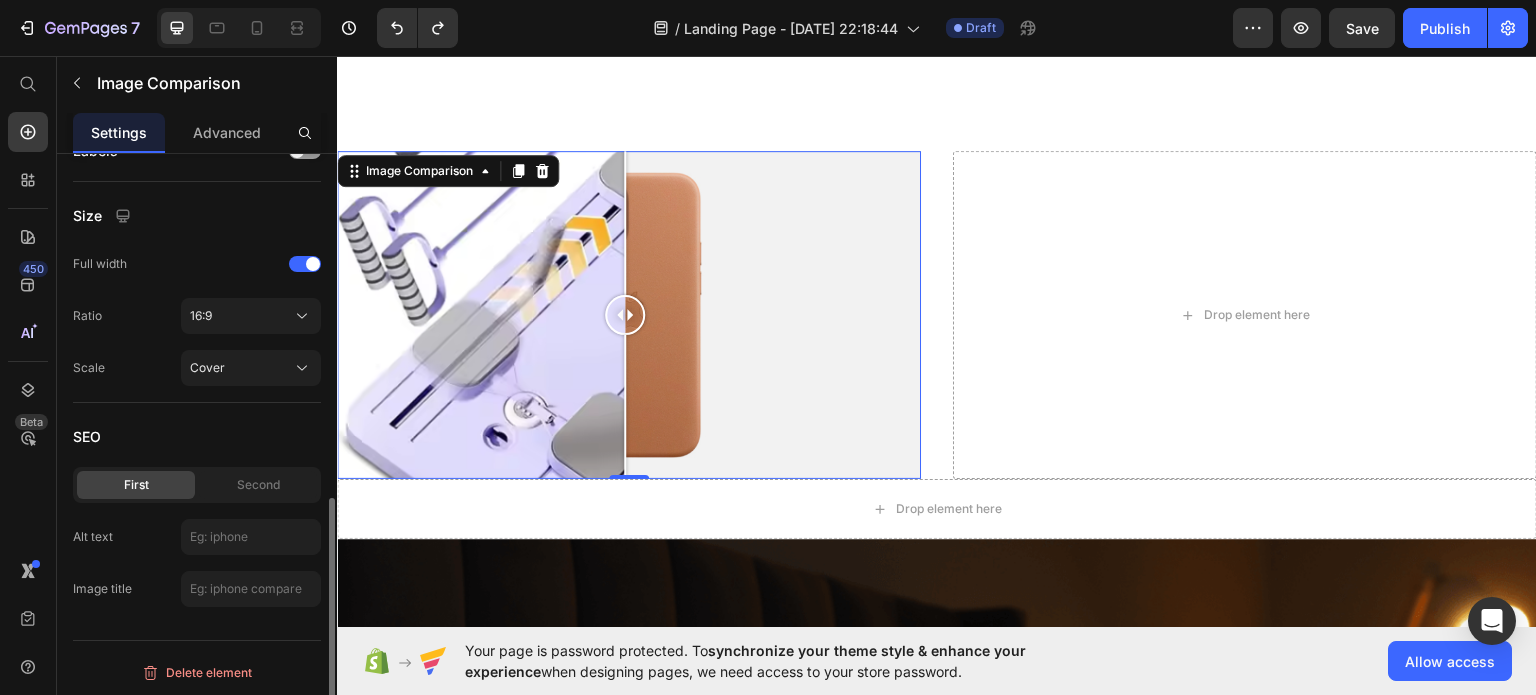 click at bounding box center [629, 314] 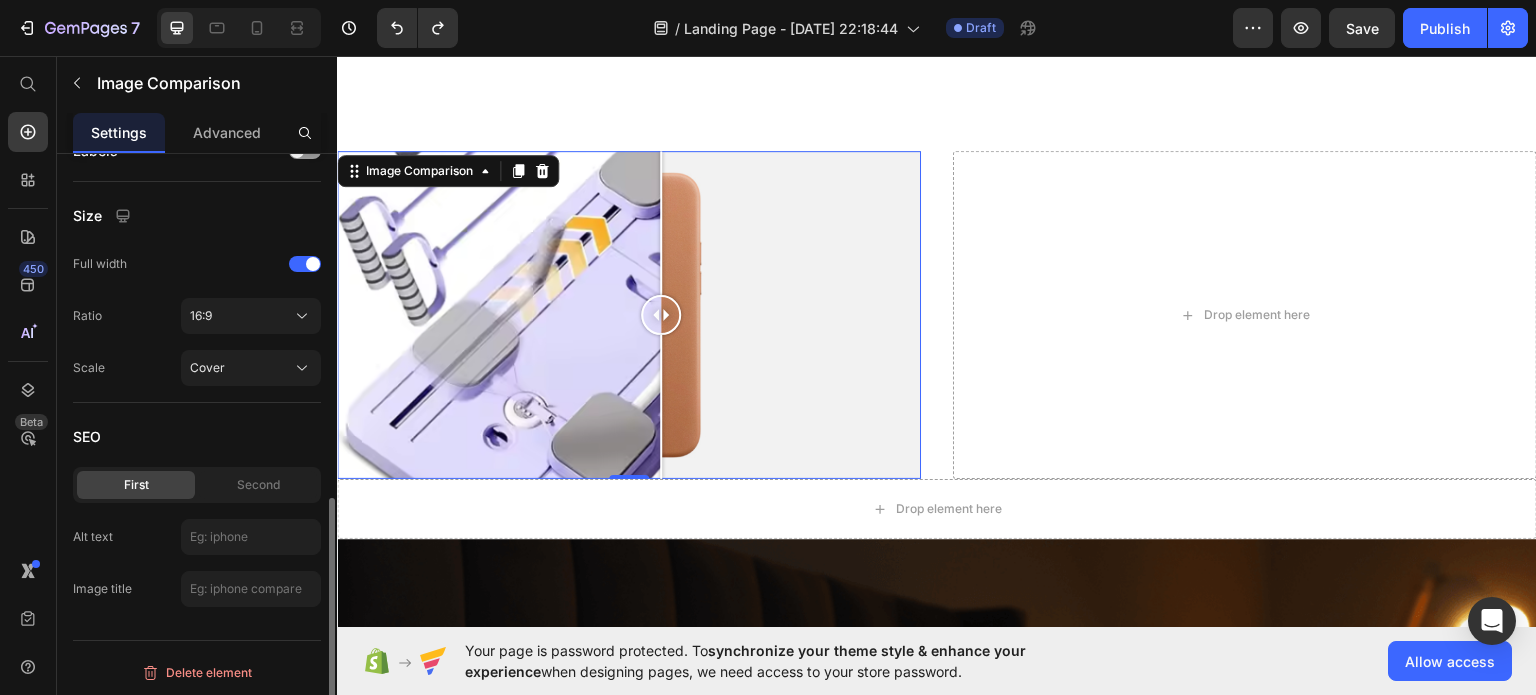 drag, startPoint x: 436, startPoint y: 258, endPoint x: 661, endPoint y: 277, distance: 225.8008 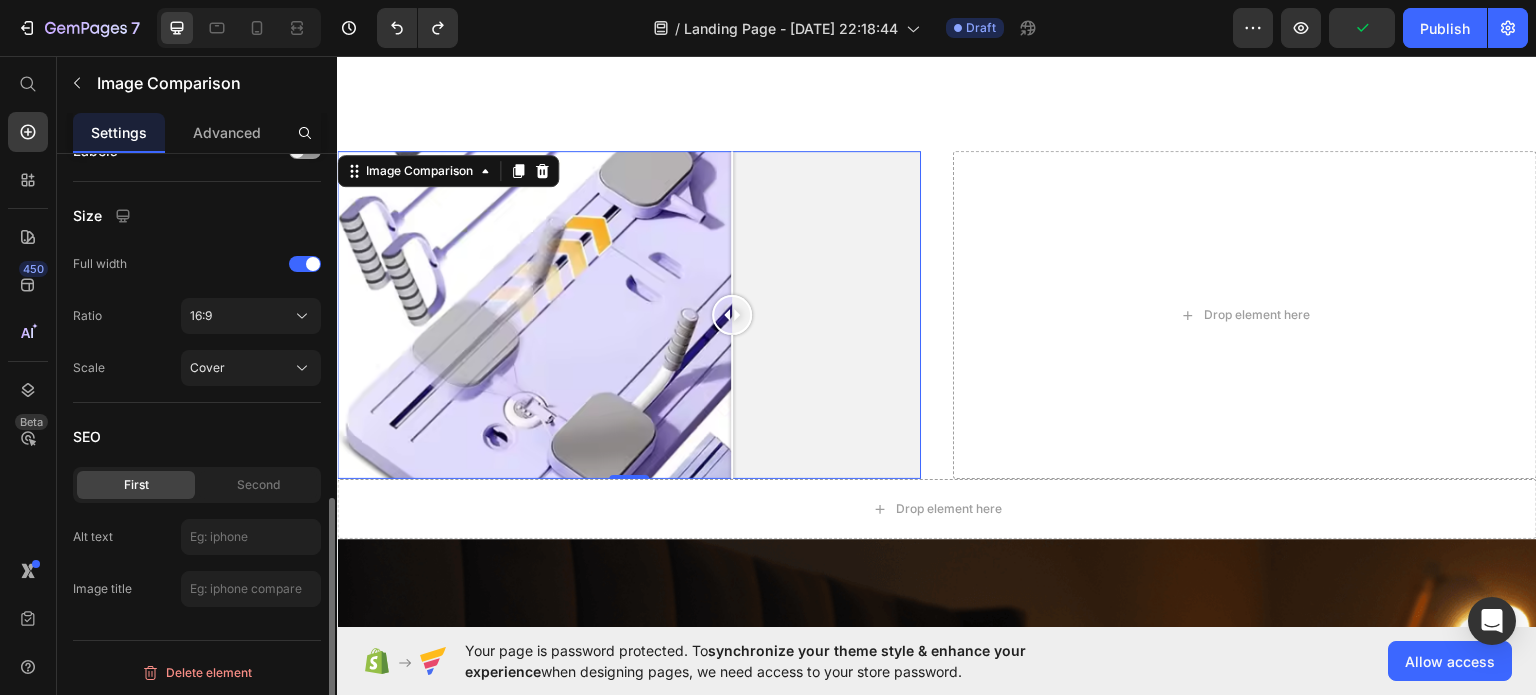 drag, startPoint x: 440, startPoint y: 277, endPoint x: 732, endPoint y: 282, distance: 292.04282 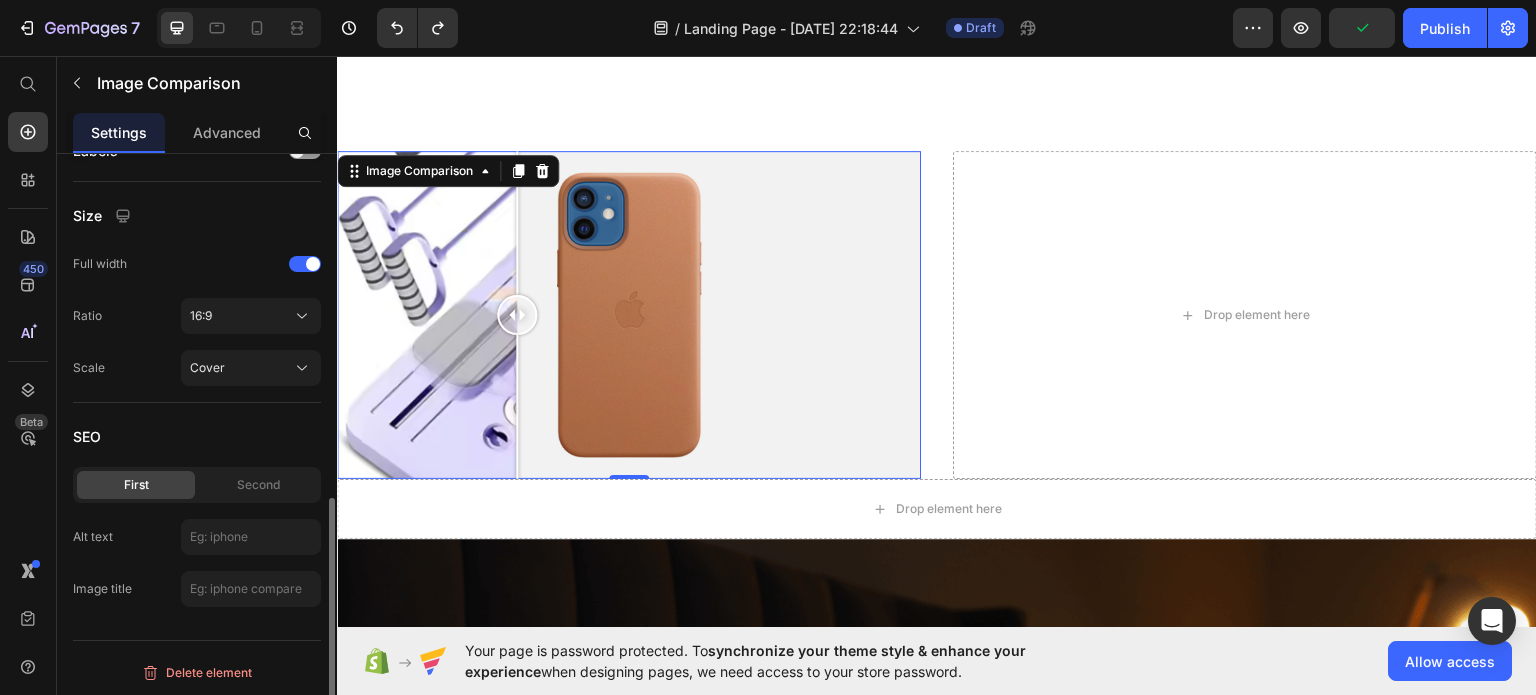 click at bounding box center [629, 314] 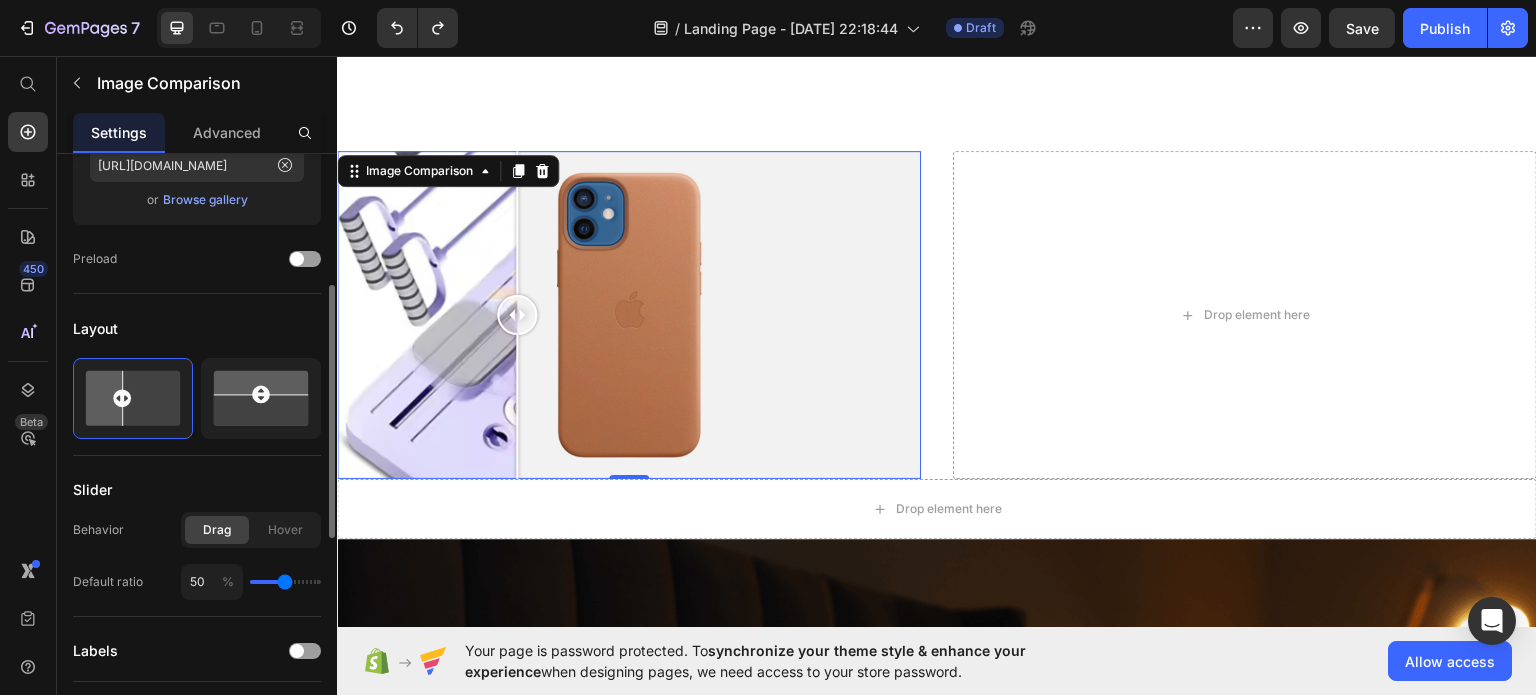 scroll, scrollTop: 0, scrollLeft: 0, axis: both 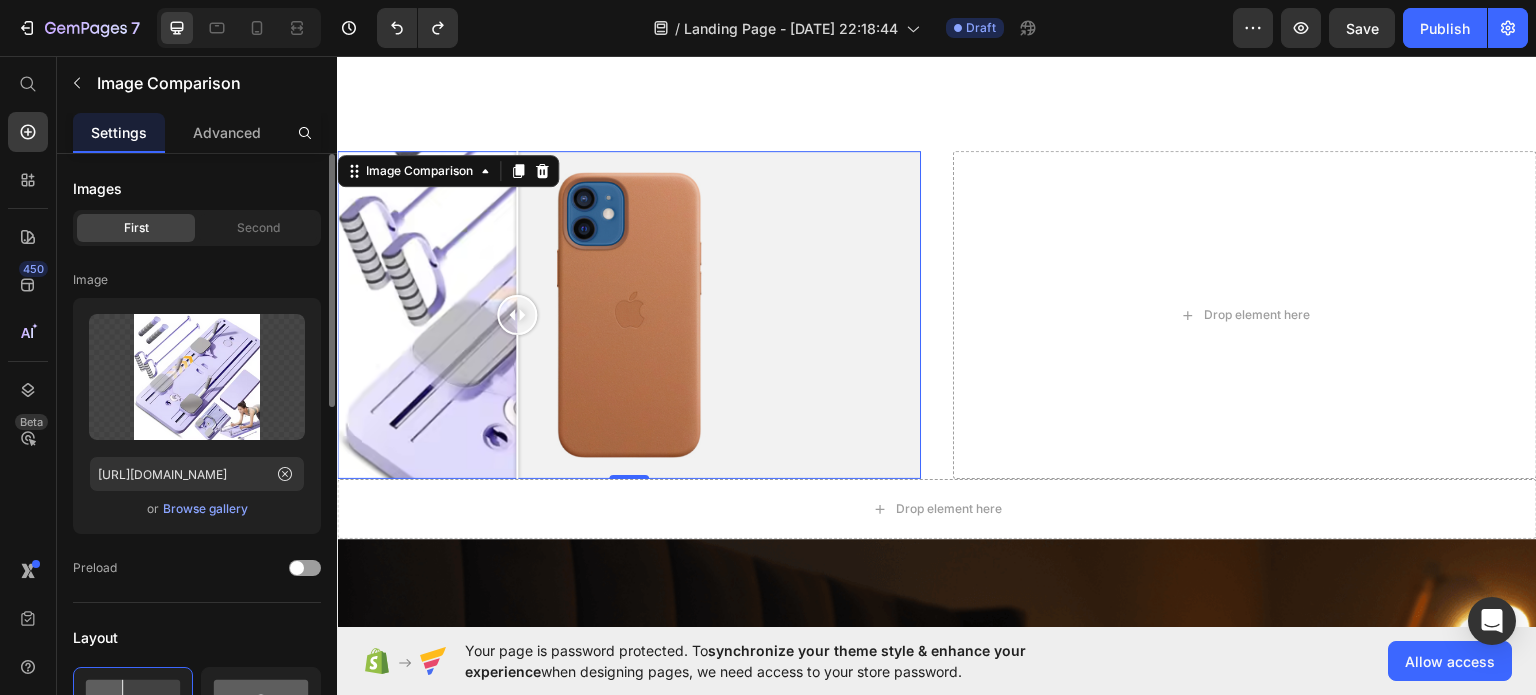 click on "Browse gallery" at bounding box center (205, 509) 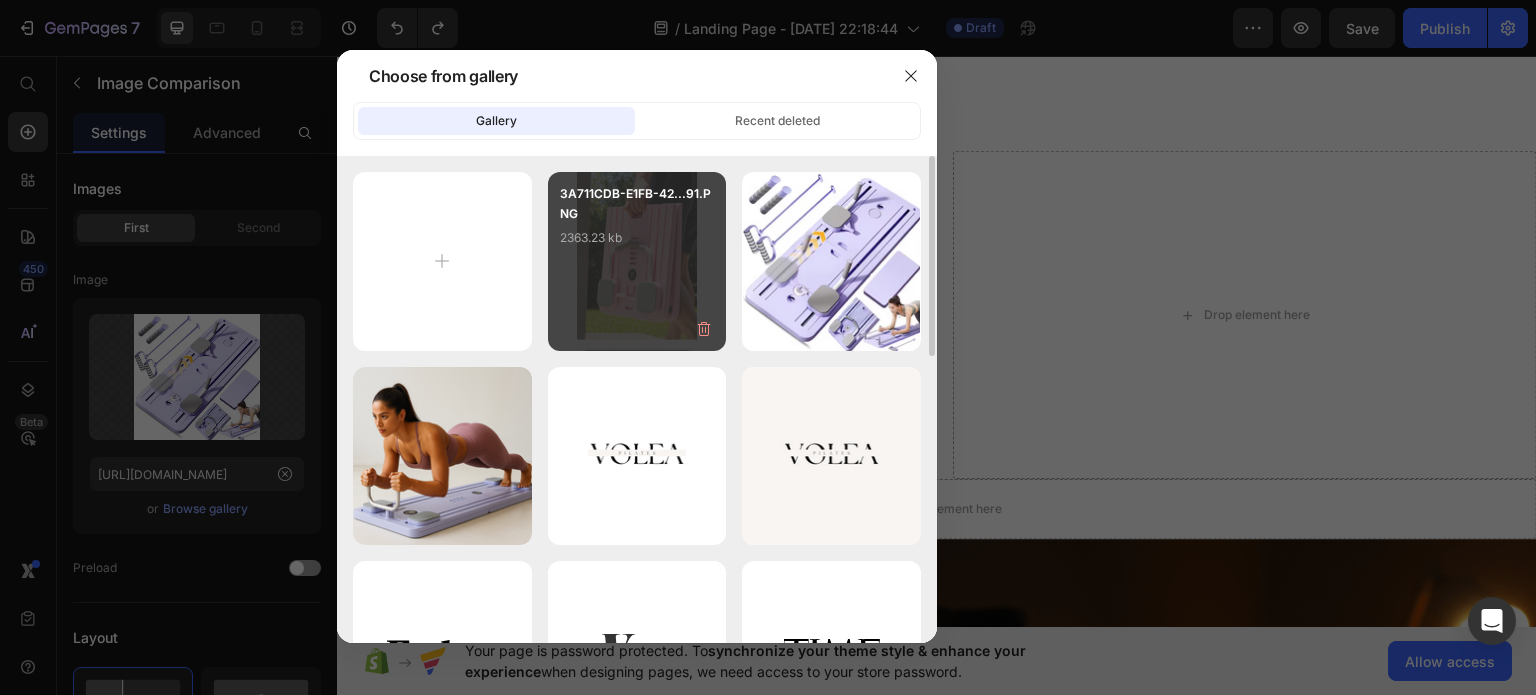 click on "3A711CDB-E1FB-42...91.PNG 2363.23 kb" at bounding box center [637, 224] 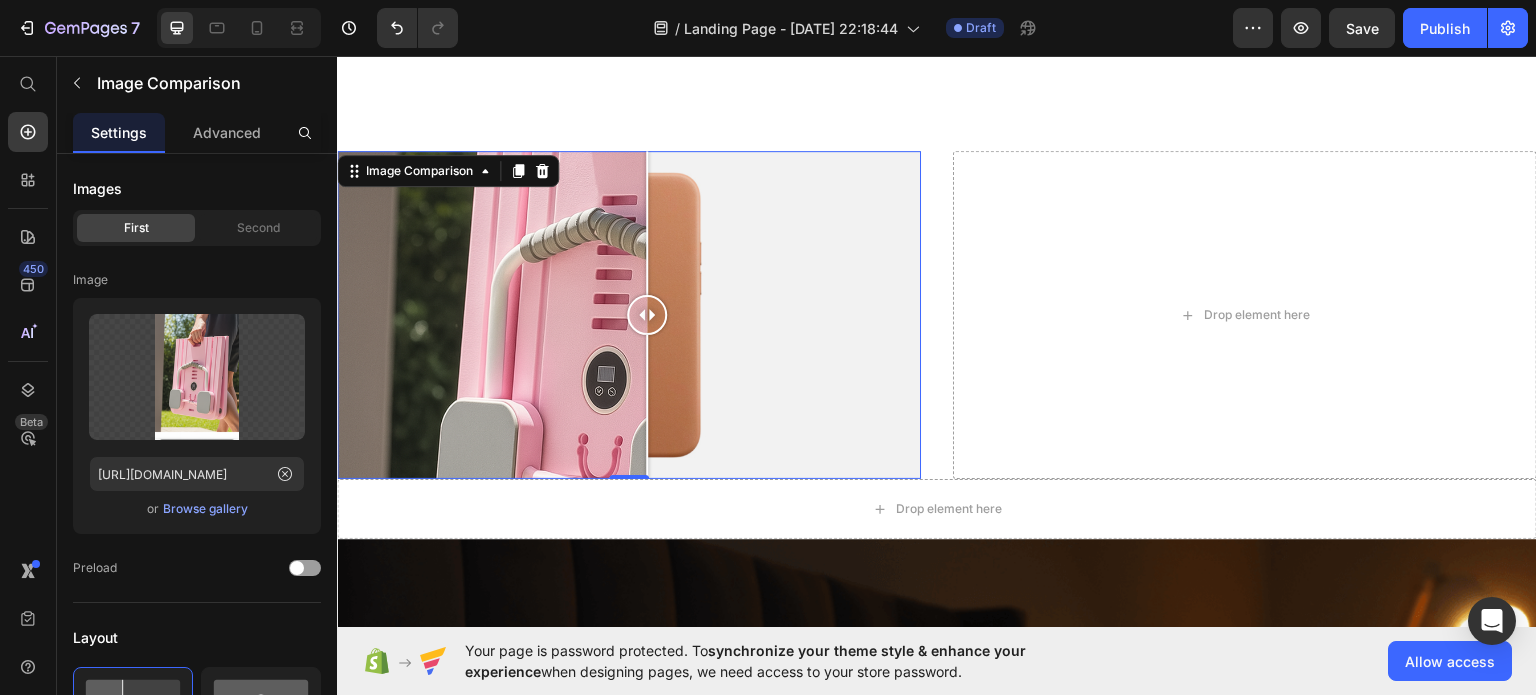 drag, startPoint x: 500, startPoint y: 292, endPoint x: 647, endPoint y: 331, distance: 152.0855 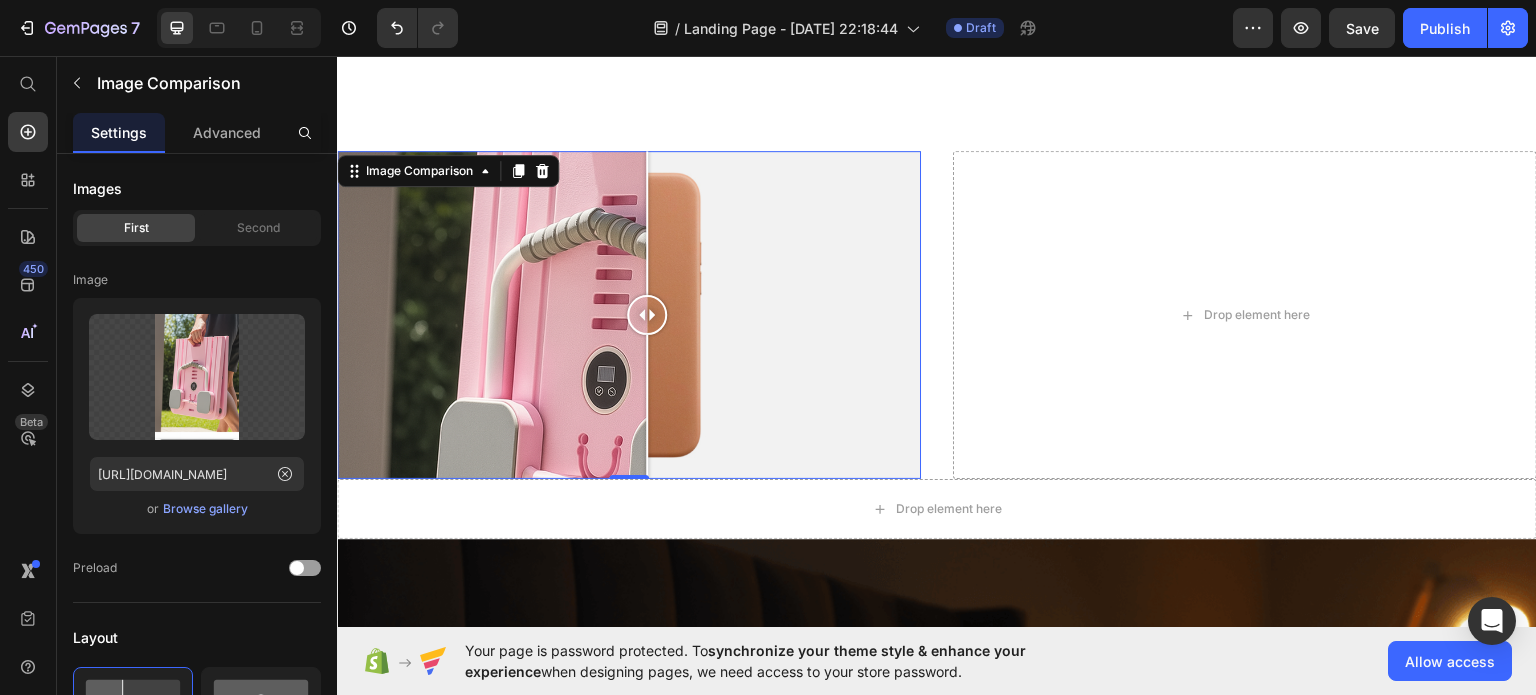 click at bounding box center [647, 314] 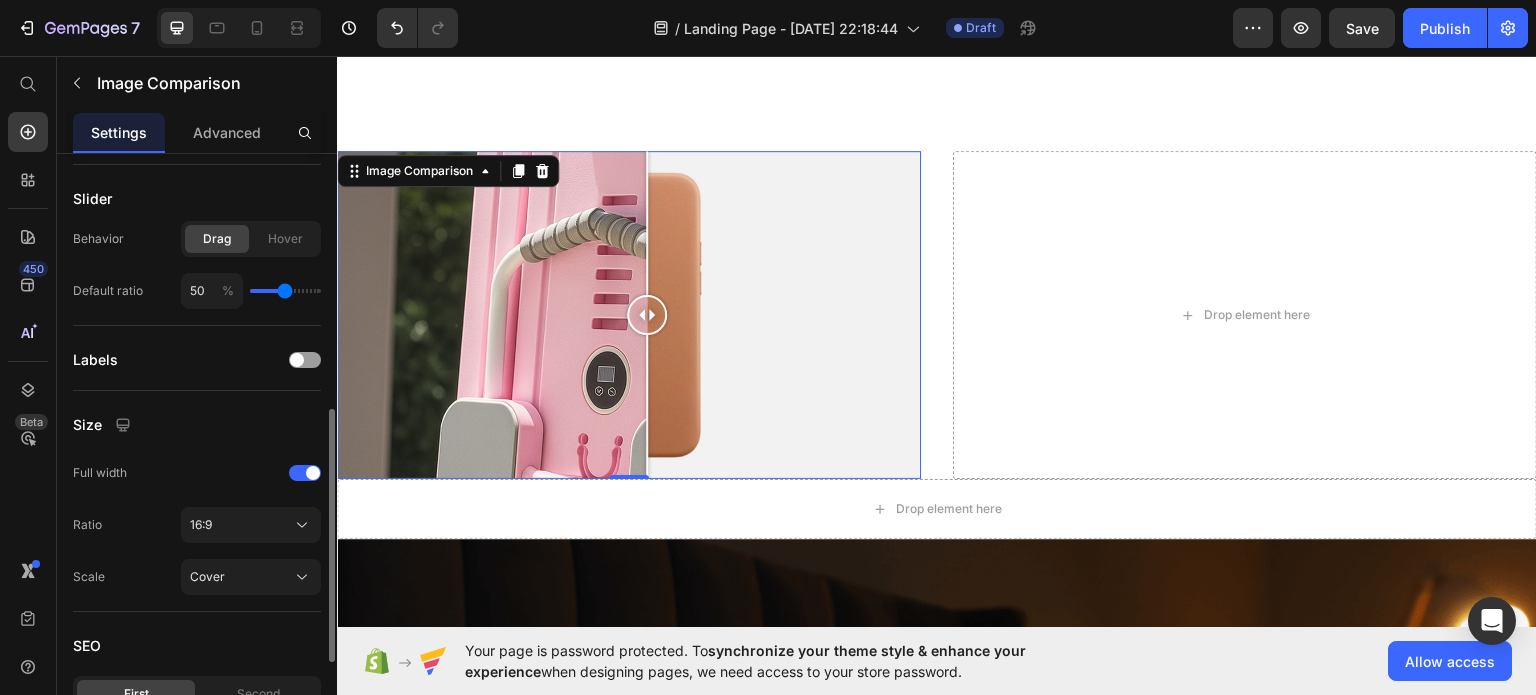 scroll, scrollTop: 700, scrollLeft: 0, axis: vertical 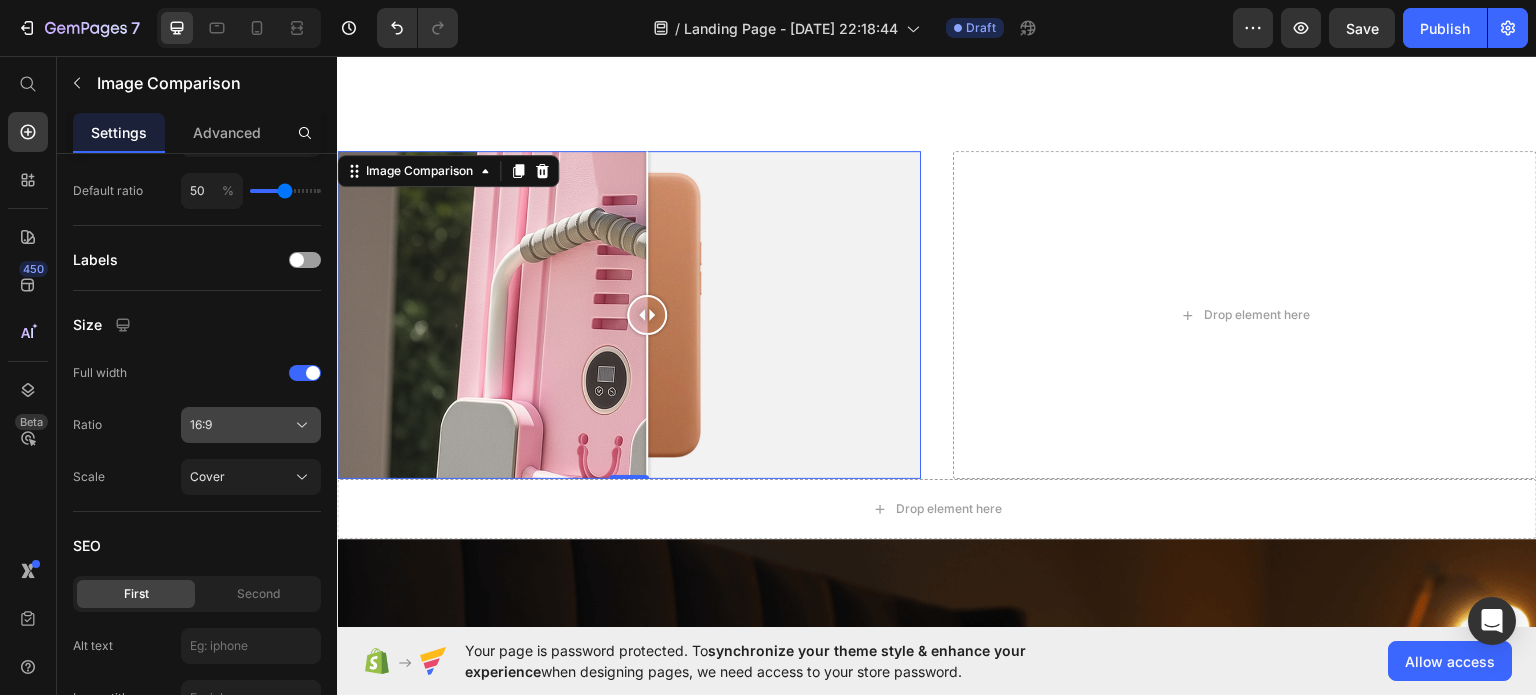 click on "16:9" 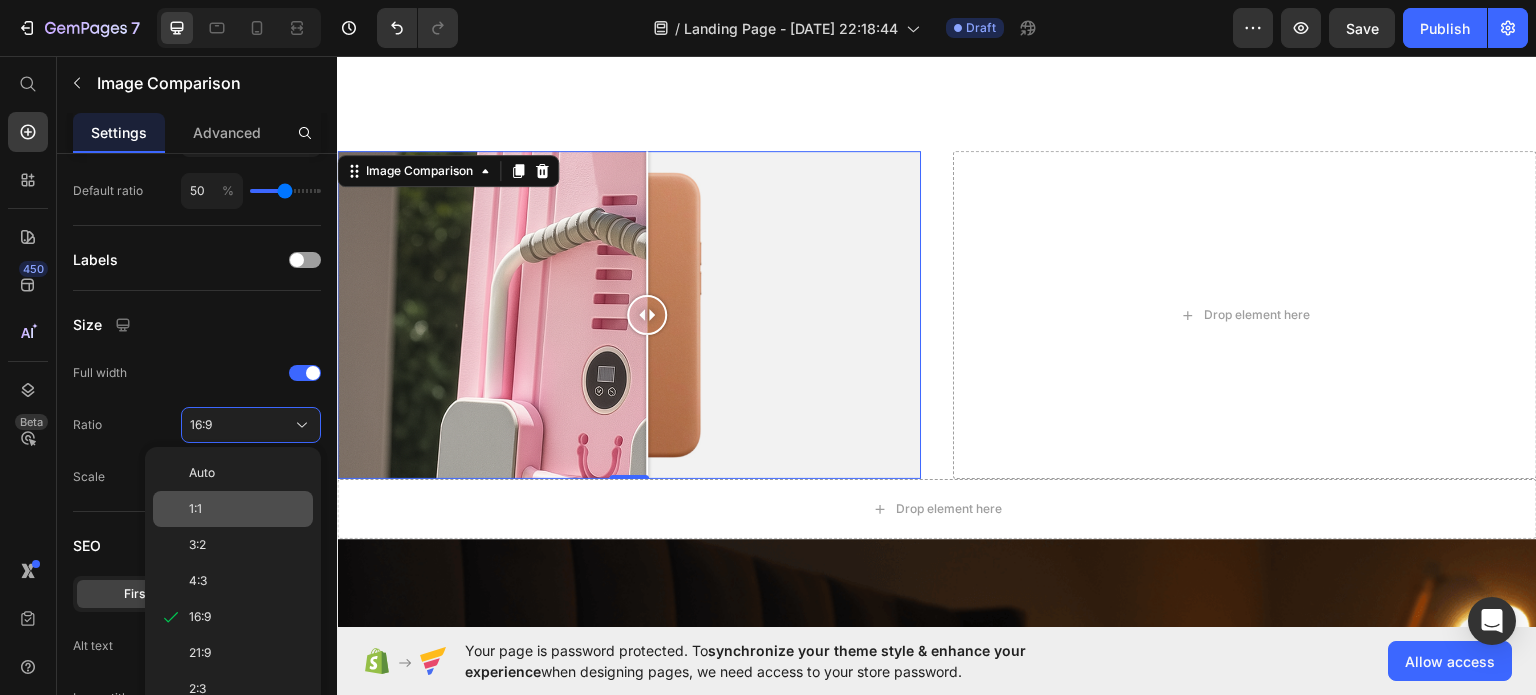 click on "1:1" at bounding box center [247, 509] 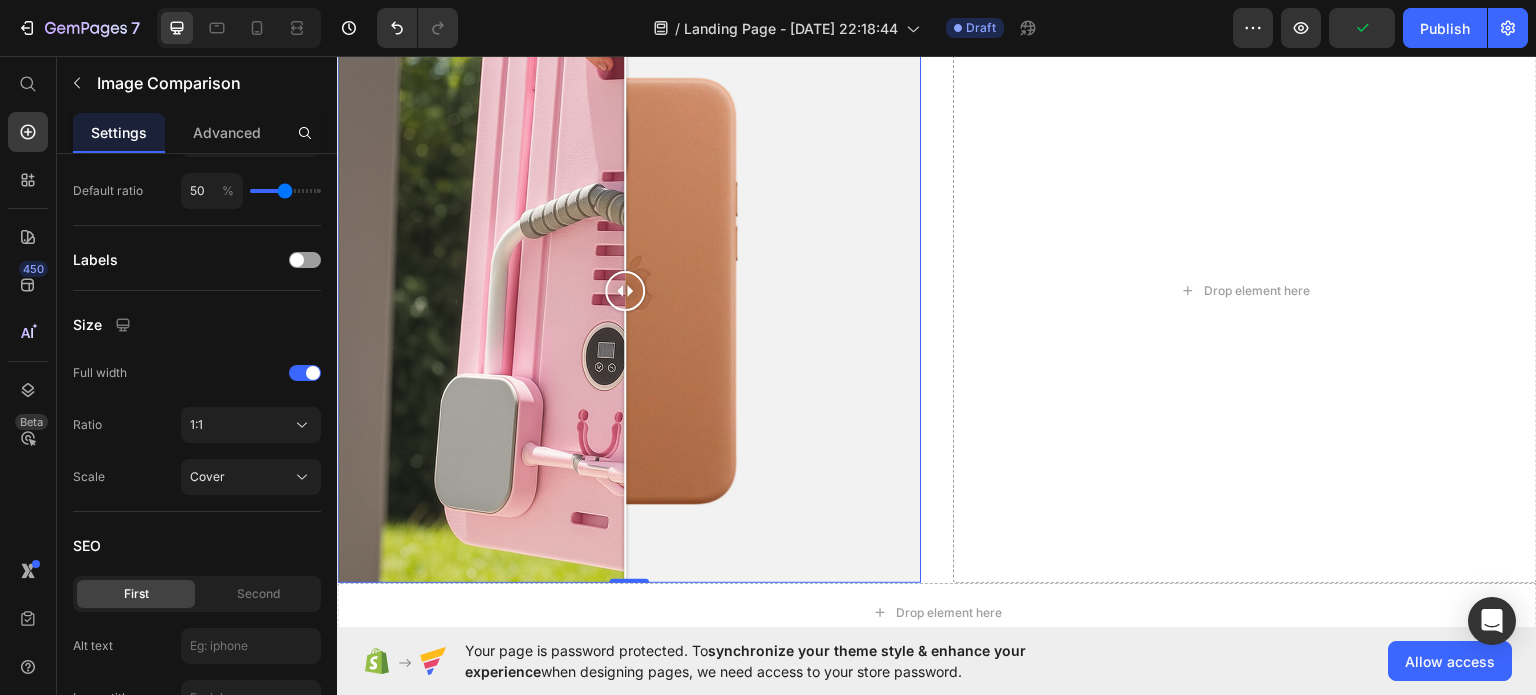 scroll, scrollTop: 1600, scrollLeft: 0, axis: vertical 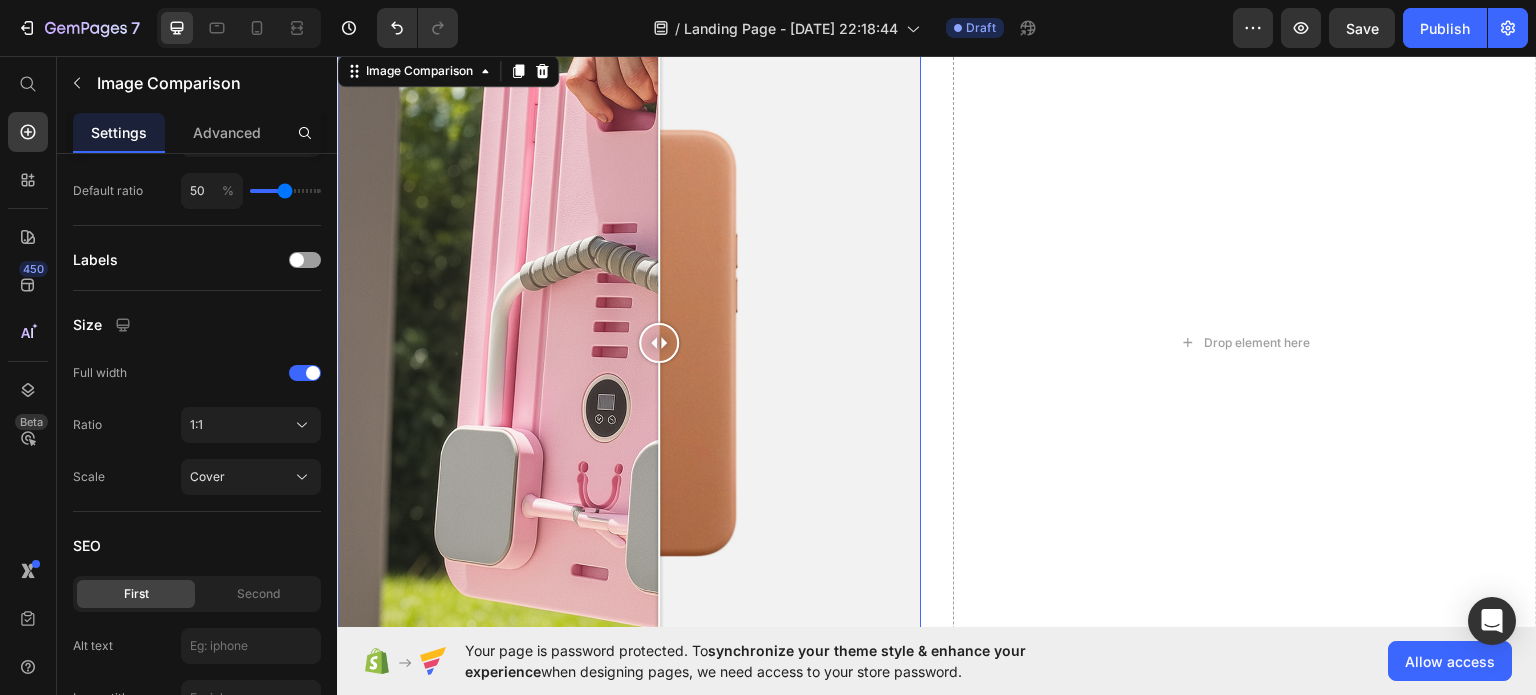 drag, startPoint x: 633, startPoint y: 327, endPoint x: 659, endPoint y: 415, distance: 91.76056 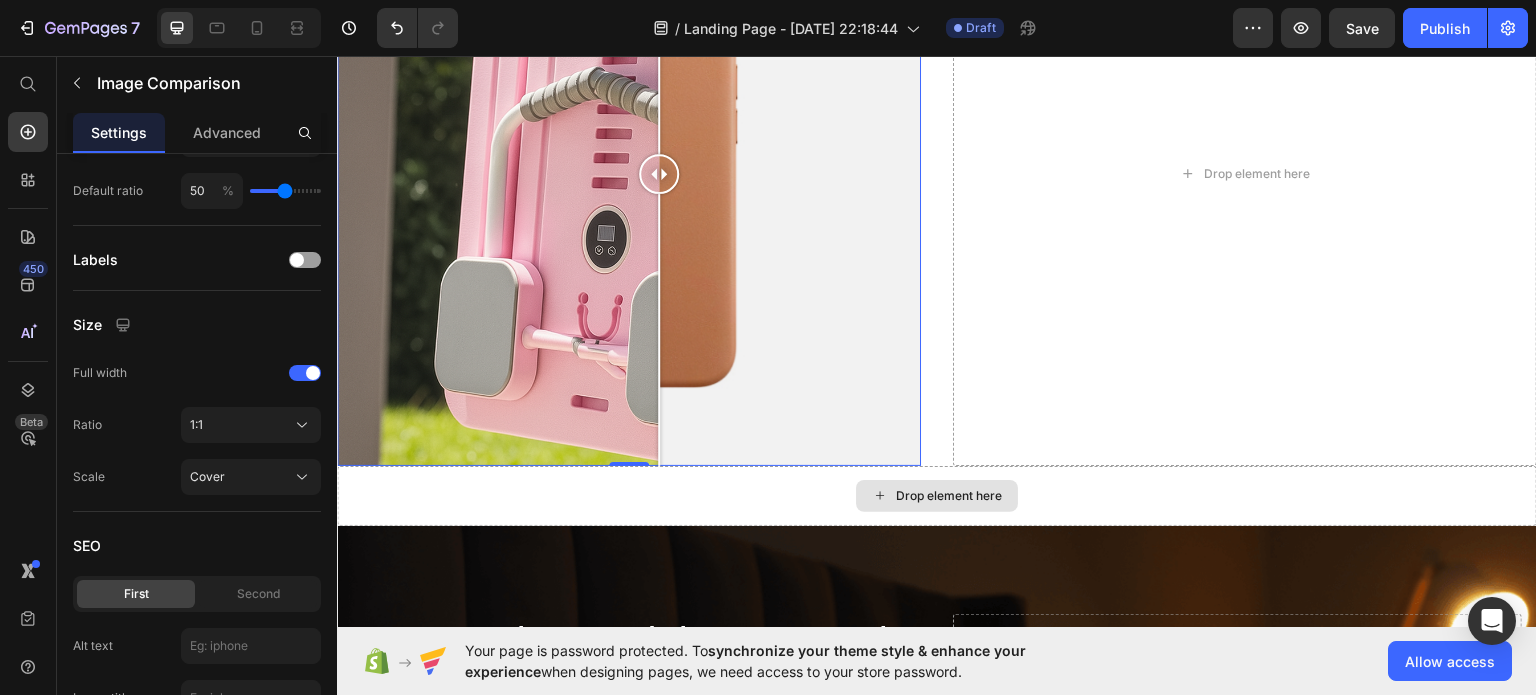 scroll, scrollTop: 1800, scrollLeft: 0, axis: vertical 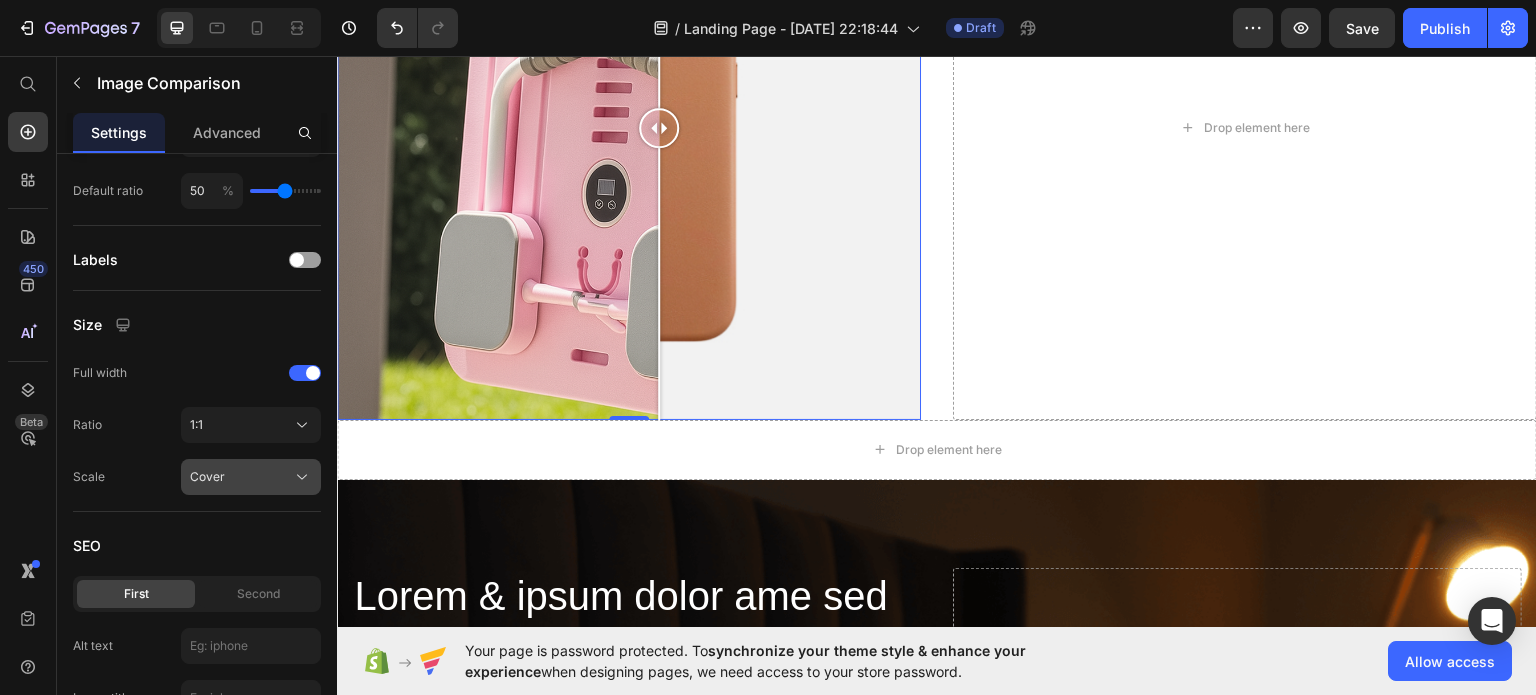 click on "Cover" 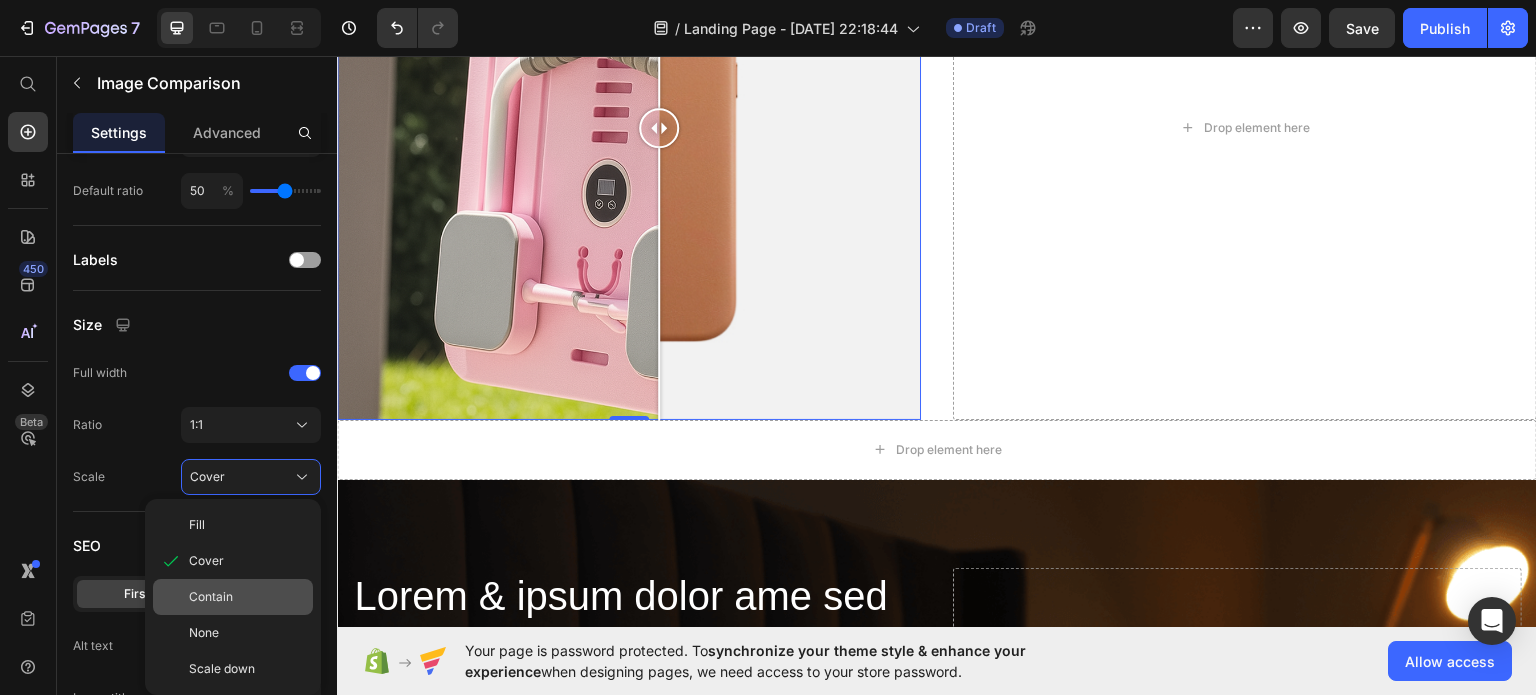 click on "Contain" at bounding box center (211, 597) 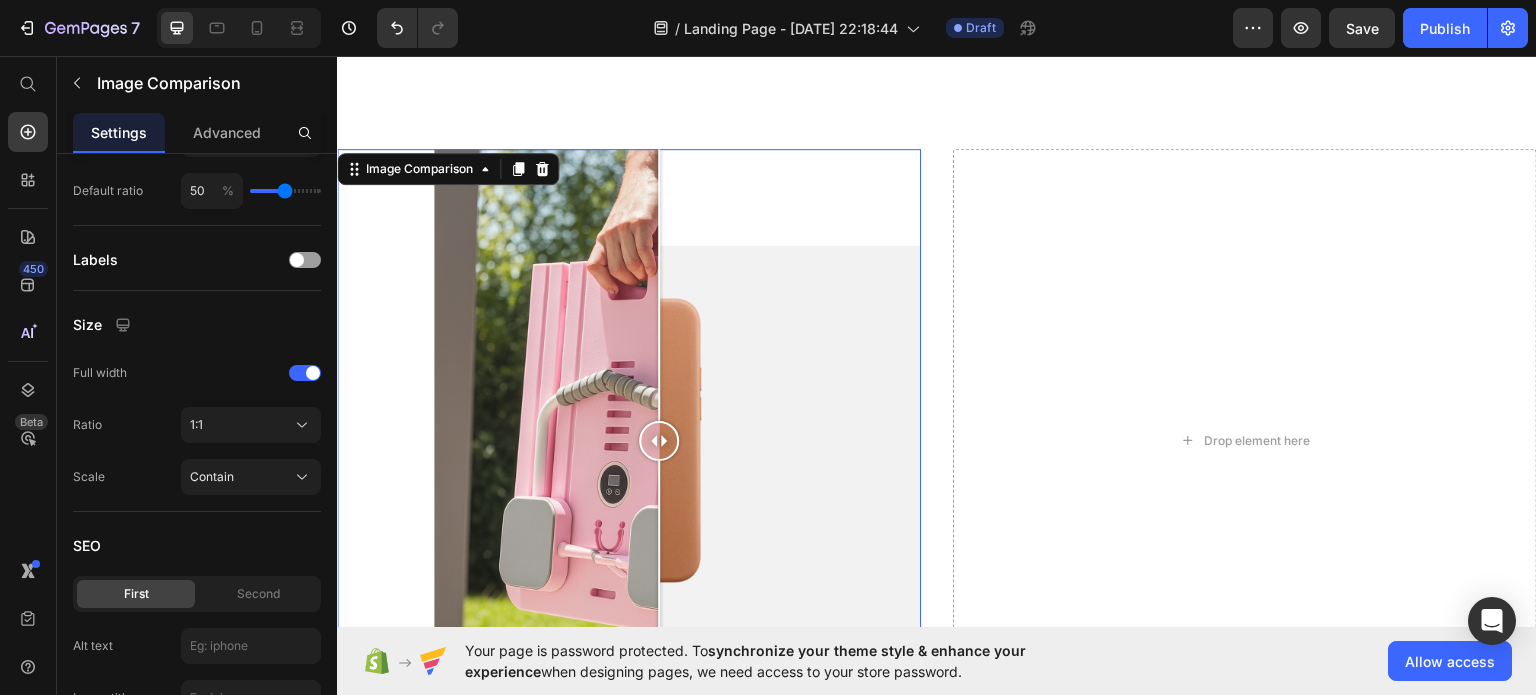 scroll, scrollTop: 1500, scrollLeft: 0, axis: vertical 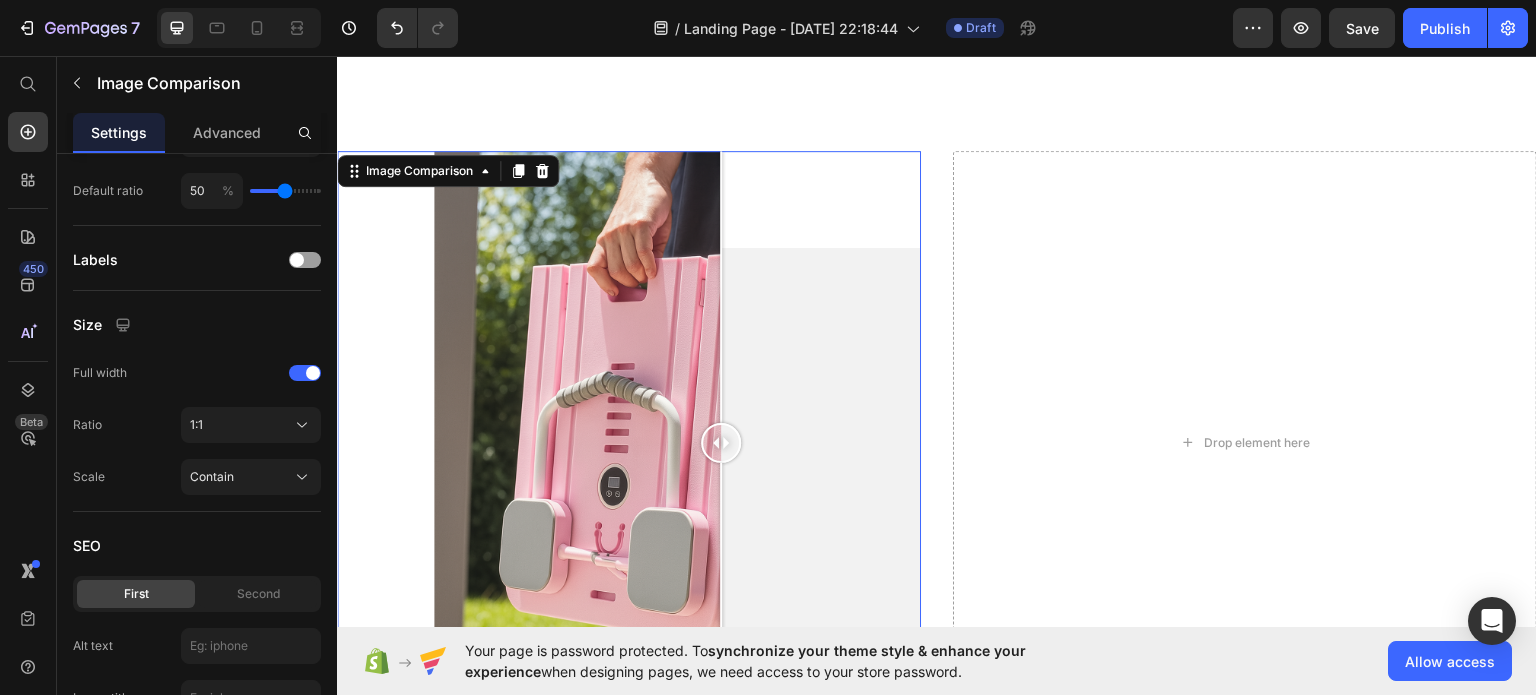drag, startPoint x: 651, startPoint y: 419, endPoint x: 721, endPoint y: 423, distance: 70.11419 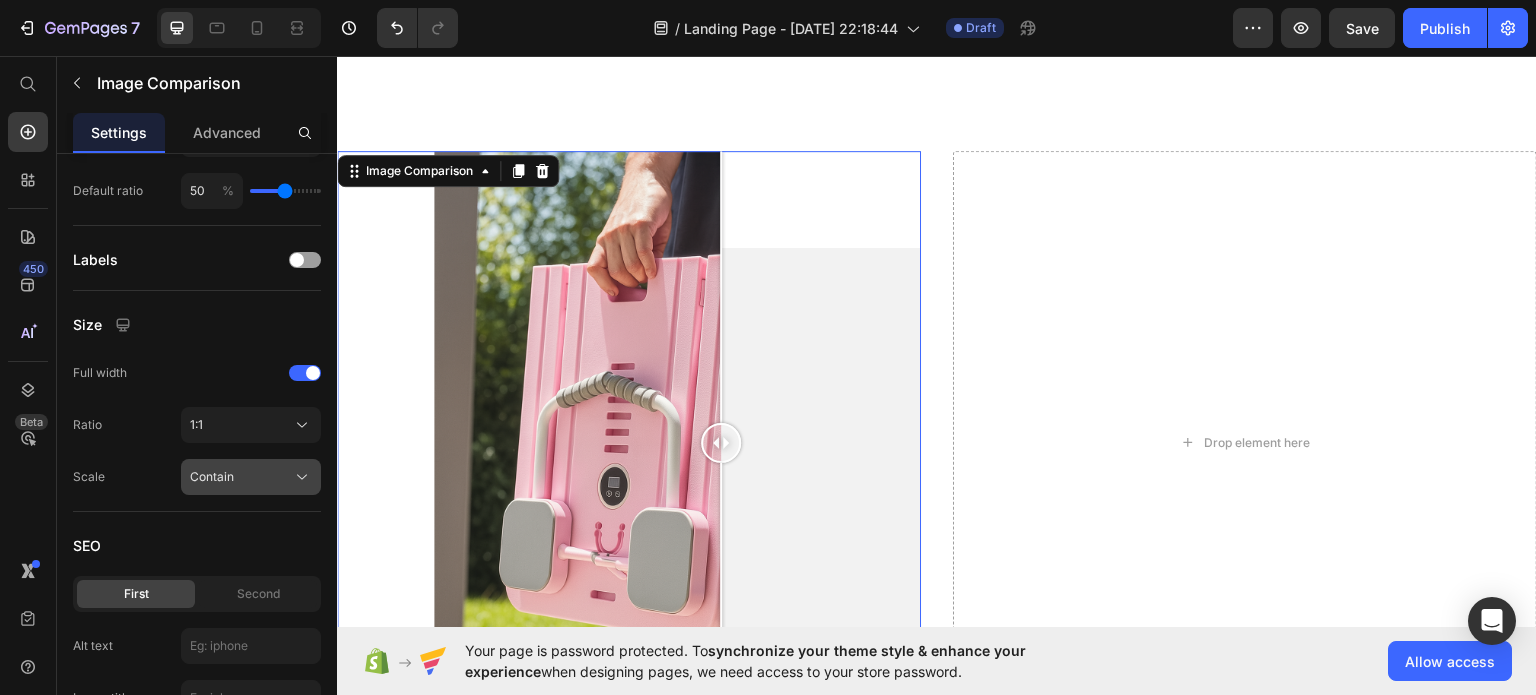 click on "Contain" 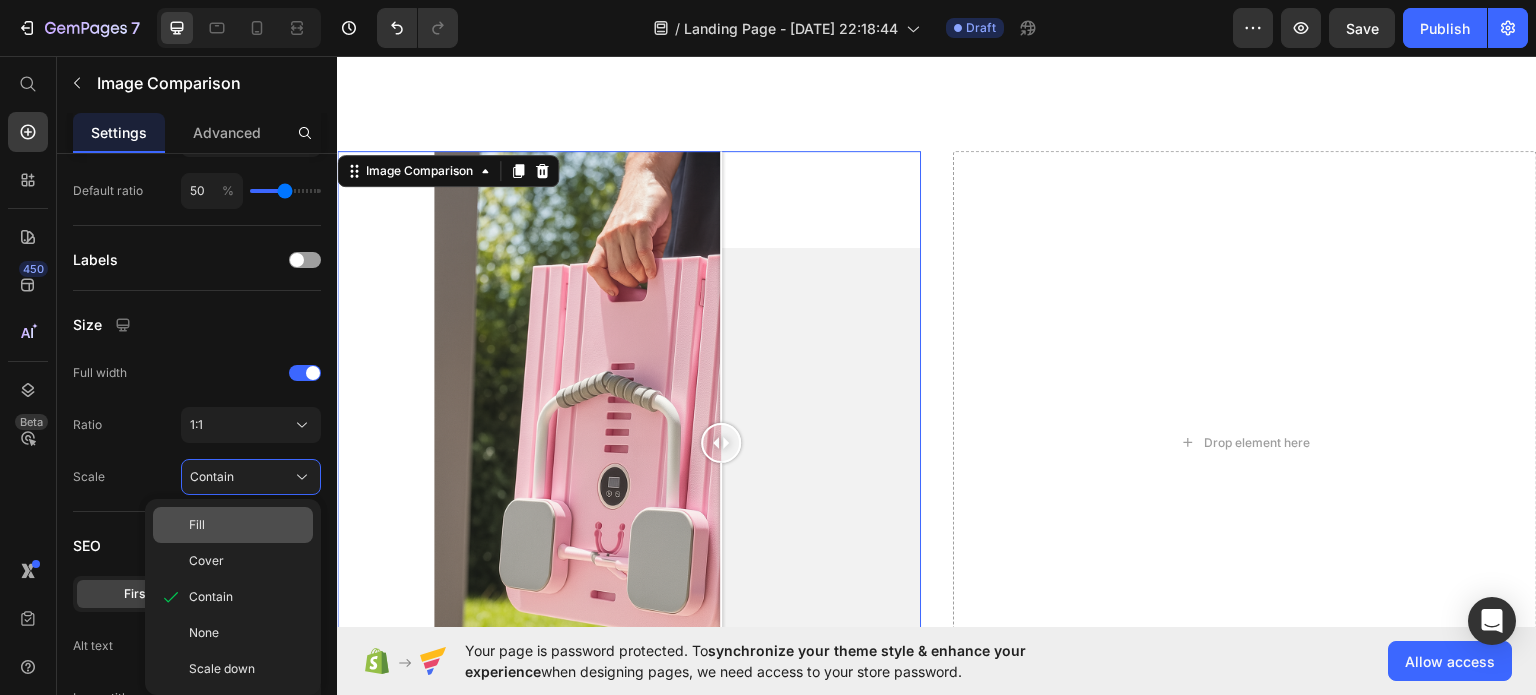 click on "Fill" at bounding box center [247, 525] 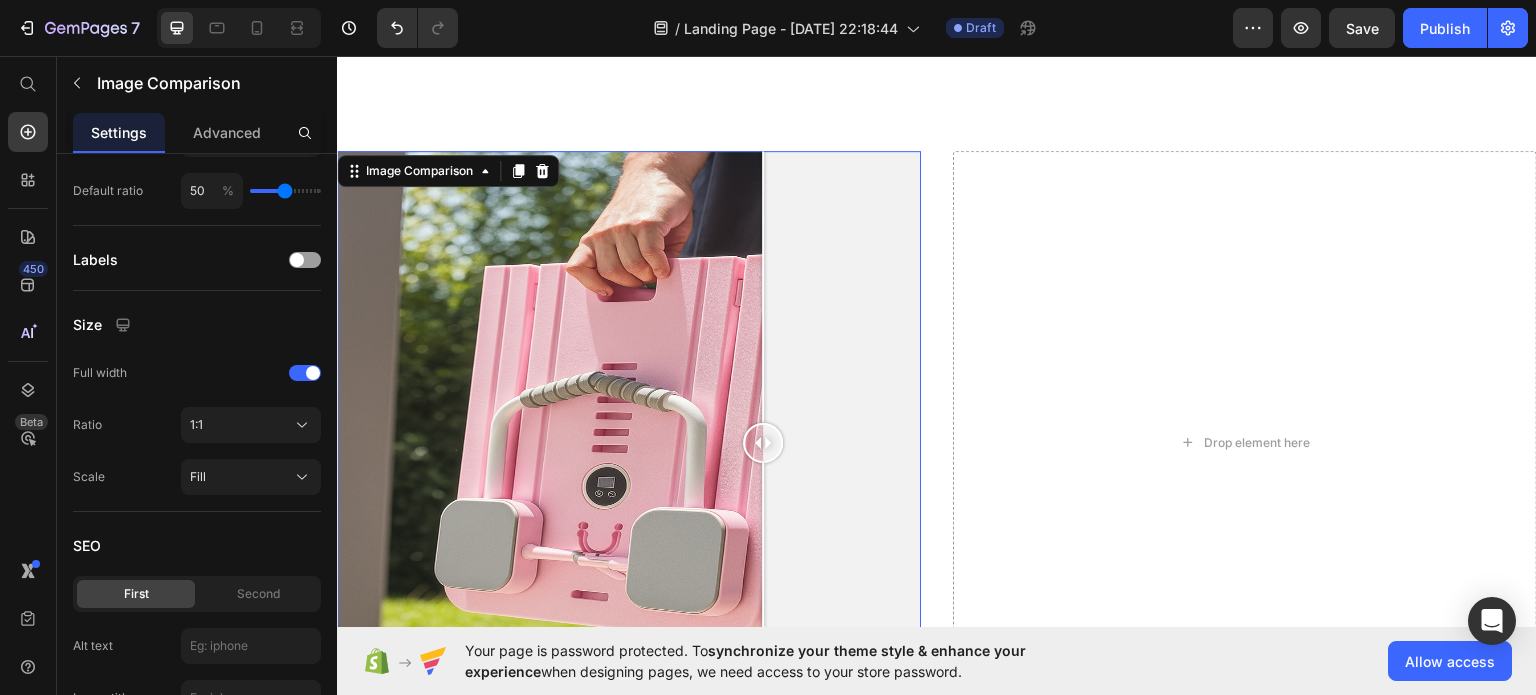 drag, startPoint x: 722, startPoint y: 416, endPoint x: 653, endPoint y: 416, distance: 69 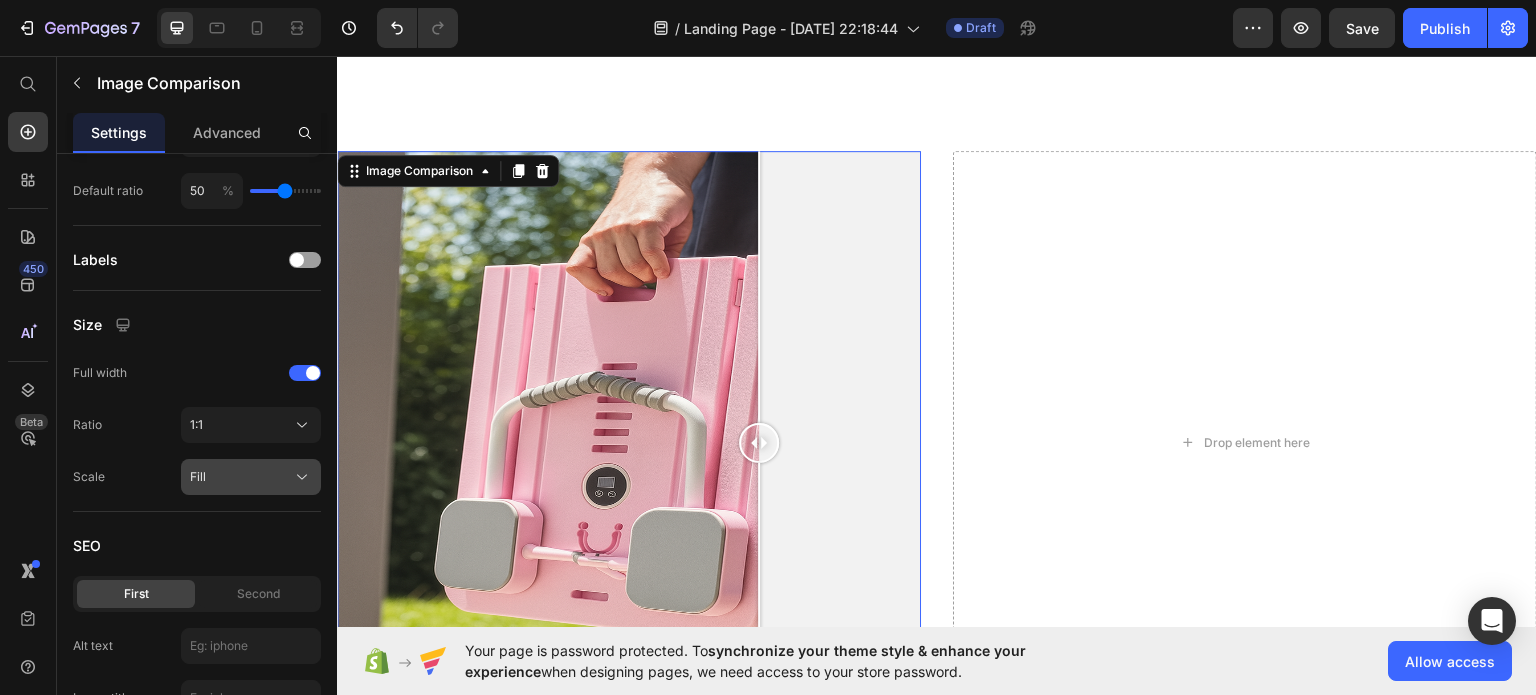 click on "Fill" at bounding box center [198, 477] 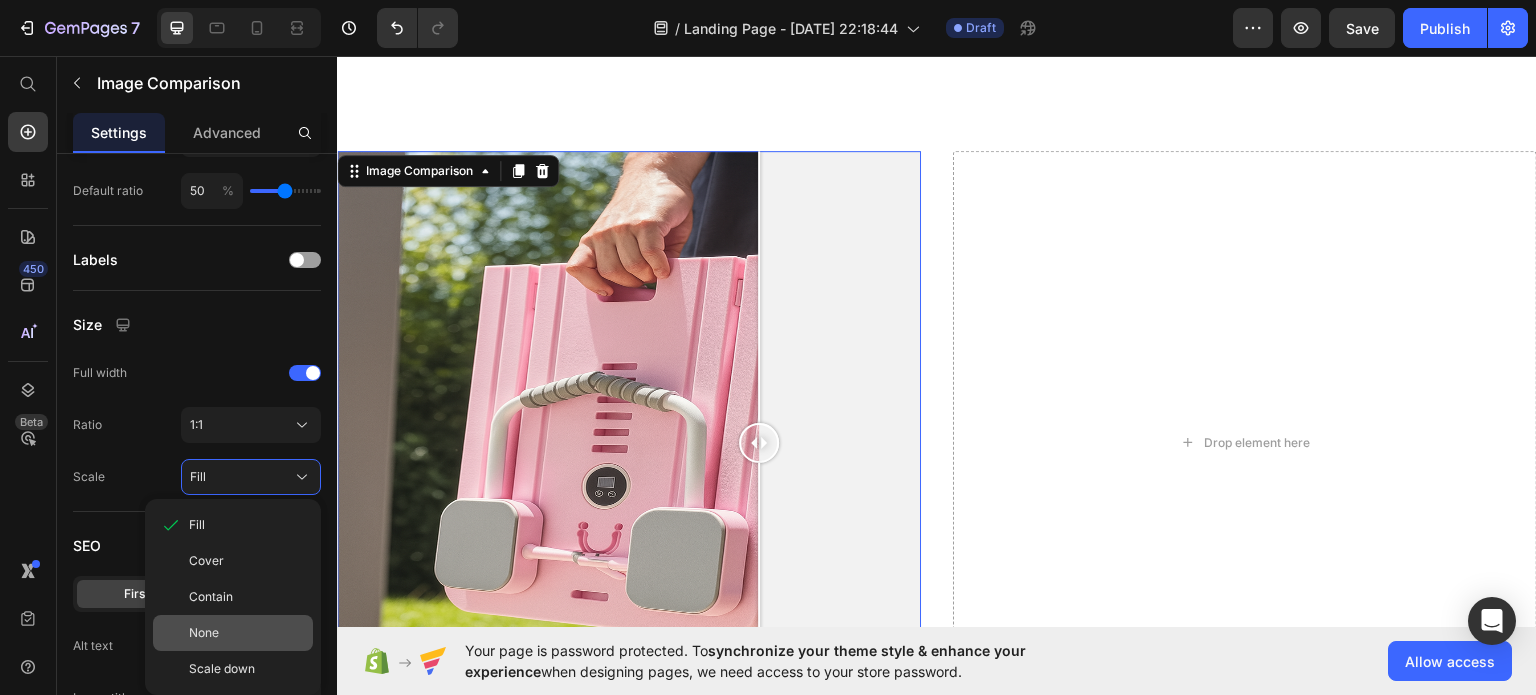 click on "None" at bounding box center (204, 633) 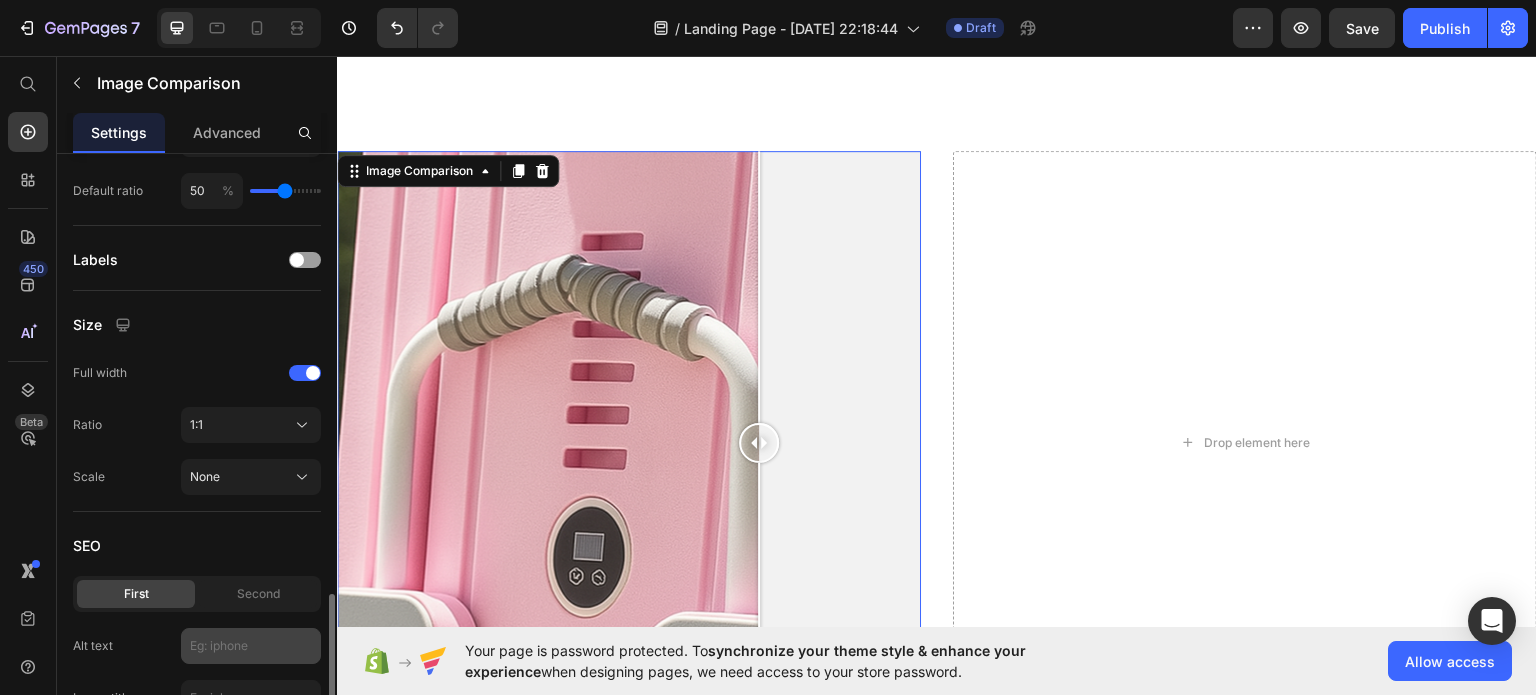 scroll, scrollTop: 800, scrollLeft: 0, axis: vertical 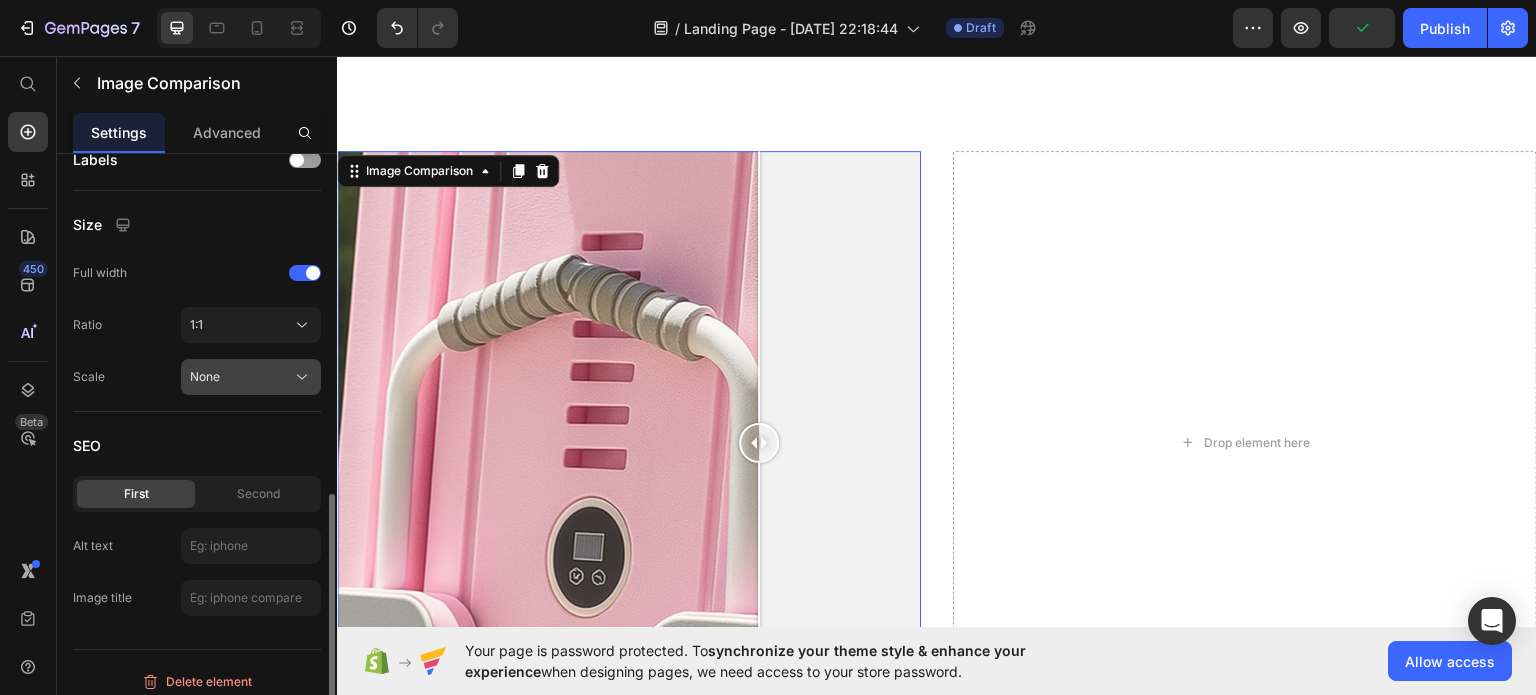 click on "None" at bounding box center (251, 377) 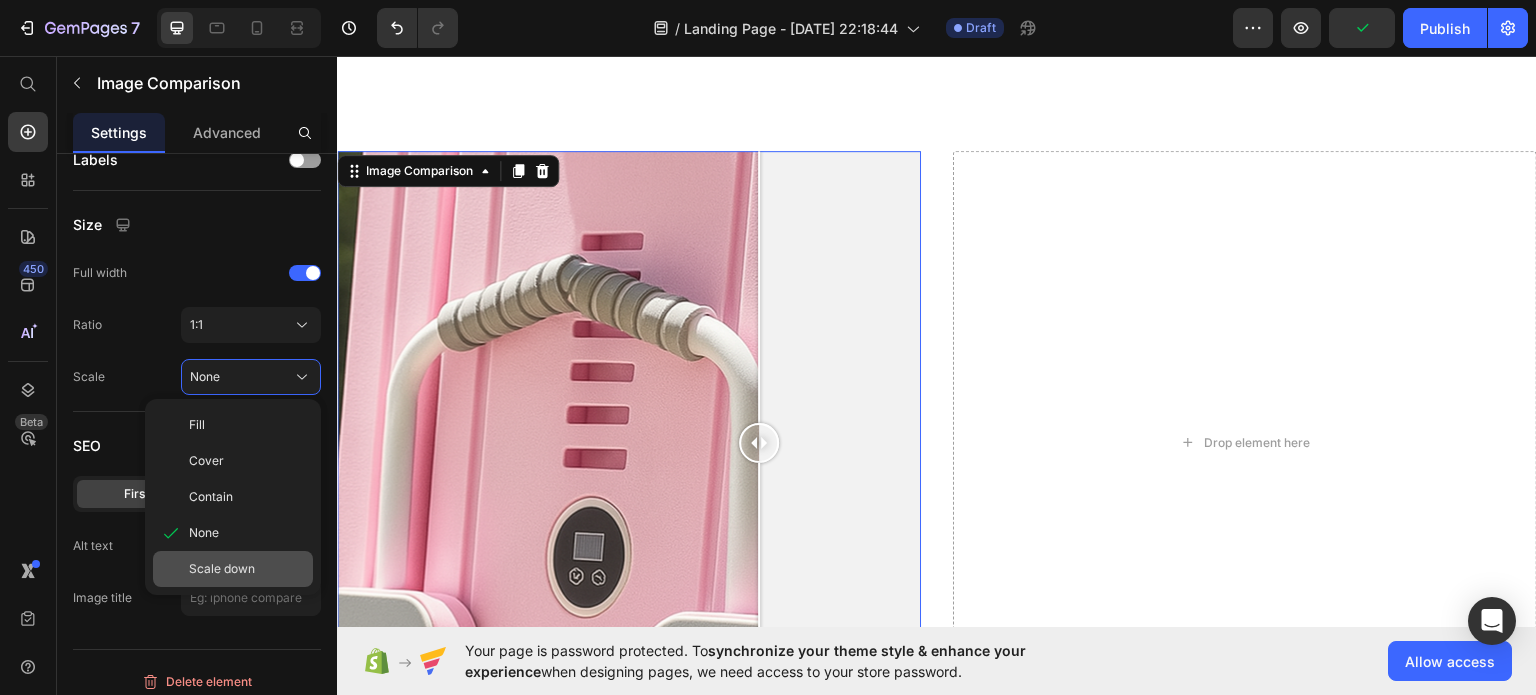 click on "Scale down" at bounding box center (222, 569) 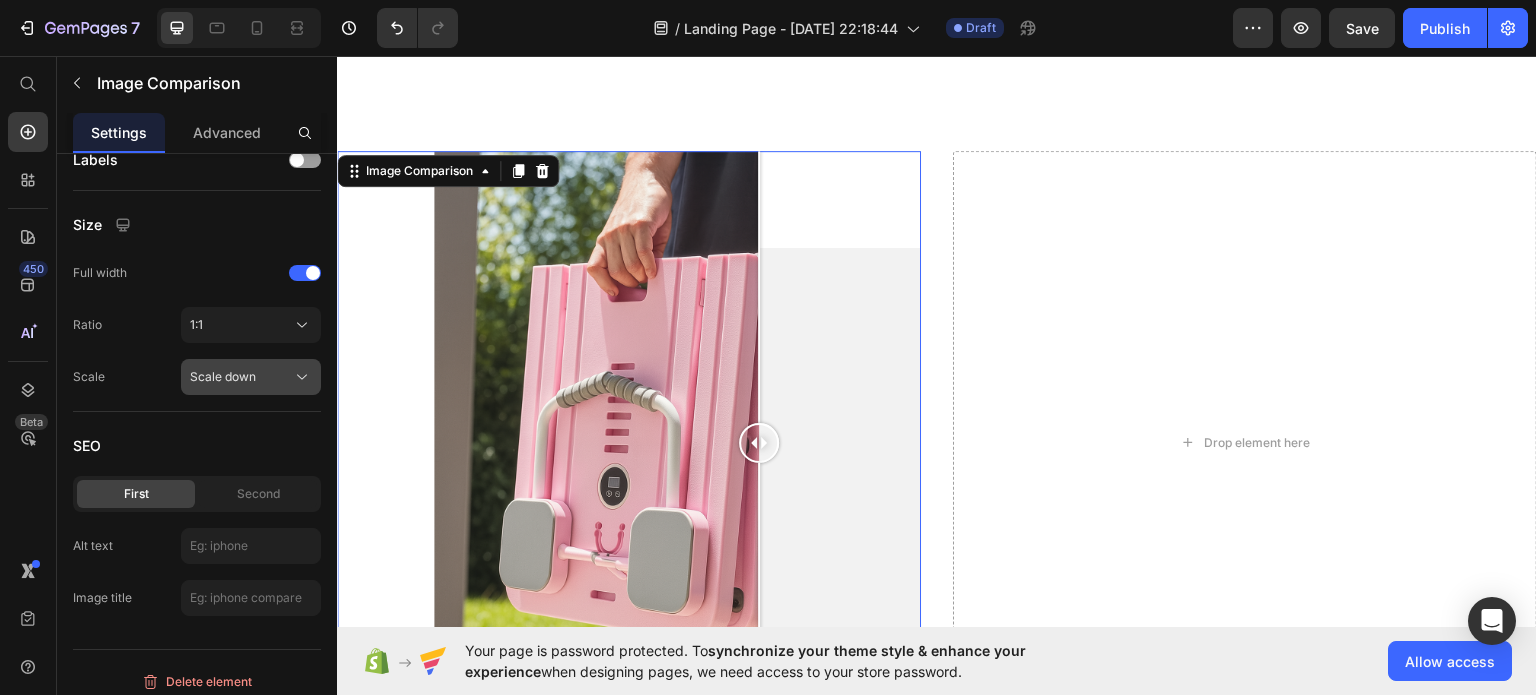 click on "Scale down" 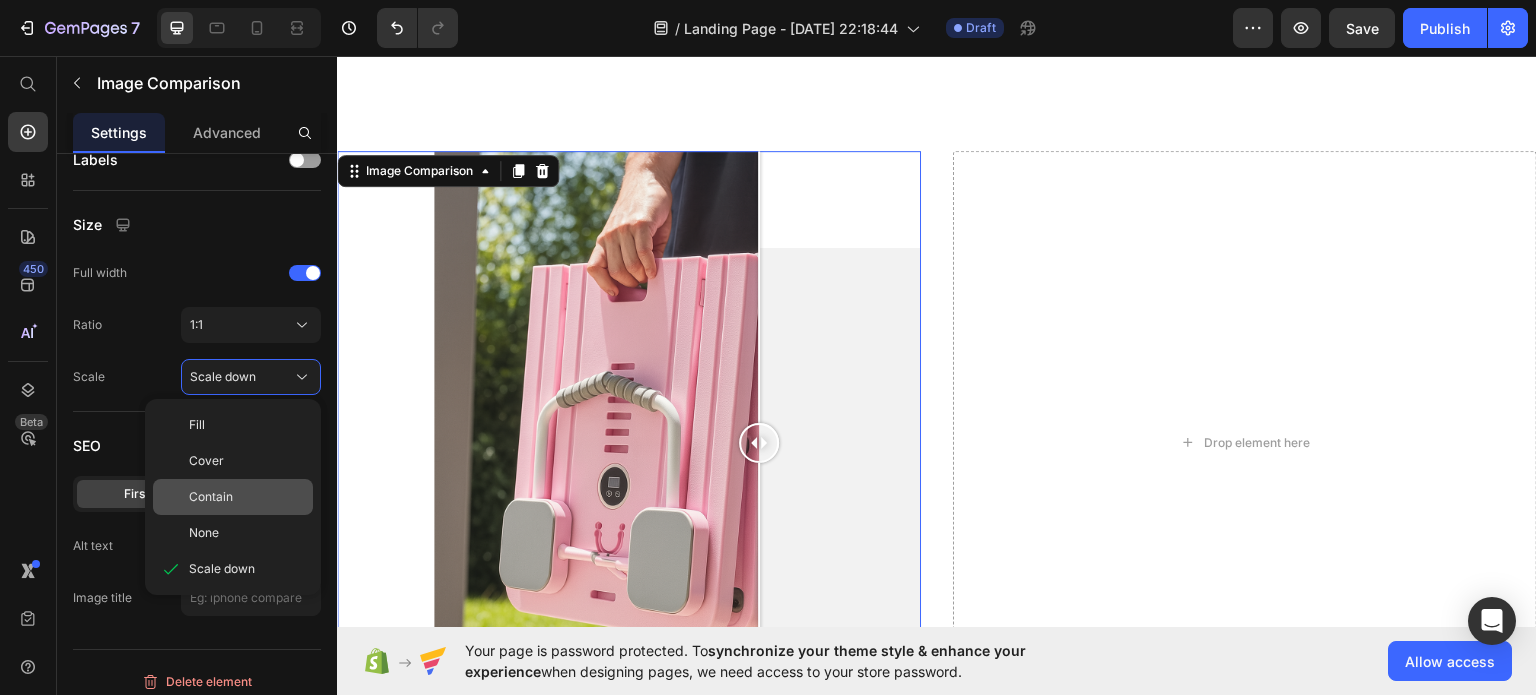 click on "Contain" 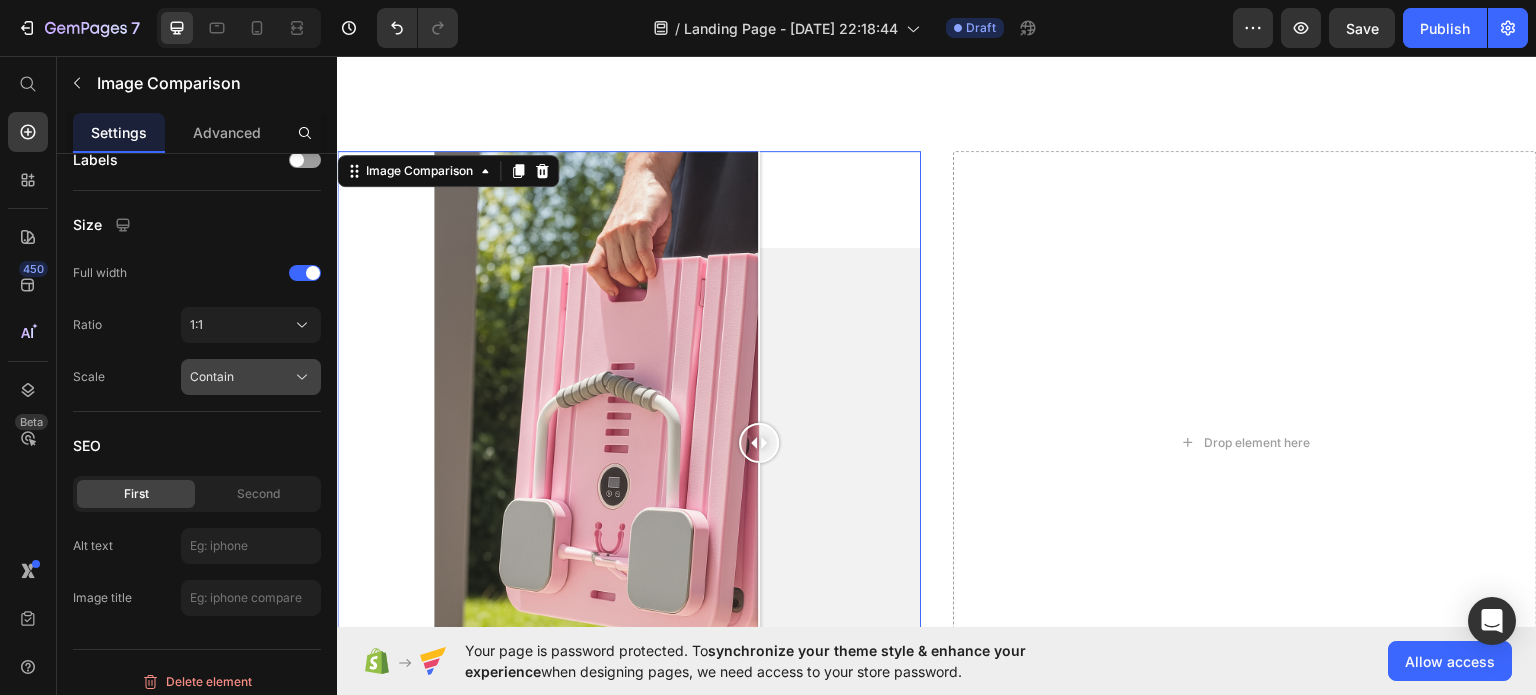 click on "Contain" 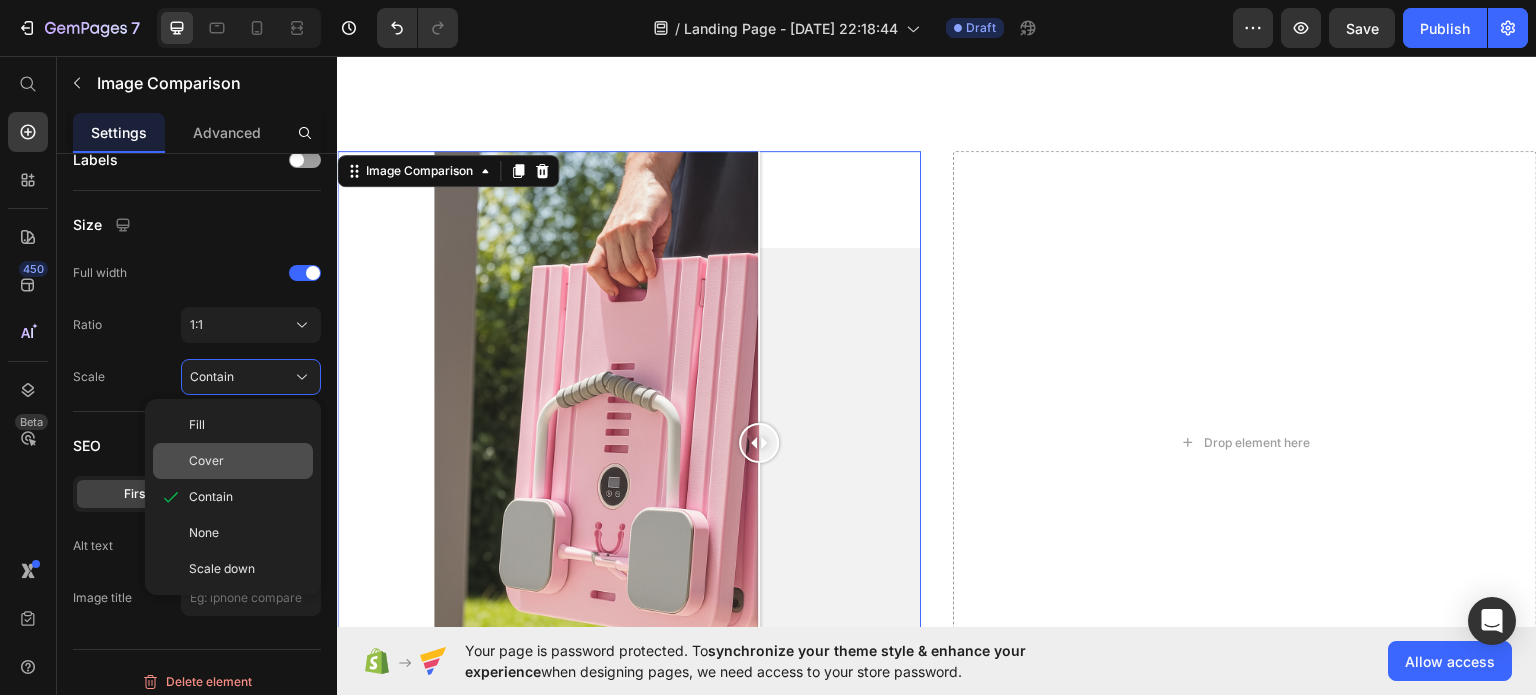 click on "Cover" at bounding box center [247, 461] 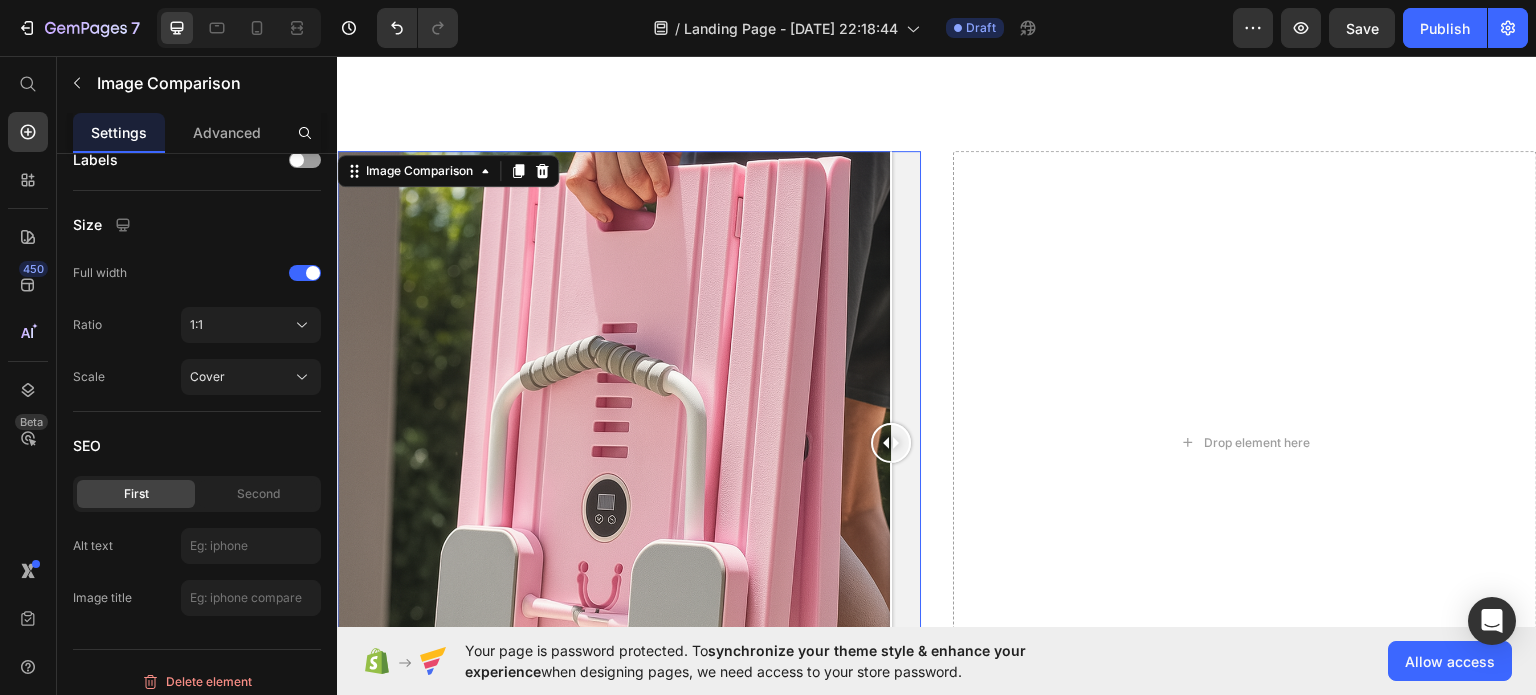 drag, startPoint x: 756, startPoint y: 409, endPoint x: 903, endPoint y: 438, distance: 149.83324 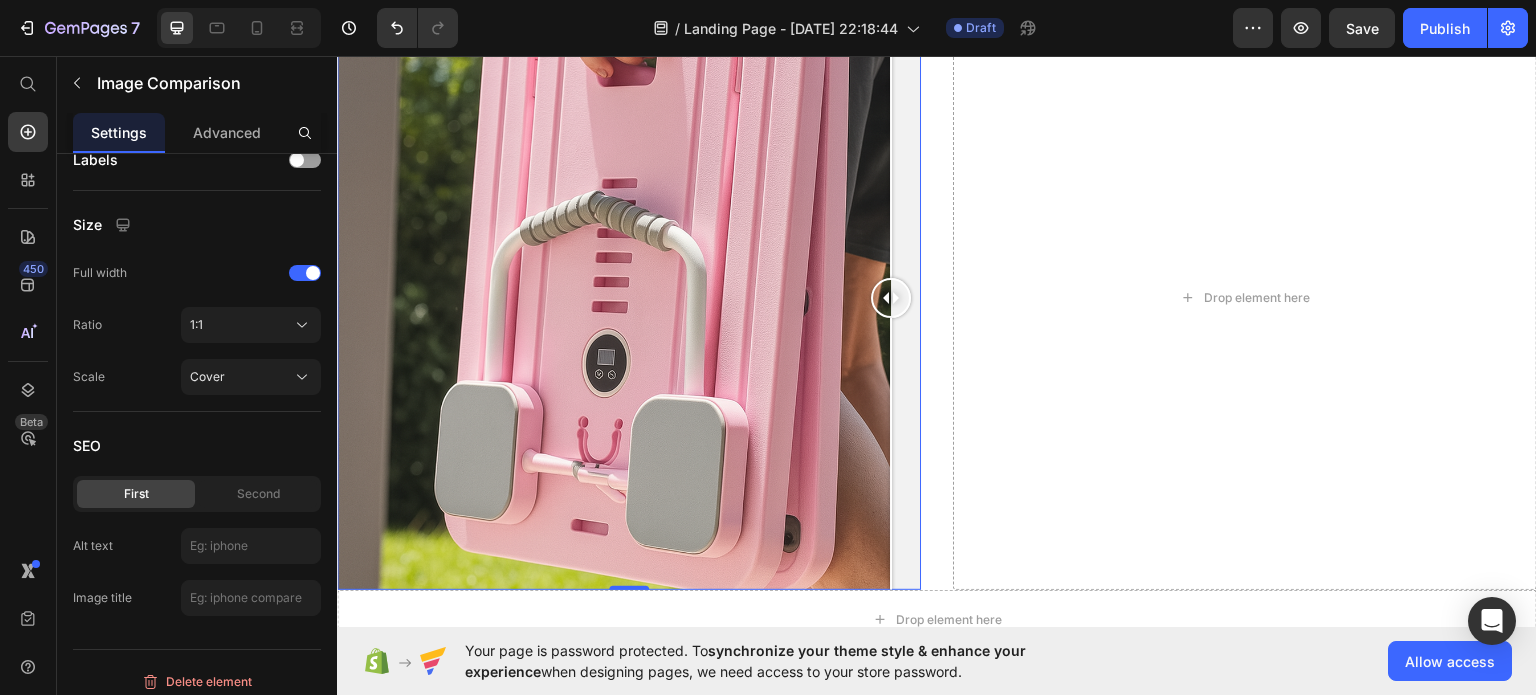 scroll, scrollTop: 1600, scrollLeft: 0, axis: vertical 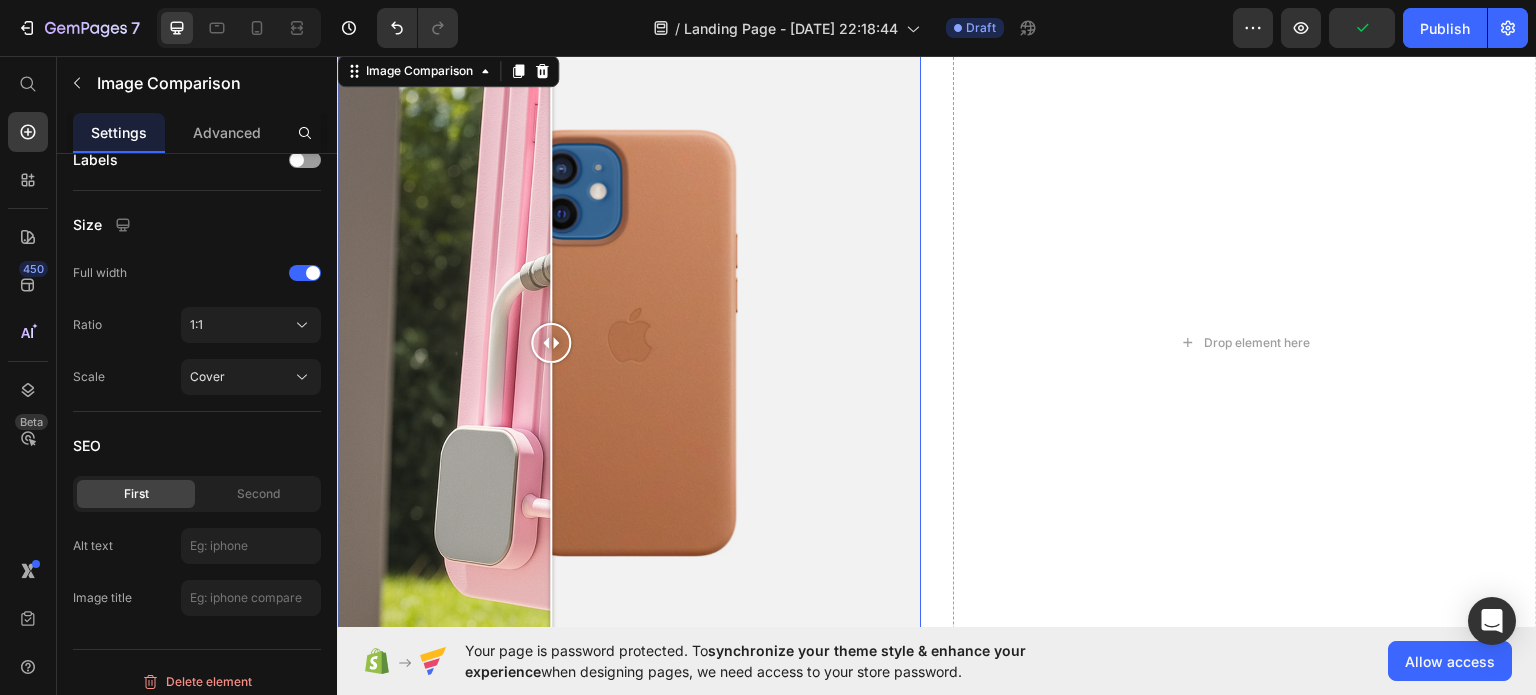 drag, startPoint x: 884, startPoint y: 325, endPoint x: 551, endPoint y: 275, distance: 336.73282 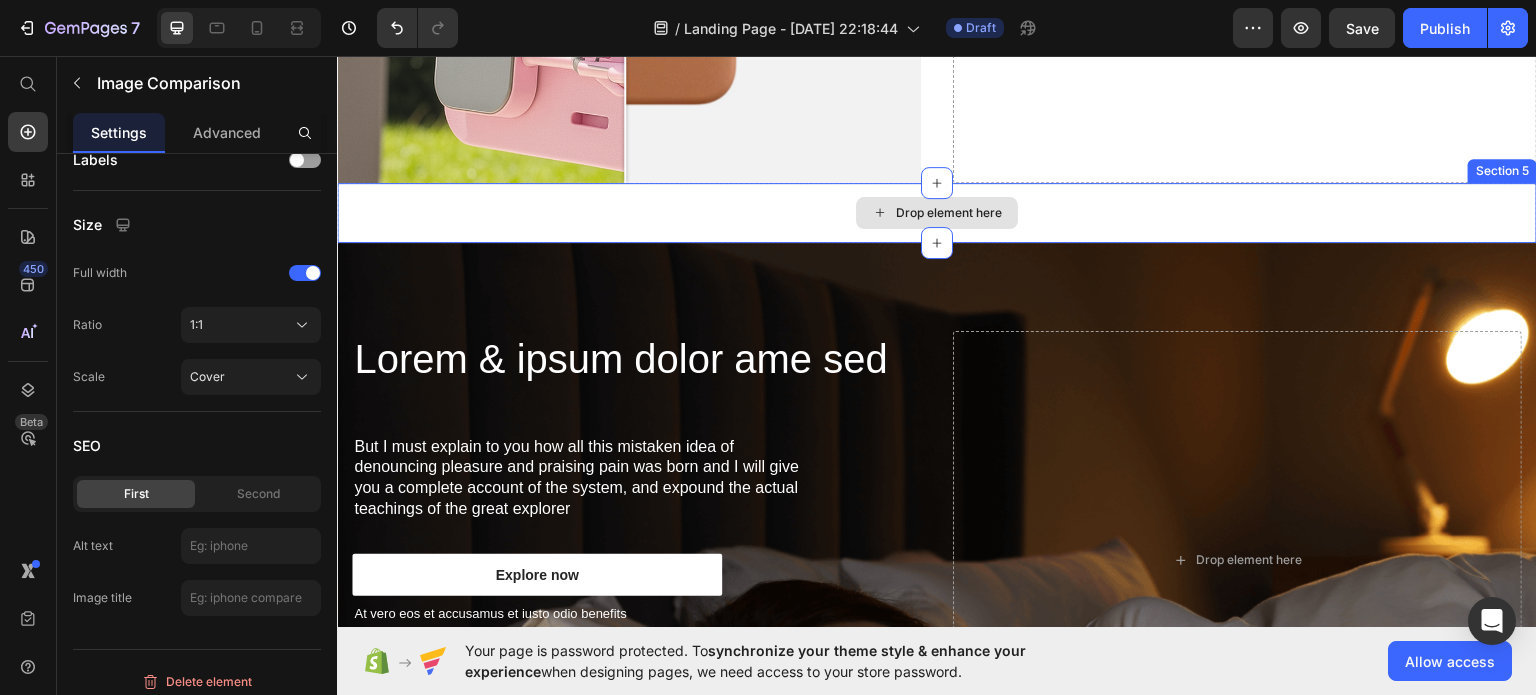 scroll, scrollTop: 2100, scrollLeft: 0, axis: vertical 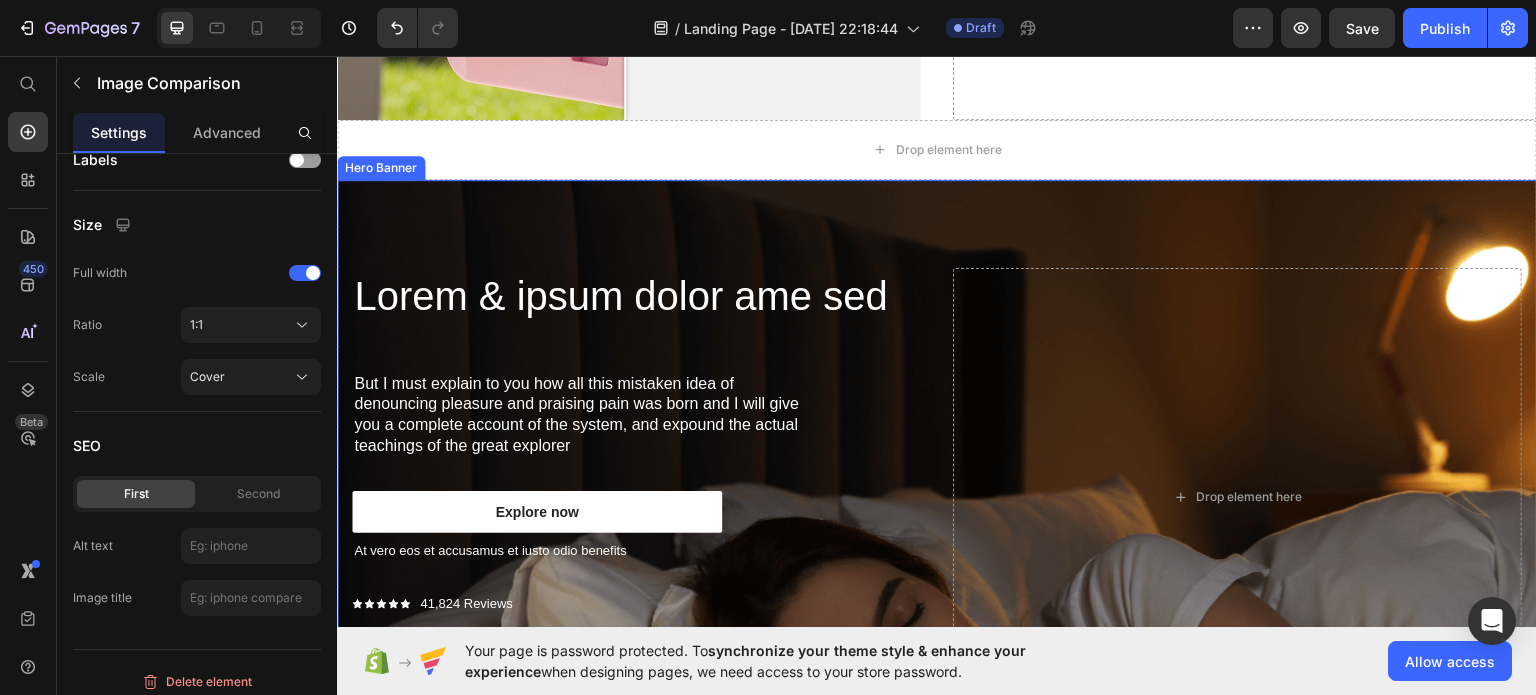 click on "Lorem & ipsum dolor ame sed Heading But I must explain to you how all this mistaken idea of denouncing pleasure and praising pain was born and I will give you a complete account of the system, and expound the actual teachings of the great explorer Text Block Explore now Button At vero eos et accusamus et iusto odio benefits Text Block Icon Icon Icon Icon Icon Icon List 41,824 Reviews Text Block Row “I’ve been so impressed with this couch! It went together super quick and easy and is sturdy and stable.” Text Block Image Goldenboy Text Block Row Explore now Button At vero eos et accusamus et iusto odio benefits Text Block
Drop element here" at bounding box center (937, 496) 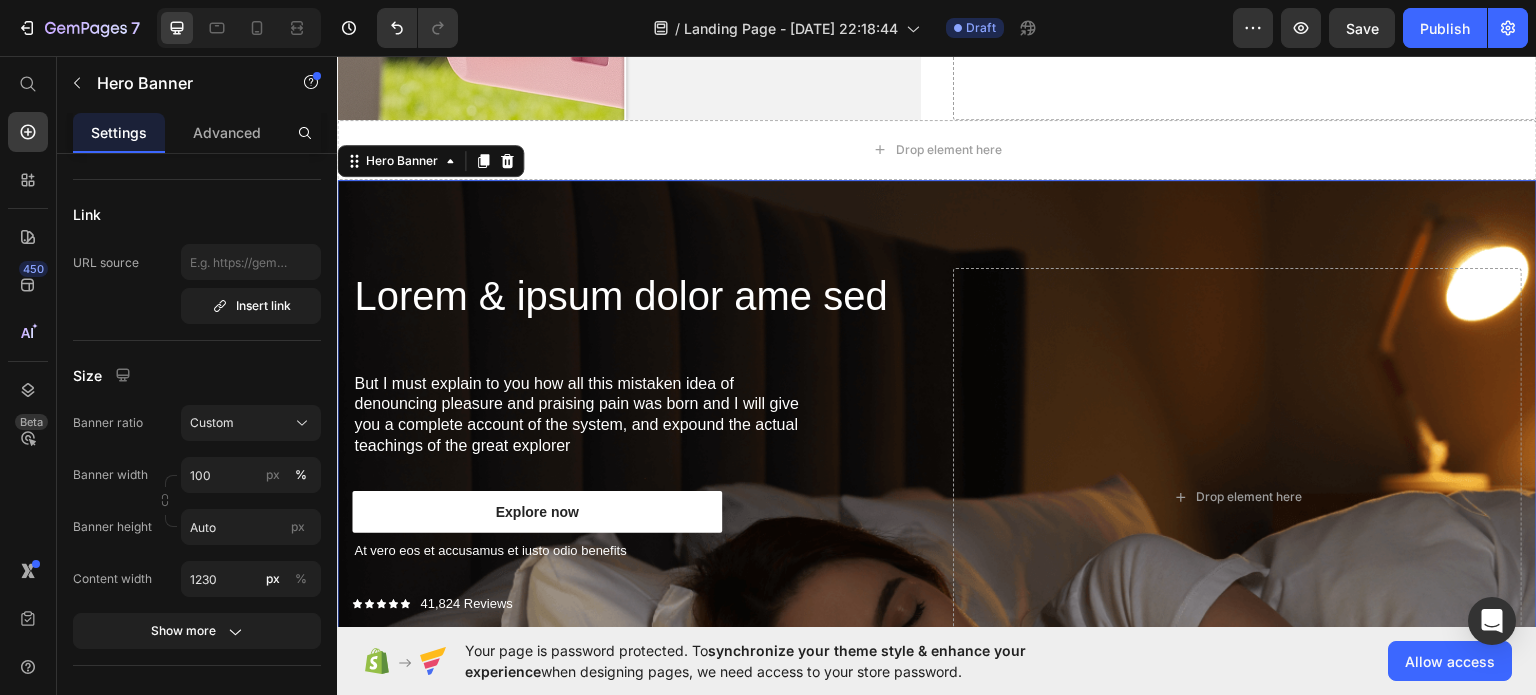 scroll, scrollTop: 0, scrollLeft: 0, axis: both 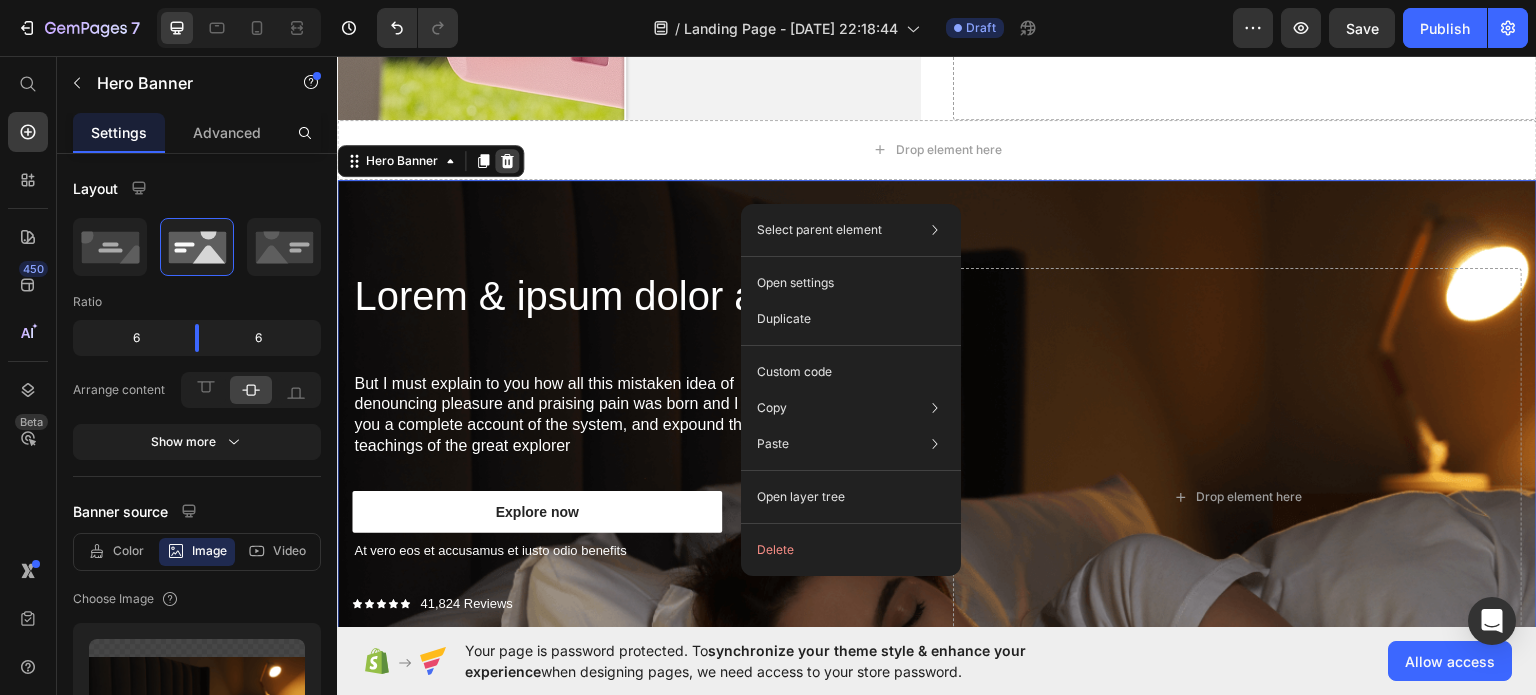 click 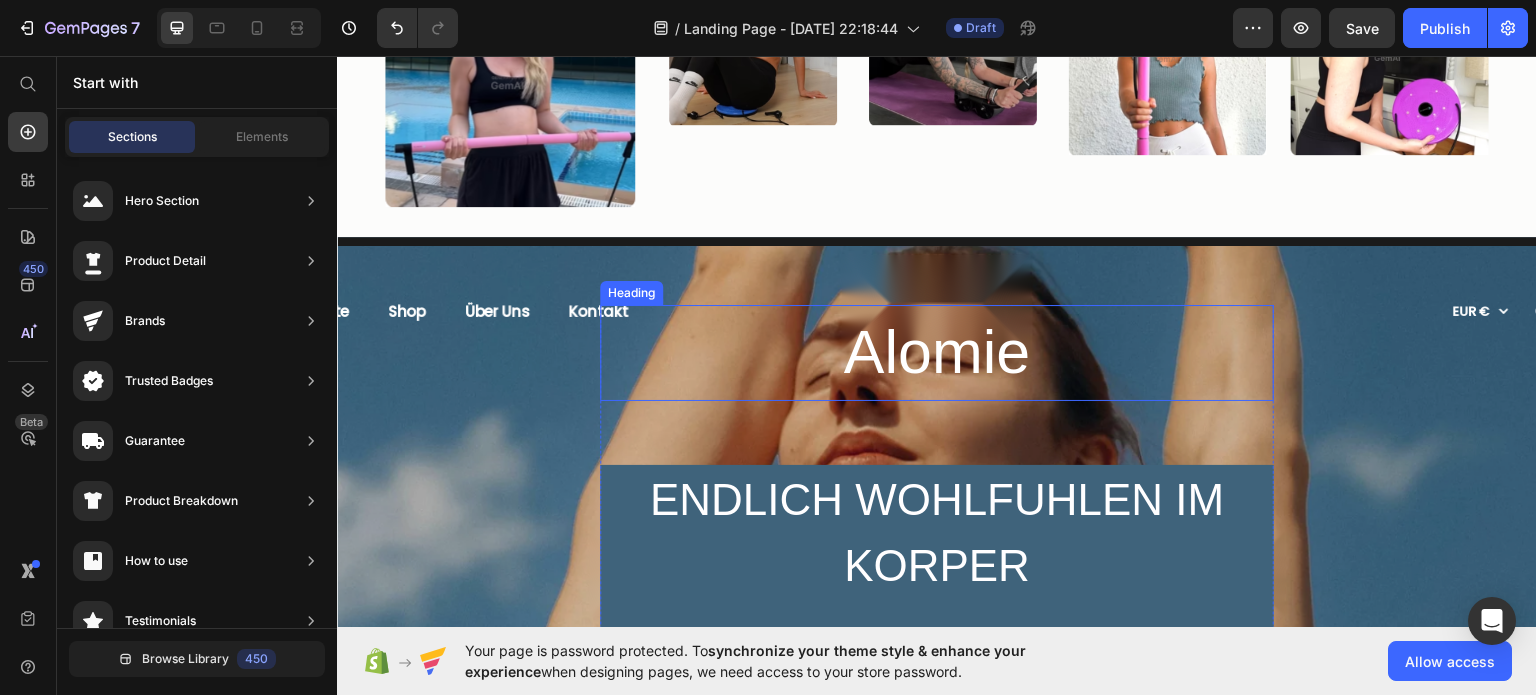 scroll, scrollTop: 2700, scrollLeft: 0, axis: vertical 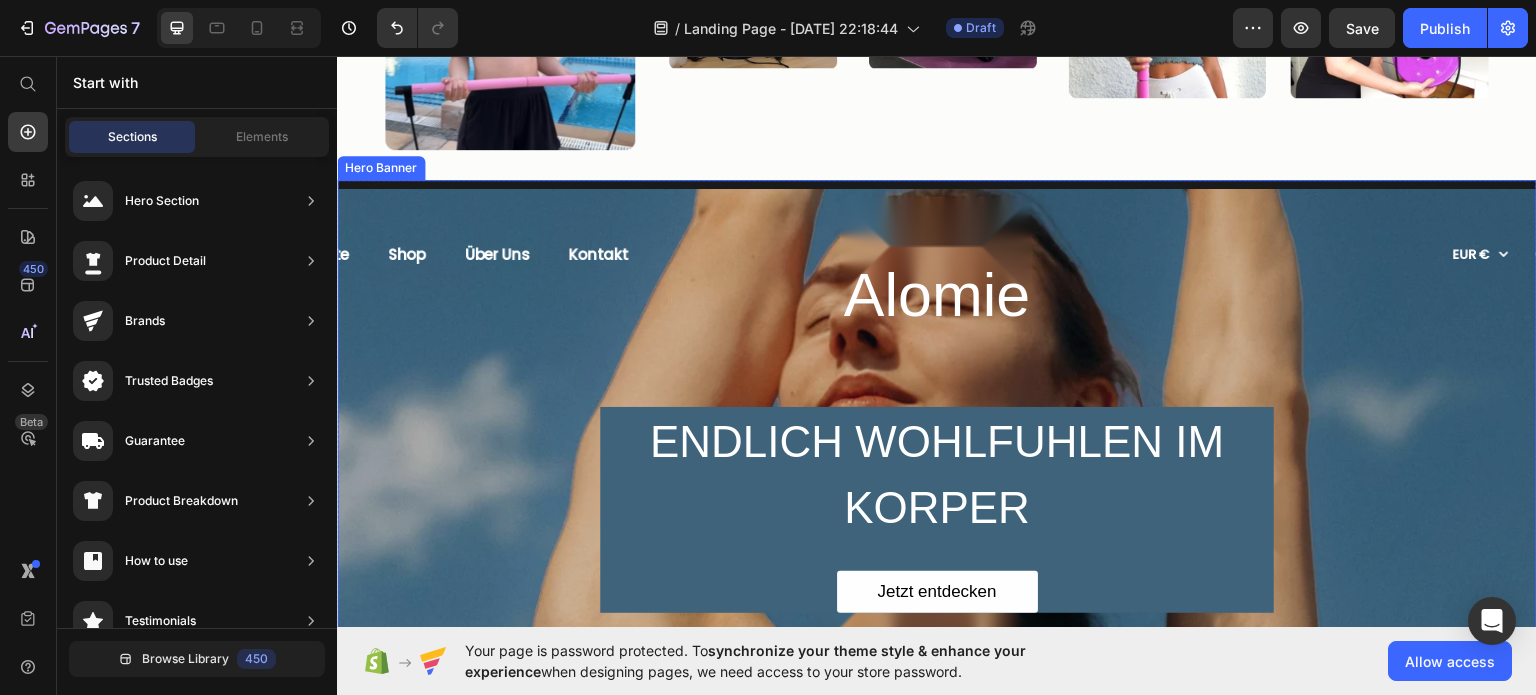 click on "Alomie Heading ENDLICH WOHLFUHLEN IM KORPER Heading Jetzt entdecken Button Row Row" at bounding box center (937, 411) 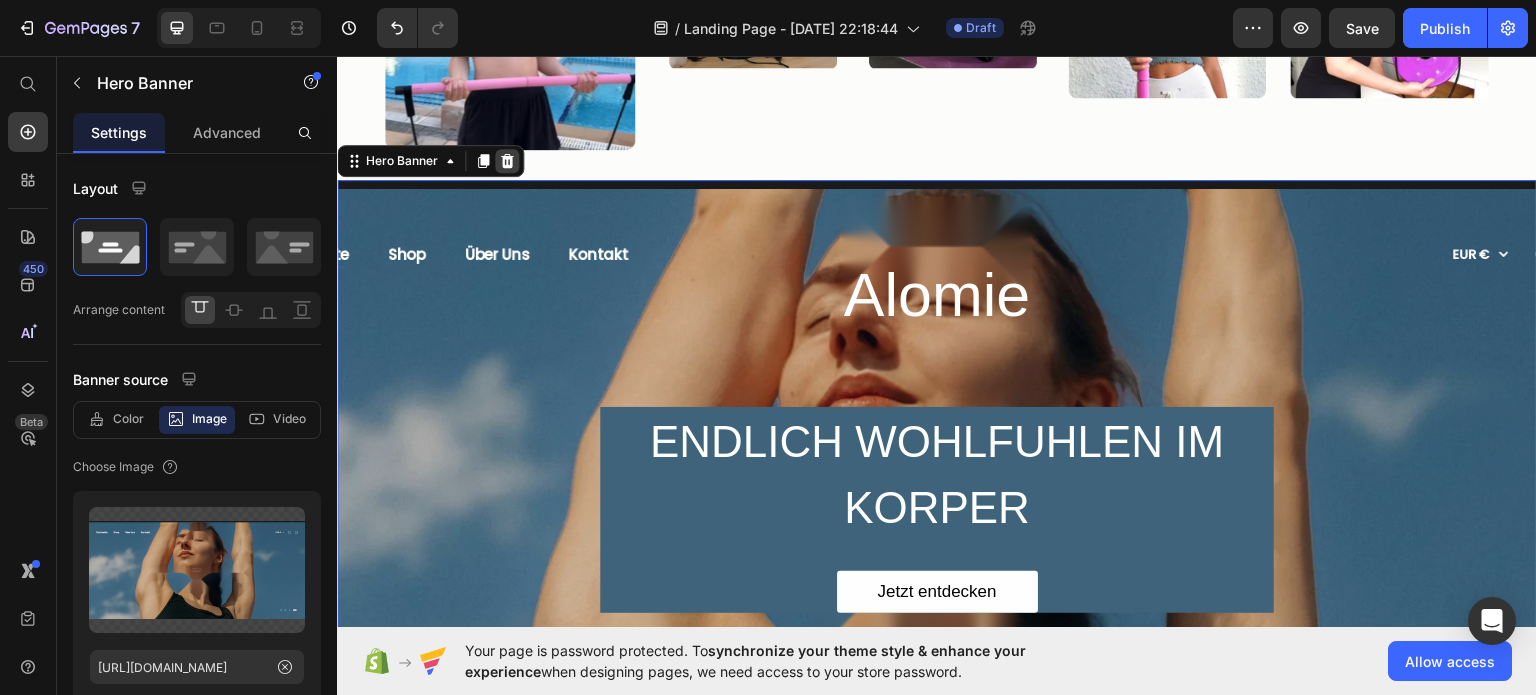 click 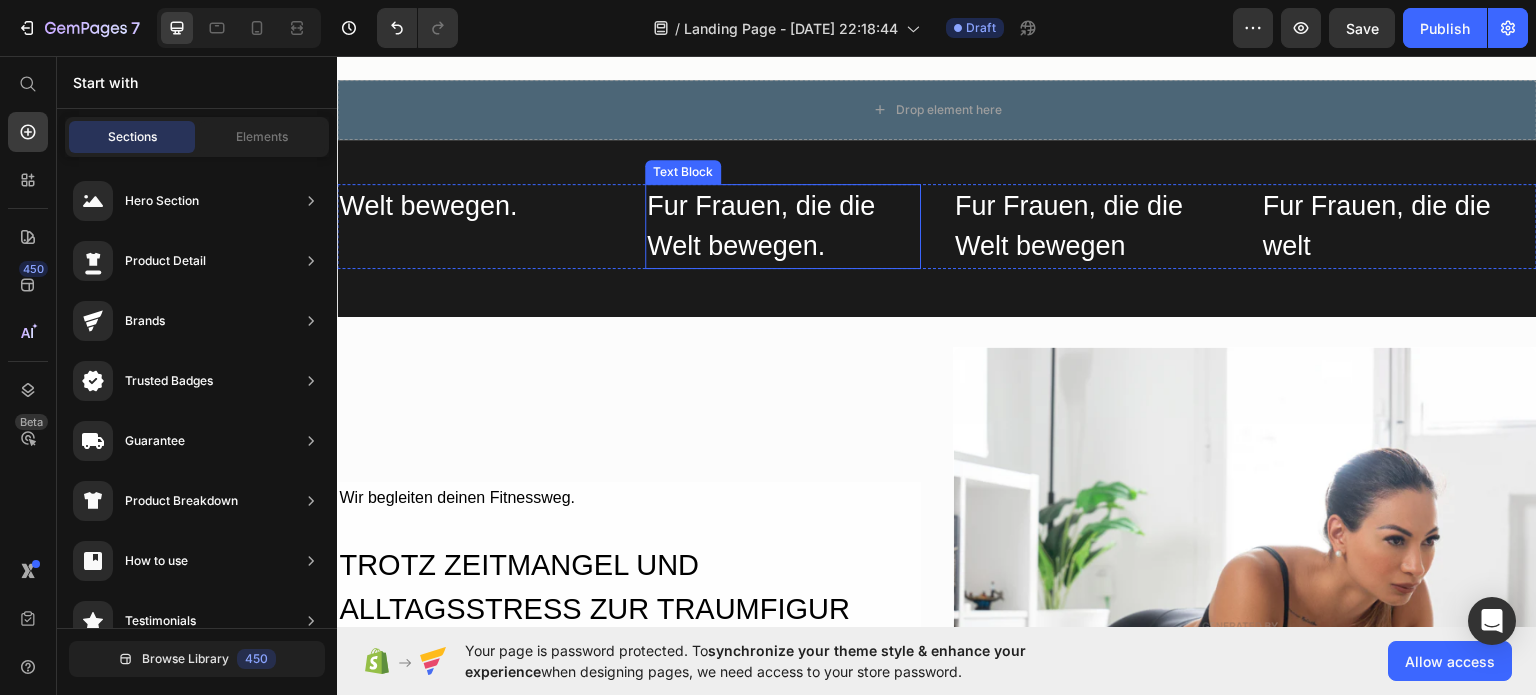 scroll, scrollTop: 2600, scrollLeft: 0, axis: vertical 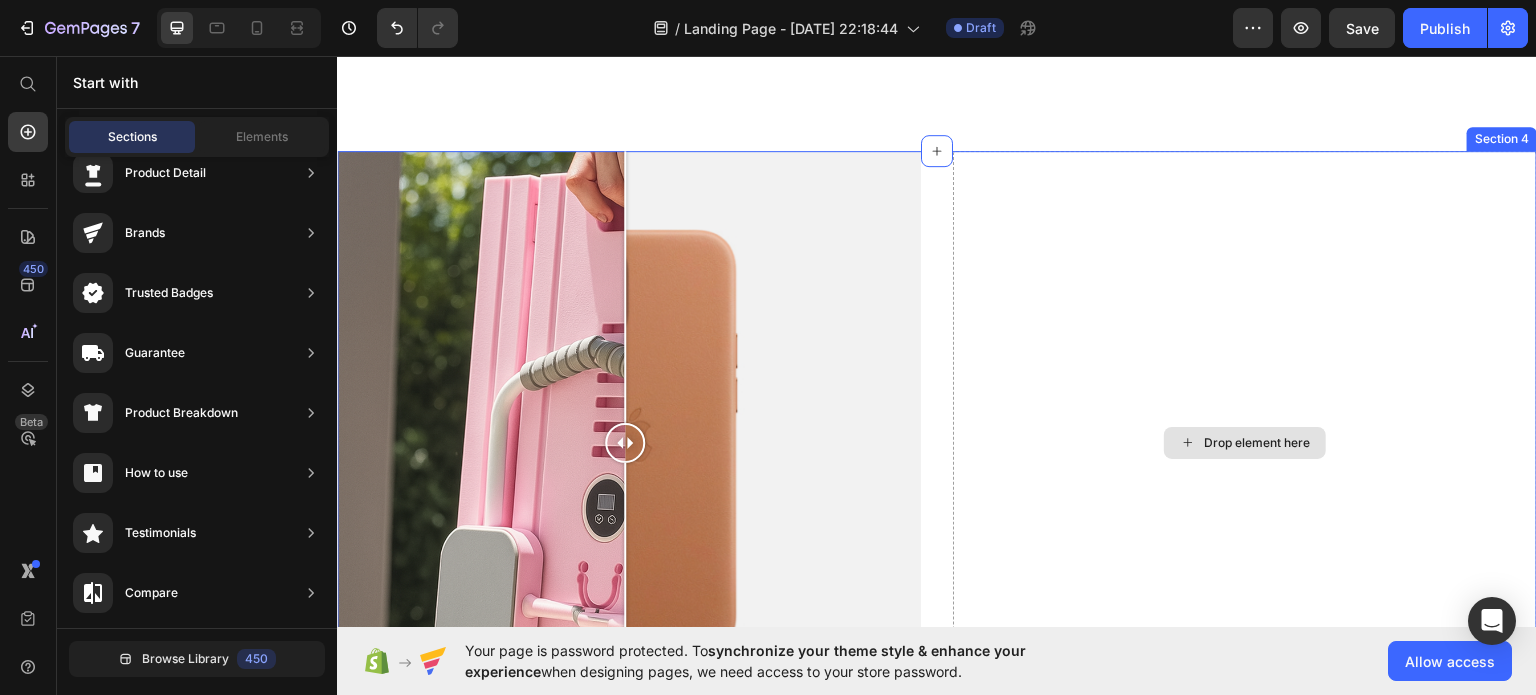 click on "Drop element here" at bounding box center (1245, 442) 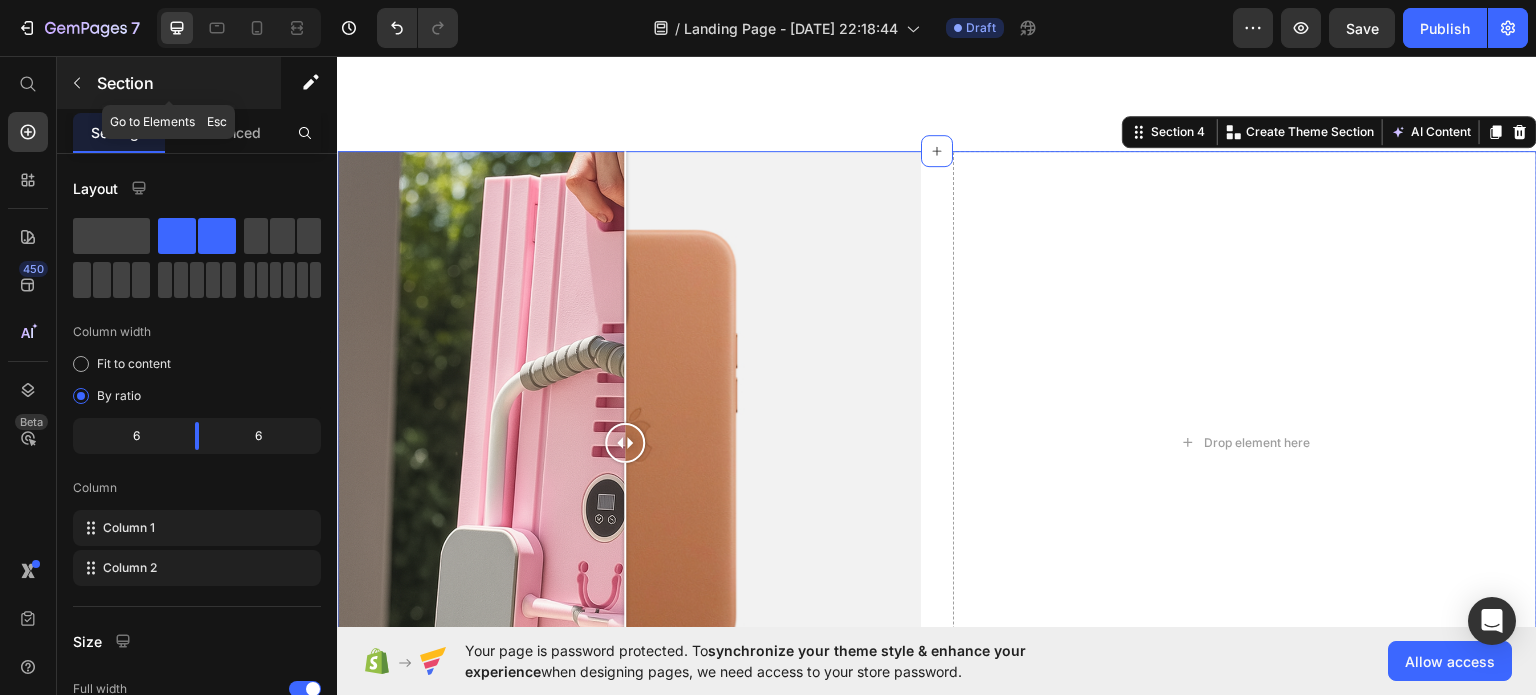 click at bounding box center [77, 83] 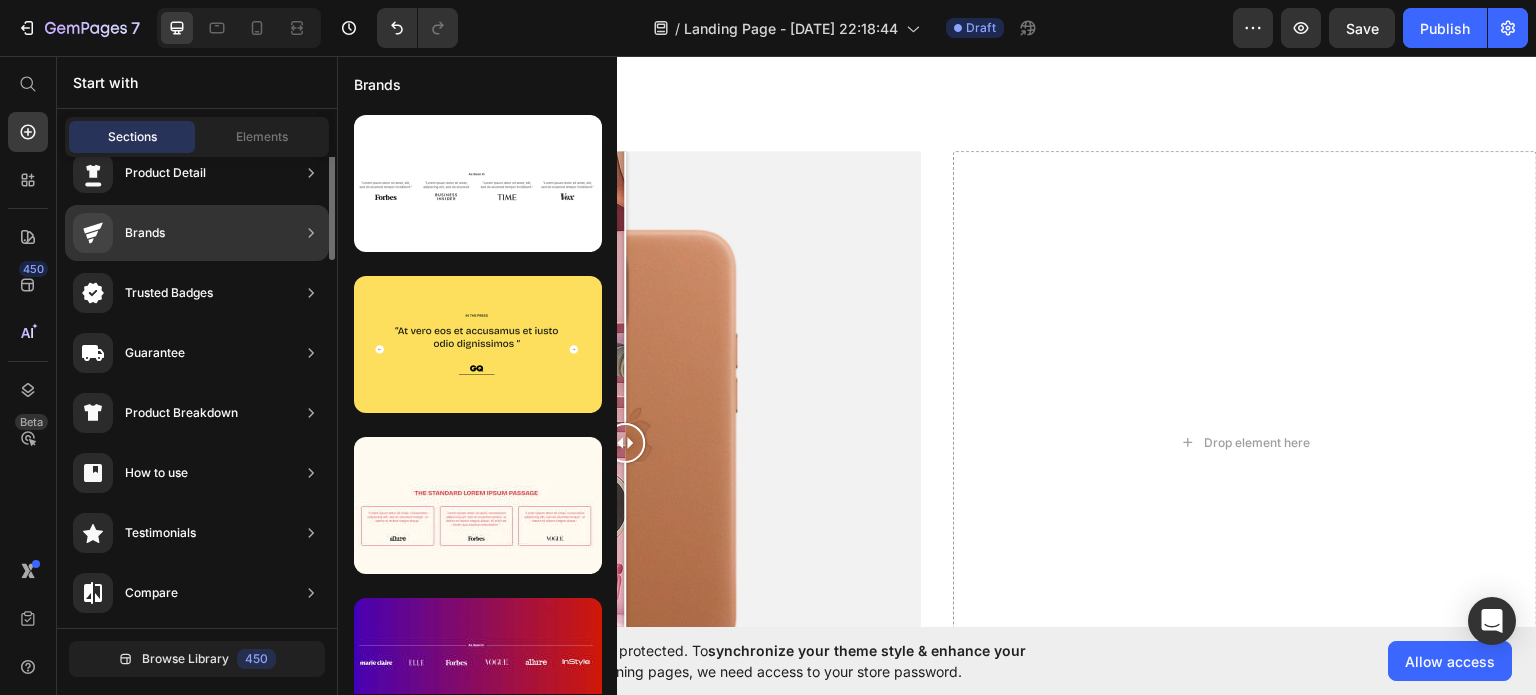 scroll, scrollTop: 0, scrollLeft: 0, axis: both 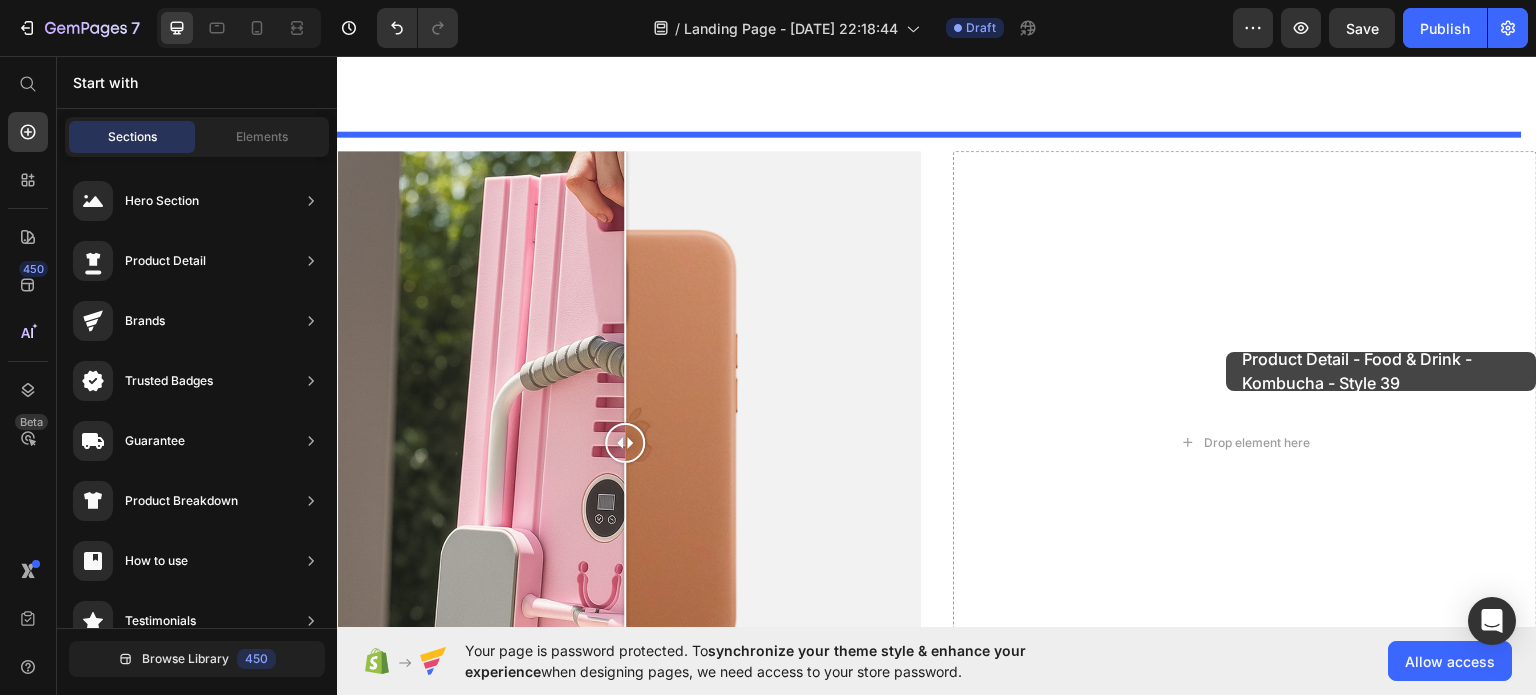 drag, startPoint x: 892, startPoint y: 527, endPoint x: 1227, endPoint y: 351, distance: 378.41907 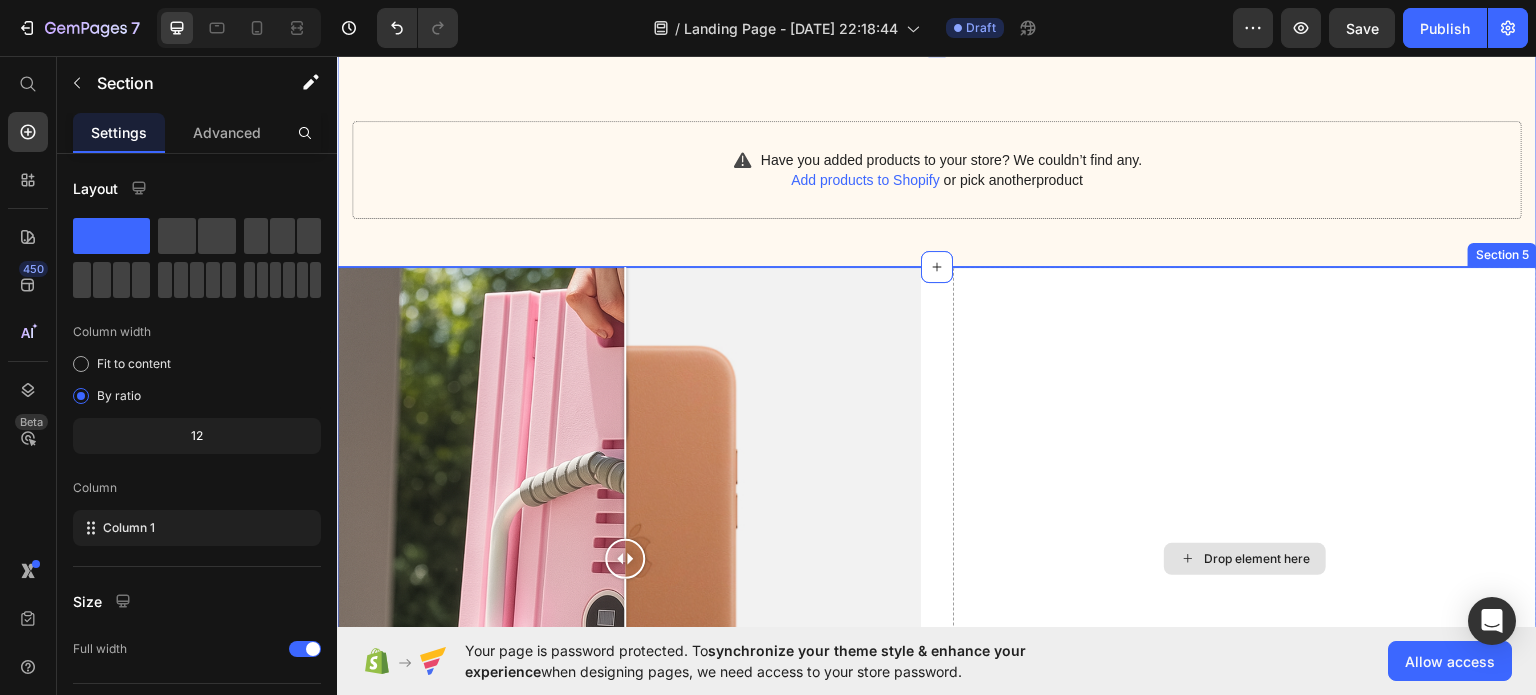 scroll, scrollTop: 1500, scrollLeft: 0, axis: vertical 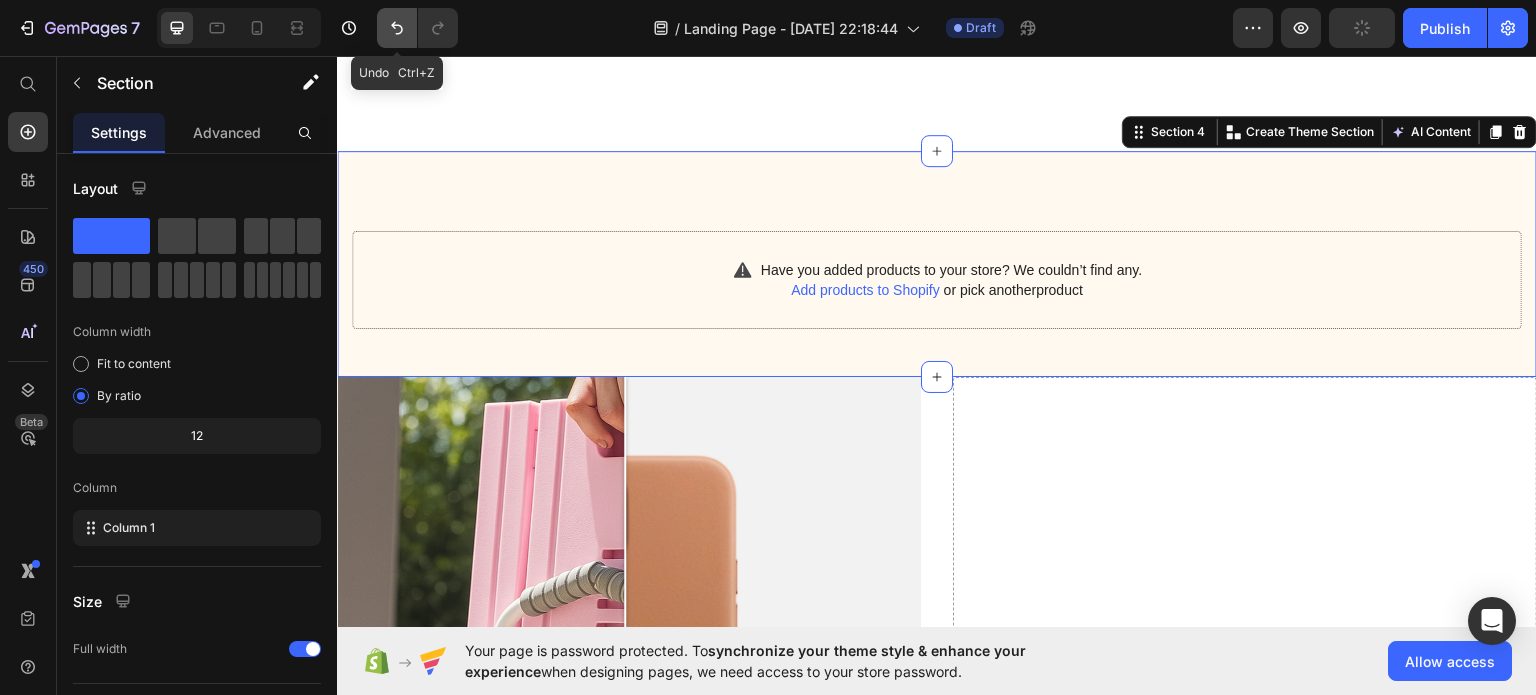 click 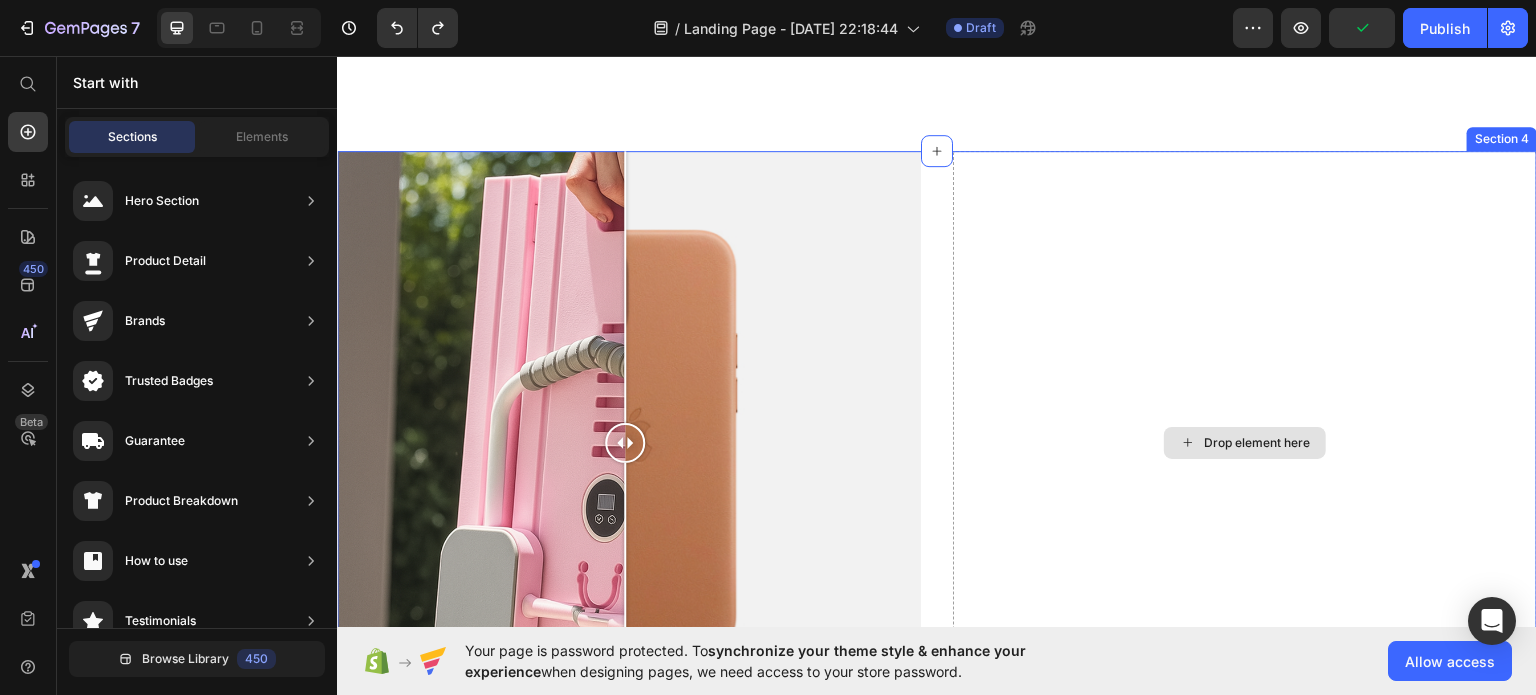 scroll, scrollTop: 1700, scrollLeft: 0, axis: vertical 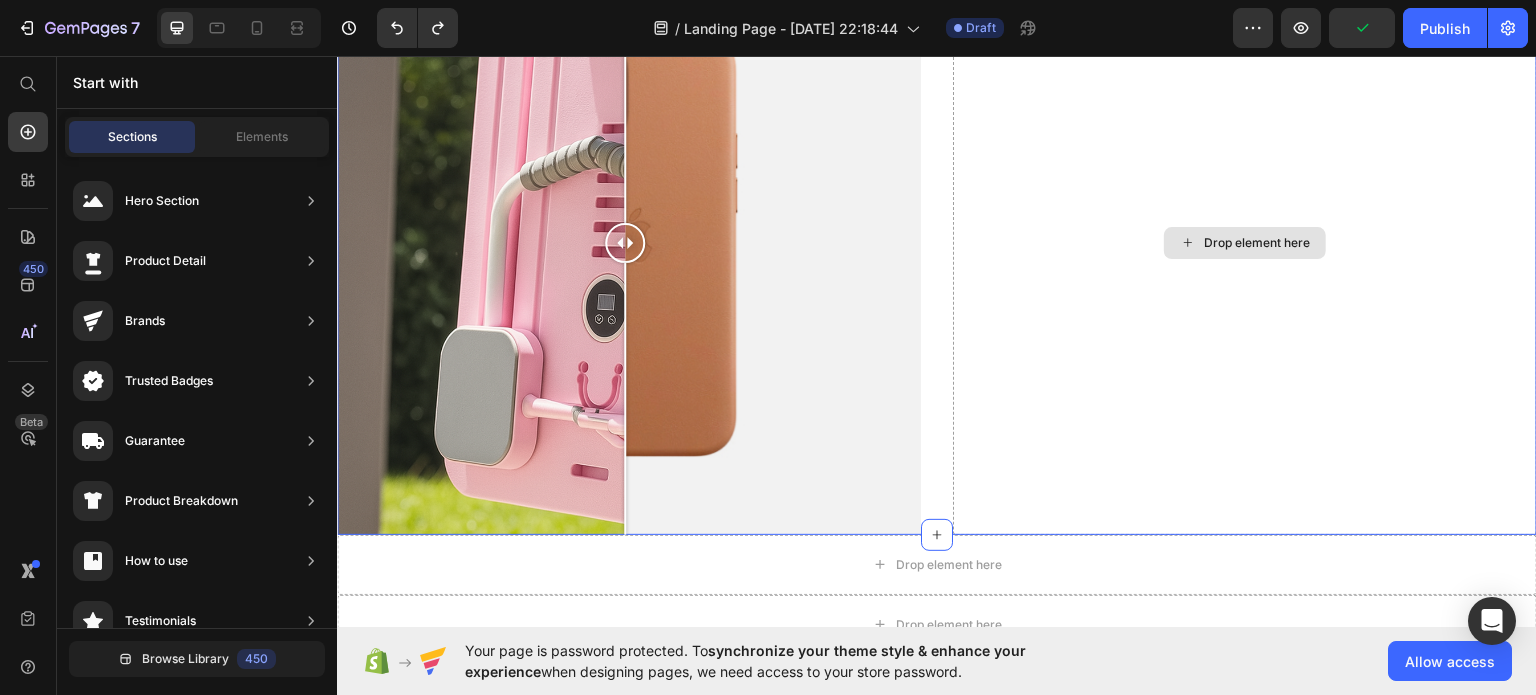 click on "Drop element here" at bounding box center [1245, 242] 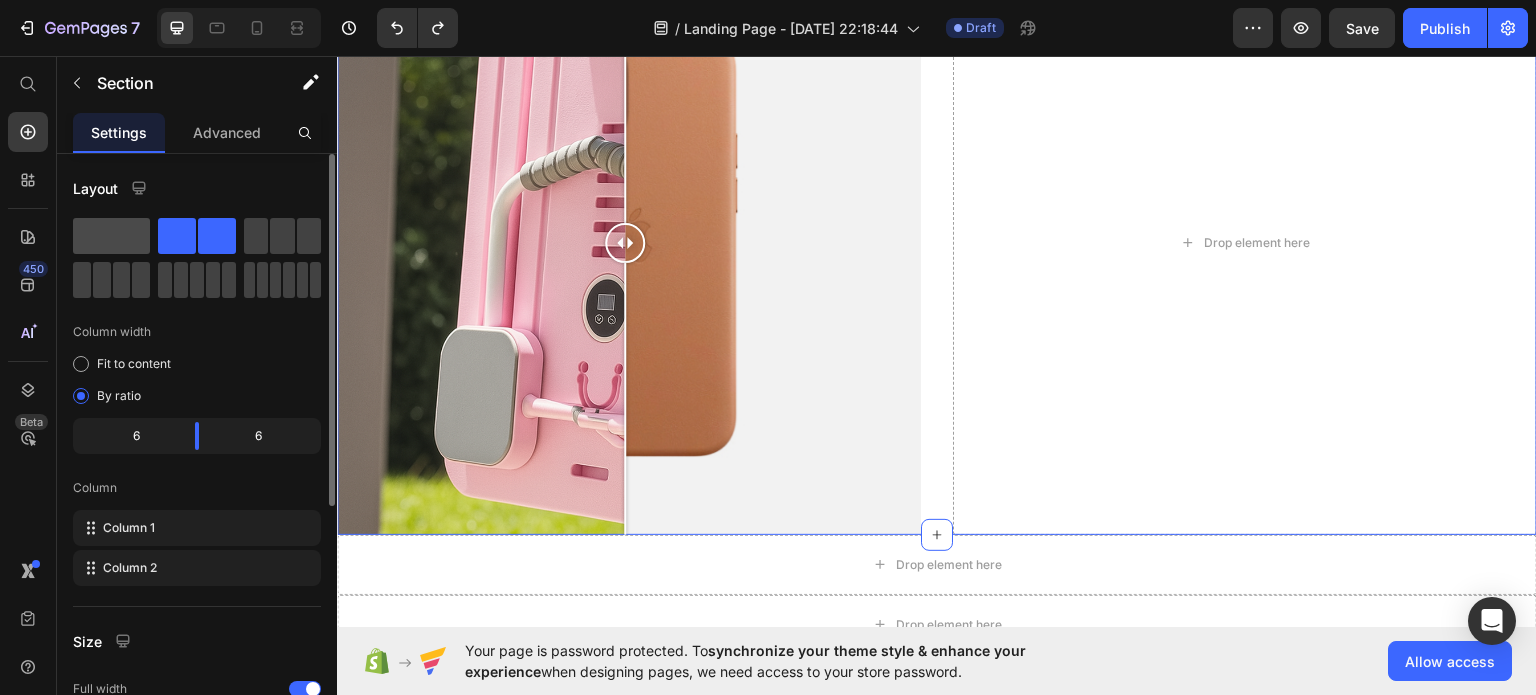 click 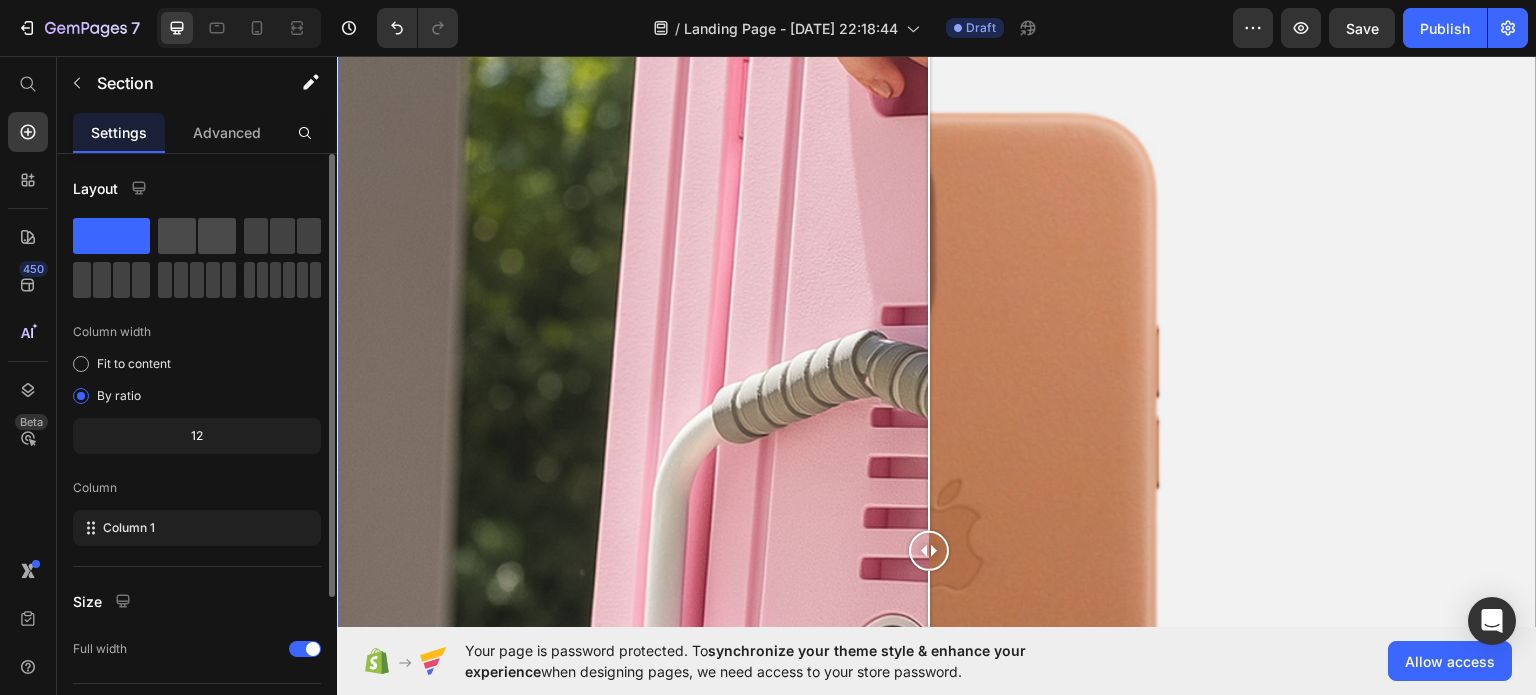click 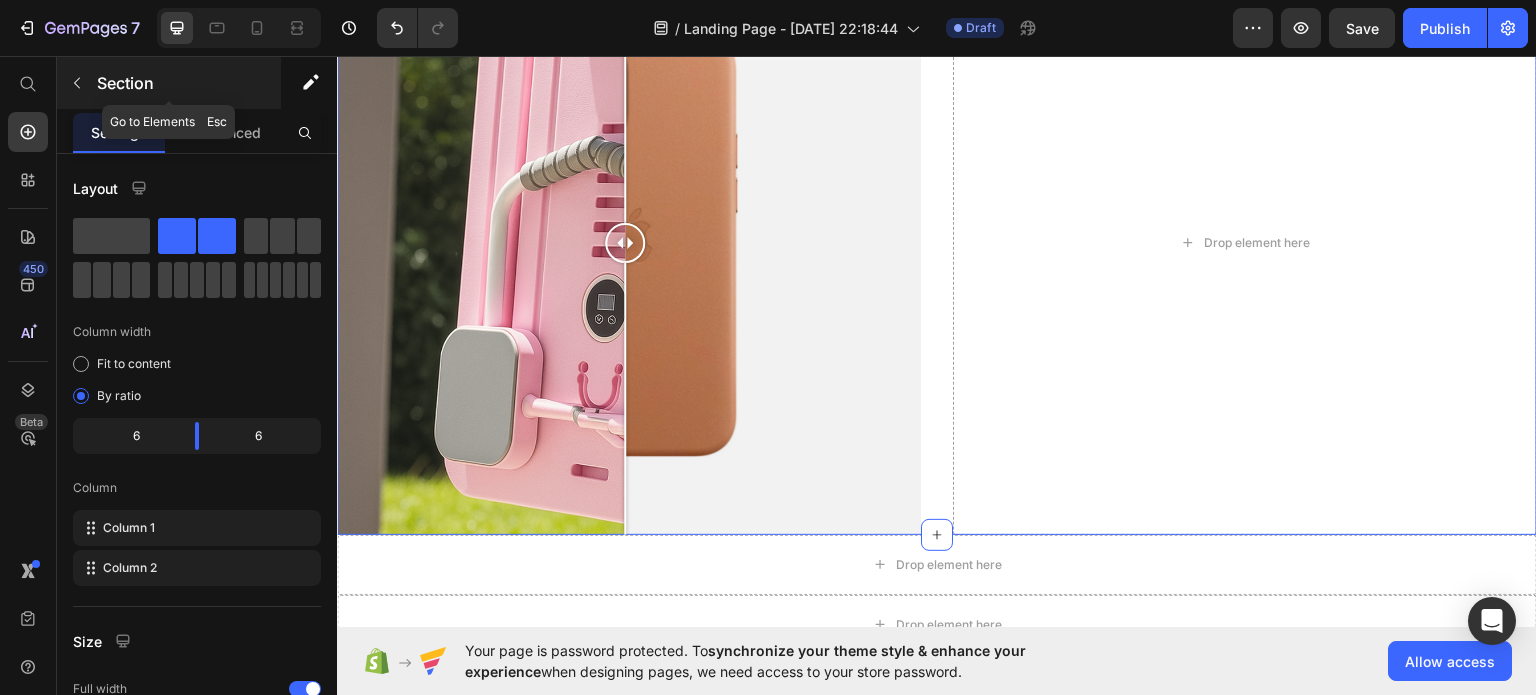 click 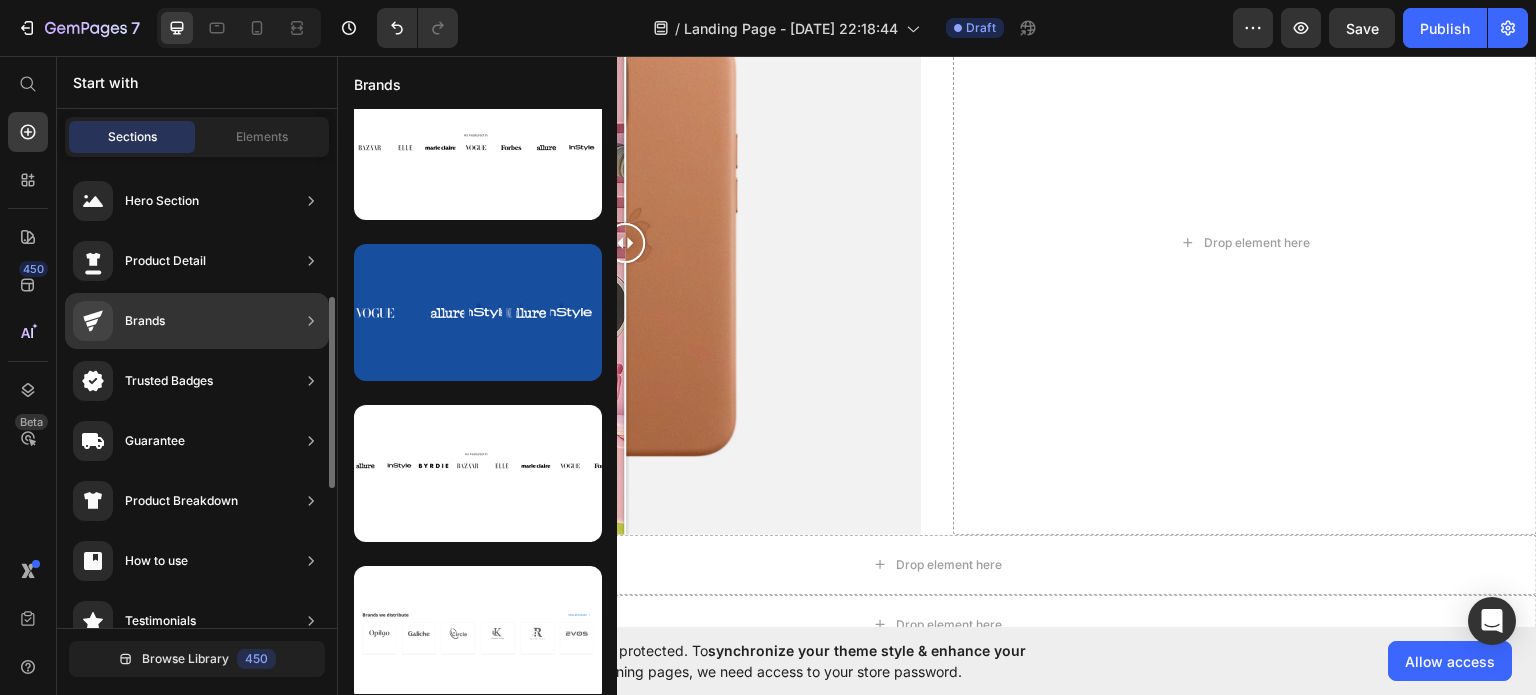 scroll, scrollTop: 100, scrollLeft: 0, axis: vertical 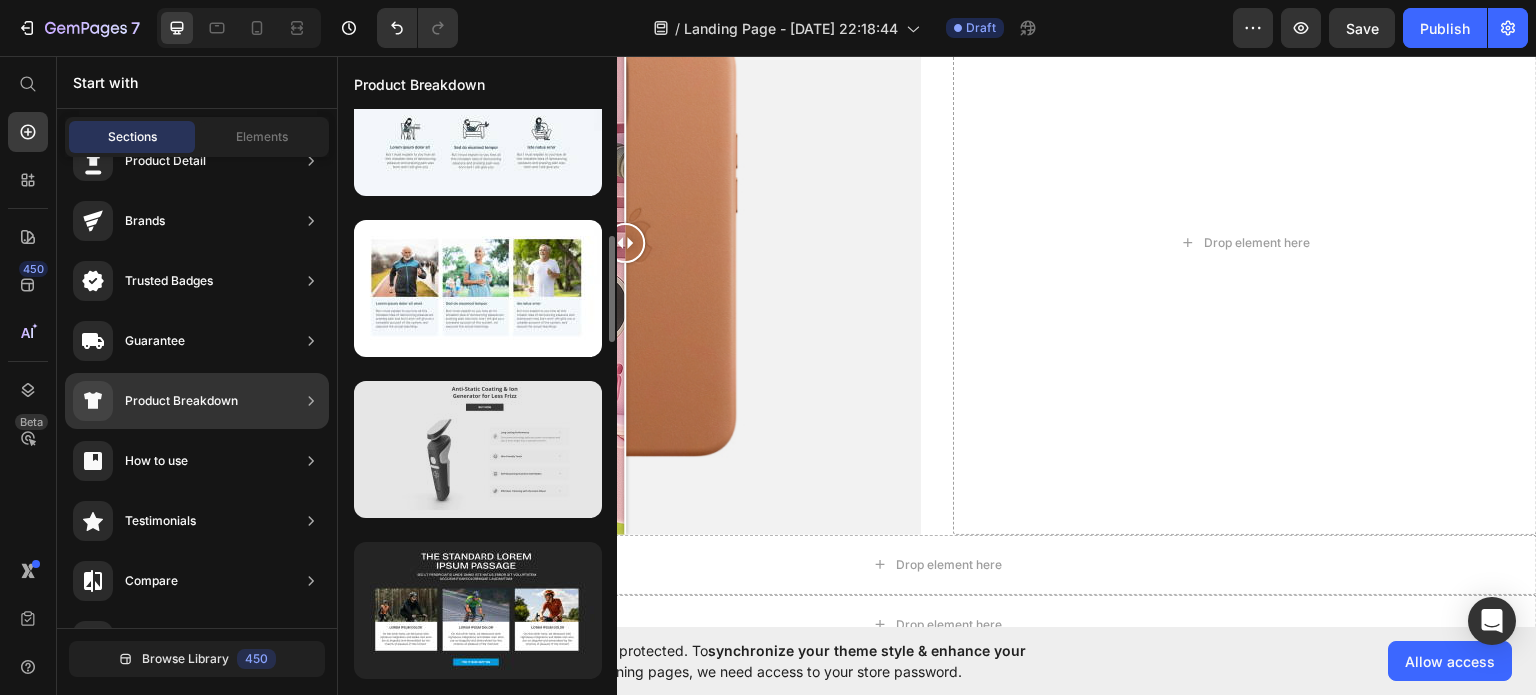 click at bounding box center (478, 449) 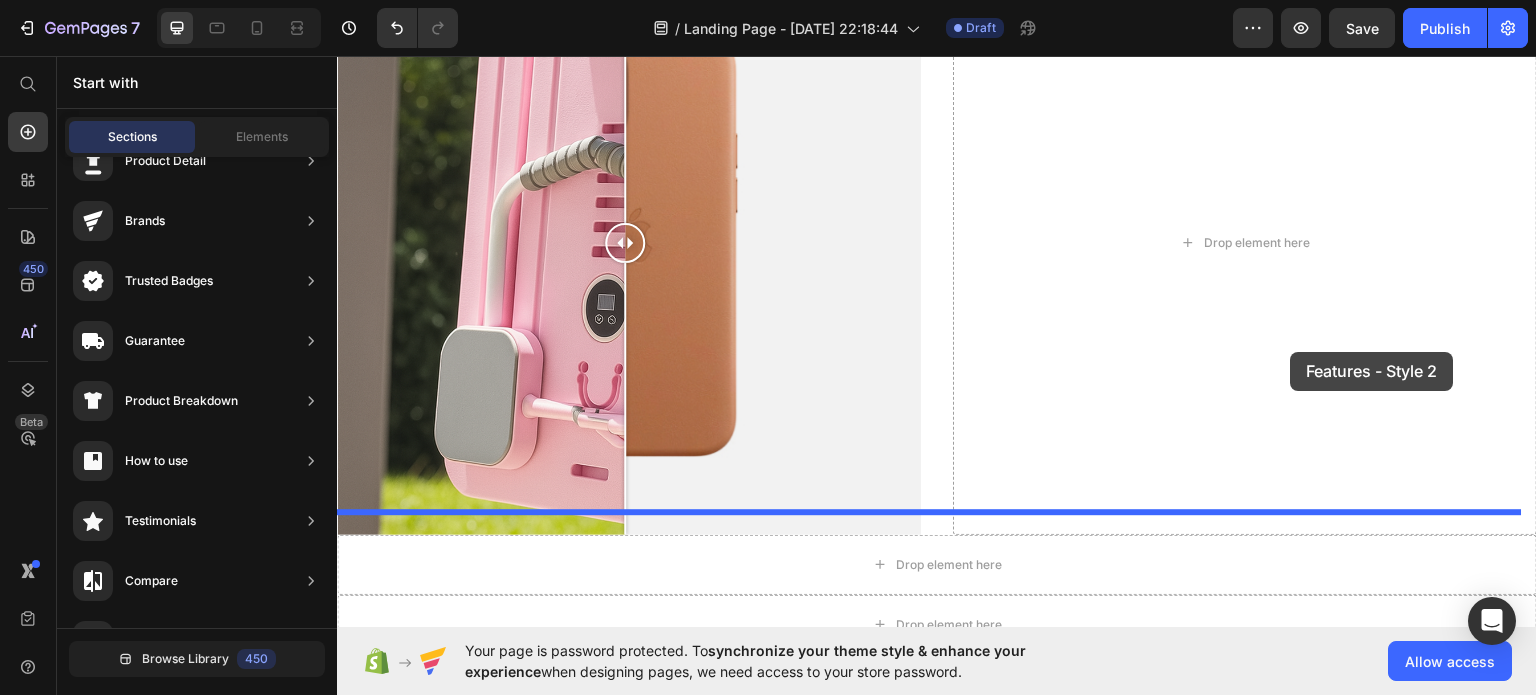 drag, startPoint x: 821, startPoint y: 515, endPoint x: 1291, endPoint y: 351, distance: 497.7911 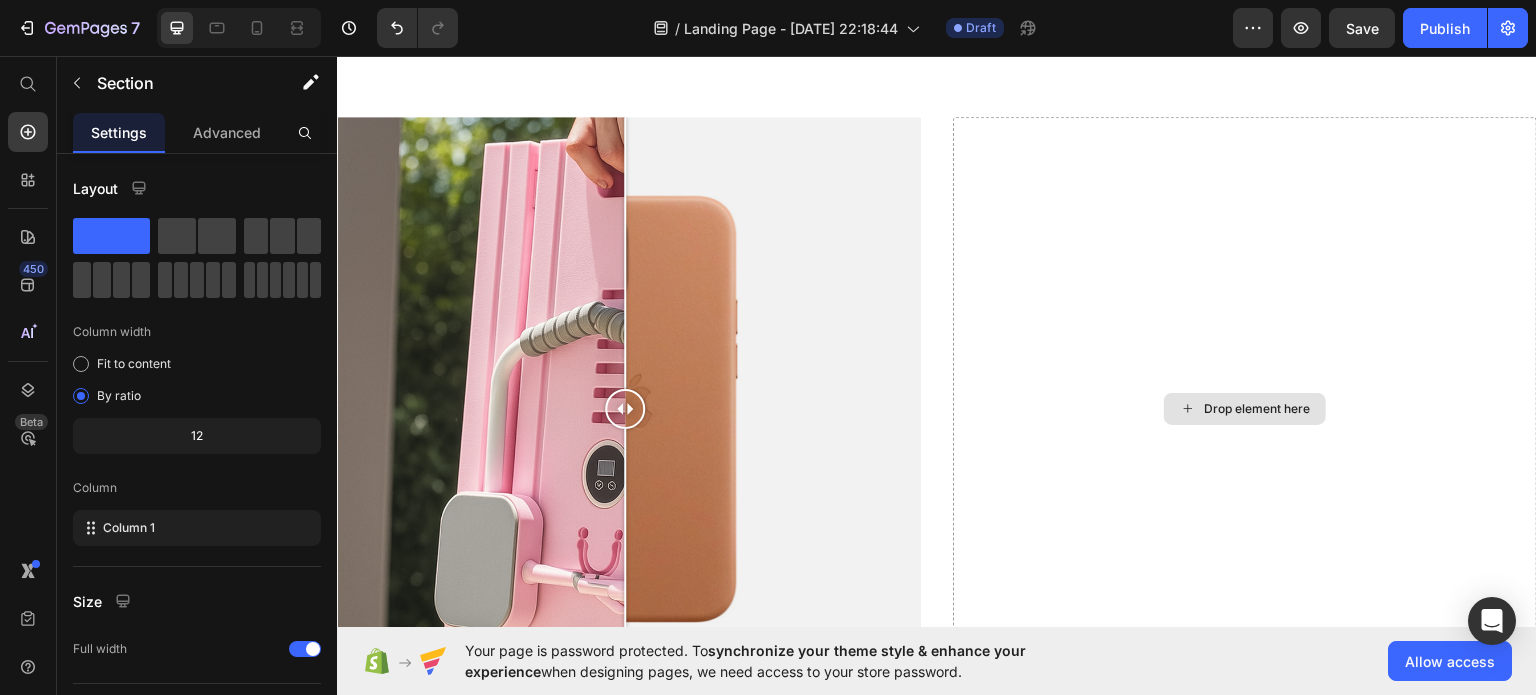 scroll, scrollTop: 1485, scrollLeft: 0, axis: vertical 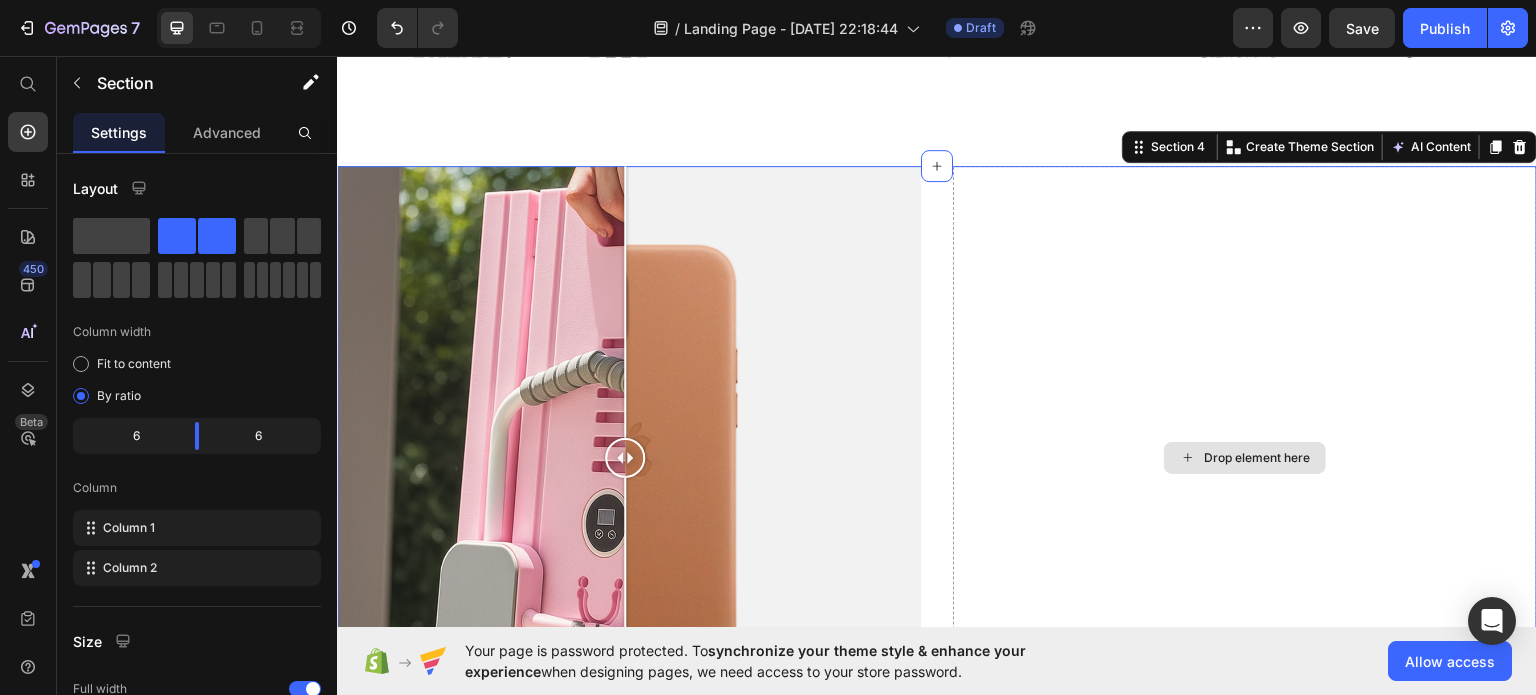 click on "Drop element here" at bounding box center [1245, 457] 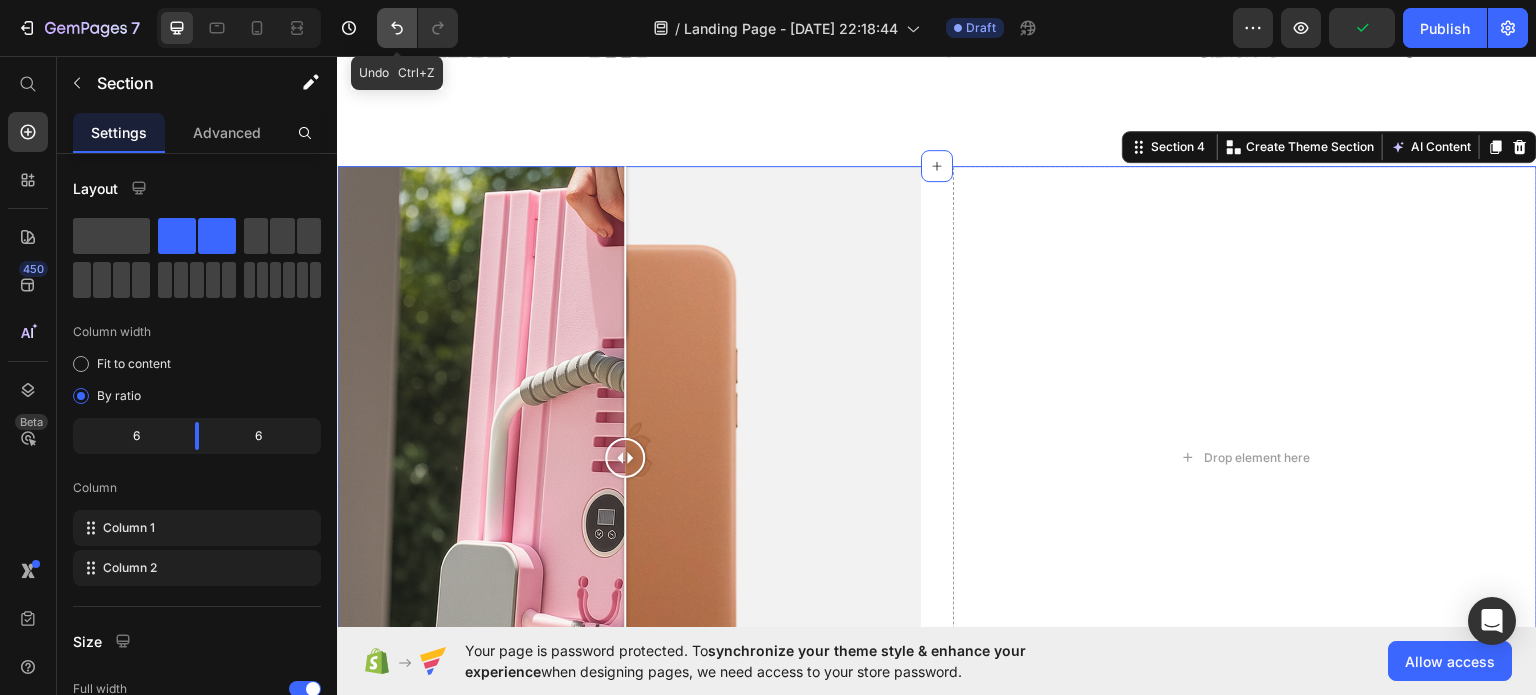 click 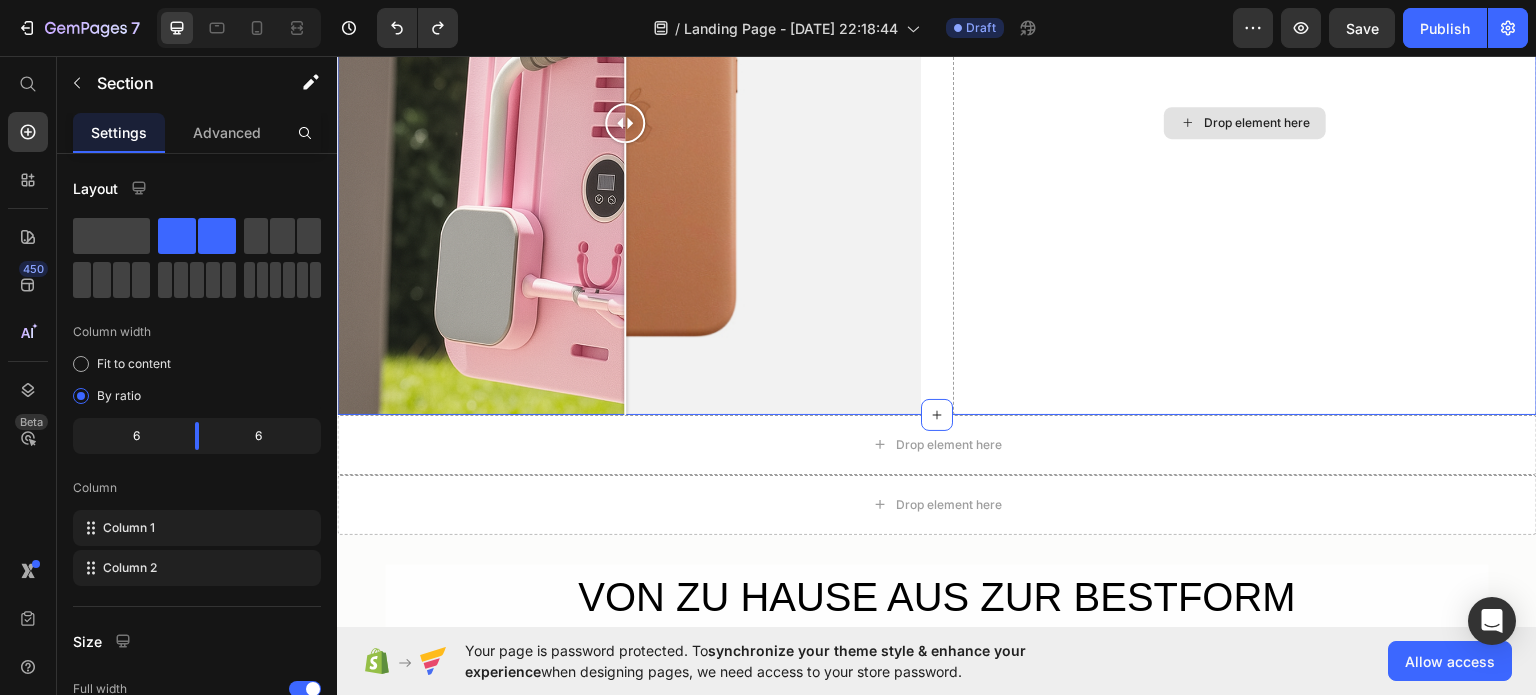 scroll, scrollTop: 1785, scrollLeft: 0, axis: vertical 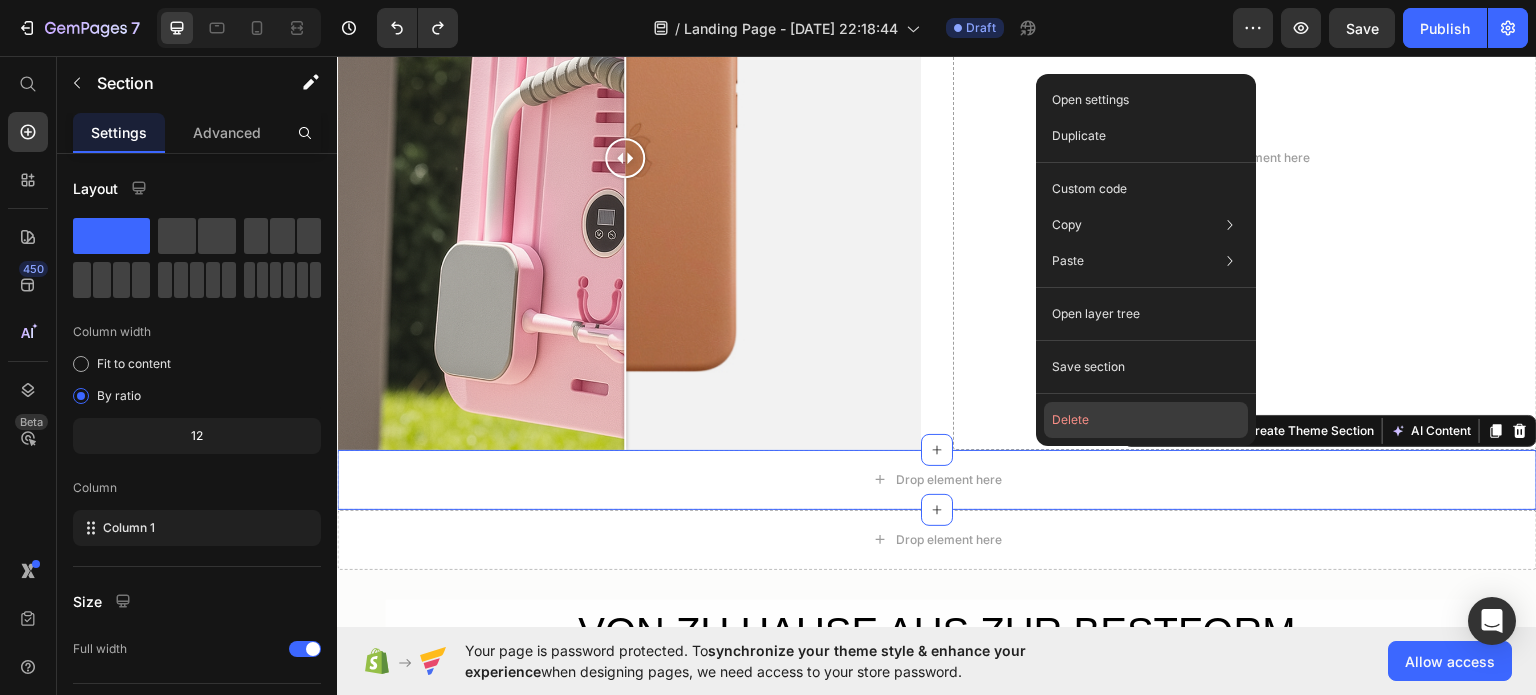 click on "Delete" 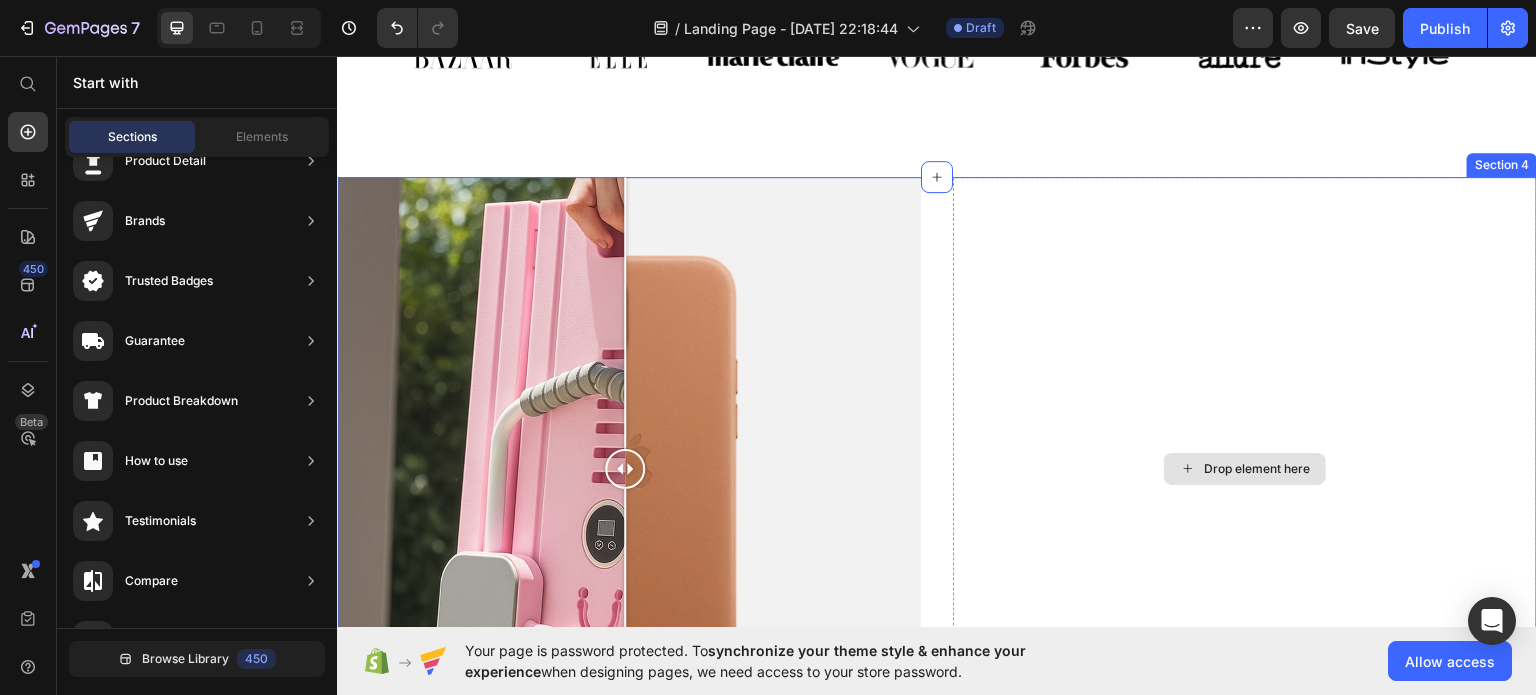 scroll, scrollTop: 1485, scrollLeft: 0, axis: vertical 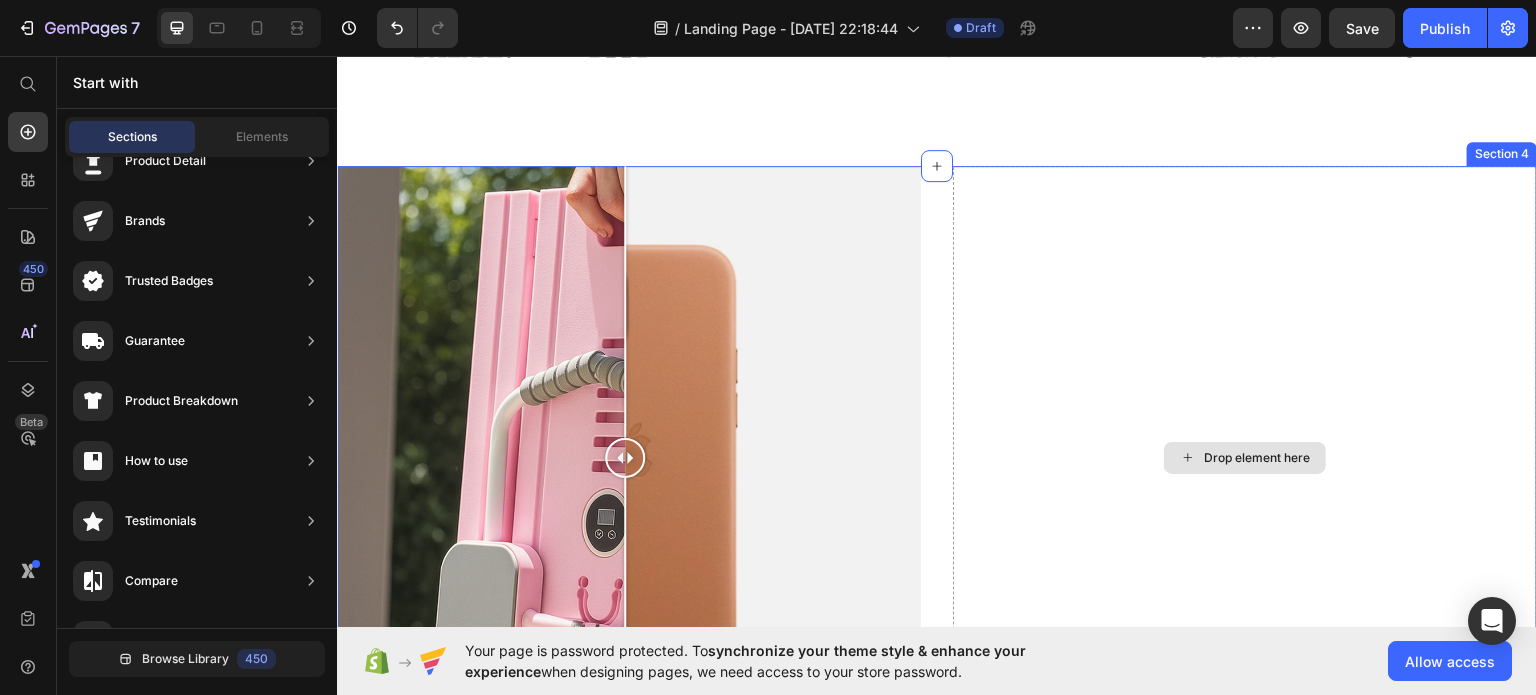 click on "Drop element here" at bounding box center (1245, 457) 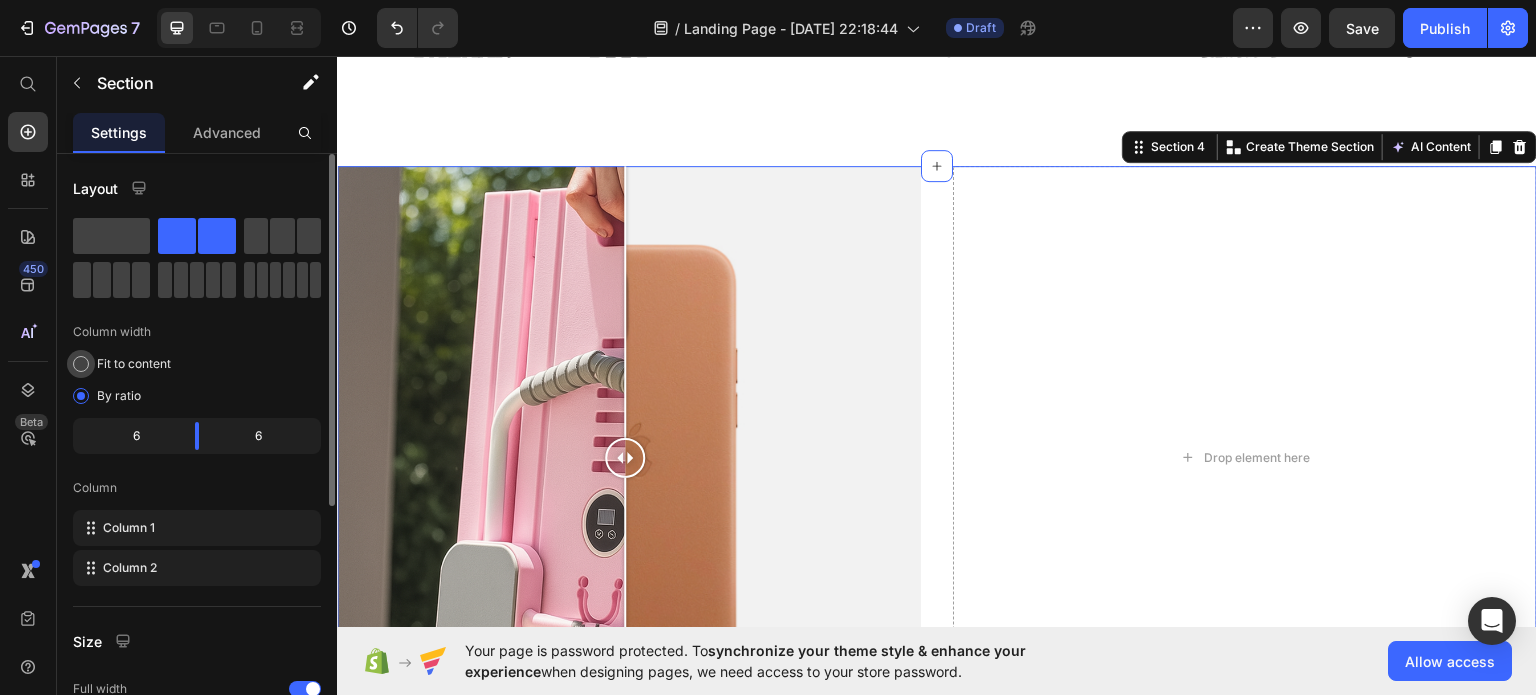 click on "Fit to content" at bounding box center [134, 364] 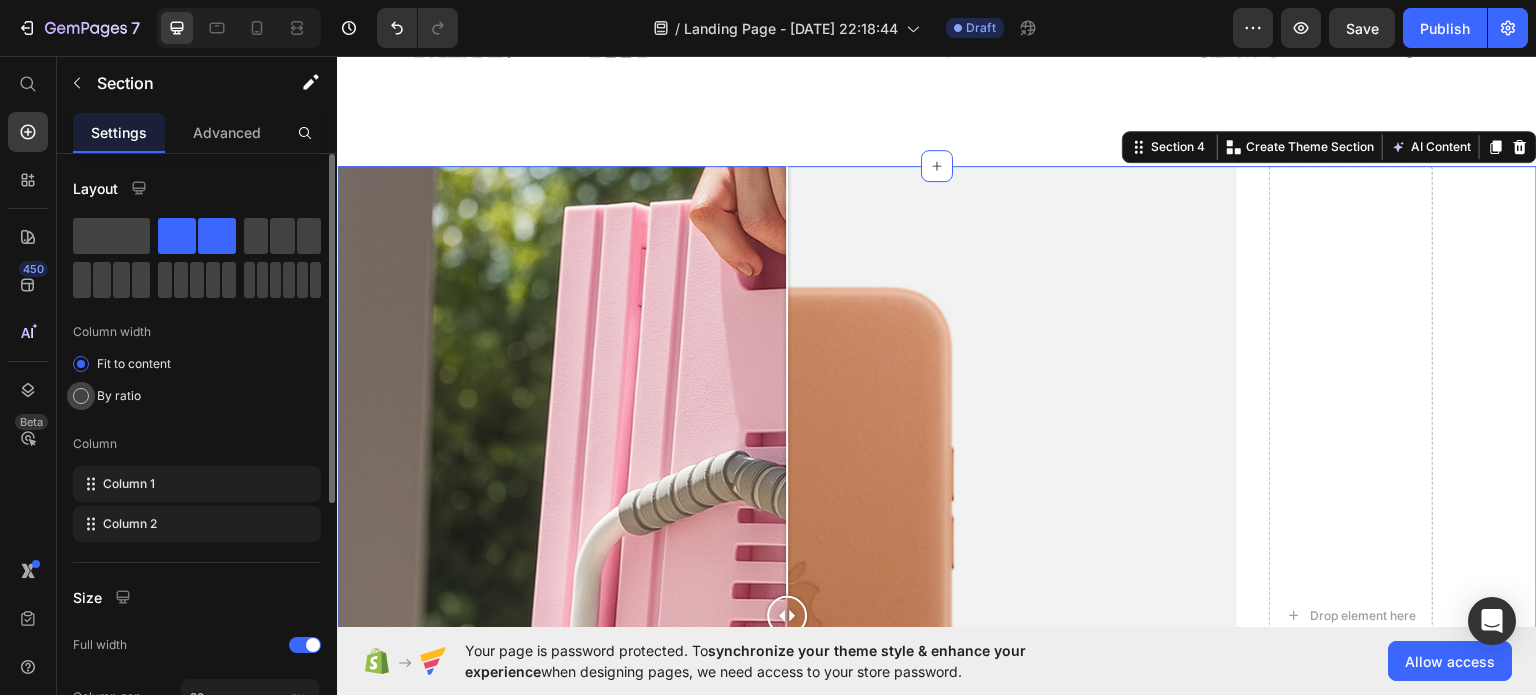 click on "By ratio" at bounding box center (119, 396) 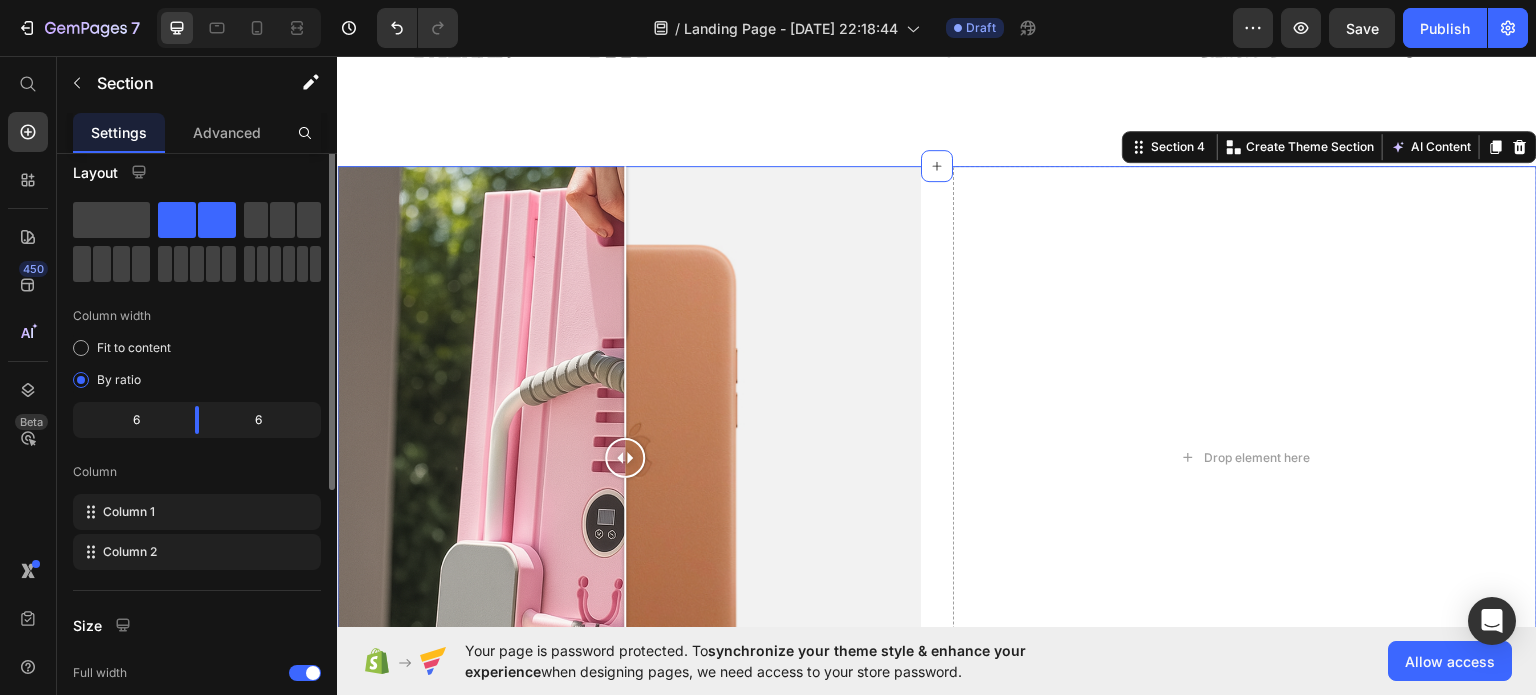 scroll, scrollTop: 0, scrollLeft: 0, axis: both 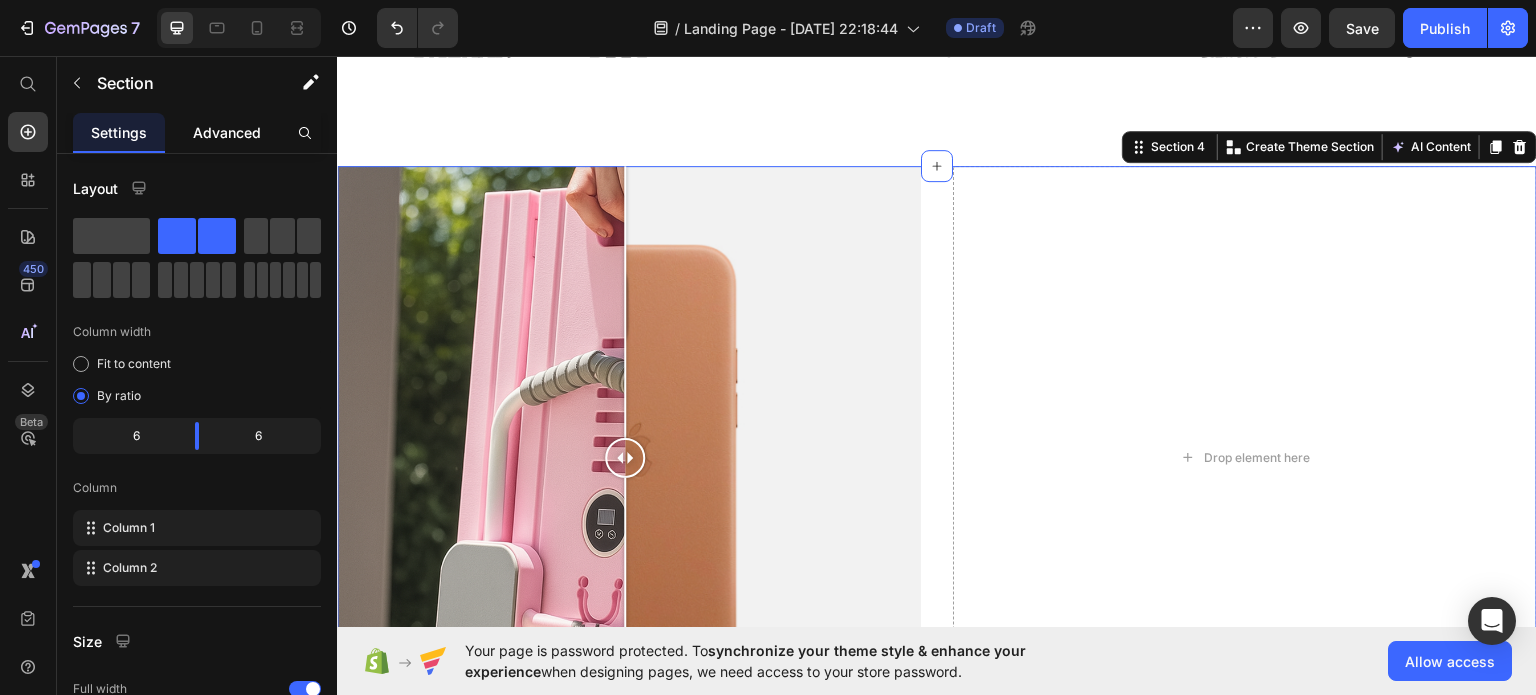 click on "Advanced" at bounding box center (227, 132) 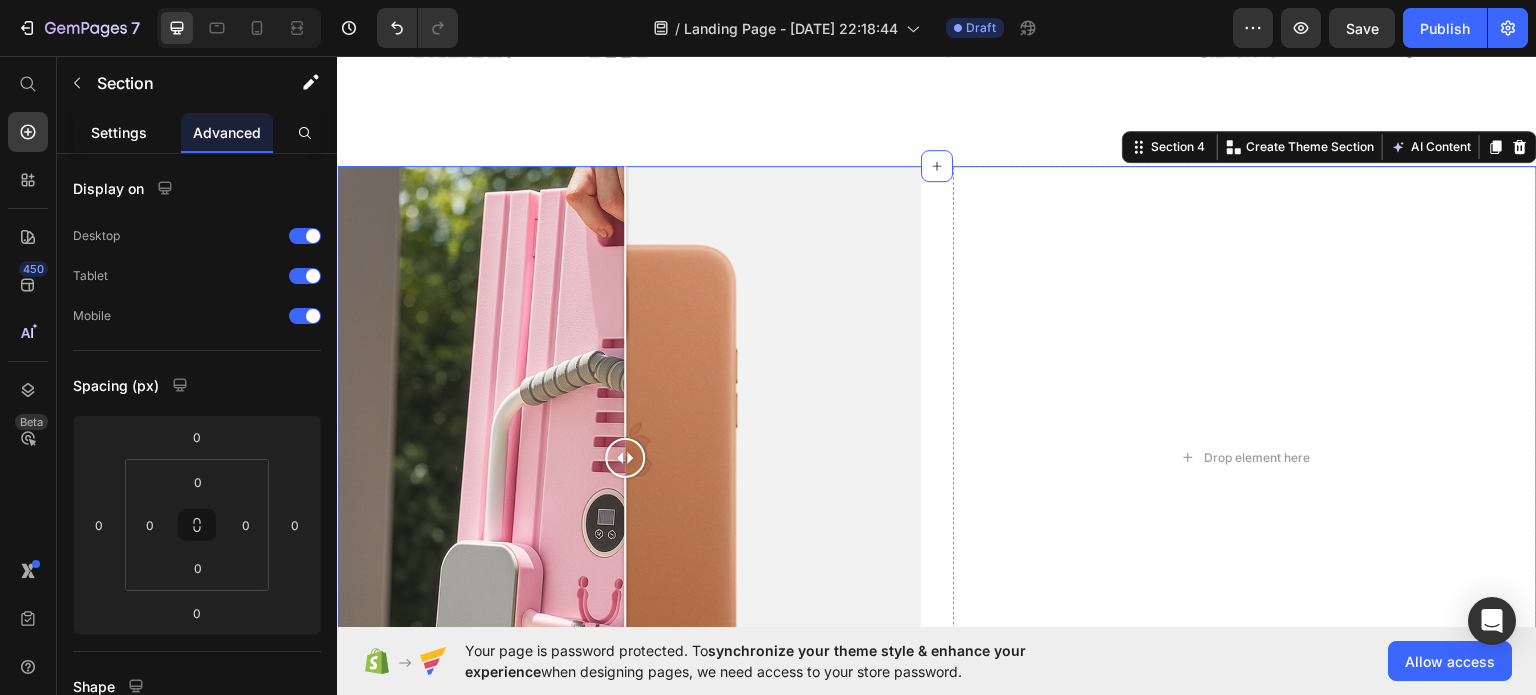 click on "Settings" at bounding box center [119, 132] 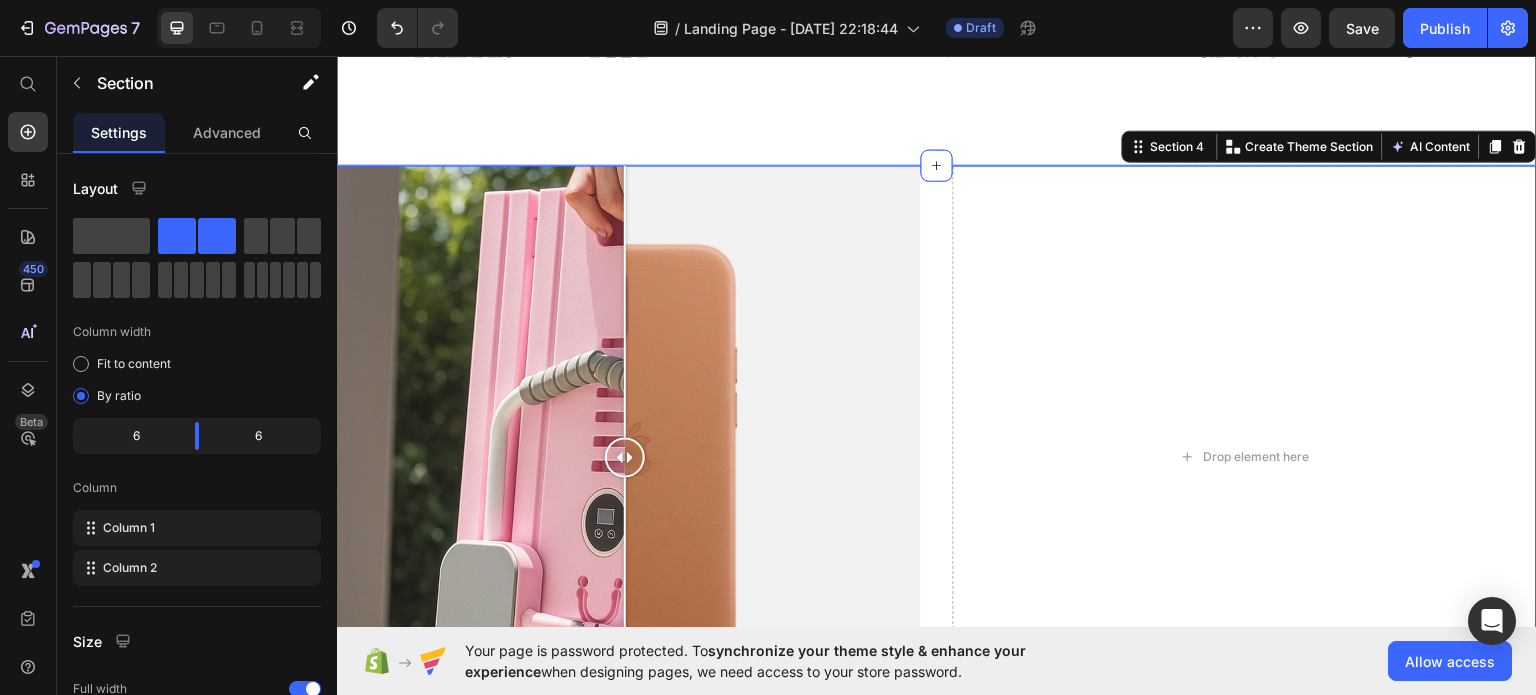 scroll, scrollTop: 1385, scrollLeft: 0, axis: vertical 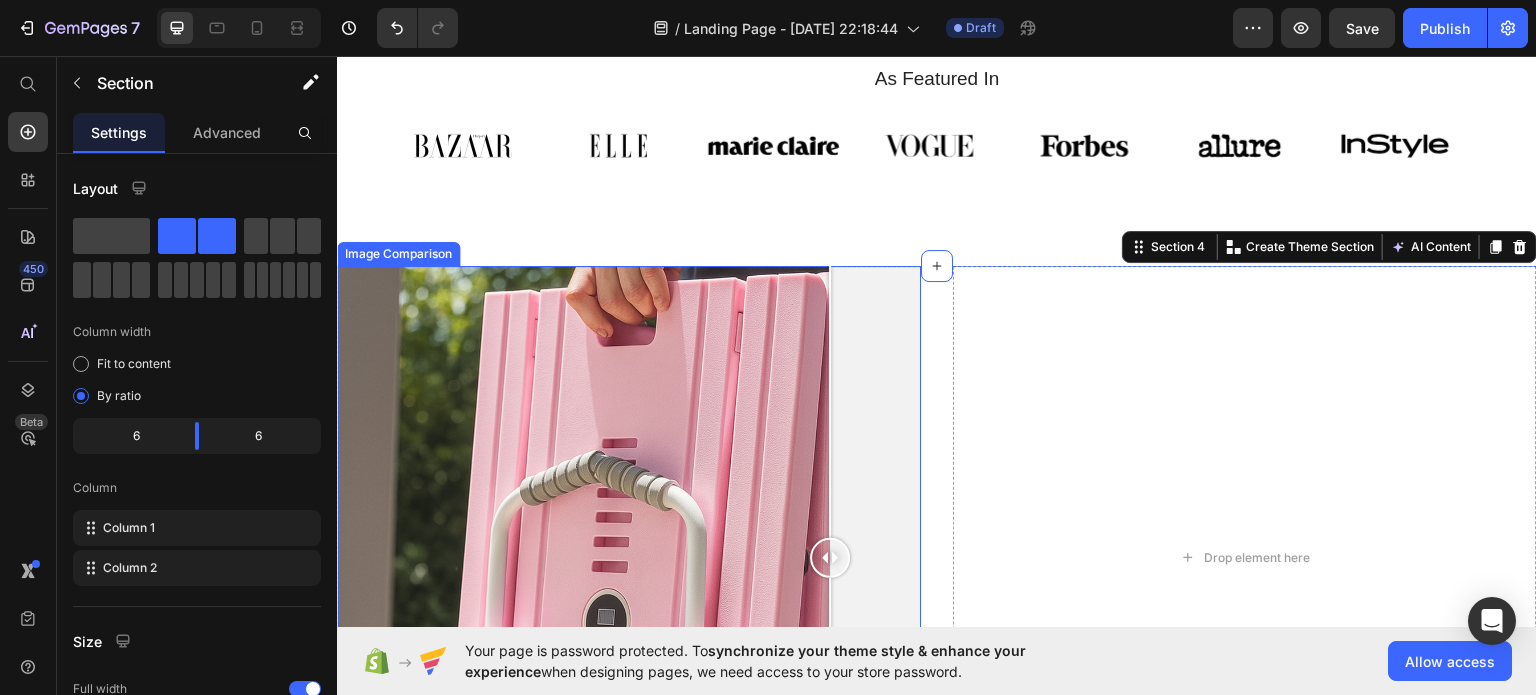 click at bounding box center (629, 557) 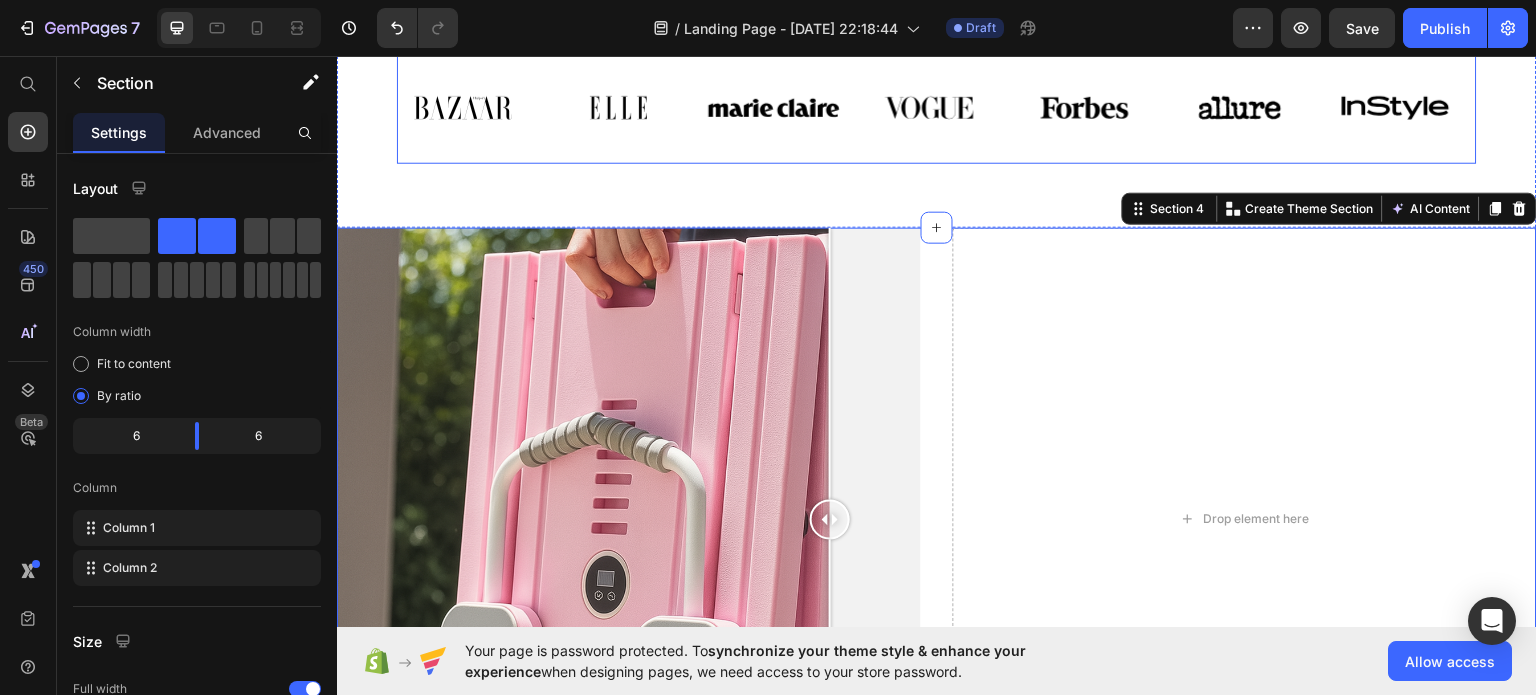 scroll, scrollTop: 1485, scrollLeft: 0, axis: vertical 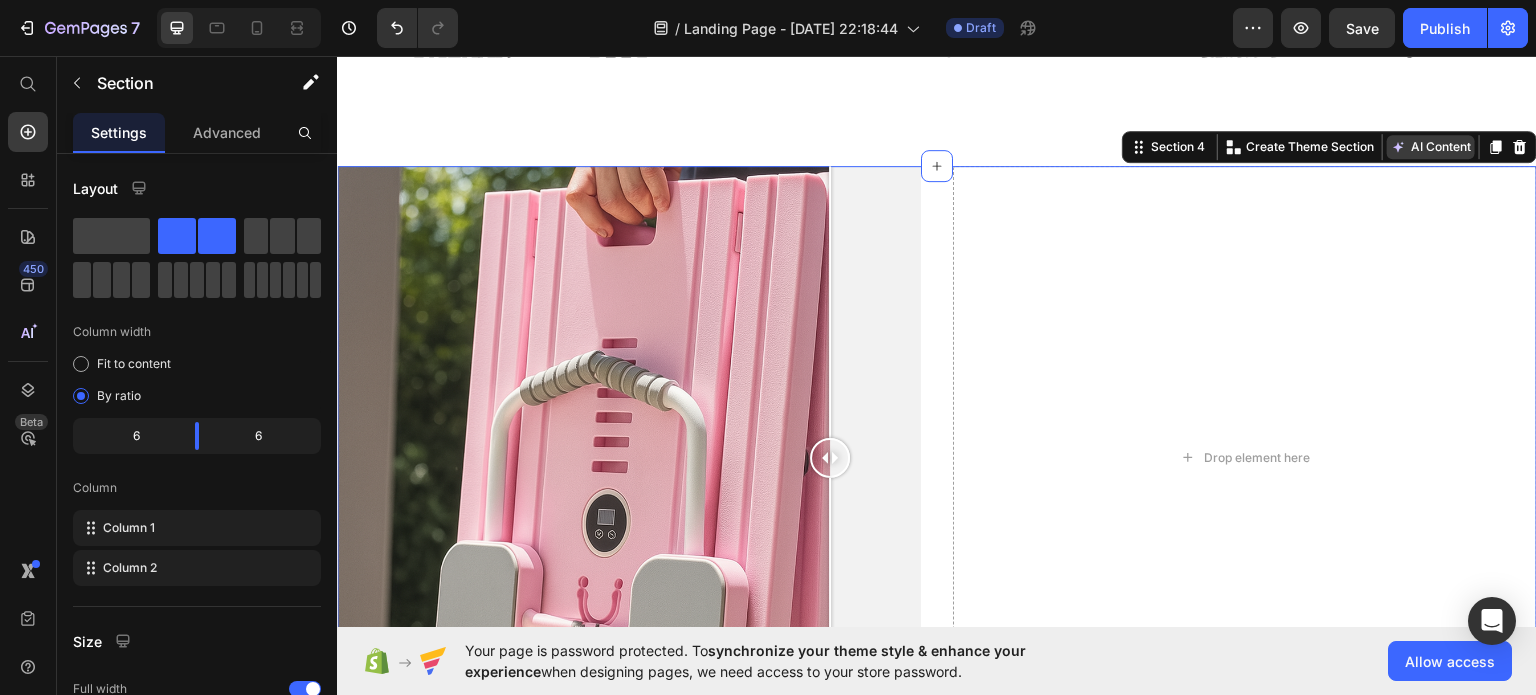 click on "AI Content" at bounding box center (1431, 146) 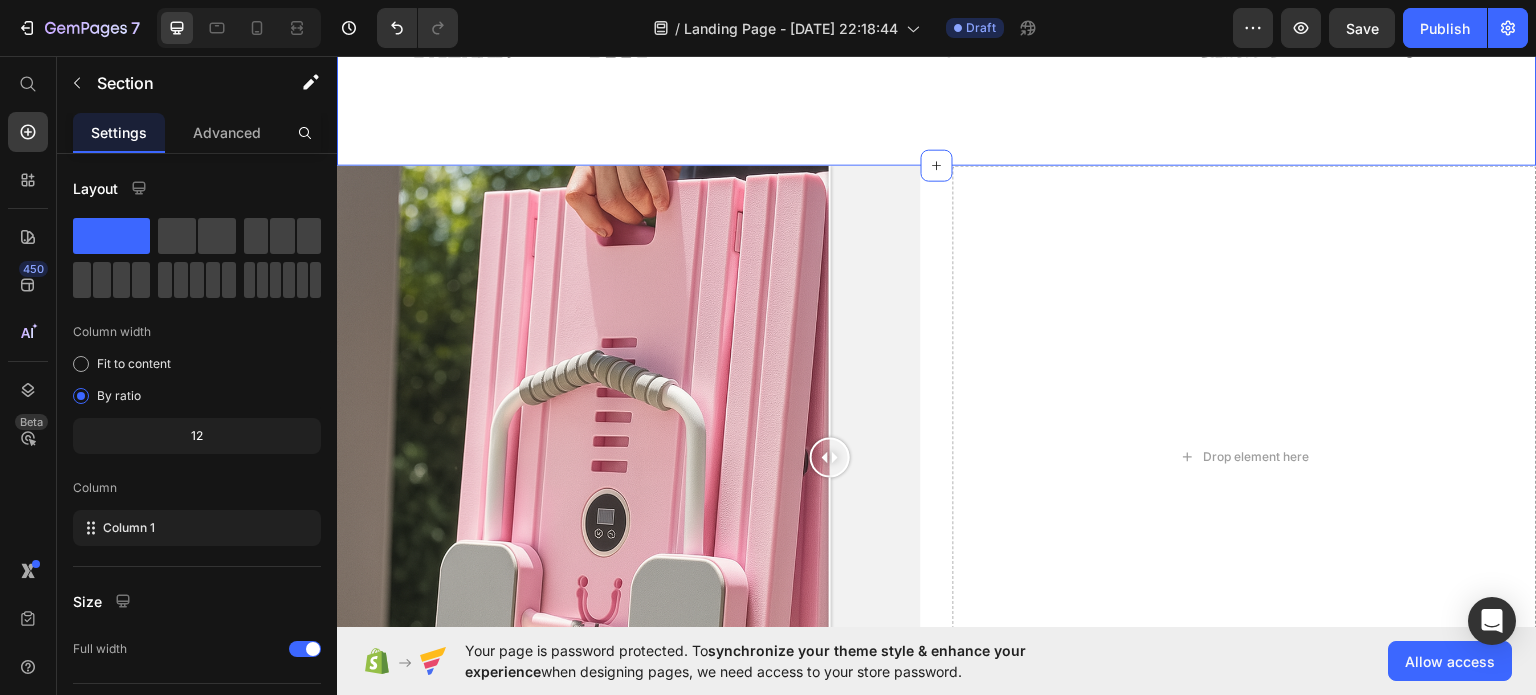 click on "As Featured In Heading Image Image Image Image Image Image Image Carousel Row" at bounding box center (937, 40) 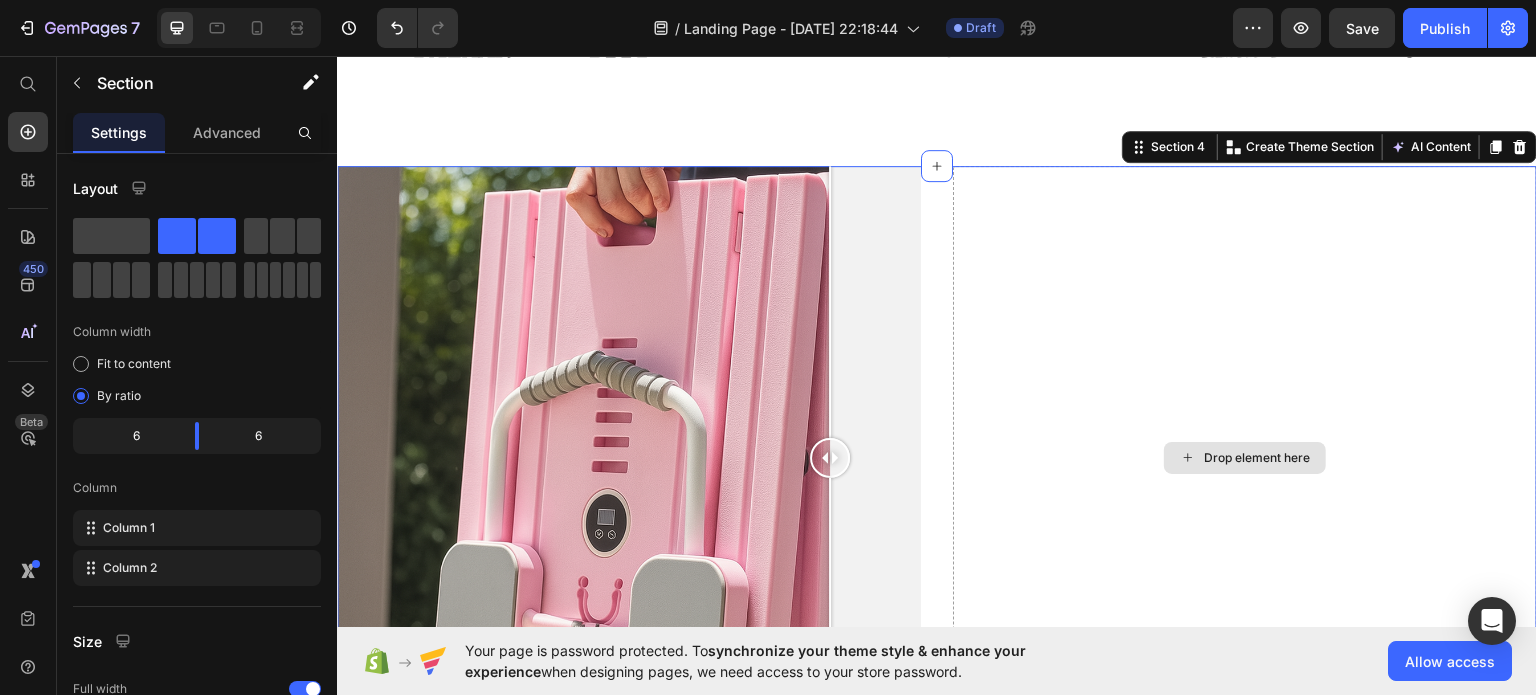 click on "Drop element here" at bounding box center [1245, 457] 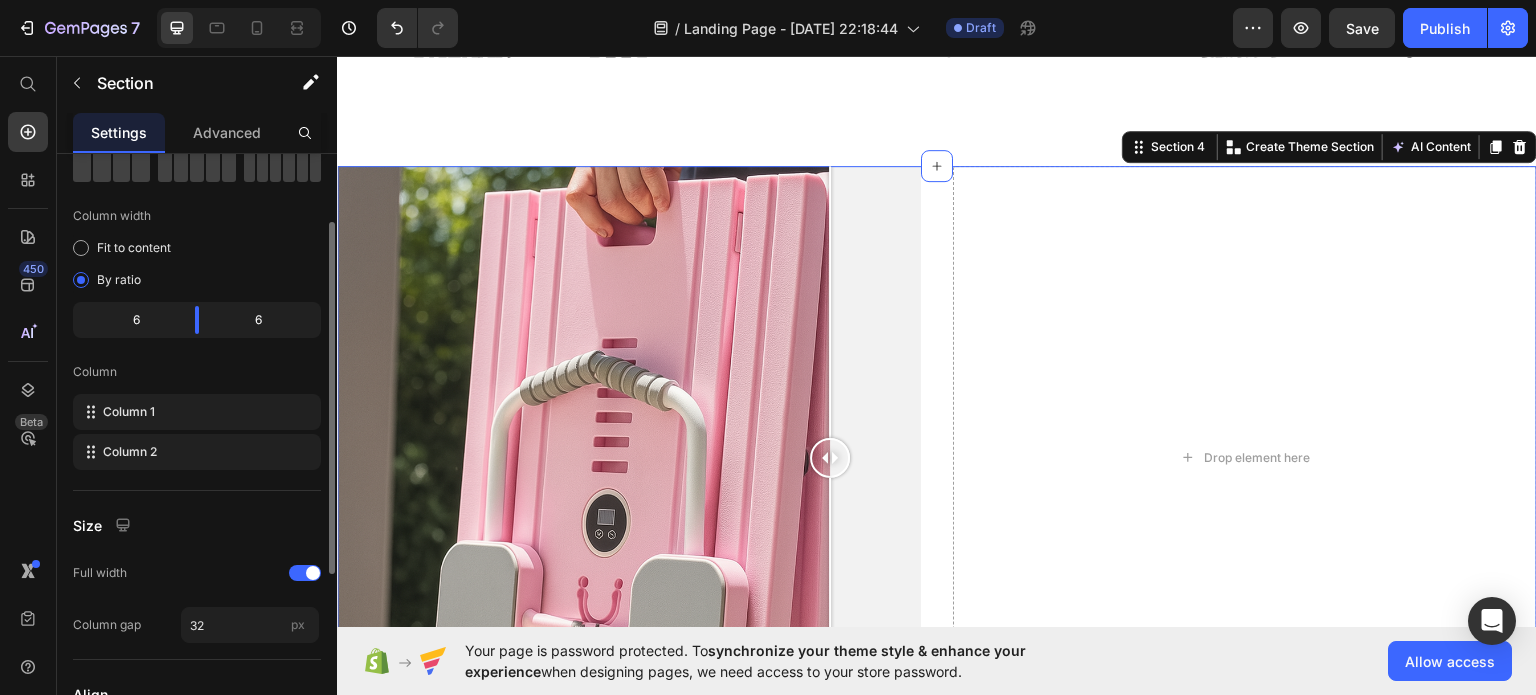 scroll, scrollTop: 0, scrollLeft: 0, axis: both 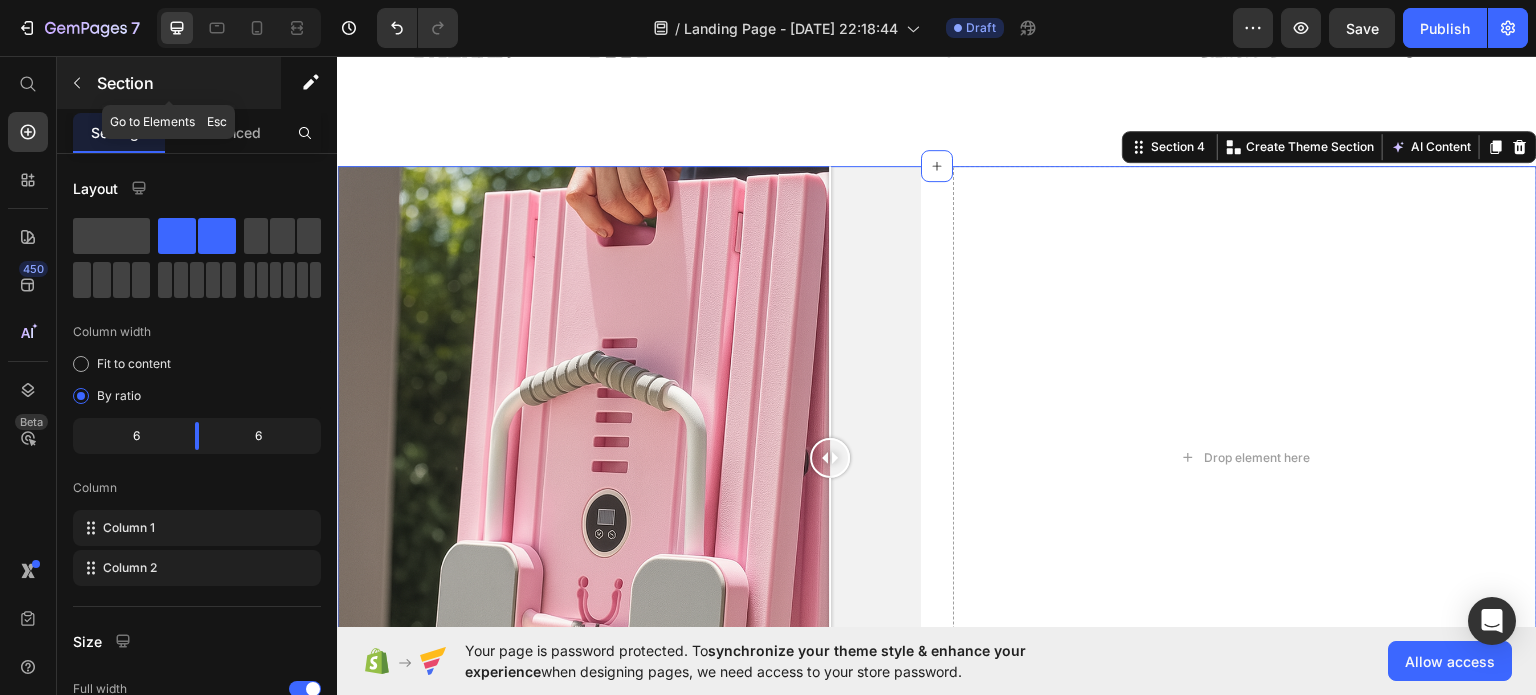 click 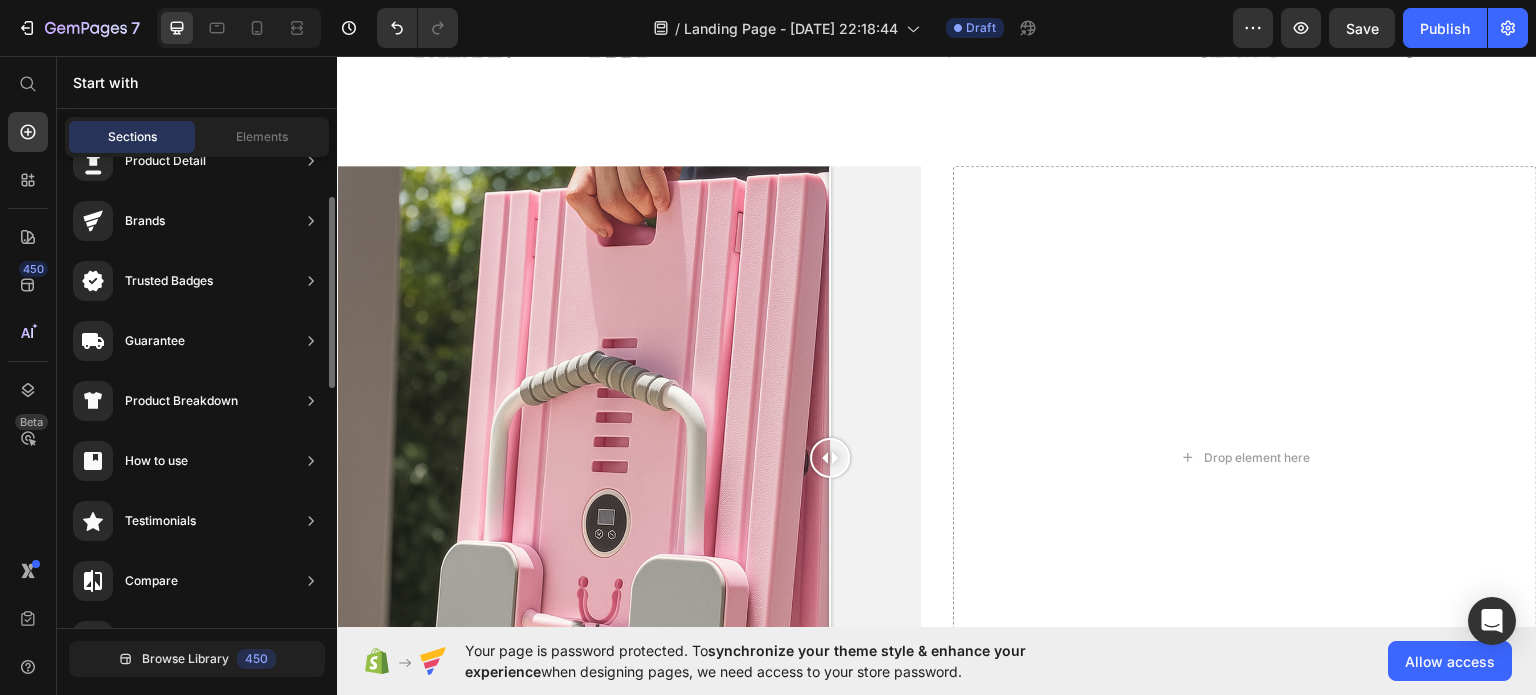 scroll, scrollTop: 46, scrollLeft: 0, axis: vertical 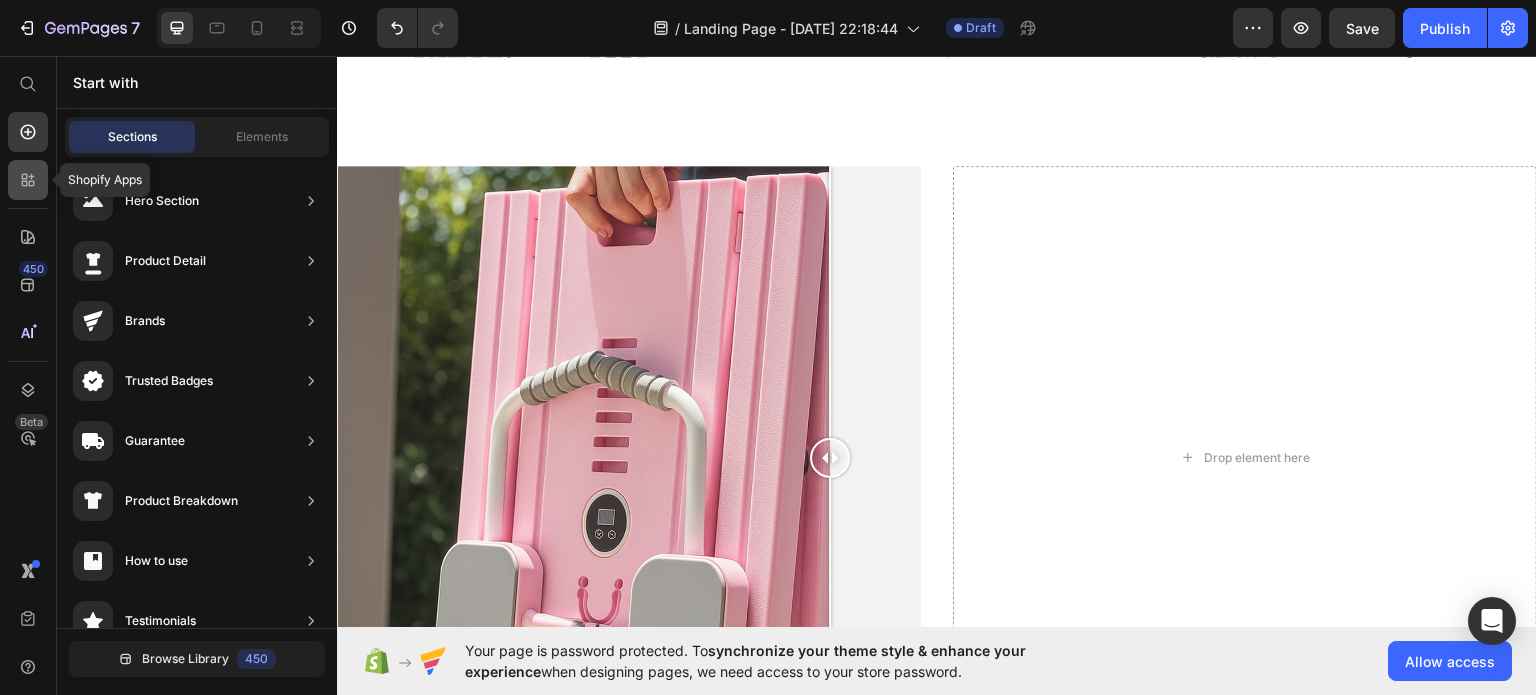click 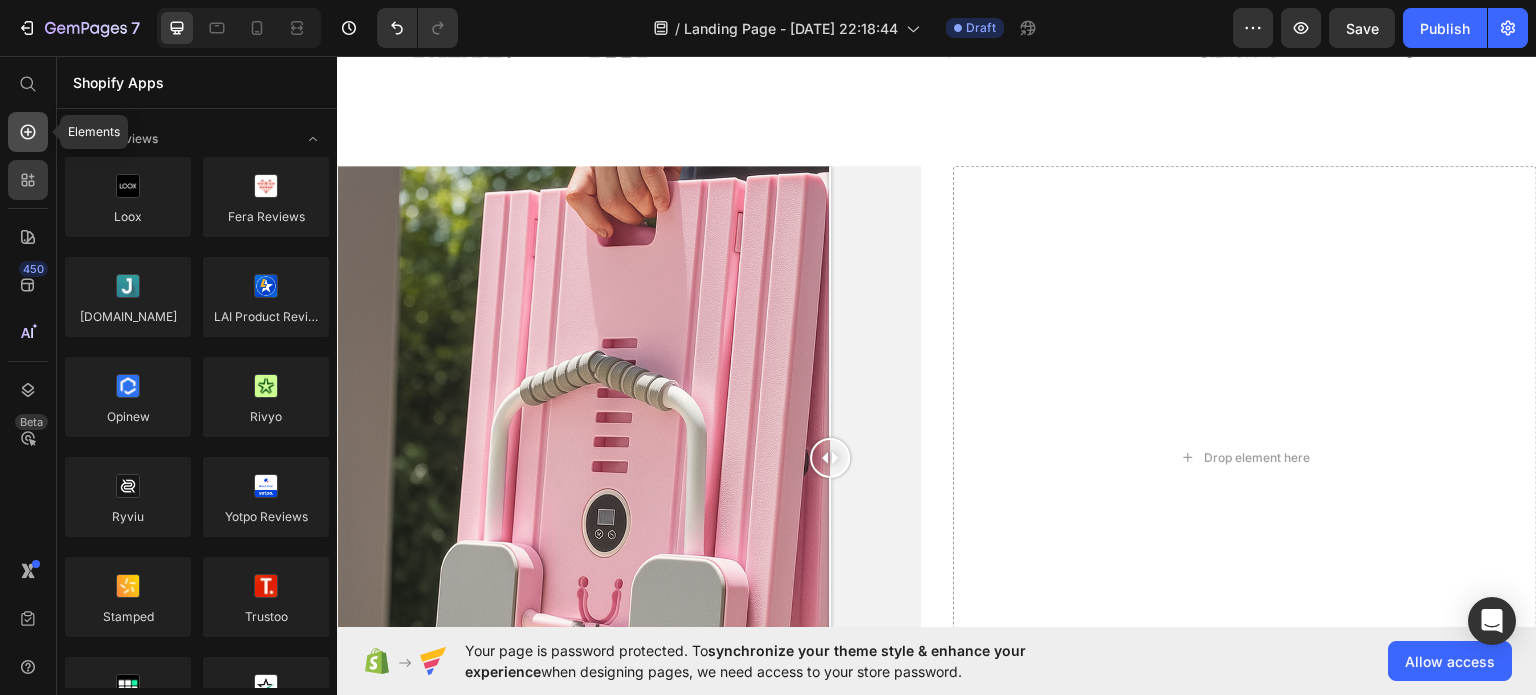click 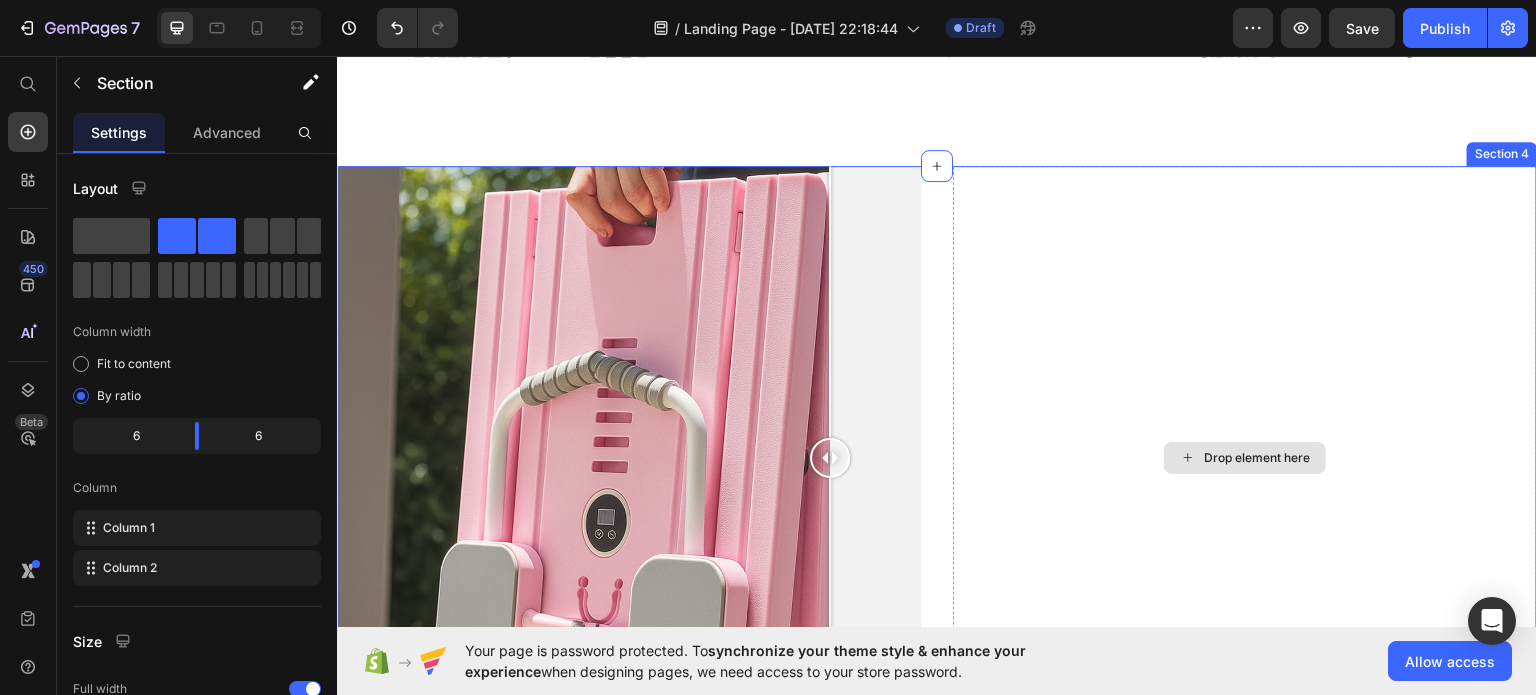 click on "Drop element here" at bounding box center (1245, 457) 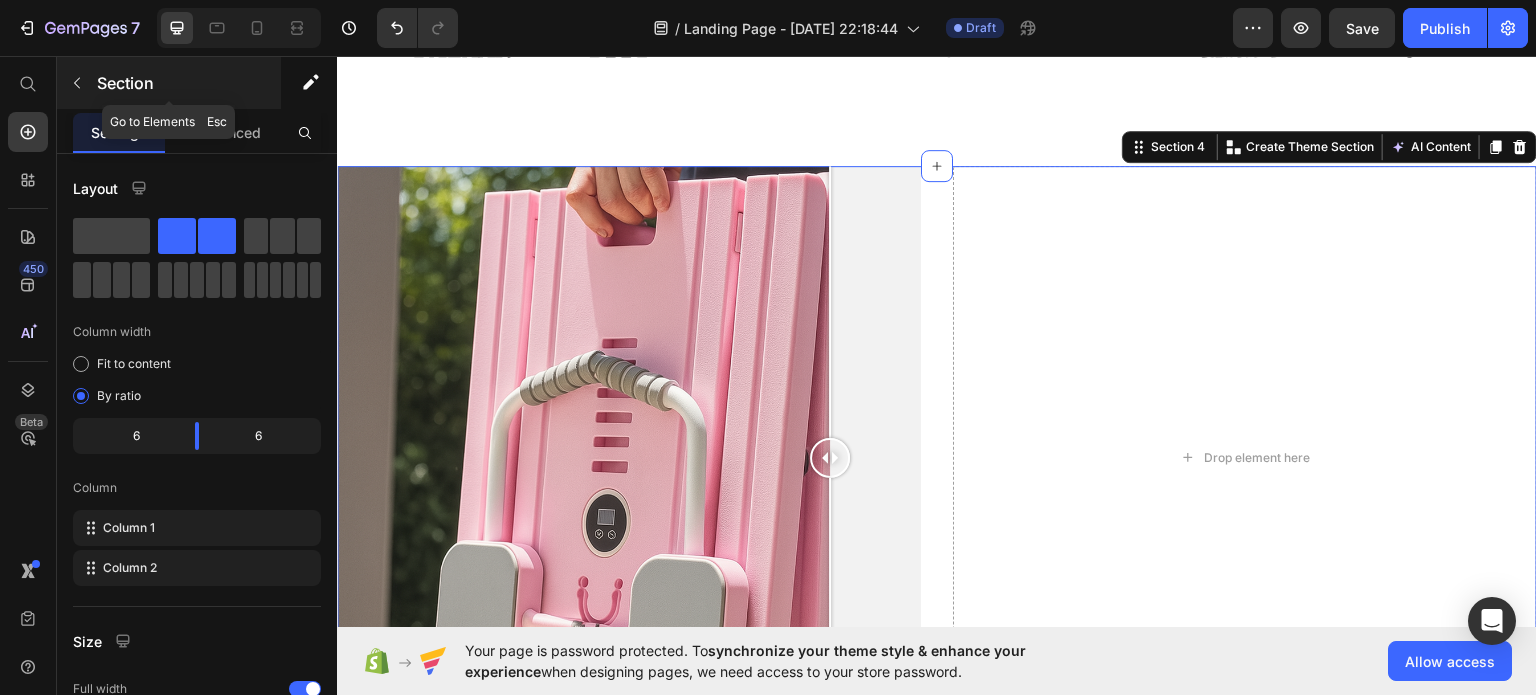 click 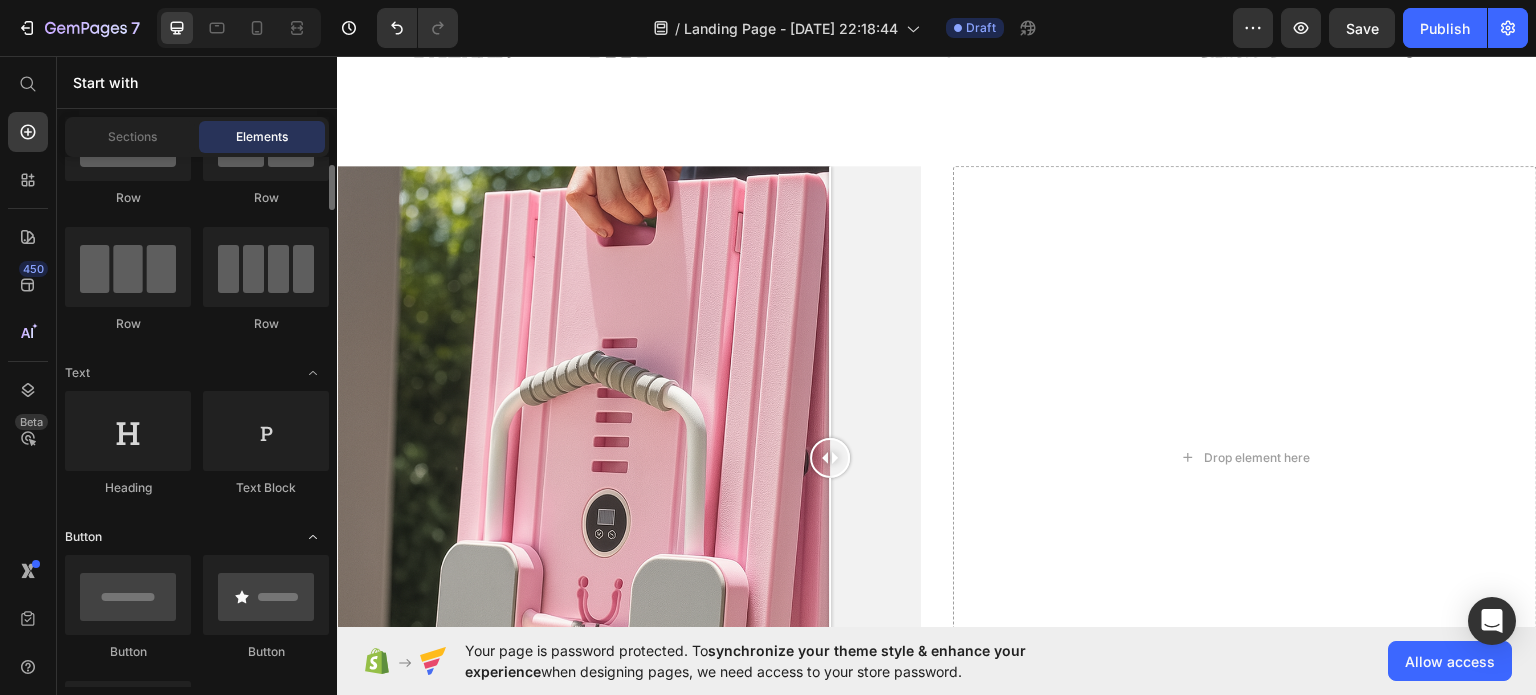 scroll, scrollTop: 200, scrollLeft: 0, axis: vertical 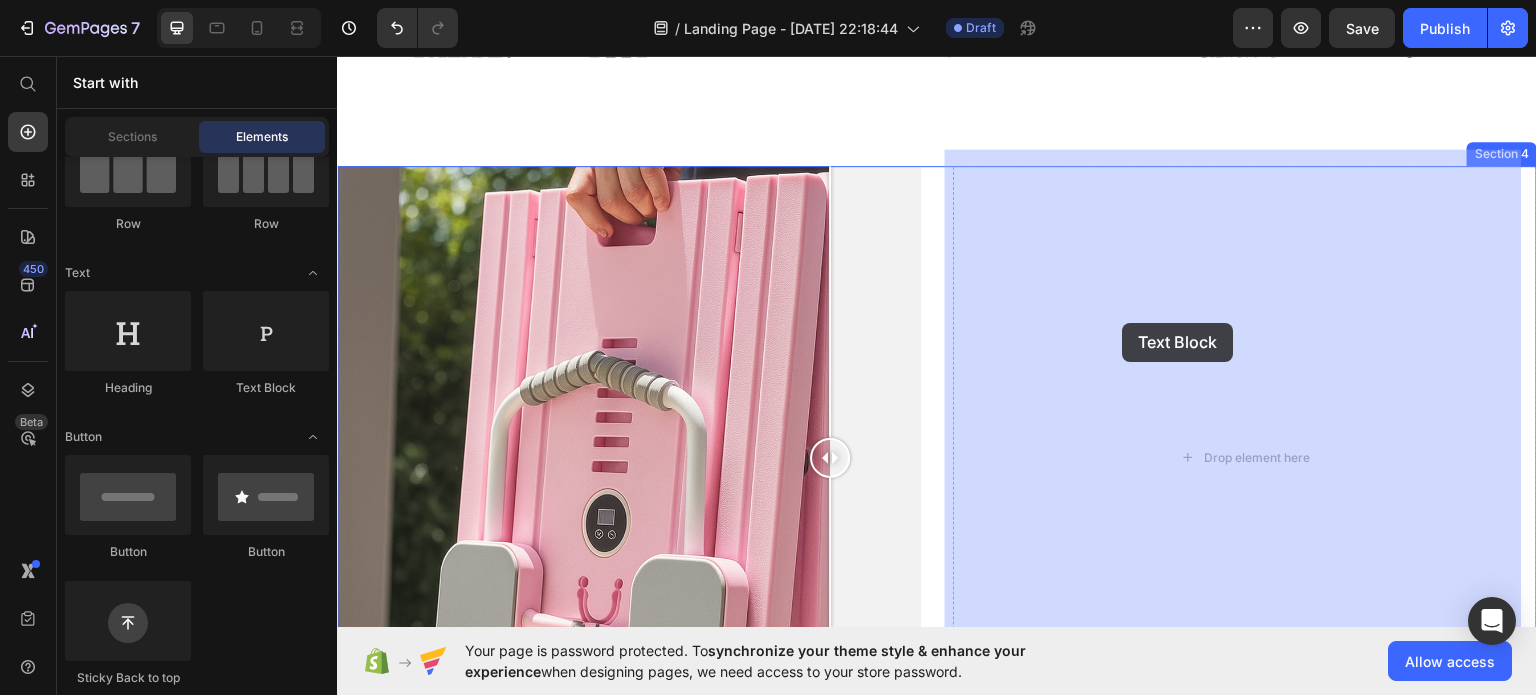 drag, startPoint x: 613, startPoint y: 390, endPoint x: 1123, endPoint y: 322, distance: 514.51337 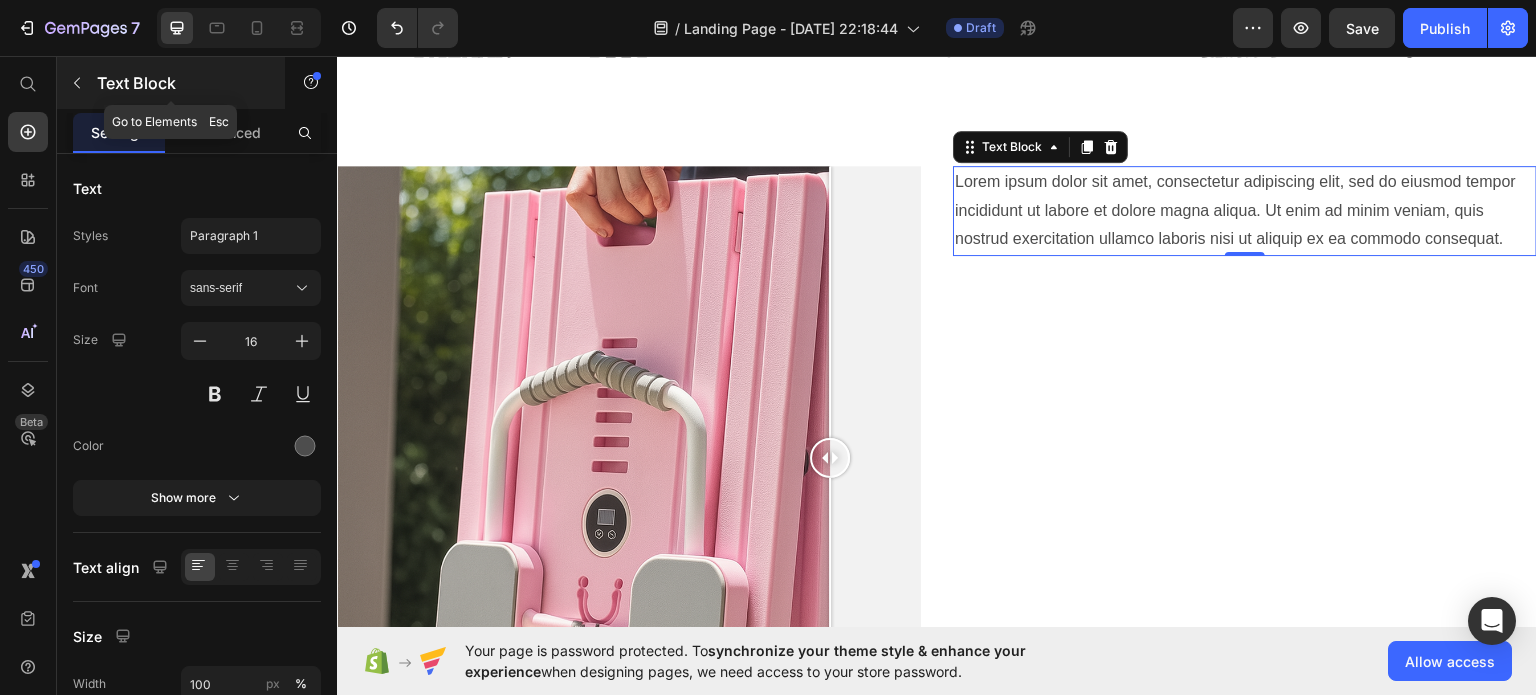 click at bounding box center (77, 83) 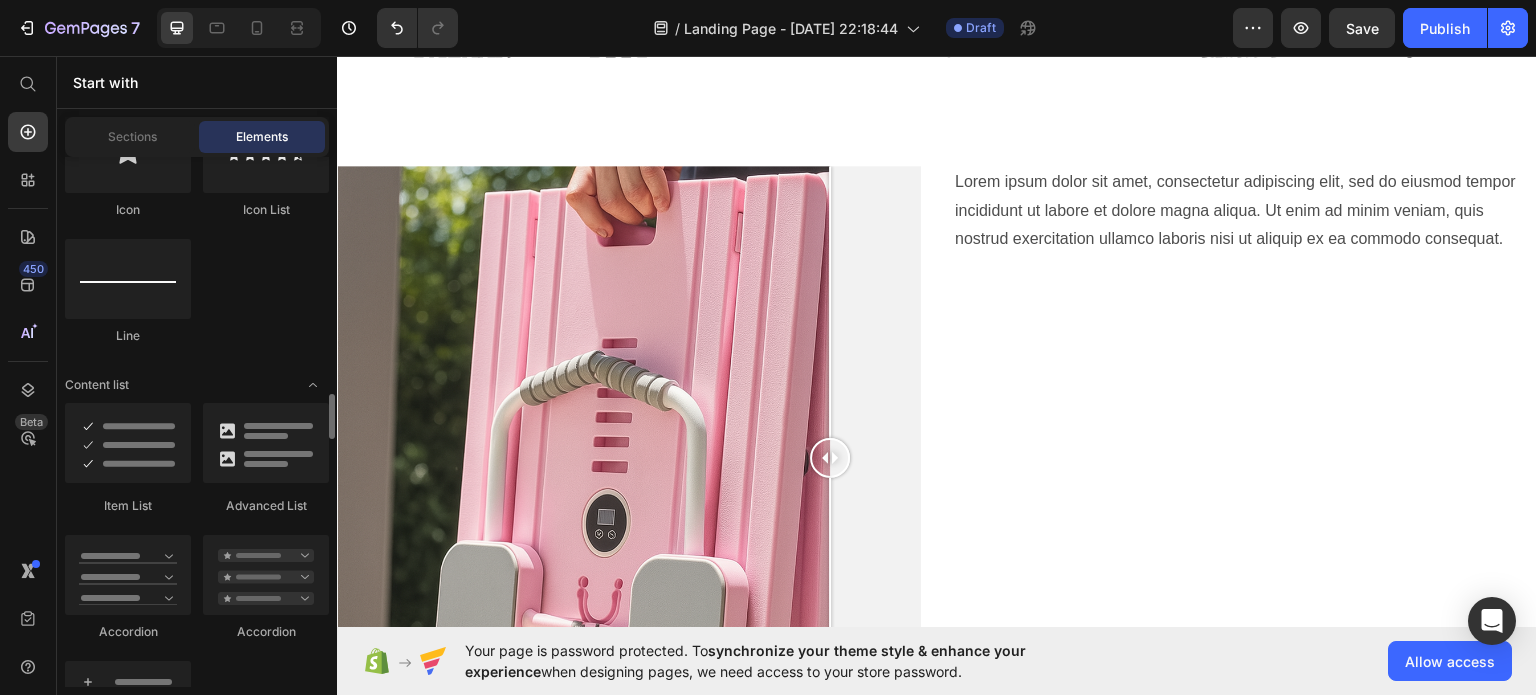 scroll, scrollTop: 1700, scrollLeft: 0, axis: vertical 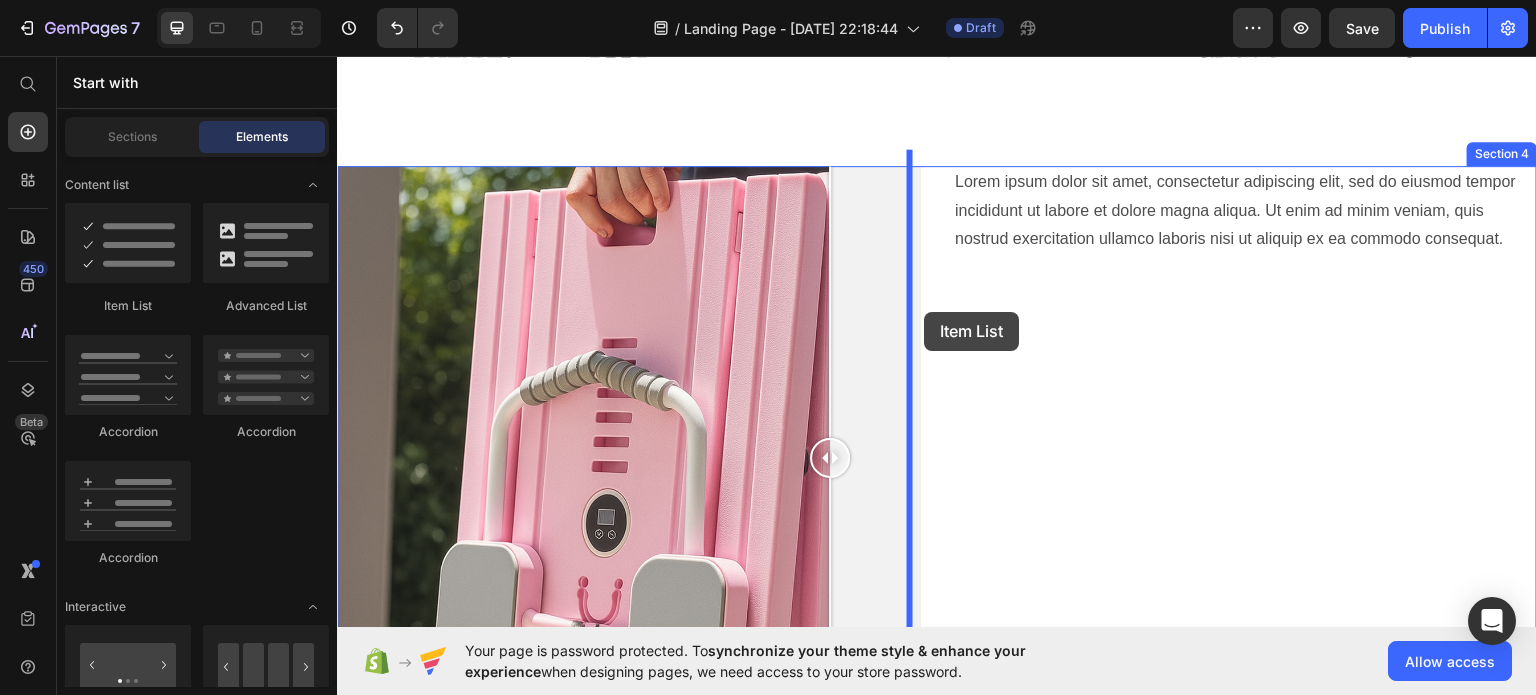 drag, startPoint x: 465, startPoint y: 298, endPoint x: 924, endPoint y: 311, distance: 459.18405 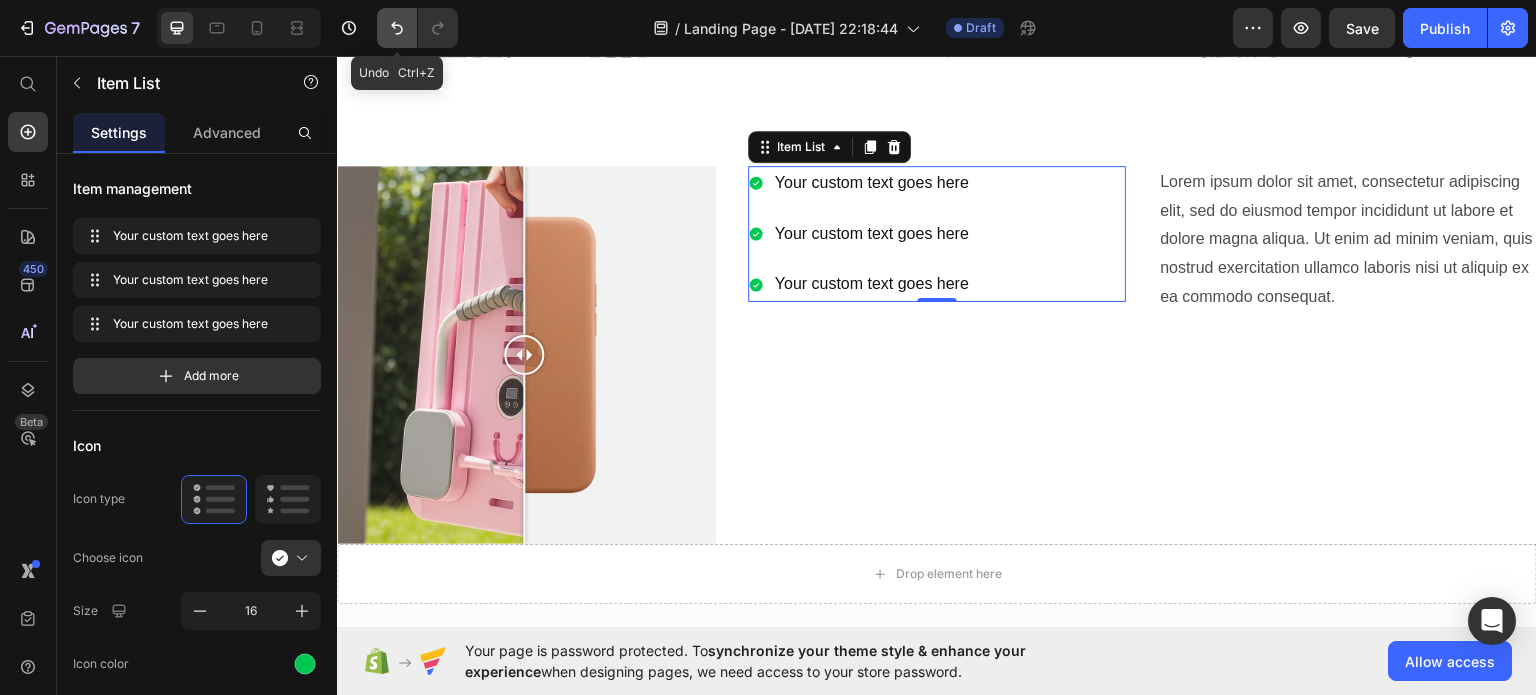 click 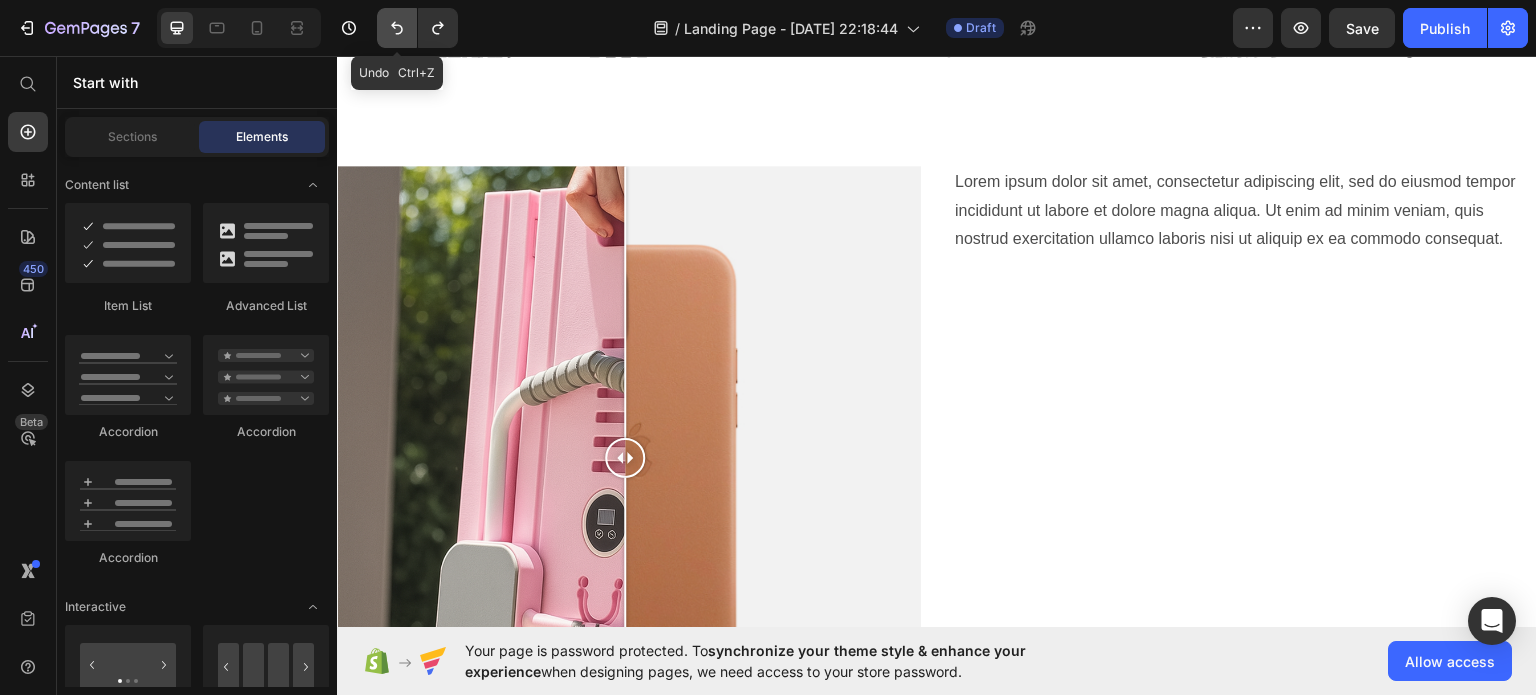 click 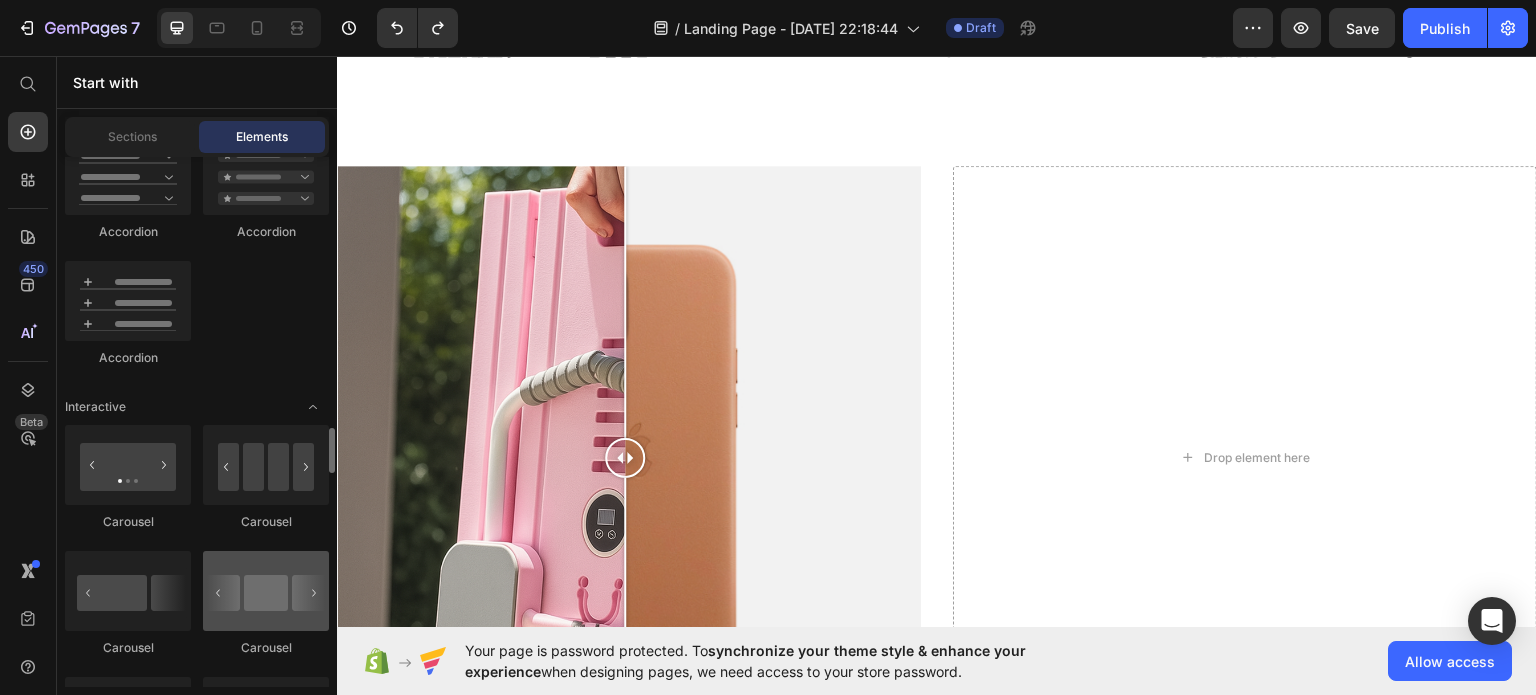 scroll, scrollTop: 2000, scrollLeft: 0, axis: vertical 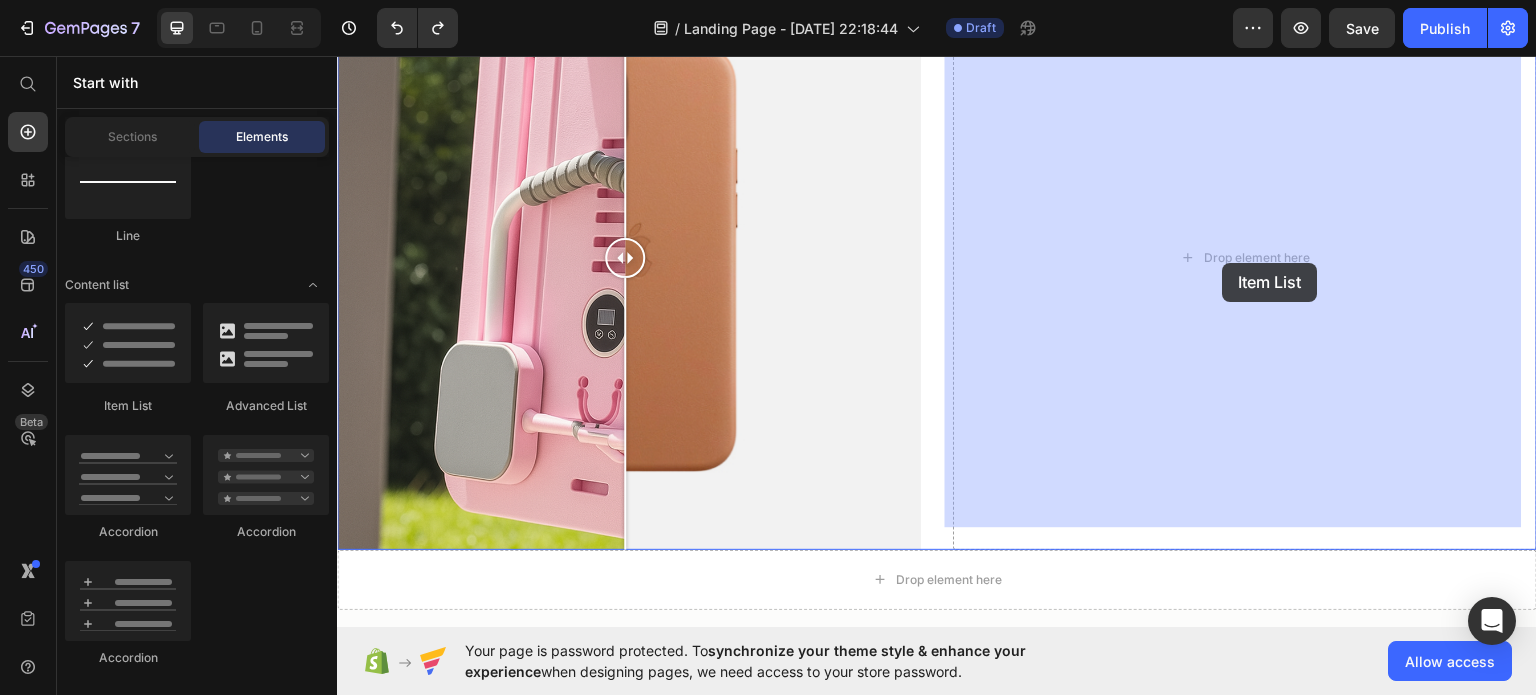 drag, startPoint x: 478, startPoint y: 388, endPoint x: 950, endPoint y: 317, distance: 477.31018 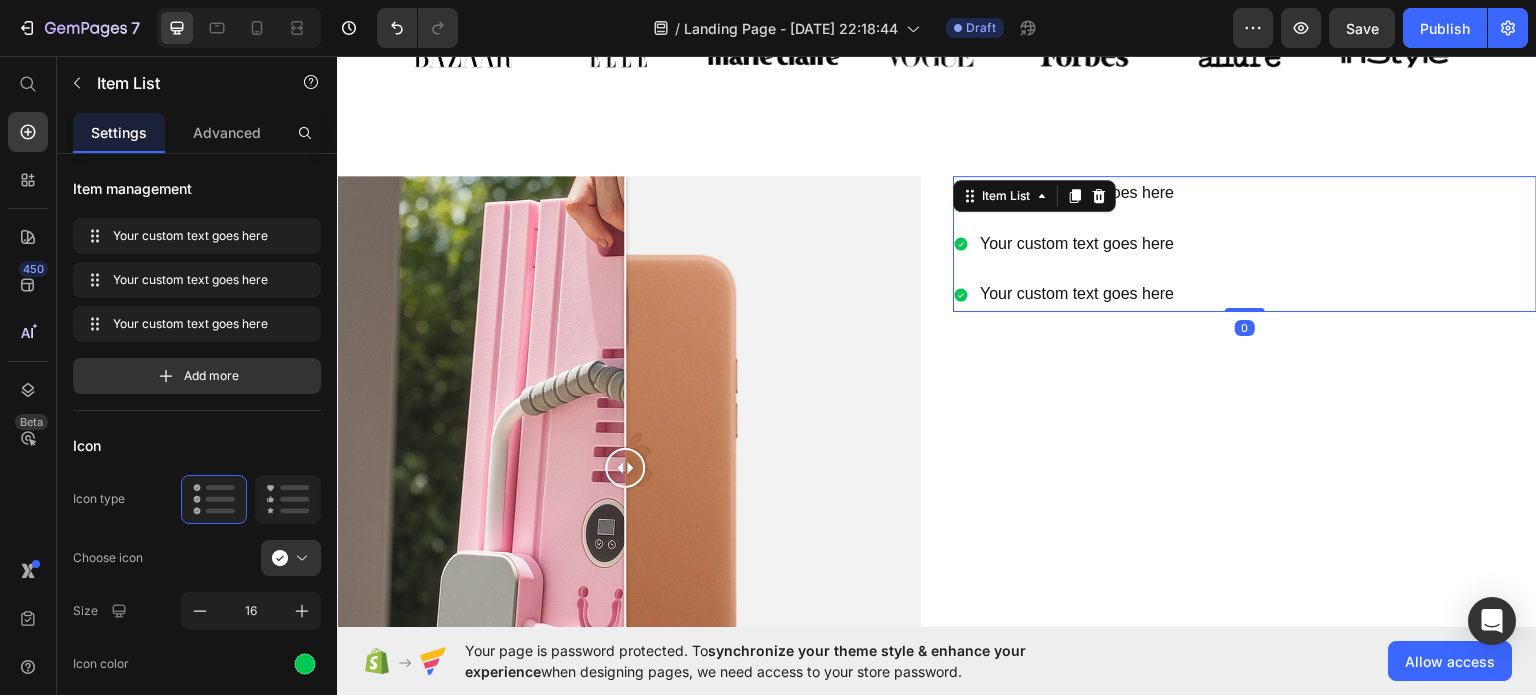 scroll, scrollTop: 1485, scrollLeft: 0, axis: vertical 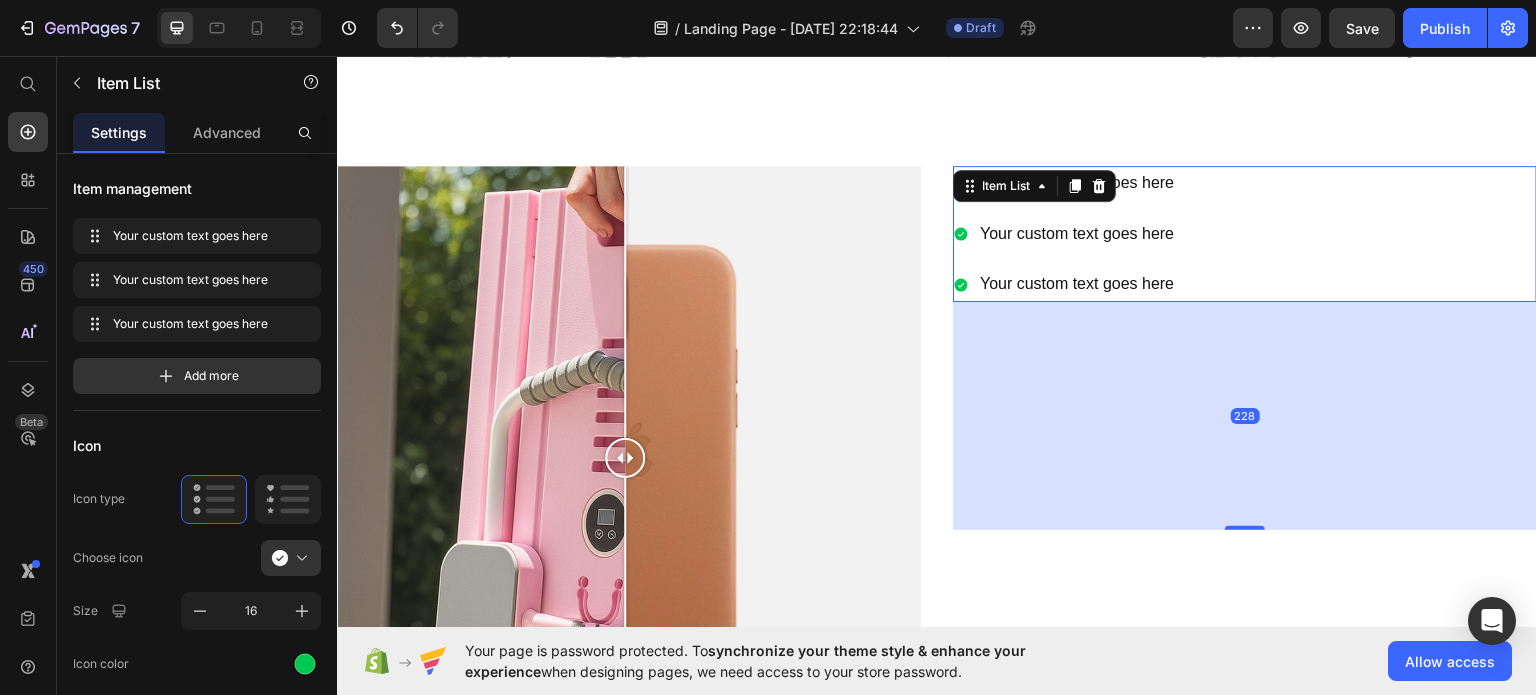 drag, startPoint x: 1227, startPoint y: 281, endPoint x: 1188, endPoint y: 509, distance: 231.31148 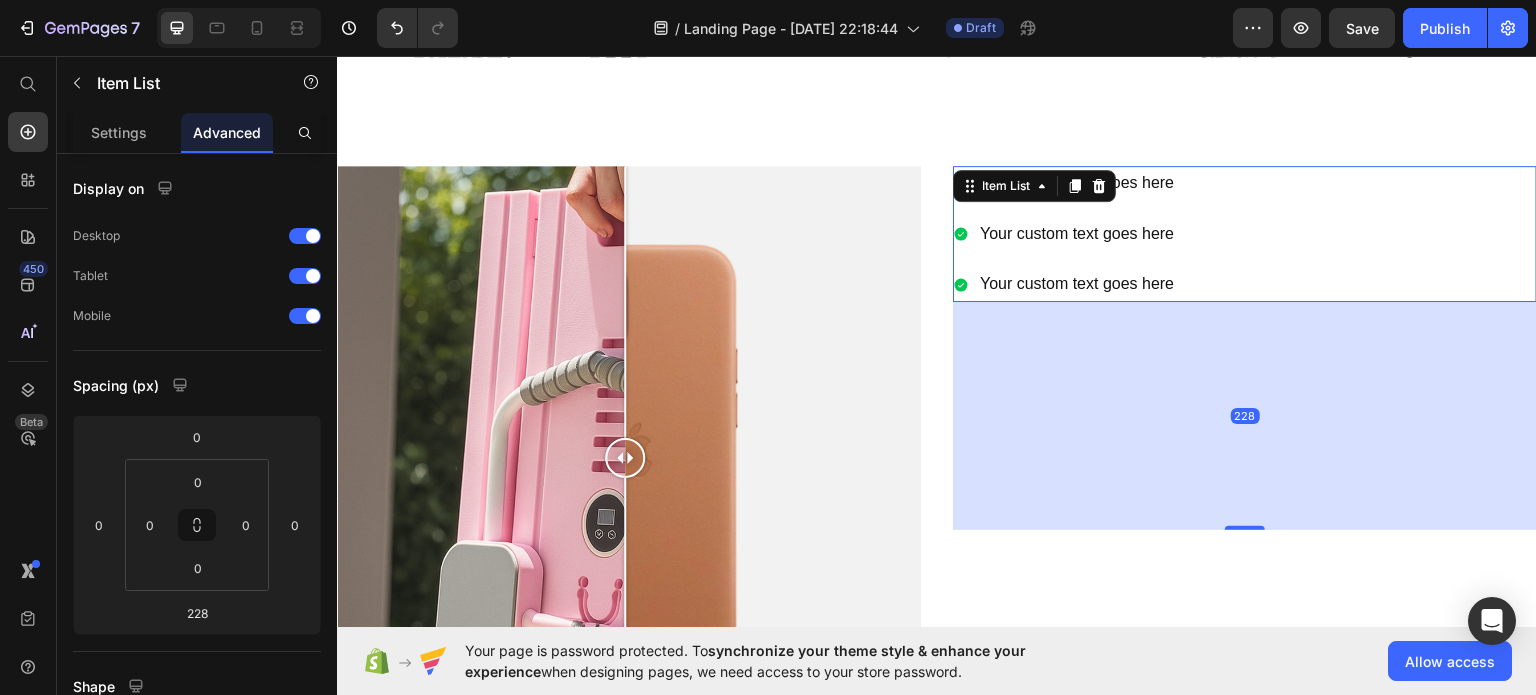 click on "Your custom text goes here Your custom text goes here Your custom text goes here" at bounding box center [1245, 233] 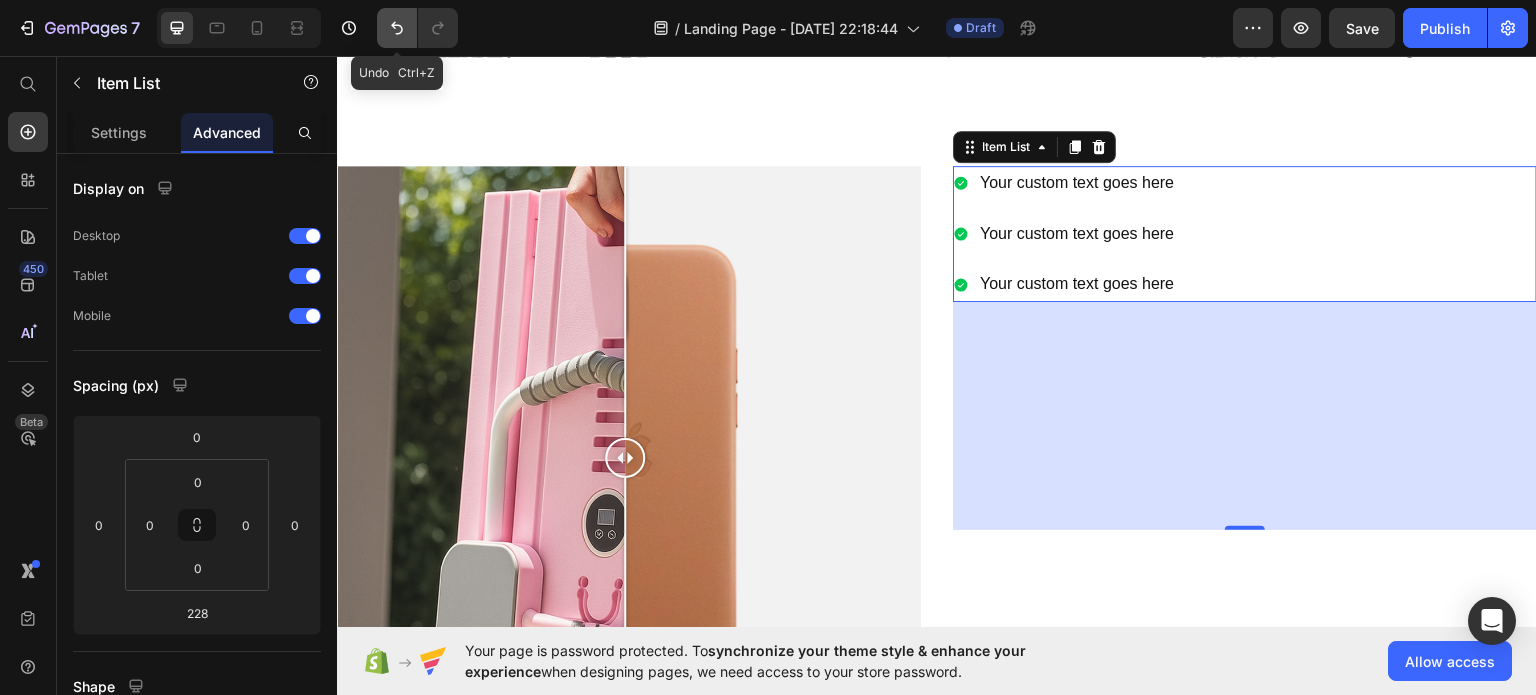 click 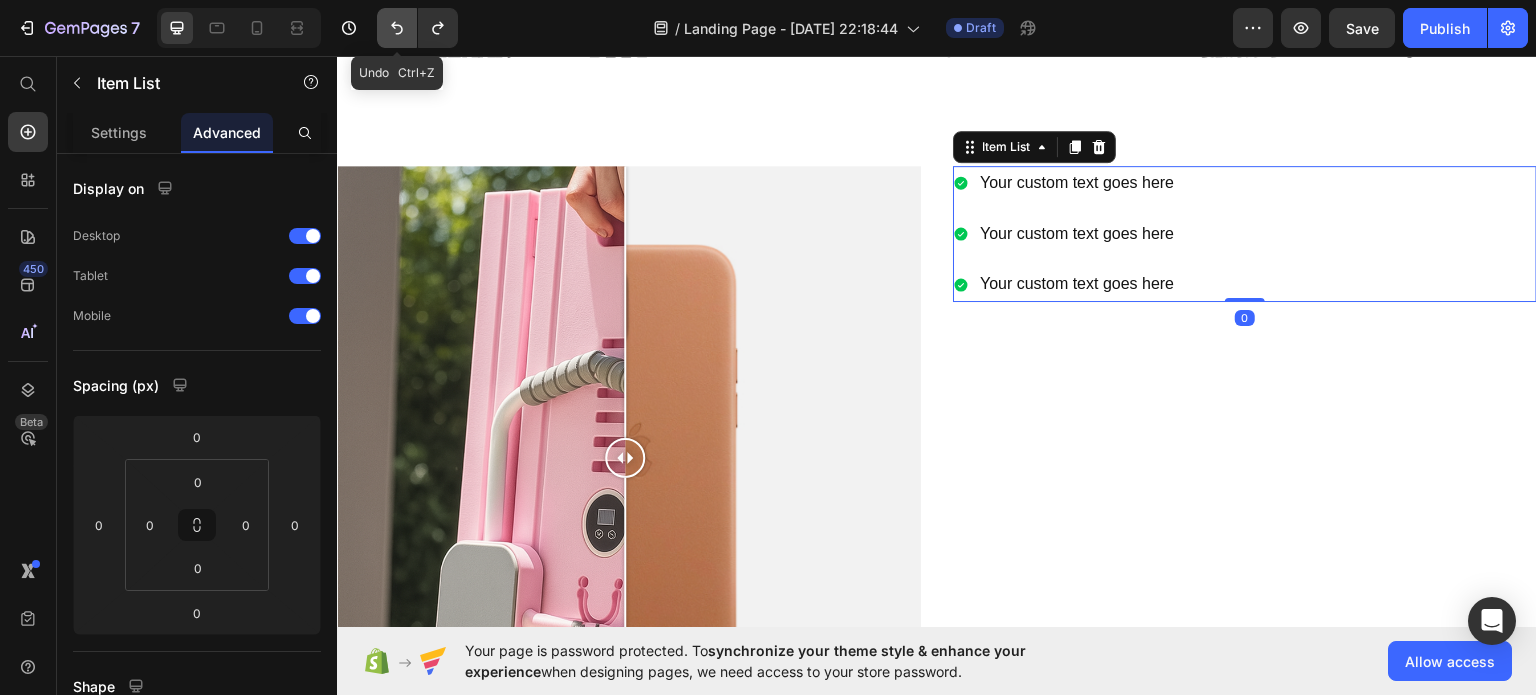 click 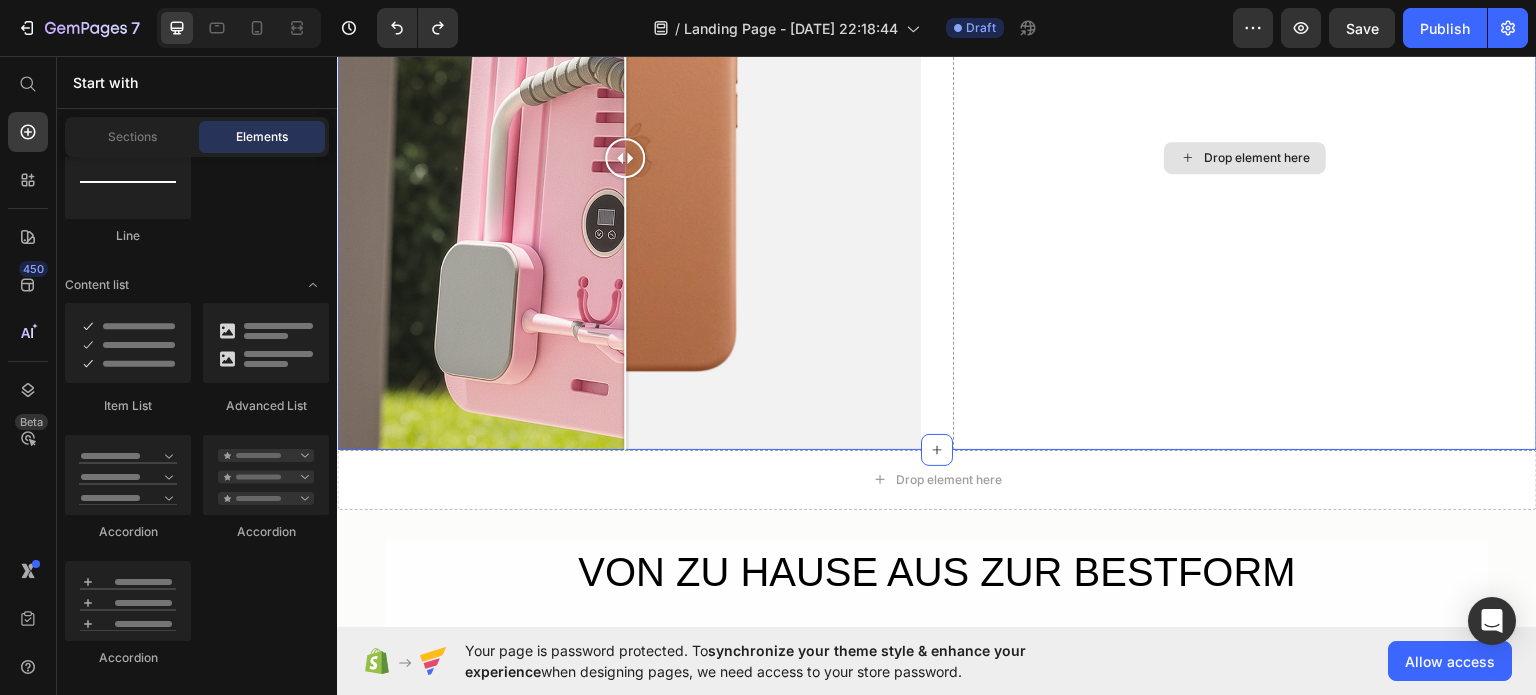 scroll, scrollTop: 1385, scrollLeft: 0, axis: vertical 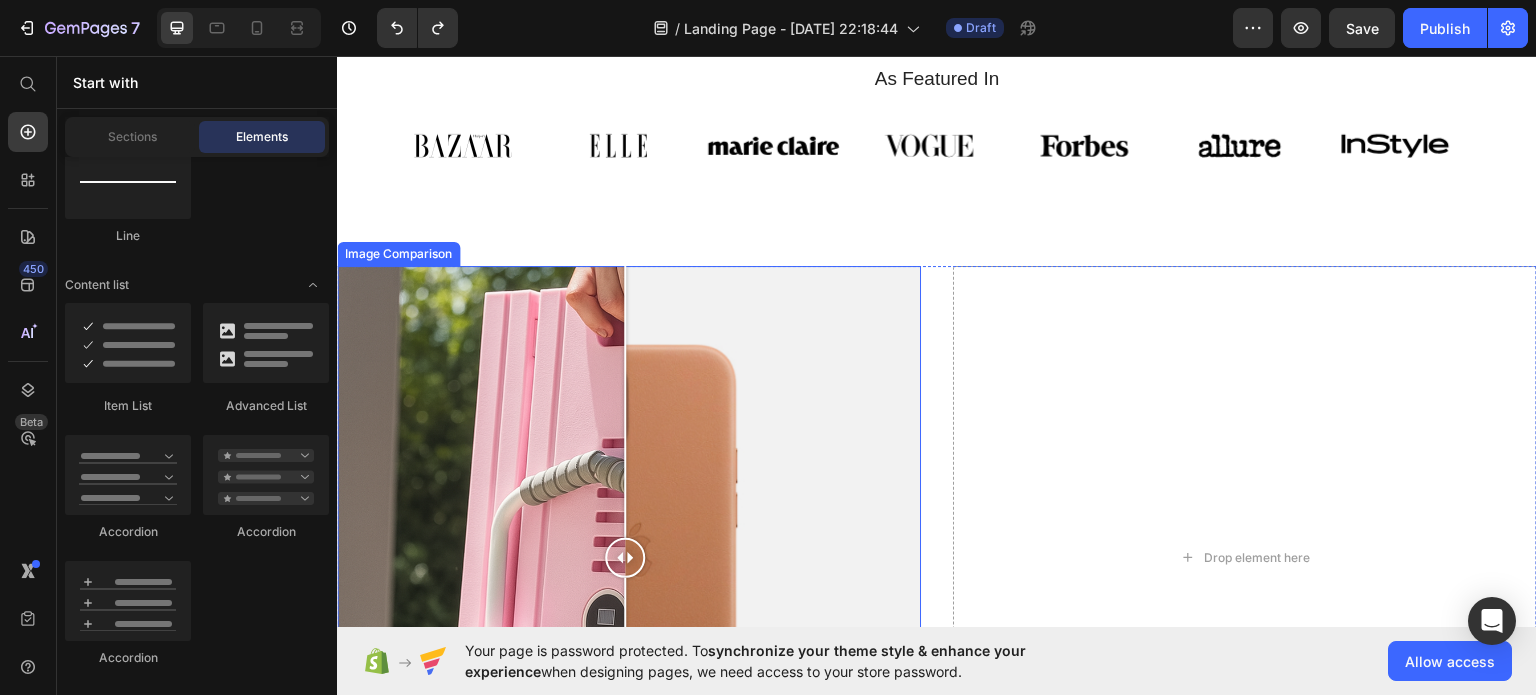click at bounding box center [629, 557] 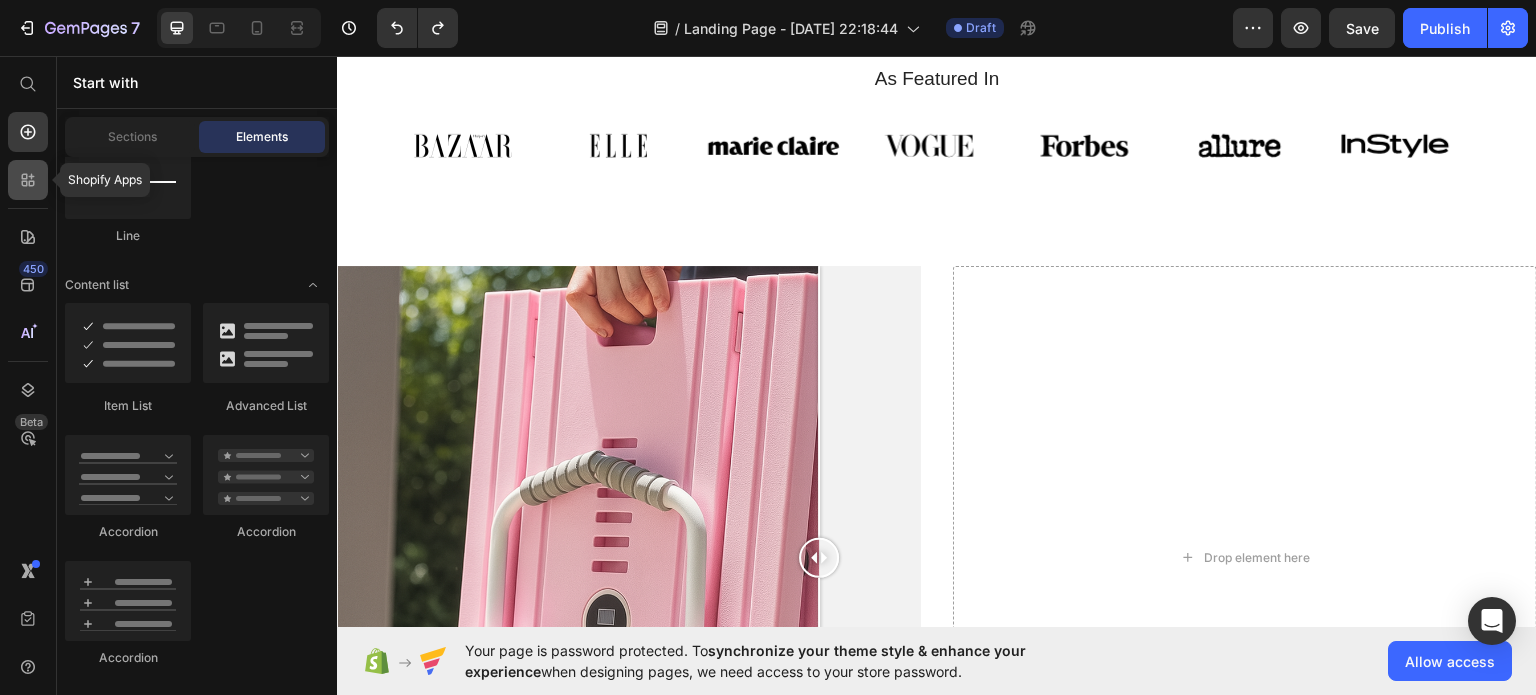 click 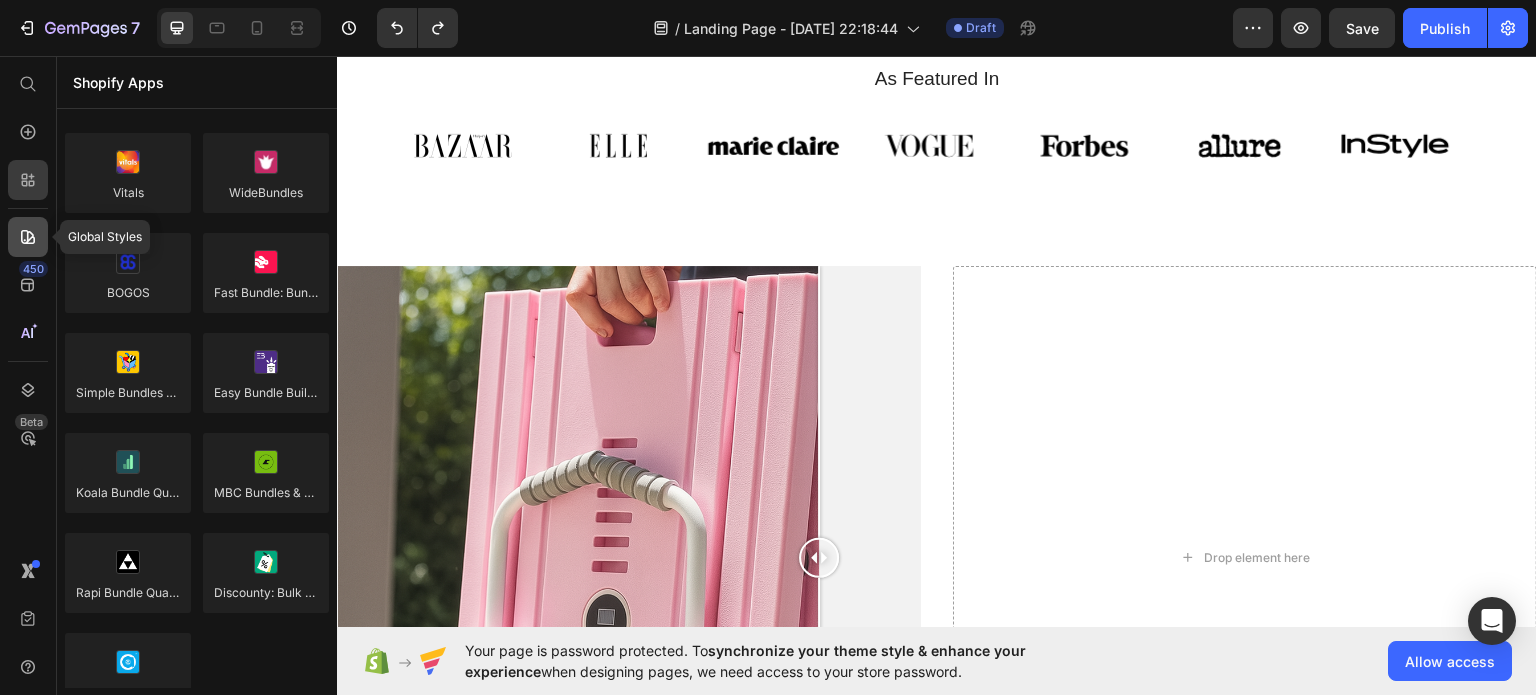 click 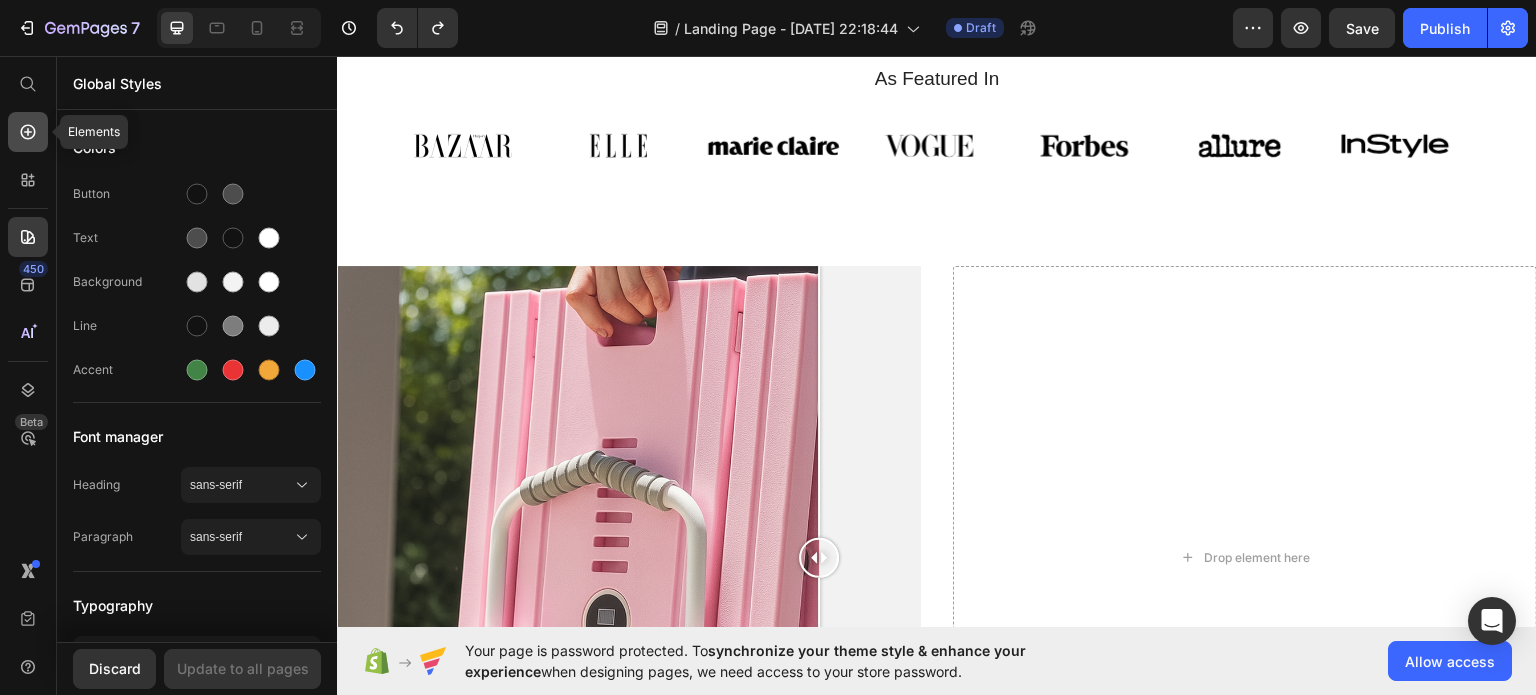 click 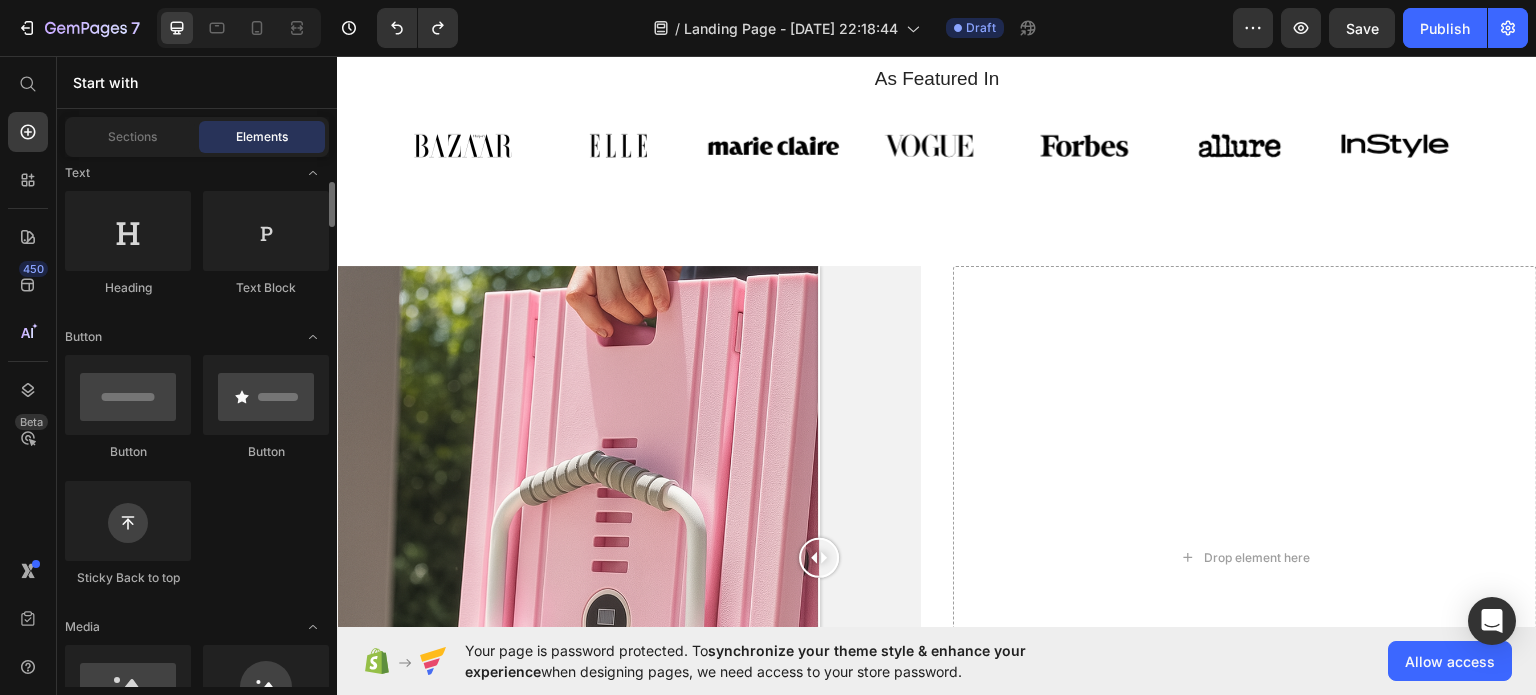 scroll, scrollTop: 0, scrollLeft: 0, axis: both 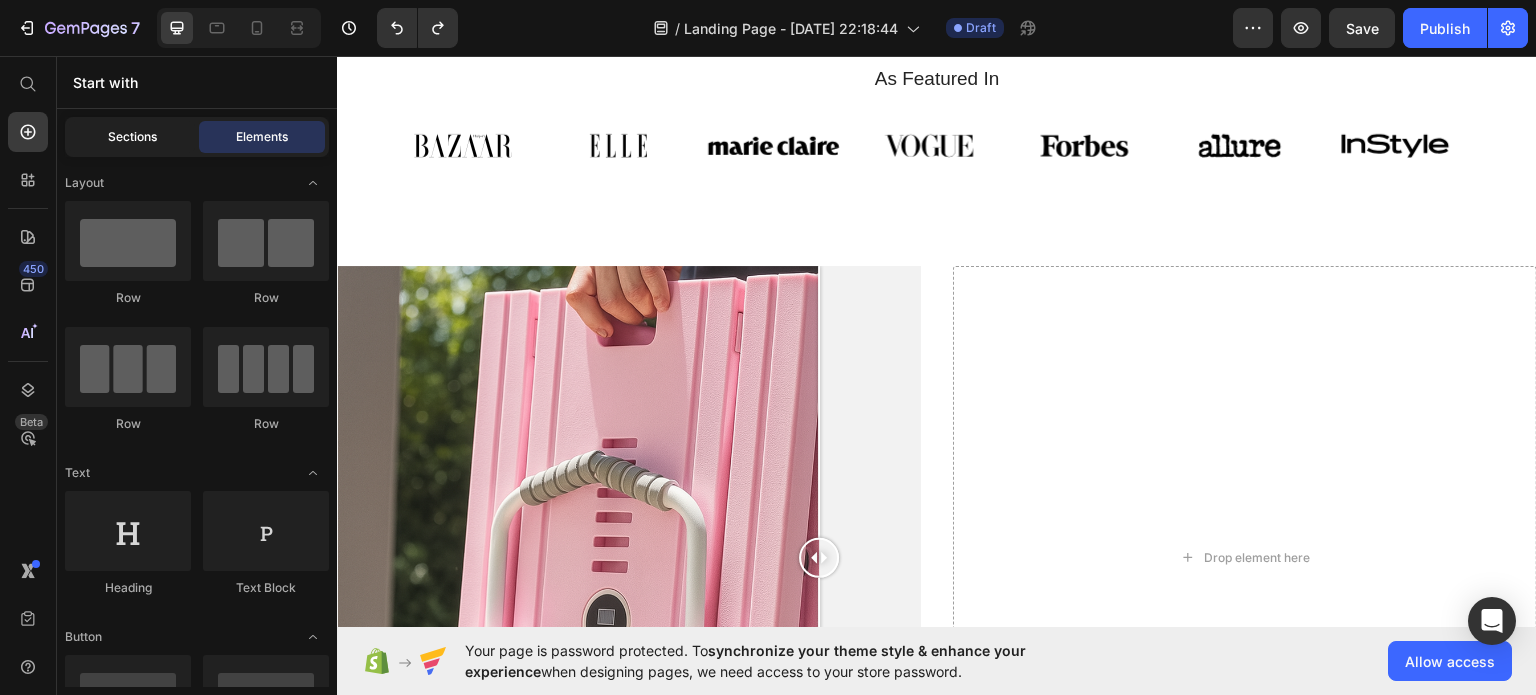 click on "Sections" at bounding box center [132, 137] 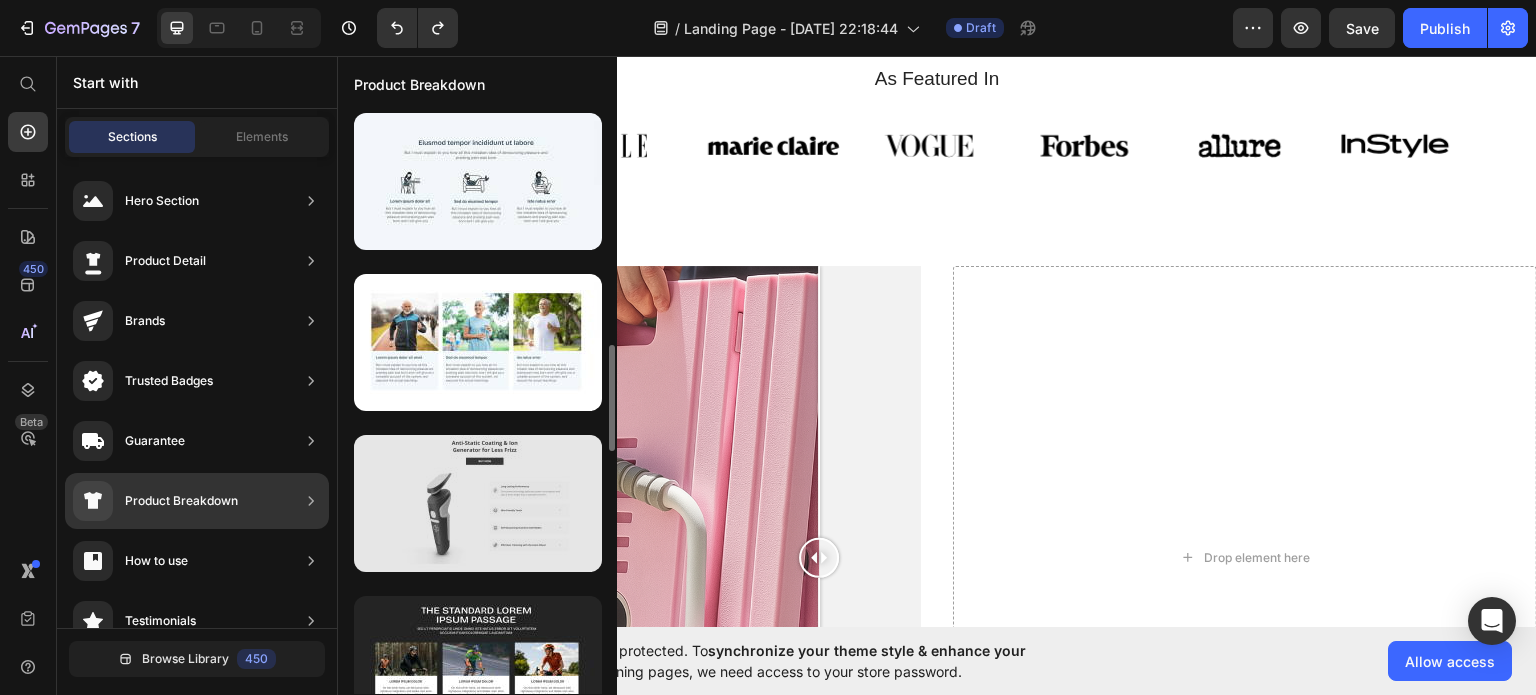 scroll, scrollTop: 746, scrollLeft: 0, axis: vertical 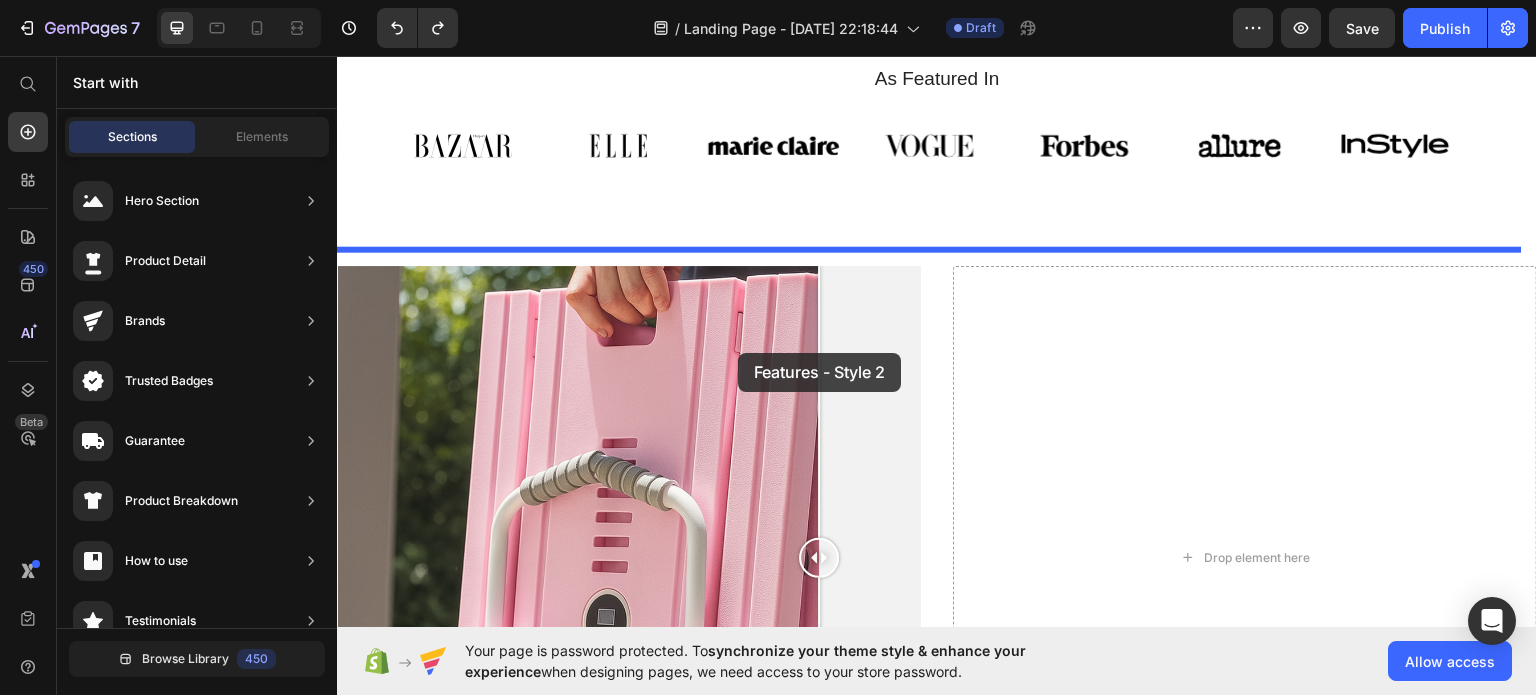 drag, startPoint x: 825, startPoint y: 462, endPoint x: 737, endPoint y: 352, distance: 140.86873 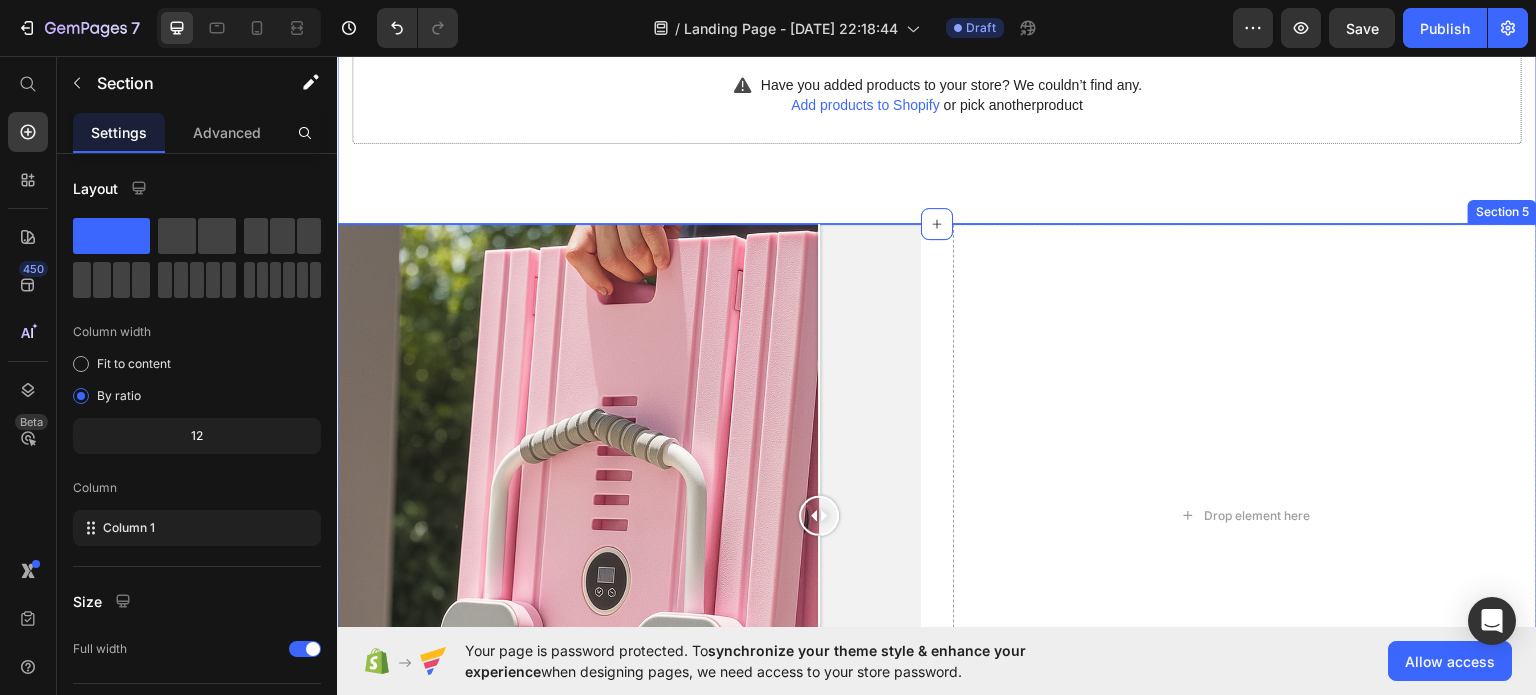 scroll, scrollTop: 1485, scrollLeft: 0, axis: vertical 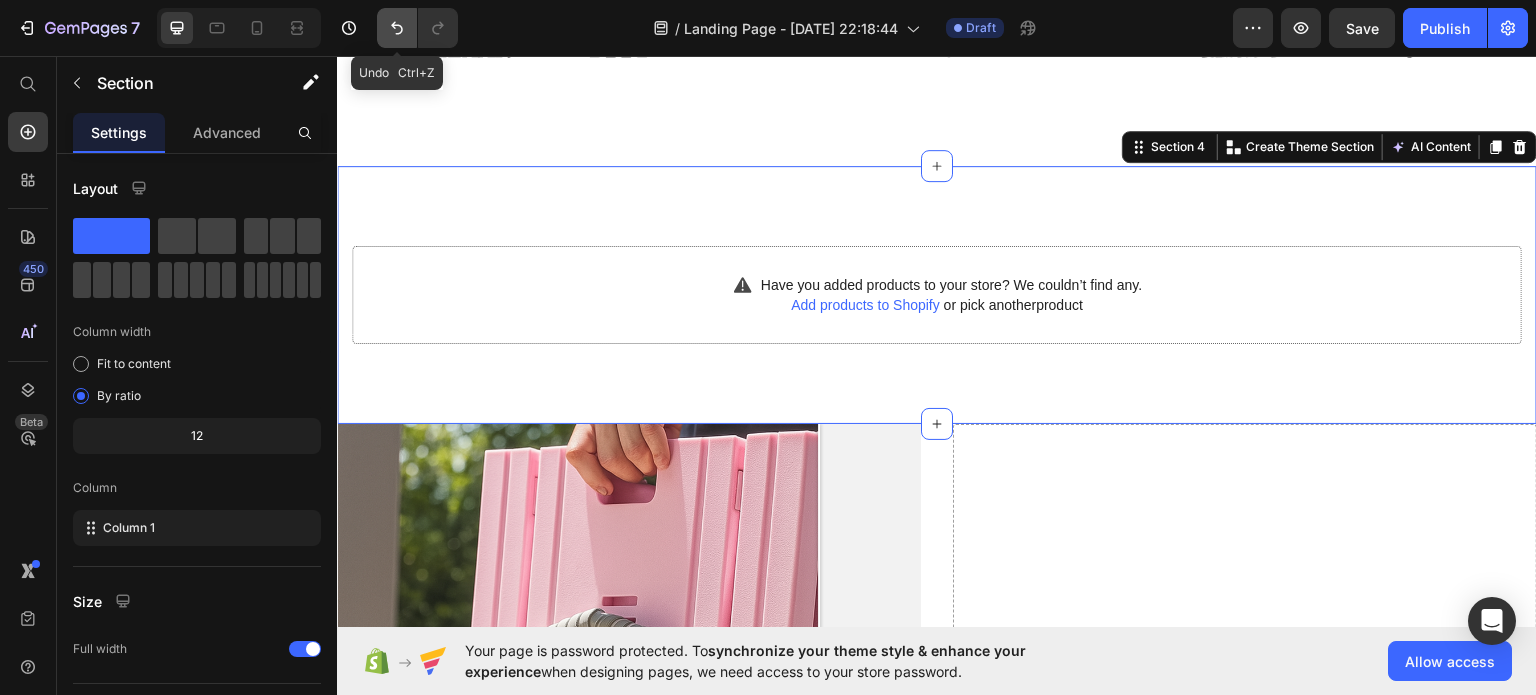 click 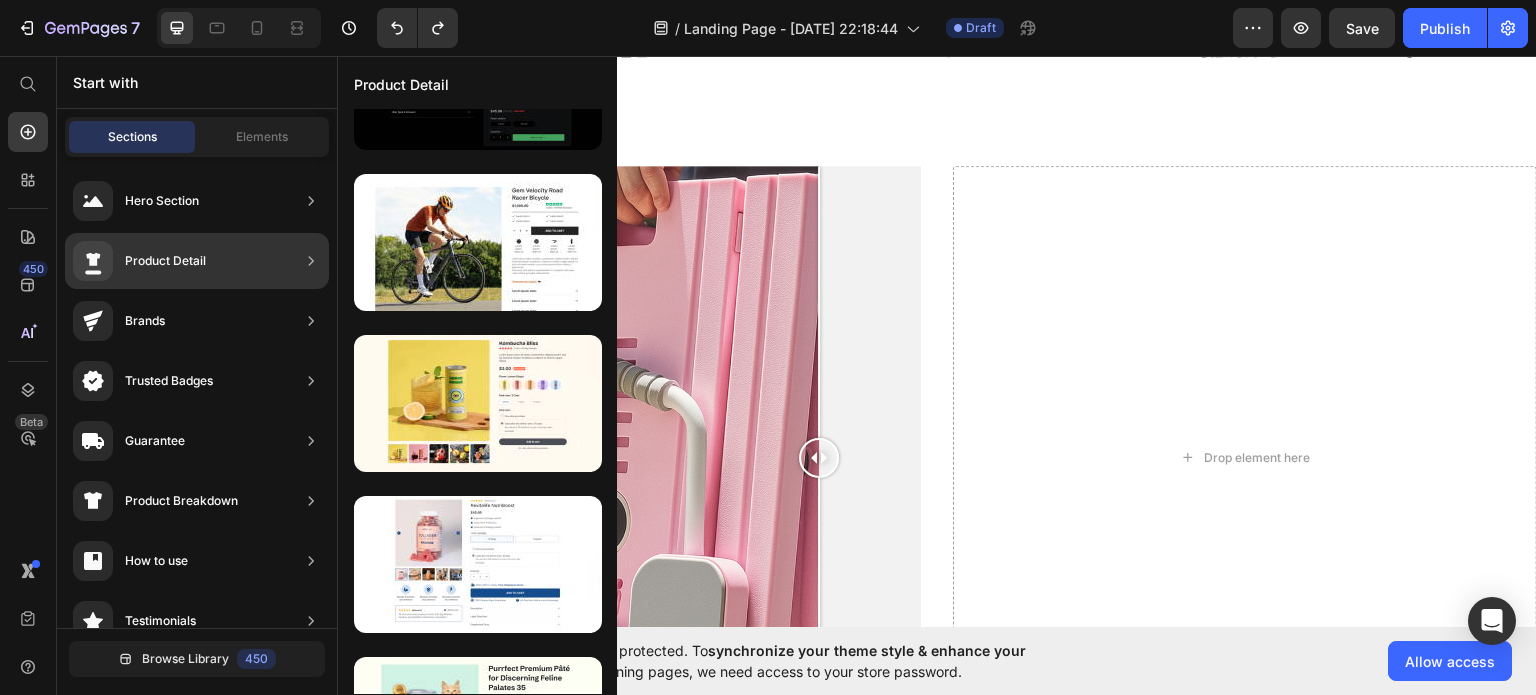 scroll, scrollTop: 446, scrollLeft: 0, axis: vertical 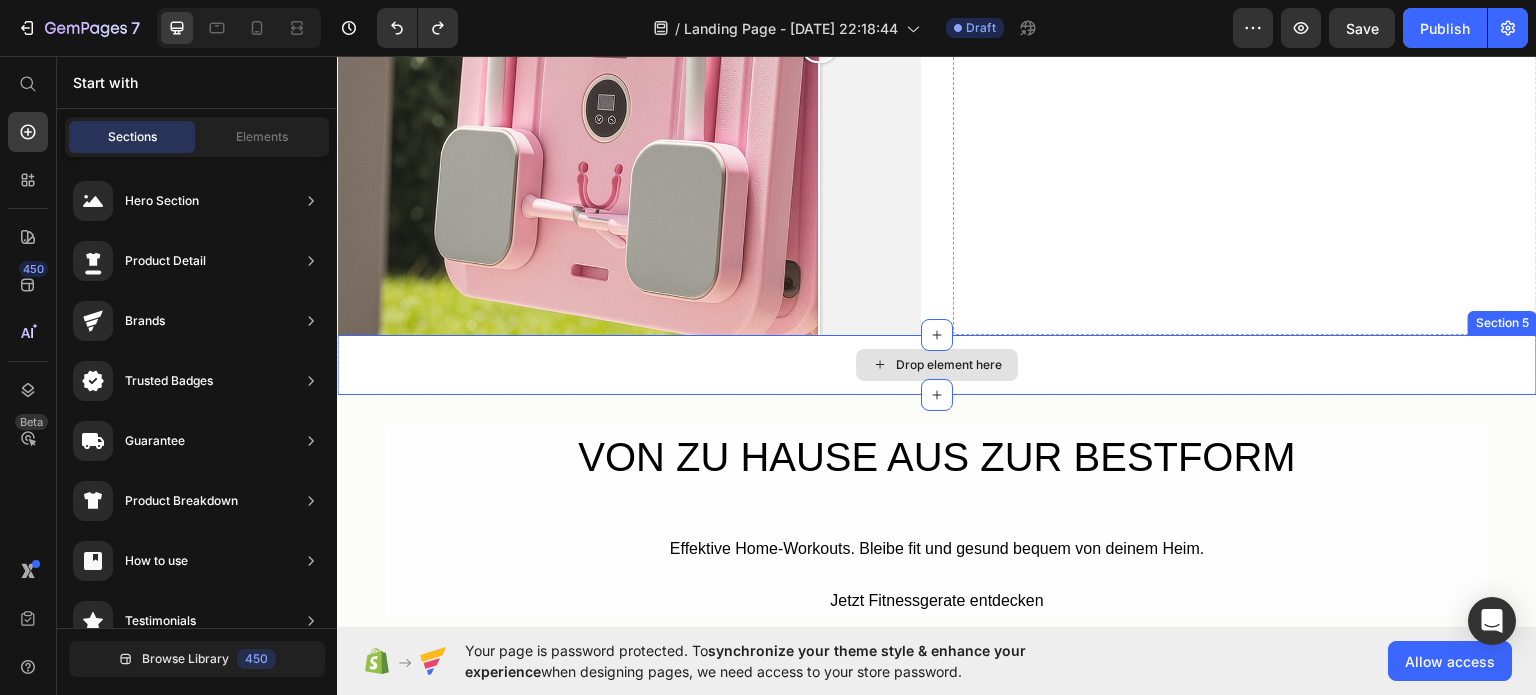 click on "Drop element here" at bounding box center [937, 364] 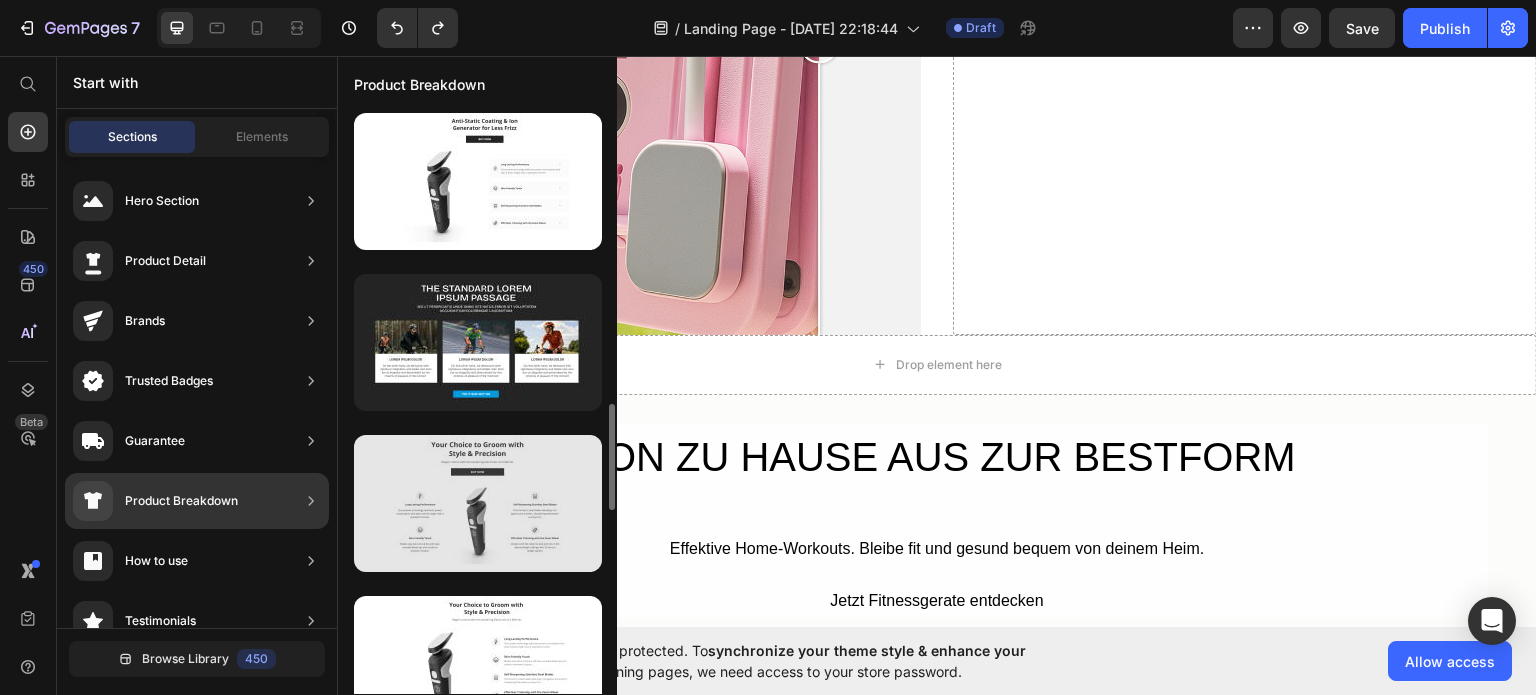 scroll, scrollTop: 1068, scrollLeft: 0, axis: vertical 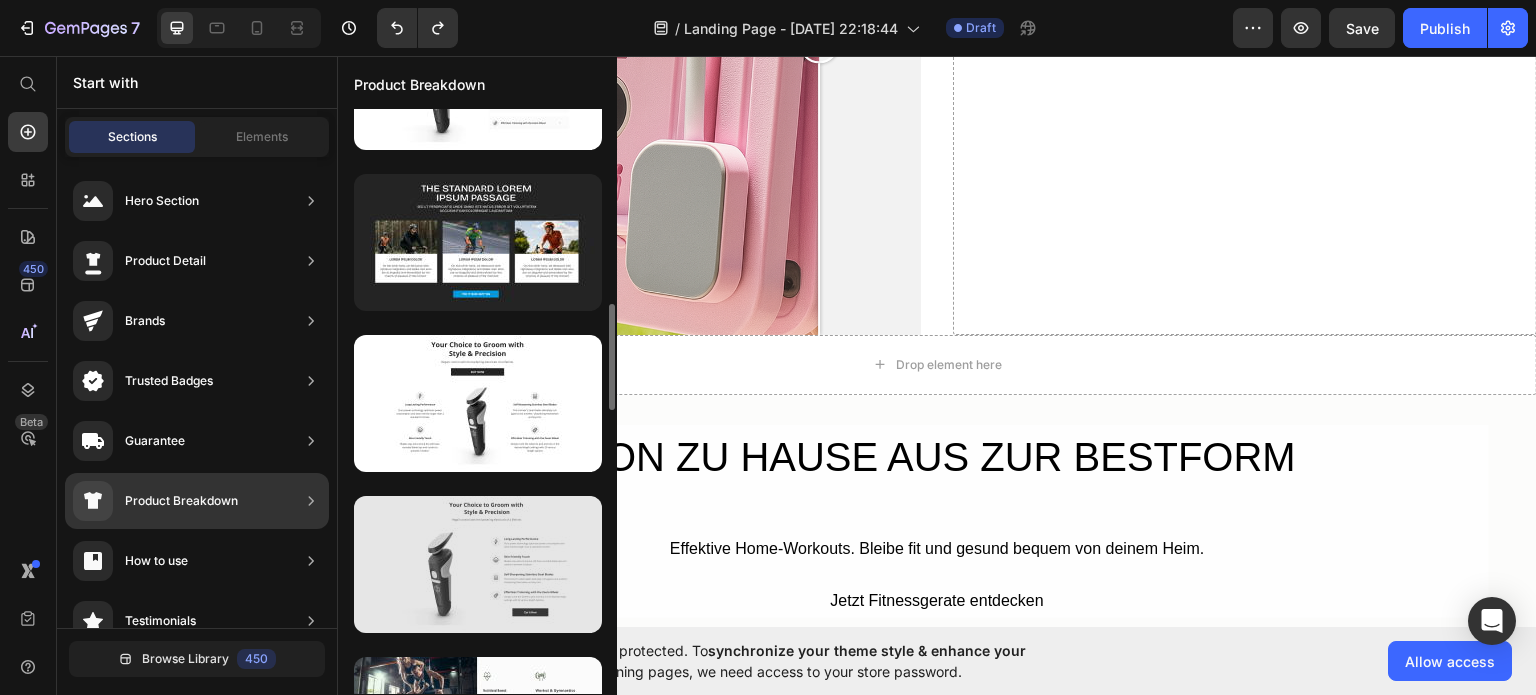 click at bounding box center [478, 564] 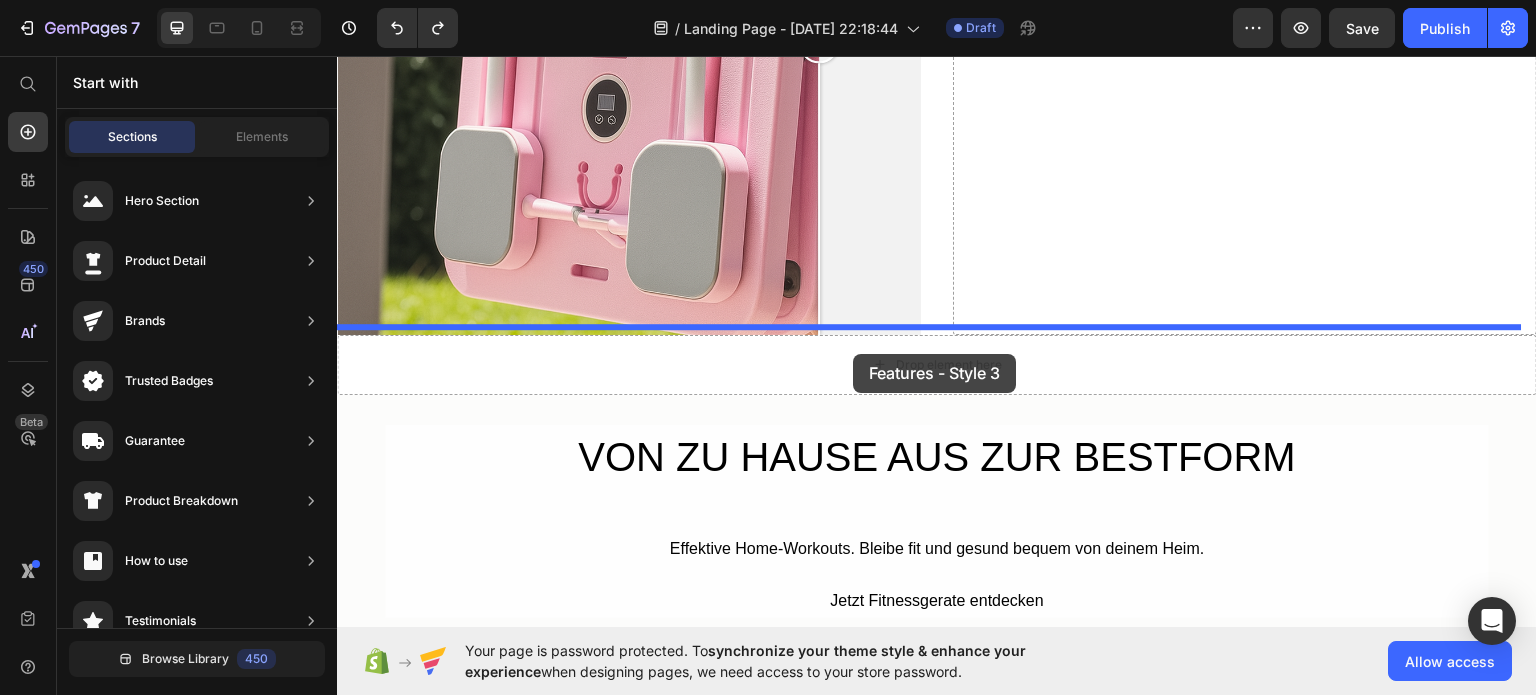drag, startPoint x: 855, startPoint y: 629, endPoint x: 853, endPoint y: 353, distance: 276.00723 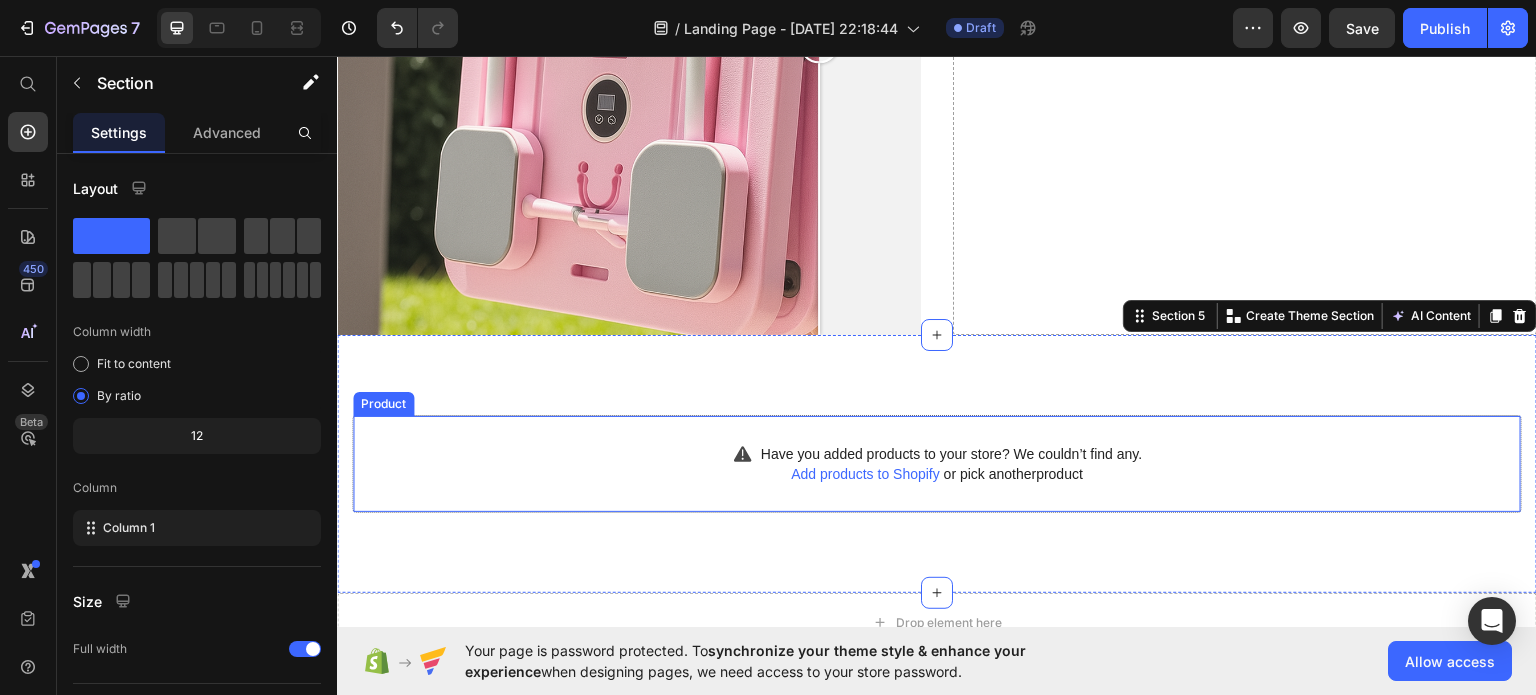 click on "Add products to Shopify" at bounding box center [865, 473] 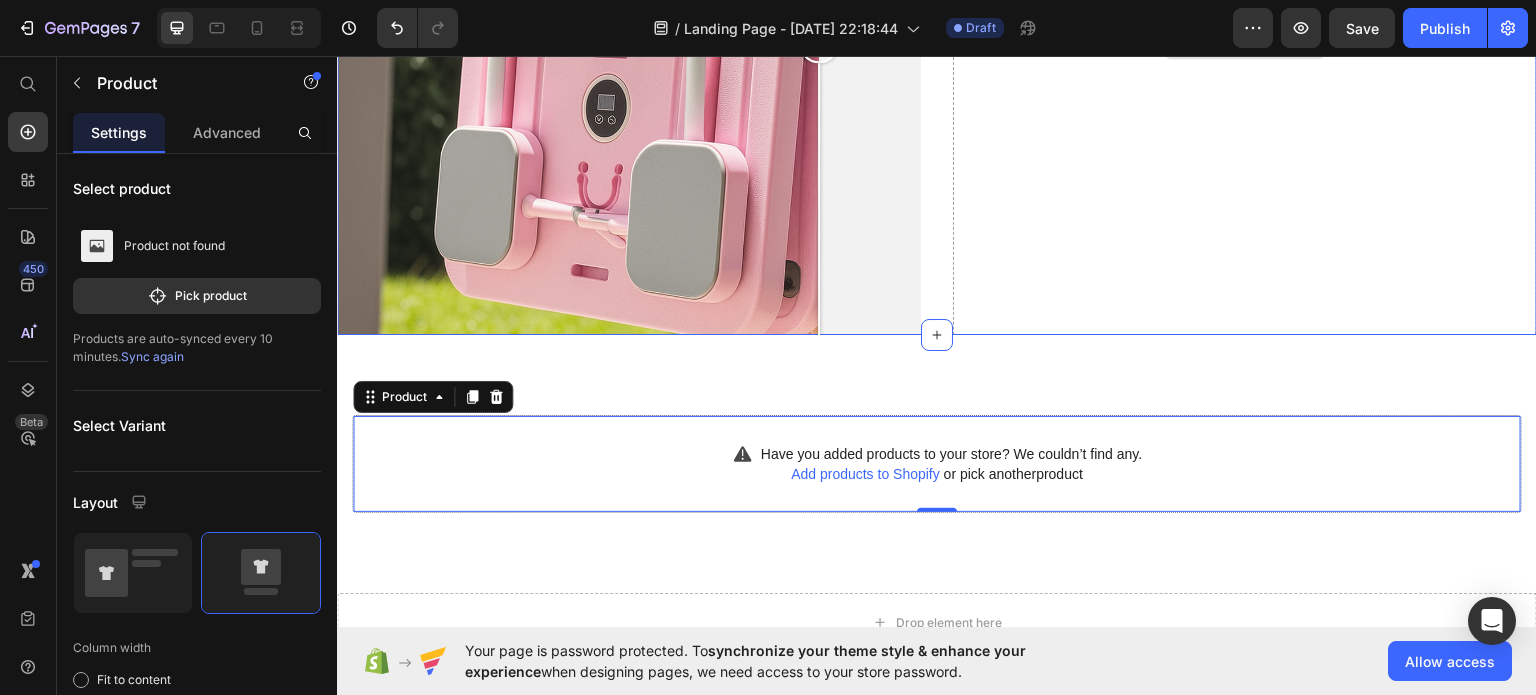 scroll, scrollTop: 1785, scrollLeft: 0, axis: vertical 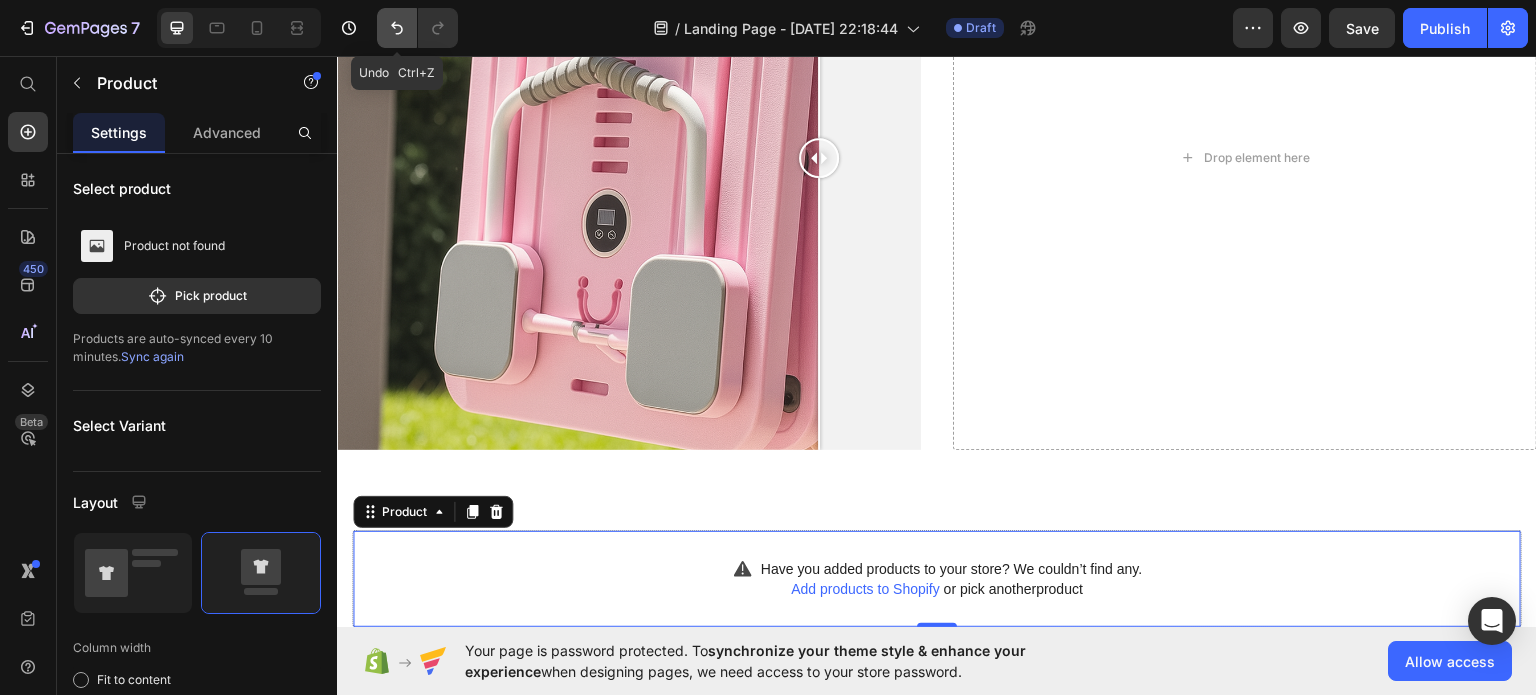 click 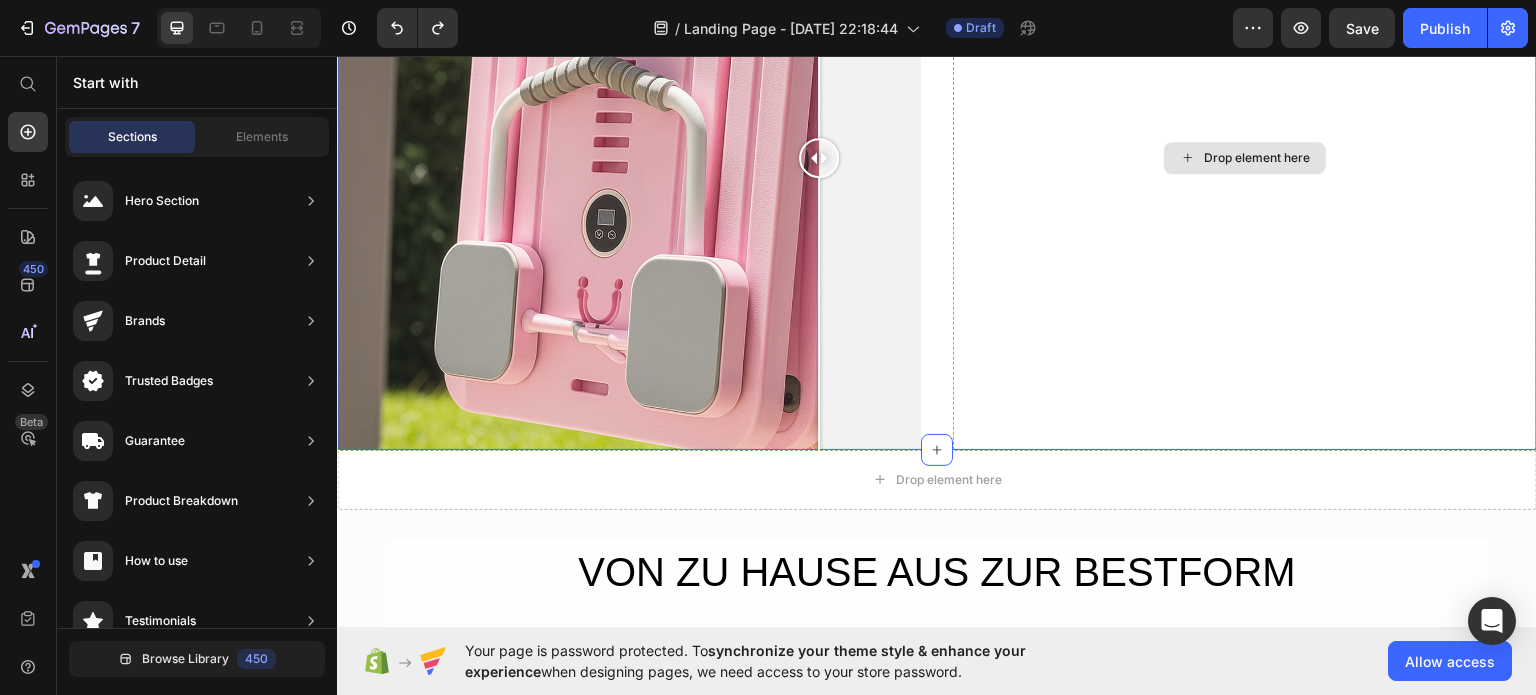 scroll, scrollTop: 1685, scrollLeft: 0, axis: vertical 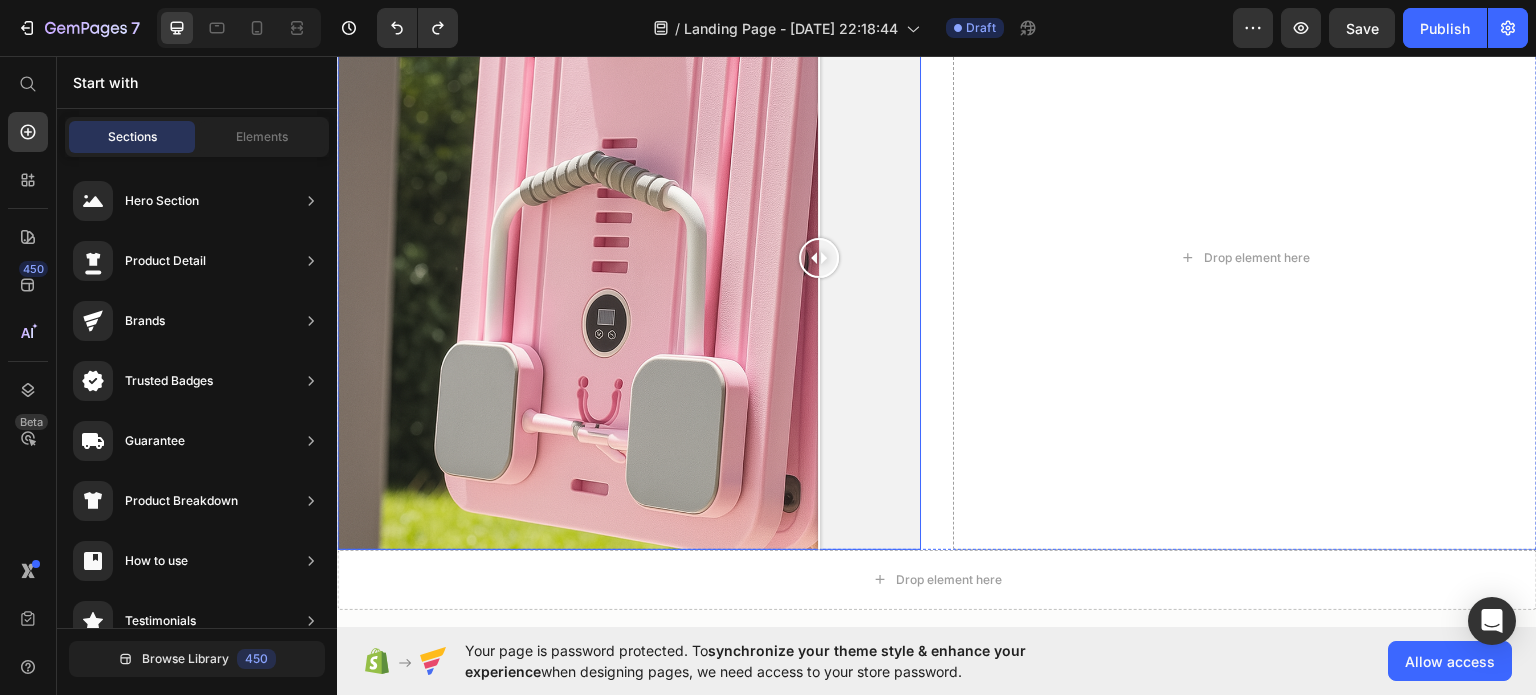 click at bounding box center [629, 257] 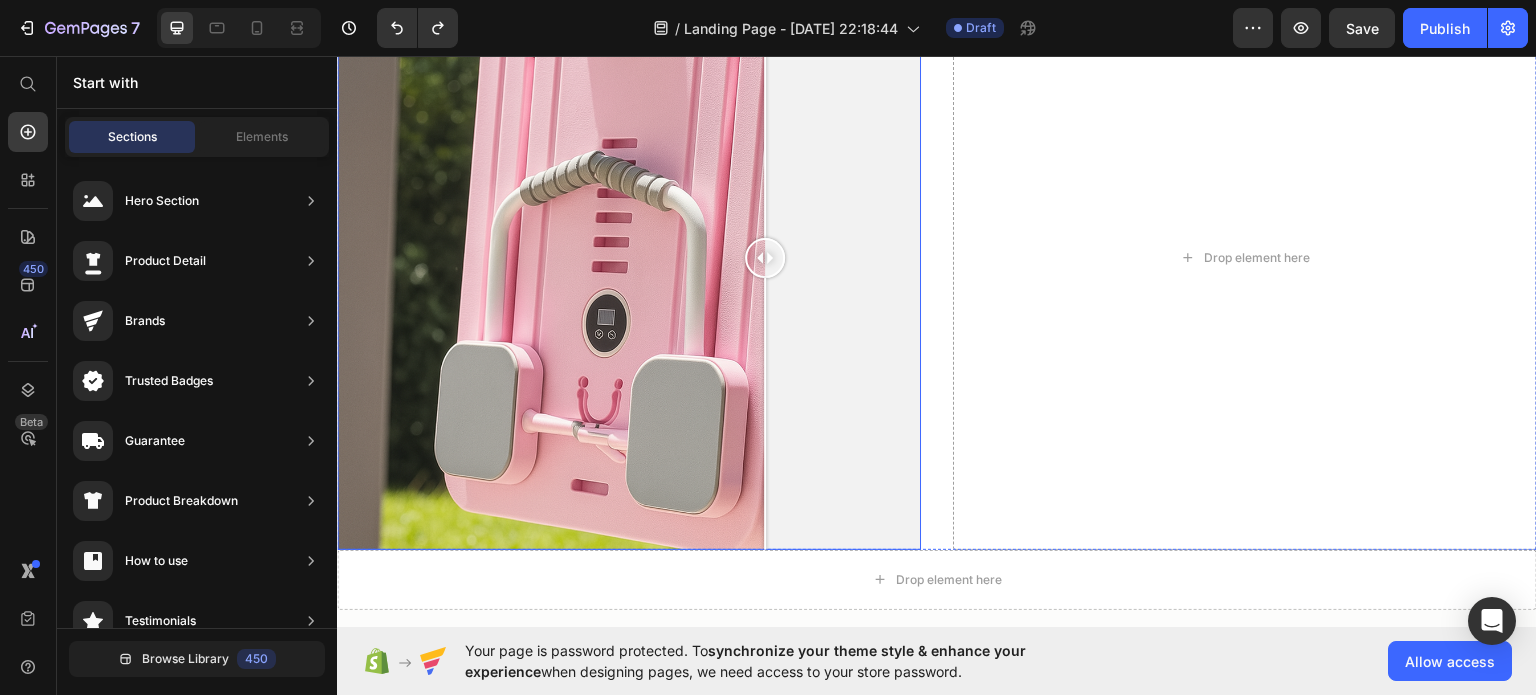 click at bounding box center (629, 257) 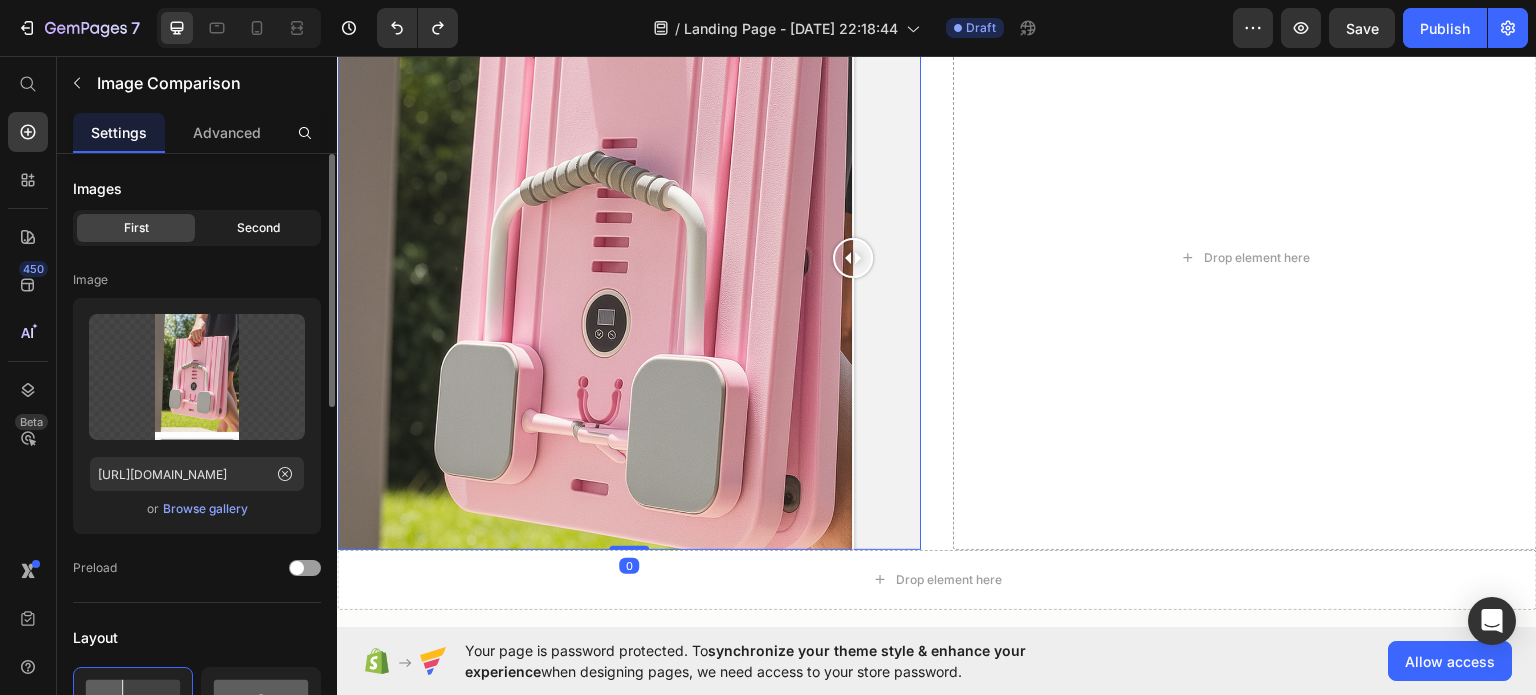 click on "Second" 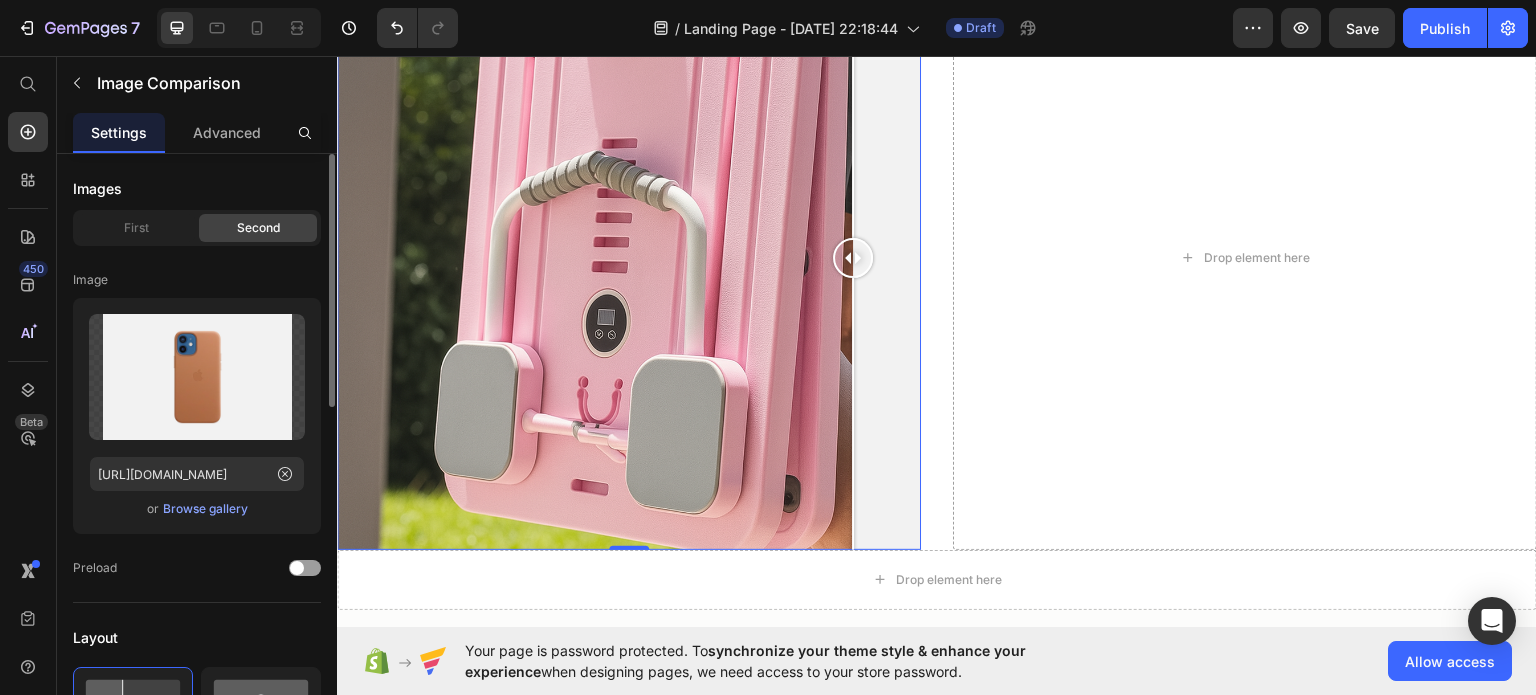 click on "Browse gallery" at bounding box center (205, 509) 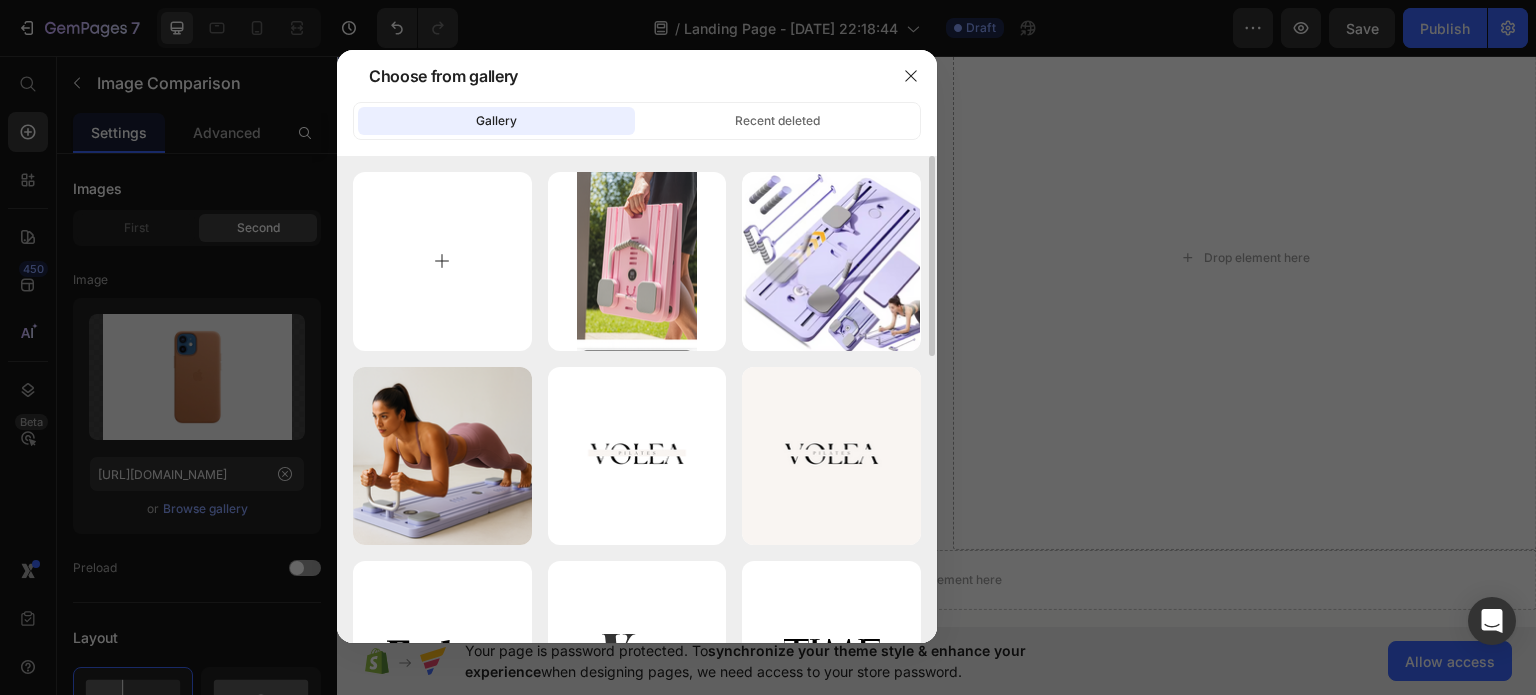 click at bounding box center (442, 261) 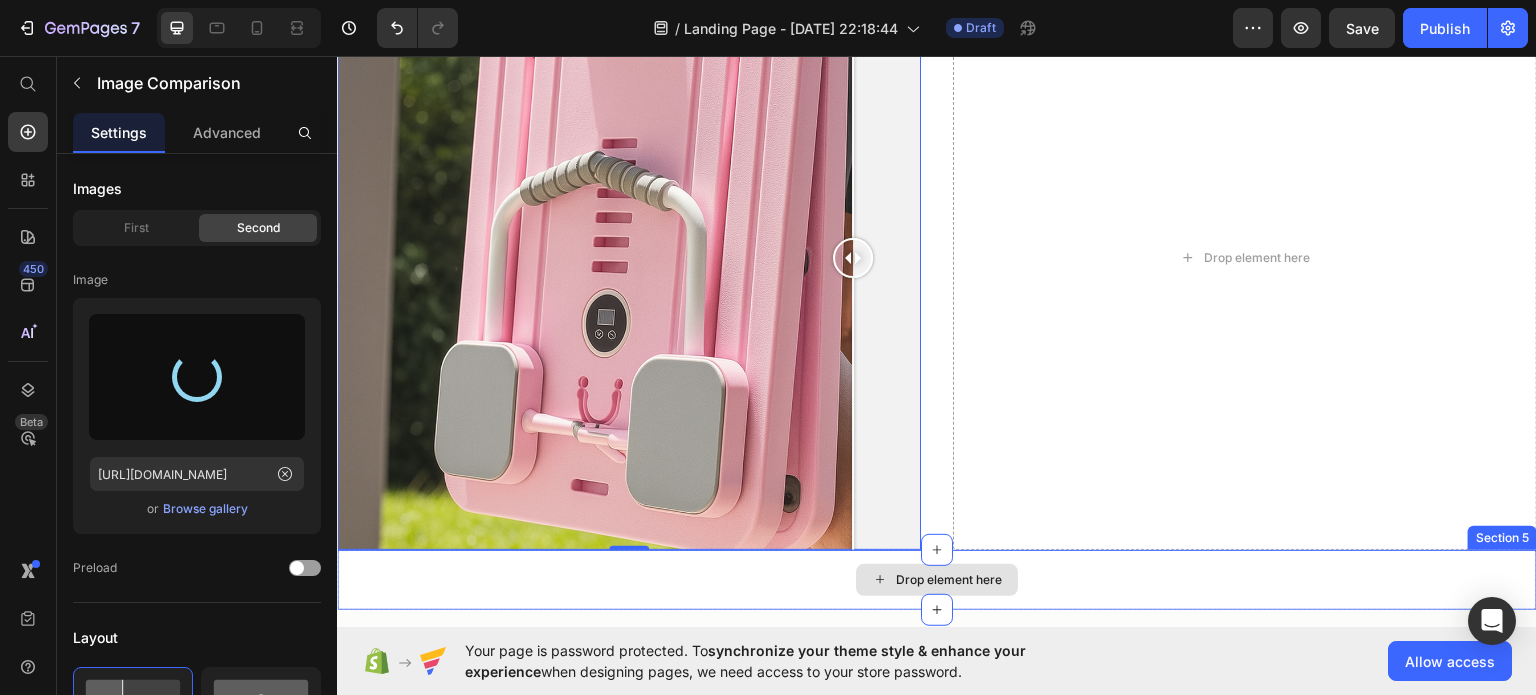 type on "https://cdn.shopify.com/s/files/1/0976/4844/3656/files/gempages_574856437667202277-a6608443-f53a-4968-bc63-8810beb70090.png" 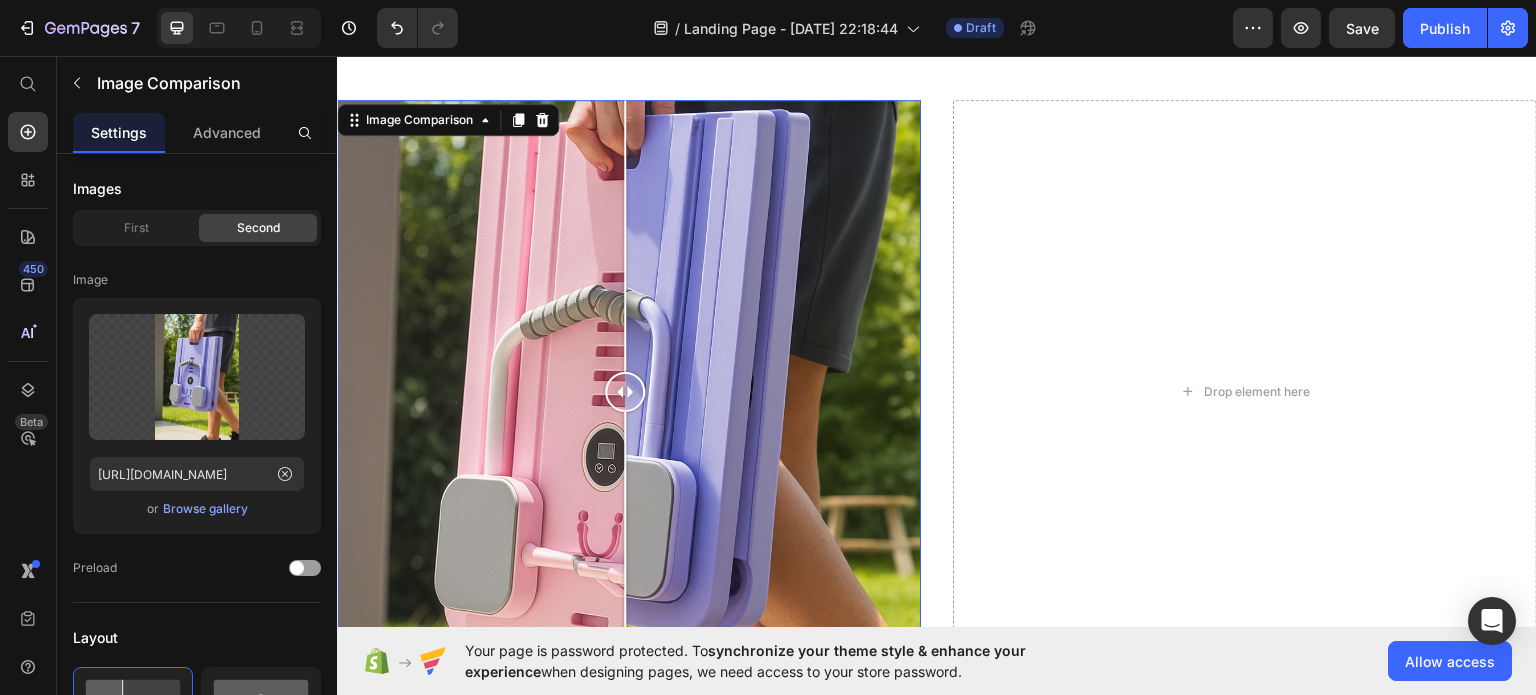 scroll, scrollTop: 1585, scrollLeft: 0, axis: vertical 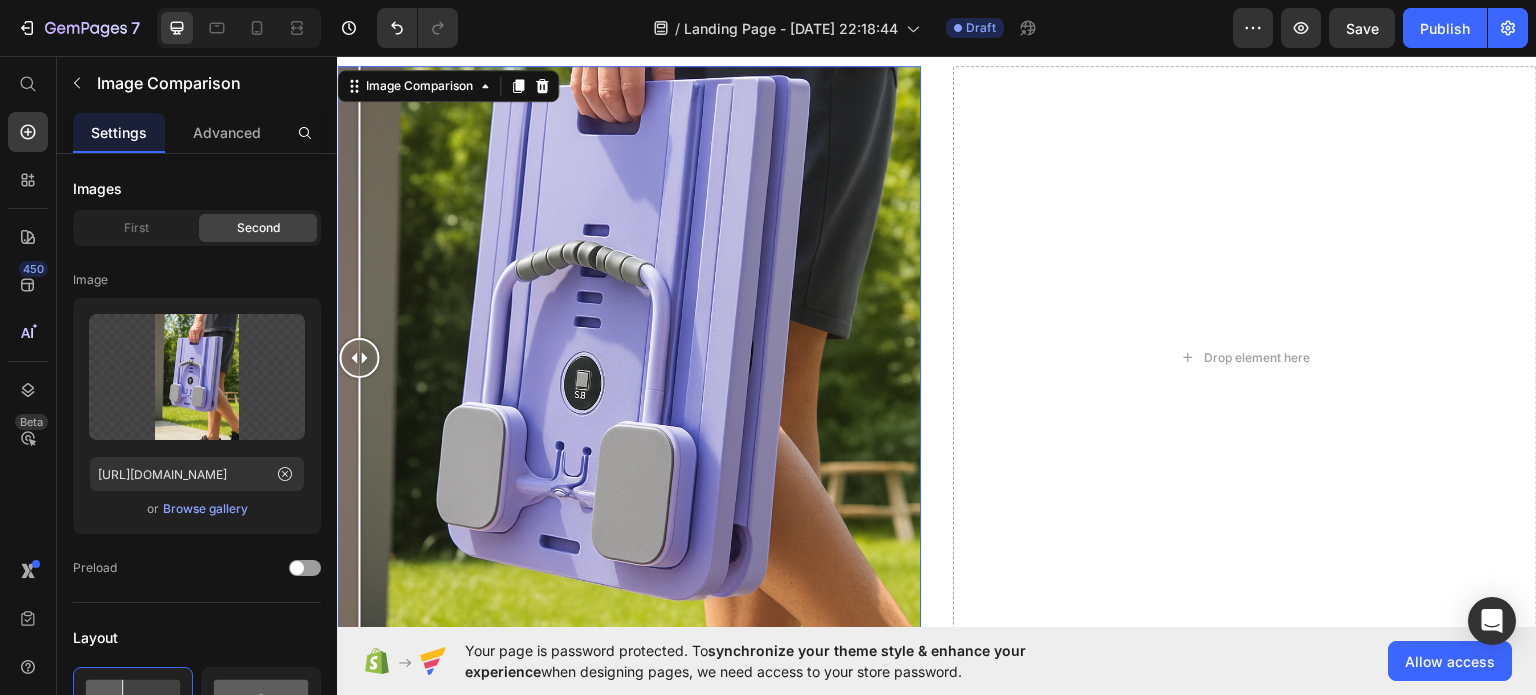 drag, startPoint x: 633, startPoint y: 344, endPoint x: 342, endPoint y: 339, distance: 291.04294 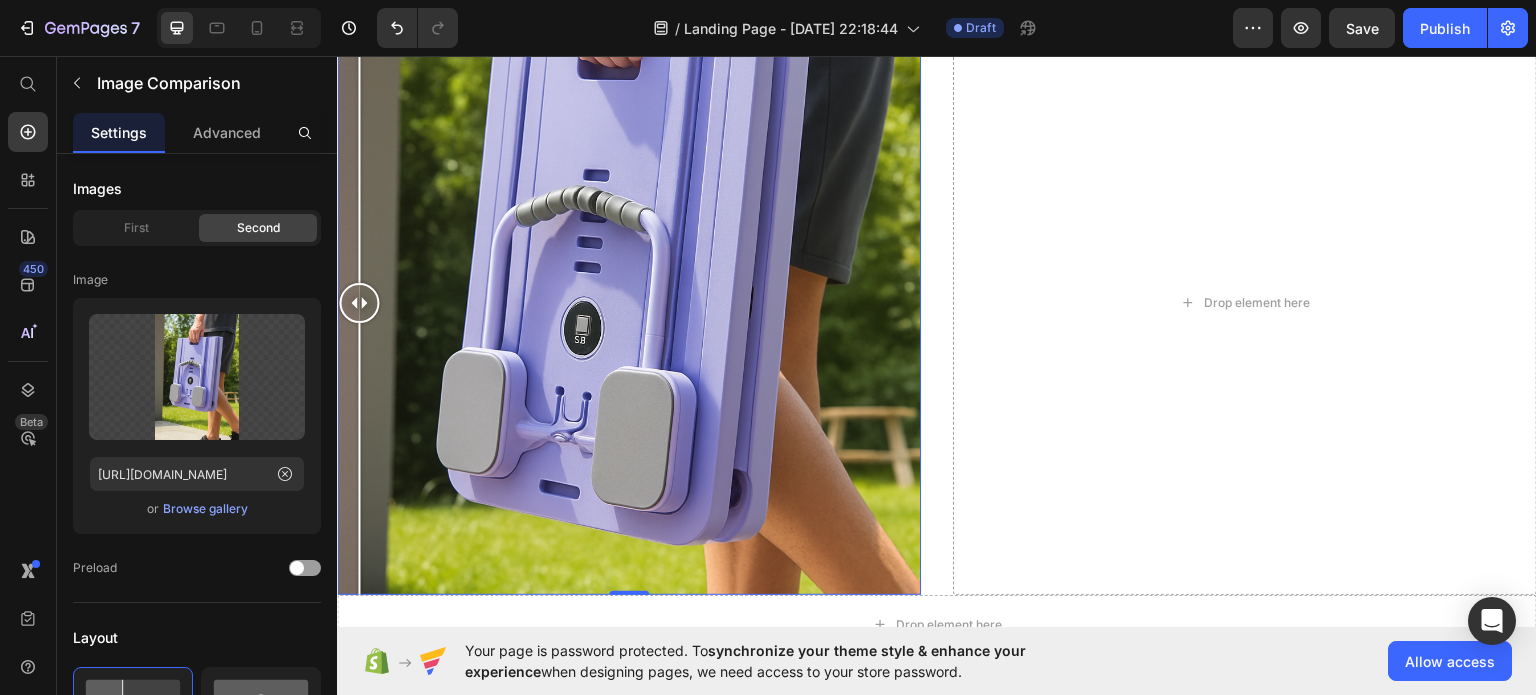 scroll, scrollTop: 1685, scrollLeft: 0, axis: vertical 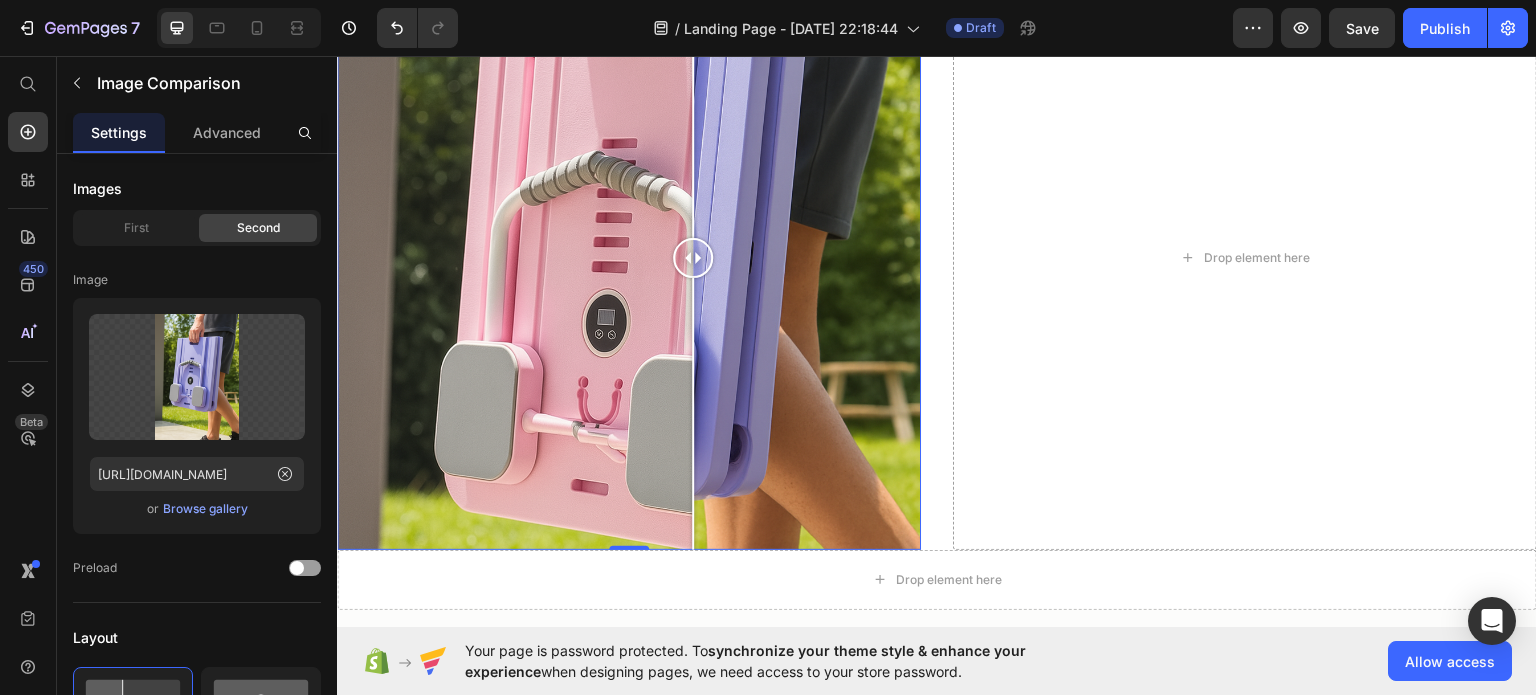 drag, startPoint x: 373, startPoint y: 248, endPoint x: 693, endPoint y: 273, distance: 320.97507 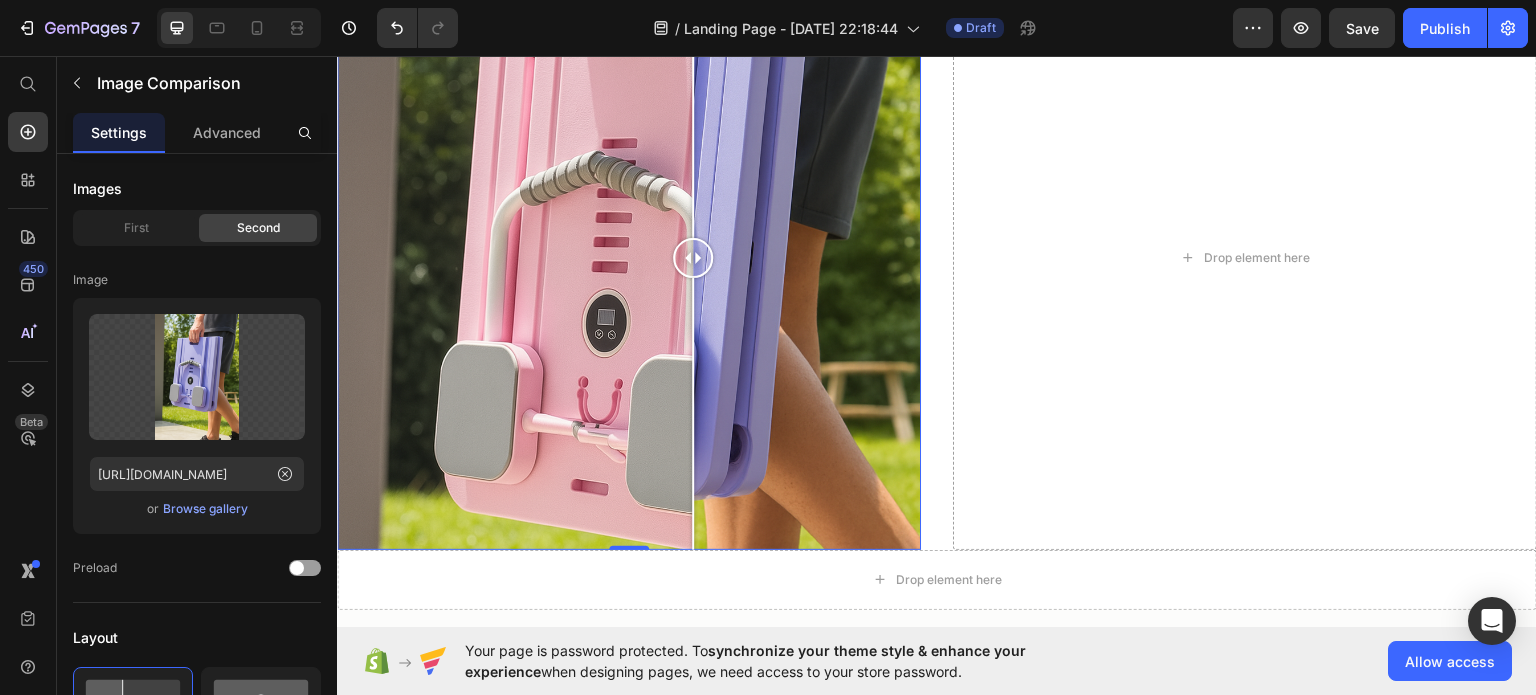 click at bounding box center [693, 257] 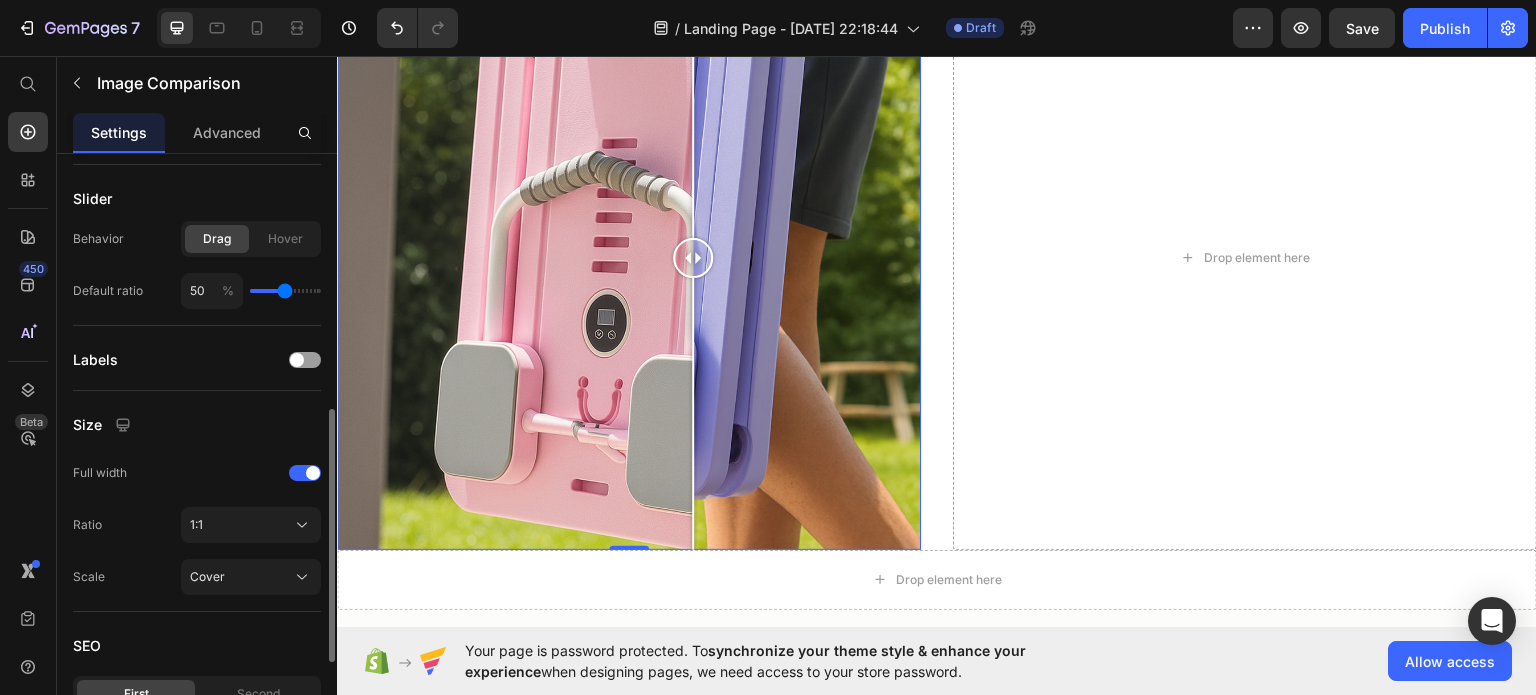 scroll, scrollTop: 700, scrollLeft: 0, axis: vertical 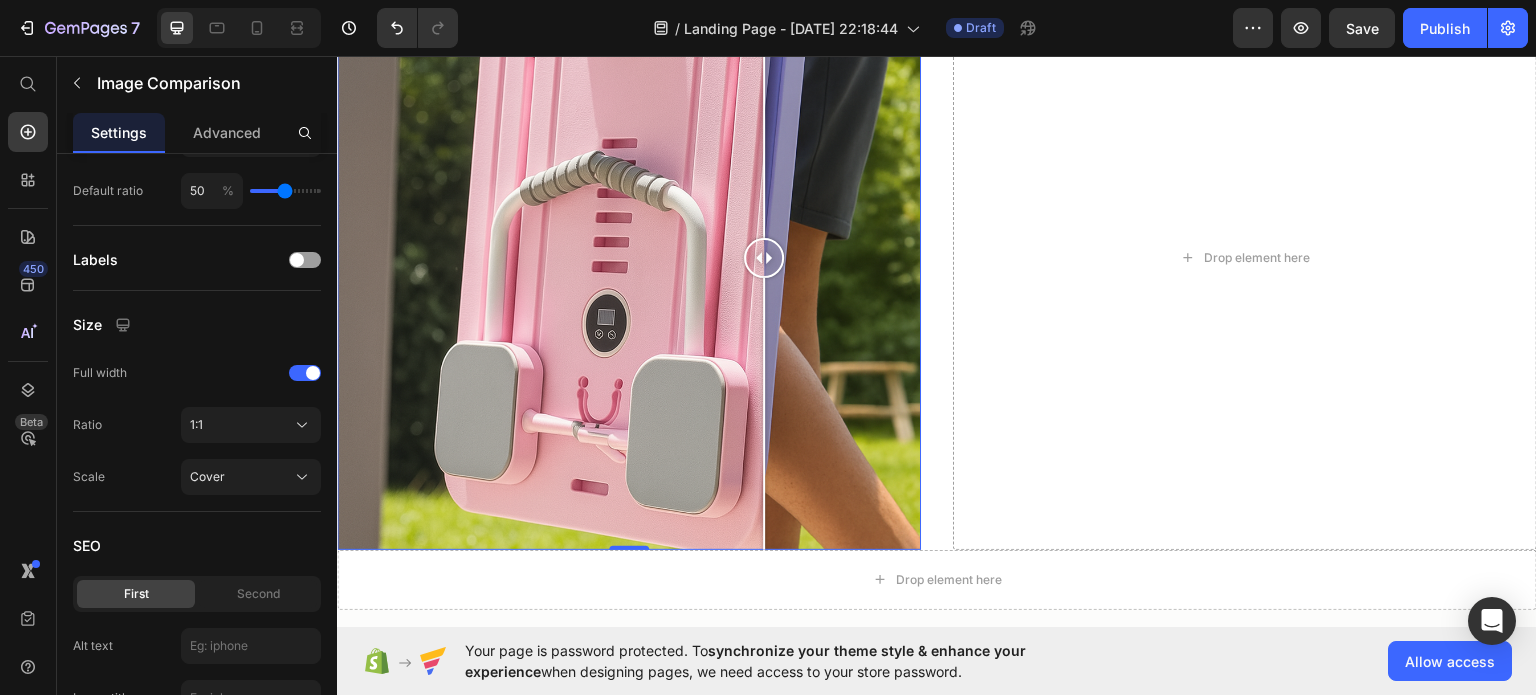 click at bounding box center (629, 257) 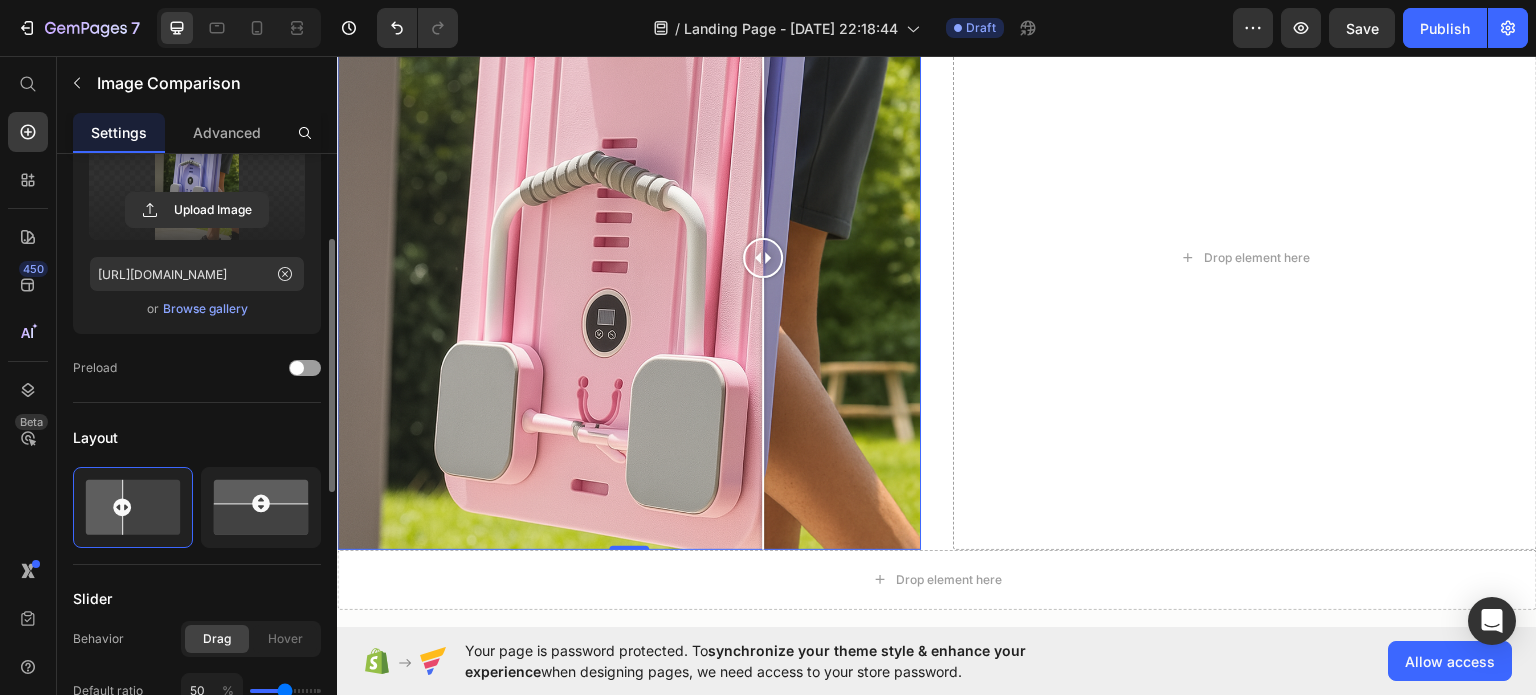 scroll, scrollTop: 0, scrollLeft: 0, axis: both 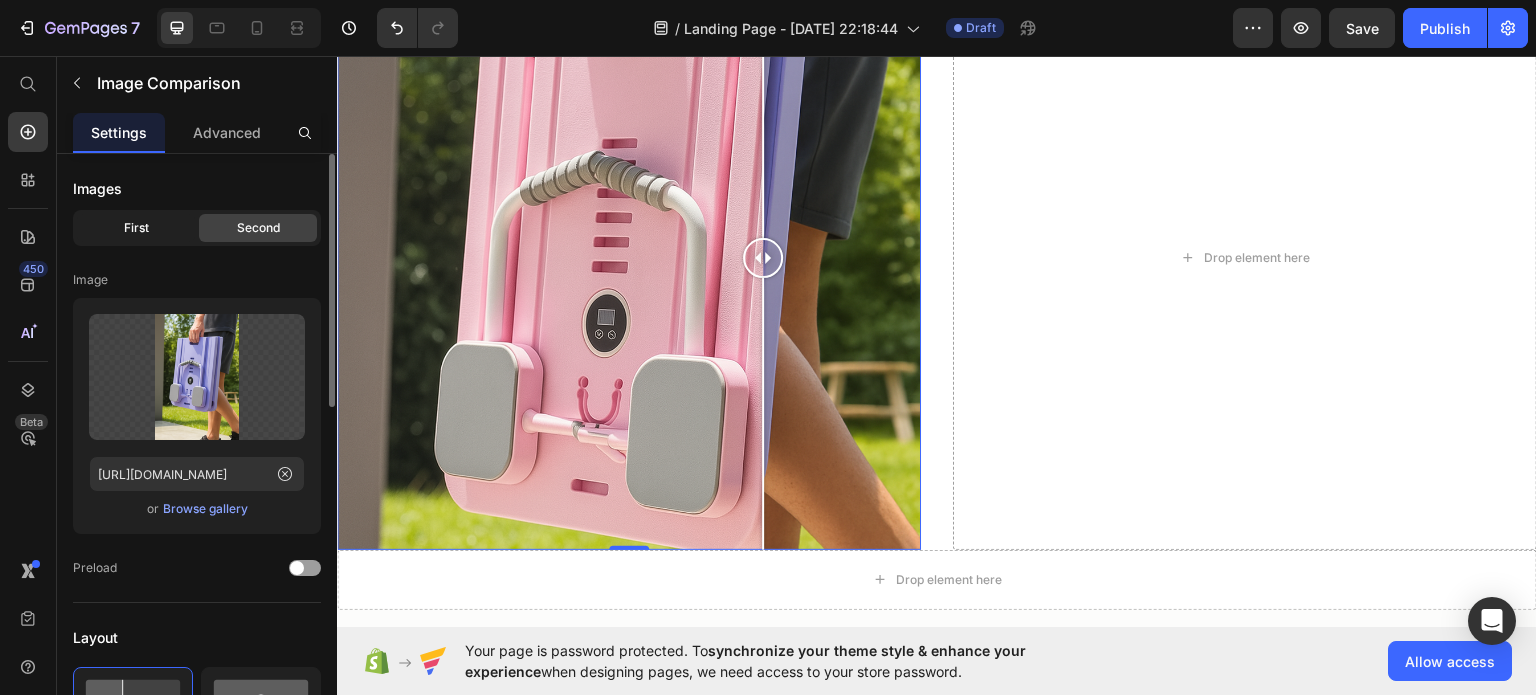 click on "First" 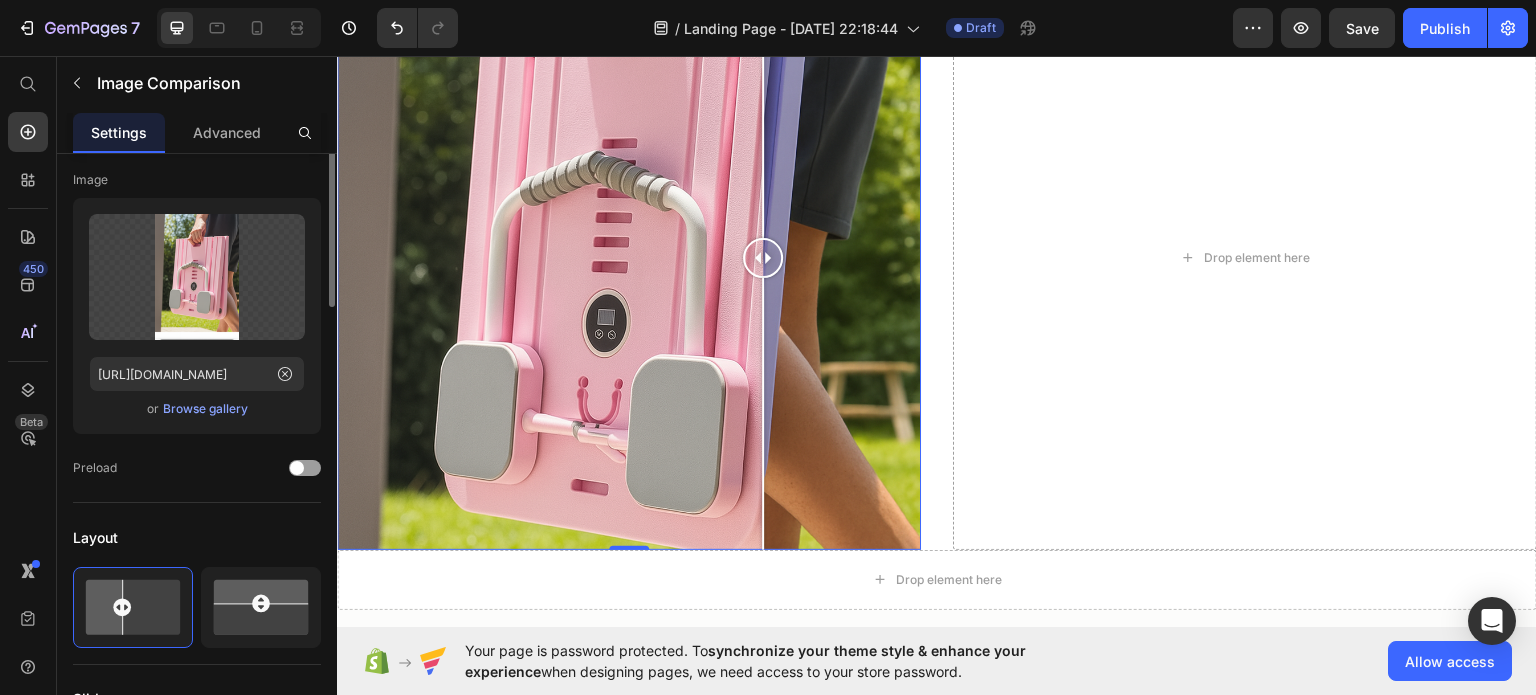 scroll, scrollTop: 0, scrollLeft: 0, axis: both 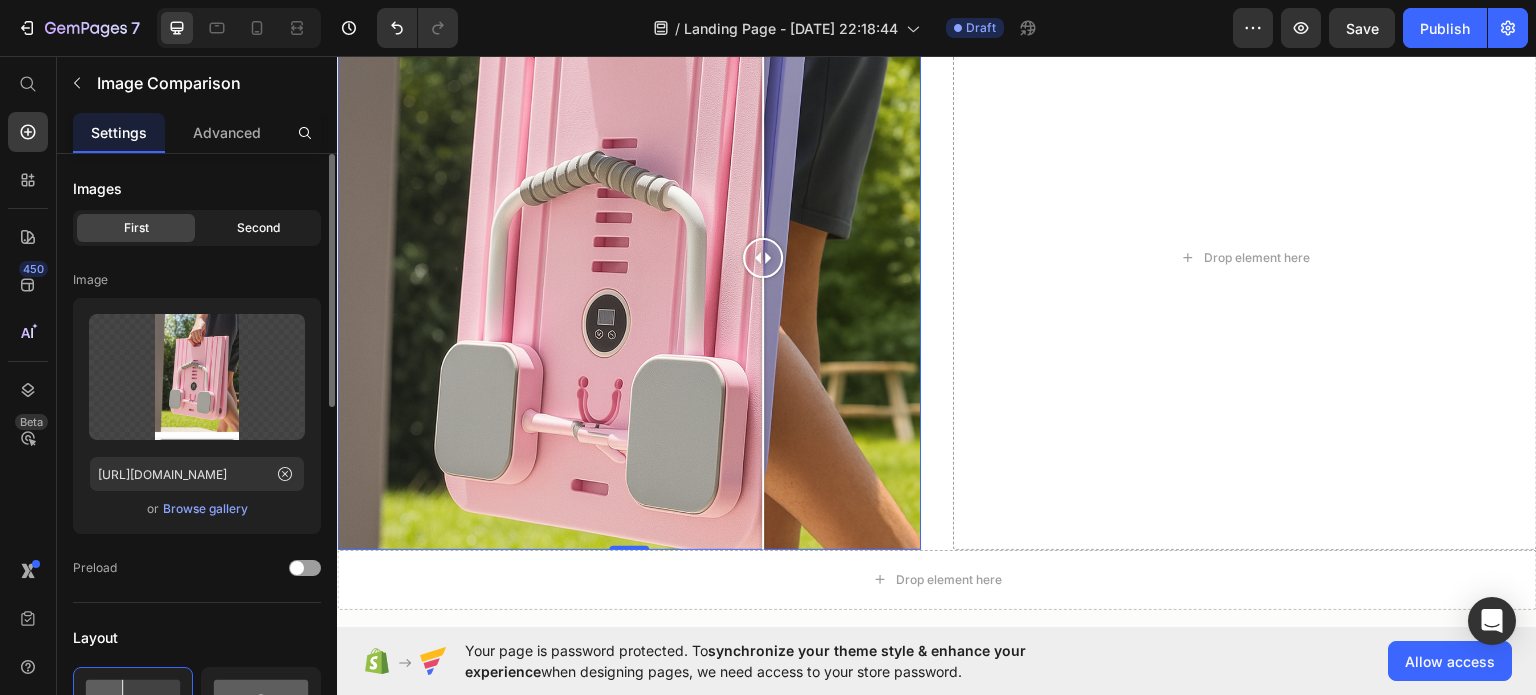 click on "Second" 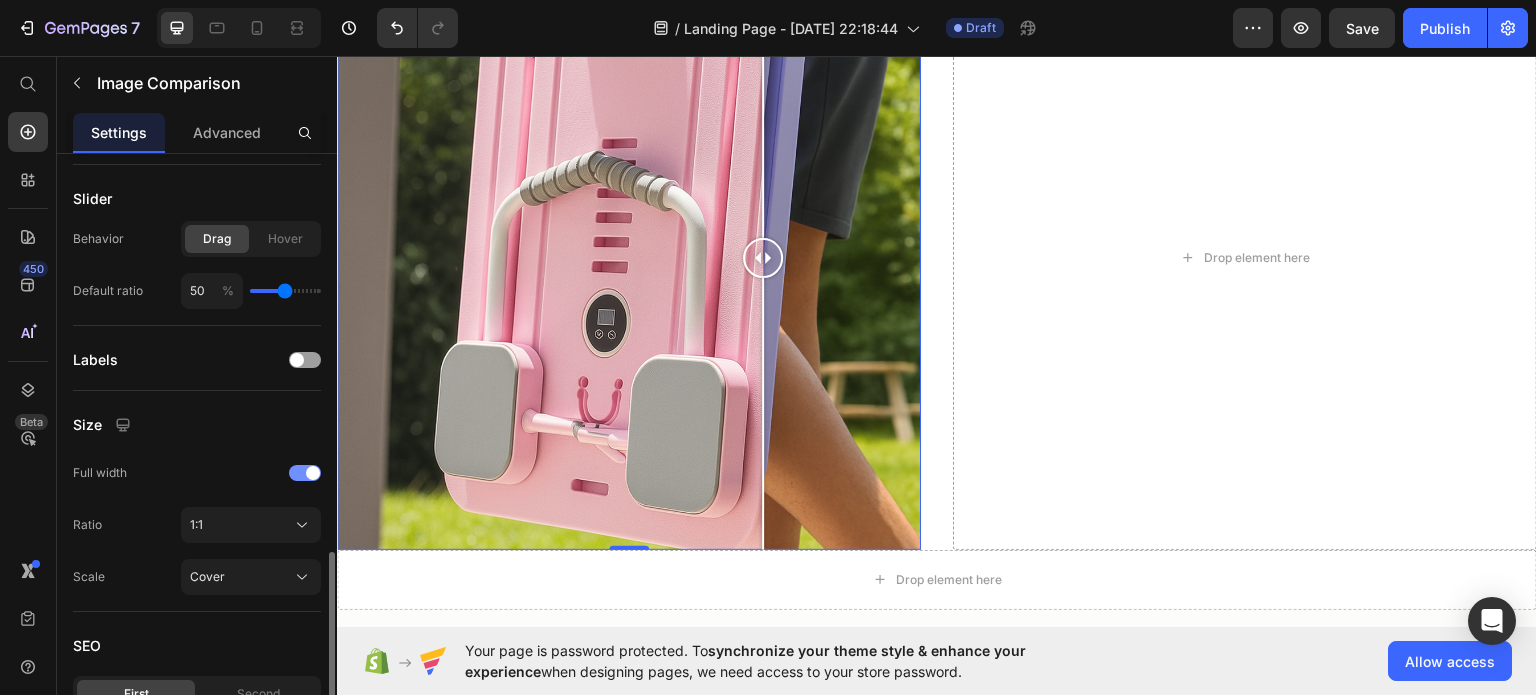 scroll, scrollTop: 700, scrollLeft: 0, axis: vertical 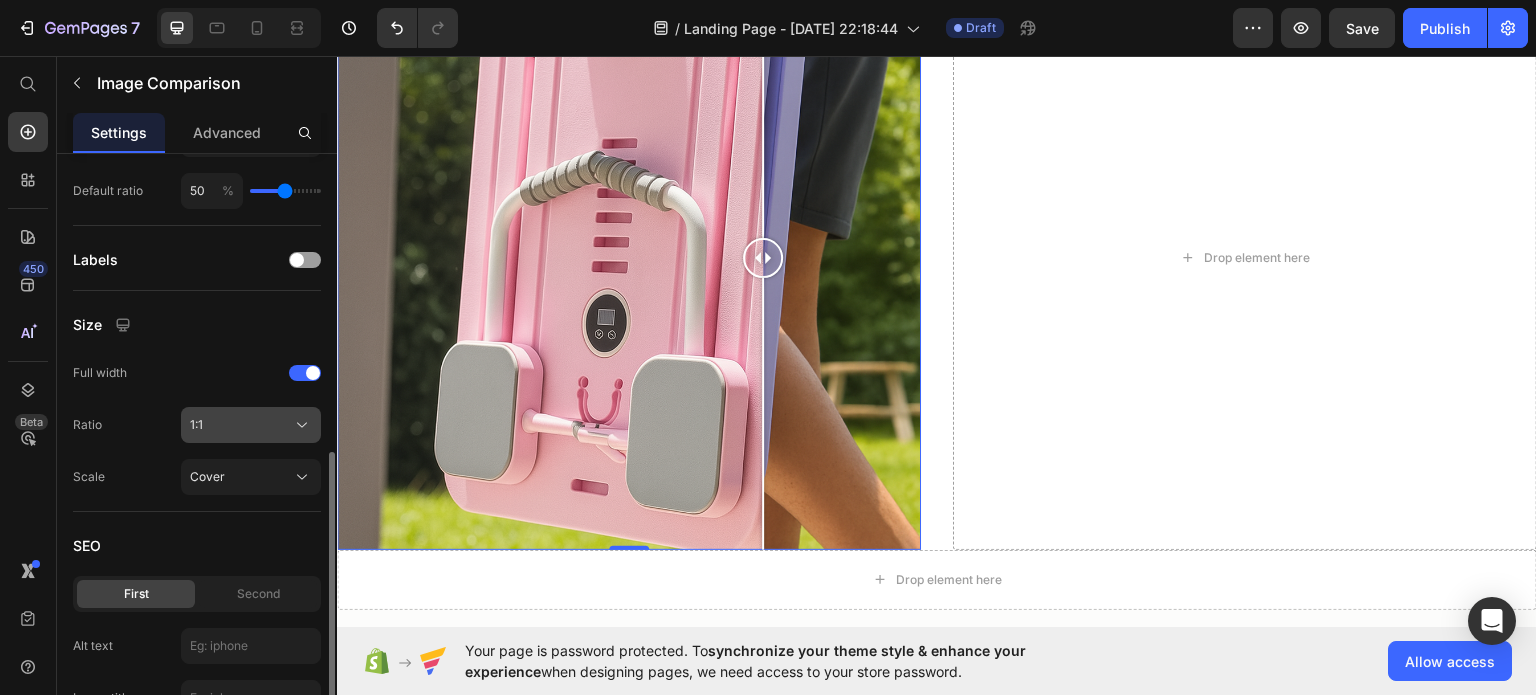 click on "1:1" 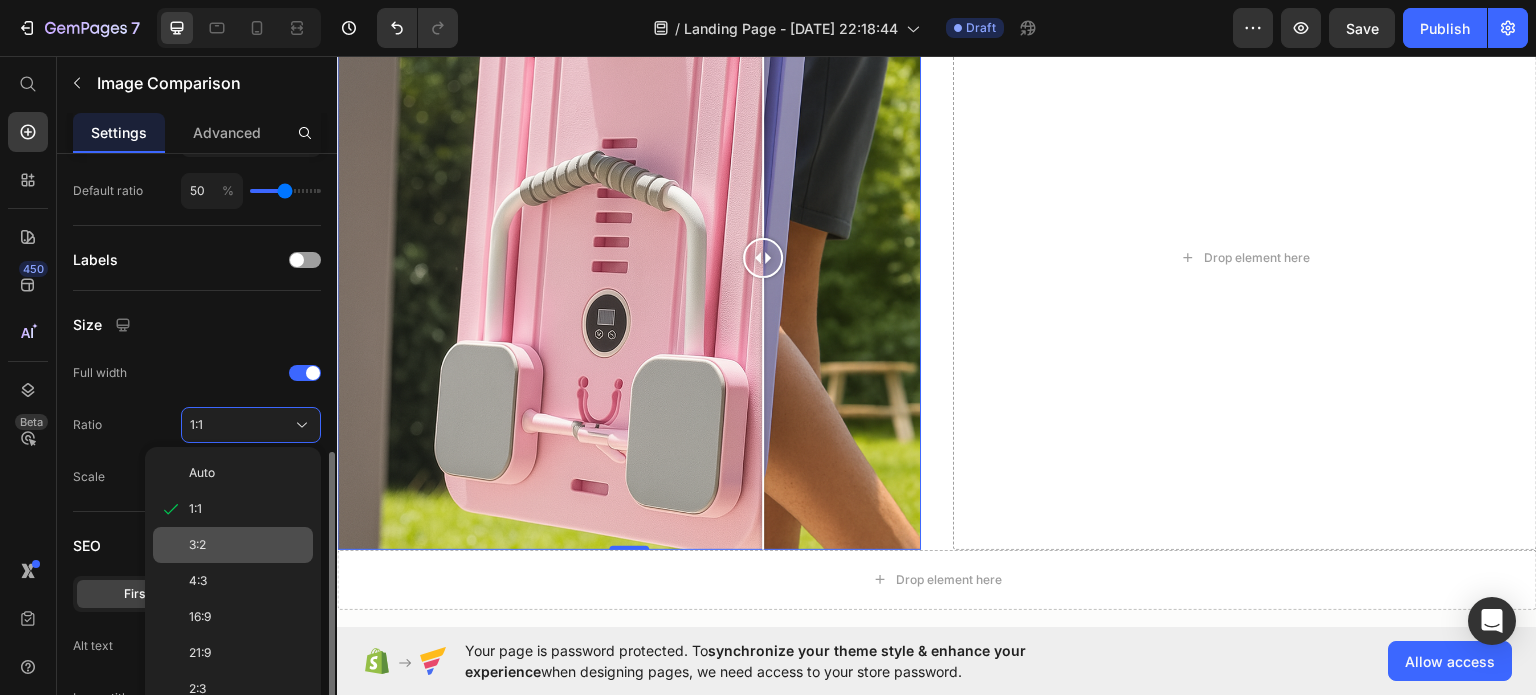 click on "3:2" at bounding box center [197, 545] 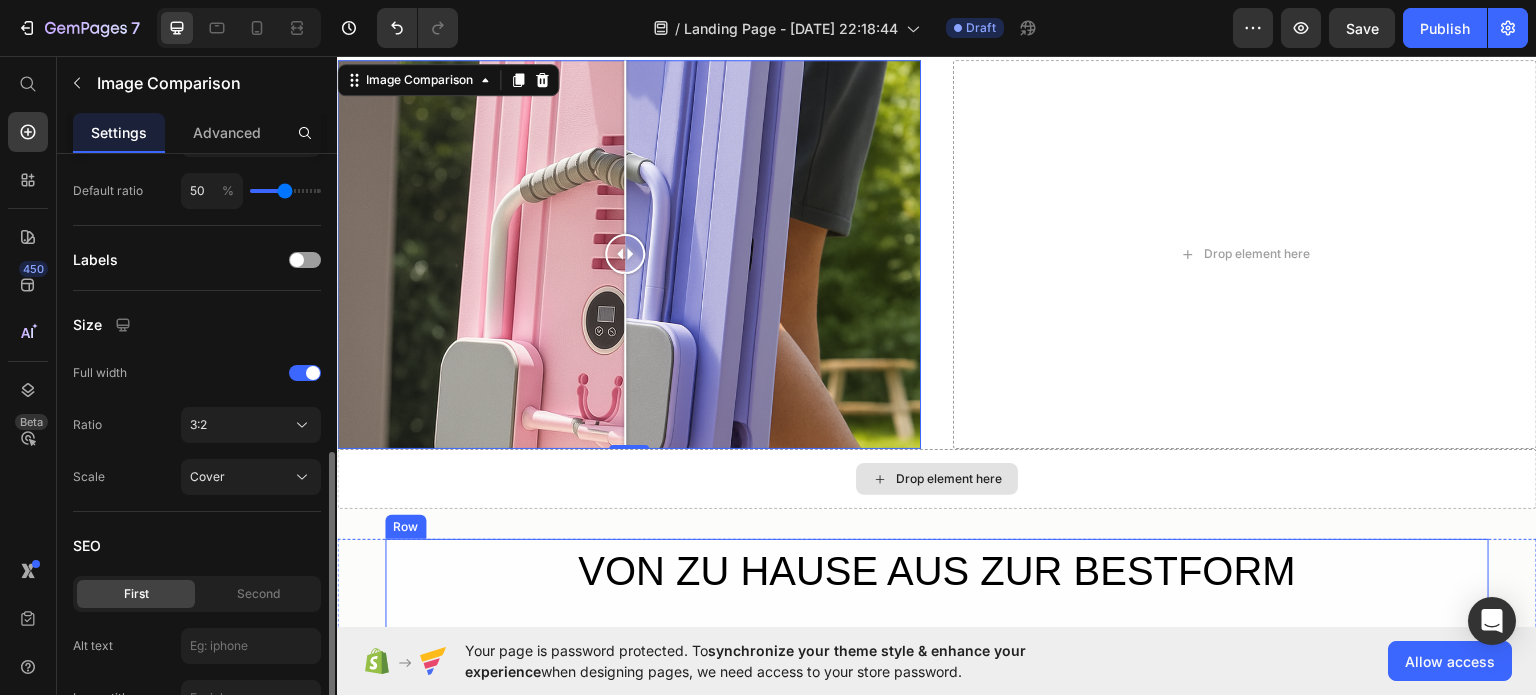 scroll, scrollTop: 1485, scrollLeft: 0, axis: vertical 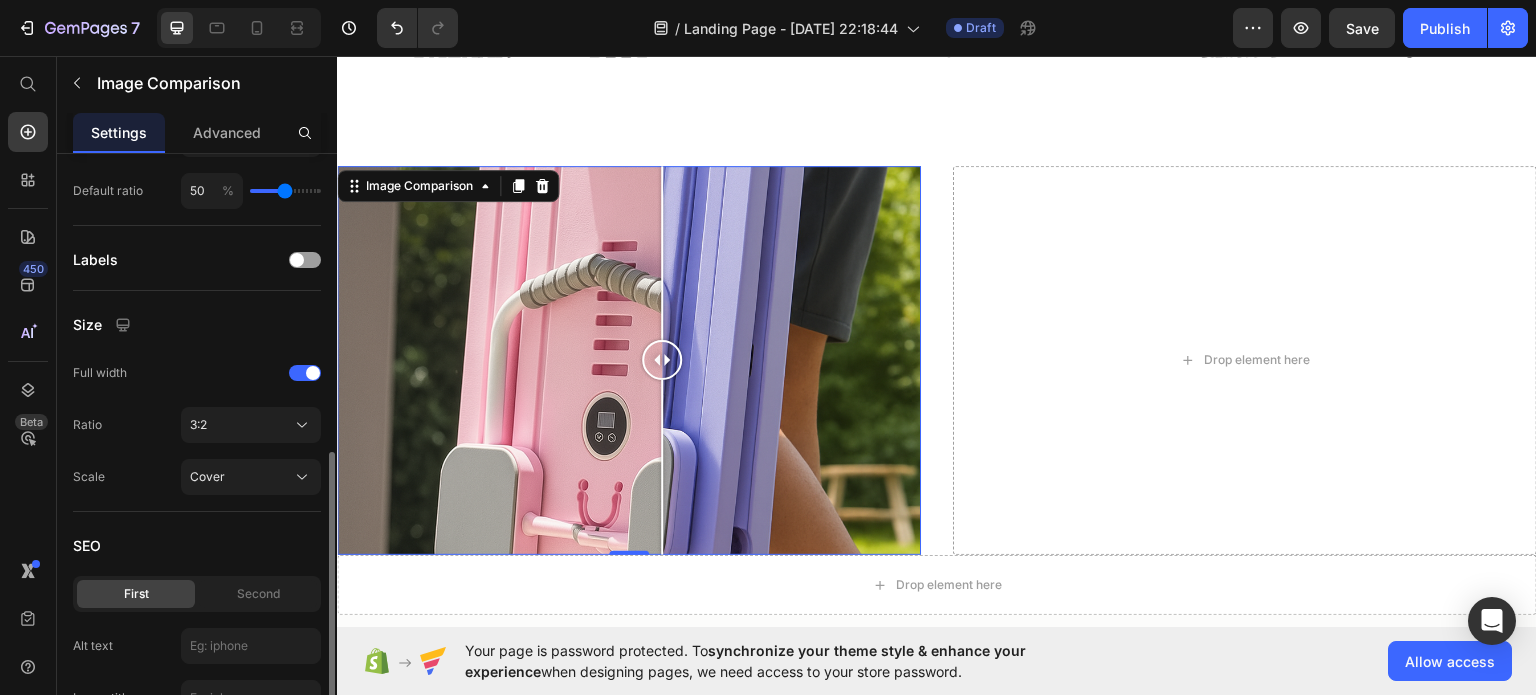 drag, startPoint x: 617, startPoint y: 337, endPoint x: 659, endPoint y: 350, distance: 43.965897 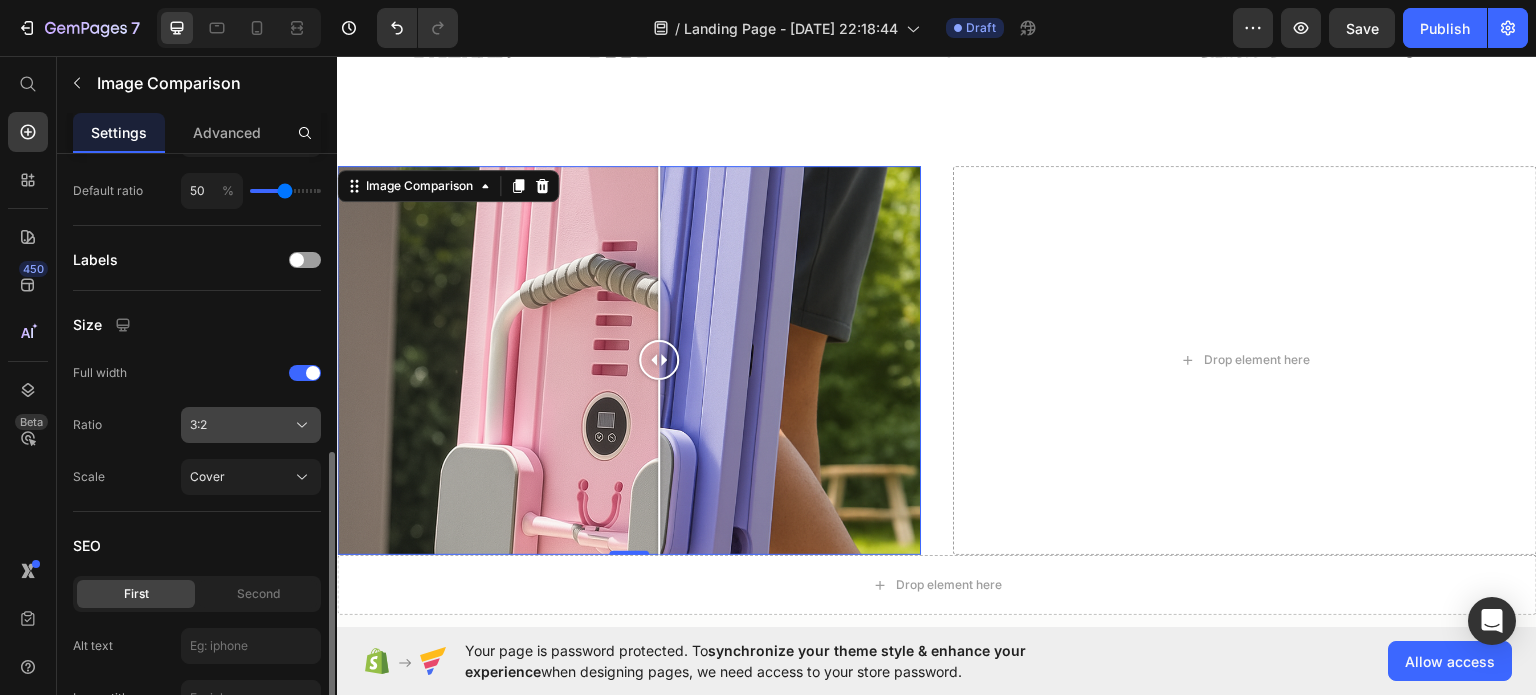 click 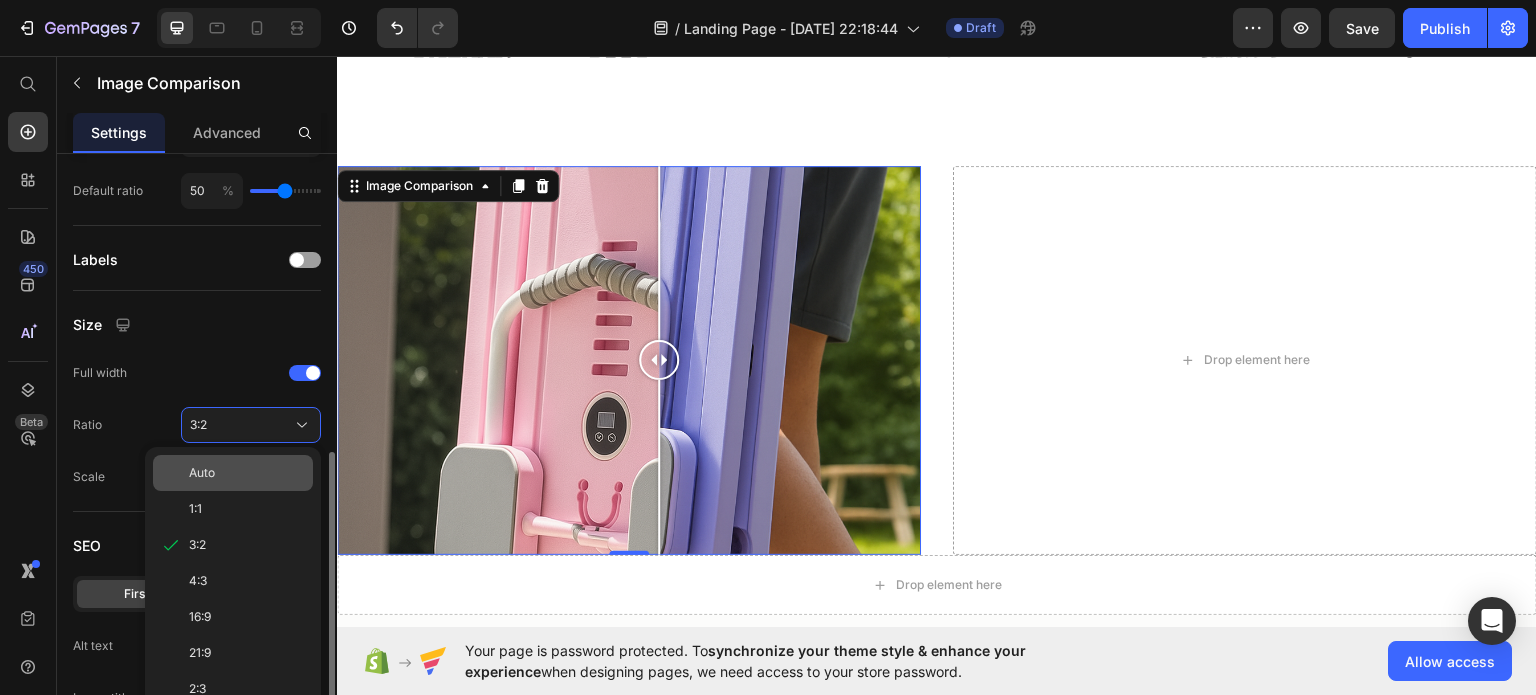 click on "Auto" at bounding box center (247, 473) 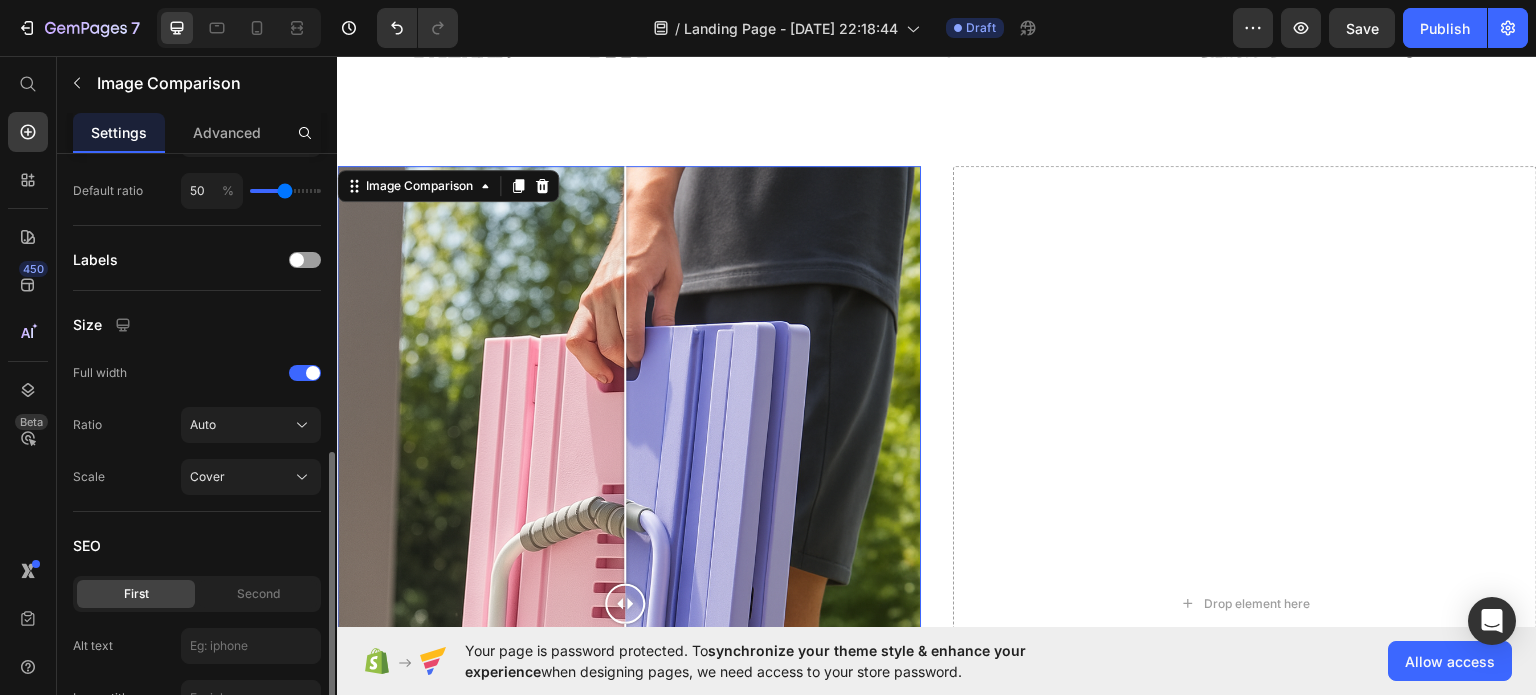 scroll, scrollTop: 1685, scrollLeft: 0, axis: vertical 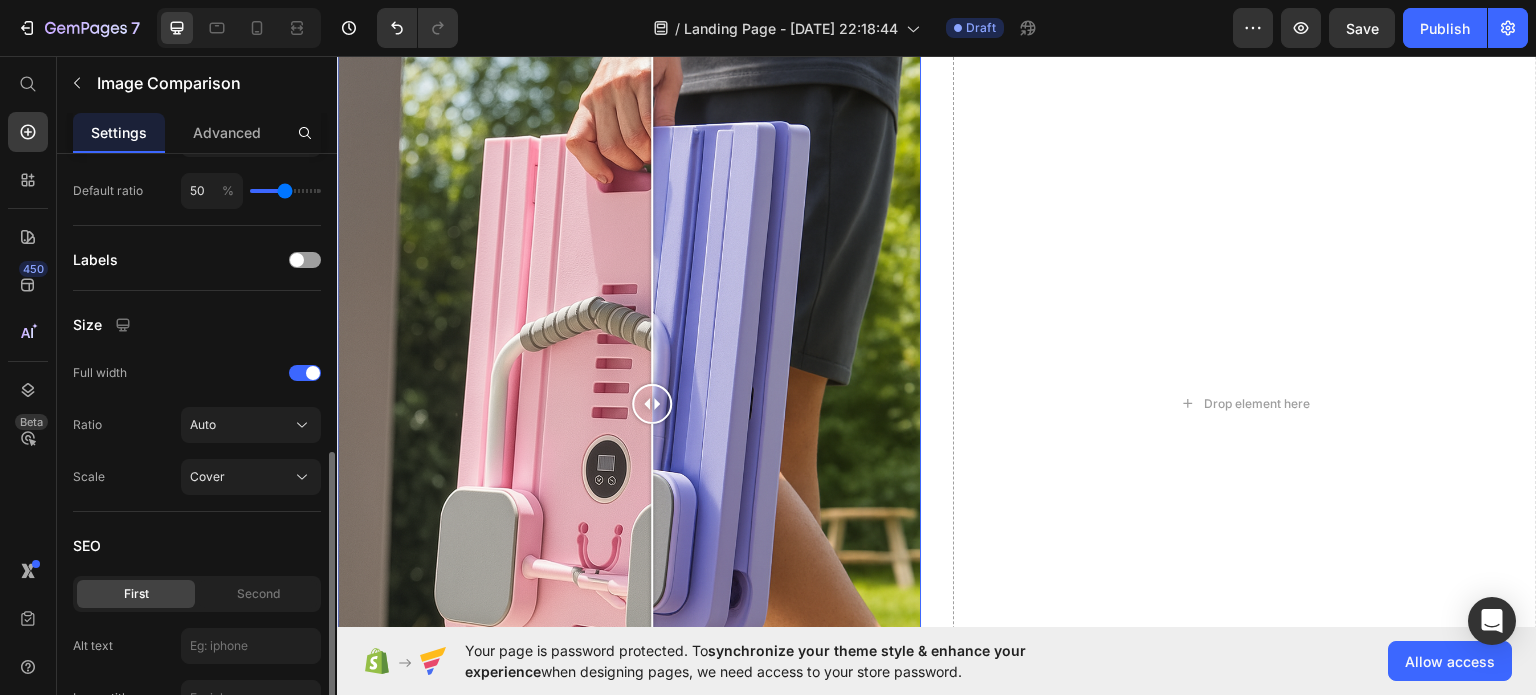 drag, startPoint x: 632, startPoint y: 391, endPoint x: 652, endPoint y: 415, distance: 31.241 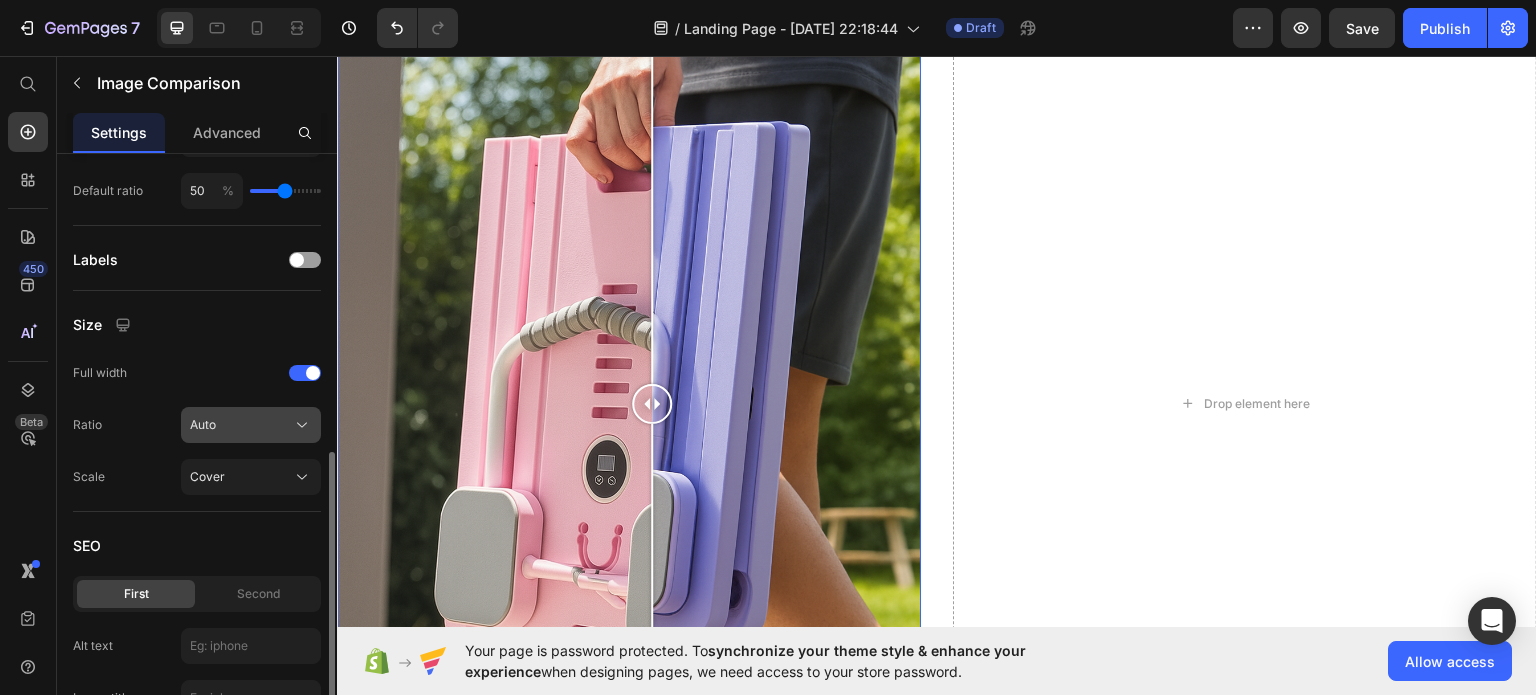 click on "Auto" 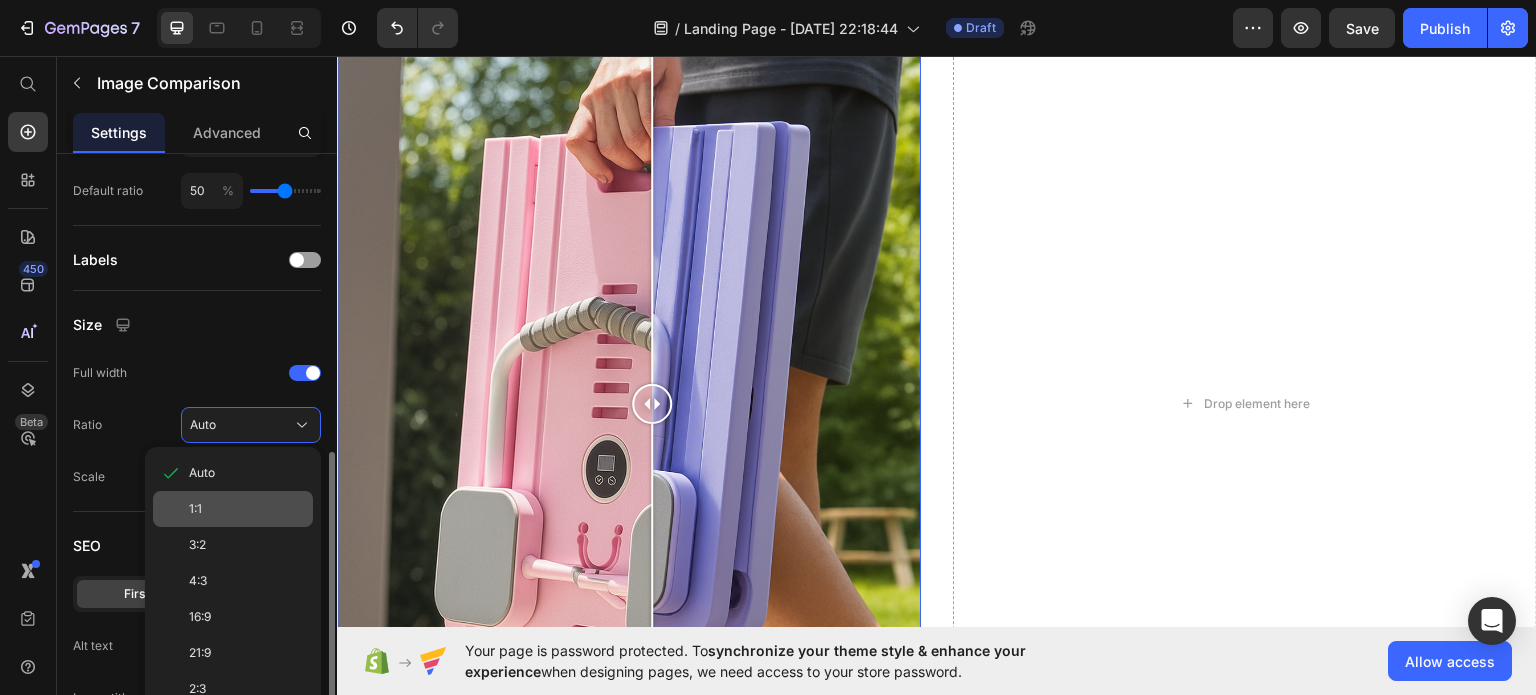 click on "1:1" at bounding box center [247, 509] 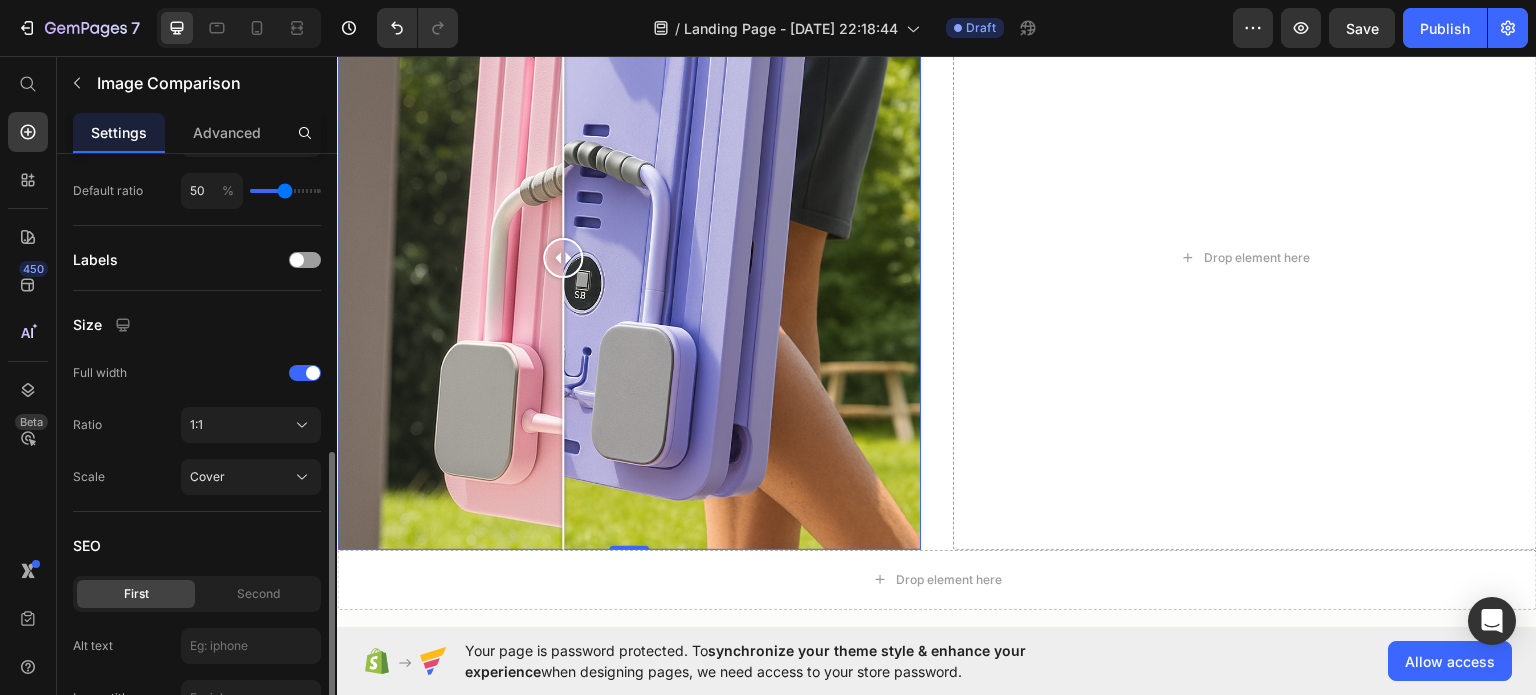 drag, startPoint x: 660, startPoint y: 264, endPoint x: 563, endPoint y: 325, distance: 114.58621 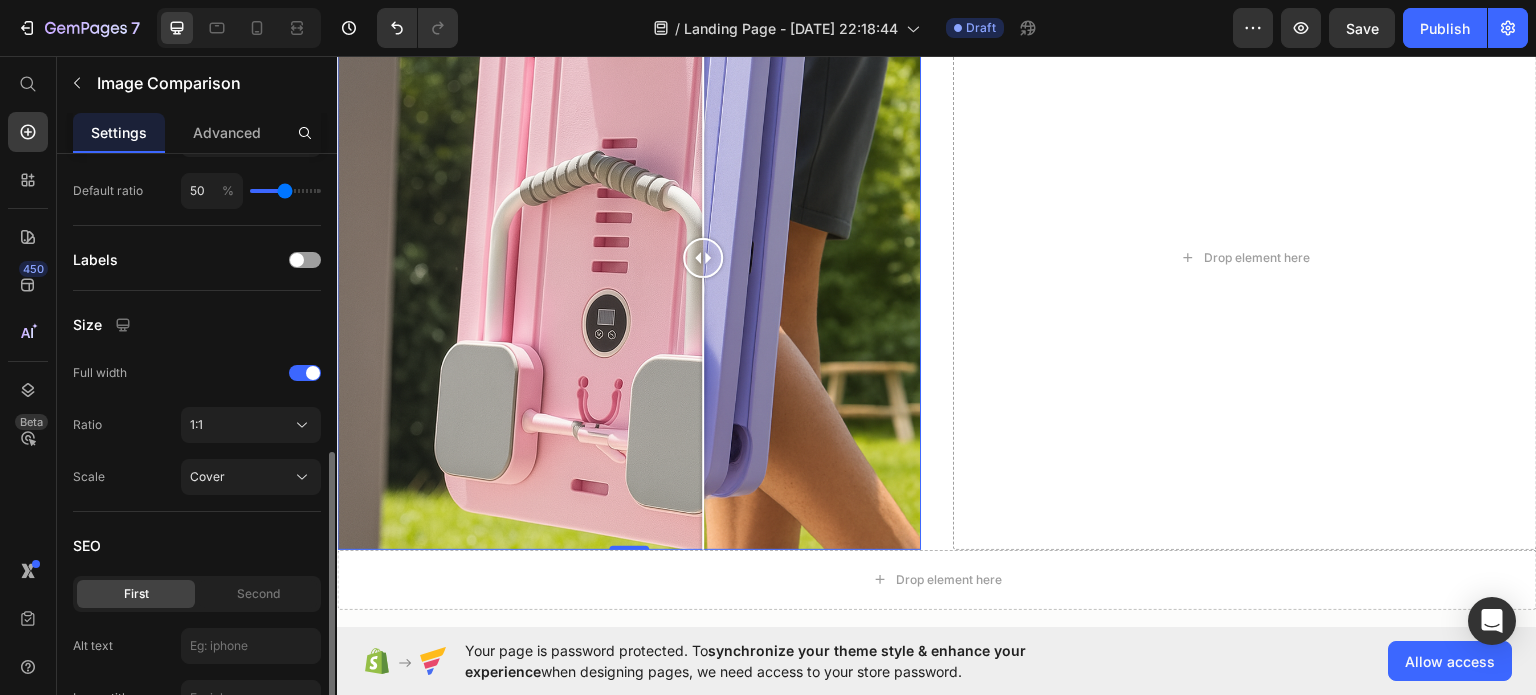 click at bounding box center (629, 257) 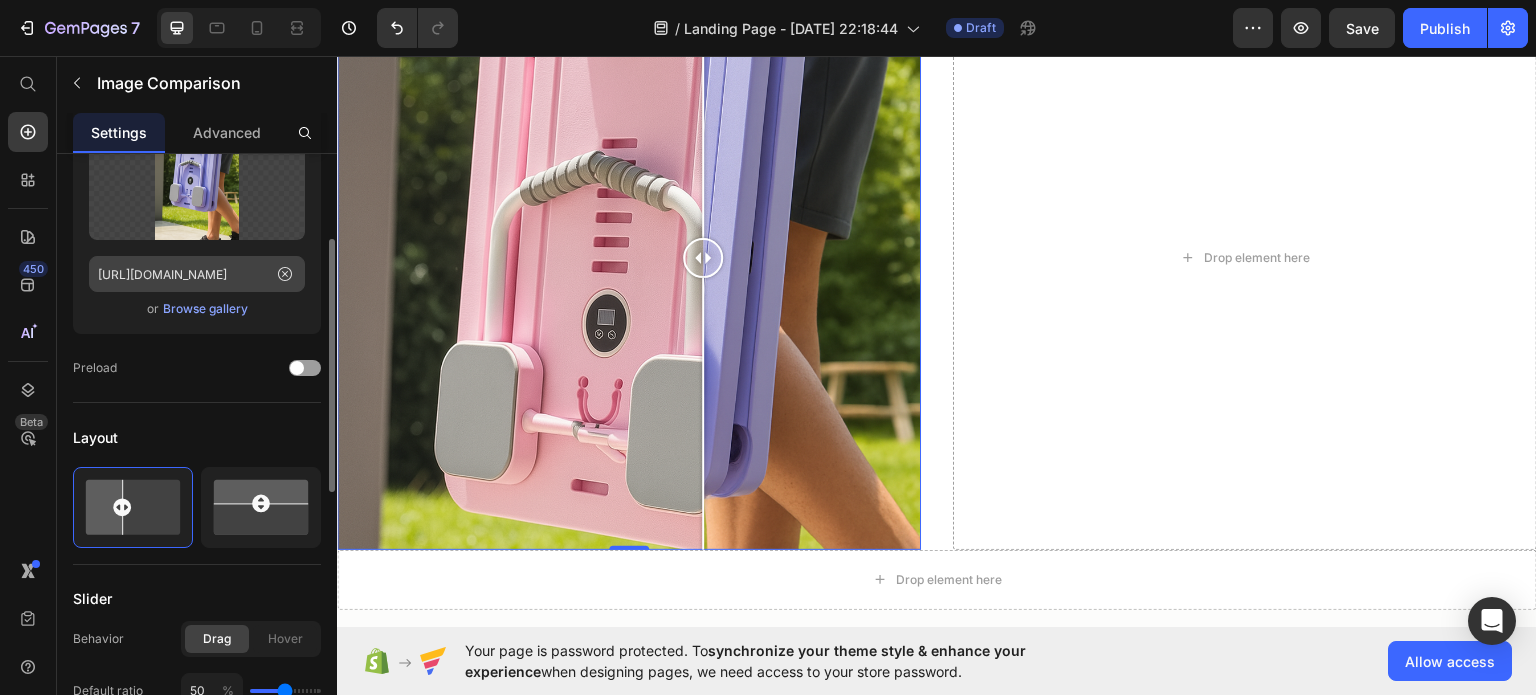 scroll, scrollTop: 0, scrollLeft: 0, axis: both 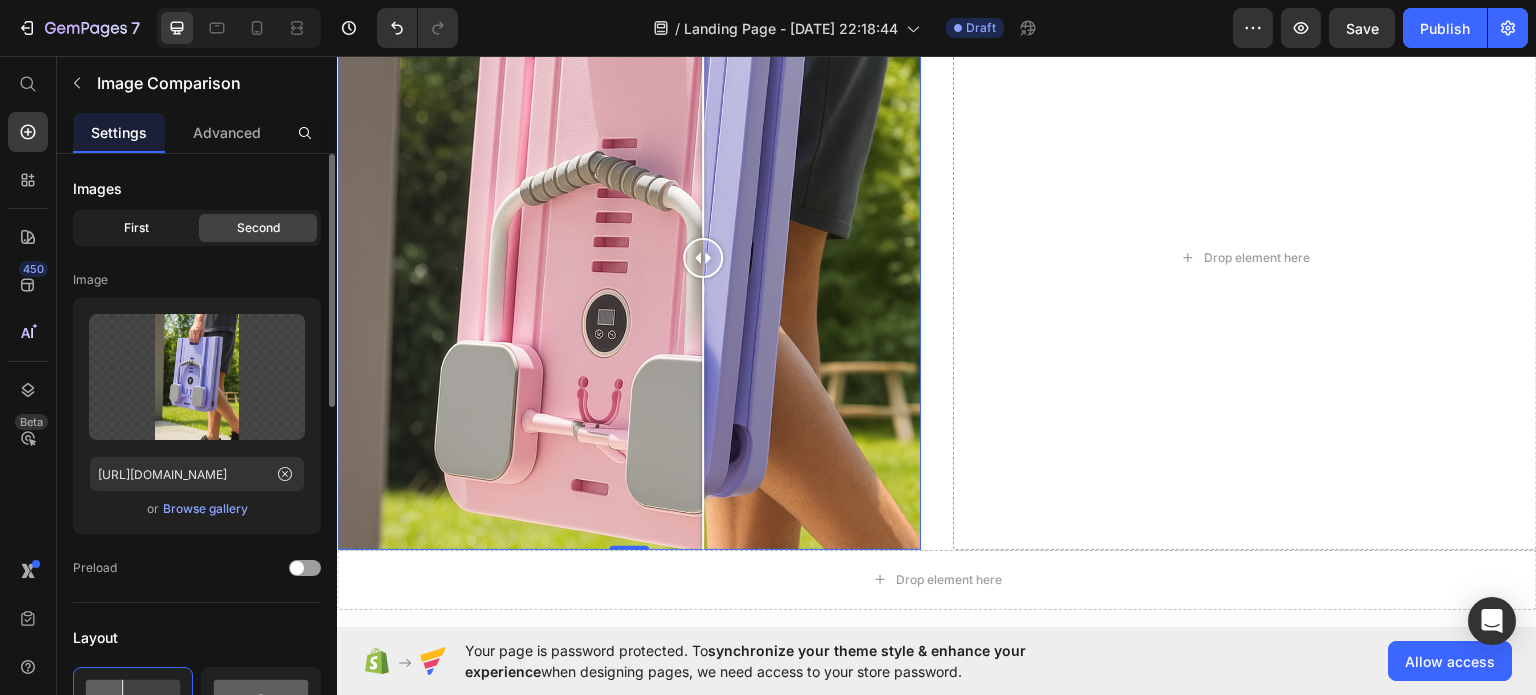 click on "First" 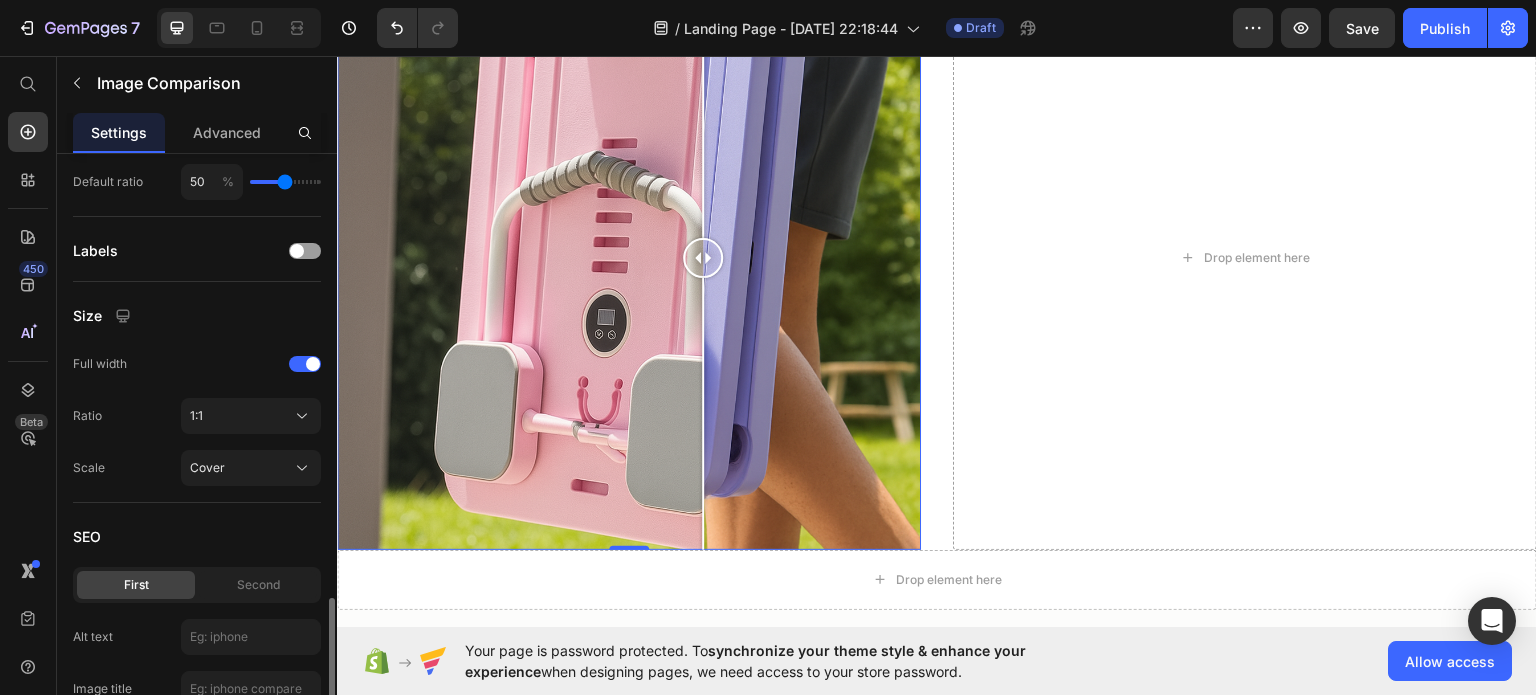 scroll, scrollTop: 809, scrollLeft: 0, axis: vertical 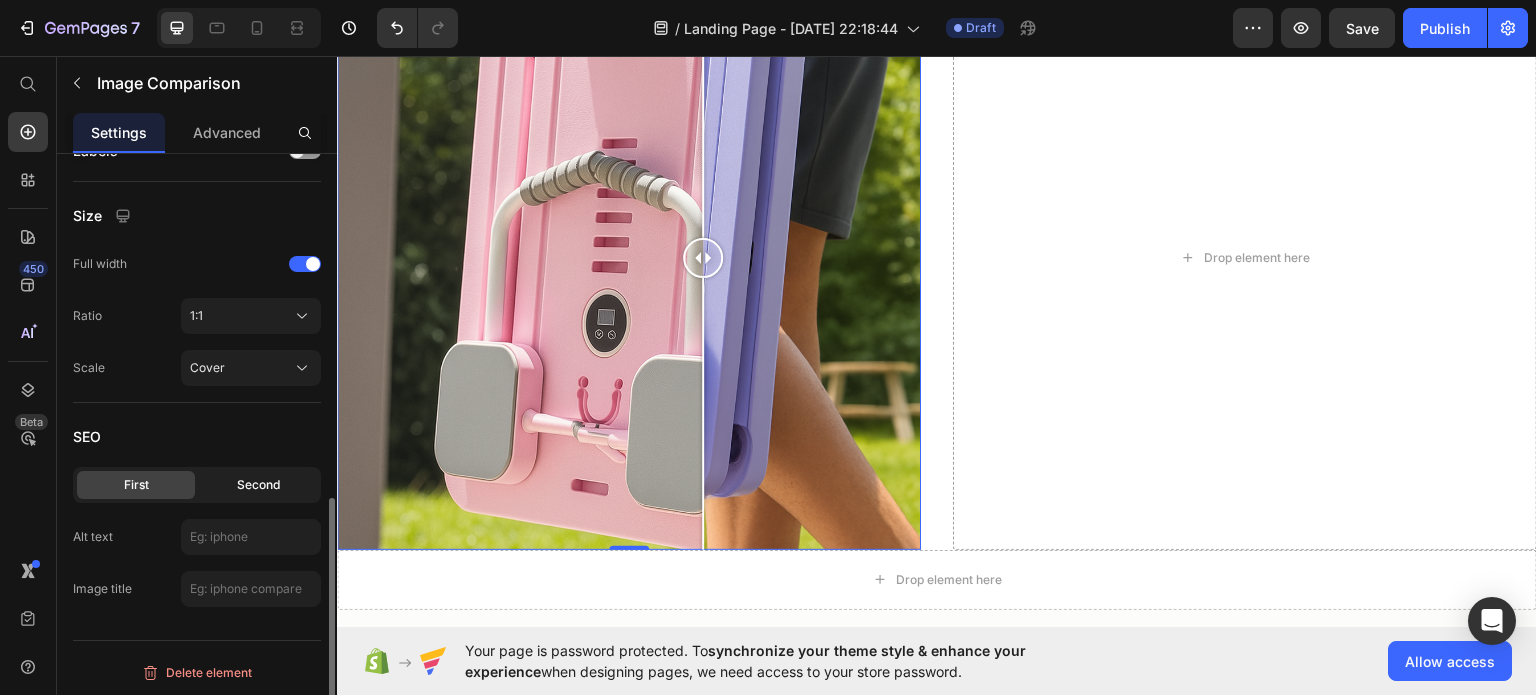 click on "Second" 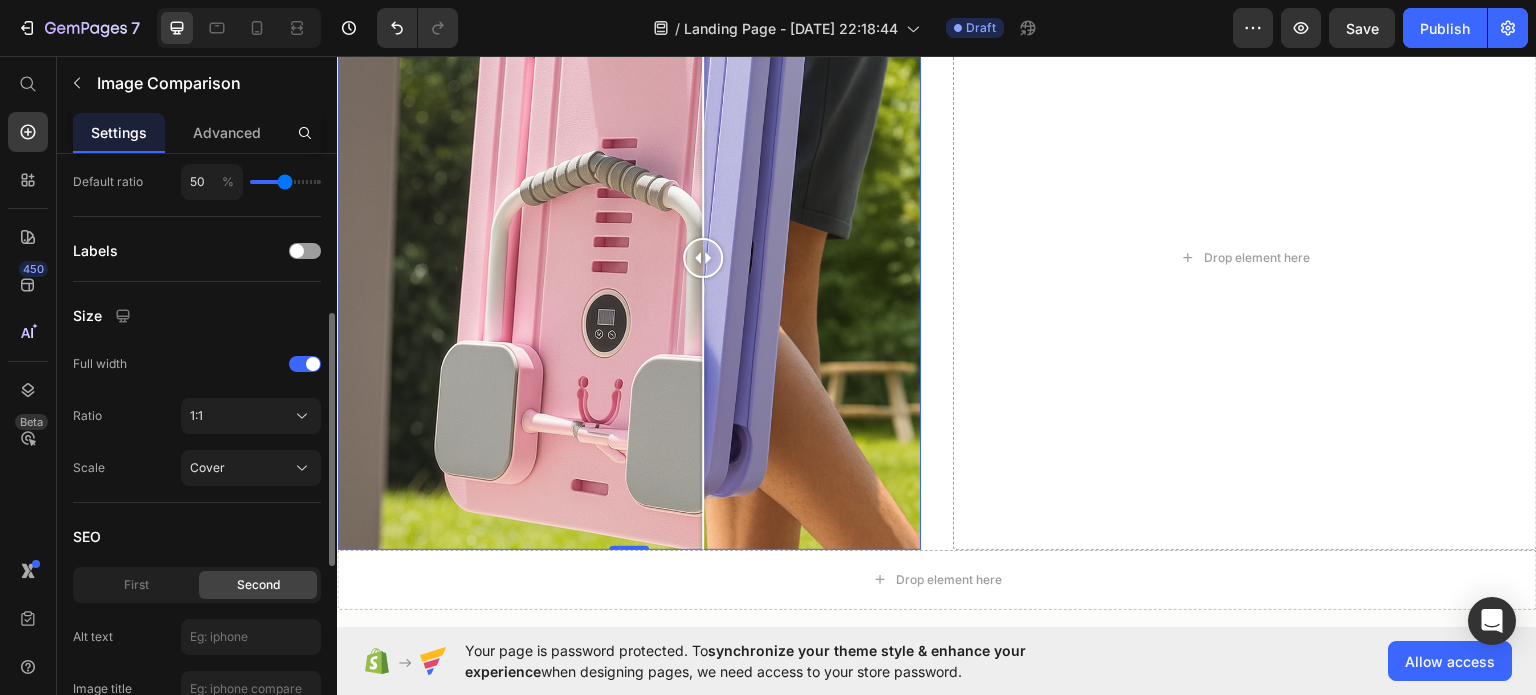 scroll, scrollTop: 609, scrollLeft: 0, axis: vertical 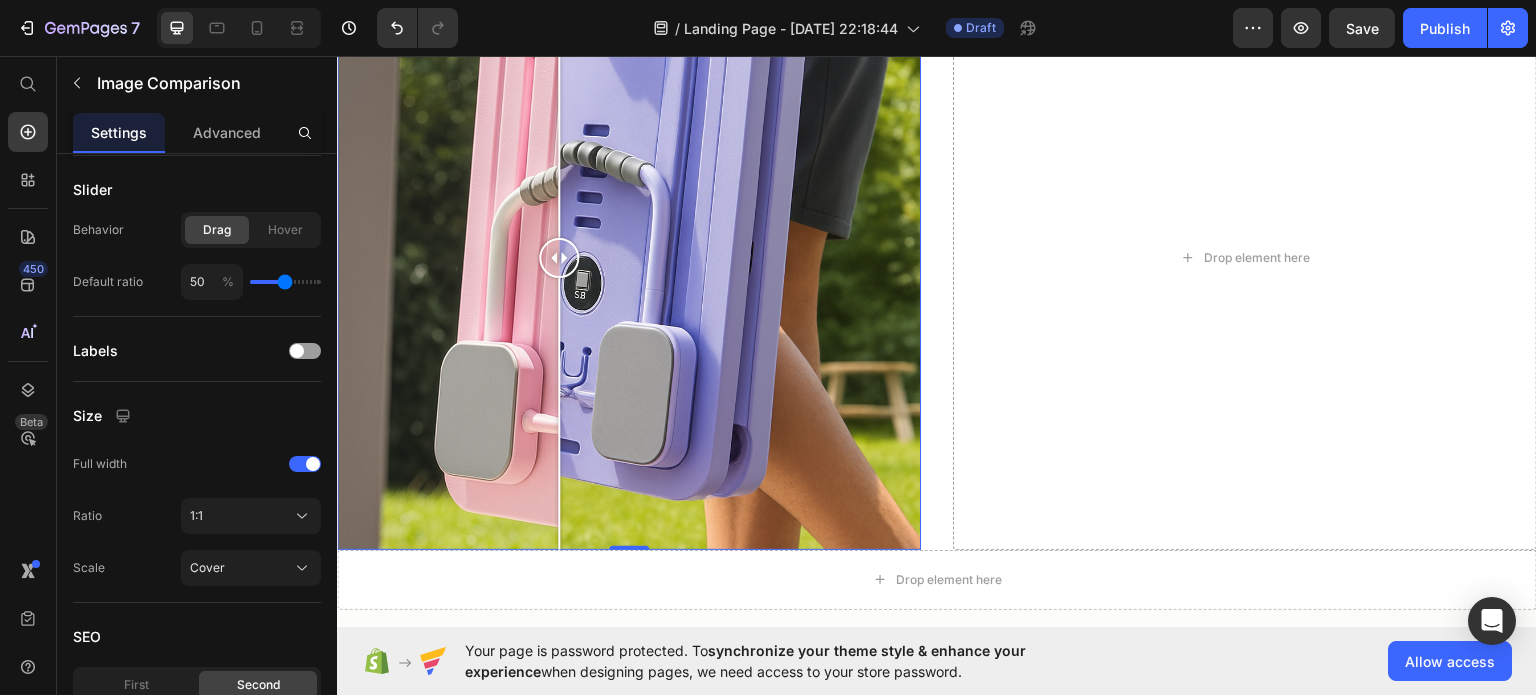 drag, startPoint x: 700, startPoint y: 241, endPoint x: 560, endPoint y: 295, distance: 150.05333 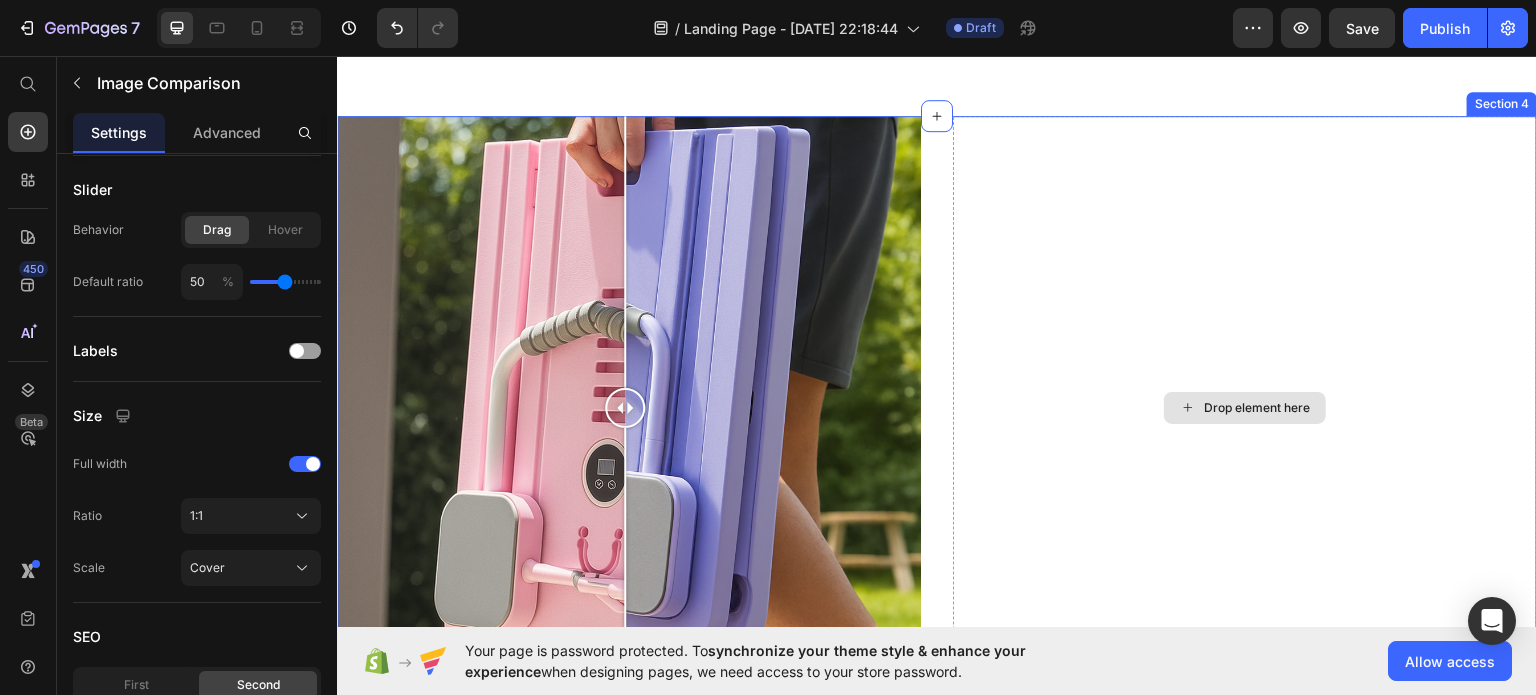 scroll, scrollTop: 1500, scrollLeft: 0, axis: vertical 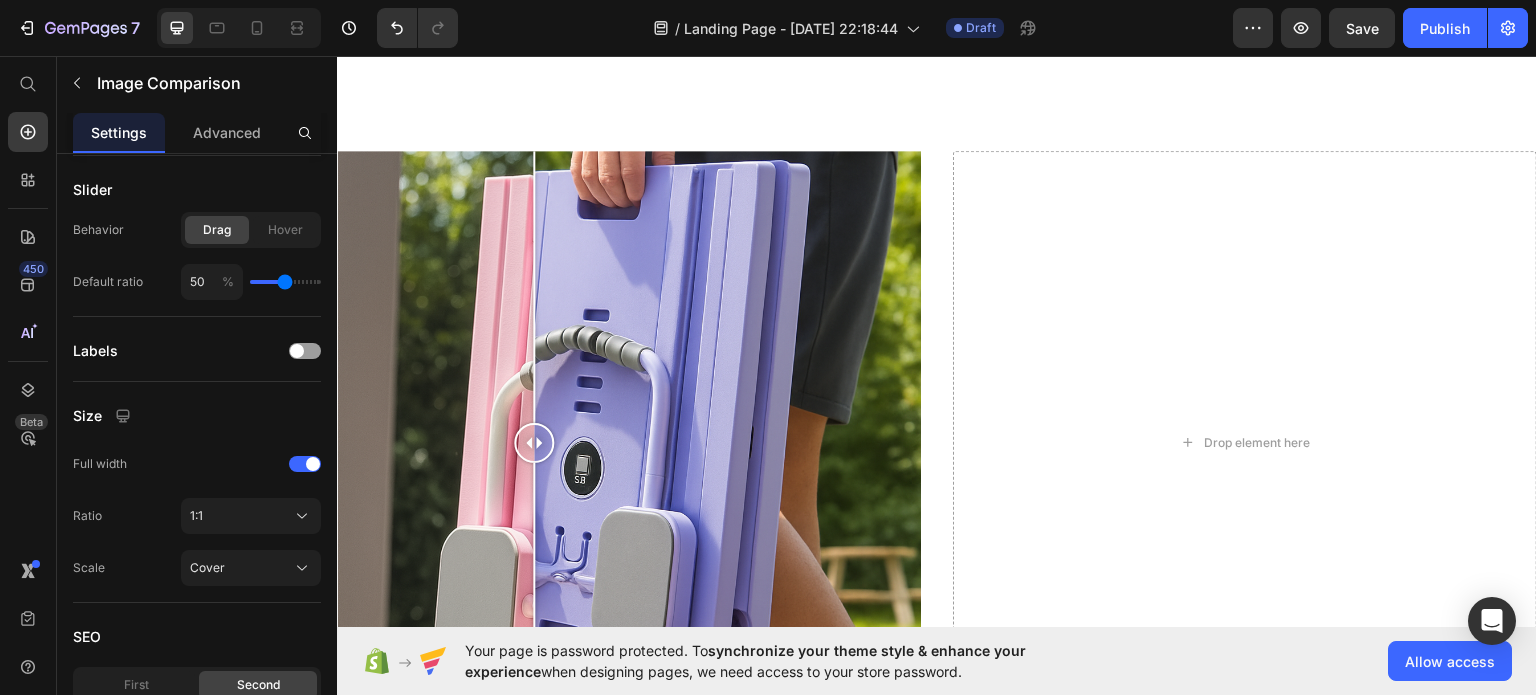 click at bounding box center (629, 442) 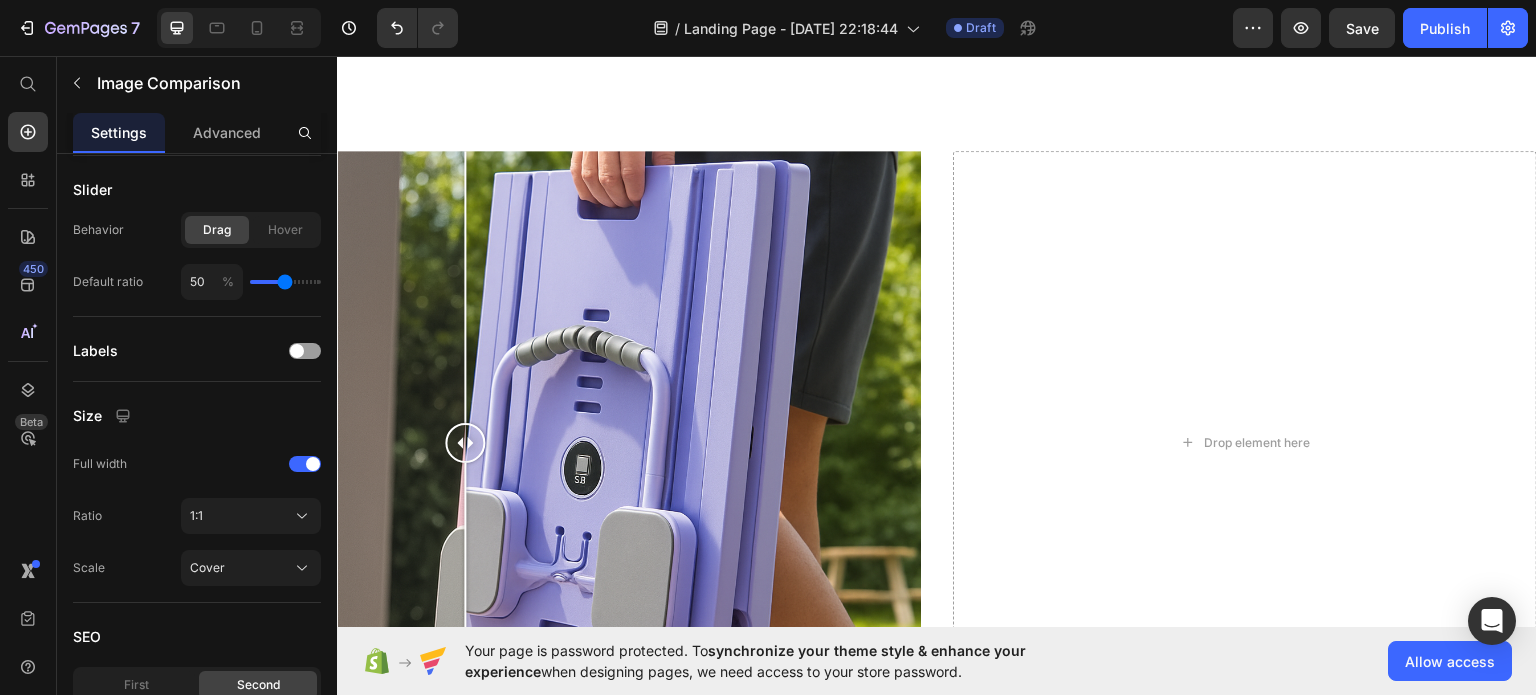 click at bounding box center [629, 442] 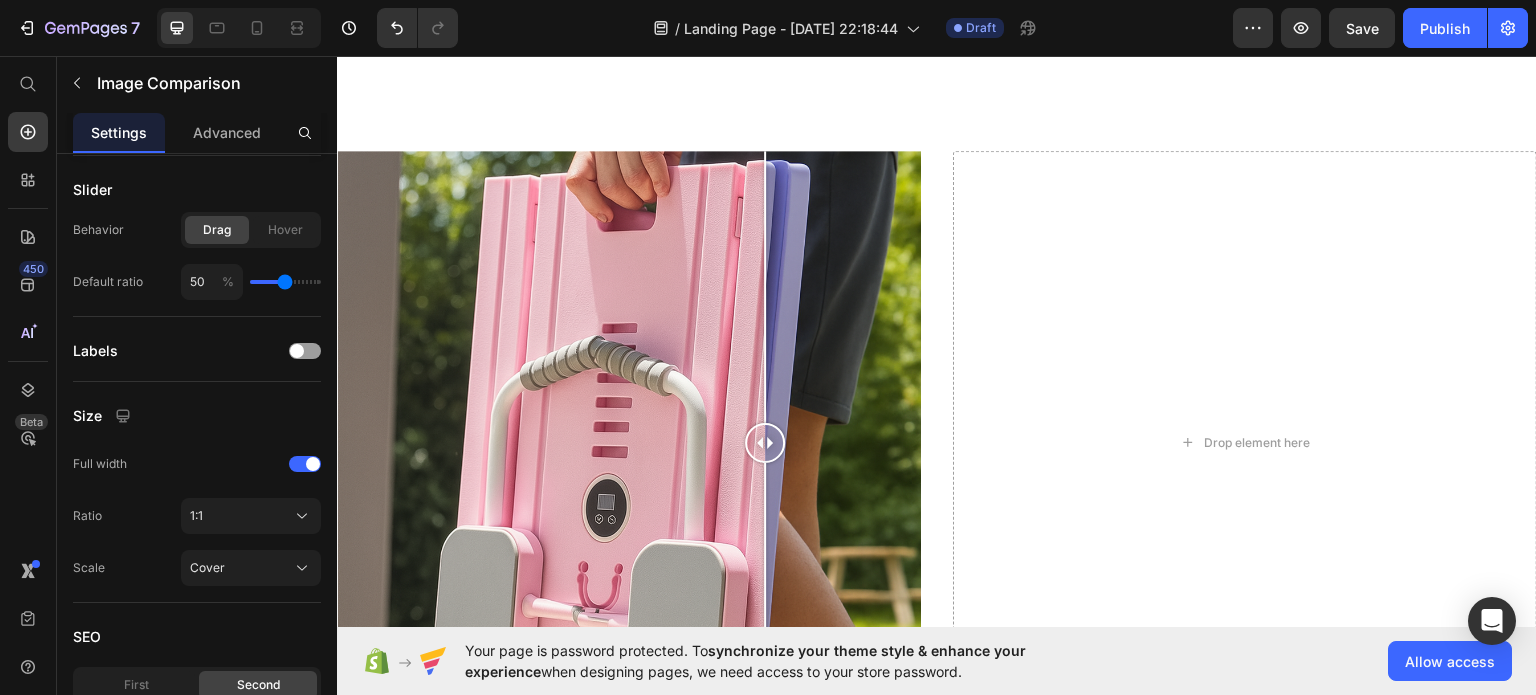 drag, startPoint x: 465, startPoint y: 260, endPoint x: 765, endPoint y: 272, distance: 300.2399 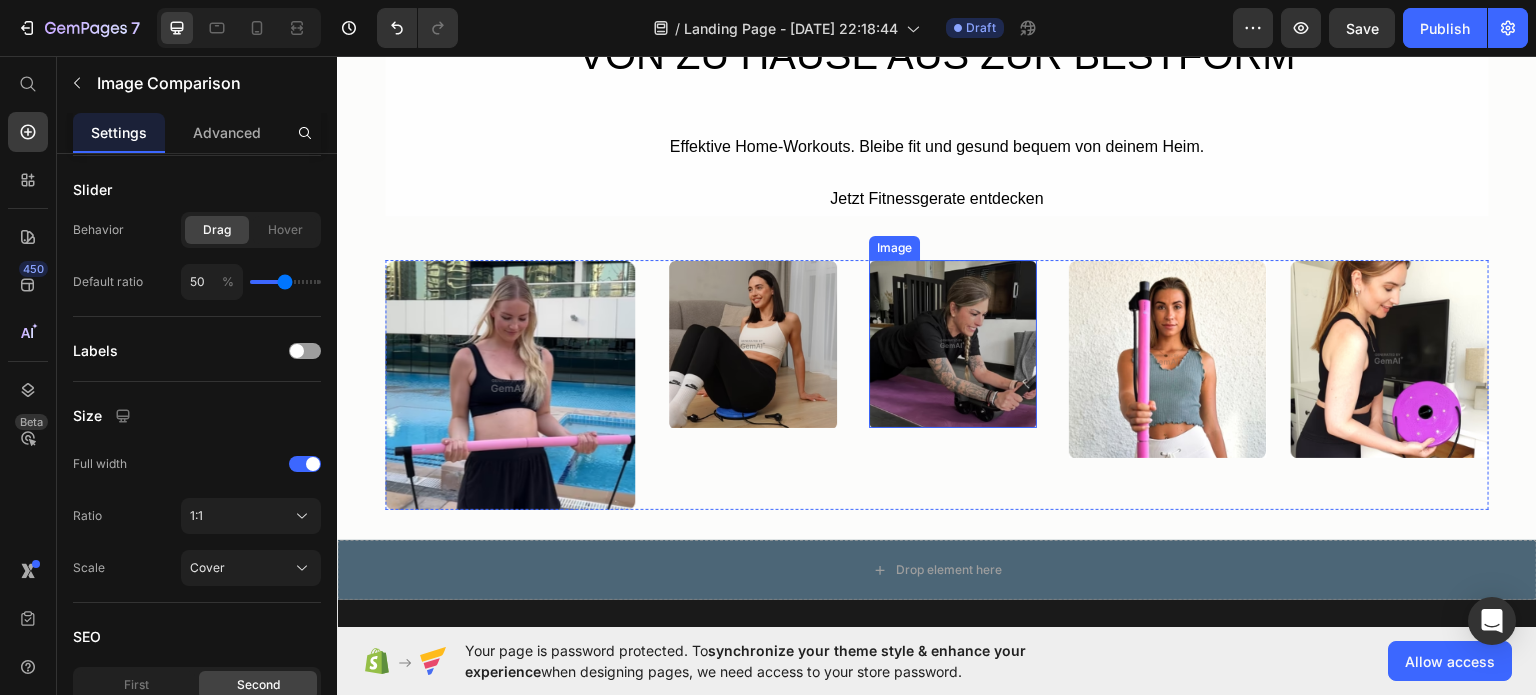 scroll, scrollTop: 2300, scrollLeft: 0, axis: vertical 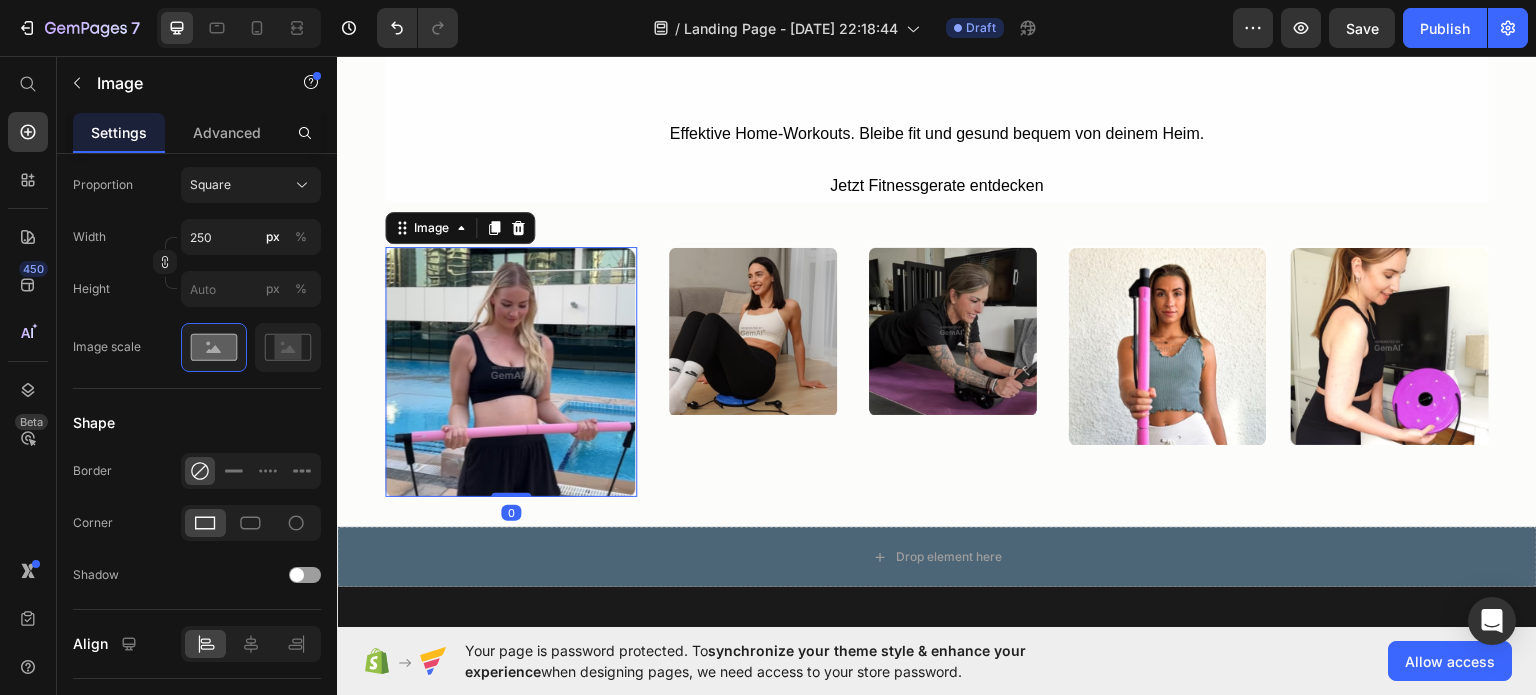 click at bounding box center (511, 371) 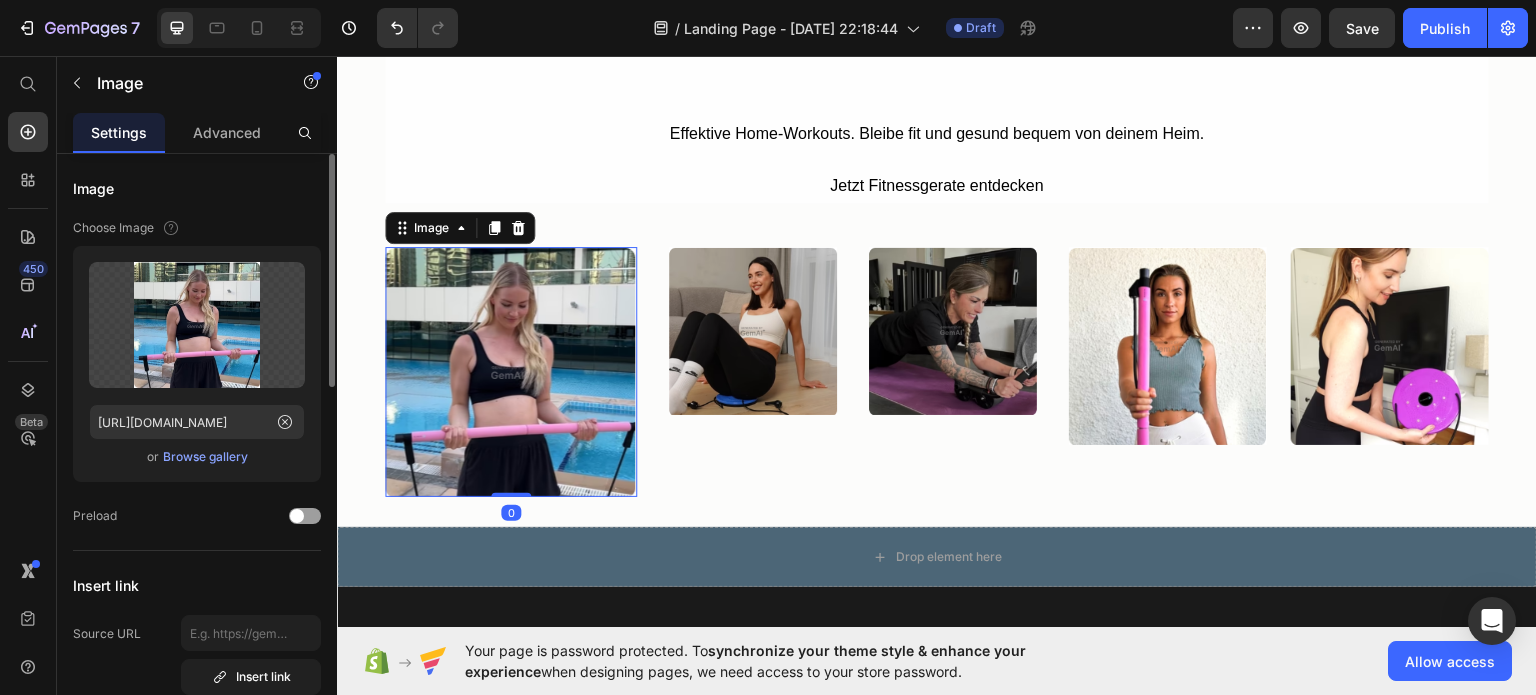 click on "Browse gallery" at bounding box center [205, 457] 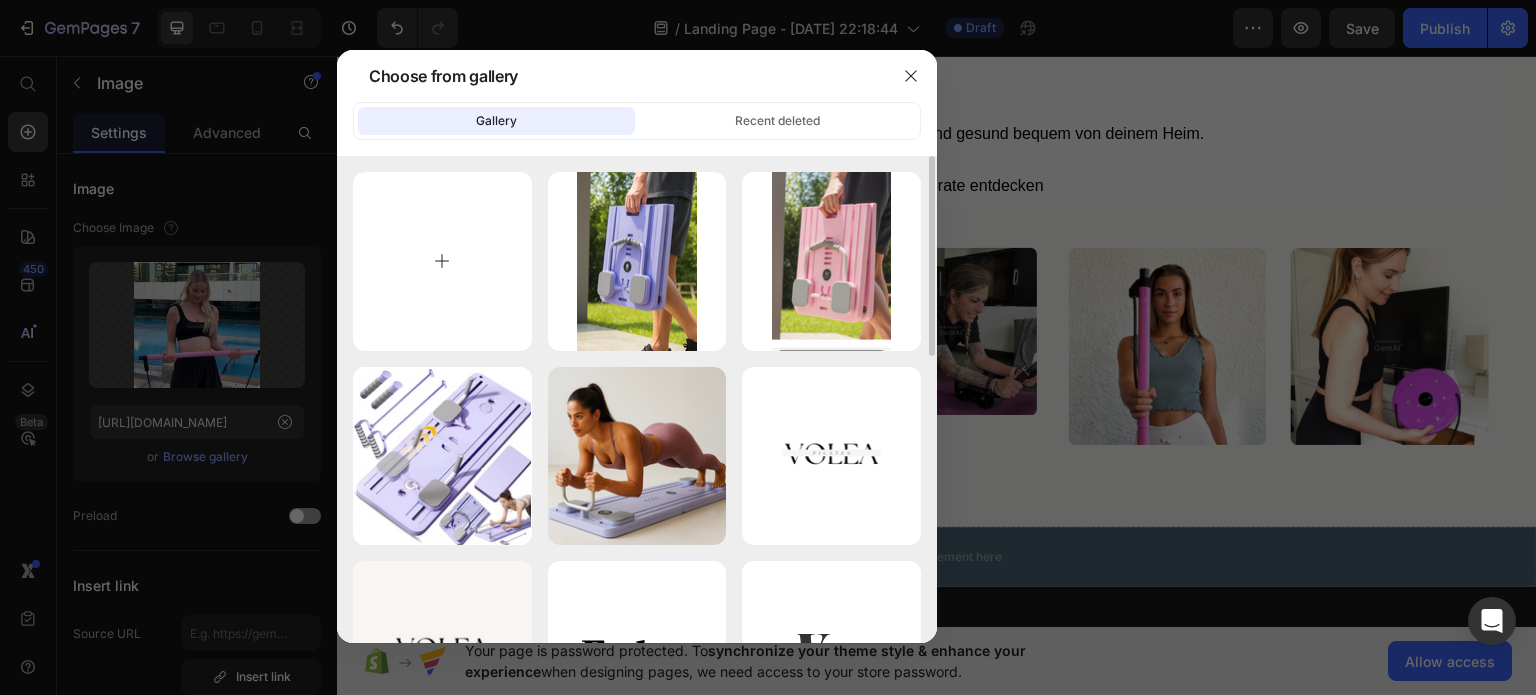 click at bounding box center [442, 261] 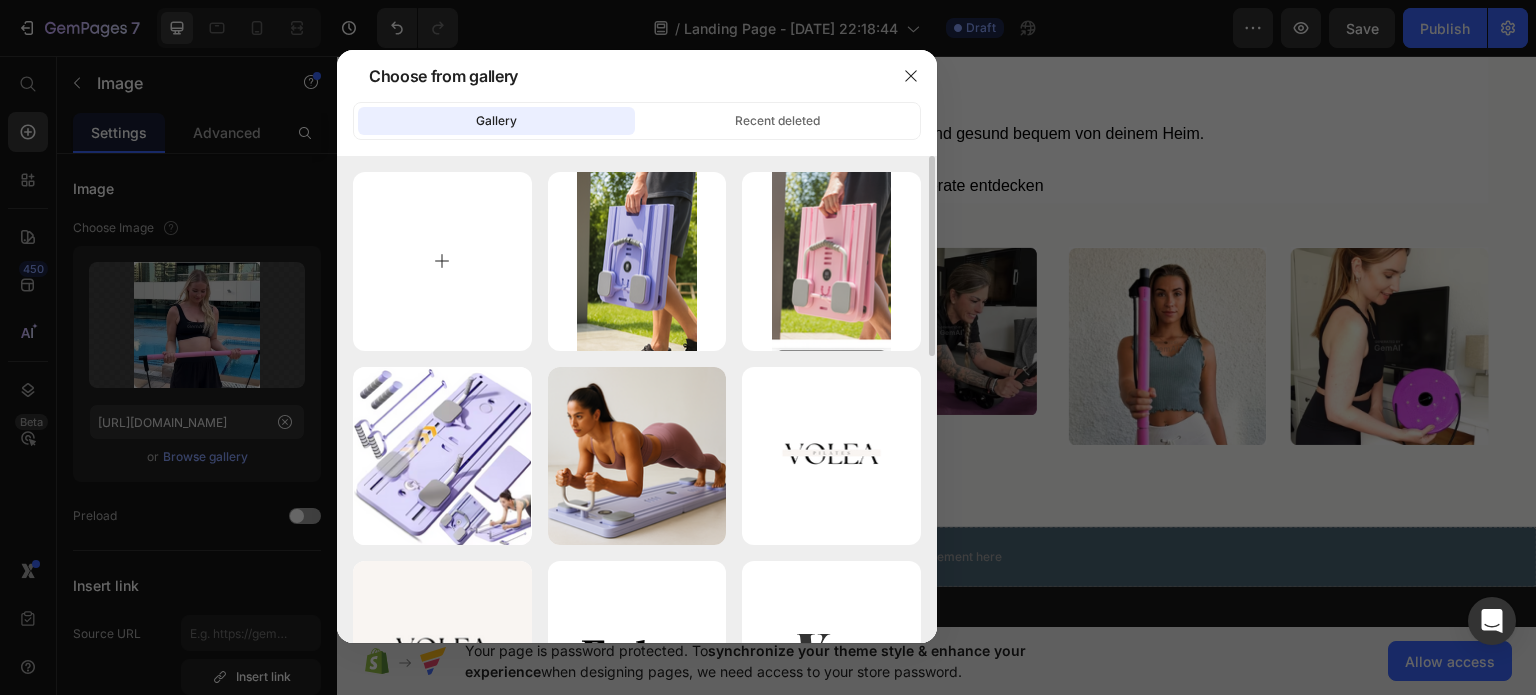 type on "C:\fakepath\9BC3E454-D240-4649-978D-8CE7B8255F84.PNG" 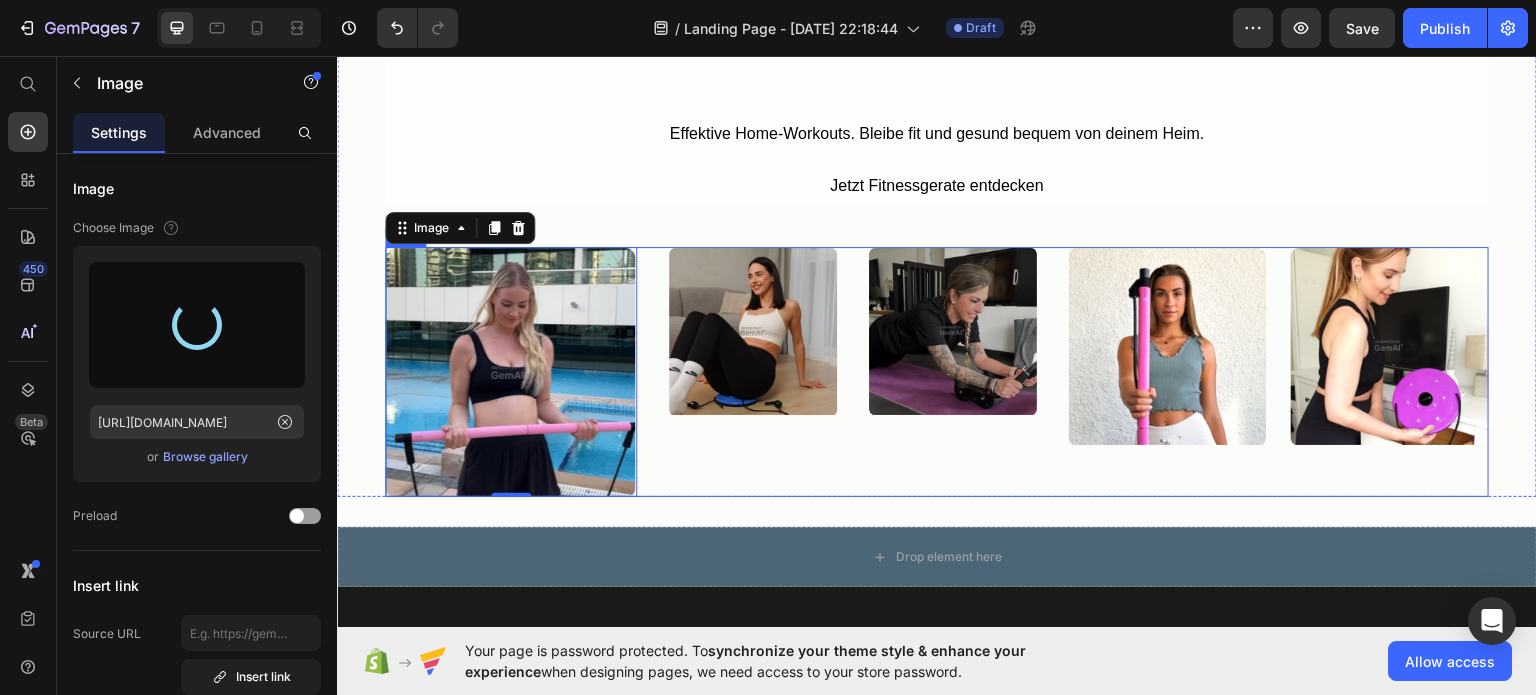 type on "https://cdn.shopify.com/s/files/1/0976/4844/3656/files/gempages_574856437667202277-ff79a7da-cea2-4175-85f1-9dab5a1d48db.png" 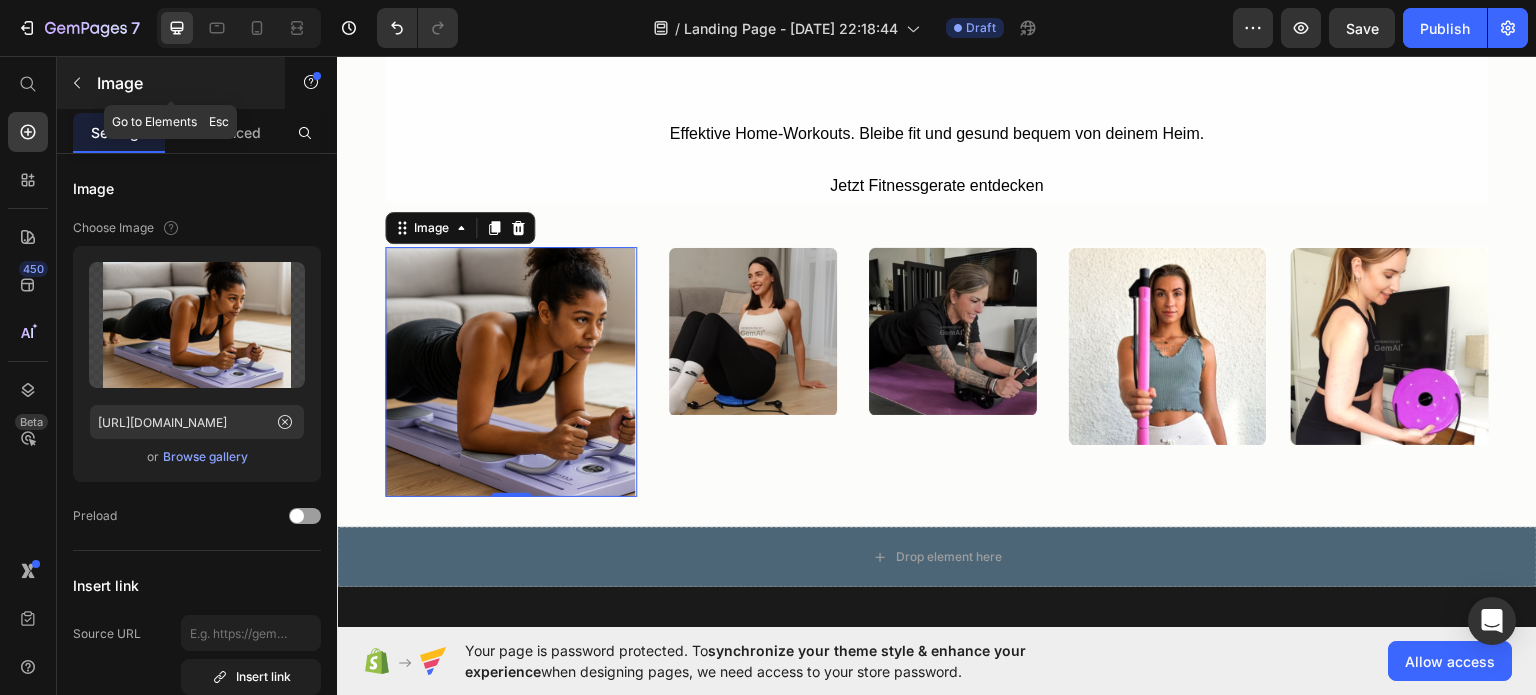 click 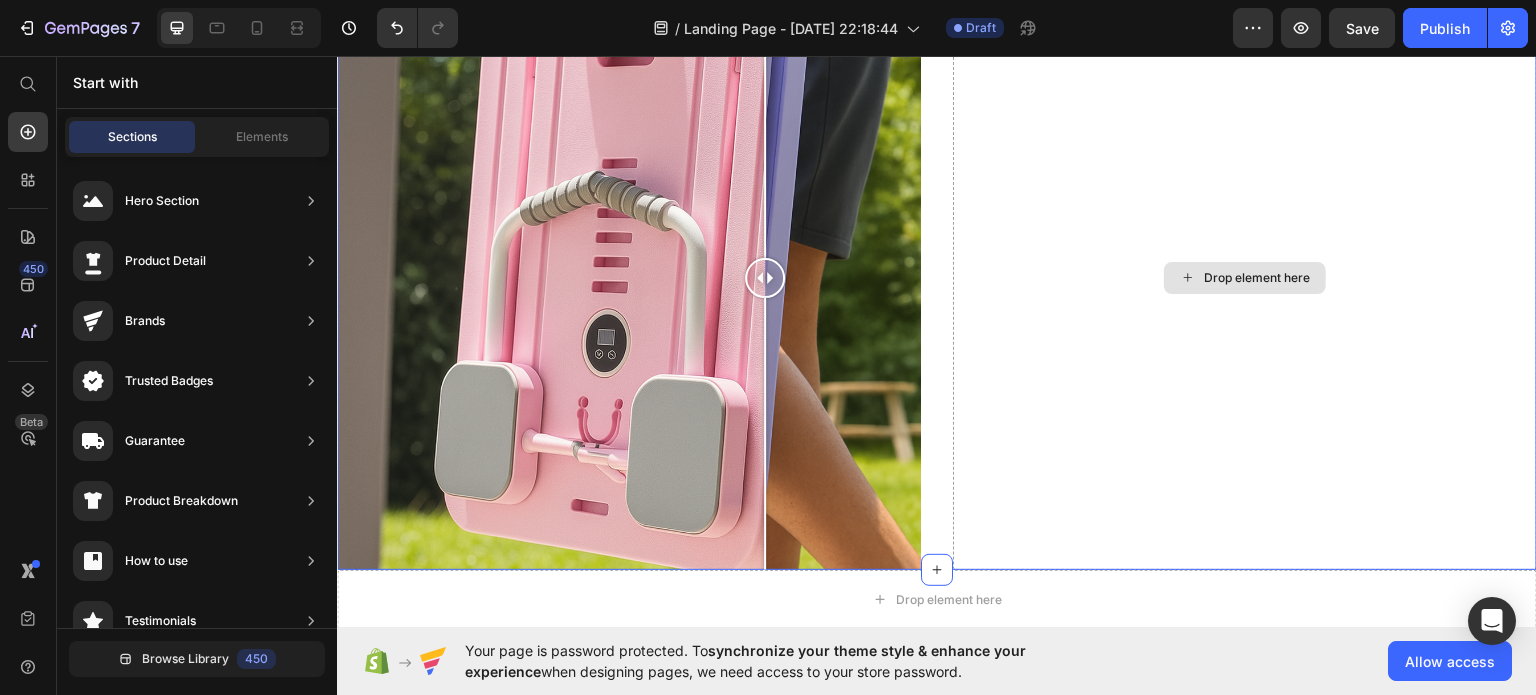 scroll, scrollTop: 1700, scrollLeft: 0, axis: vertical 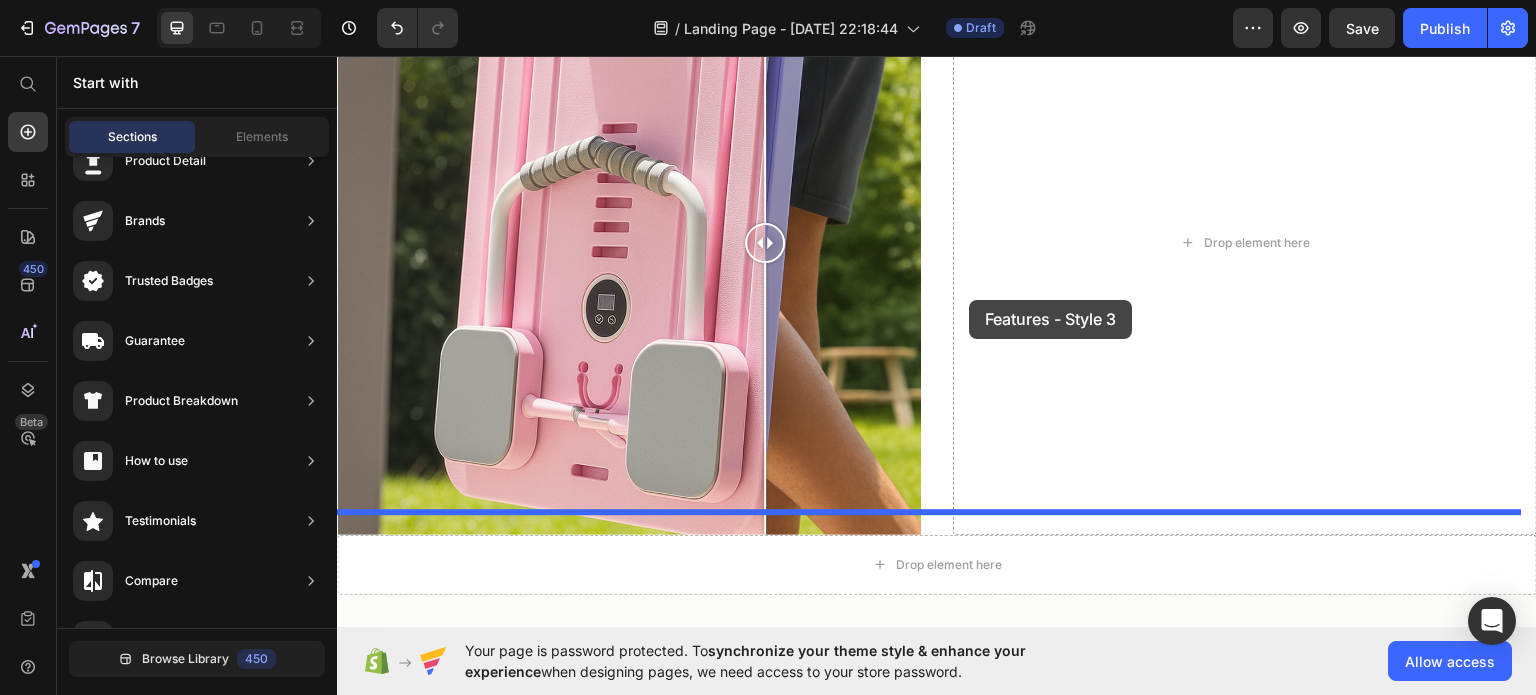 drag, startPoint x: 830, startPoint y: 650, endPoint x: 969, endPoint y: 299, distance: 377.52087 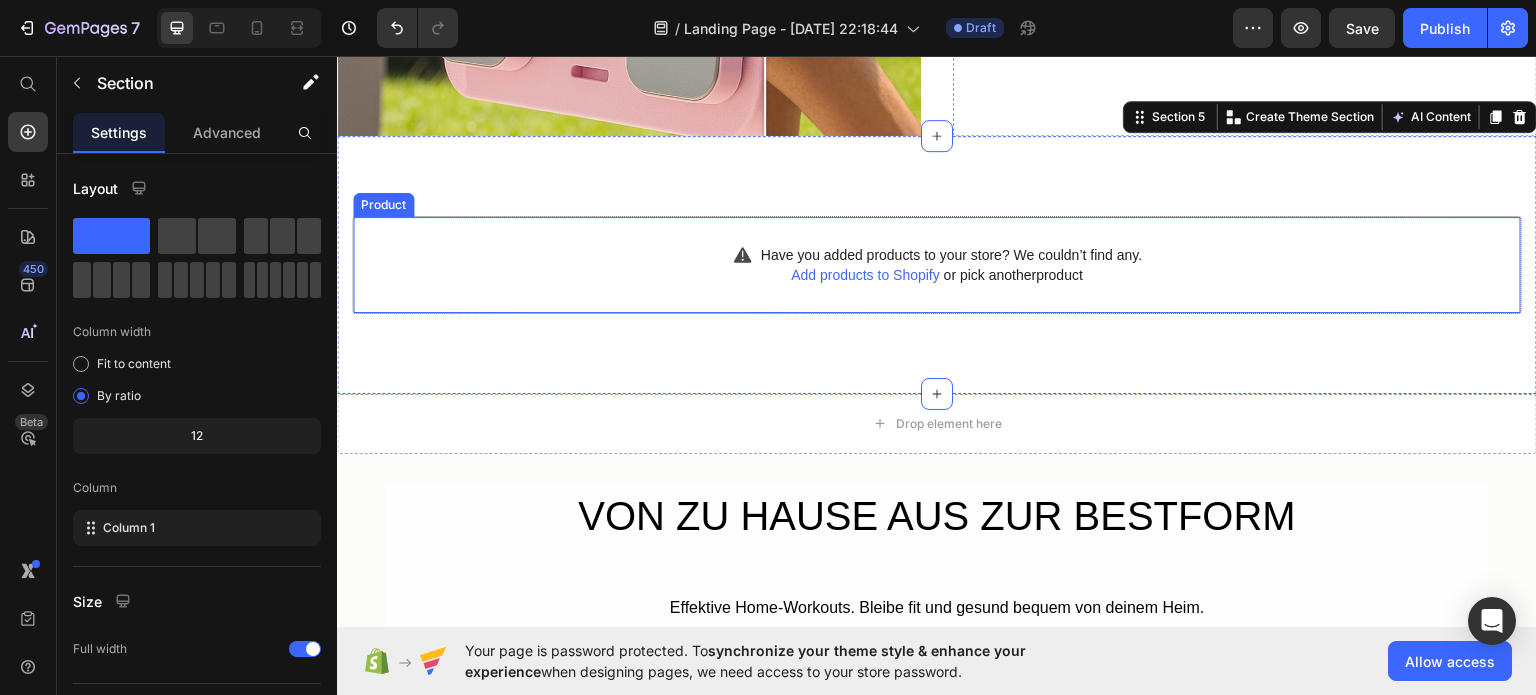 scroll, scrollTop: 2085, scrollLeft: 0, axis: vertical 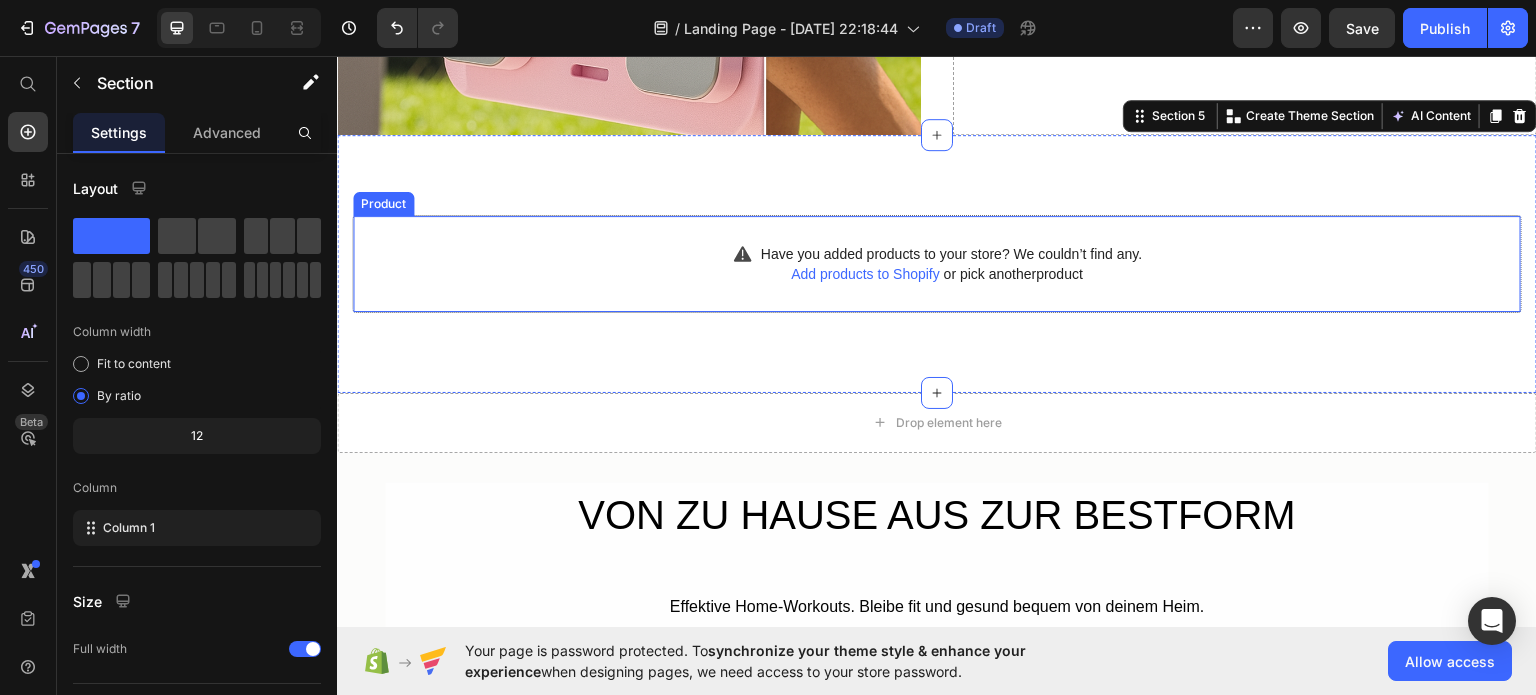 click on "Add products to Shopify" at bounding box center [865, 273] 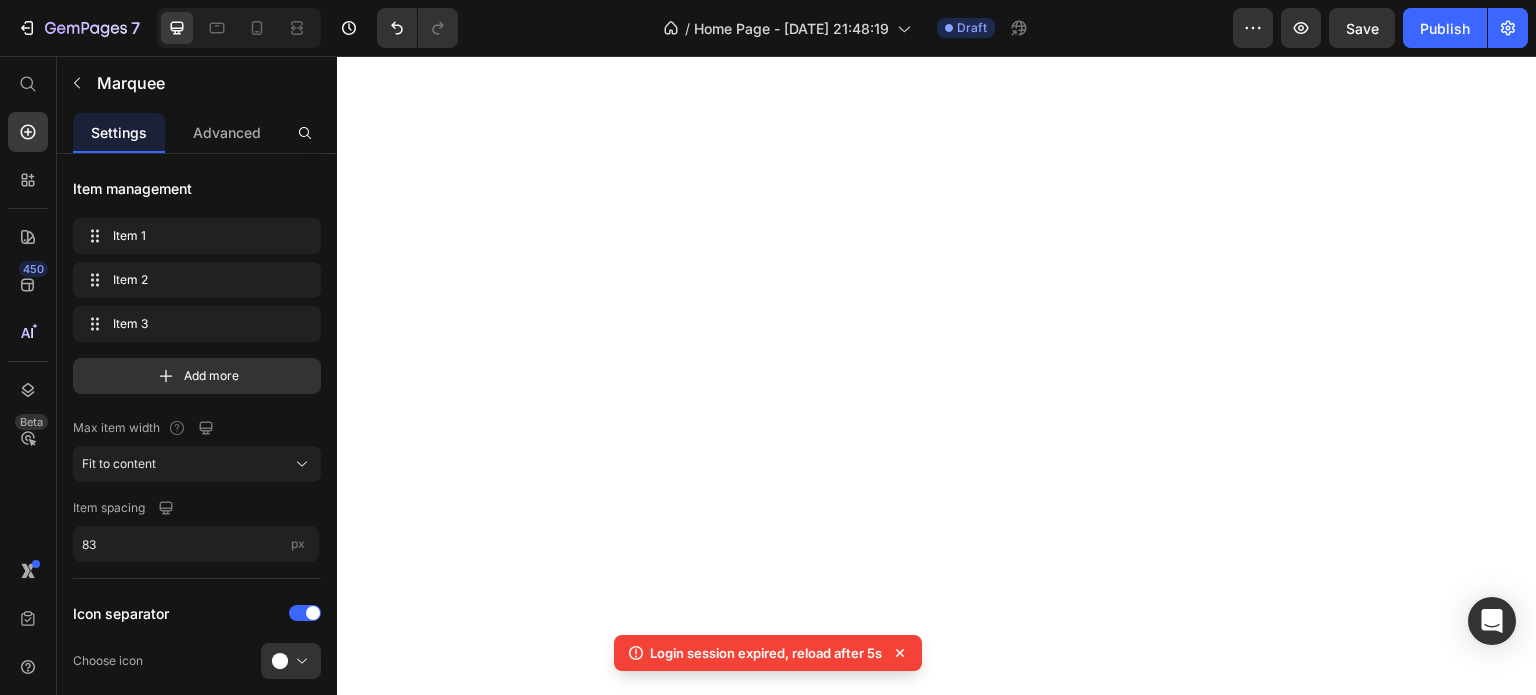 scroll, scrollTop: 0, scrollLeft: 0, axis: both 